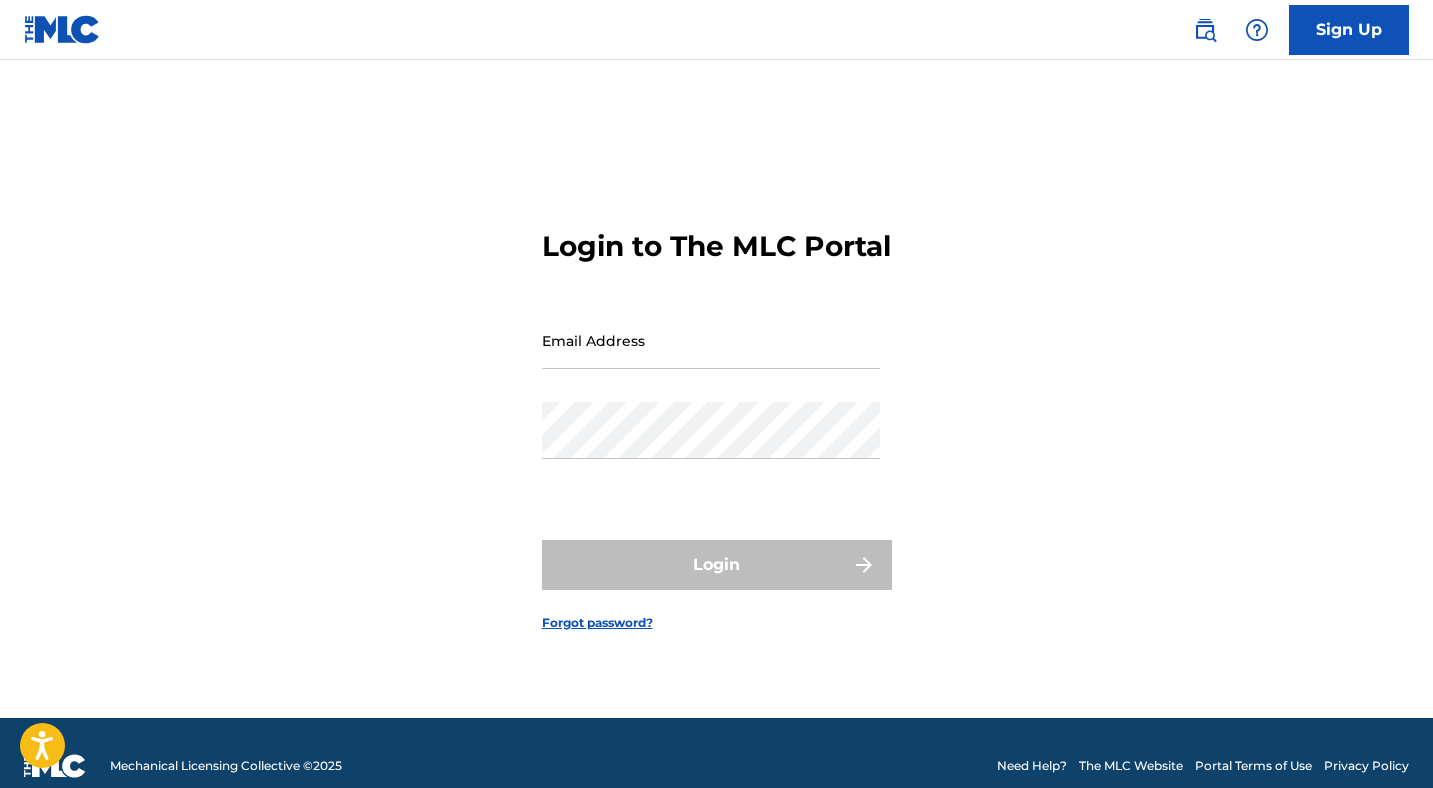 scroll, scrollTop: 0, scrollLeft: 0, axis: both 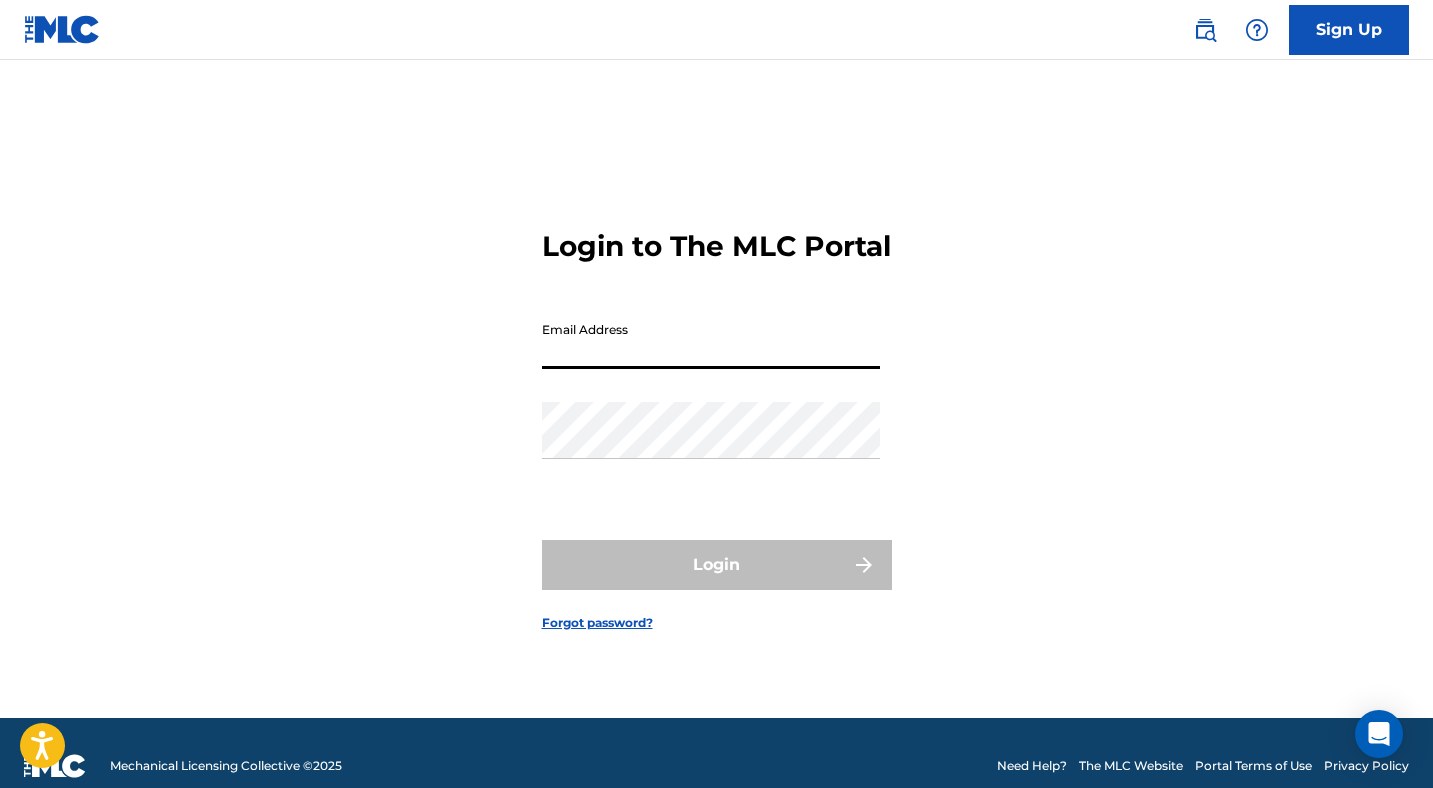 type on "[MEDICAL_DATA][EMAIL_ADDRESS][DOMAIN_NAME]" 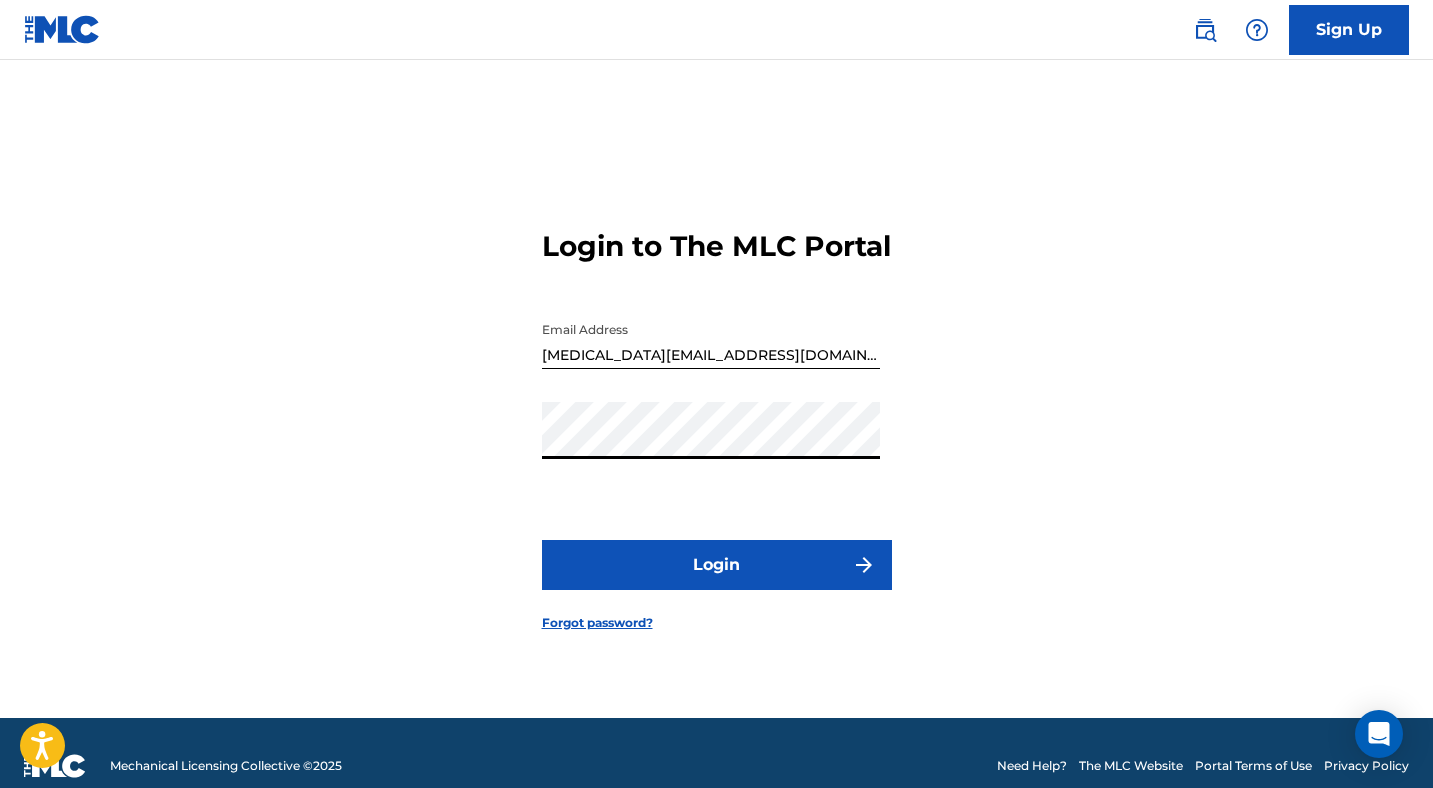 click on "Login" at bounding box center [717, 565] 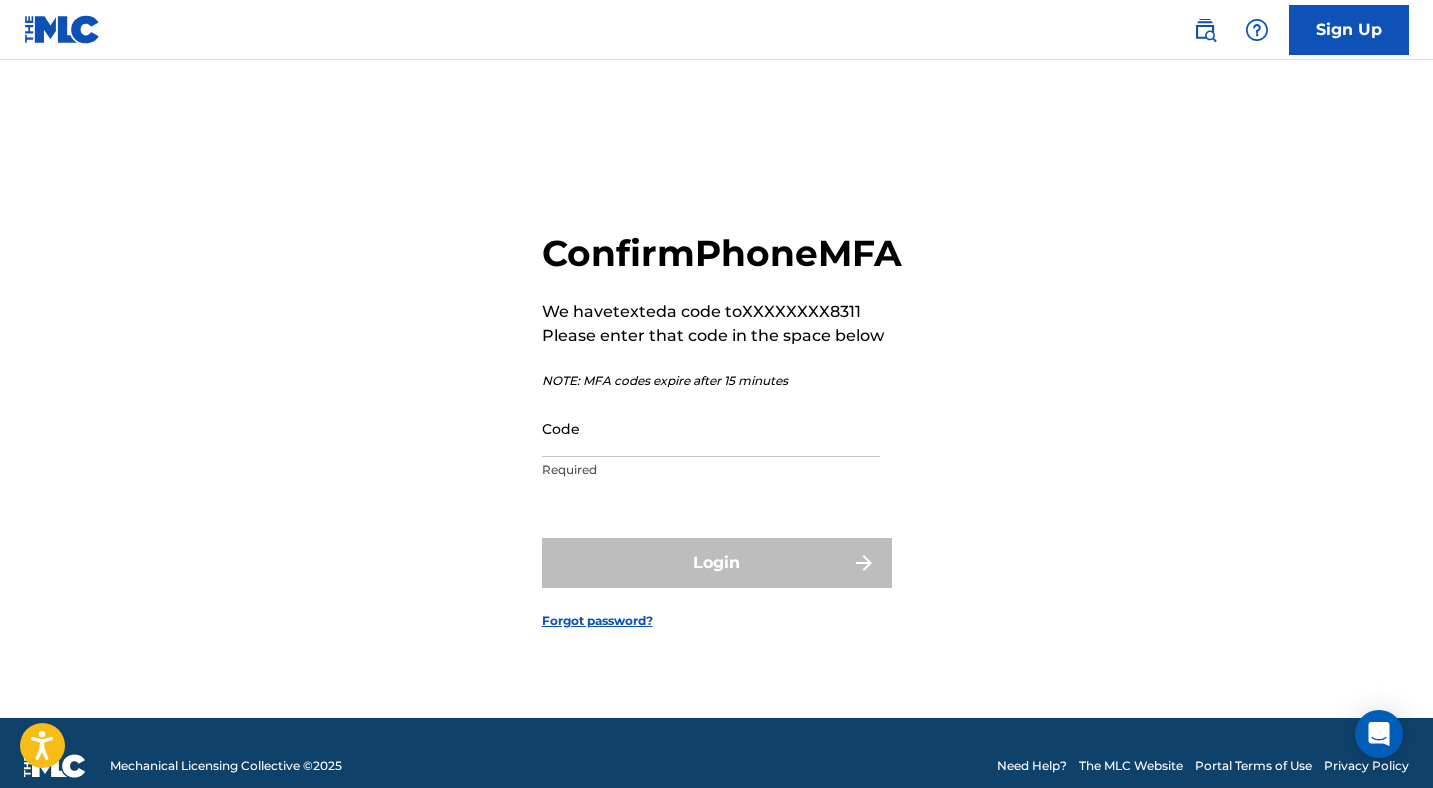 click on "Code" at bounding box center [711, 428] 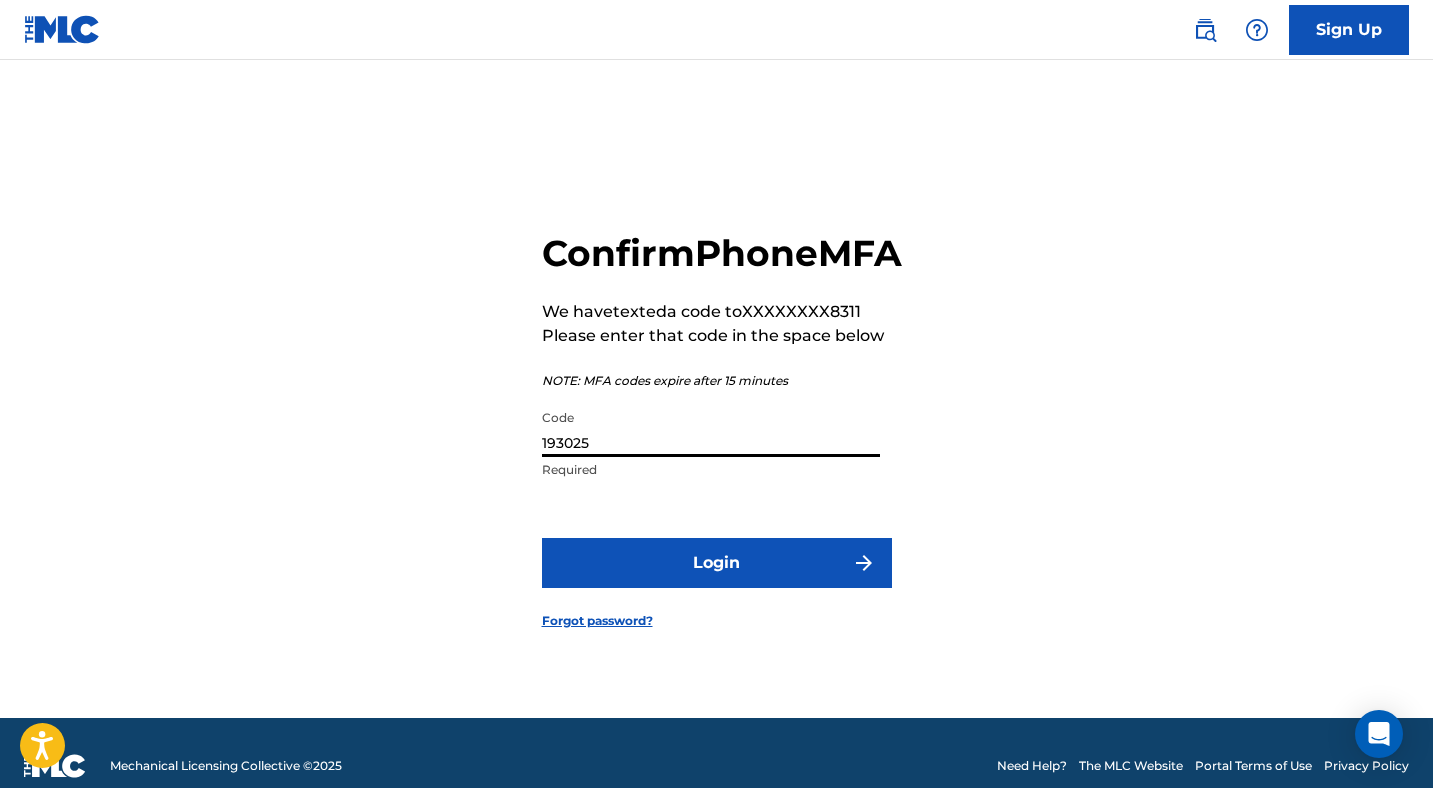 type on "193025" 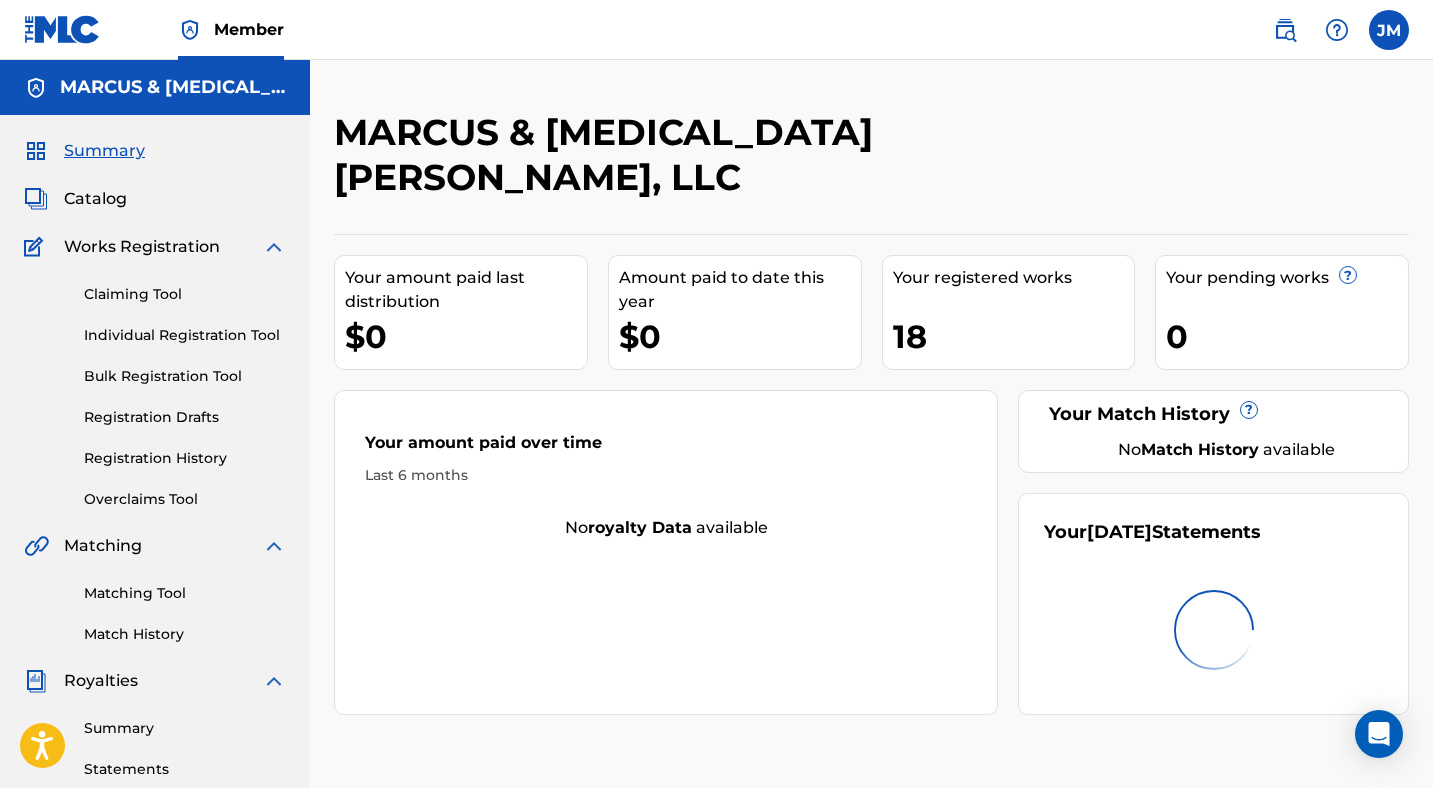 scroll, scrollTop: 0, scrollLeft: 0, axis: both 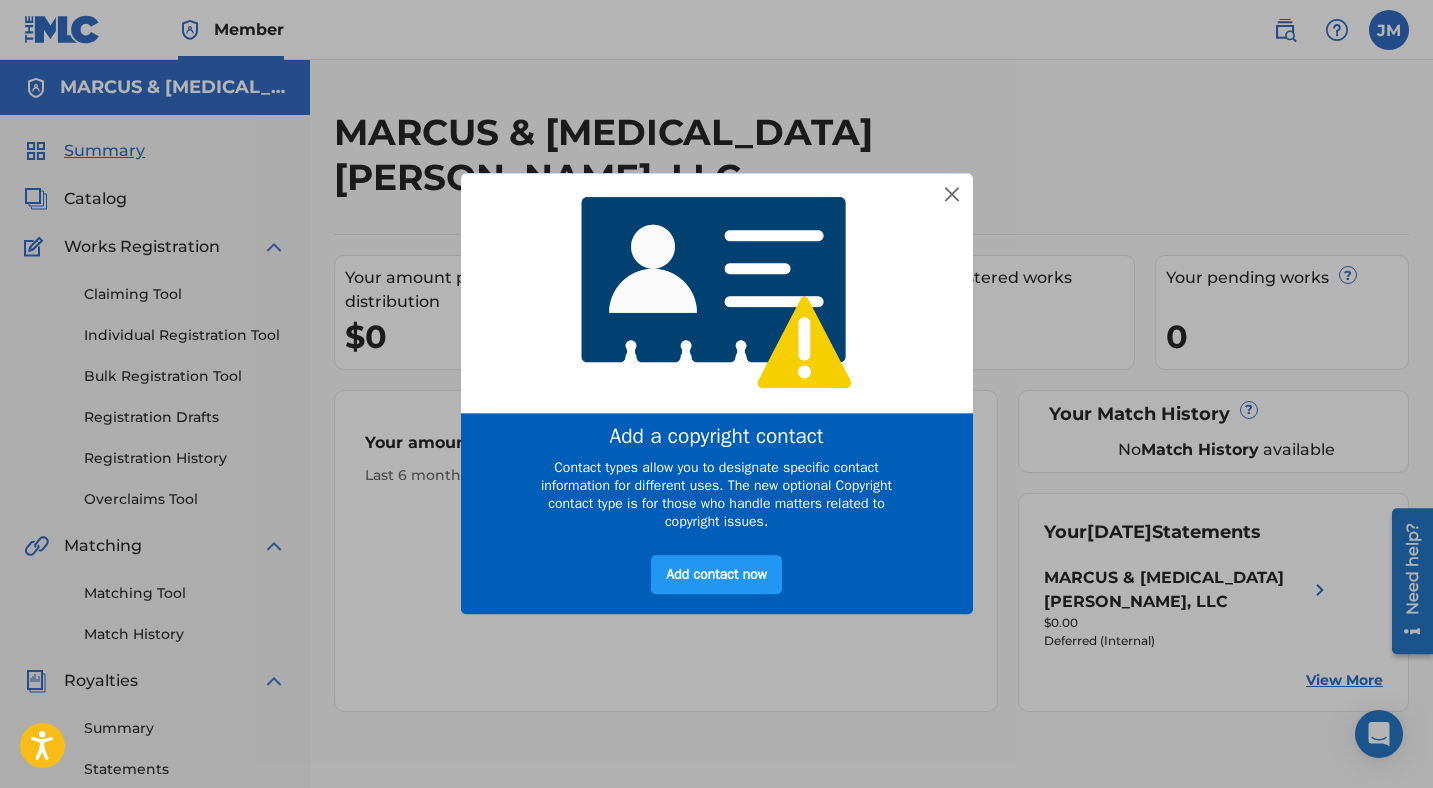 click on "Add contact now" at bounding box center [716, 575] 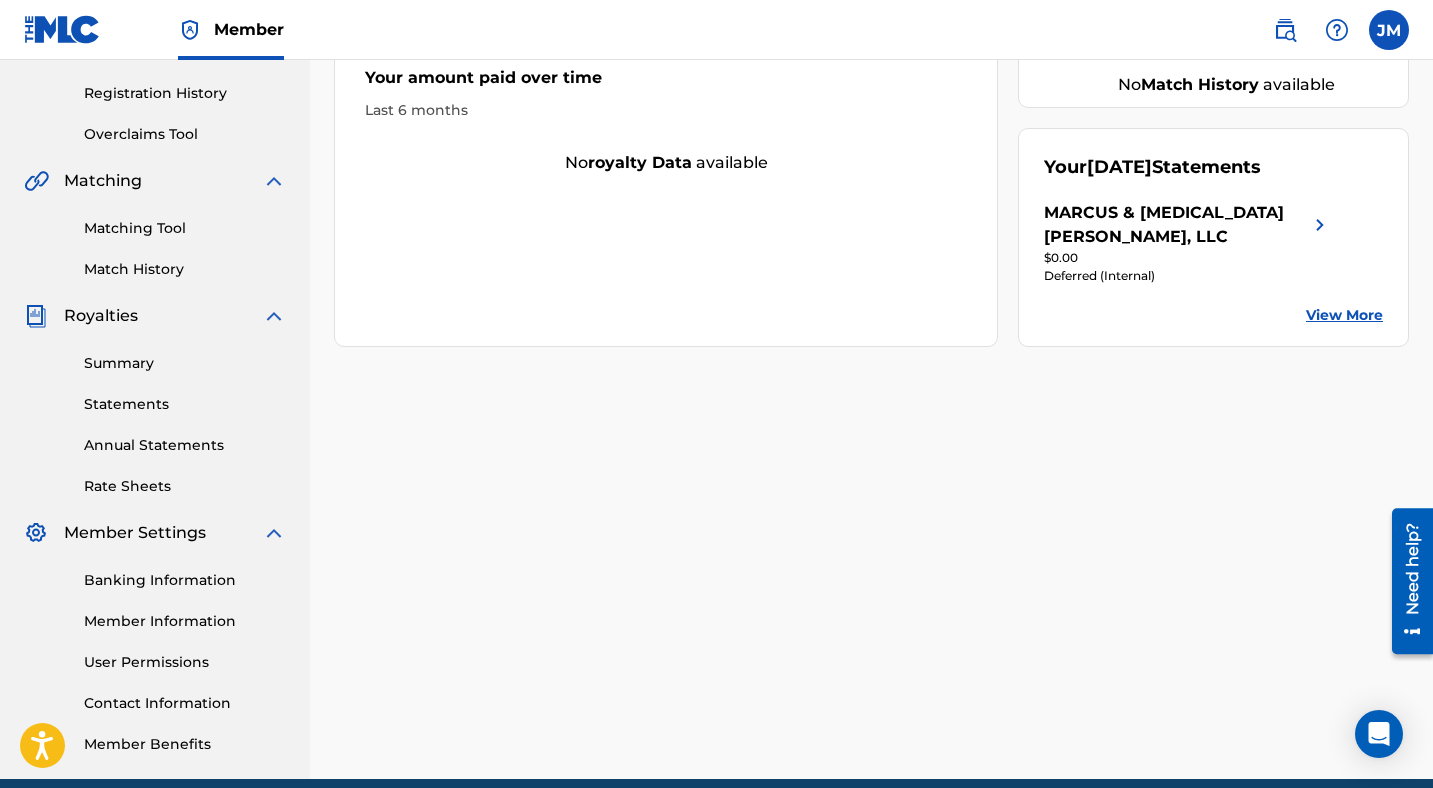 scroll, scrollTop: 448, scrollLeft: 0, axis: vertical 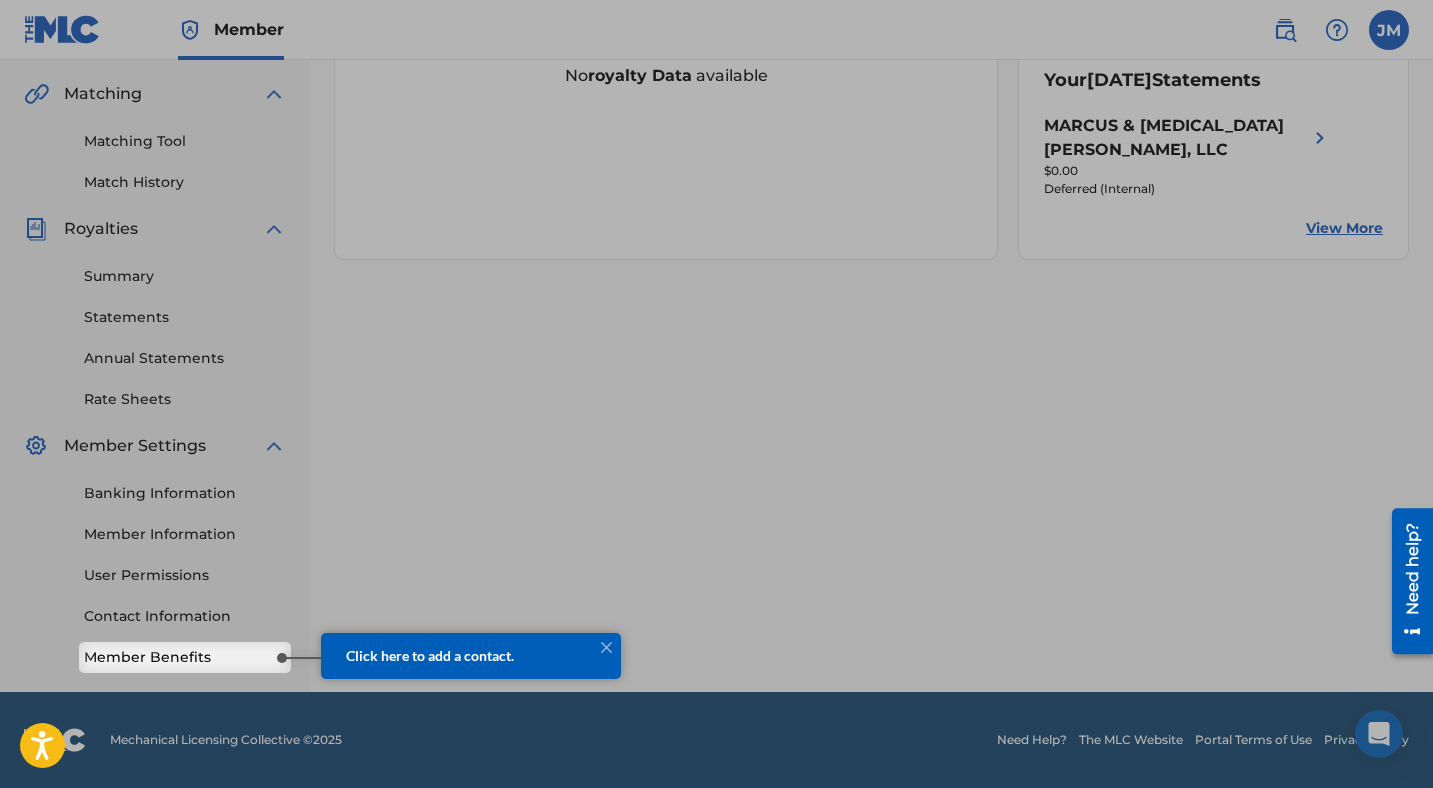 click on "Member Benefits" at bounding box center [185, 657] 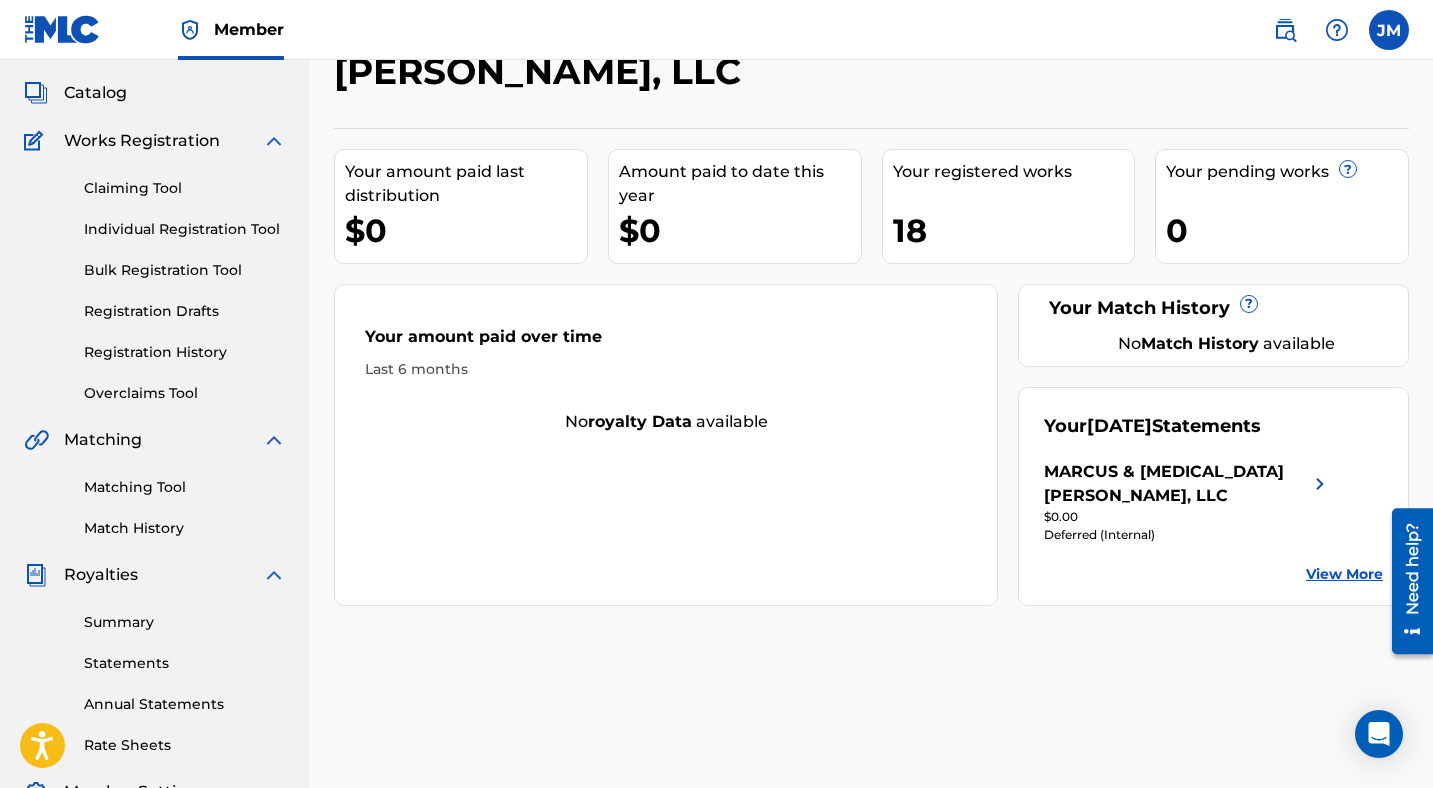 scroll, scrollTop: 0, scrollLeft: 0, axis: both 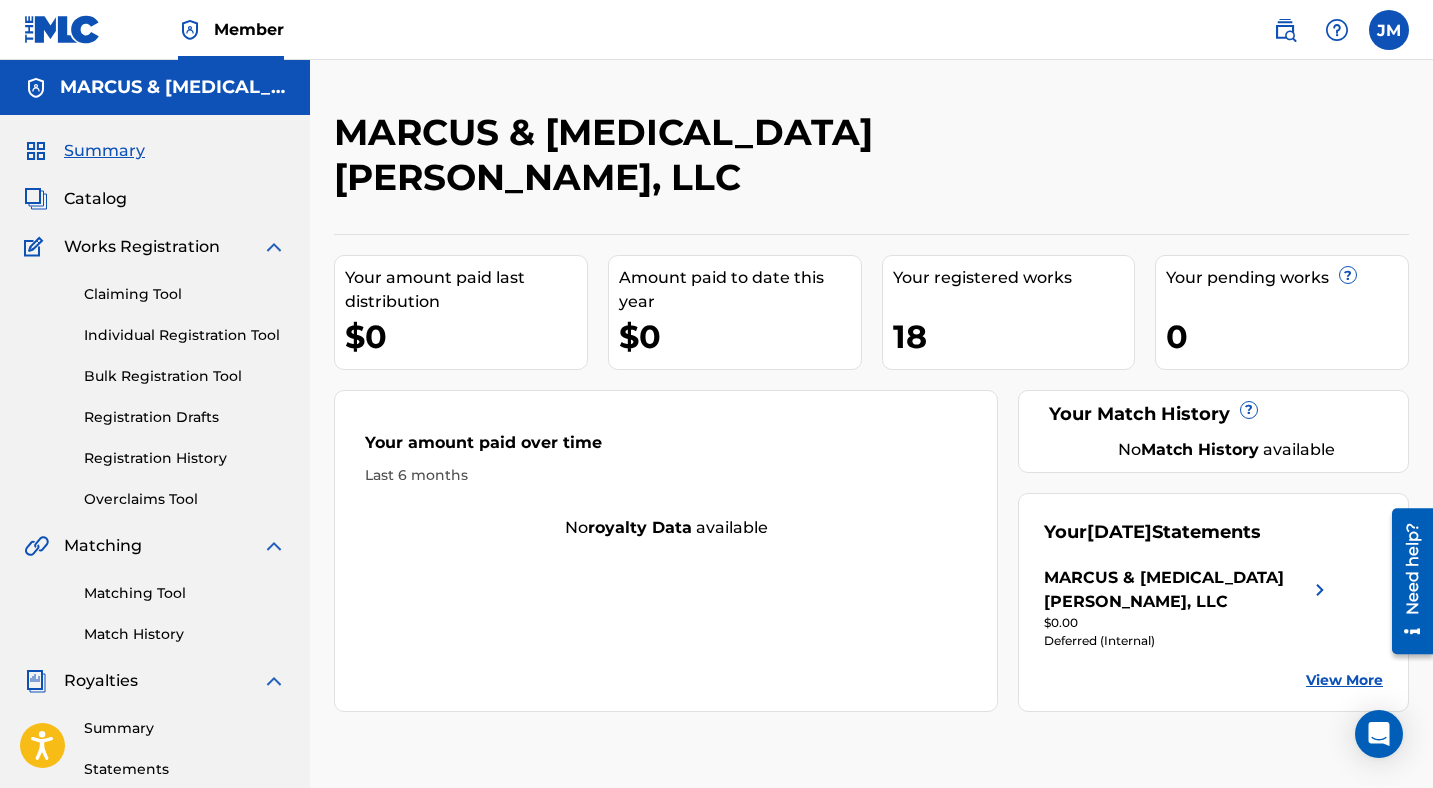 click on "Catalog" at bounding box center (95, 199) 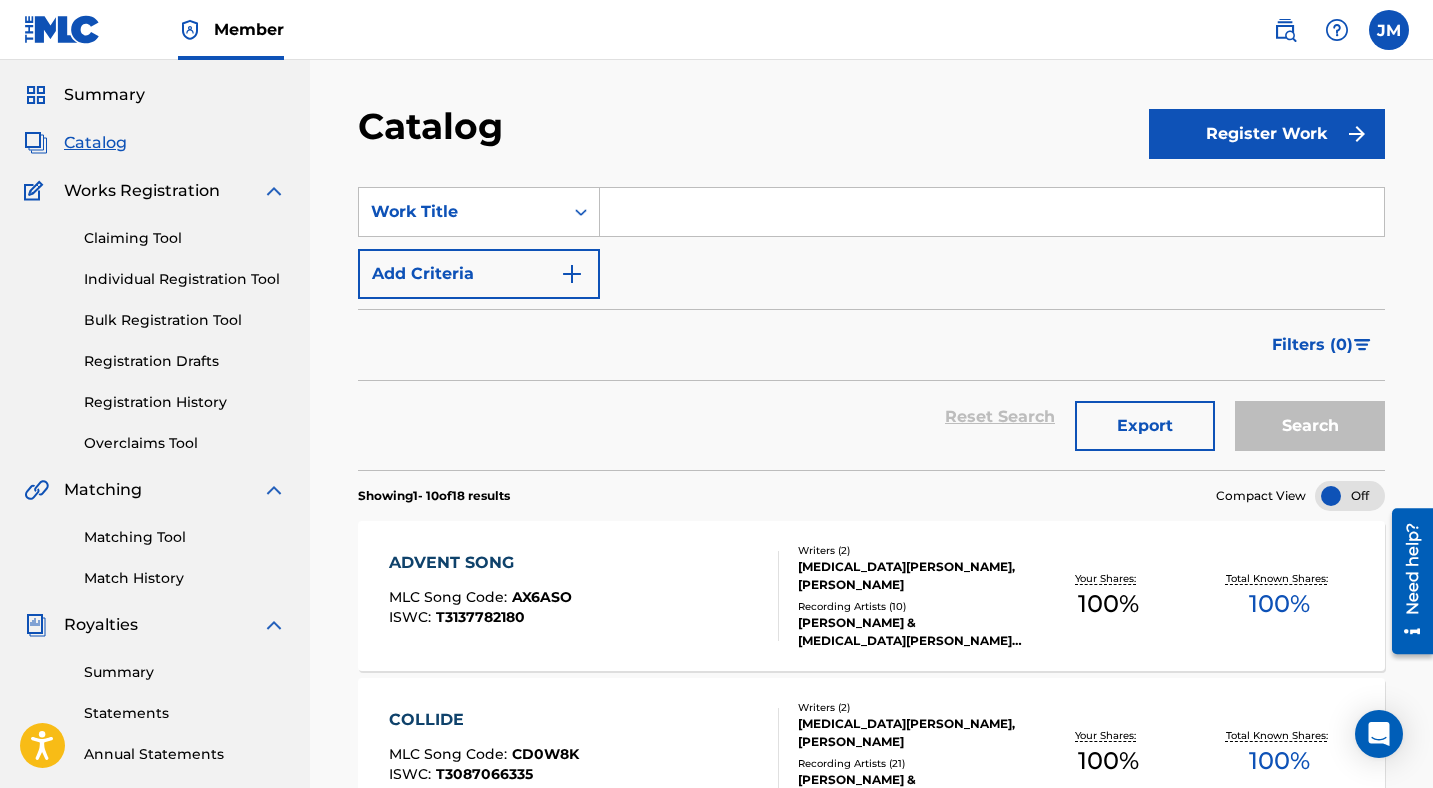 scroll, scrollTop: 41, scrollLeft: 0, axis: vertical 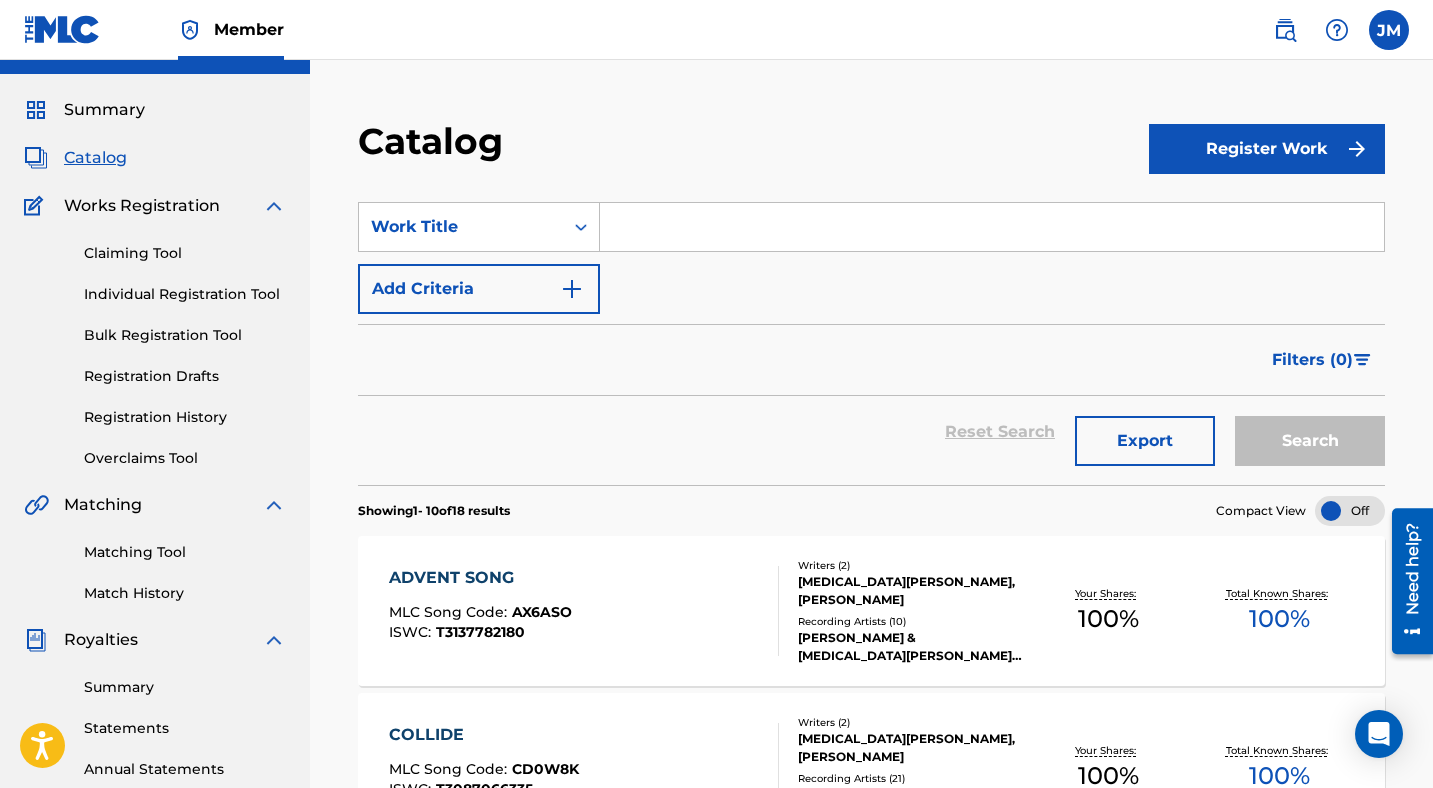 click on "Register Work" at bounding box center (1267, 149) 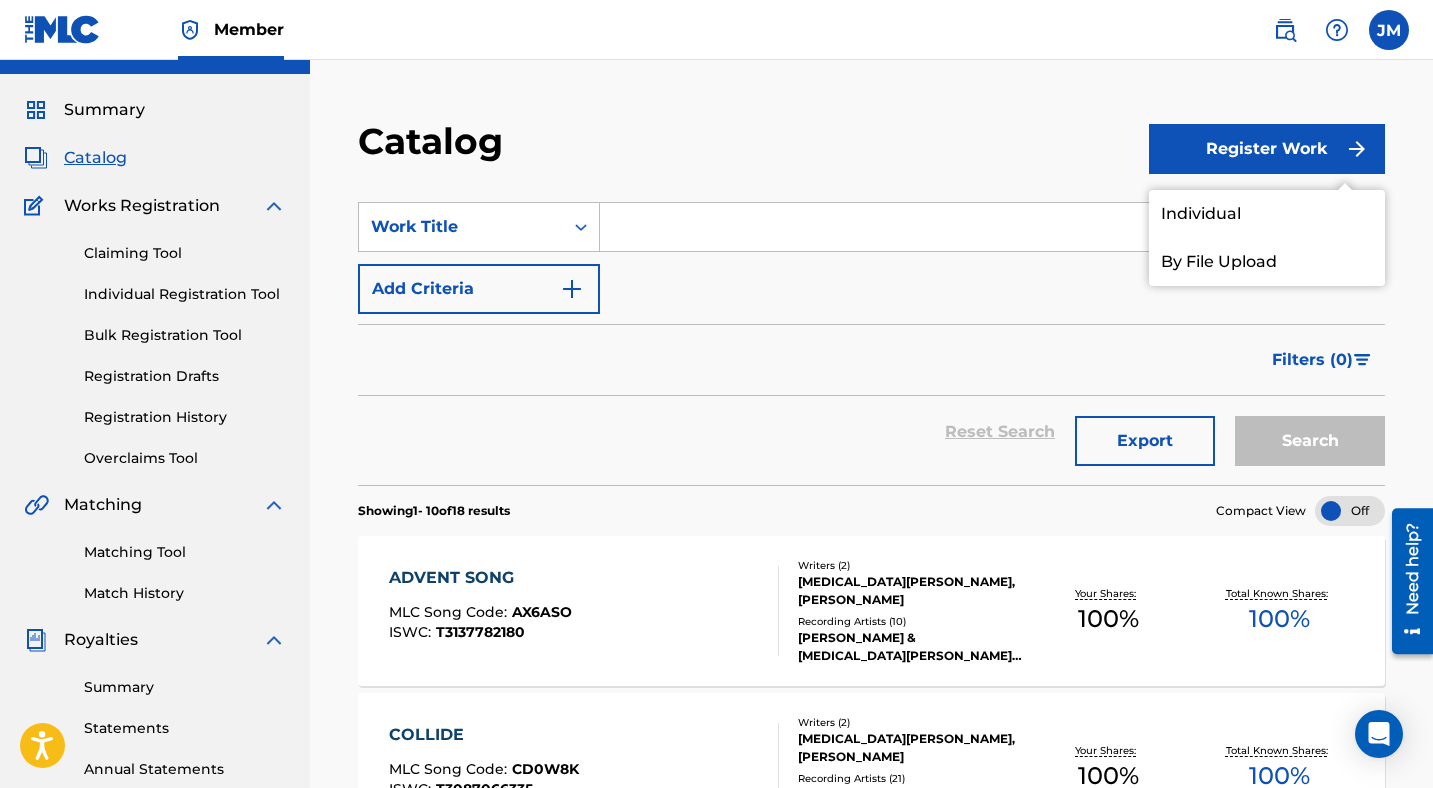 click on "Individual" at bounding box center (1267, 214) 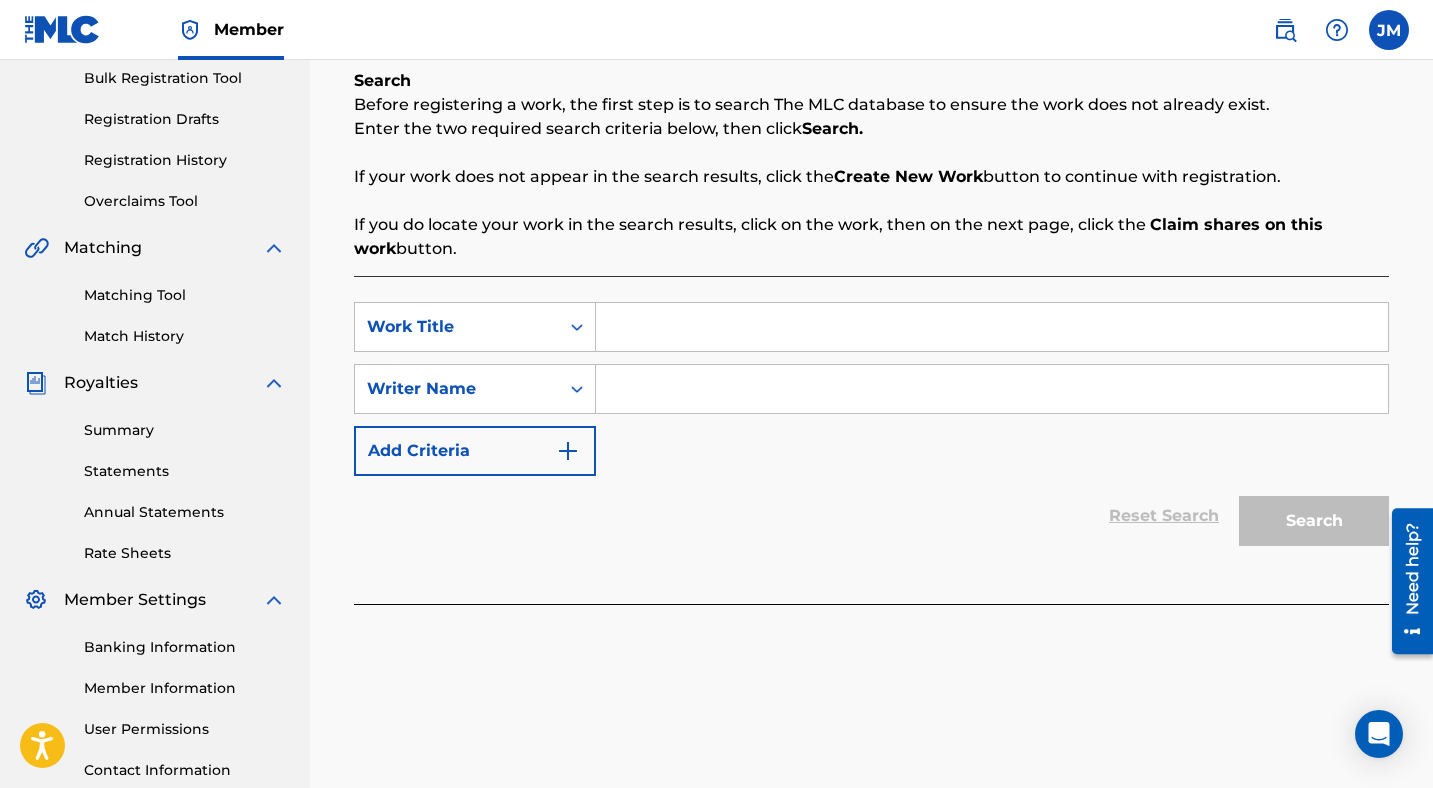 scroll, scrollTop: 302, scrollLeft: 0, axis: vertical 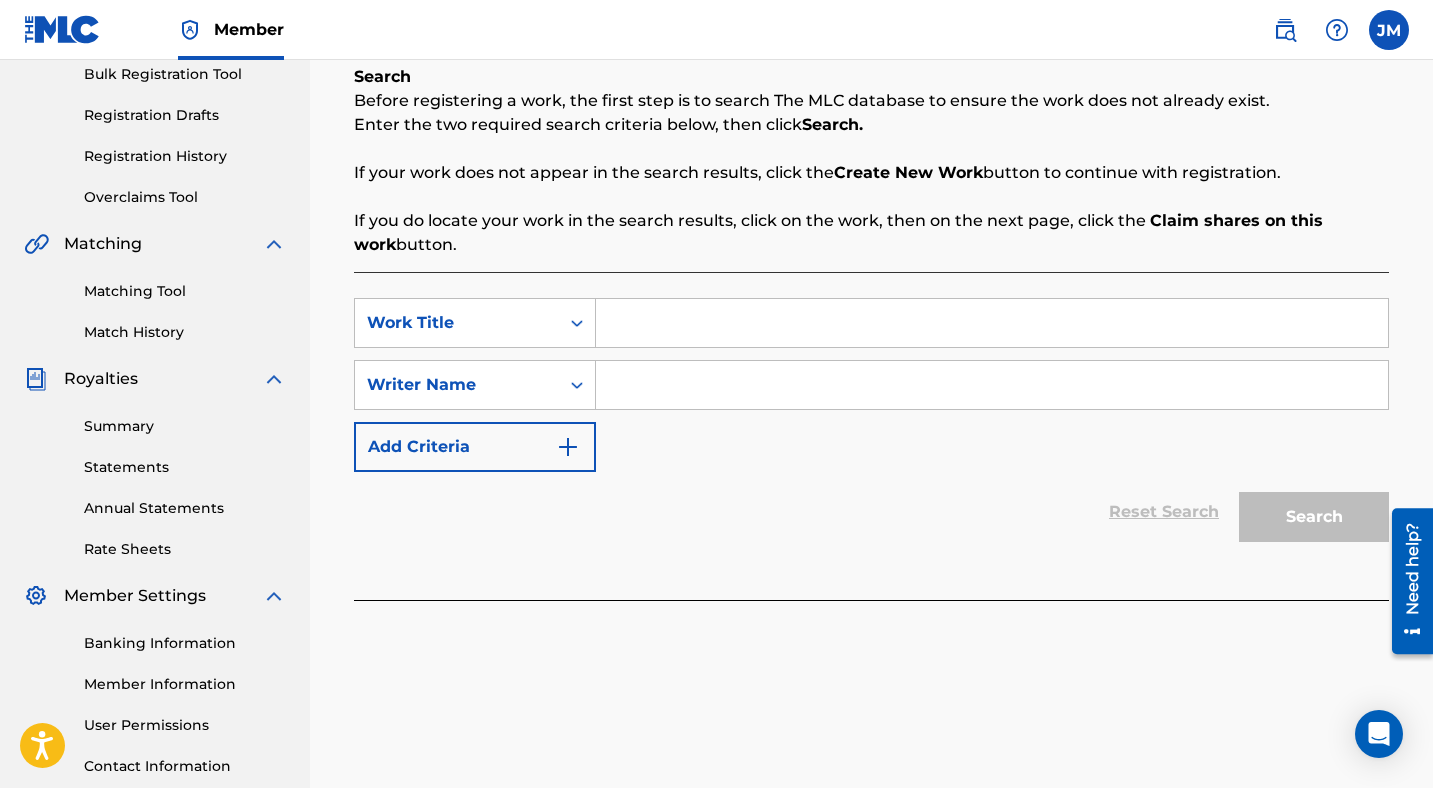 click at bounding box center [992, 323] 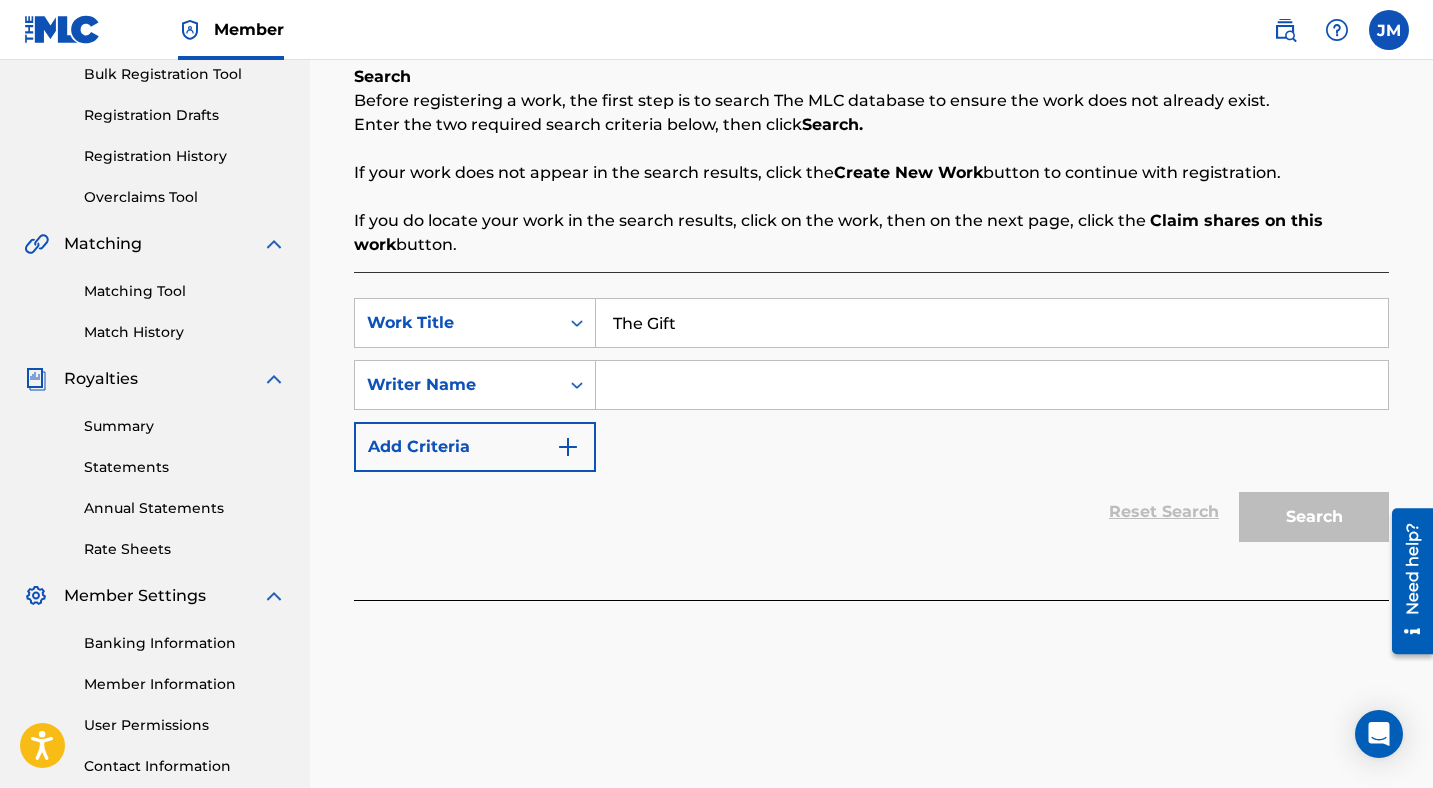 type on "The Gift" 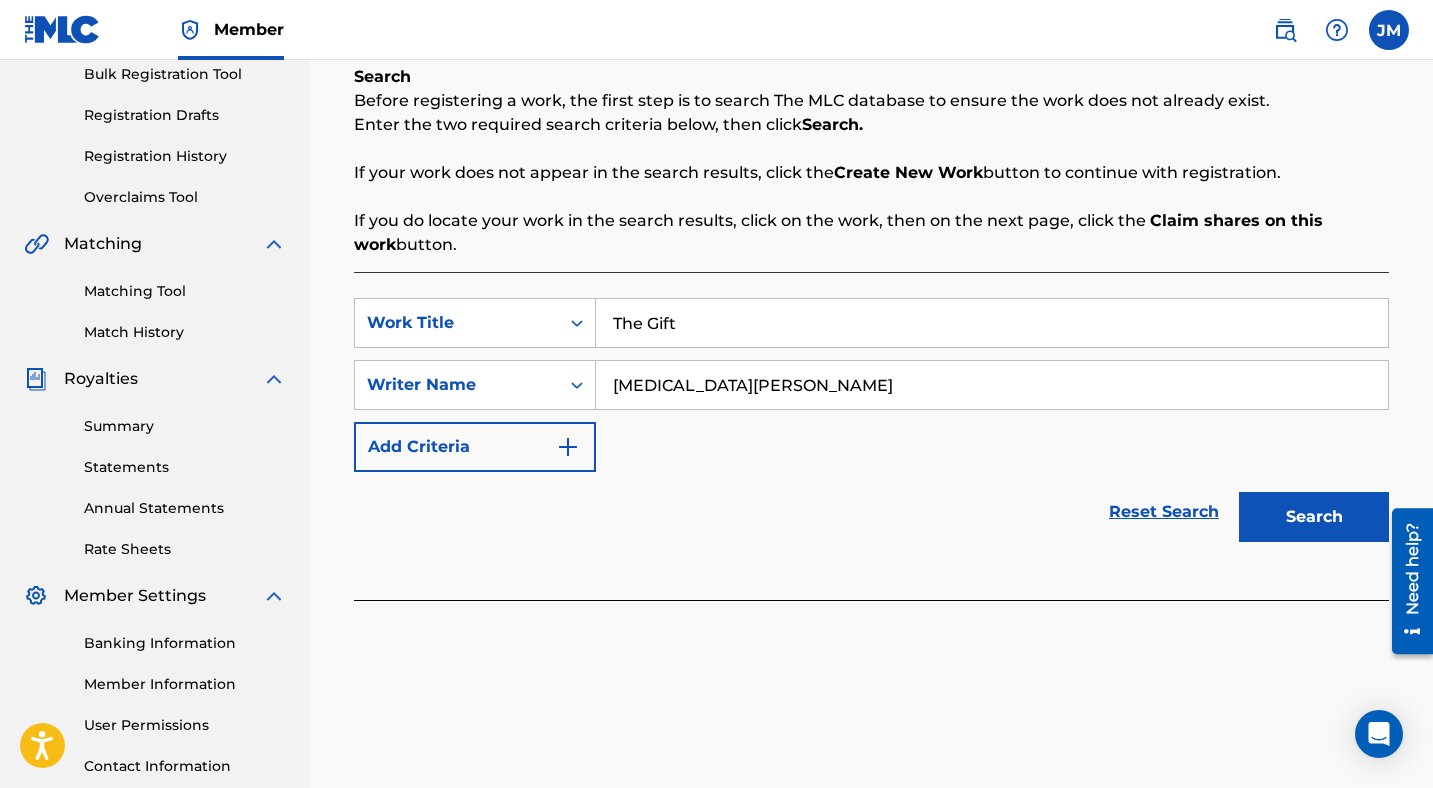 click on "Search" at bounding box center [1314, 517] 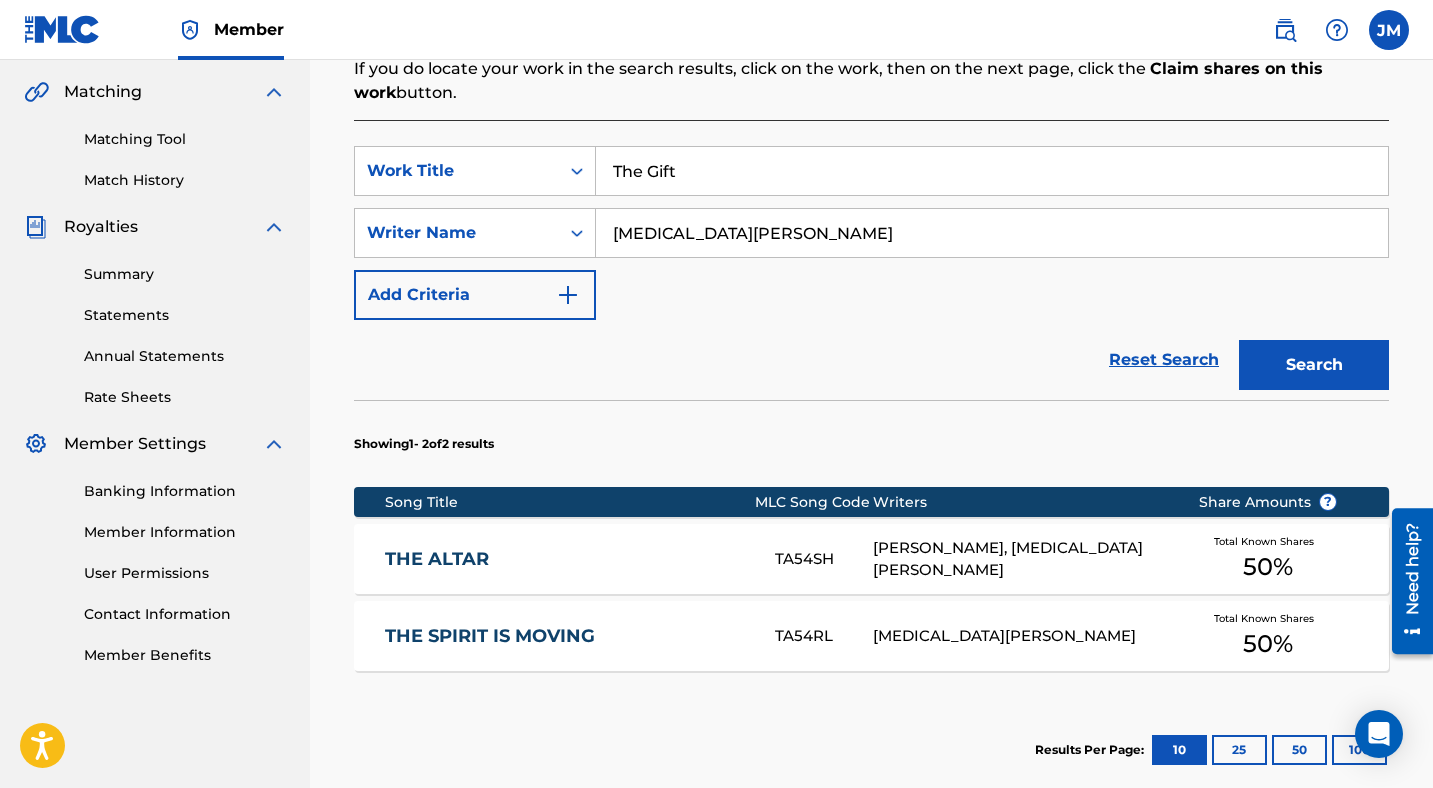 scroll, scrollTop: 698, scrollLeft: 0, axis: vertical 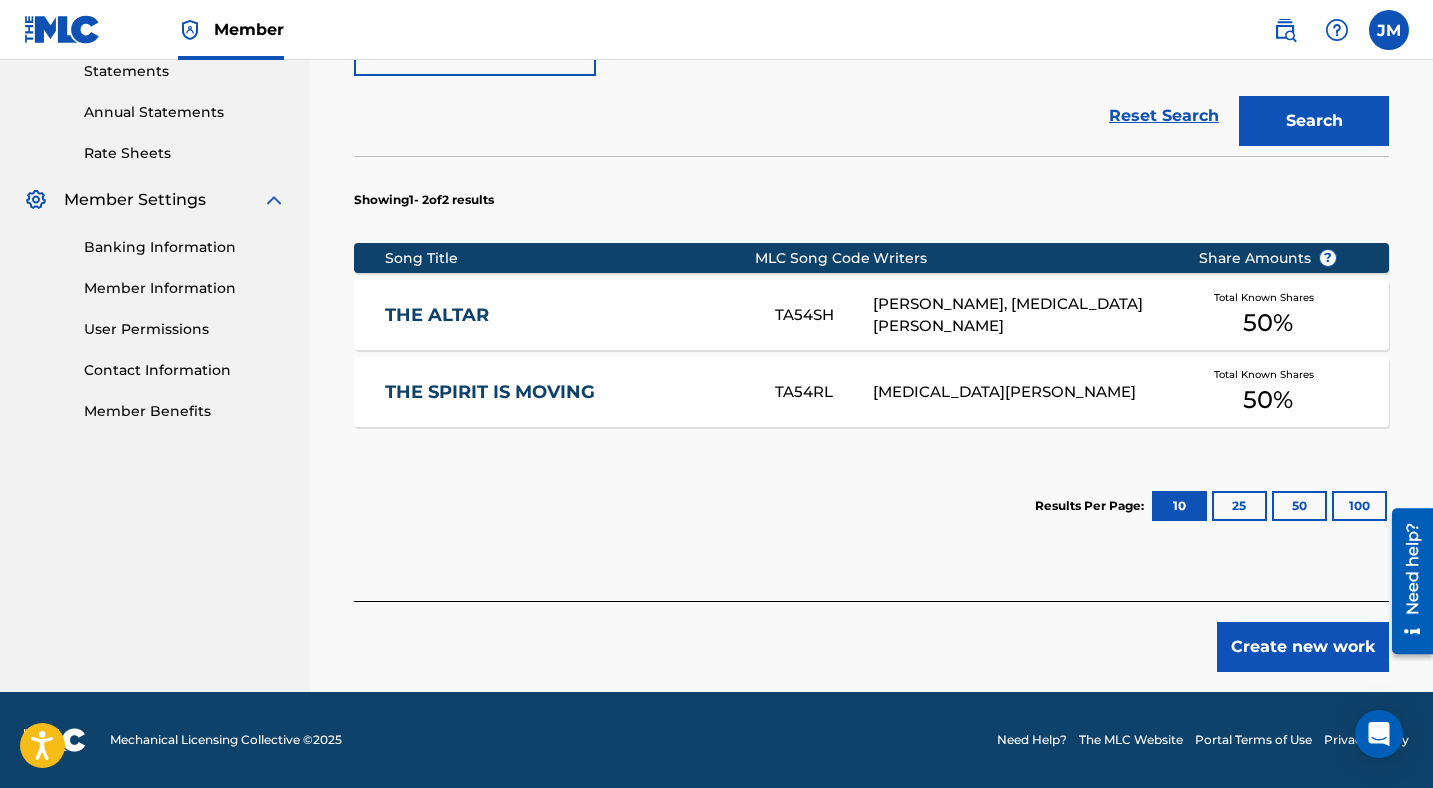 click on "Create new work" at bounding box center [1303, 647] 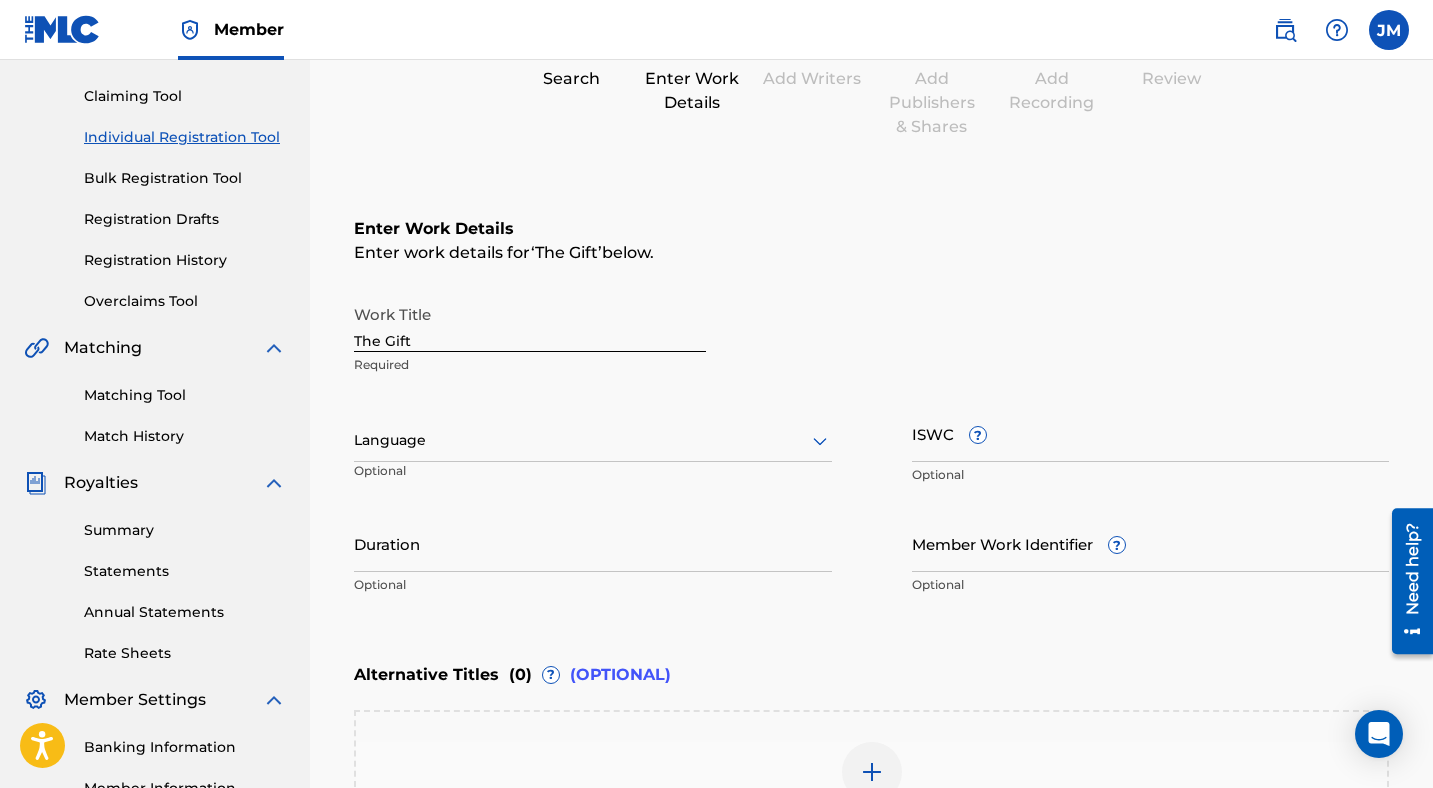 scroll, scrollTop: 212, scrollLeft: 0, axis: vertical 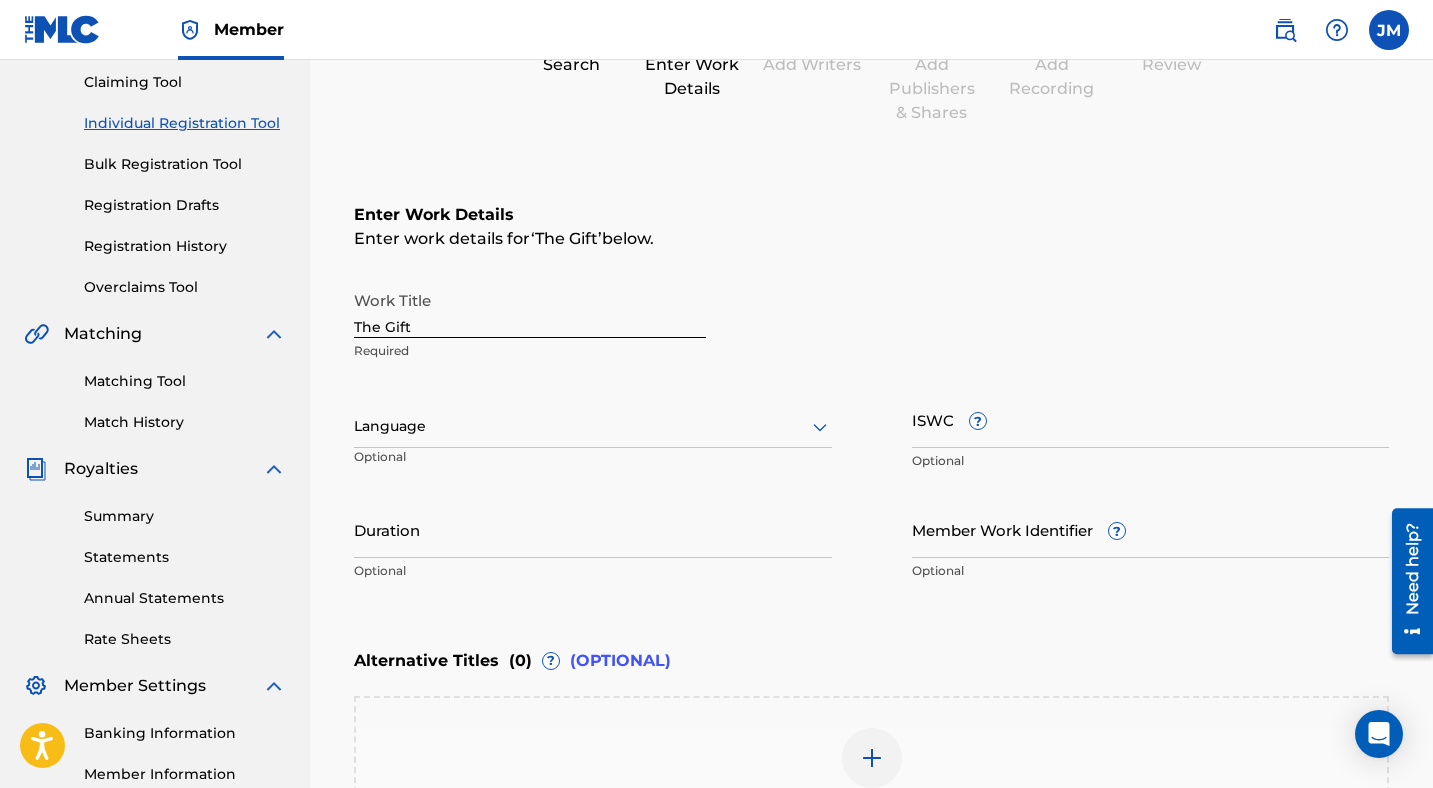 click at bounding box center (593, 426) 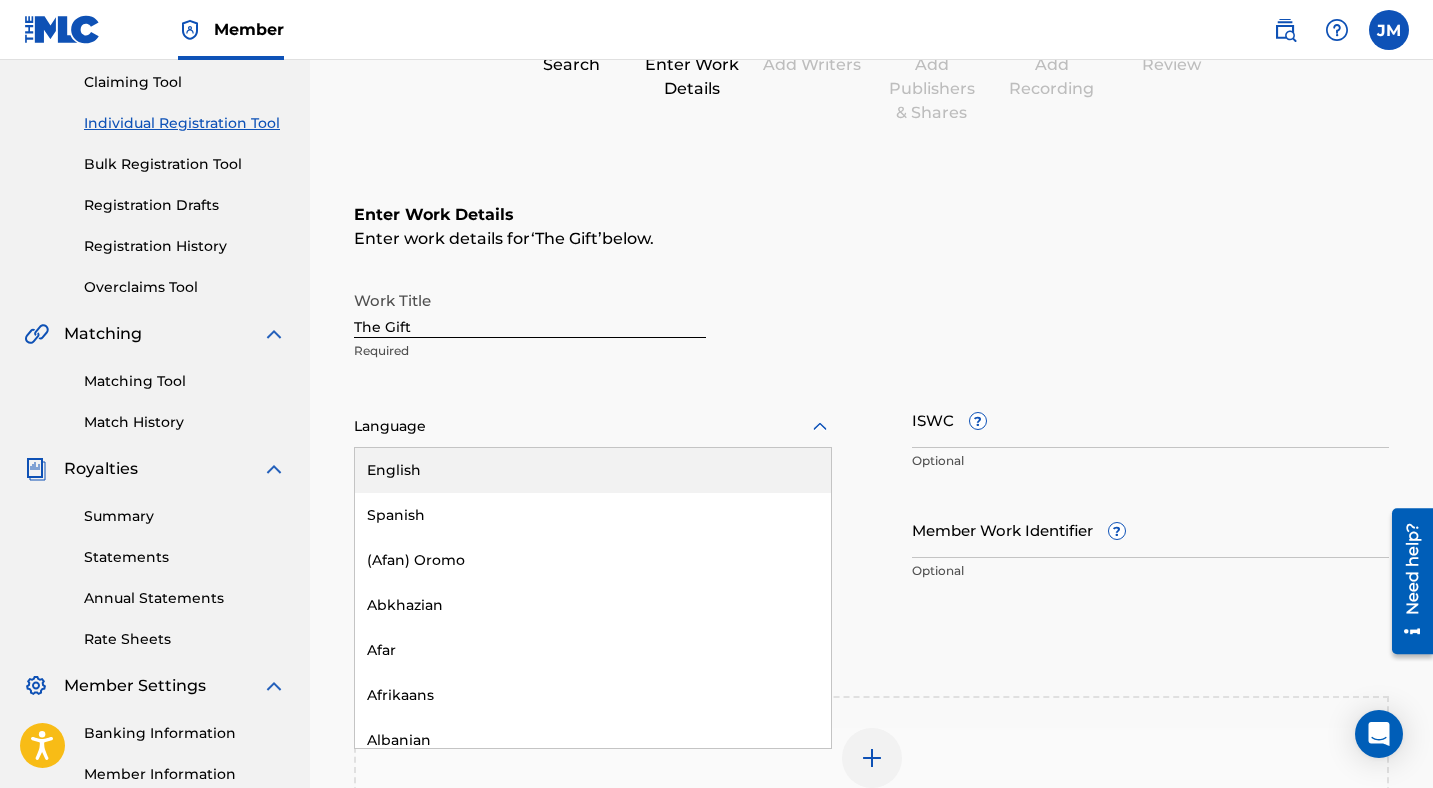 click on "English" at bounding box center [593, 470] 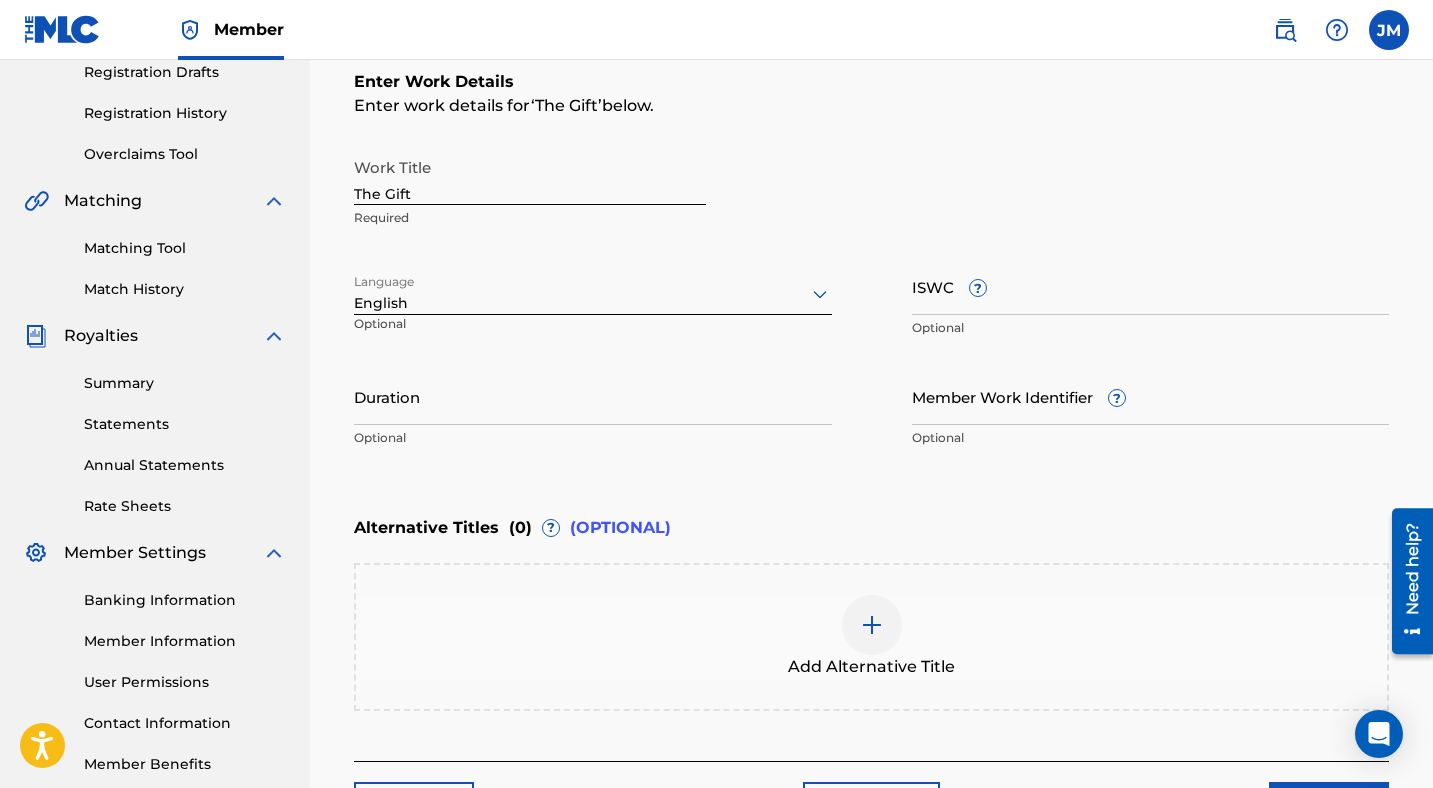 scroll, scrollTop: 346, scrollLeft: 0, axis: vertical 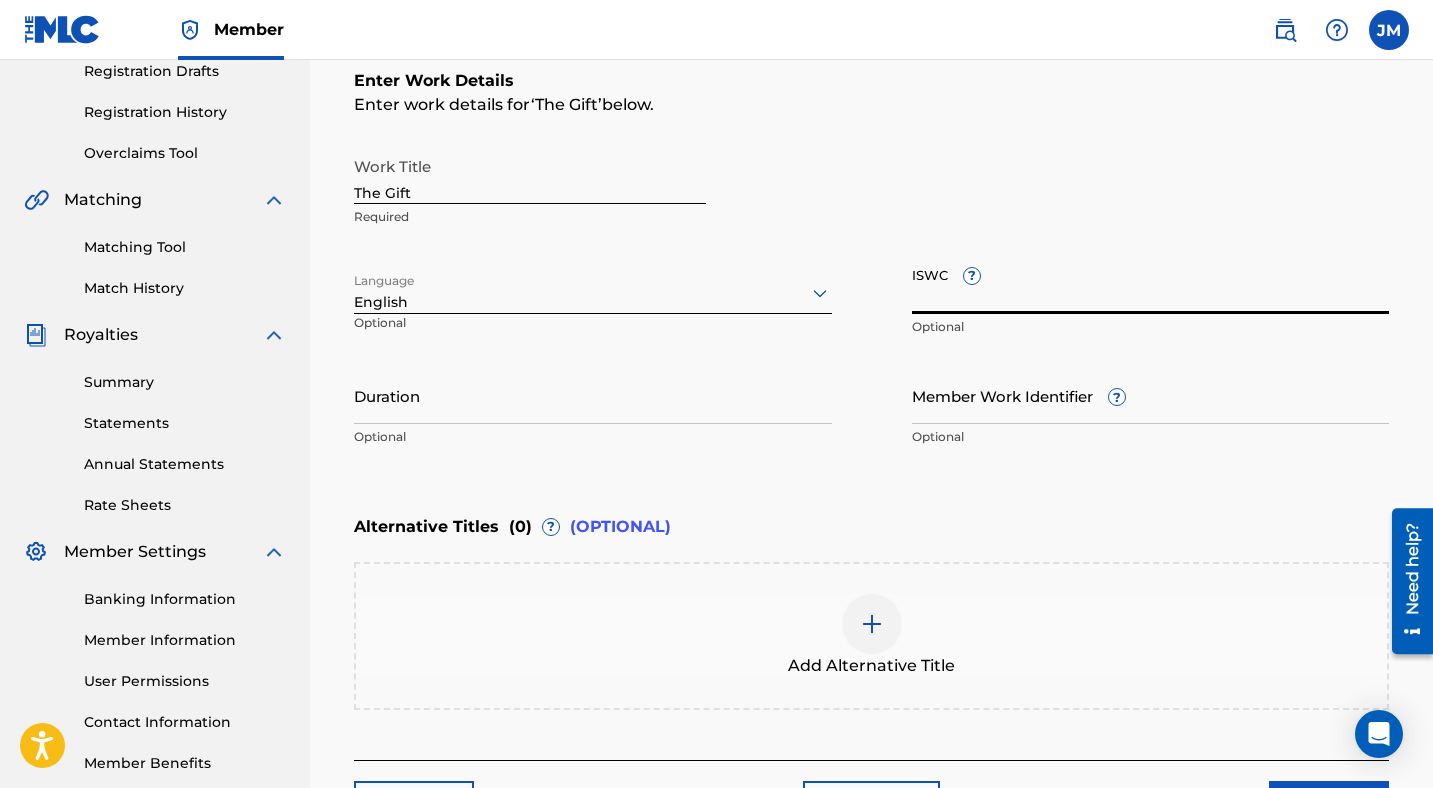 click on "ISWC   ?" at bounding box center [1151, 285] 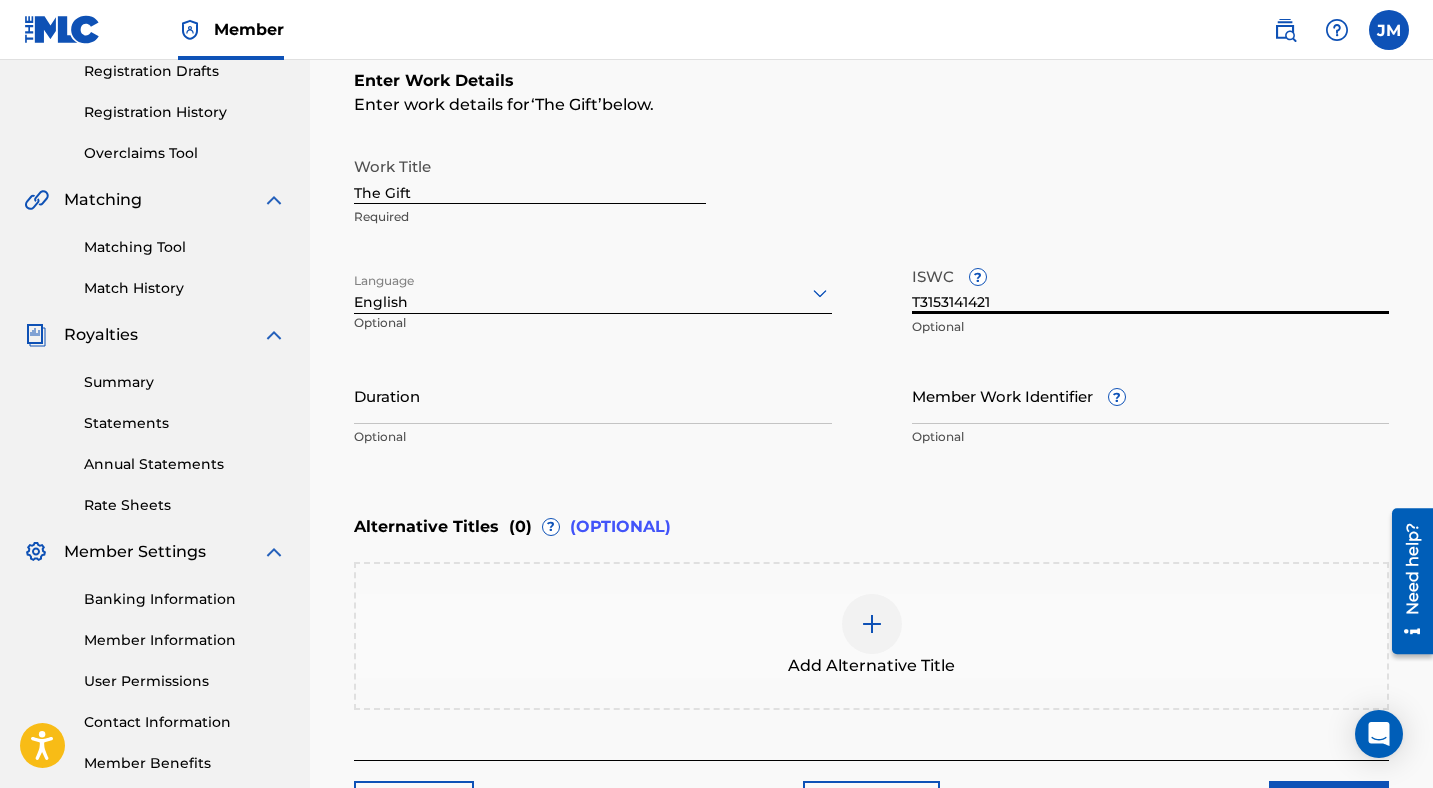 type on "T3153141421" 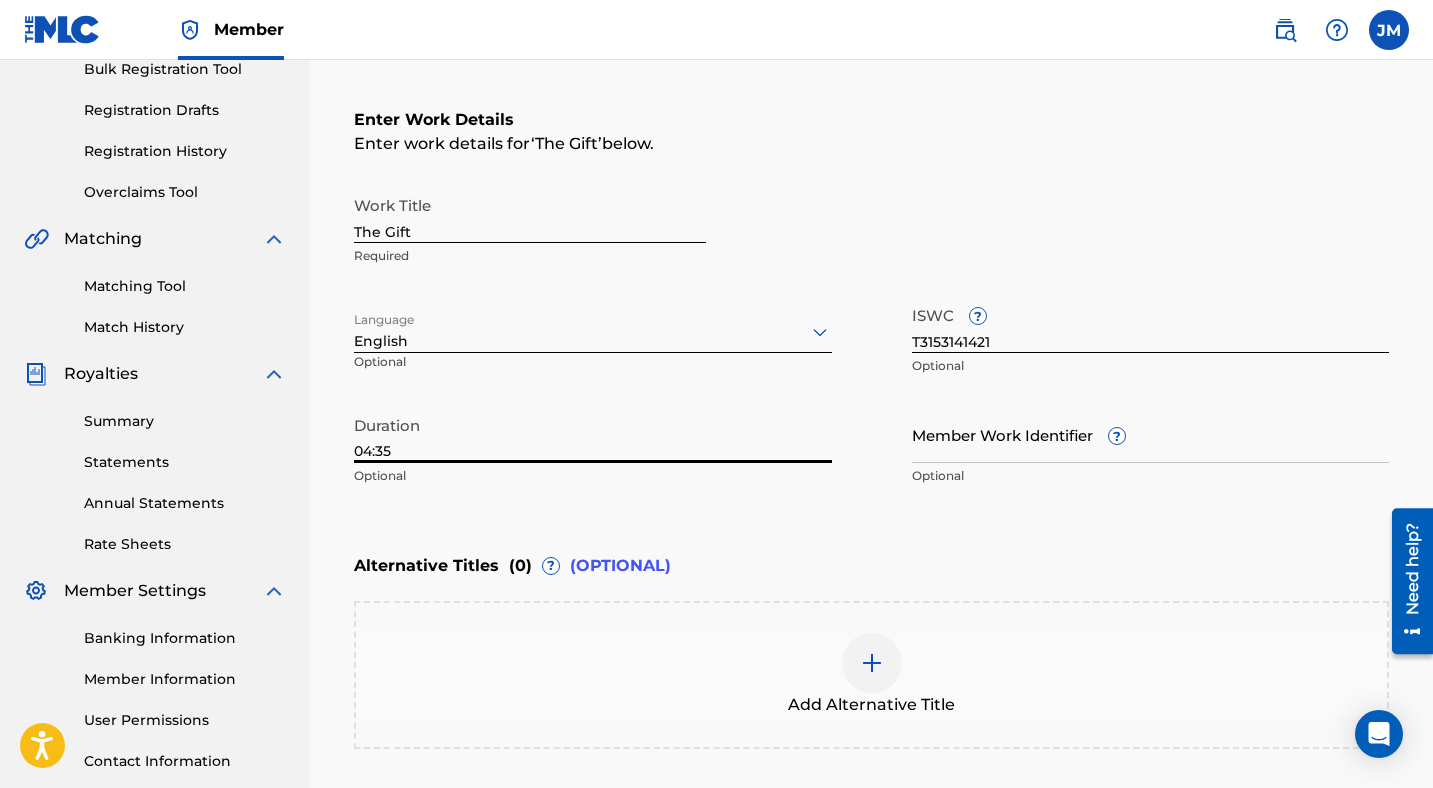 scroll, scrollTop: 504, scrollLeft: 0, axis: vertical 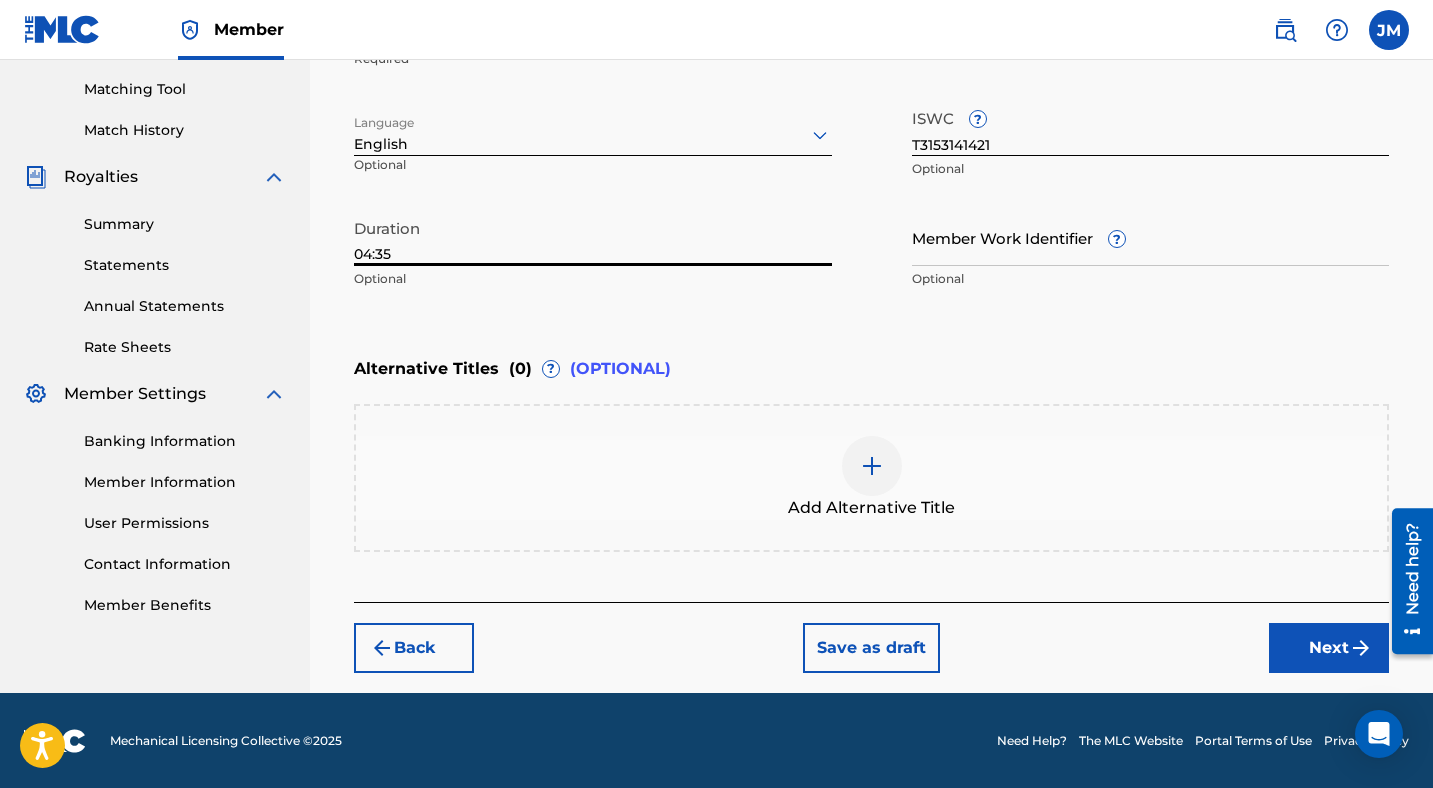 type on "04:35" 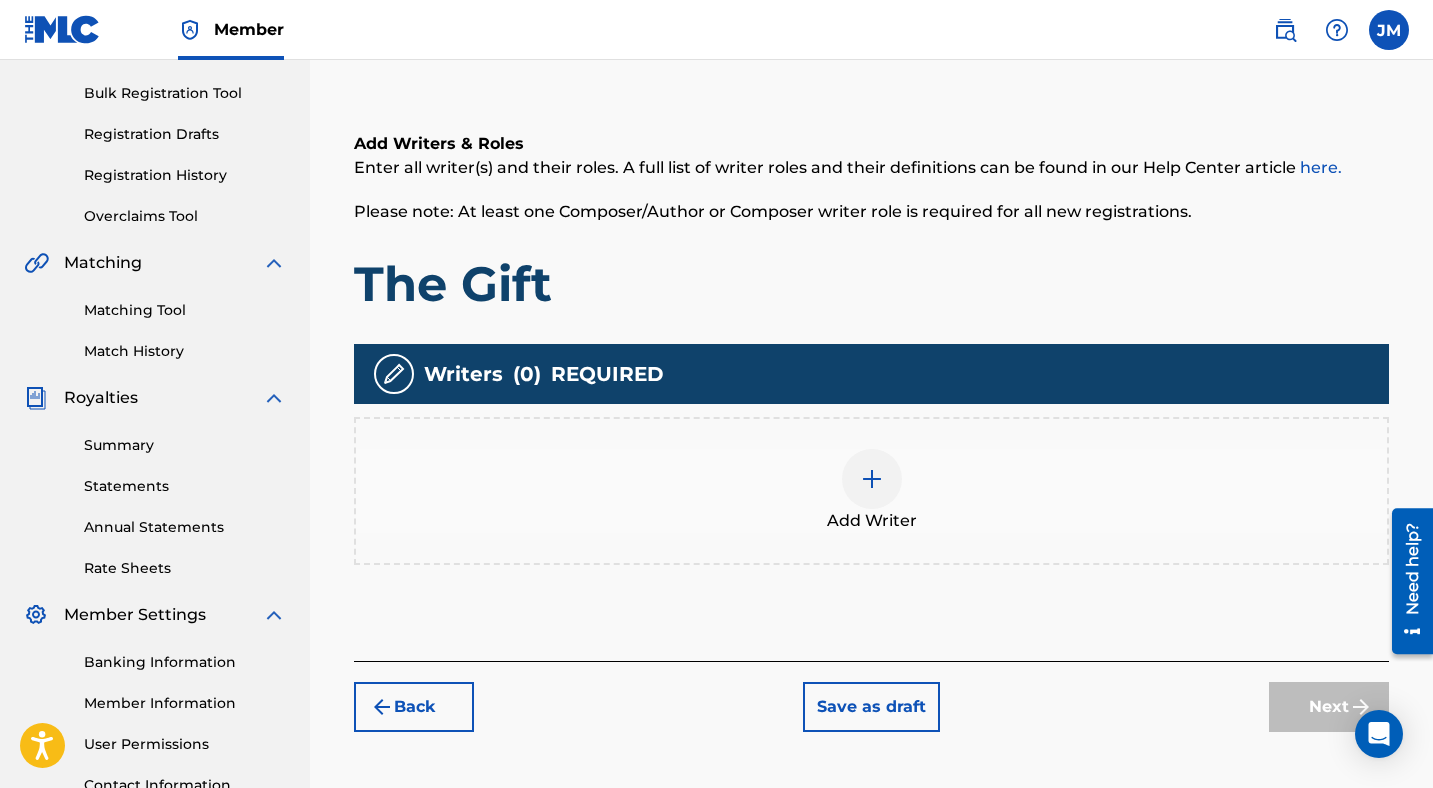 scroll, scrollTop: 300, scrollLeft: 0, axis: vertical 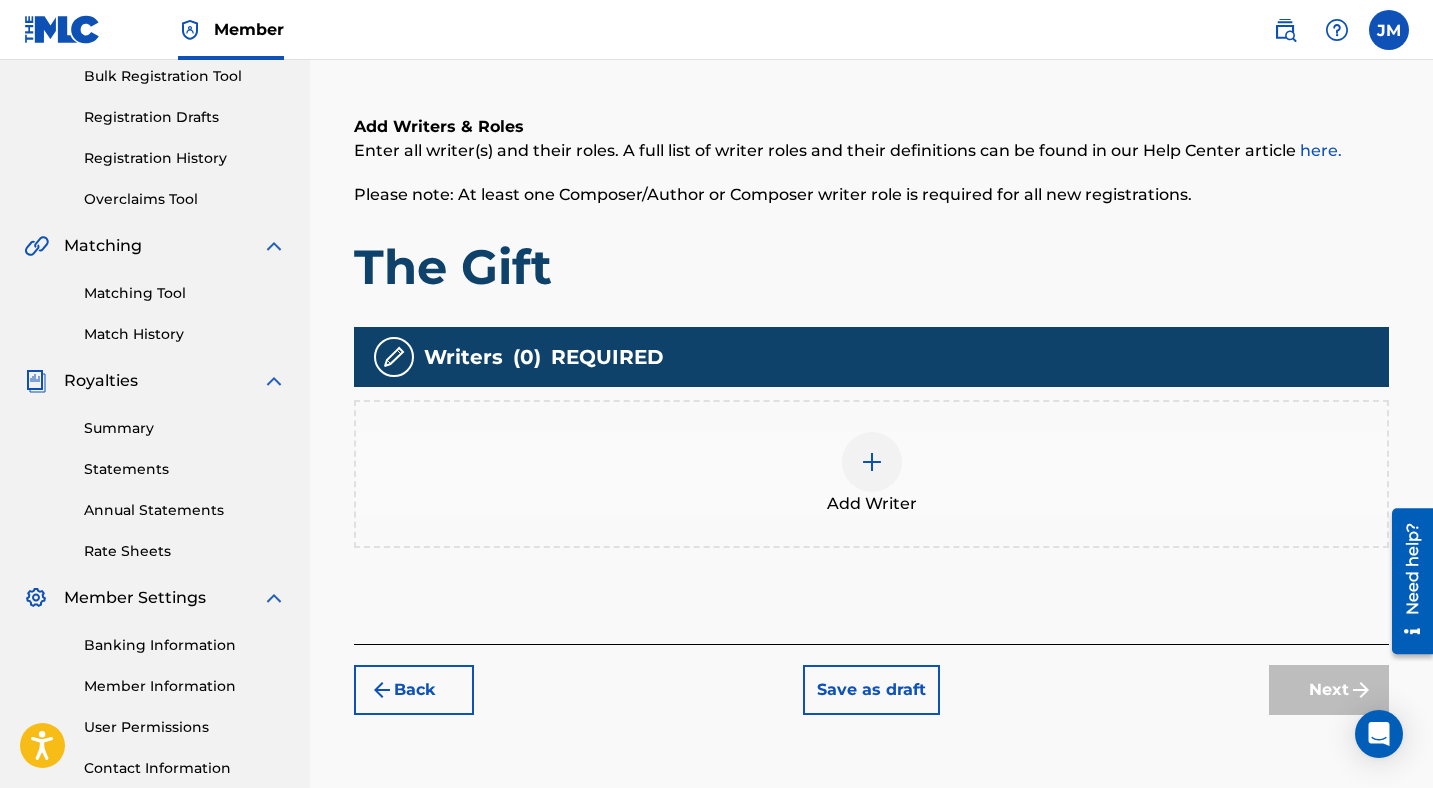 click at bounding box center [872, 462] 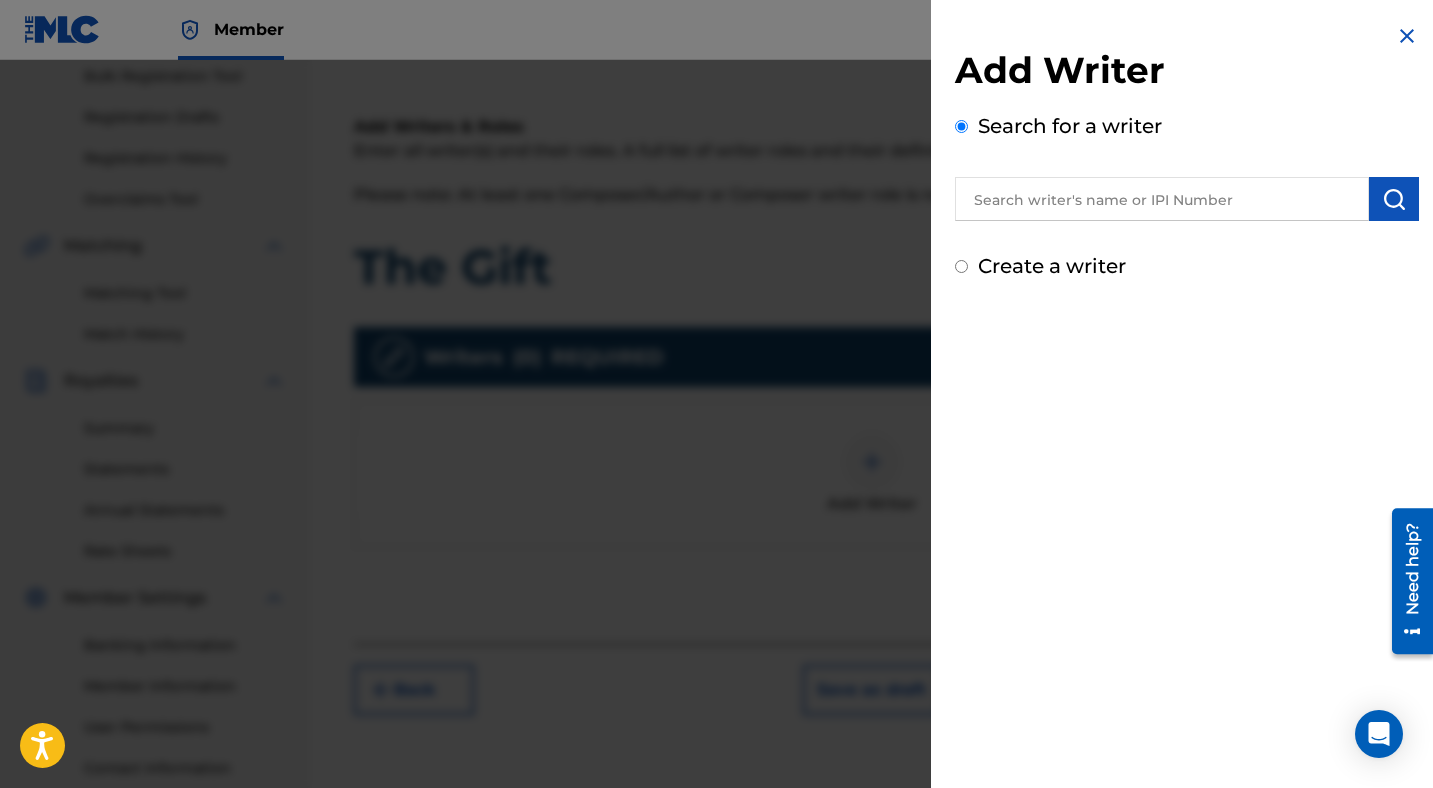 click at bounding box center (1162, 199) 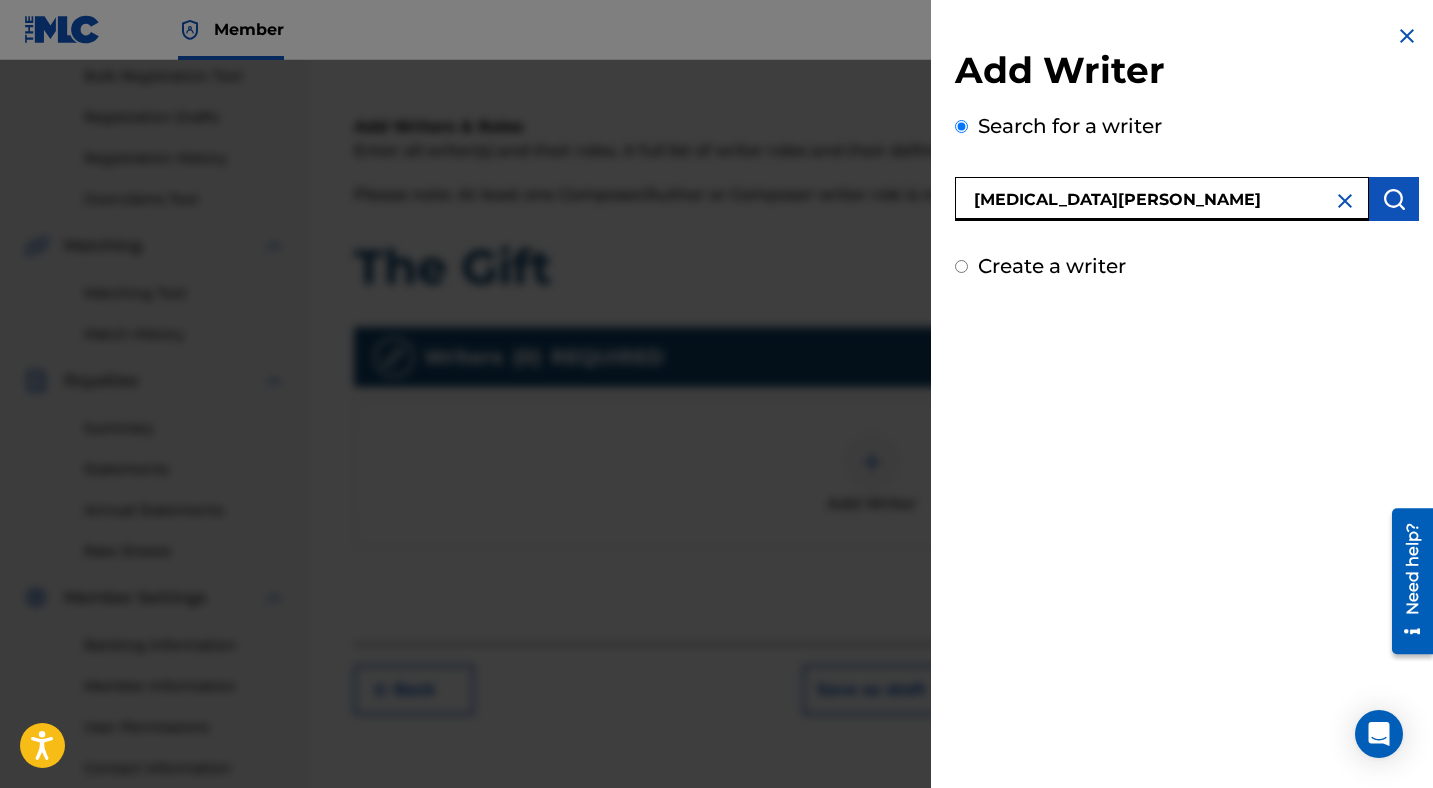 type on "[MEDICAL_DATA][PERSON_NAME]" 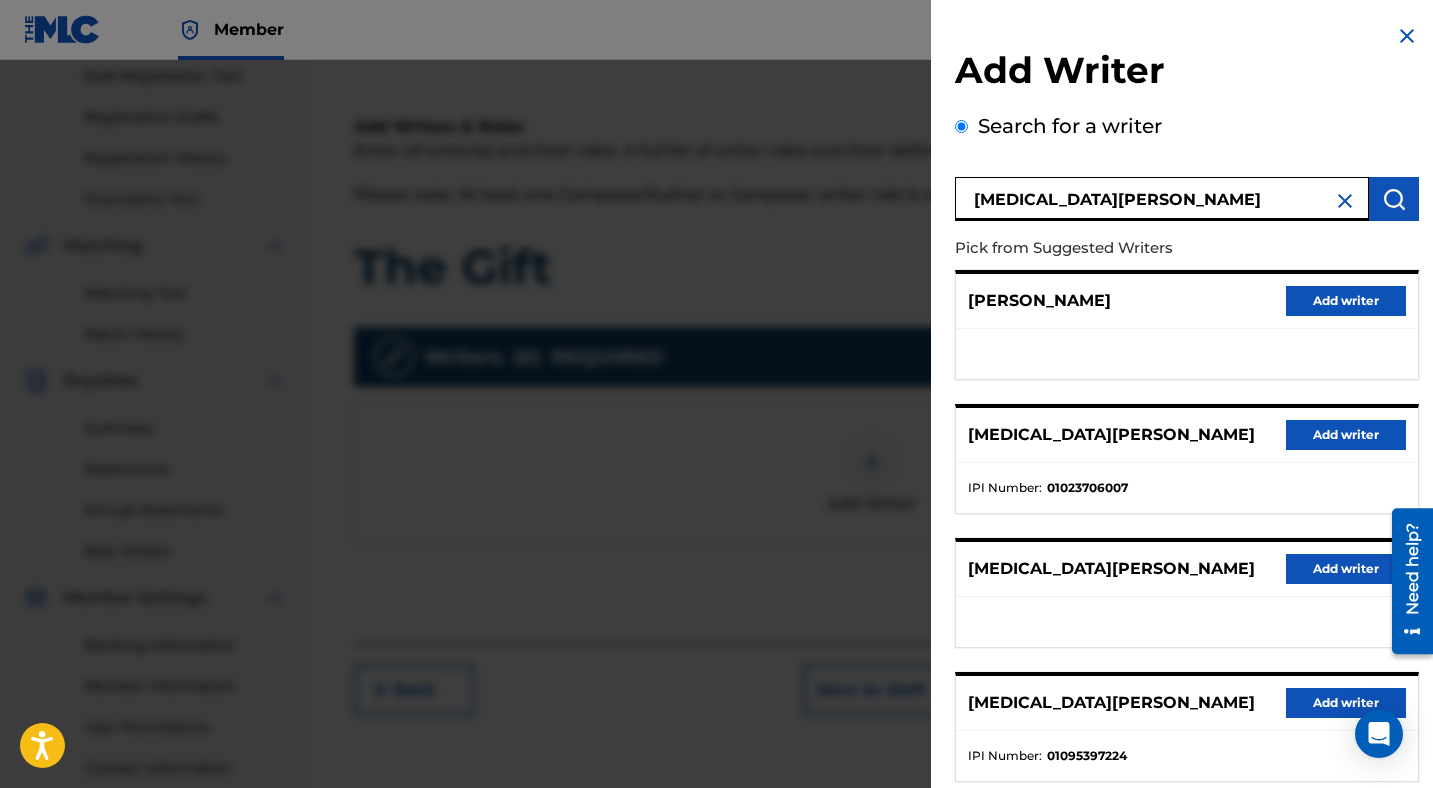 click on "Add writer" at bounding box center [1346, 435] 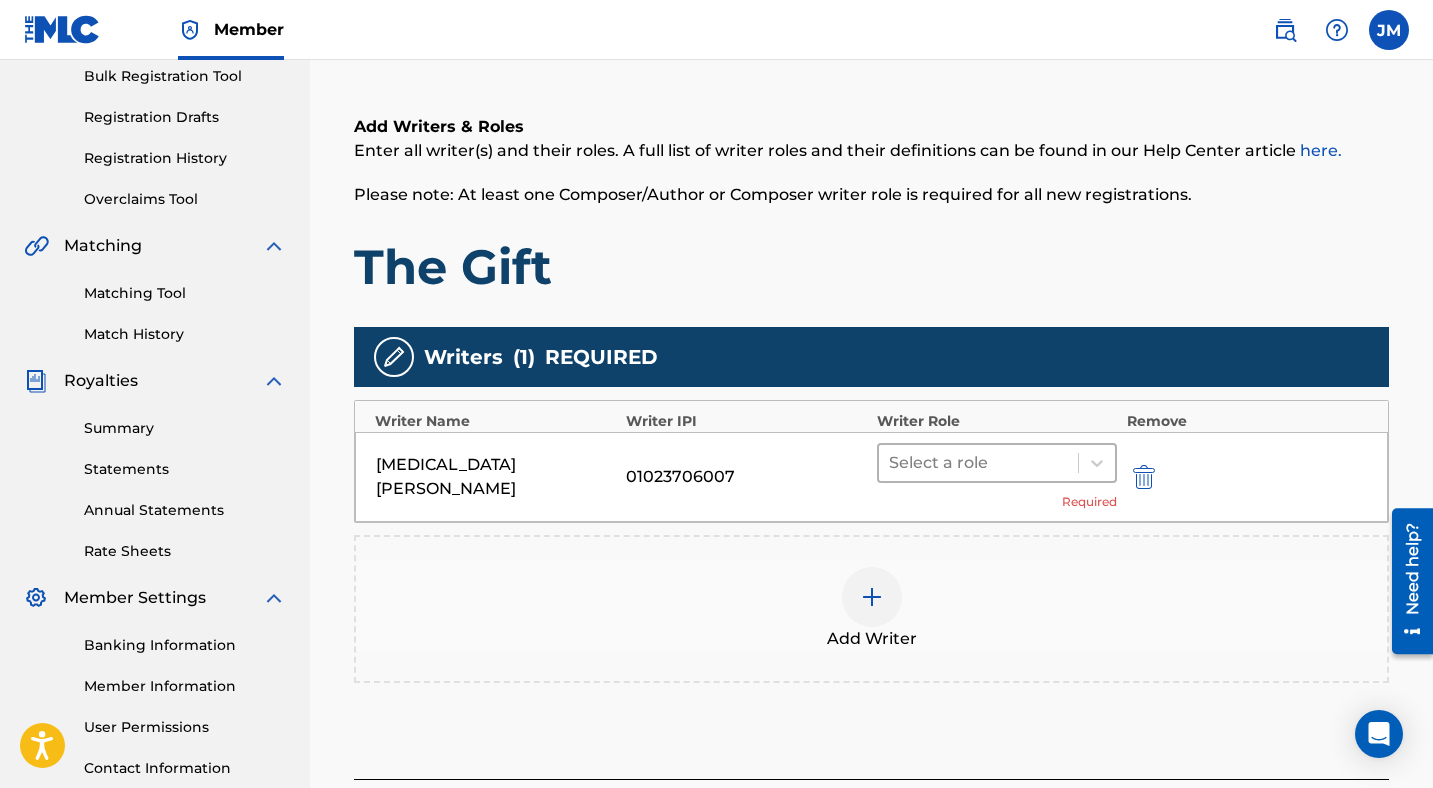 click at bounding box center [978, 463] 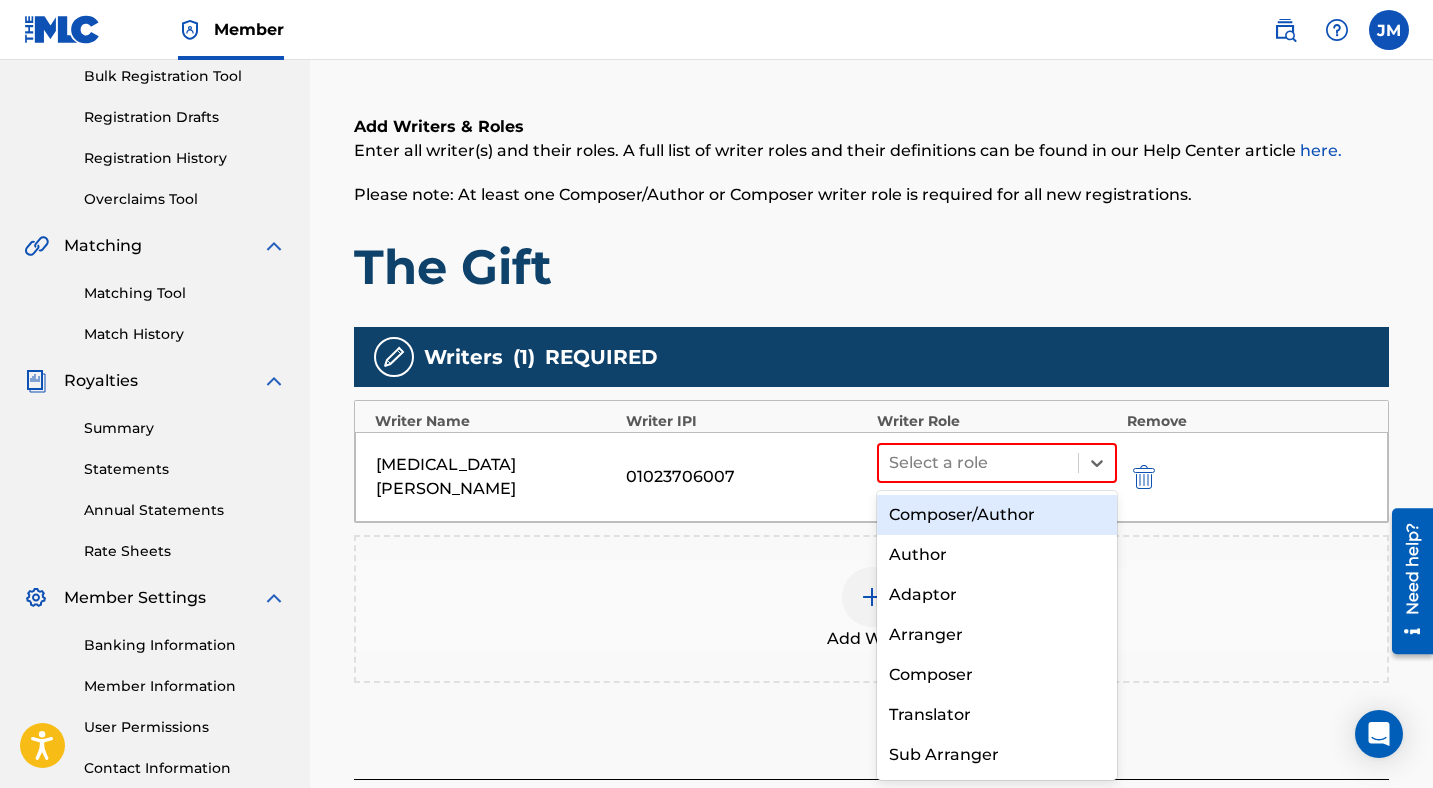 click on "Composer/Author" at bounding box center (997, 515) 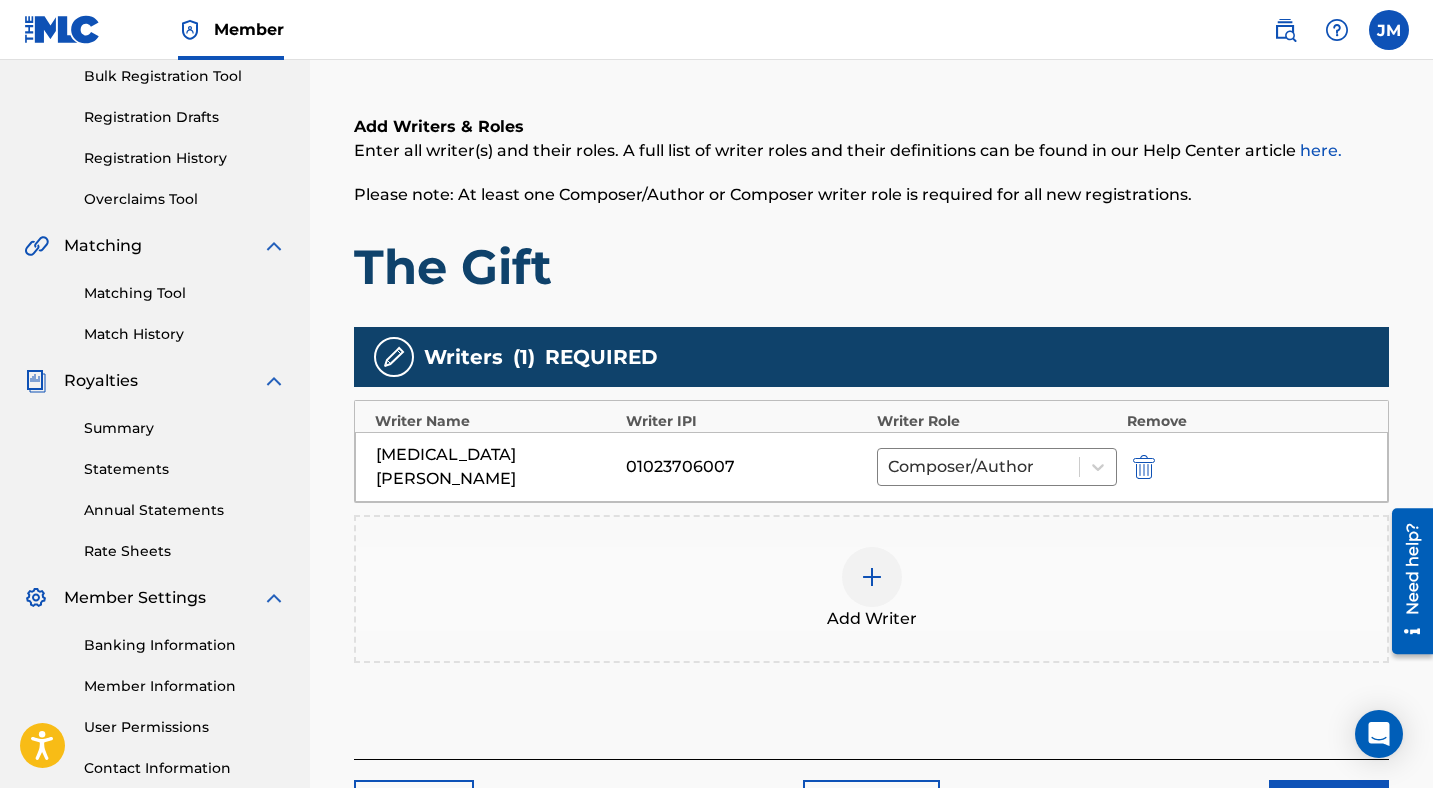 click at bounding box center [872, 577] 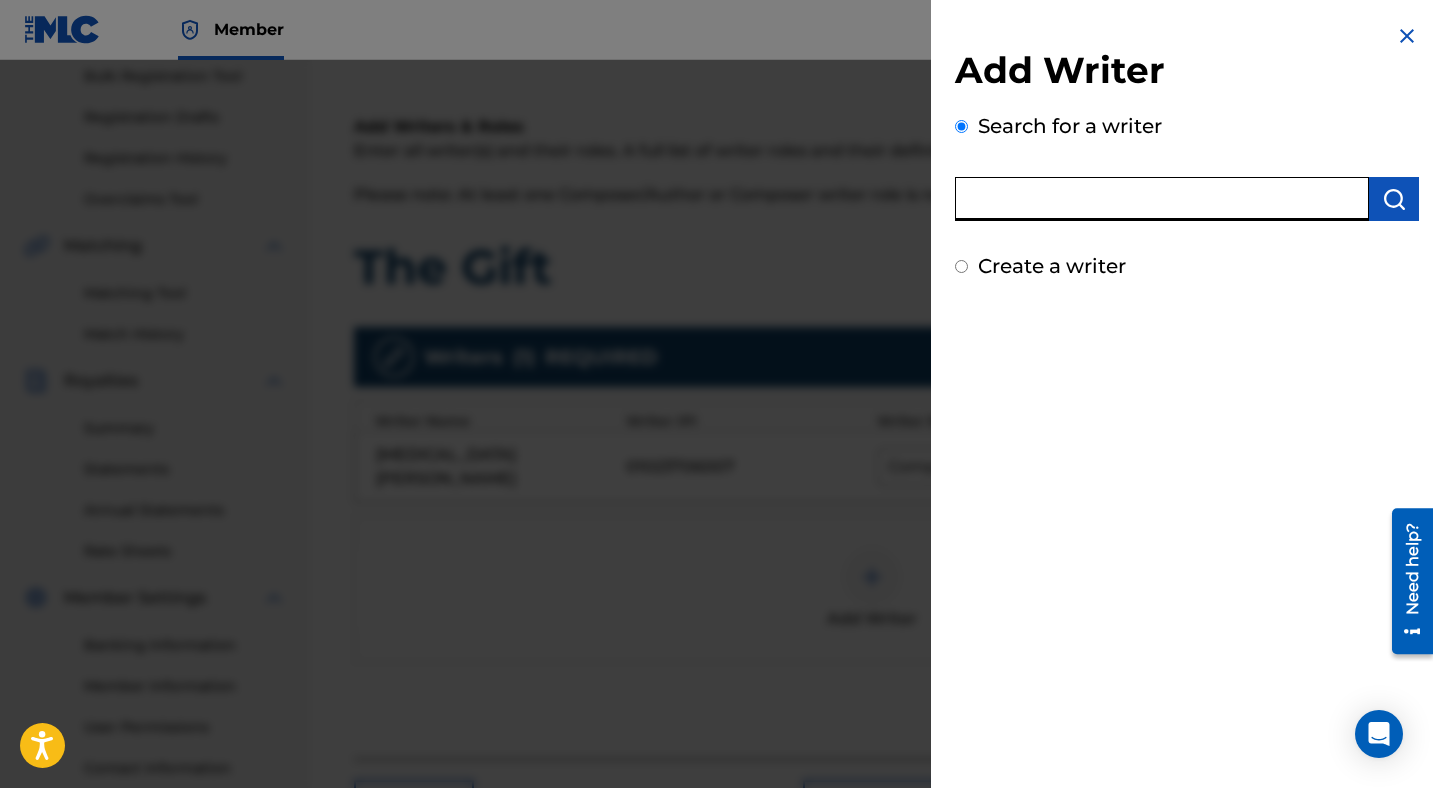 click at bounding box center [1162, 199] 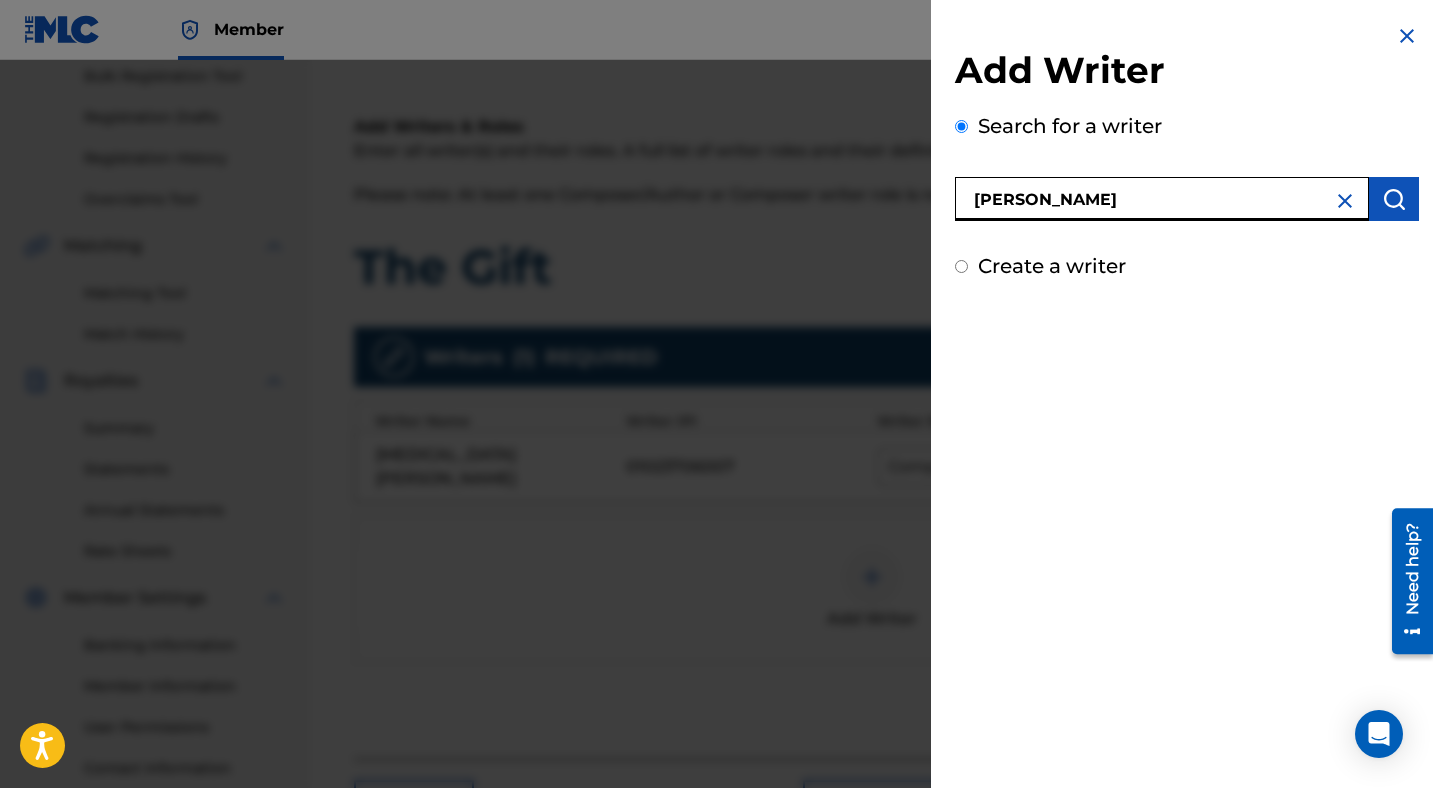type on "[PERSON_NAME]" 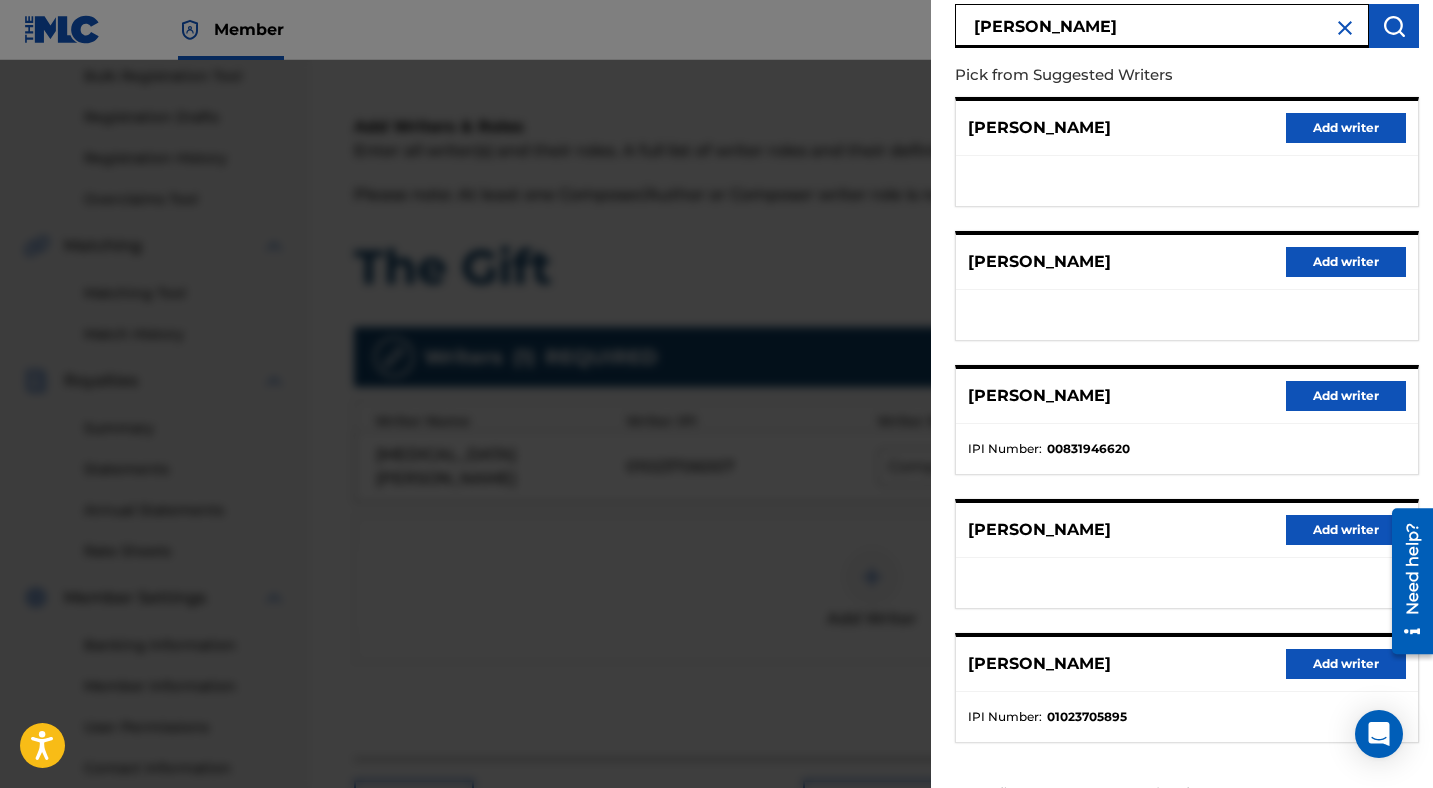 scroll, scrollTop: 246, scrollLeft: 0, axis: vertical 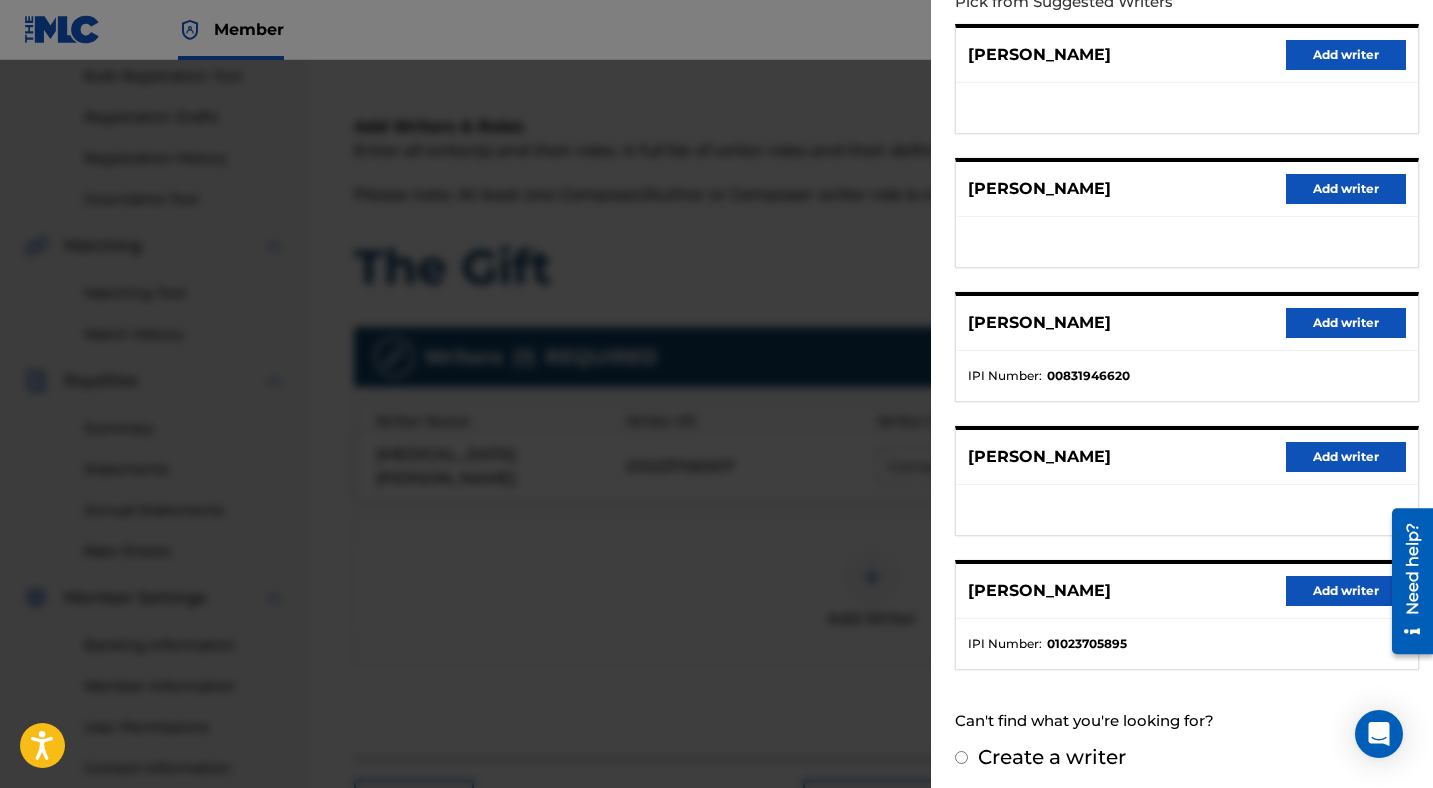 click on "Add writer" at bounding box center (1346, 591) 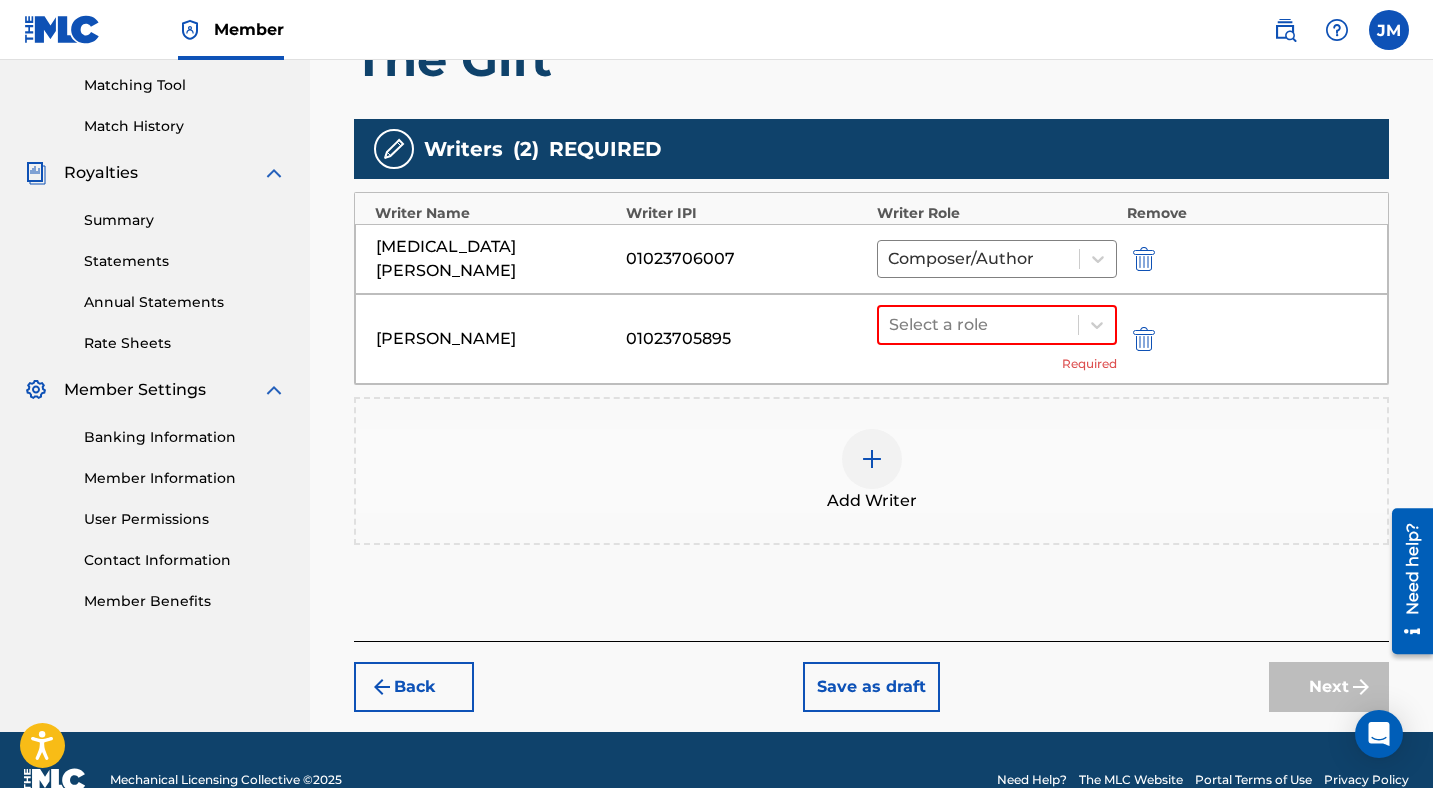 scroll, scrollTop: 538, scrollLeft: 0, axis: vertical 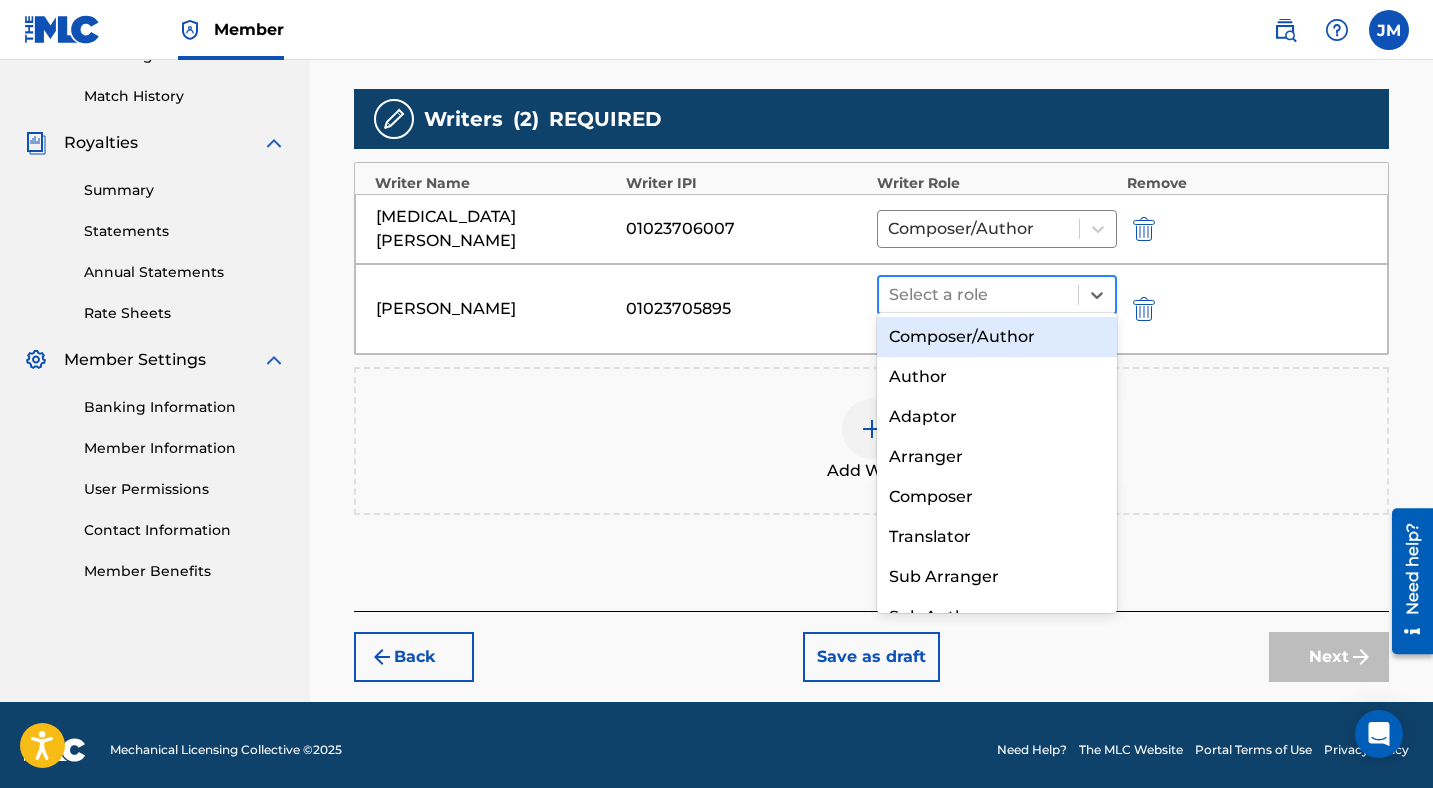 click at bounding box center (978, 295) 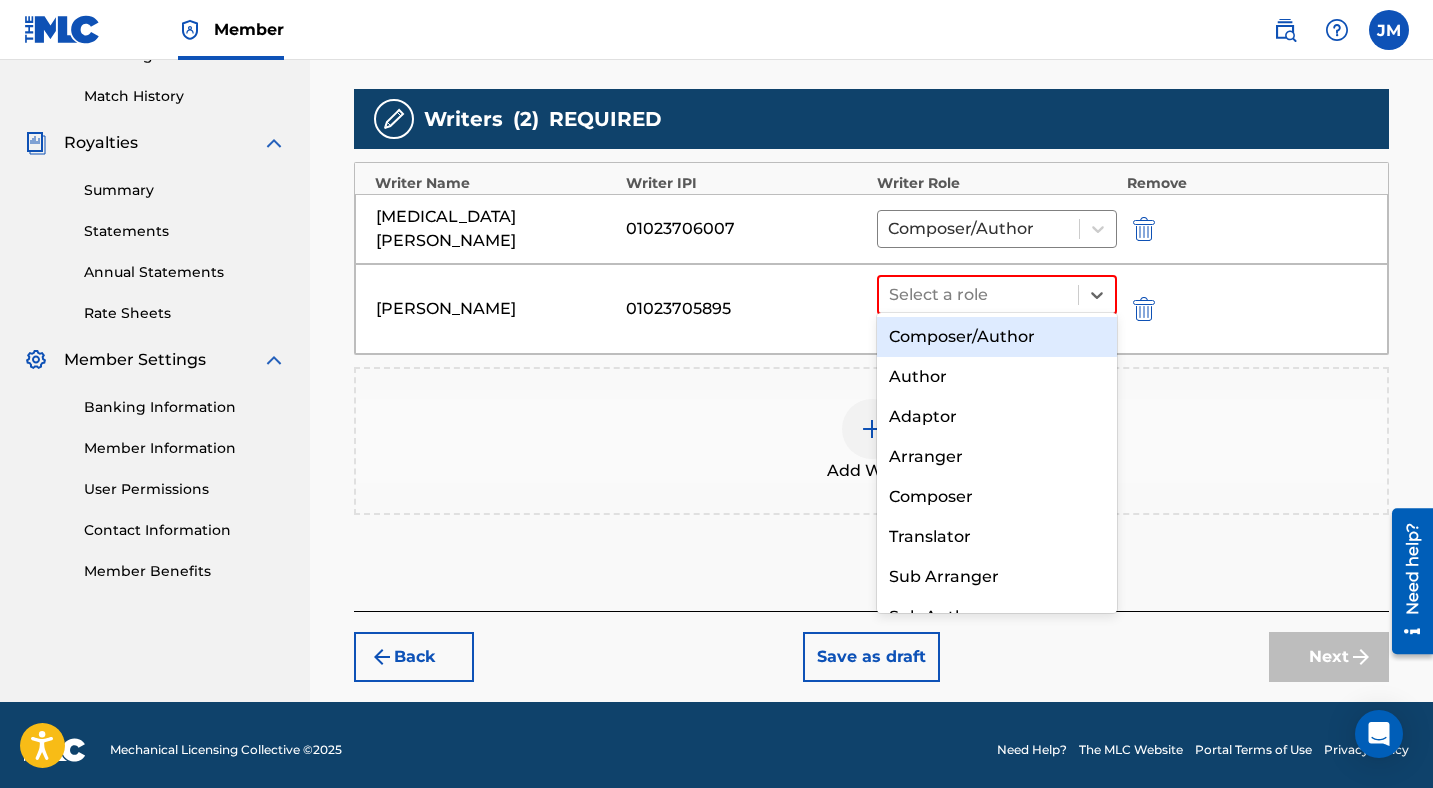 click on "Composer/Author" at bounding box center (997, 337) 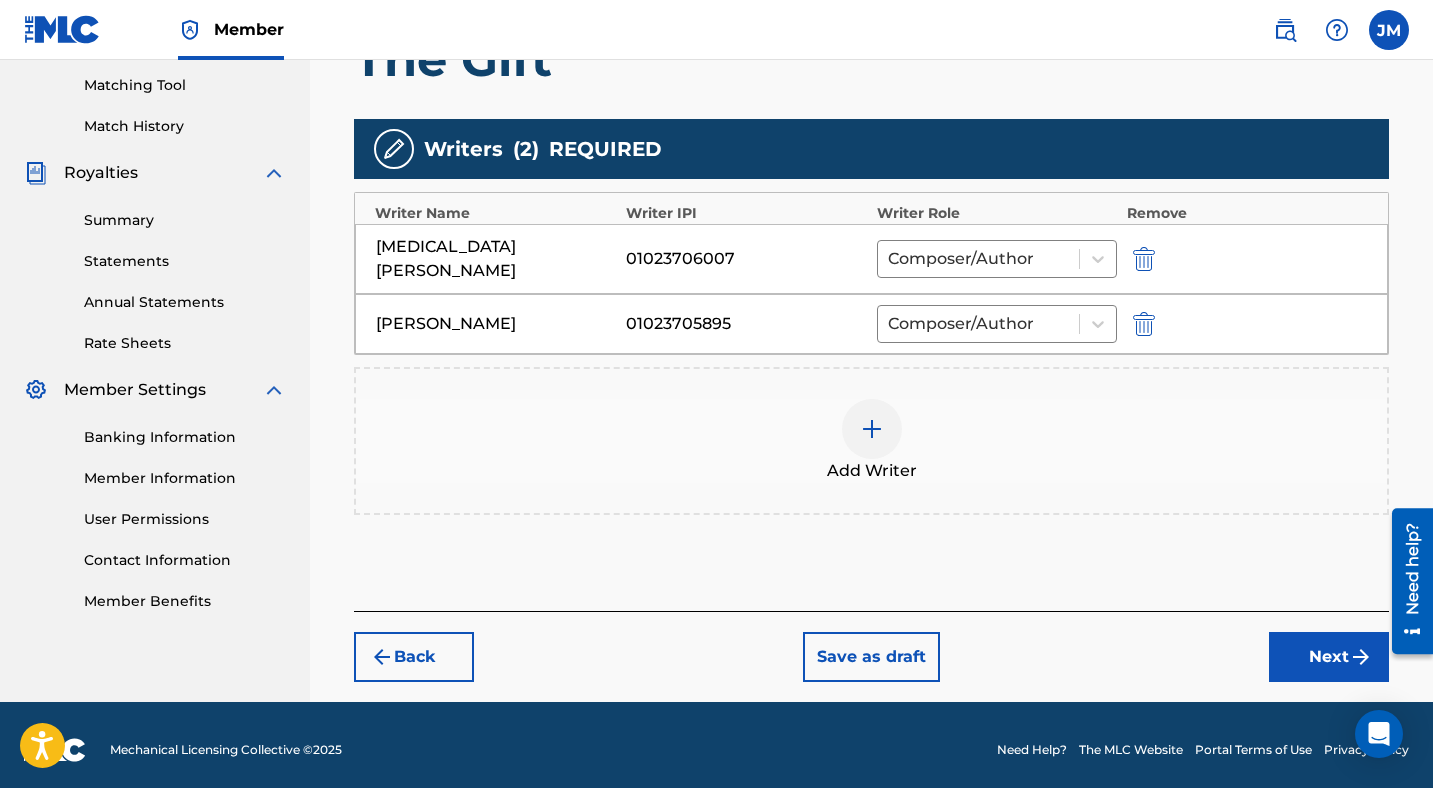 click on "Next" at bounding box center (1329, 657) 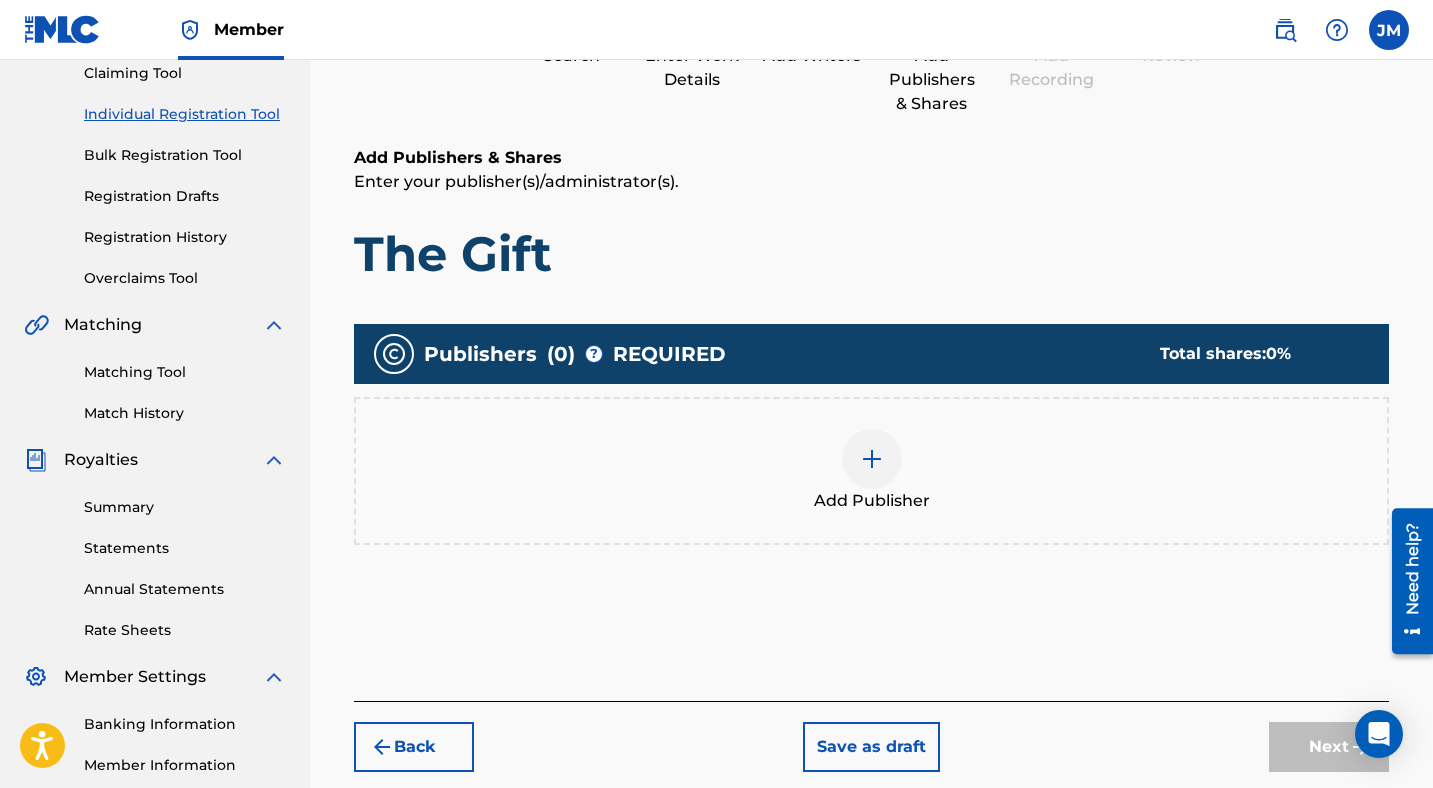 scroll, scrollTop: 222, scrollLeft: 0, axis: vertical 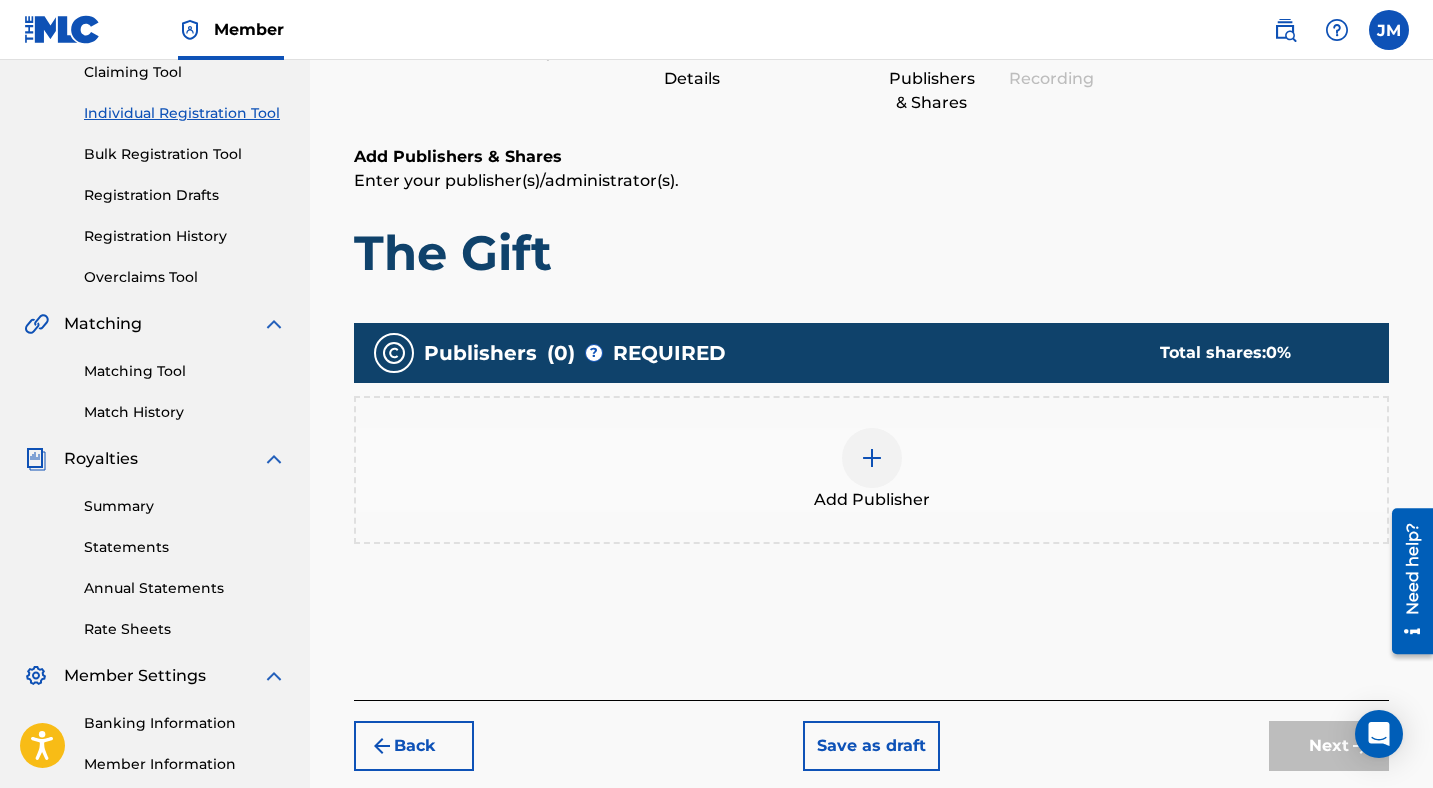 click at bounding box center (872, 458) 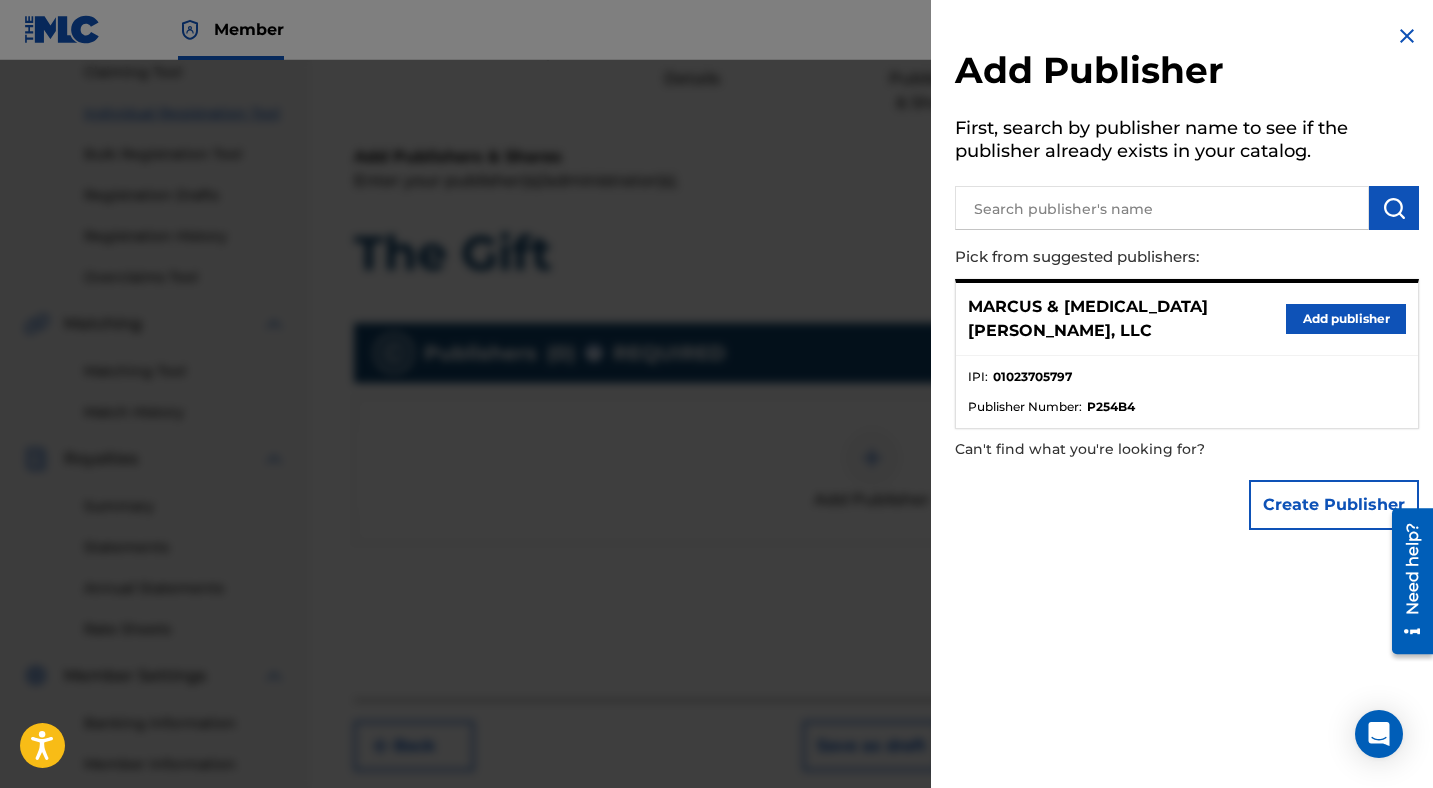 click on "Add publisher" at bounding box center (1346, 319) 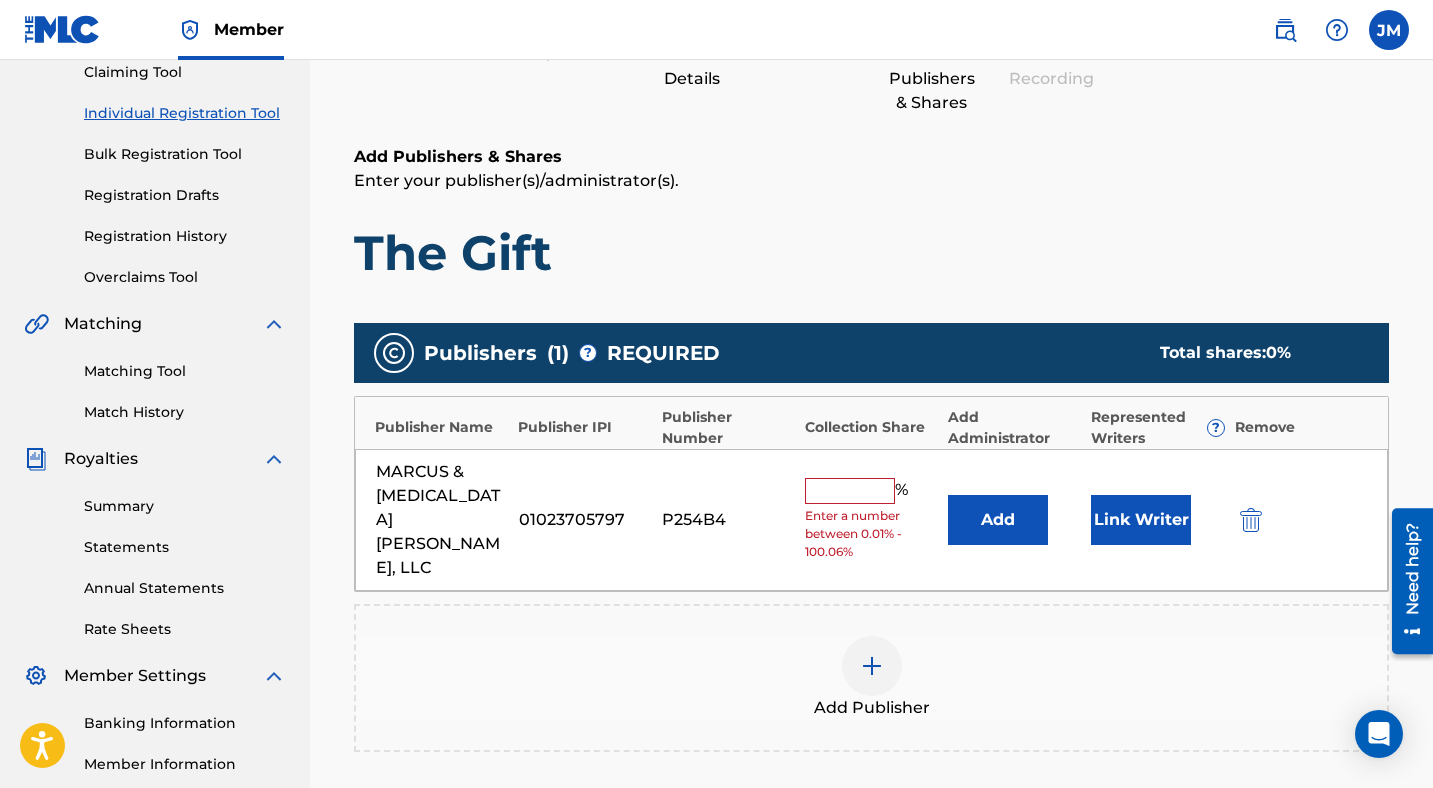 click at bounding box center (850, 491) 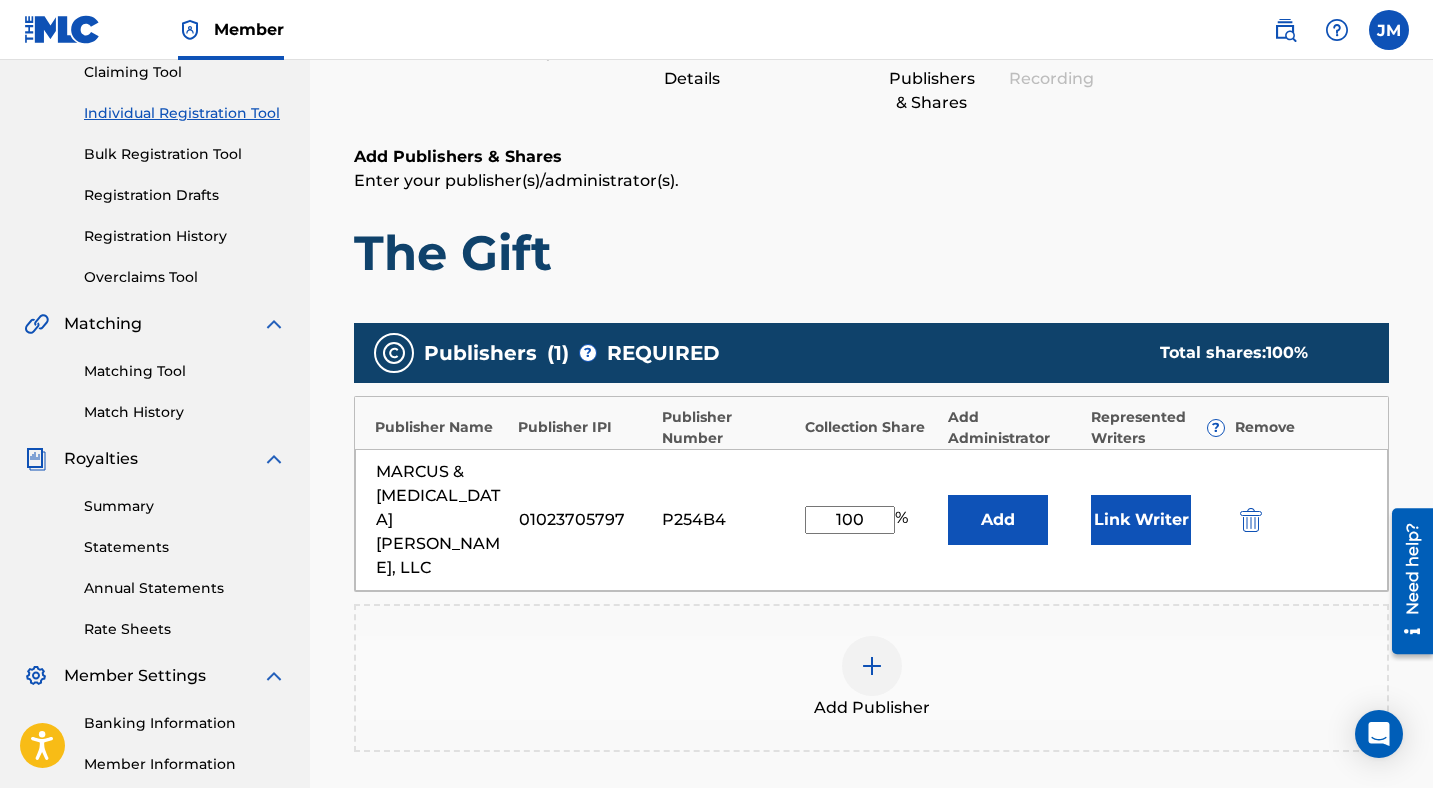 type on "100" 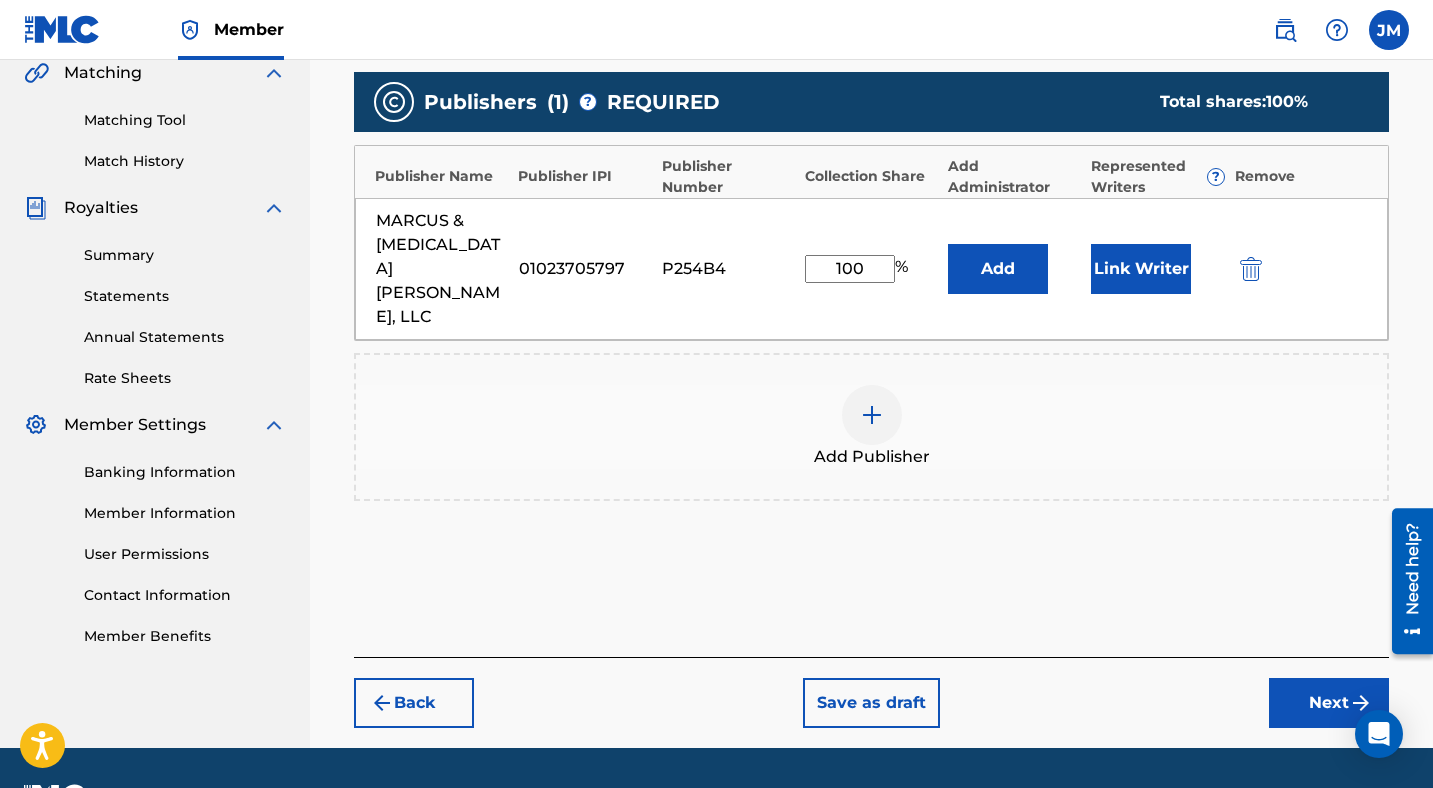 scroll, scrollTop: 470, scrollLeft: 0, axis: vertical 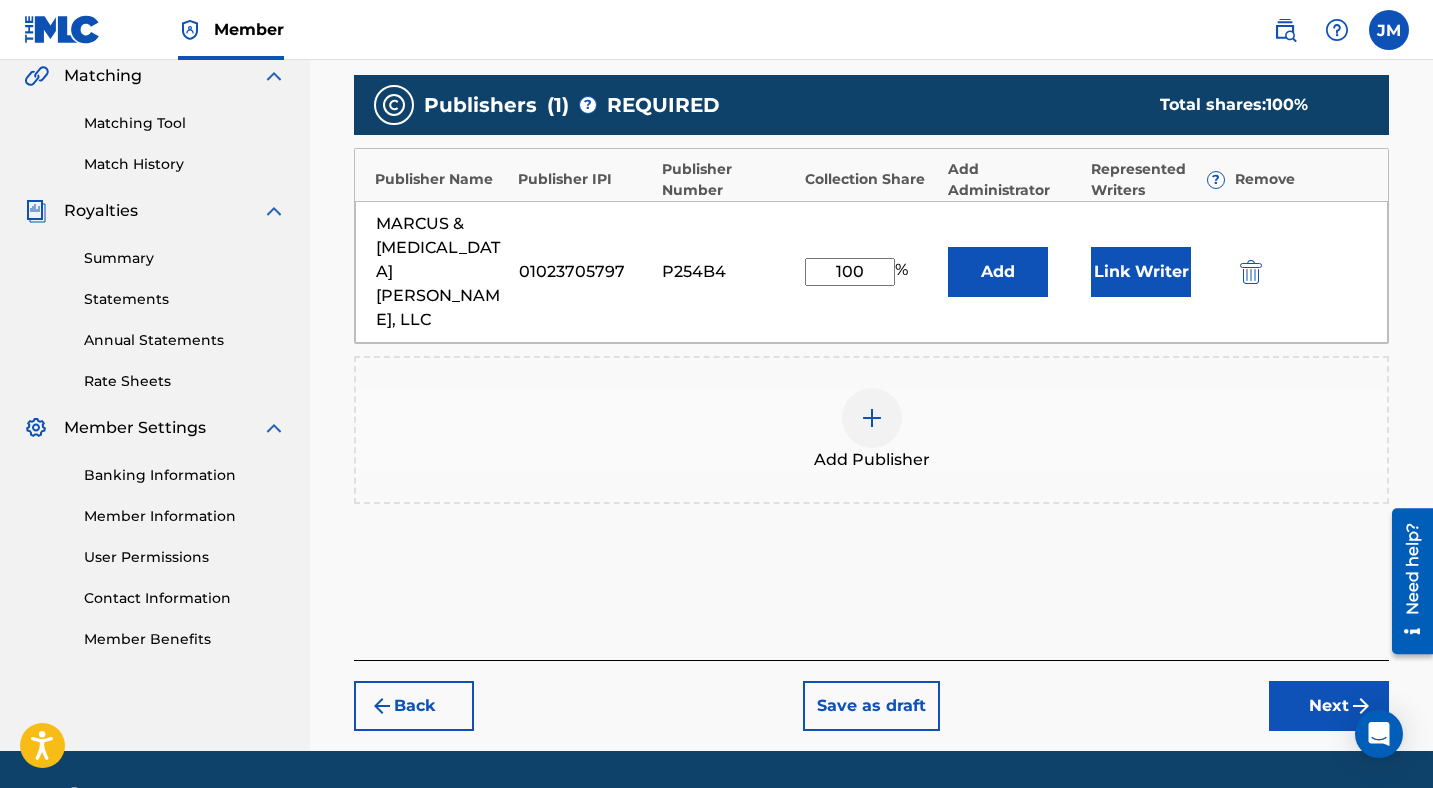 click on "Link Writer" at bounding box center (1141, 272) 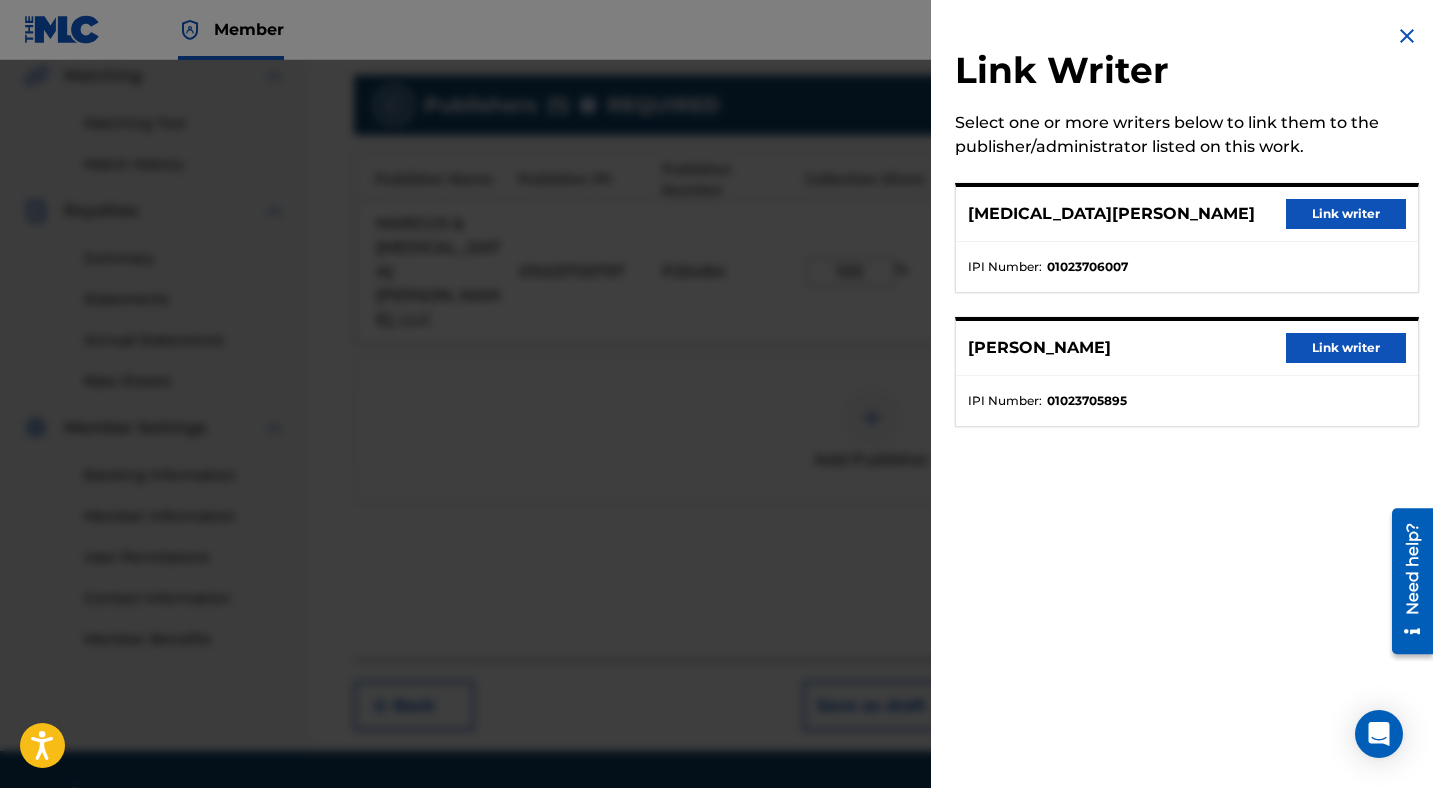 click on "Link writer" at bounding box center (1346, 214) 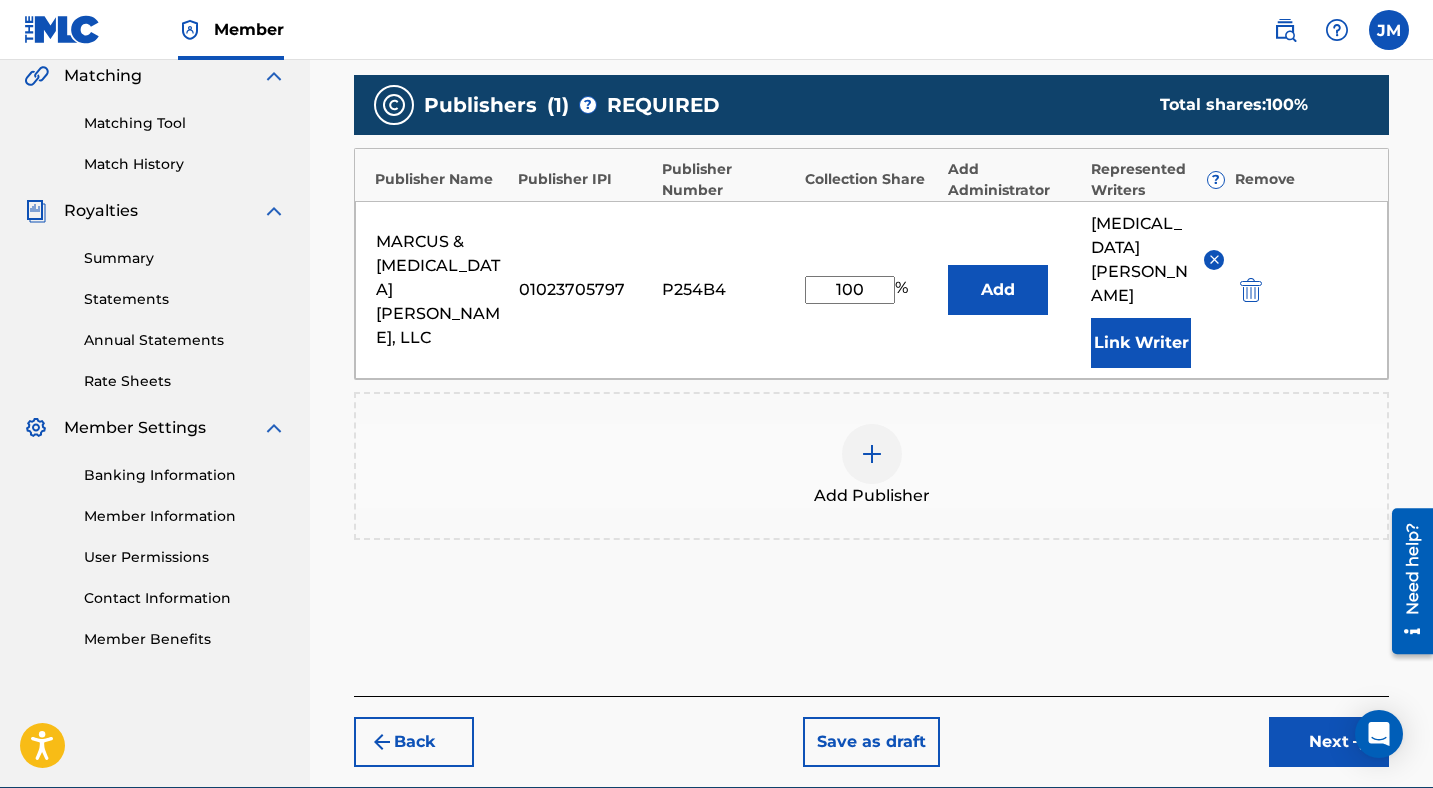 click on "Link Writer" at bounding box center (1141, 343) 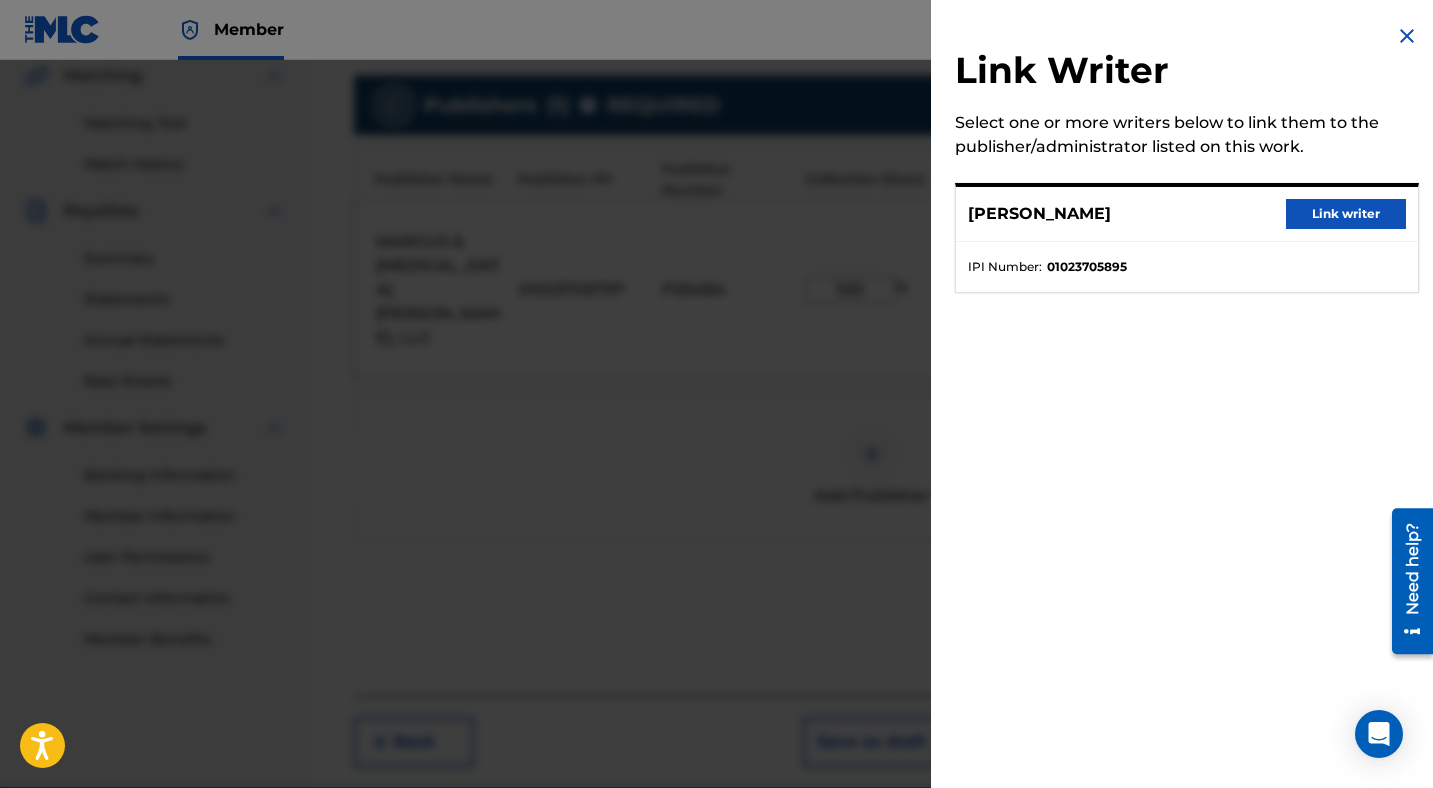 click on "Link writer" at bounding box center [1346, 214] 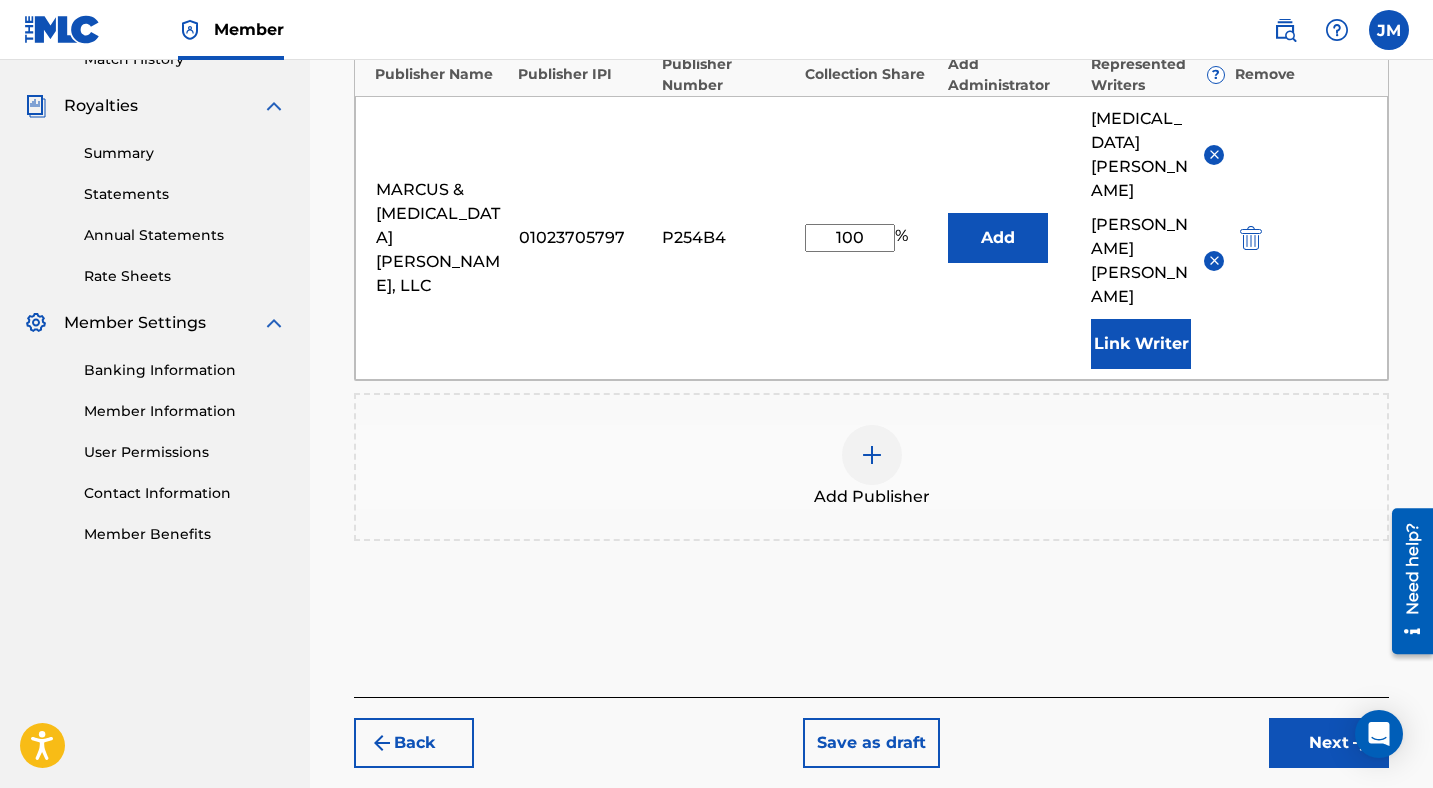 click on "Next" at bounding box center (1329, 743) 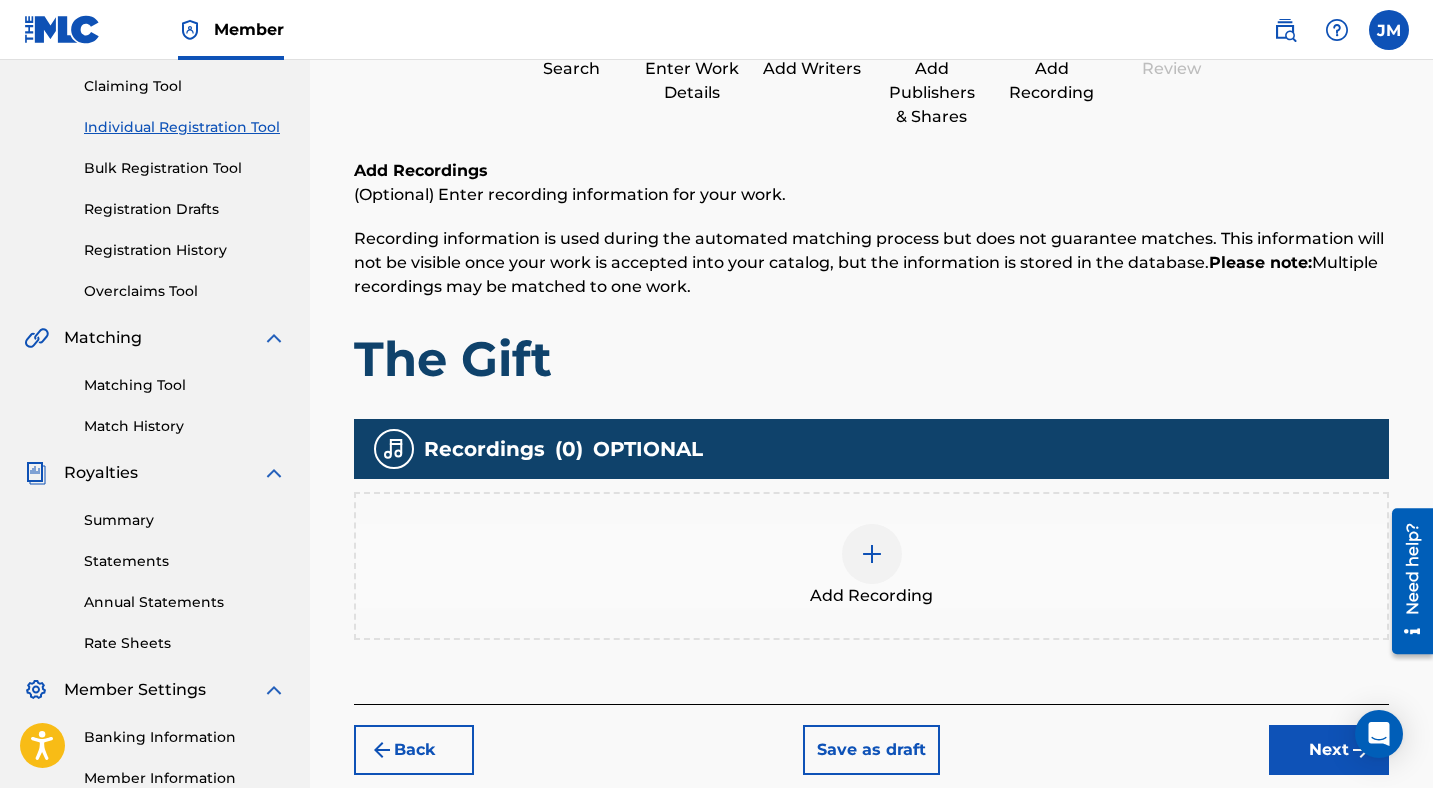 scroll, scrollTop: 260, scrollLeft: 0, axis: vertical 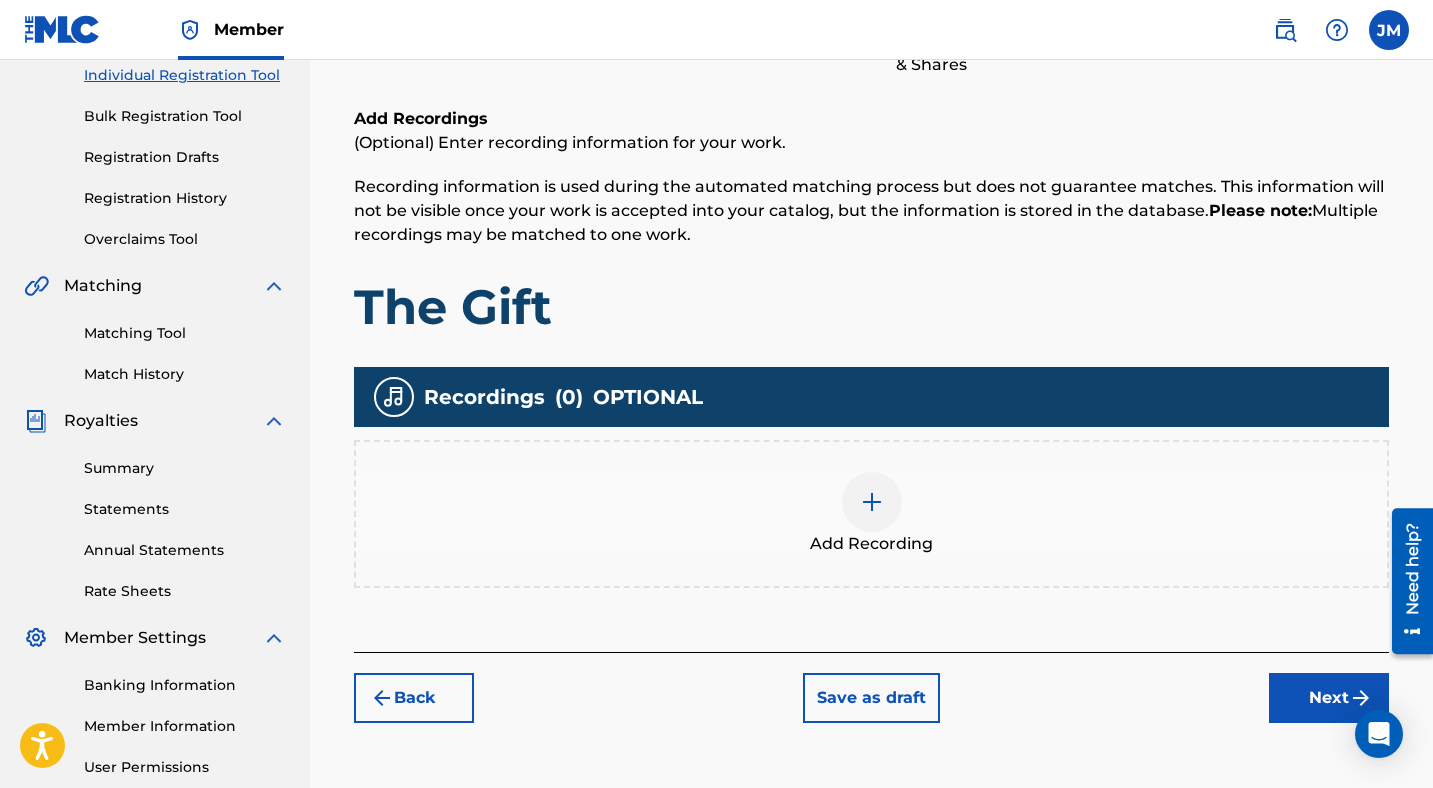 click at bounding box center (872, 502) 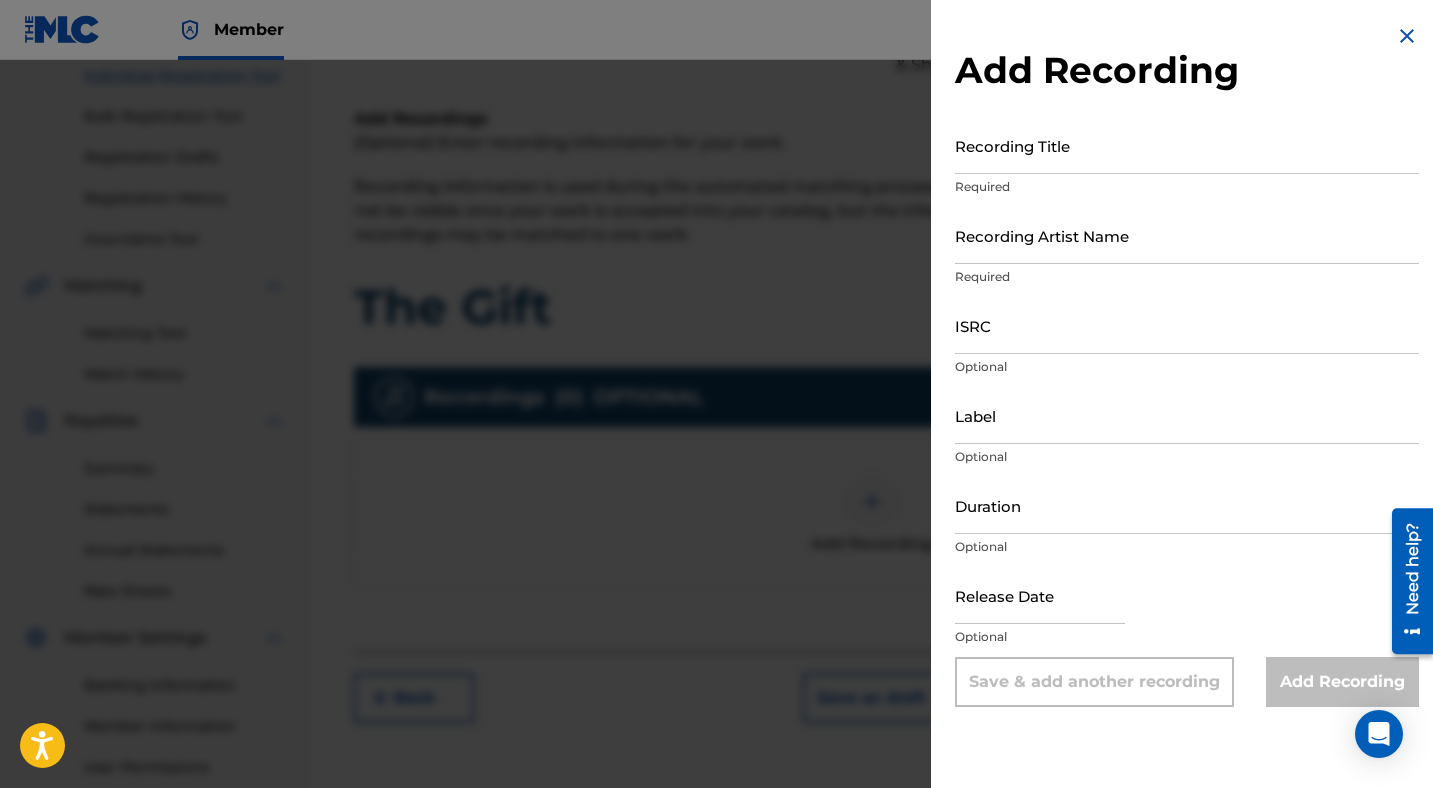 click on "Recording Title" at bounding box center [1187, 145] 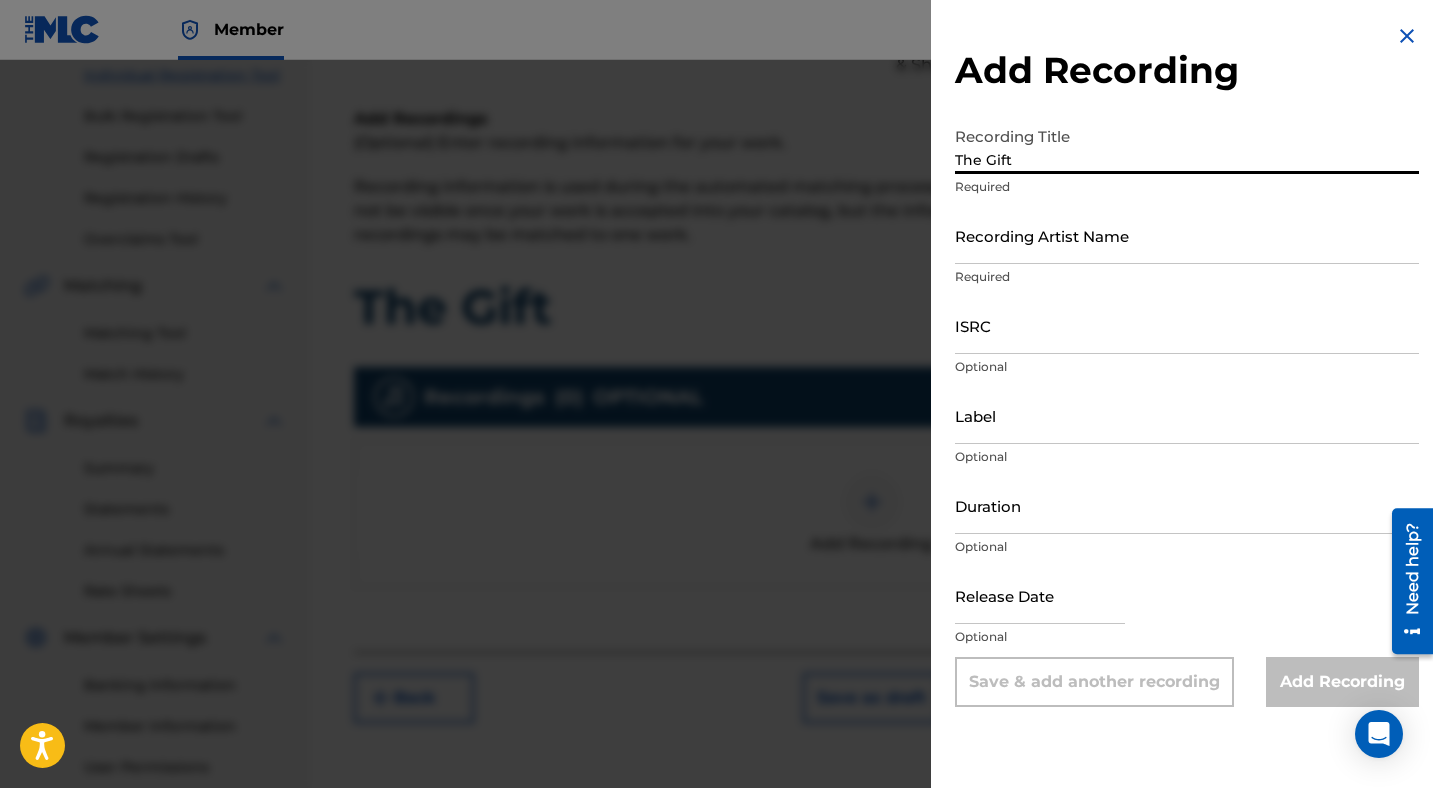type on "The Gift" 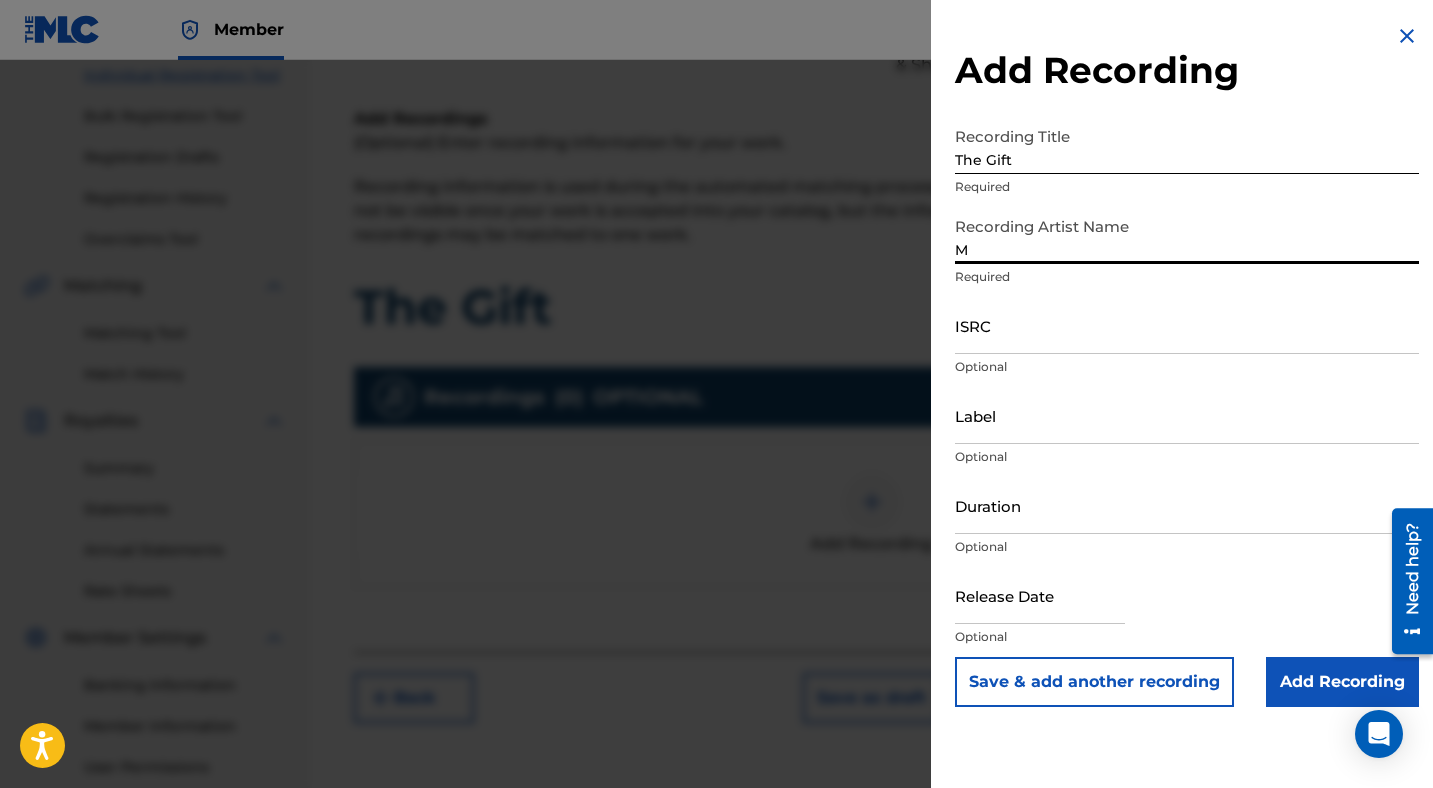 type on "Marcus & [MEDICAL_DATA][PERSON_NAME]" 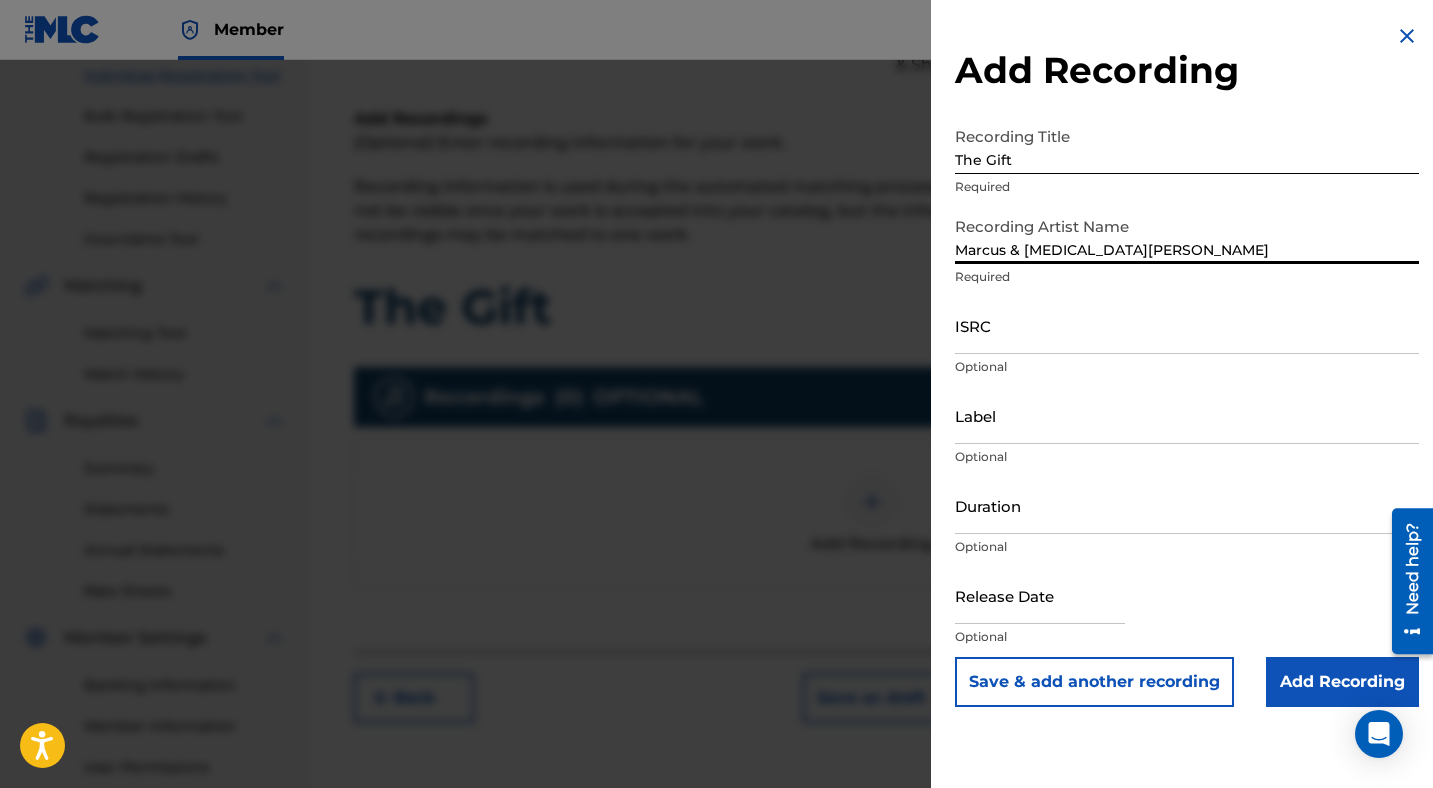 click on "ISRC" at bounding box center [1187, 325] 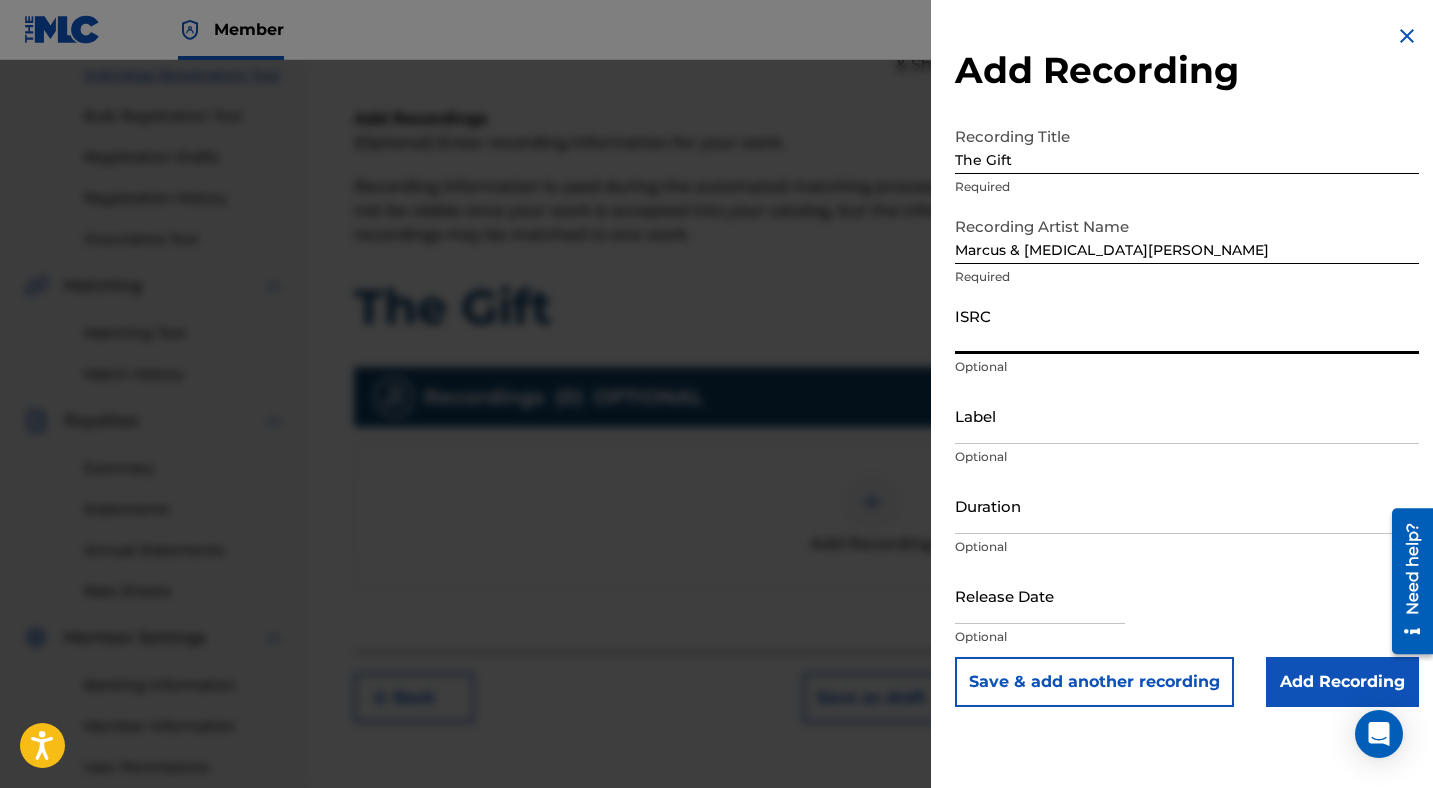 paste on "AUGBT2220871" 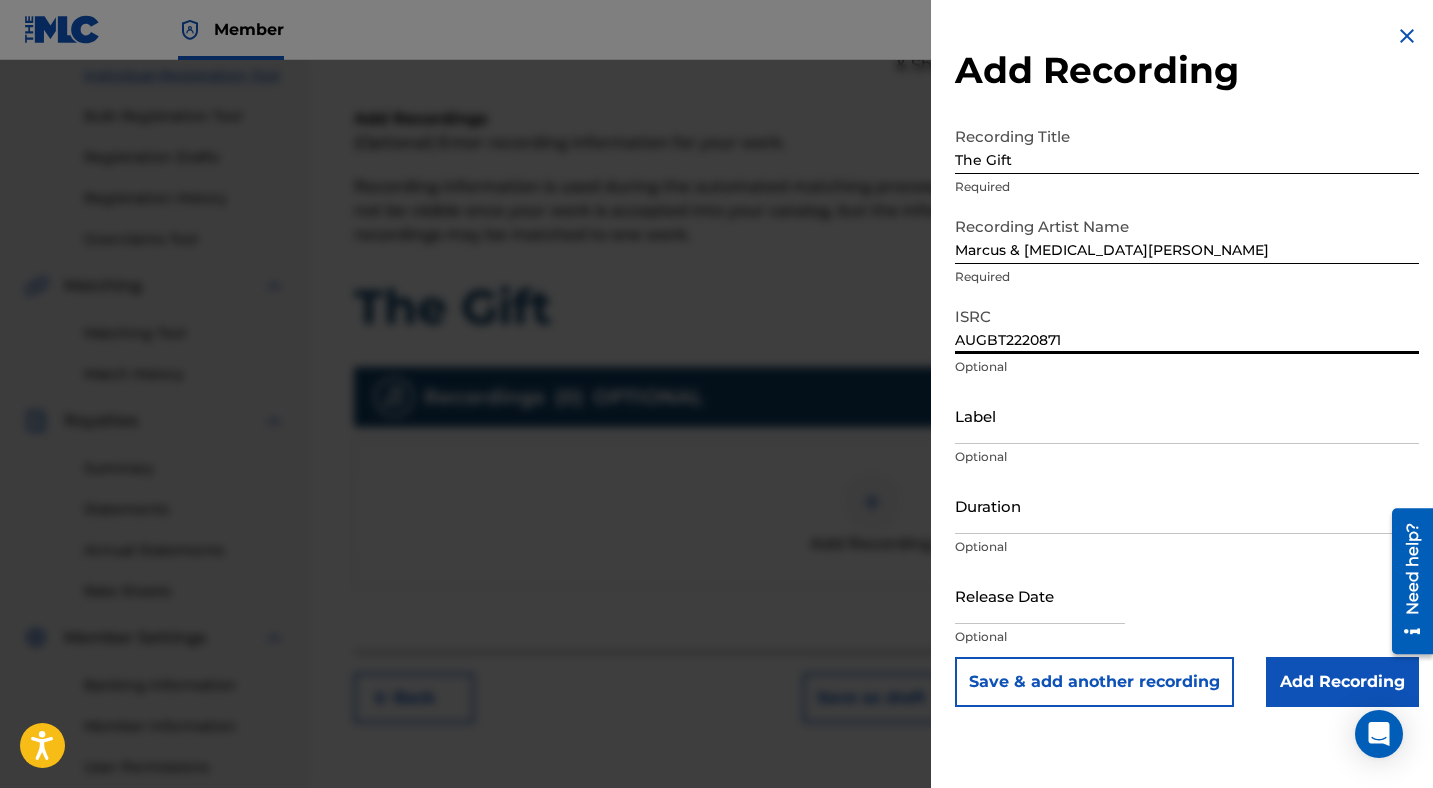 type on "AUGBT2220871" 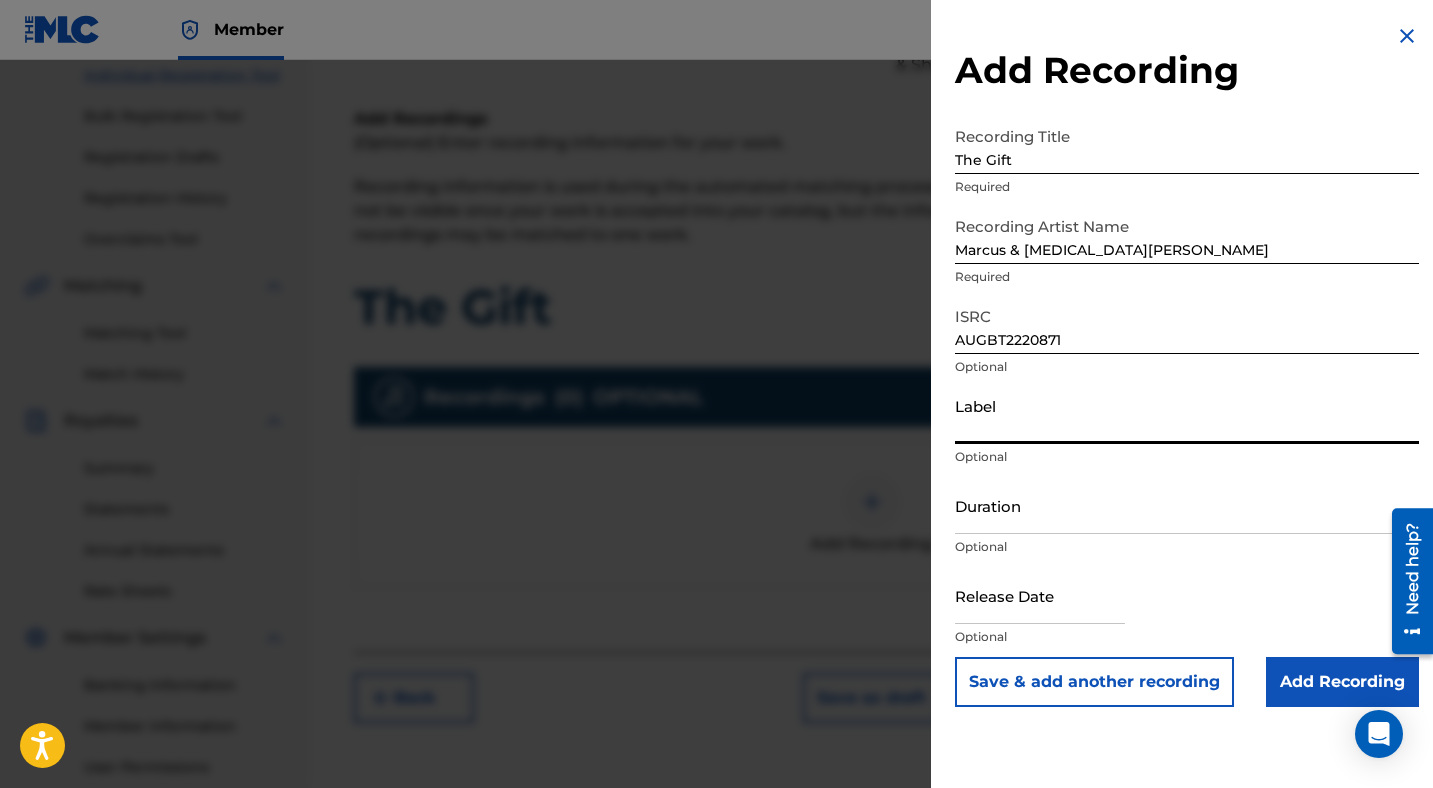 type on "Marcus & [MEDICAL_DATA][PERSON_NAME]" 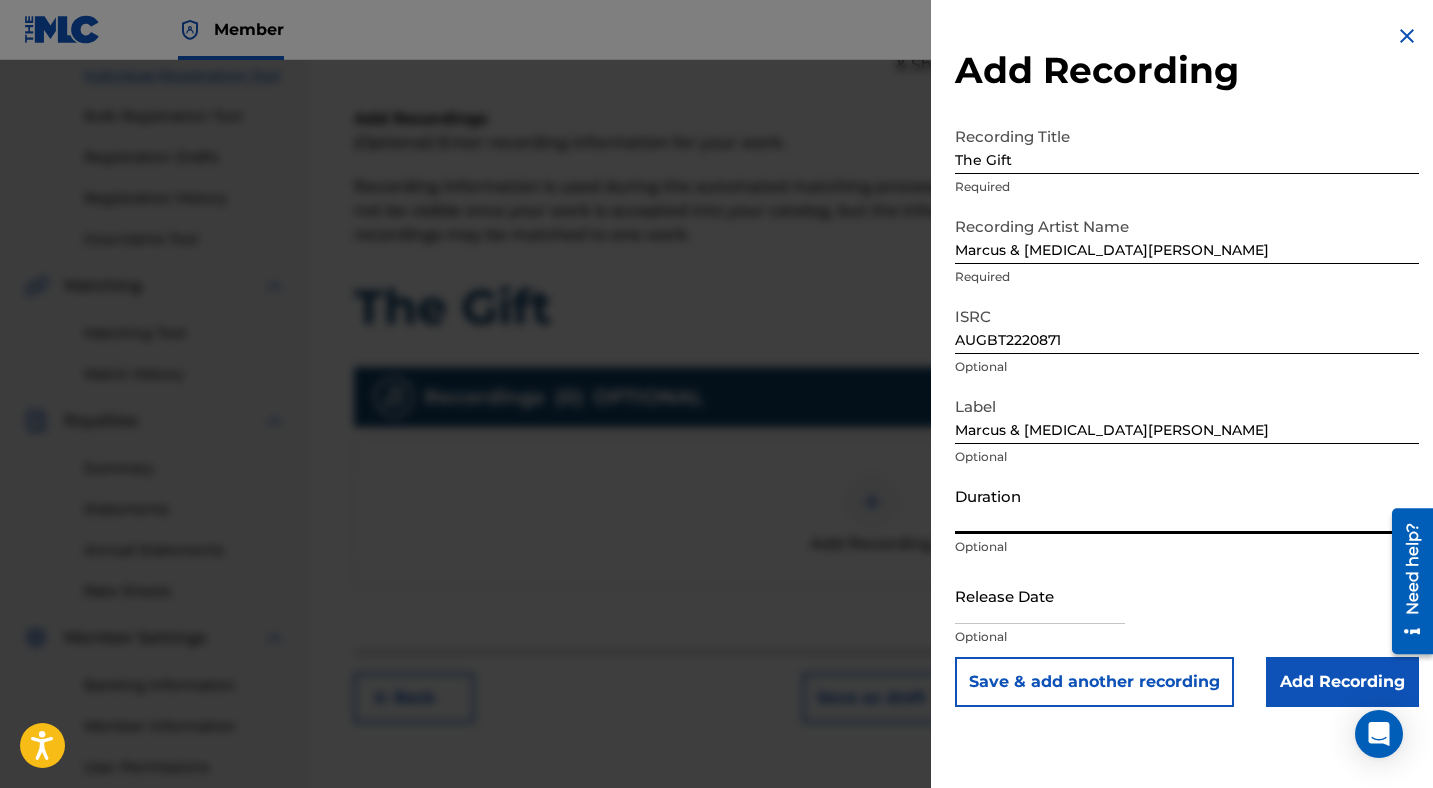 click on "Duration" at bounding box center (1187, 505) 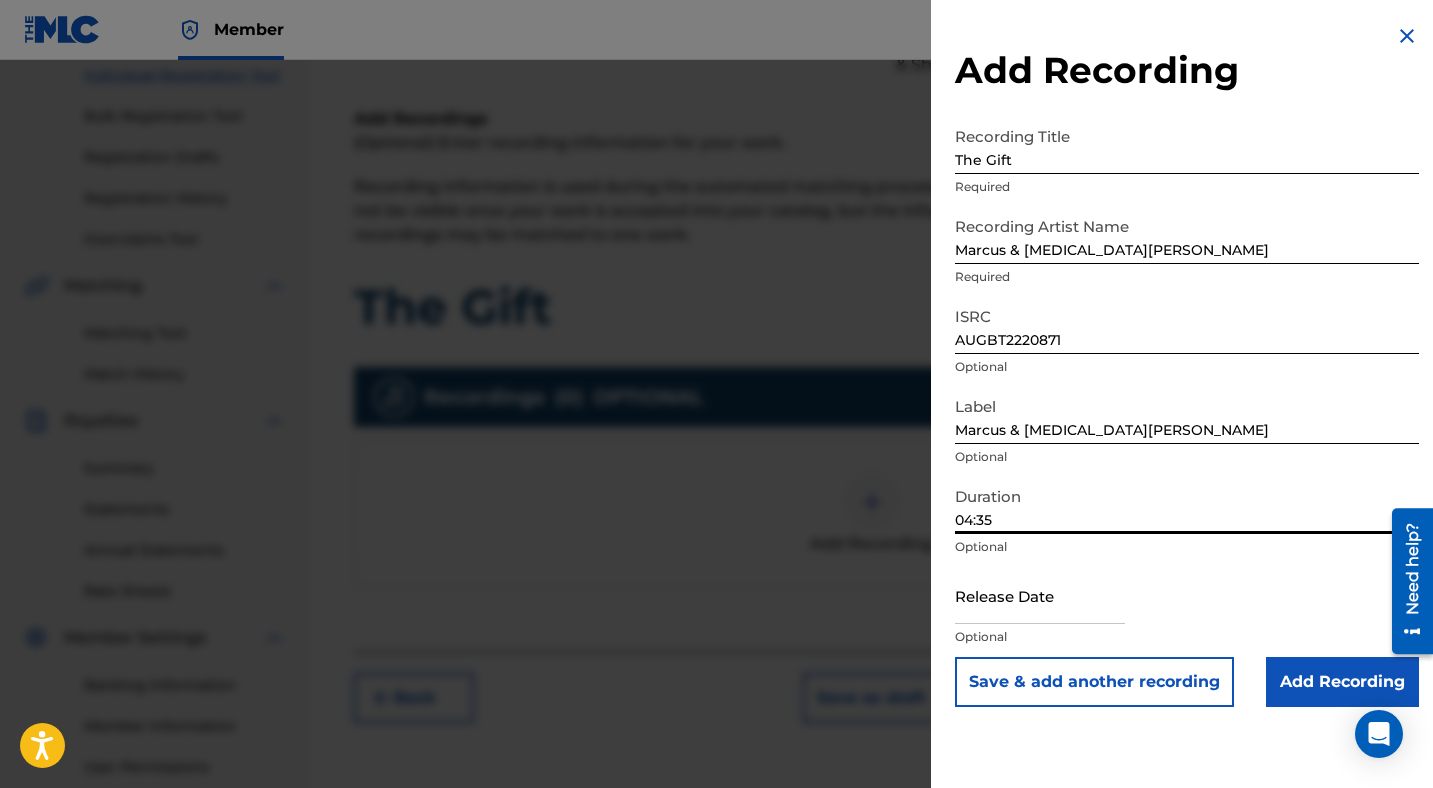 type on "04:35" 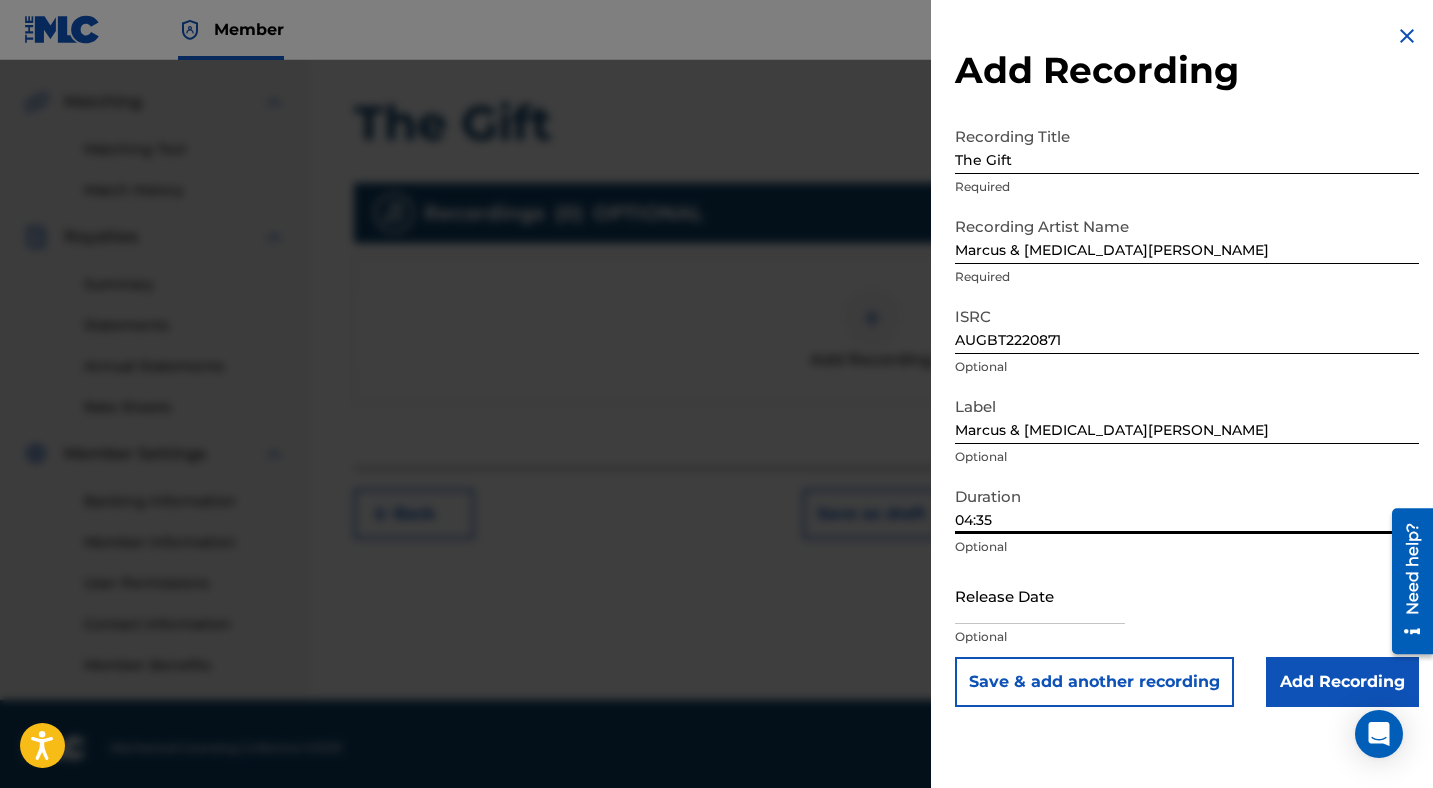 scroll, scrollTop: 447, scrollLeft: 0, axis: vertical 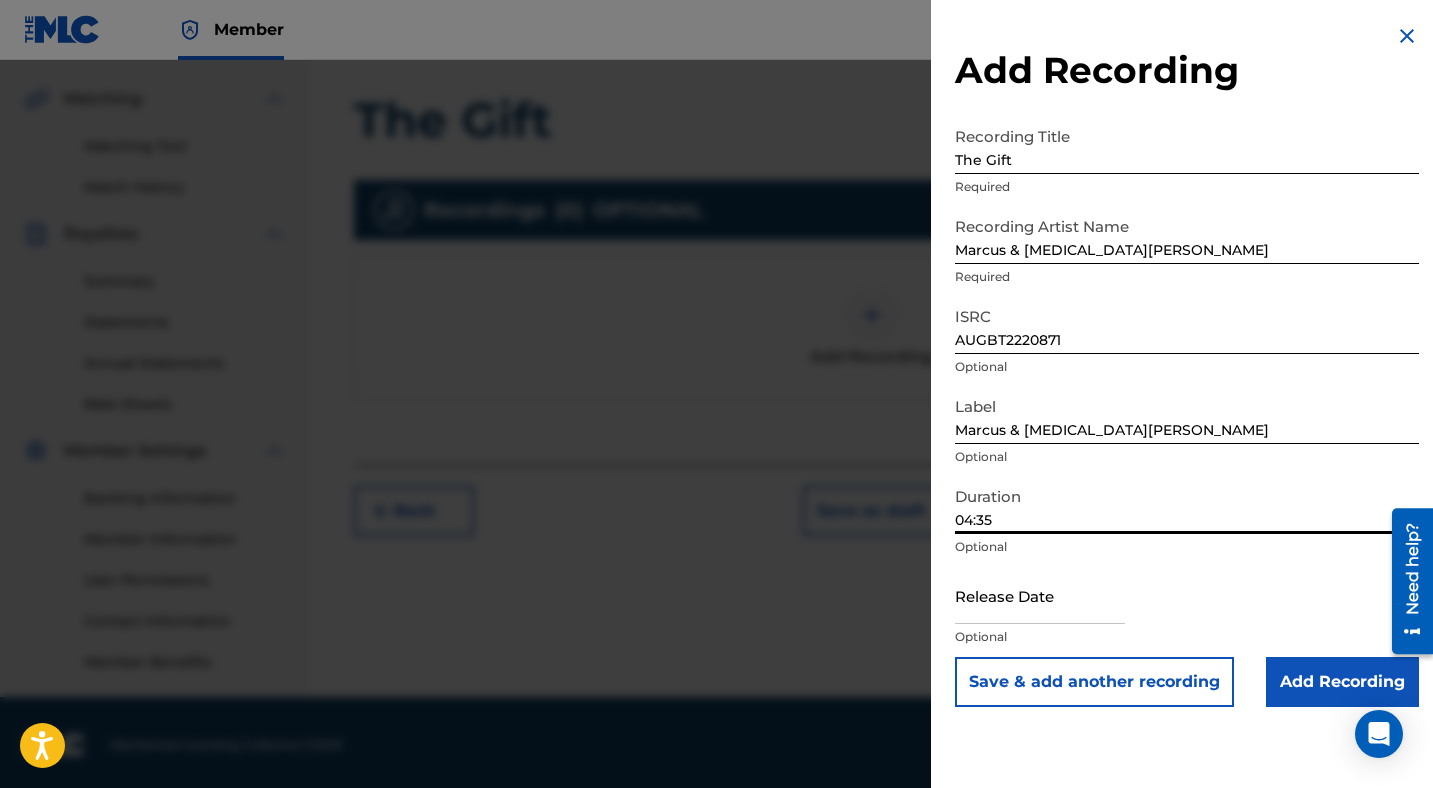 click at bounding box center (1040, 595) 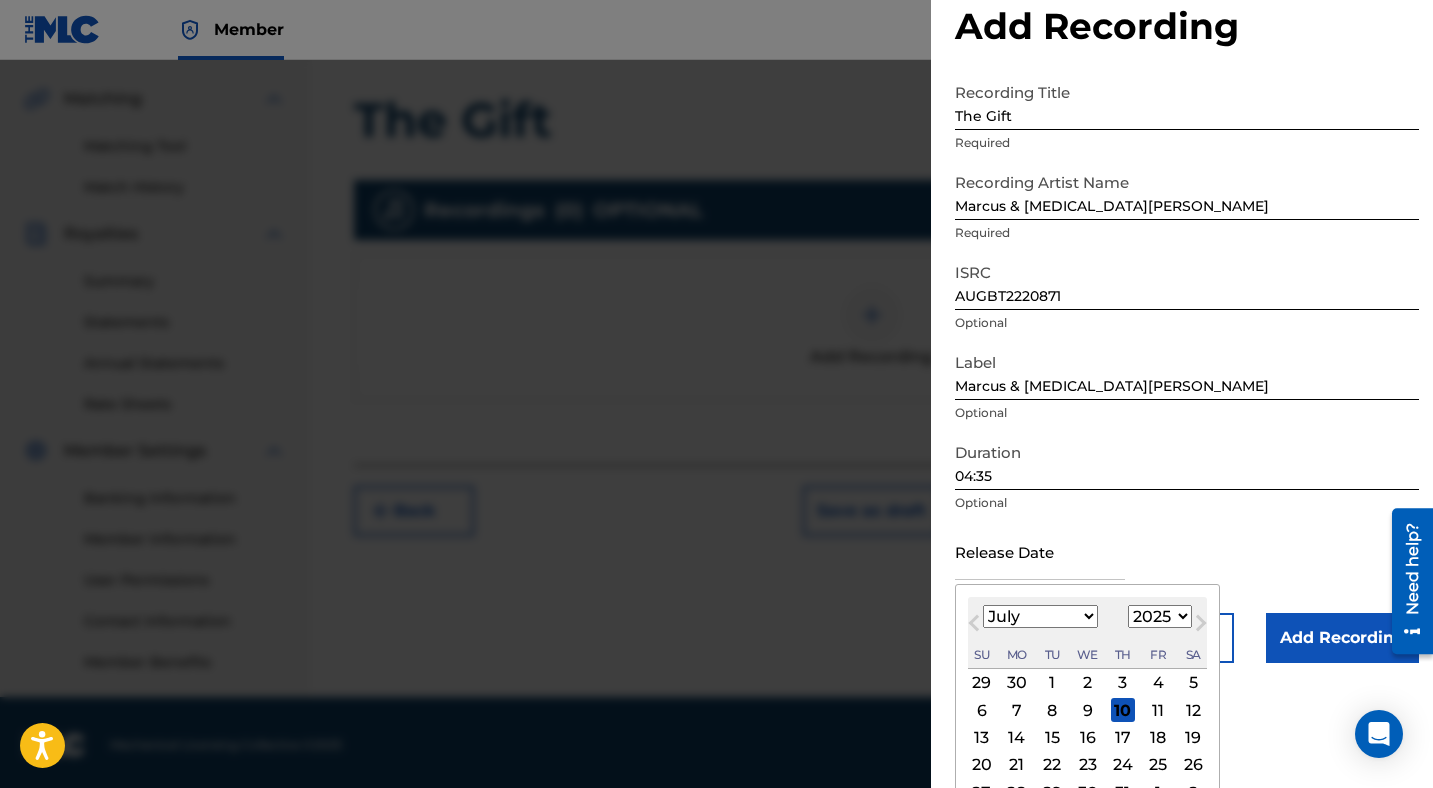 scroll, scrollTop: 102, scrollLeft: 0, axis: vertical 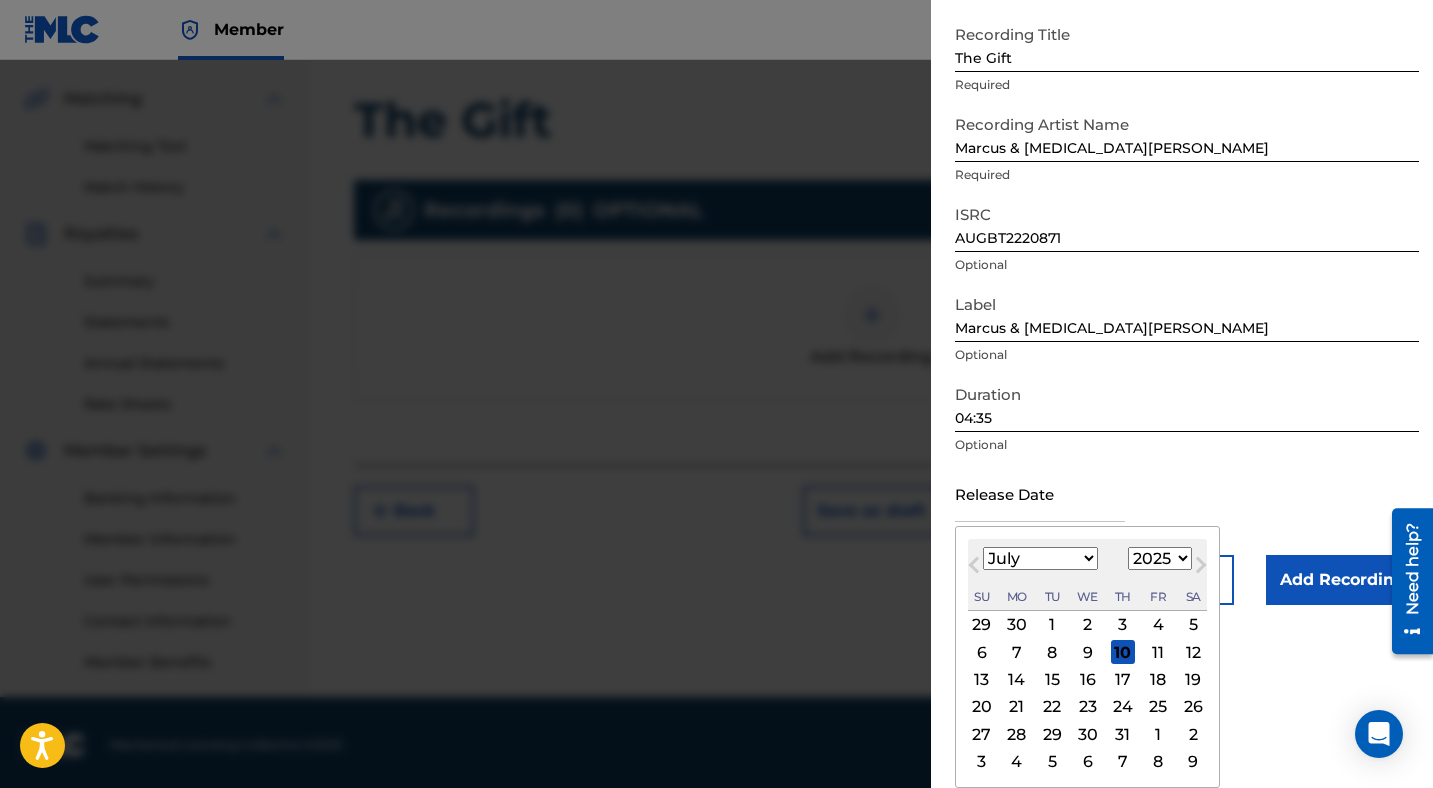 click on "1899 1900 1901 1902 1903 1904 1905 1906 1907 1908 1909 1910 1911 1912 1913 1914 1915 1916 1917 1918 1919 1920 1921 1922 1923 1924 1925 1926 1927 1928 1929 1930 1931 1932 1933 1934 1935 1936 1937 1938 1939 1940 1941 1942 1943 1944 1945 1946 1947 1948 1949 1950 1951 1952 1953 1954 1955 1956 1957 1958 1959 1960 1961 1962 1963 1964 1965 1966 1967 1968 1969 1970 1971 1972 1973 1974 1975 1976 1977 1978 1979 1980 1981 1982 1983 1984 1985 1986 1987 1988 1989 1990 1991 1992 1993 1994 1995 1996 1997 1998 1999 2000 2001 2002 2003 2004 2005 2006 2007 2008 2009 2010 2011 2012 2013 2014 2015 2016 2017 2018 2019 2020 2021 2022 2023 2024 2025 2026 2027 2028 2029 2030 2031 2032 2033 2034 2035 2036 2037 2038 2039 2040 2041 2042 2043 2044 2045 2046 2047 2048 2049 2050 2051 2052 2053 2054 2055 2056 2057 2058 2059 2060 2061 2062 2063 2064 2065 2066 2067 2068 2069 2070 2071 2072 2073 2074 2075 2076 2077 2078 2079 2080 2081 2082 2083 2084 2085 2086 2087 2088 2089 2090 2091 2092 2093 2094 2095 2096 2097 2098 2099 2100" at bounding box center (1160, 558) 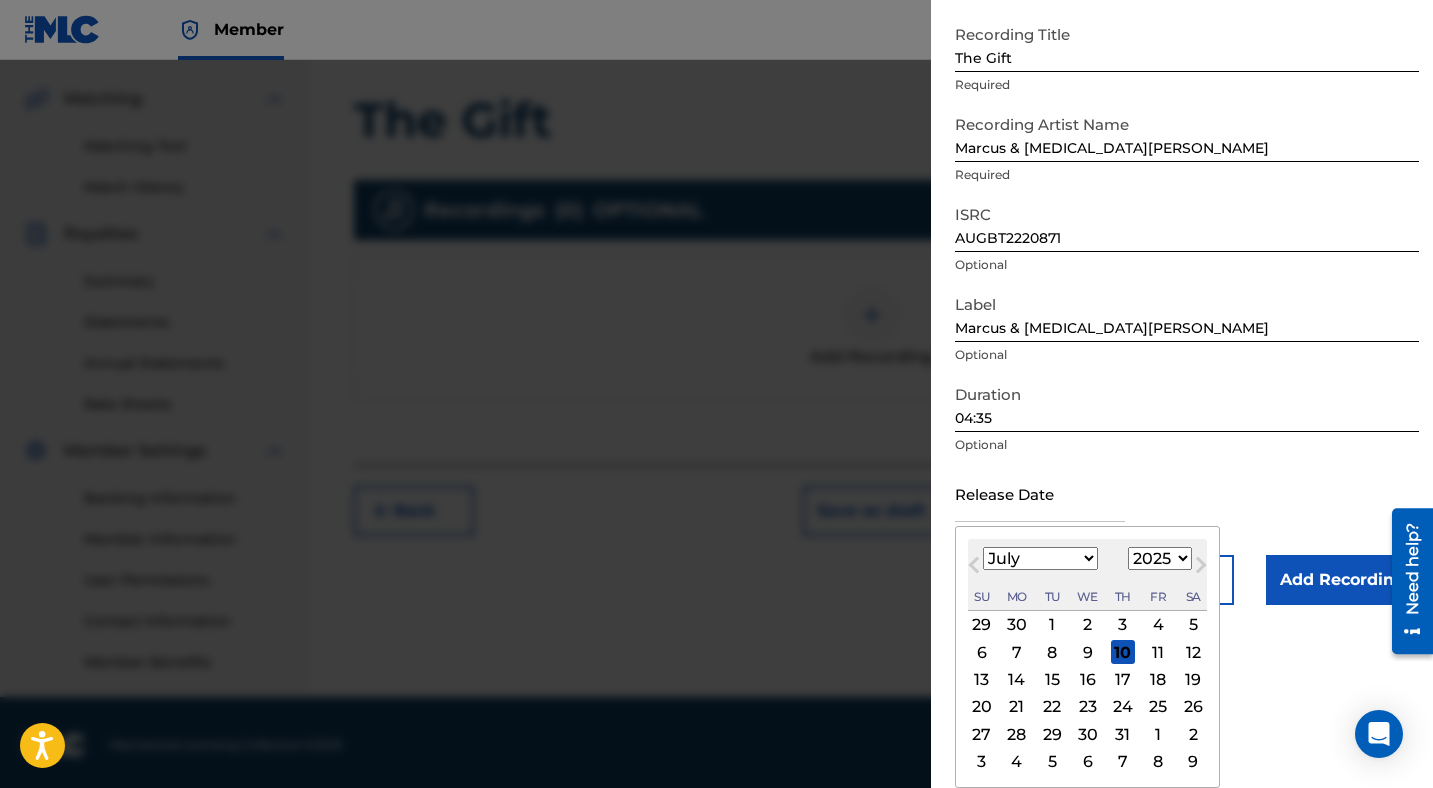 select on "2022" 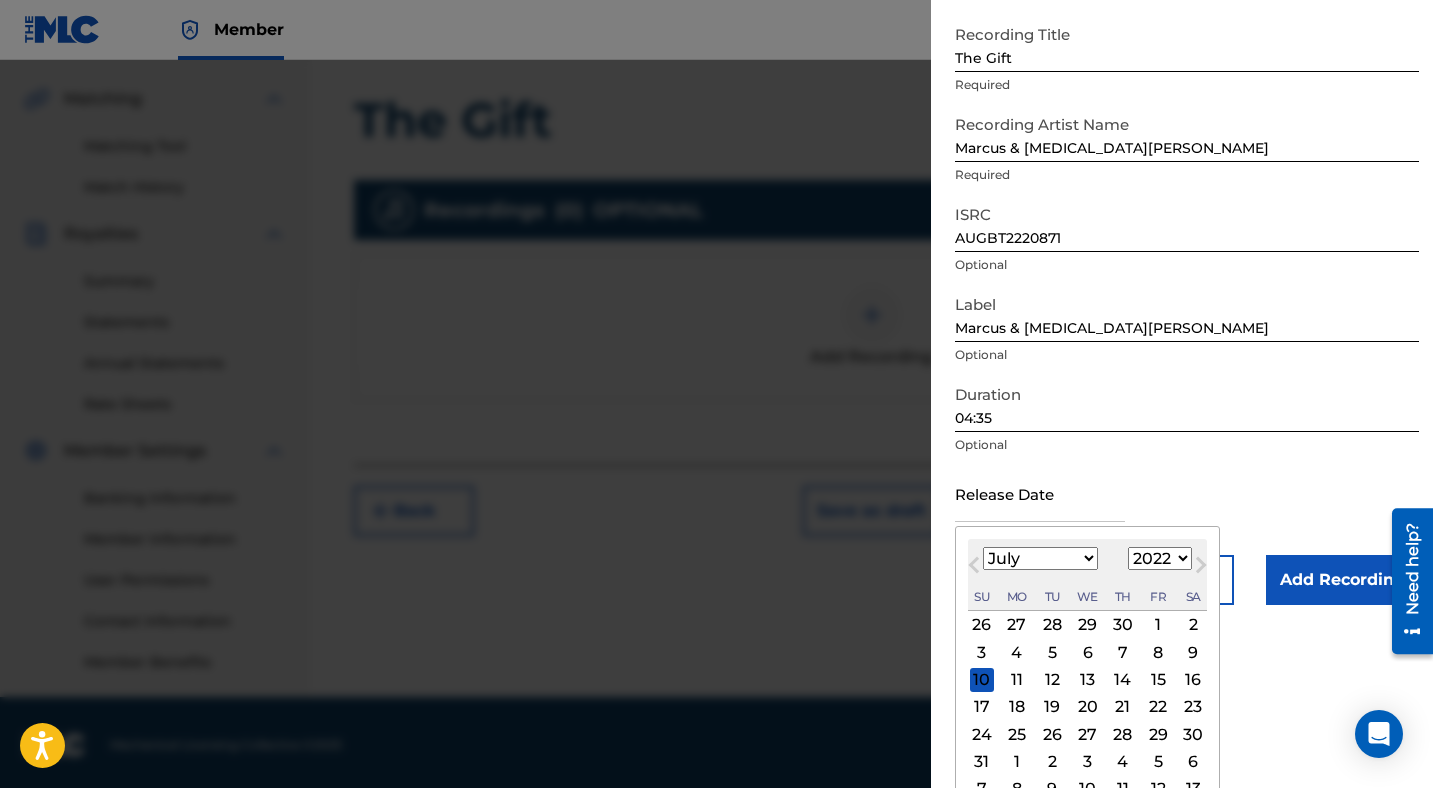 click on "January February March April May June July August September October November December" at bounding box center [1040, 558] 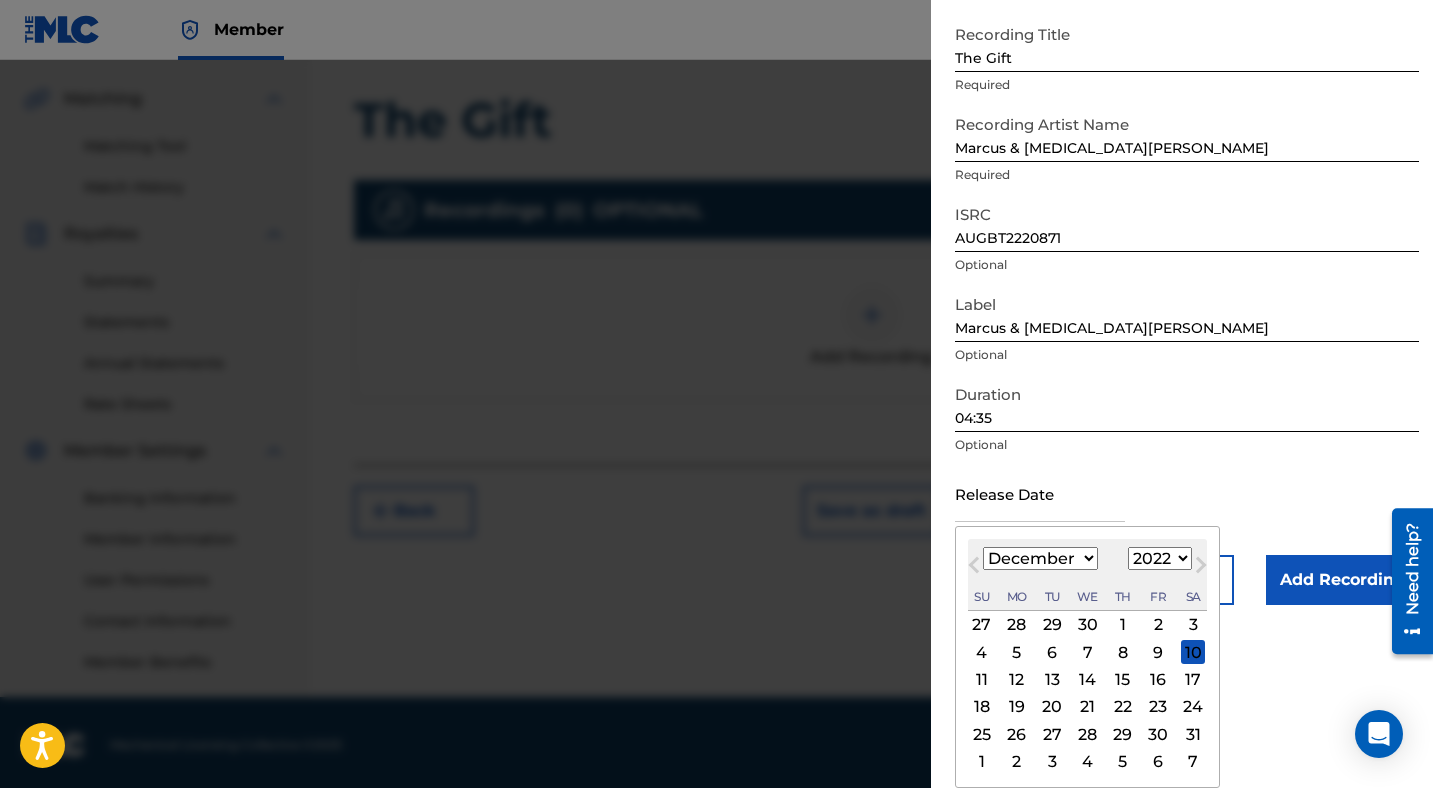 click on "2" at bounding box center [1158, 625] 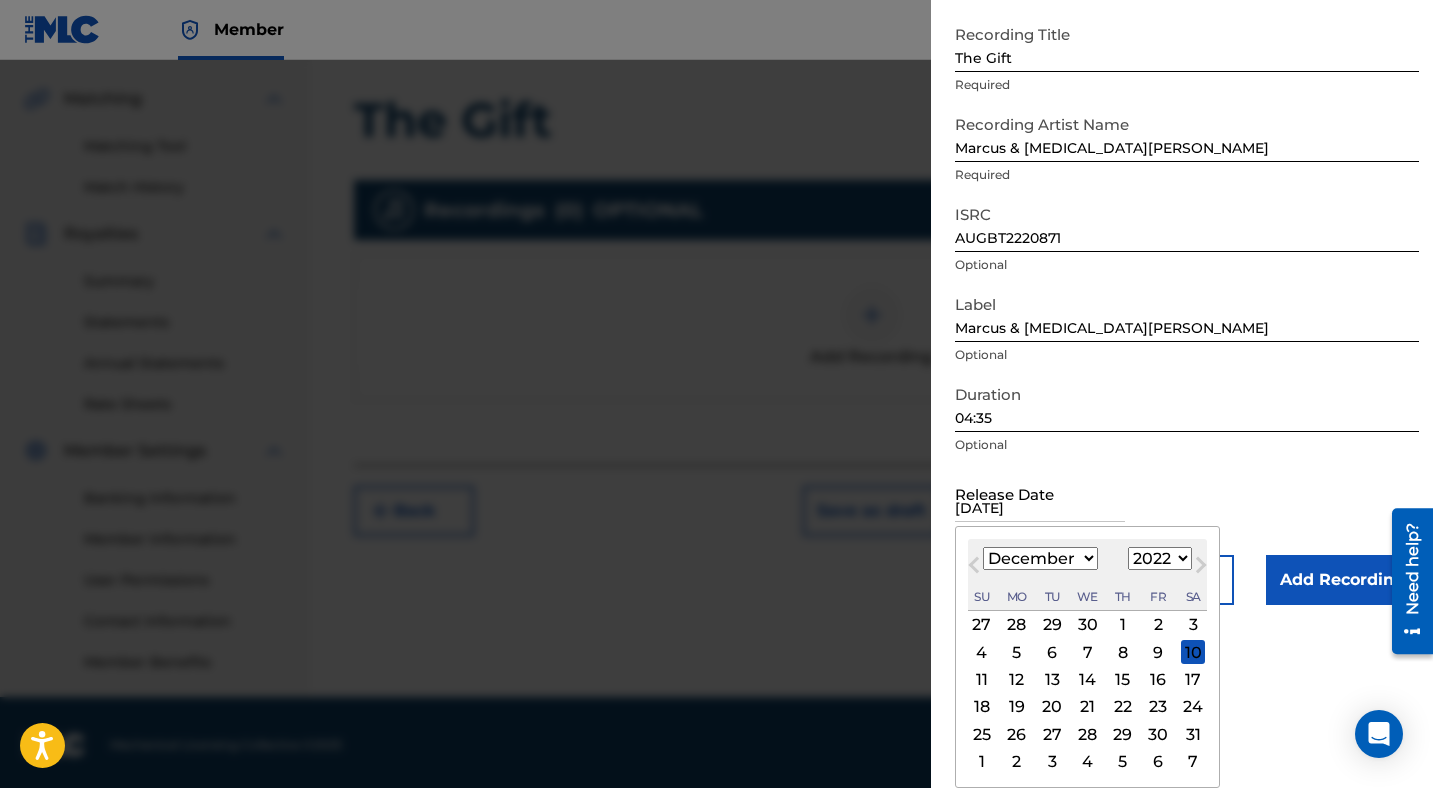 scroll, scrollTop: 0, scrollLeft: 0, axis: both 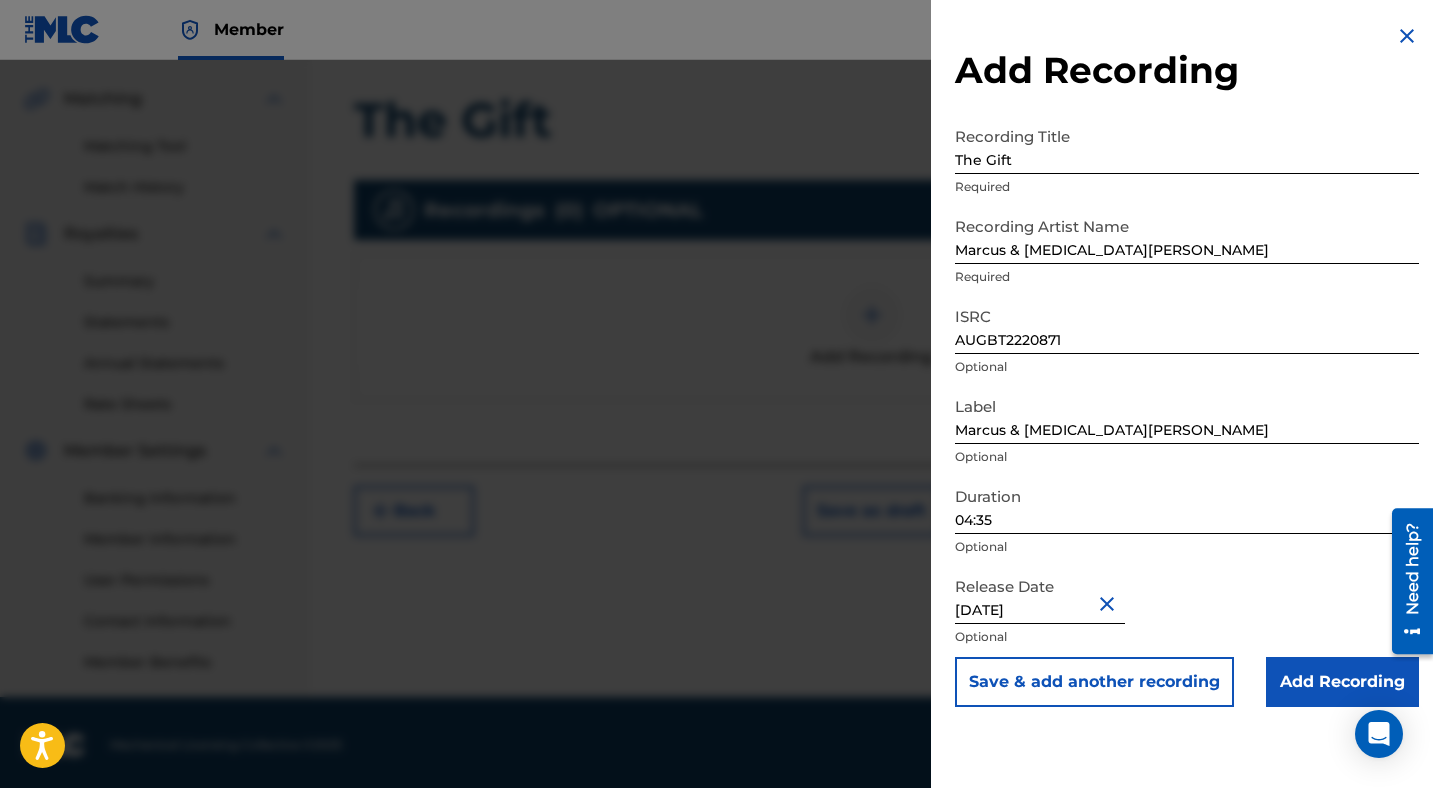 click on "Add Recording" at bounding box center [1342, 682] 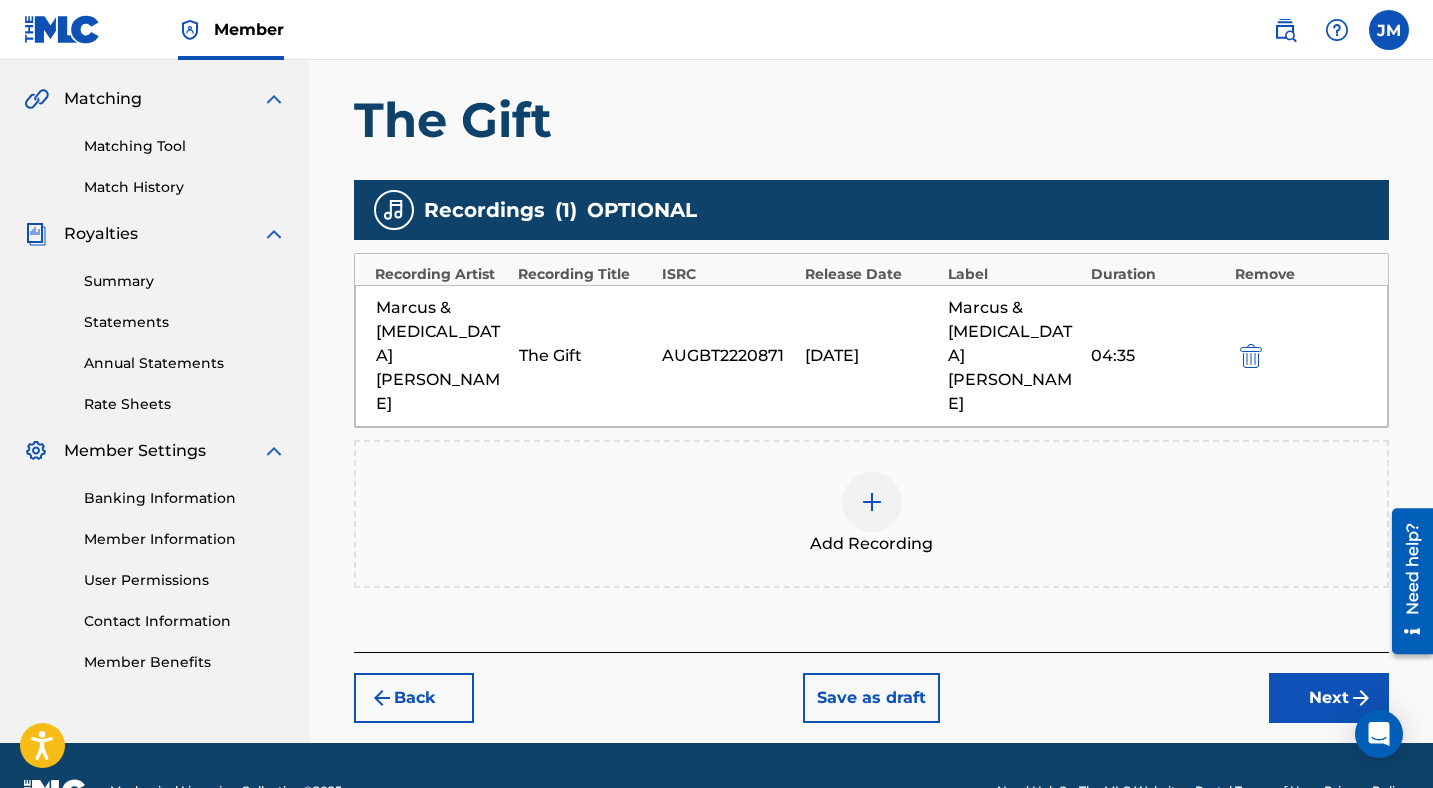 click on "Next" at bounding box center [1329, 698] 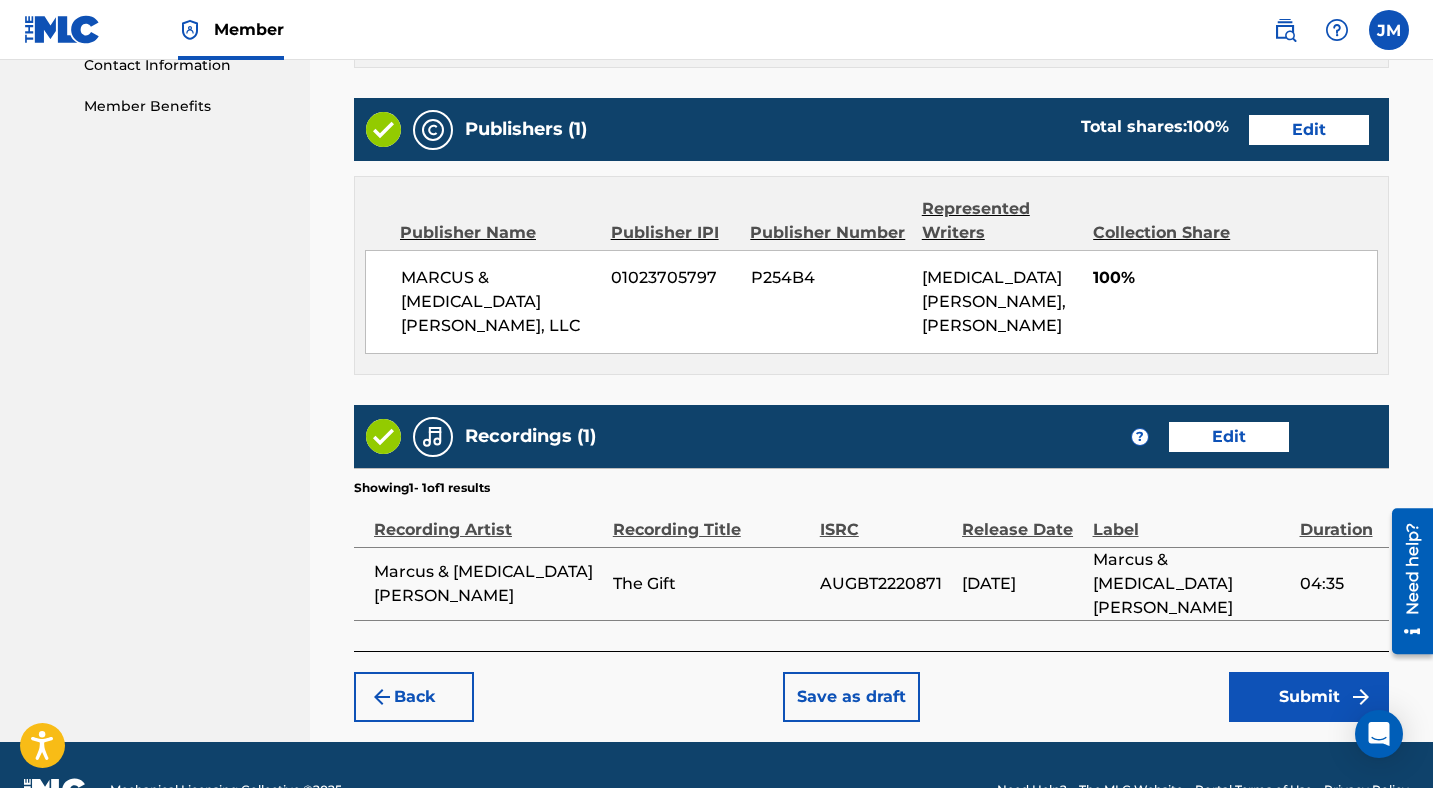 scroll, scrollTop: 1003, scrollLeft: 0, axis: vertical 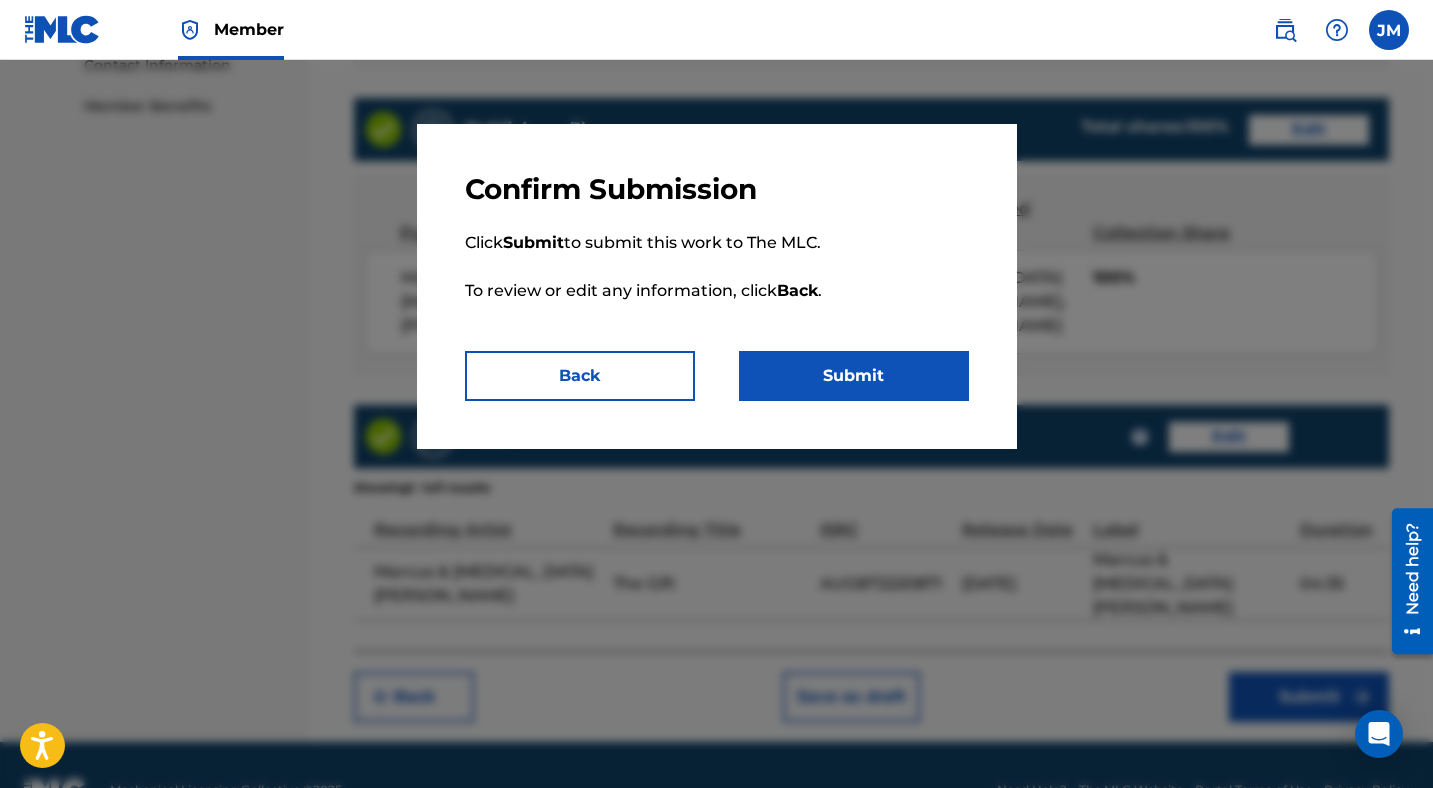 click on "Submit" at bounding box center [854, 376] 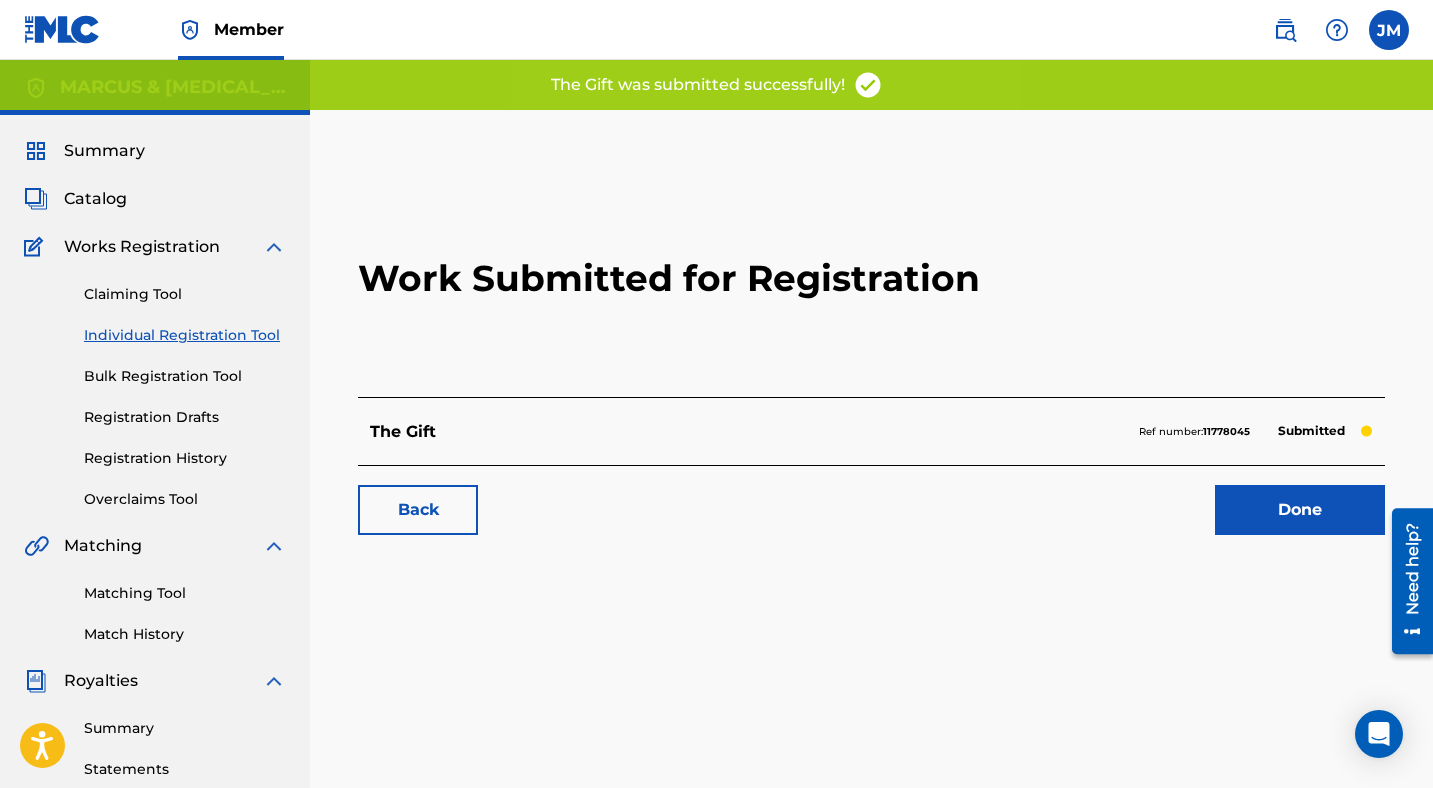 click on "11778045" at bounding box center (1226, 431) 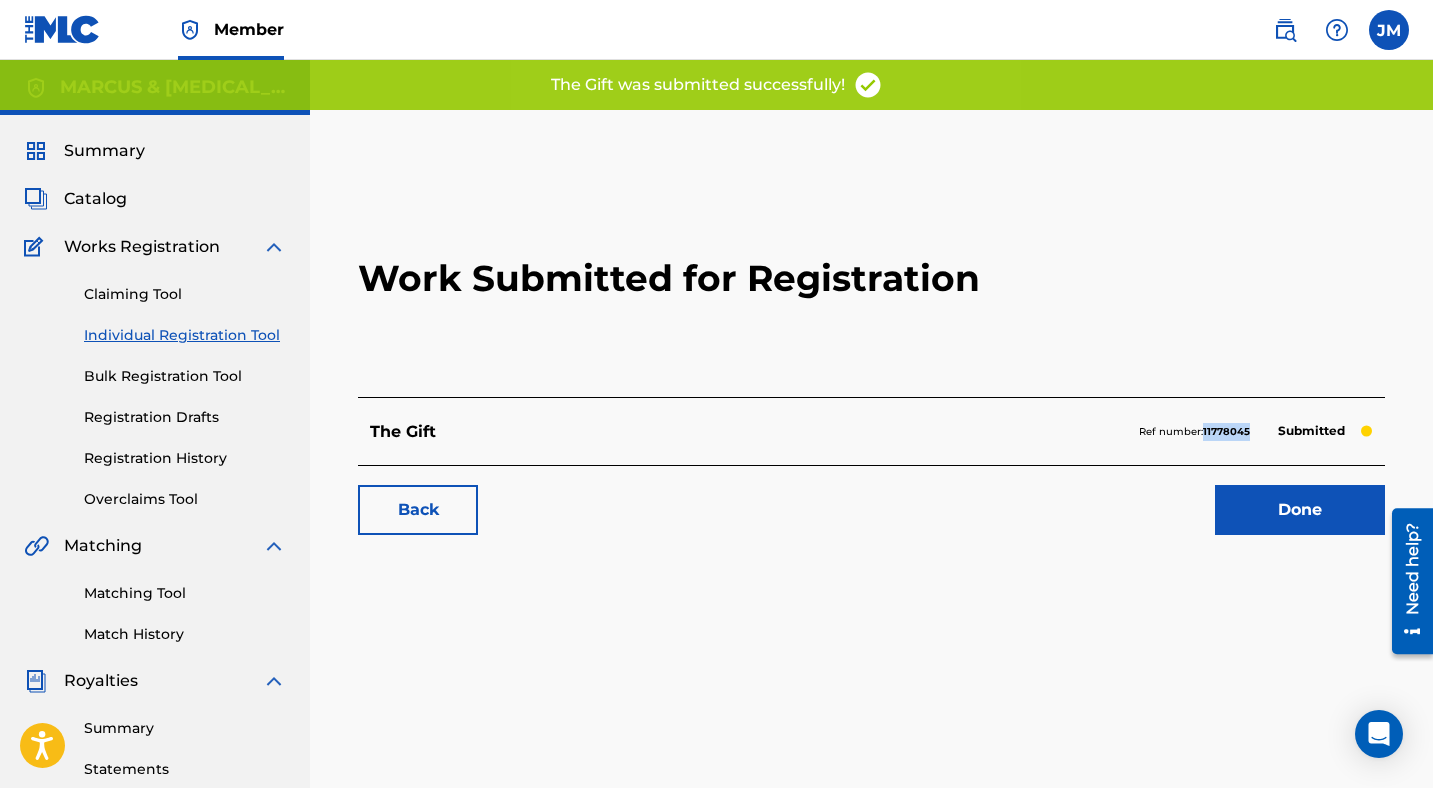 click on "11778045" at bounding box center (1226, 431) 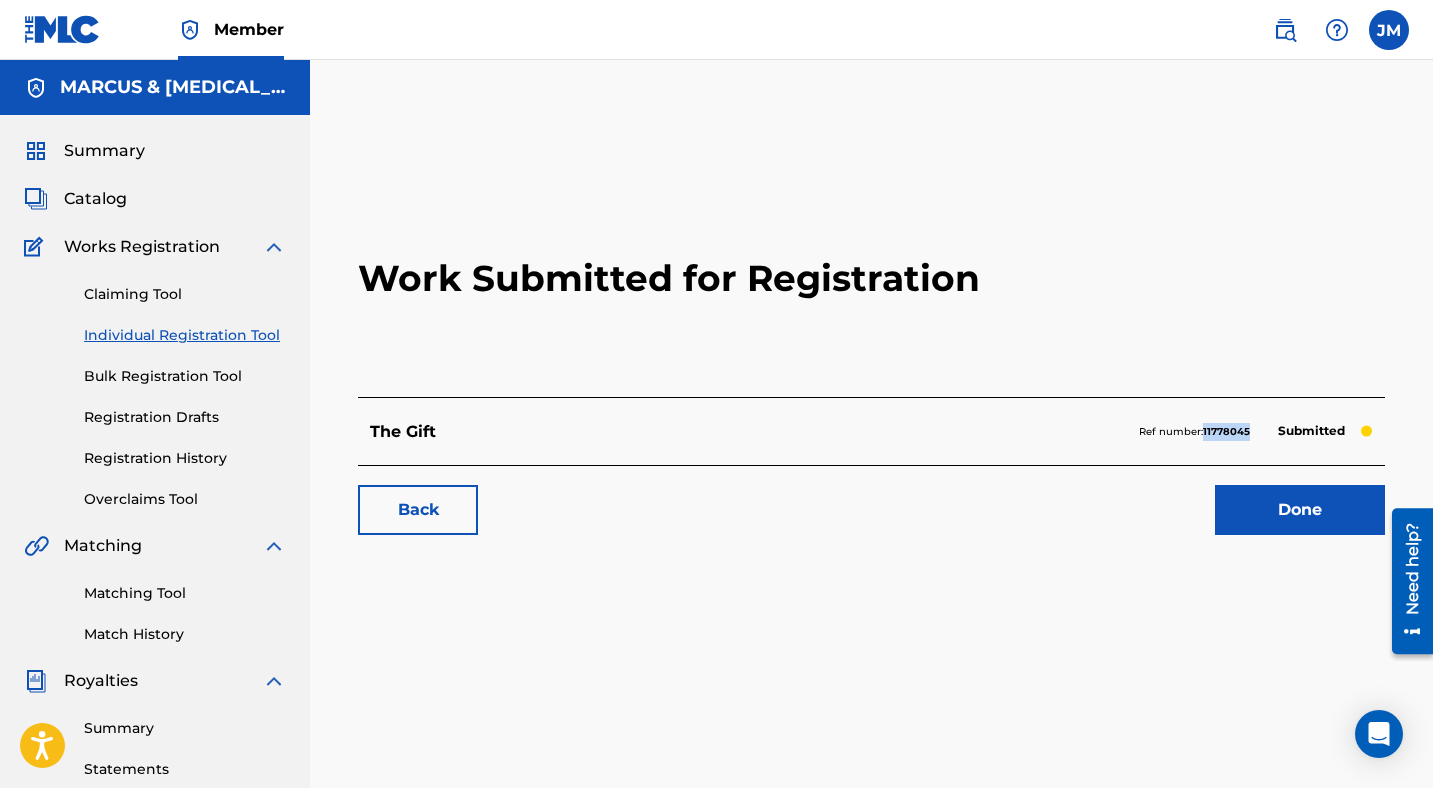 click on "Done" at bounding box center (1300, 510) 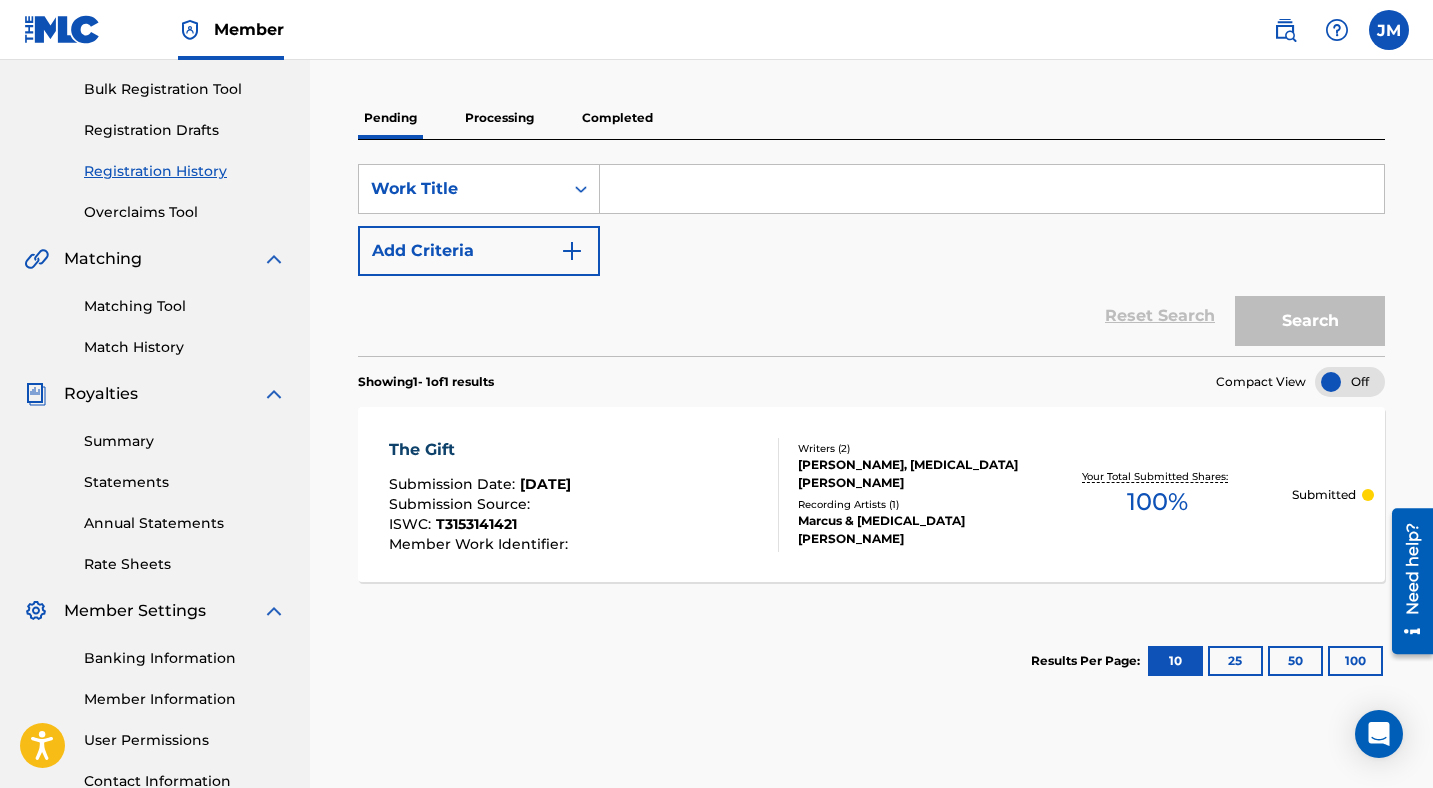 scroll, scrollTop: 0, scrollLeft: 0, axis: both 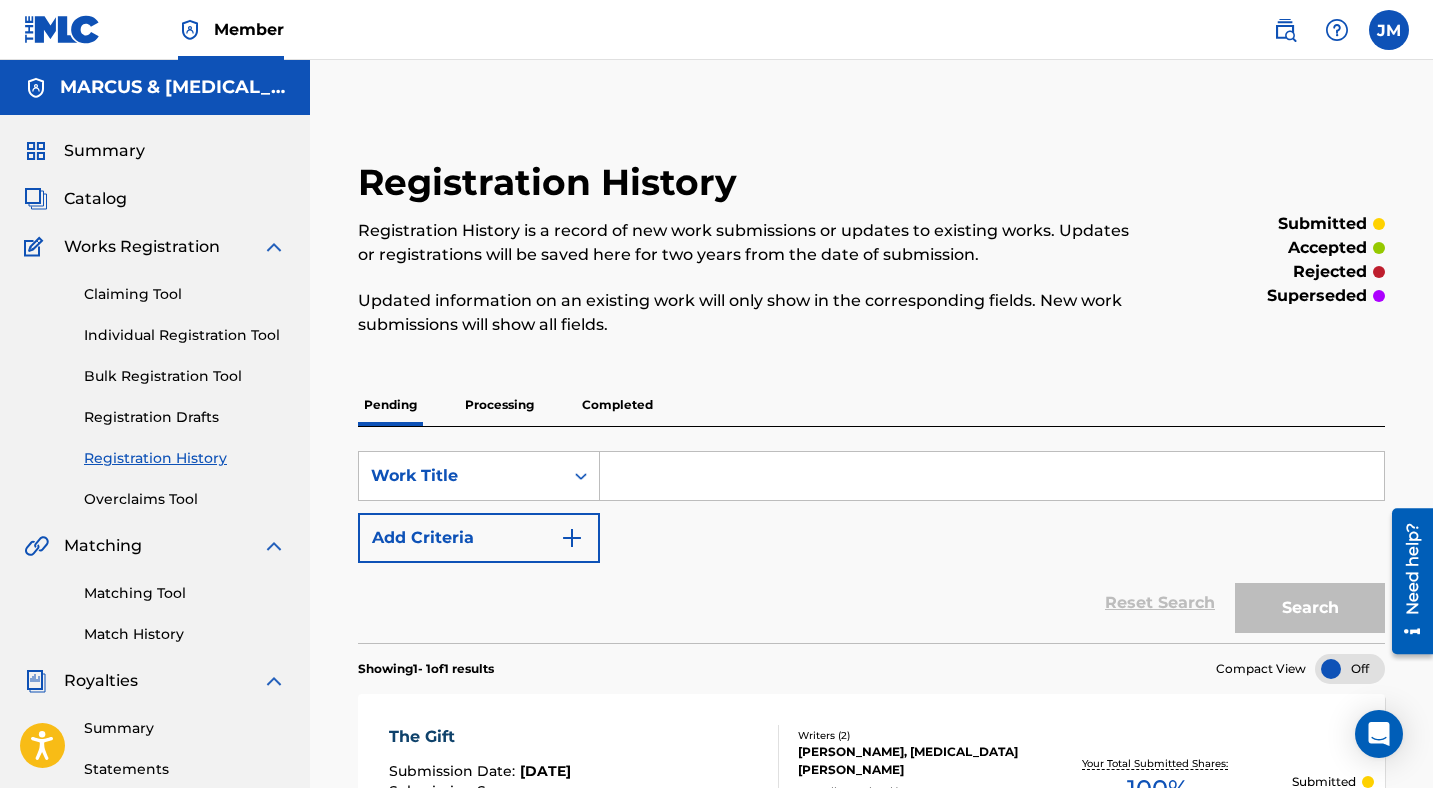 click on "Catalog" at bounding box center (95, 199) 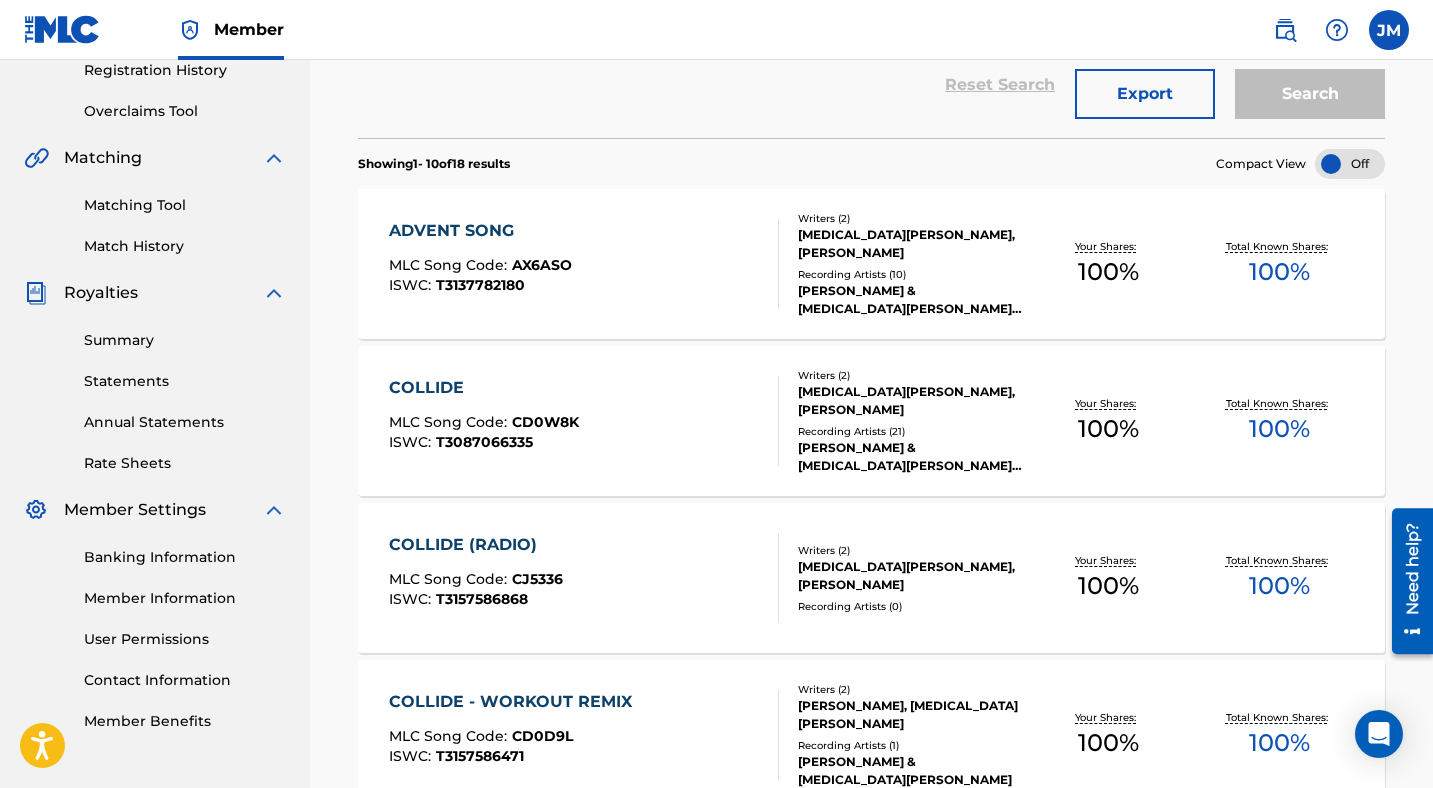 scroll, scrollTop: 429, scrollLeft: 0, axis: vertical 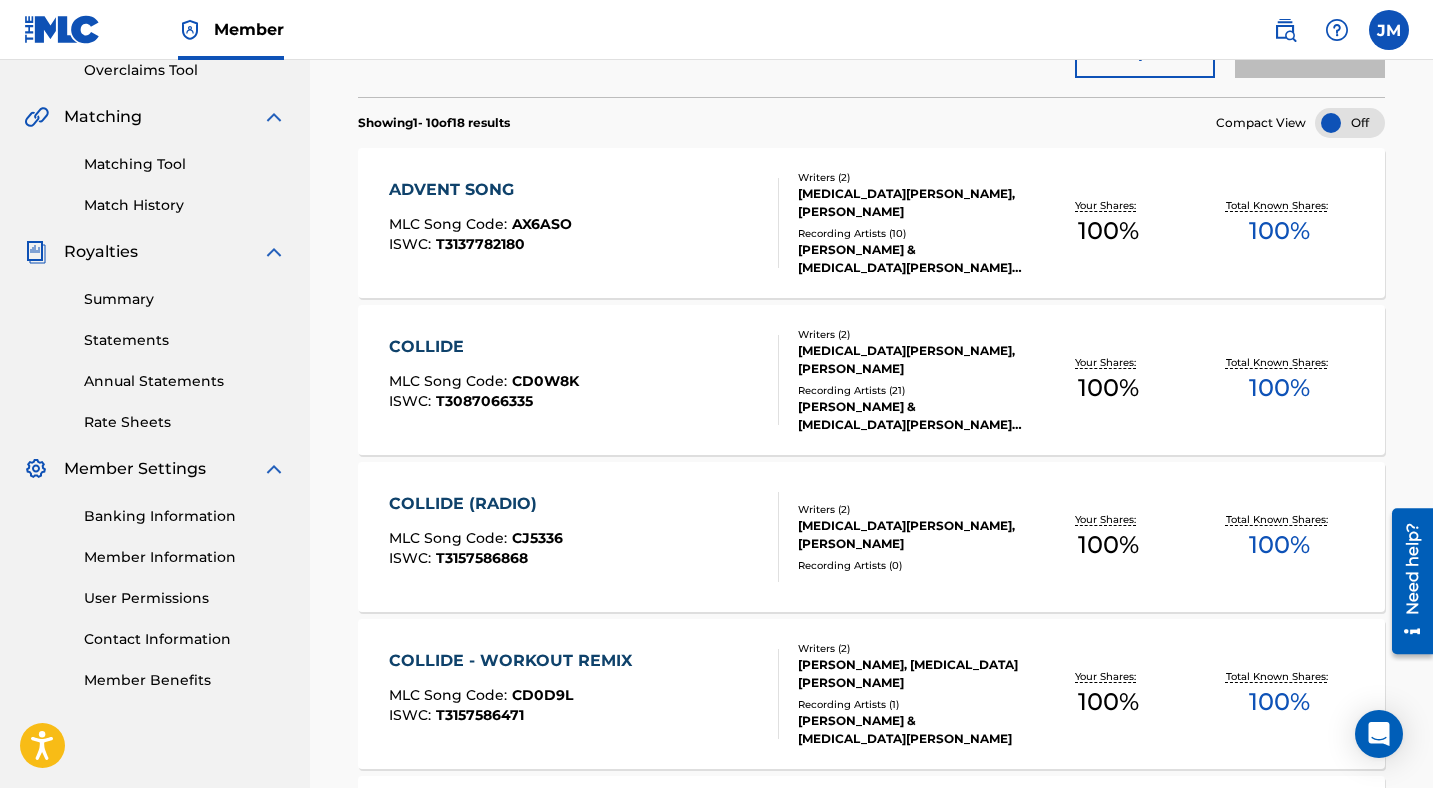 click on "AX6ASO" at bounding box center [542, 224] 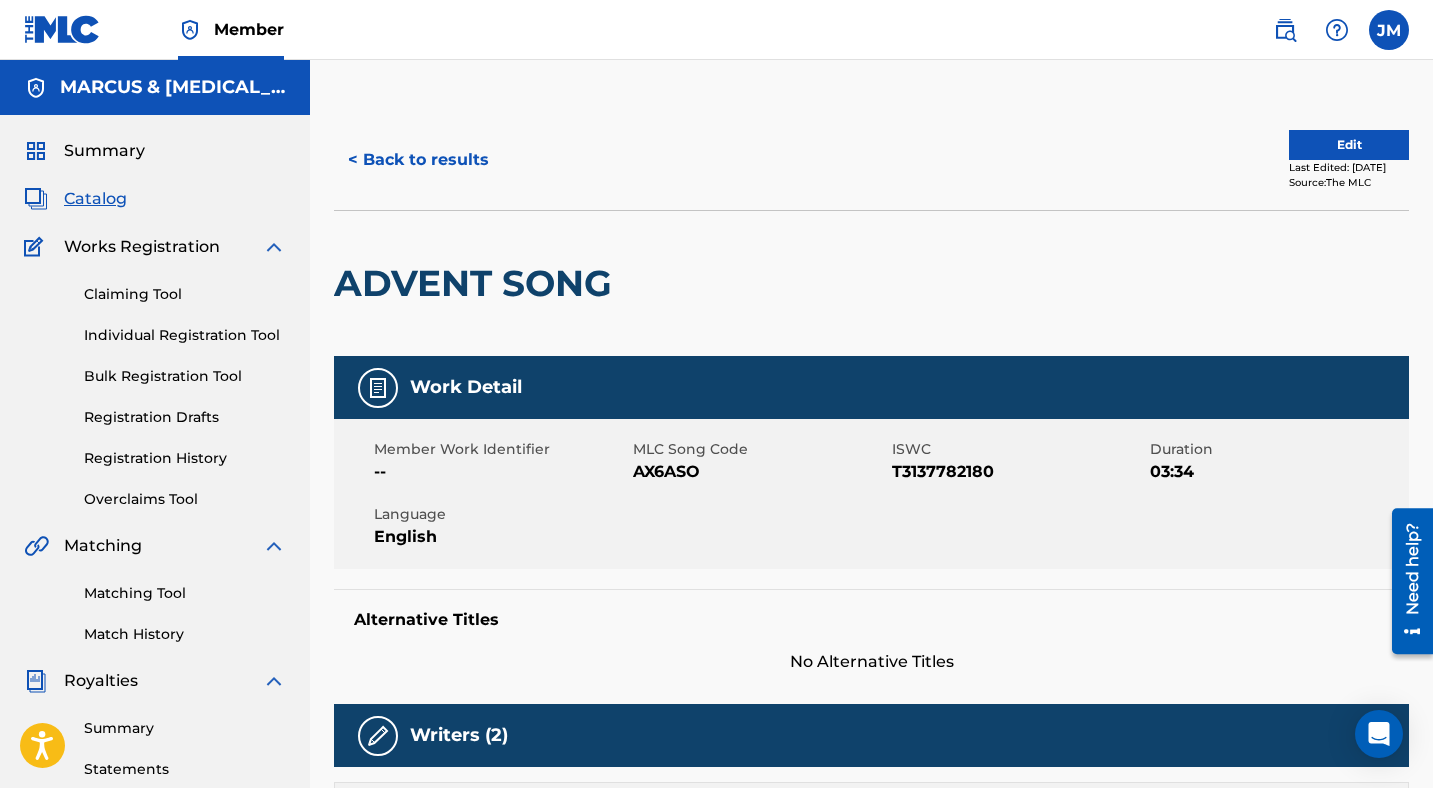 click on "AX6ASO" at bounding box center [760, 472] 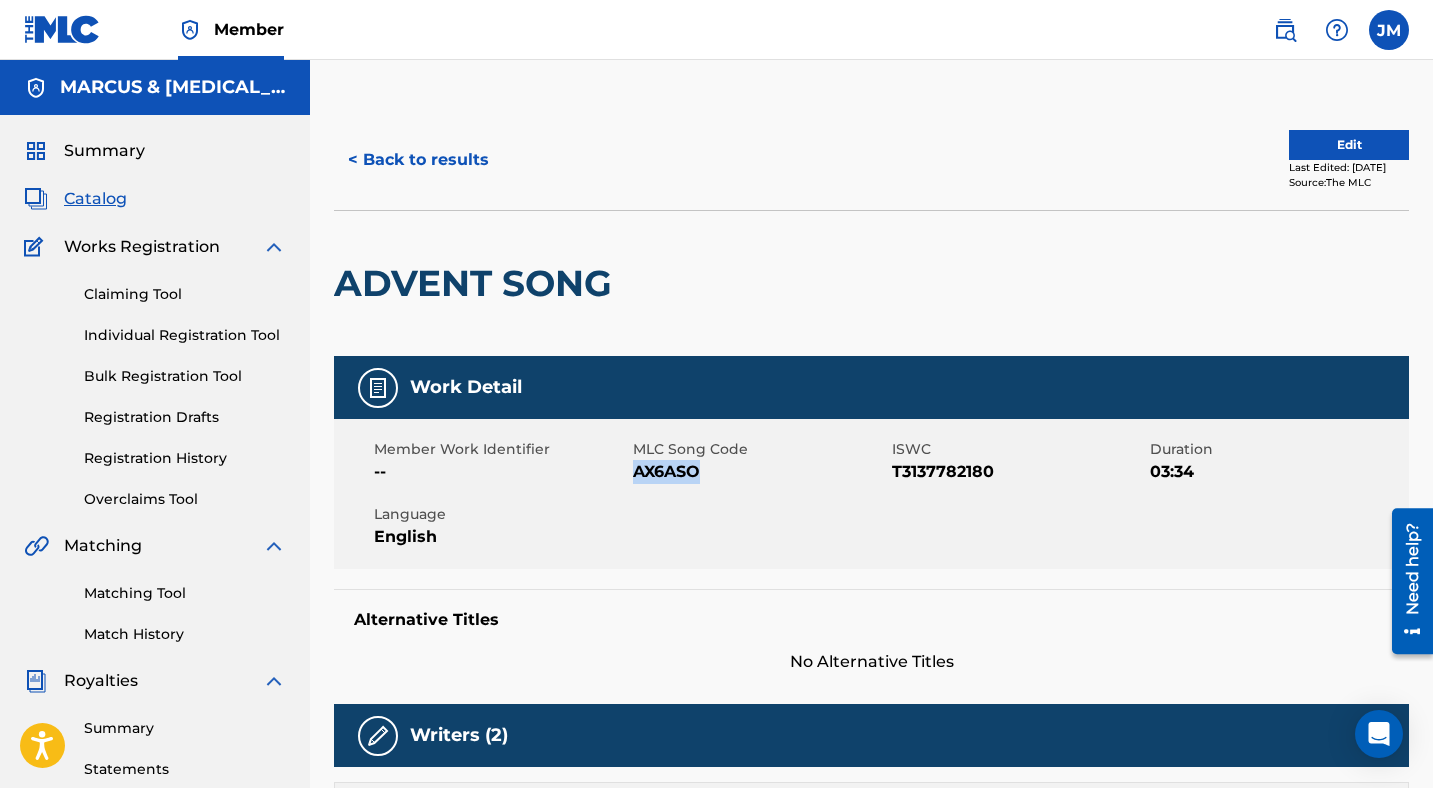 click on "AX6ASO" at bounding box center [760, 472] 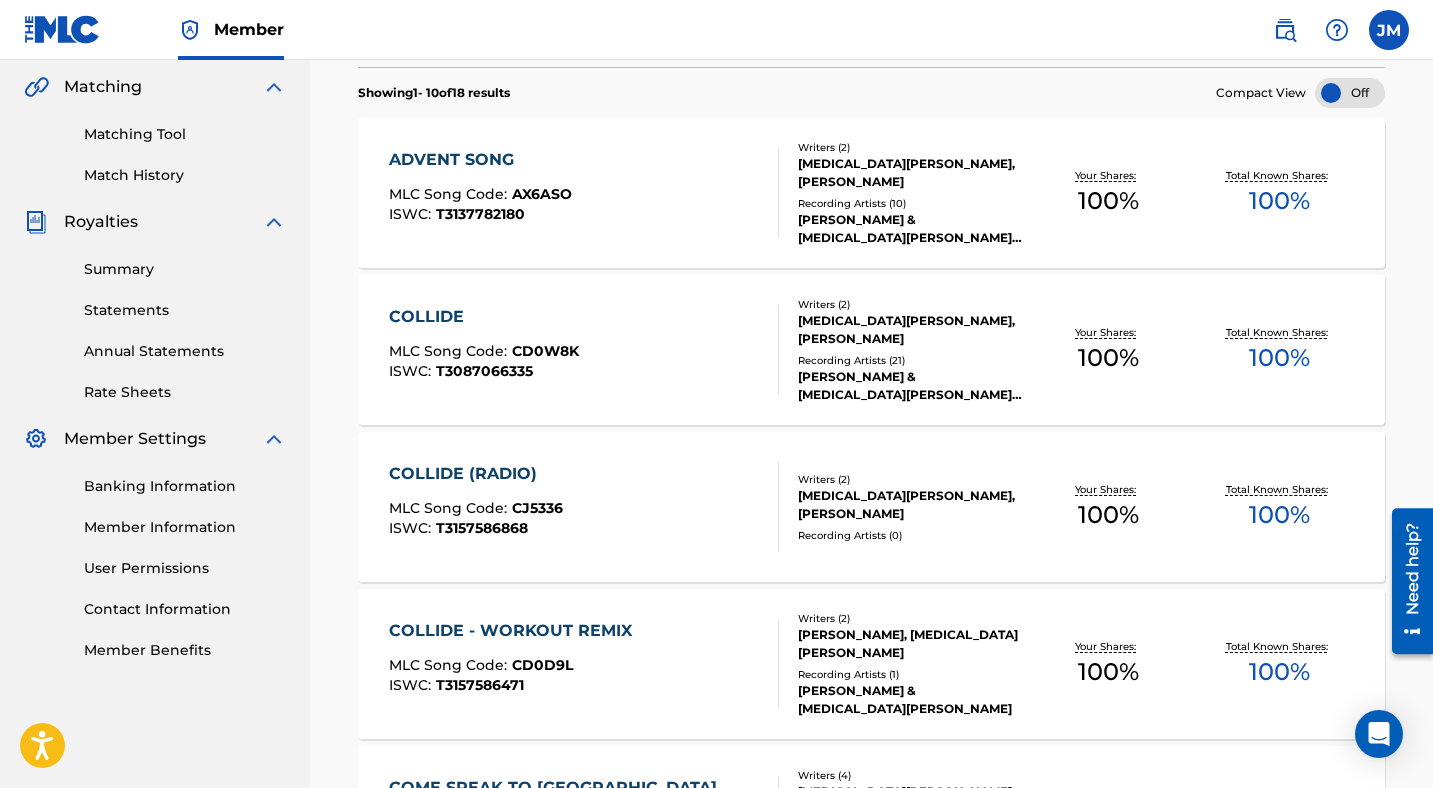 scroll, scrollTop: 464, scrollLeft: 0, axis: vertical 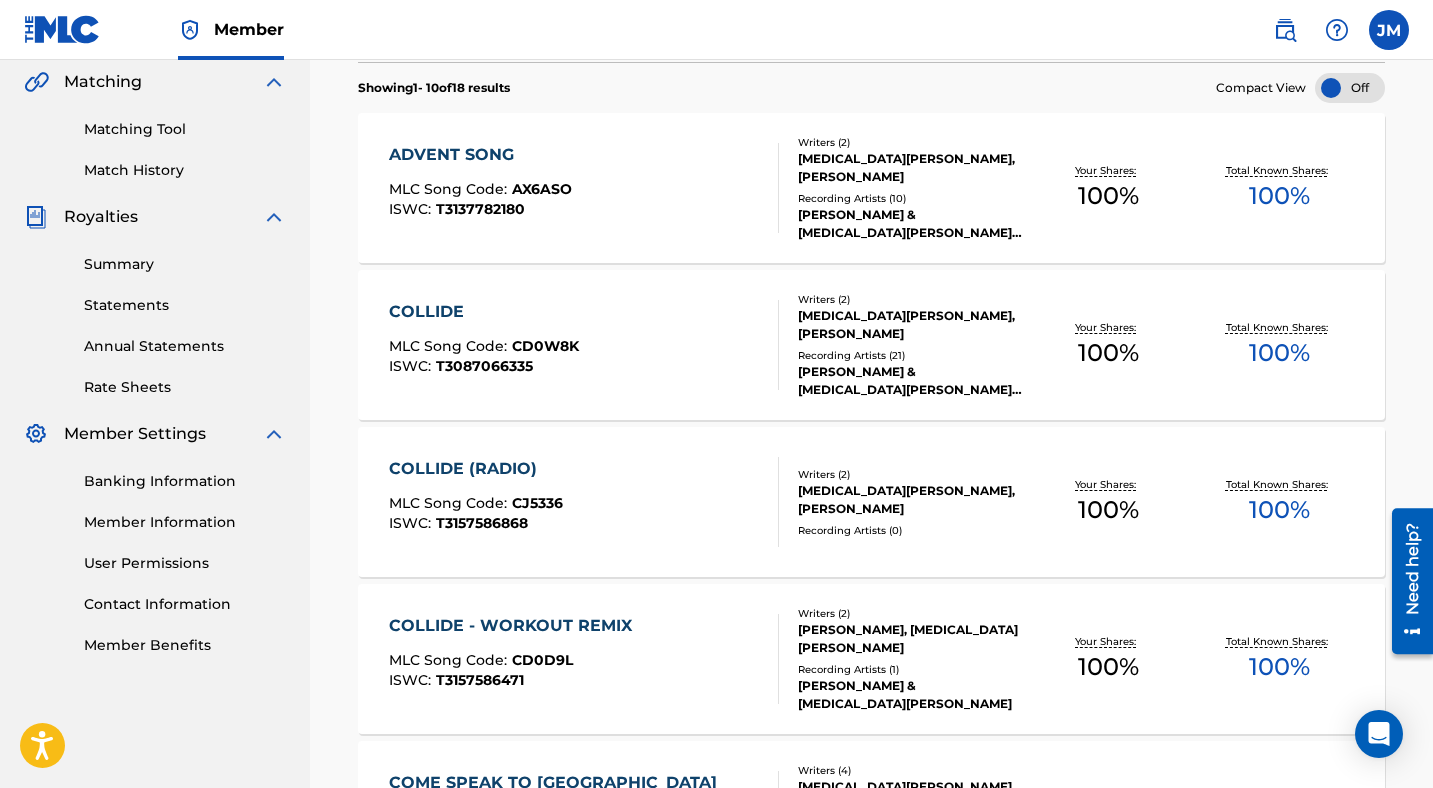 click on "CJ5336" at bounding box center (537, 503) 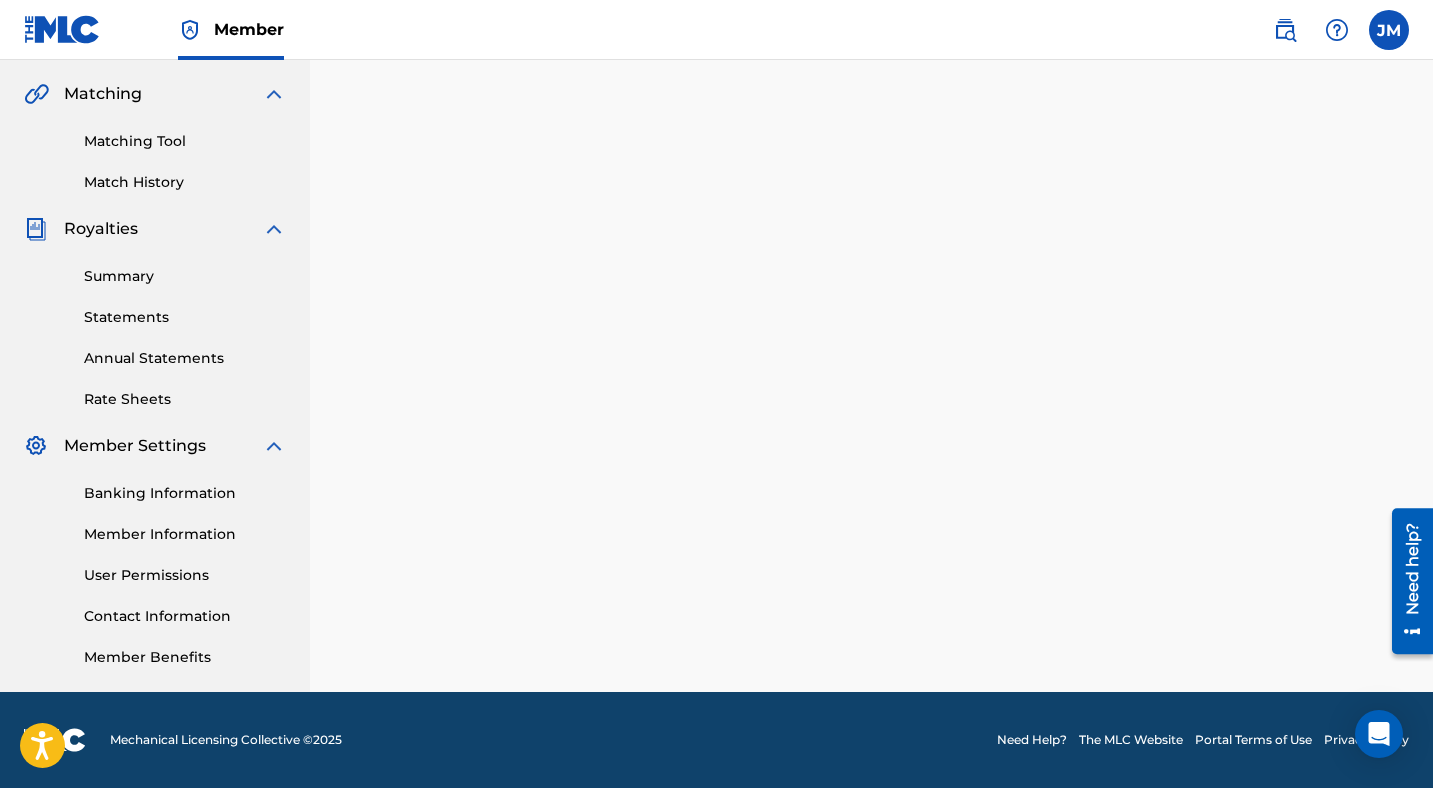 scroll, scrollTop: 0, scrollLeft: 0, axis: both 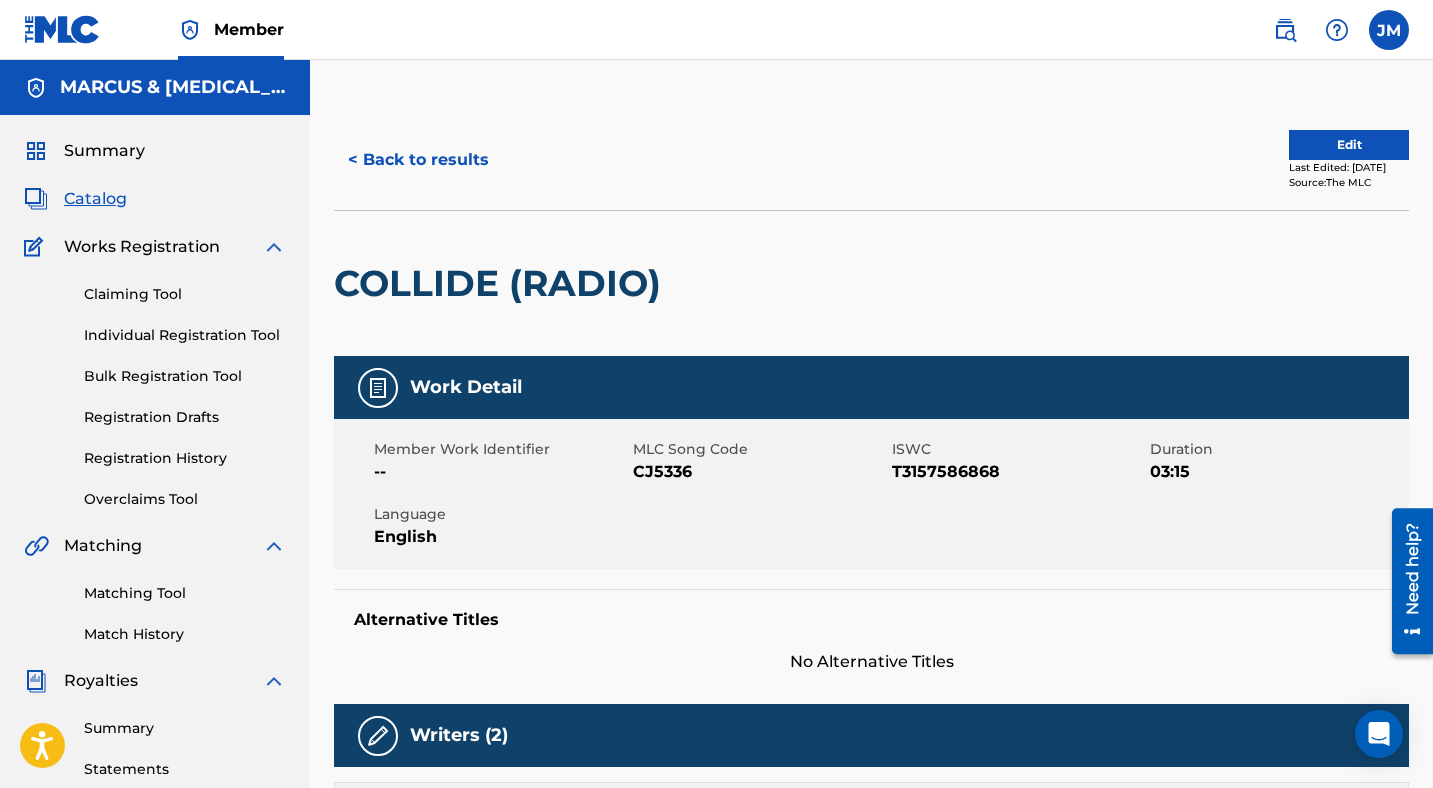 click on "CJ5336" at bounding box center [760, 472] 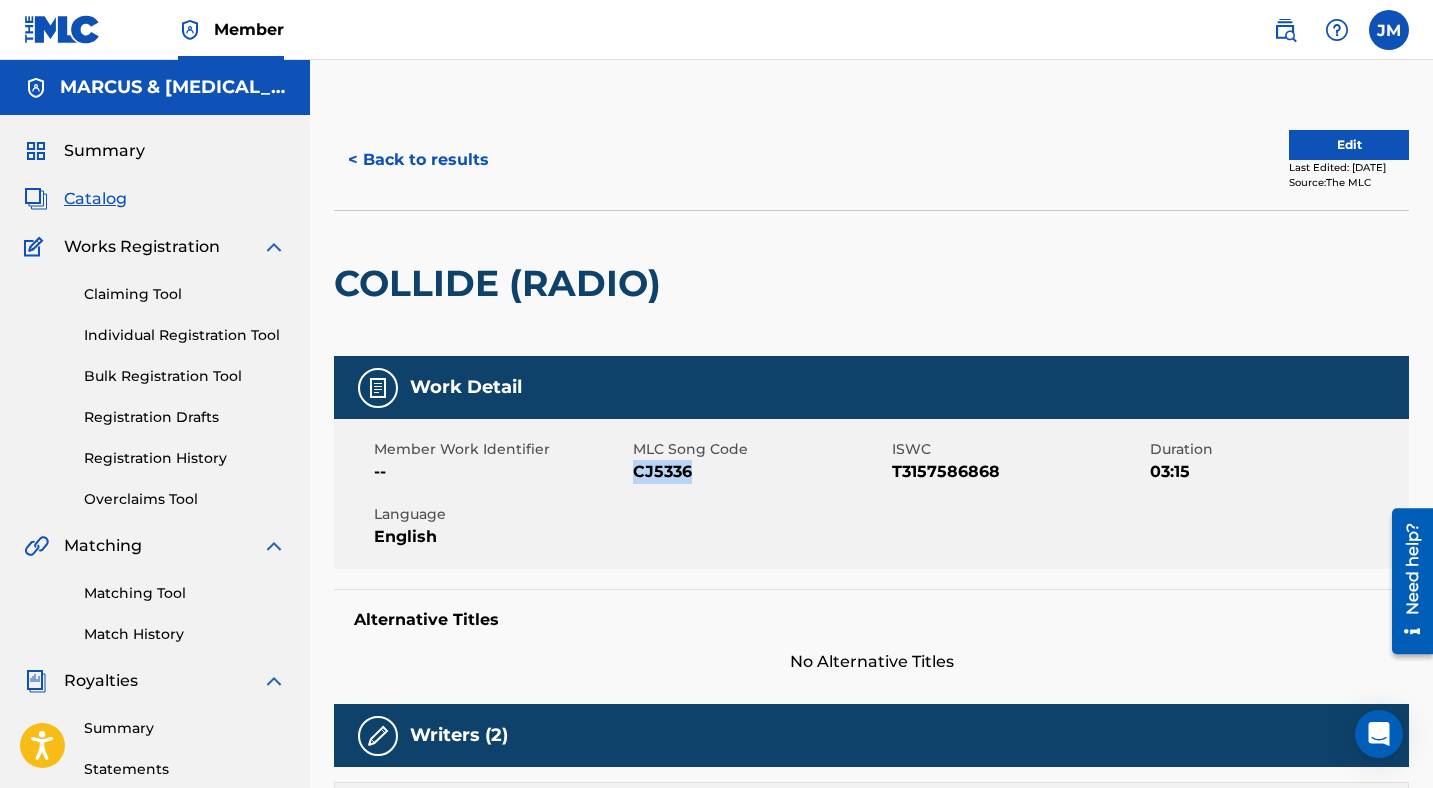 click on "CJ5336" at bounding box center (760, 472) 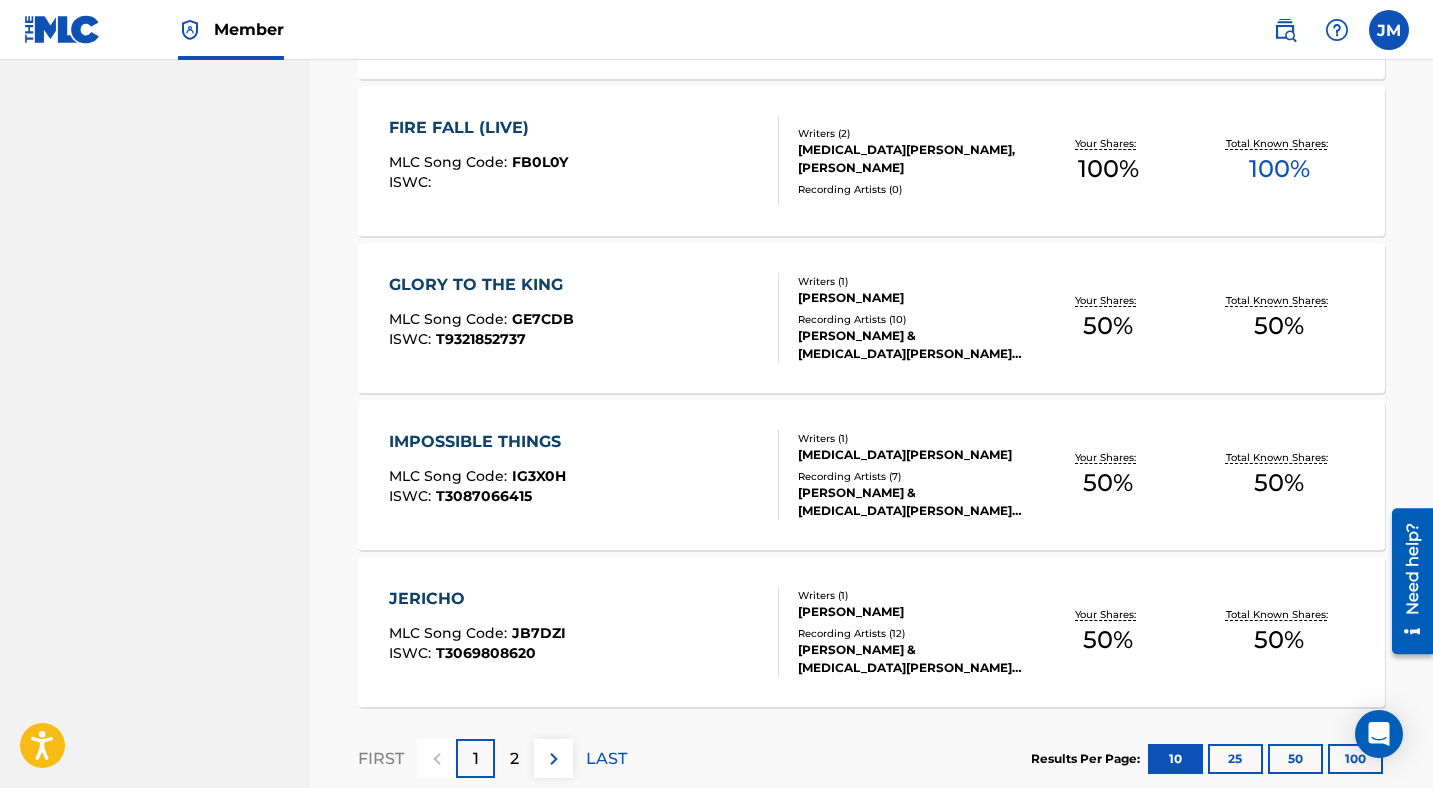 scroll, scrollTop: 1551, scrollLeft: 0, axis: vertical 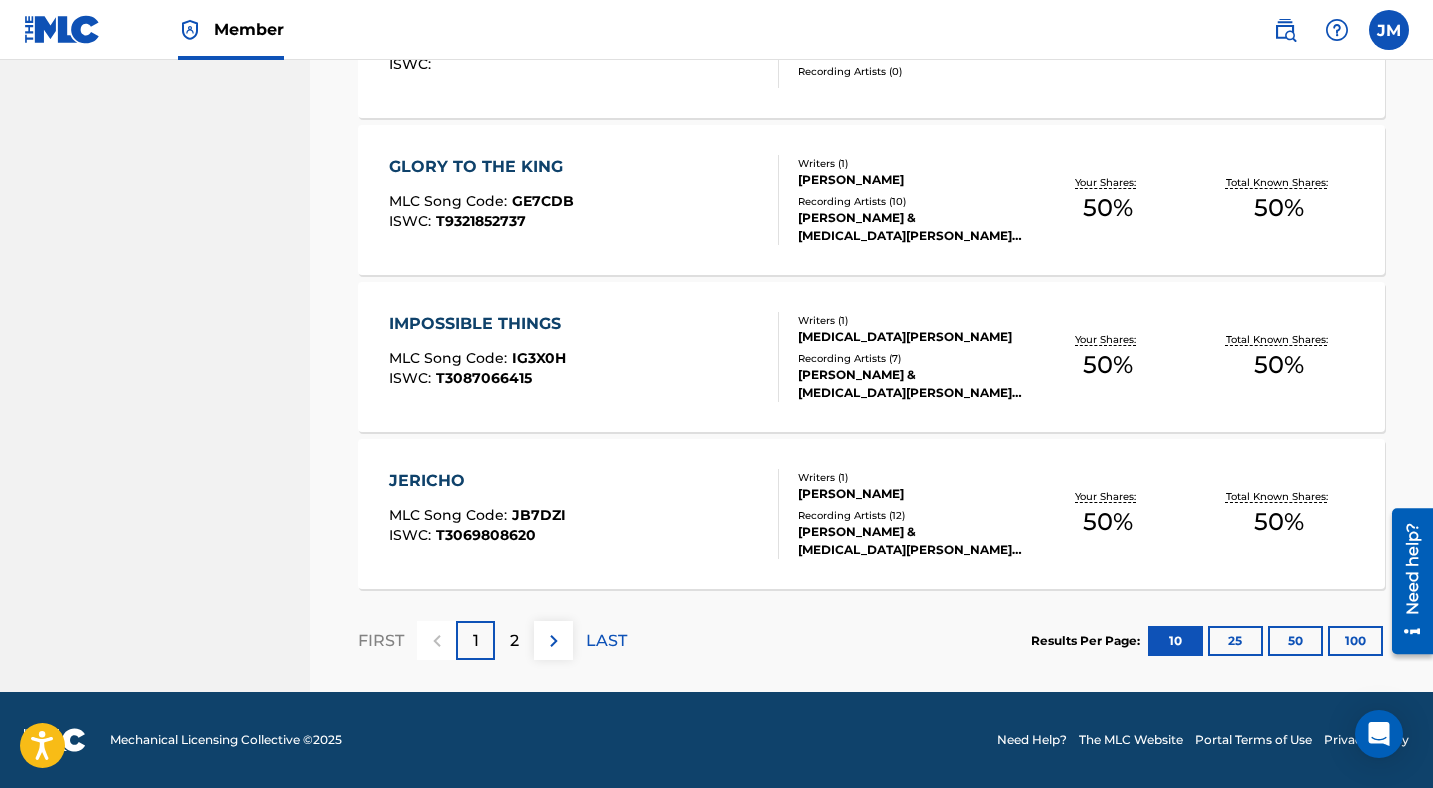 click on "2" at bounding box center [514, 641] 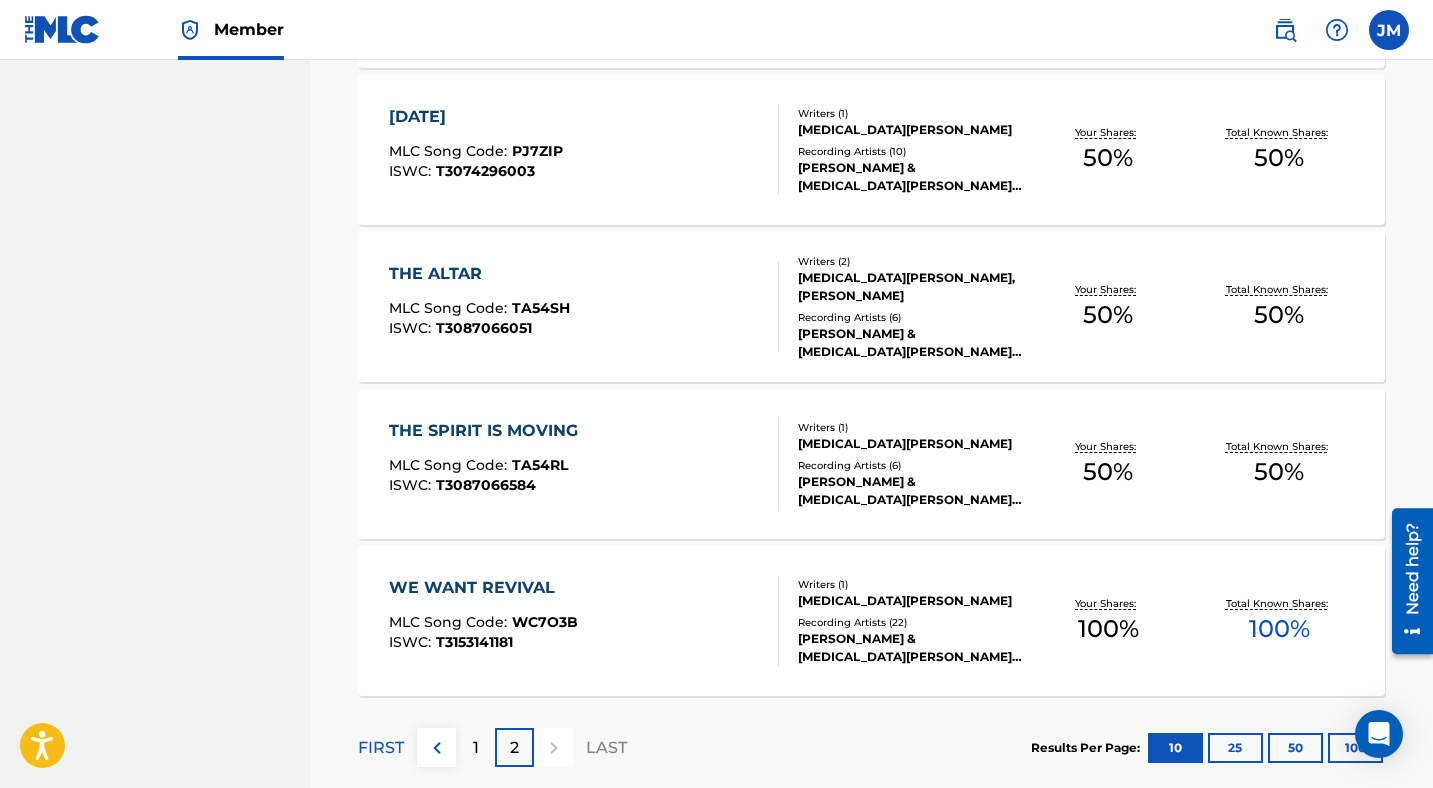 scroll, scrollTop: 1237, scrollLeft: 0, axis: vertical 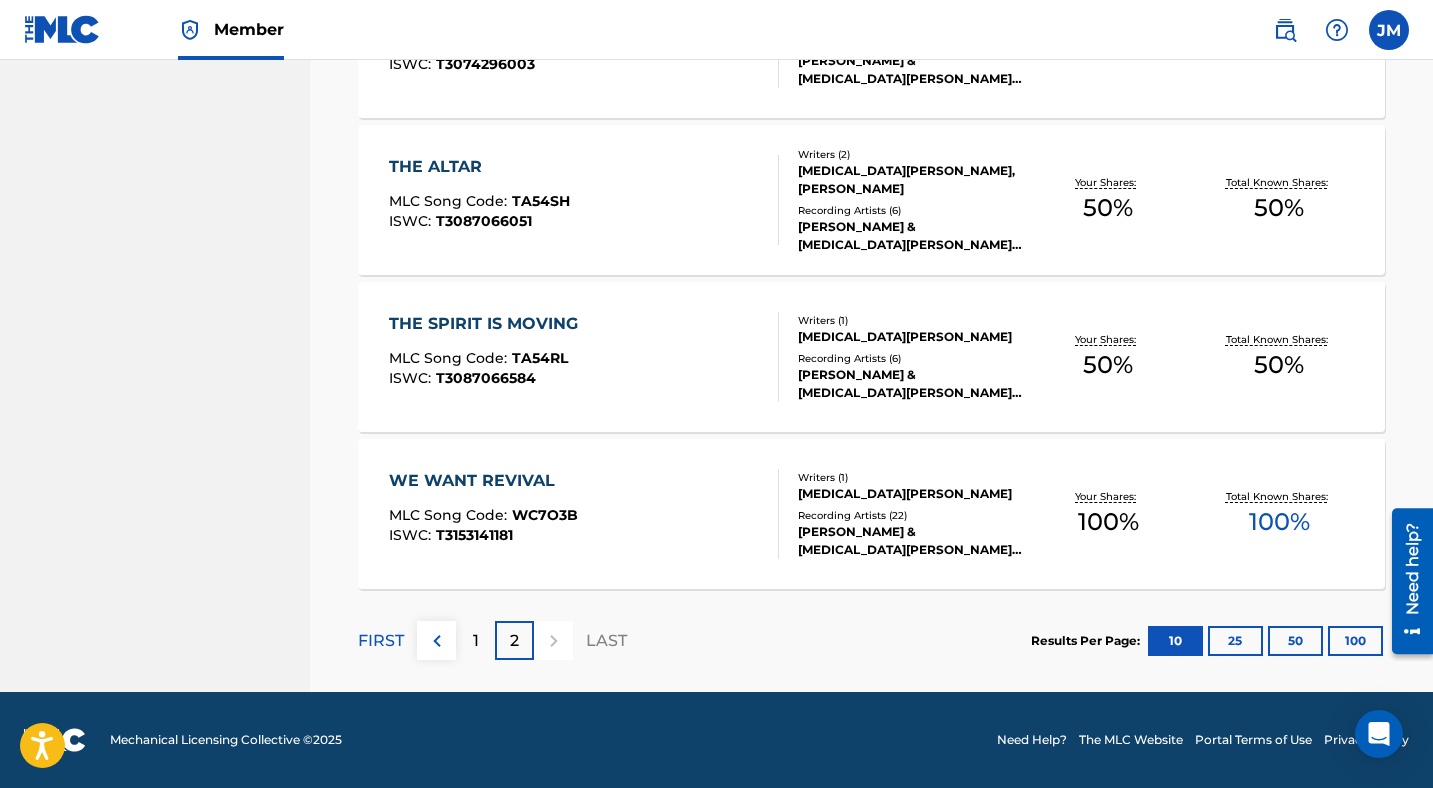 click at bounding box center [553, 640] 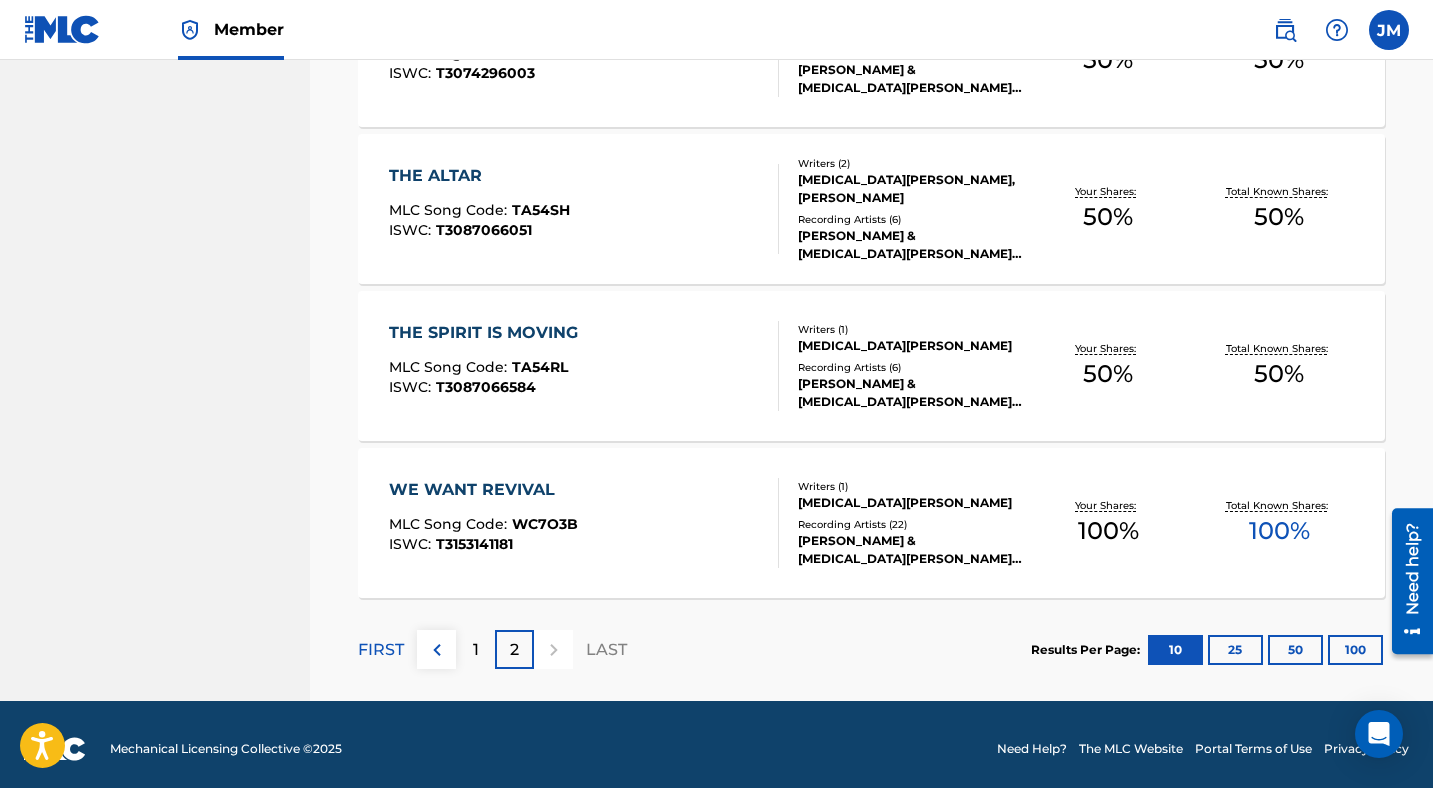 click on "1" at bounding box center [475, 649] 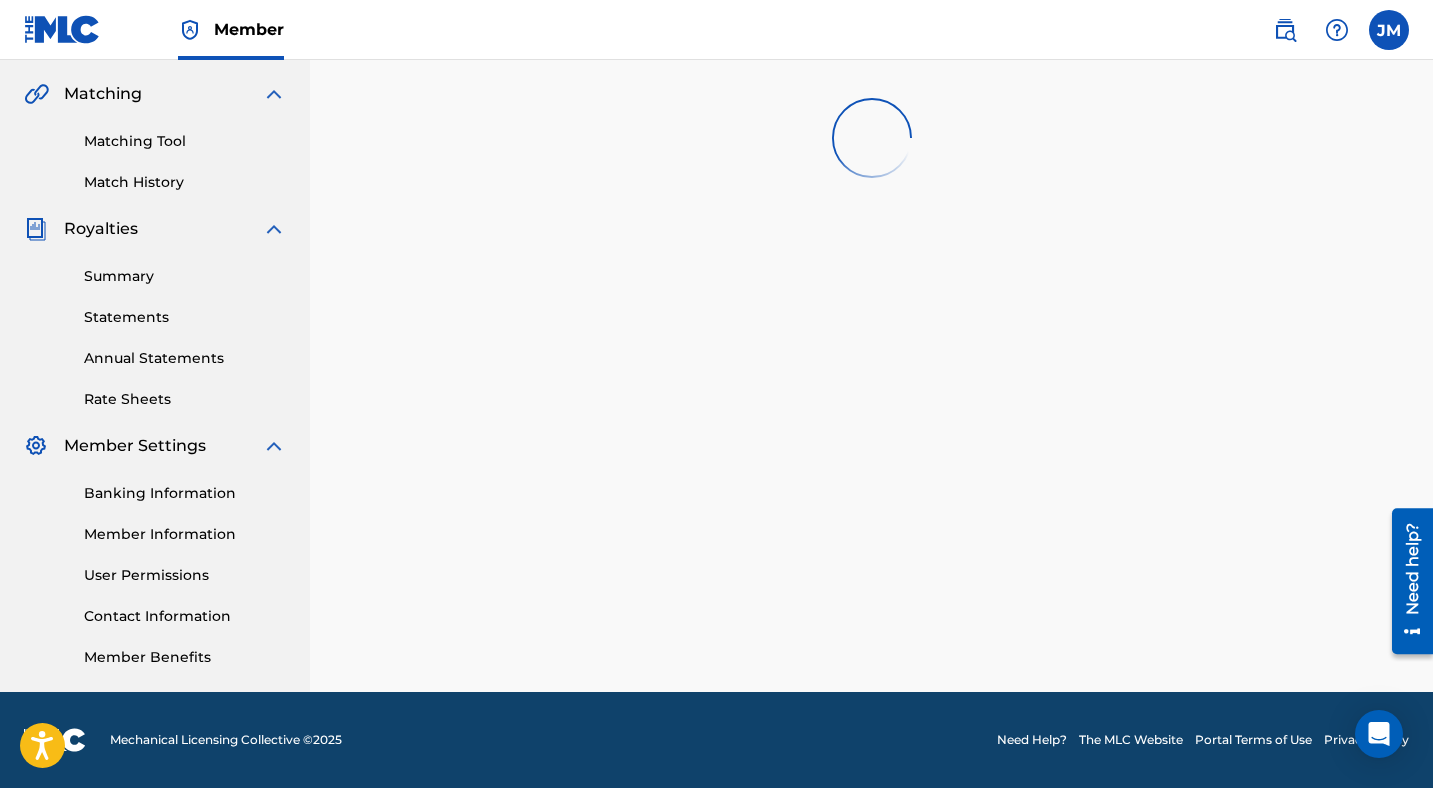 scroll, scrollTop: 1228, scrollLeft: 0, axis: vertical 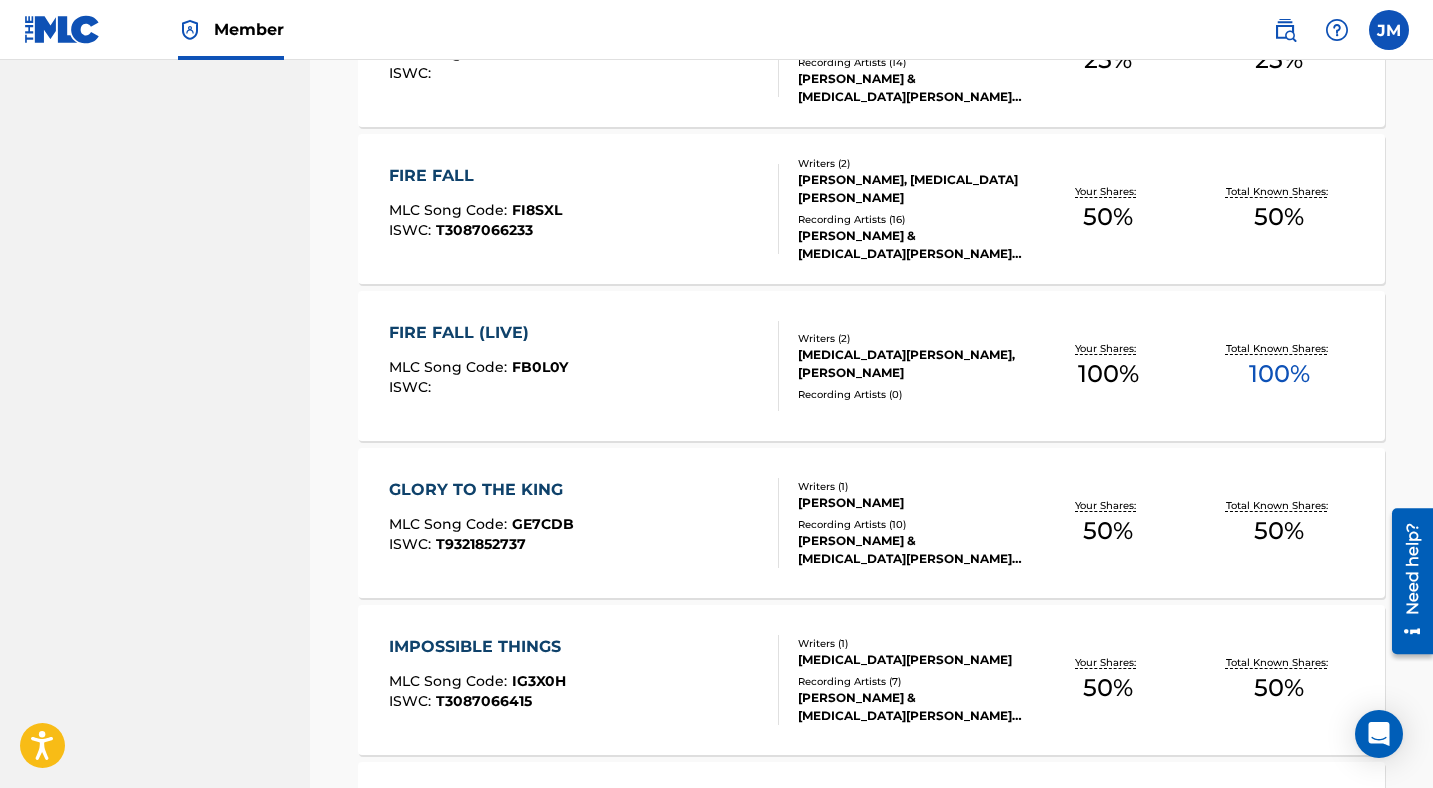 click on "FIRE FALL (LIVE) MLC Song Code : FB0L0Y ISWC :" at bounding box center [584, 366] 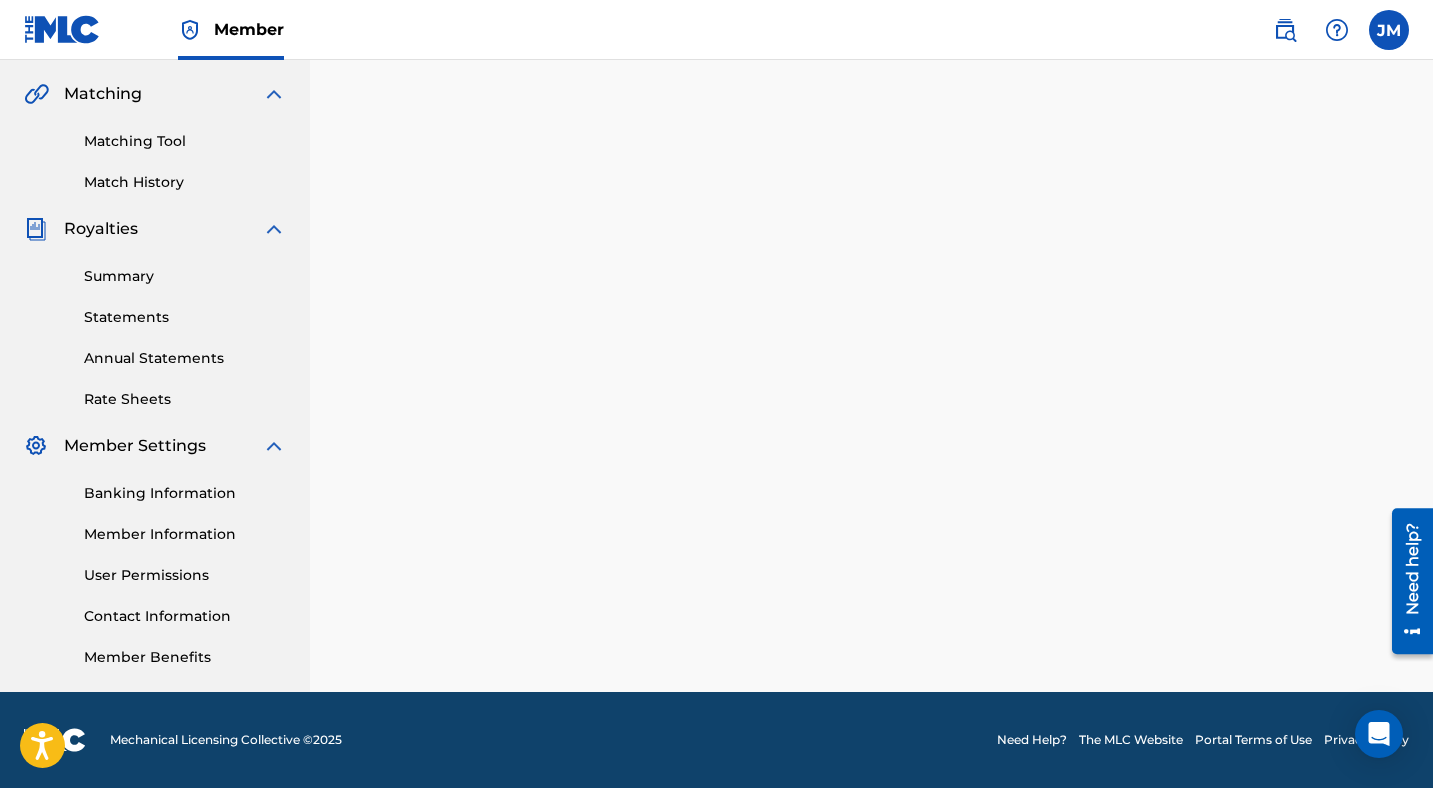 scroll, scrollTop: 0, scrollLeft: 0, axis: both 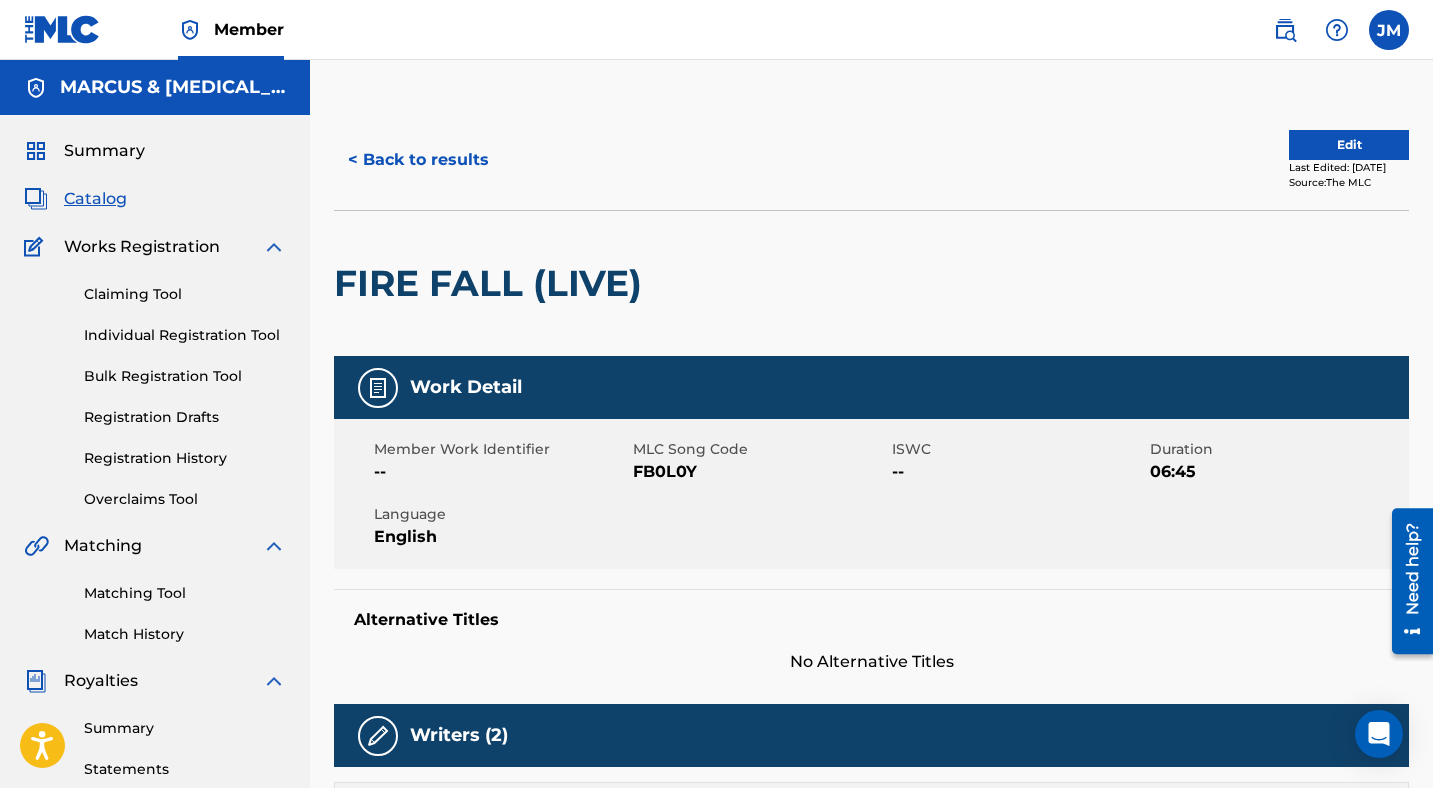 click on "FB0L0Y" at bounding box center (760, 472) 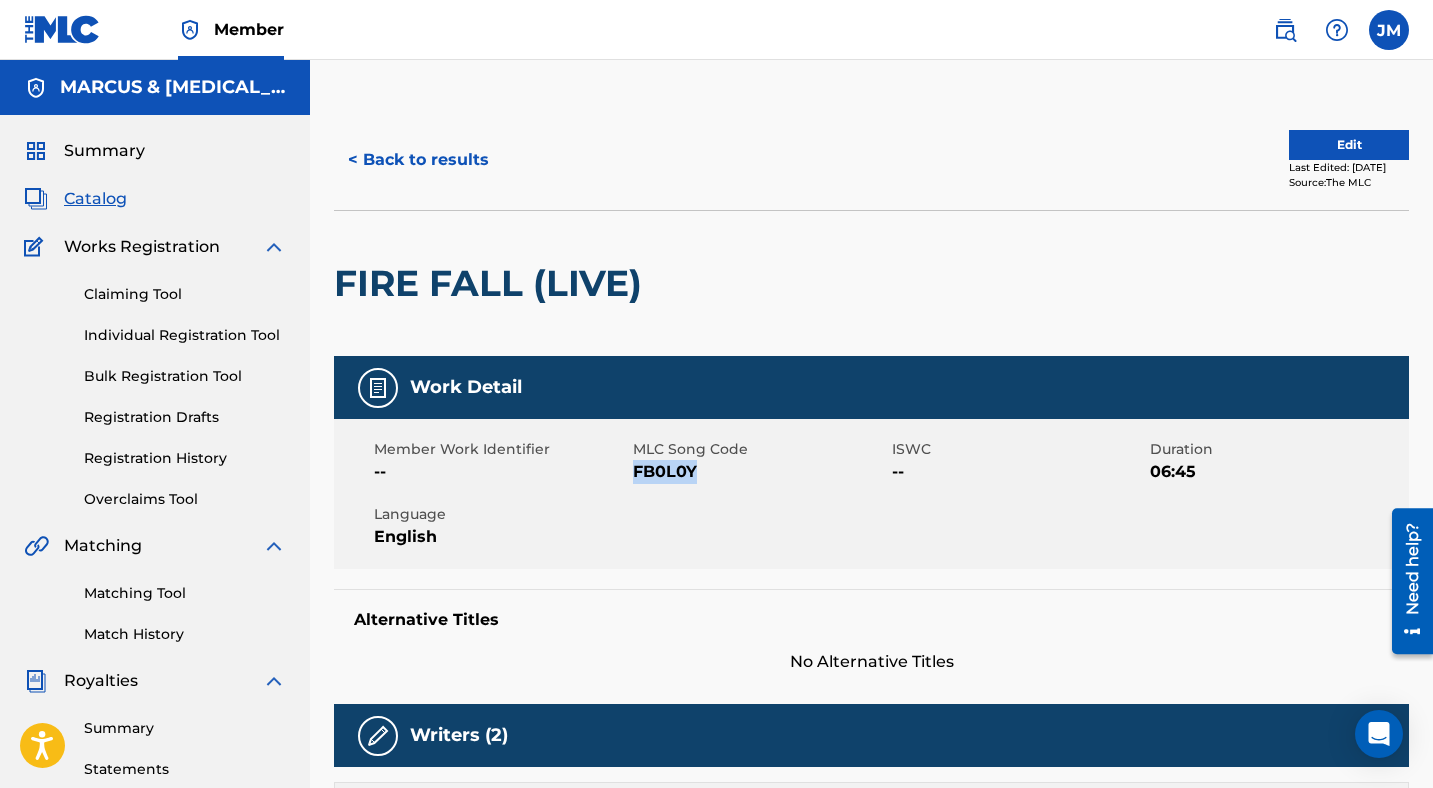 click on "FB0L0Y" at bounding box center (760, 472) 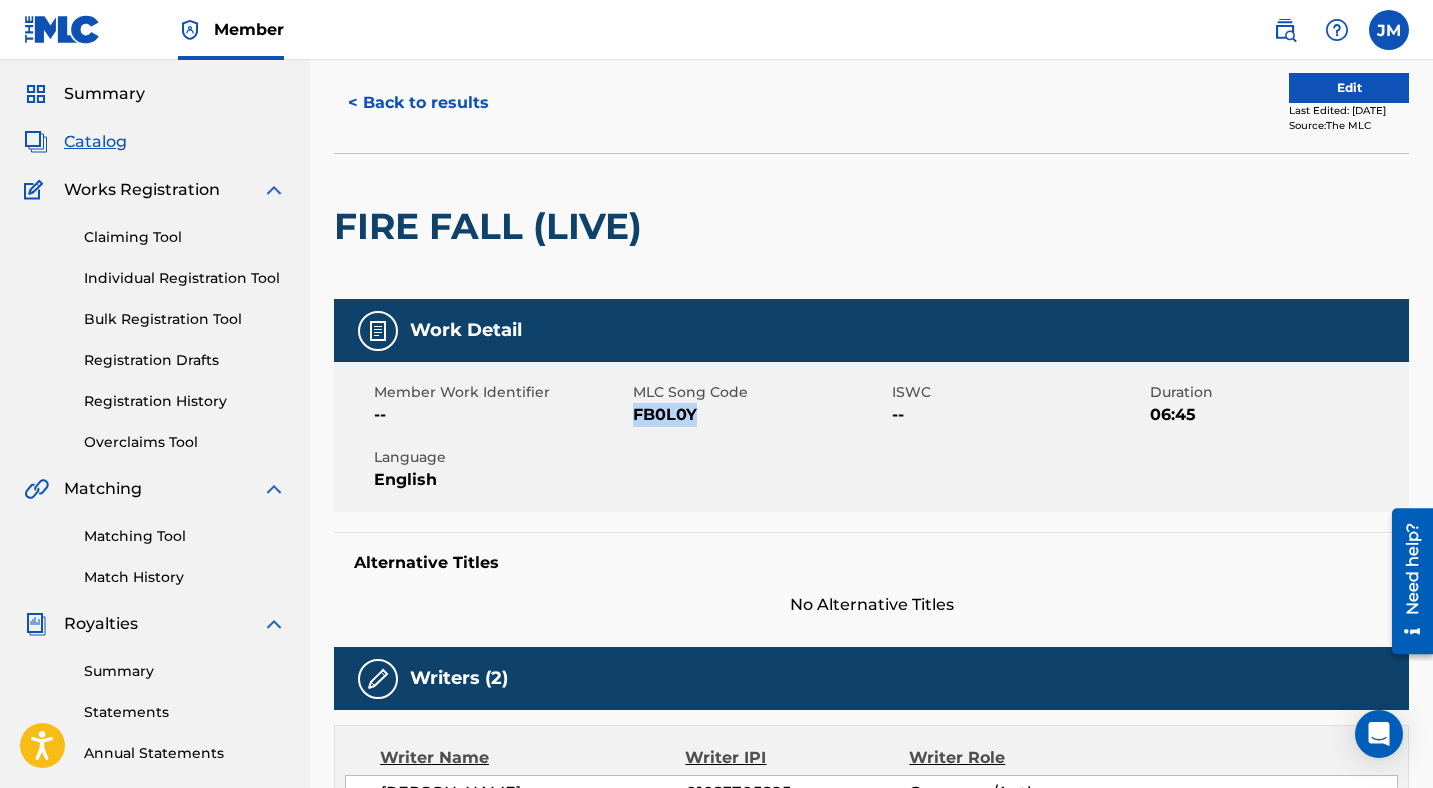 click on "< Back to results" at bounding box center [418, 103] 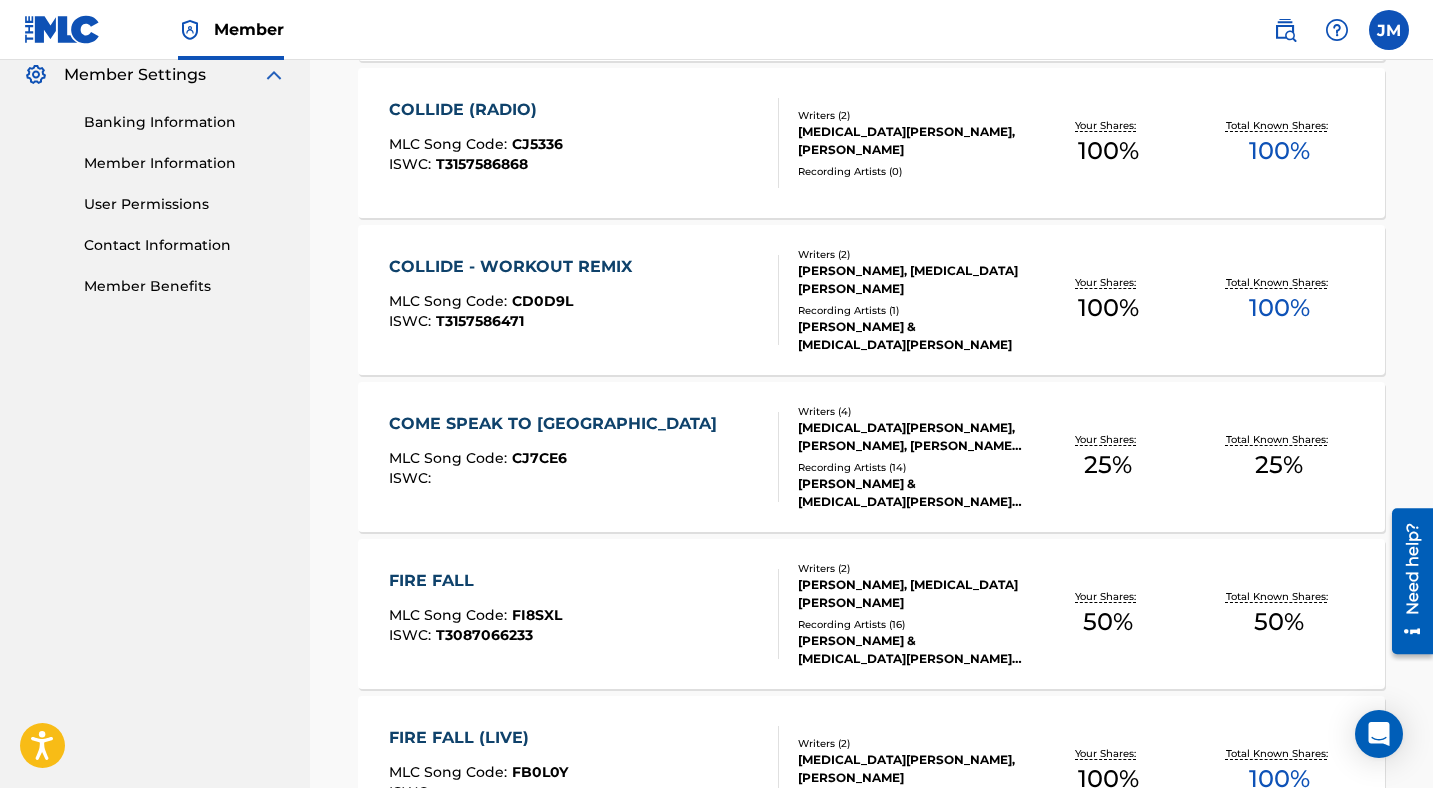 scroll, scrollTop: 825, scrollLeft: 0, axis: vertical 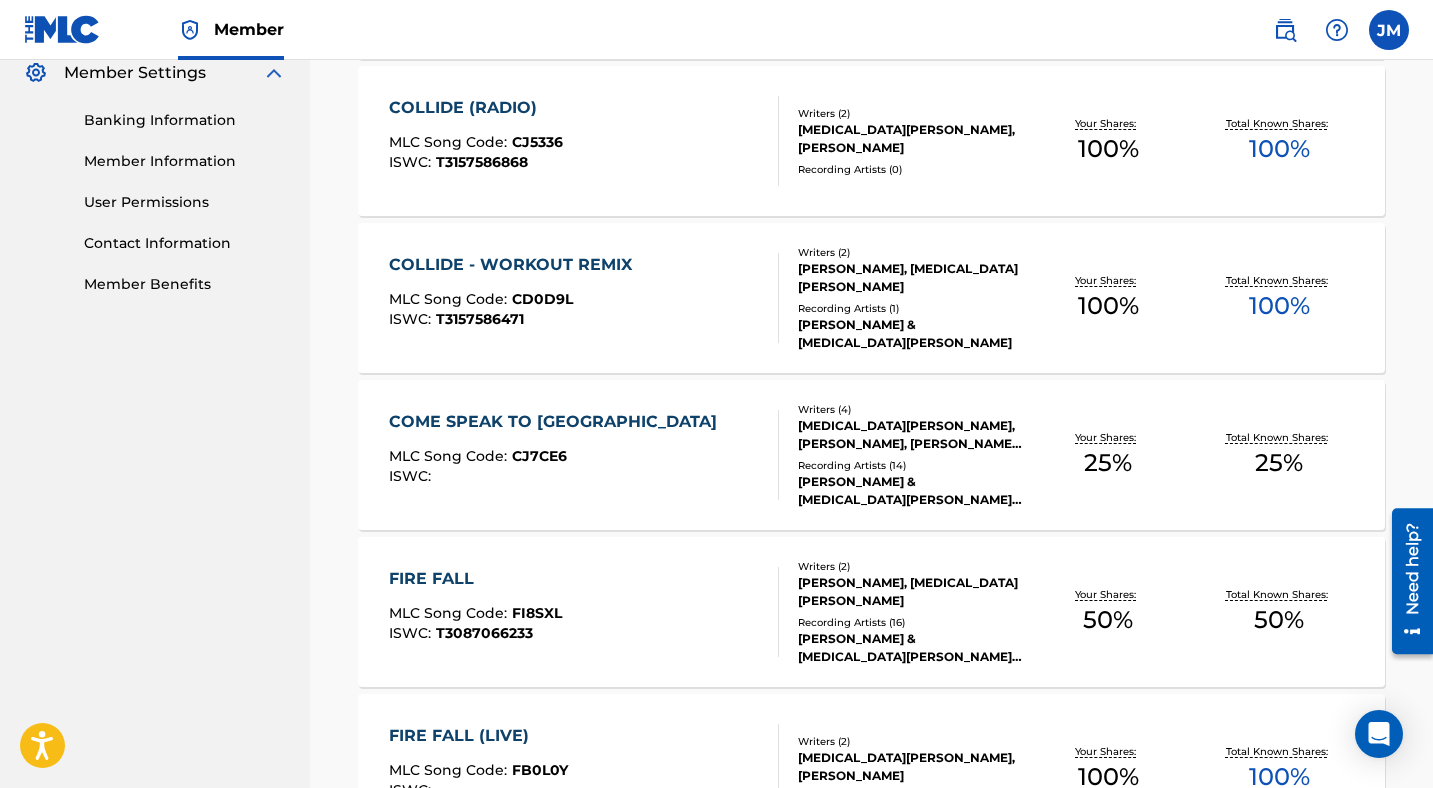 click on "COME SPEAK TO US MLC Song Code : CJ7CE6 ISWC :" at bounding box center (584, 455) 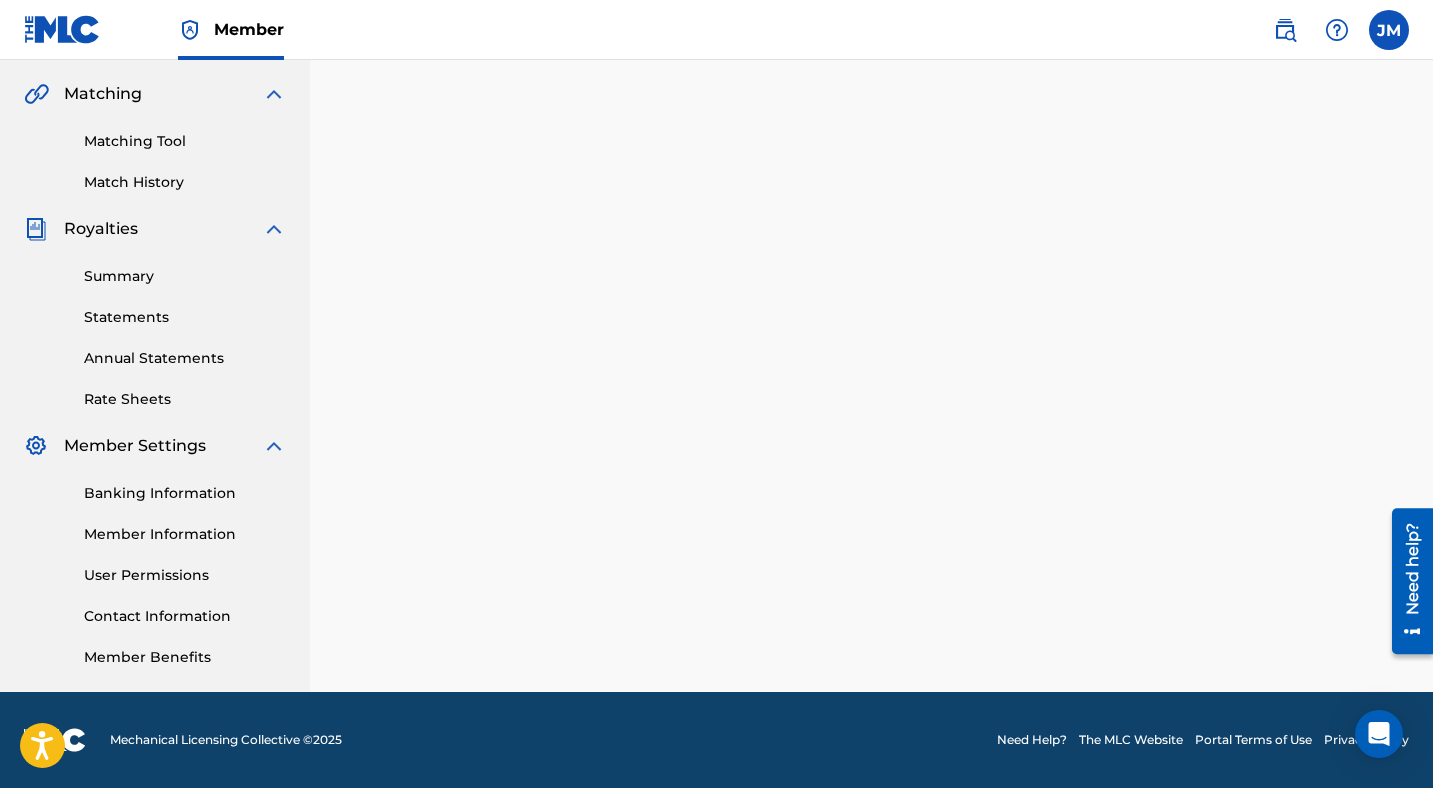 scroll, scrollTop: 0, scrollLeft: 0, axis: both 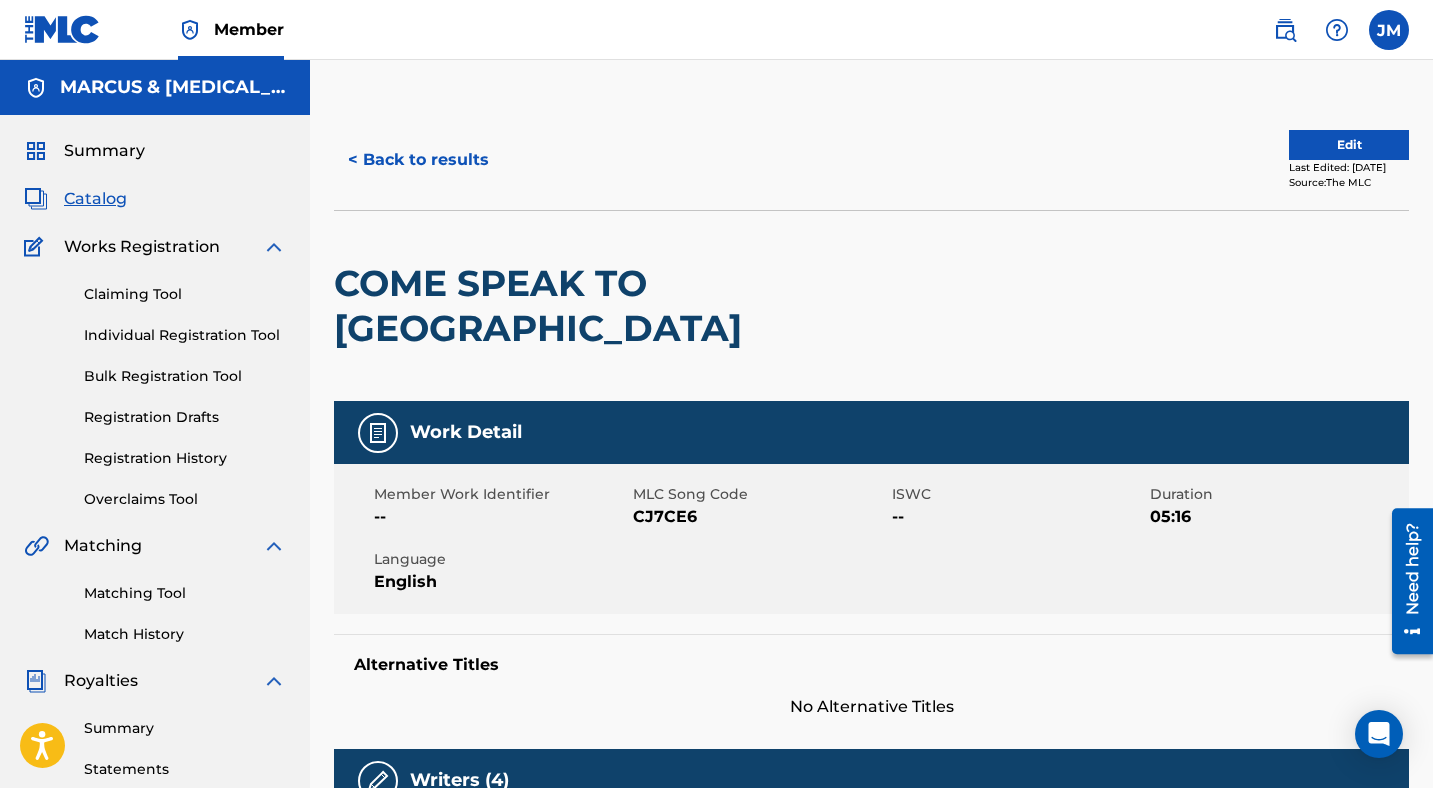 click on "CJ7CE6" at bounding box center [760, 517] 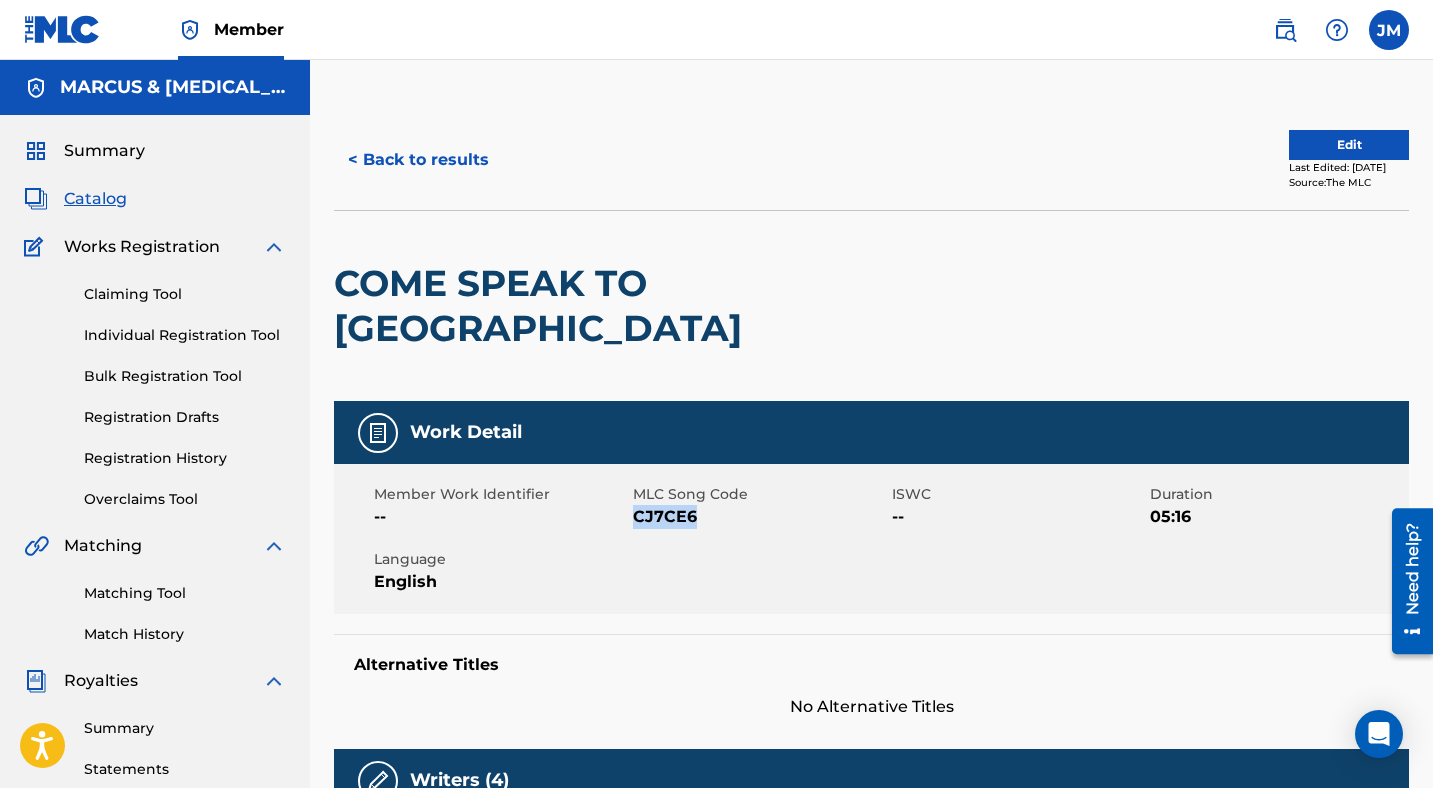 click on "CJ7CE6" at bounding box center (760, 517) 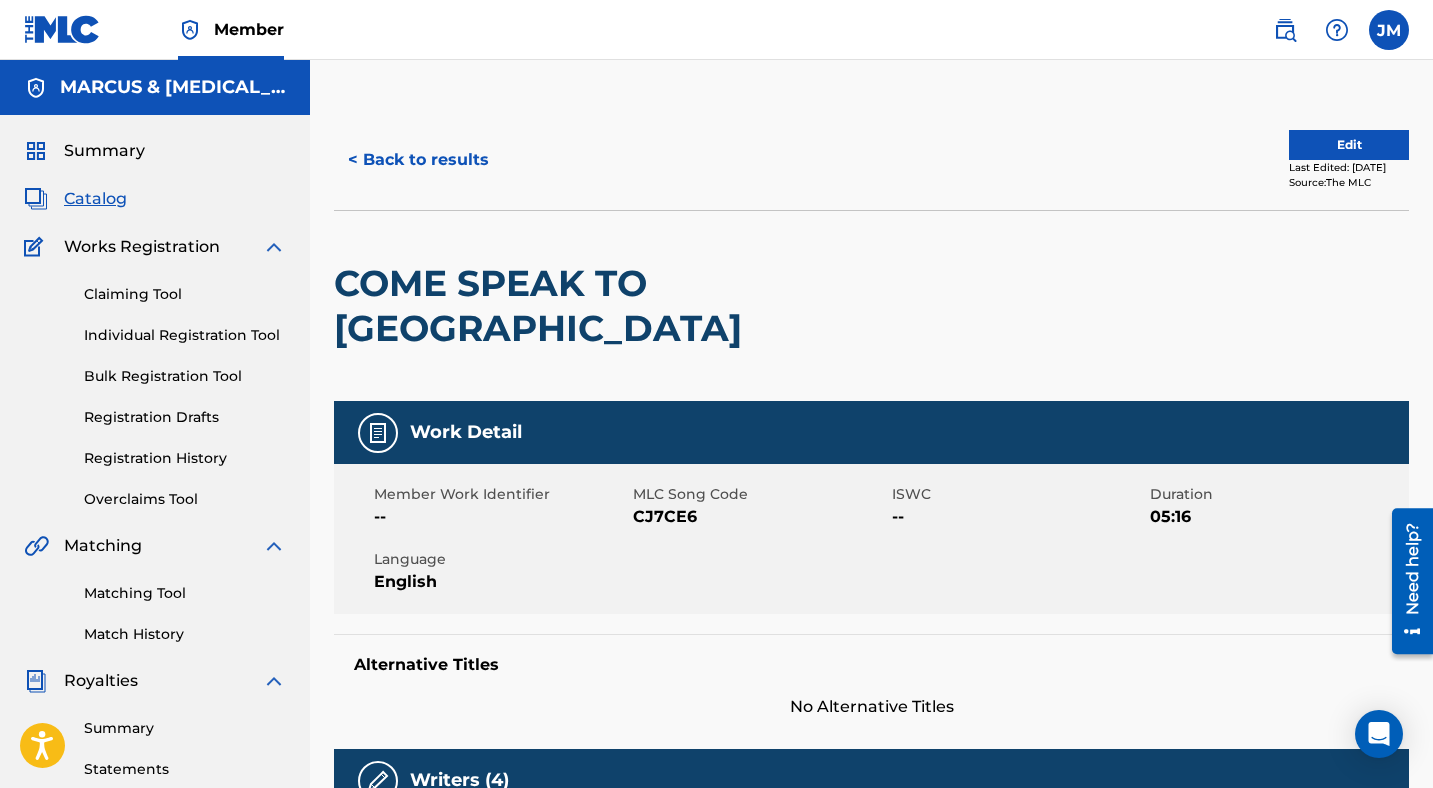 click on "Member Work Identifier -- MLC Song Code CJ7CE6 ISWC -- Duration 05:16 Language English" at bounding box center (871, 539) 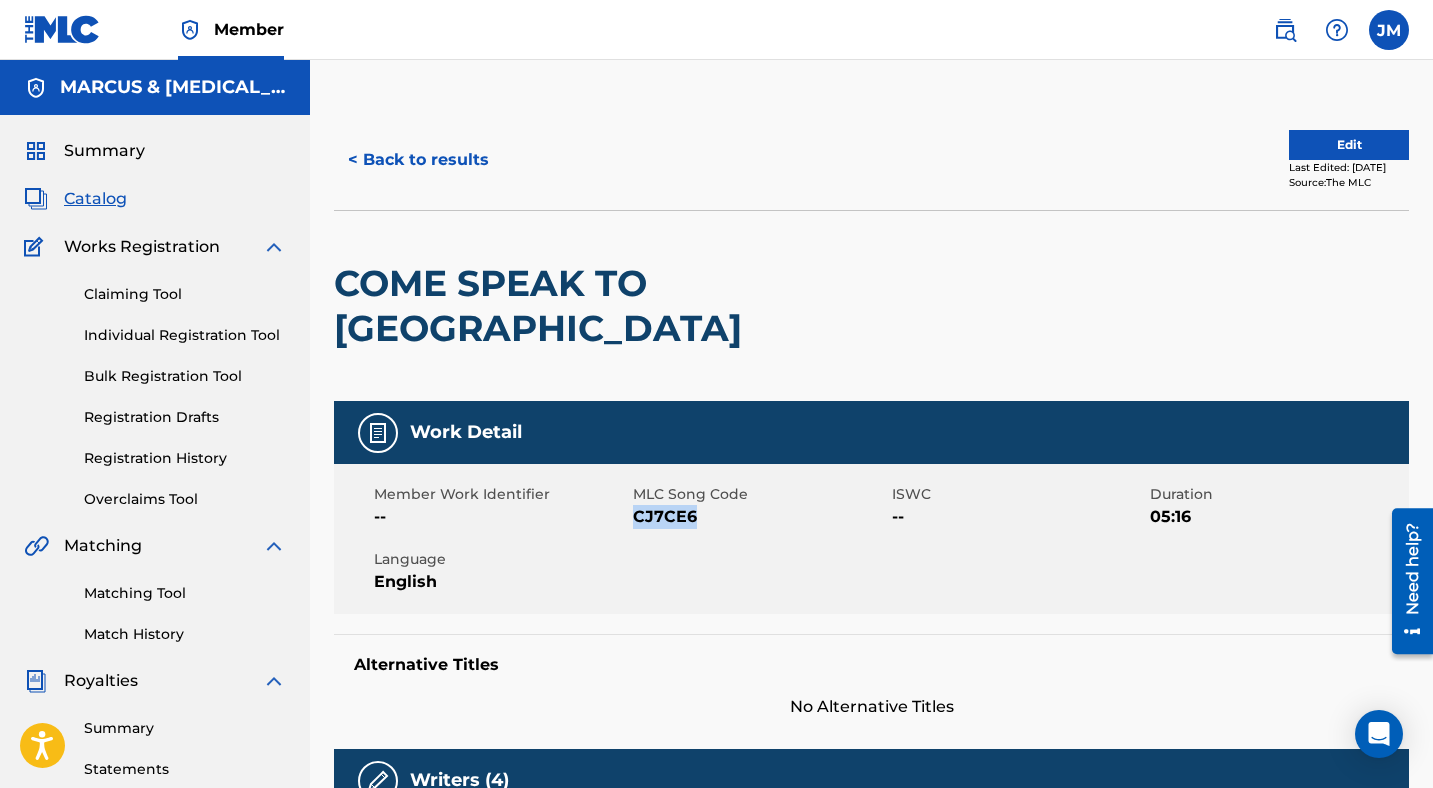 click on "CJ7CE6" at bounding box center [760, 517] 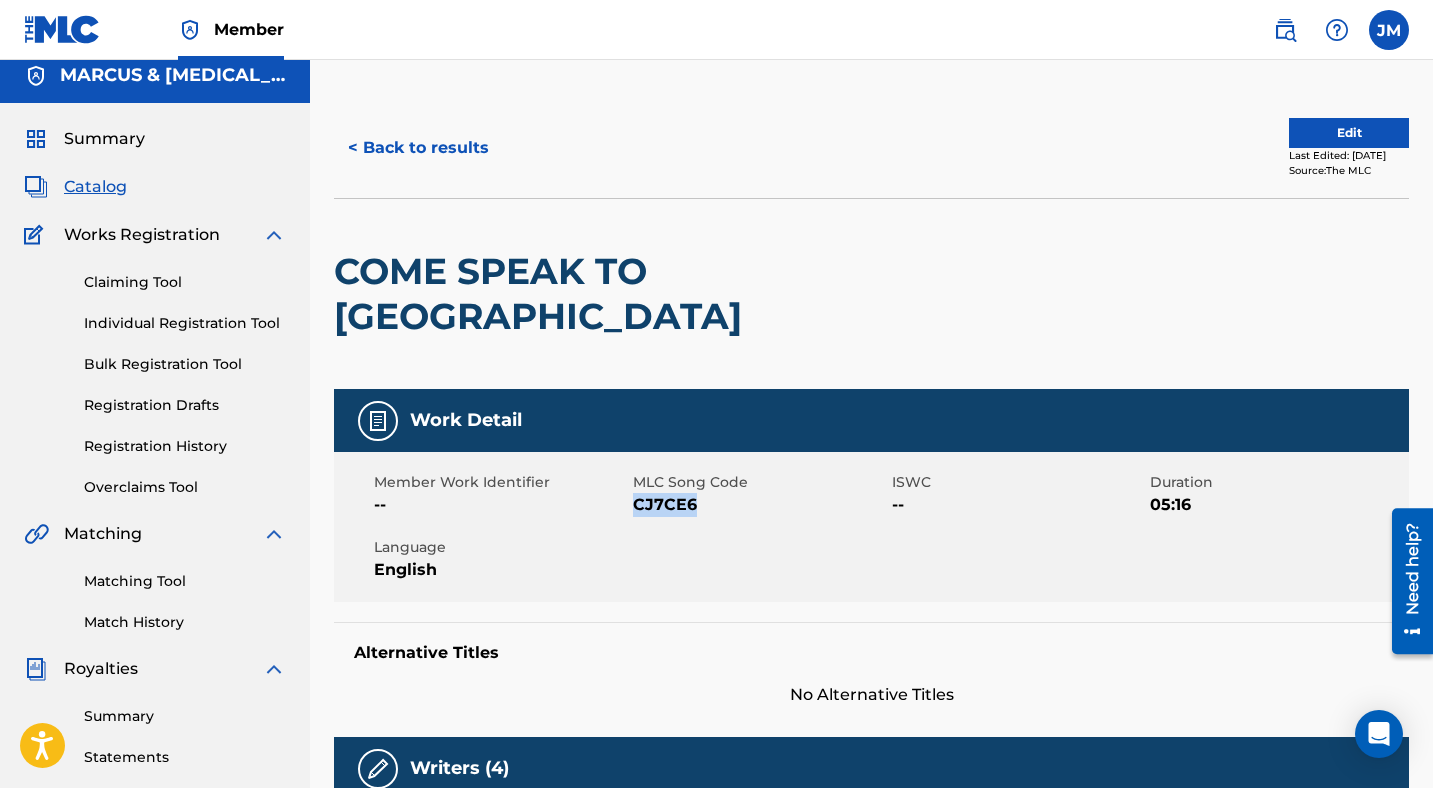 click on "< Back to results" at bounding box center [418, 148] 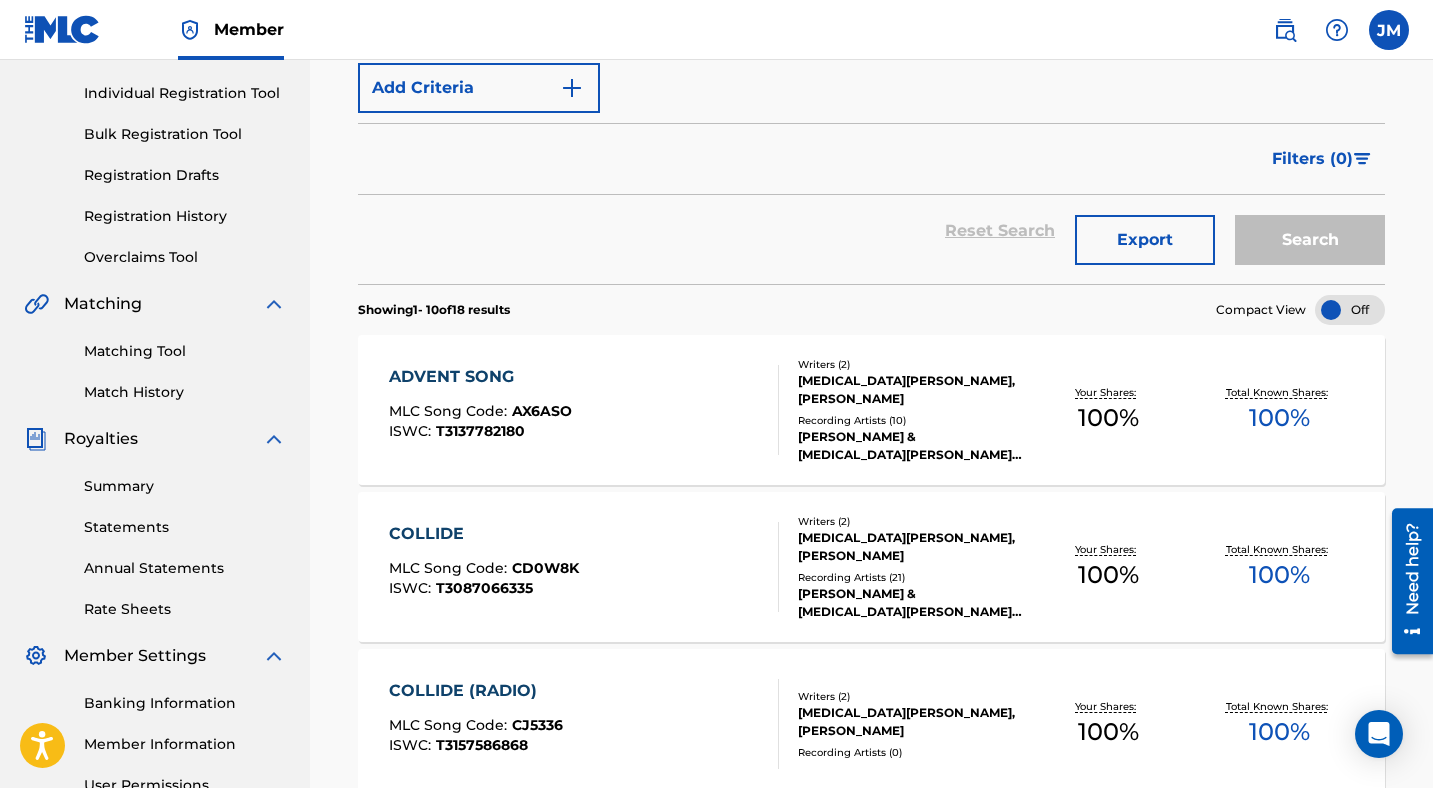 scroll, scrollTop: 0, scrollLeft: 0, axis: both 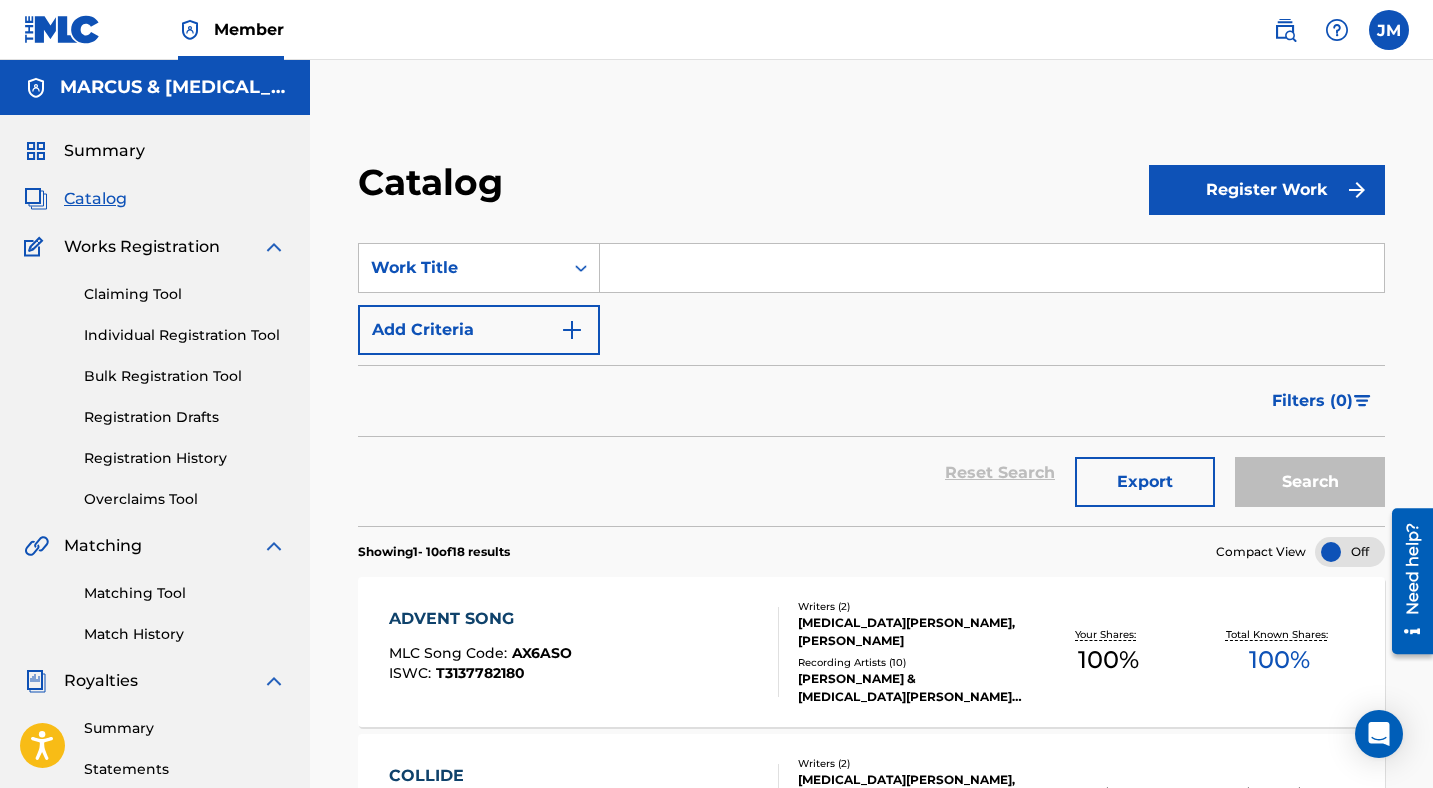 click on "Register Work" at bounding box center [1267, 190] 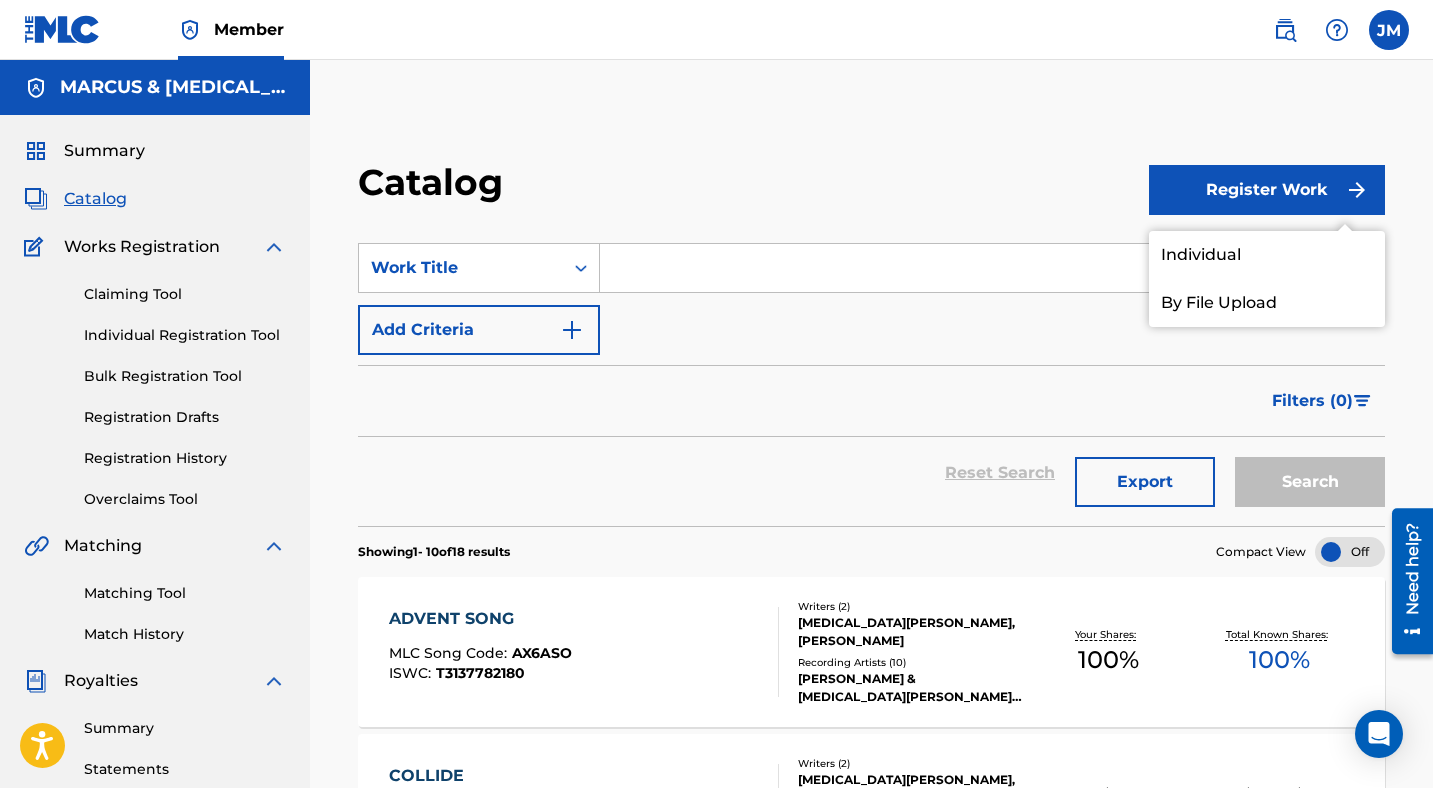 click on "Individual" at bounding box center [1267, 255] 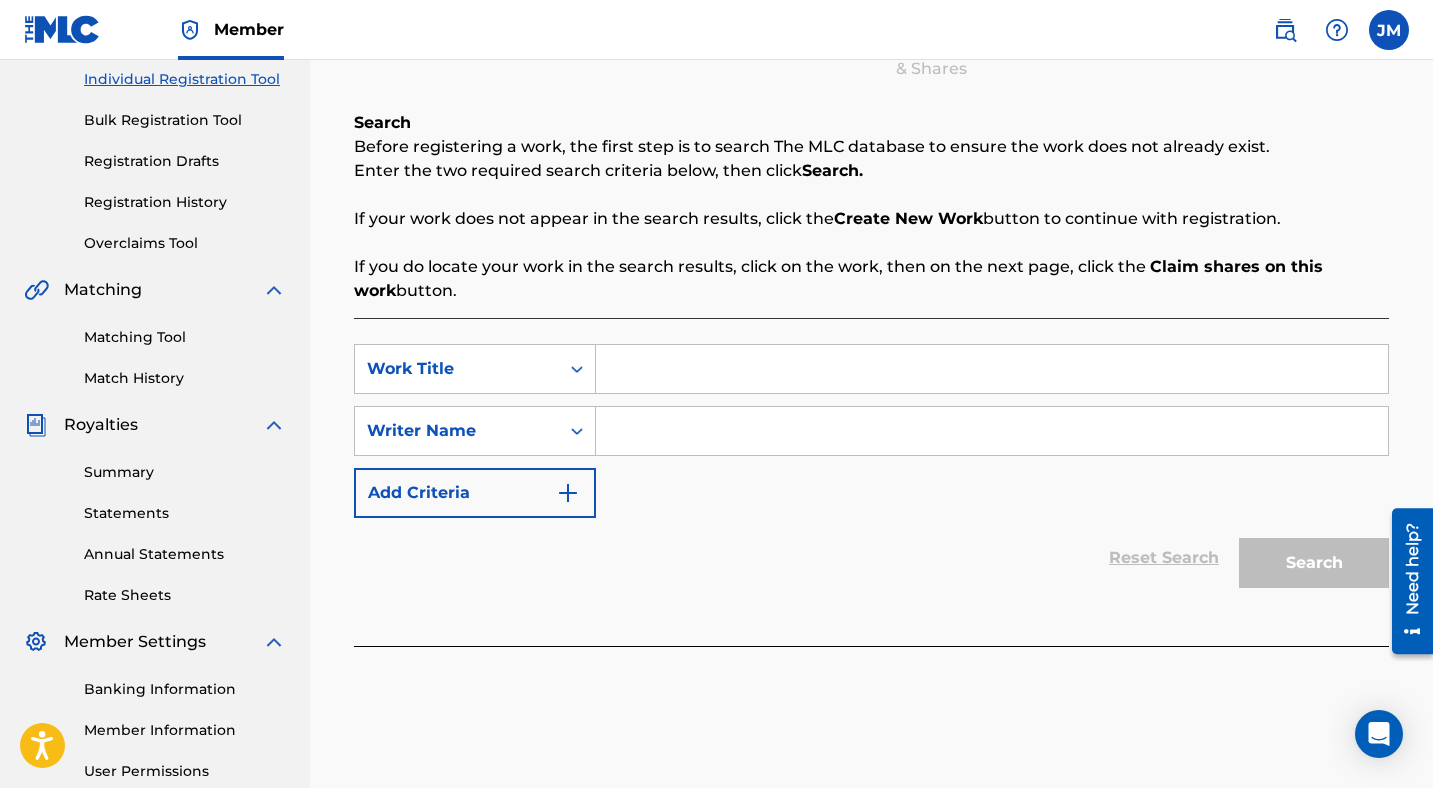 scroll, scrollTop: 280, scrollLeft: 0, axis: vertical 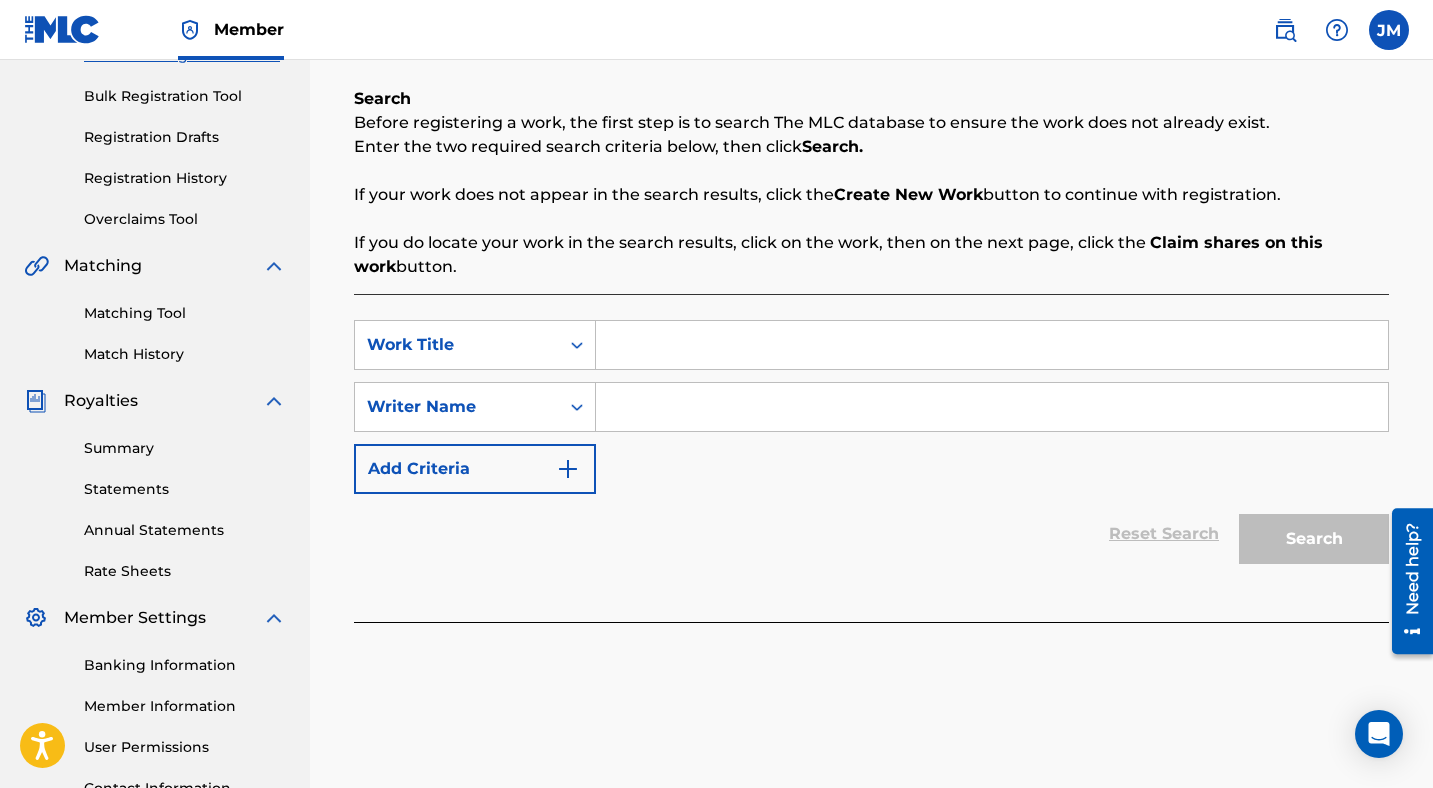 click at bounding box center [992, 345] 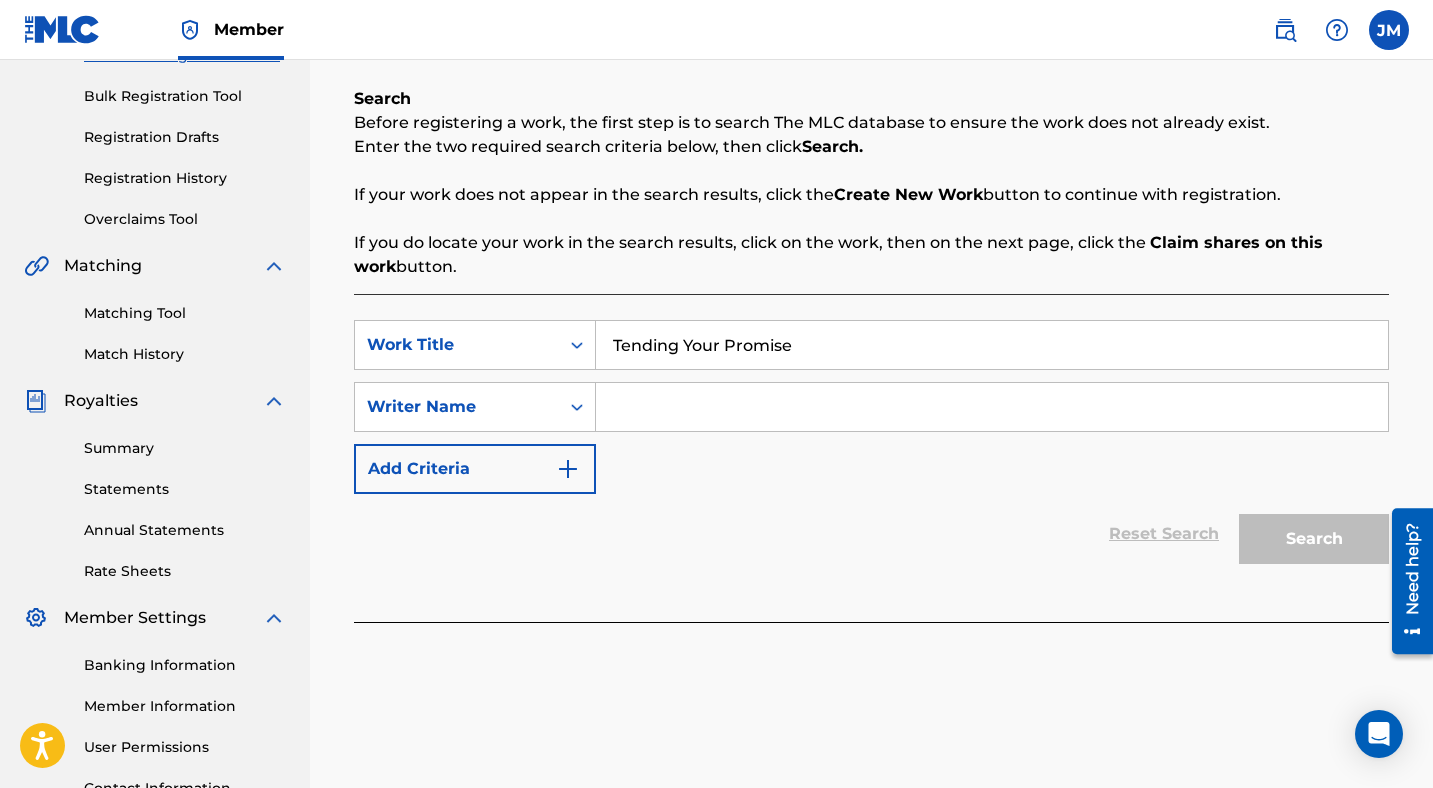 type on "Tending Your Promise" 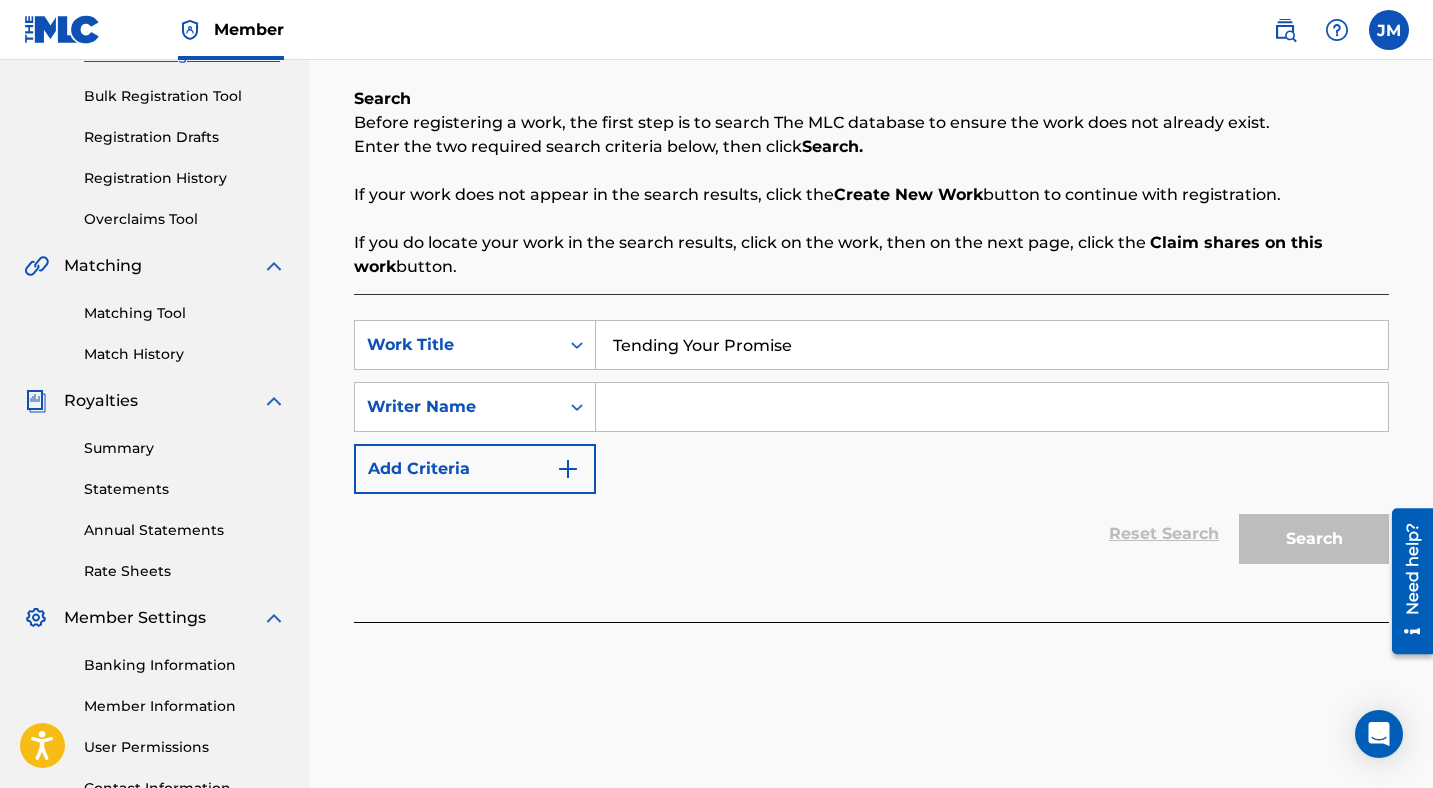 type on "[MEDICAL_DATA][PERSON_NAME]" 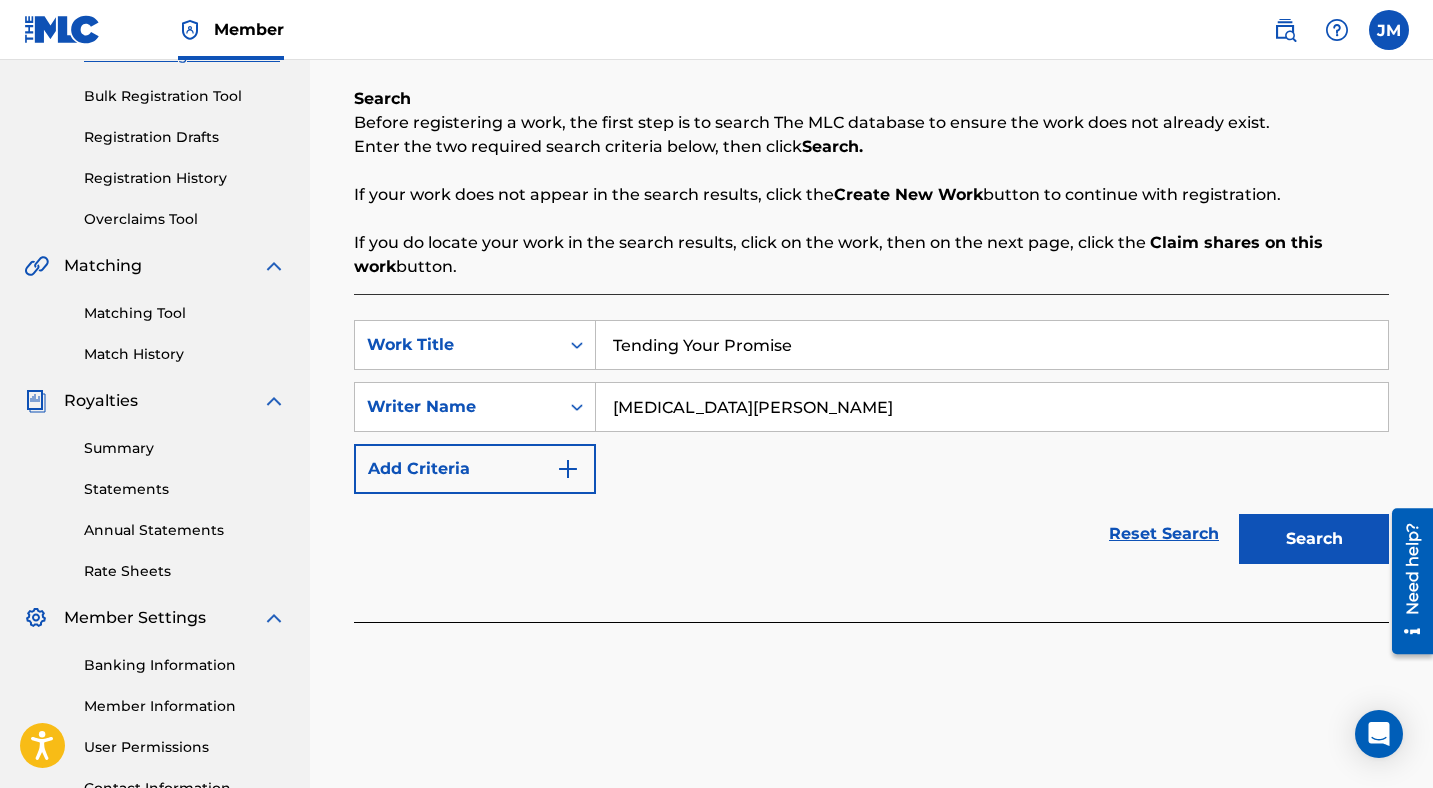 click on "Search" at bounding box center [1314, 539] 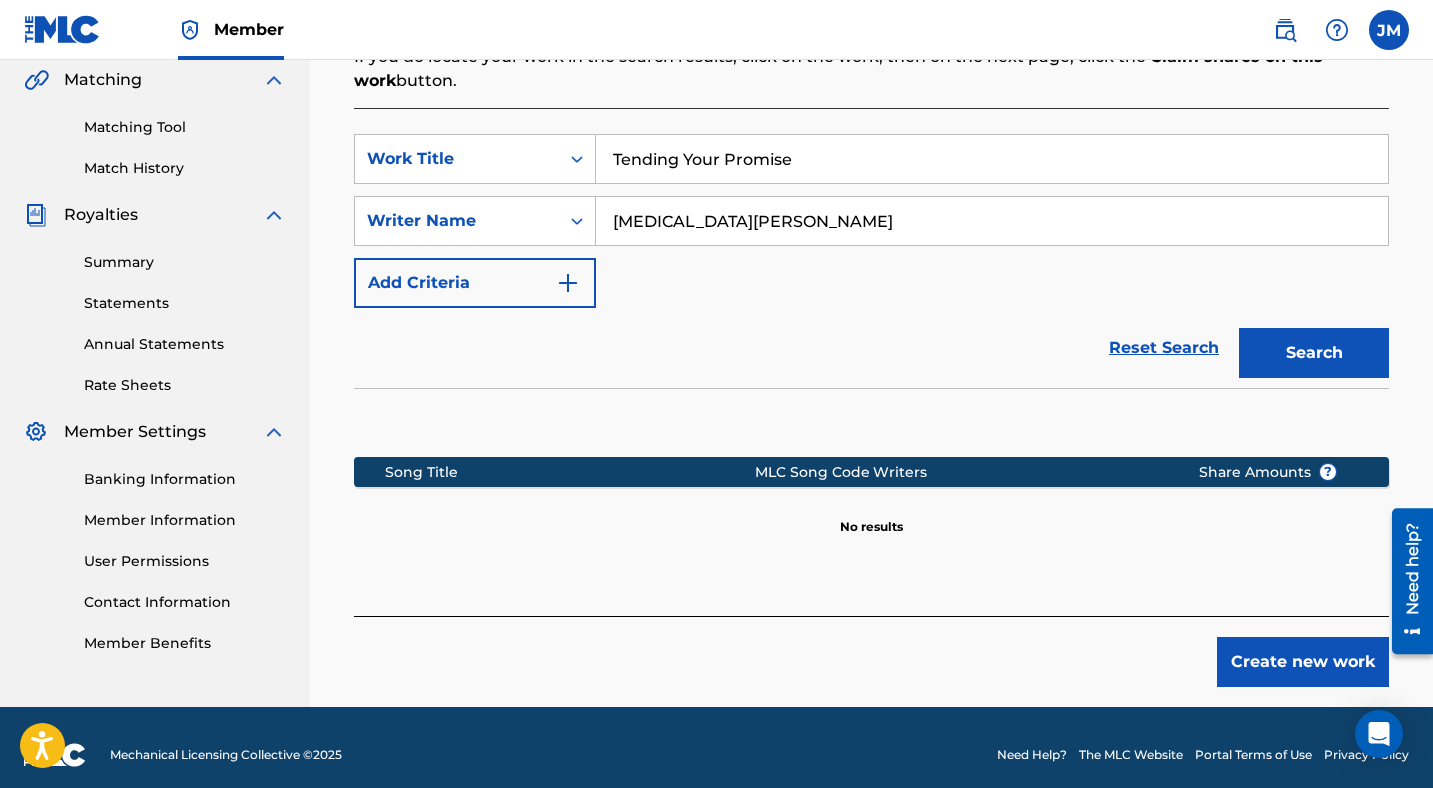 scroll, scrollTop: 468, scrollLeft: 0, axis: vertical 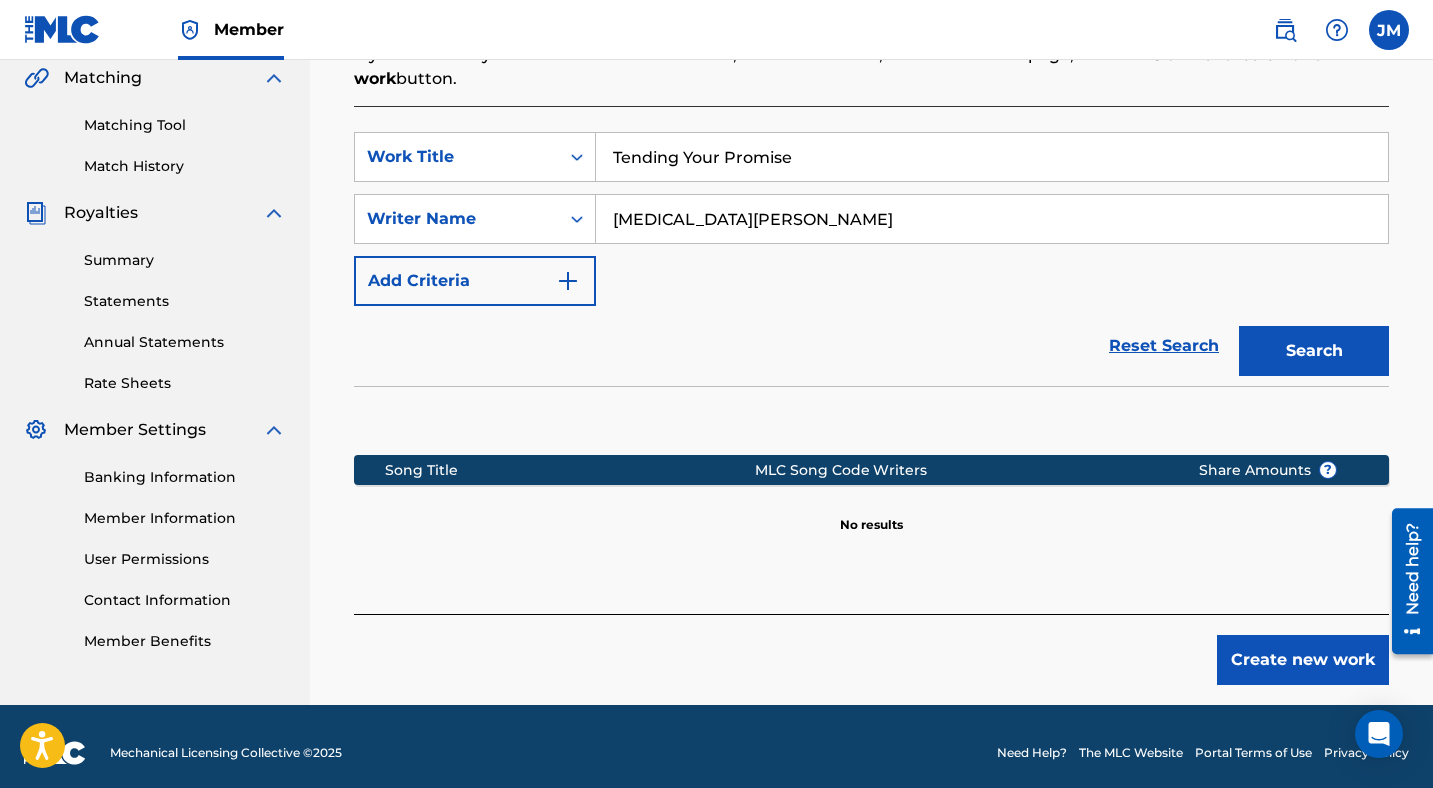 click on "Create new work" at bounding box center [1303, 660] 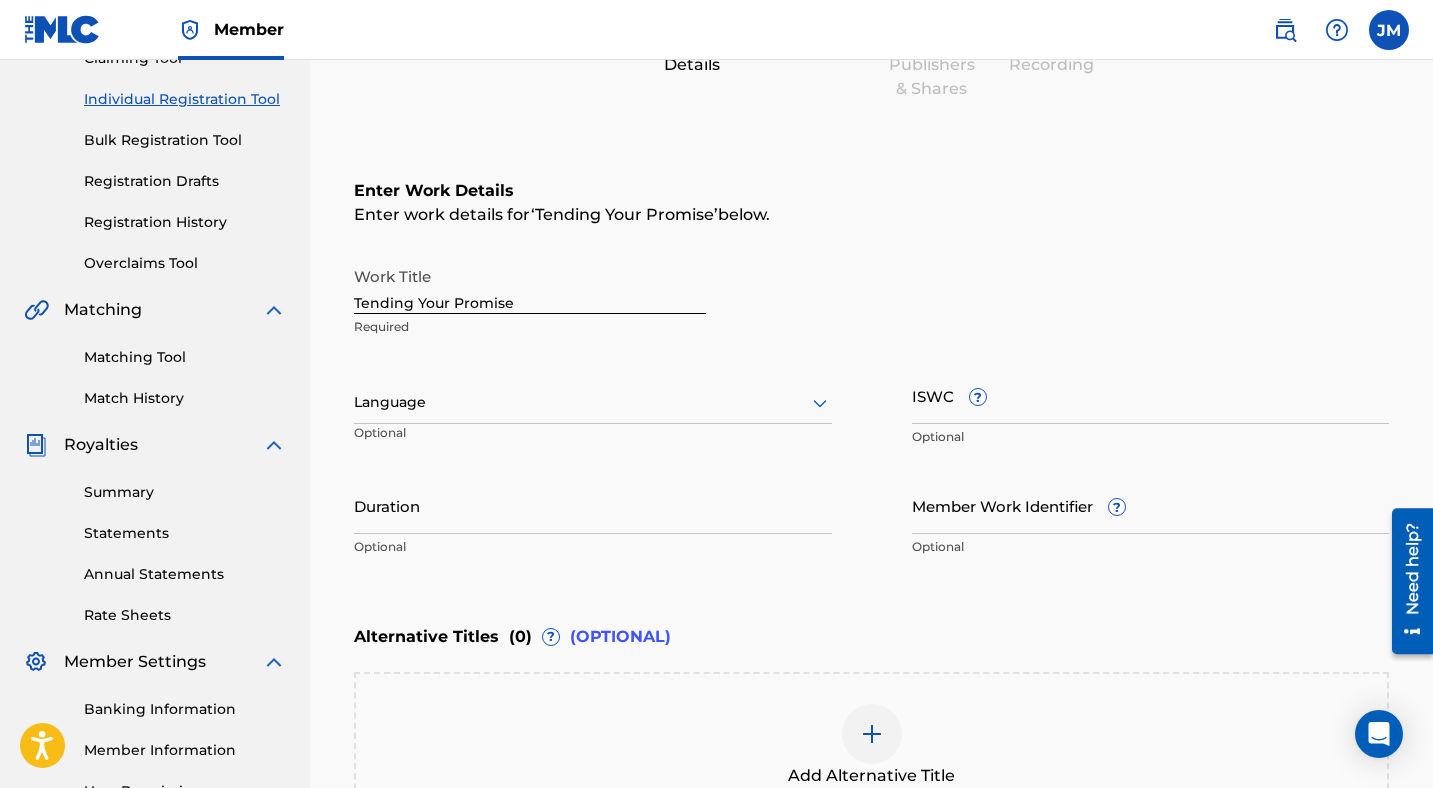 scroll, scrollTop: 232, scrollLeft: 0, axis: vertical 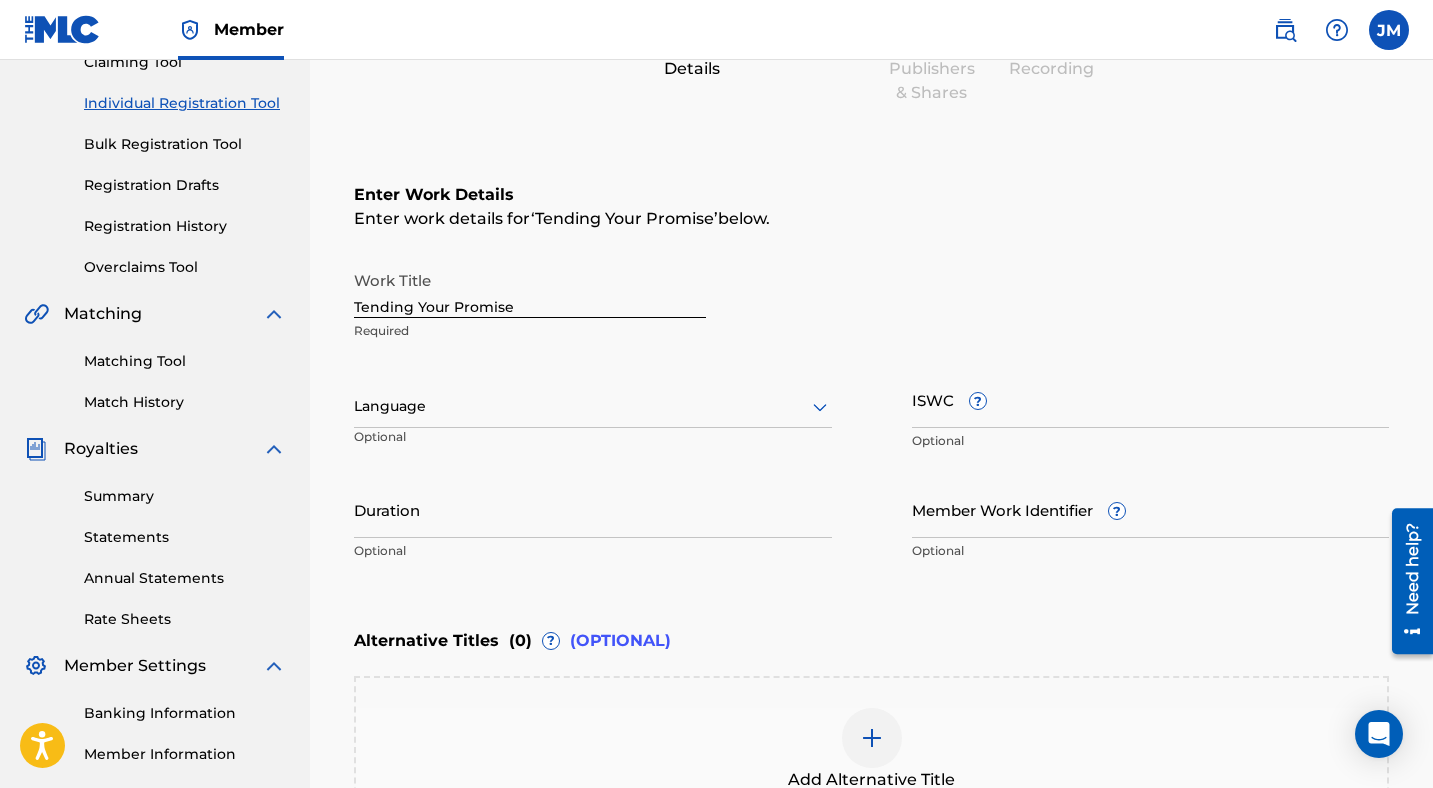 click on "Language" at bounding box center (593, 407) 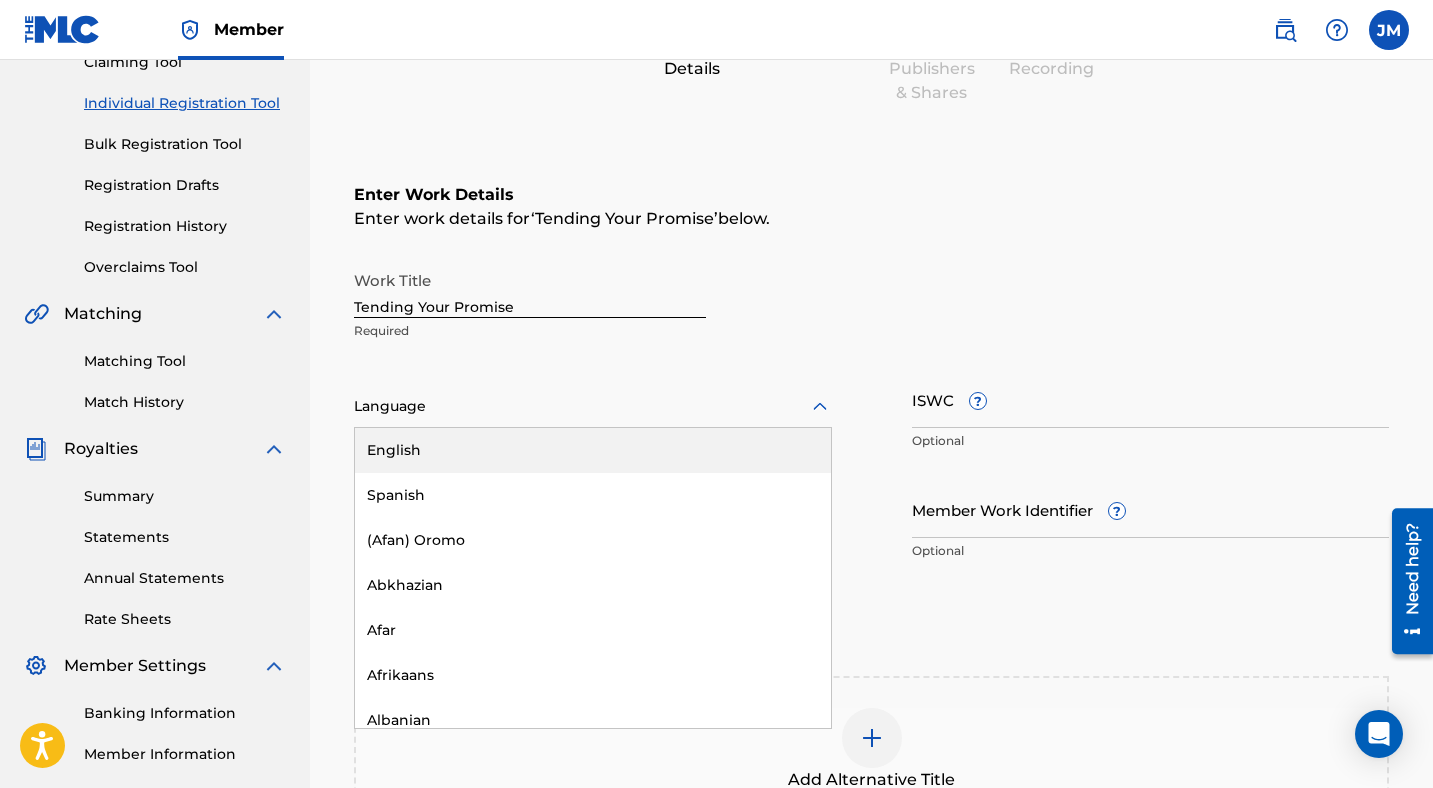 click on "English" at bounding box center (593, 450) 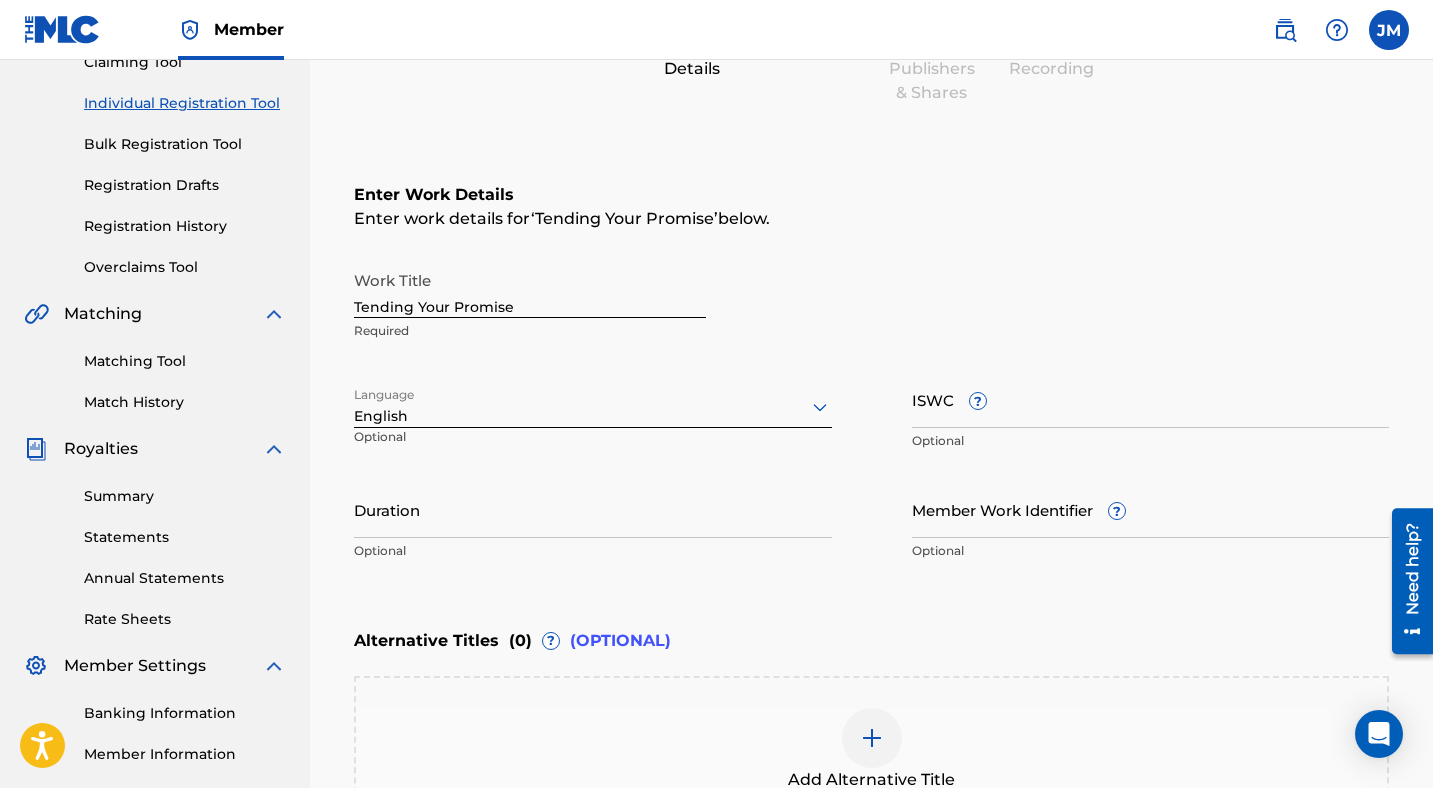 click on "ISWC   ?" at bounding box center [1151, 399] 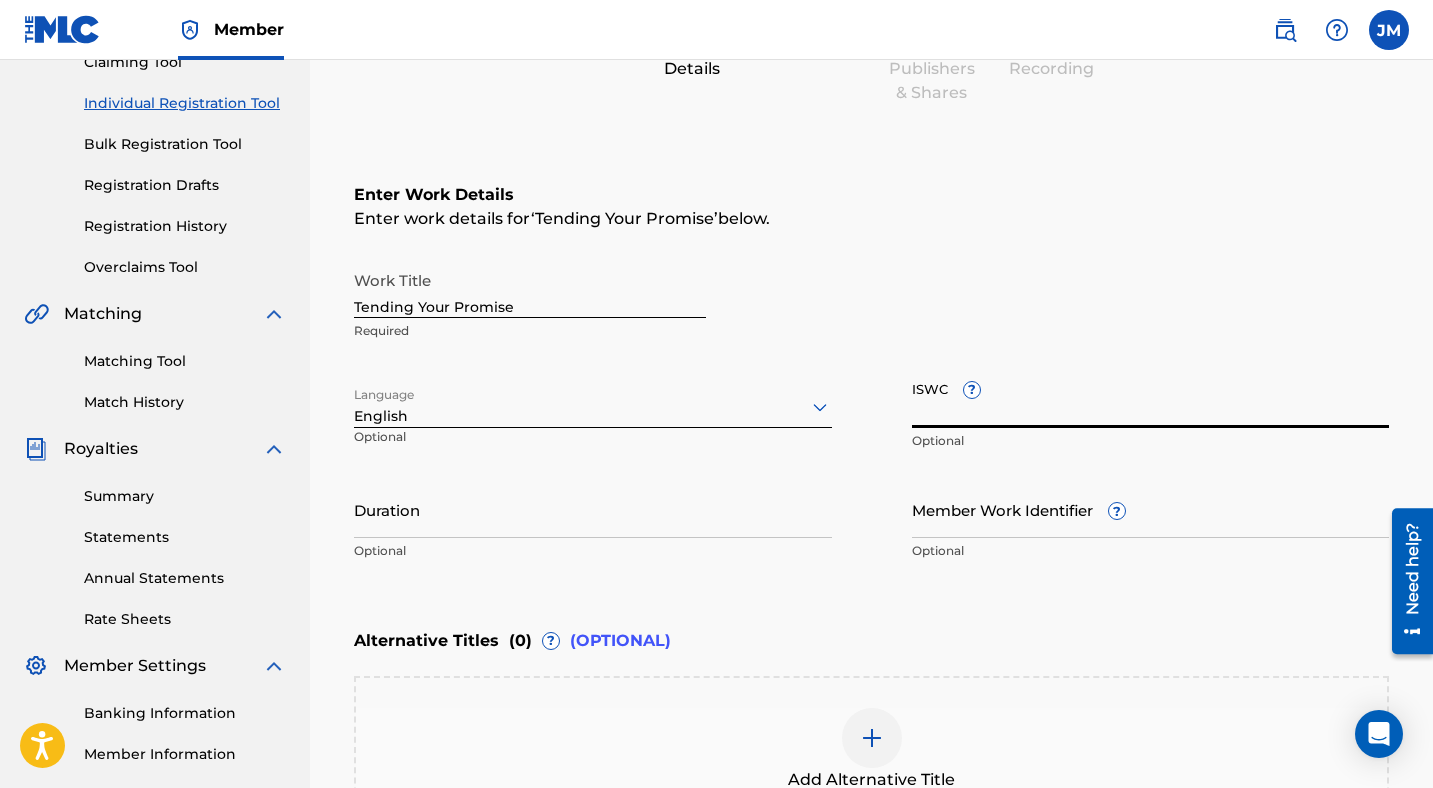 paste on "T3178804901" 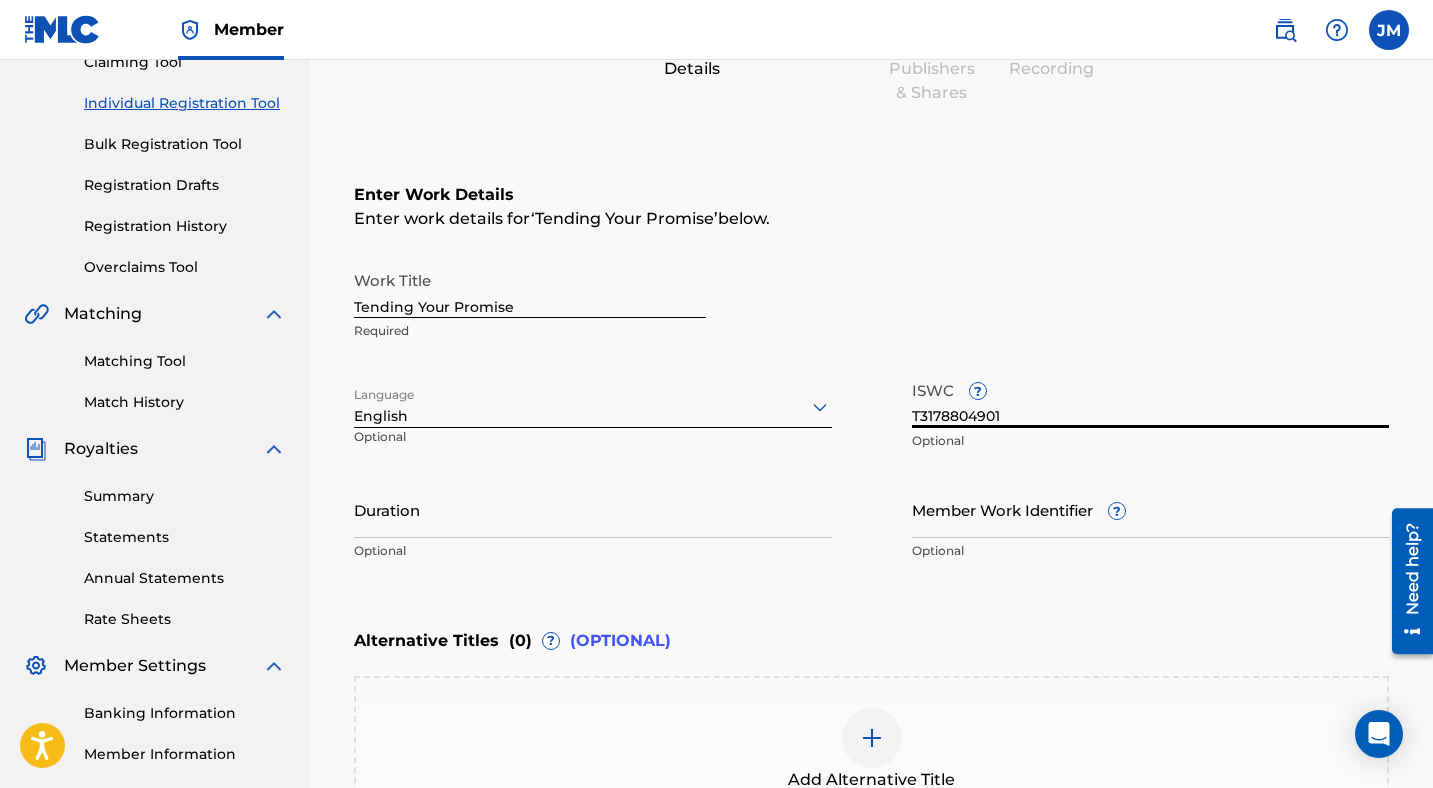 type on "T3178804901" 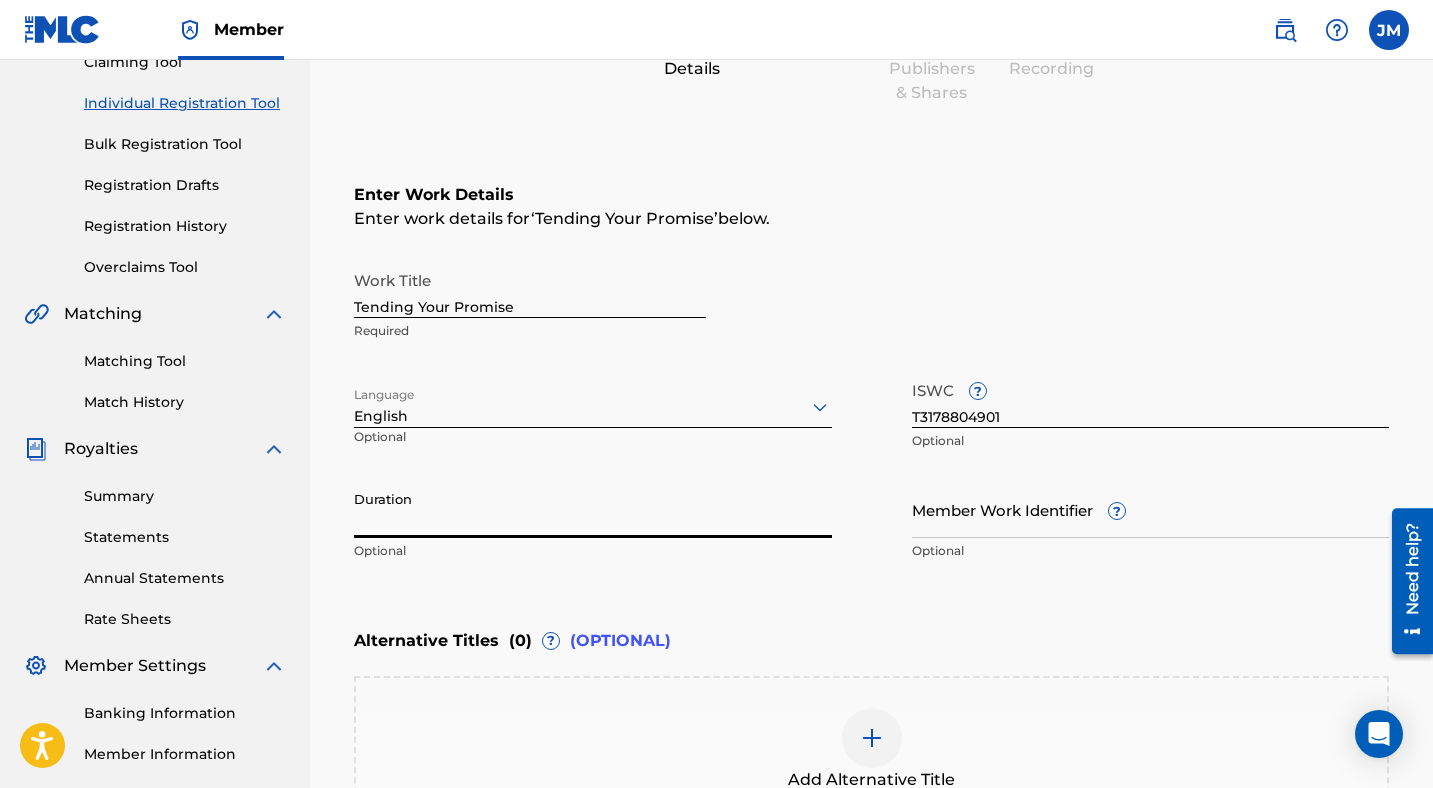 click on "Duration" at bounding box center [593, 509] 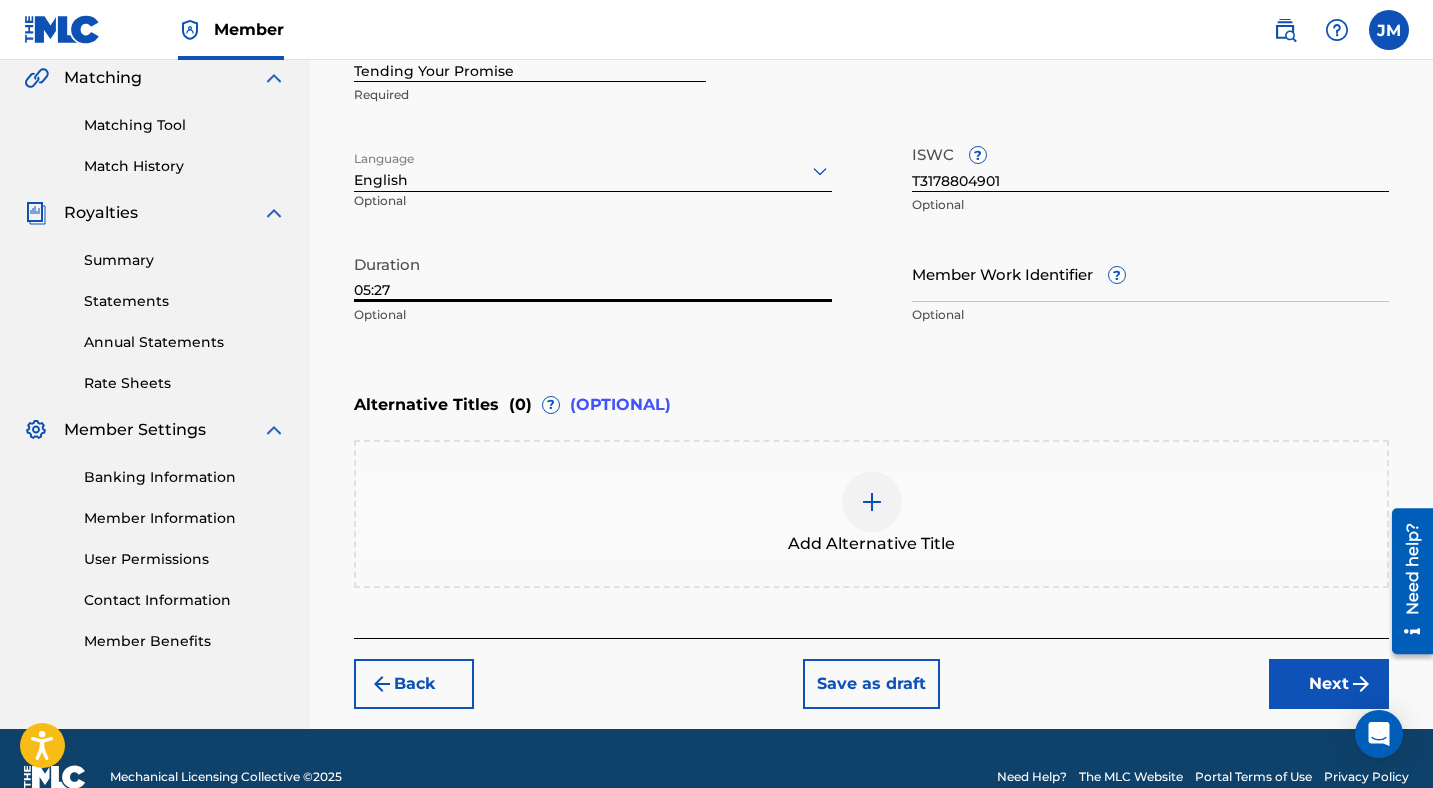 scroll, scrollTop: 504, scrollLeft: 0, axis: vertical 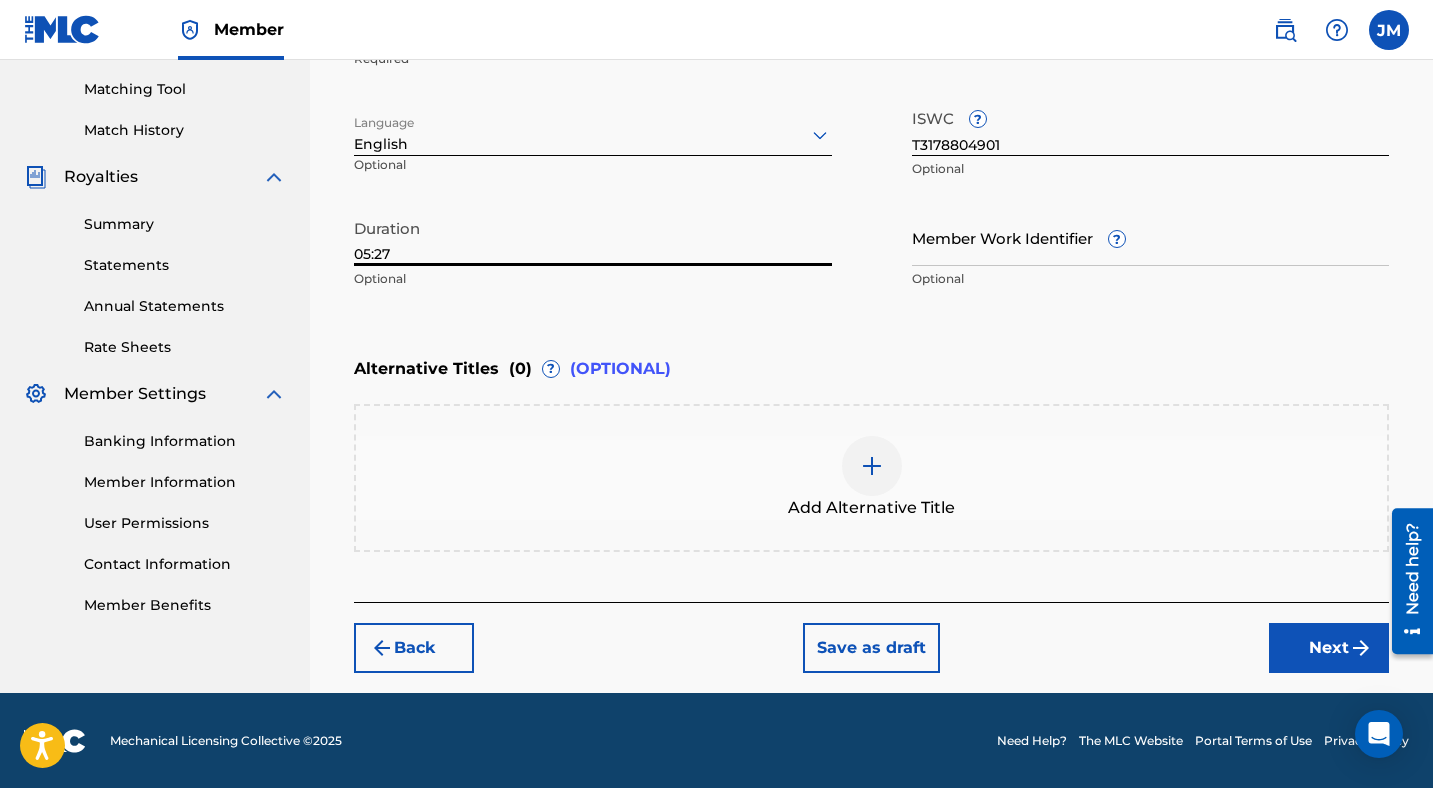 type on "05:27" 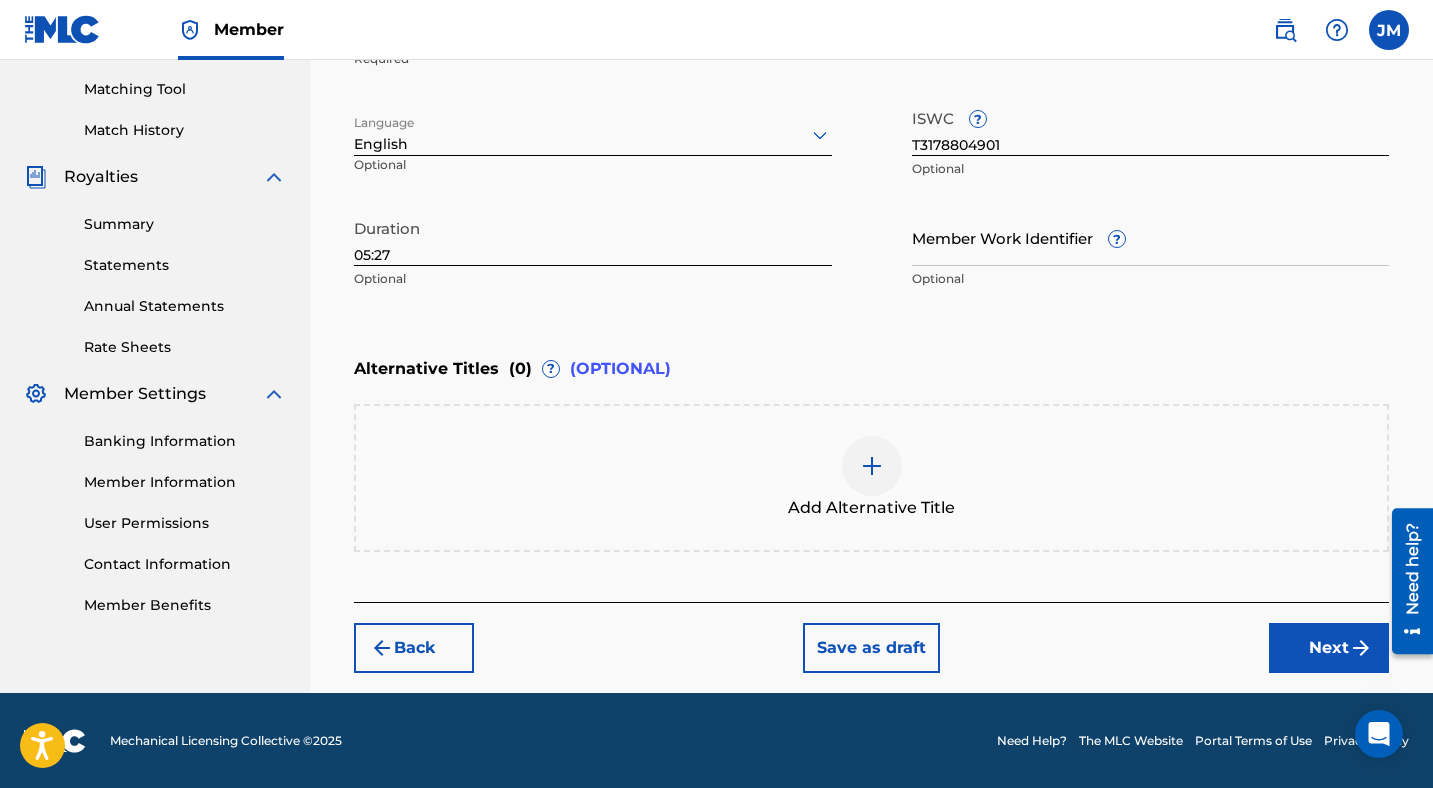 click on "Next" at bounding box center (1329, 648) 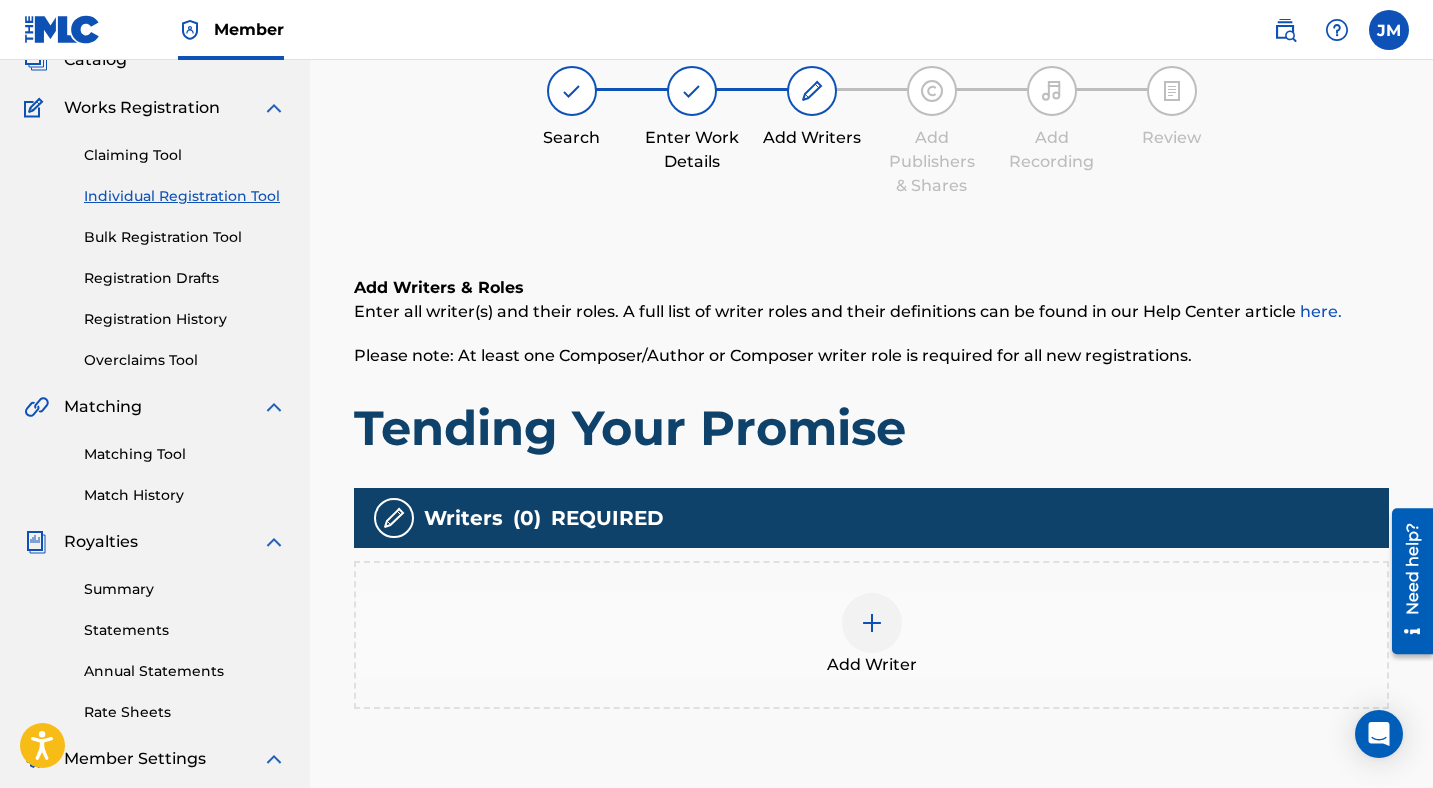 scroll, scrollTop: 90, scrollLeft: 0, axis: vertical 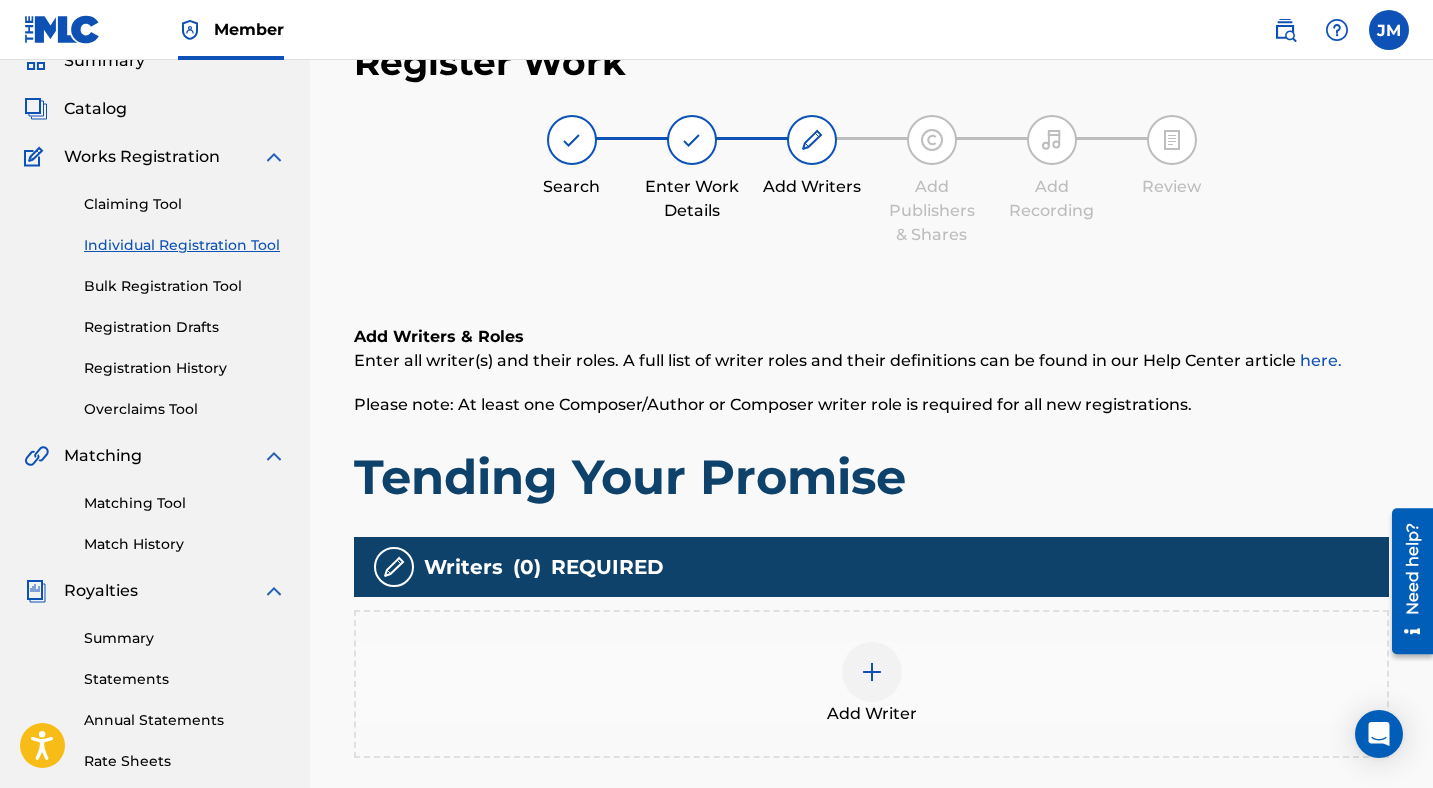click on "Add Writer" at bounding box center (871, 684) 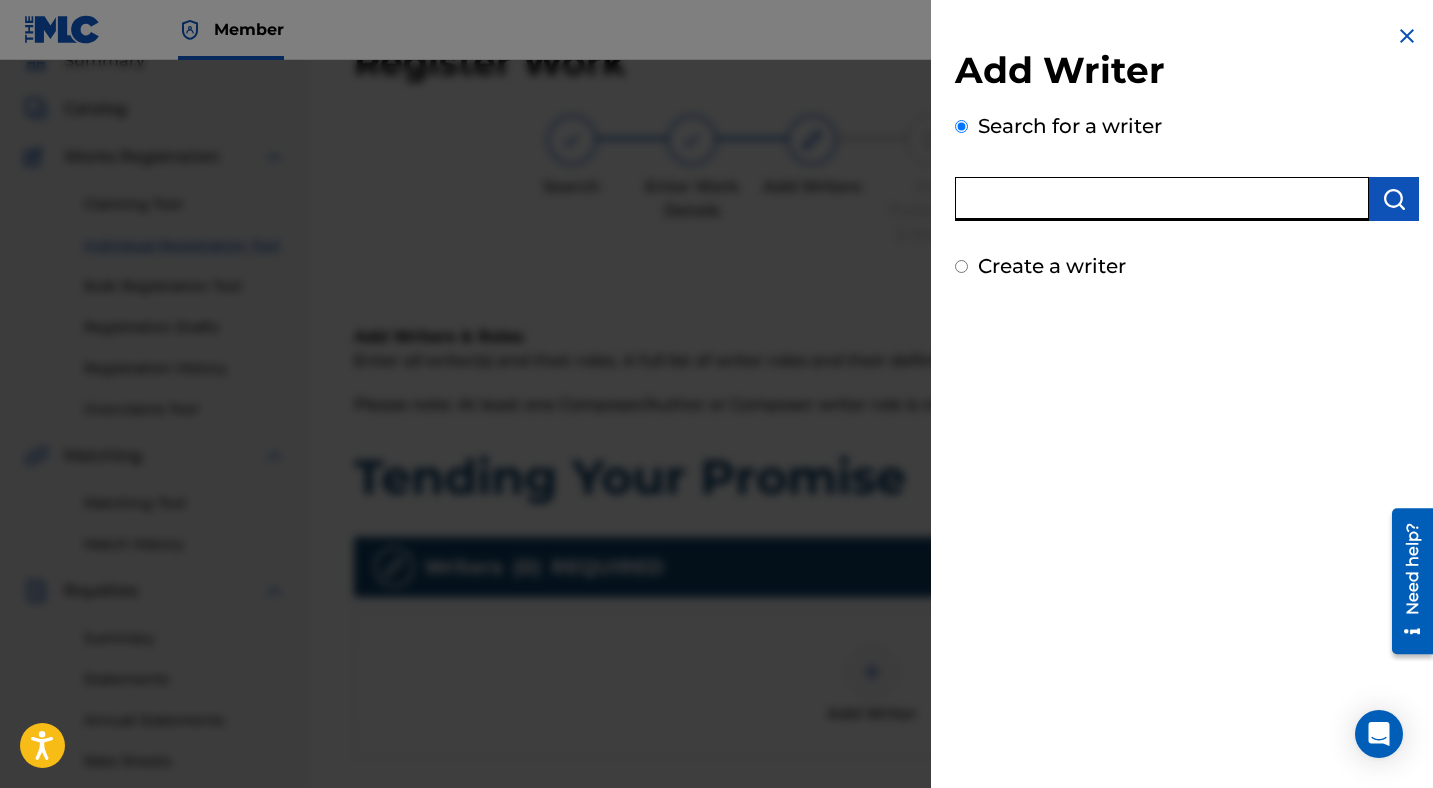 click at bounding box center (1162, 199) 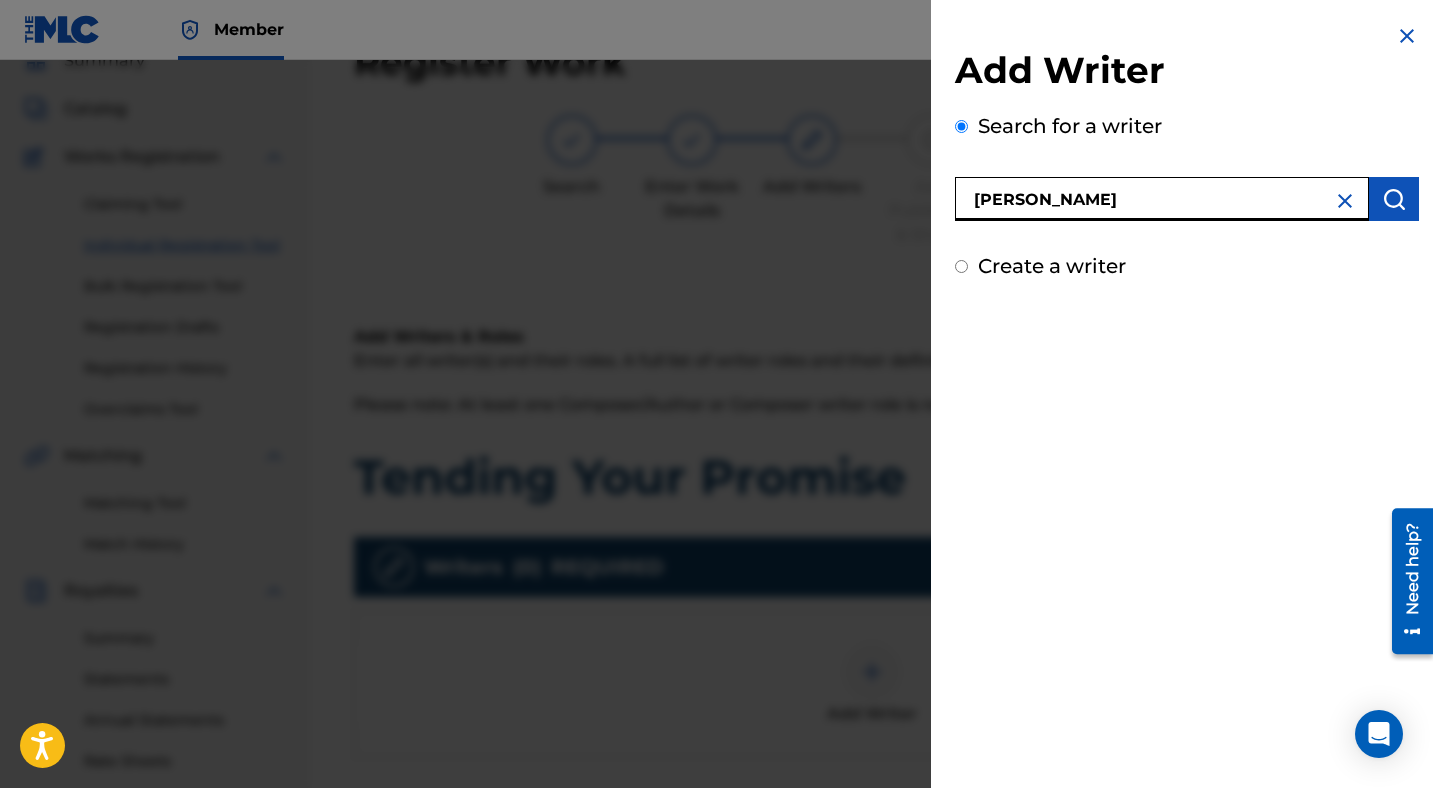 type on "steph andrews" 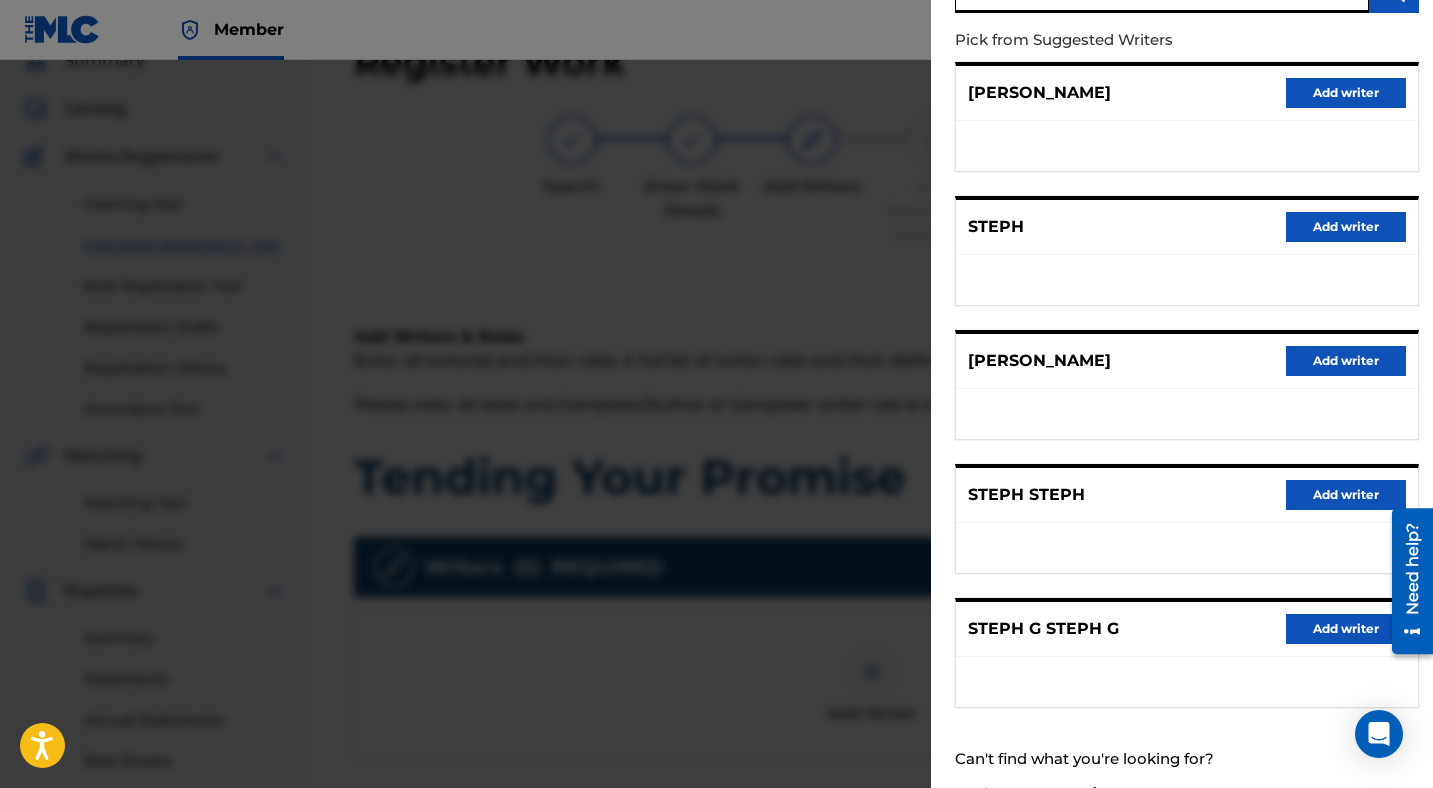 scroll, scrollTop: 227, scrollLeft: 0, axis: vertical 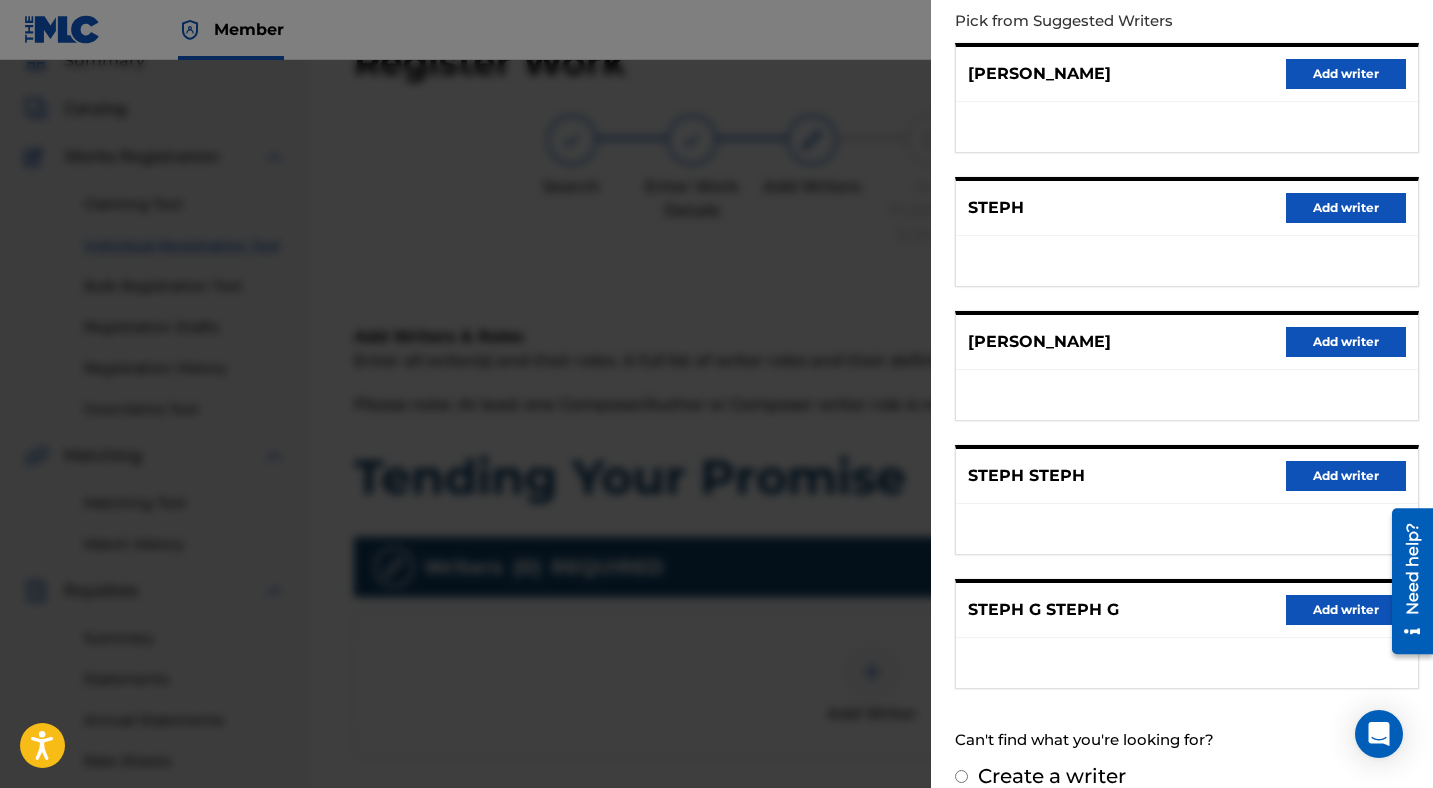 click on "Add writer" at bounding box center [1346, 342] 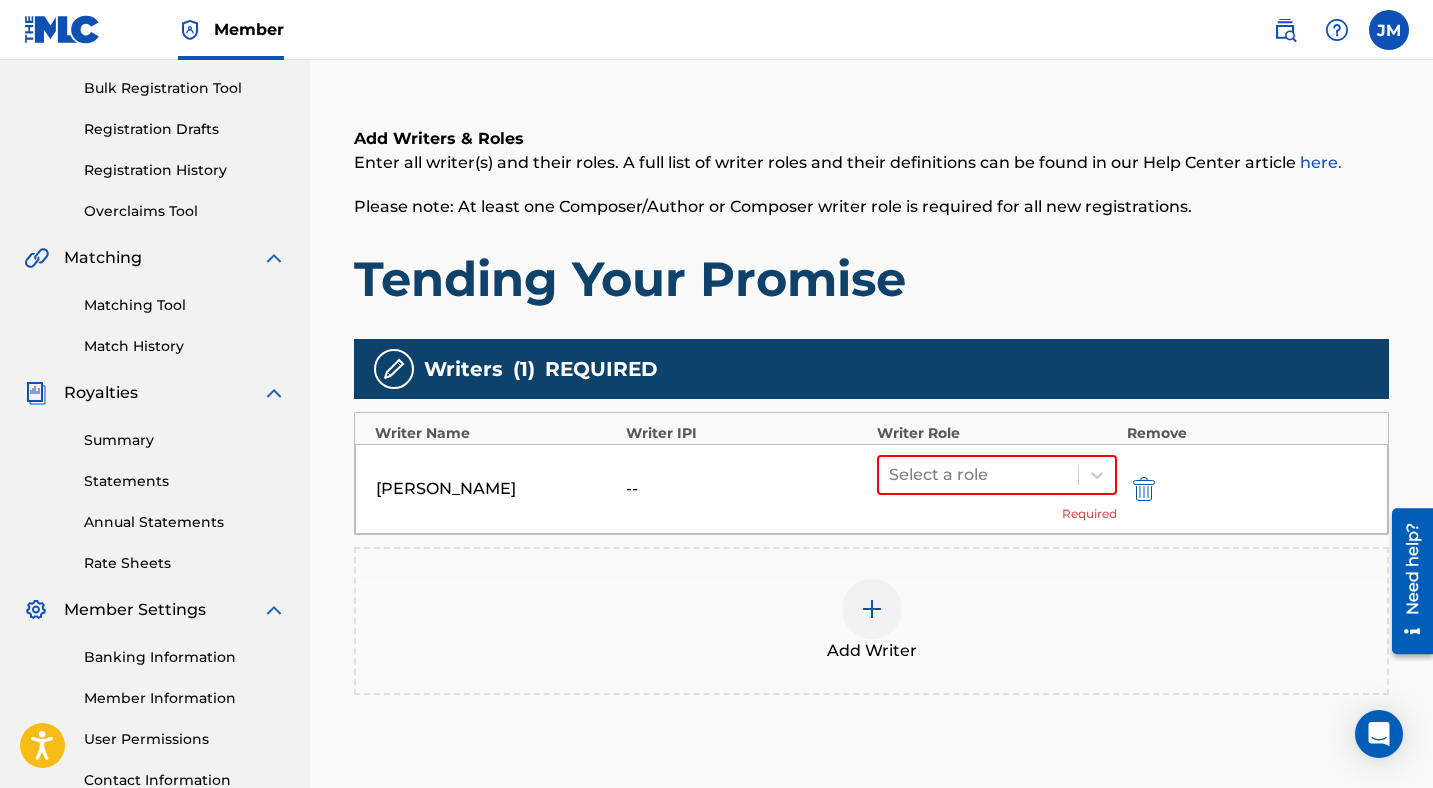 scroll, scrollTop: 323, scrollLeft: 0, axis: vertical 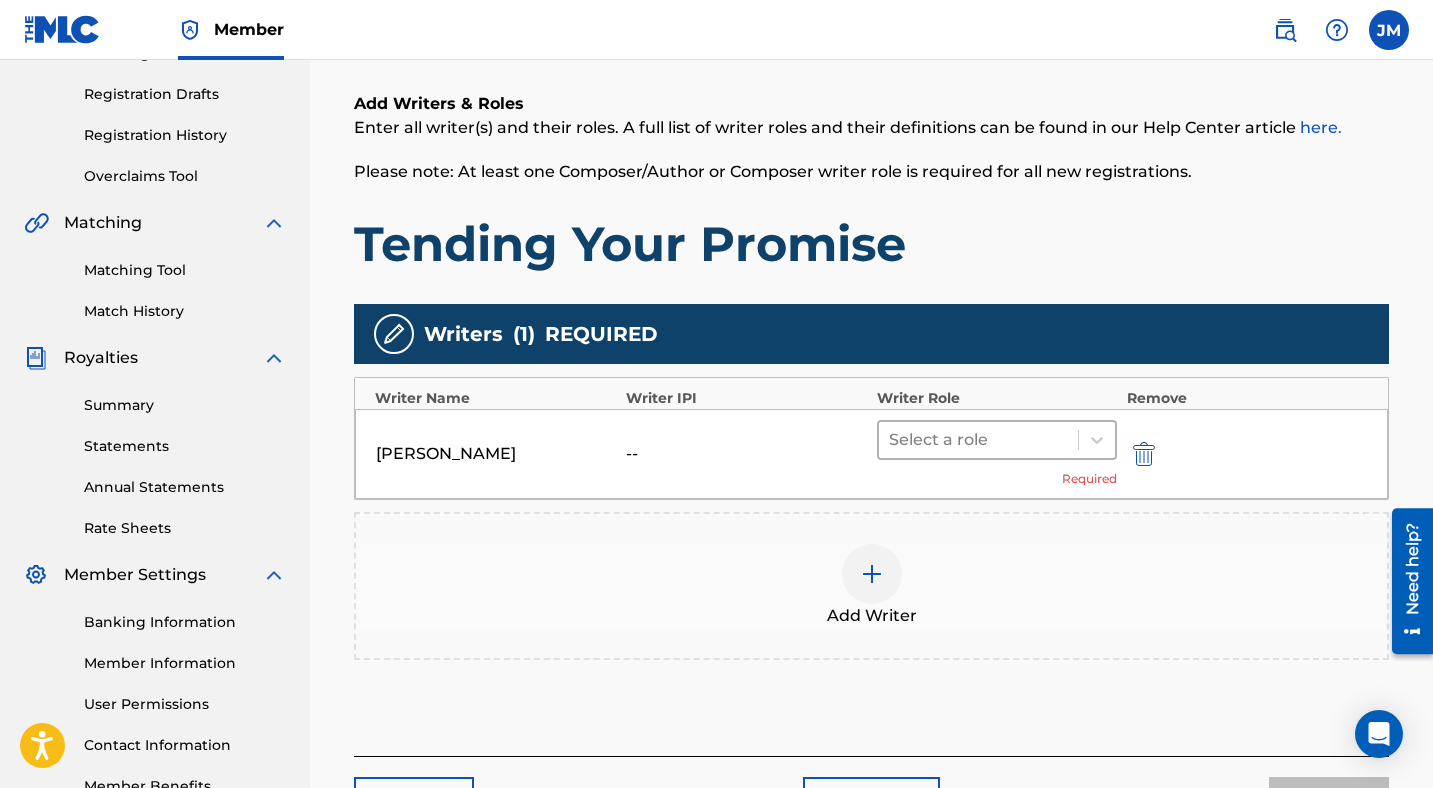 click at bounding box center [978, 440] 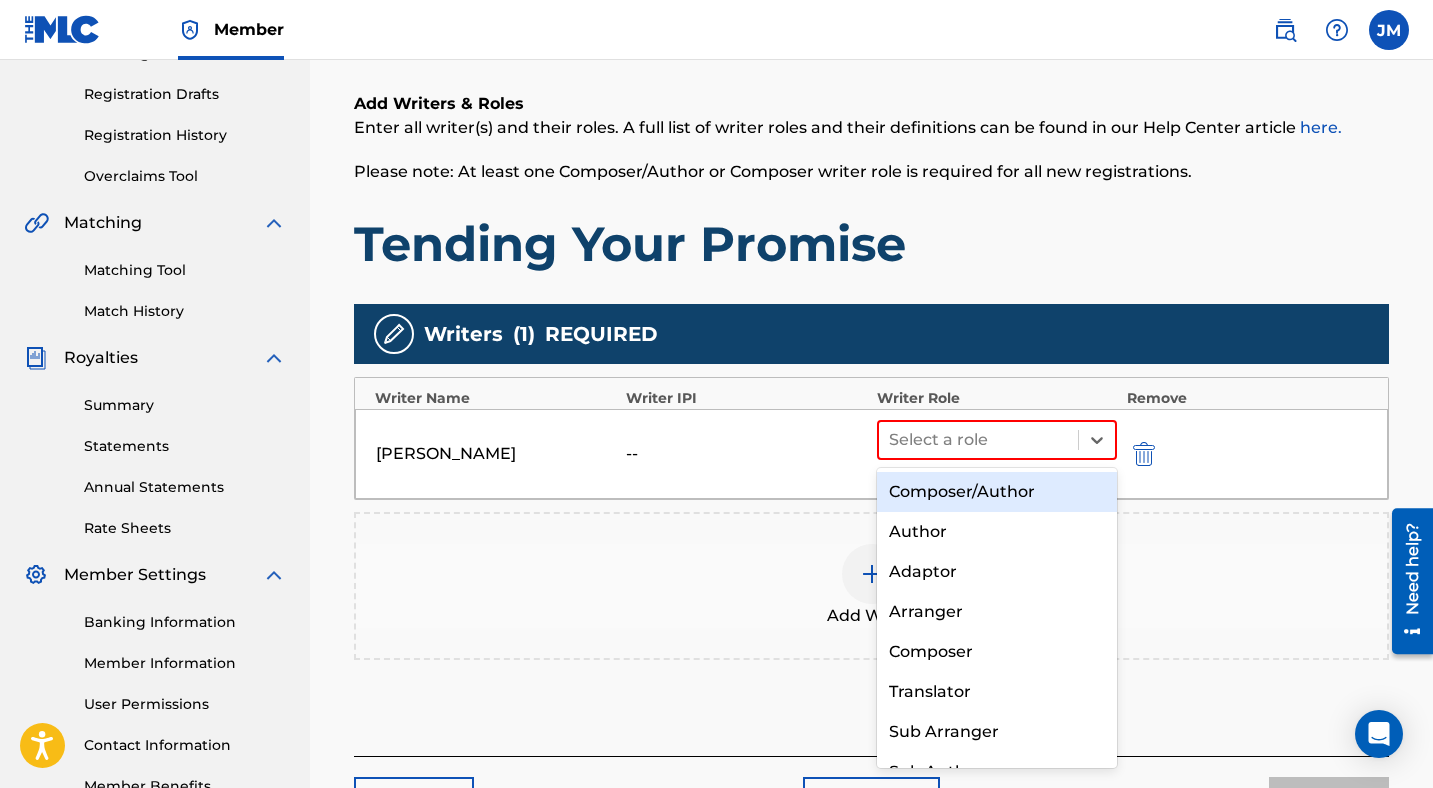 click on "Composer/Author" at bounding box center [997, 492] 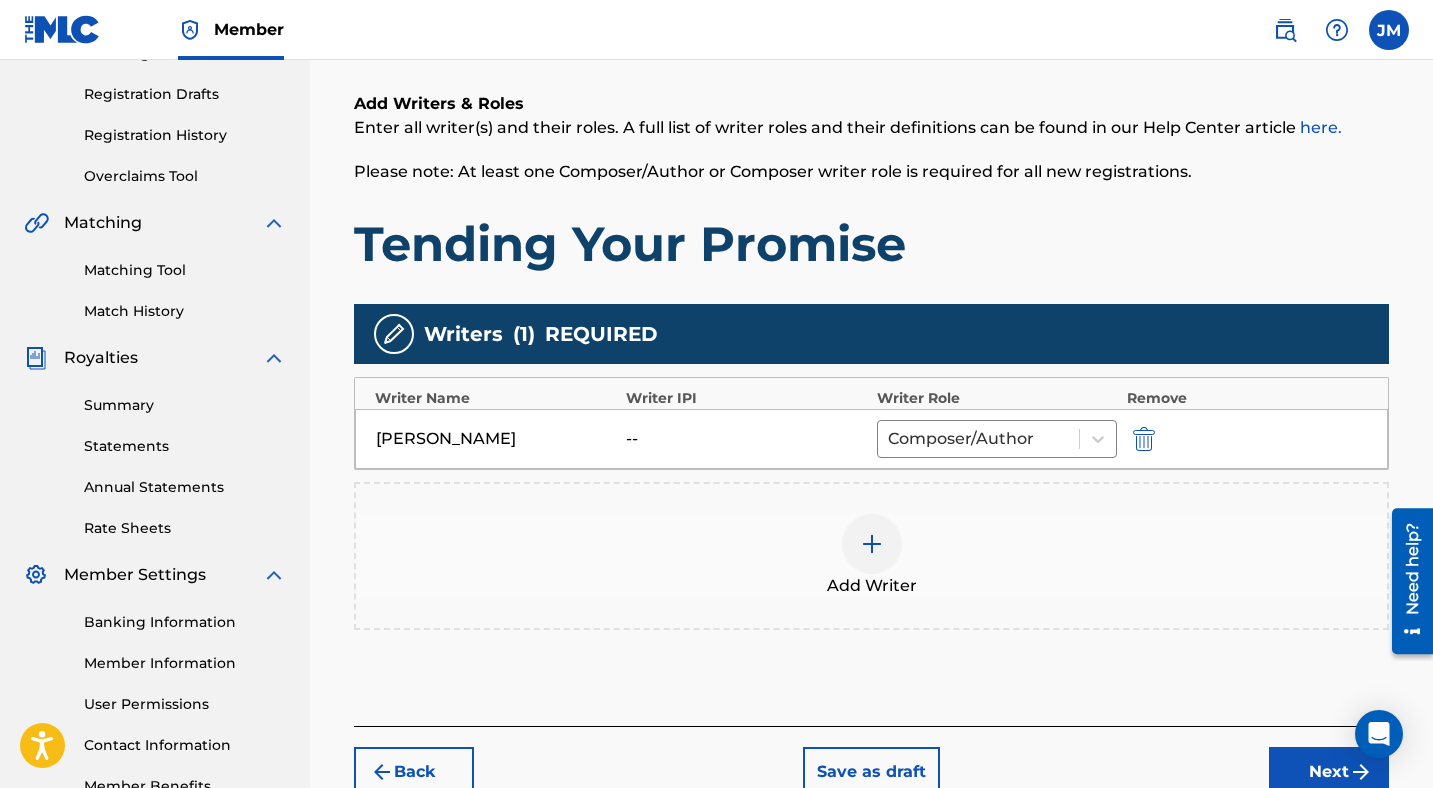 click on "--" at bounding box center (746, 439) 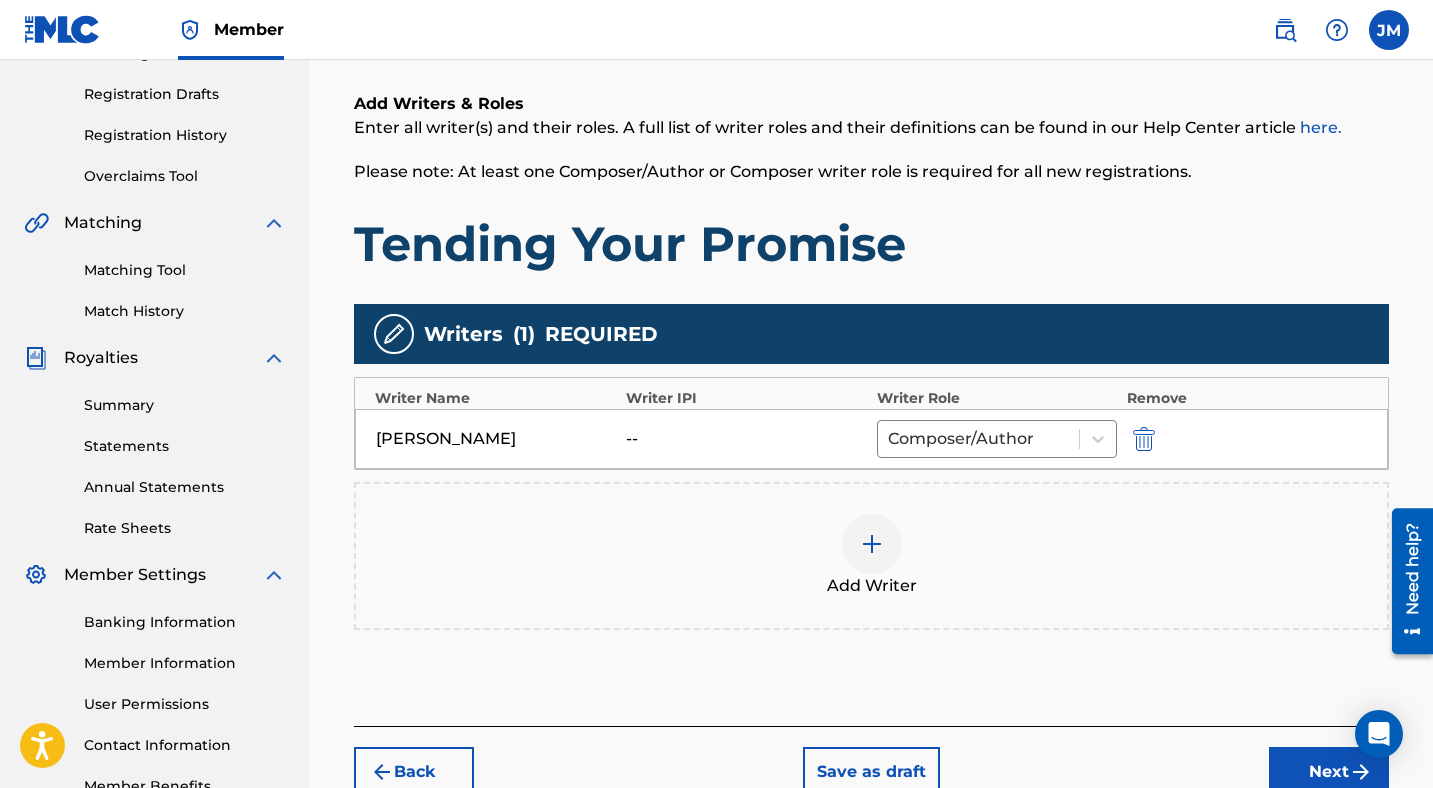 click at bounding box center [1144, 439] 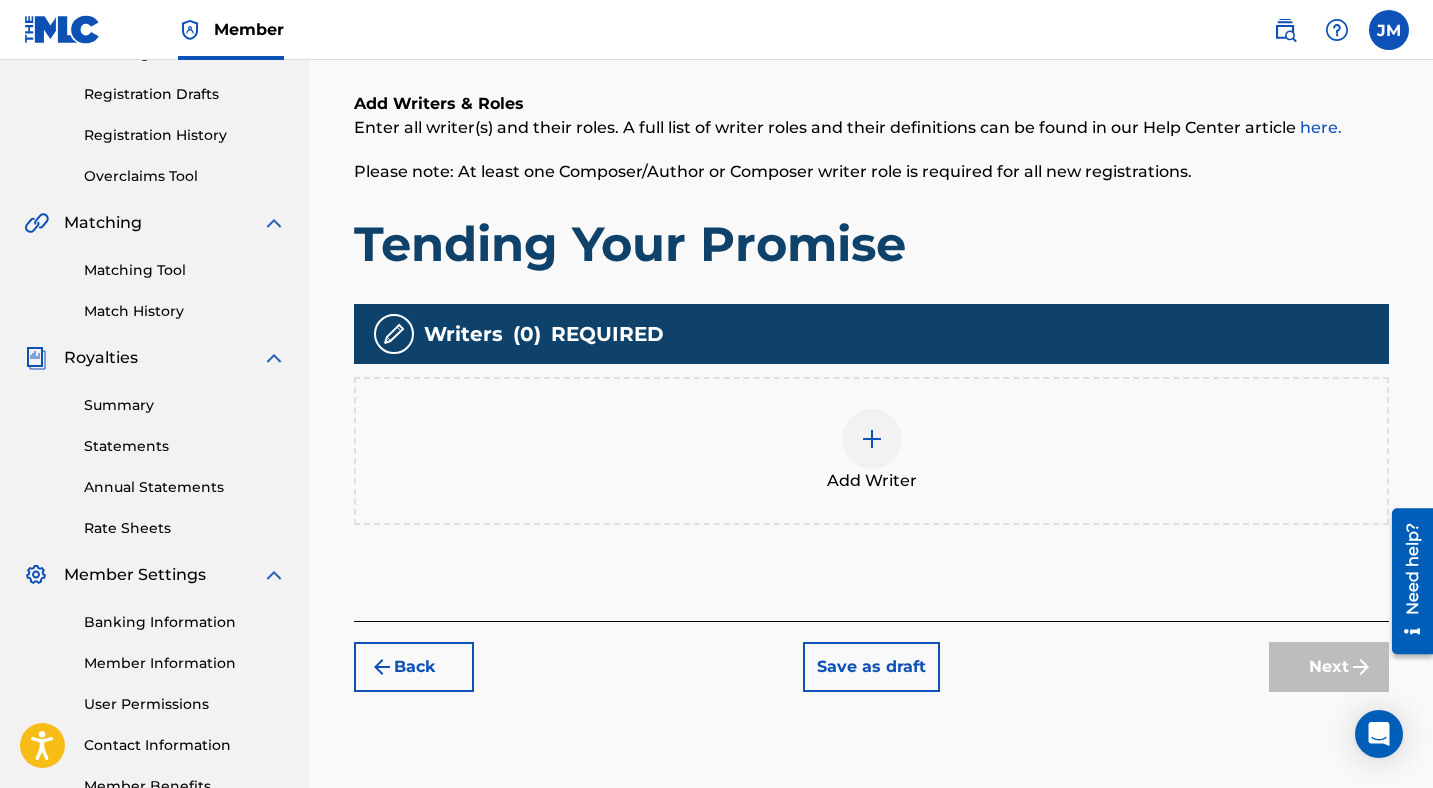 click at bounding box center (872, 439) 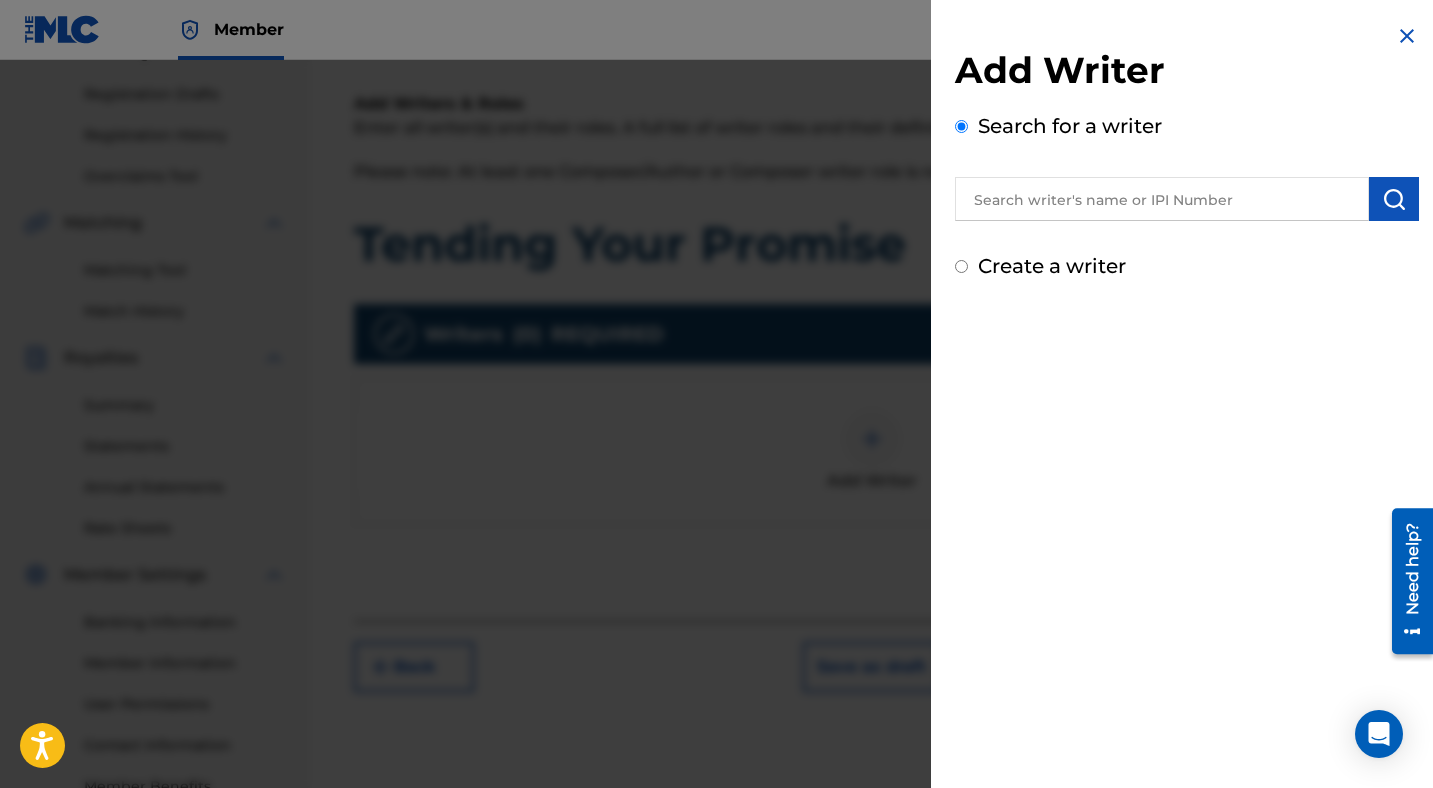 click at bounding box center [1162, 199] 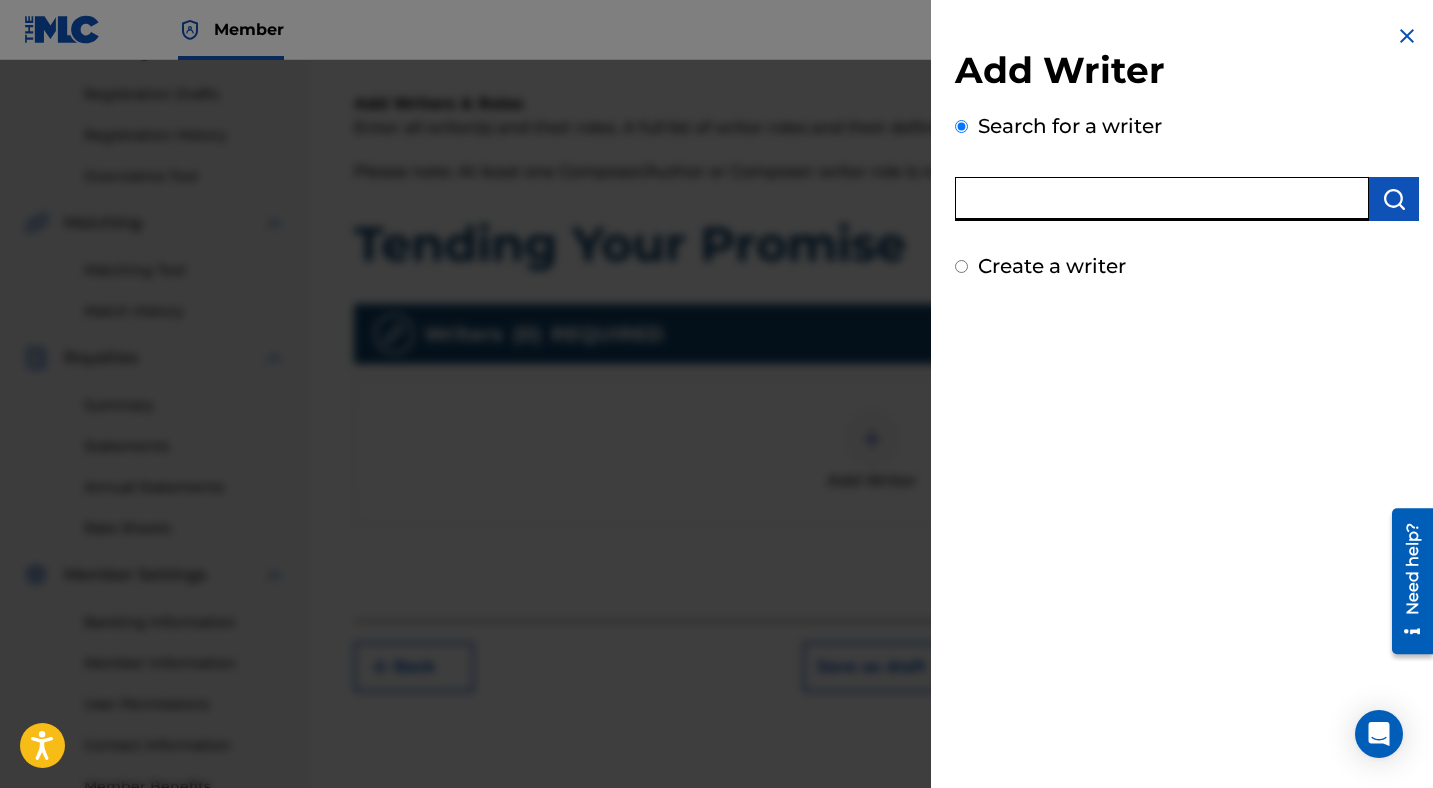 paste on "834708524" 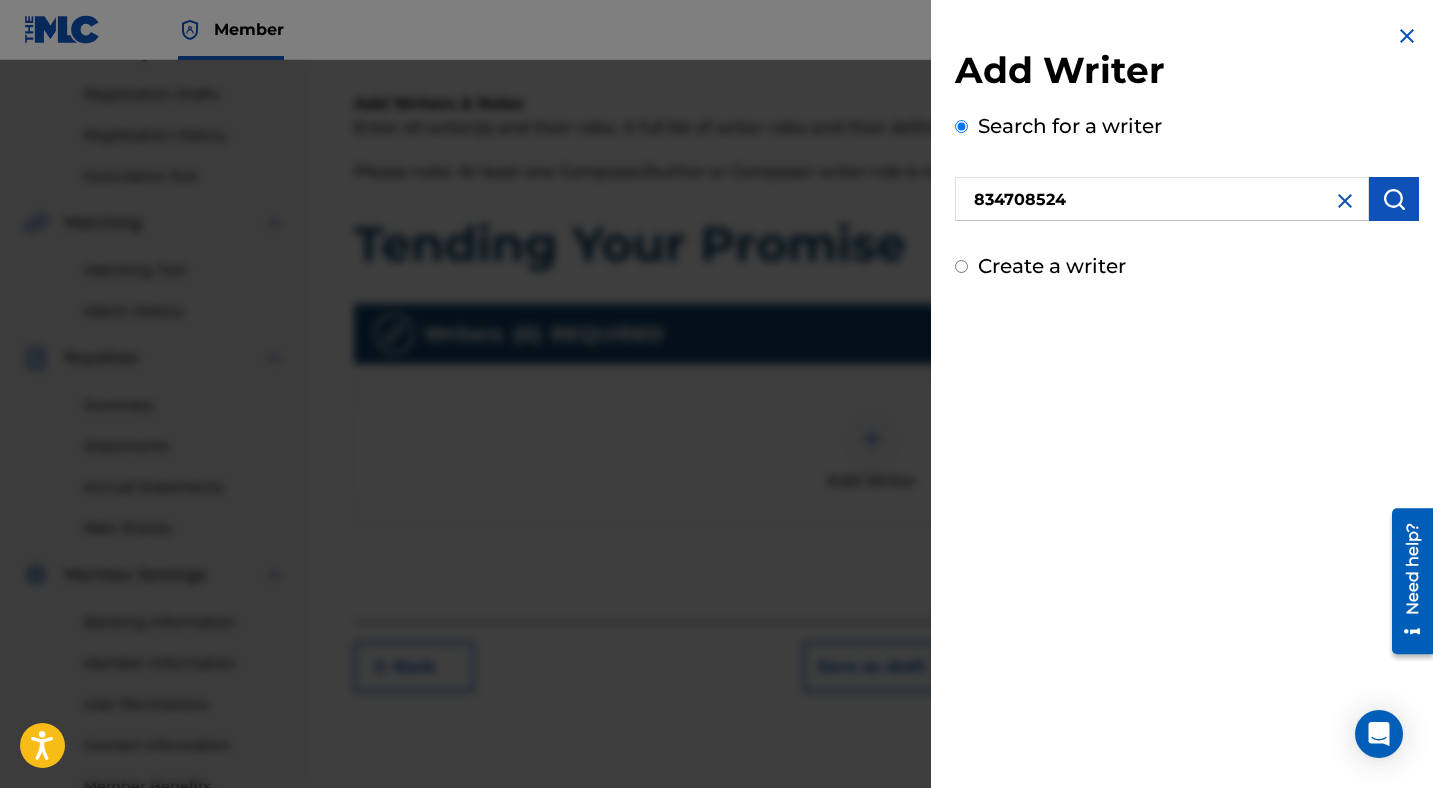 click at bounding box center (1394, 199) 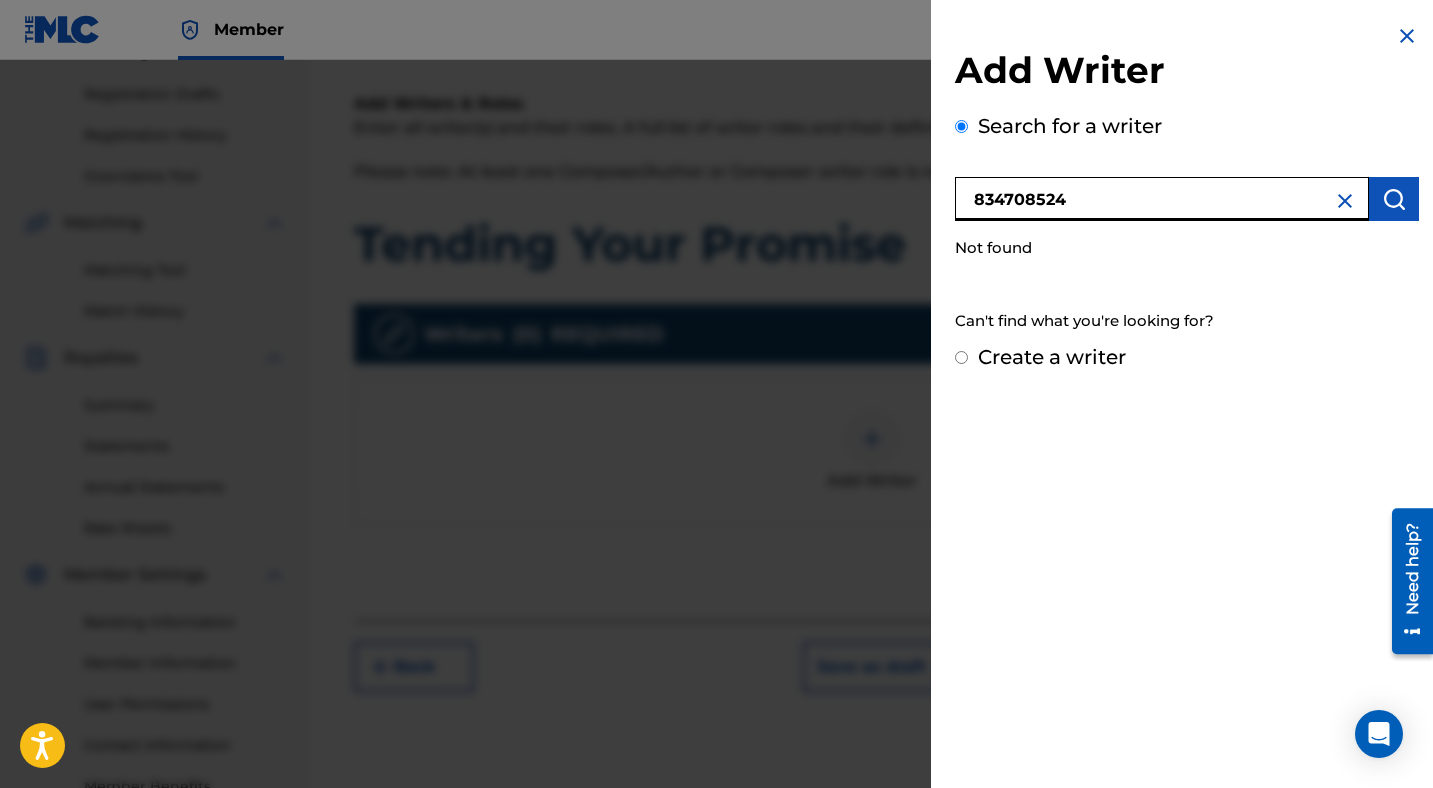 drag, startPoint x: 1036, startPoint y: 202, endPoint x: 891, endPoint y: 202, distance: 145 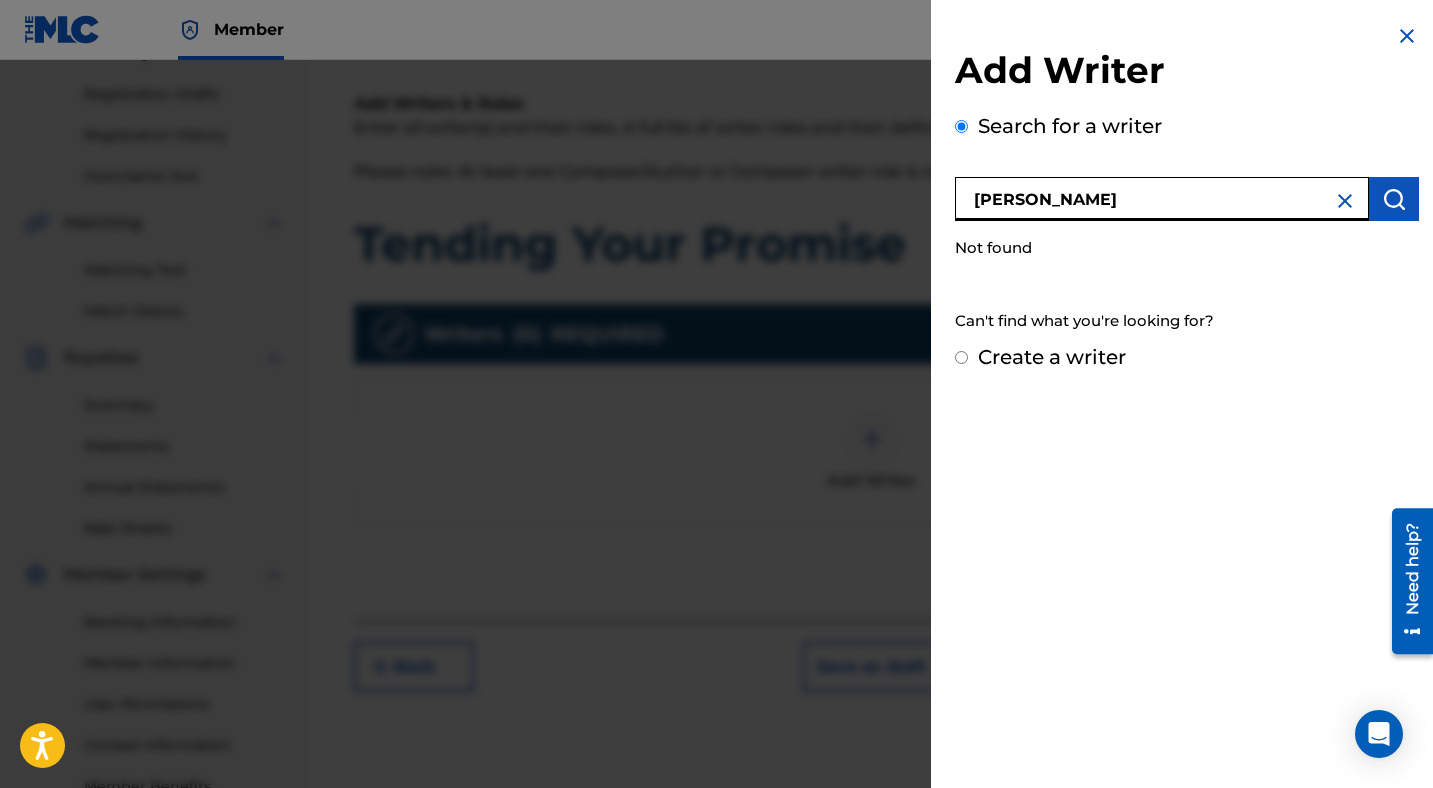 type on "stephanie kay andrews" 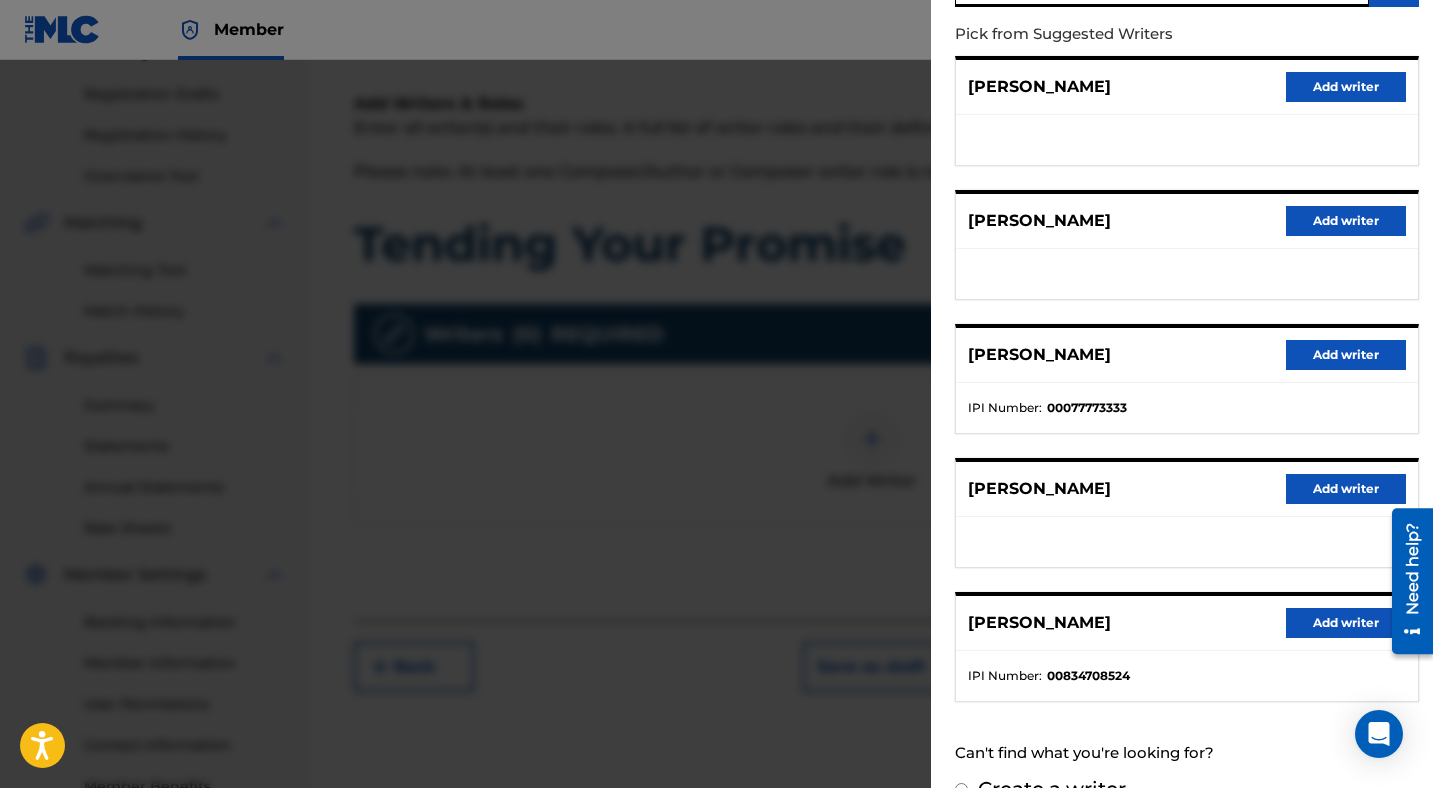 scroll, scrollTop: 219, scrollLeft: 0, axis: vertical 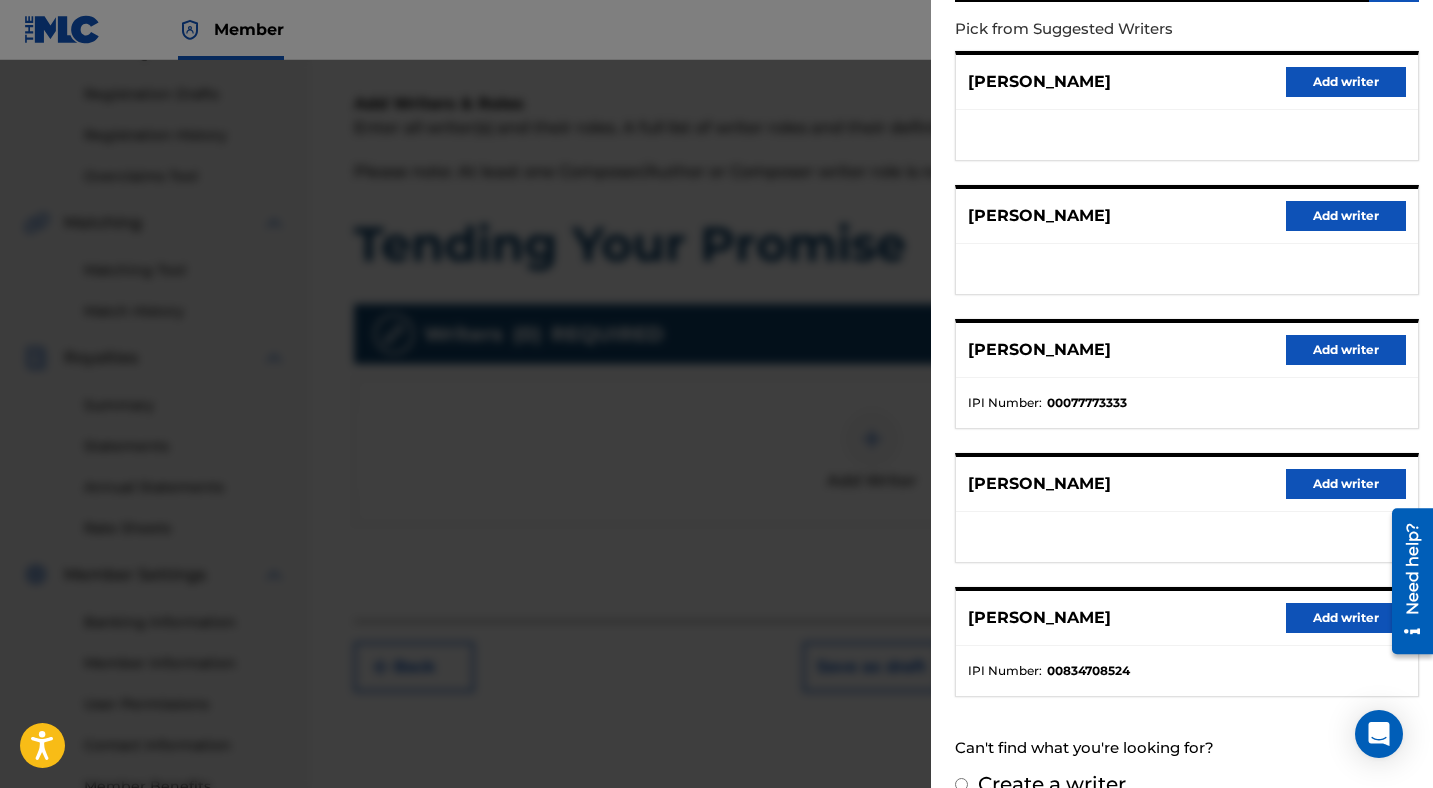 click on "Add writer" at bounding box center [1346, 618] 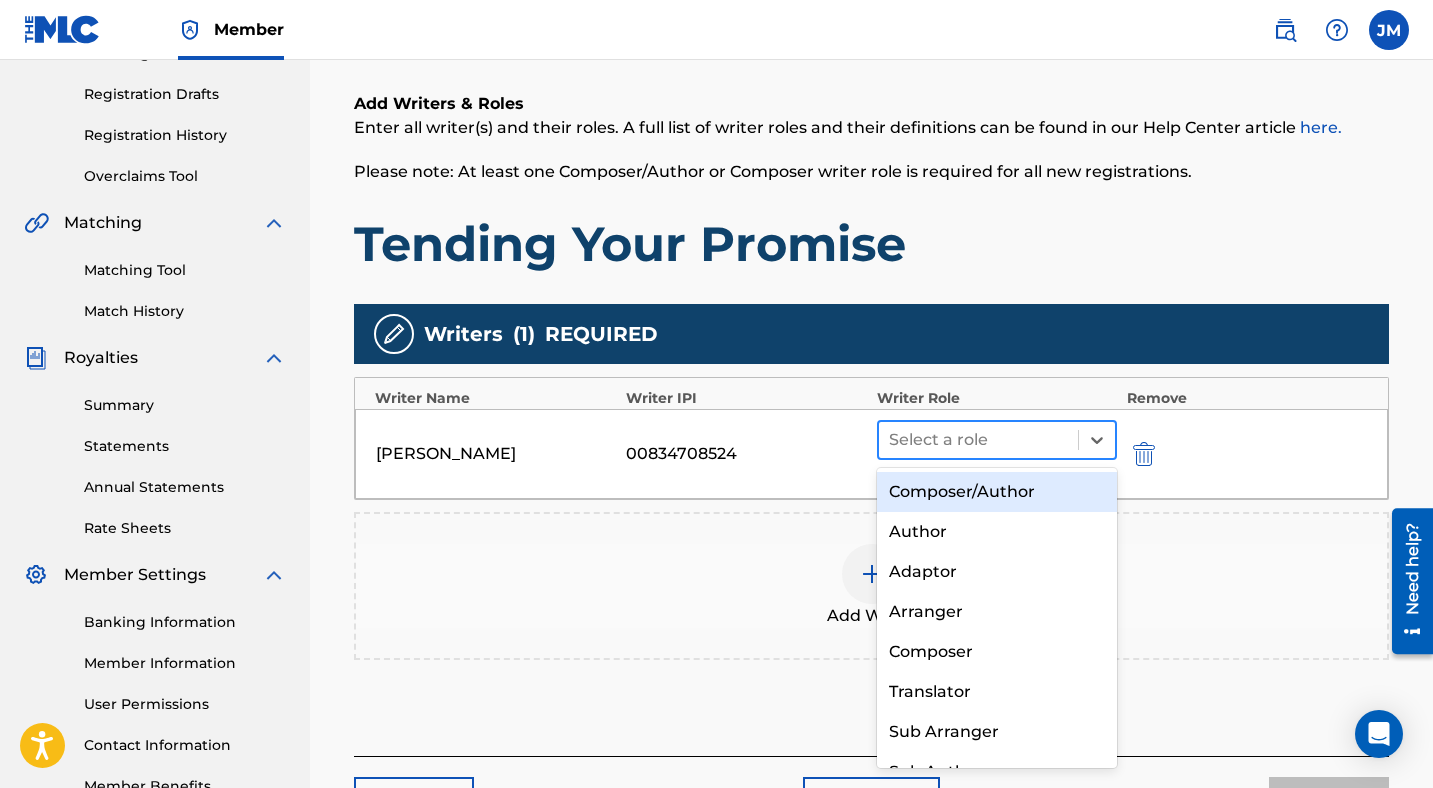 click at bounding box center [978, 440] 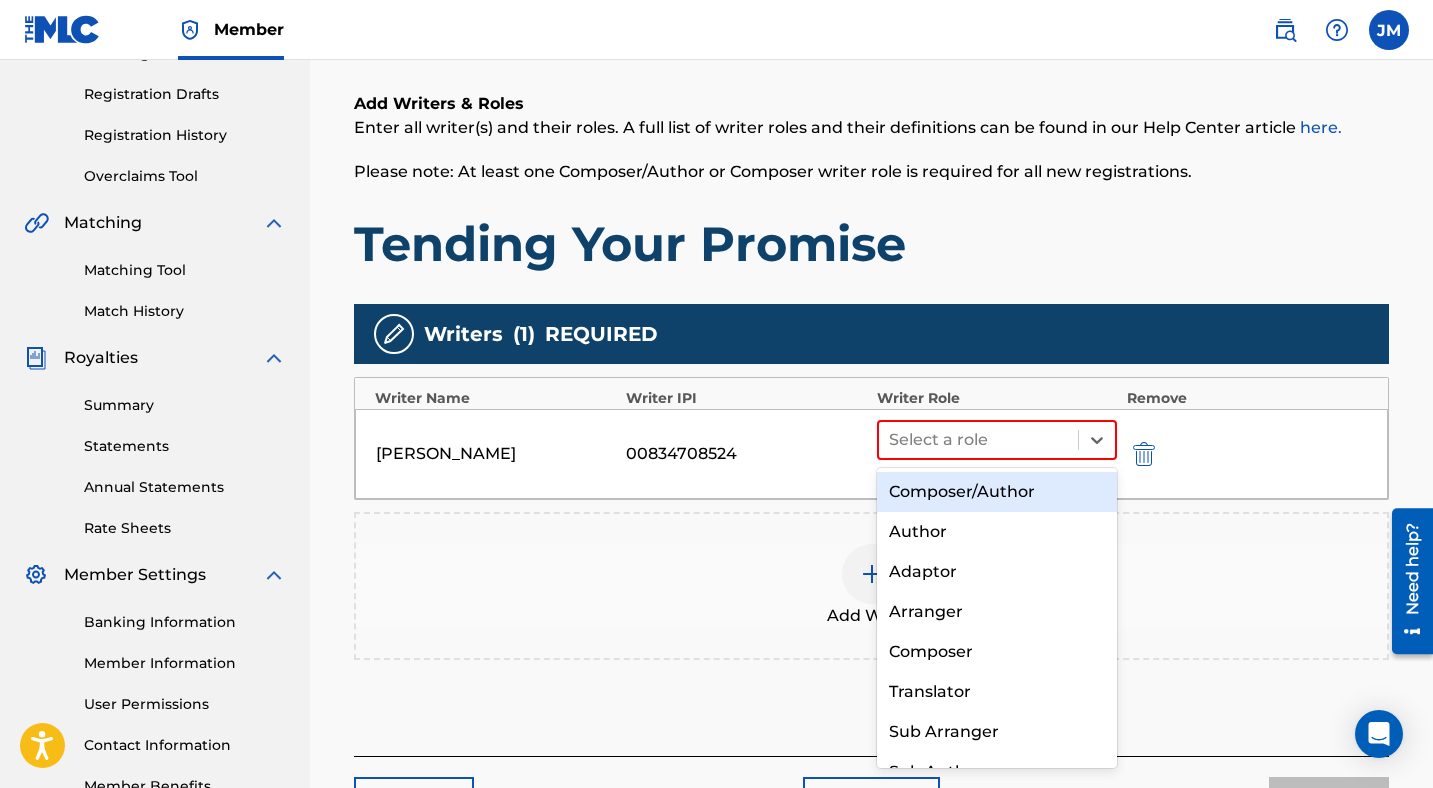 click on "Composer/Author" at bounding box center [997, 492] 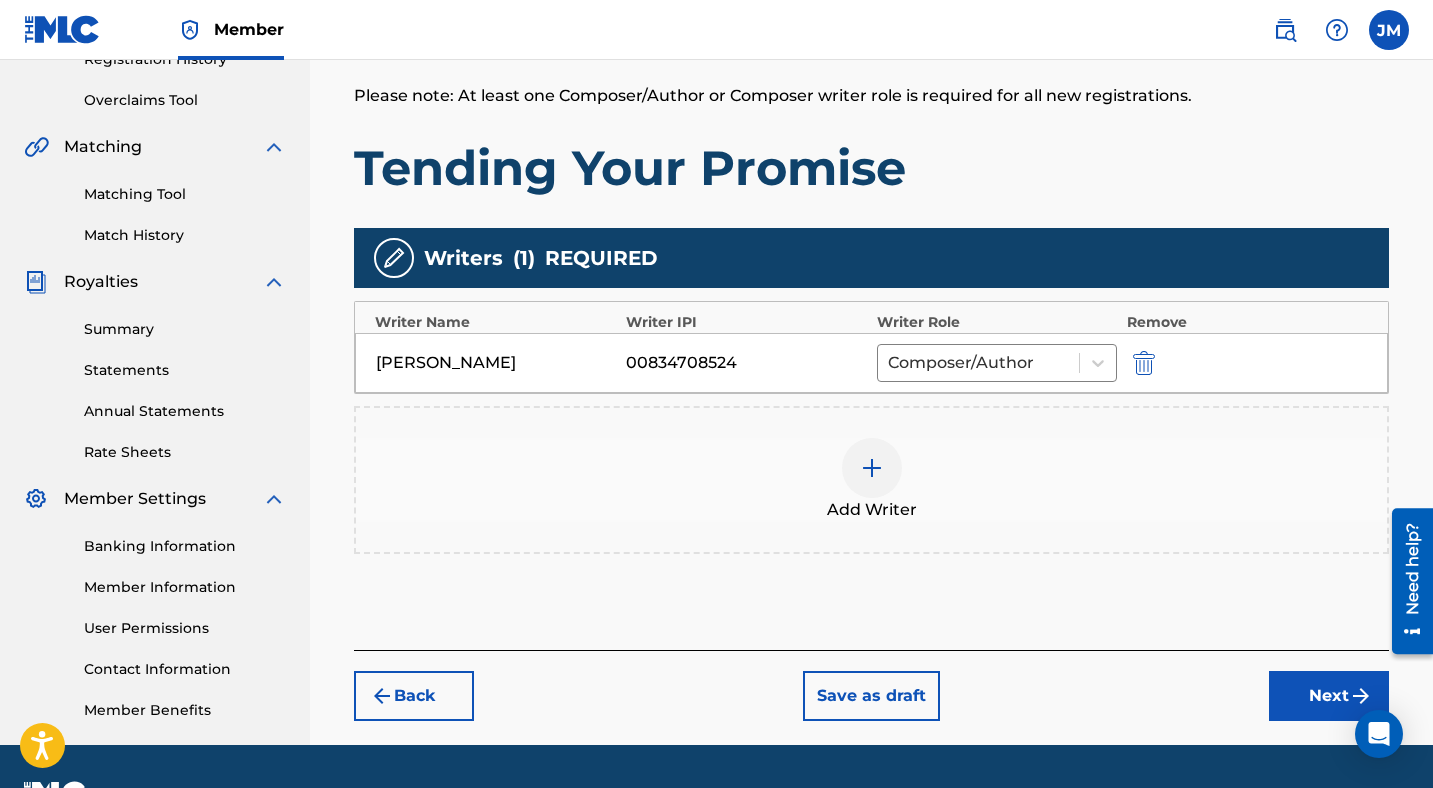 scroll, scrollTop: 417, scrollLeft: 0, axis: vertical 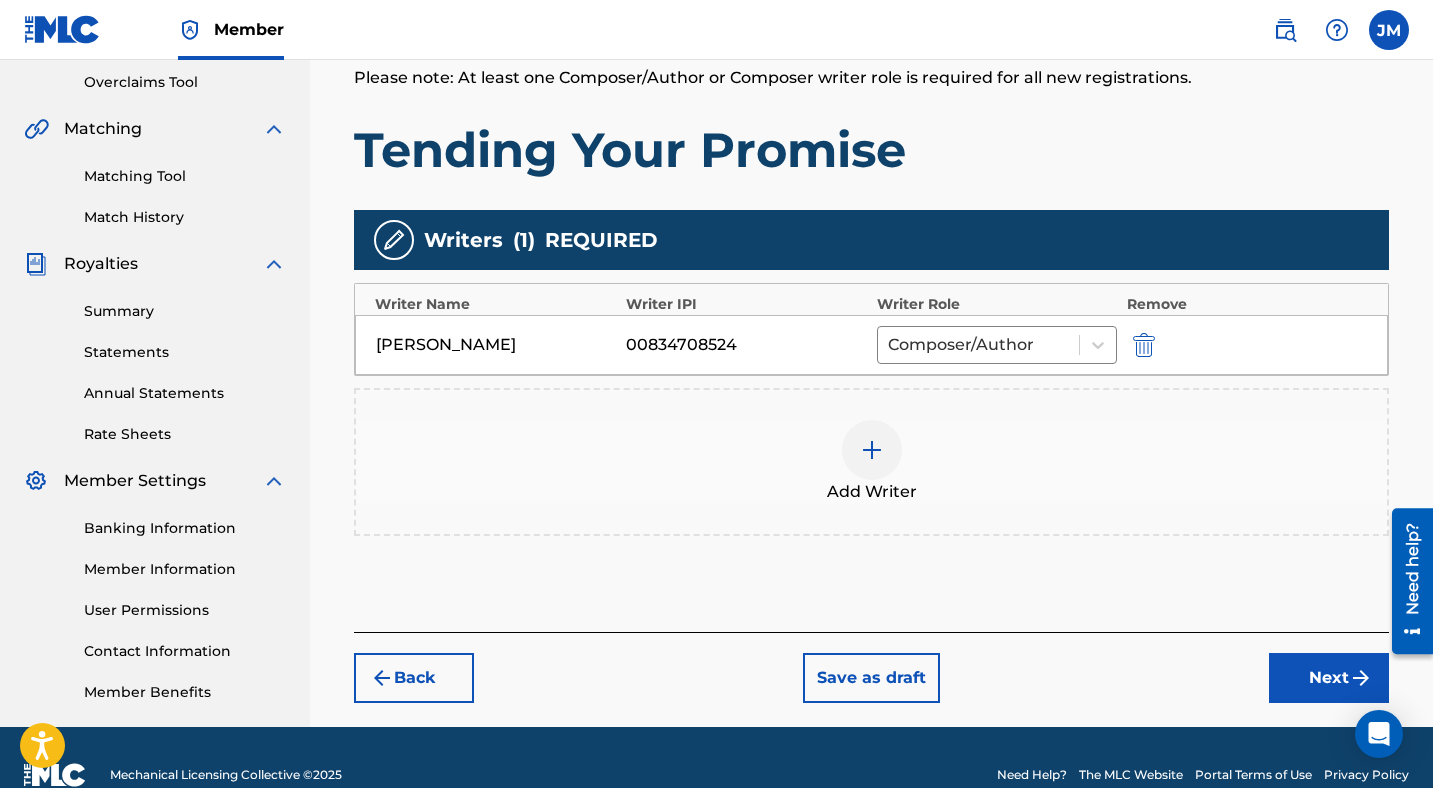 click on "Add Writer" at bounding box center (871, 462) 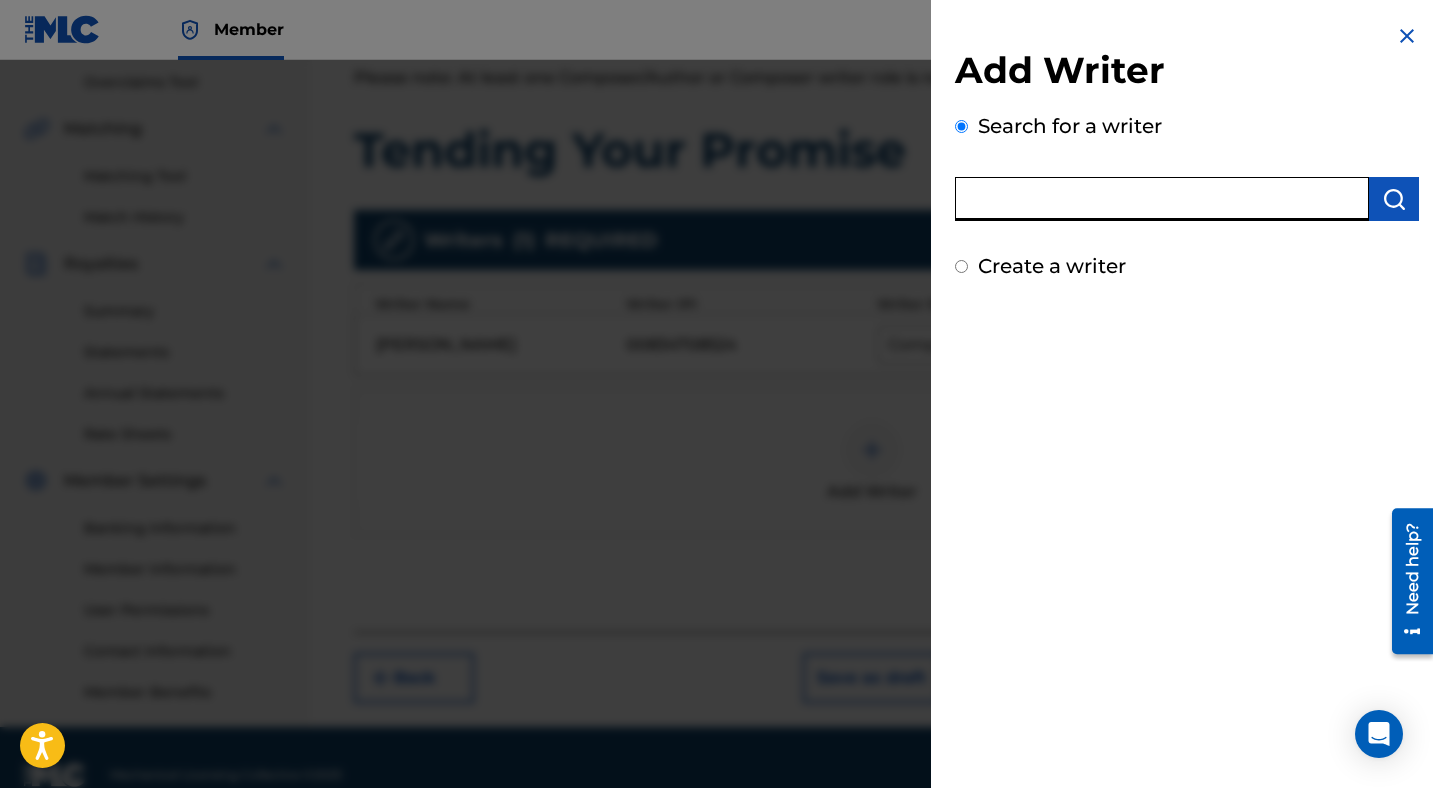 click at bounding box center (1162, 199) 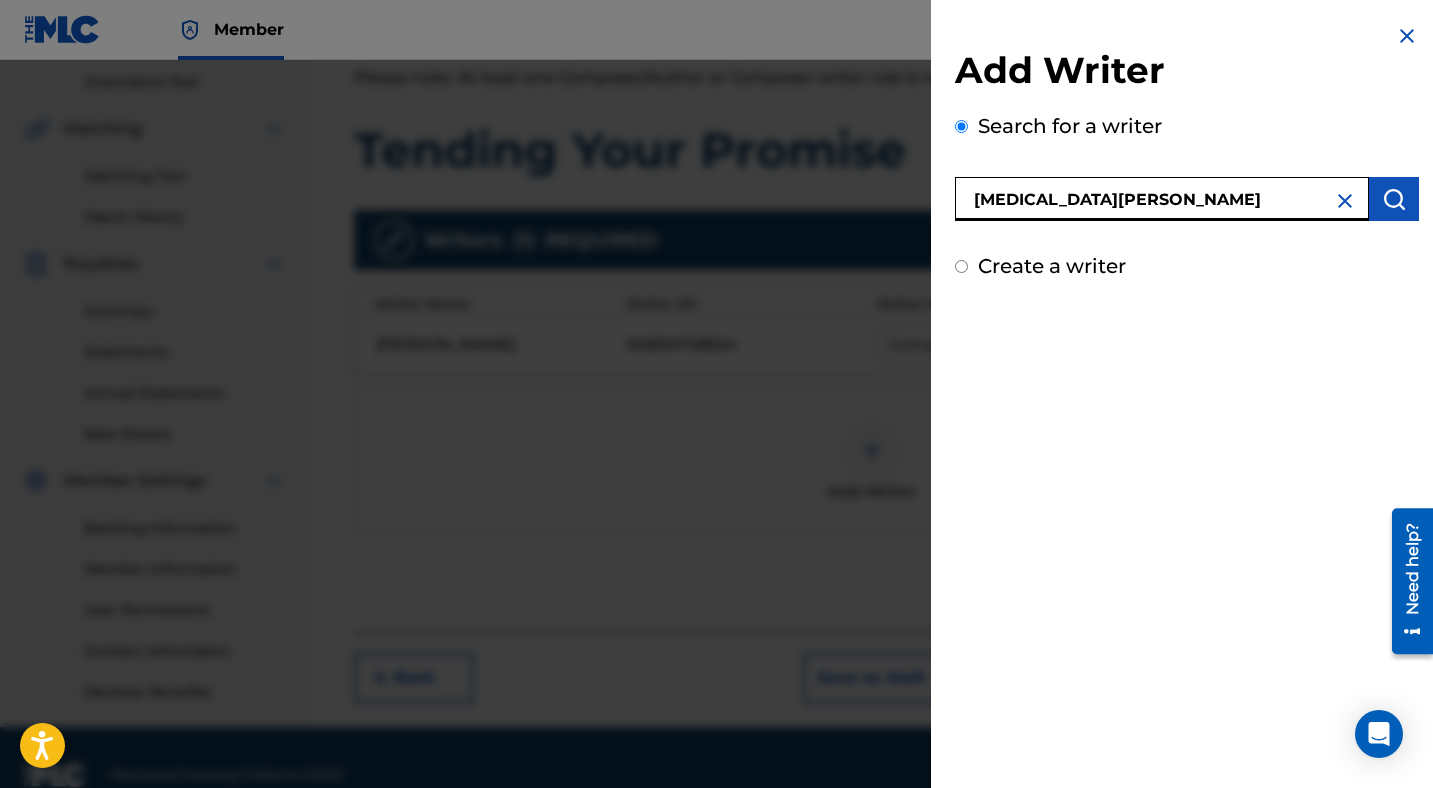 type on "[MEDICAL_DATA][PERSON_NAME]" 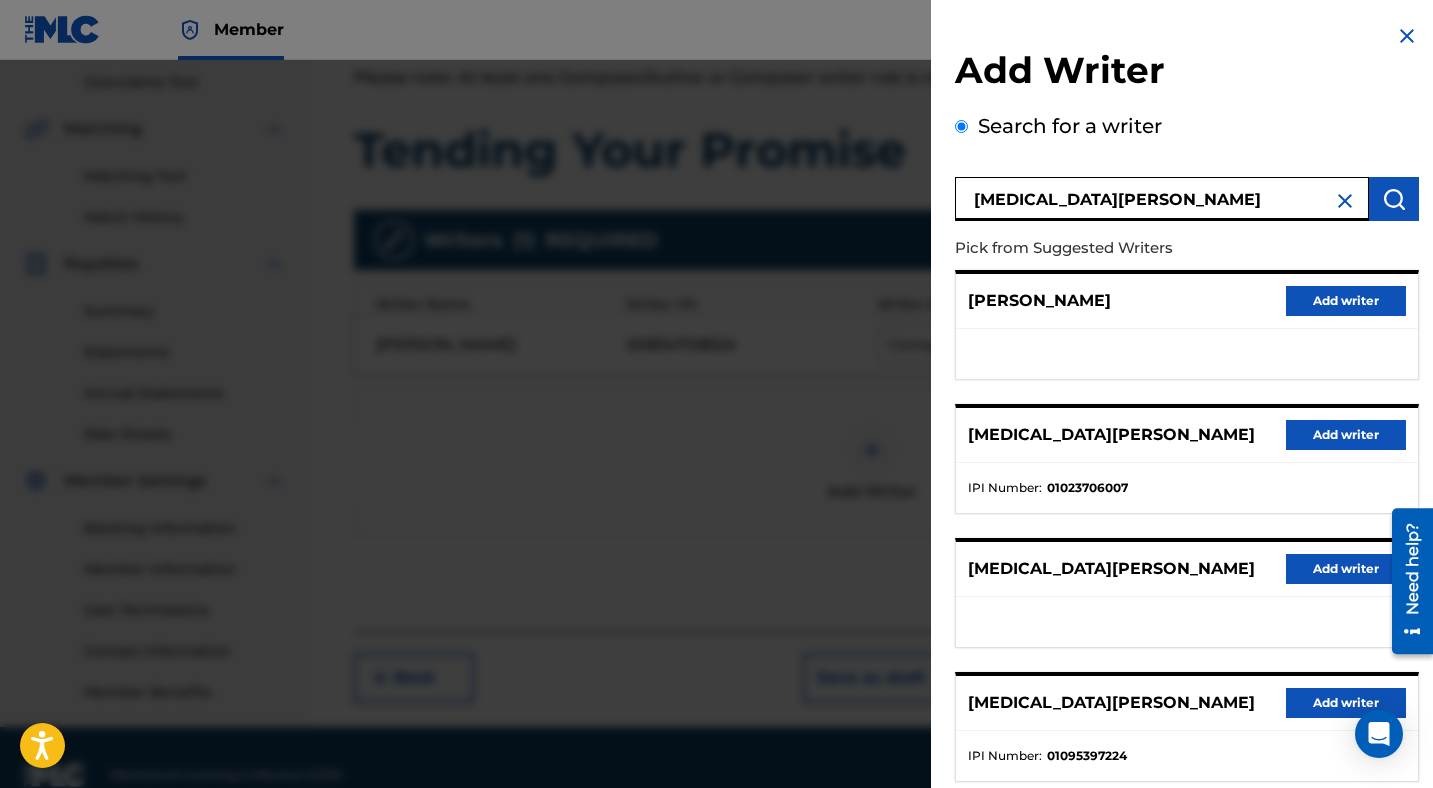 click on "Add writer" at bounding box center (1346, 435) 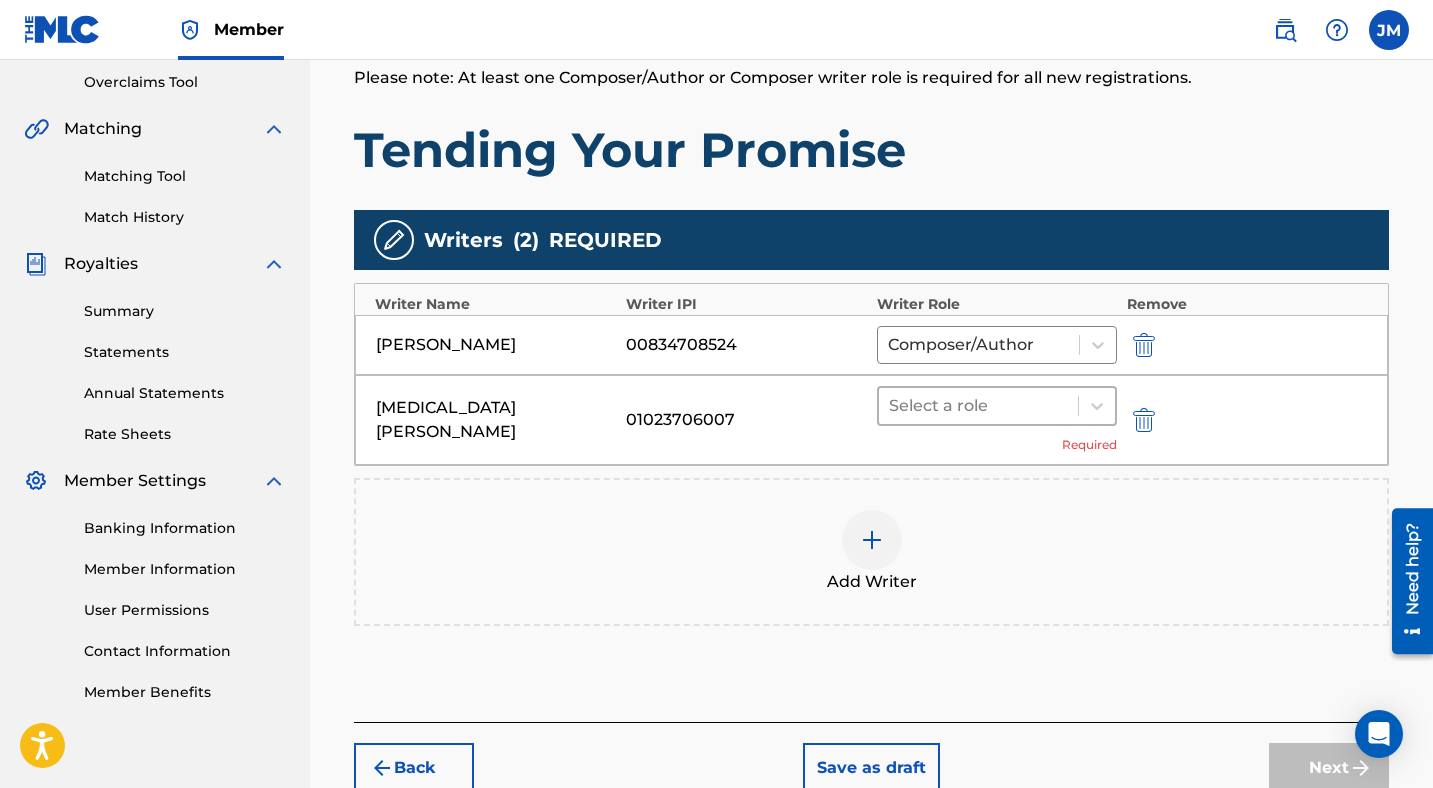 click at bounding box center (978, 406) 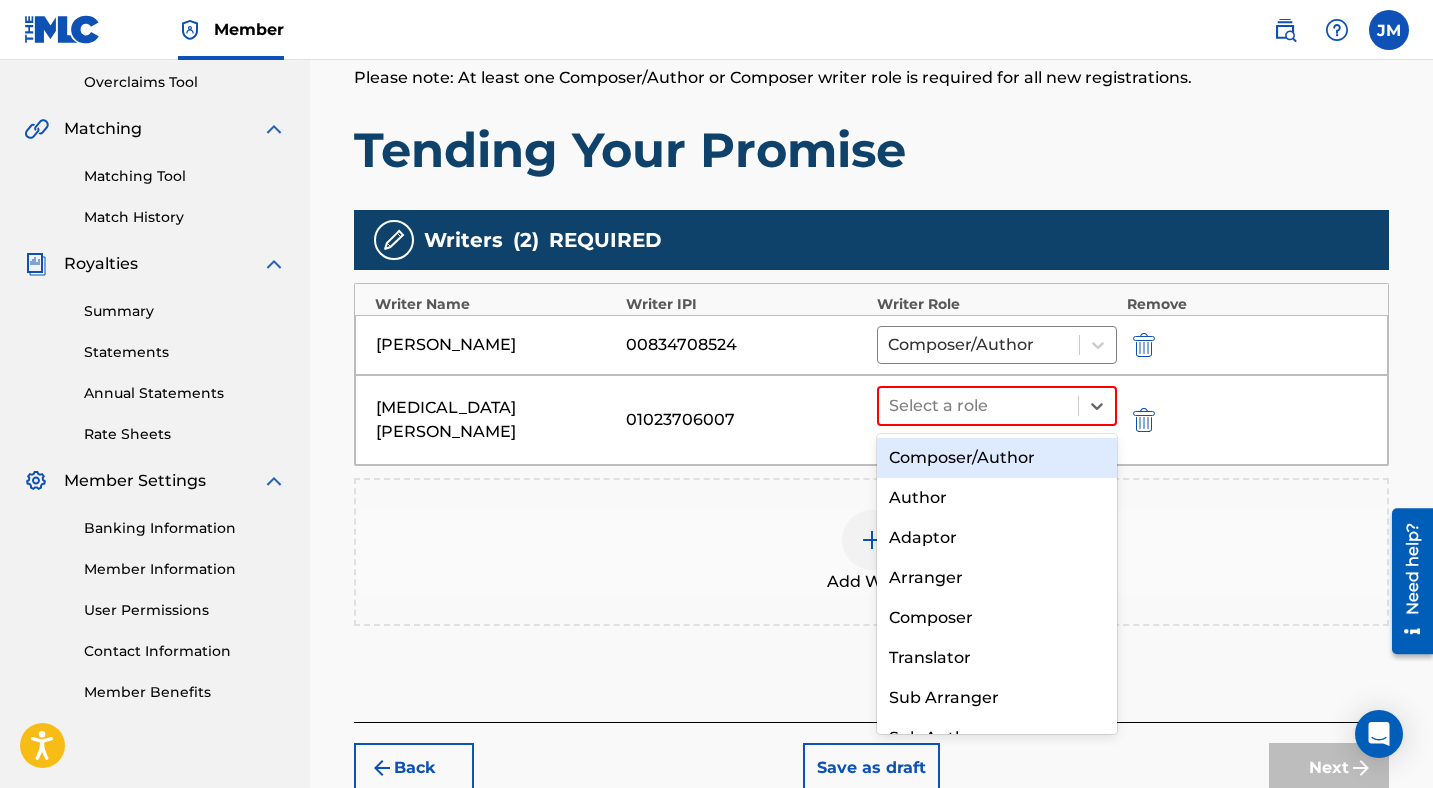 click on "Composer/Author" at bounding box center (997, 458) 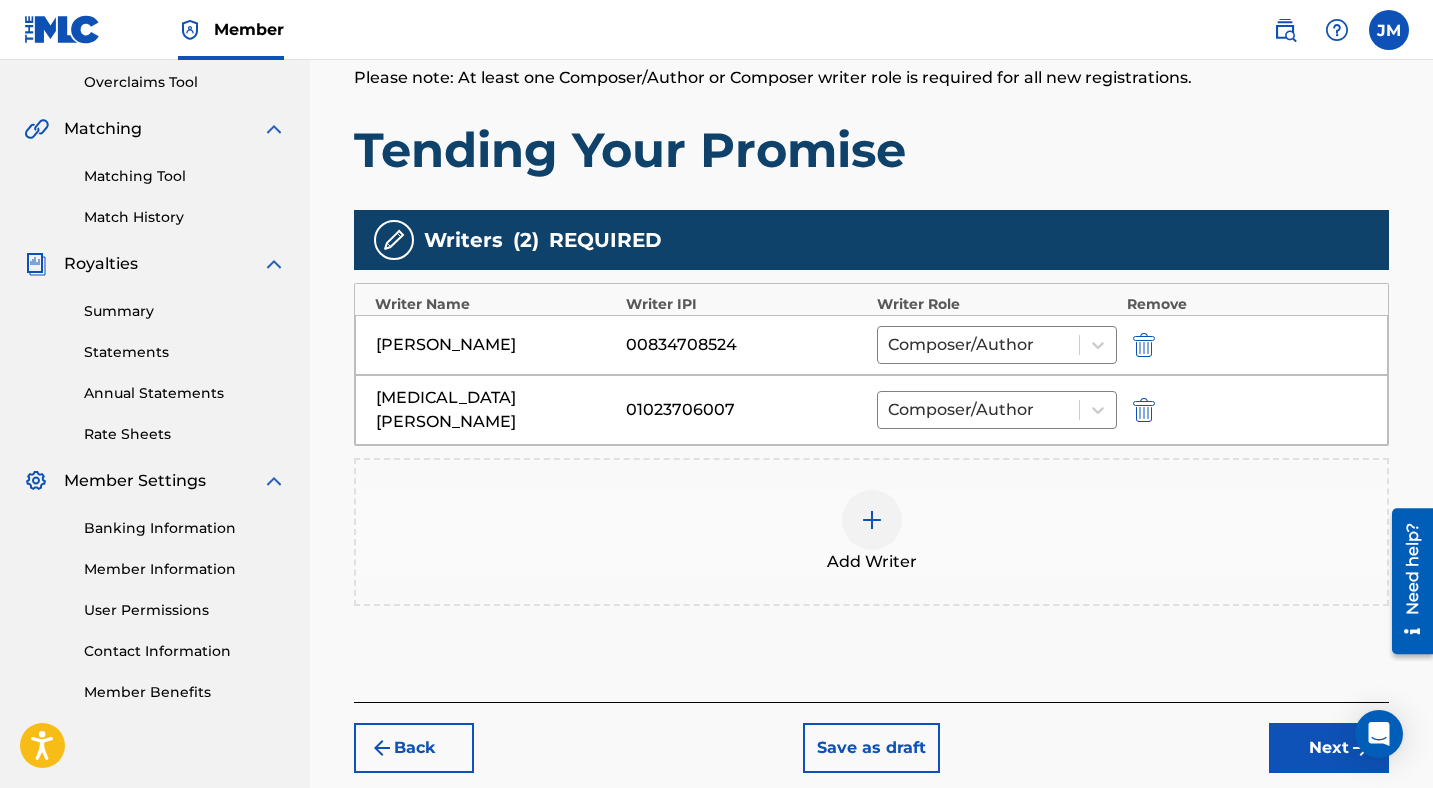 click on "Next" at bounding box center [1329, 748] 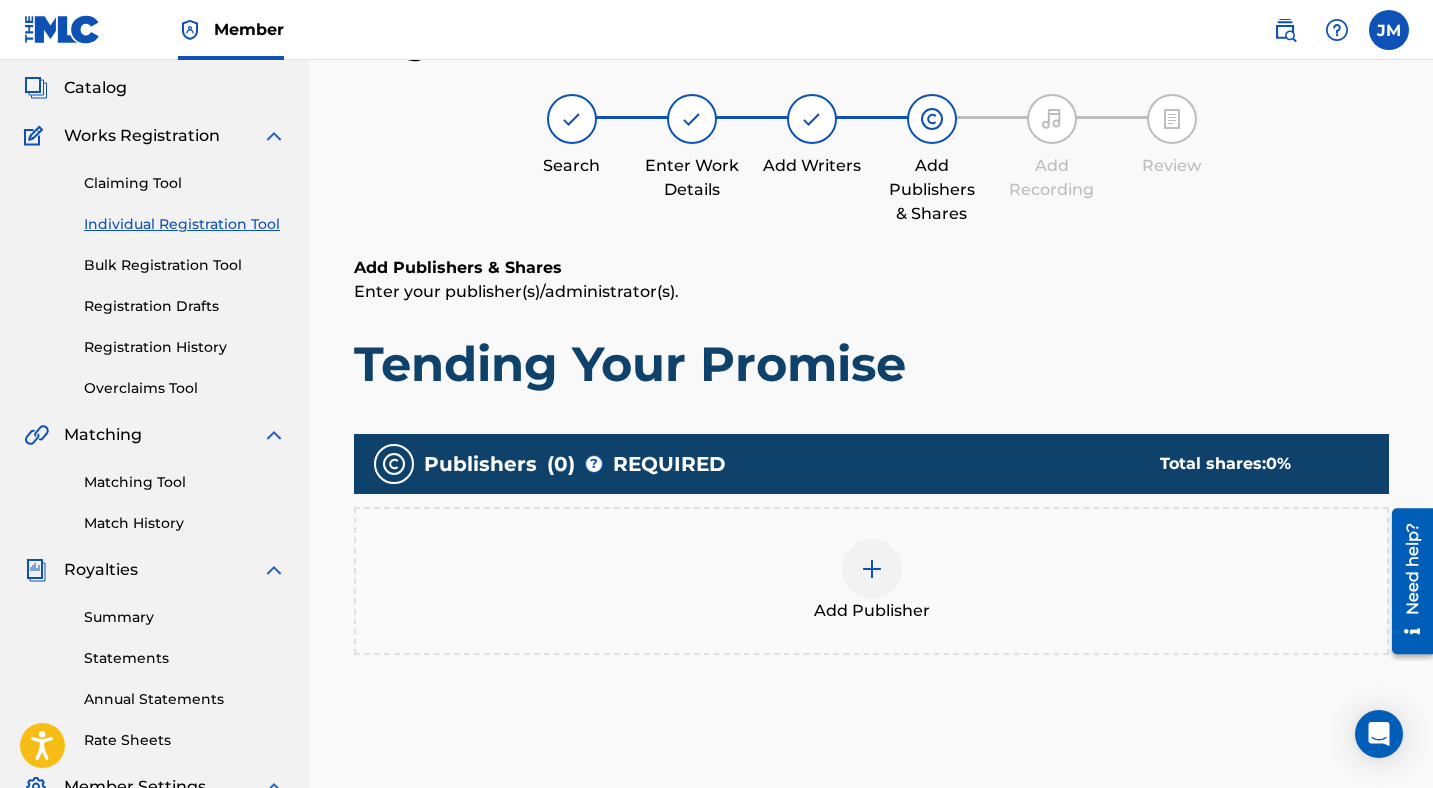scroll, scrollTop: 90, scrollLeft: 0, axis: vertical 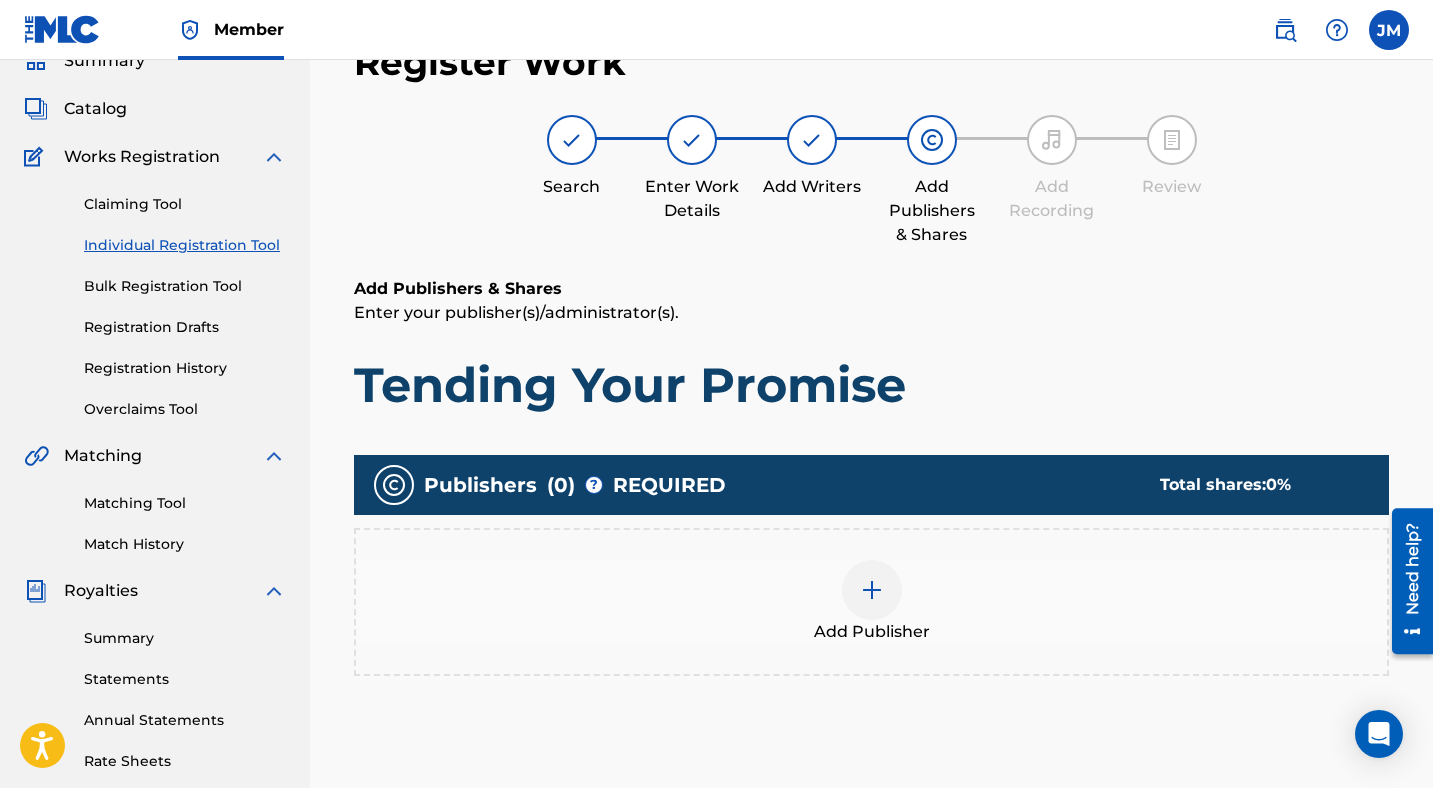 click on "Add Publisher" at bounding box center (871, 602) 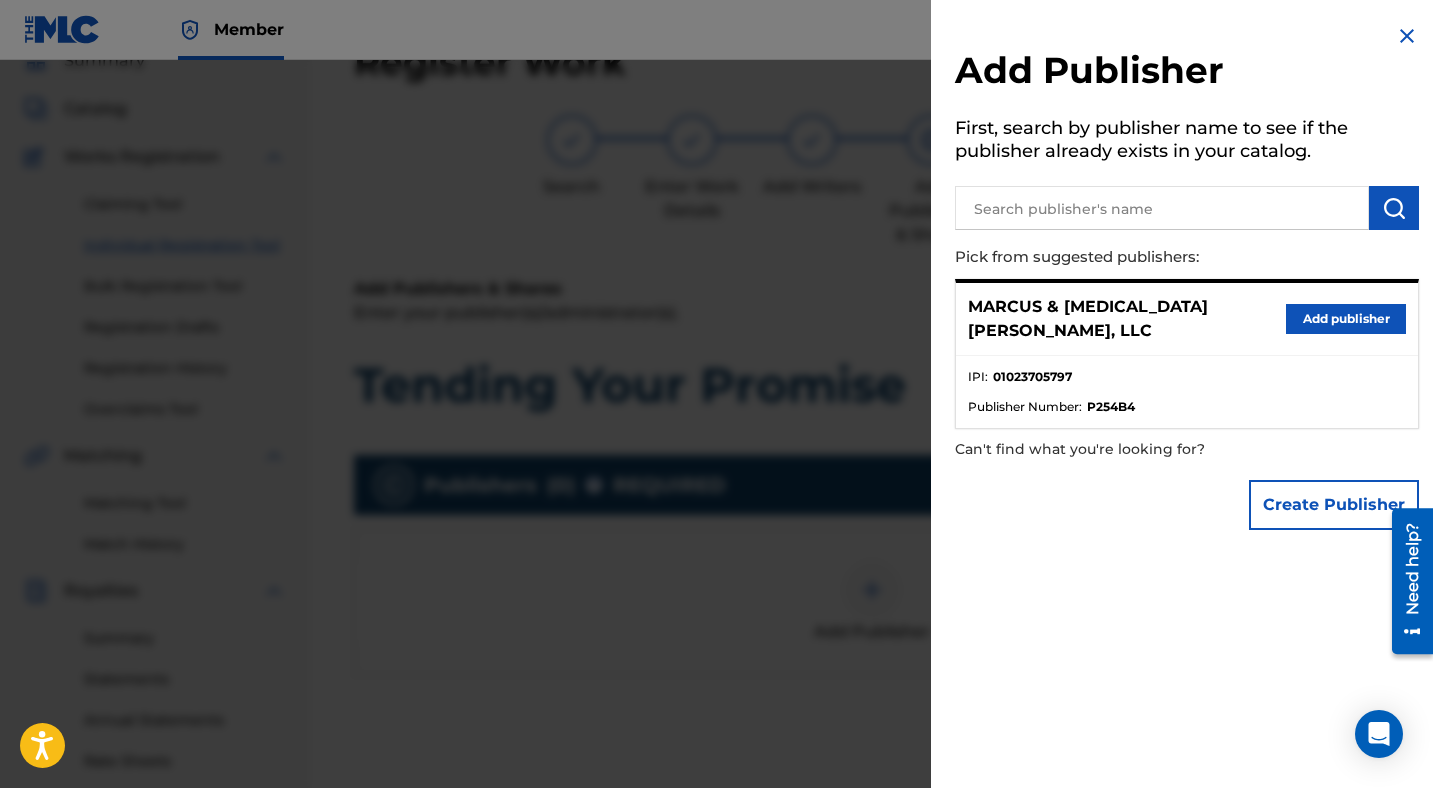 click on "Add publisher" at bounding box center [1346, 319] 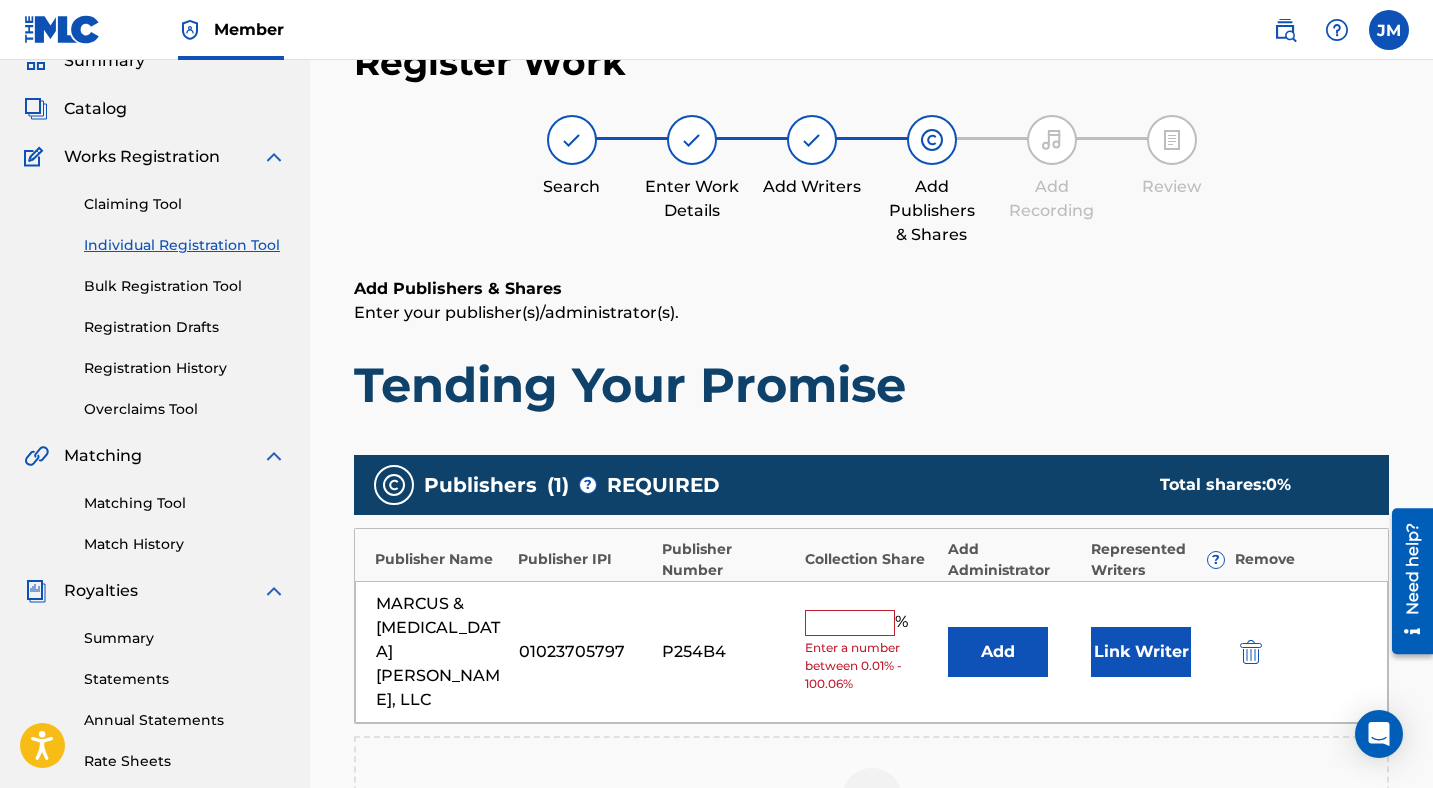 click at bounding box center [850, 623] 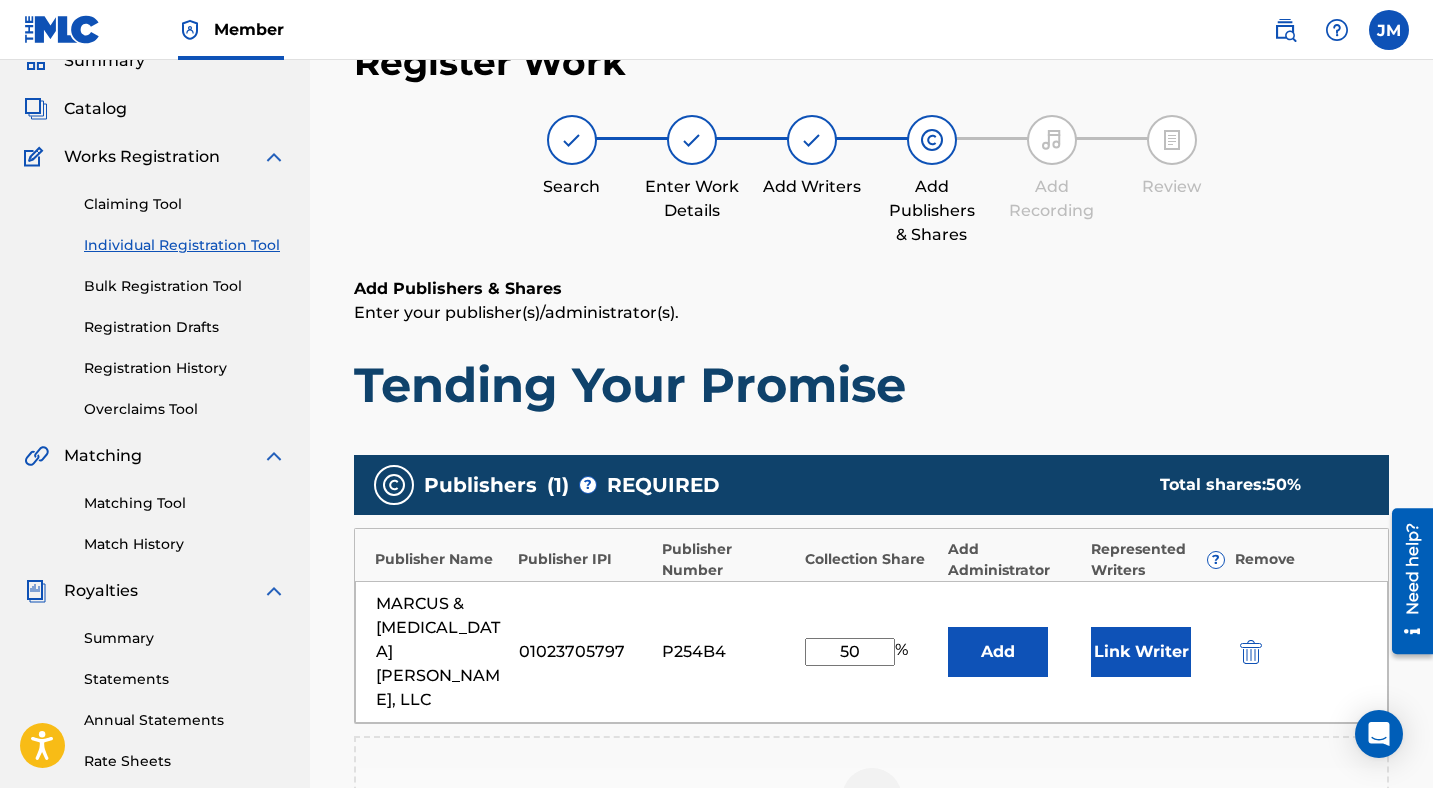 type on "50" 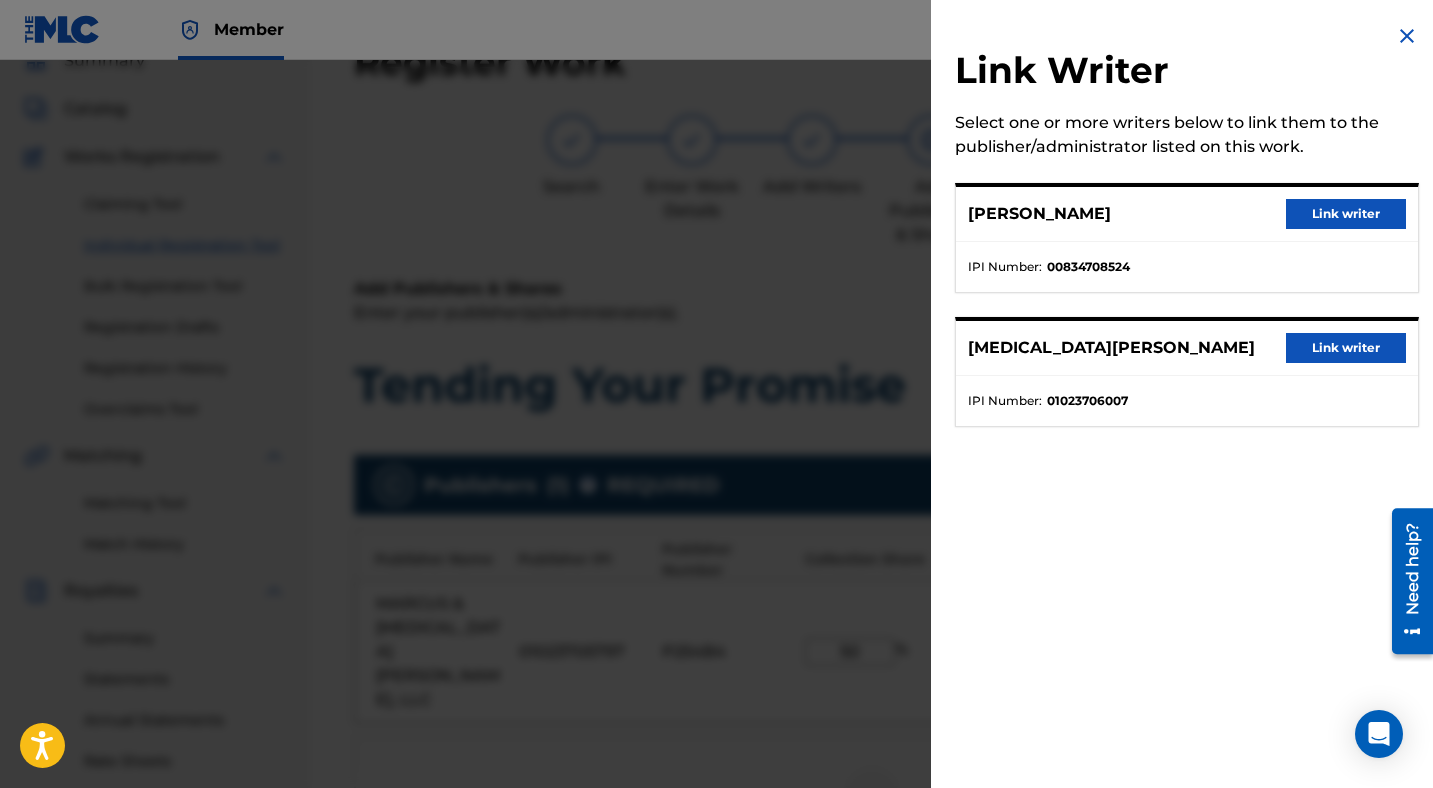 click on "Link writer" at bounding box center (1346, 214) 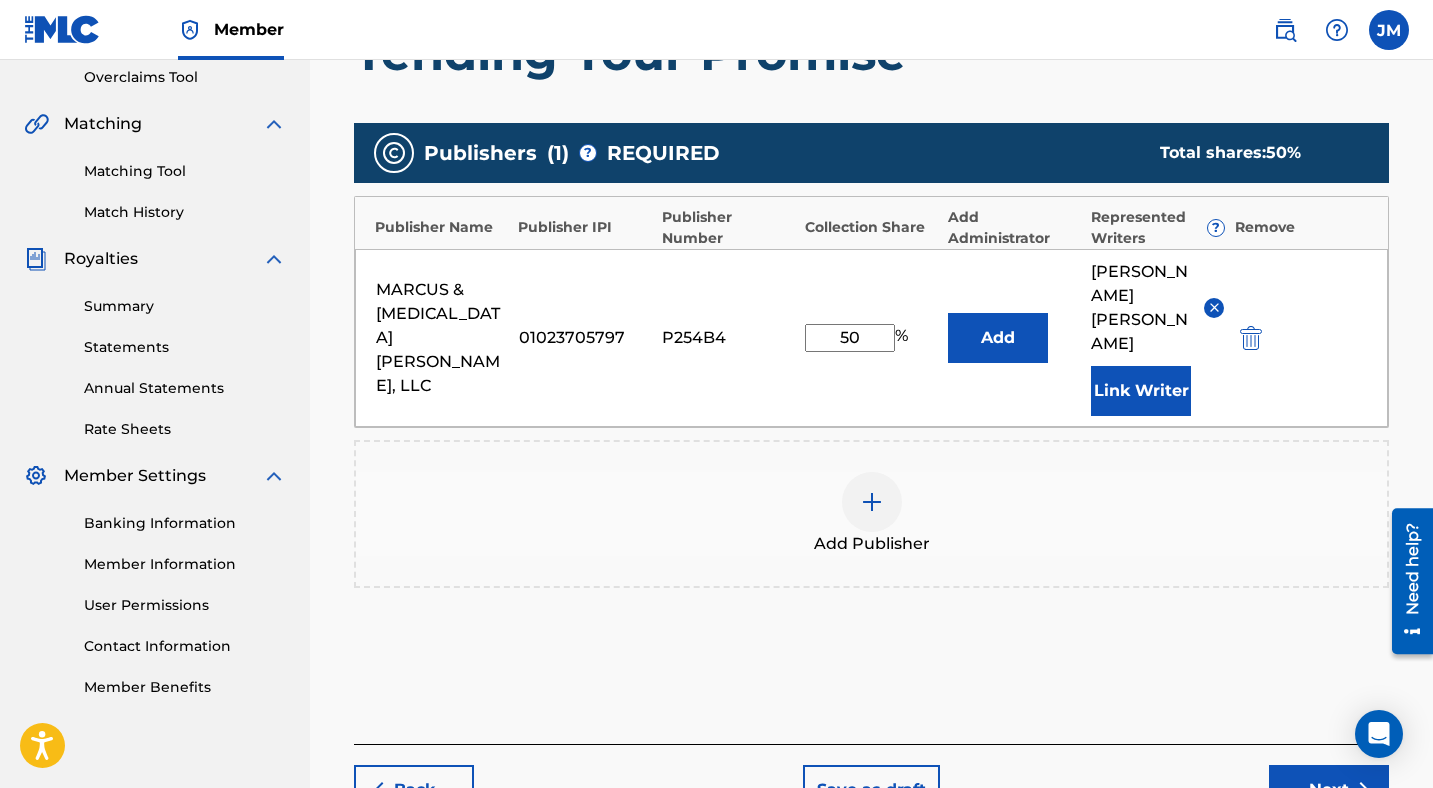 scroll, scrollTop: 423, scrollLeft: 0, axis: vertical 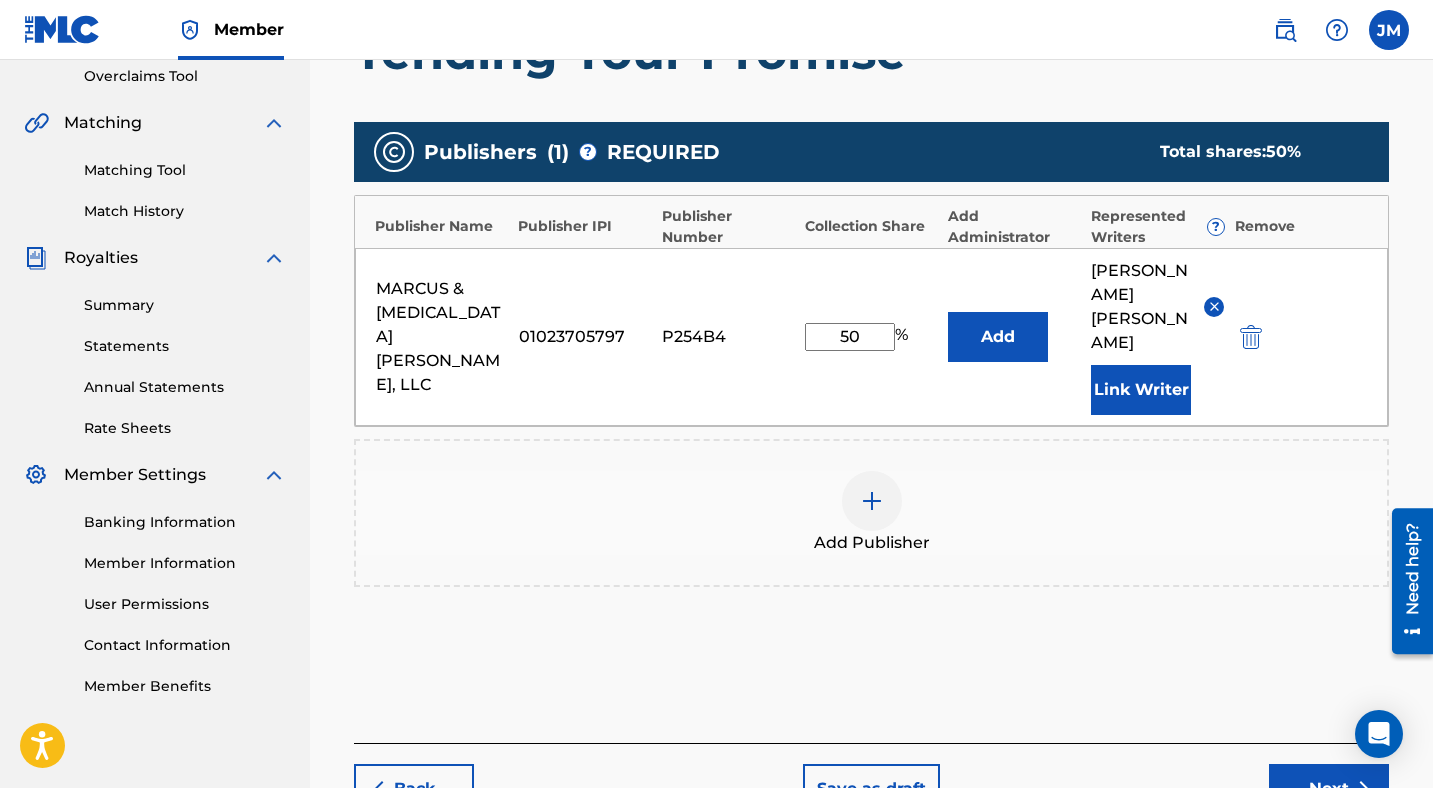 click at bounding box center (872, 501) 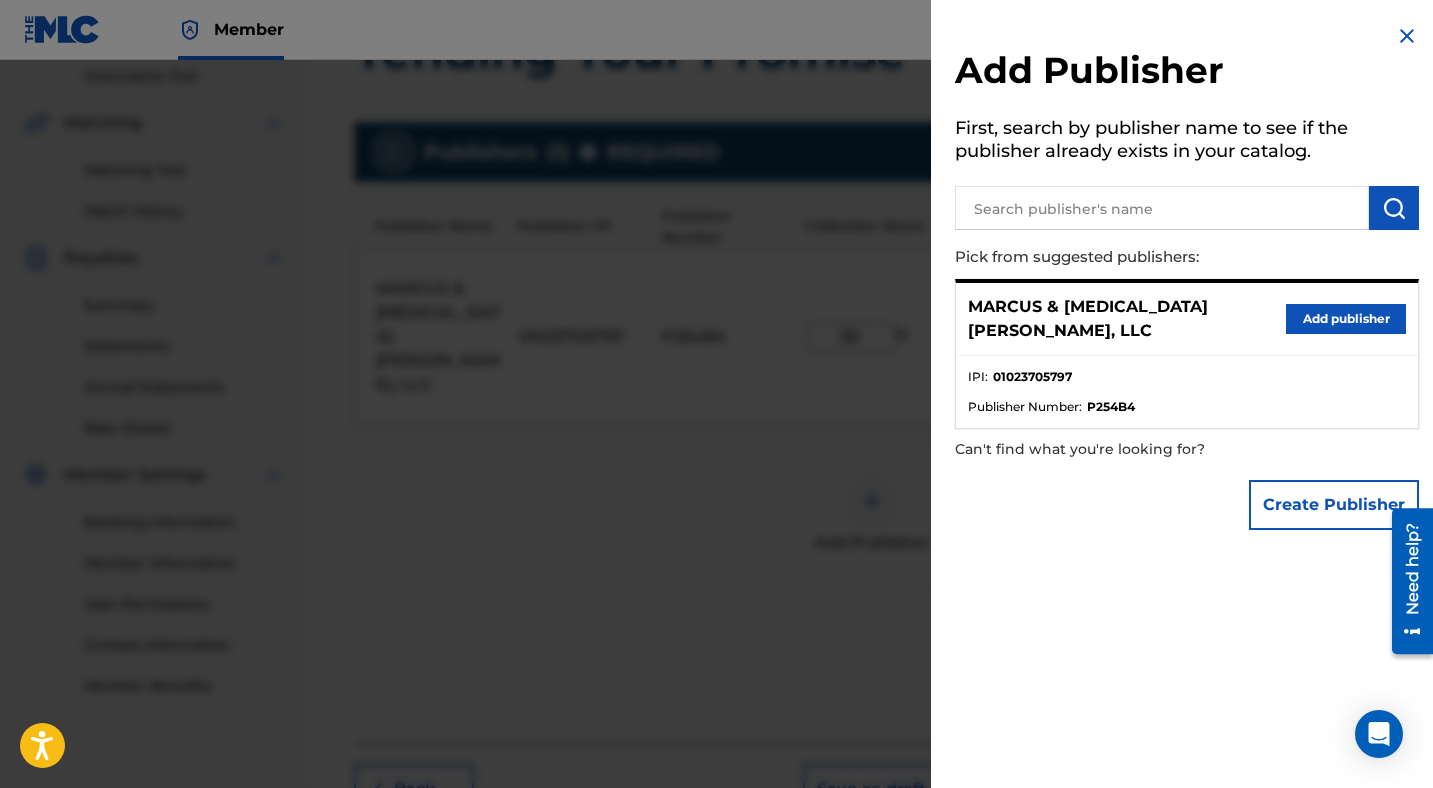click at bounding box center (1162, 208) 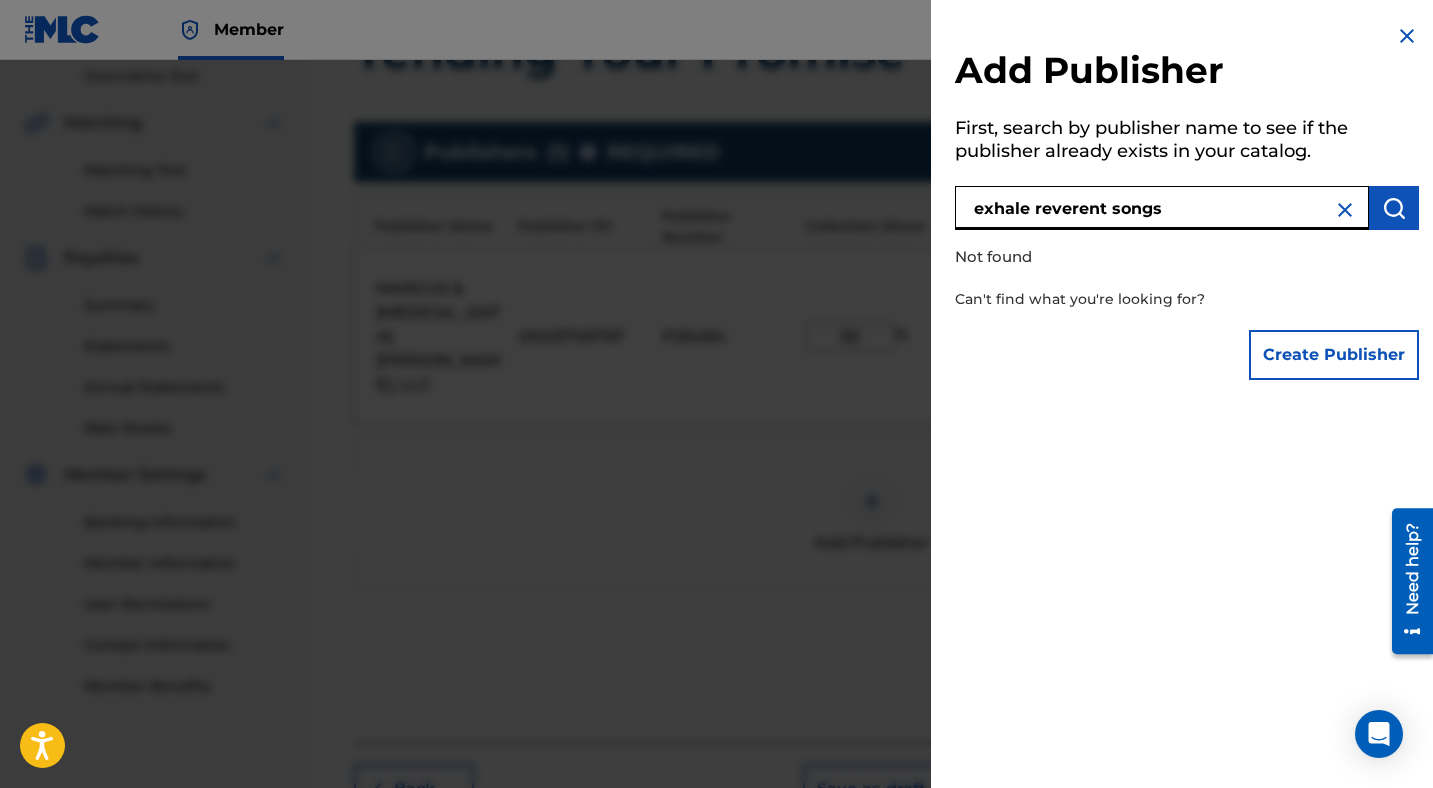drag, startPoint x: 1175, startPoint y: 211, endPoint x: 906, endPoint y: 211, distance: 269 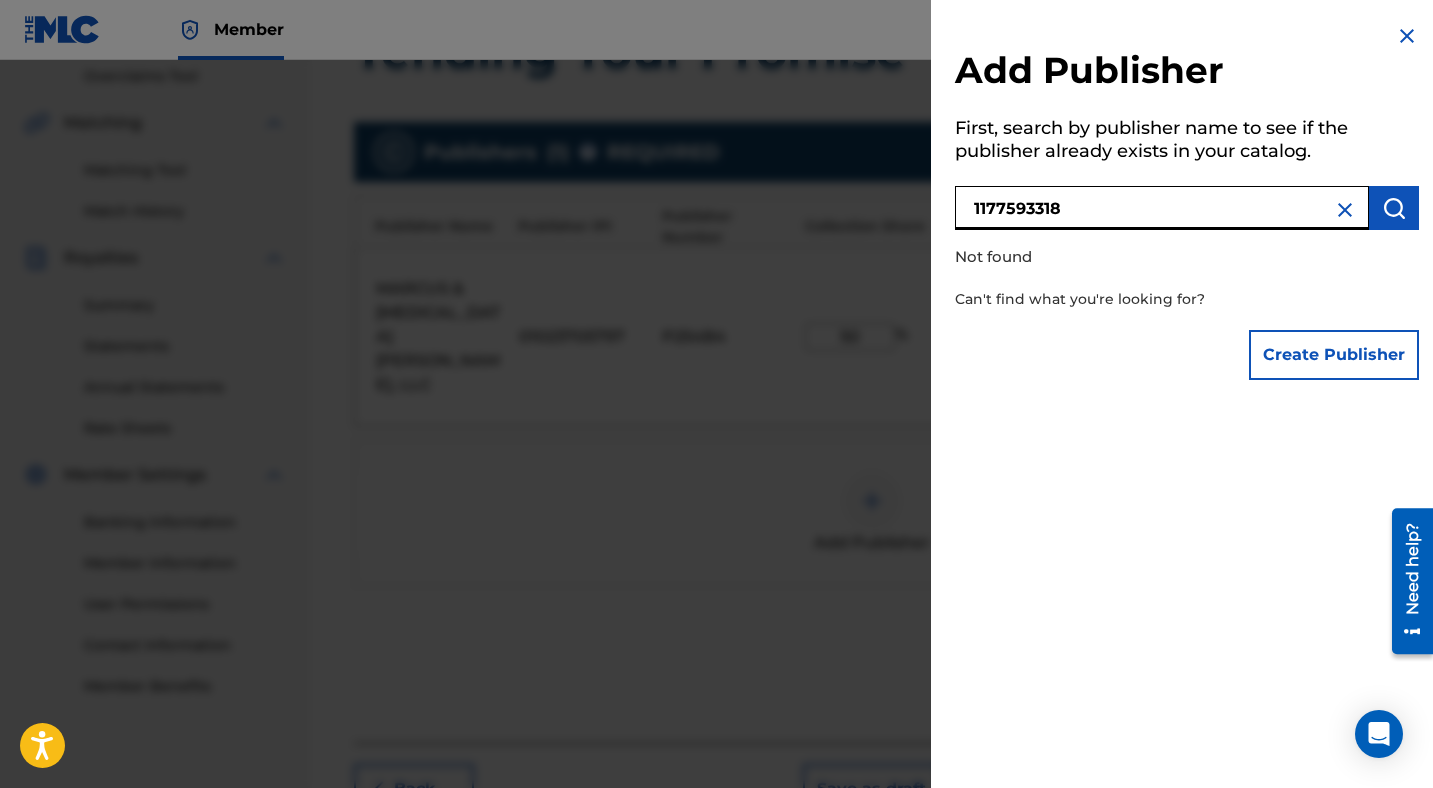 drag, startPoint x: 1065, startPoint y: 212, endPoint x: 915, endPoint y: 214, distance: 150.01334 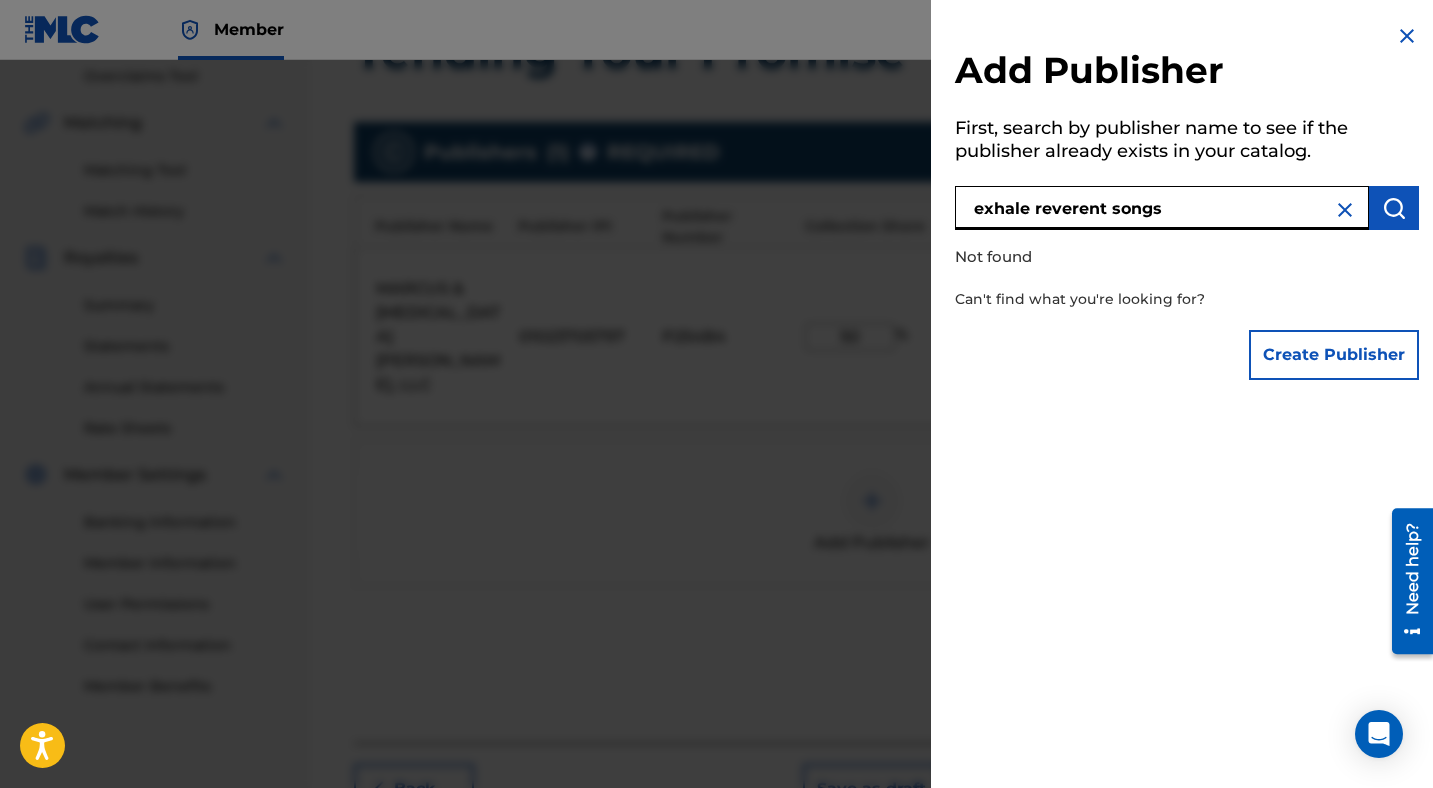 drag, startPoint x: 1167, startPoint y: 206, endPoint x: 827, endPoint y: 206, distance: 340 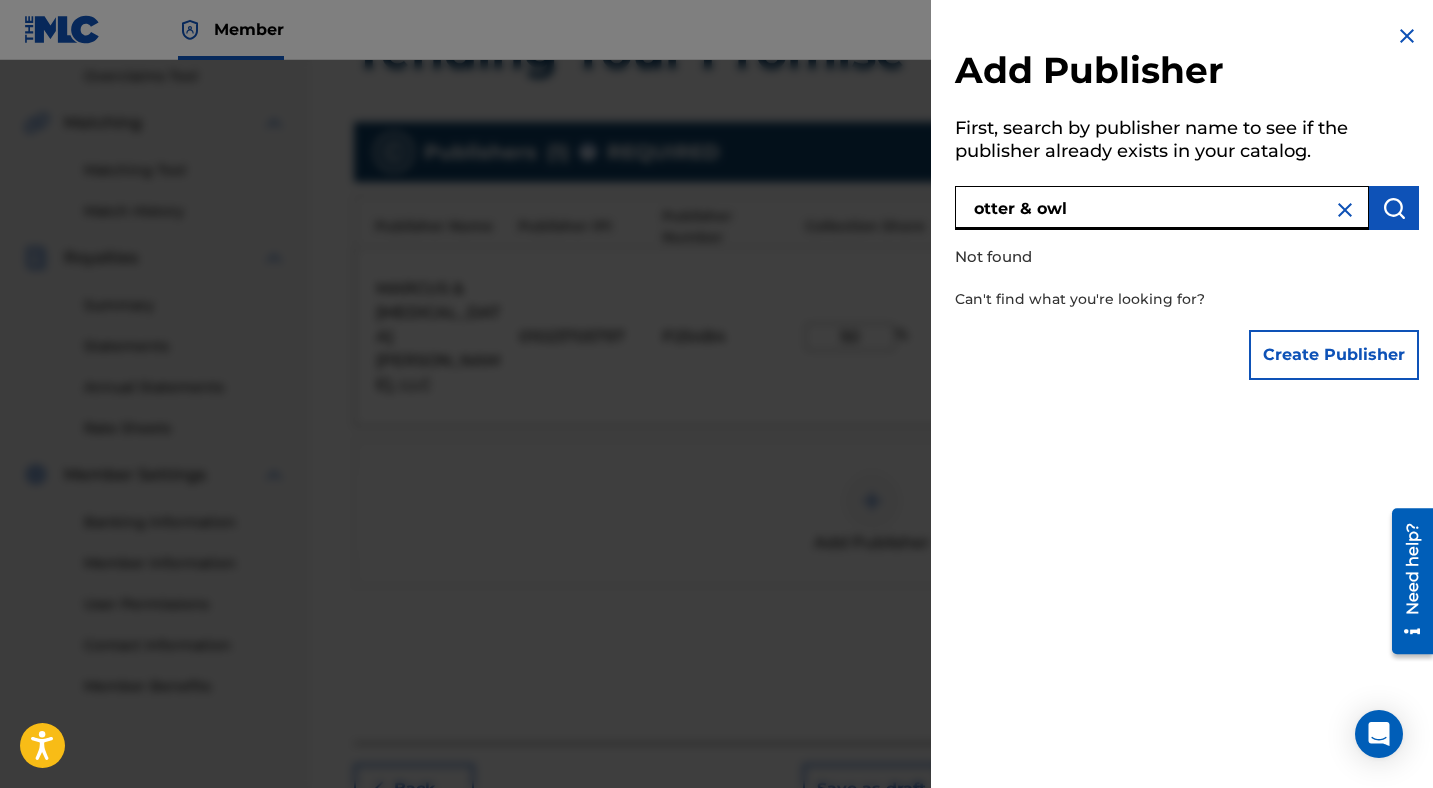 click on "otter & owl" at bounding box center [1162, 208] 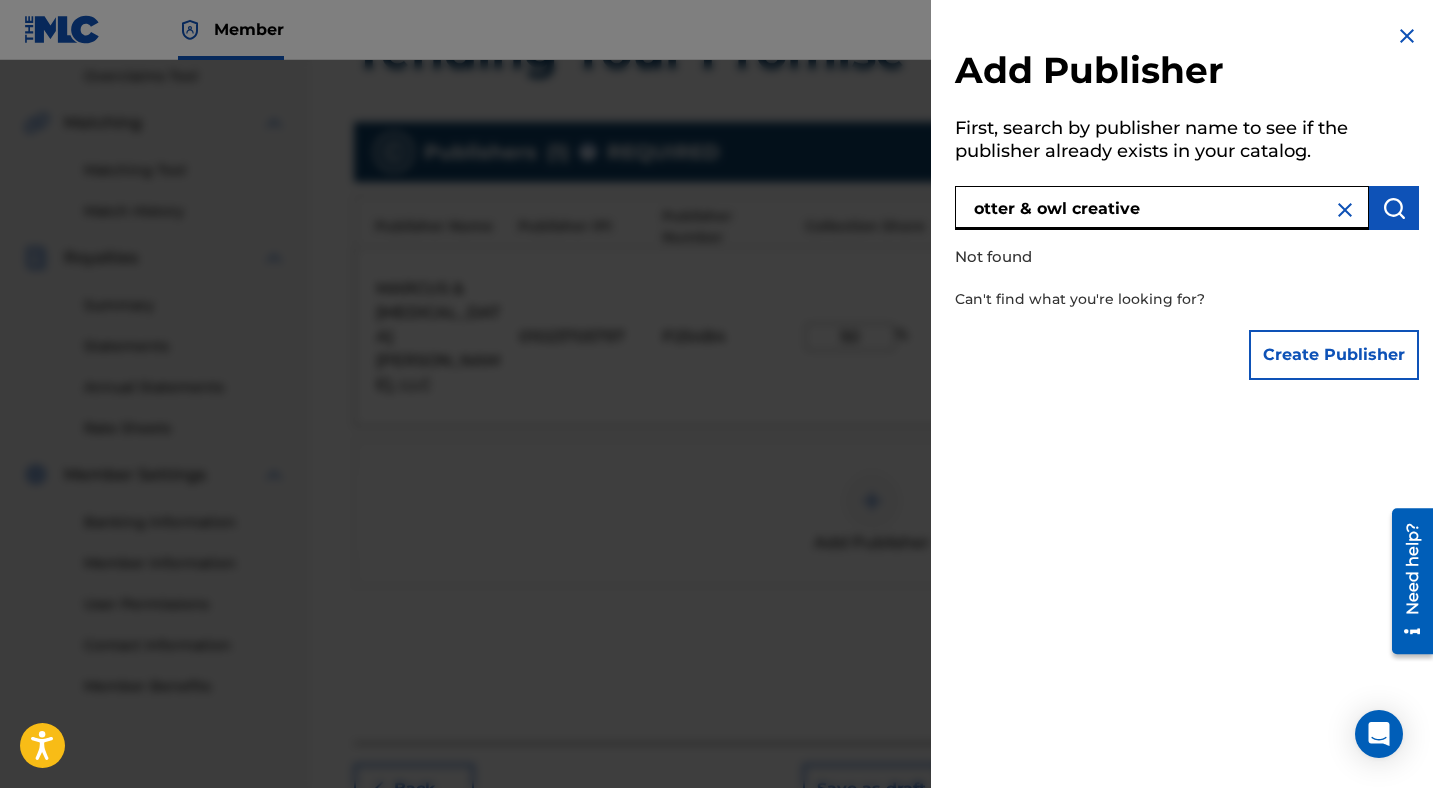 drag, startPoint x: 1157, startPoint y: 212, endPoint x: 943, endPoint y: 211, distance: 214.00233 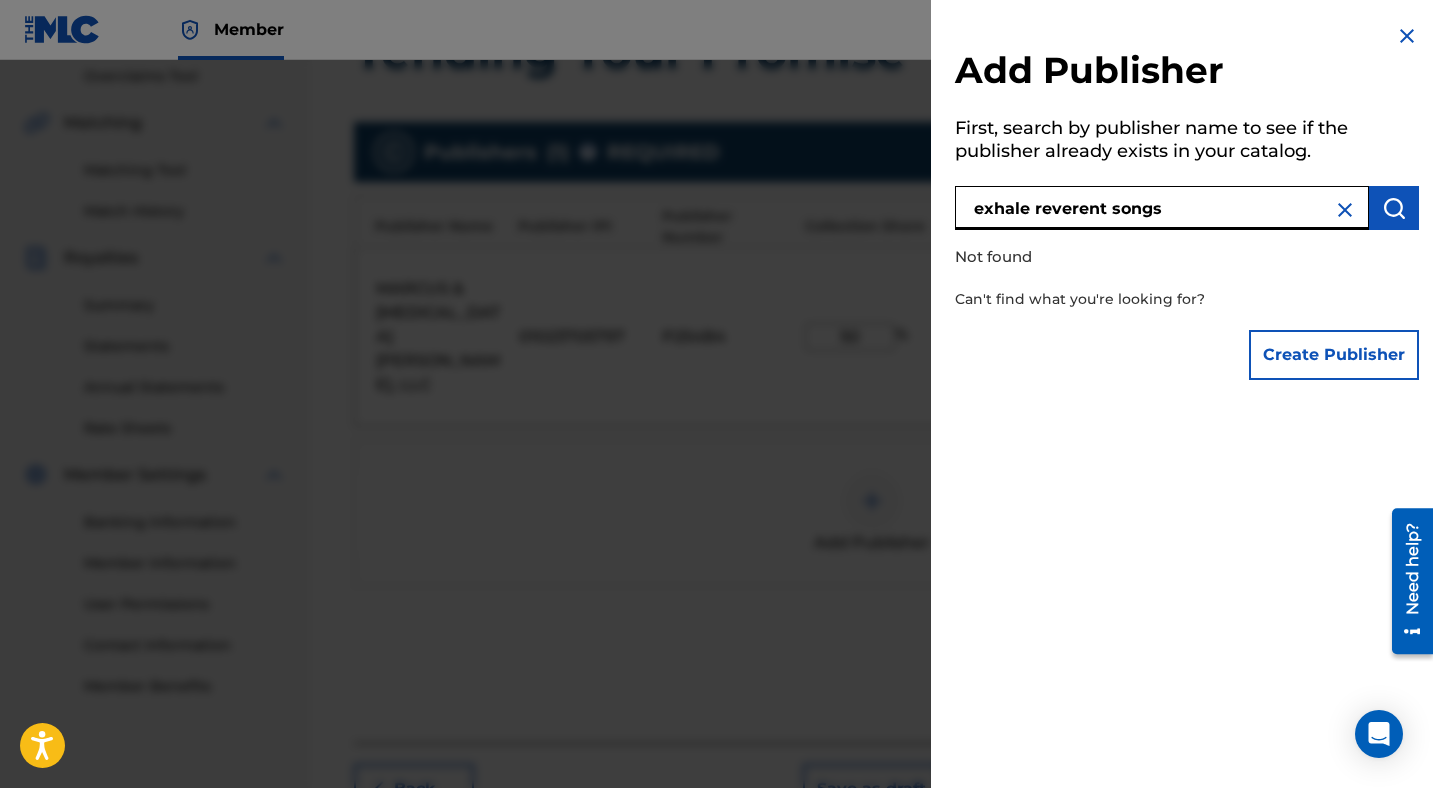 type on "exhale reverent songs" 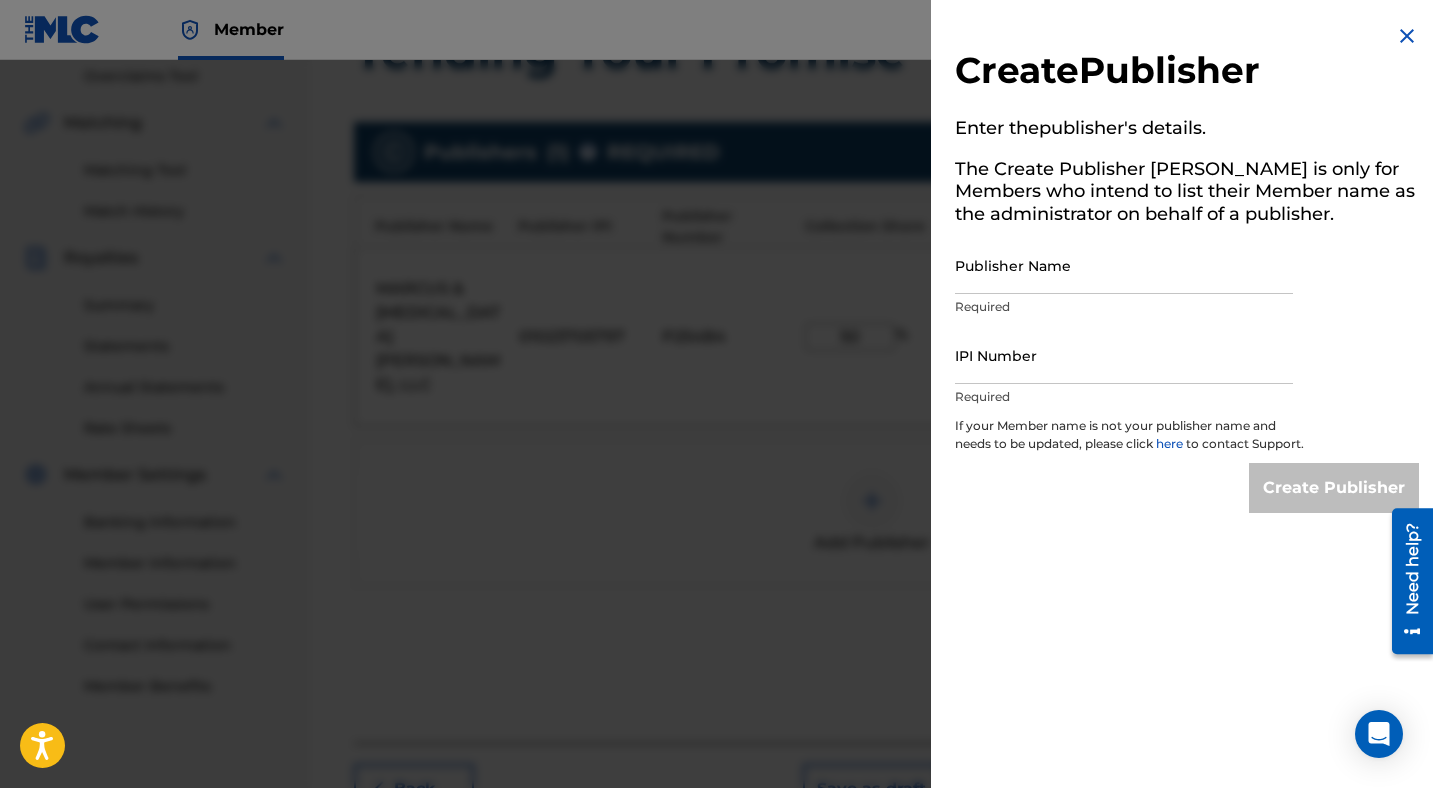 click on "Publisher Name" at bounding box center (1124, 265) 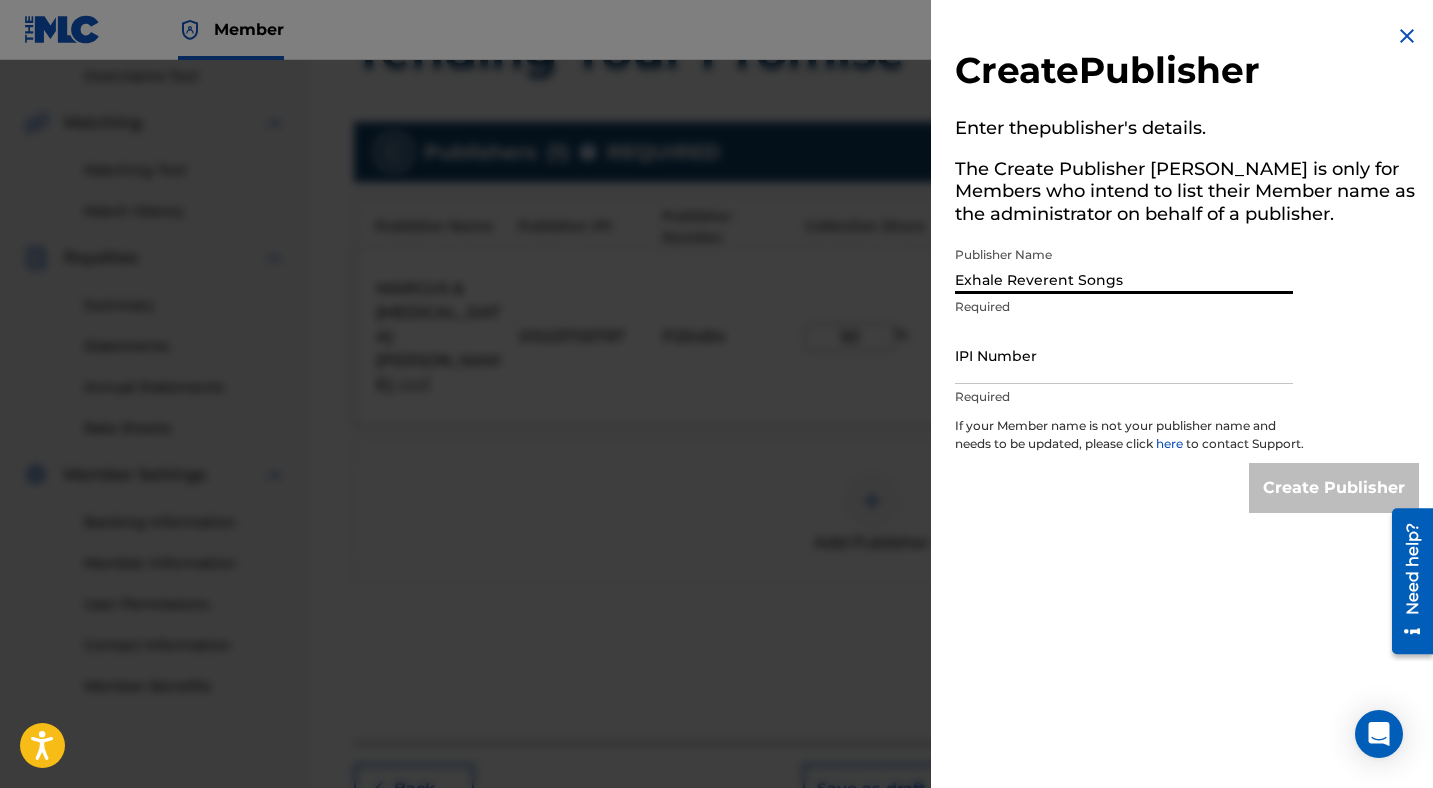 type on "Exhale Reverent Songs" 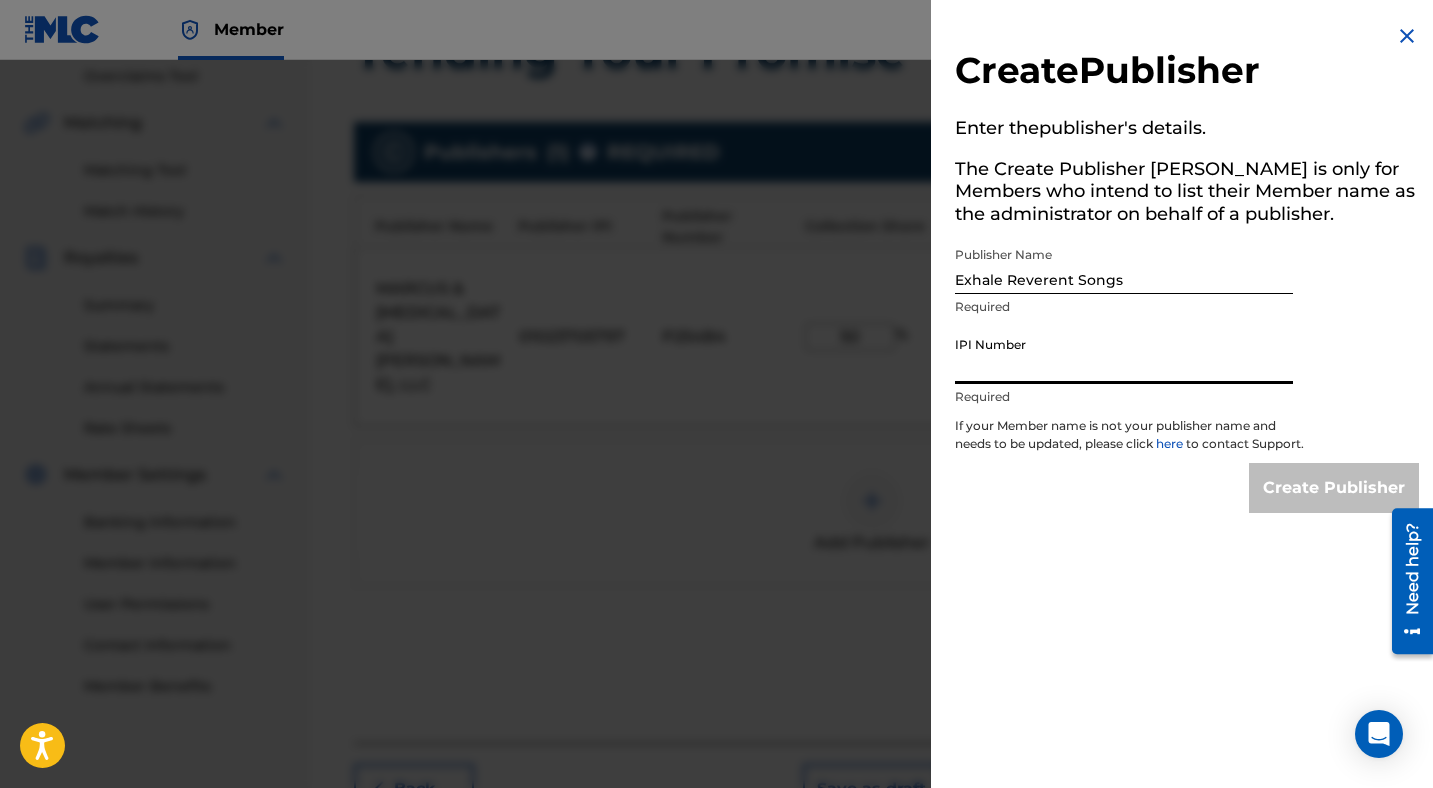 click on "IPI Number" at bounding box center [1124, 355] 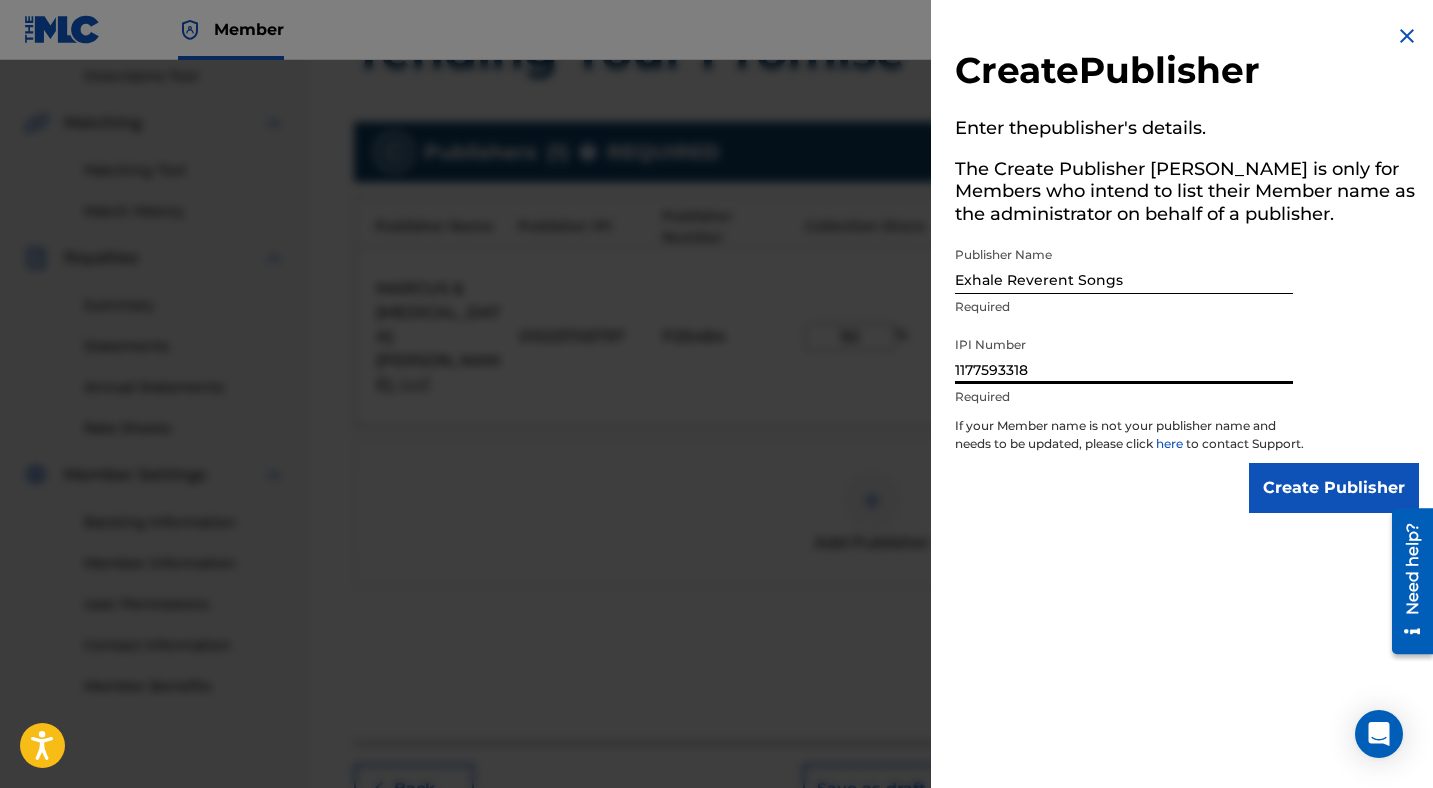 type on "1177593318" 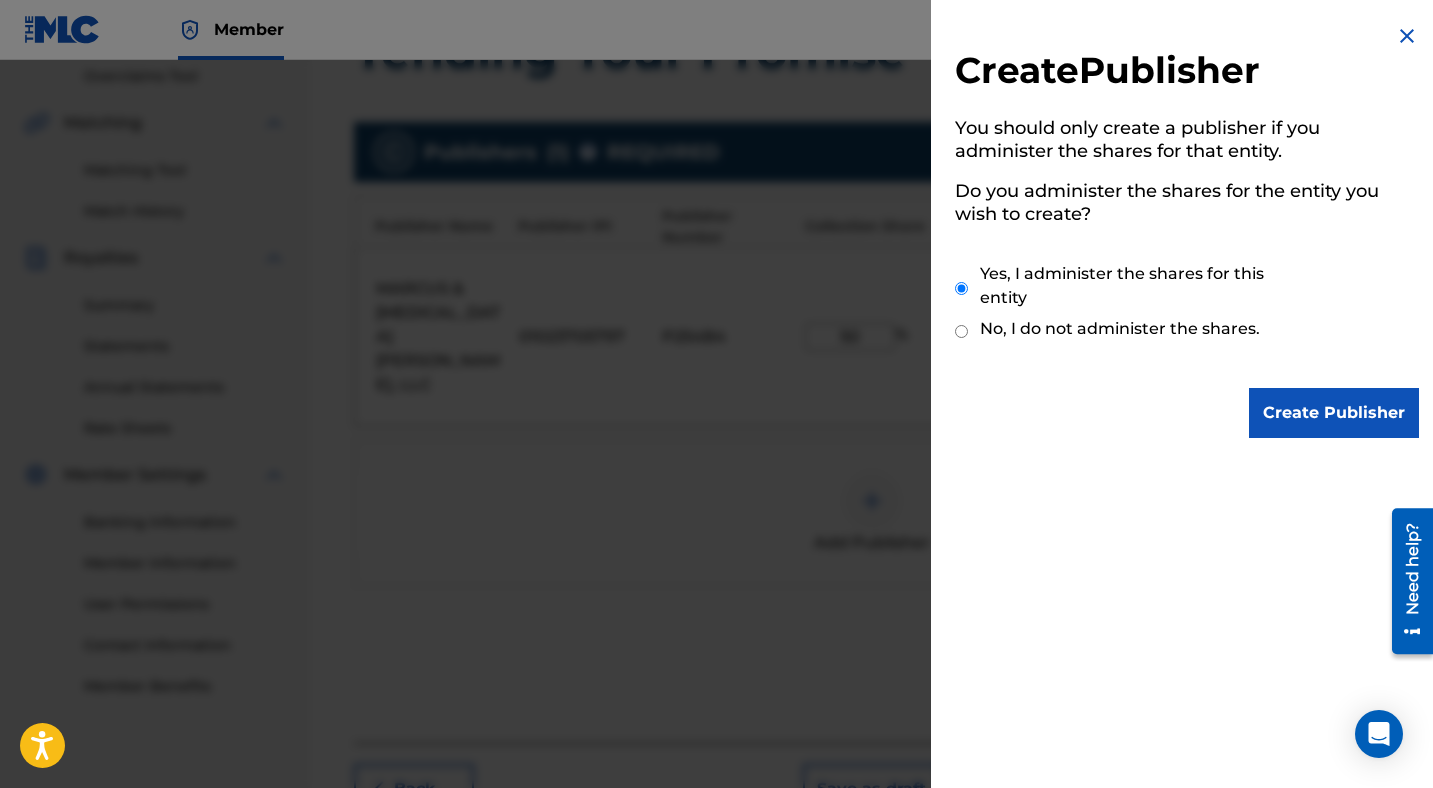 click on "No, I do not administer the shares." at bounding box center [1130, 331] 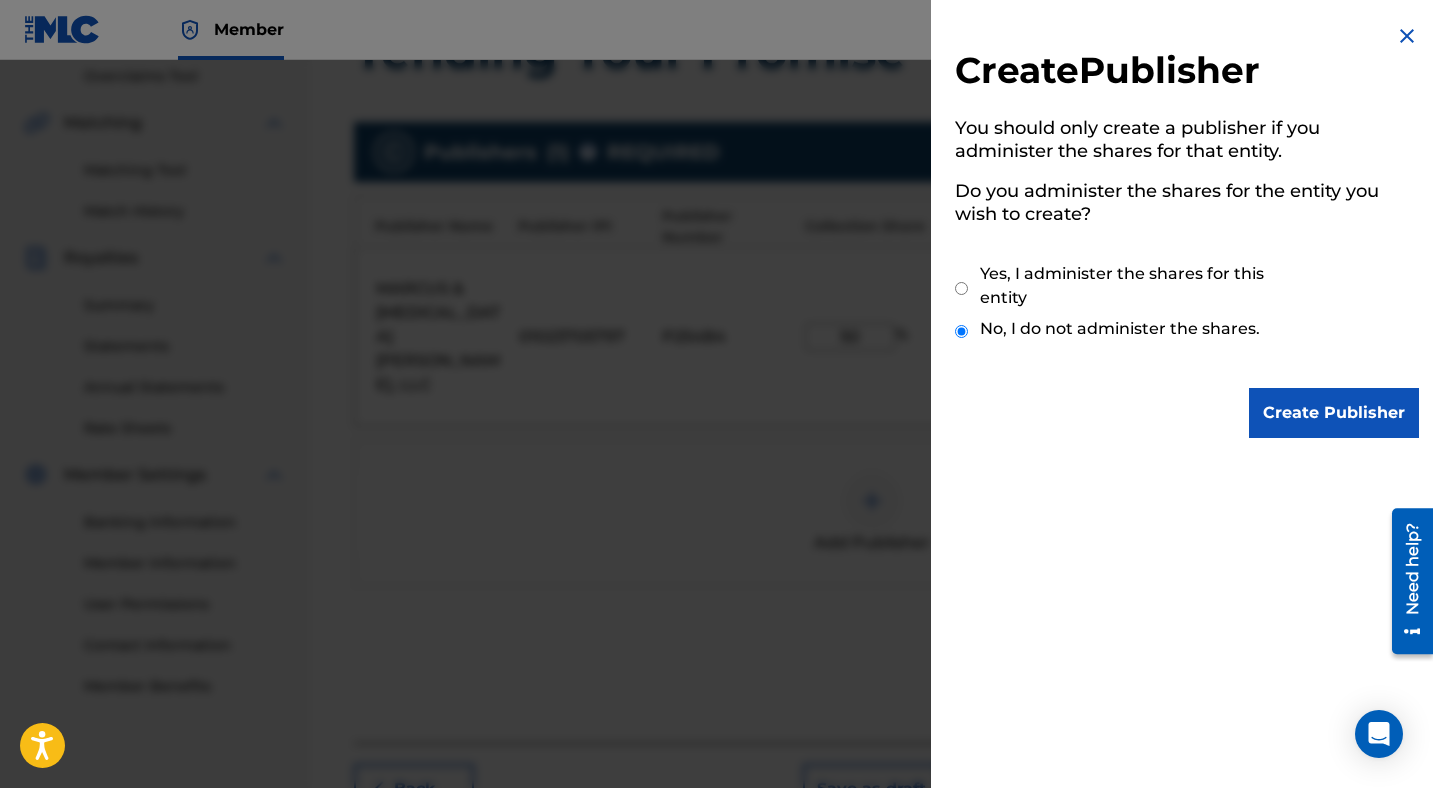 click on "Create Publisher" at bounding box center (1334, 413) 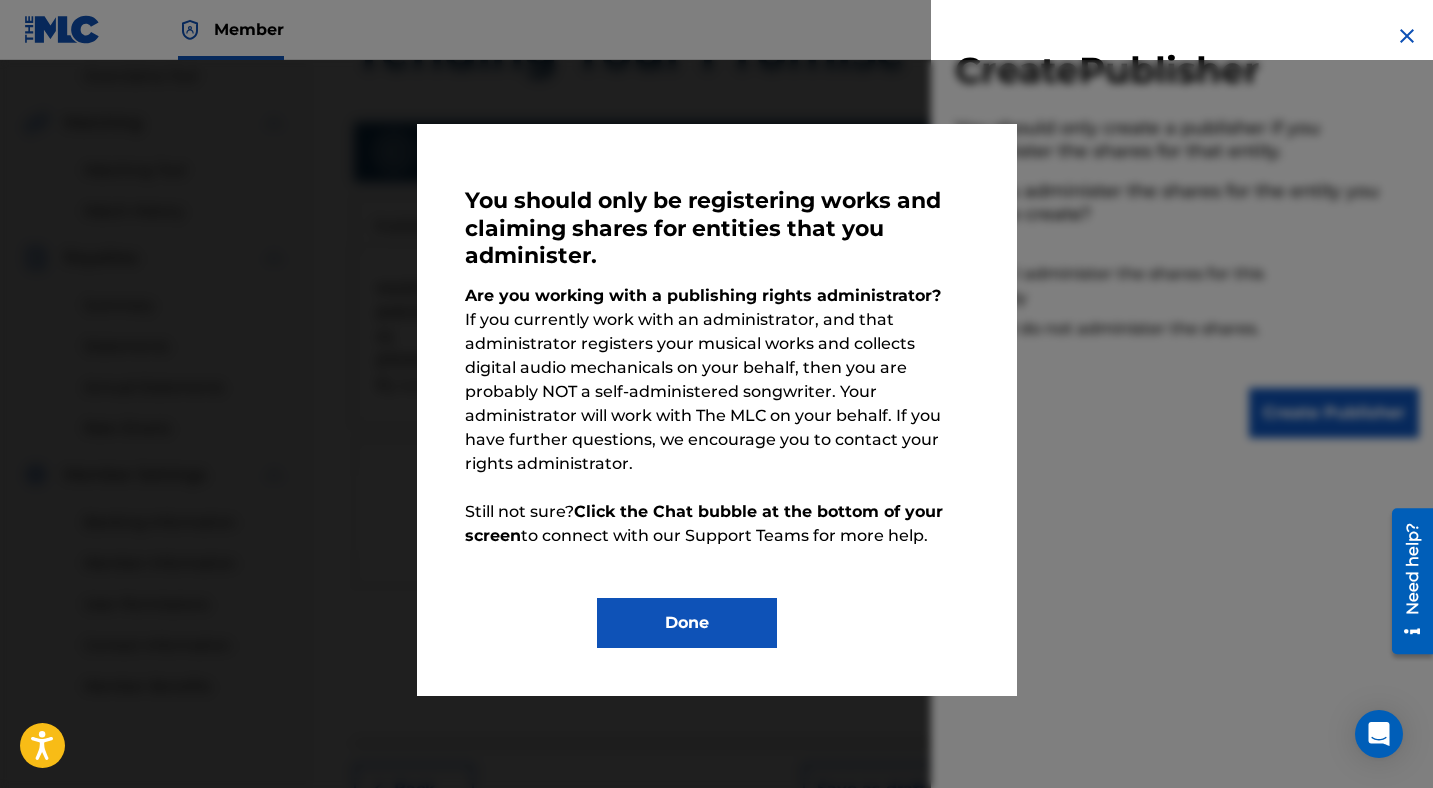 click on "Done" at bounding box center [687, 623] 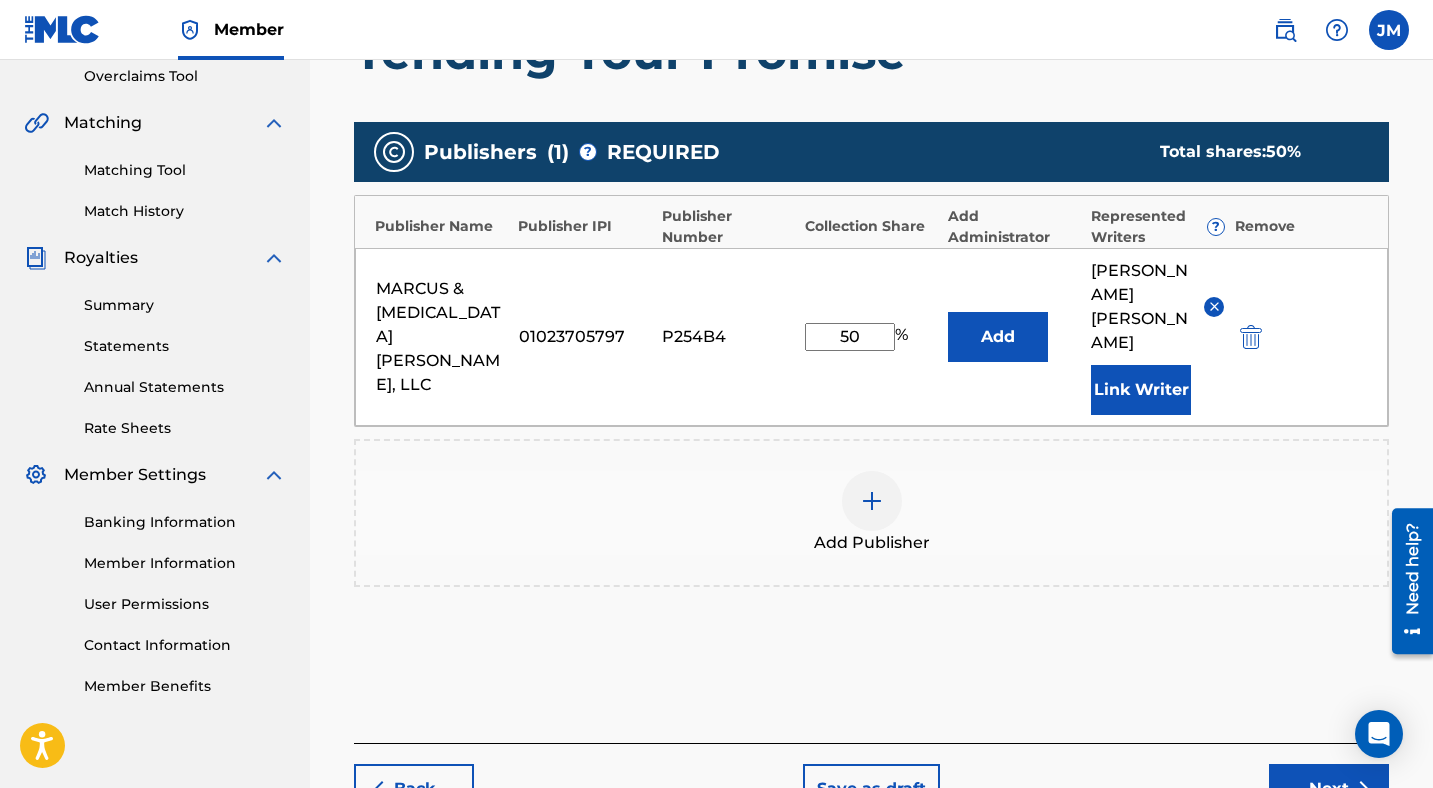click at bounding box center [872, 501] 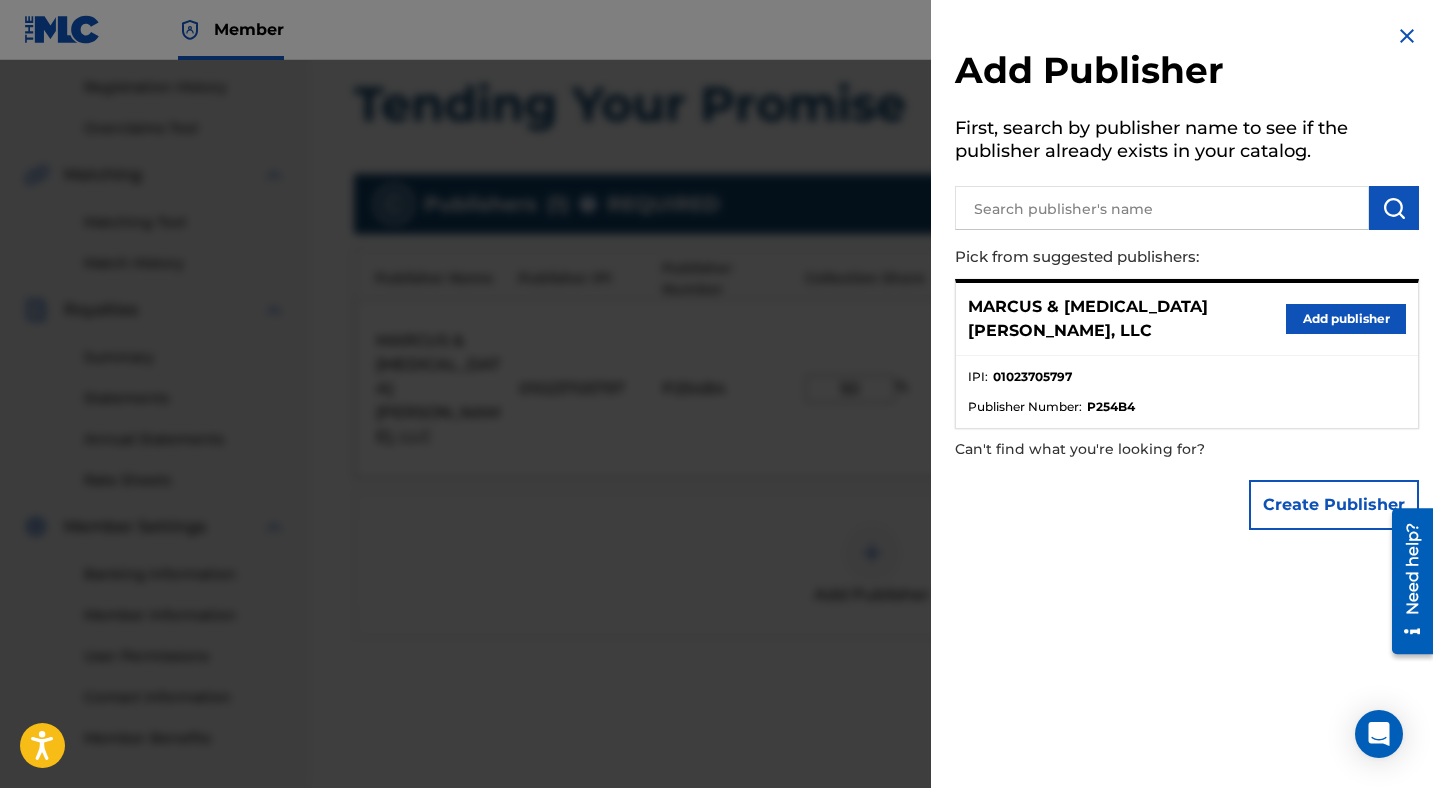 scroll, scrollTop: 368, scrollLeft: 0, axis: vertical 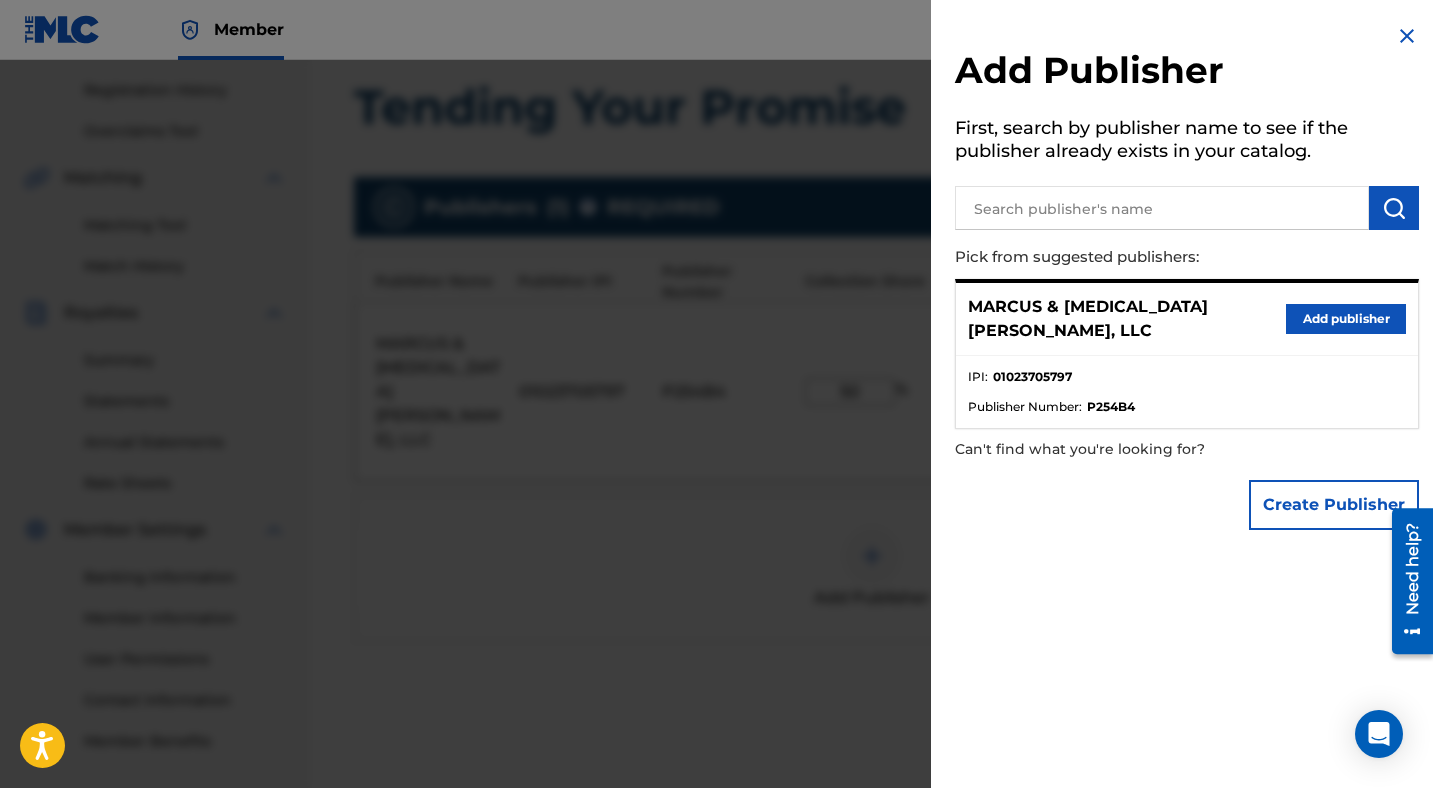 click at bounding box center (716, 454) 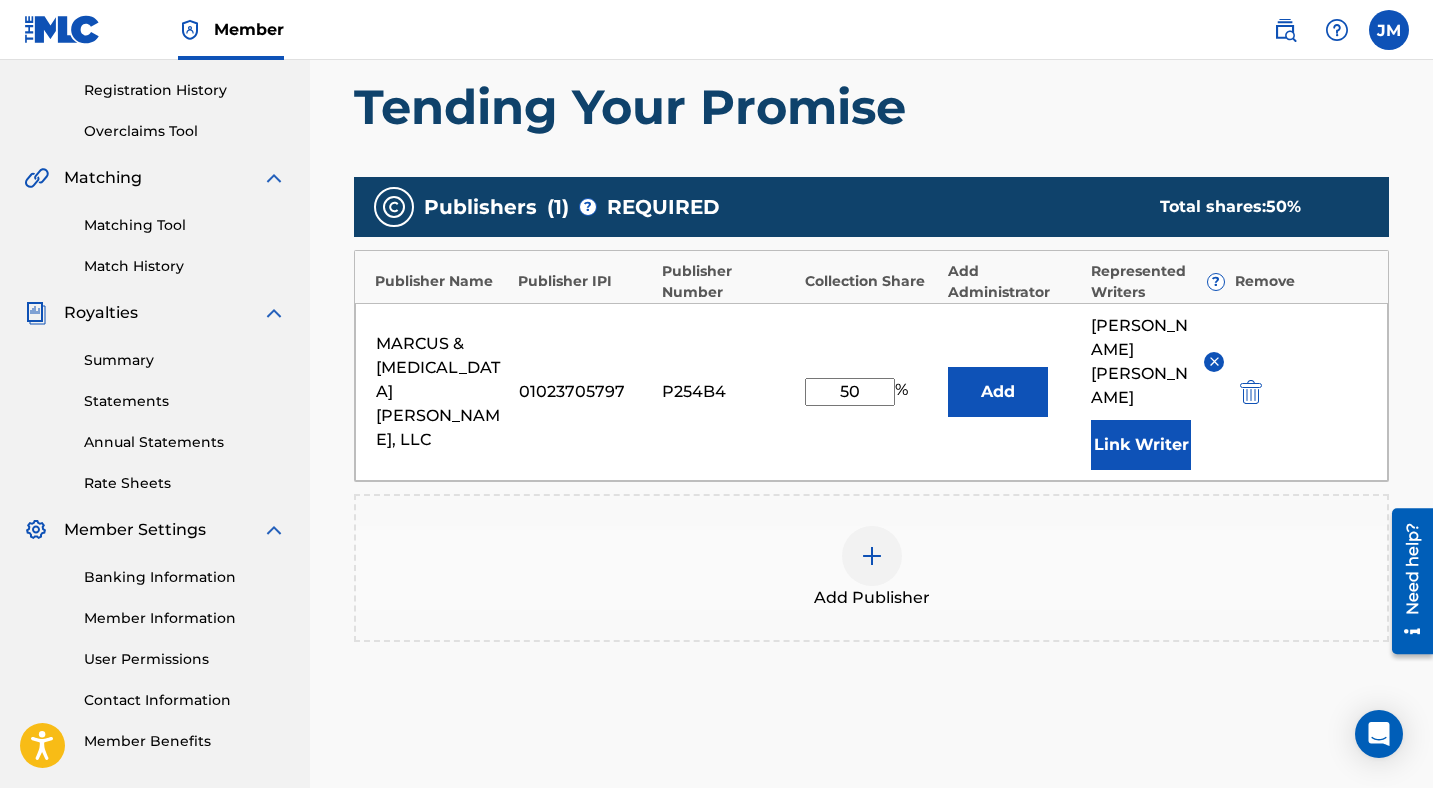 scroll, scrollTop: 517, scrollLeft: 0, axis: vertical 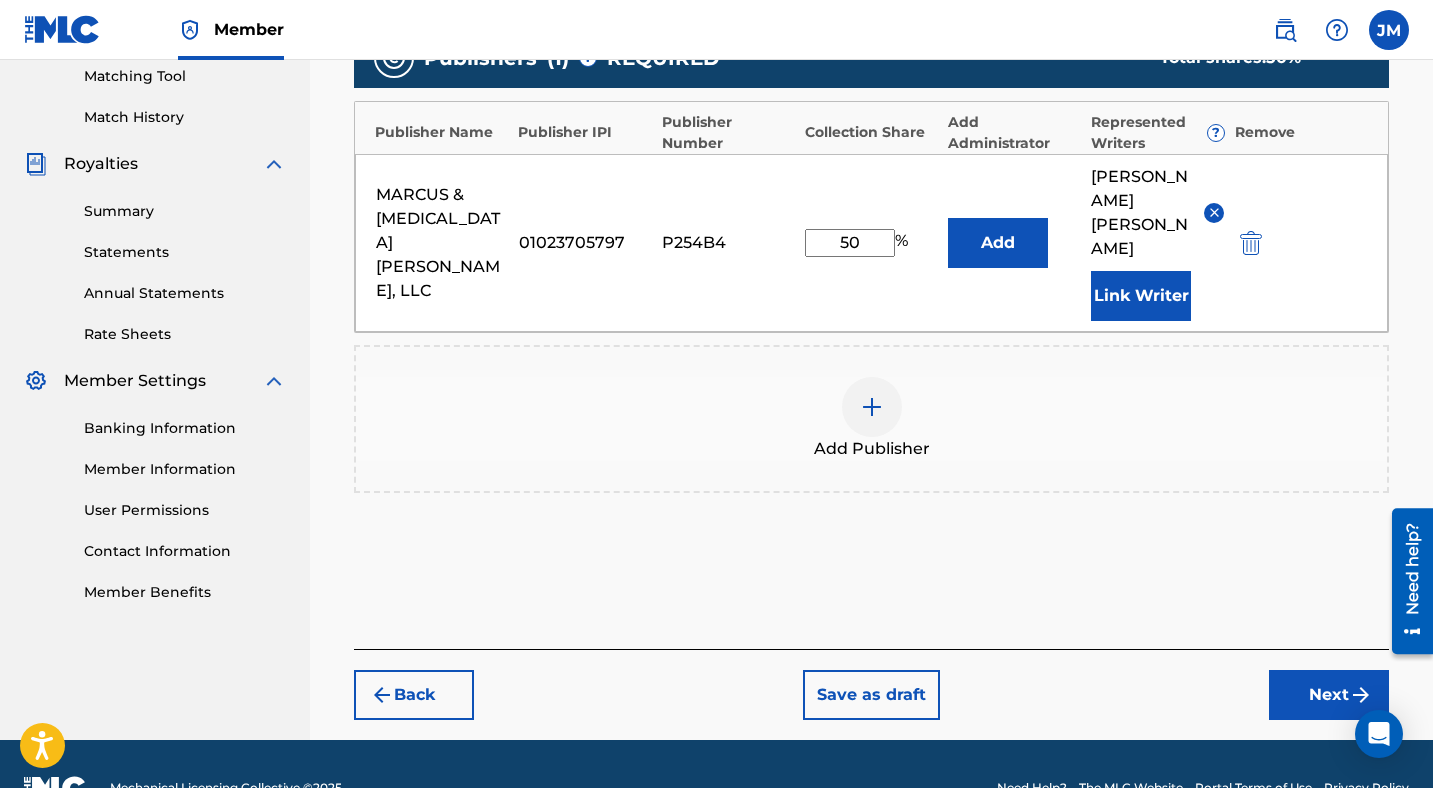 click at bounding box center (1214, 212) 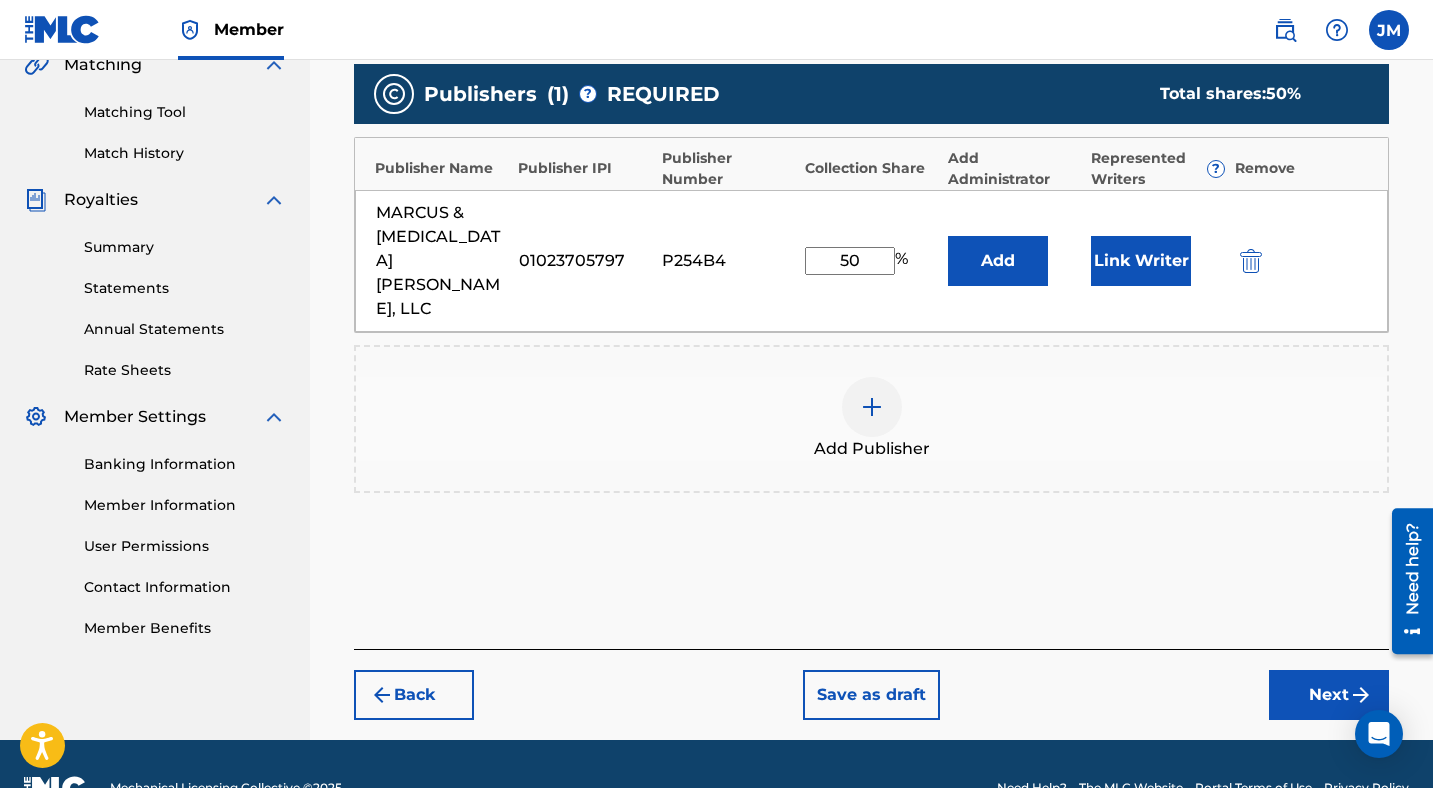 click on "Link Writer" at bounding box center (1141, 261) 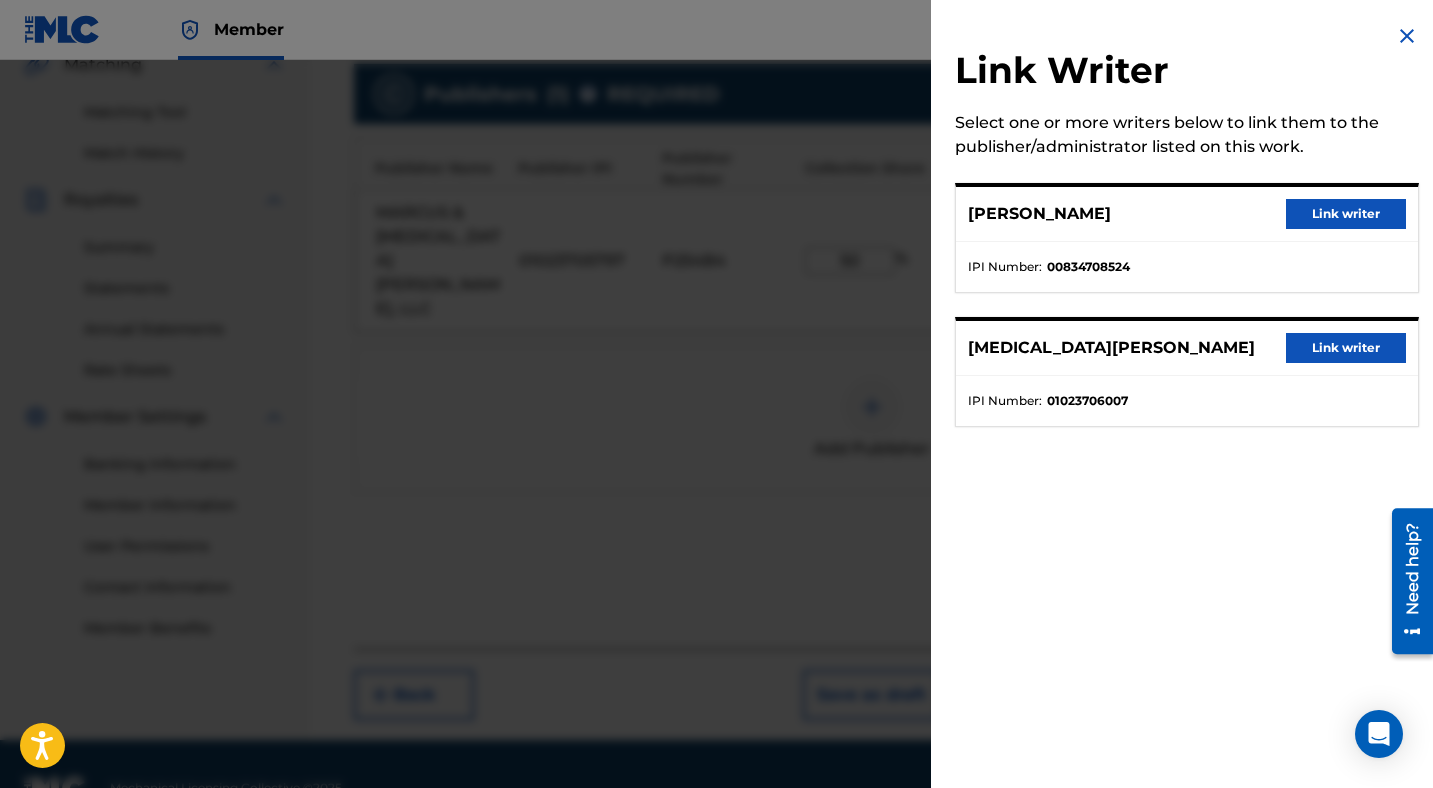 click on "Link writer" at bounding box center [1346, 348] 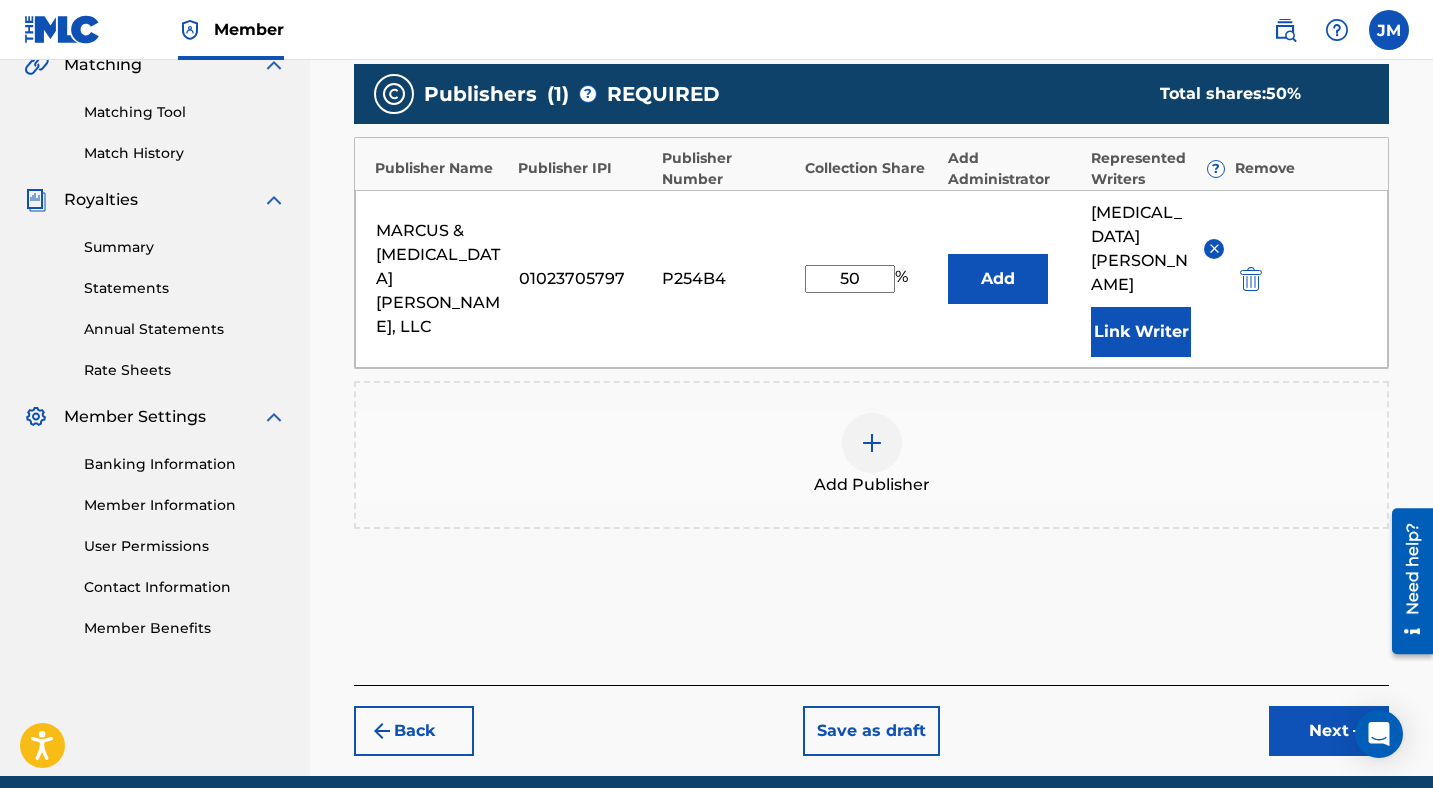 click at bounding box center [872, 443] 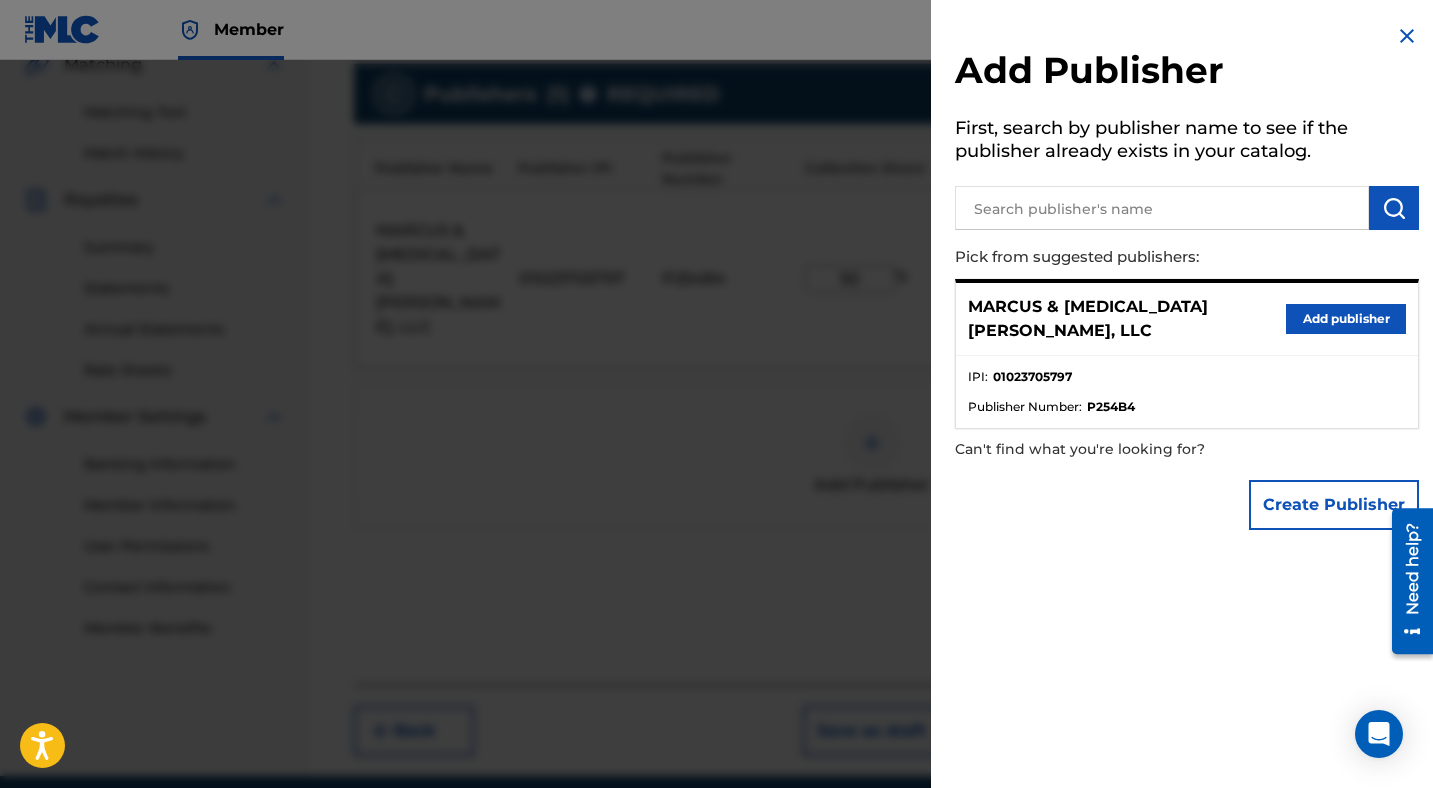 click at bounding box center (1162, 208) 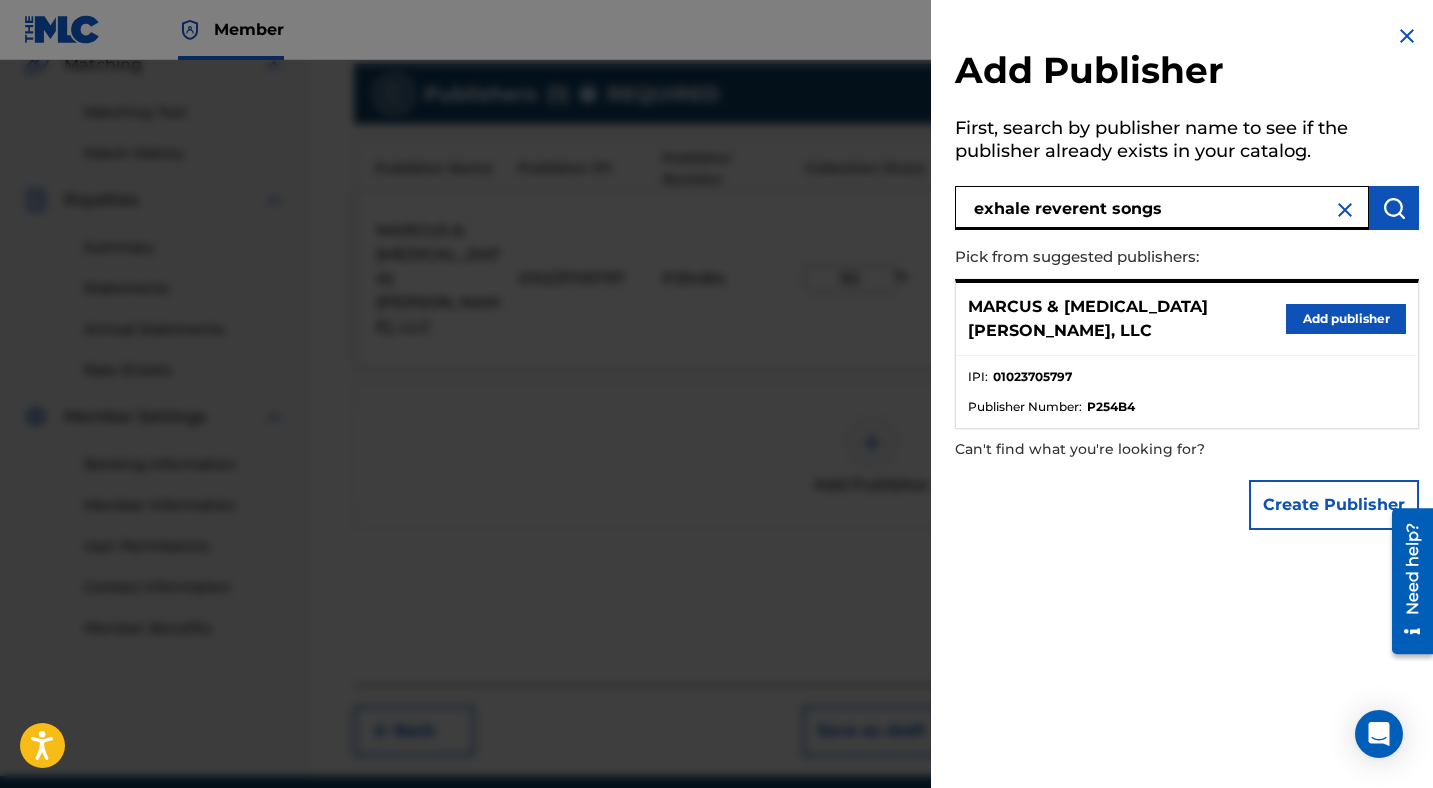 type on "exhale reverent songs" 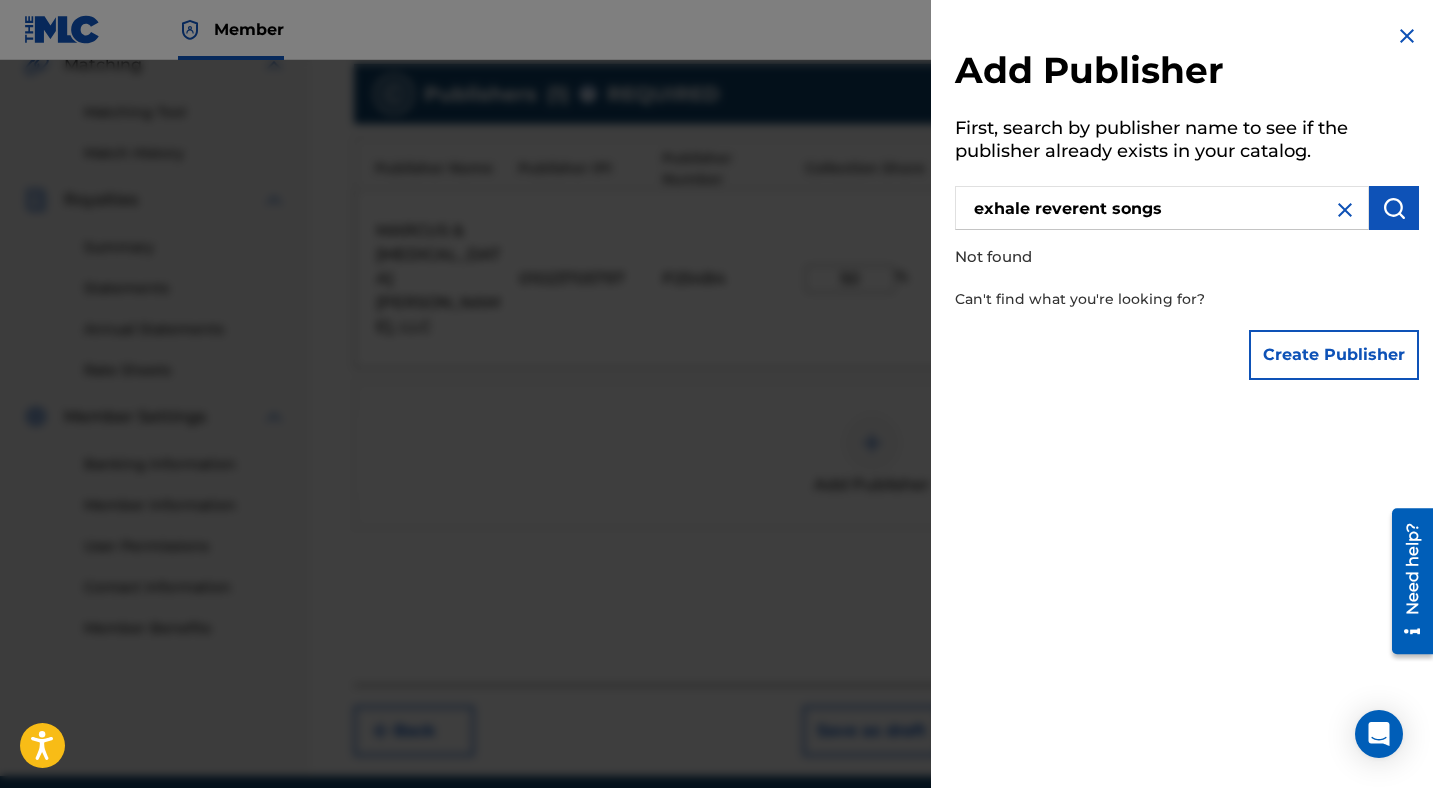 click on "Create Publisher" at bounding box center [1334, 355] 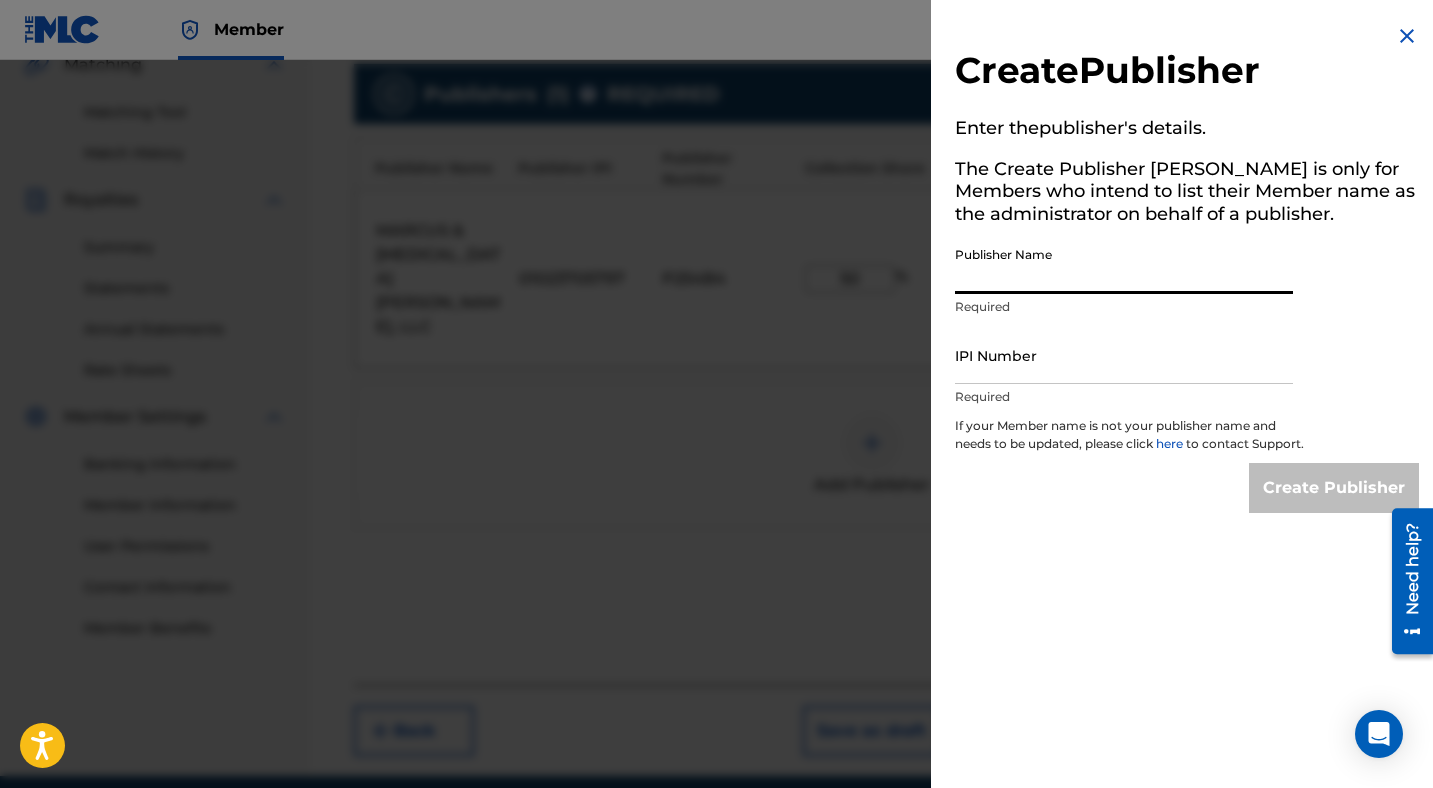 click on "Publisher Name" at bounding box center [1124, 265] 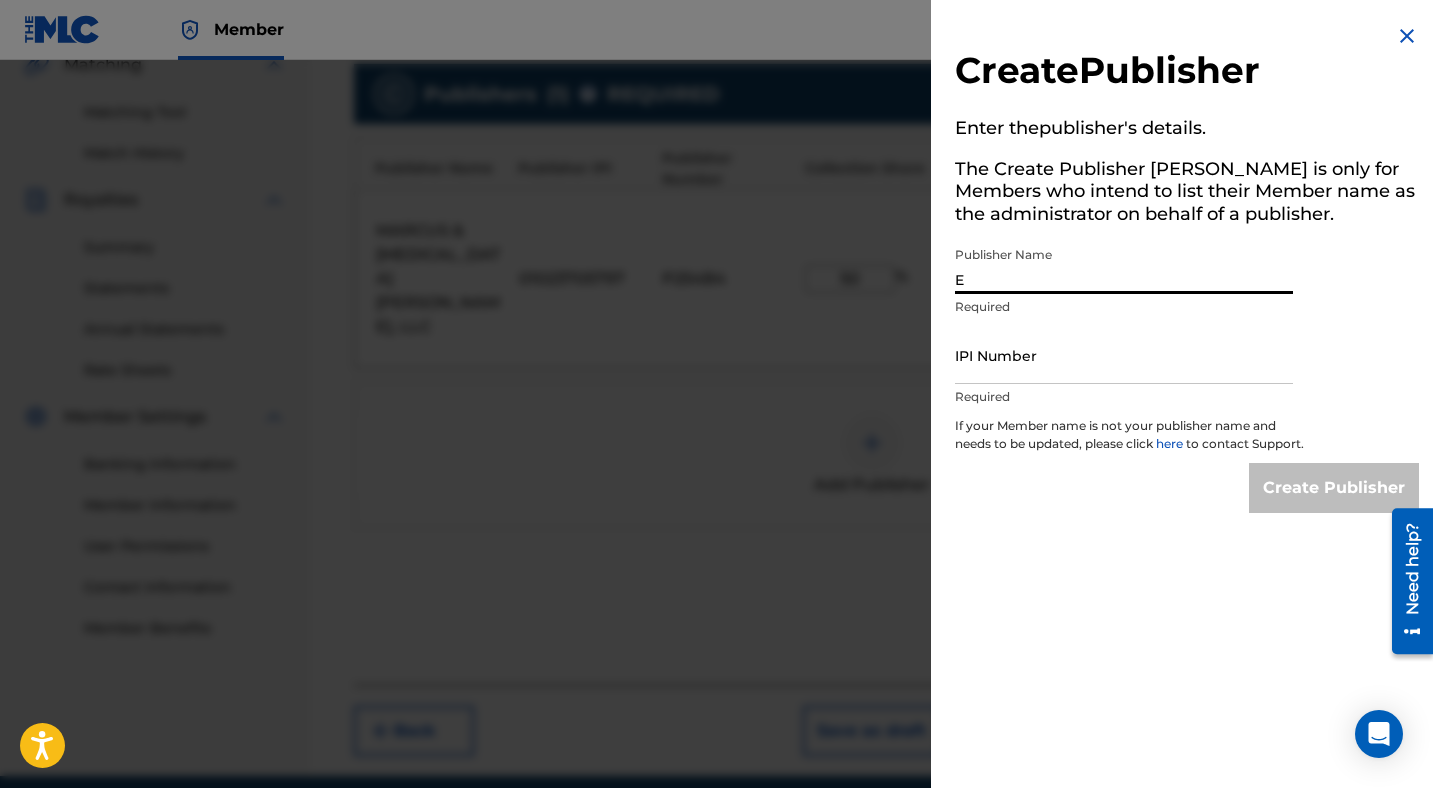 type on "Exhale Reverent Songs" 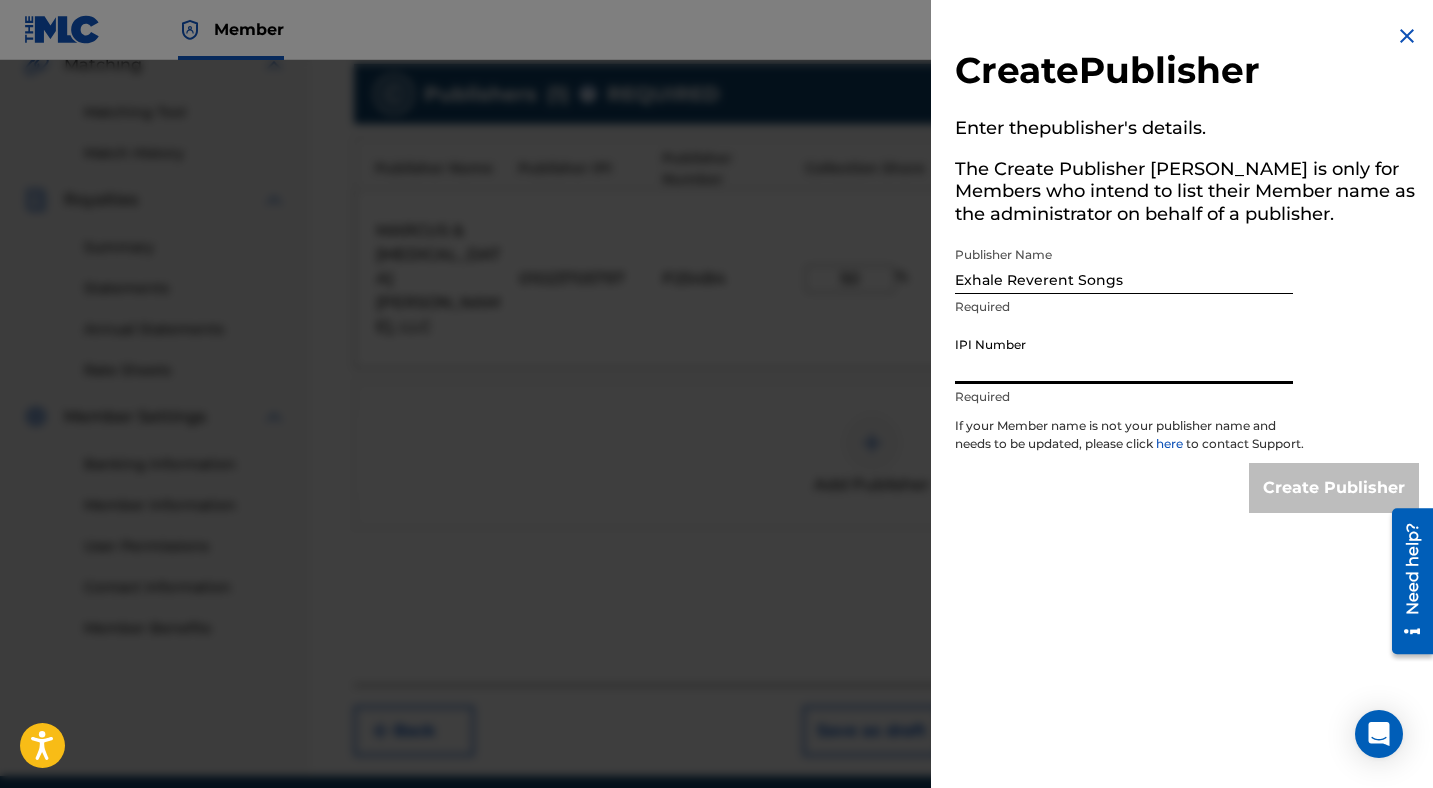 click on "IPI Number" at bounding box center [1124, 355] 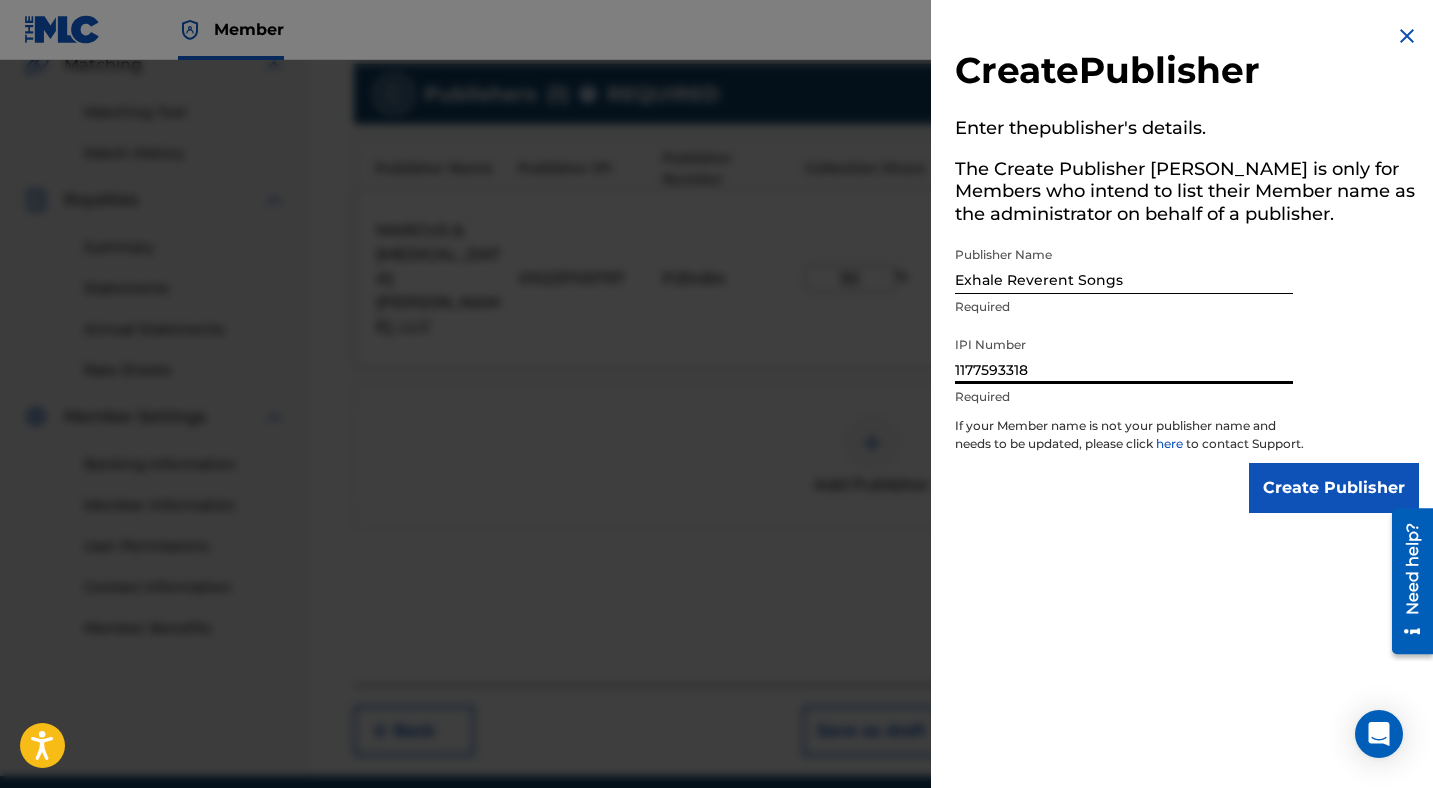 type on "1177593318" 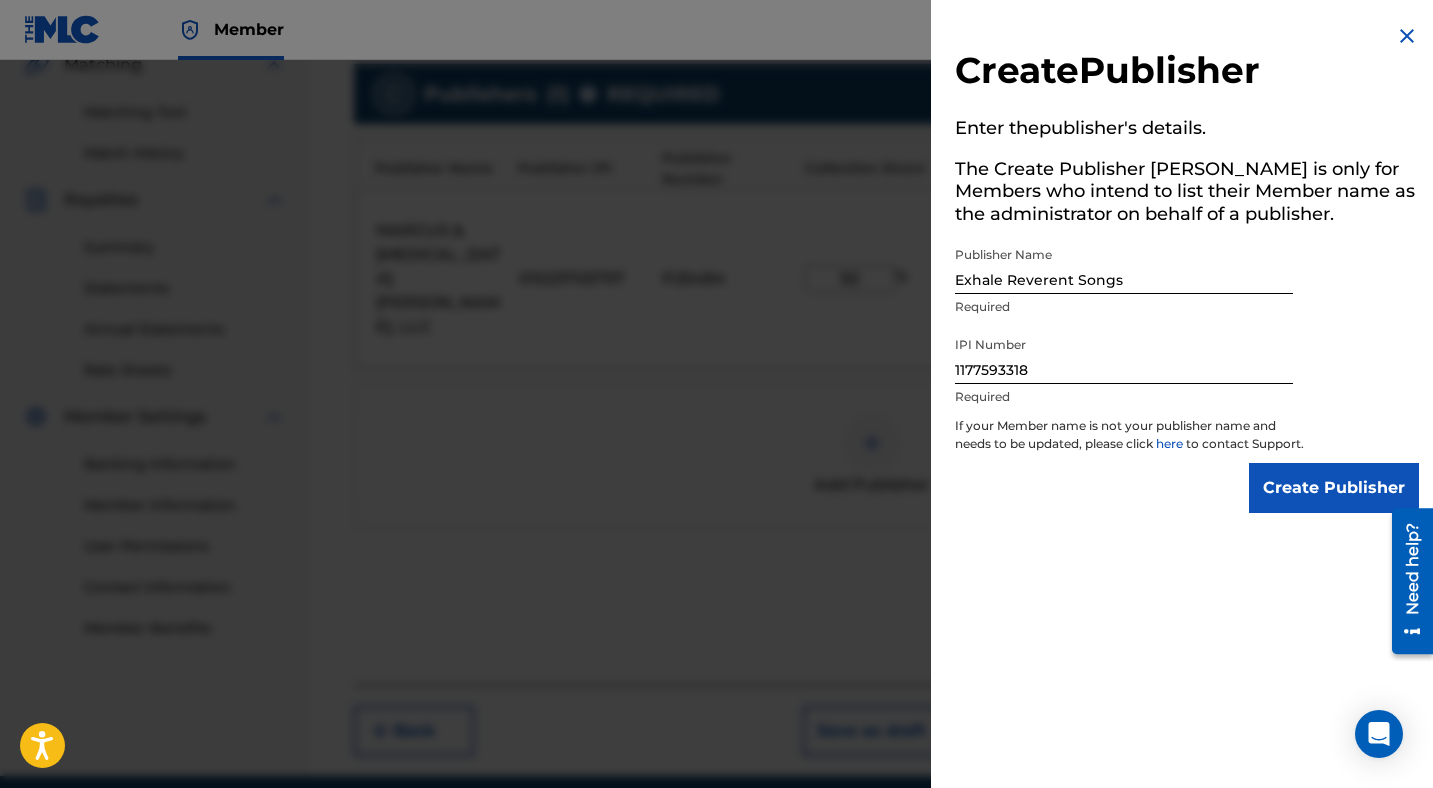 click on "Create Publisher" at bounding box center [1334, 488] 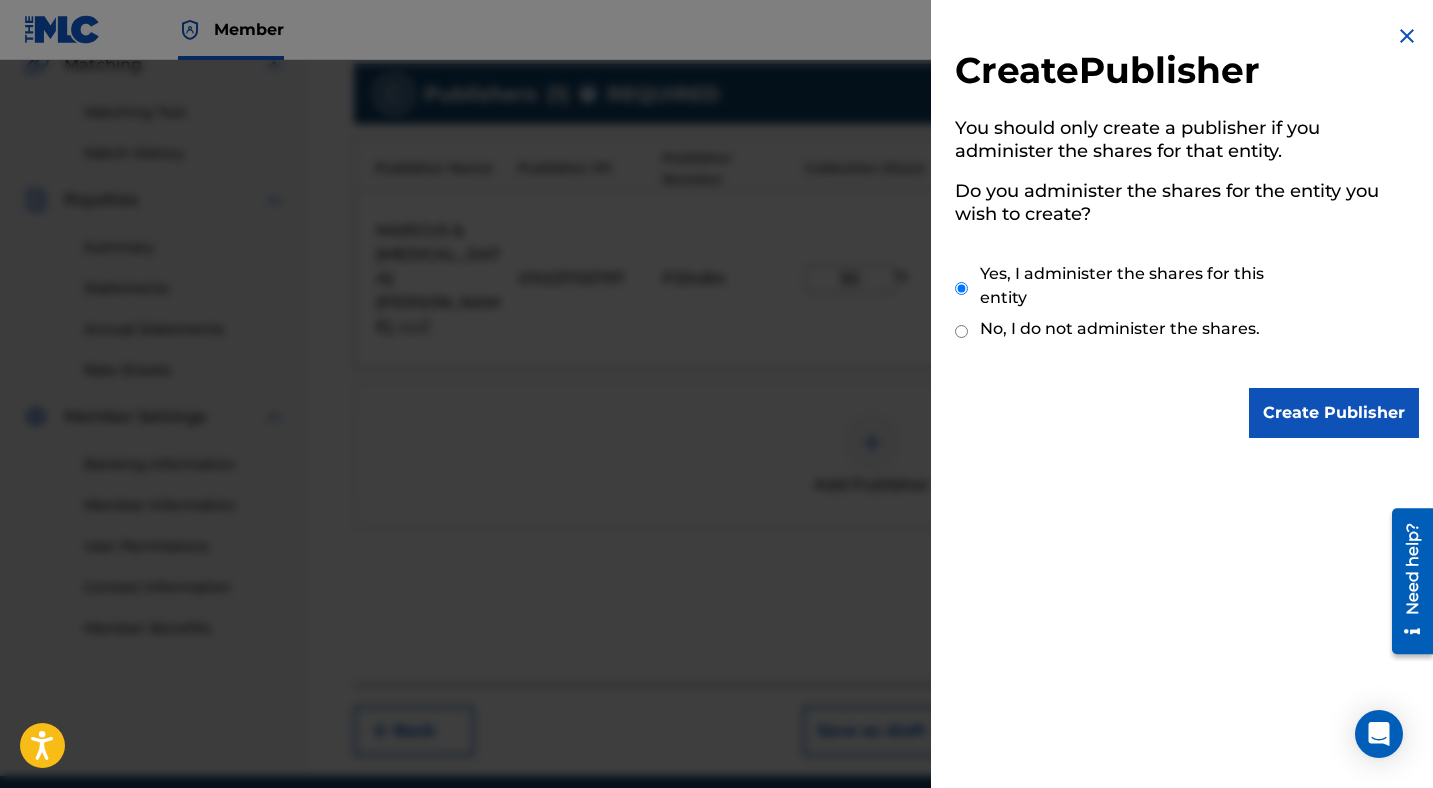 click on "Create Publisher" at bounding box center (1334, 413) 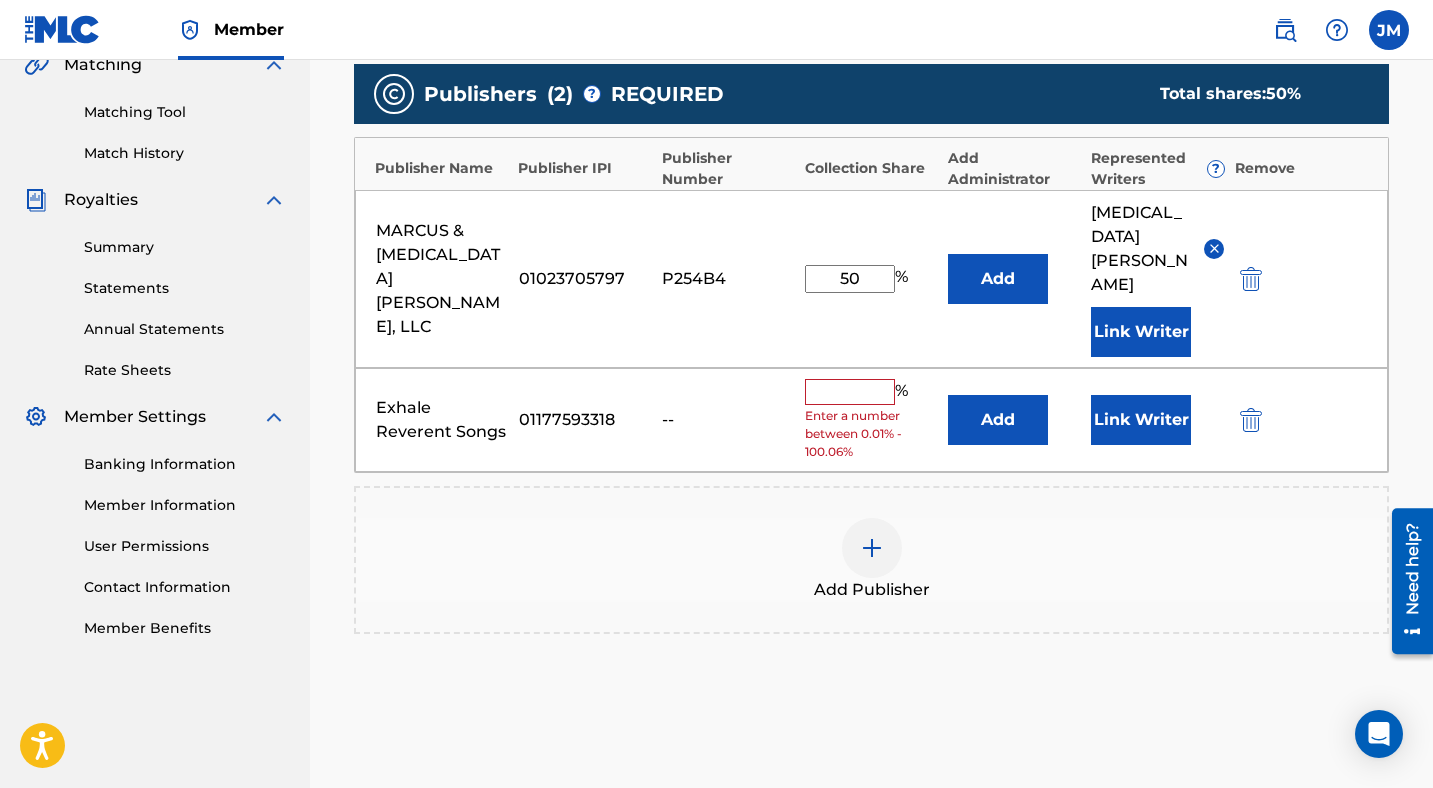 click at bounding box center [850, 392] 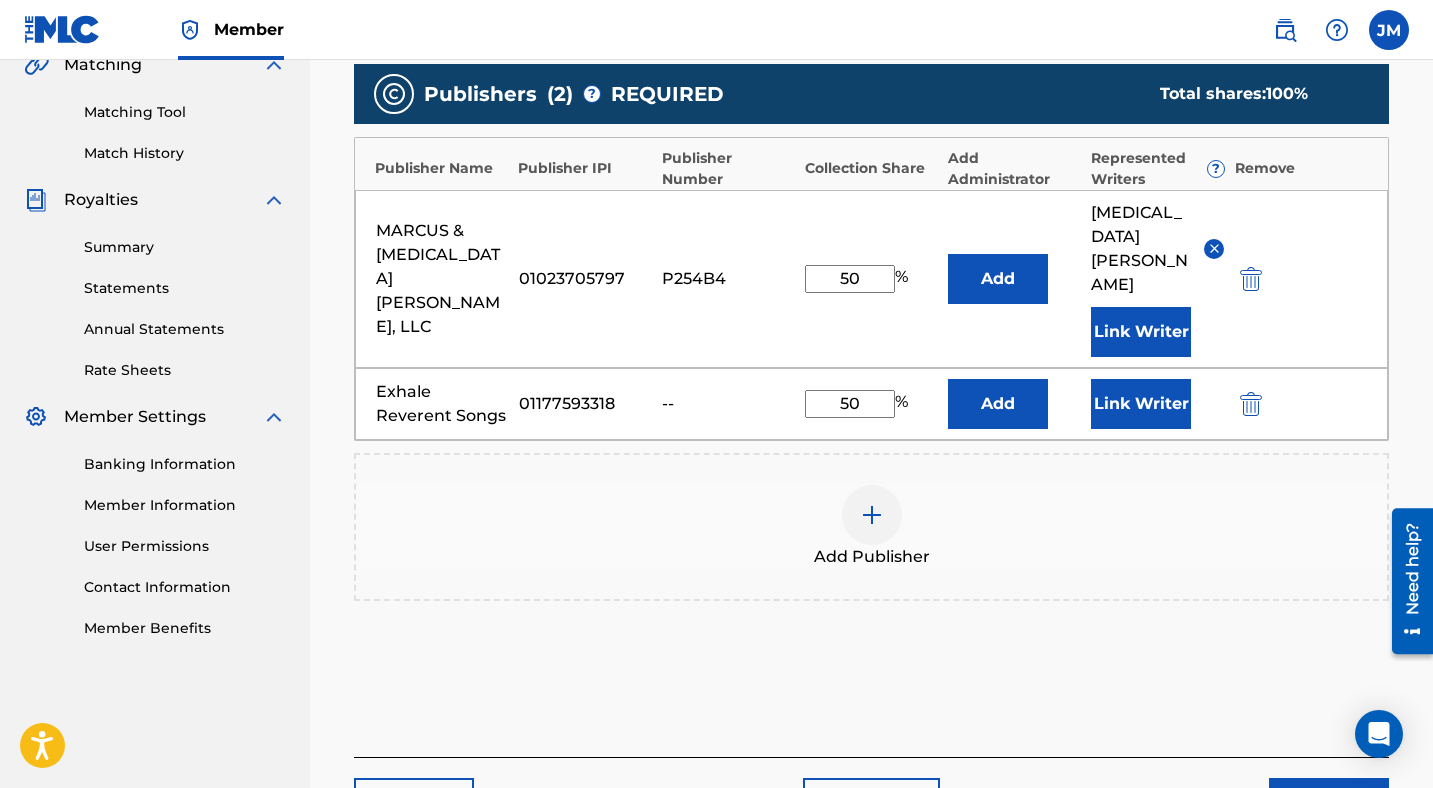 type on "50" 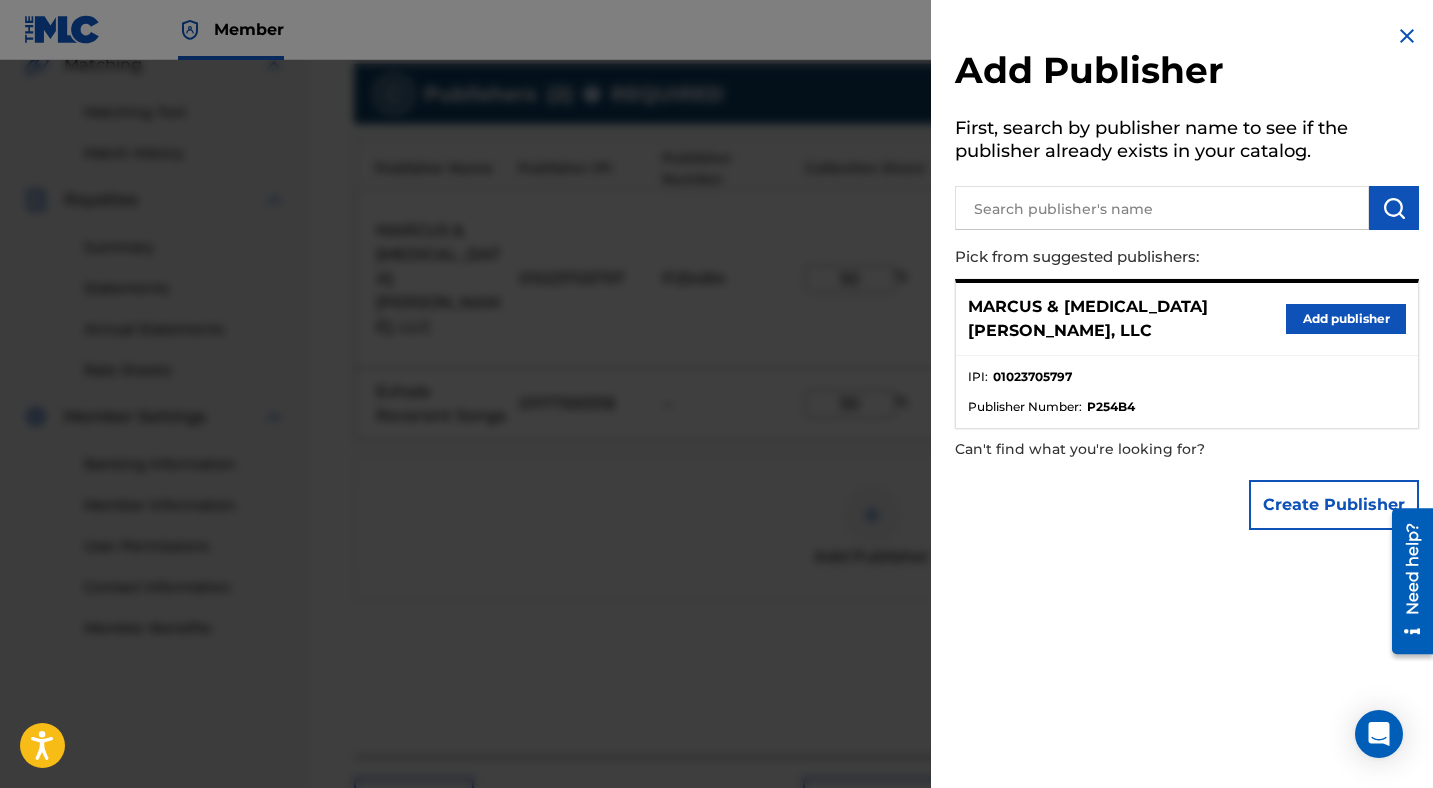 click at bounding box center [1407, 36] 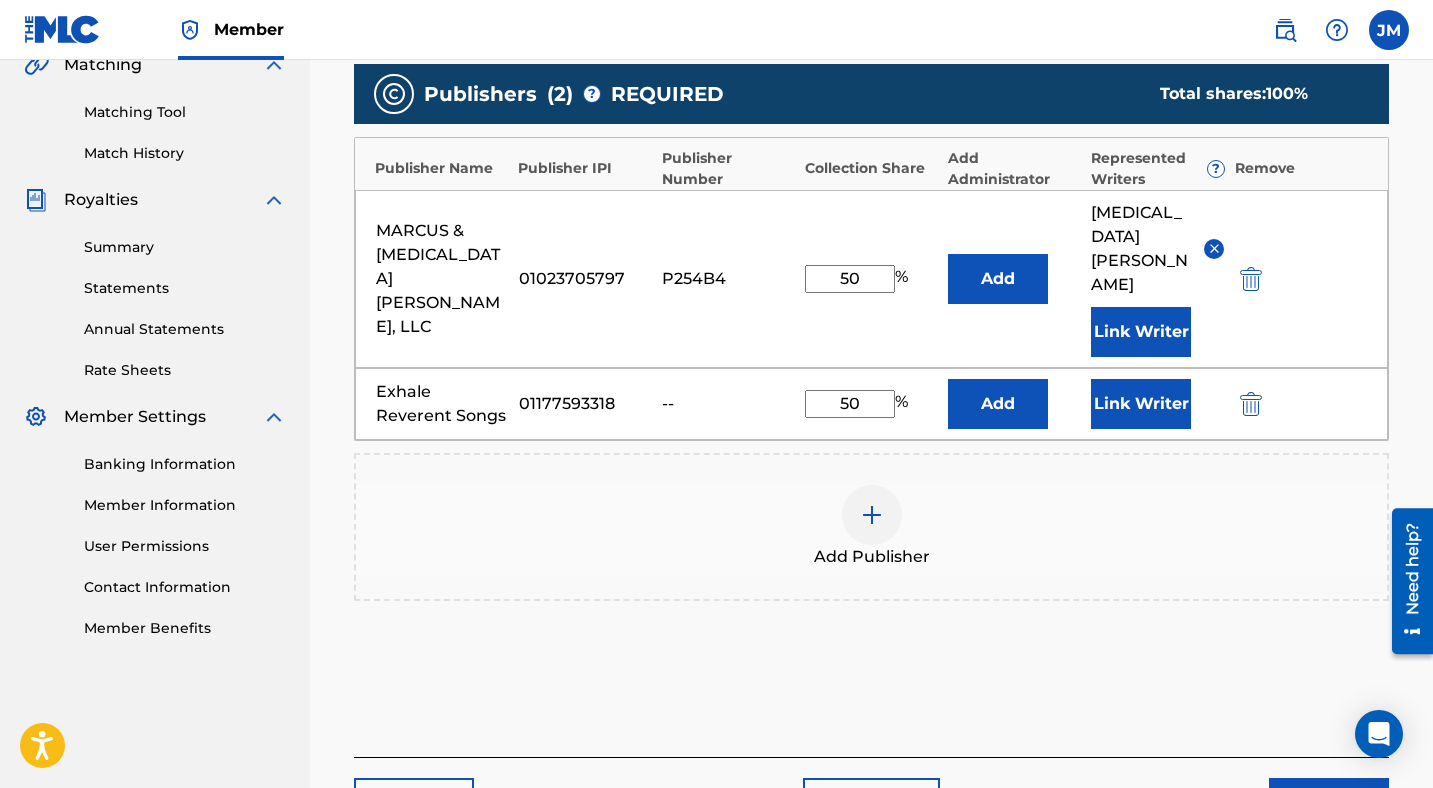 click on "Link Writer" at bounding box center [1141, 404] 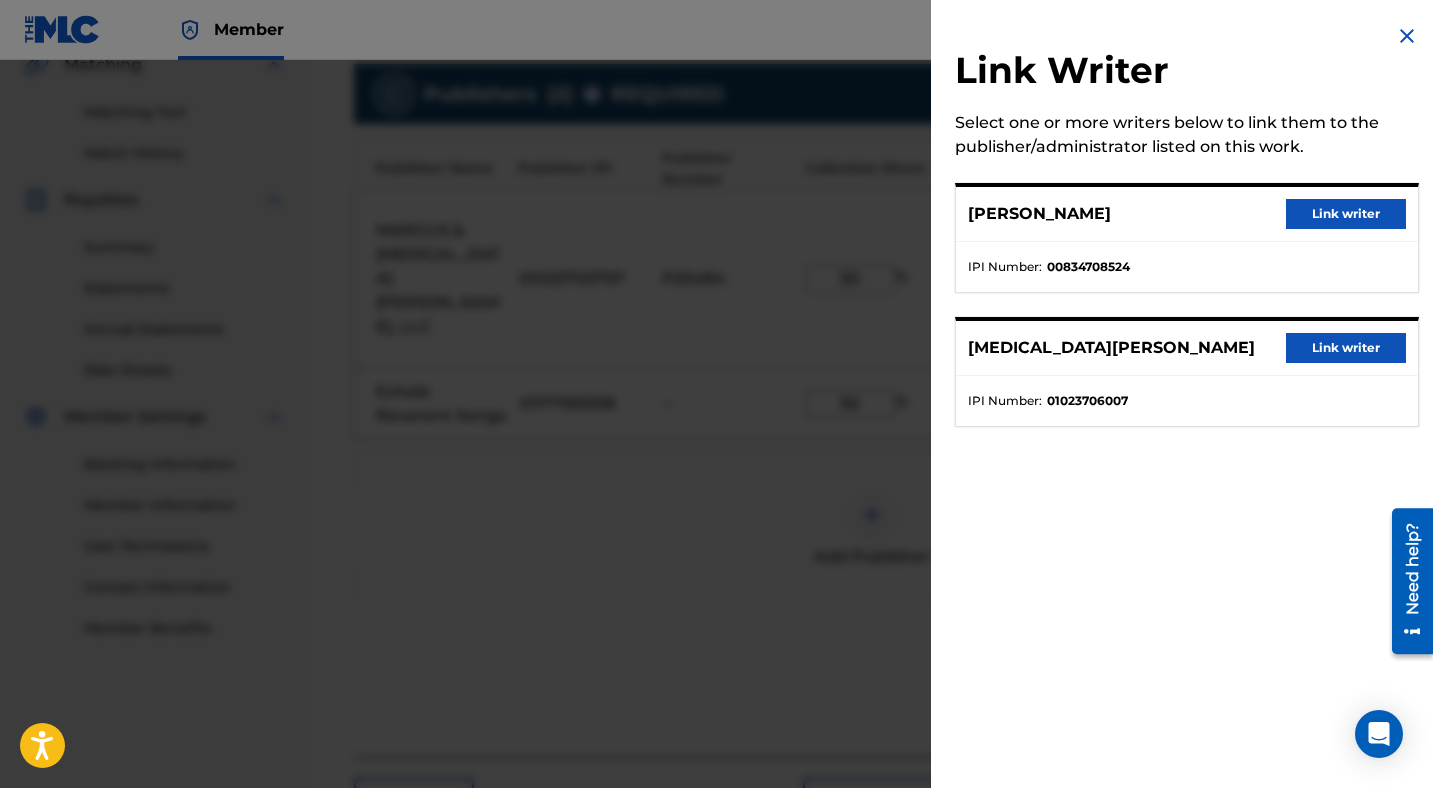 click on "Link writer" at bounding box center (1346, 214) 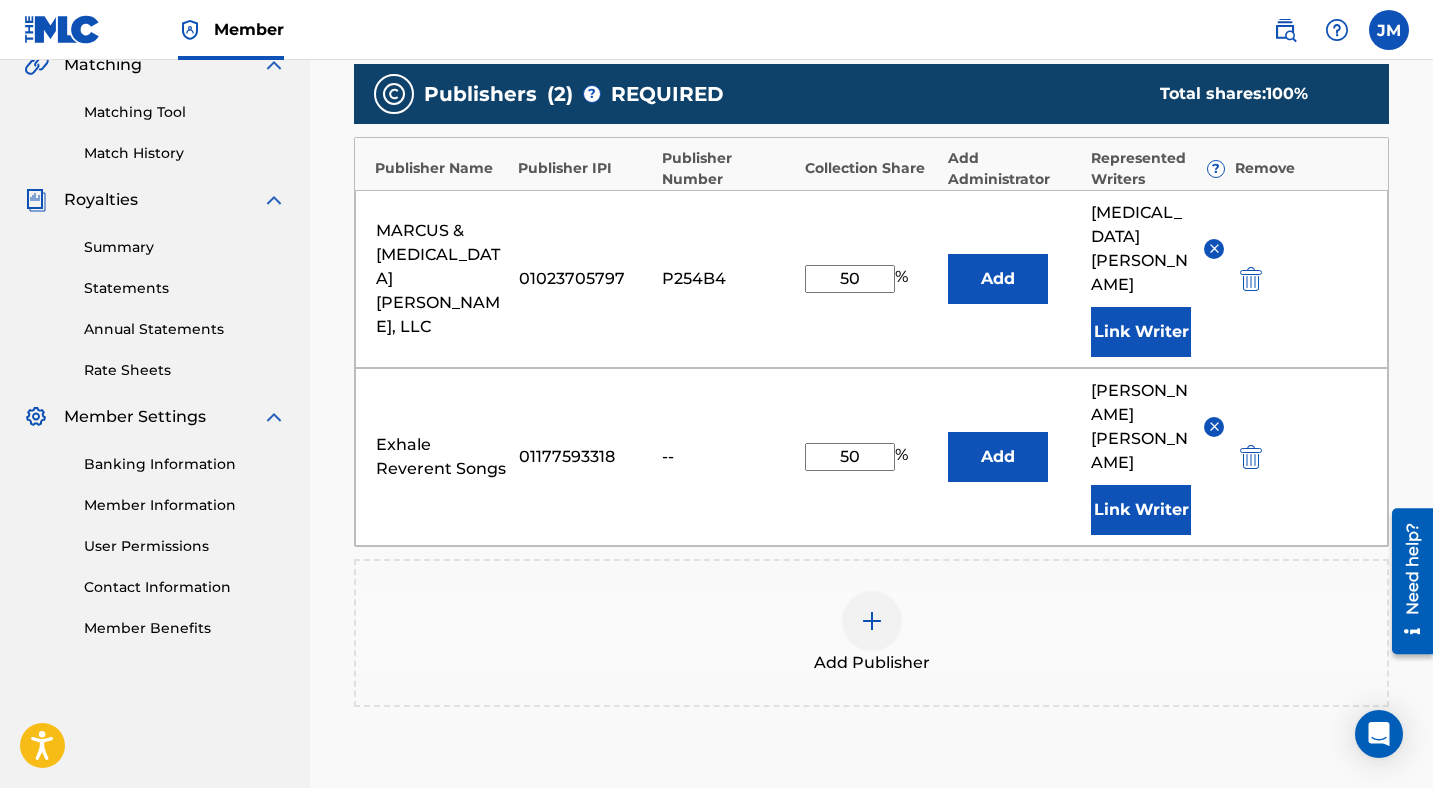 scroll, scrollTop: 647, scrollLeft: 0, axis: vertical 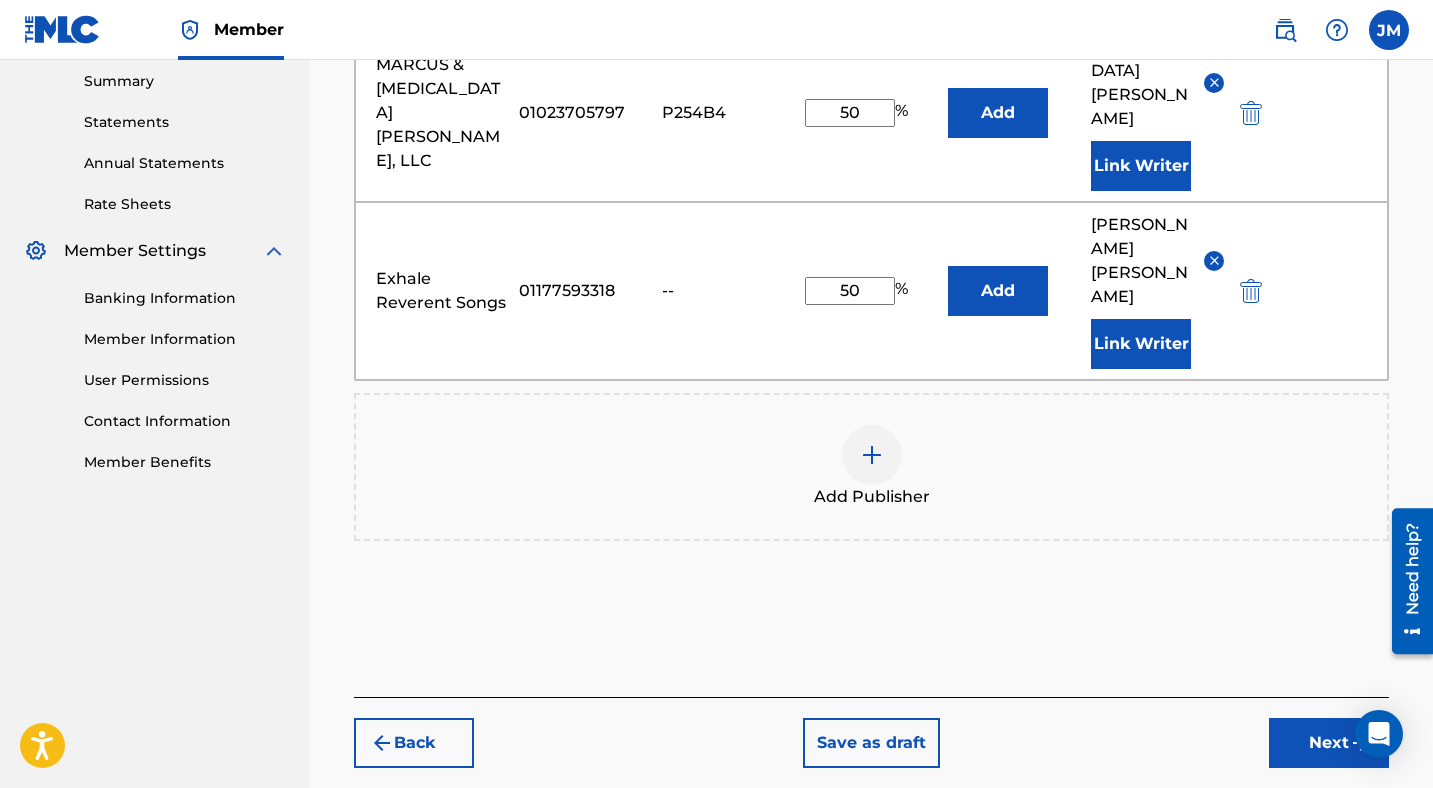click on "Next" at bounding box center (1329, 743) 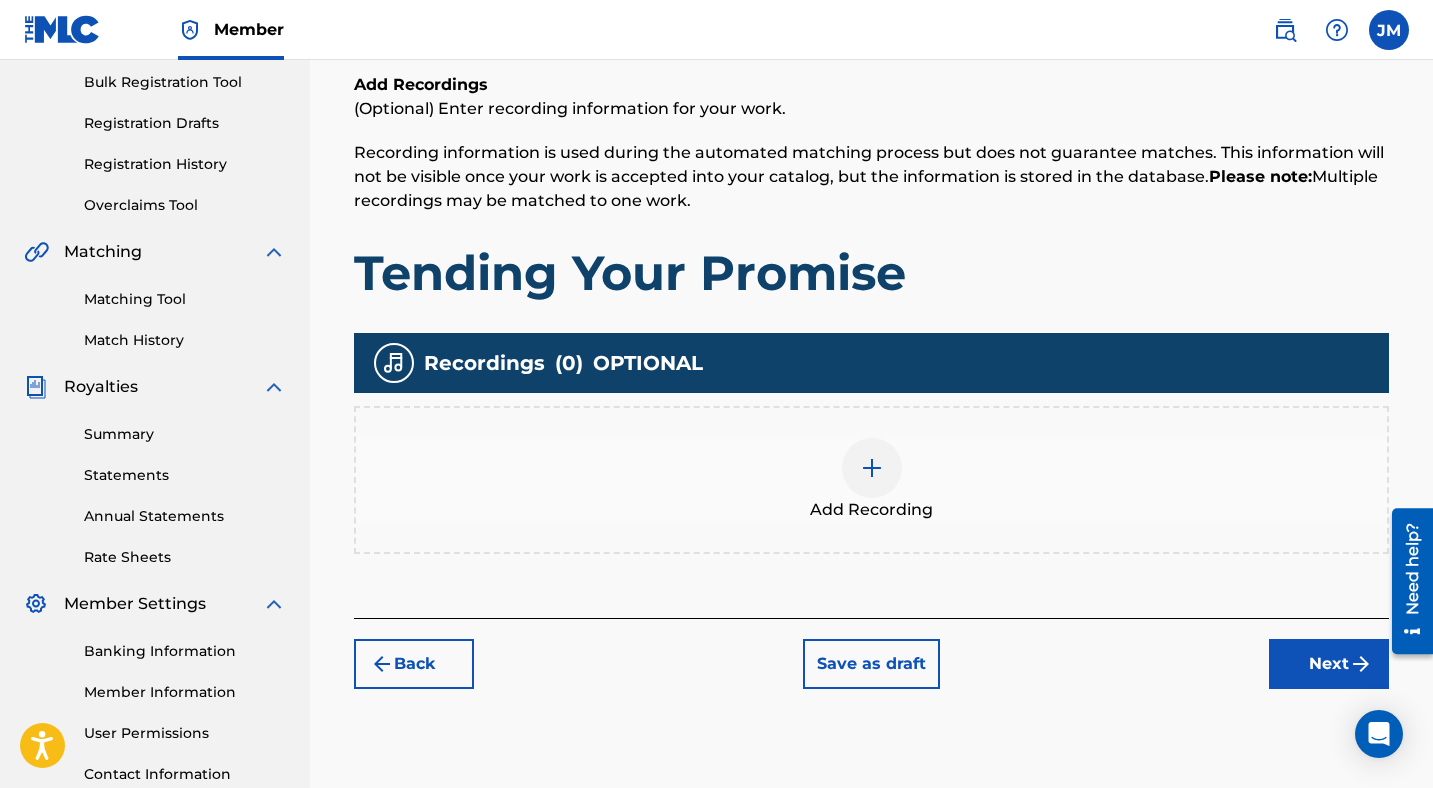 scroll, scrollTop: 328, scrollLeft: 0, axis: vertical 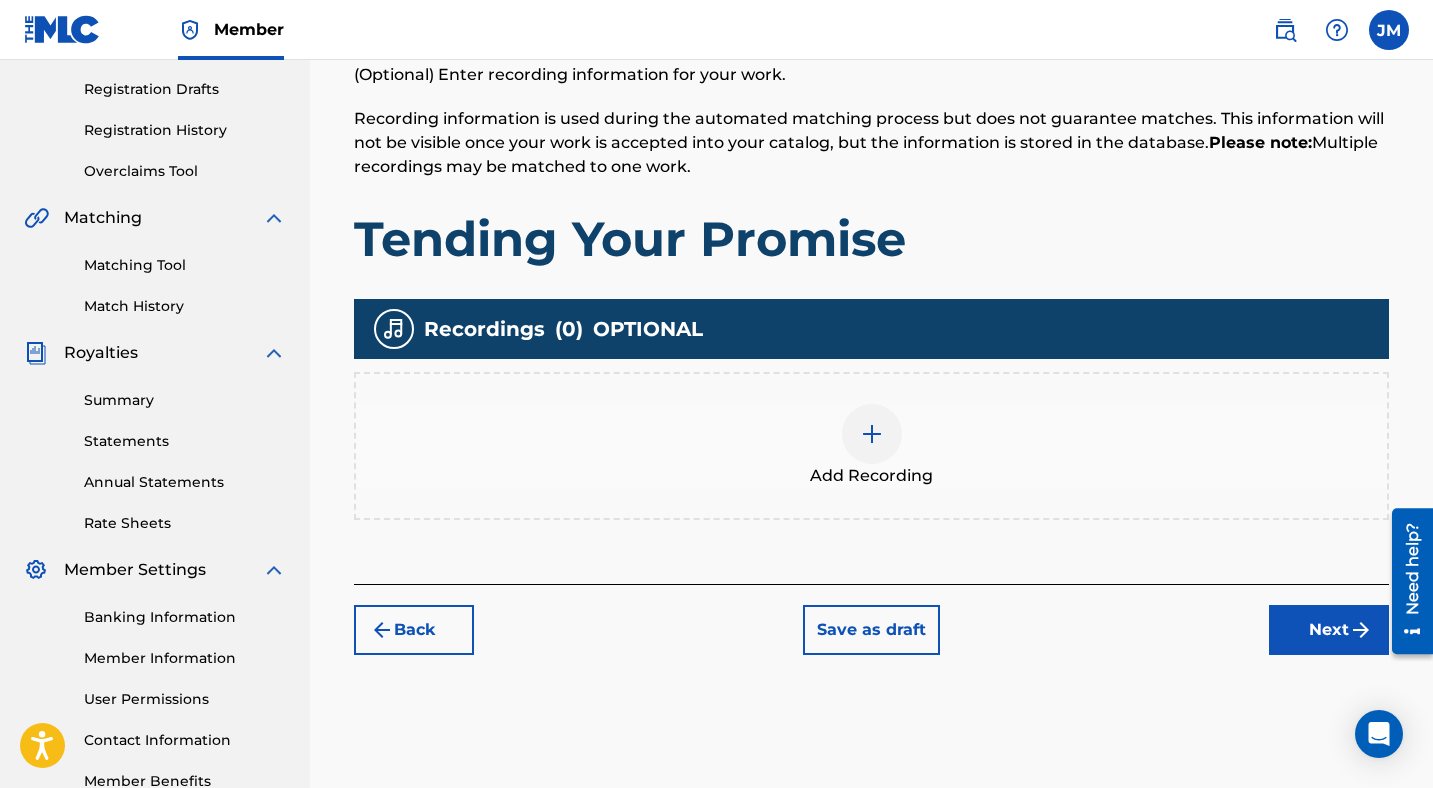 click on "Add Recording" at bounding box center (871, 446) 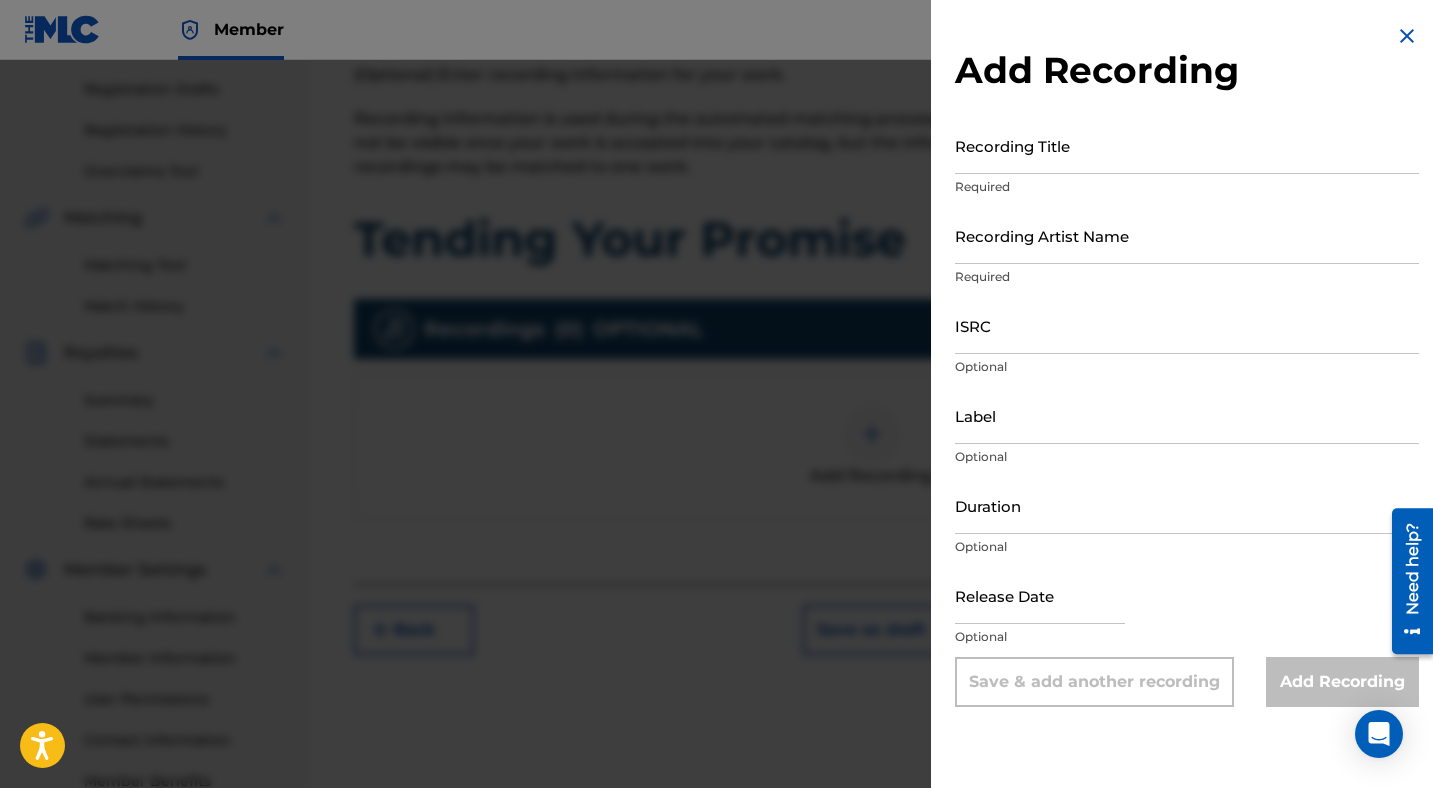 click on "Recording Title" at bounding box center [1187, 145] 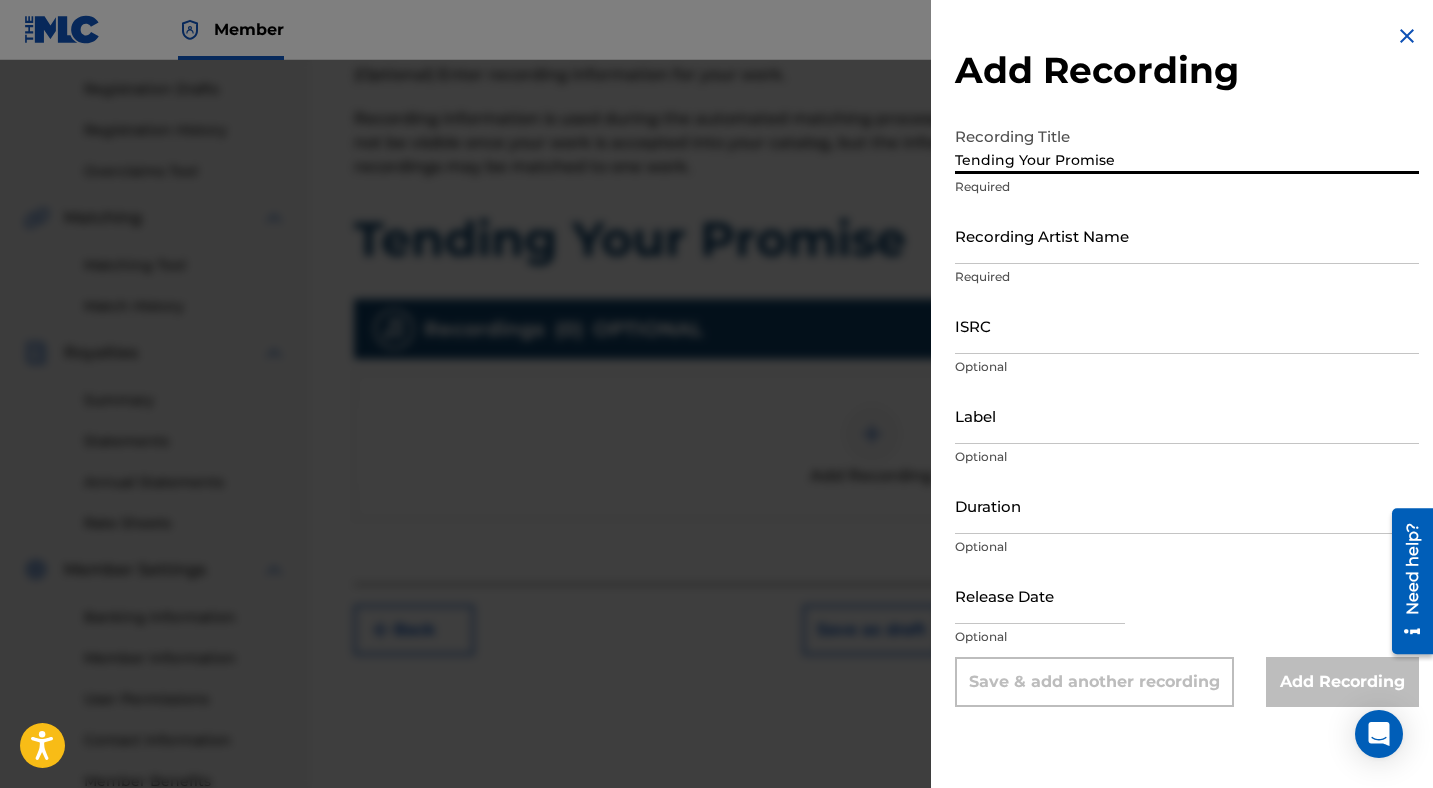 type on "Tending Your Promise" 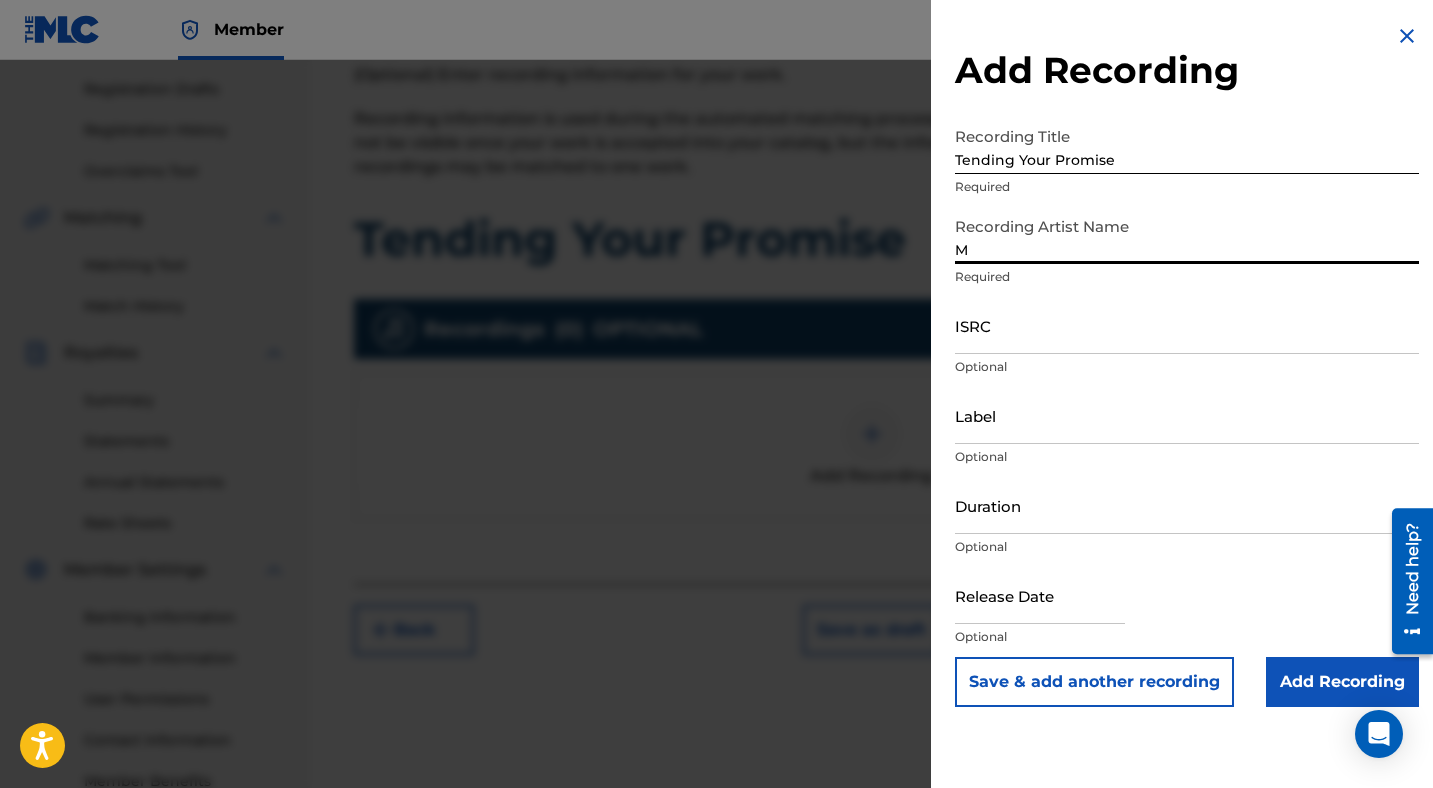 type on "Marcus & [MEDICAL_DATA][PERSON_NAME]" 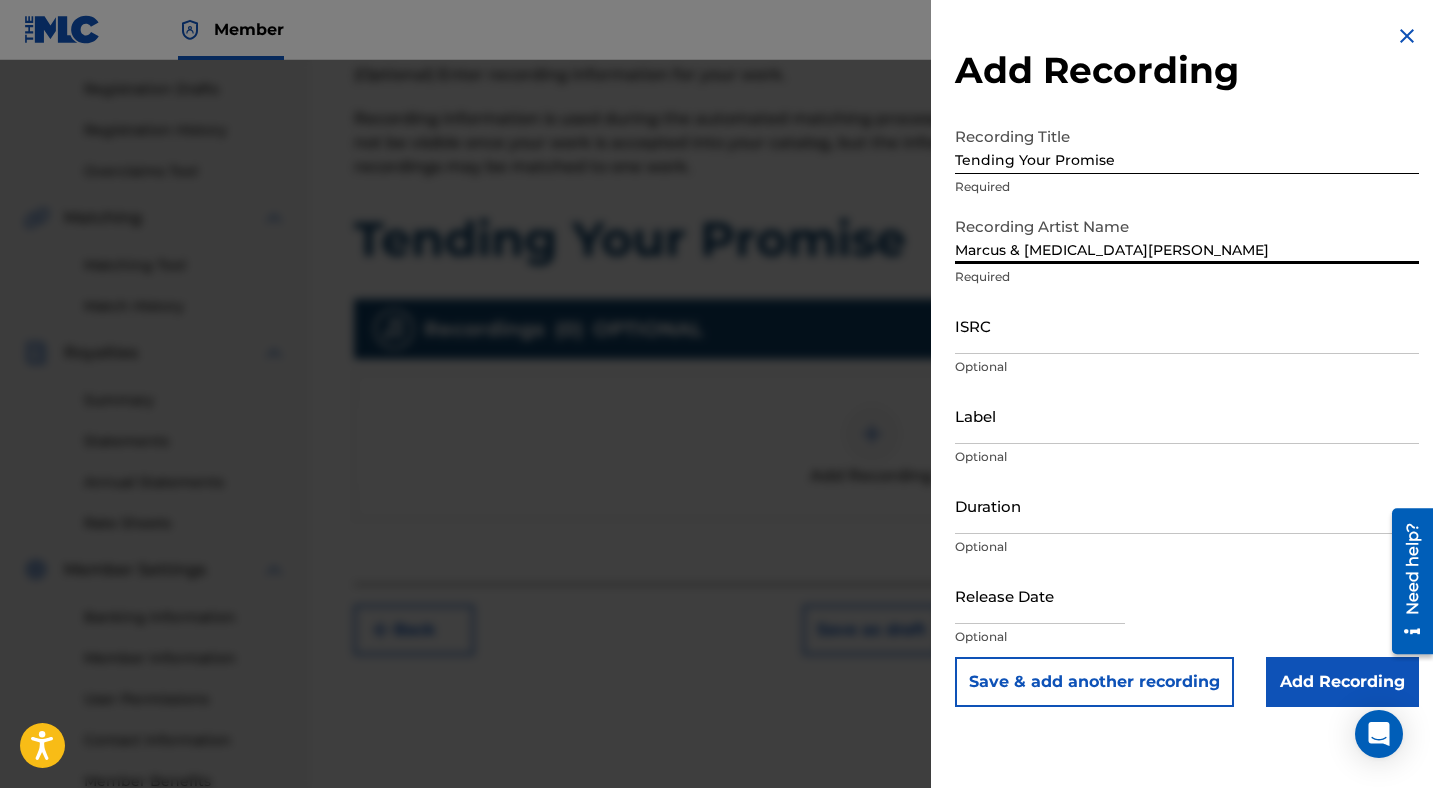 click on "ISRC" at bounding box center (1187, 325) 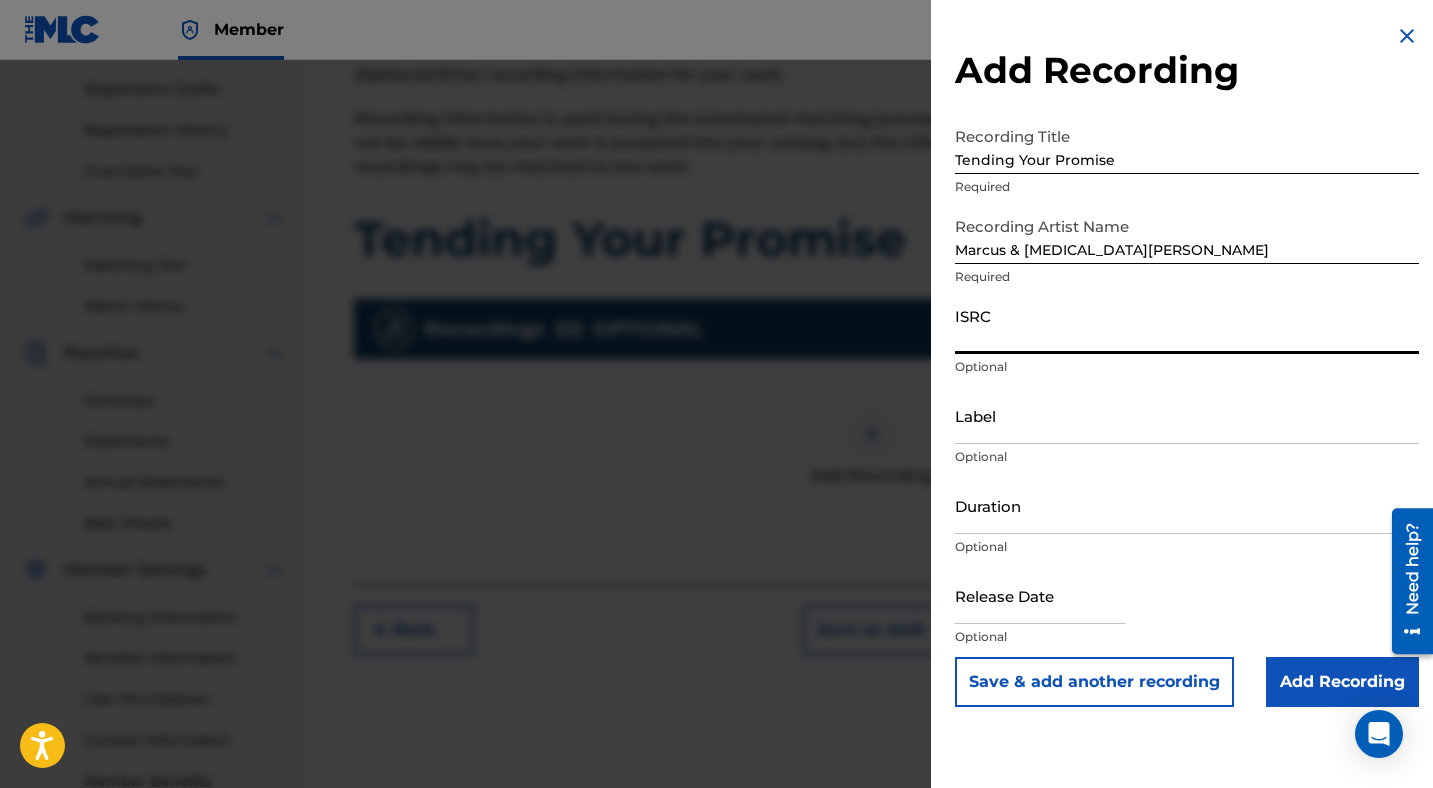paste on "AUMEV2413579" 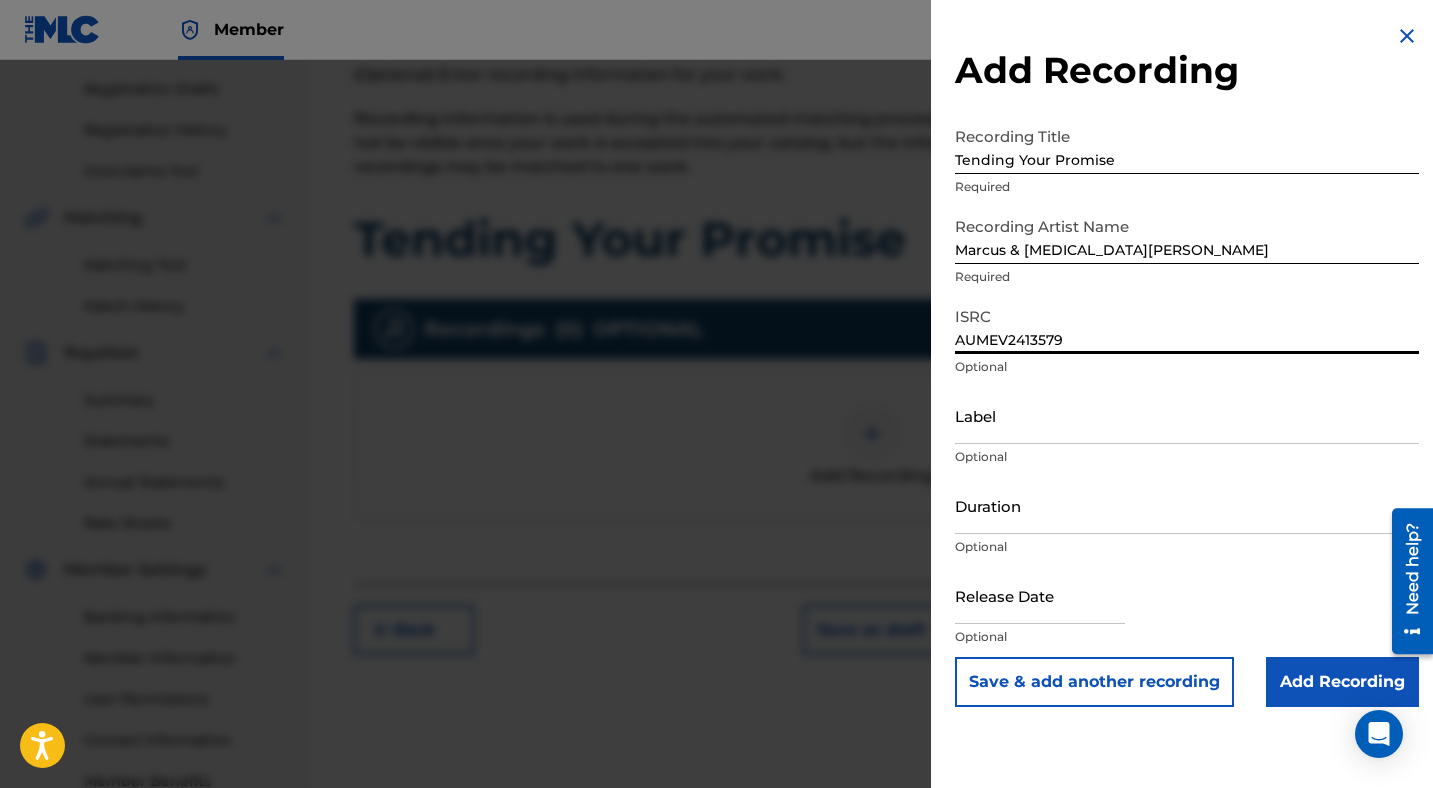 type on "AUMEV2413579" 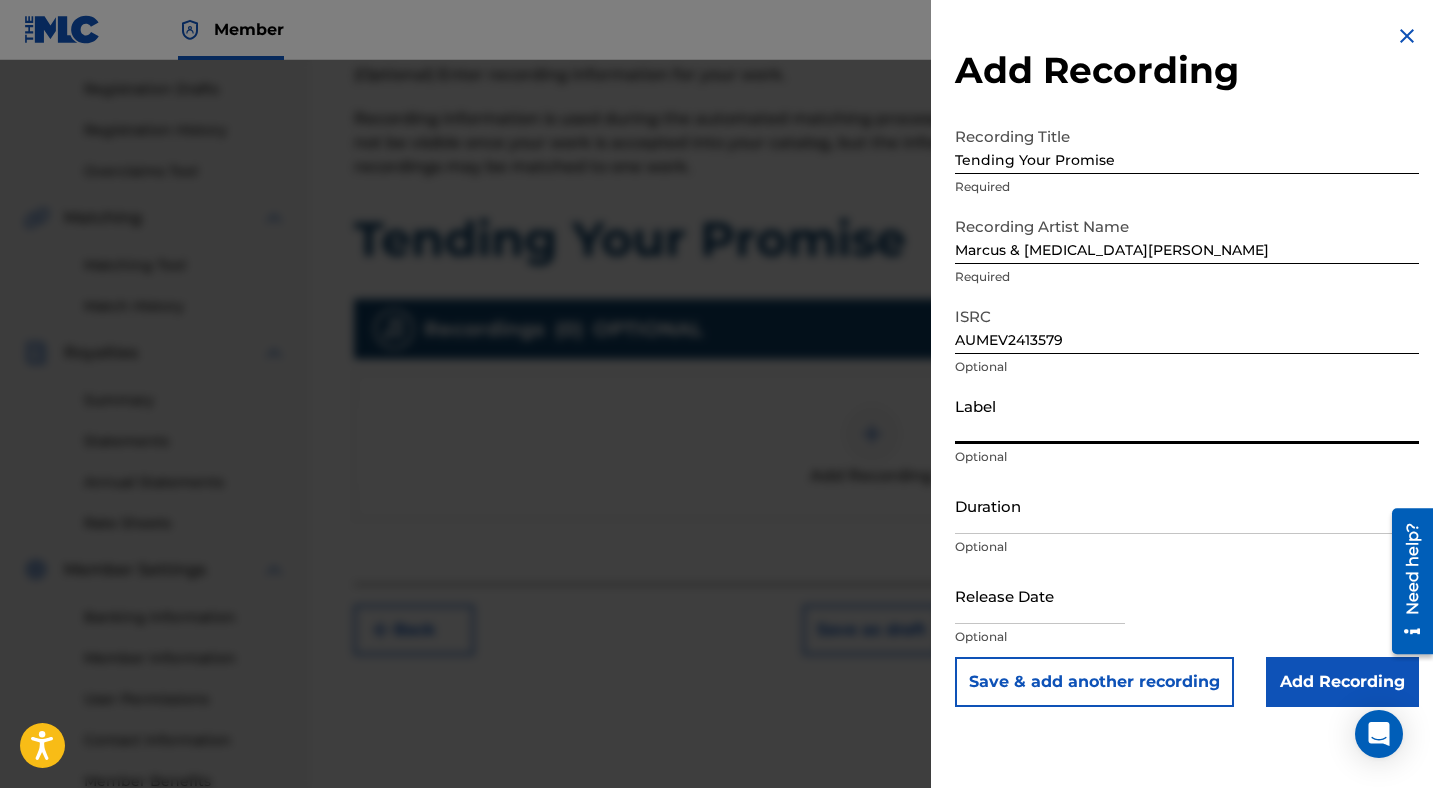 click on "Label" at bounding box center (1187, 415) 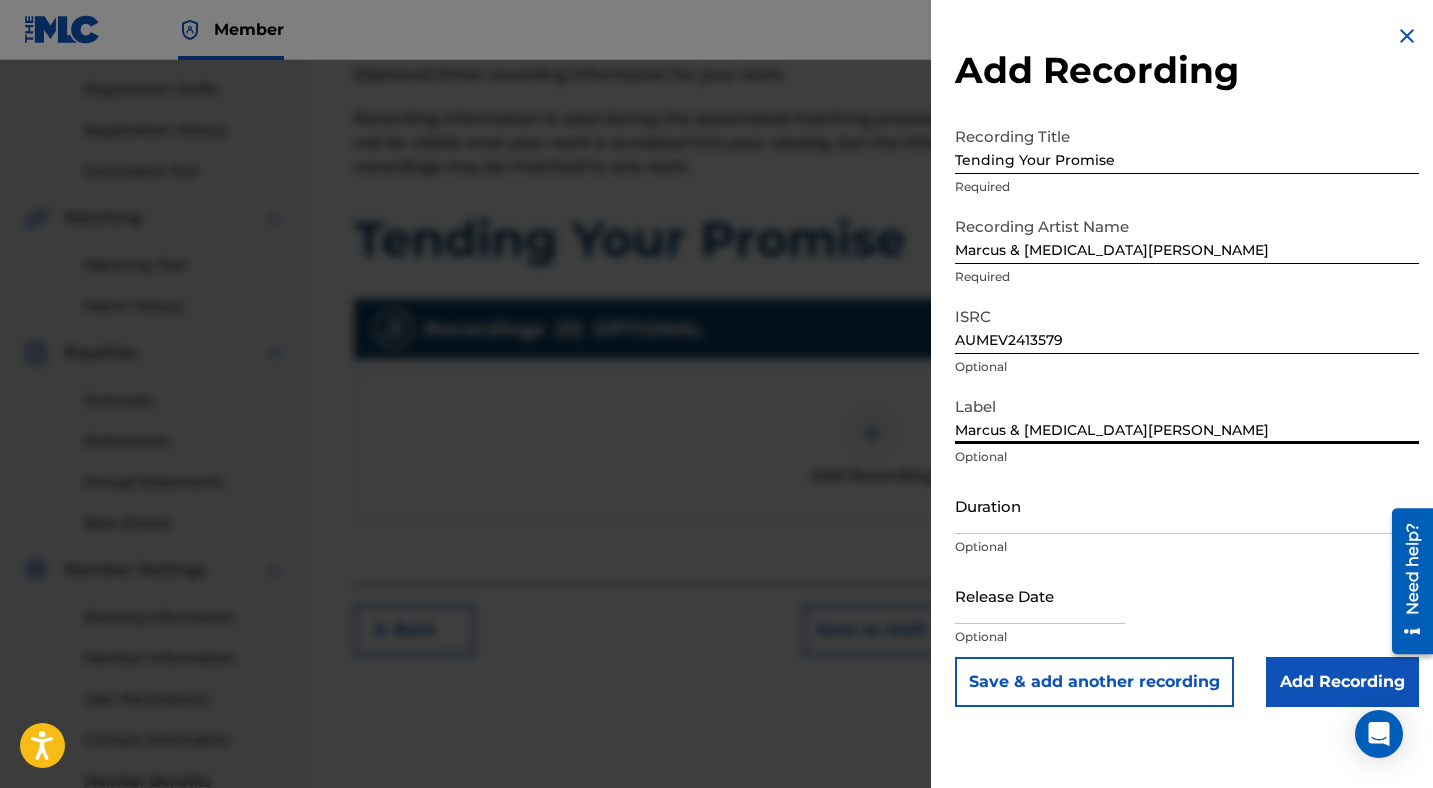 click on "Duration" at bounding box center [1187, 505] 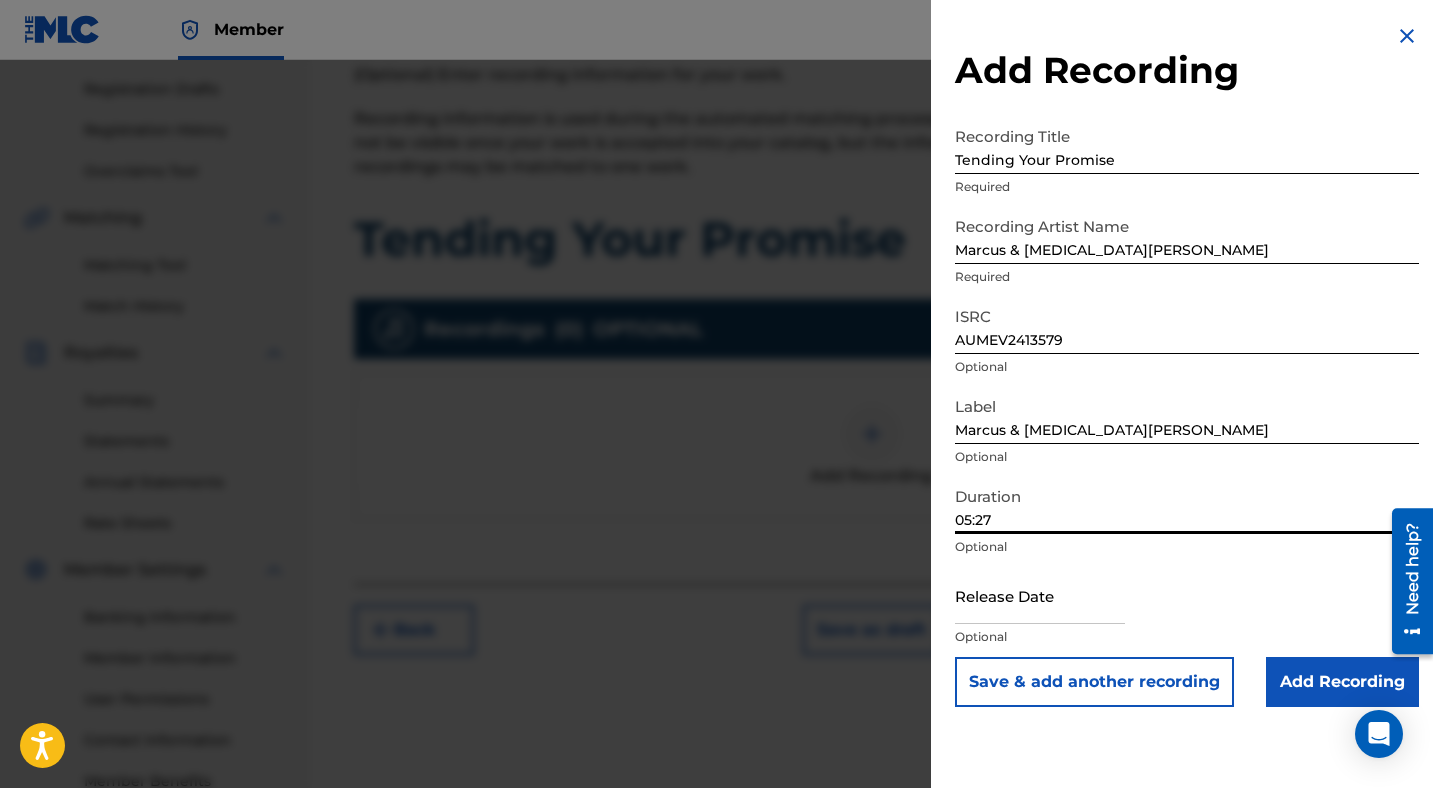 scroll, scrollTop: 452, scrollLeft: 0, axis: vertical 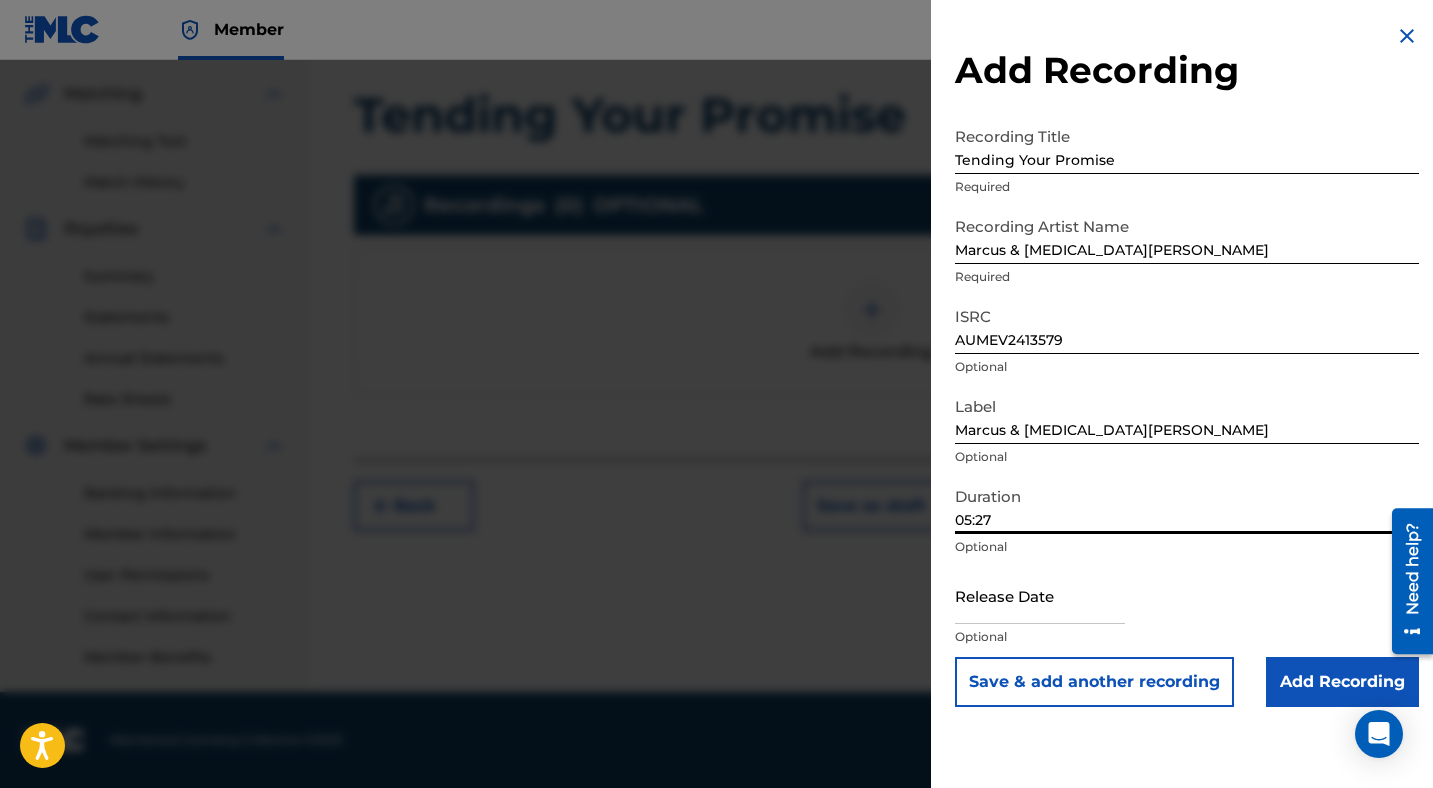 type on "05:27" 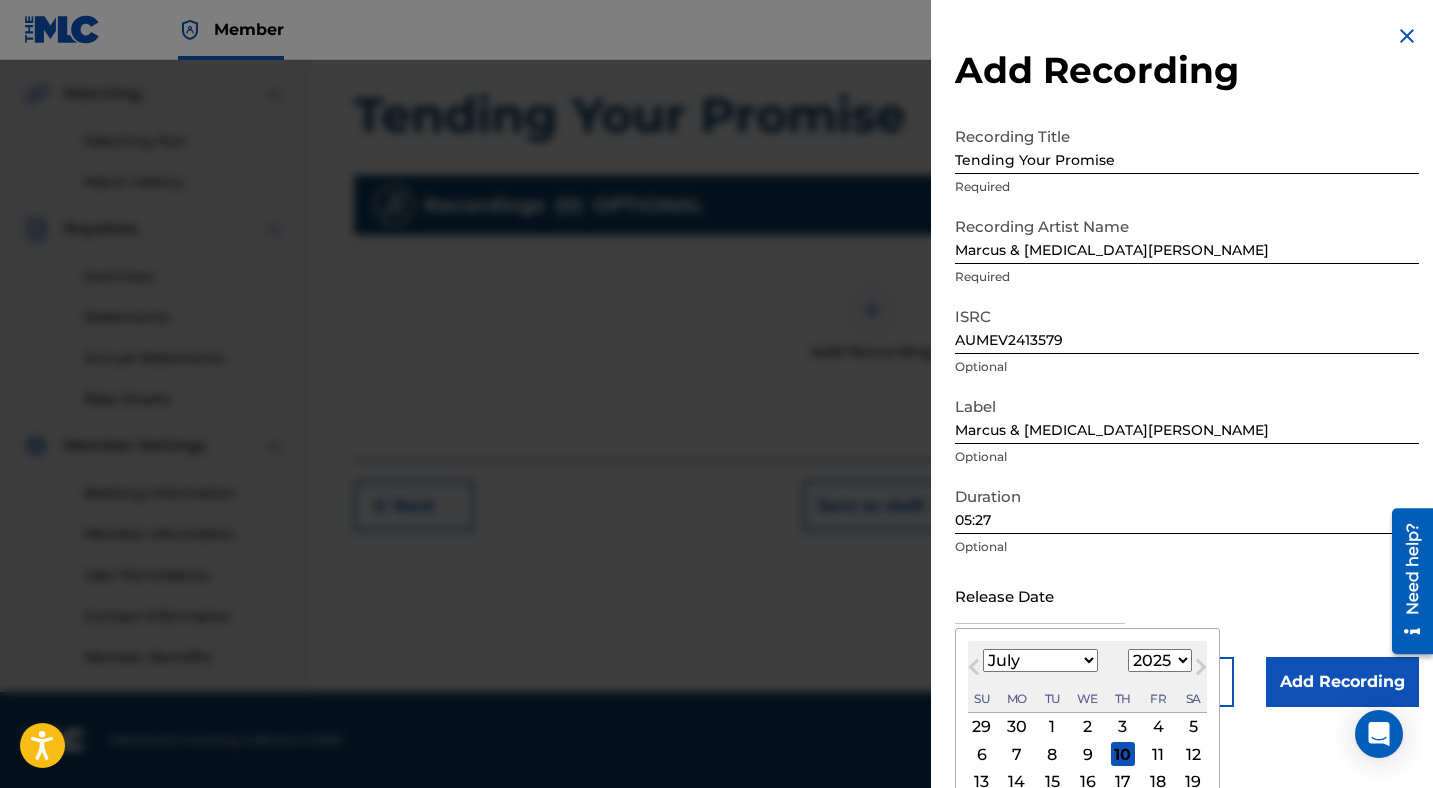 click on "1899 1900 1901 1902 1903 1904 1905 1906 1907 1908 1909 1910 1911 1912 1913 1914 1915 1916 1917 1918 1919 1920 1921 1922 1923 1924 1925 1926 1927 1928 1929 1930 1931 1932 1933 1934 1935 1936 1937 1938 1939 1940 1941 1942 1943 1944 1945 1946 1947 1948 1949 1950 1951 1952 1953 1954 1955 1956 1957 1958 1959 1960 1961 1962 1963 1964 1965 1966 1967 1968 1969 1970 1971 1972 1973 1974 1975 1976 1977 1978 1979 1980 1981 1982 1983 1984 1985 1986 1987 1988 1989 1990 1991 1992 1993 1994 1995 1996 1997 1998 1999 2000 2001 2002 2003 2004 2005 2006 2007 2008 2009 2010 2011 2012 2013 2014 2015 2016 2017 2018 2019 2020 2021 2022 2023 2024 2025 2026 2027 2028 2029 2030 2031 2032 2033 2034 2035 2036 2037 2038 2039 2040 2041 2042 2043 2044 2045 2046 2047 2048 2049 2050 2051 2052 2053 2054 2055 2056 2057 2058 2059 2060 2061 2062 2063 2064 2065 2066 2067 2068 2069 2070 2071 2072 2073 2074 2075 2076 2077 2078 2079 2080 2081 2082 2083 2084 2085 2086 2087 2088 2089 2090 2091 2092 2093 2094 2095 2096 2097 2098 2099 2100" at bounding box center [1160, 660] 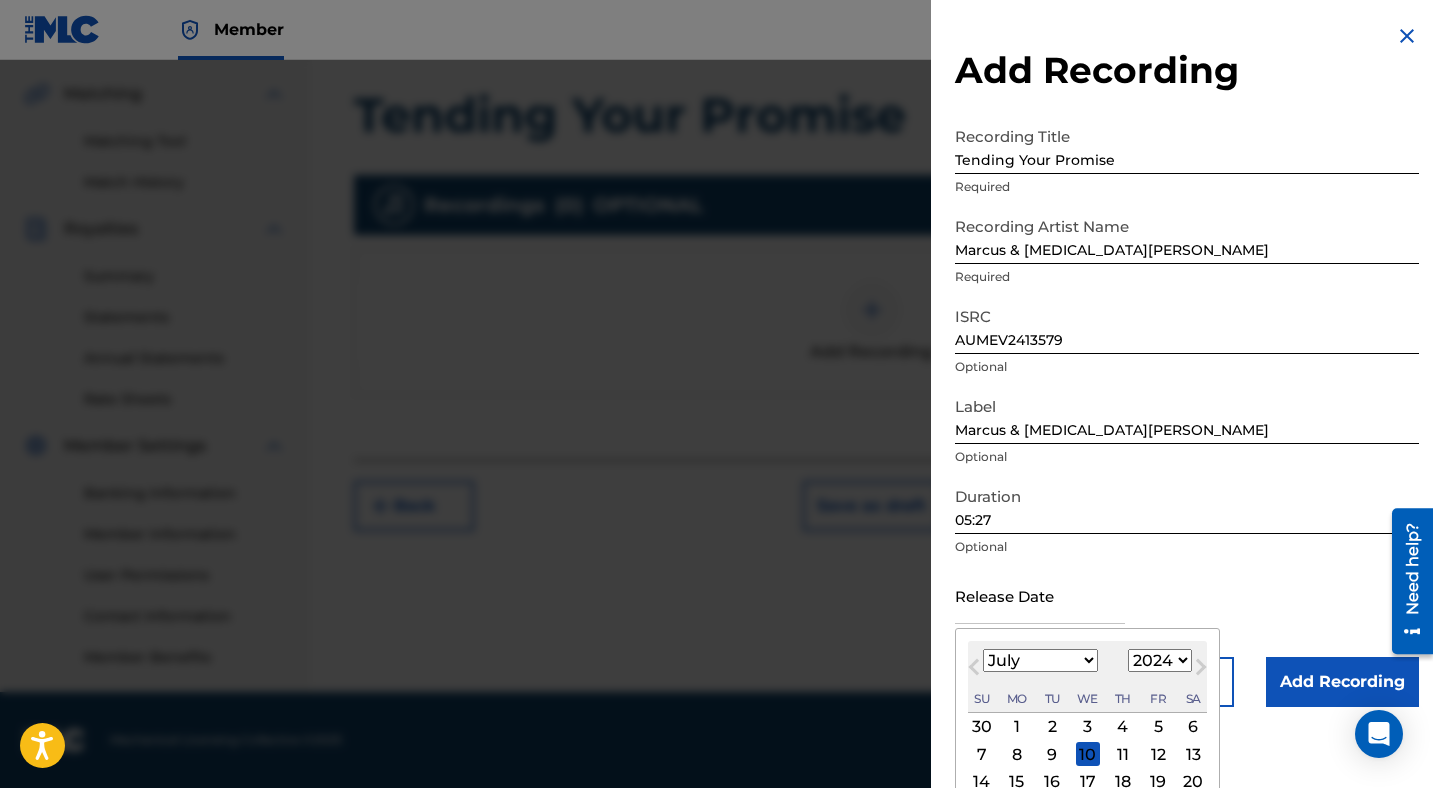 click on "January February March April May June July August September October November December" at bounding box center [1040, 660] 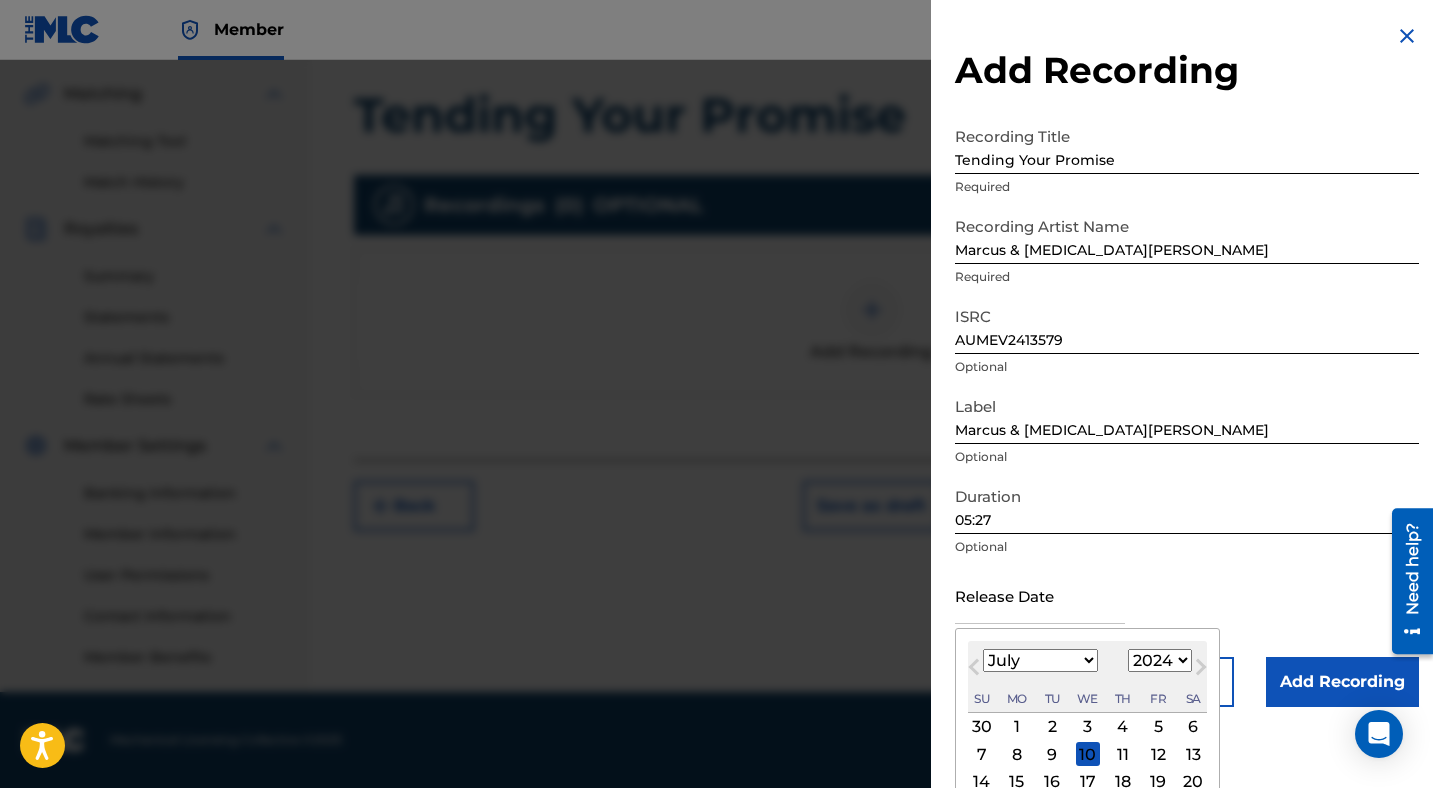 select on "2" 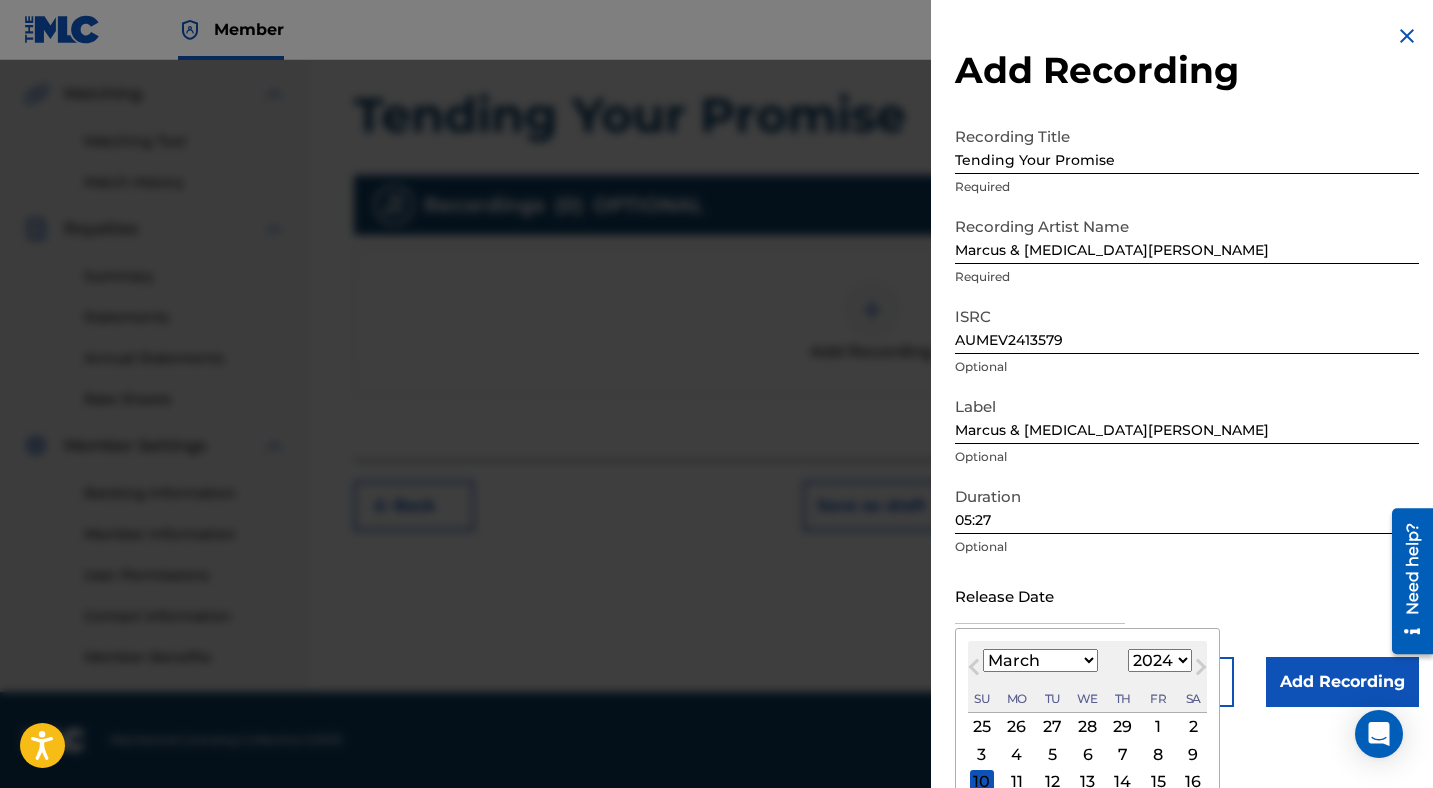 scroll, scrollTop: 129, scrollLeft: 0, axis: vertical 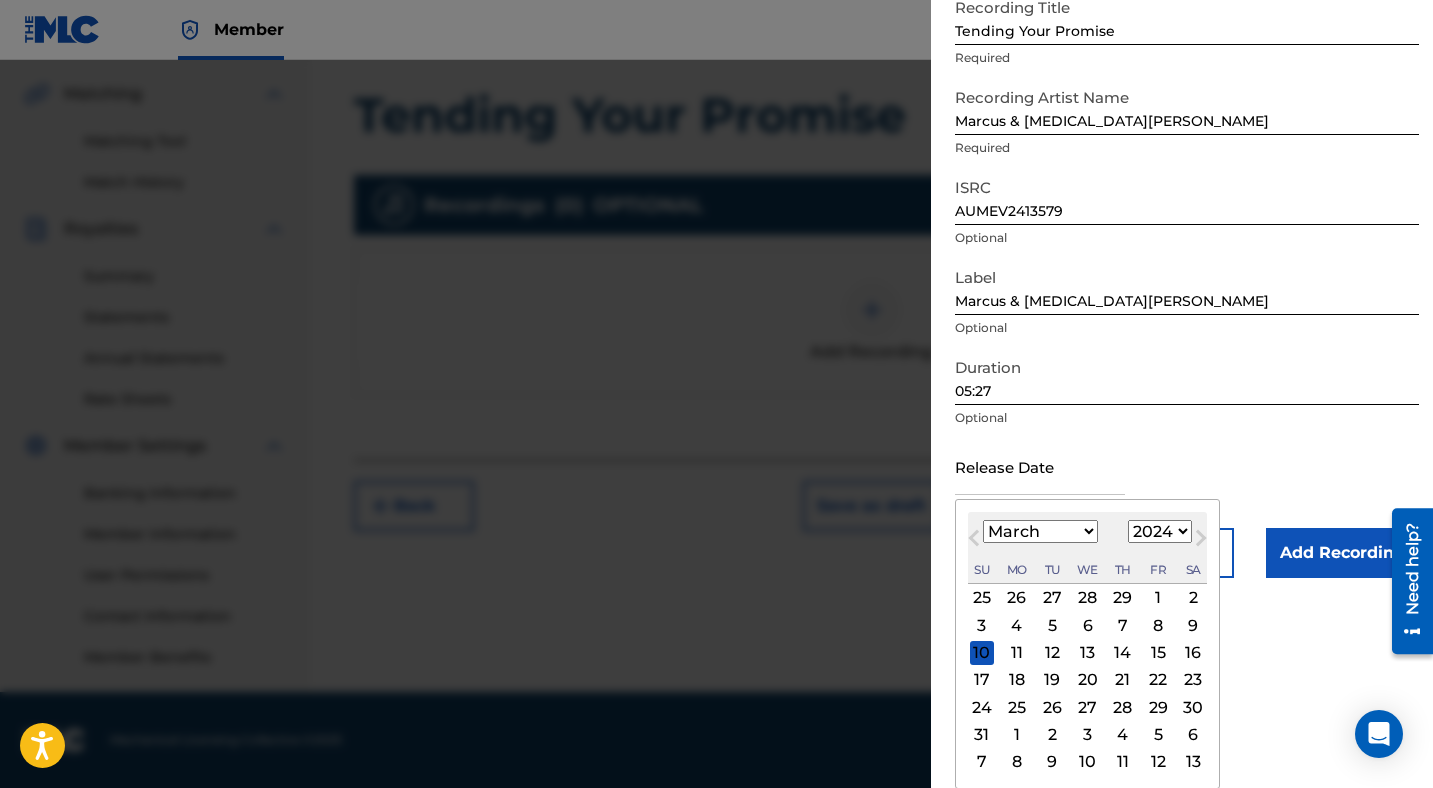click on "22" at bounding box center (1158, 680) 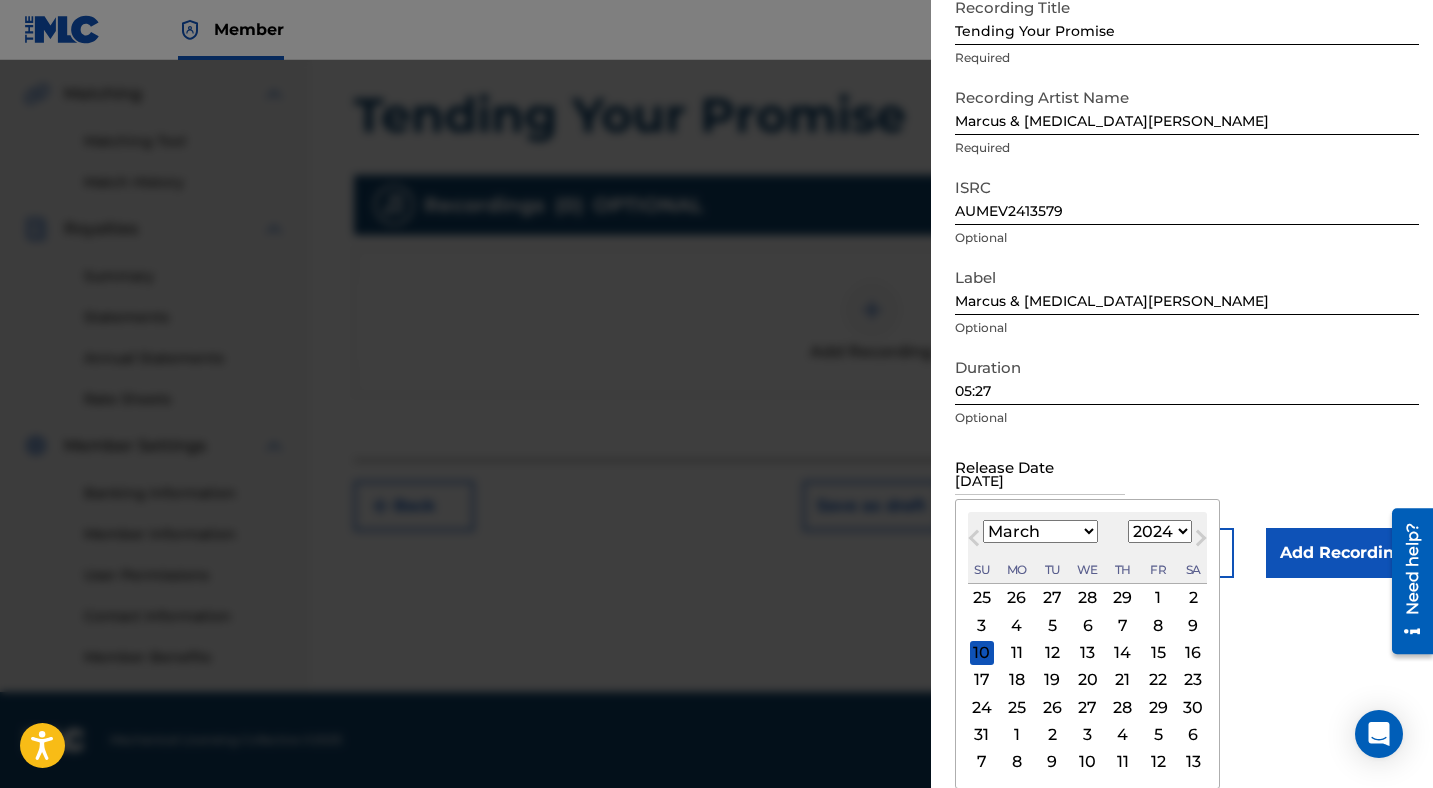 scroll, scrollTop: 0, scrollLeft: 0, axis: both 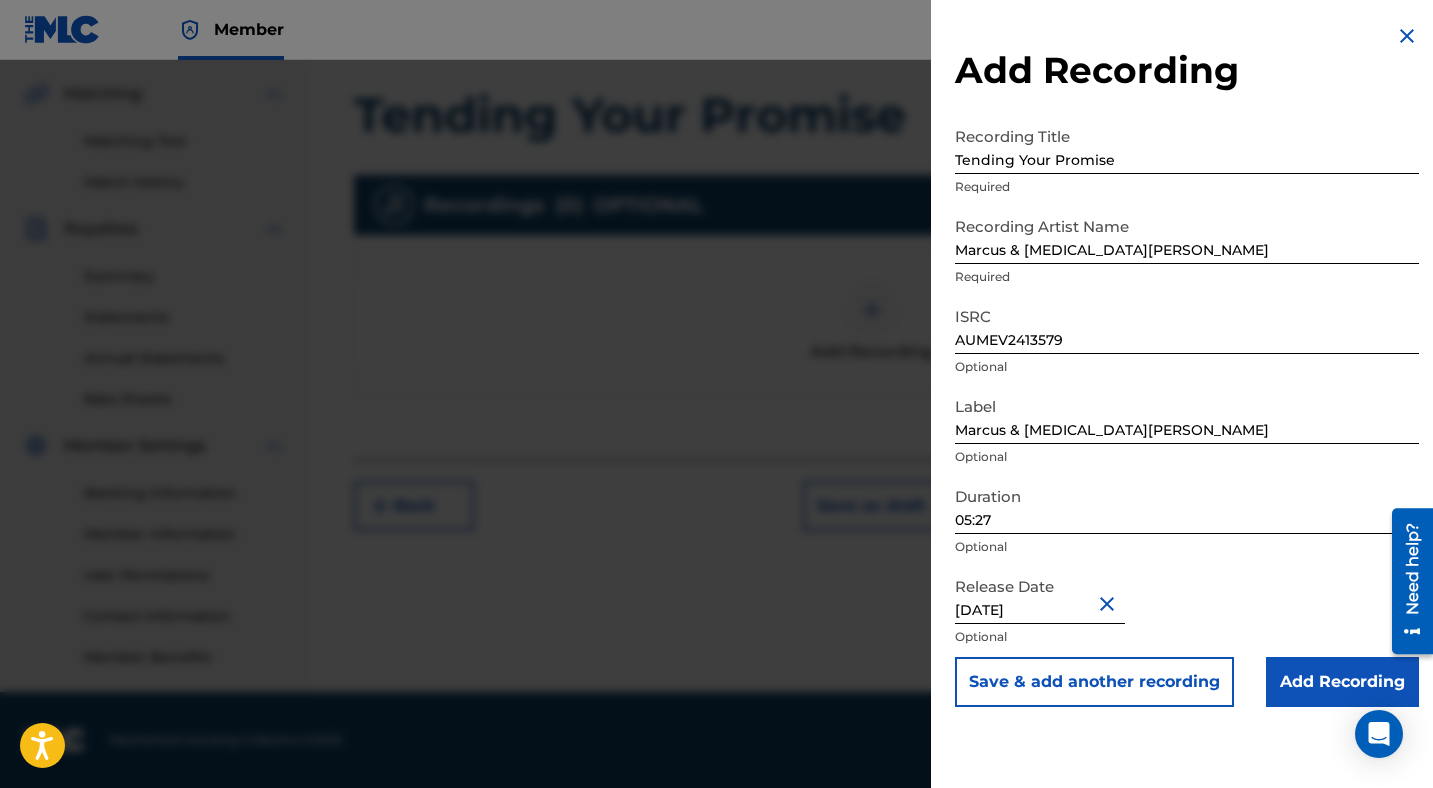 click on "Add Recording" at bounding box center (1342, 682) 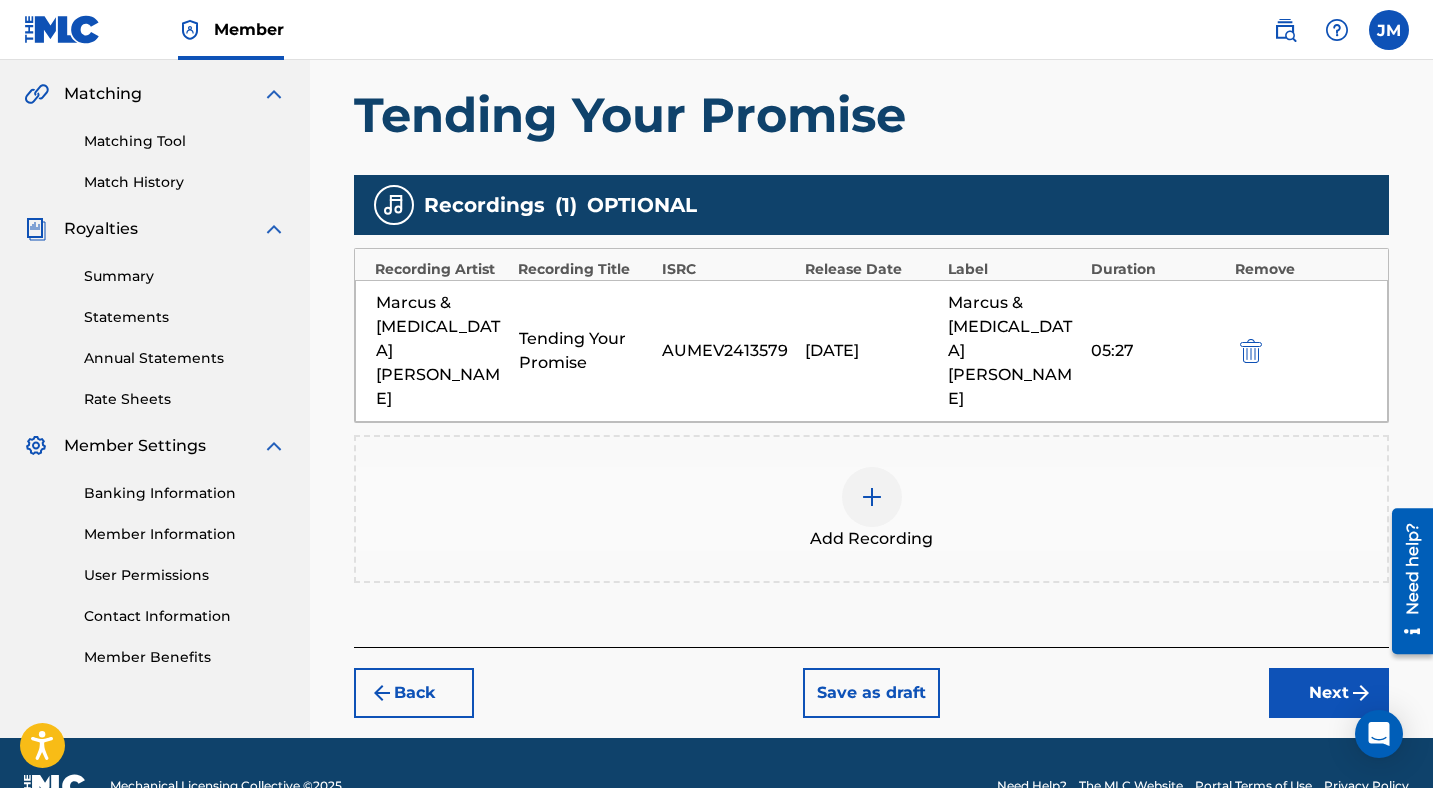 click on "Next" at bounding box center [1329, 693] 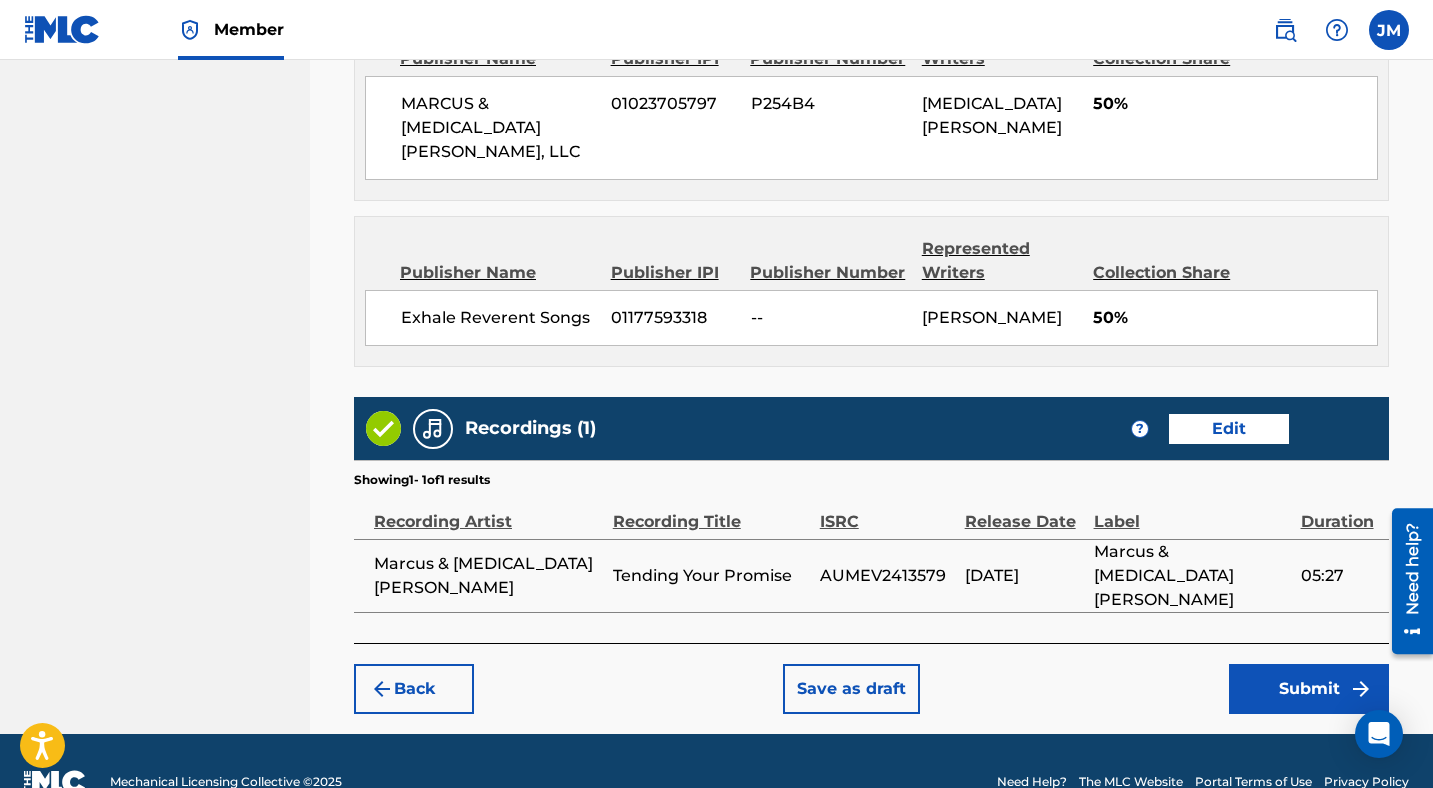 scroll, scrollTop: 1192, scrollLeft: 0, axis: vertical 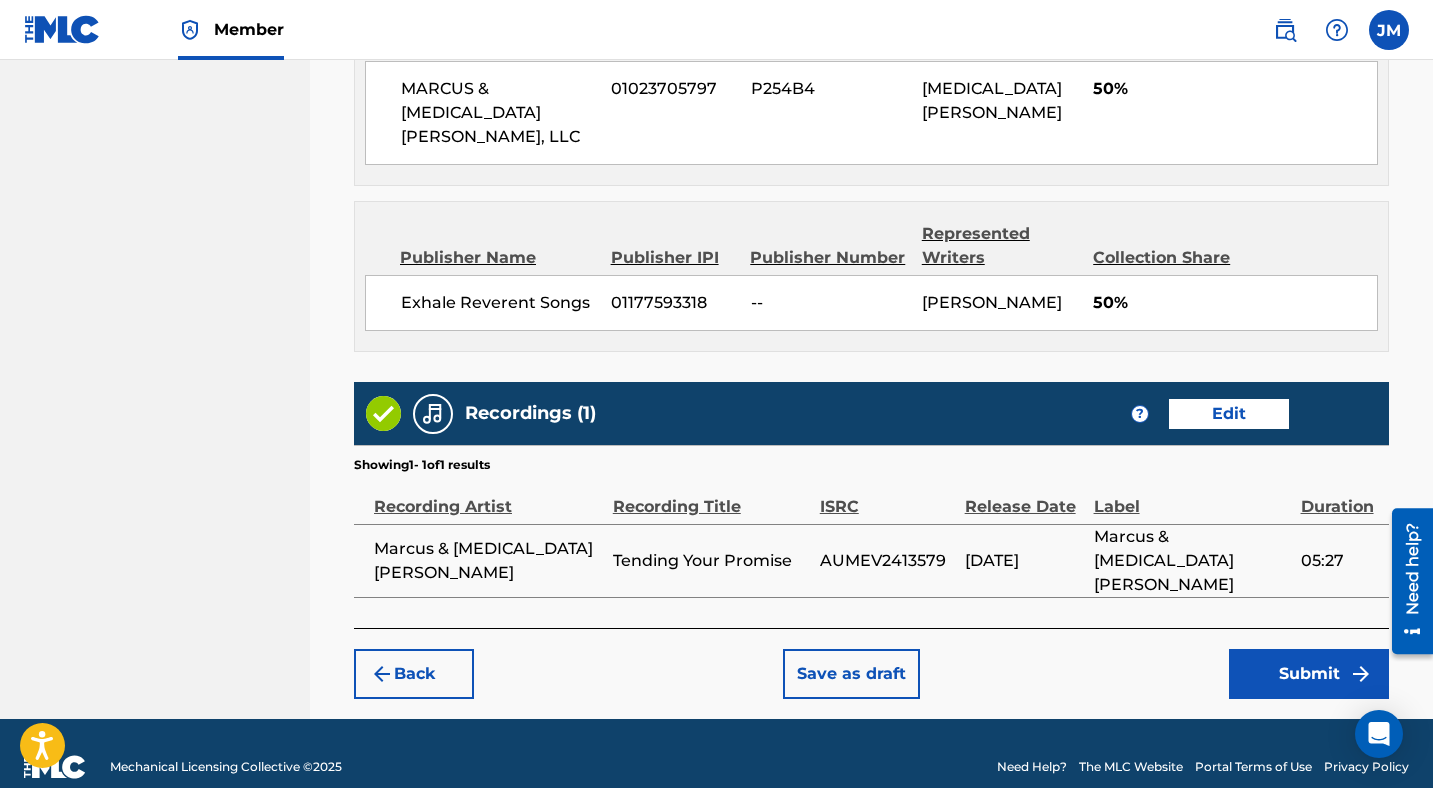 click on "Submit" at bounding box center [1309, 674] 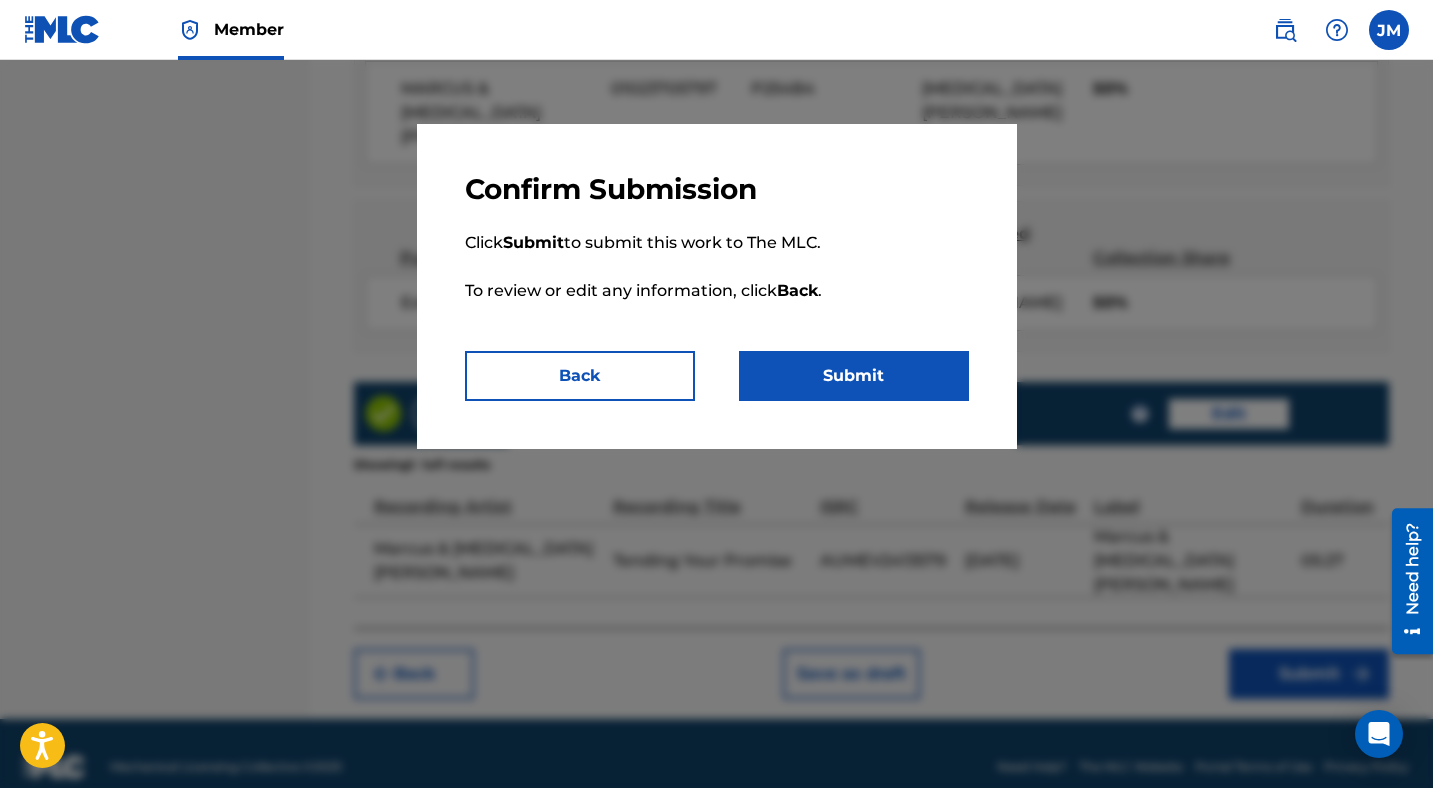 click on "Submit" at bounding box center (854, 376) 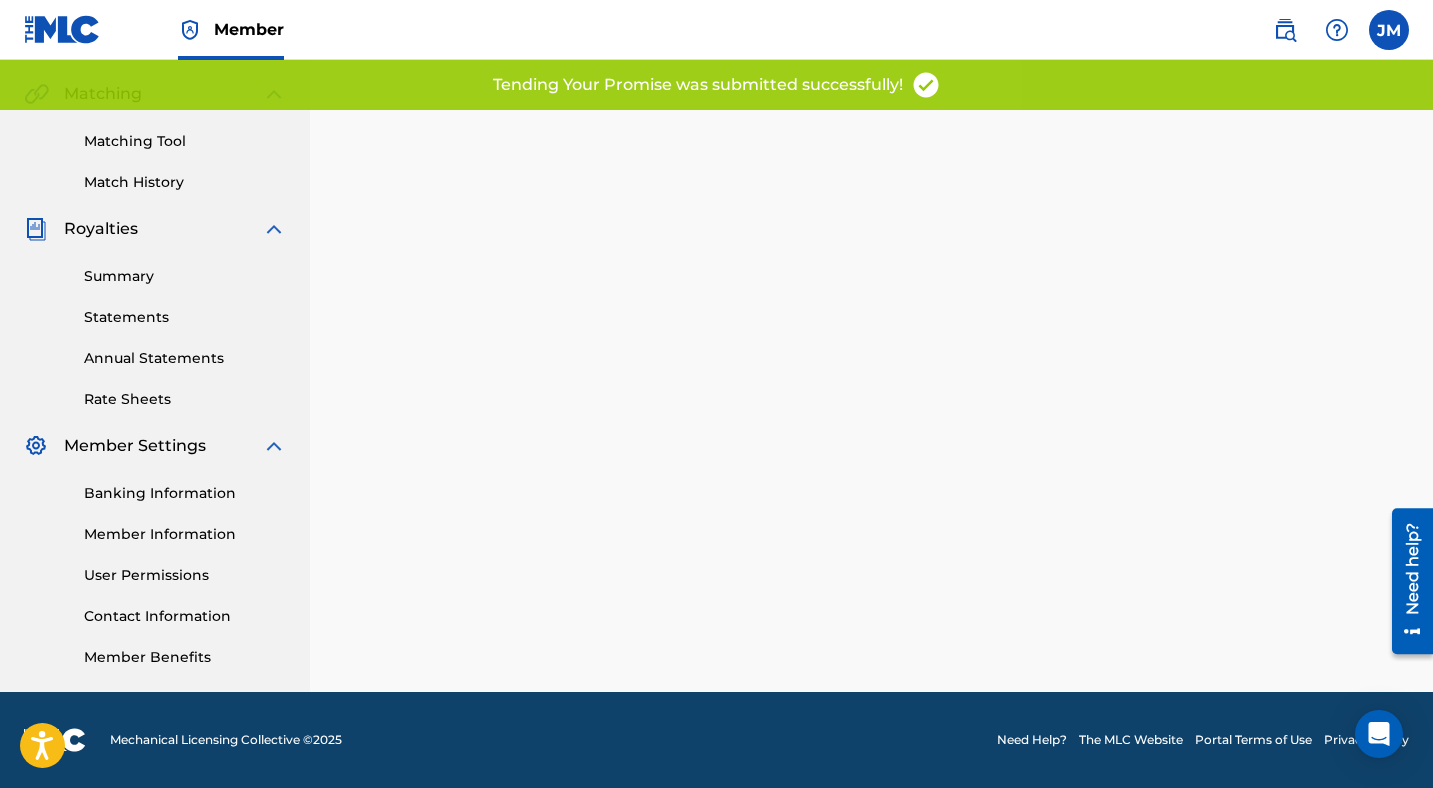 scroll, scrollTop: 0, scrollLeft: 0, axis: both 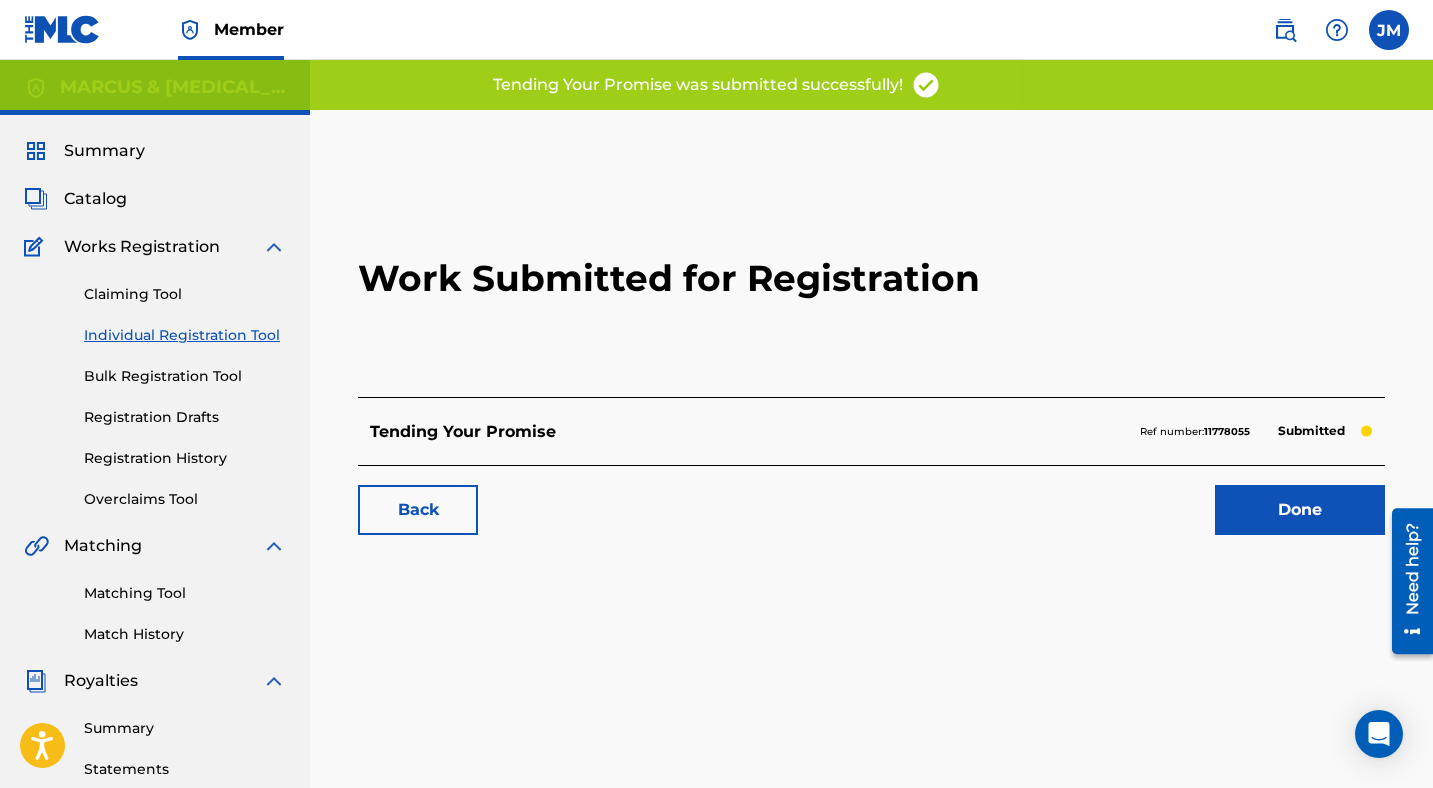 click on "11778055" at bounding box center (1227, 431) 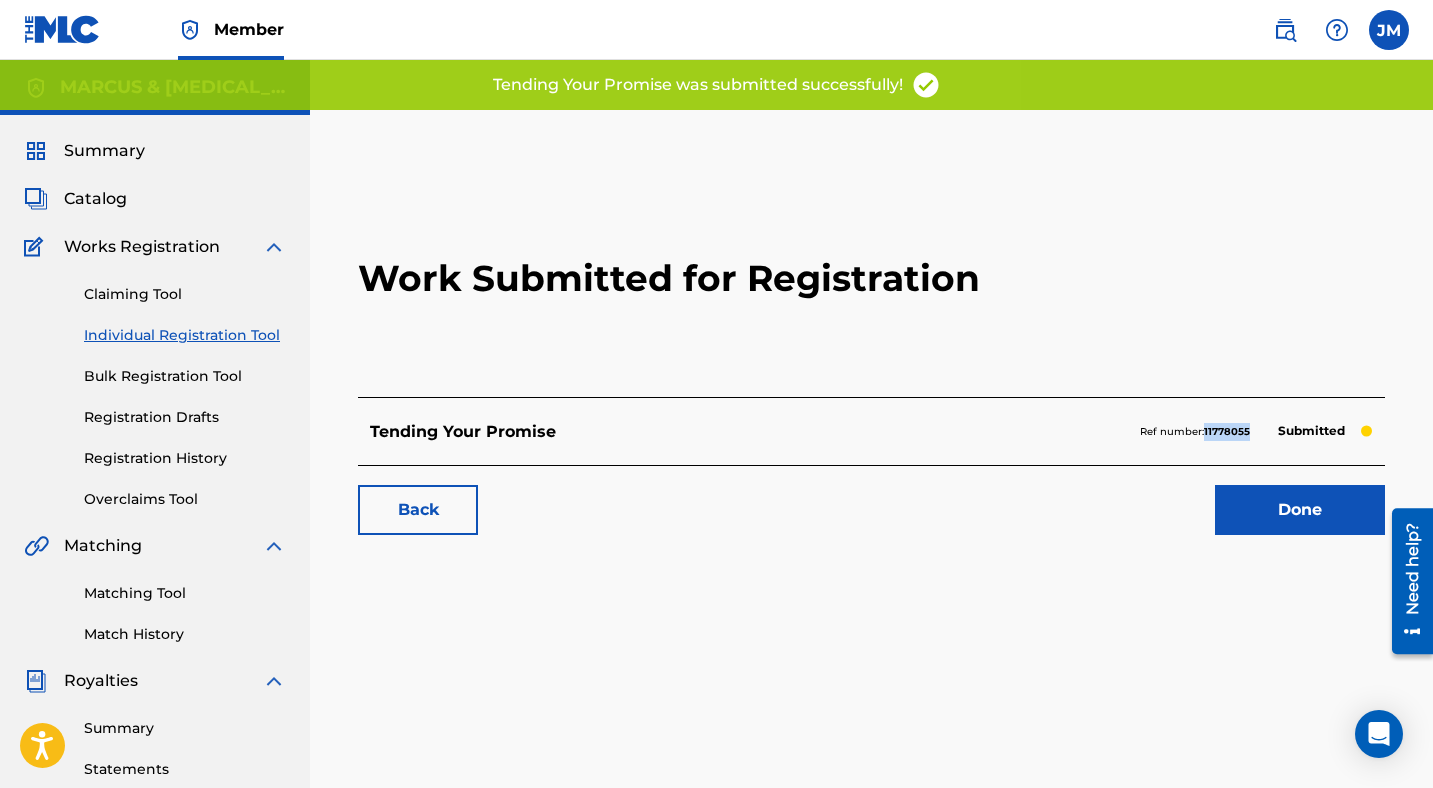 click on "11778055" at bounding box center (1227, 431) 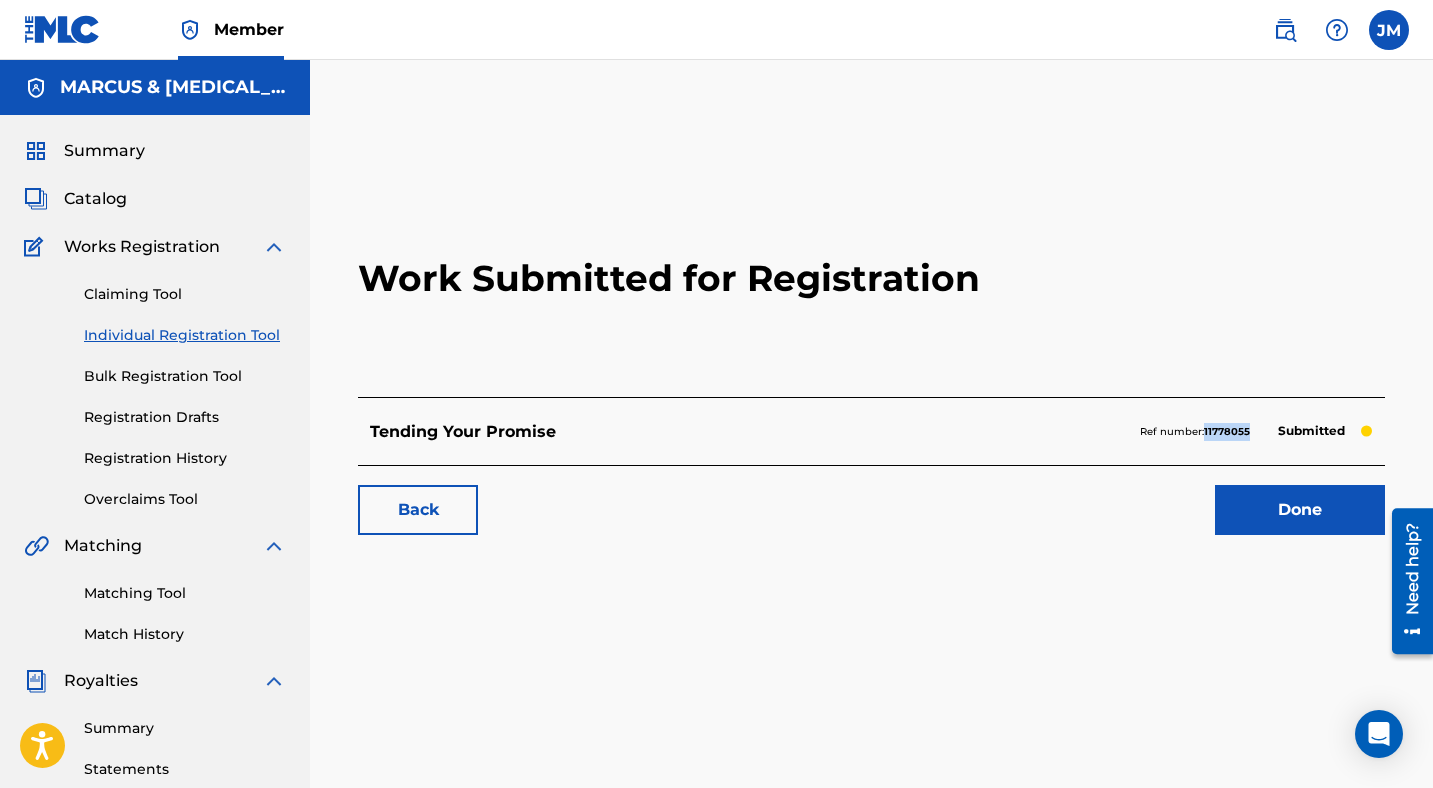 click on "Done" at bounding box center (1300, 510) 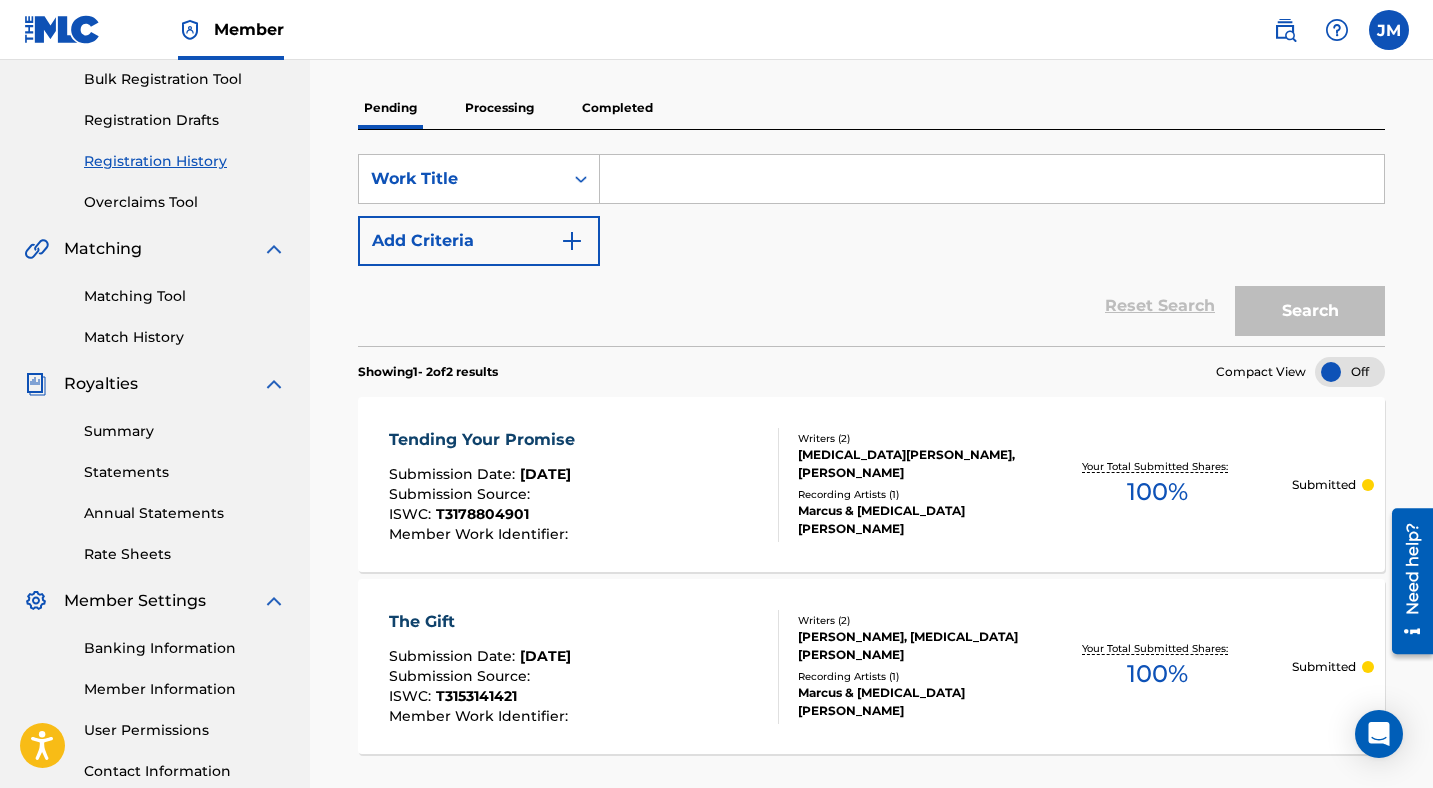 scroll, scrollTop: 0, scrollLeft: 0, axis: both 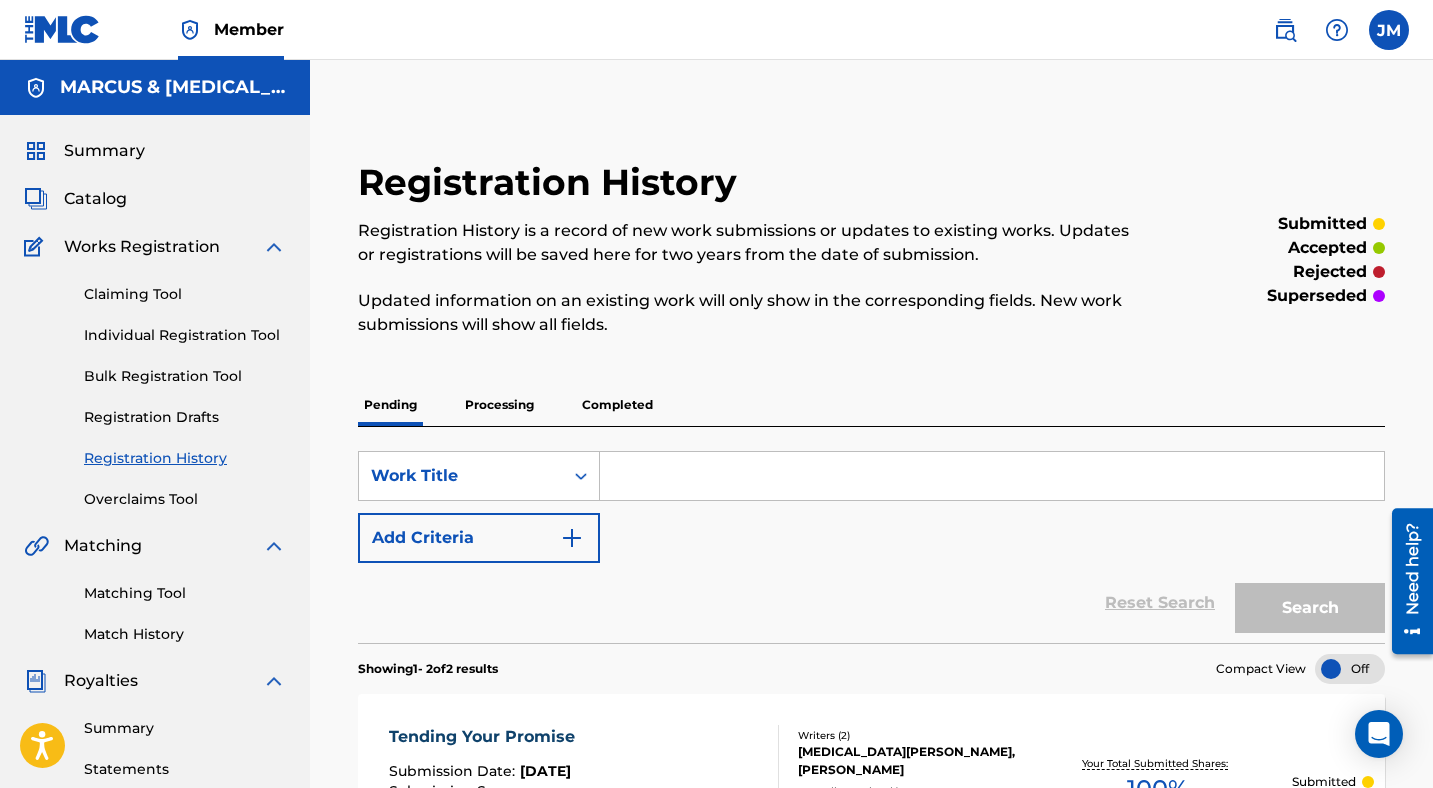 click on "Claiming Tool" at bounding box center (185, 294) 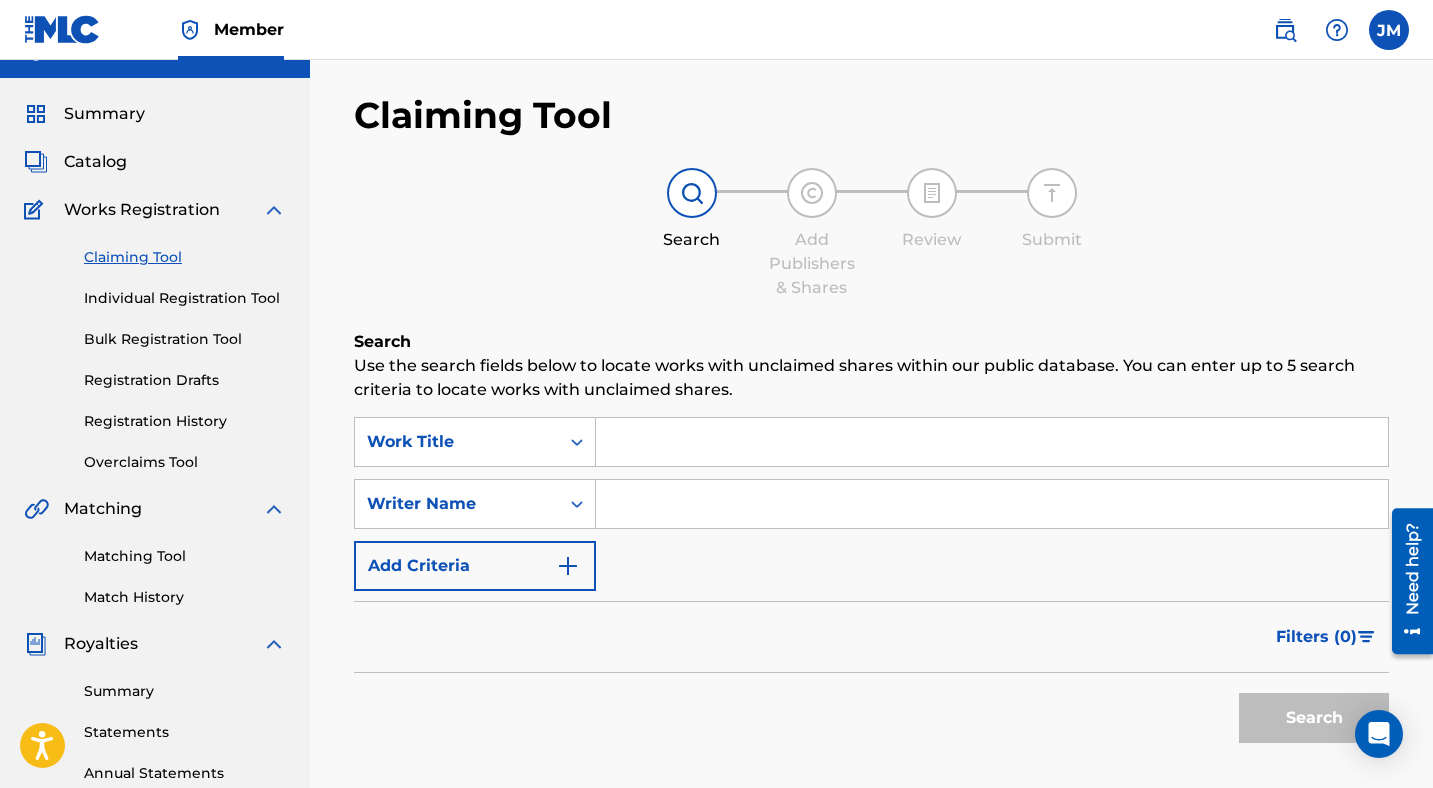 scroll, scrollTop: 0, scrollLeft: 0, axis: both 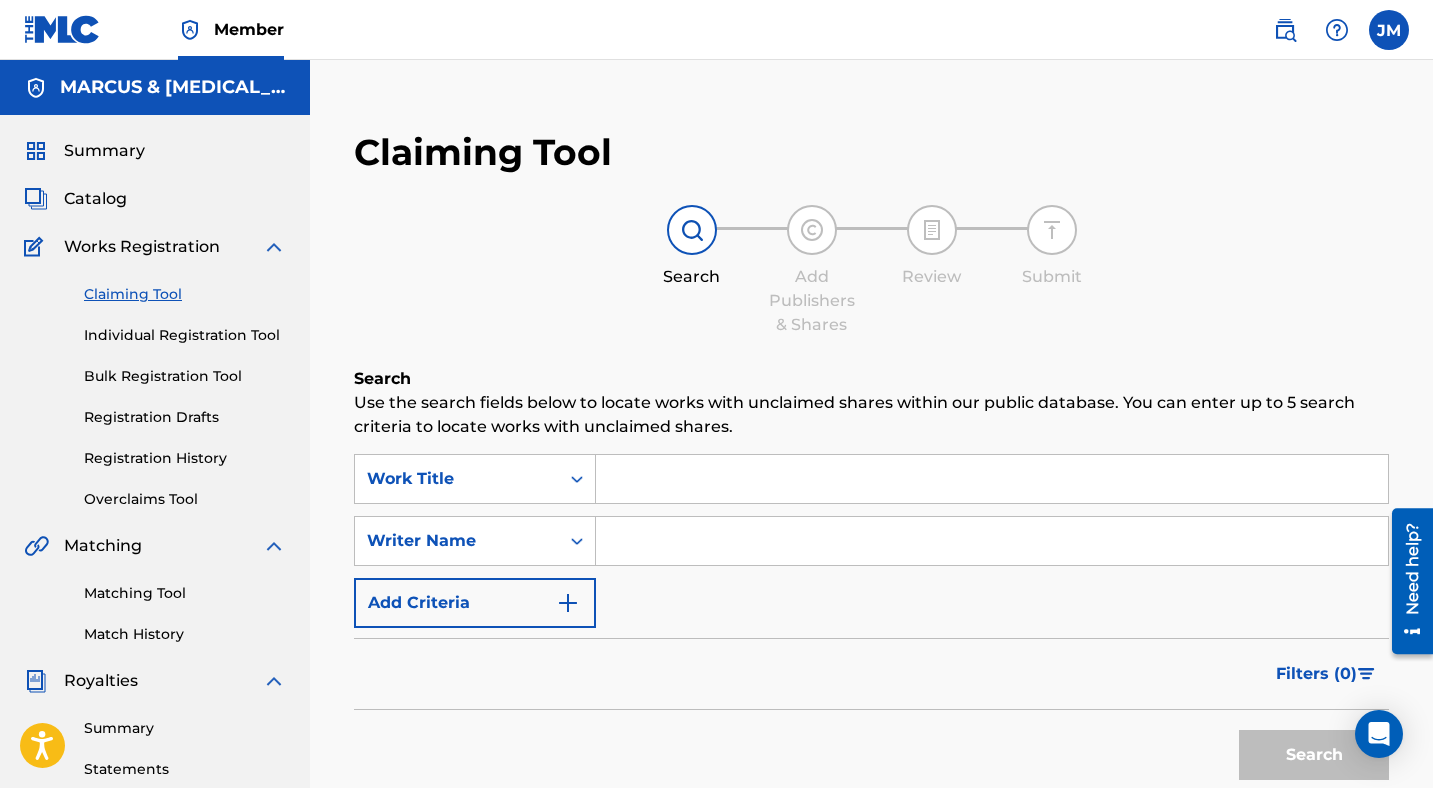 click on "Bulk Registration Tool" at bounding box center (185, 376) 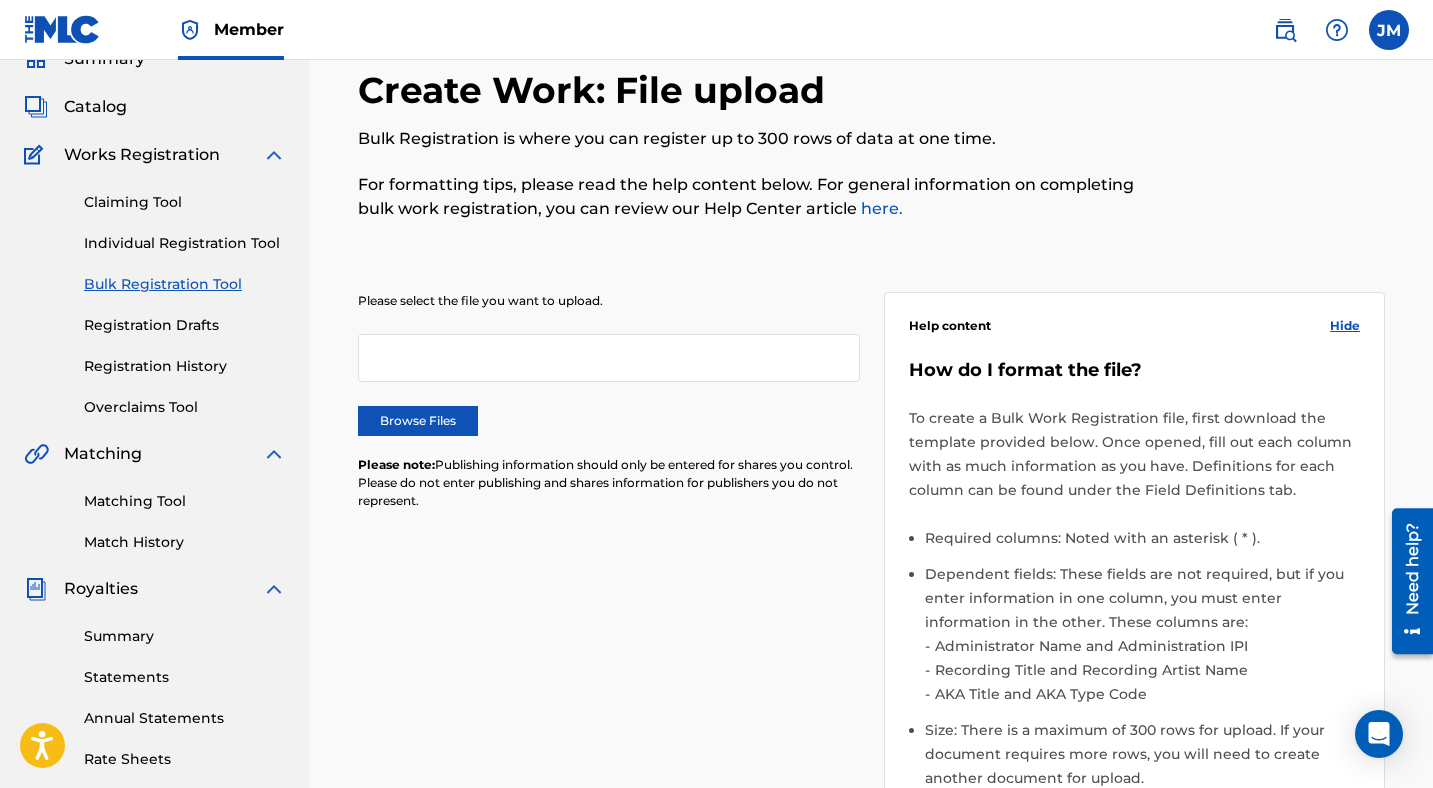 scroll, scrollTop: 64, scrollLeft: 0, axis: vertical 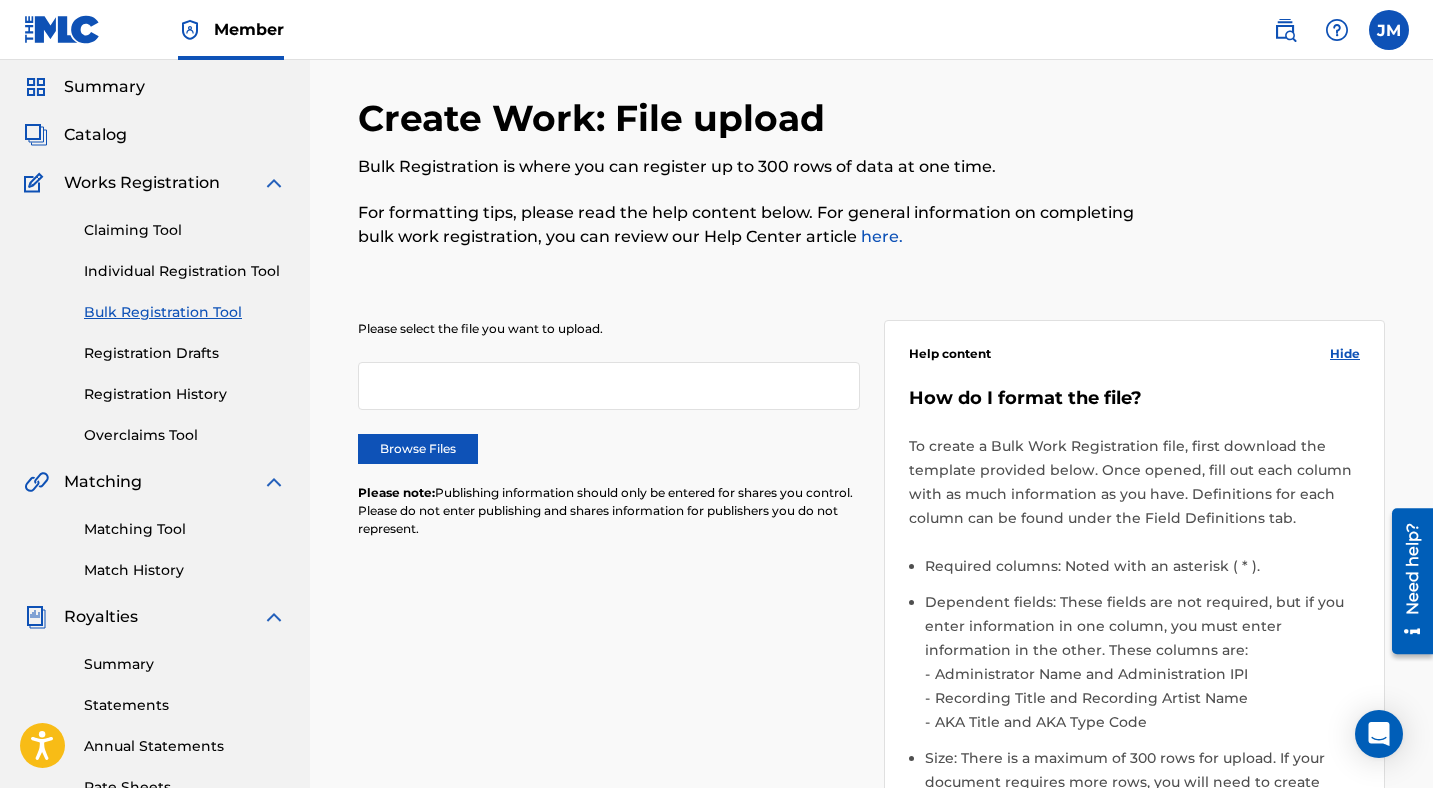 click on "Individual Registration Tool" at bounding box center (185, 271) 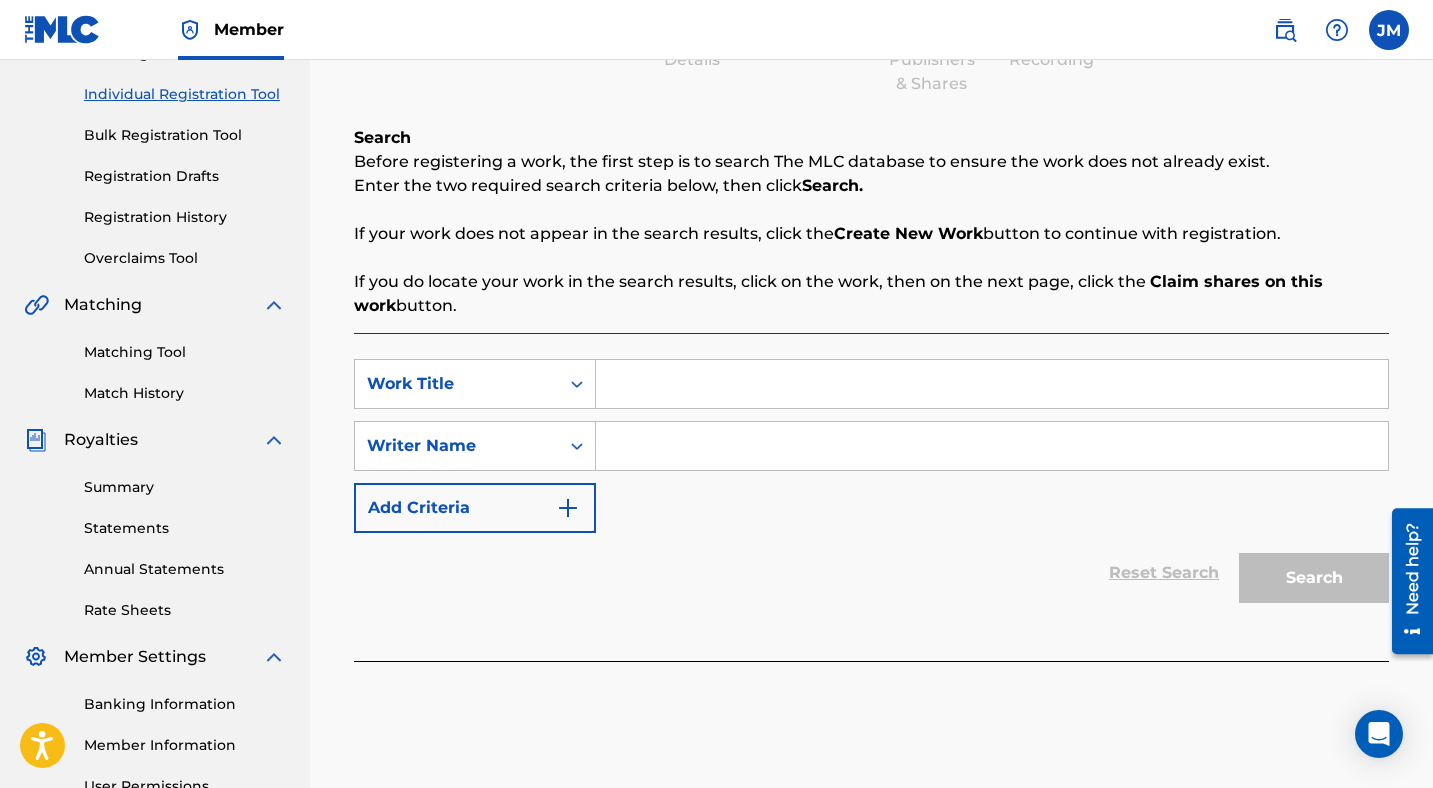 scroll, scrollTop: 244, scrollLeft: 0, axis: vertical 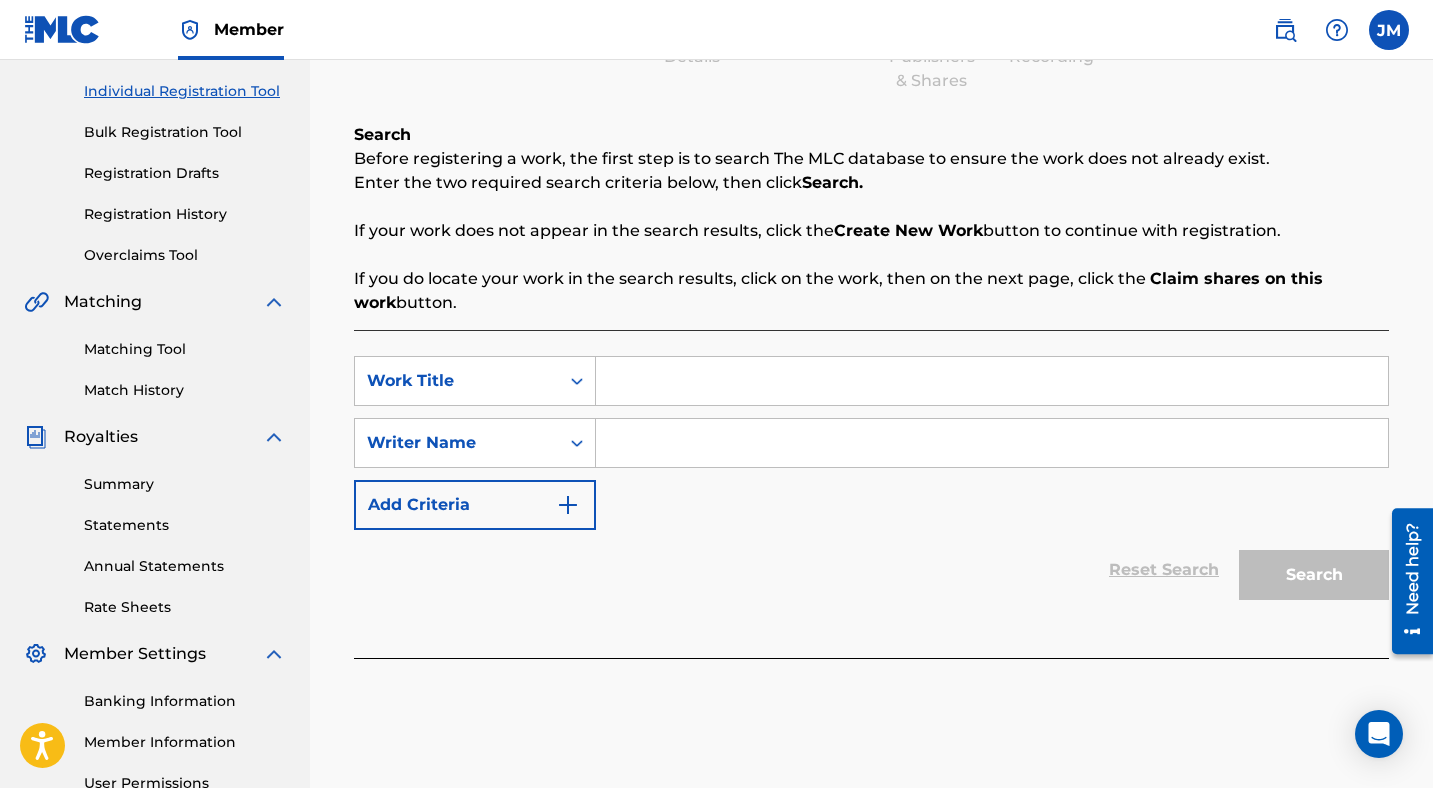 click at bounding box center [992, 381] 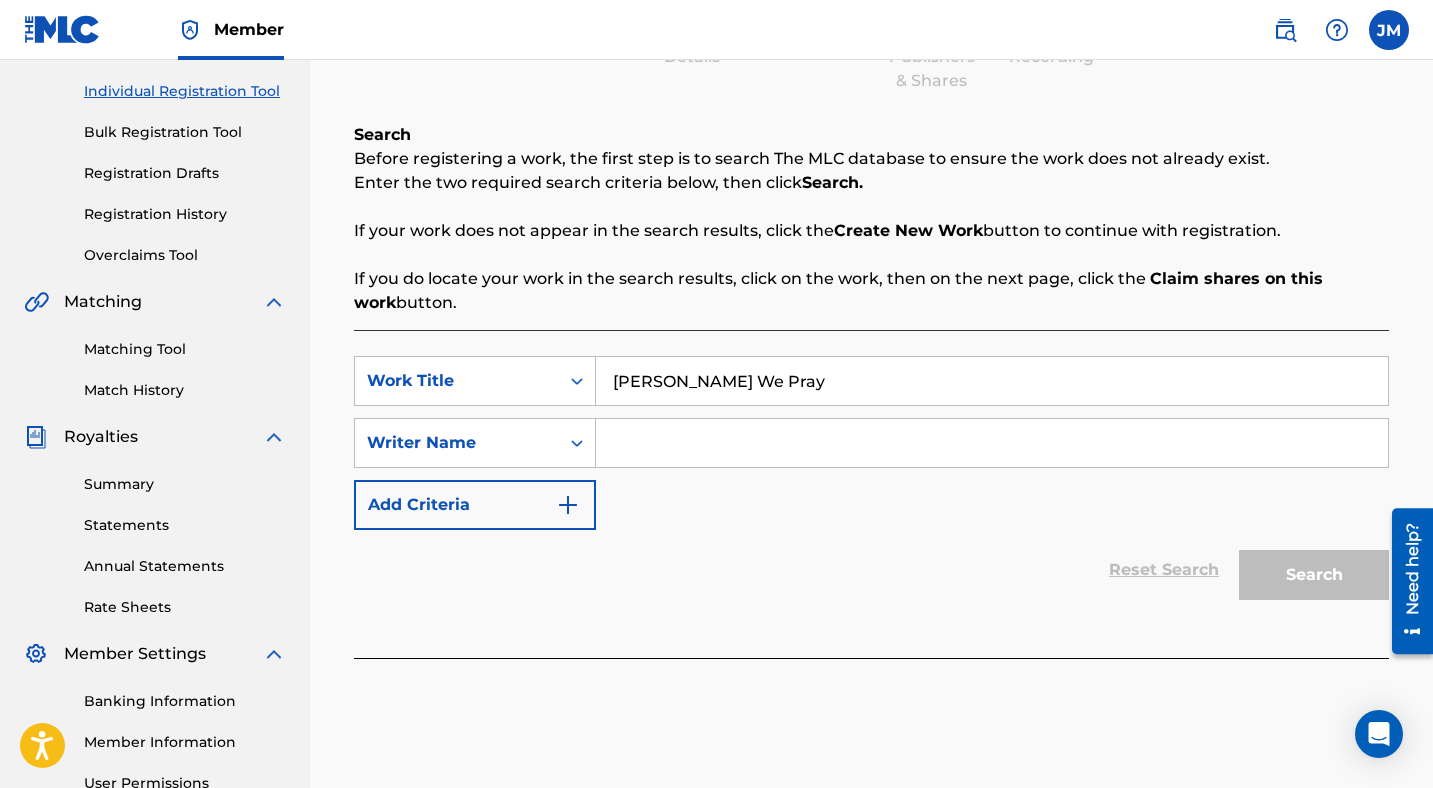 type on "[PERSON_NAME] We Pray" 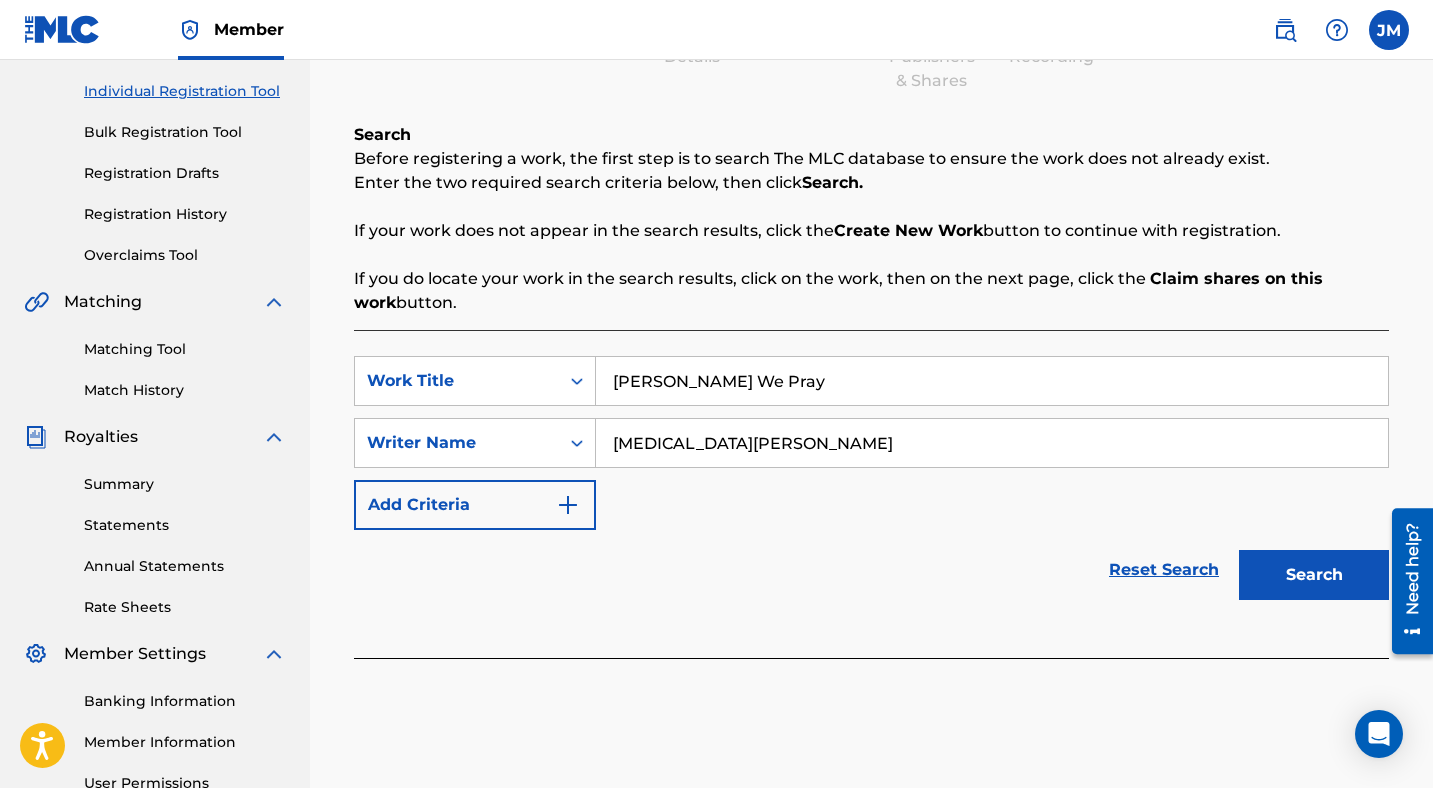 click on "Search" at bounding box center (1314, 575) 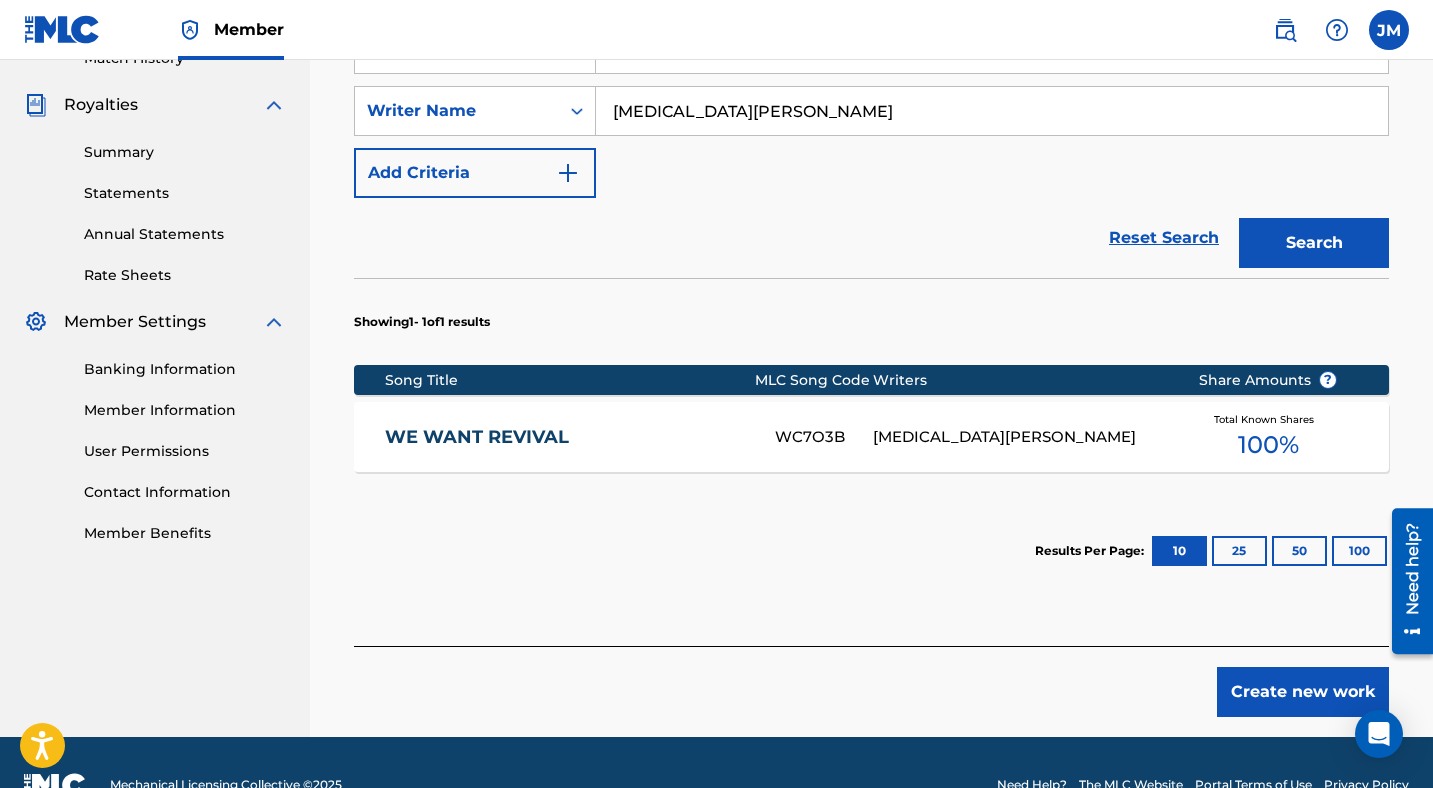 click on "Create new work" at bounding box center (1303, 692) 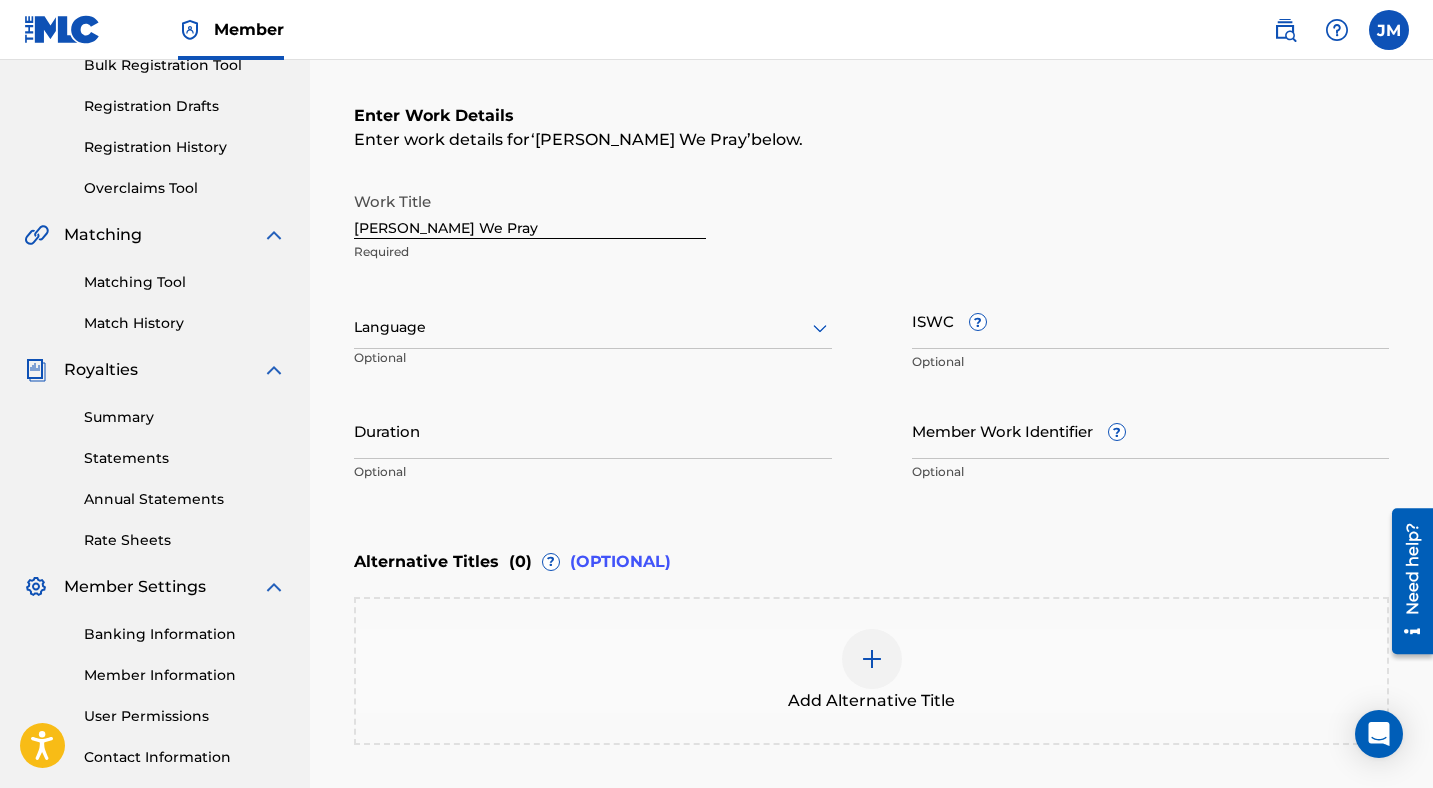 scroll, scrollTop: 310, scrollLeft: 0, axis: vertical 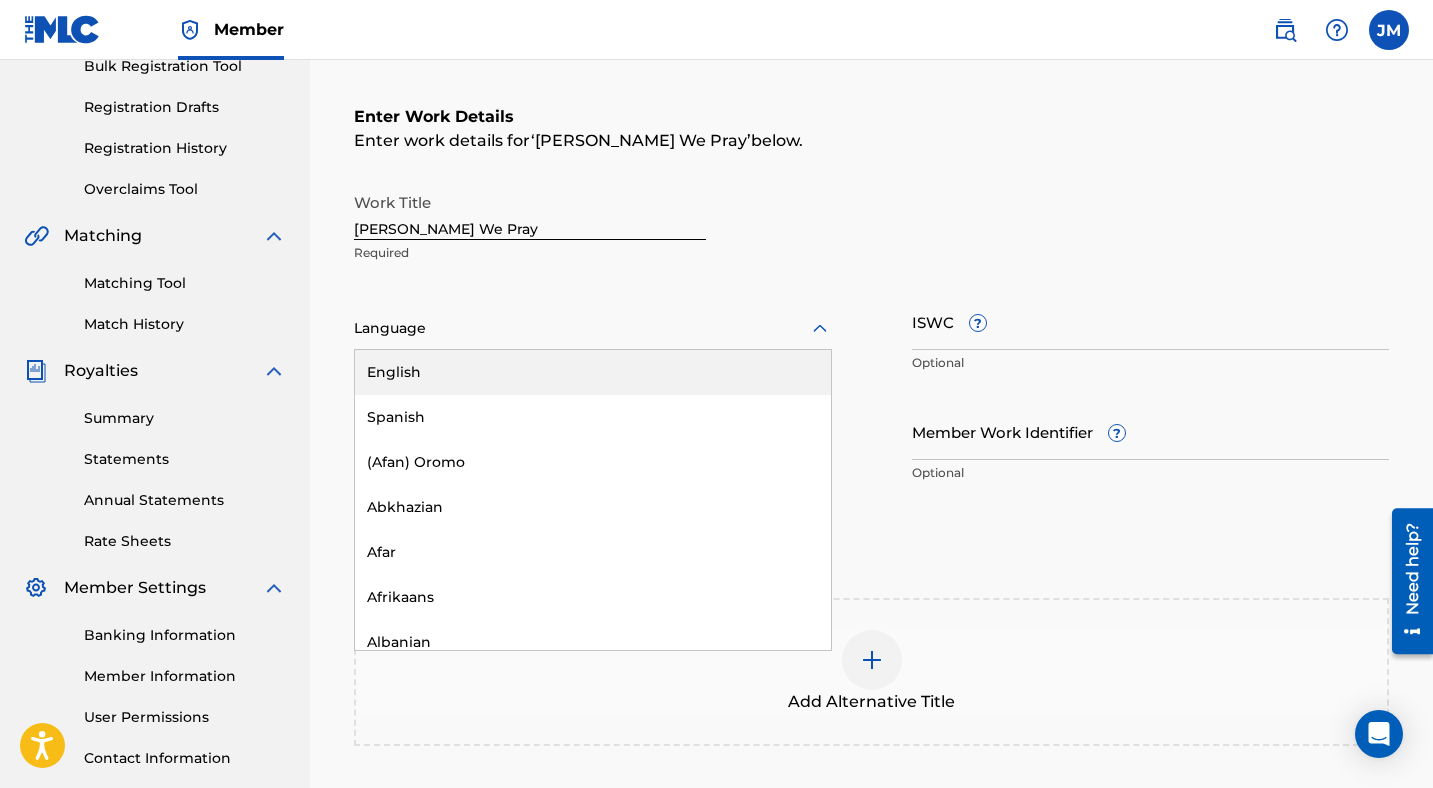 click at bounding box center [593, 328] 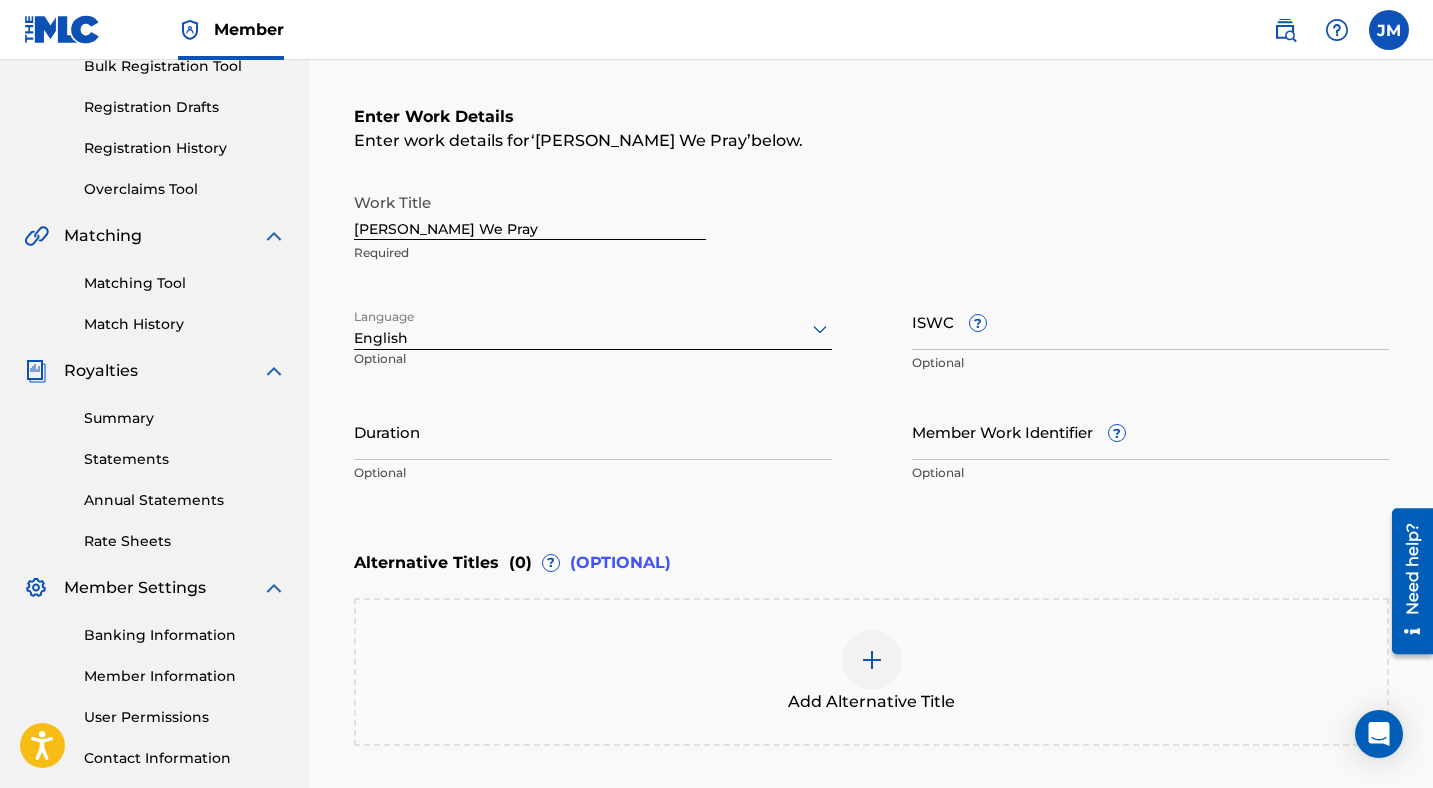 click on "Member Work Identifier   ?" at bounding box center [1151, 431] 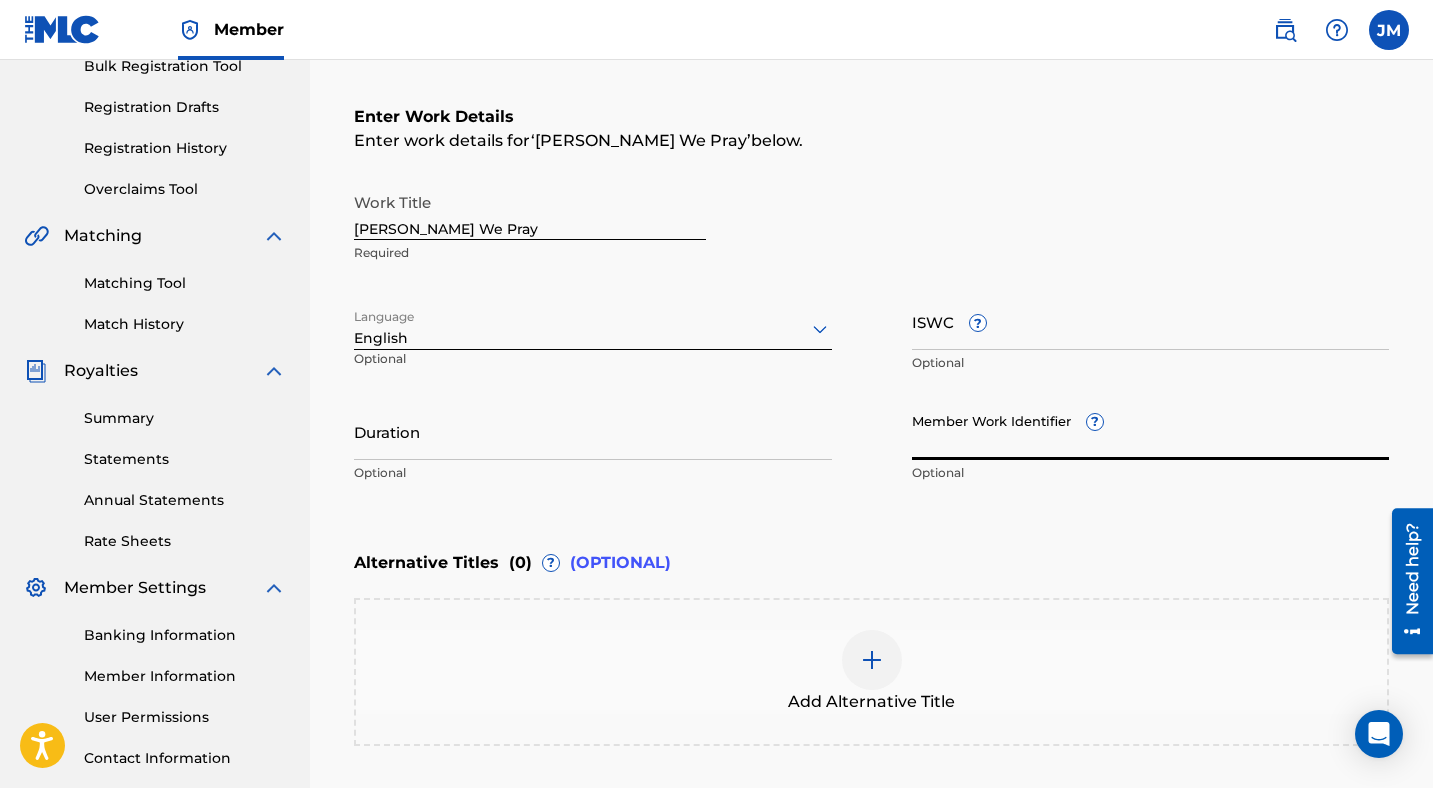 click on "ISWC   ?" at bounding box center [1151, 321] 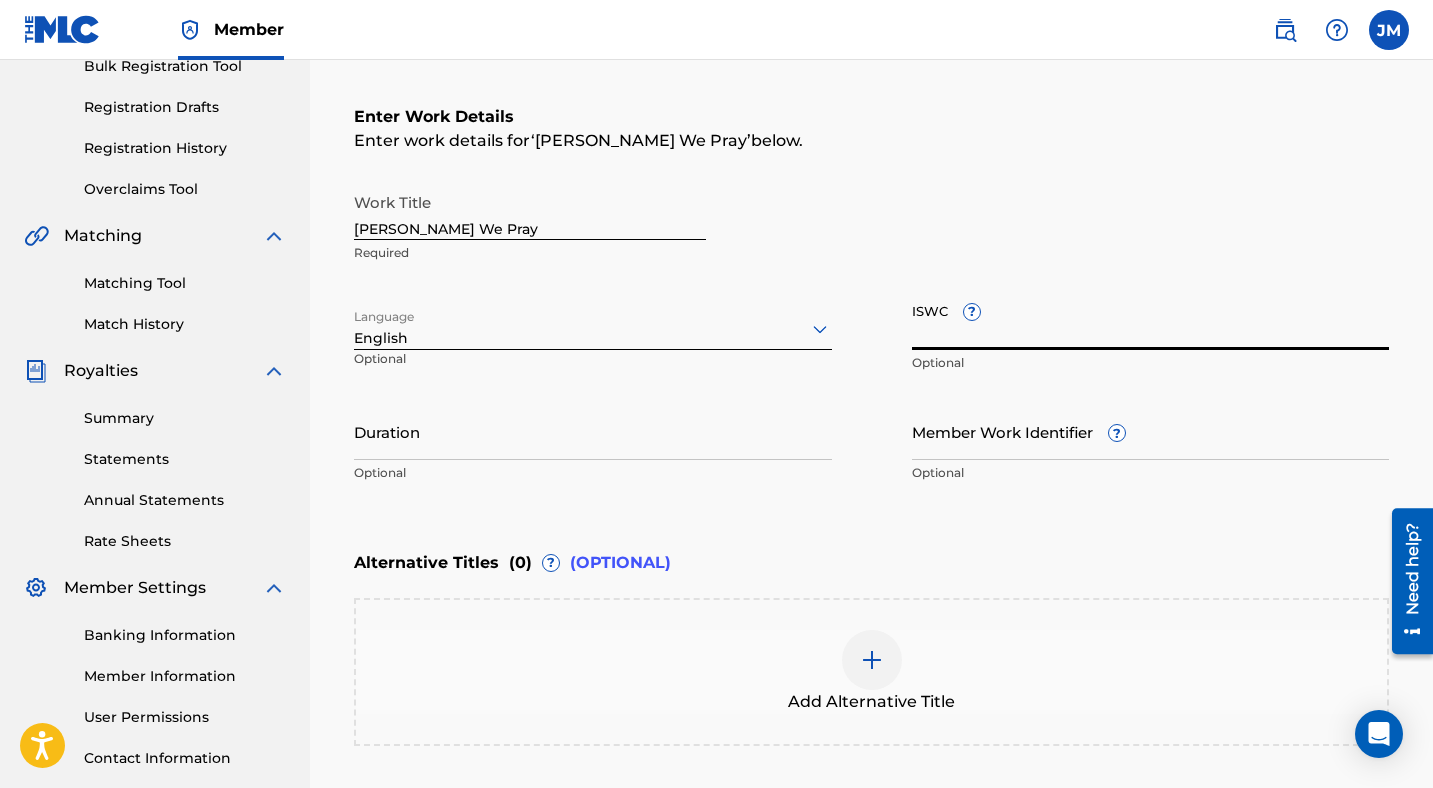 paste on "T3222852833" 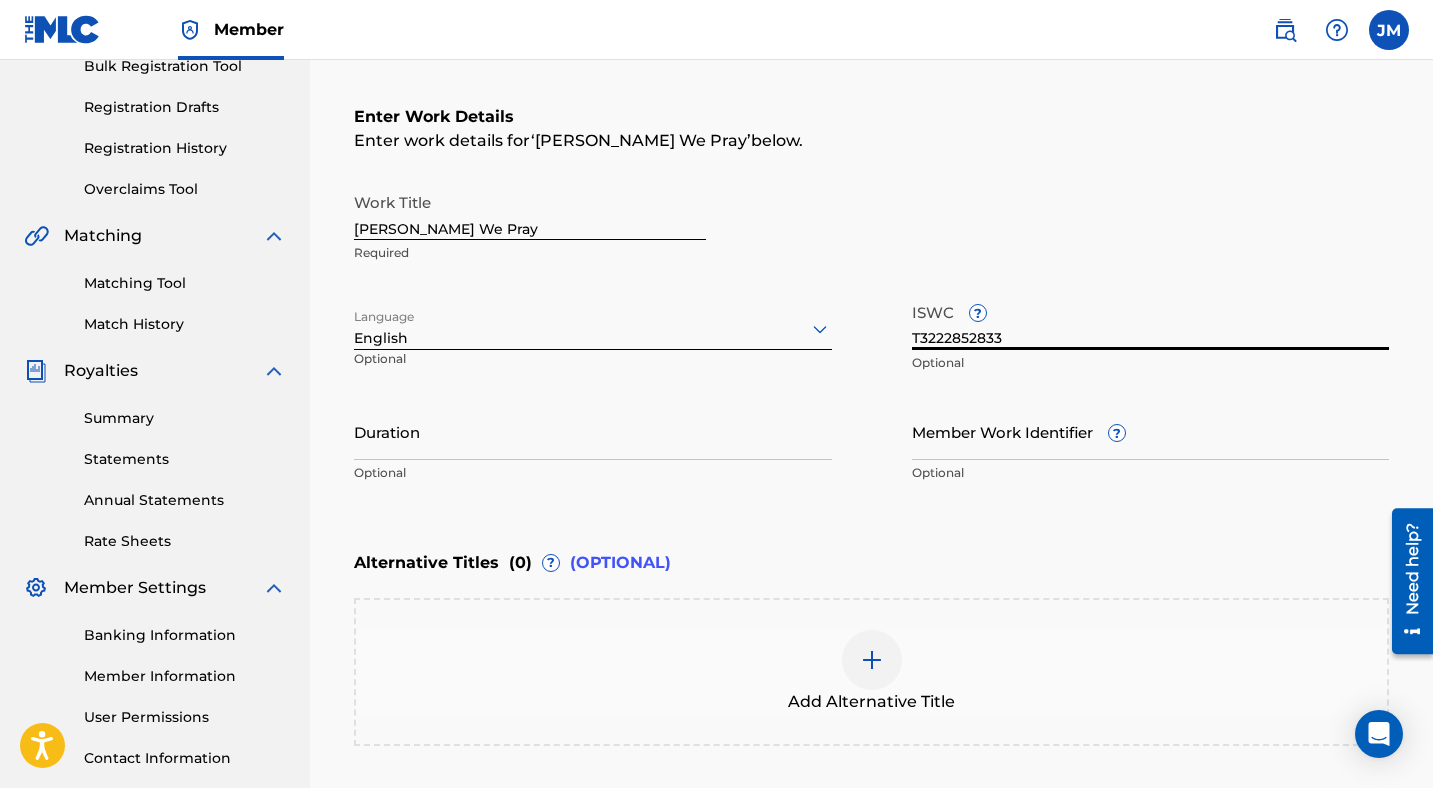 type on "T3222852833" 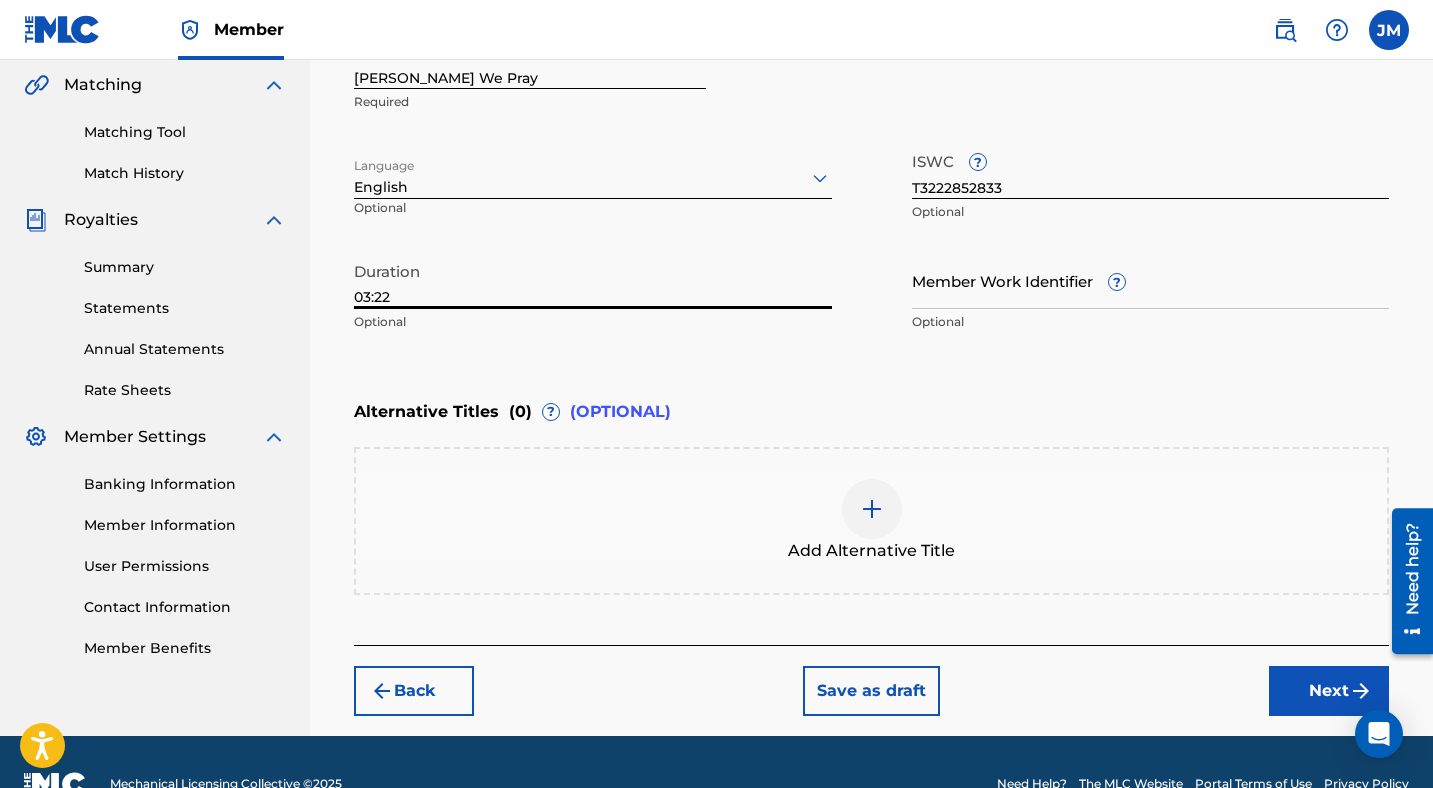 scroll, scrollTop: 462, scrollLeft: 0, axis: vertical 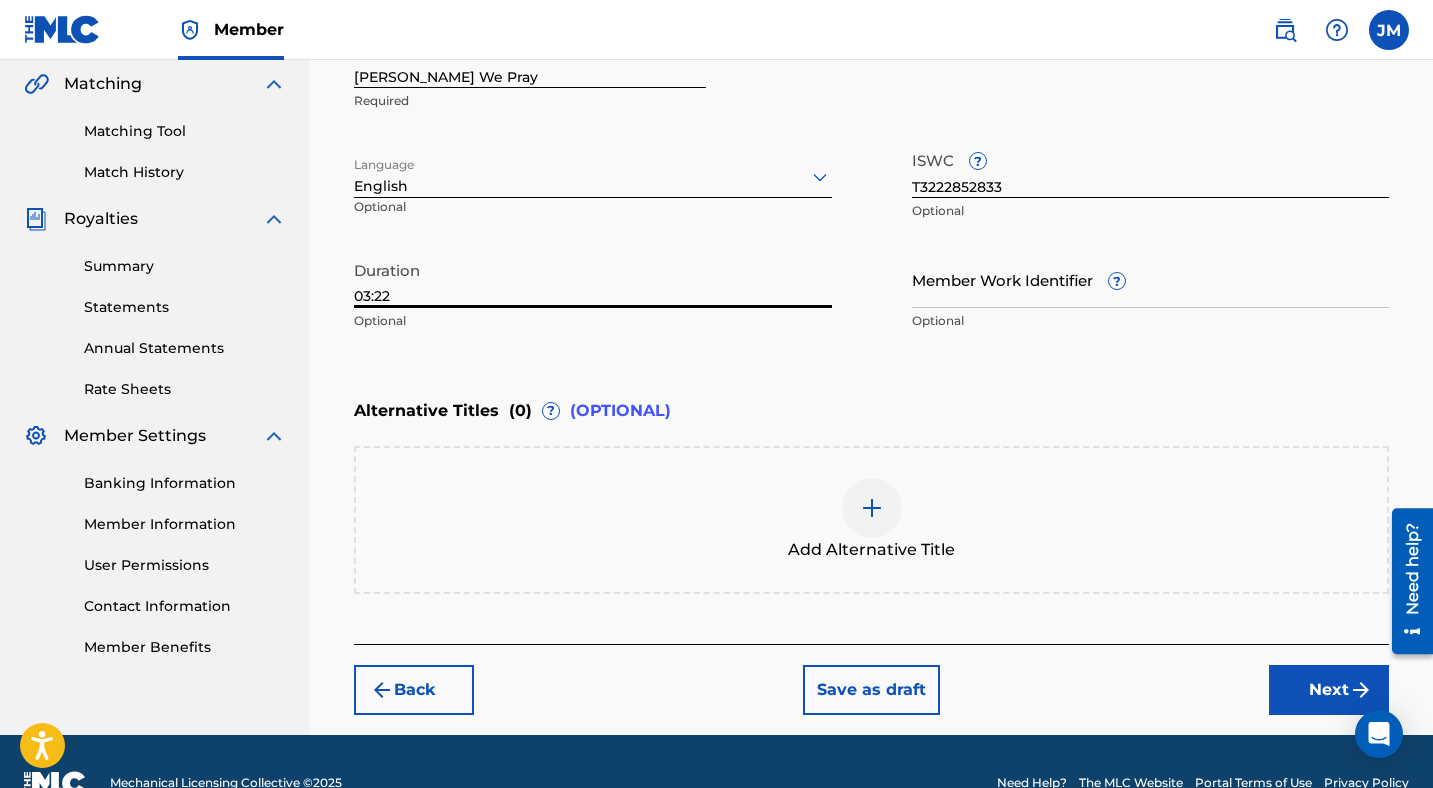type on "03:22" 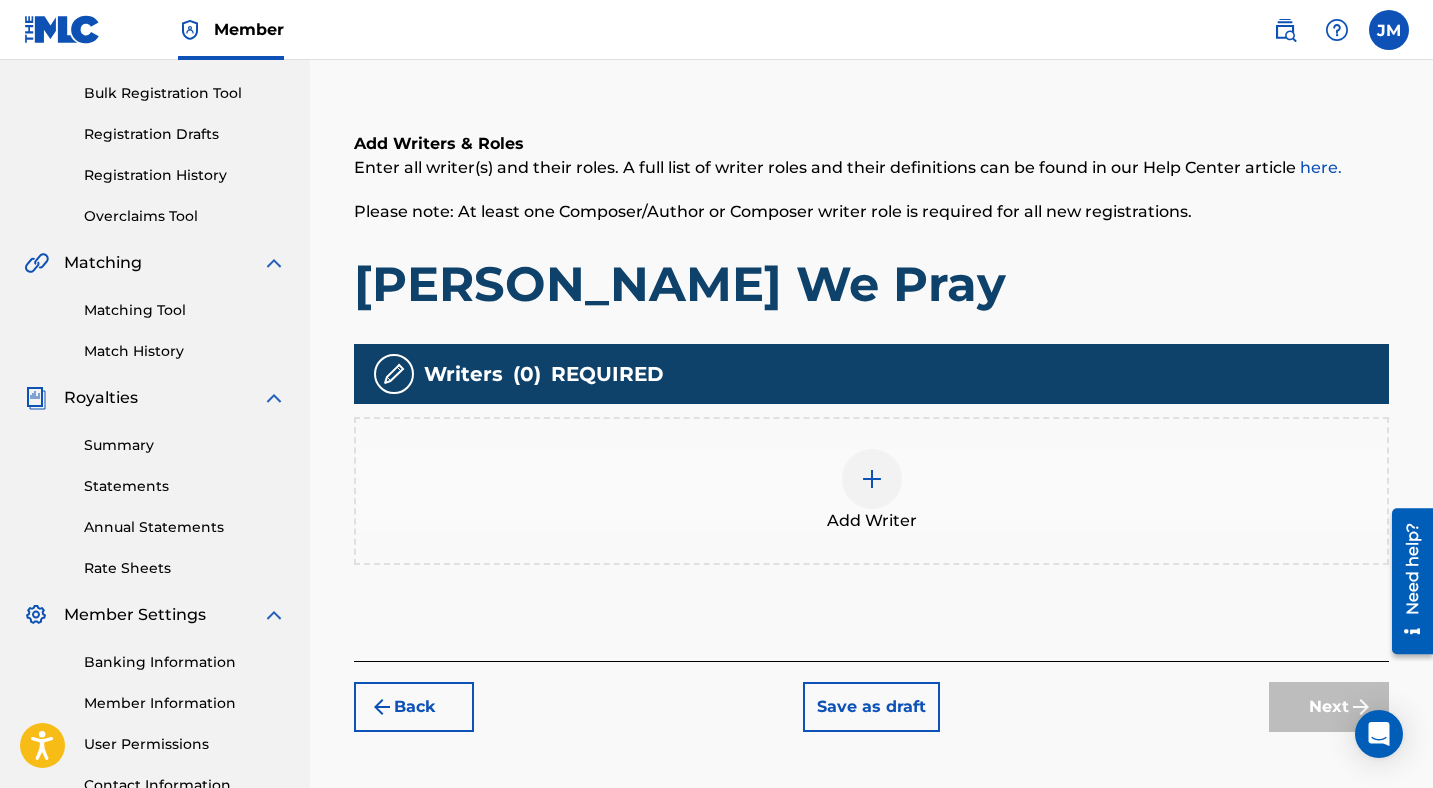 scroll, scrollTop: 90, scrollLeft: 0, axis: vertical 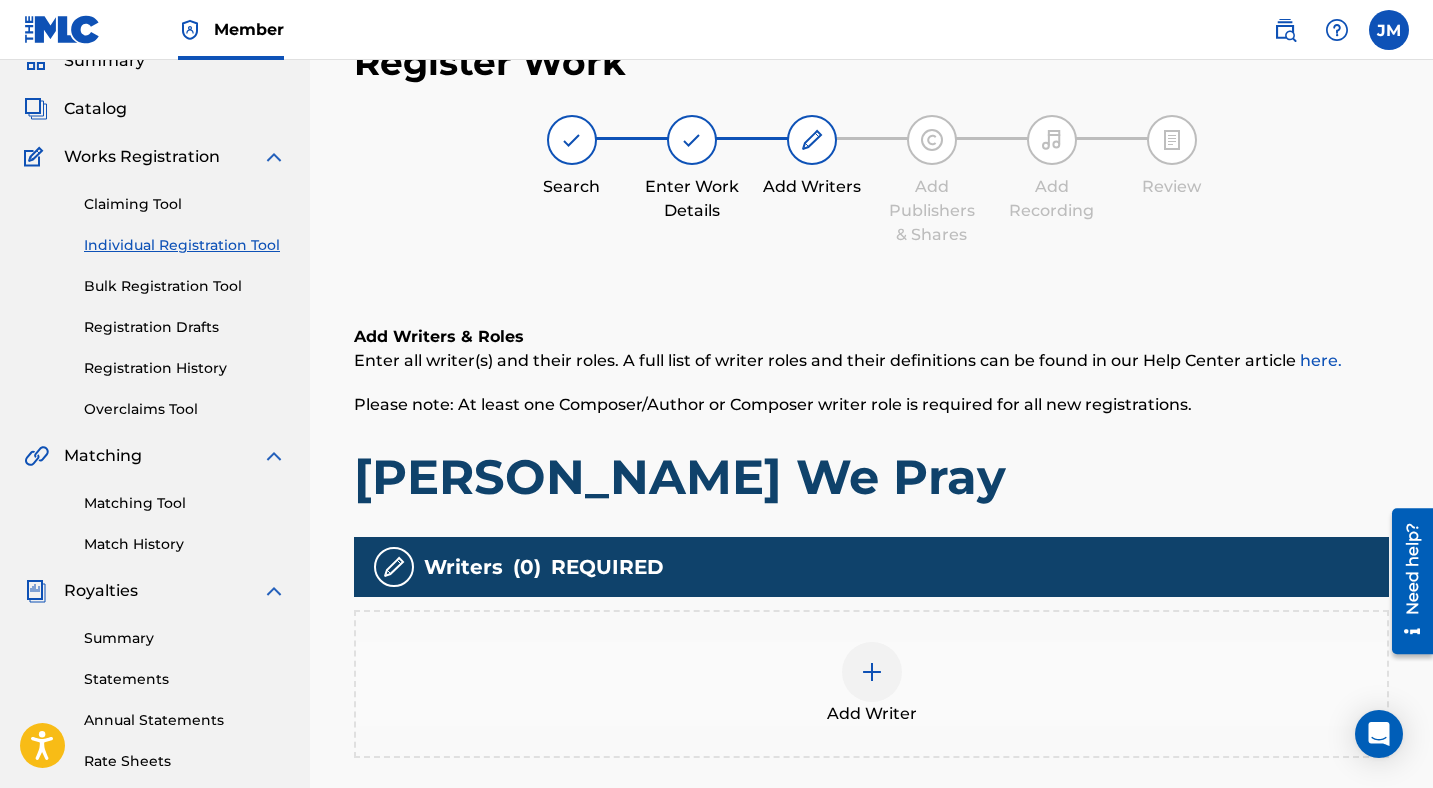 click on "Add Writer" at bounding box center [871, 684] 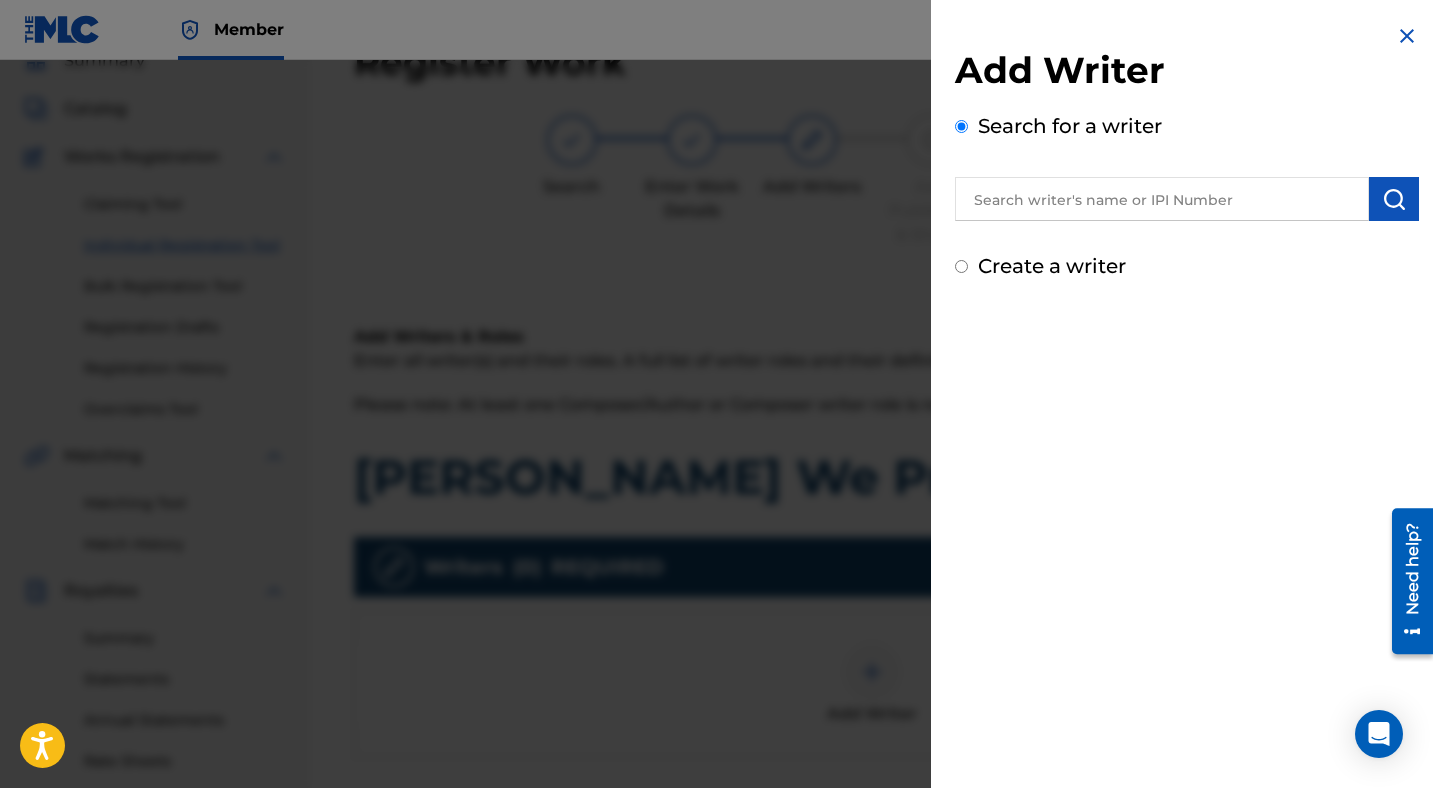 click at bounding box center (1162, 199) 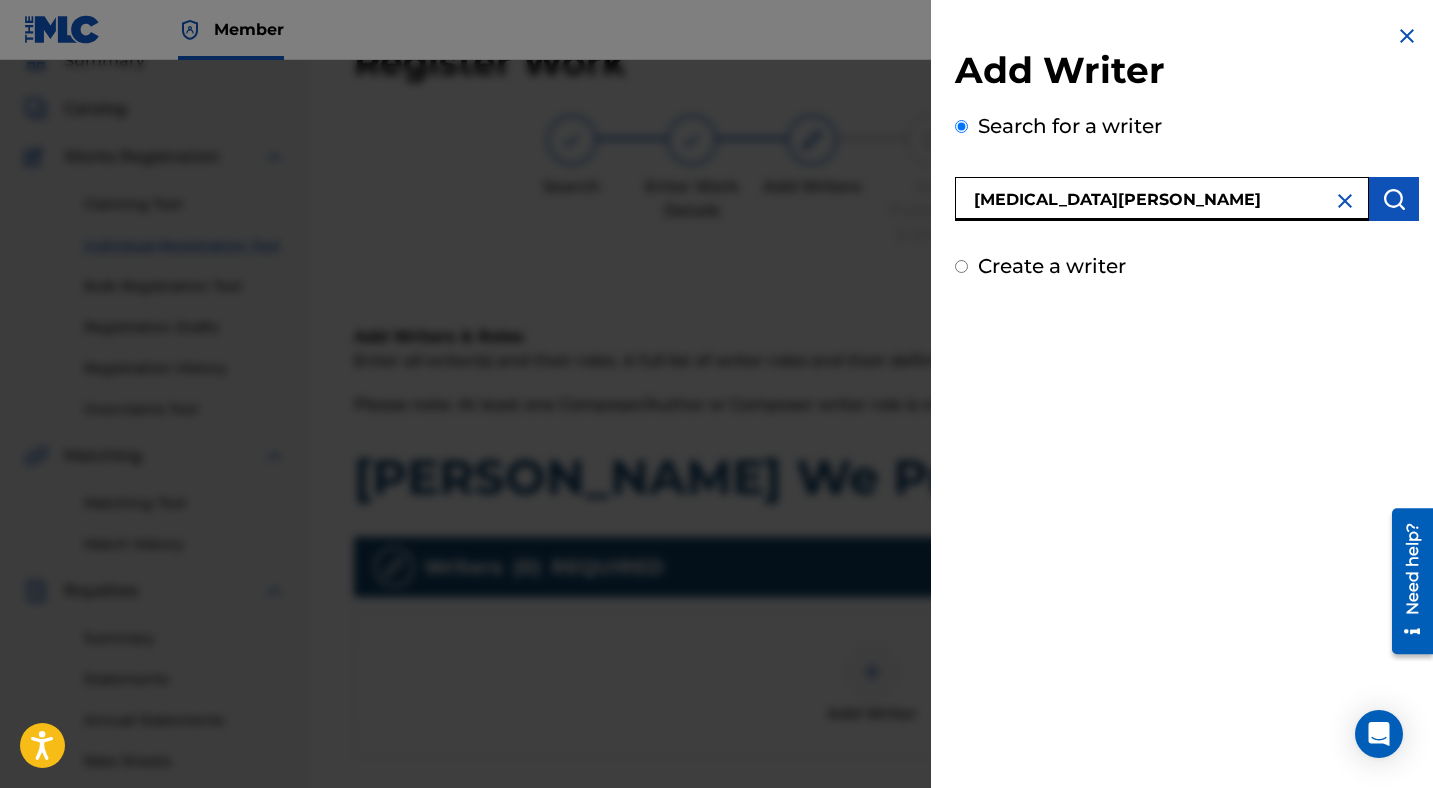type on "[MEDICAL_DATA][PERSON_NAME]" 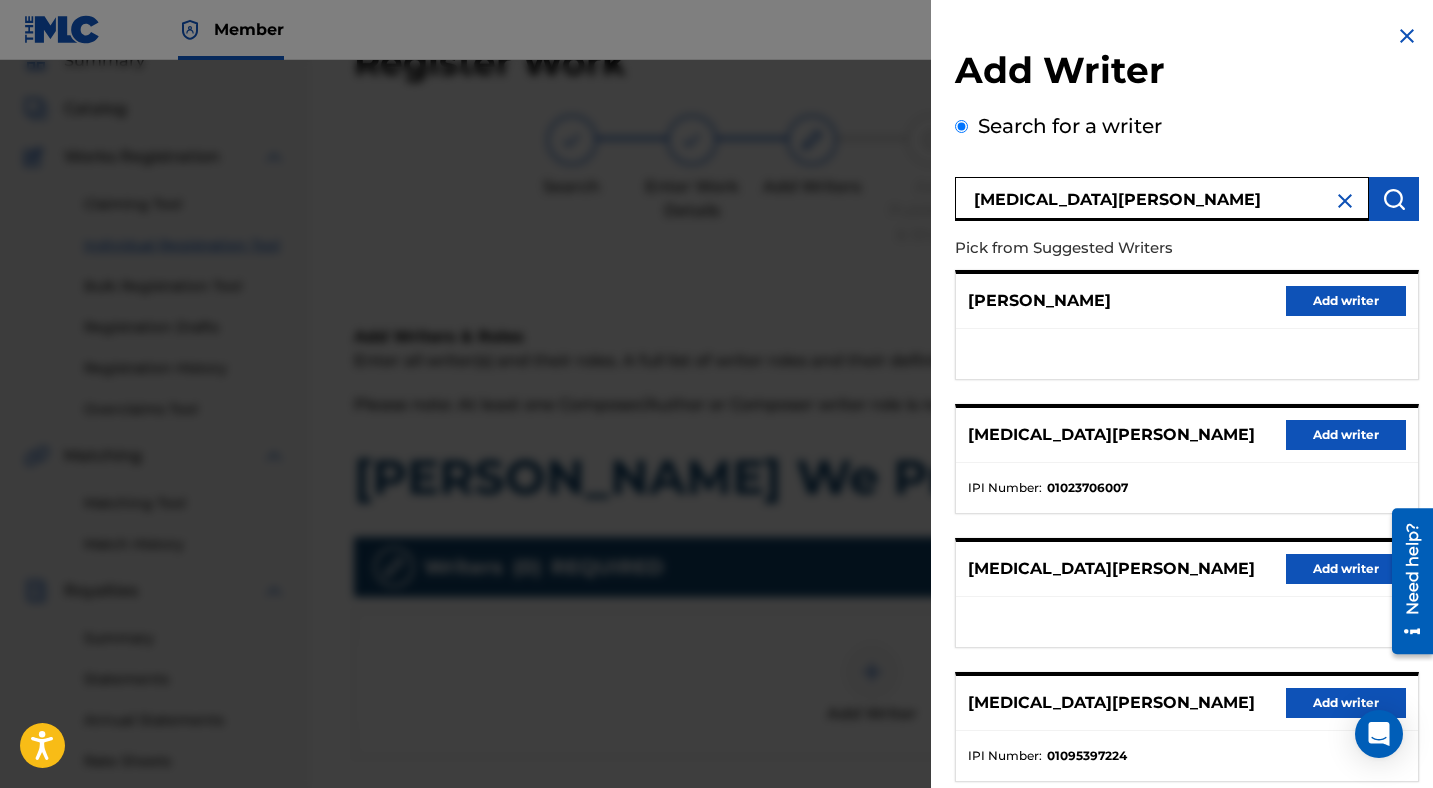 scroll, scrollTop: 44, scrollLeft: 0, axis: vertical 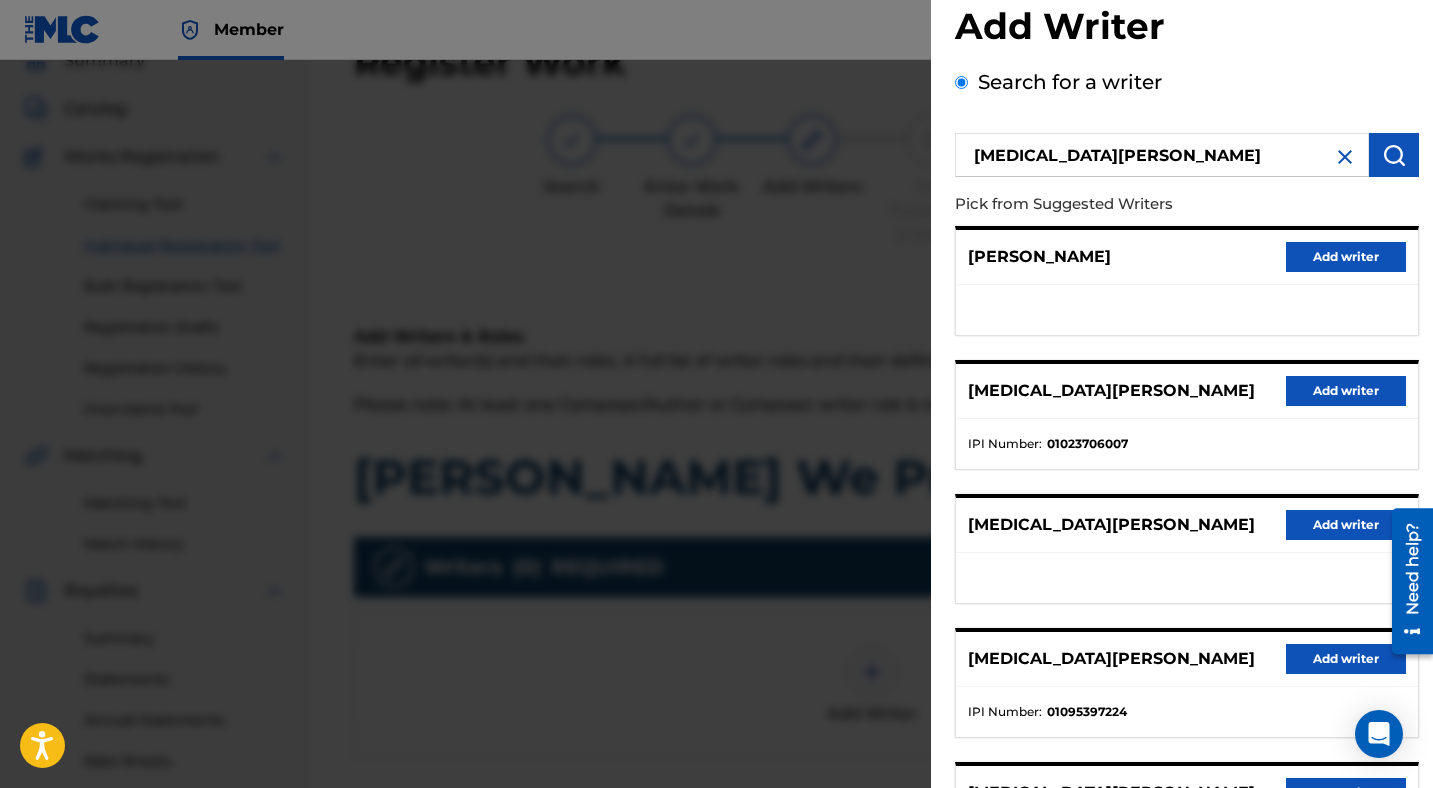 click on "Add writer" at bounding box center (1346, 391) 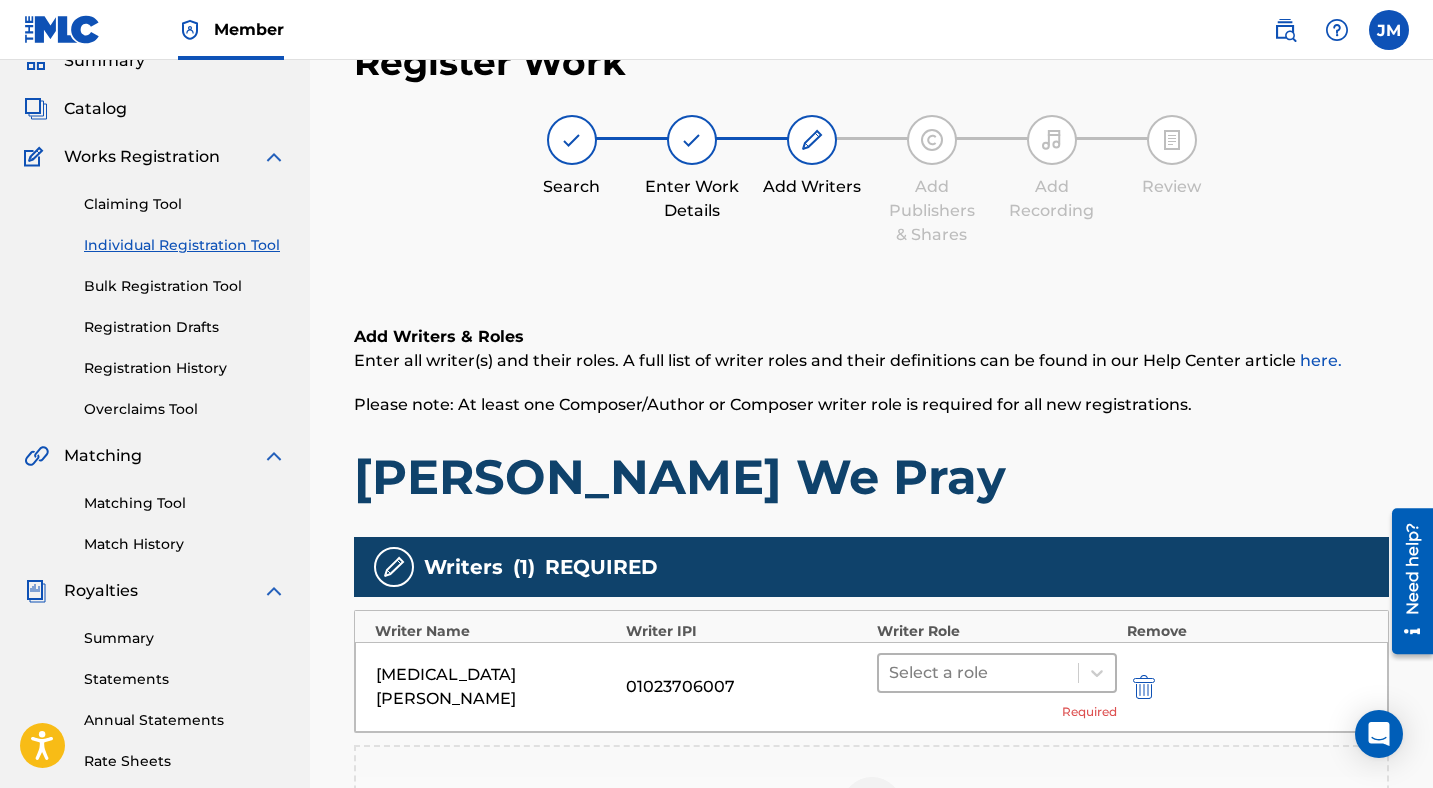 click at bounding box center [978, 673] 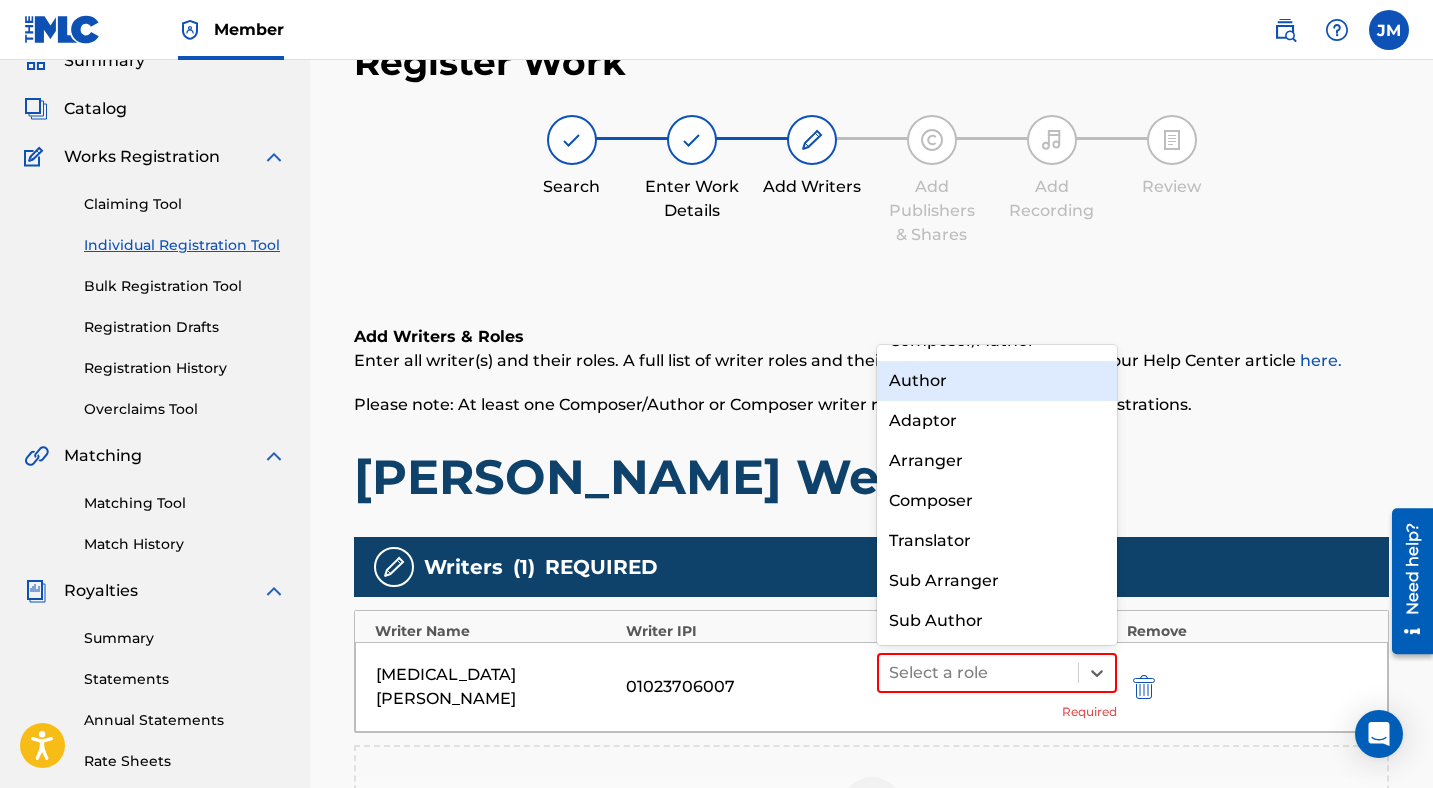 scroll, scrollTop: 0, scrollLeft: 0, axis: both 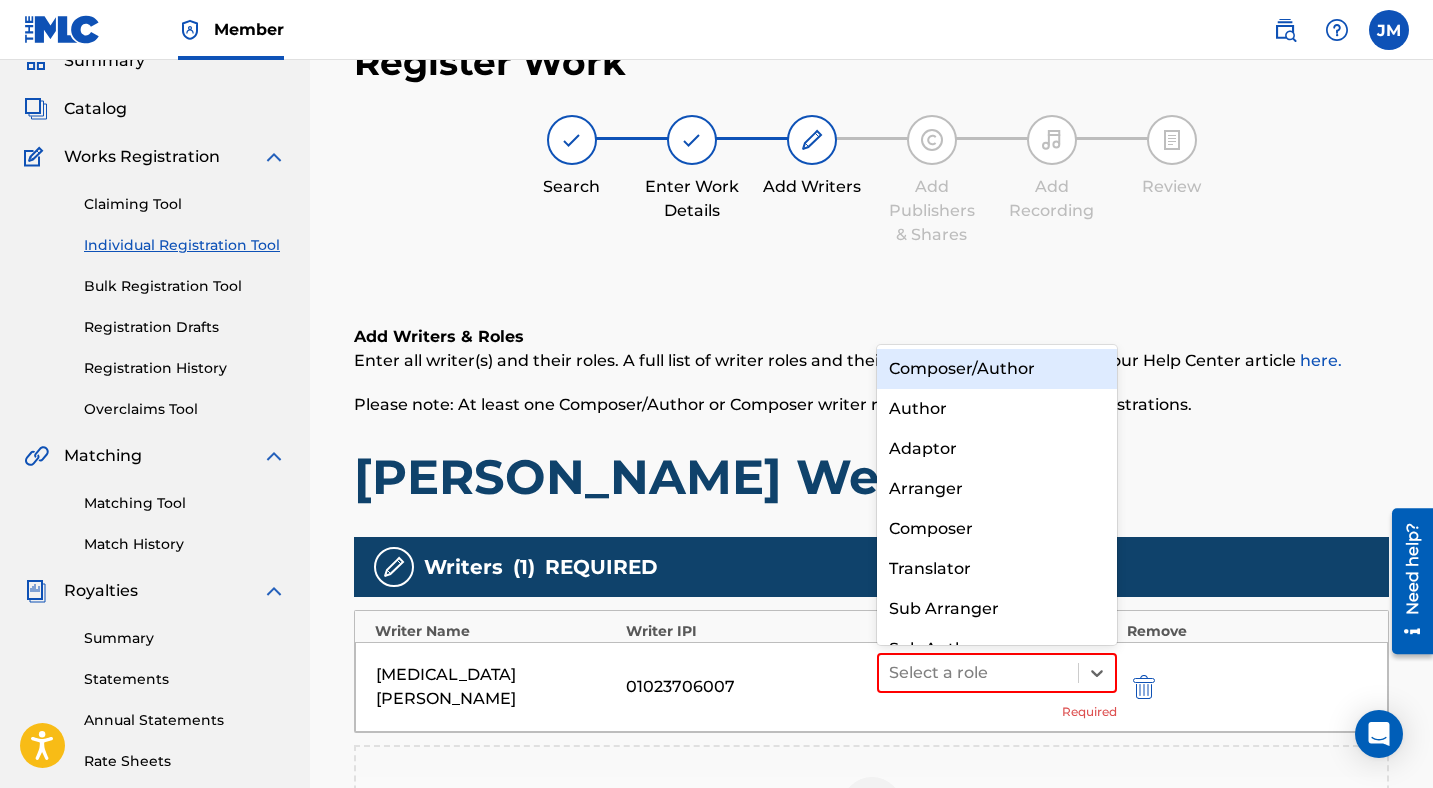 click on "Composer/Author" at bounding box center (997, 369) 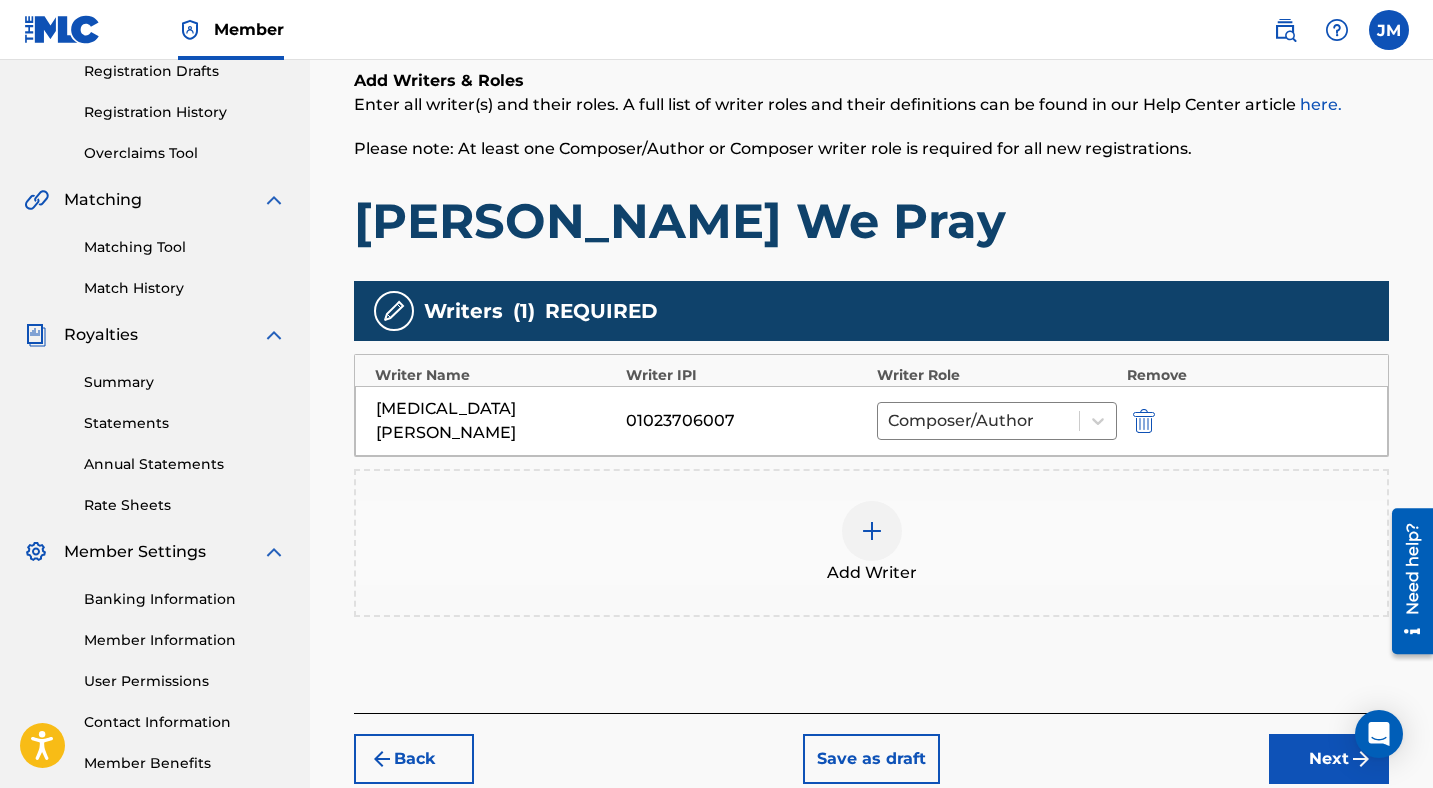 scroll, scrollTop: 390, scrollLeft: 0, axis: vertical 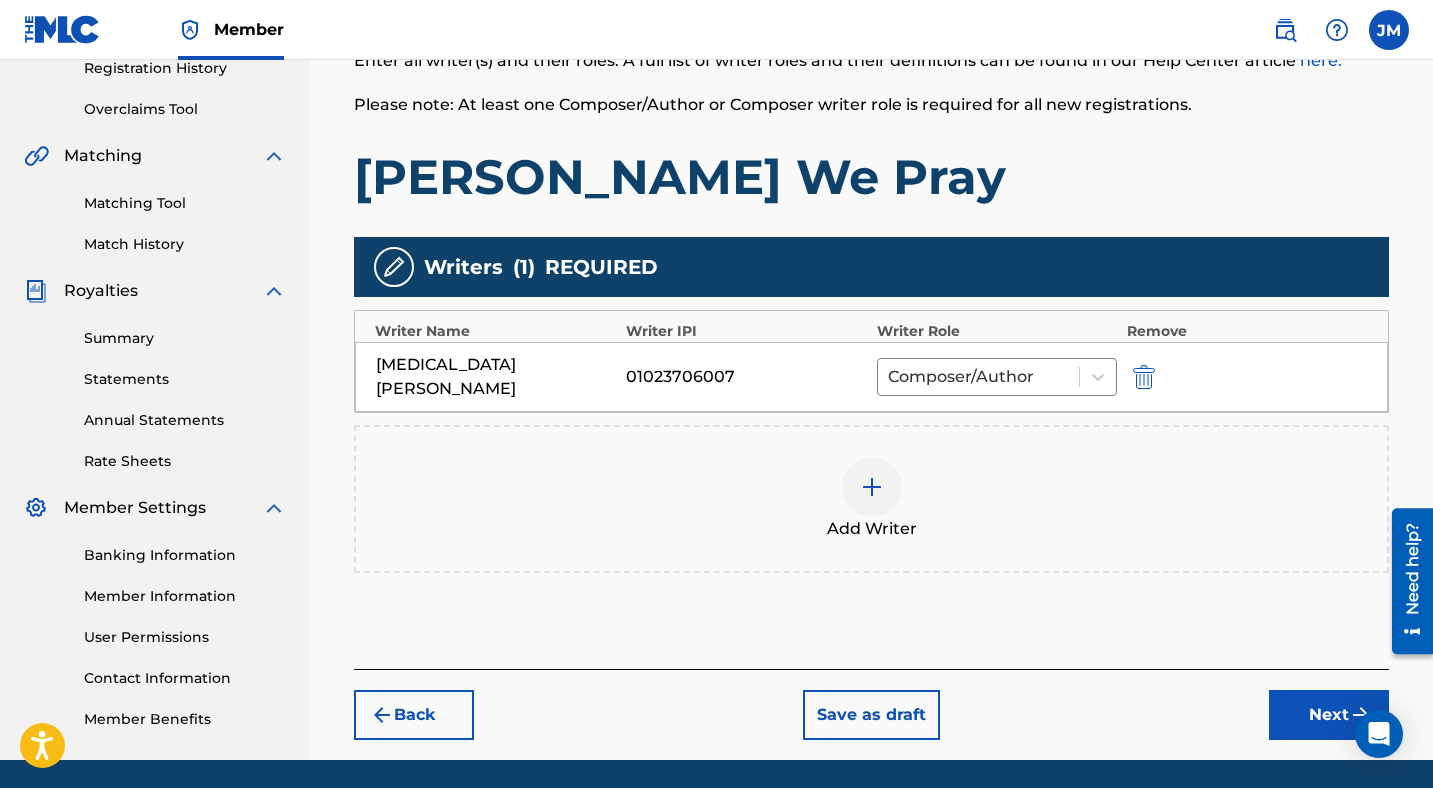 click at bounding box center [872, 487] 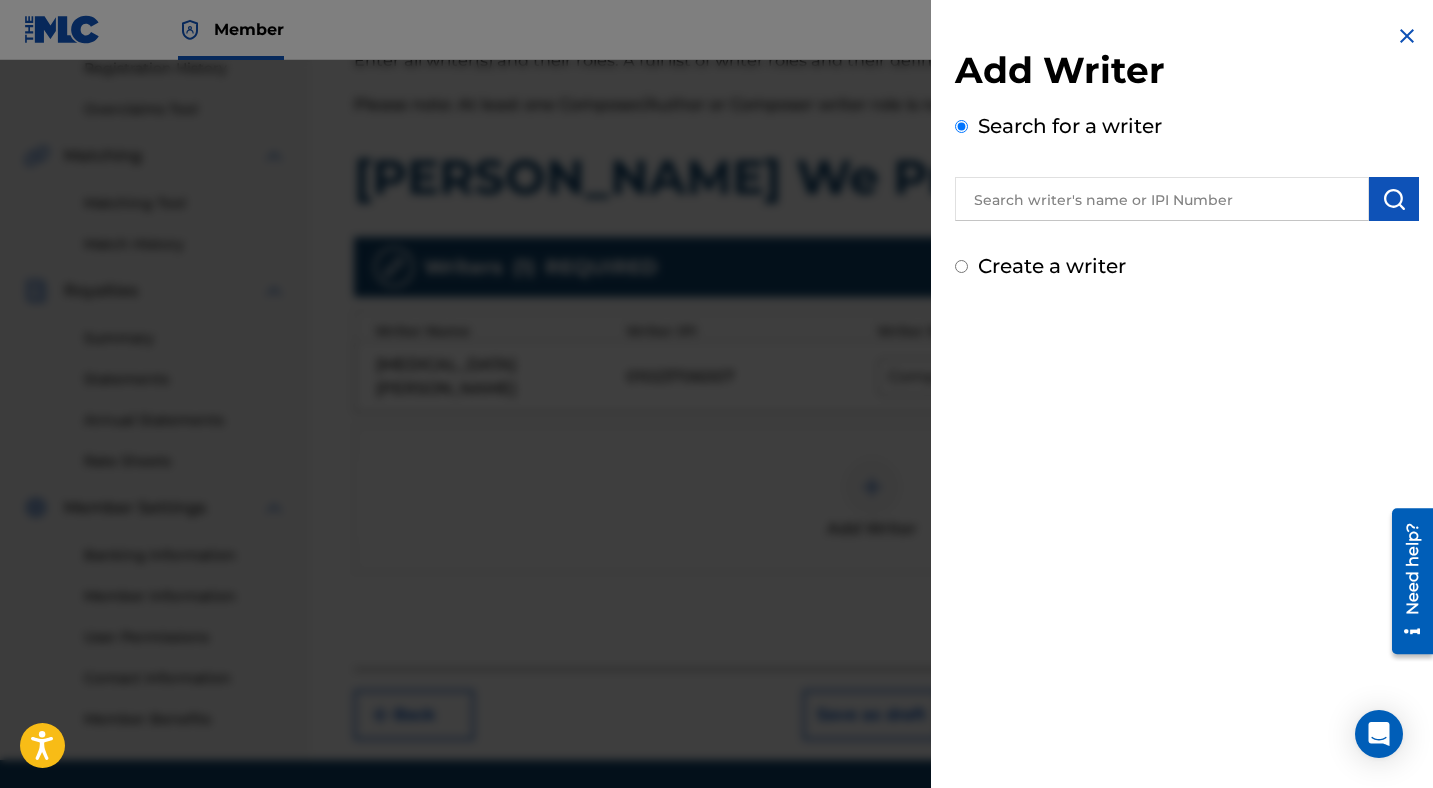 click at bounding box center (1162, 199) 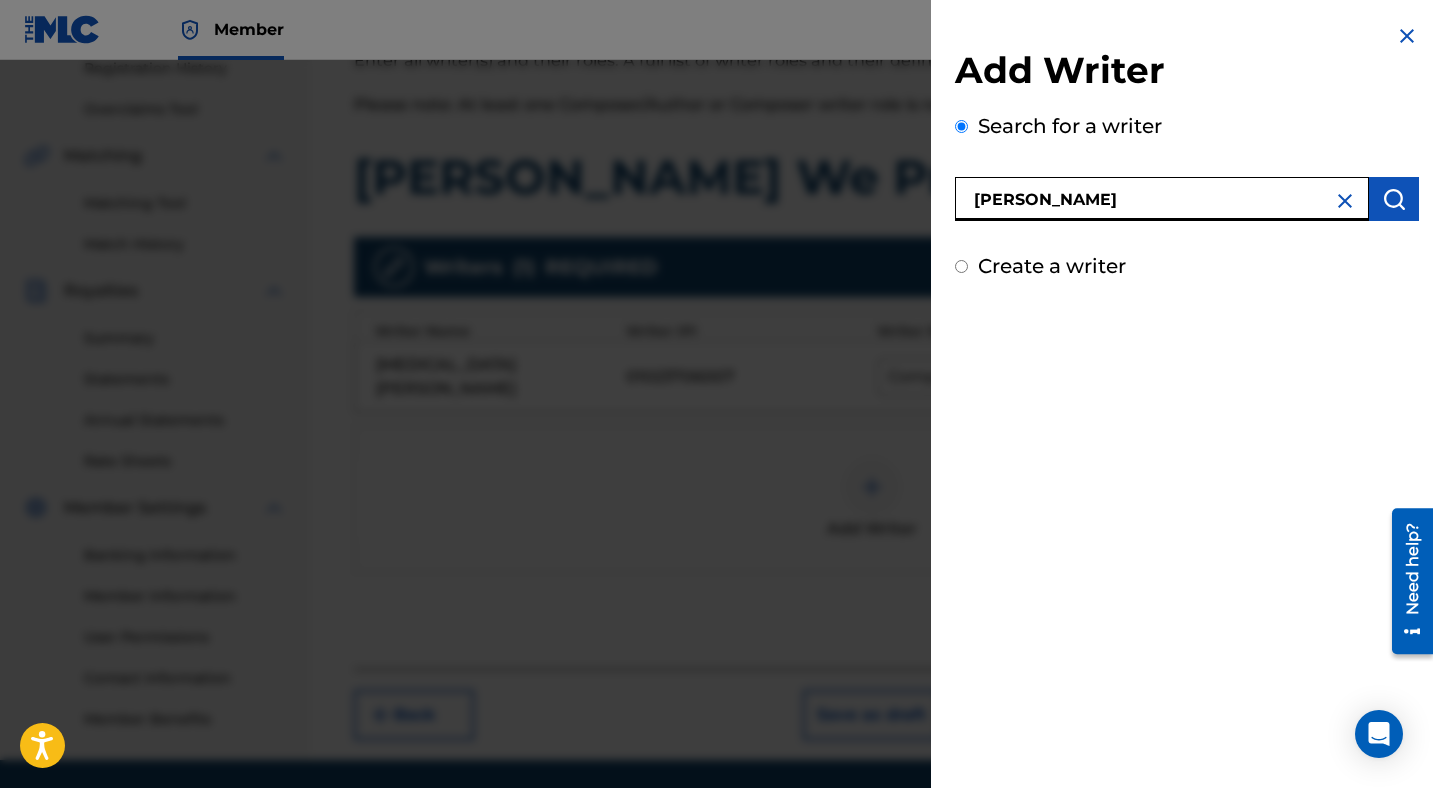 type on "marcus mcgill" 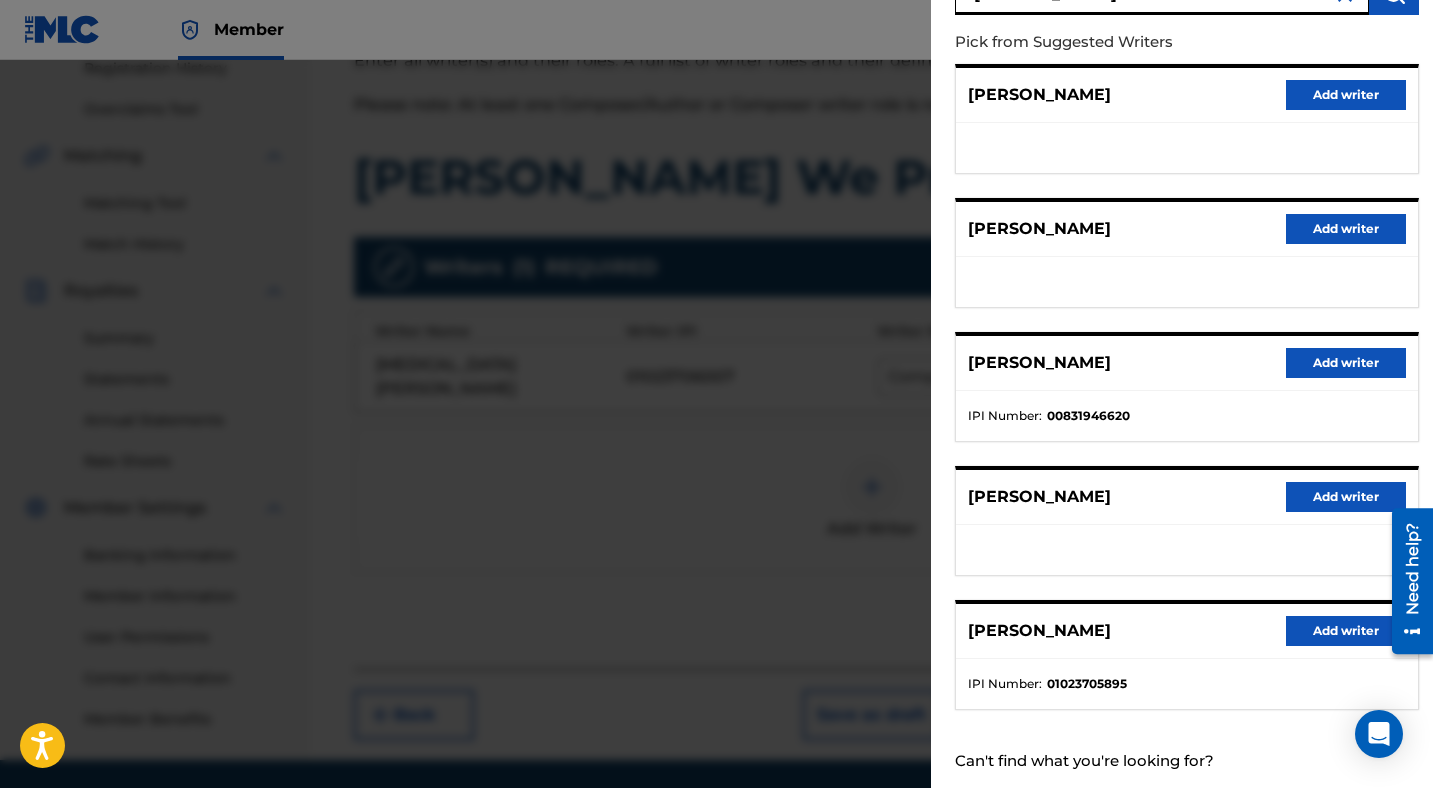 scroll, scrollTop: 254, scrollLeft: 0, axis: vertical 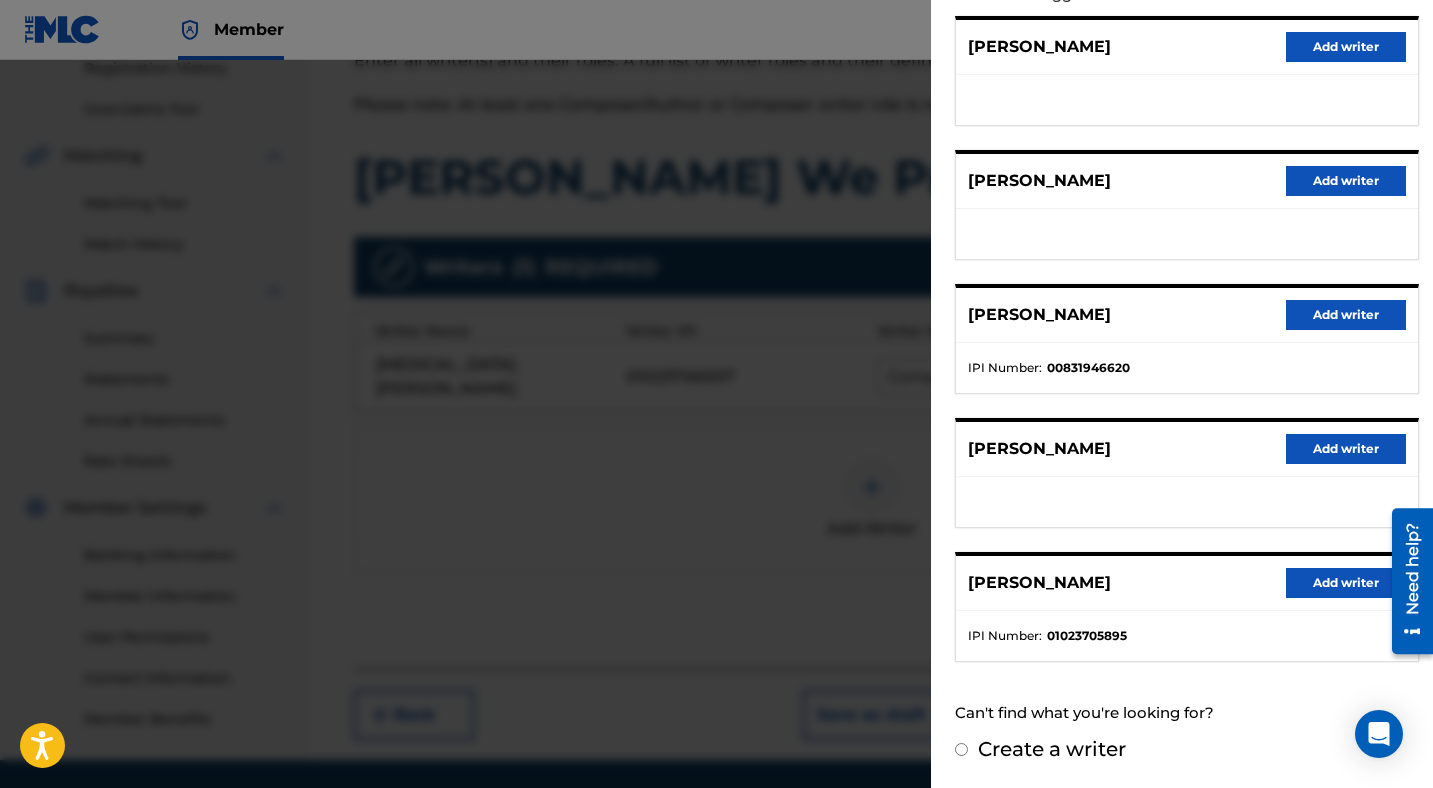 click on "Add writer" at bounding box center (1346, 583) 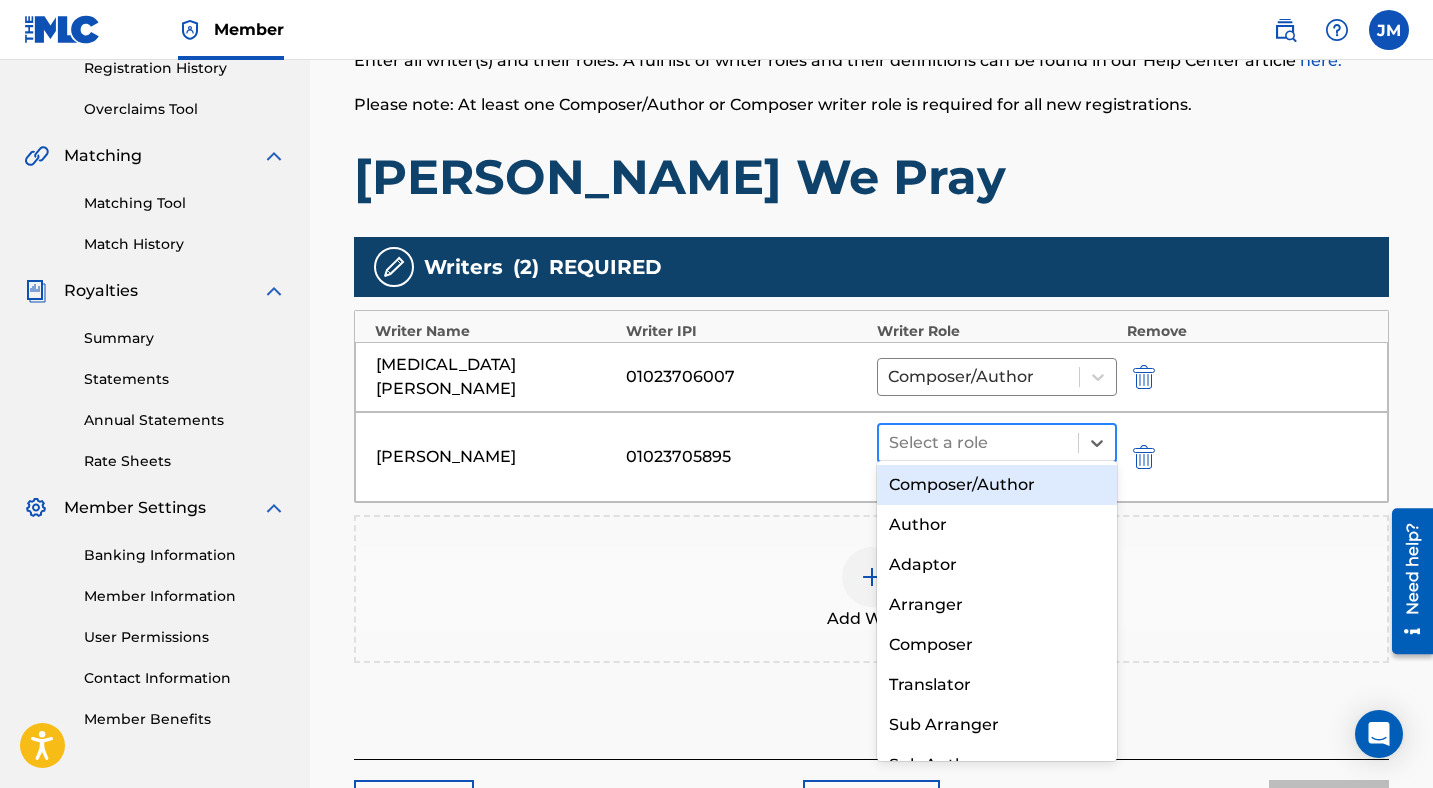 click at bounding box center [978, 443] 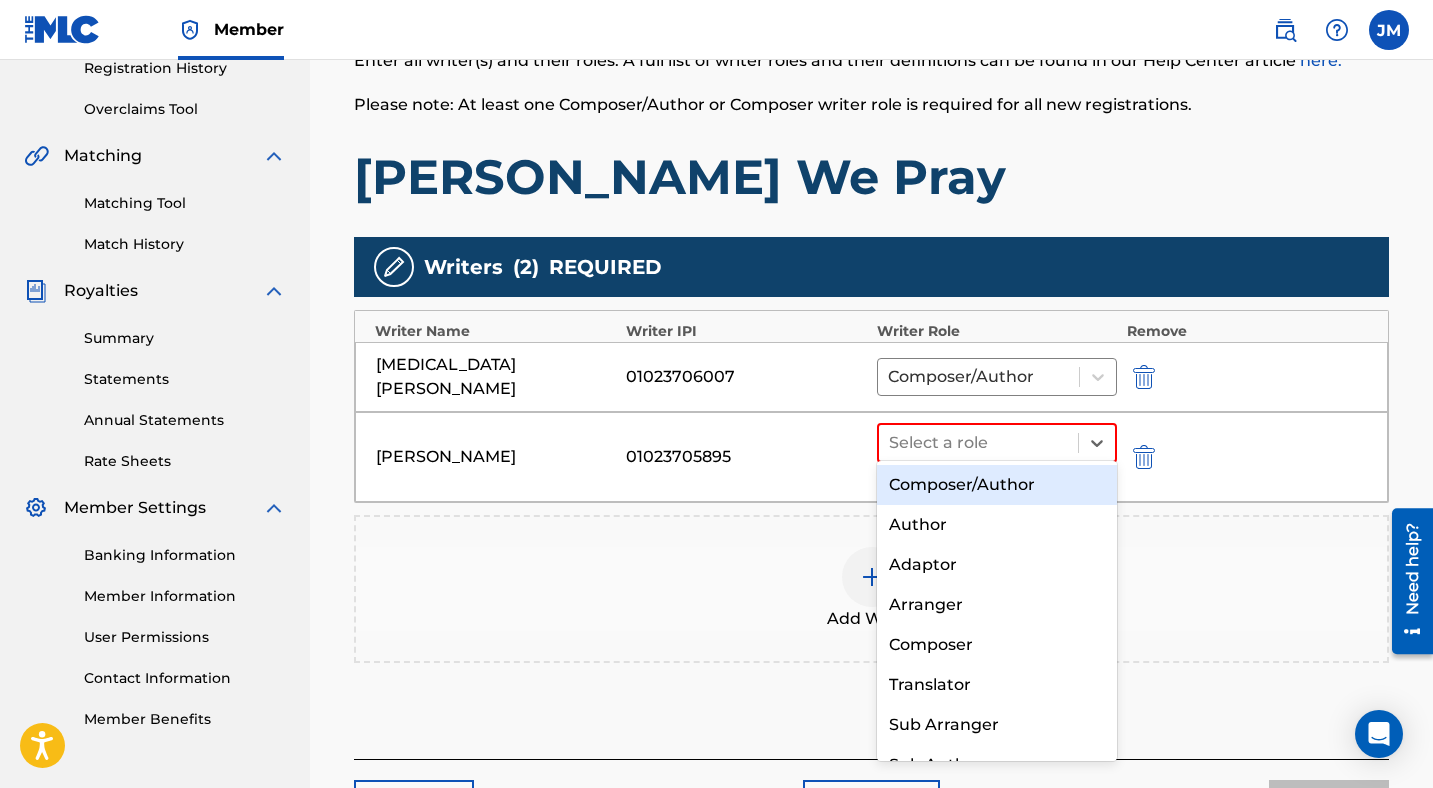 click on "Composer/Author" at bounding box center (997, 485) 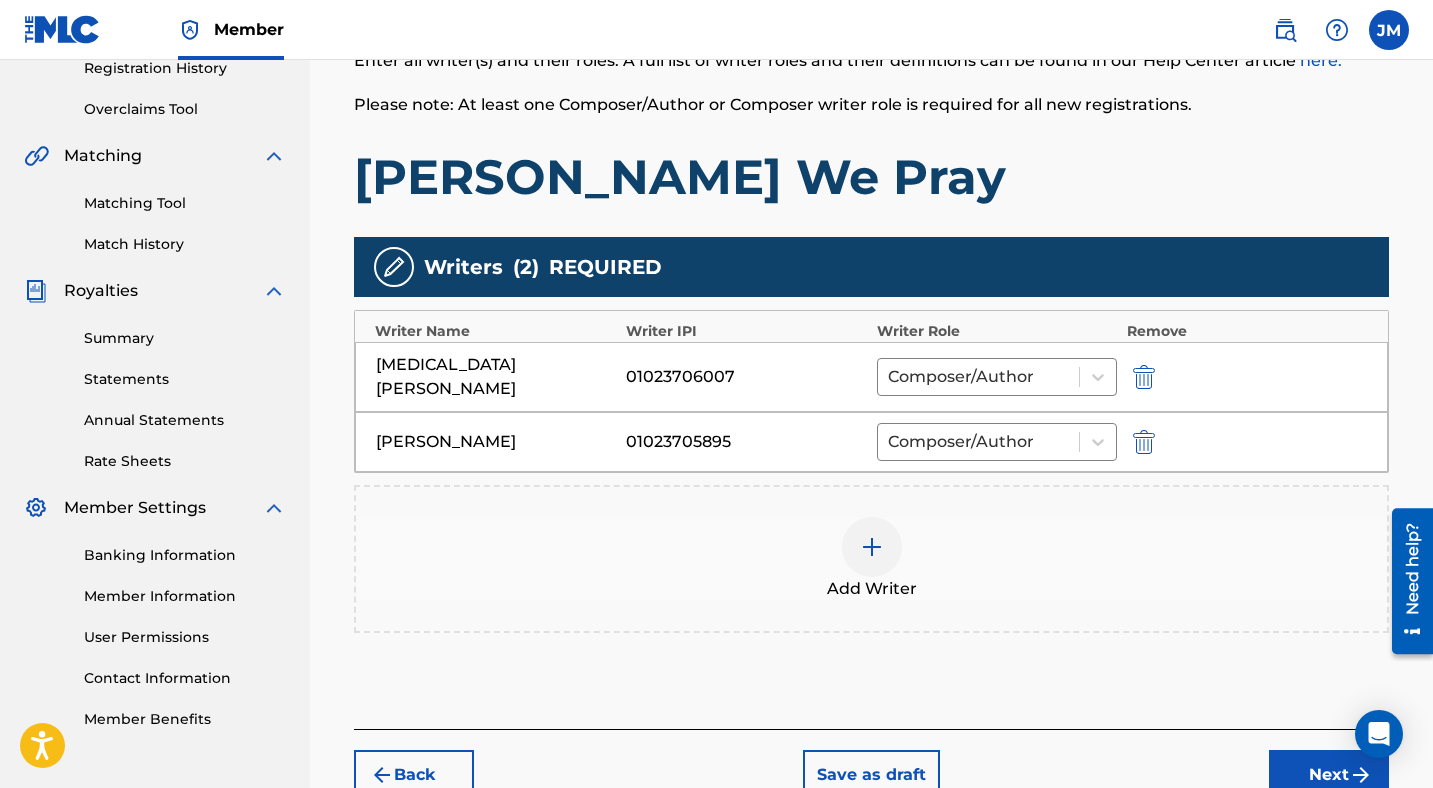 click on "Next" at bounding box center (1329, 775) 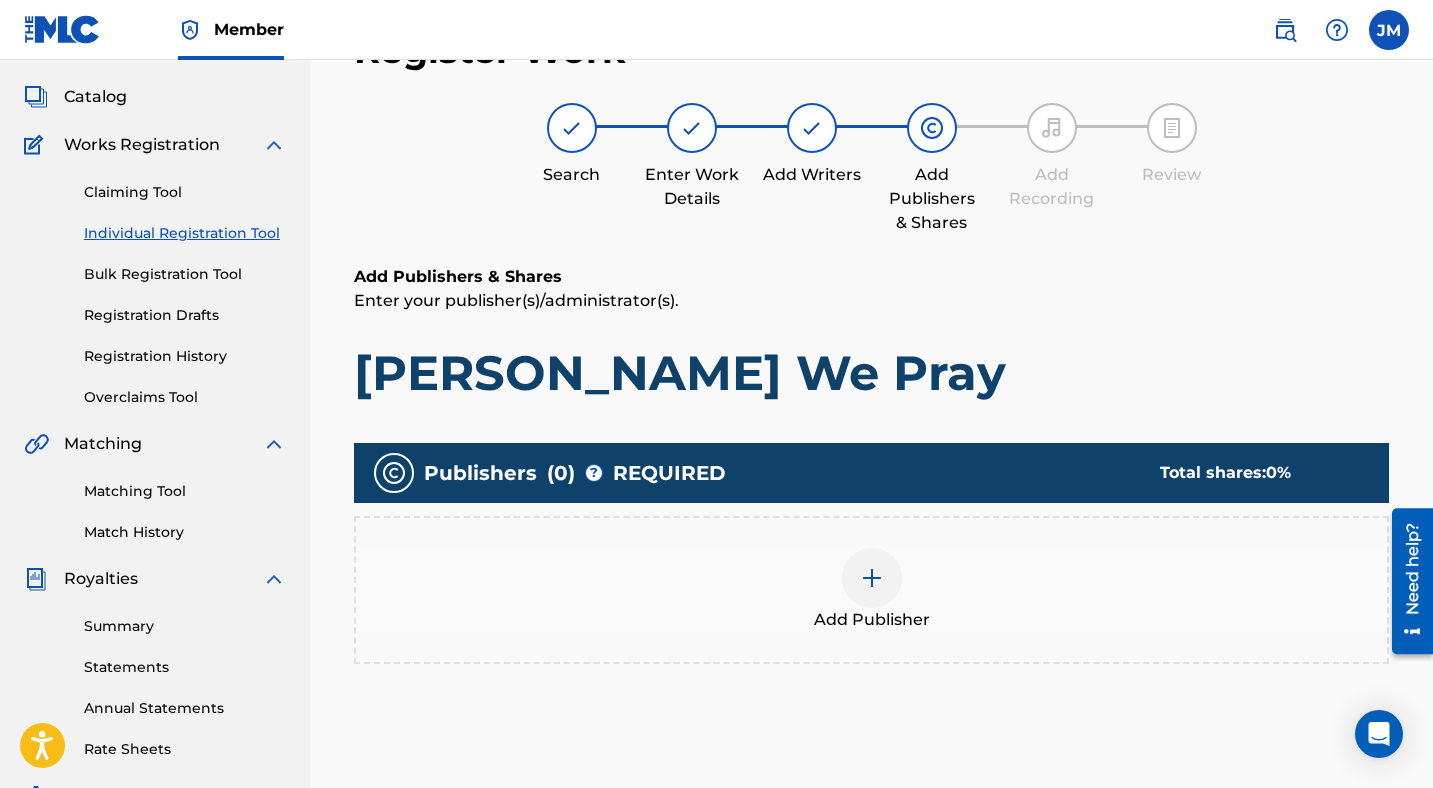 scroll, scrollTop: 90, scrollLeft: 0, axis: vertical 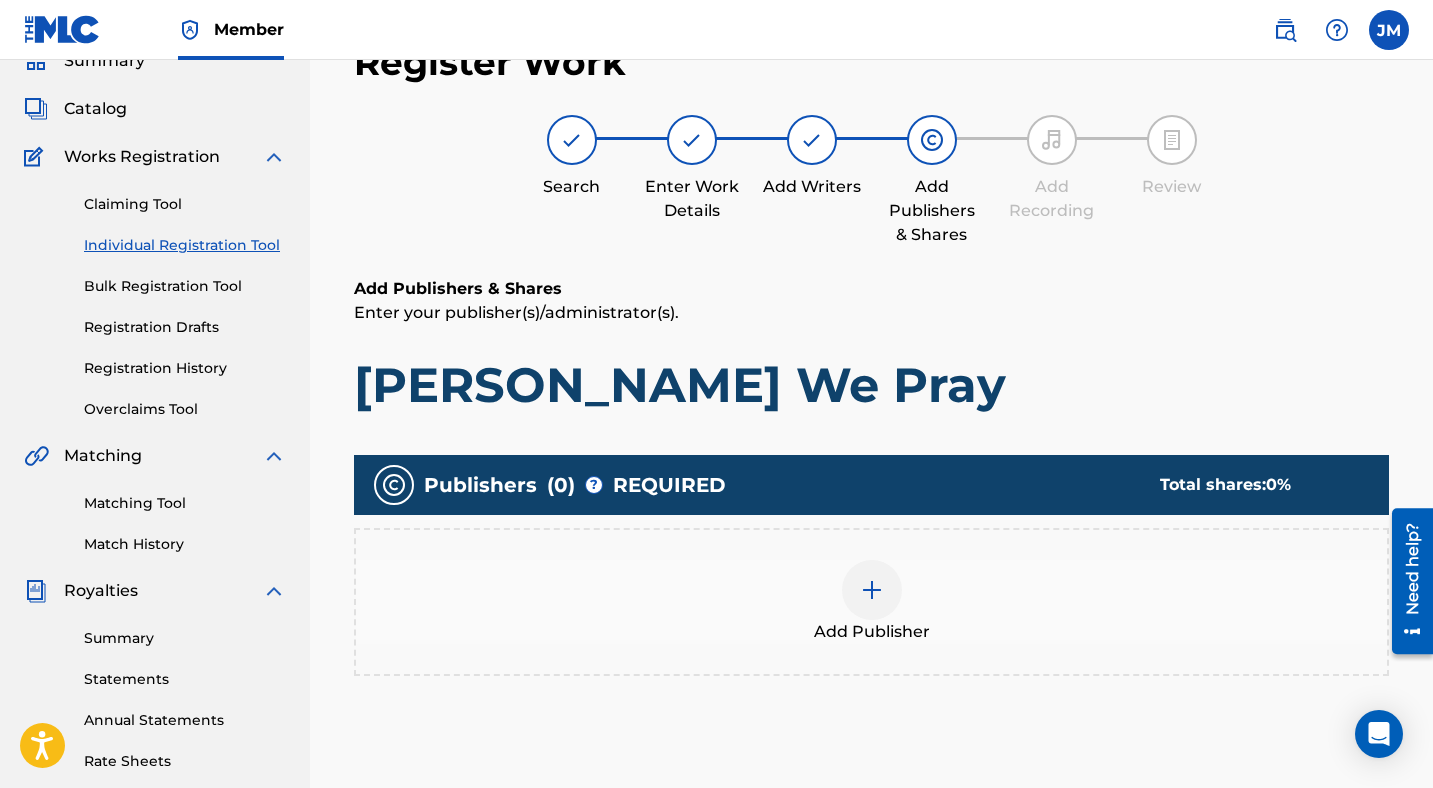 click at bounding box center [872, 590] 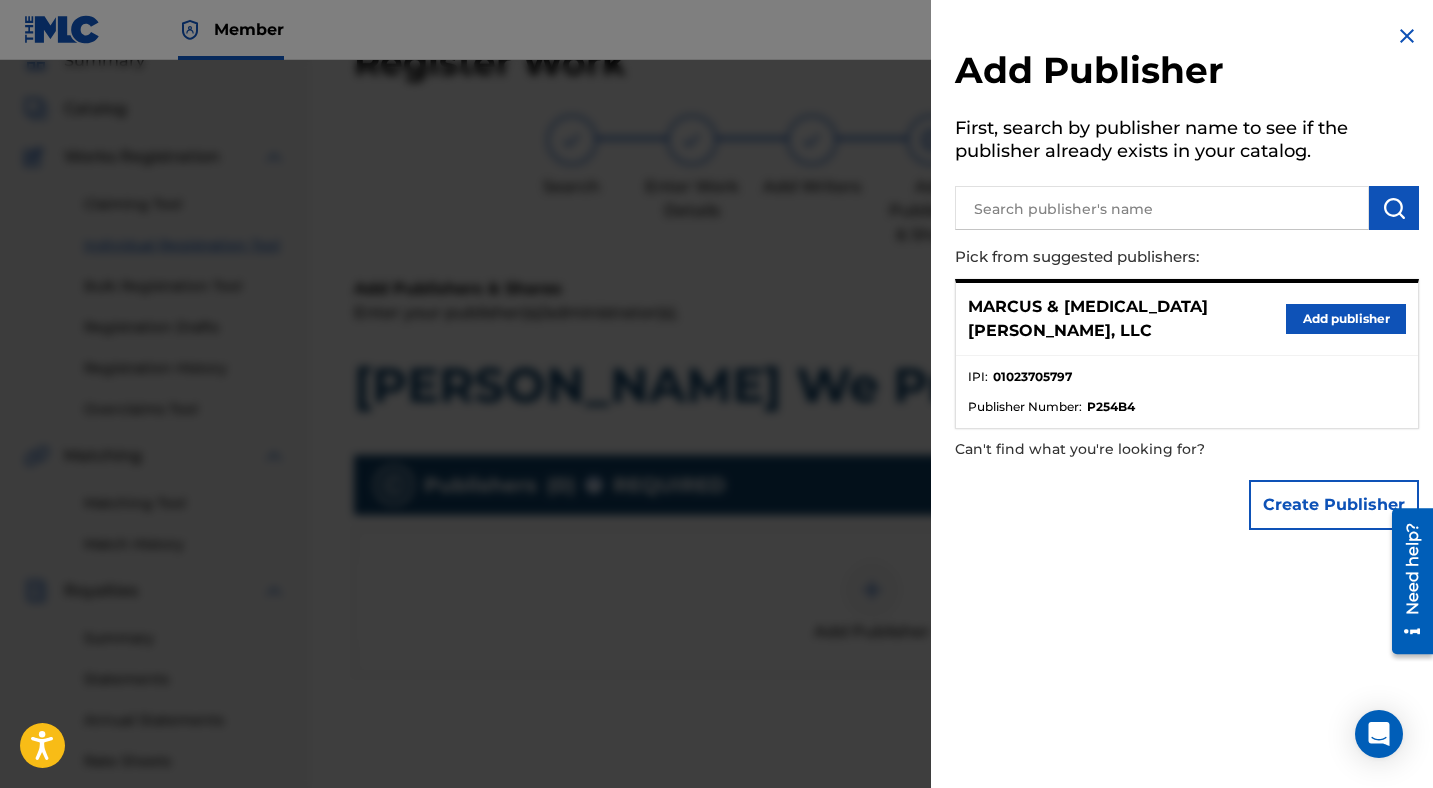 click on "Add publisher" at bounding box center (1346, 319) 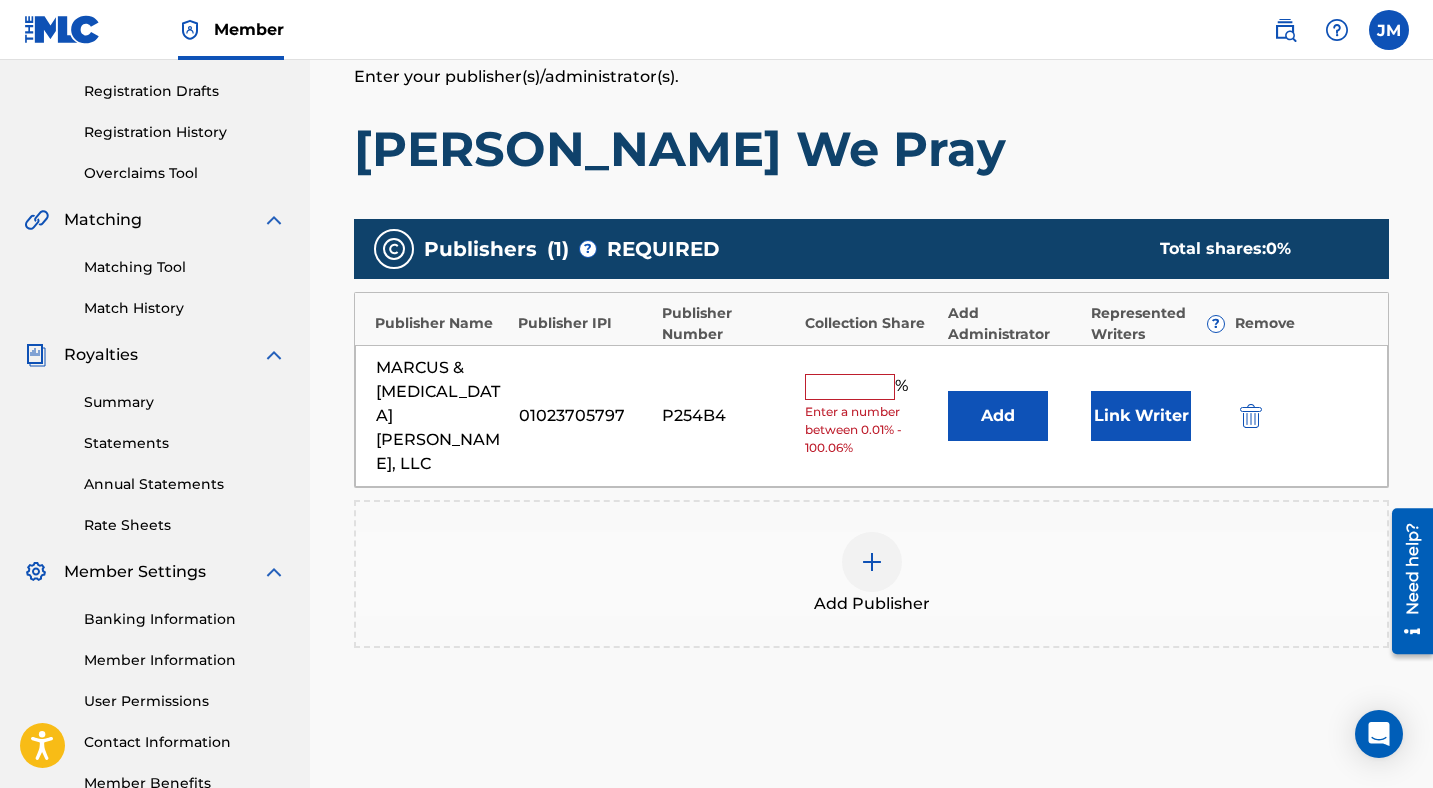 scroll, scrollTop: 342, scrollLeft: 0, axis: vertical 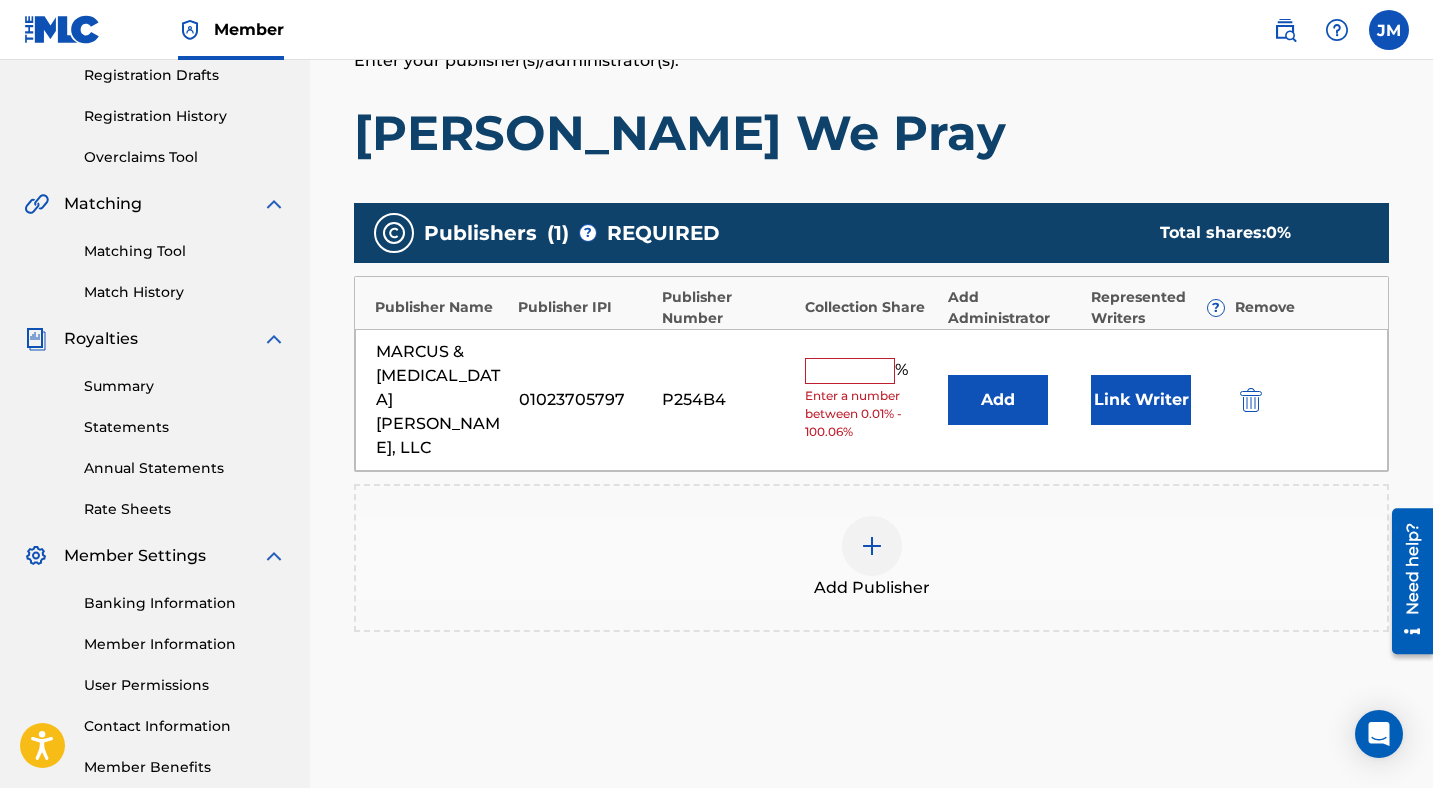 click on "MARCUS & JALYN MCGILL, LLC 01023705797 P254B4 % Enter a number between 0.01% - 100.06% Add Link Writer" at bounding box center (871, 400) 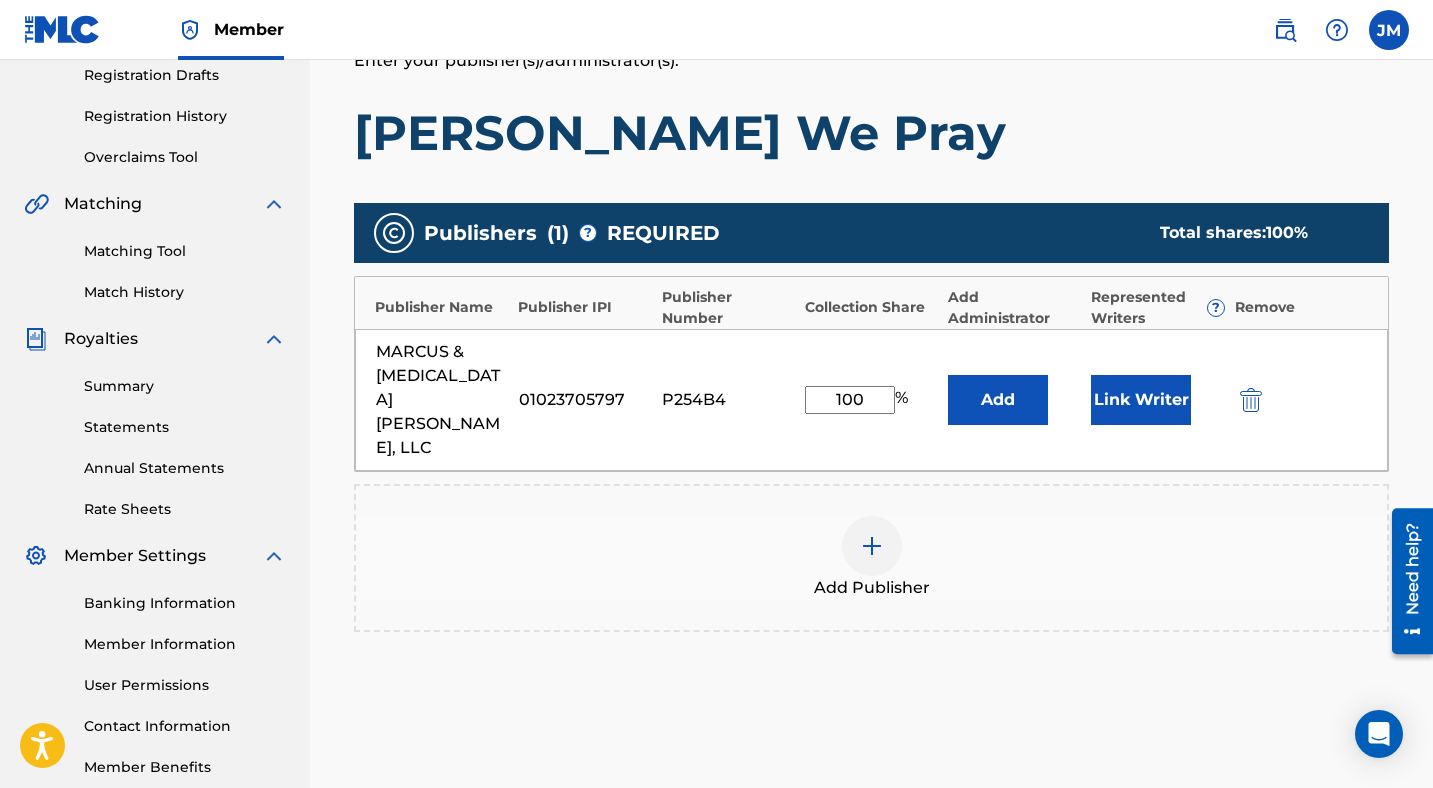 type on "100" 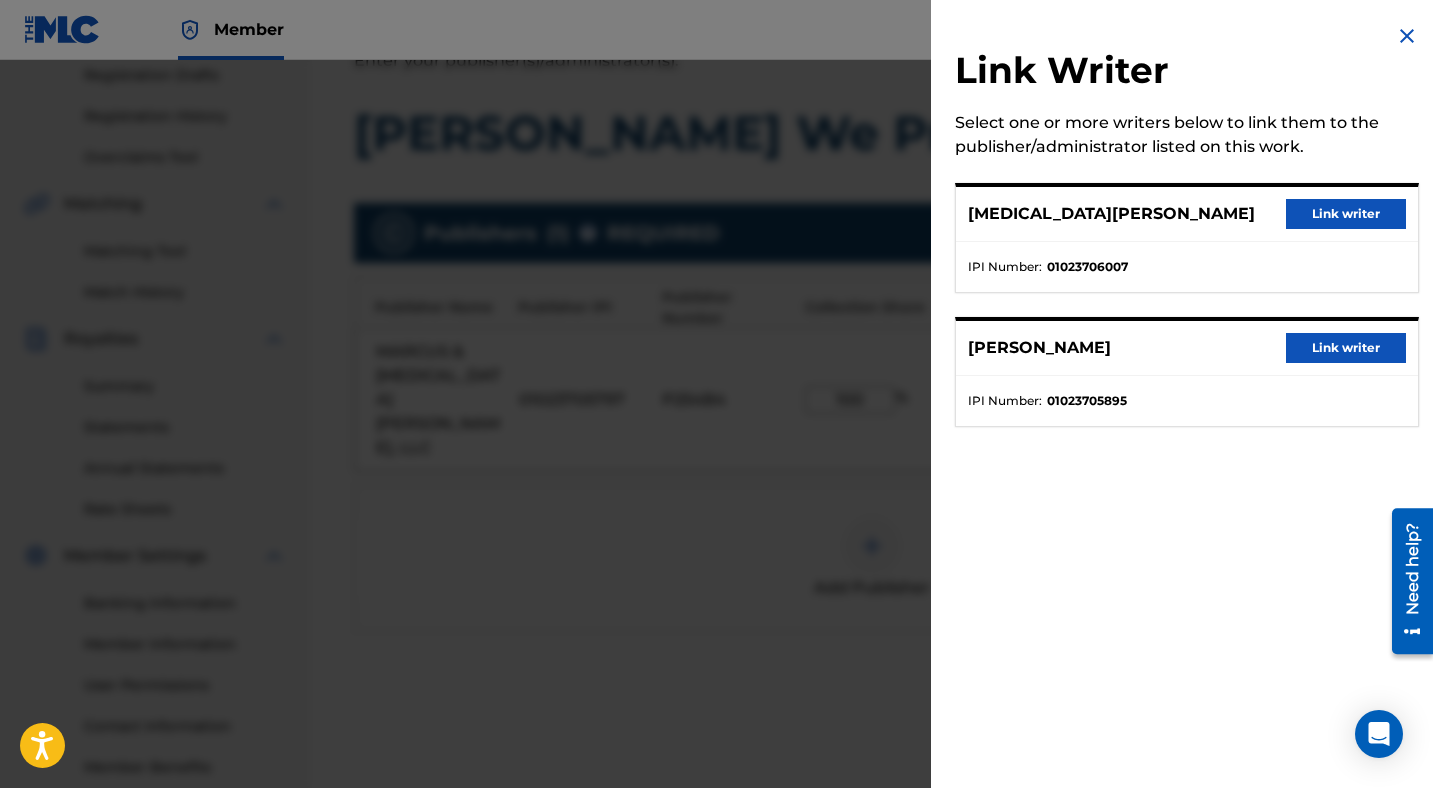 click on "Link writer" at bounding box center [1346, 214] 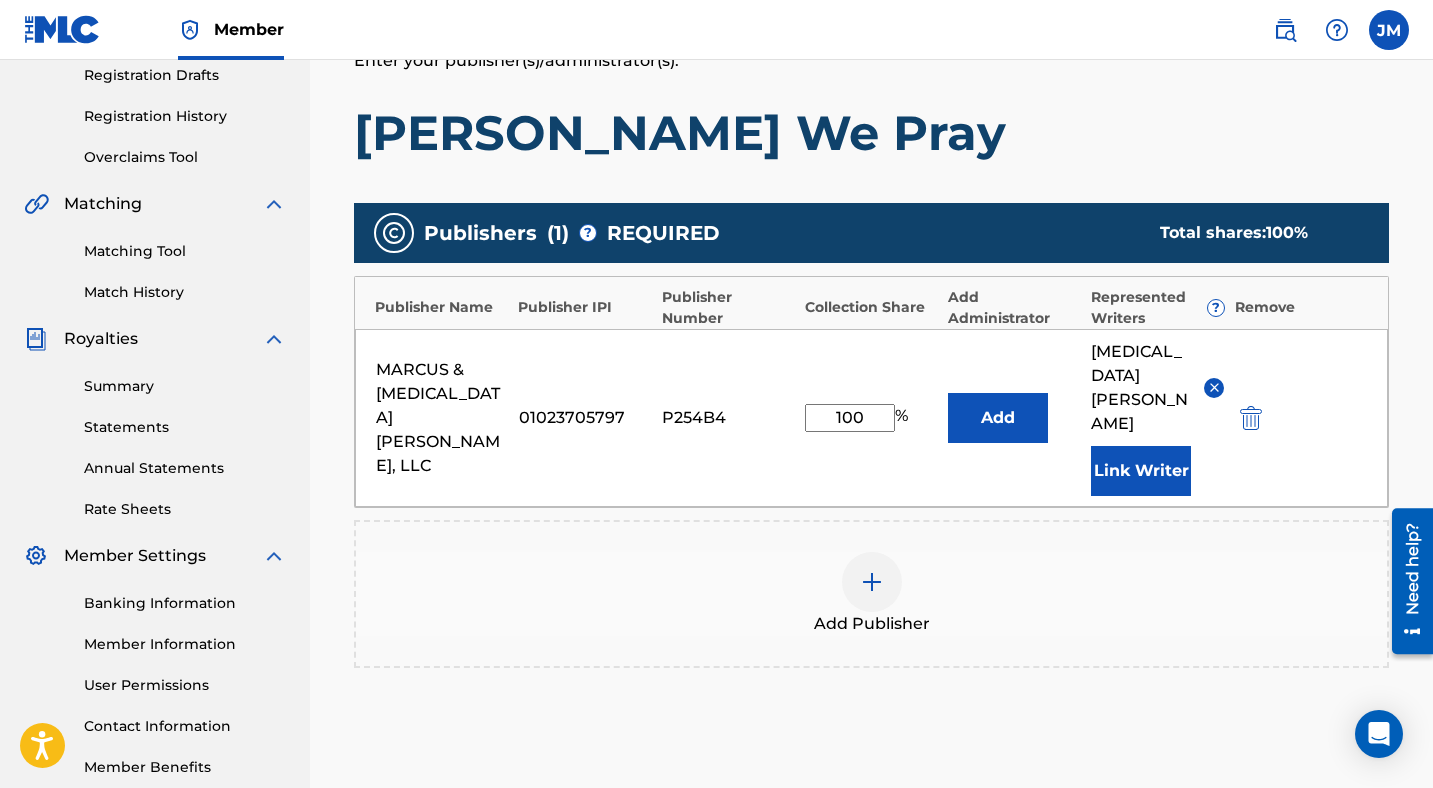 click on "Link Writer" at bounding box center [1141, 471] 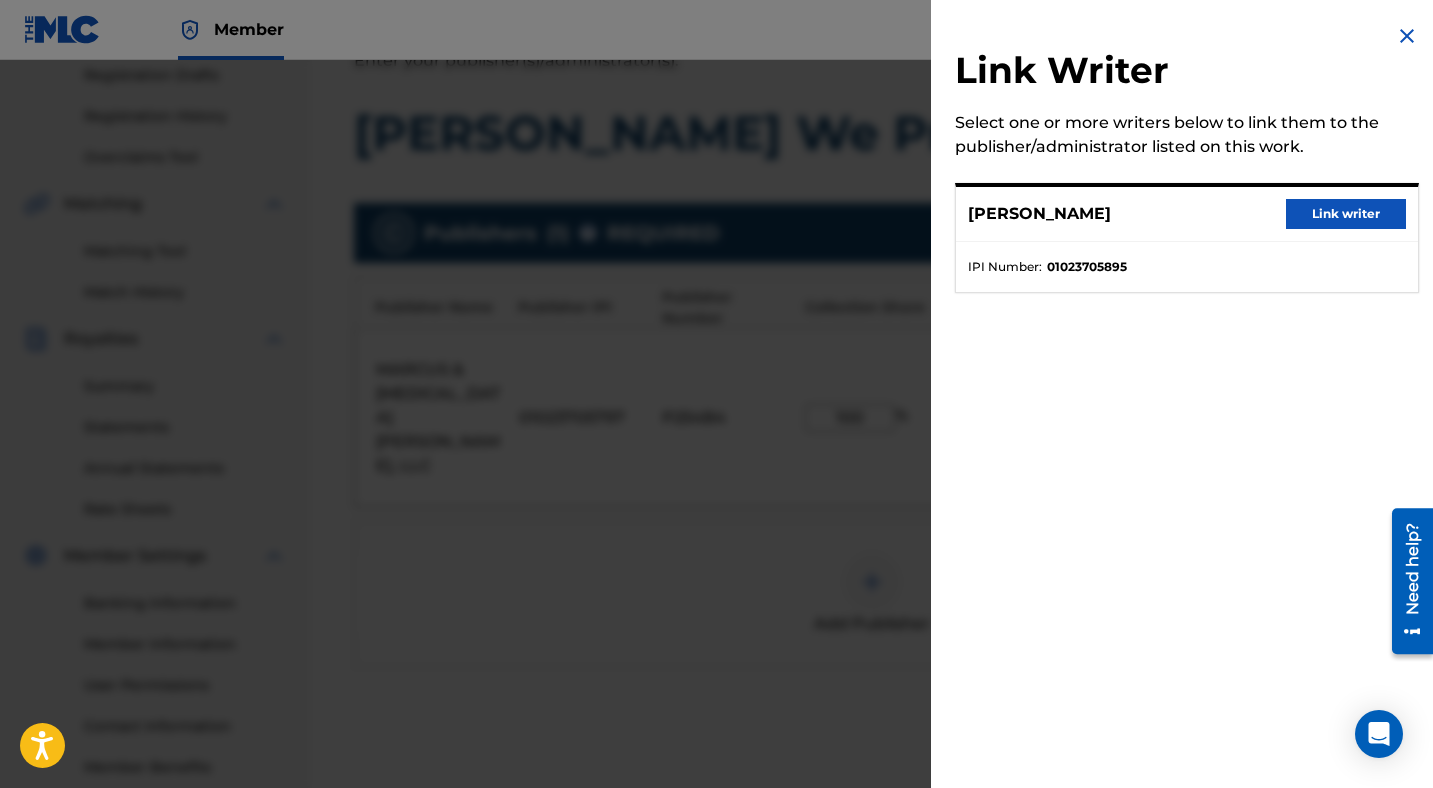 click on "Link writer" at bounding box center [1346, 214] 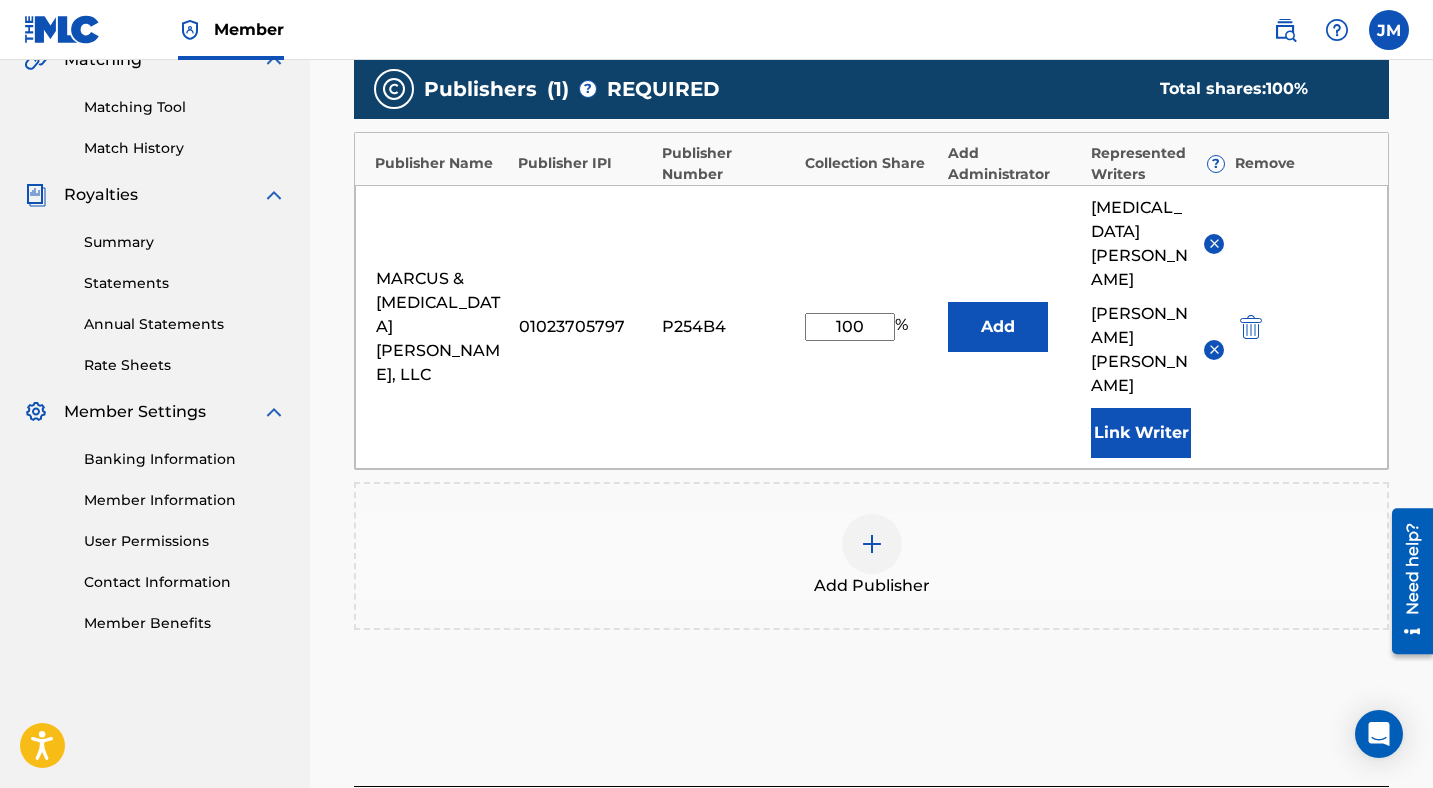 scroll, scrollTop: 575, scrollLeft: 0, axis: vertical 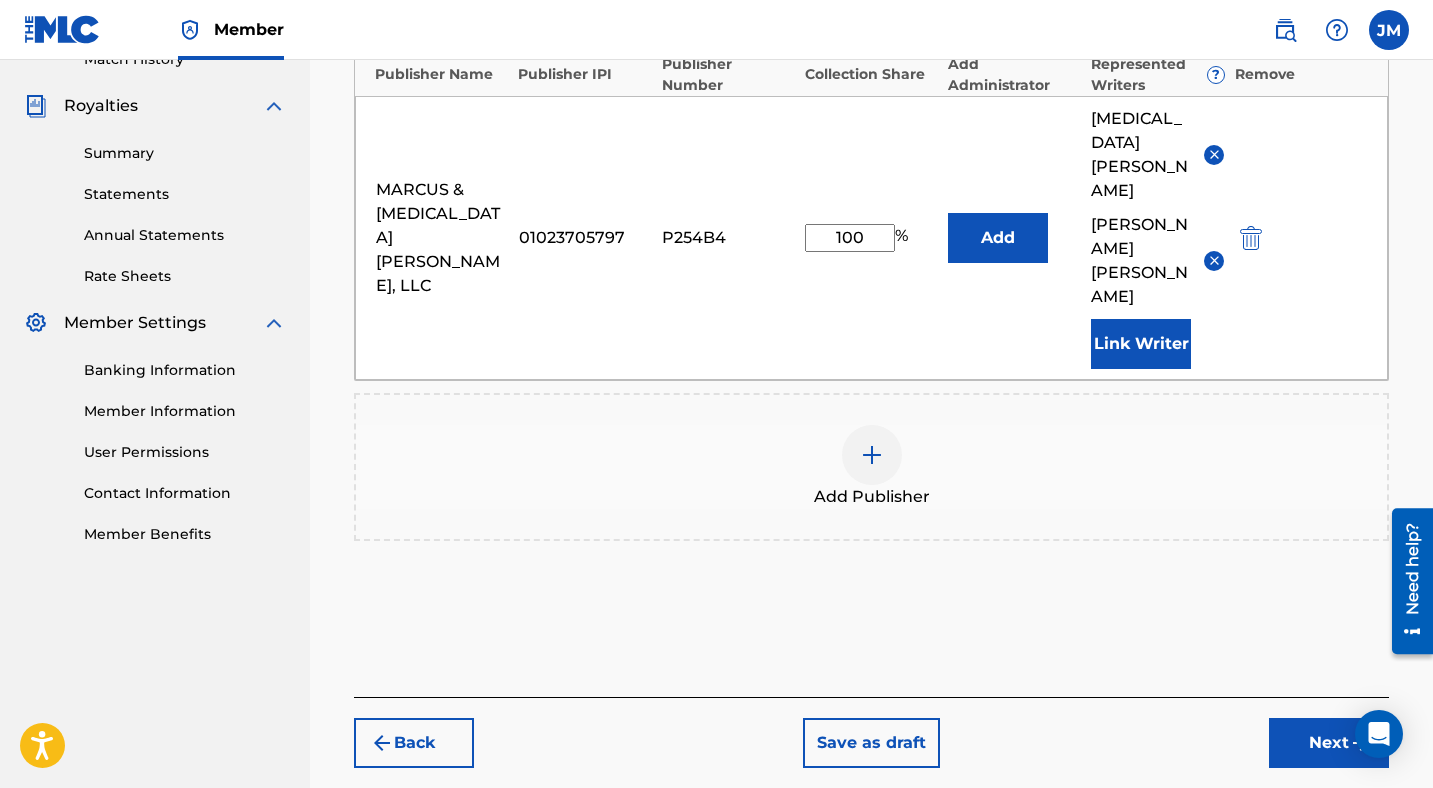 click on "Next" at bounding box center [1329, 743] 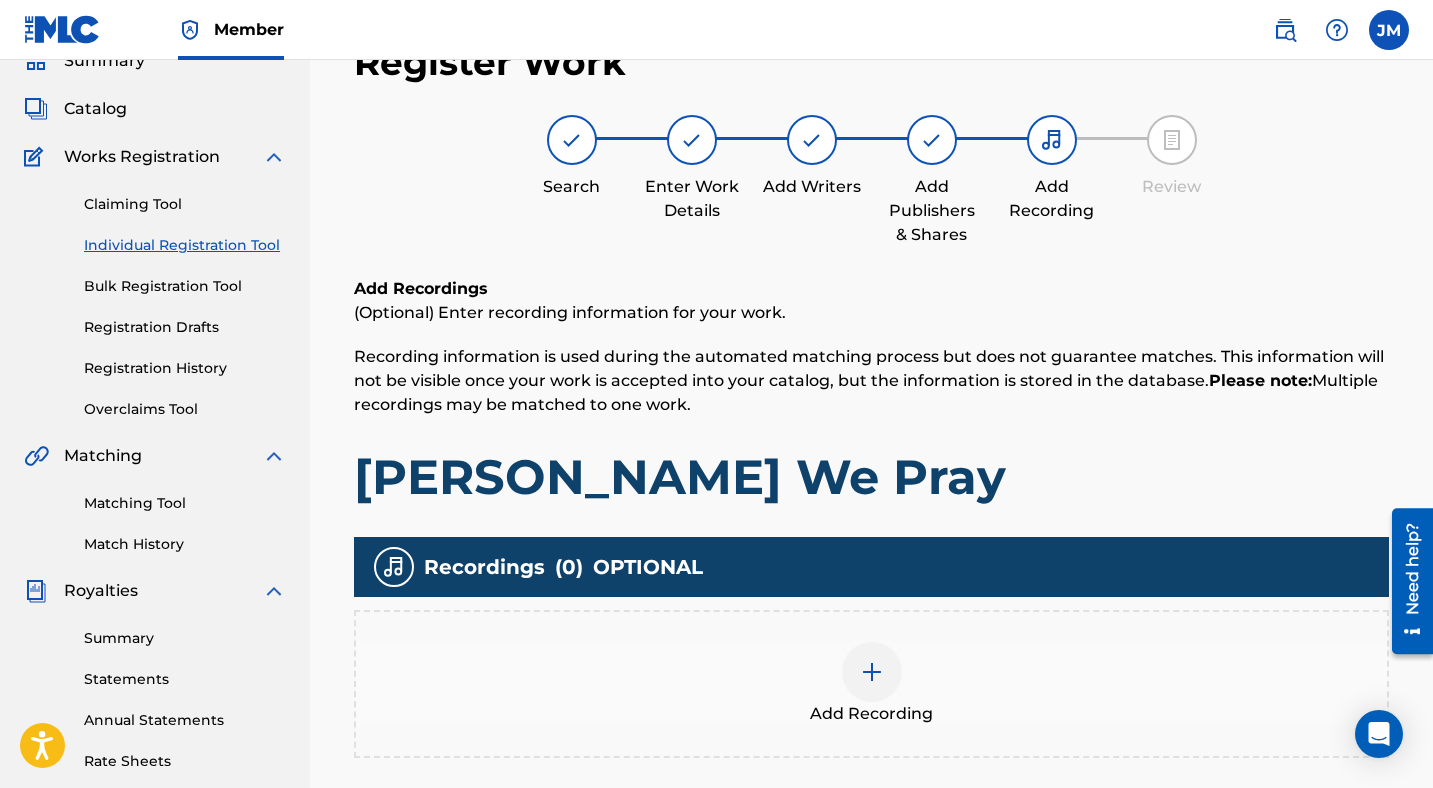 scroll, scrollTop: 136, scrollLeft: 0, axis: vertical 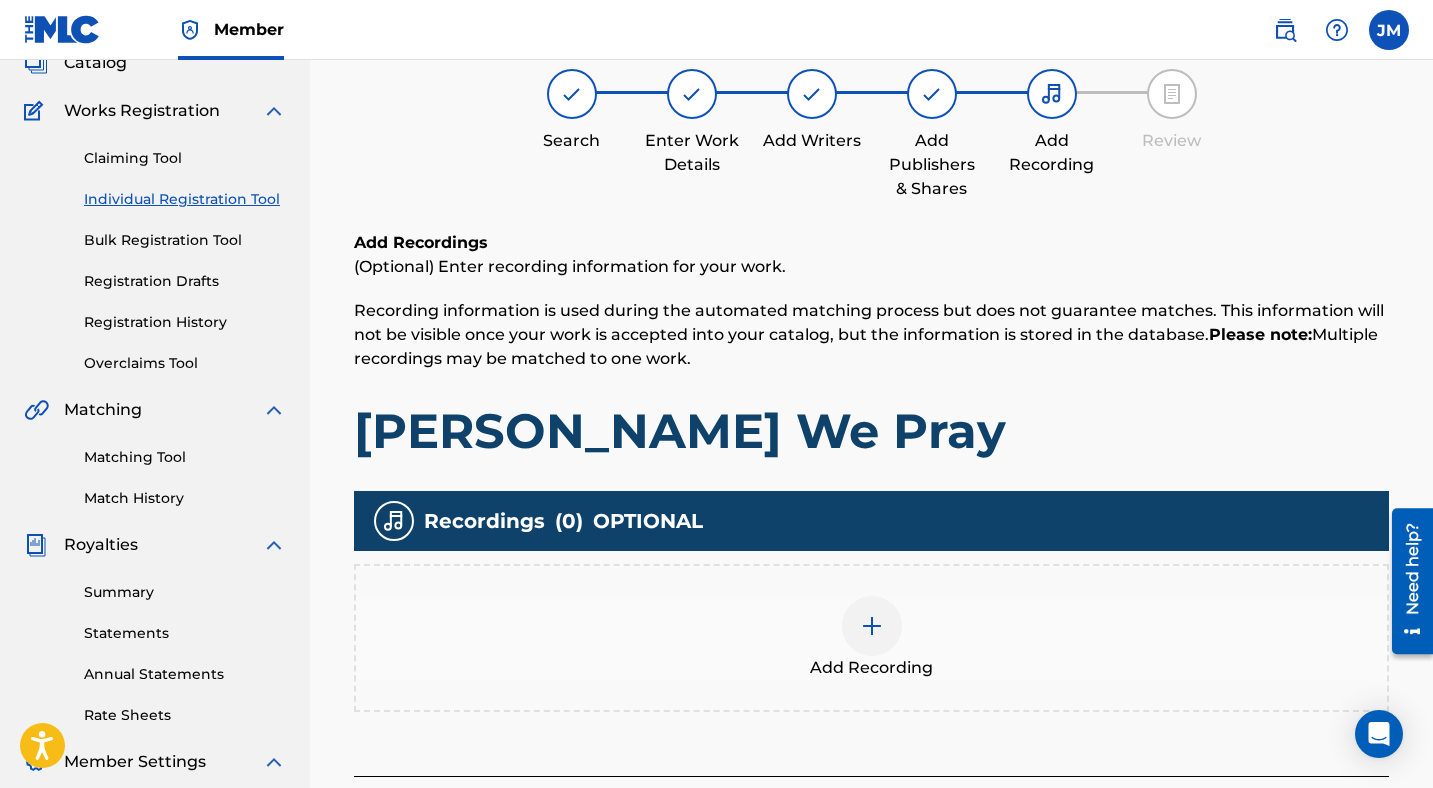 click at bounding box center [872, 626] 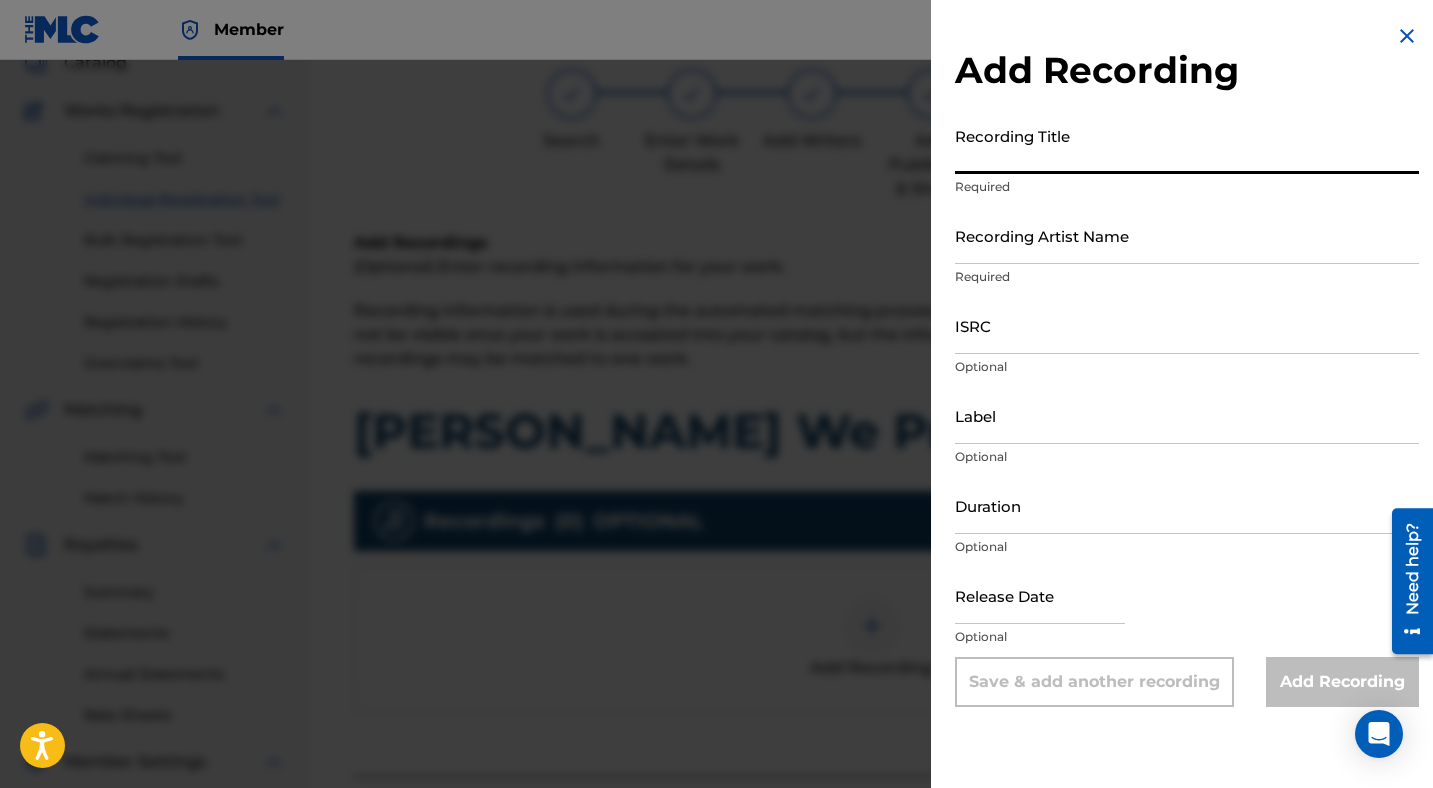 click on "Recording Title" at bounding box center (1187, 145) 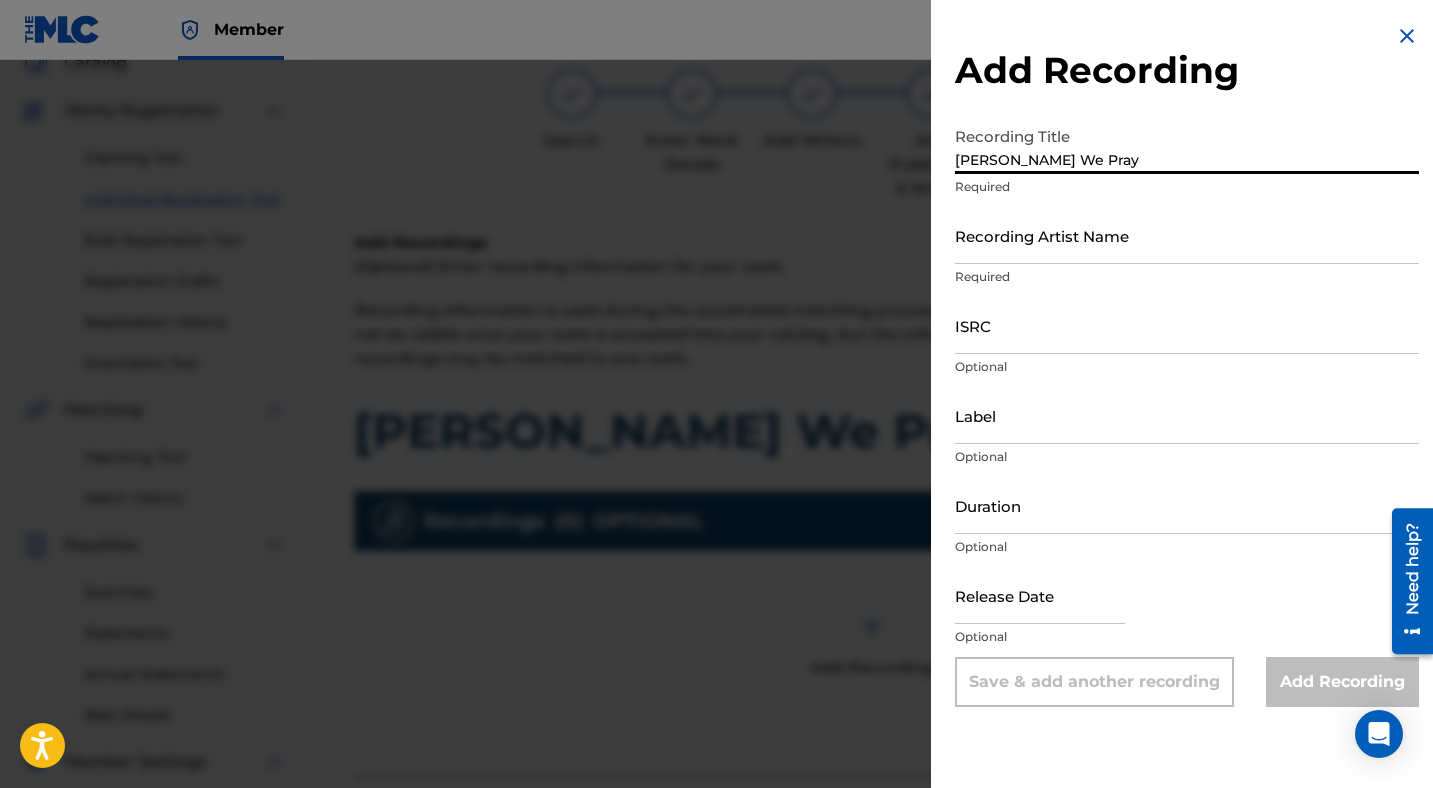 type on "[PERSON_NAME] We Pray" 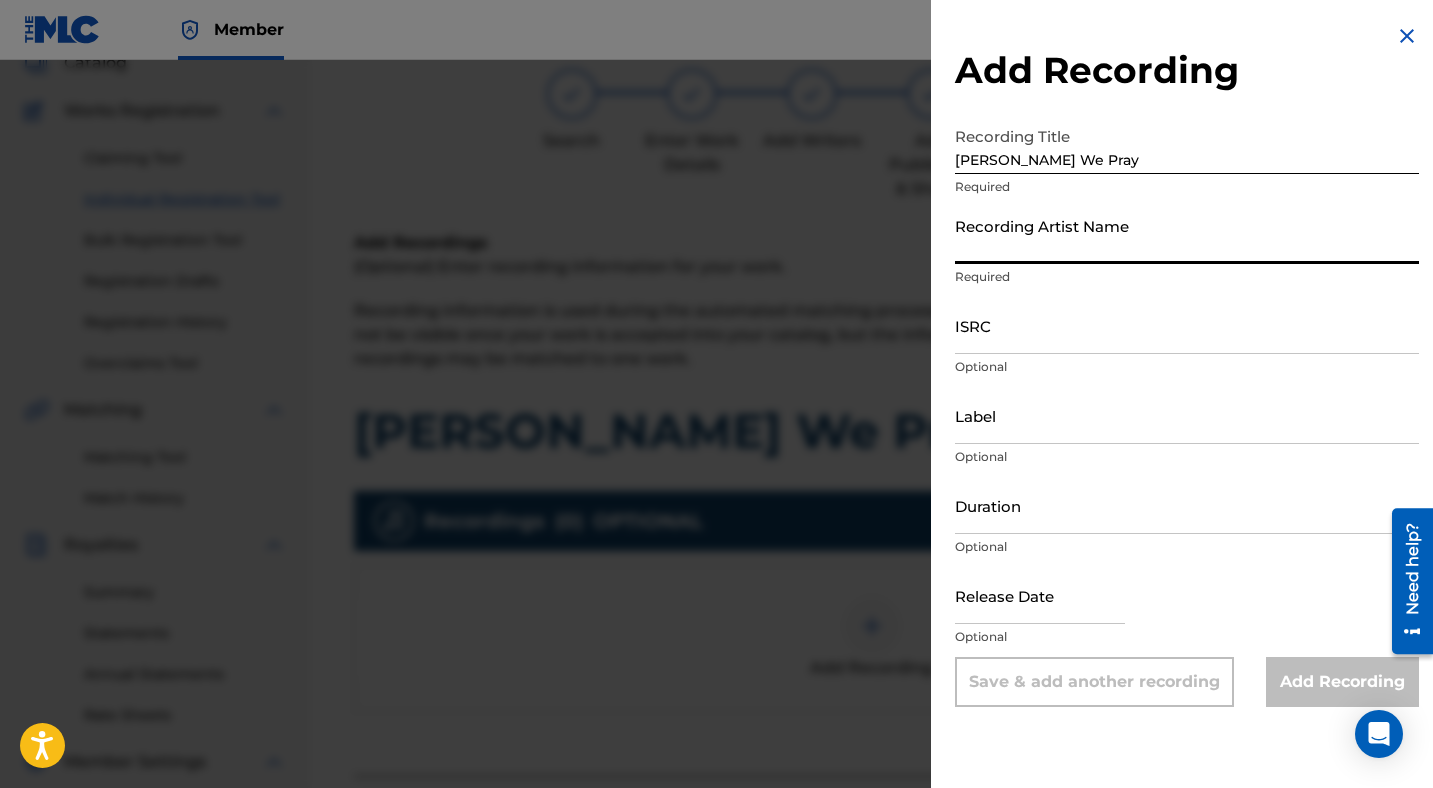 click on "Recording Artist Name" at bounding box center (1187, 235) 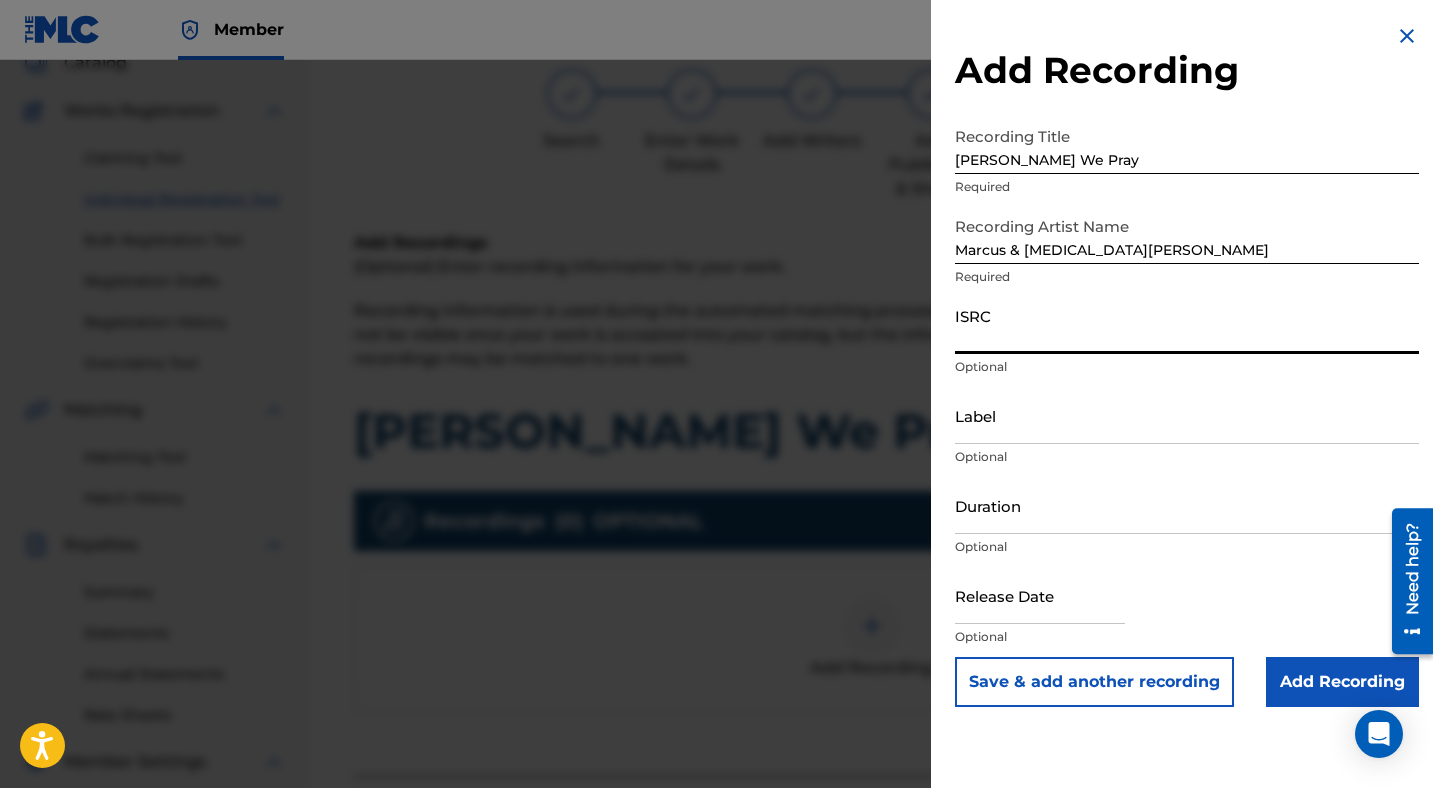 click on "ISRC" at bounding box center [1187, 325] 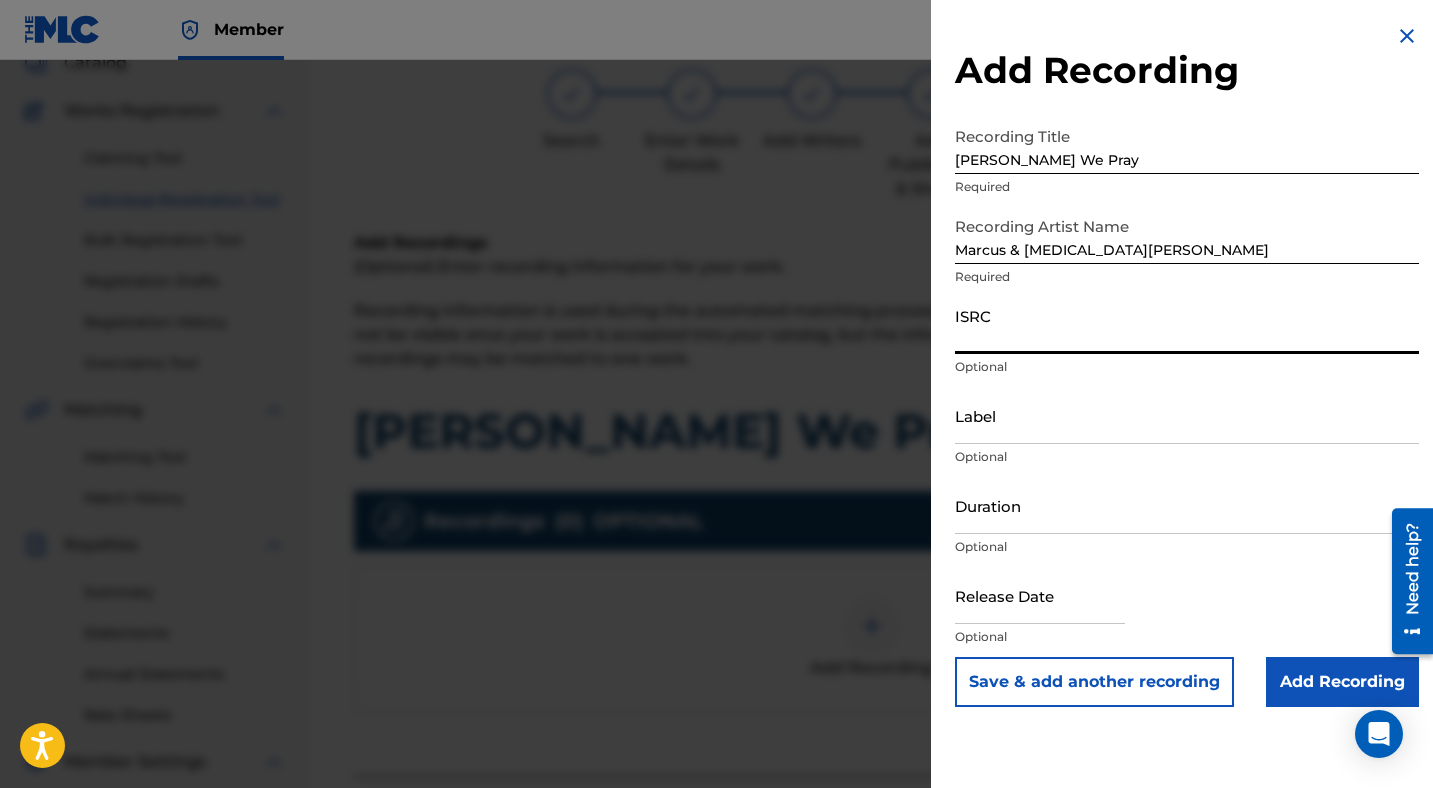 paste on "AUGBT2326467" 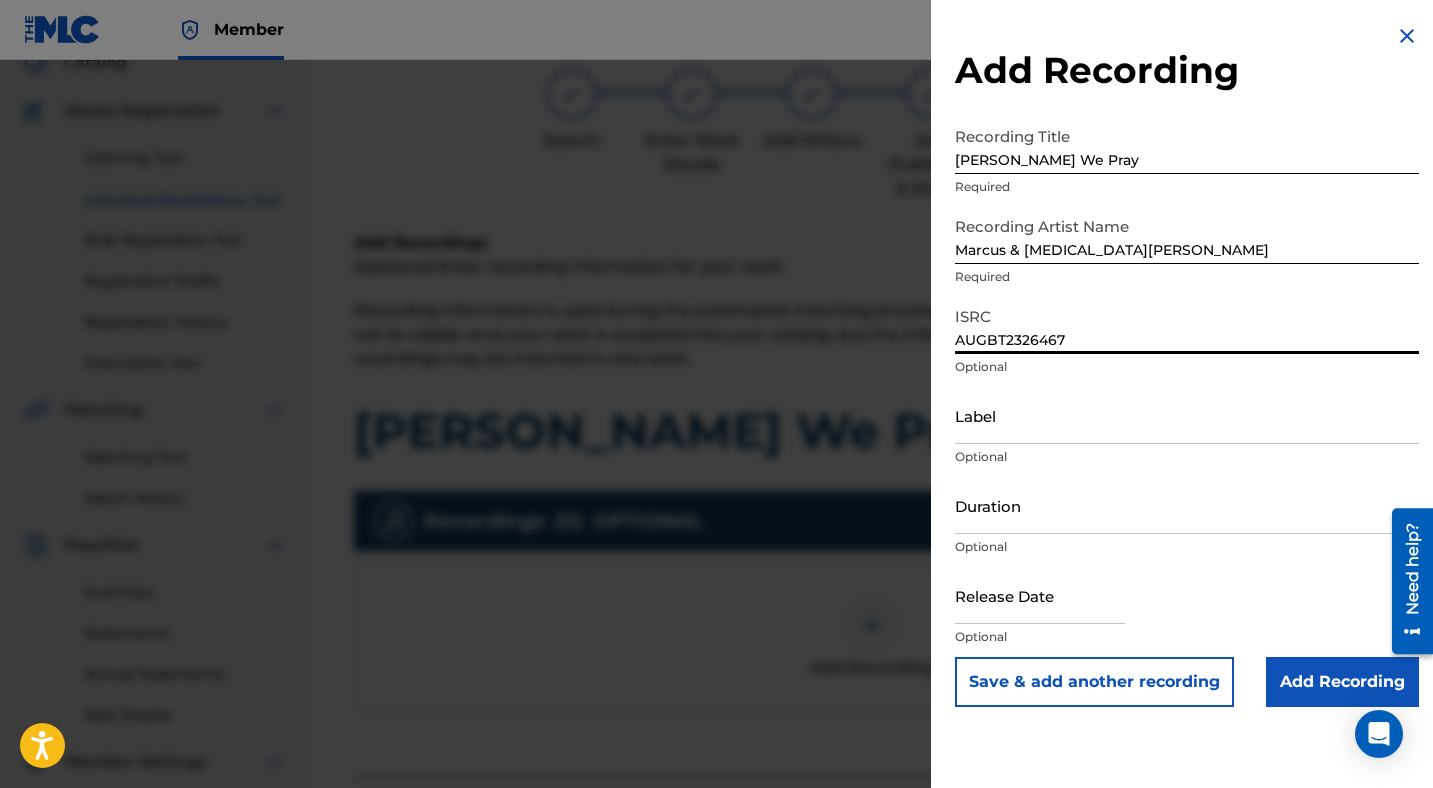 type on "AUGBT2326467" 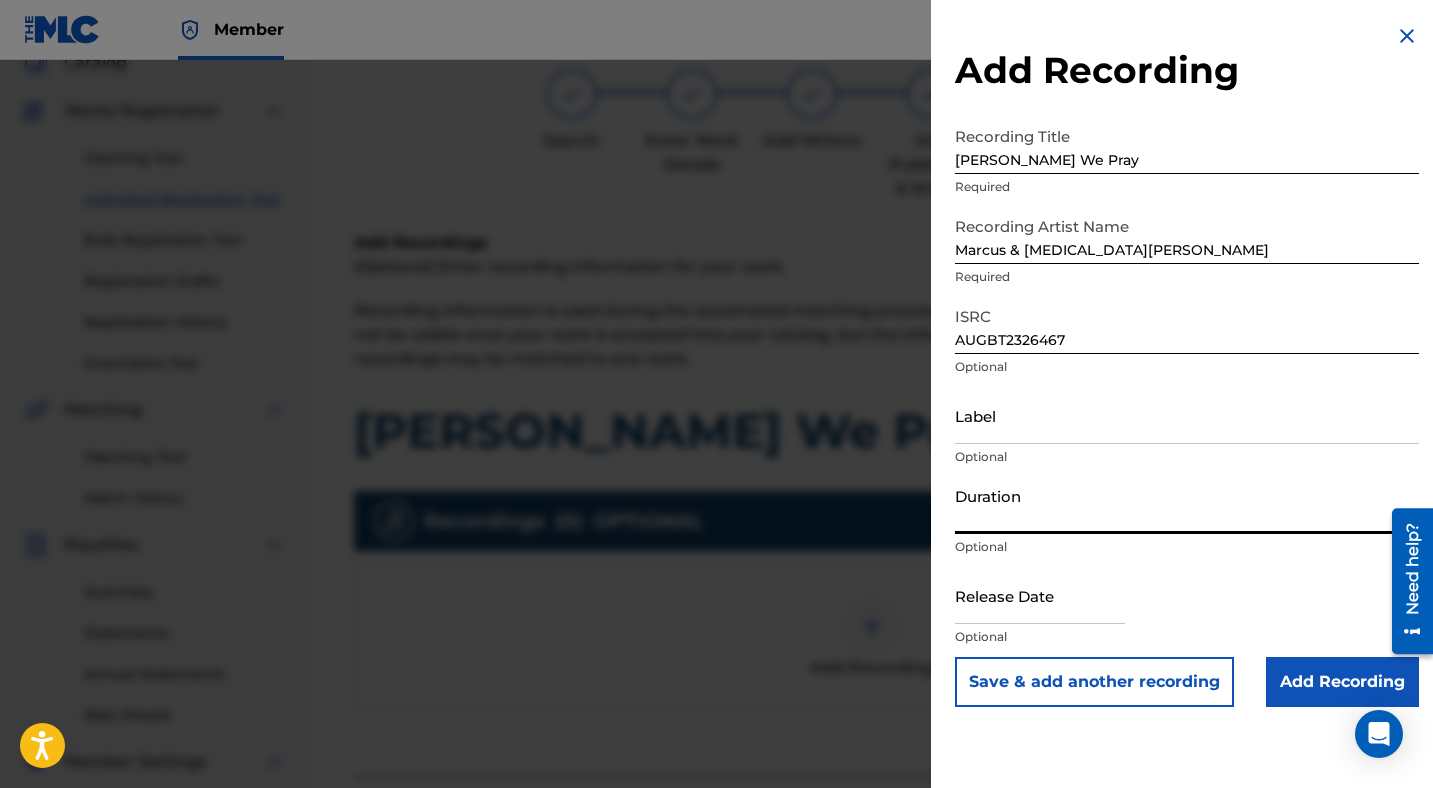 click on "Duration" at bounding box center (1187, 505) 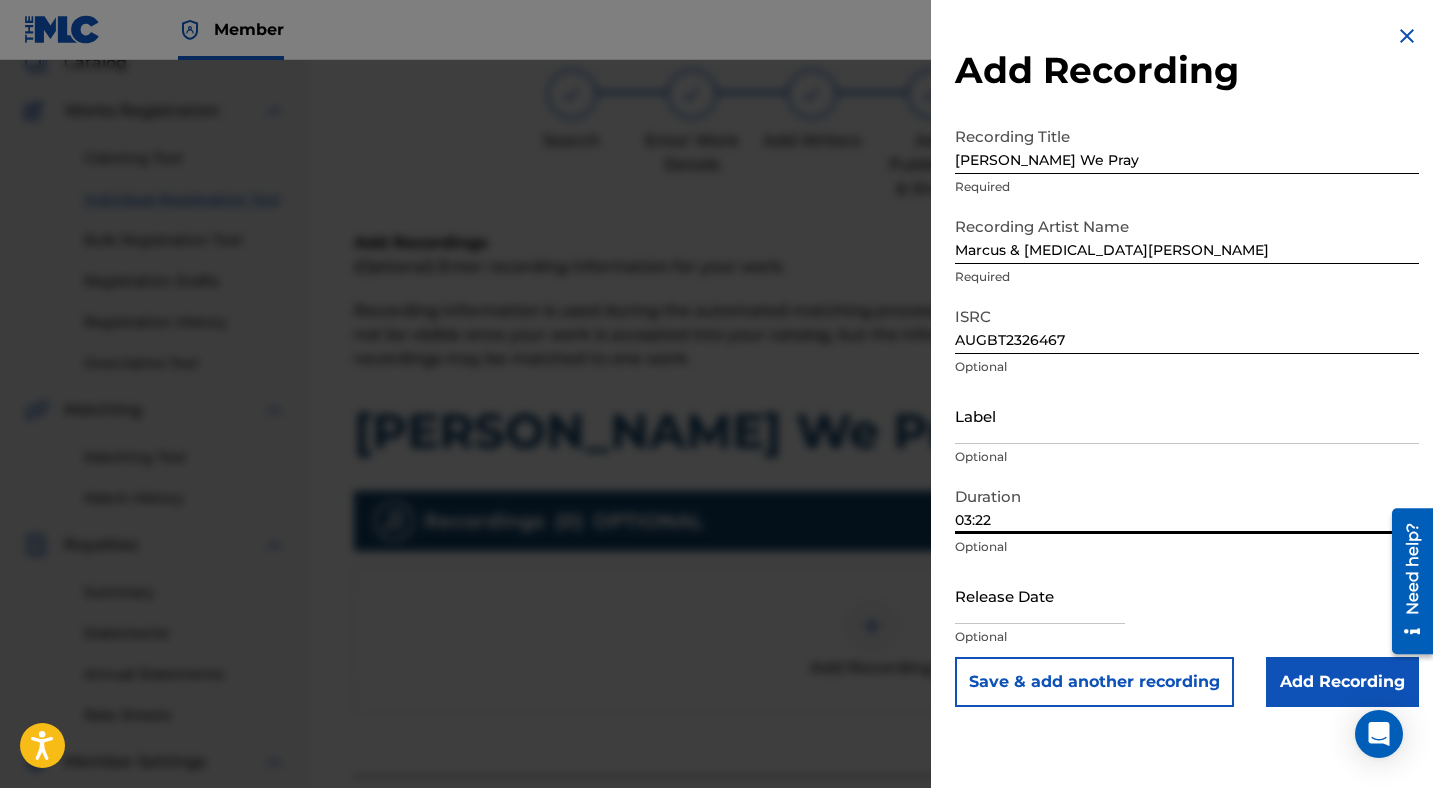 type on "03:22" 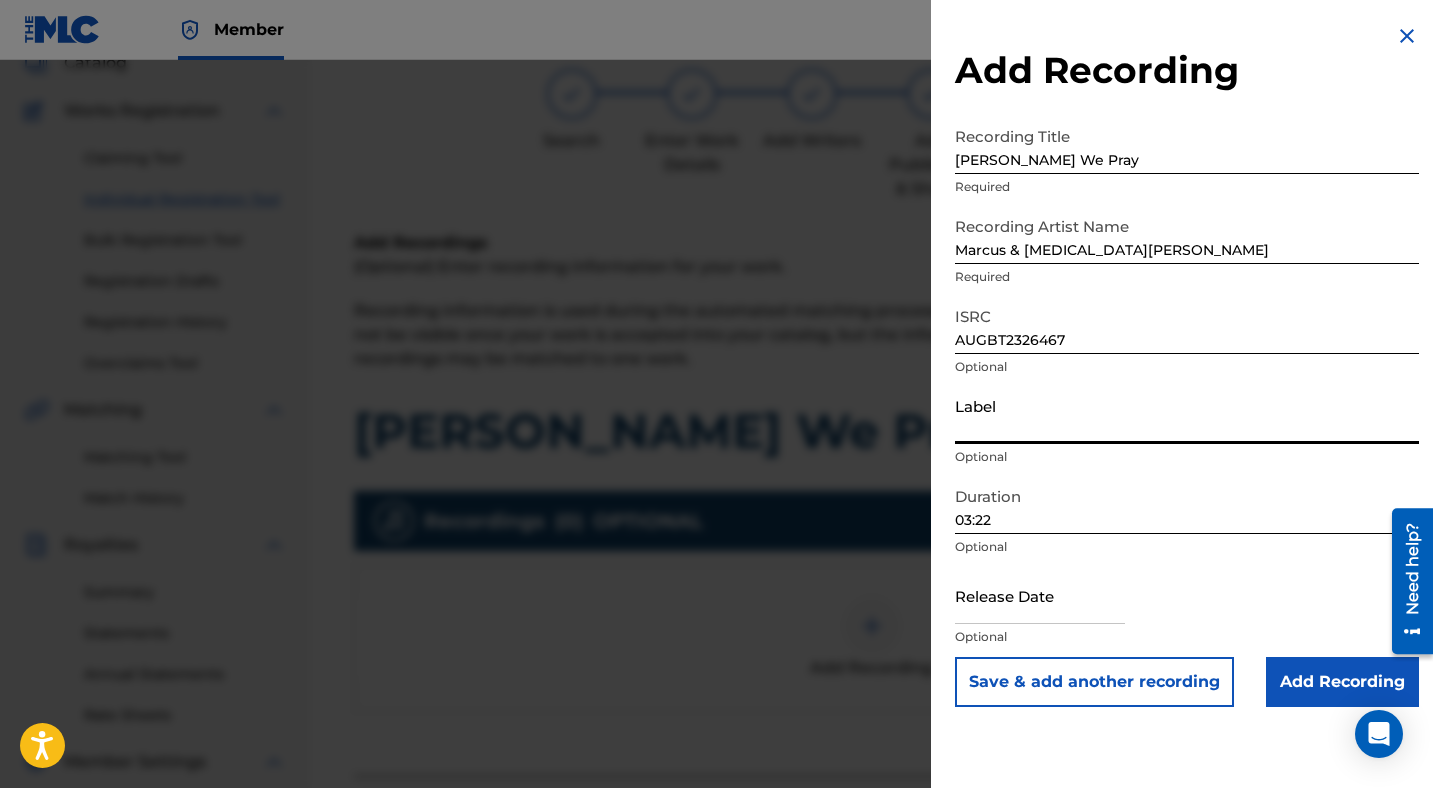 click on "Label" at bounding box center [1187, 415] 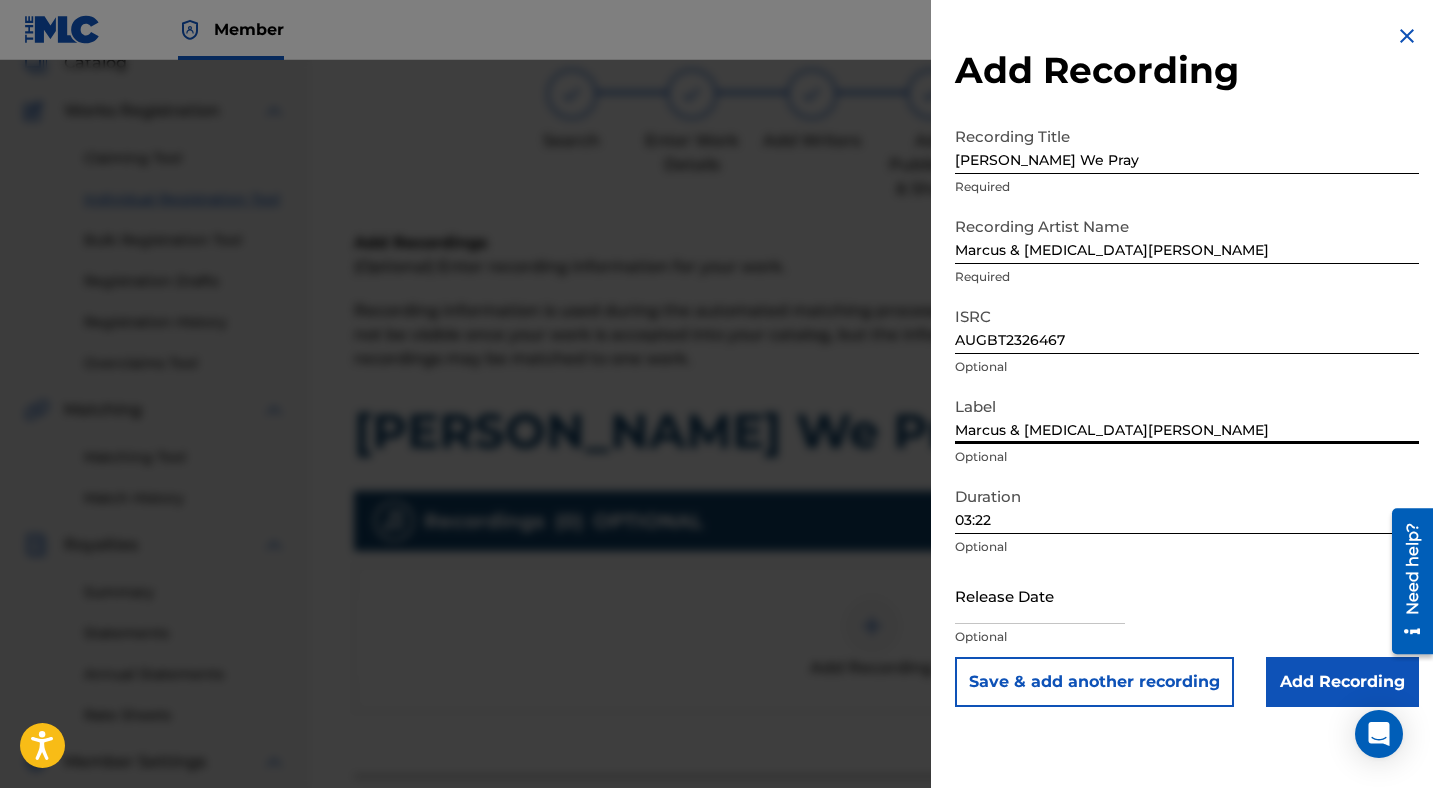 select on "6" 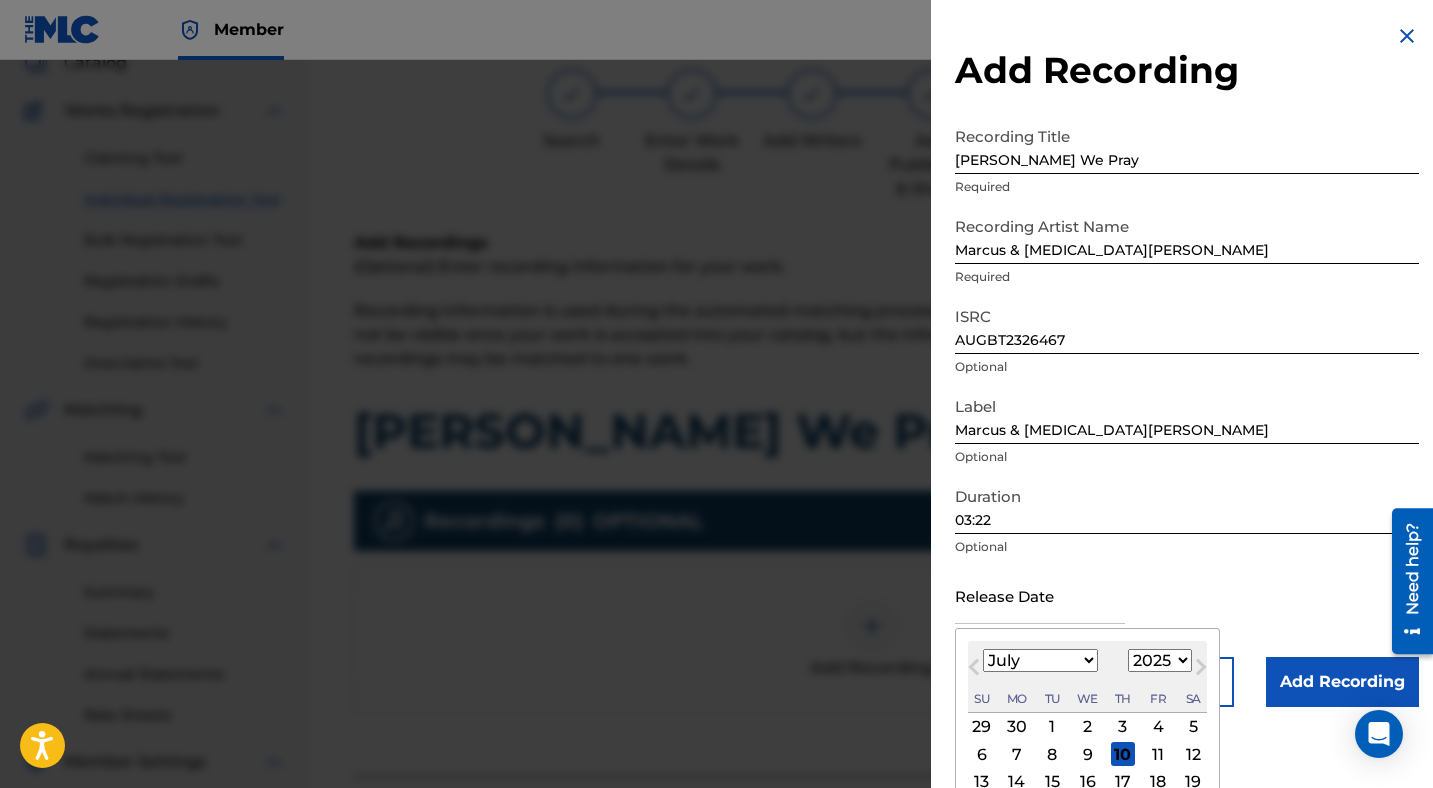 click at bounding box center [1040, 595] 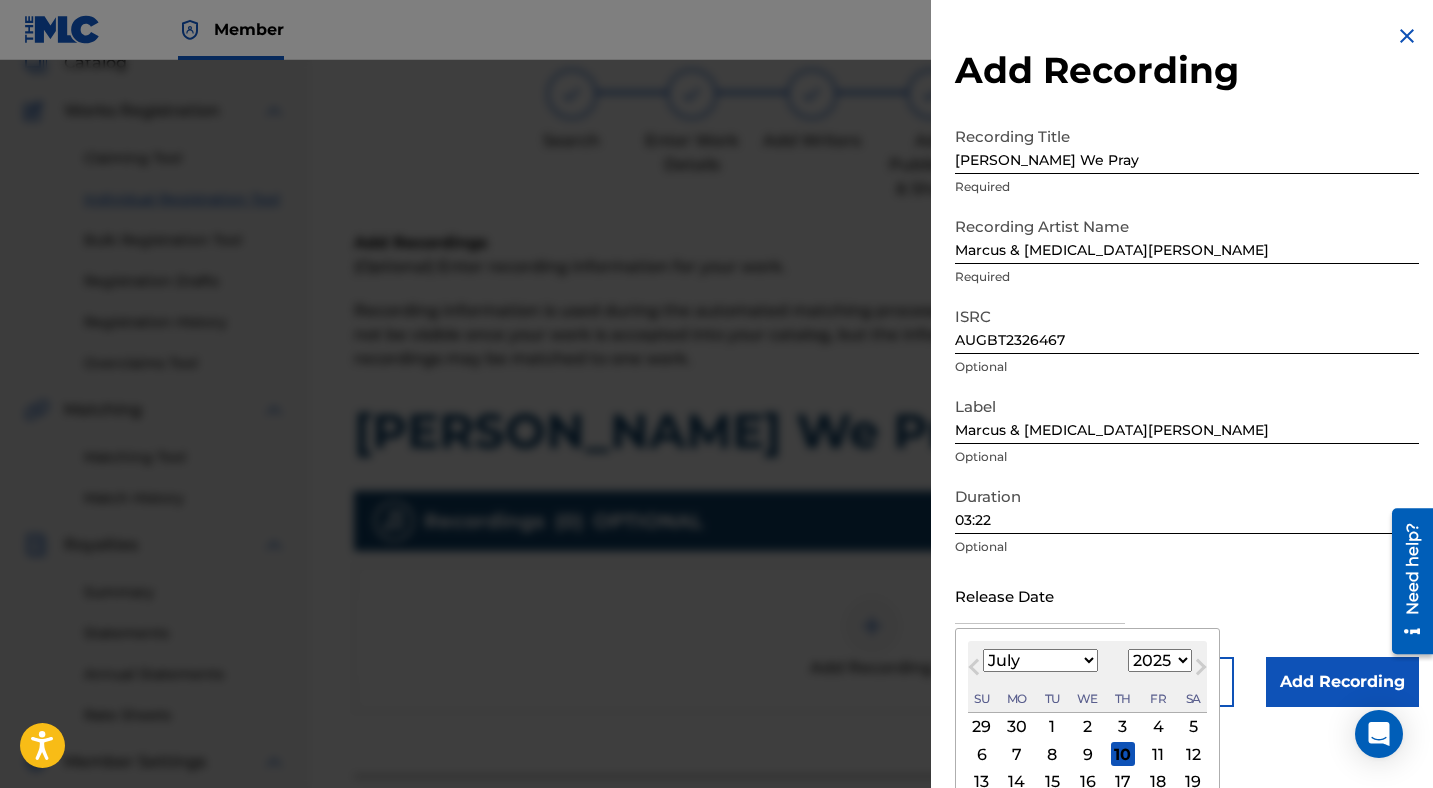 select on "2023" 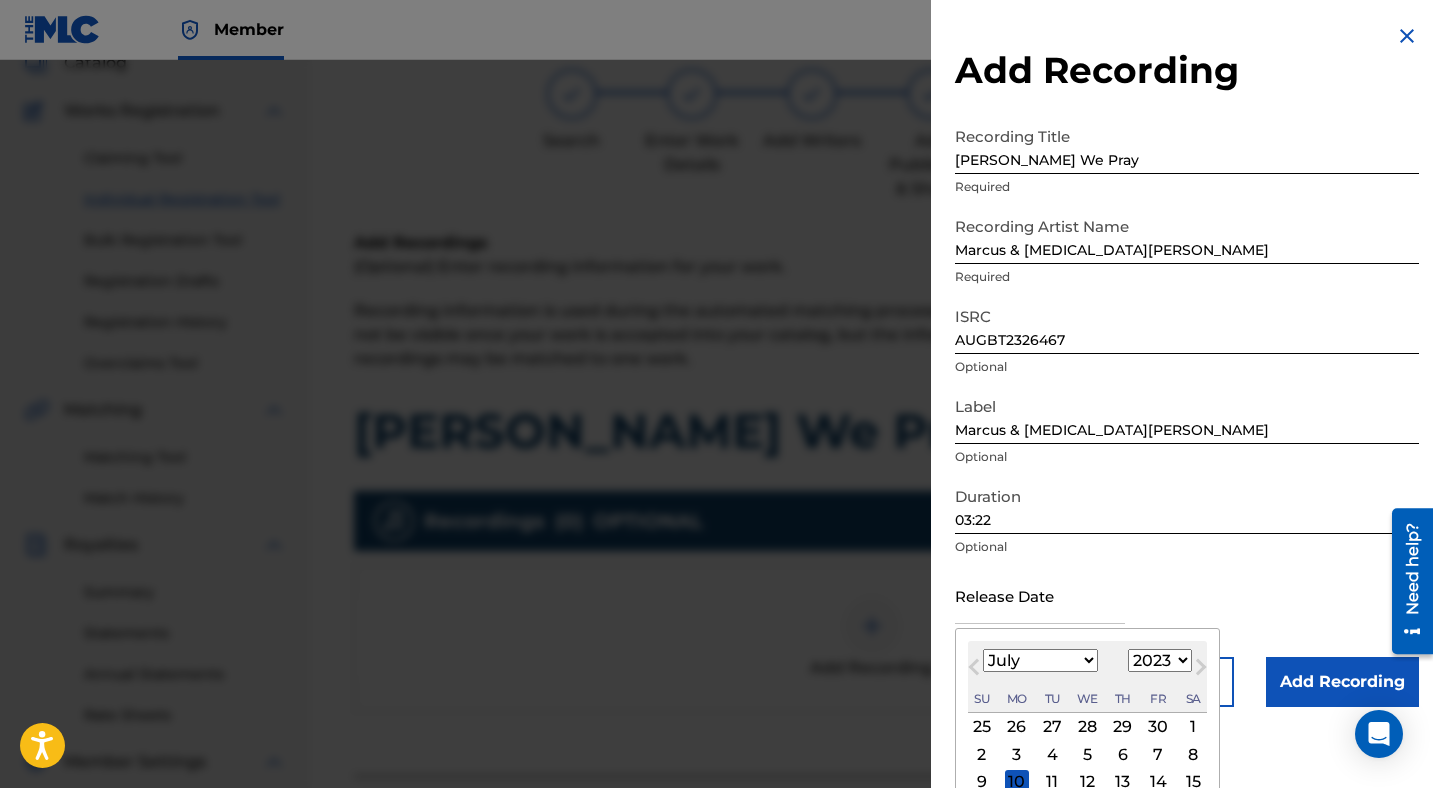 click on "January February March April May June July August September October November December" at bounding box center [1040, 660] 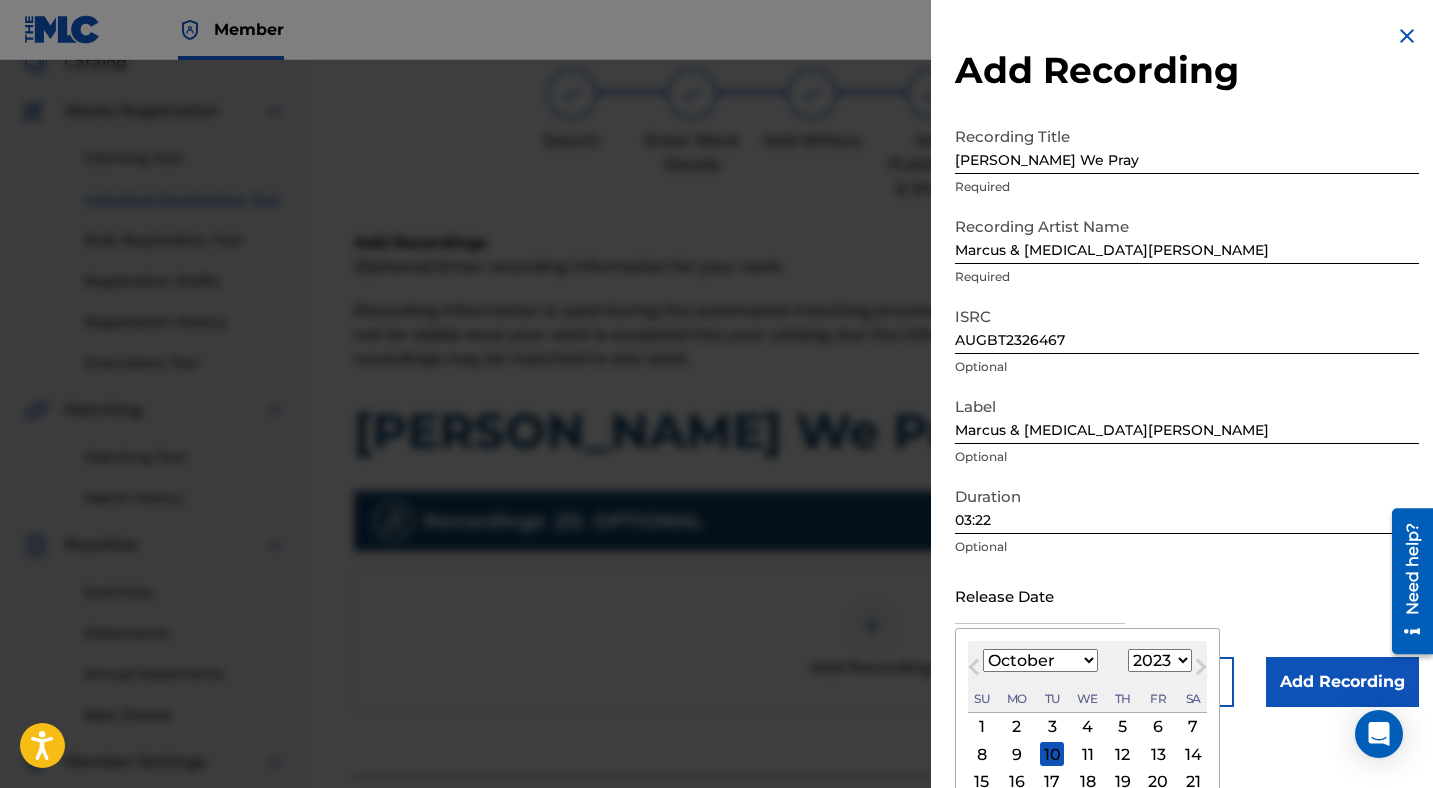 scroll, scrollTop: 102, scrollLeft: 0, axis: vertical 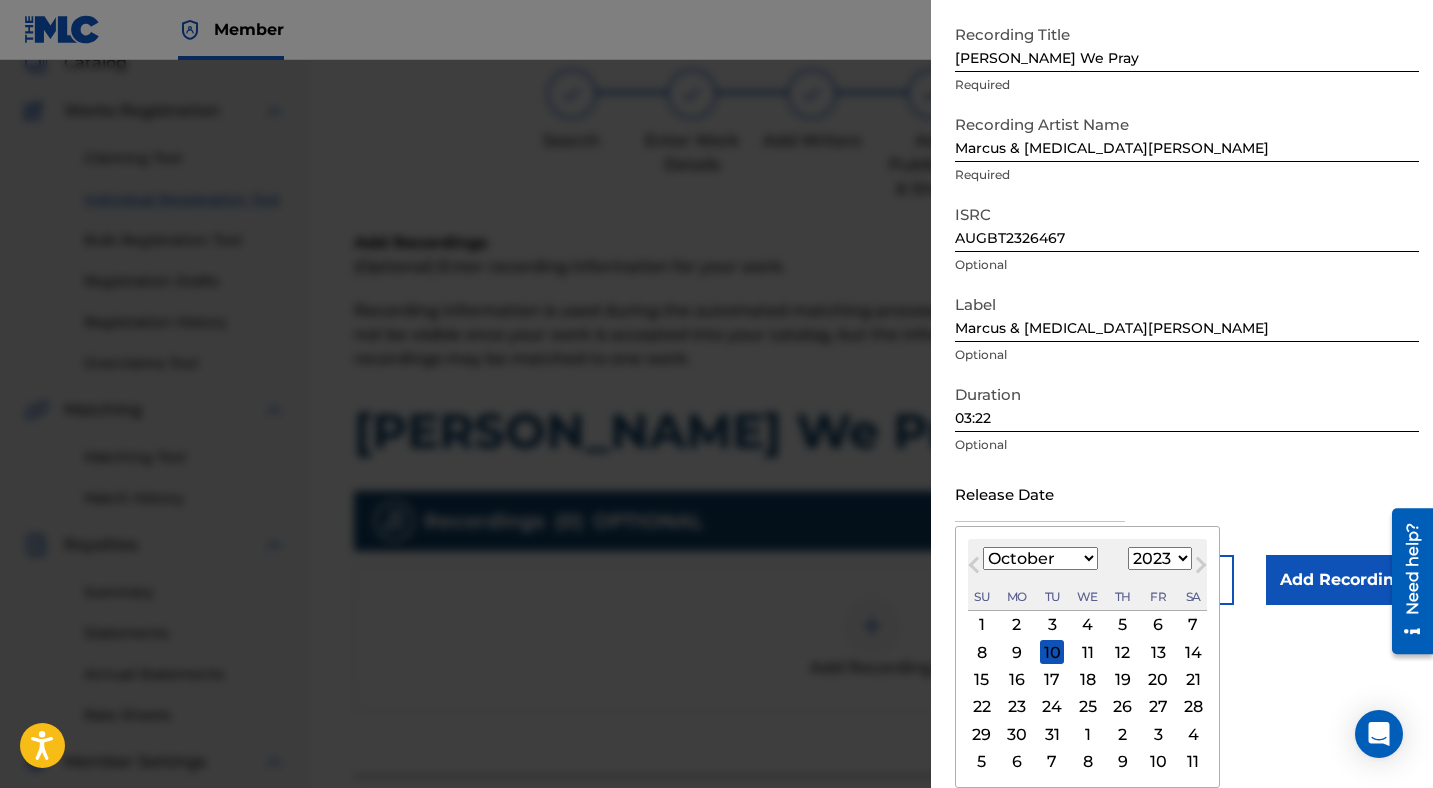 click on "27" at bounding box center (1158, 707) 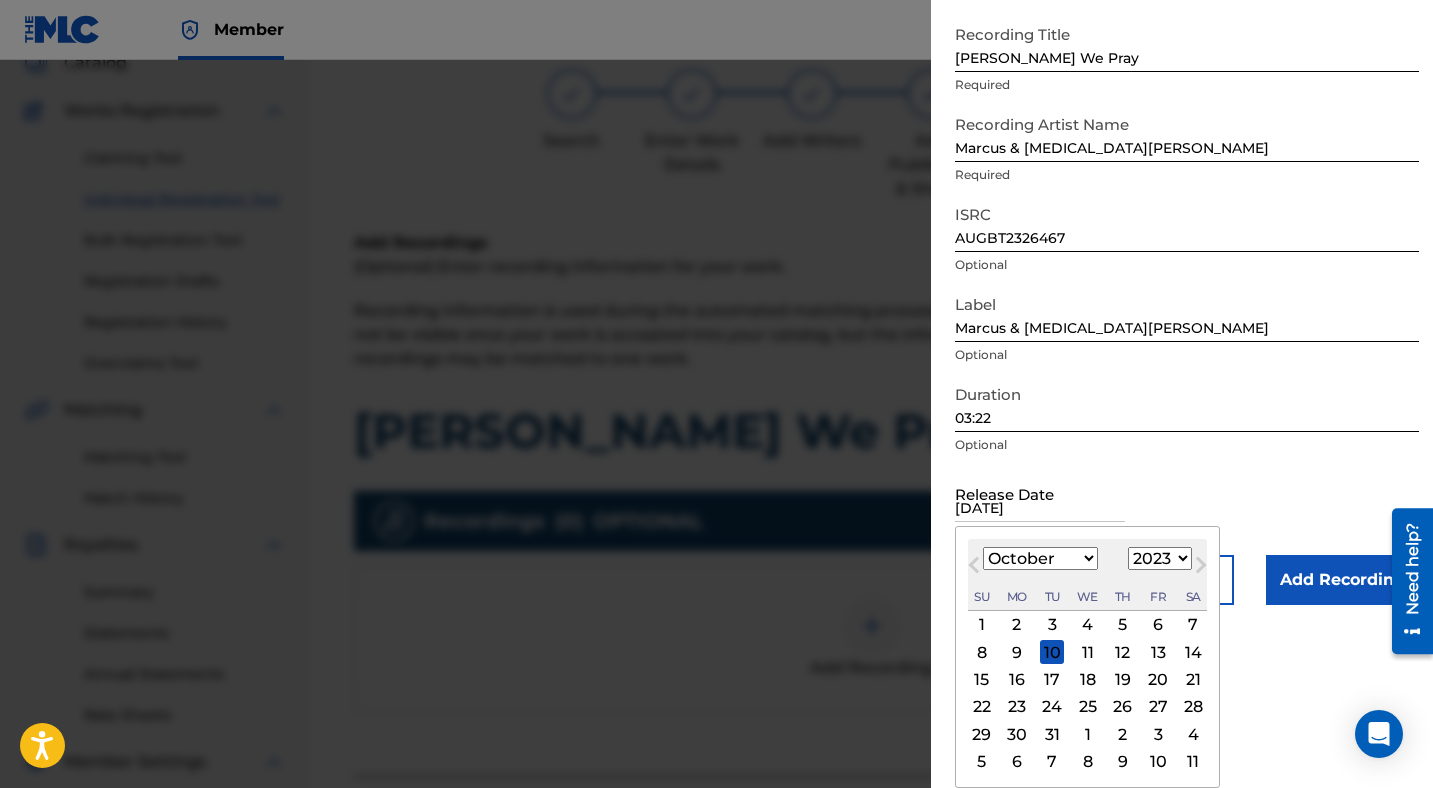 scroll, scrollTop: 0, scrollLeft: 0, axis: both 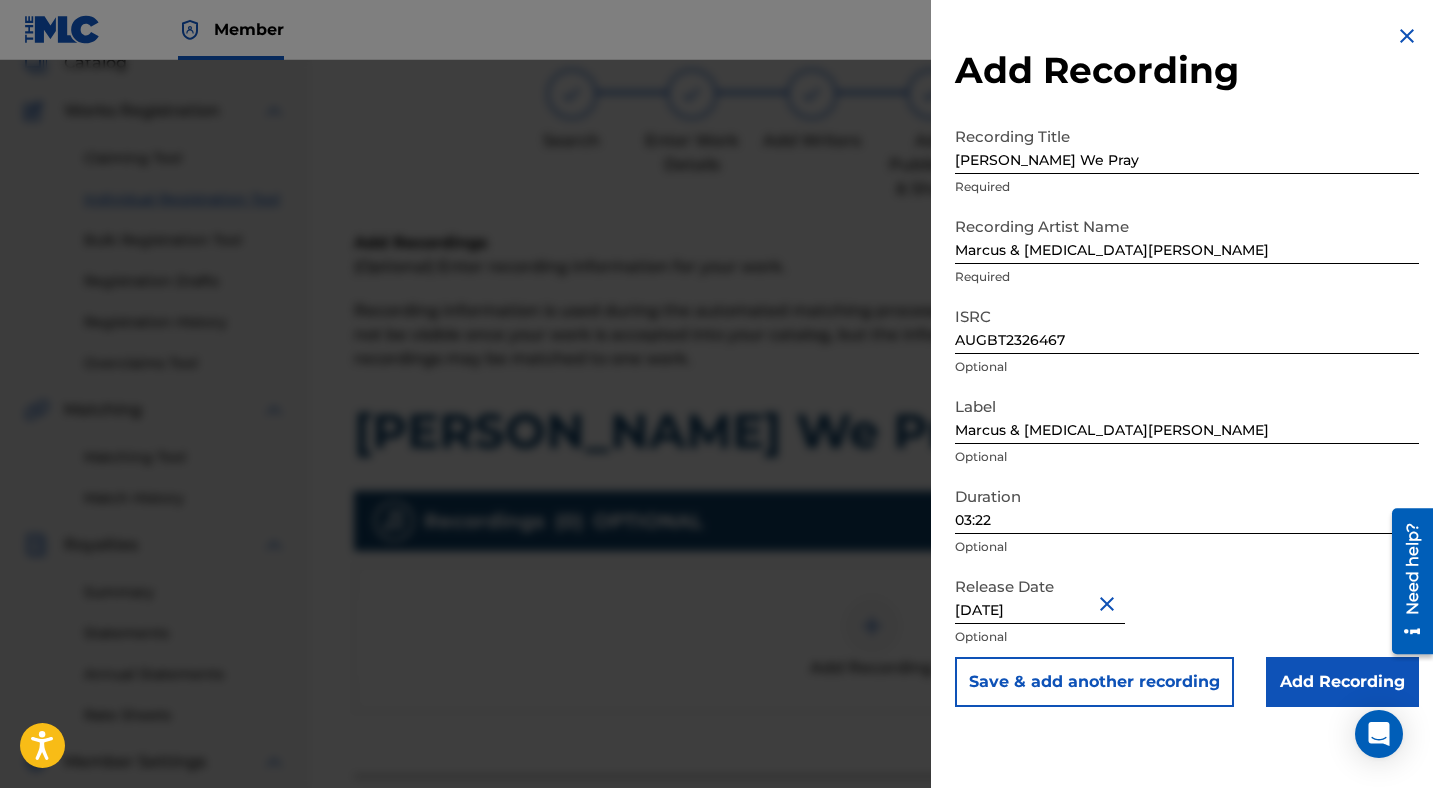 click on "Add Recording" at bounding box center [1342, 682] 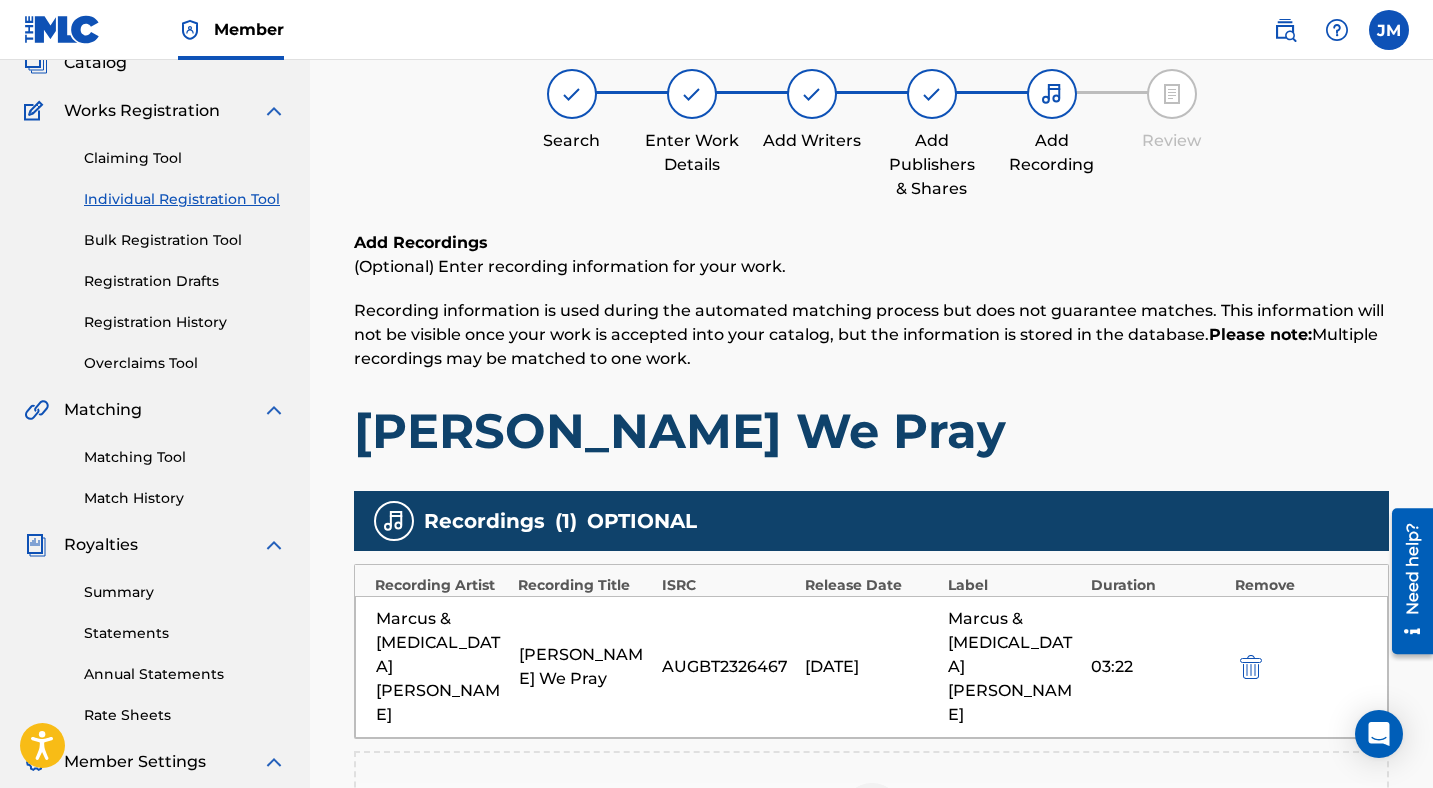 scroll, scrollTop: 452, scrollLeft: 0, axis: vertical 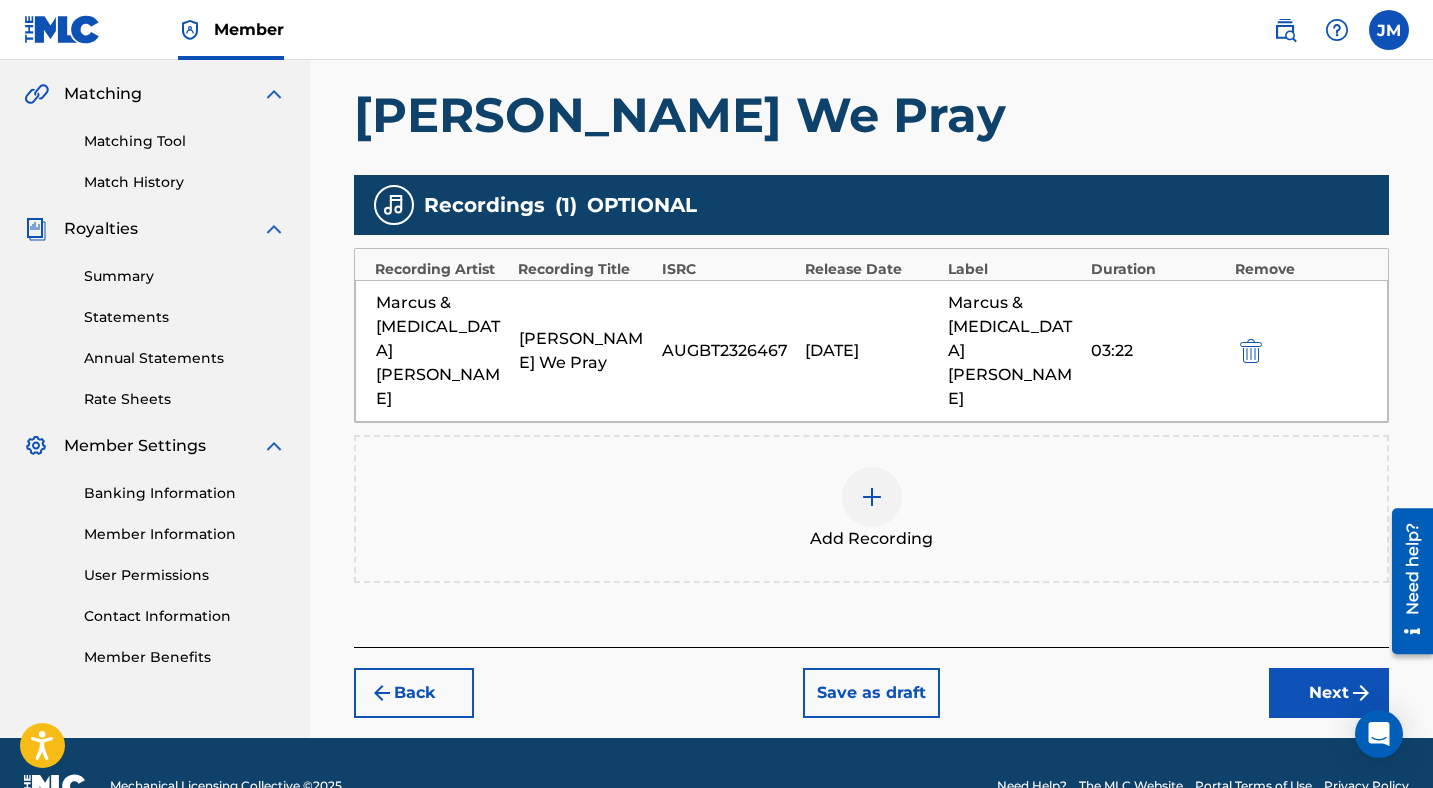 click at bounding box center [1405, 581] 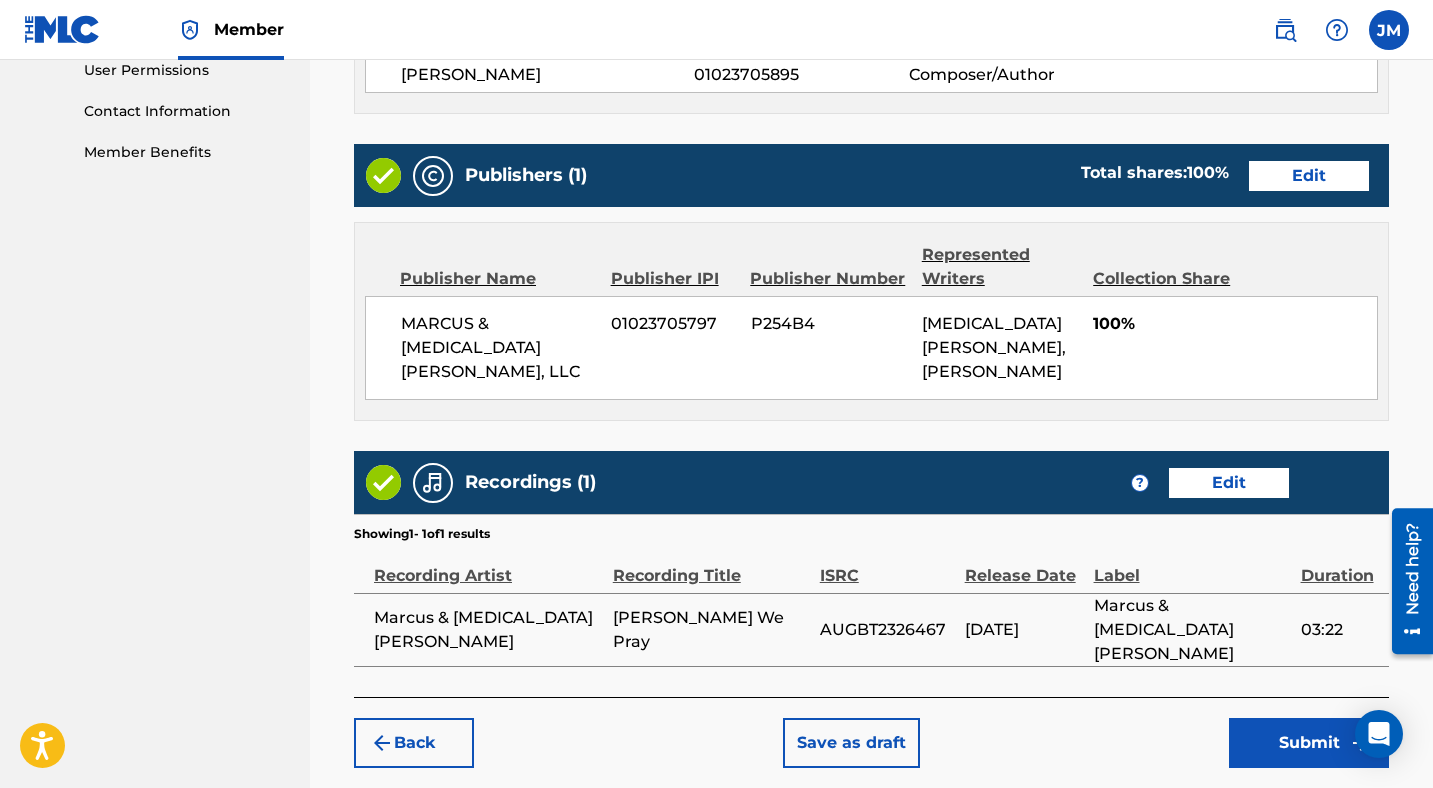 scroll, scrollTop: 1003, scrollLeft: 0, axis: vertical 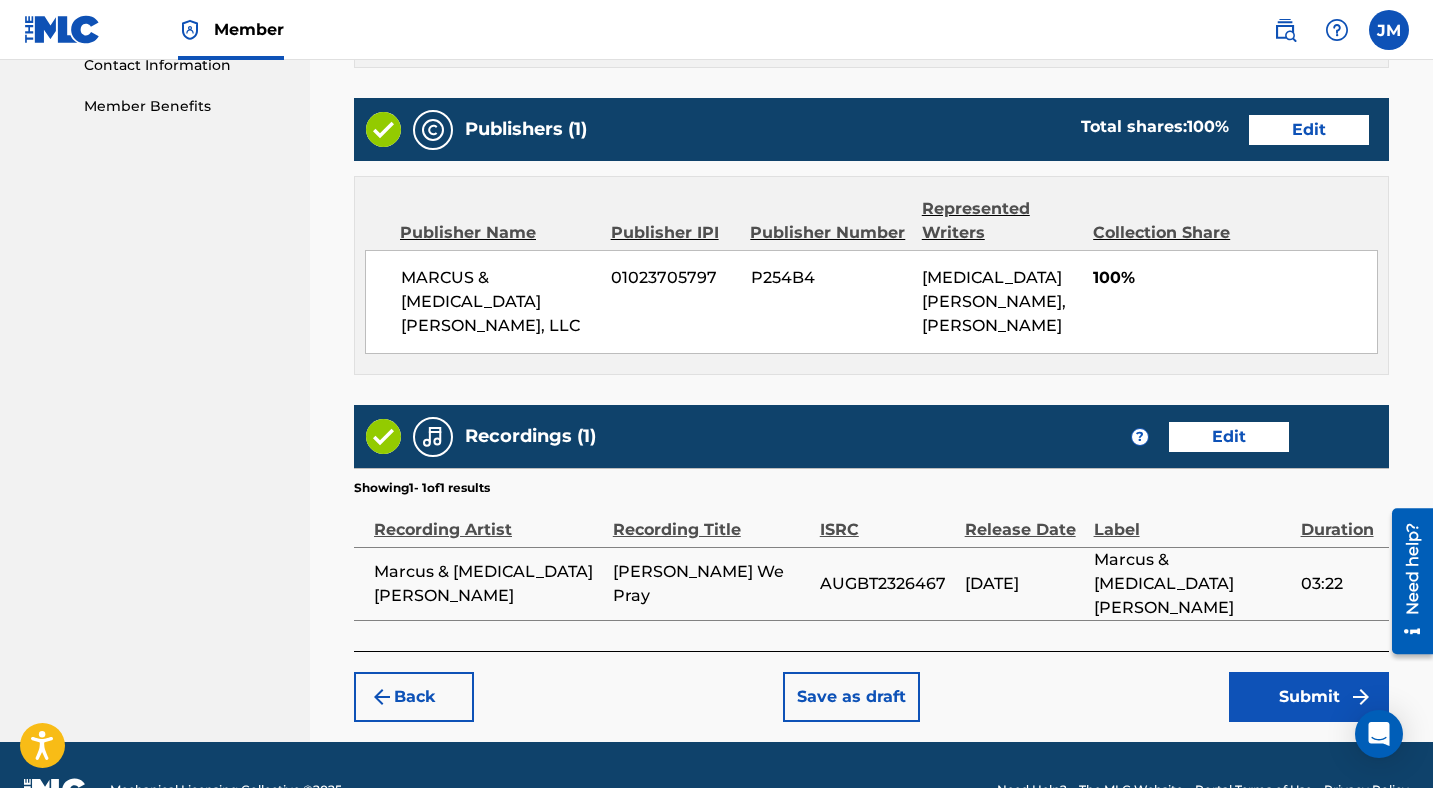 click on "Submit" at bounding box center [1309, 697] 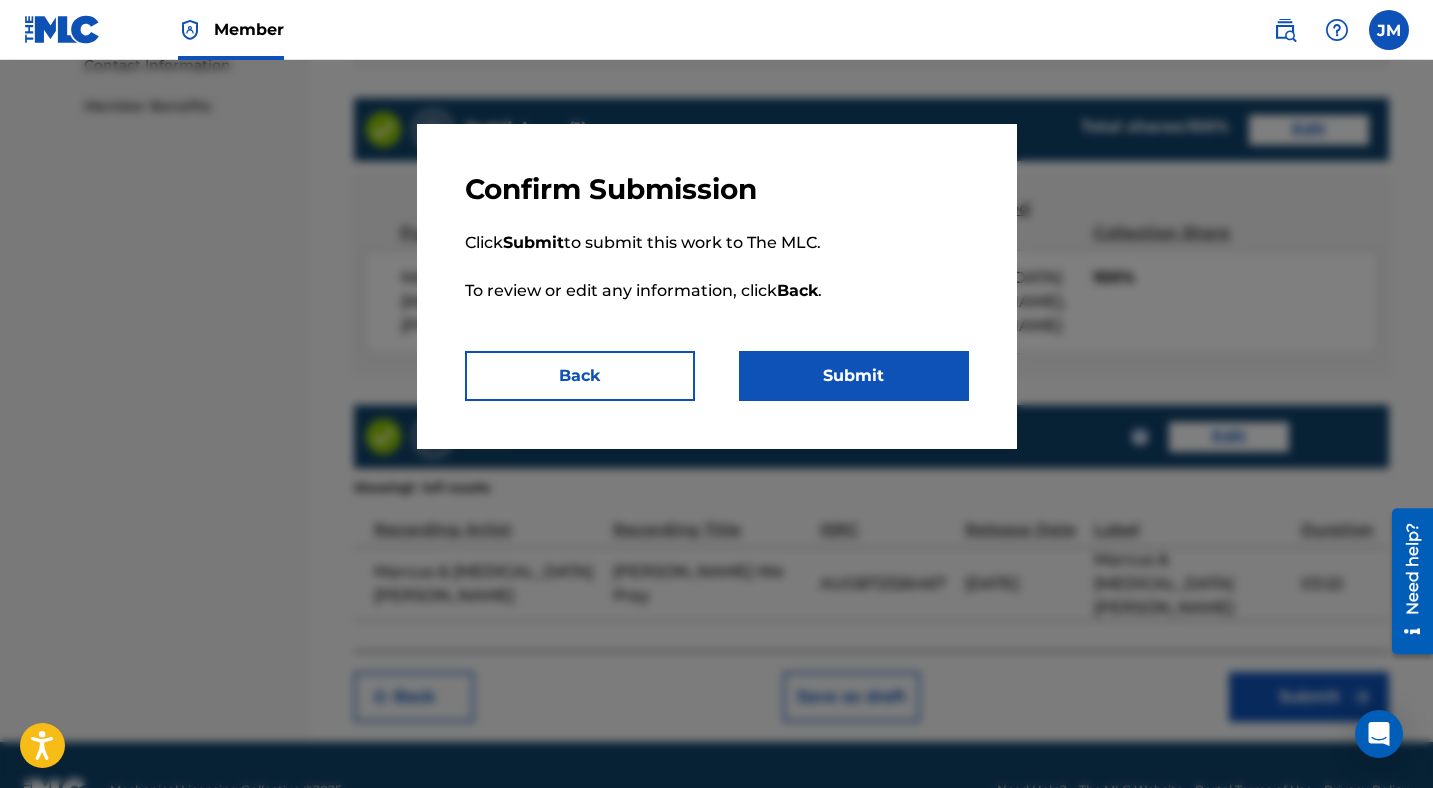 click on "Submit" at bounding box center [854, 376] 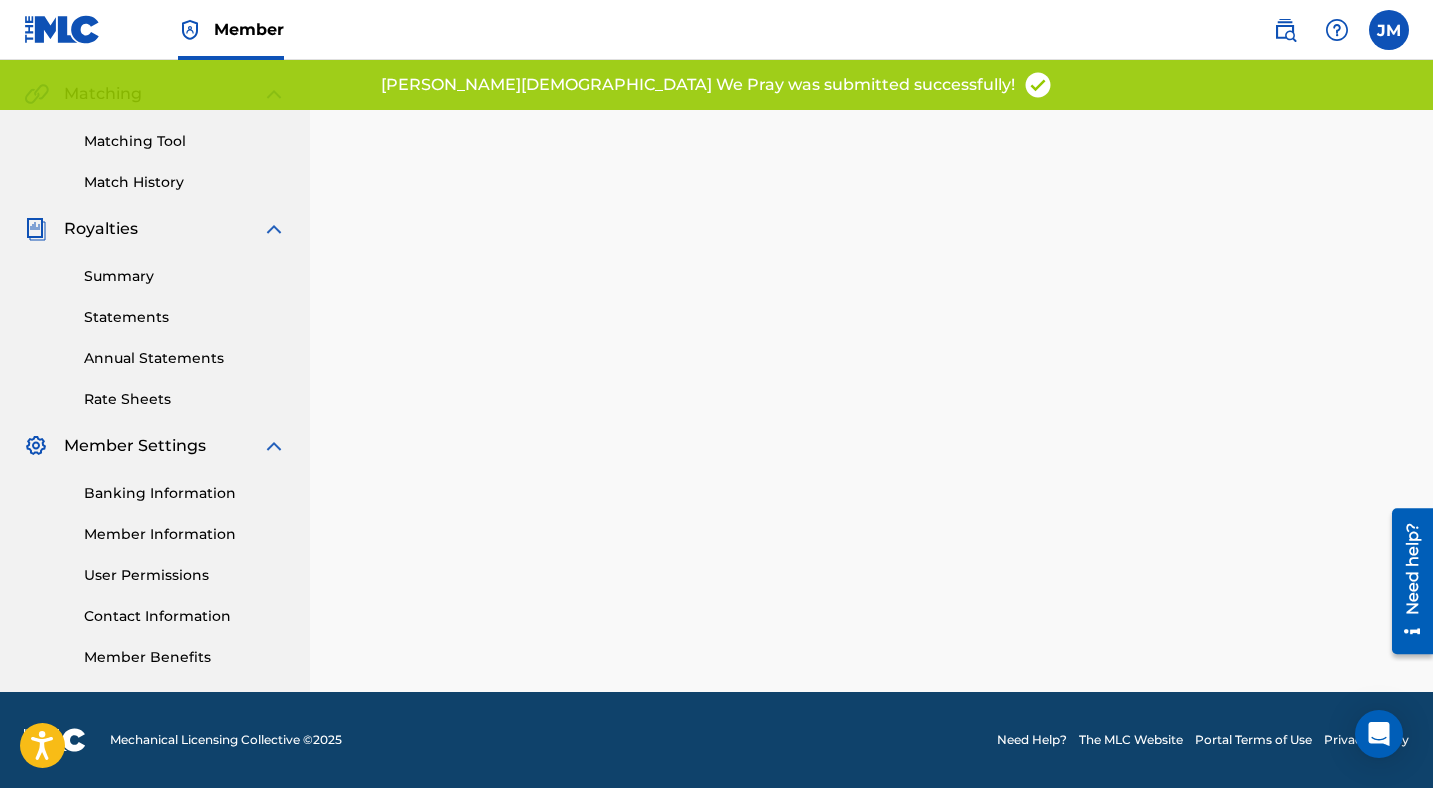 scroll, scrollTop: 0, scrollLeft: 0, axis: both 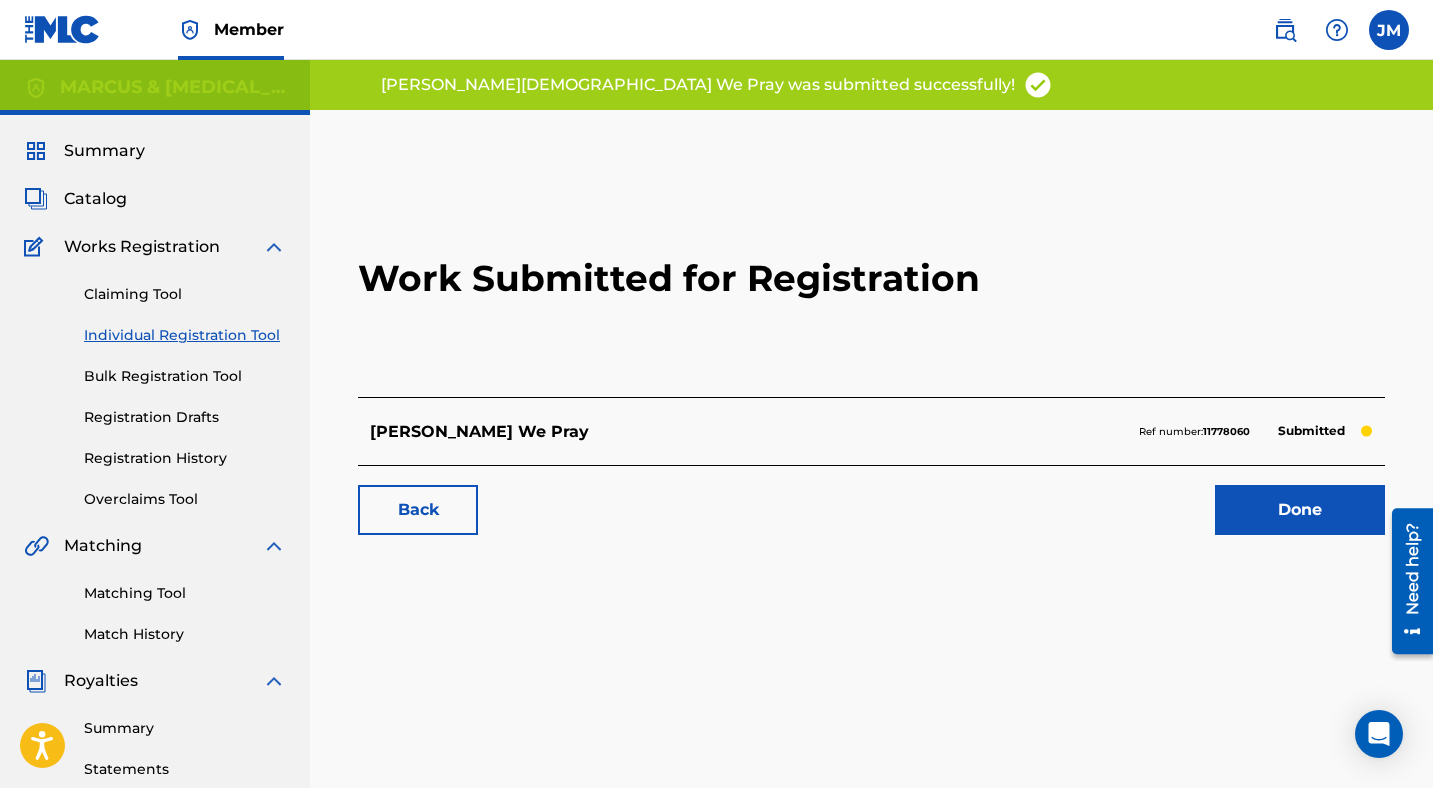 click on "11778060" at bounding box center [1226, 431] 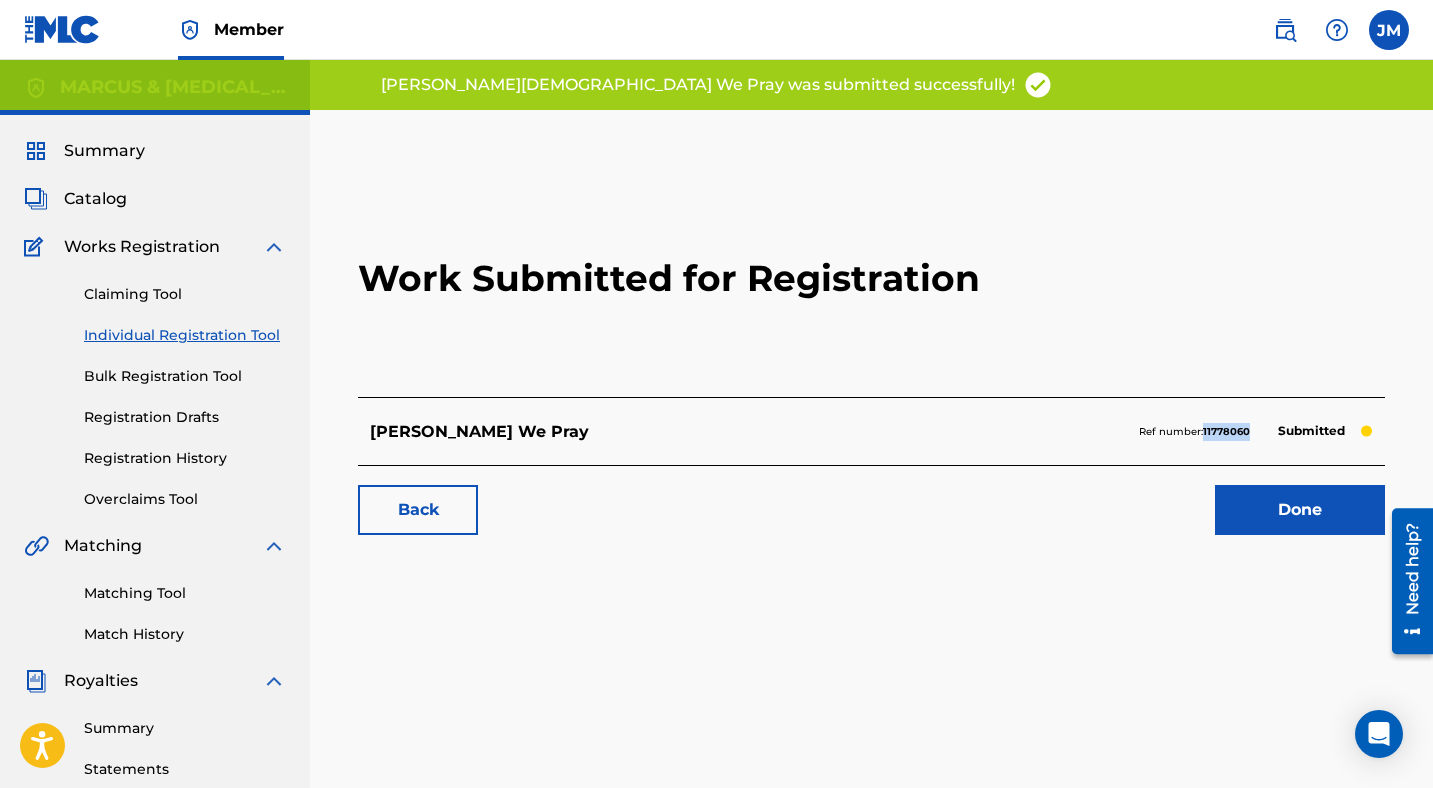 click on "11778060" at bounding box center (1226, 431) 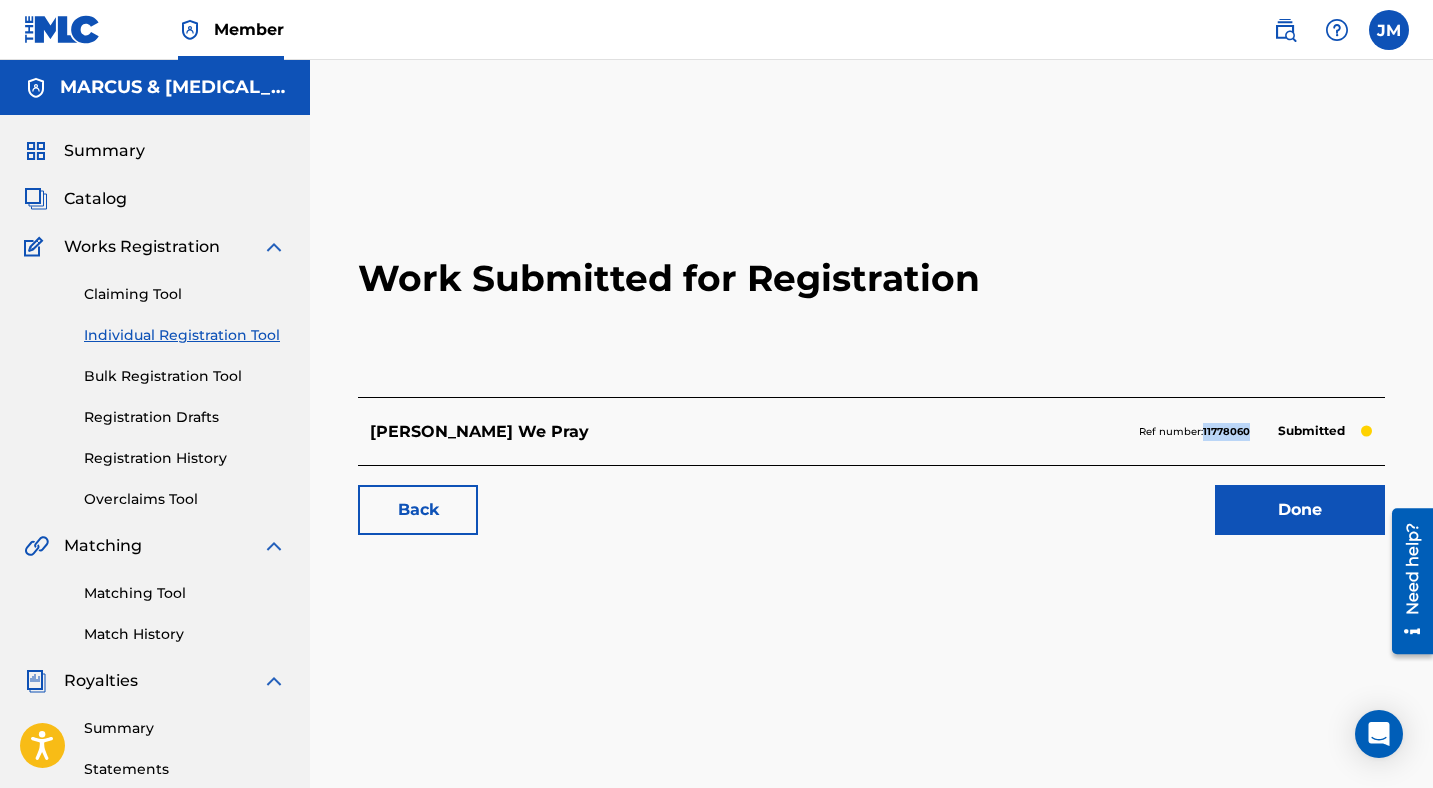 click on "Done" at bounding box center [1300, 510] 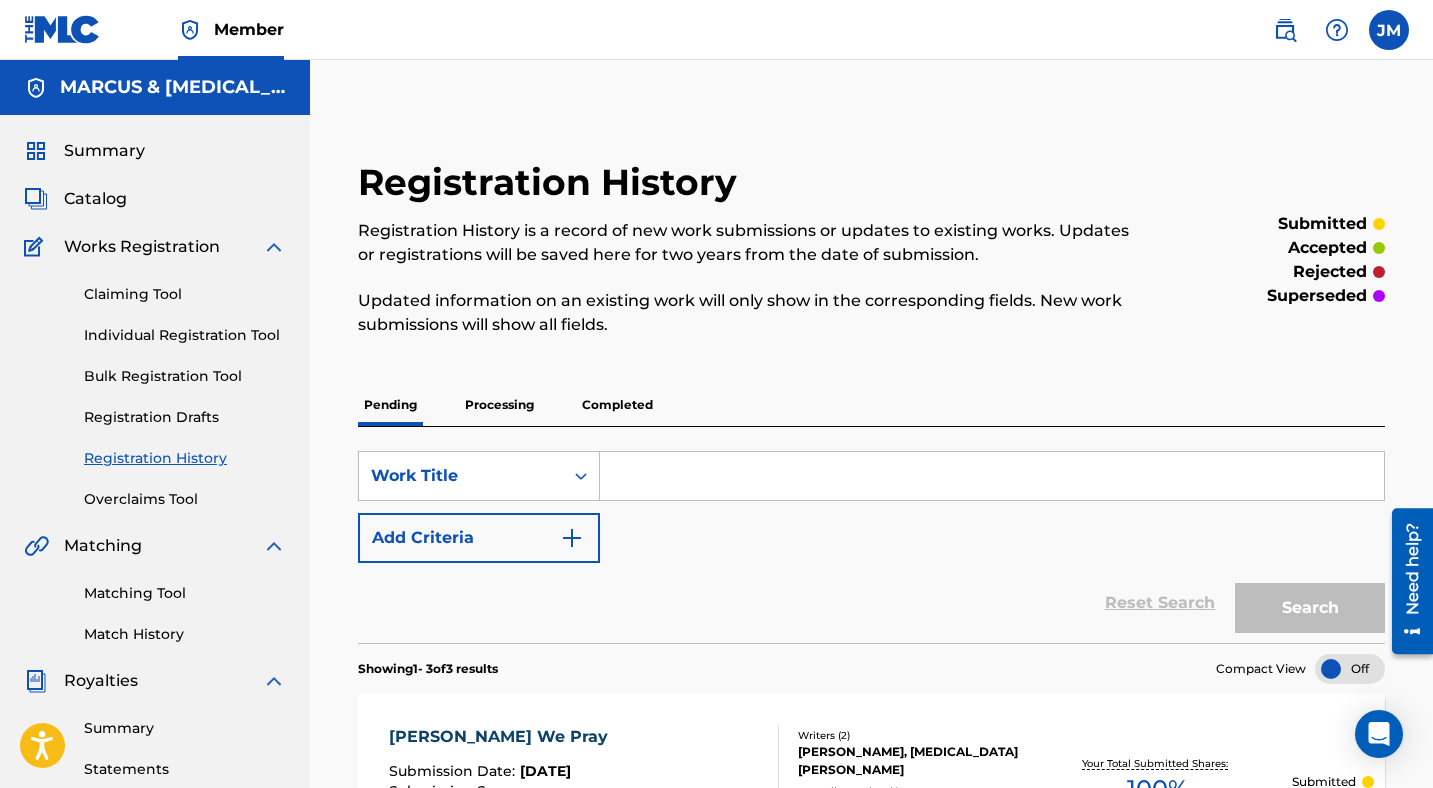 click on "Individual Registration Tool" at bounding box center [185, 335] 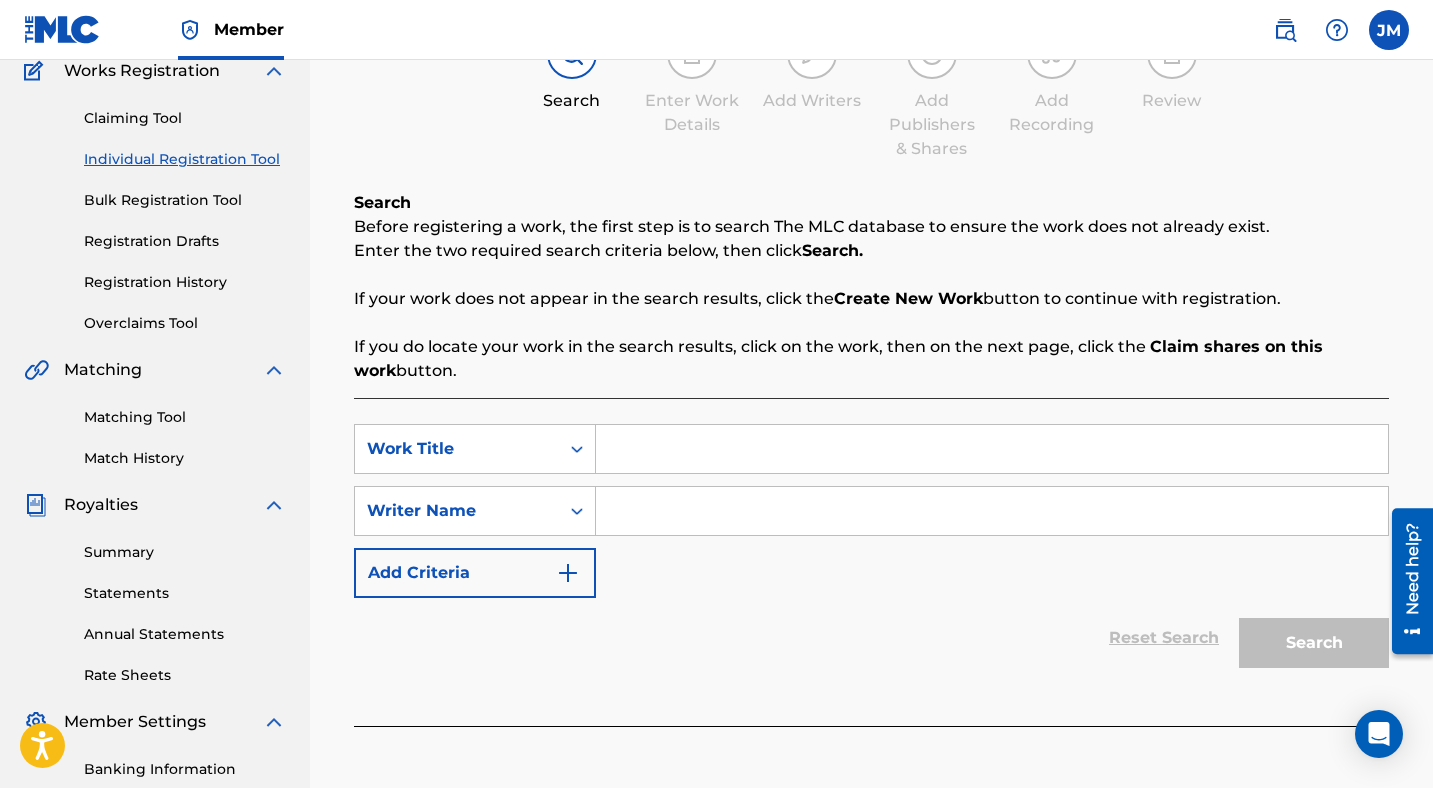 scroll, scrollTop: 178, scrollLeft: 0, axis: vertical 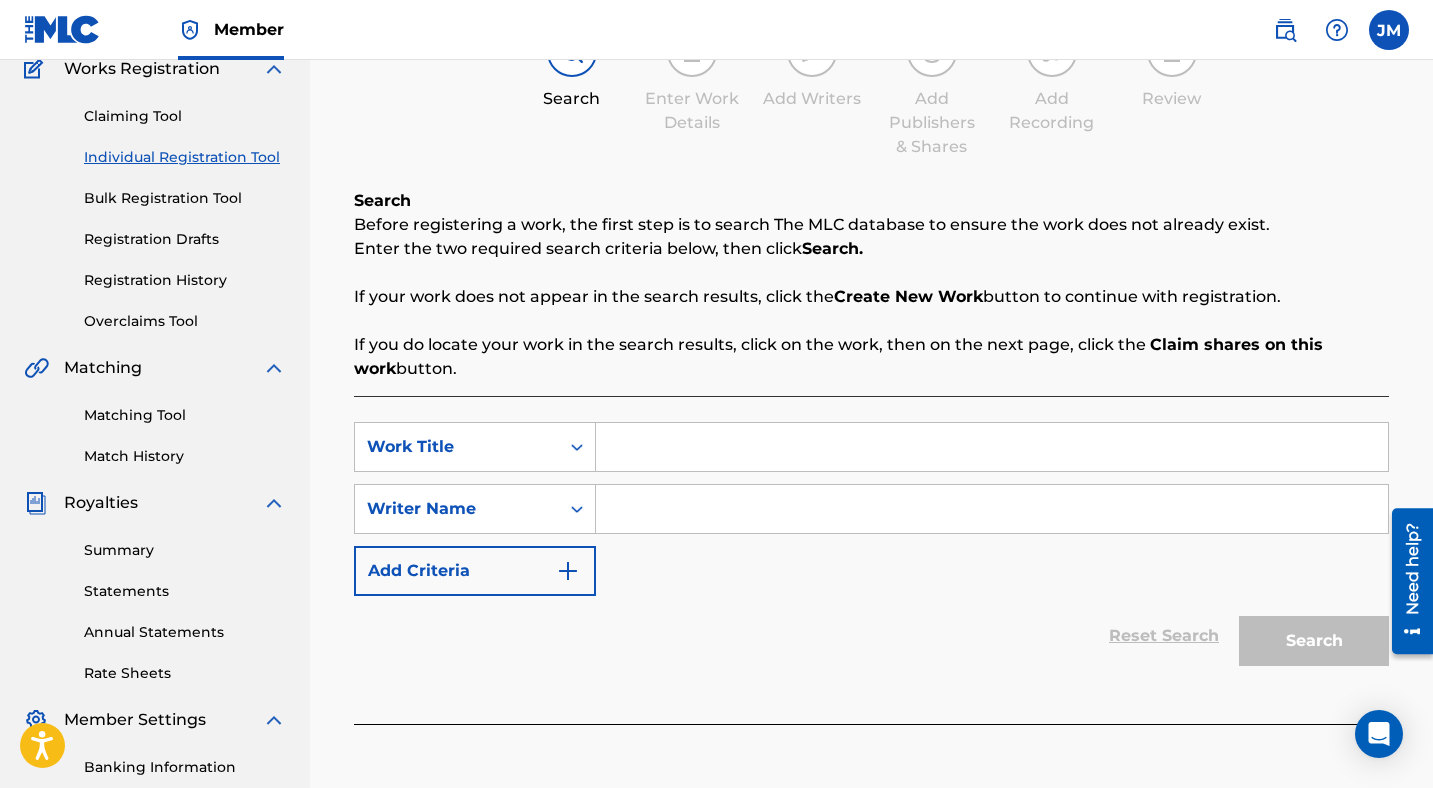 click at bounding box center (992, 447) 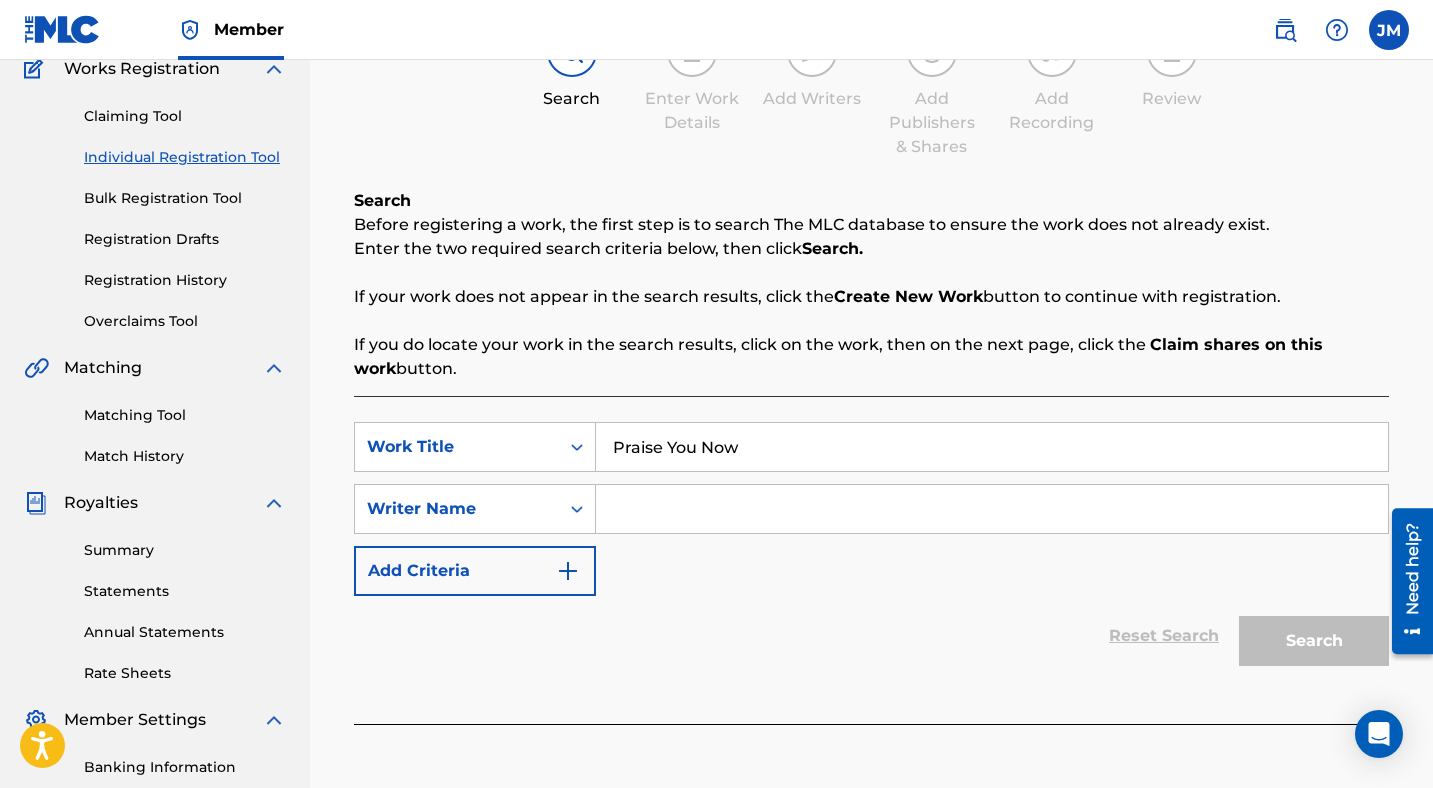 type on "Praise You Now" 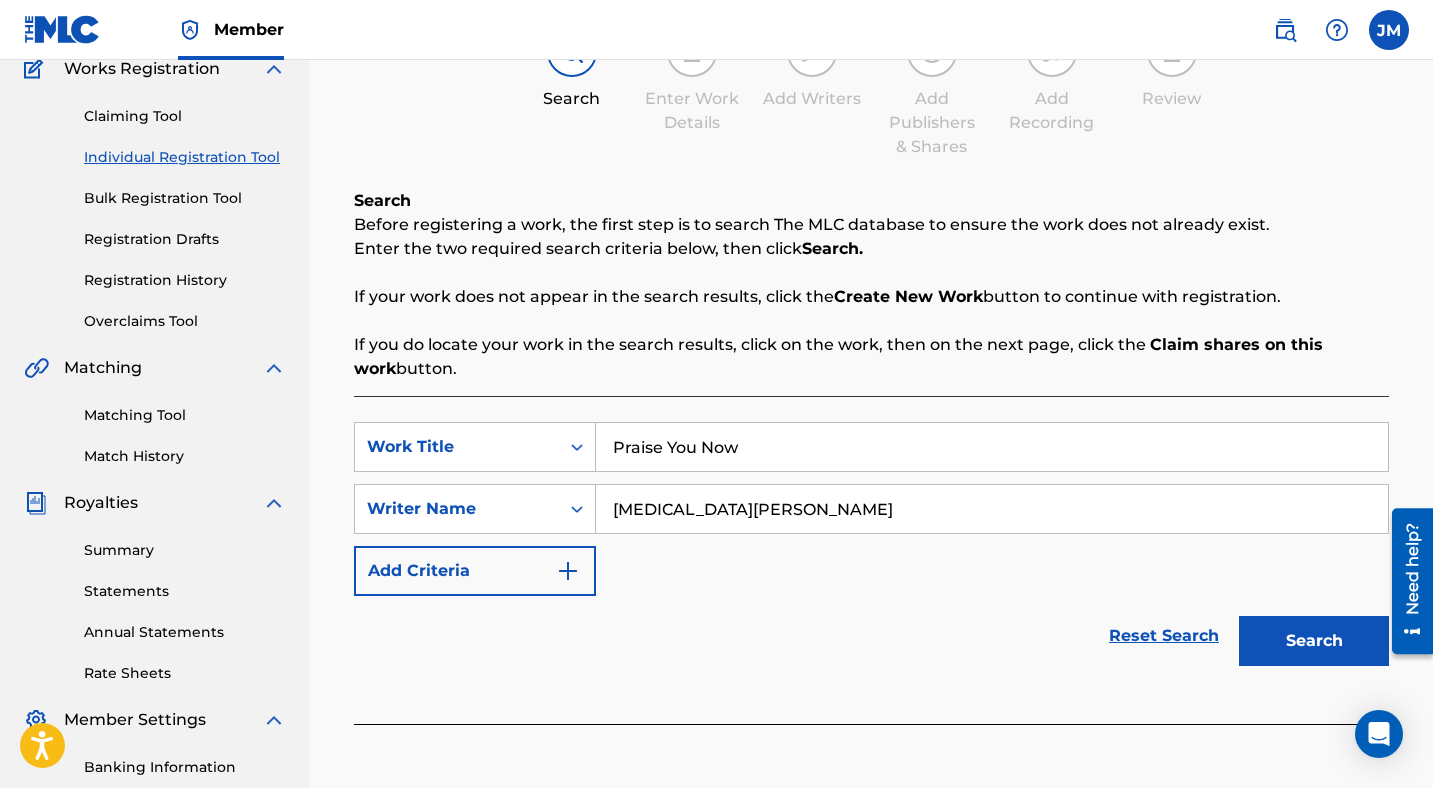 type on "[MEDICAL_DATA][PERSON_NAME]" 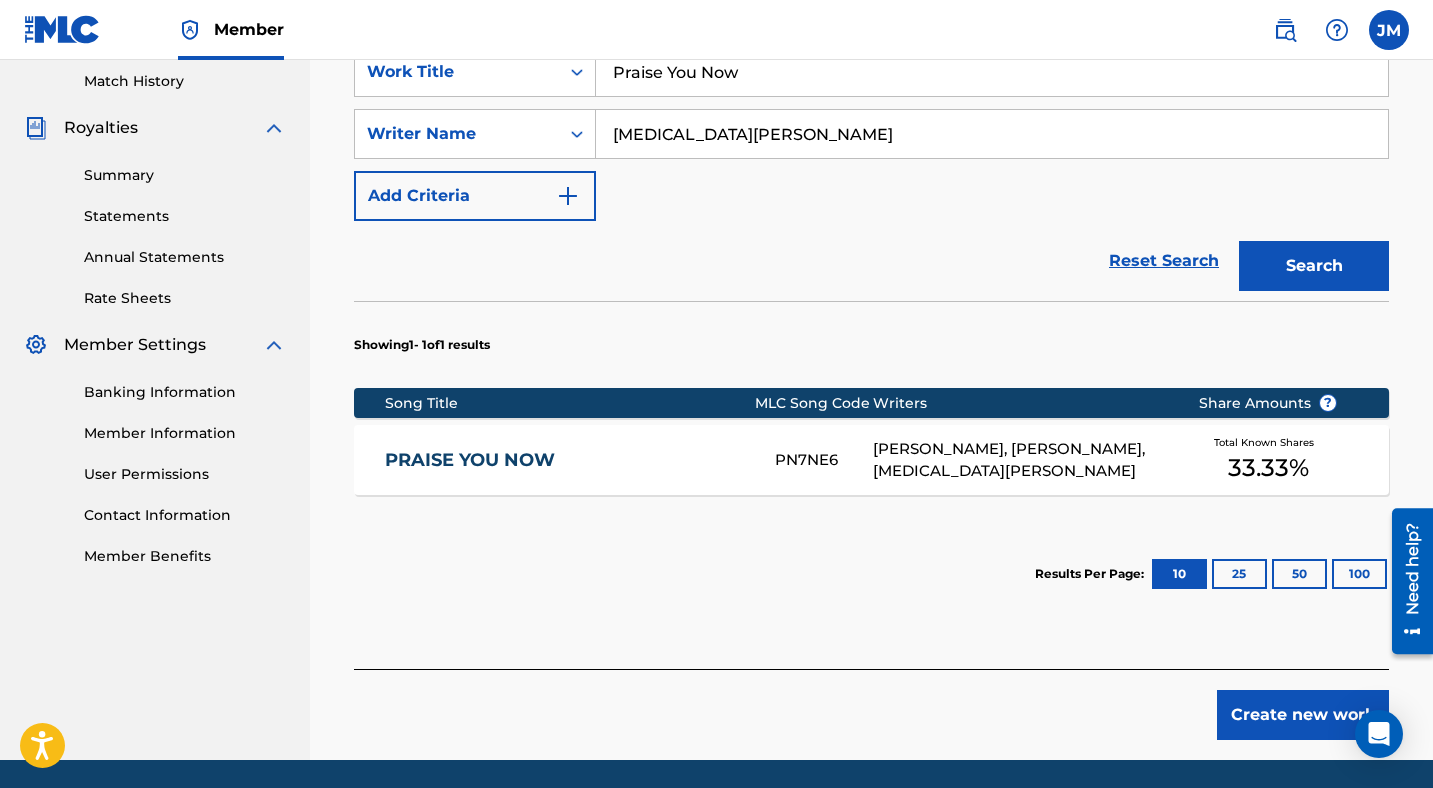 scroll, scrollTop: 557, scrollLeft: 0, axis: vertical 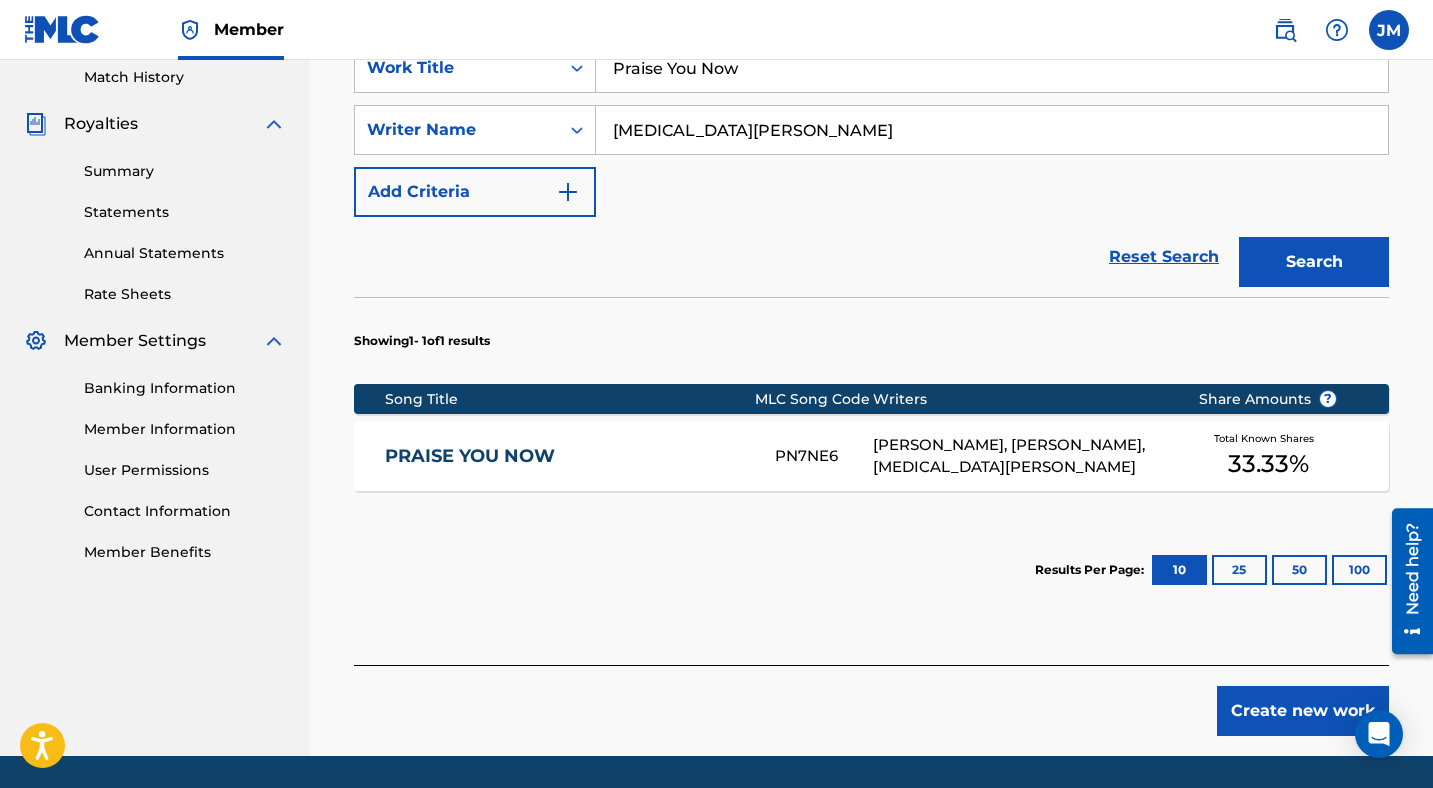 click on "[PERSON_NAME], [PERSON_NAME], [MEDICAL_DATA][PERSON_NAME]" at bounding box center [1020, 456] 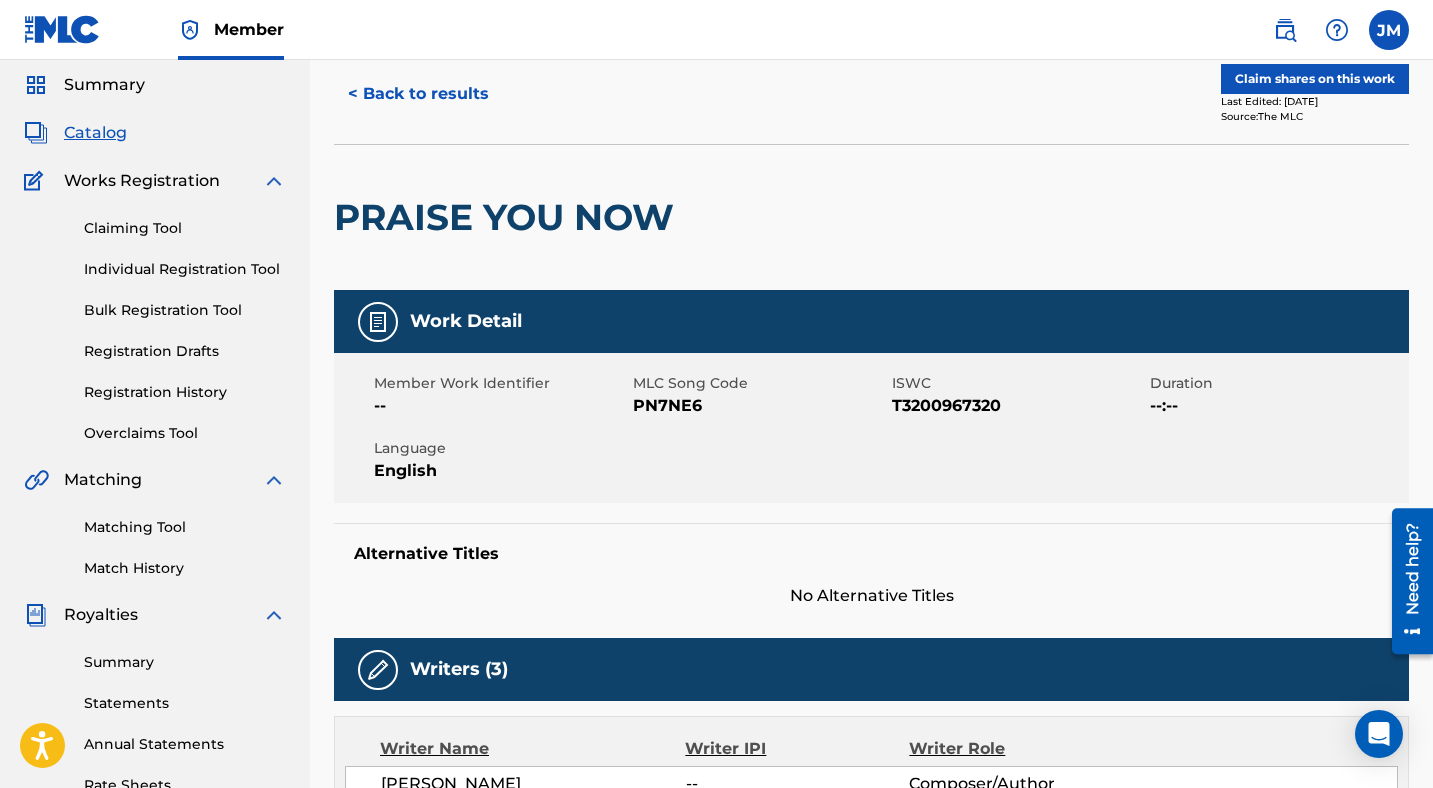 scroll, scrollTop: 0, scrollLeft: 0, axis: both 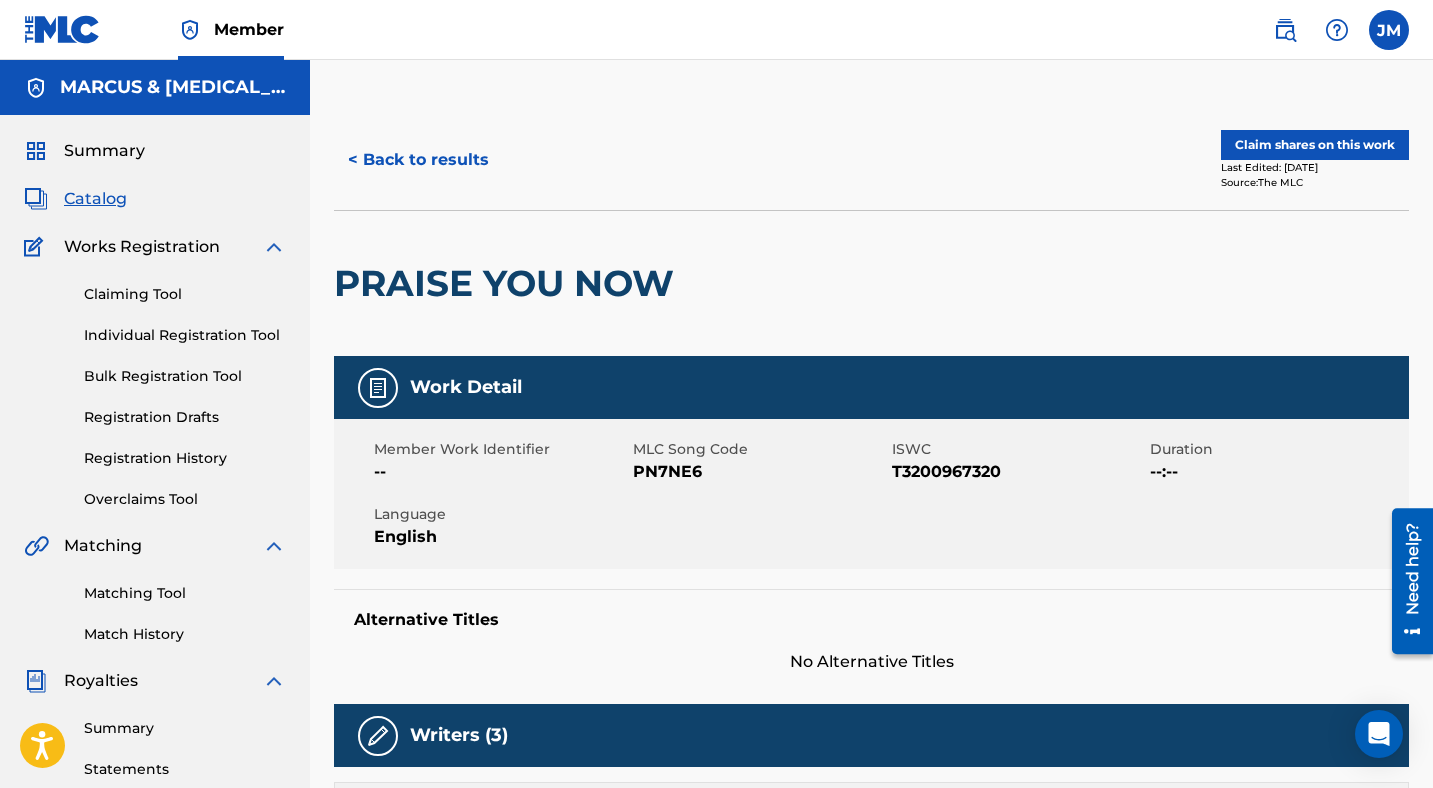 click on "Claim shares on this work" at bounding box center [1315, 145] 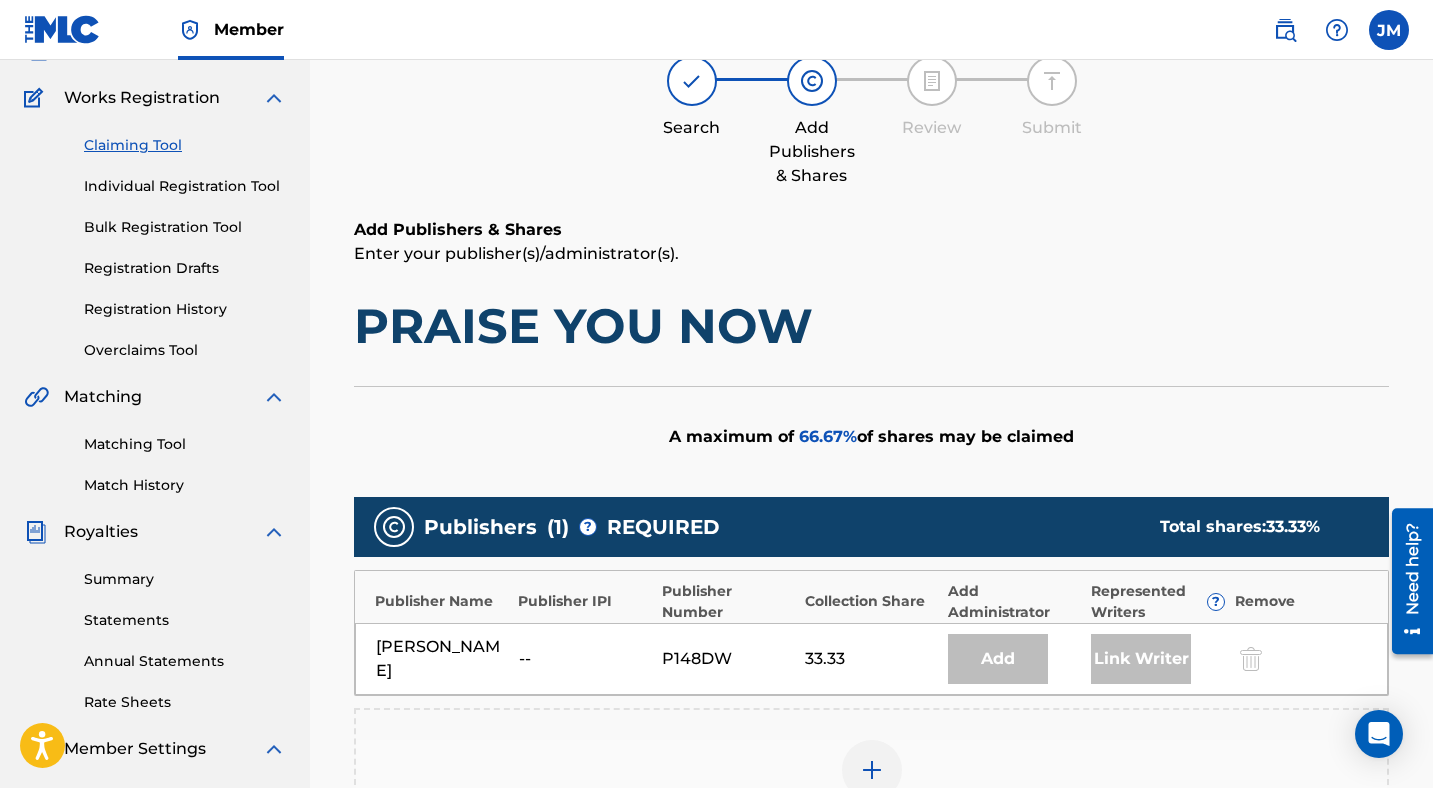 scroll, scrollTop: 455, scrollLeft: 0, axis: vertical 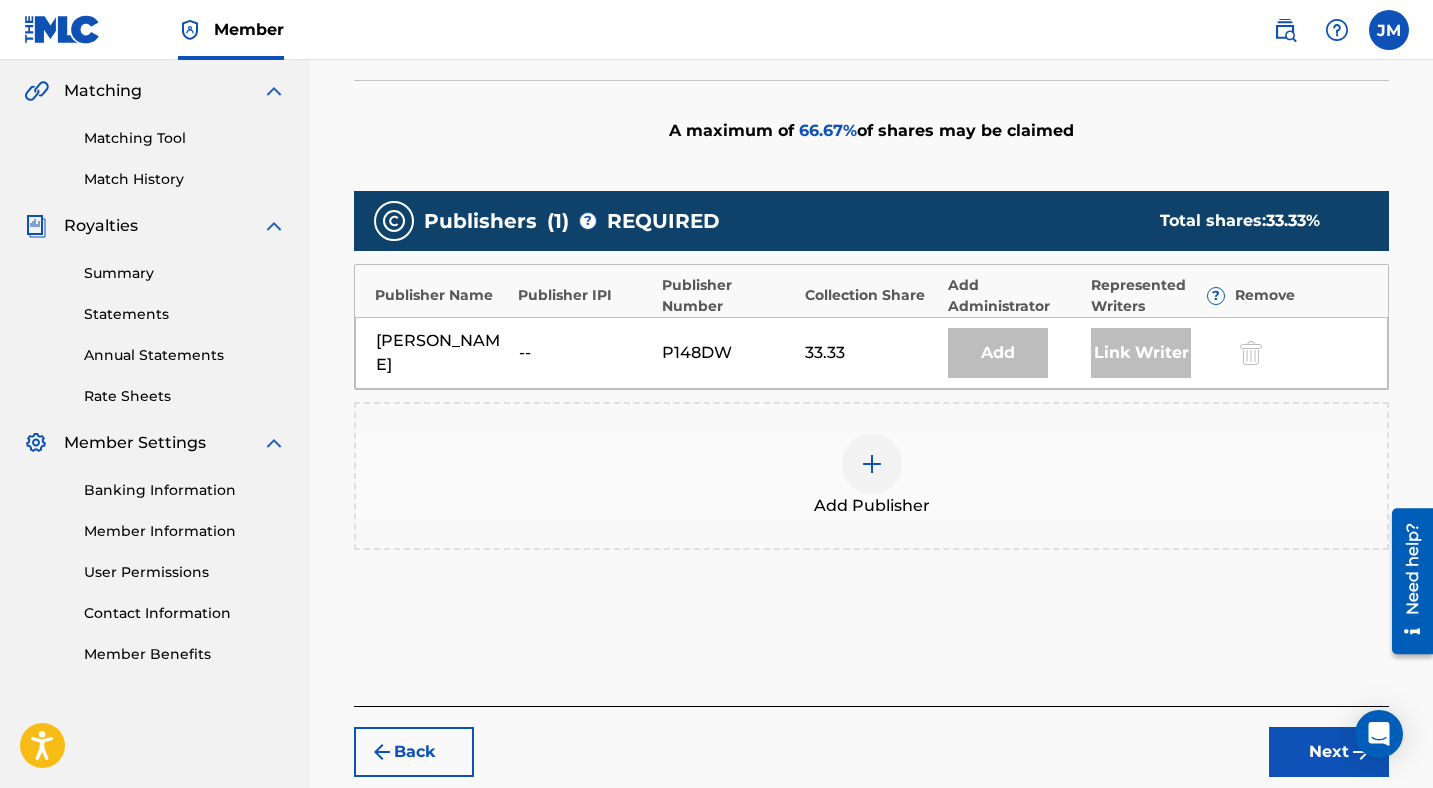 click at bounding box center [872, 464] 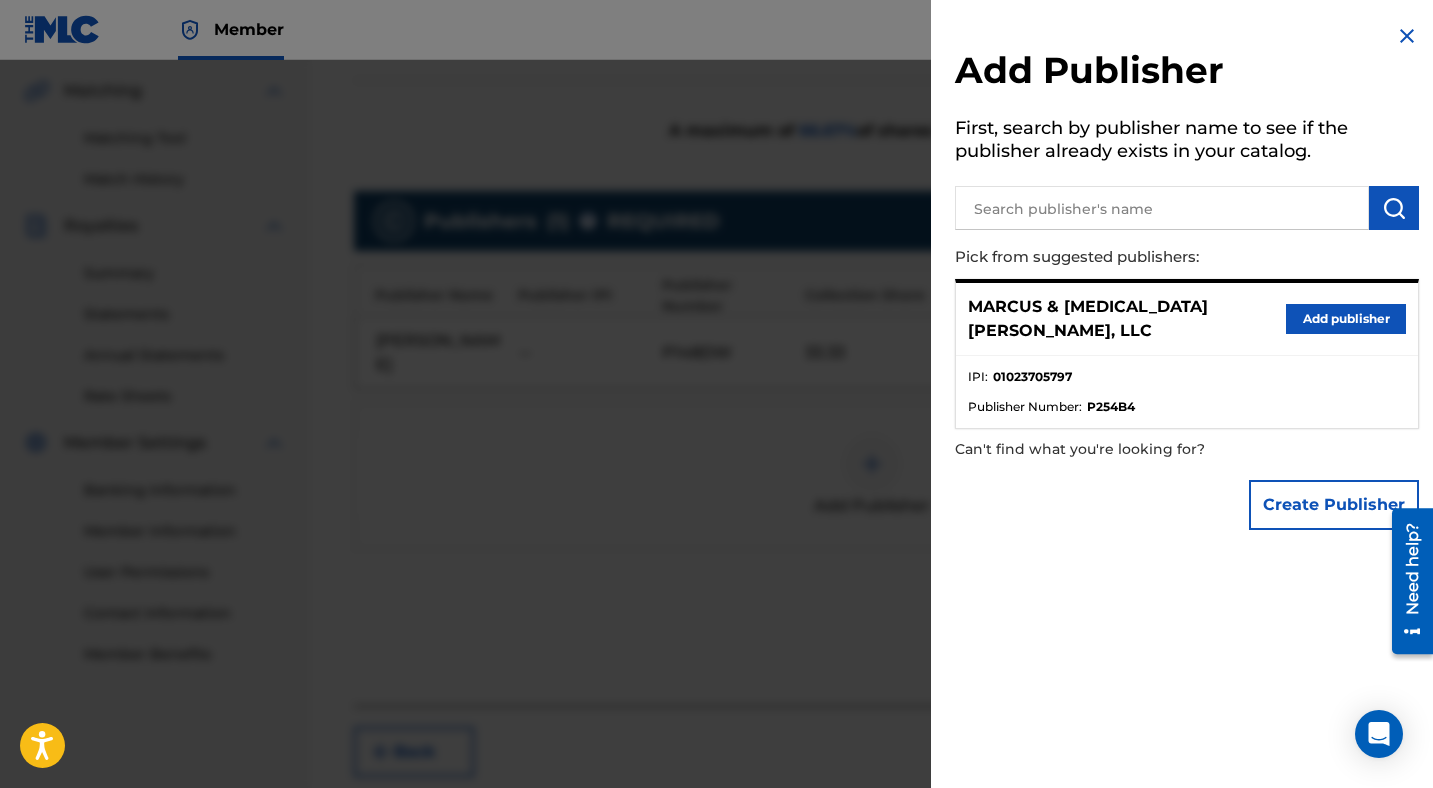 click on "Add publisher" at bounding box center (1346, 319) 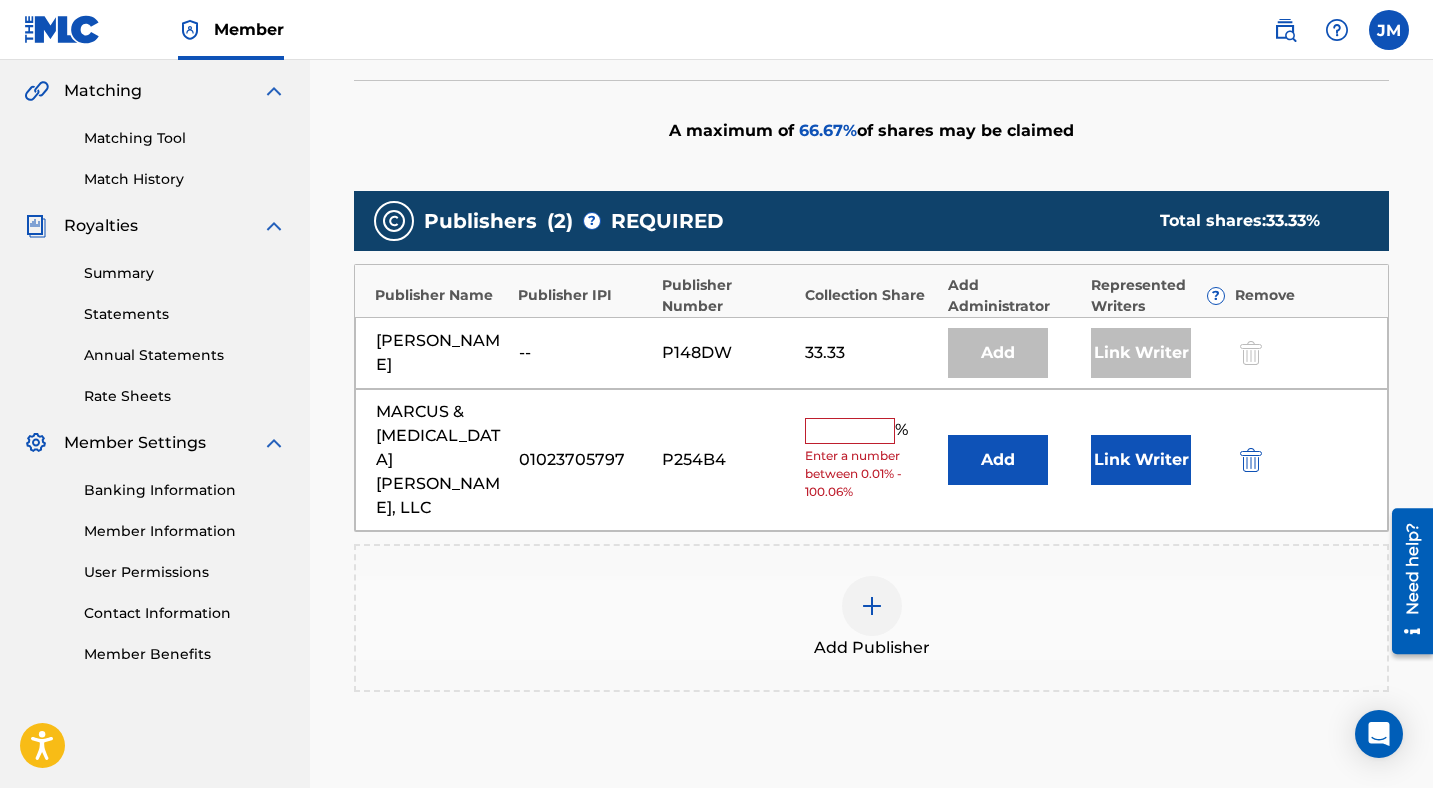 click on "Link Writer" at bounding box center (1141, 460) 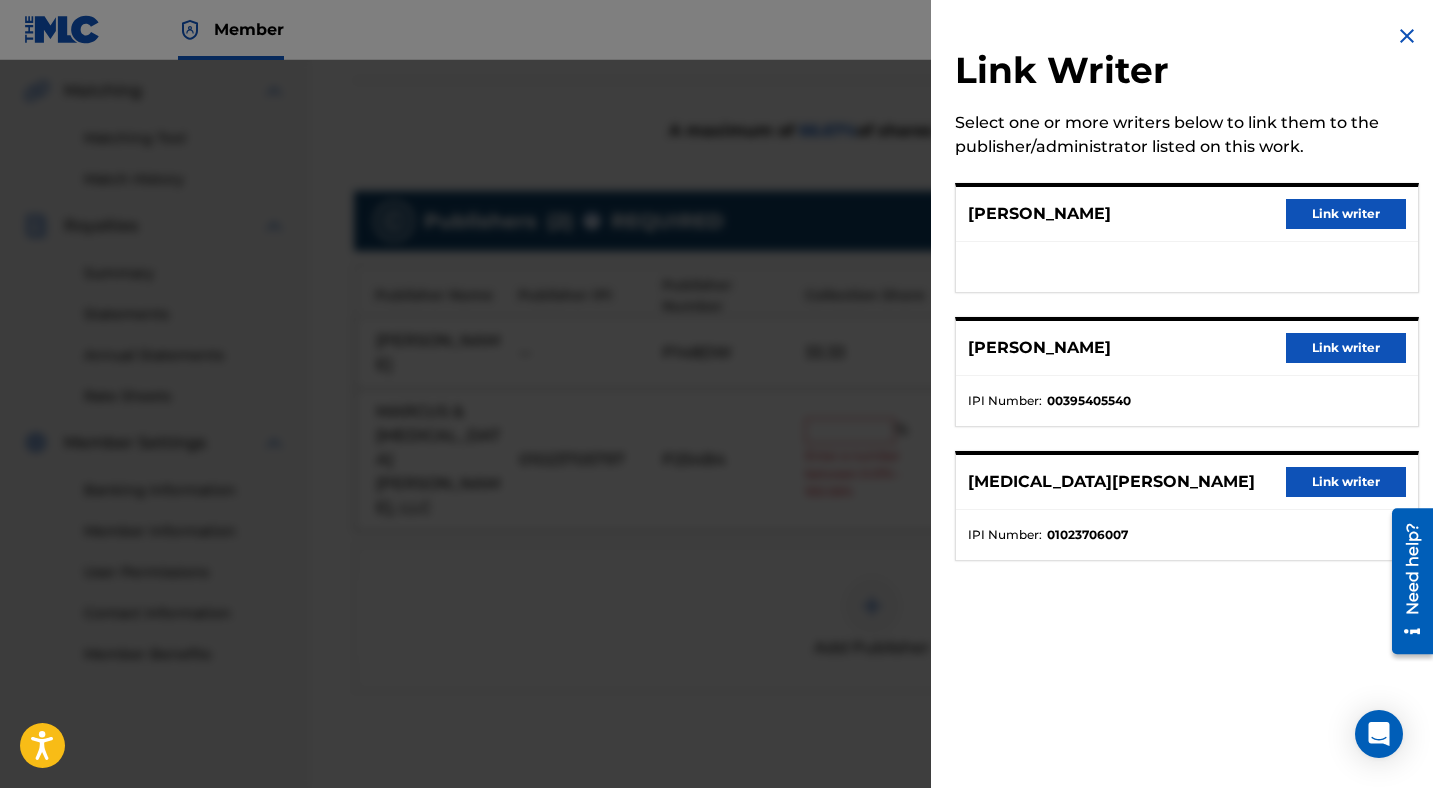 click on "Link writer" at bounding box center [1346, 482] 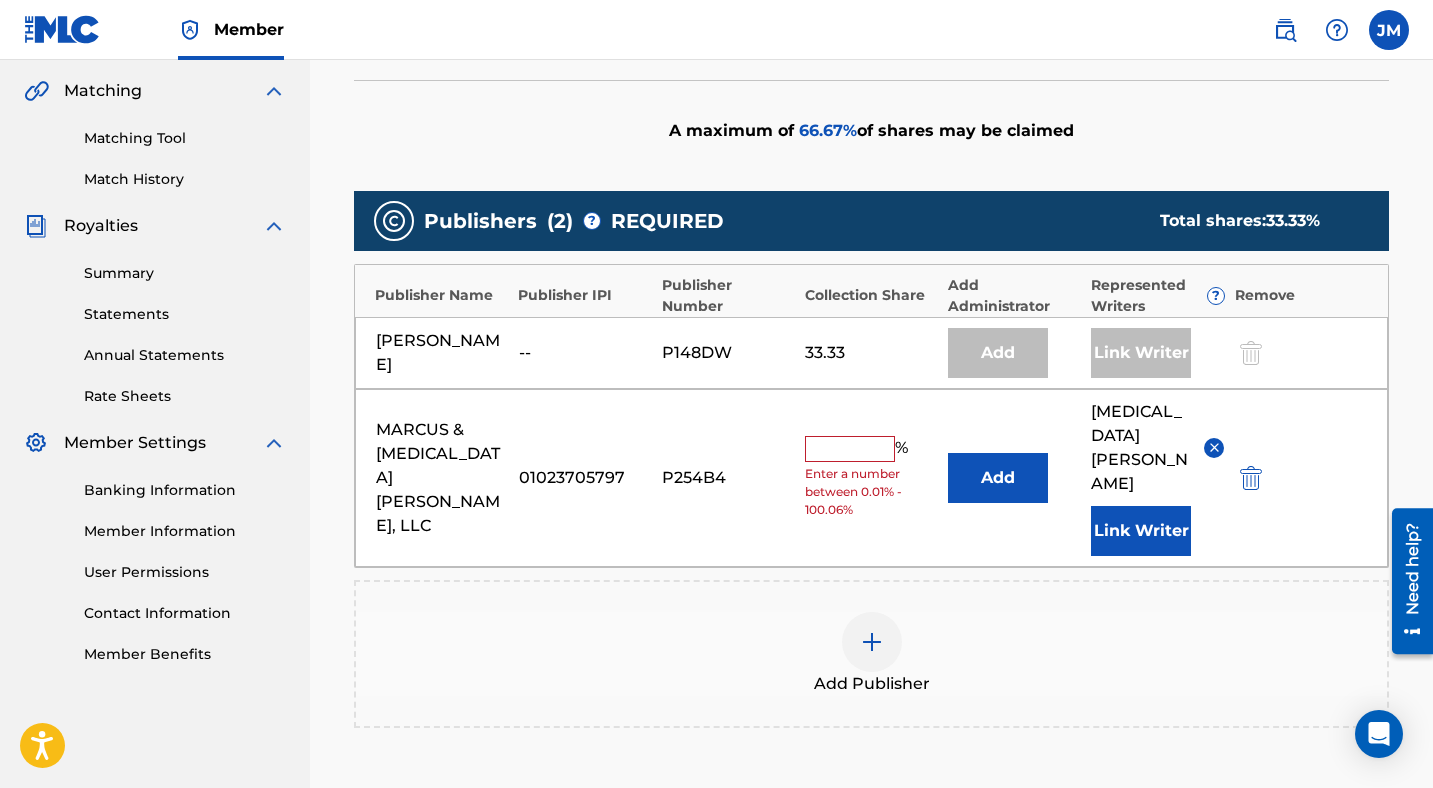 click at bounding box center [850, 449] 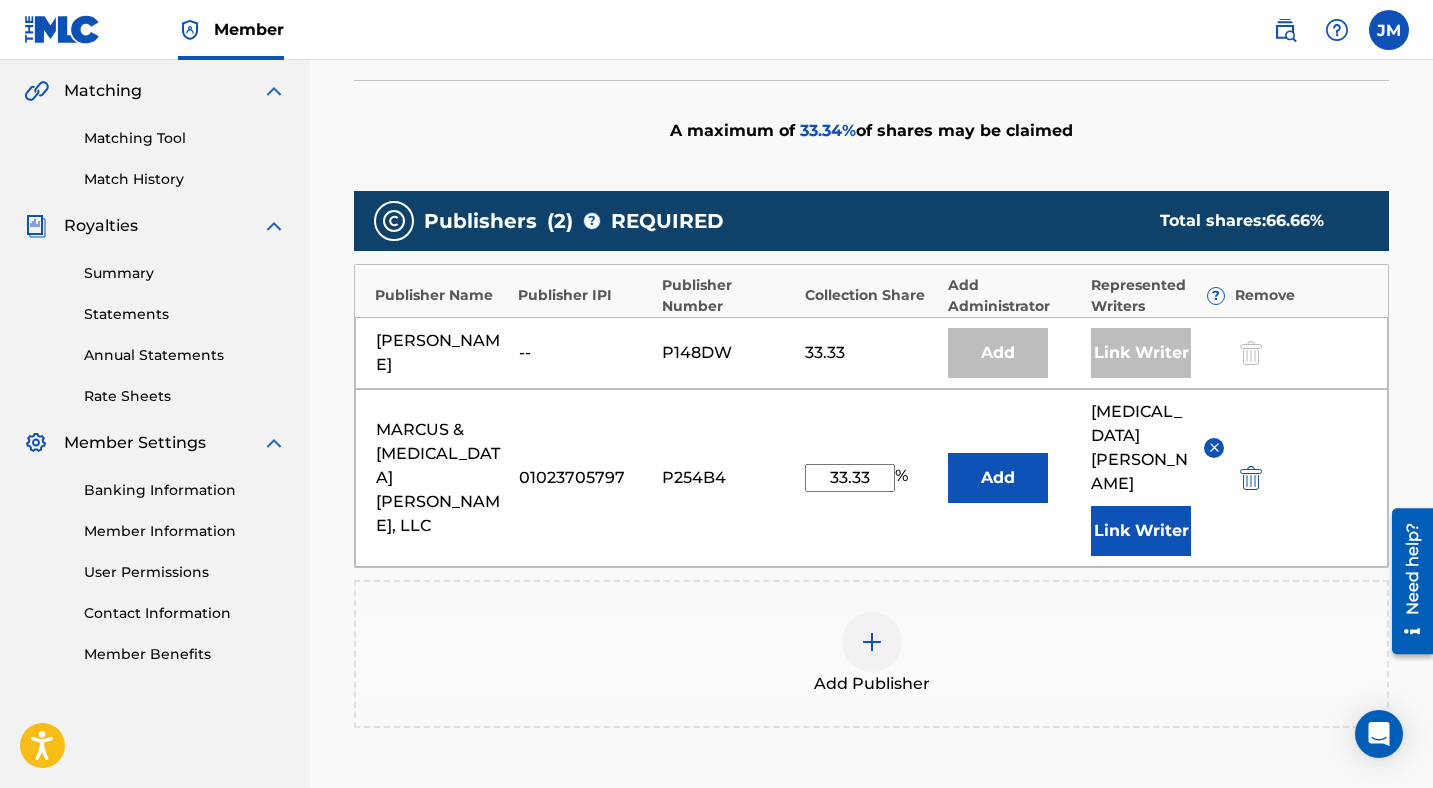 type on "33.33" 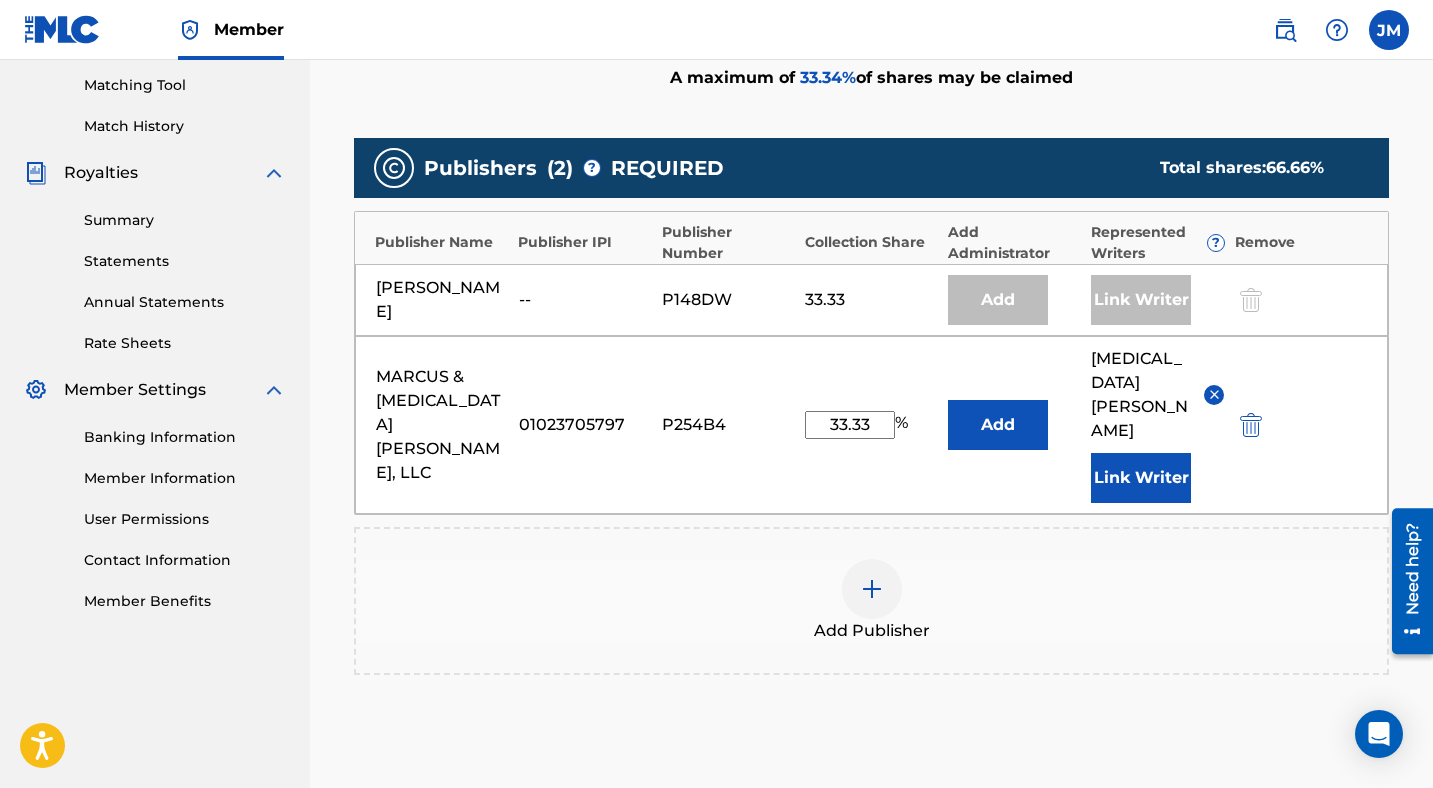 scroll, scrollTop: 599, scrollLeft: 0, axis: vertical 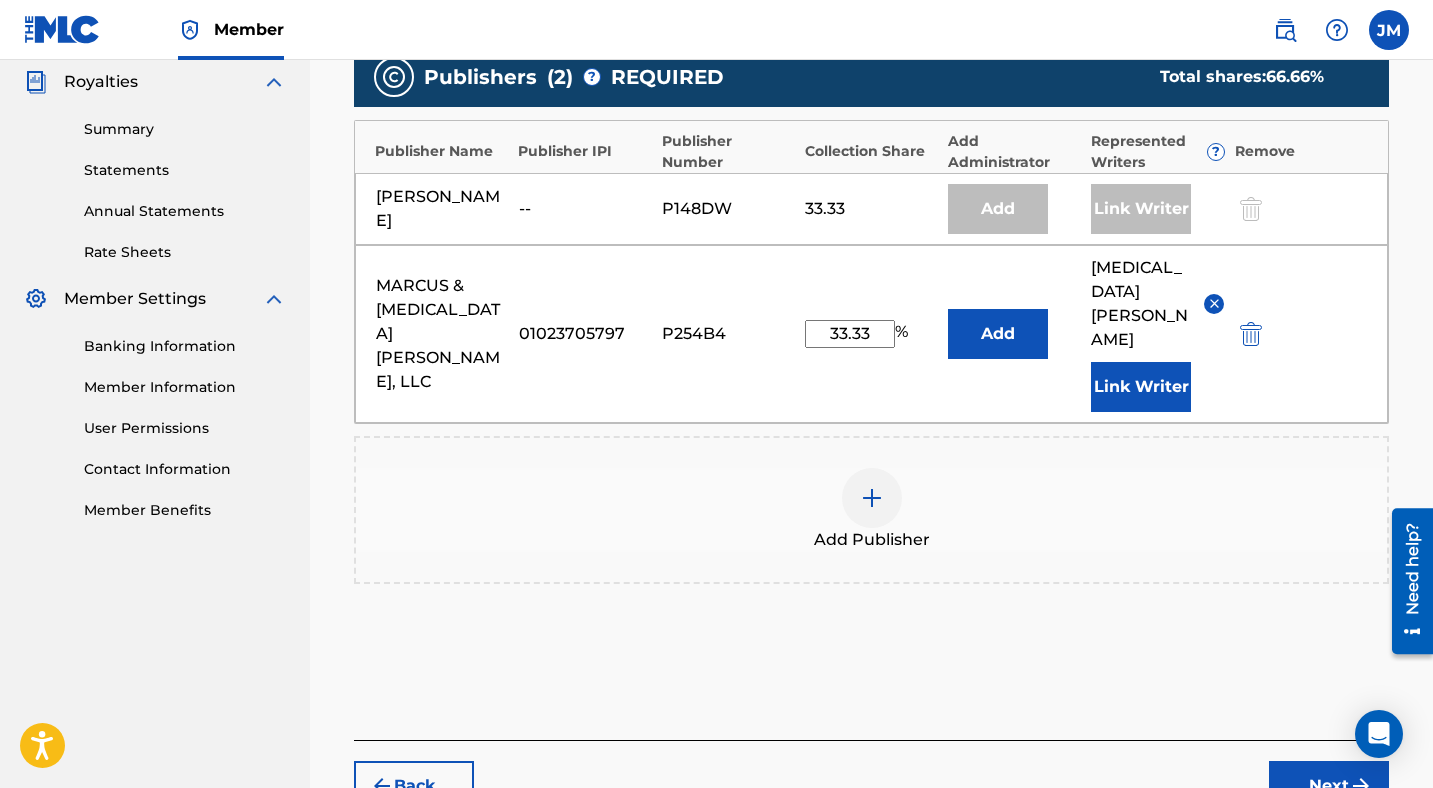 click on "Next" at bounding box center [1329, 786] 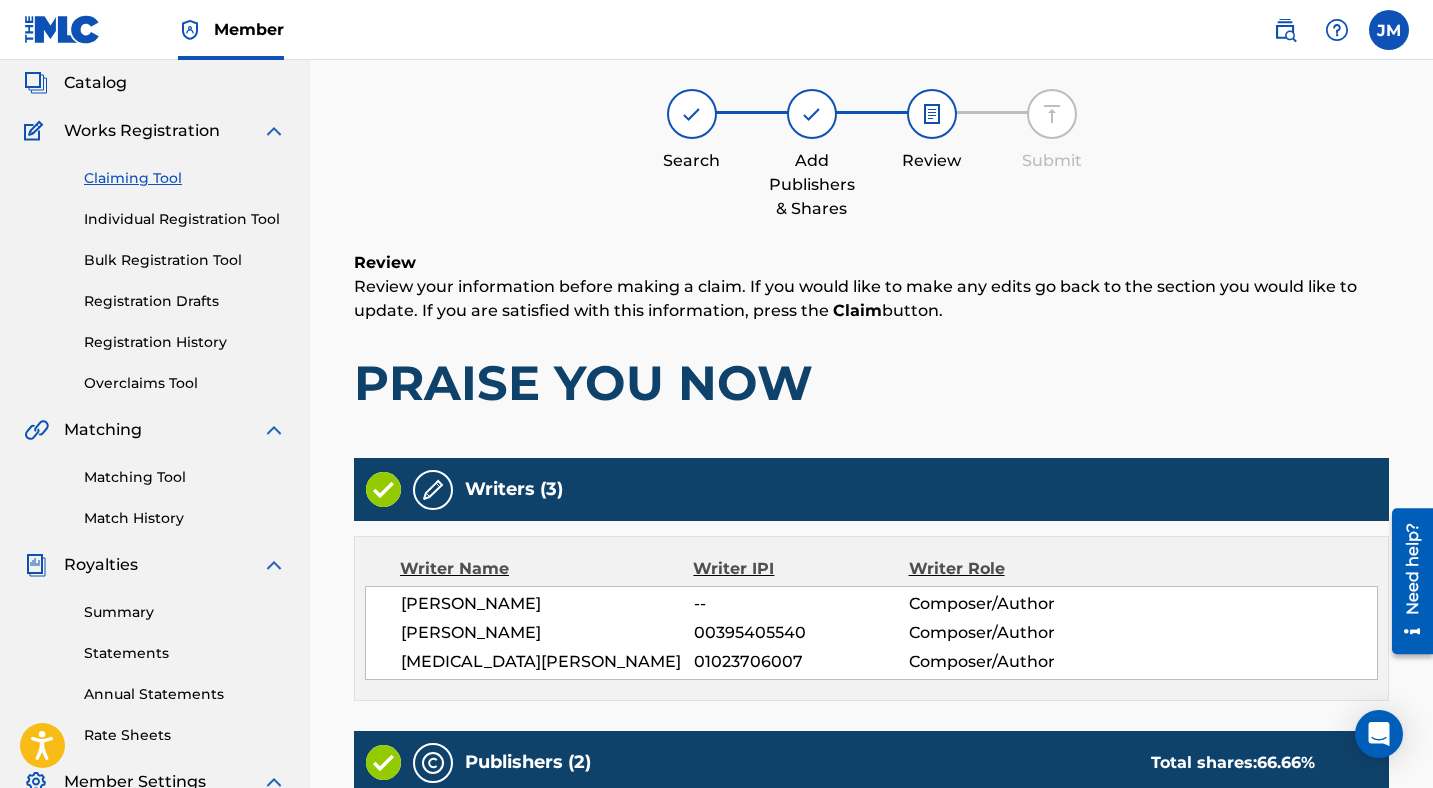 scroll, scrollTop: 692, scrollLeft: 0, axis: vertical 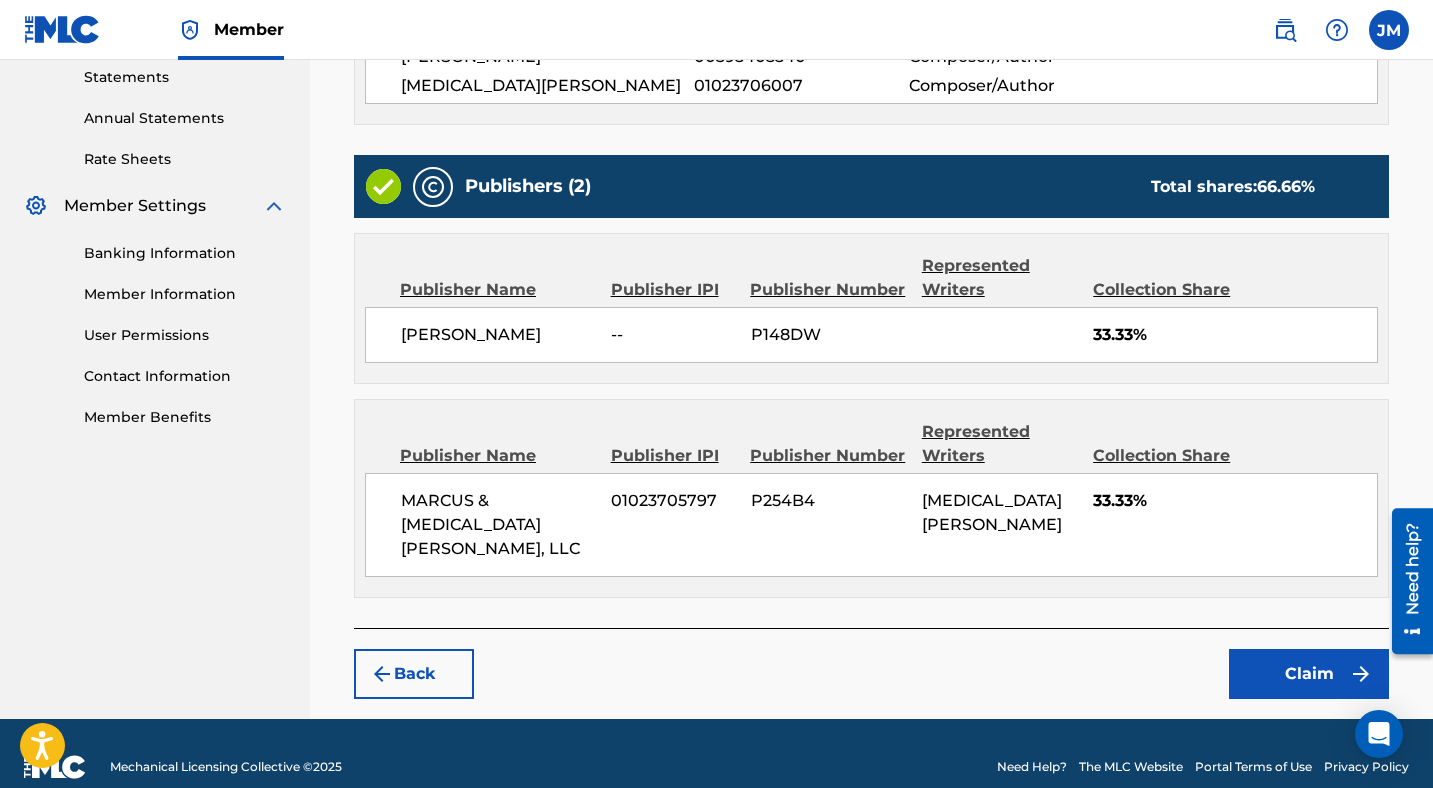 click on "Claim" at bounding box center (1309, 674) 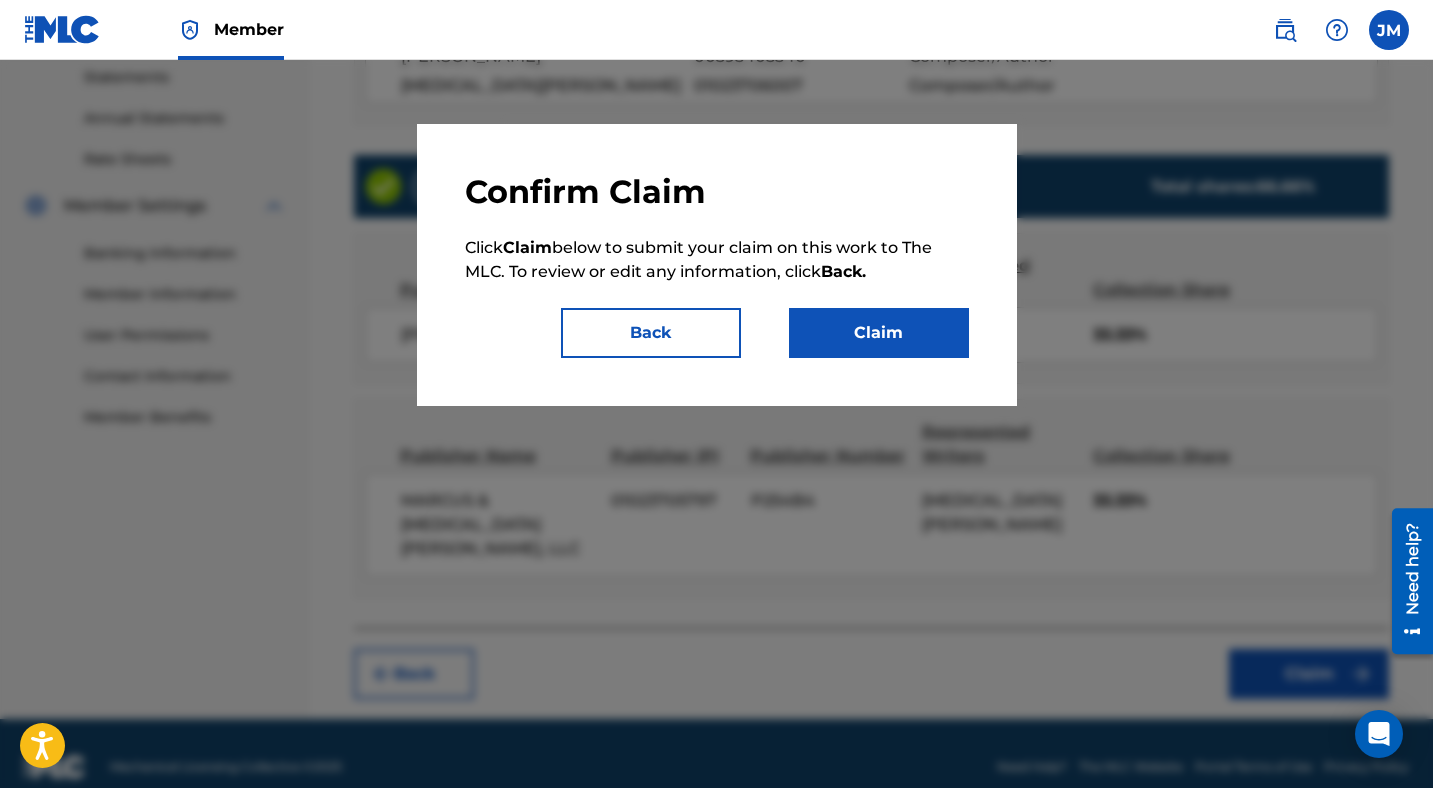 click on "Claim" at bounding box center (879, 333) 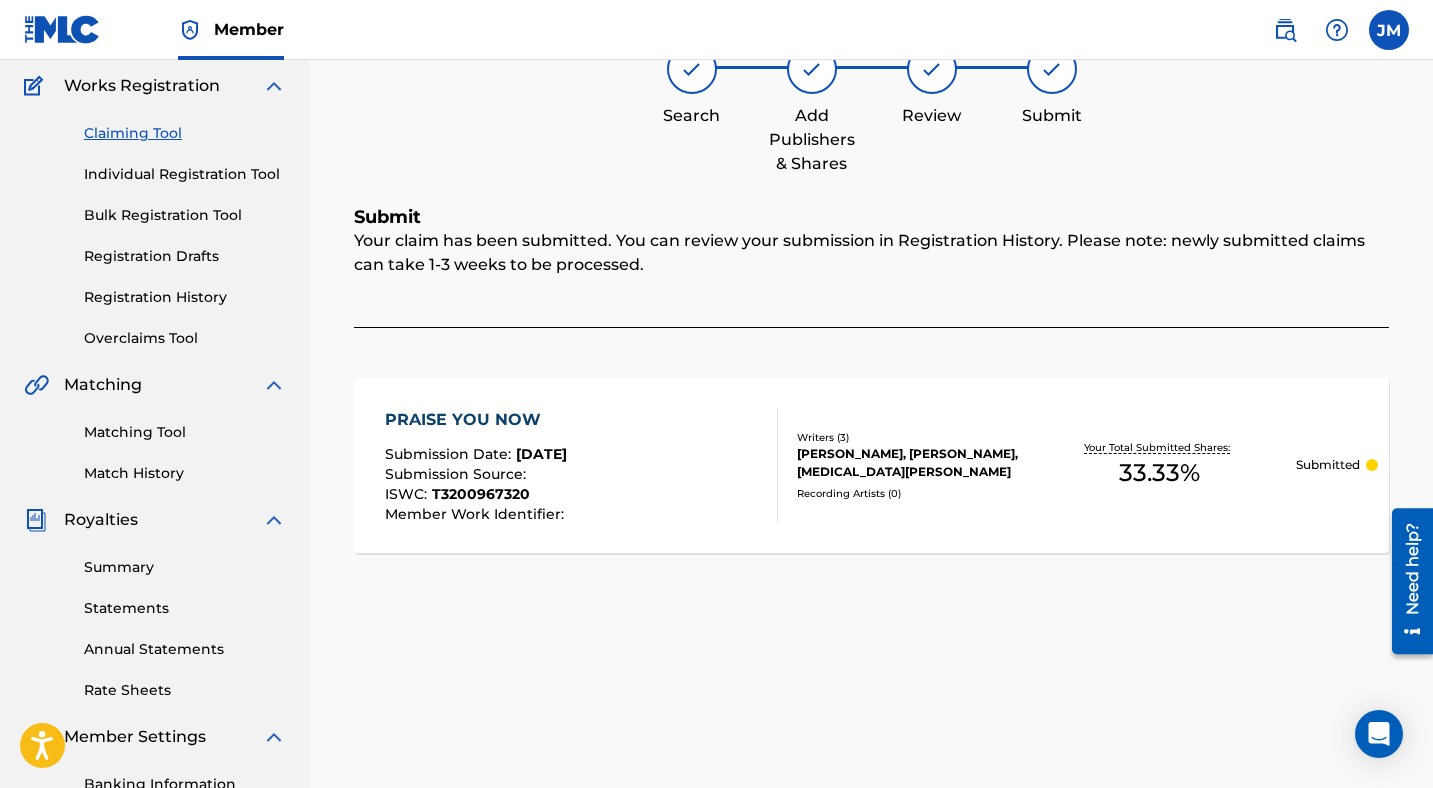 scroll, scrollTop: 170, scrollLeft: 0, axis: vertical 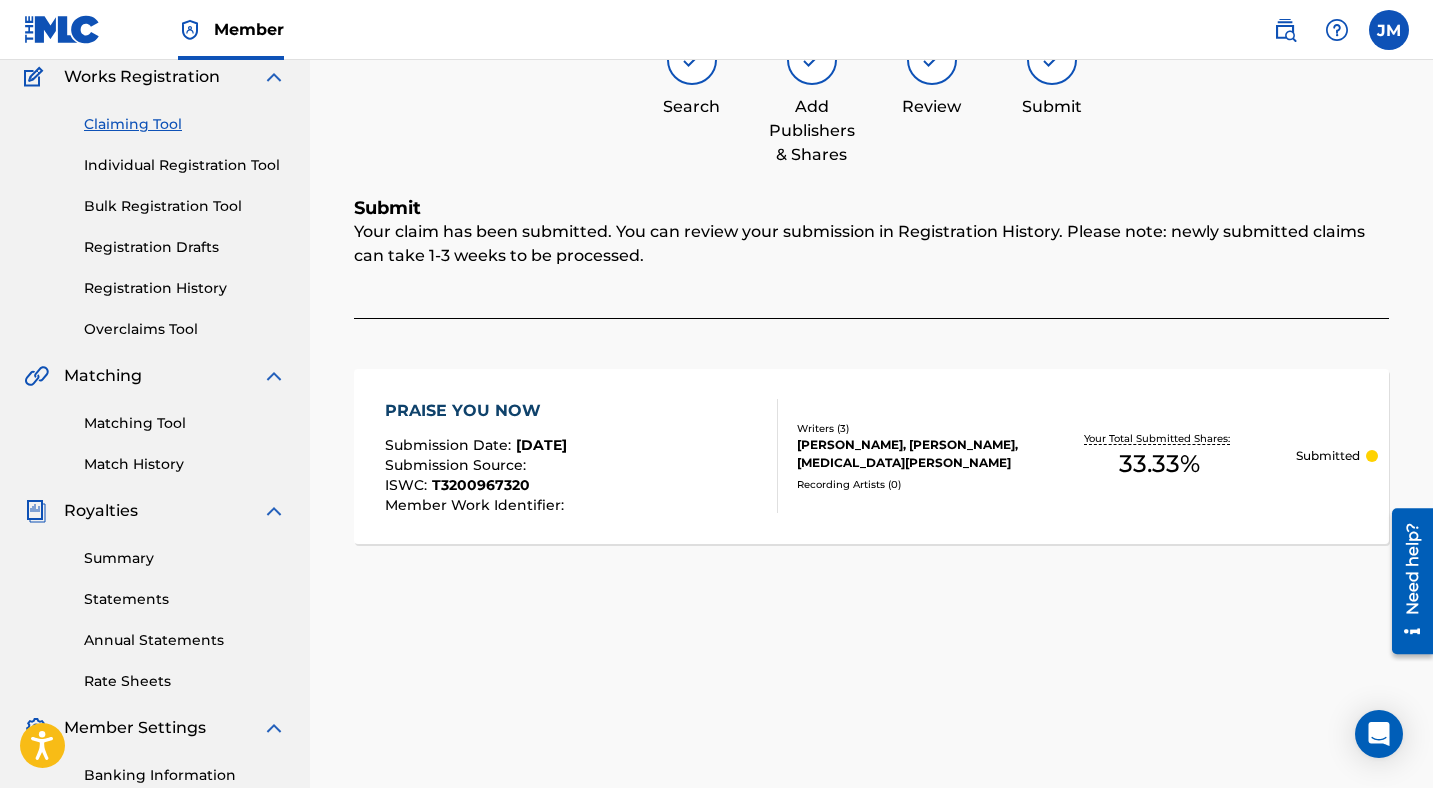 click on "PRAISE YOU NOW" at bounding box center [477, 411] 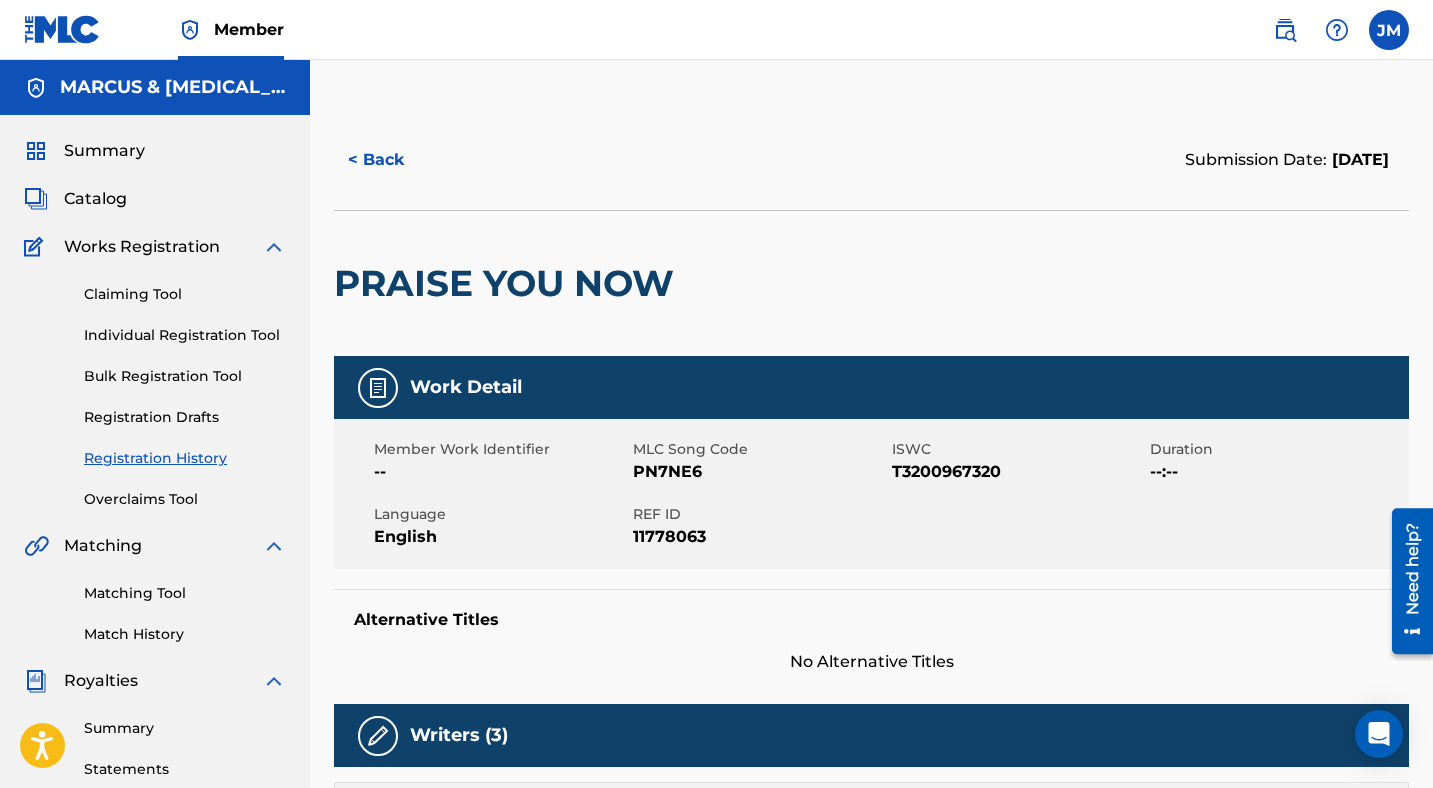 click on "PN7NE6" at bounding box center (760, 472) 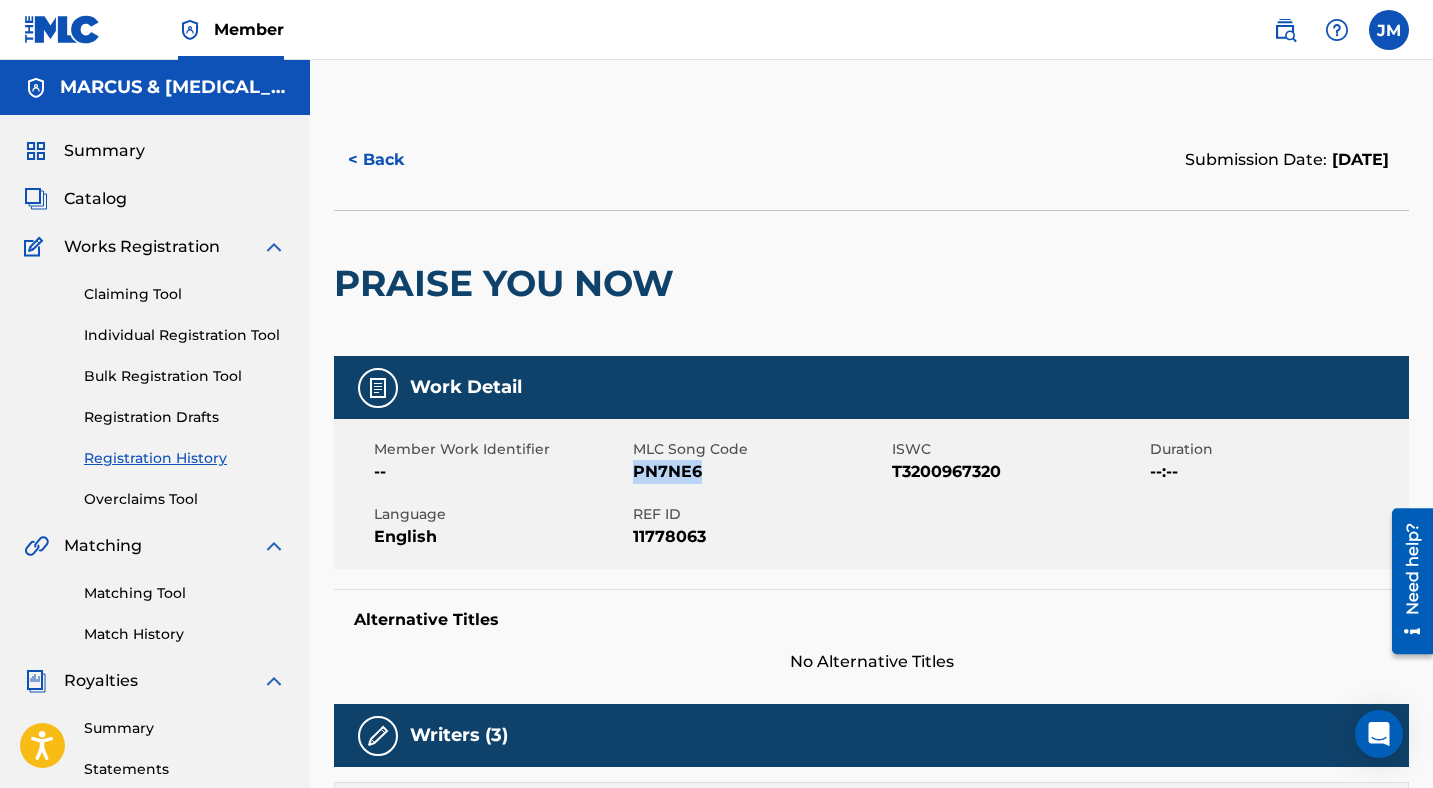 click on "PN7NE6" at bounding box center (760, 472) 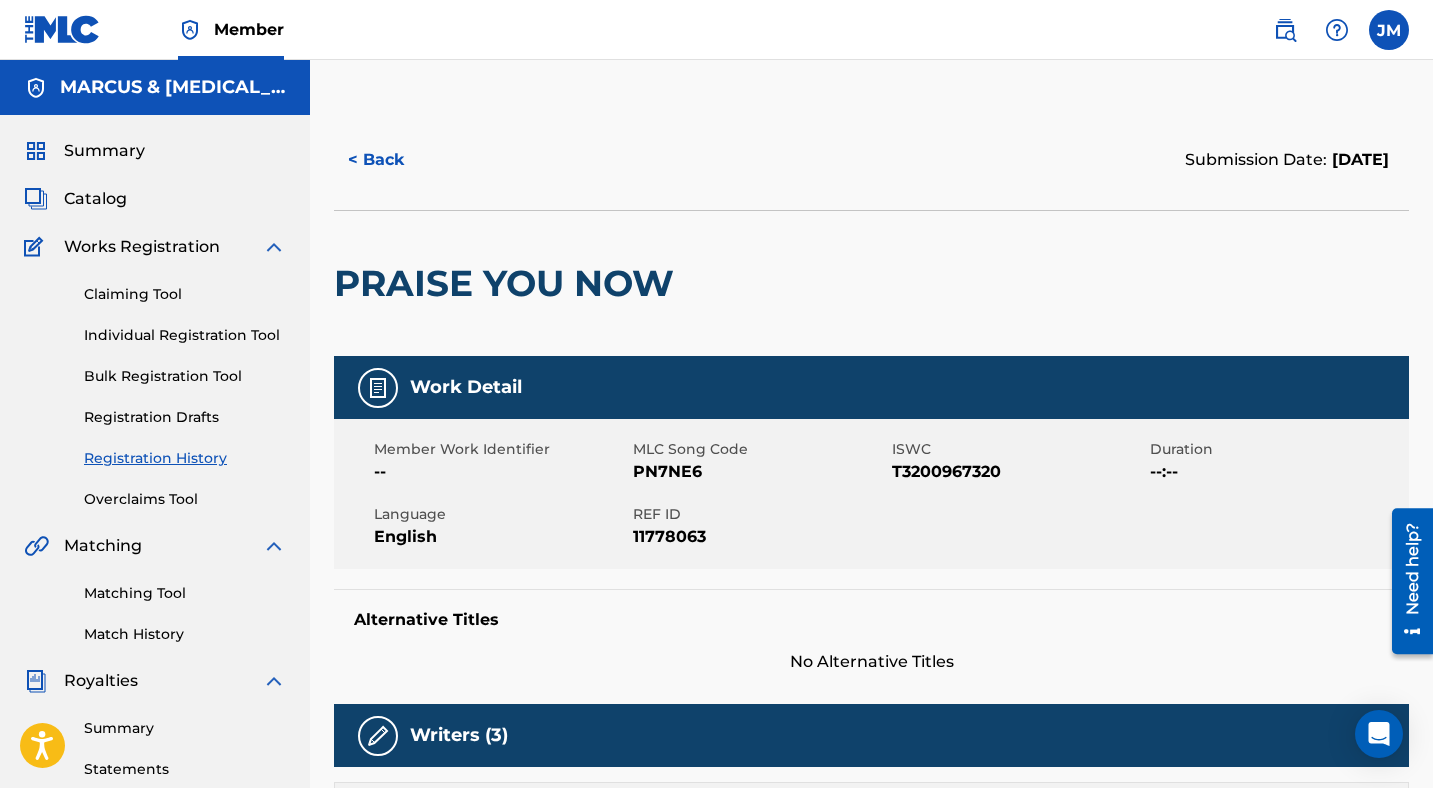 click on "11778063" at bounding box center [760, 537] 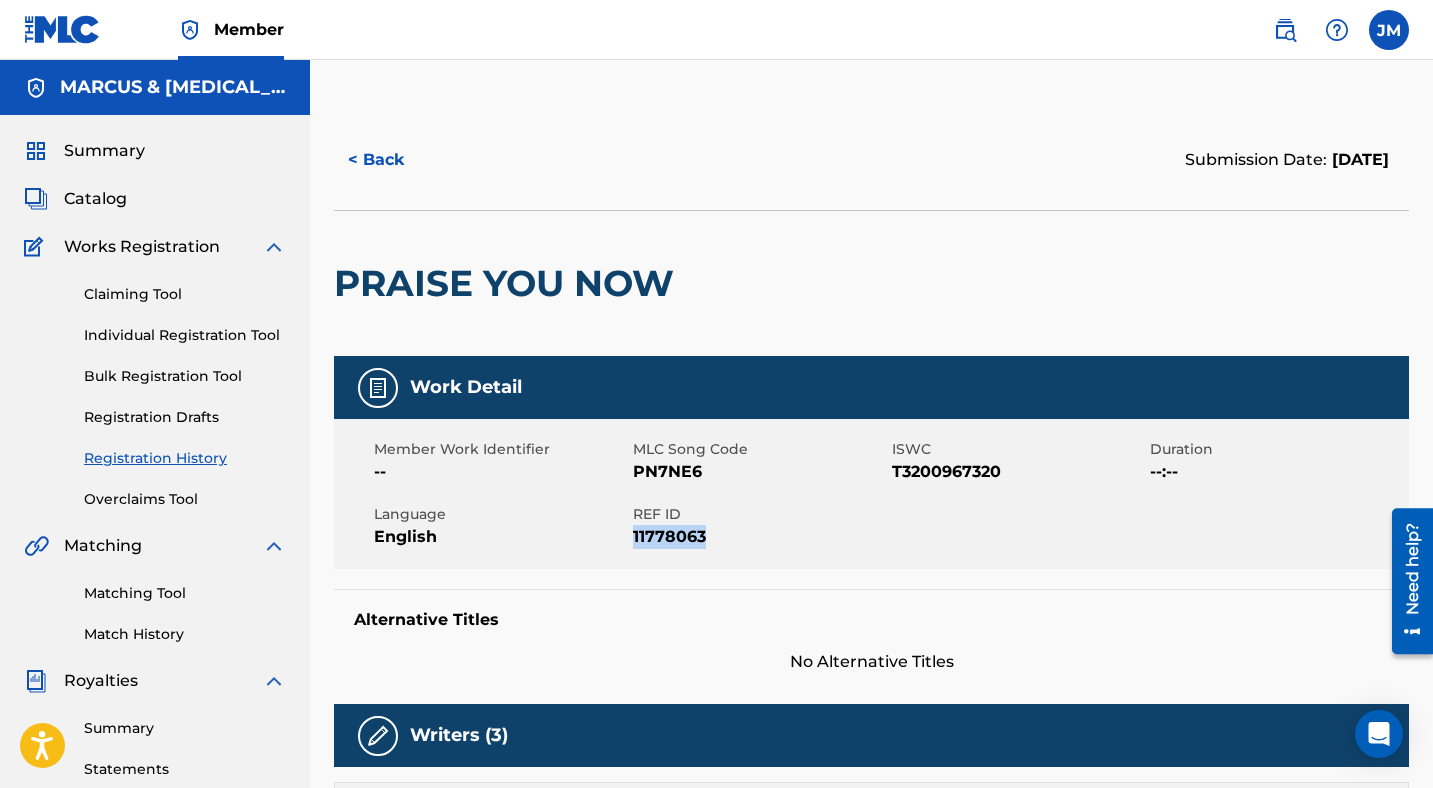 click on "11778063" at bounding box center [760, 537] 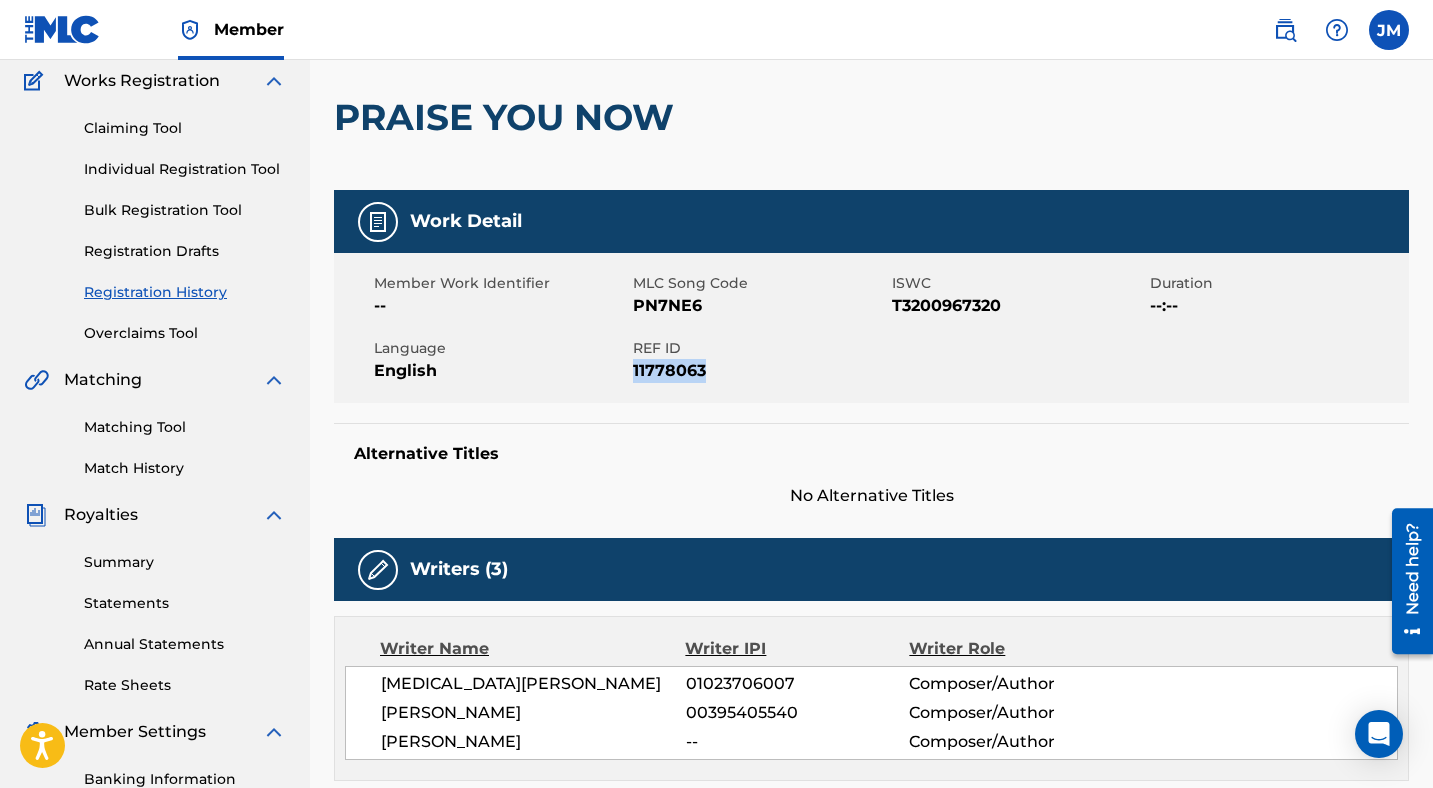 scroll, scrollTop: 0, scrollLeft: 0, axis: both 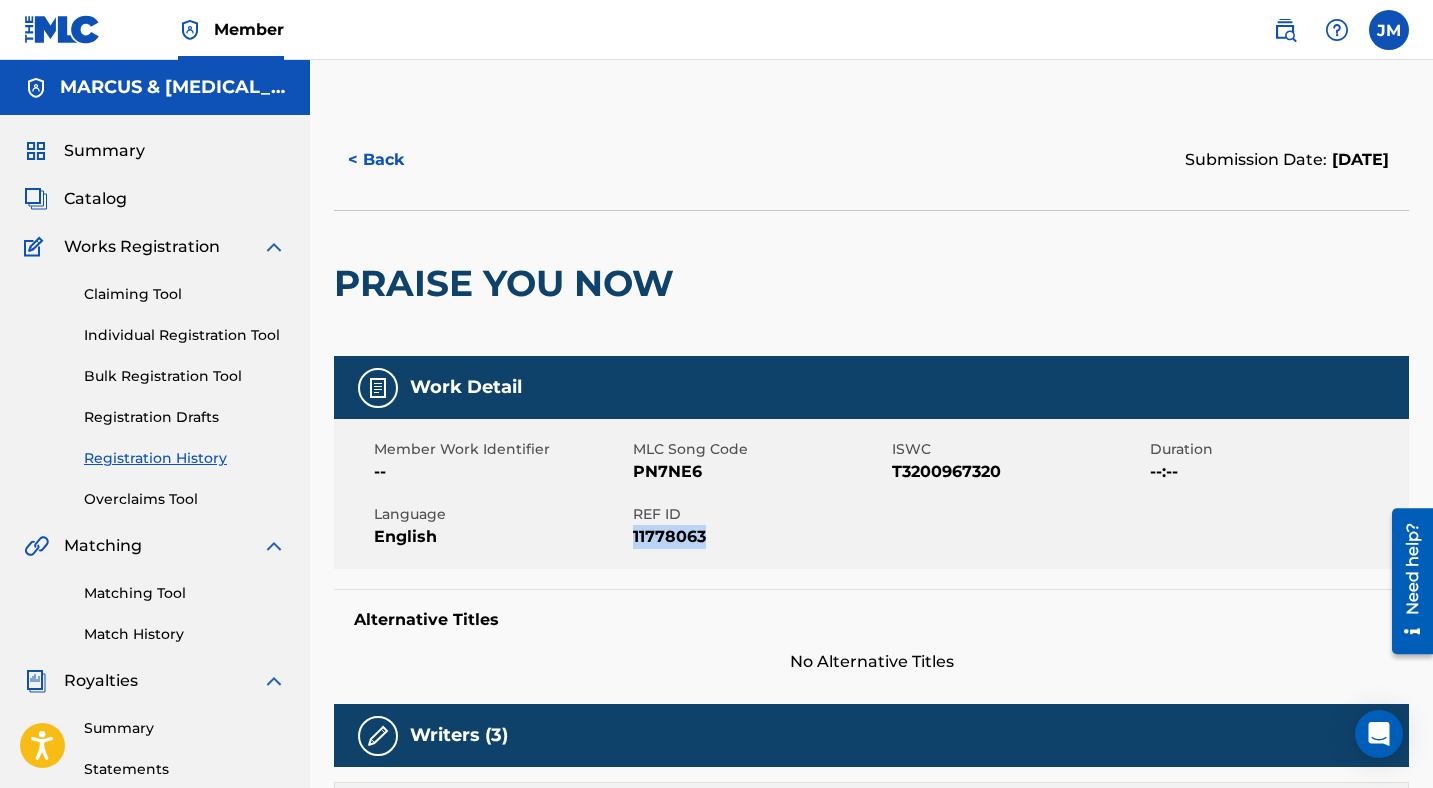click on "Individual Registration Tool" at bounding box center [185, 335] 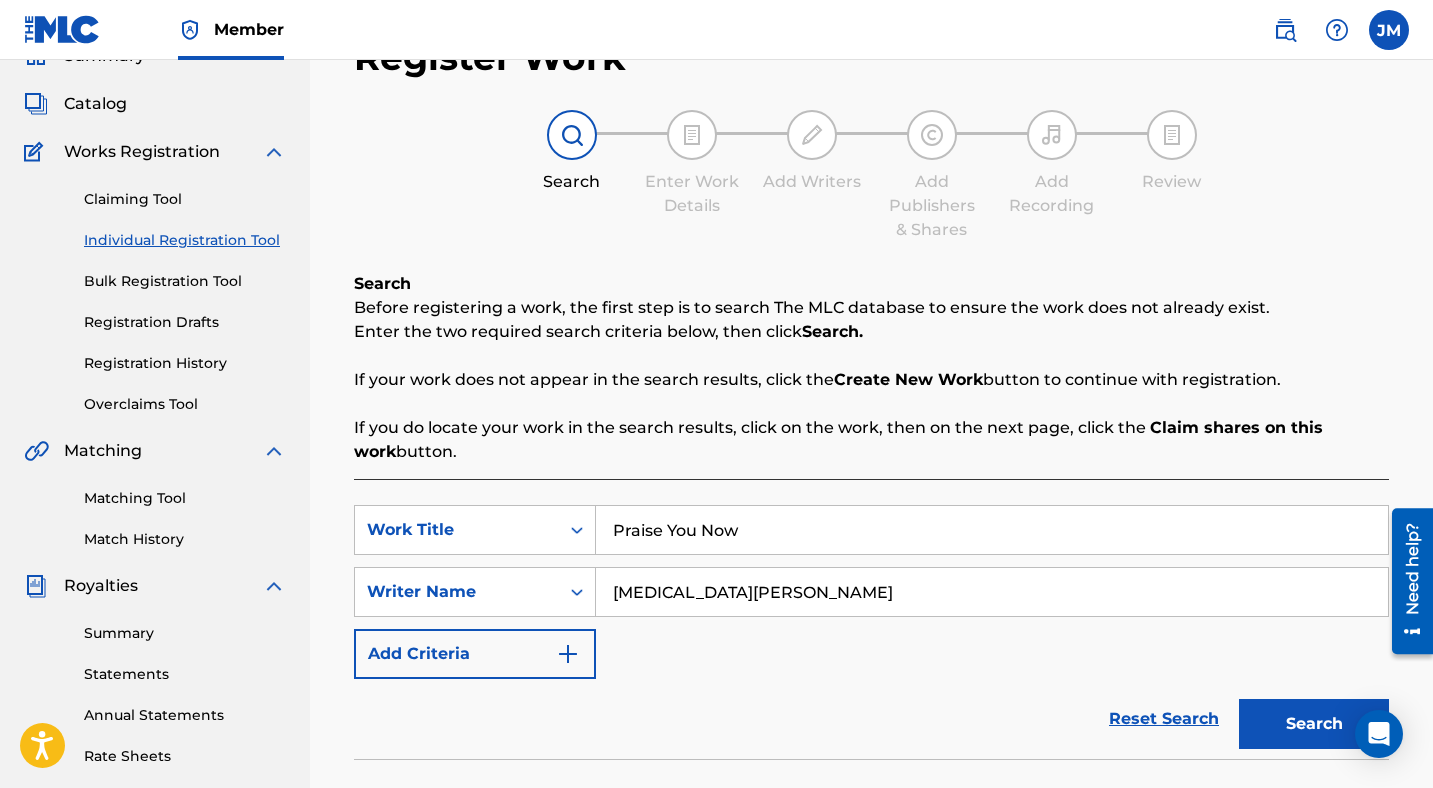 scroll, scrollTop: 91, scrollLeft: 0, axis: vertical 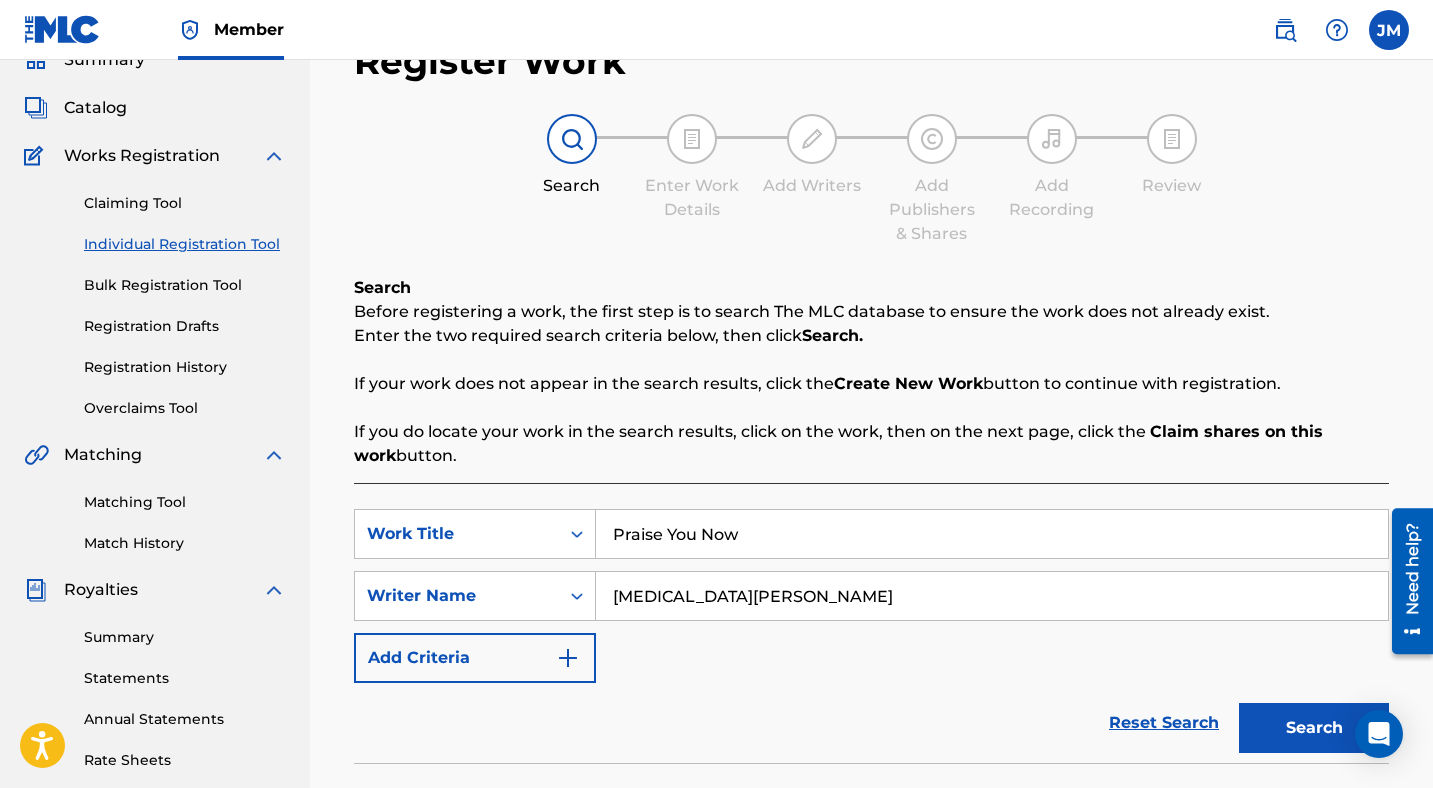 click on "Catalog" at bounding box center [95, 108] 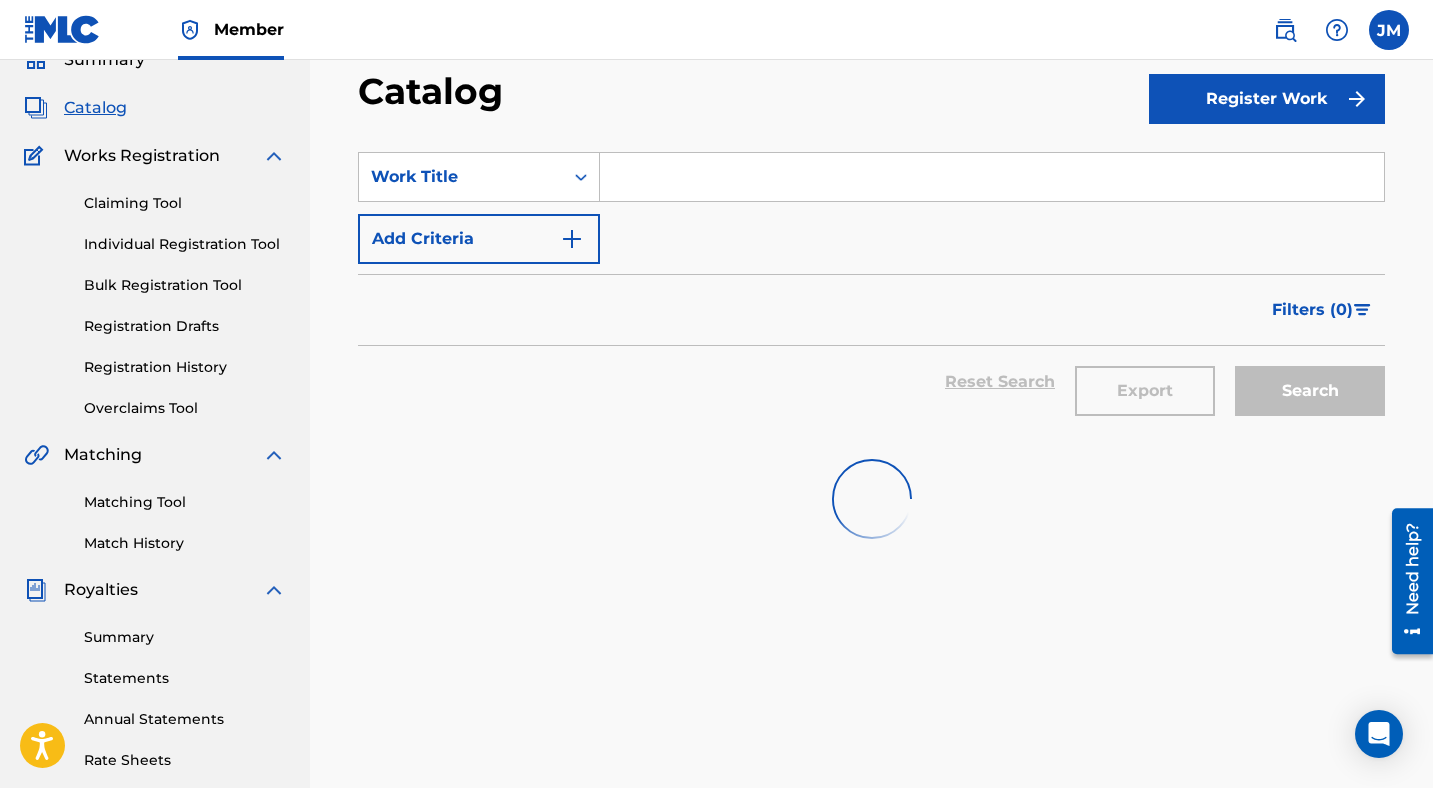 scroll, scrollTop: 0, scrollLeft: 0, axis: both 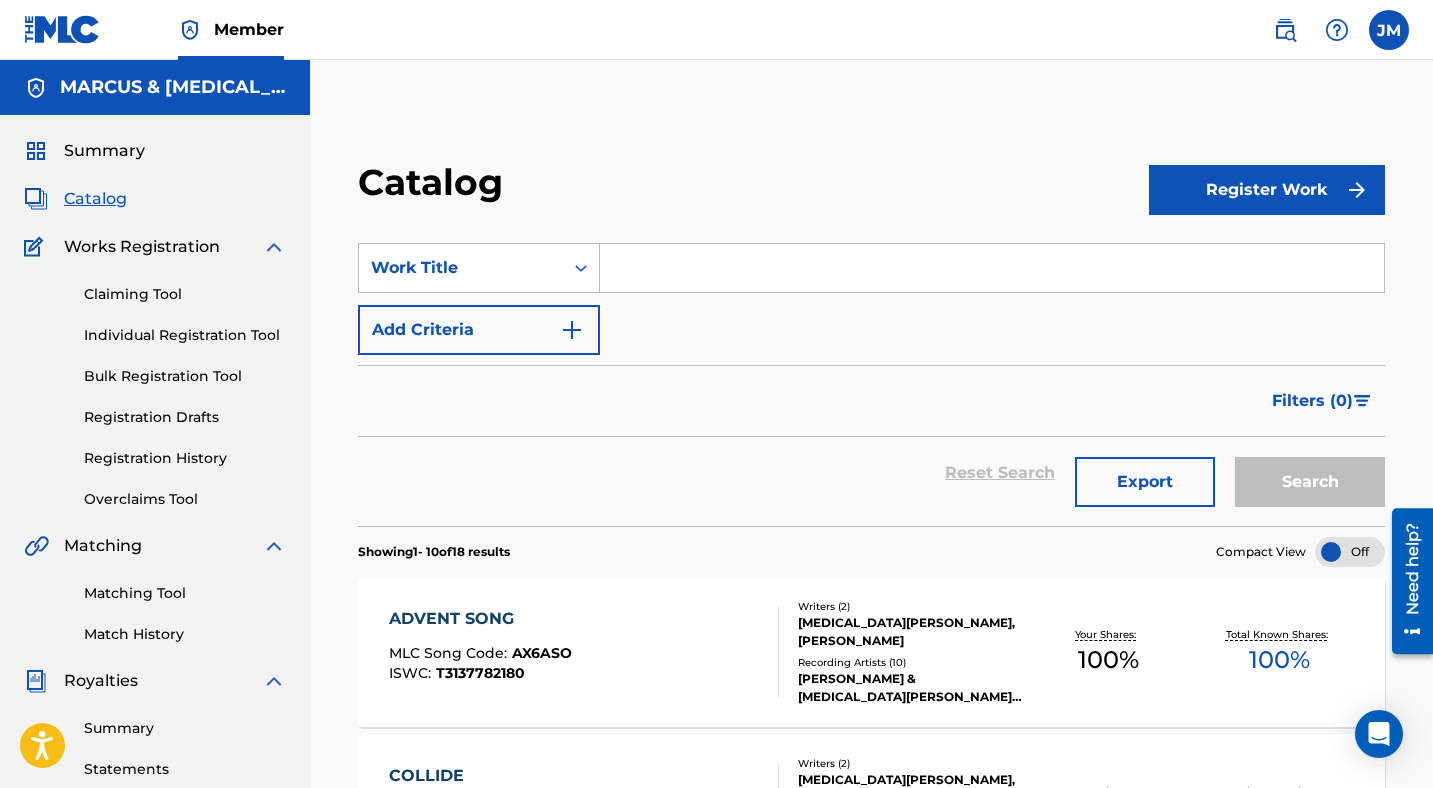 click on "Filters ( 0 )" at bounding box center [1312, 401] 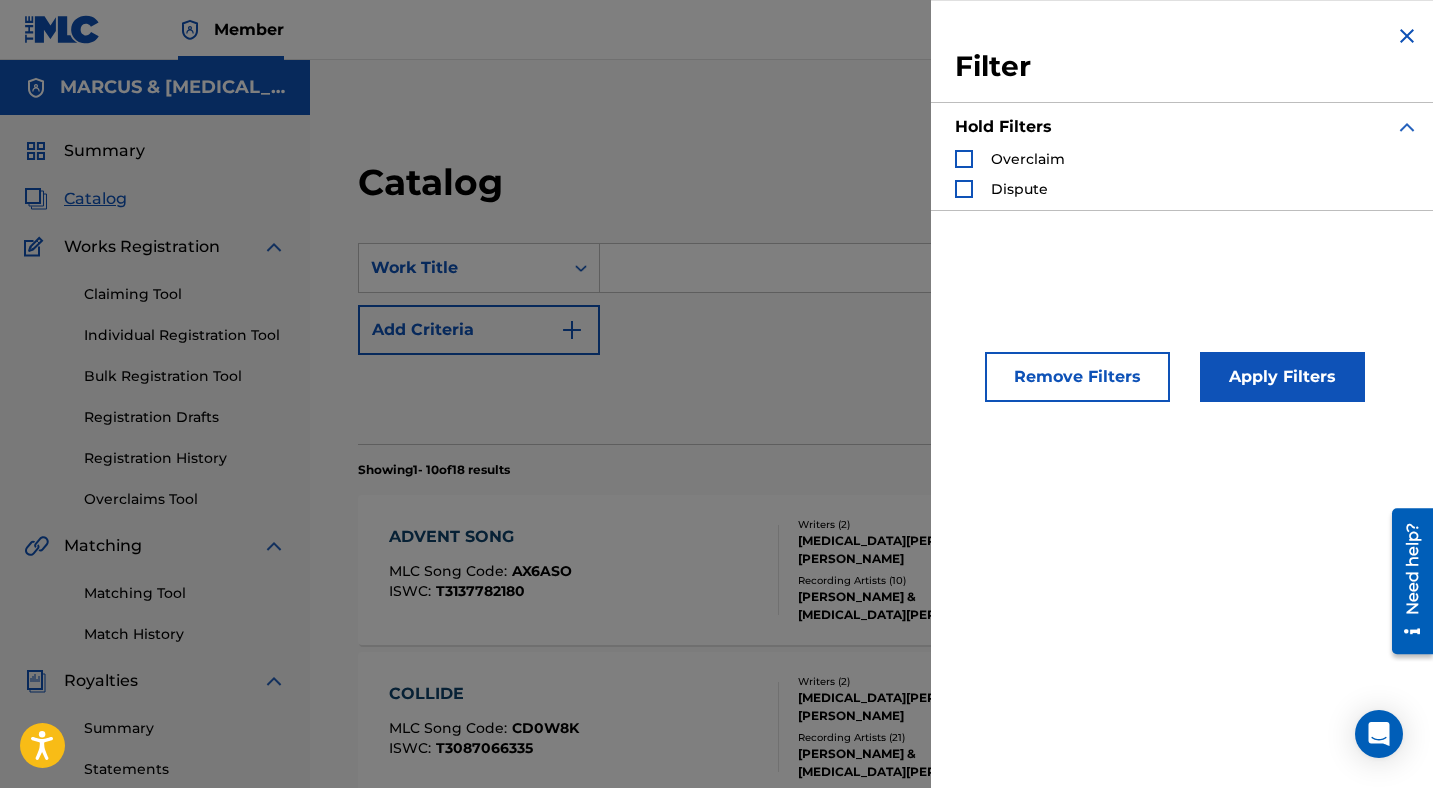 click at bounding box center (1407, 36) 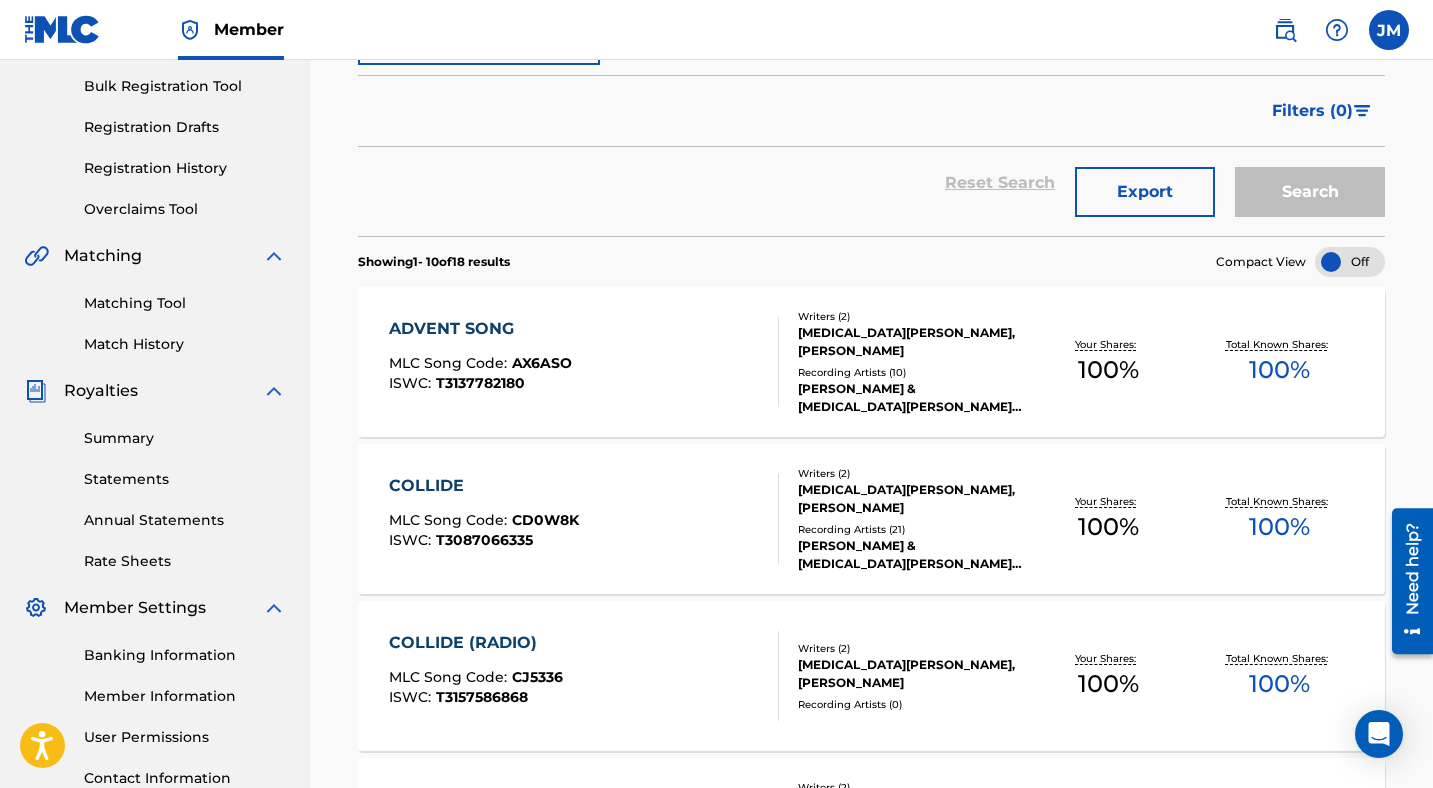 scroll, scrollTop: 0, scrollLeft: 0, axis: both 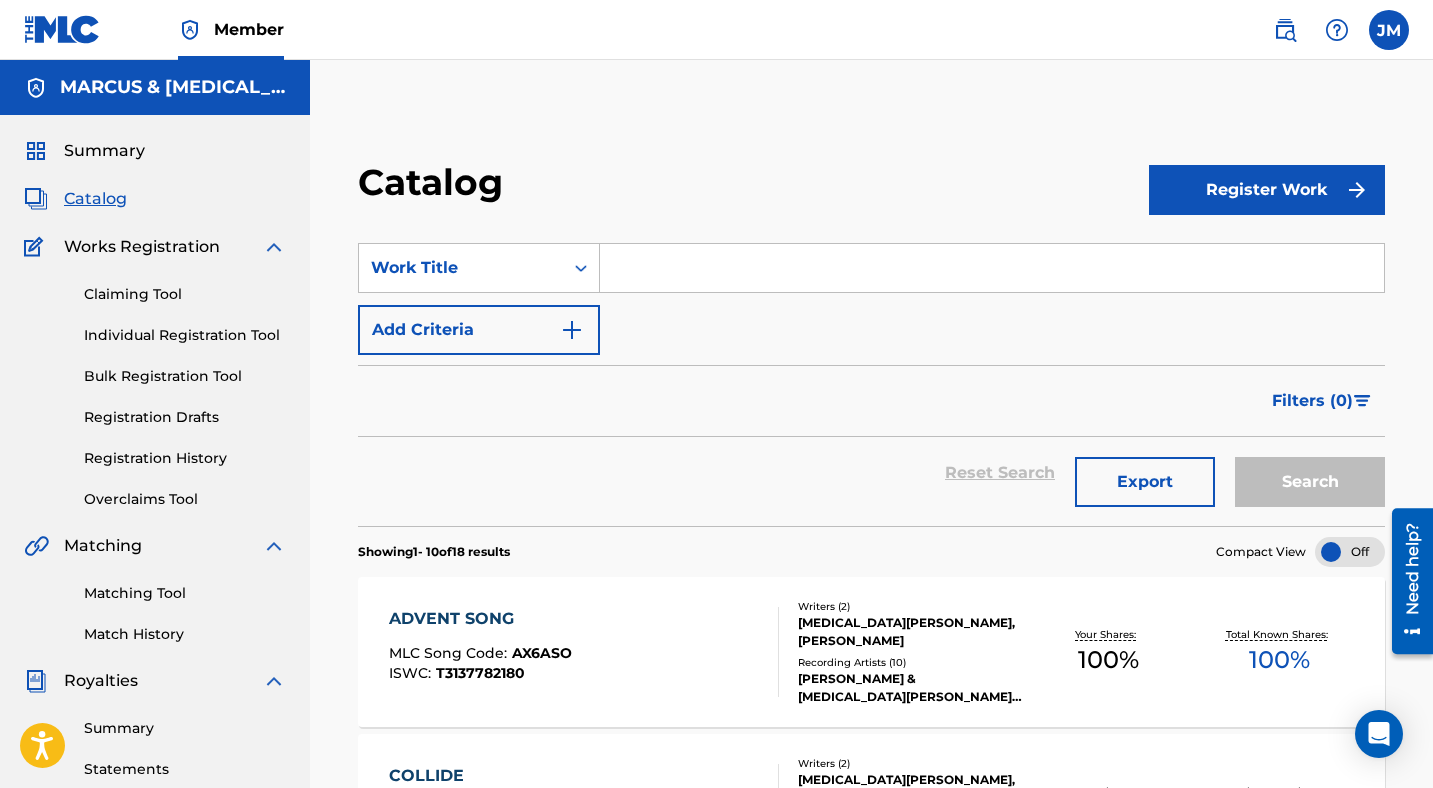 click on "Summary" at bounding box center [104, 151] 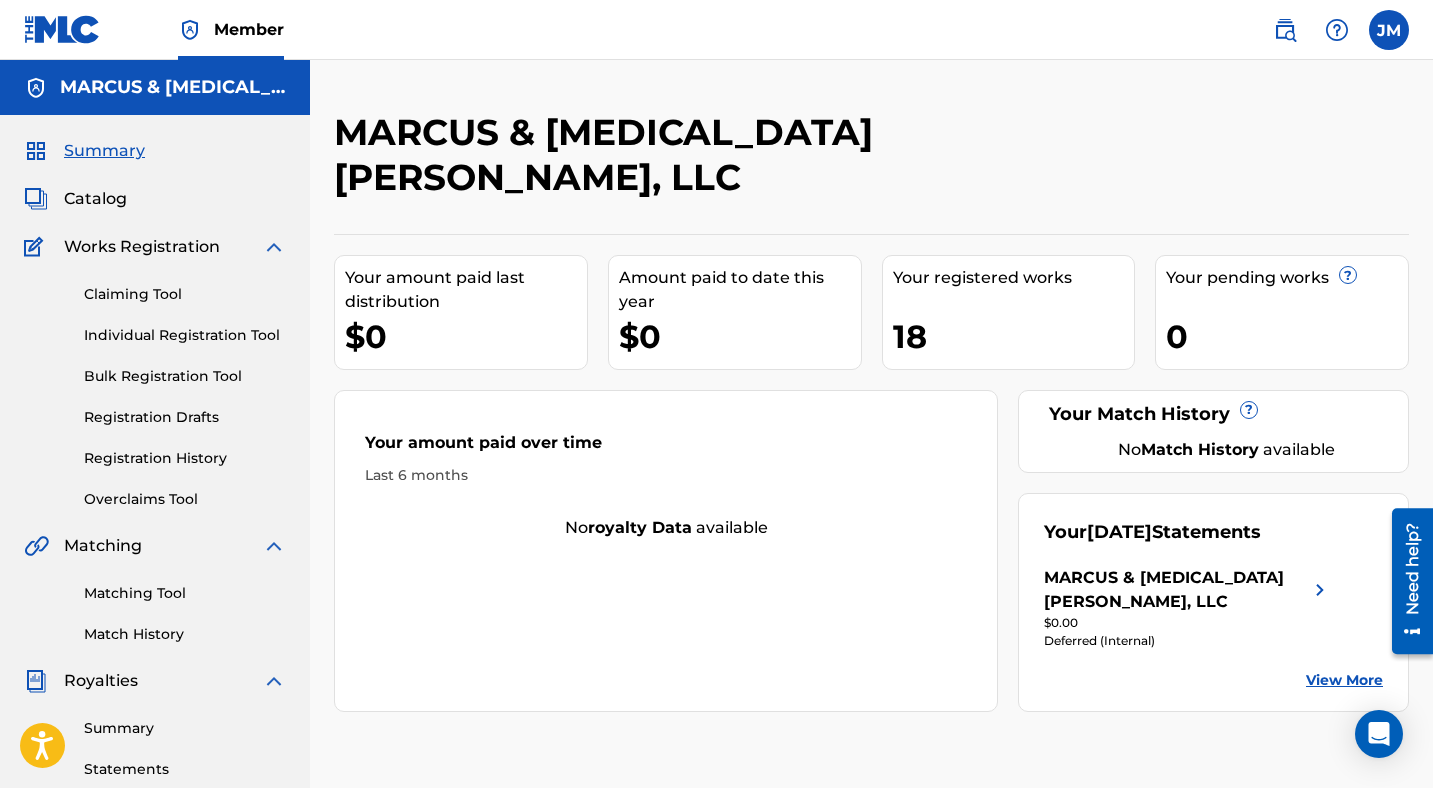 click on "Catalog" at bounding box center (95, 199) 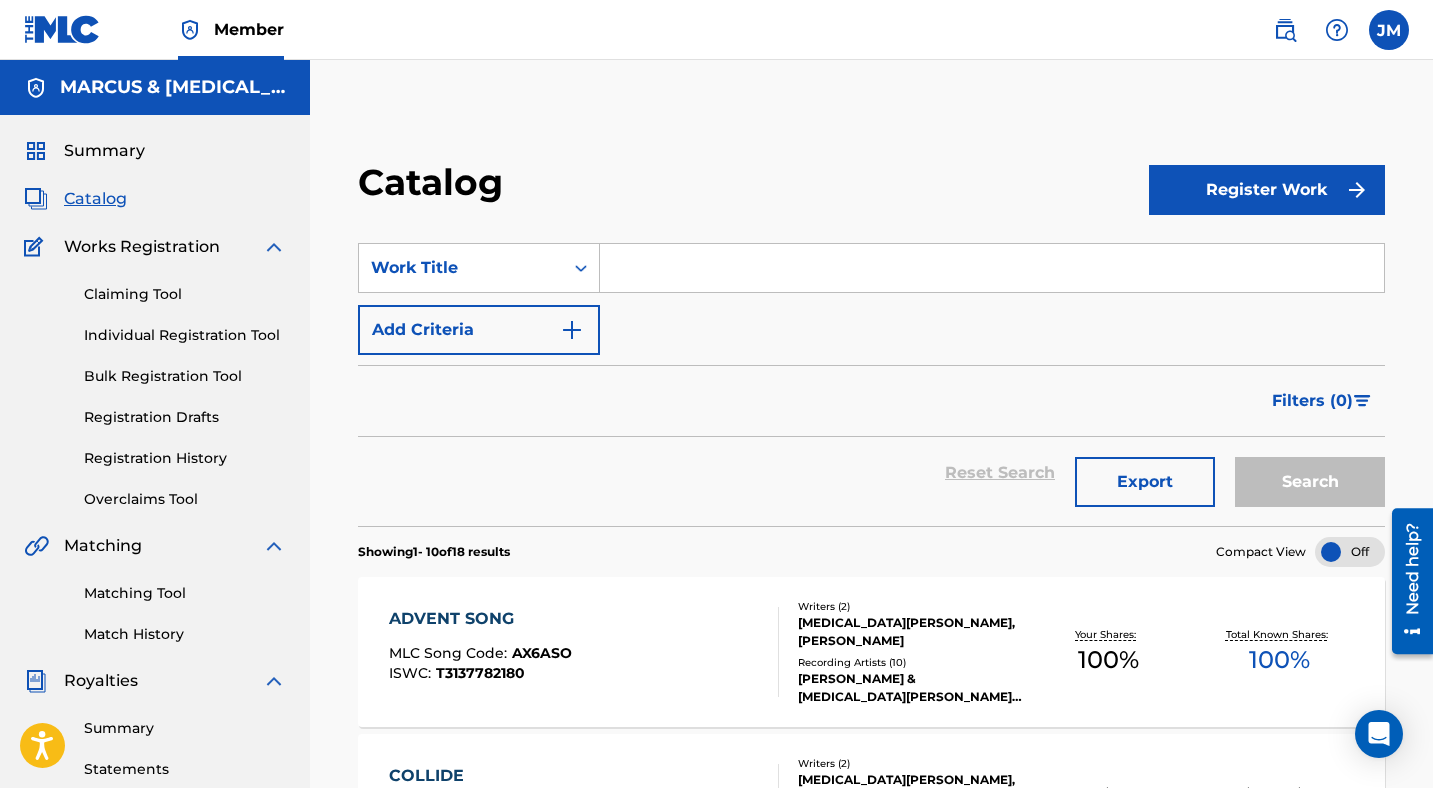 click on "Individual Registration Tool" at bounding box center (185, 335) 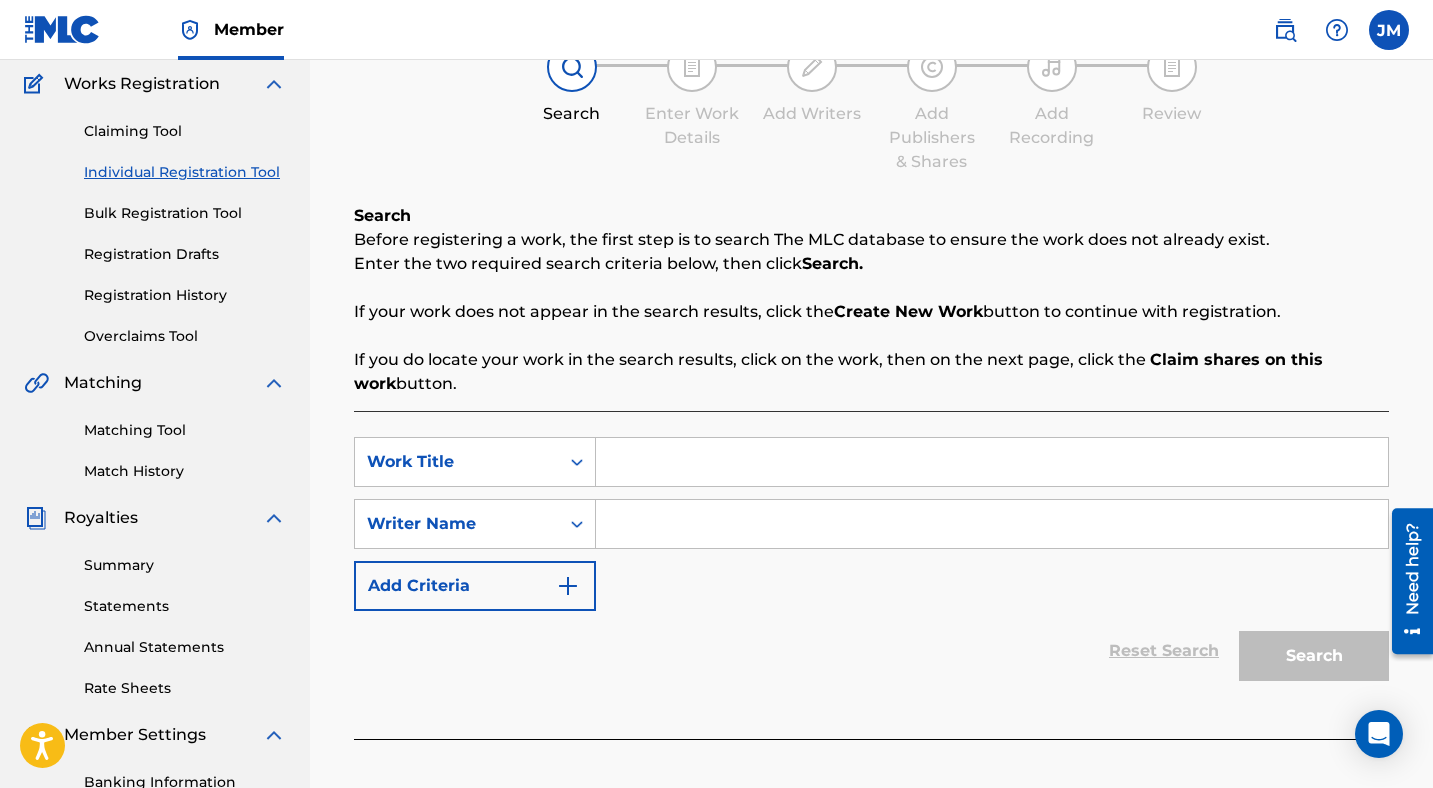 scroll, scrollTop: 0, scrollLeft: 0, axis: both 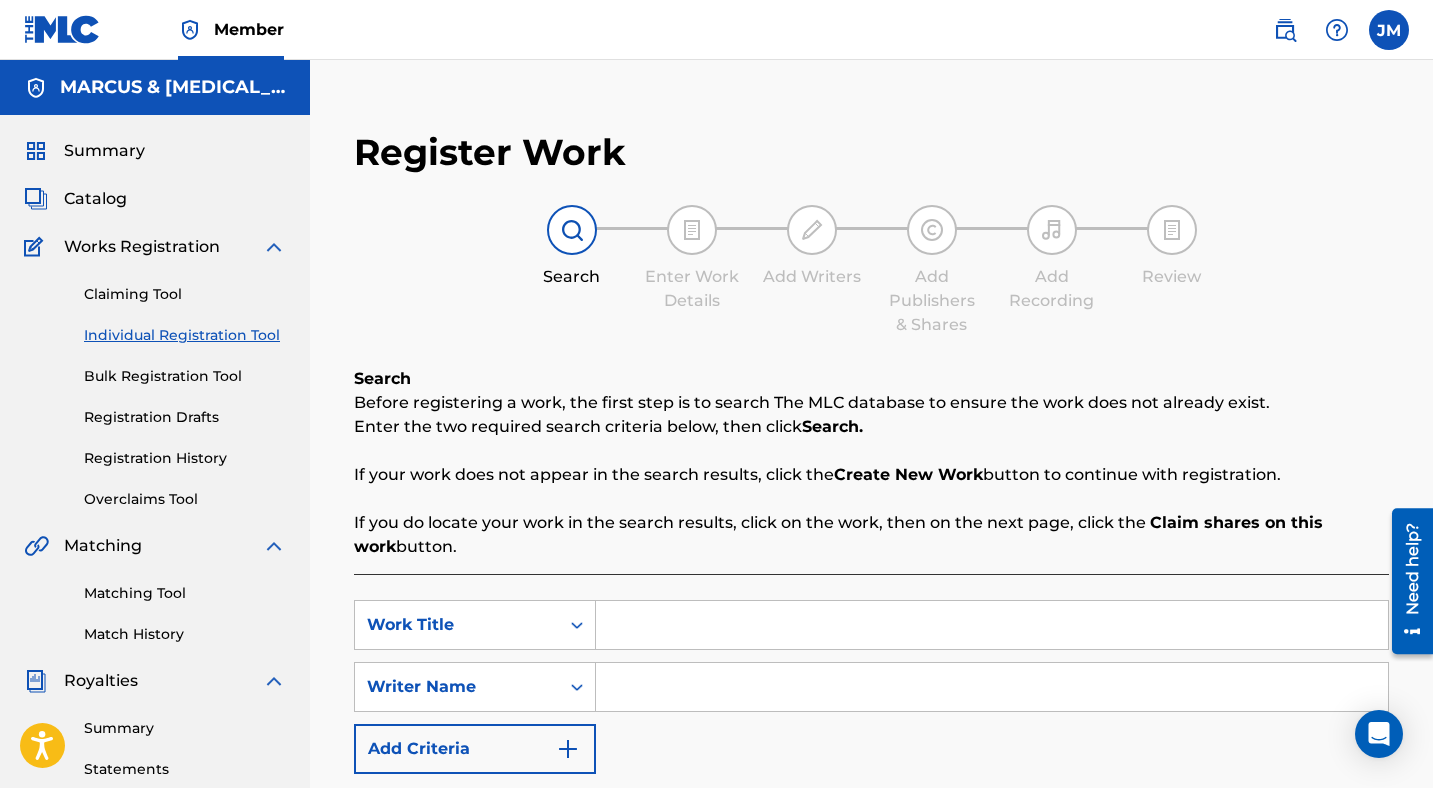 click on "Summary" at bounding box center [155, 151] 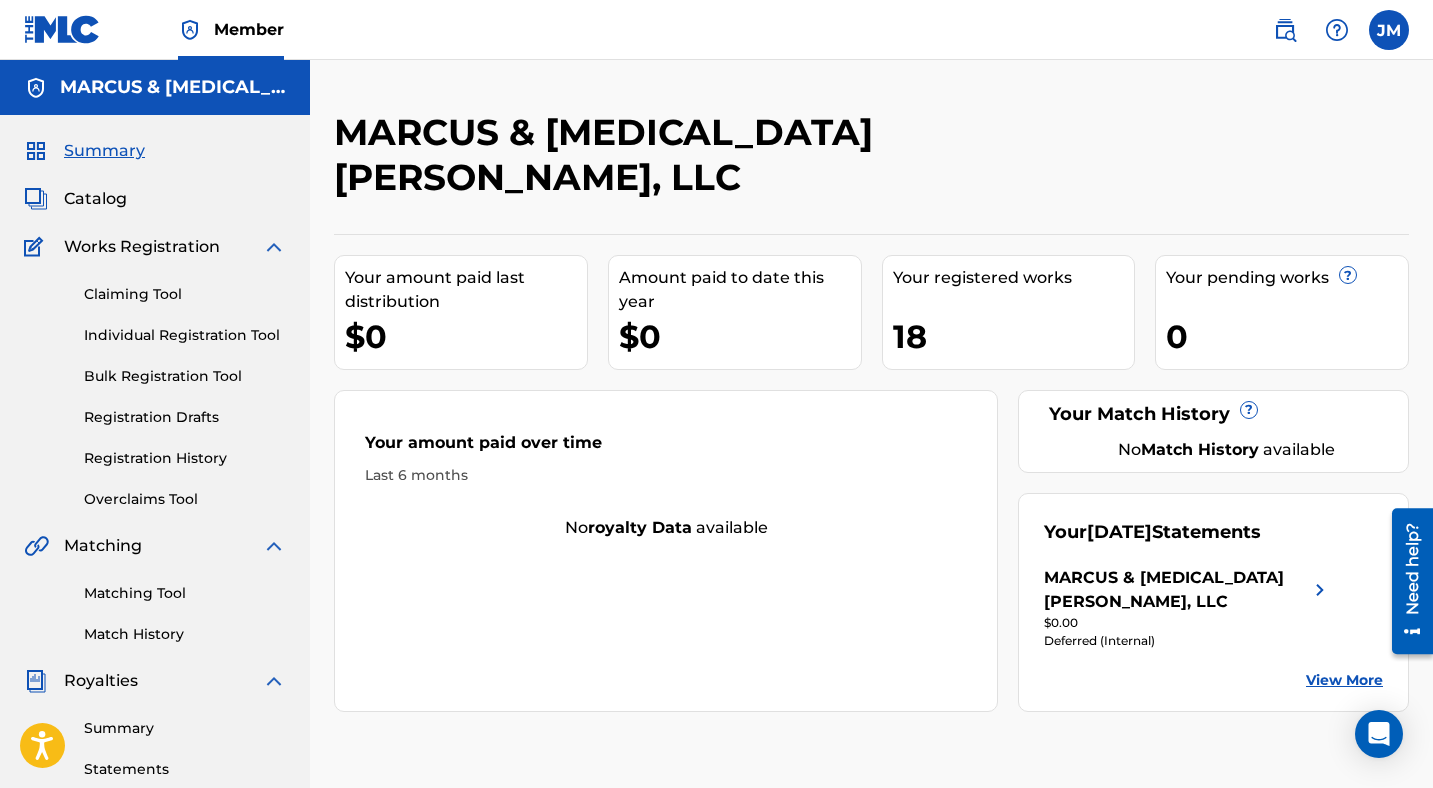 click on "Claiming Tool" at bounding box center (185, 294) 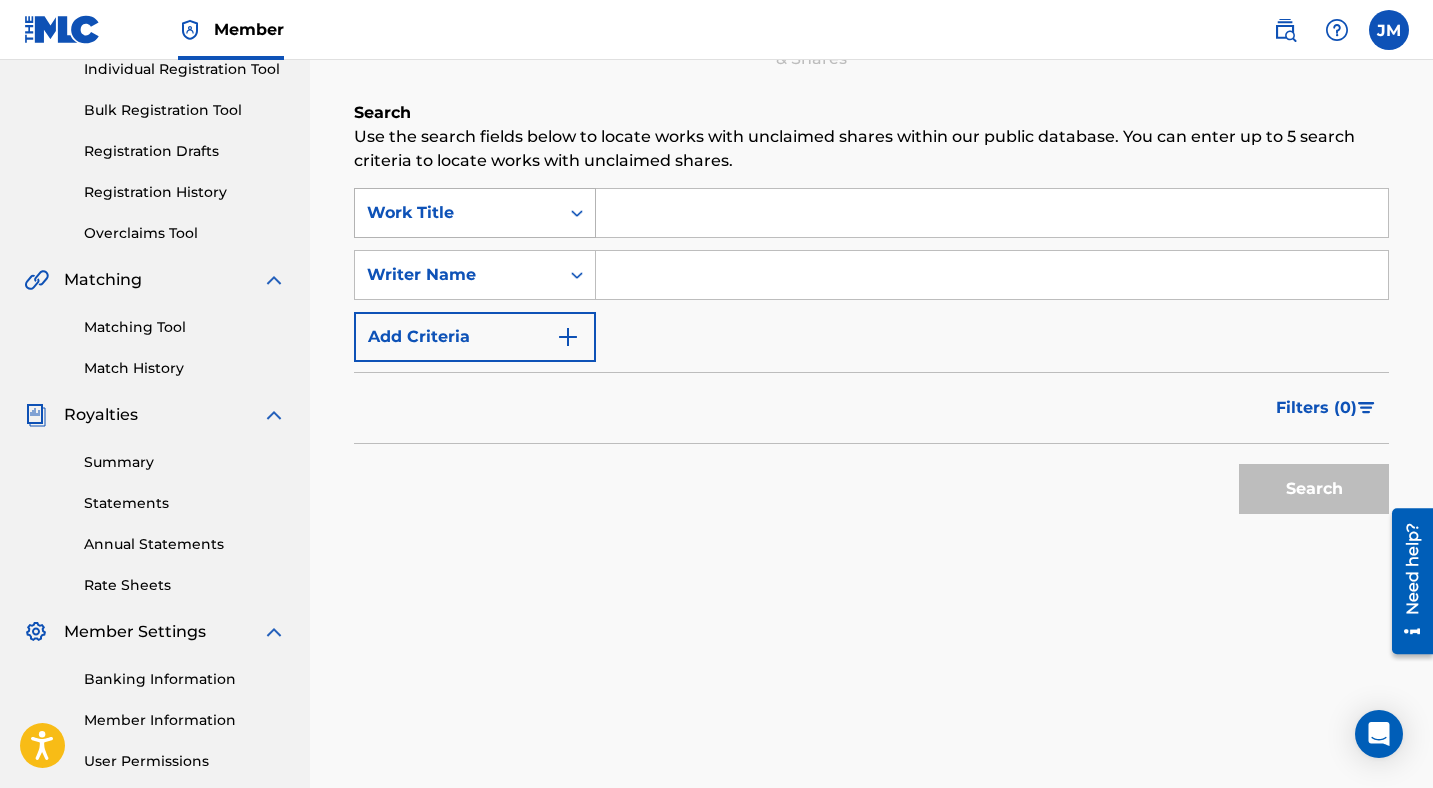 scroll, scrollTop: 282, scrollLeft: 0, axis: vertical 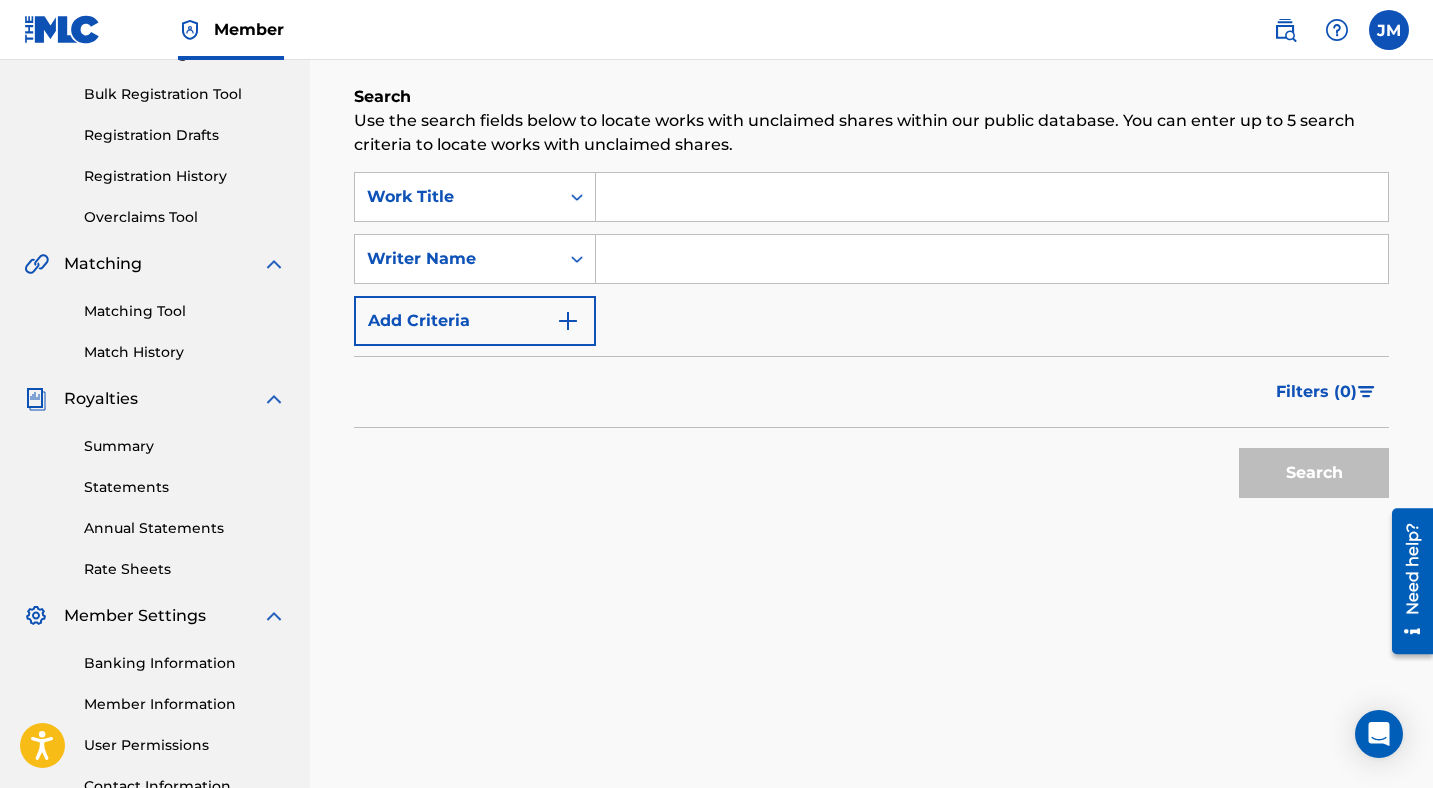 click at bounding box center [992, 197] 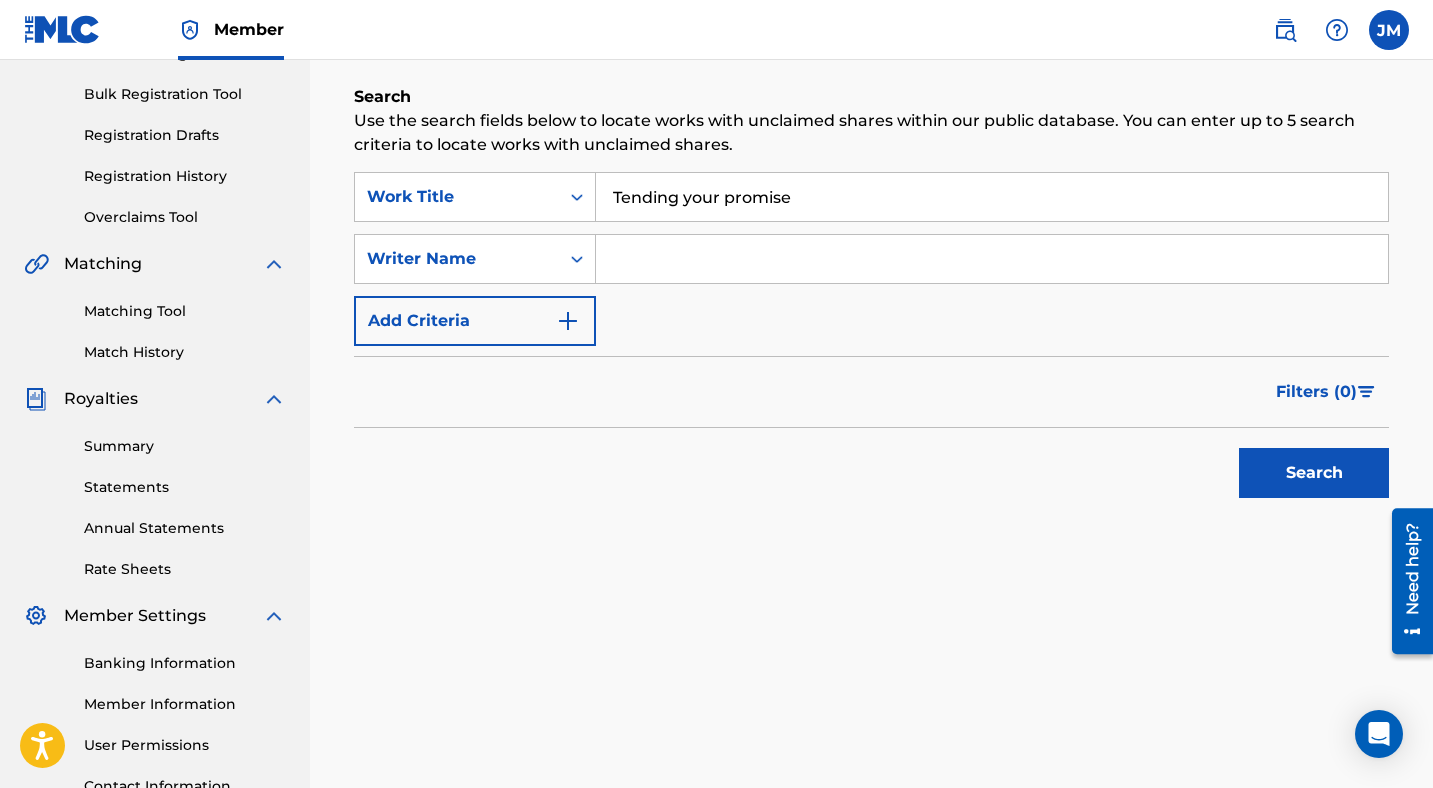 type on "Tending your promise" 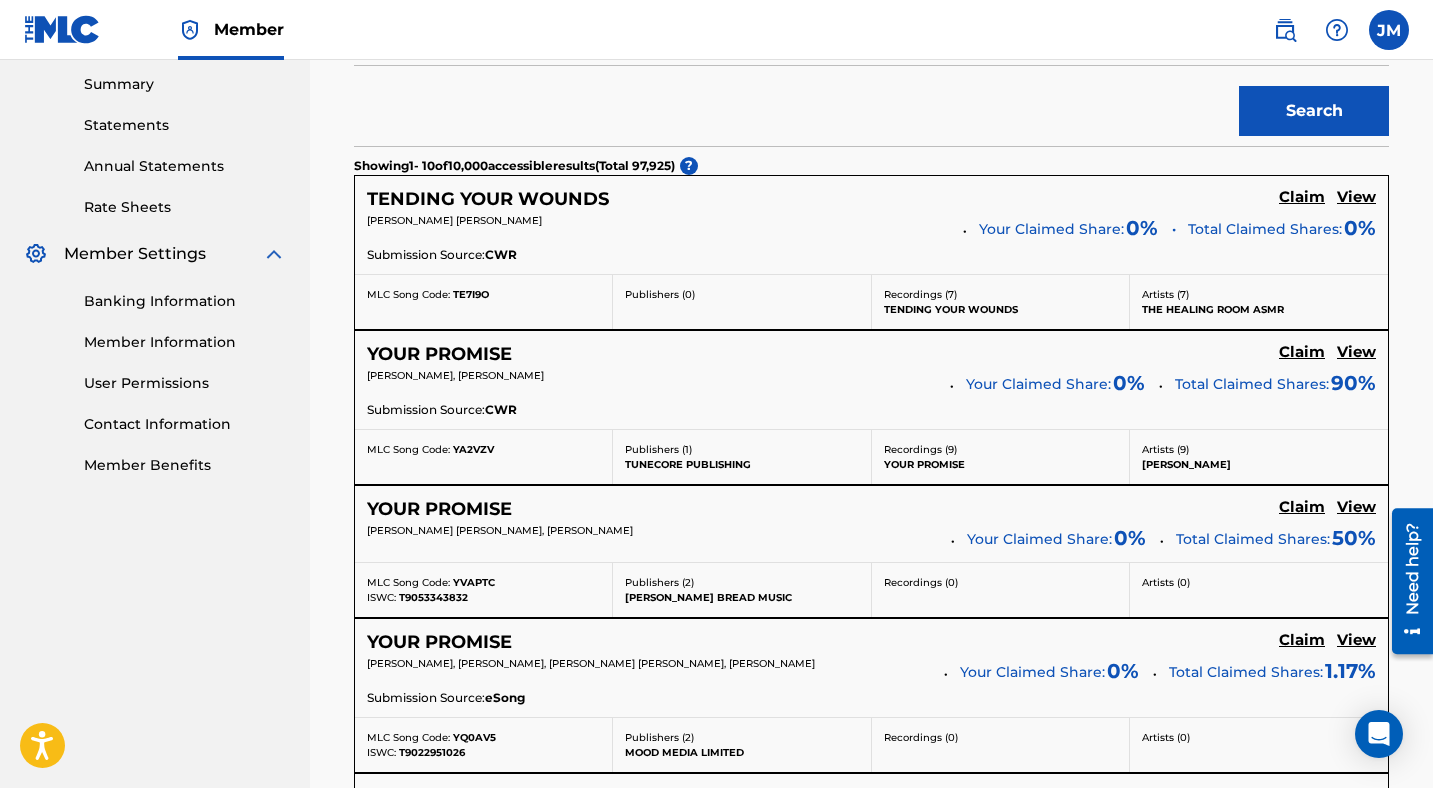 scroll, scrollTop: 0, scrollLeft: 0, axis: both 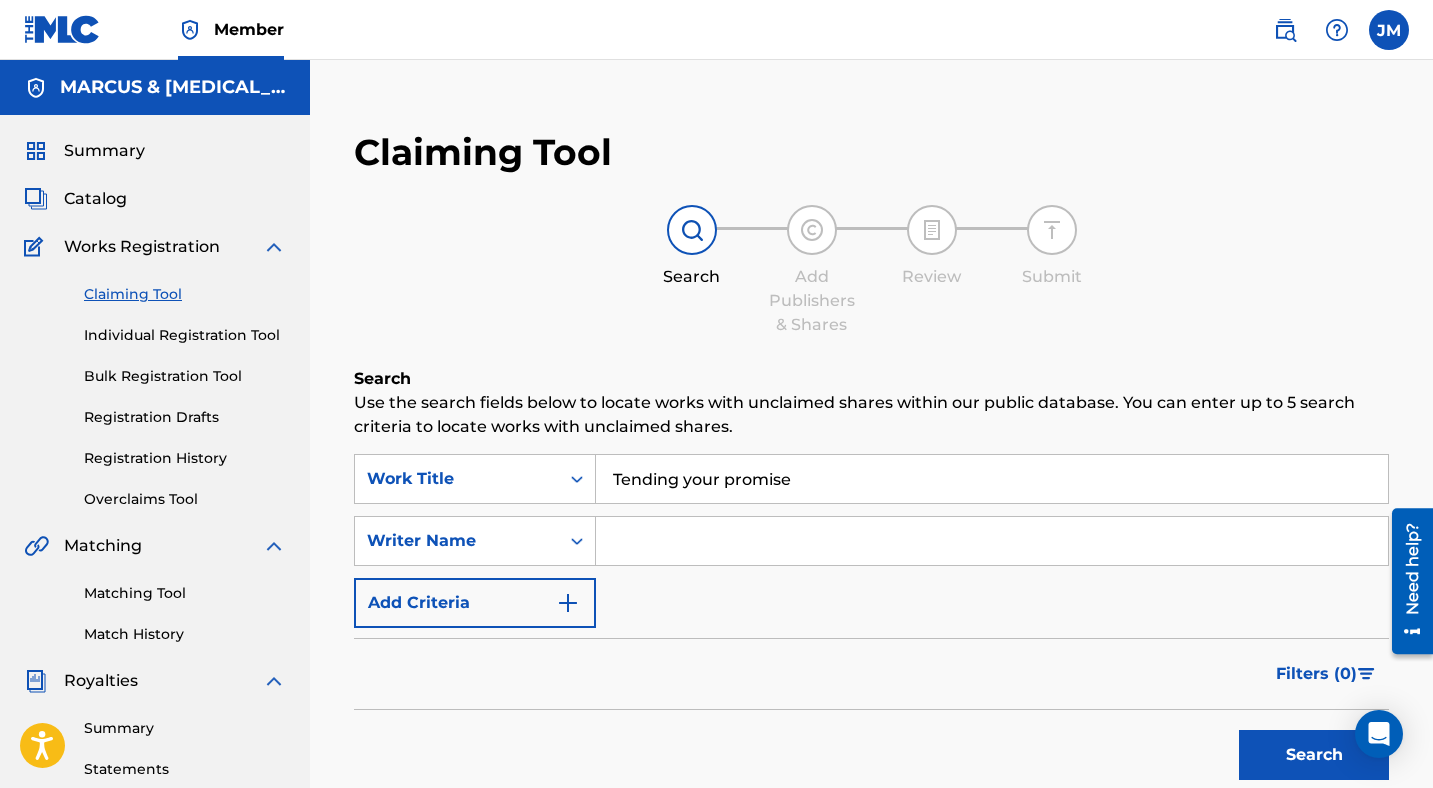 click at bounding box center [992, 541] 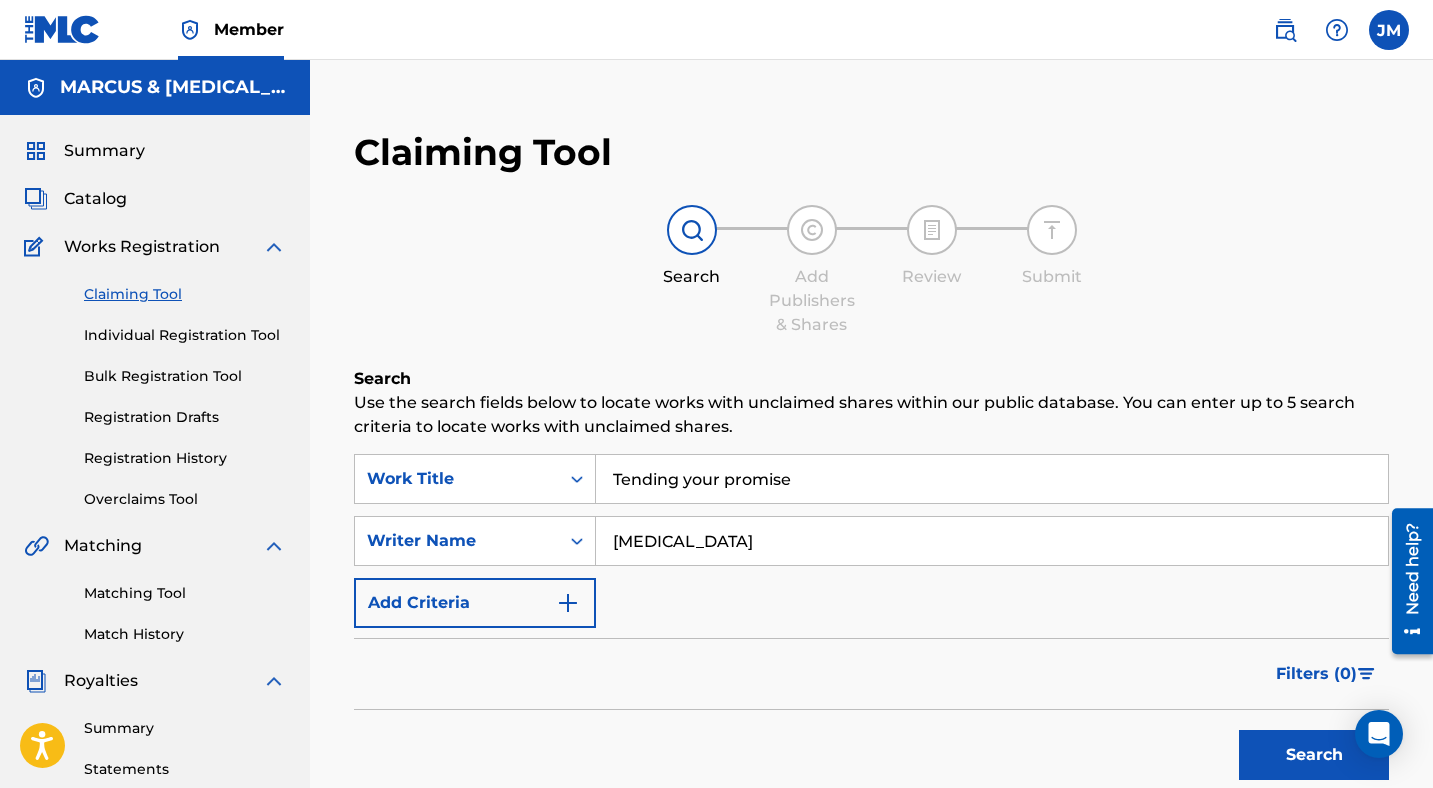 type on "[MEDICAL_DATA][PERSON_NAME]" 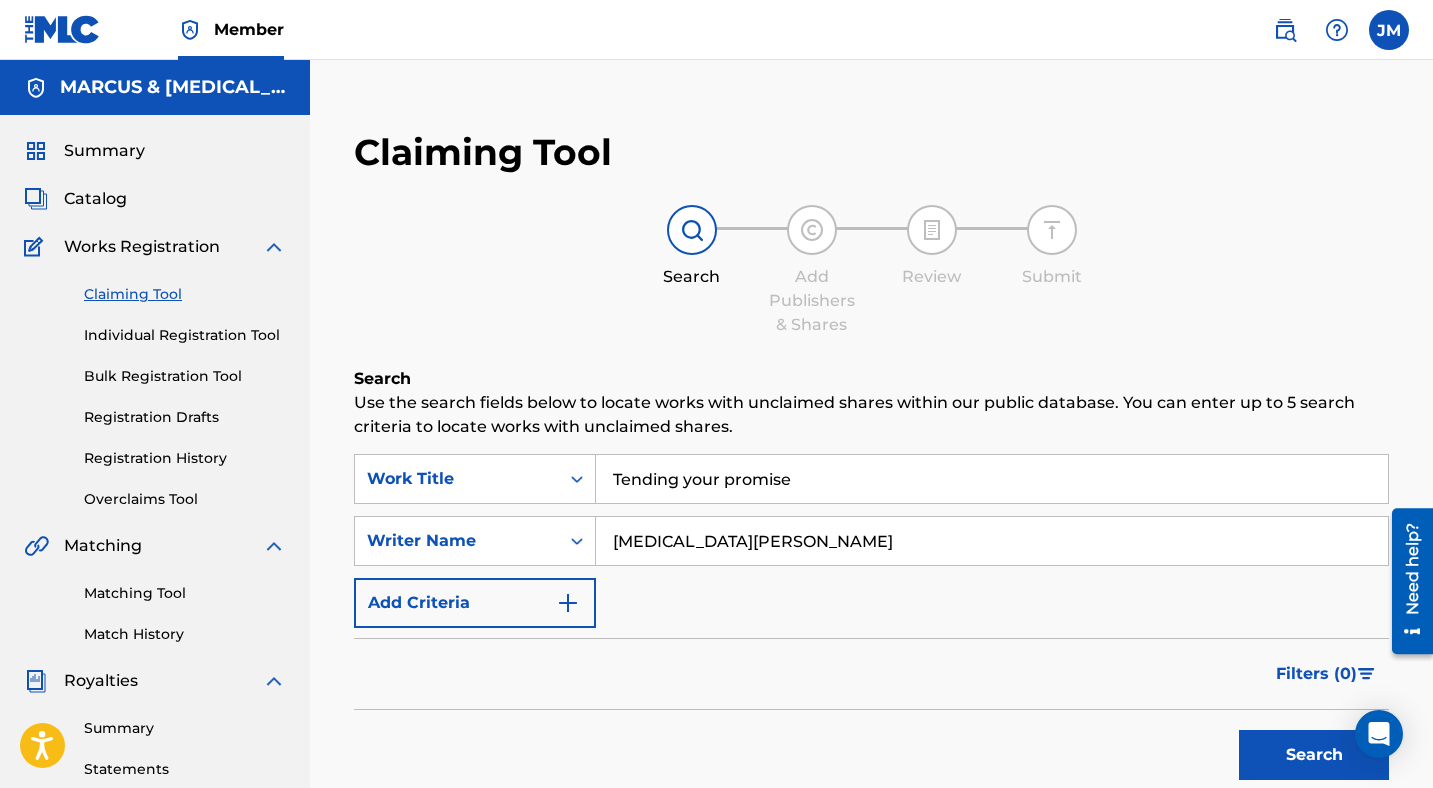 click on "Search" at bounding box center (1314, 755) 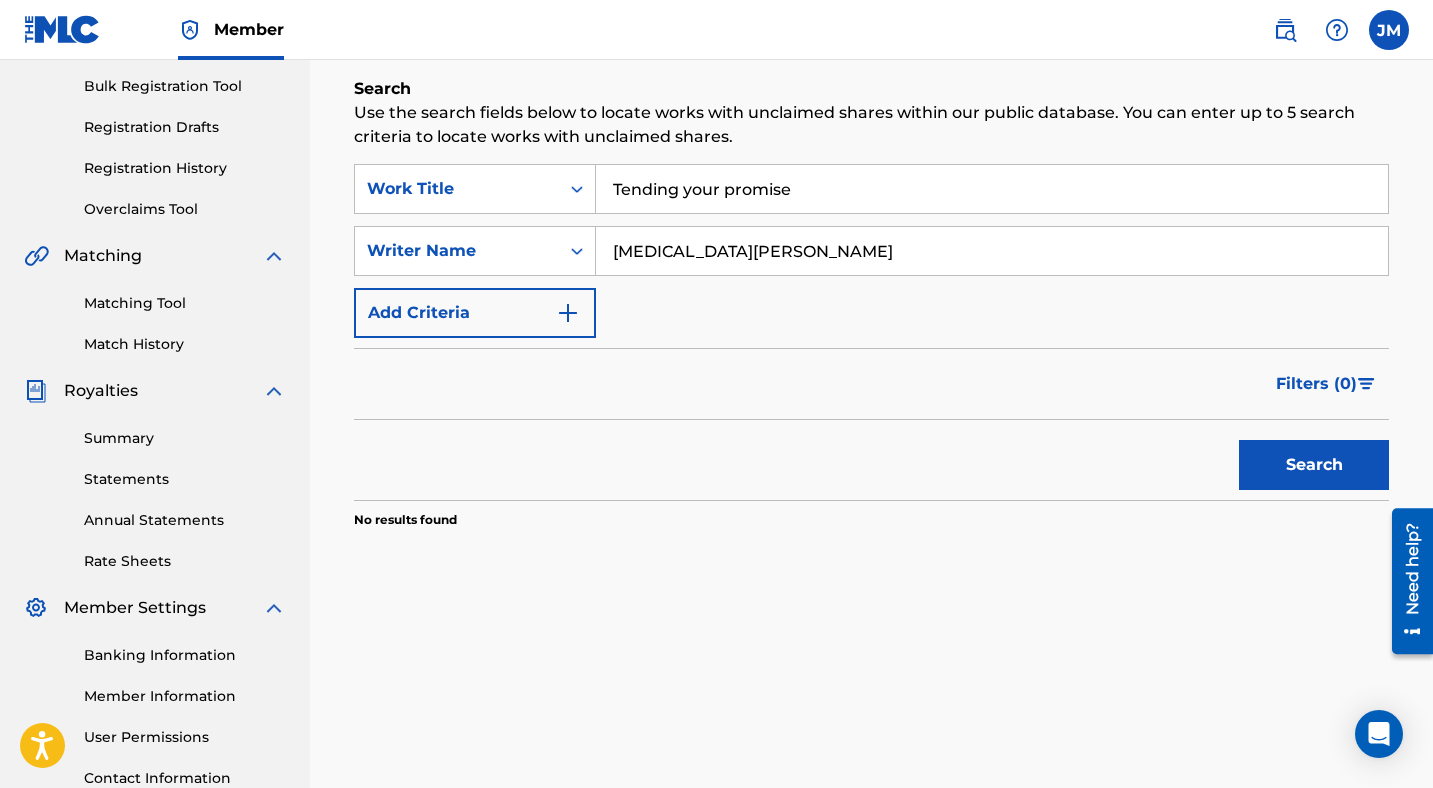 scroll, scrollTop: 276, scrollLeft: 0, axis: vertical 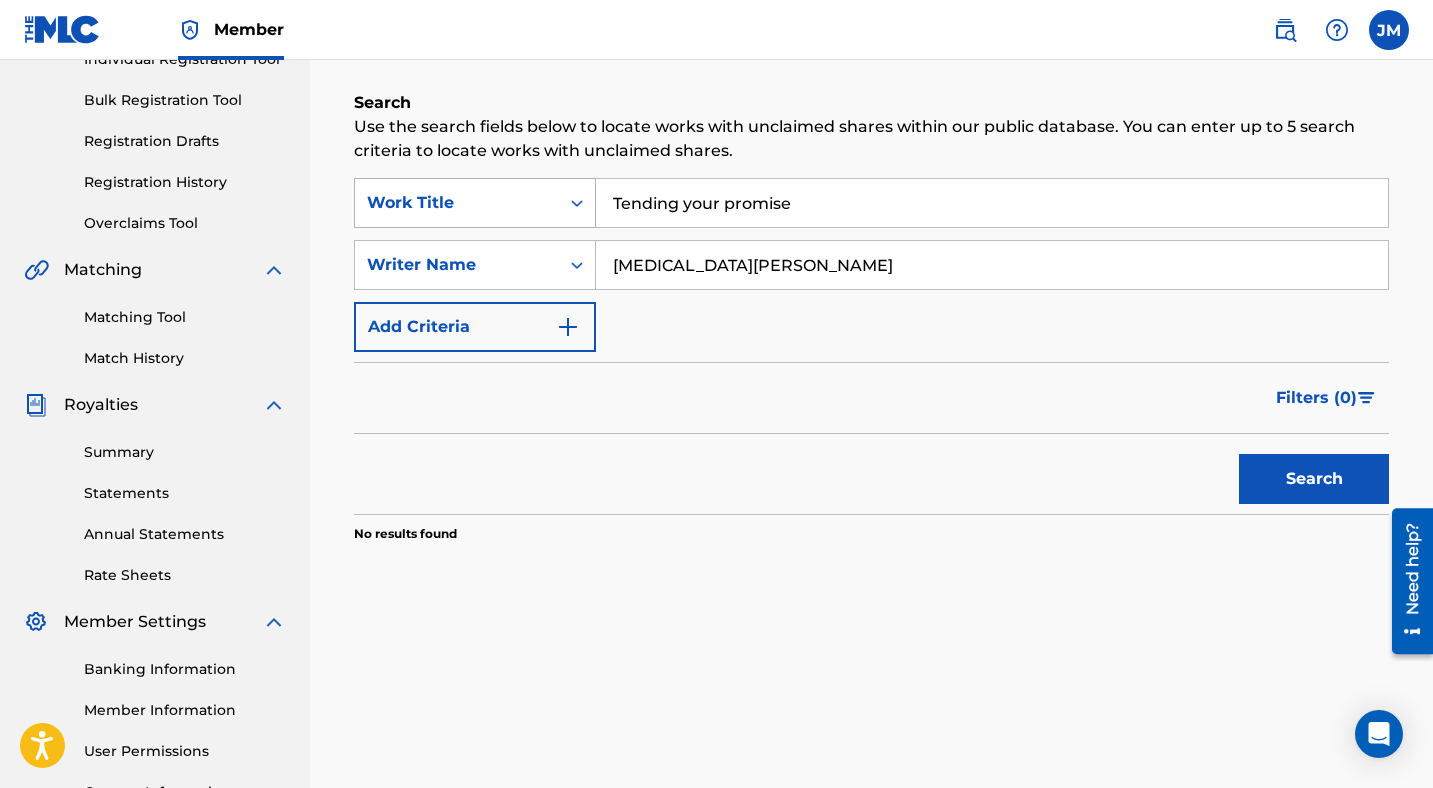 drag, startPoint x: 830, startPoint y: 207, endPoint x: 409, endPoint y: 198, distance: 421.0962 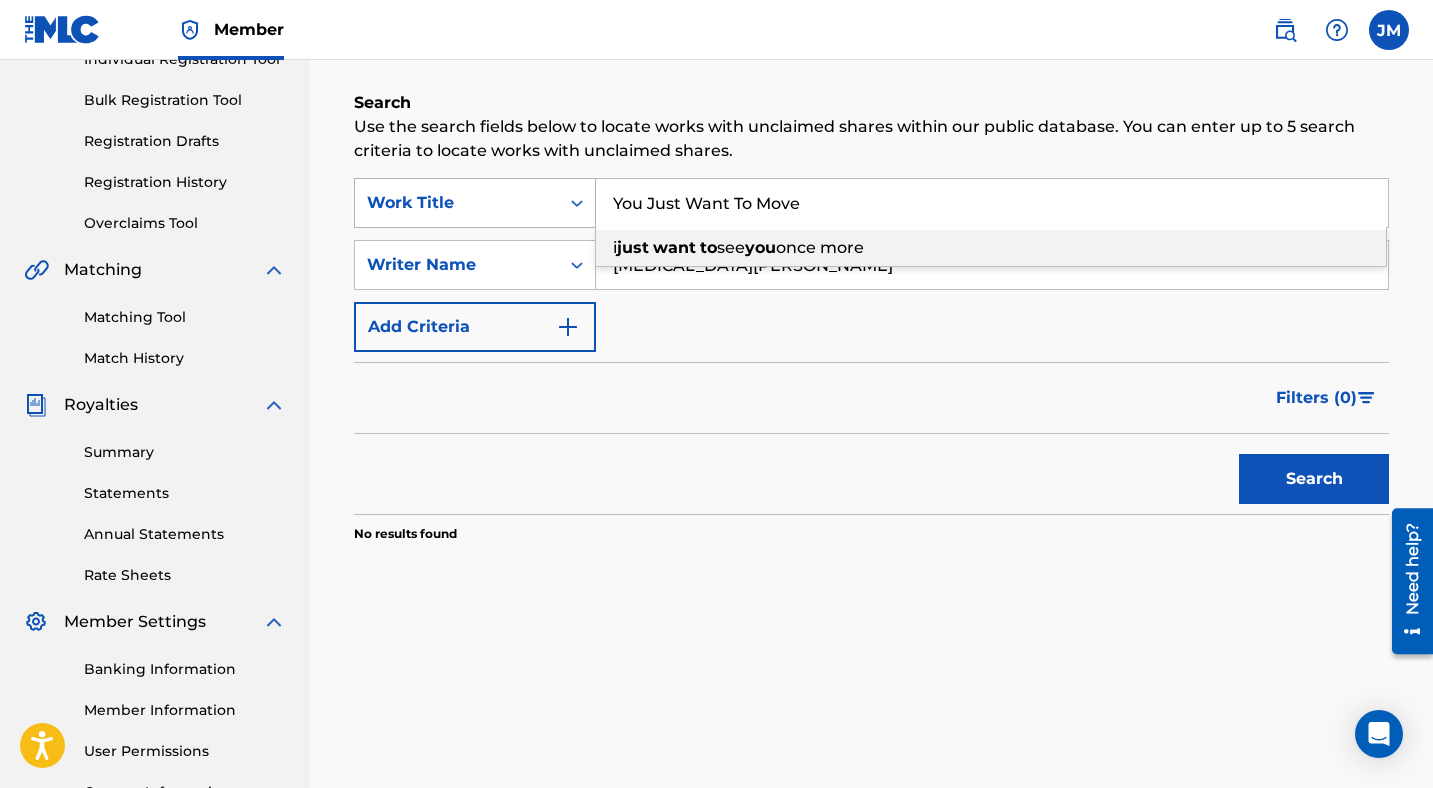 type on "You Just Want To Move" 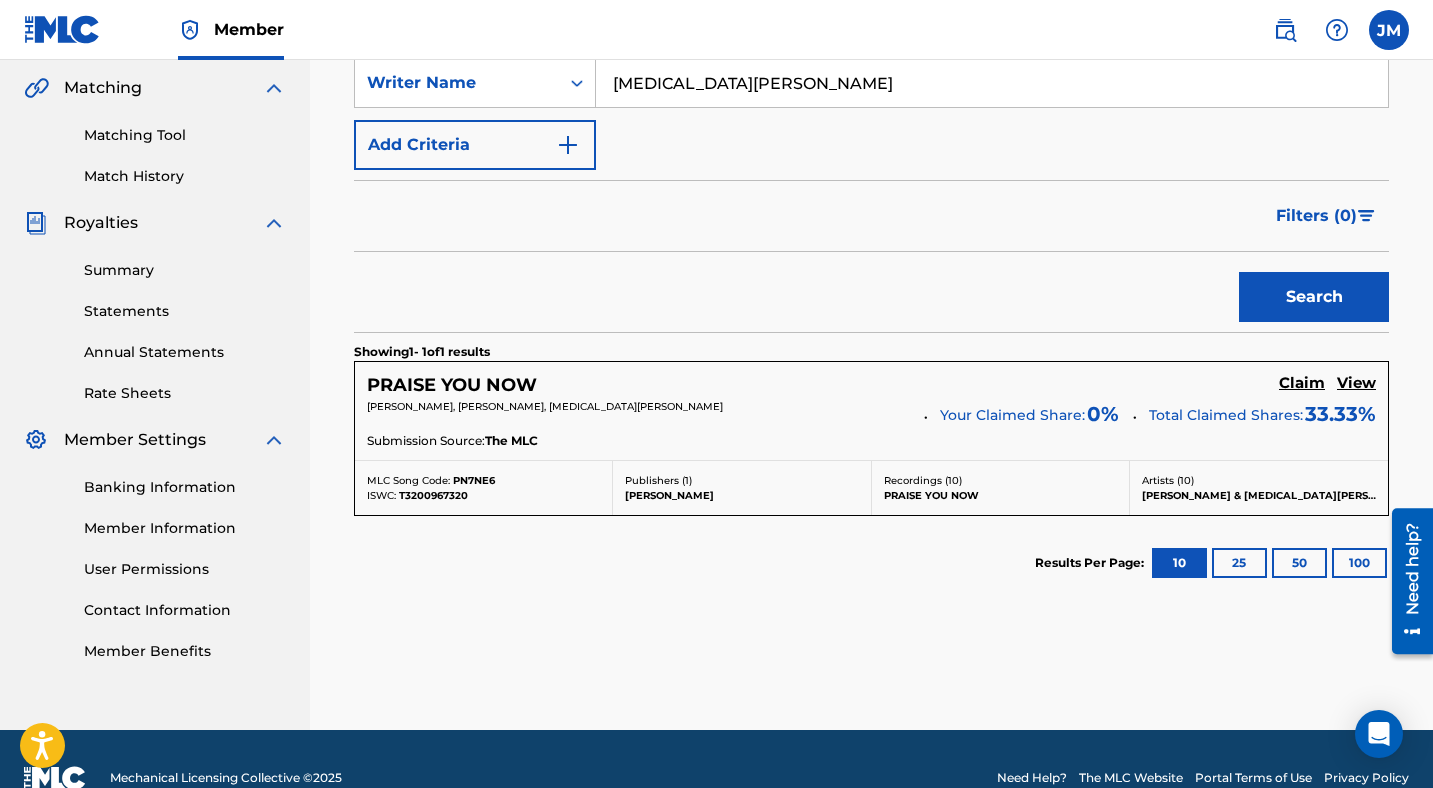 scroll, scrollTop: 461, scrollLeft: 0, axis: vertical 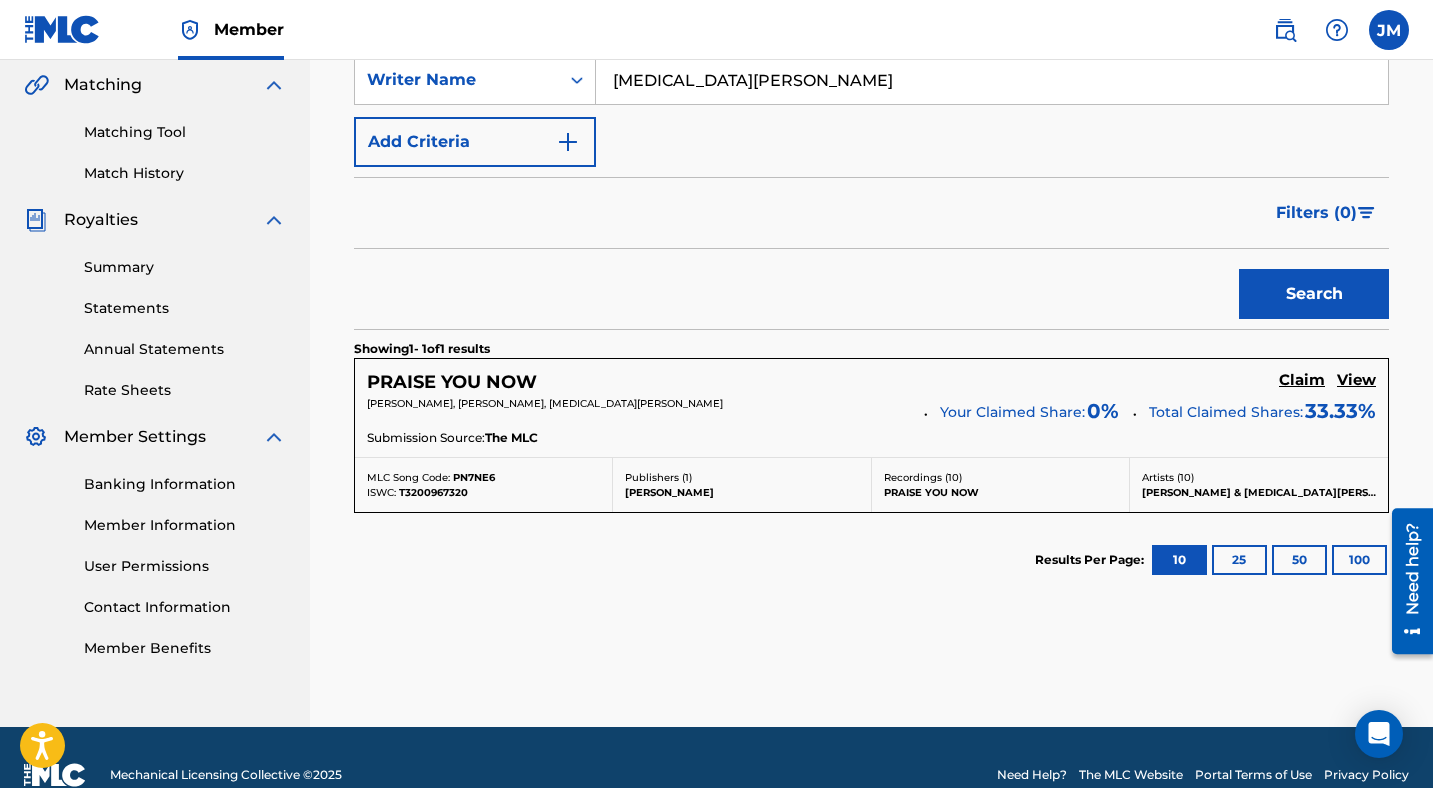 click on "Search" at bounding box center [1314, 294] 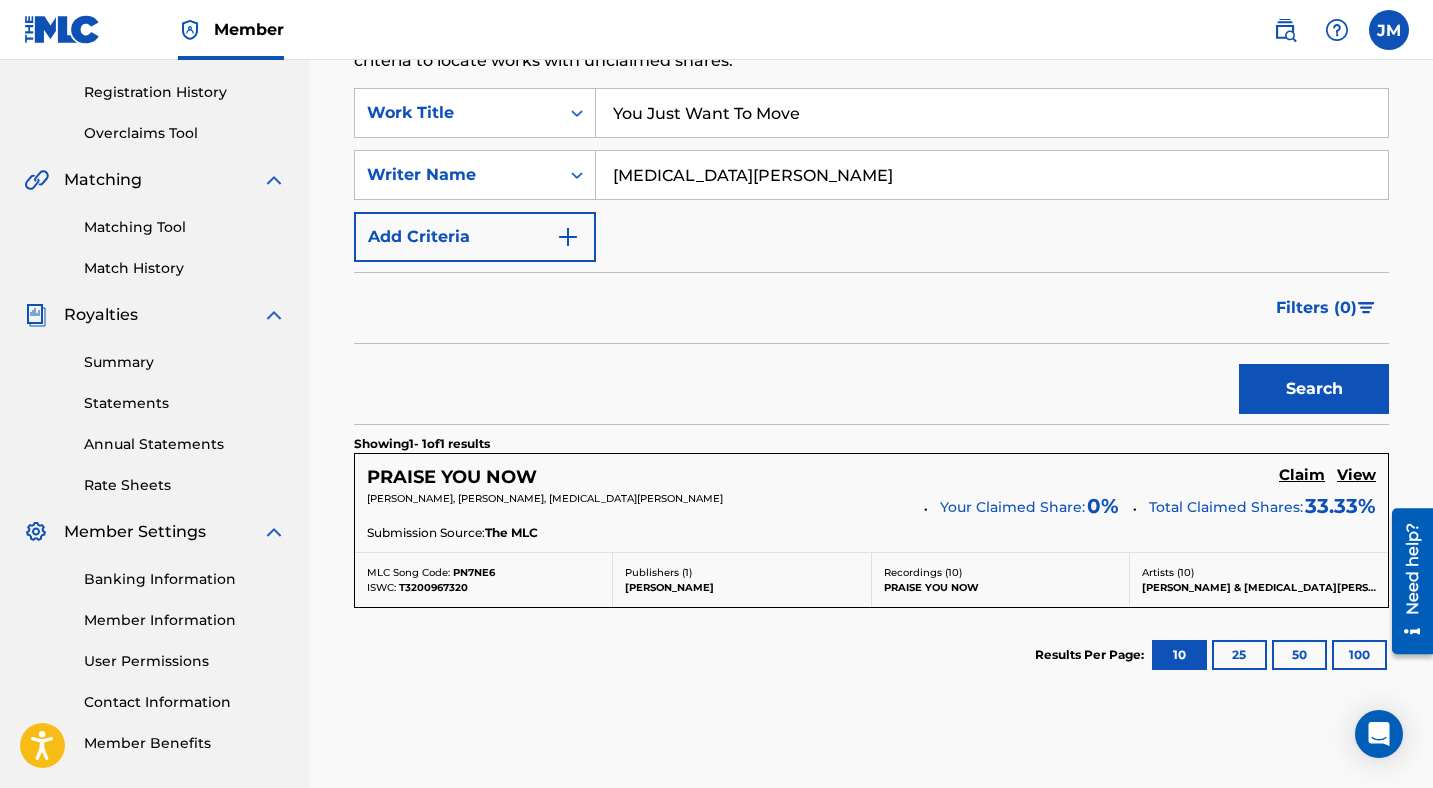 scroll, scrollTop: 482, scrollLeft: 0, axis: vertical 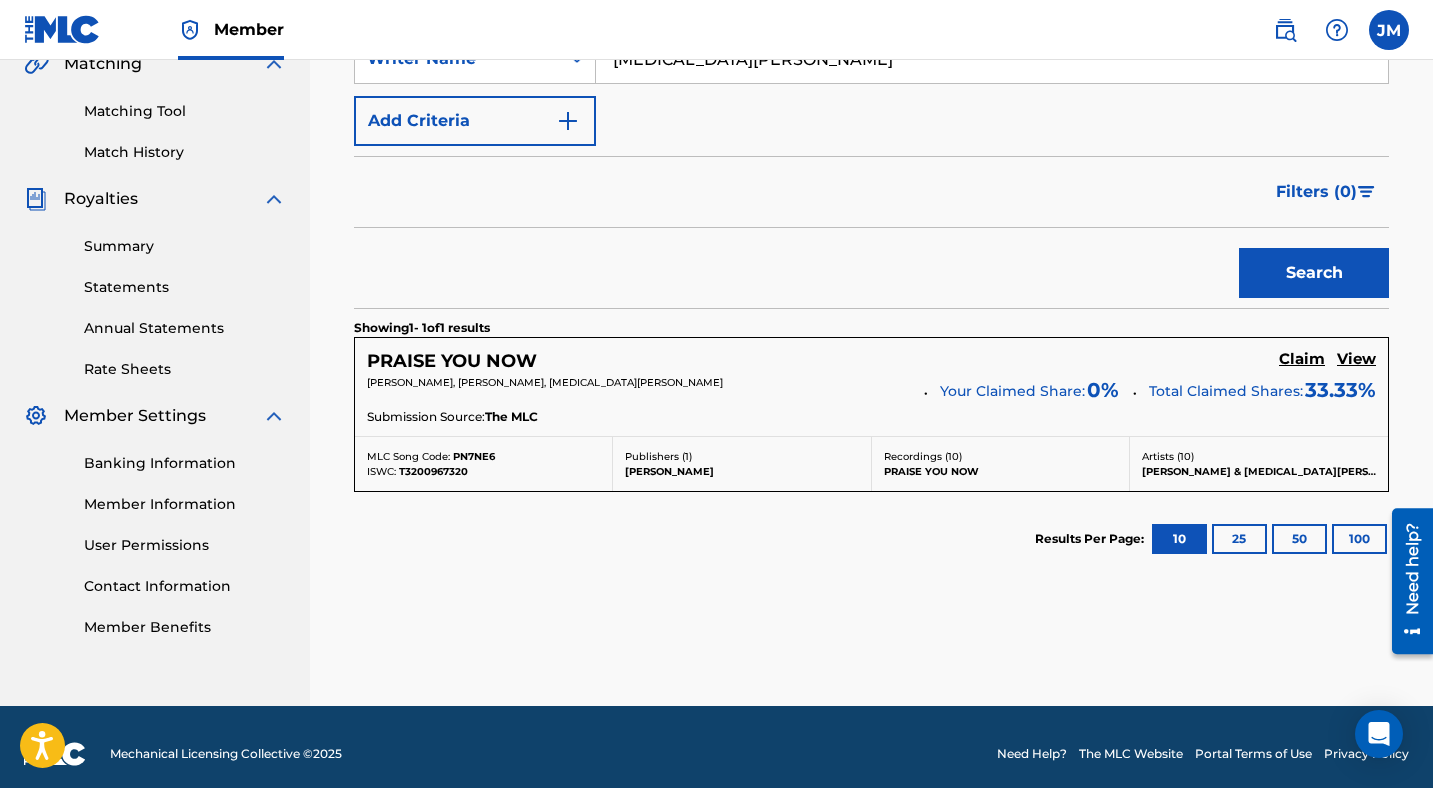 click on "0 %" at bounding box center [1103, 390] 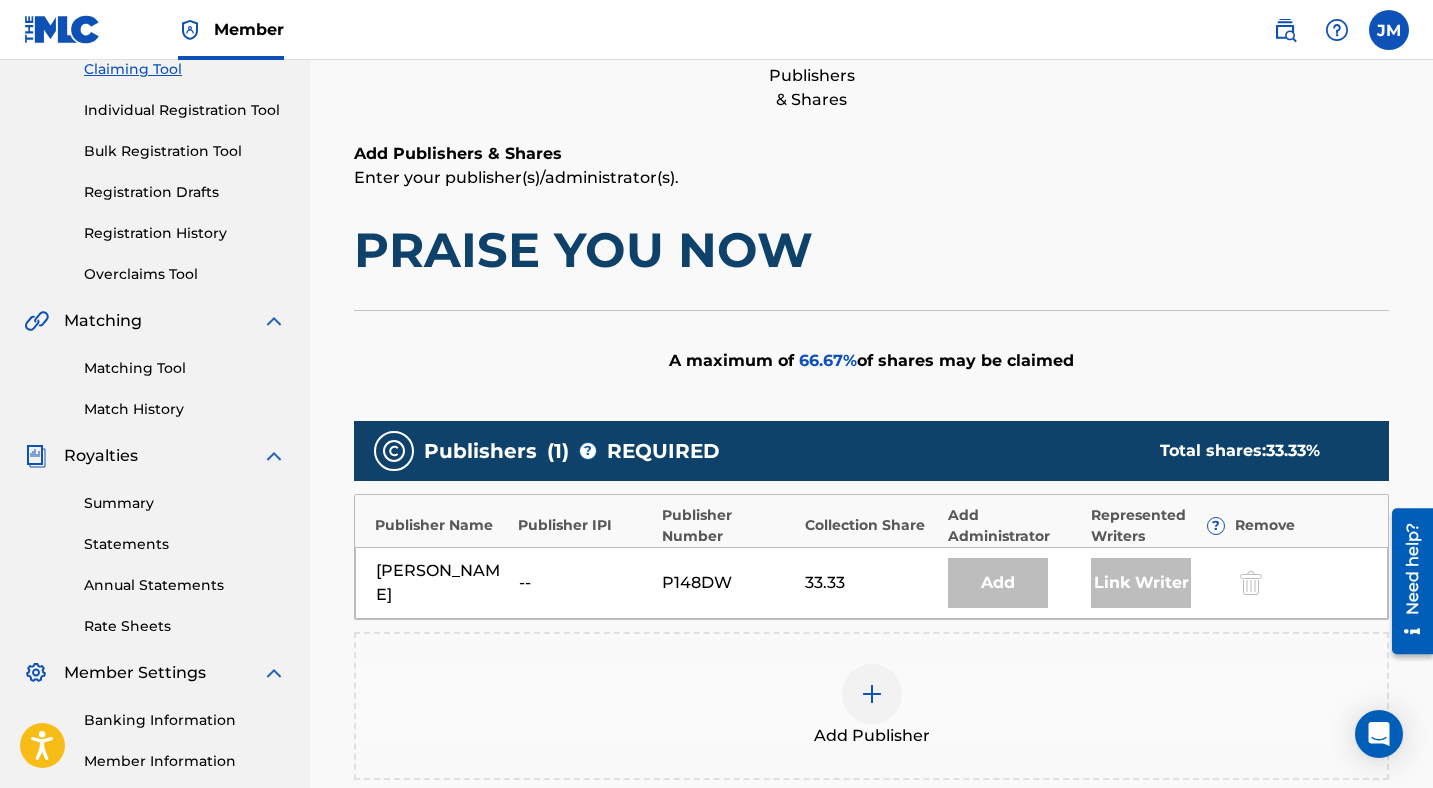 scroll, scrollTop: 0, scrollLeft: 0, axis: both 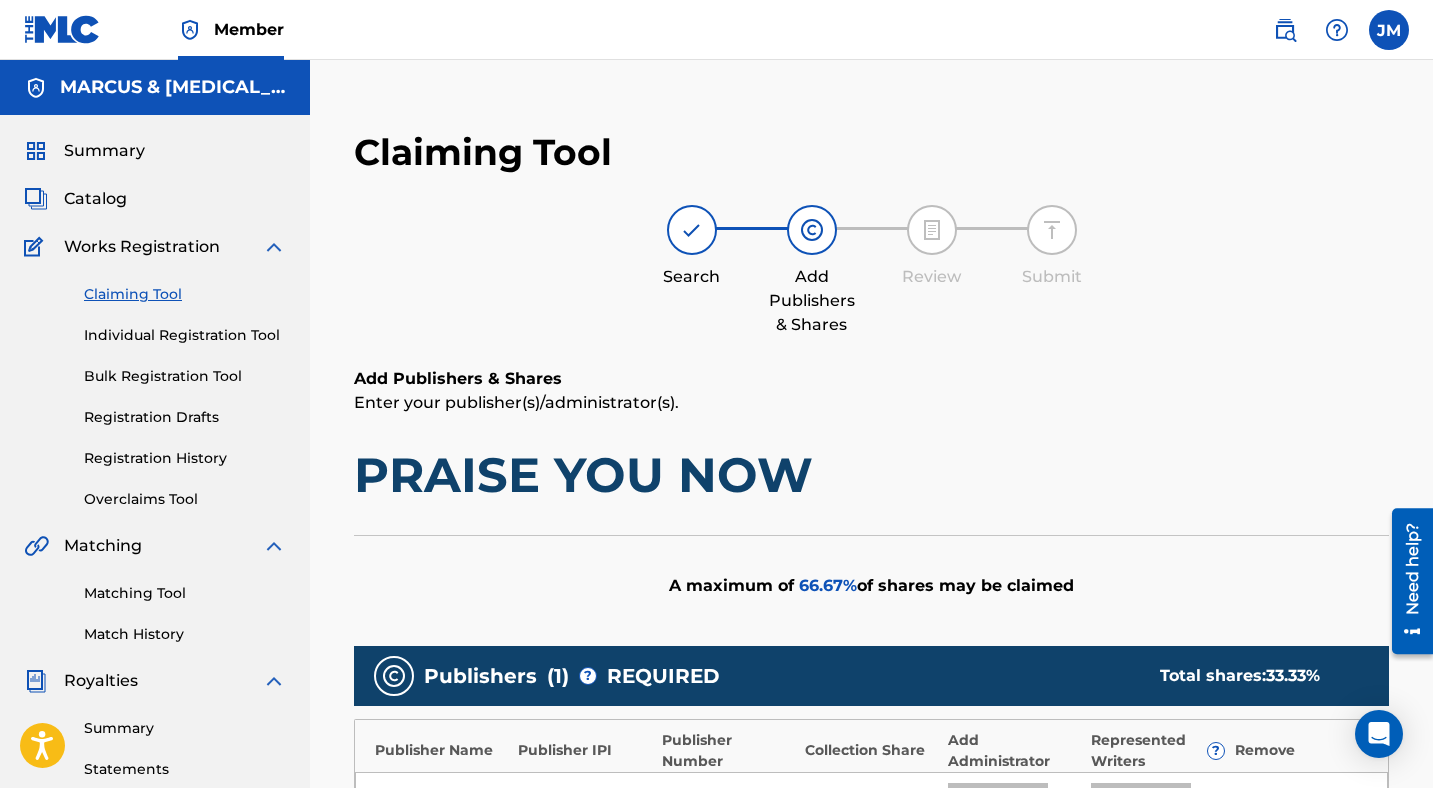 click on "Individual Registration Tool" at bounding box center [185, 335] 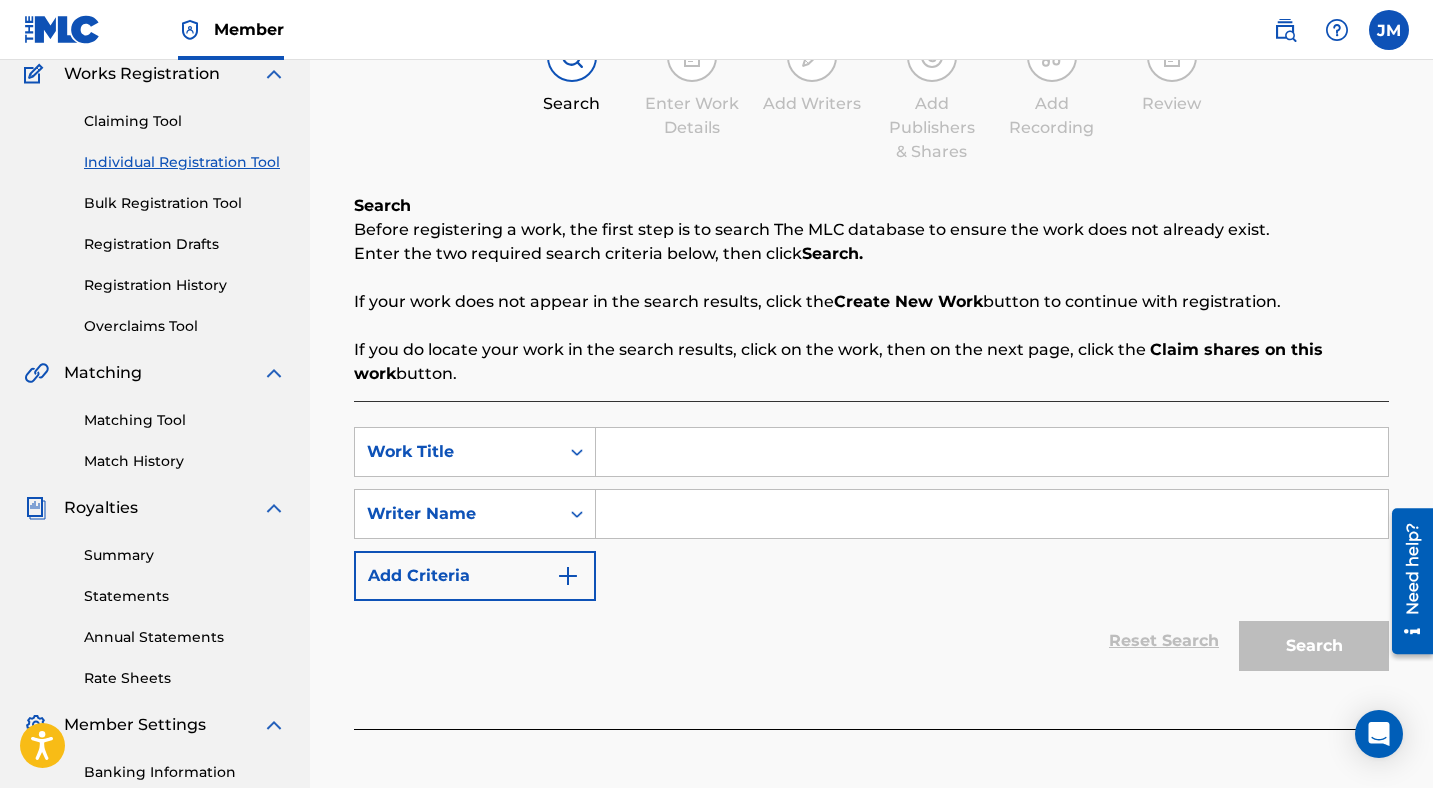 scroll, scrollTop: 169, scrollLeft: 0, axis: vertical 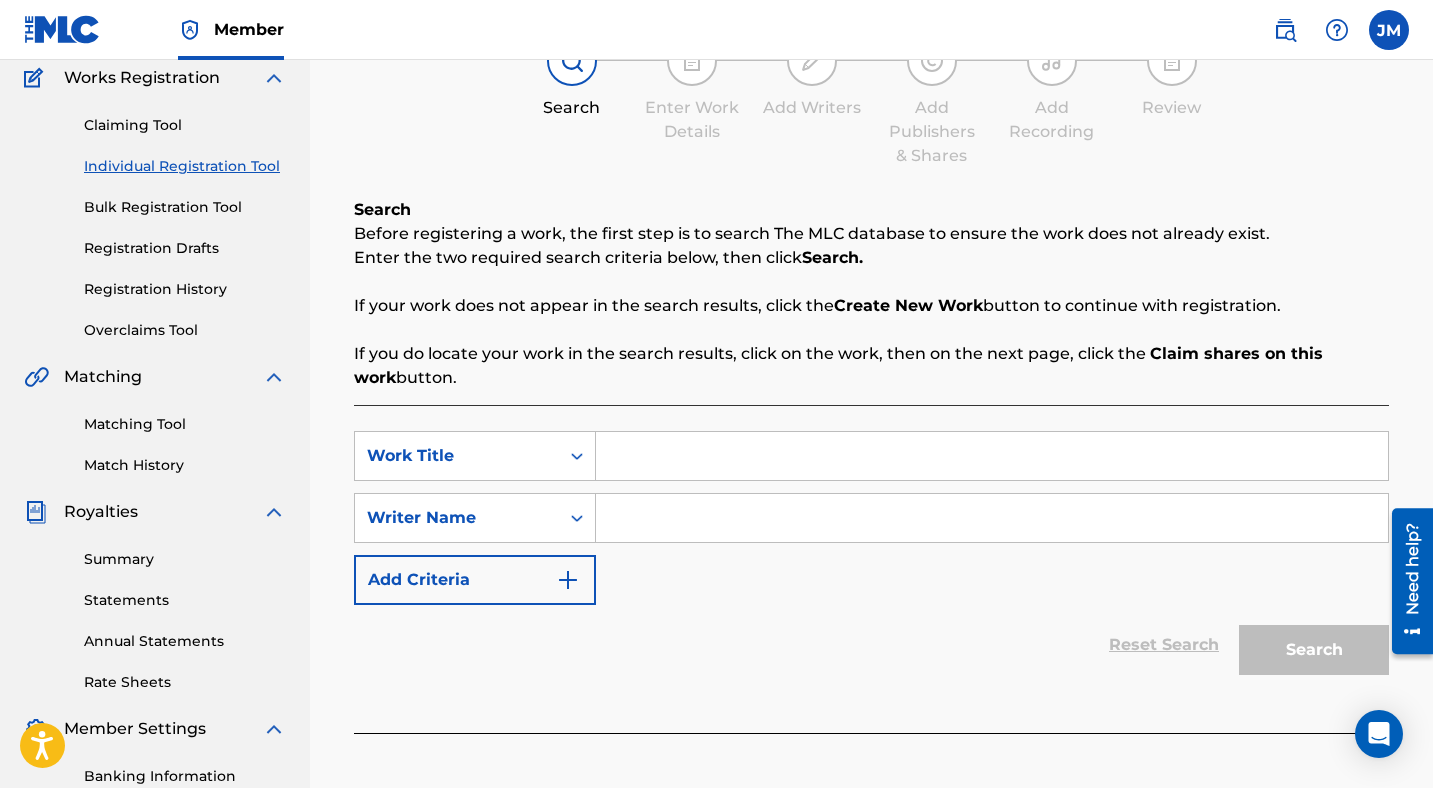 click on "Bulk Registration Tool" at bounding box center [185, 207] 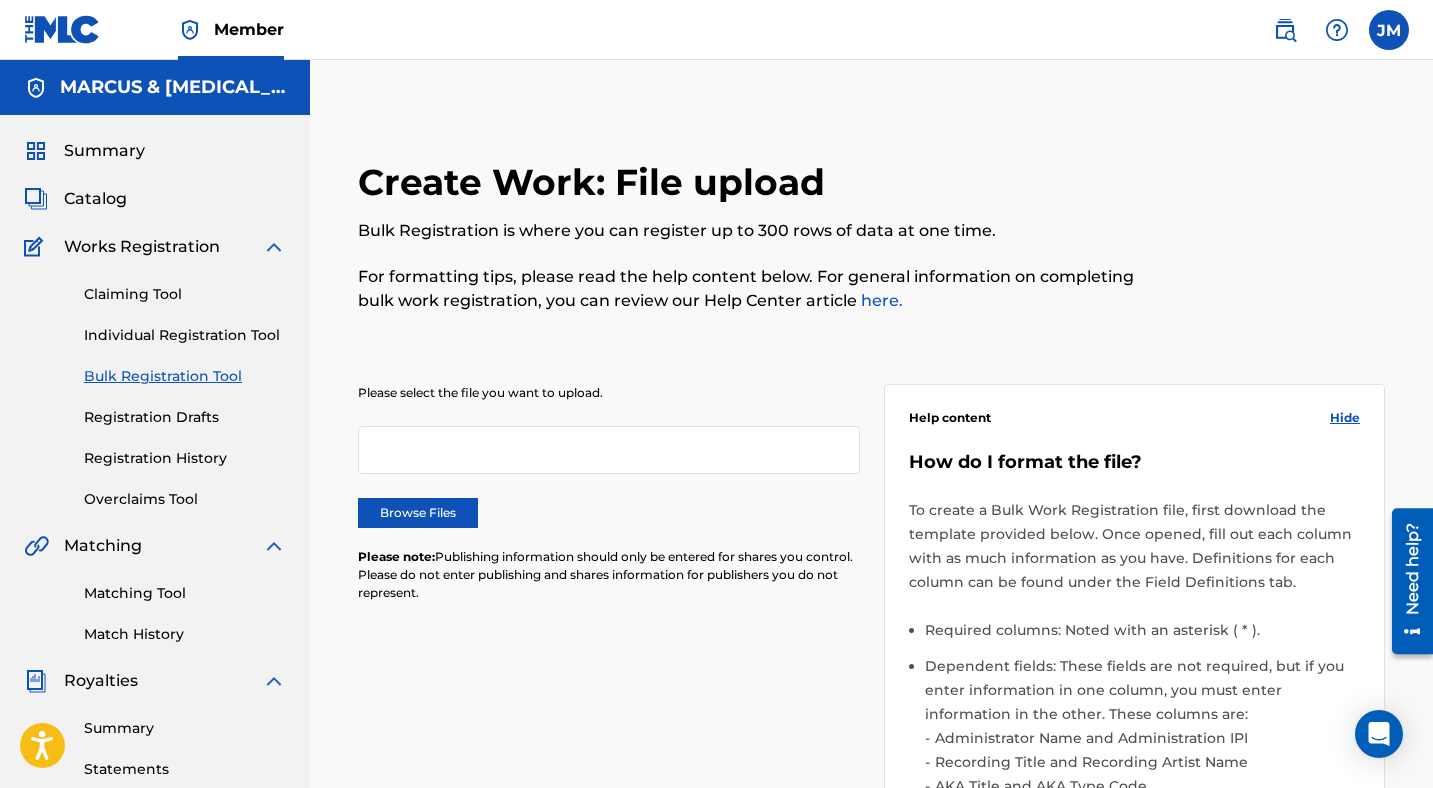 click on "Registration Drafts" at bounding box center (185, 417) 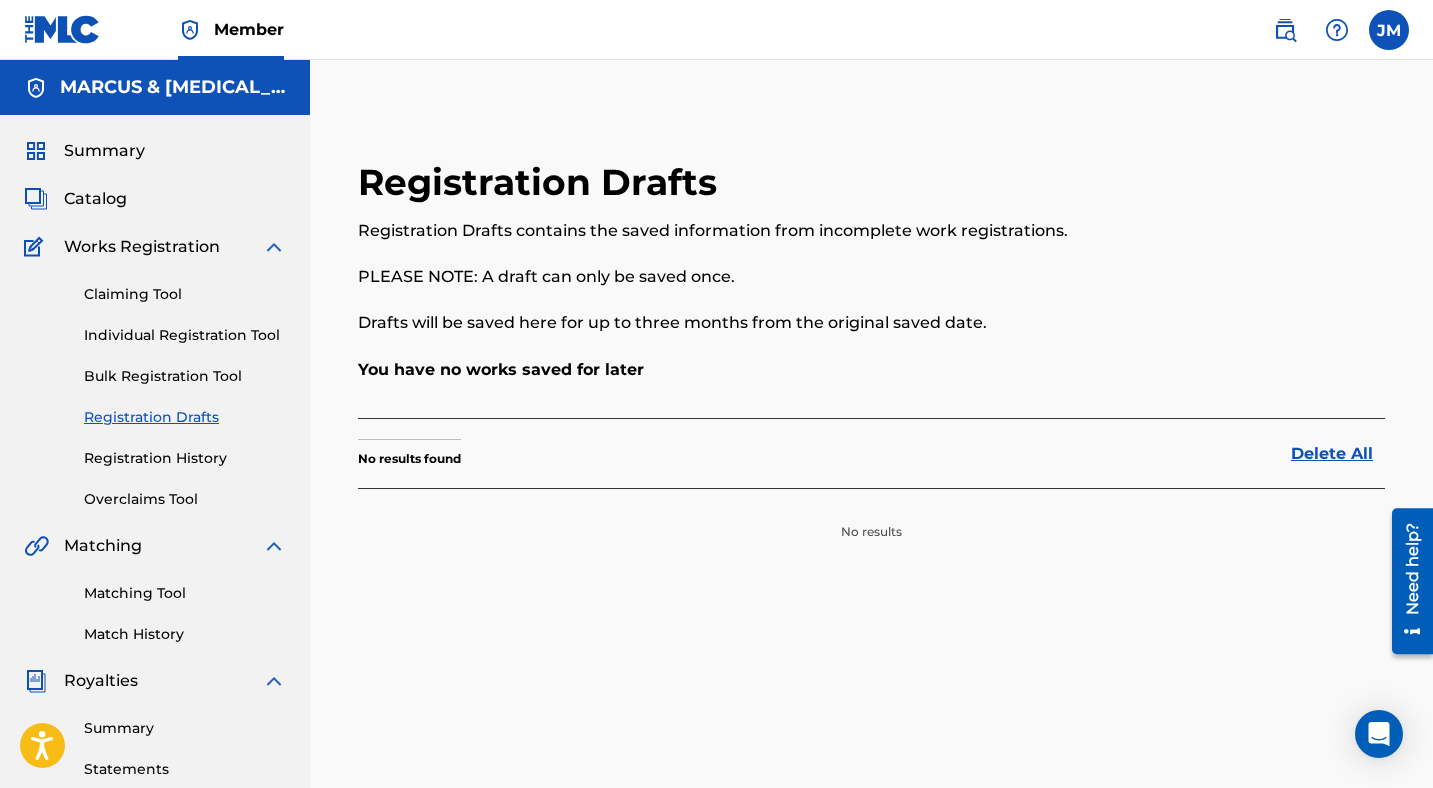 click on "Registration History" at bounding box center [185, 458] 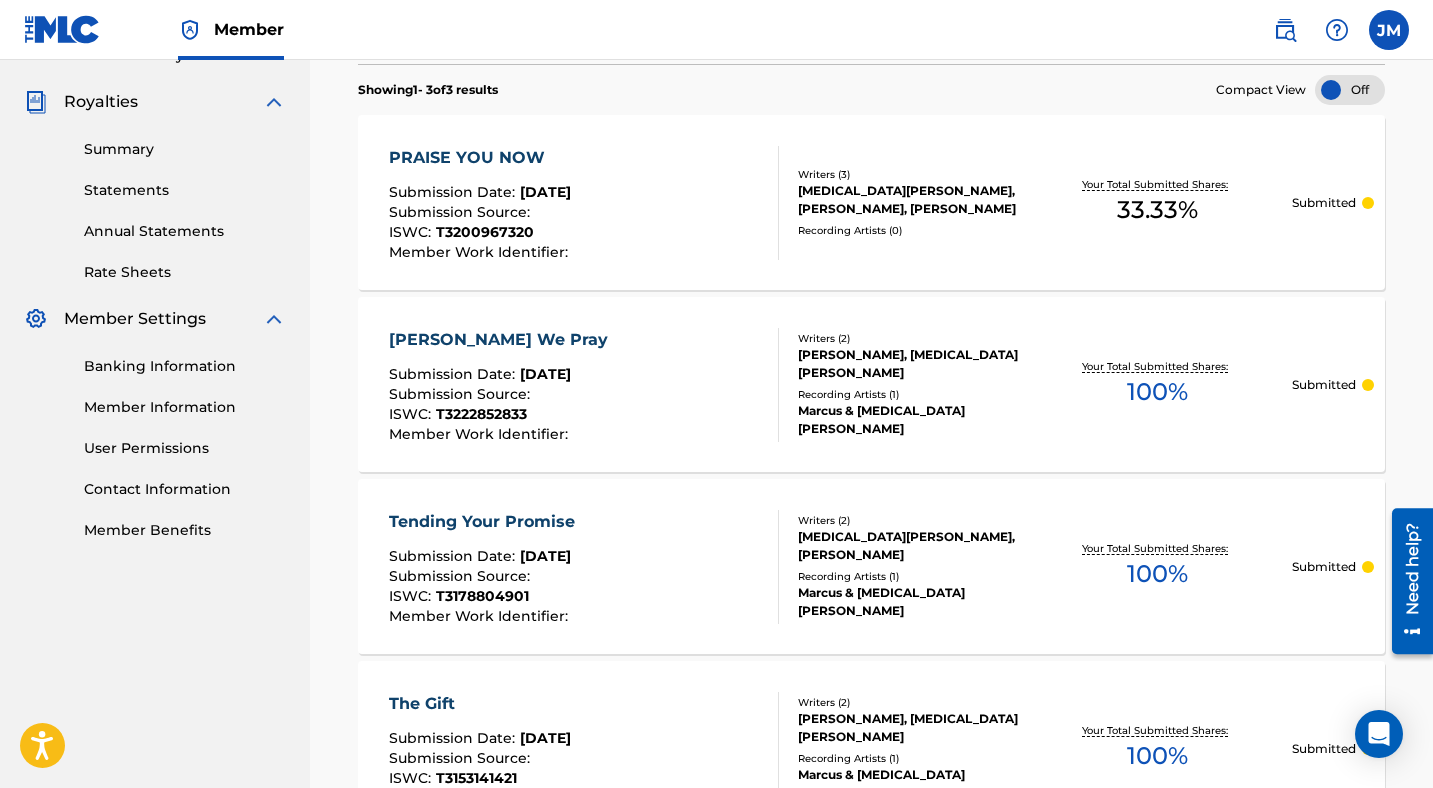 scroll, scrollTop: 598, scrollLeft: 0, axis: vertical 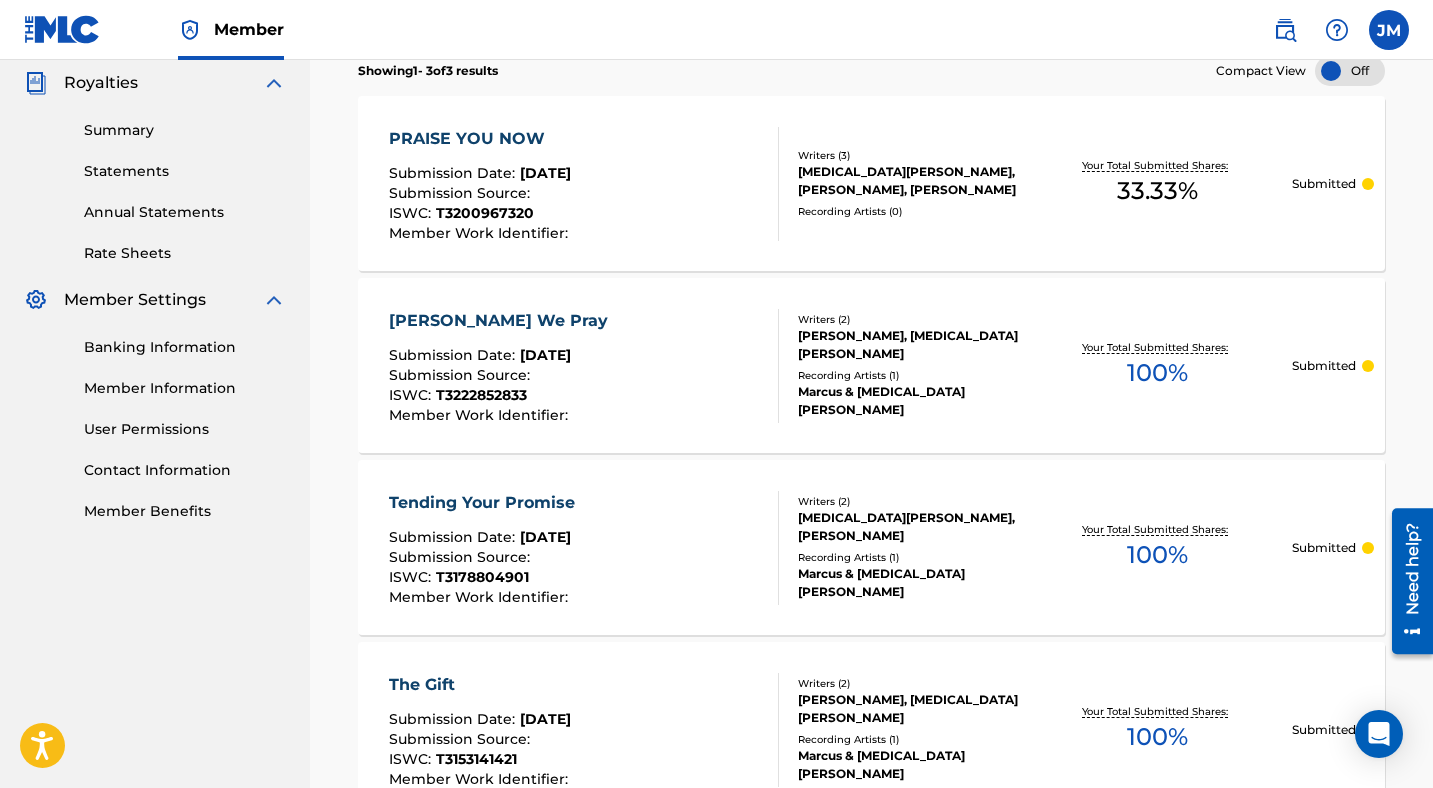 click on "Tending Your Promise Submission Date : Jul 10, 2025 Submission Source : ISWC : T3178804901 Member Work Identifier :" at bounding box center (584, 548) 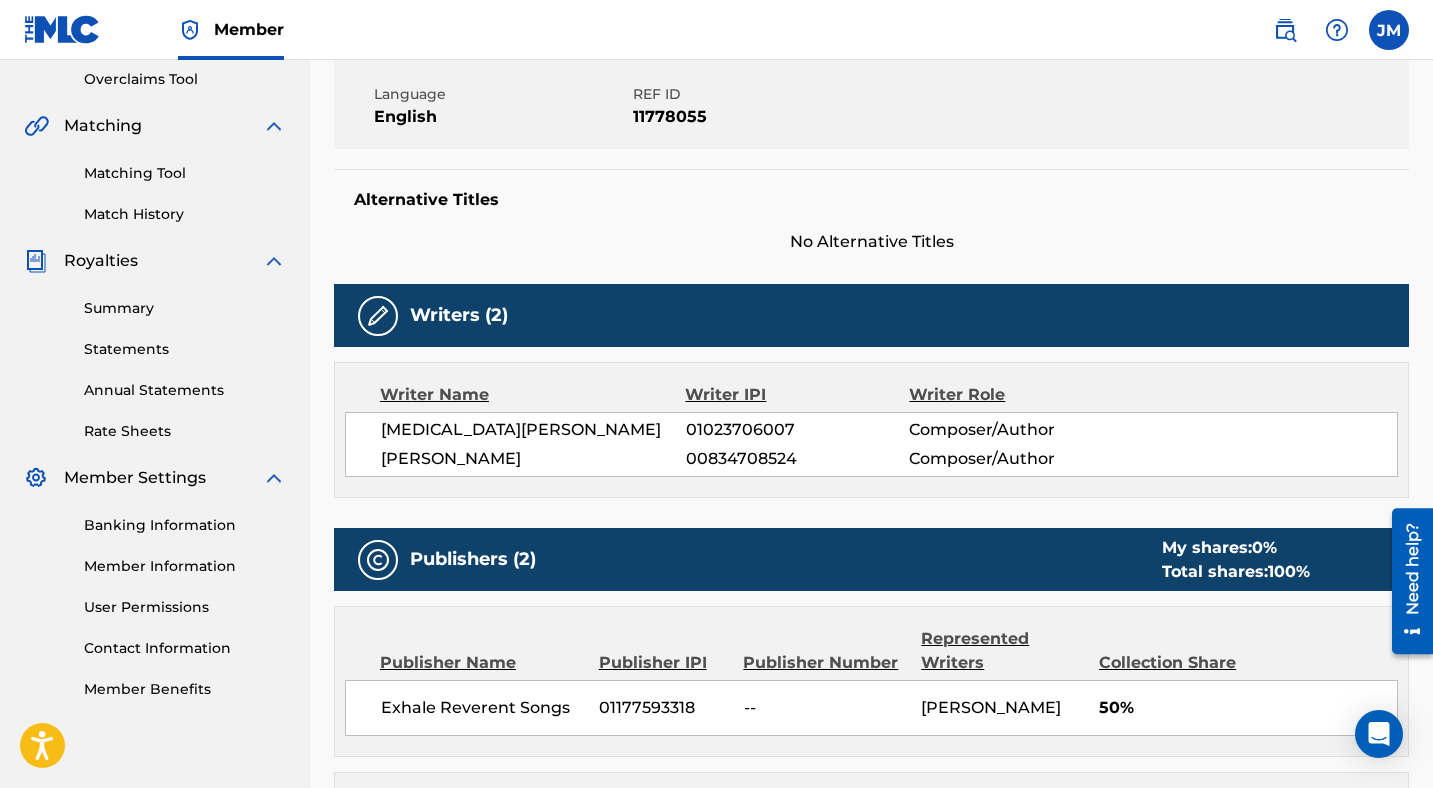 scroll, scrollTop: 533, scrollLeft: 0, axis: vertical 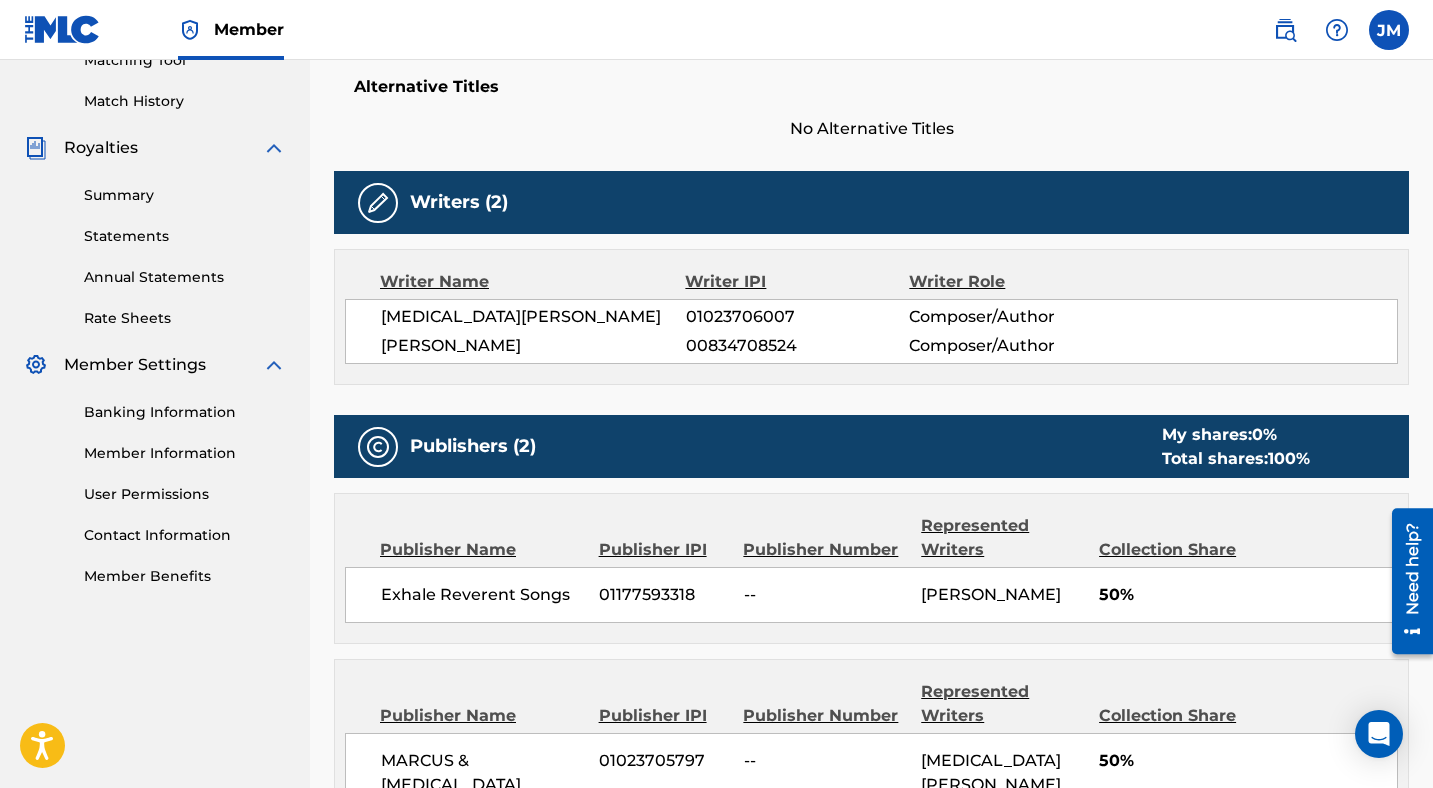 click on "Publishers   (2)" at bounding box center (473, 446) 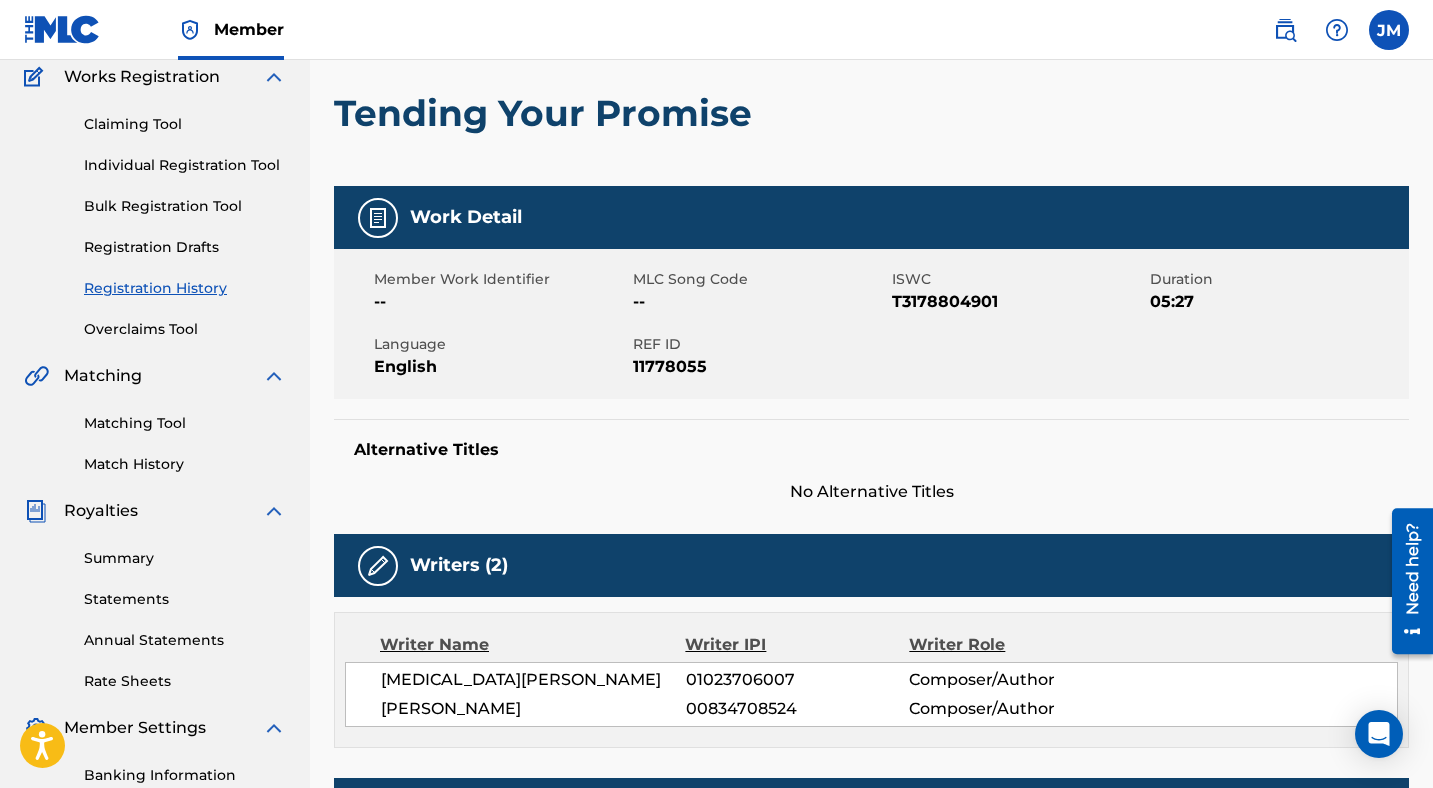 scroll, scrollTop: 0, scrollLeft: 0, axis: both 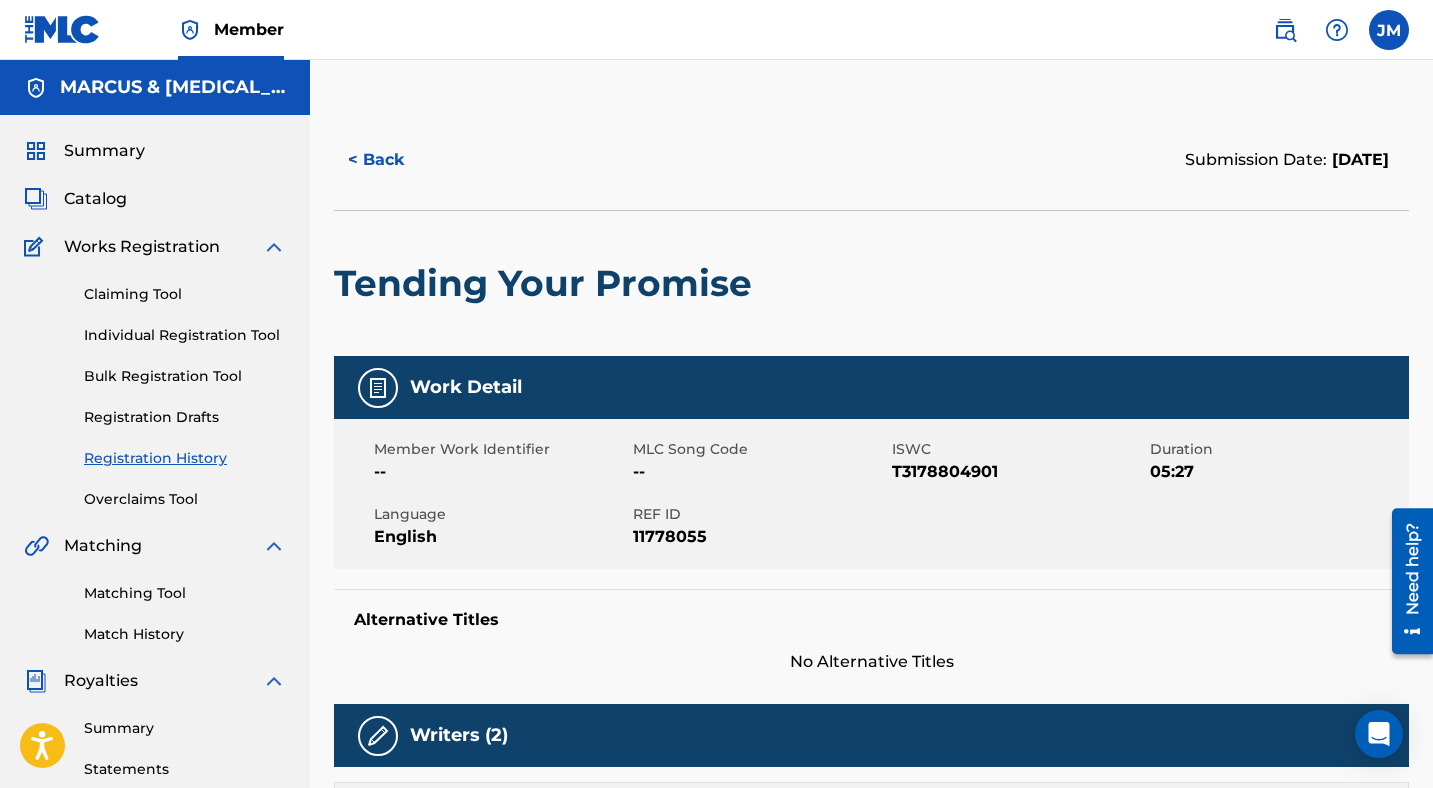 click on "< Back" at bounding box center (394, 160) 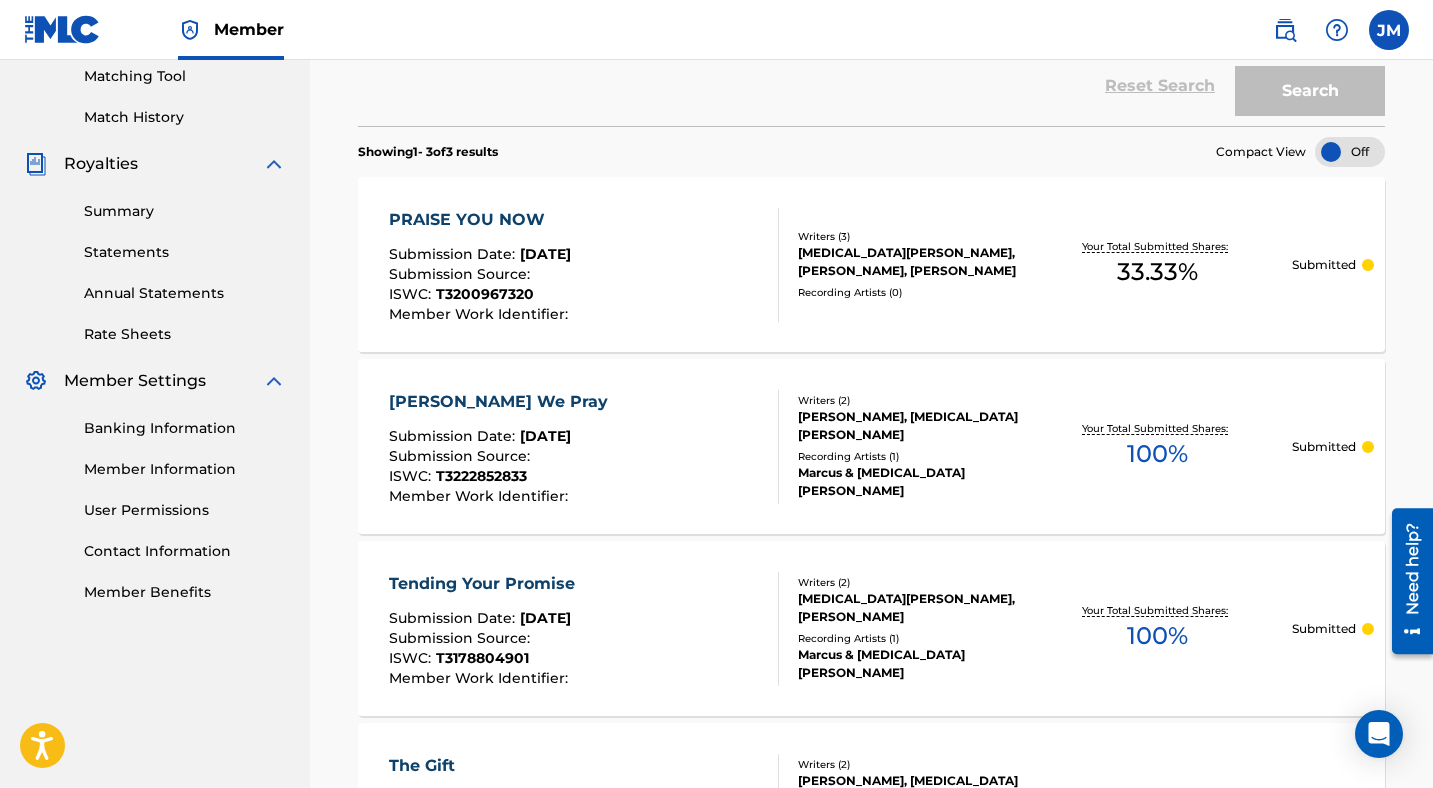 scroll, scrollTop: 520, scrollLeft: 0, axis: vertical 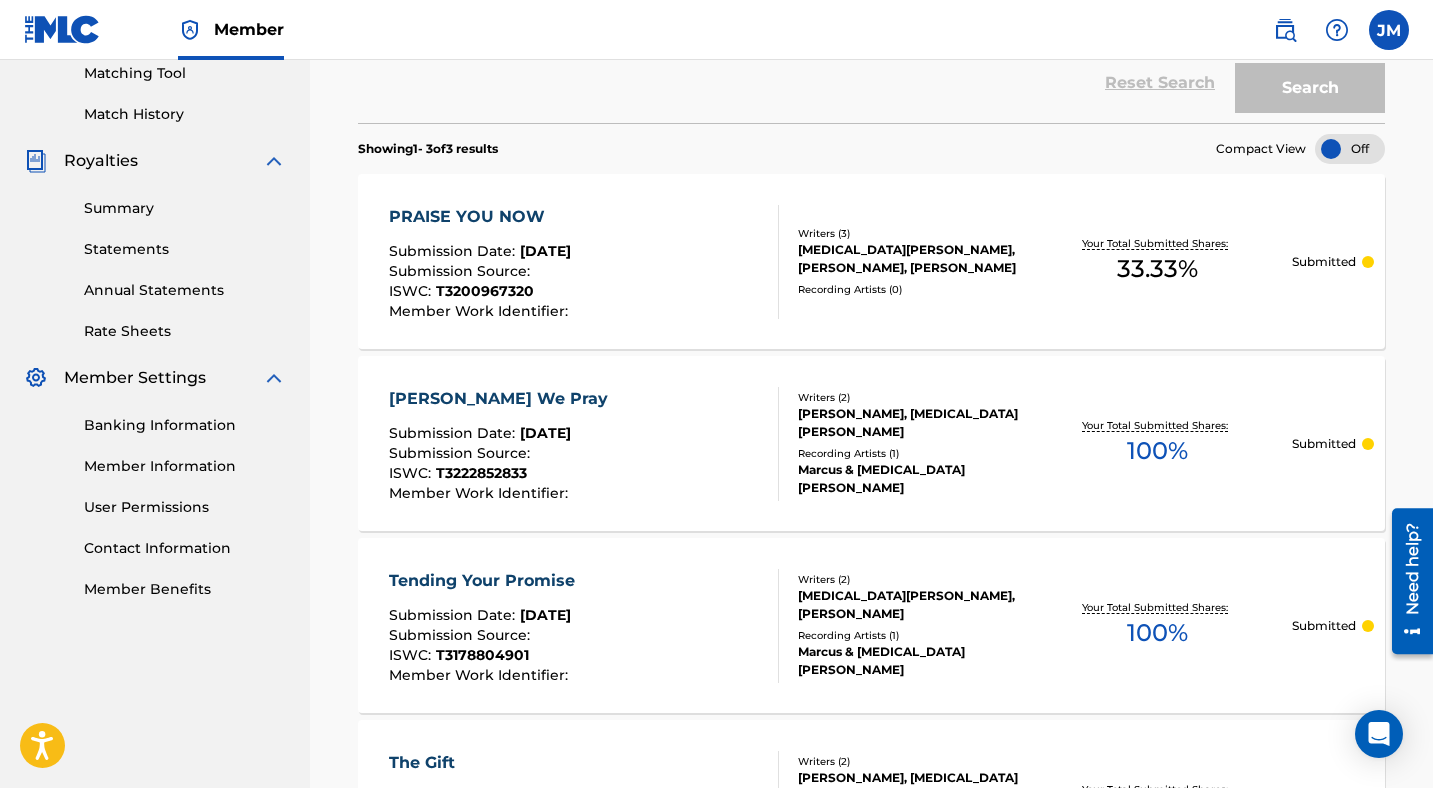 click on "Your Total Submitted Shares: 100 %" at bounding box center [1157, 625] 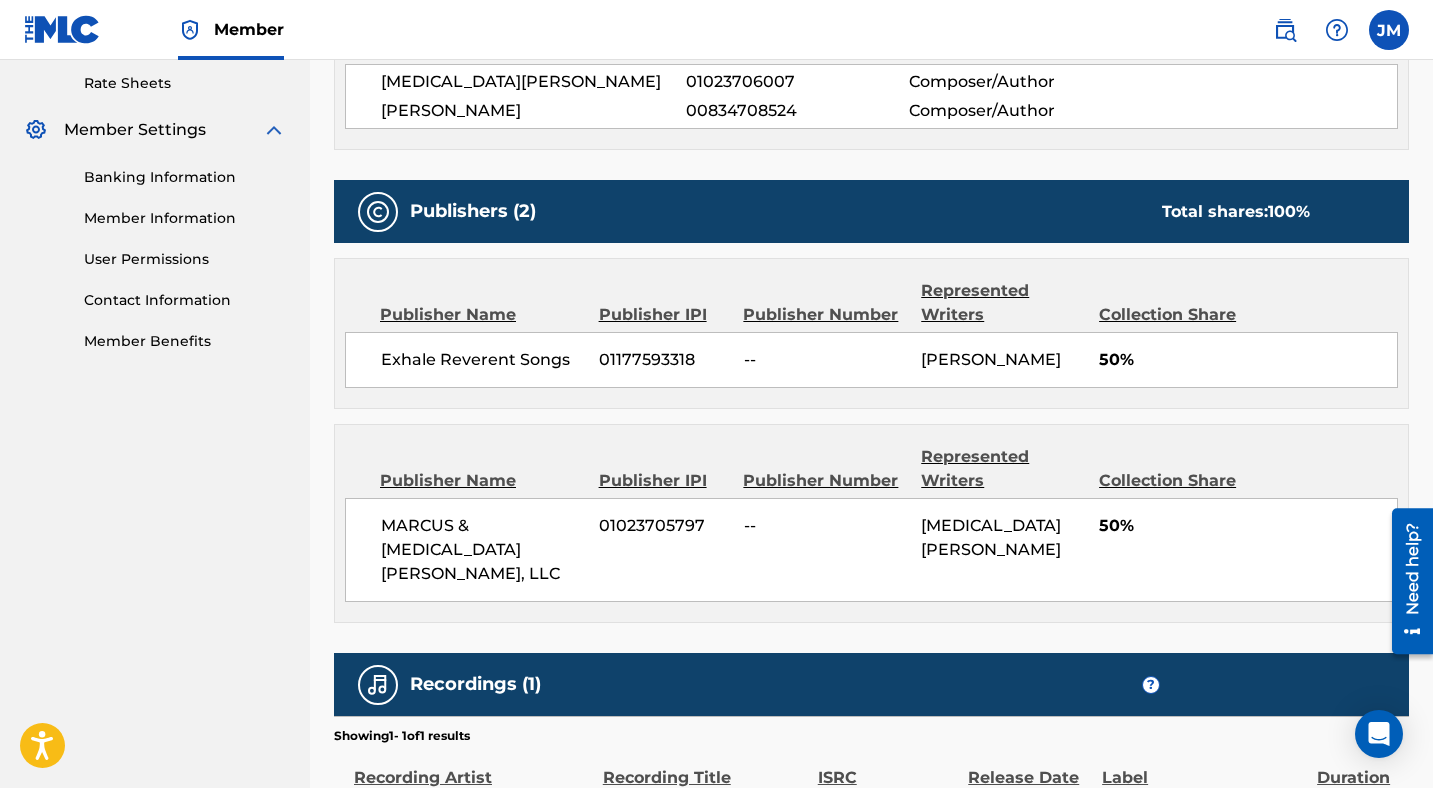 scroll, scrollTop: 998, scrollLeft: 0, axis: vertical 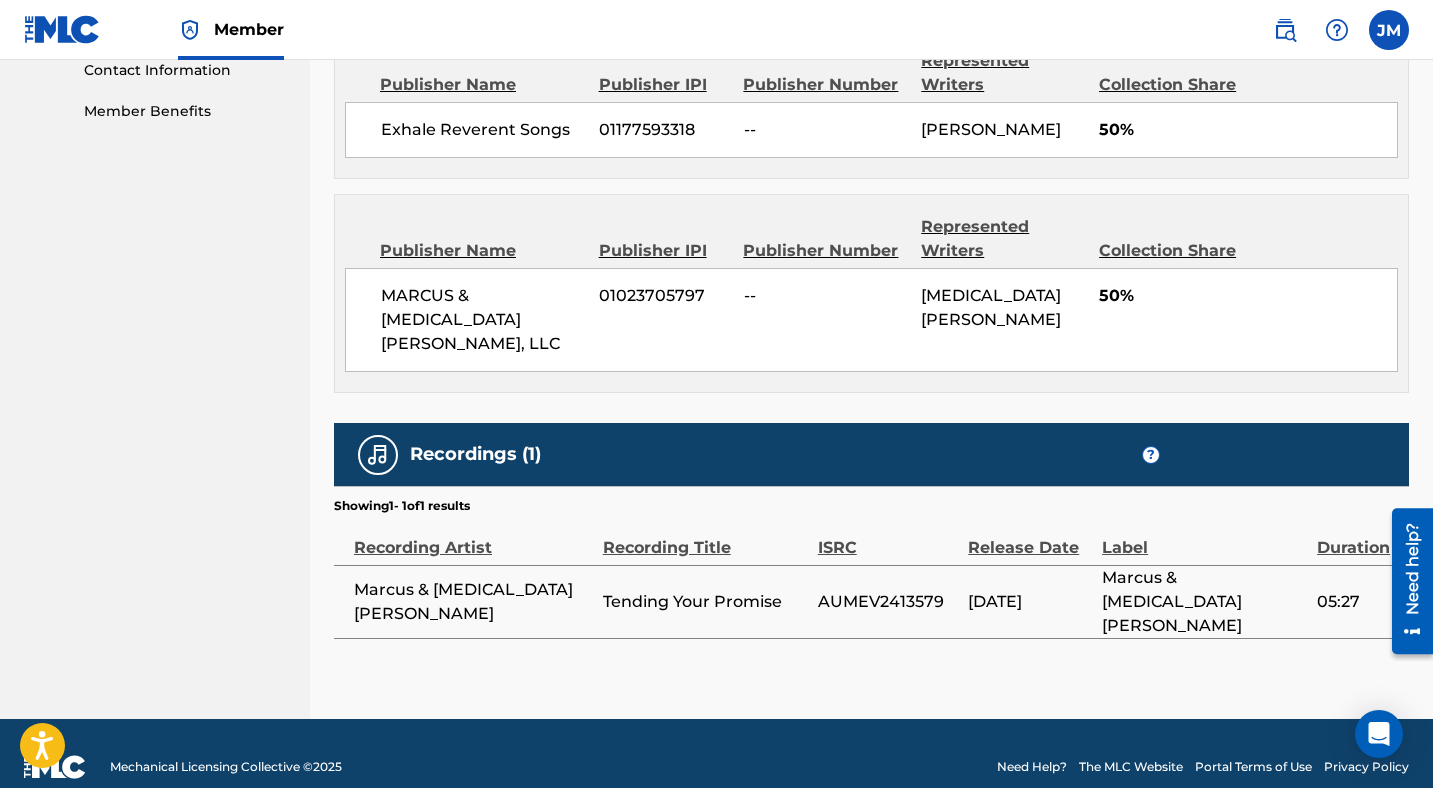 click on "Need Help?" at bounding box center (1032, 767) 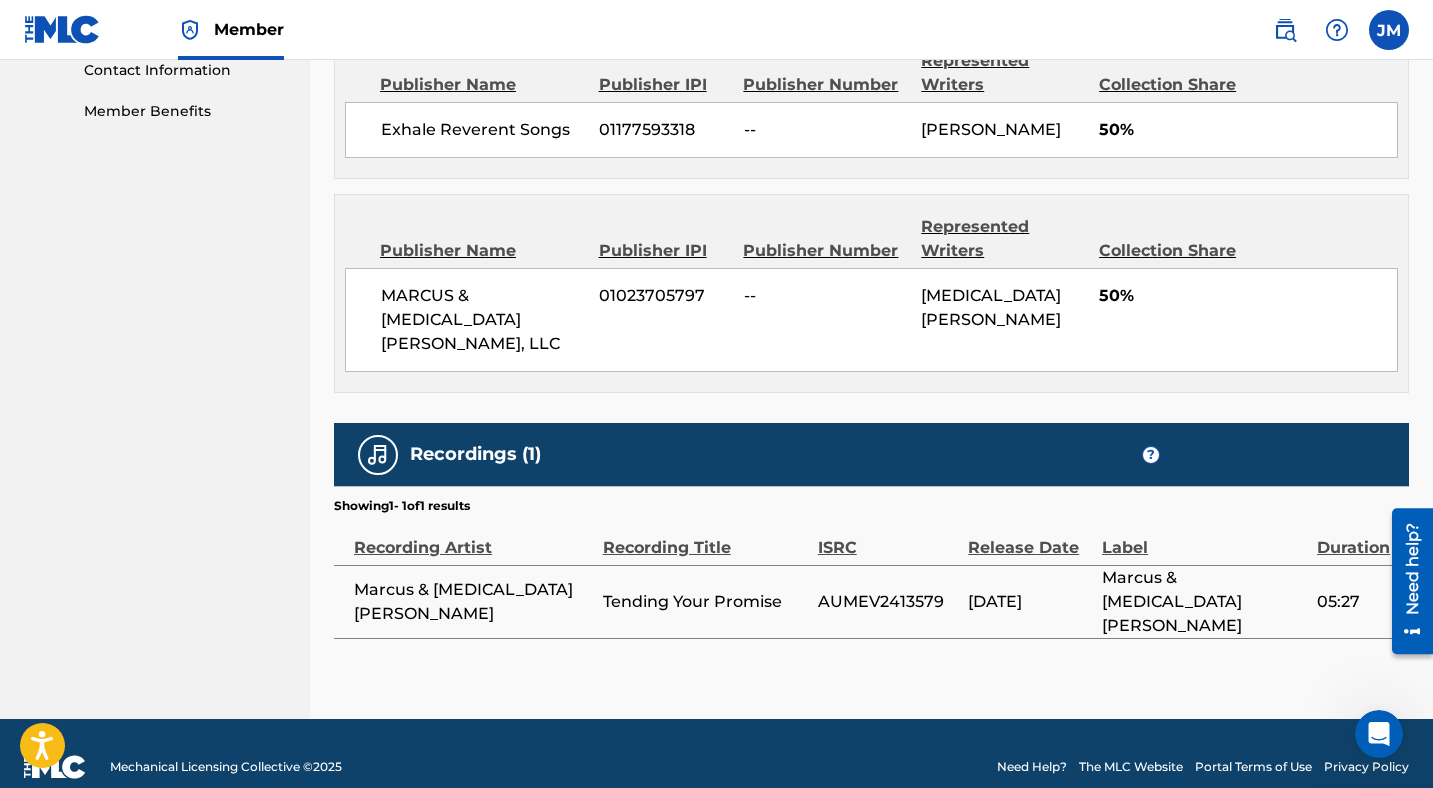 scroll, scrollTop: 0, scrollLeft: 0, axis: both 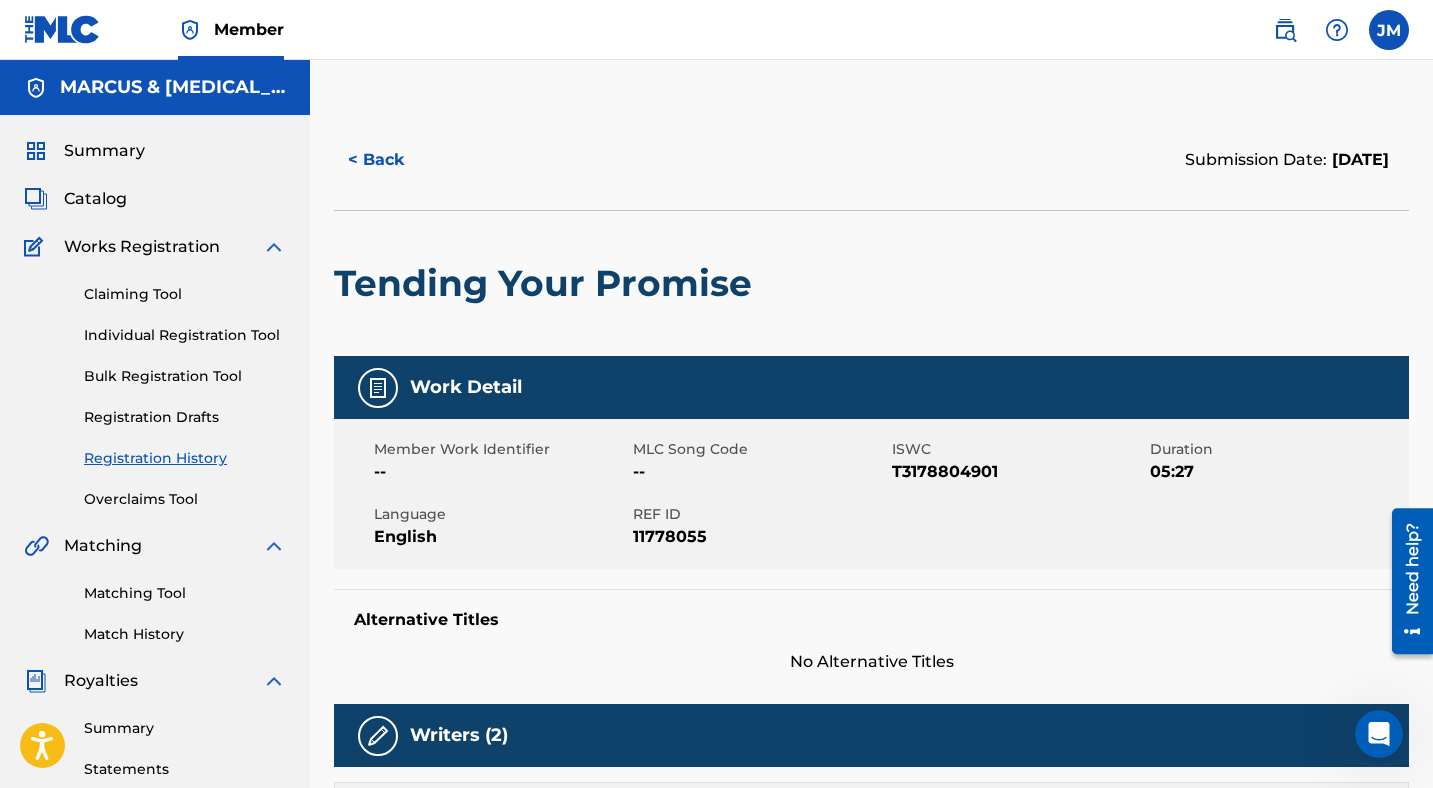 click on "Summary Catalog Works Registration Claiming Tool Individual Registration Tool Bulk Registration Tool Registration Drafts Registration History Overclaims Tool Matching Matching Tool Match History Royalties Summary Statements Annual Statements Rate Sheets Member Settings Banking Information Member Information User Permissions Contact Information Member Benefits" at bounding box center [155, 629] 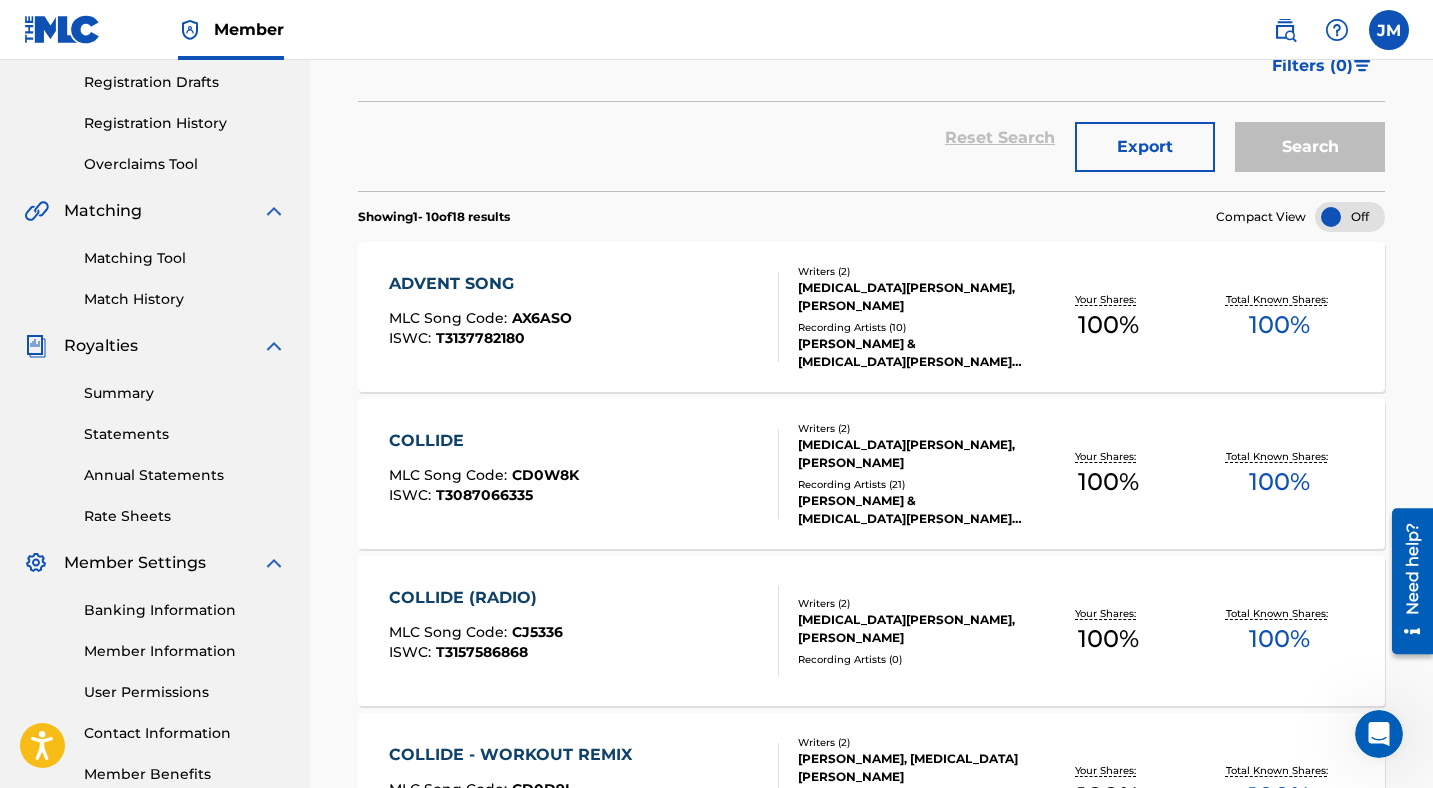 scroll, scrollTop: 338, scrollLeft: 0, axis: vertical 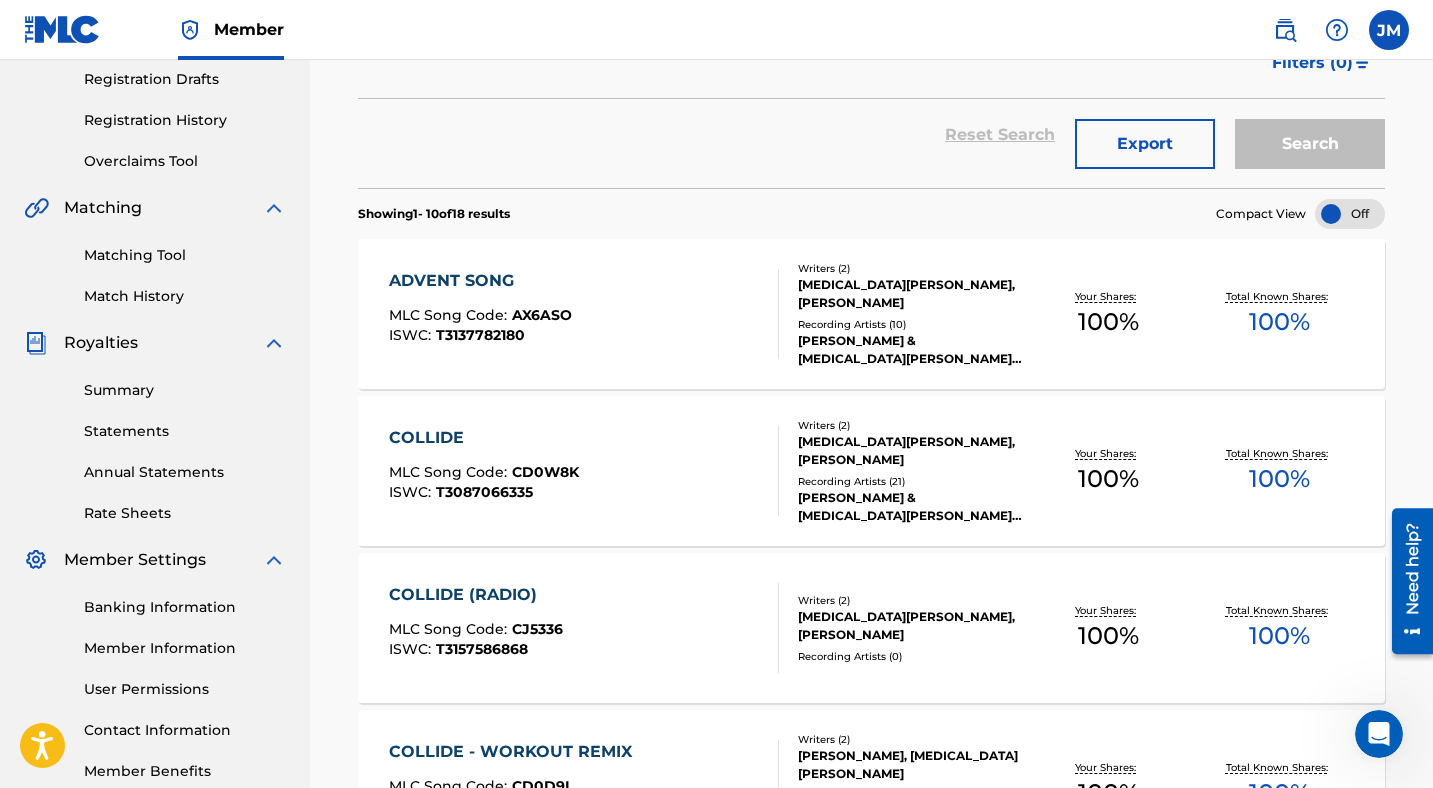 click on "ADVENT SONG MLC Song Code : AX6ASO ISWC : T3137782180" at bounding box center (584, 314) 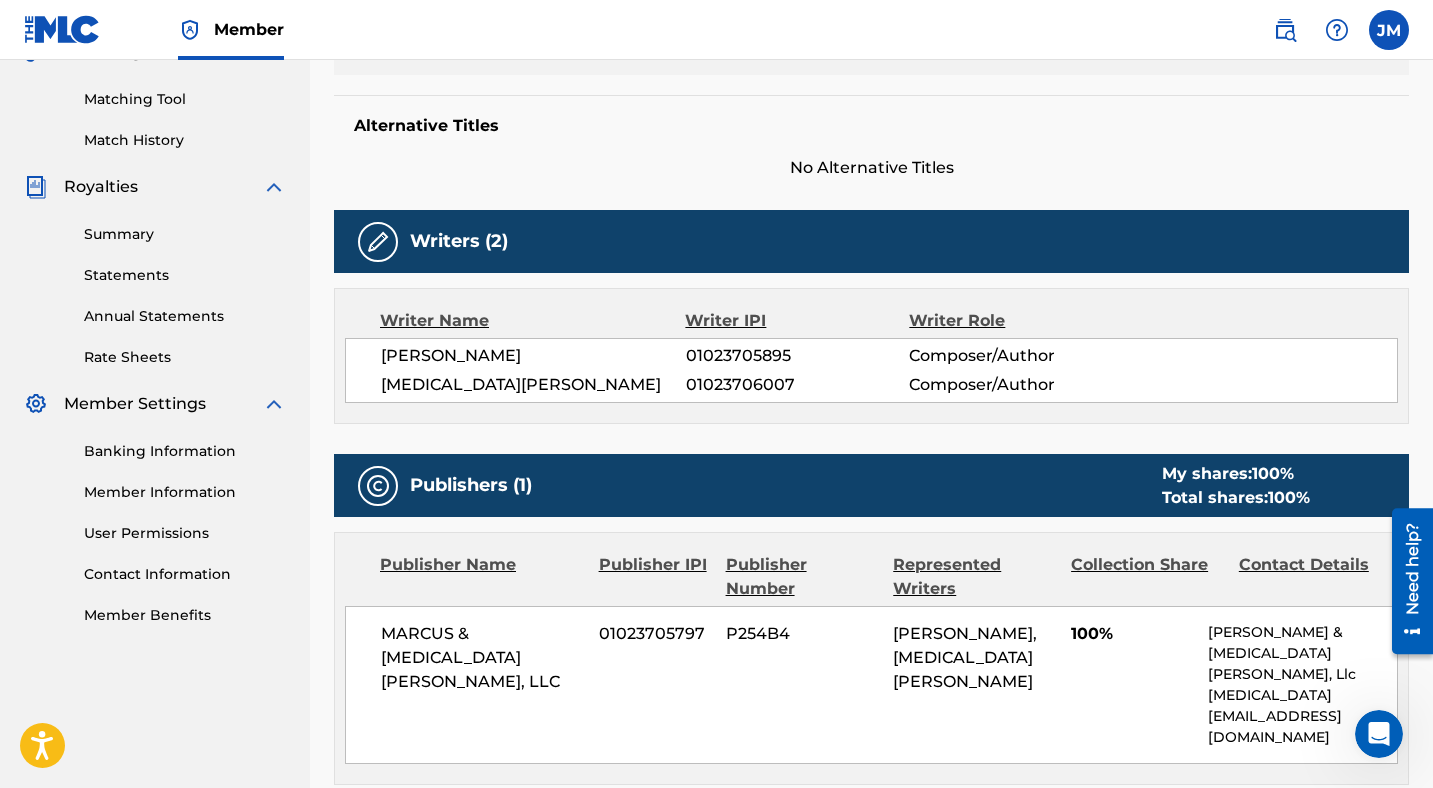 scroll, scrollTop: 0, scrollLeft: 0, axis: both 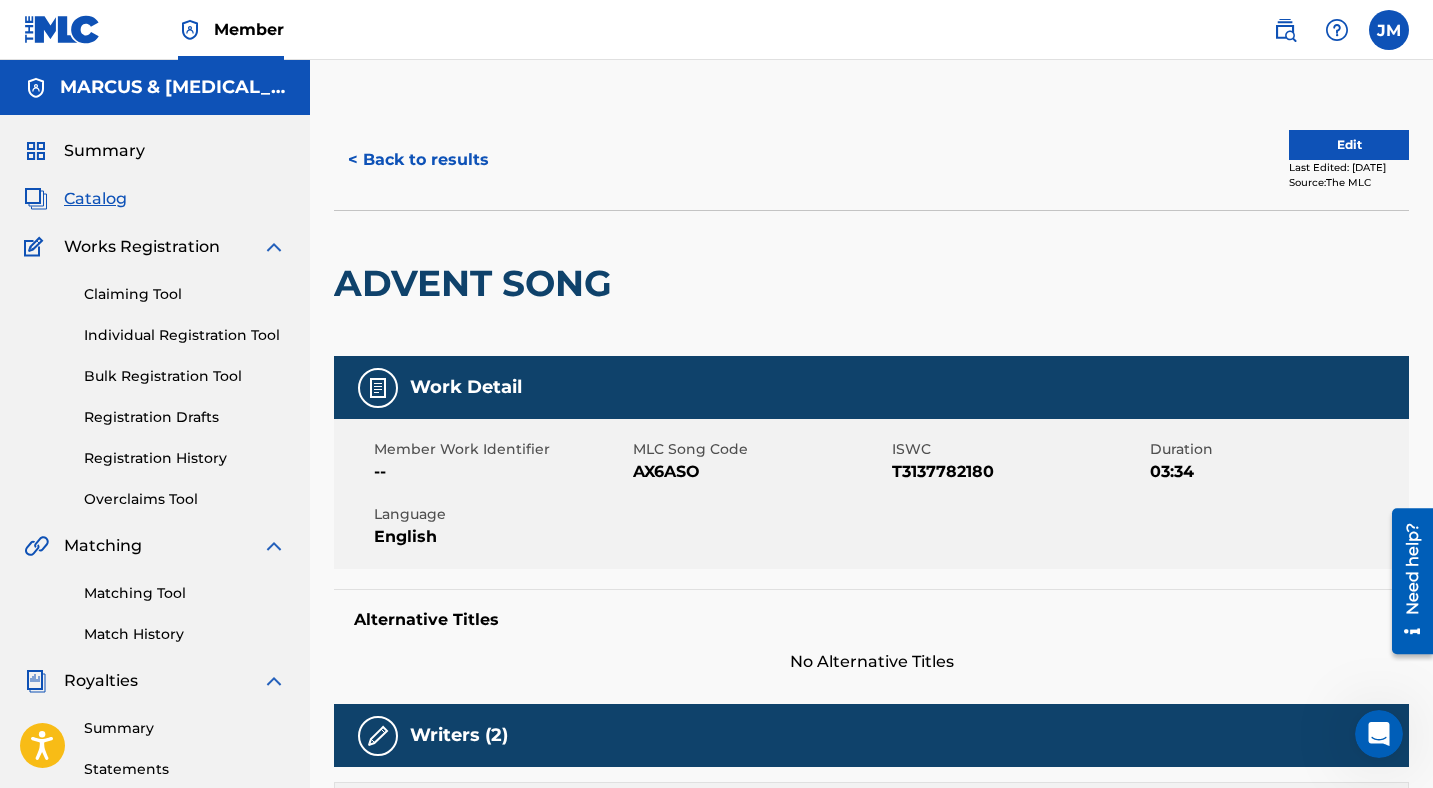 click on "< Back to results" at bounding box center (418, 160) 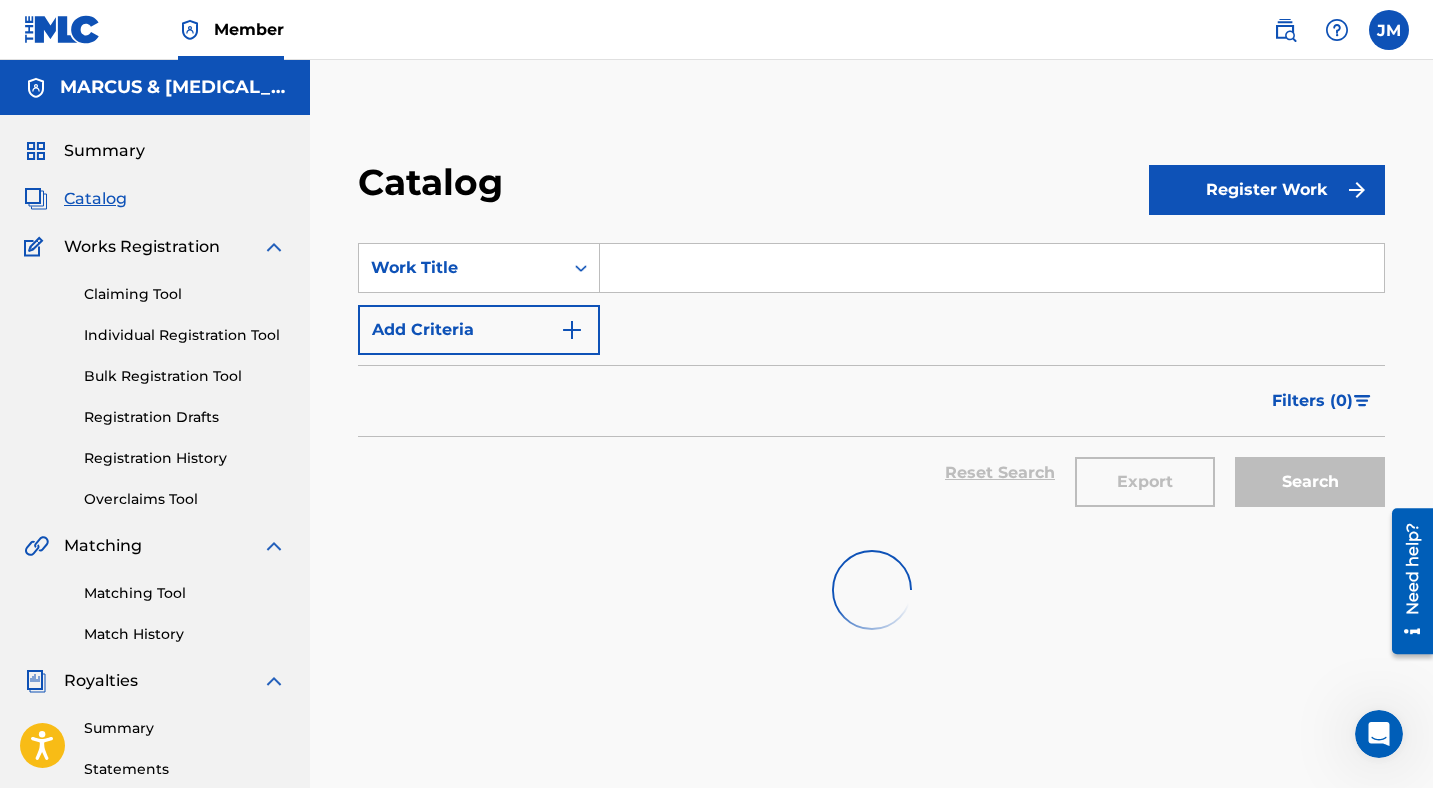 scroll, scrollTop: 338, scrollLeft: 0, axis: vertical 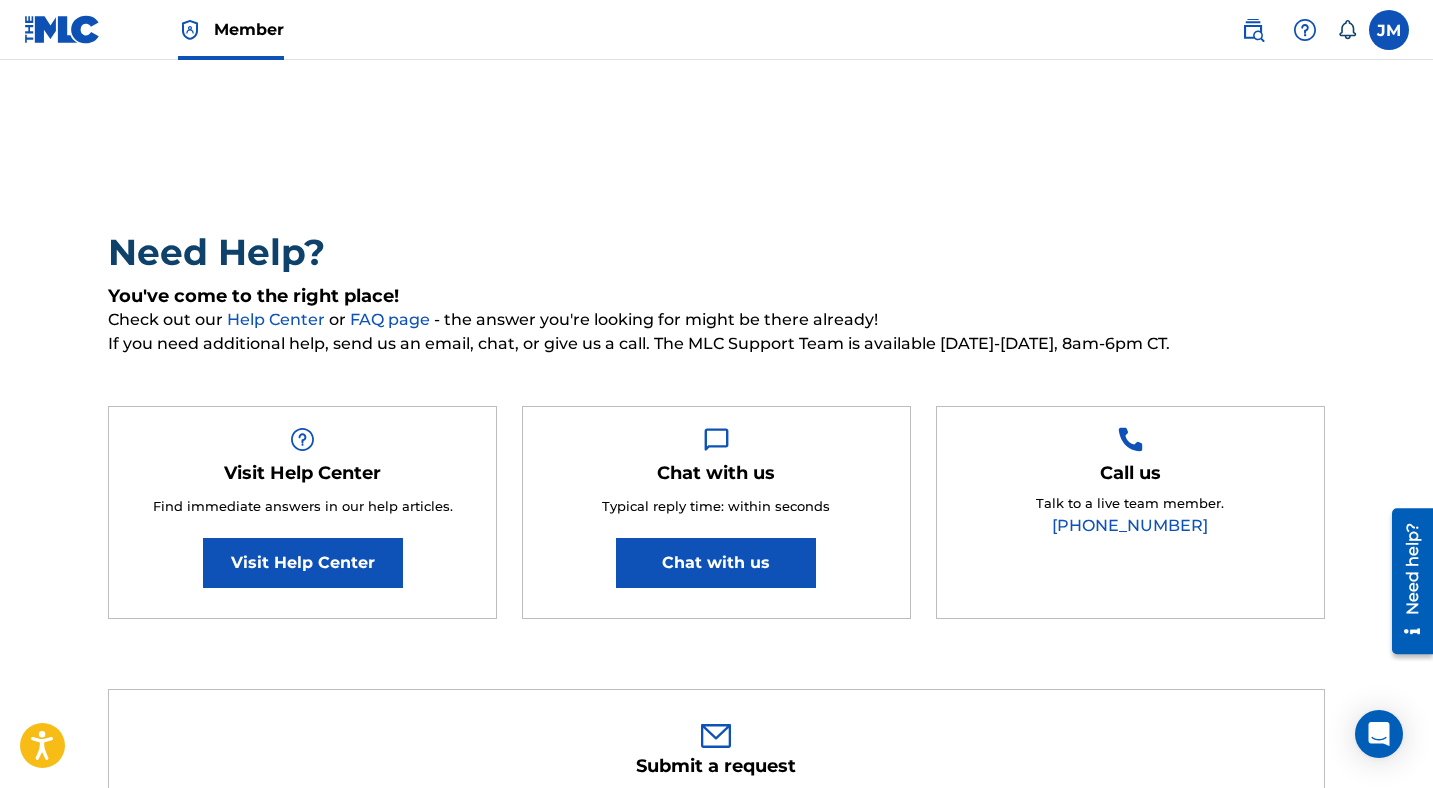 click on "Chat with us" at bounding box center [716, 563] 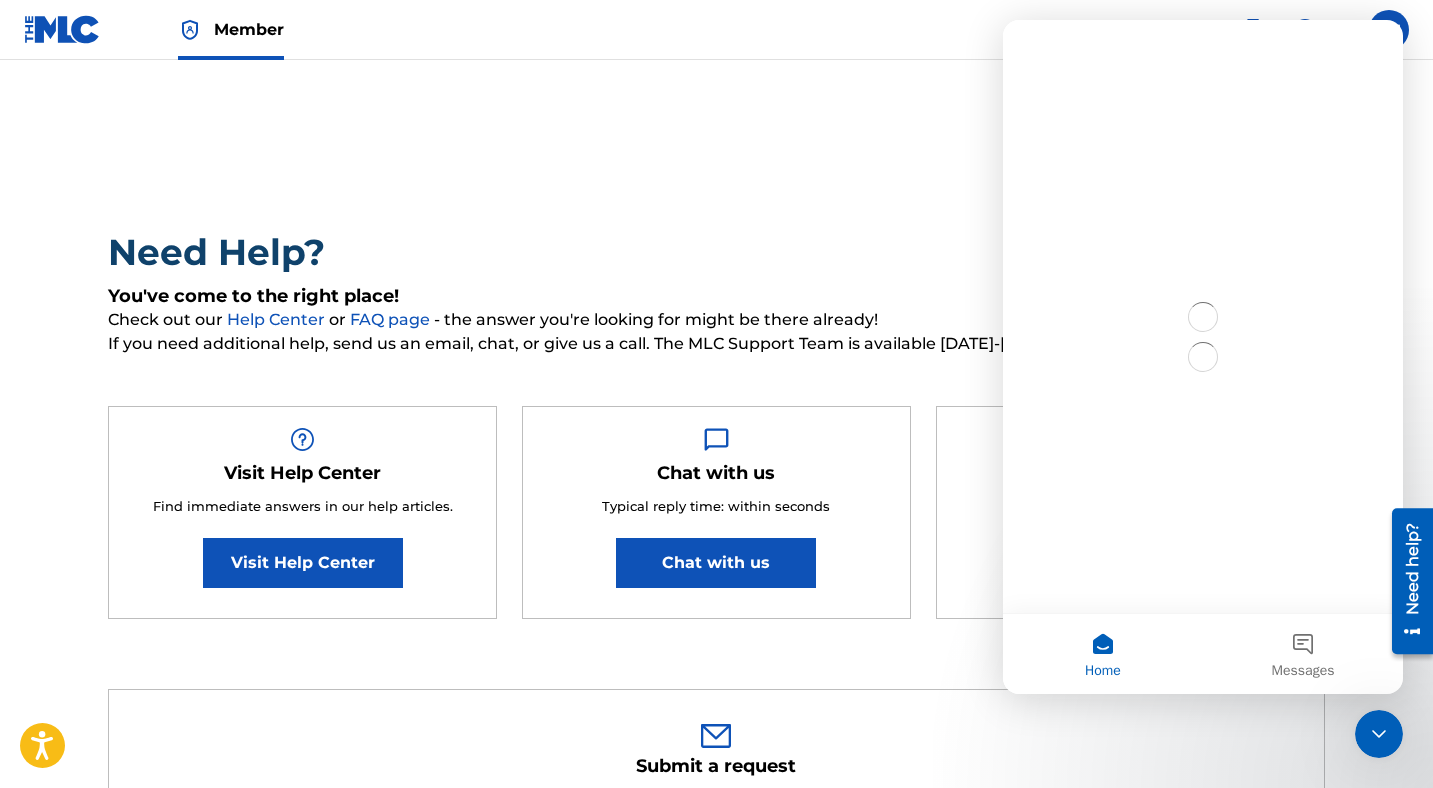 scroll, scrollTop: 0, scrollLeft: 0, axis: both 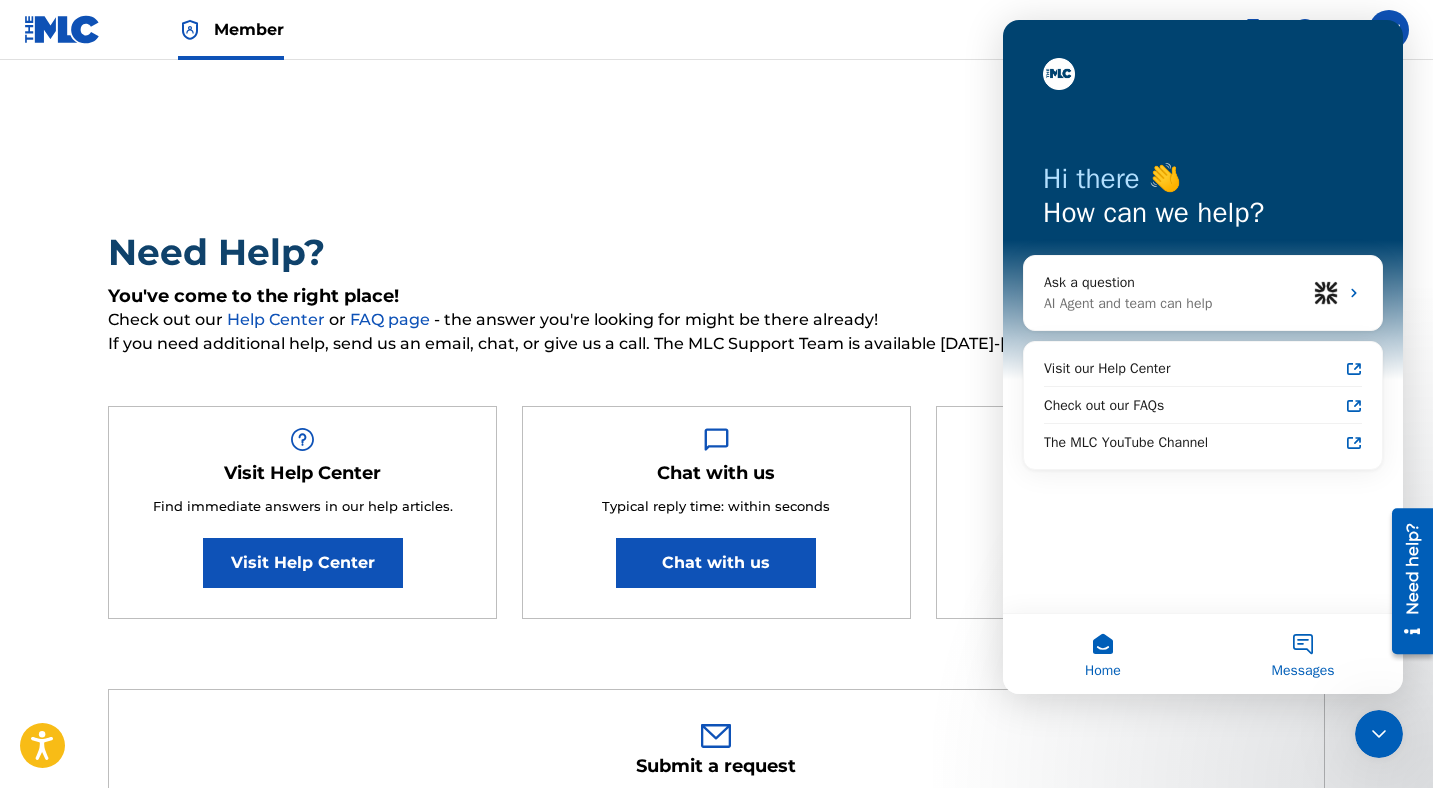 click on "Messages" at bounding box center (1303, 654) 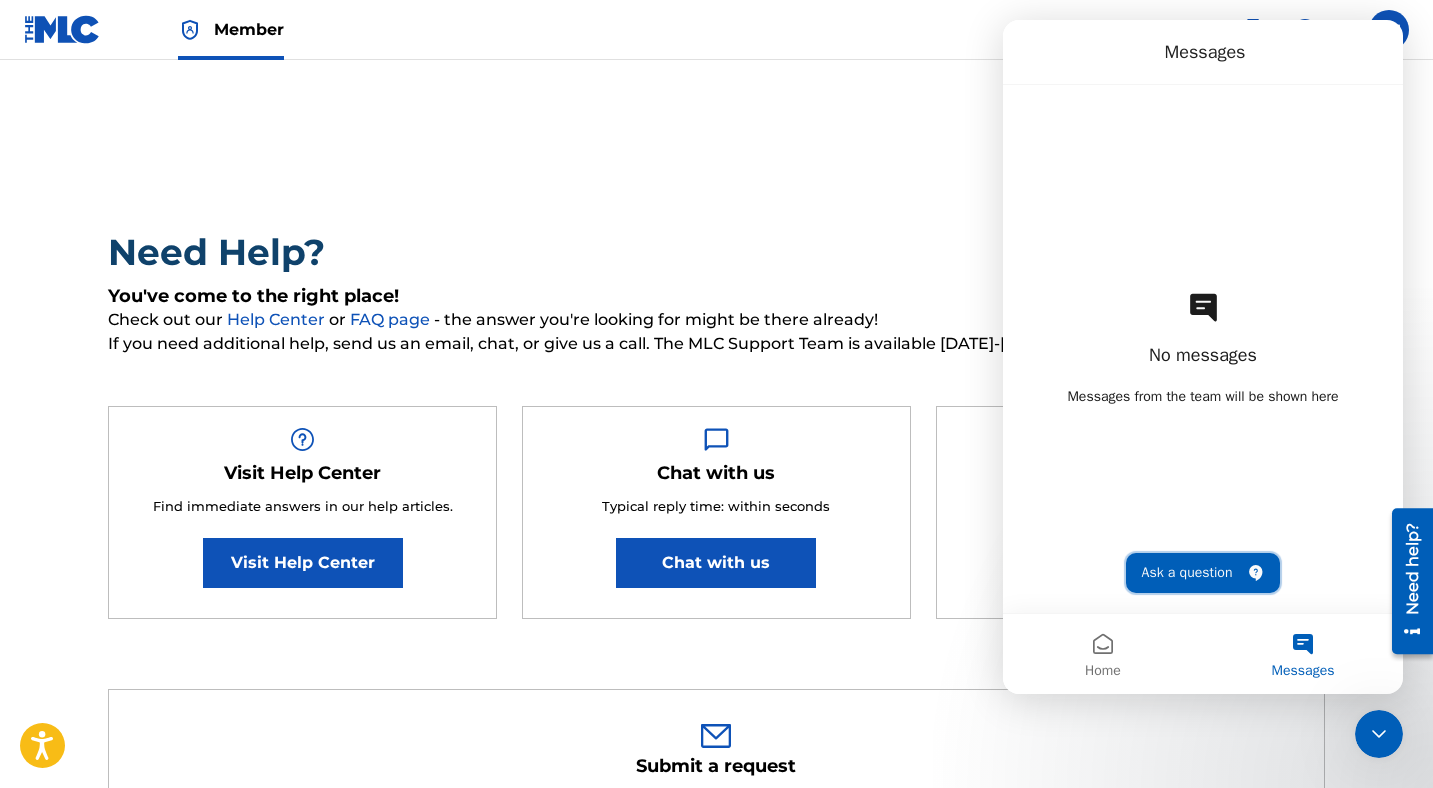 click on "Ask a question" at bounding box center (1203, 573) 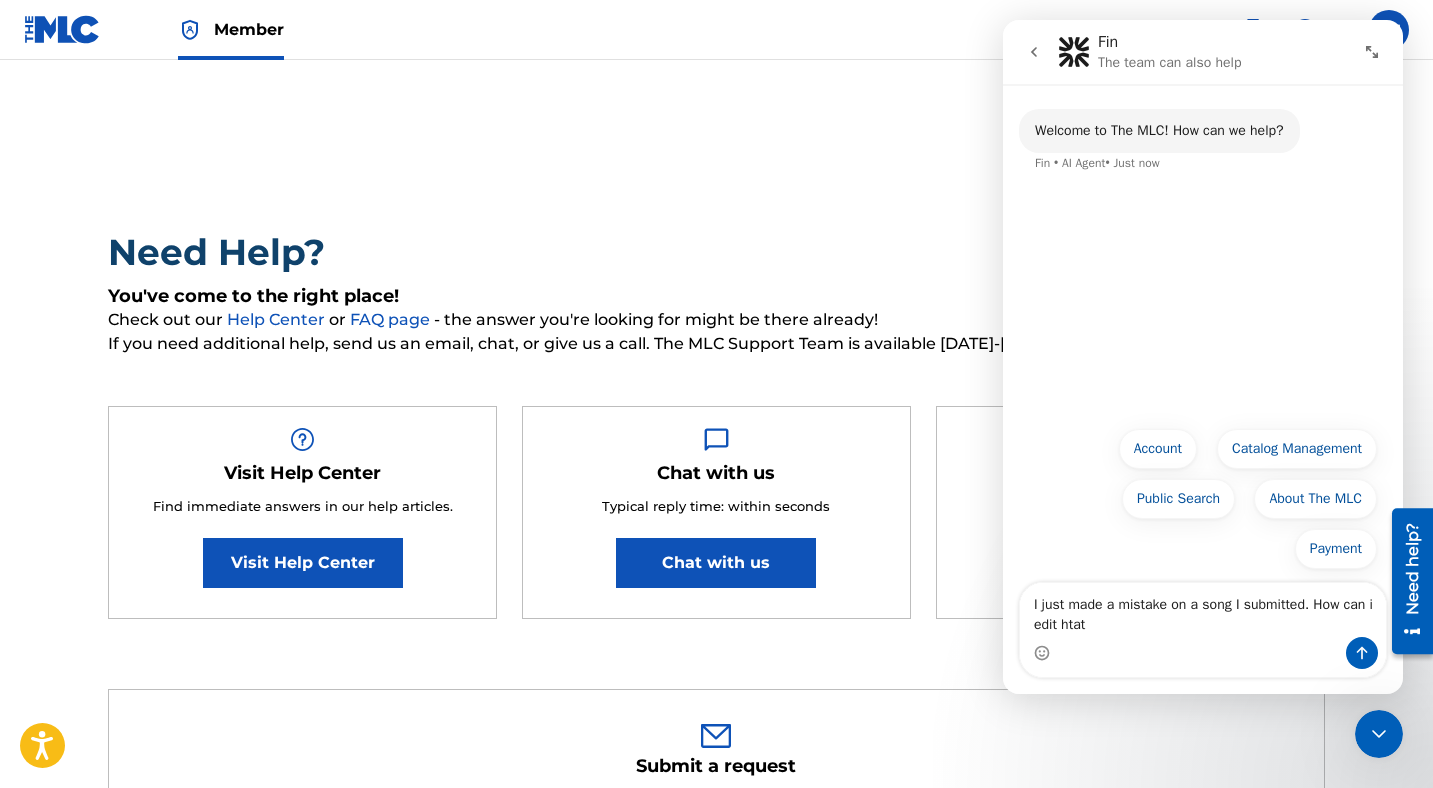 type on "I just made a mistake on a song I submitted. How can i edit htat?" 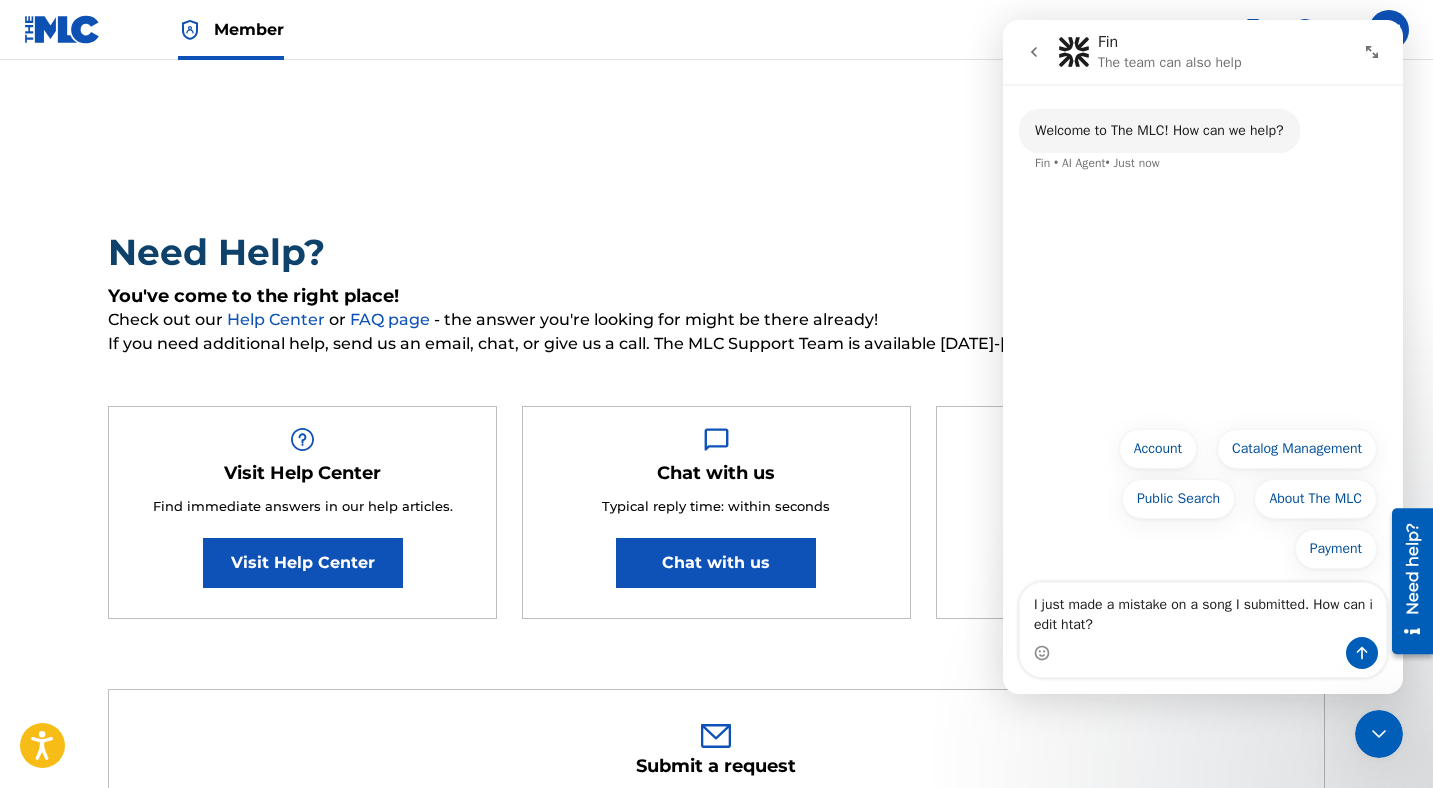 type 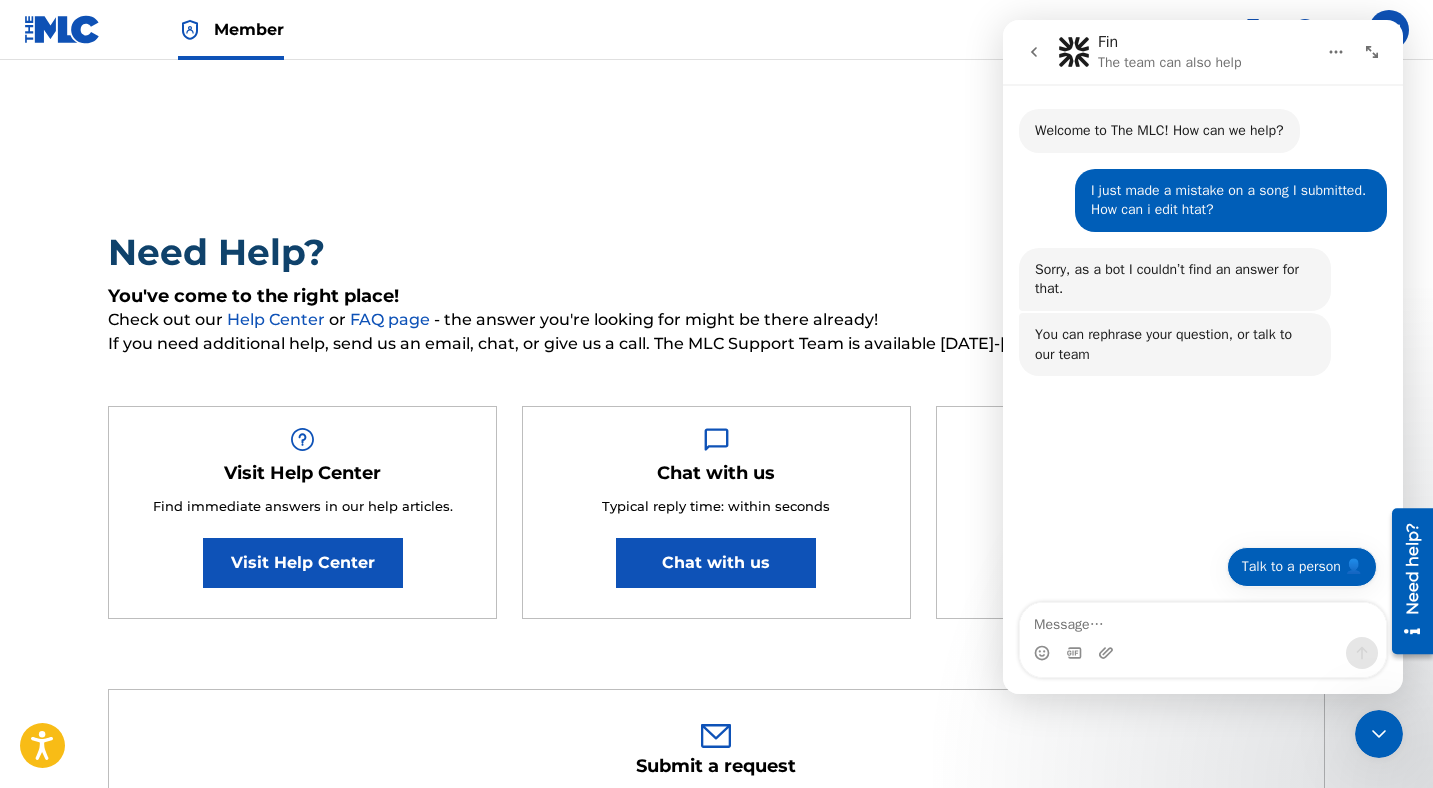 click on "Talk to a person 👤" at bounding box center (1302, 567) 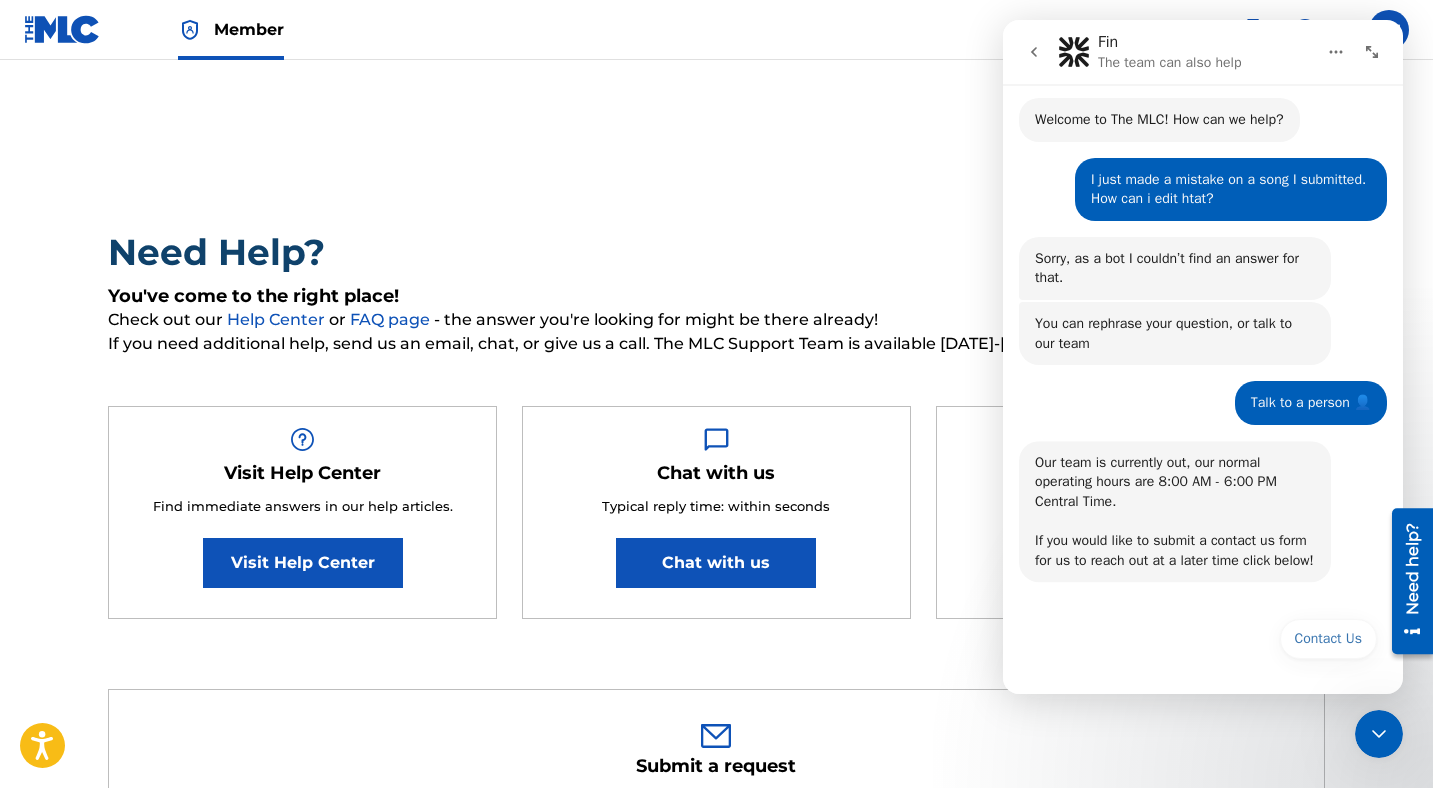 scroll, scrollTop: 31, scrollLeft: 0, axis: vertical 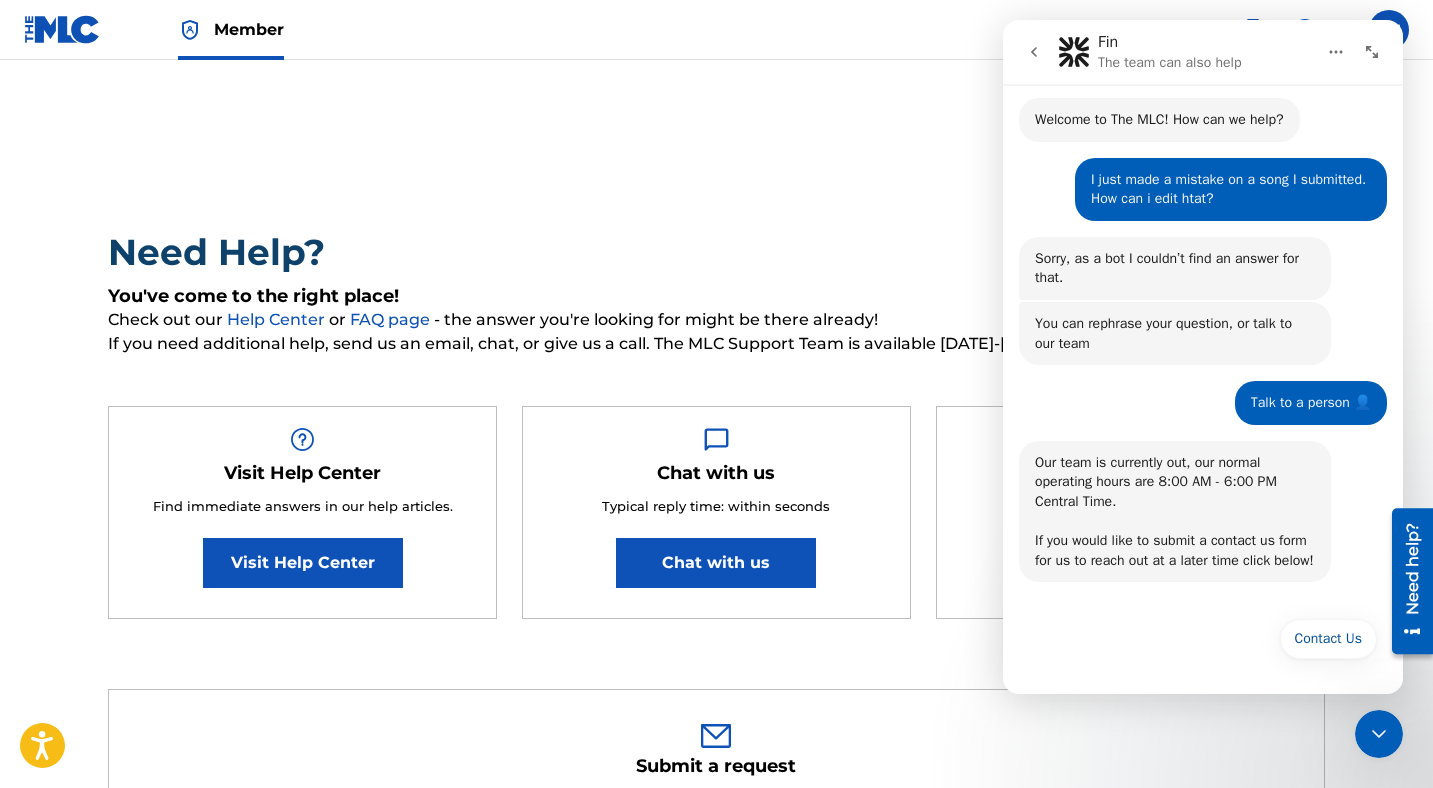 click on "Need Help?" at bounding box center [716, 252] 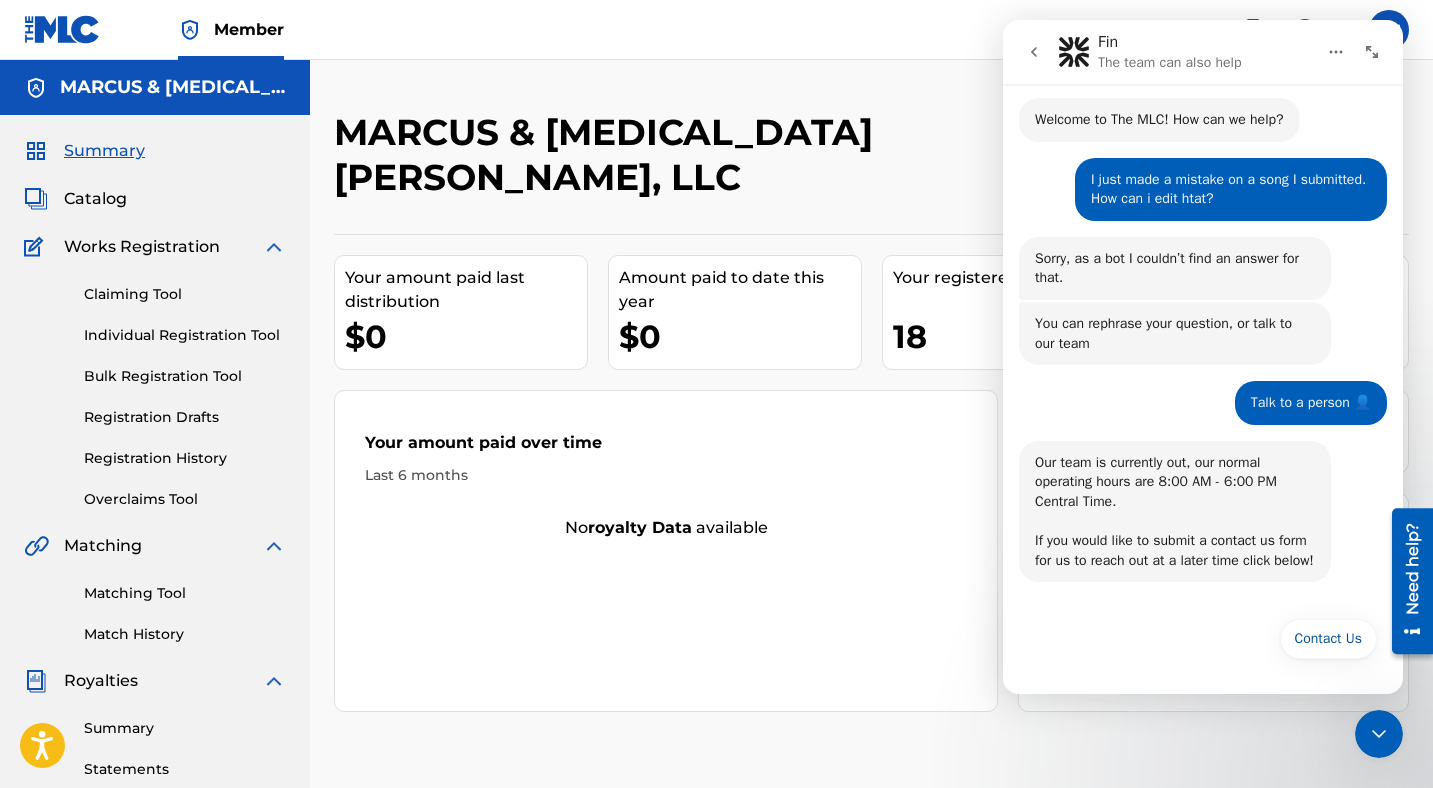 click on "MARCUS & [MEDICAL_DATA][PERSON_NAME], LLC Your amount paid last distribution   $0 Amount paid to date this year   $0 Your registered works   18 Your pending works   ? 0 Your Match History ? No  Match History   available Your amount paid over time Last 6 months No  royalty data   available Your  [DATE]  Statements [PERSON_NAME] & [MEDICAL_DATA][PERSON_NAME], LLC $0.00 Deferred (Internal) View More" at bounding box center [871, 602] 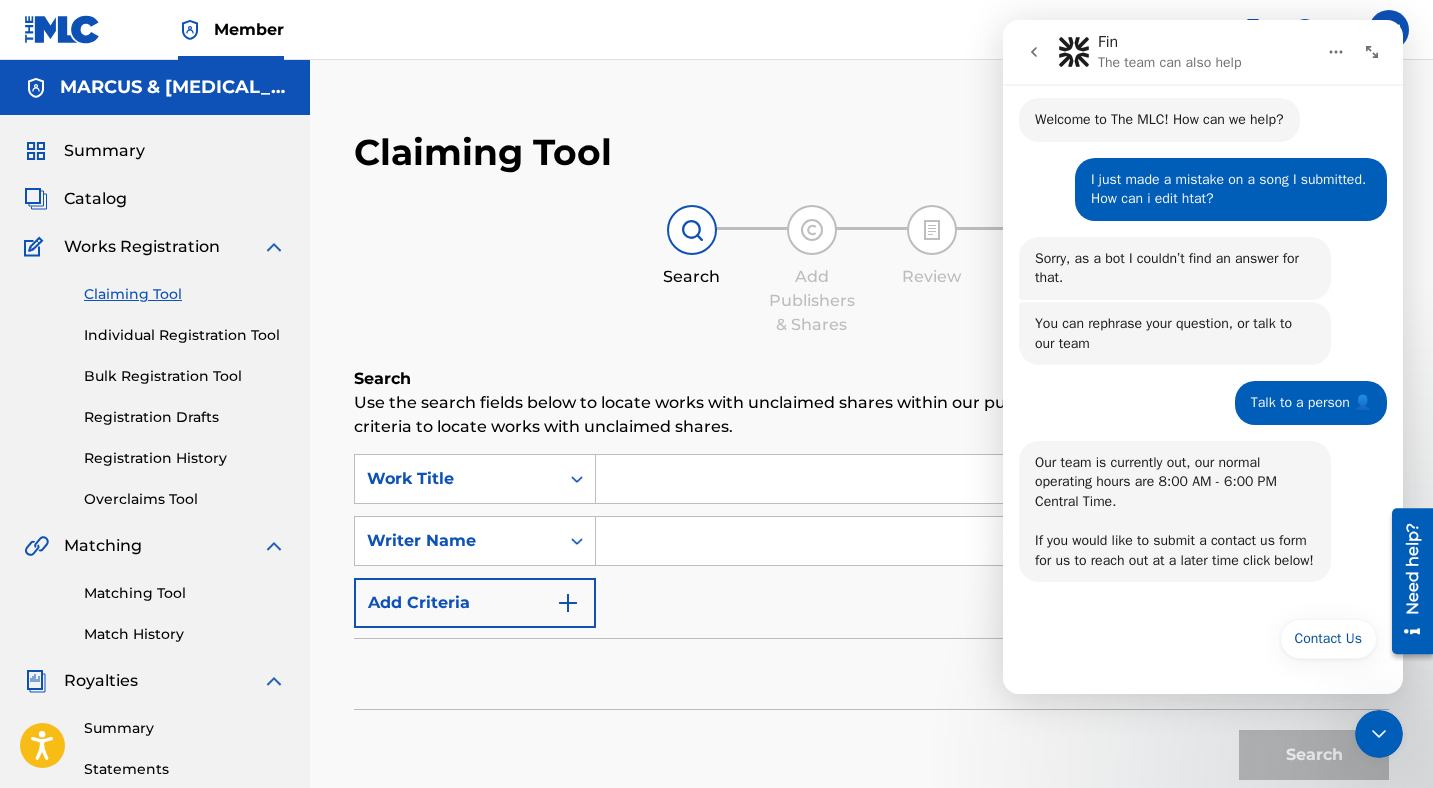 click at bounding box center [992, 479] 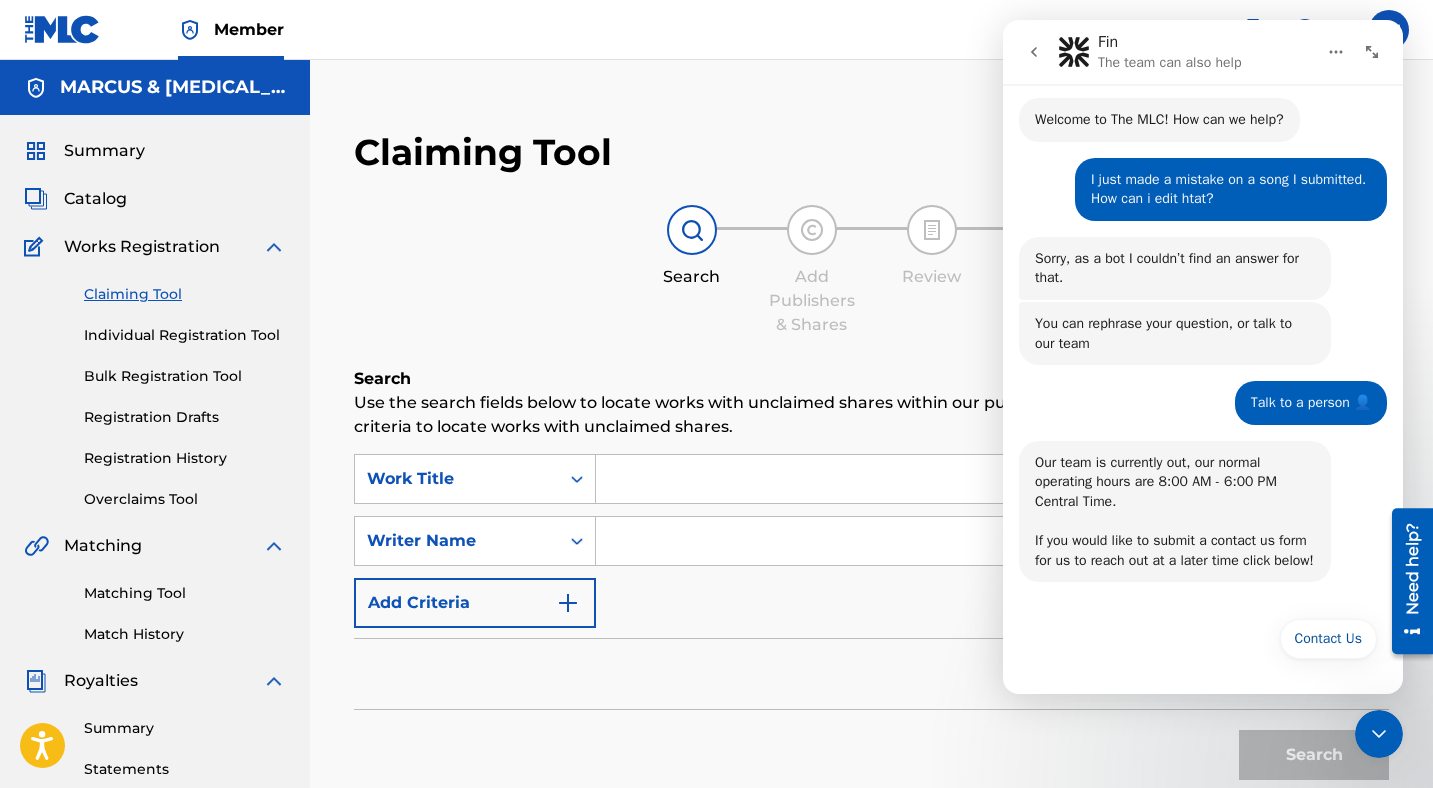 click 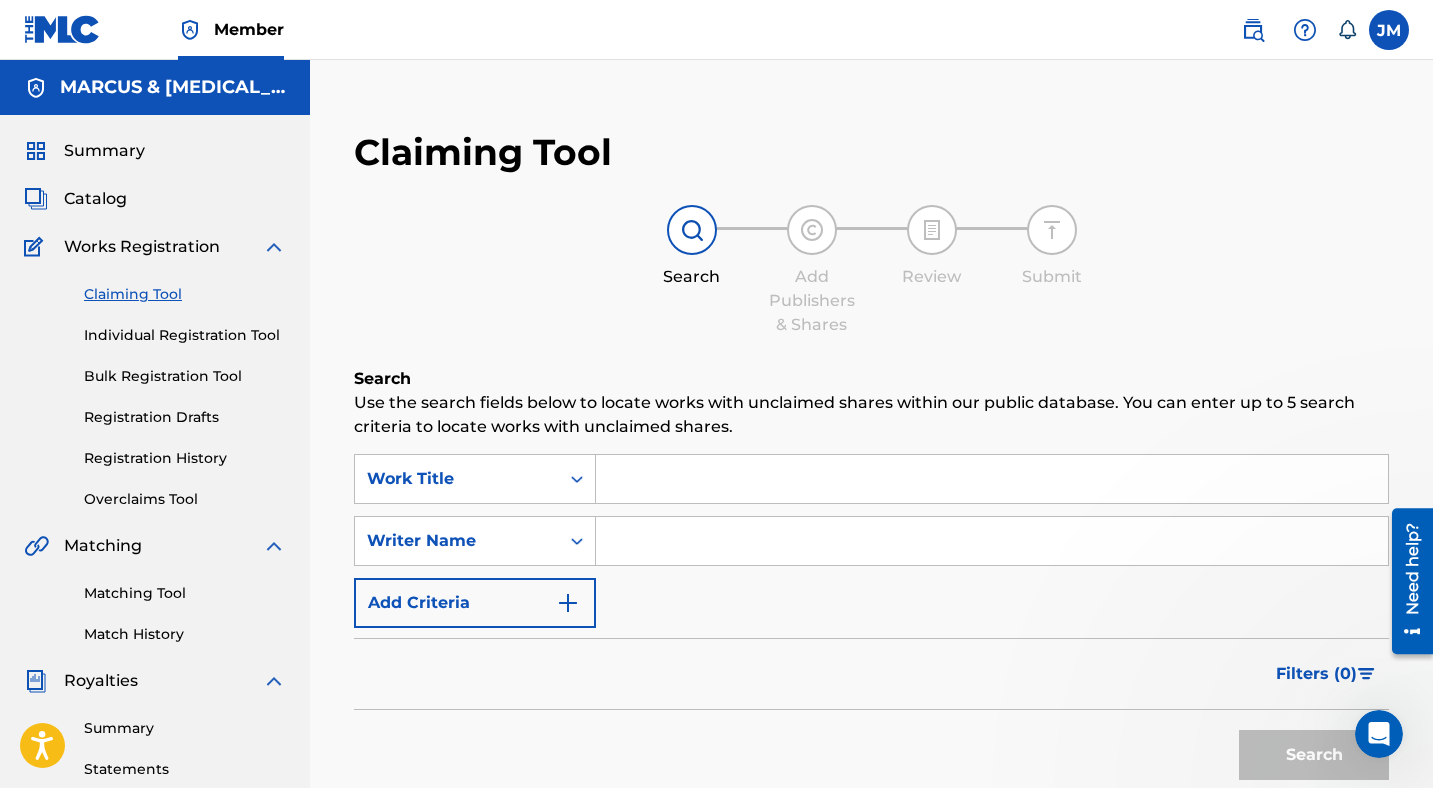 scroll, scrollTop: 0, scrollLeft: 0, axis: both 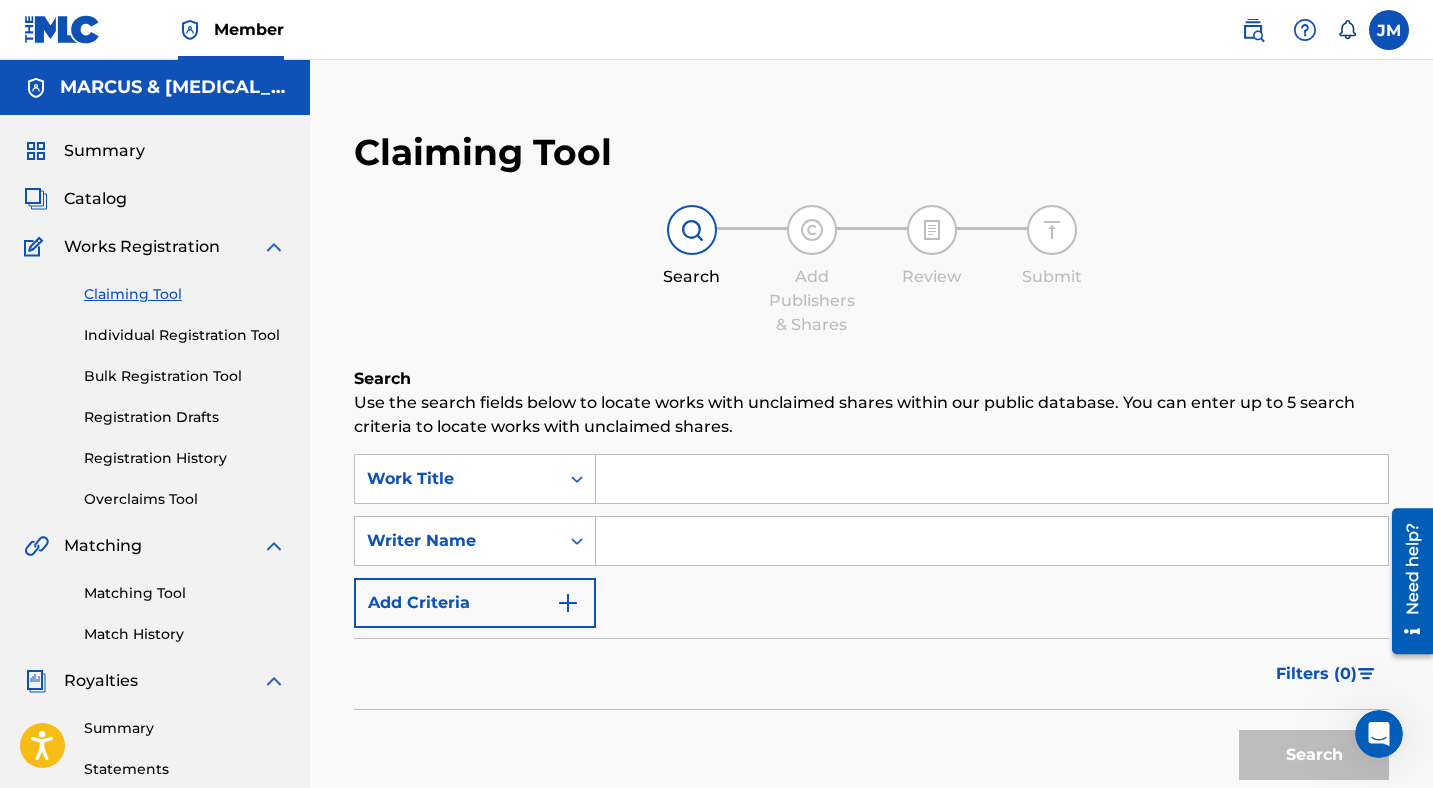 click at bounding box center [992, 479] 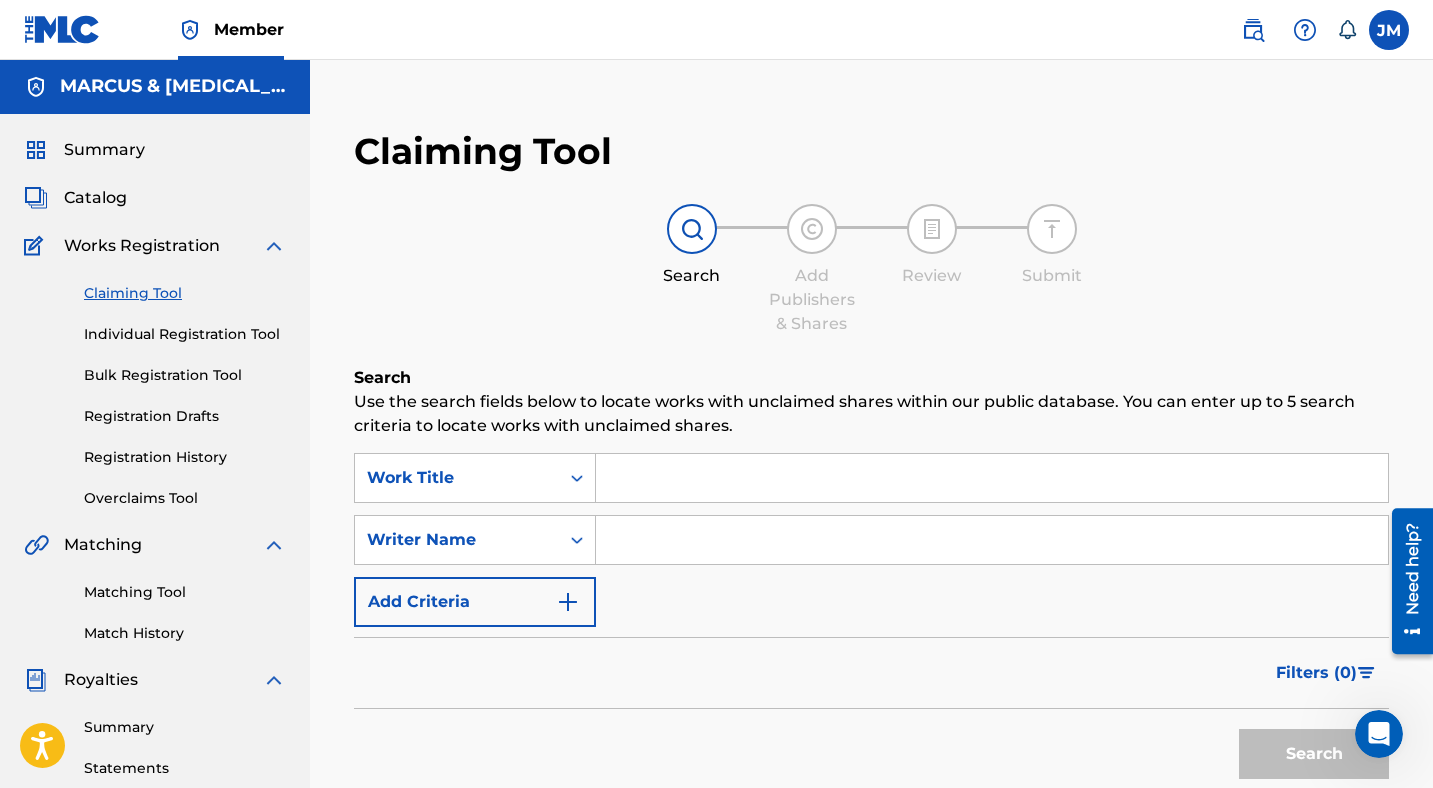 scroll, scrollTop: 5, scrollLeft: 0, axis: vertical 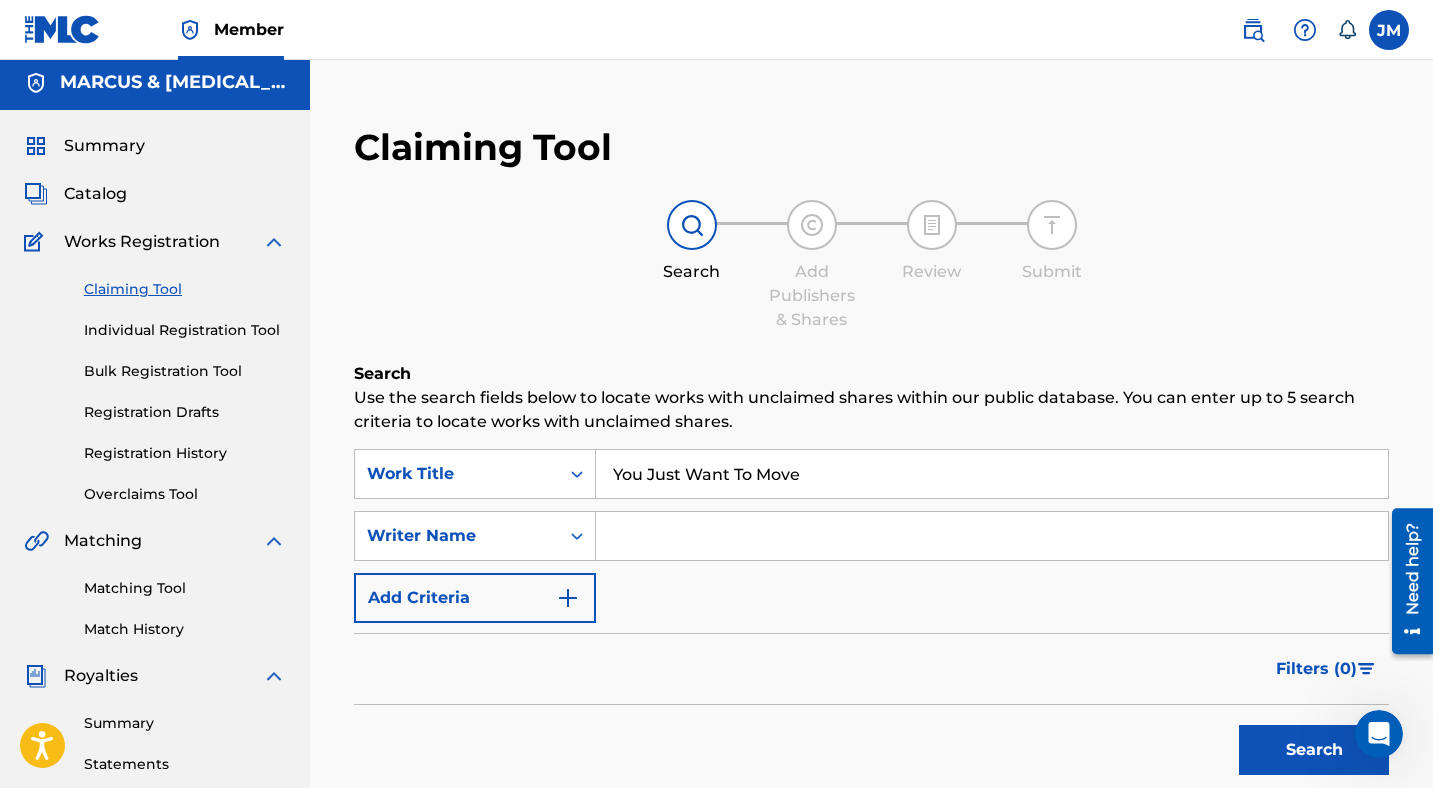 type on "You Just Want To Move" 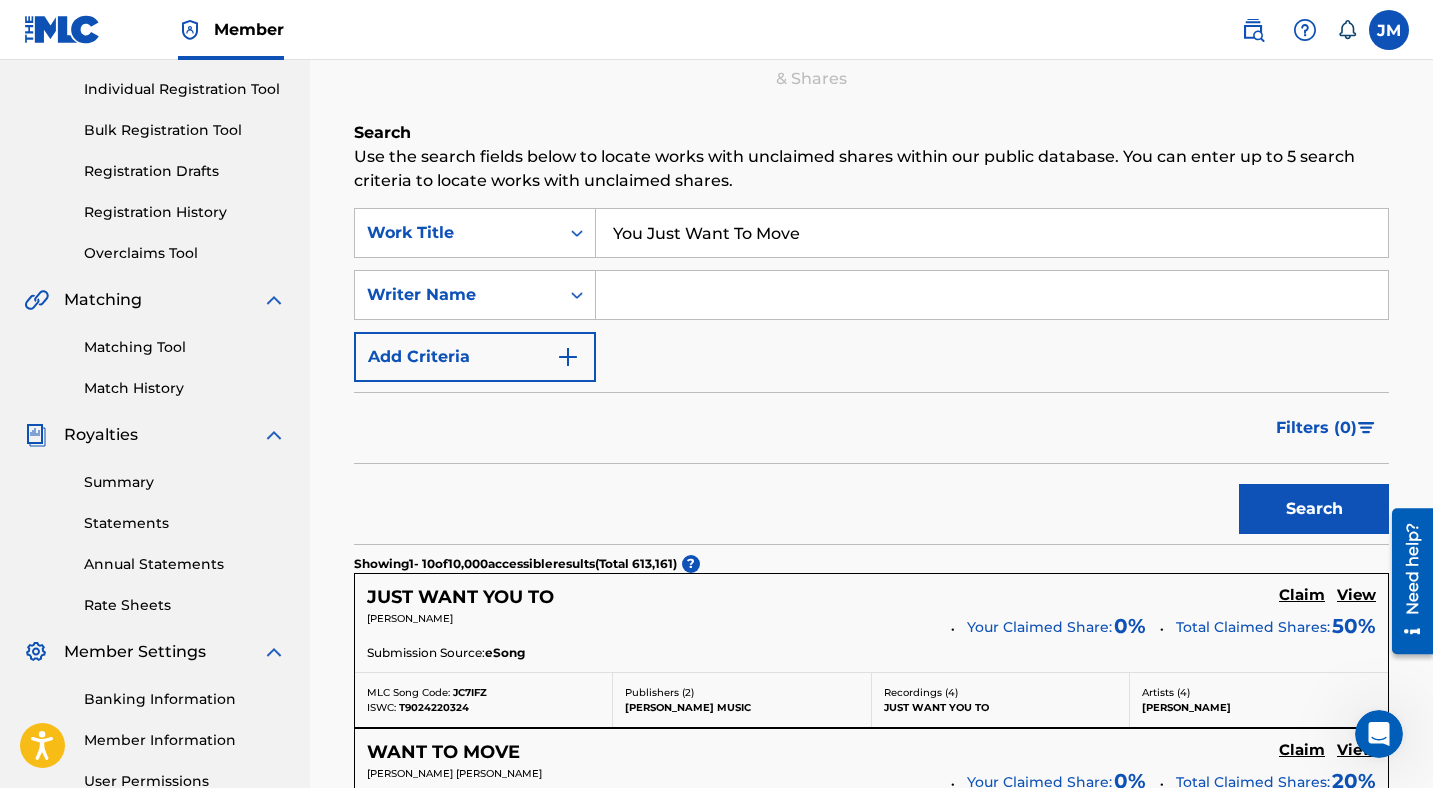 scroll, scrollTop: 0, scrollLeft: 0, axis: both 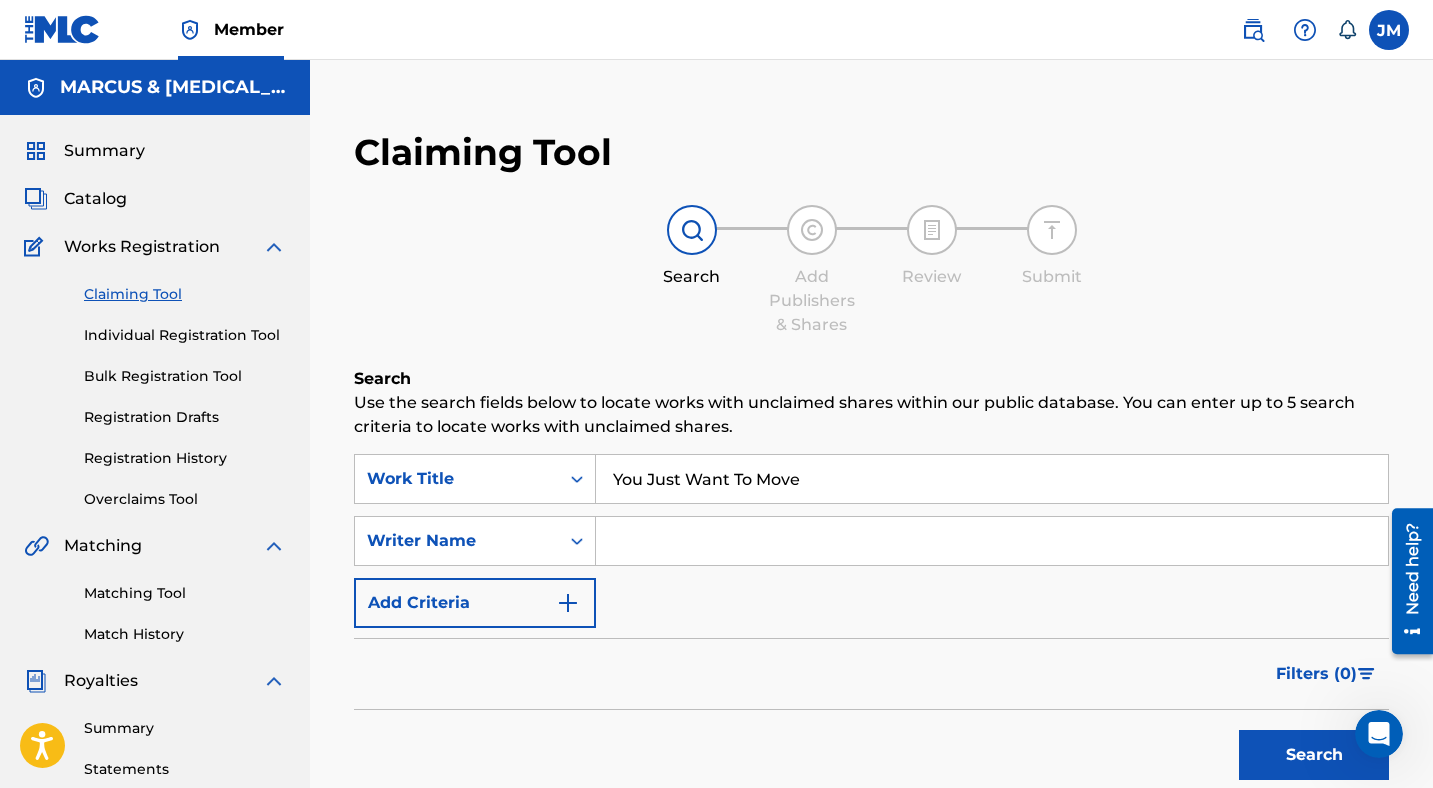 click at bounding box center [992, 541] 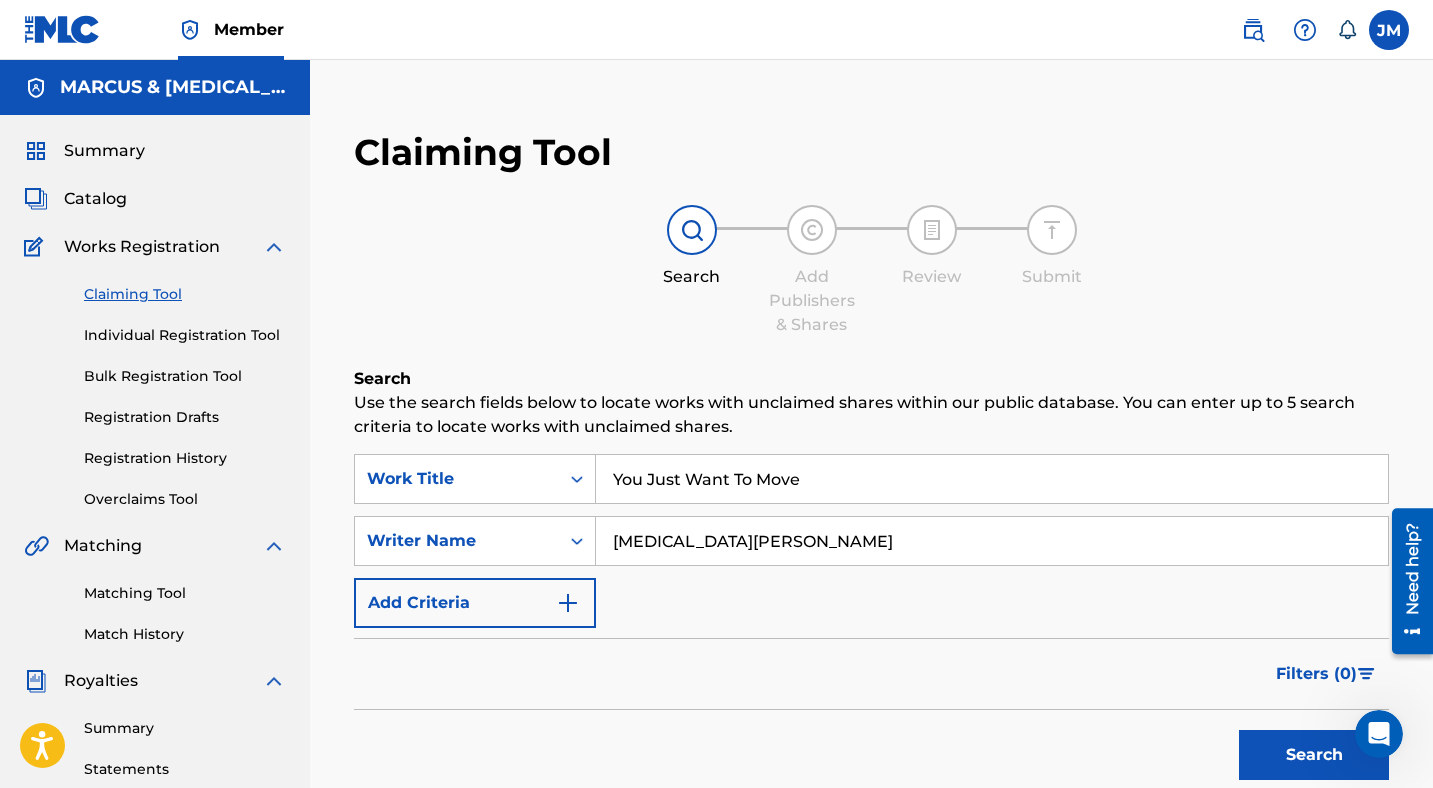 click on "Search" at bounding box center [1314, 755] 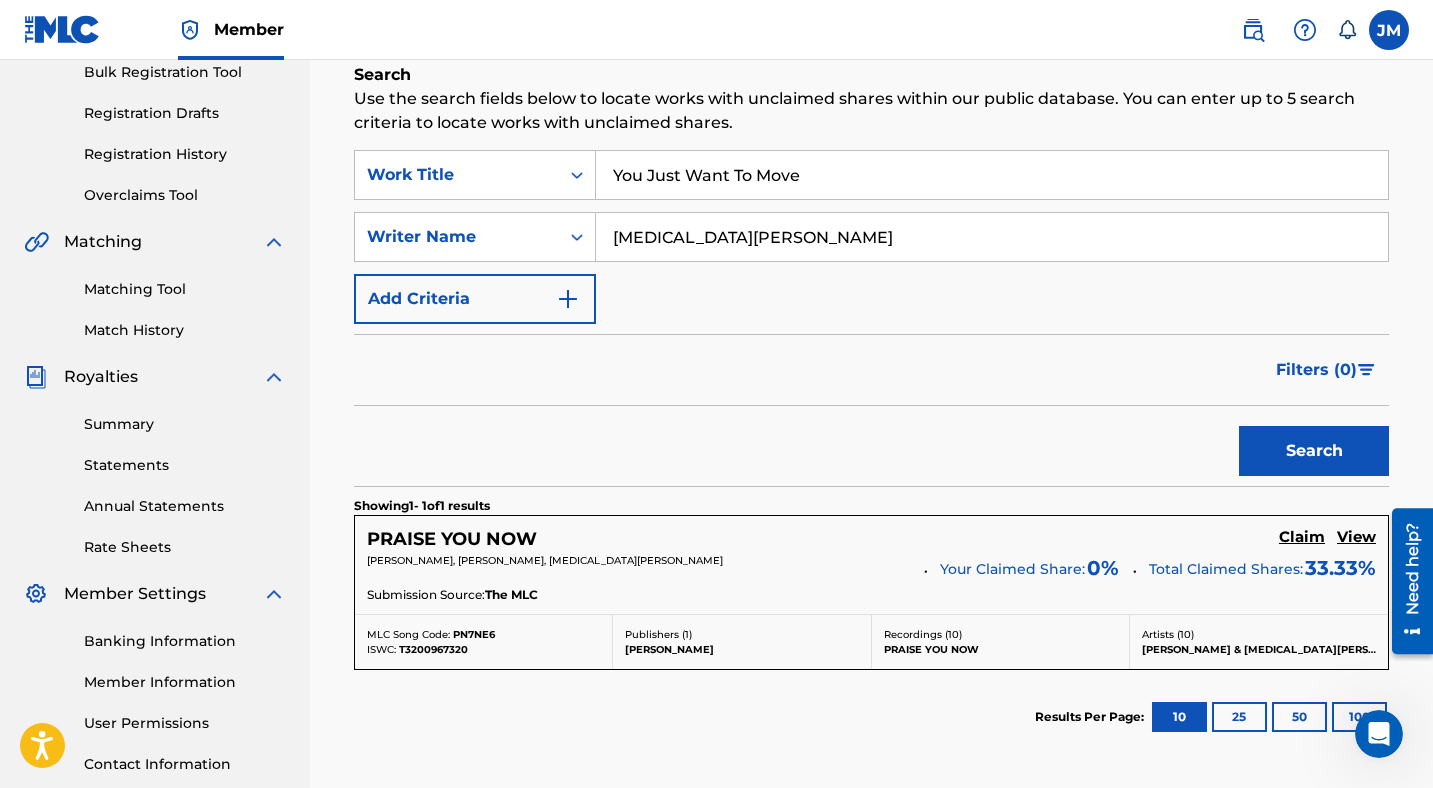 scroll, scrollTop: 90, scrollLeft: 0, axis: vertical 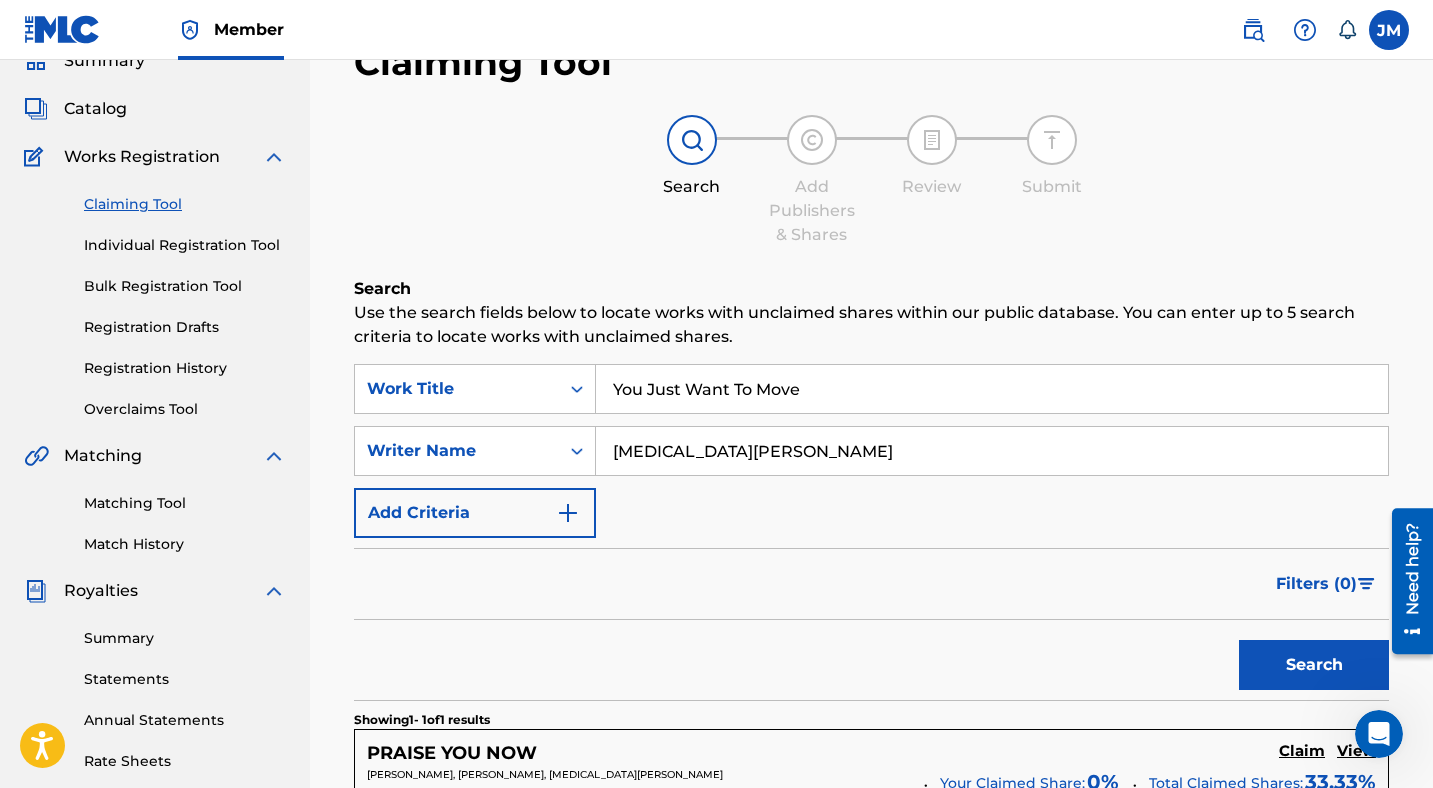 click on "Add Criteria" at bounding box center [475, 513] 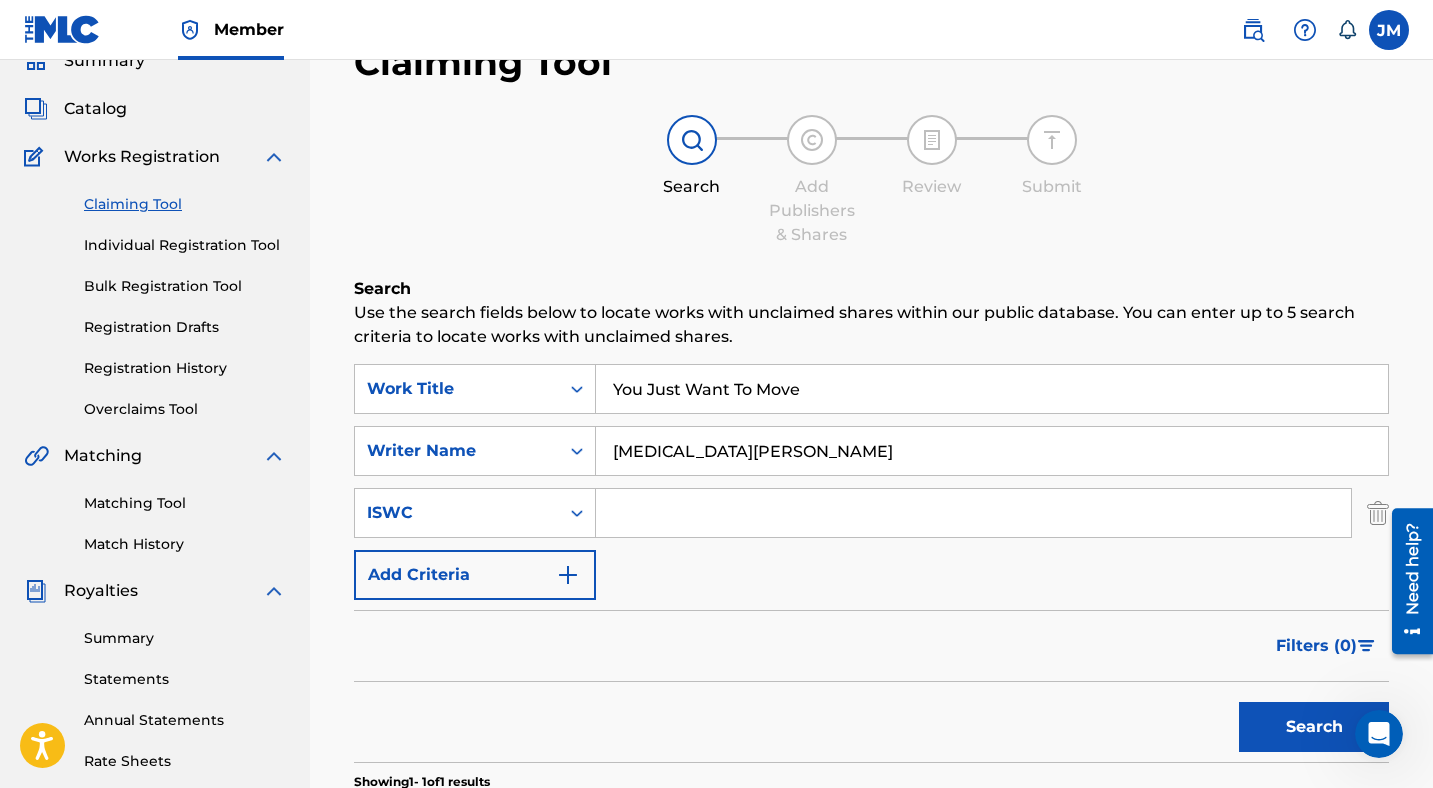 click at bounding box center (973, 513) 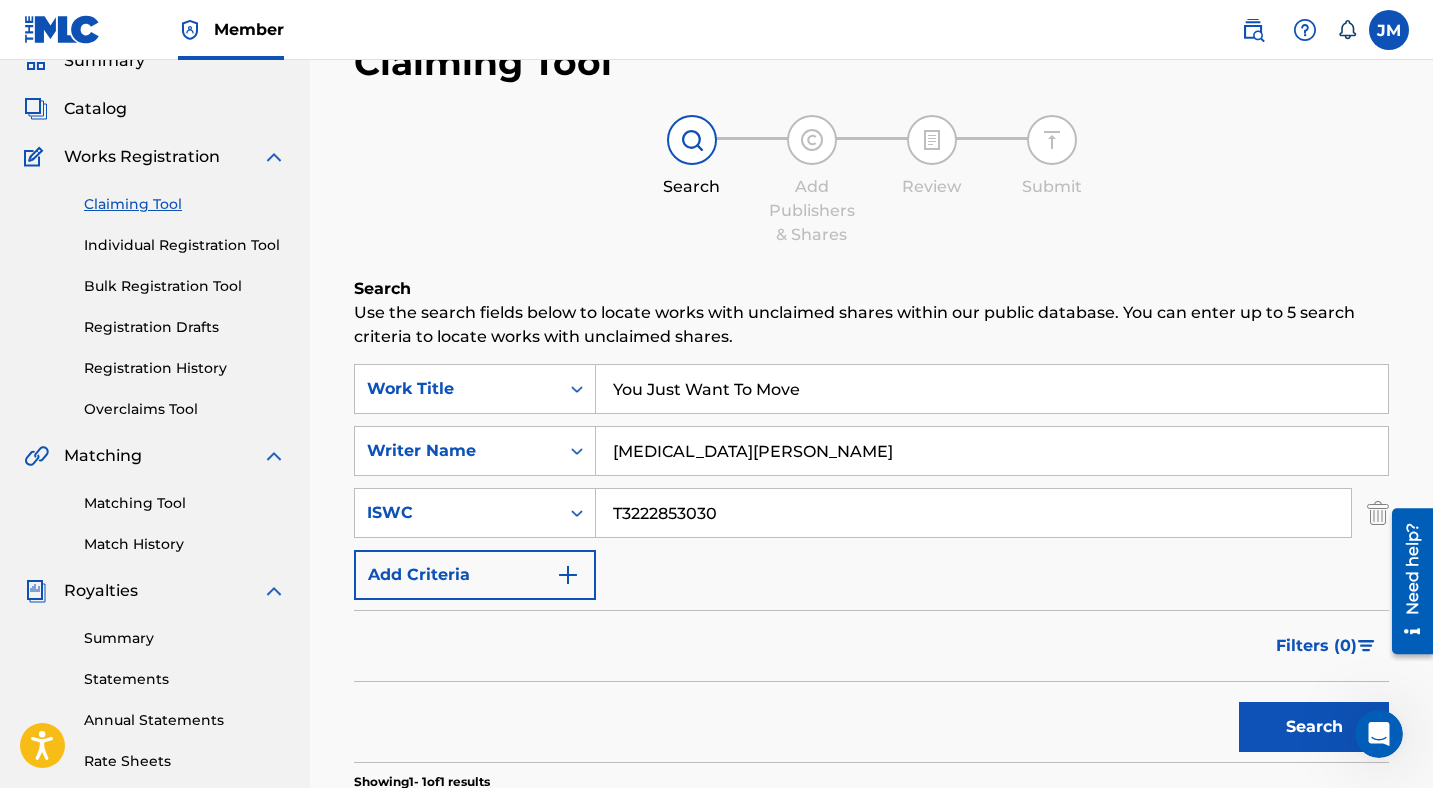 type on "T3222853030" 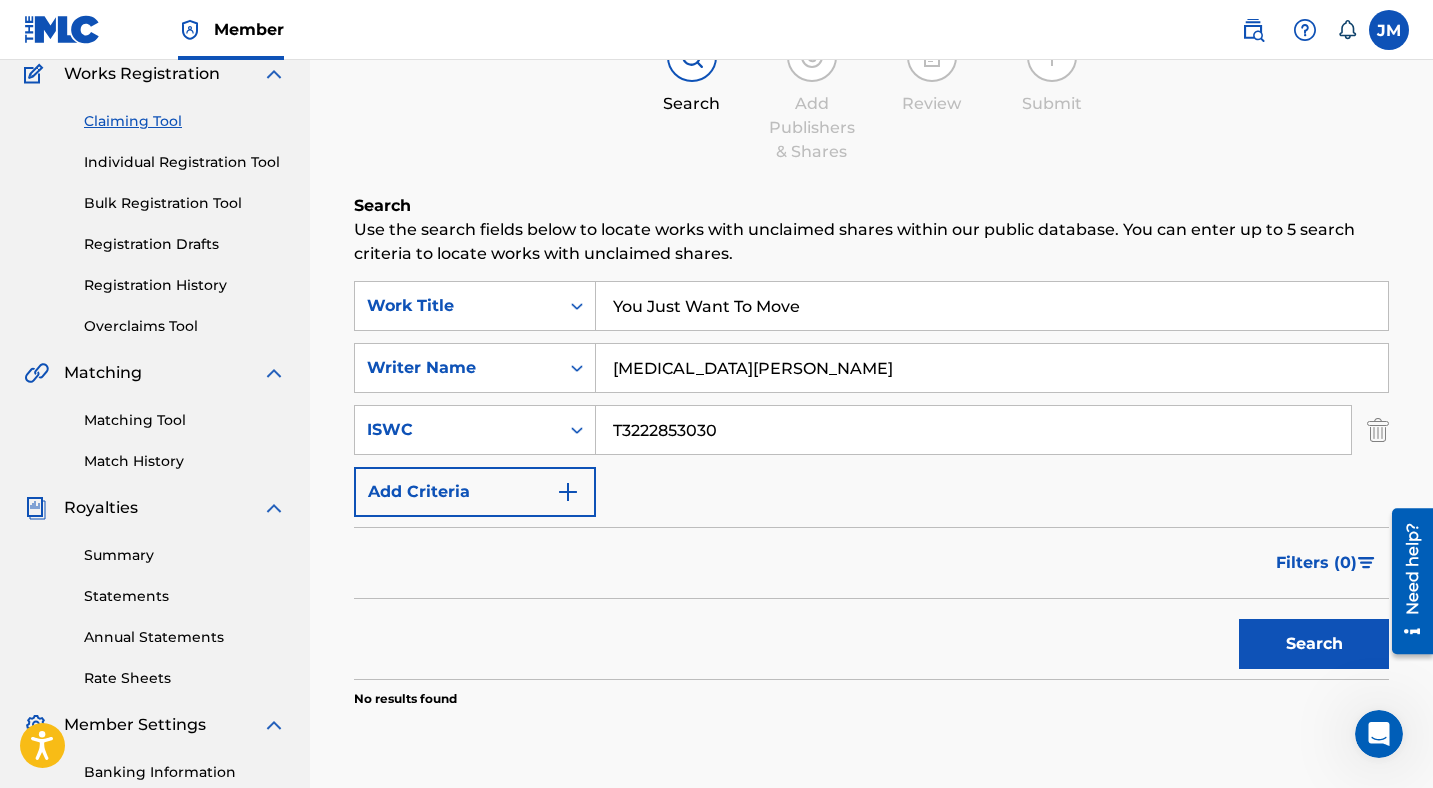 scroll, scrollTop: 0, scrollLeft: 0, axis: both 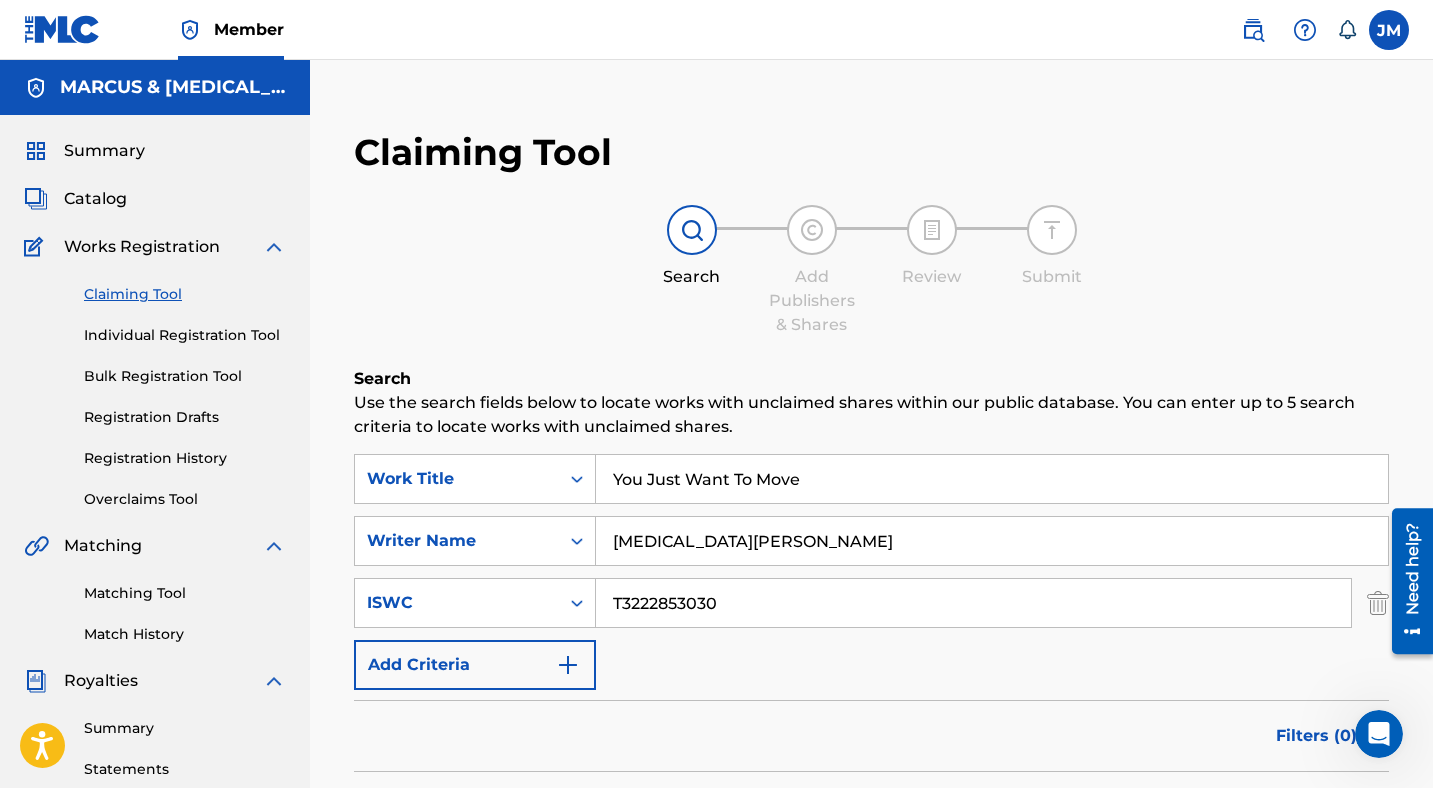 click at bounding box center (812, 230) 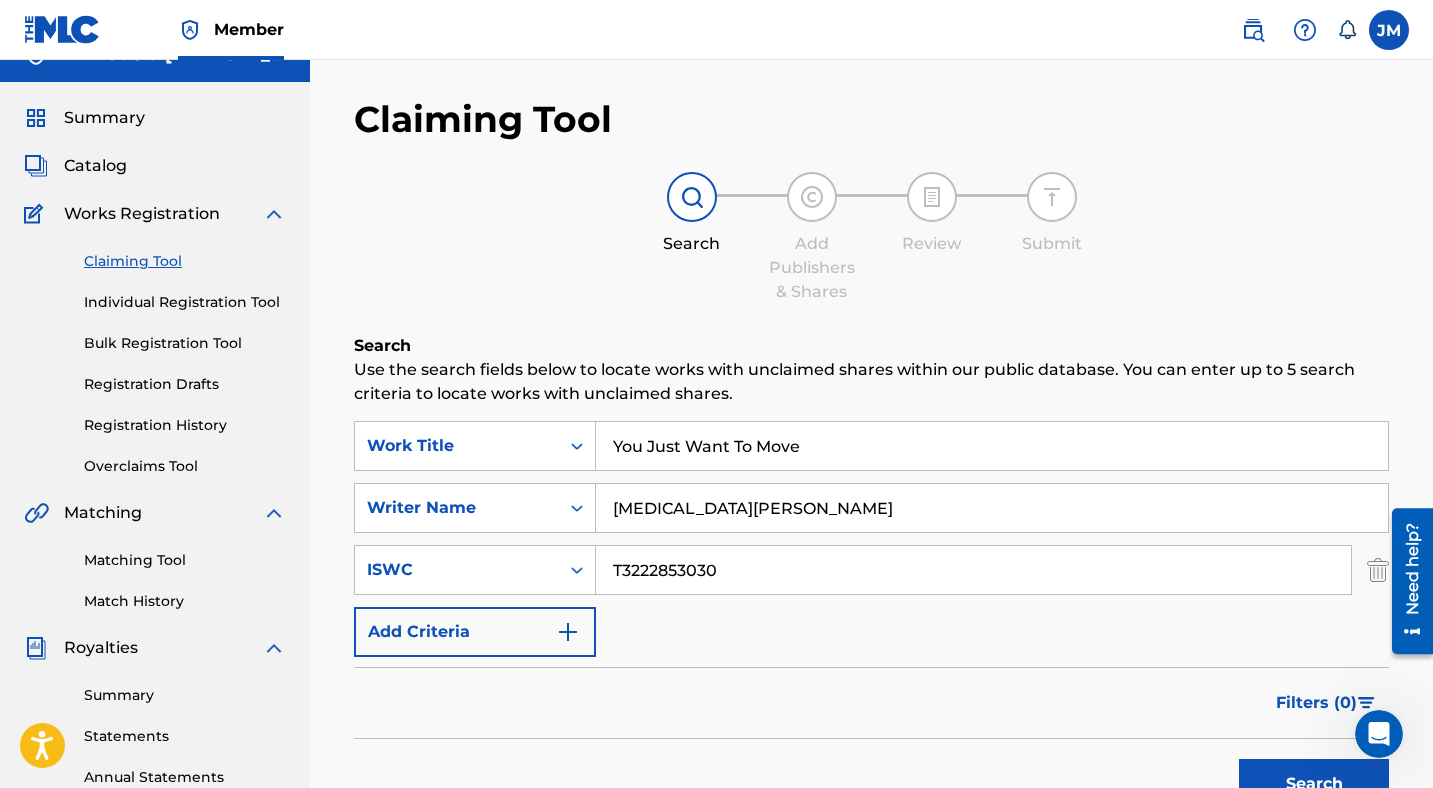 scroll, scrollTop: 0, scrollLeft: 0, axis: both 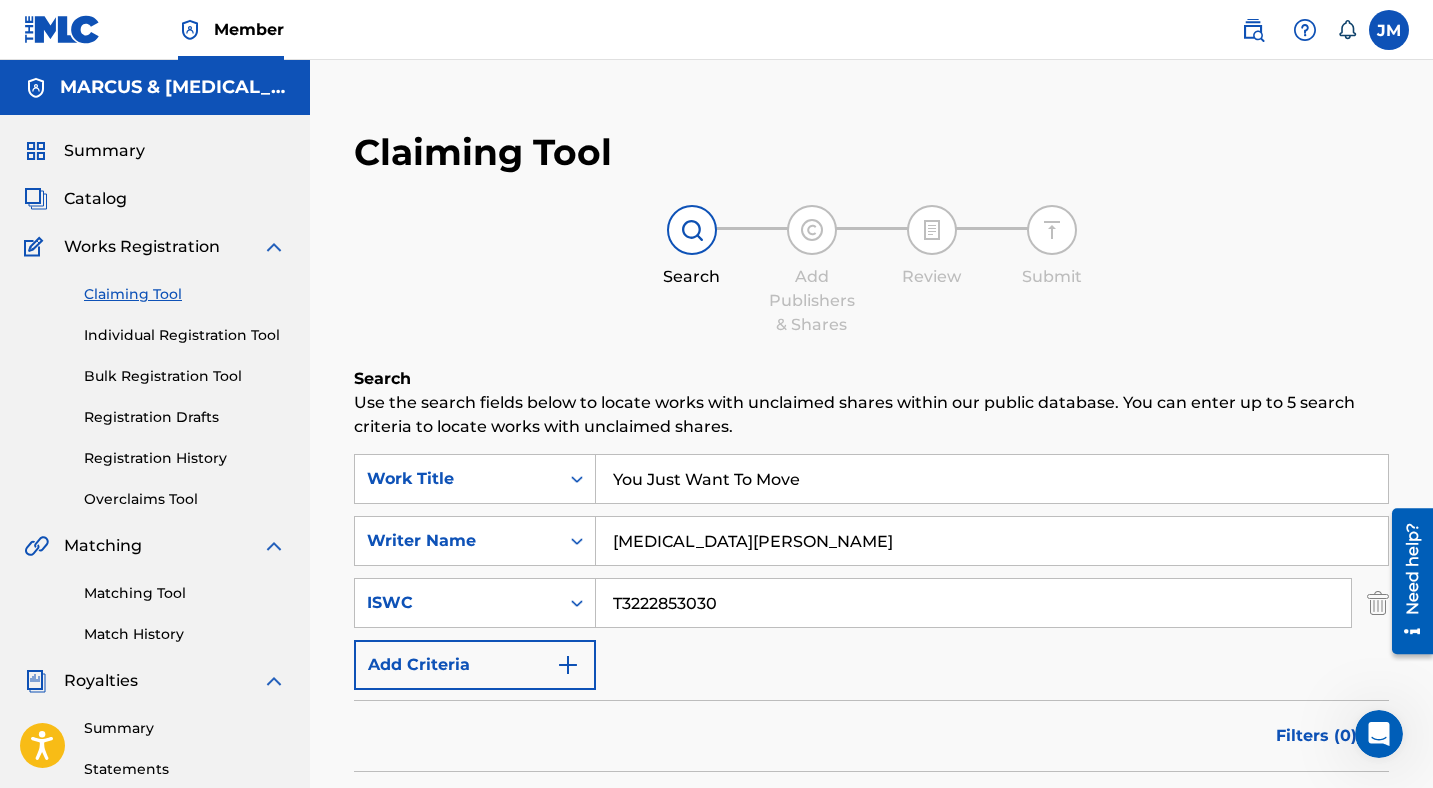click on "Individual Registration Tool" at bounding box center (185, 335) 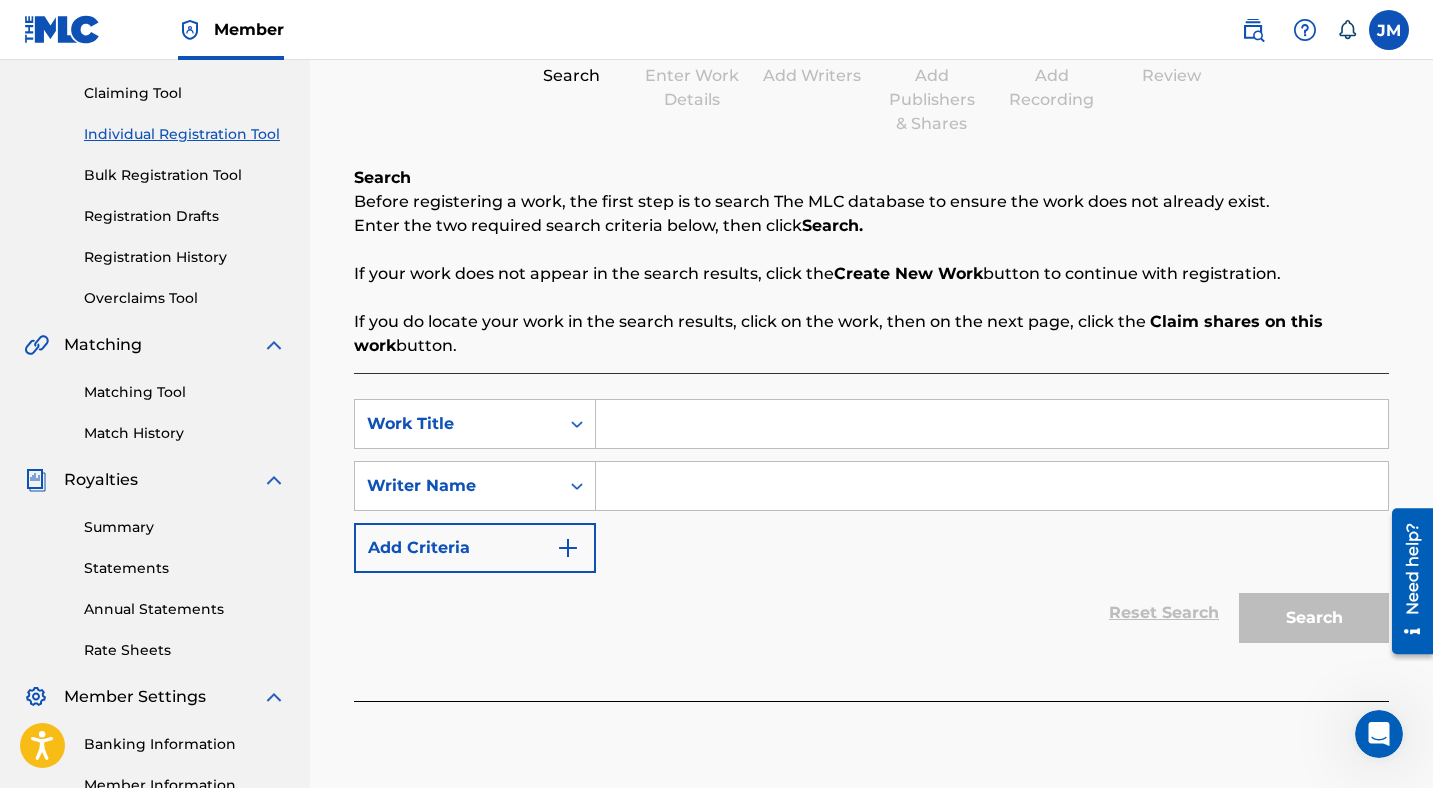 scroll, scrollTop: 192, scrollLeft: 0, axis: vertical 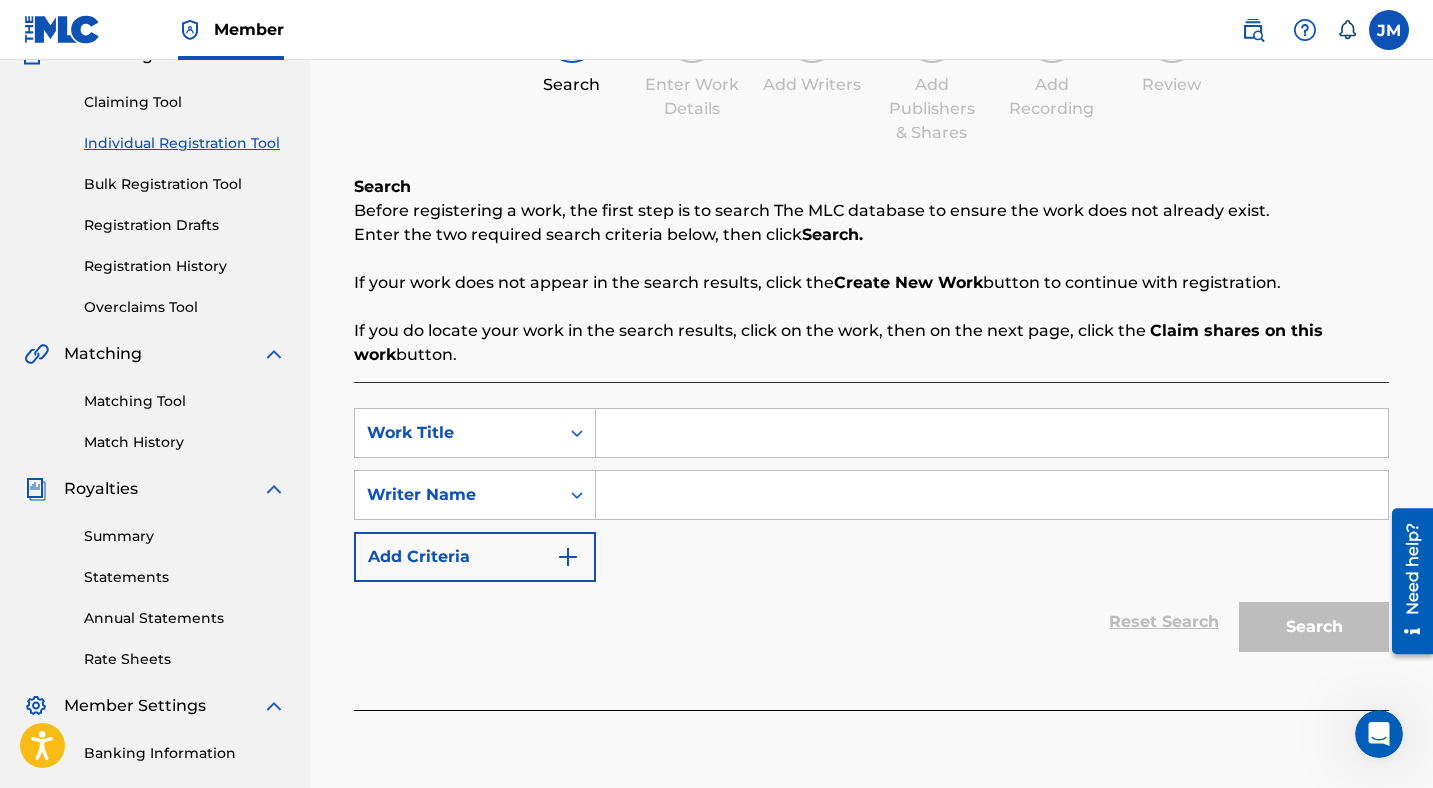 click at bounding box center [992, 433] 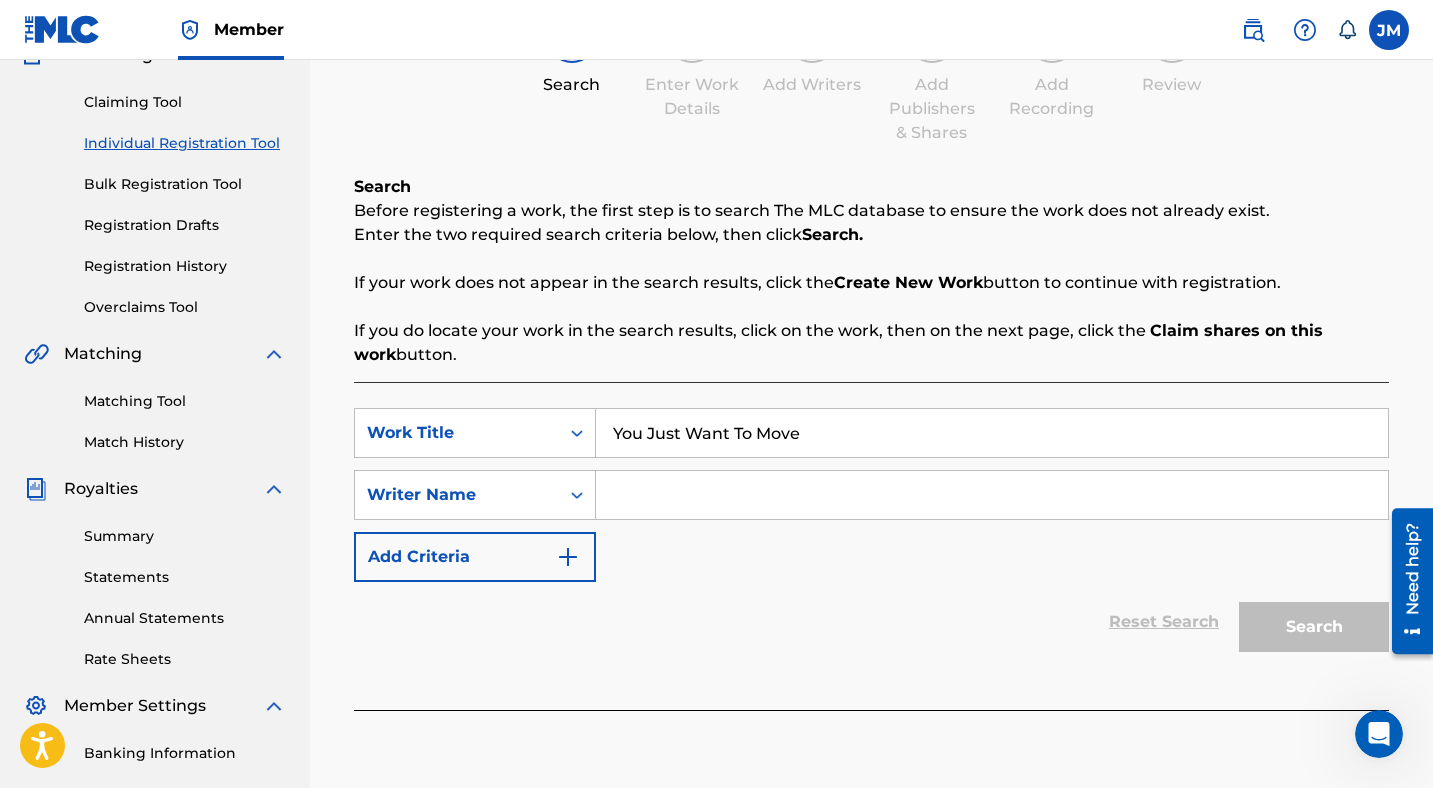 type on "You Just Want To Move" 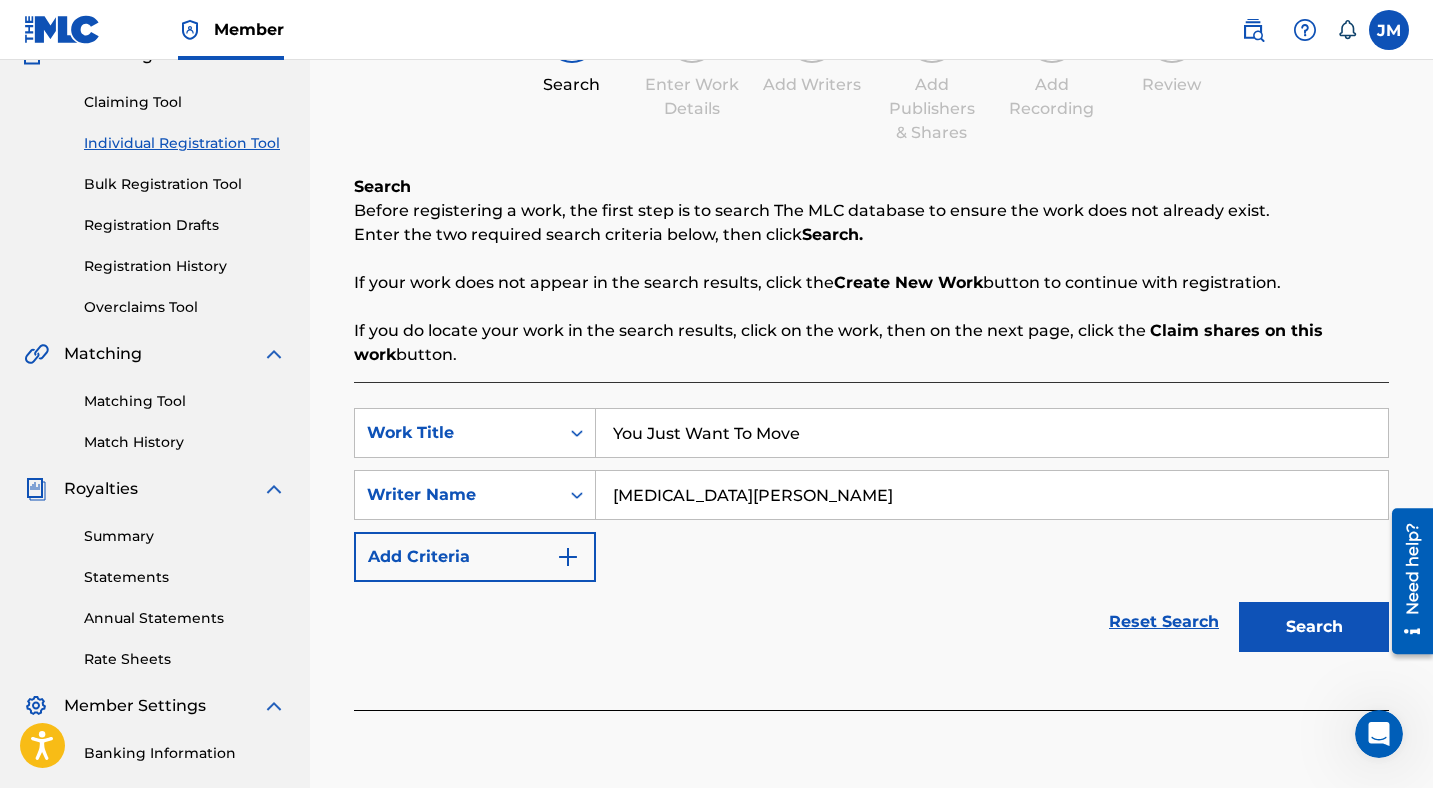 click on "Search" at bounding box center [1314, 627] 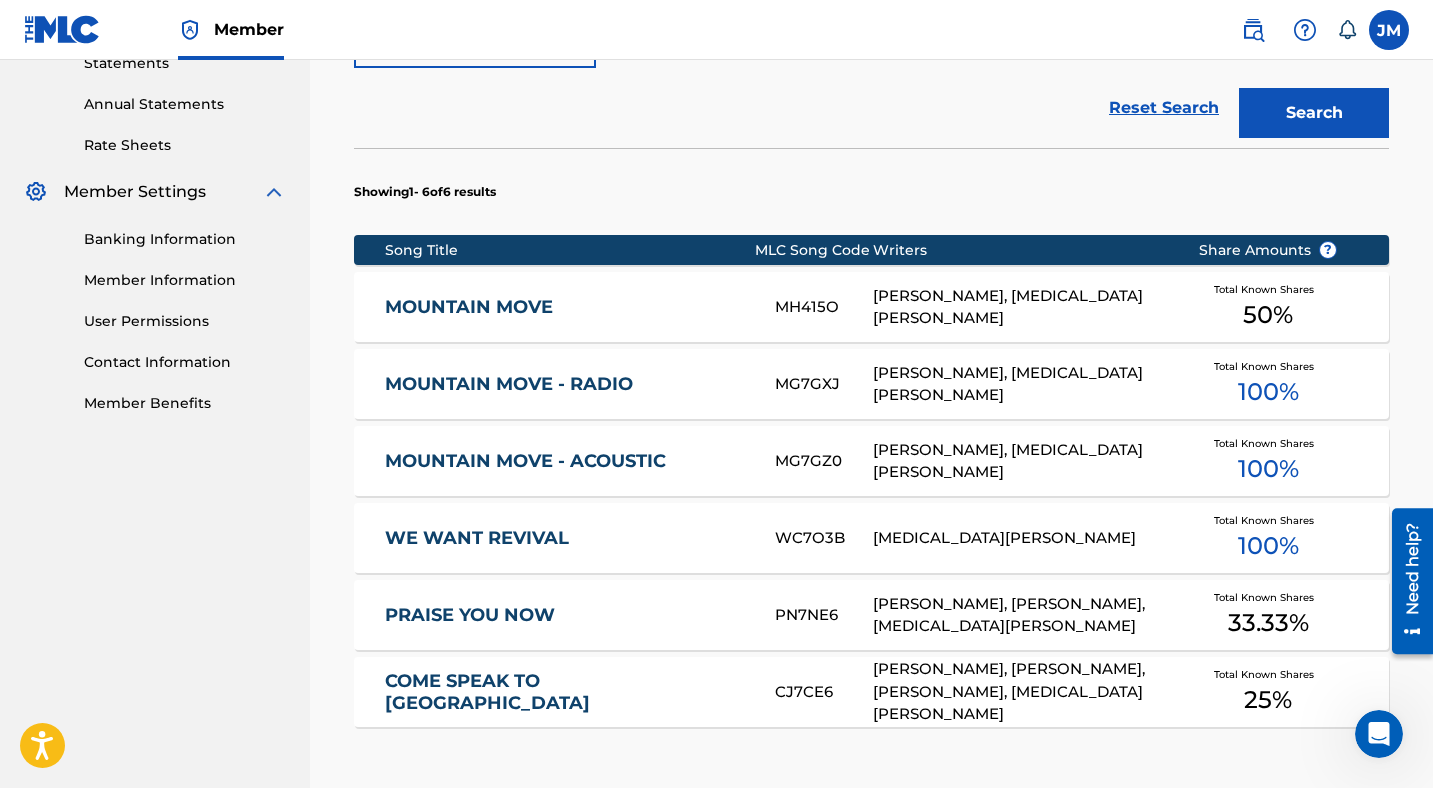 scroll, scrollTop: 1006, scrollLeft: 0, axis: vertical 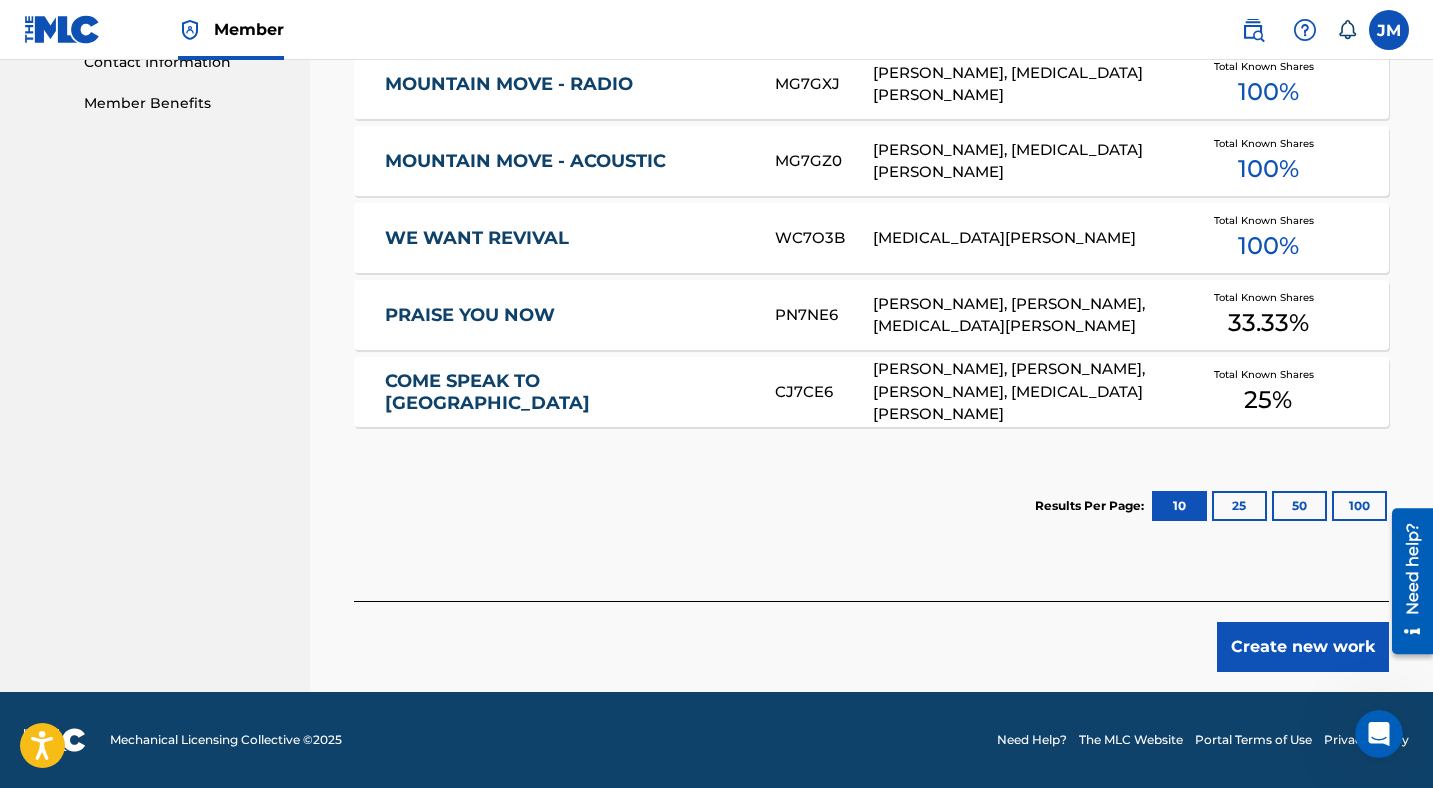 click on "Create new work" at bounding box center [1303, 647] 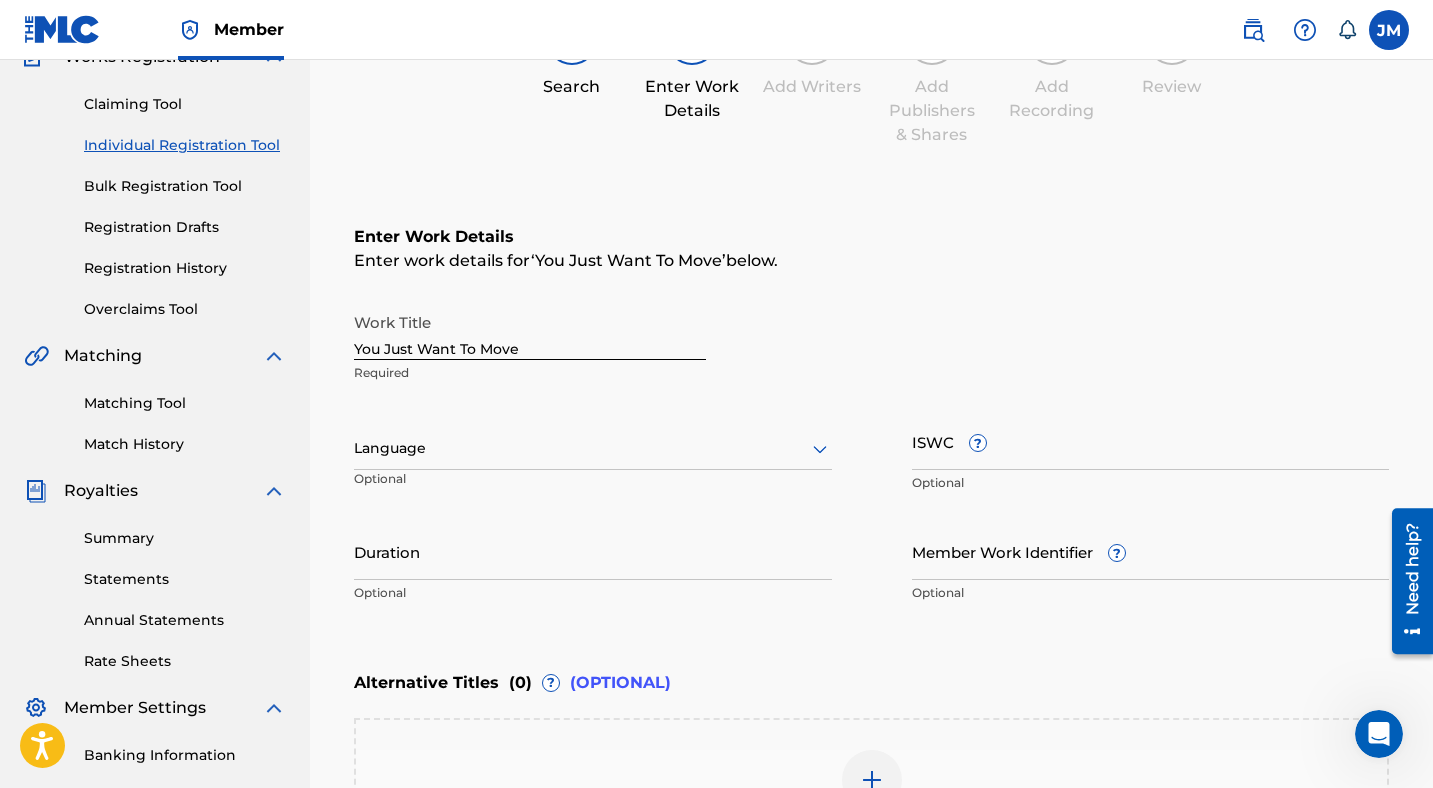 scroll, scrollTop: 193, scrollLeft: 0, axis: vertical 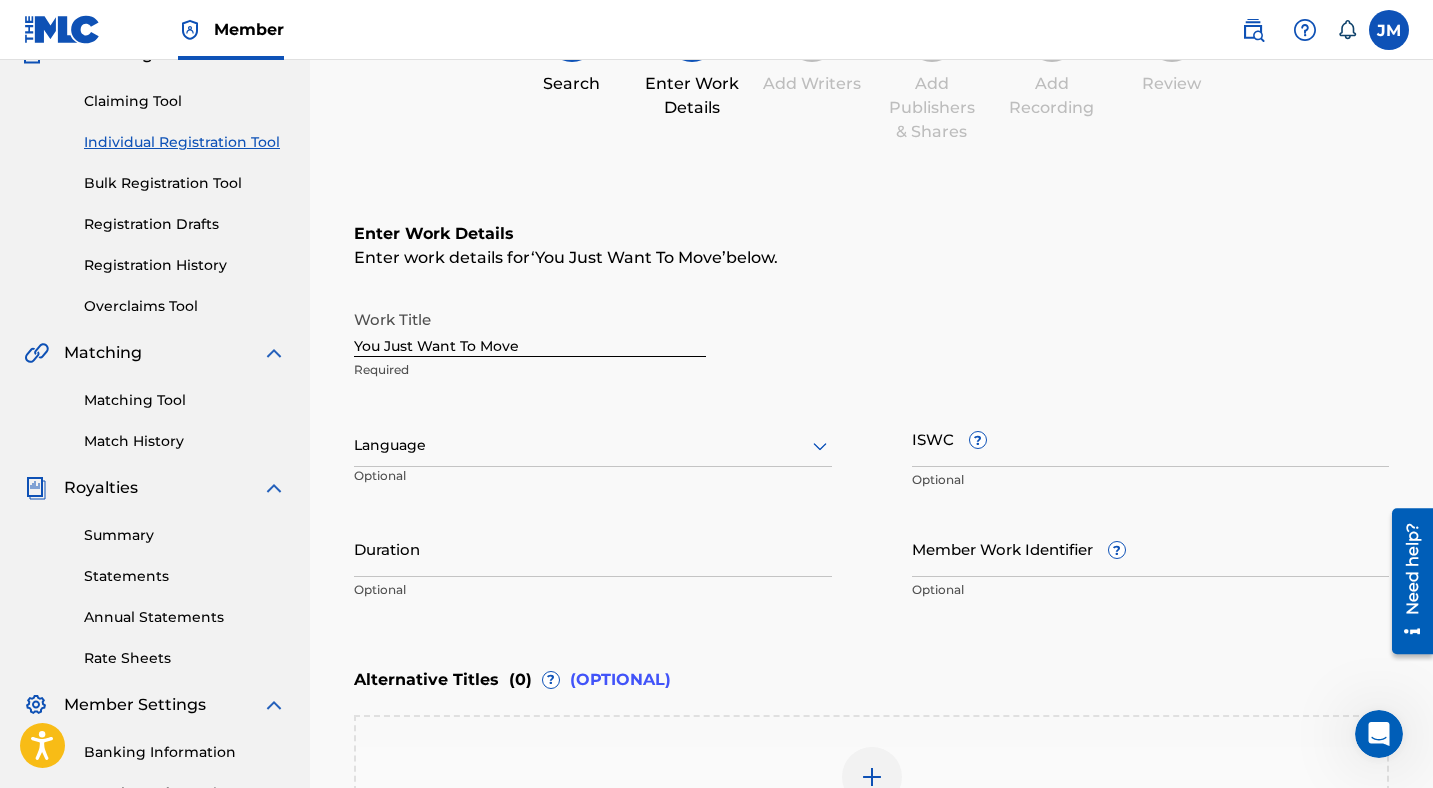 click on "Language Optional" at bounding box center [593, 455] 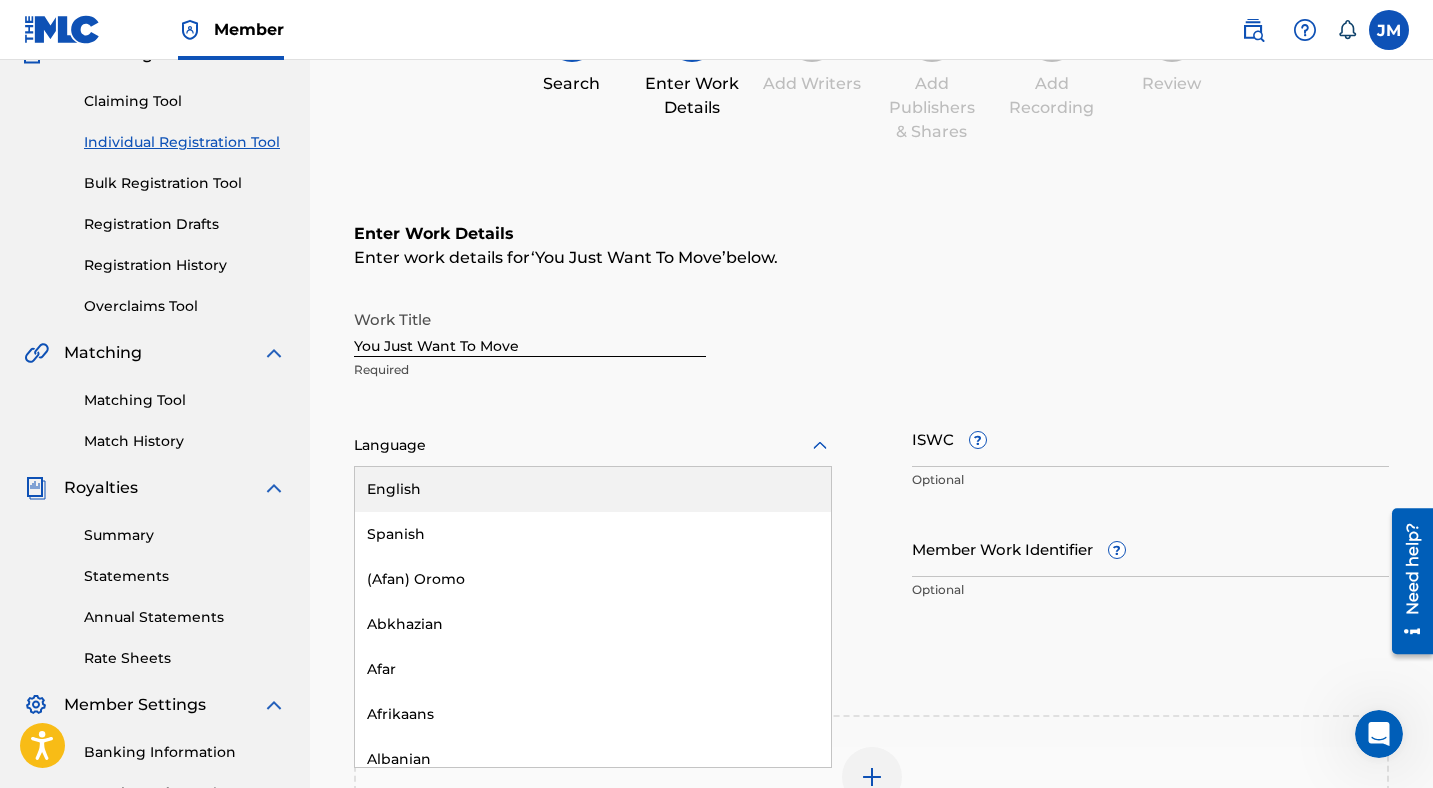 click at bounding box center [593, 445] 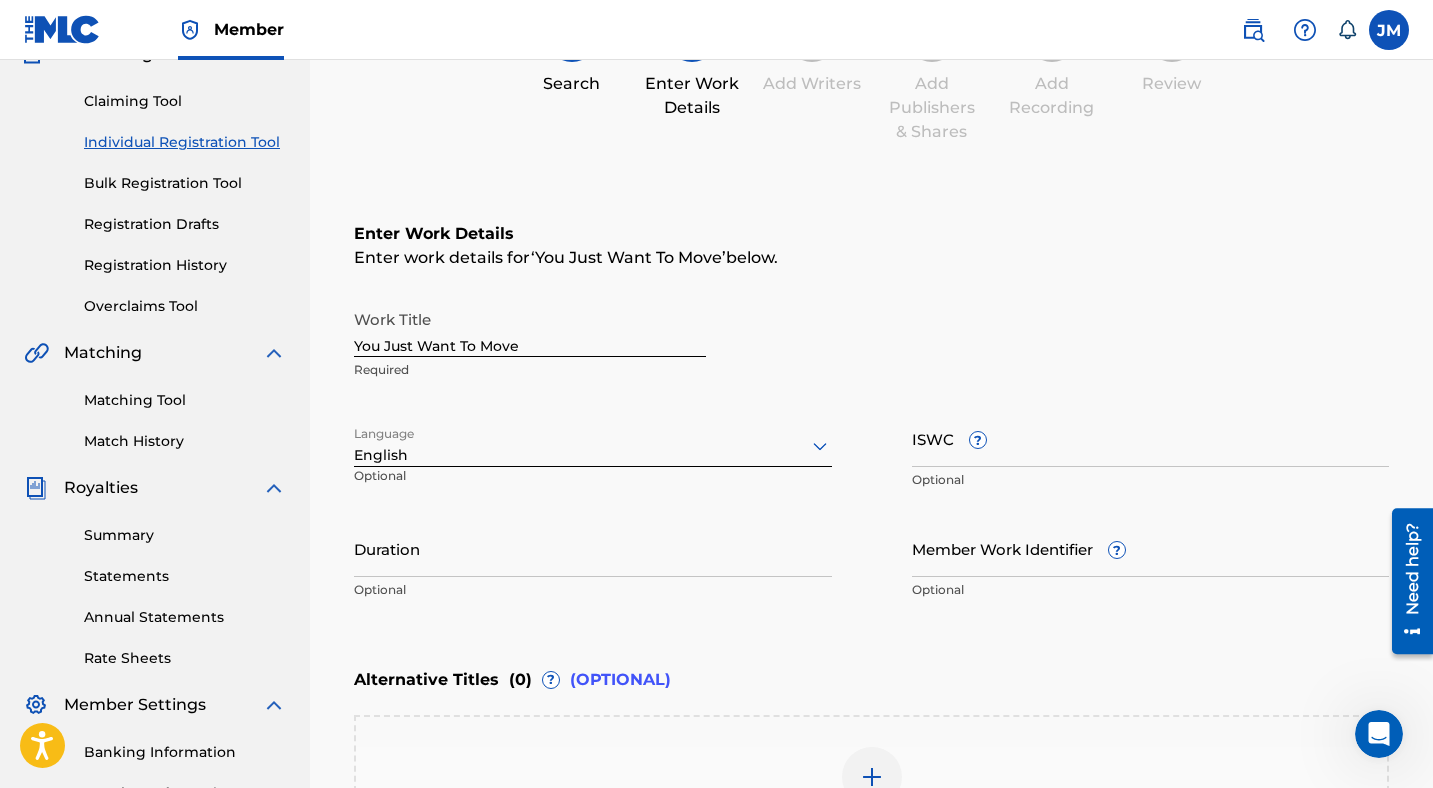 click on "ISWC   ?" at bounding box center [1151, 438] 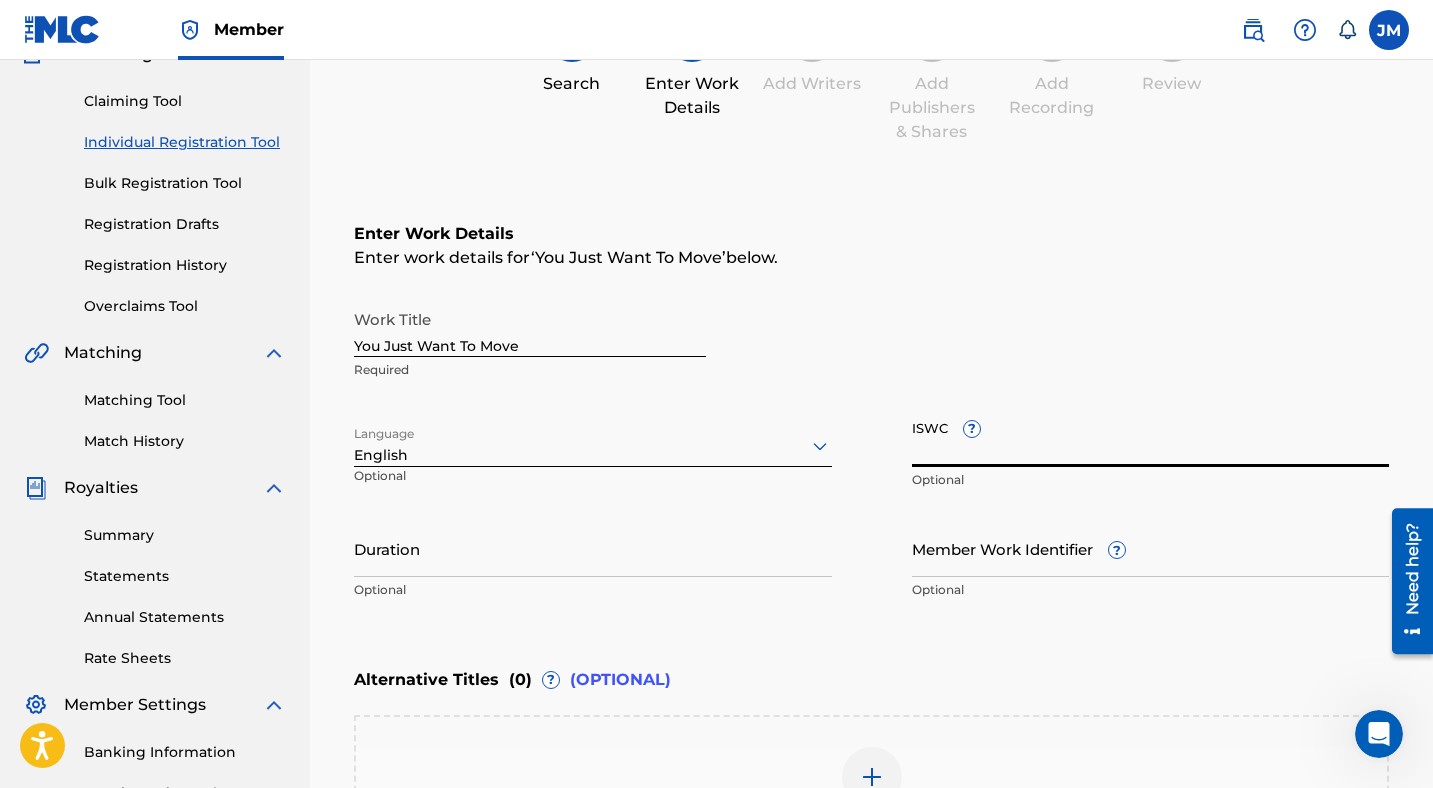 paste on "T3222853030" 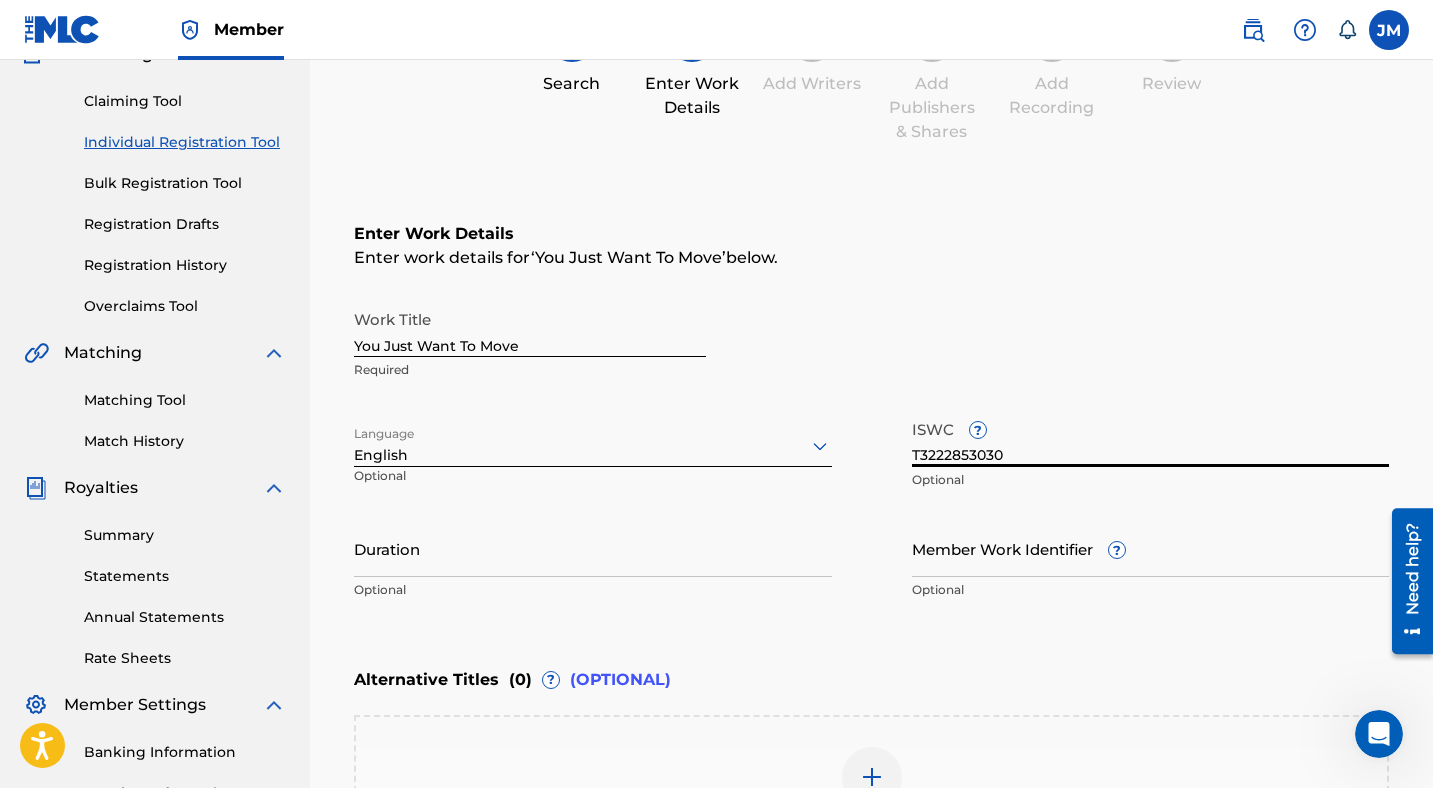 type on "T3222853030" 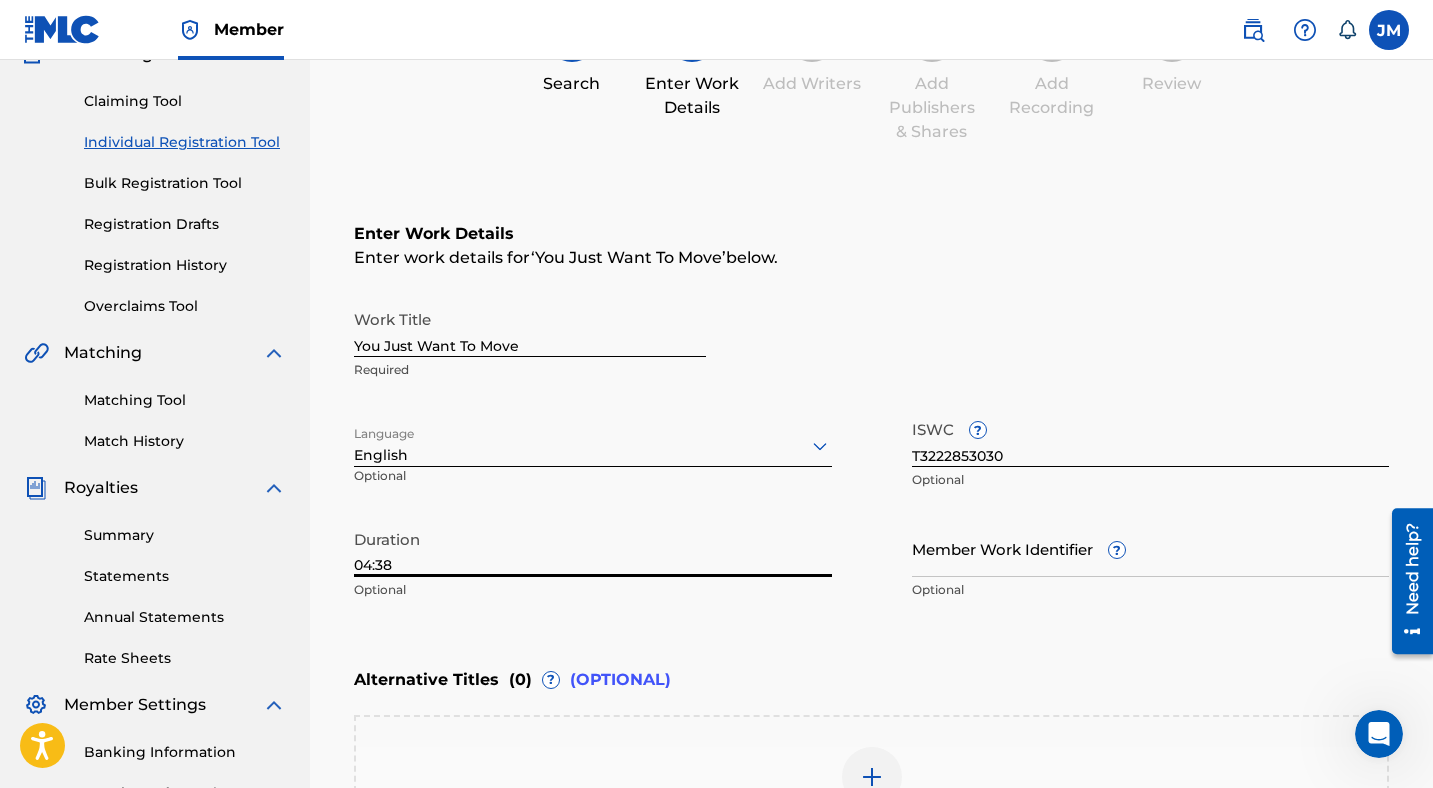 type on "04:38" 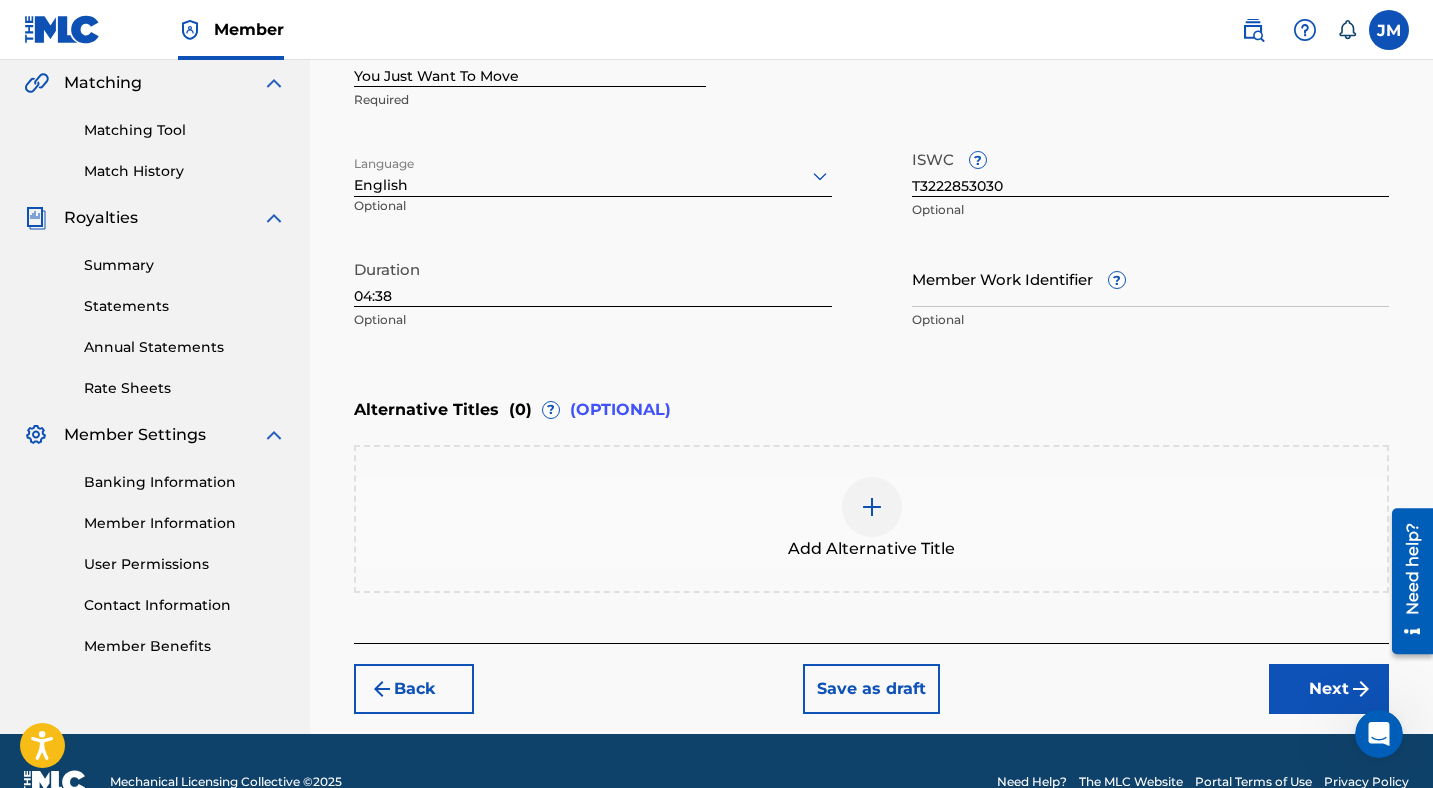 click on "Next" at bounding box center [1329, 689] 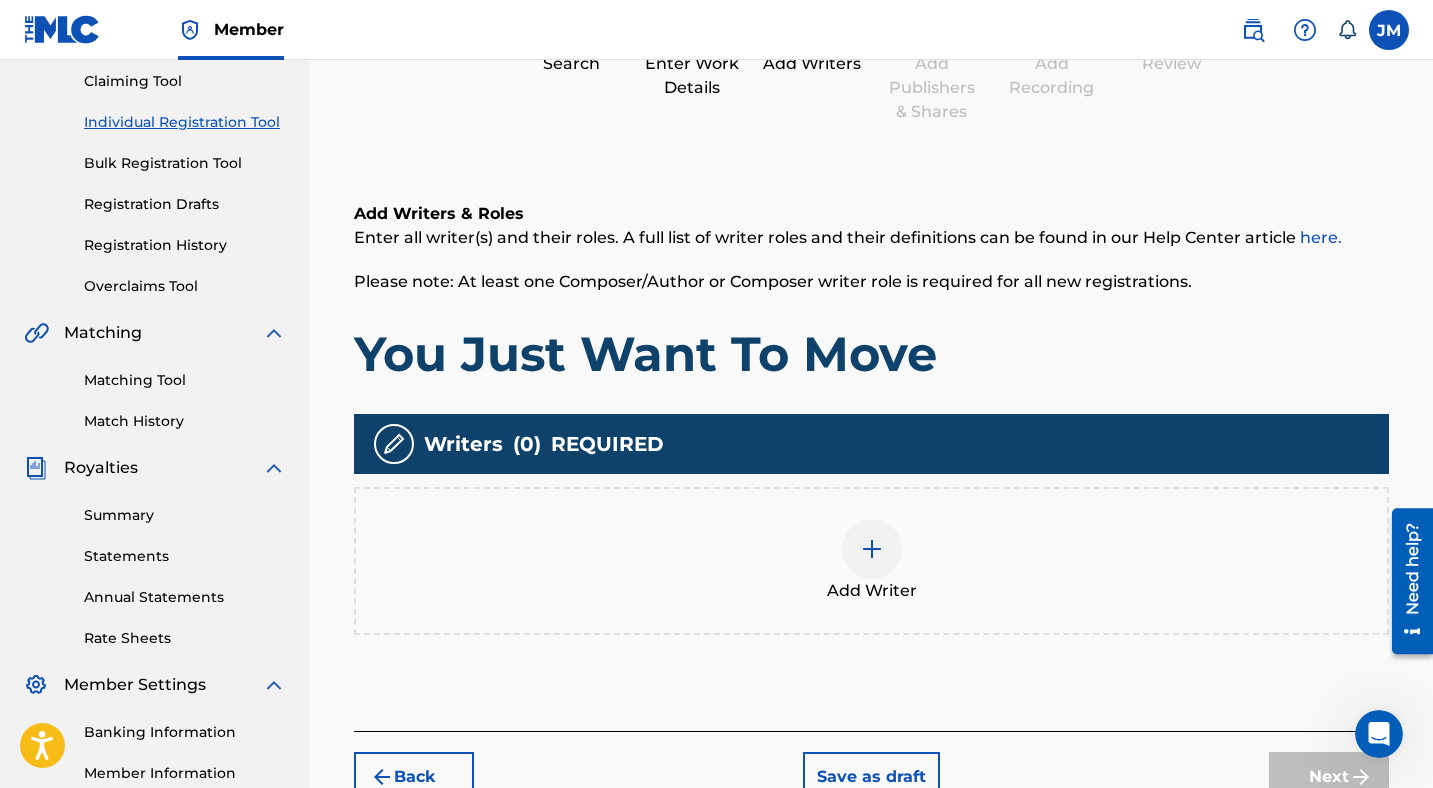 scroll, scrollTop: 90, scrollLeft: 0, axis: vertical 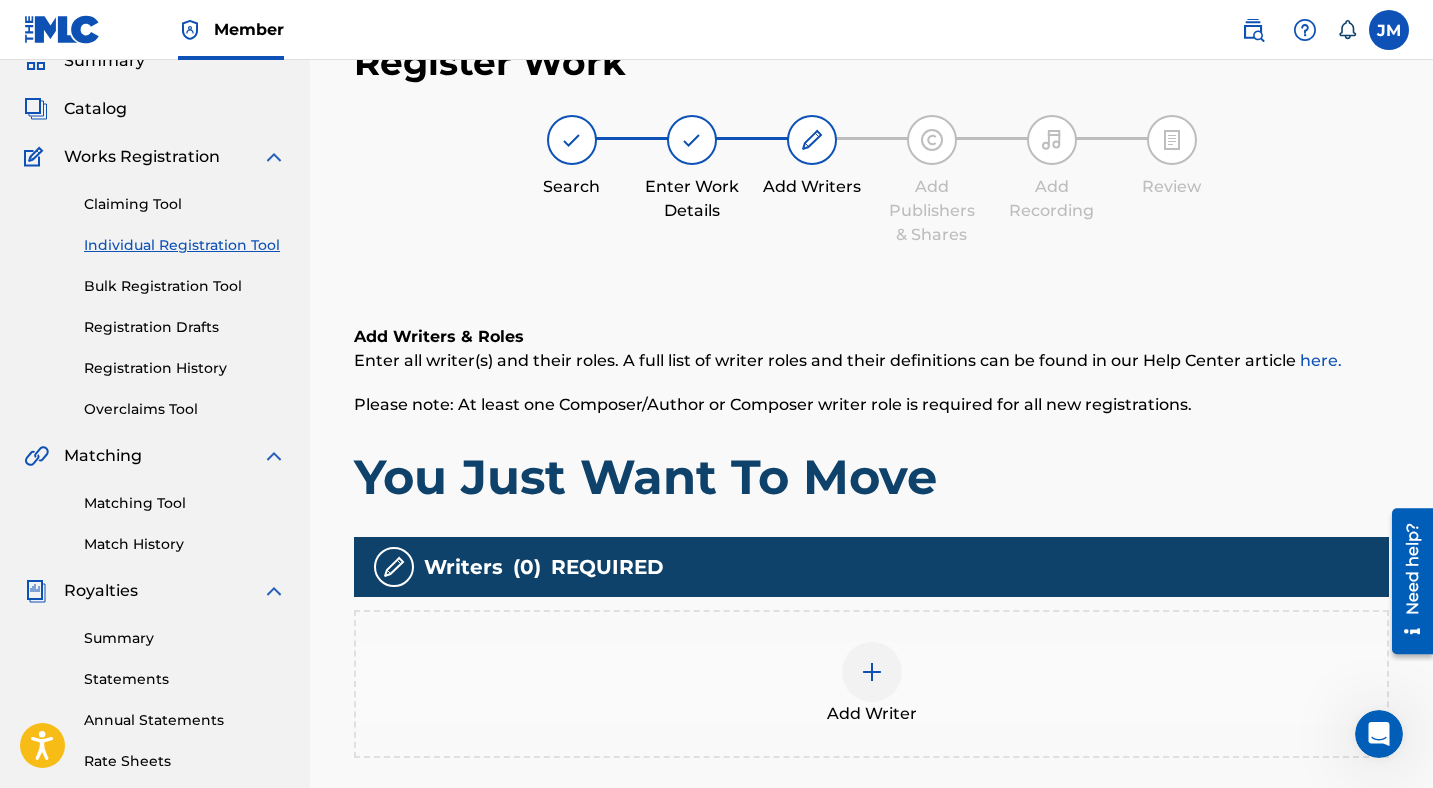 click on "Add Writer" at bounding box center [871, 684] 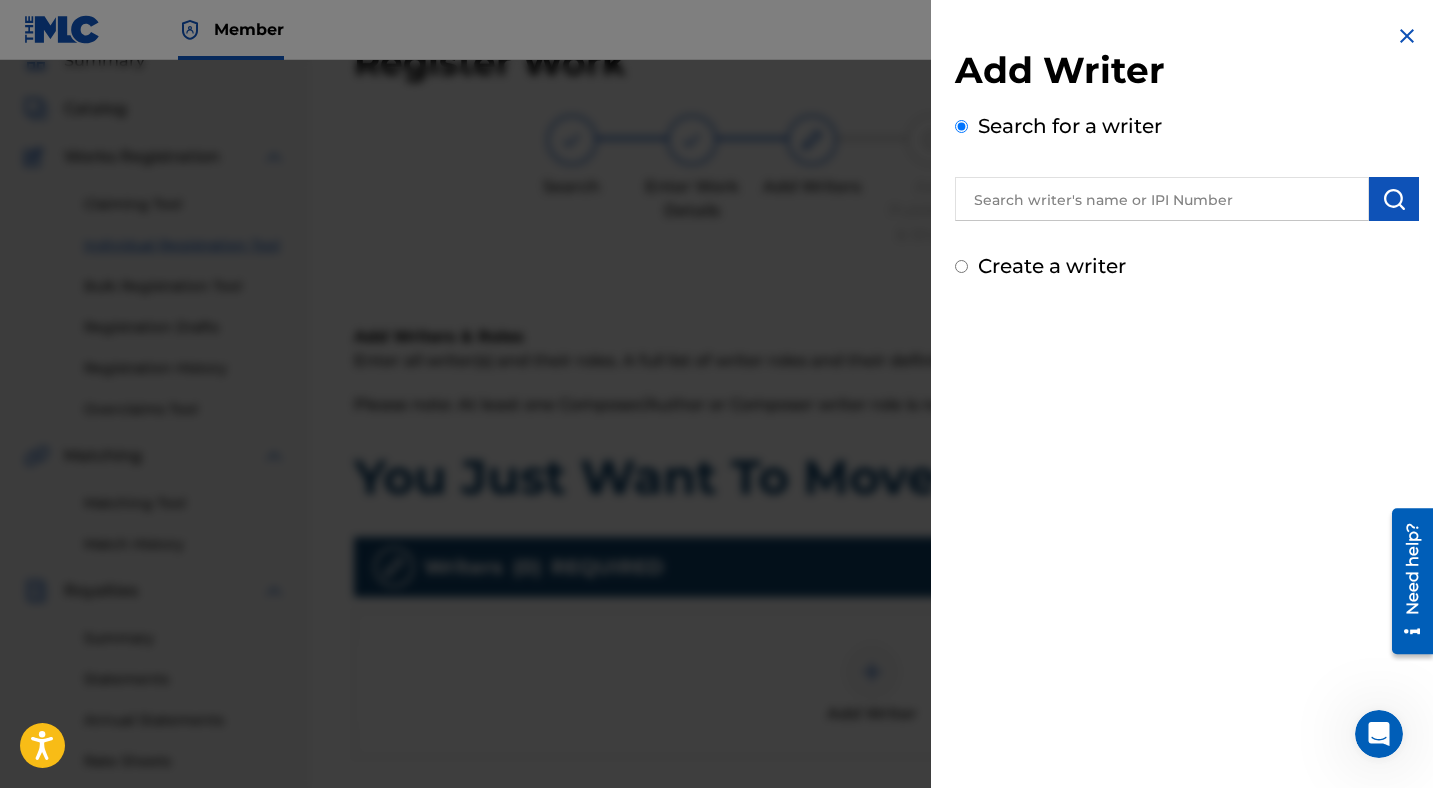 click at bounding box center (1162, 199) 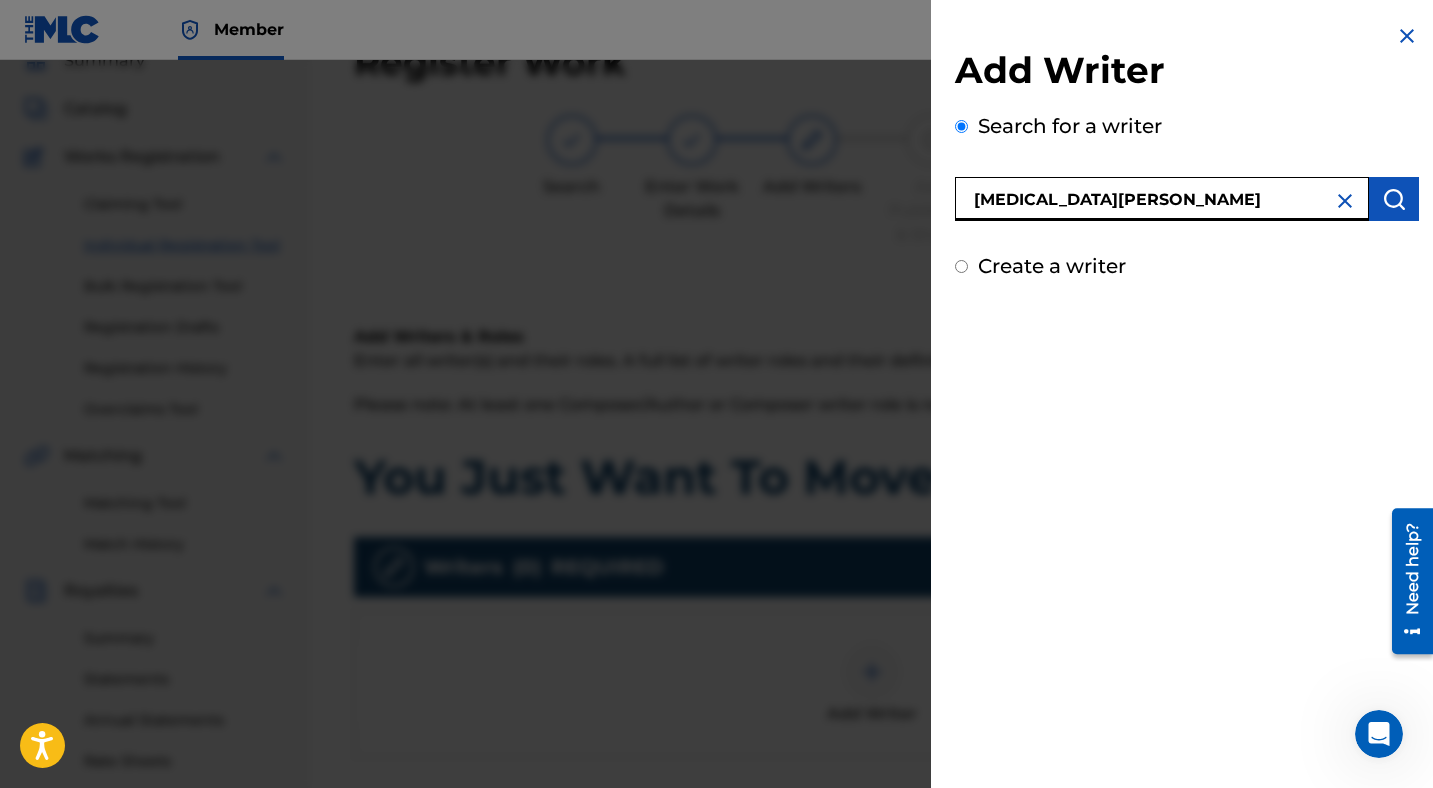 type on "[MEDICAL_DATA][PERSON_NAME]" 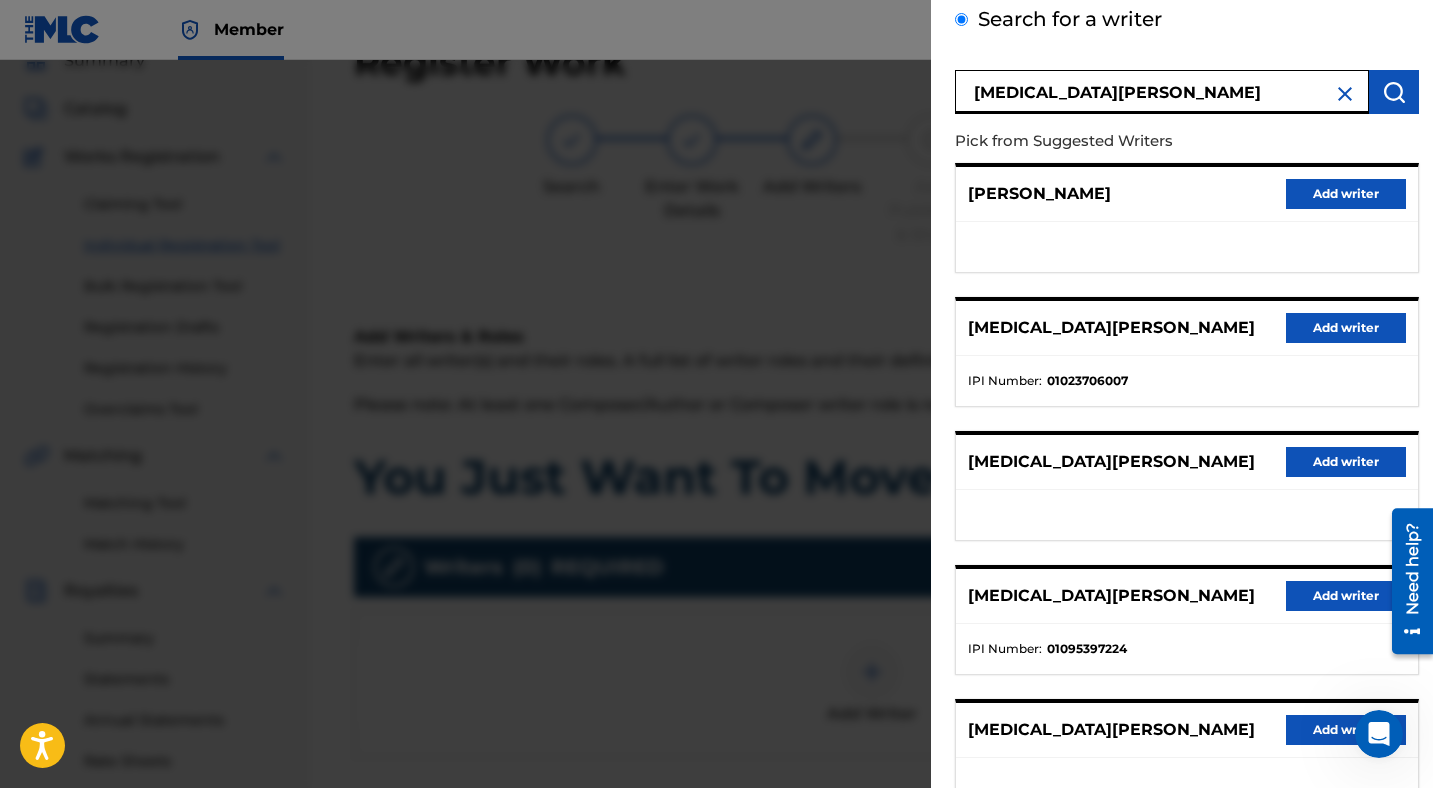 scroll, scrollTop: 126, scrollLeft: 0, axis: vertical 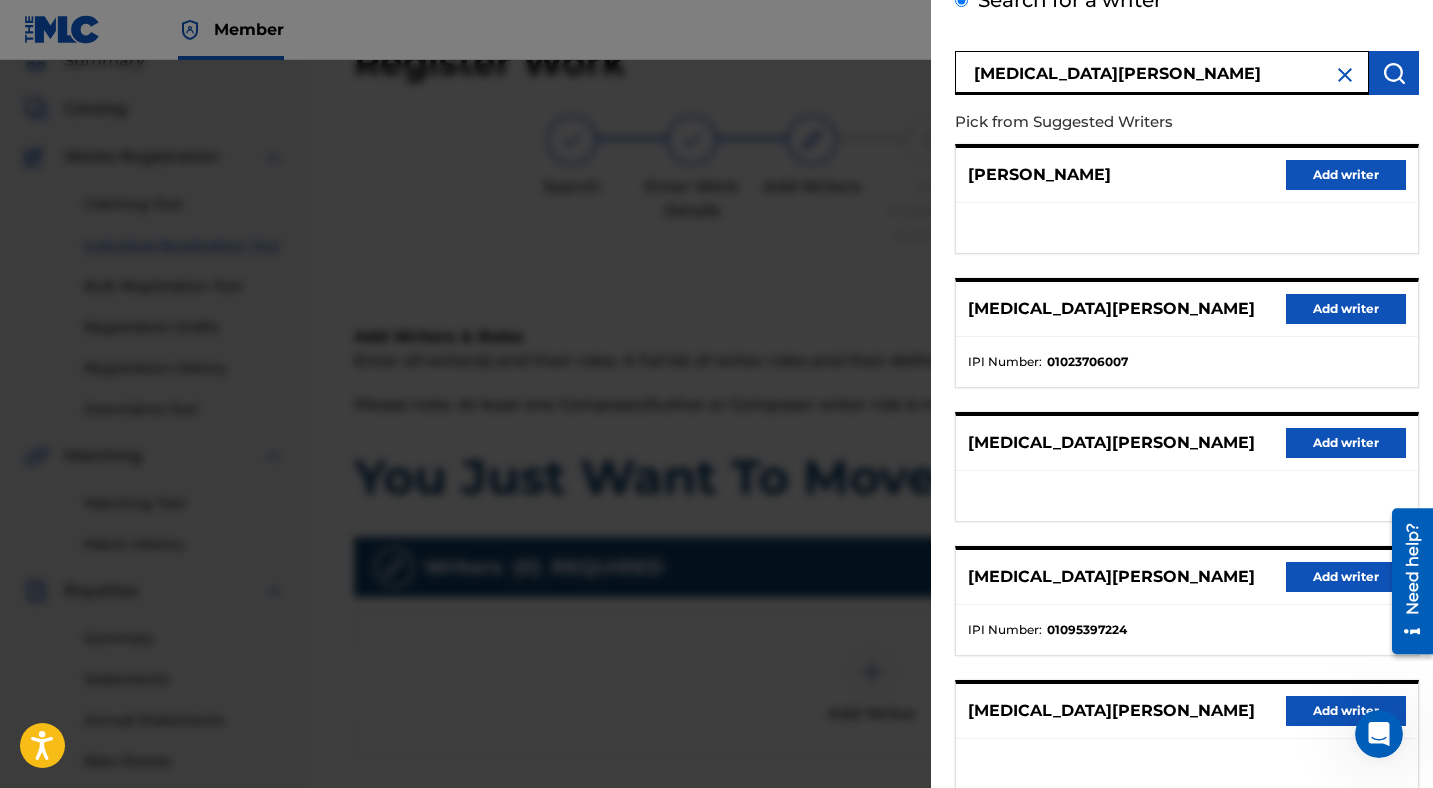 click on "Add writer" at bounding box center (1346, 309) 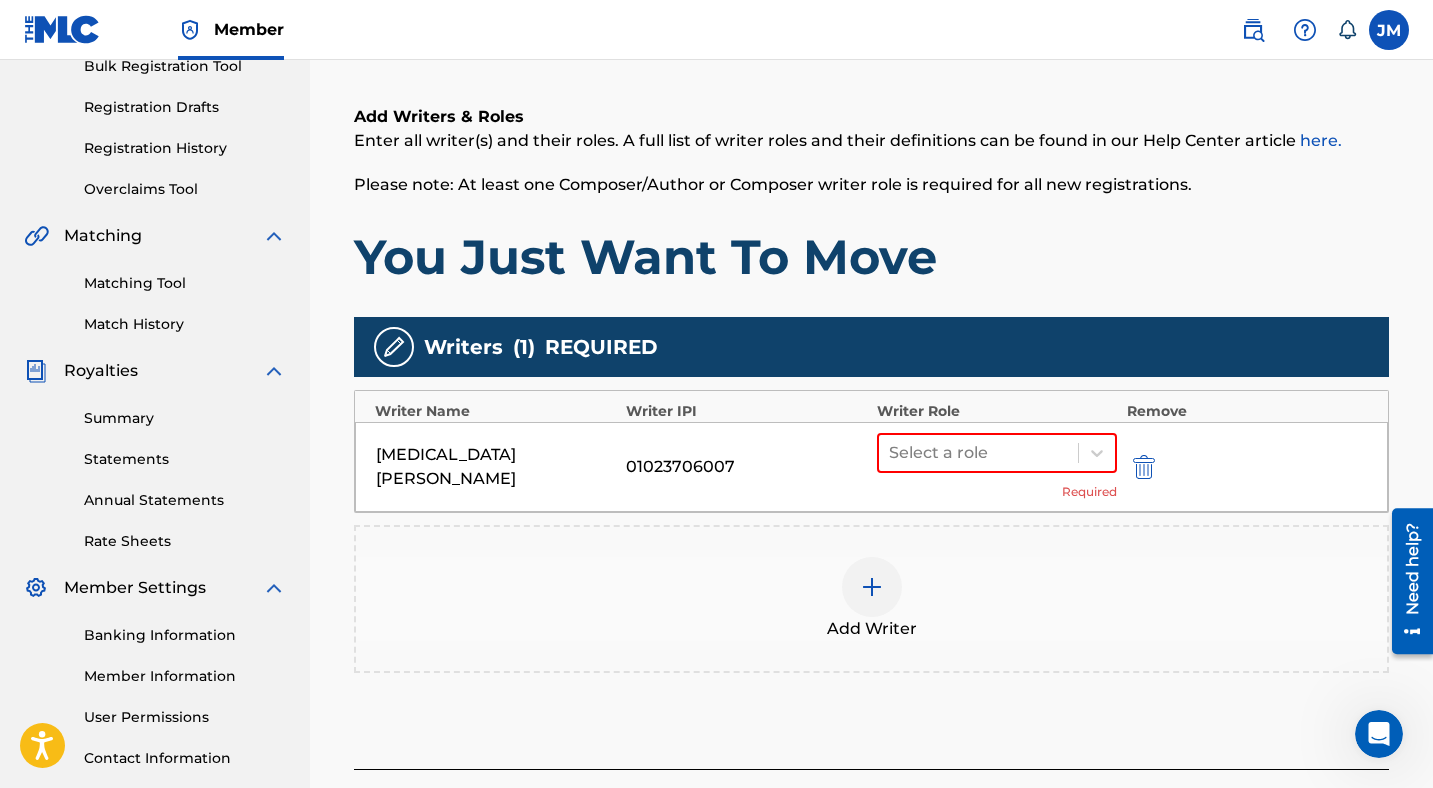scroll, scrollTop: 330, scrollLeft: 0, axis: vertical 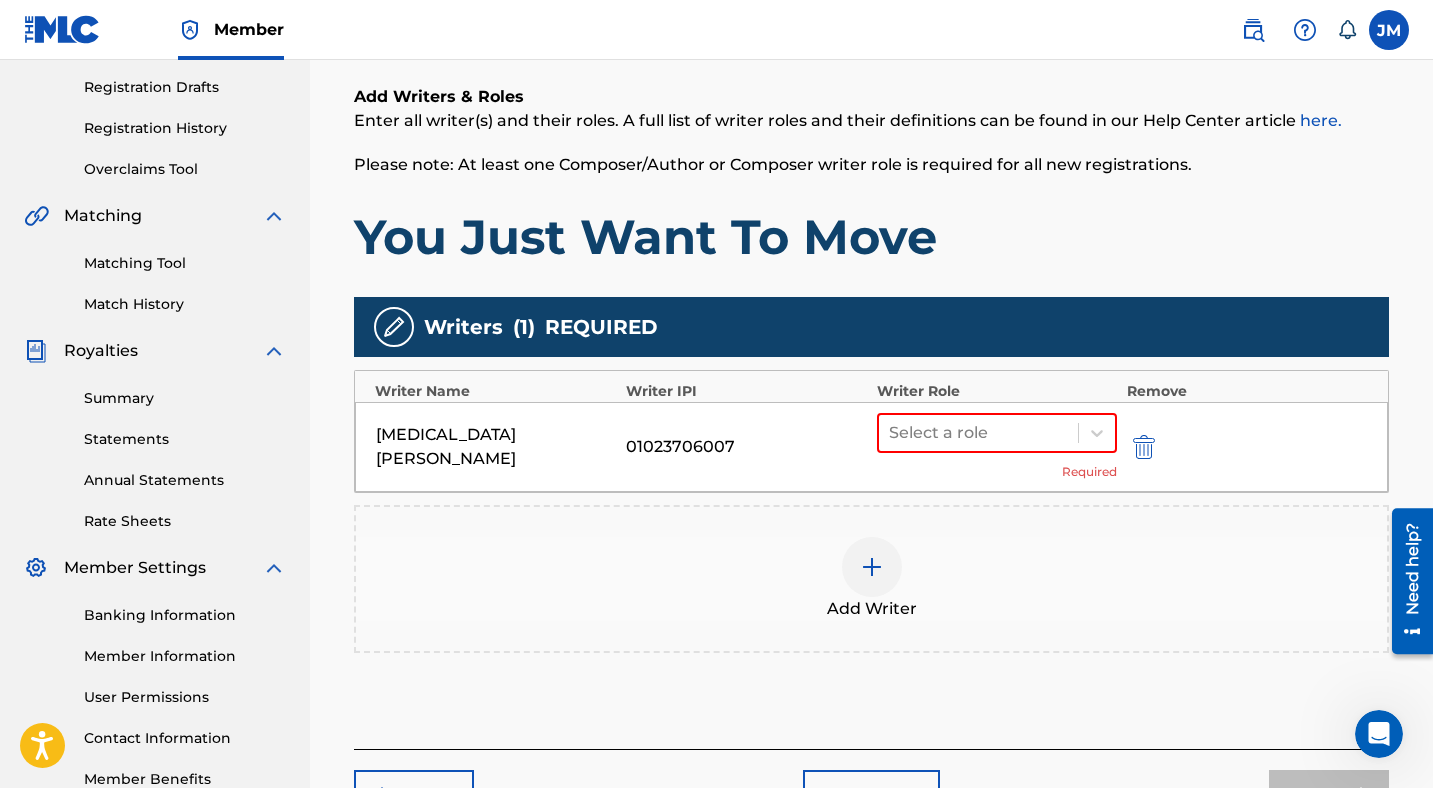 click on "Select a role Required" at bounding box center [997, 447] 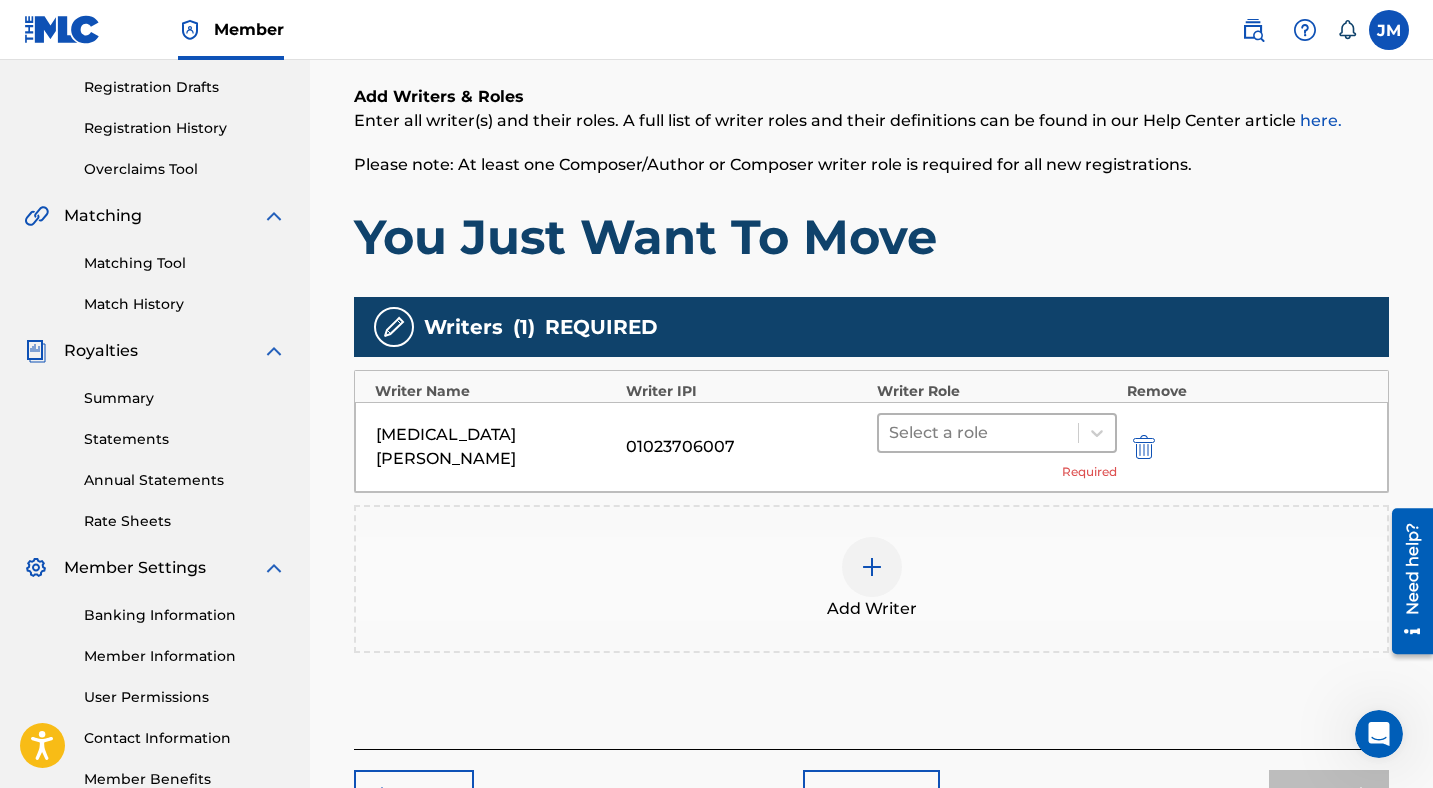 click at bounding box center (978, 433) 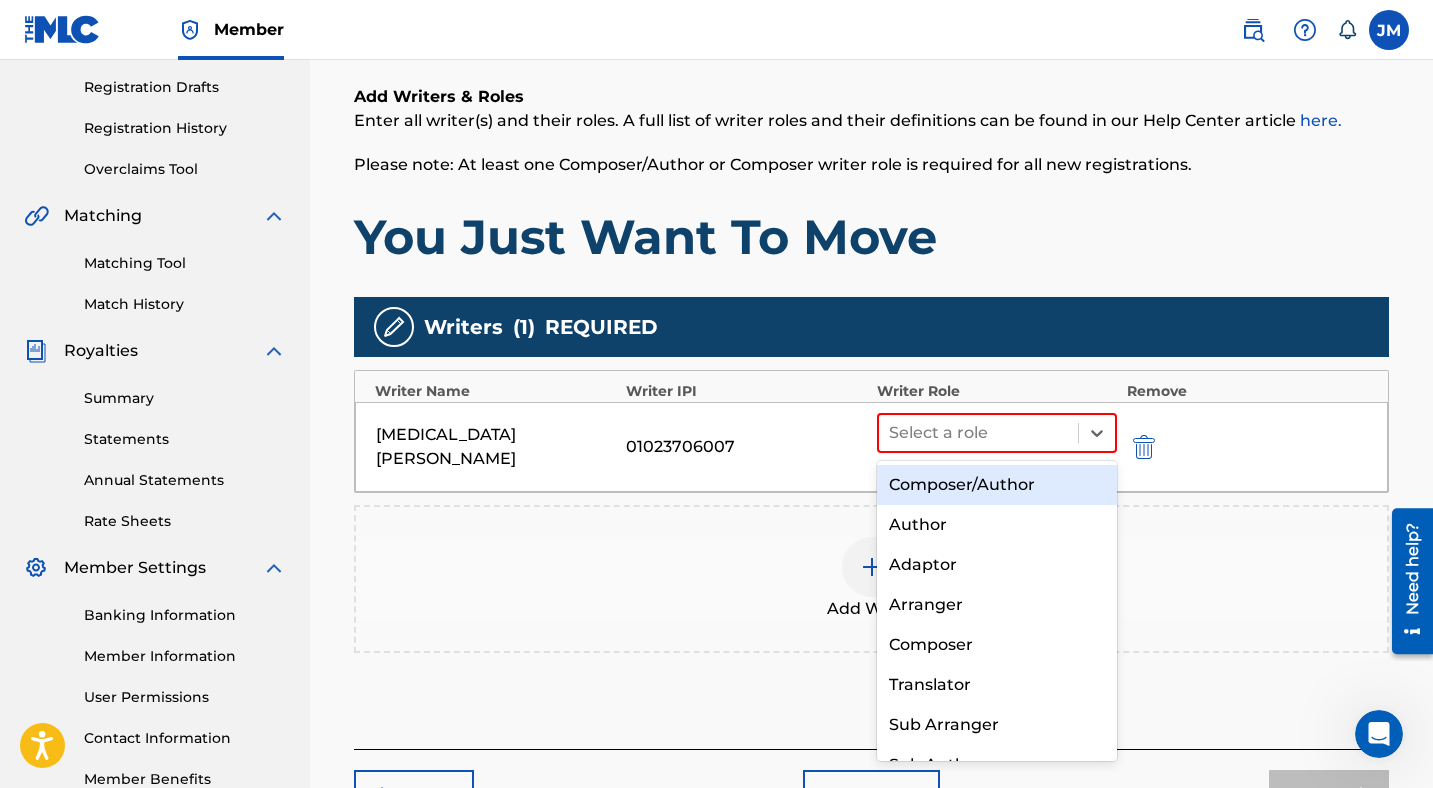 click on "Composer/Author" at bounding box center [997, 485] 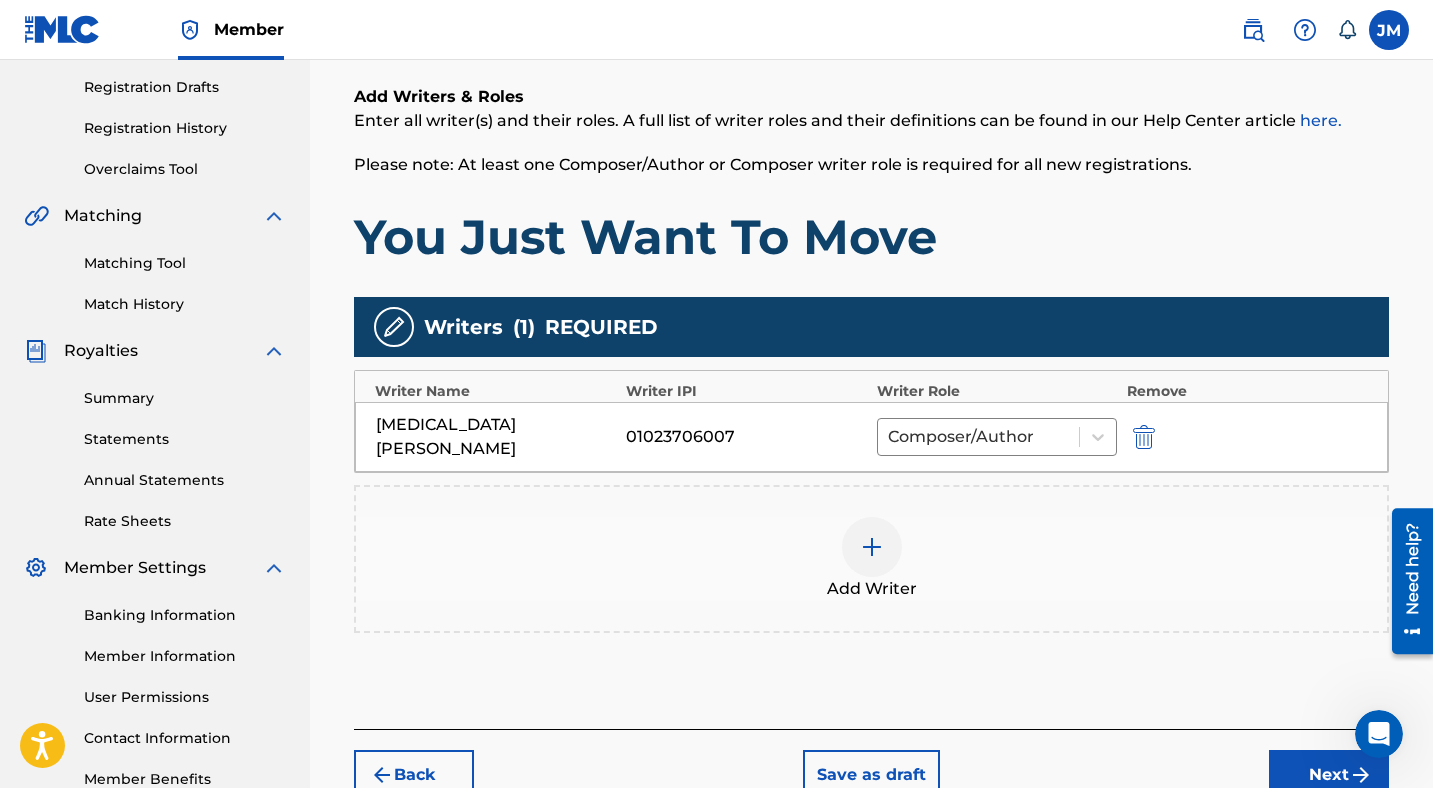 click at bounding box center (872, 547) 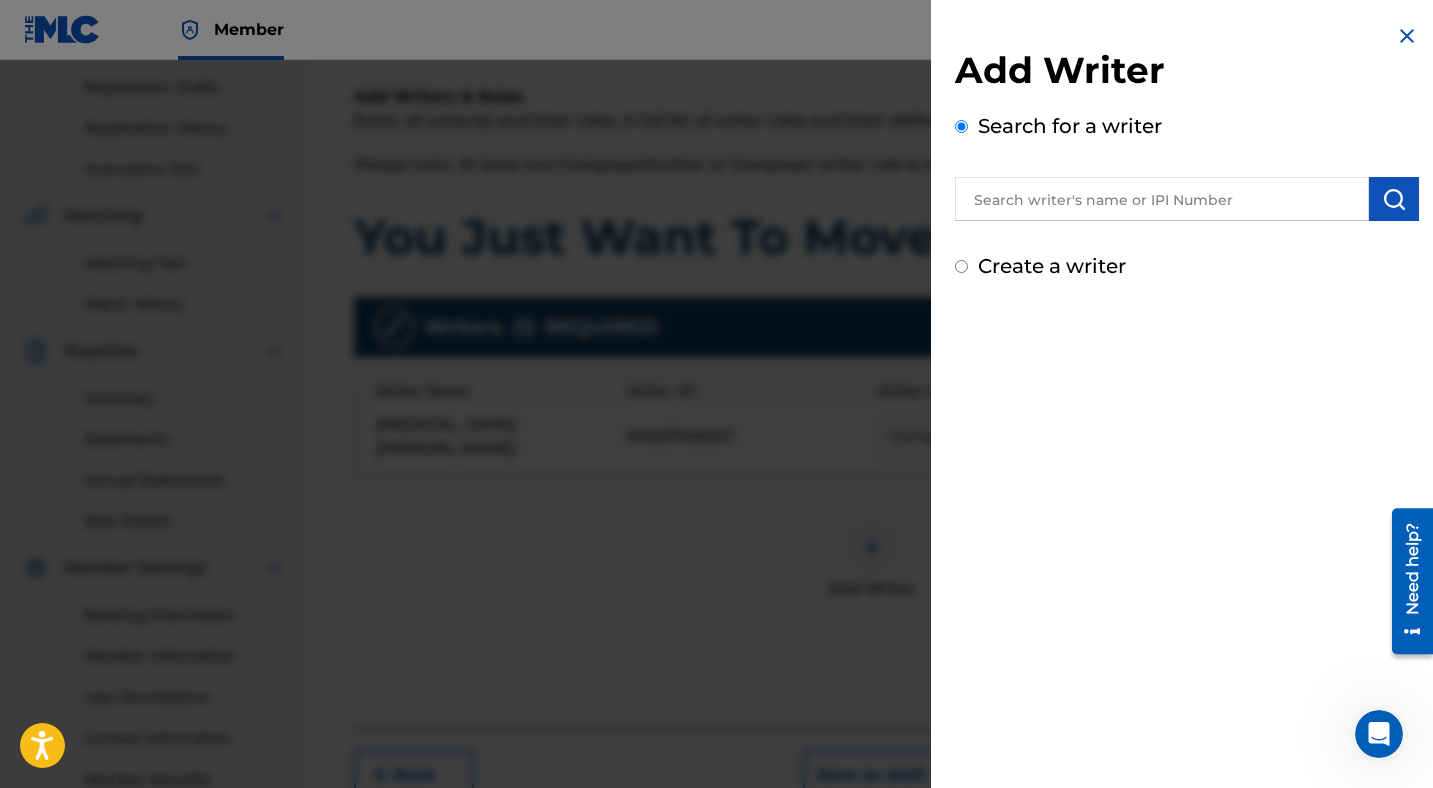 click at bounding box center (1162, 199) 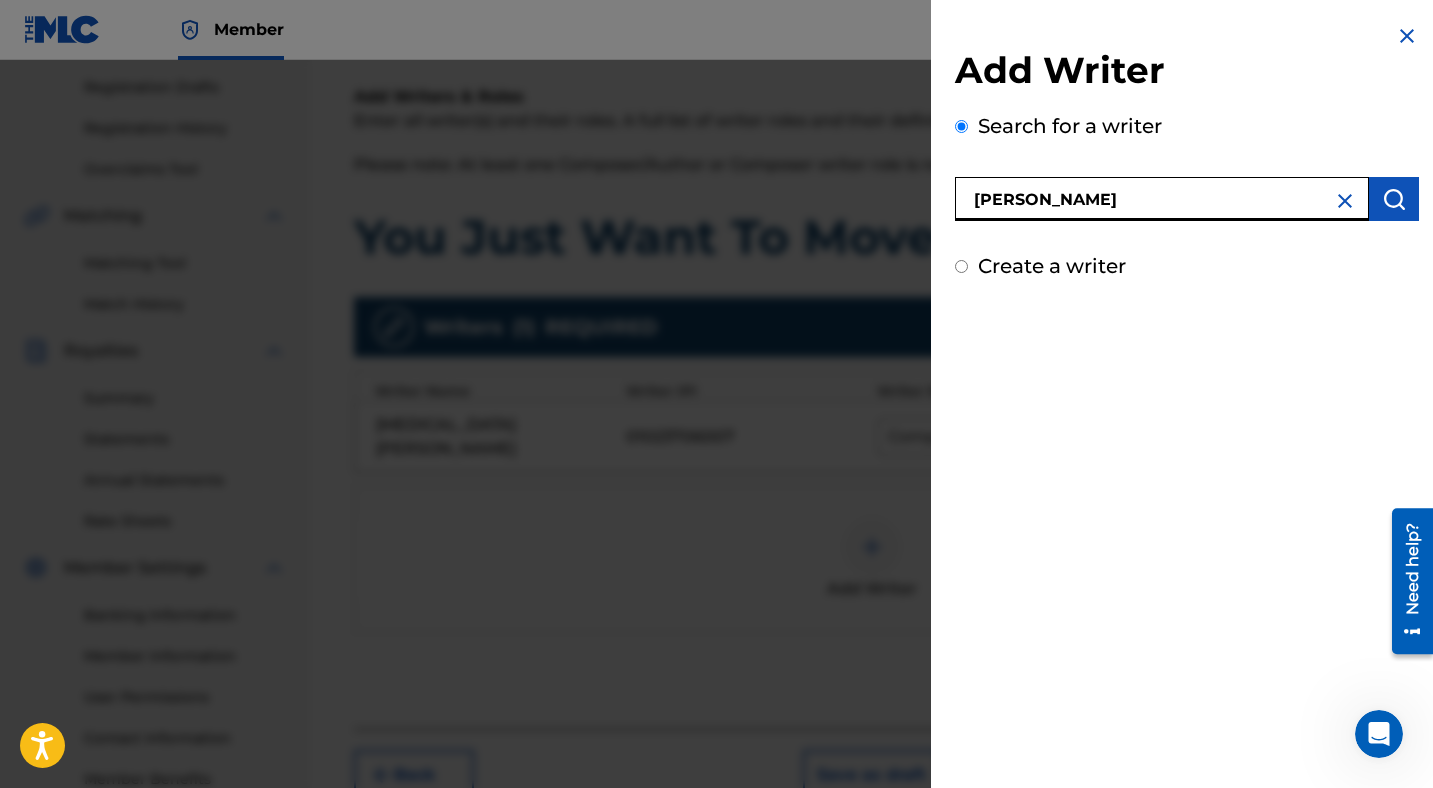 type on "[PERSON_NAME]" 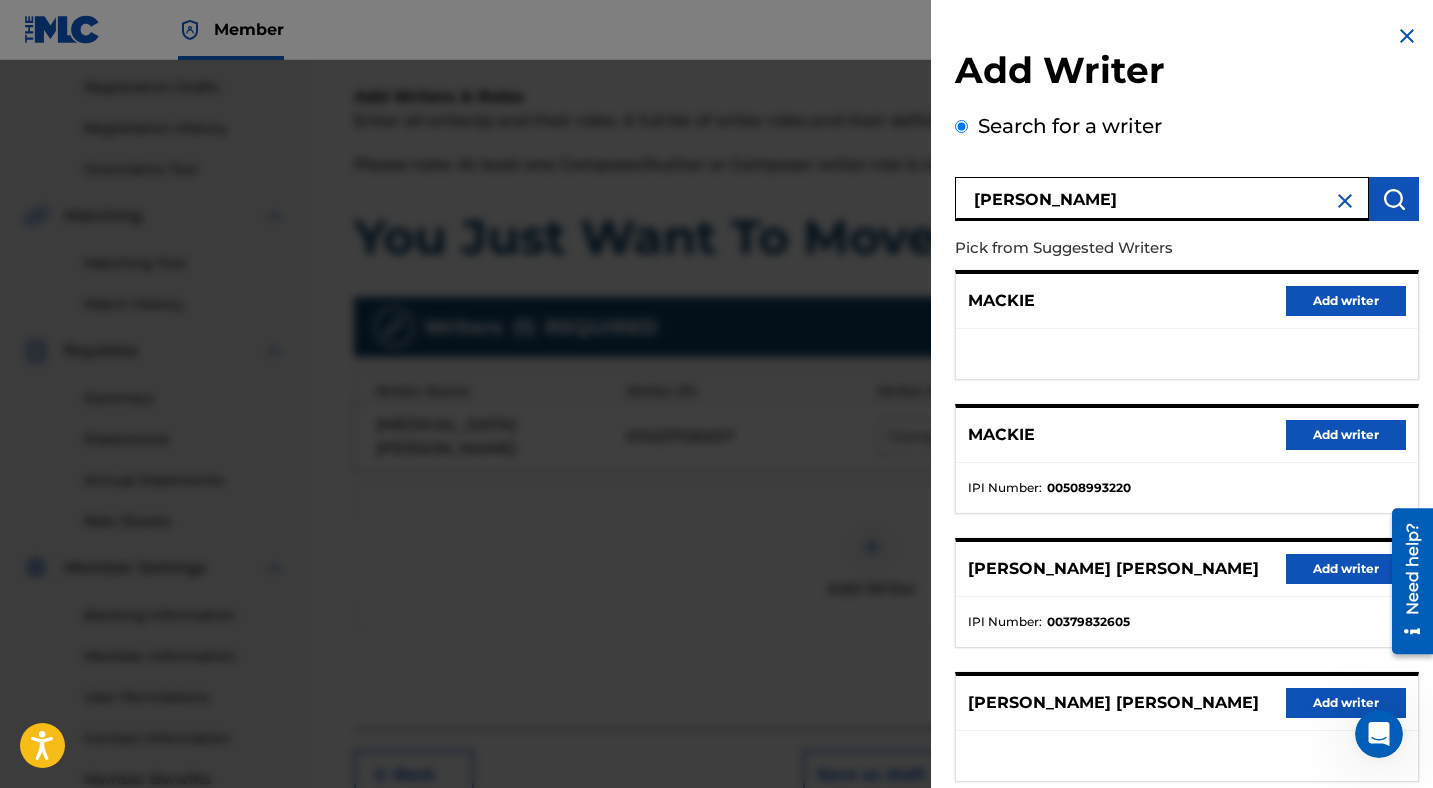 click on "Add writer" at bounding box center [1346, 569] 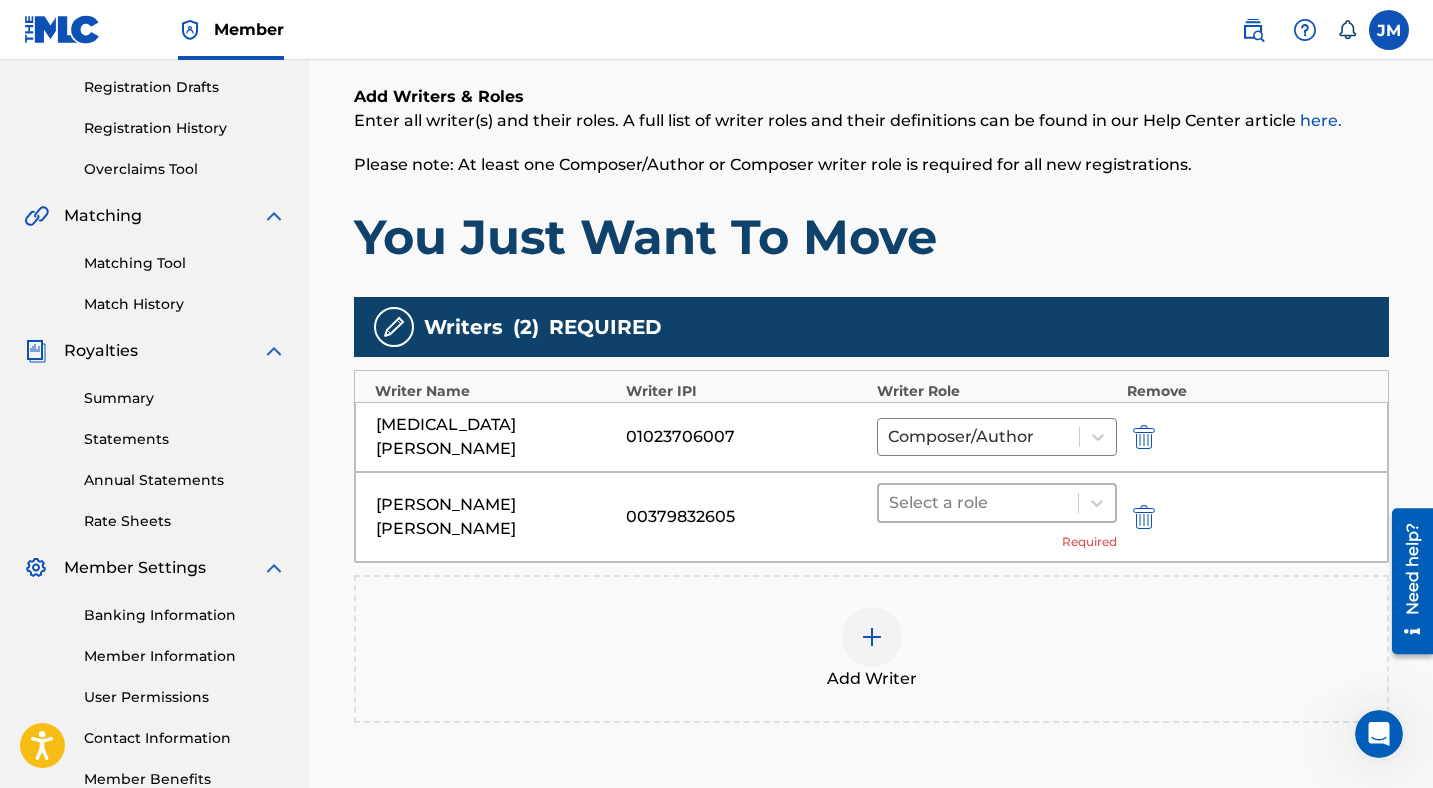 click at bounding box center [978, 503] 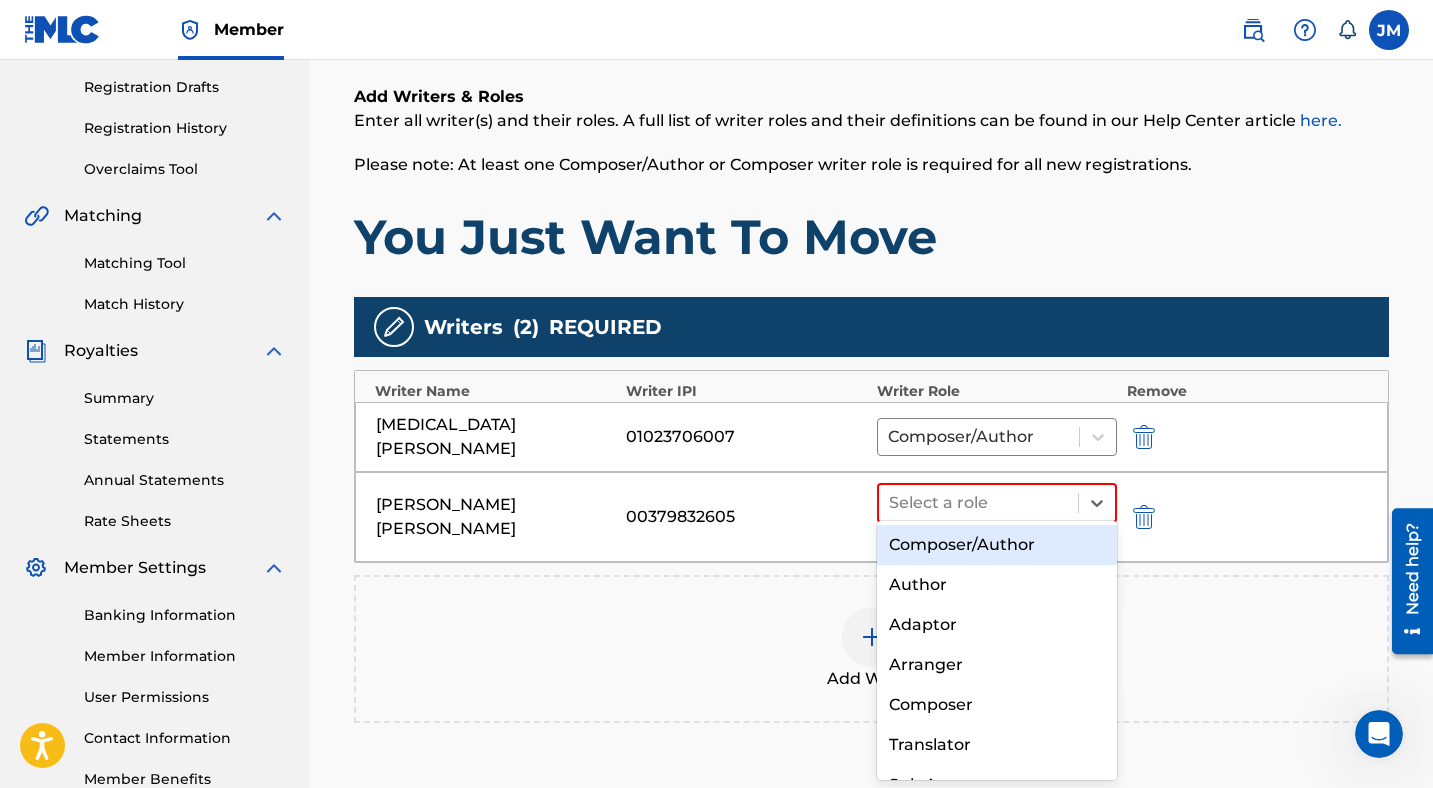 click on "Composer/Author" at bounding box center [997, 545] 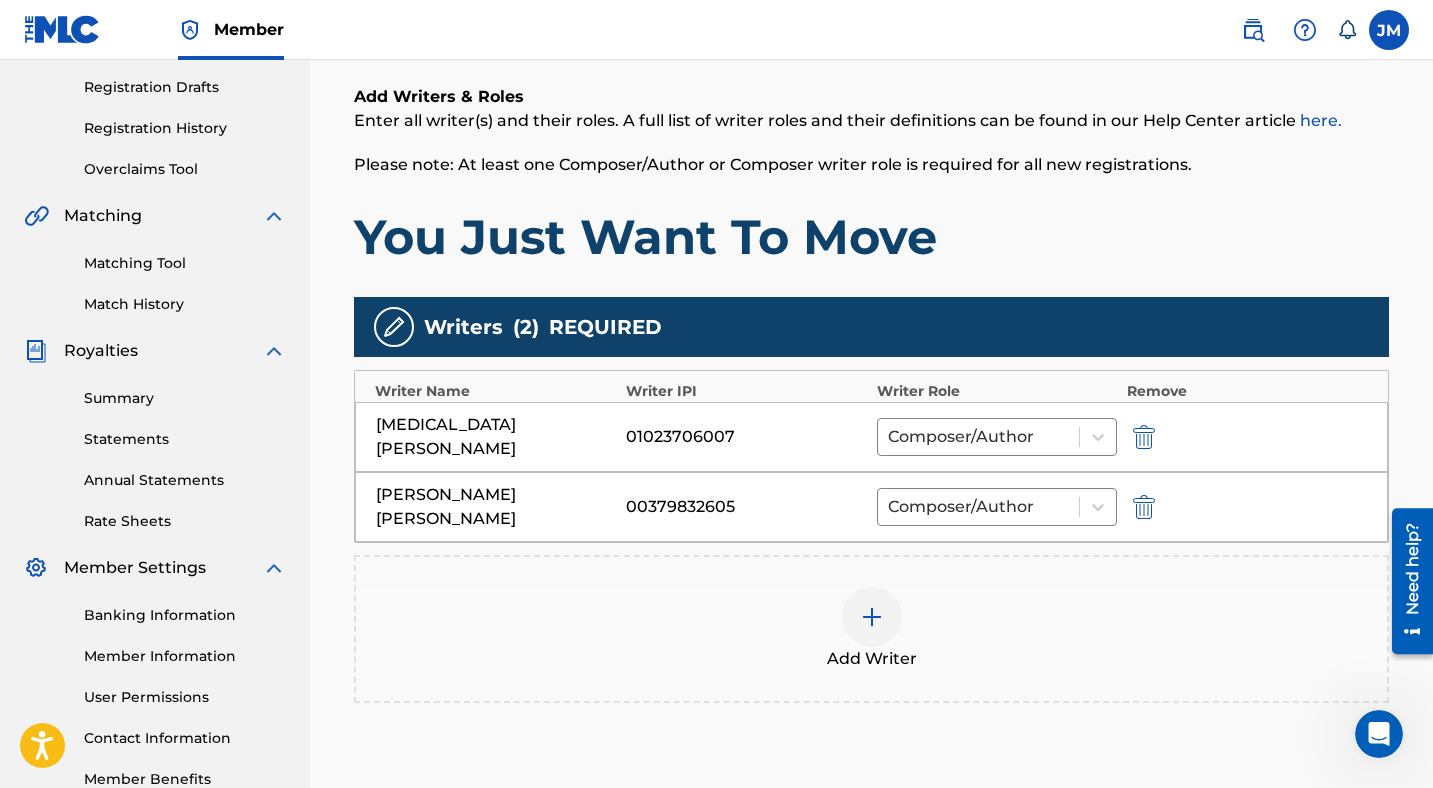 click at bounding box center (872, 617) 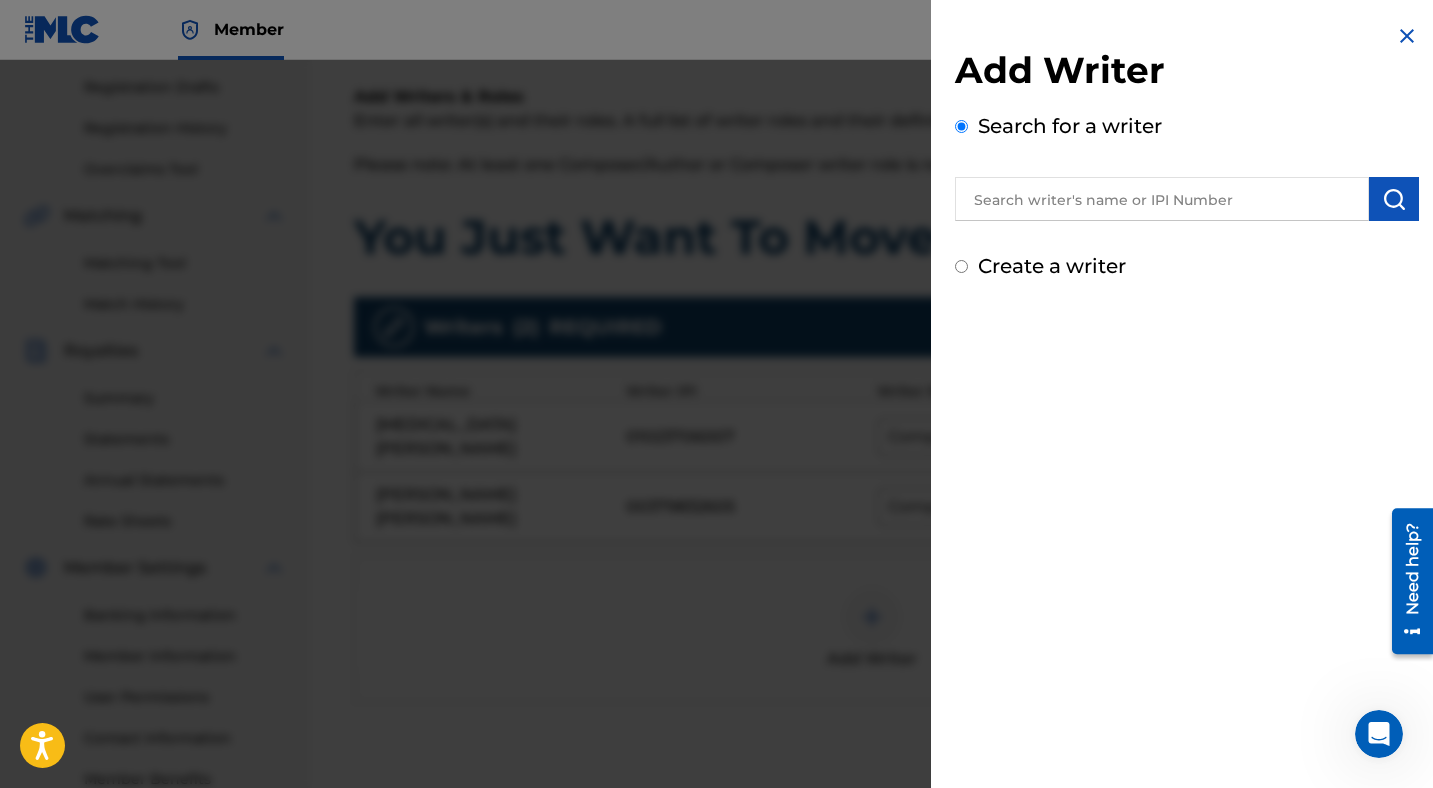 click at bounding box center [1162, 199] 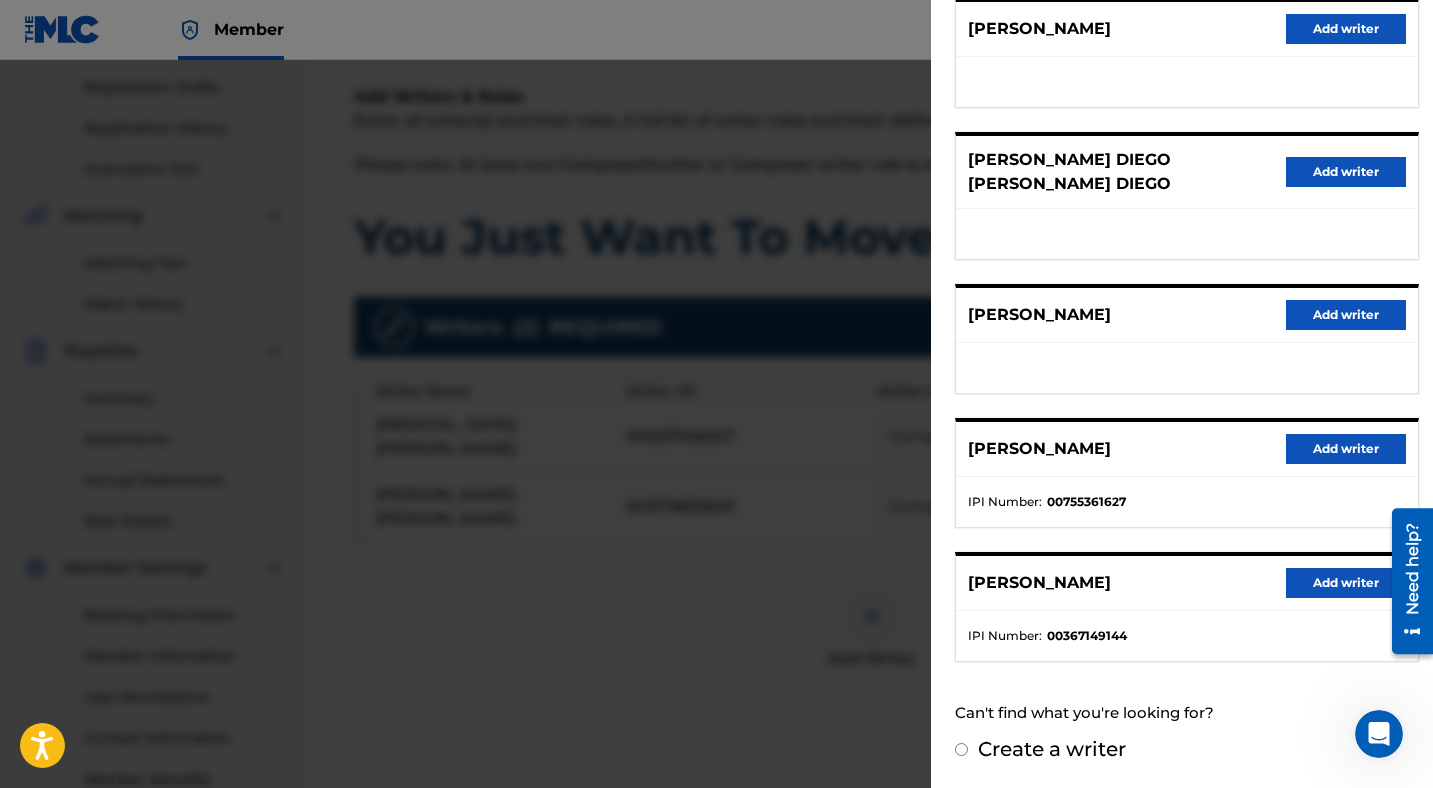 scroll, scrollTop: 0, scrollLeft: 0, axis: both 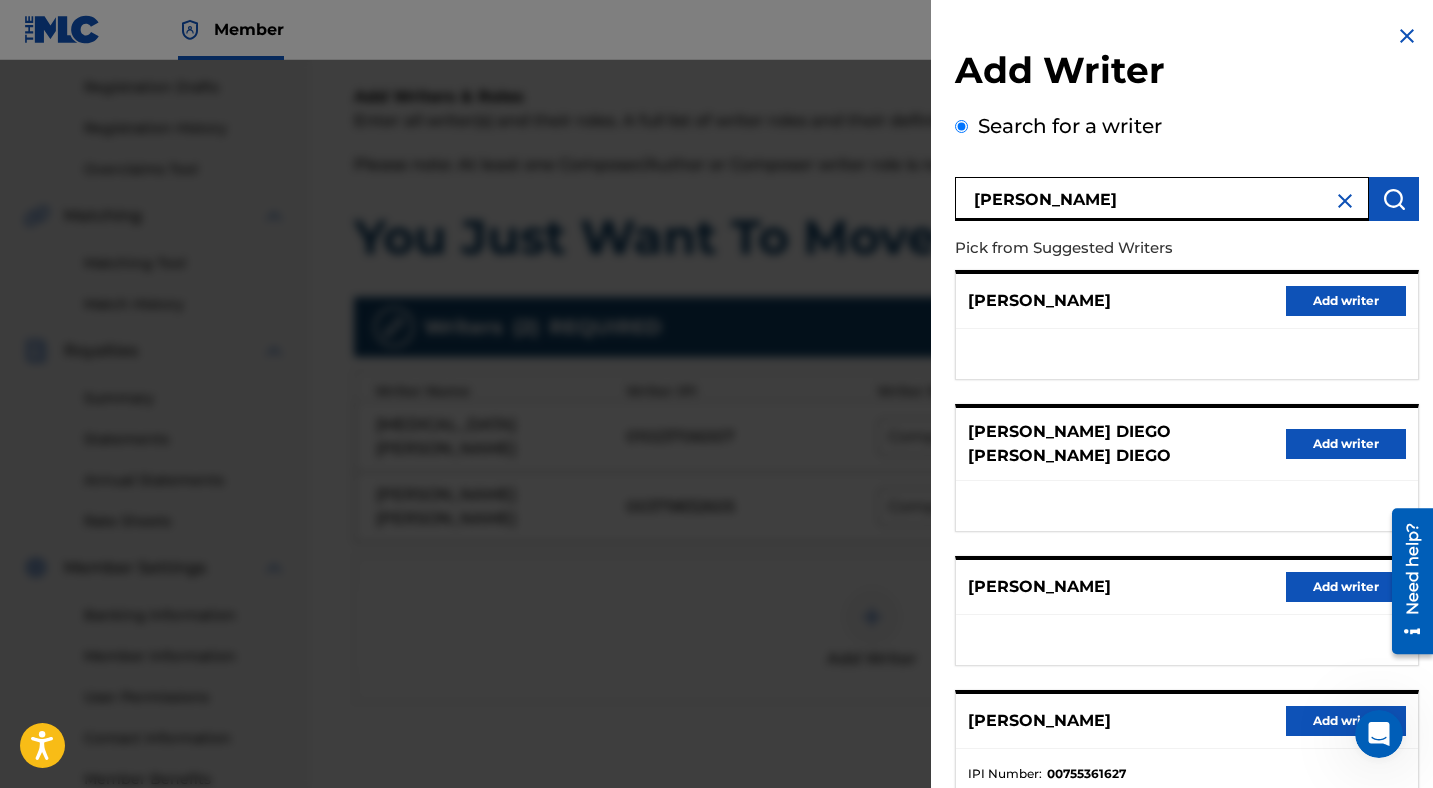 click on "[PERSON_NAME]" at bounding box center [1162, 199] 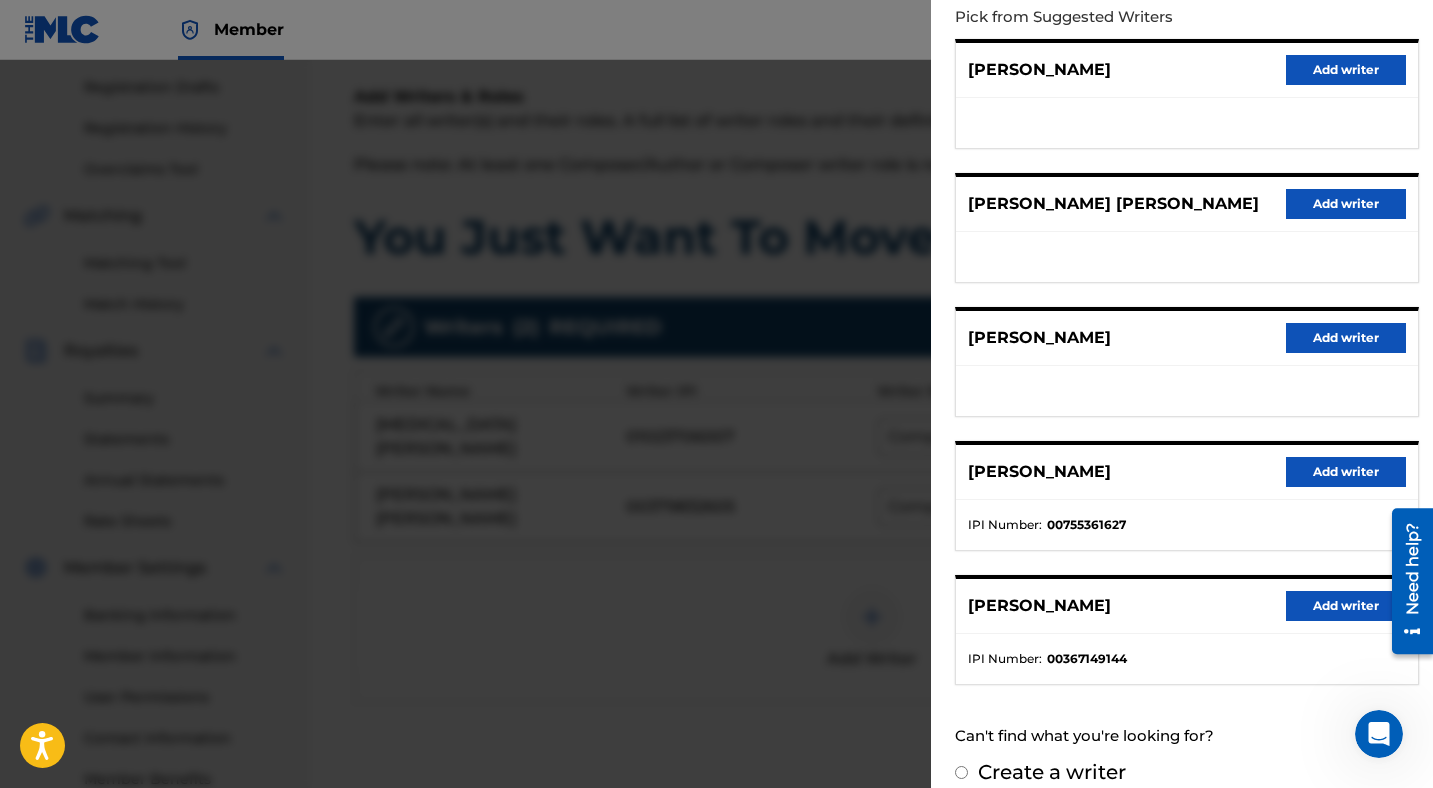 scroll, scrollTop: 247, scrollLeft: 0, axis: vertical 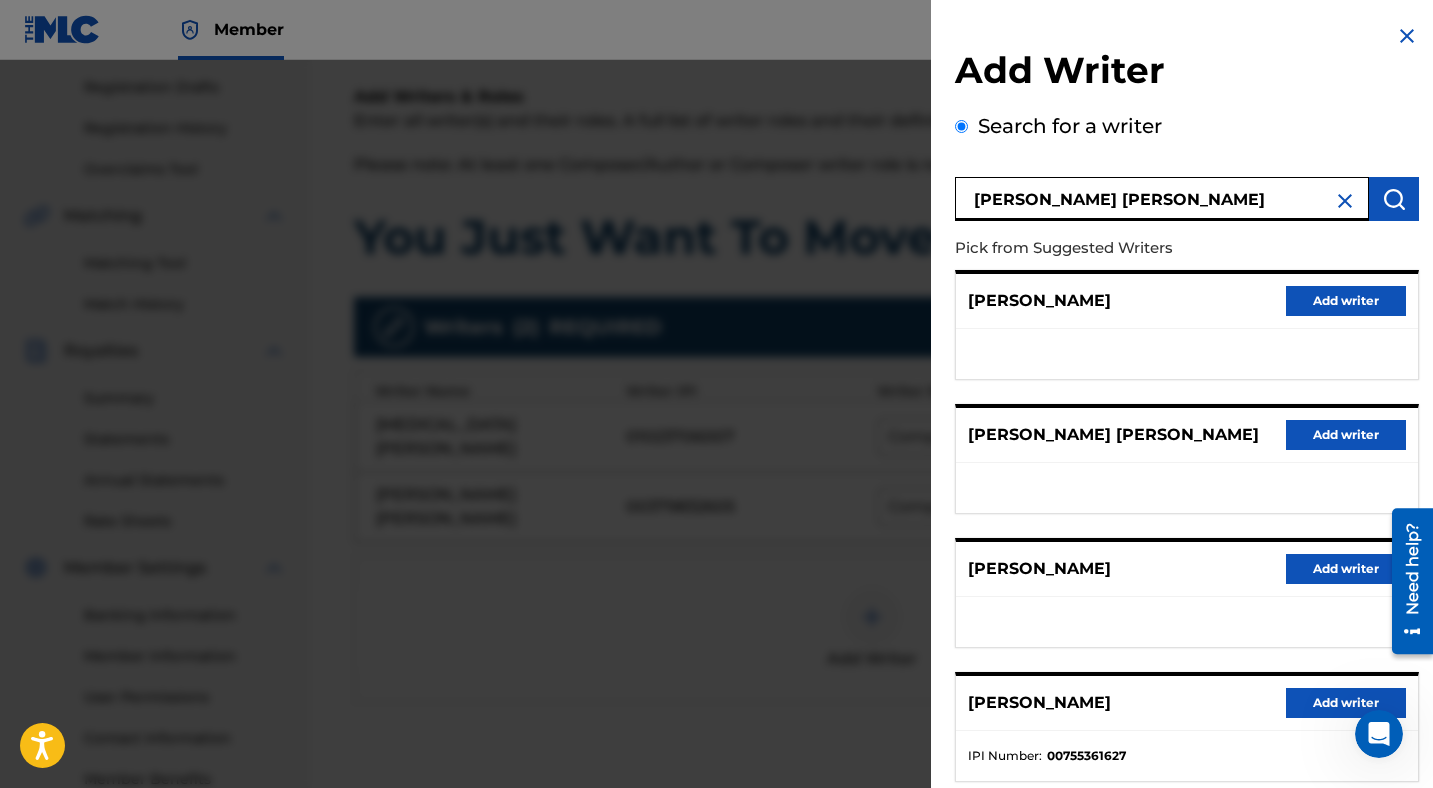 drag, startPoint x: 1187, startPoint y: 200, endPoint x: 889, endPoint y: 196, distance: 298.02686 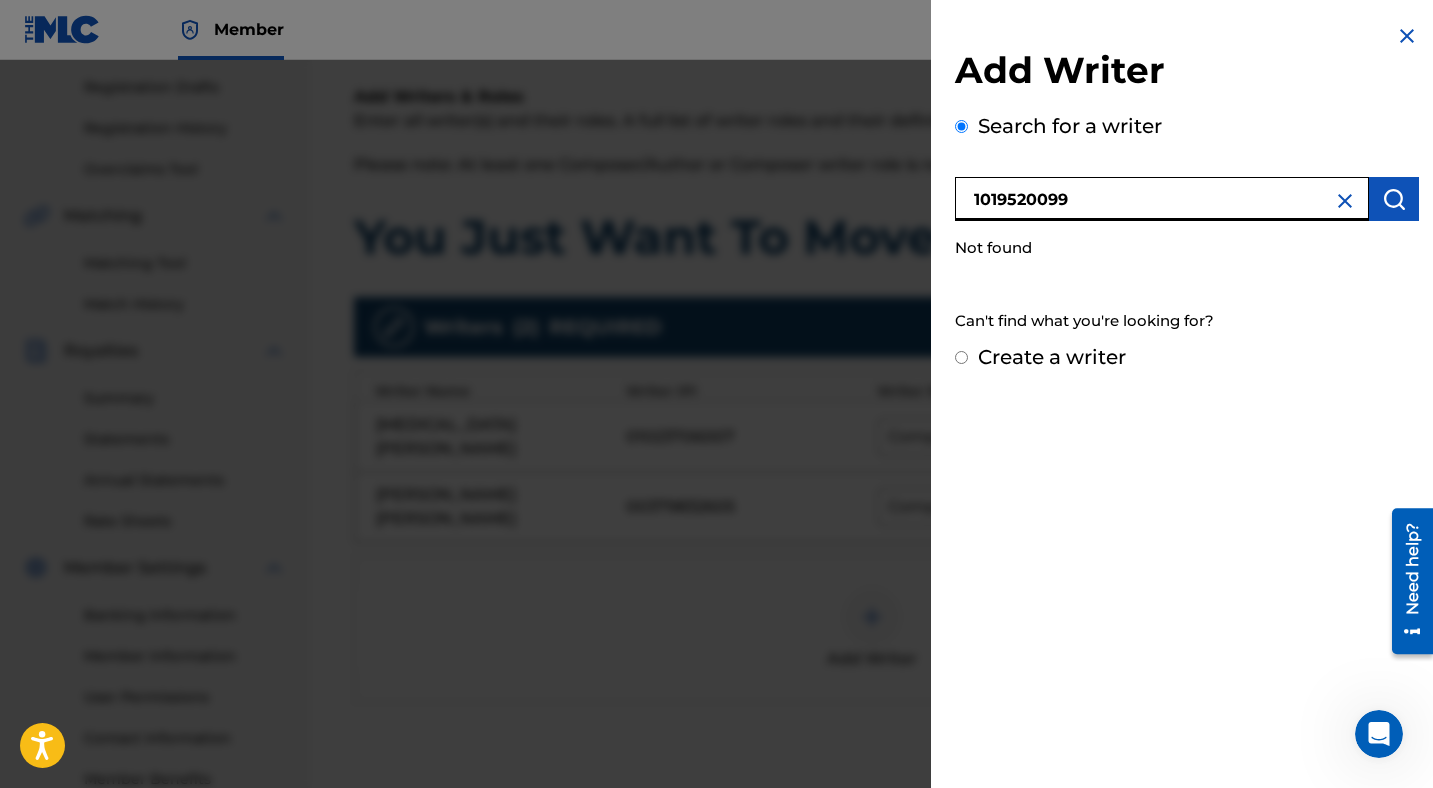 click on "1019520099" at bounding box center [1162, 199] 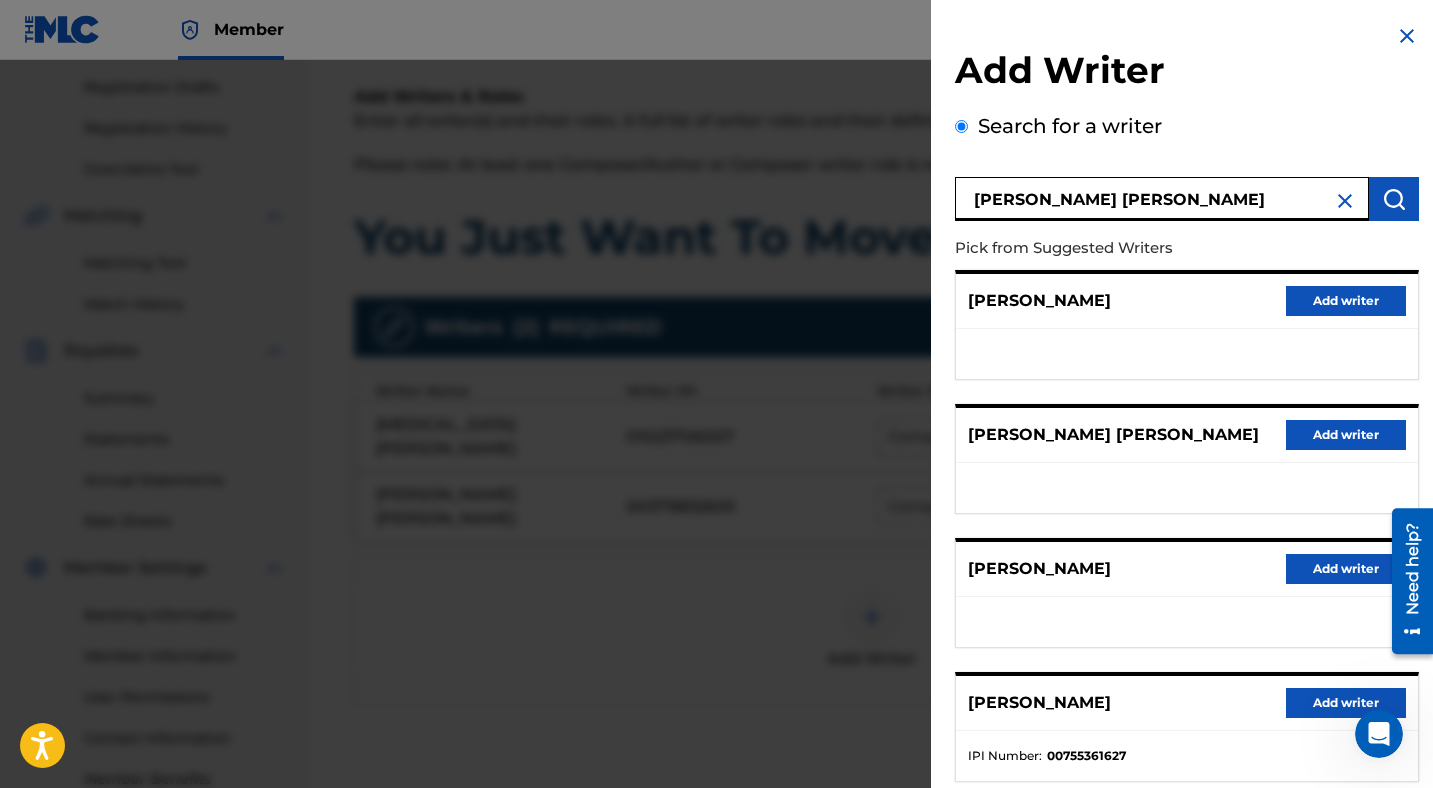 scroll, scrollTop: 15, scrollLeft: 0, axis: vertical 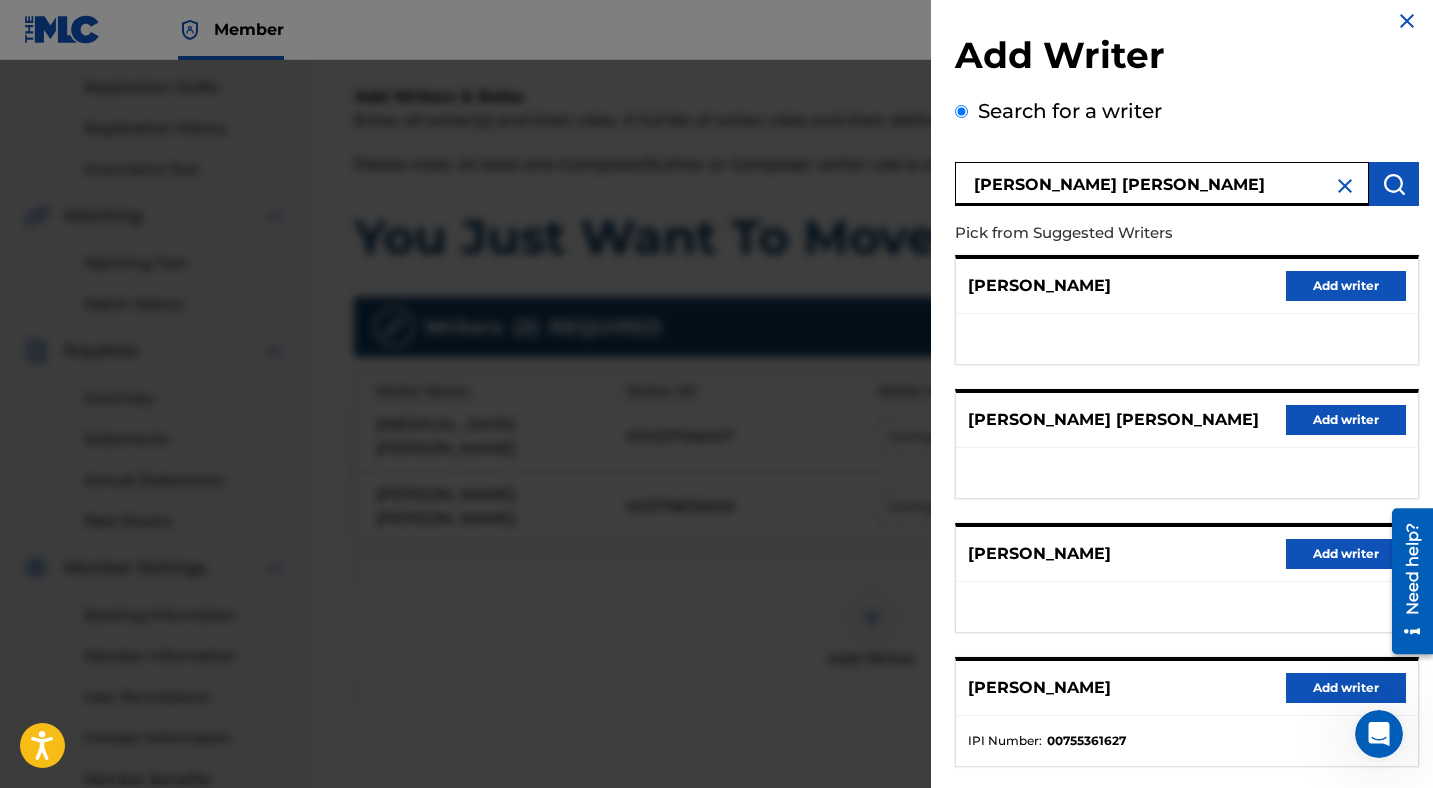 type on "[PERSON_NAME] [PERSON_NAME]" 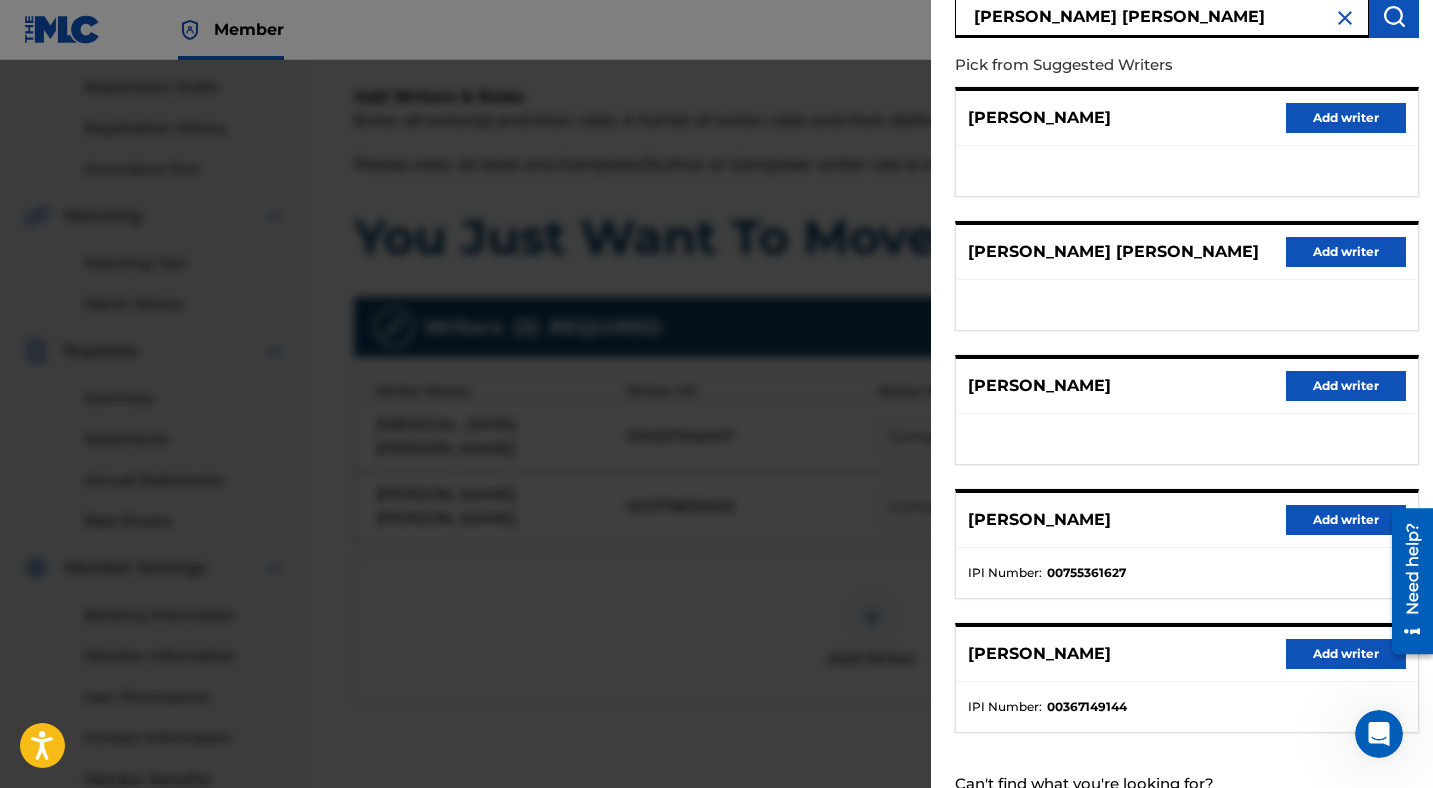 scroll, scrollTop: 254, scrollLeft: 0, axis: vertical 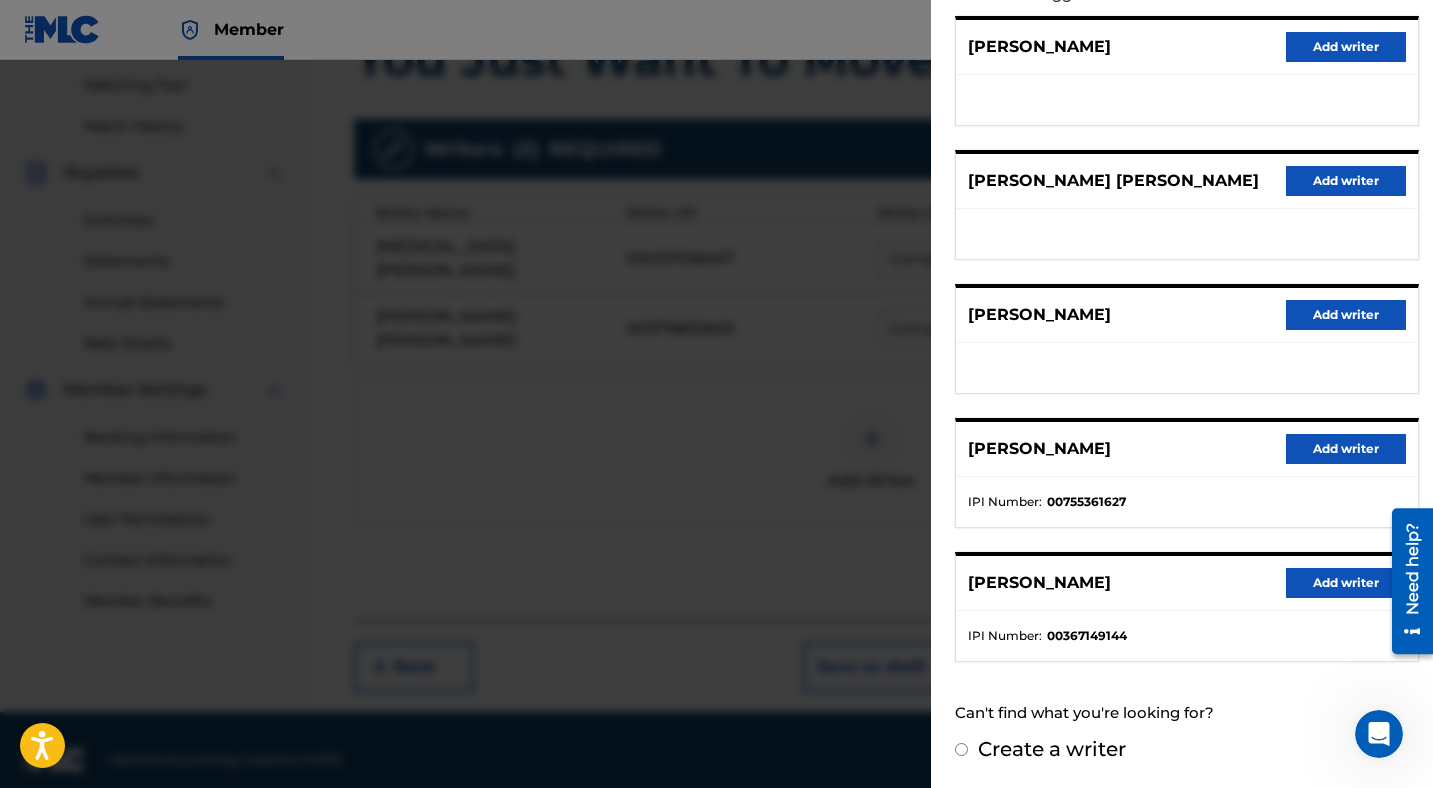 click on "Create a writer" at bounding box center [961, 749] 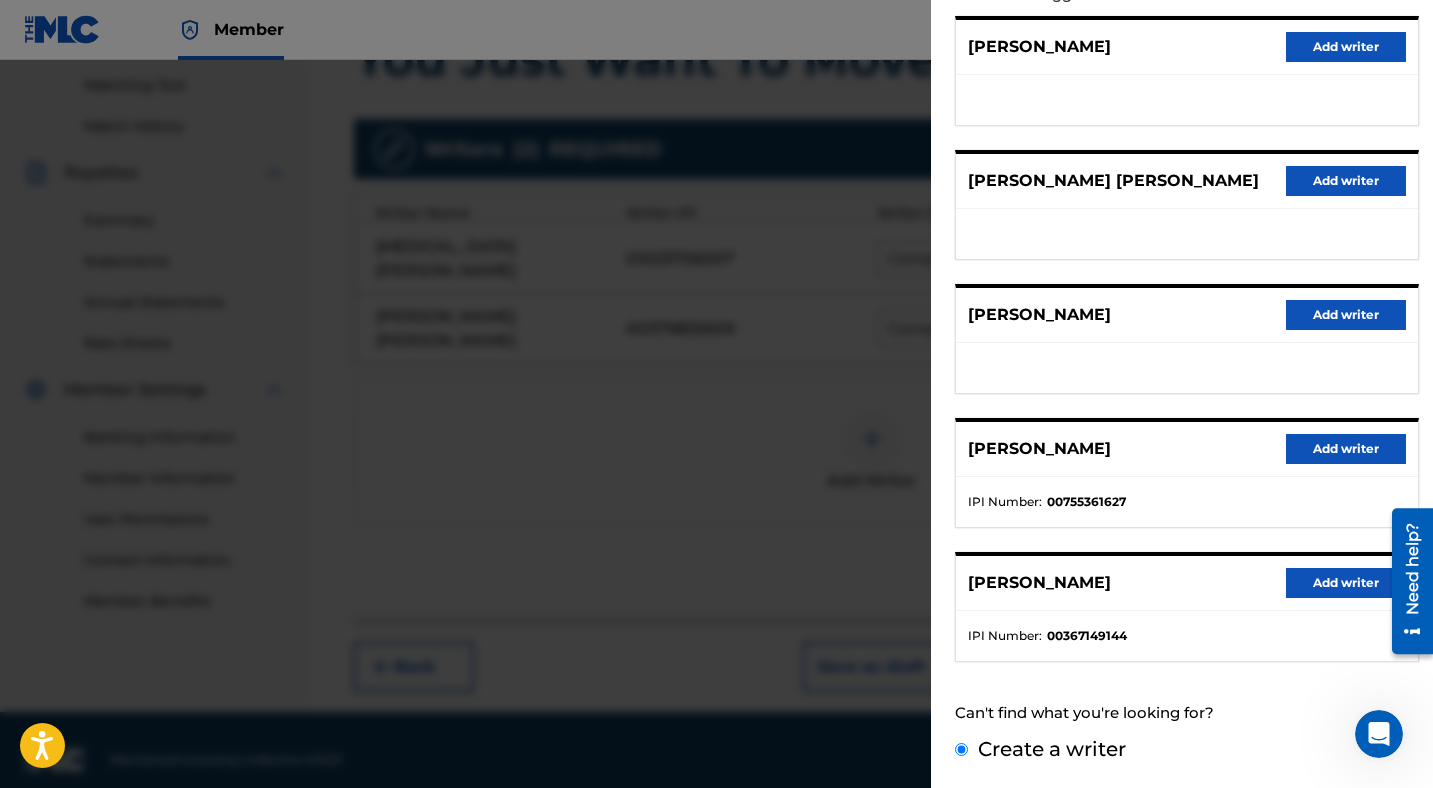 scroll, scrollTop: 78, scrollLeft: 0, axis: vertical 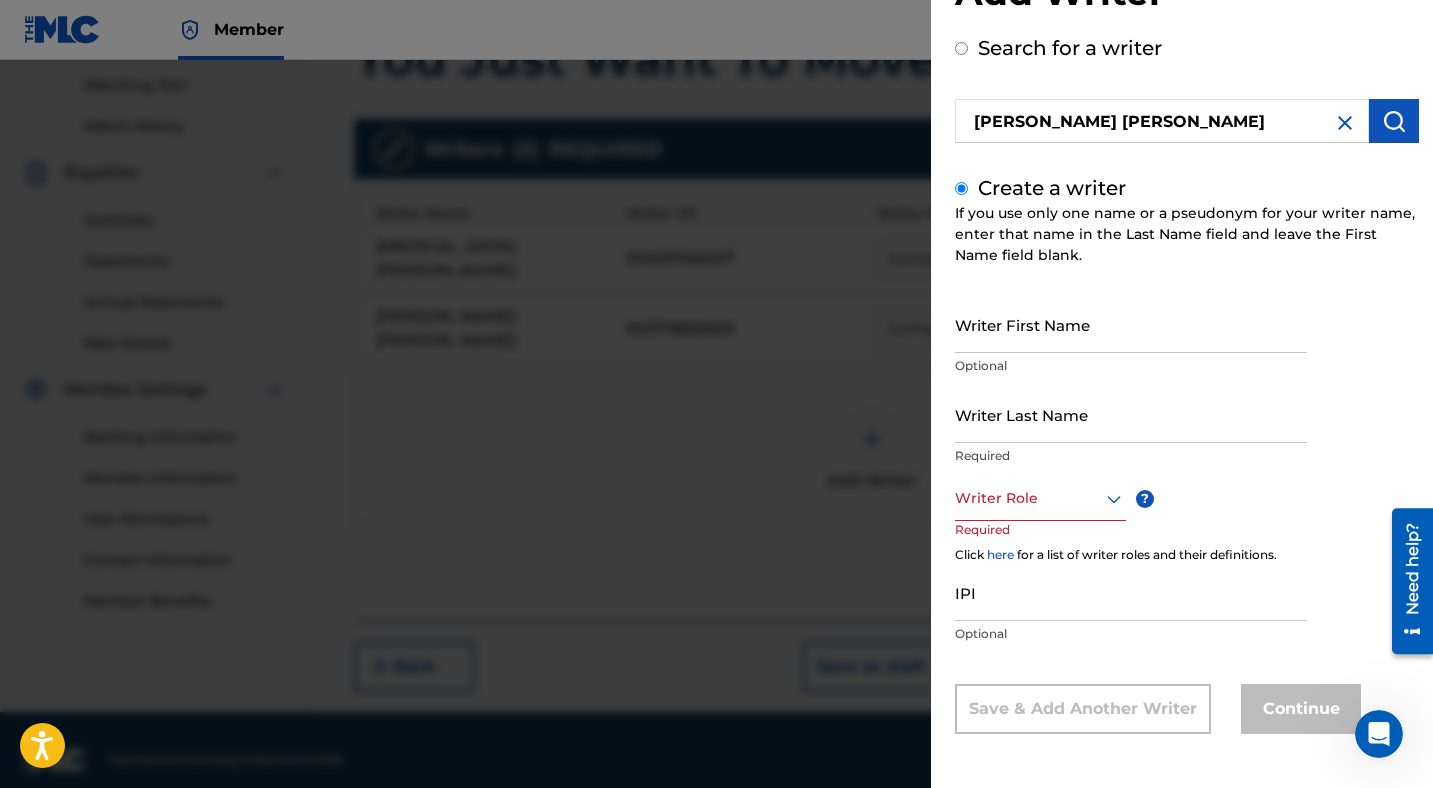 click on "Writer First Name" at bounding box center [1131, 324] 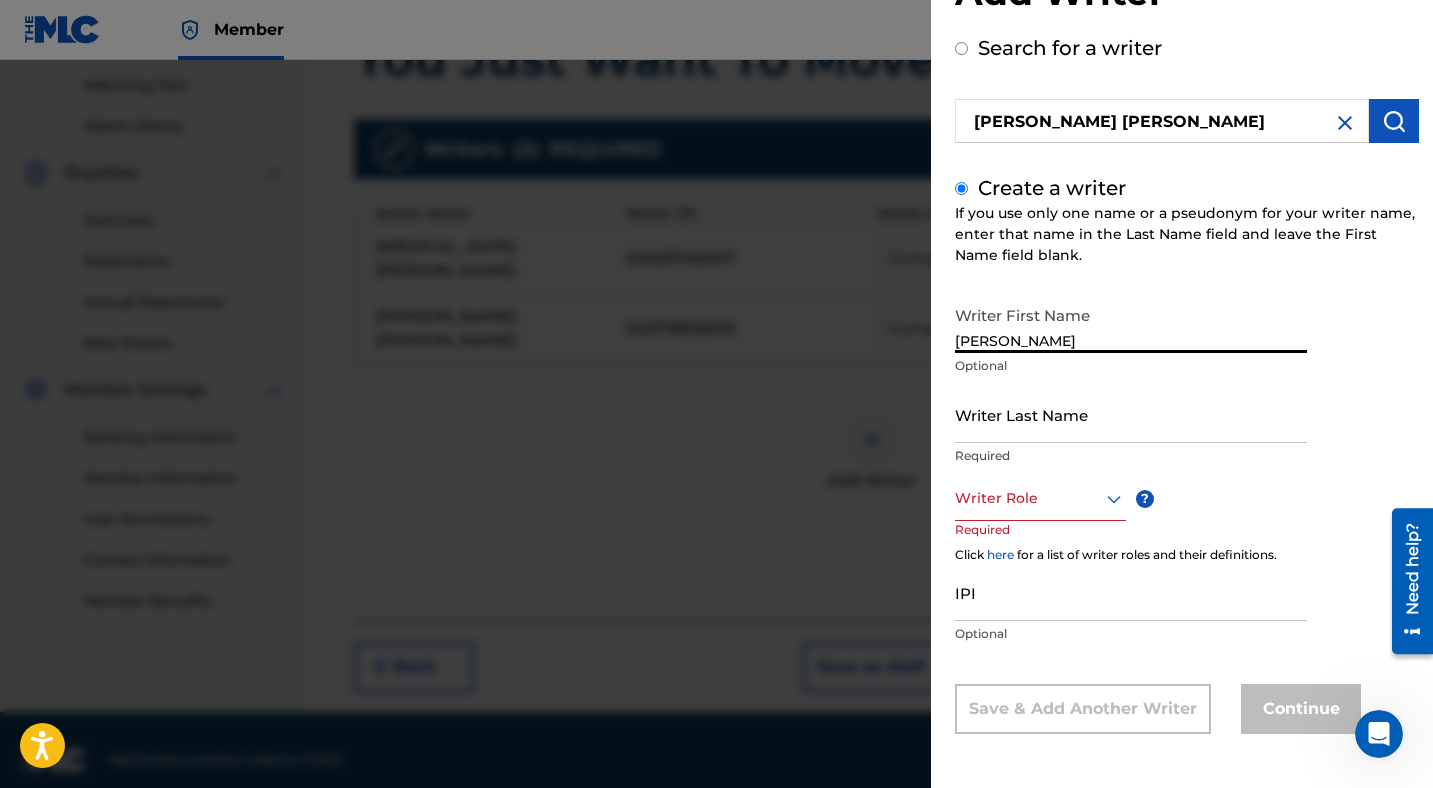 type on "[PERSON_NAME]" 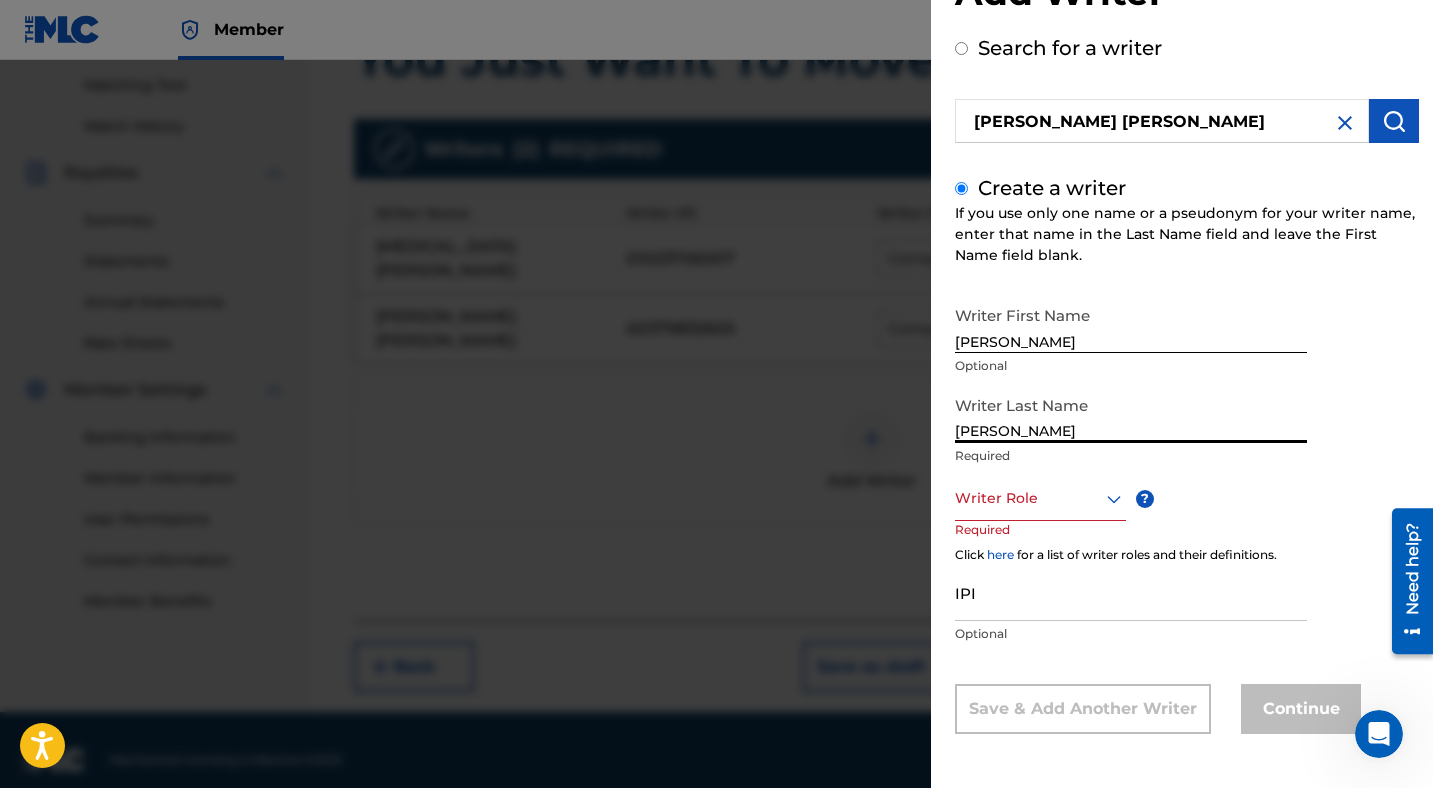 type on "[PERSON_NAME]" 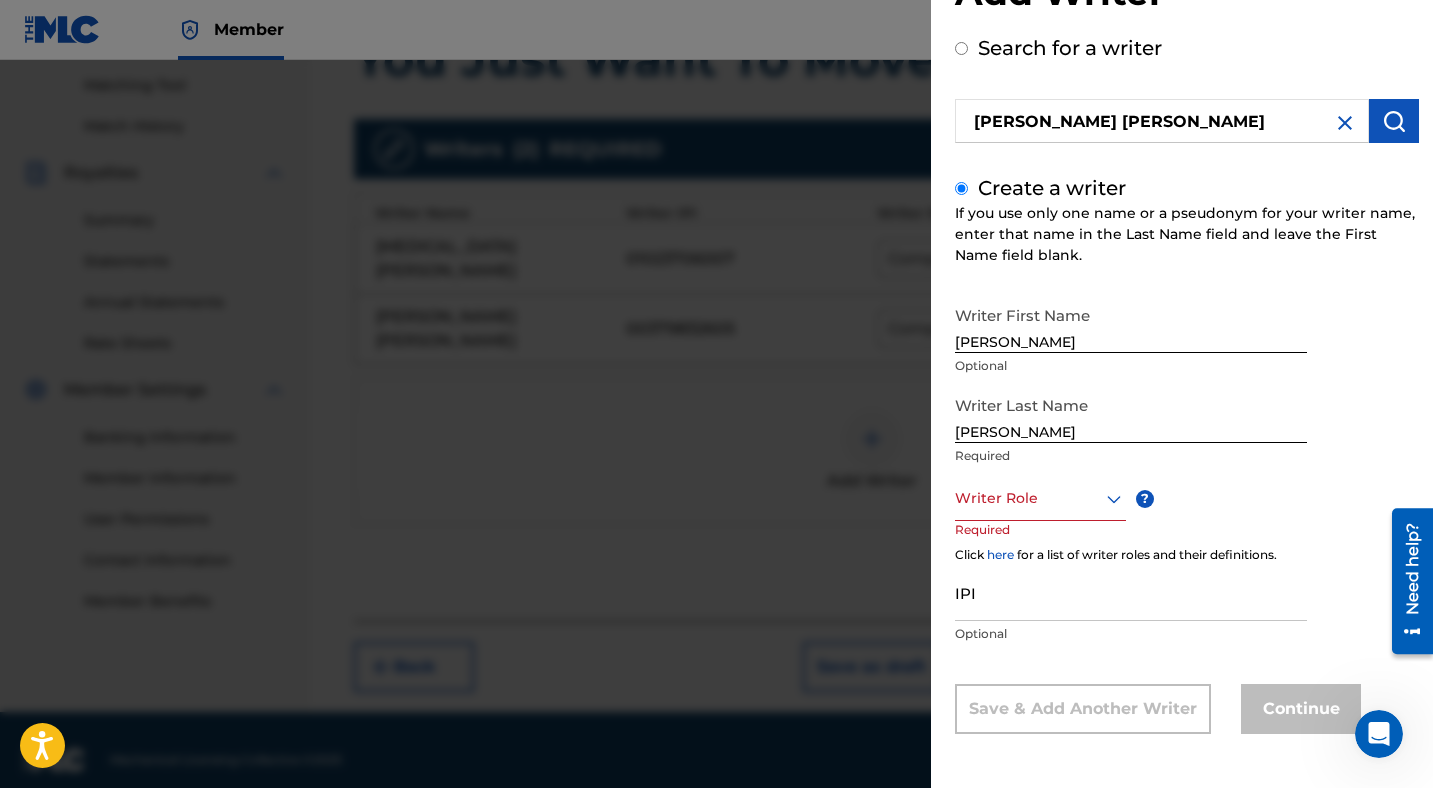 click at bounding box center (1040, 498) 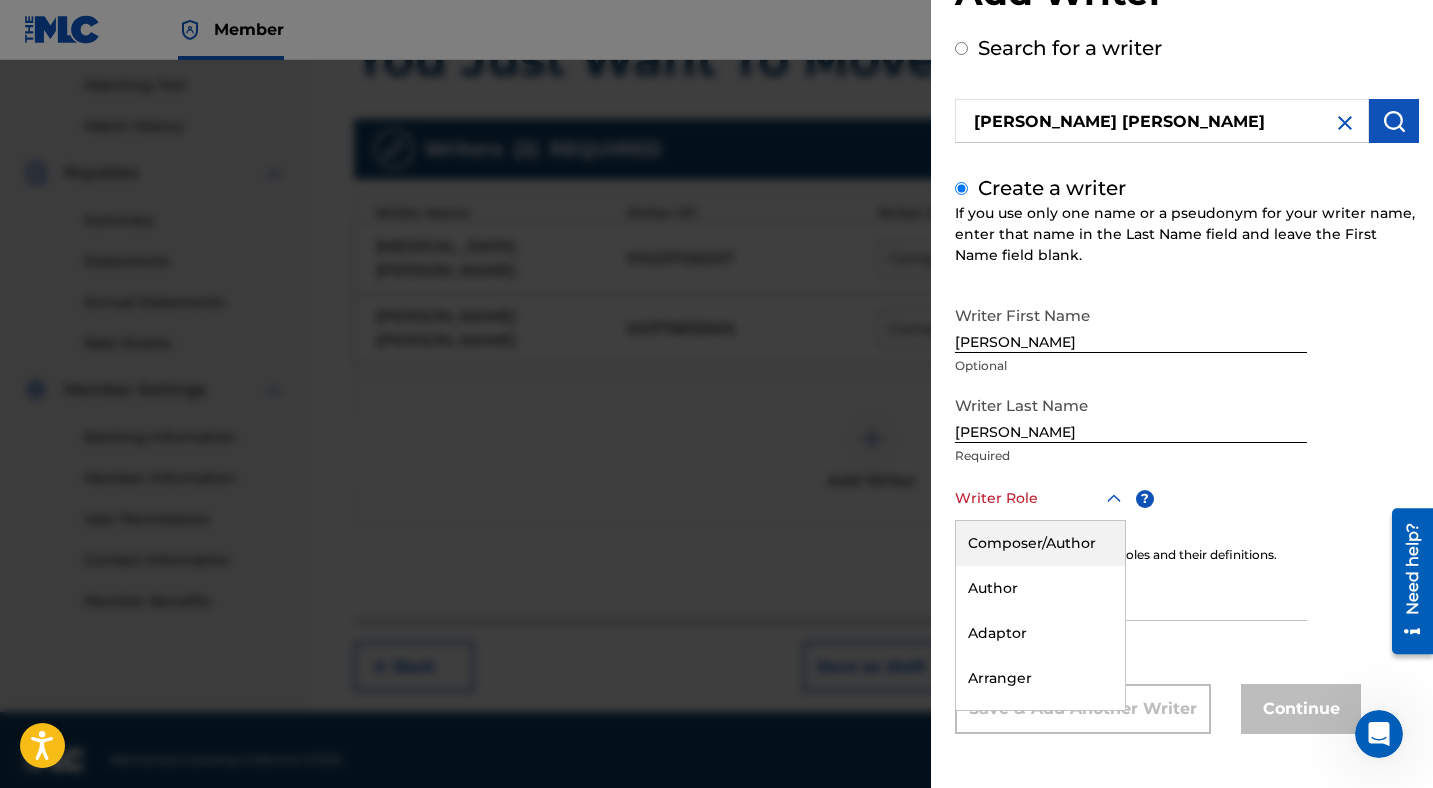click on "Composer/Author" at bounding box center [1040, 543] 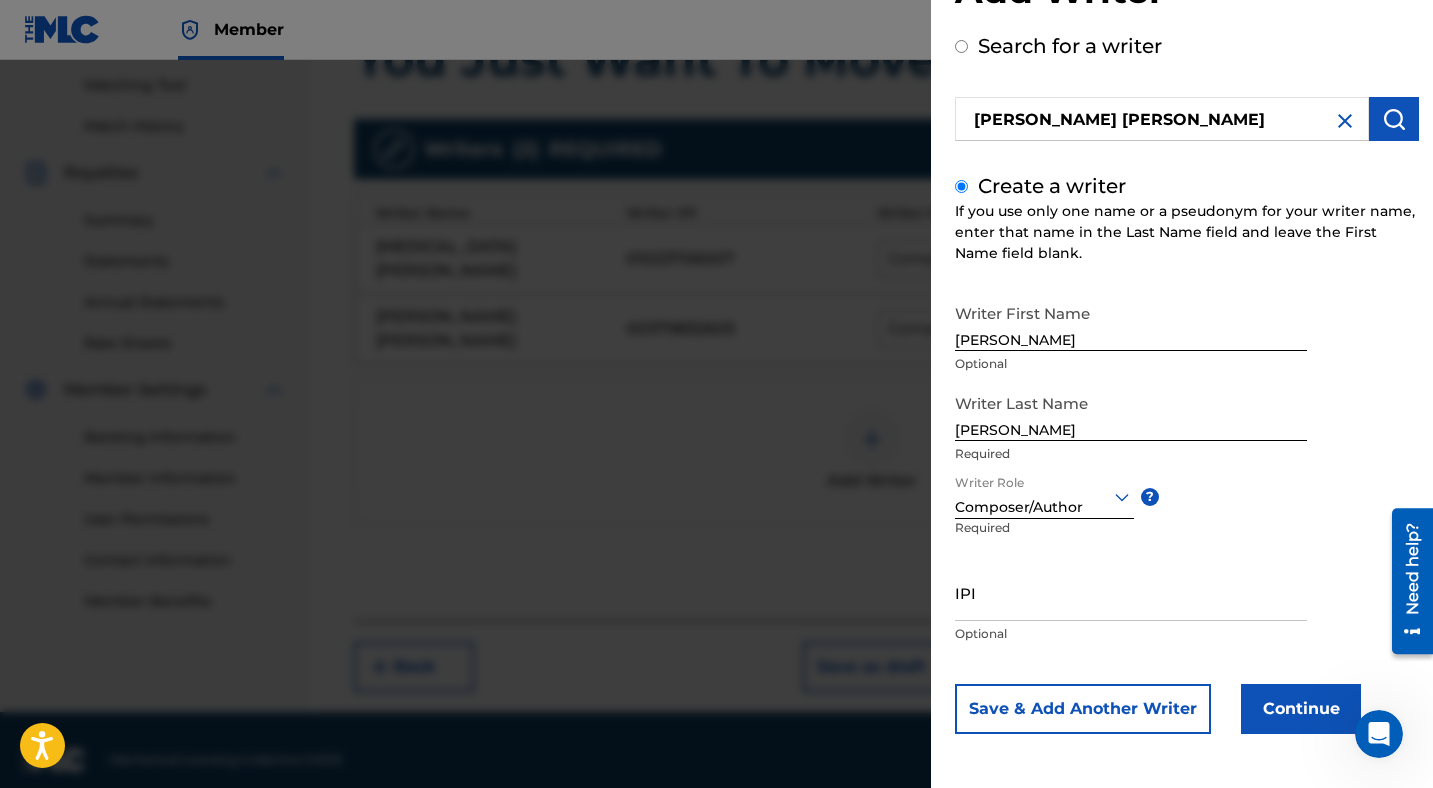 click on "IPI" at bounding box center [1131, 592] 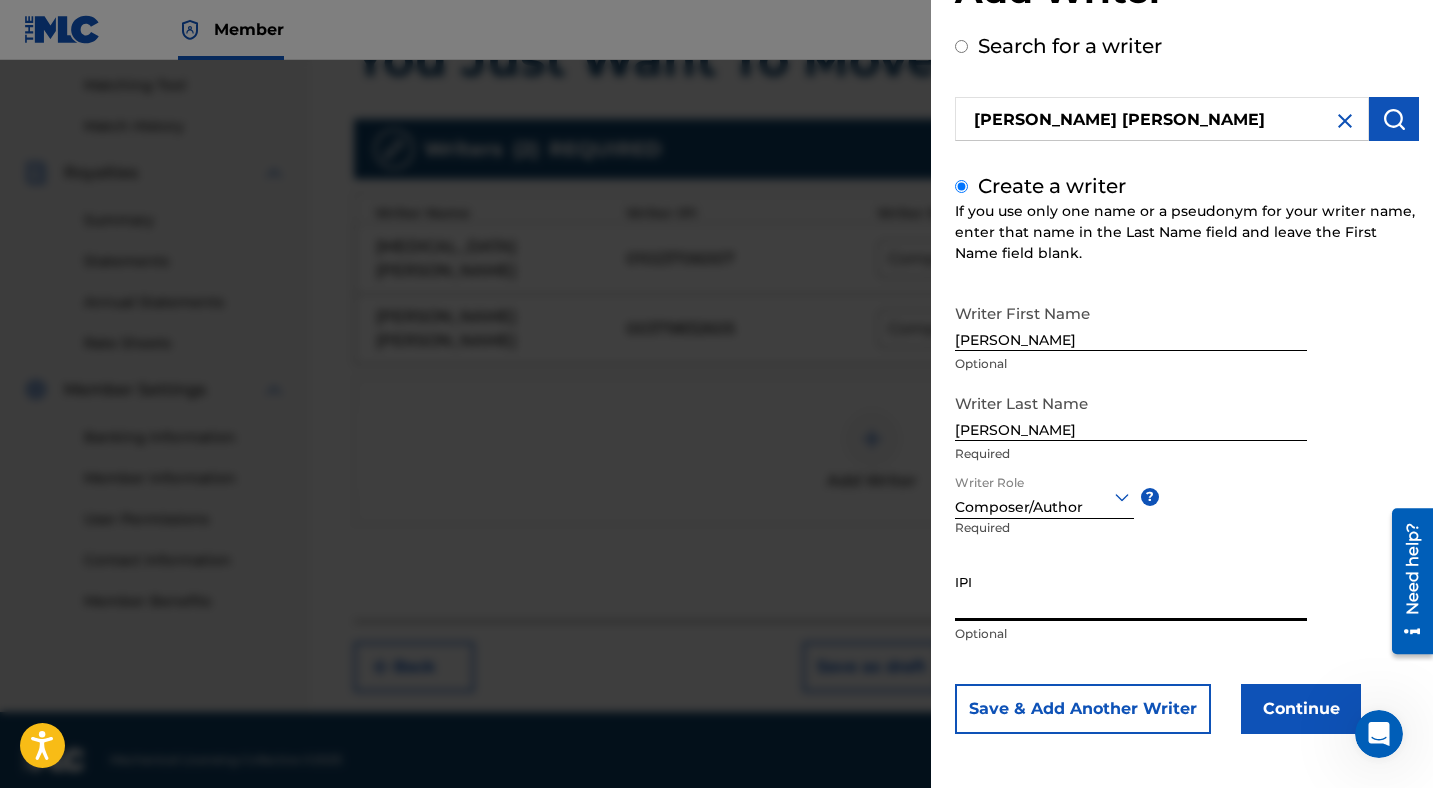 paste on "1019520099" 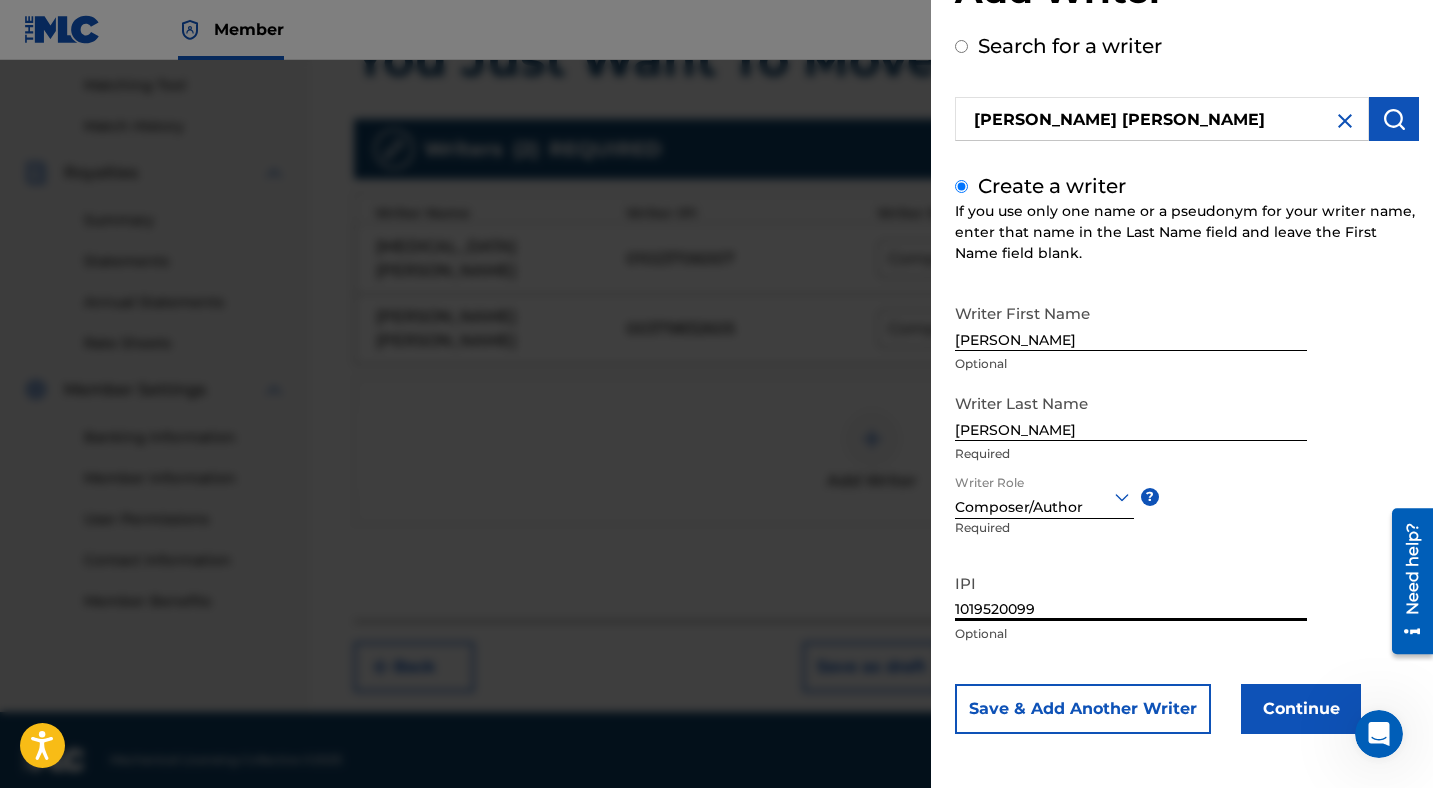 type on "1019520099" 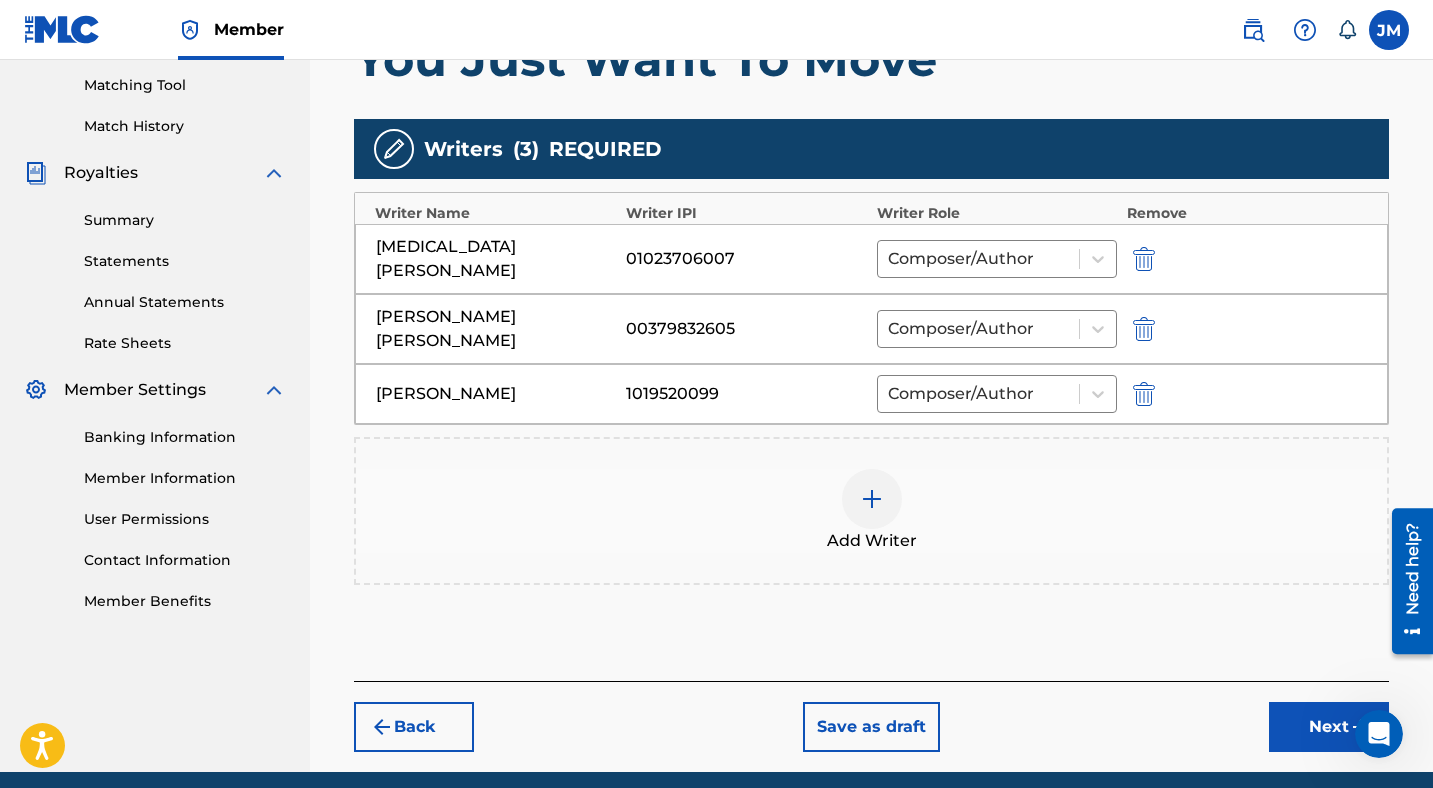 click on "Next" at bounding box center (1329, 727) 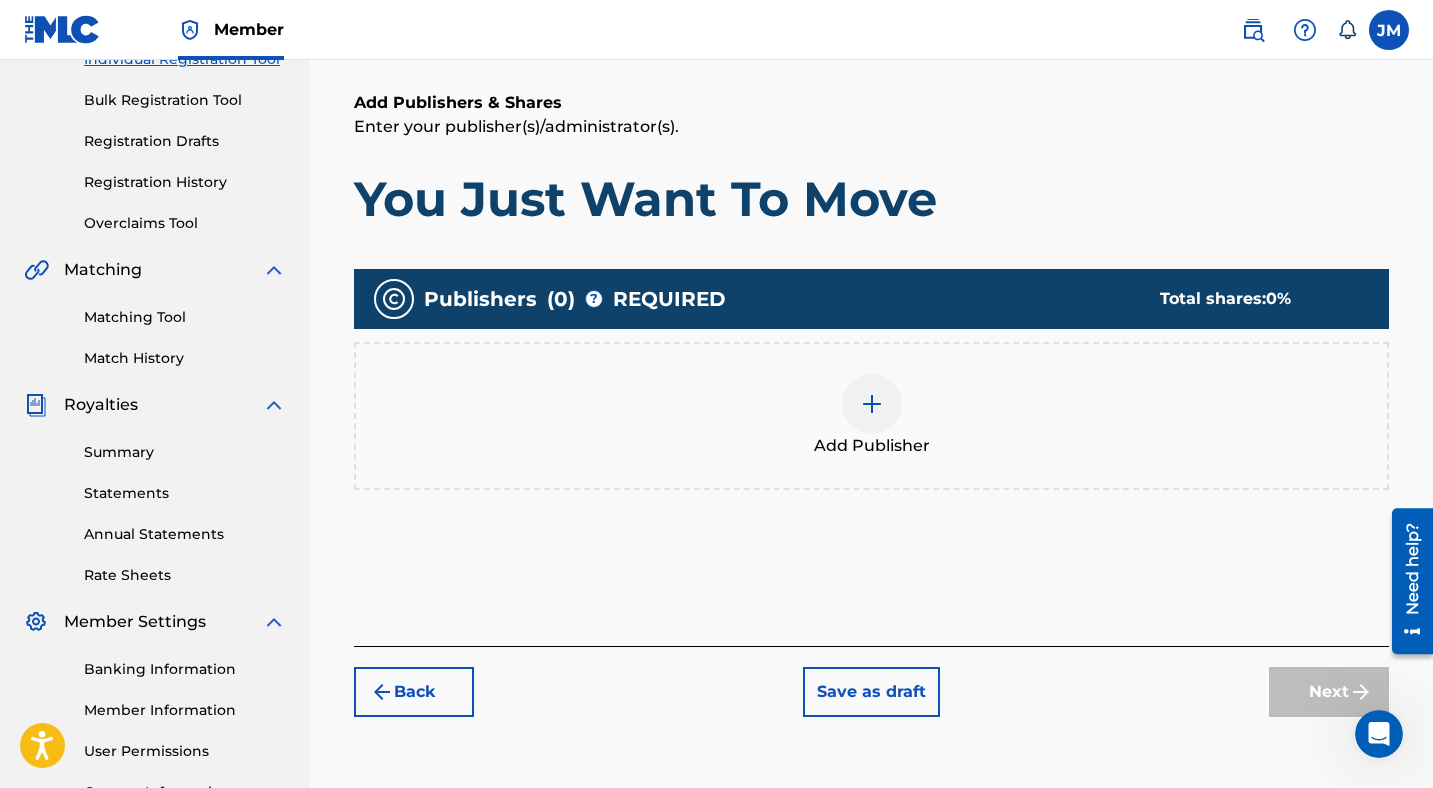 scroll, scrollTop: 279, scrollLeft: 0, axis: vertical 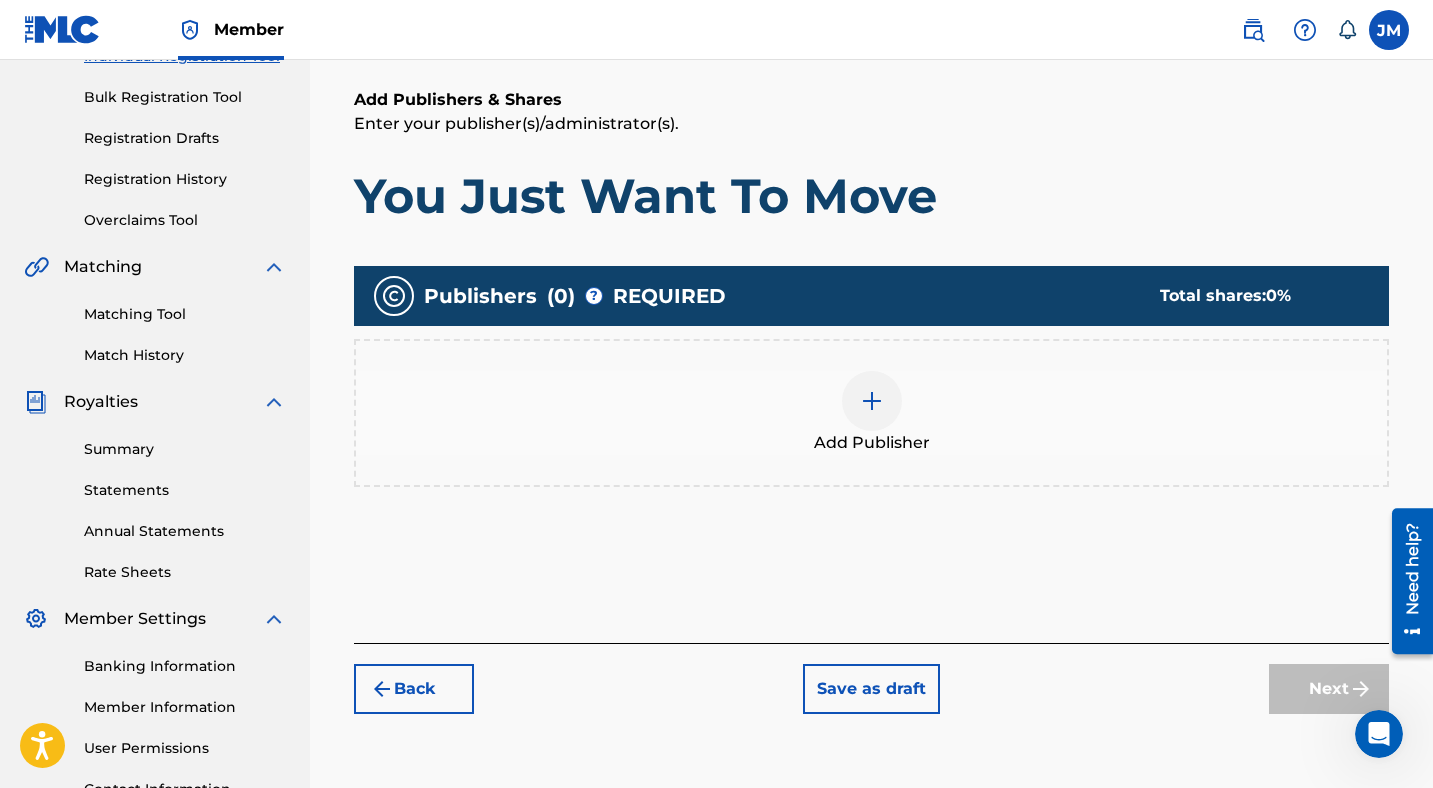 click at bounding box center [872, 401] 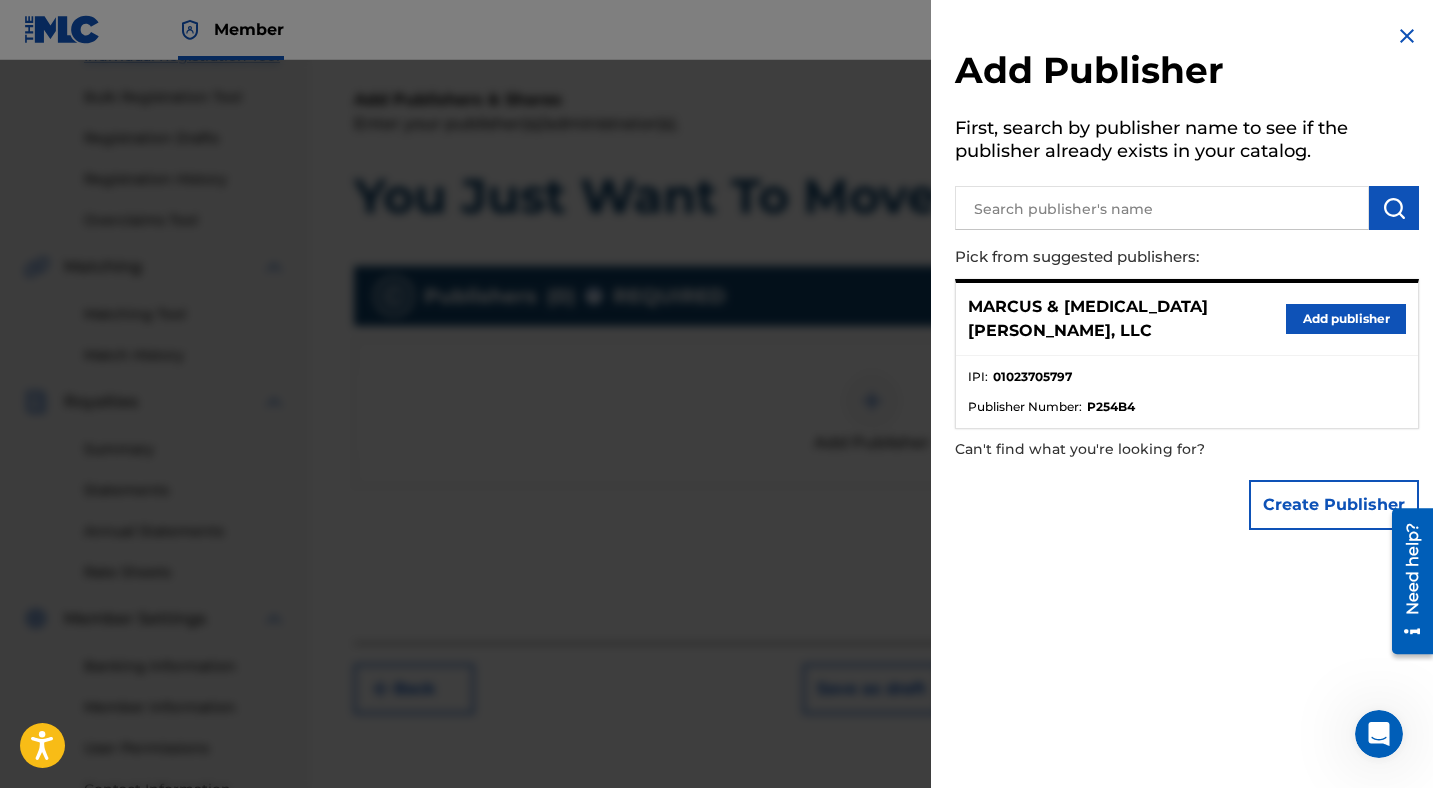 click on "Add publisher" at bounding box center (1346, 319) 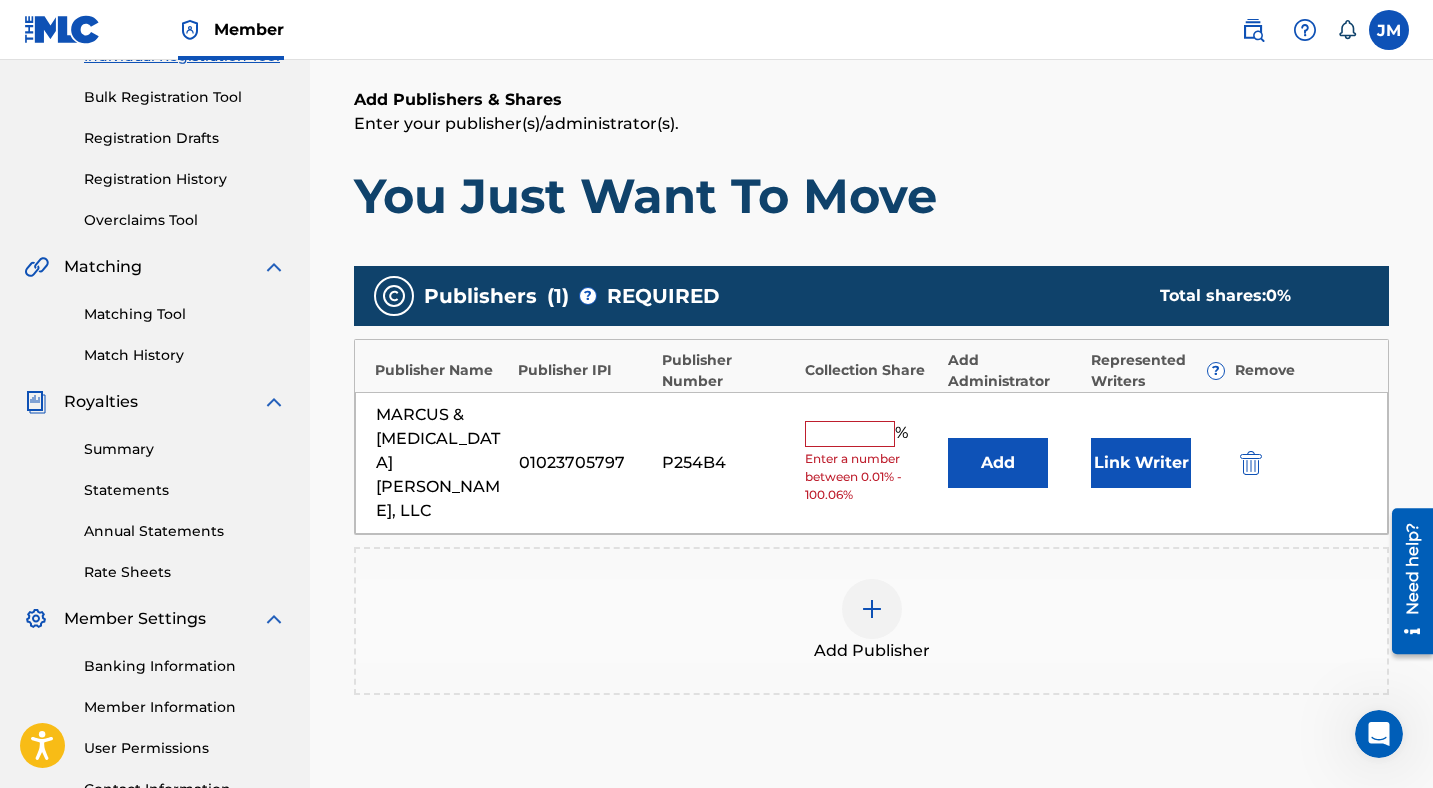 click on "% Enter a number between 0.01% - 100.06%" at bounding box center [871, 462] 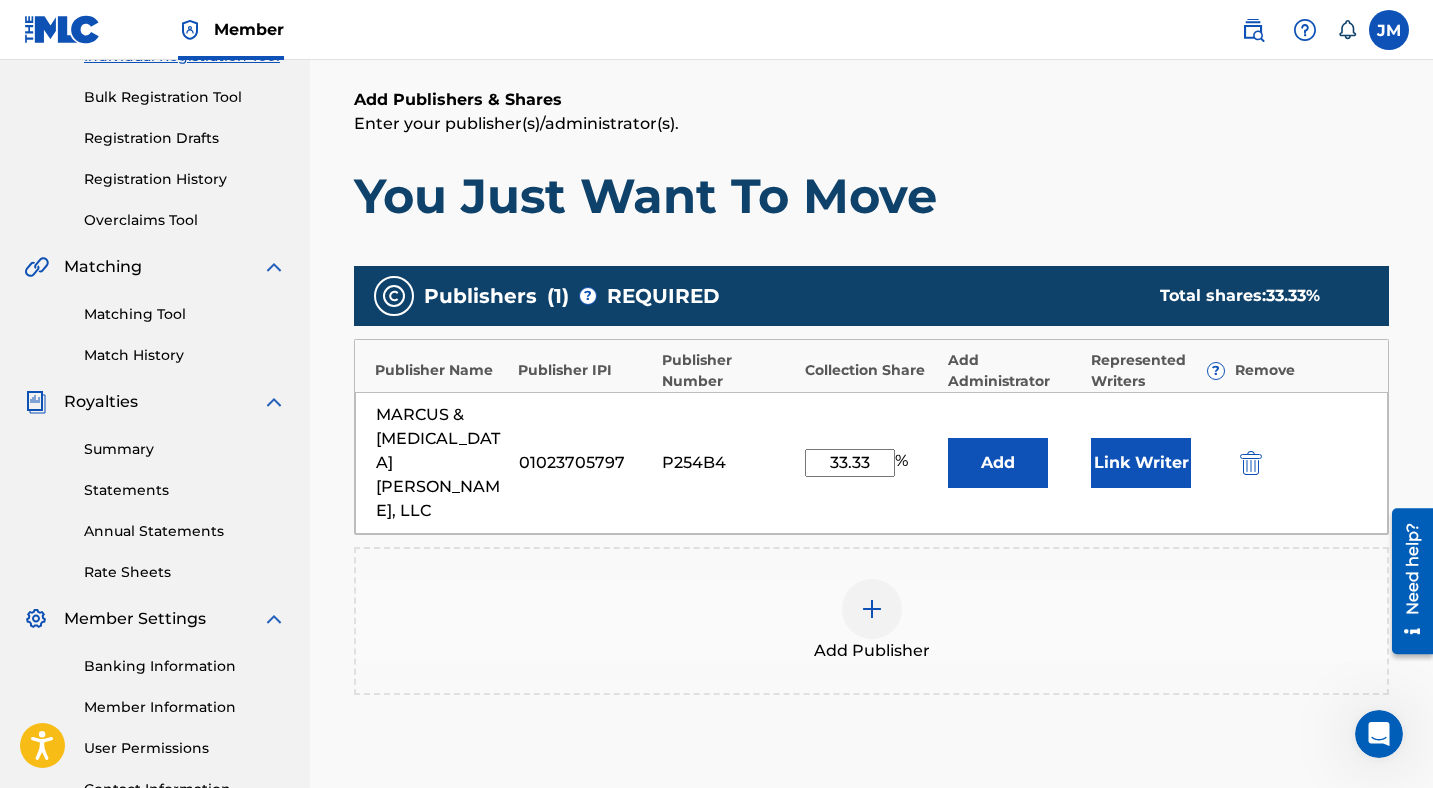 type on "33.33" 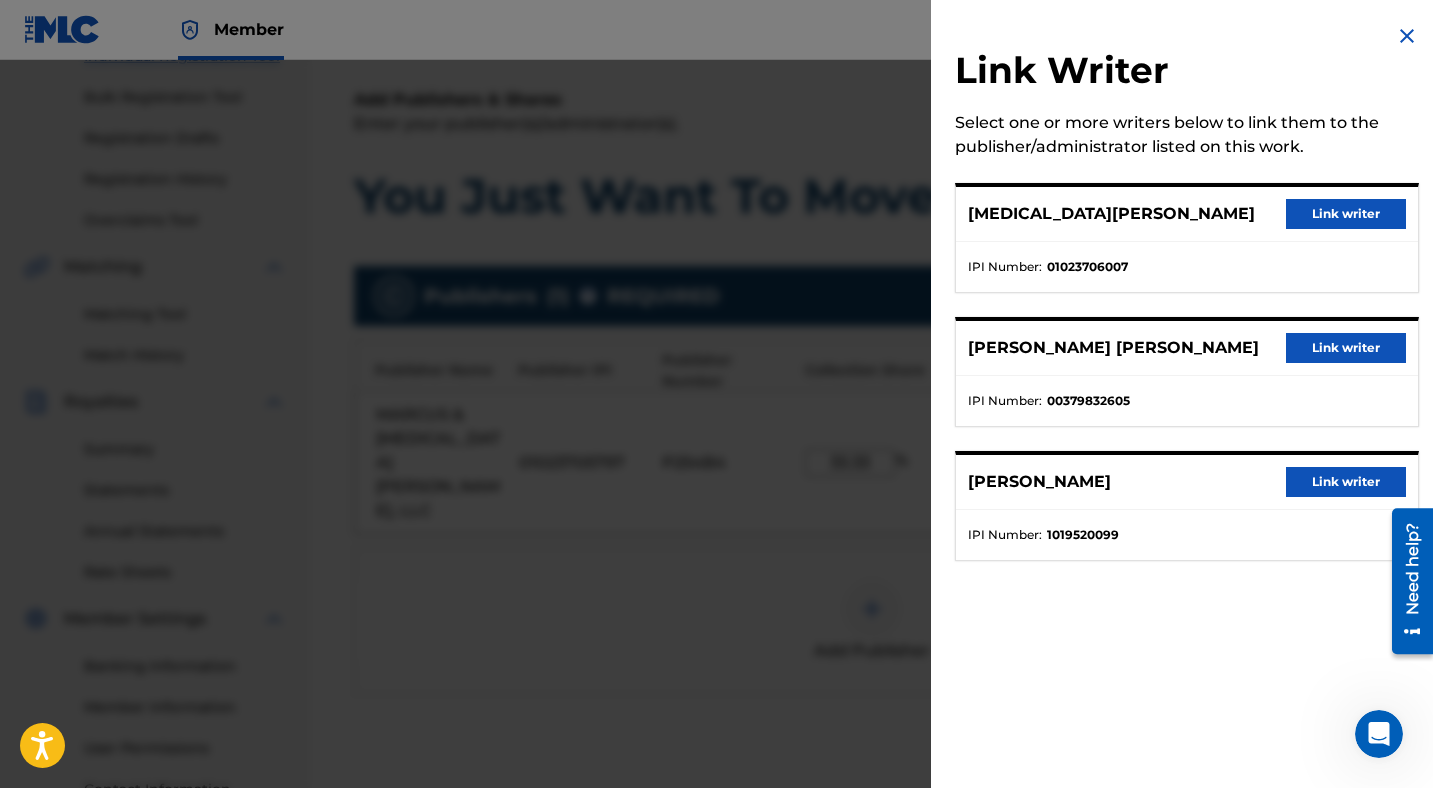 click on "Link writer" at bounding box center [1346, 214] 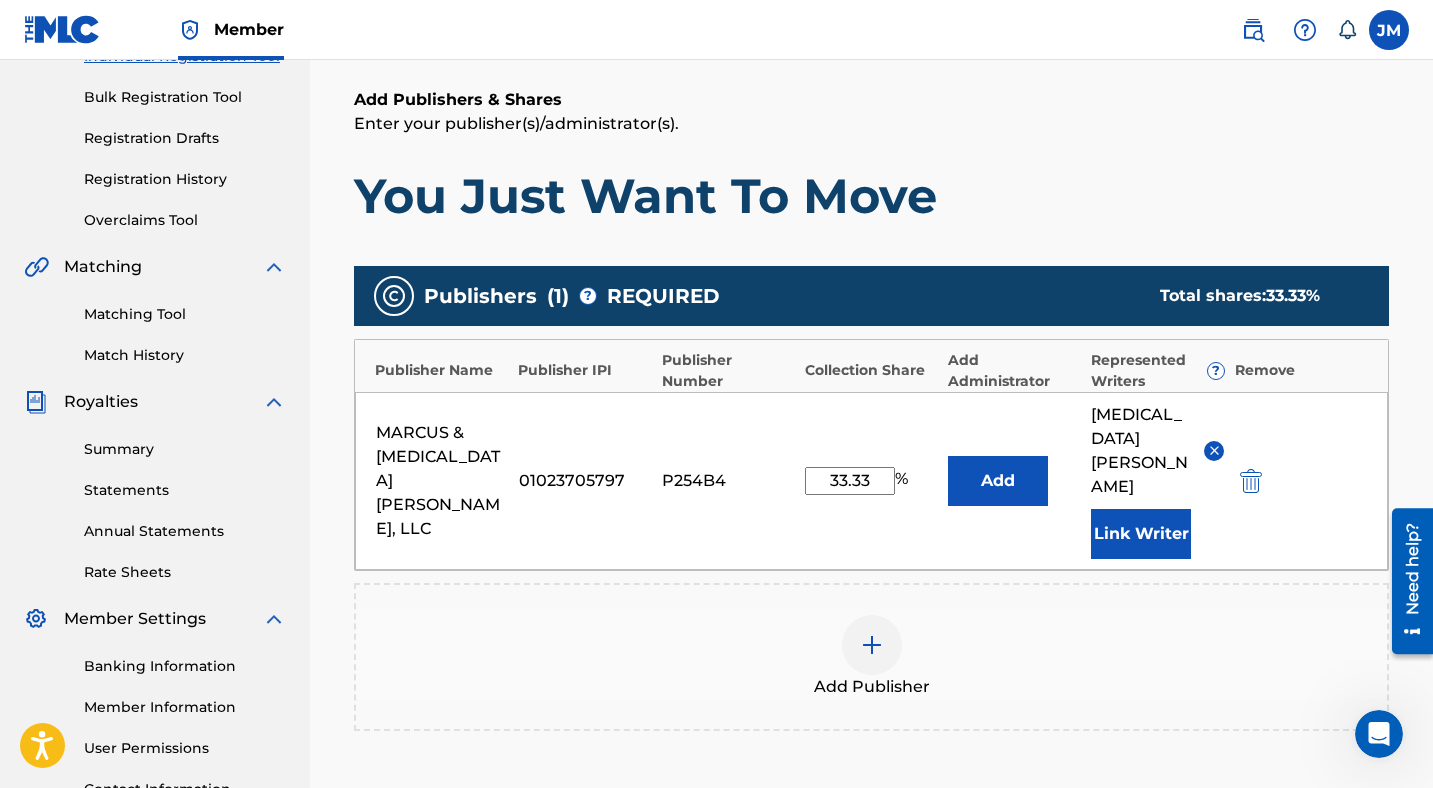 click on "You Just Want To Move" at bounding box center (871, 196) 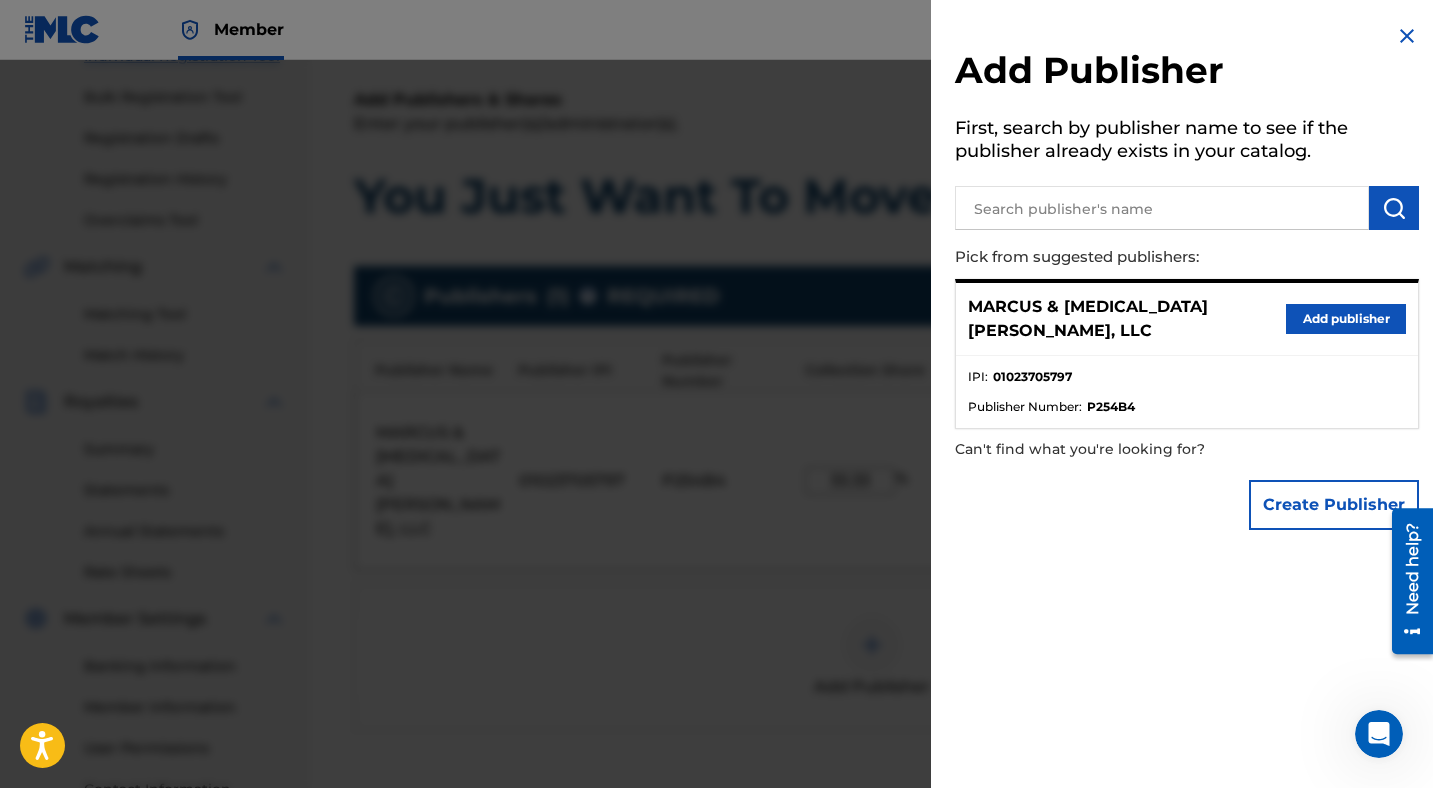 click at bounding box center [1407, 36] 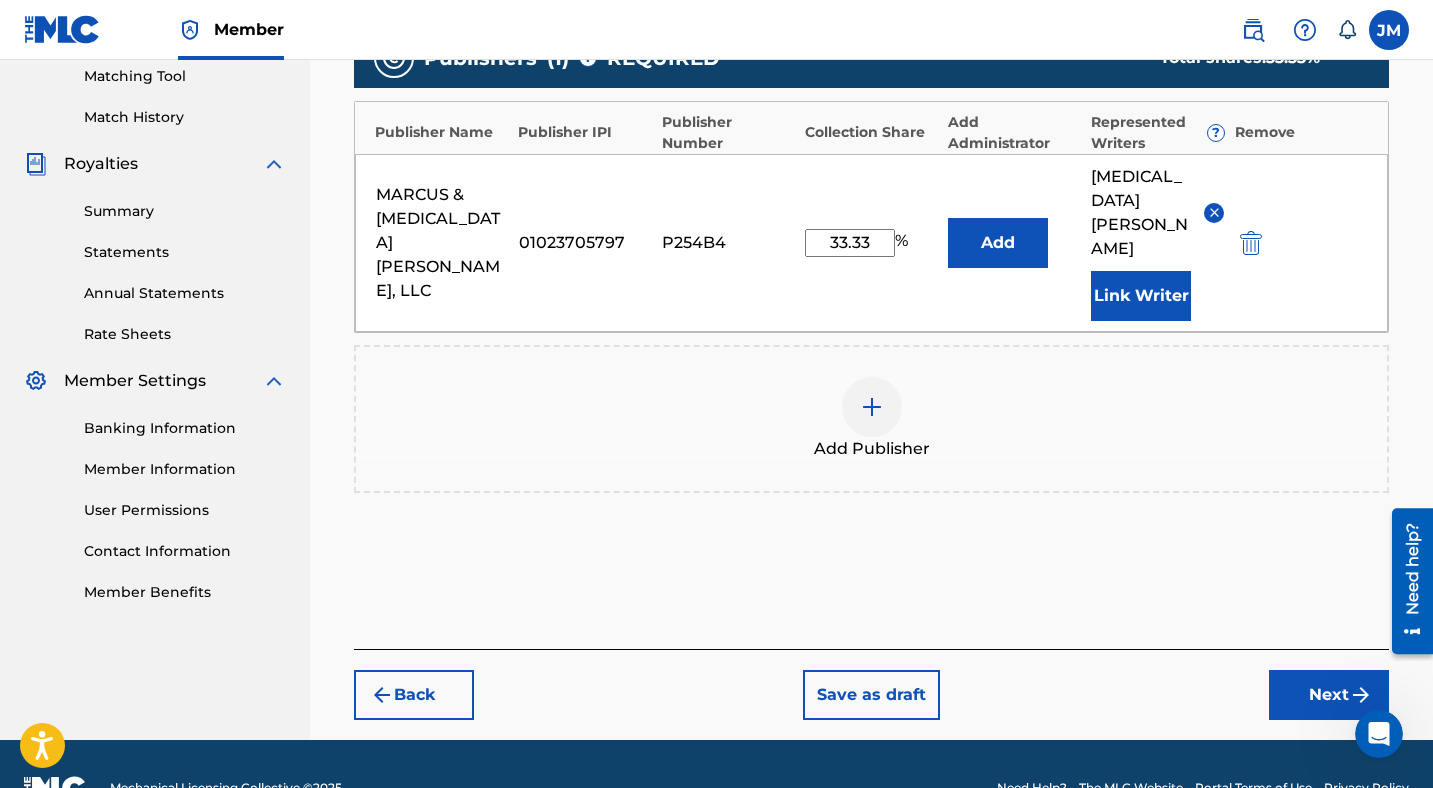click on "Next" at bounding box center (1329, 695) 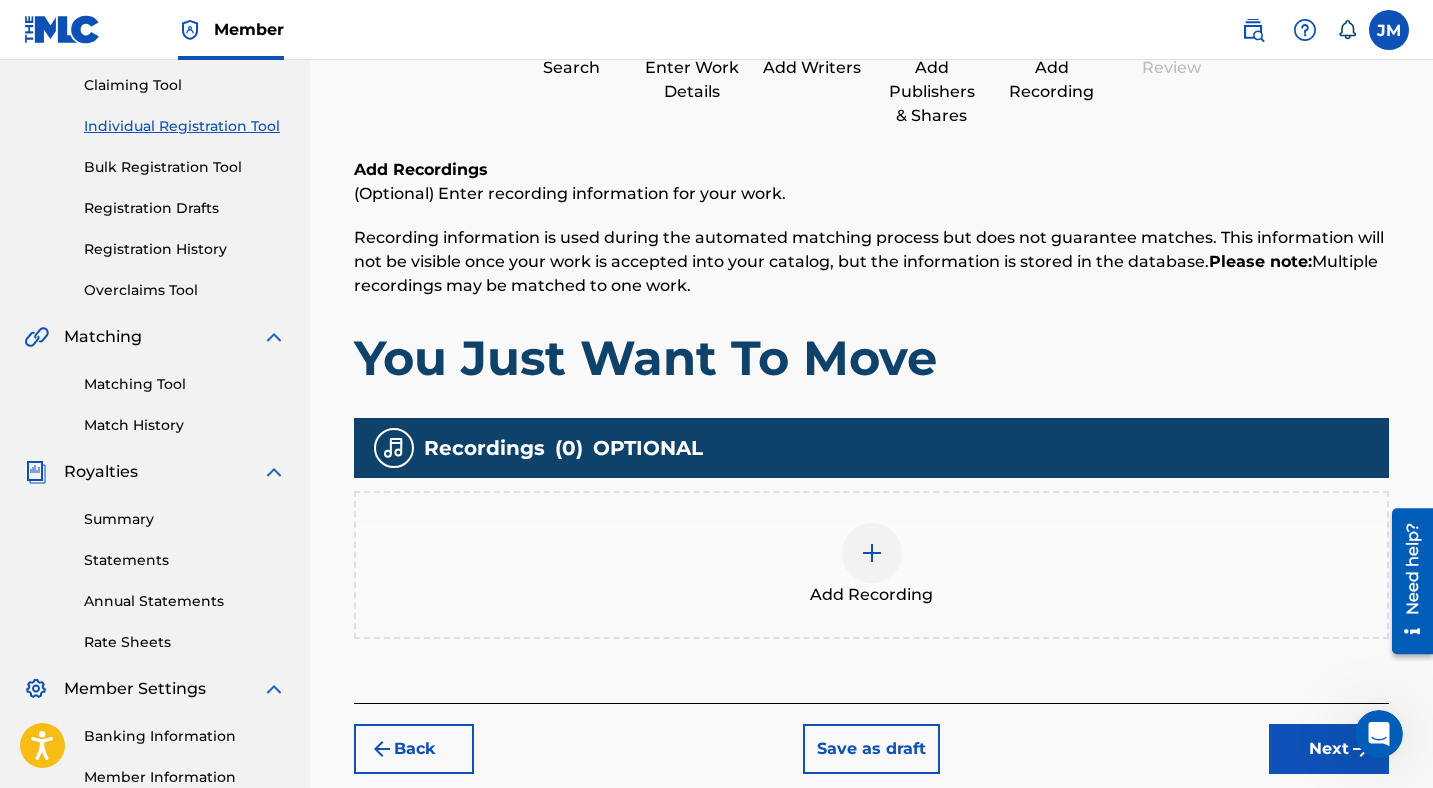 scroll, scrollTop: 225, scrollLeft: 0, axis: vertical 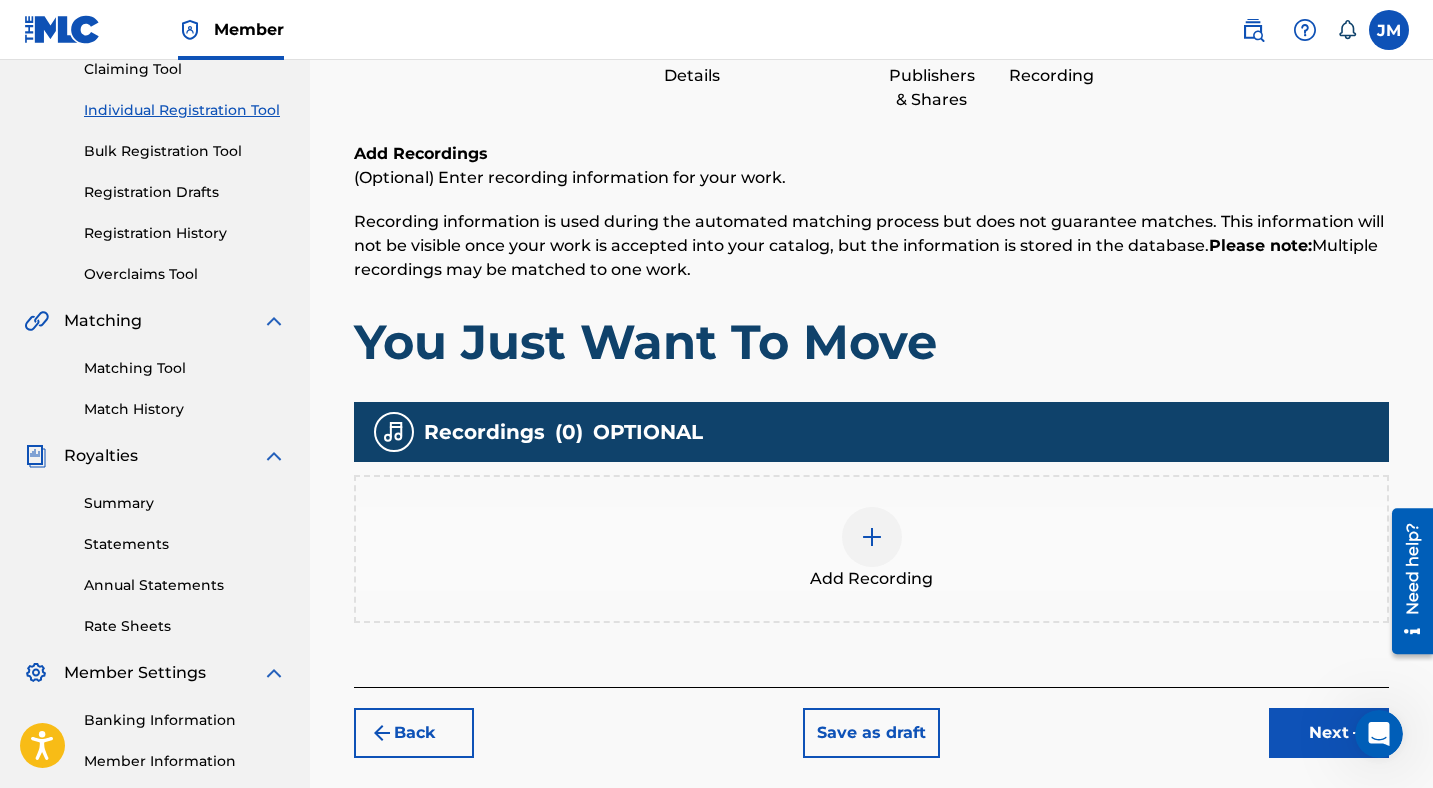 click at bounding box center [872, 537] 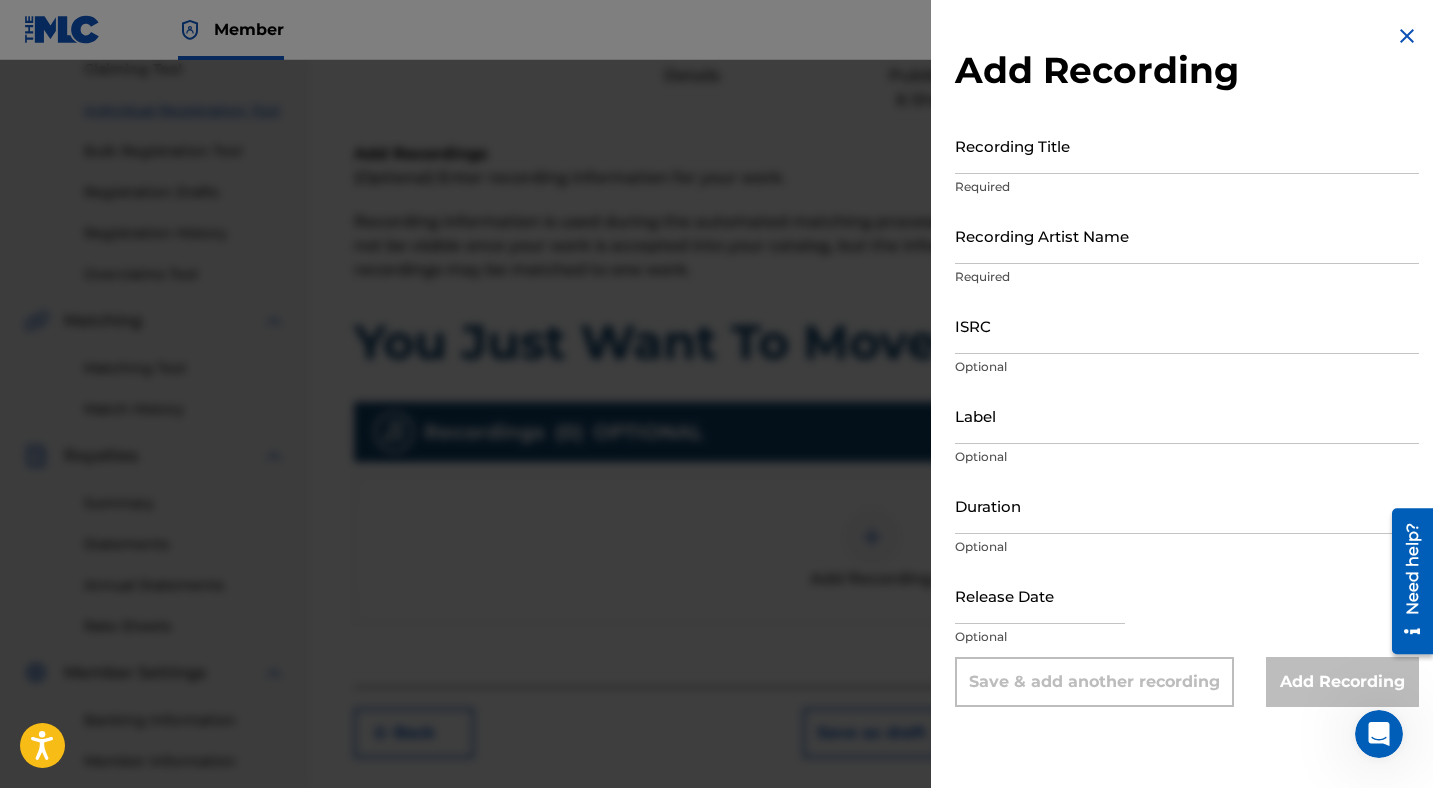 click on "Recording Title" at bounding box center [1187, 145] 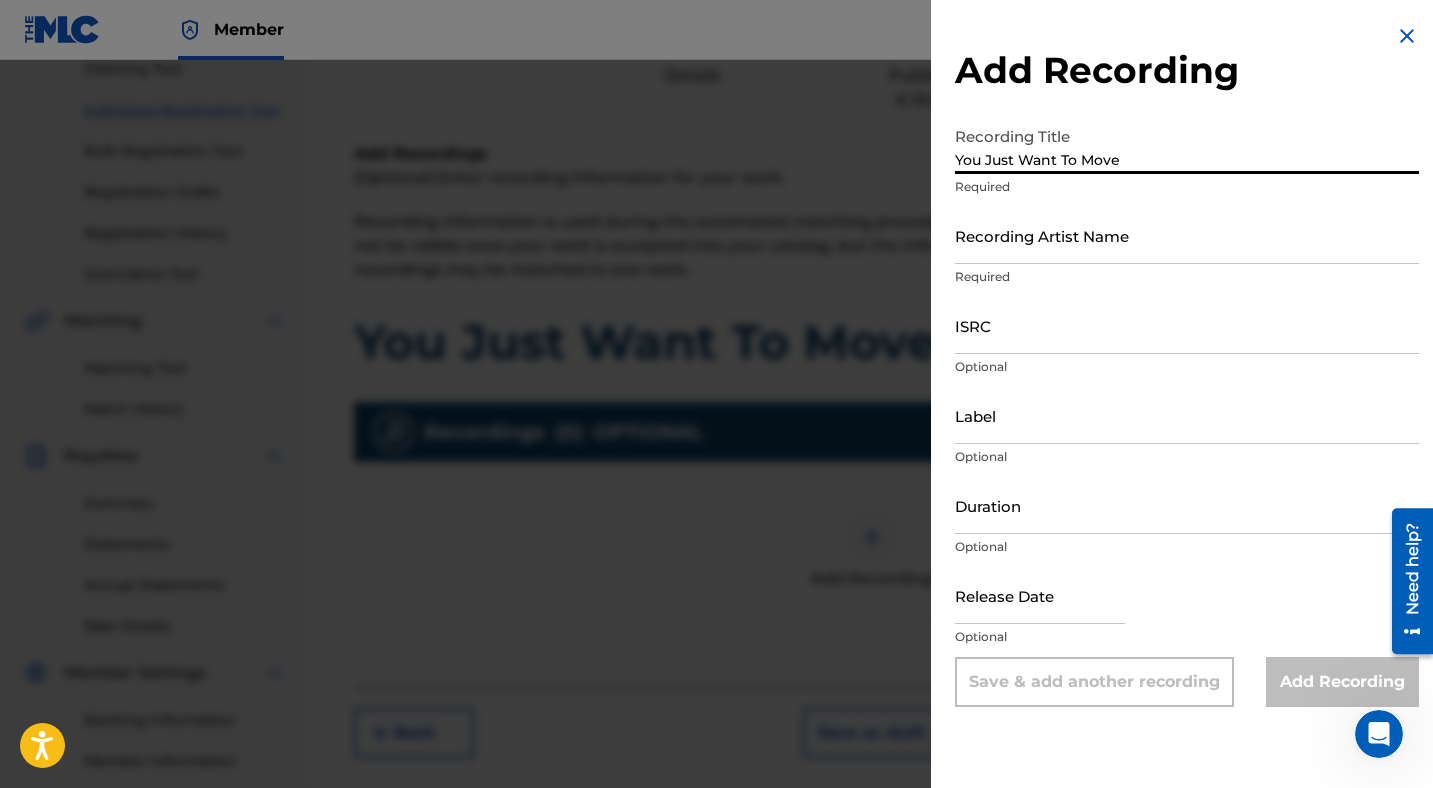 type on "You Just Want To Move" 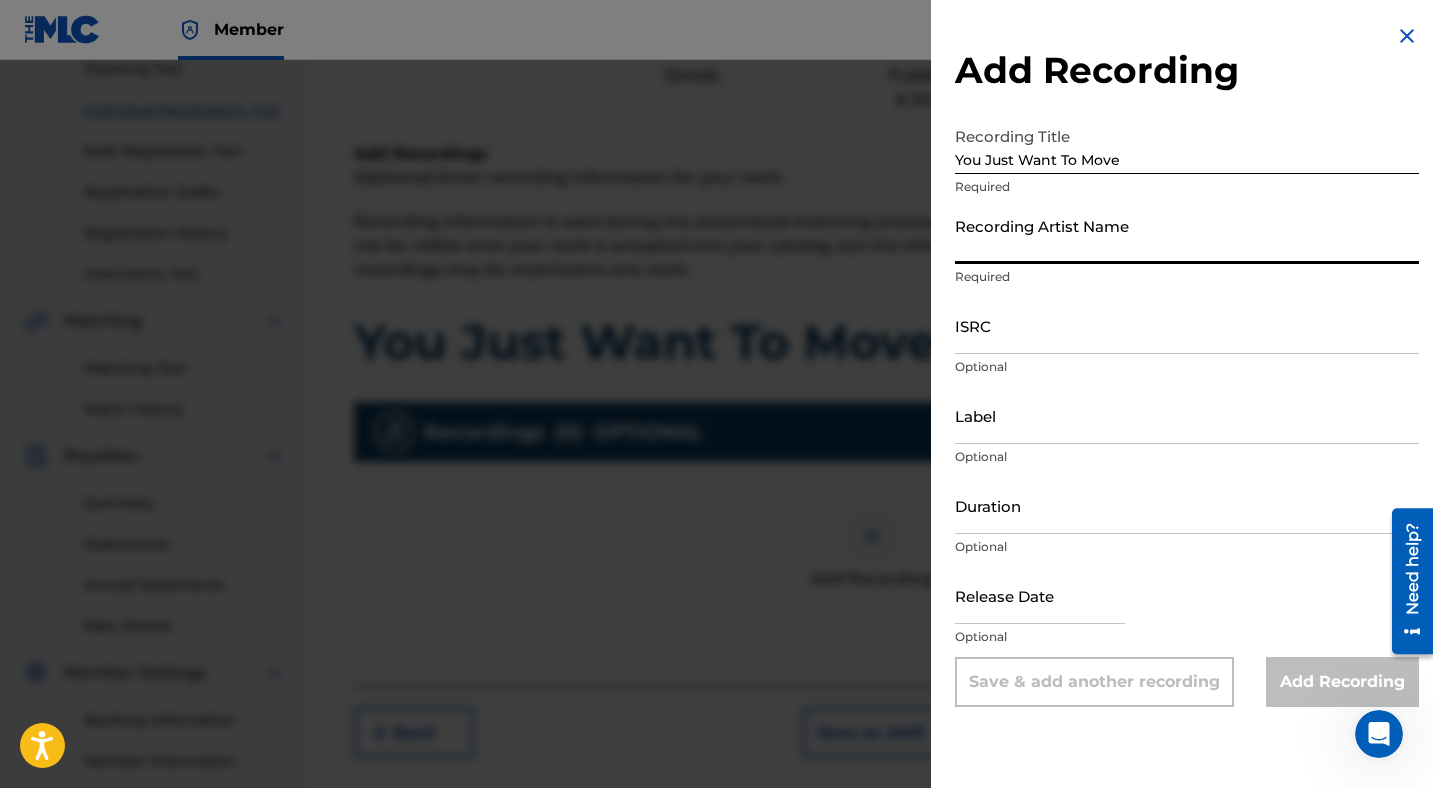 click on "Recording Artist Name" at bounding box center [1187, 235] 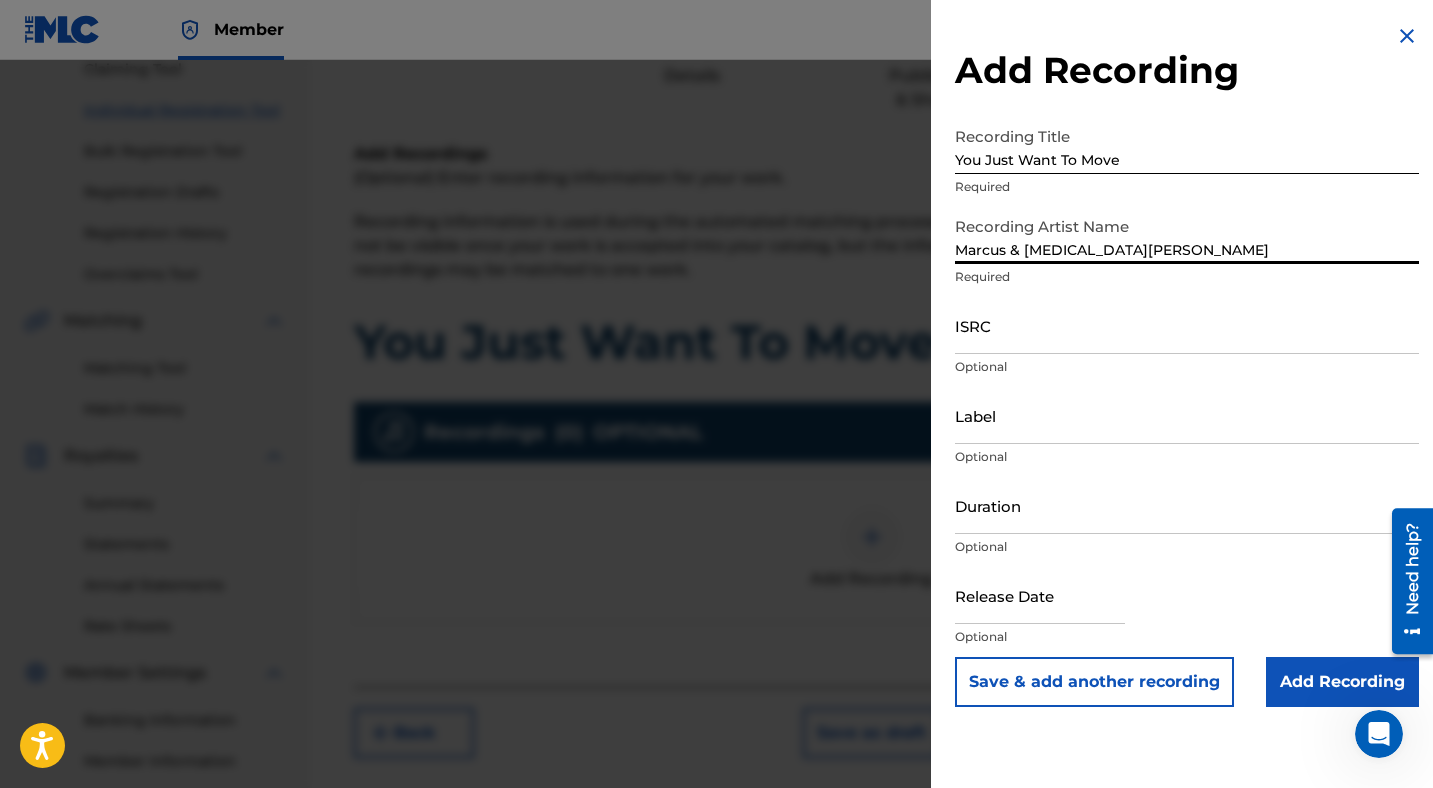 click on "ISRC" at bounding box center (1187, 325) 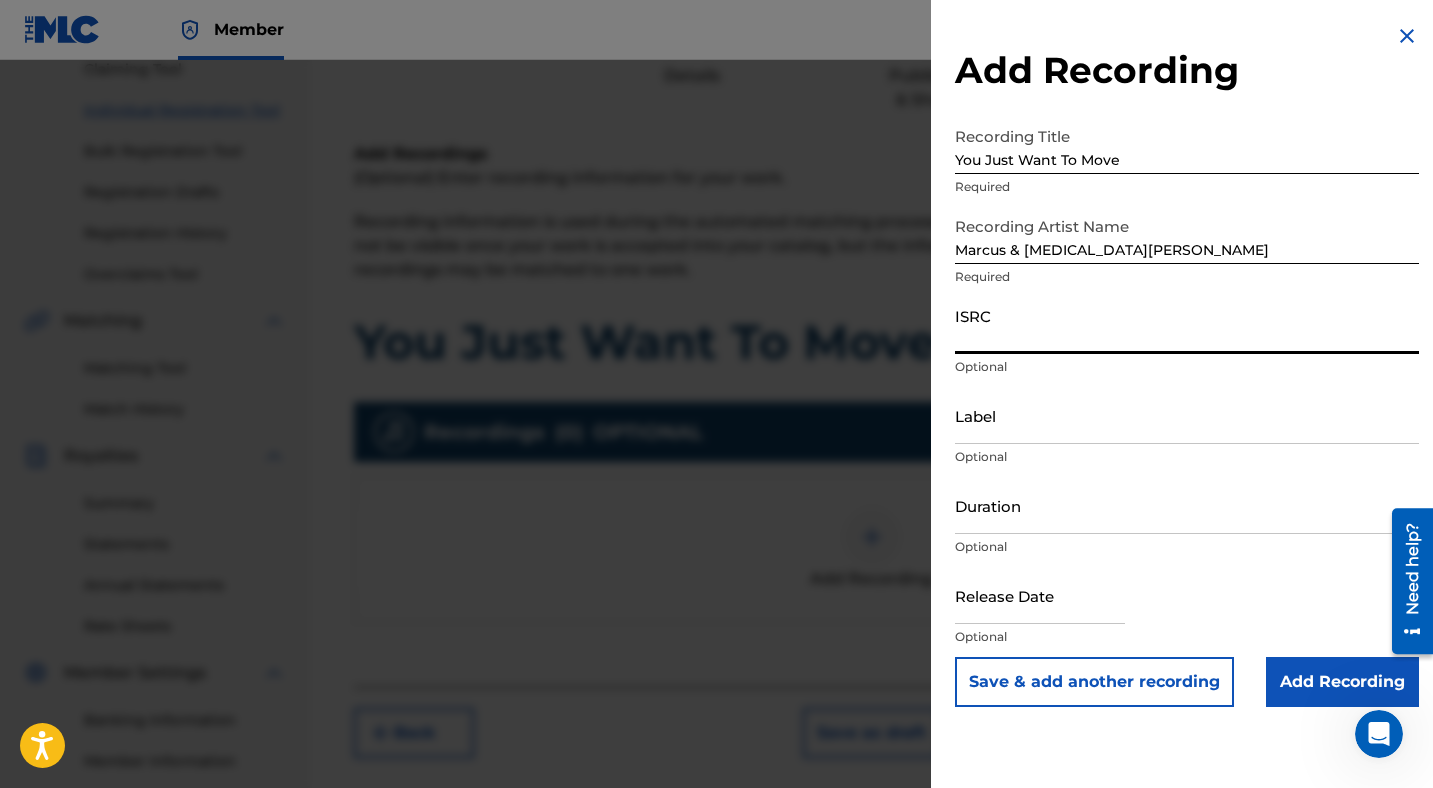 paste on "AUGBT2326468" 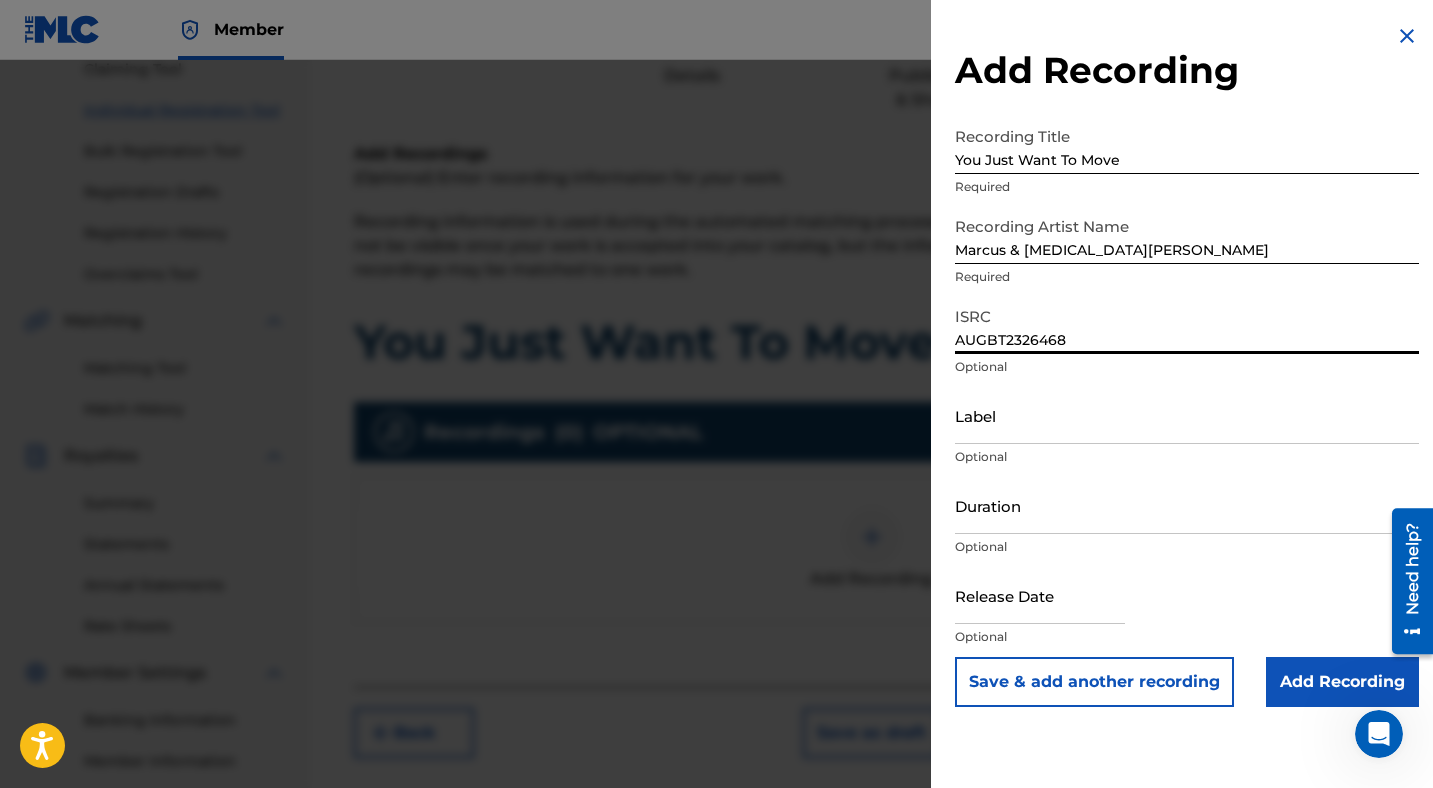 type on "AUGBT2326468" 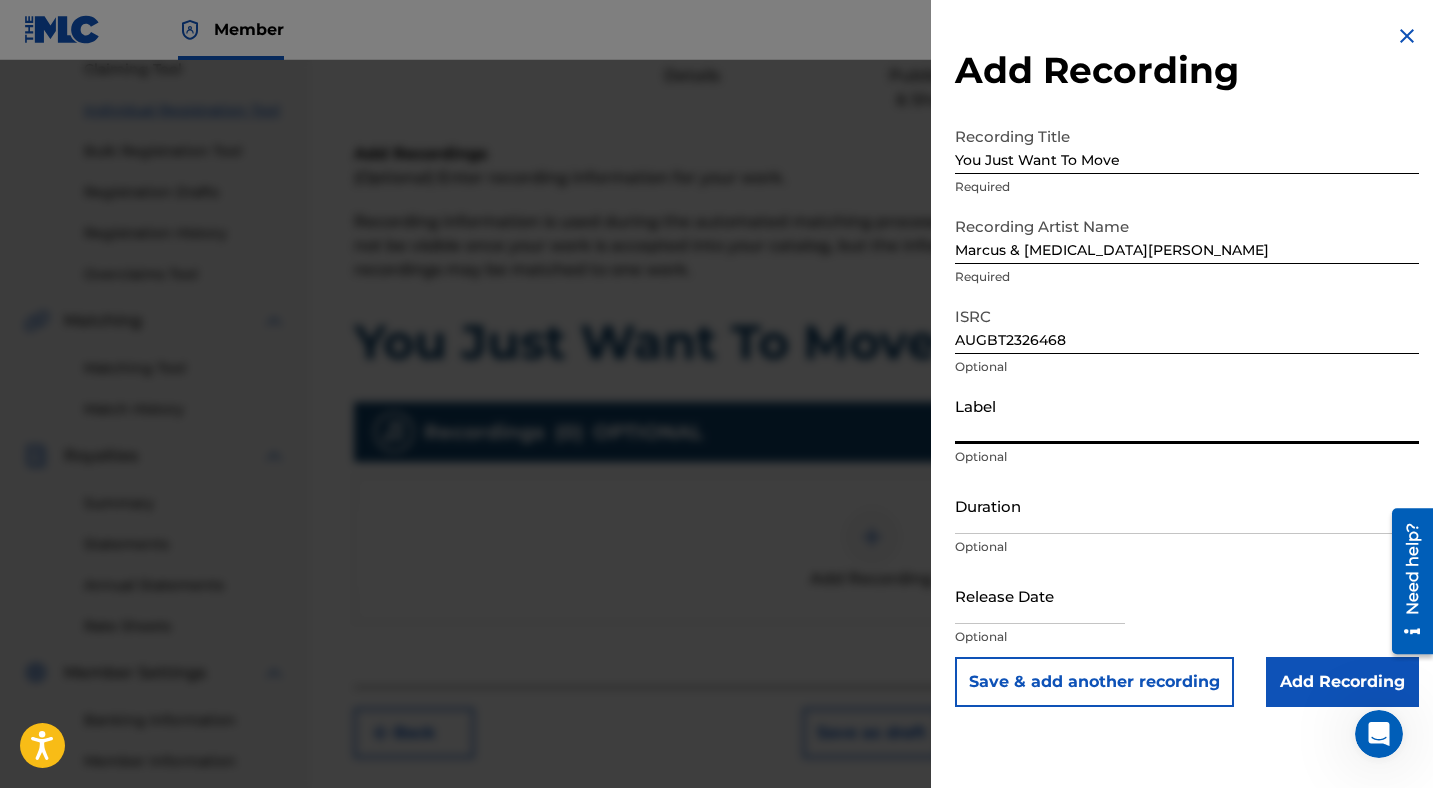 type on "Marcus & [MEDICAL_DATA][PERSON_NAME]" 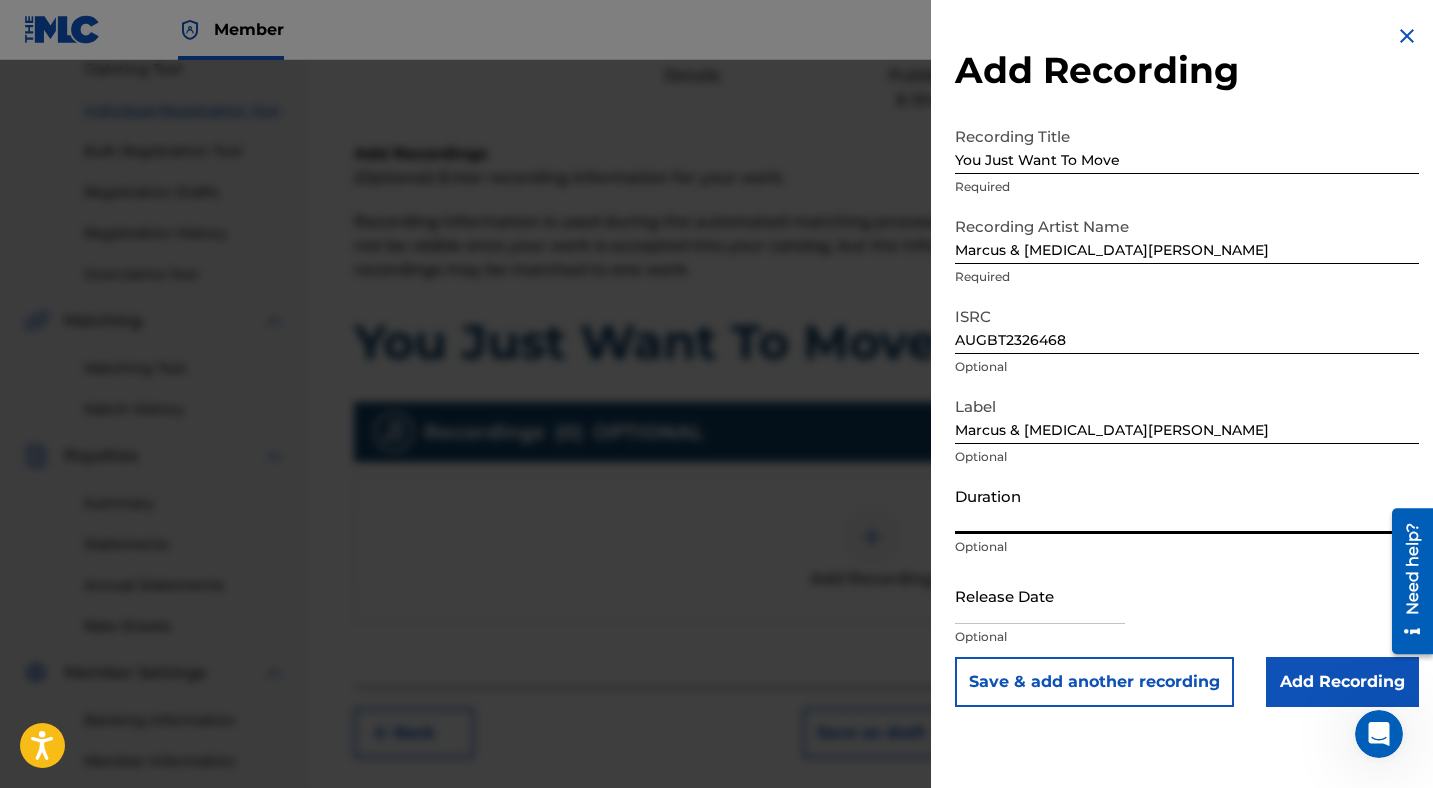 click on "Duration" at bounding box center (1187, 505) 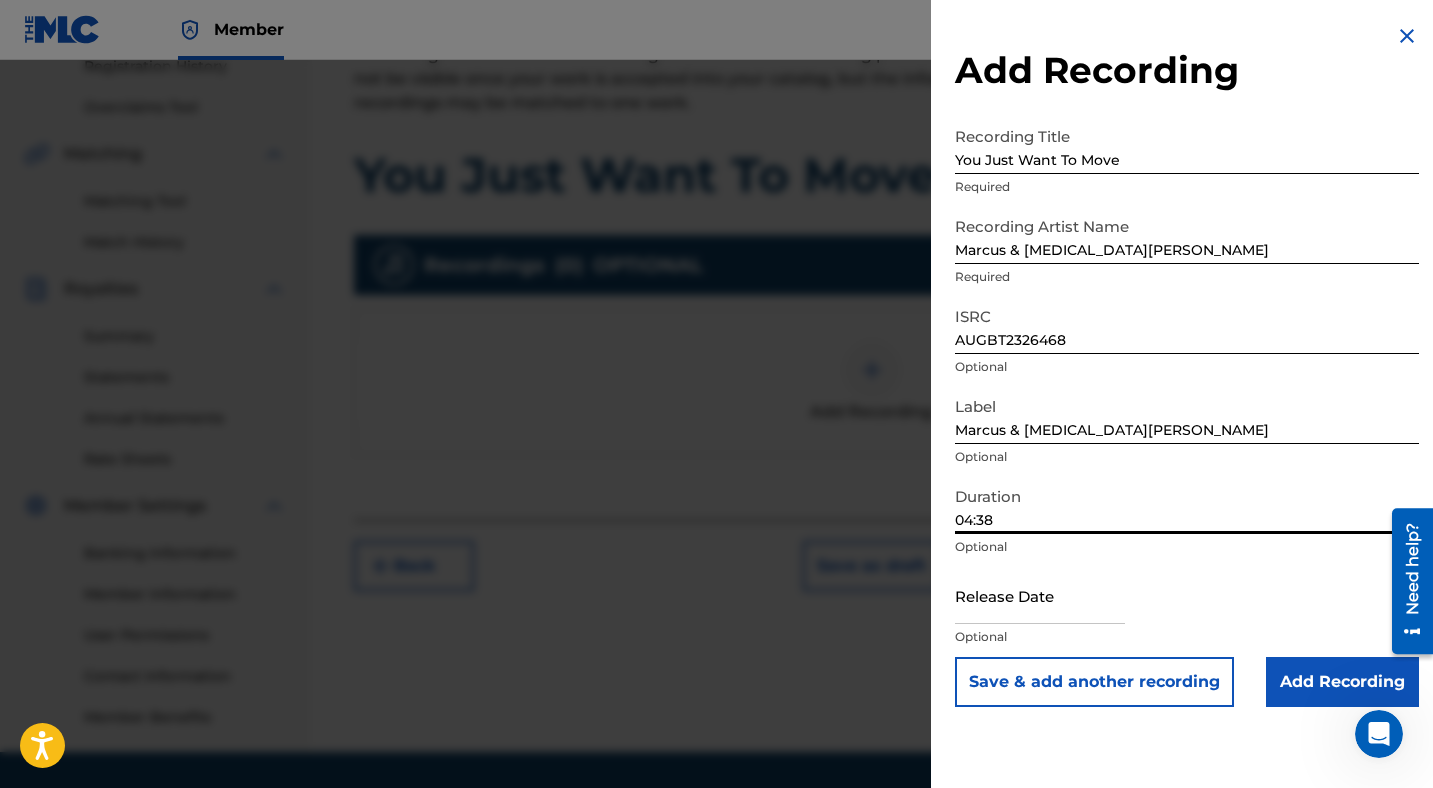 scroll, scrollTop: 411, scrollLeft: 0, axis: vertical 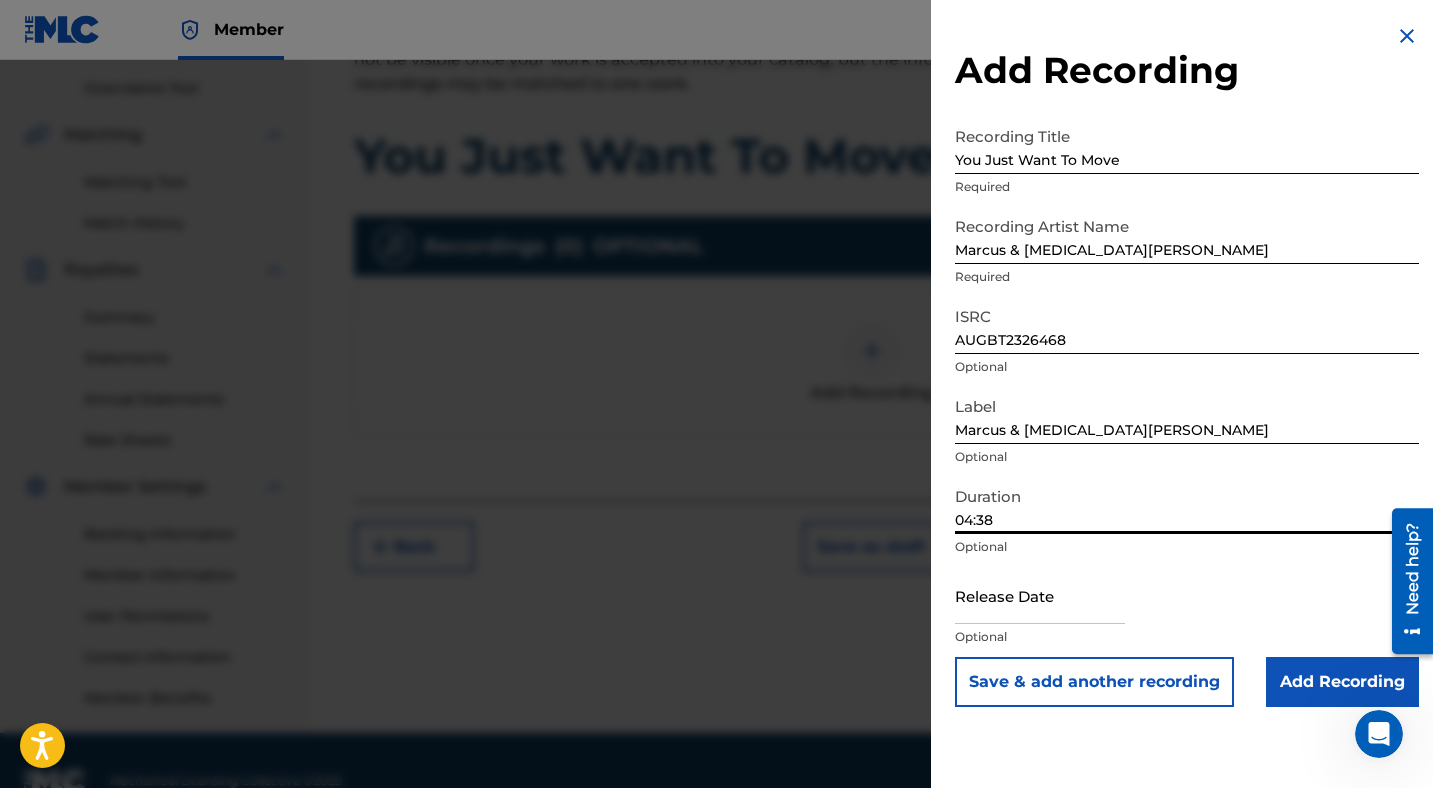 type on "04:38" 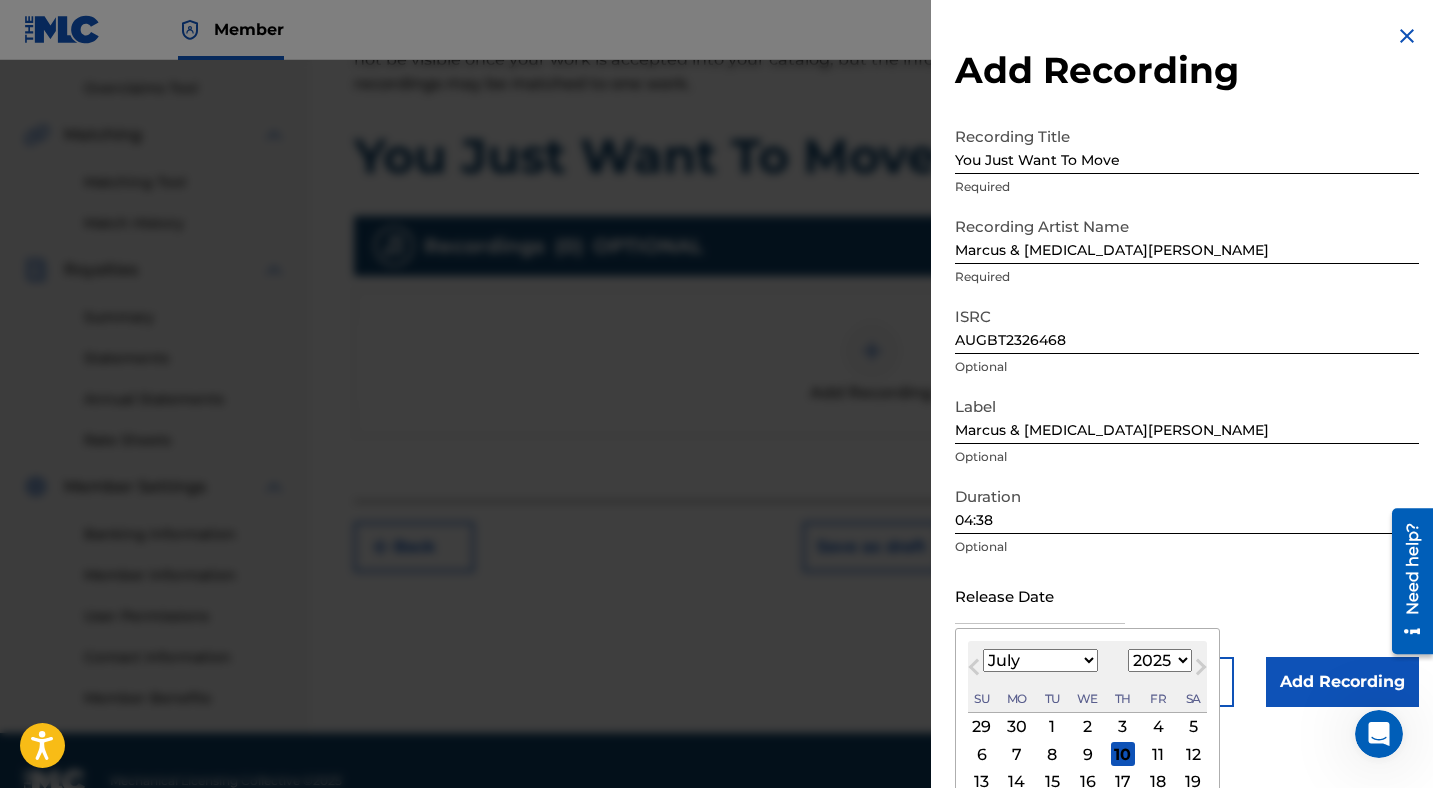 click at bounding box center [1040, 595] 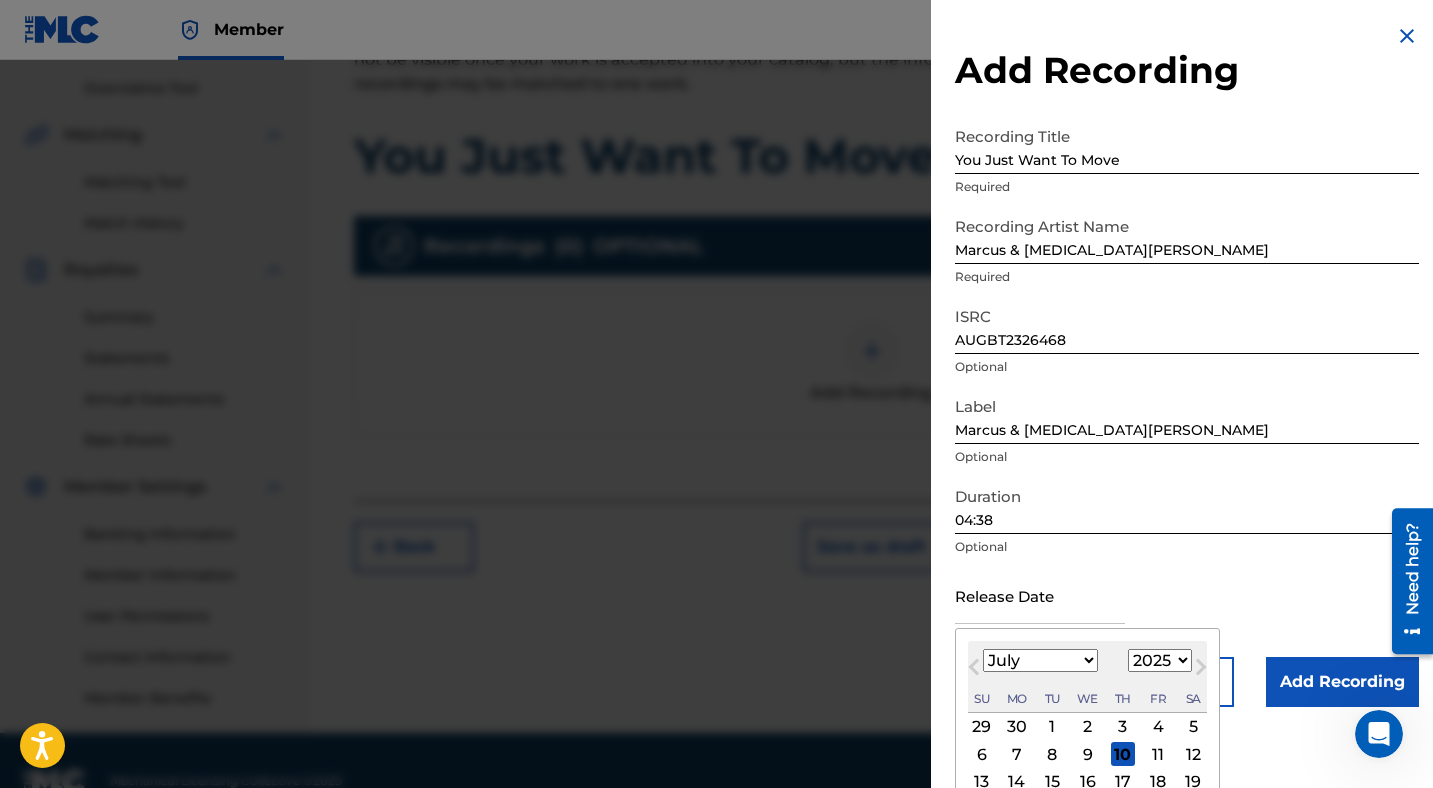click on "1899 1900 1901 1902 1903 1904 1905 1906 1907 1908 1909 1910 1911 1912 1913 1914 1915 1916 1917 1918 1919 1920 1921 1922 1923 1924 1925 1926 1927 1928 1929 1930 1931 1932 1933 1934 1935 1936 1937 1938 1939 1940 1941 1942 1943 1944 1945 1946 1947 1948 1949 1950 1951 1952 1953 1954 1955 1956 1957 1958 1959 1960 1961 1962 1963 1964 1965 1966 1967 1968 1969 1970 1971 1972 1973 1974 1975 1976 1977 1978 1979 1980 1981 1982 1983 1984 1985 1986 1987 1988 1989 1990 1991 1992 1993 1994 1995 1996 1997 1998 1999 2000 2001 2002 2003 2004 2005 2006 2007 2008 2009 2010 2011 2012 2013 2014 2015 2016 2017 2018 2019 2020 2021 2022 2023 2024 2025 2026 2027 2028 2029 2030 2031 2032 2033 2034 2035 2036 2037 2038 2039 2040 2041 2042 2043 2044 2045 2046 2047 2048 2049 2050 2051 2052 2053 2054 2055 2056 2057 2058 2059 2060 2061 2062 2063 2064 2065 2066 2067 2068 2069 2070 2071 2072 2073 2074 2075 2076 2077 2078 2079 2080 2081 2082 2083 2084 2085 2086 2087 2088 2089 2090 2091 2092 2093 2094 2095 2096 2097 2098 2099 2100" at bounding box center [1160, 660] 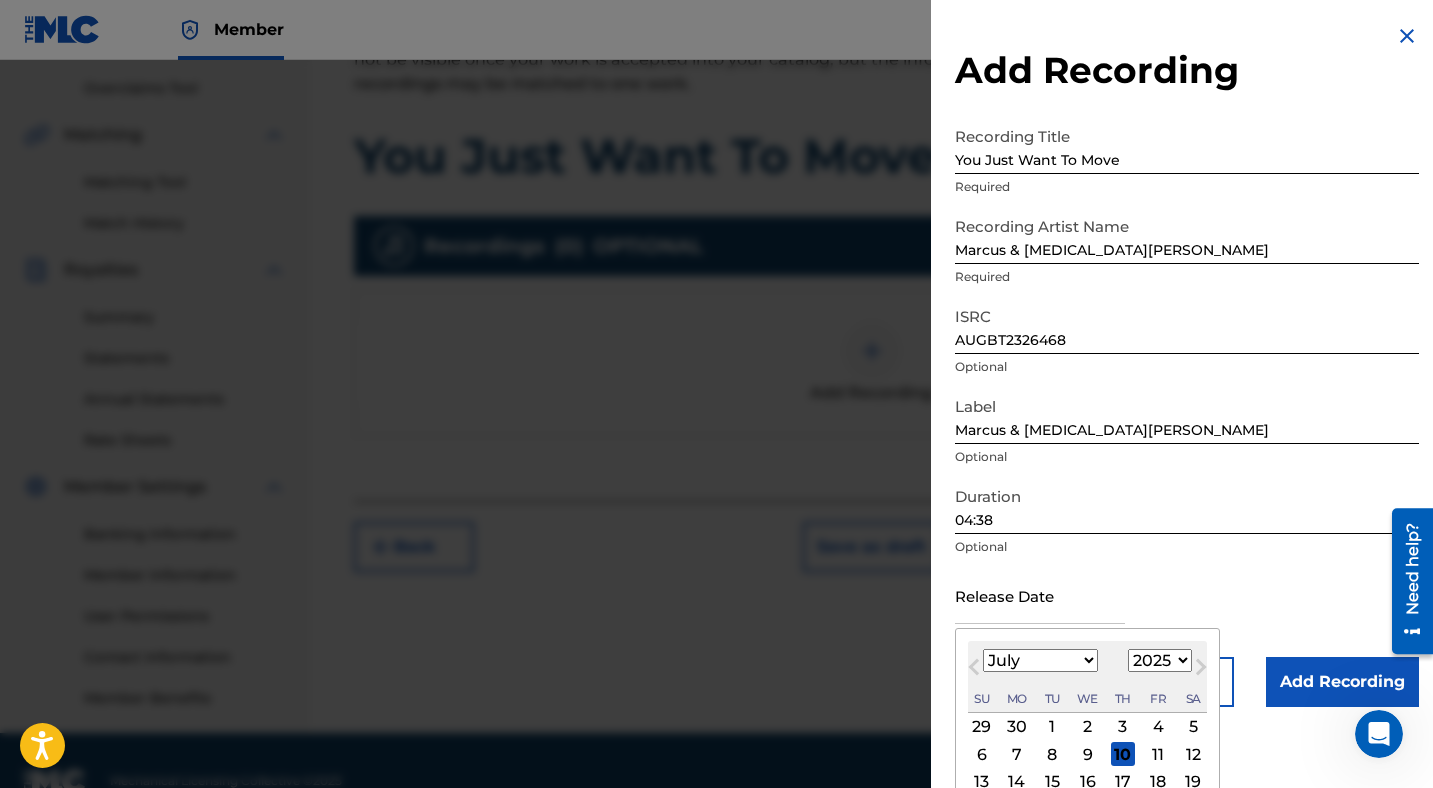 select on "2023" 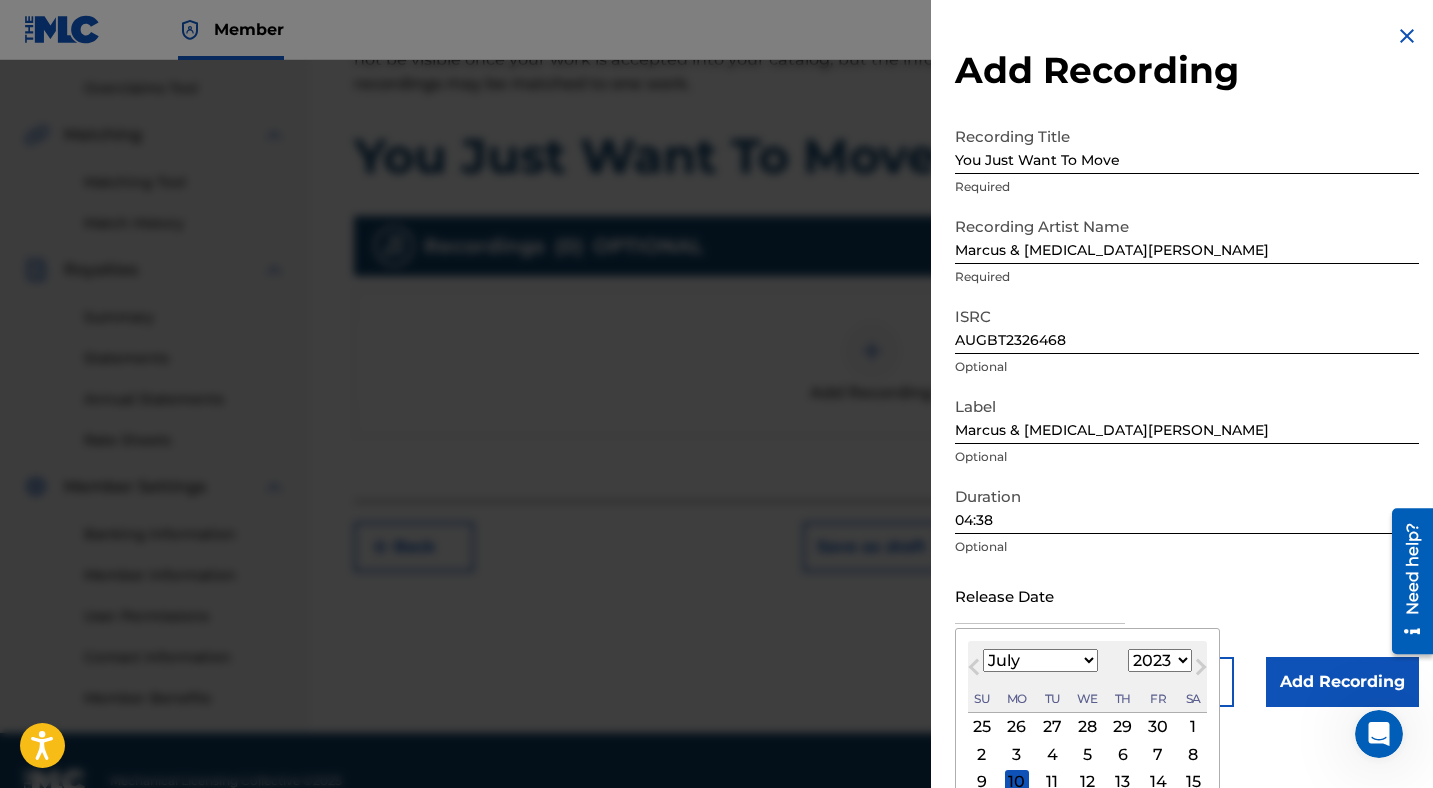 click on "January February March April May June July August September October November December" at bounding box center [1040, 660] 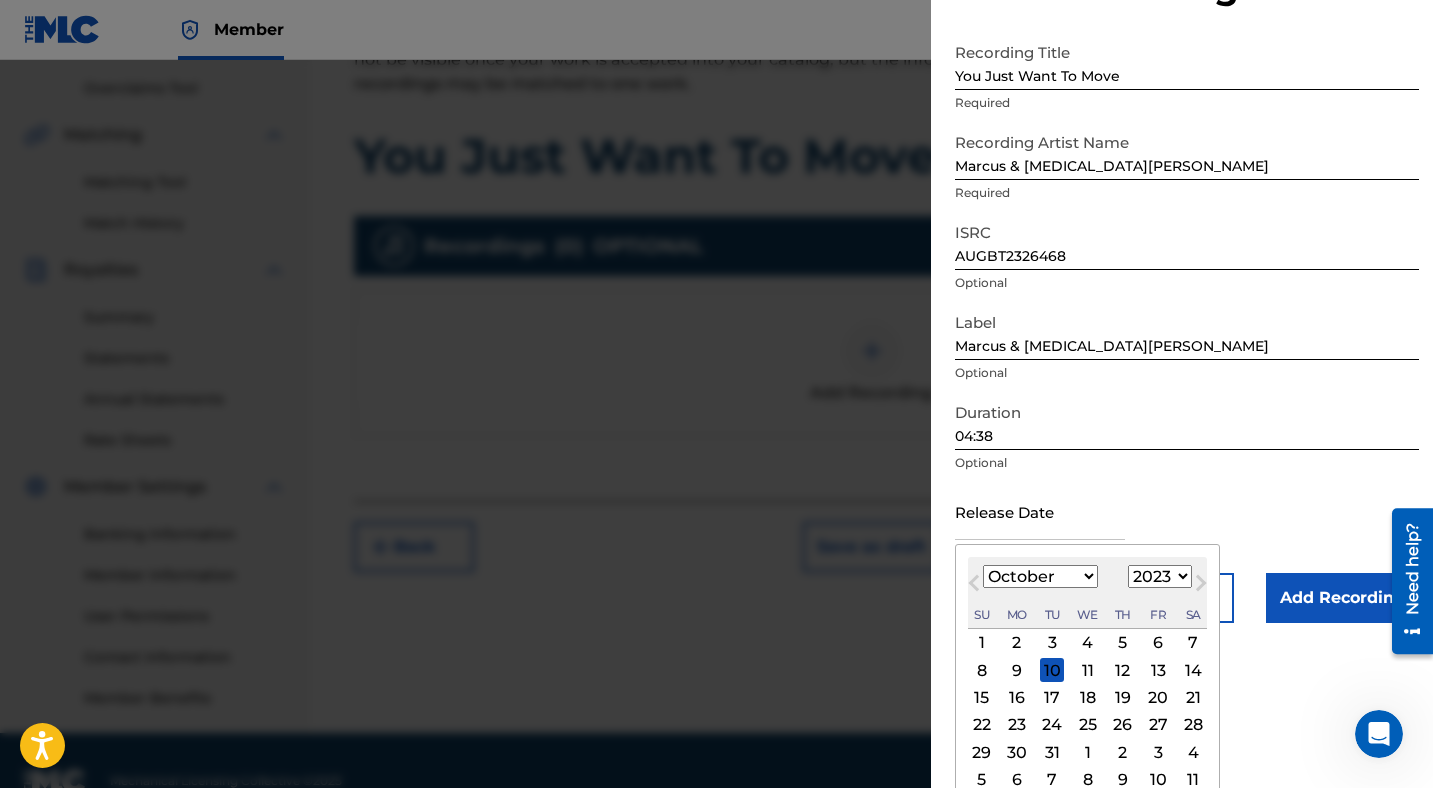 scroll, scrollTop: 102, scrollLeft: 0, axis: vertical 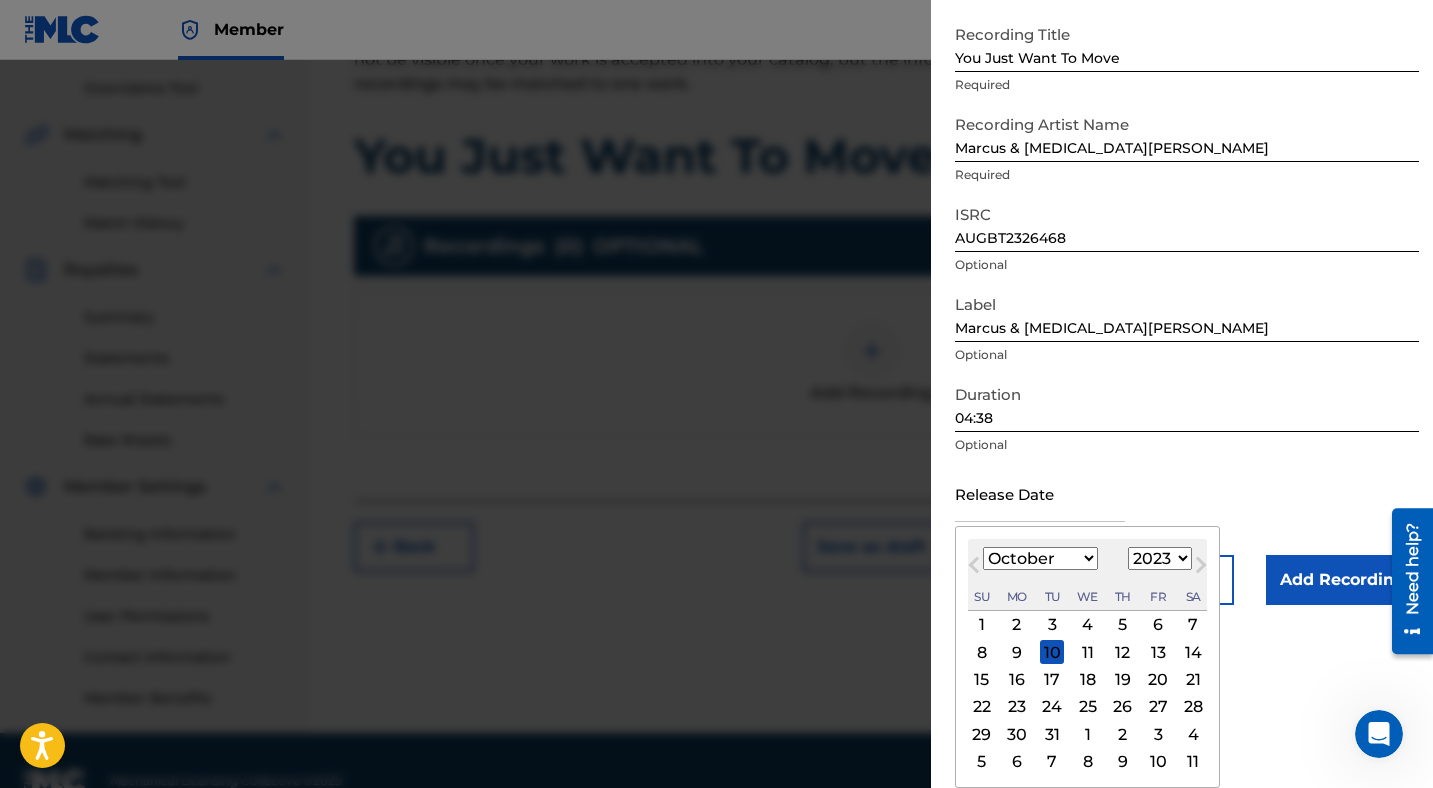click on "27" at bounding box center [1158, 707] 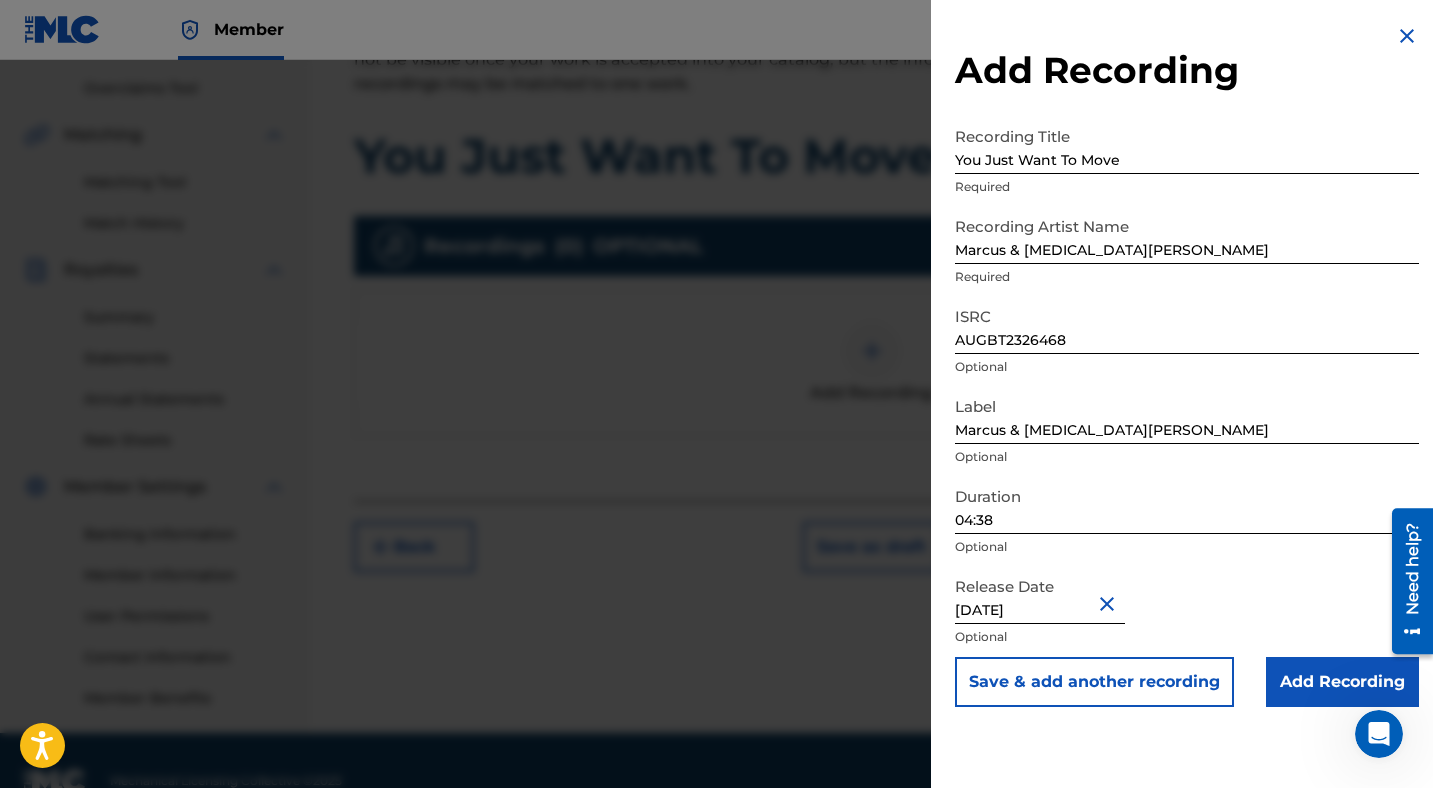 scroll, scrollTop: 0, scrollLeft: 0, axis: both 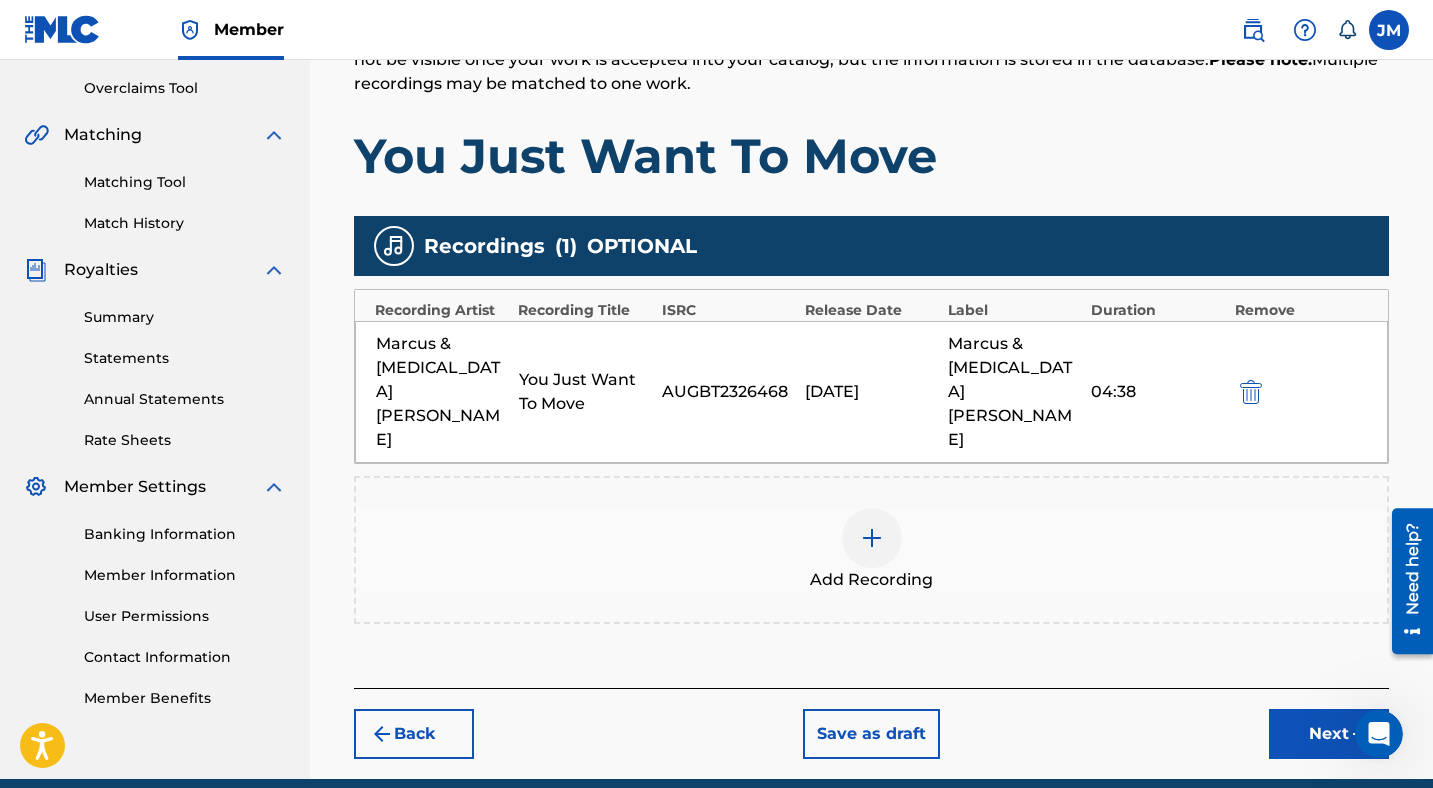 click on "Next" at bounding box center [1329, 734] 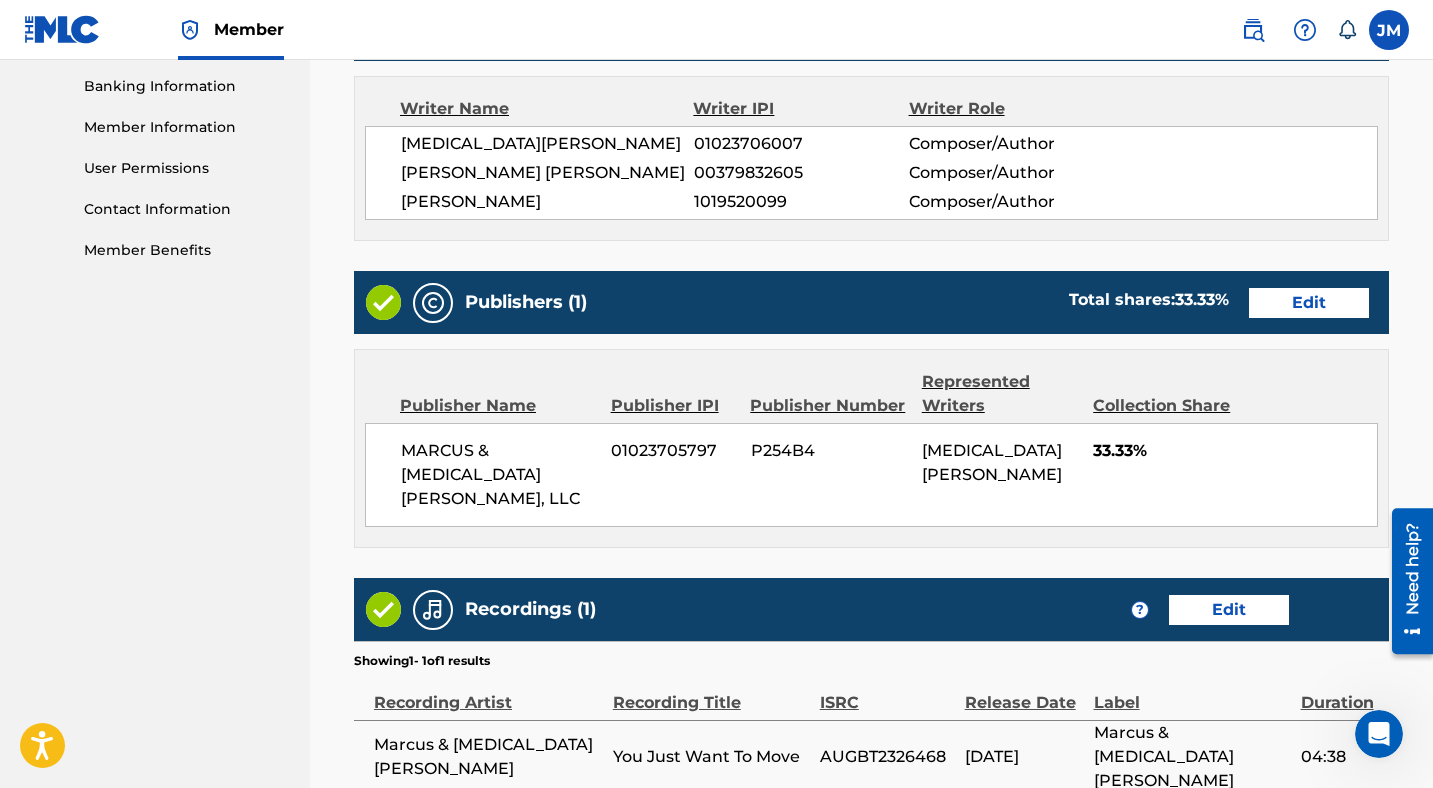 scroll, scrollTop: 849, scrollLeft: 0, axis: vertical 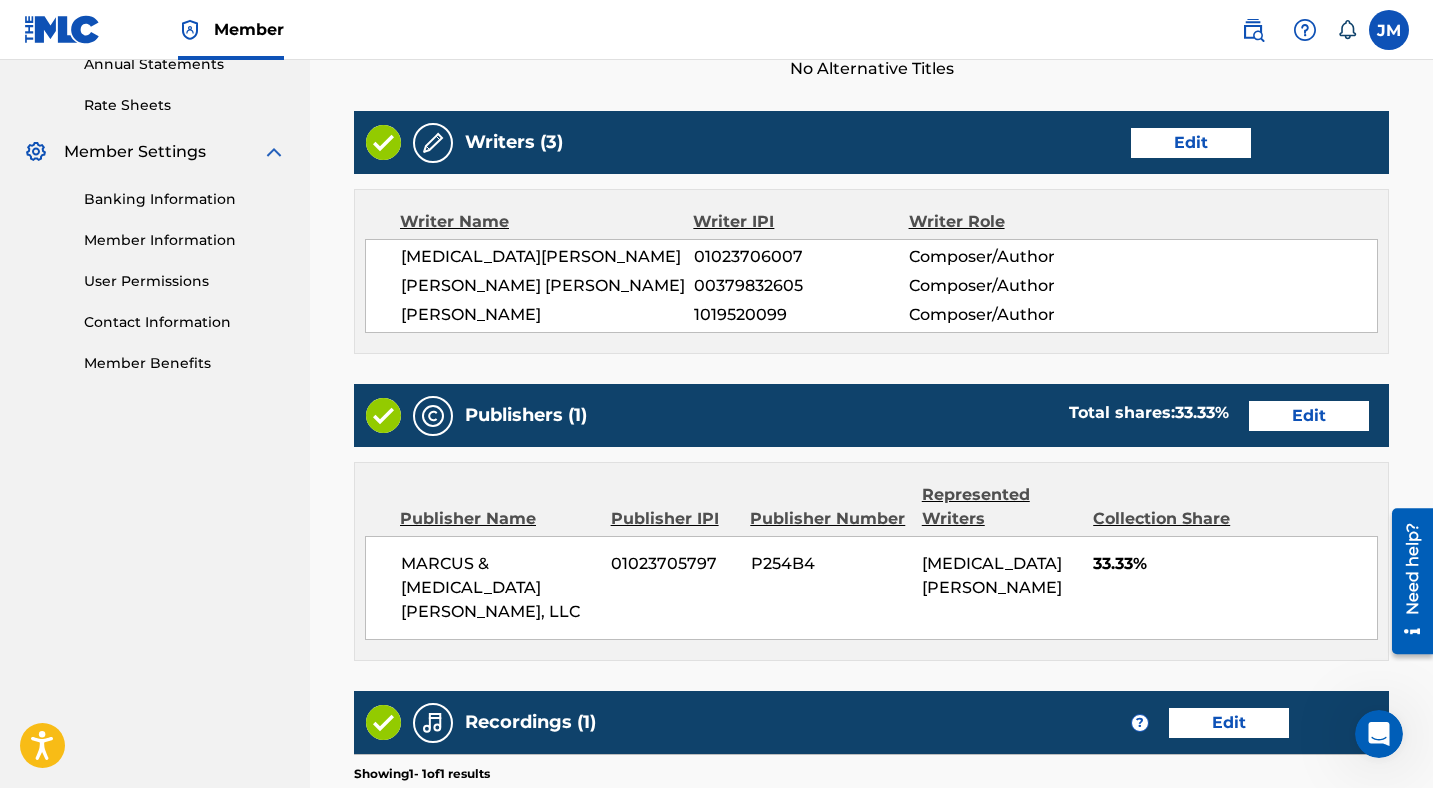 click on "Edit" at bounding box center [1191, 143] 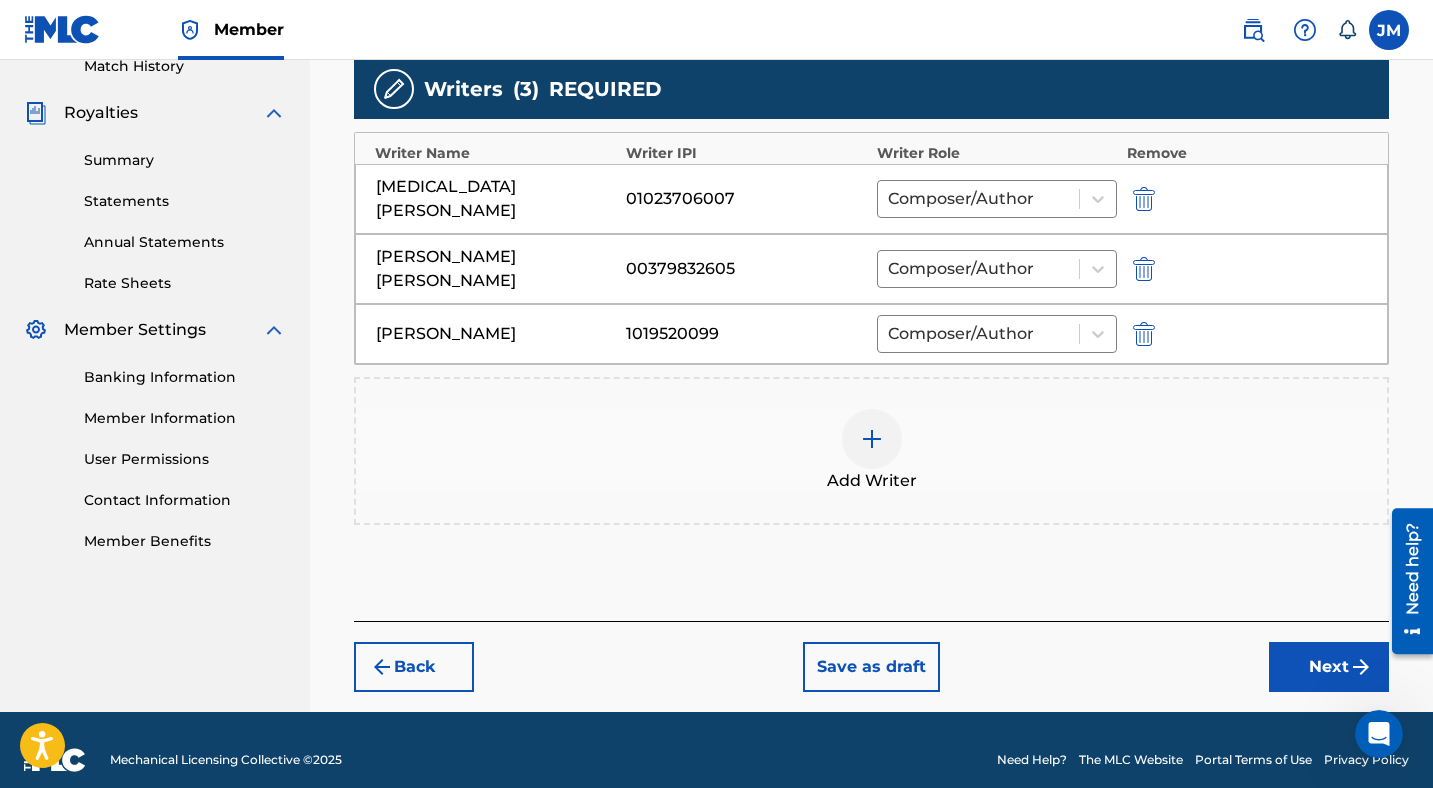 click on "1019520099" at bounding box center (746, 334) 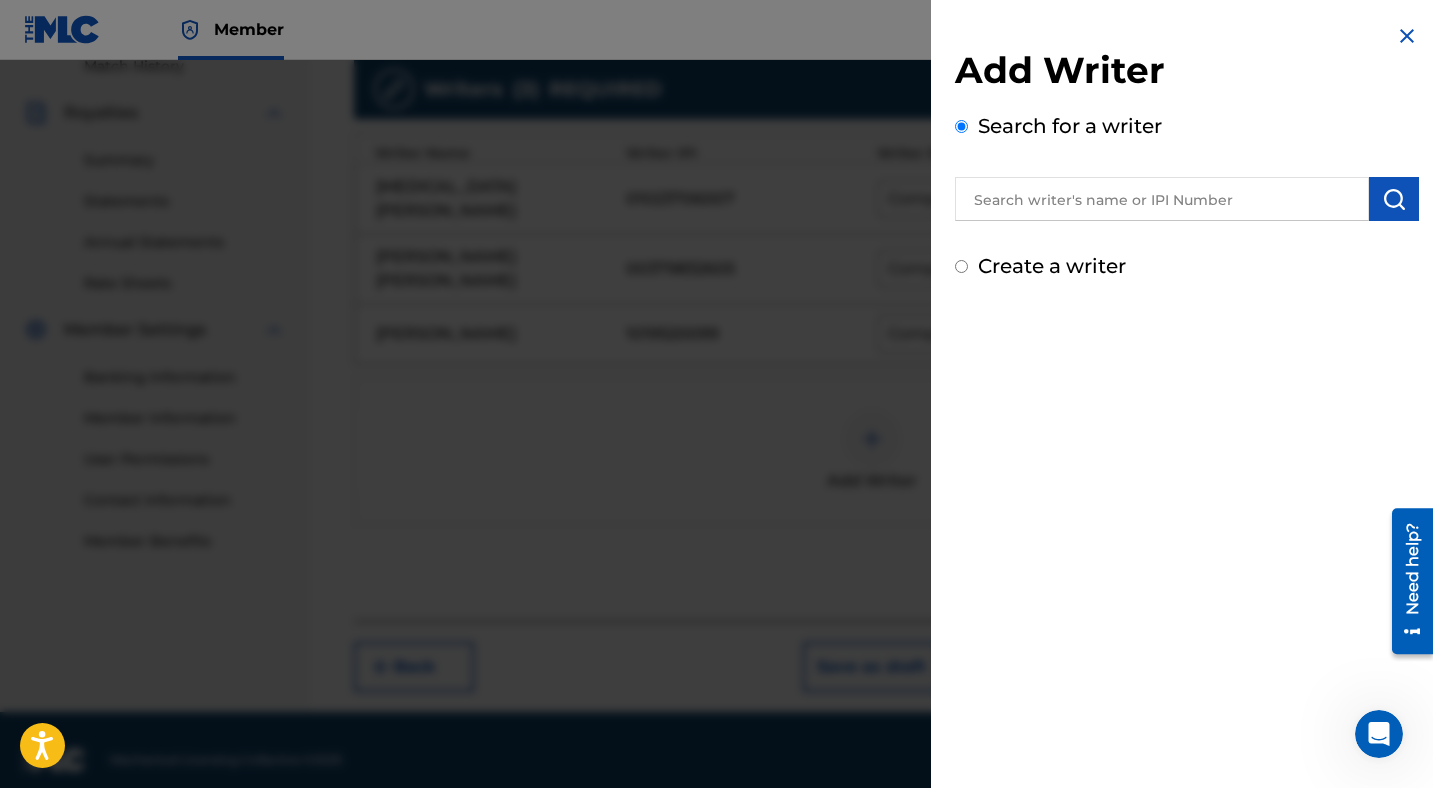 click at bounding box center (1162, 199) 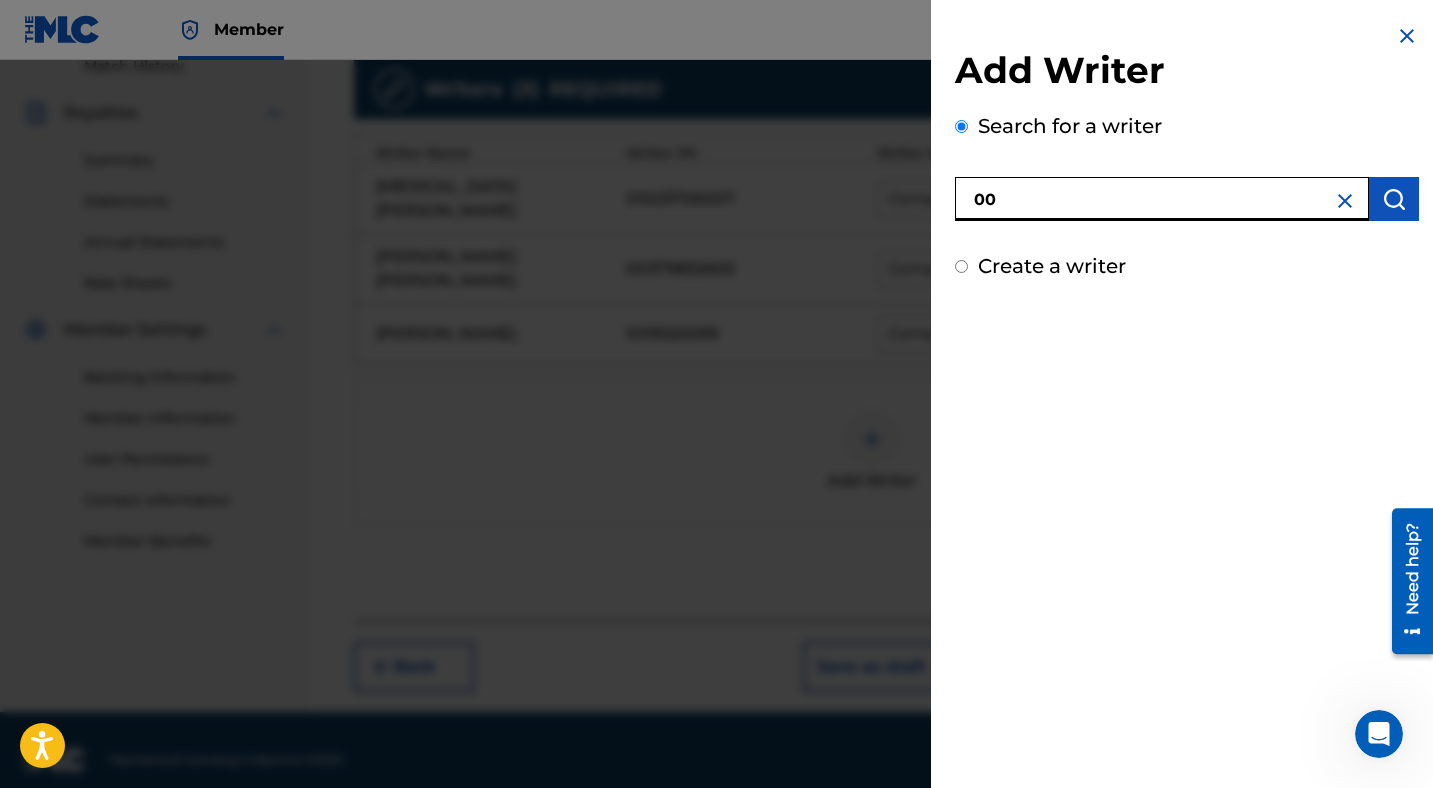 paste on "1019520099" 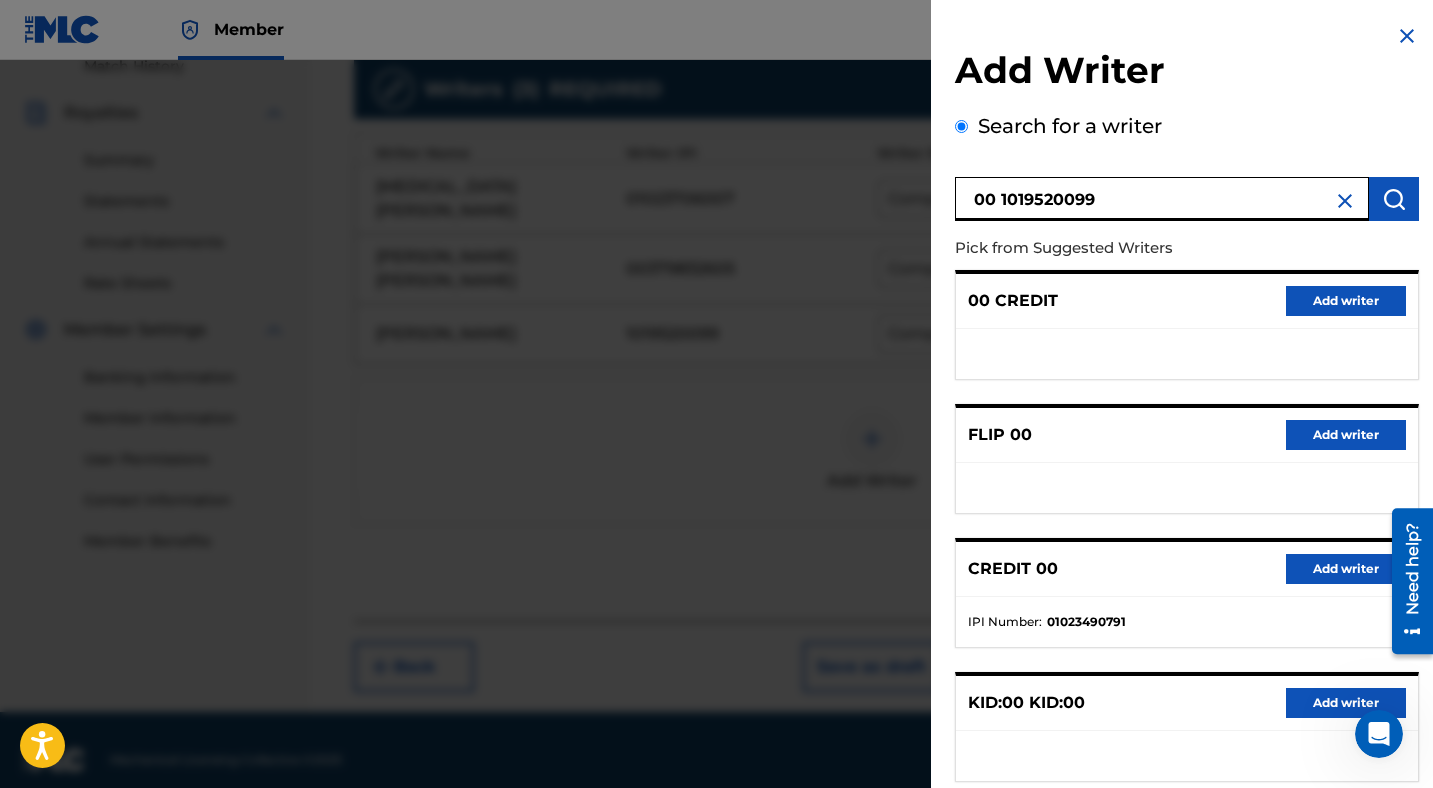 click on "00 1019520099" at bounding box center [1162, 199] 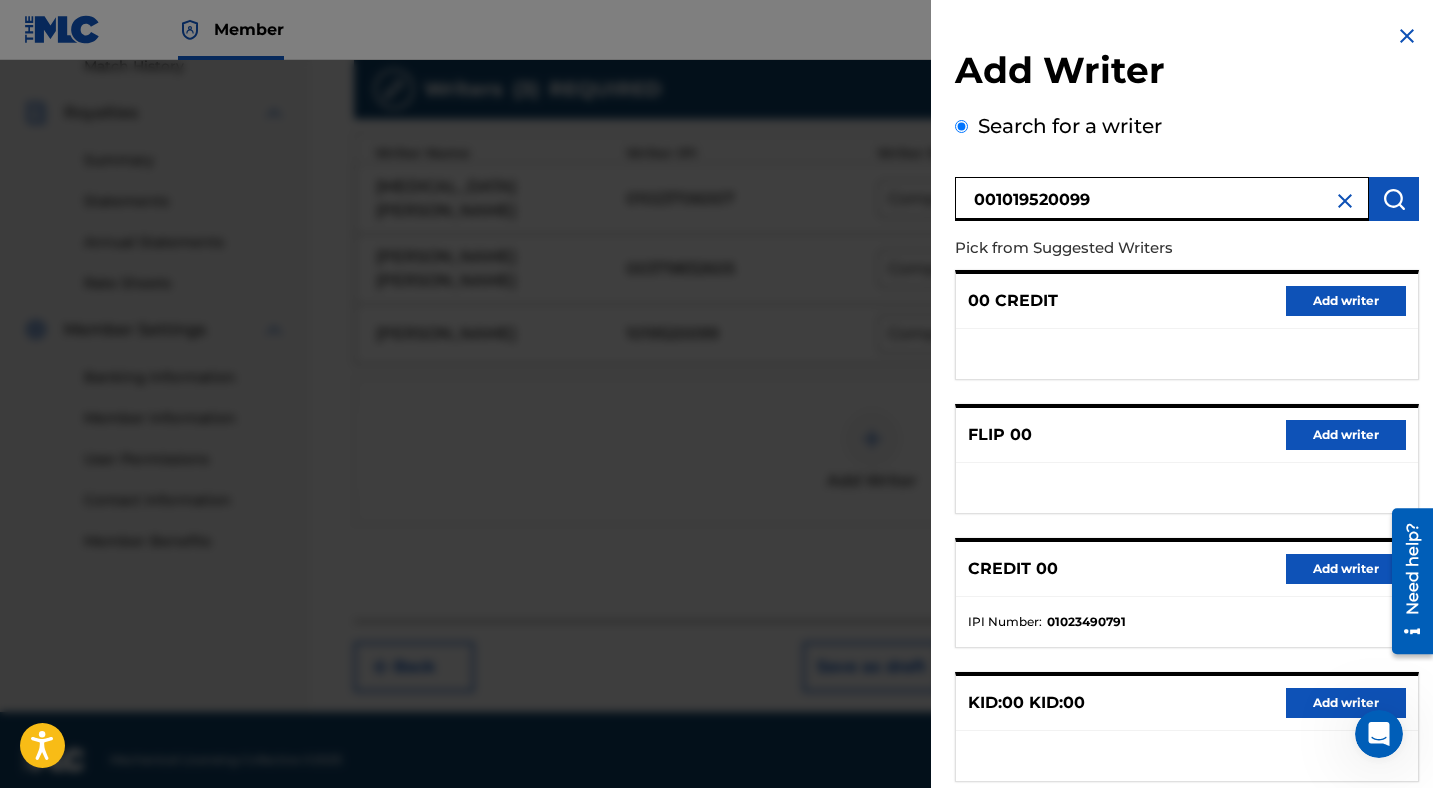 type on "001019520099" 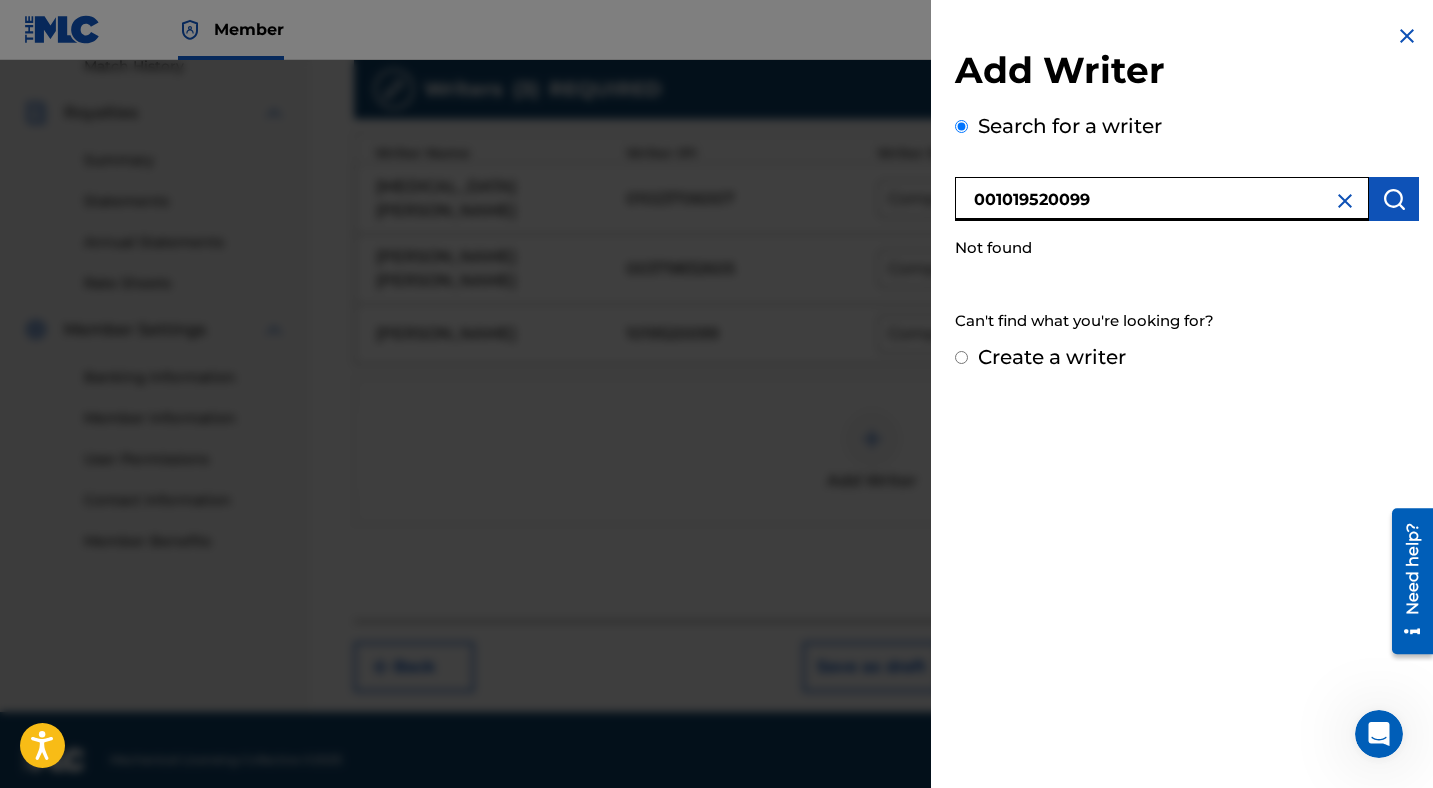 click at bounding box center [1407, 36] 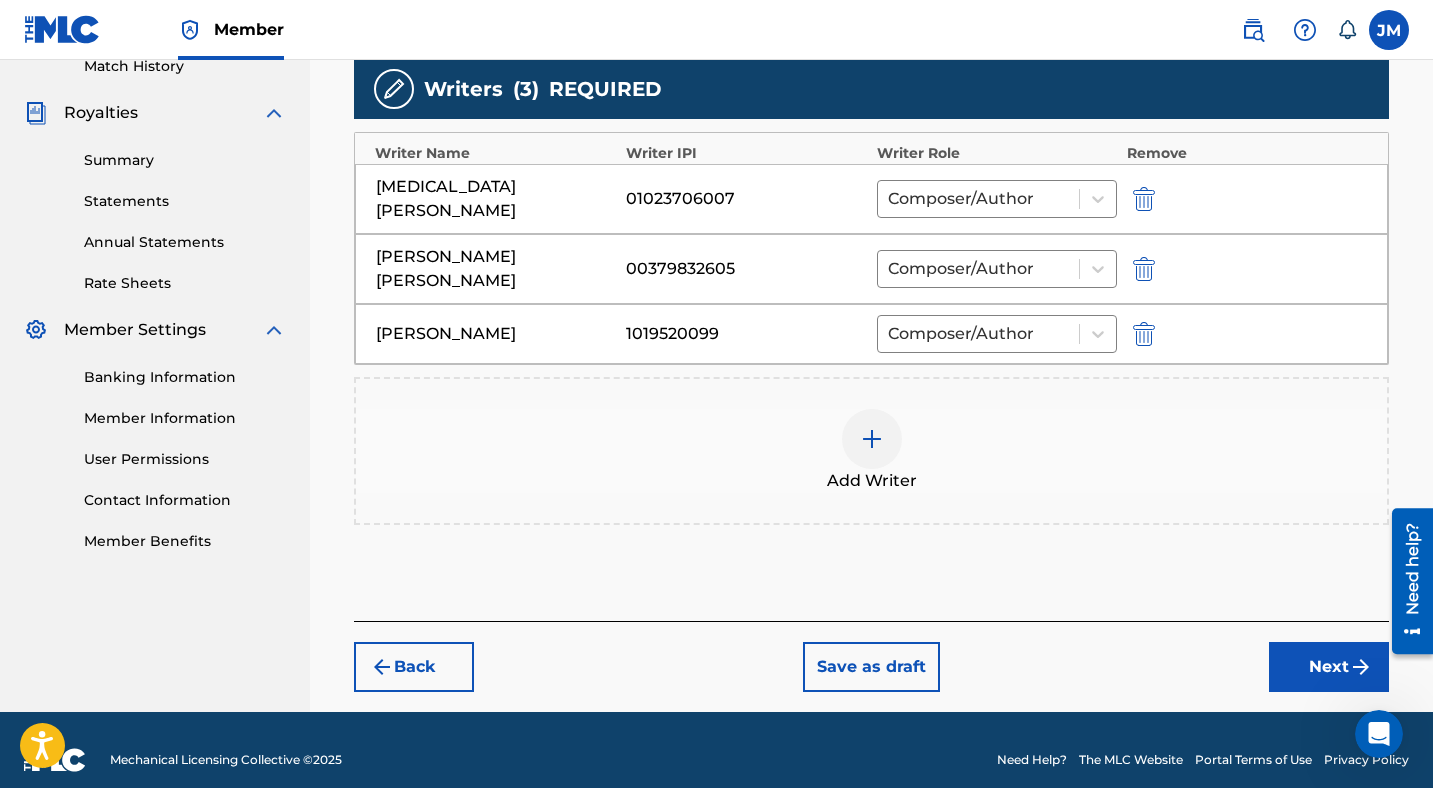 click on "Next" at bounding box center (1329, 667) 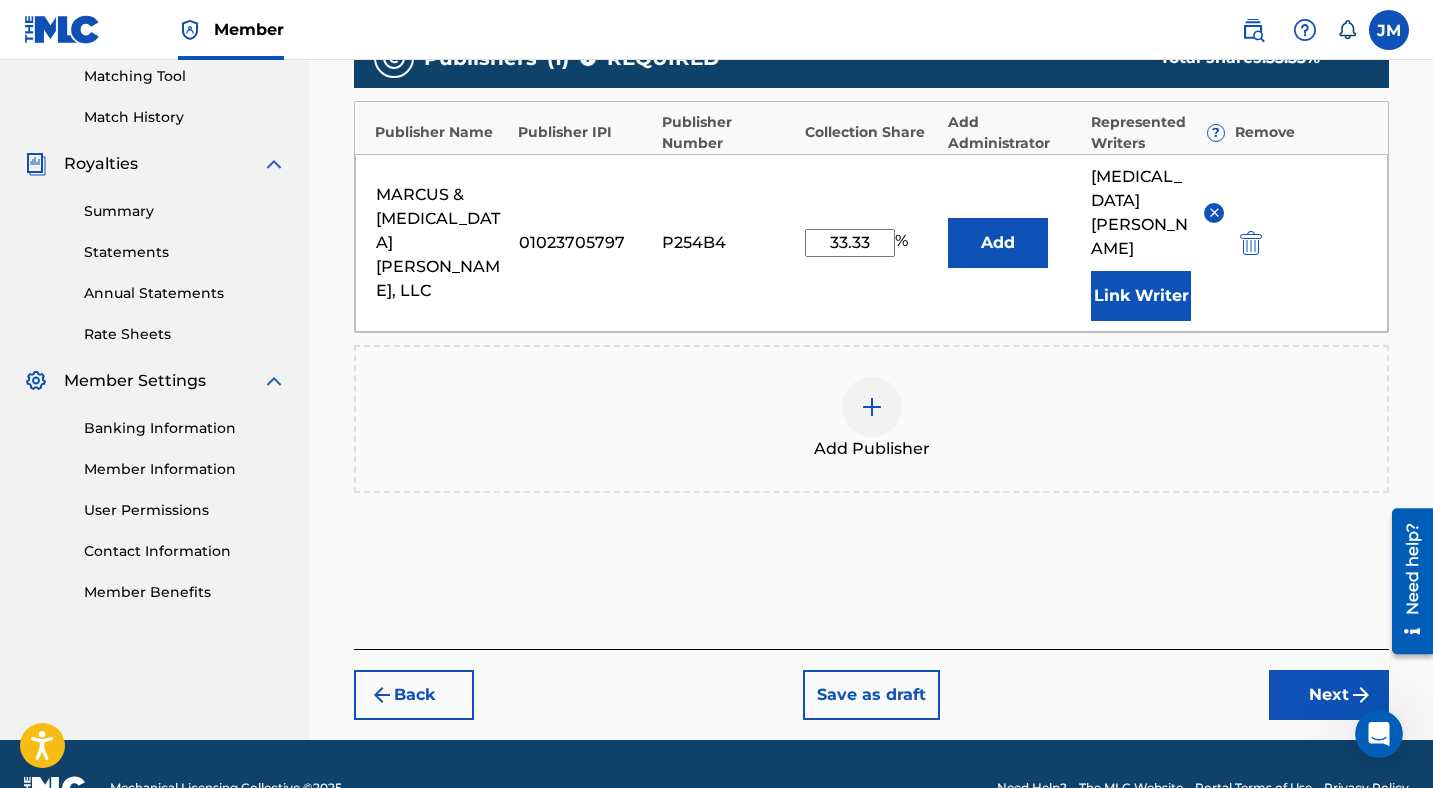 click on "Next" at bounding box center (1329, 695) 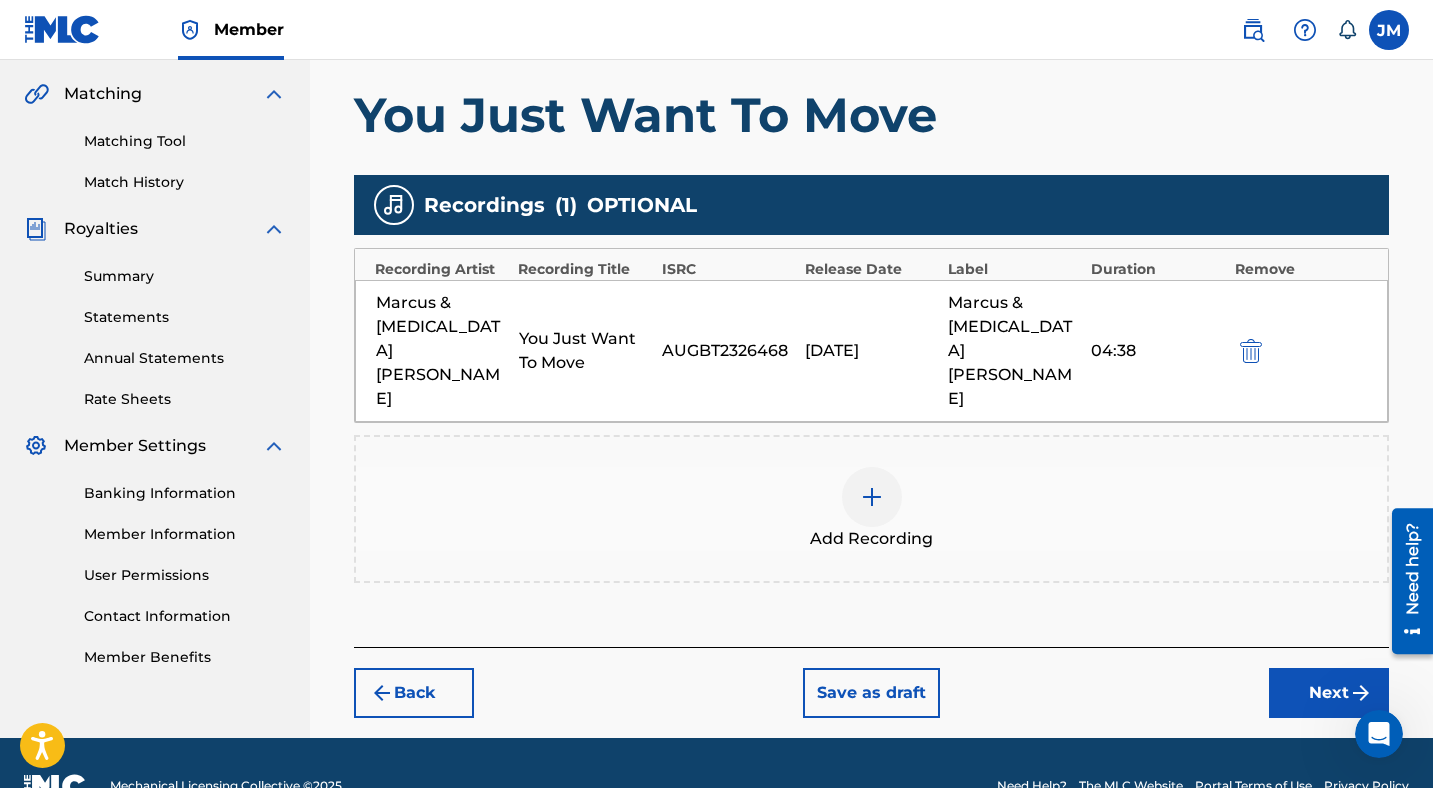 click on "Next" at bounding box center (1329, 693) 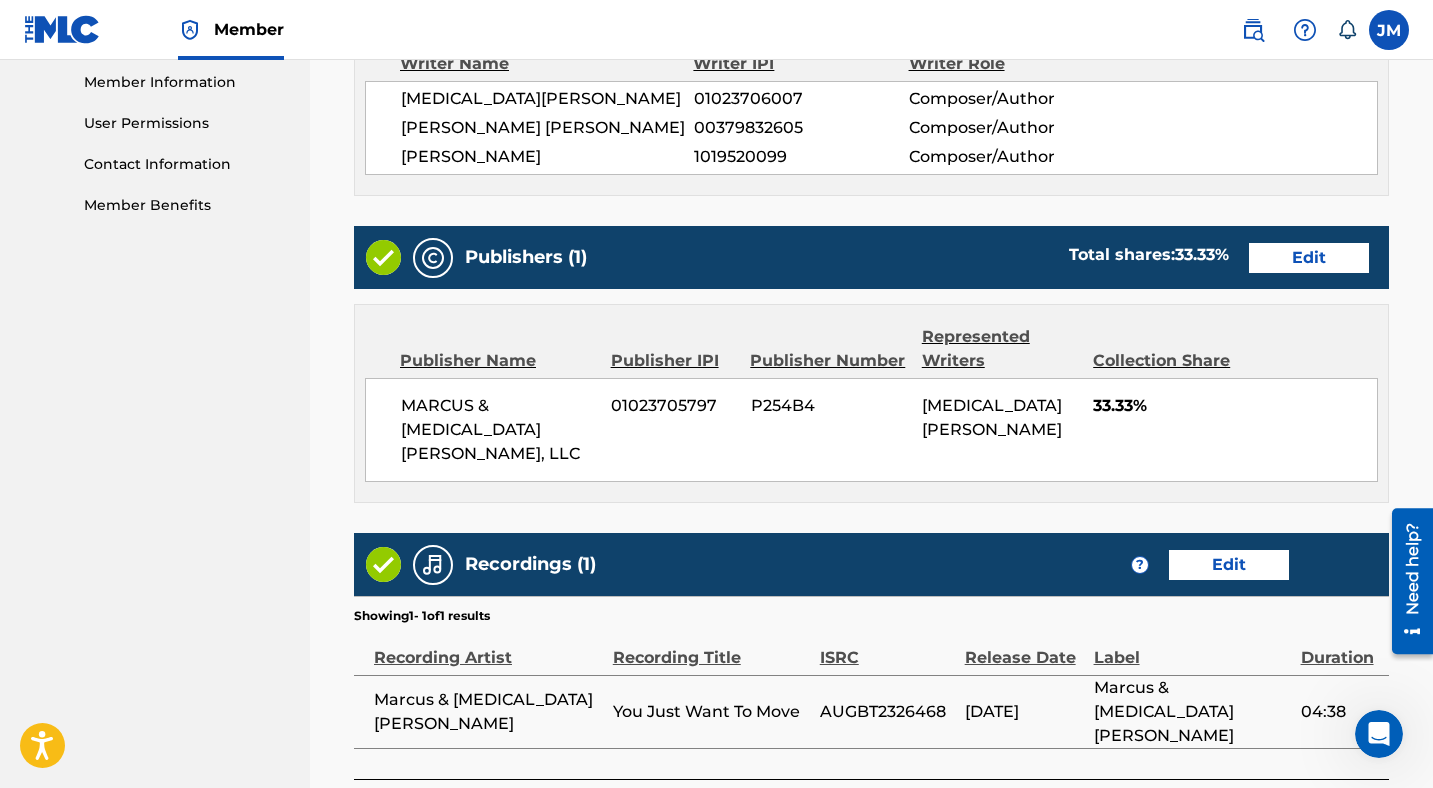 scroll, scrollTop: 1032, scrollLeft: 0, axis: vertical 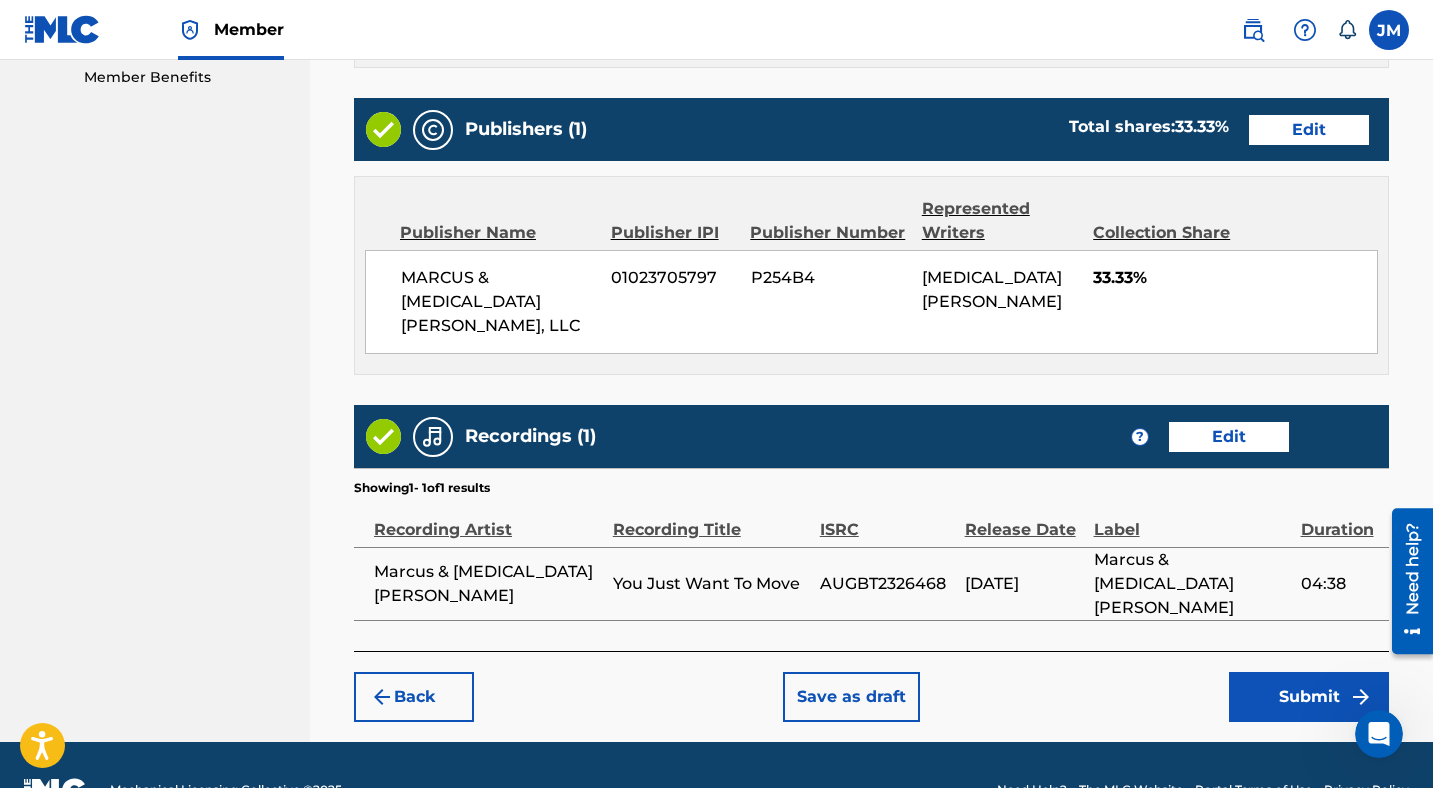 click on "Submit" at bounding box center [1309, 697] 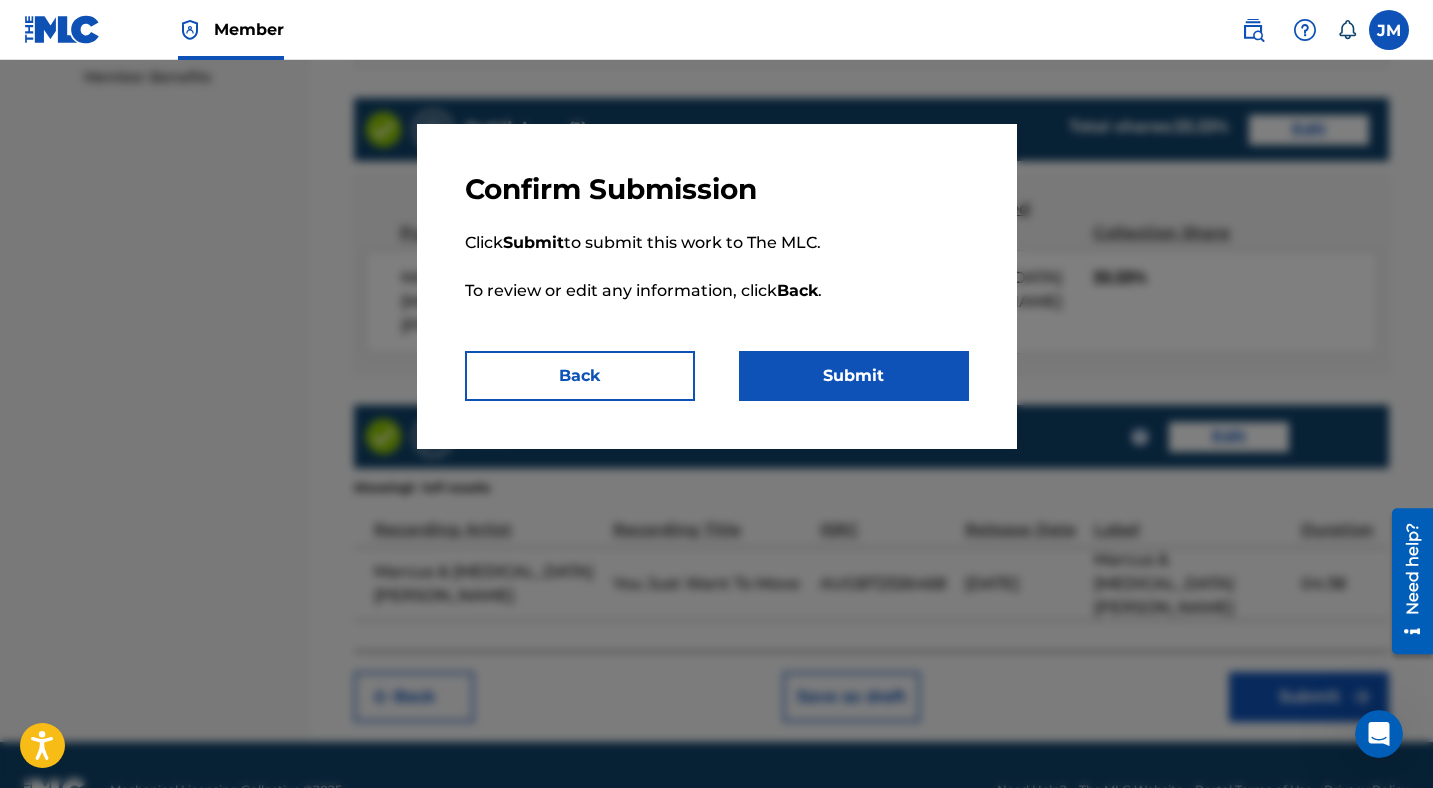 click on "Submit" at bounding box center (854, 376) 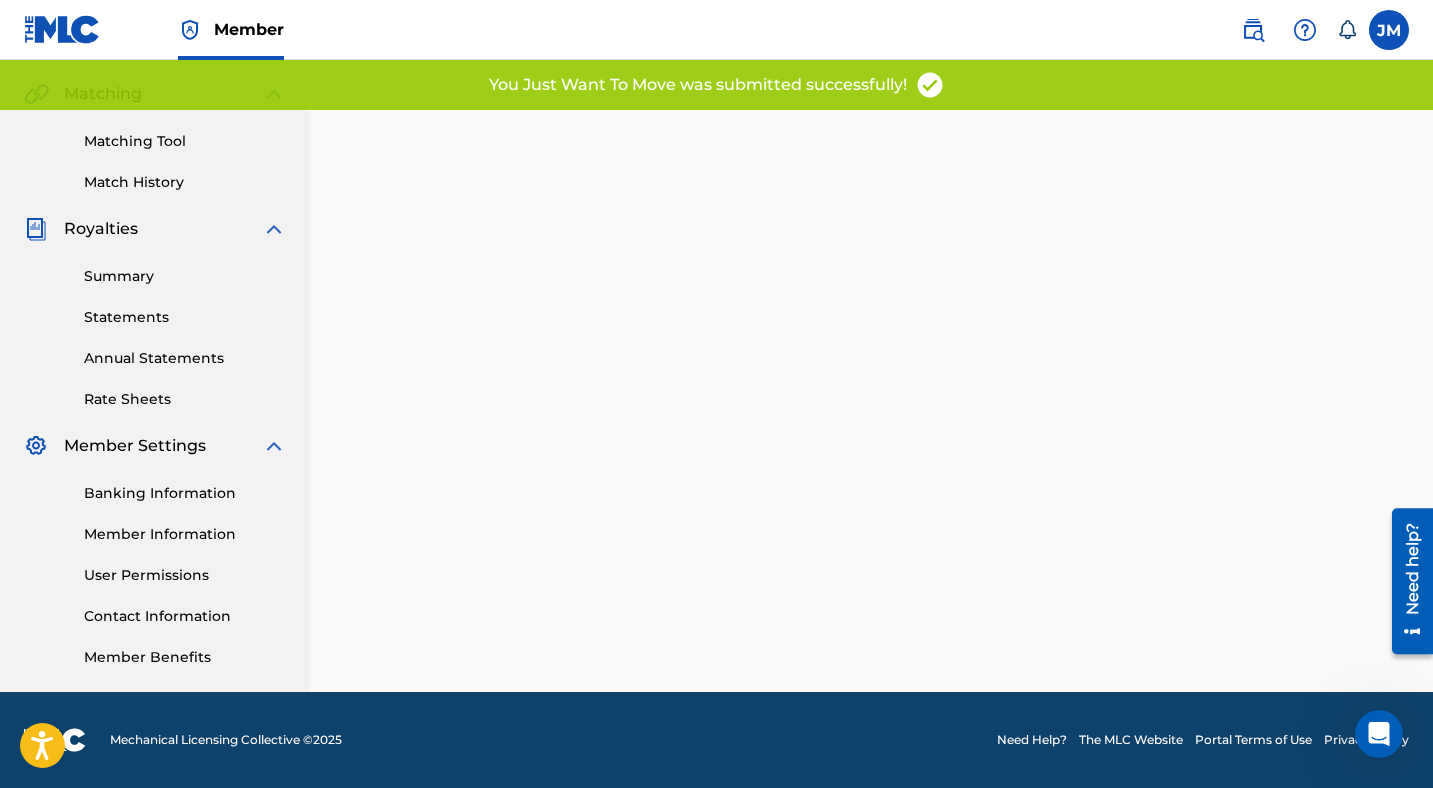 scroll, scrollTop: 0, scrollLeft: 0, axis: both 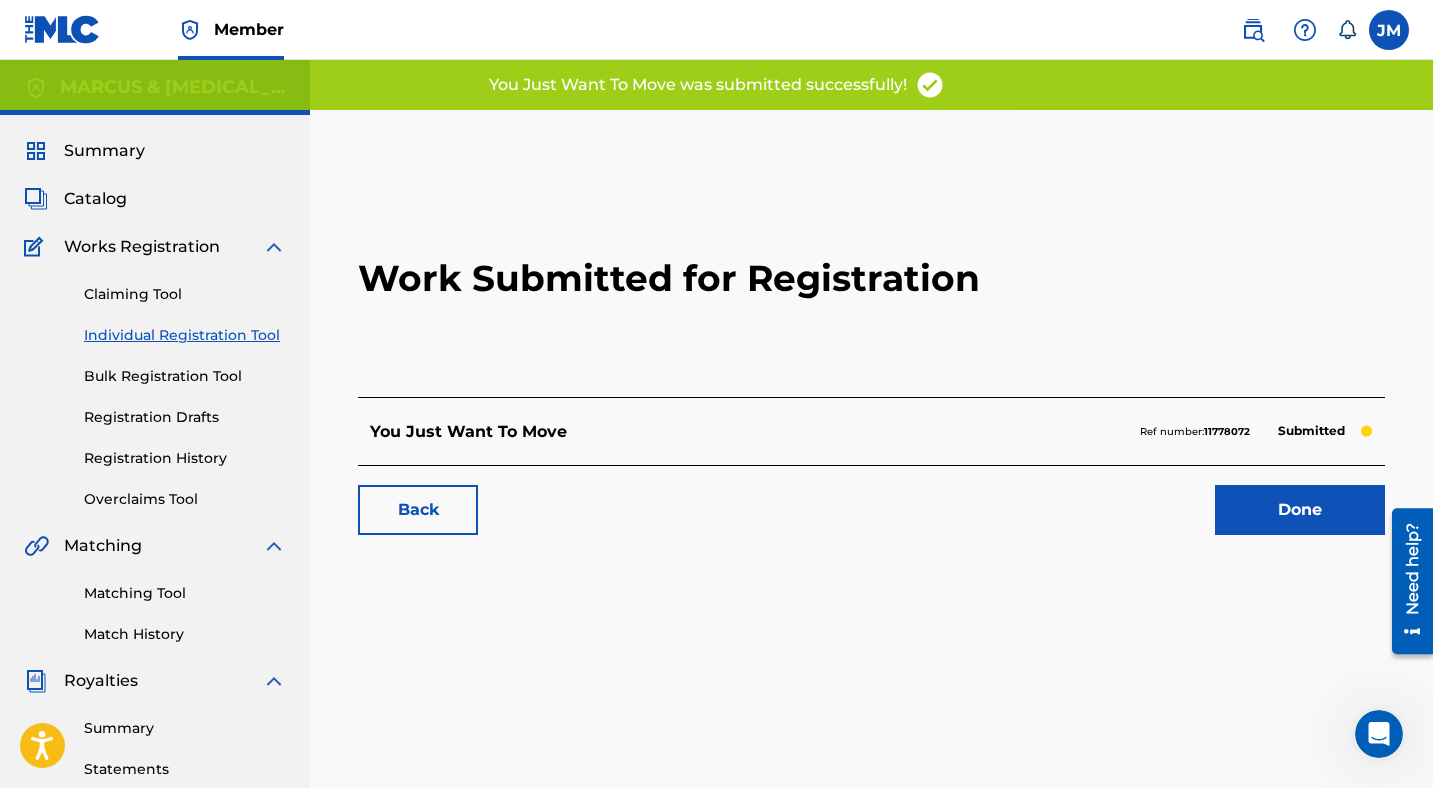 click on "11778072" at bounding box center (1227, 431) 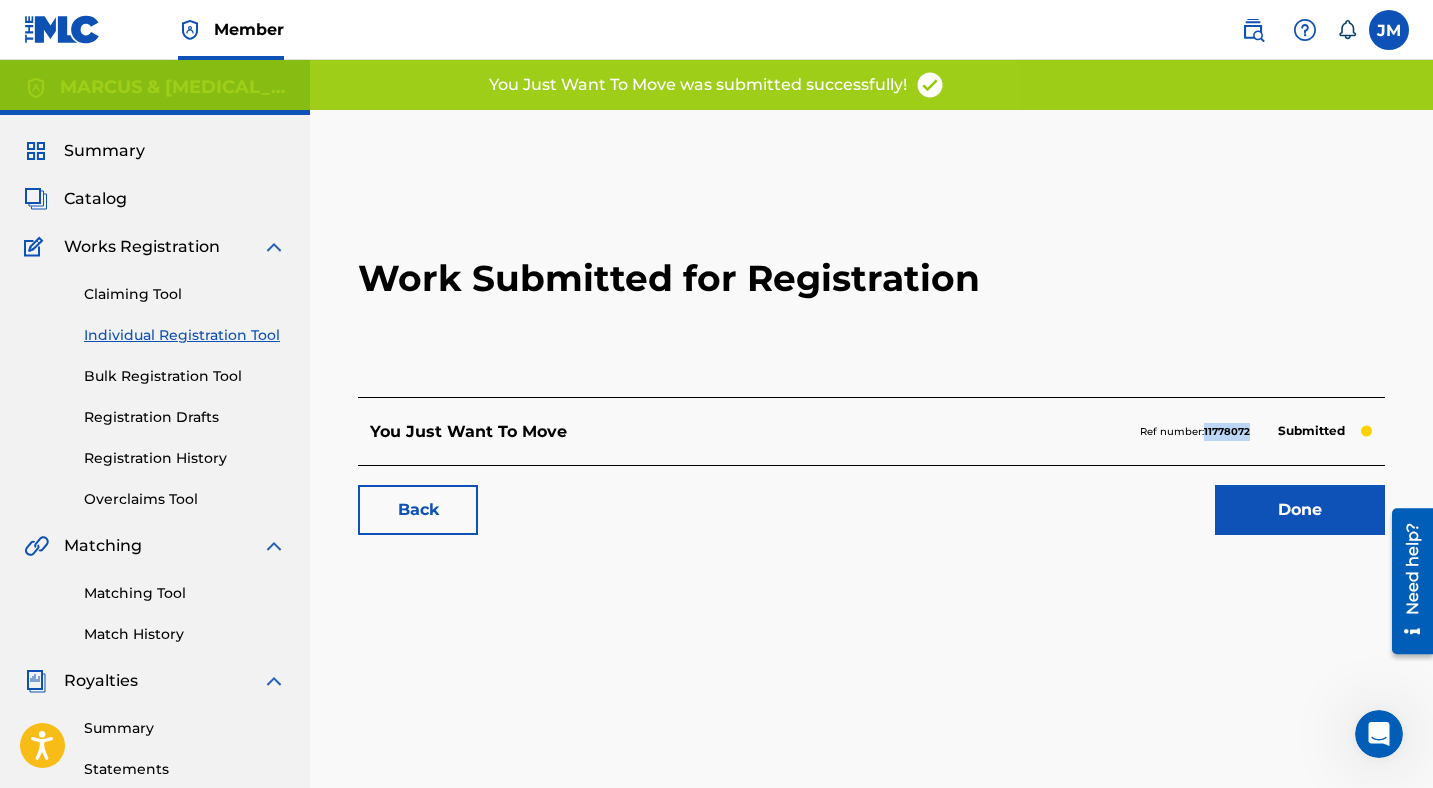 click on "11778072" at bounding box center [1227, 431] 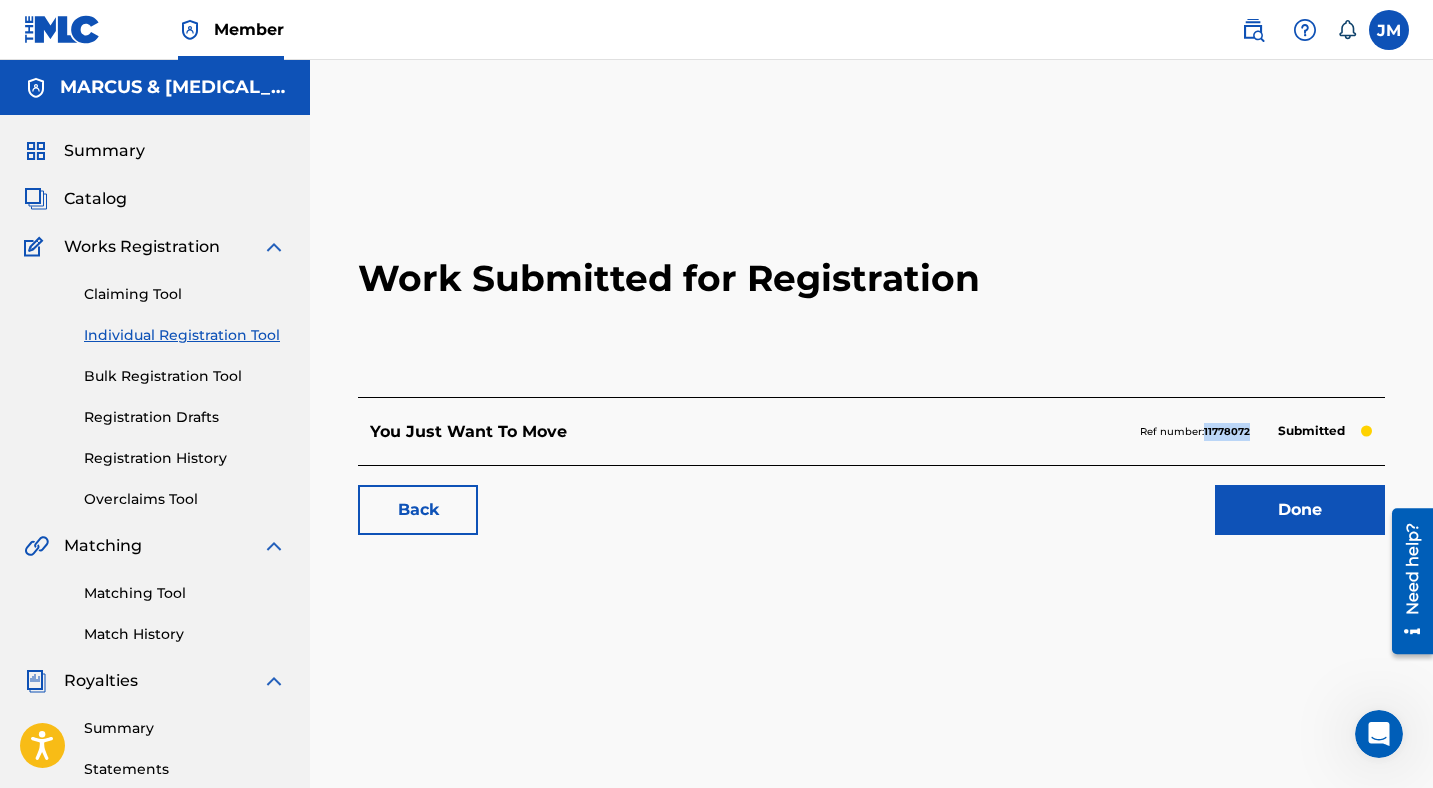 click on "Done" at bounding box center (1300, 510) 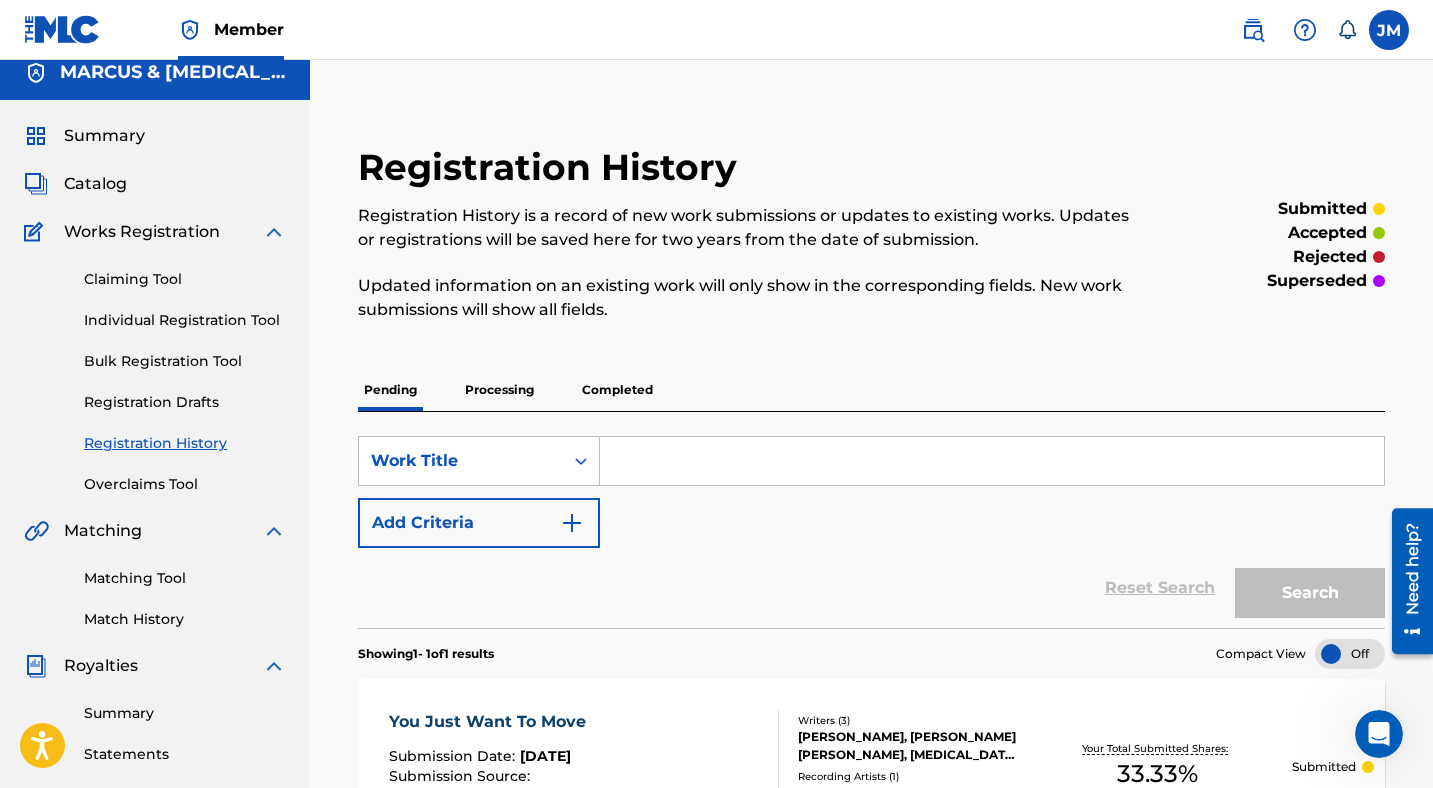 scroll, scrollTop: 0, scrollLeft: 0, axis: both 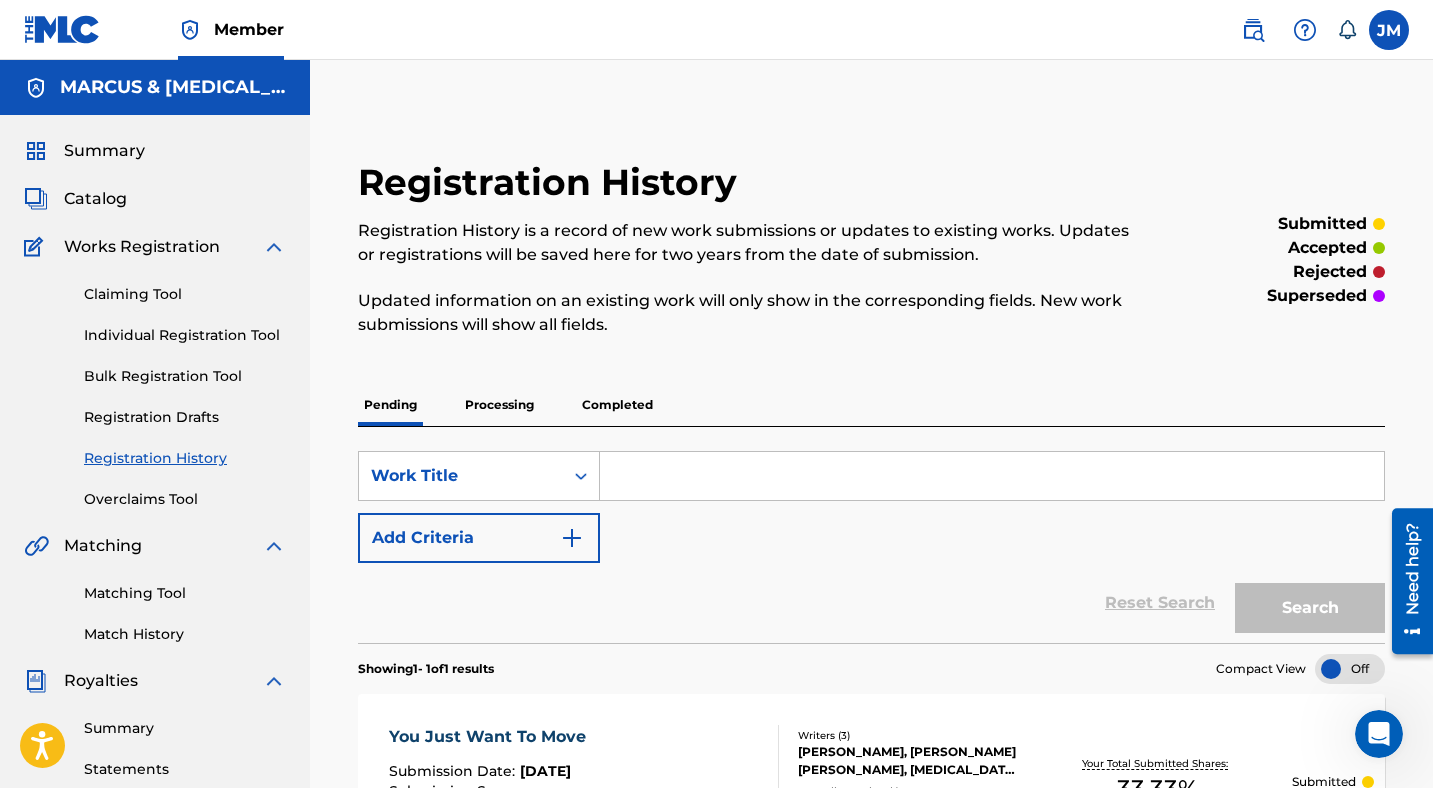 click on "Individual Registration Tool" at bounding box center [185, 335] 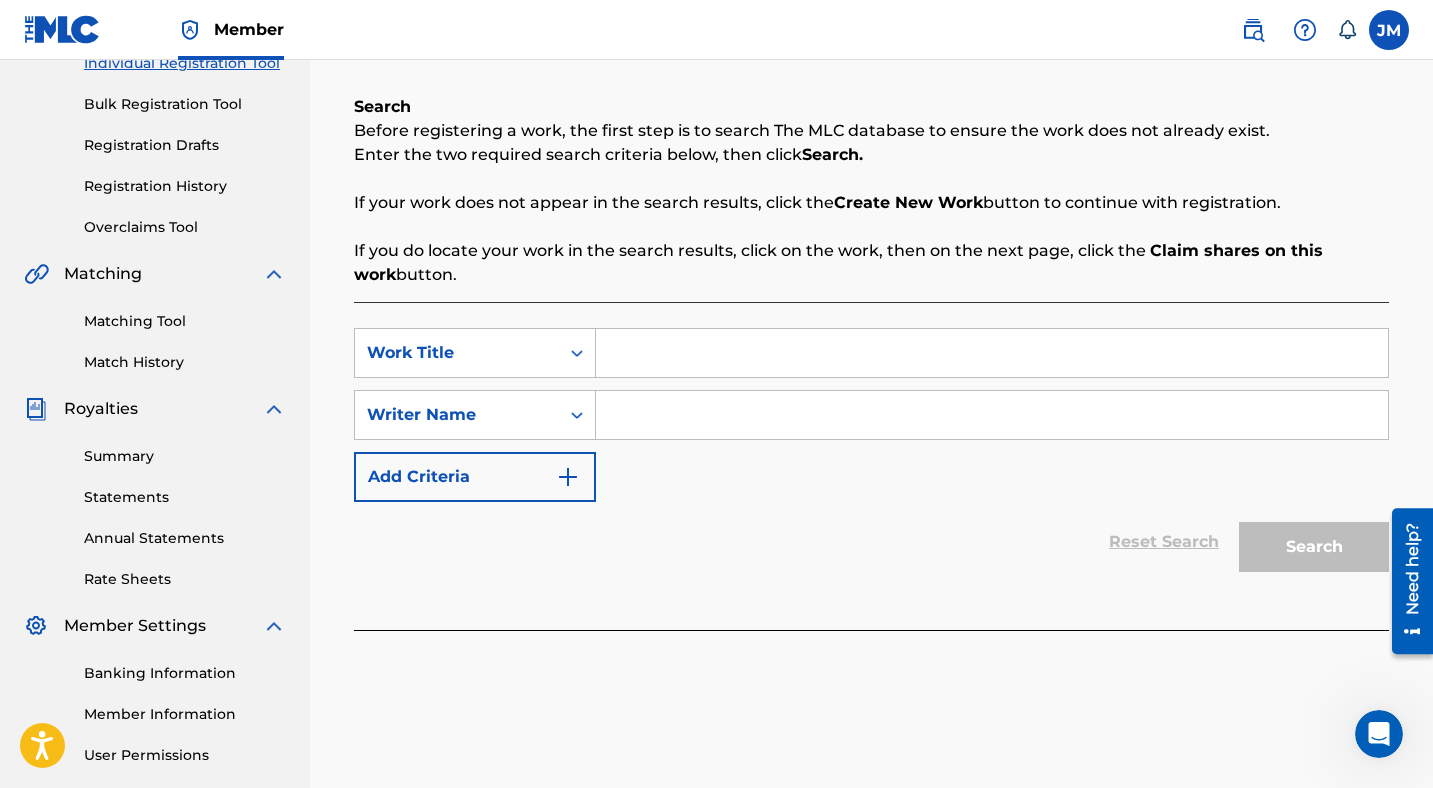 scroll, scrollTop: 274, scrollLeft: 0, axis: vertical 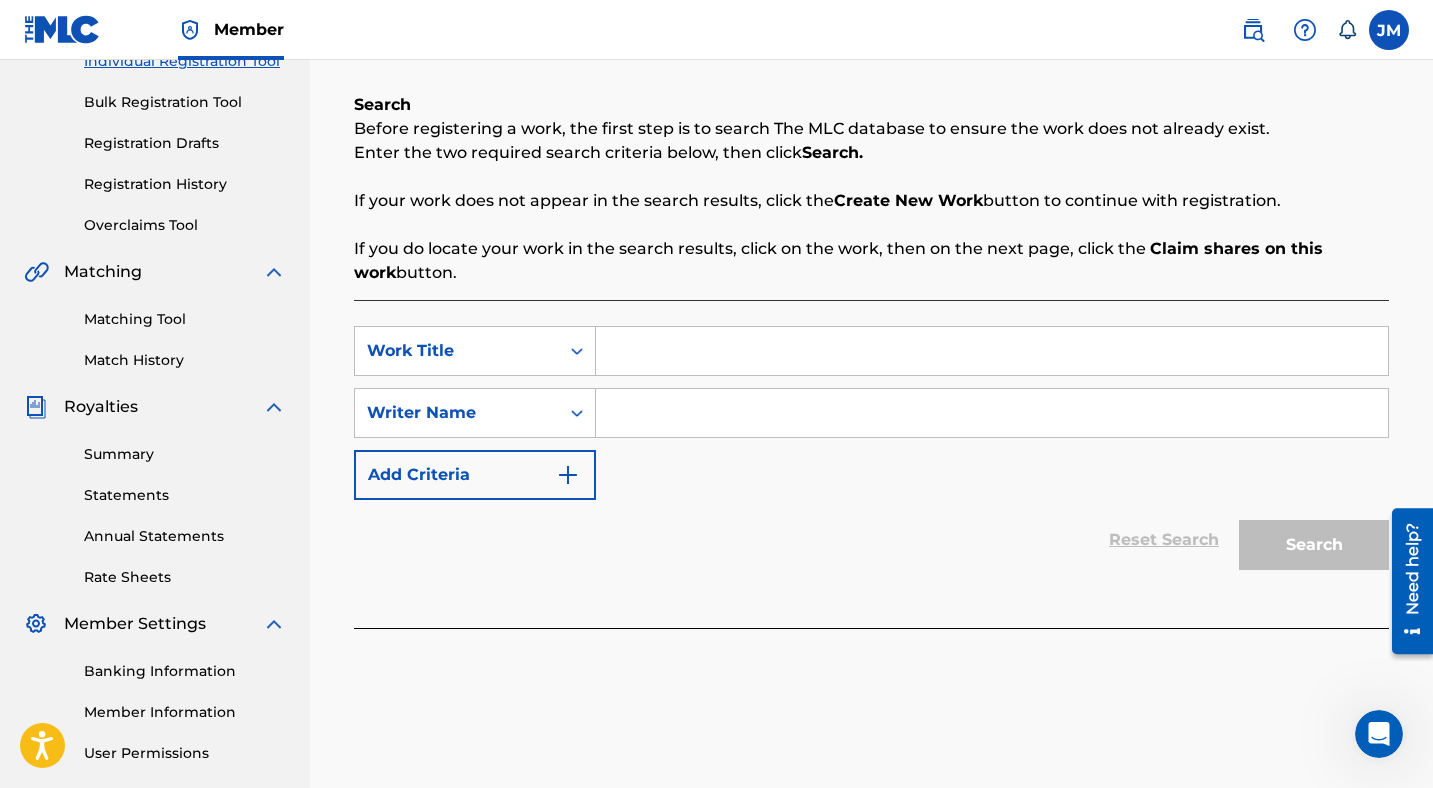 click at bounding box center (992, 351) 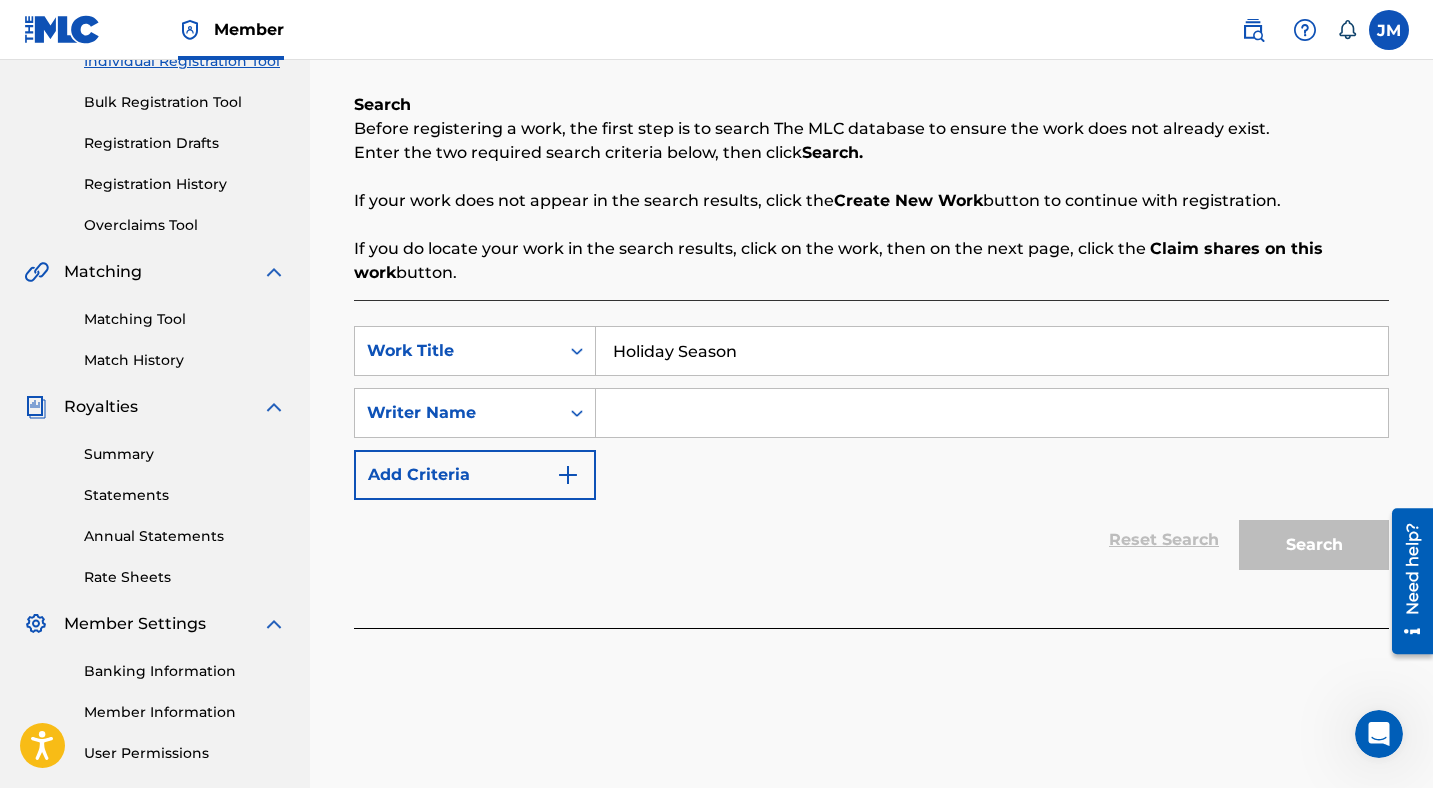 type on "Holiday Season" 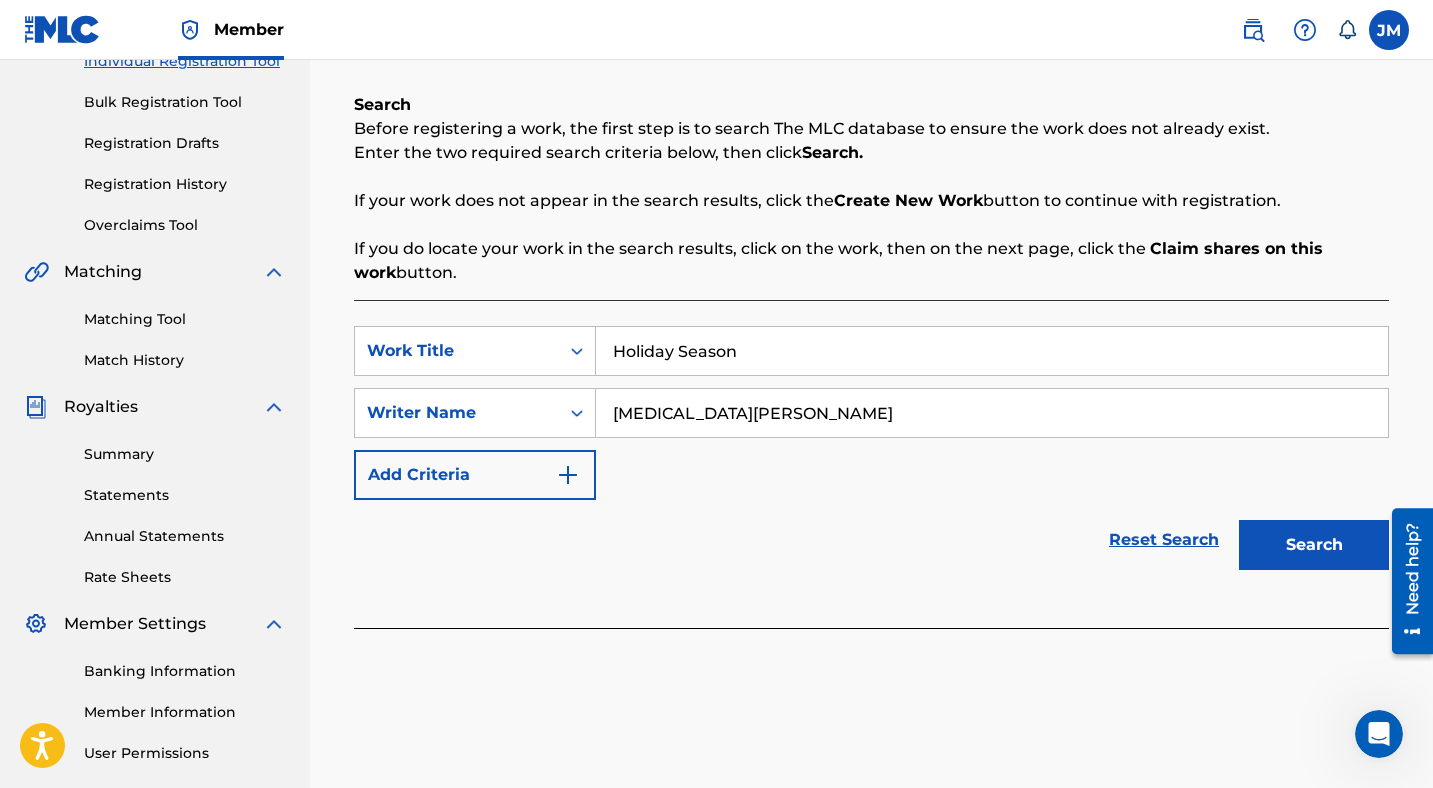 click on "Search" at bounding box center [1314, 545] 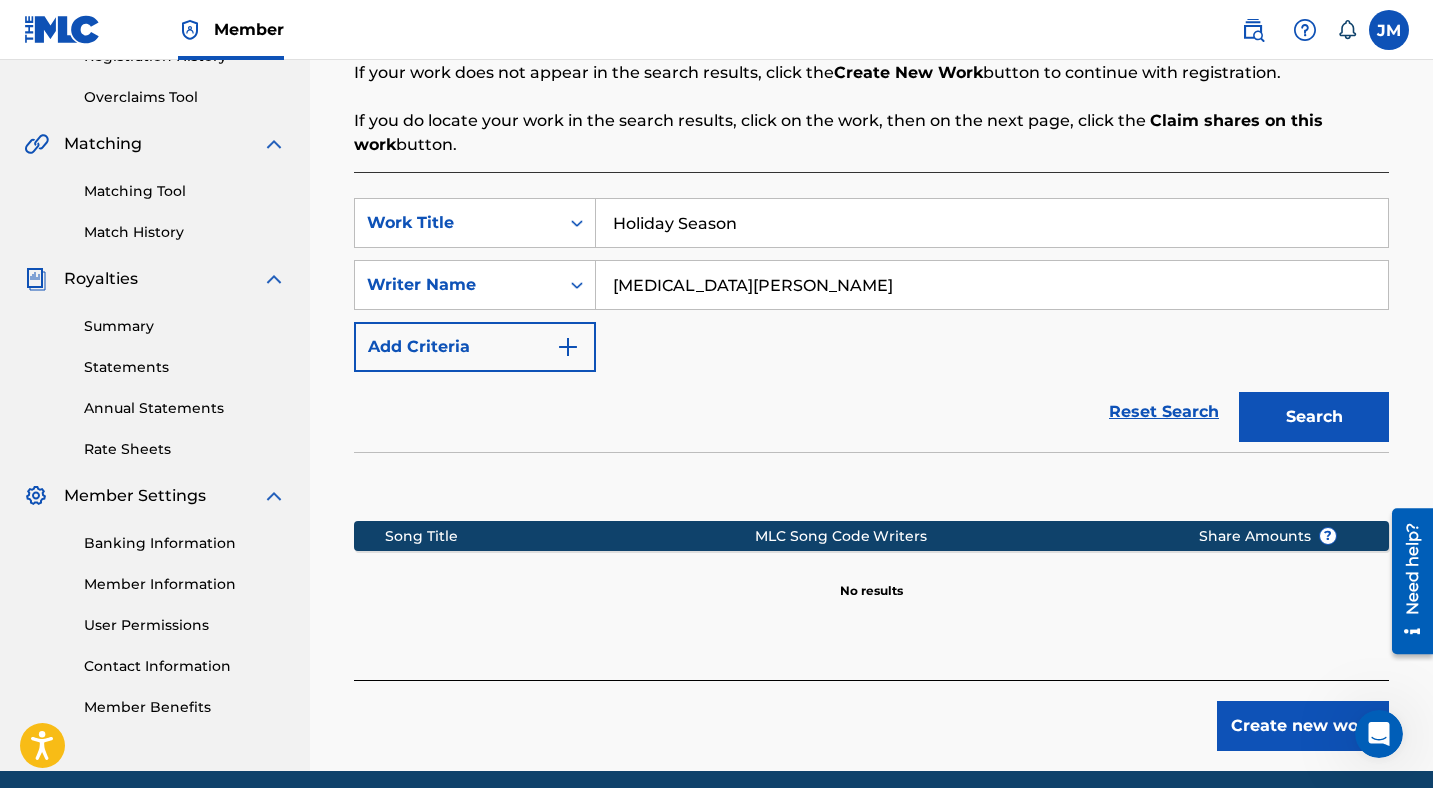 scroll, scrollTop: 466, scrollLeft: 0, axis: vertical 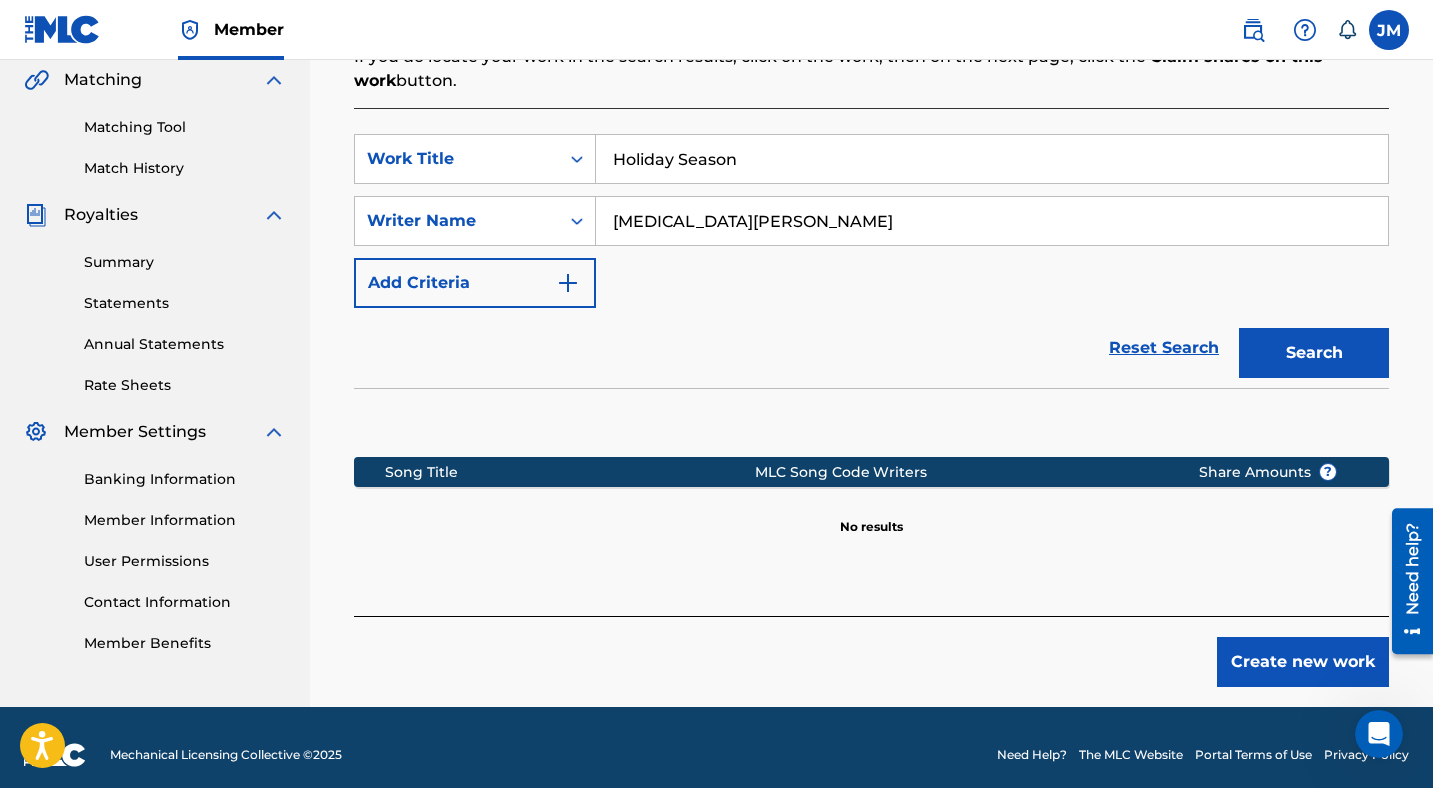 click on "Create new work" at bounding box center [1303, 662] 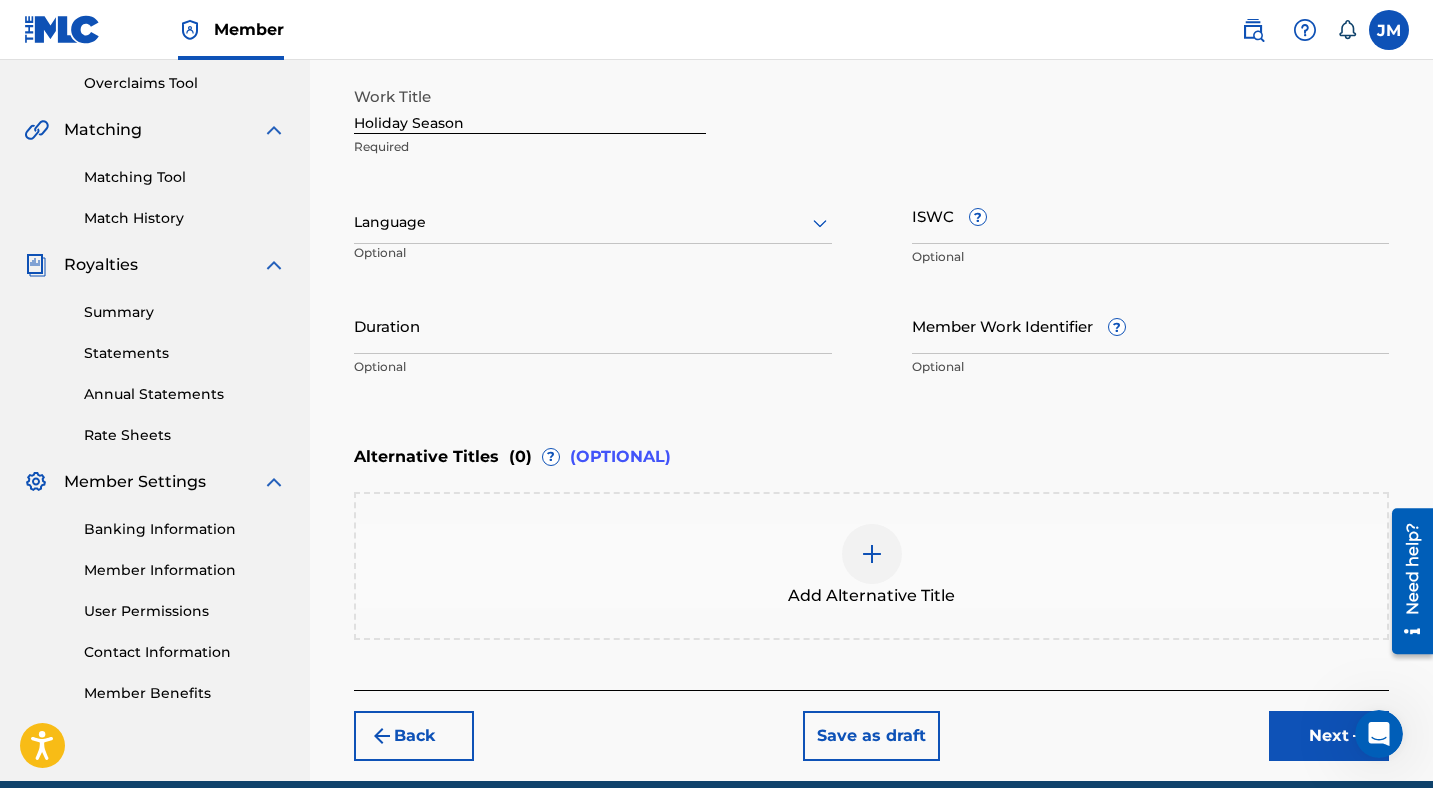 scroll, scrollTop: 410, scrollLeft: 0, axis: vertical 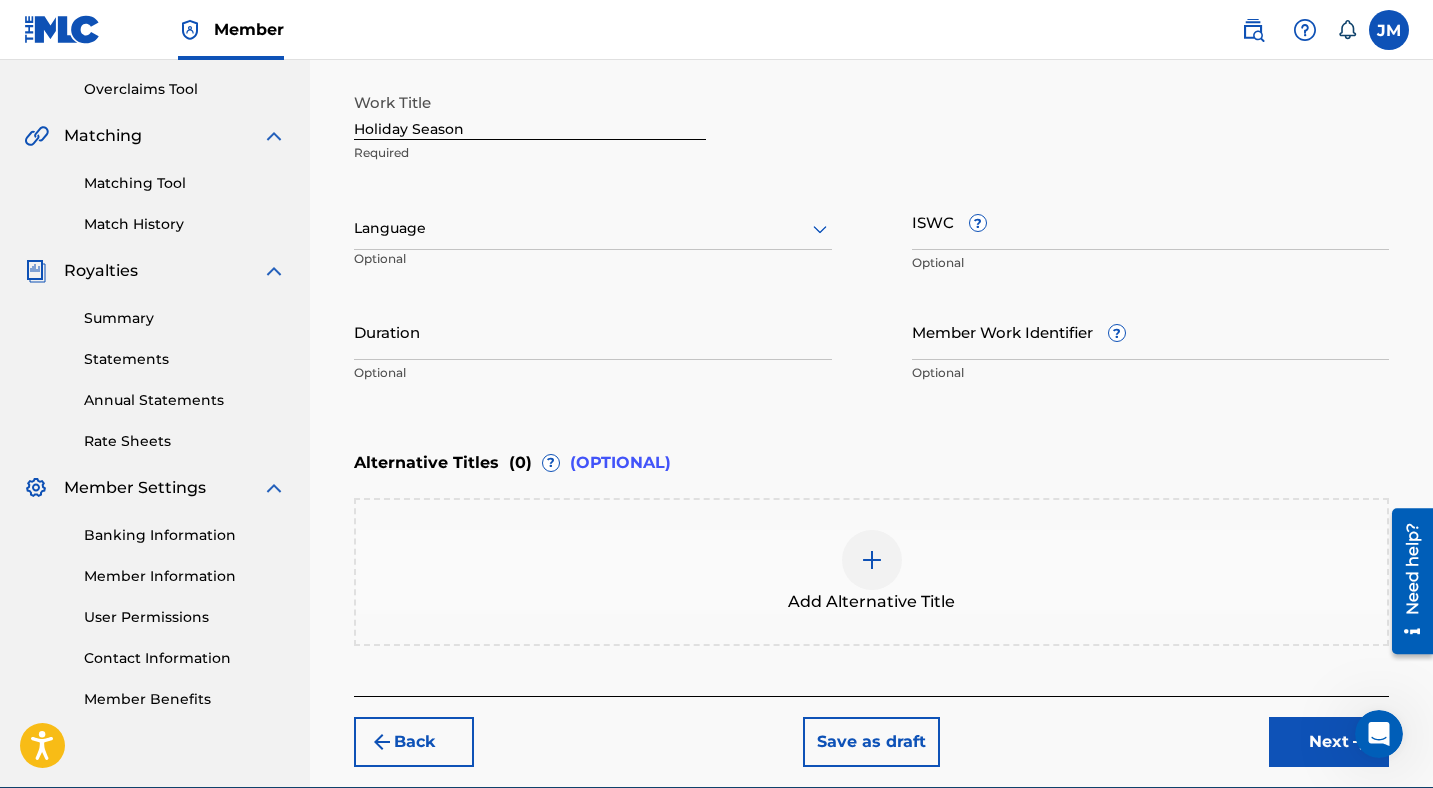 click at bounding box center (593, 228) 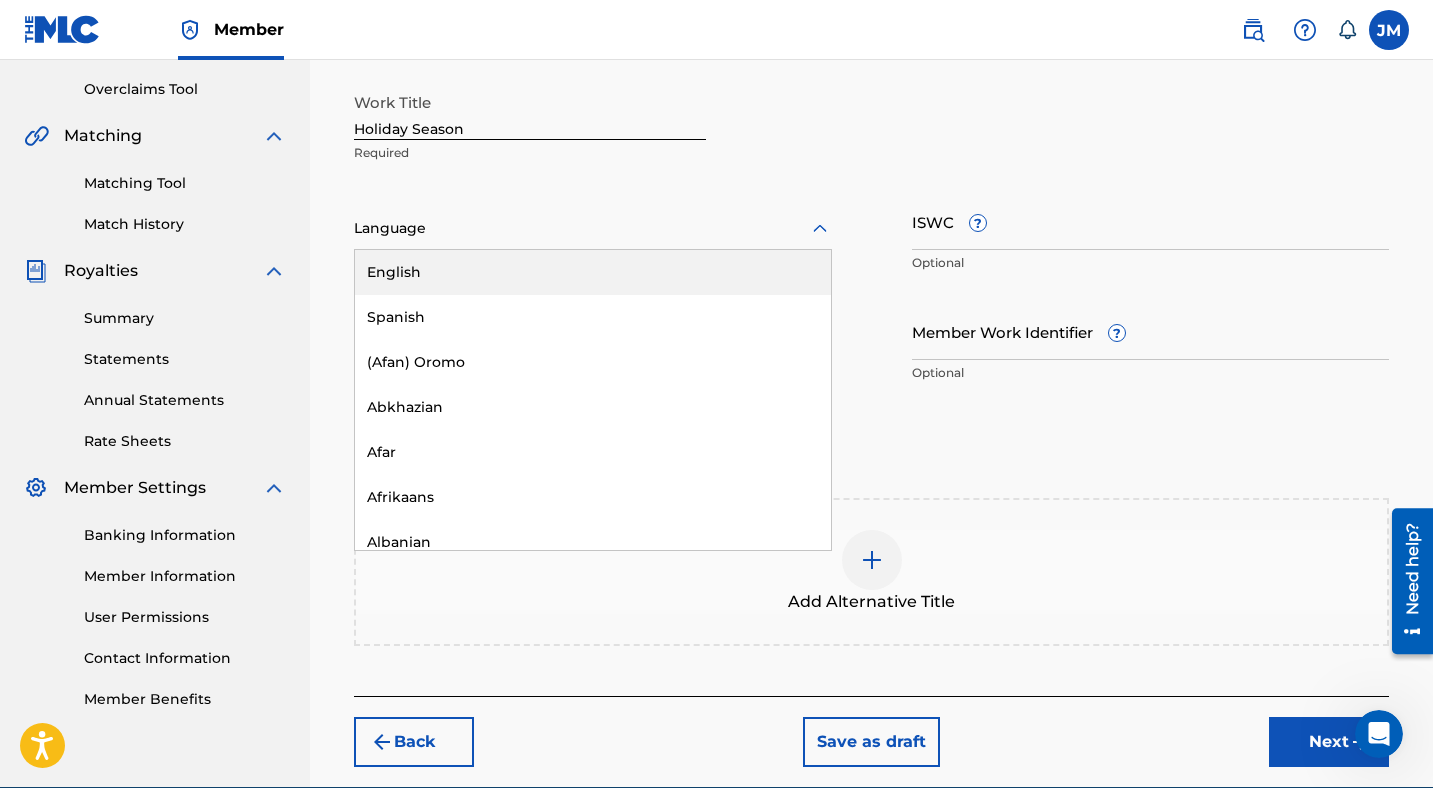 click on "English" at bounding box center (593, 272) 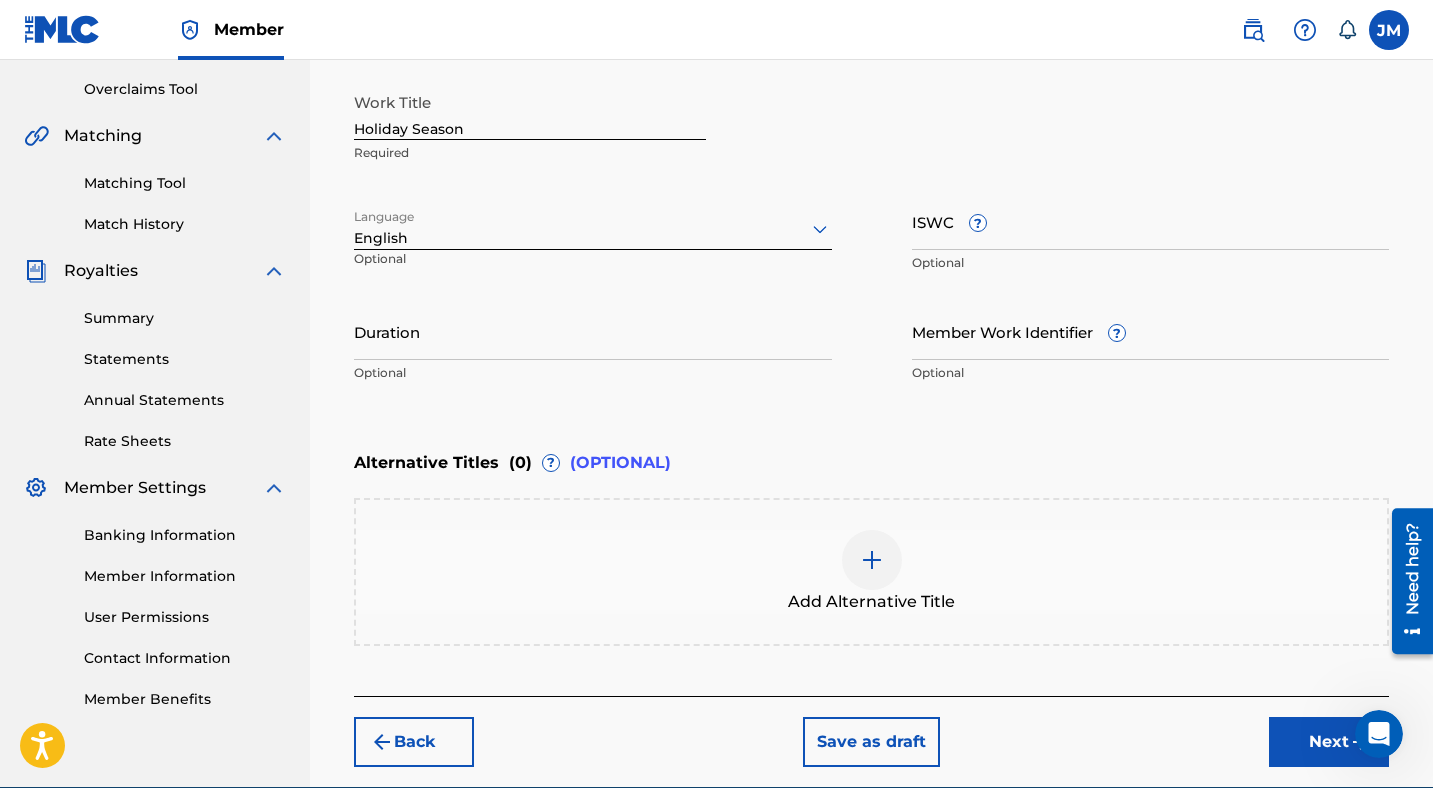 click on "Work Title   Holiday Season Required" at bounding box center (871, 128) 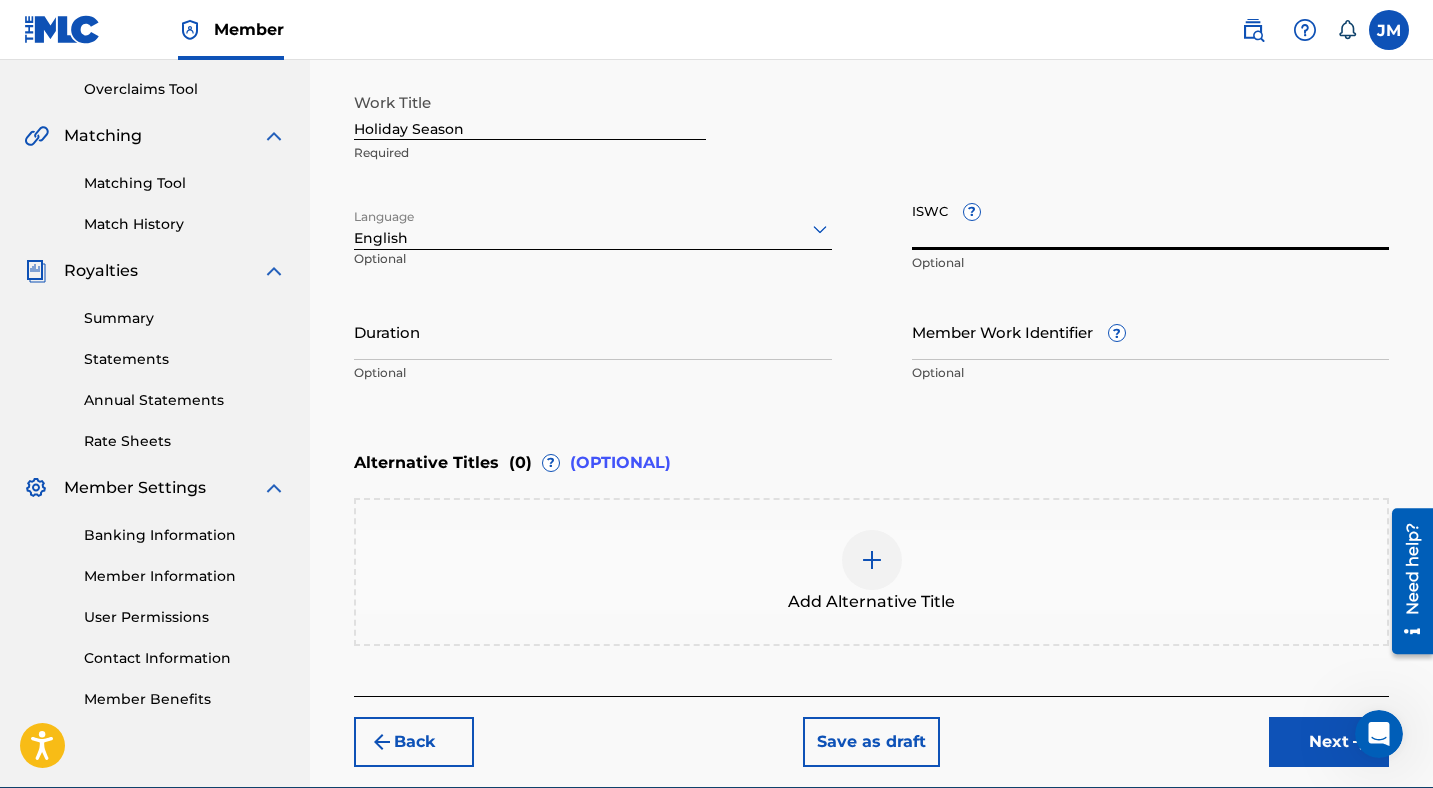 paste on "T3222853085" 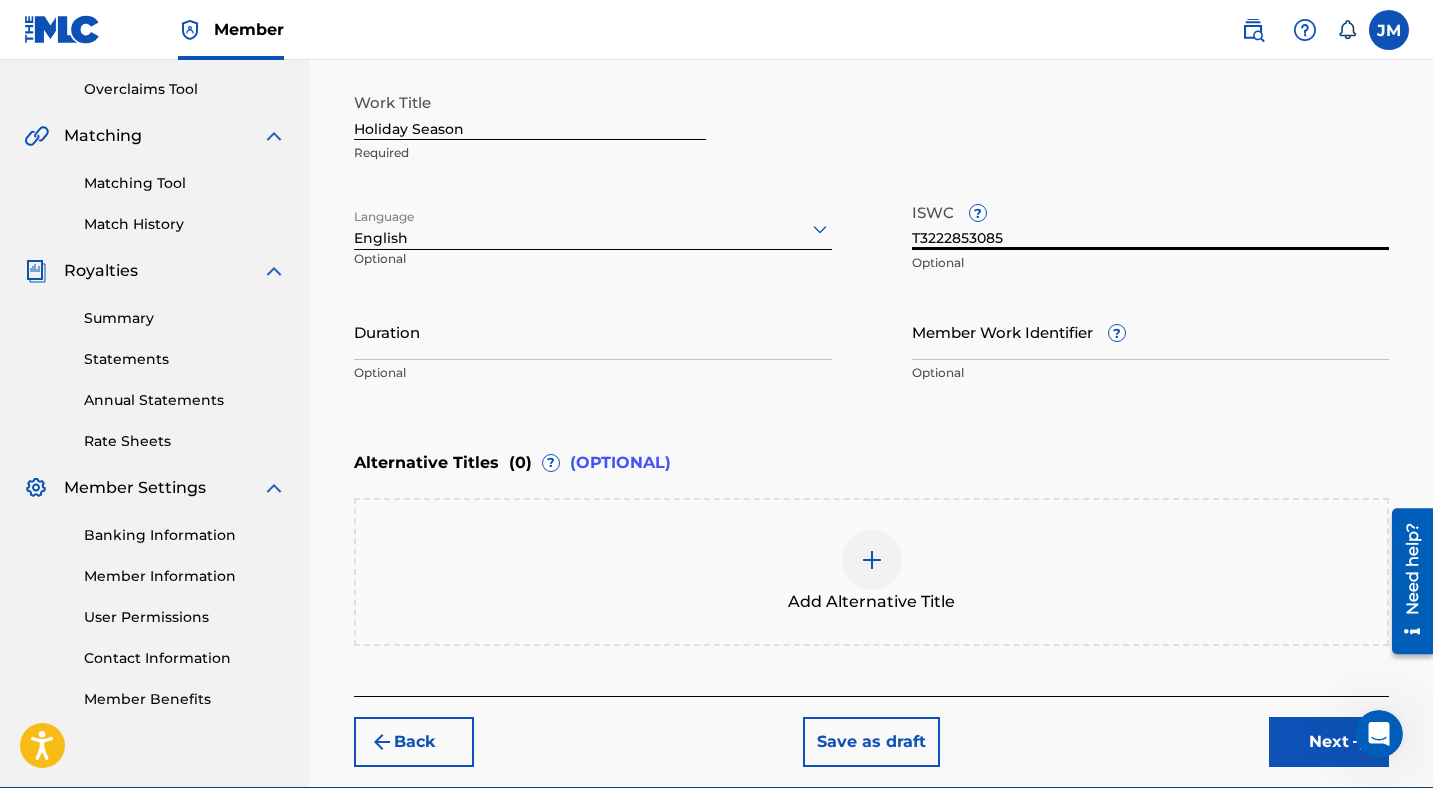 type on "T3222853085" 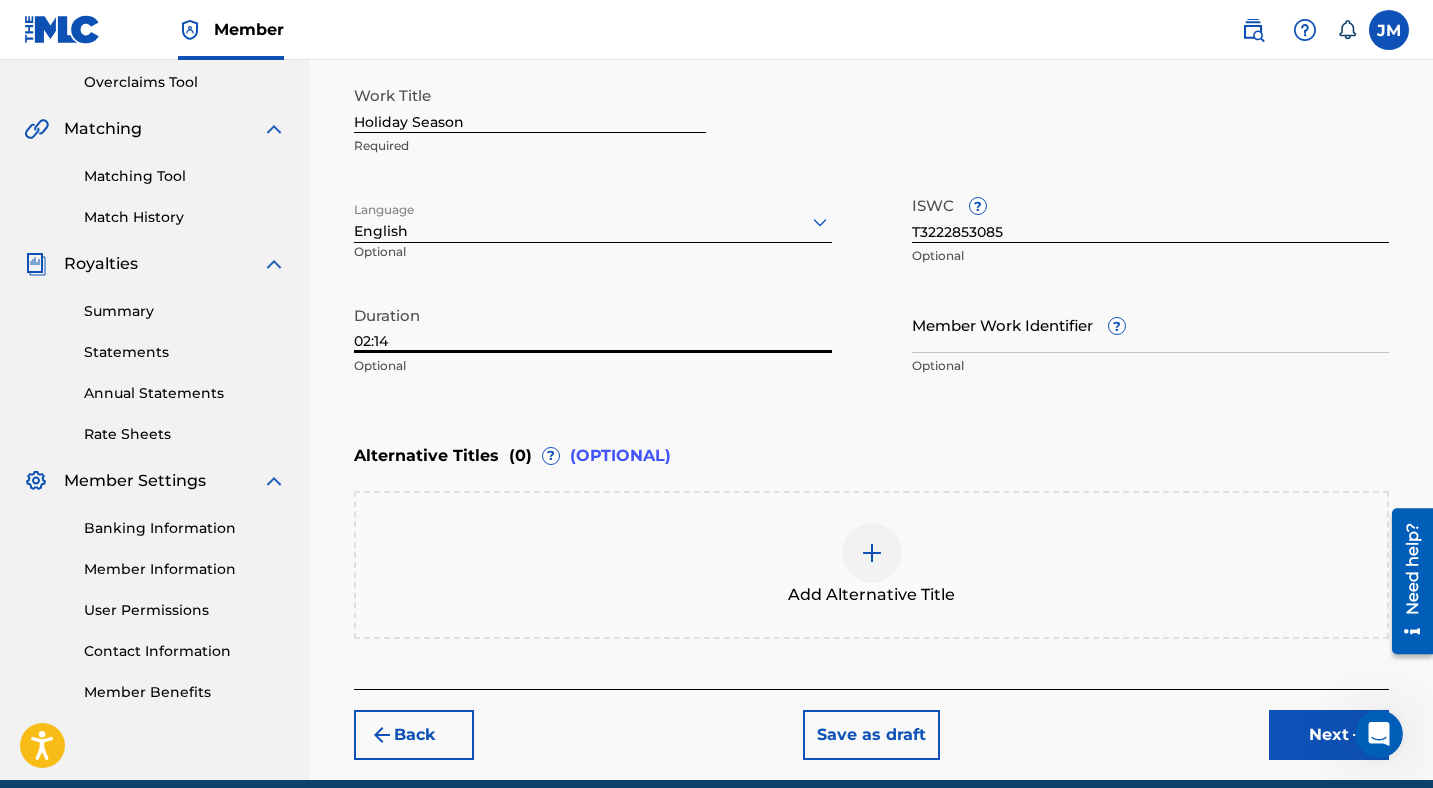 type on "02:14" 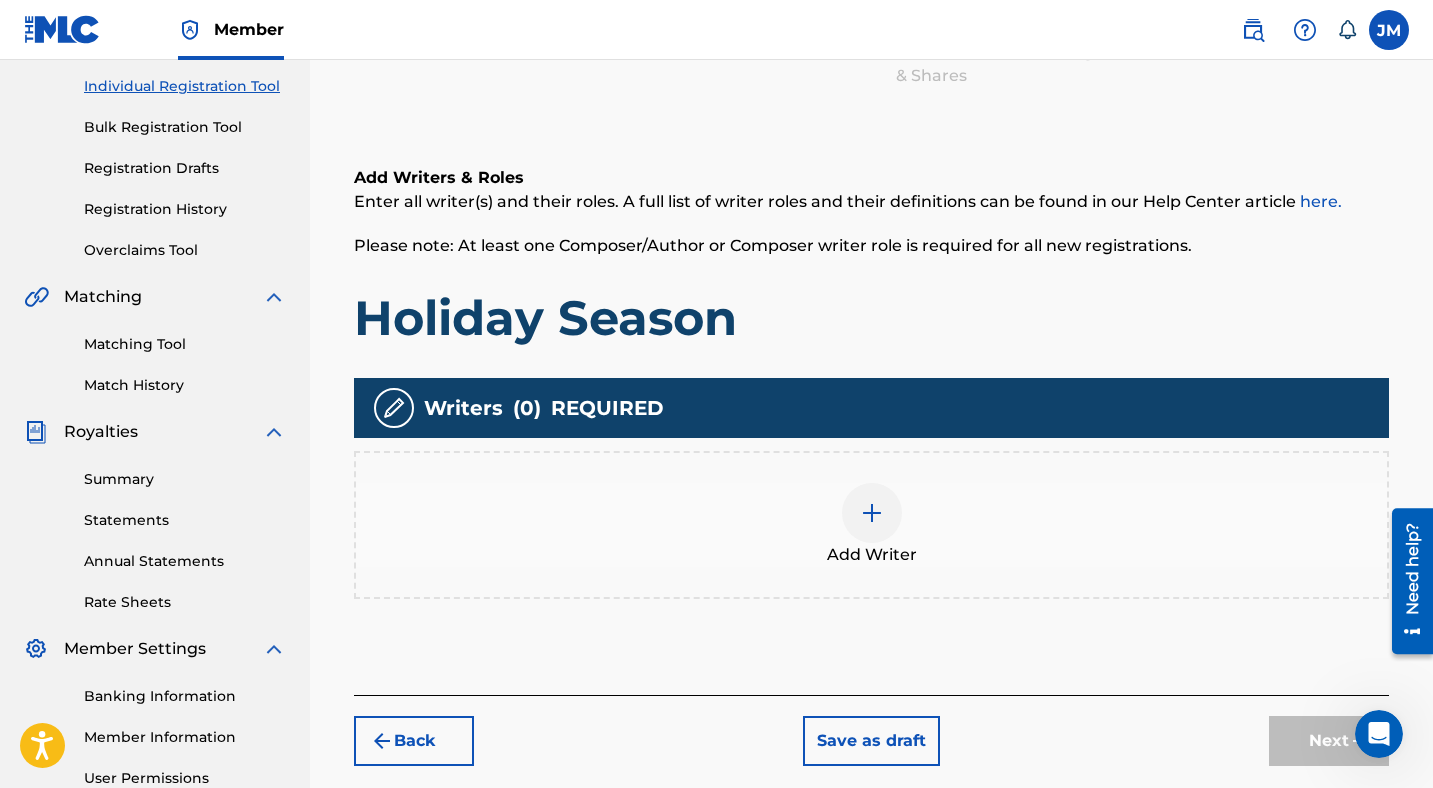 scroll, scrollTop: 90, scrollLeft: 0, axis: vertical 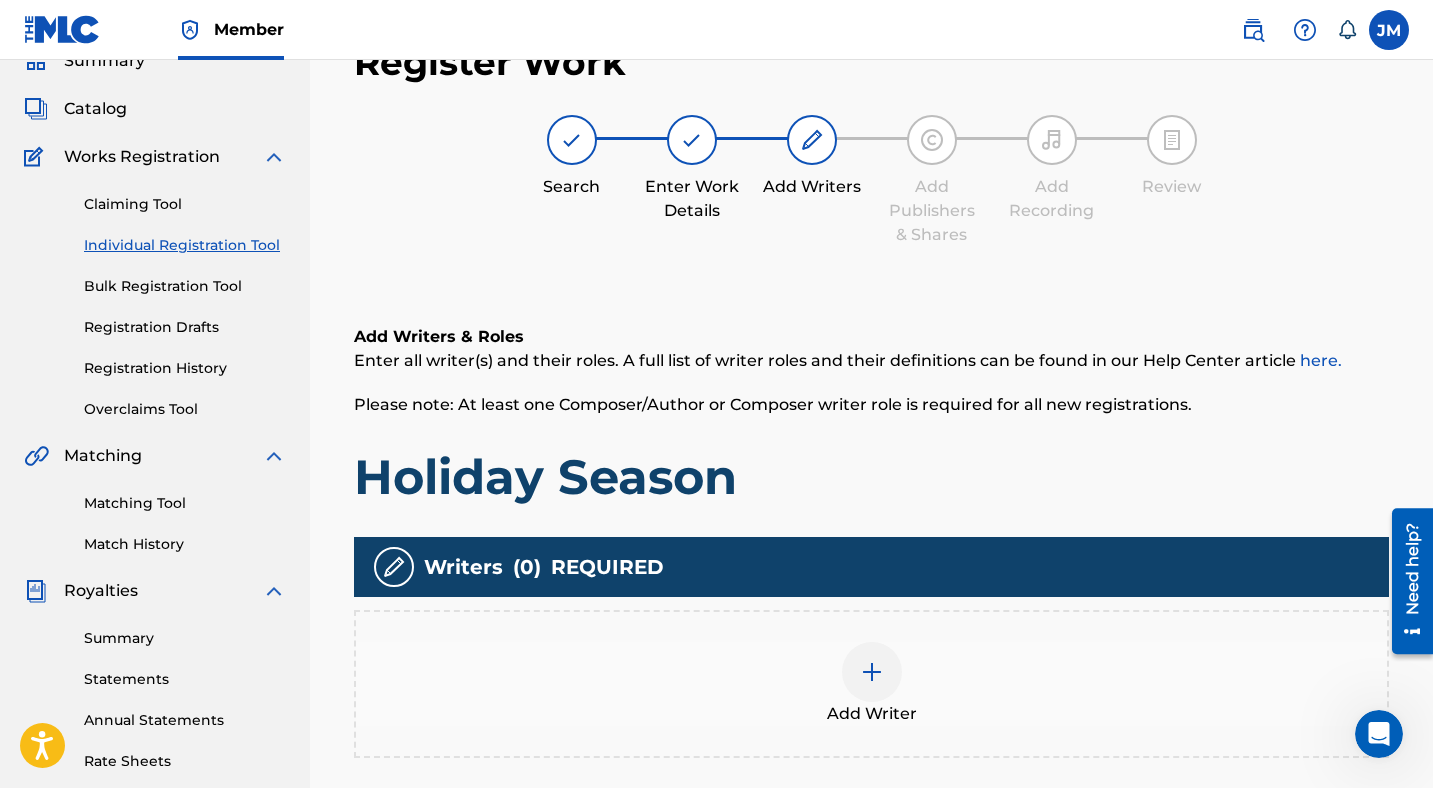click on "Add Writer" at bounding box center [871, 684] 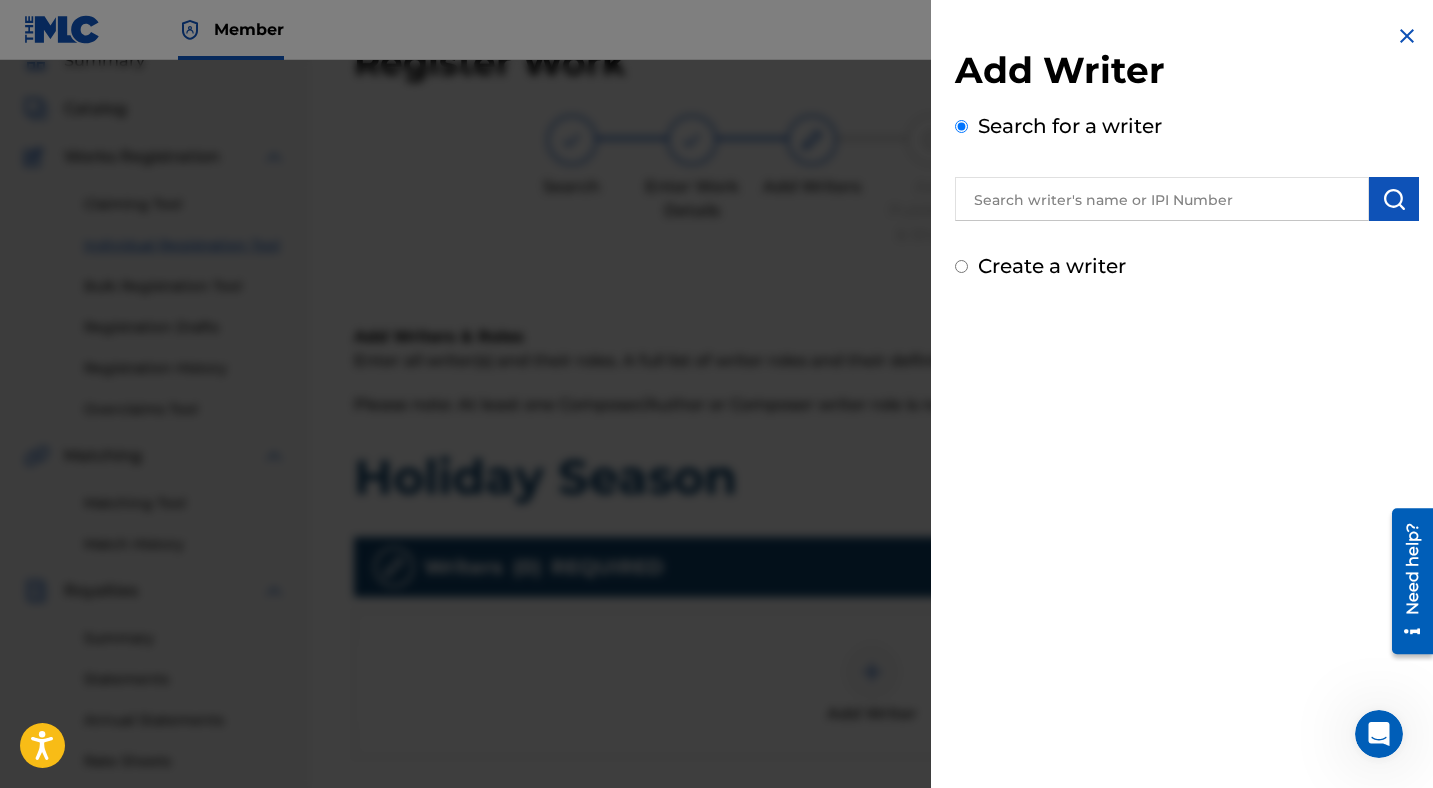 click at bounding box center (1162, 199) 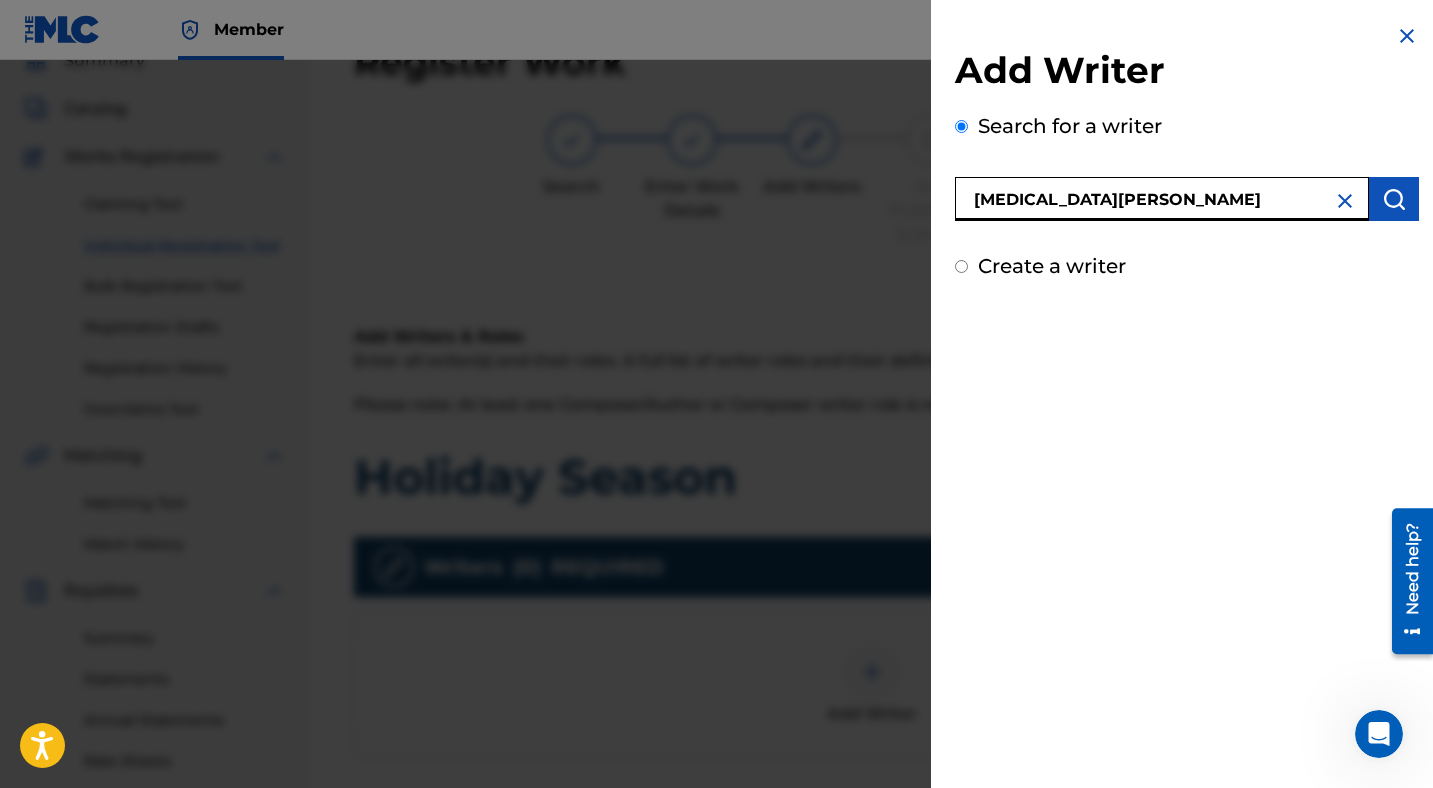 type on "[MEDICAL_DATA][PERSON_NAME]" 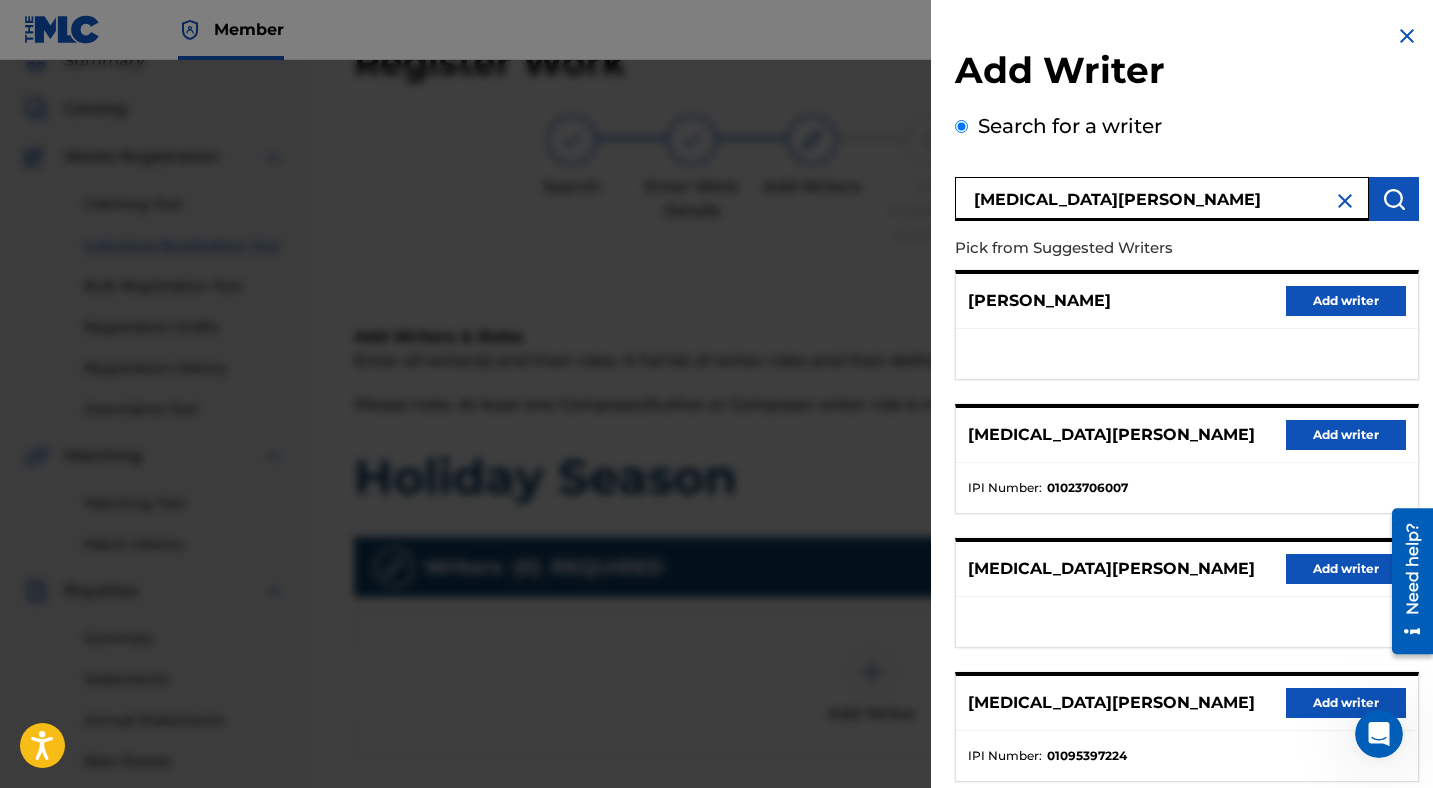 click on "Add writer" at bounding box center [1346, 435] 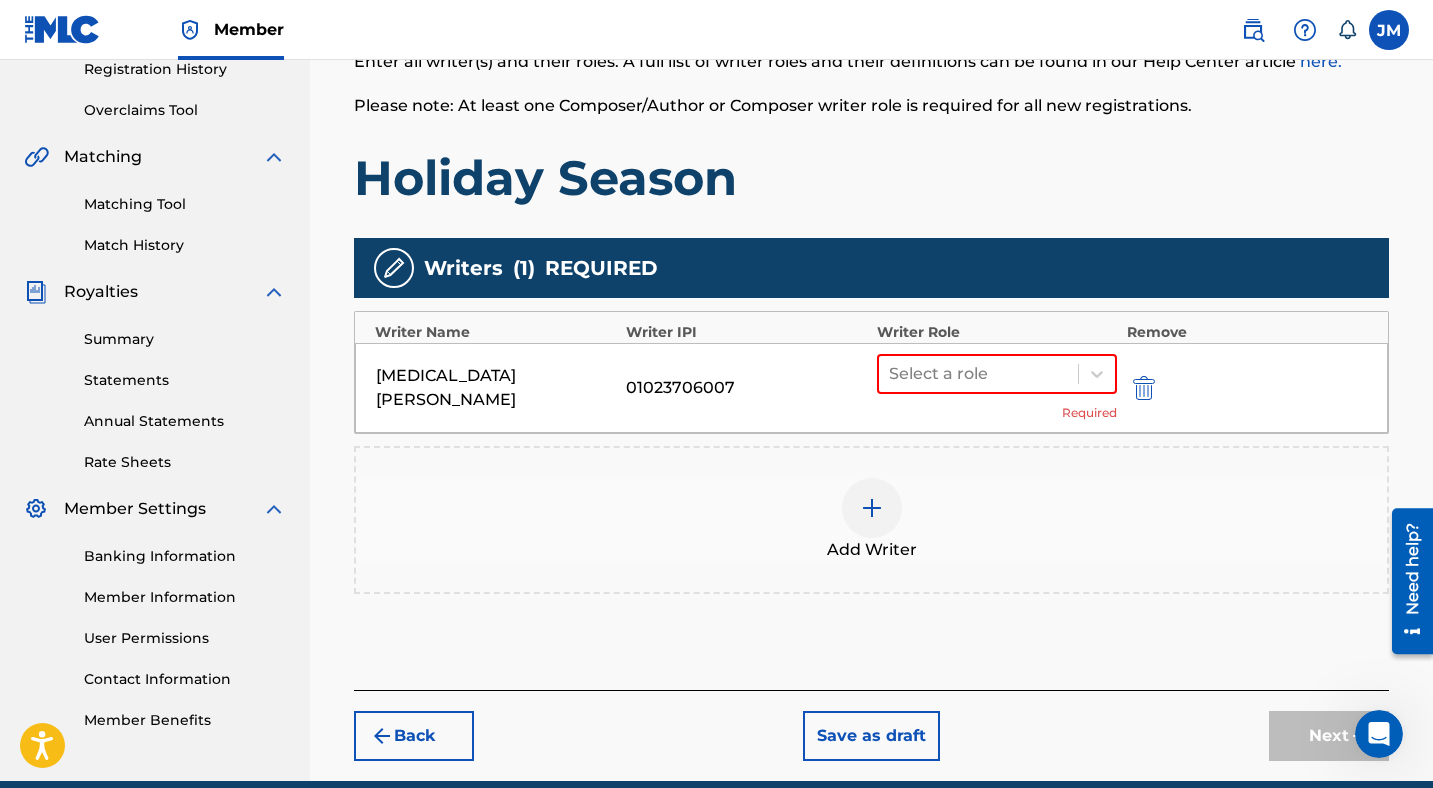 scroll, scrollTop: 409, scrollLeft: 0, axis: vertical 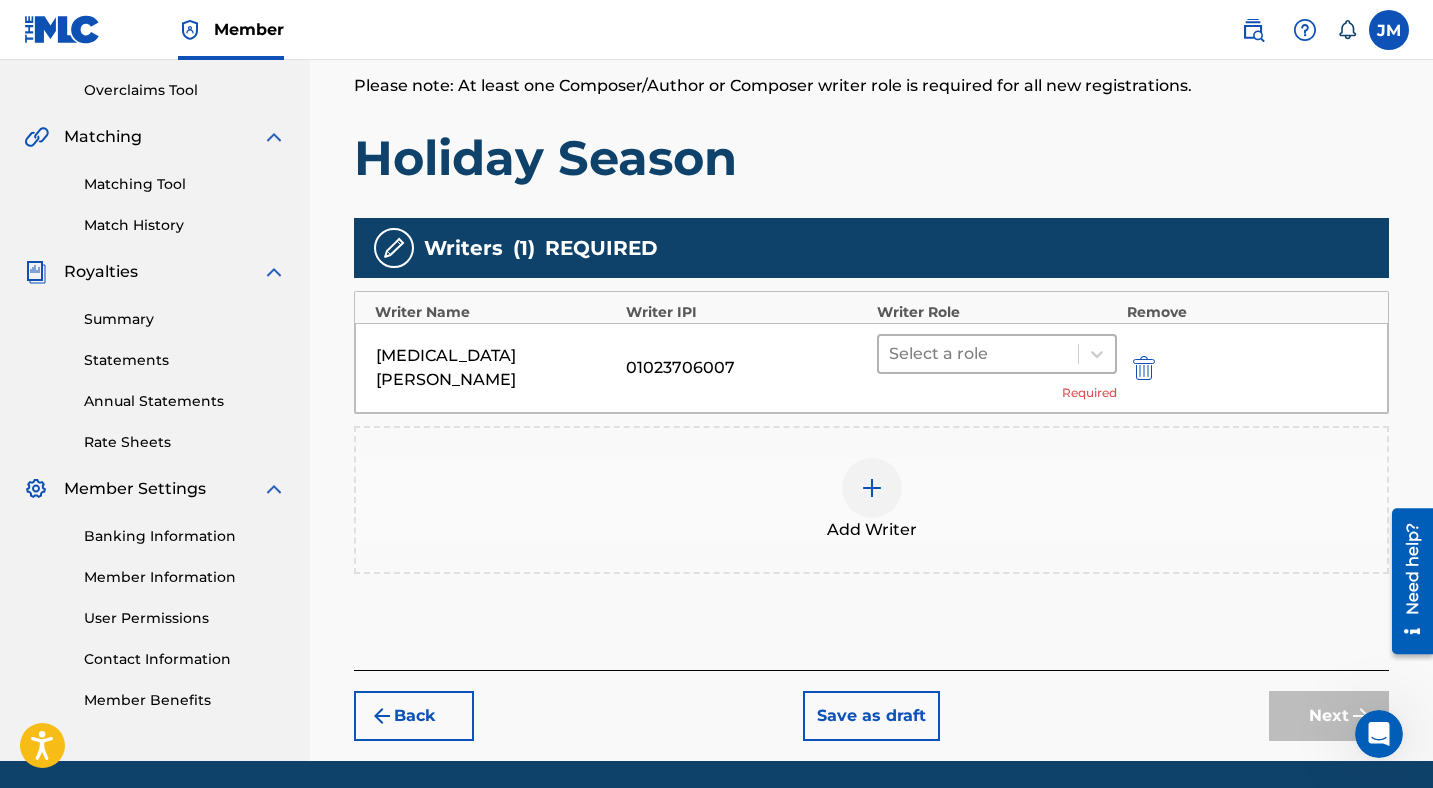 click at bounding box center (978, 354) 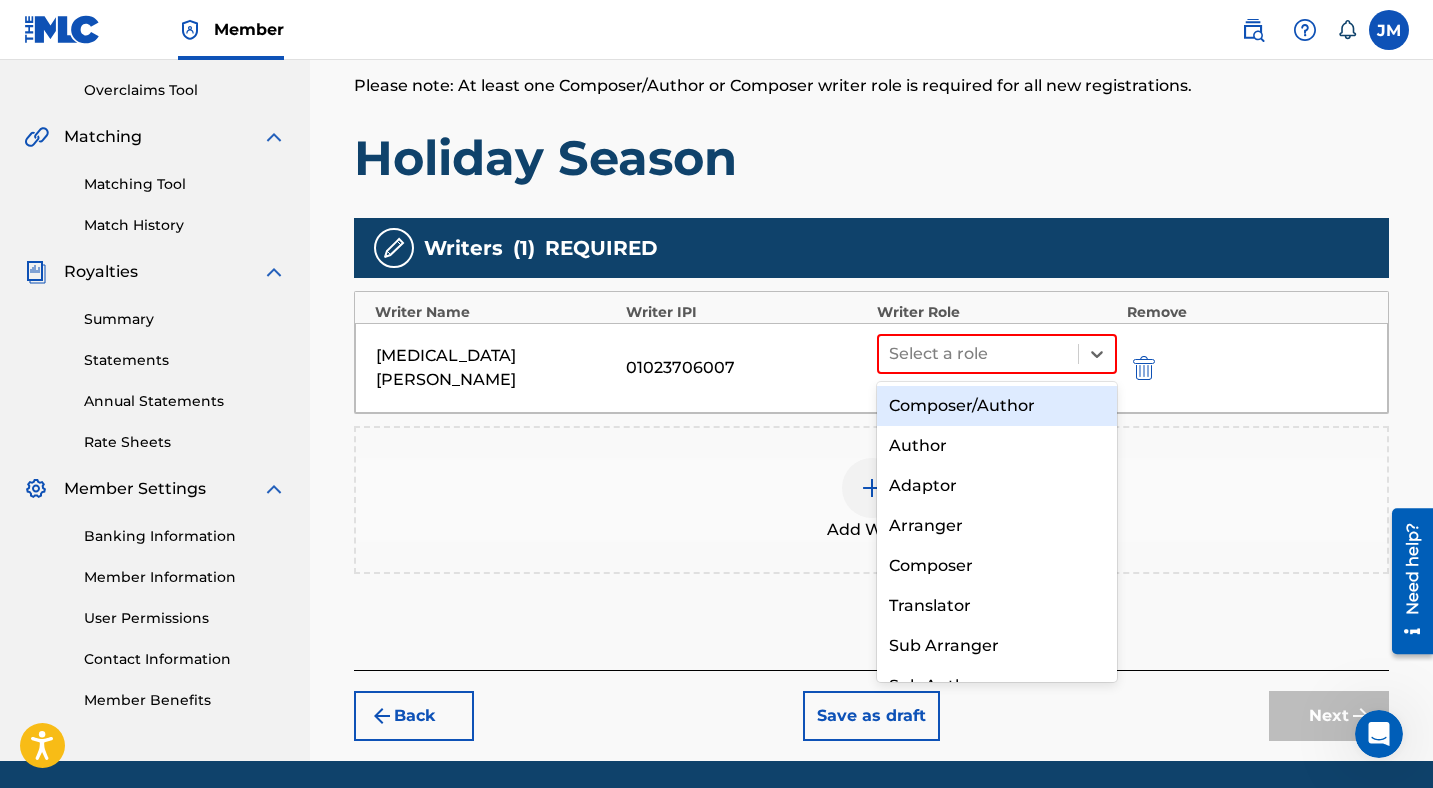 click on "Composer/Author" at bounding box center [997, 406] 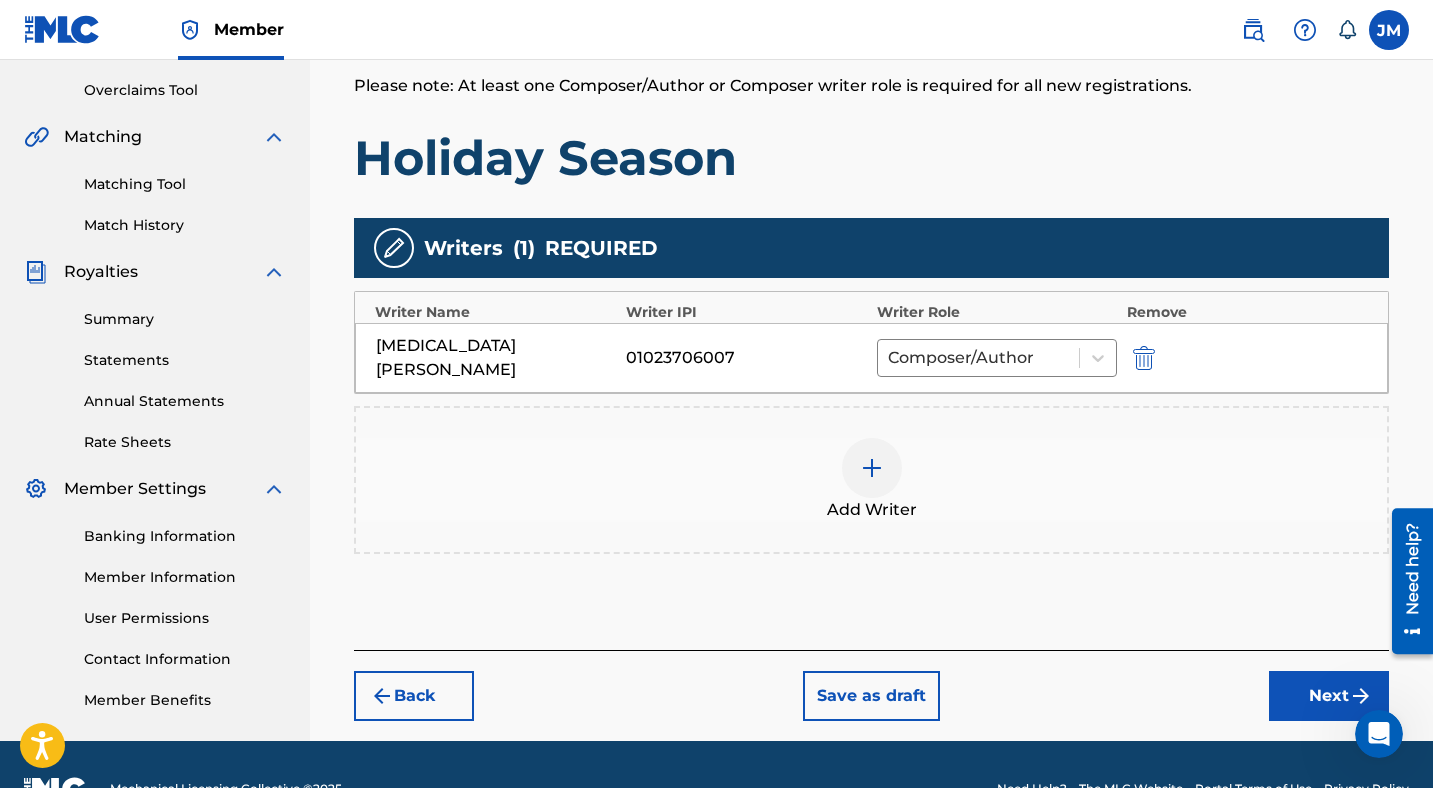 click on "Next" at bounding box center (1329, 696) 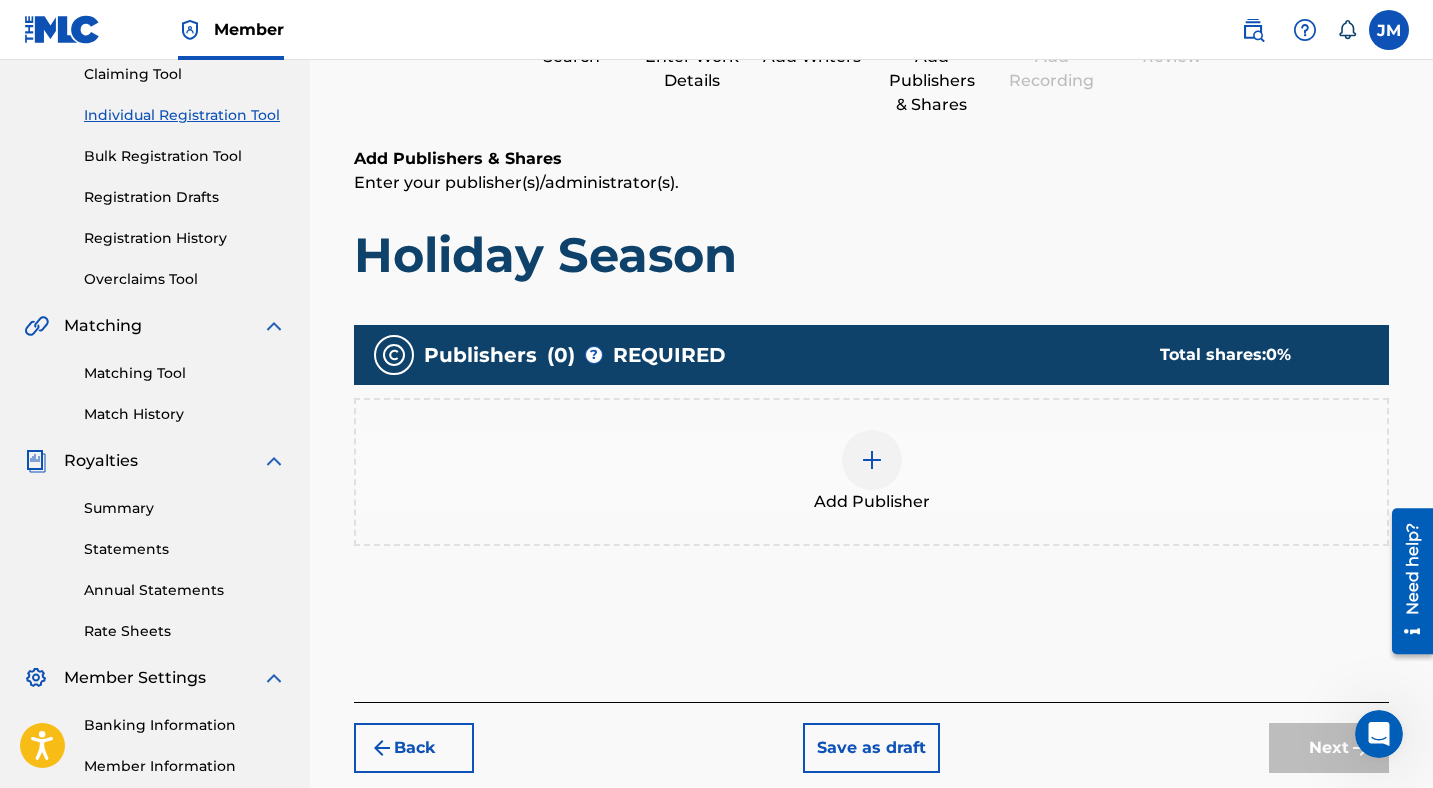 scroll, scrollTop: 90, scrollLeft: 0, axis: vertical 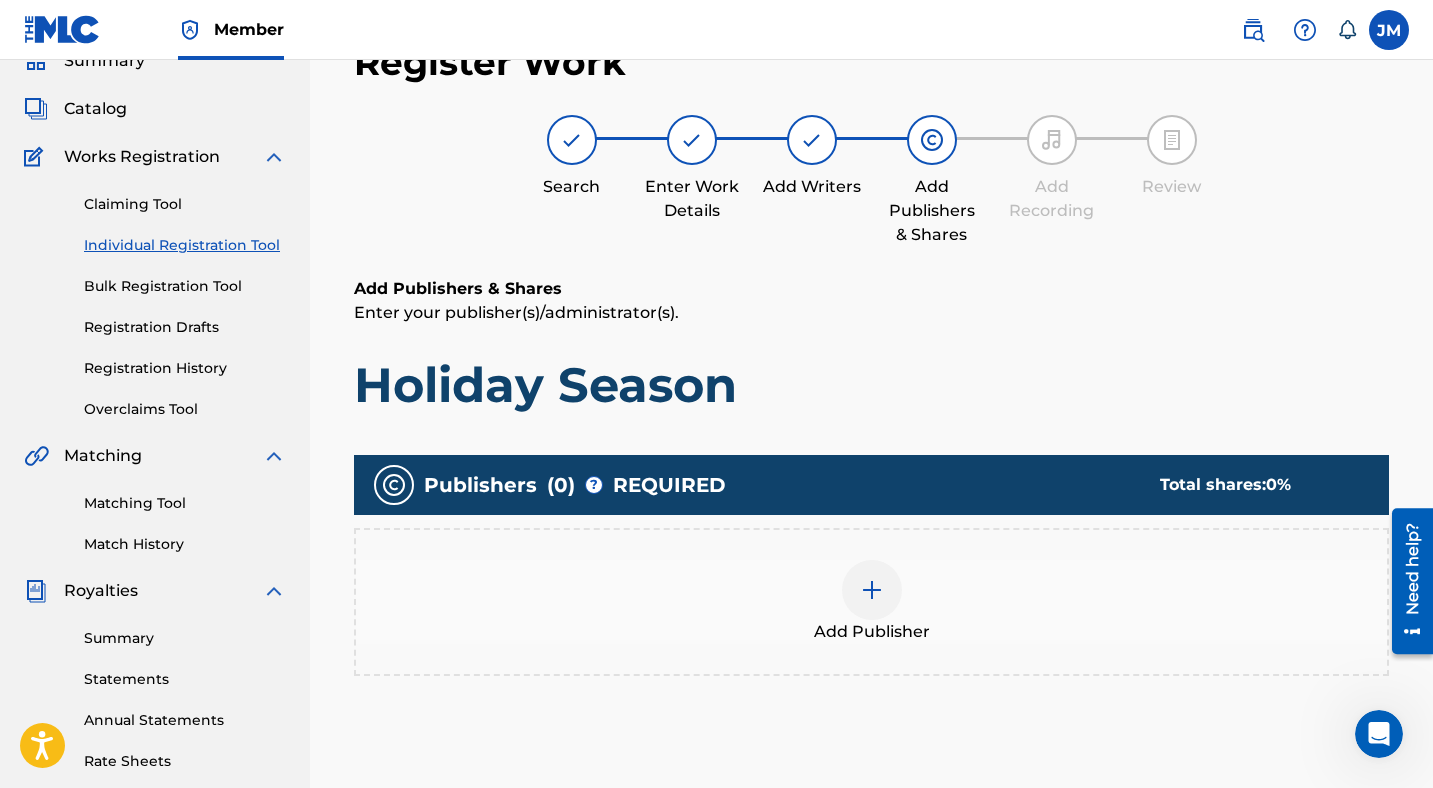 click on "Add Publisher" at bounding box center [871, 602] 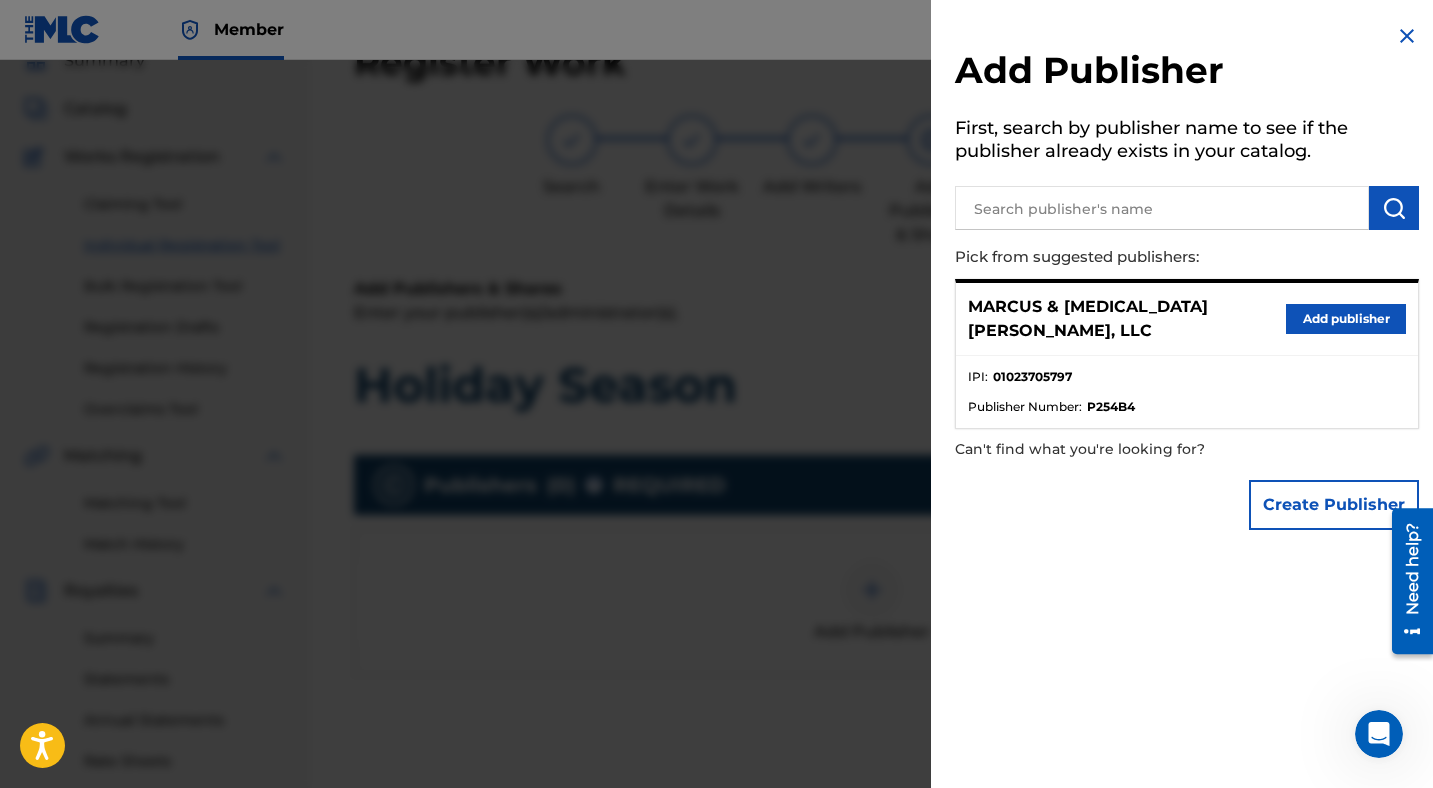 click on "Add publisher" at bounding box center [1346, 319] 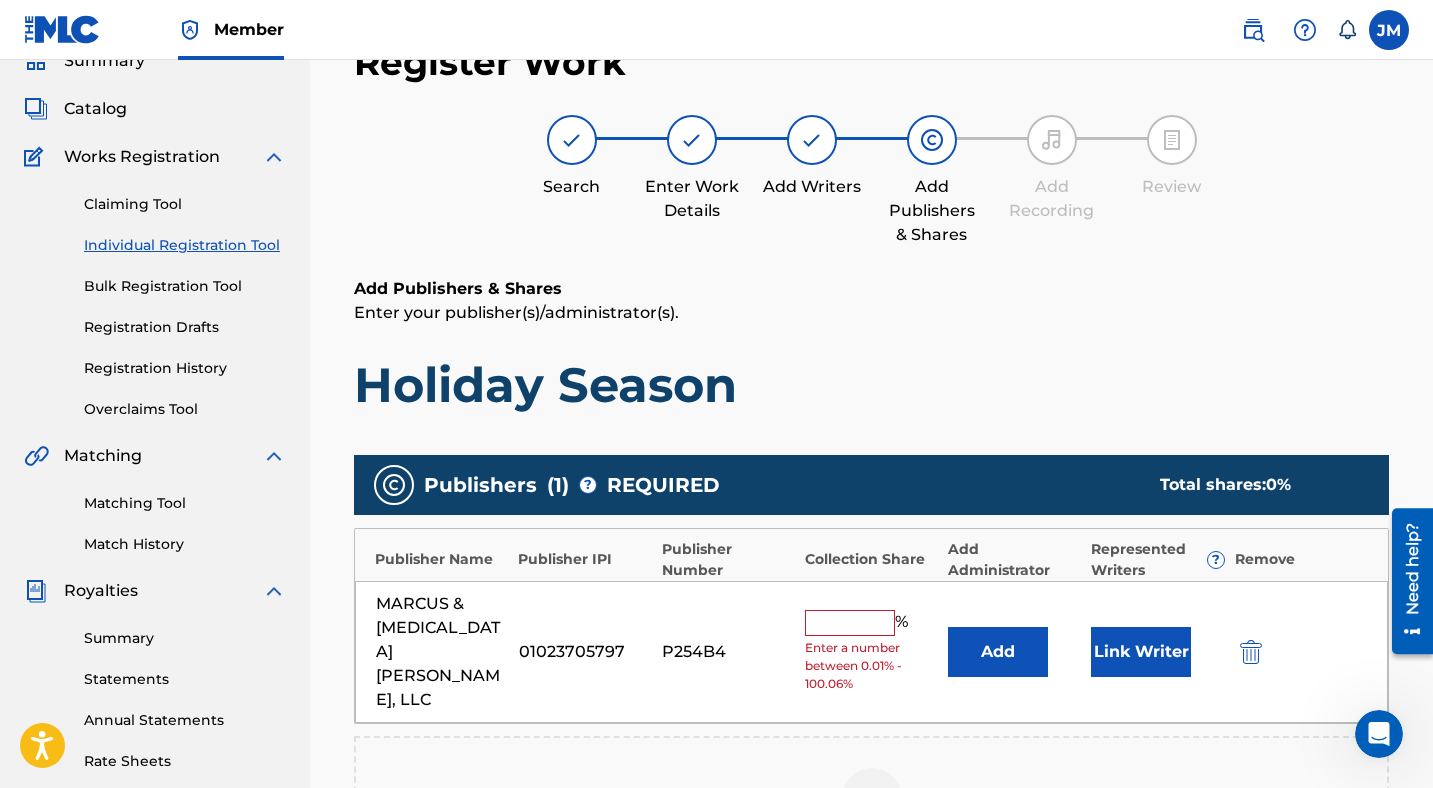 click on "Link Writer" at bounding box center (1141, 652) 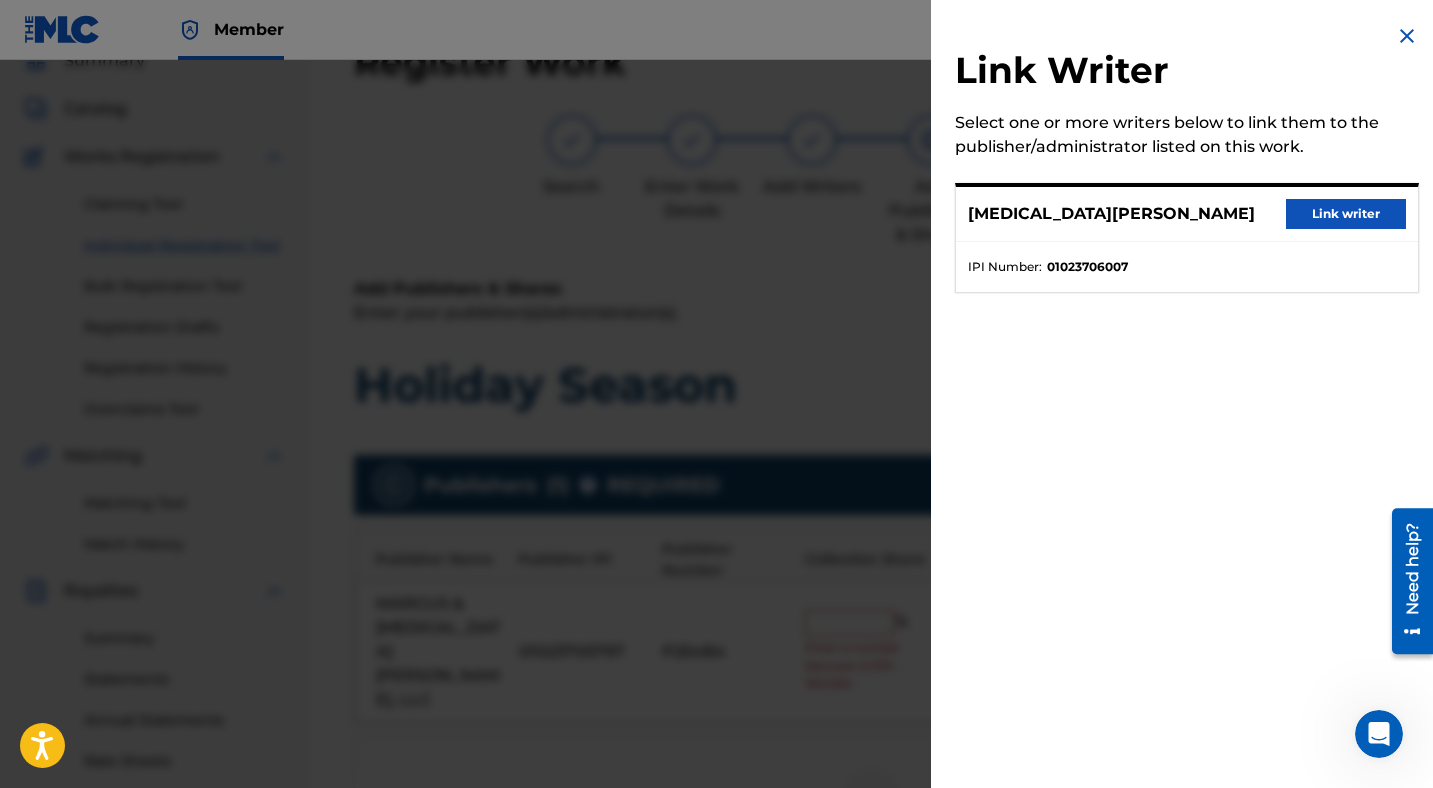 click on "Link writer" at bounding box center (1346, 214) 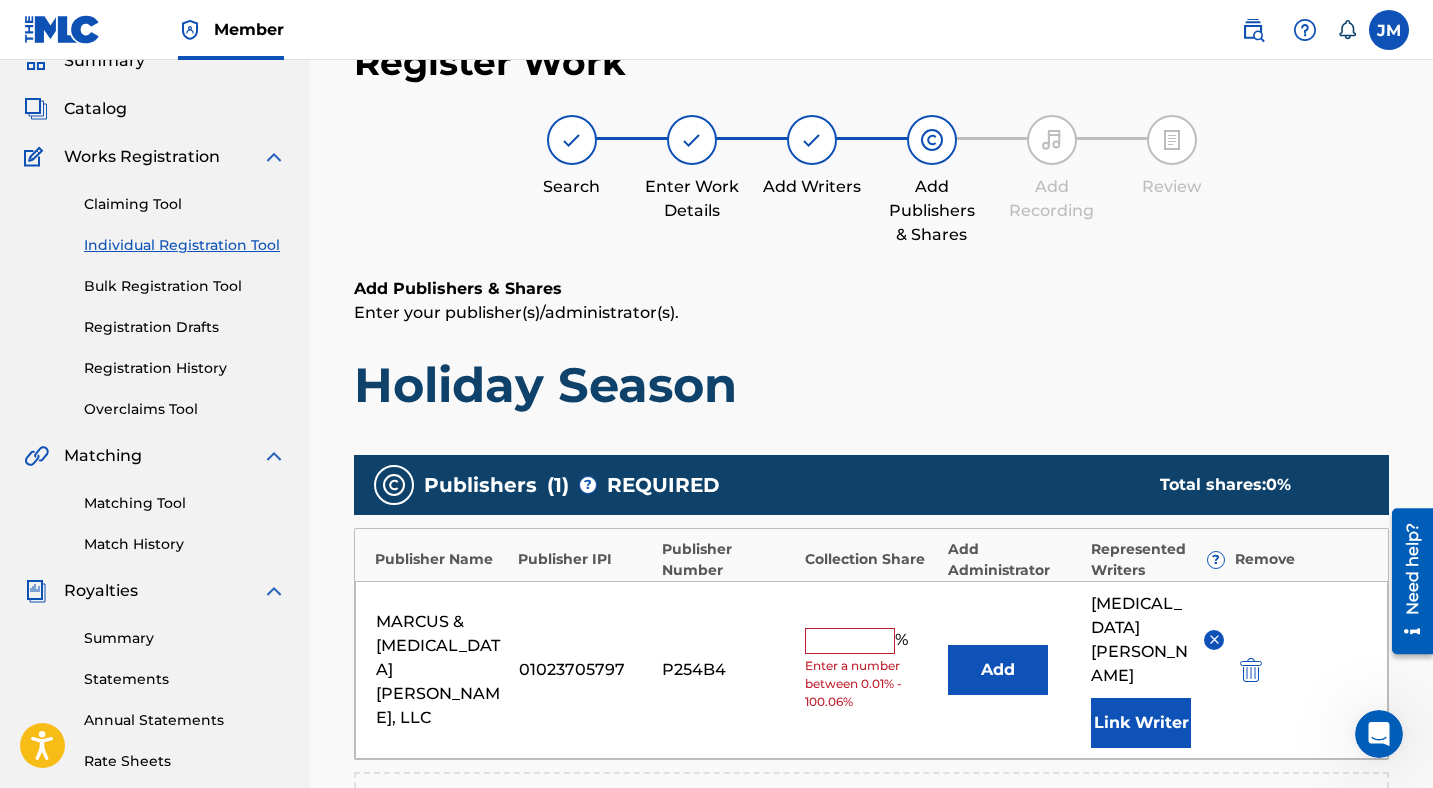 click at bounding box center [850, 641] 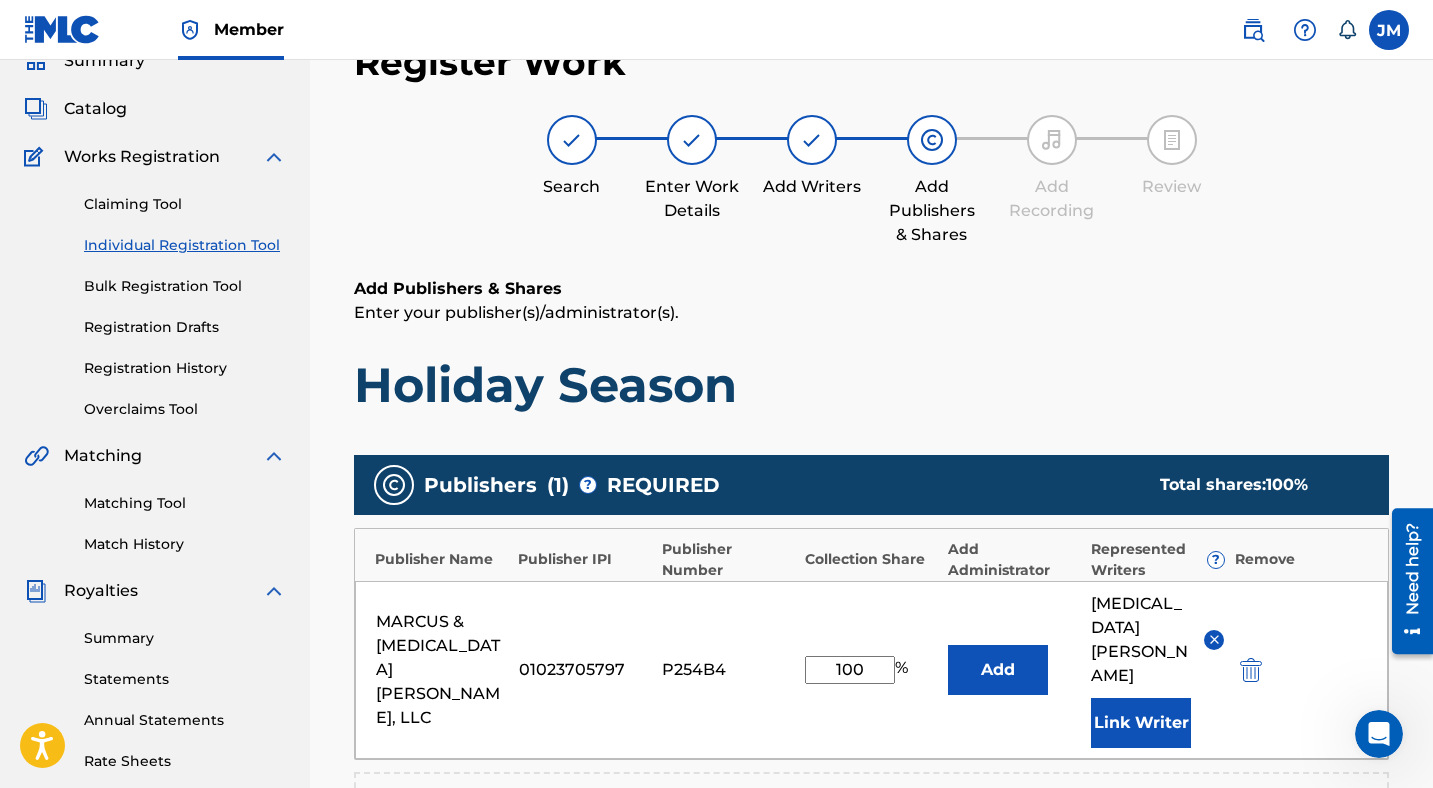 type on "100" 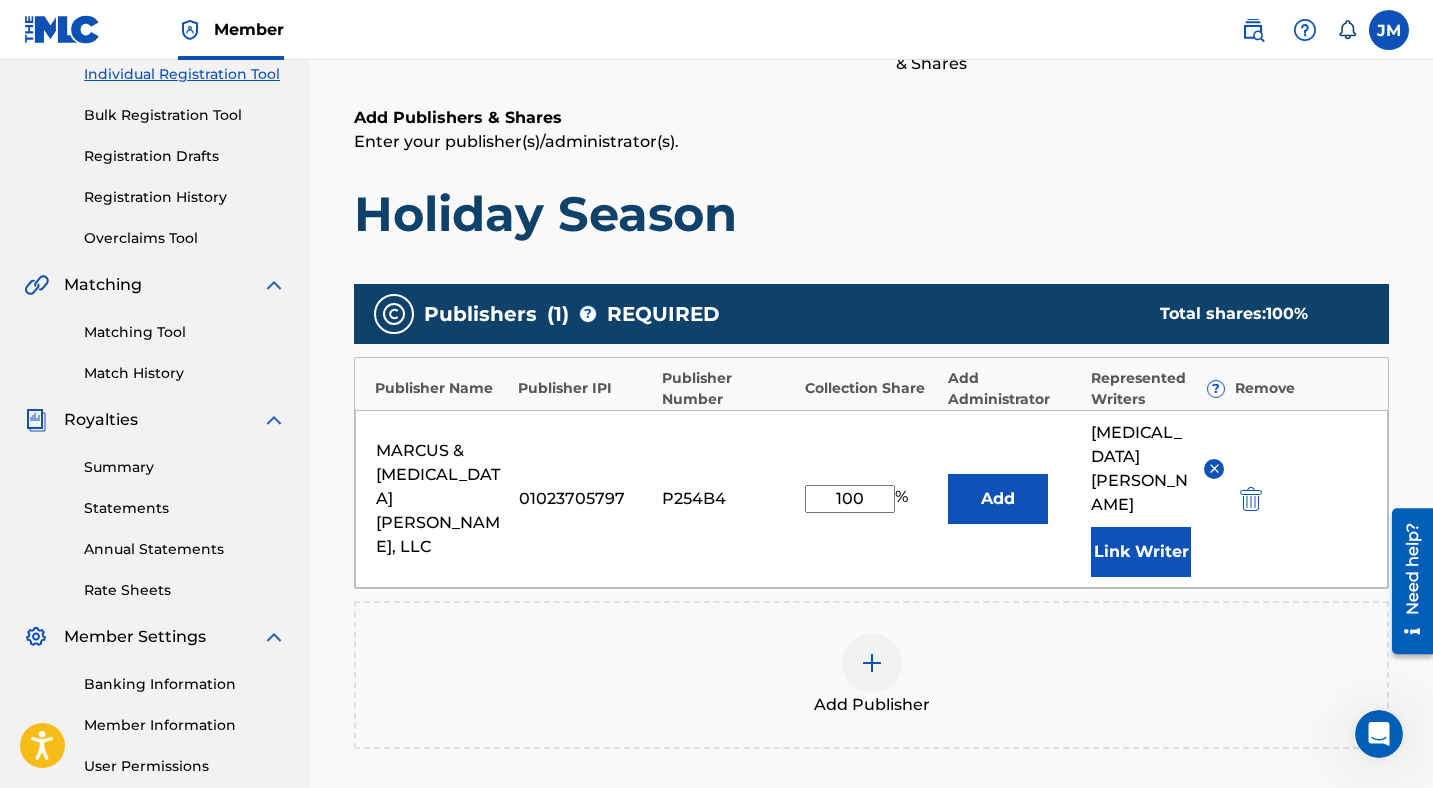 scroll, scrollTop: 517, scrollLeft: 0, axis: vertical 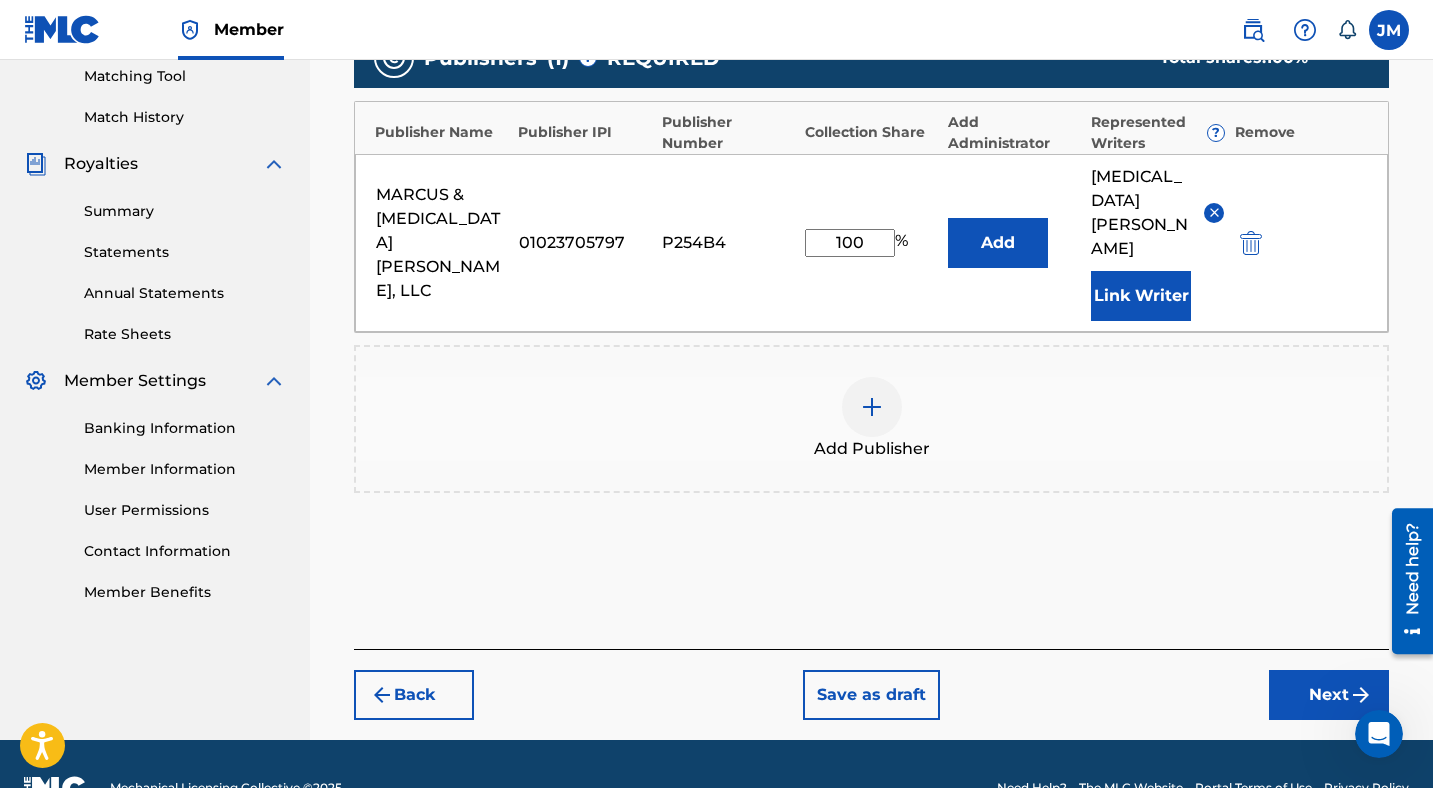 click on "Next" at bounding box center [1329, 695] 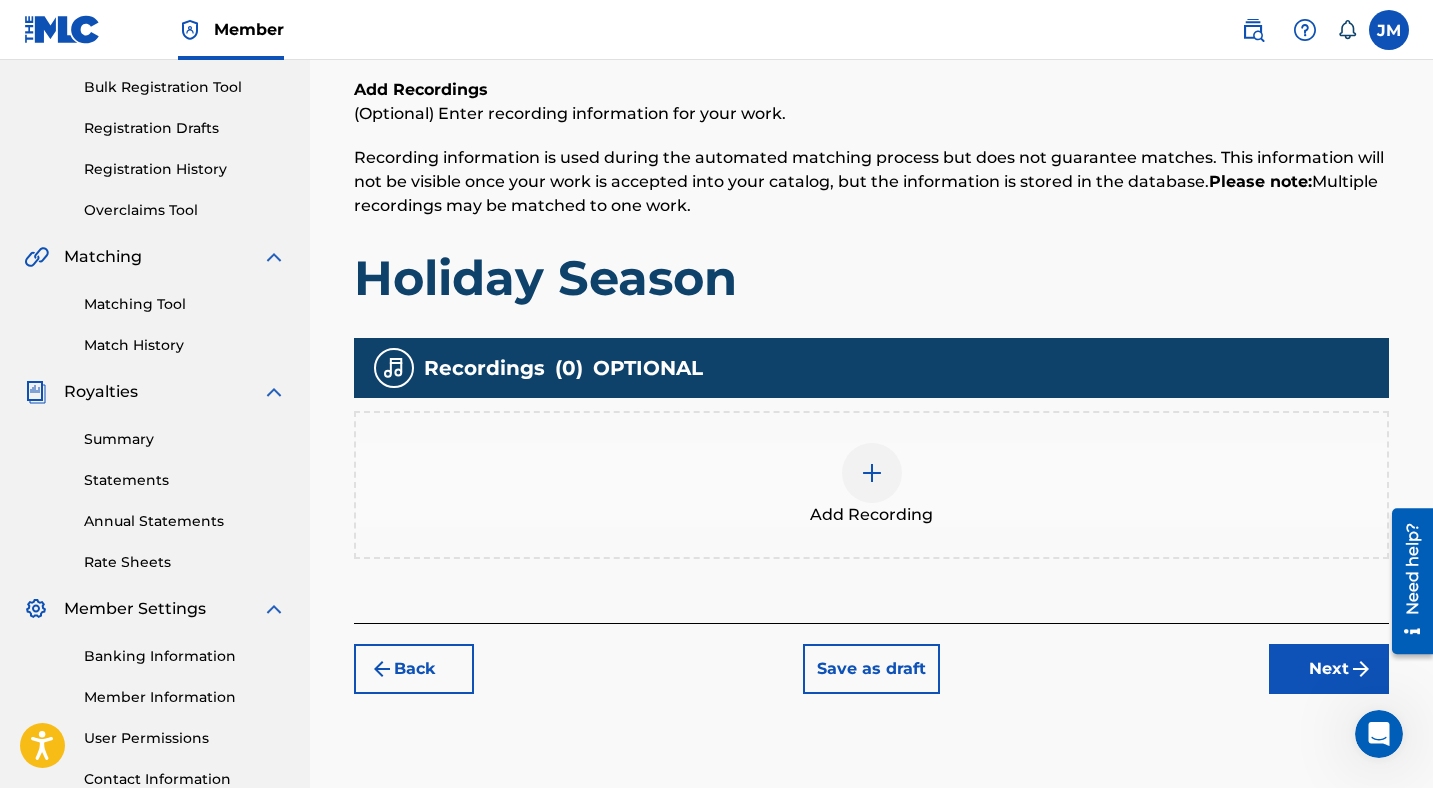 scroll, scrollTop: 323, scrollLeft: 0, axis: vertical 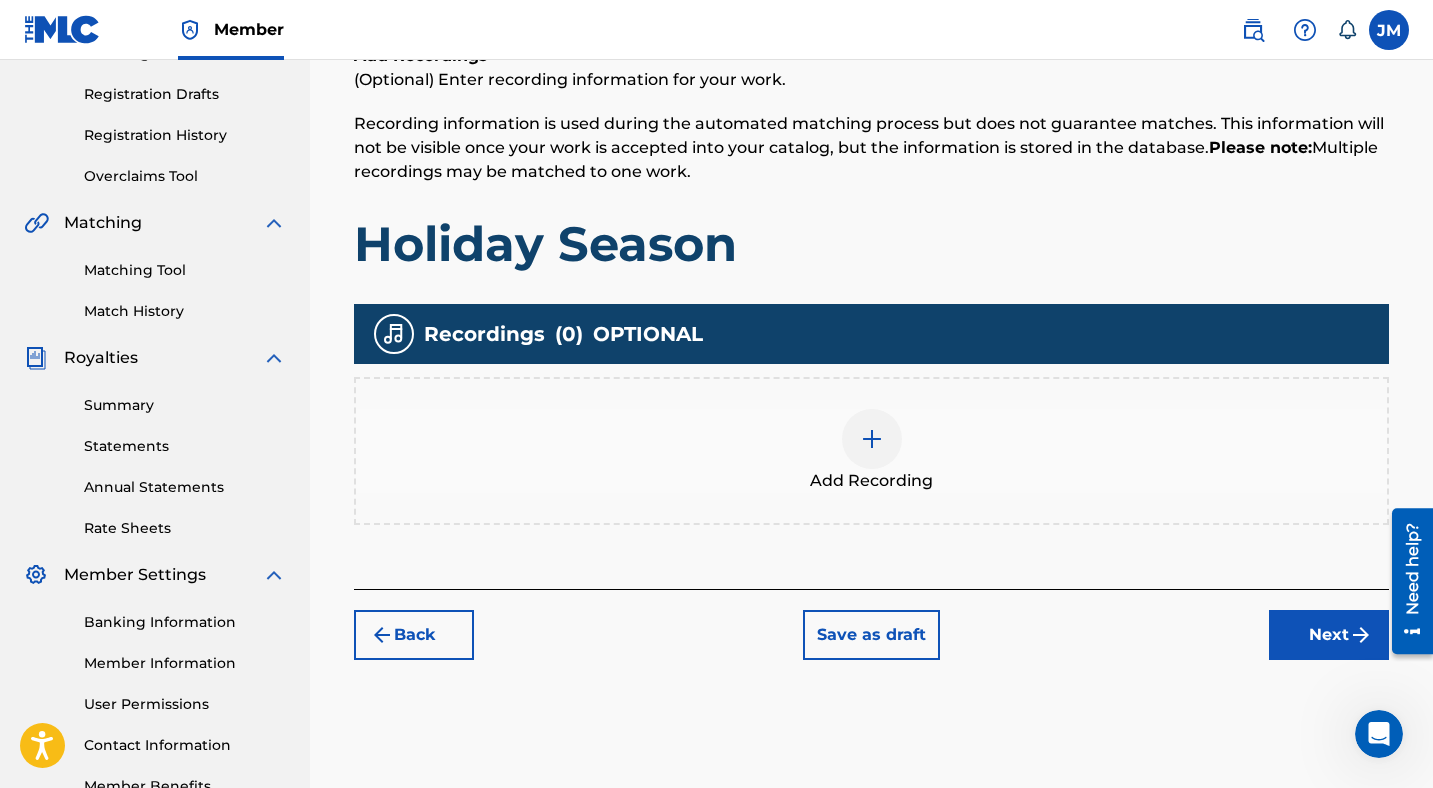 click at bounding box center (872, 439) 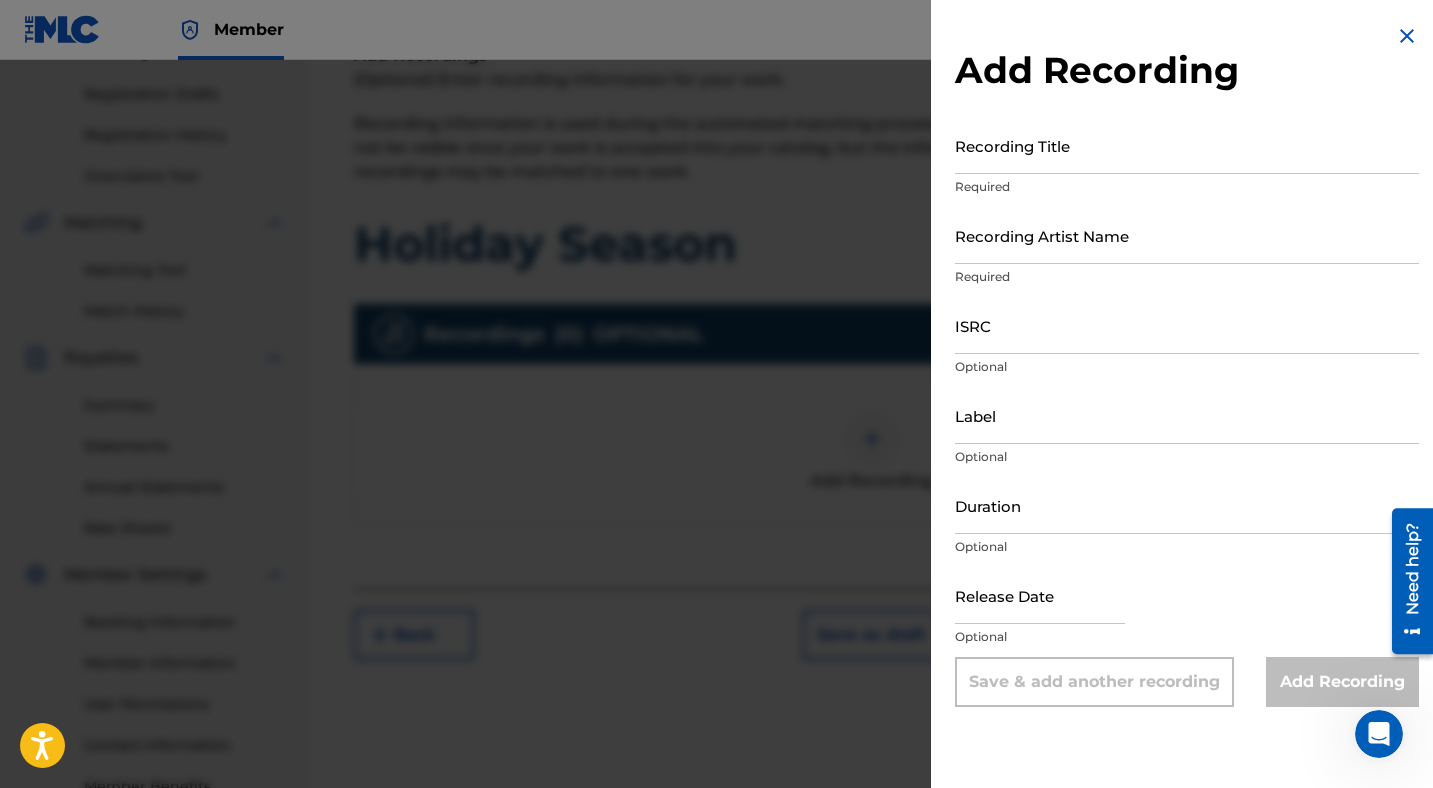 click on "Recording Title" at bounding box center [1187, 145] 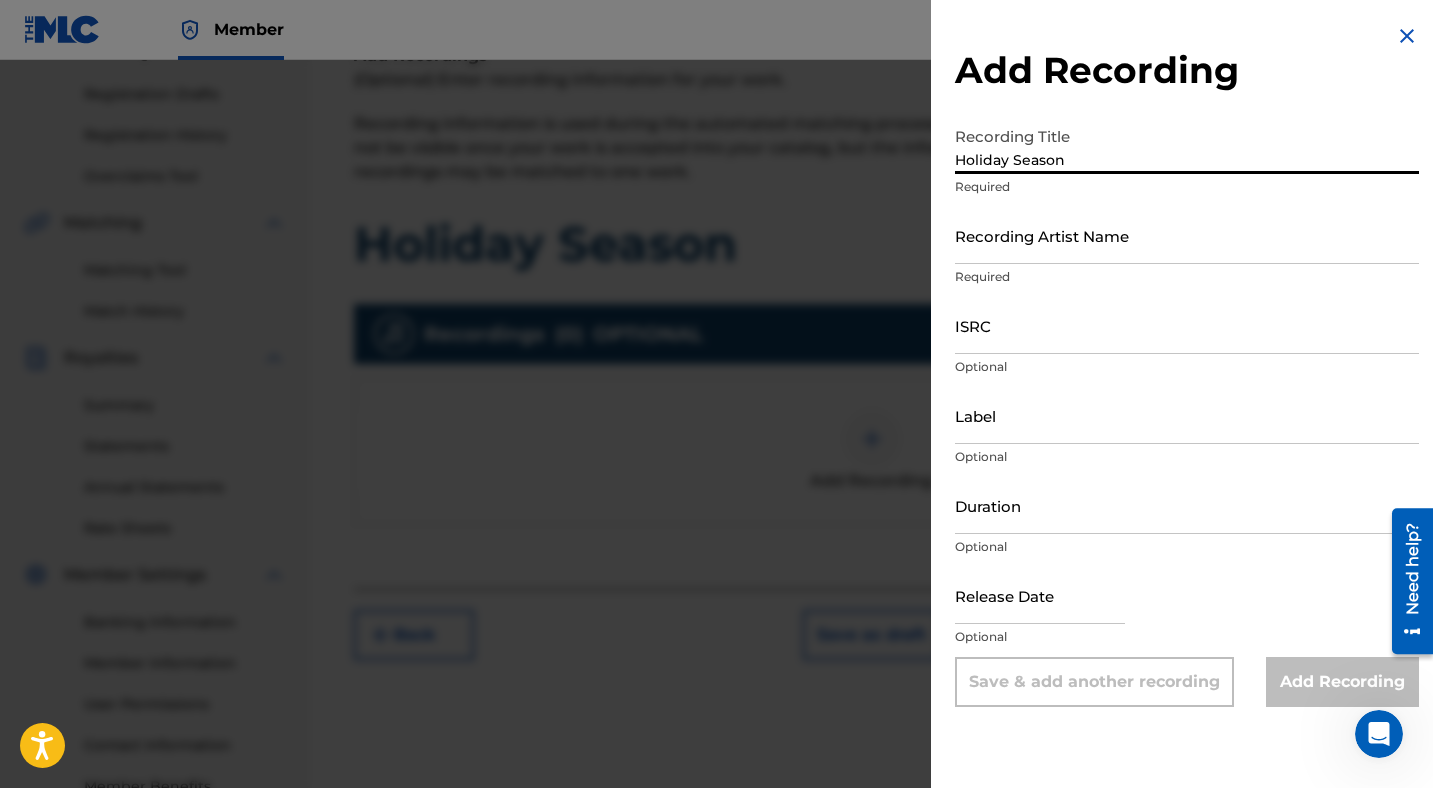 type on "Holiday Season" 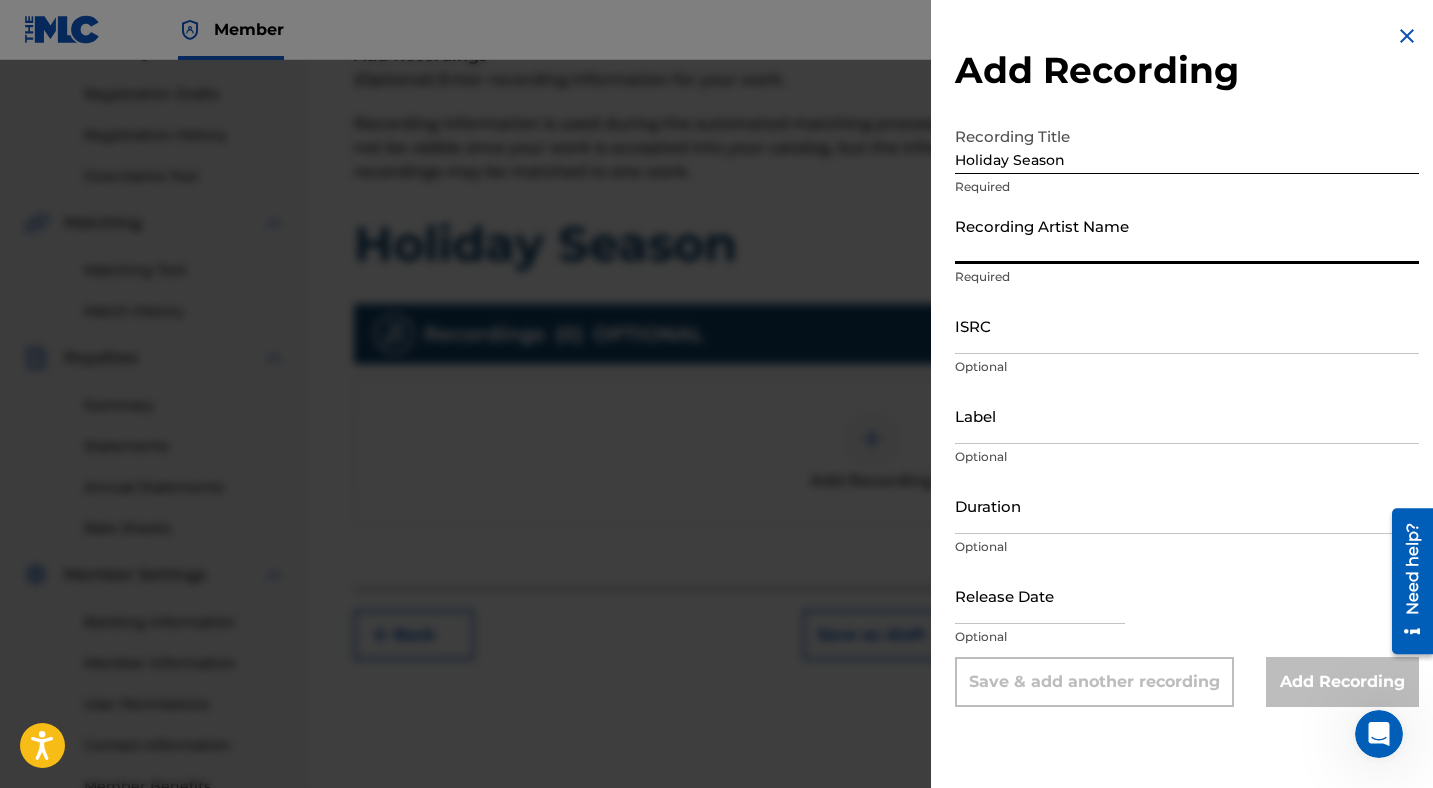 click on "Recording Artist Name" at bounding box center (1187, 235) 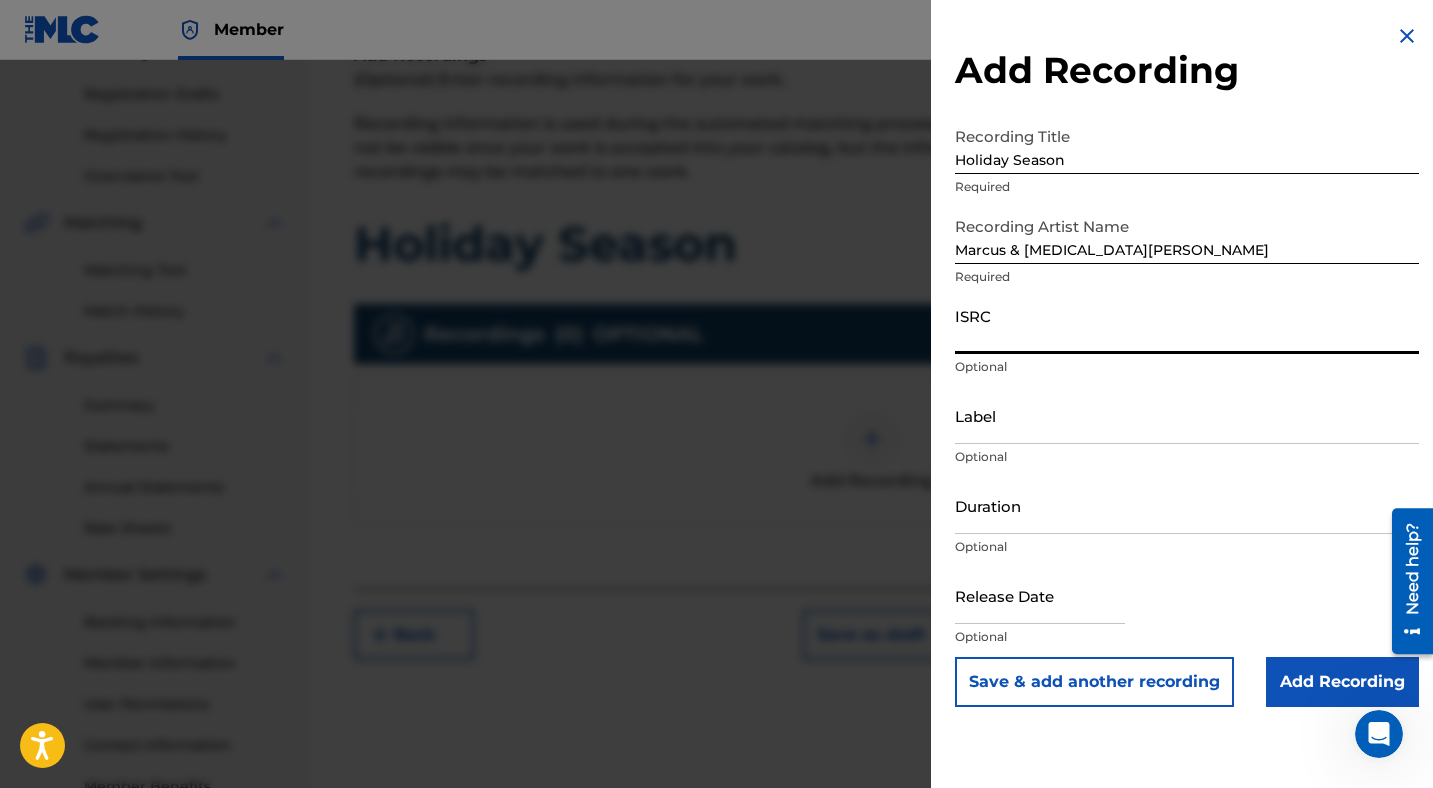 click on "ISRC" at bounding box center [1187, 325] 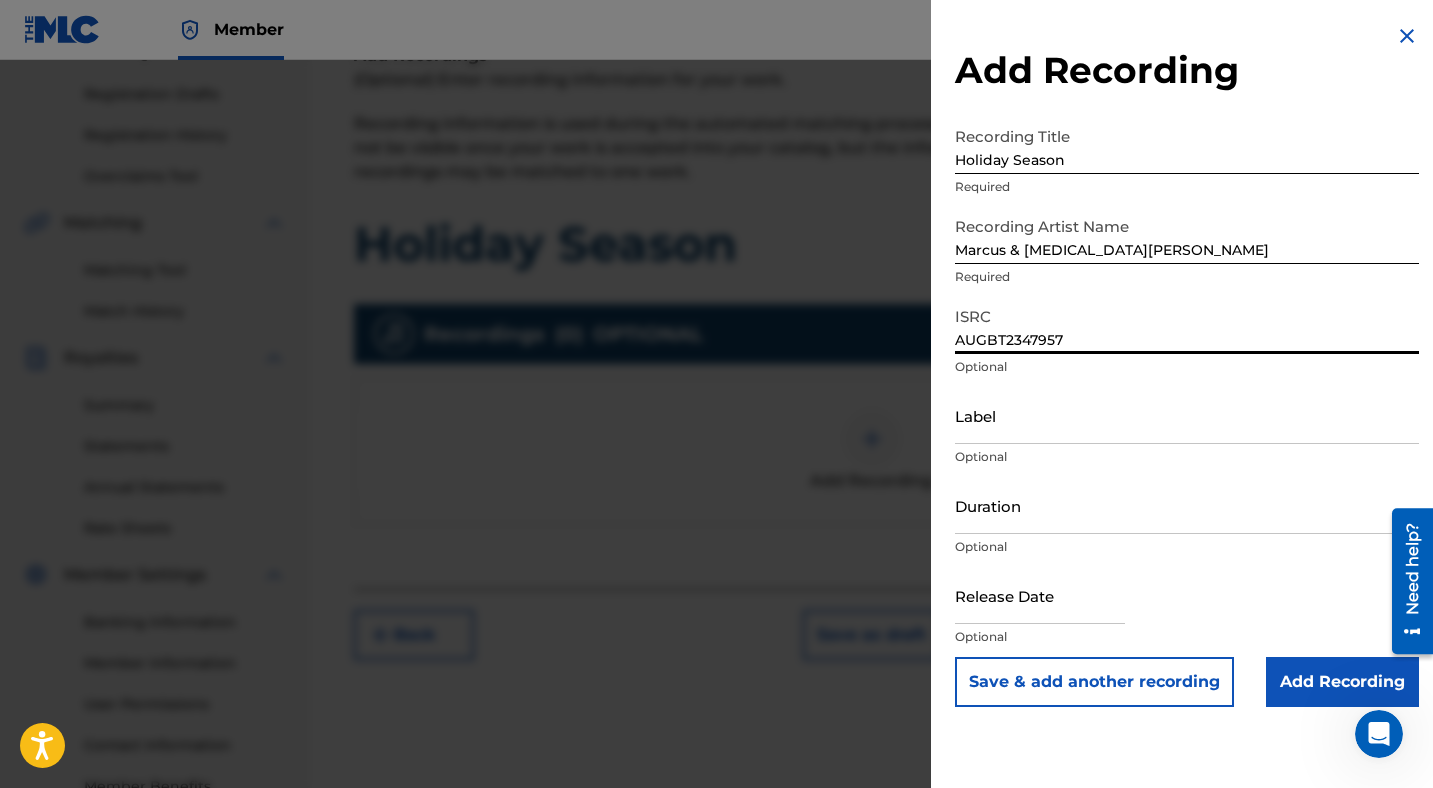 type on "AUGBT2347957" 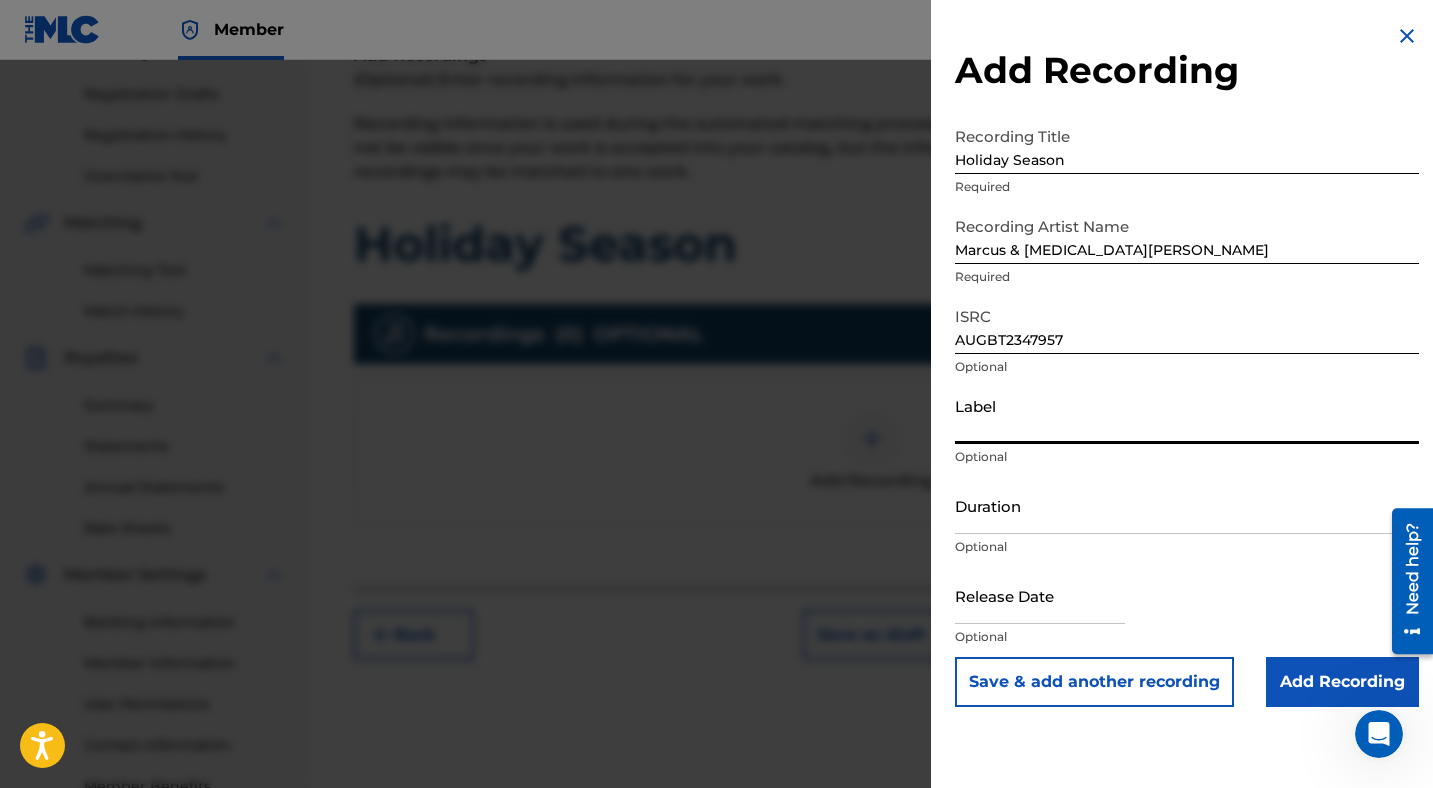 click on "Label" at bounding box center (1187, 415) 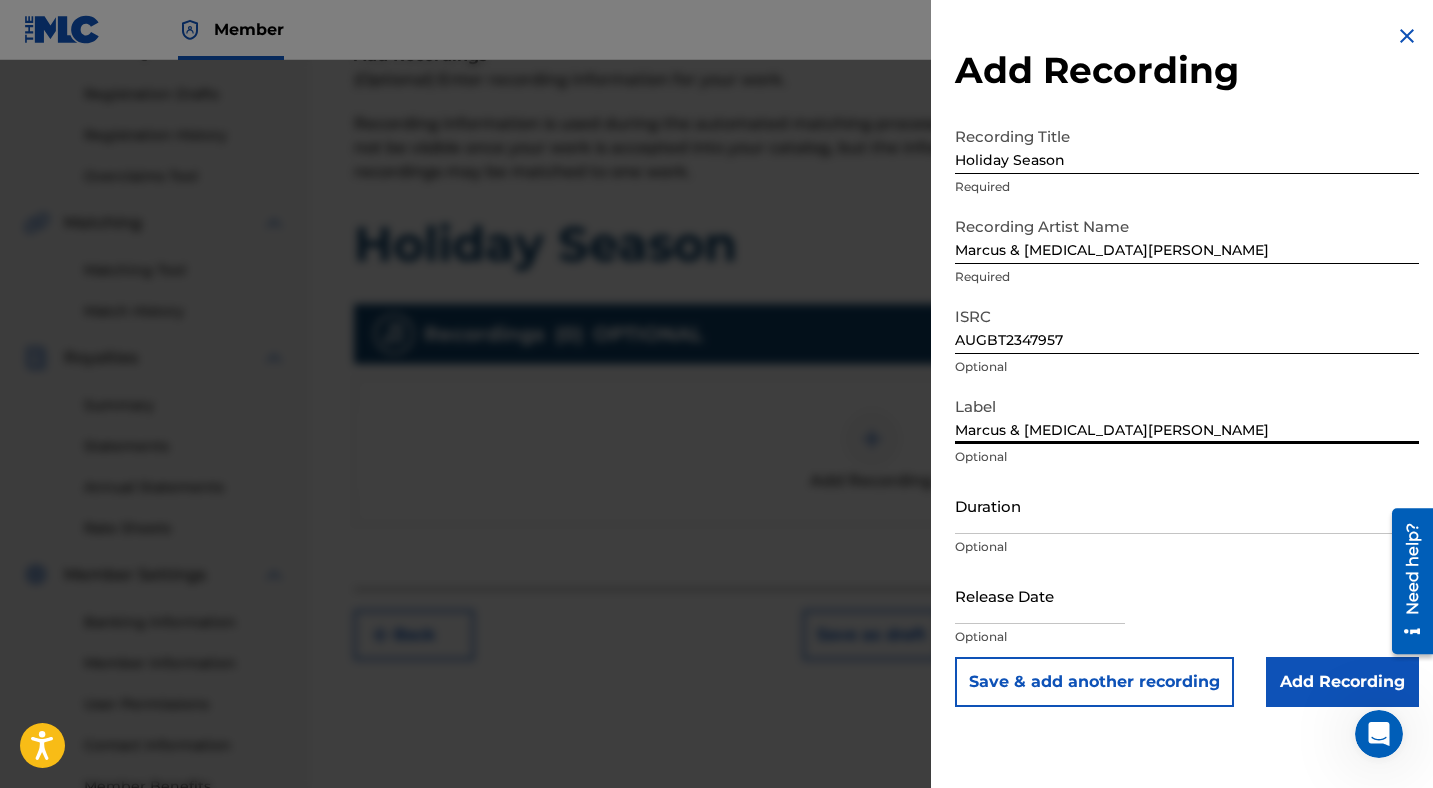 click on "Duration" at bounding box center [1187, 505] 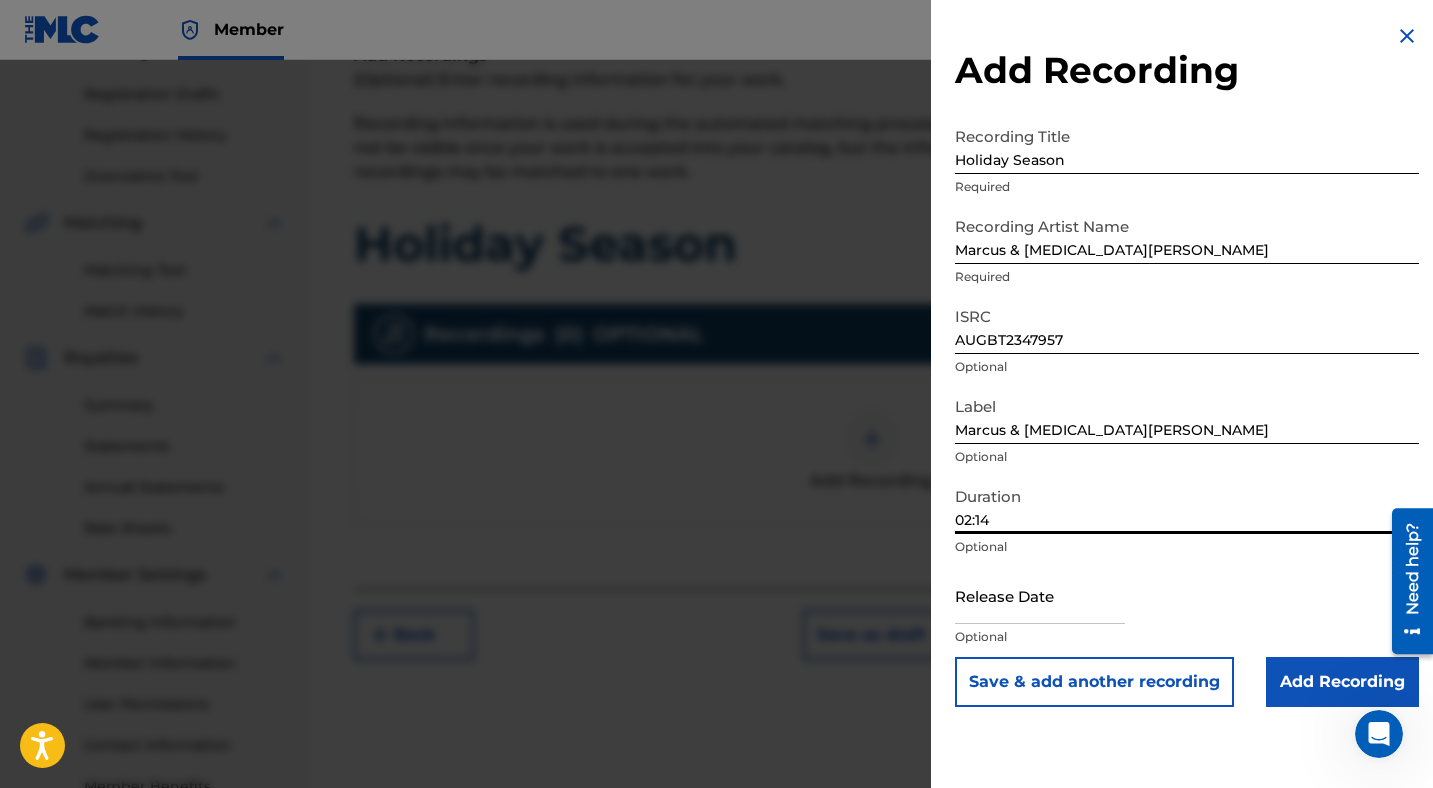 type on "02:14" 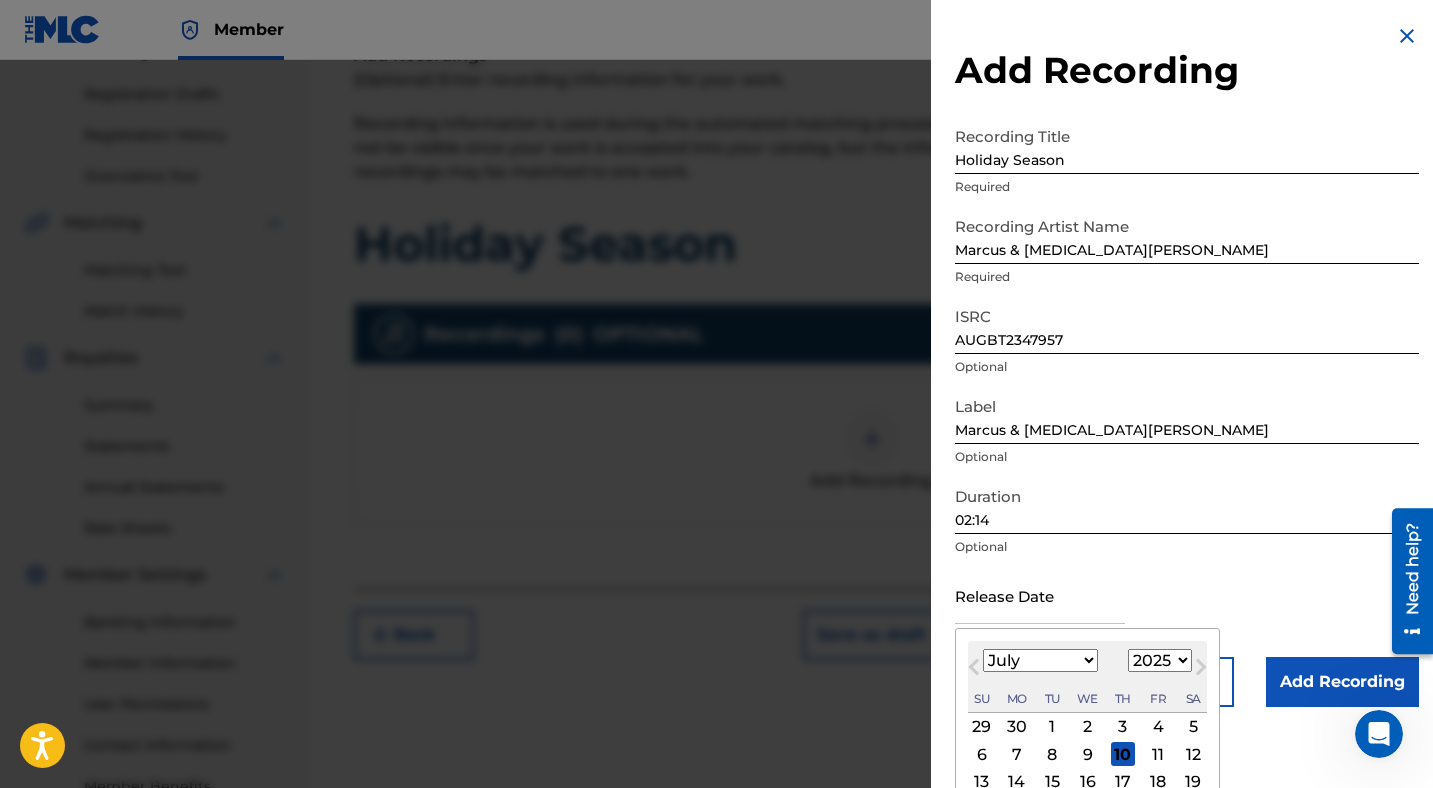 click on "1899 1900 1901 1902 1903 1904 1905 1906 1907 1908 1909 1910 1911 1912 1913 1914 1915 1916 1917 1918 1919 1920 1921 1922 1923 1924 1925 1926 1927 1928 1929 1930 1931 1932 1933 1934 1935 1936 1937 1938 1939 1940 1941 1942 1943 1944 1945 1946 1947 1948 1949 1950 1951 1952 1953 1954 1955 1956 1957 1958 1959 1960 1961 1962 1963 1964 1965 1966 1967 1968 1969 1970 1971 1972 1973 1974 1975 1976 1977 1978 1979 1980 1981 1982 1983 1984 1985 1986 1987 1988 1989 1990 1991 1992 1993 1994 1995 1996 1997 1998 1999 2000 2001 2002 2003 2004 2005 2006 2007 2008 2009 2010 2011 2012 2013 2014 2015 2016 2017 2018 2019 2020 2021 2022 2023 2024 2025 2026 2027 2028 2029 2030 2031 2032 2033 2034 2035 2036 2037 2038 2039 2040 2041 2042 2043 2044 2045 2046 2047 2048 2049 2050 2051 2052 2053 2054 2055 2056 2057 2058 2059 2060 2061 2062 2063 2064 2065 2066 2067 2068 2069 2070 2071 2072 2073 2074 2075 2076 2077 2078 2079 2080 2081 2082 2083 2084 2085 2086 2087 2088 2089 2090 2091 2092 2093 2094 2095 2096 2097 2098 2099 2100" at bounding box center (1160, 660) 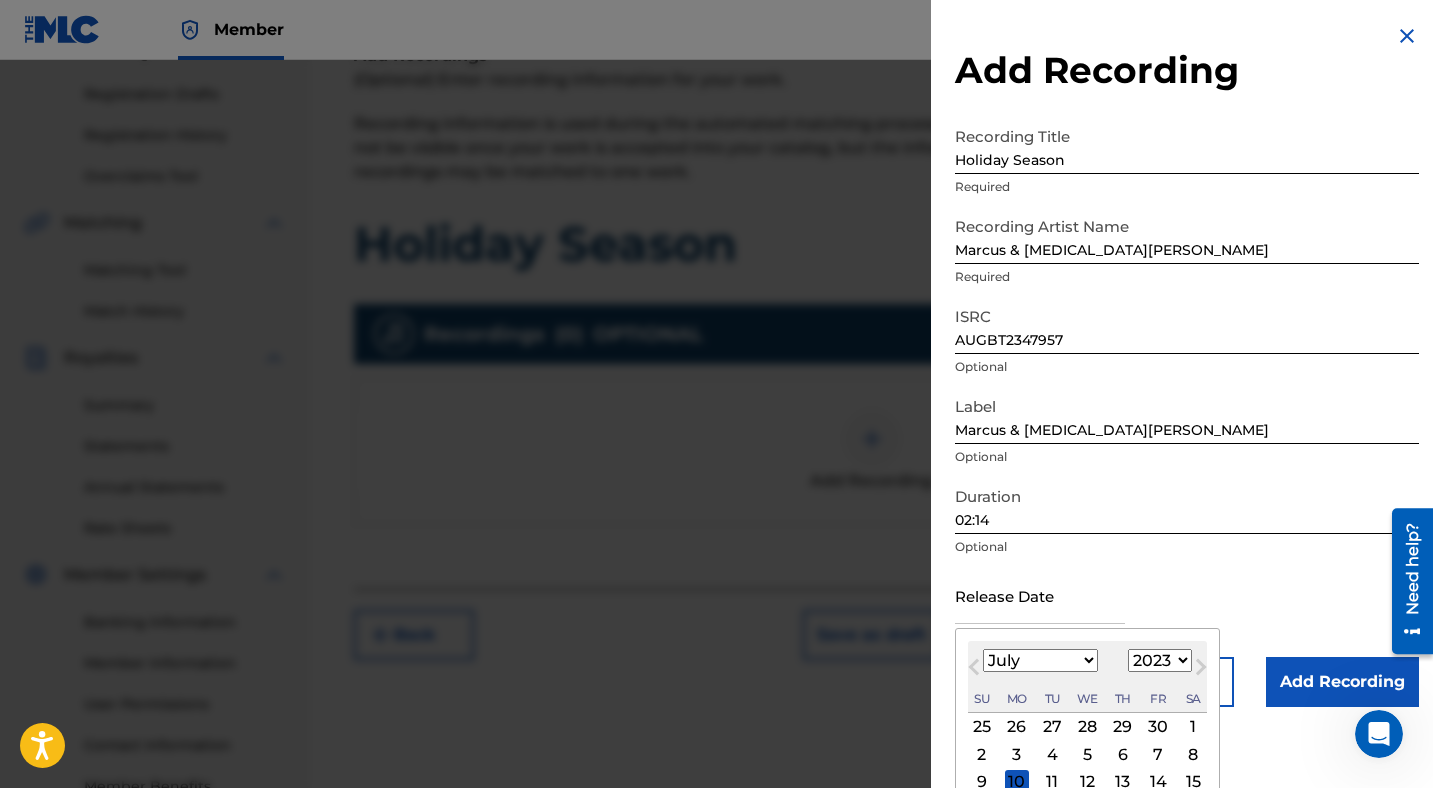 click on "January February March April May June July August September October November December" at bounding box center [1040, 660] 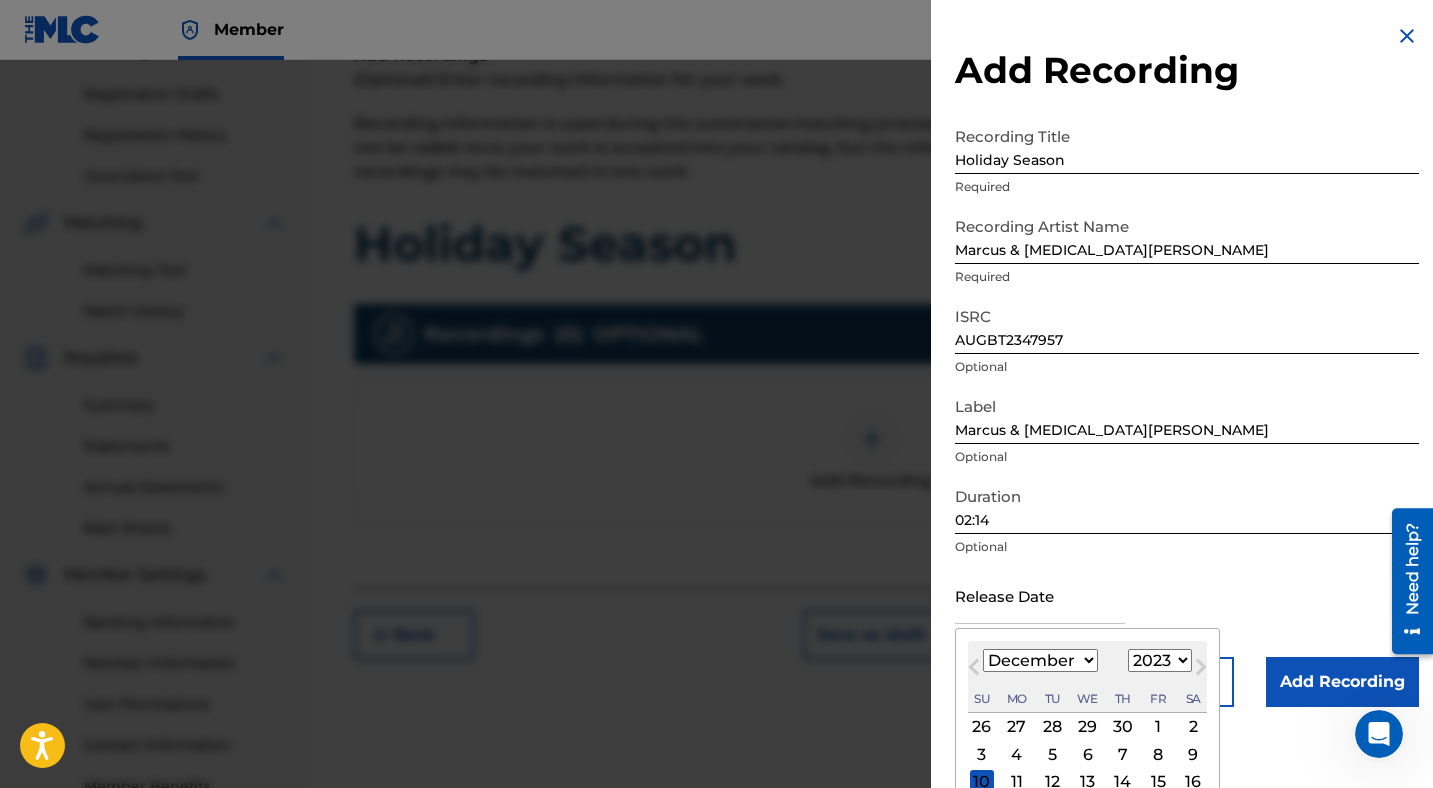 click on "1" at bounding box center (1158, 727) 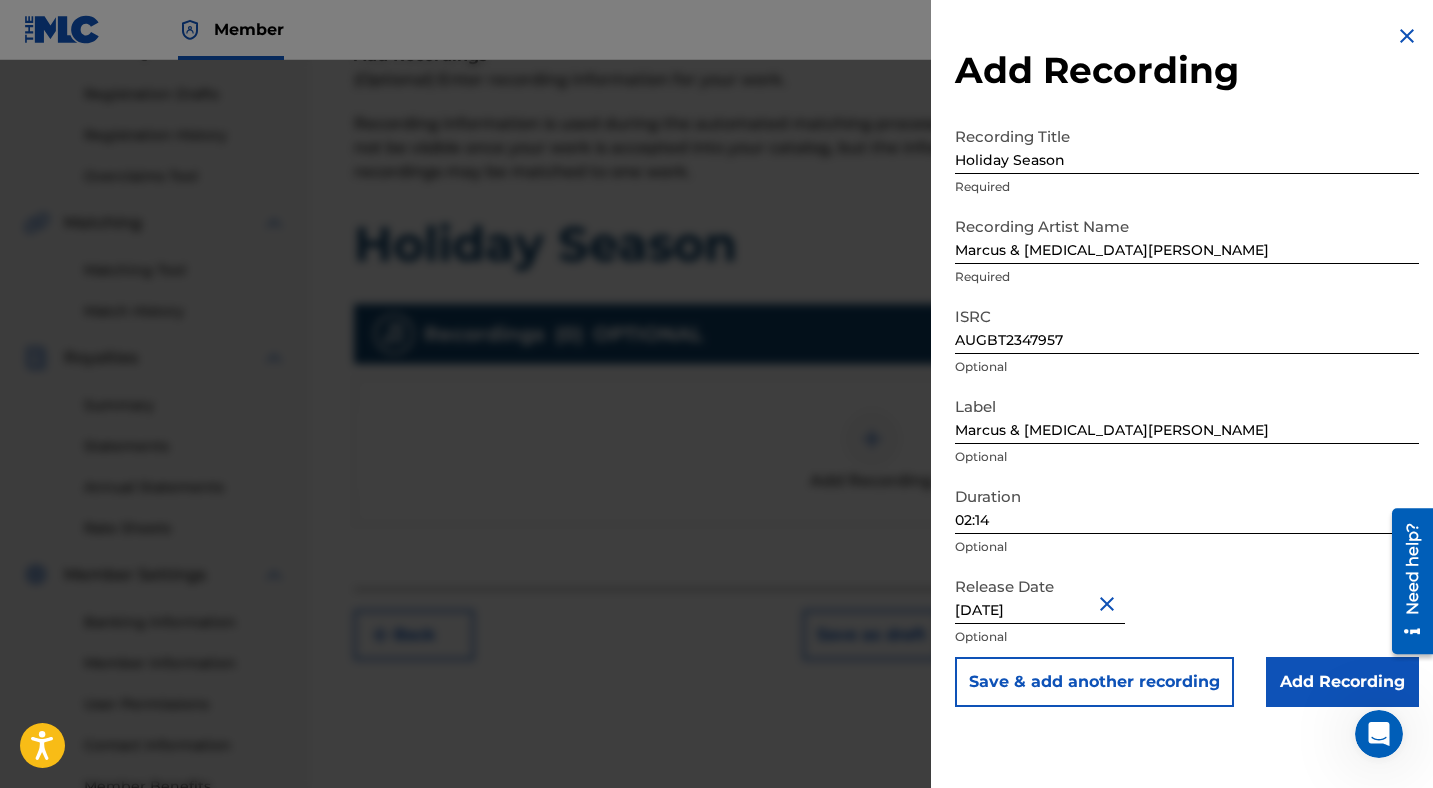 click on "Add Recording" at bounding box center (1342, 682) 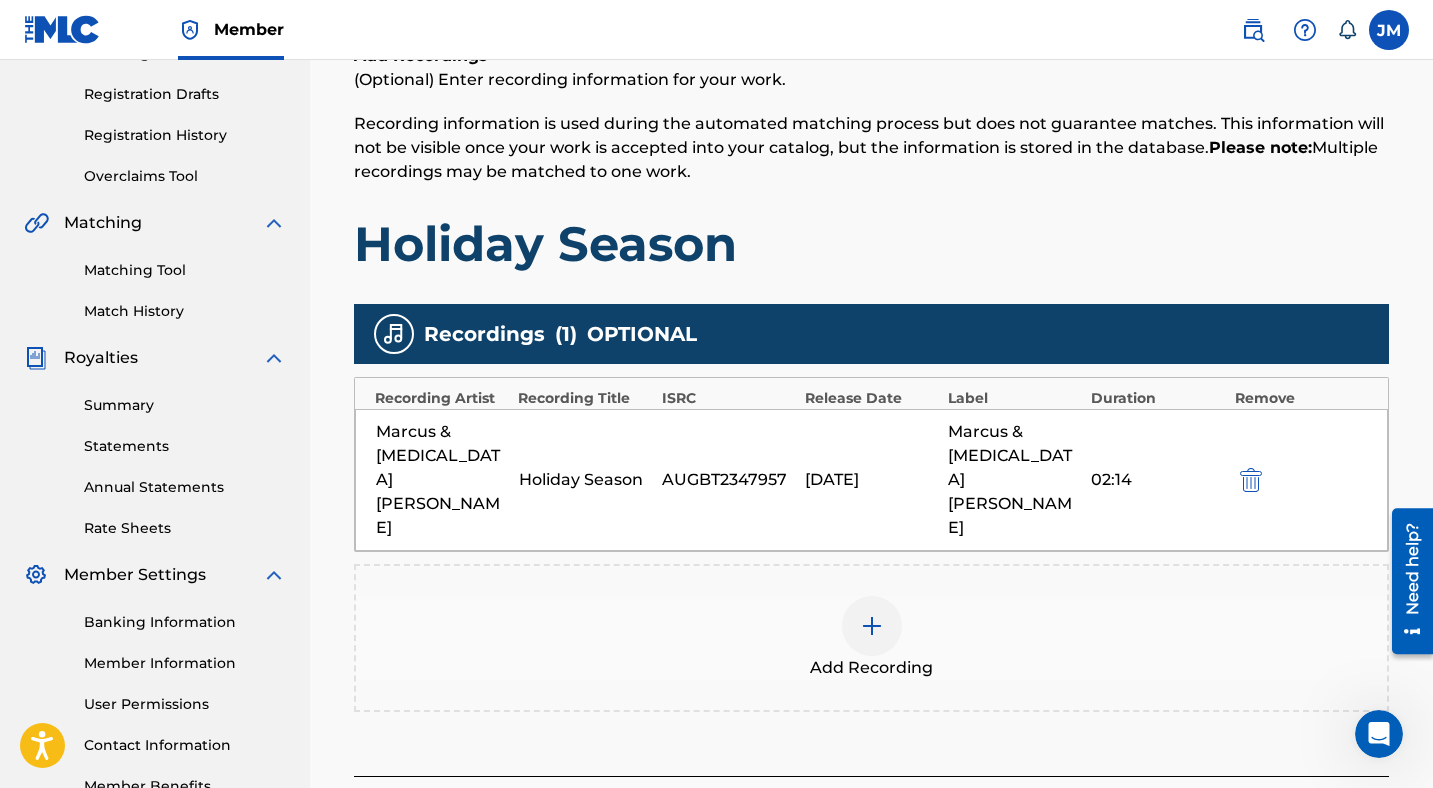 click on "Next" at bounding box center (1329, 822) 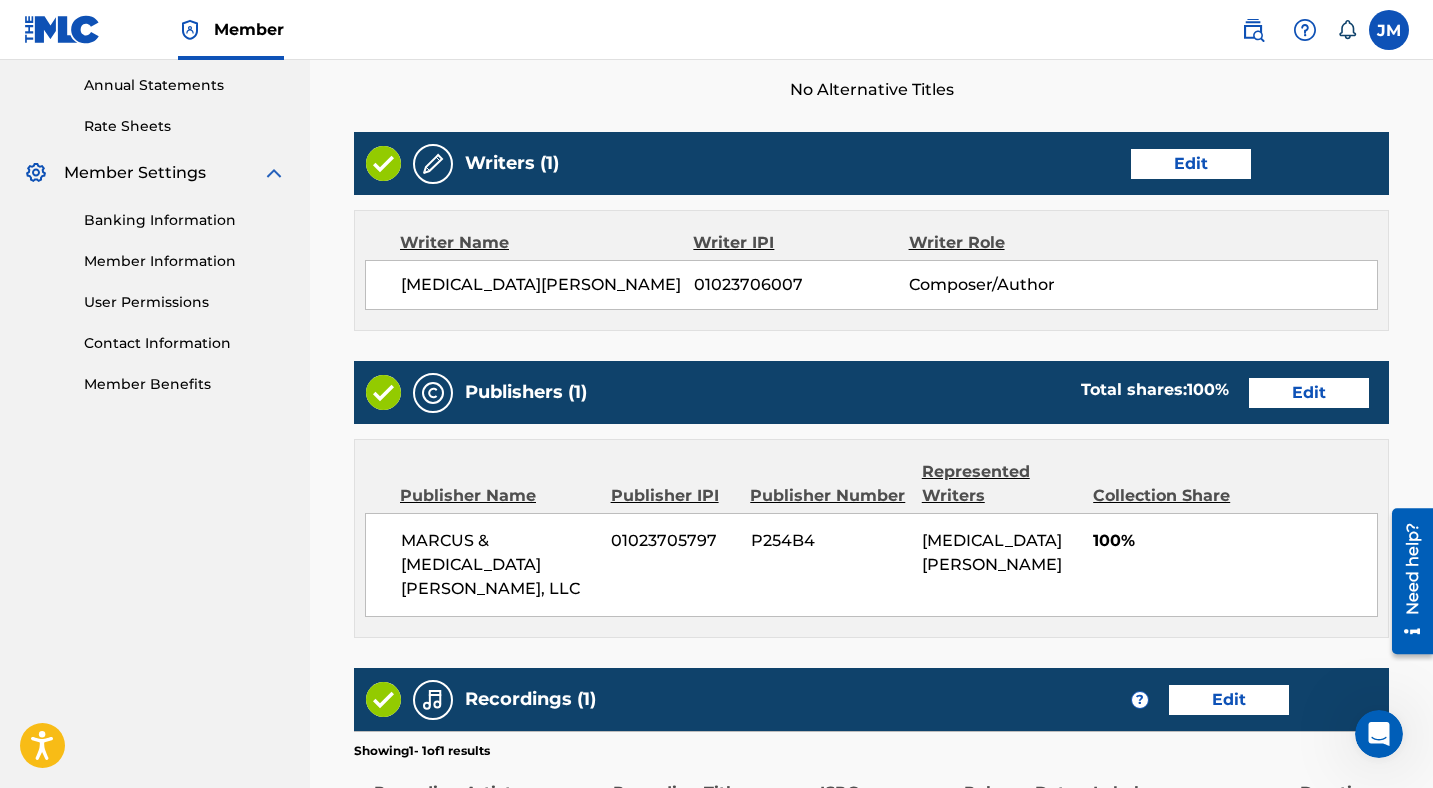 scroll, scrollTop: 989, scrollLeft: 0, axis: vertical 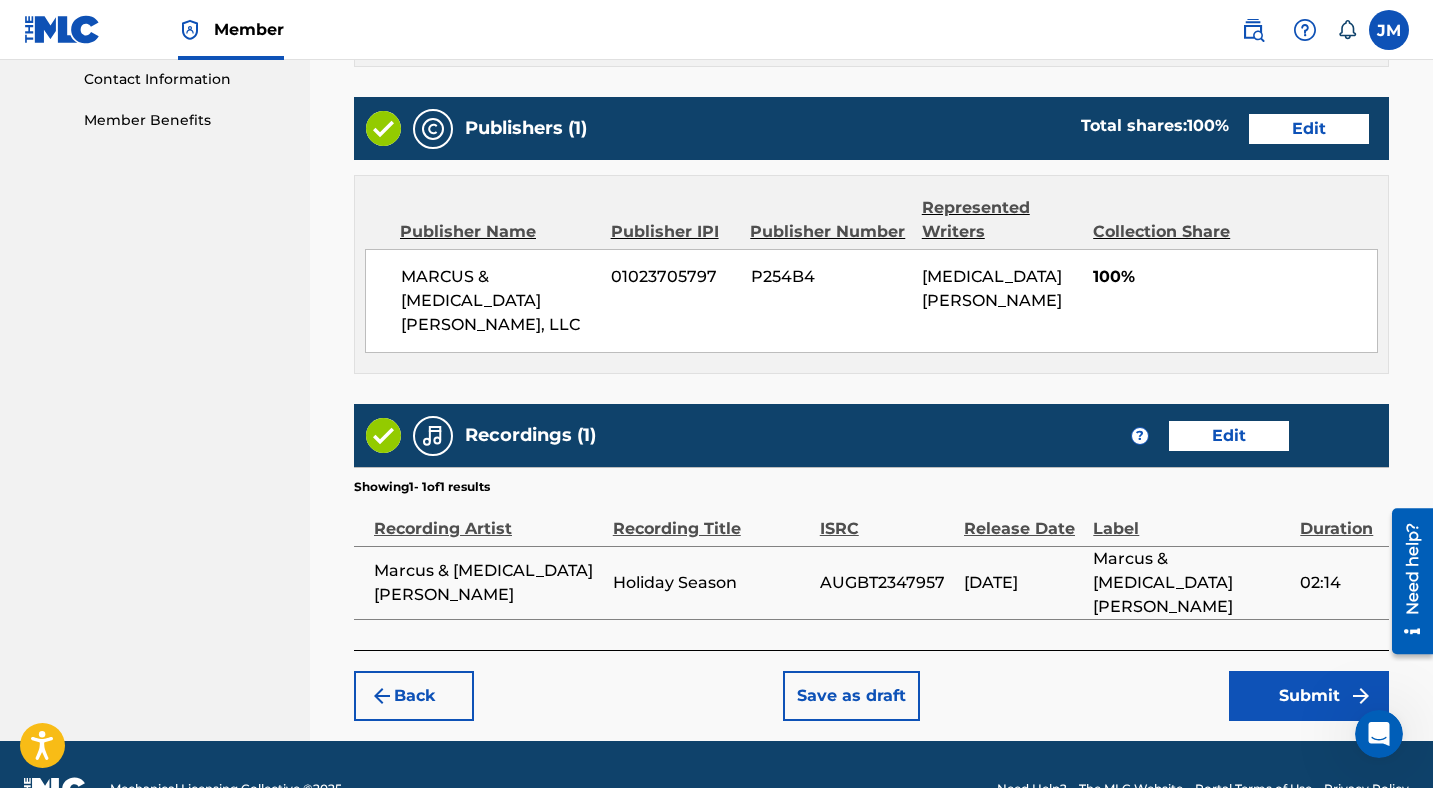 click on "Submit" at bounding box center [1309, 696] 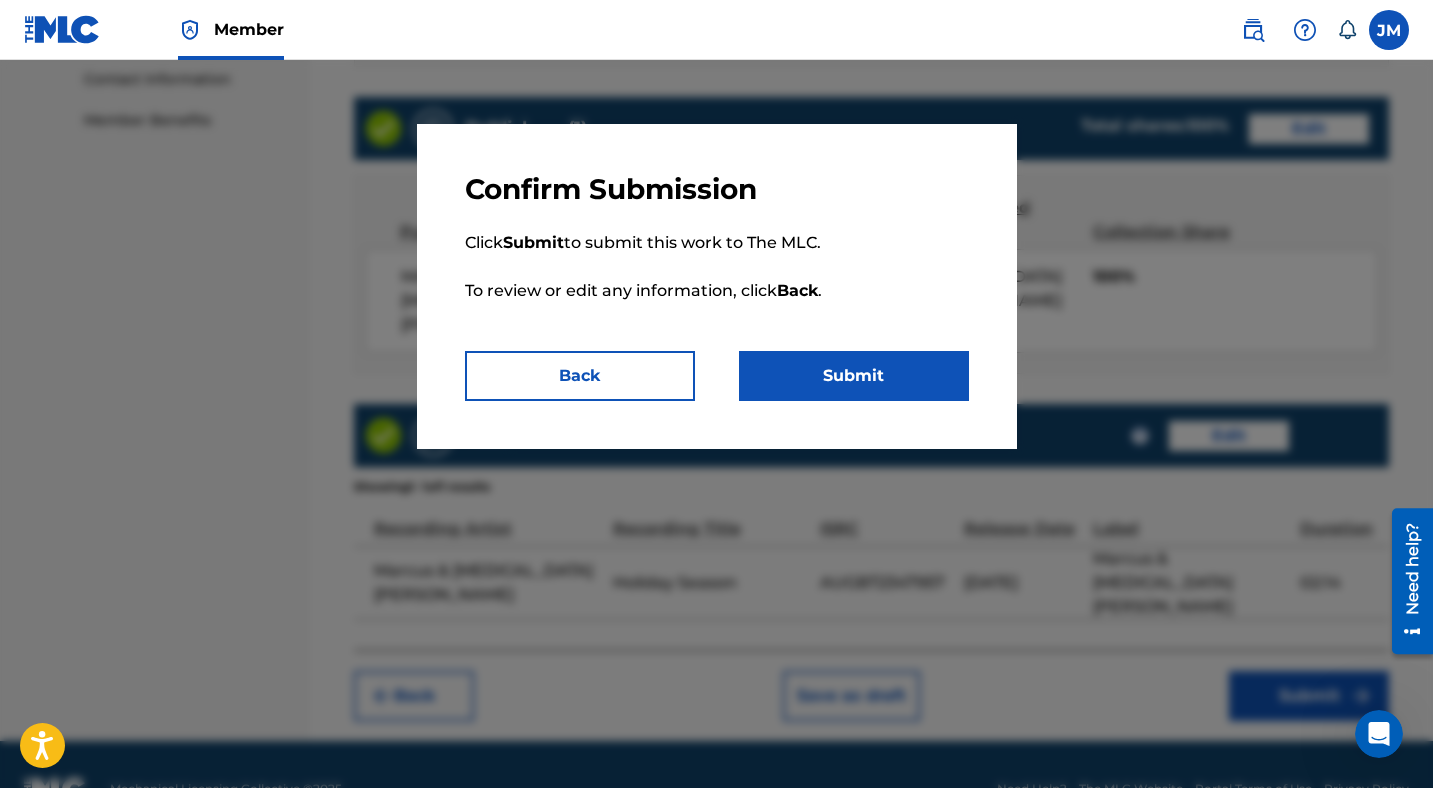 click on "Submit" at bounding box center [854, 376] 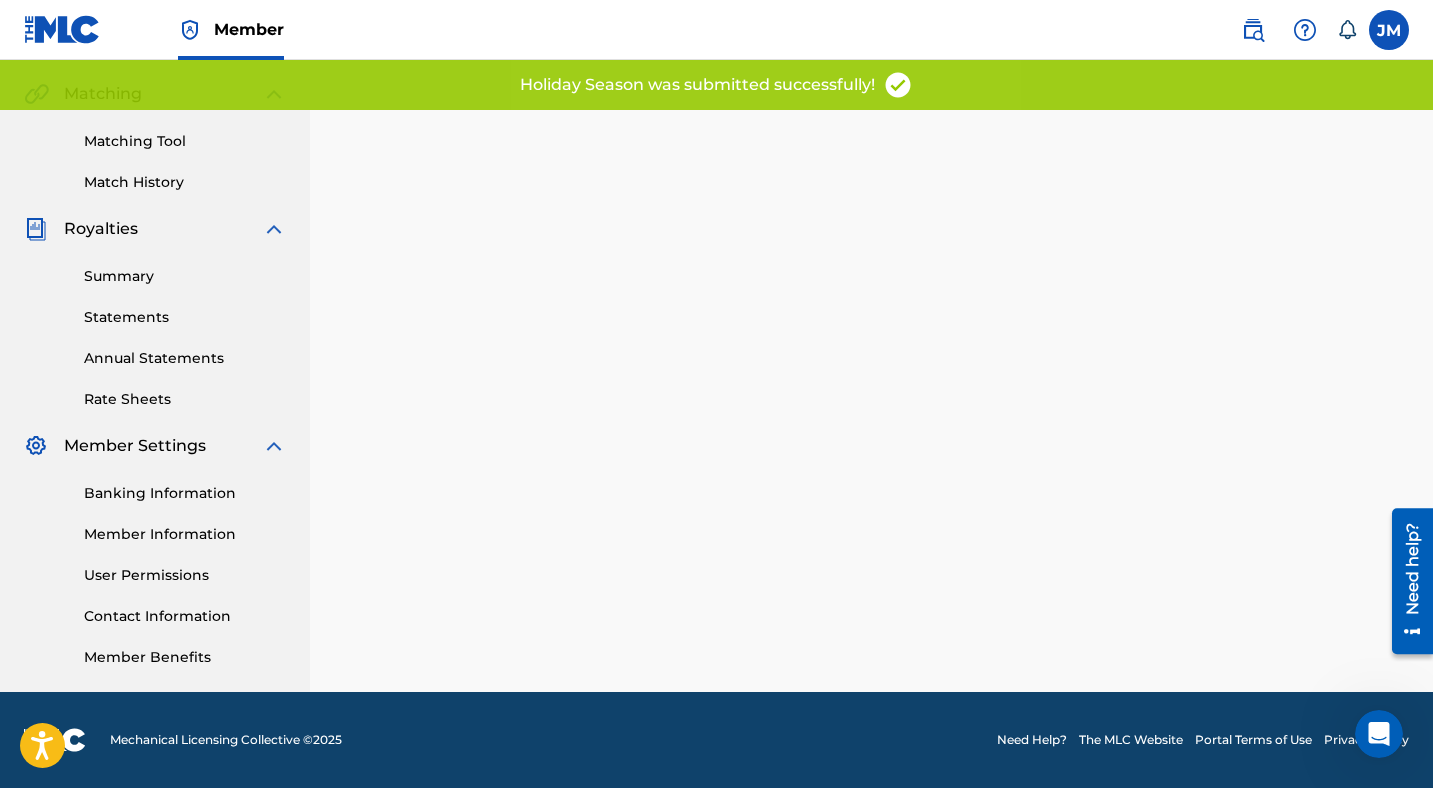 scroll, scrollTop: 0, scrollLeft: 0, axis: both 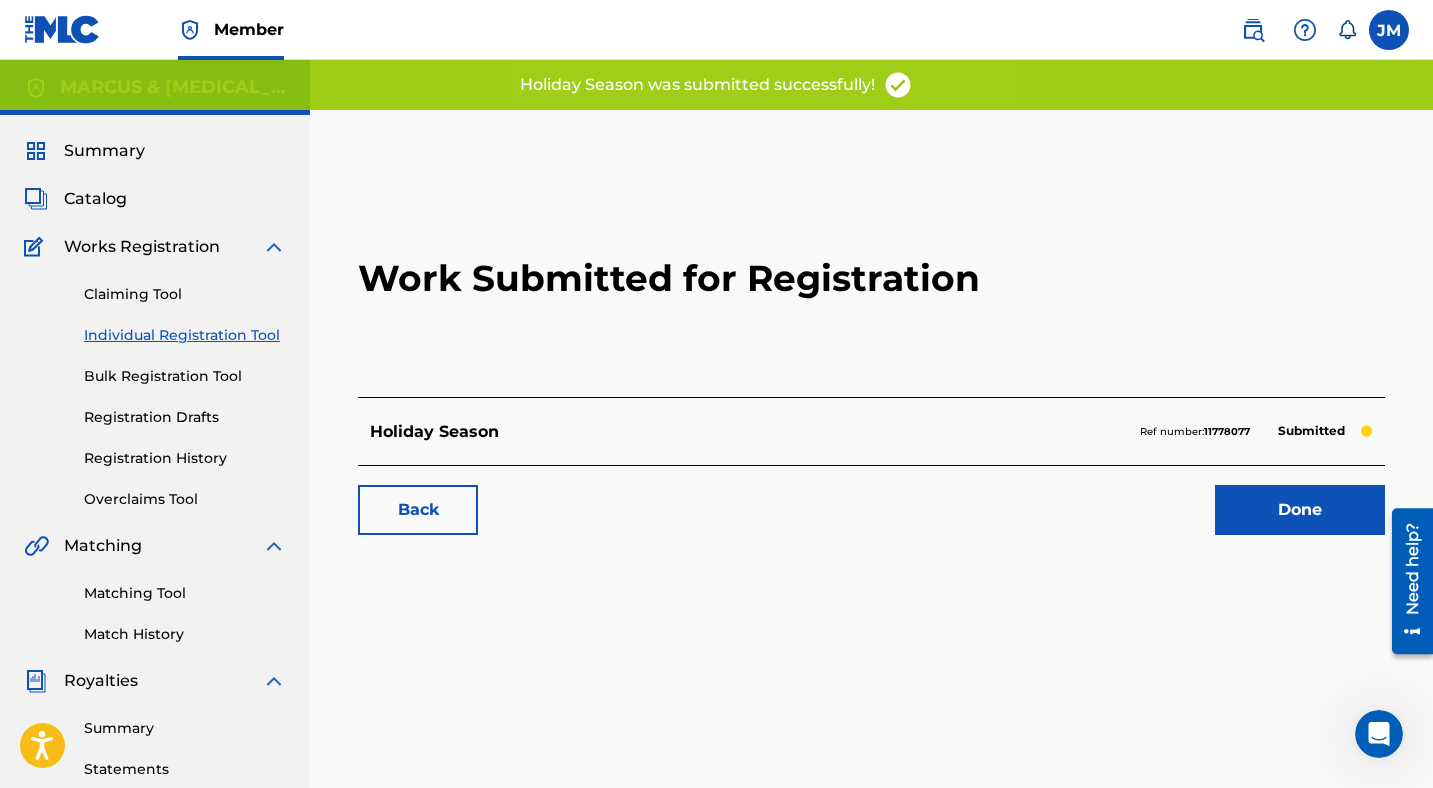 click on "11778077" at bounding box center (1227, 431) 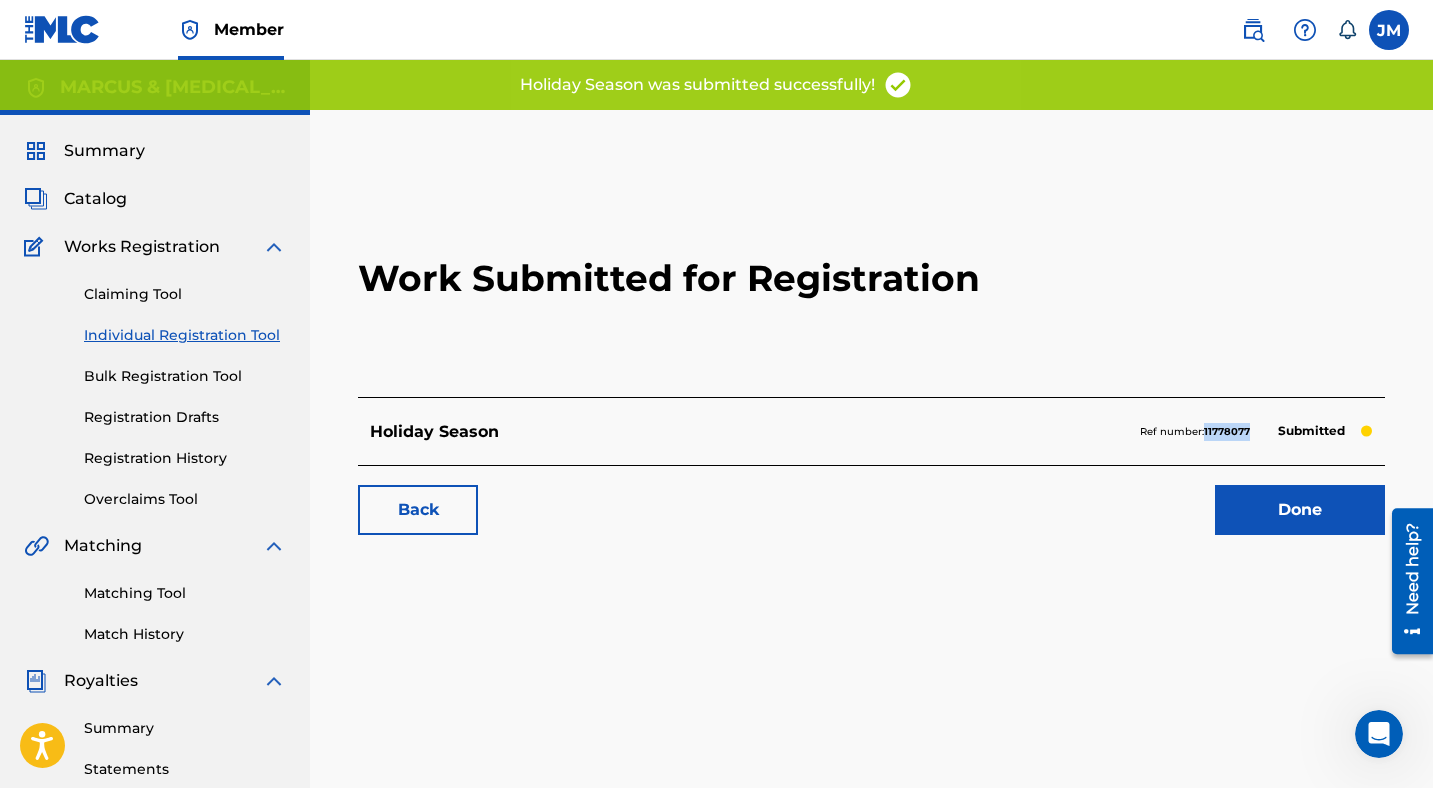 click on "11778077" at bounding box center [1227, 431] 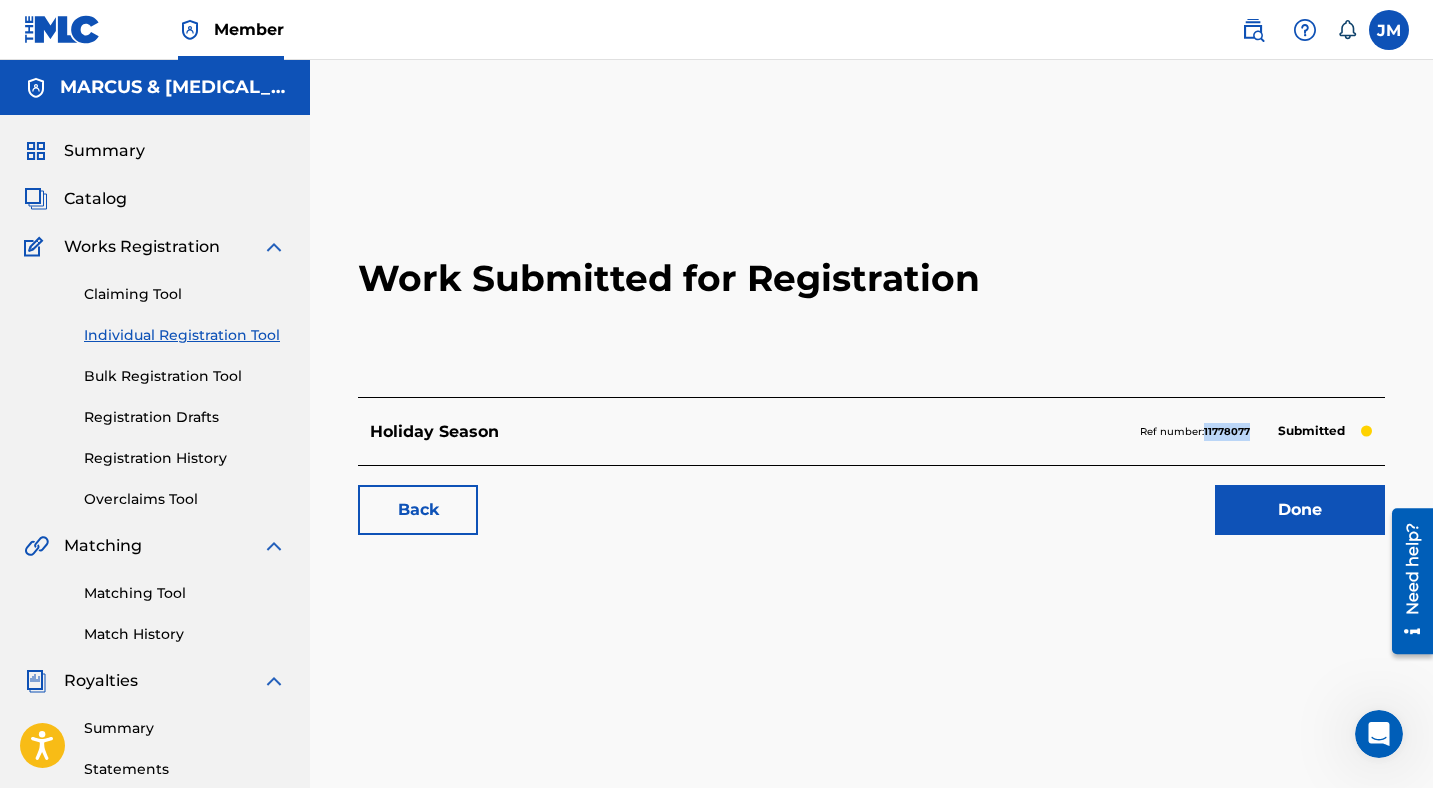 click on "Done" at bounding box center (1300, 510) 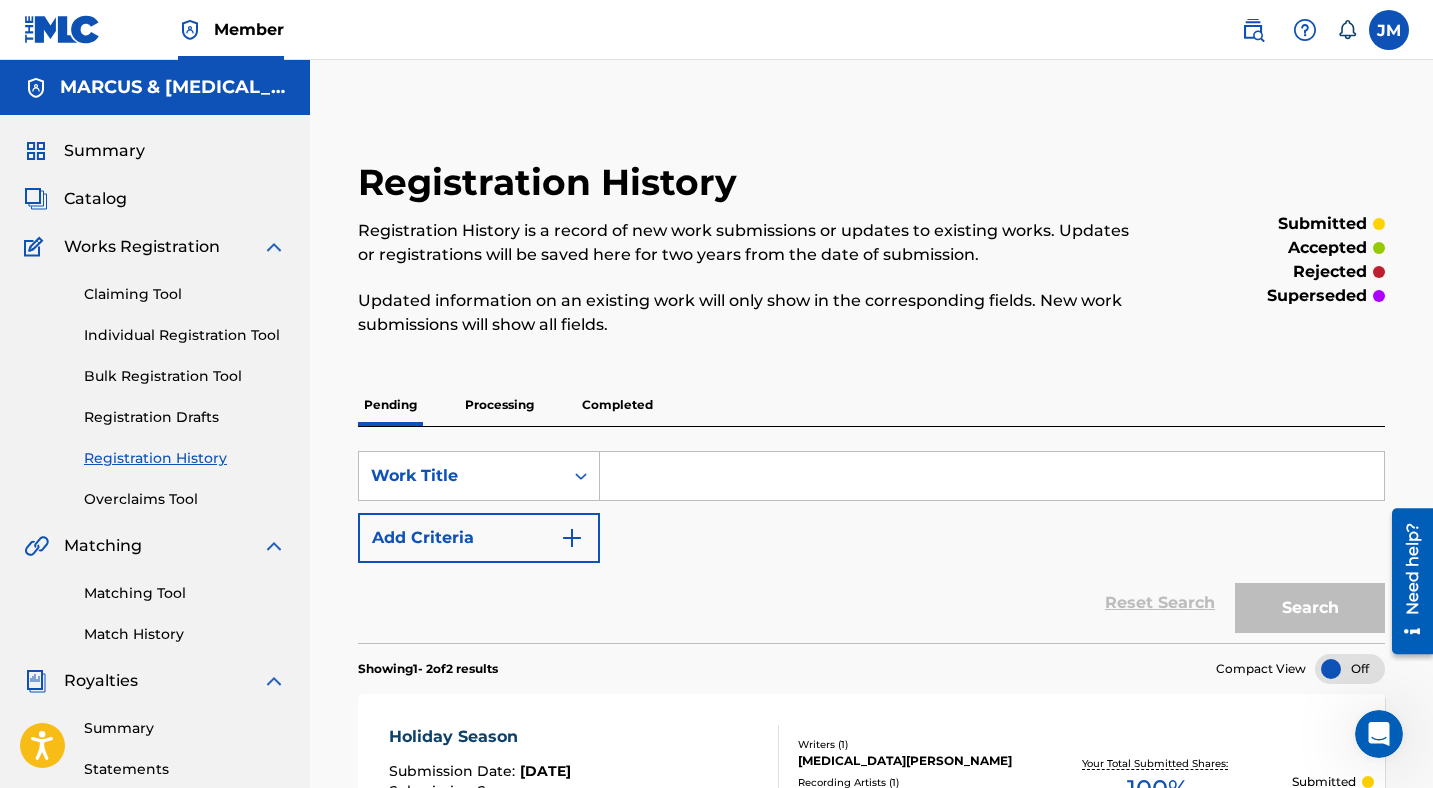 click on "Individual Registration Tool" at bounding box center [185, 335] 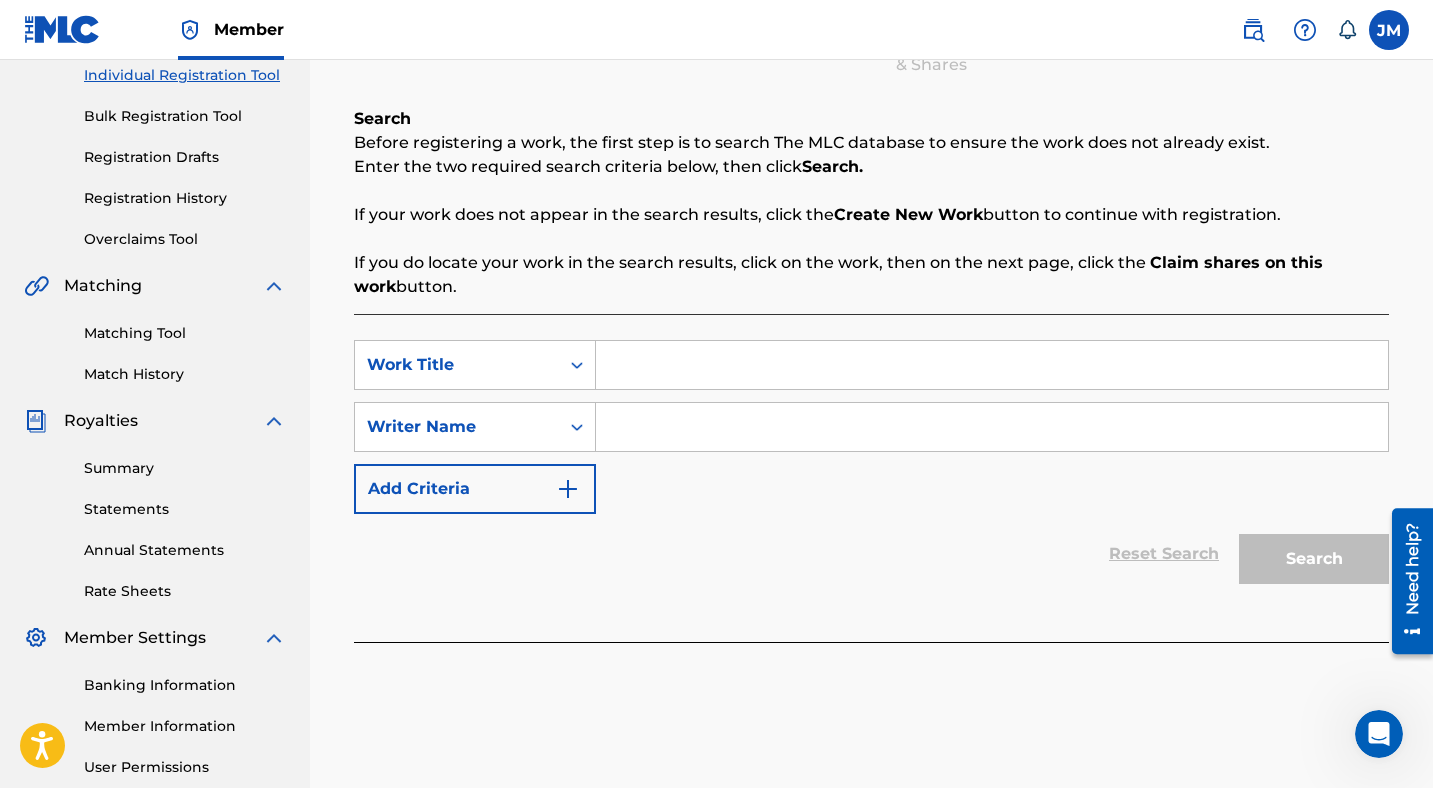 scroll, scrollTop: 288, scrollLeft: 0, axis: vertical 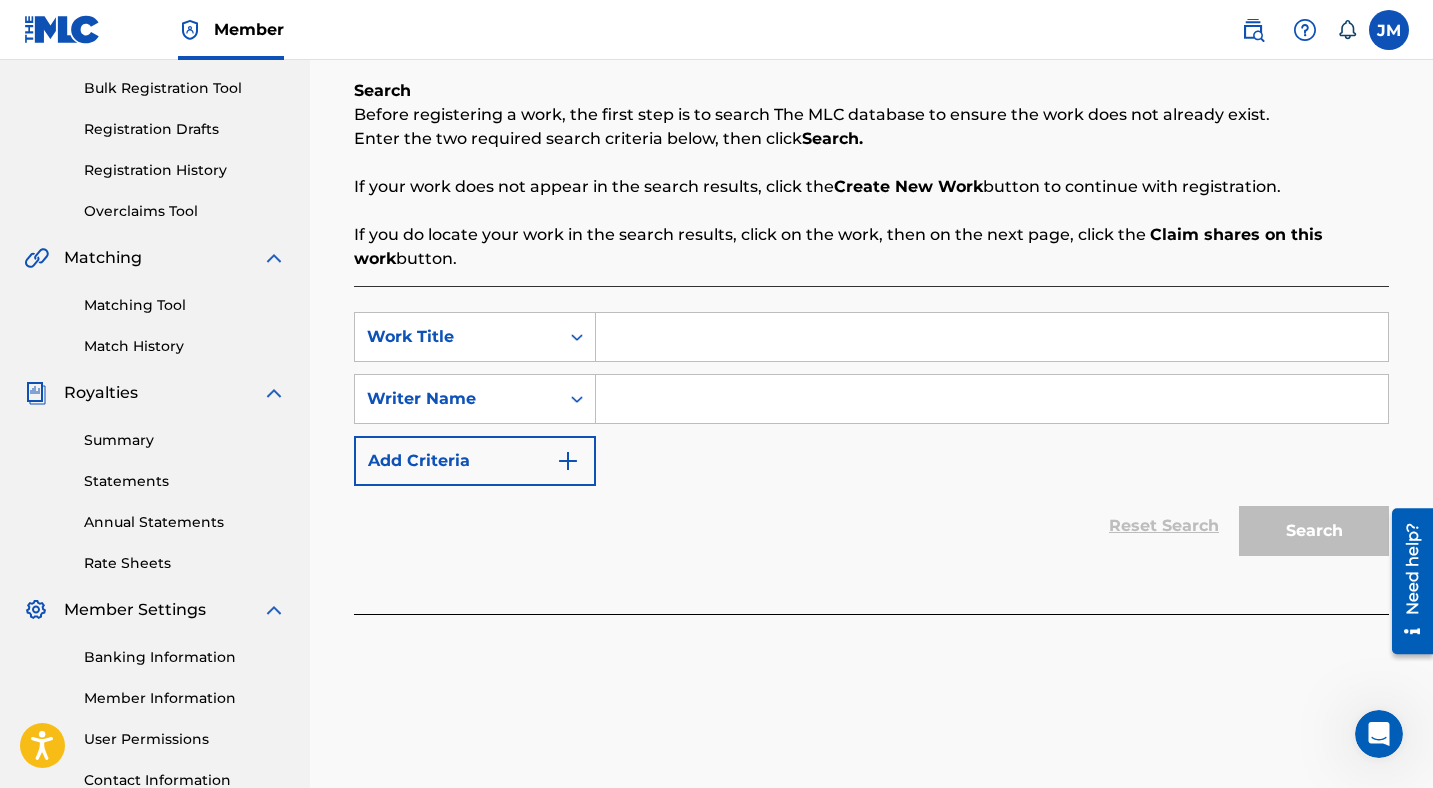 click at bounding box center (992, 337) 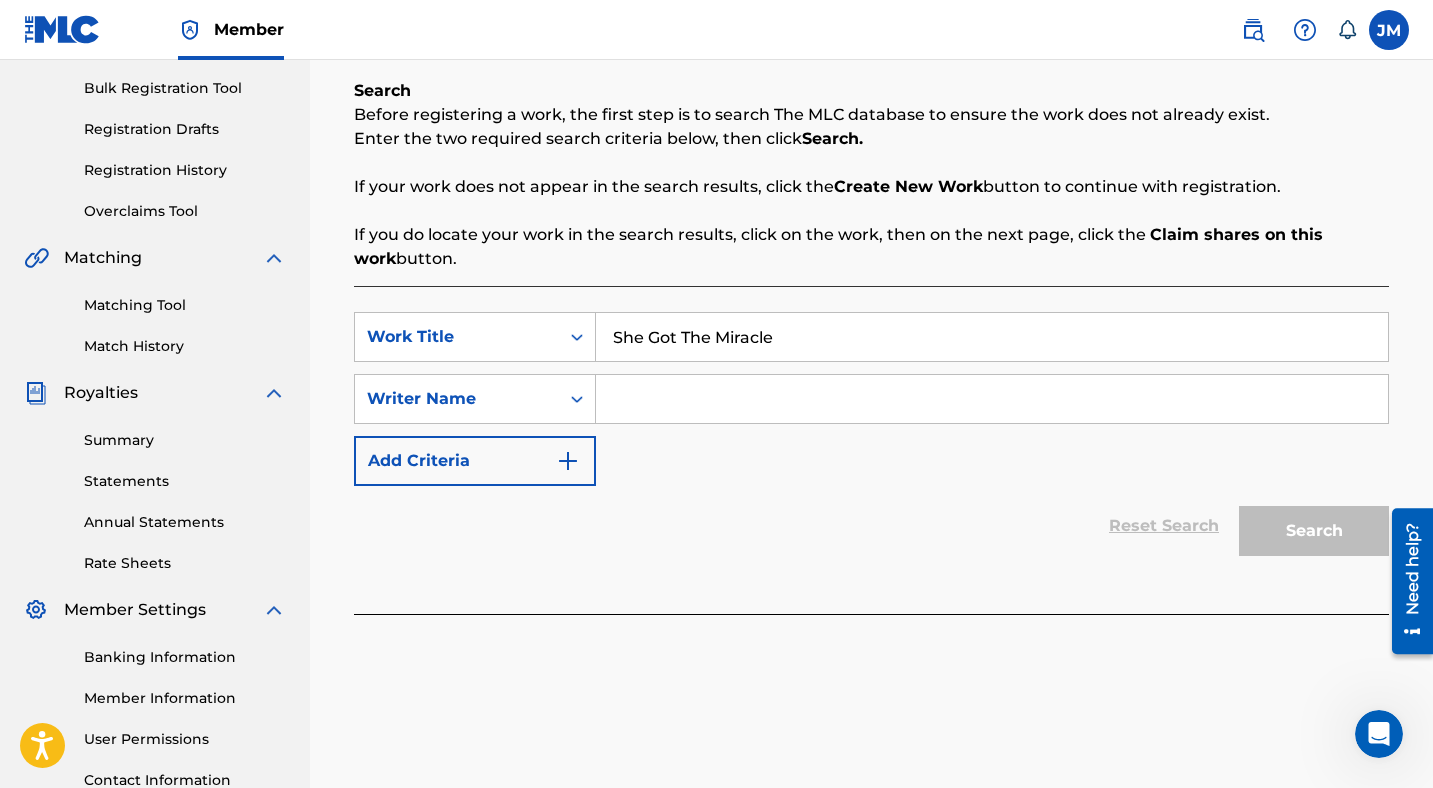 type on "She Got The Miracle" 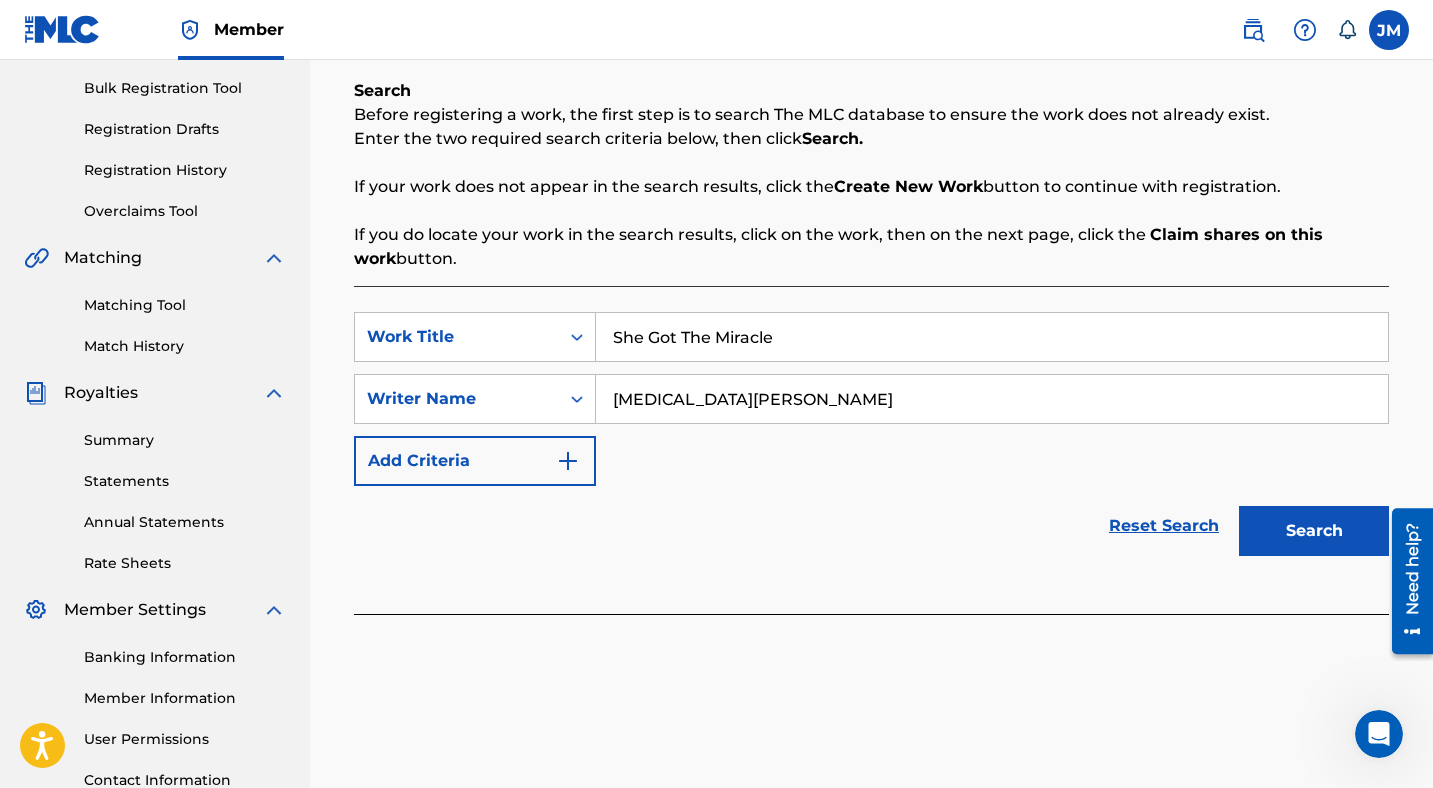 click on "Search" at bounding box center [1314, 531] 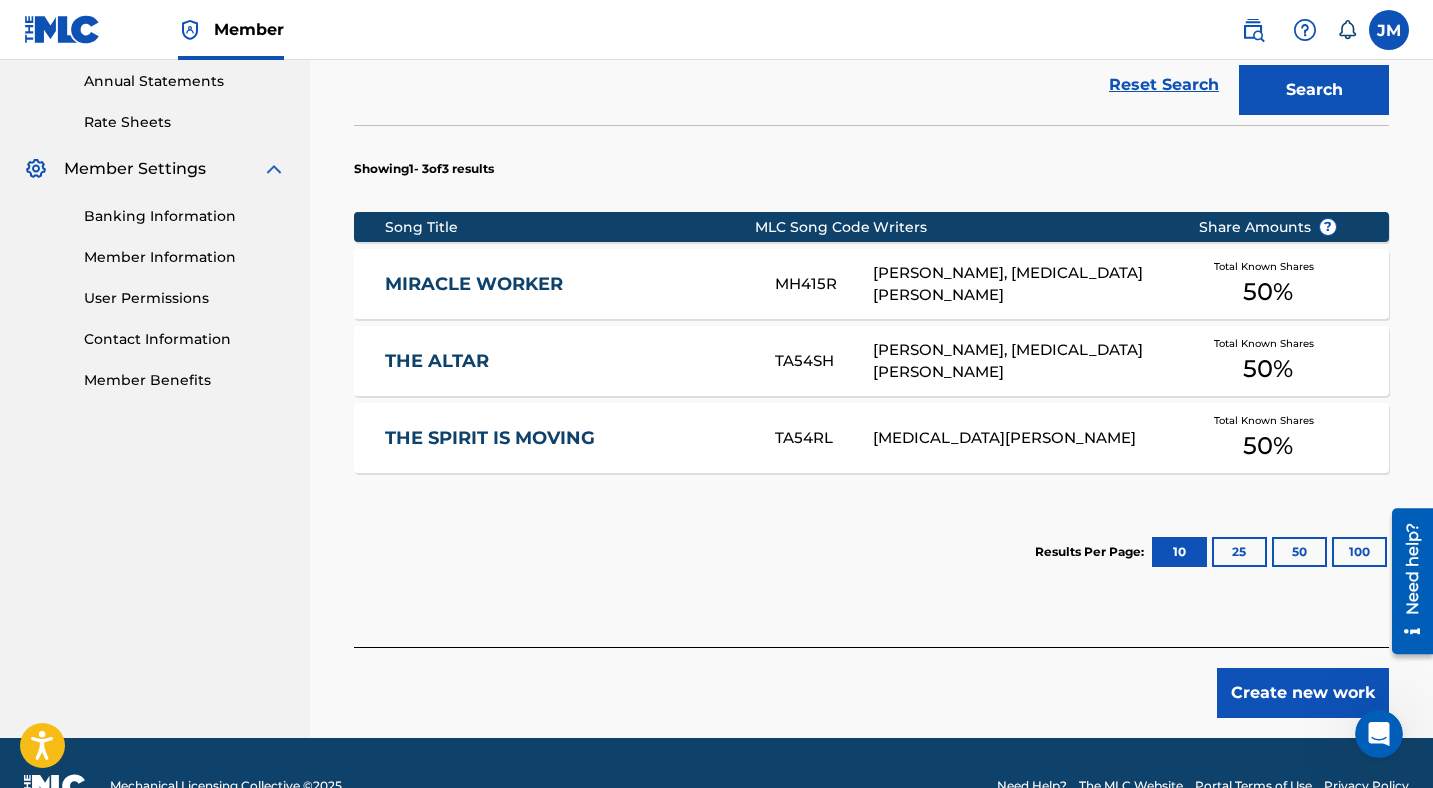 click on "Create new work" at bounding box center [1303, 693] 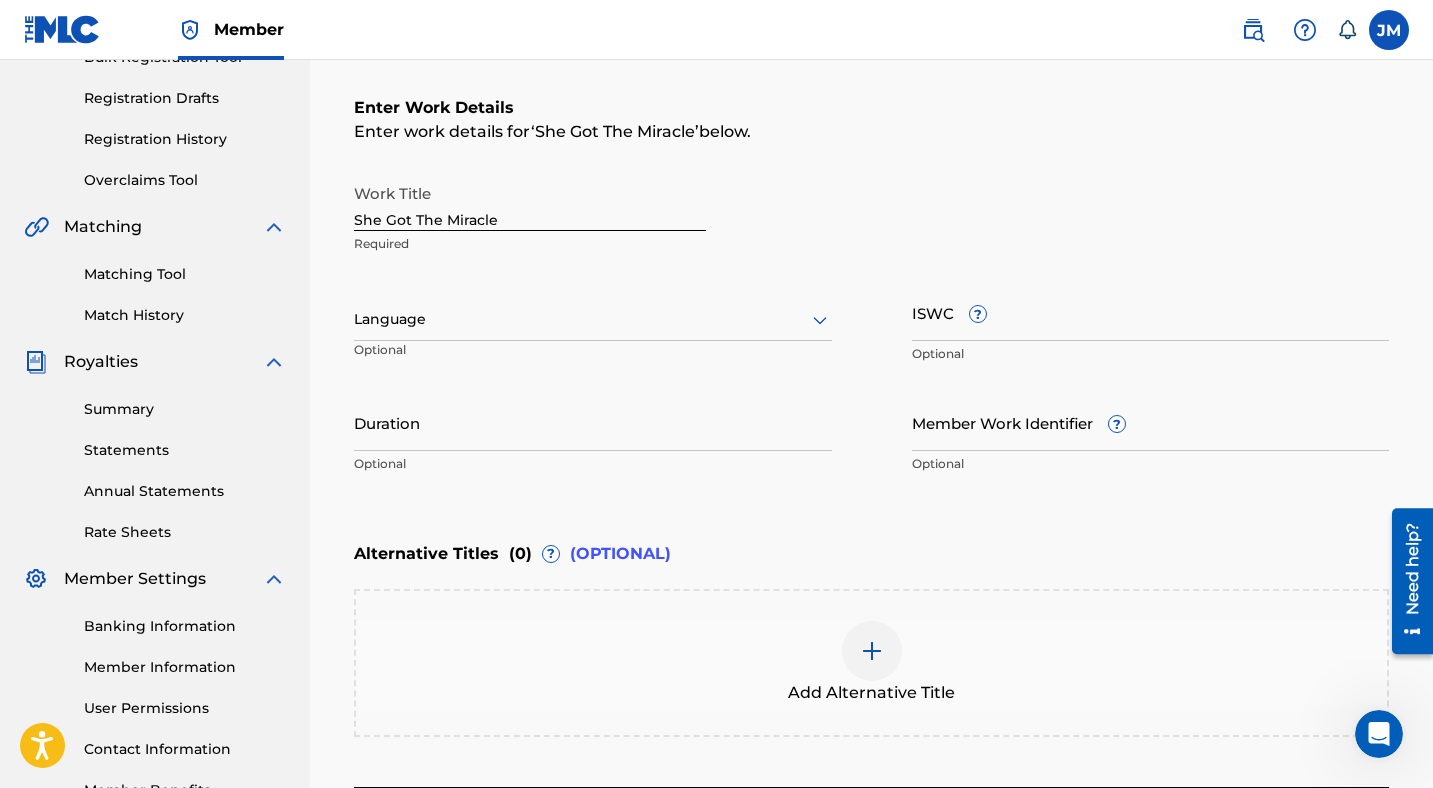scroll, scrollTop: 309, scrollLeft: 0, axis: vertical 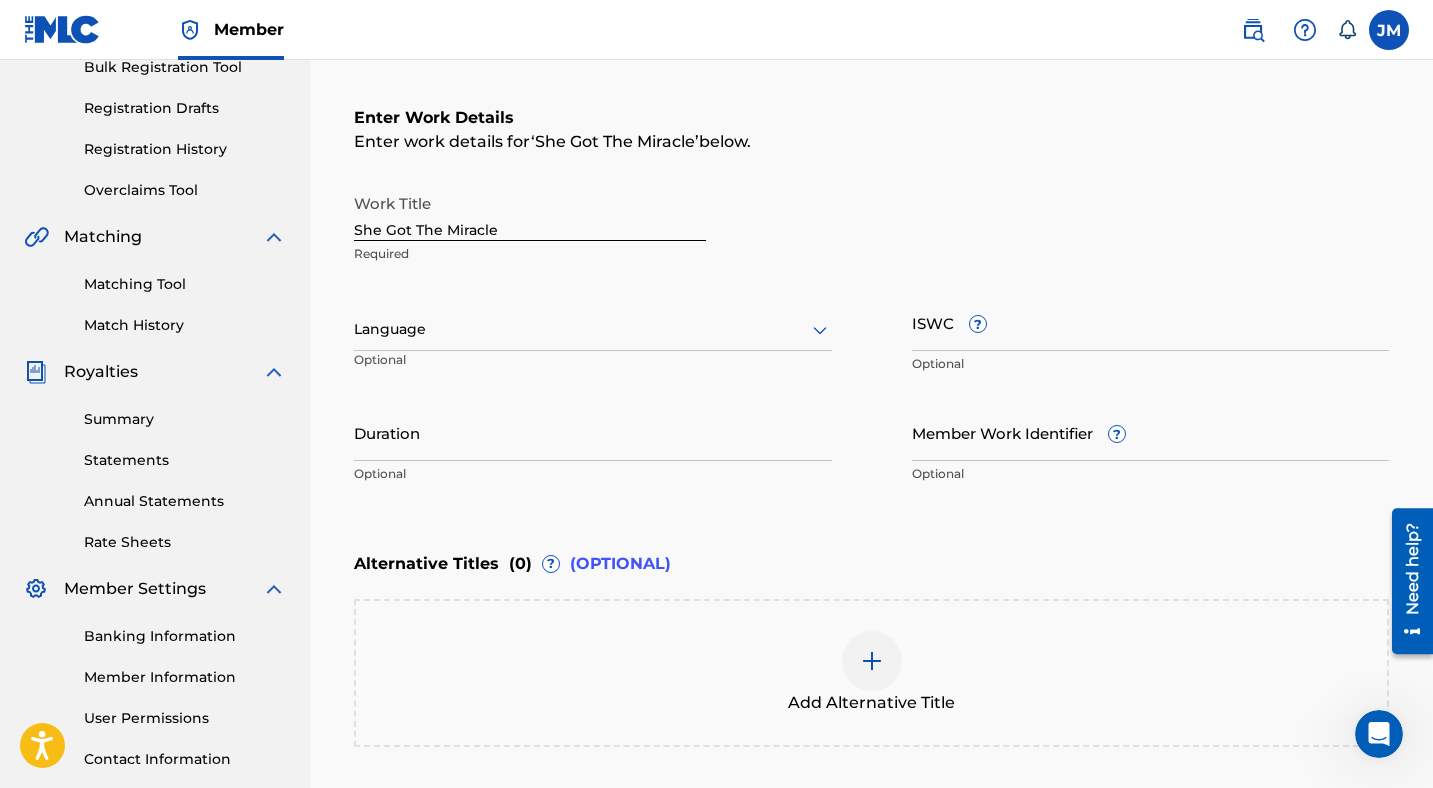 click at bounding box center (593, 329) 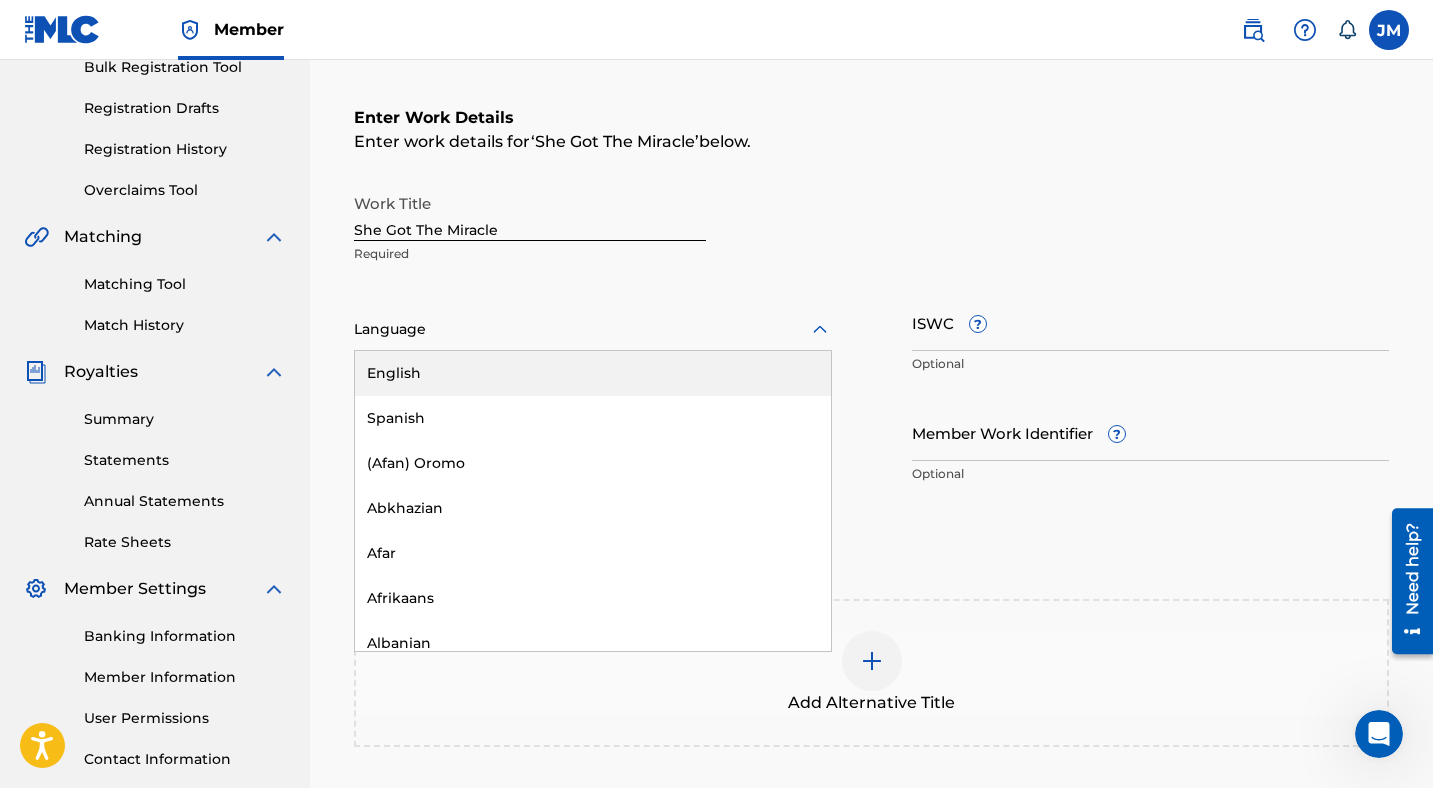 click on "English" at bounding box center [593, 373] 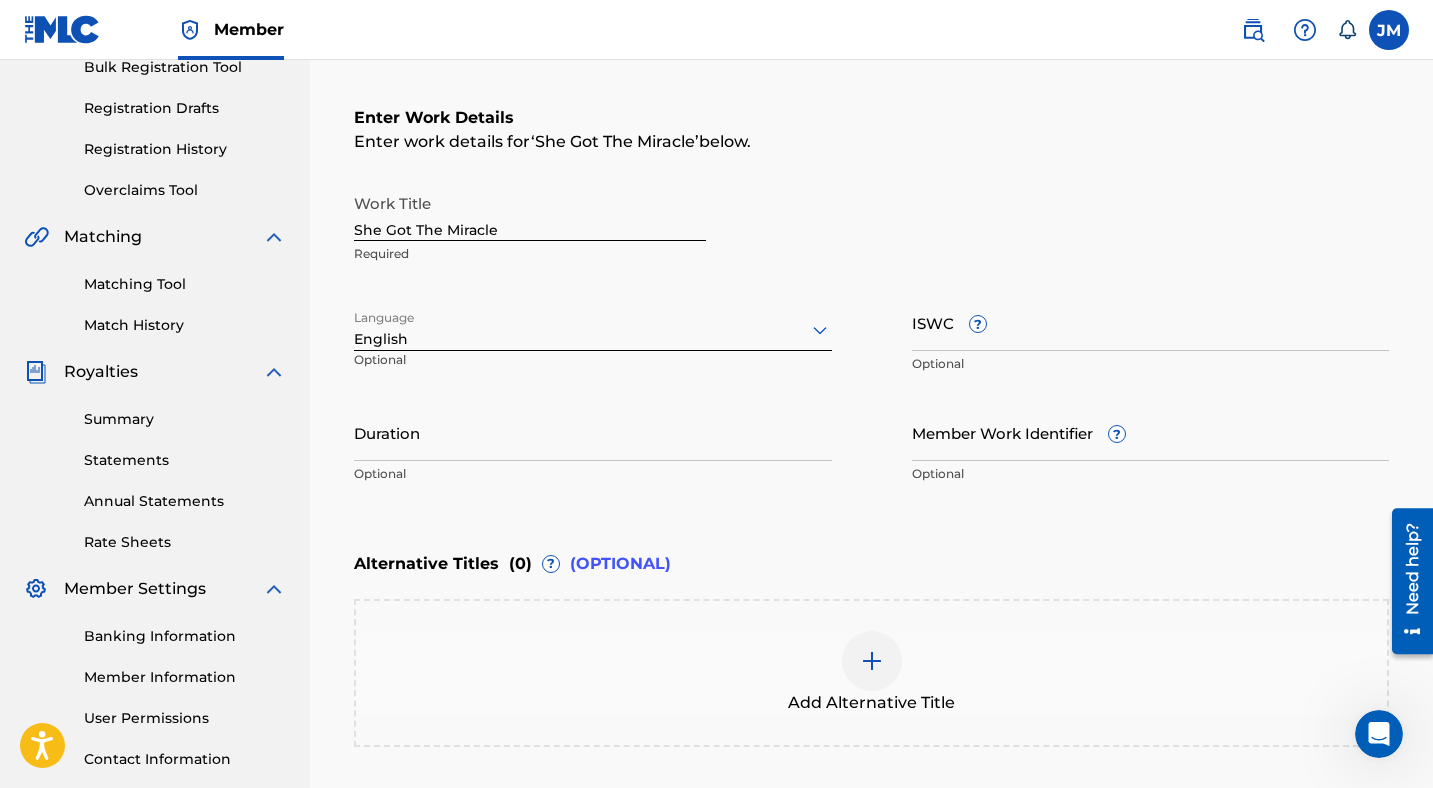 click on "Duration" at bounding box center (593, 432) 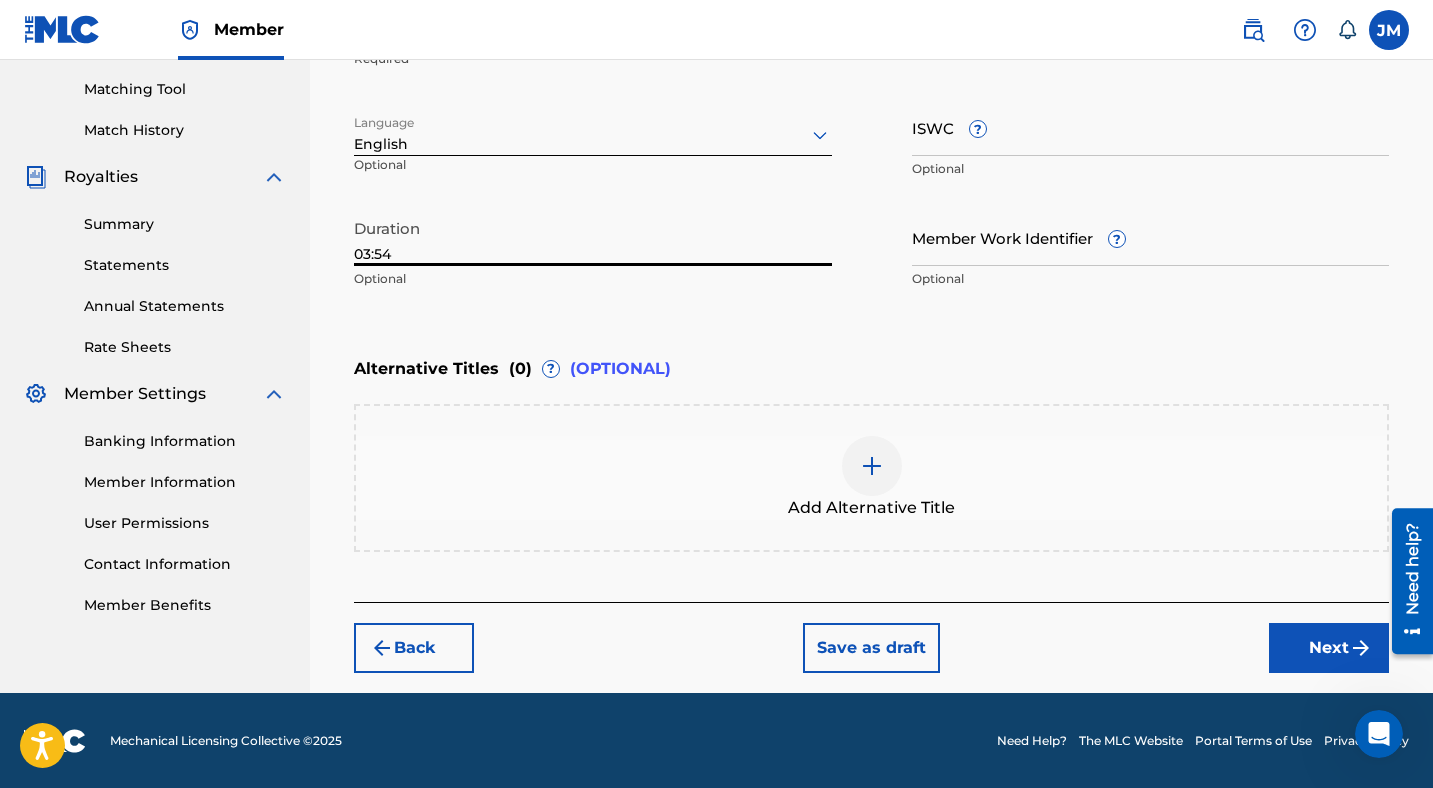 type on "03:54" 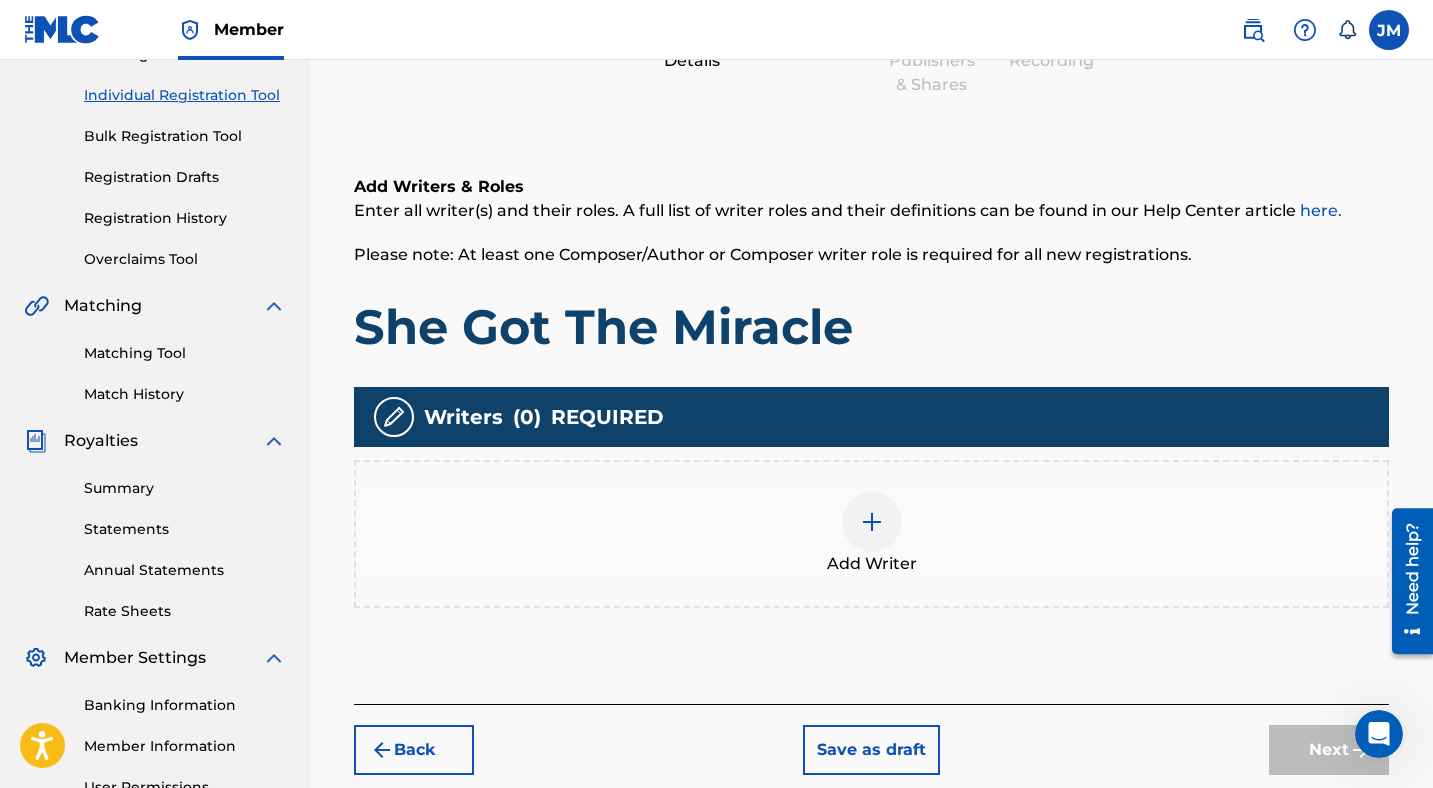 scroll, scrollTop: 242, scrollLeft: 0, axis: vertical 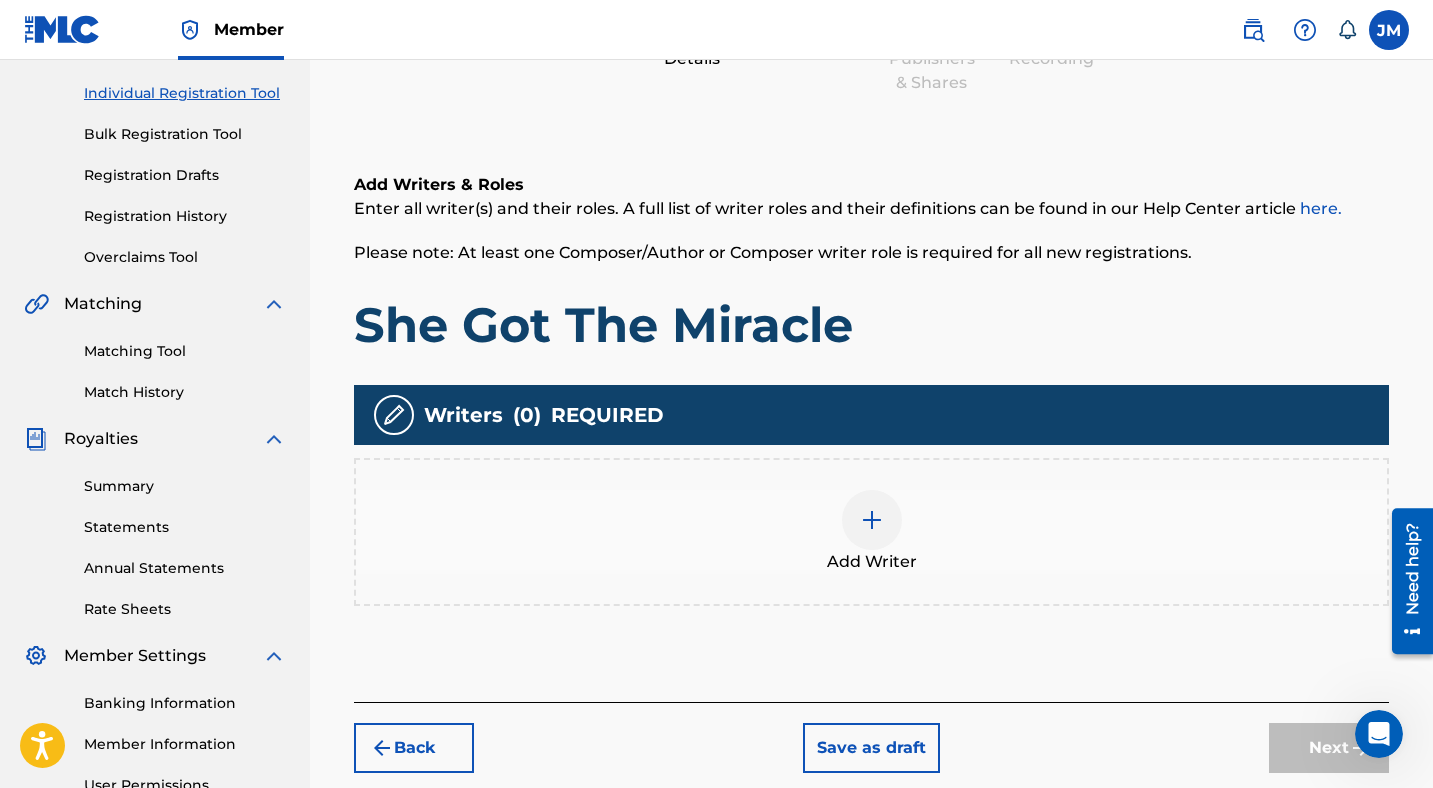 click at bounding box center (872, 520) 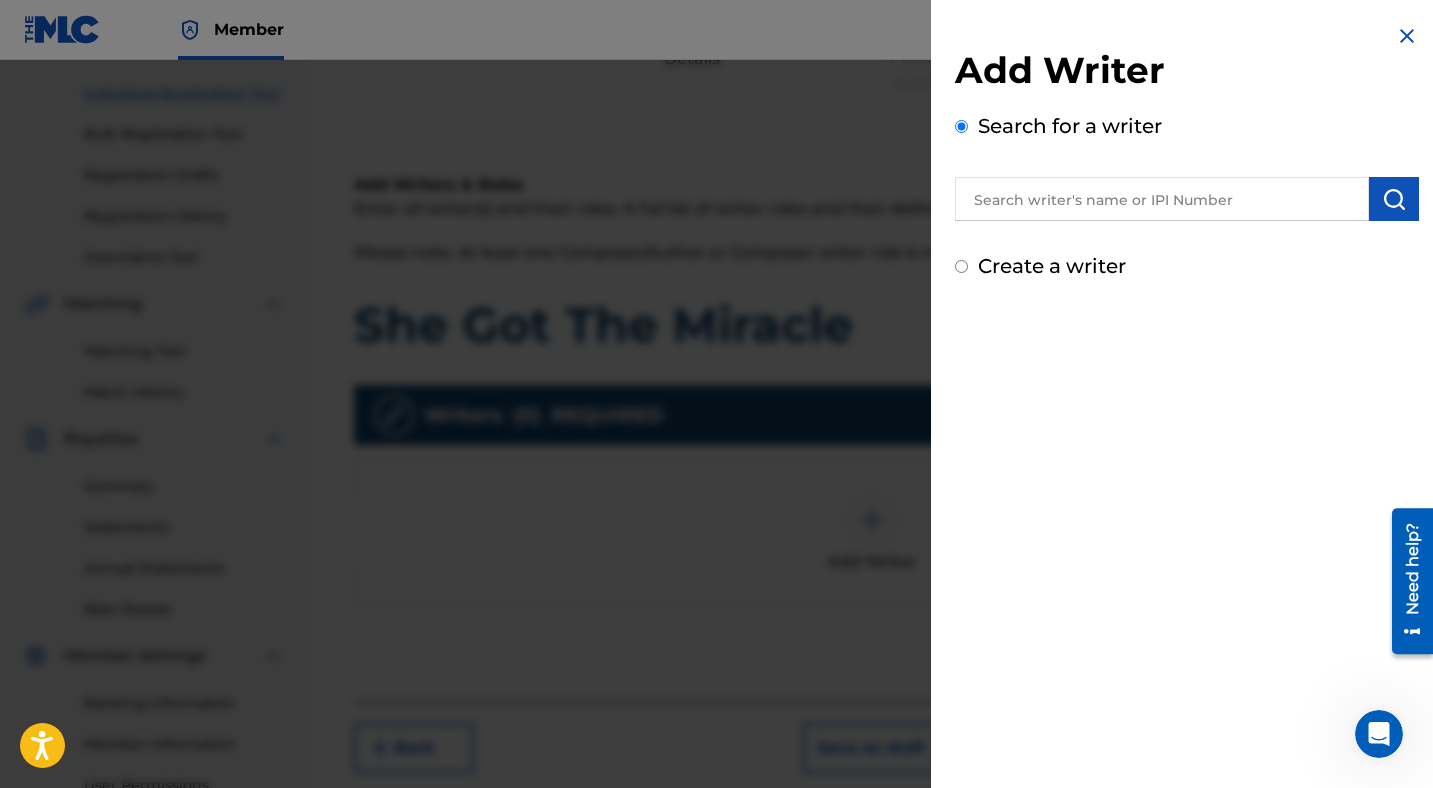 click at bounding box center (1162, 199) 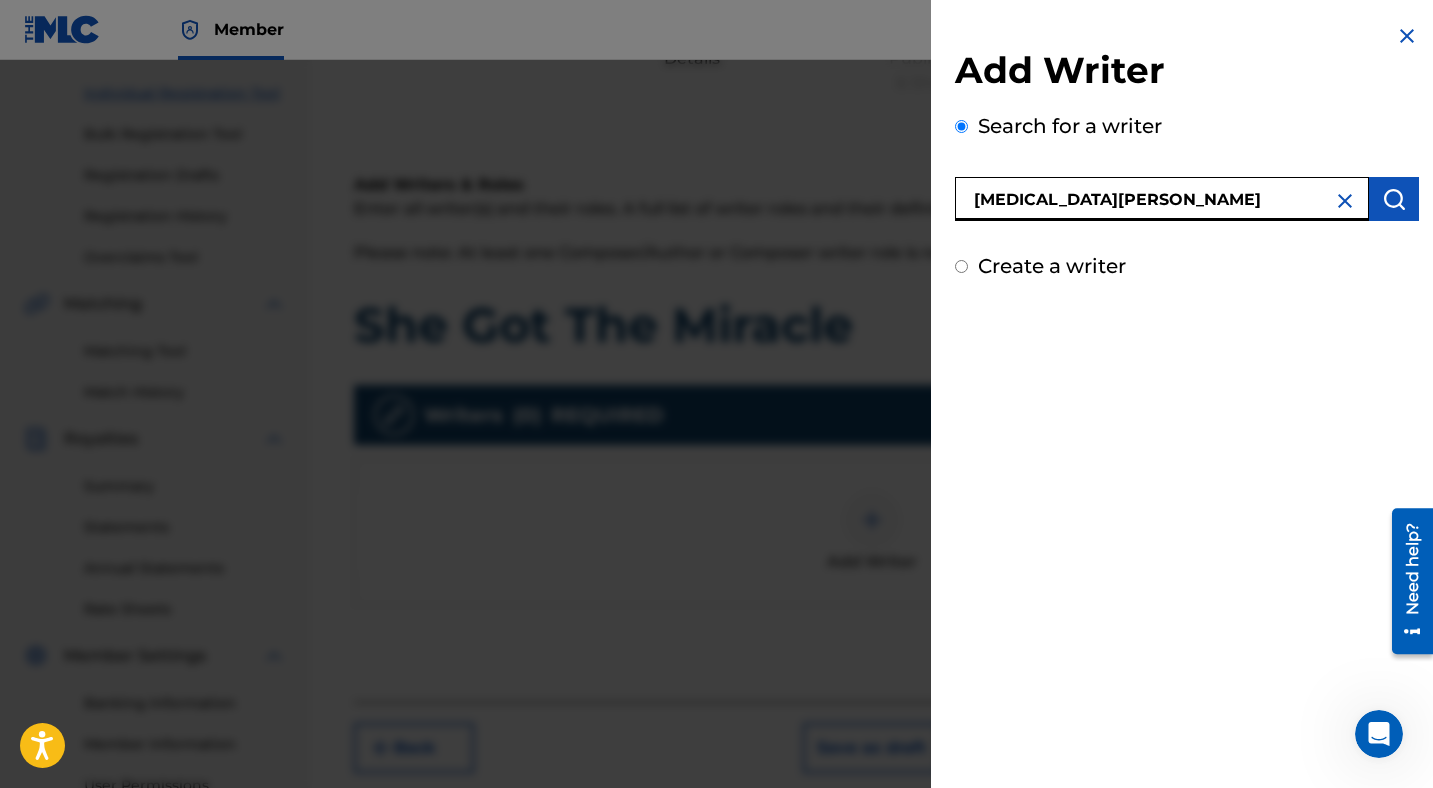 type on "[MEDICAL_DATA][PERSON_NAME]" 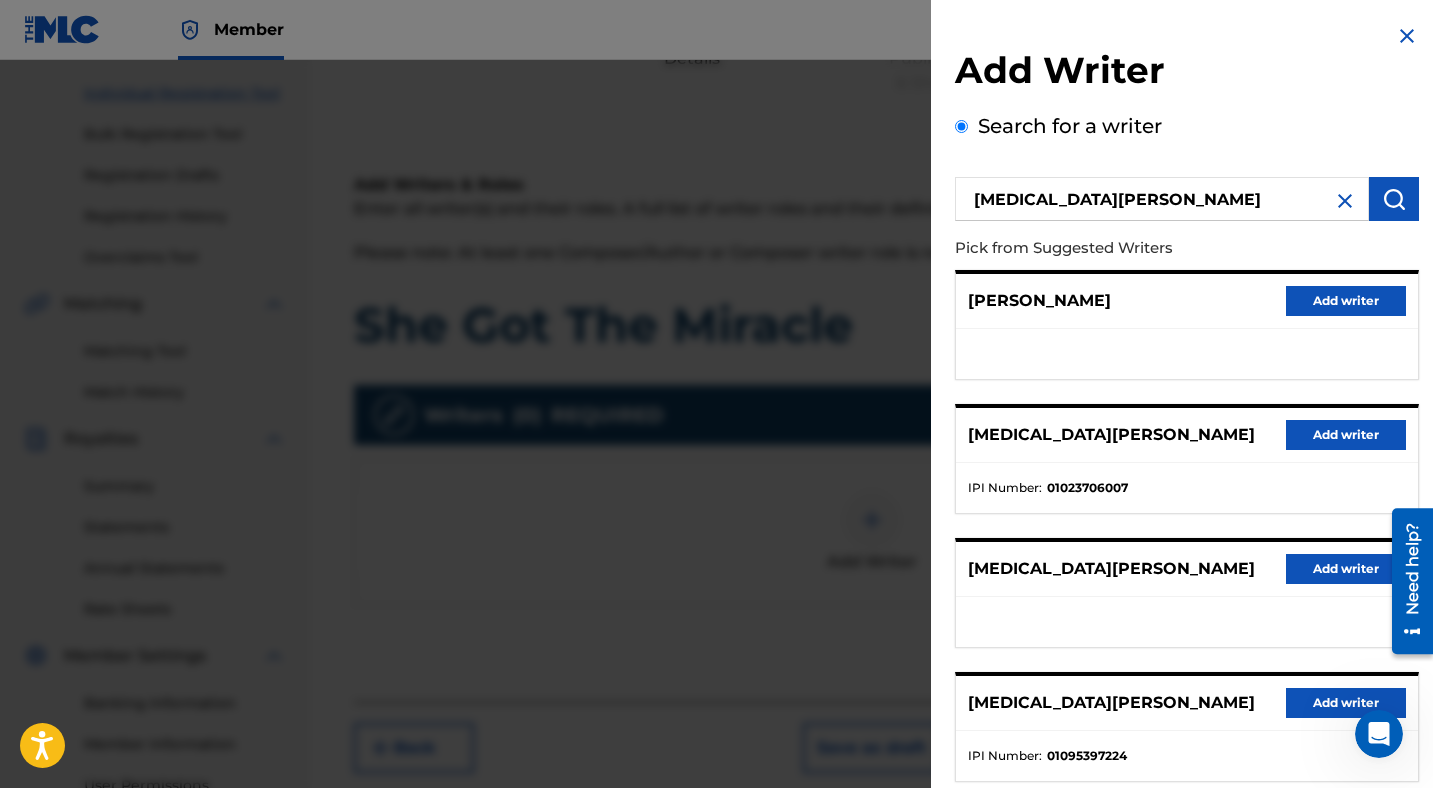 click on "Add writer" at bounding box center [1346, 435] 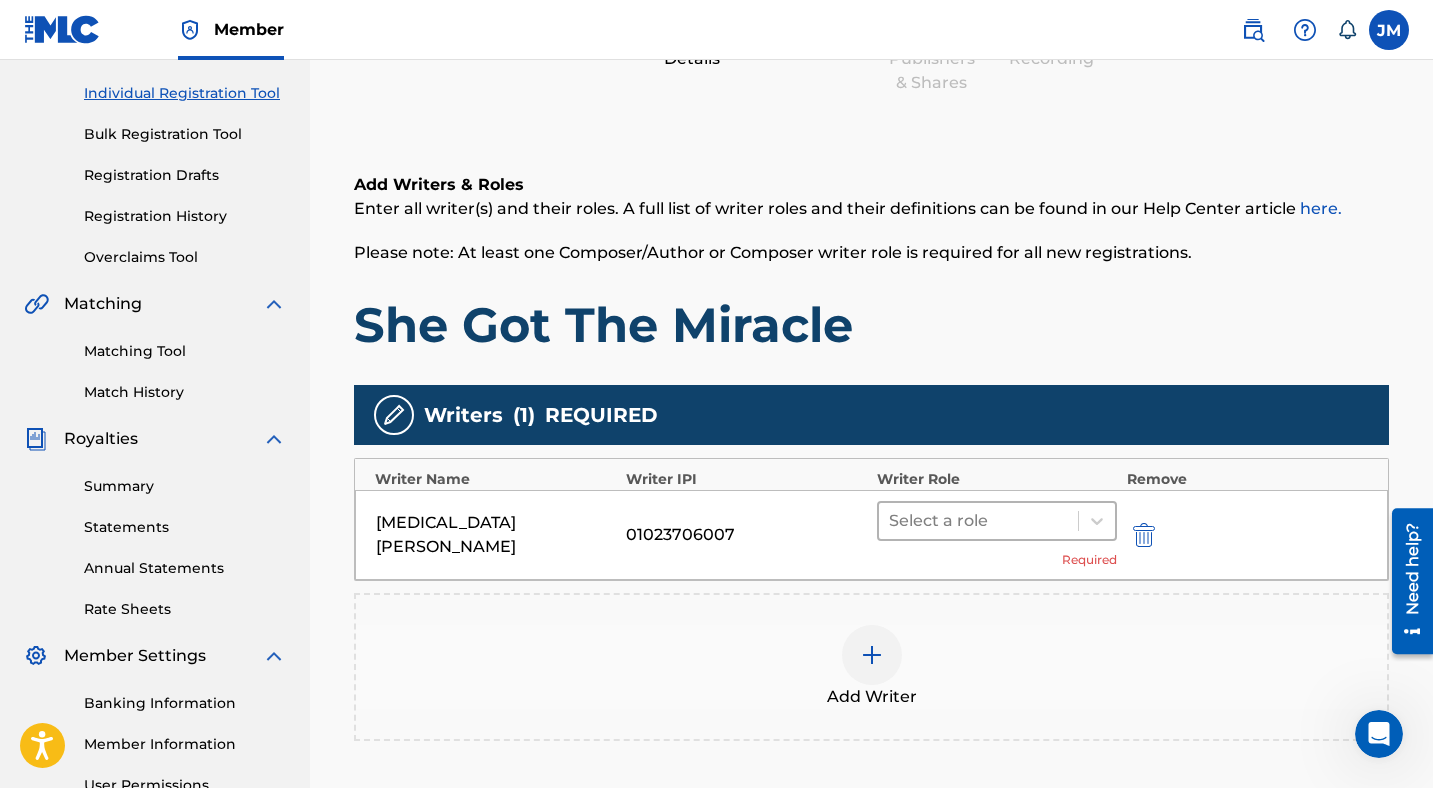 click at bounding box center [978, 521] 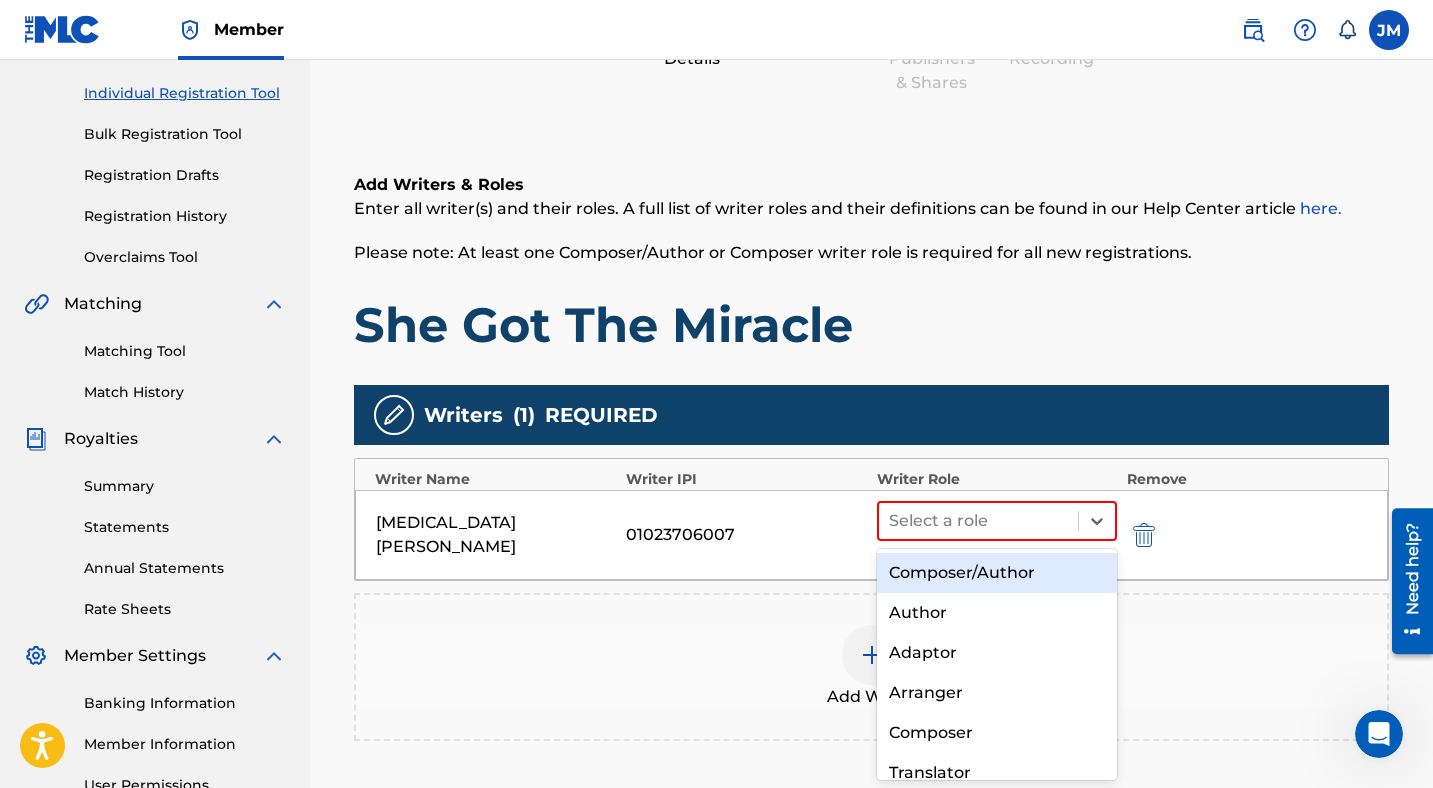 click on "Composer/Author" at bounding box center [997, 573] 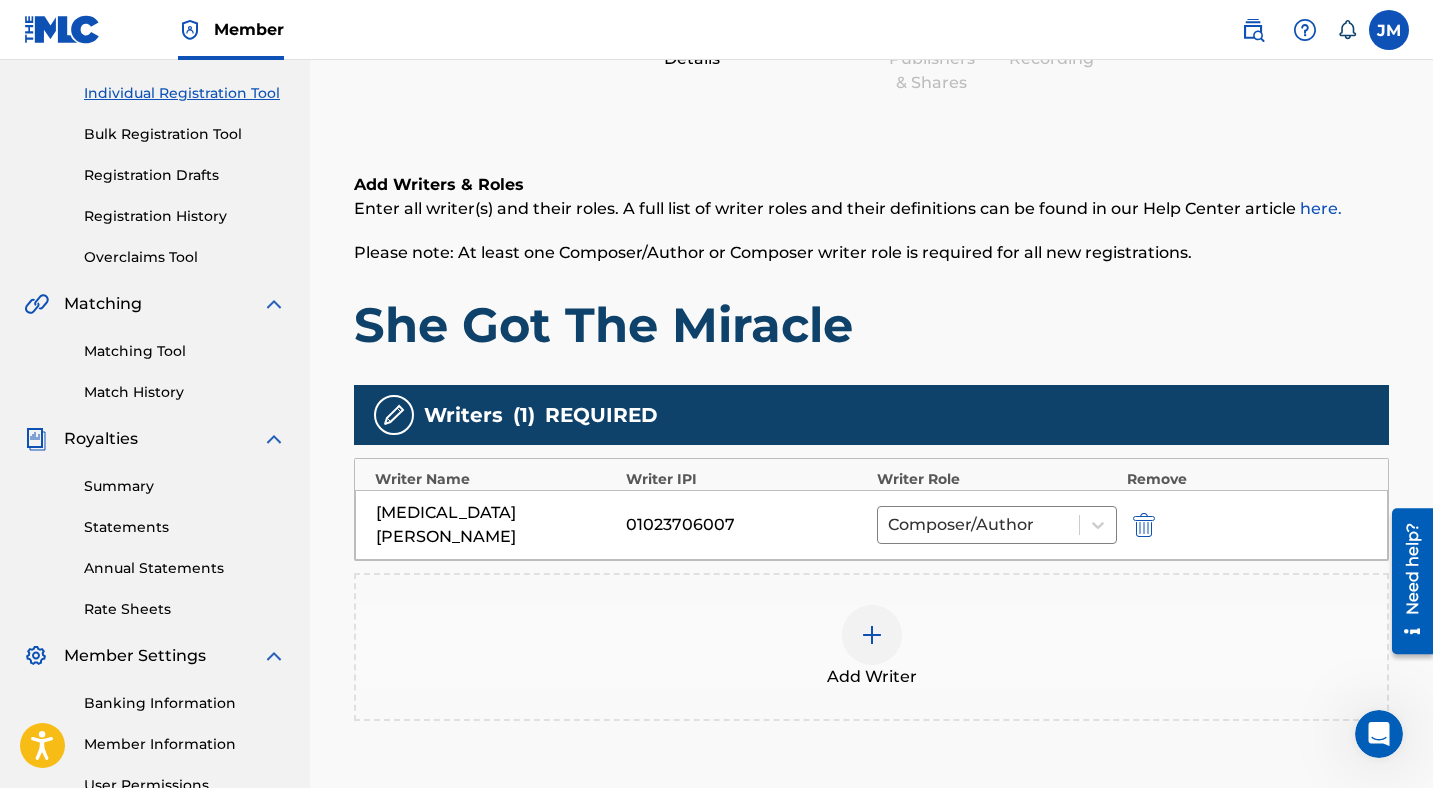 click at bounding box center [872, 635] 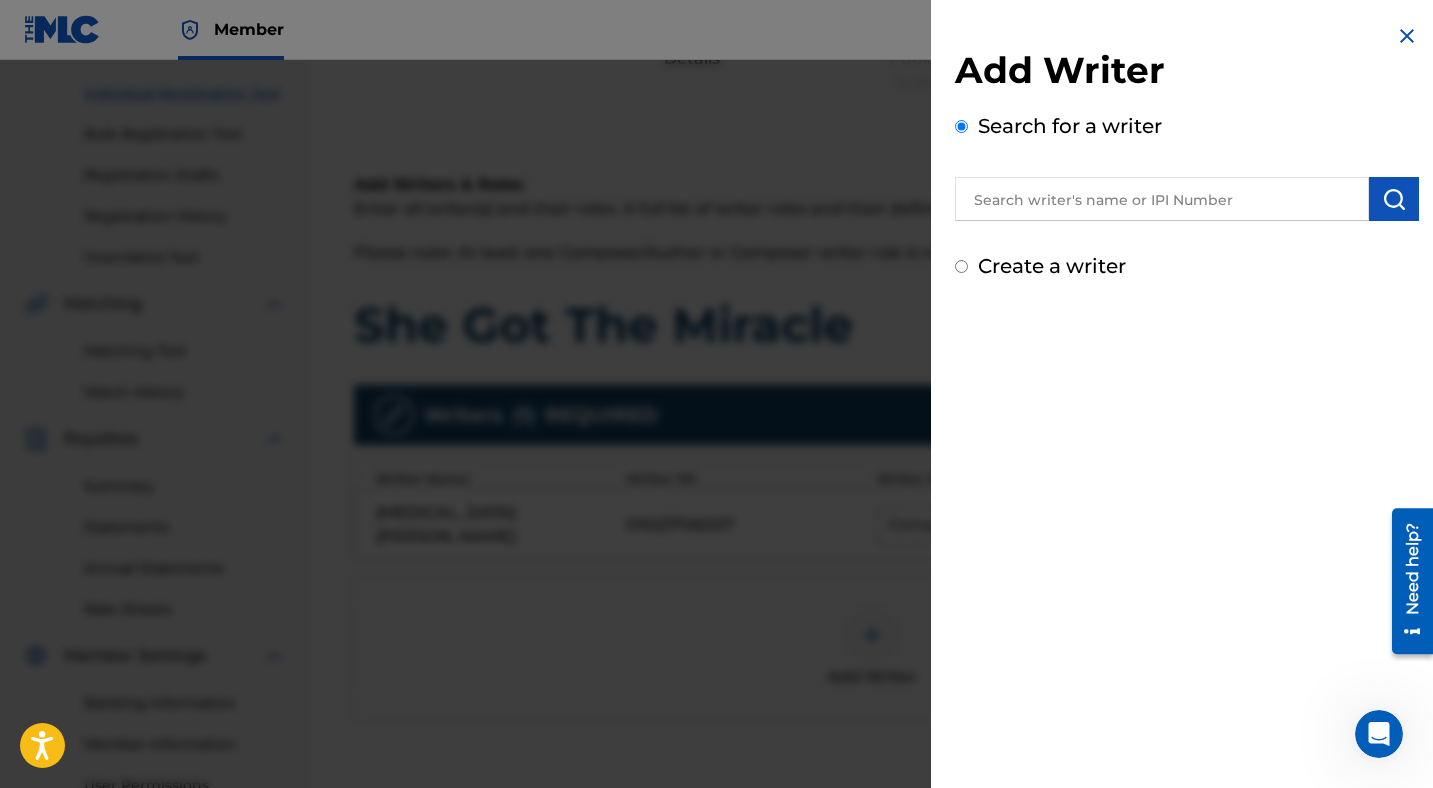 click on "Add Writer Search for a writer Create a writer" at bounding box center (1187, 164) 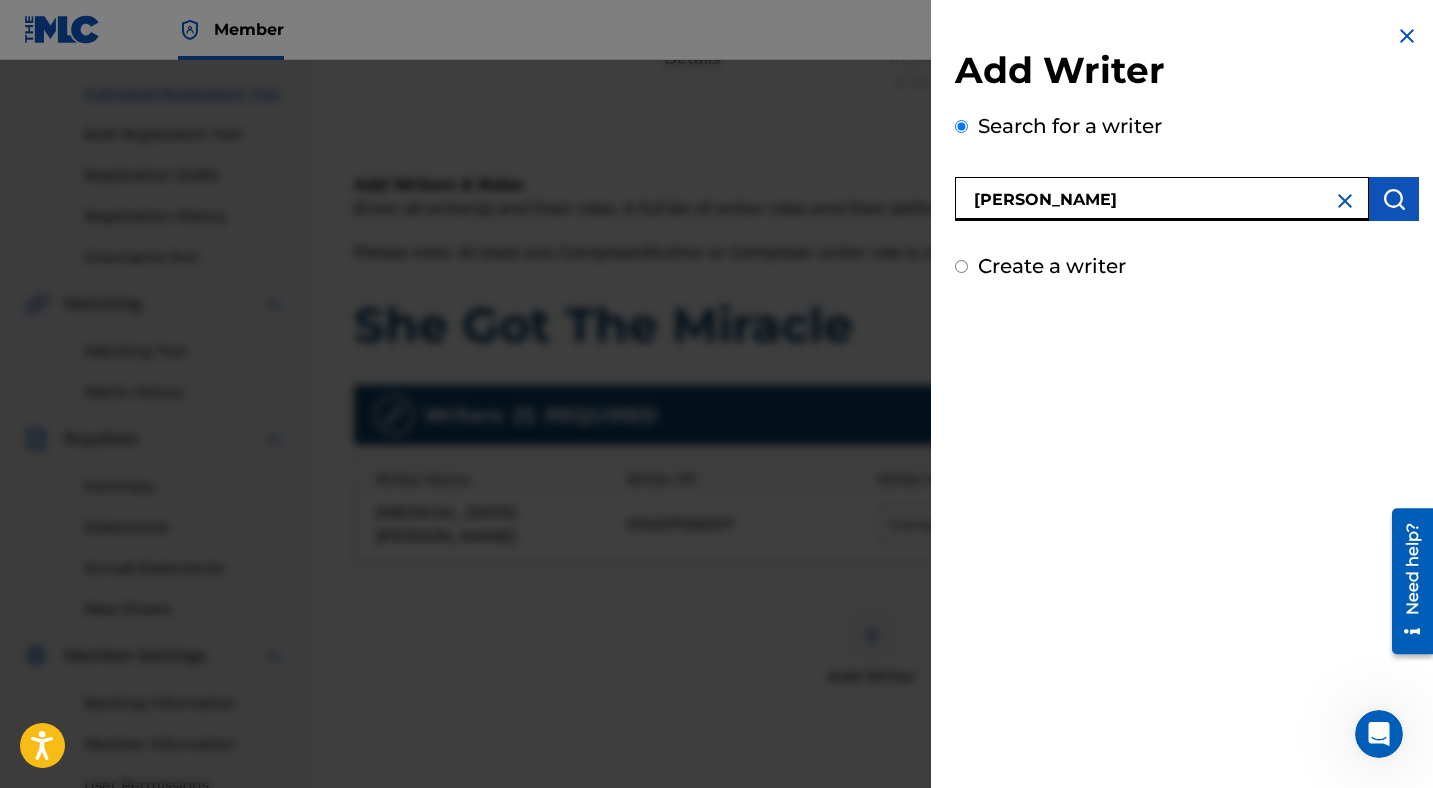 type on "[PERSON_NAME]" 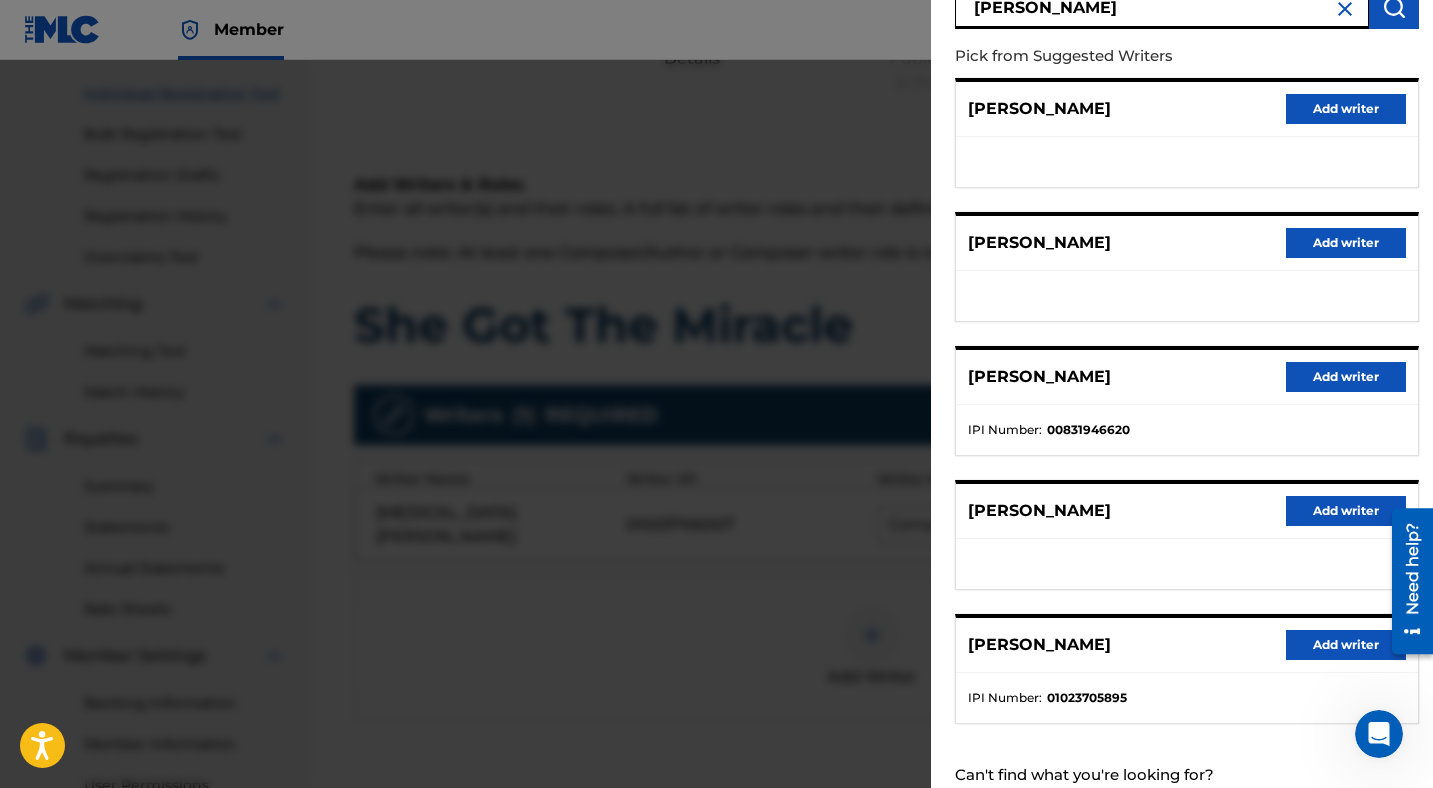scroll, scrollTop: 254, scrollLeft: 0, axis: vertical 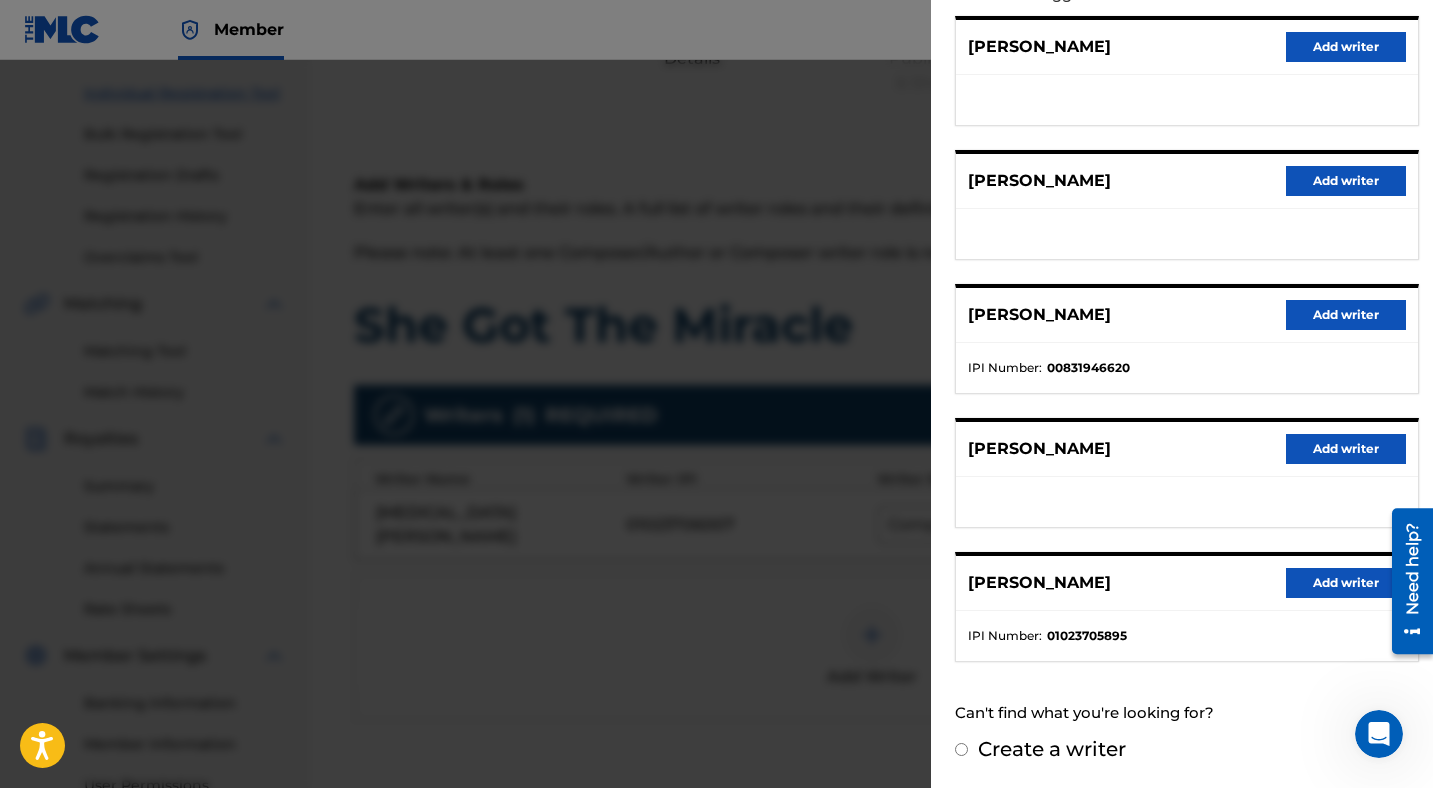 click on "Add writer" at bounding box center (1346, 583) 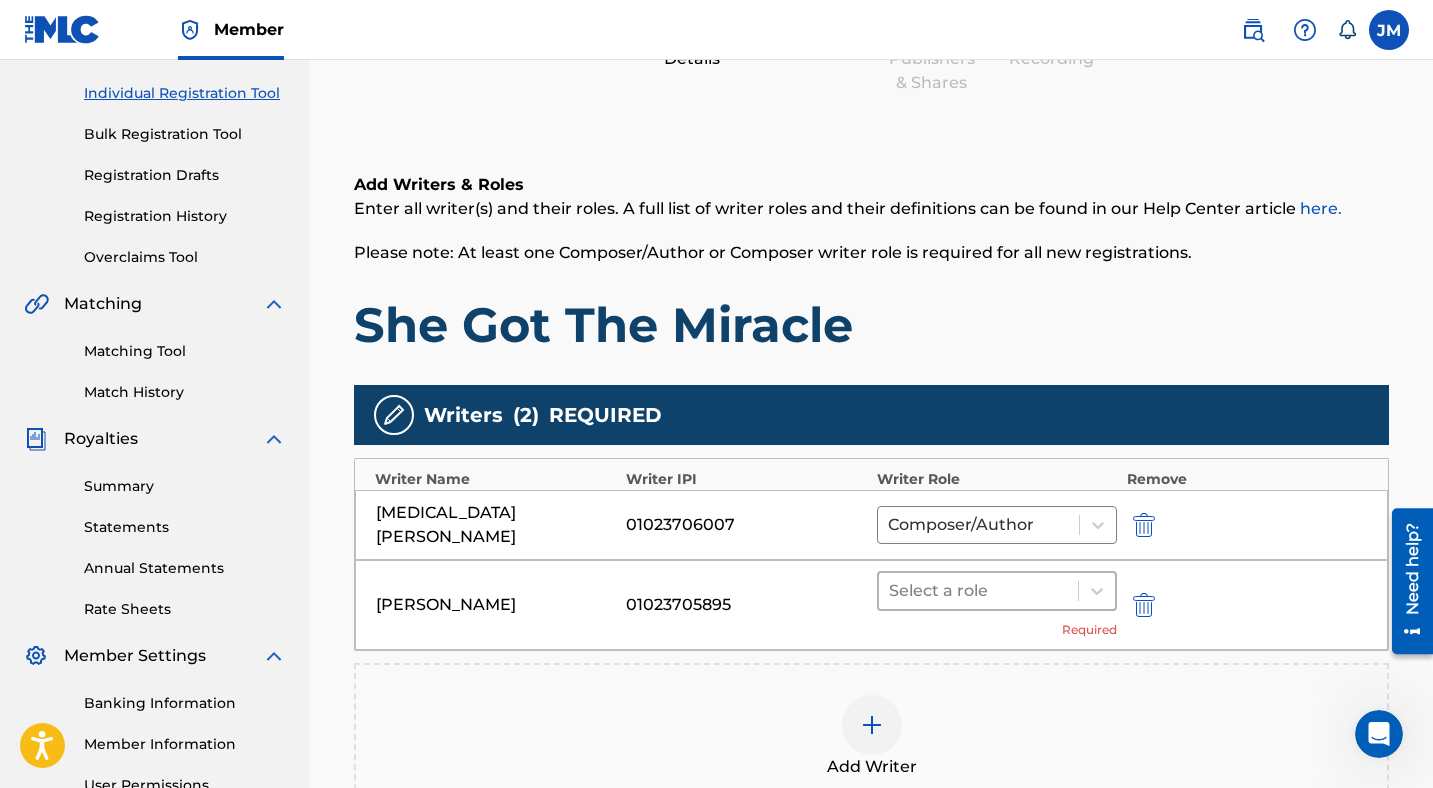 click at bounding box center (978, 591) 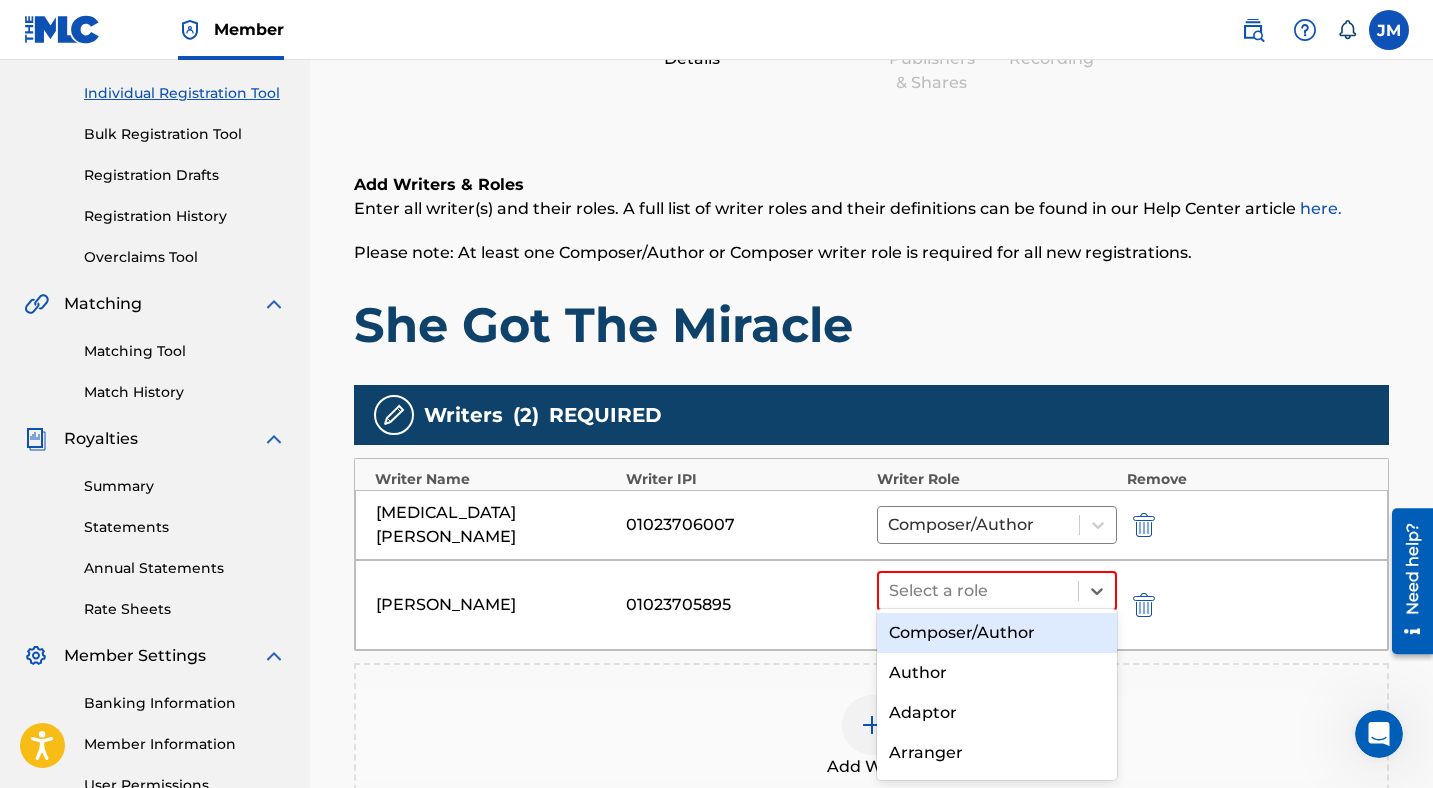 click on "Composer/Author" at bounding box center [997, 633] 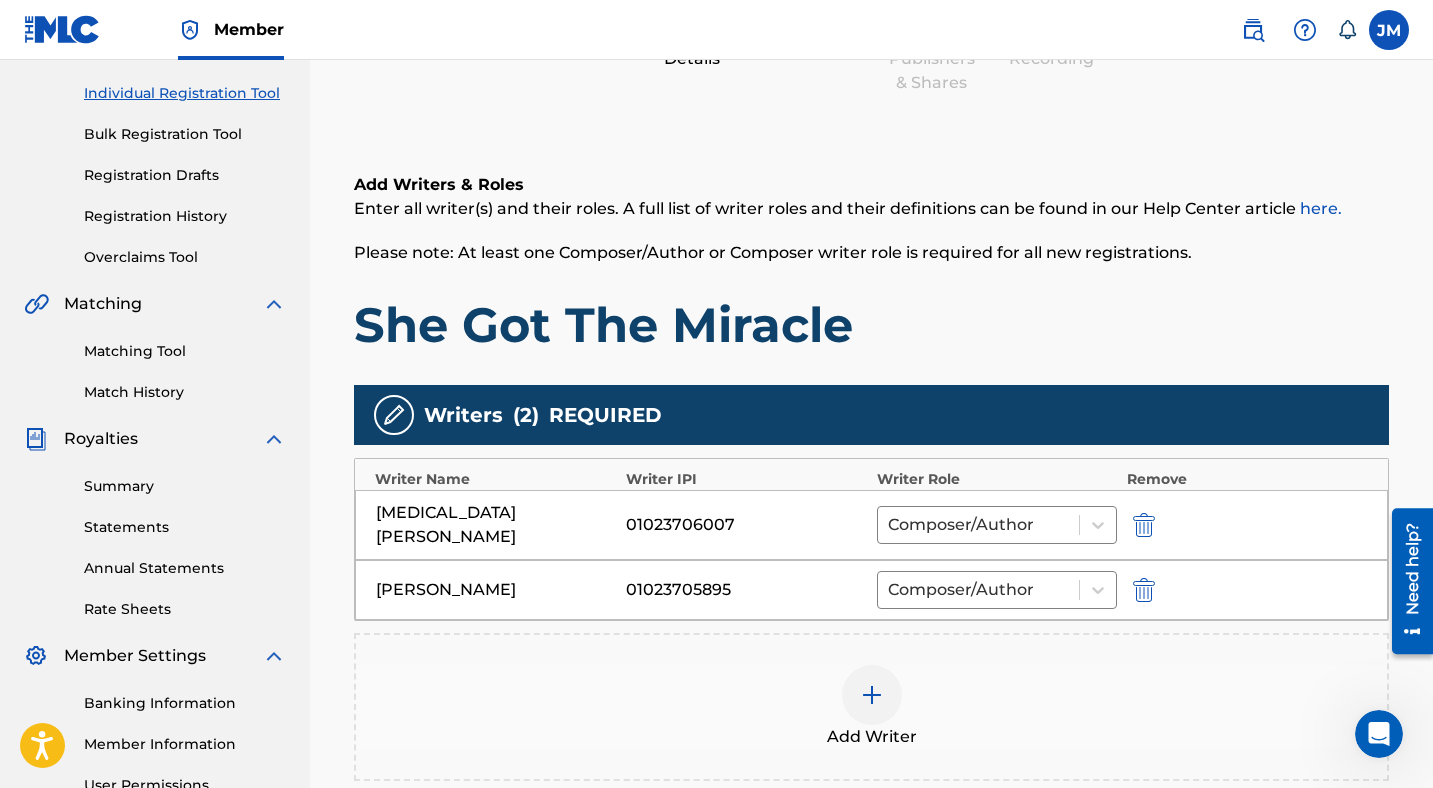 click at bounding box center (872, 695) 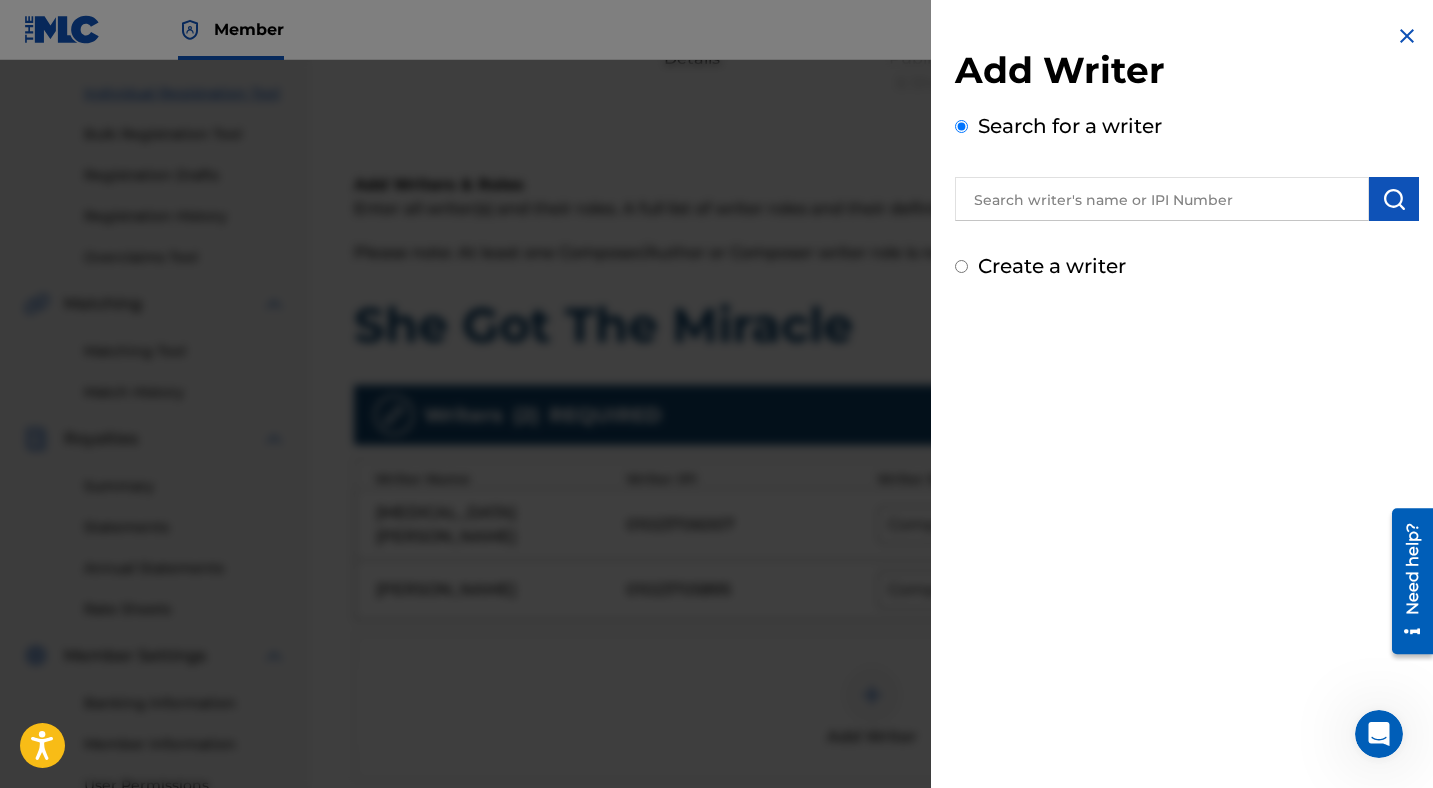 click on "Create a writer" at bounding box center (1052, 266) 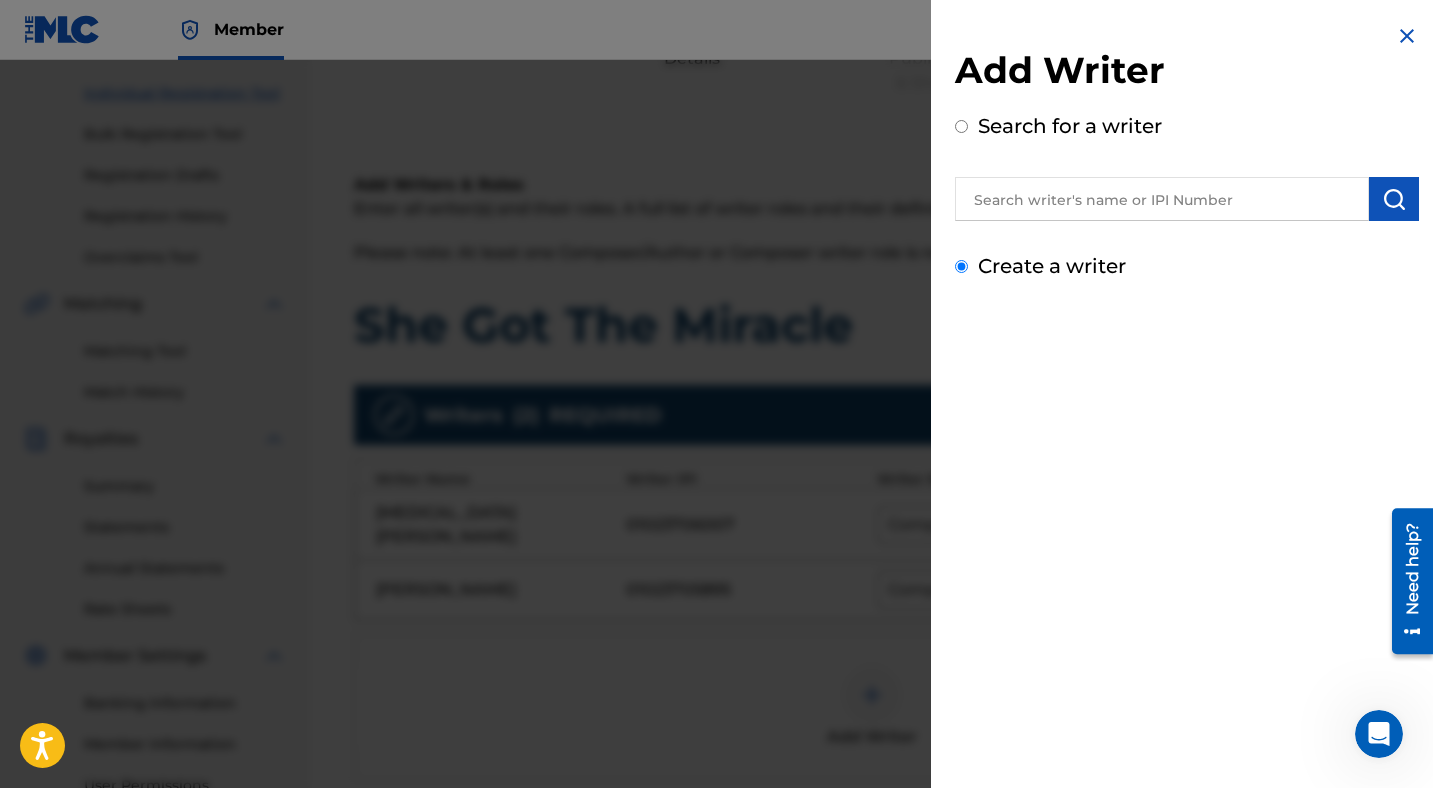 click on "Create a writer" at bounding box center (961, 266) 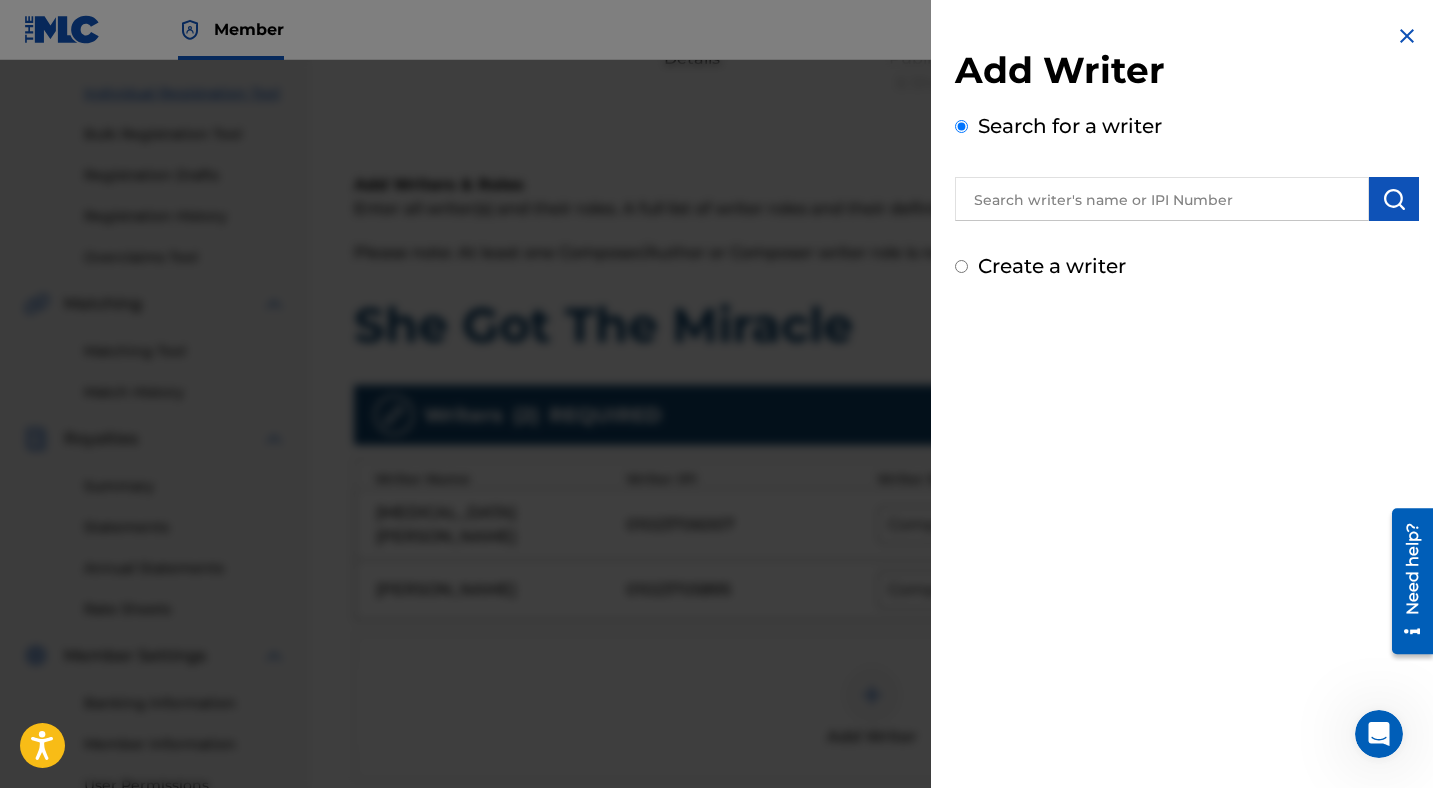 radio on "false" 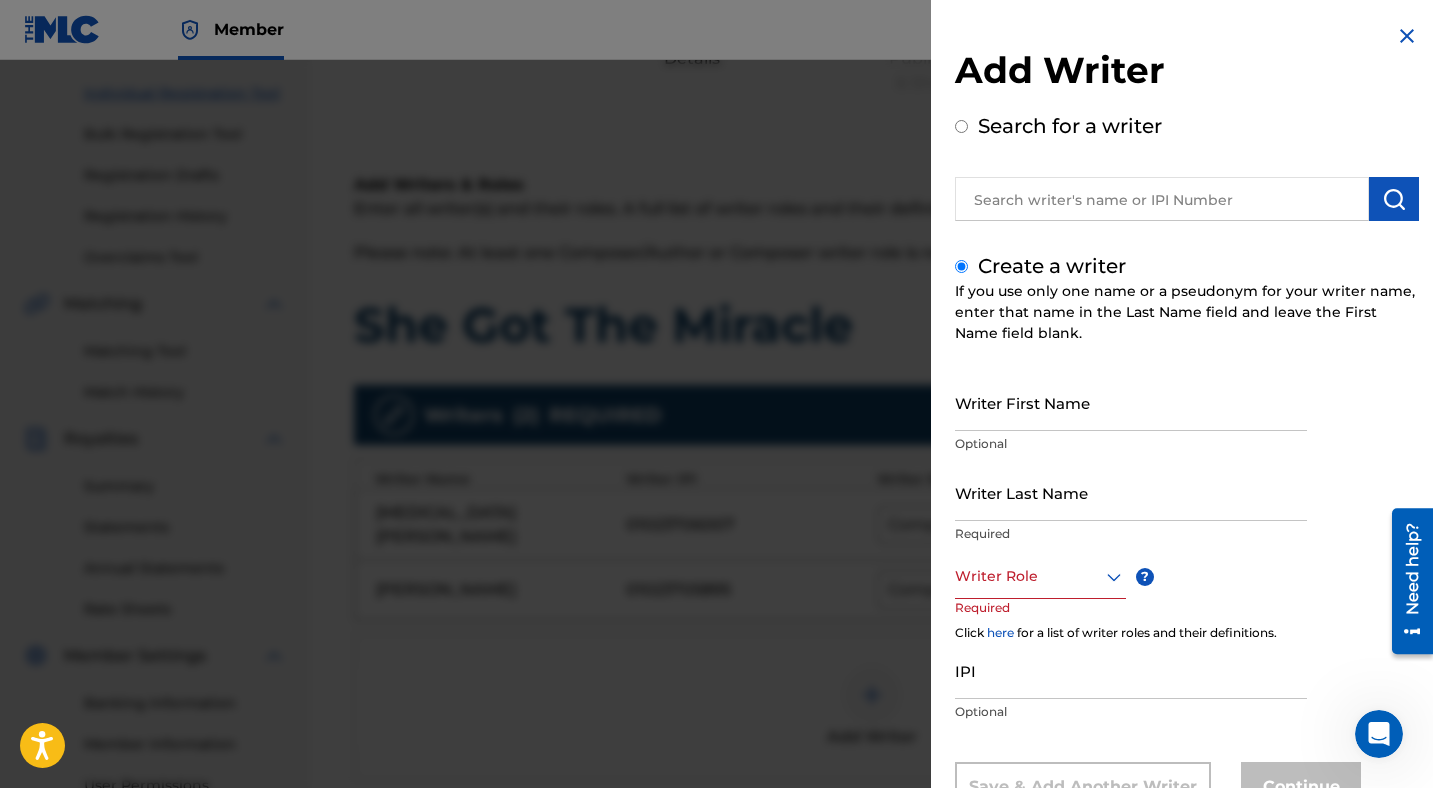 click on "Writer First Name" at bounding box center (1131, 402) 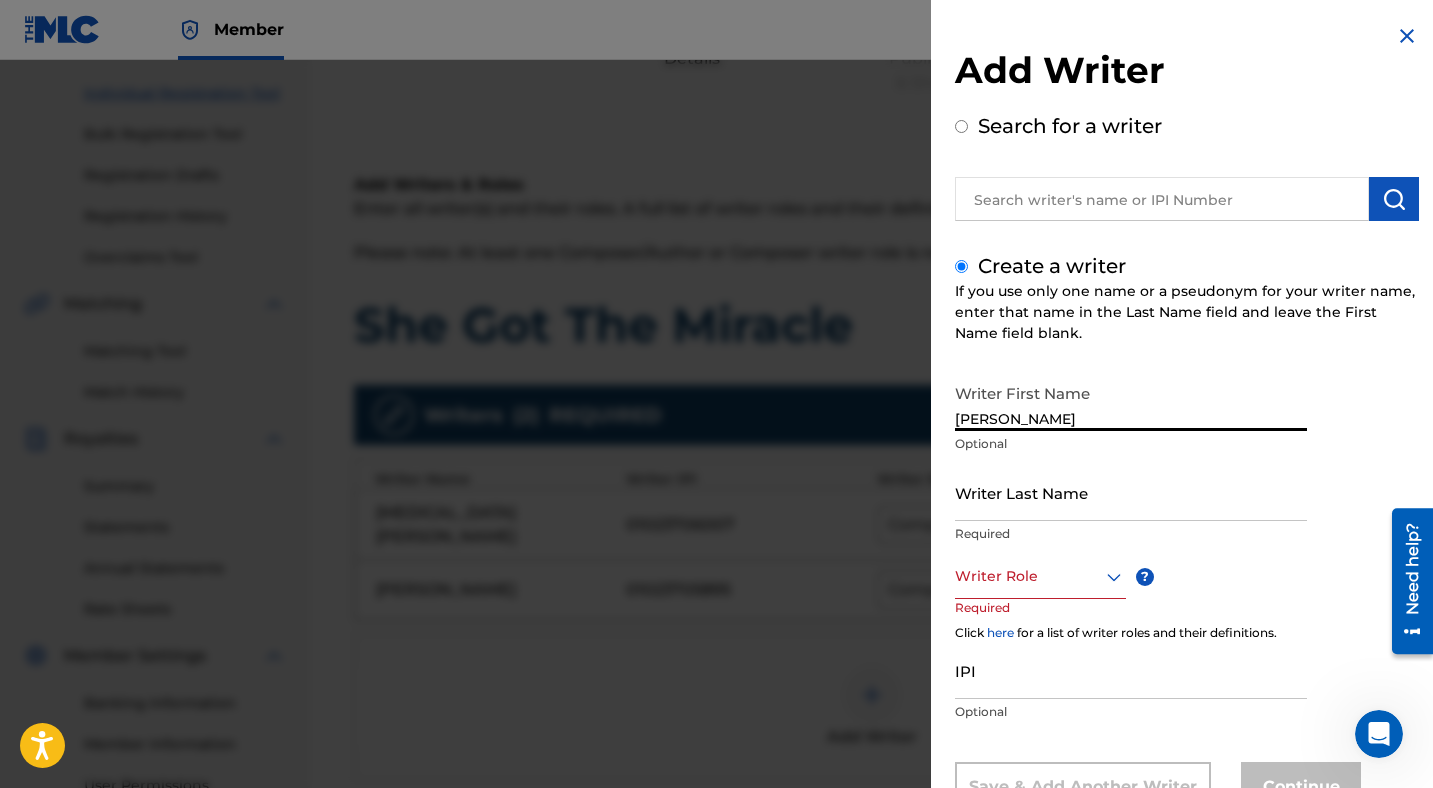 type on "[PERSON_NAME]" 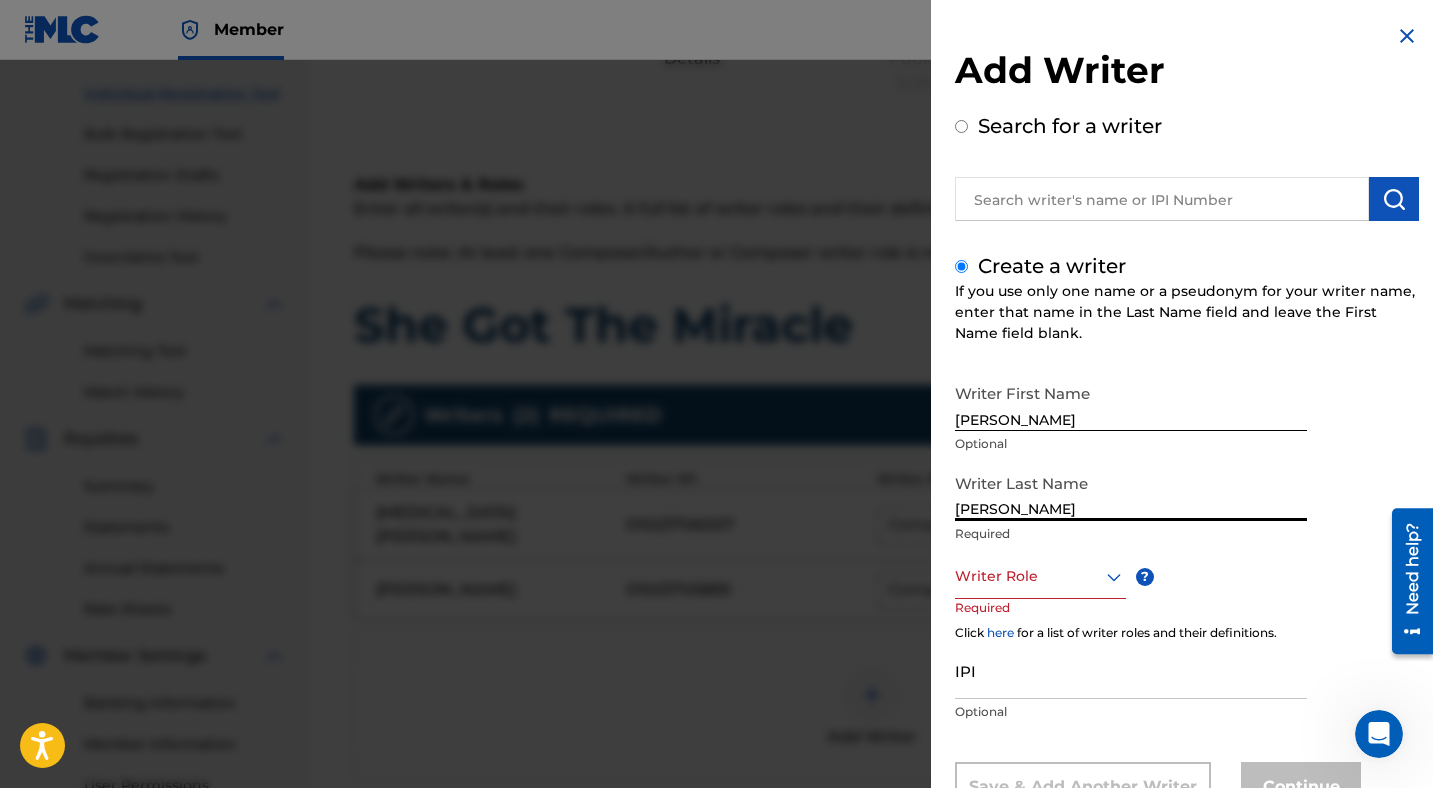 type on "[PERSON_NAME]" 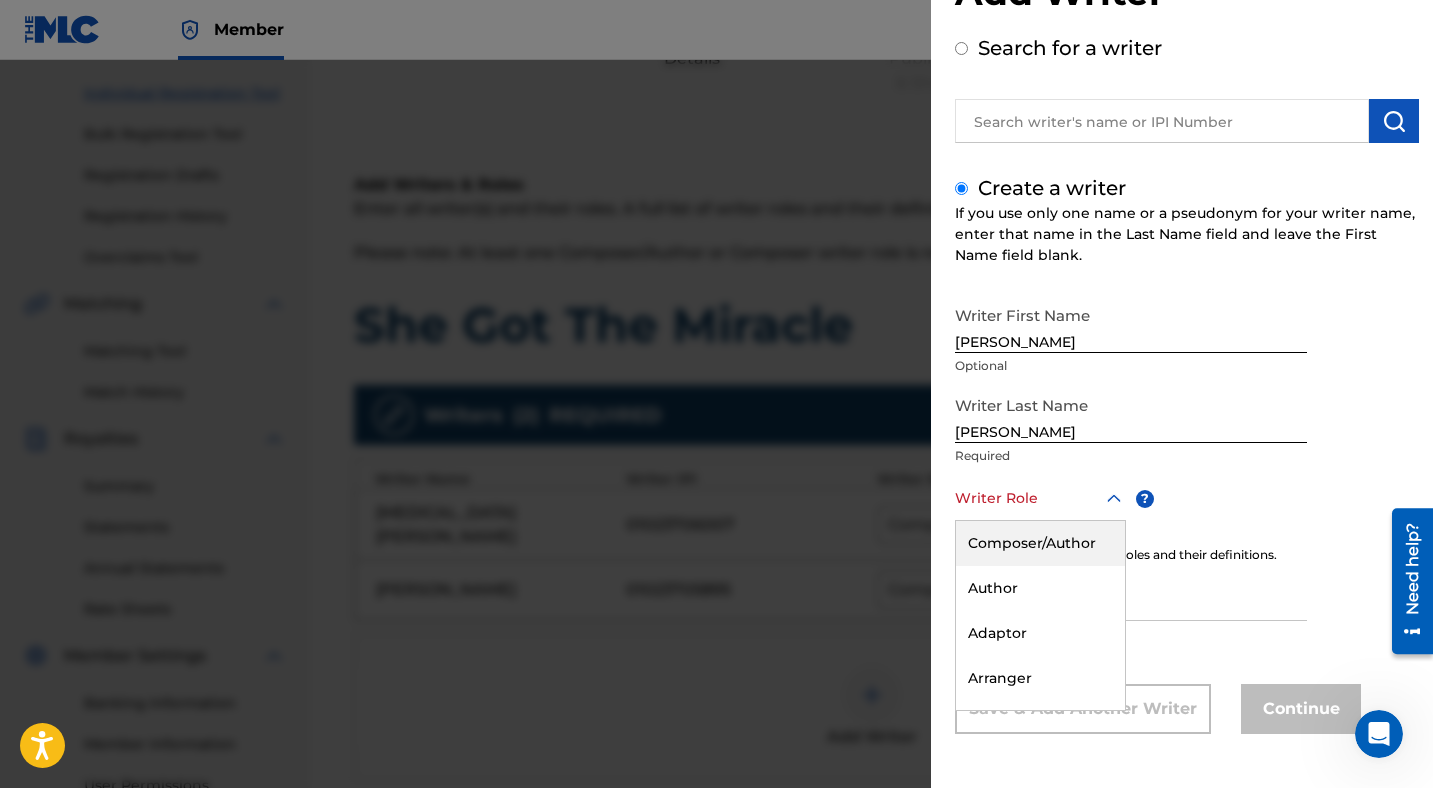 click on "Composer/Author" at bounding box center [1040, 543] 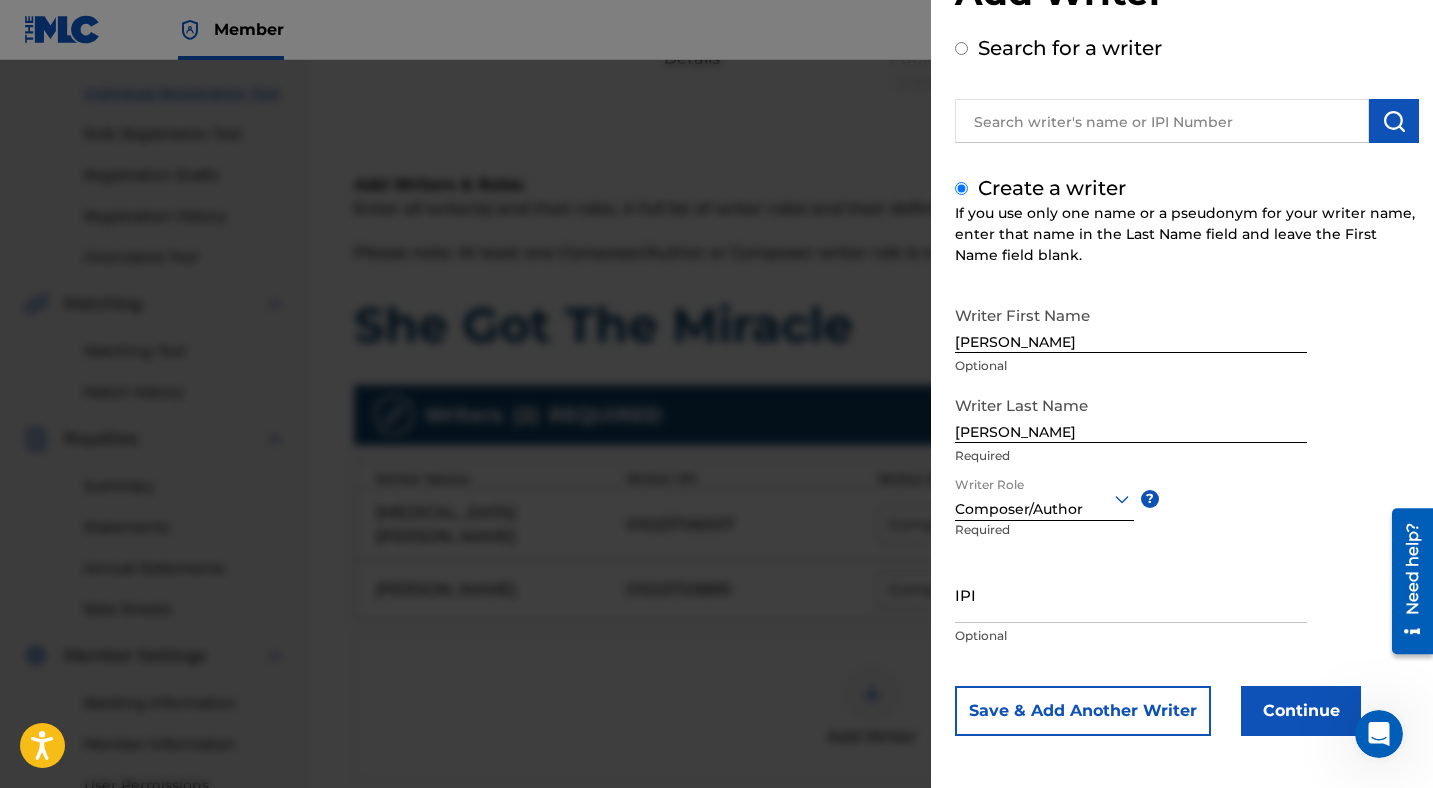 scroll, scrollTop: 80, scrollLeft: 0, axis: vertical 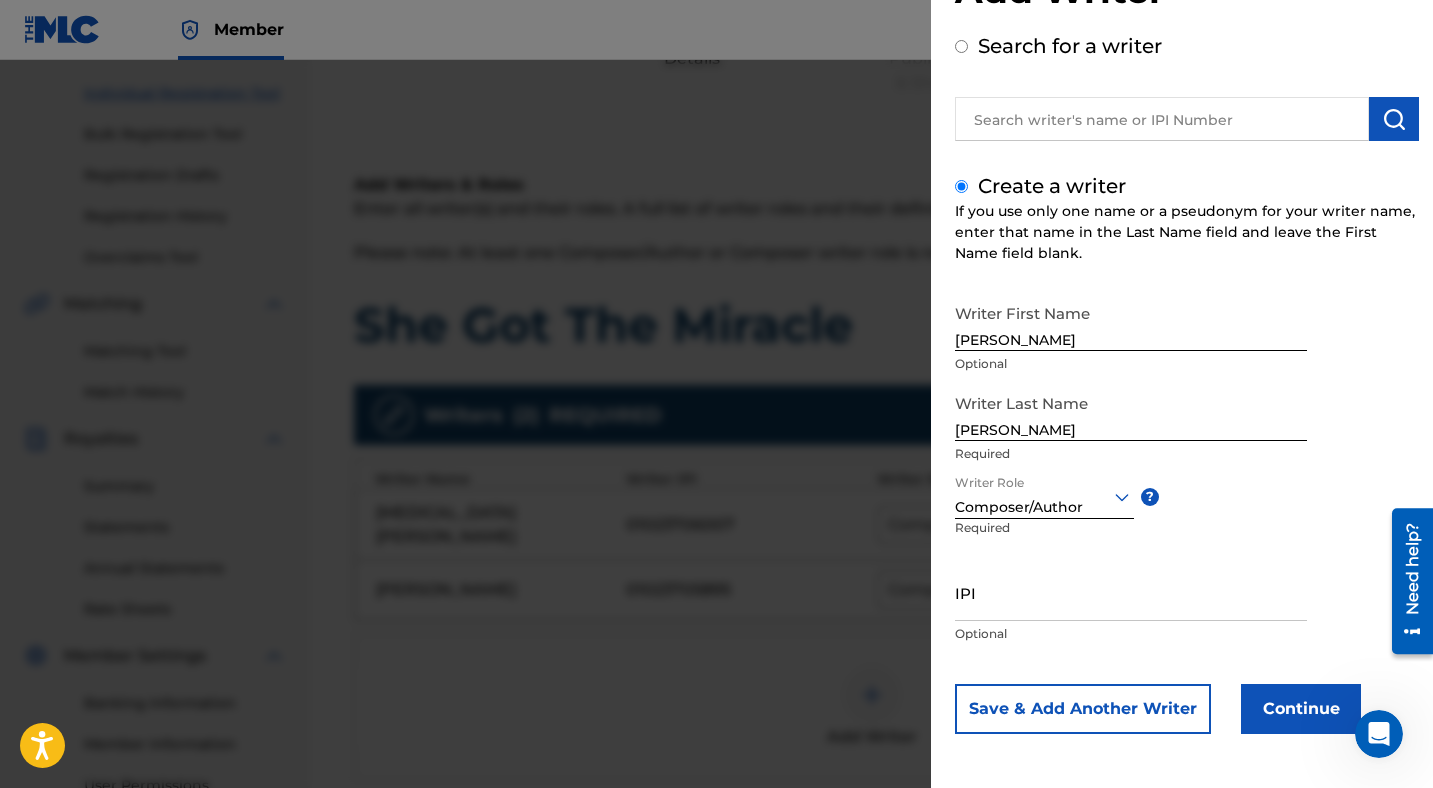 click on "Continue" at bounding box center (1301, 709) 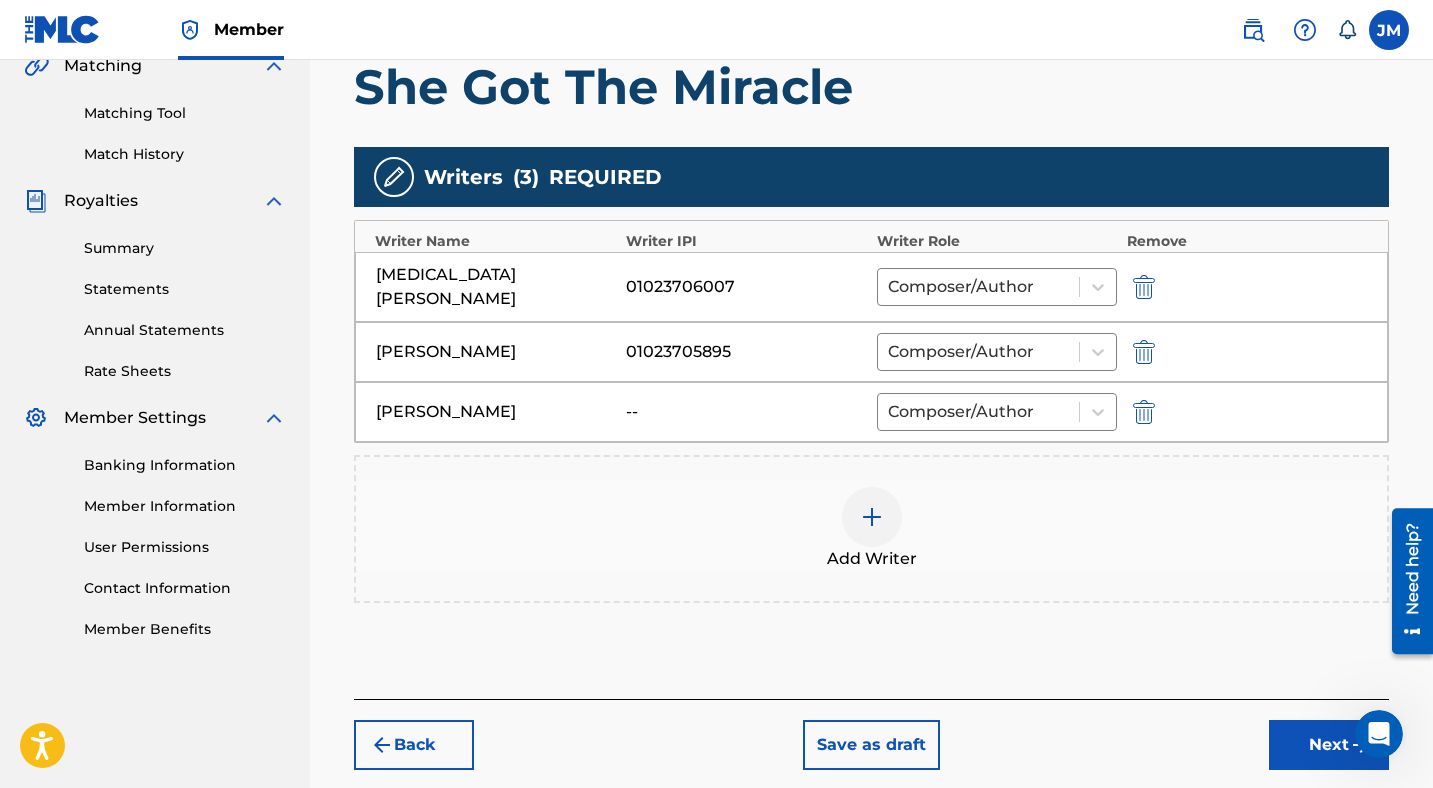 click on "Next" at bounding box center [1329, 745] 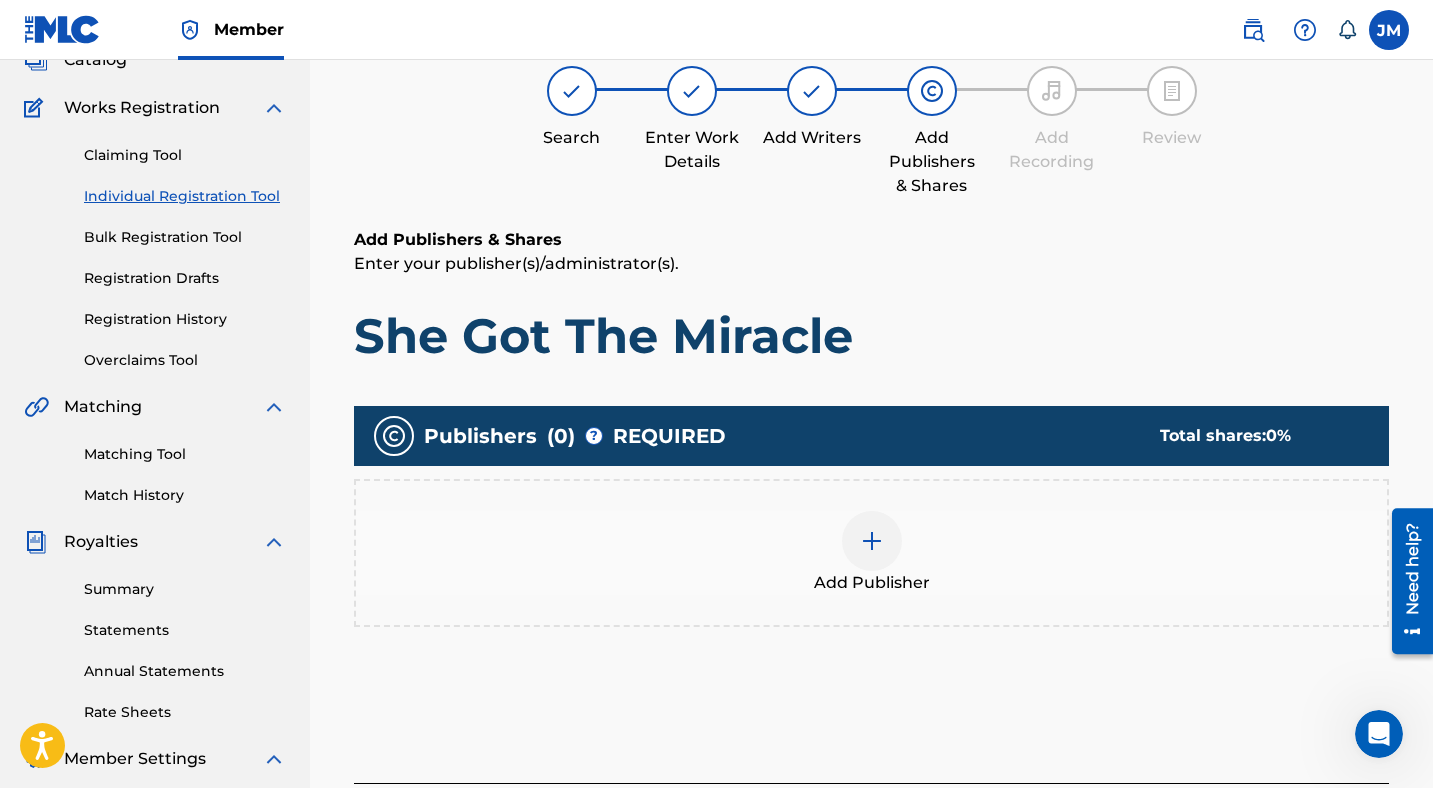 scroll, scrollTop: 90, scrollLeft: 0, axis: vertical 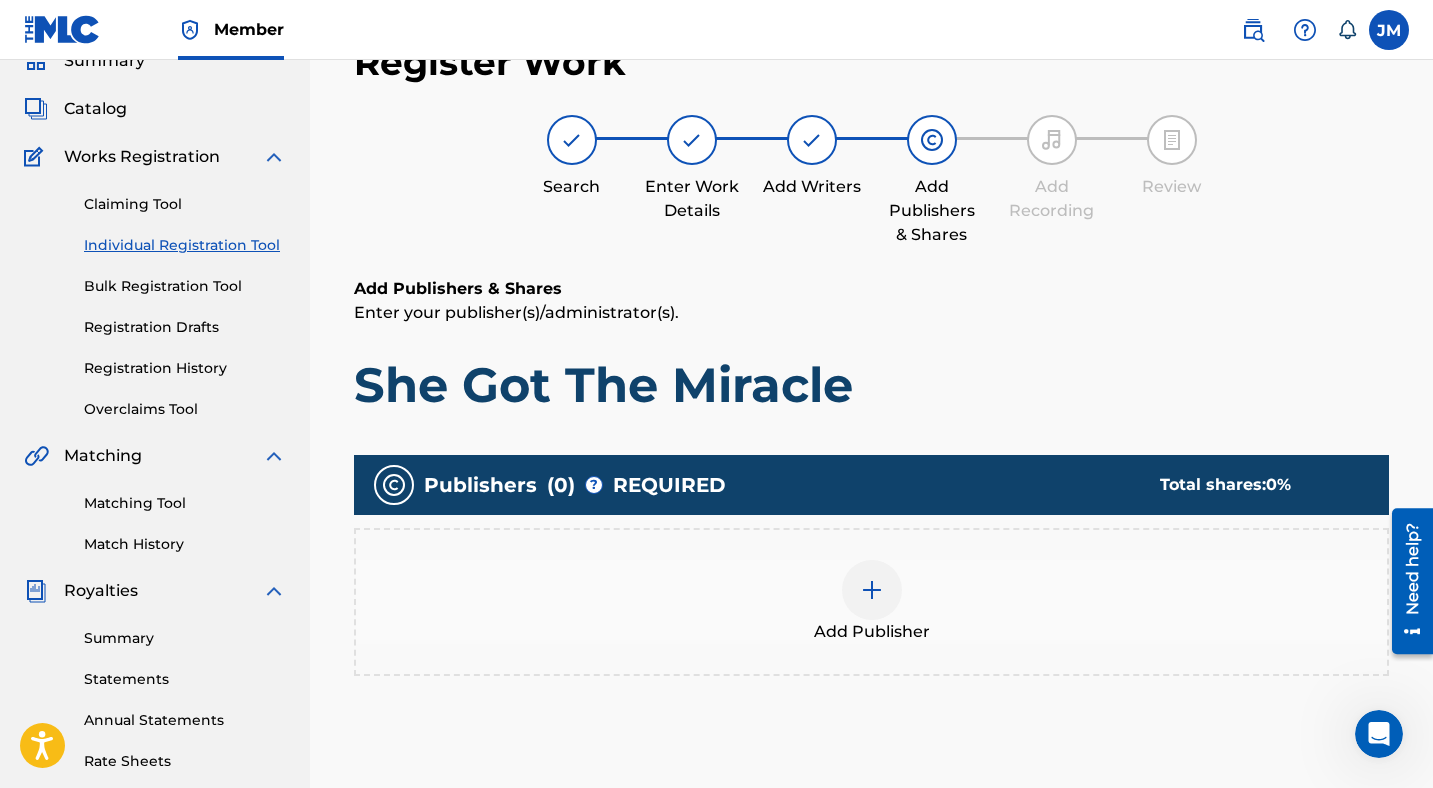 click at bounding box center [872, 590] 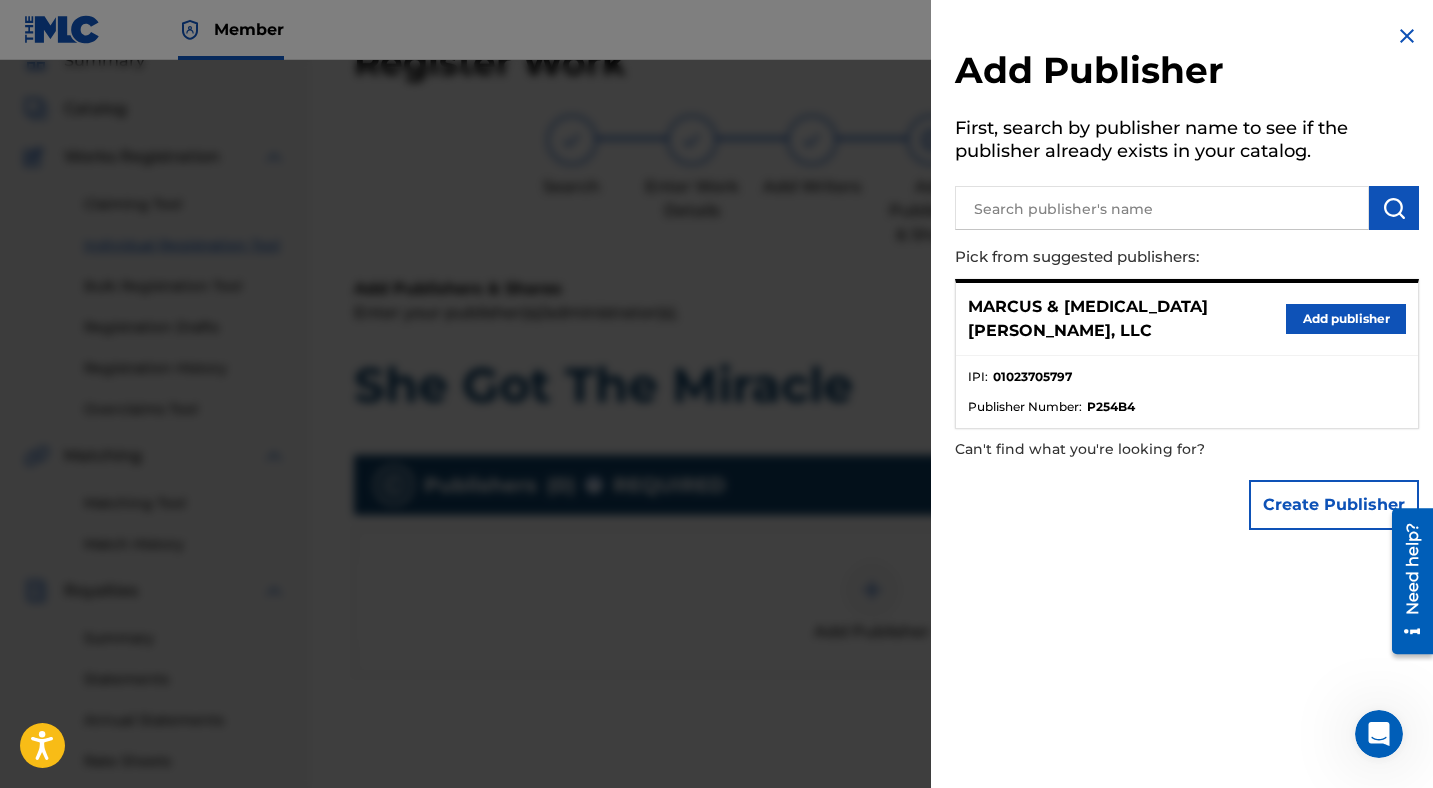 click on "Add publisher" at bounding box center (1346, 319) 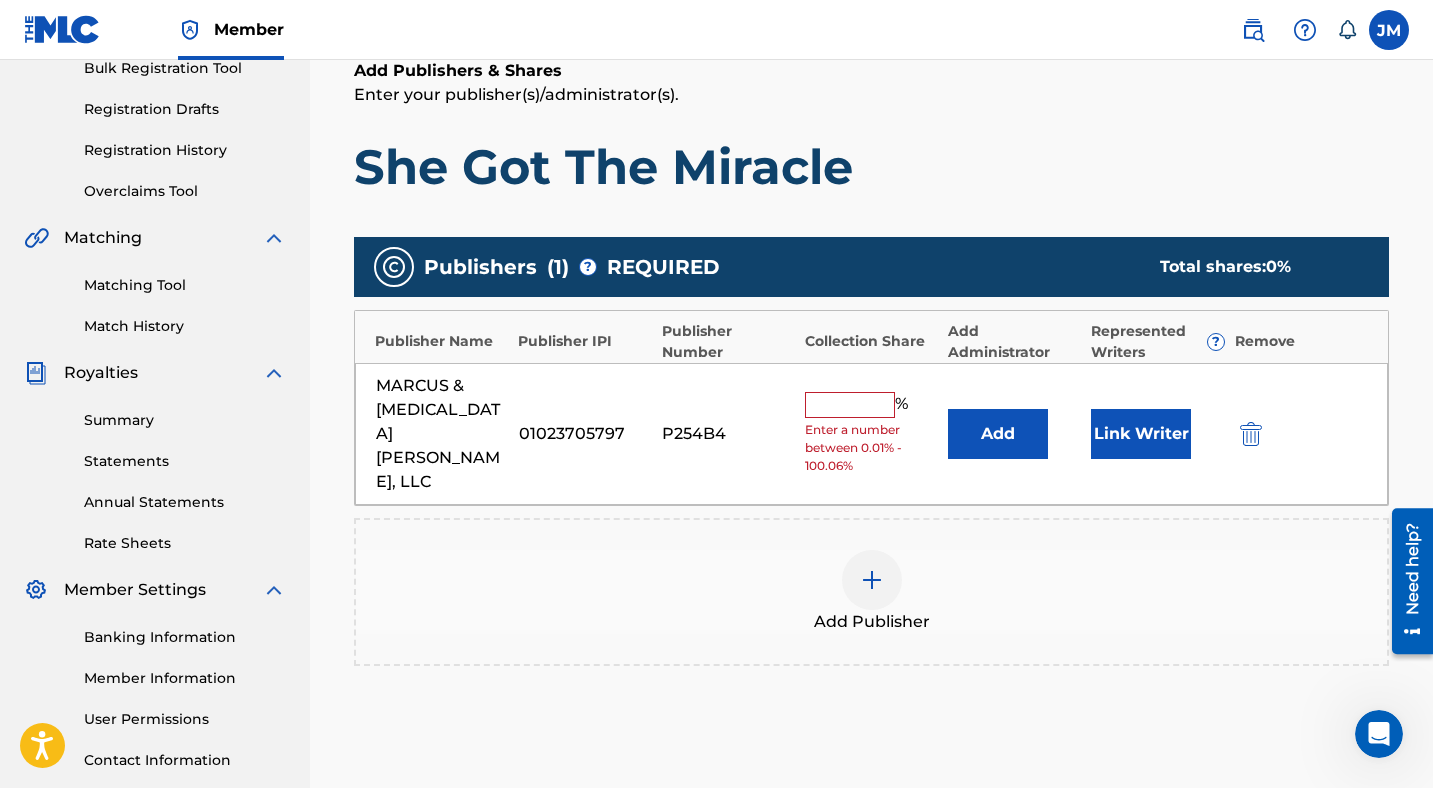 scroll, scrollTop: 357, scrollLeft: 0, axis: vertical 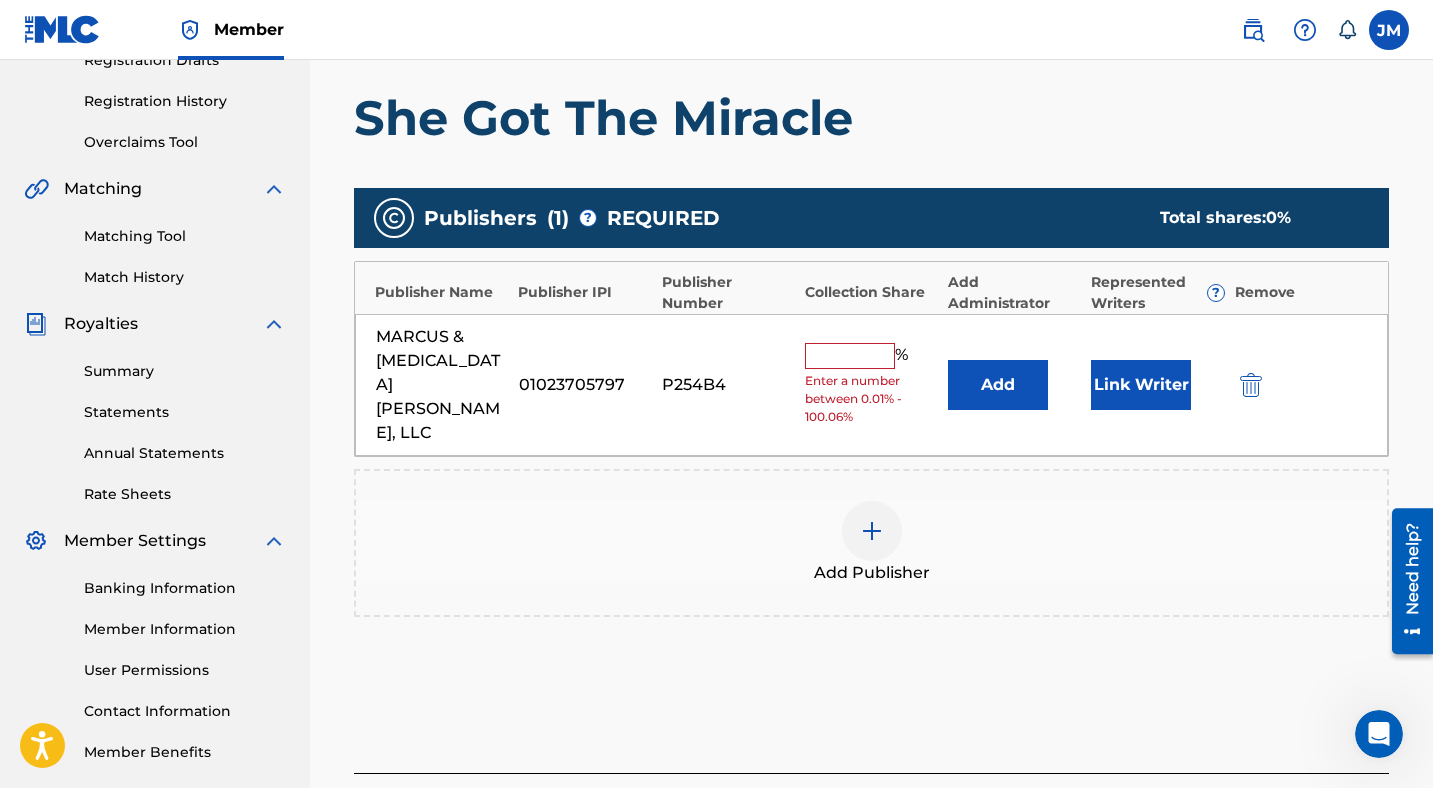 click at bounding box center [850, 356] 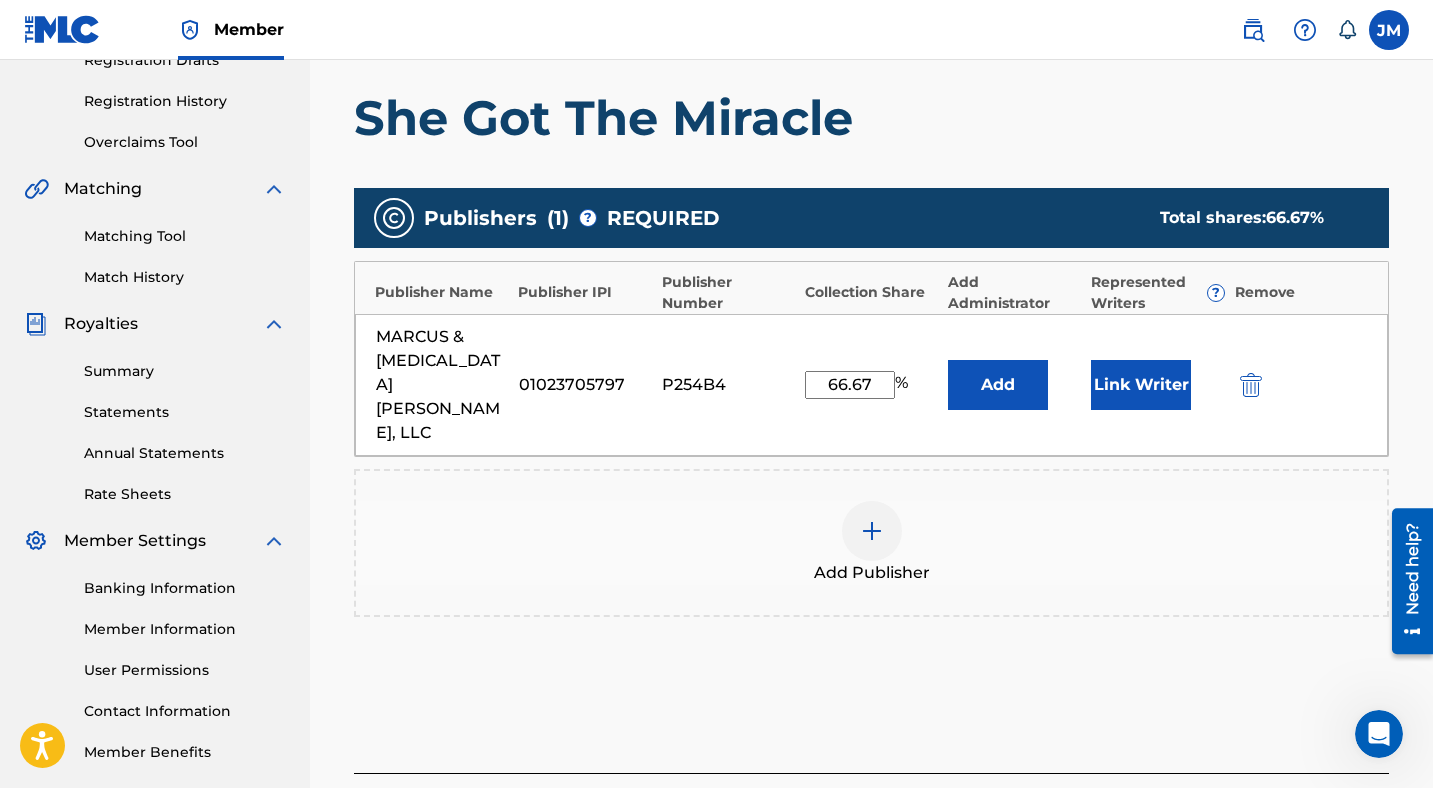 type on "66.67" 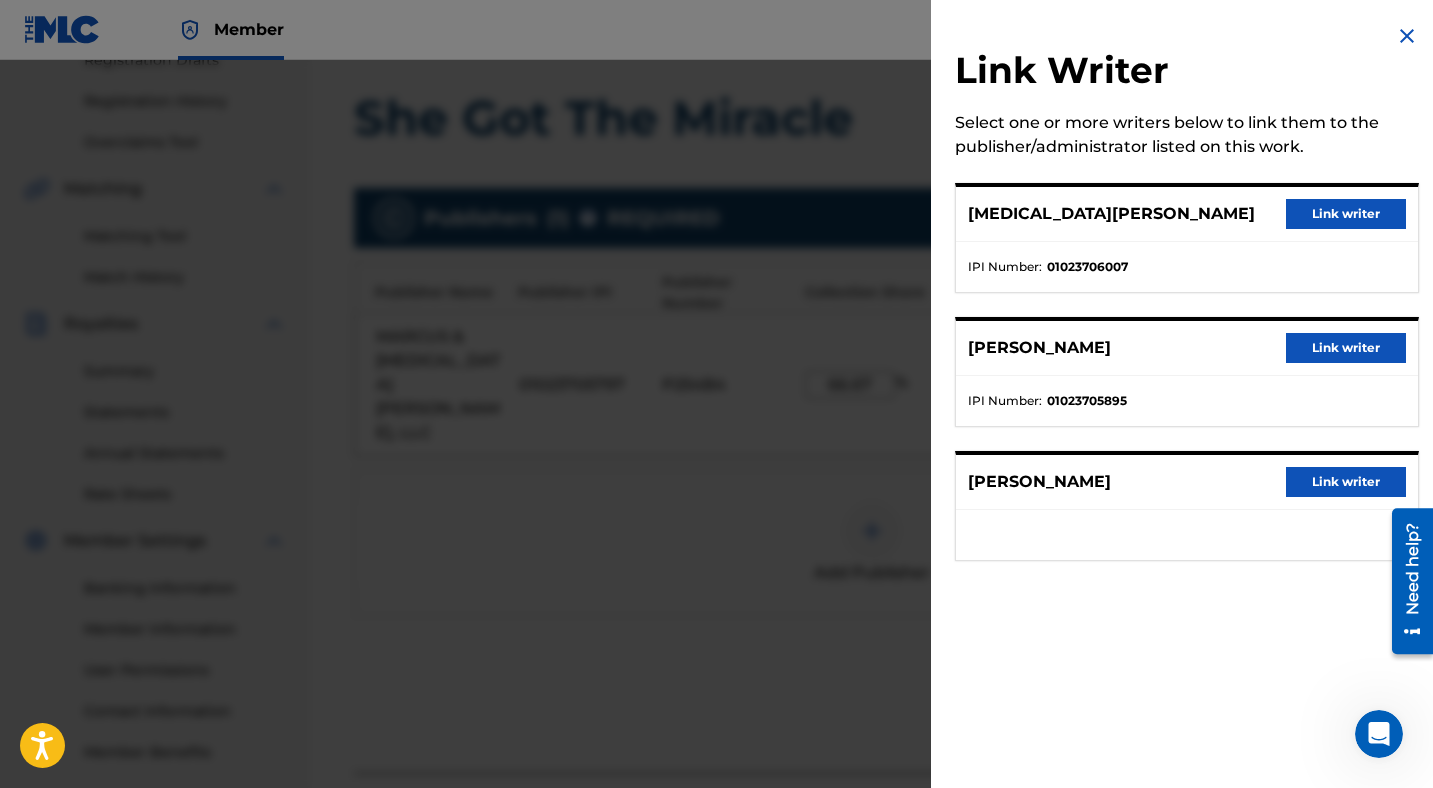 click on "Link writer" at bounding box center (1346, 214) 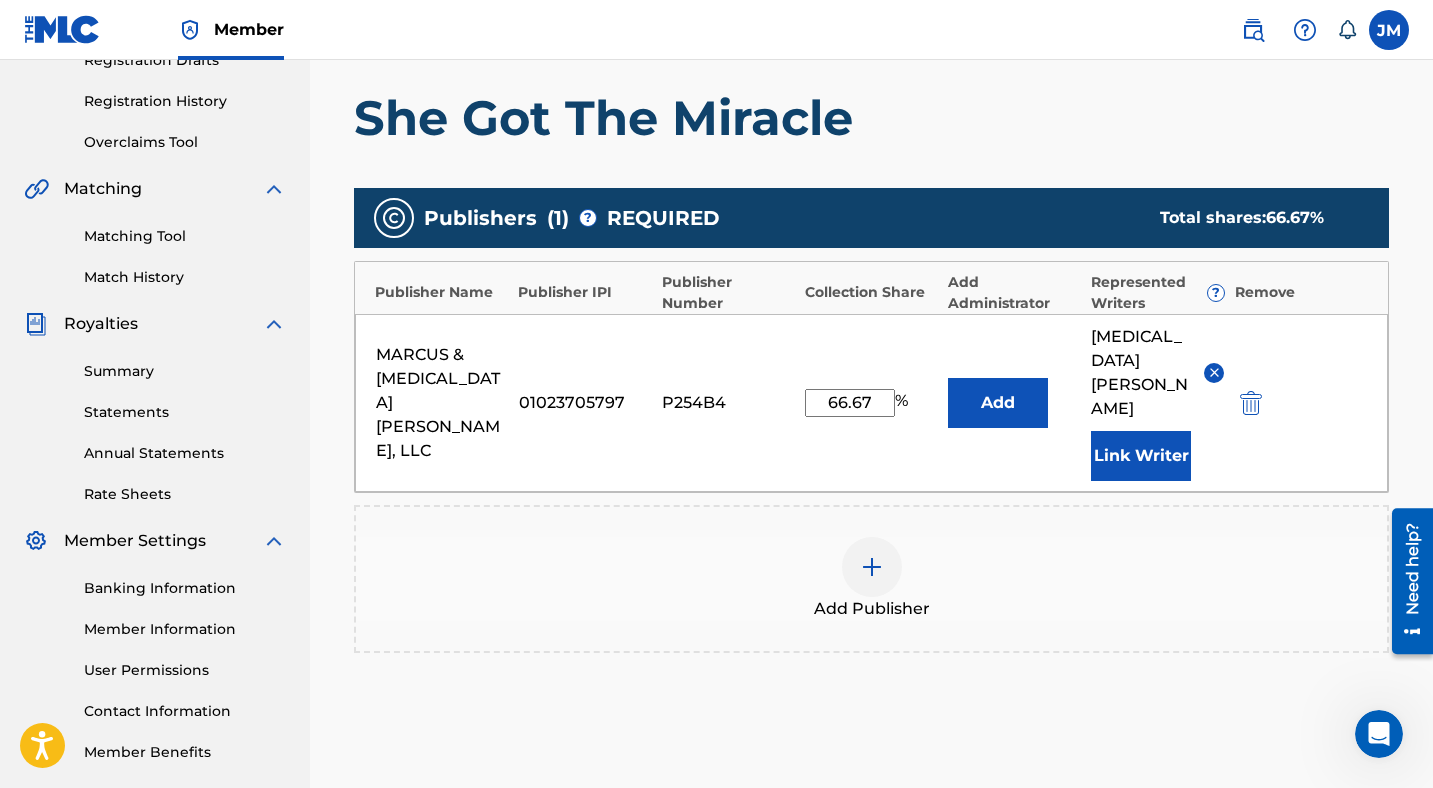 click on "Link Writer" at bounding box center (1141, 456) 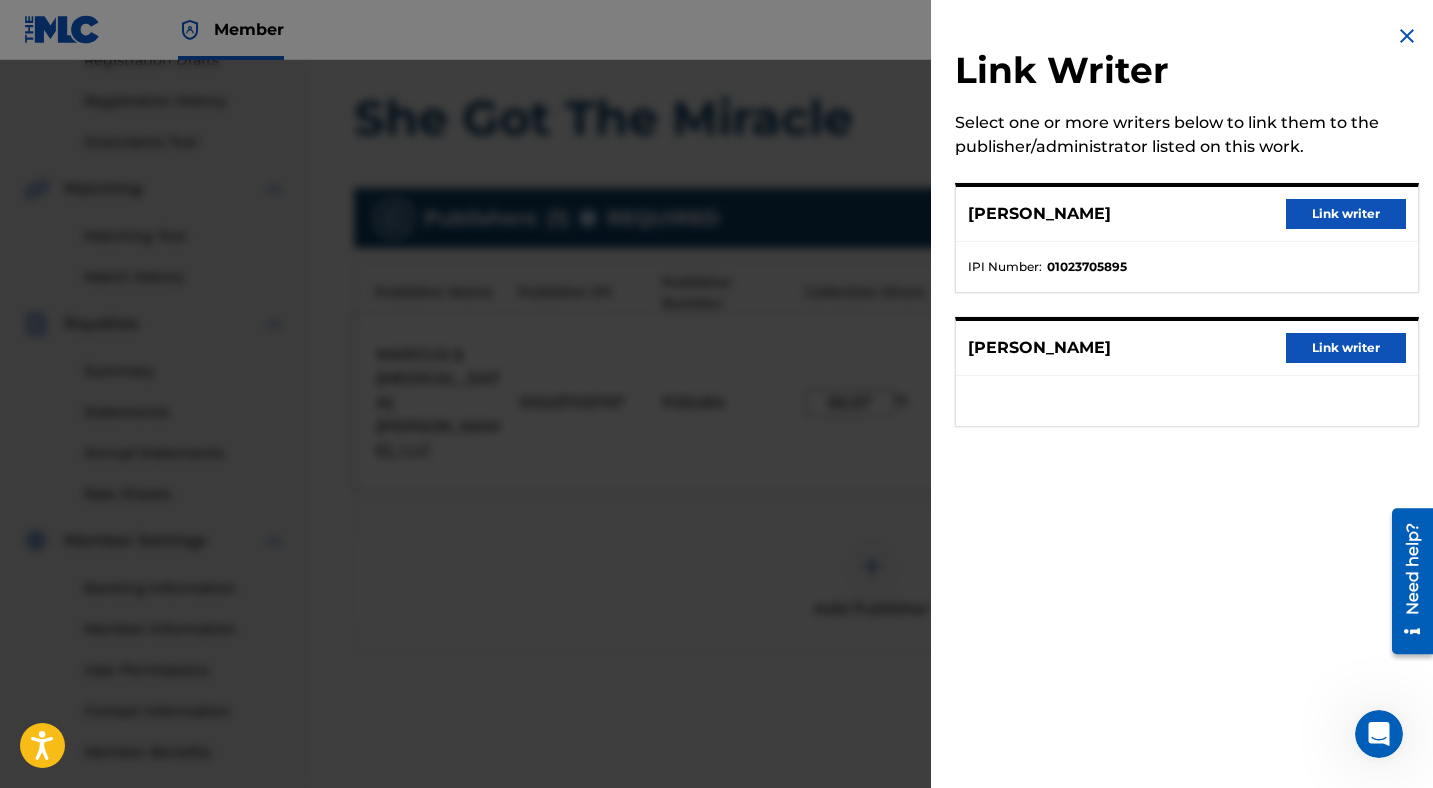 click on "Link writer" at bounding box center [1346, 214] 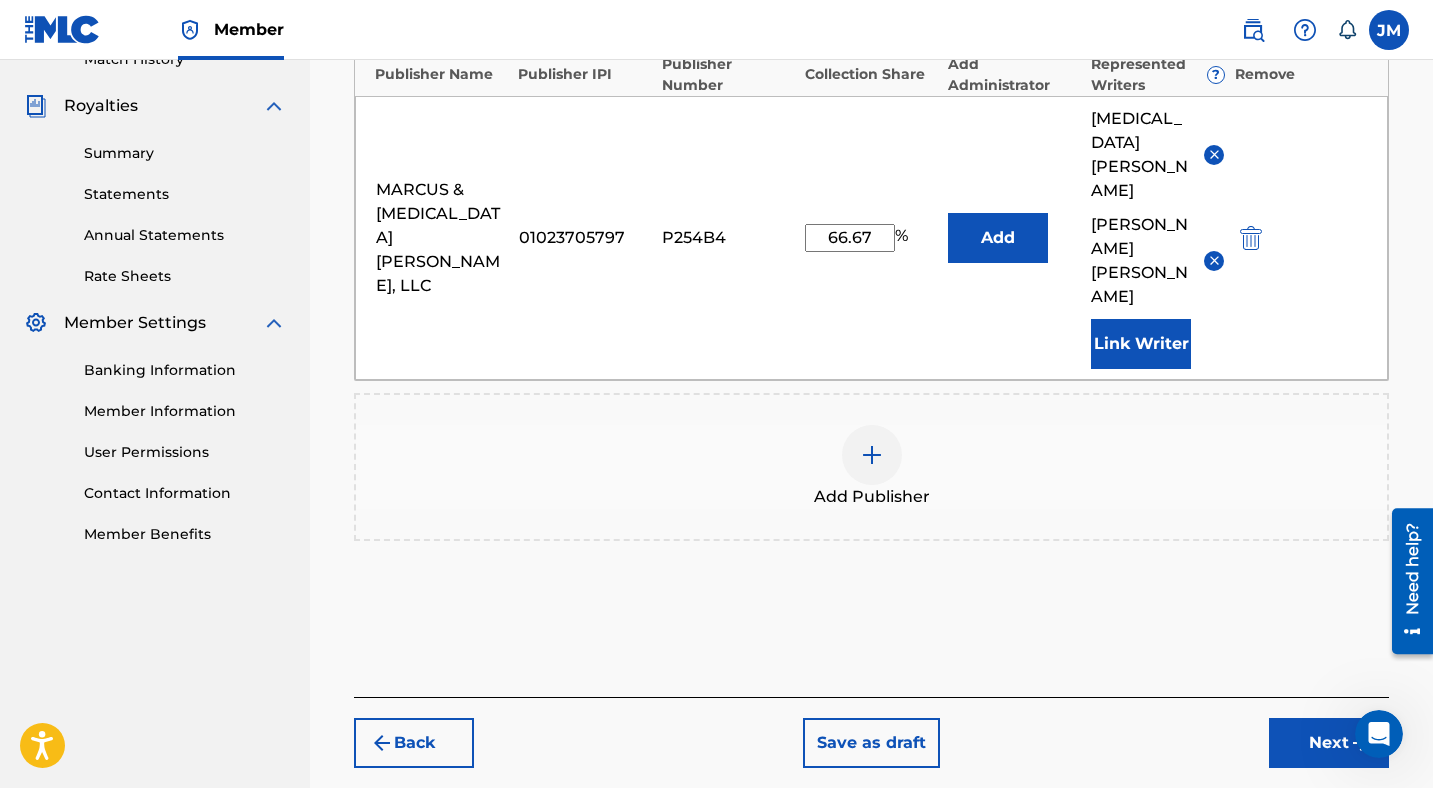 click on "Next" at bounding box center (1329, 743) 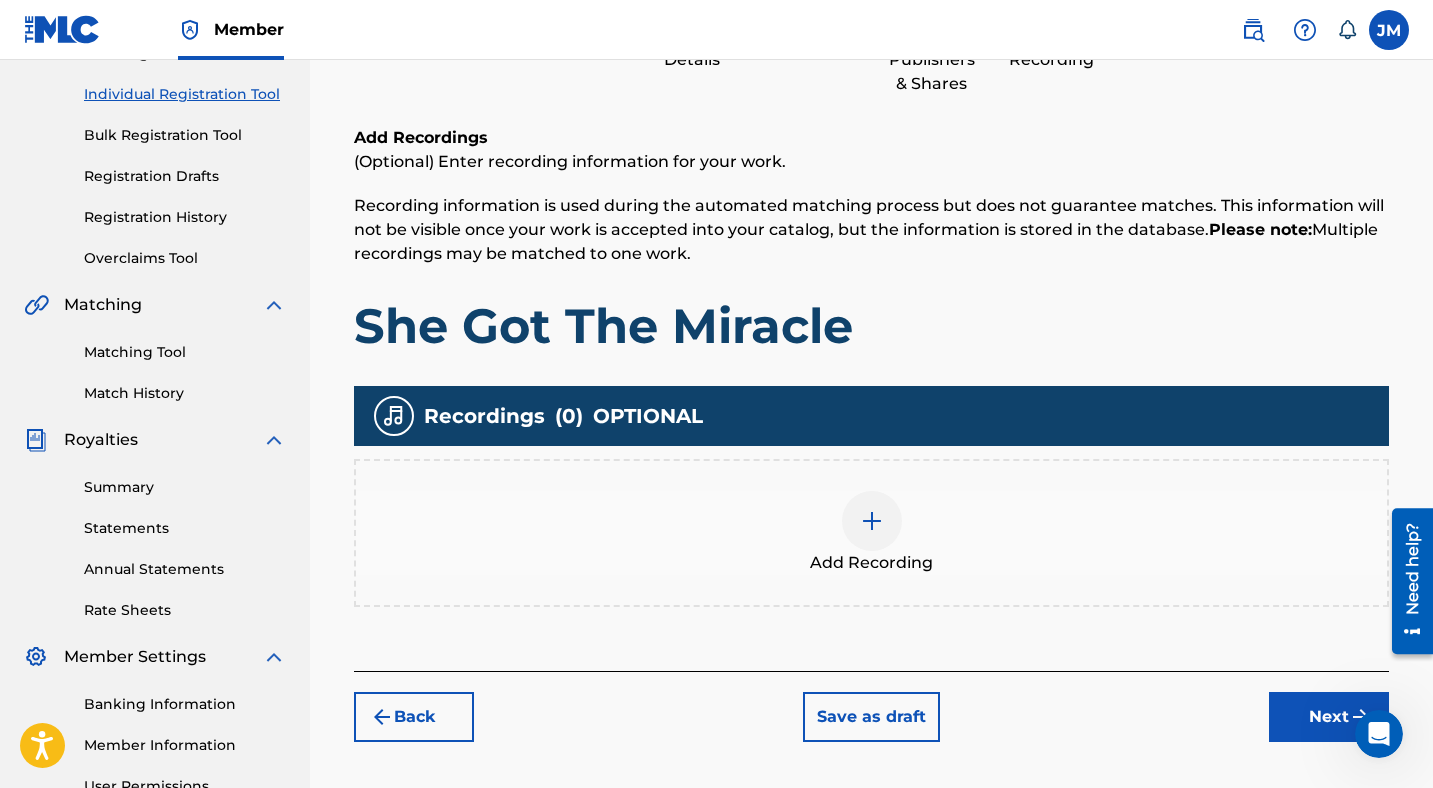 scroll, scrollTop: 257, scrollLeft: 0, axis: vertical 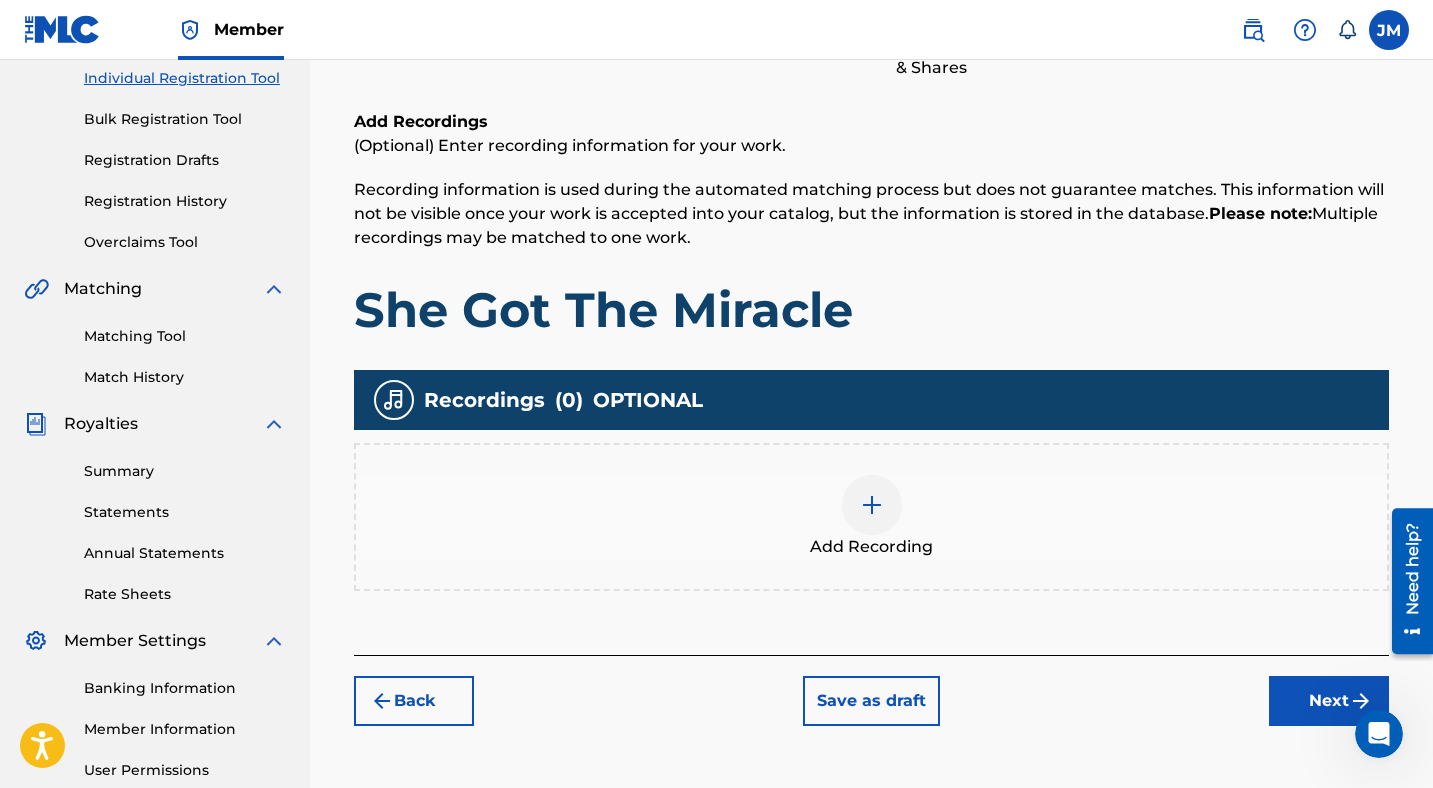 click at bounding box center [872, 505] 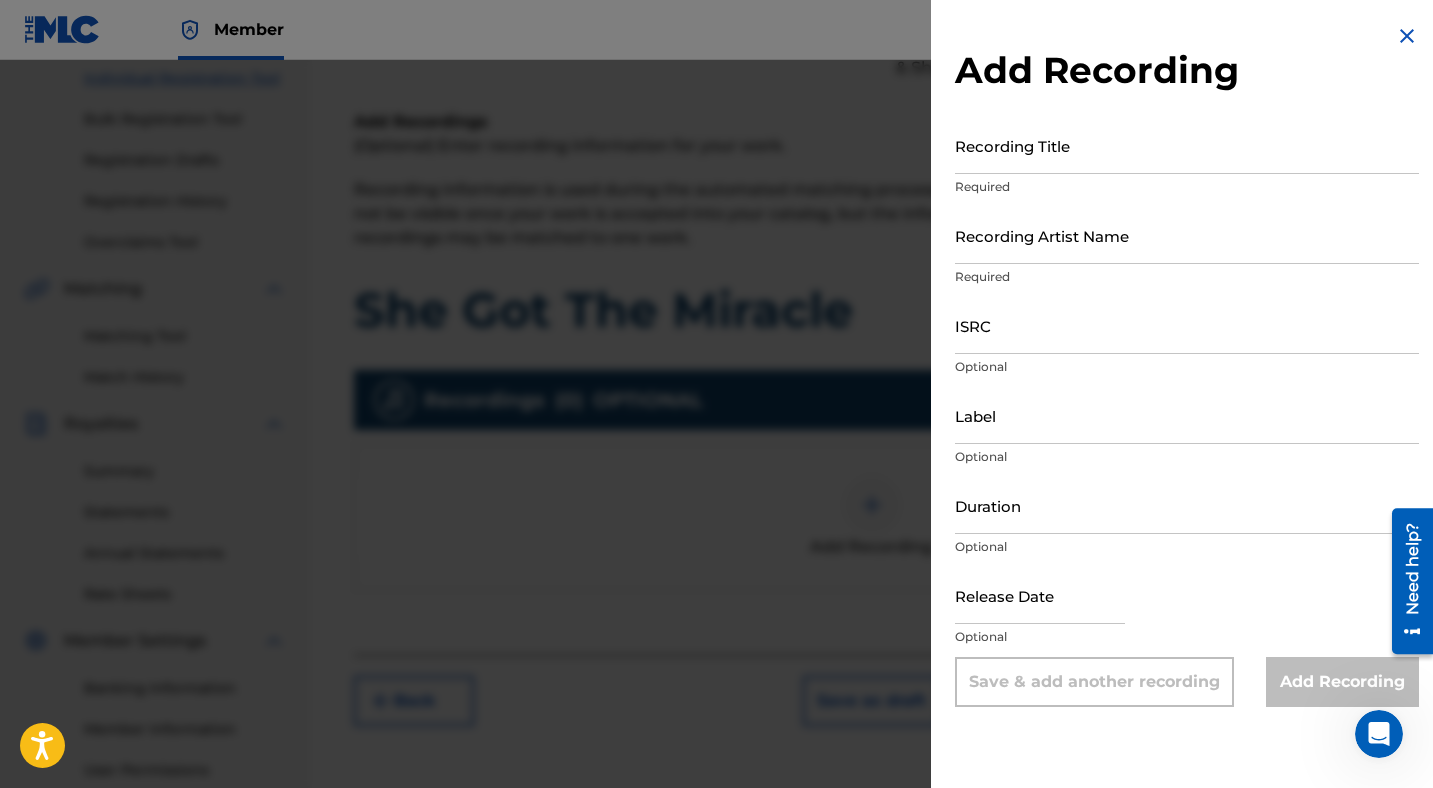 click on "Recording Title" at bounding box center (1187, 145) 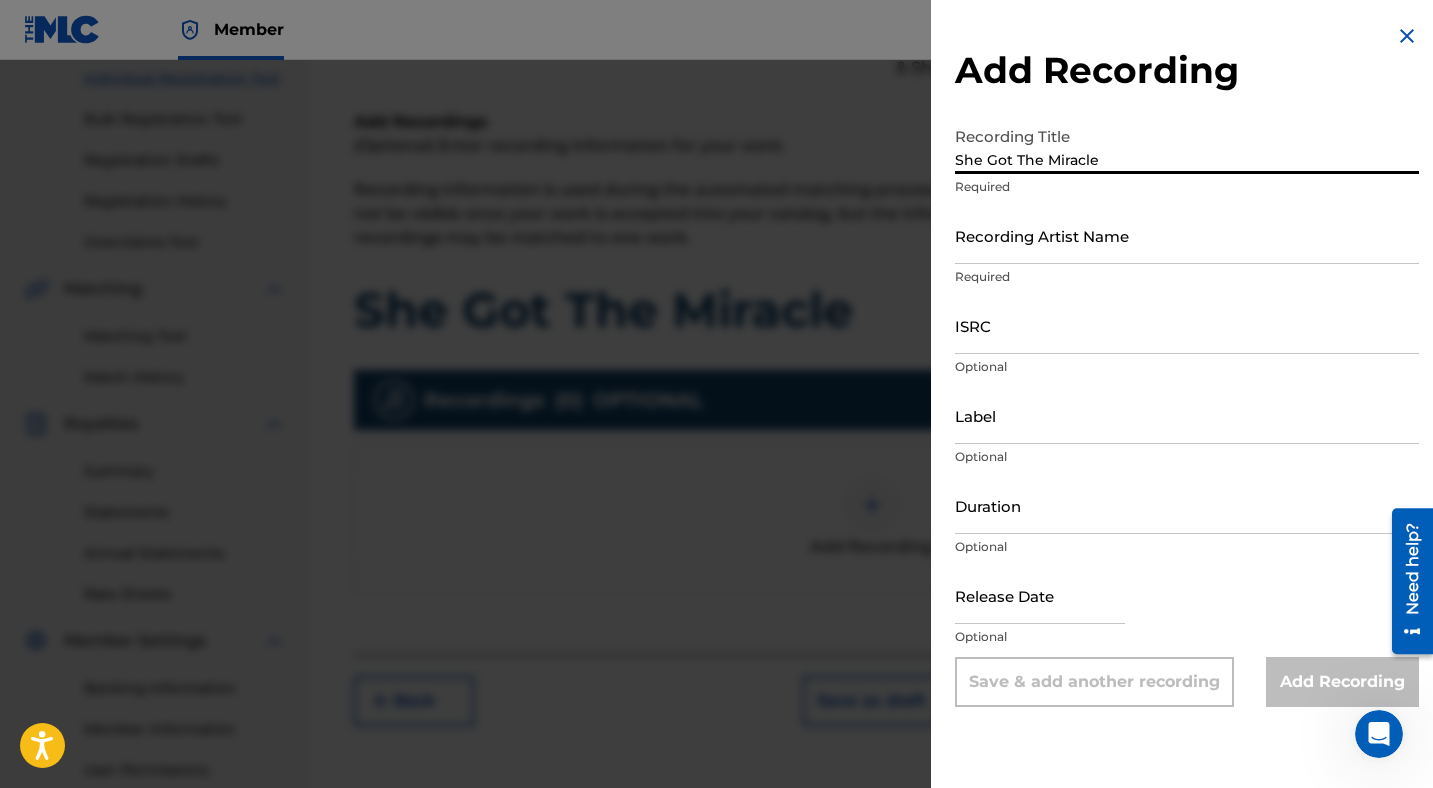 type on "She Got The Miracle" 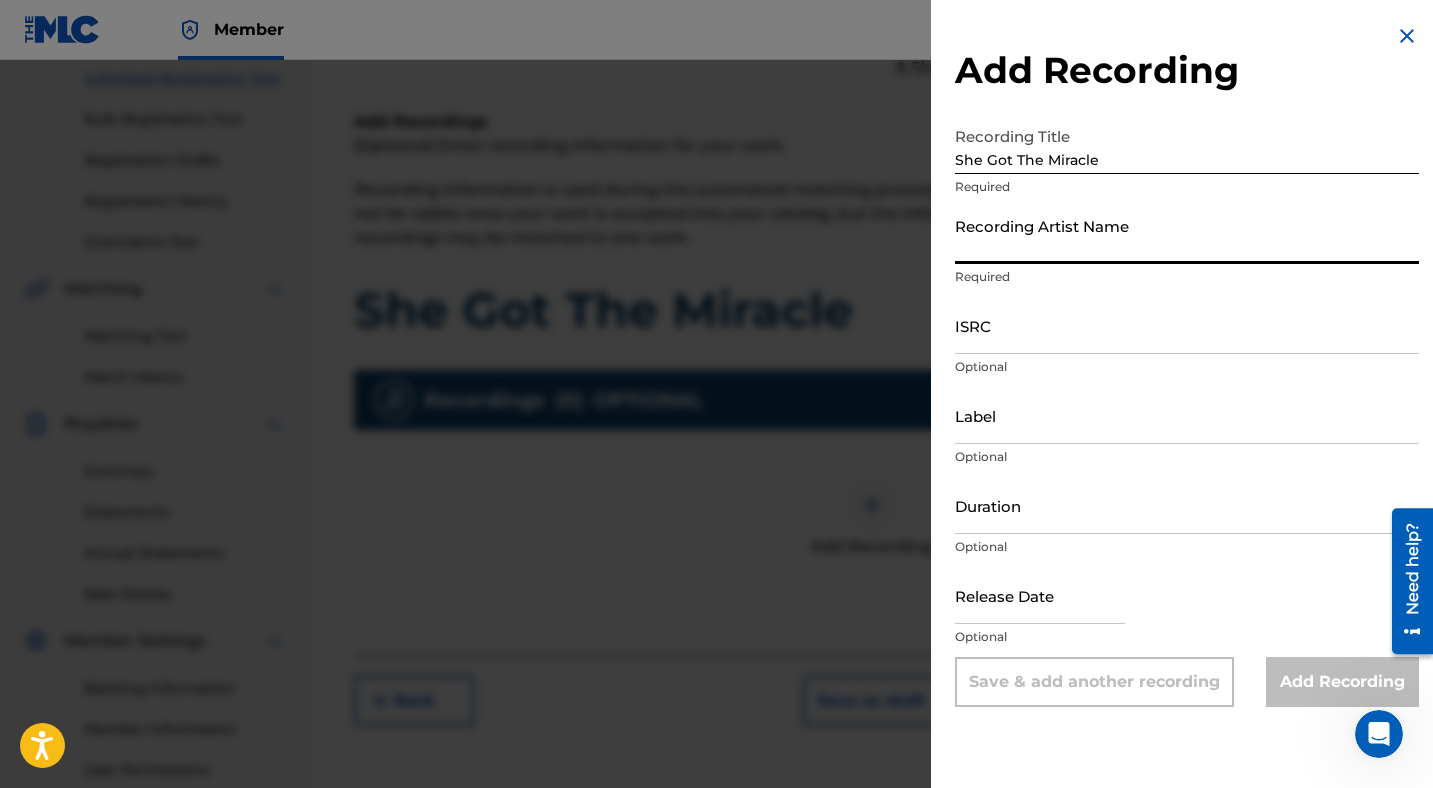 click on "Recording Artist Name" at bounding box center (1187, 235) 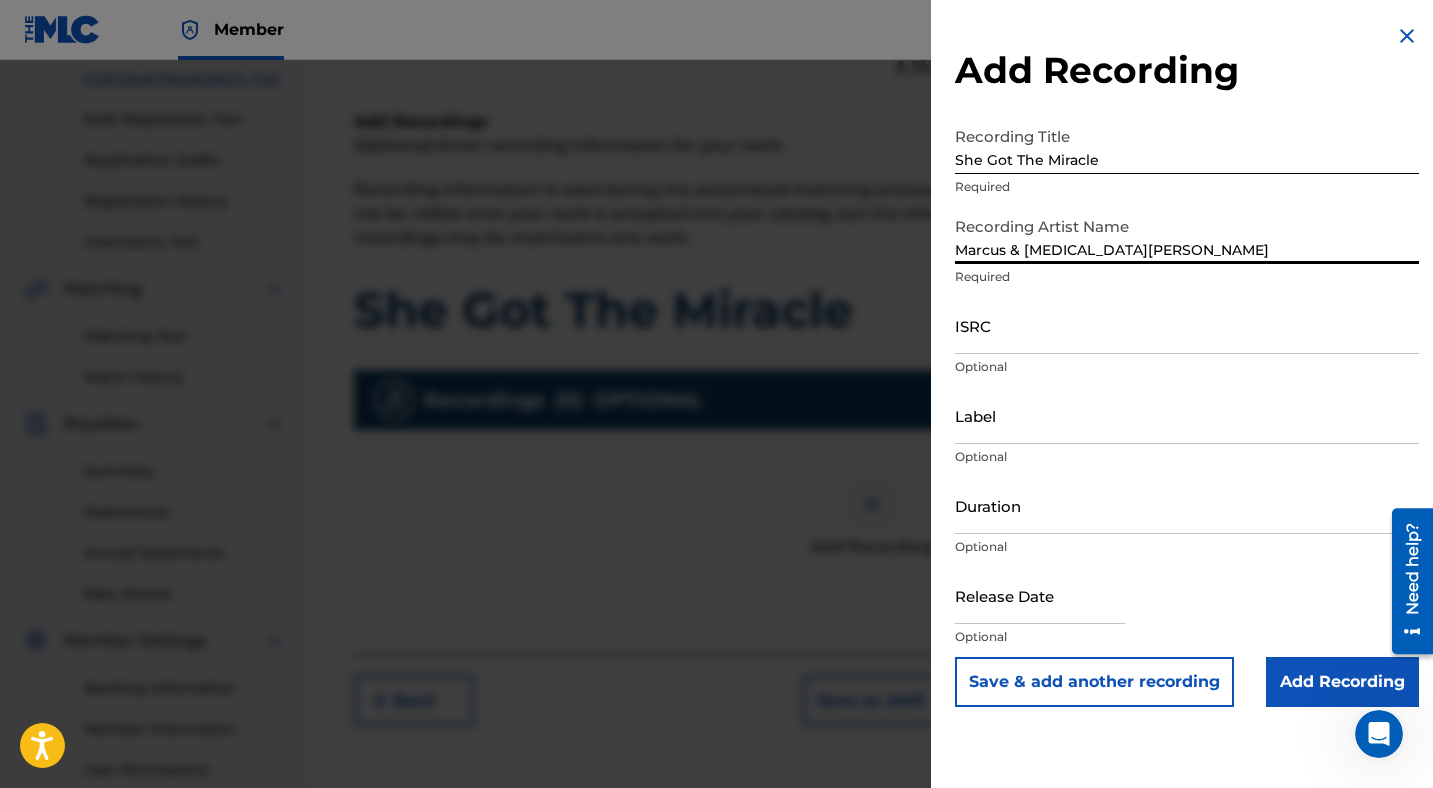 click on "ISRC" at bounding box center [1187, 325] 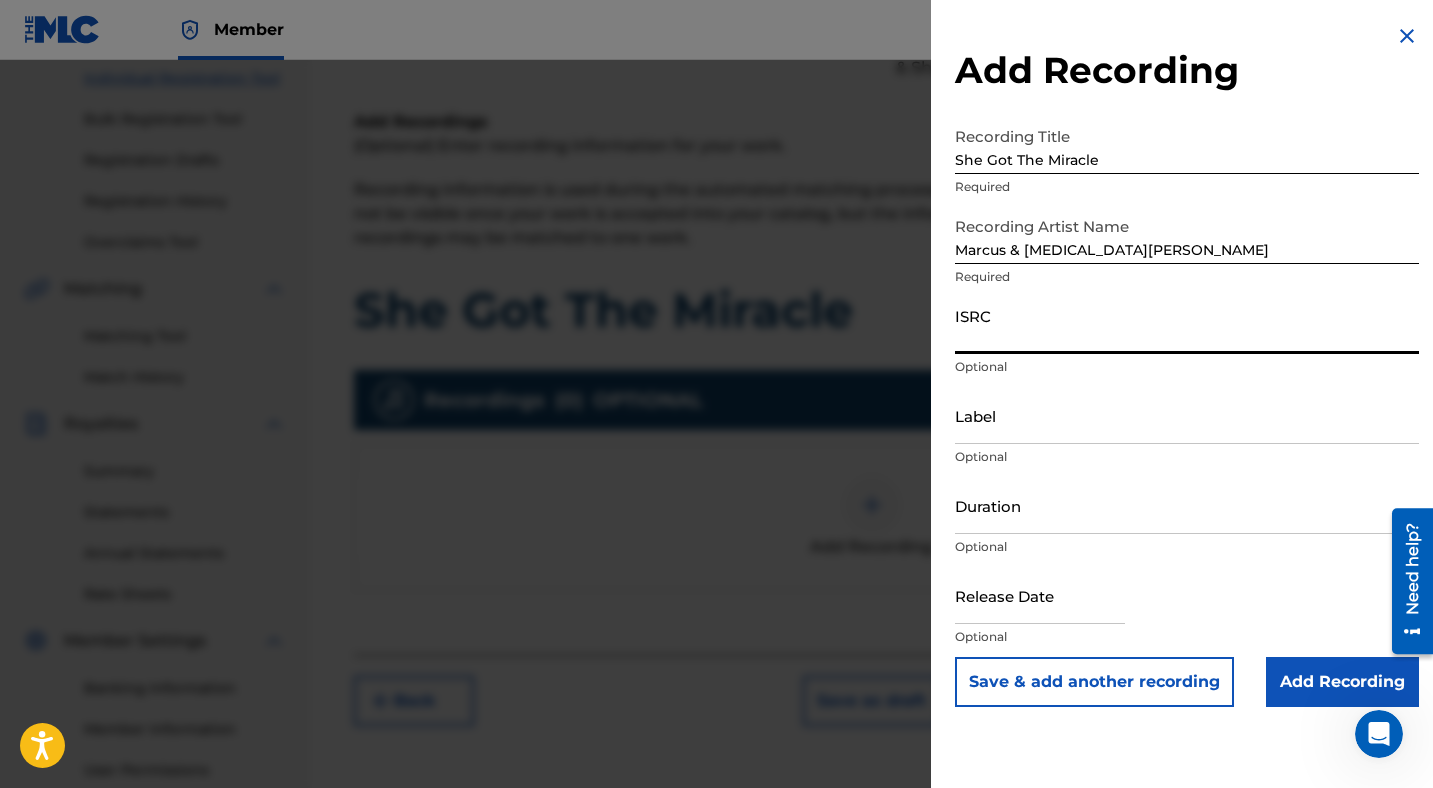 paste on "AUMEV2450936" 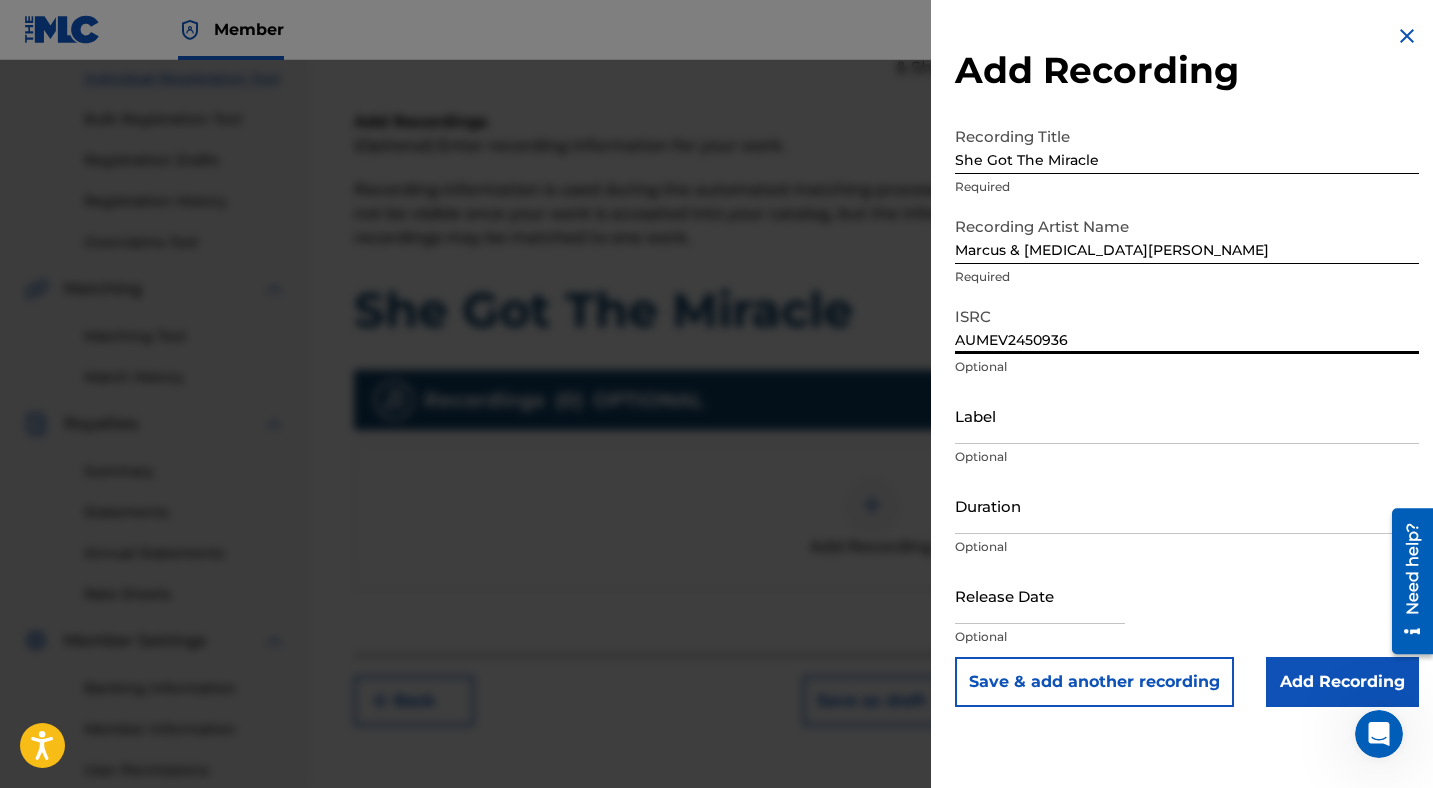type on "AUMEV2450936" 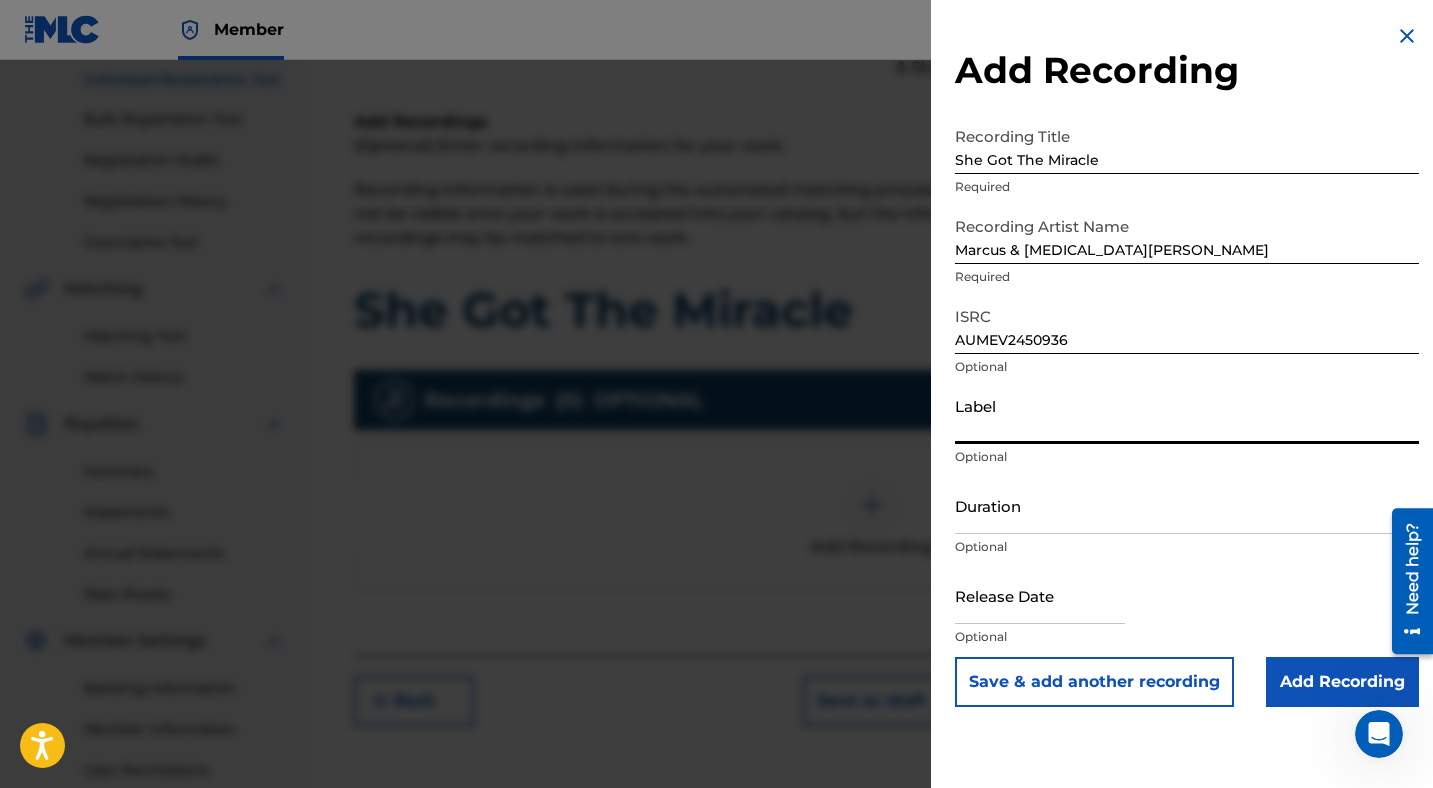 type on "Marcus & [MEDICAL_DATA][PERSON_NAME]" 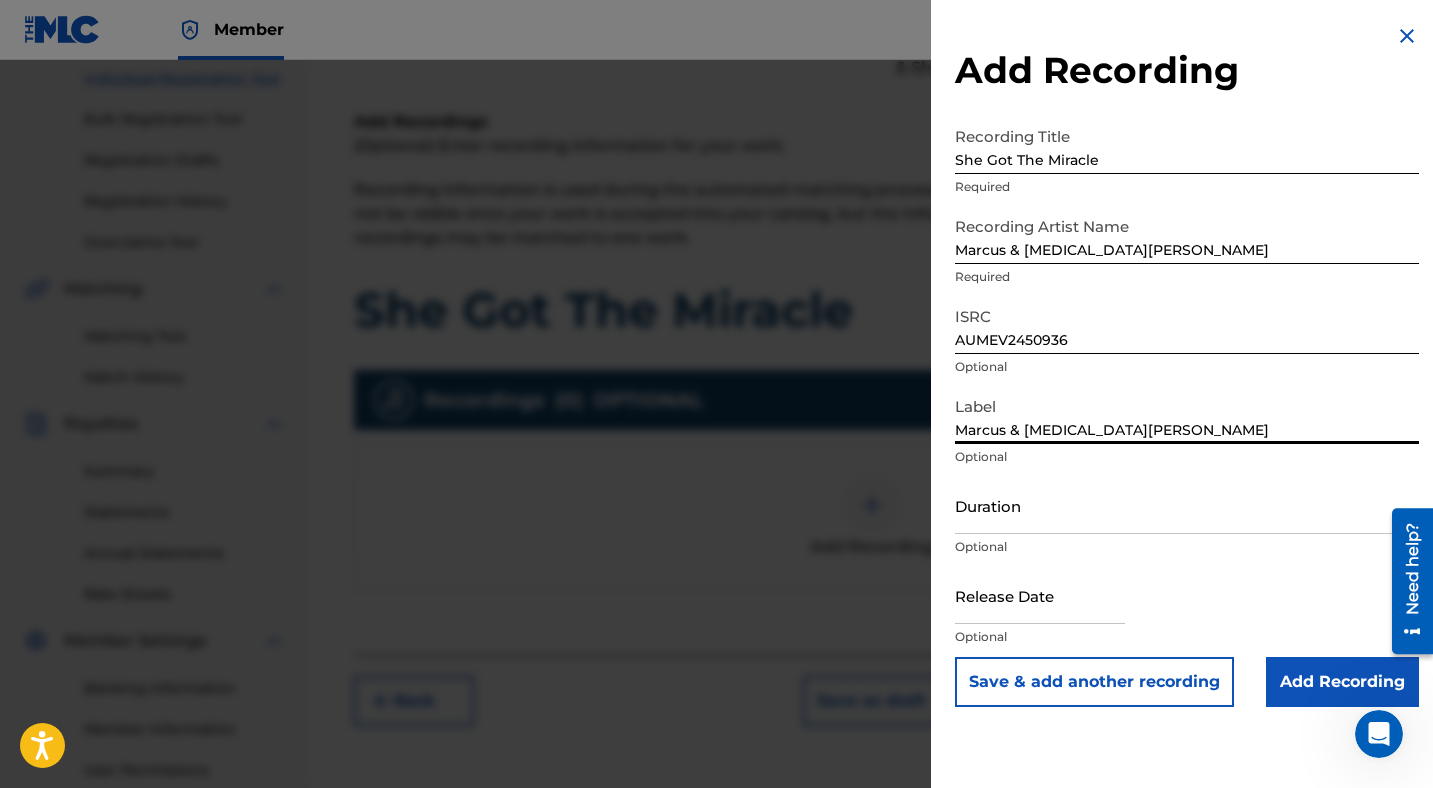 click on "Duration" at bounding box center (1187, 505) 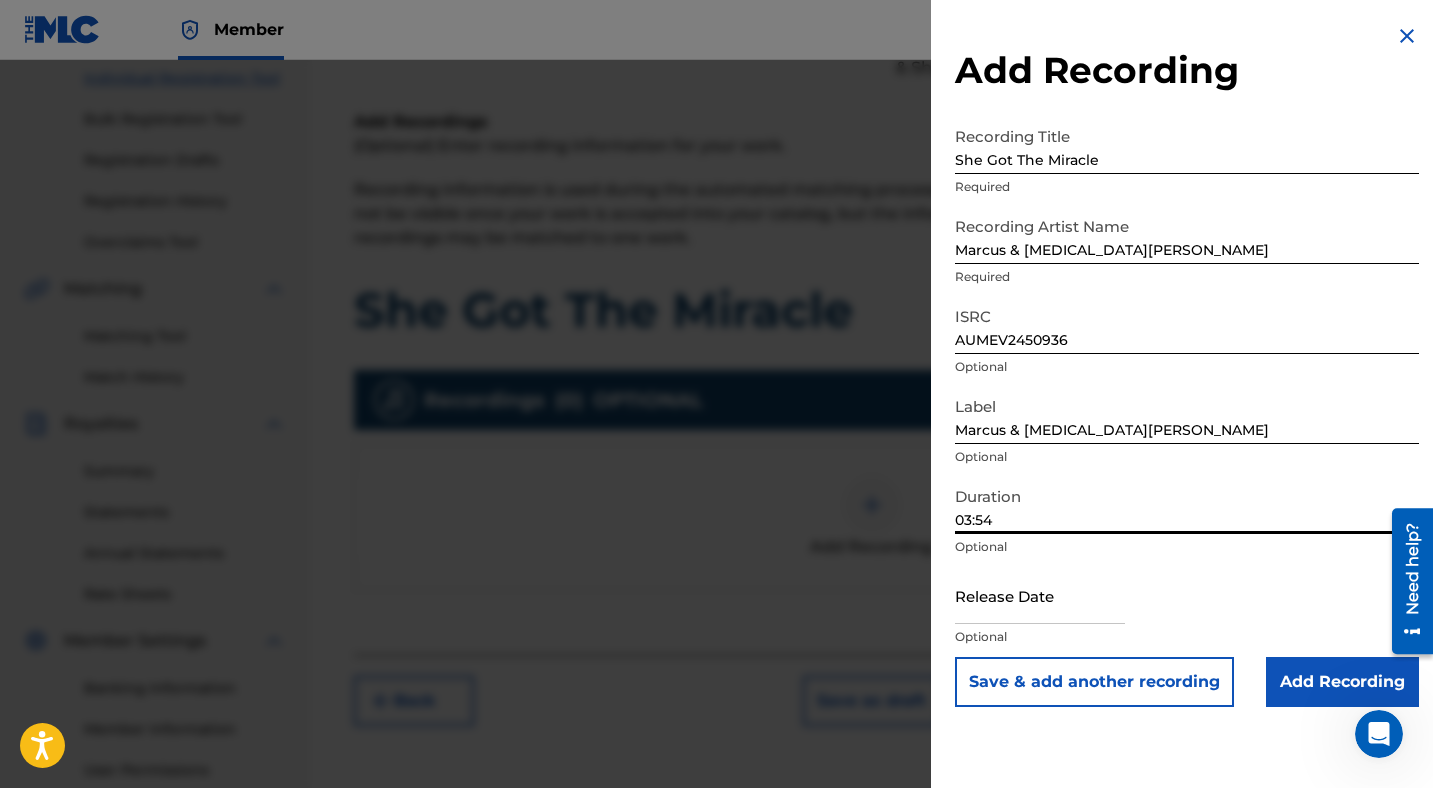 type on "03:54" 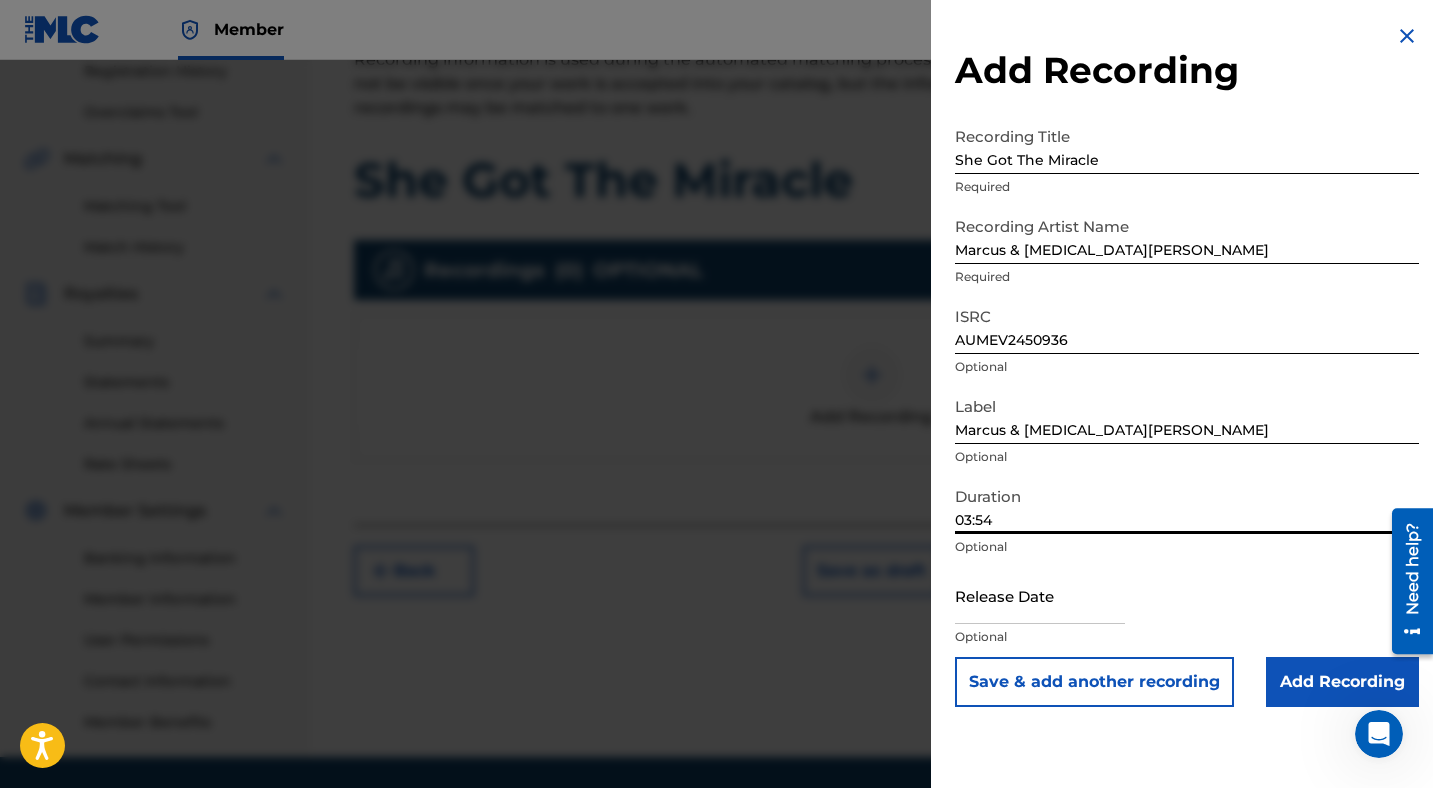scroll, scrollTop: 452, scrollLeft: 0, axis: vertical 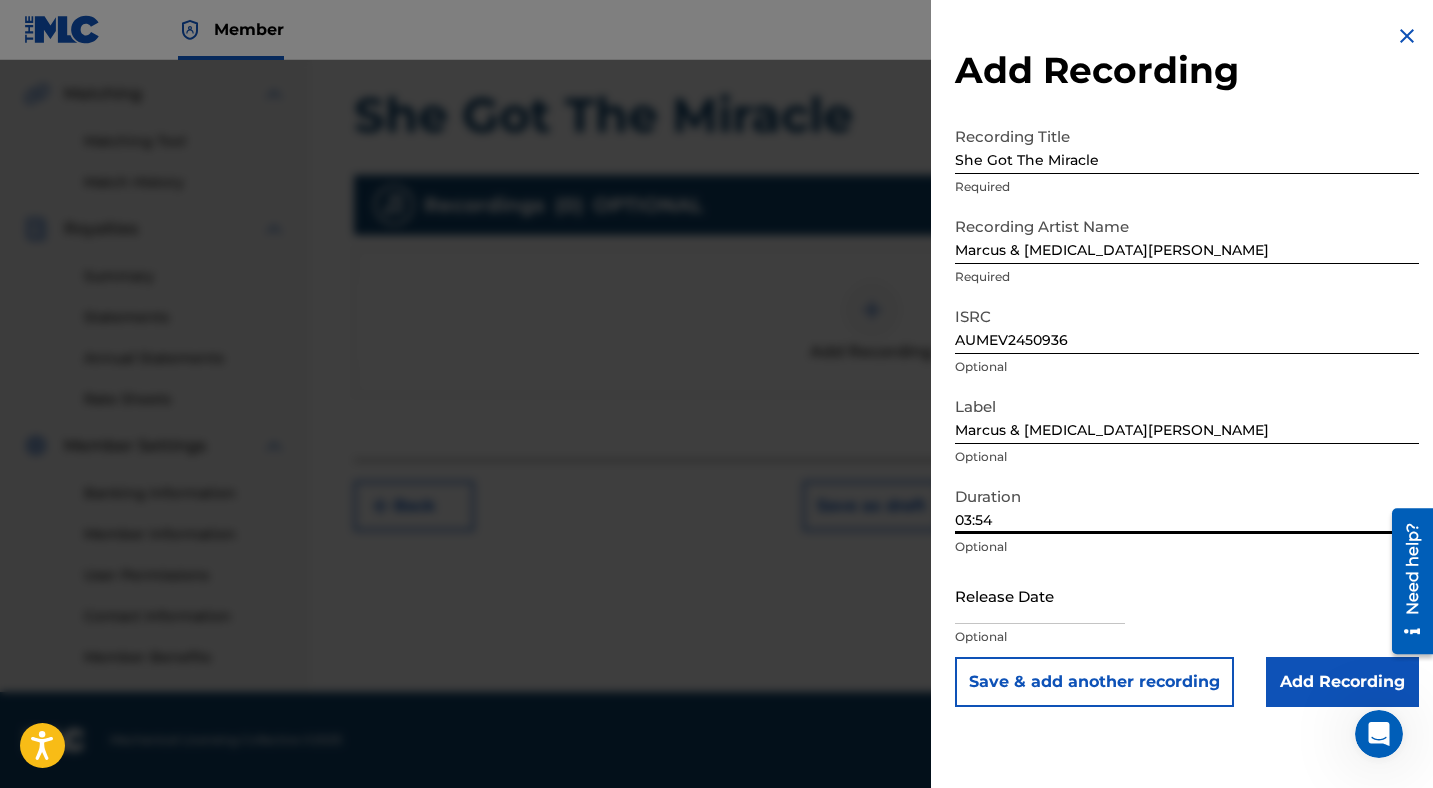 select on "6" 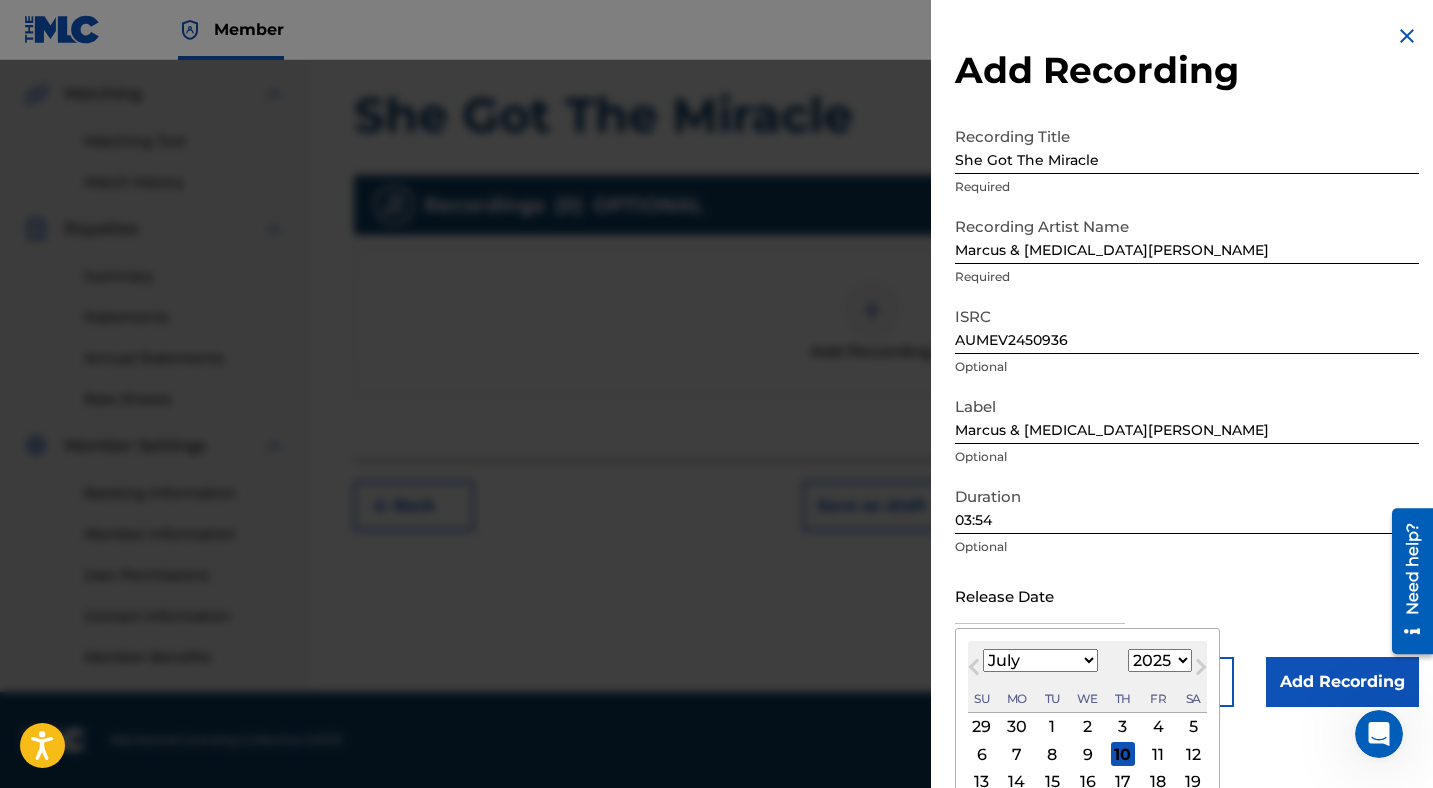 click at bounding box center (1040, 595) 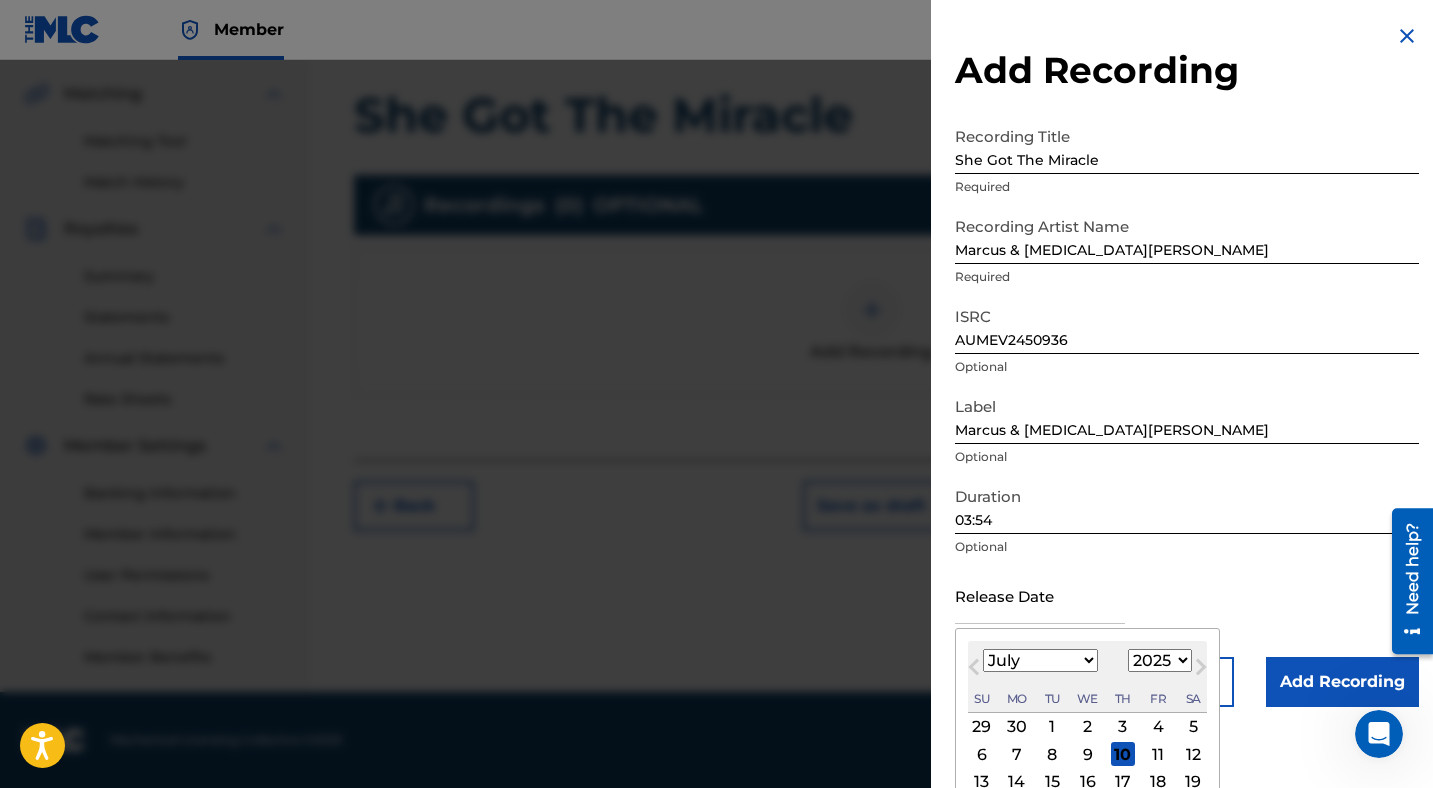 select on "2024" 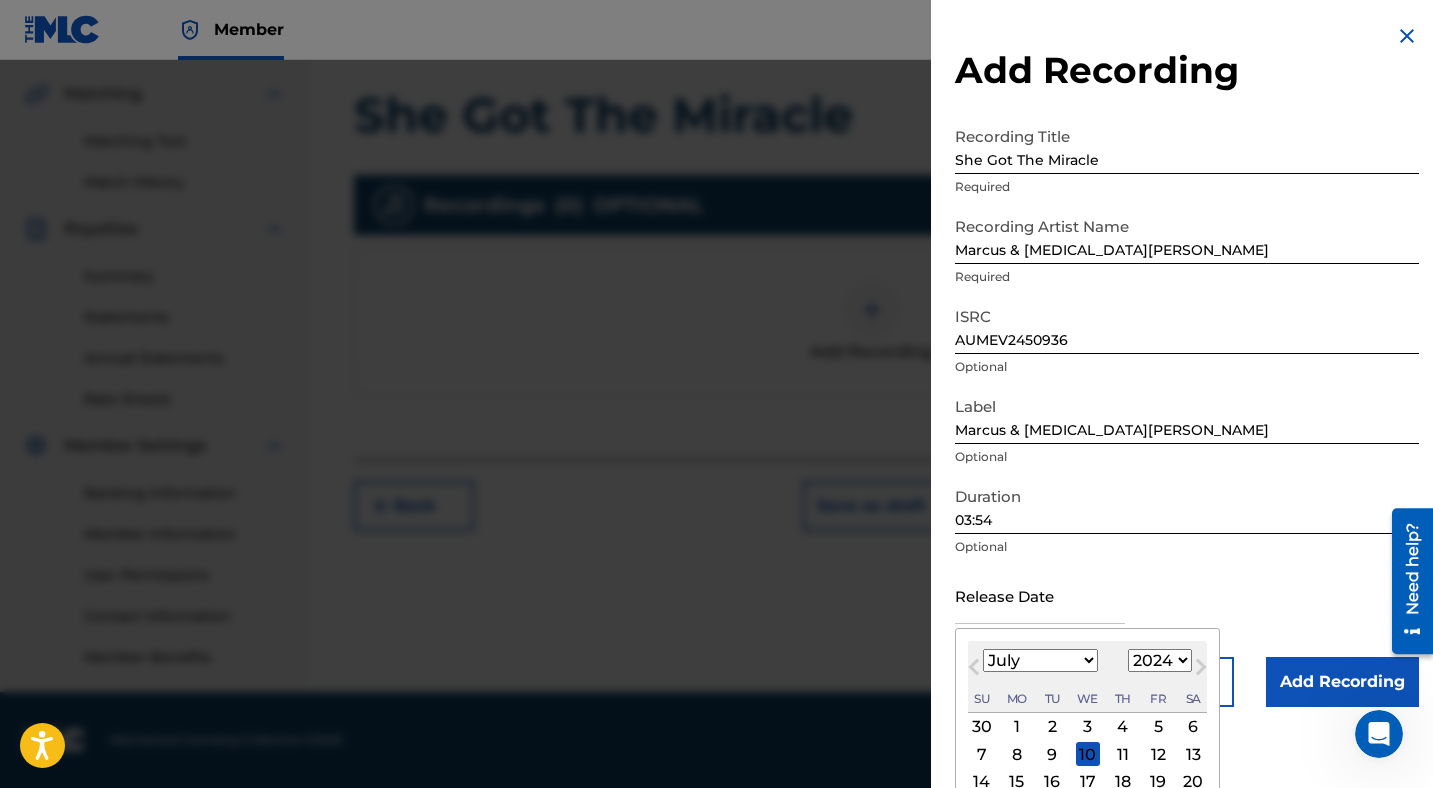 click on "January February March April May June July August September October November December" at bounding box center [1040, 660] 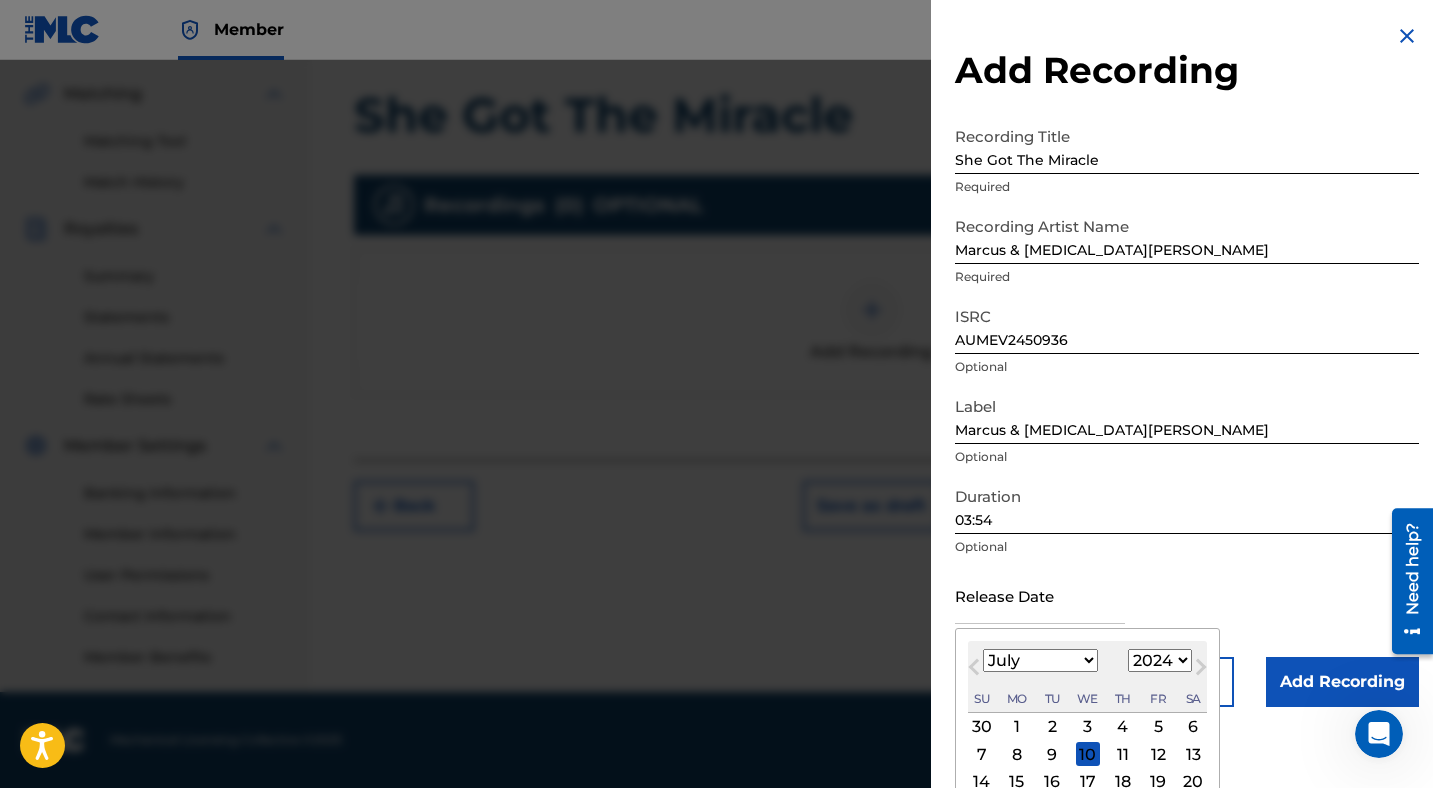 select on "4" 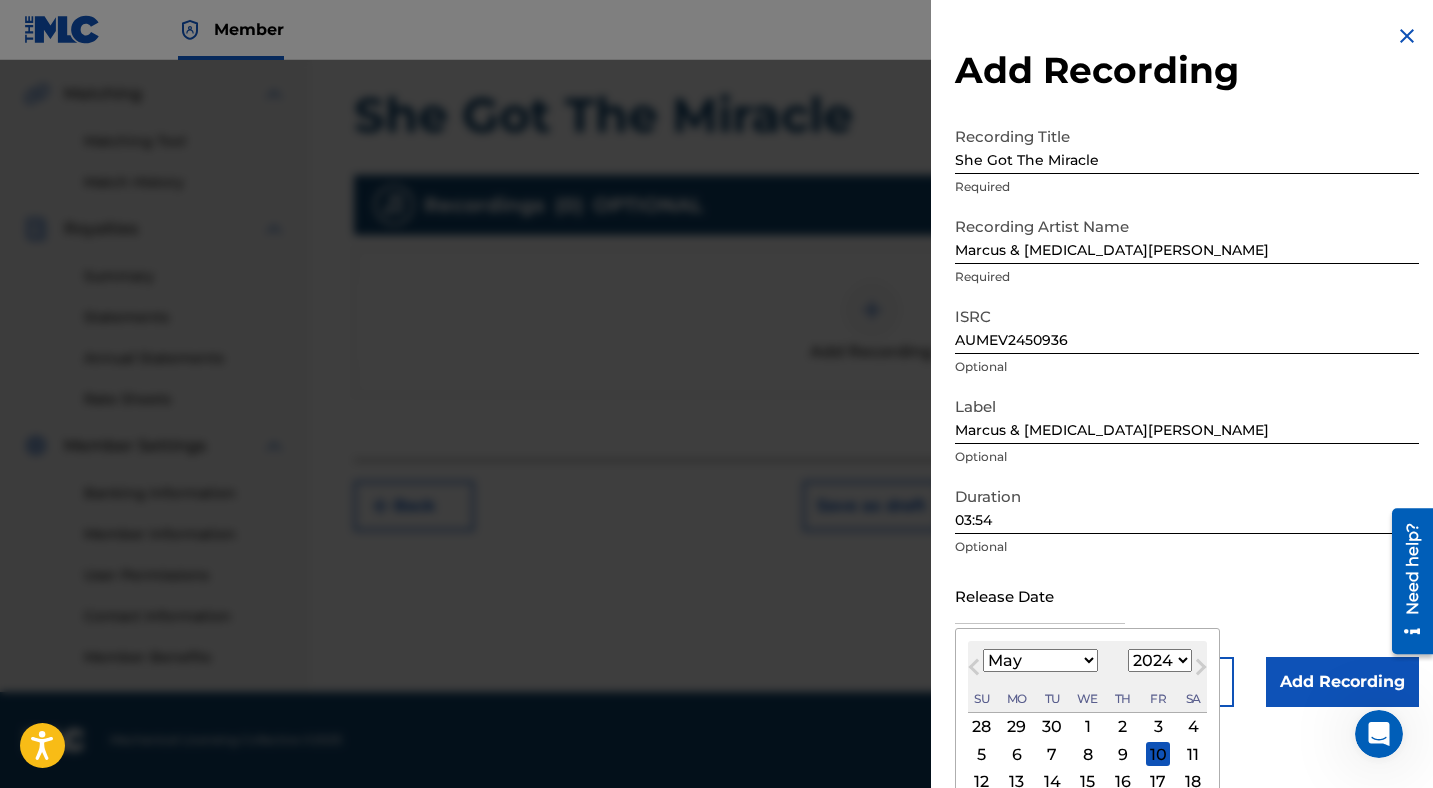 scroll, scrollTop: 102, scrollLeft: 0, axis: vertical 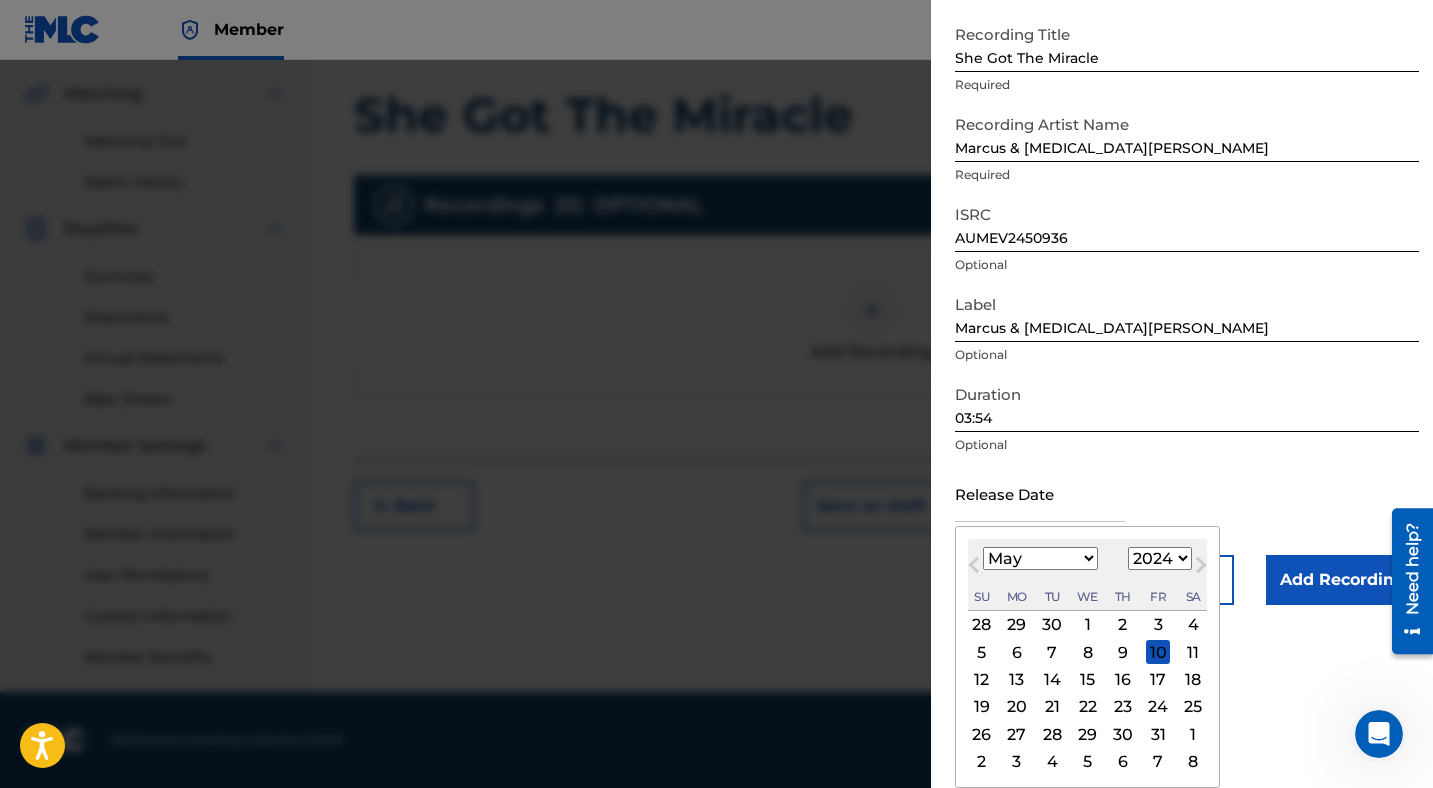 click on "17" at bounding box center [1158, 680] 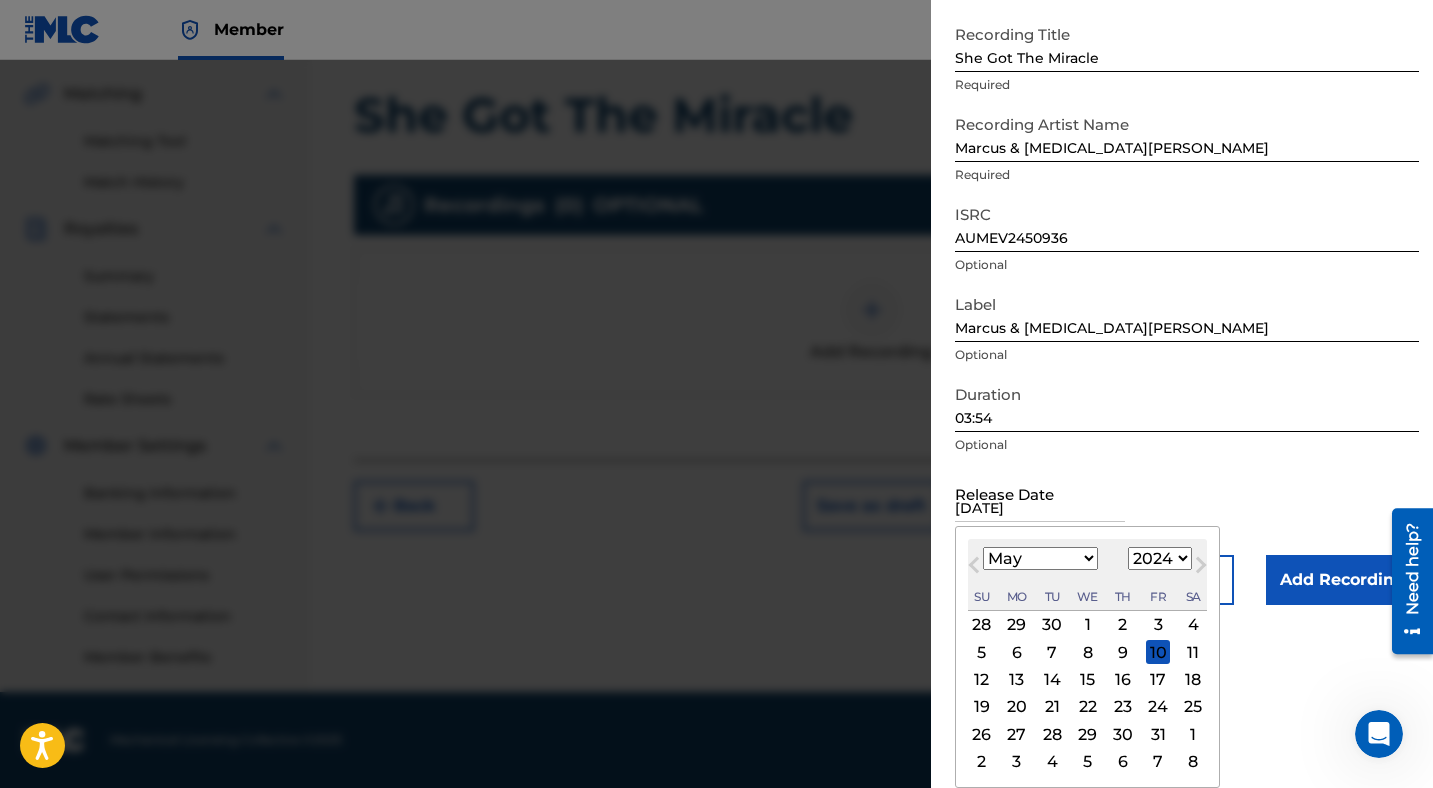 scroll, scrollTop: 0, scrollLeft: 0, axis: both 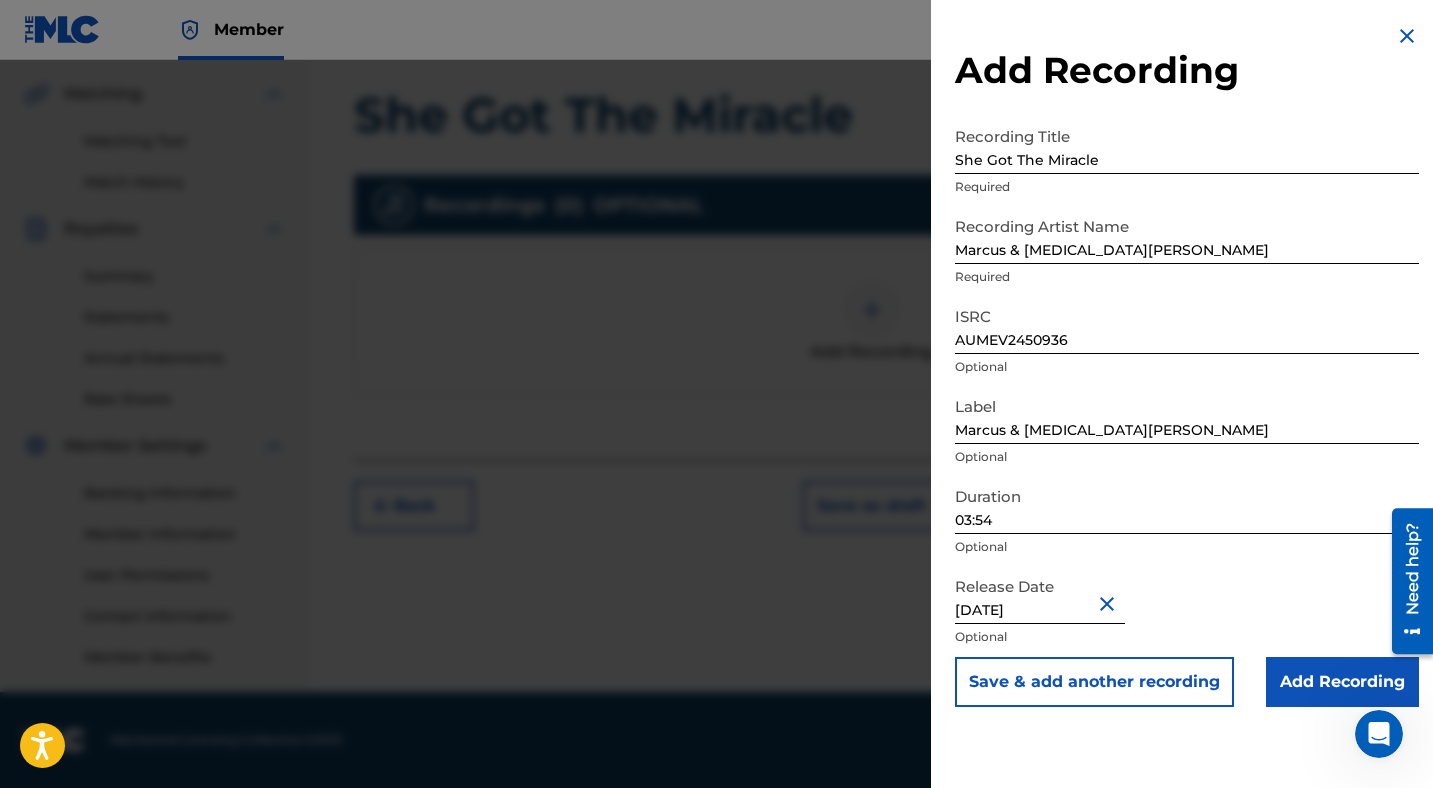 click on "Add Recording" at bounding box center (1342, 682) 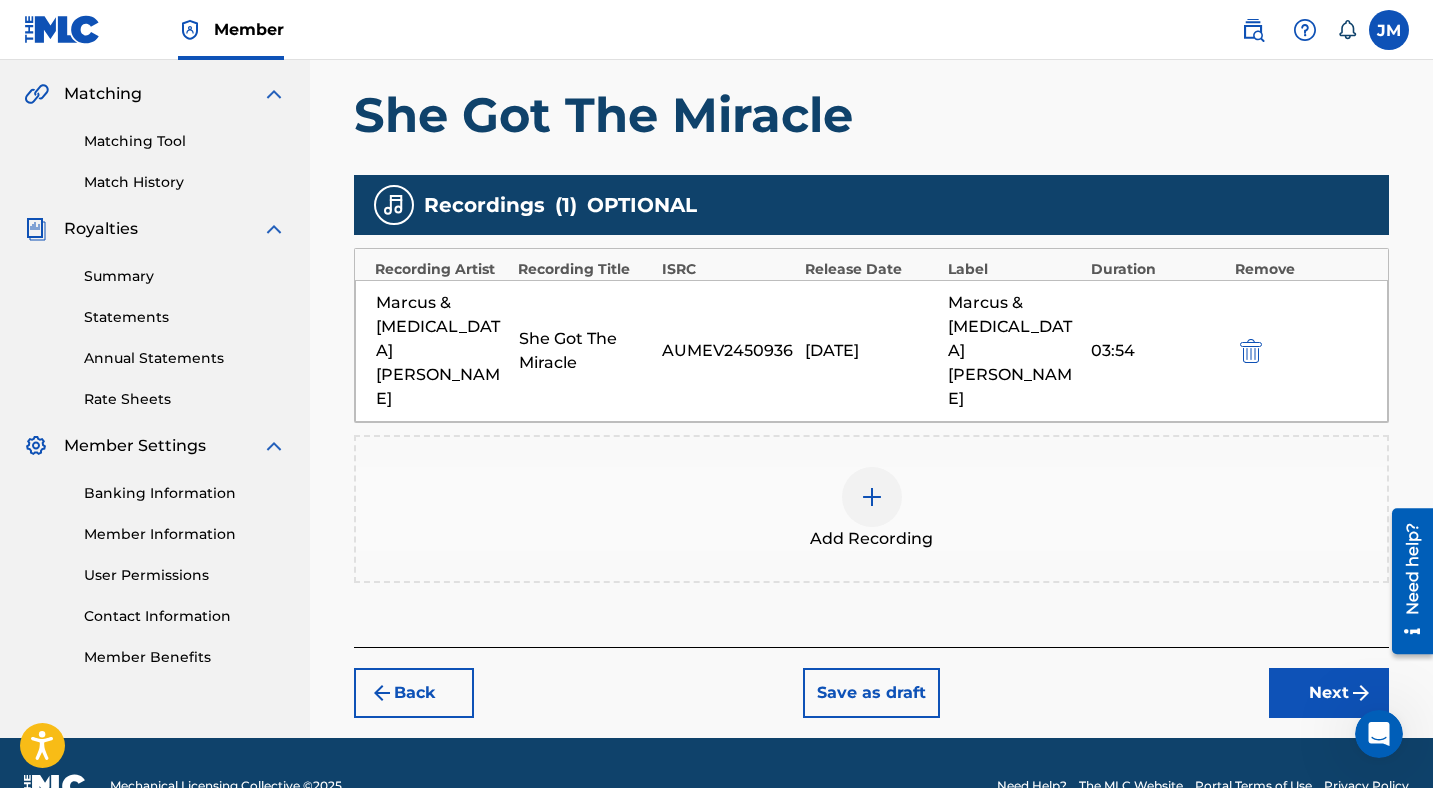click on "Next" at bounding box center [1329, 693] 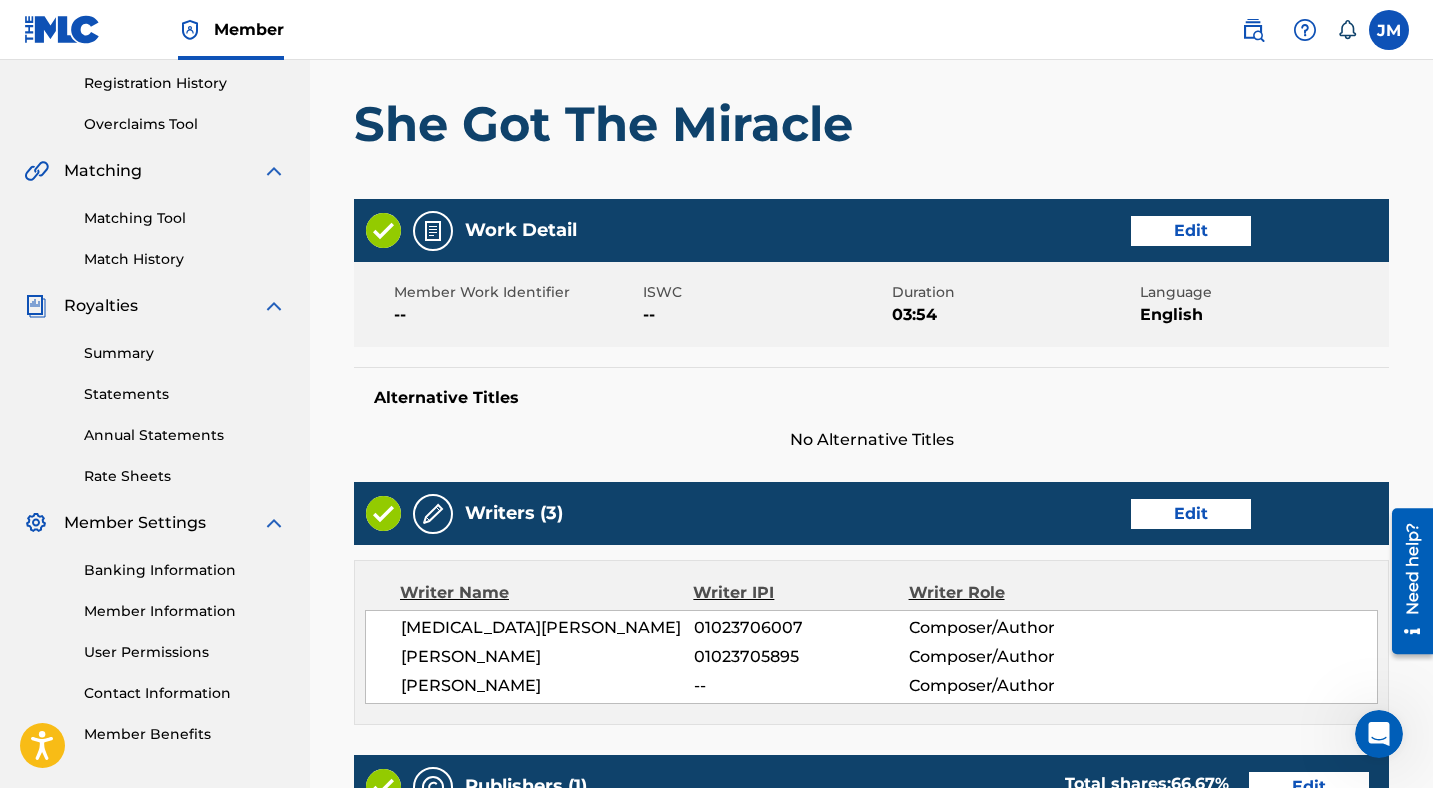 scroll, scrollTop: 1032, scrollLeft: 0, axis: vertical 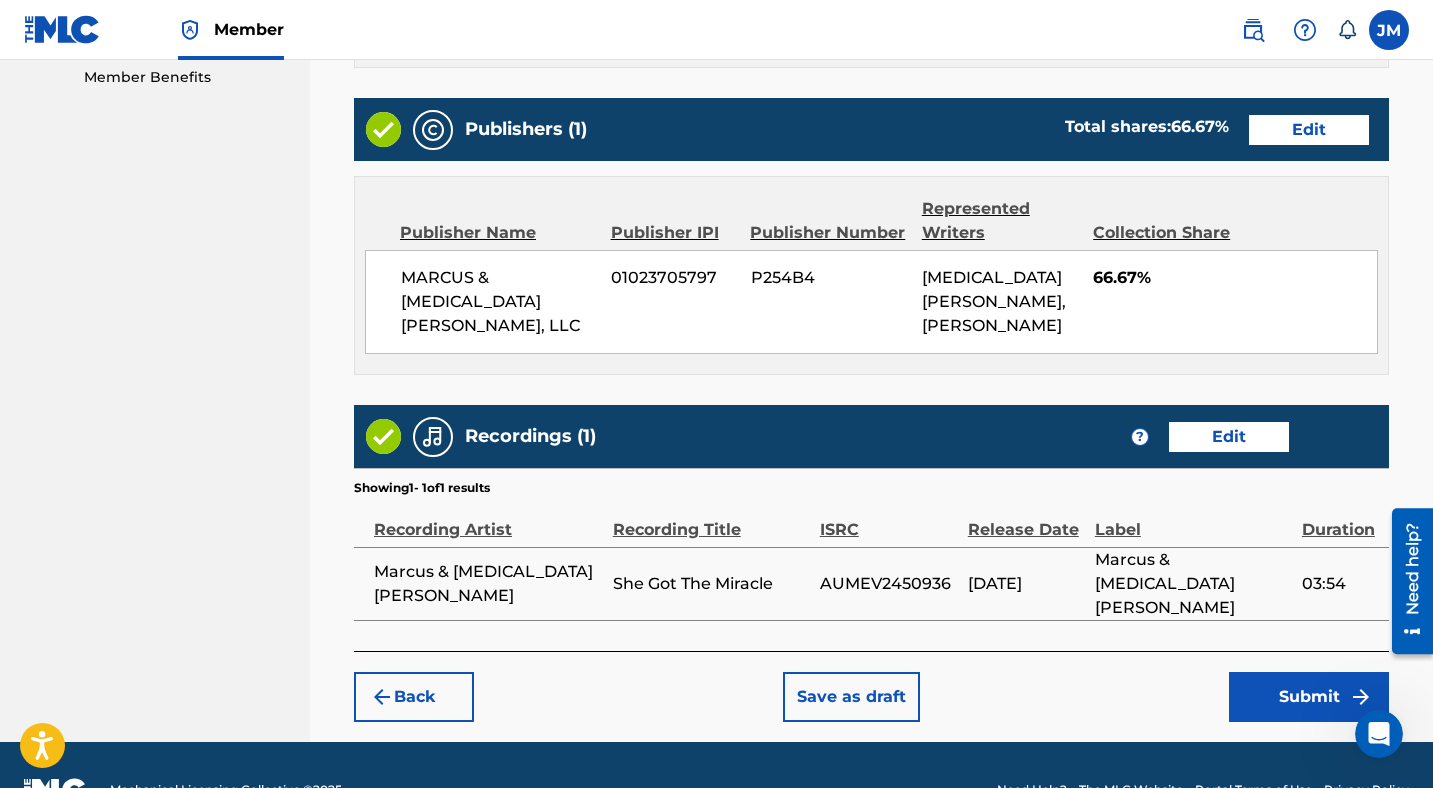 click on "Submit" at bounding box center (1309, 697) 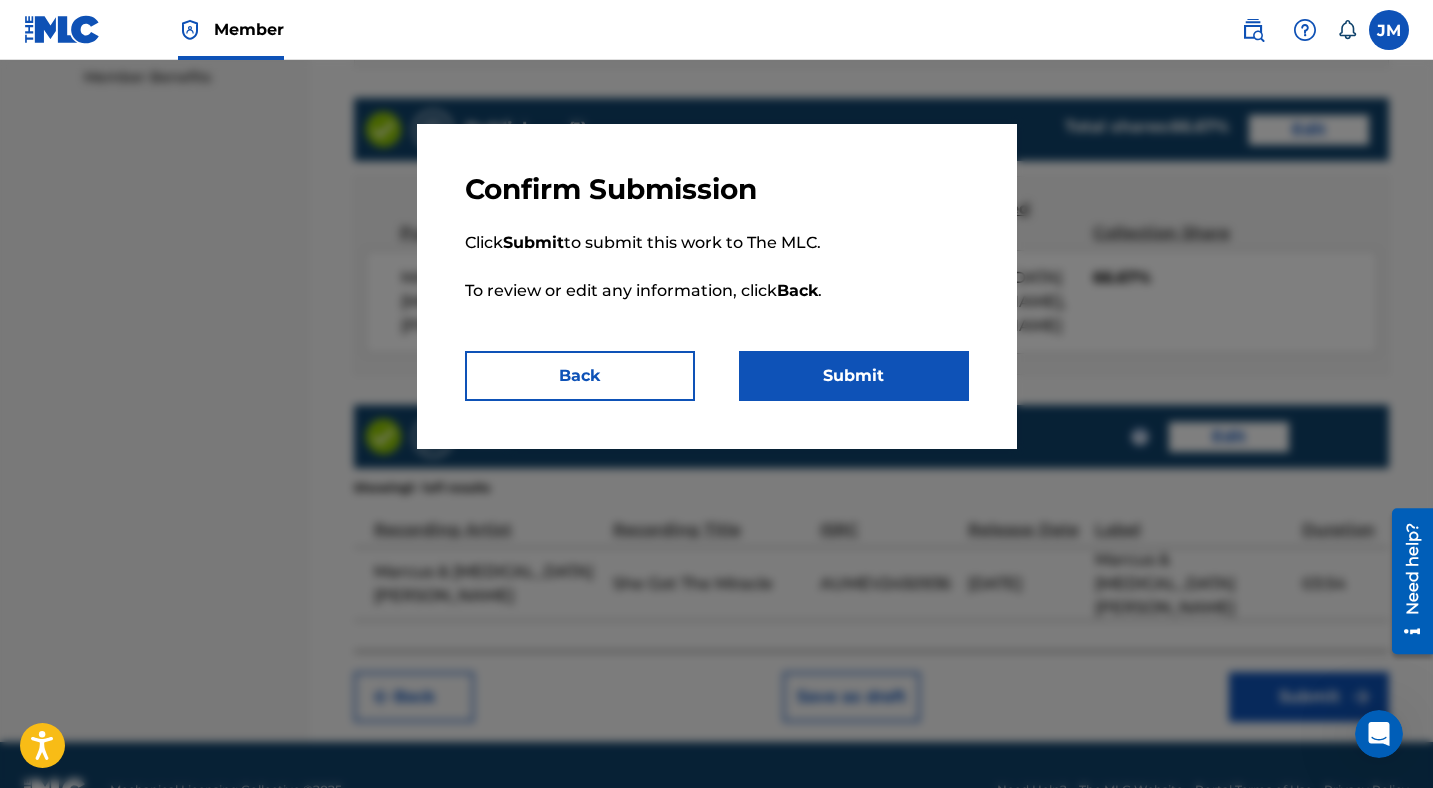 click on "Submit" at bounding box center [854, 376] 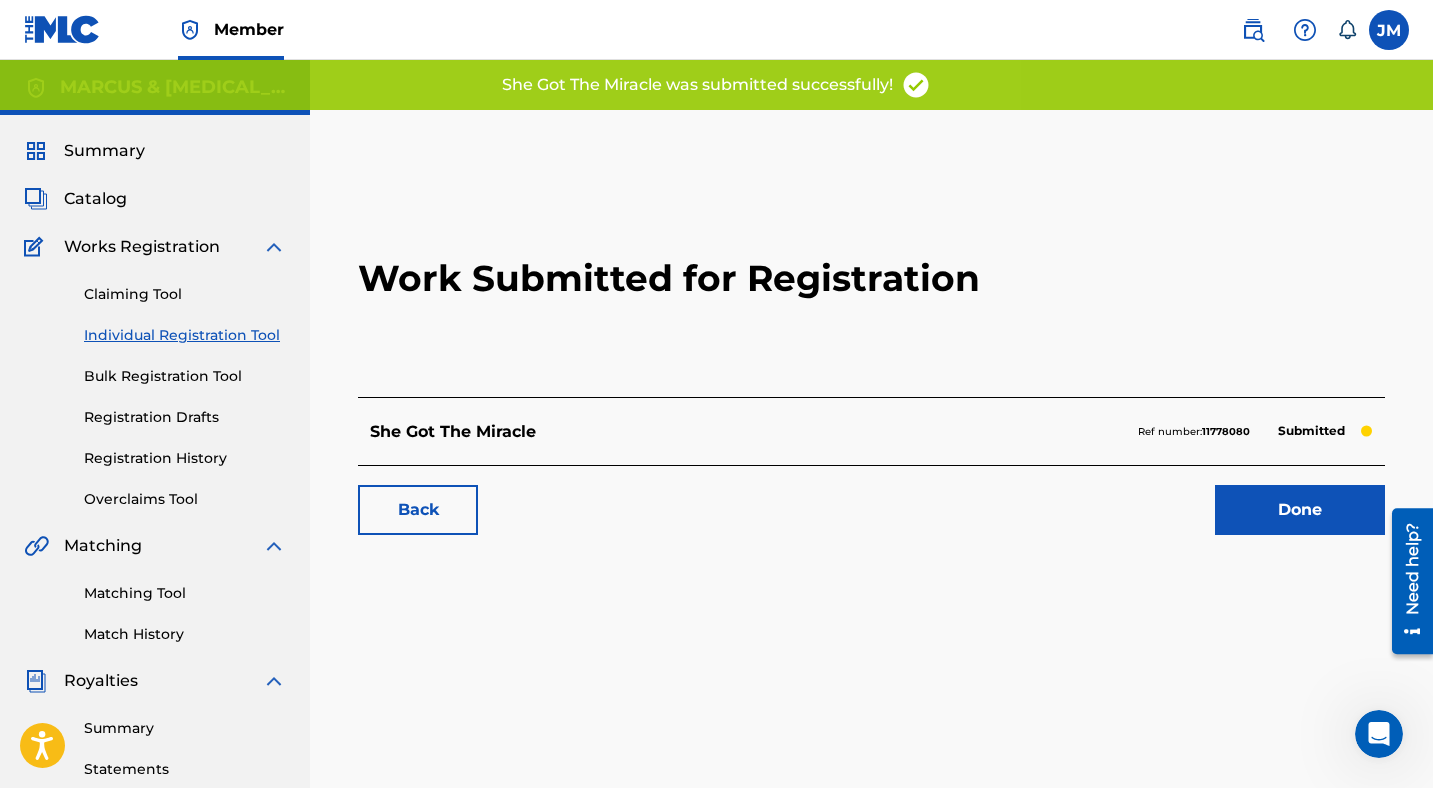 click on "11778080" at bounding box center [1226, 431] 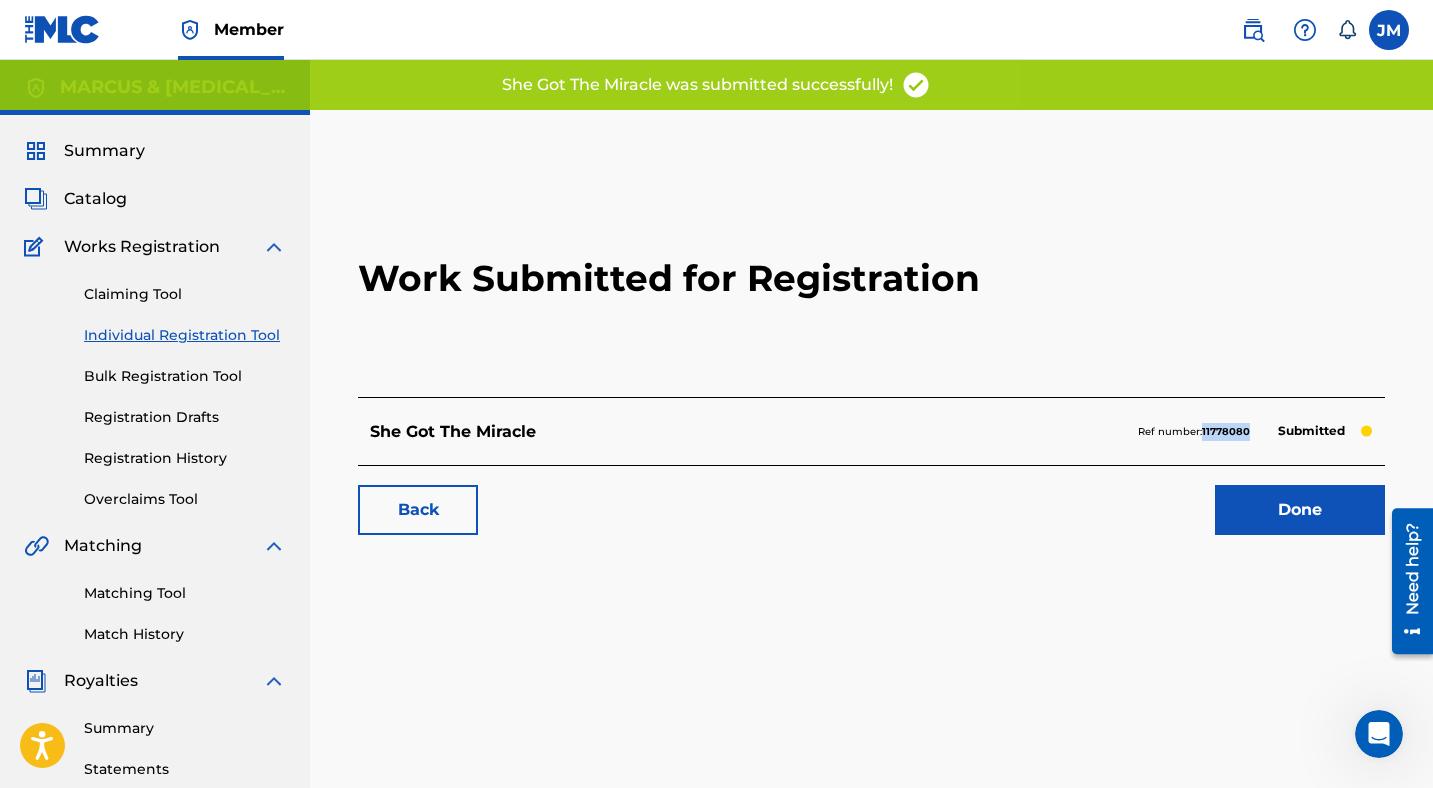click on "11778080" at bounding box center (1226, 431) 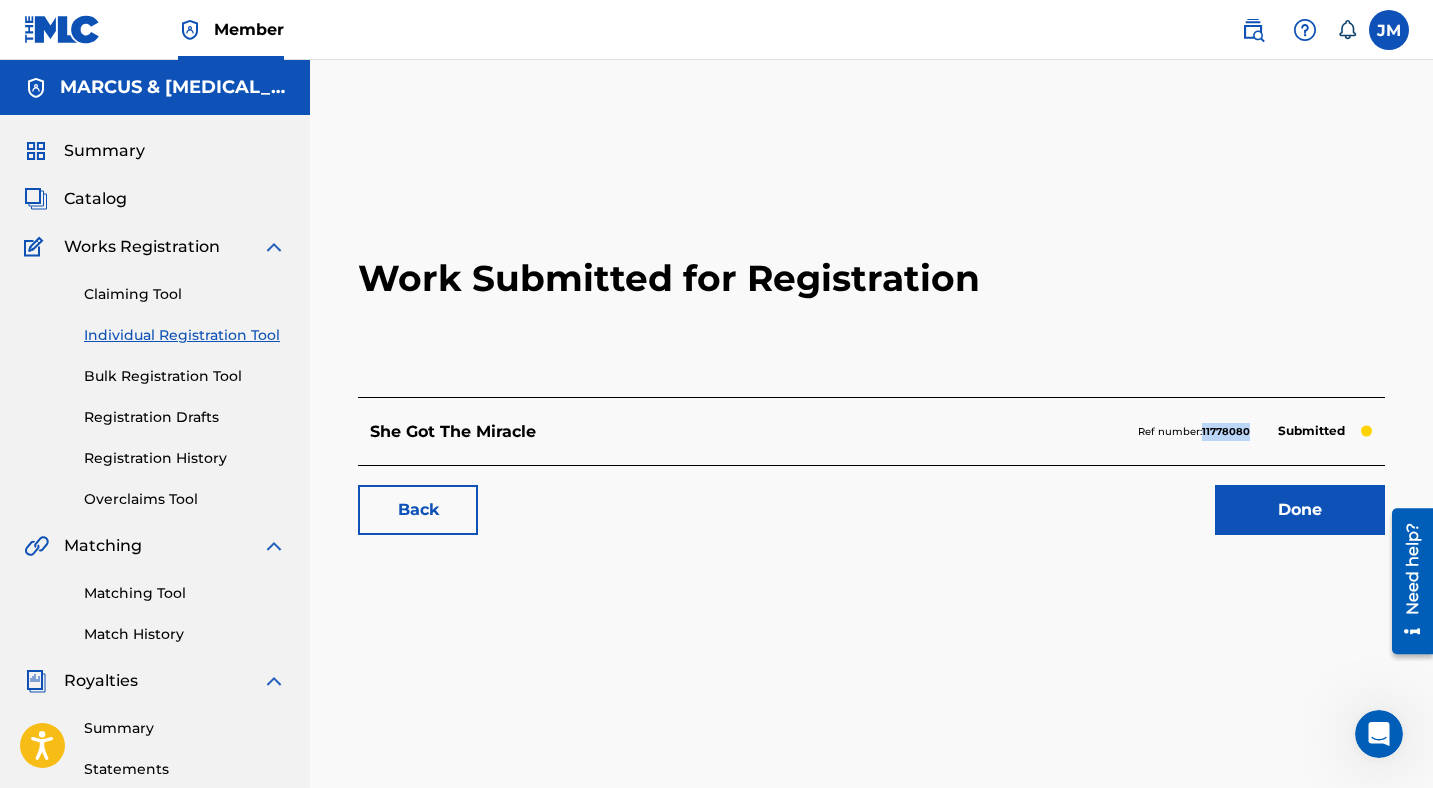 click on "Done" at bounding box center [1300, 510] 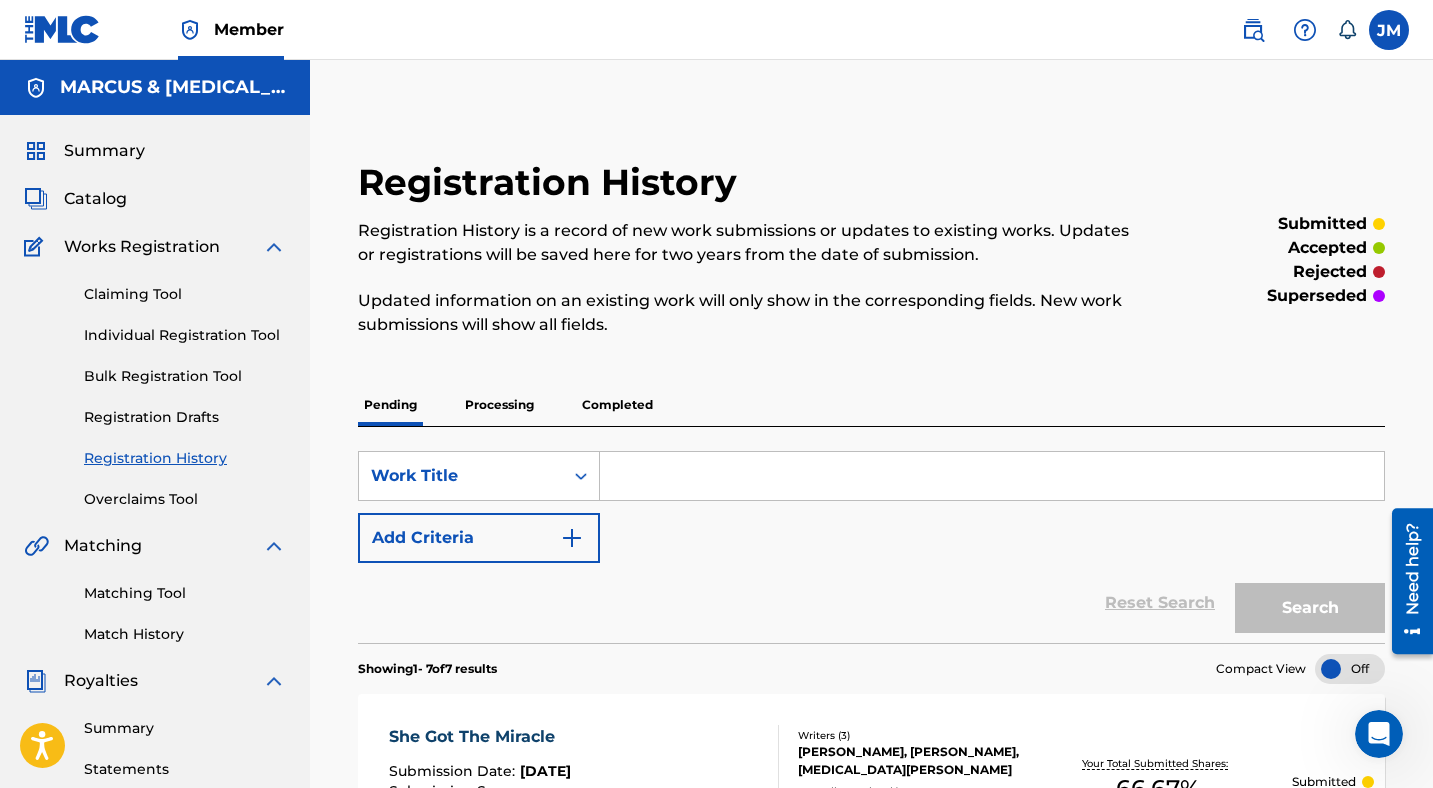 click on "Individual Registration Tool" at bounding box center (185, 335) 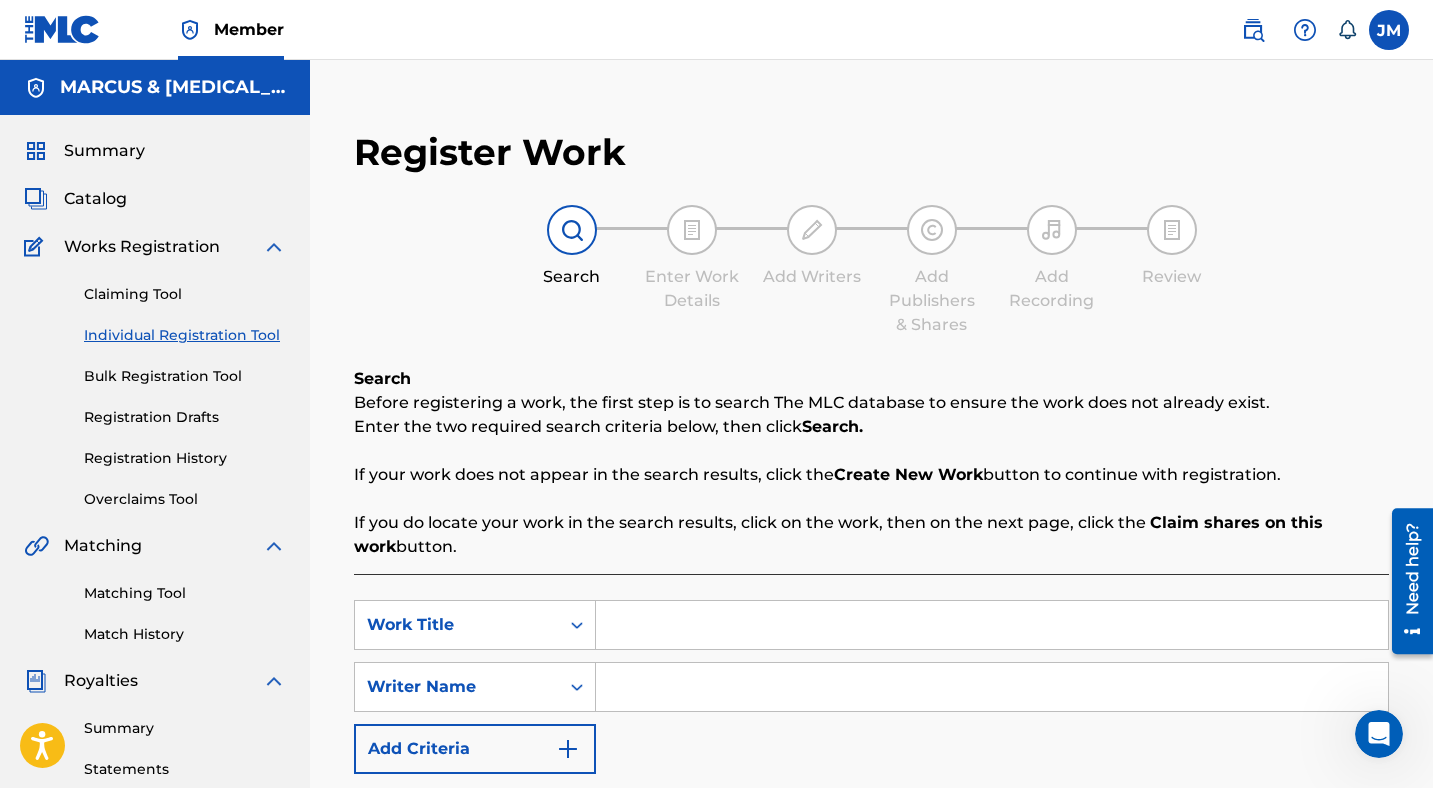 click at bounding box center (992, 625) 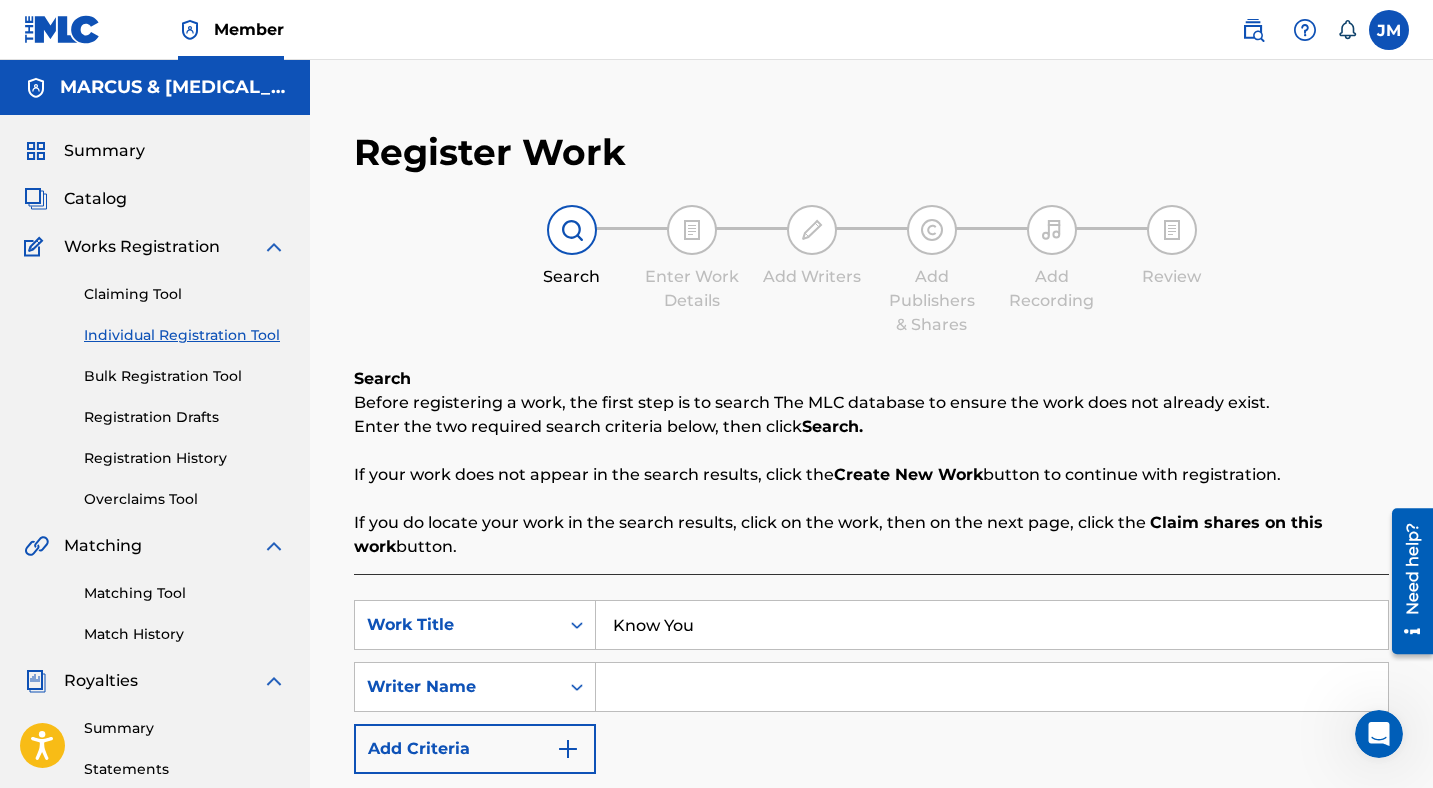 type on "Know You" 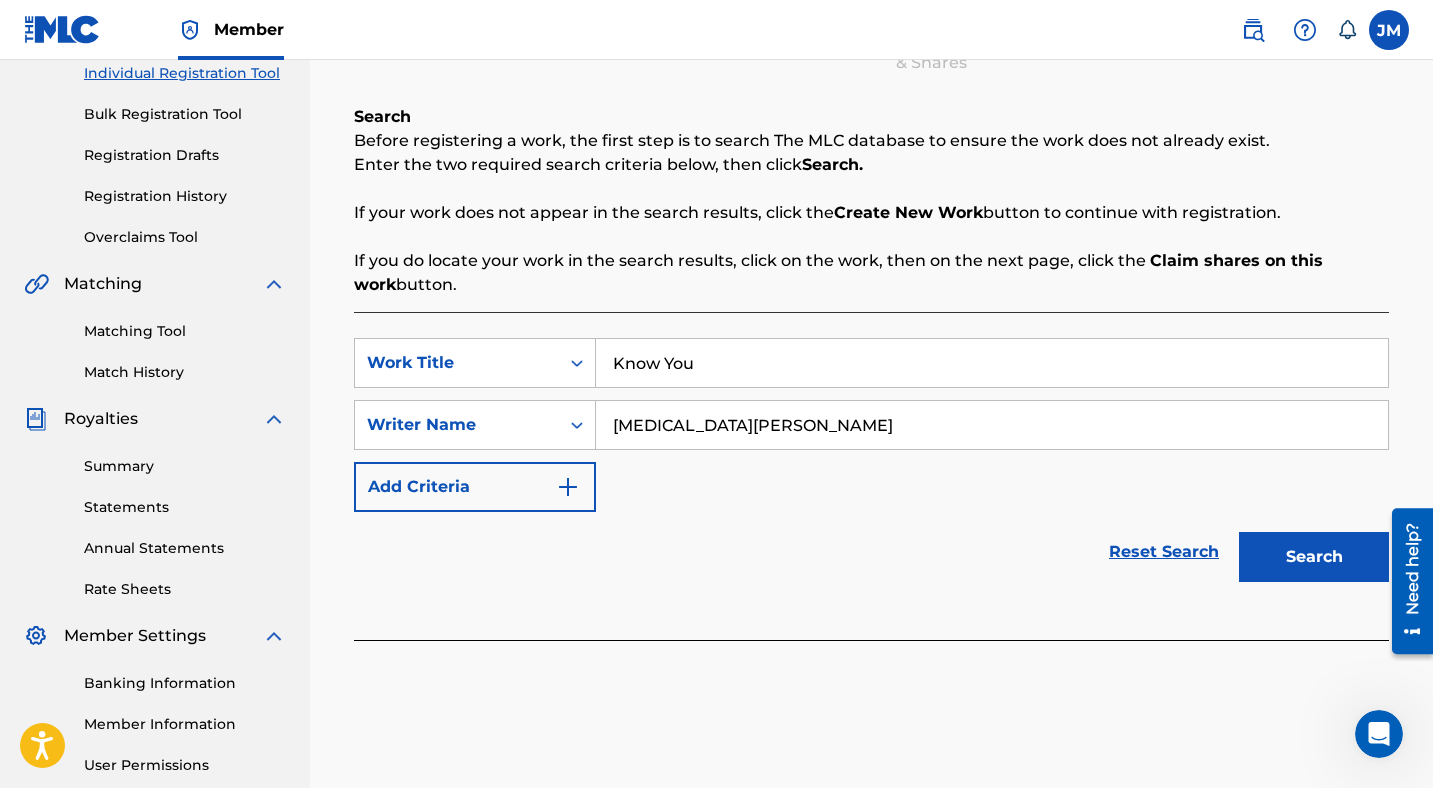 scroll, scrollTop: 274, scrollLeft: 0, axis: vertical 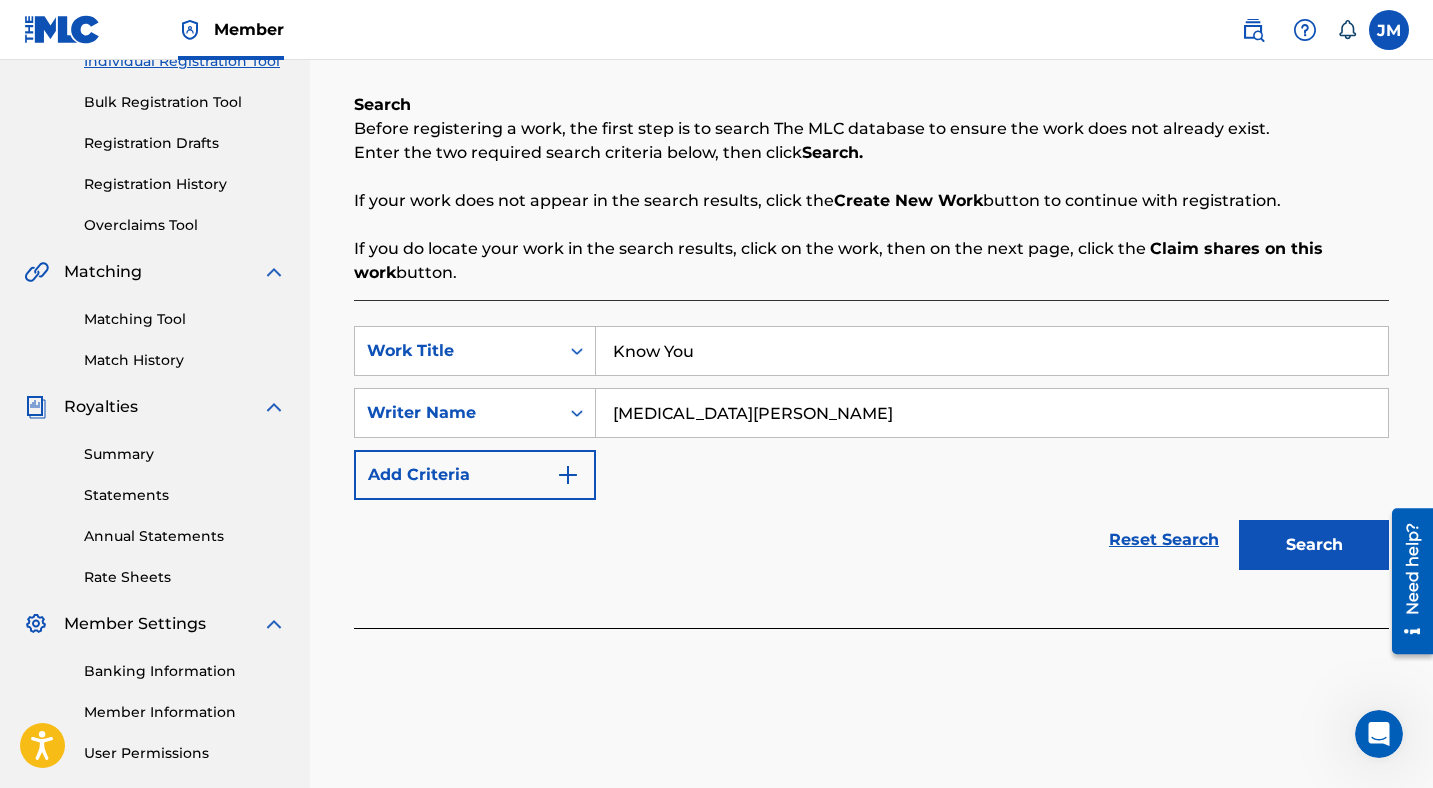 click on "Search" at bounding box center [1314, 545] 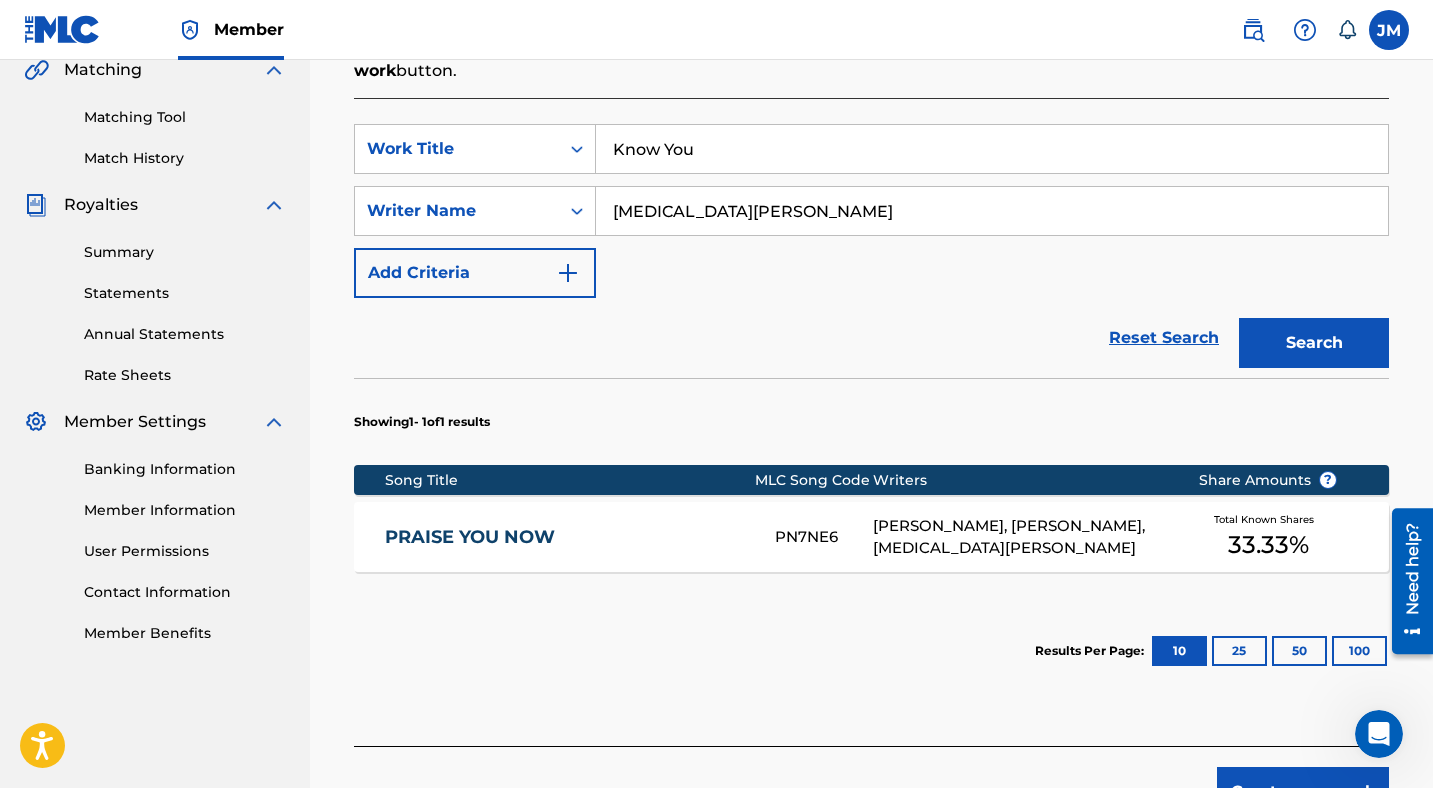 scroll, scrollTop: 479, scrollLeft: 0, axis: vertical 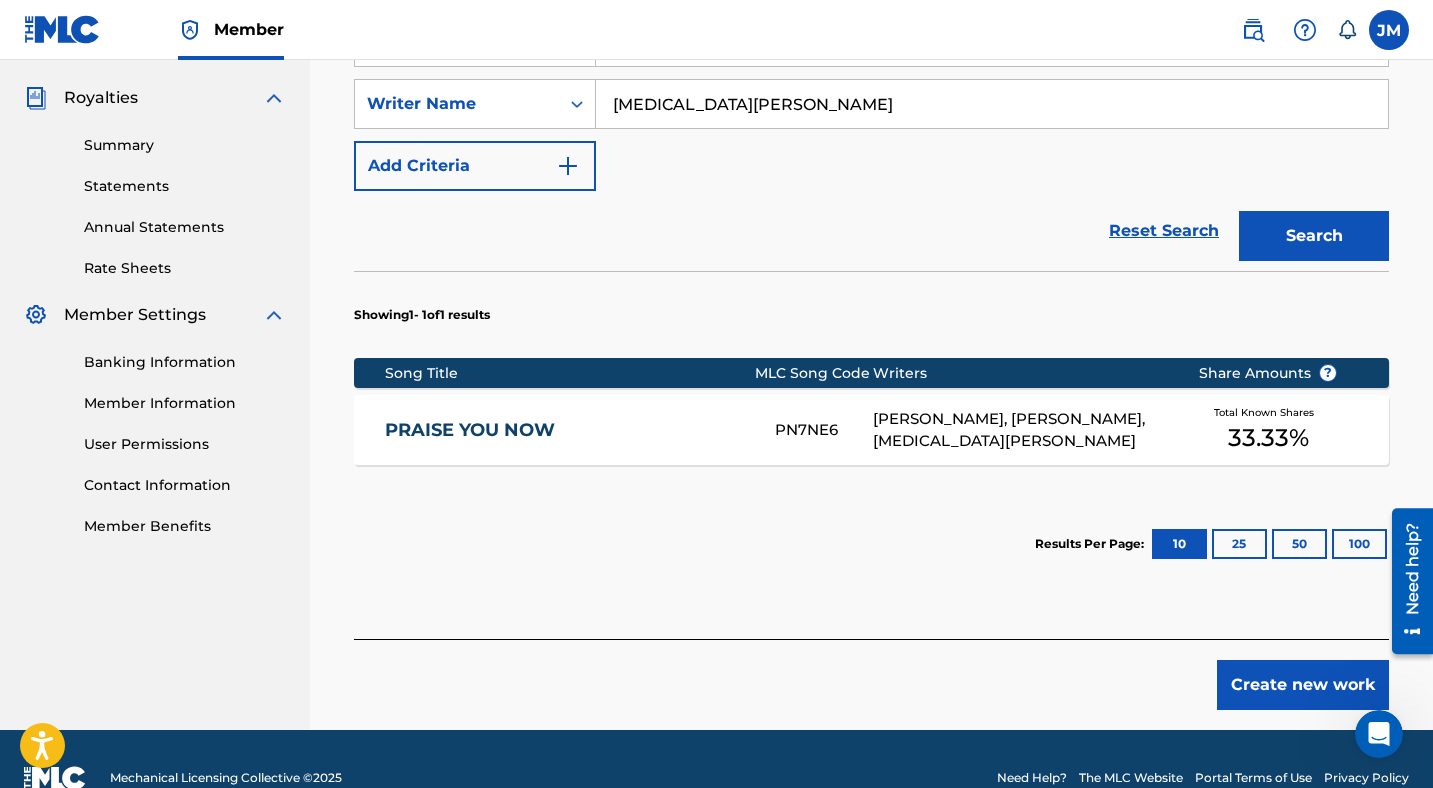 click on "Create new work" at bounding box center (1303, 685) 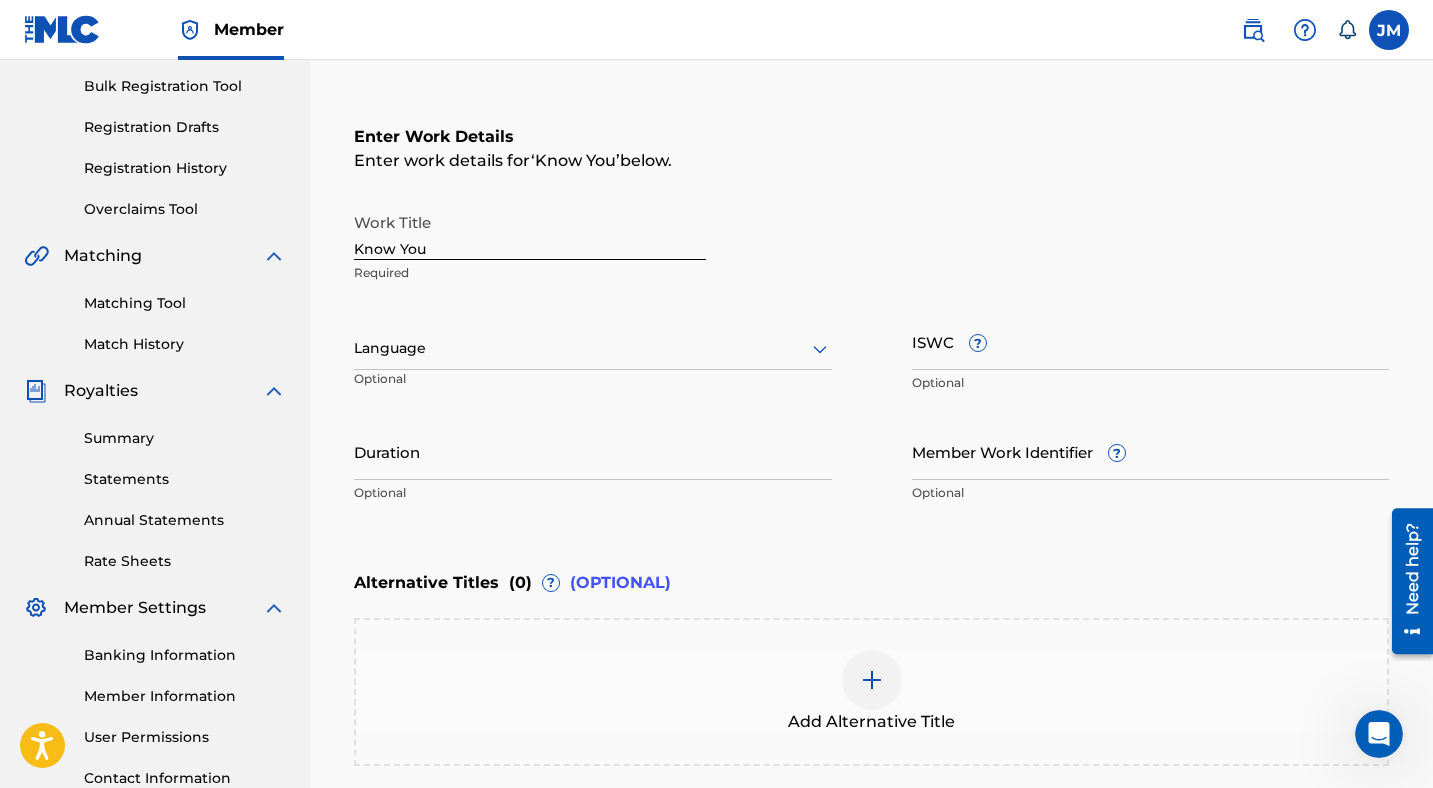 scroll, scrollTop: 280, scrollLeft: 0, axis: vertical 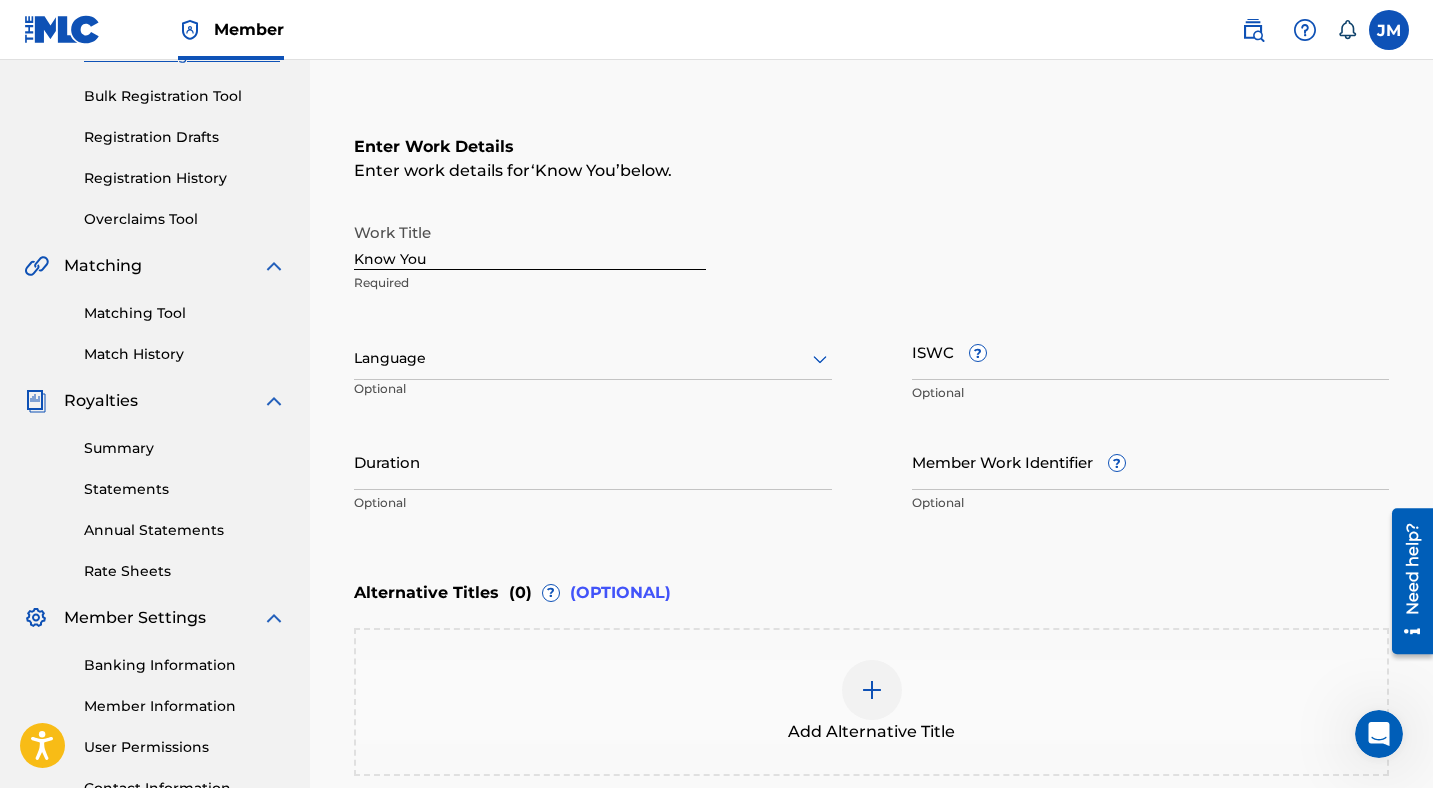 click at bounding box center (593, 358) 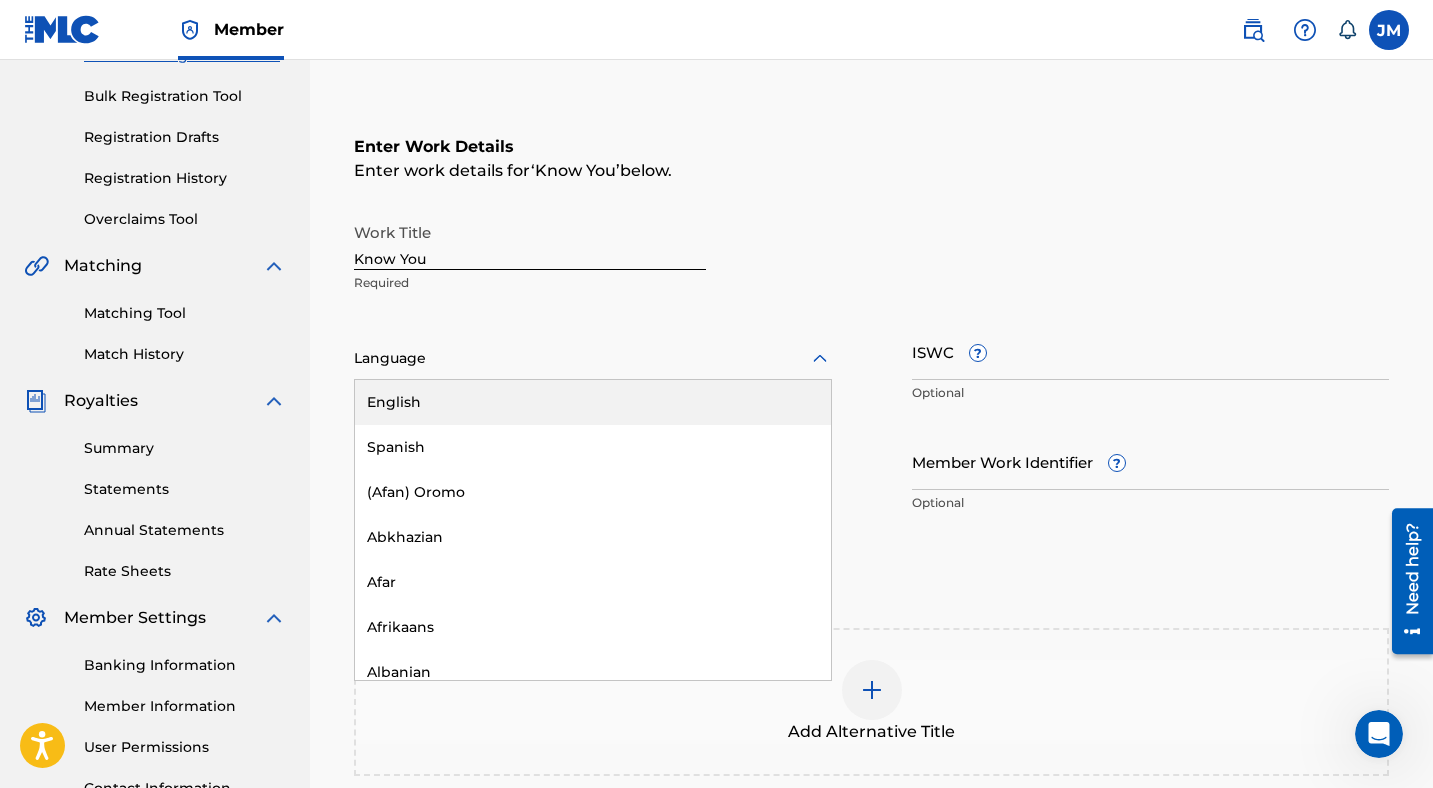 click on "English" at bounding box center (593, 402) 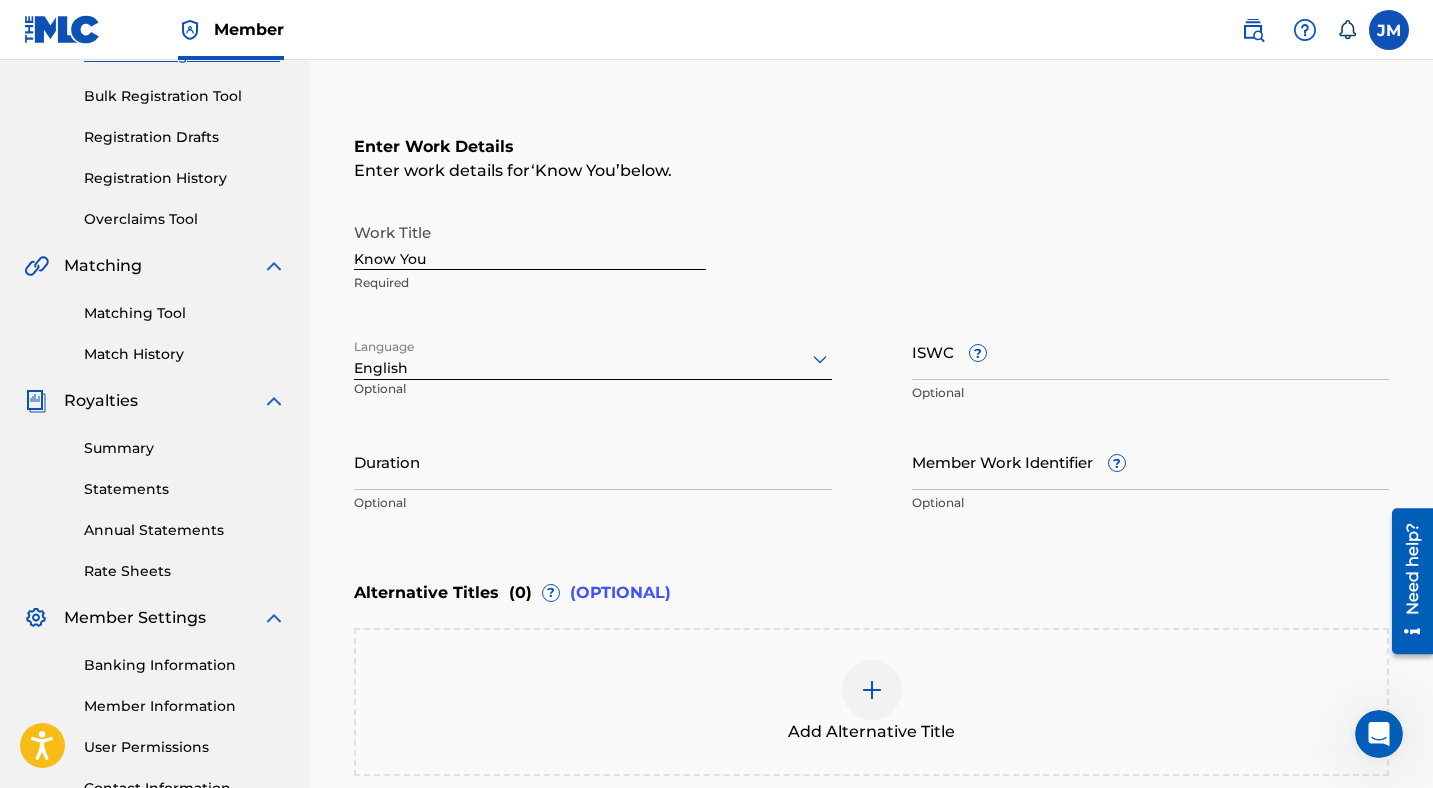 click on "ISWC   ?" at bounding box center [1151, 351] 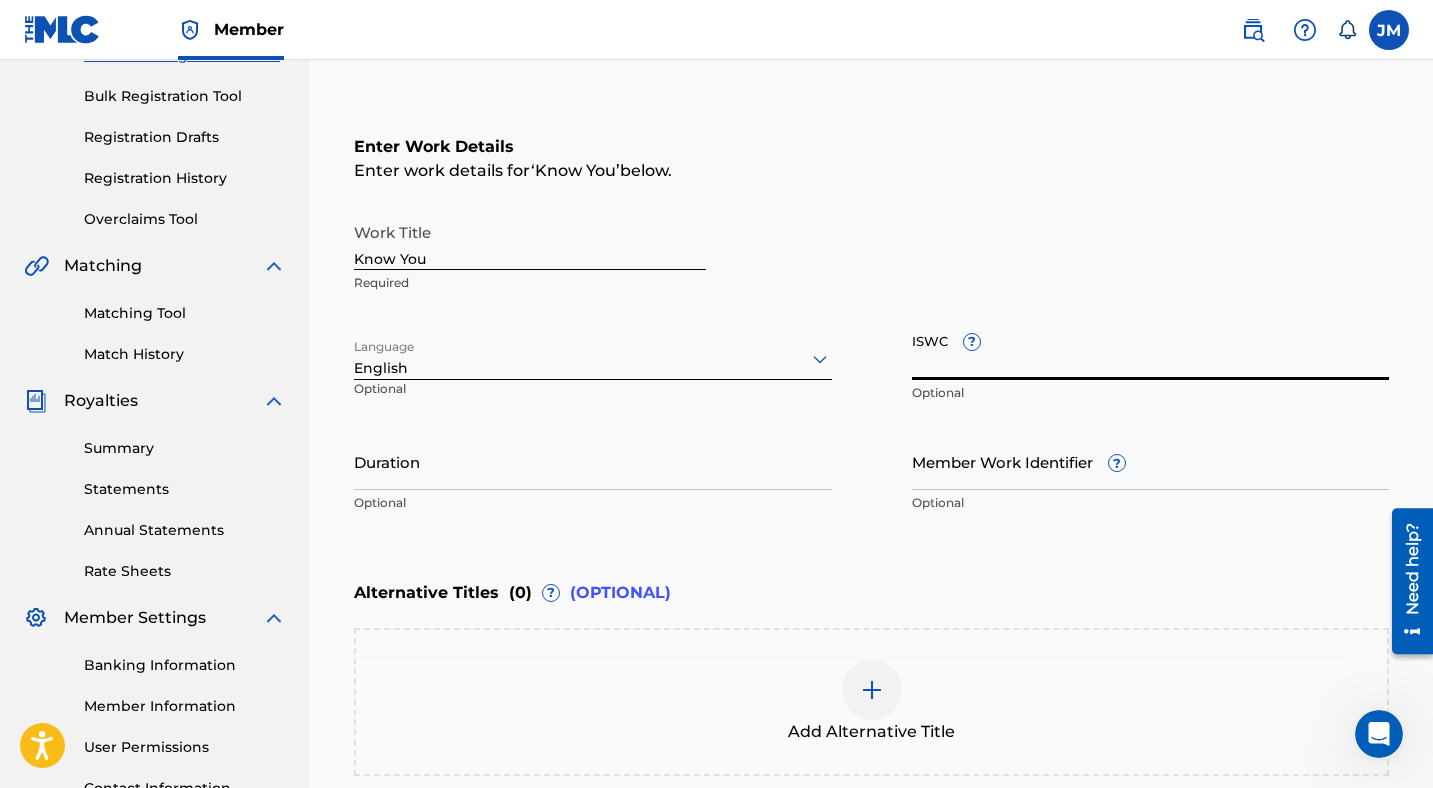 paste on "T3265294024" 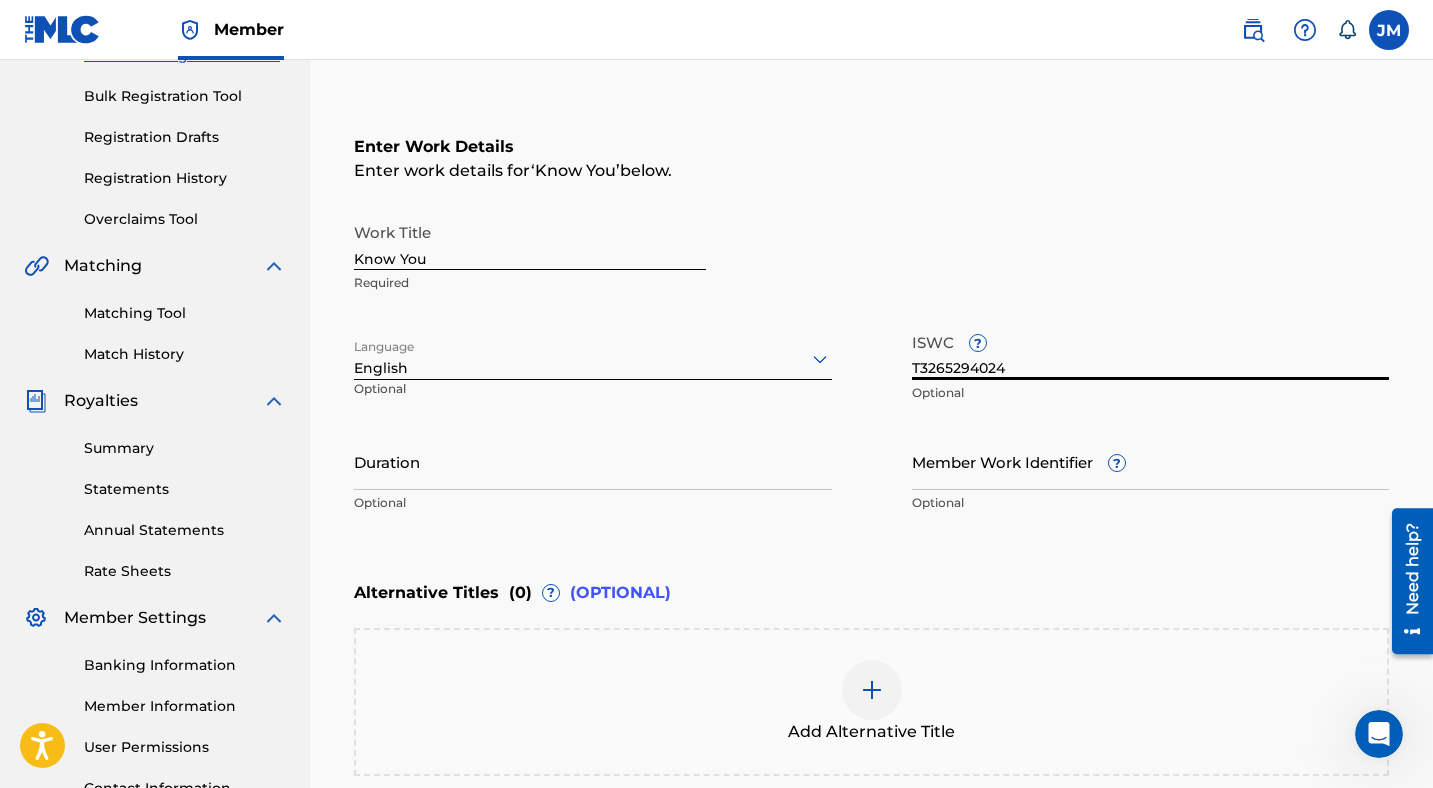 type on "T3265294024" 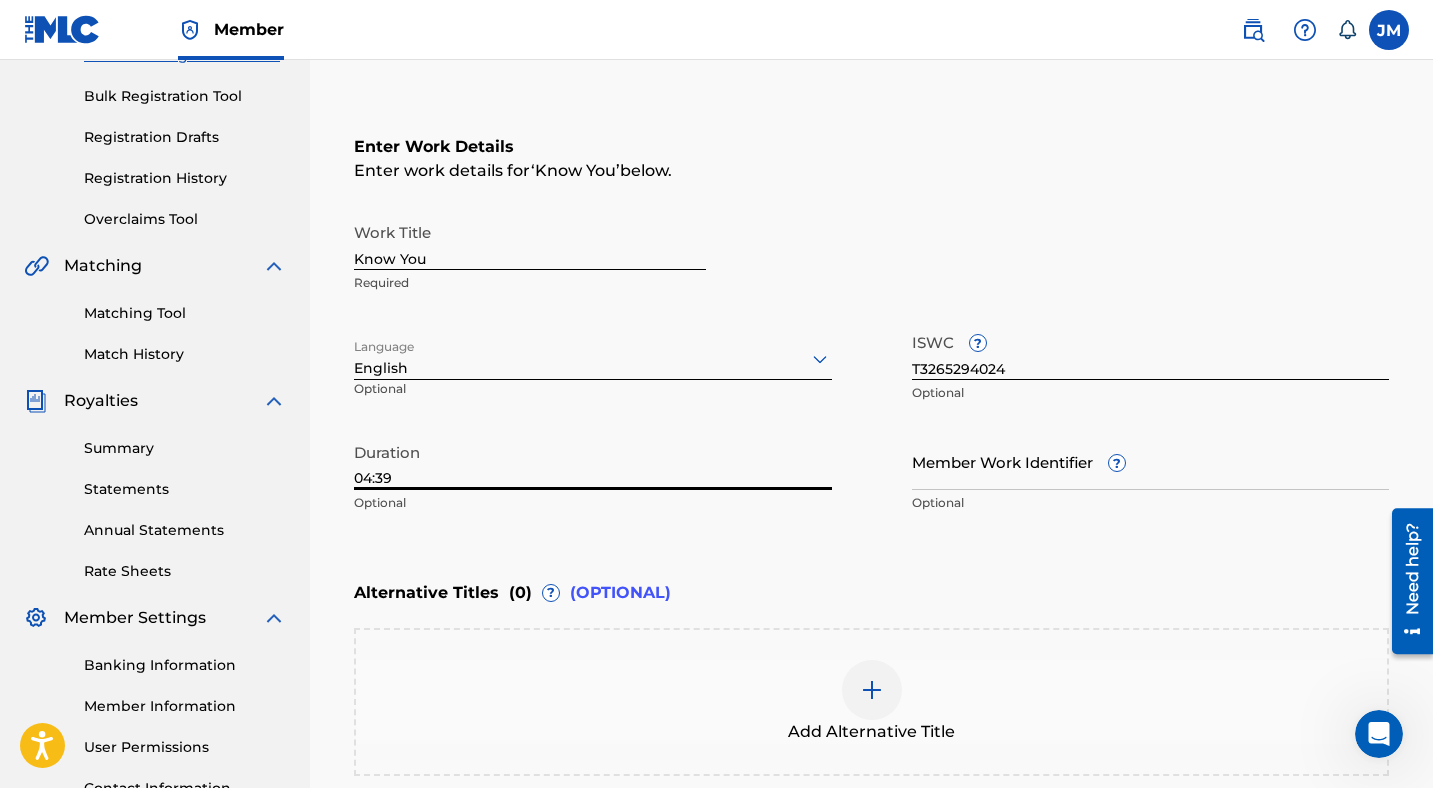 type on "04:39" 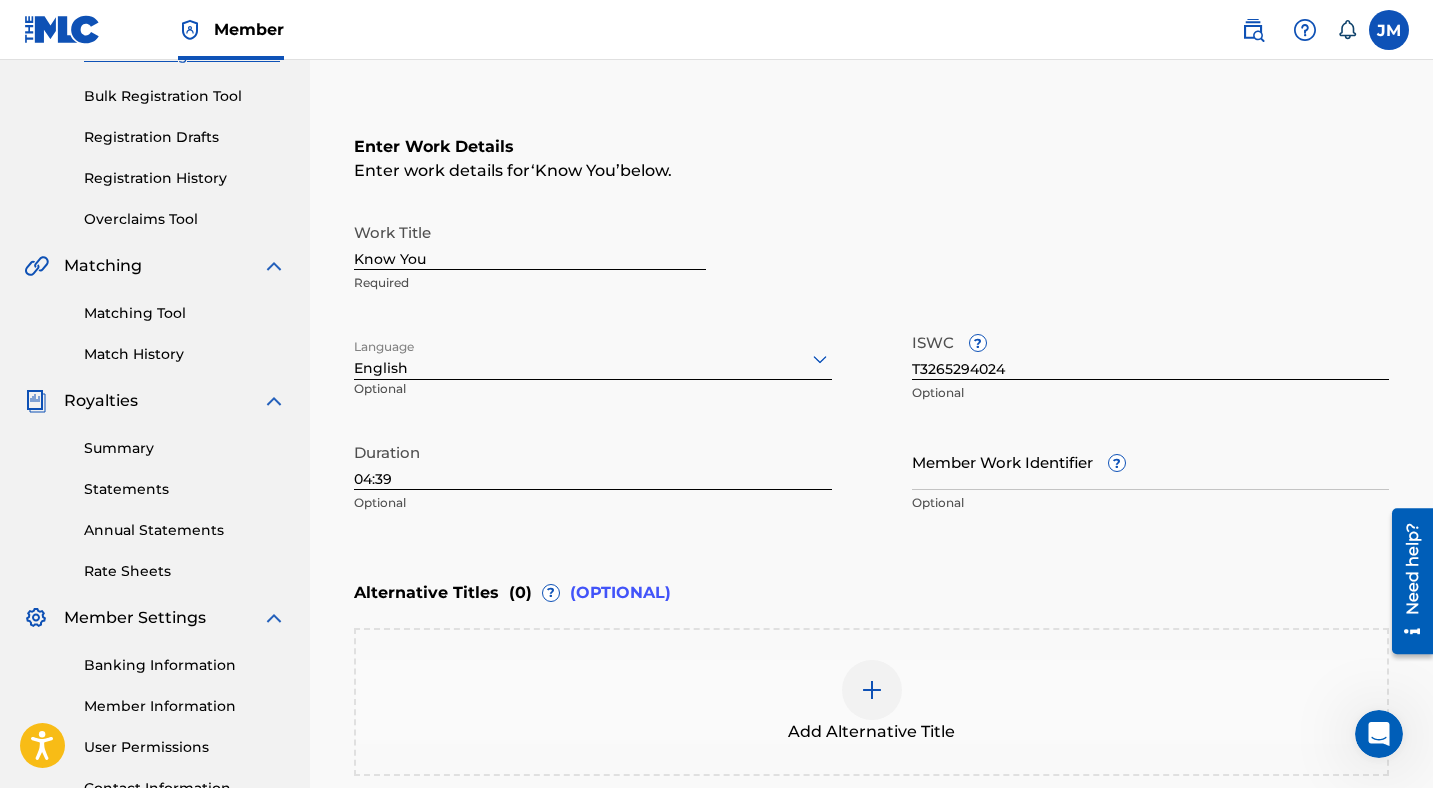 scroll, scrollTop: 504, scrollLeft: 0, axis: vertical 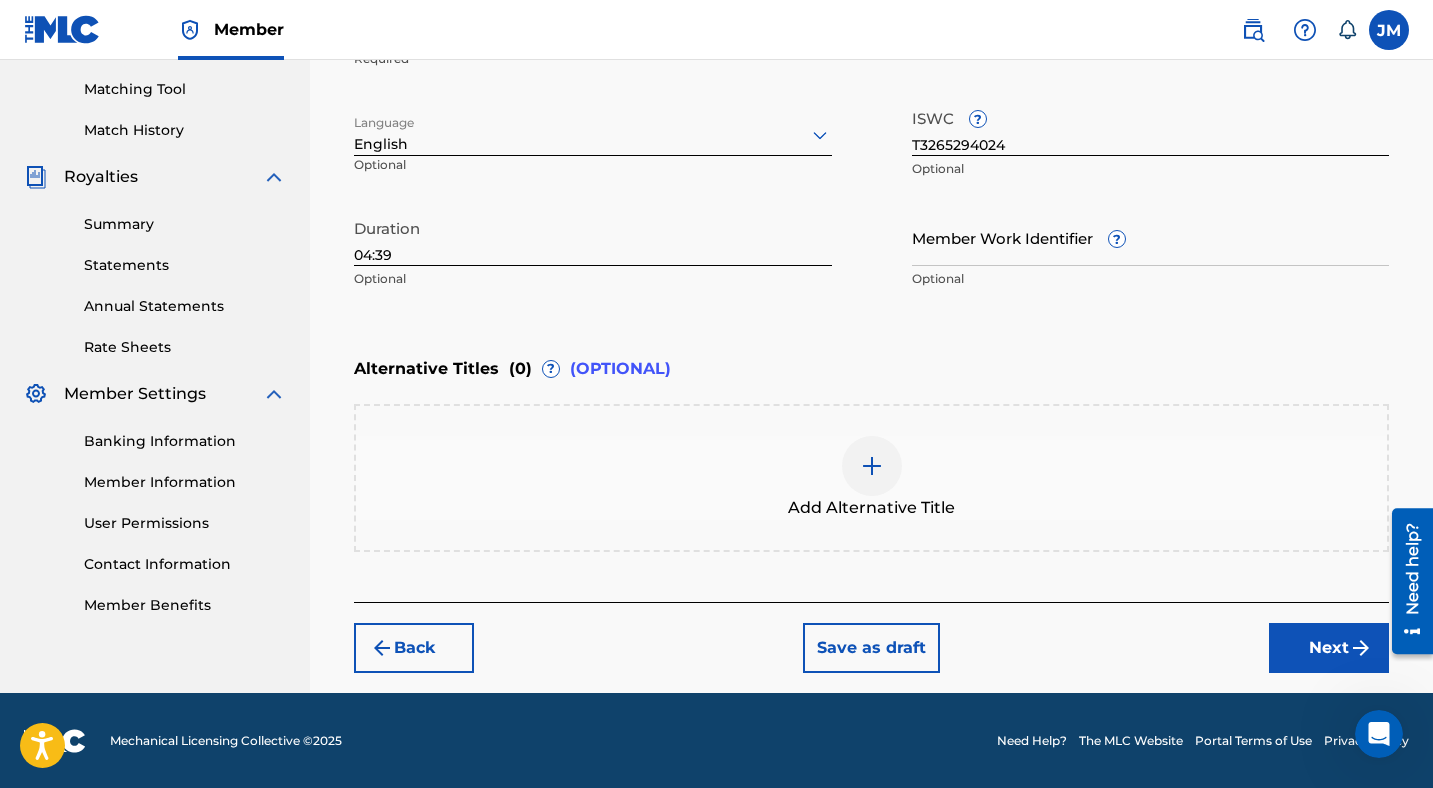 click on "Next" at bounding box center (1329, 648) 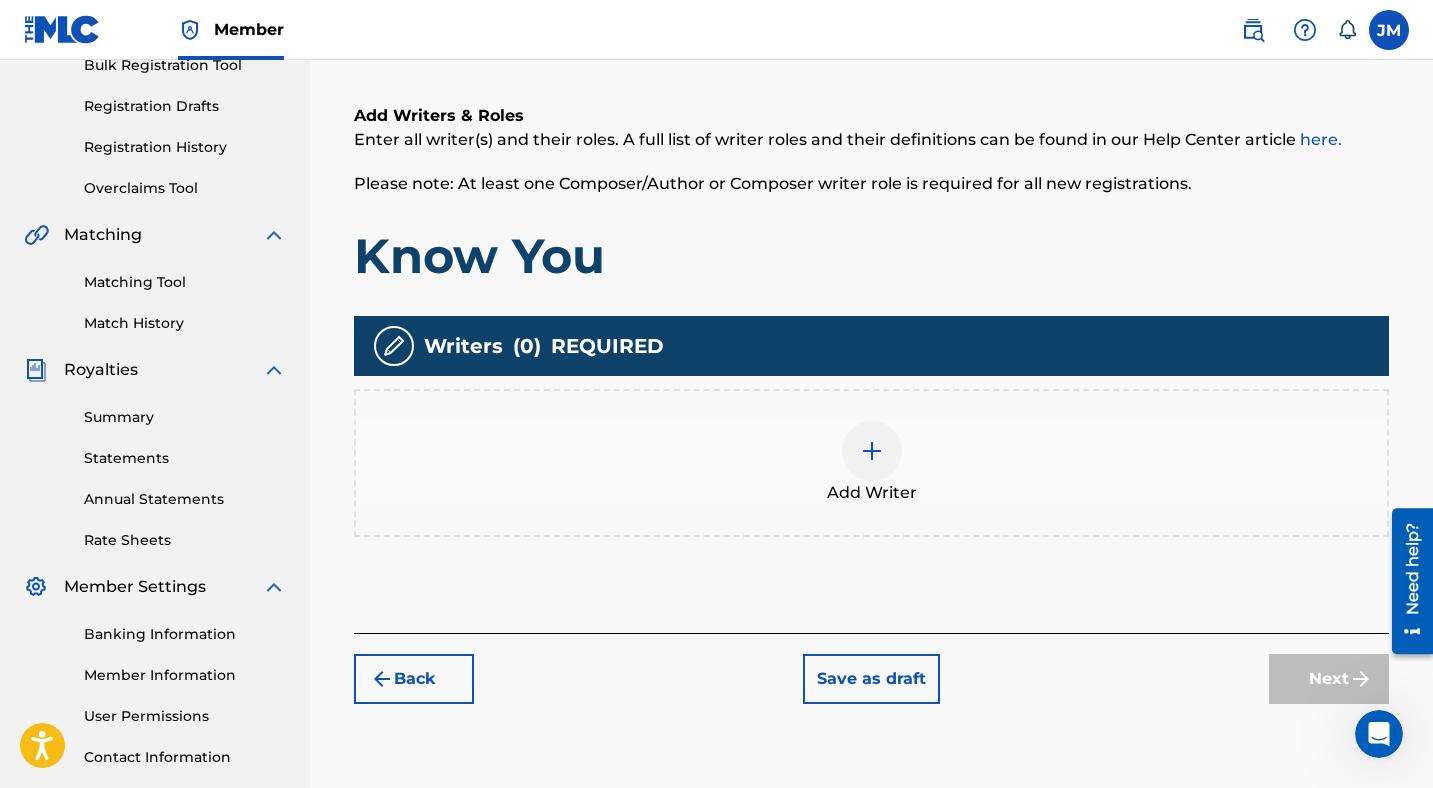 scroll, scrollTop: 365, scrollLeft: 0, axis: vertical 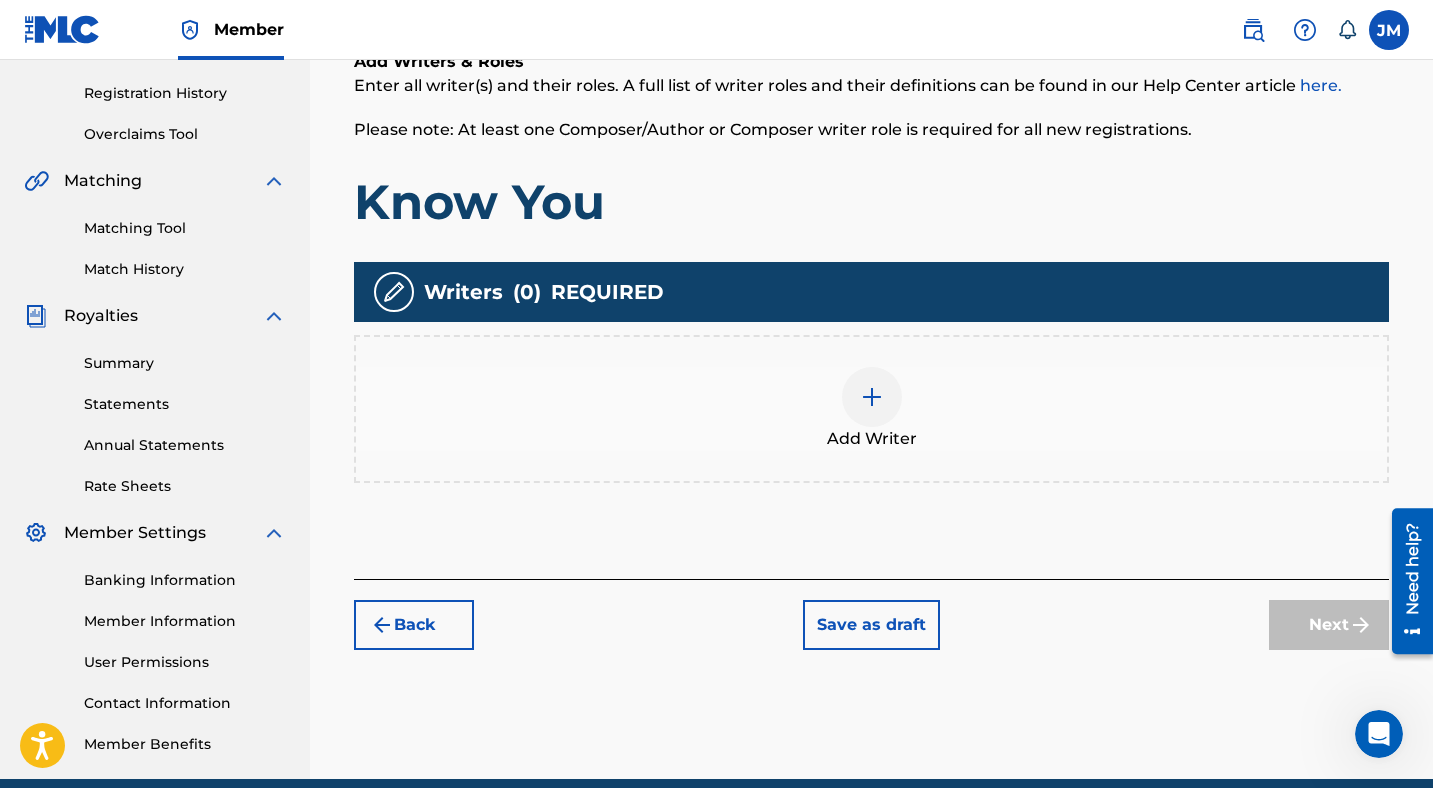 click at bounding box center [872, 397] 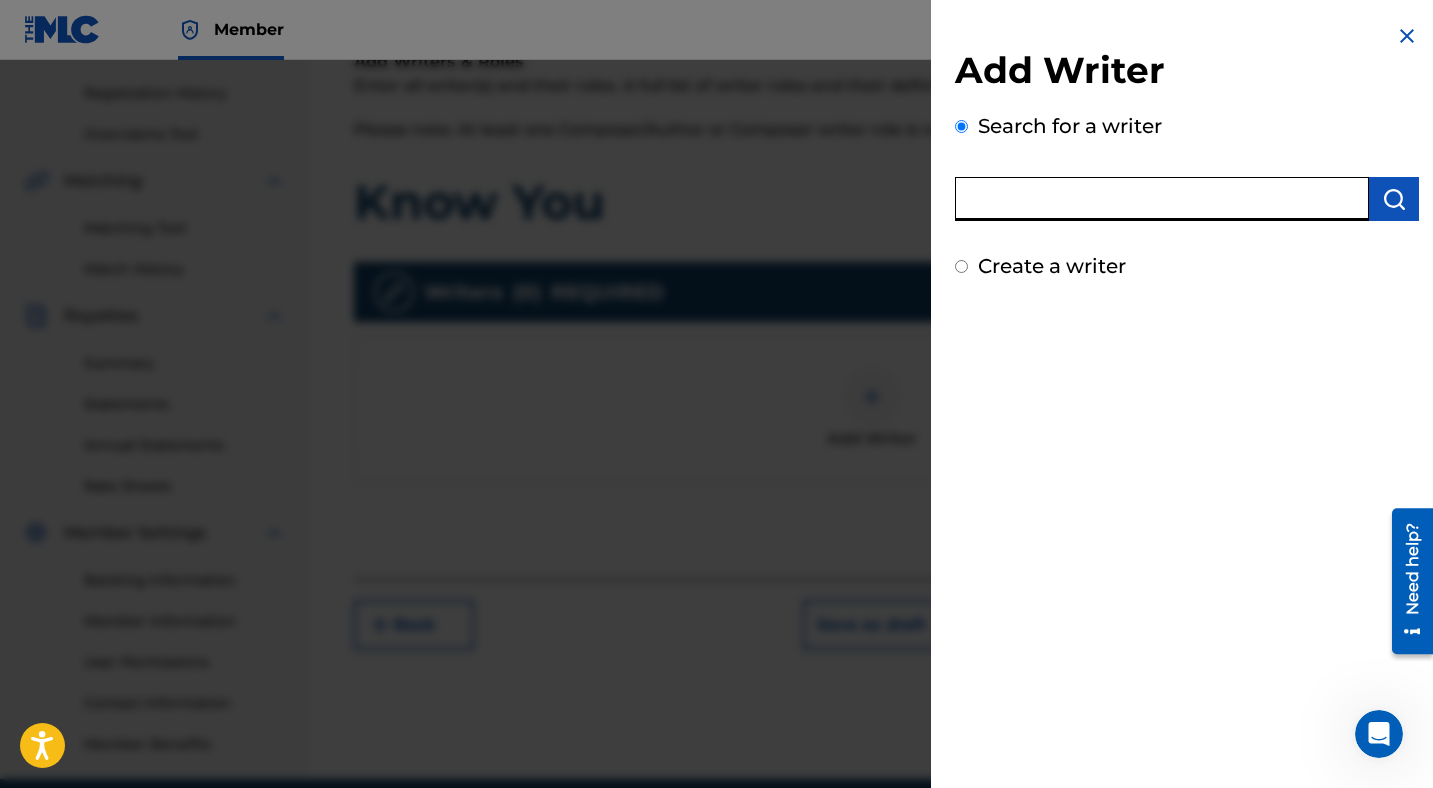 click at bounding box center [1162, 199] 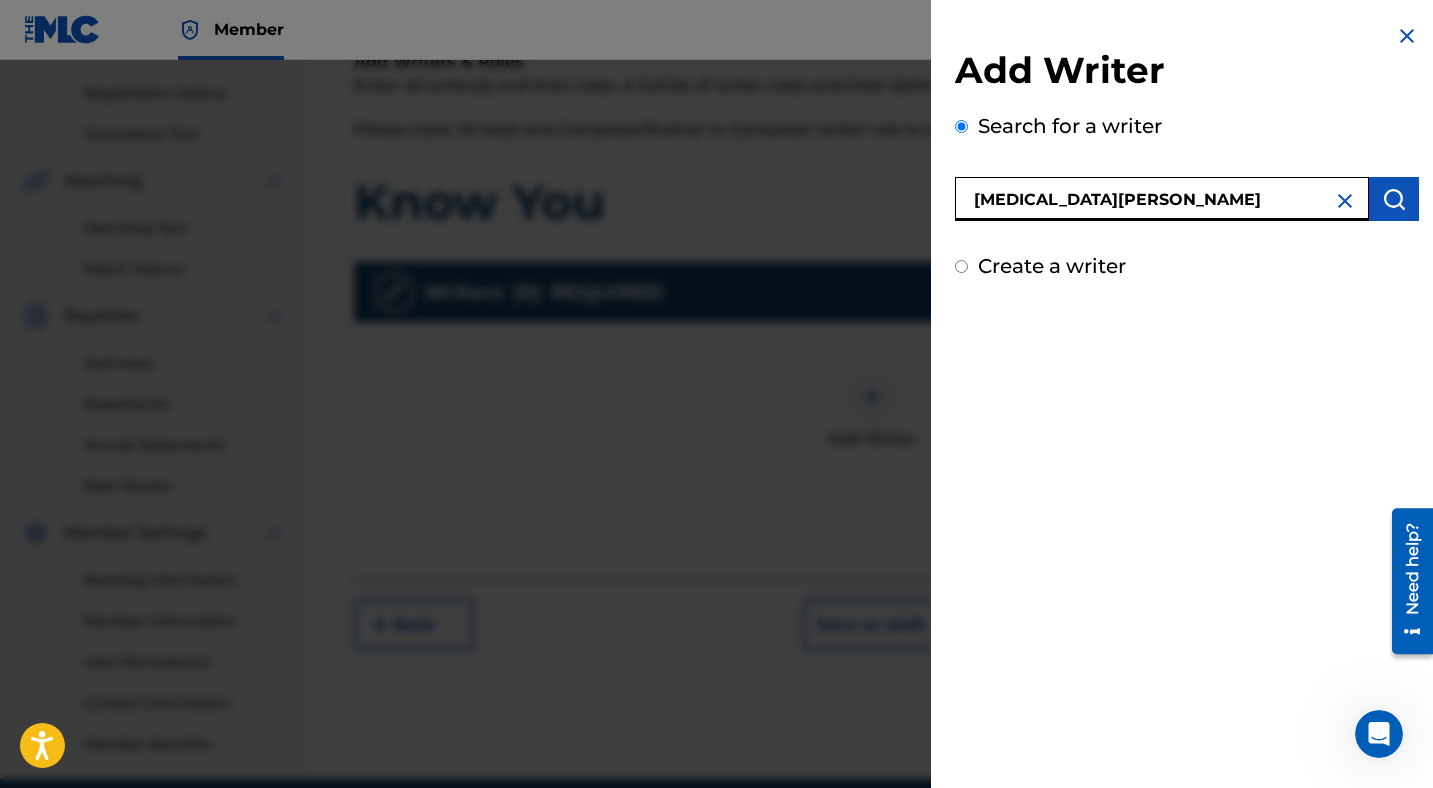 type on "[MEDICAL_DATA][PERSON_NAME]" 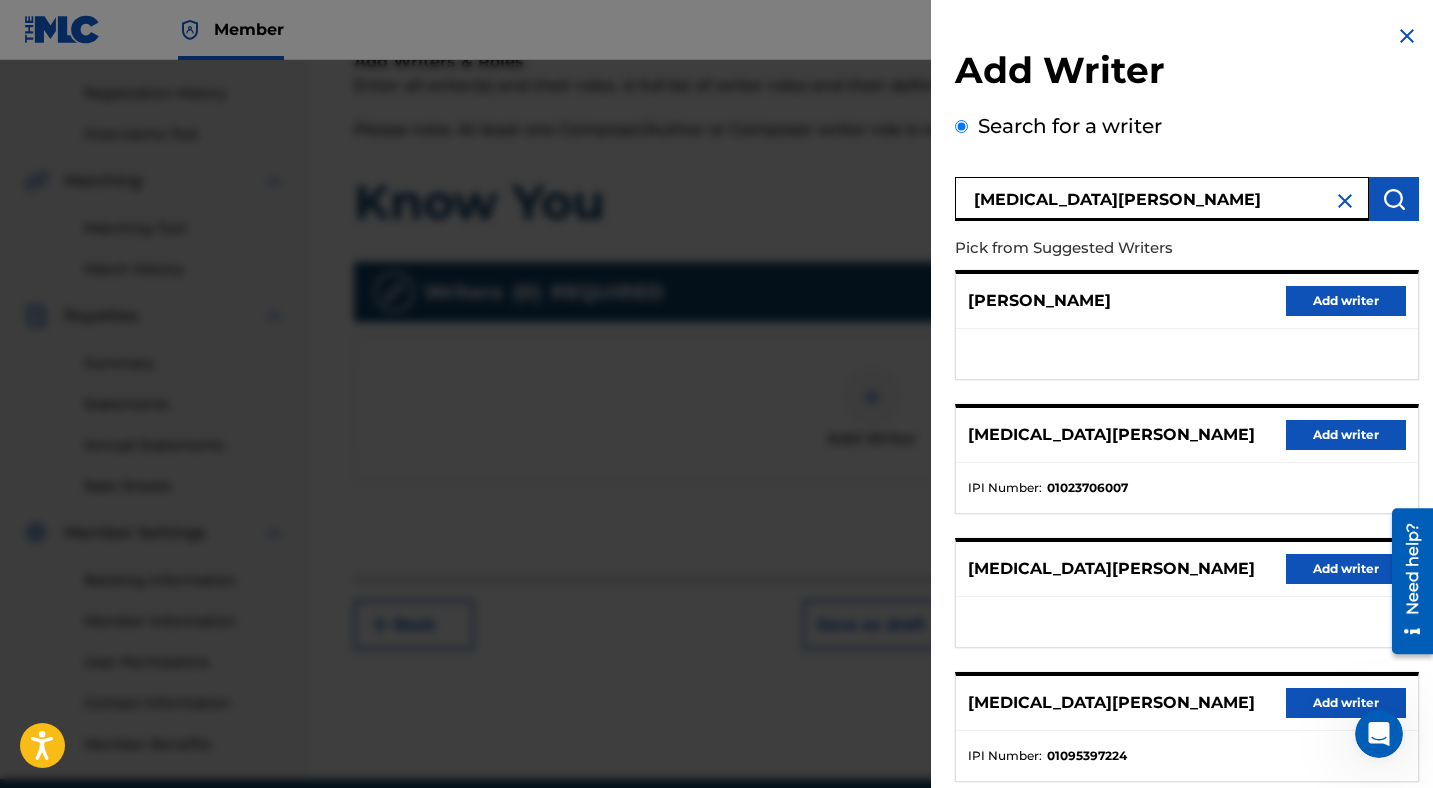 click on "Add writer" at bounding box center (1346, 435) 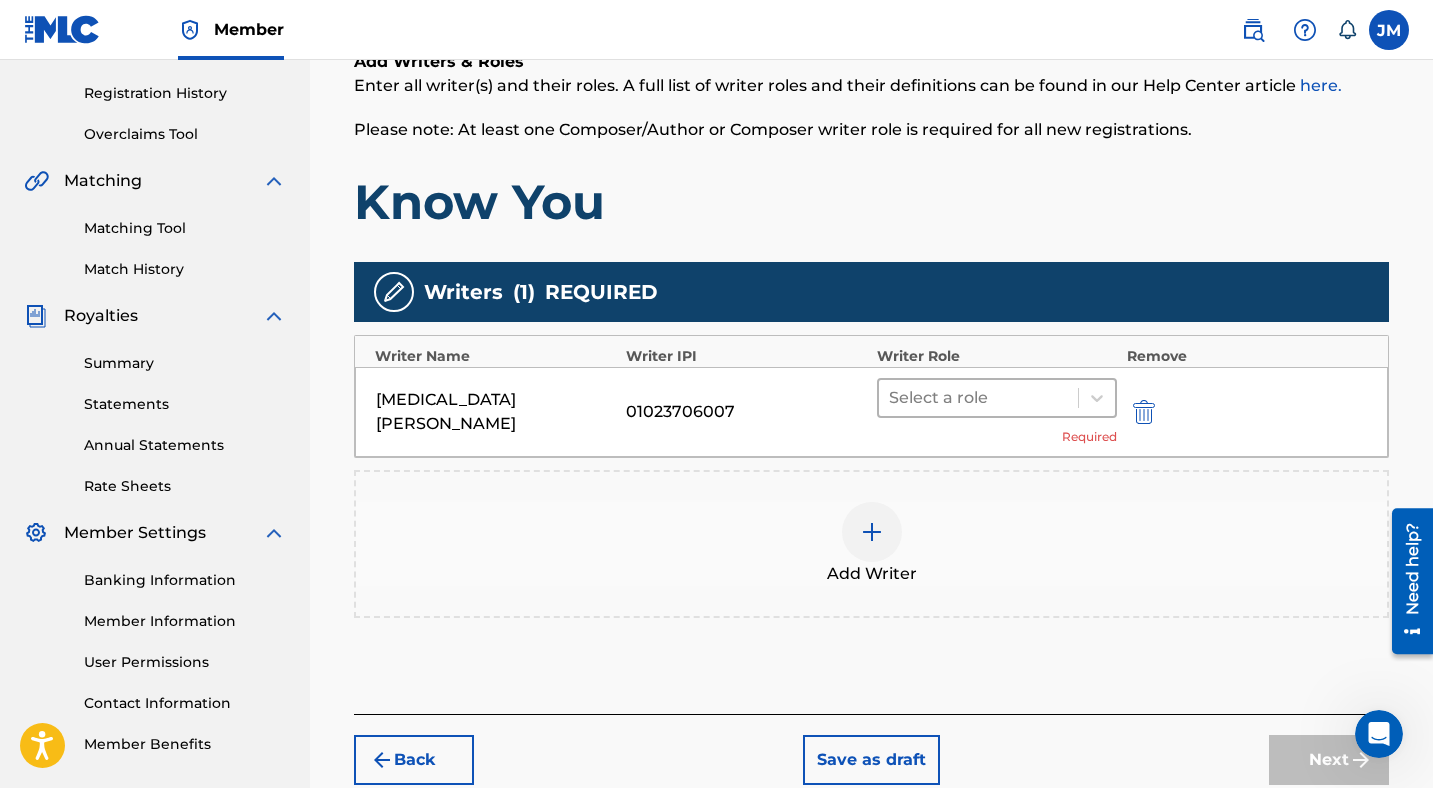 click at bounding box center (978, 398) 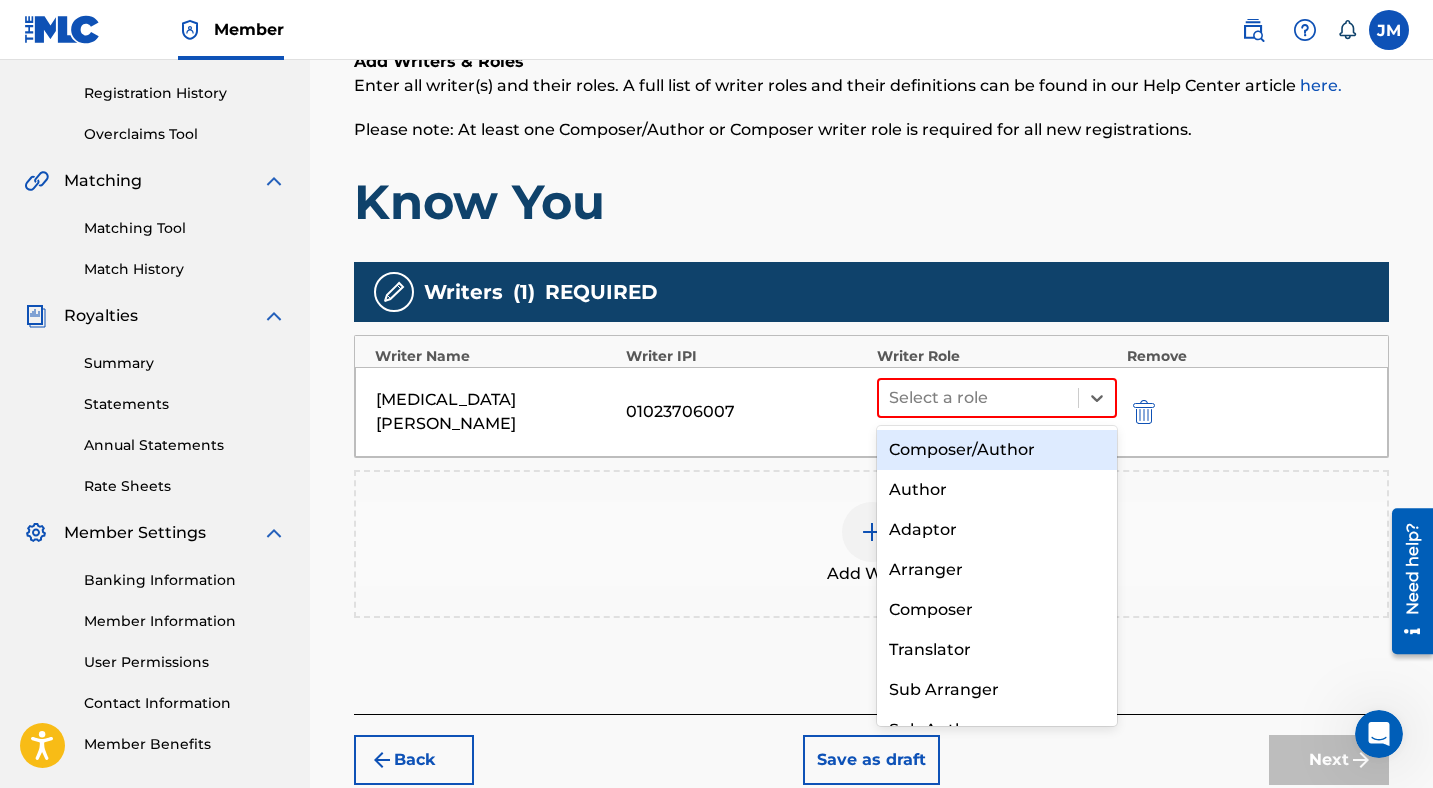 click on "Composer/Author" at bounding box center (997, 450) 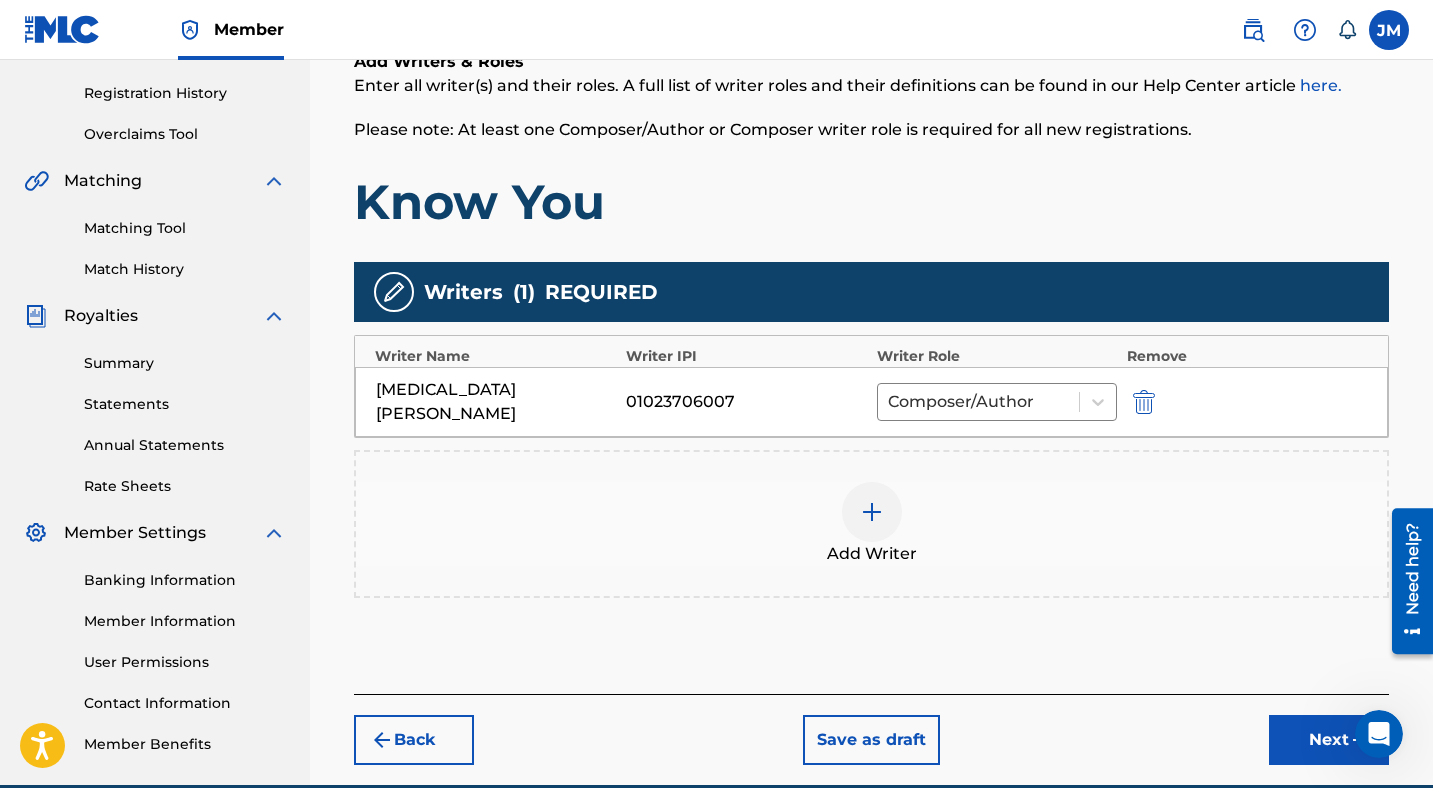 click at bounding box center [872, 512] 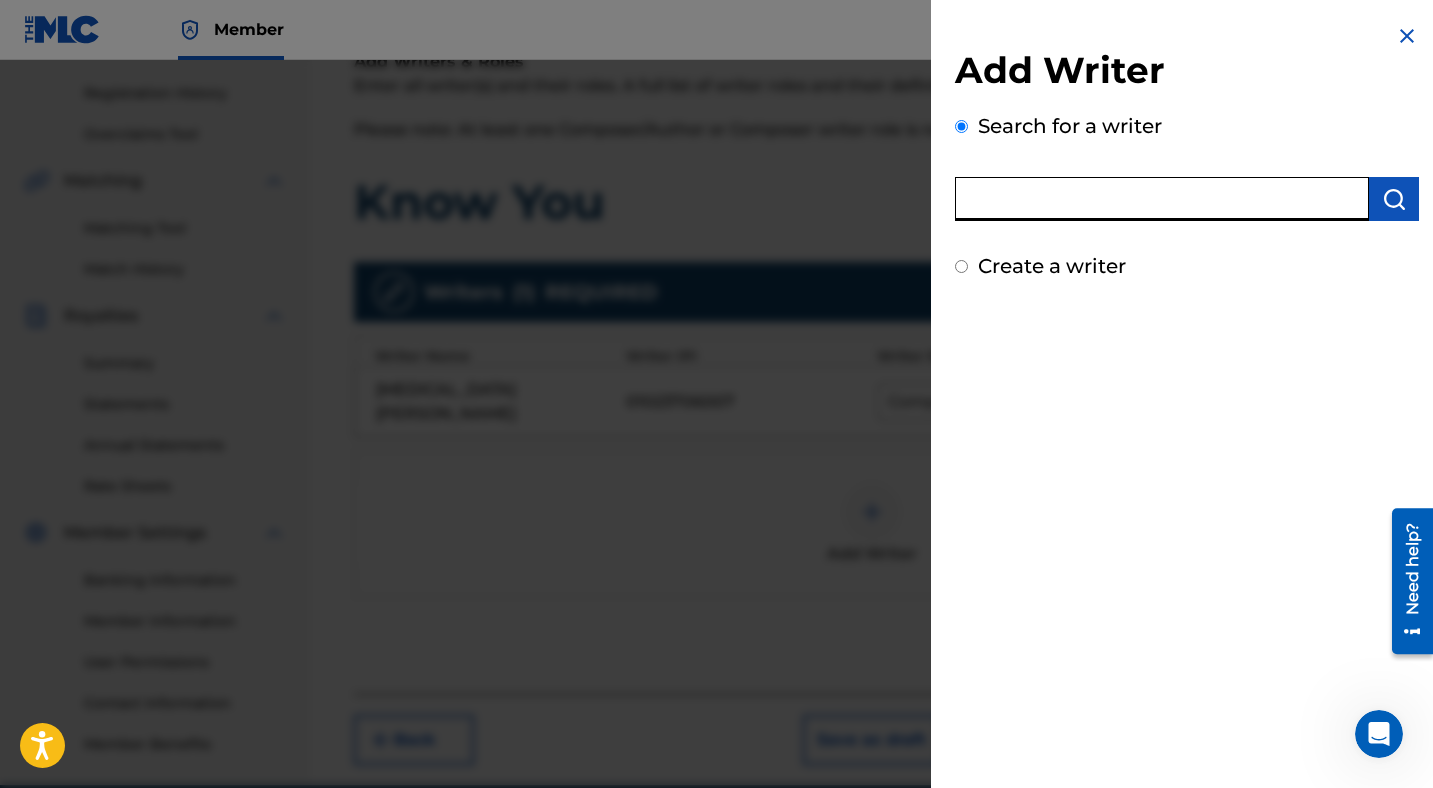 click at bounding box center (1162, 199) 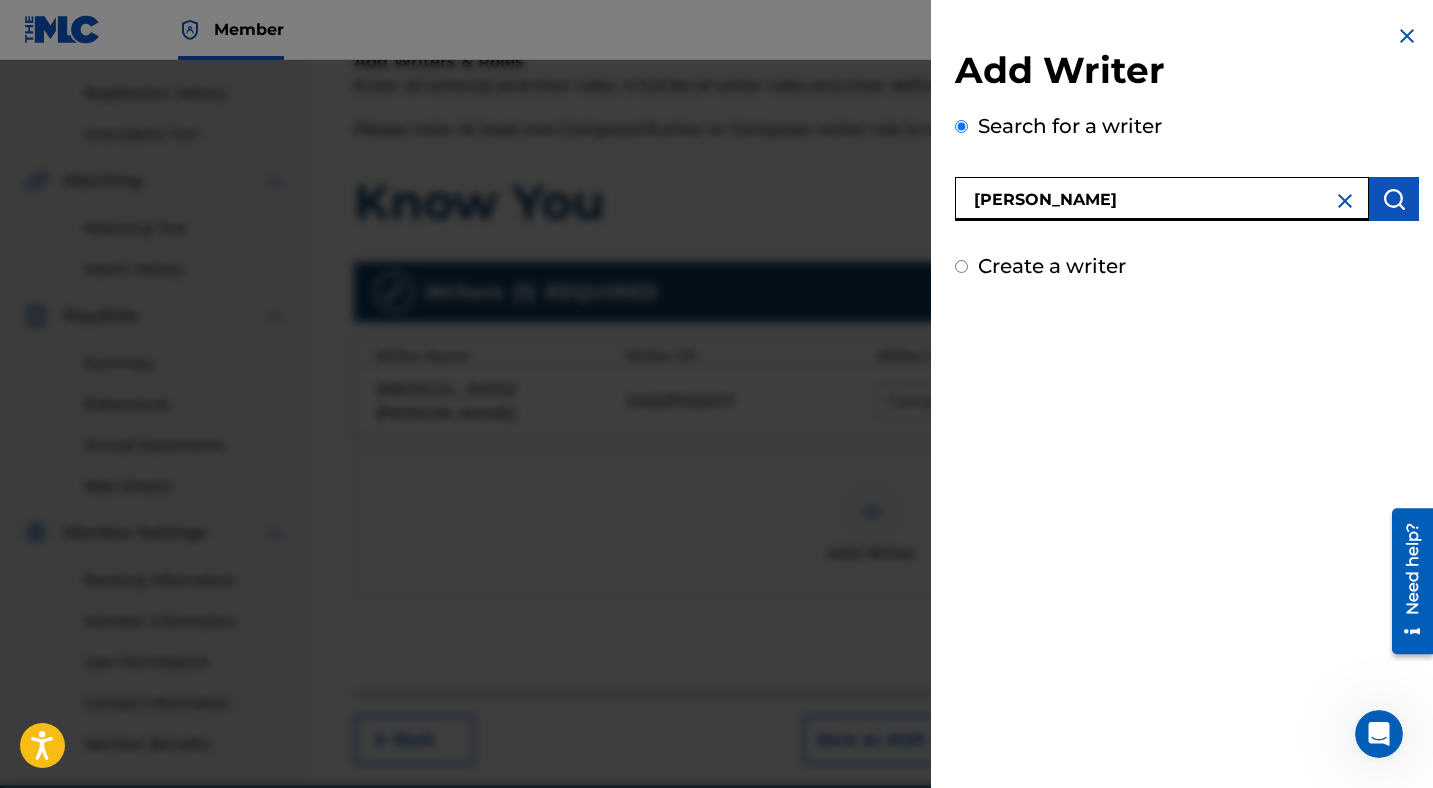 type on "[PERSON_NAME]" 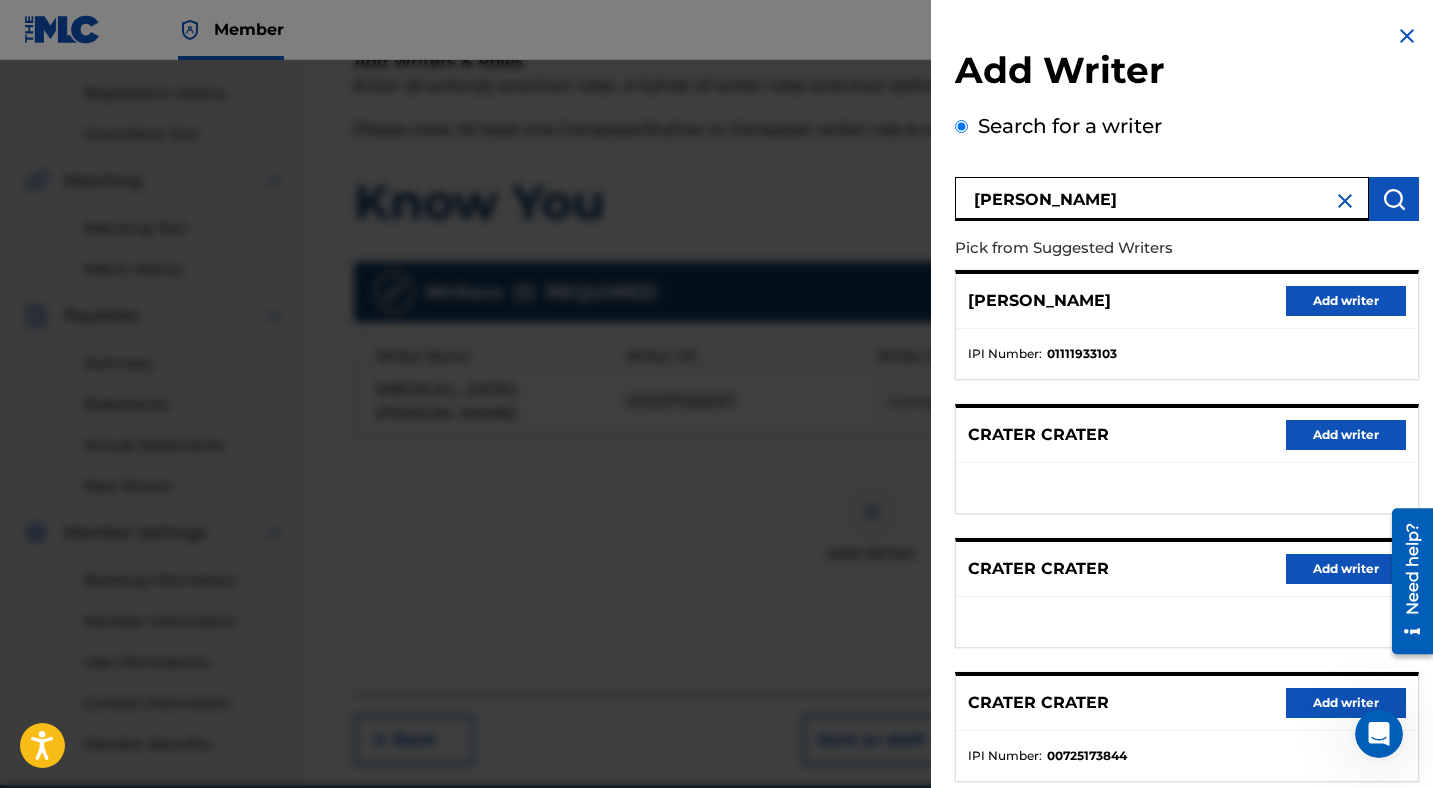 click on "Add writer" at bounding box center (1346, 301) 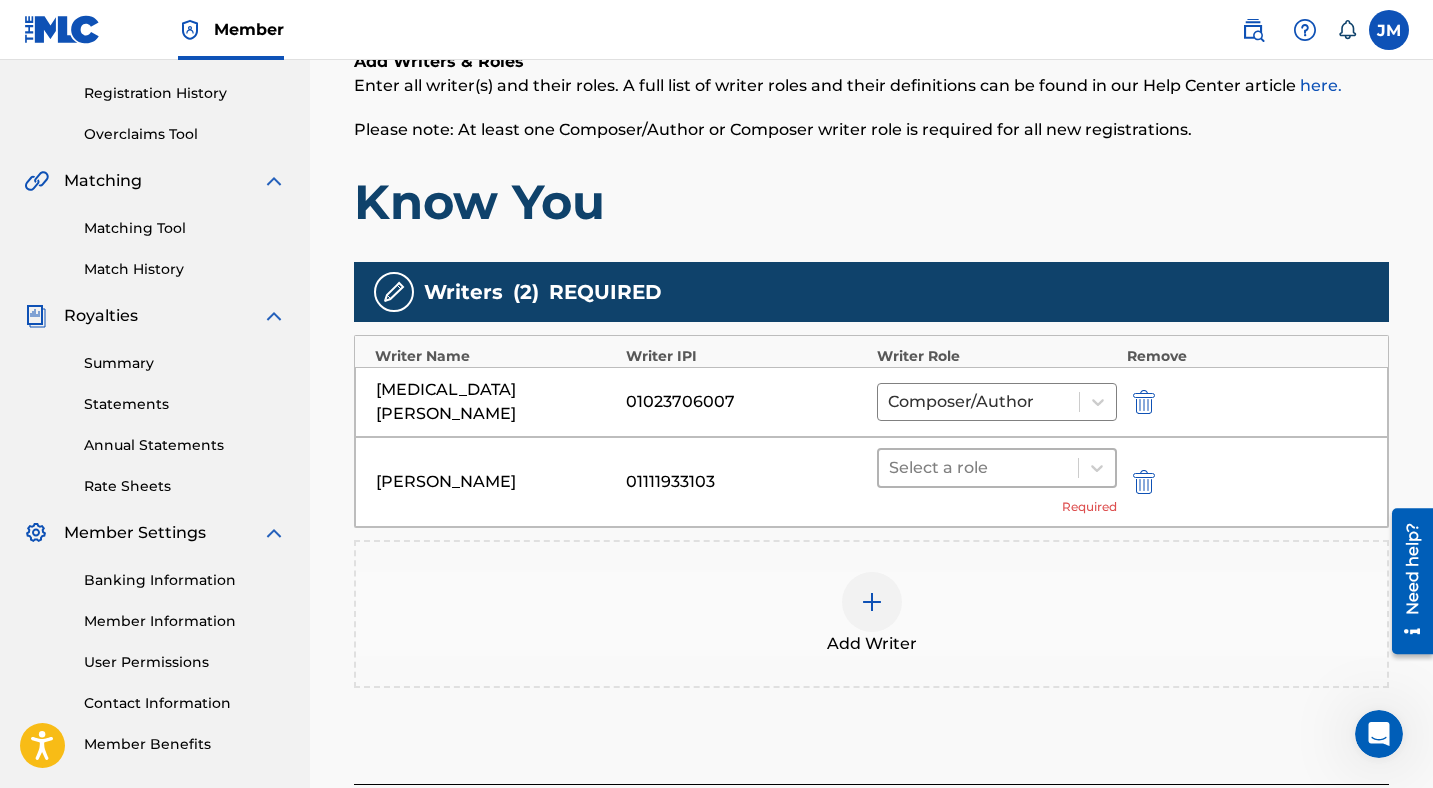 click at bounding box center [978, 468] 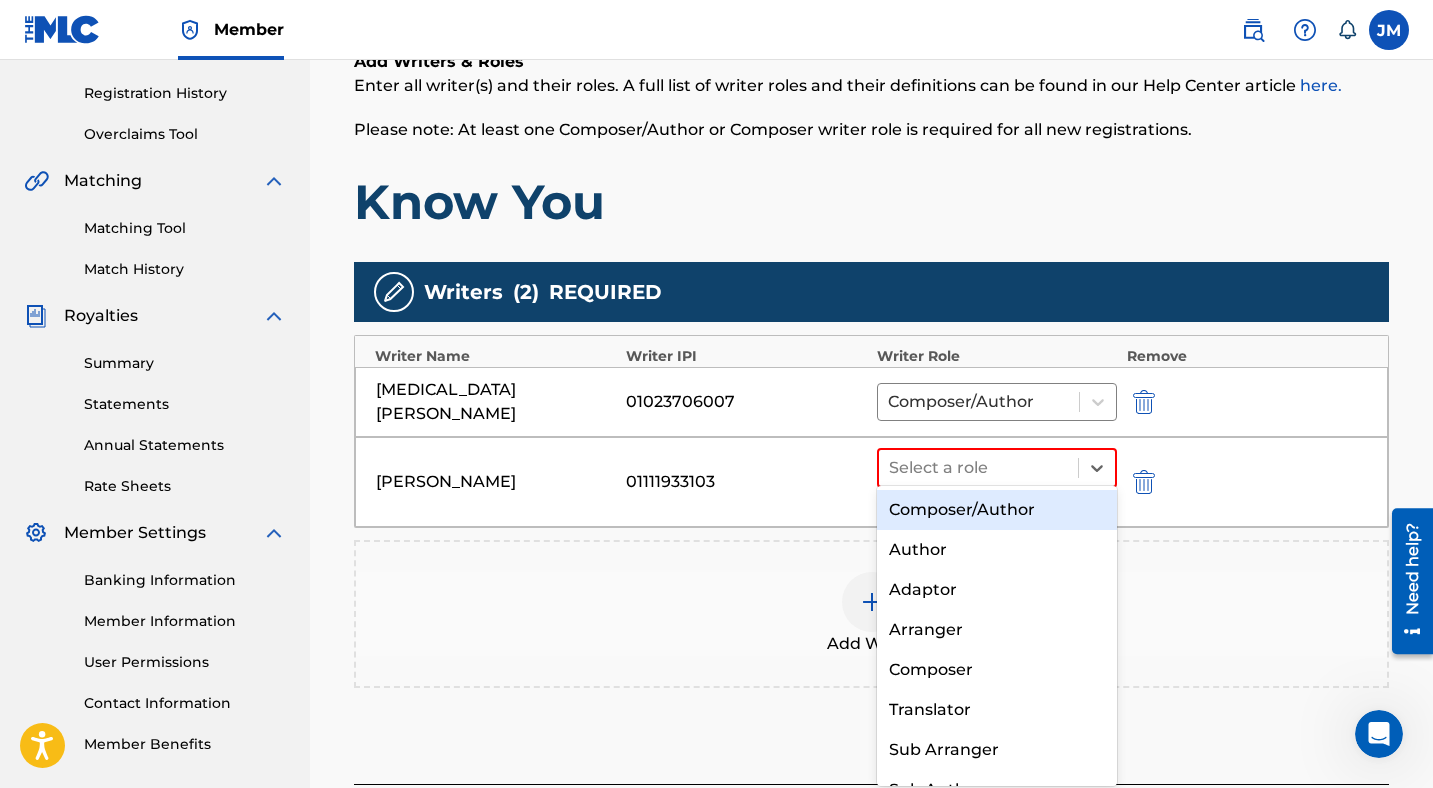 click on "Composer/Author" at bounding box center [997, 510] 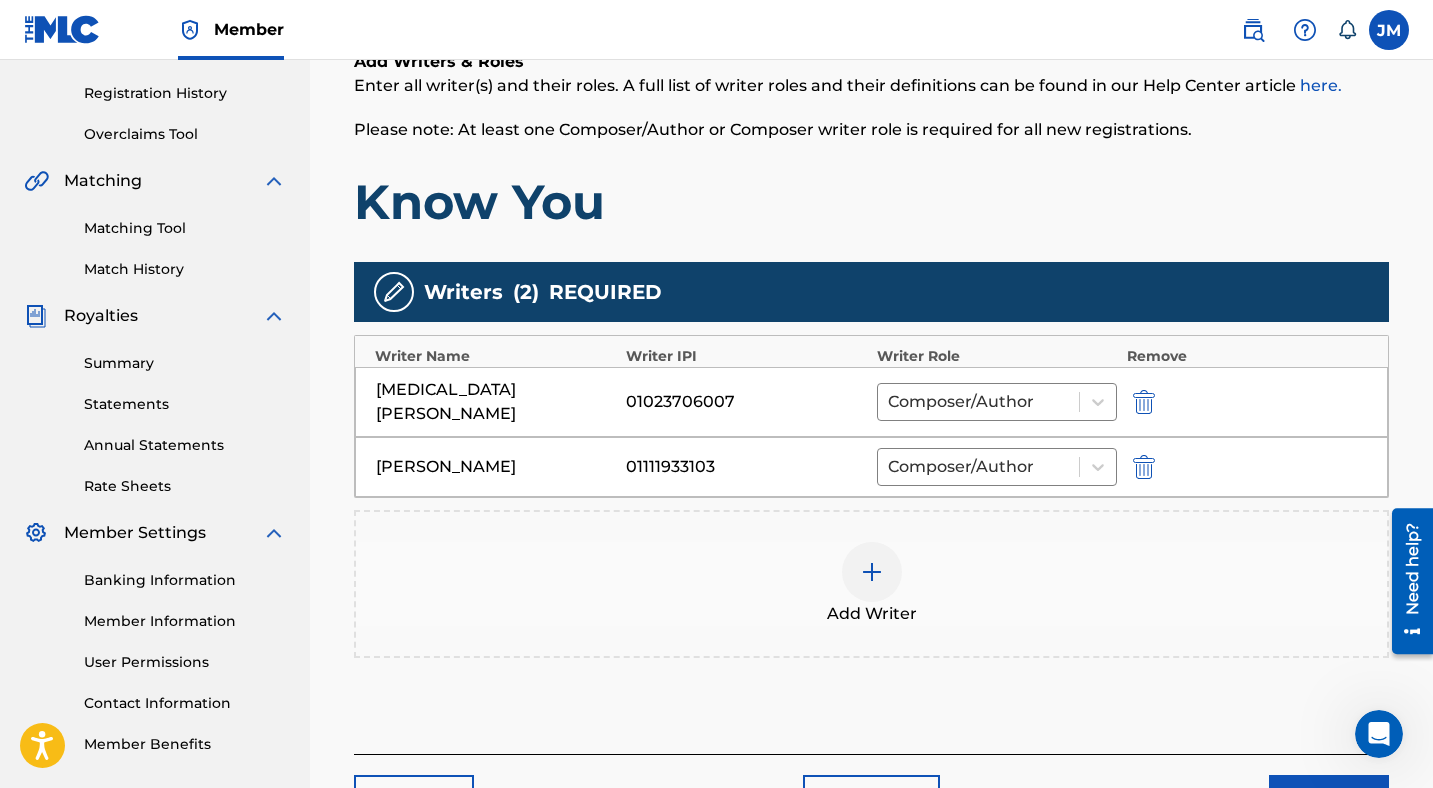 click at bounding box center [872, 572] 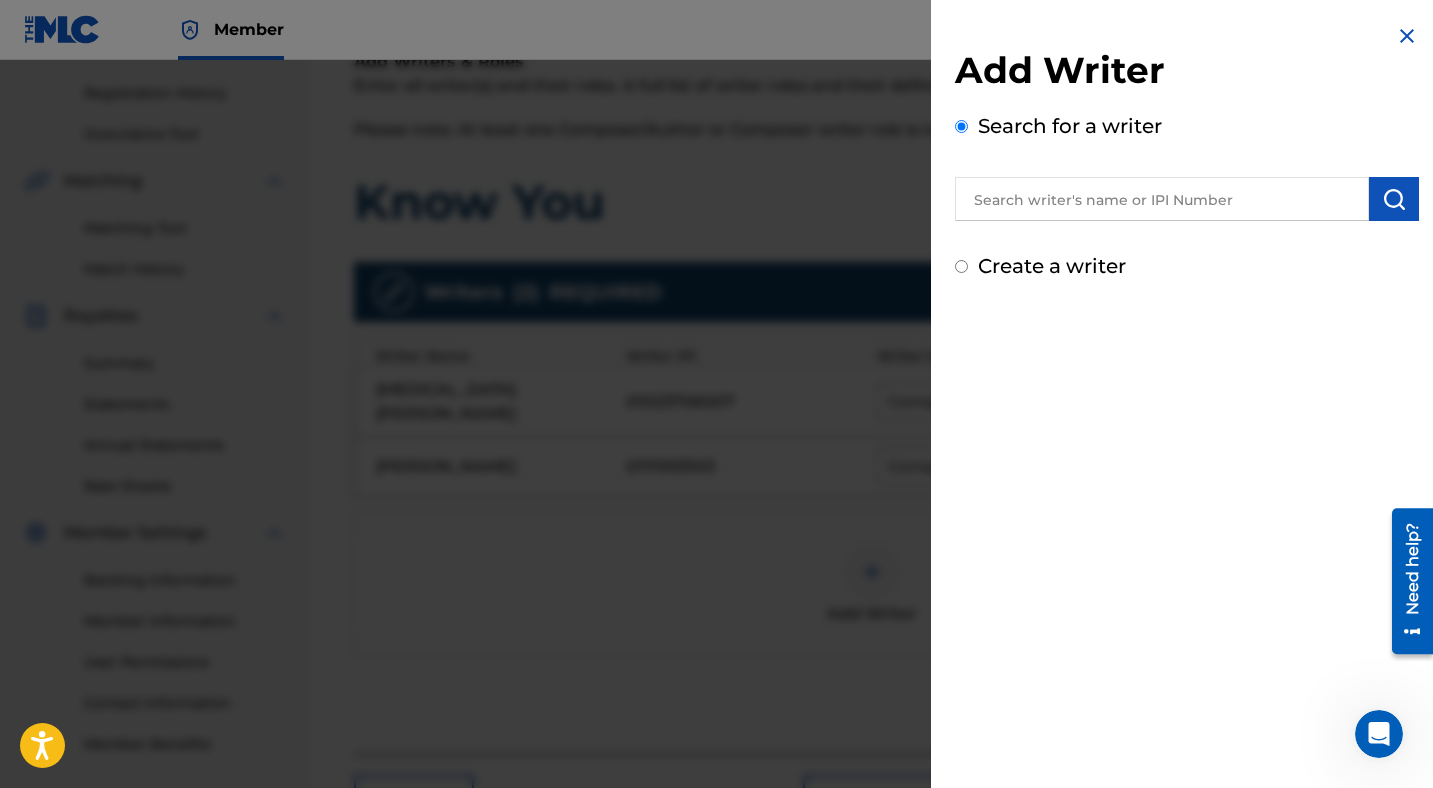 click at bounding box center [1162, 199] 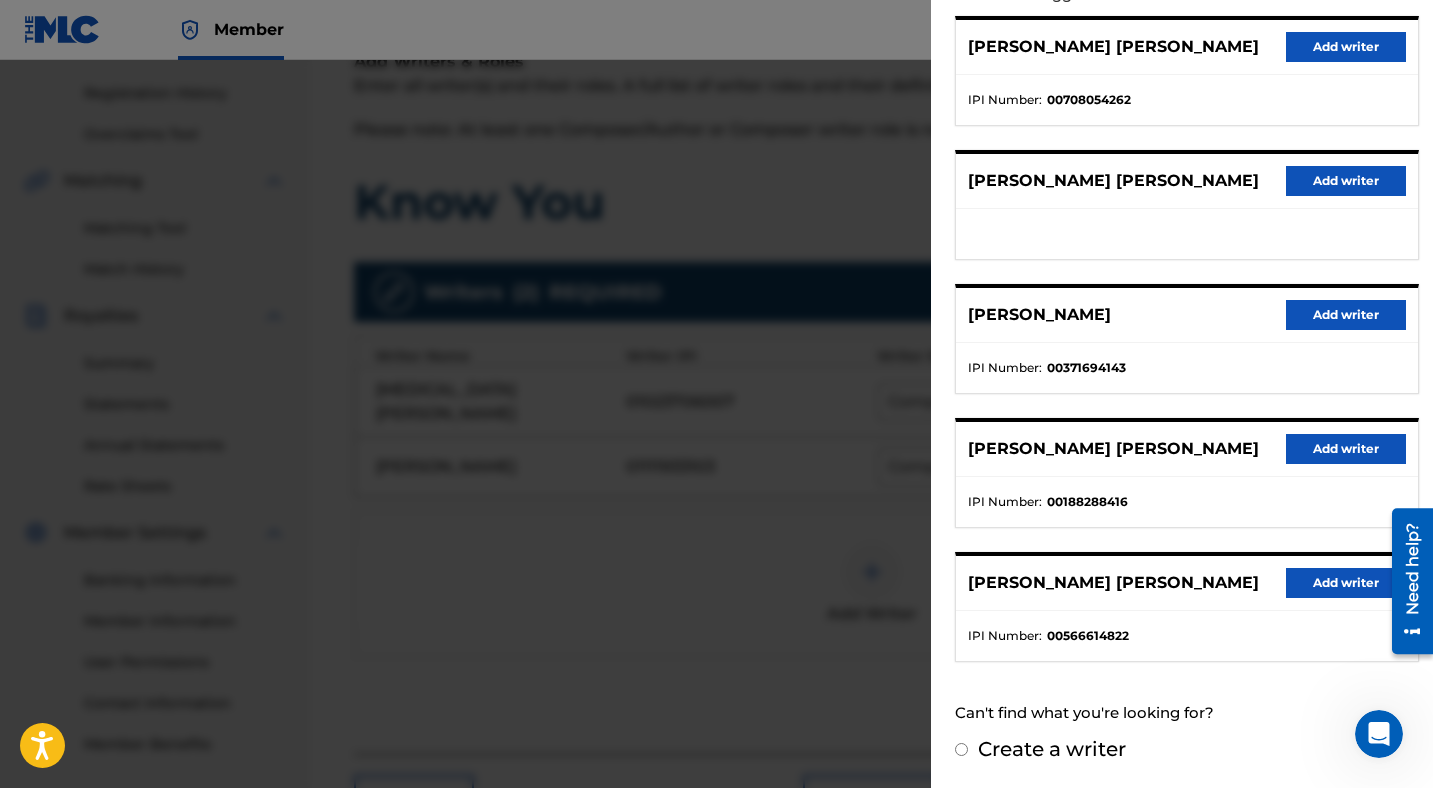 scroll, scrollTop: 0, scrollLeft: 0, axis: both 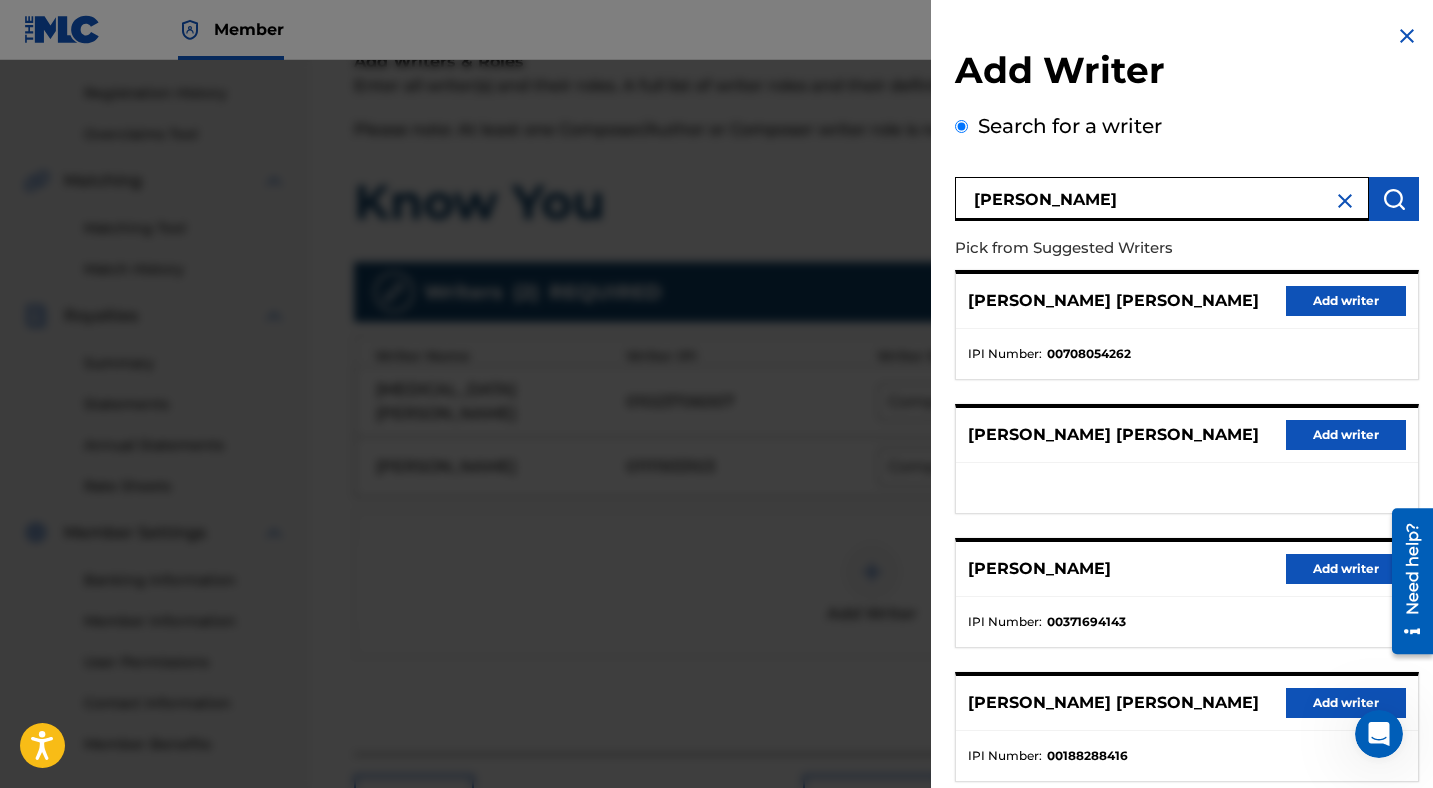 click on "[PERSON_NAME]" at bounding box center (1162, 199) 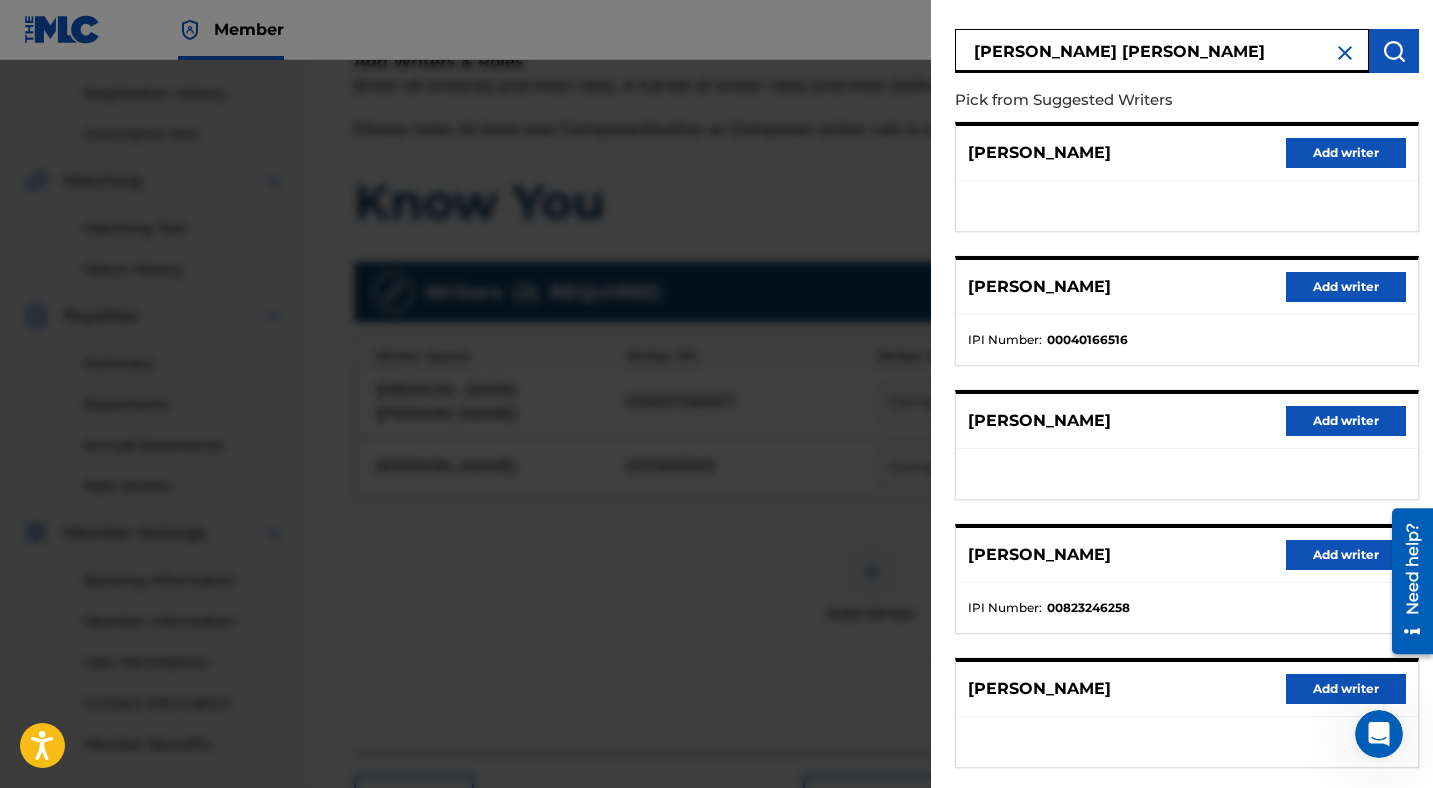 scroll, scrollTop: 254, scrollLeft: 0, axis: vertical 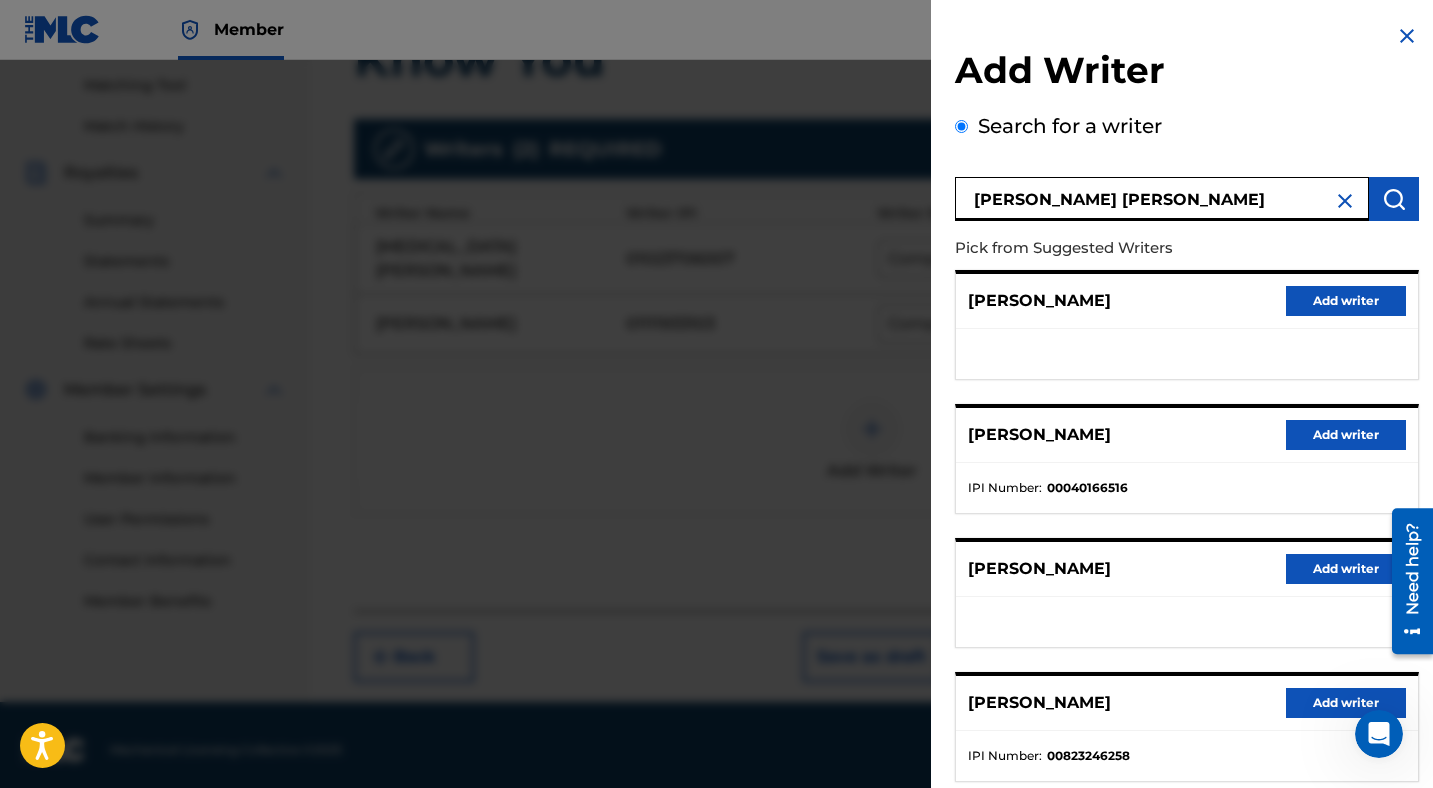 drag, startPoint x: 1173, startPoint y: 192, endPoint x: 916, endPoint y: 194, distance: 257.00778 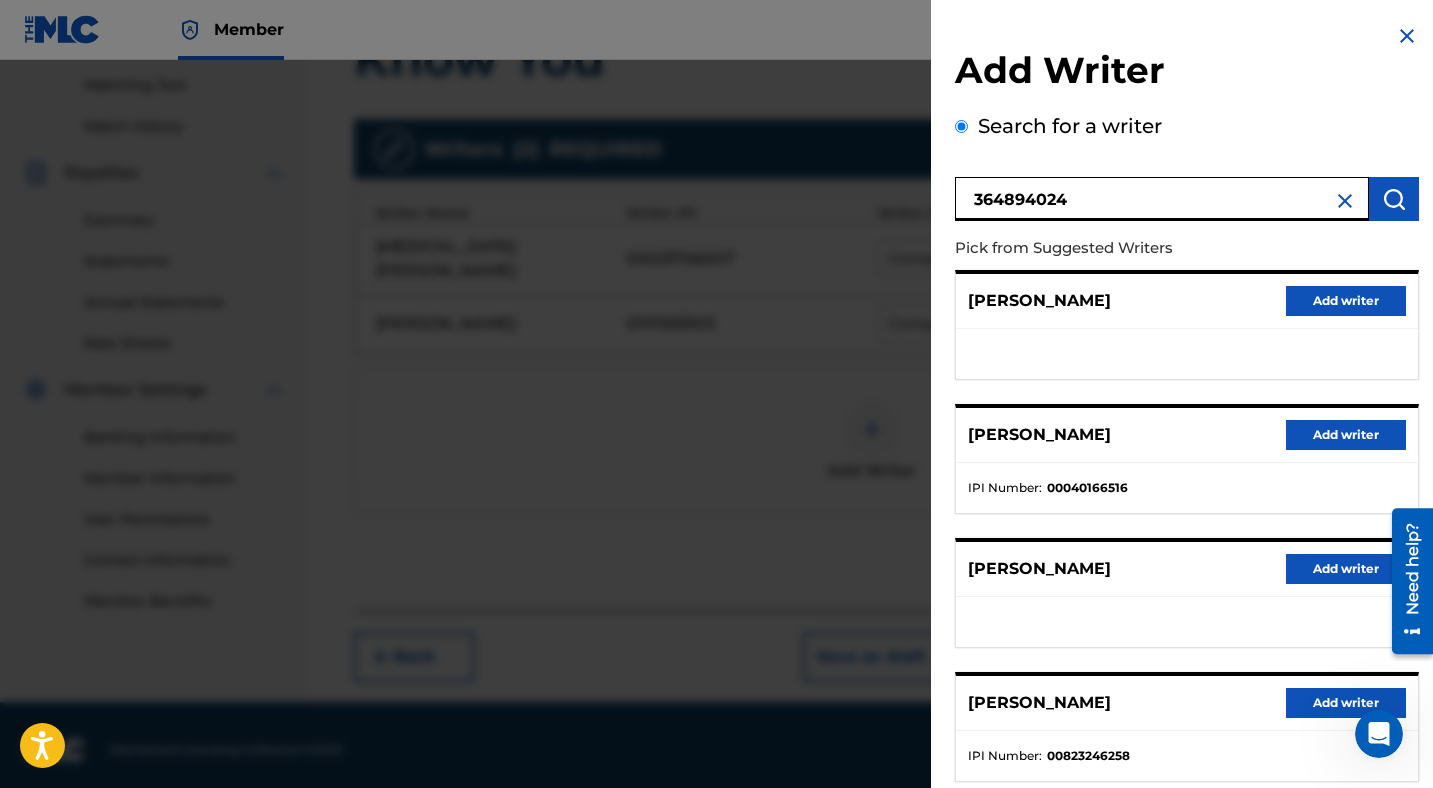 type on "364894024" 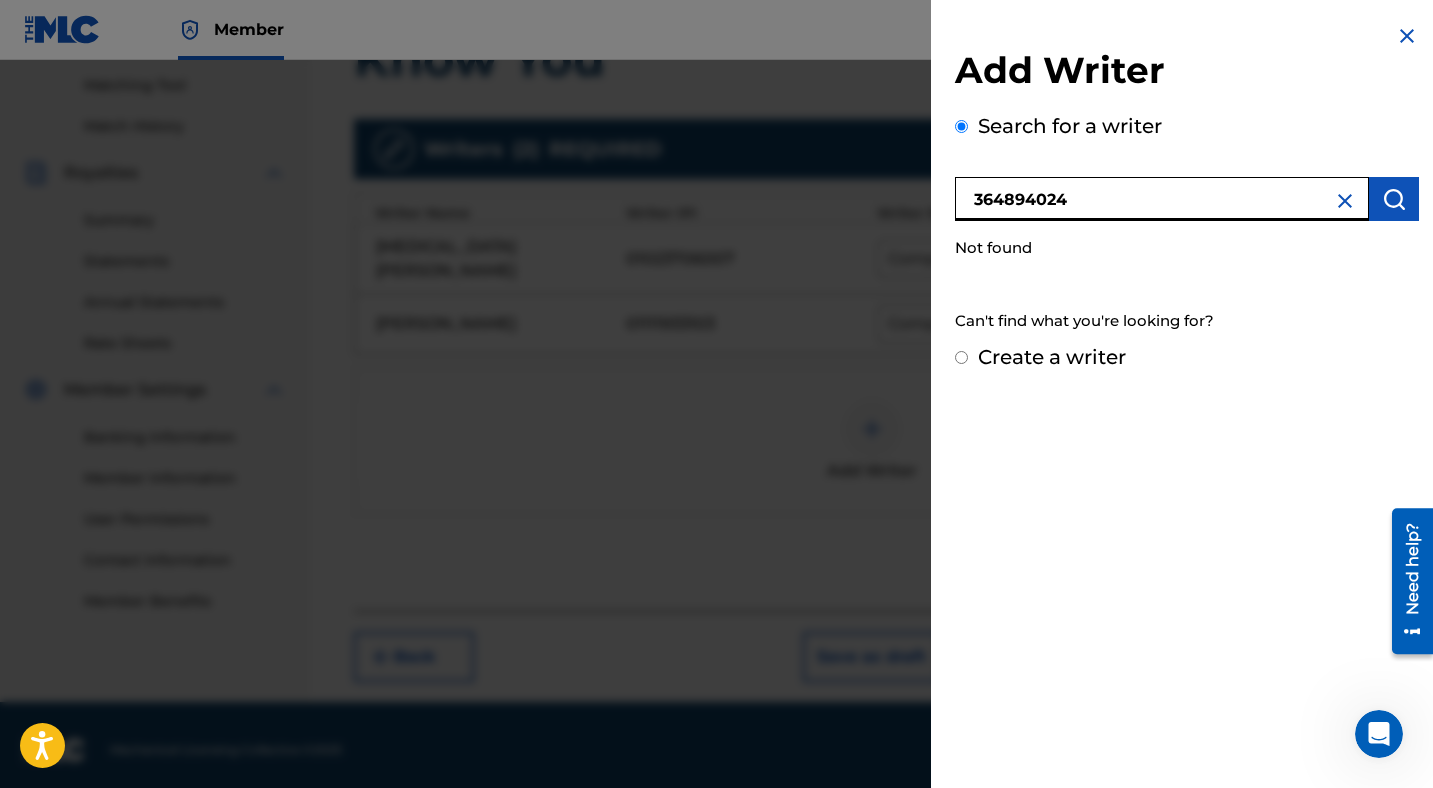 click on "Create a writer" at bounding box center (1052, 357) 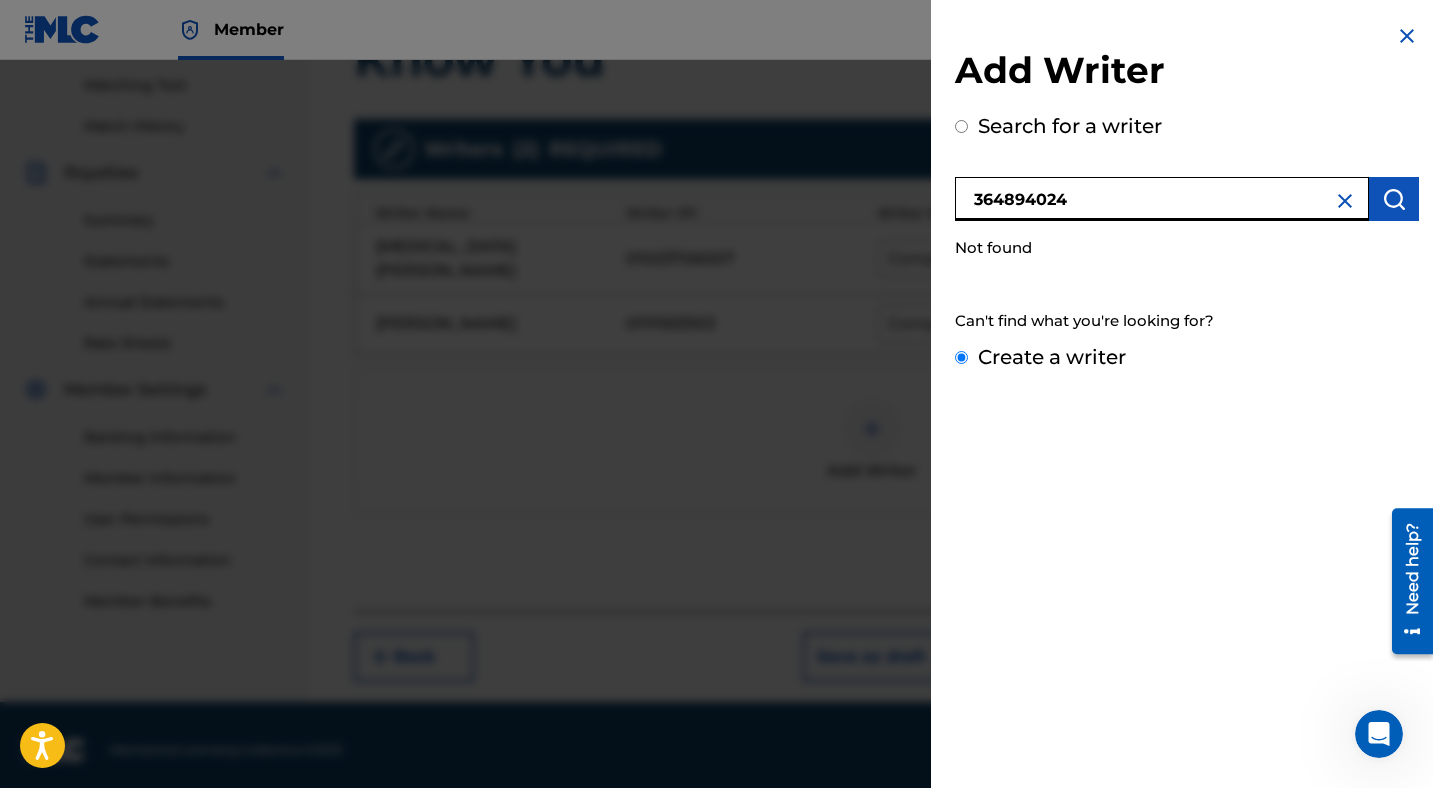 click on "Create a writer" at bounding box center (961, 357) 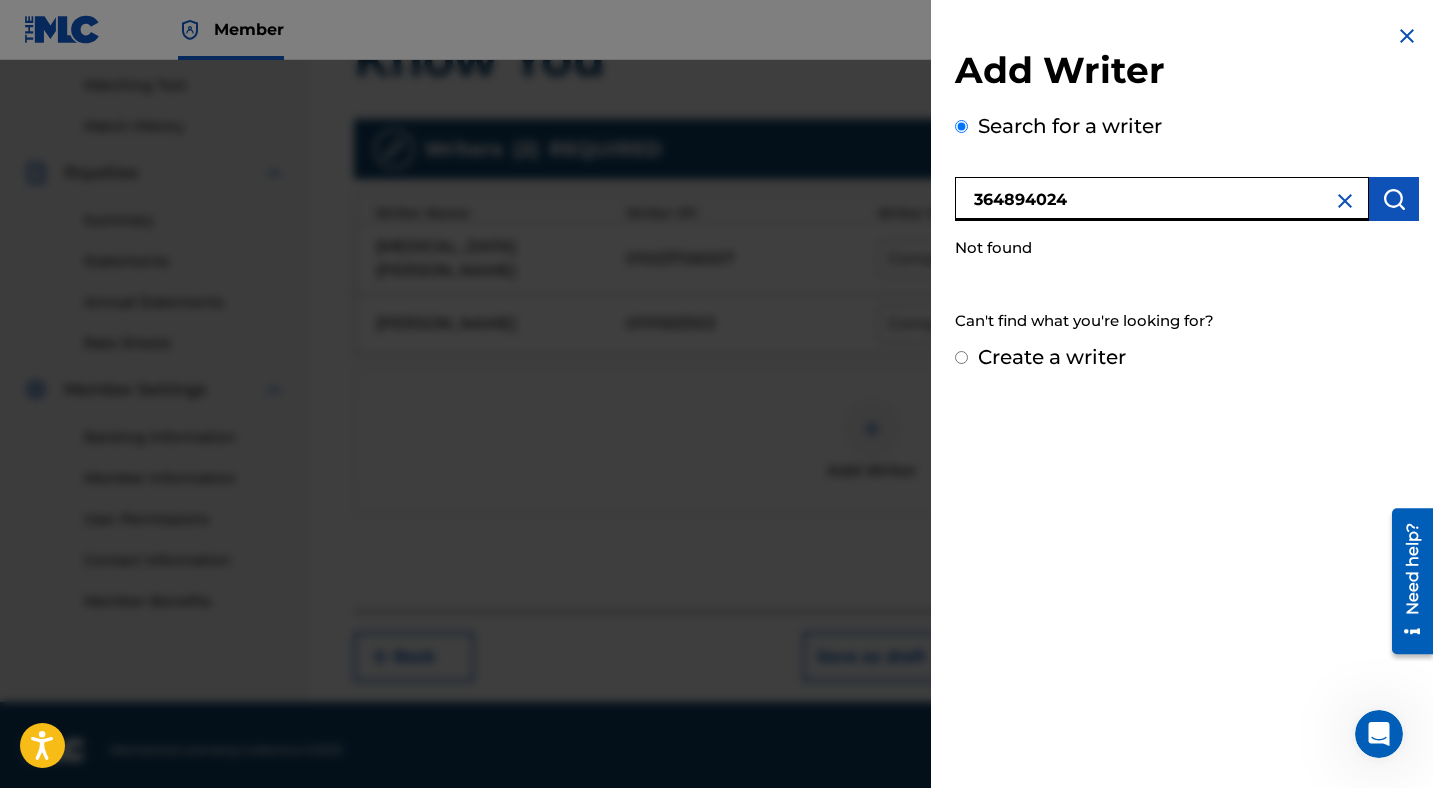radio on "false" 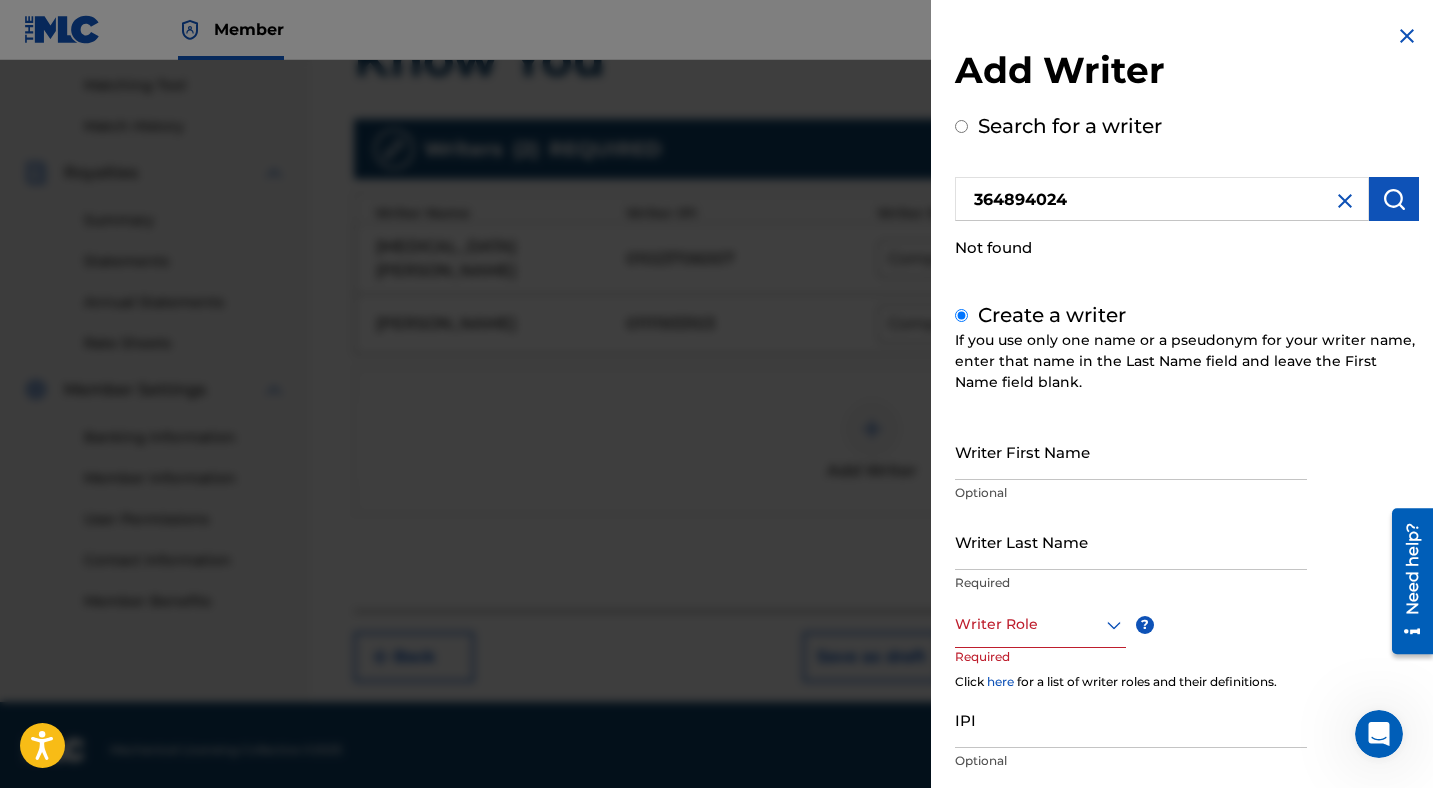 click on "Writer First Name" at bounding box center [1131, 451] 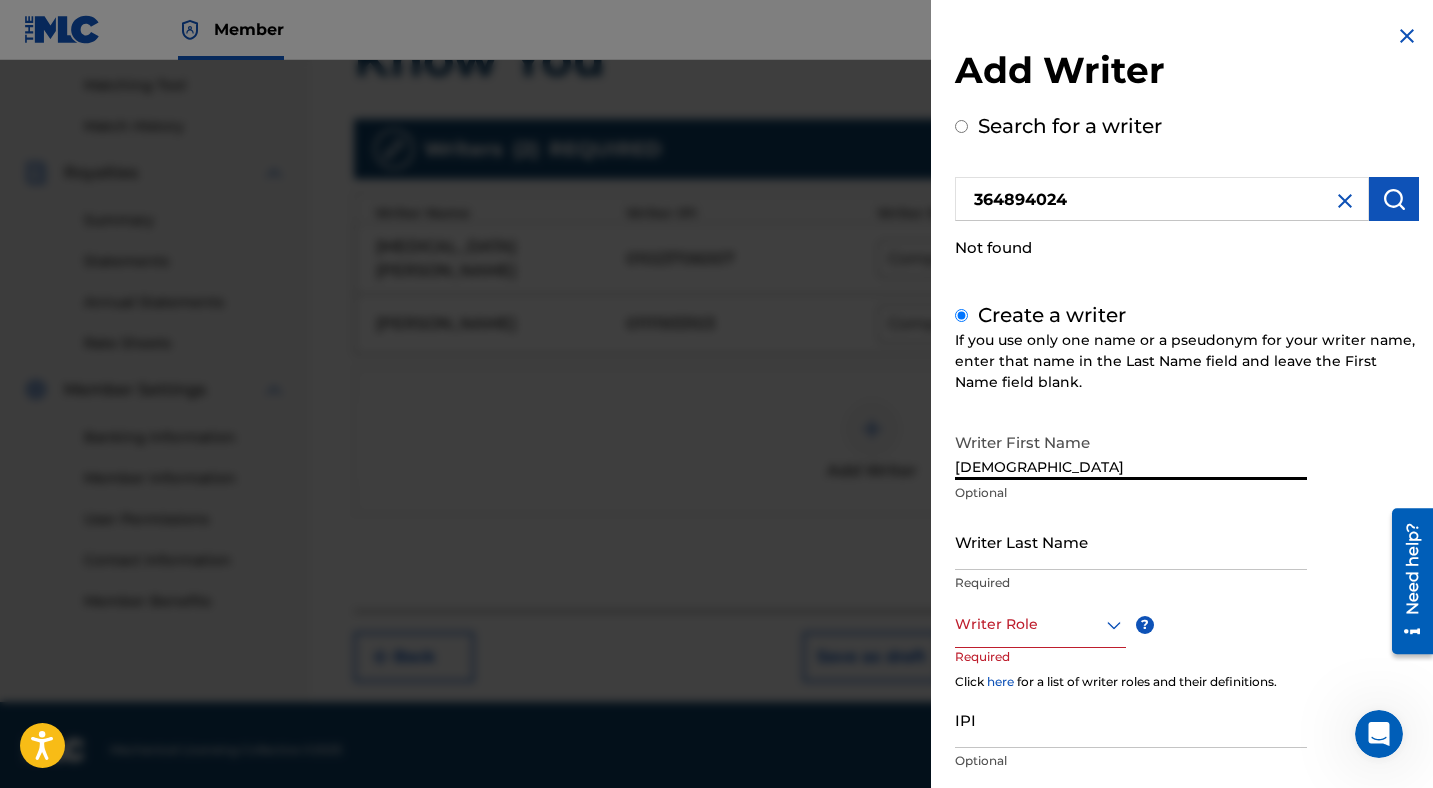 type on "[DEMOGRAPHIC_DATA]" 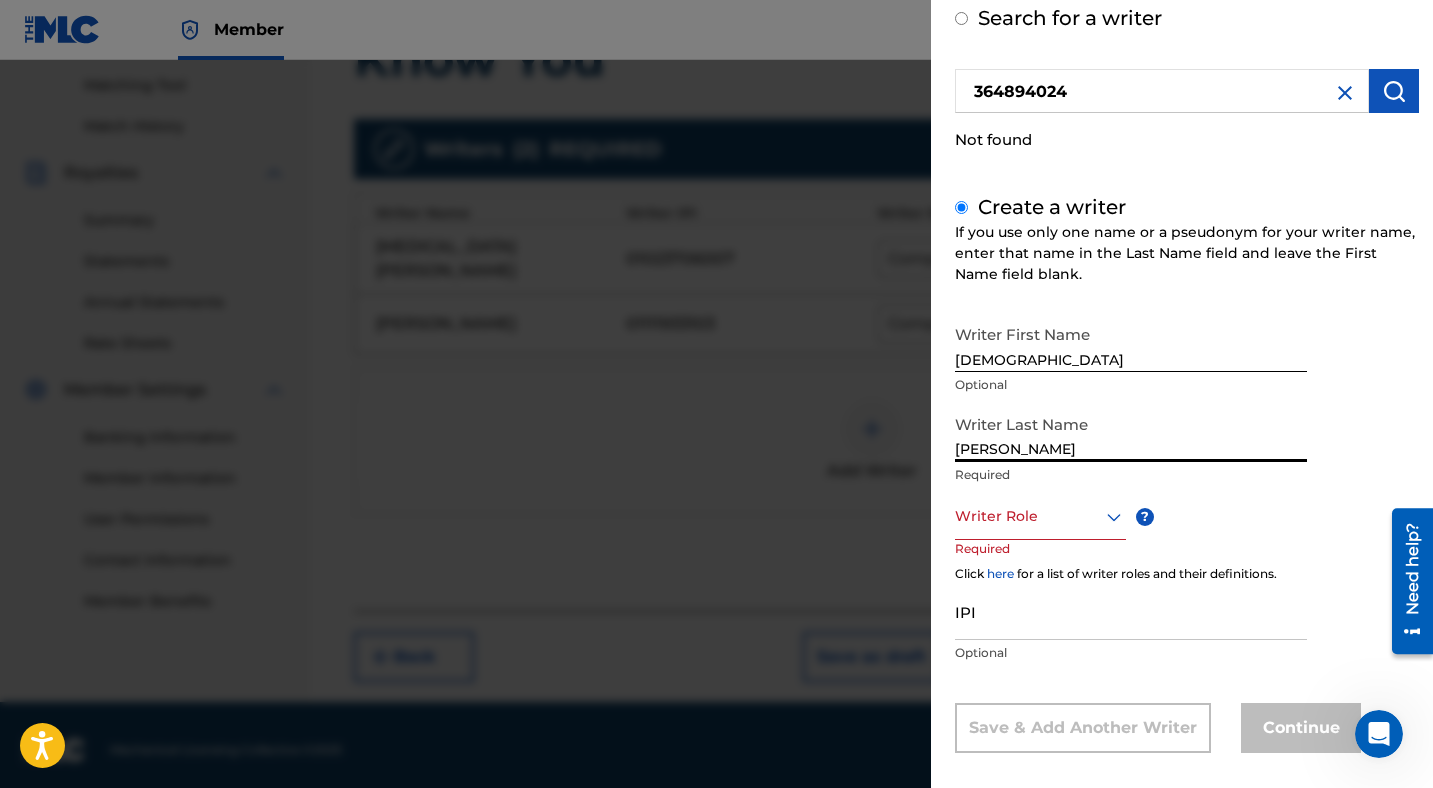 scroll, scrollTop: 126, scrollLeft: 0, axis: vertical 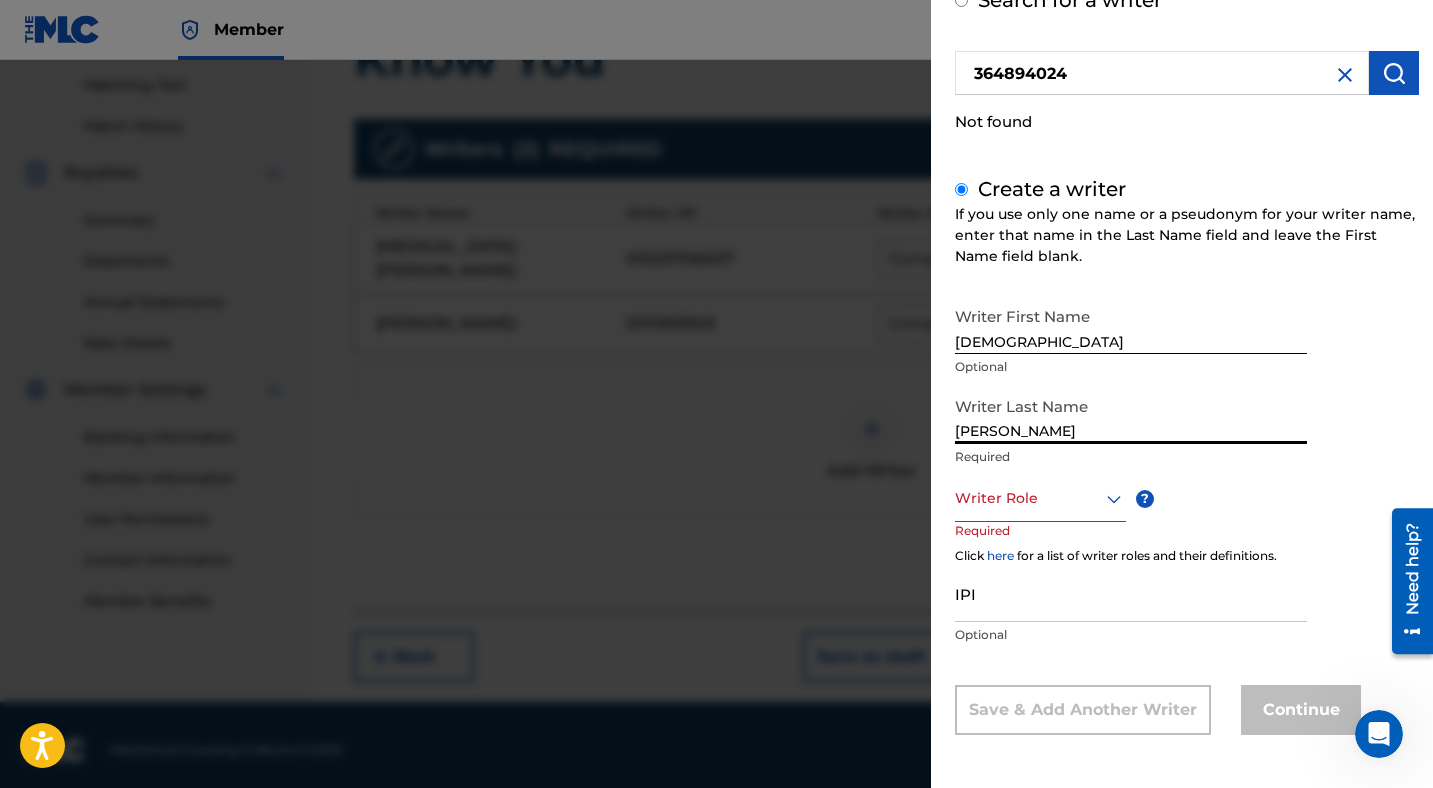 type on "[PERSON_NAME]" 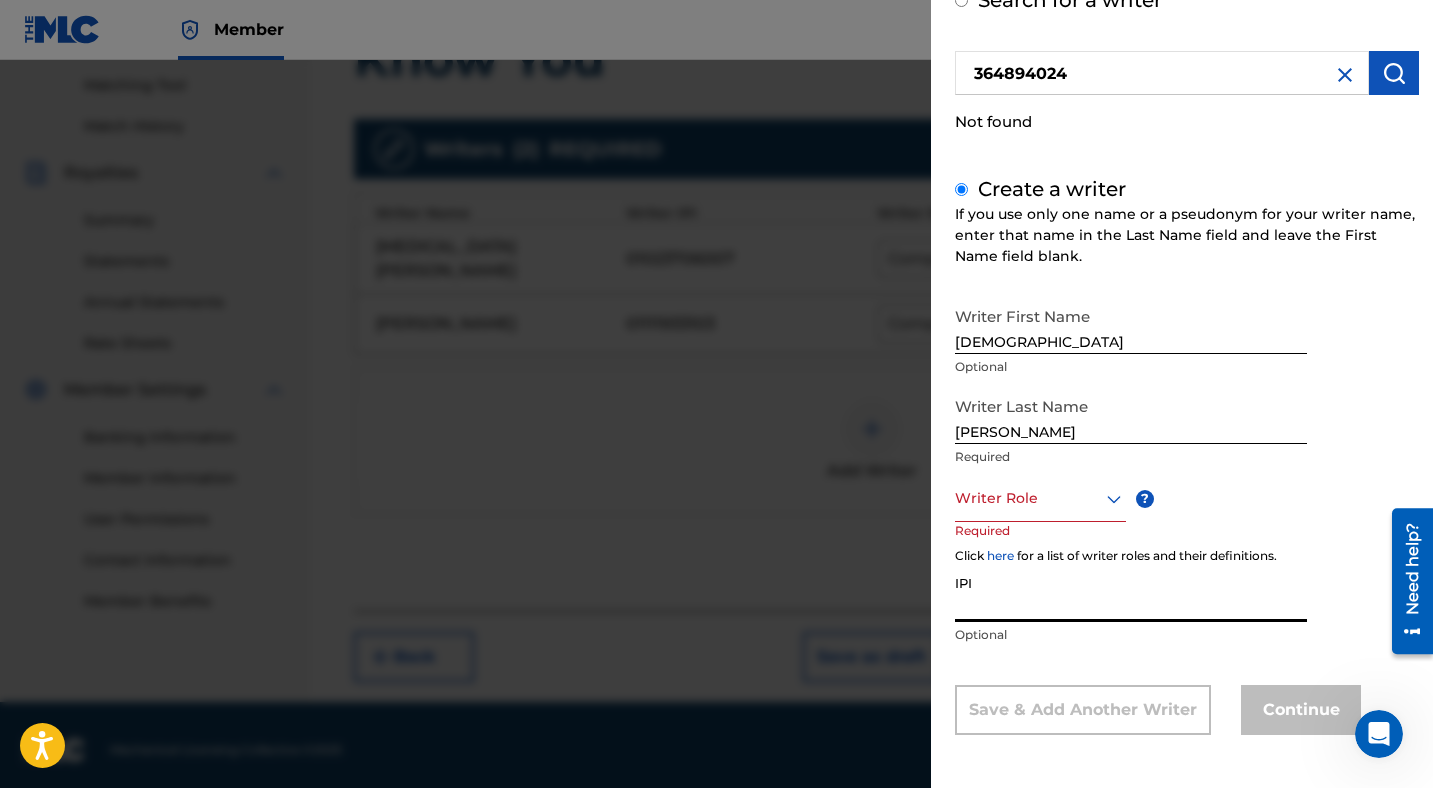 paste on "364894024" 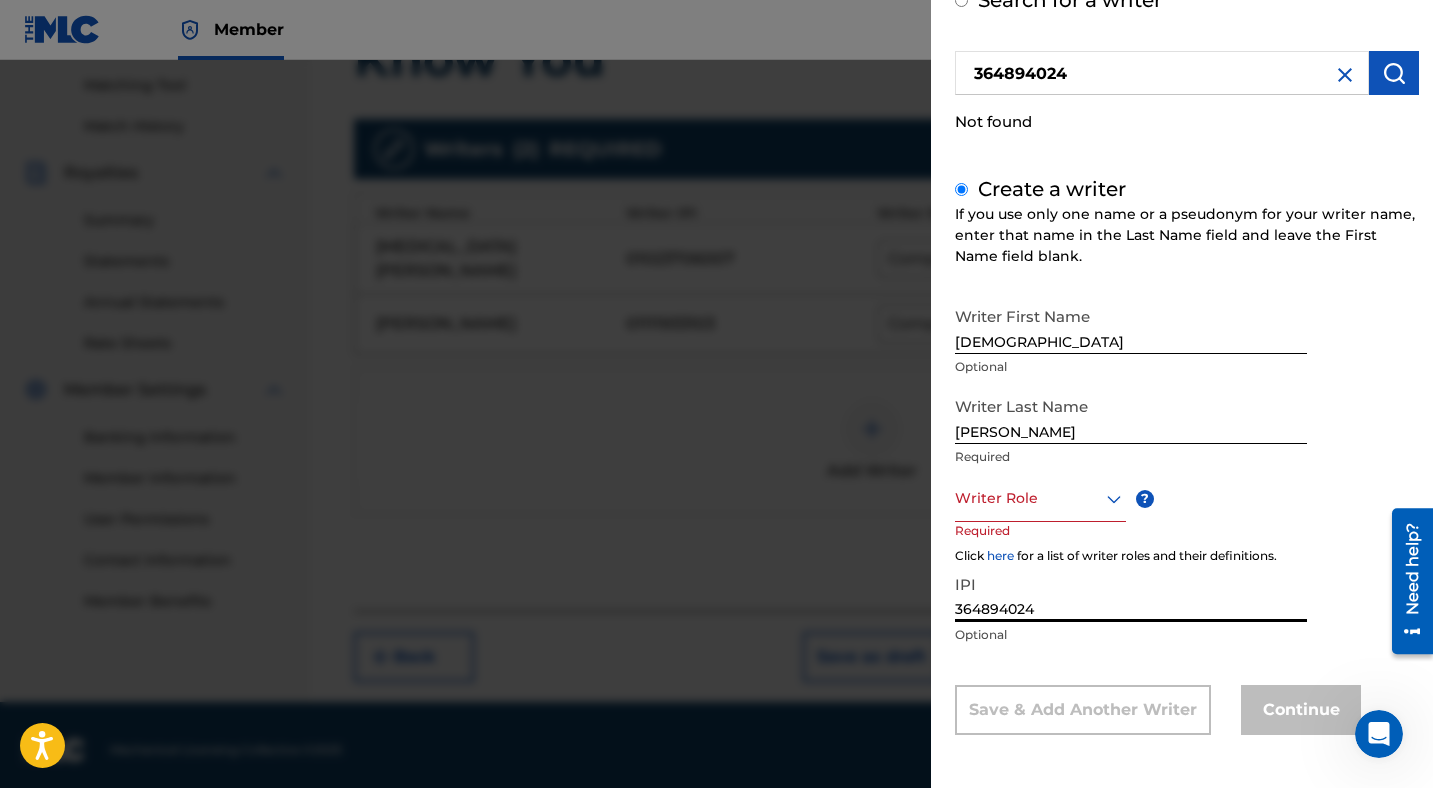 type on "364894024" 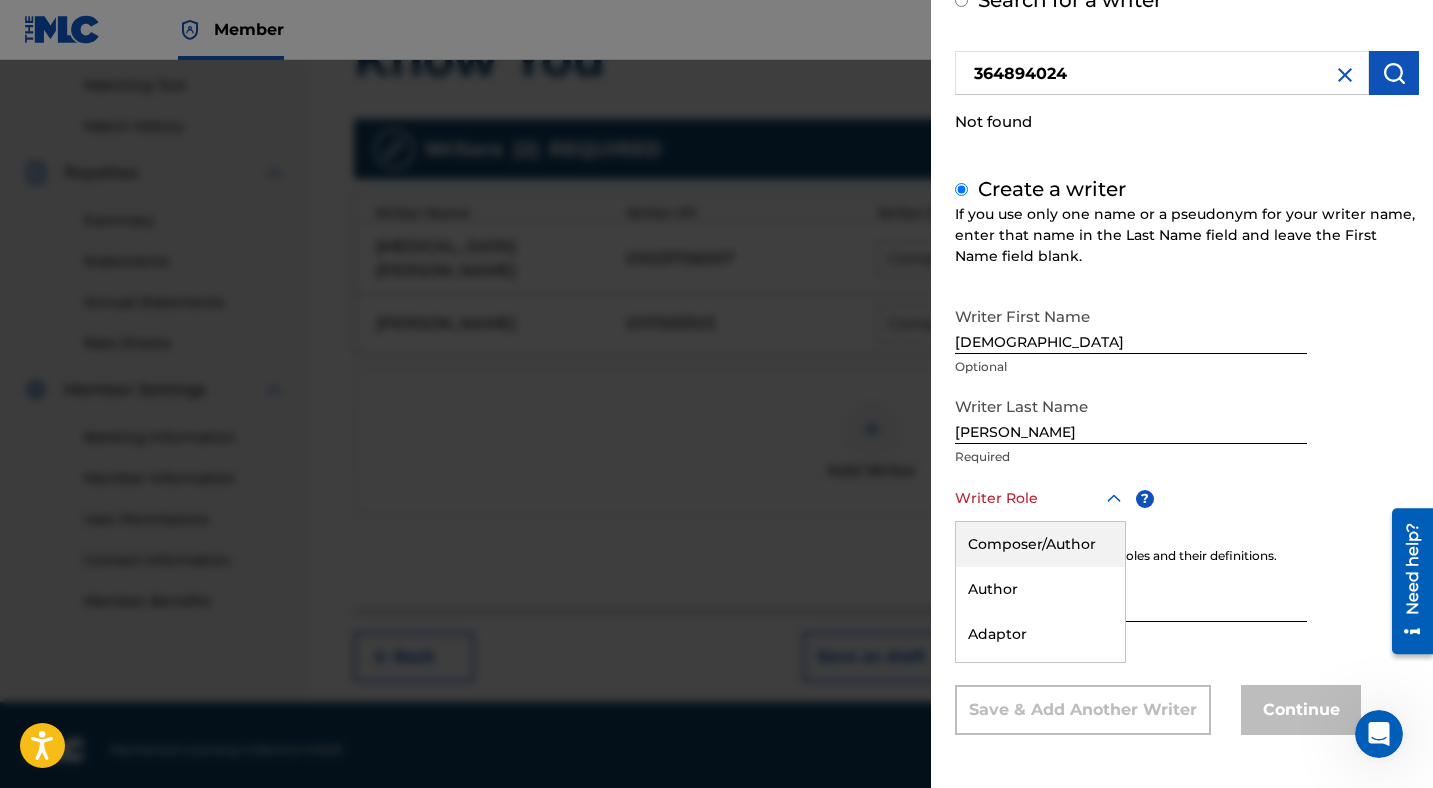 click on "Composer/Author" at bounding box center (1040, 544) 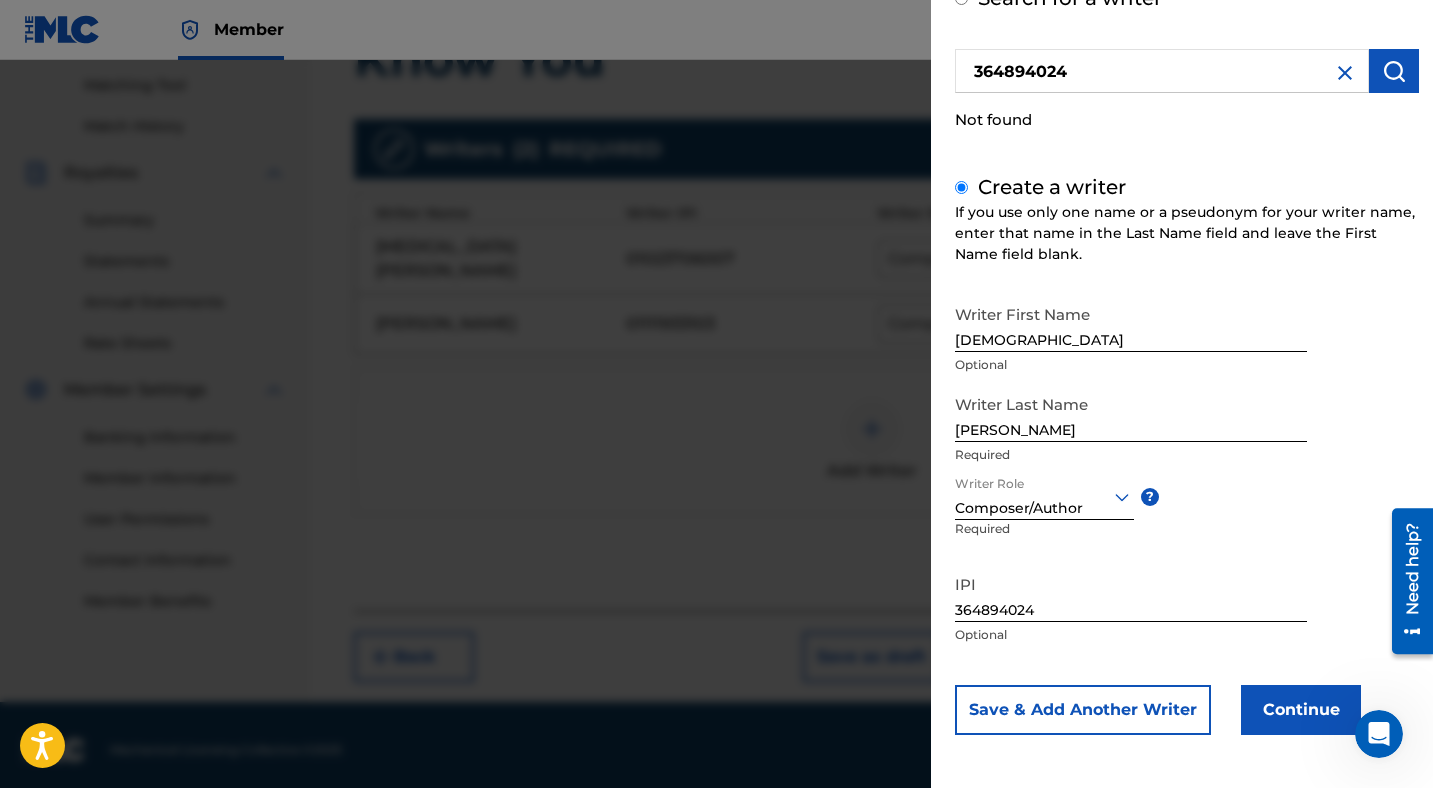 click on "Continue" at bounding box center [1301, 710] 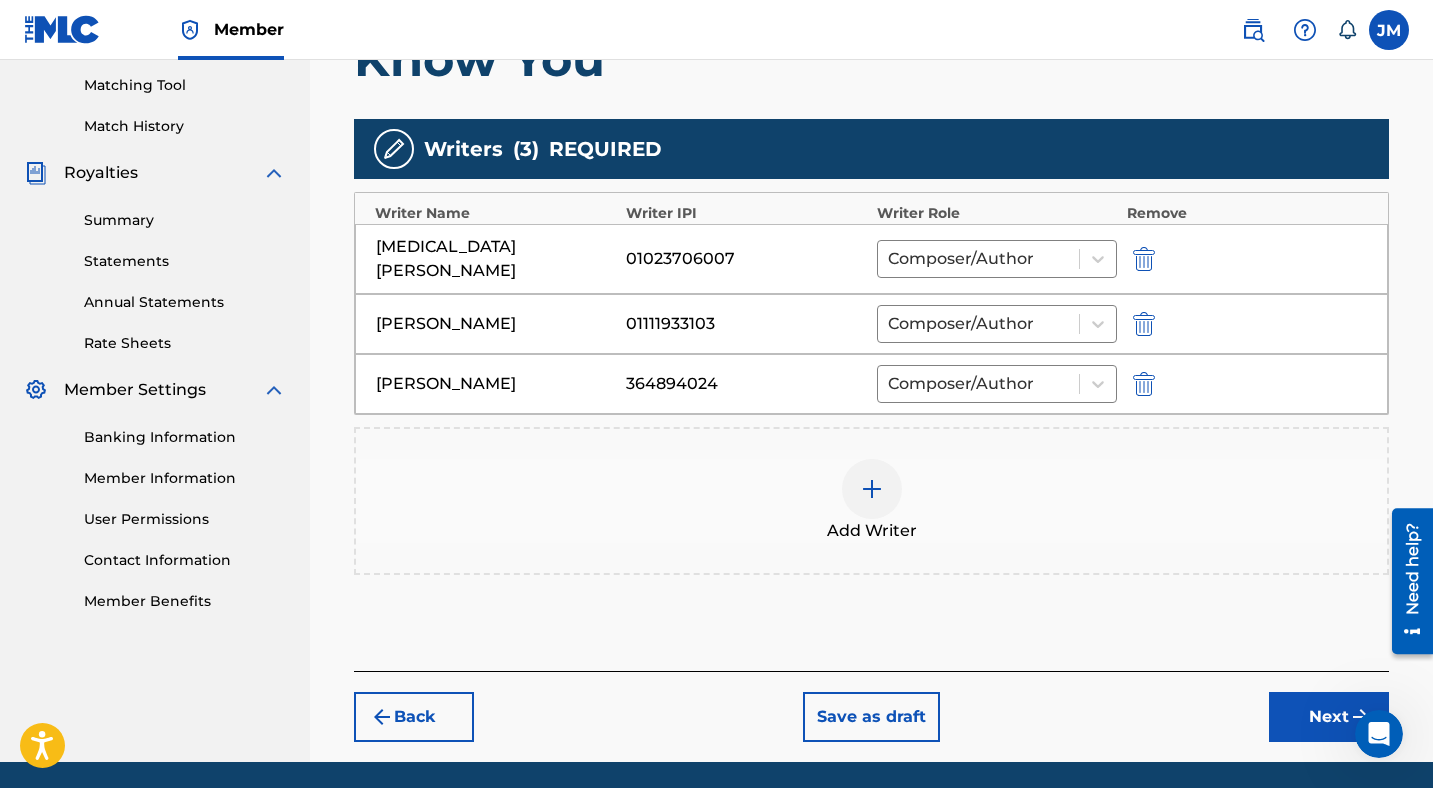 click on "Next" at bounding box center [1329, 717] 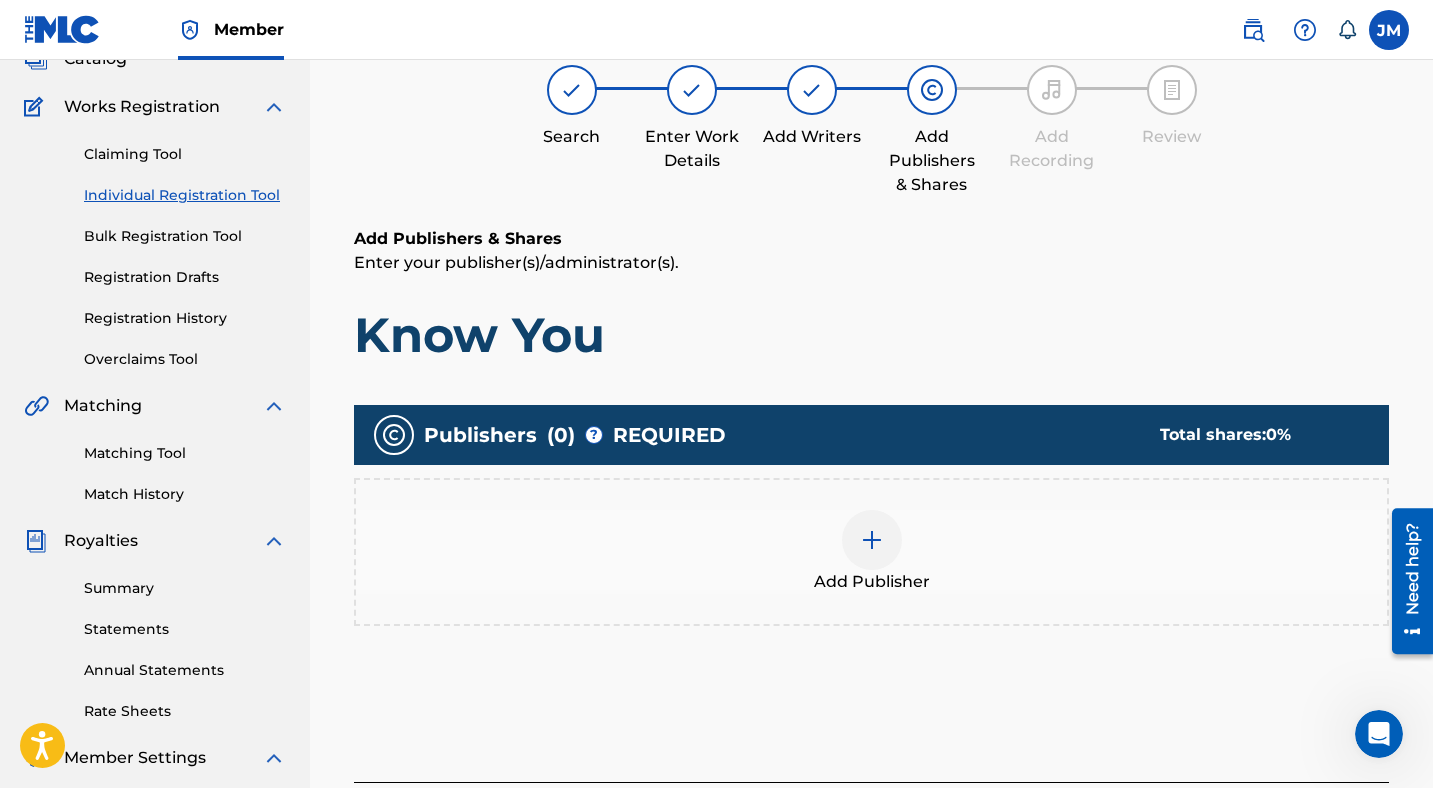 scroll, scrollTop: 90, scrollLeft: 0, axis: vertical 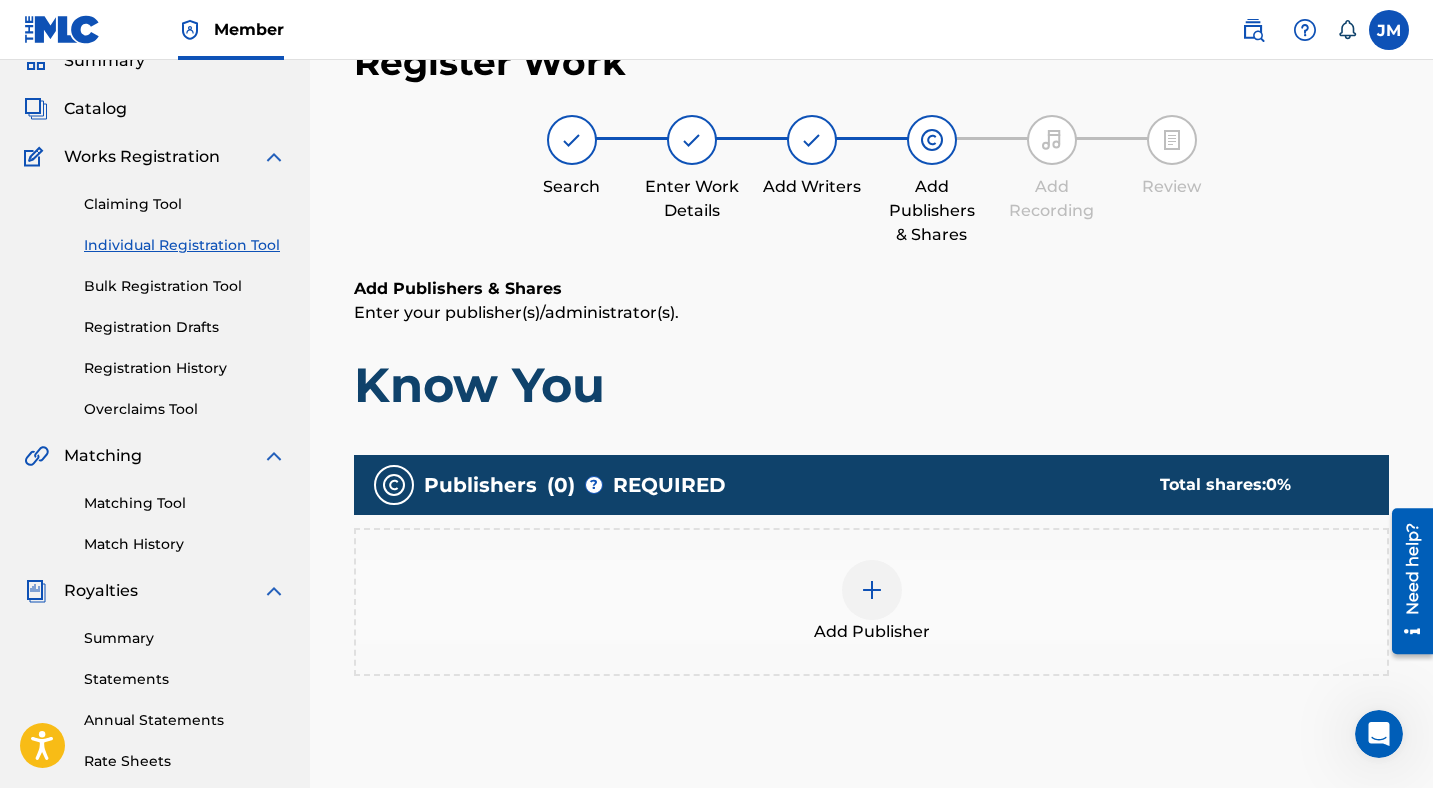 click at bounding box center (872, 590) 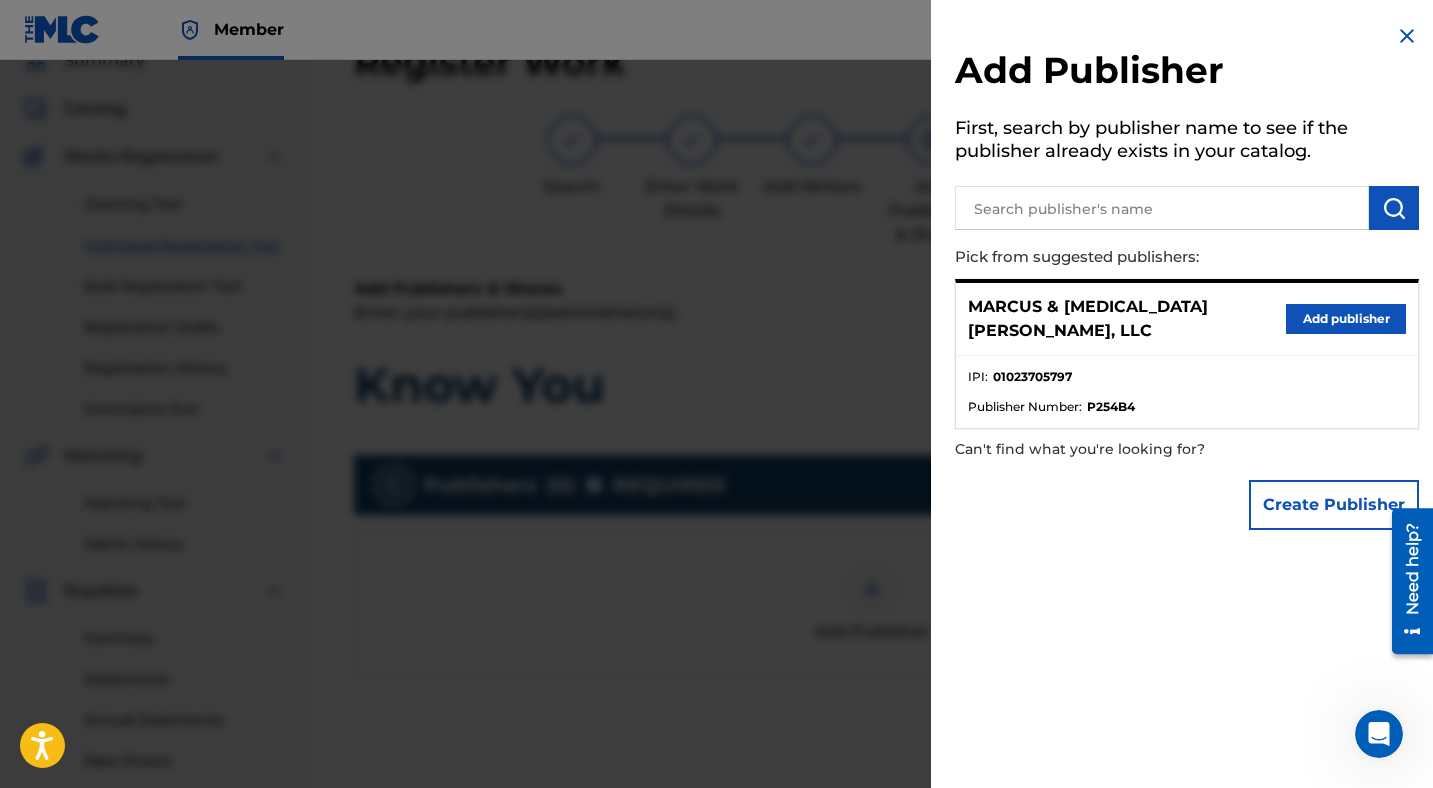 click on "Add publisher" at bounding box center [1346, 319] 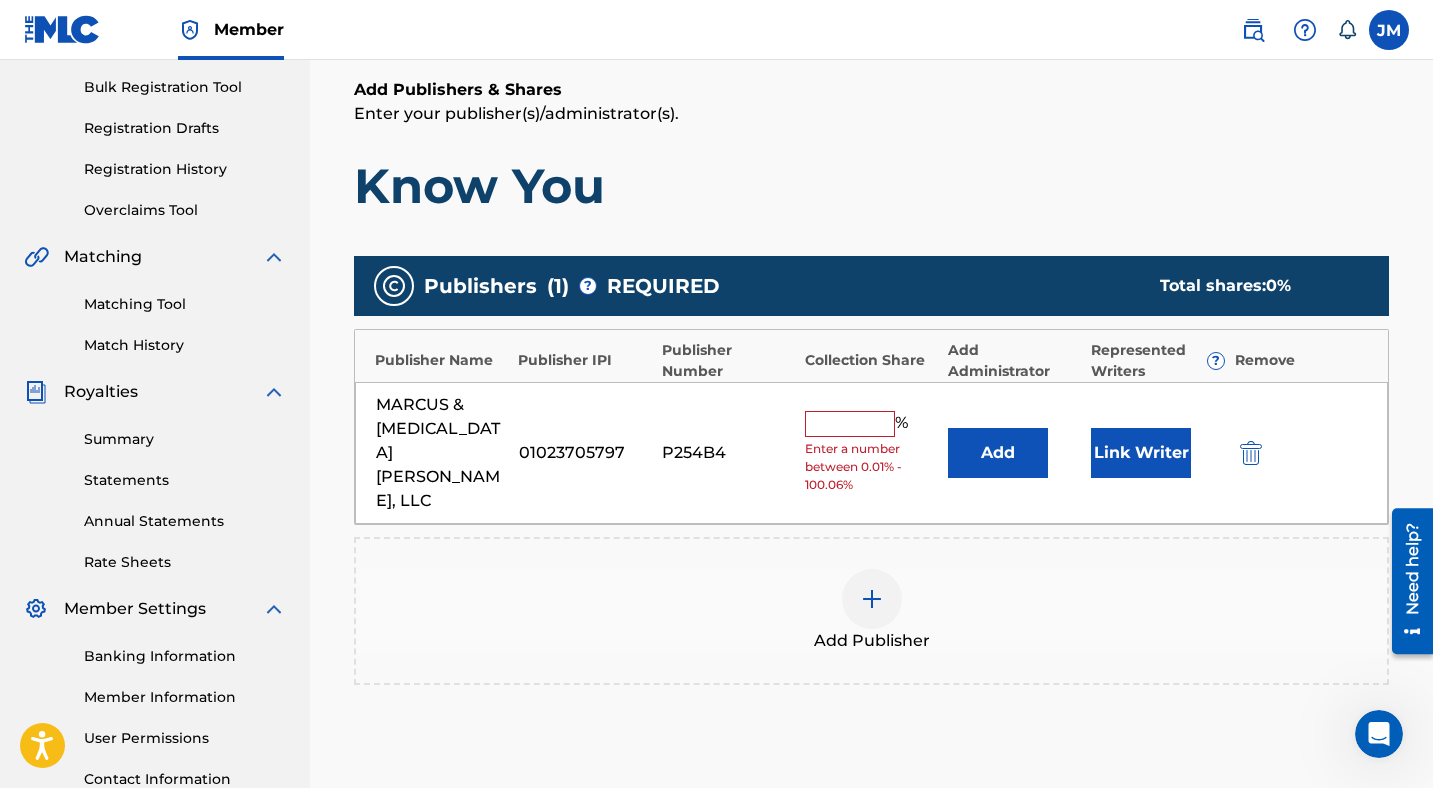 scroll, scrollTop: 366, scrollLeft: 0, axis: vertical 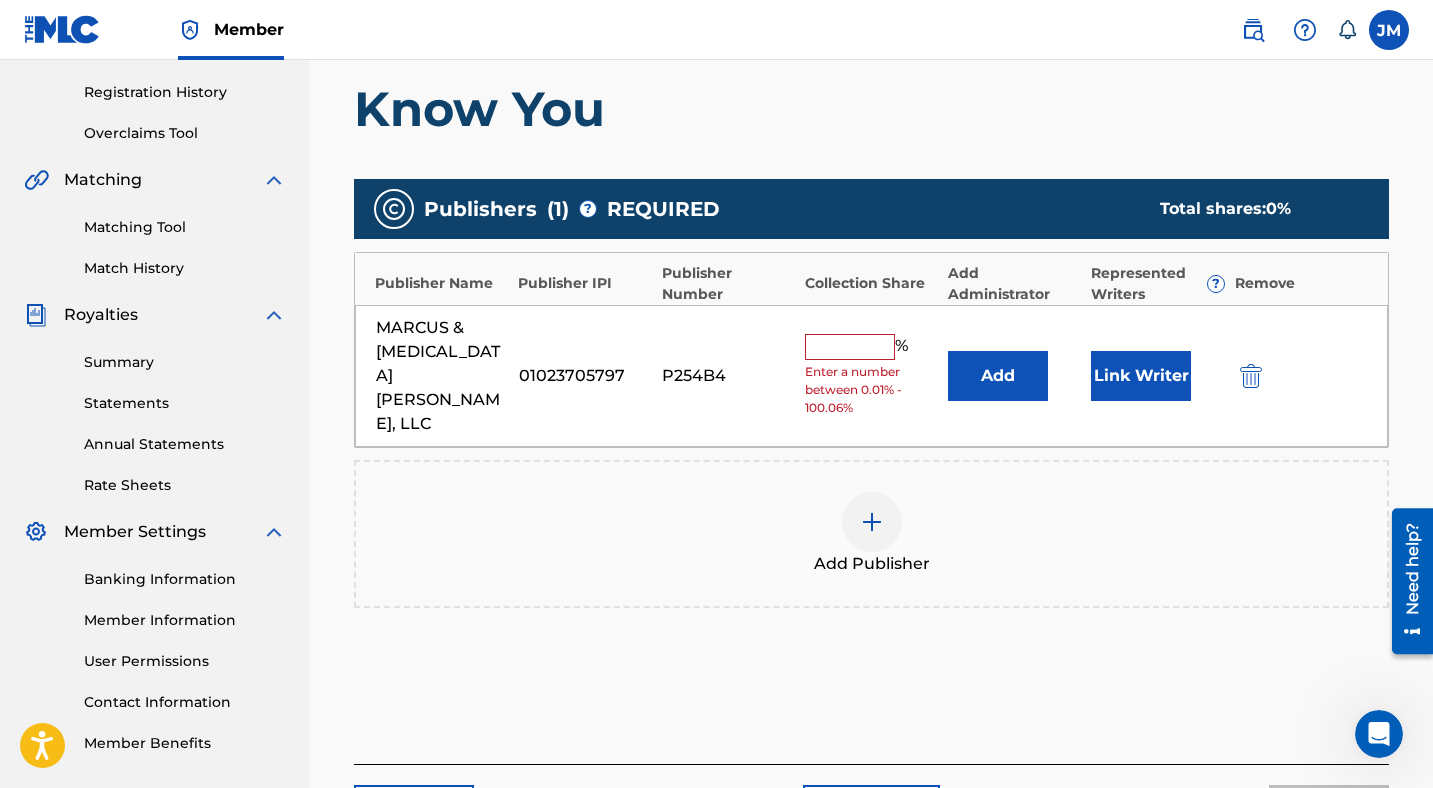 click at bounding box center [850, 347] 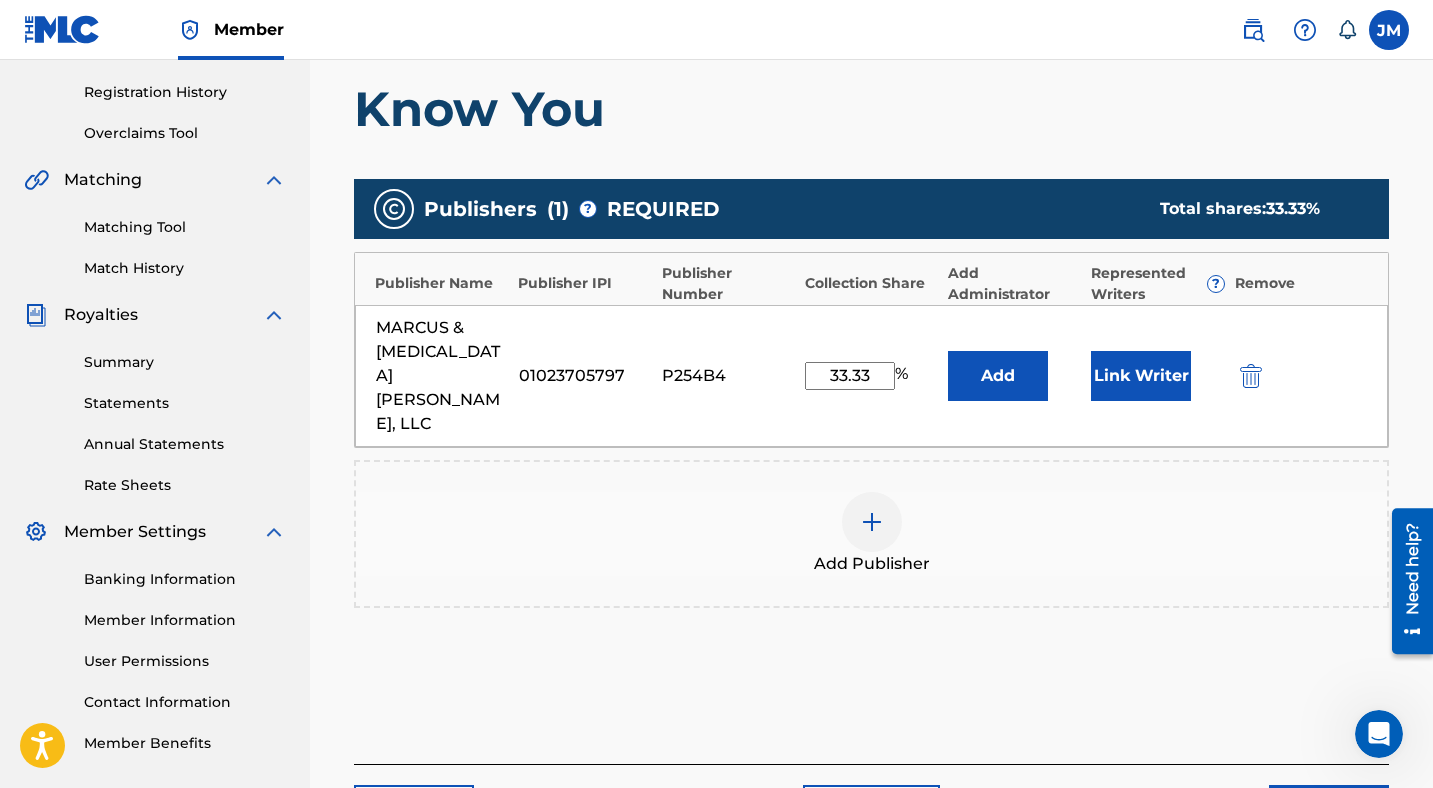 type on "33.33" 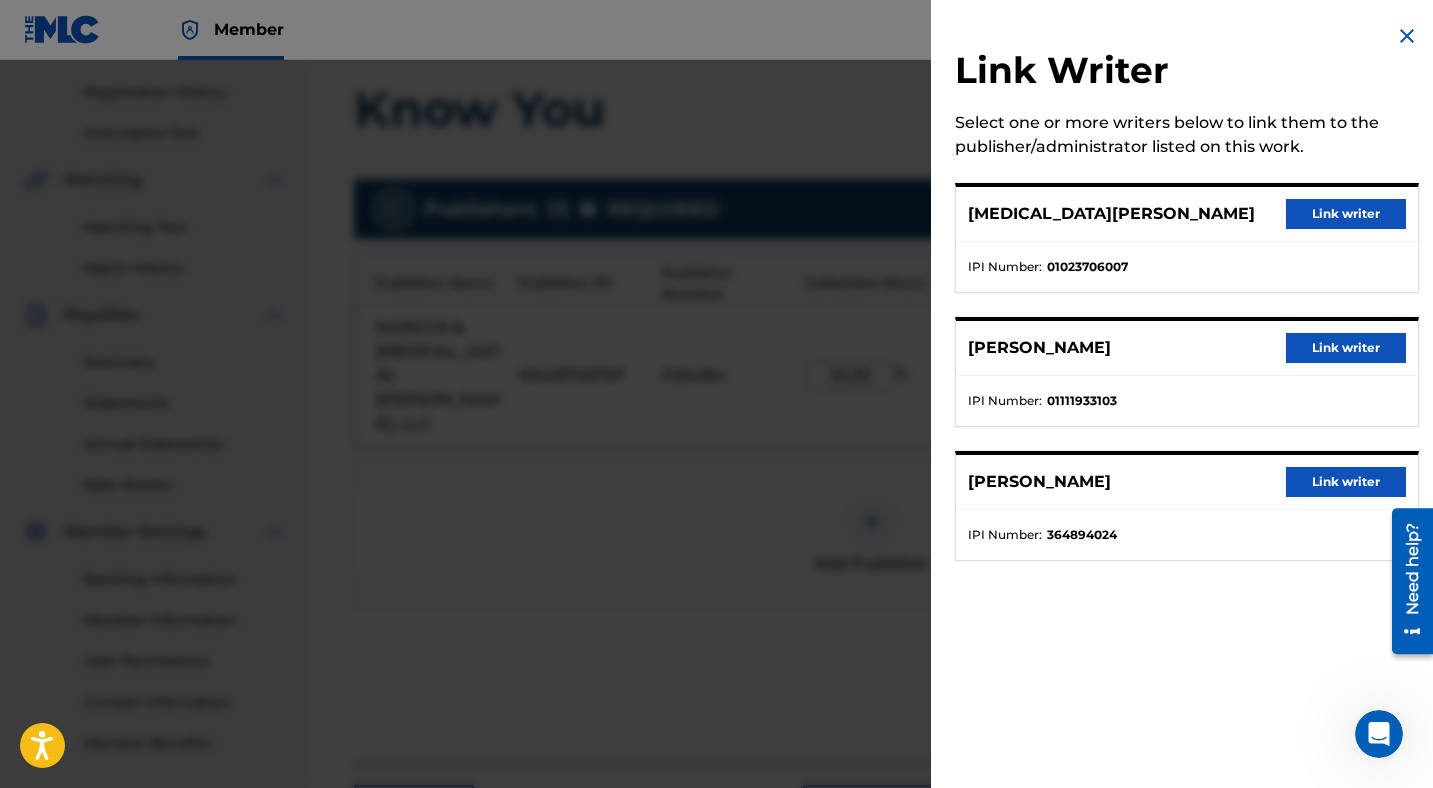 click on "Link writer" at bounding box center (1346, 214) 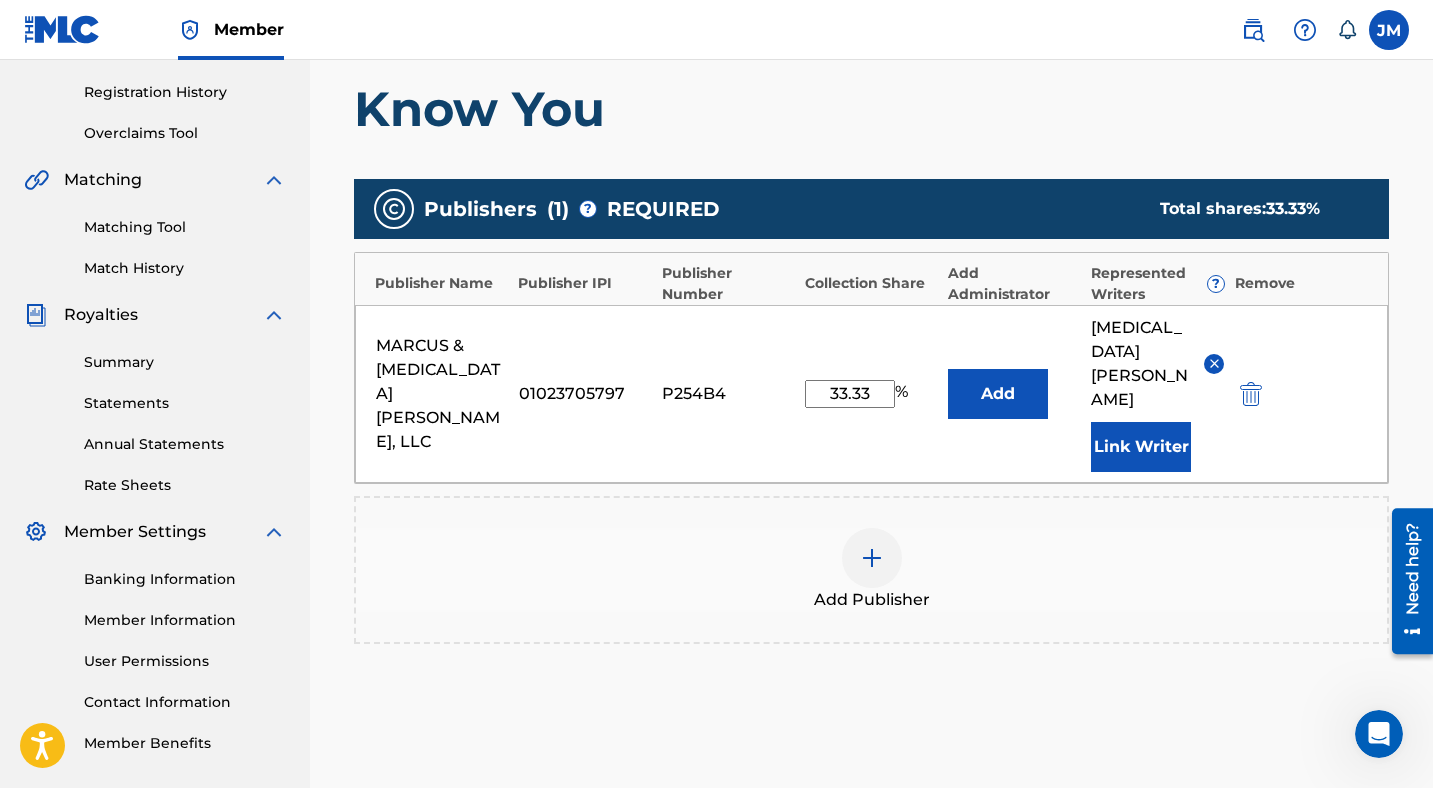 scroll, scrollTop: 517, scrollLeft: 0, axis: vertical 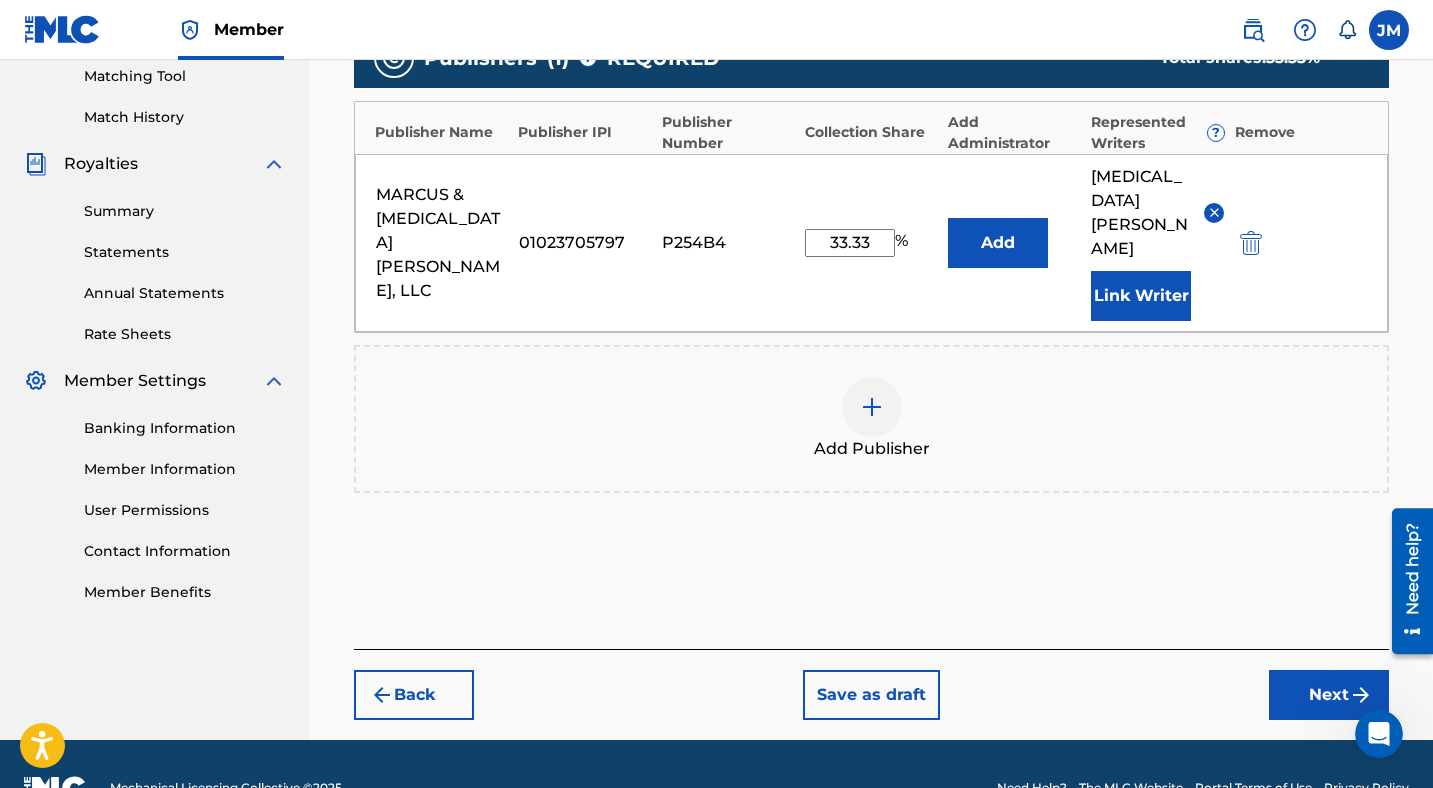 click on "Next" at bounding box center [1329, 695] 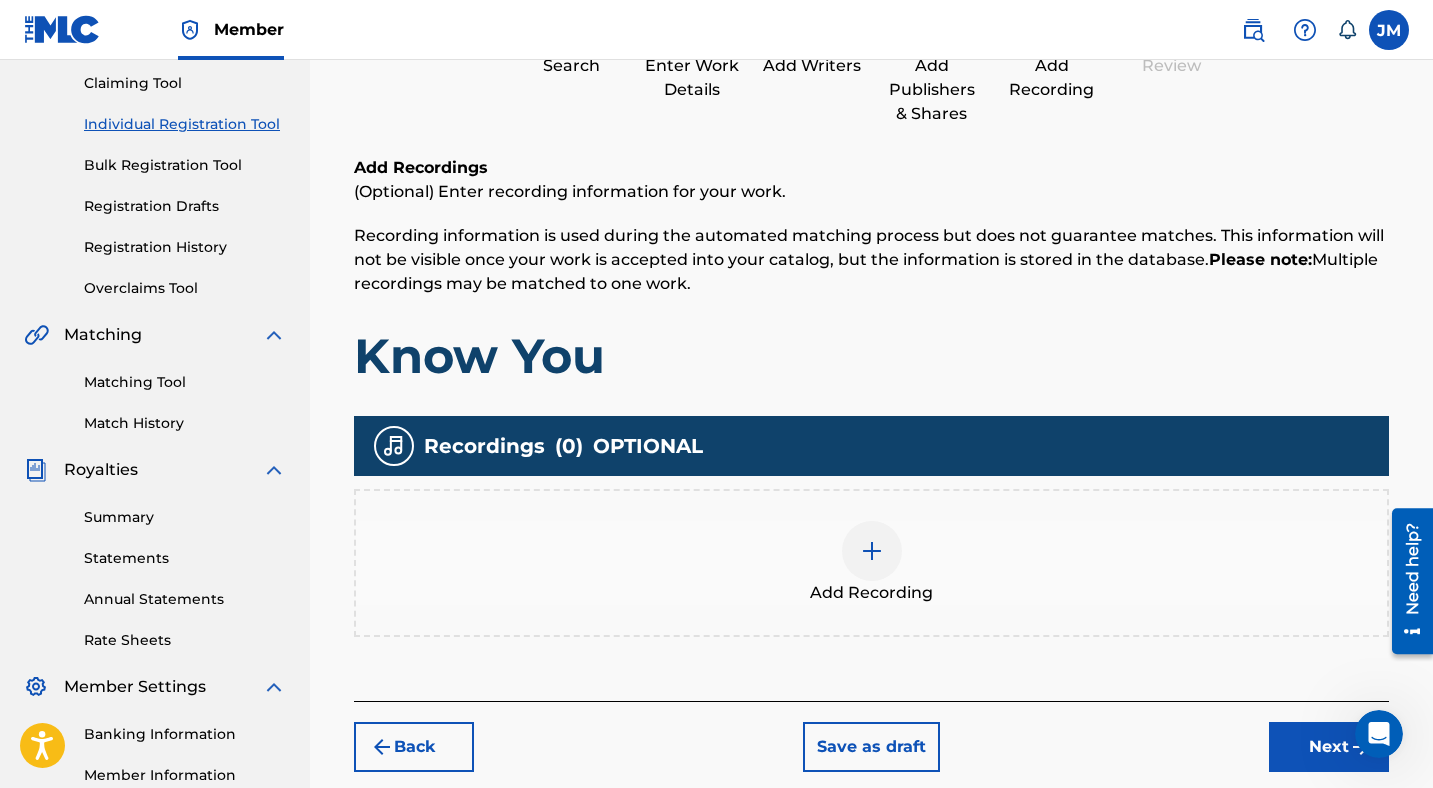 scroll, scrollTop: 285, scrollLeft: 0, axis: vertical 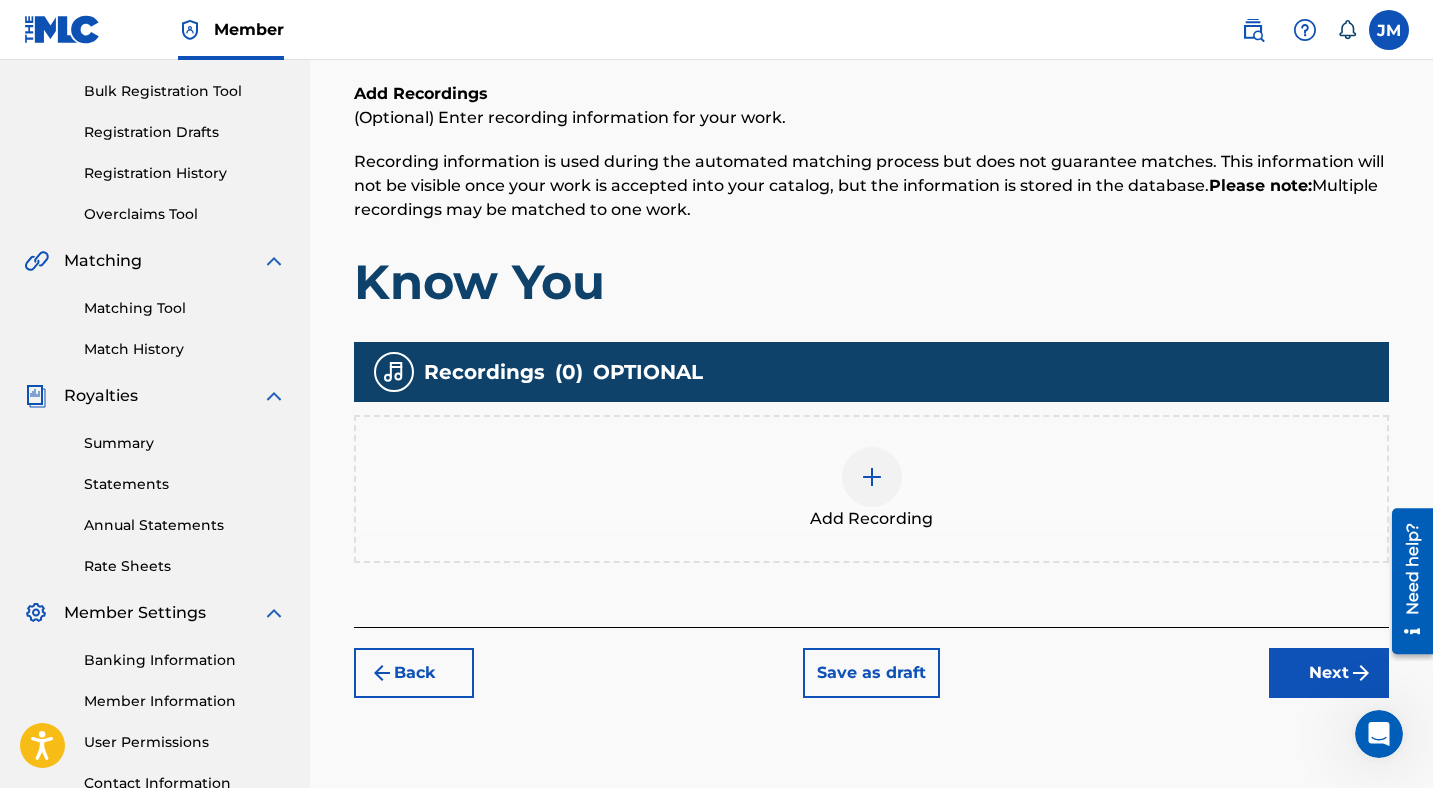 click on "Add Recording" at bounding box center (871, 489) 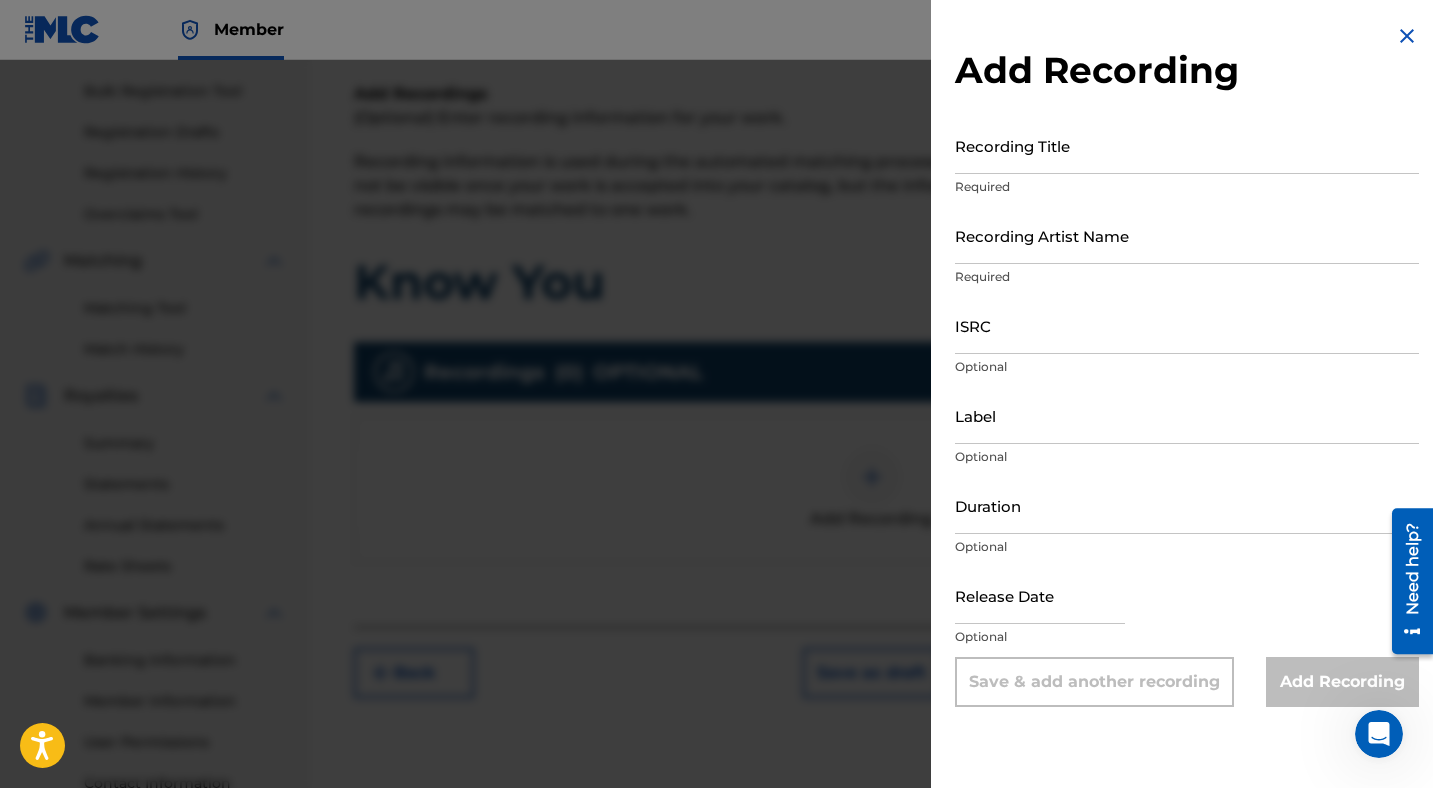click on "Recording Title" at bounding box center [1187, 145] 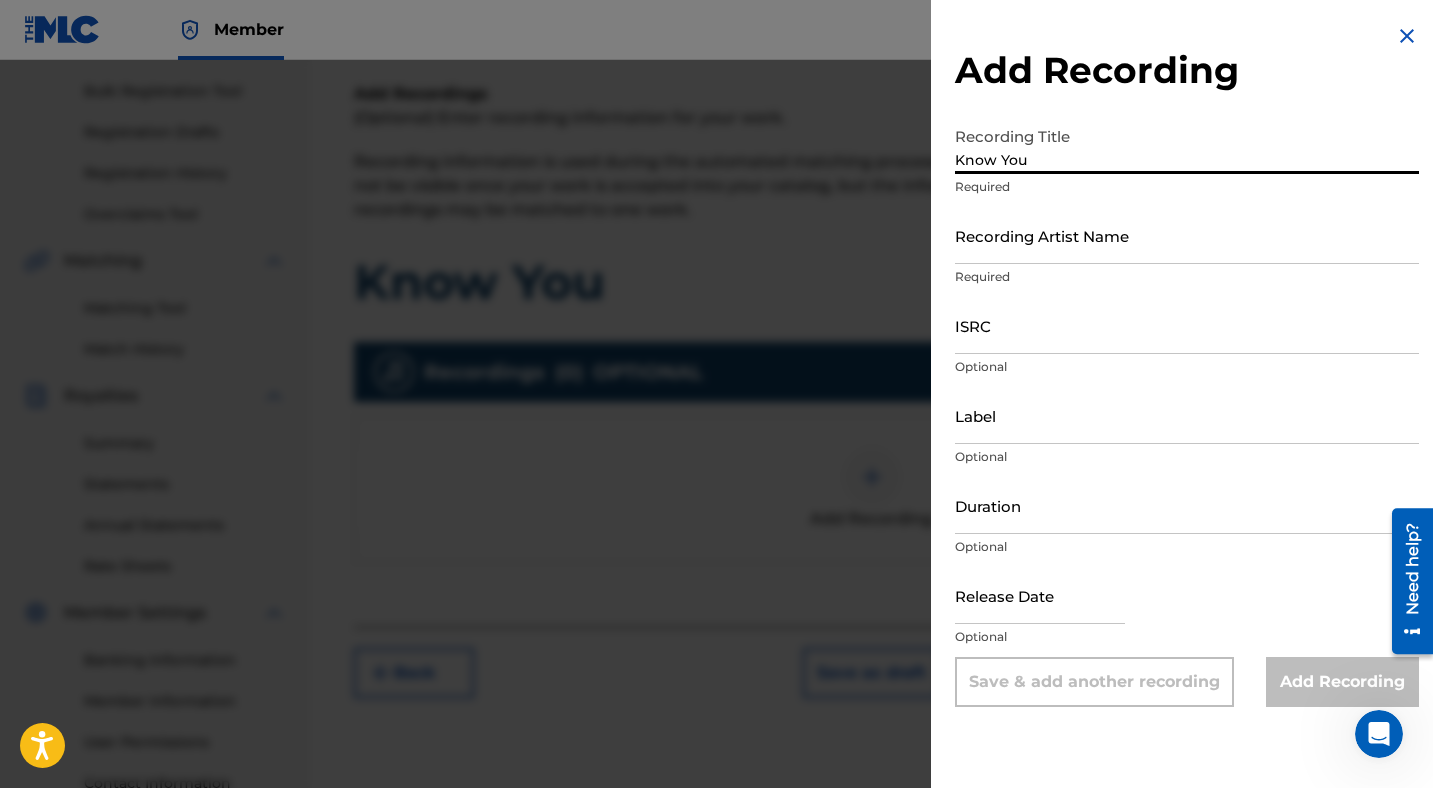 type on "Know You" 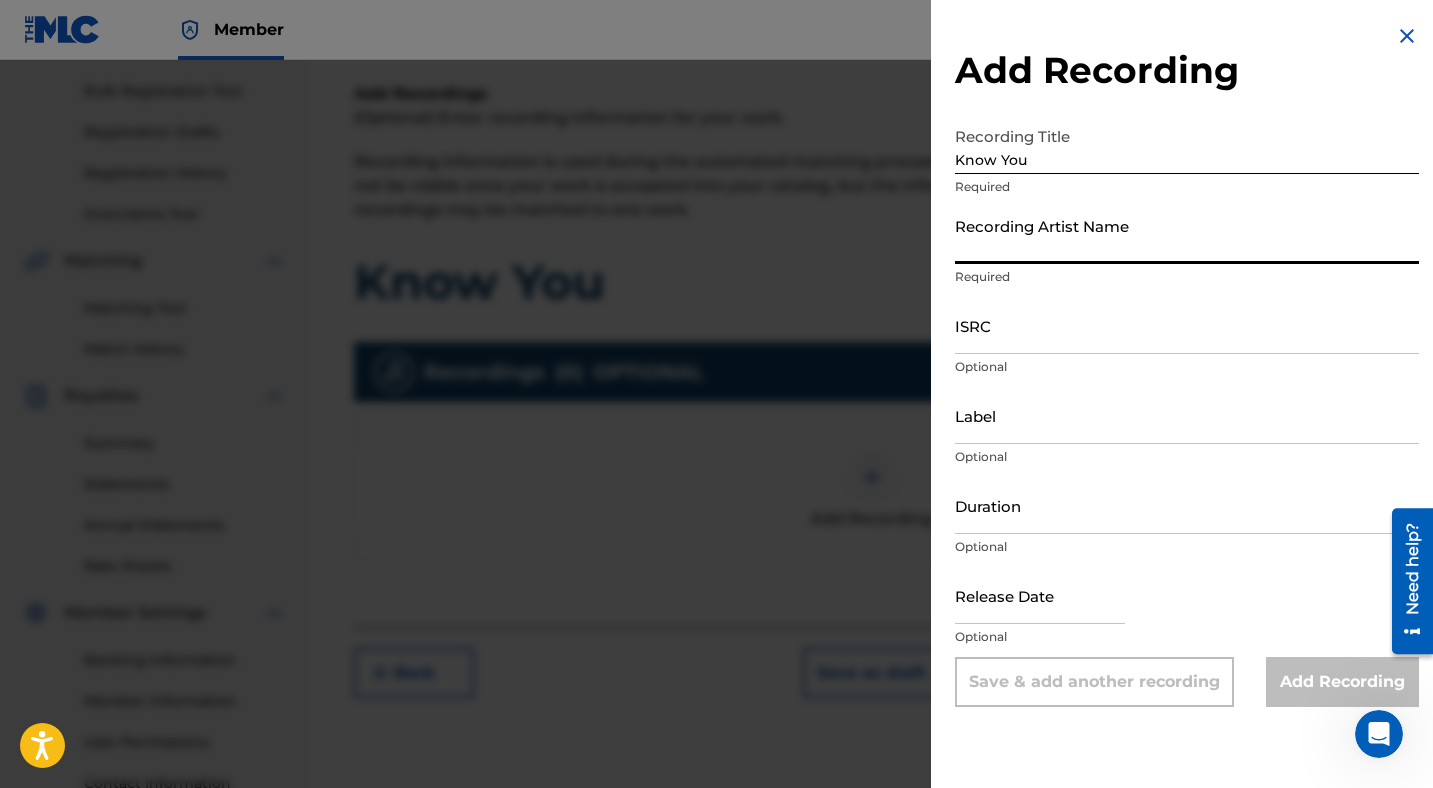 click on "Recording Artist Name" at bounding box center (1187, 235) 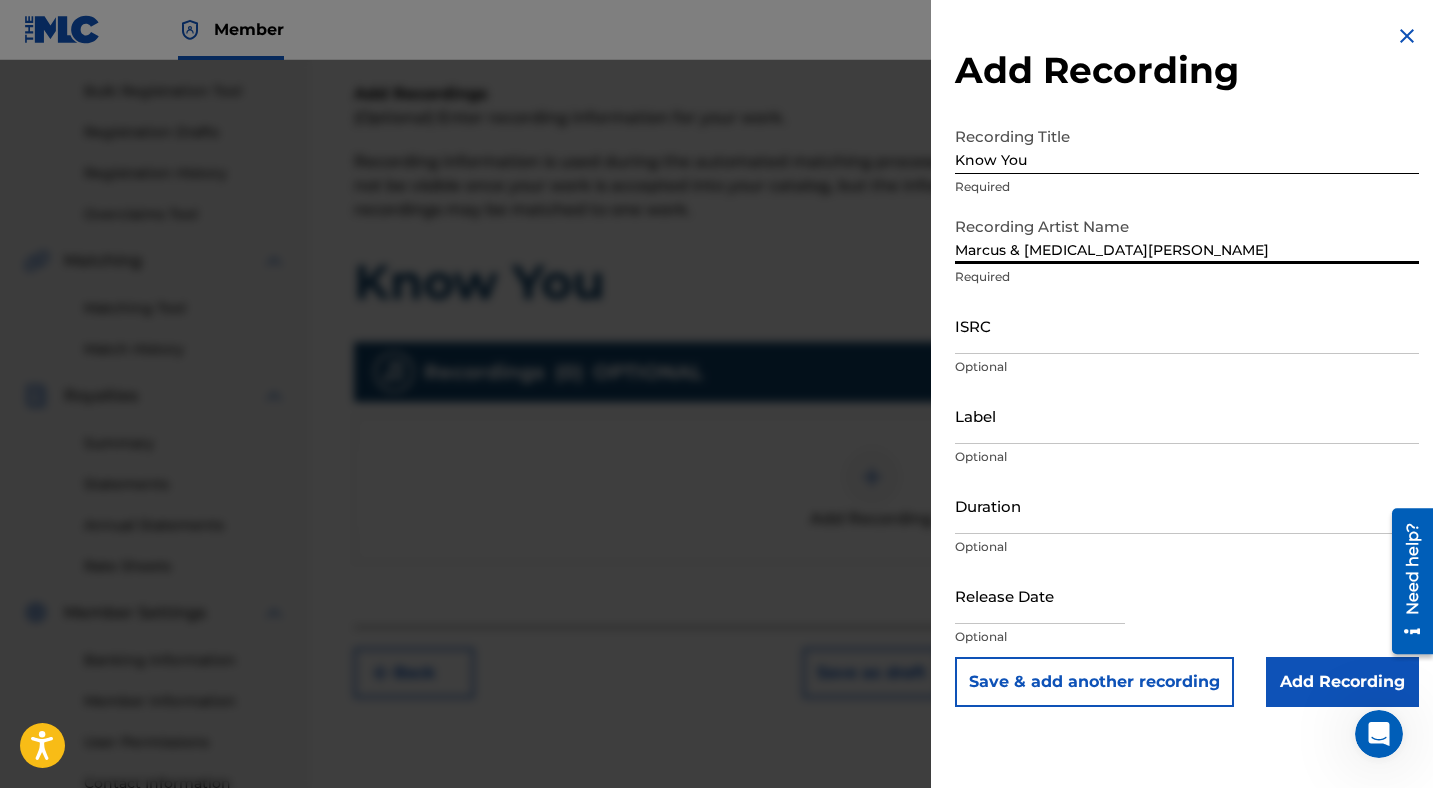 click on "ISRC" at bounding box center [1187, 325] 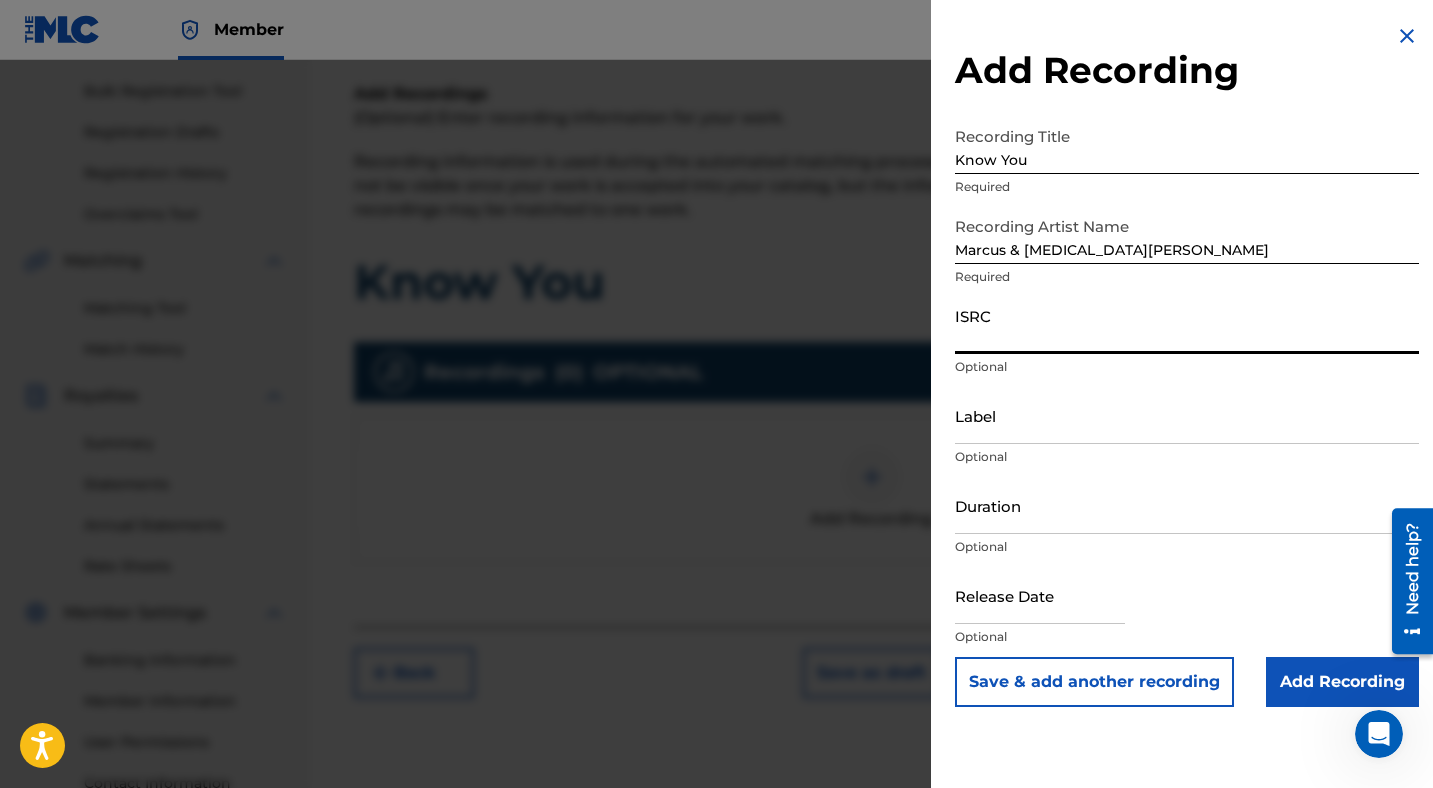 paste on "AUMEV2496934" 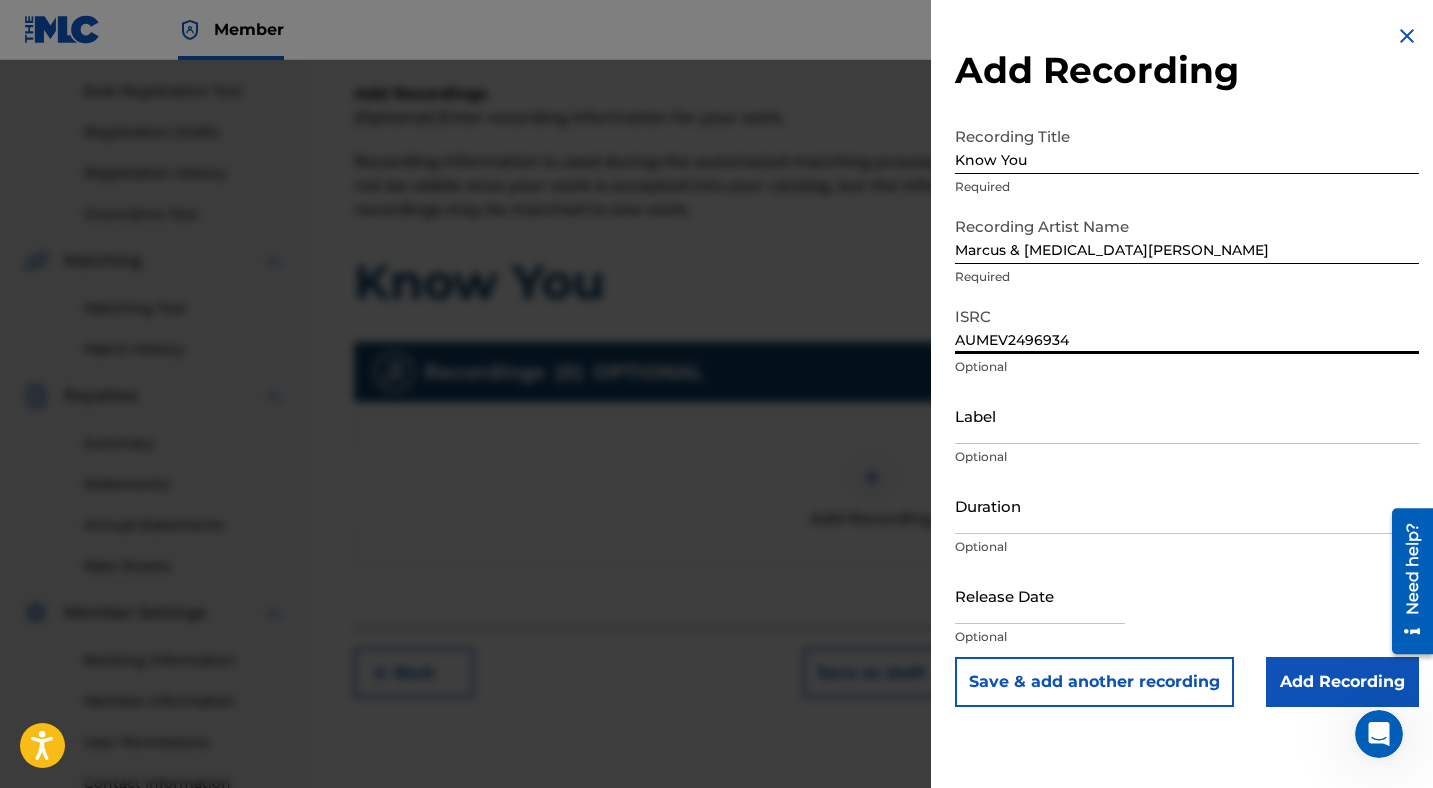 type on "AUMEV2496934" 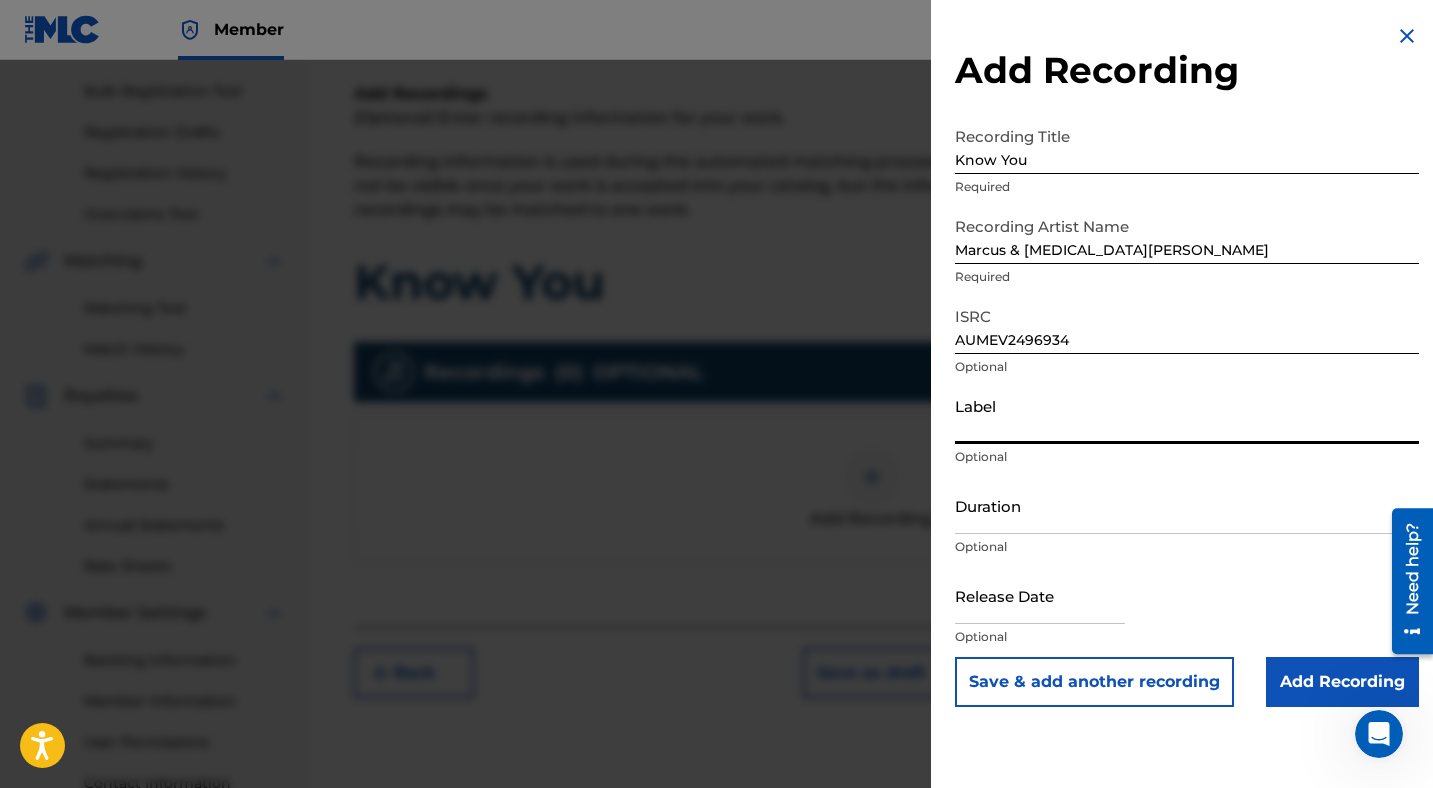 type on "Marcus & [MEDICAL_DATA][PERSON_NAME]" 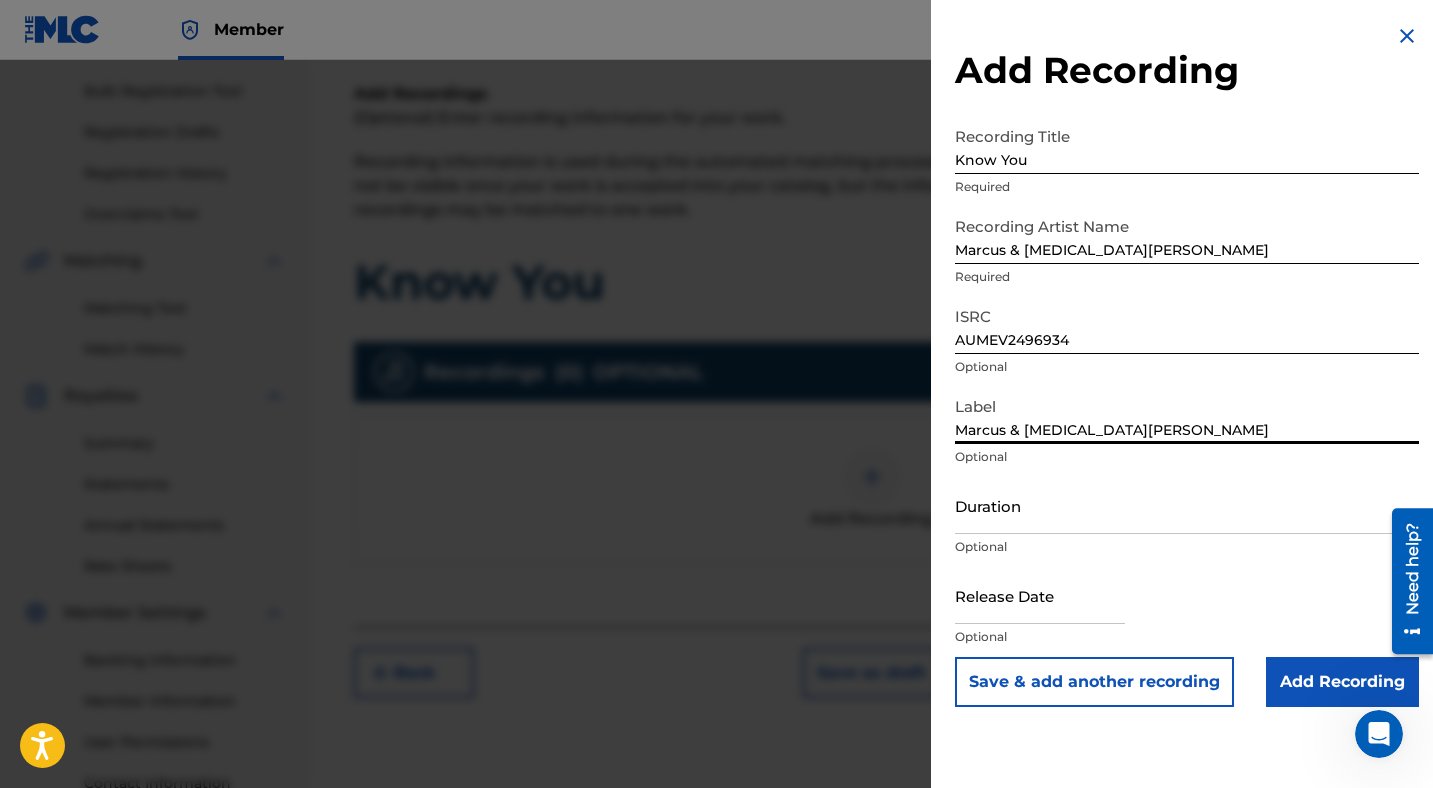 click on "Duration" at bounding box center [1187, 505] 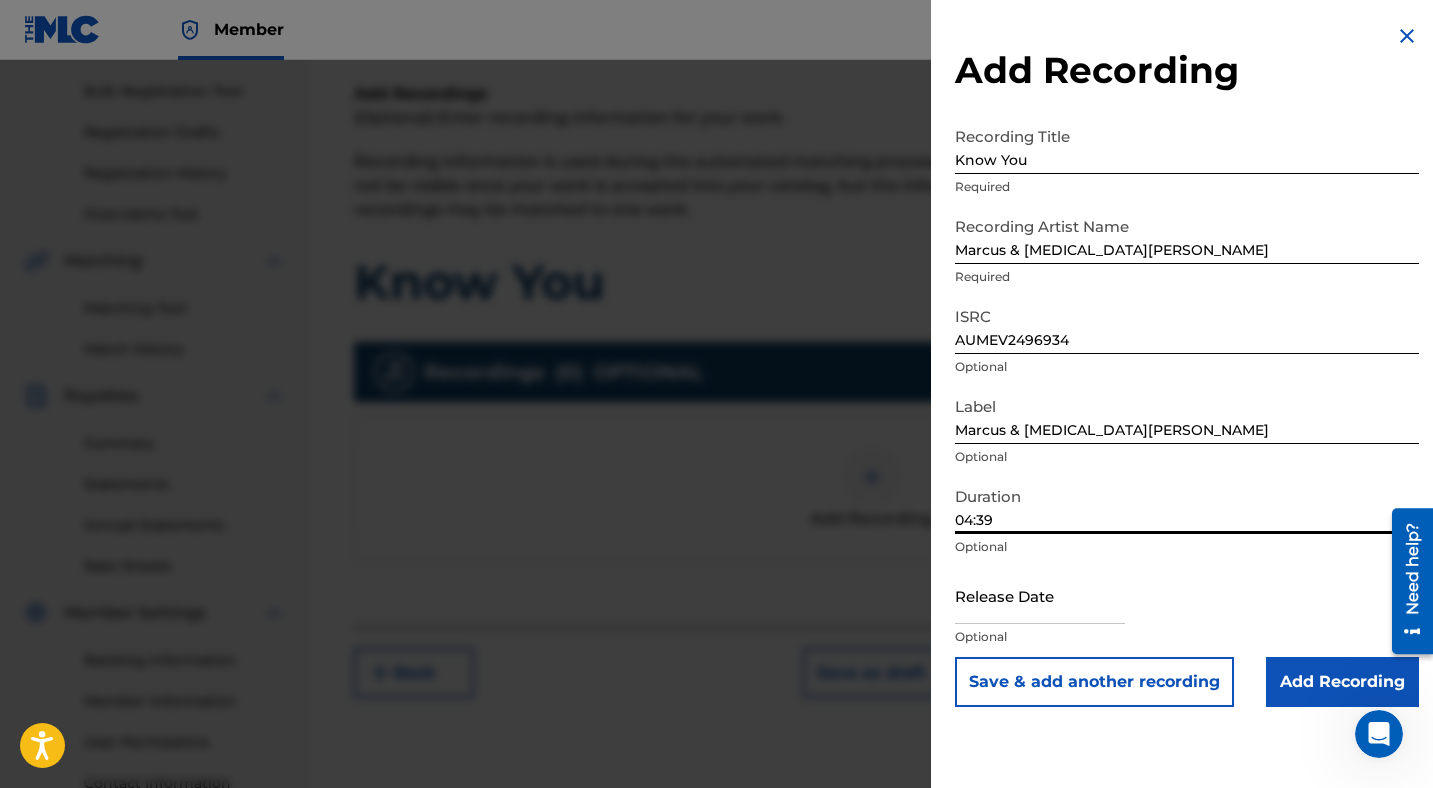scroll, scrollTop: 452, scrollLeft: 0, axis: vertical 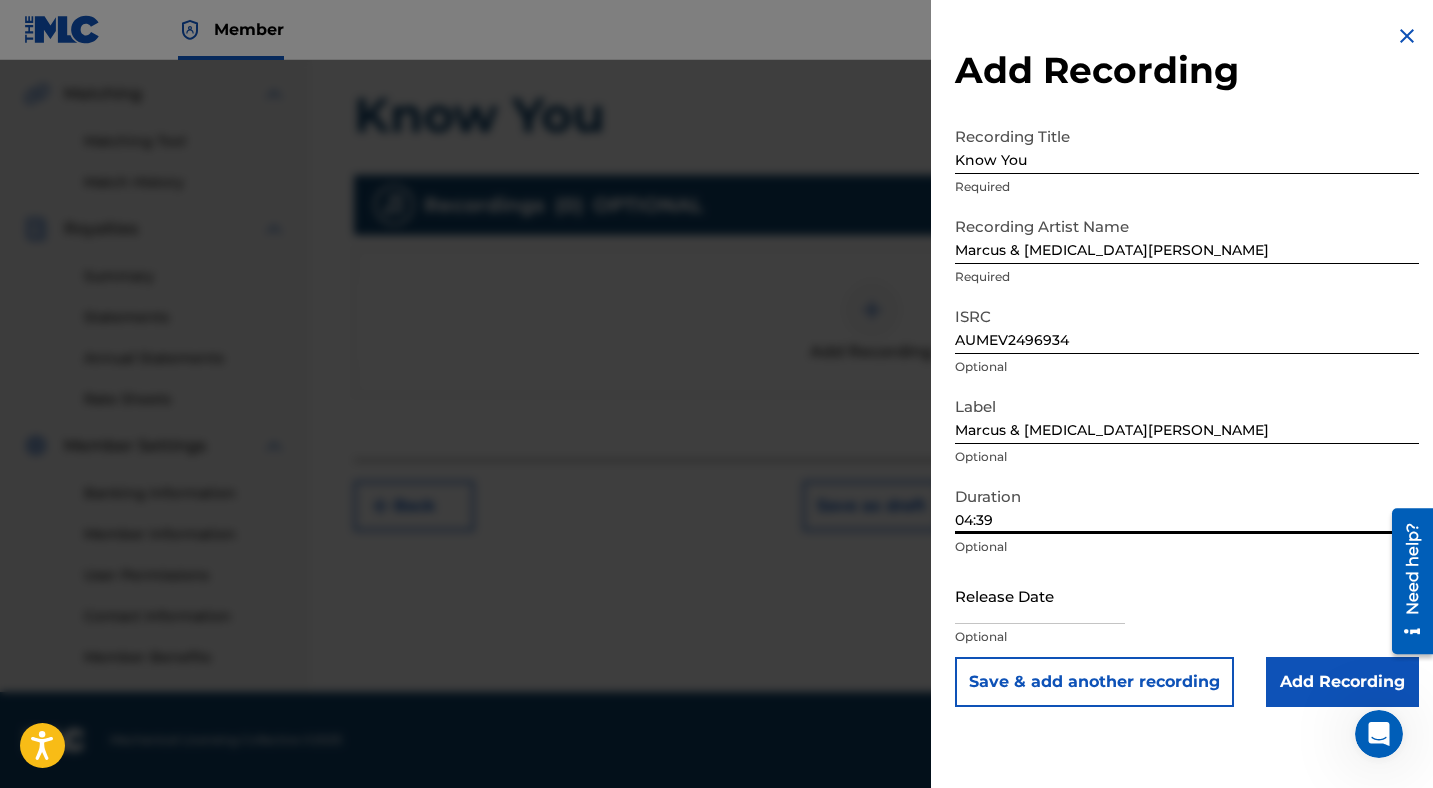 type on "04:39" 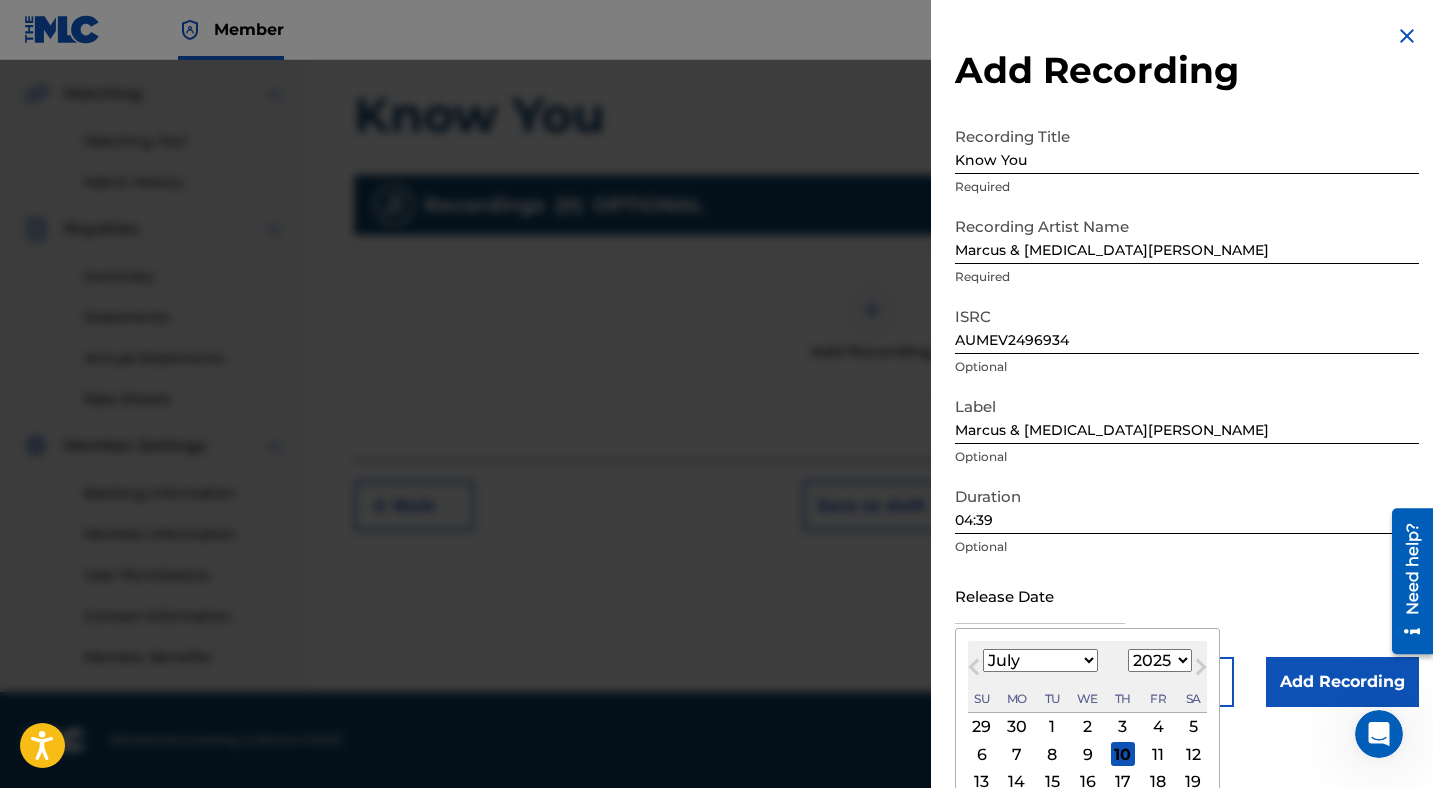 click on "1899 1900 1901 1902 1903 1904 1905 1906 1907 1908 1909 1910 1911 1912 1913 1914 1915 1916 1917 1918 1919 1920 1921 1922 1923 1924 1925 1926 1927 1928 1929 1930 1931 1932 1933 1934 1935 1936 1937 1938 1939 1940 1941 1942 1943 1944 1945 1946 1947 1948 1949 1950 1951 1952 1953 1954 1955 1956 1957 1958 1959 1960 1961 1962 1963 1964 1965 1966 1967 1968 1969 1970 1971 1972 1973 1974 1975 1976 1977 1978 1979 1980 1981 1982 1983 1984 1985 1986 1987 1988 1989 1990 1991 1992 1993 1994 1995 1996 1997 1998 1999 2000 2001 2002 2003 2004 2005 2006 2007 2008 2009 2010 2011 2012 2013 2014 2015 2016 2017 2018 2019 2020 2021 2022 2023 2024 2025 2026 2027 2028 2029 2030 2031 2032 2033 2034 2035 2036 2037 2038 2039 2040 2041 2042 2043 2044 2045 2046 2047 2048 2049 2050 2051 2052 2053 2054 2055 2056 2057 2058 2059 2060 2061 2062 2063 2064 2065 2066 2067 2068 2069 2070 2071 2072 2073 2074 2075 2076 2077 2078 2079 2080 2081 2082 2083 2084 2085 2086 2087 2088 2089 2090 2091 2092 2093 2094 2095 2096 2097 2098 2099 2100" at bounding box center [1160, 660] 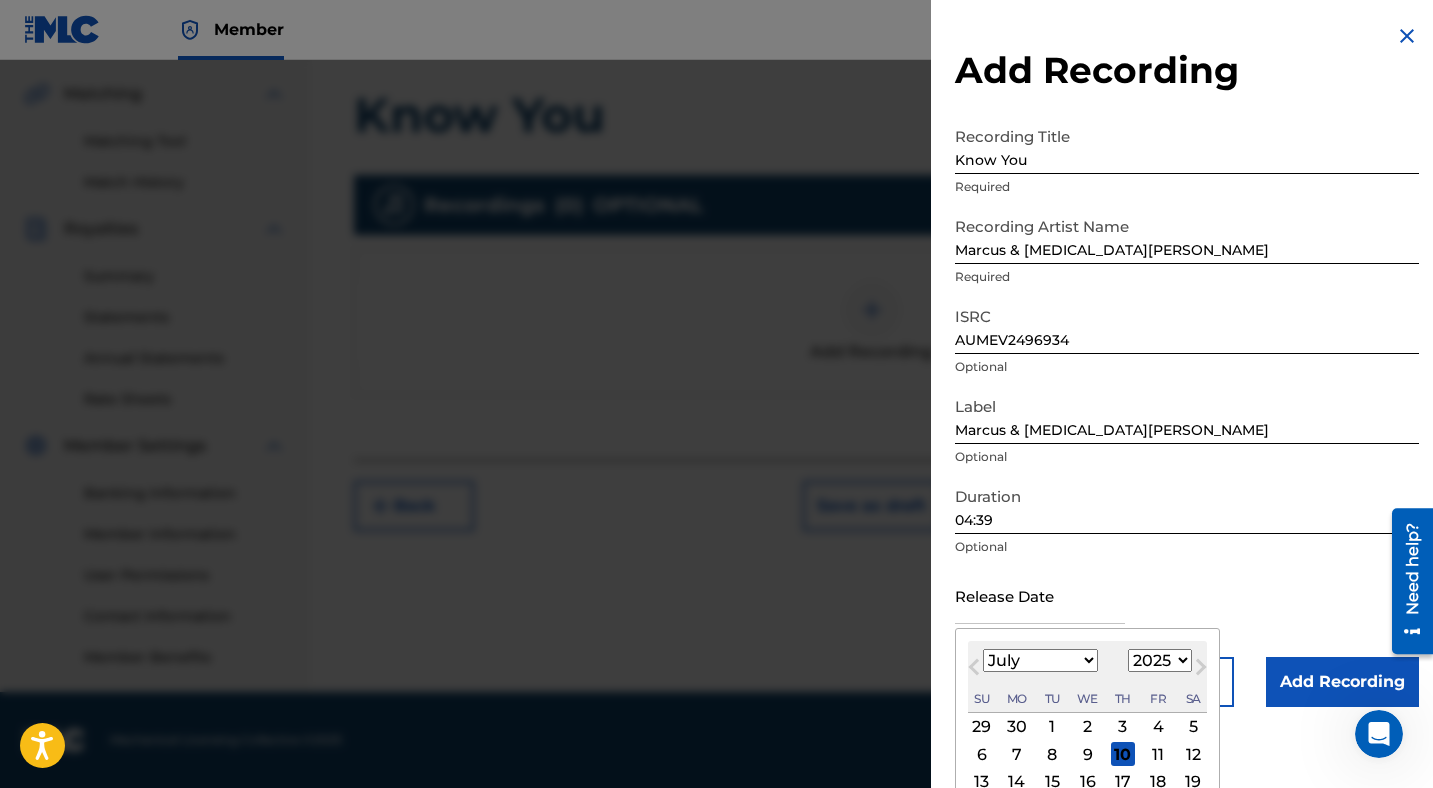 select on "2024" 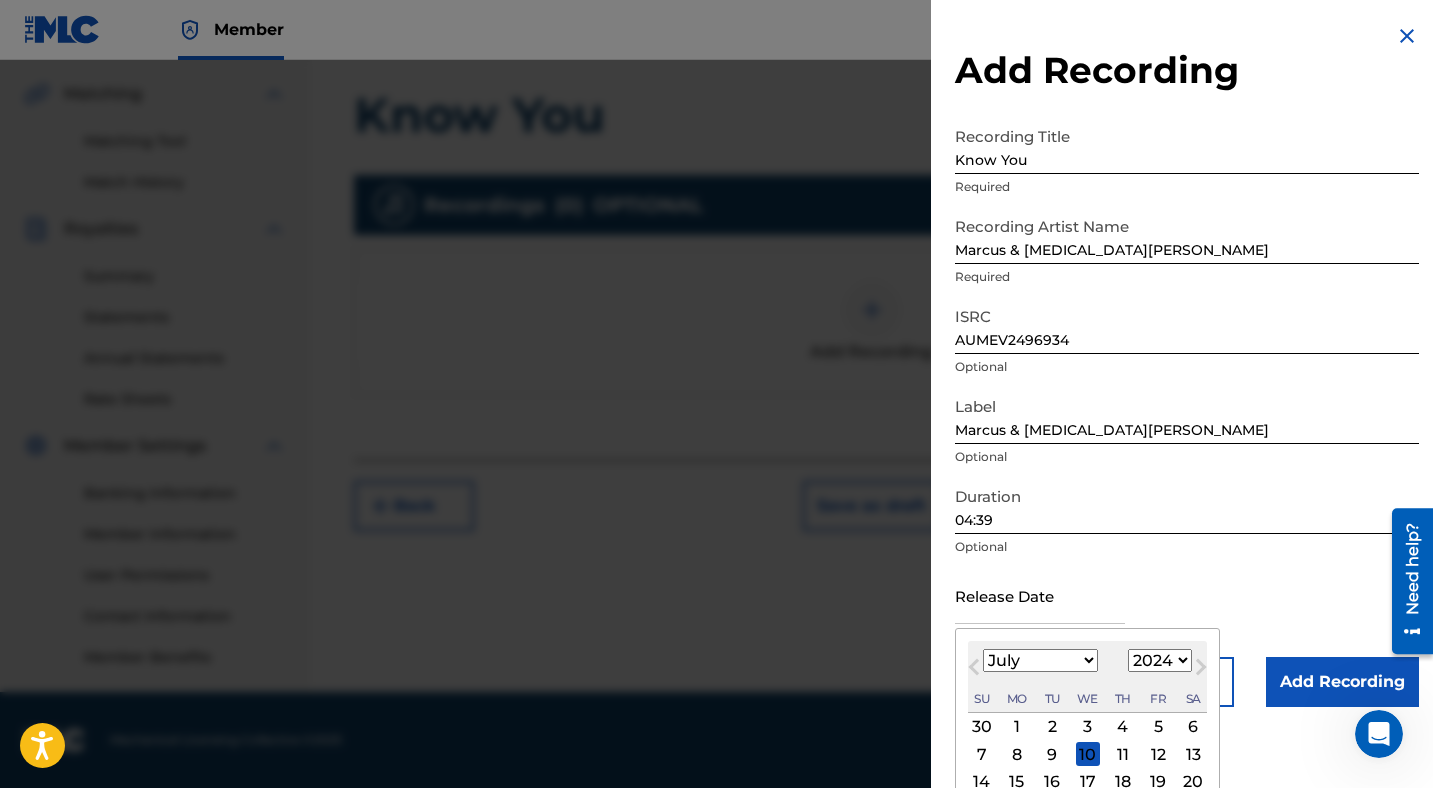 click on "January February March April May June July August September October November December" at bounding box center [1040, 660] 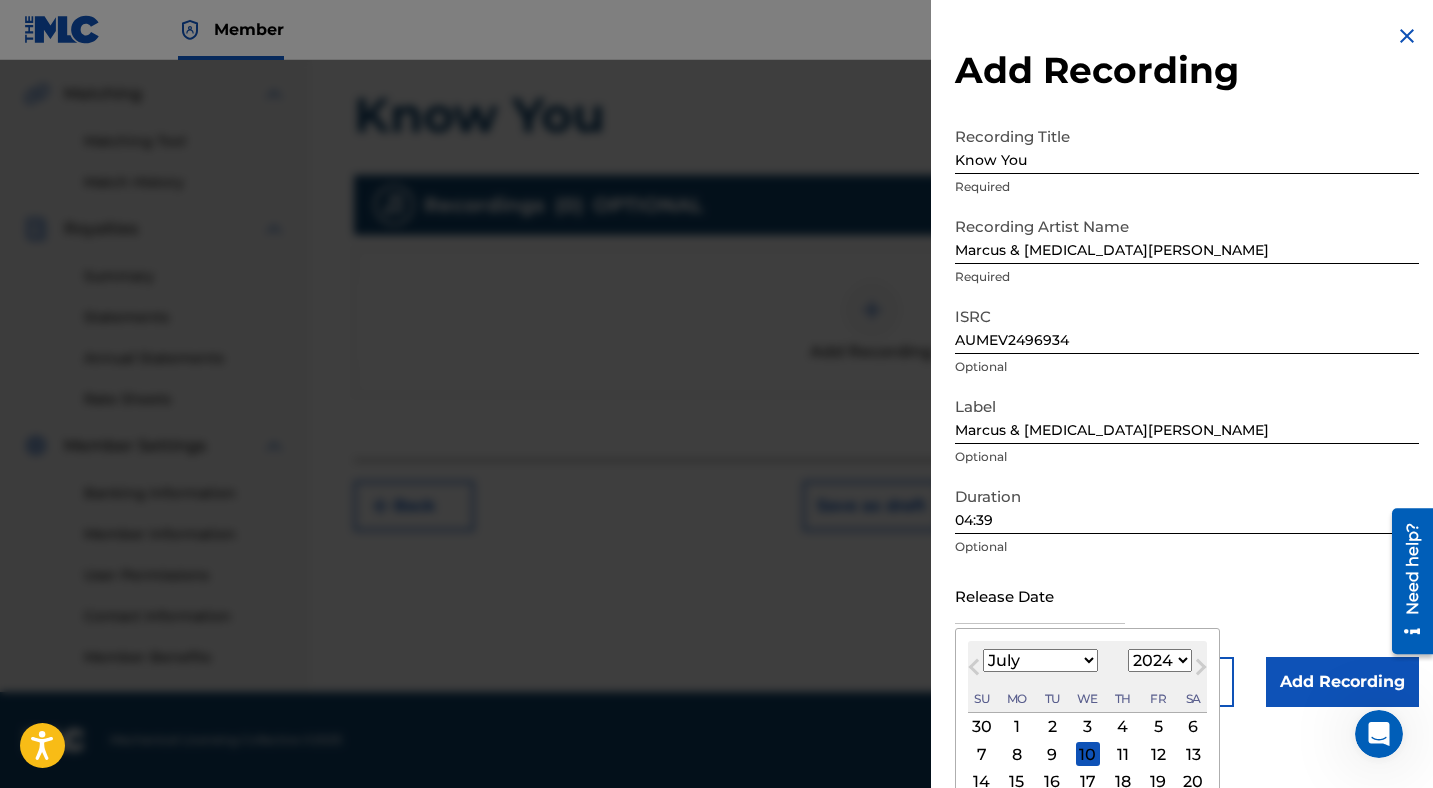 select on "7" 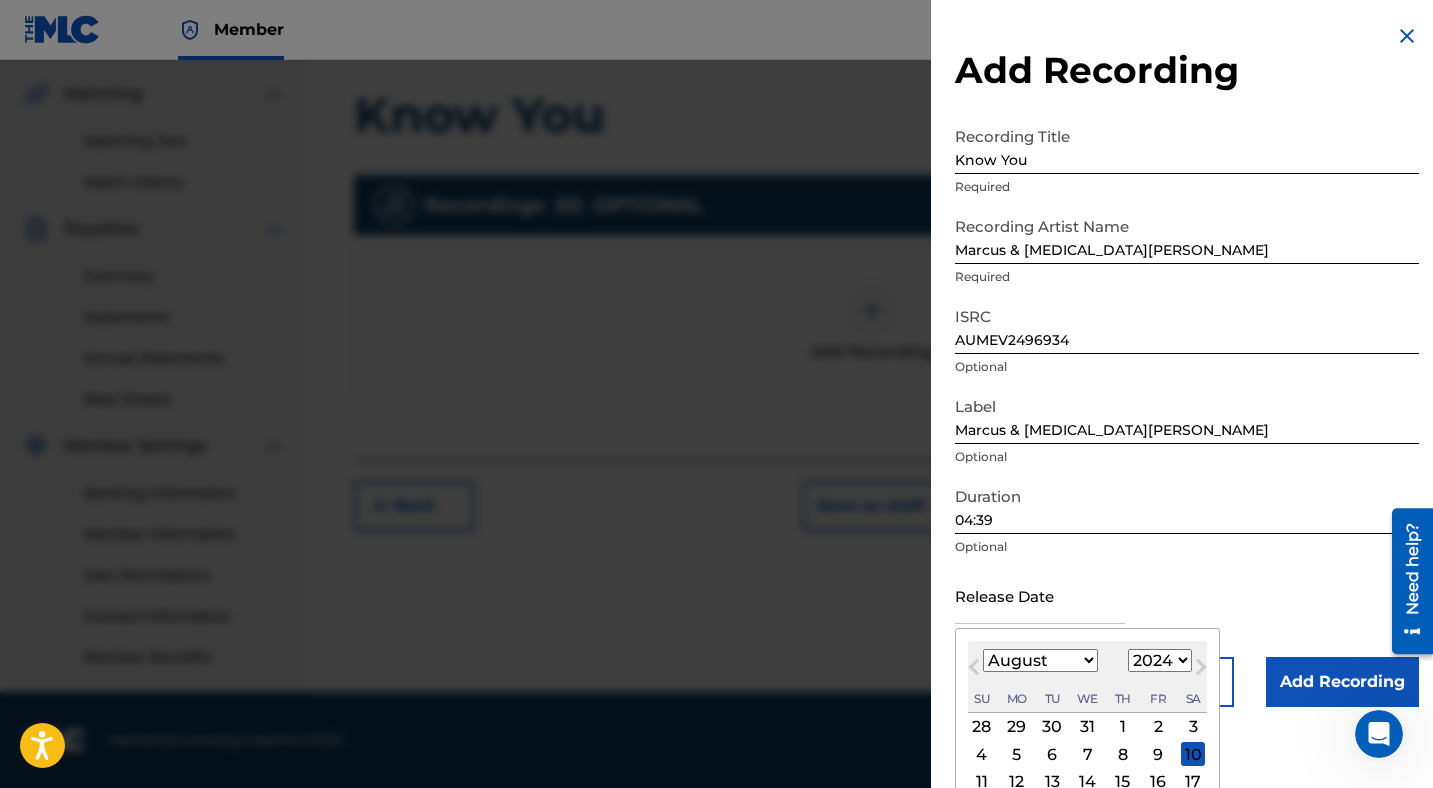 click on "2" at bounding box center [1158, 727] 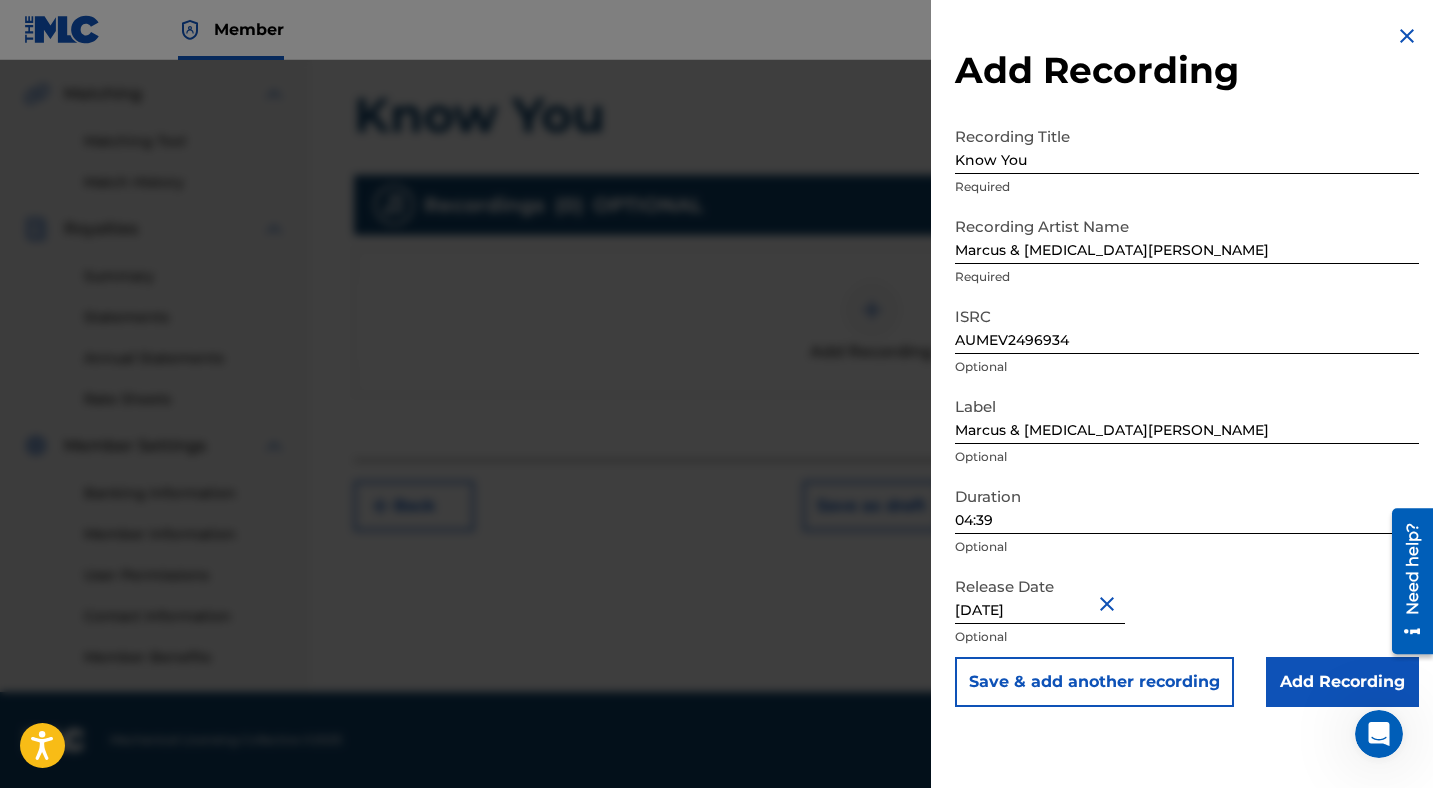 click on "Add Recording" at bounding box center (1342, 682) 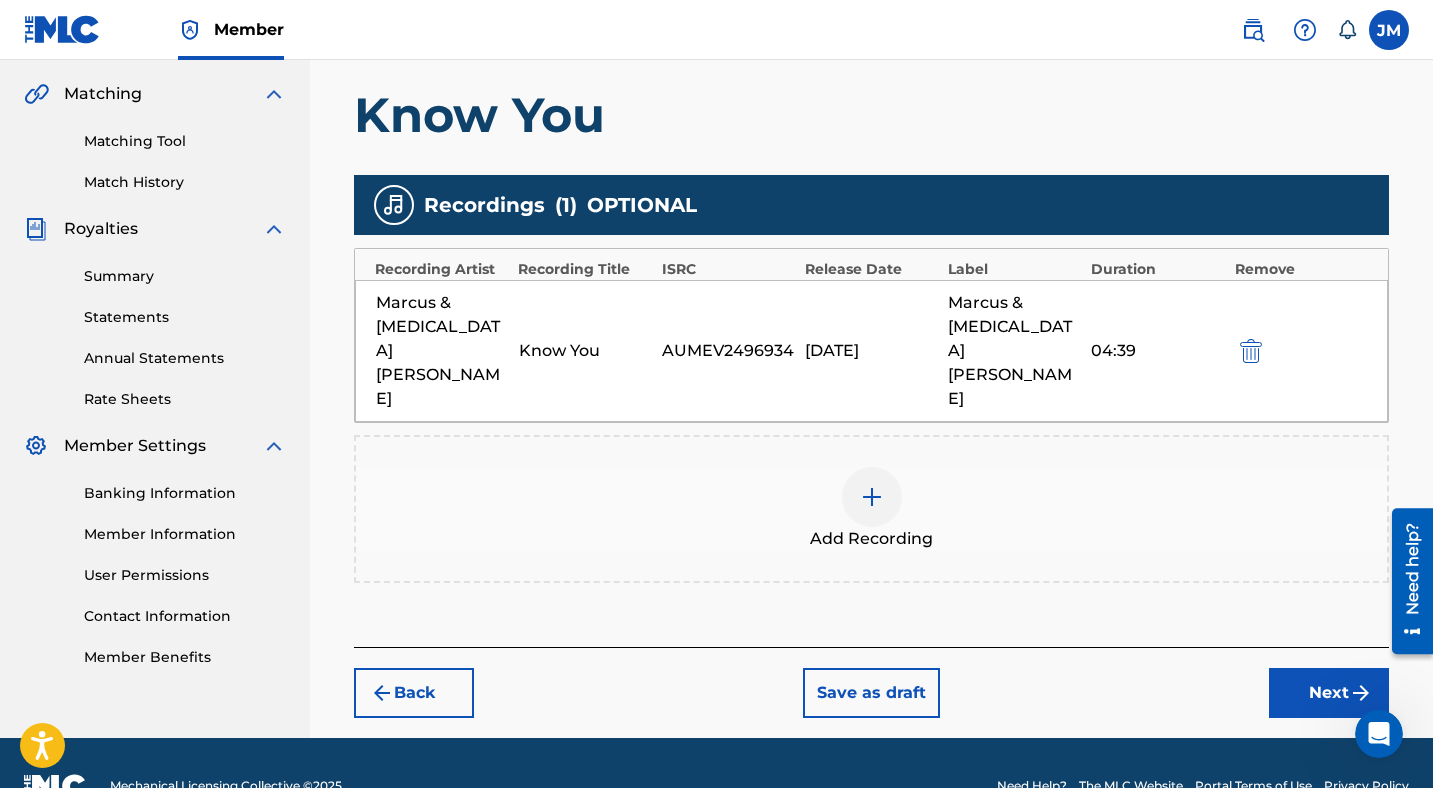 click on "Next" at bounding box center (1329, 693) 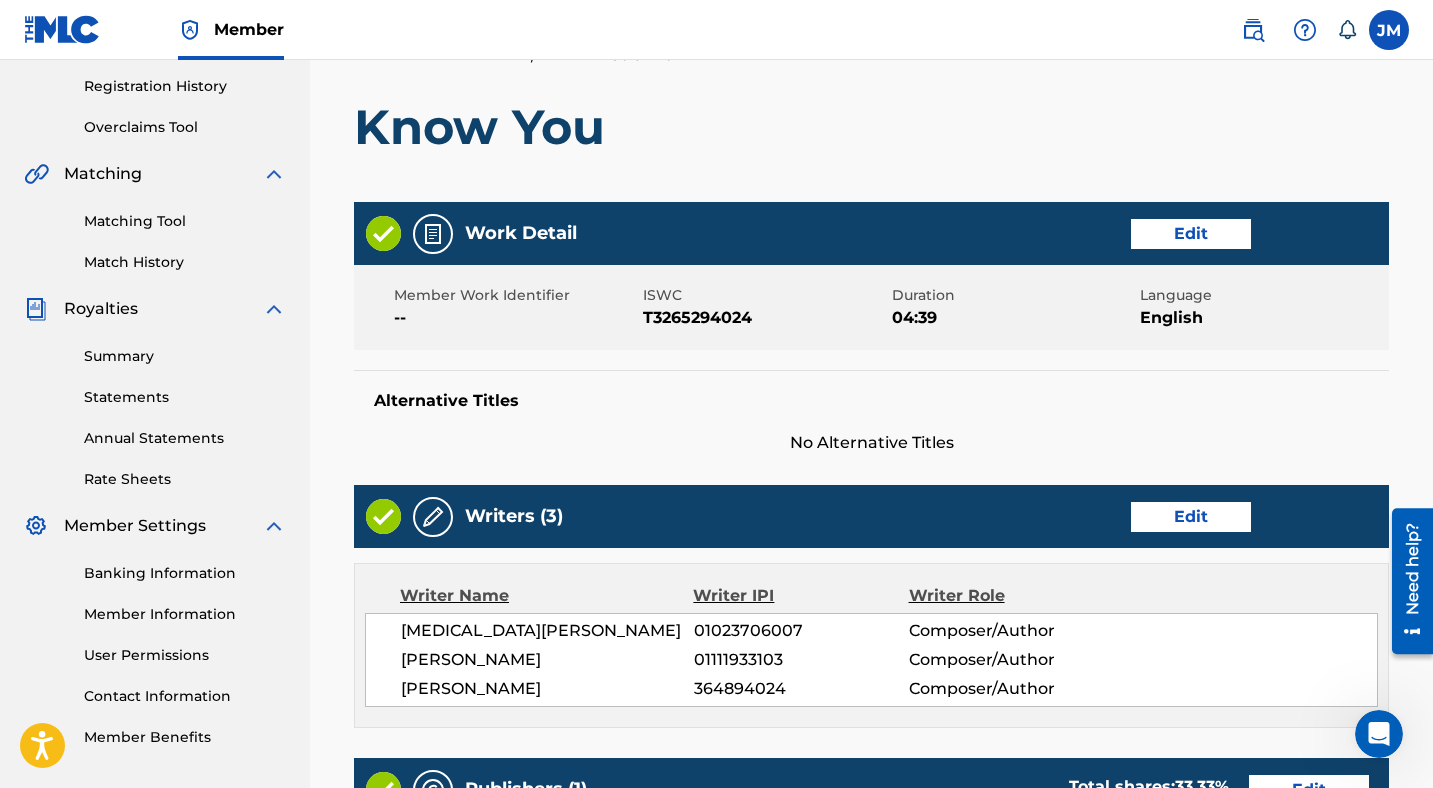 scroll, scrollTop: 1032, scrollLeft: 0, axis: vertical 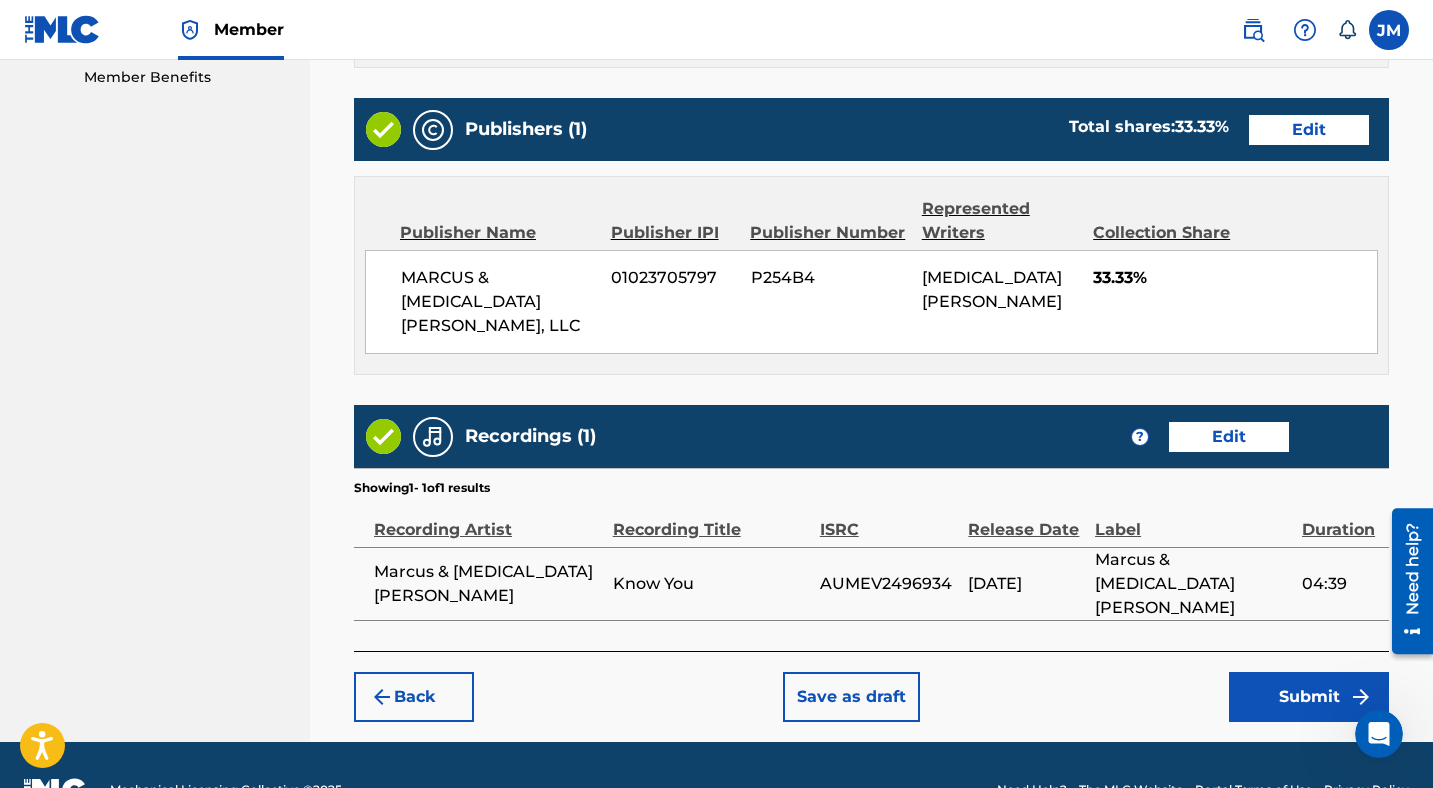 click on "Submit" at bounding box center (1309, 697) 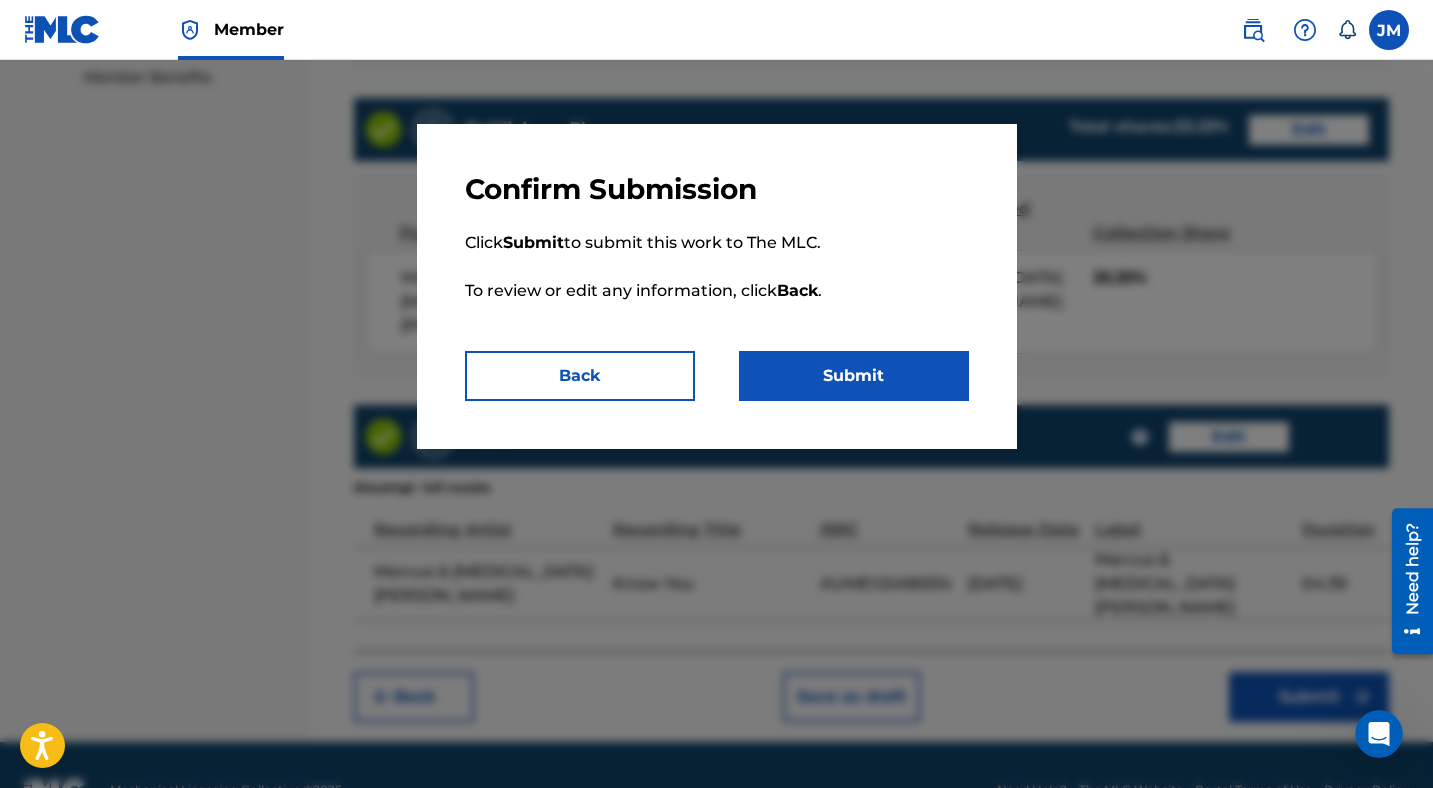 click on "Submit" at bounding box center [854, 376] 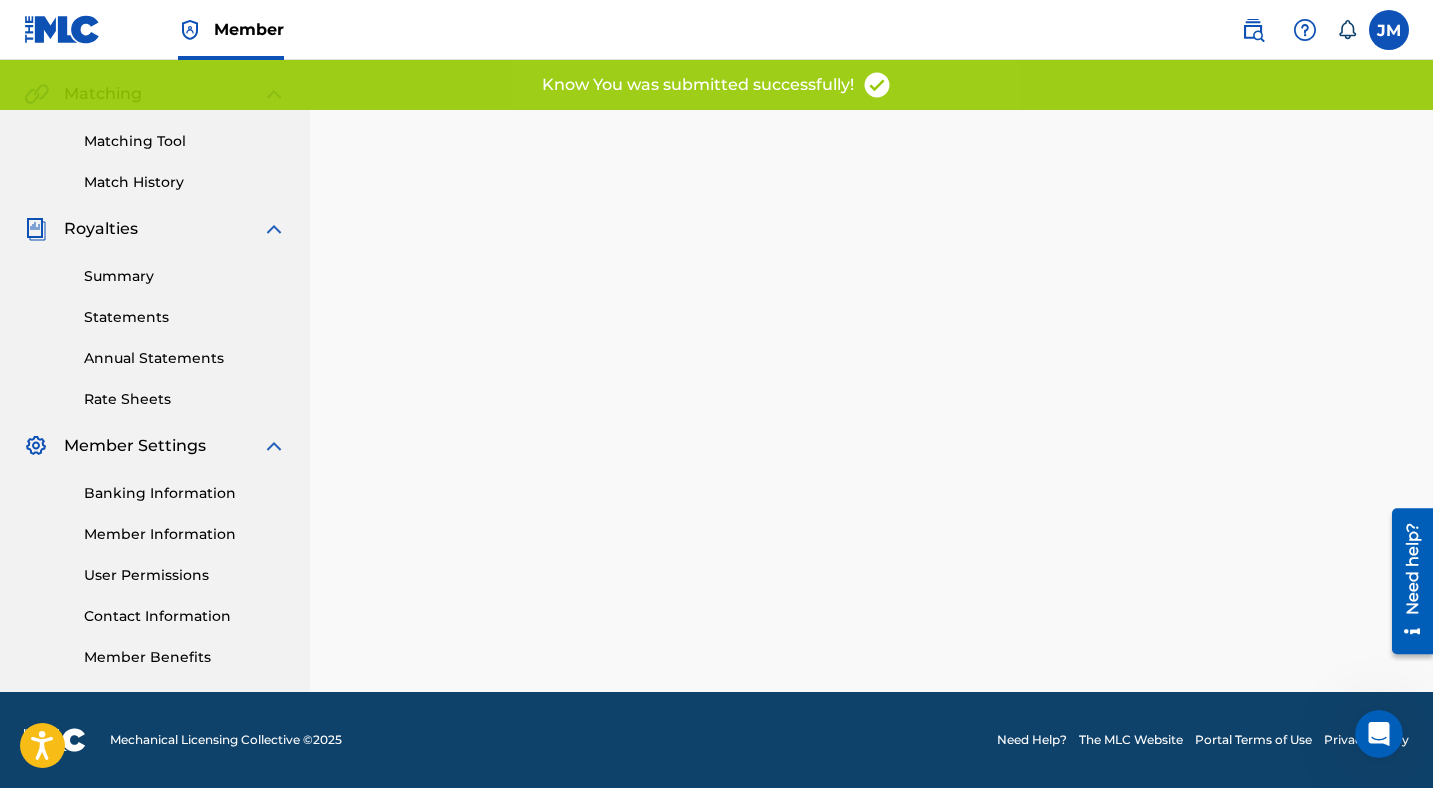 scroll, scrollTop: 0, scrollLeft: 0, axis: both 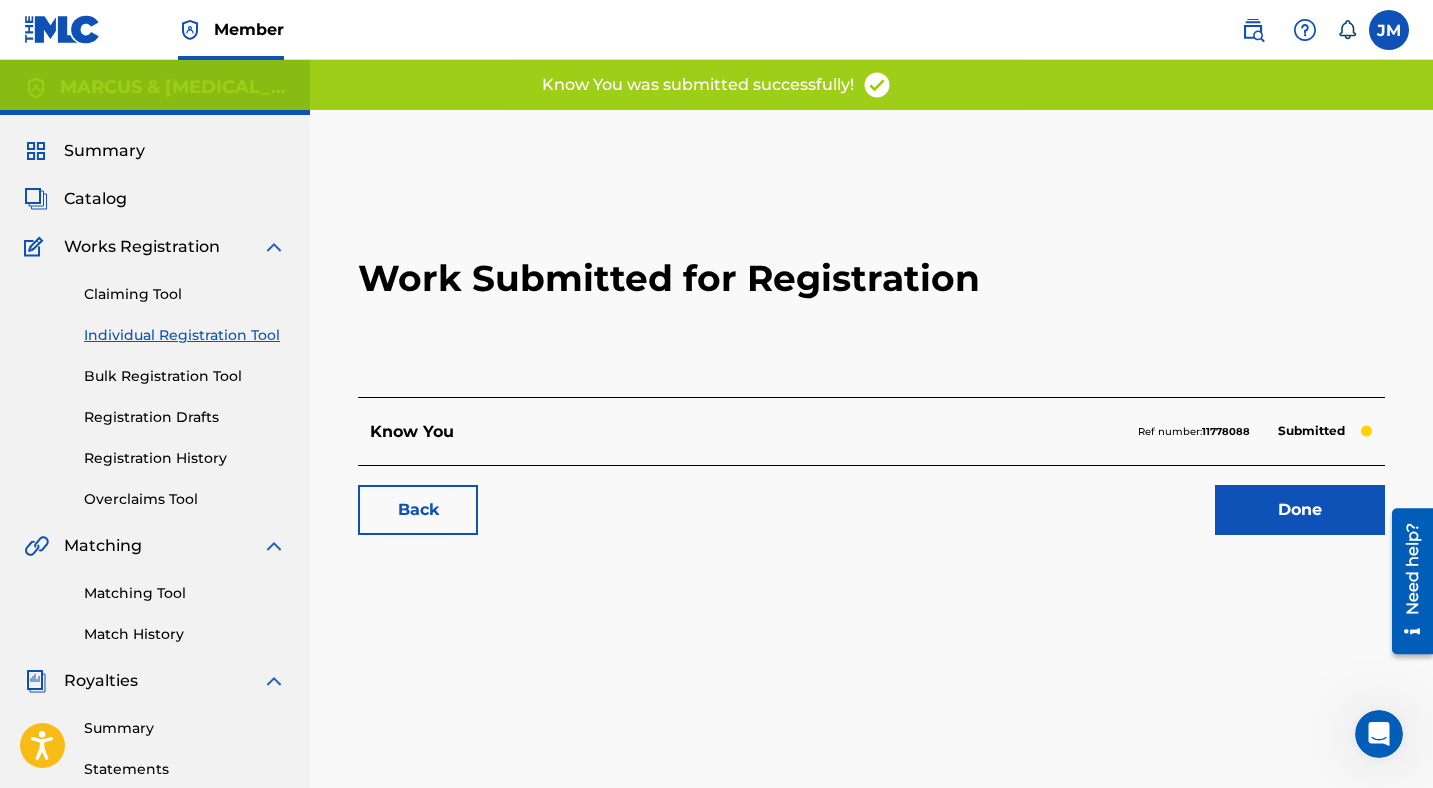 click on "11778088" at bounding box center [1226, 431] 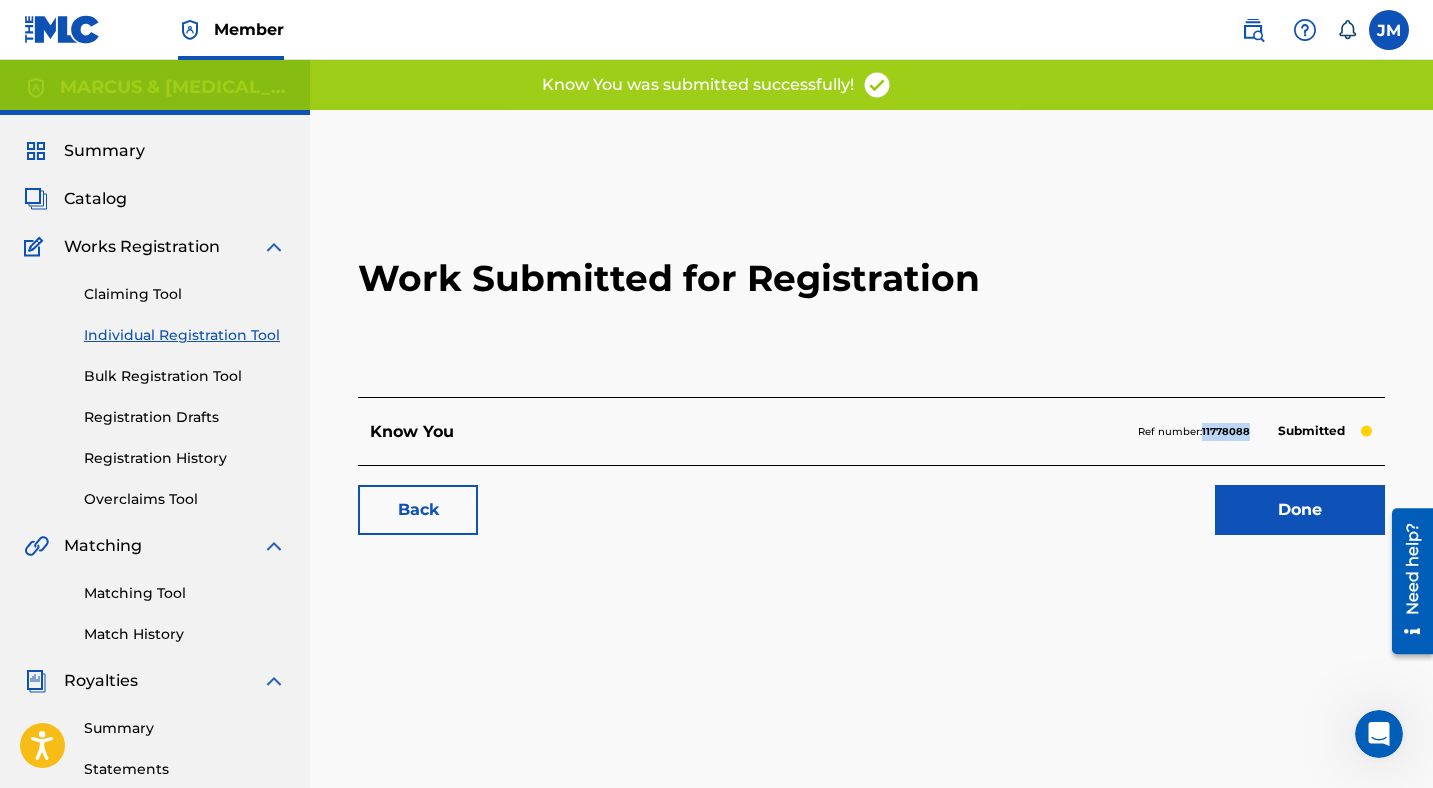 click on "11778088" at bounding box center [1226, 431] 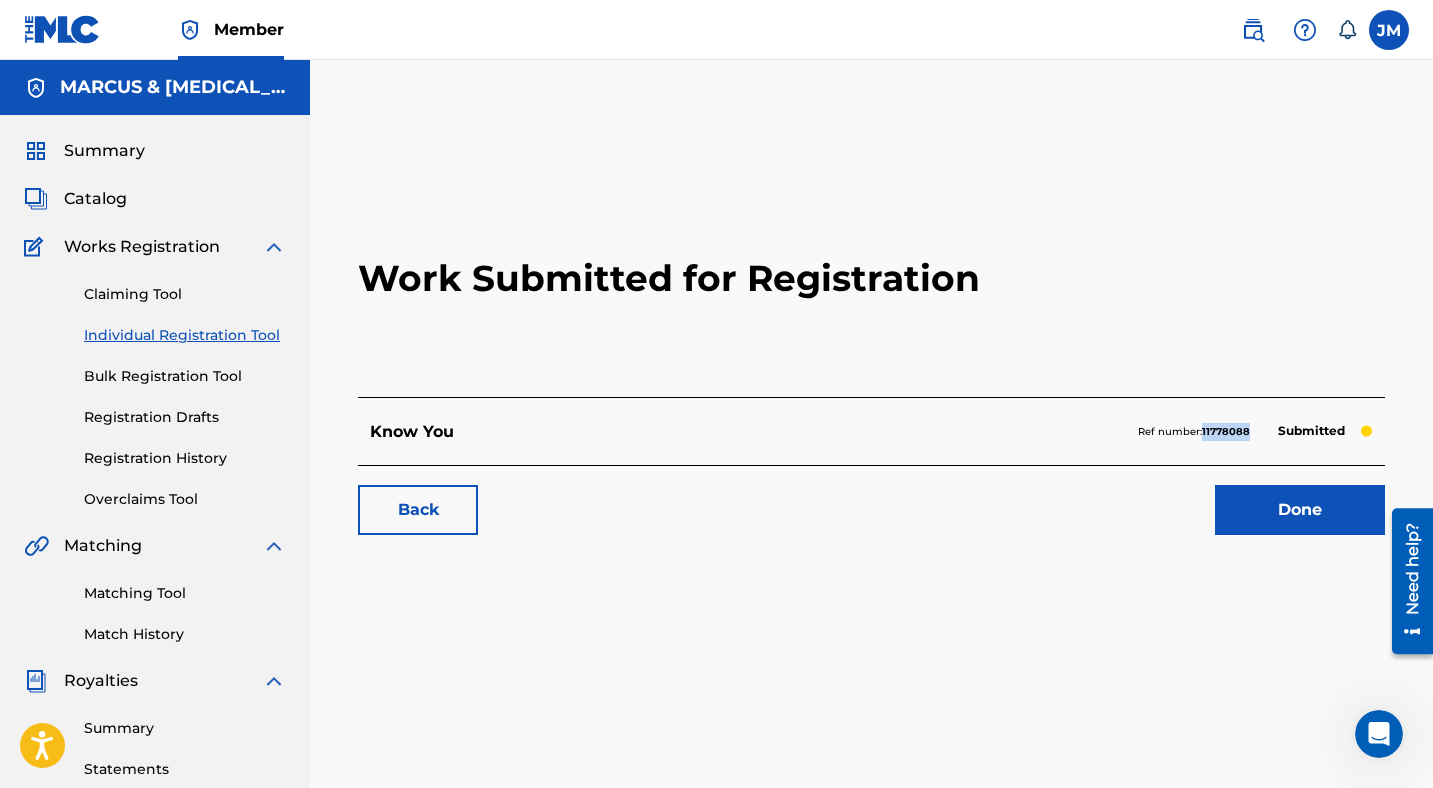 click on "Done" at bounding box center [1300, 510] 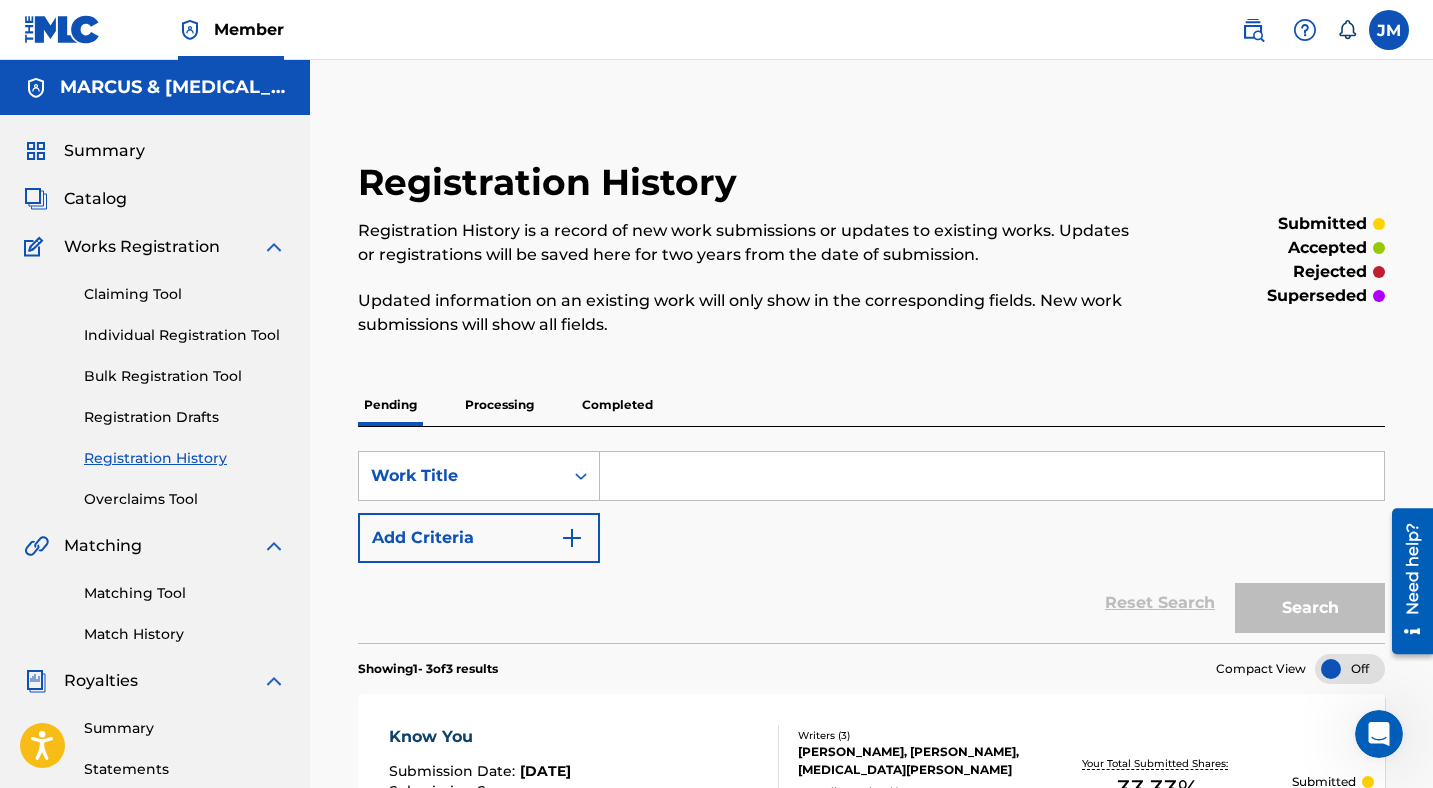 click on "Individual Registration Tool" at bounding box center (185, 335) 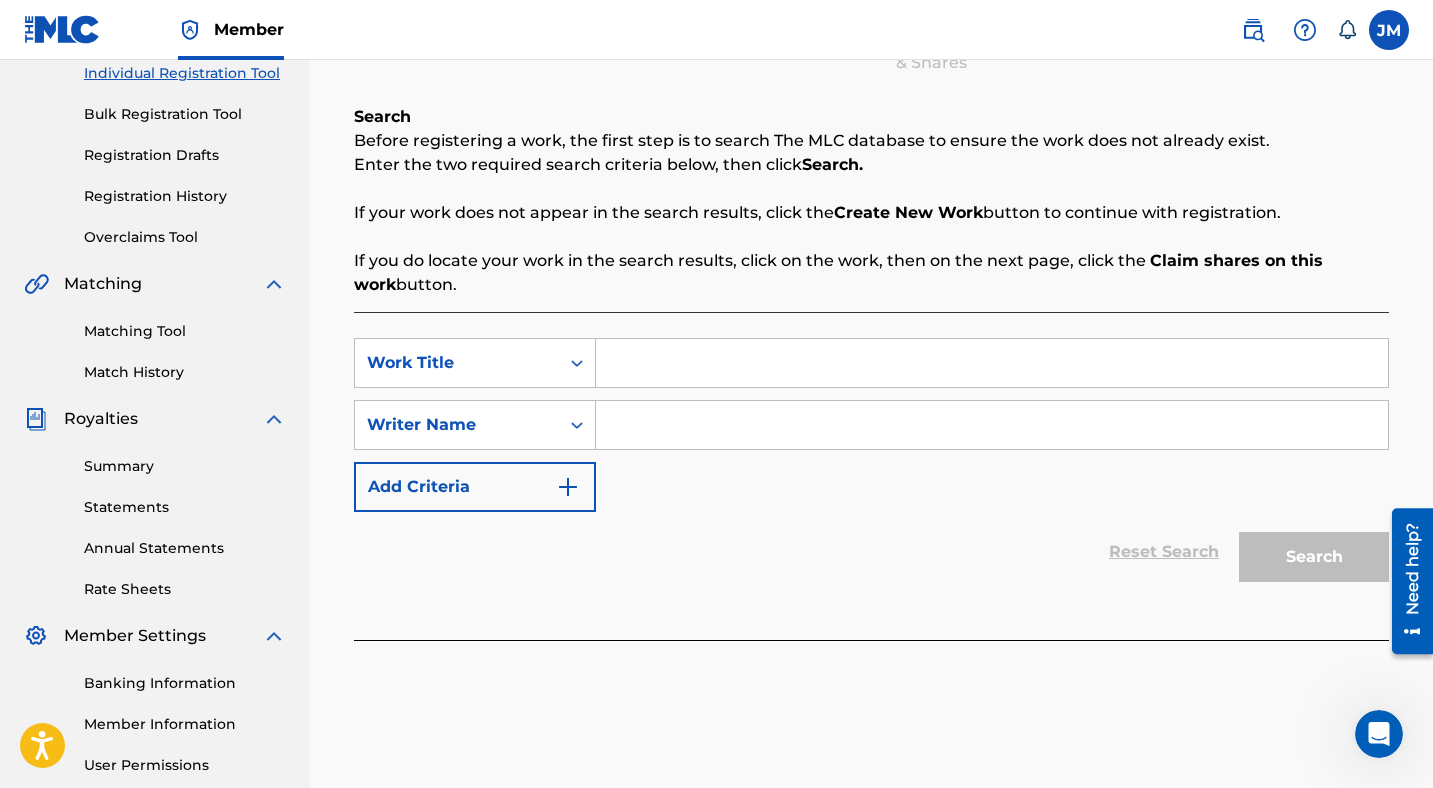 scroll, scrollTop: 265, scrollLeft: 0, axis: vertical 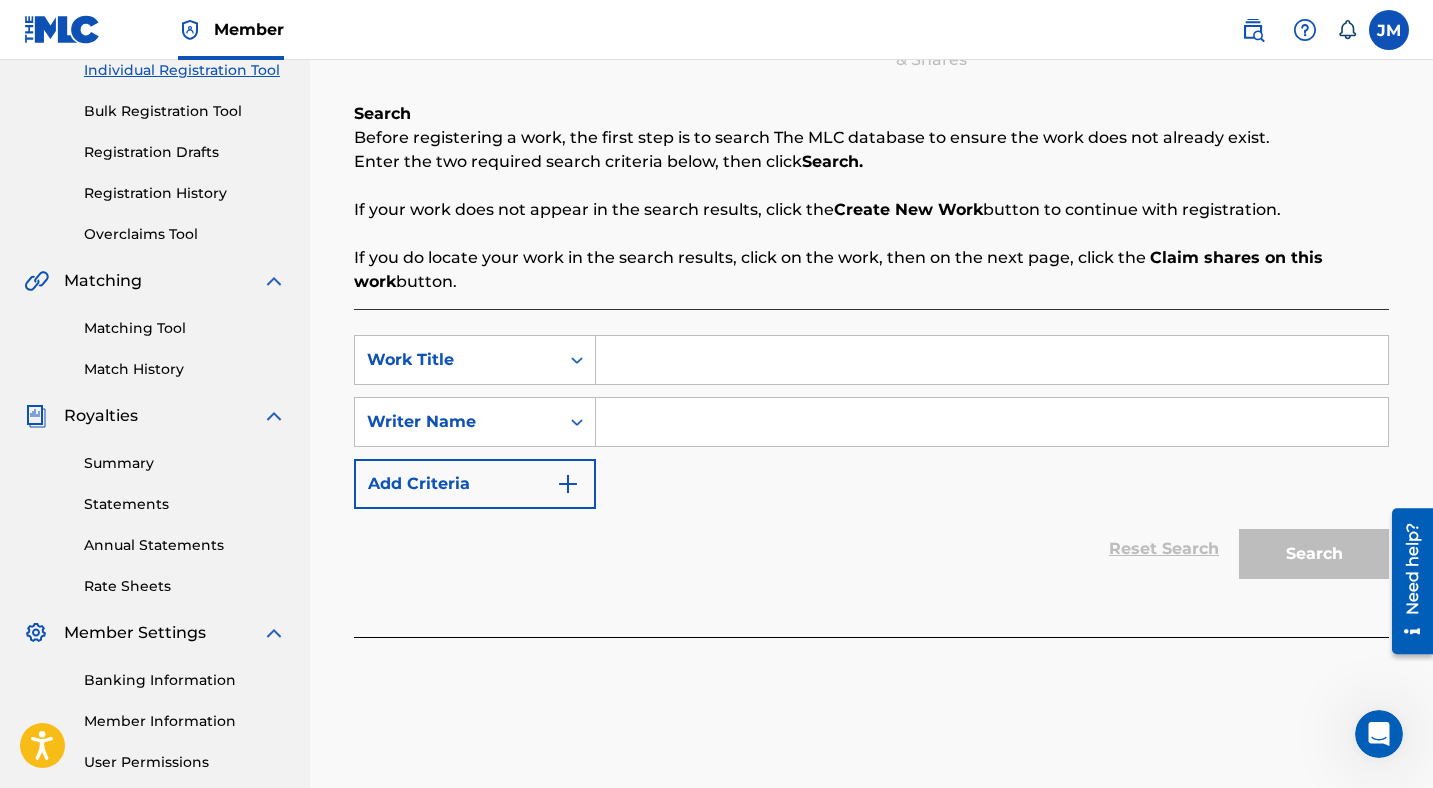 click at bounding box center [992, 360] 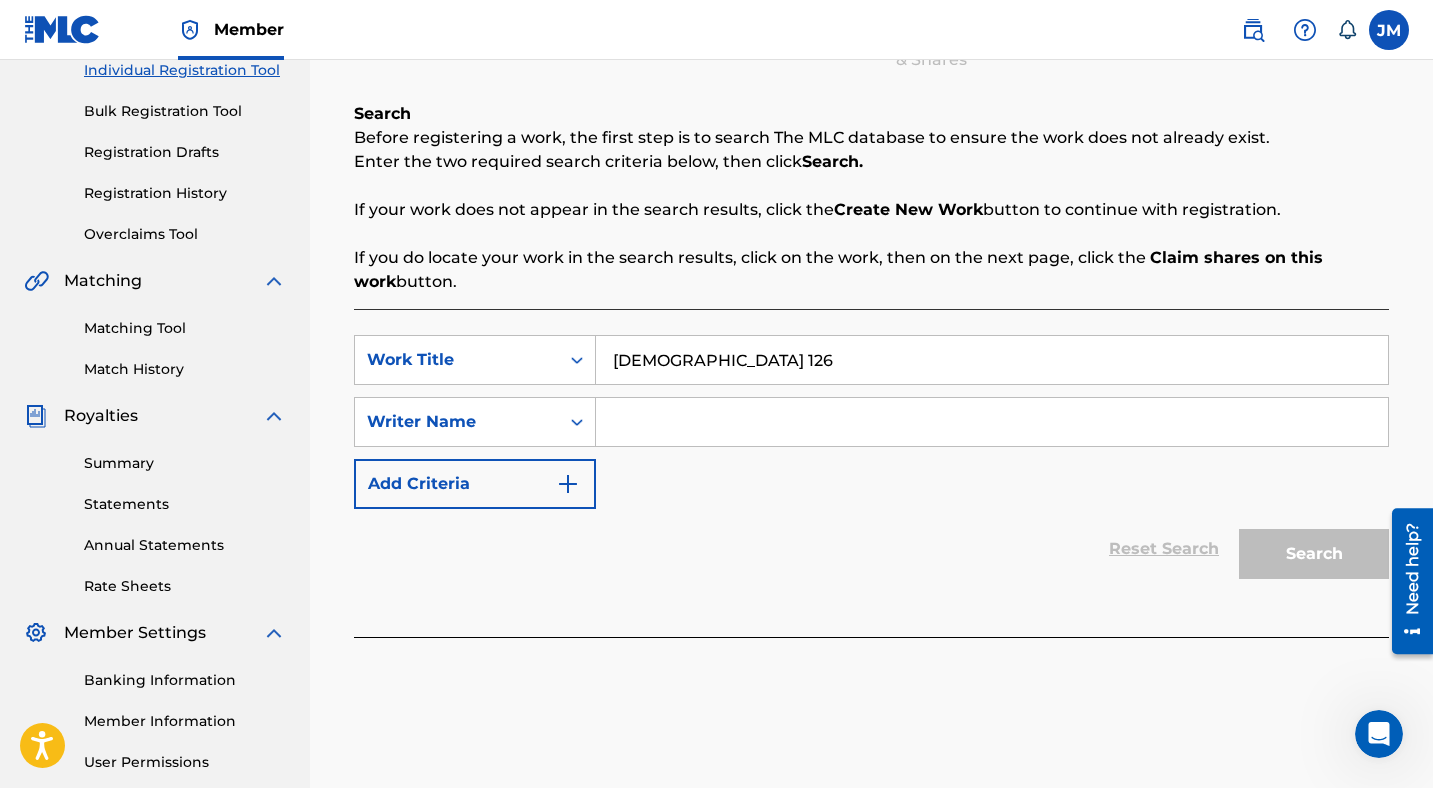 type on "[DEMOGRAPHIC_DATA] 126" 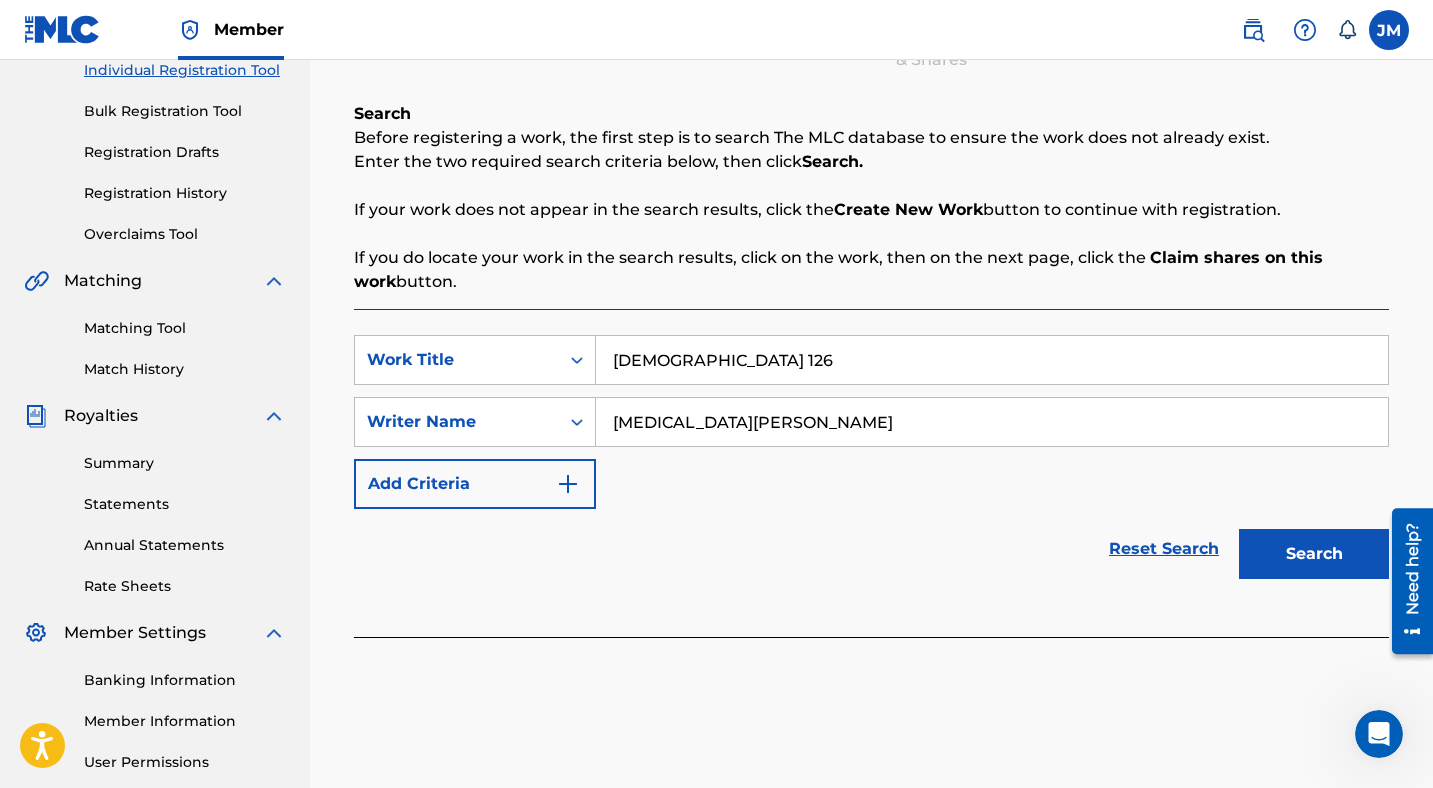 click on "Search" at bounding box center [1314, 554] 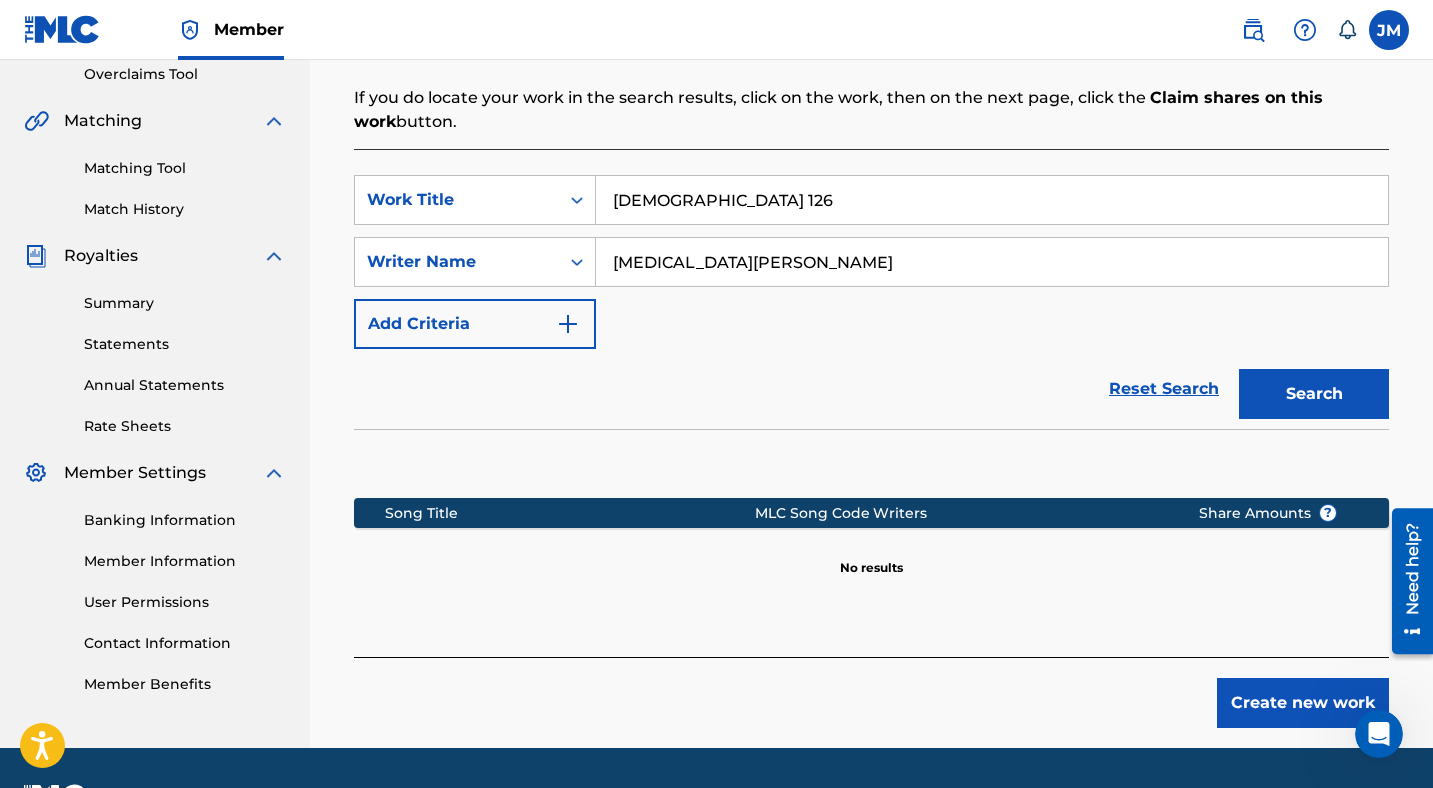 scroll, scrollTop: 481, scrollLeft: 0, axis: vertical 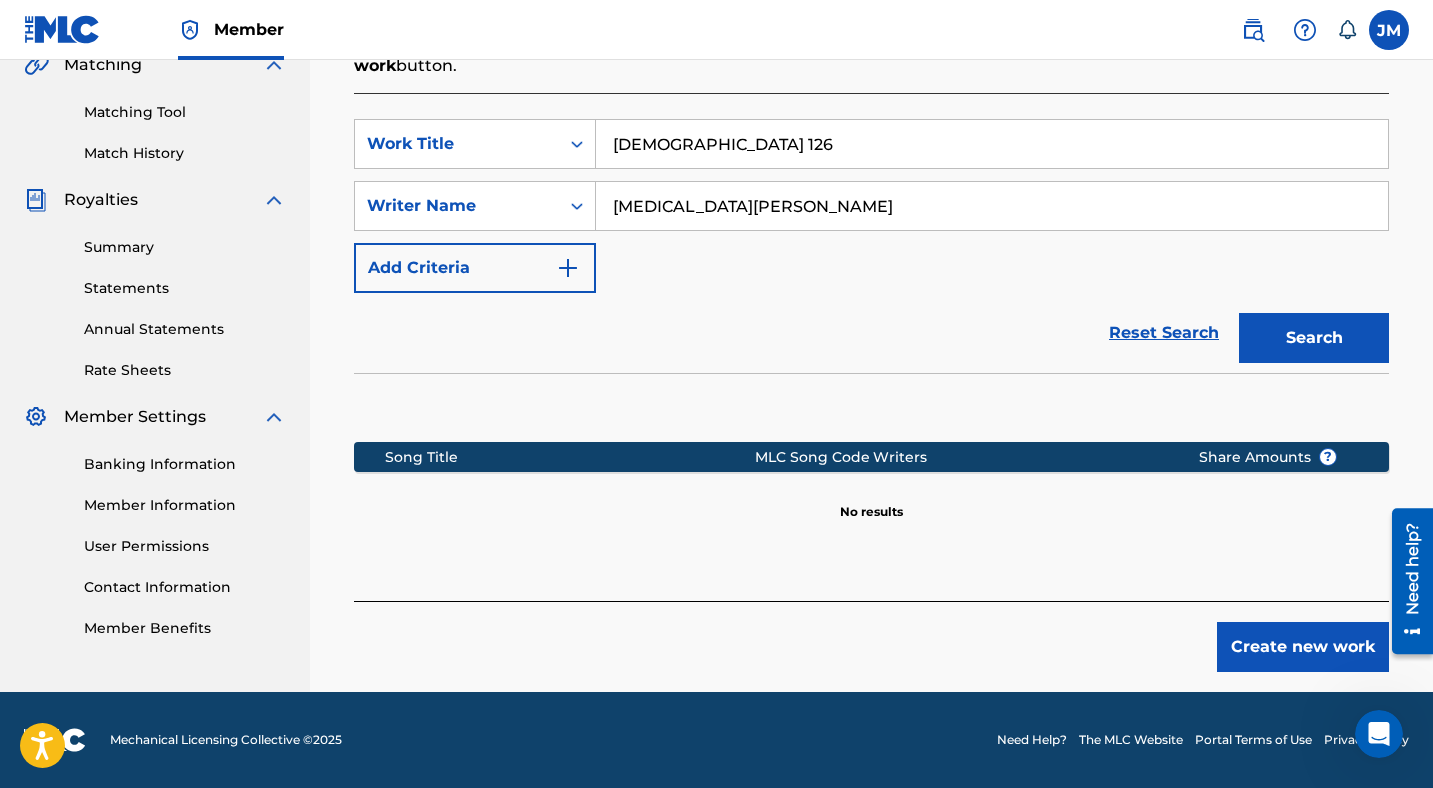 click on "Create new work" at bounding box center [1303, 647] 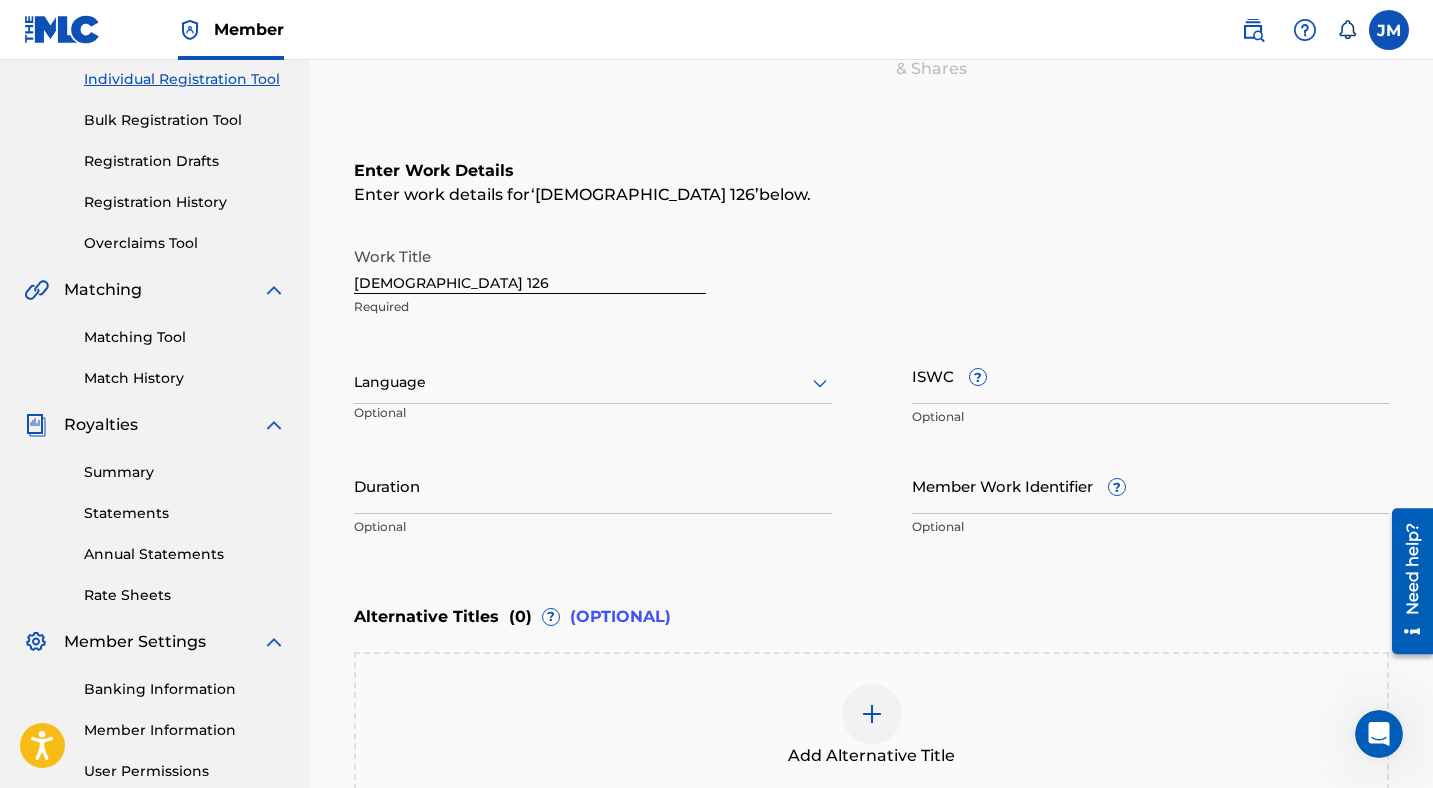 scroll, scrollTop: 286, scrollLeft: 0, axis: vertical 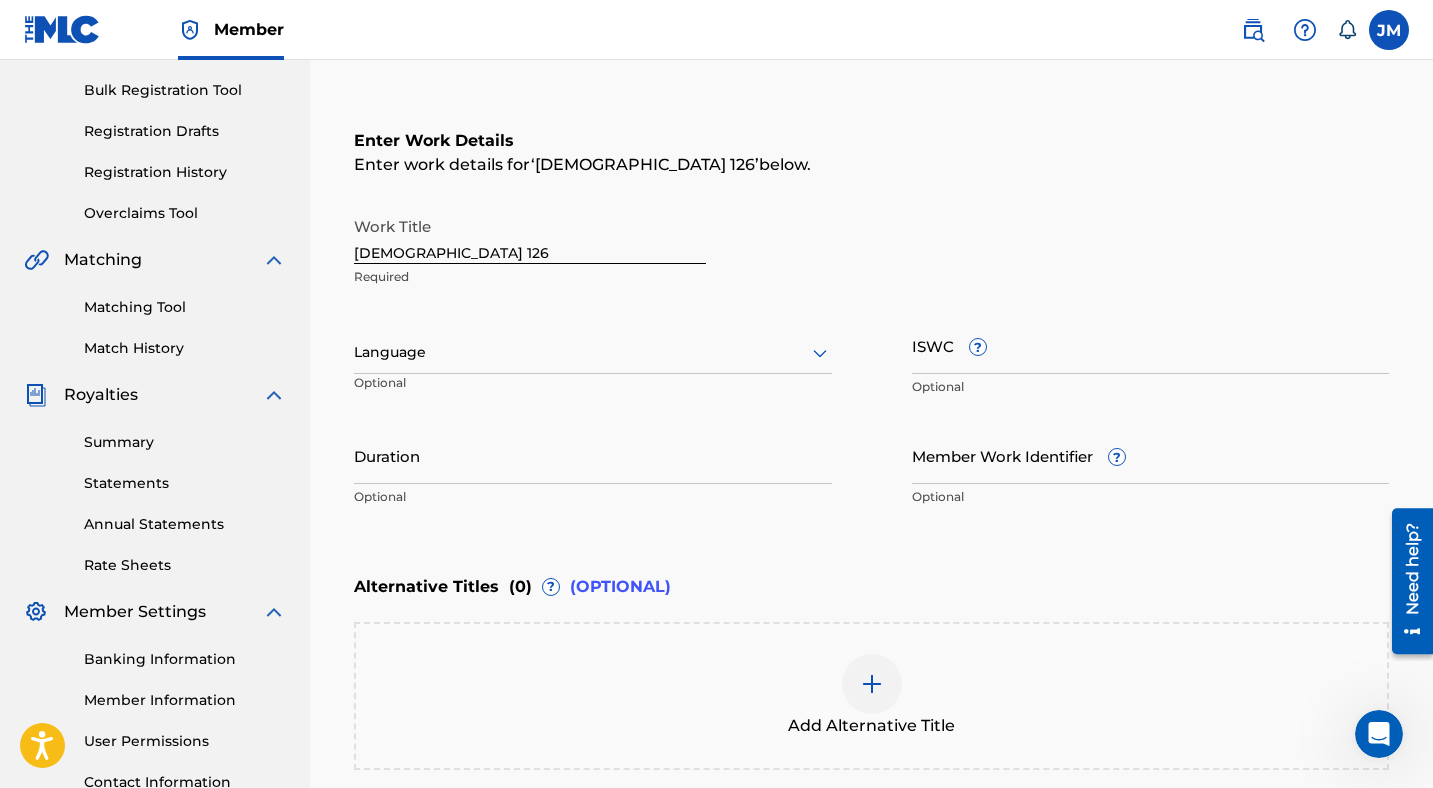 click at bounding box center (593, 352) 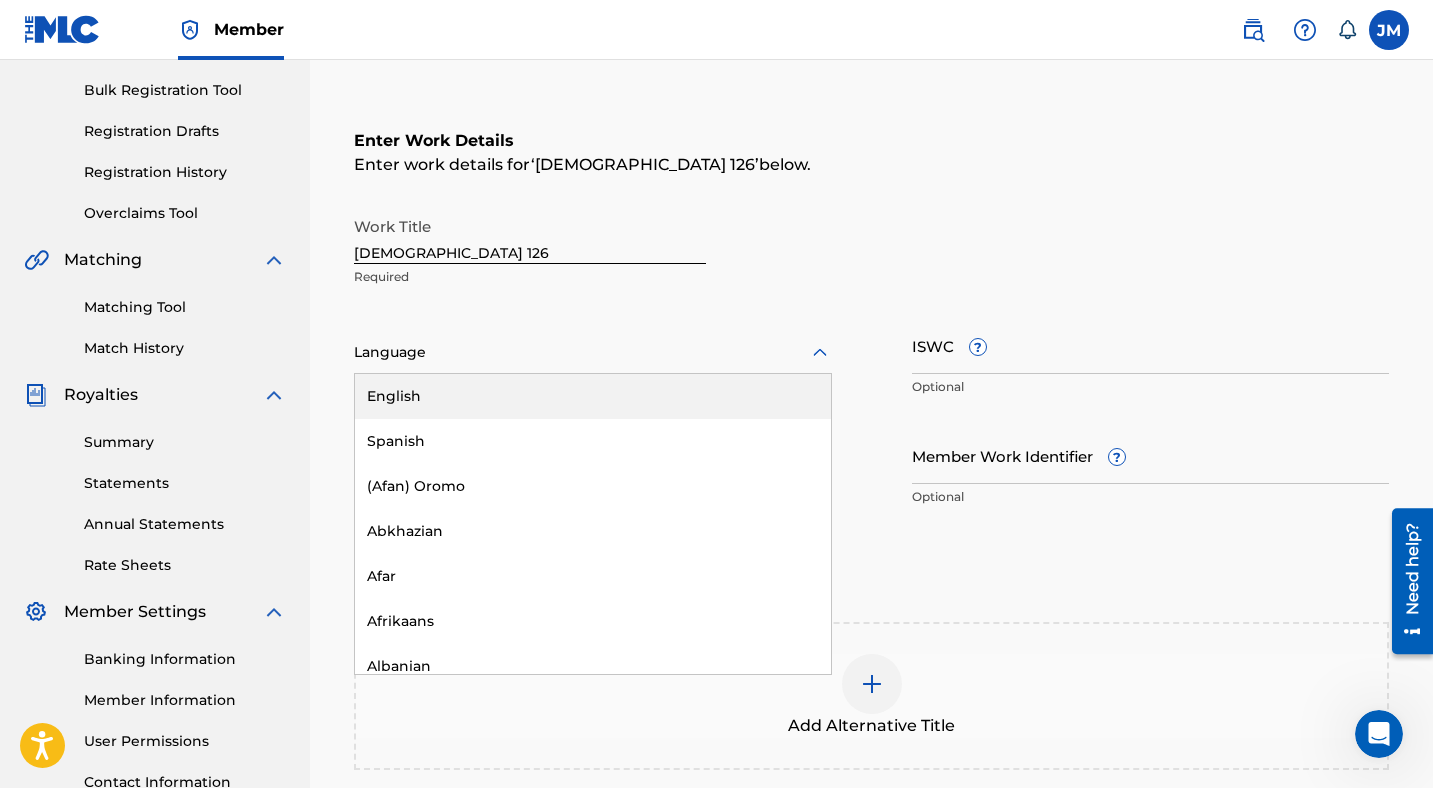 click on "English" at bounding box center (593, 396) 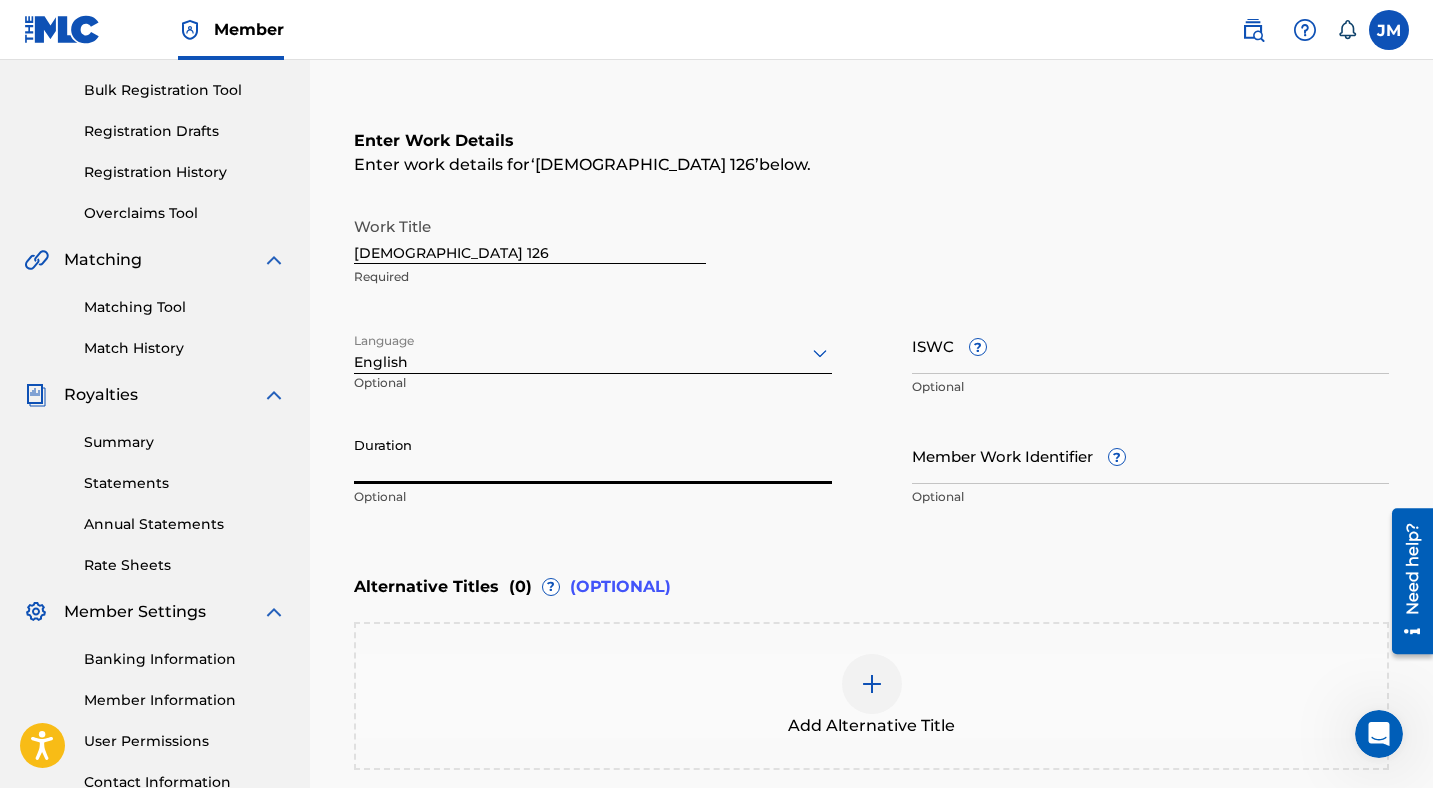 click on "Duration" at bounding box center (593, 455) 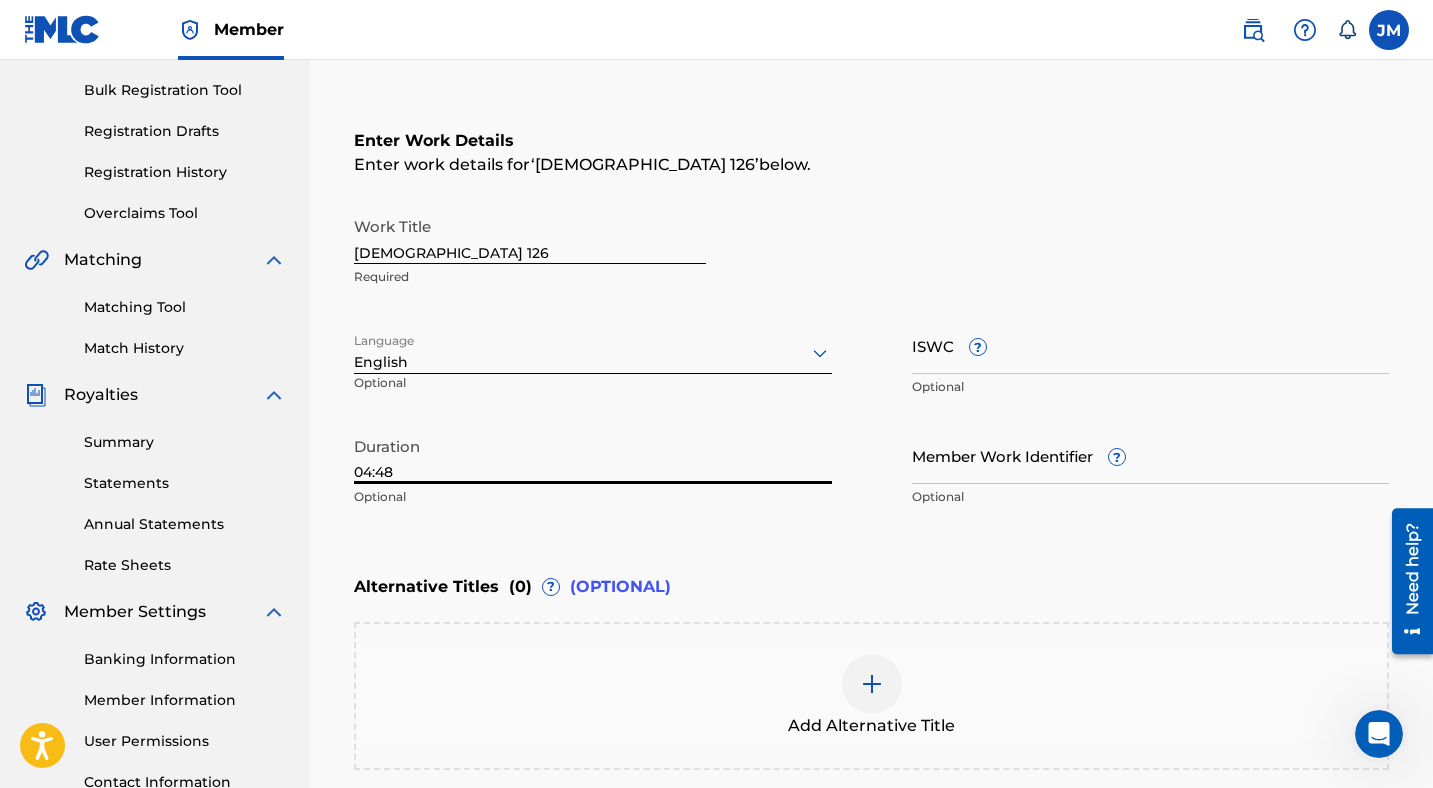 type on "04:48" 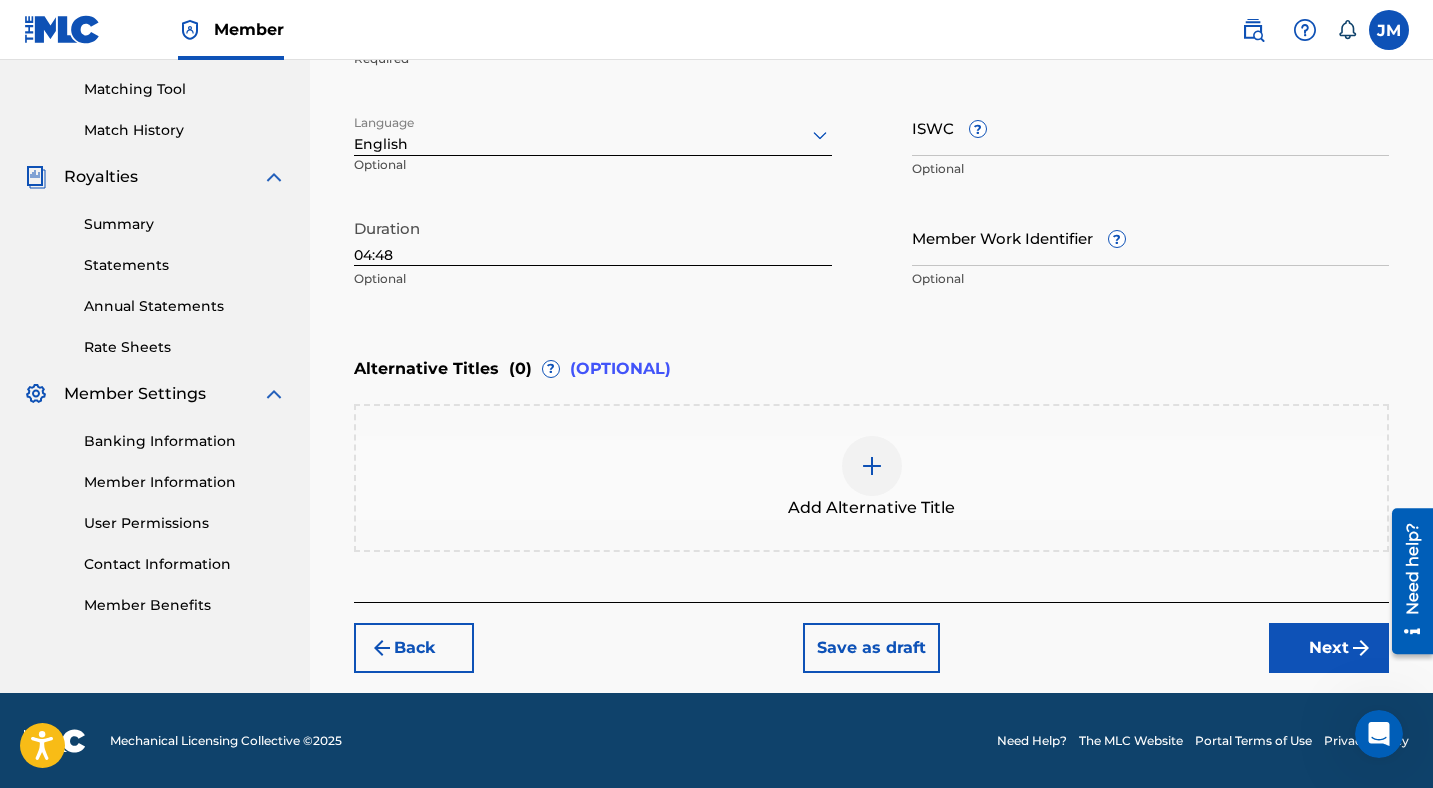 click on "Next" at bounding box center (1329, 648) 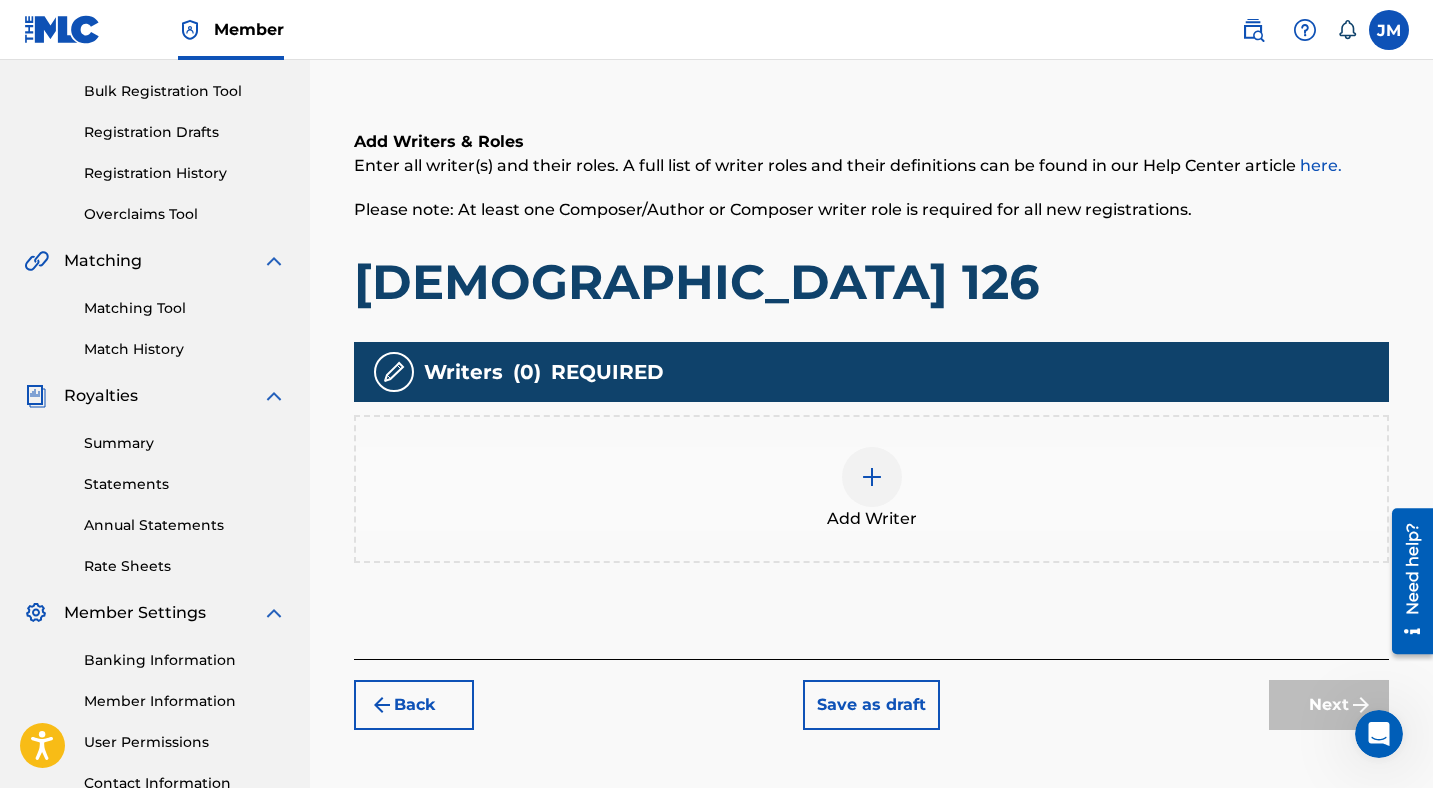 scroll, scrollTop: 315, scrollLeft: 0, axis: vertical 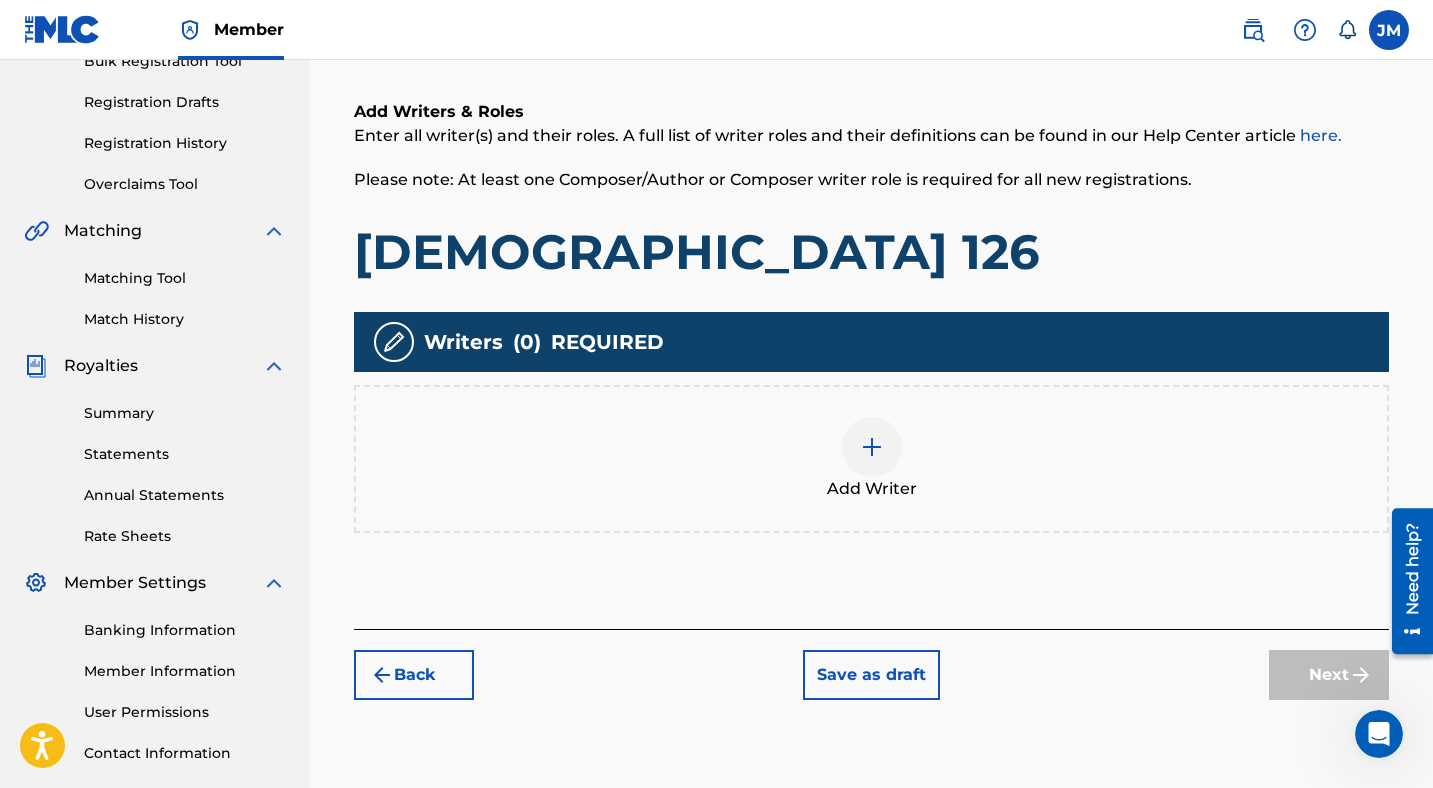 click at bounding box center [872, 447] 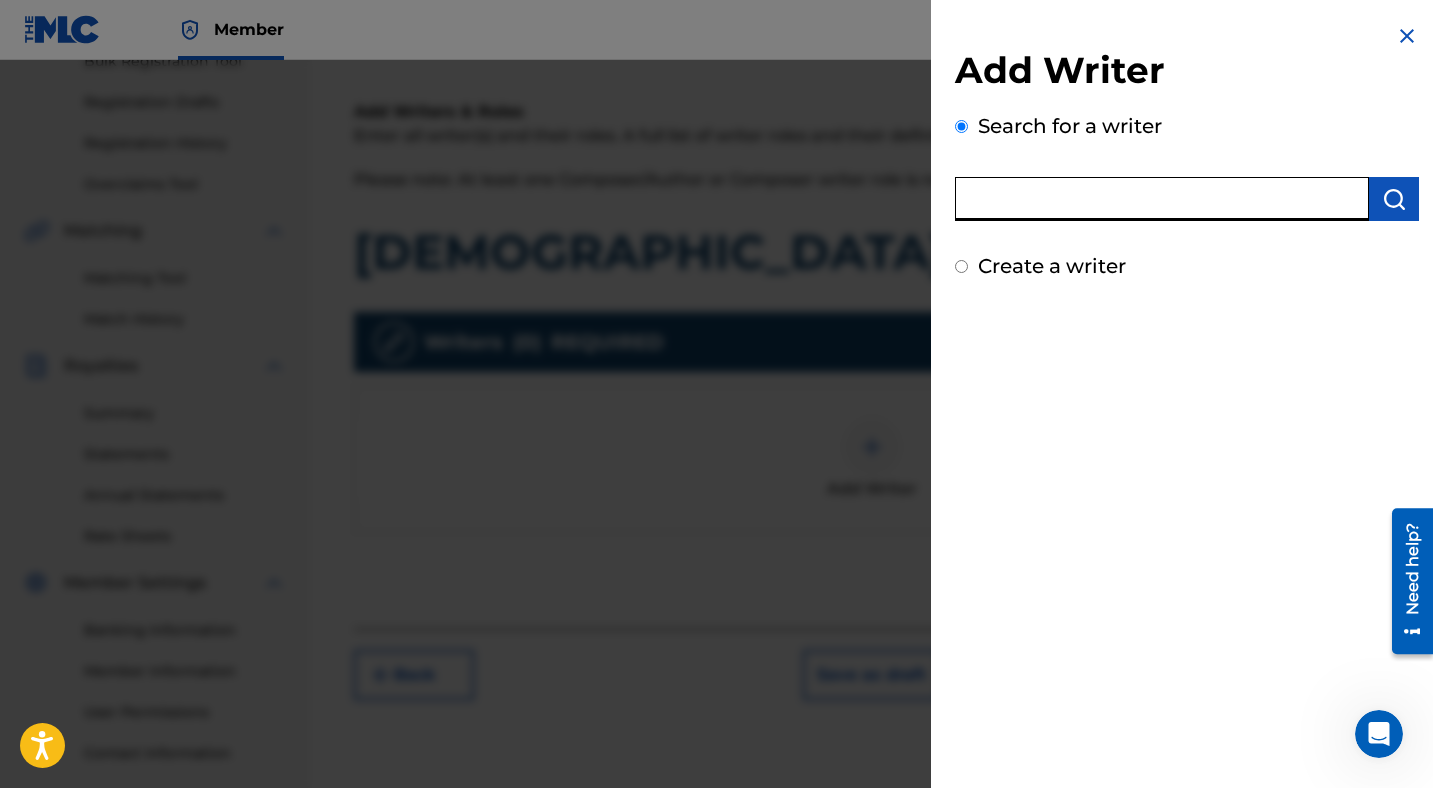 click at bounding box center [1162, 199] 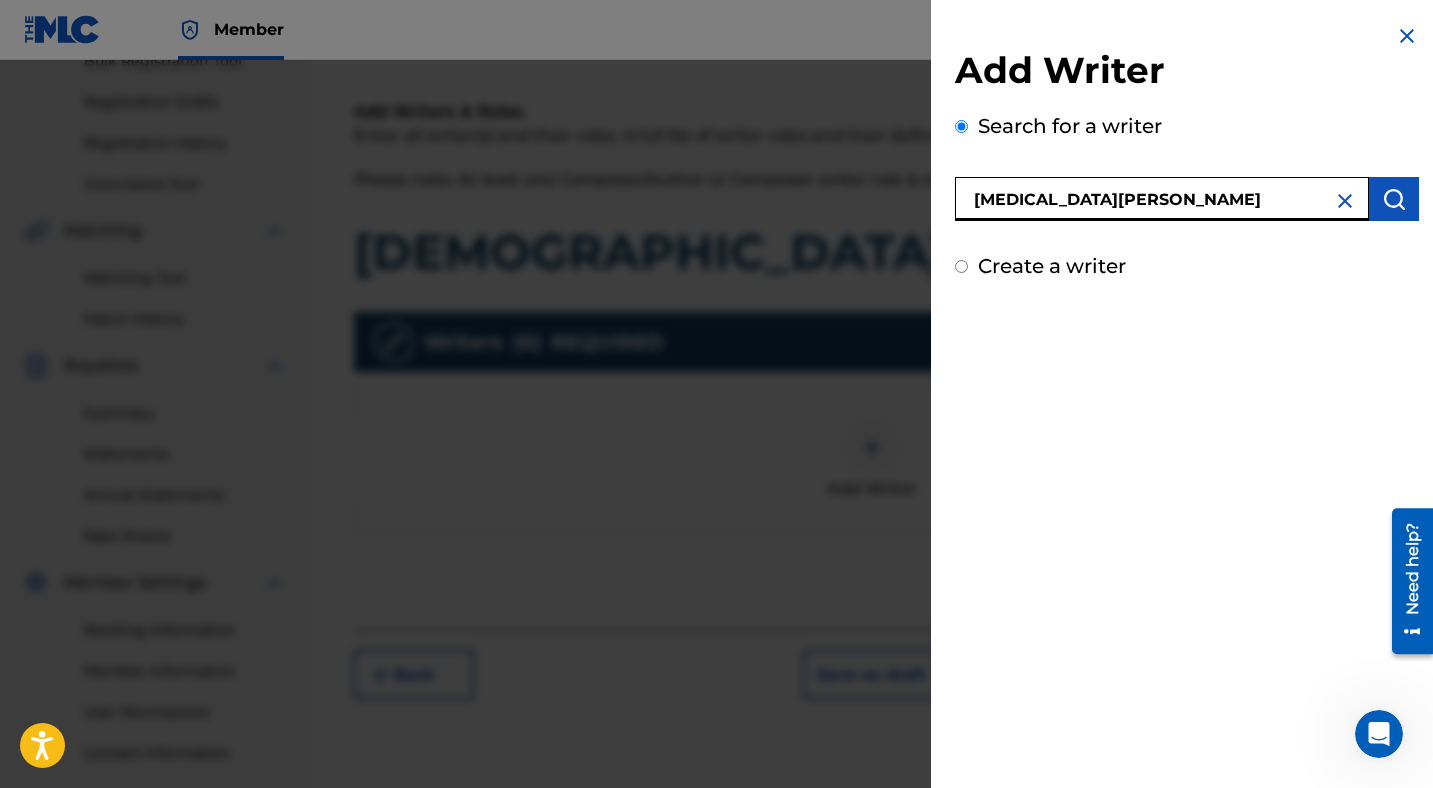 type on "[MEDICAL_DATA][PERSON_NAME]" 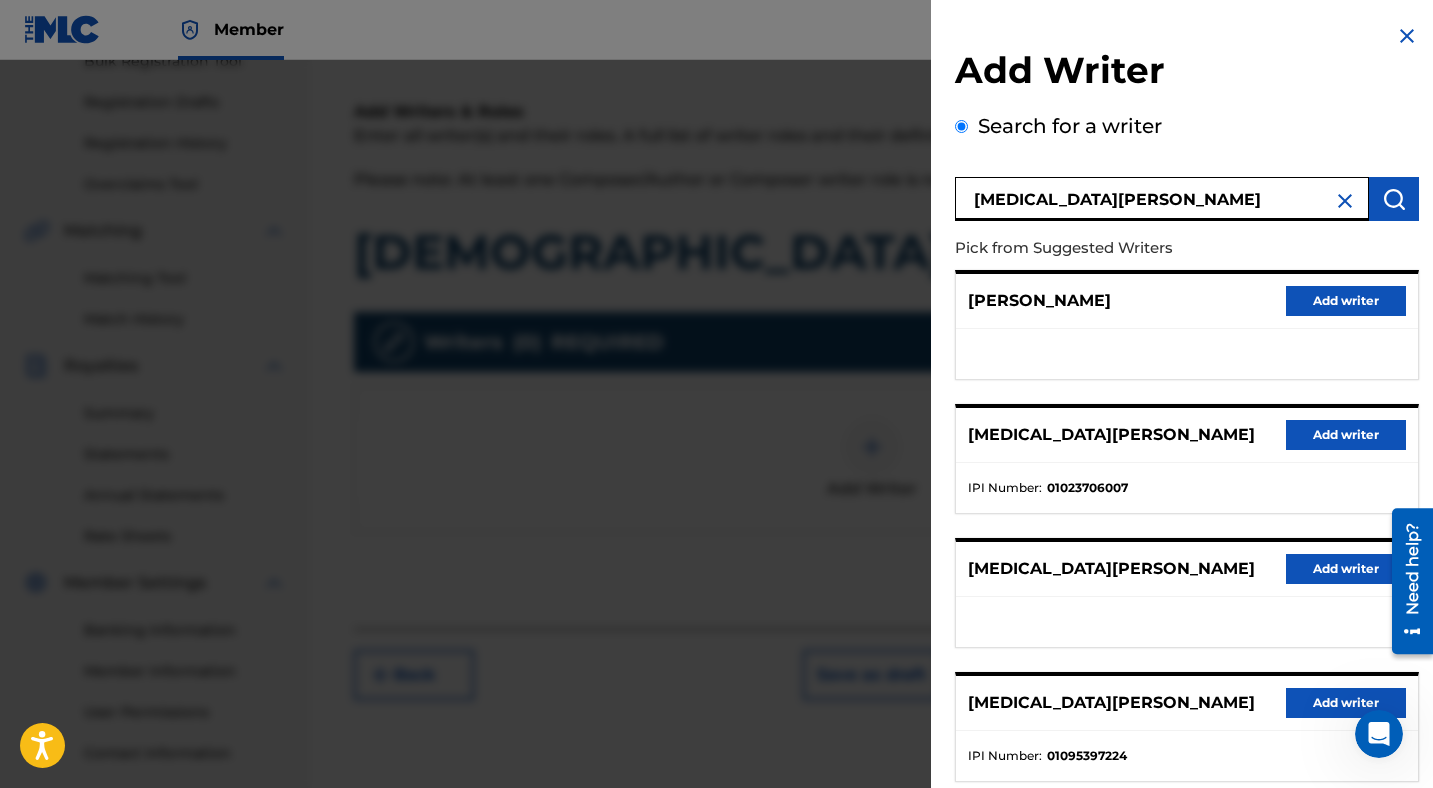click on "Add writer" at bounding box center [1346, 435] 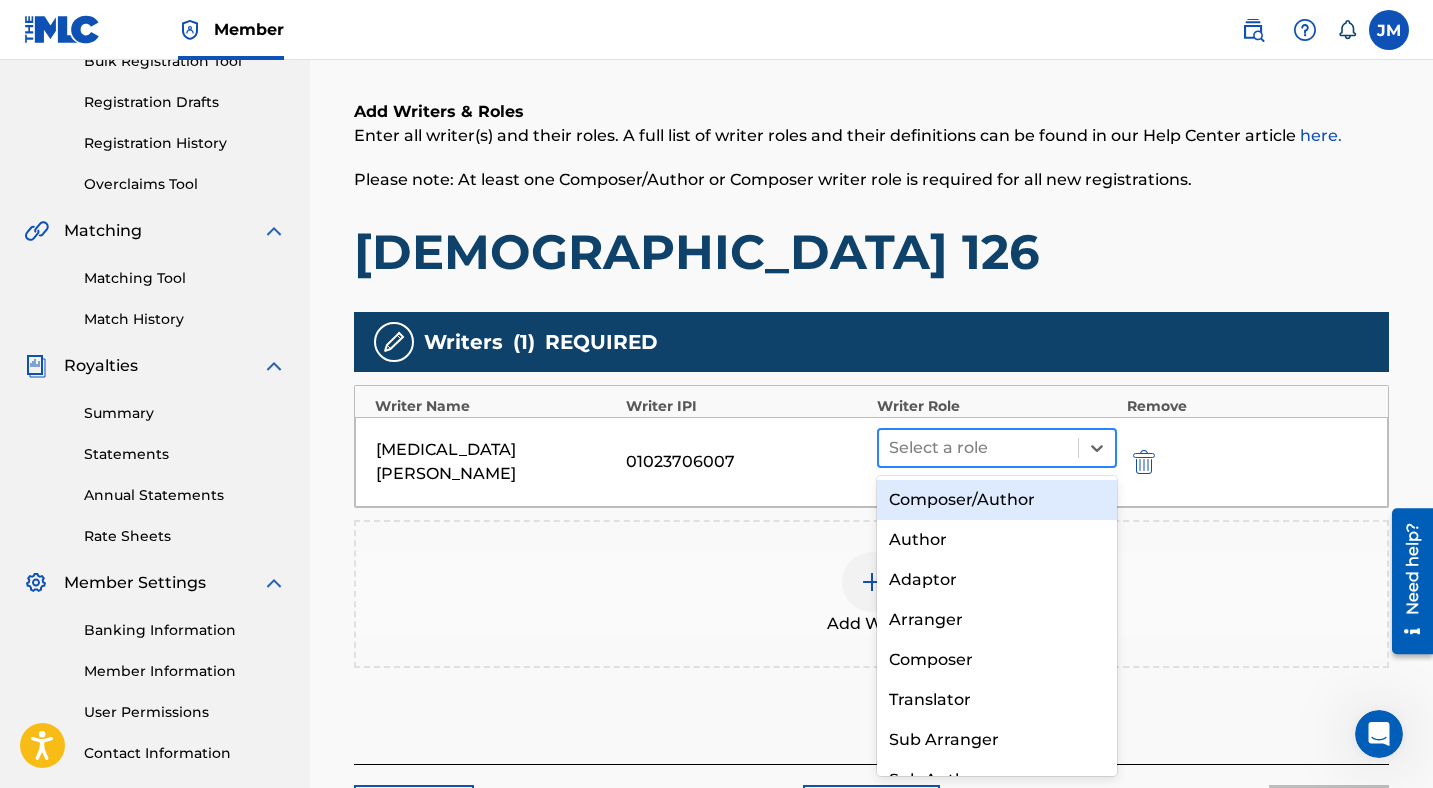 click on "Select a role" at bounding box center [978, 448] 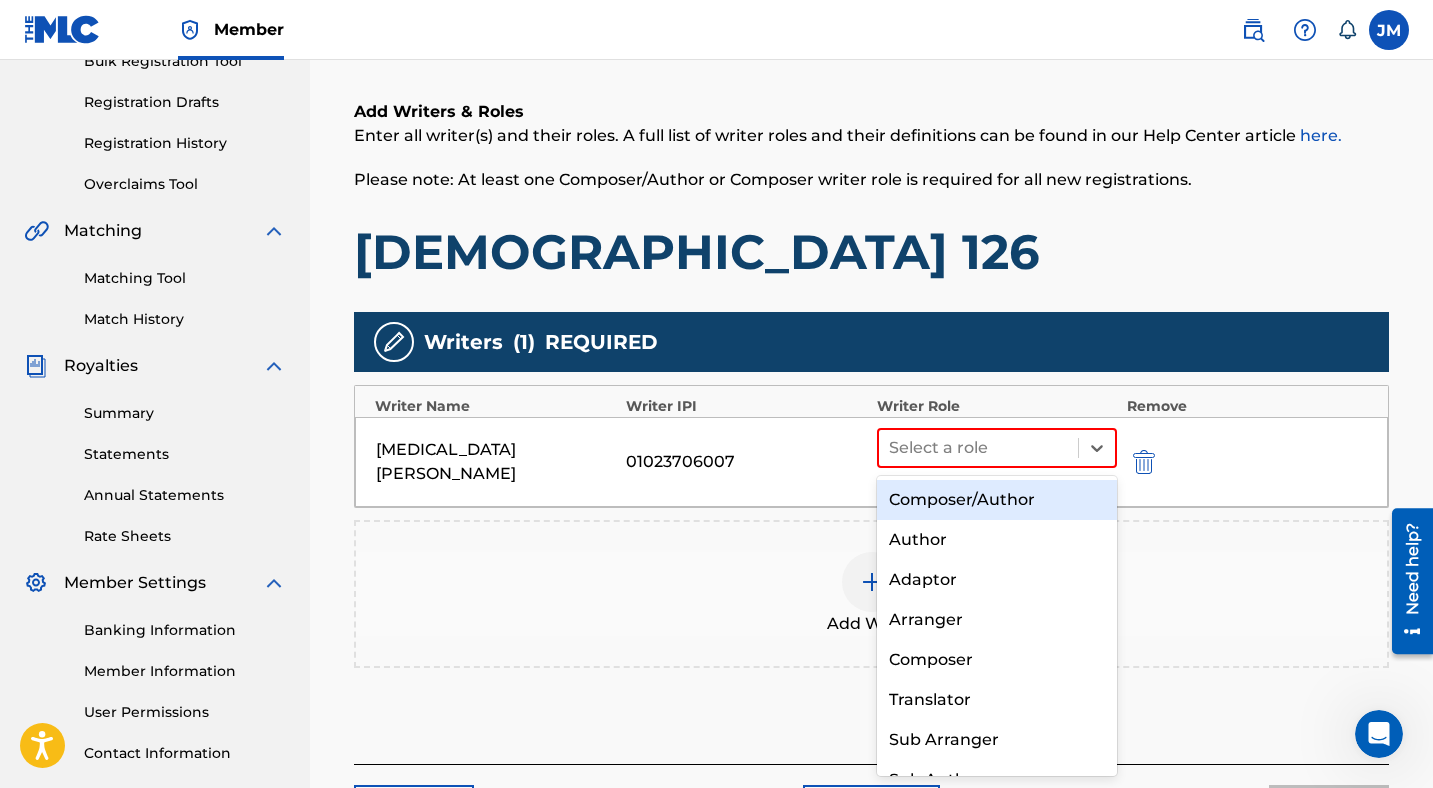 click on "Composer/Author" at bounding box center (997, 500) 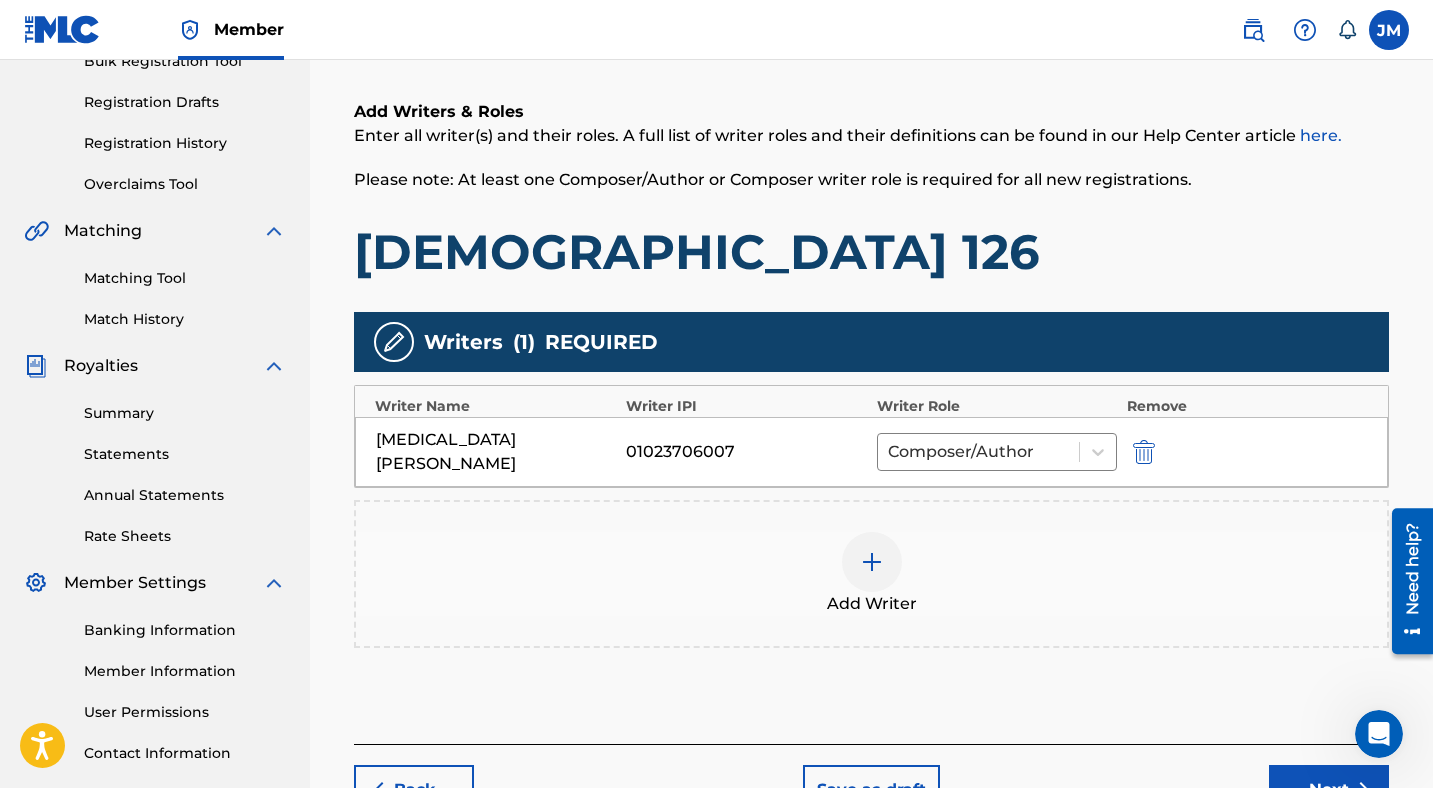 click at bounding box center [872, 562] 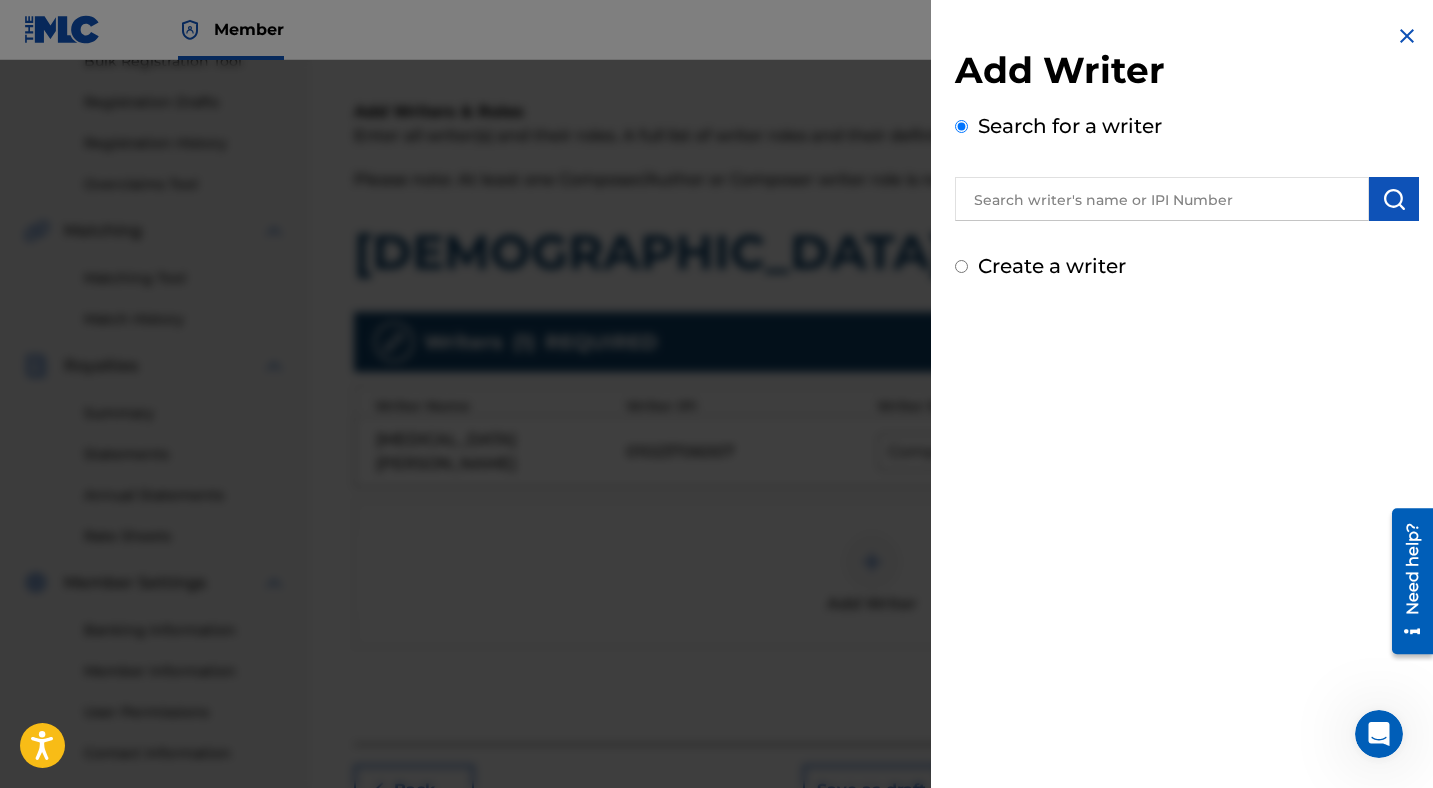click at bounding box center [1162, 199] 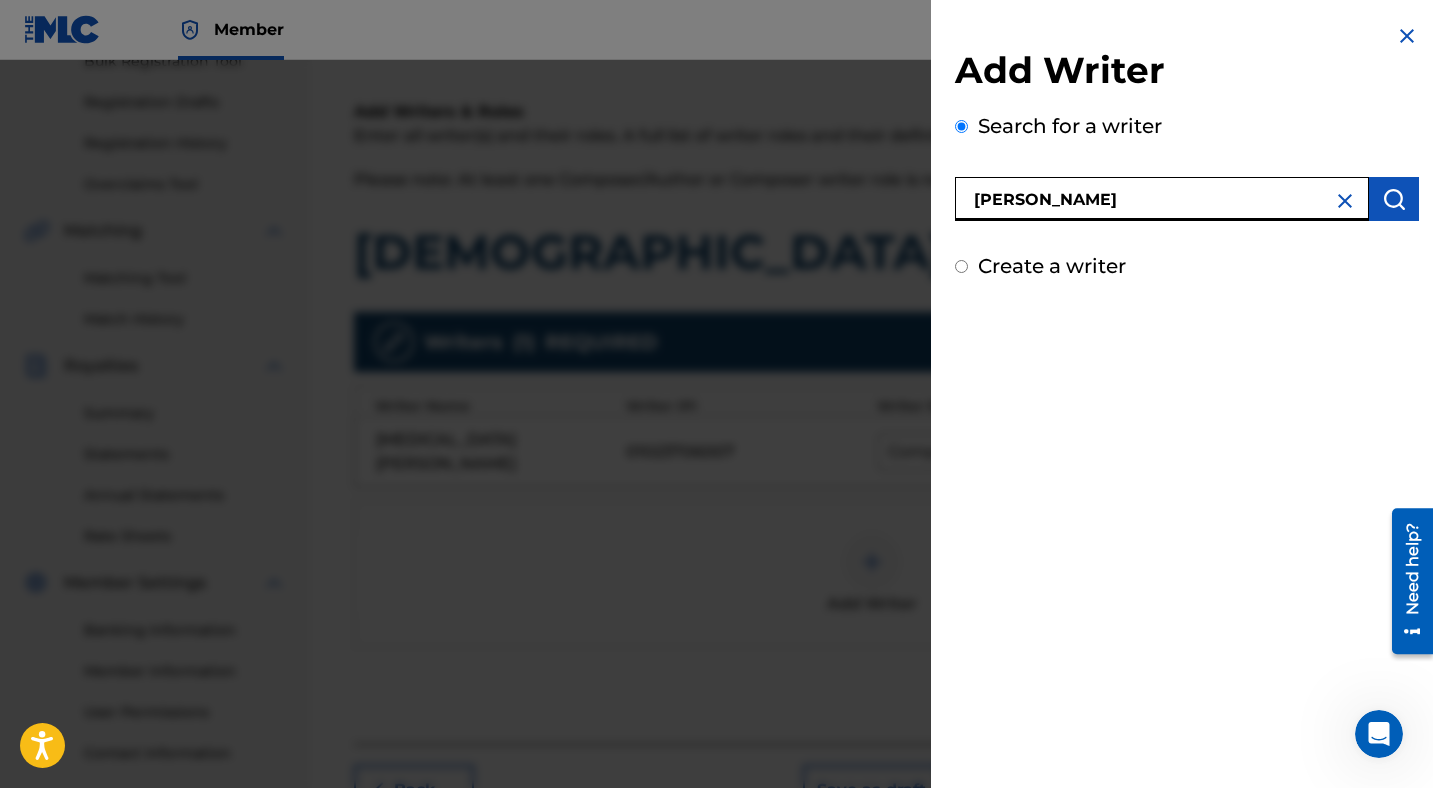 type on "[PERSON_NAME]" 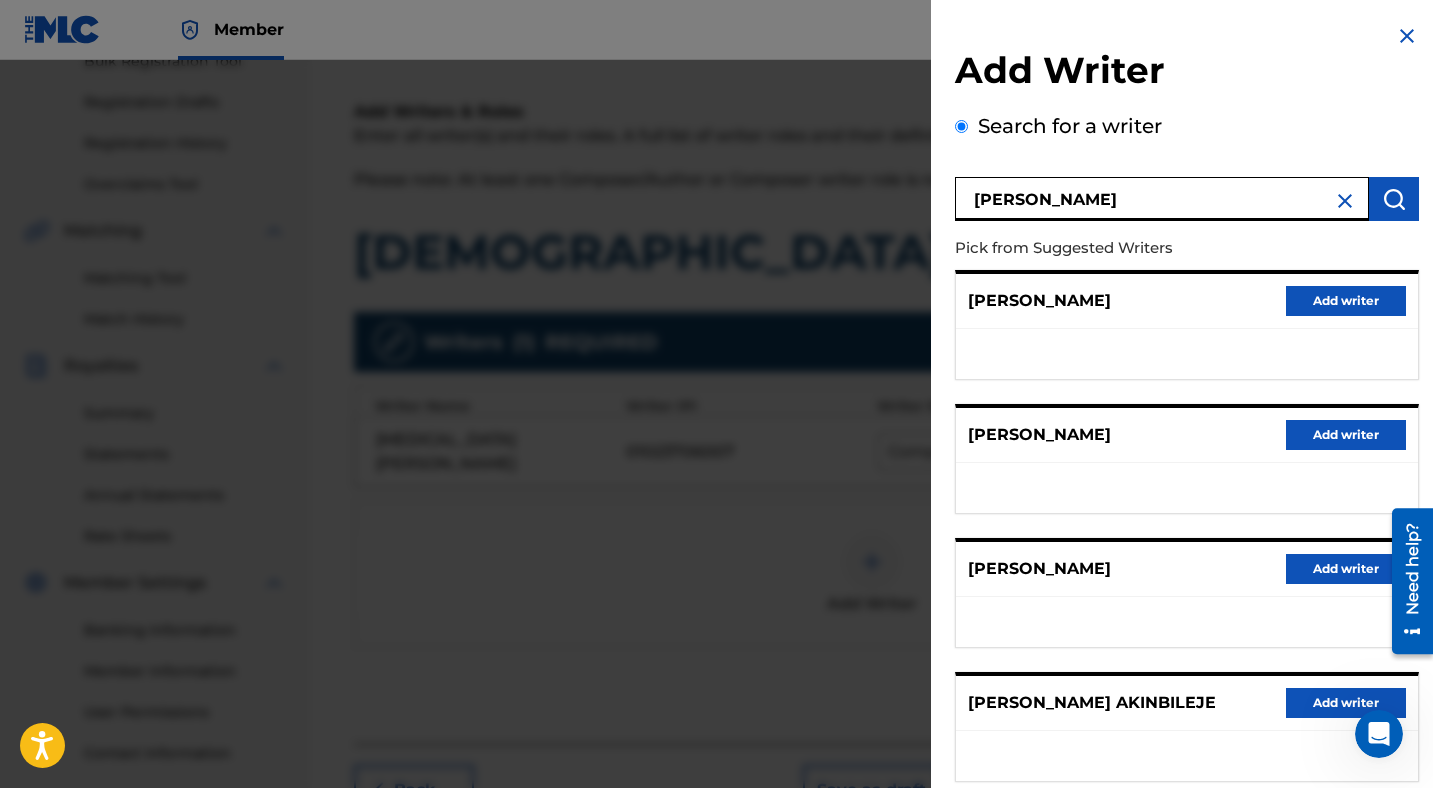 scroll, scrollTop: 254, scrollLeft: 0, axis: vertical 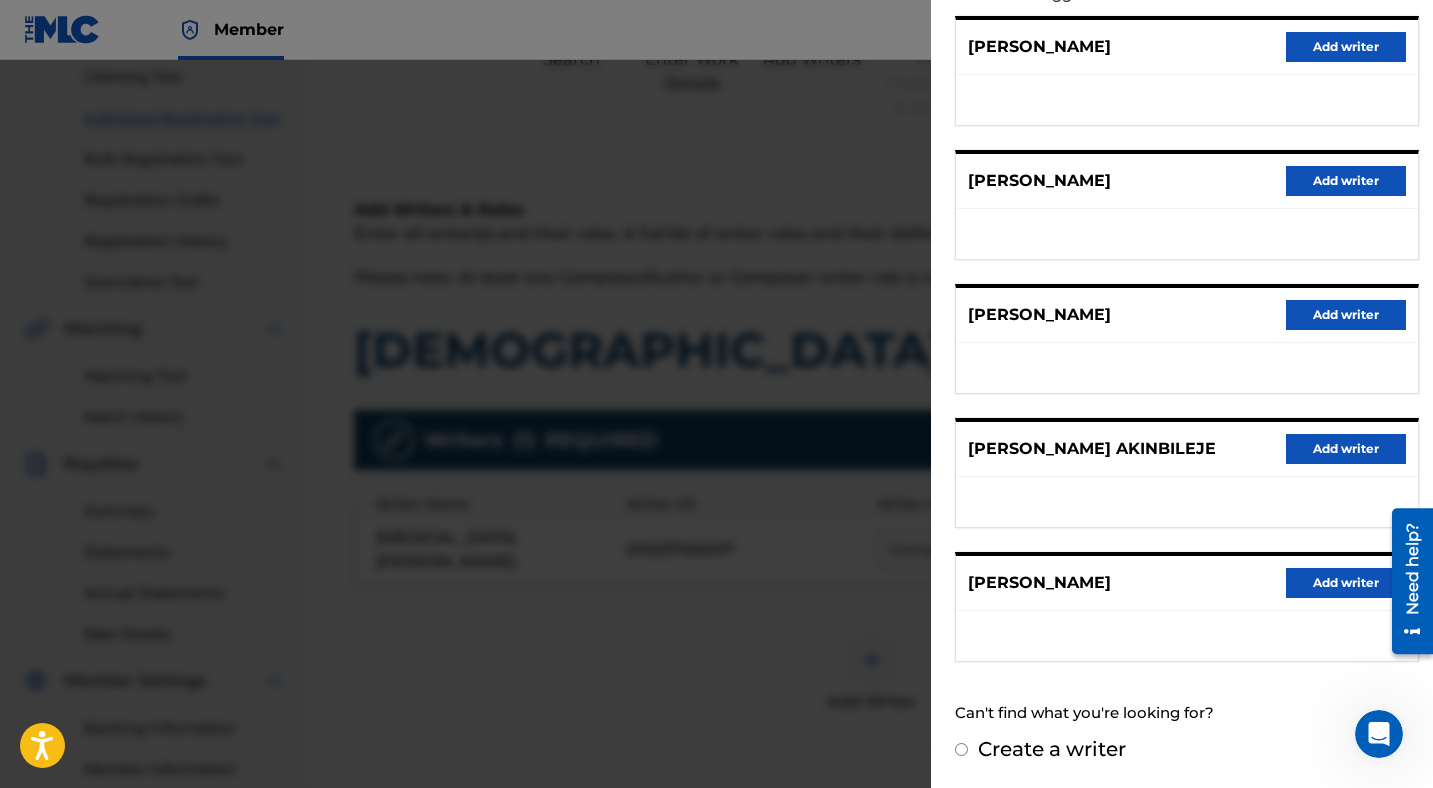click on "Create a writer" at bounding box center [1052, 749] 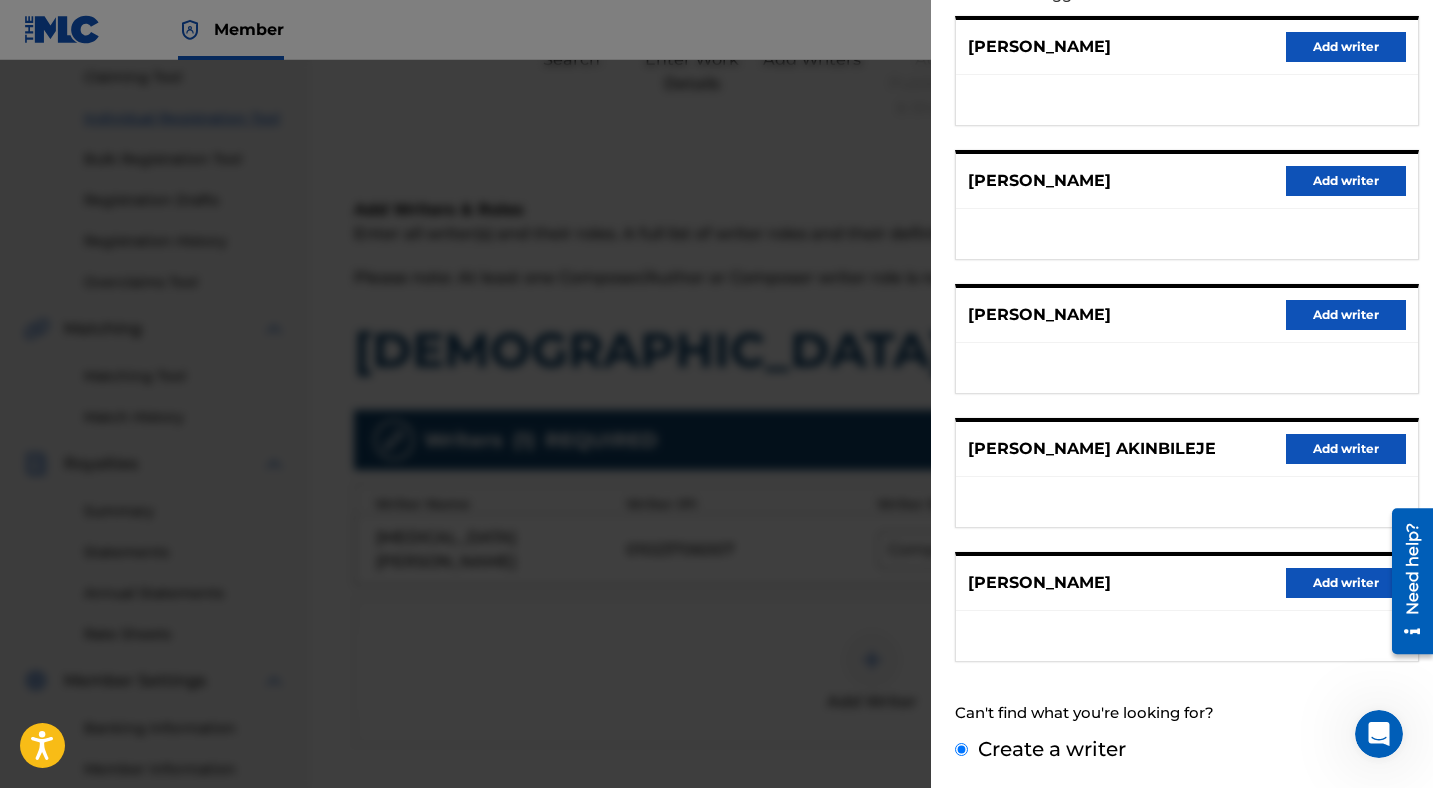 click on "Create a writer" at bounding box center (961, 749) 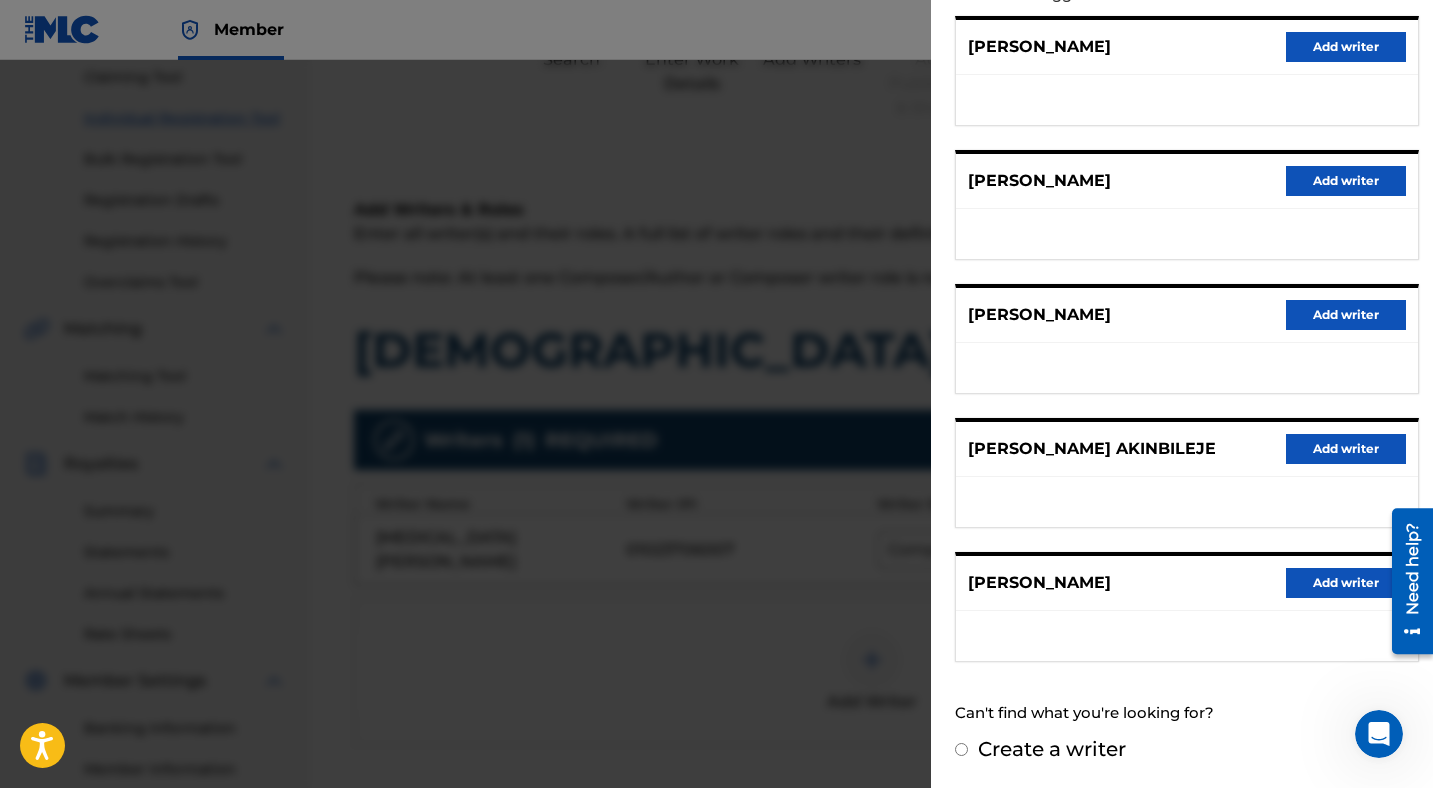 radio on "false" 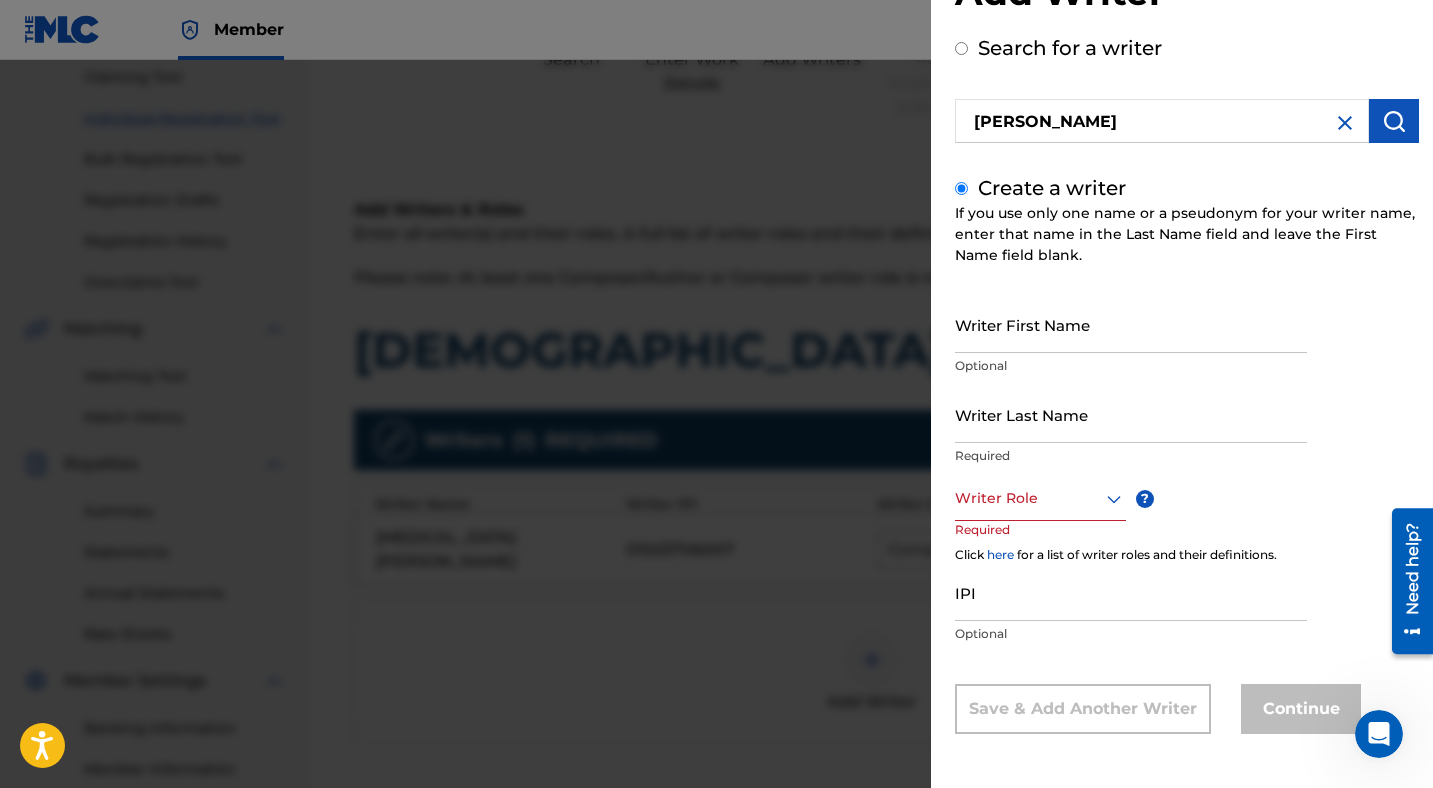 scroll, scrollTop: 15, scrollLeft: 0, axis: vertical 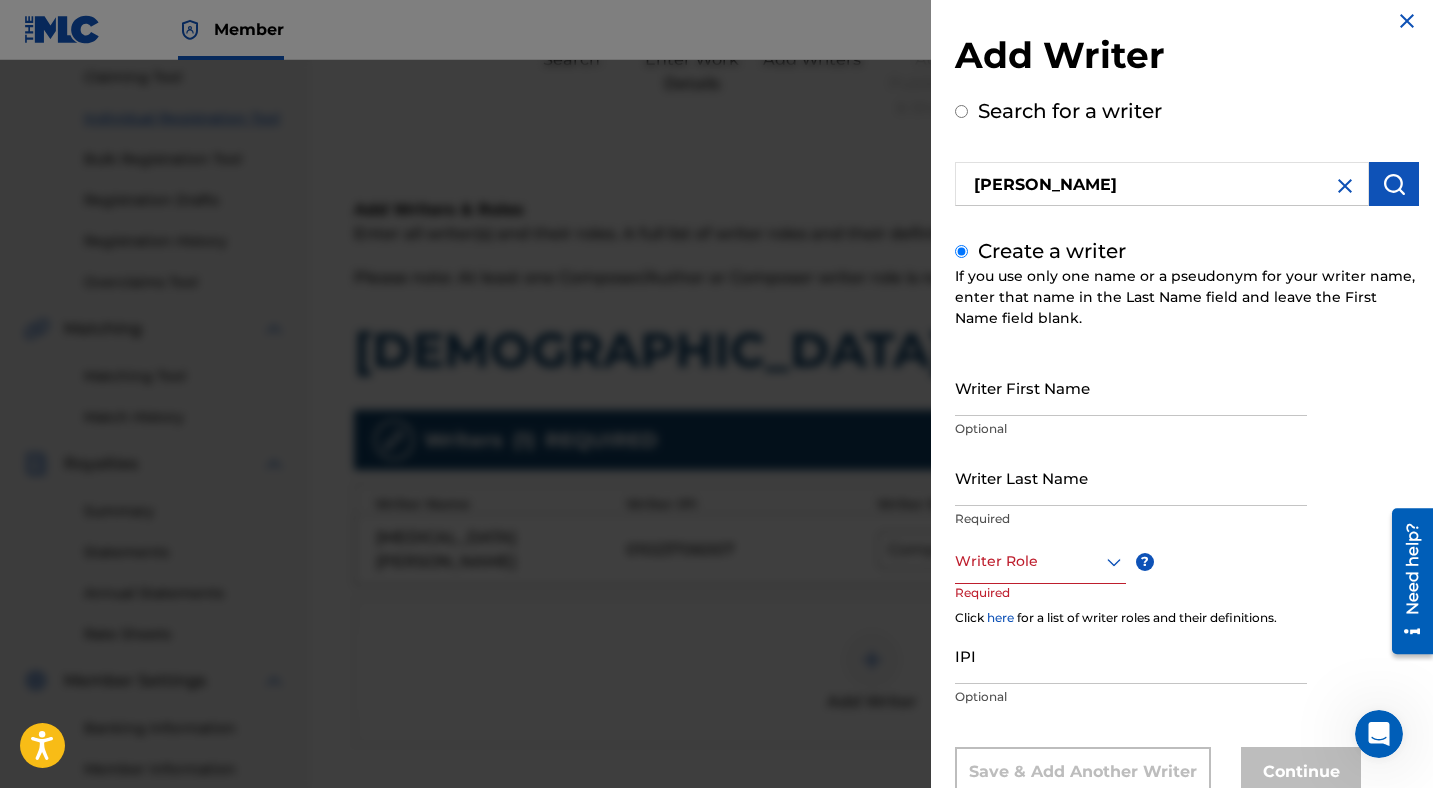 click on "Writer First Name" at bounding box center [1131, 387] 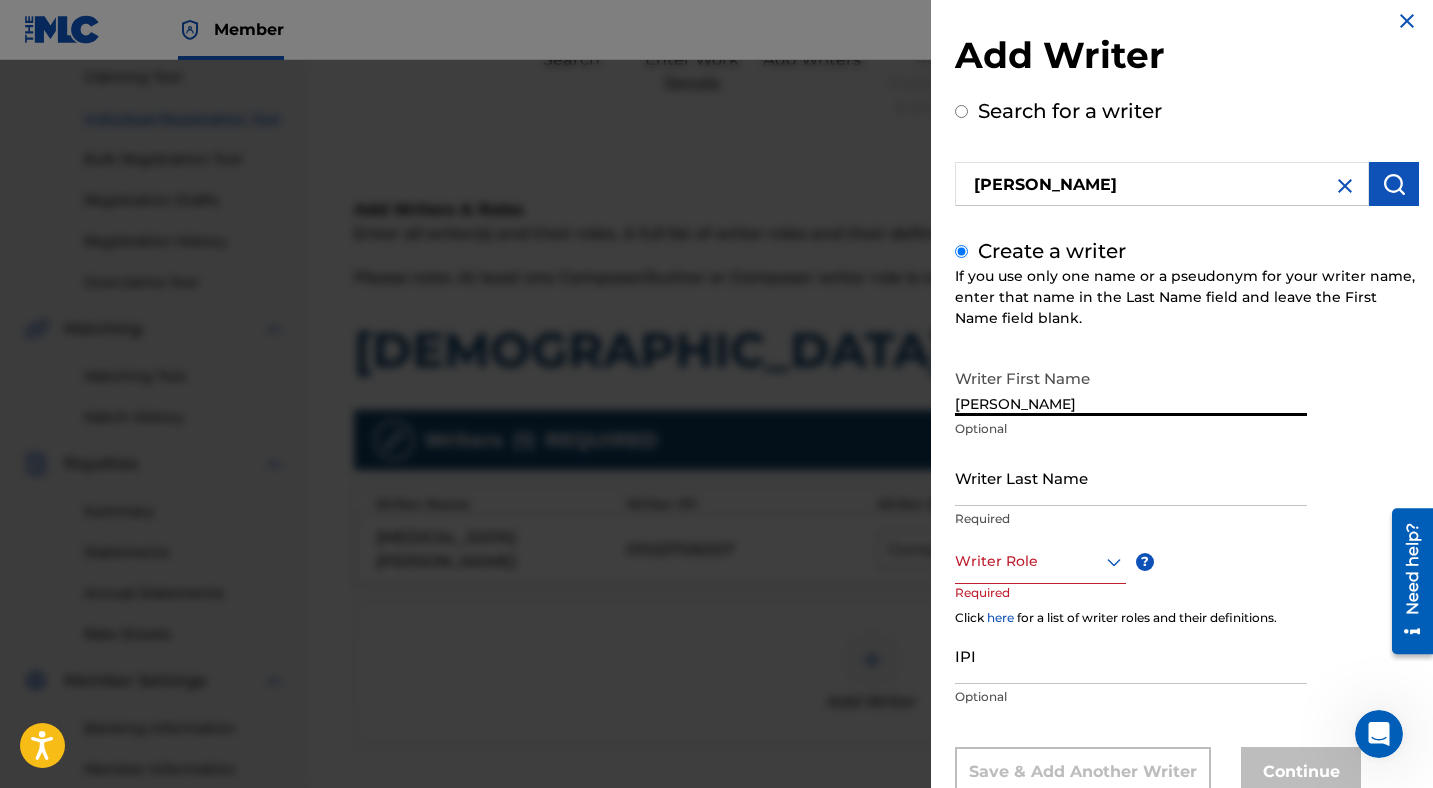 type on "[PERSON_NAME]" 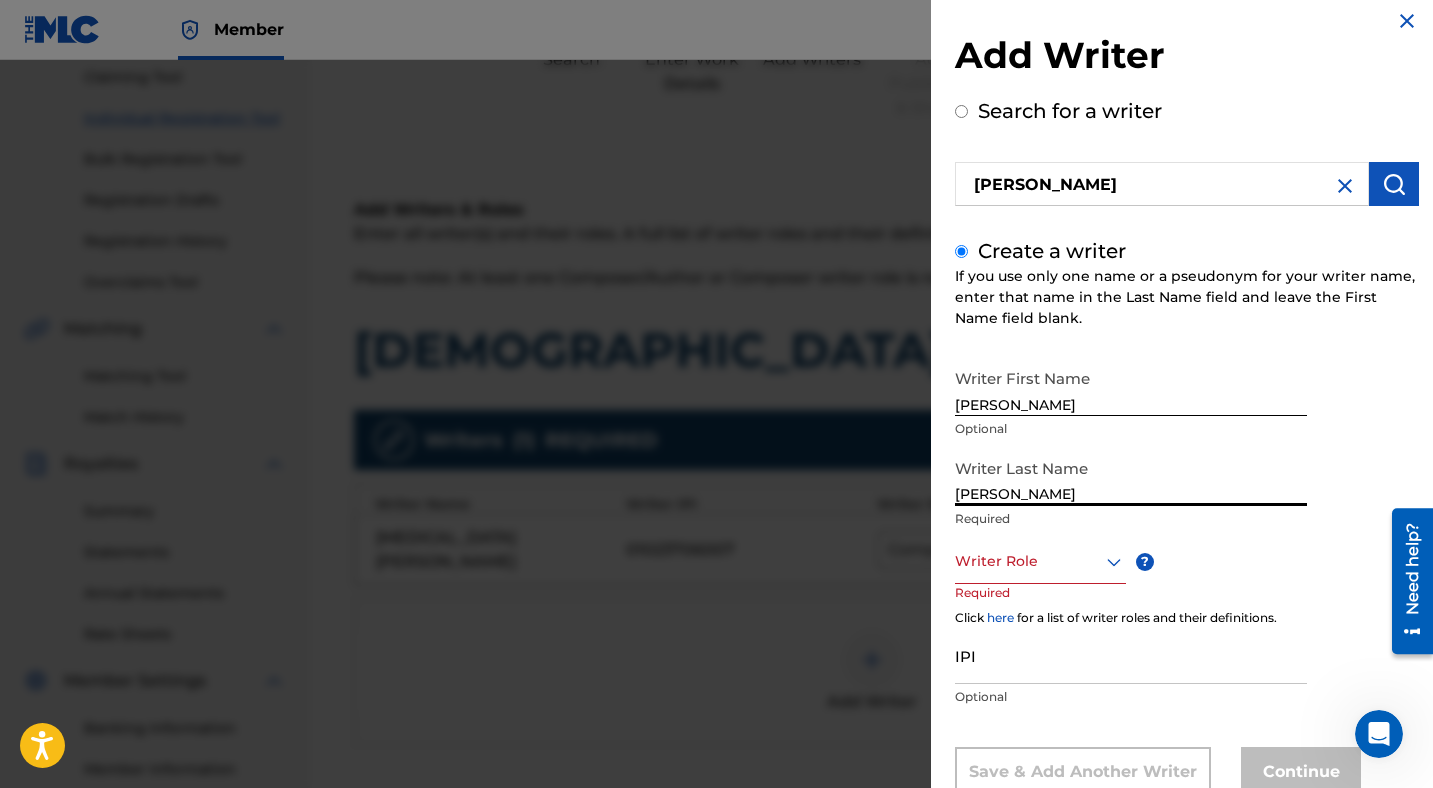 type on "[PERSON_NAME]" 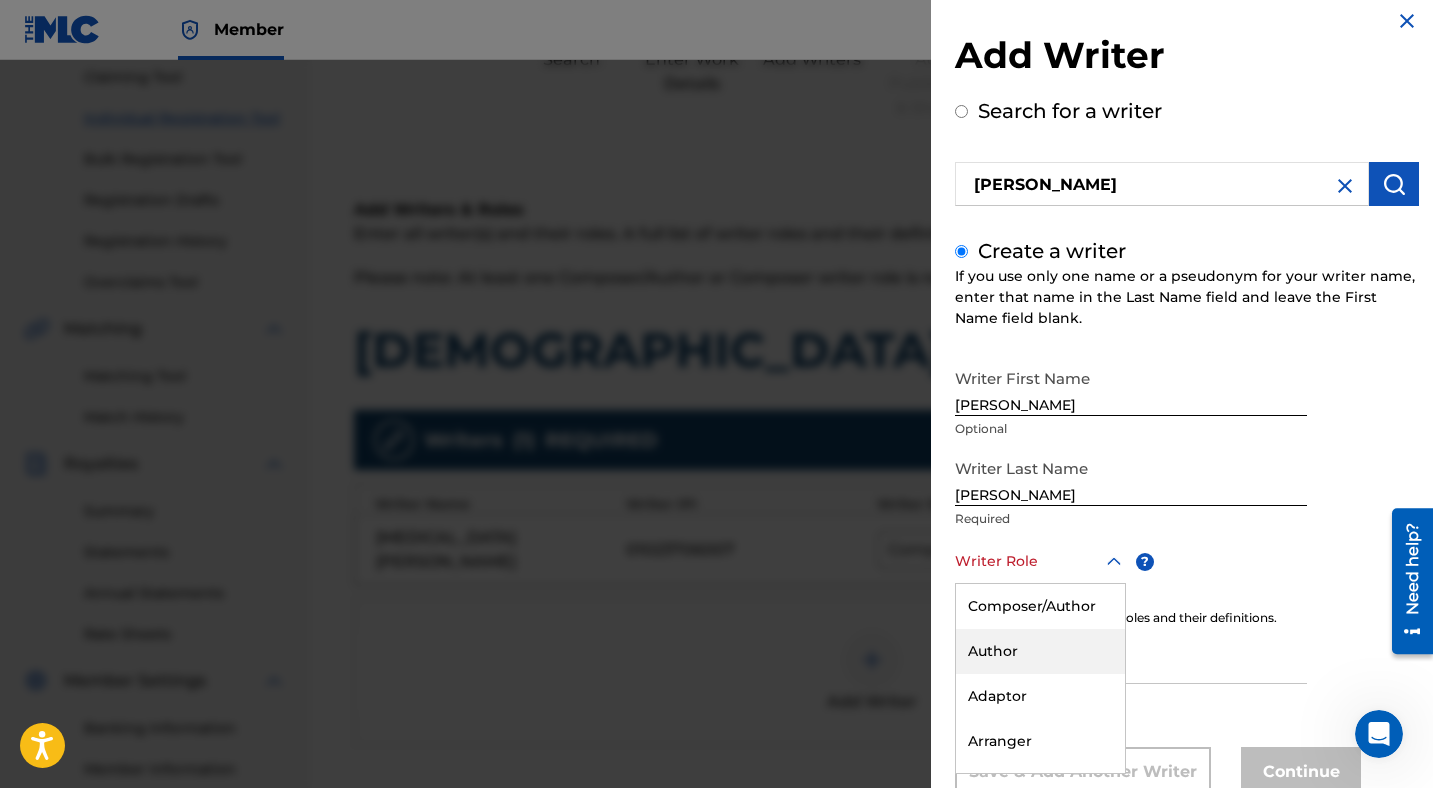scroll, scrollTop: 78, scrollLeft: 0, axis: vertical 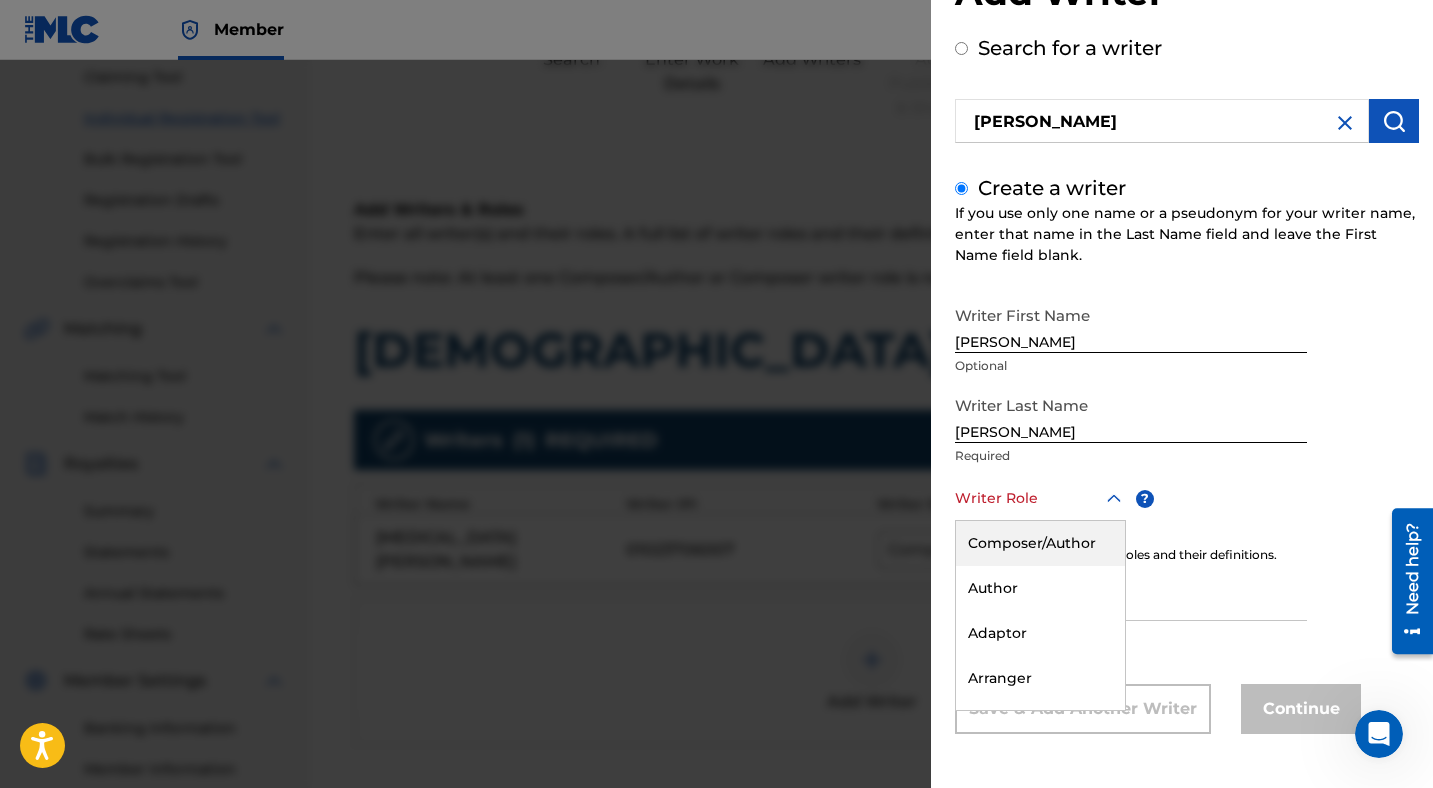 click on "Composer/Author" at bounding box center (1040, 543) 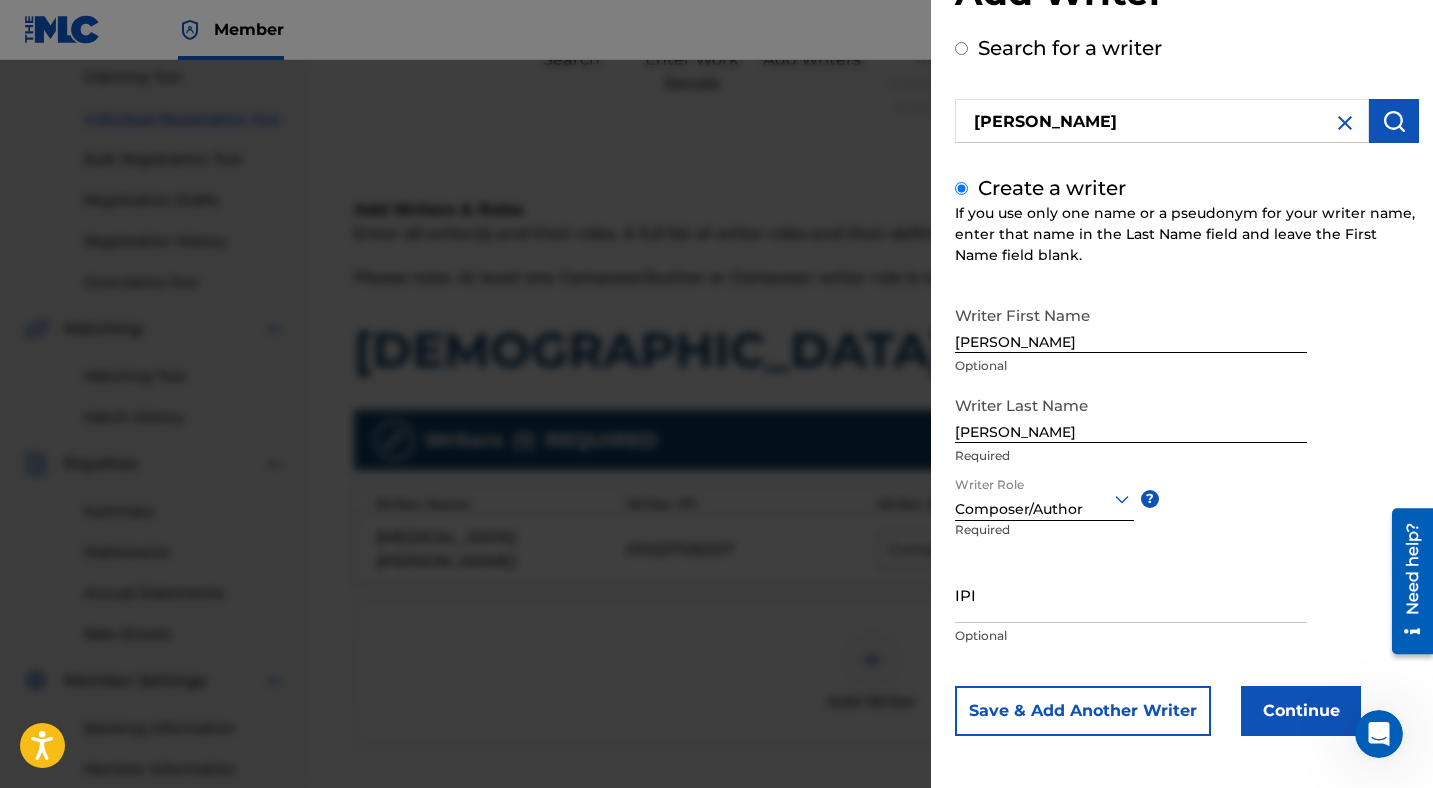 click on "Continue" at bounding box center [1301, 711] 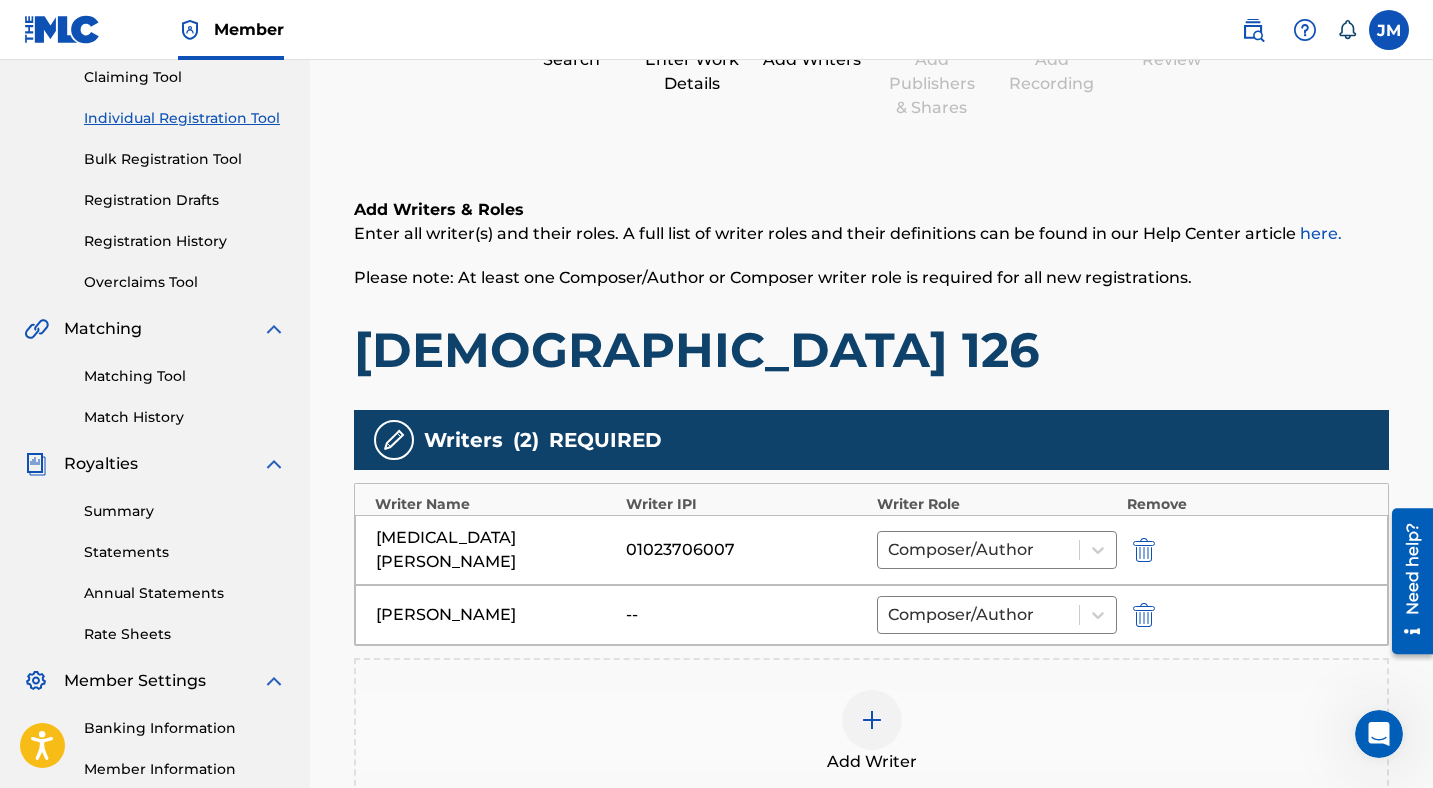 click at bounding box center [872, 720] 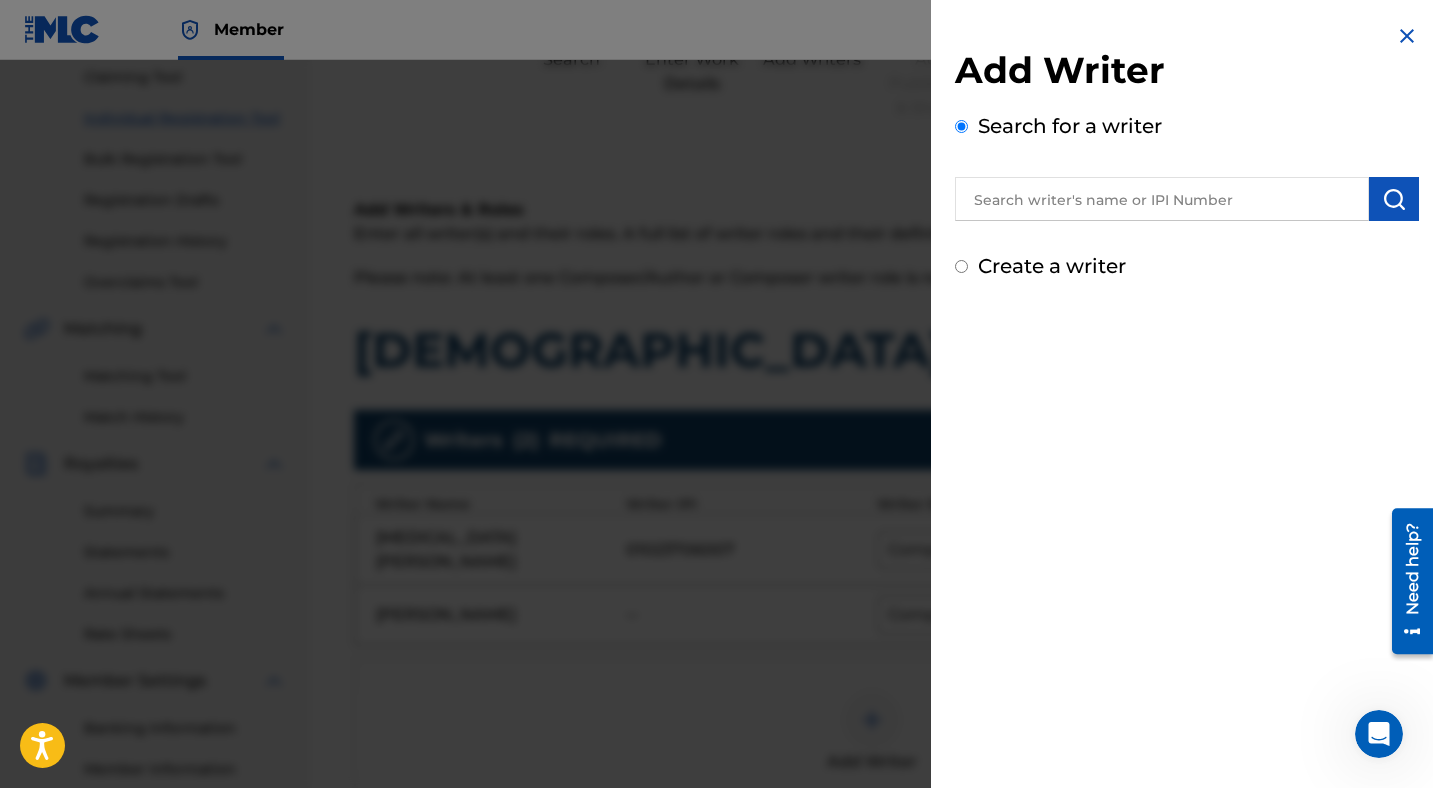 click at bounding box center (1162, 199) 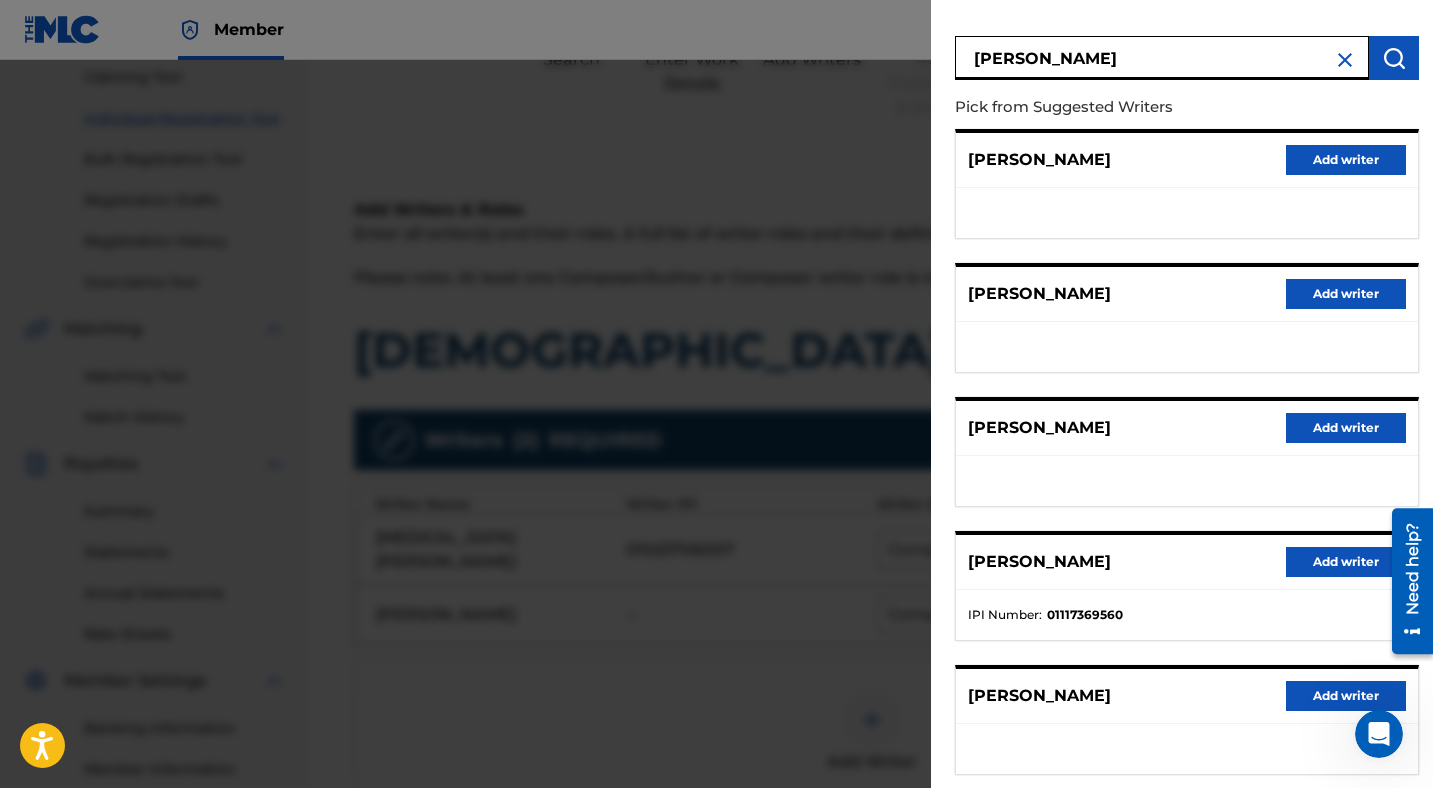 scroll, scrollTop: 254, scrollLeft: 0, axis: vertical 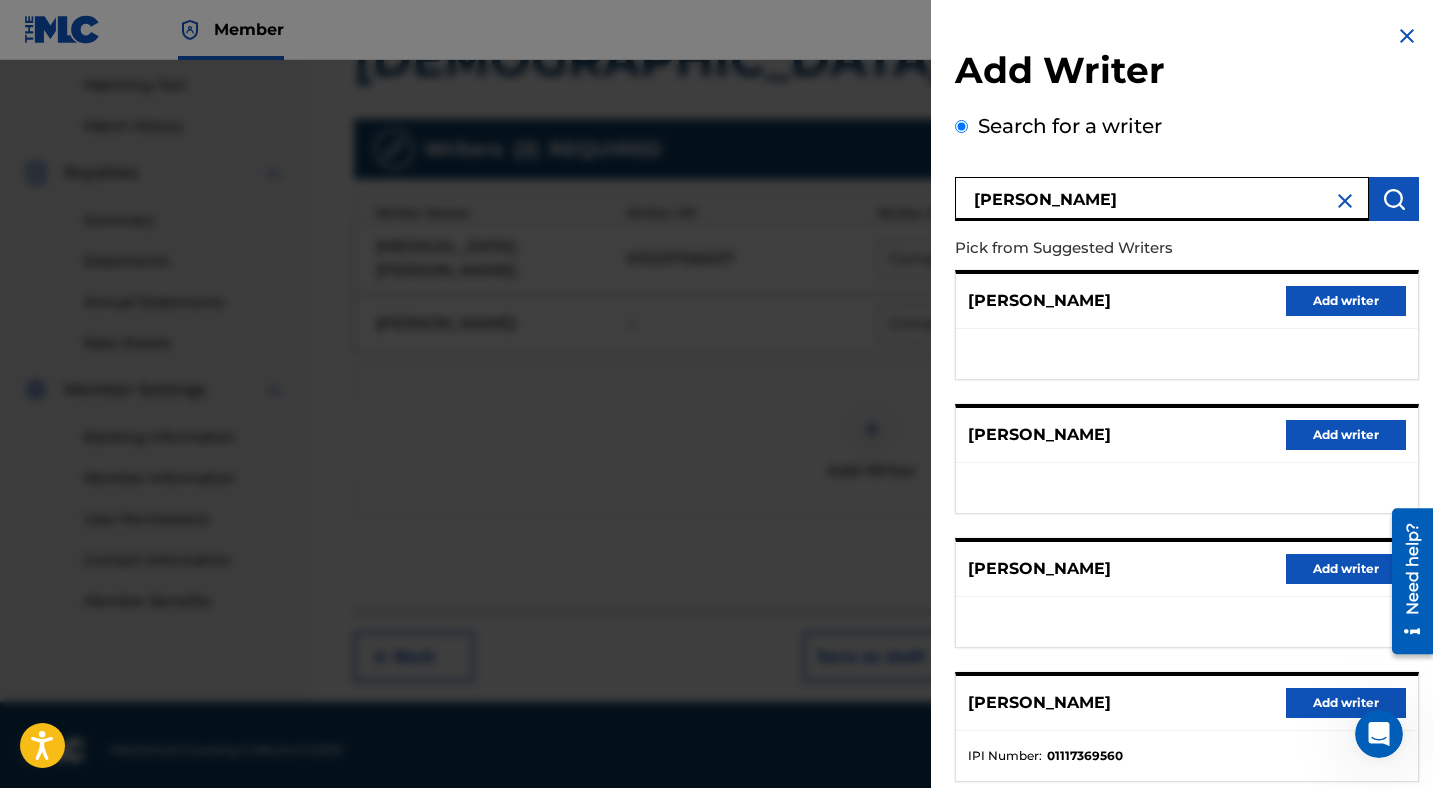 drag, startPoint x: 1069, startPoint y: 195, endPoint x: 823, endPoint y: 195, distance: 246 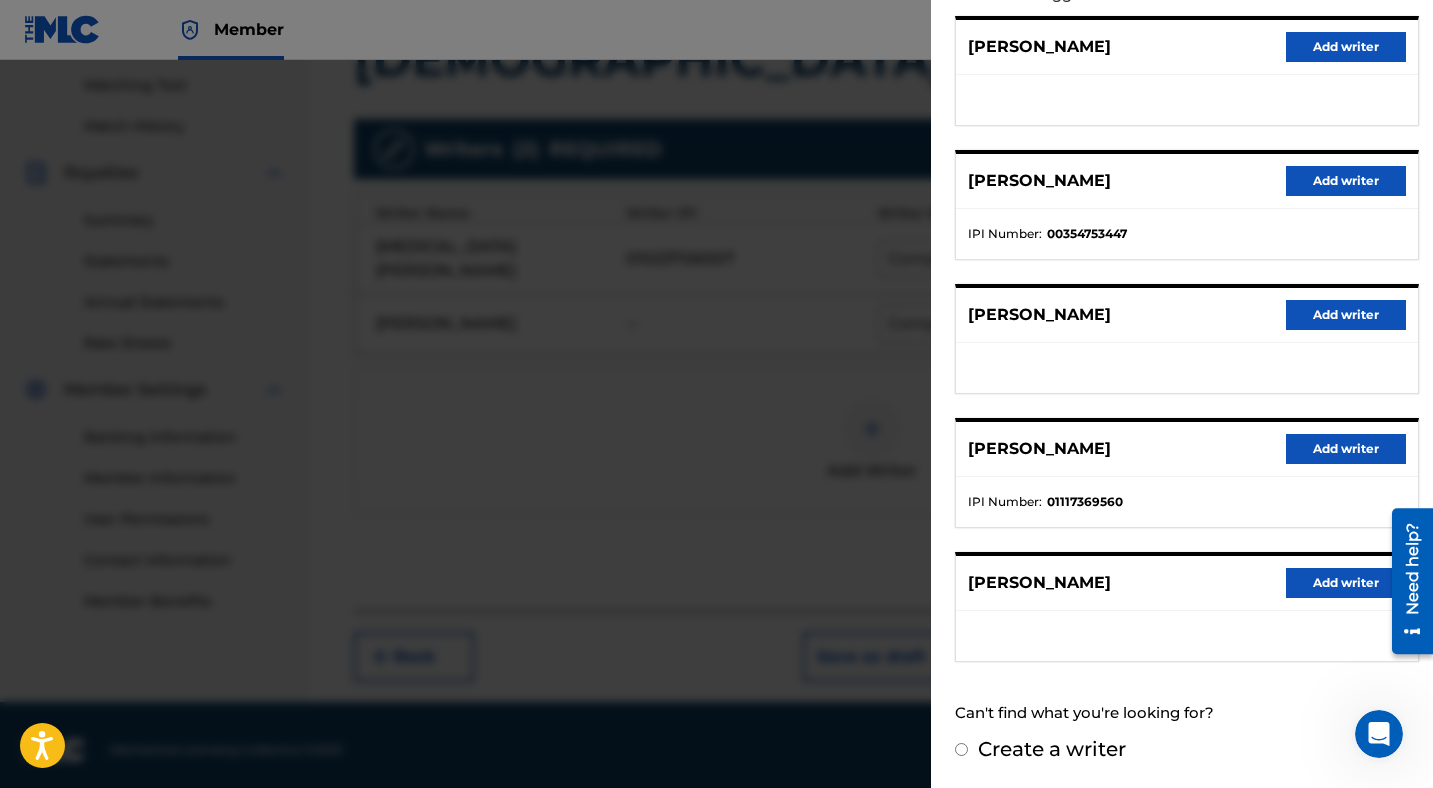 scroll, scrollTop: 0, scrollLeft: 0, axis: both 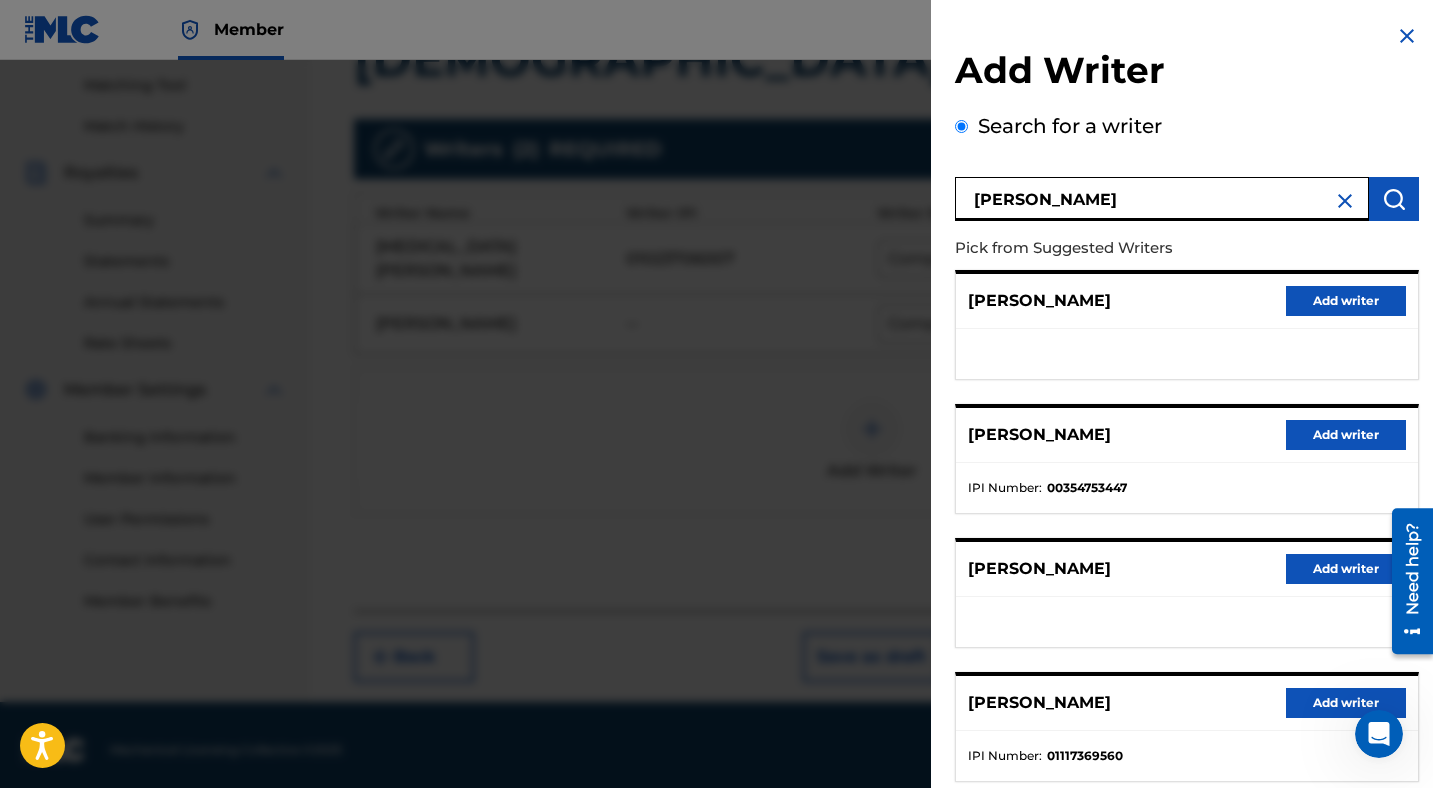 drag, startPoint x: 1208, startPoint y: 192, endPoint x: 847, endPoint y: 191, distance: 361.00137 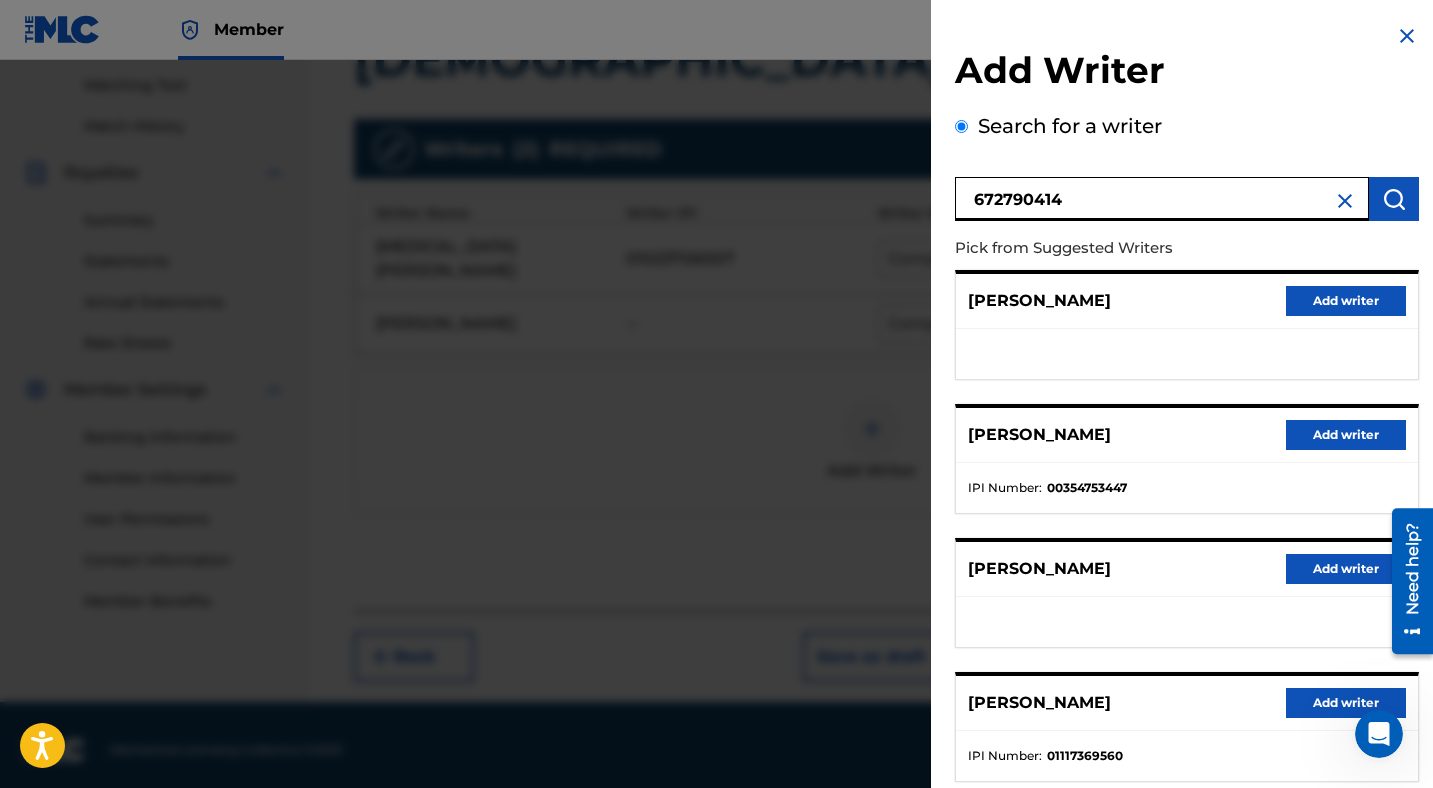 type on "672790414" 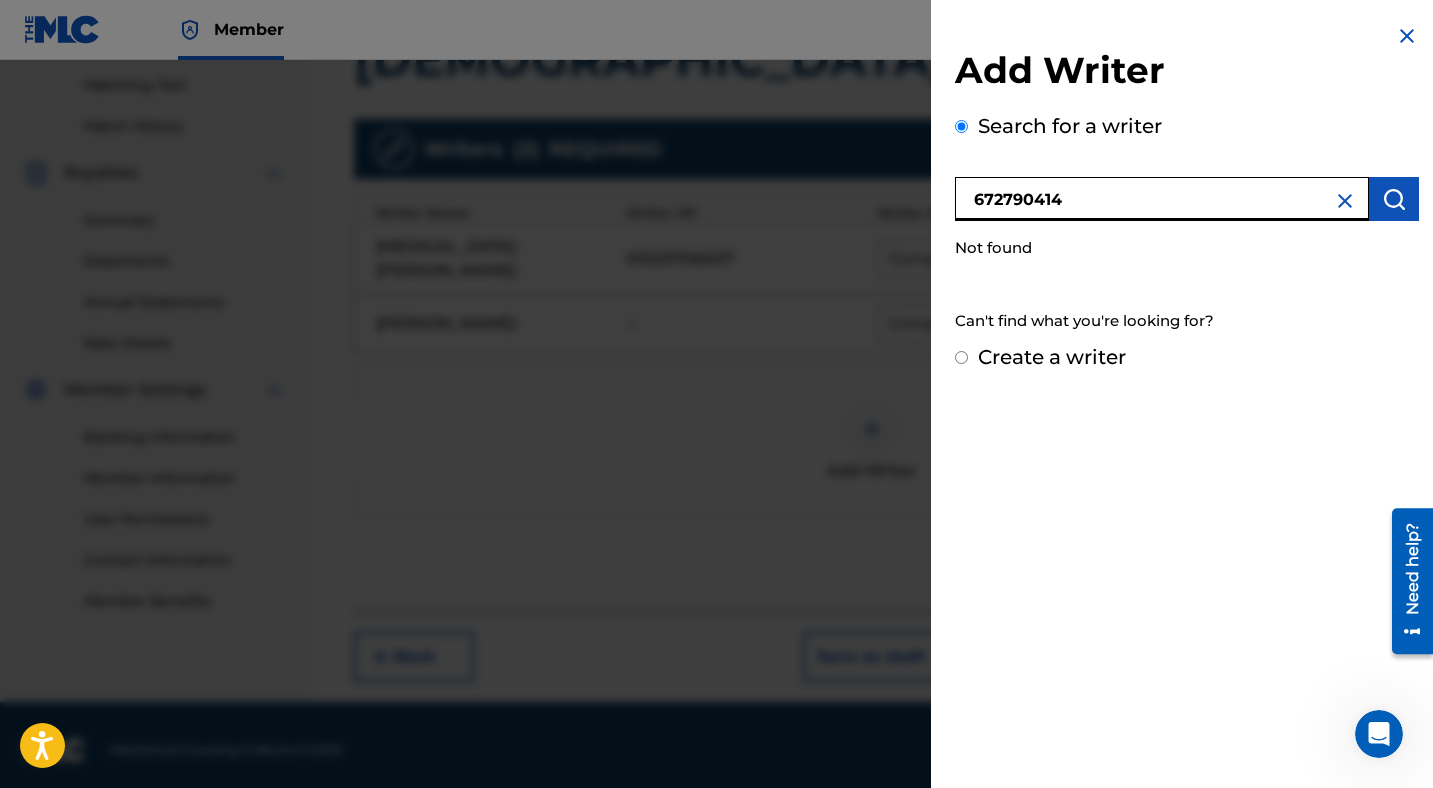 click on "Create a writer" at bounding box center (1052, 357) 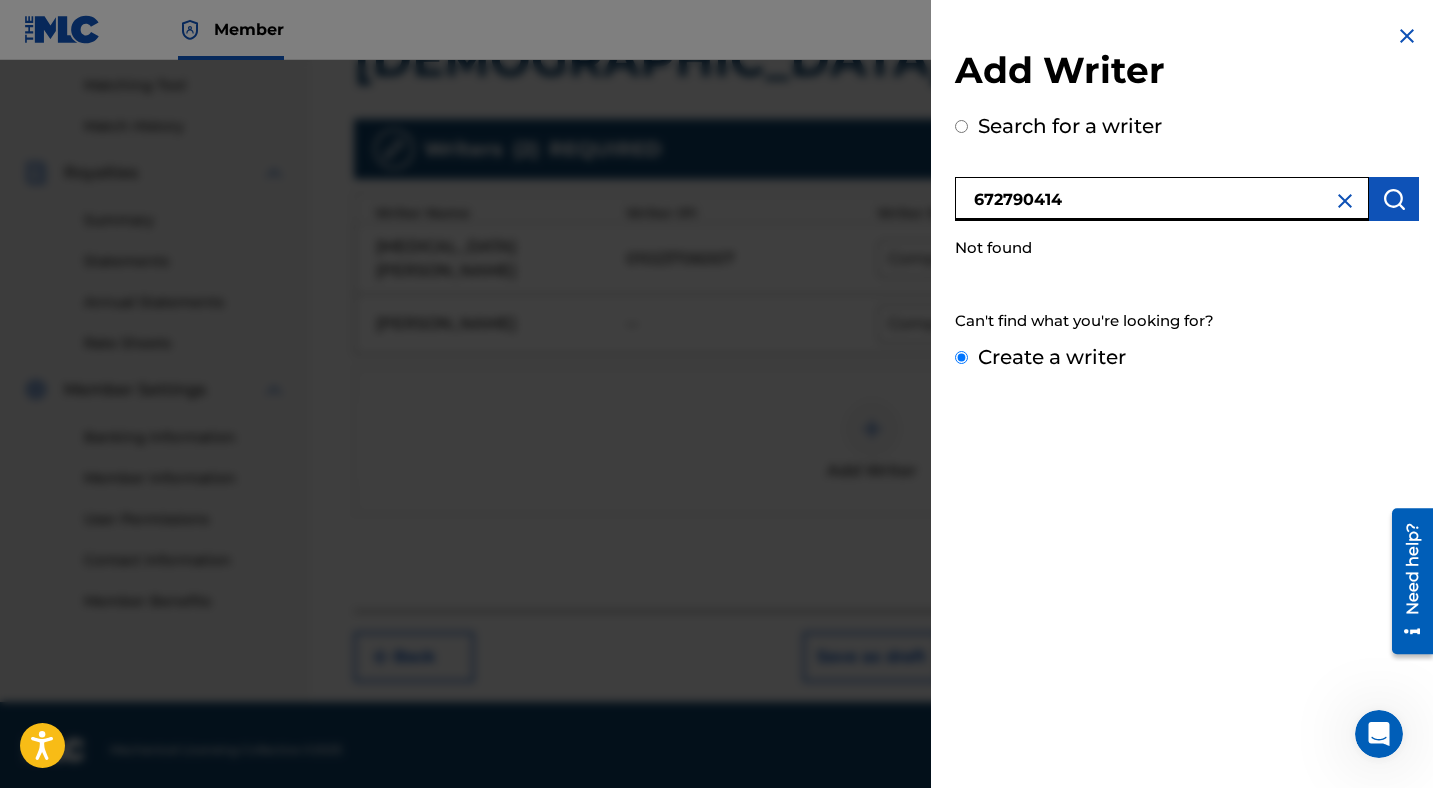 click on "Create a writer" at bounding box center [961, 357] 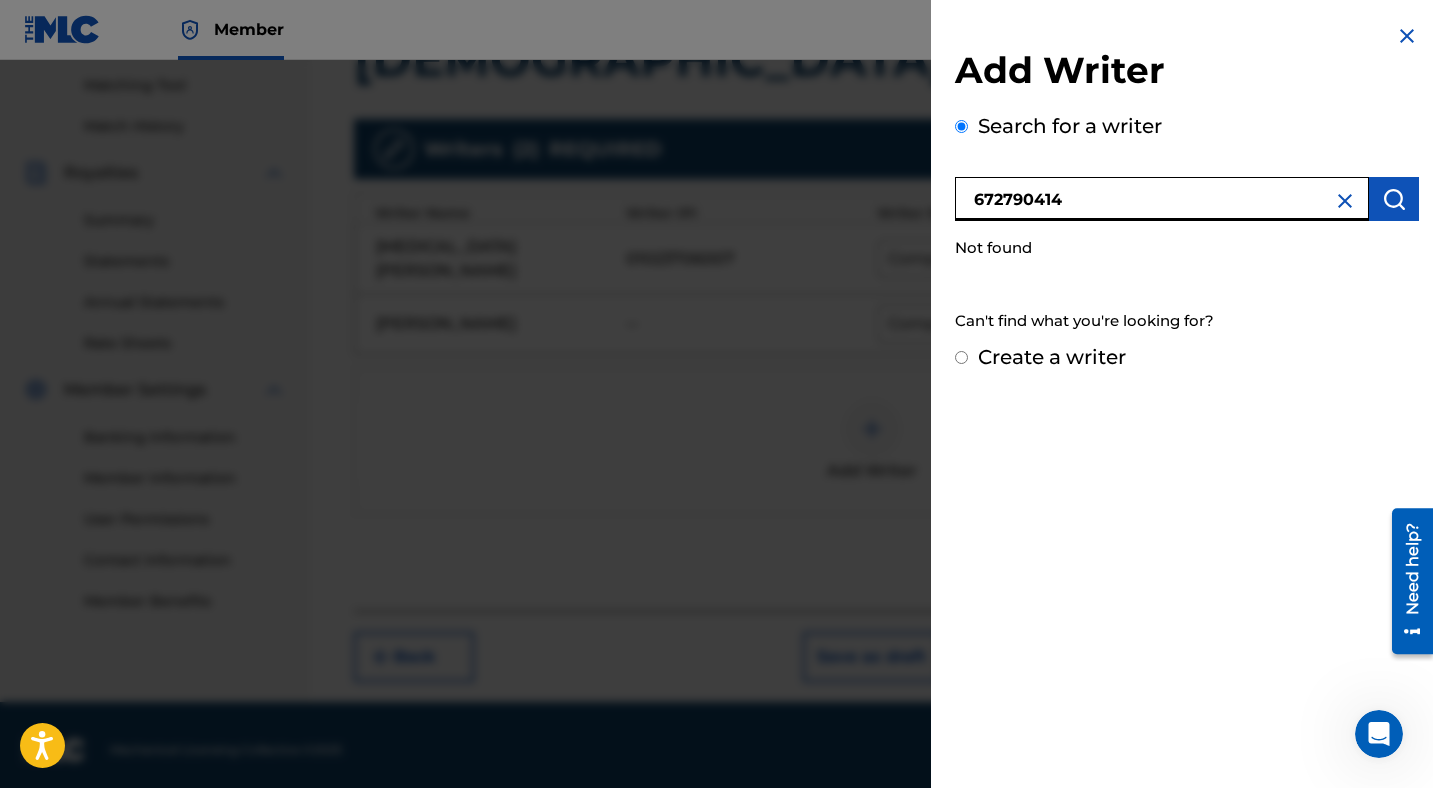 radio on "false" 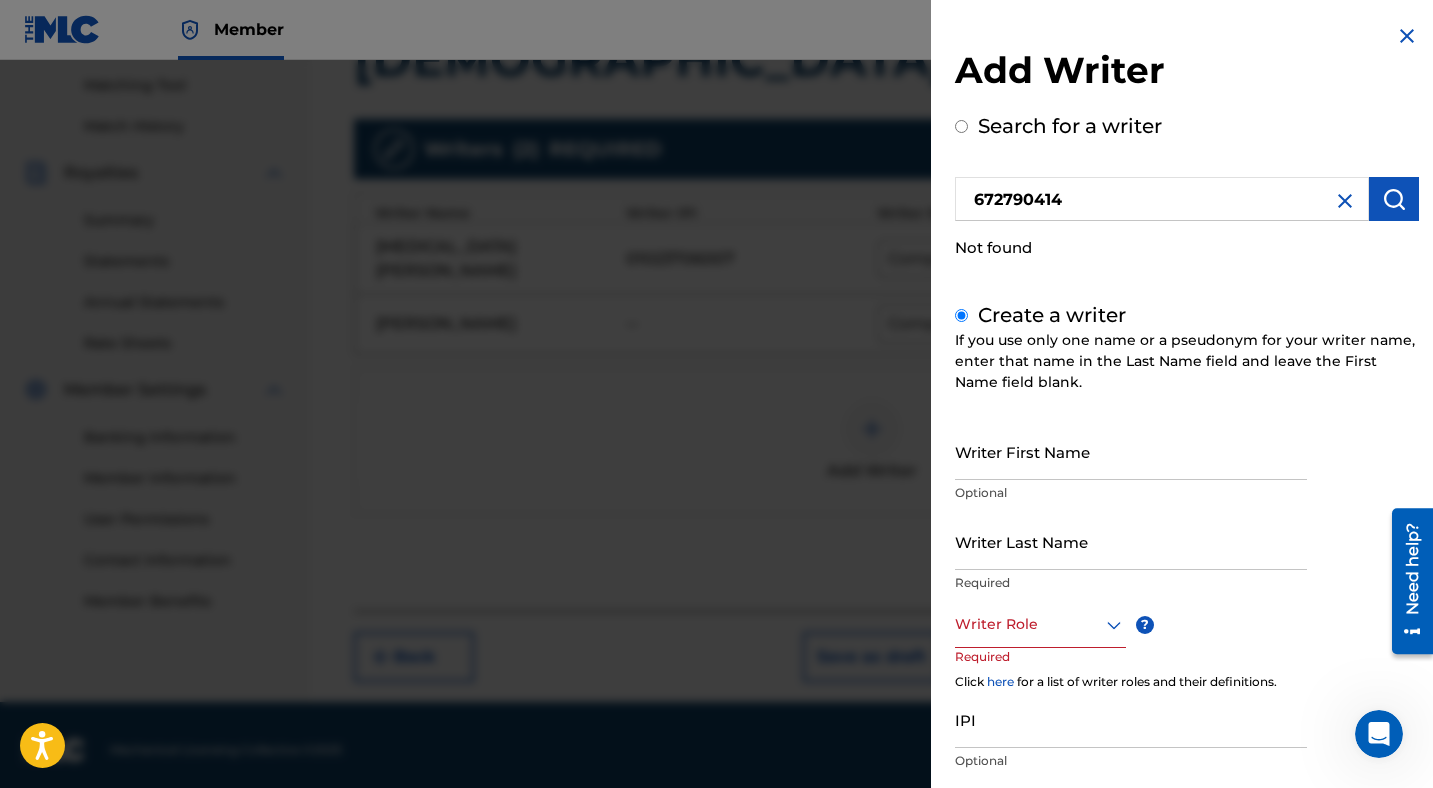 click on "Writer First Name" at bounding box center [1131, 451] 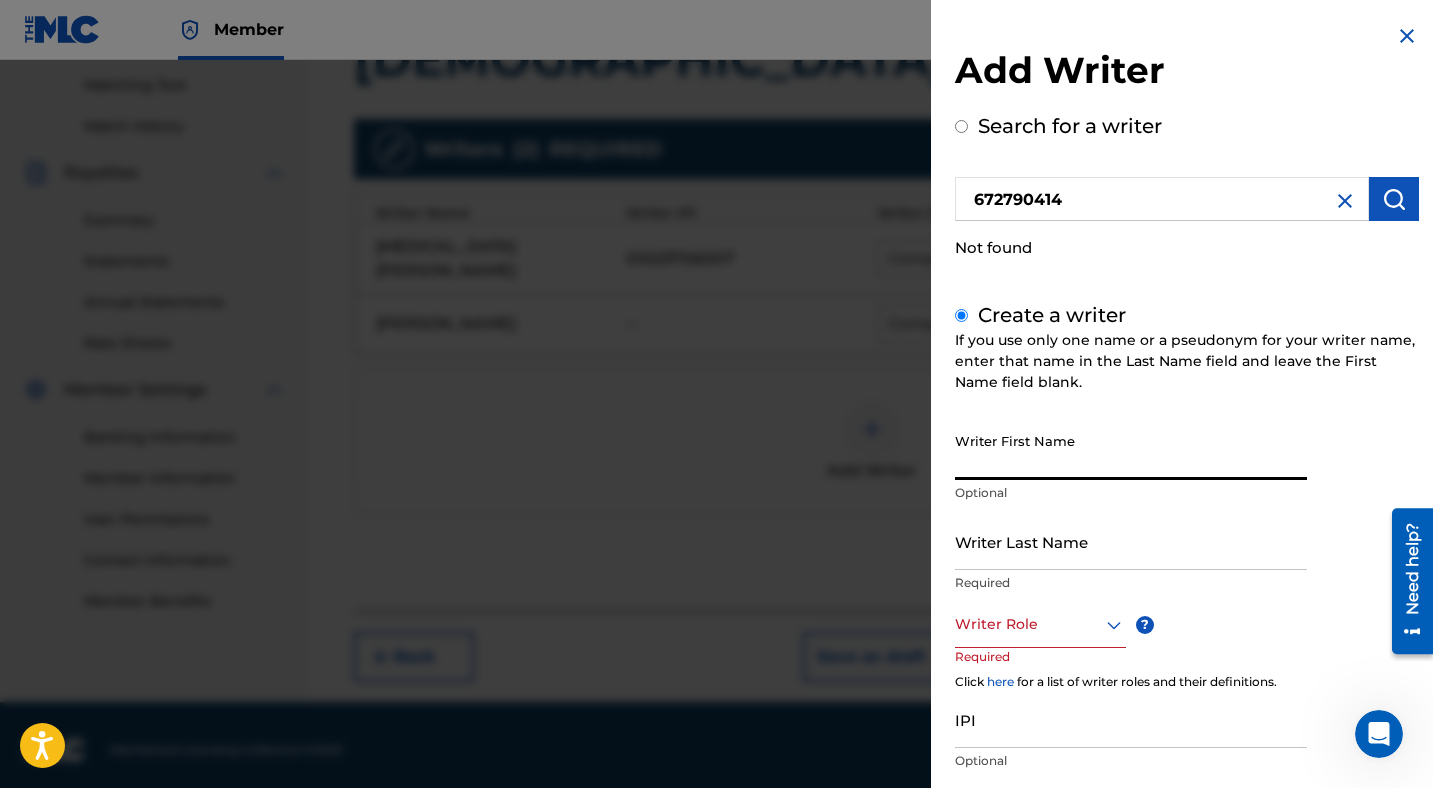 scroll, scrollTop: 126, scrollLeft: 0, axis: vertical 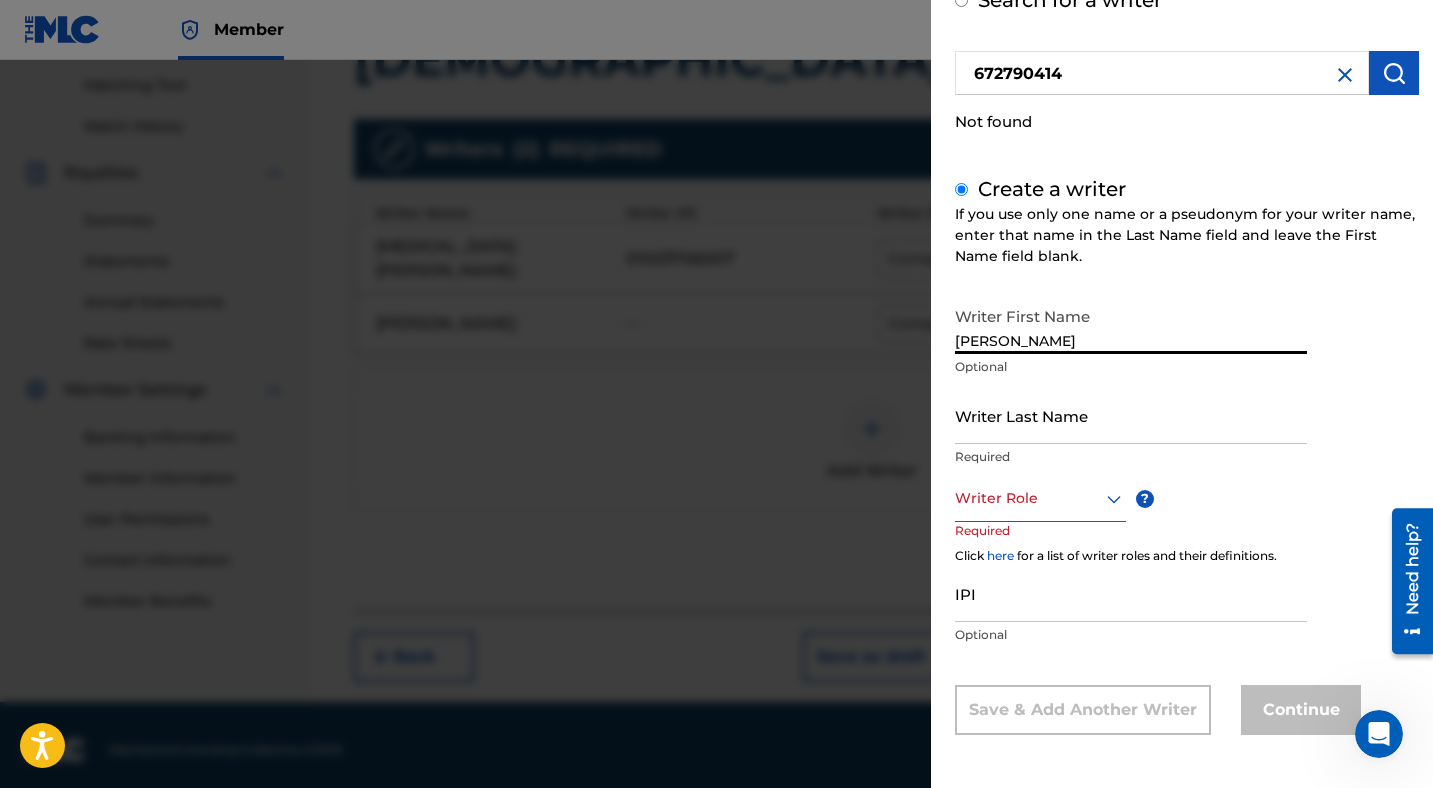 type on "[PERSON_NAME]" 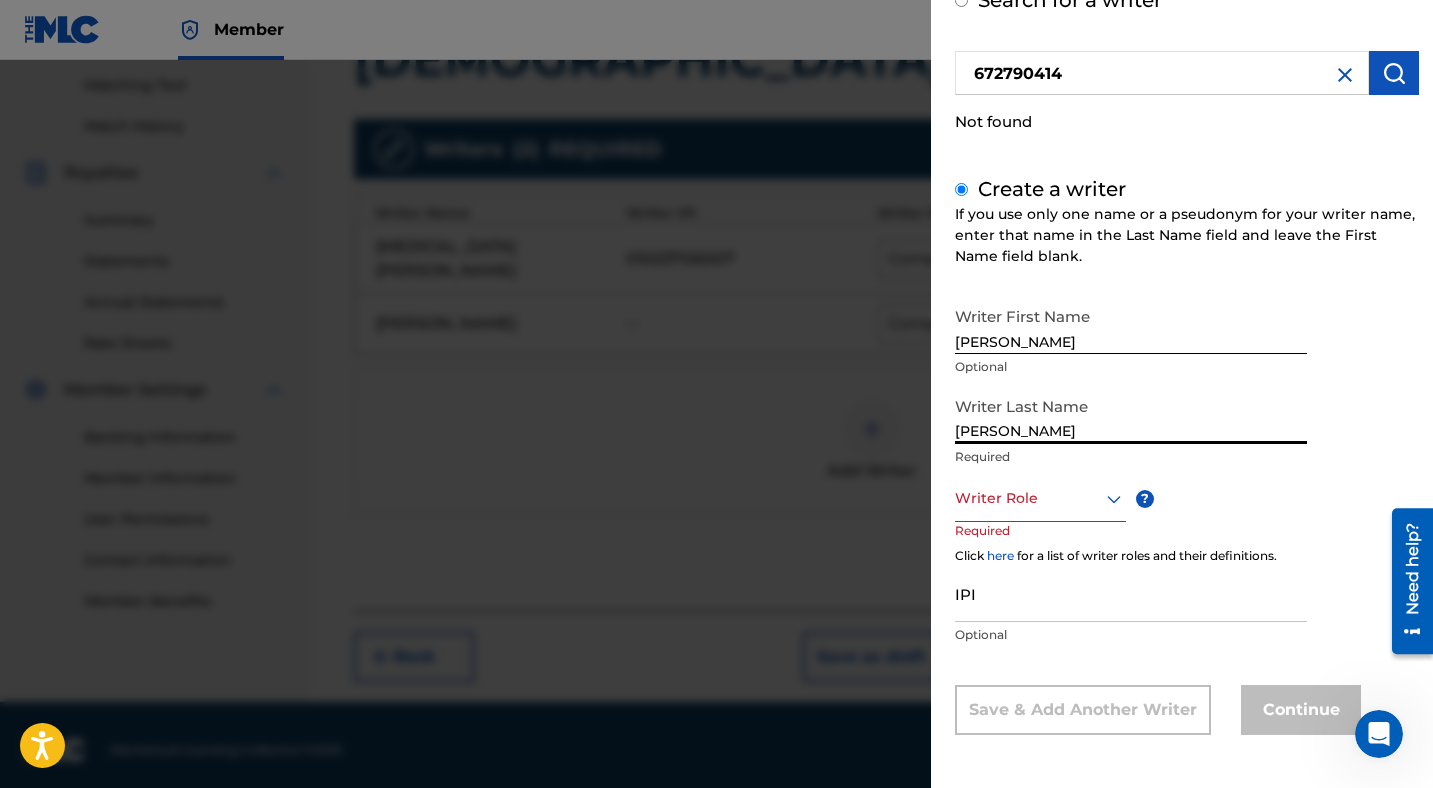 type on "[PERSON_NAME]" 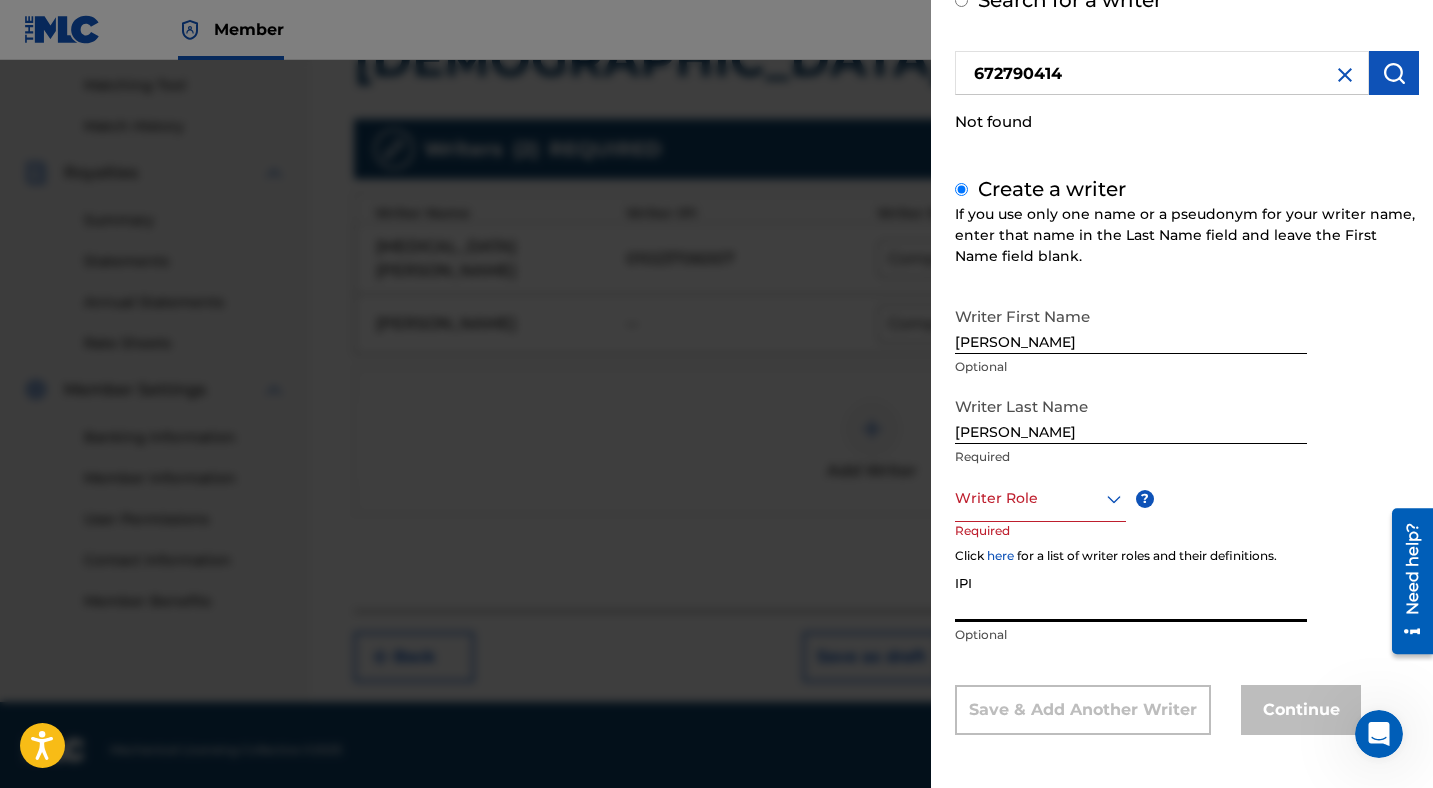 click on "IPI" at bounding box center (1131, 593) 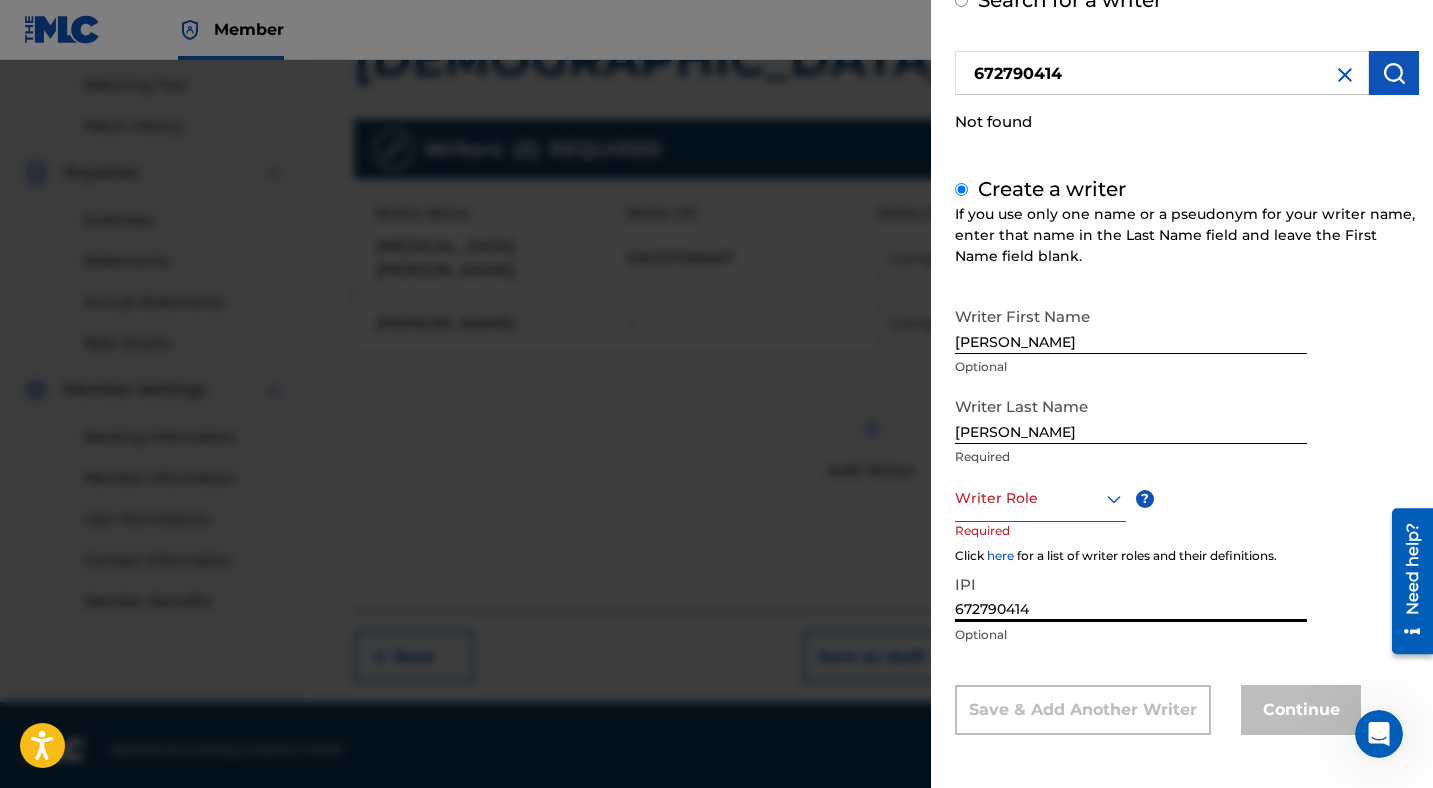 type on "672790414" 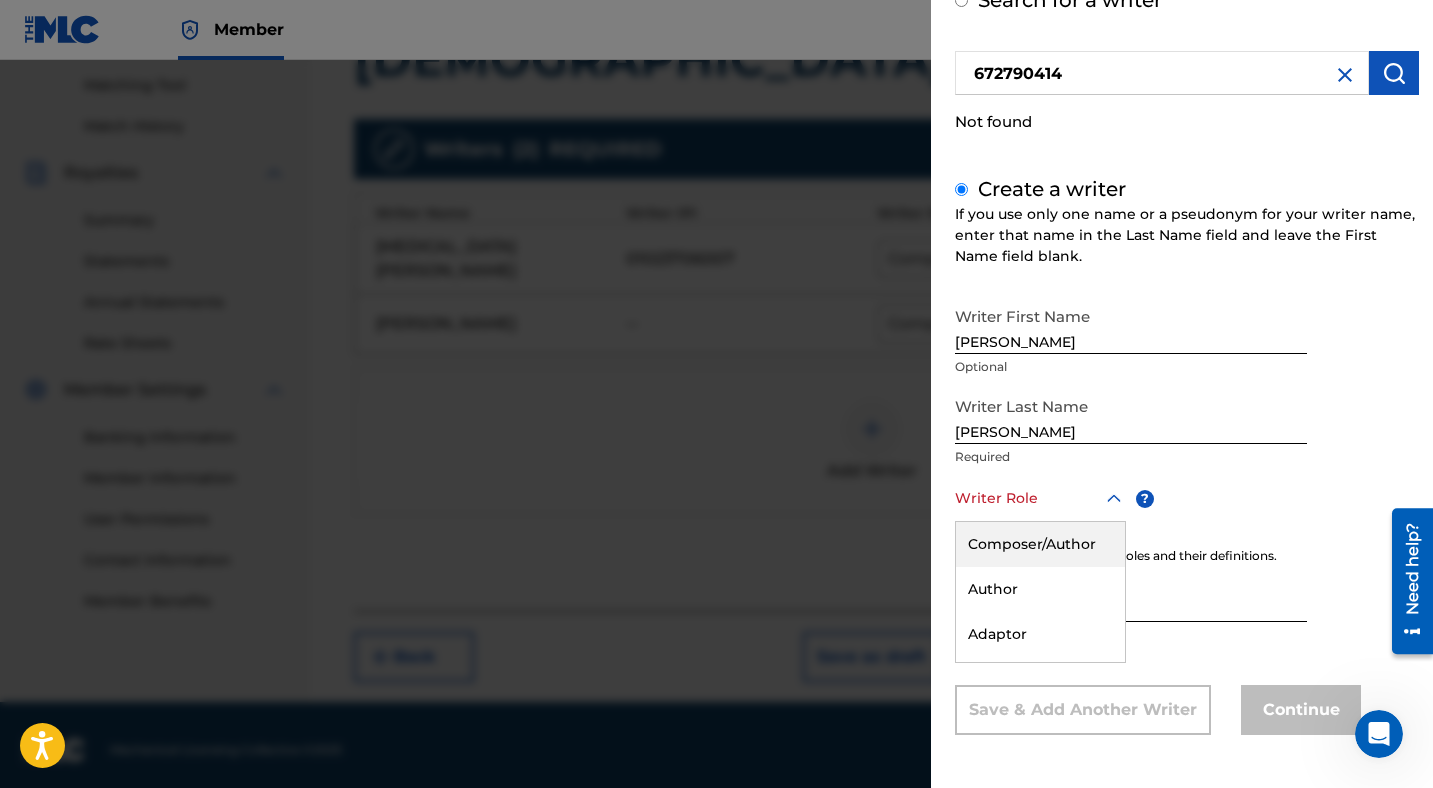 click on "Composer/Author" at bounding box center [1040, 544] 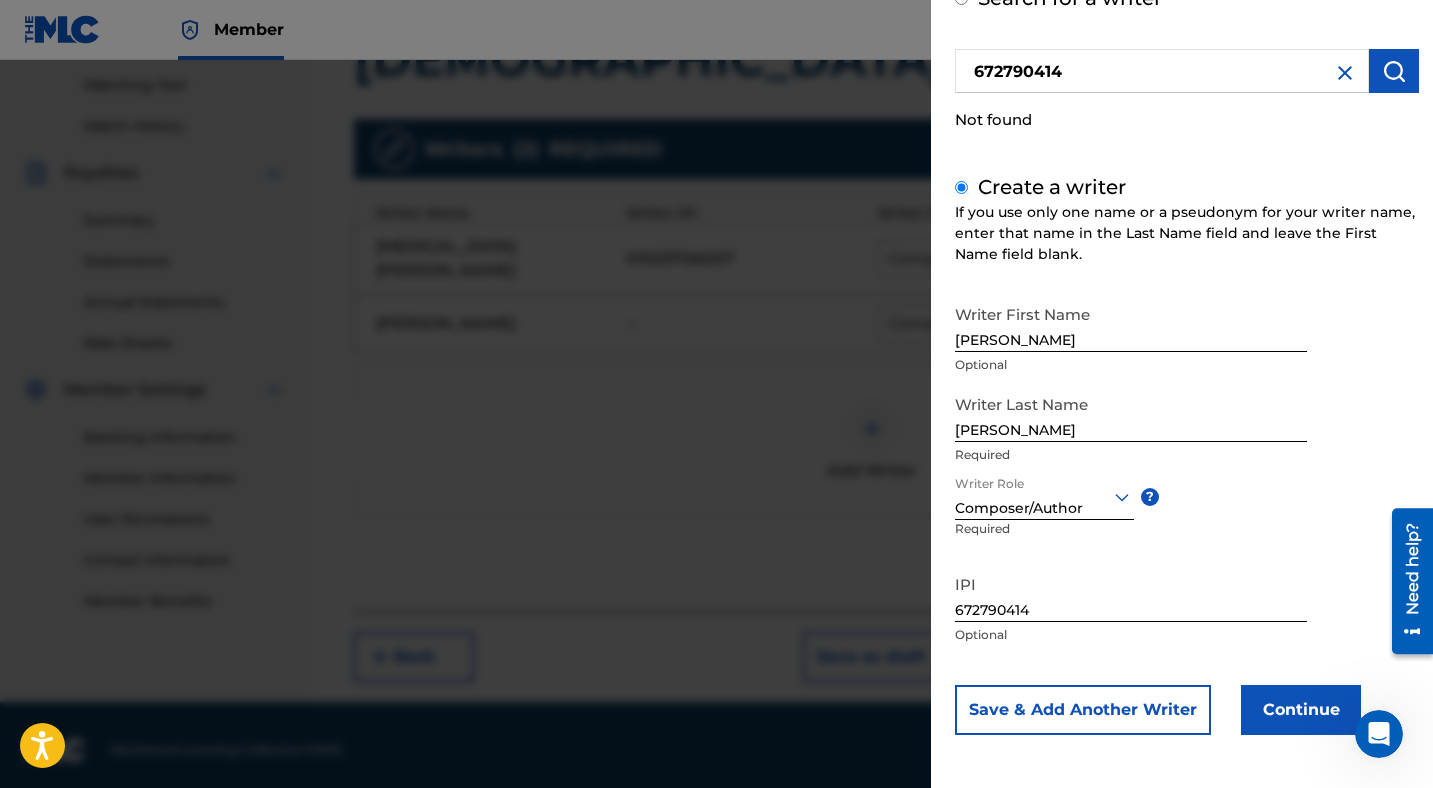 click on "Continue" at bounding box center [1301, 710] 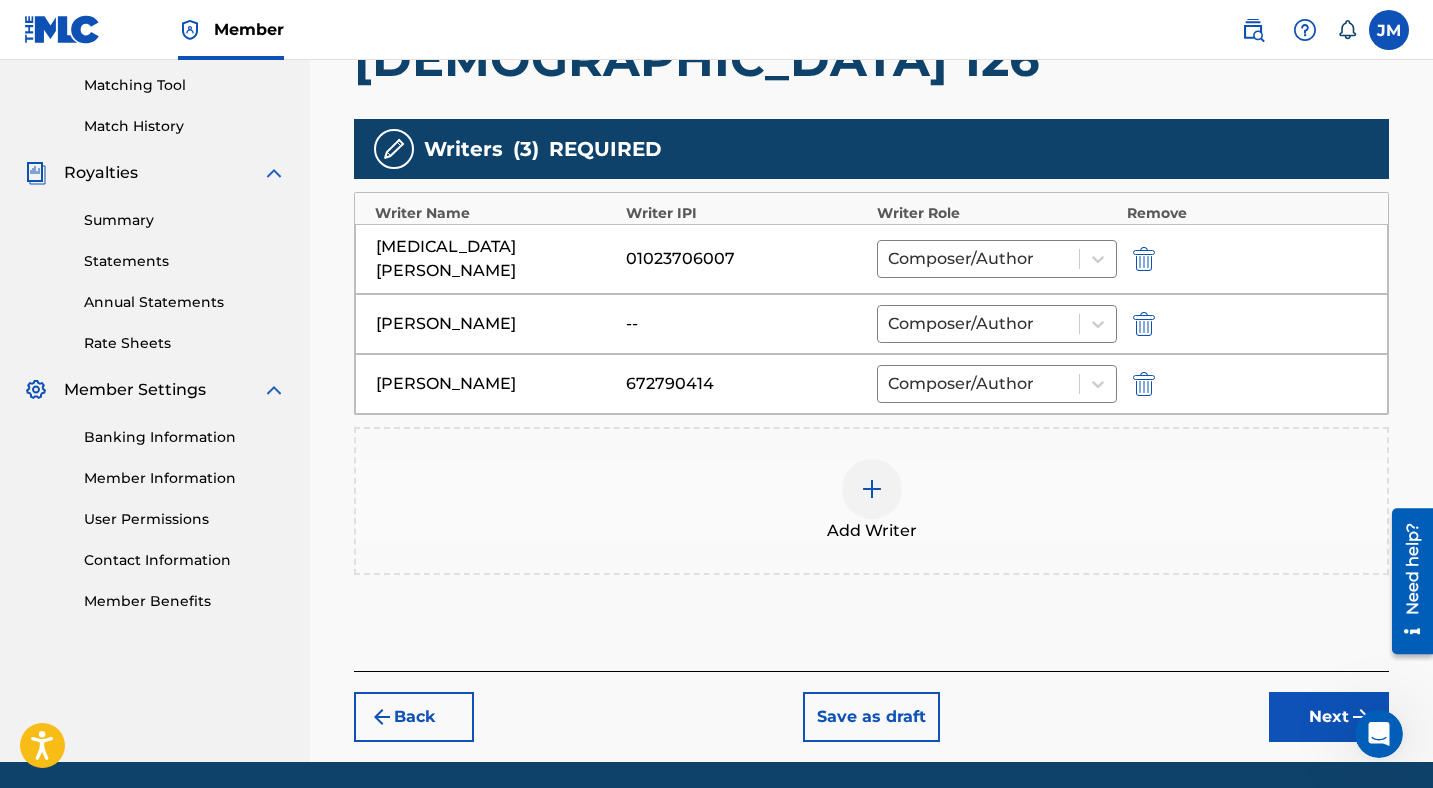click on "Next" at bounding box center (1329, 717) 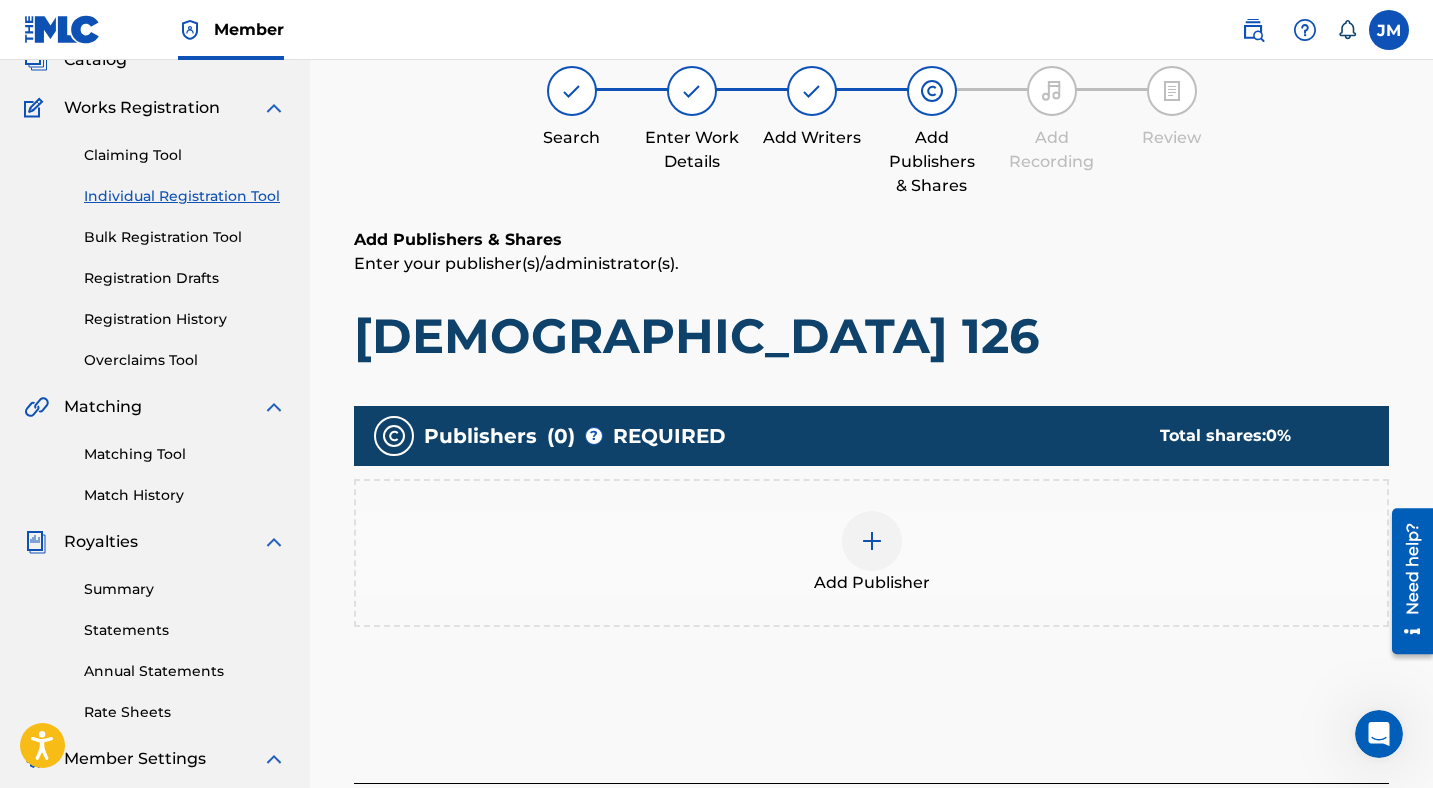 scroll, scrollTop: 90, scrollLeft: 0, axis: vertical 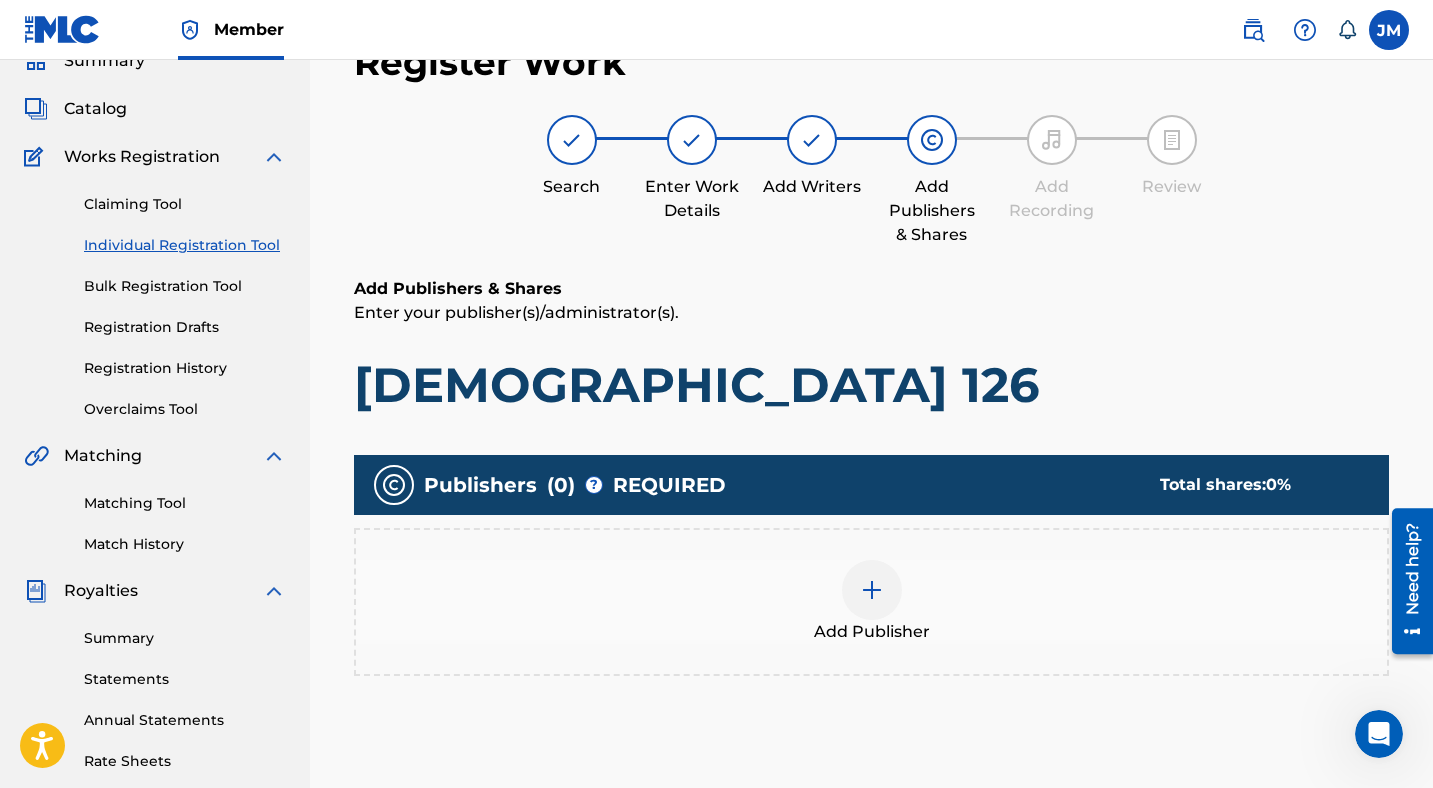 click on "Add Publisher" at bounding box center [871, 602] 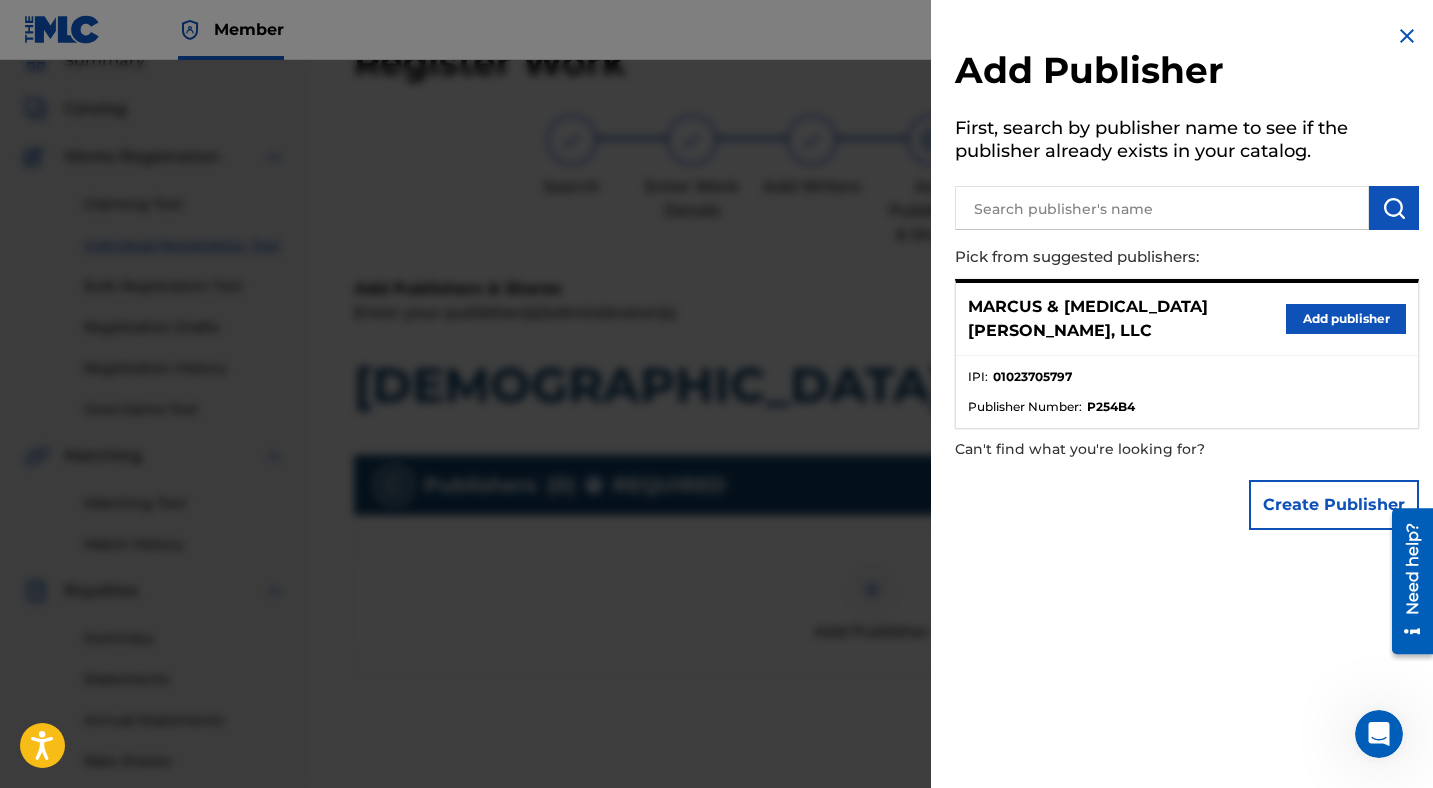 click on "Add publisher" at bounding box center [1346, 319] 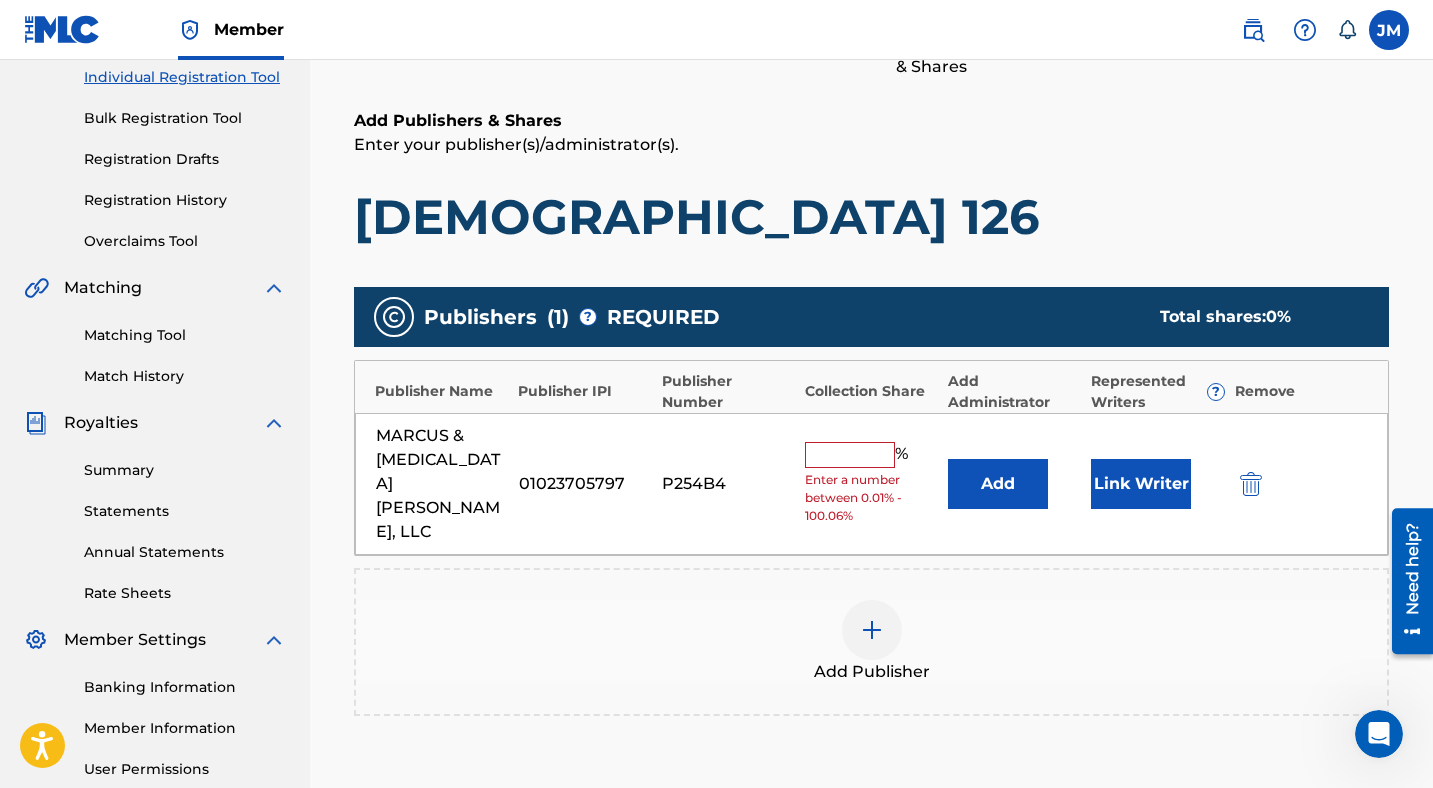 scroll, scrollTop: 314, scrollLeft: 0, axis: vertical 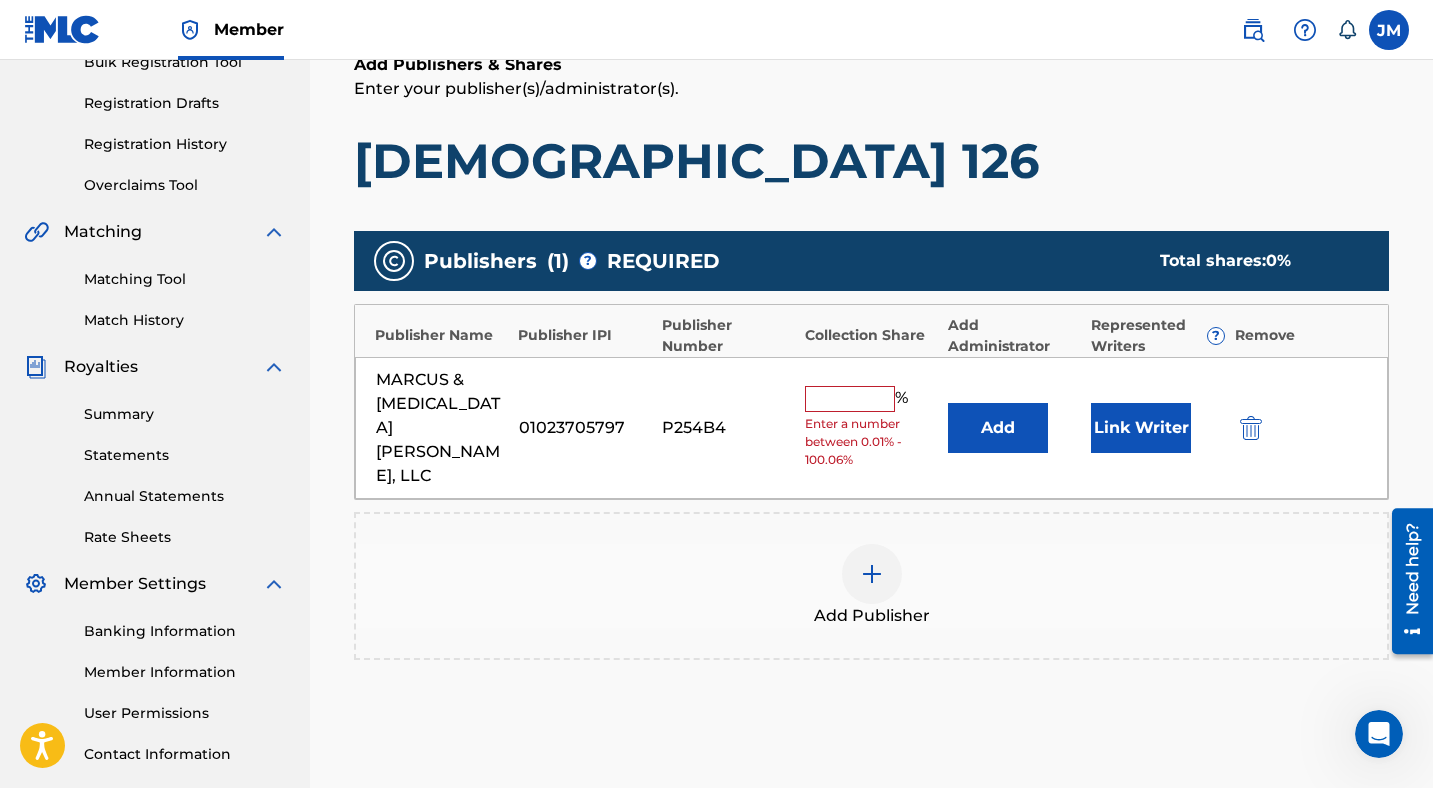 click at bounding box center (850, 399) 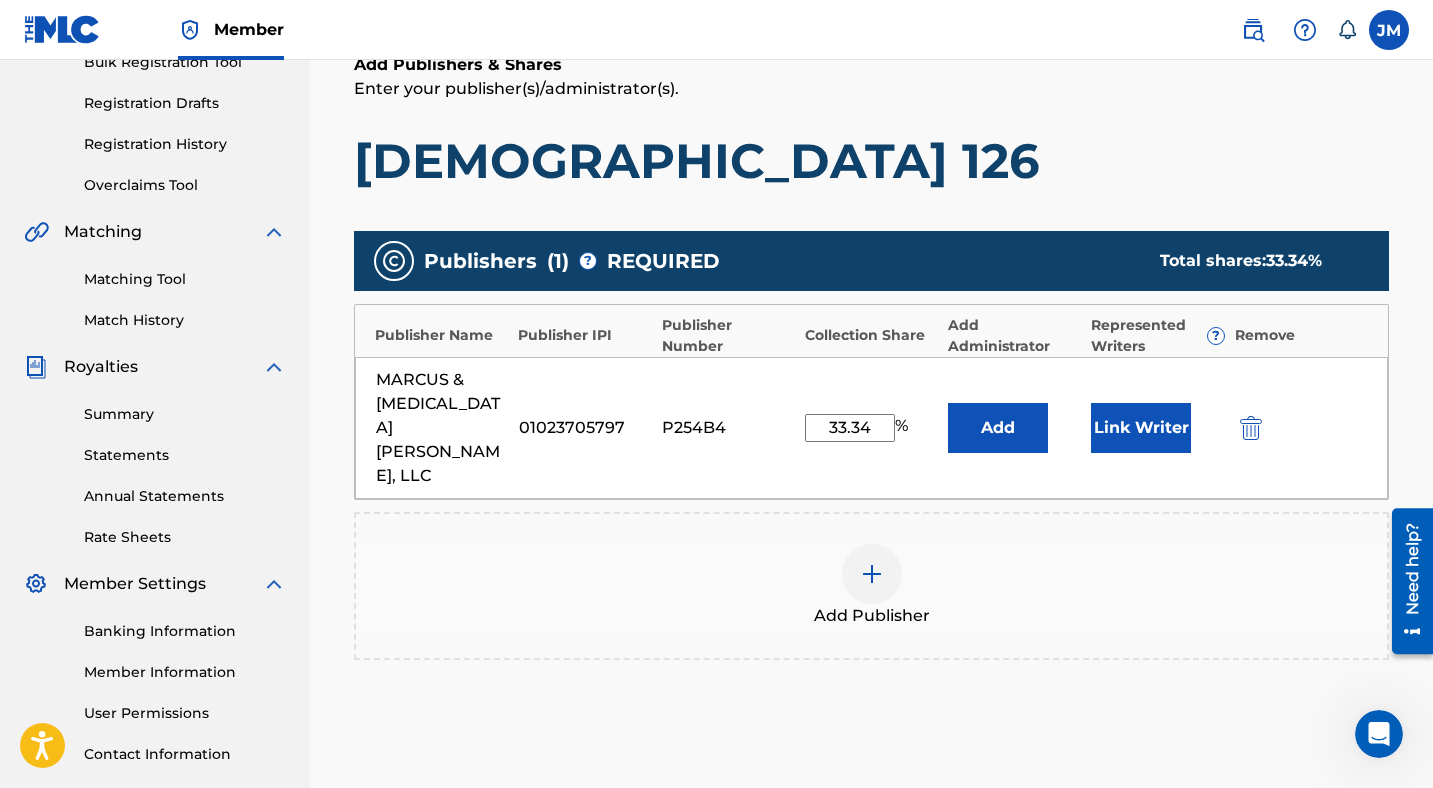 type on "33.34" 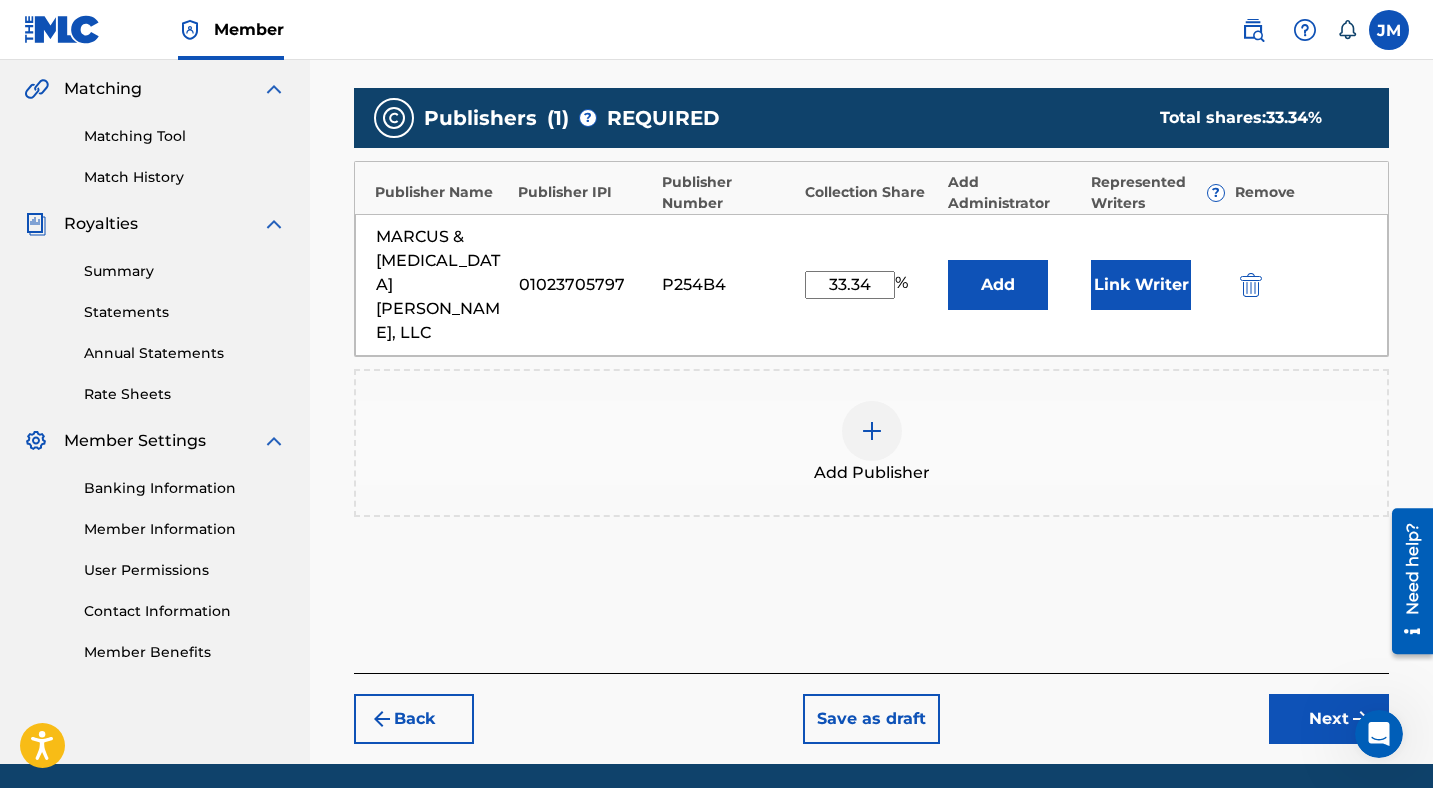 scroll, scrollTop: 481, scrollLeft: 0, axis: vertical 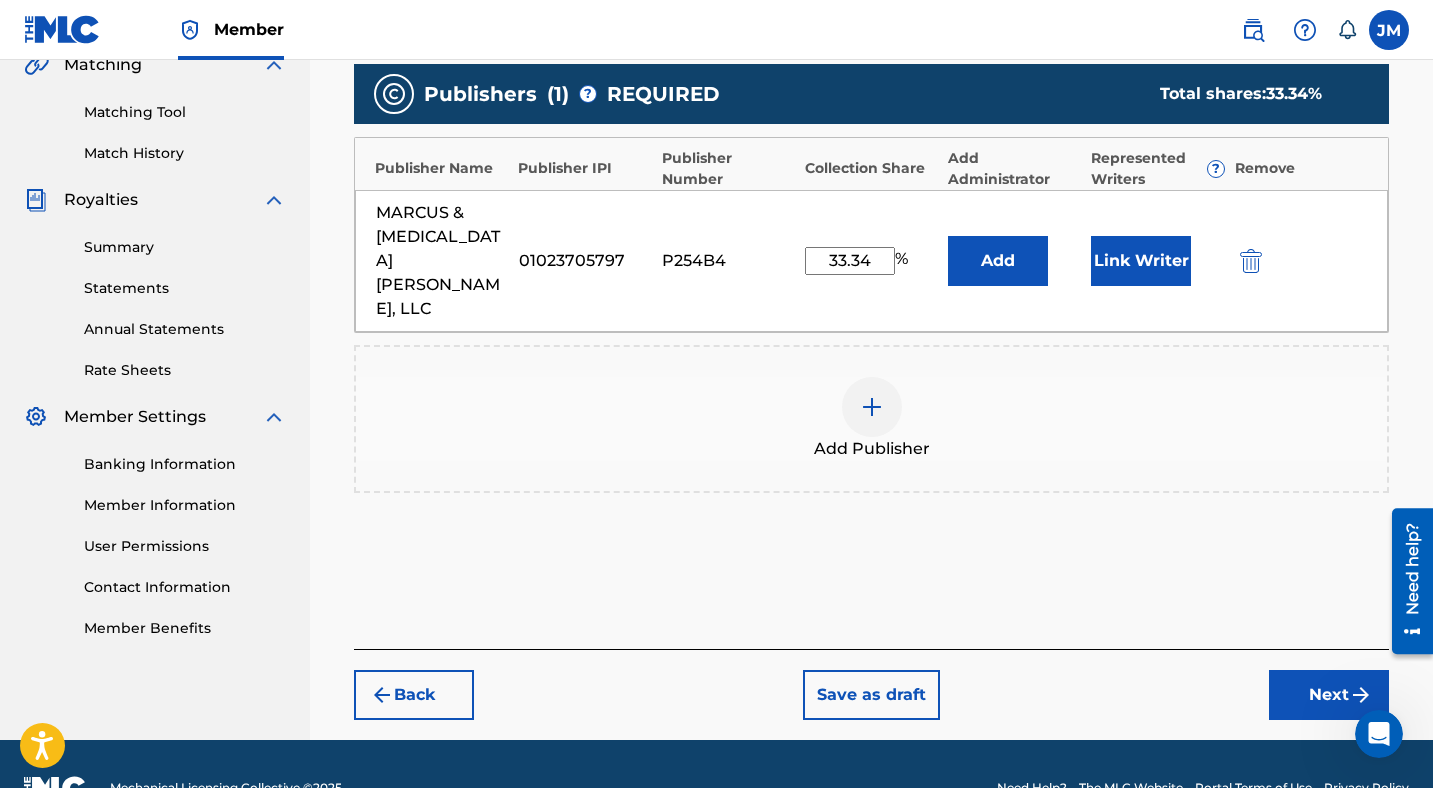 click on "Link Writer" at bounding box center (1141, 261) 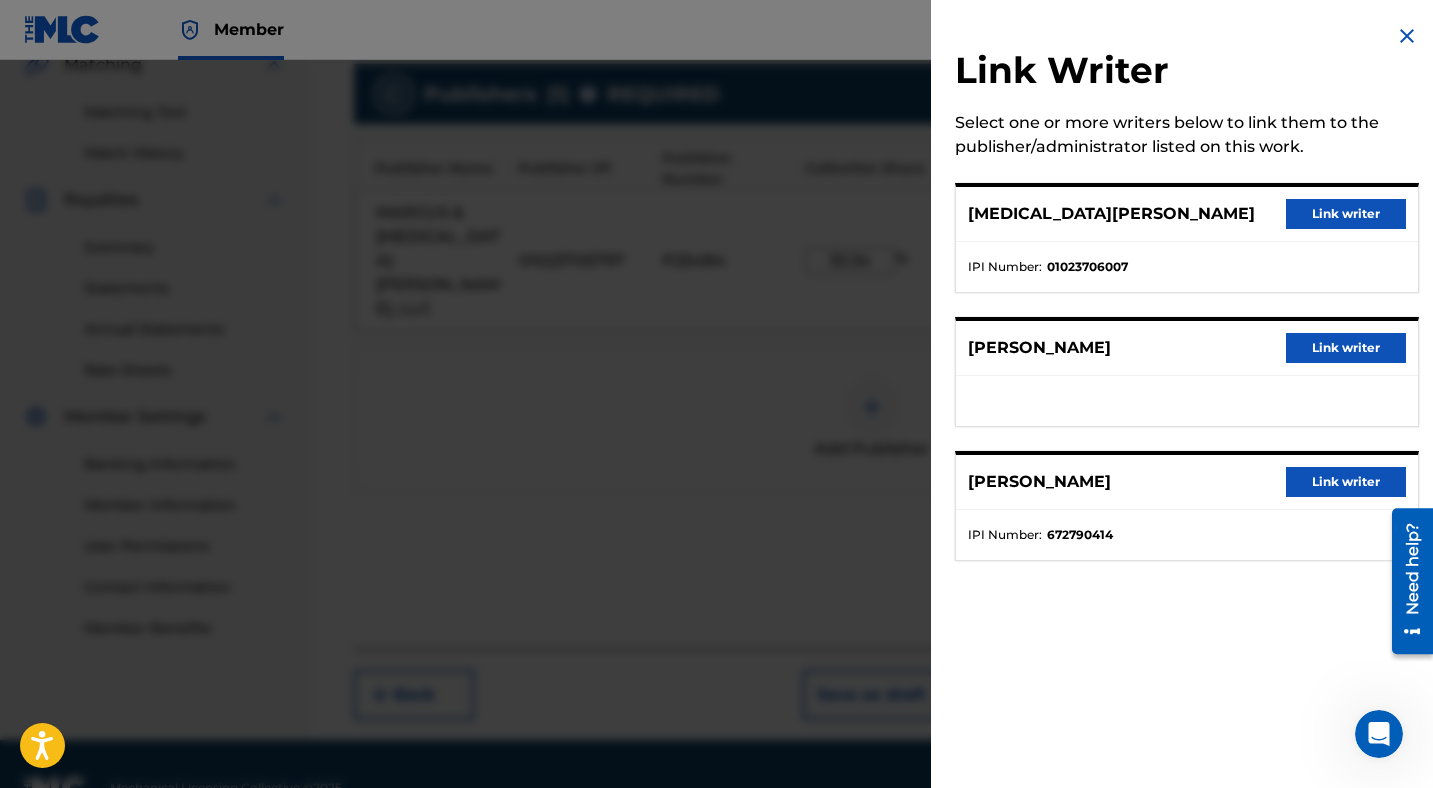 click on "Link writer" at bounding box center (1346, 214) 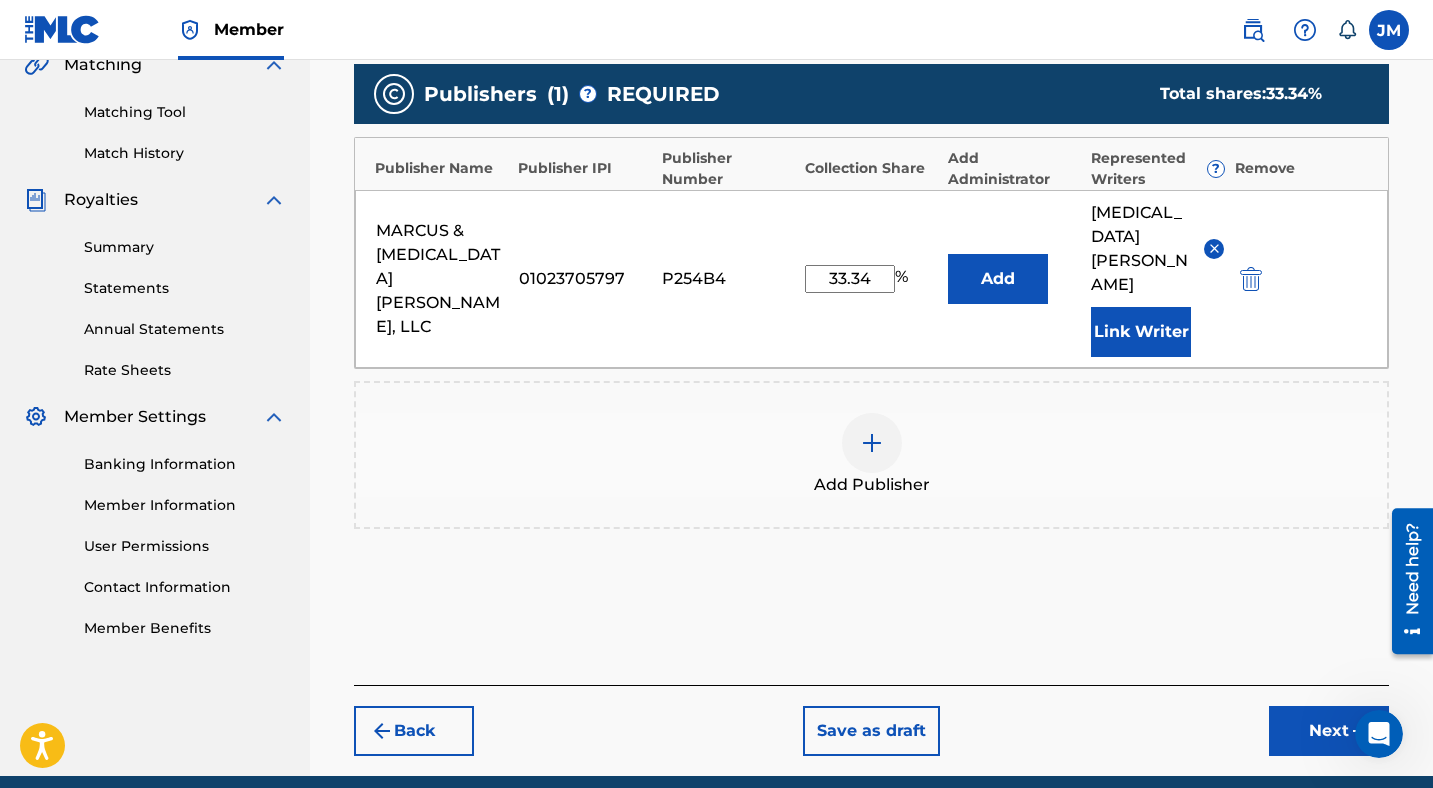 click on "Next" at bounding box center [1329, 731] 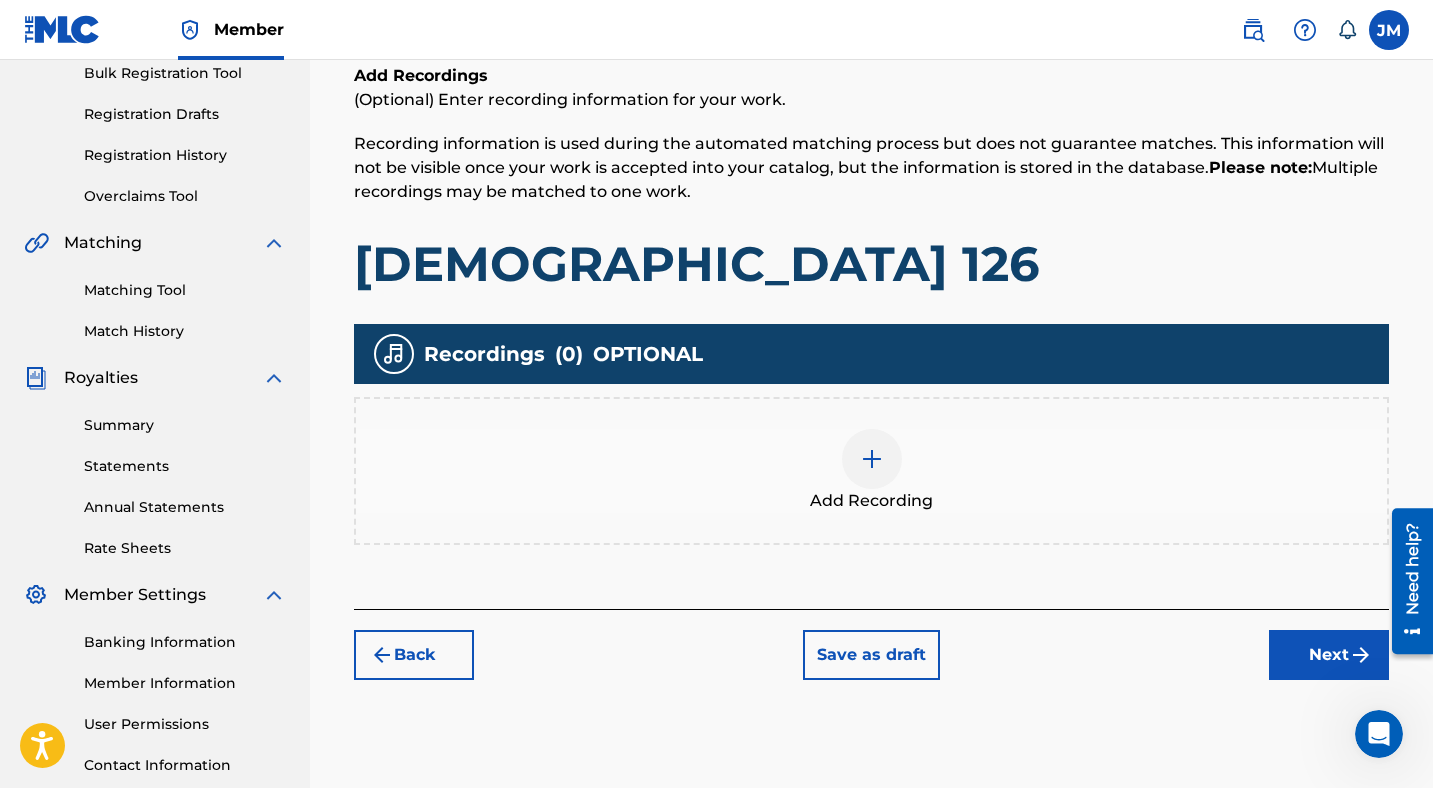 scroll, scrollTop: 370, scrollLeft: 0, axis: vertical 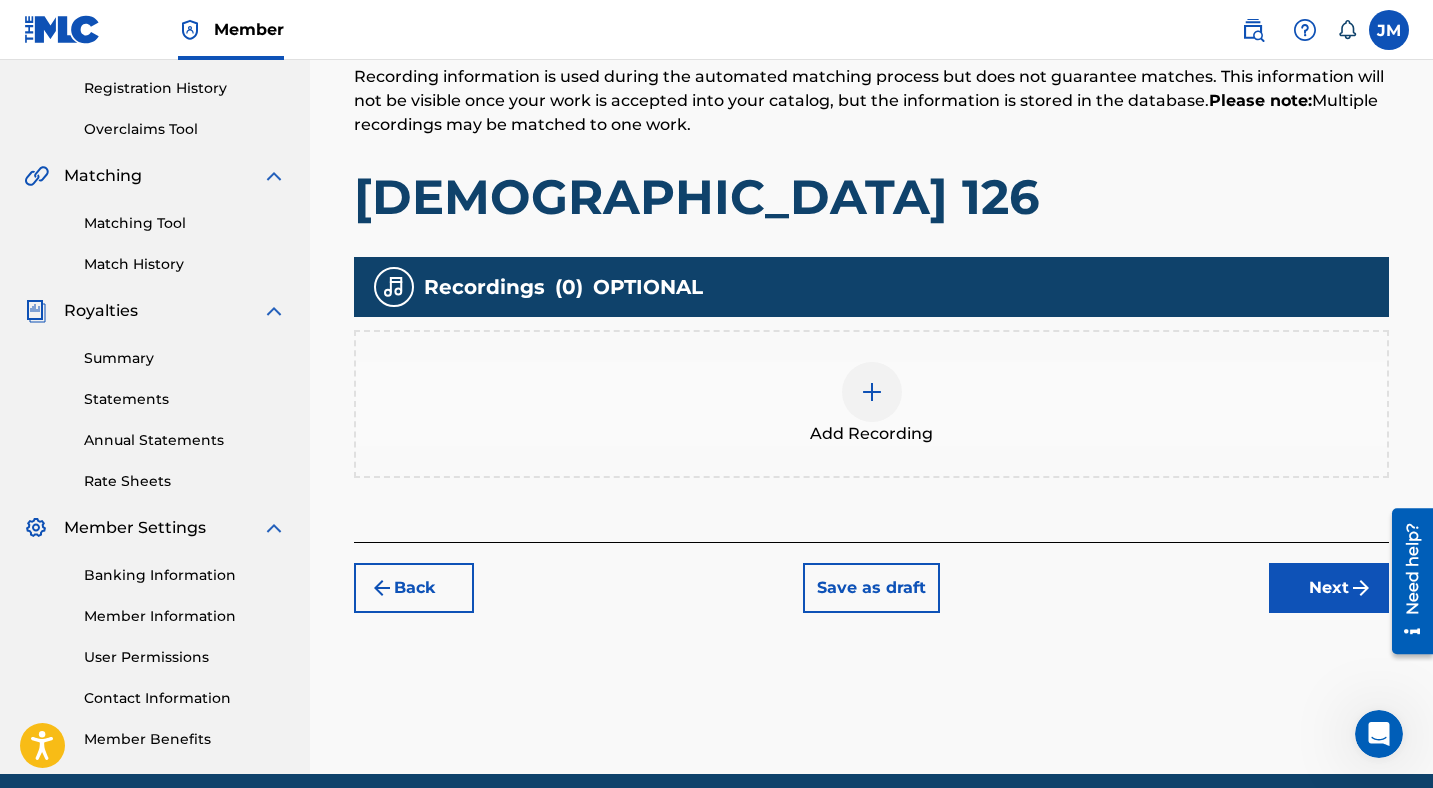 click at bounding box center (872, 392) 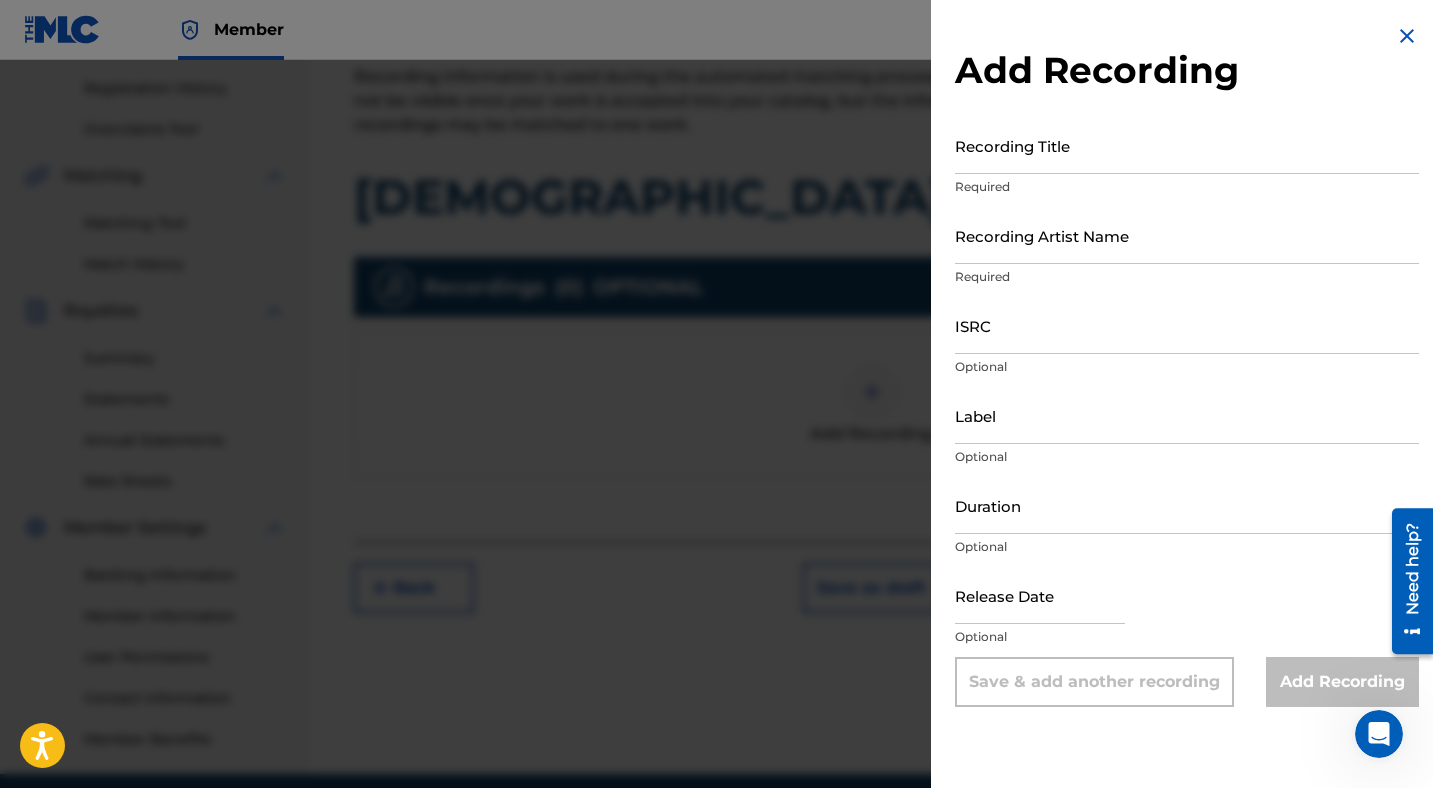 click on "Recording Title" at bounding box center (1187, 145) 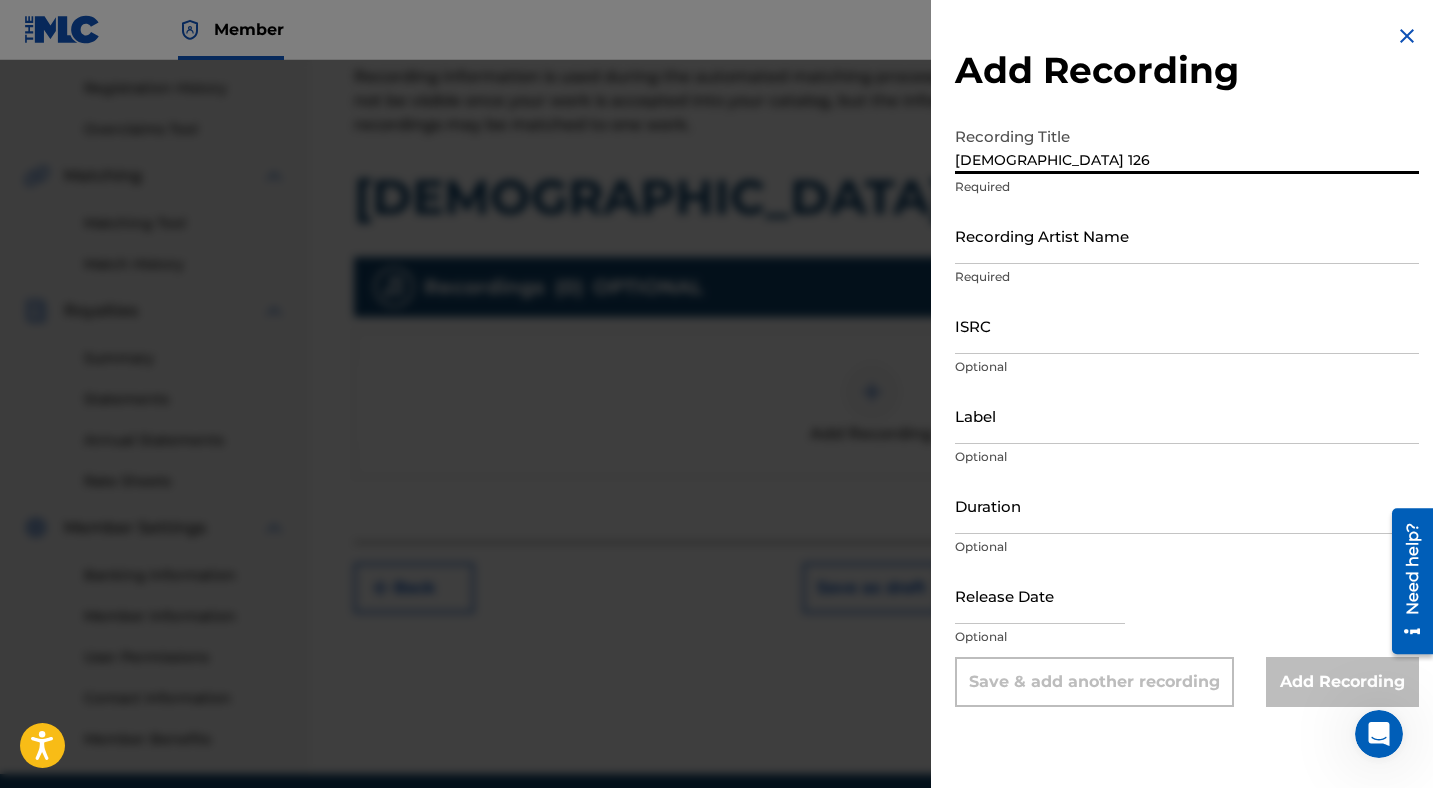 type on "[DEMOGRAPHIC_DATA] 126" 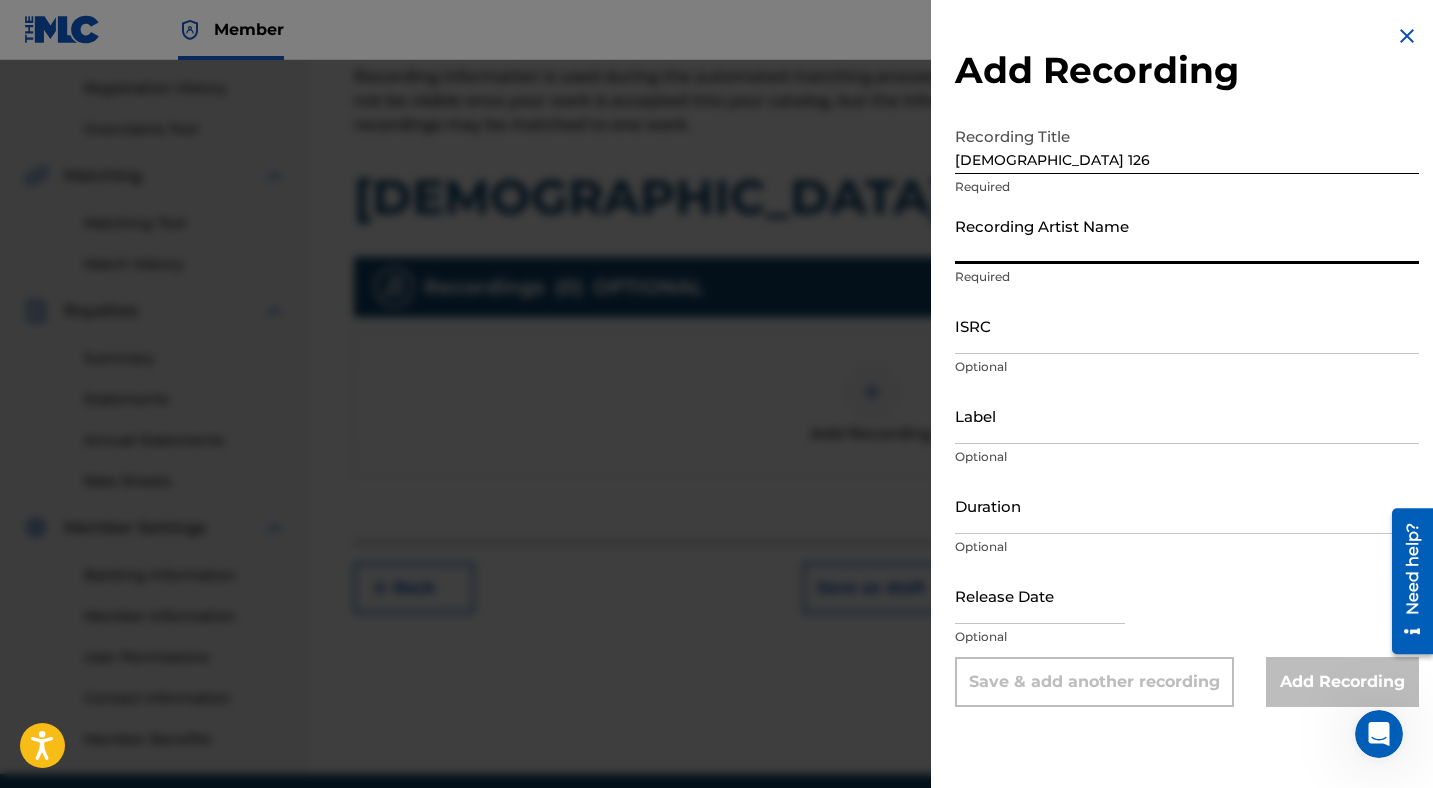click on "Recording Artist Name" at bounding box center [1187, 235] 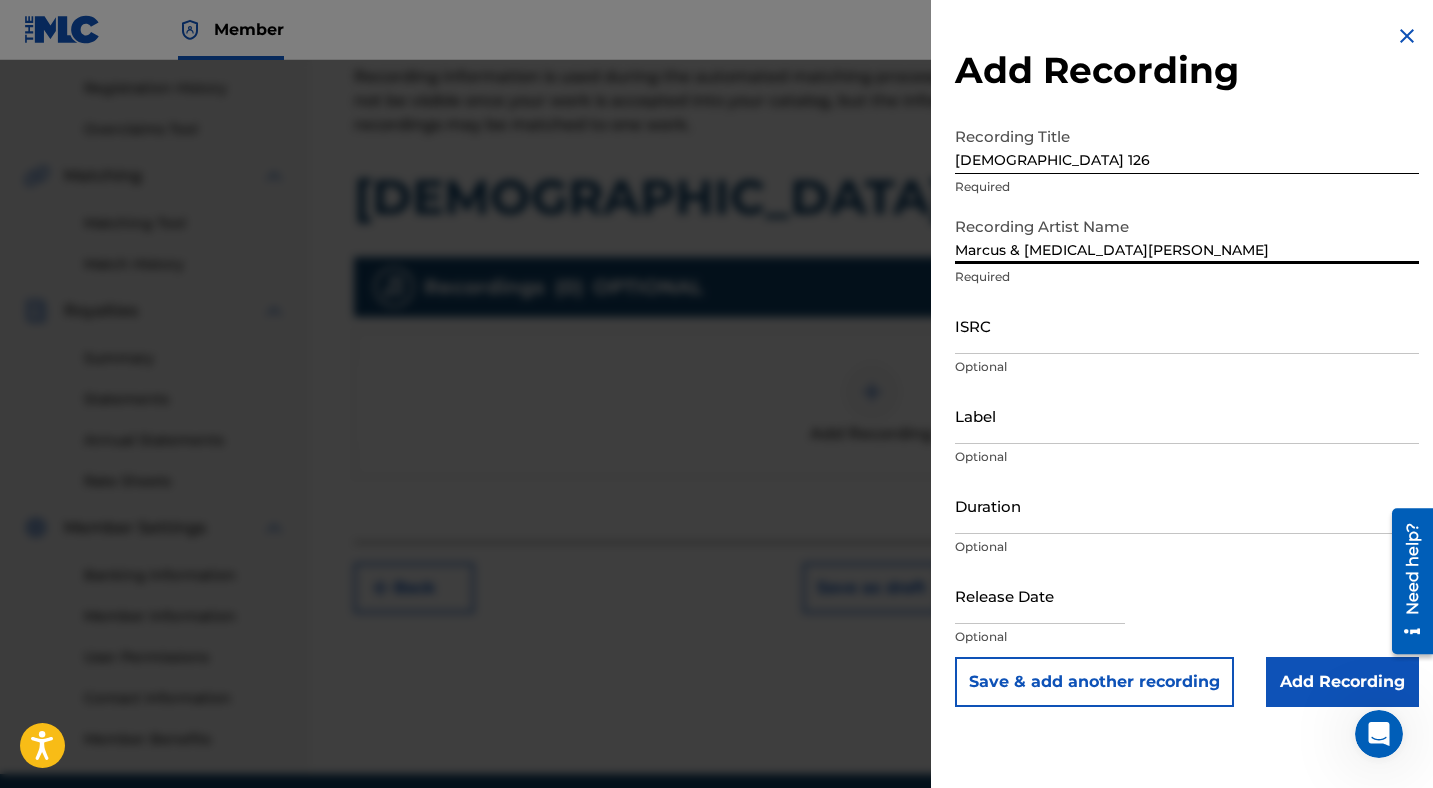 click on "ISRC" at bounding box center [1187, 325] 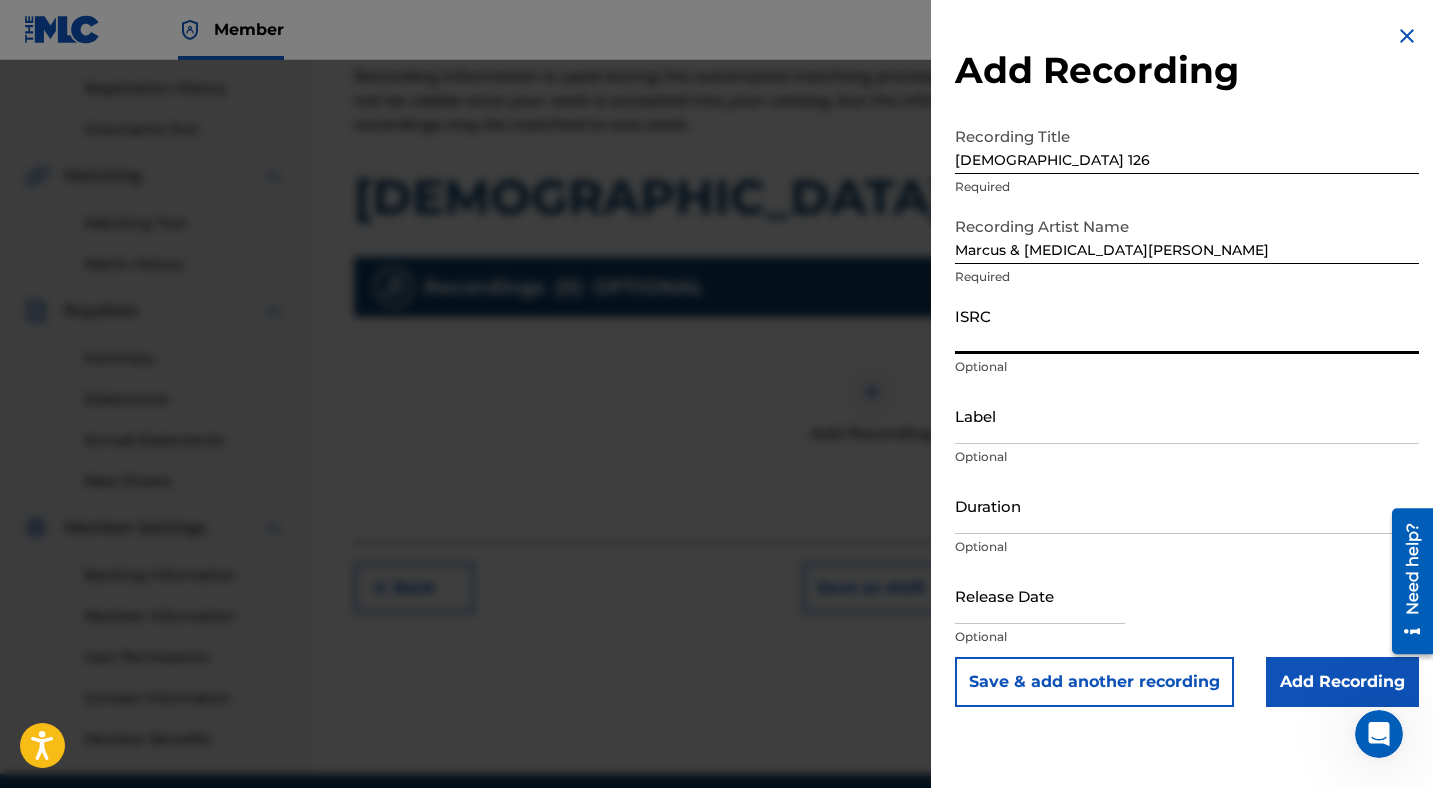click on "ISRC" at bounding box center (1187, 325) 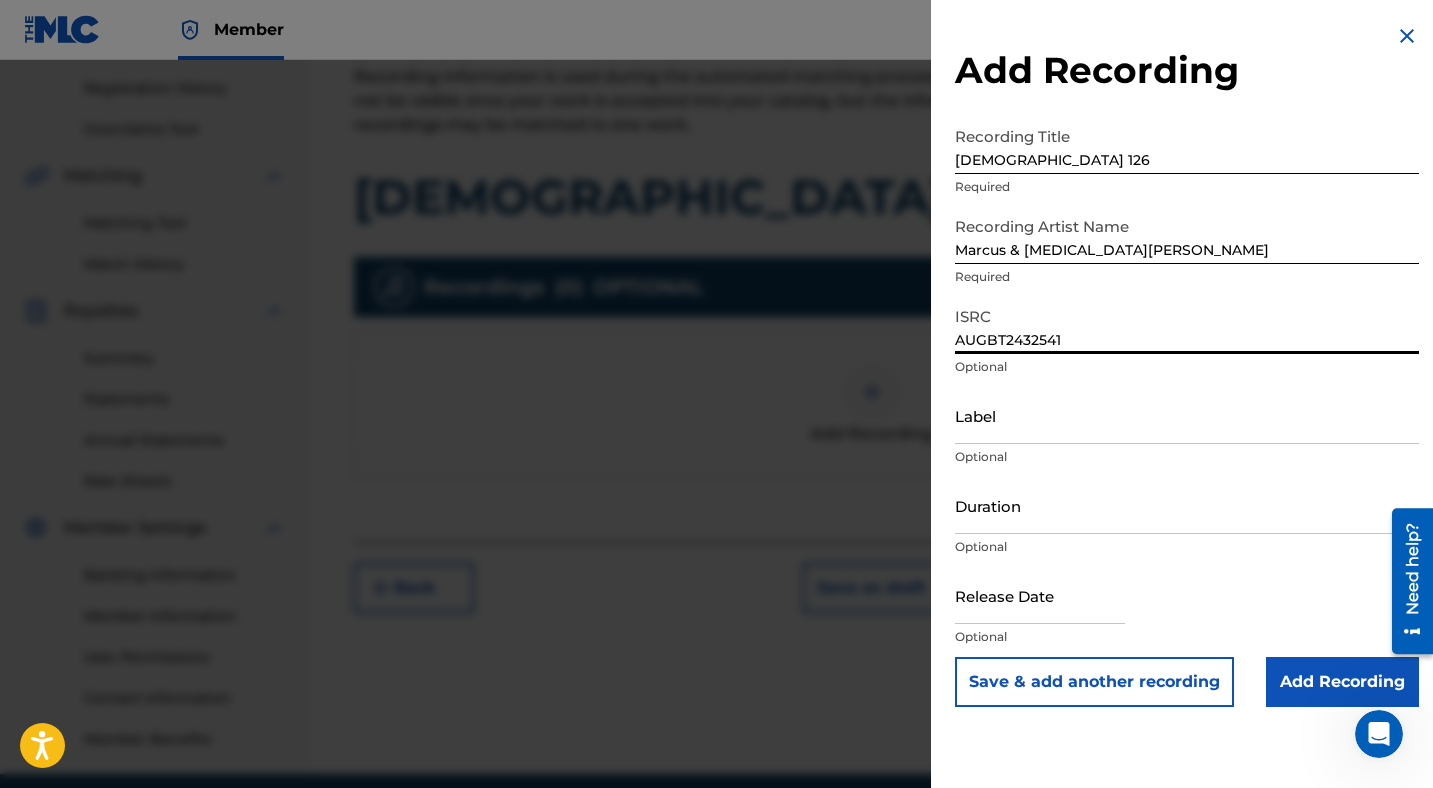 type on "AUGBT2432541" 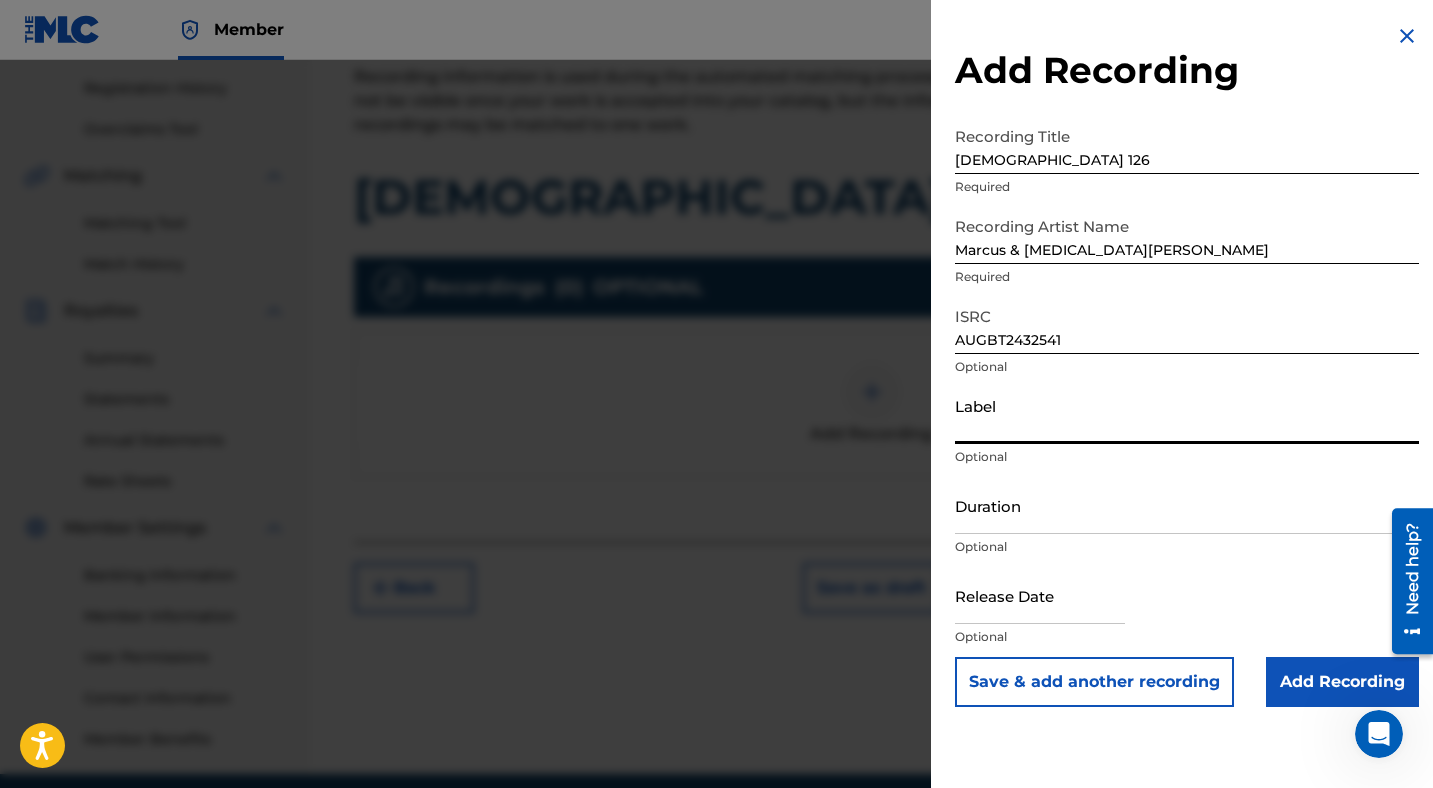 click on "Label" at bounding box center (1187, 415) 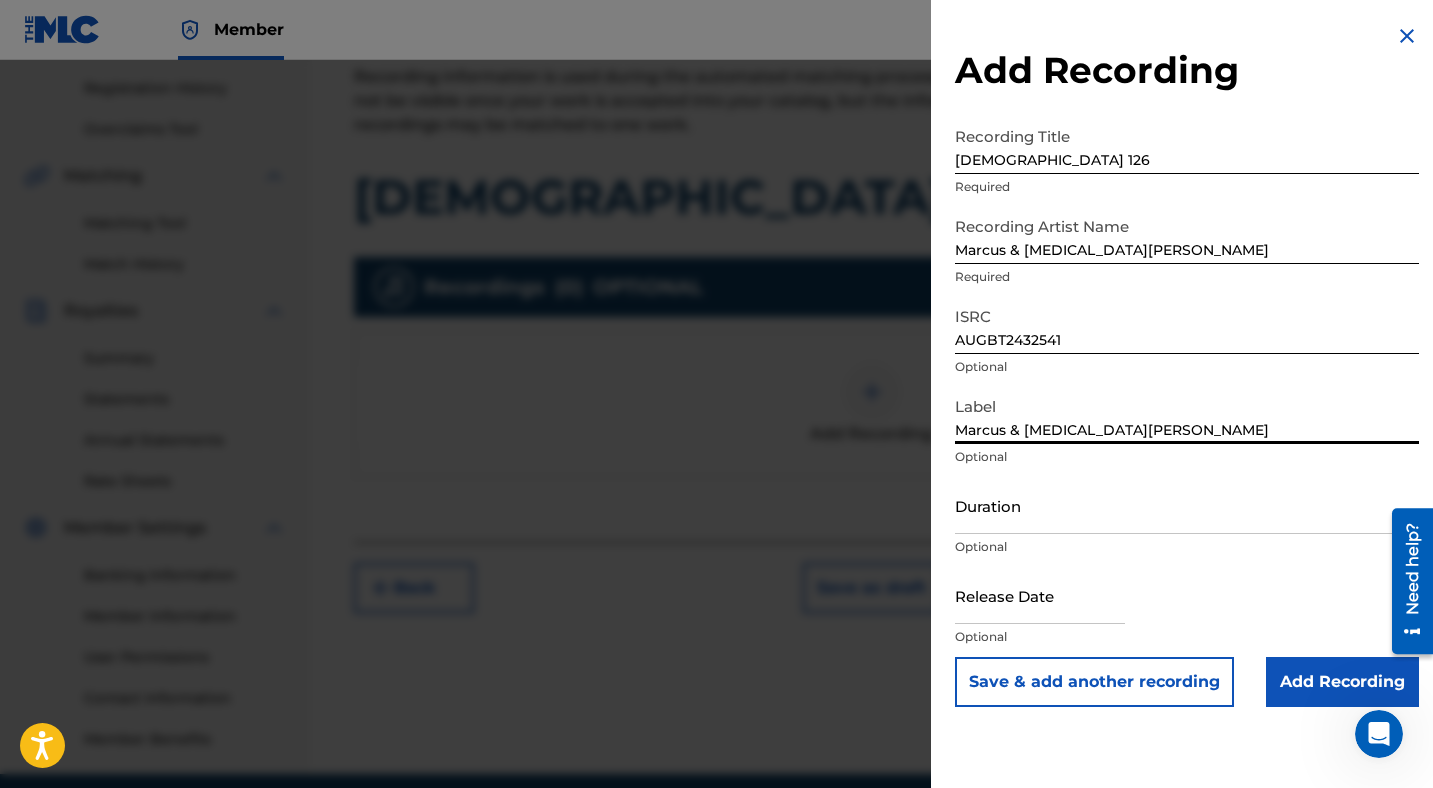 click on "Duration" at bounding box center [1187, 505] 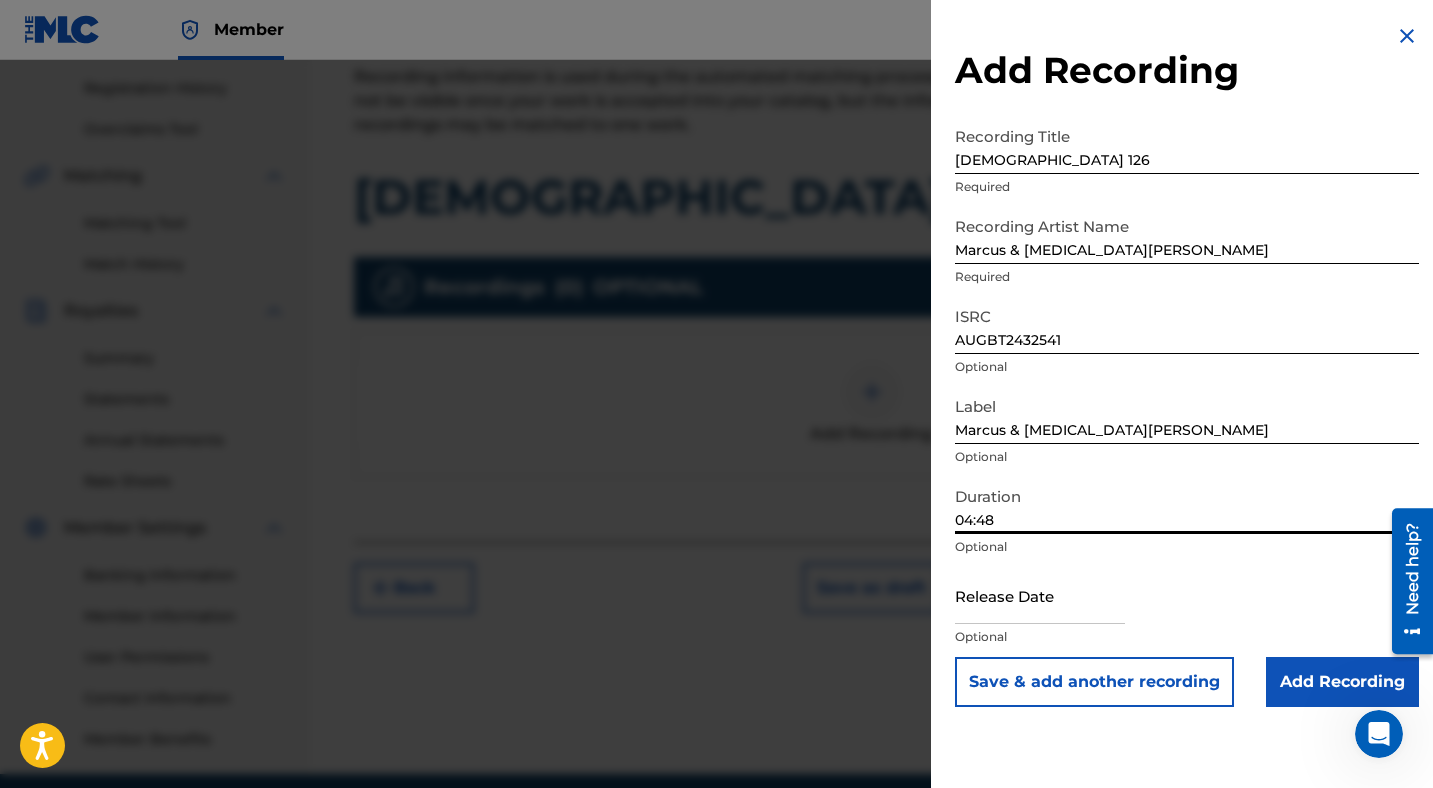 type on "04:48" 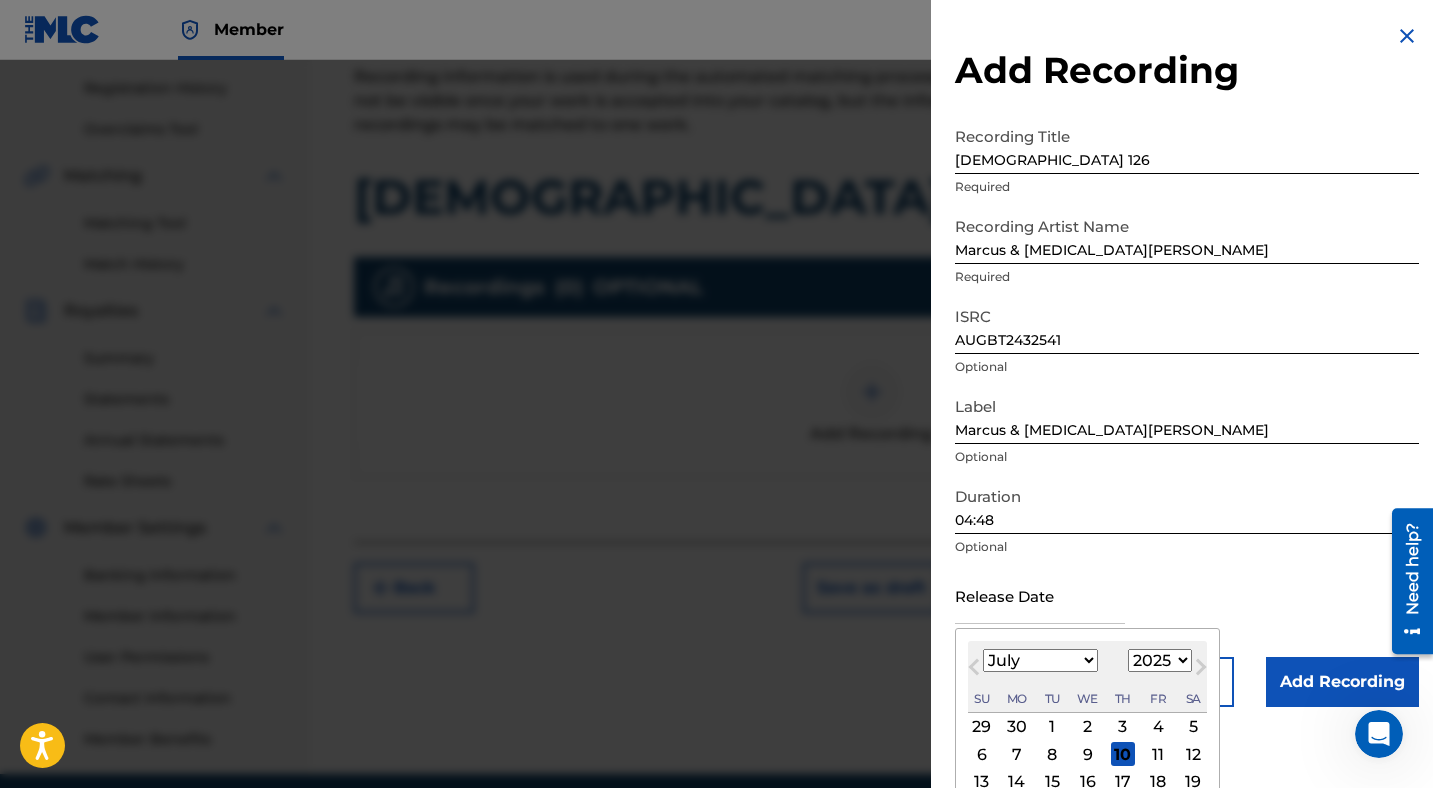 scroll, scrollTop: 102, scrollLeft: 0, axis: vertical 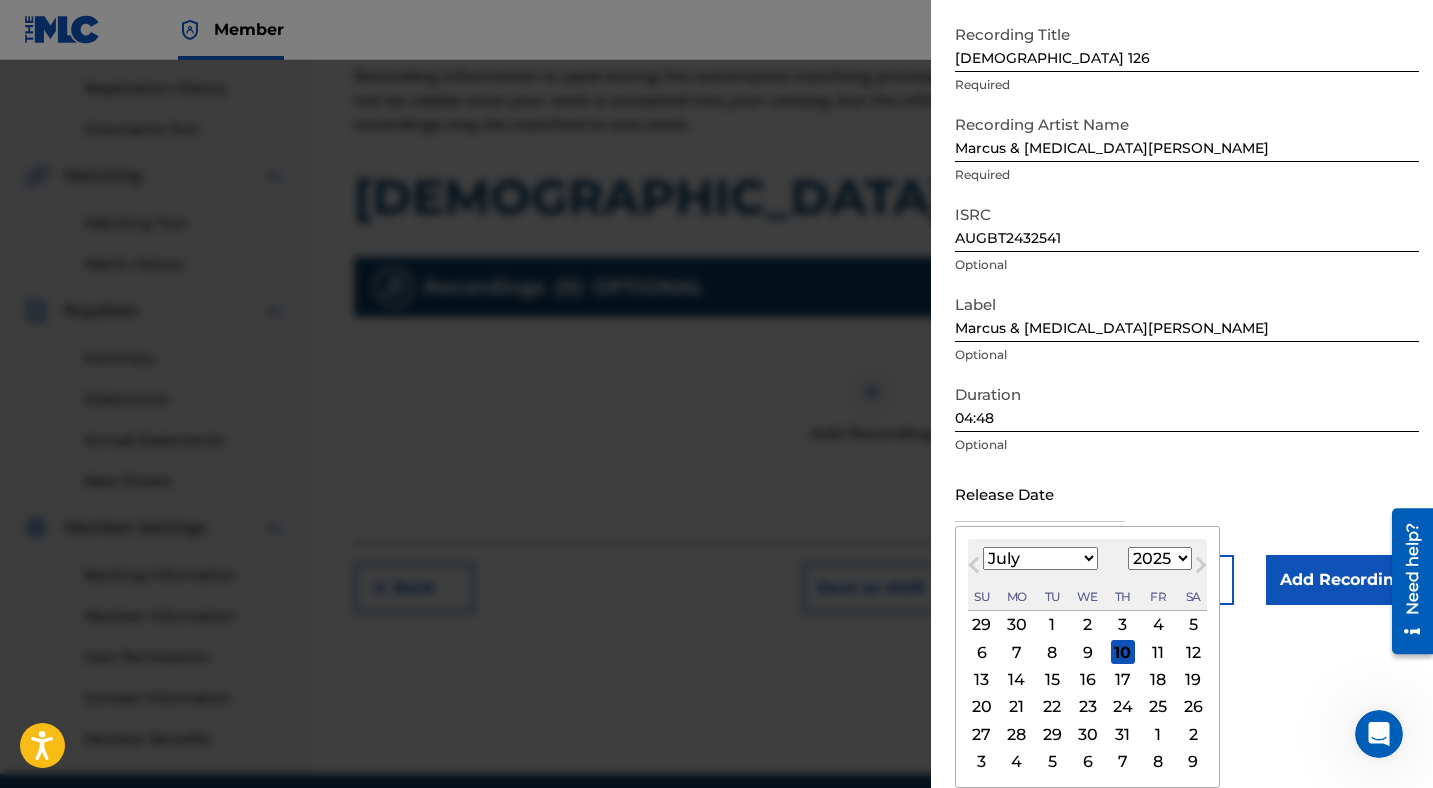 click on "1899 1900 1901 1902 1903 1904 1905 1906 1907 1908 1909 1910 1911 1912 1913 1914 1915 1916 1917 1918 1919 1920 1921 1922 1923 1924 1925 1926 1927 1928 1929 1930 1931 1932 1933 1934 1935 1936 1937 1938 1939 1940 1941 1942 1943 1944 1945 1946 1947 1948 1949 1950 1951 1952 1953 1954 1955 1956 1957 1958 1959 1960 1961 1962 1963 1964 1965 1966 1967 1968 1969 1970 1971 1972 1973 1974 1975 1976 1977 1978 1979 1980 1981 1982 1983 1984 1985 1986 1987 1988 1989 1990 1991 1992 1993 1994 1995 1996 1997 1998 1999 2000 2001 2002 2003 2004 2005 2006 2007 2008 2009 2010 2011 2012 2013 2014 2015 2016 2017 2018 2019 2020 2021 2022 2023 2024 2025 2026 2027 2028 2029 2030 2031 2032 2033 2034 2035 2036 2037 2038 2039 2040 2041 2042 2043 2044 2045 2046 2047 2048 2049 2050 2051 2052 2053 2054 2055 2056 2057 2058 2059 2060 2061 2062 2063 2064 2065 2066 2067 2068 2069 2070 2071 2072 2073 2074 2075 2076 2077 2078 2079 2080 2081 2082 2083 2084 2085 2086 2087 2088 2089 2090 2091 2092 2093 2094 2095 2096 2097 2098 2099 2100" at bounding box center (1160, 558) 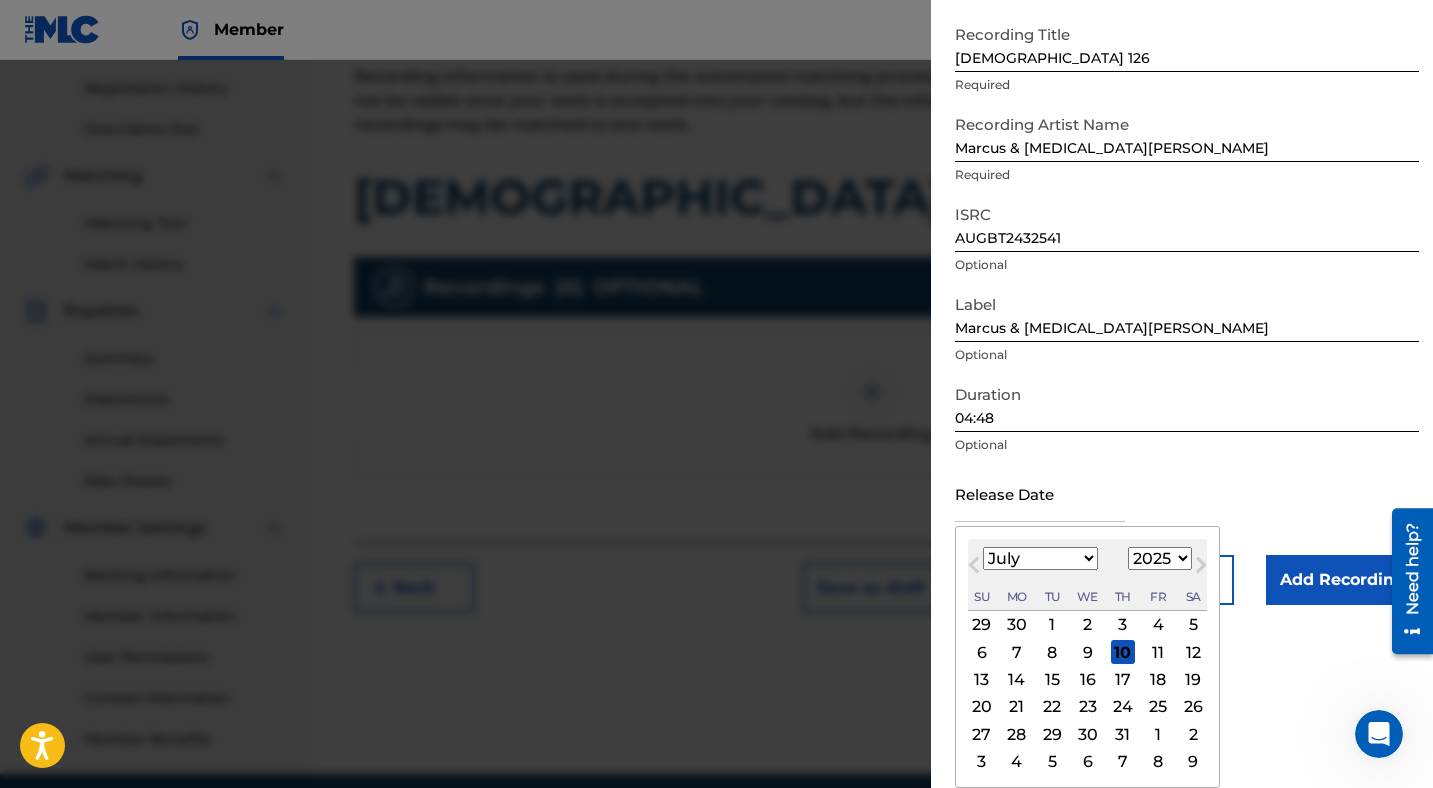 select on "2024" 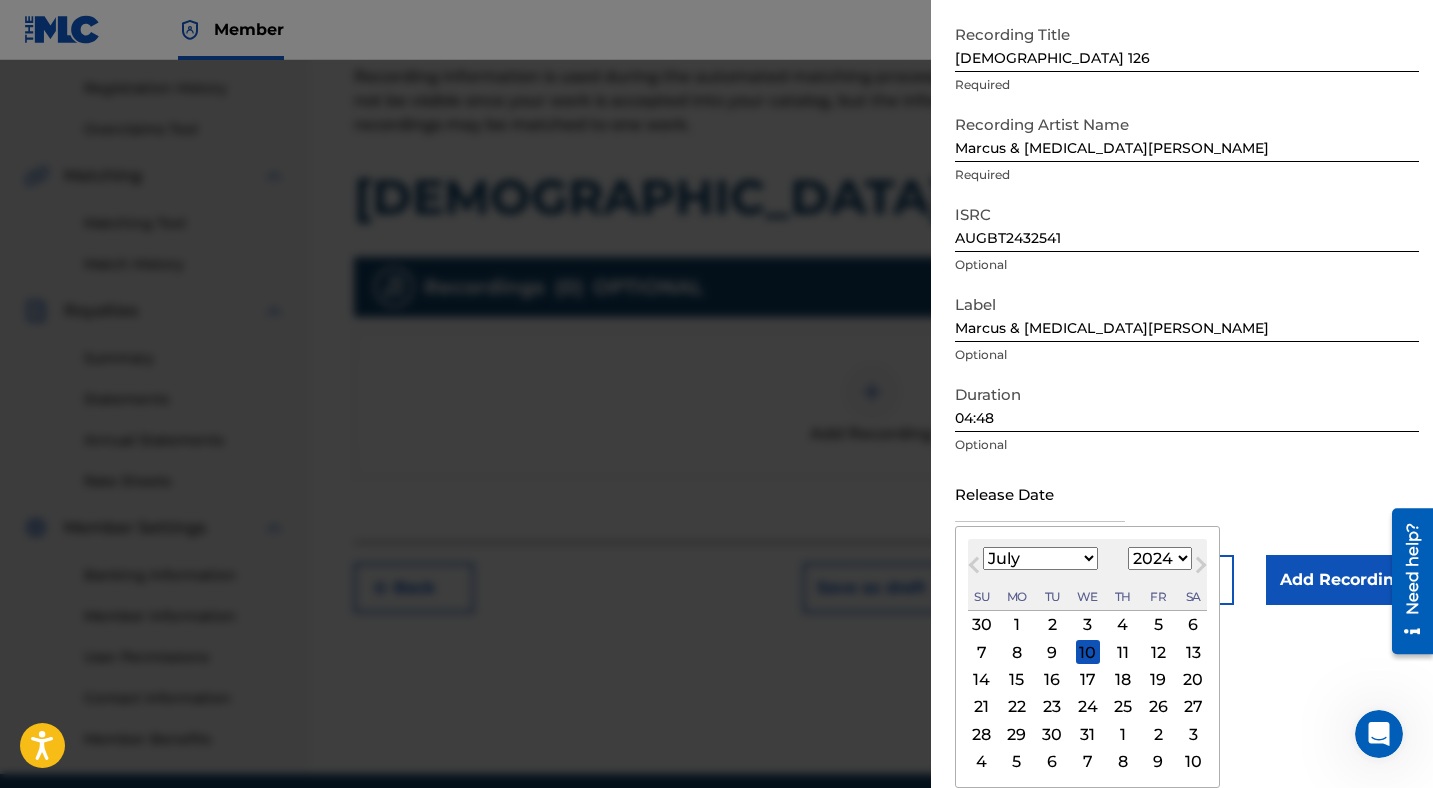 click on "January February March April May June July August September October November December" at bounding box center [1040, 558] 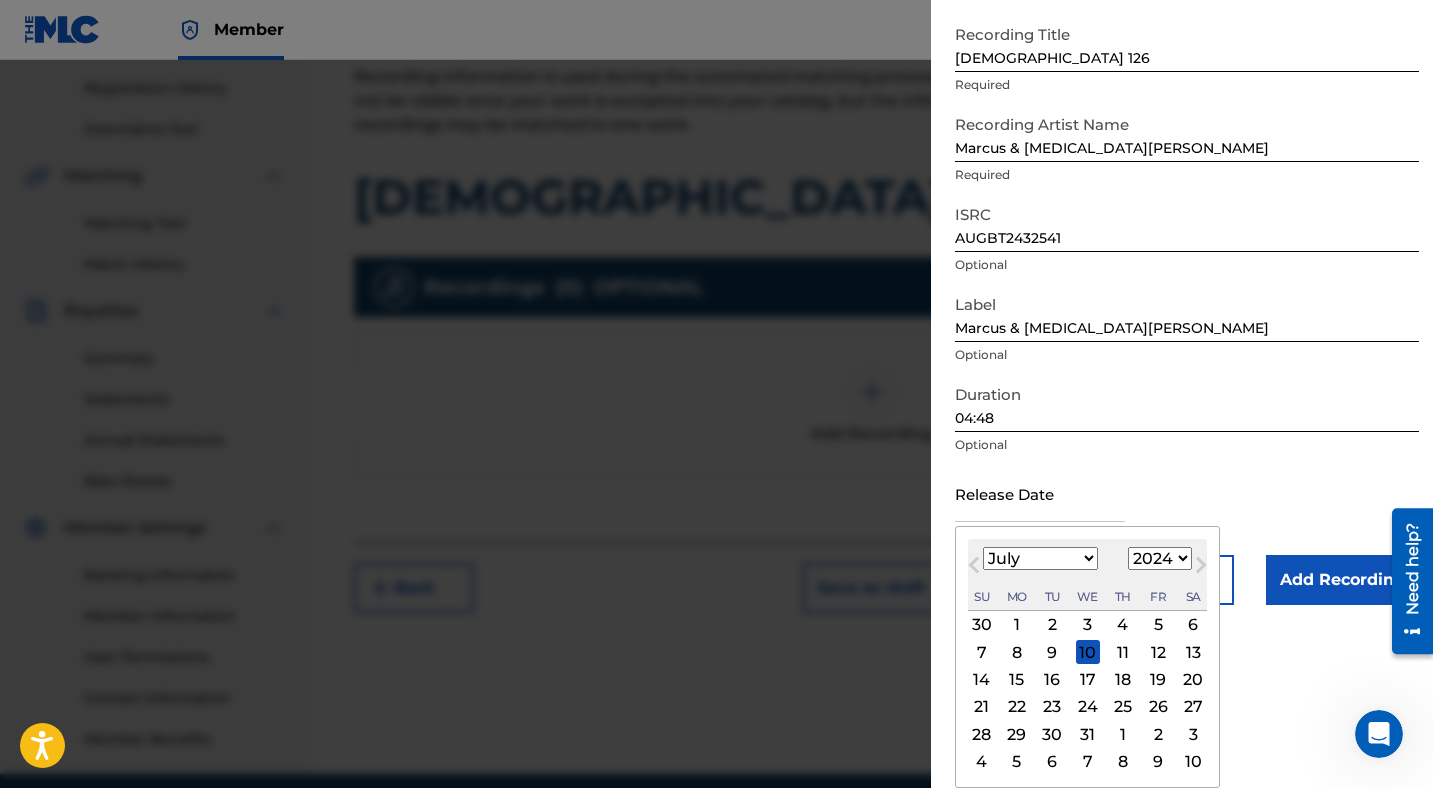 select on "8" 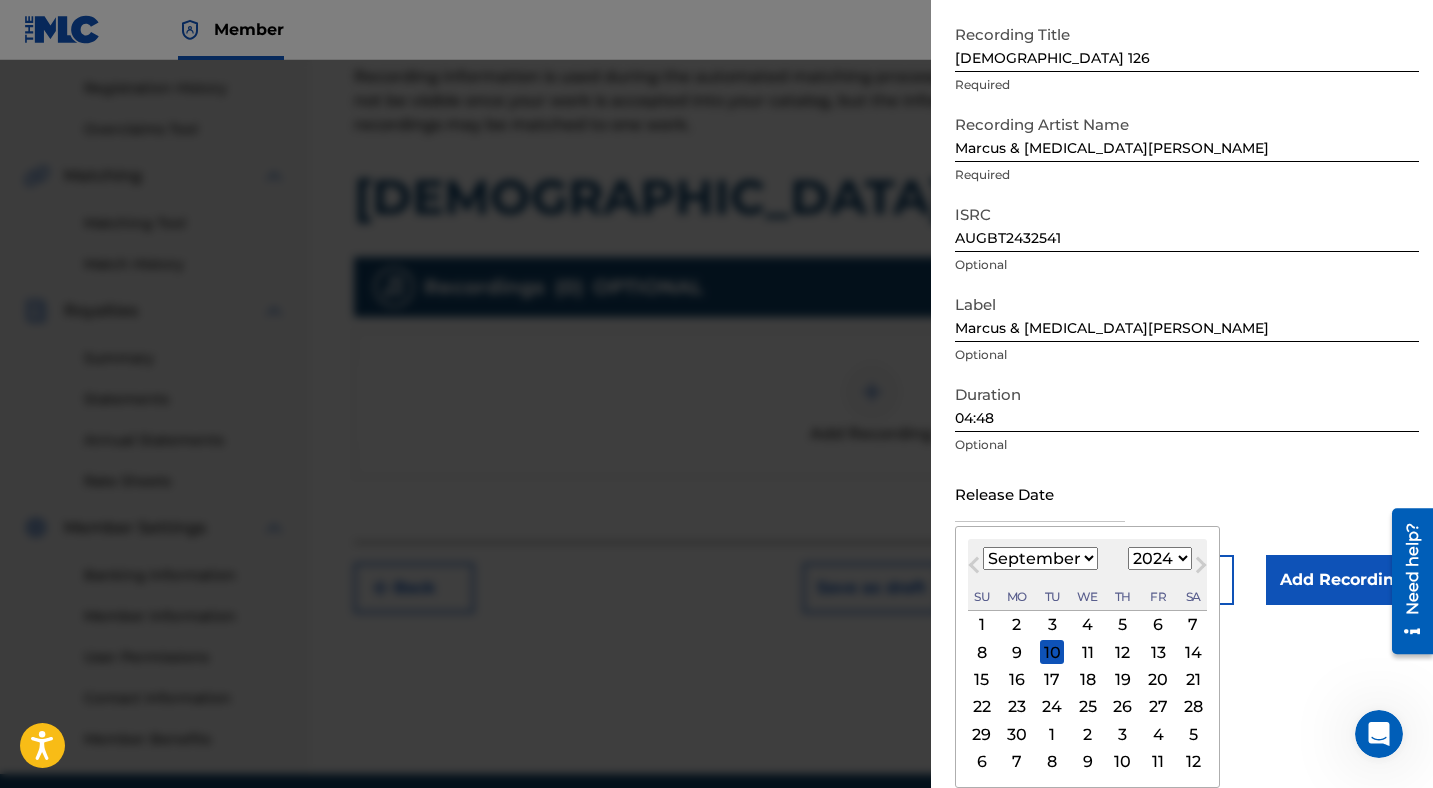 click on "27" at bounding box center [1158, 707] 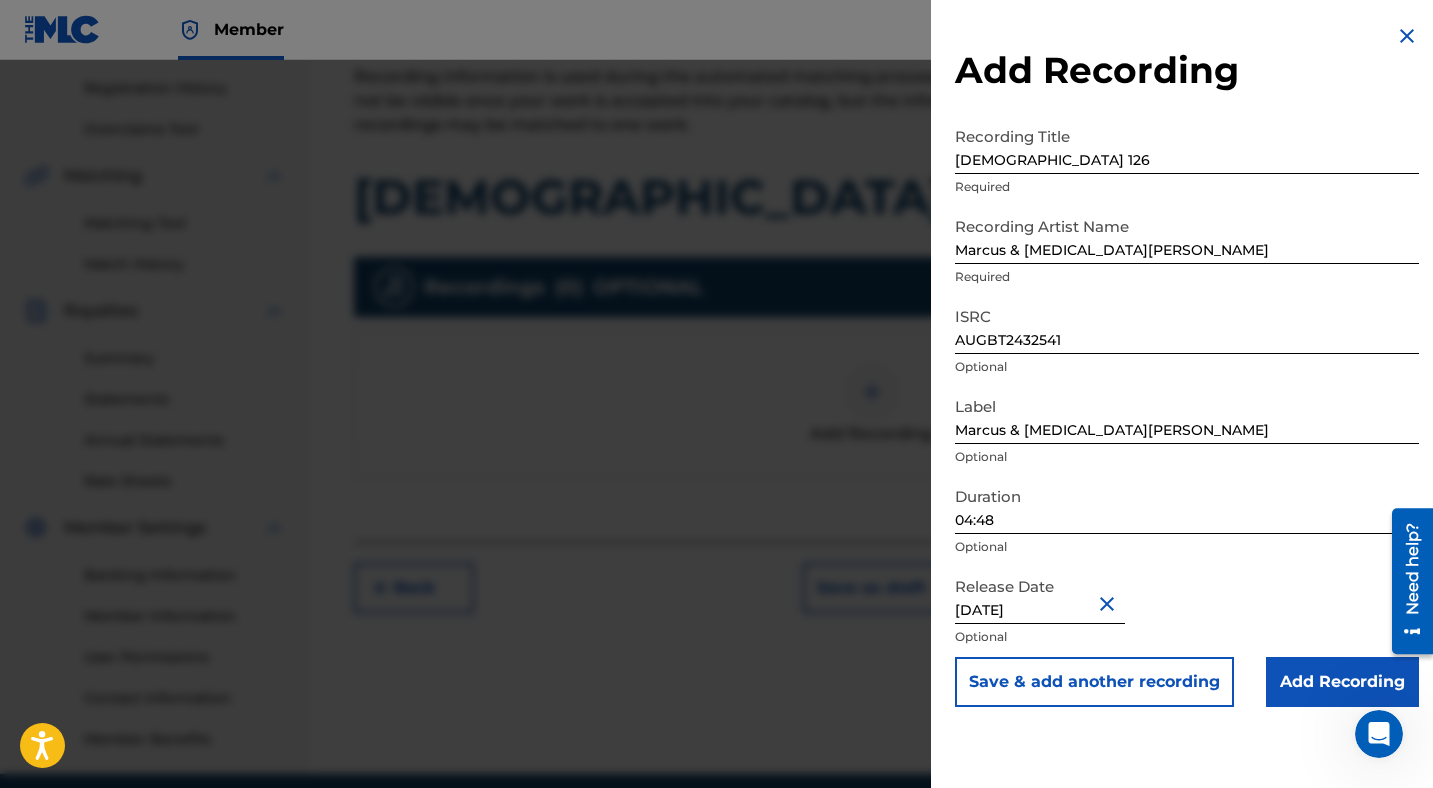 scroll, scrollTop: 0, scrollLeft: 0, axis: both 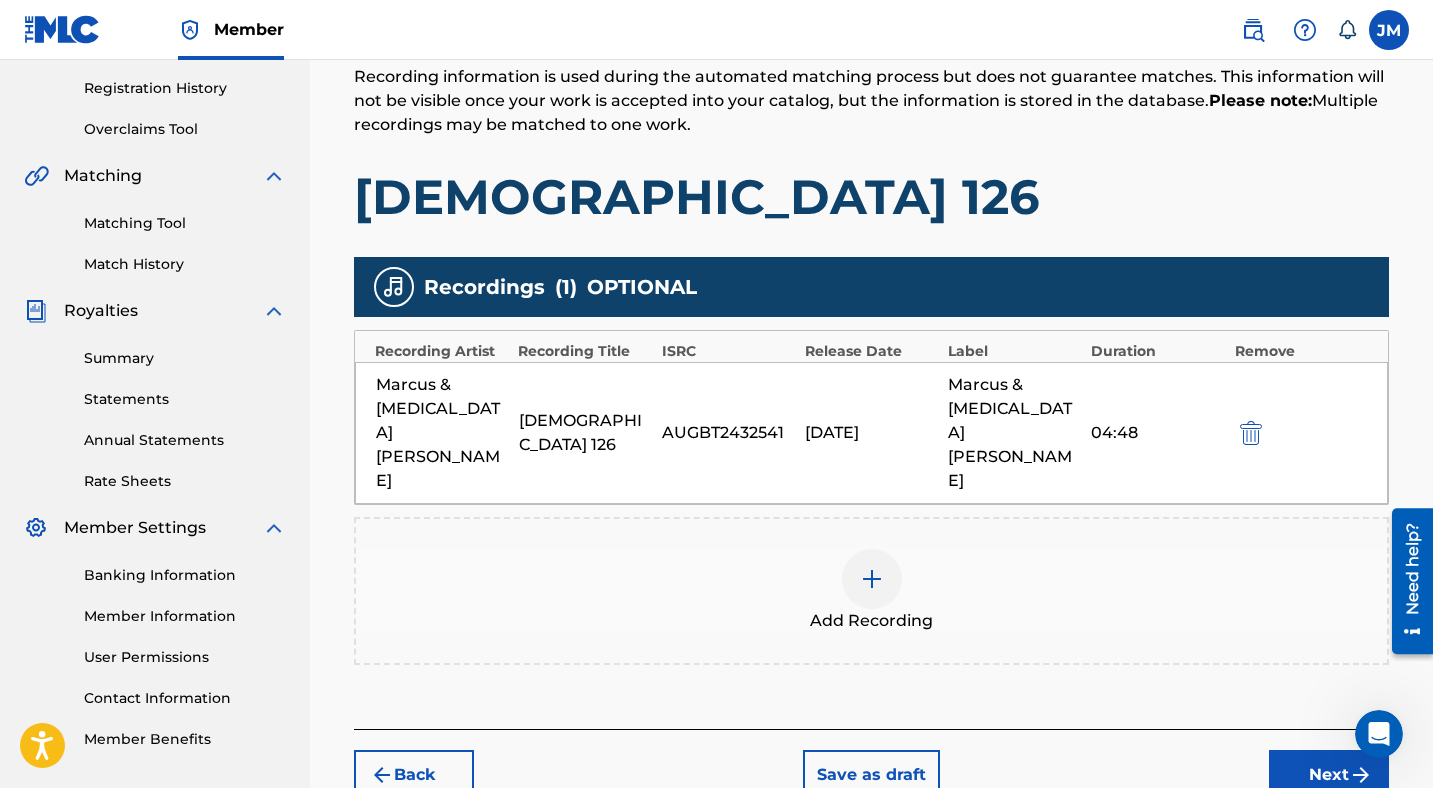 click on "Next" at bounding box center [1329, 775] 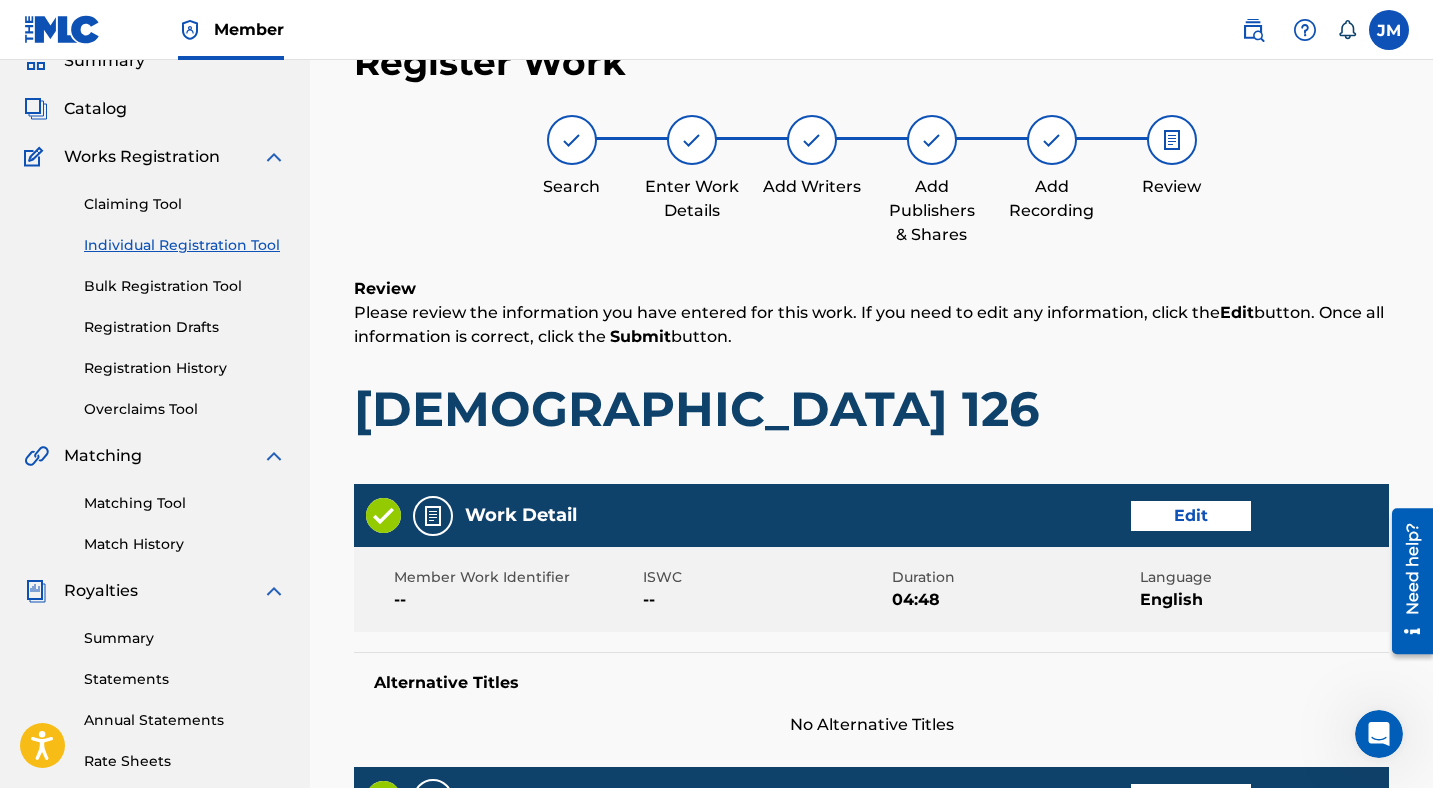 scroll, scrollTop: 1032, scrollLeft: 0, axis: vertical 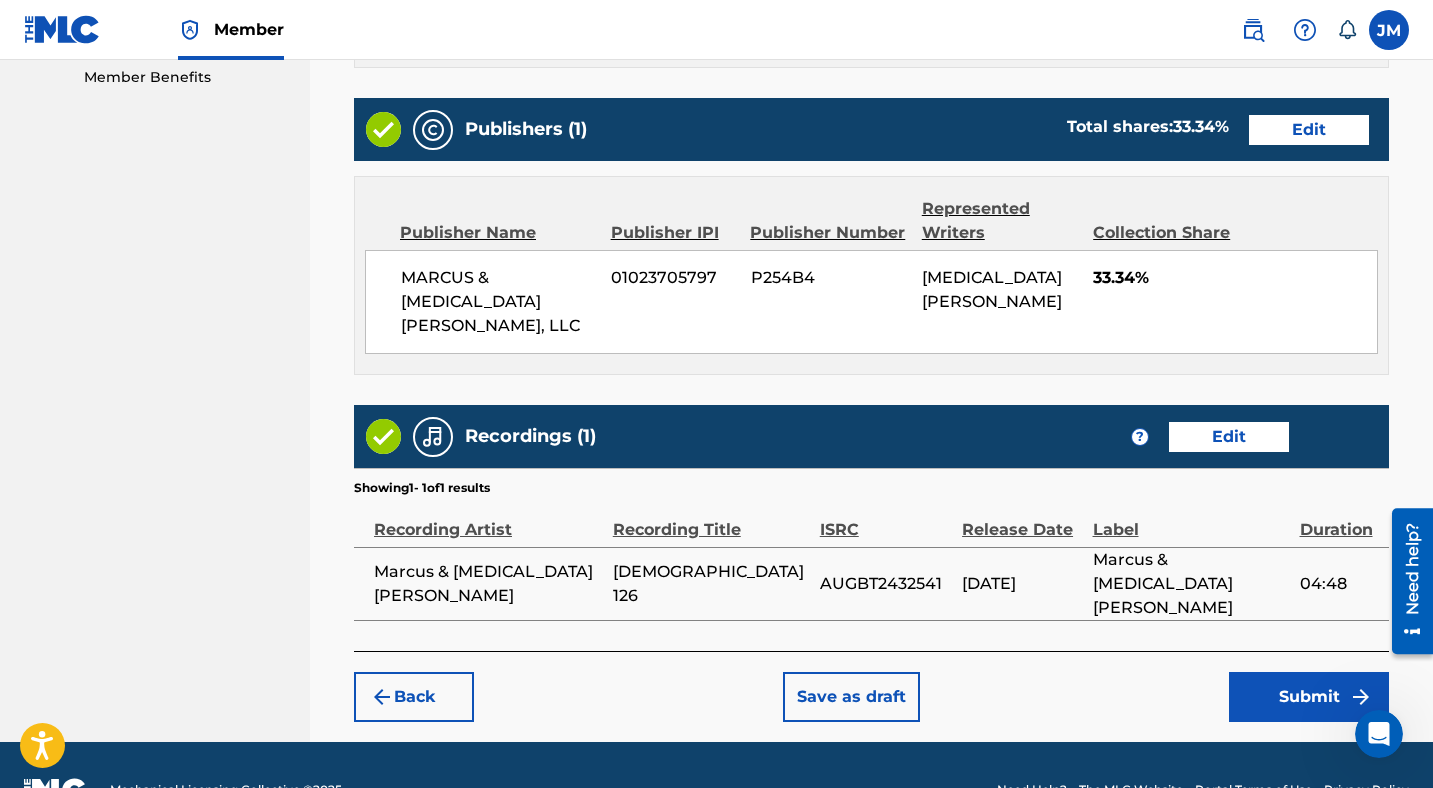 click on "Submit" at bounding box center [1309, 697] 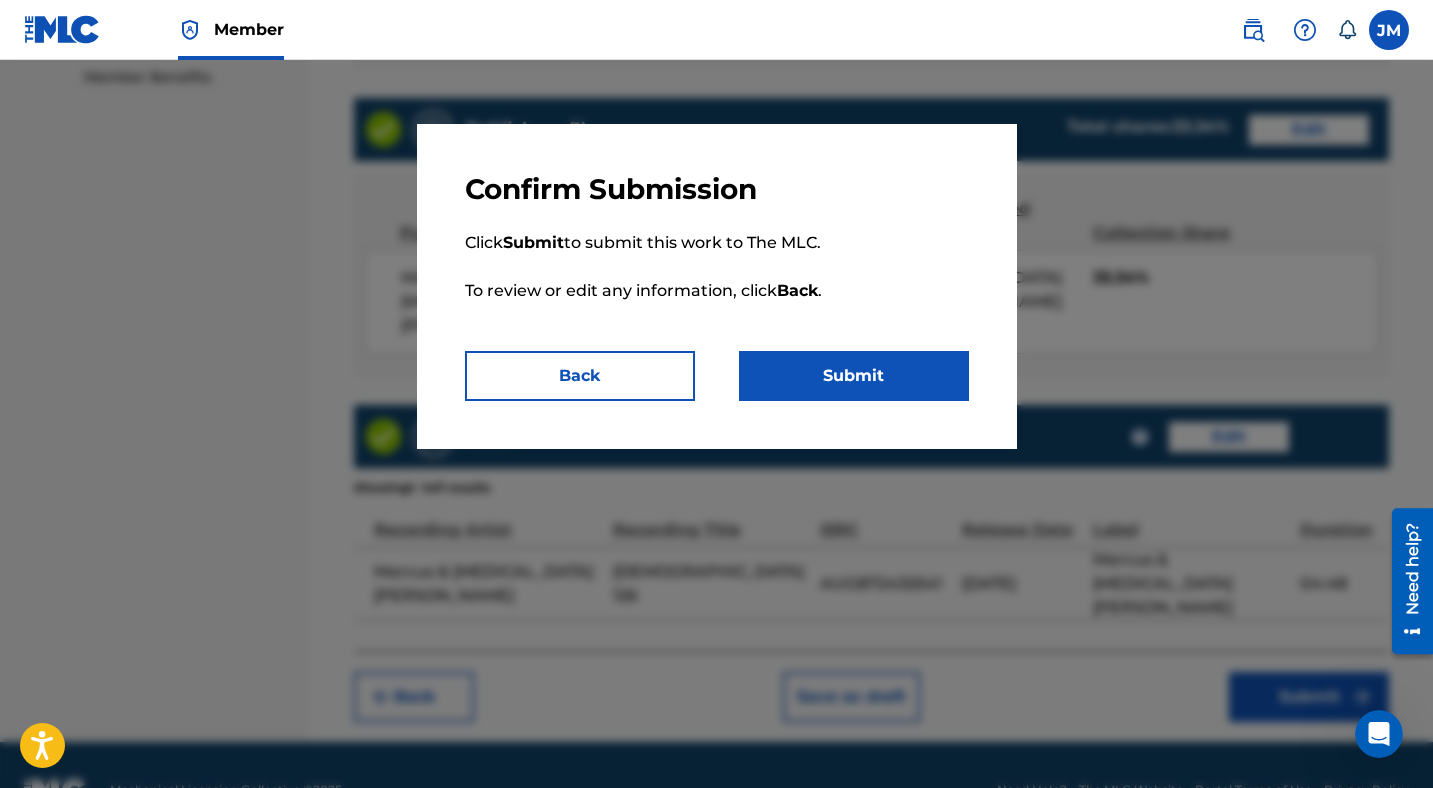click on "Submit" at bounding box center (854, 376) 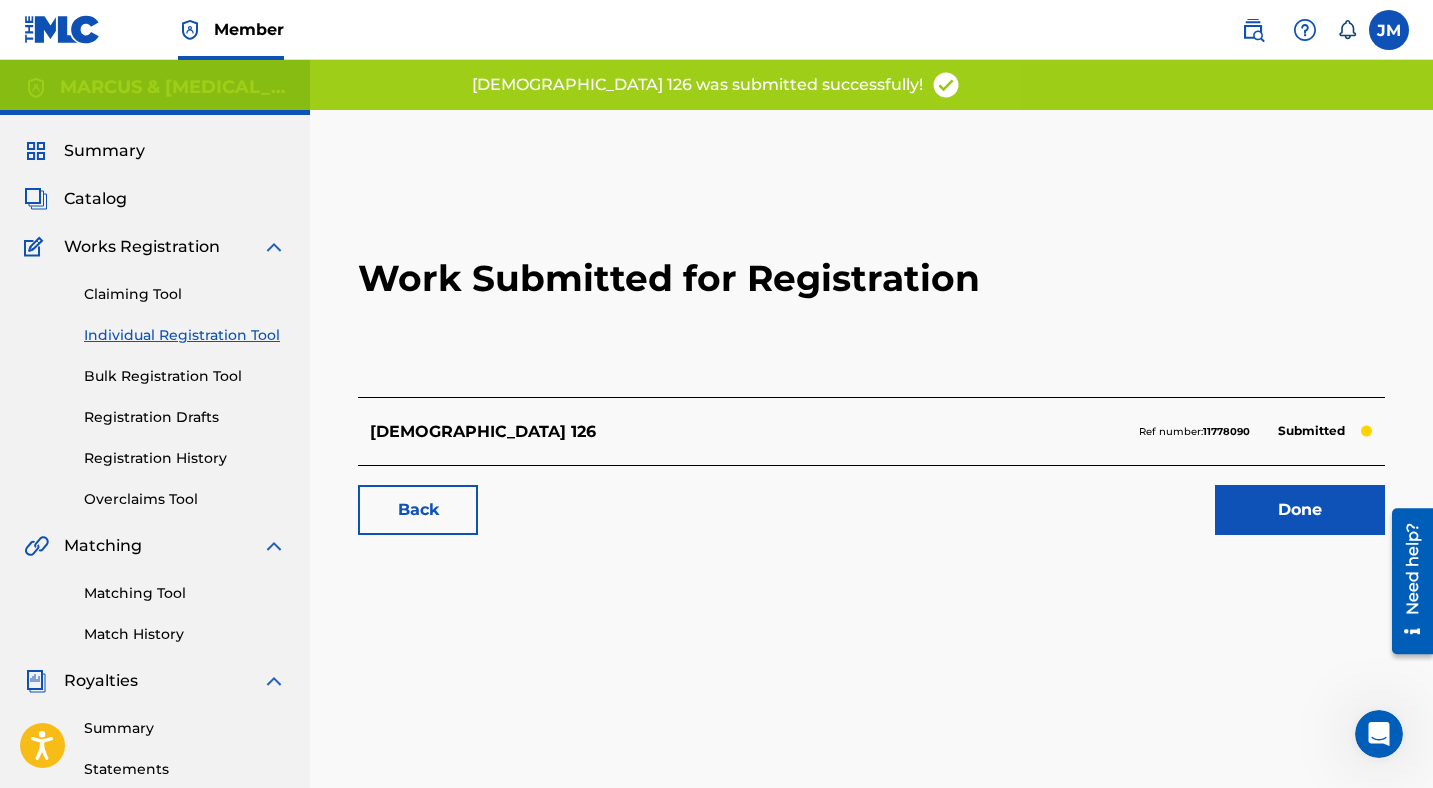 click on "11778090" at bounding box center (1226, 431) 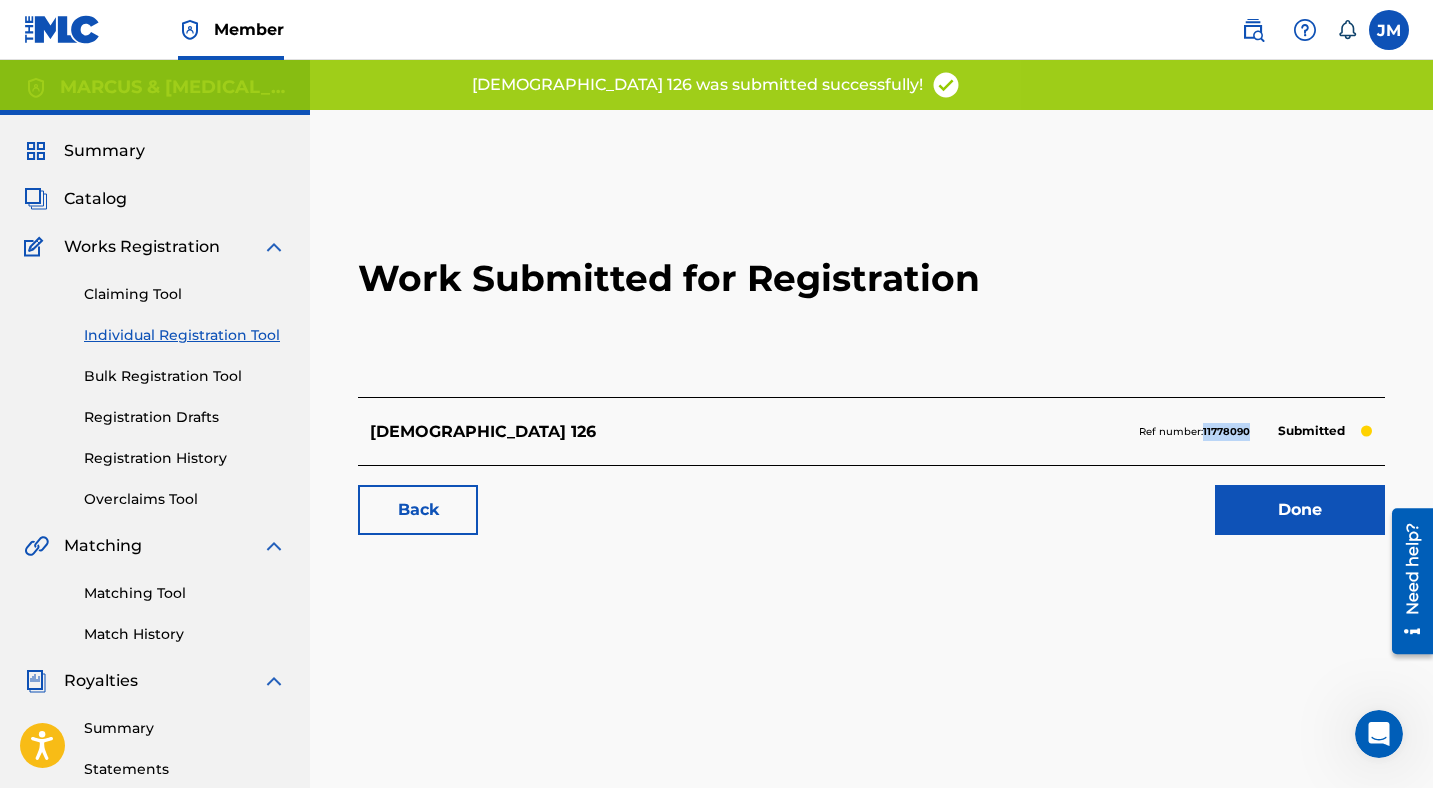 click on "11778090" at bounding box center (1226, 431) 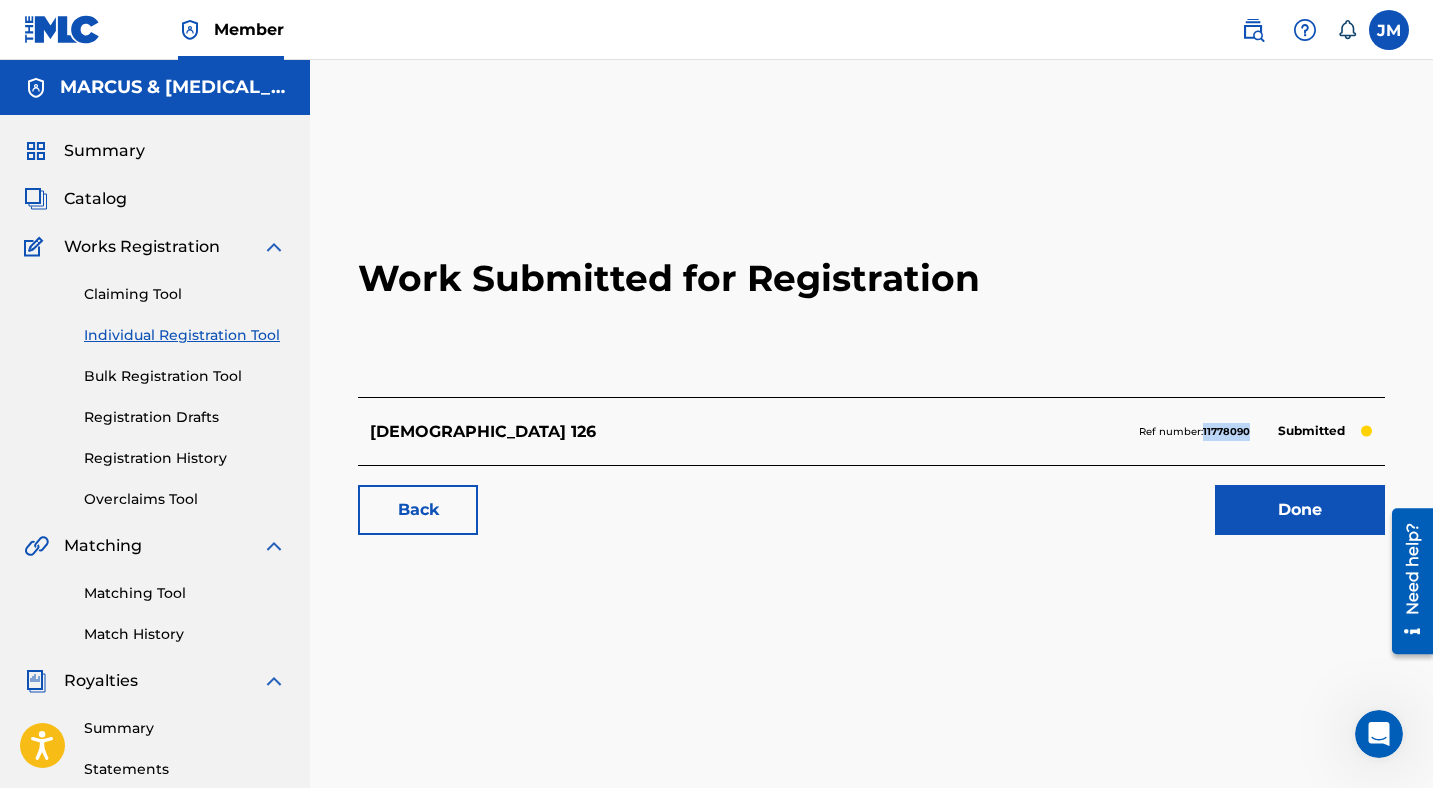 click on "Done" at bounding box center (1300, 510) 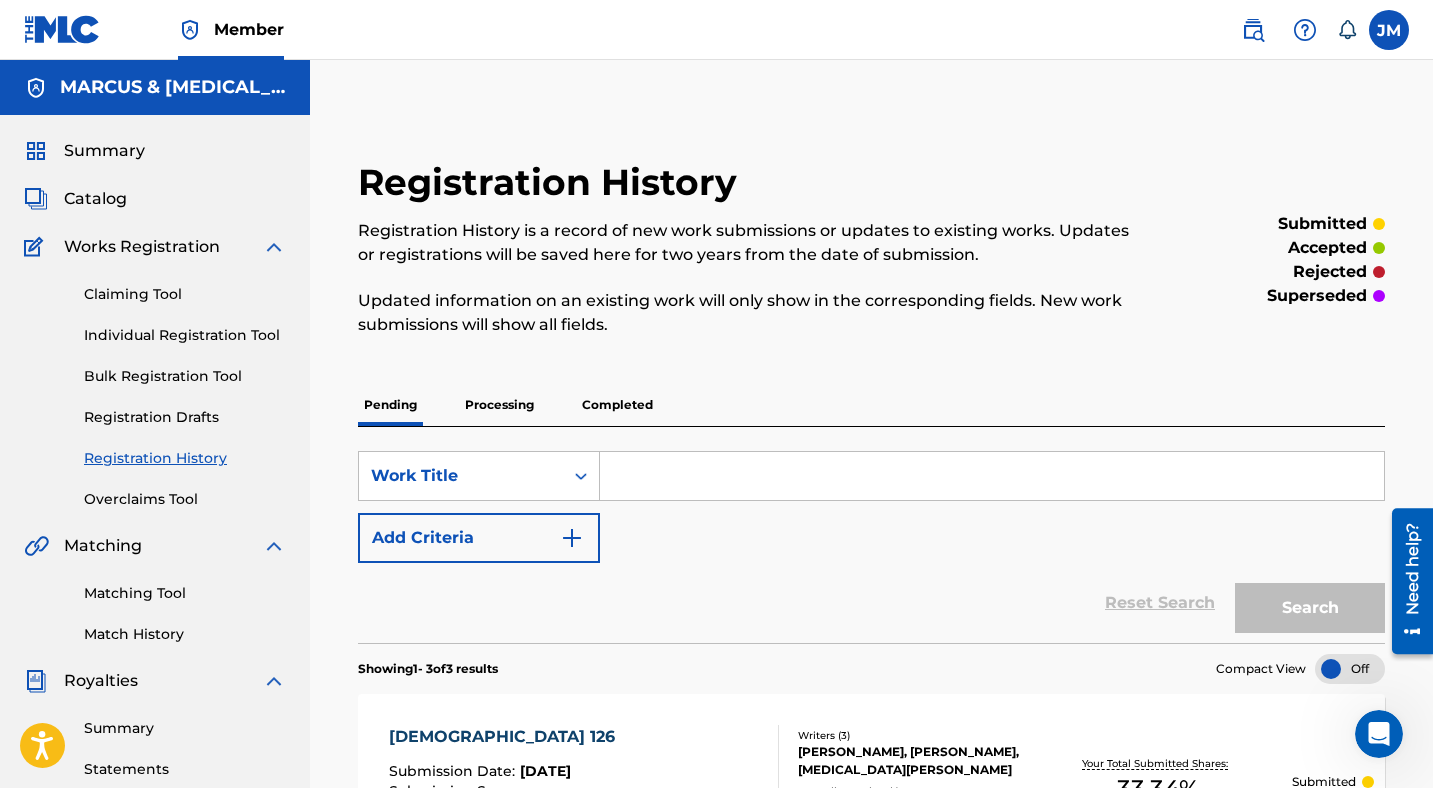 click on "Individual Registration Tool" at bounding box center (185, 335) 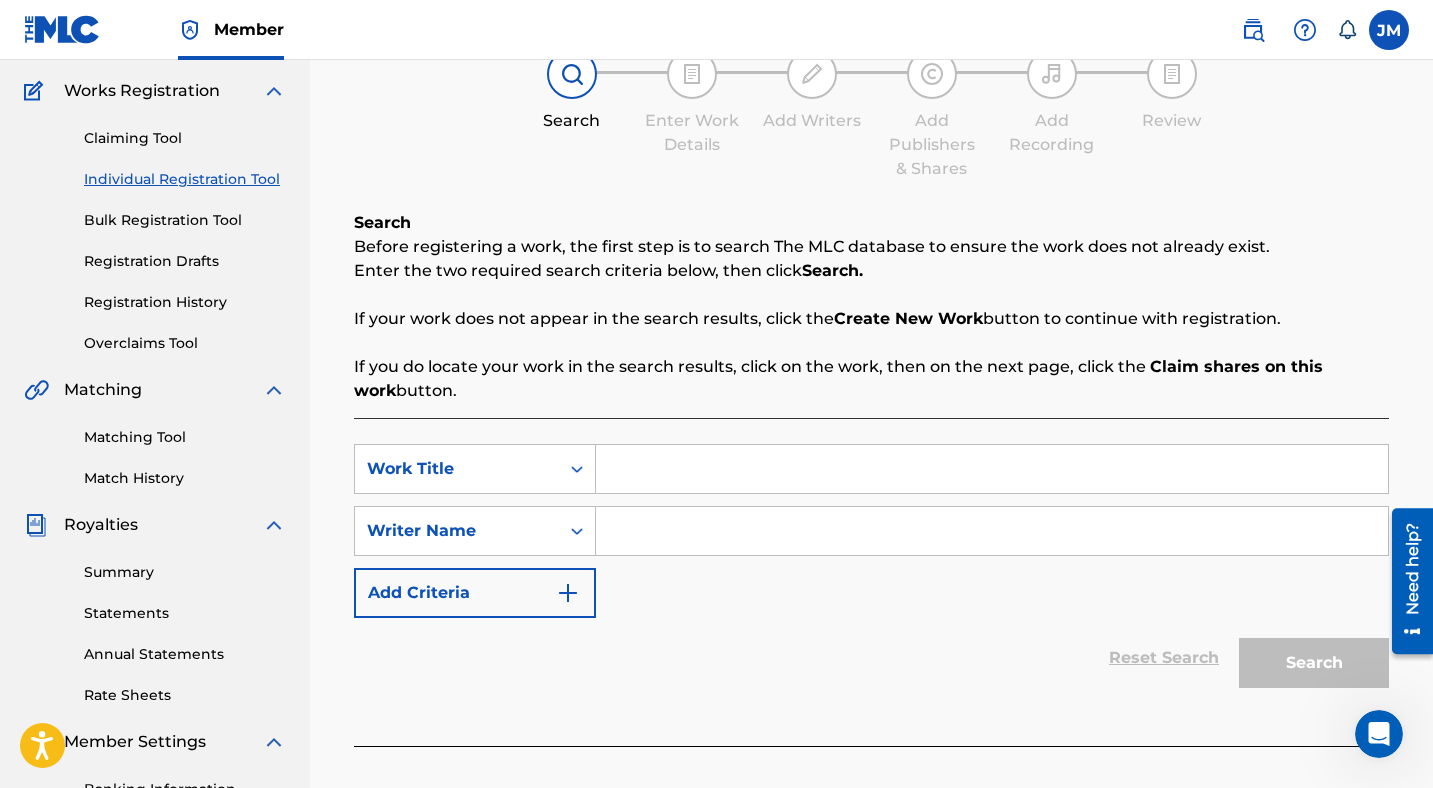 scroll, scrollTop: 230, scrollLeft: 0, axis: vertical 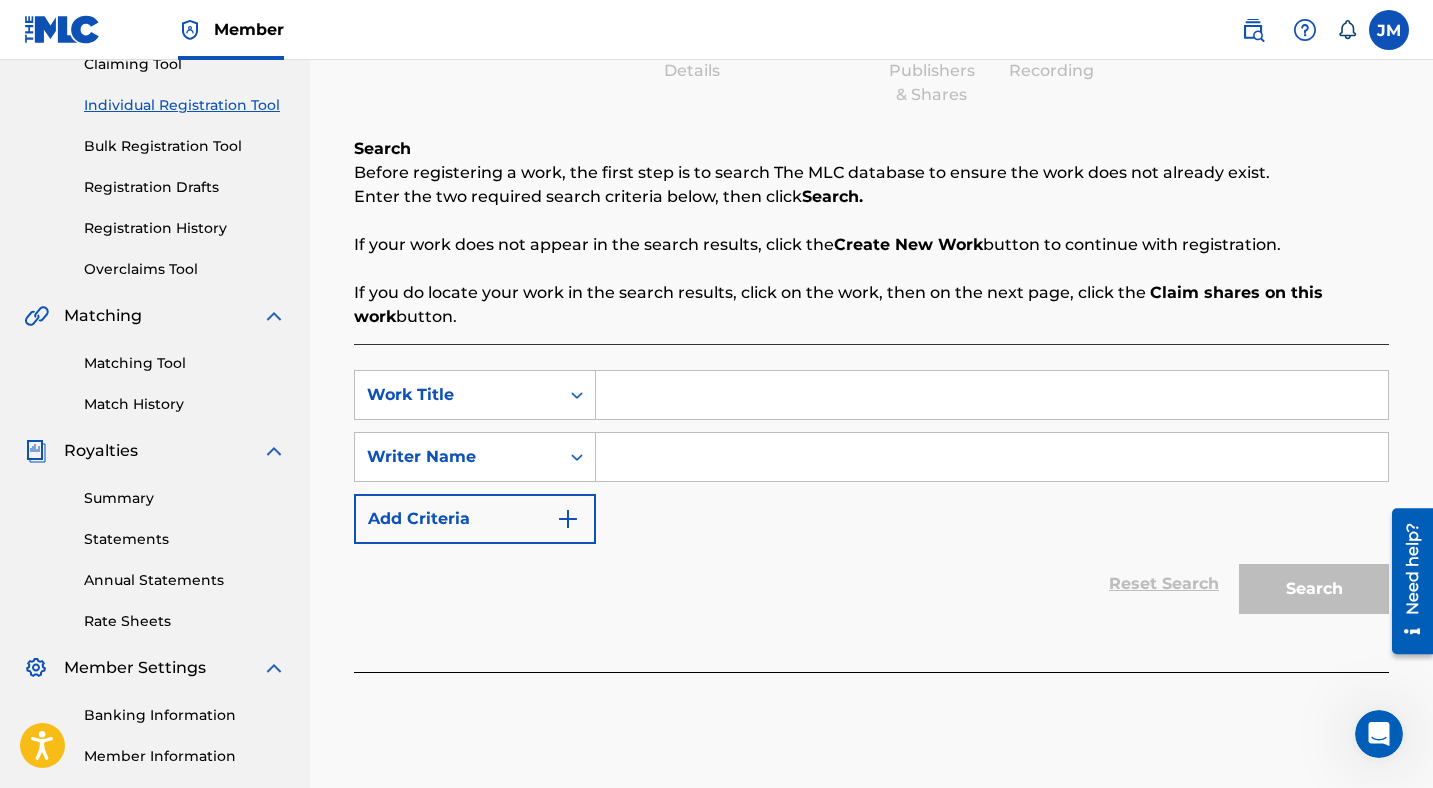 click at bounding box center [992, 395] 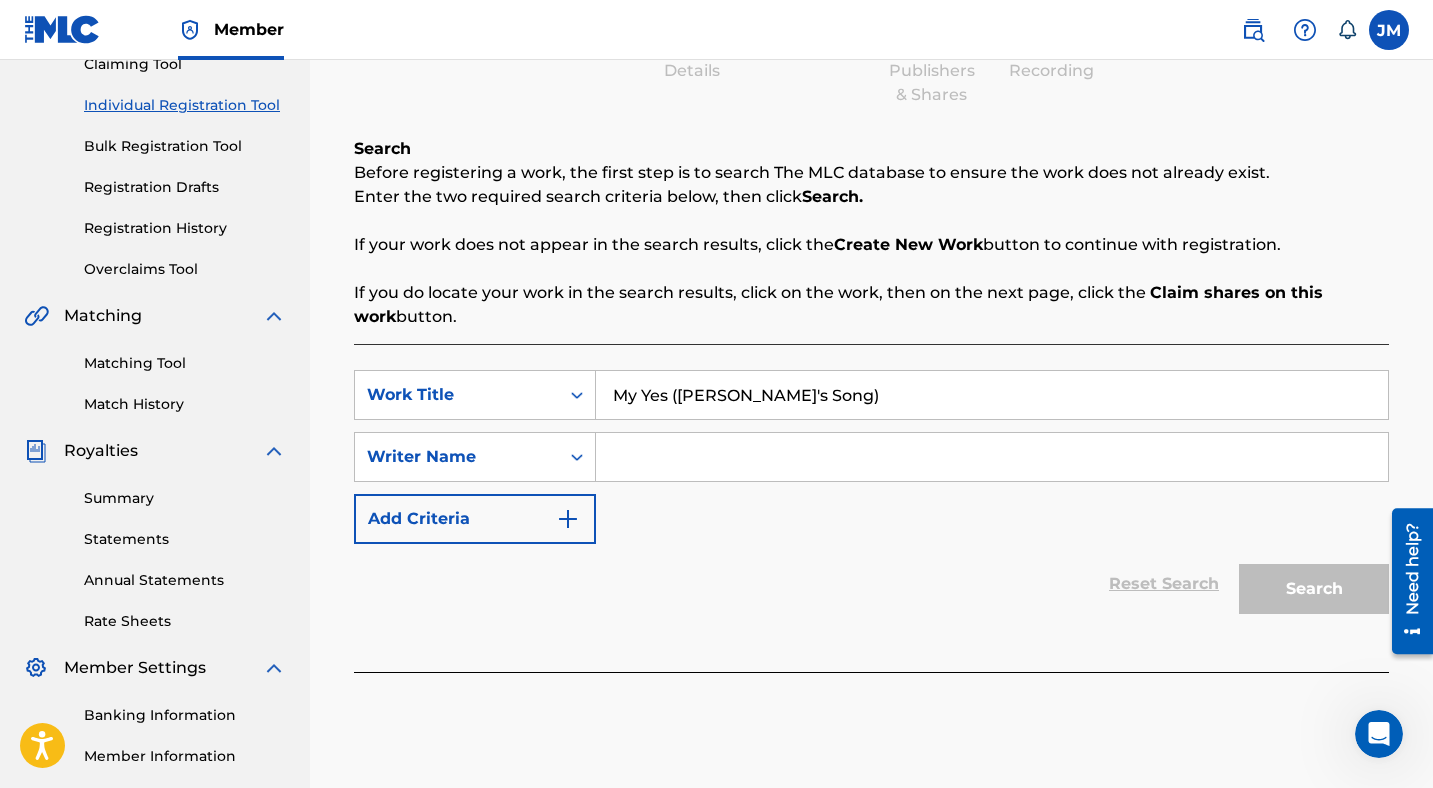 type on "My Yes ([PERSON_NAME]'s Song)" 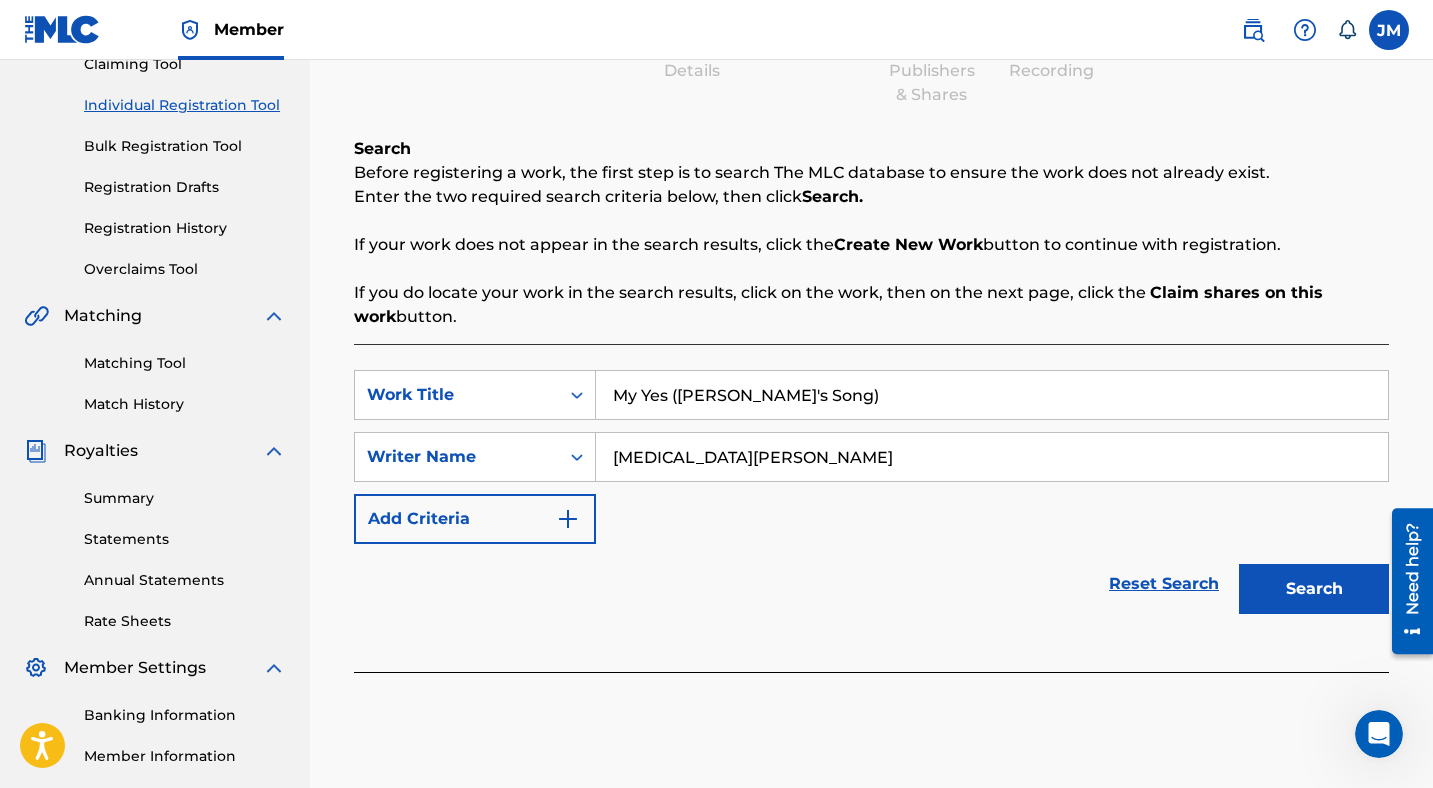 click on "Search" at bounding box center [1314, 589] 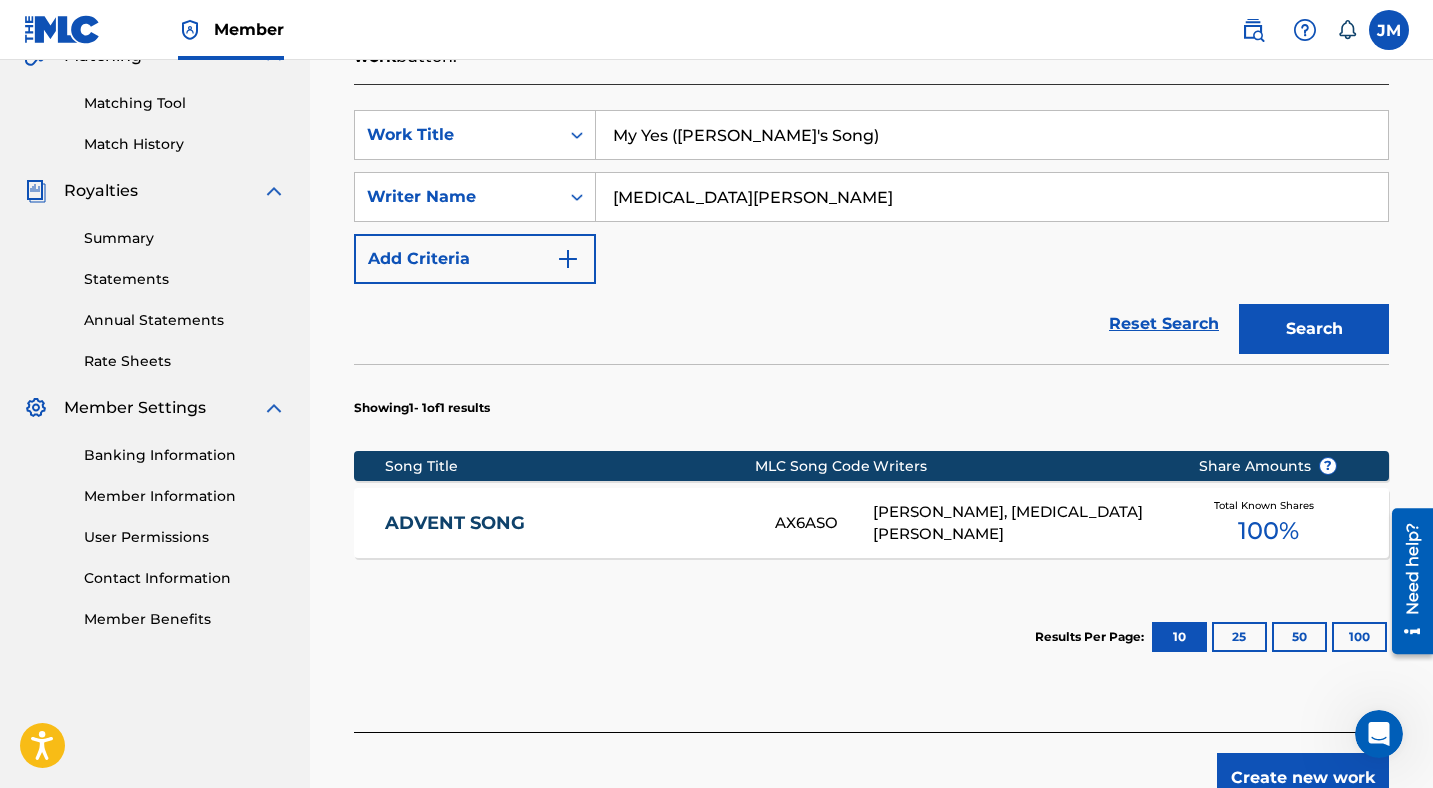 scroll, scrollTop: 498, scrollLeft: 0, axis: vertical 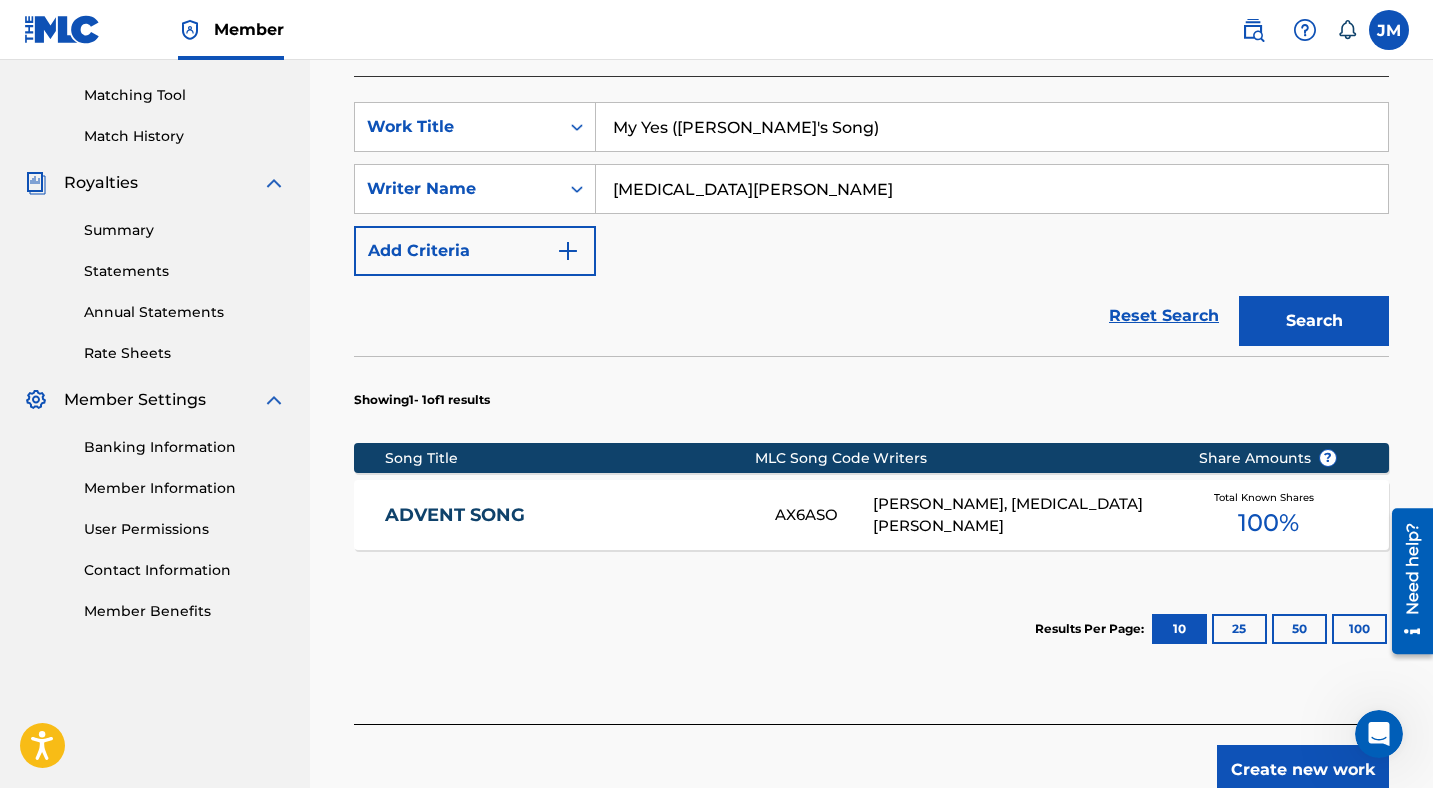 click on "Create new work" at bounding box center (1303, 770) 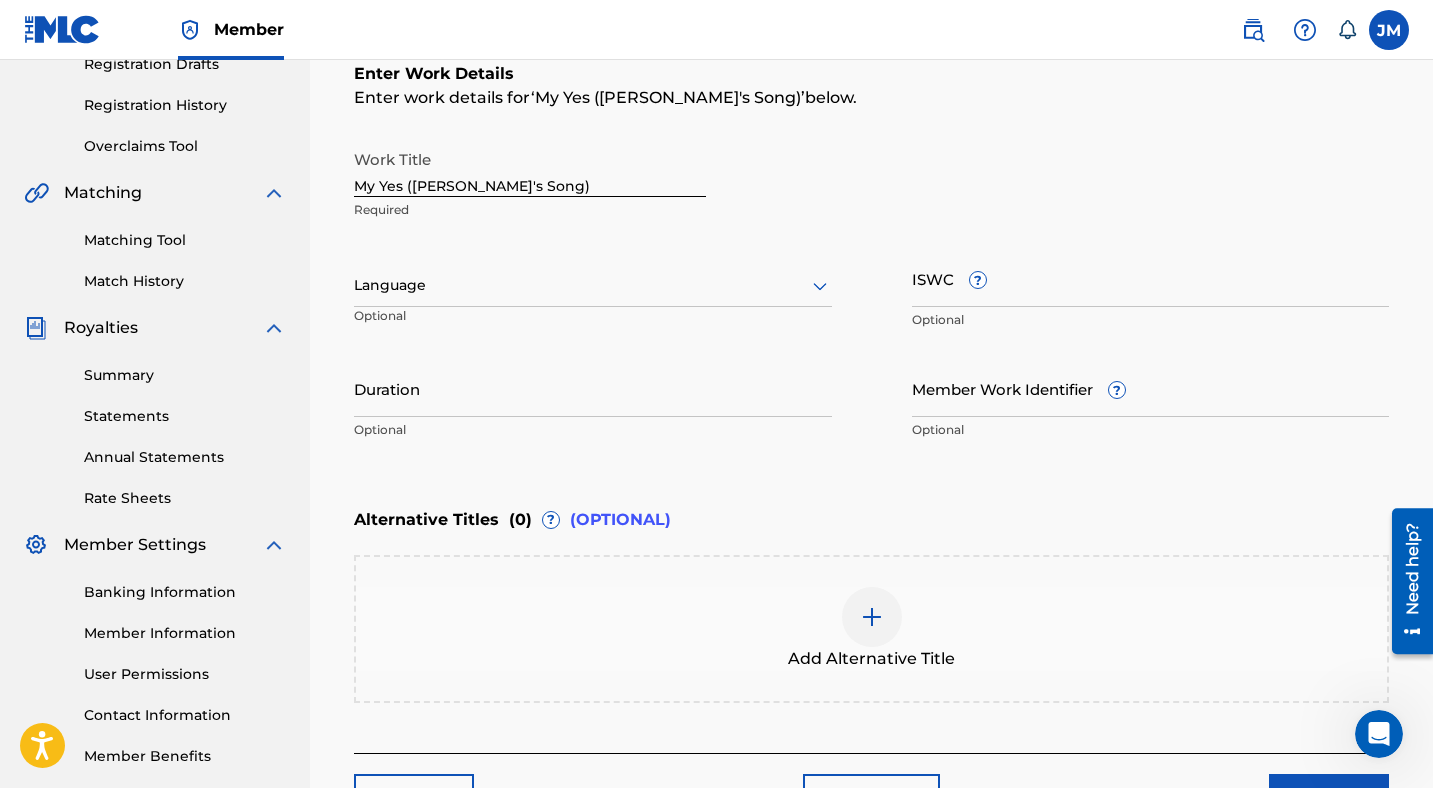 scroll, scrollTop: 347, scrollLeft: 0, axis: vertical 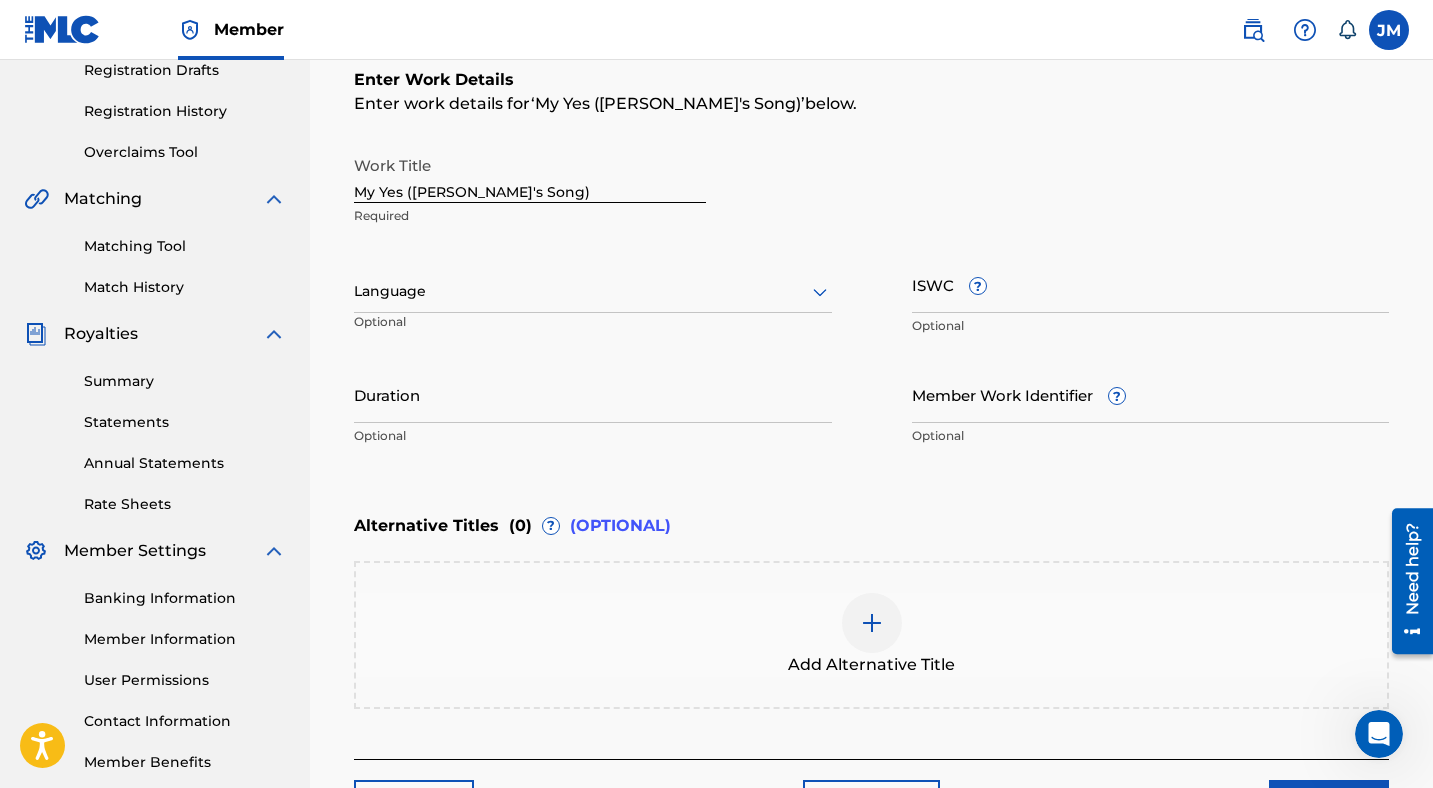 click at bounding box center (593, 291) 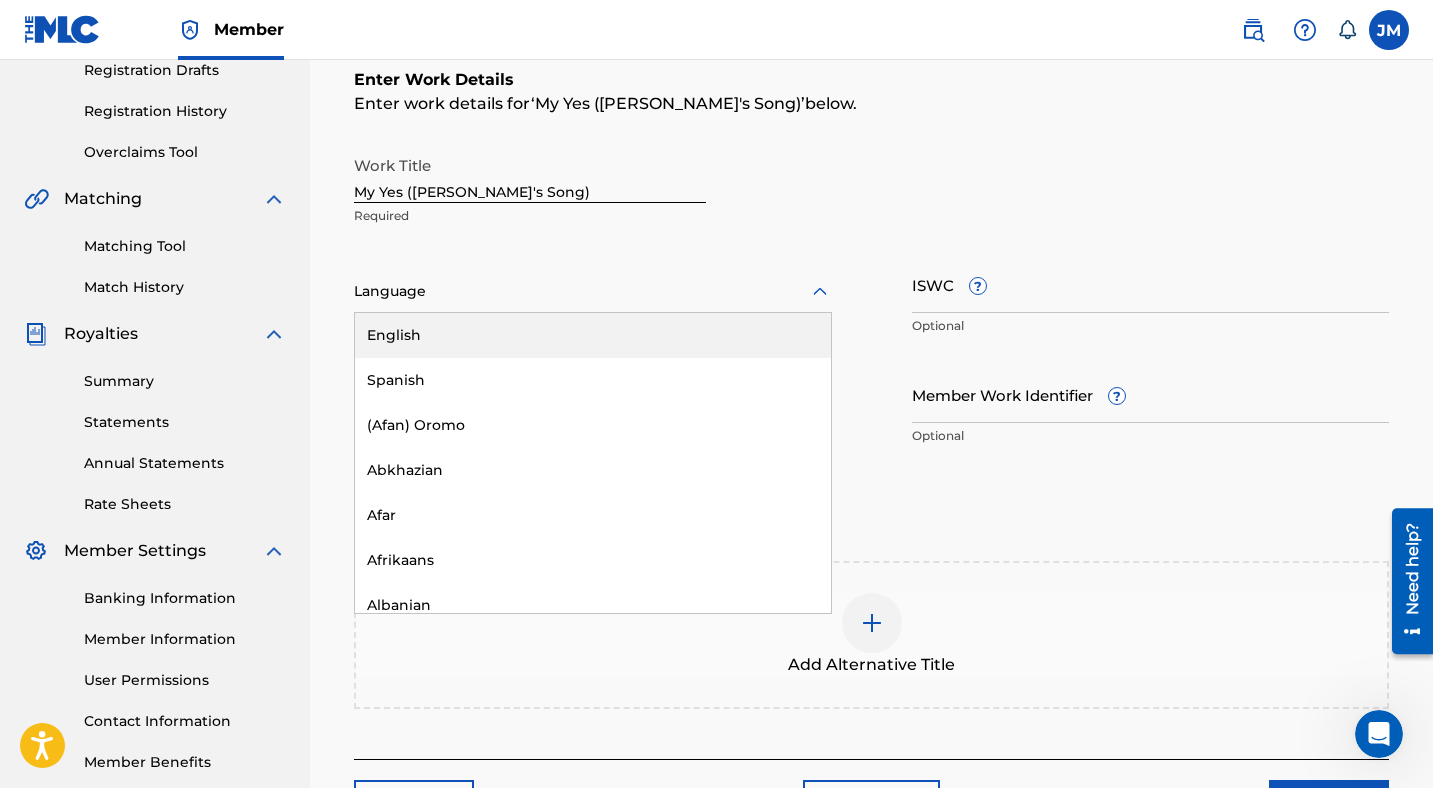click on "English" at bounding box center (593, 335) 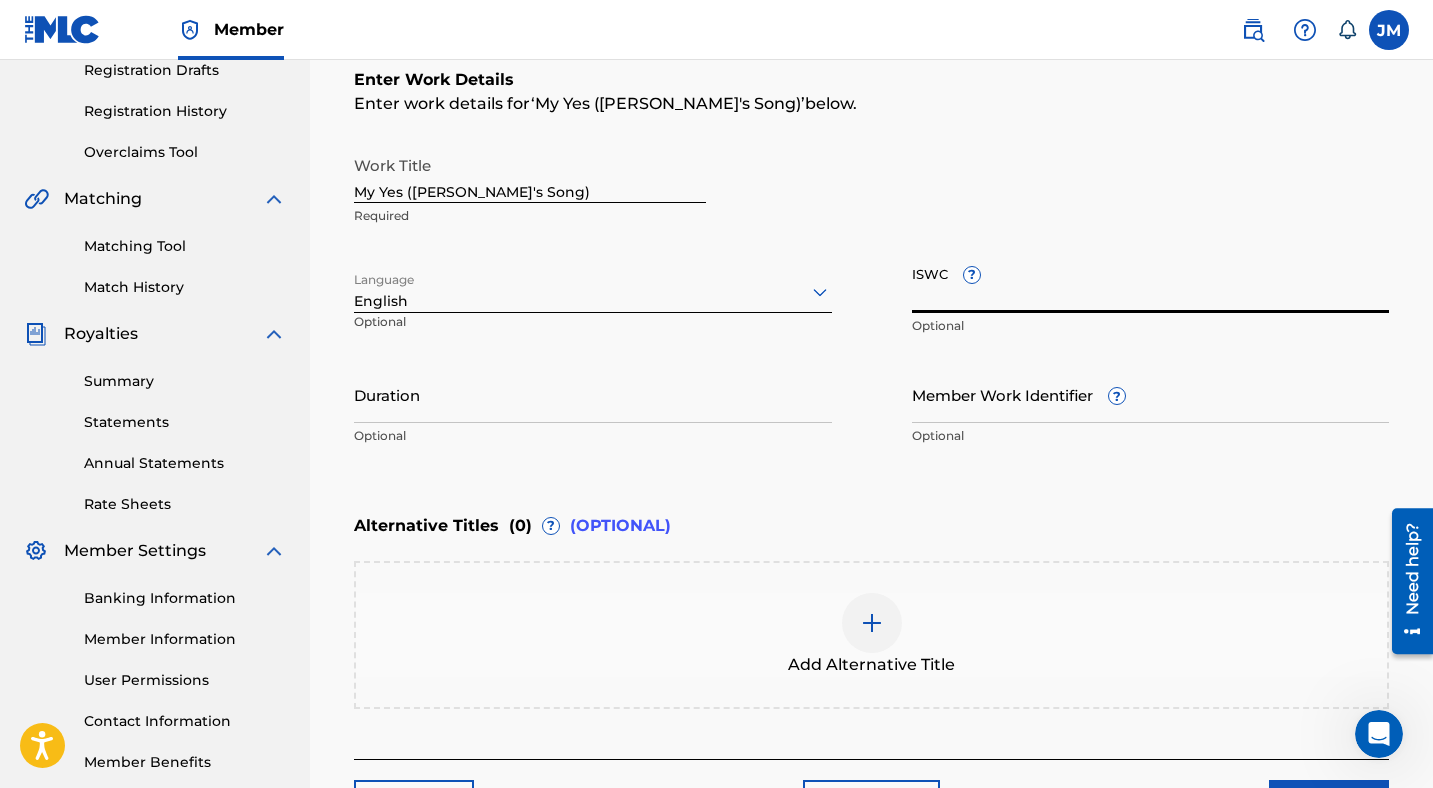 click on "ISWC   ?" at bounding box center (1151, 284) 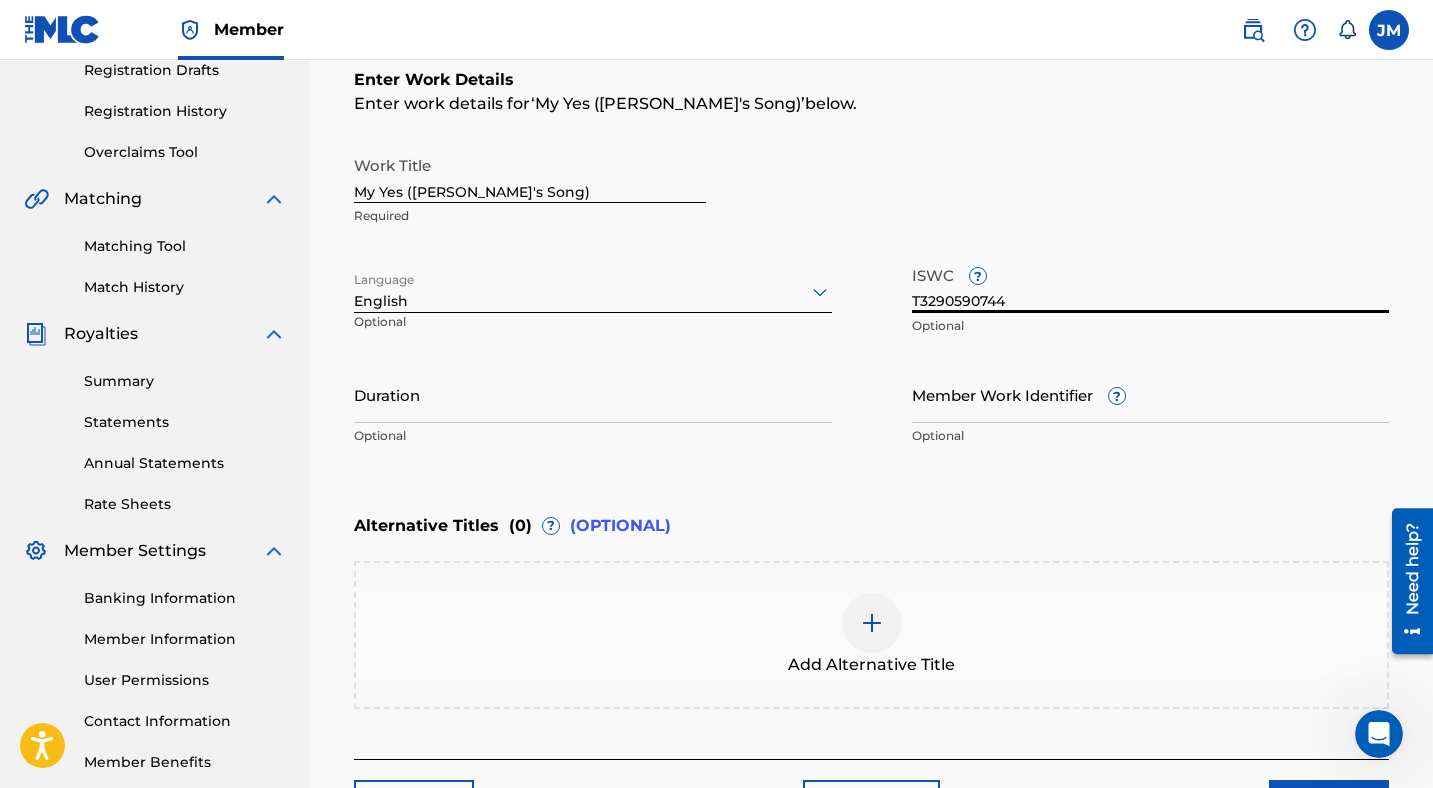 type on "T3290590744" 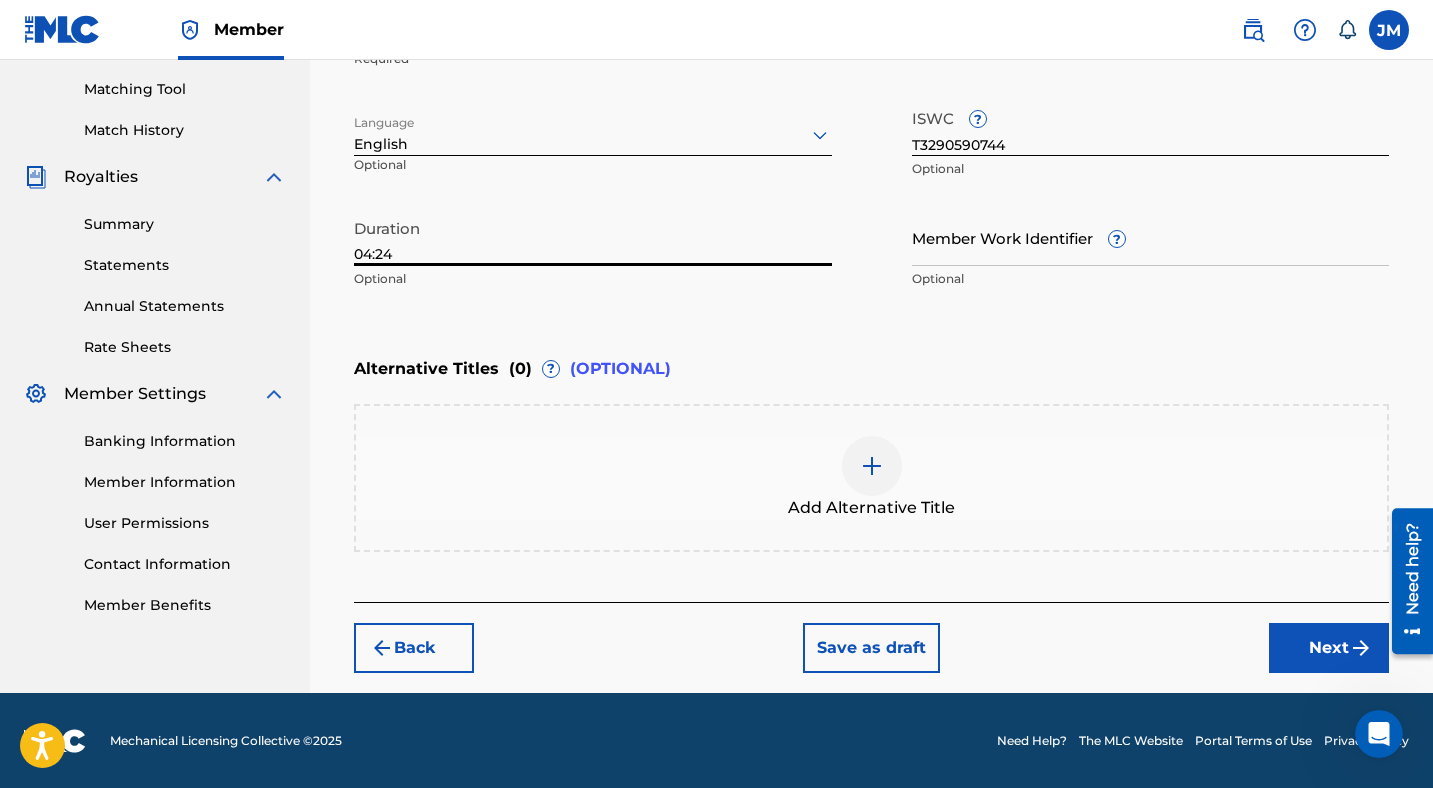 type on "04:24" 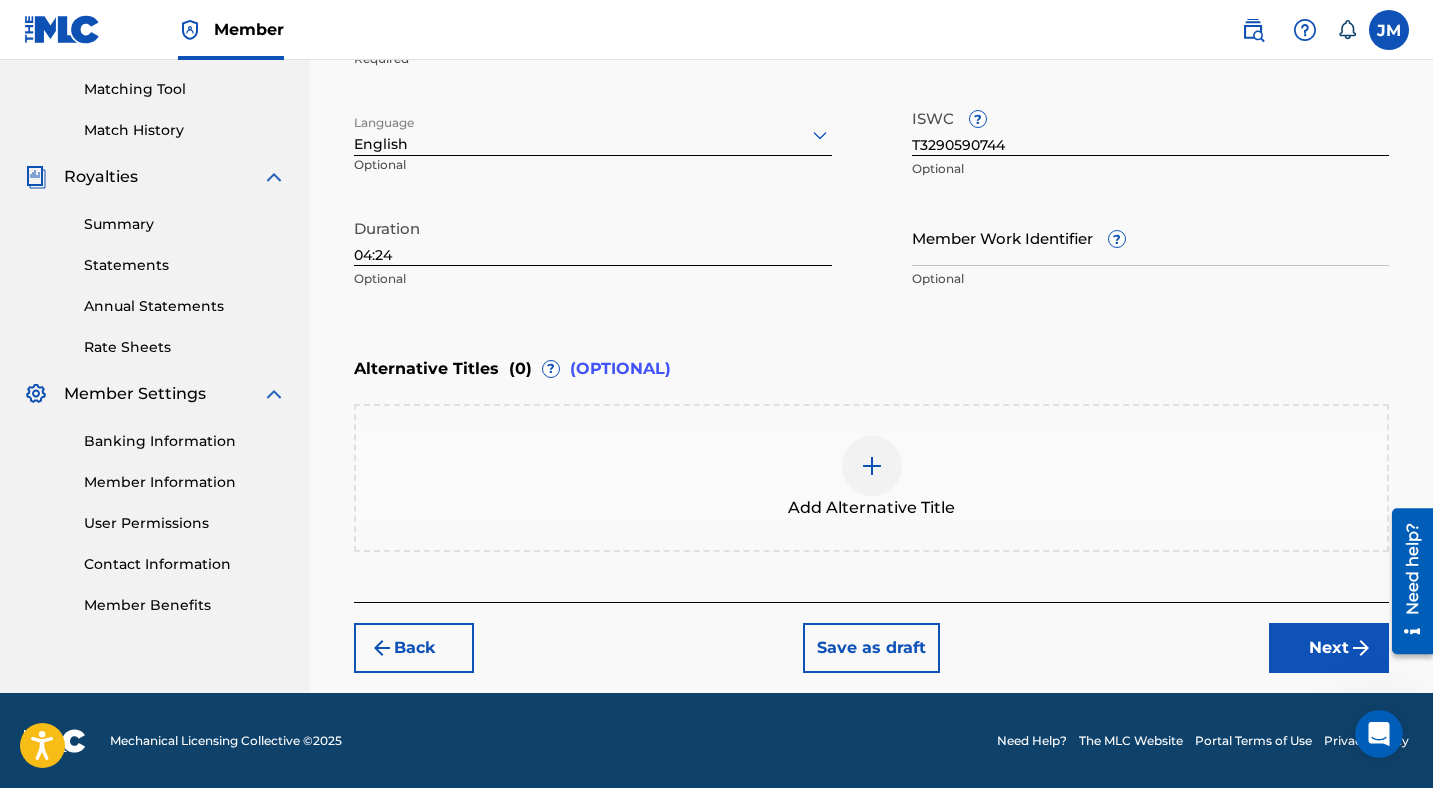 click on "Next" at bounding box center (1329, 648) 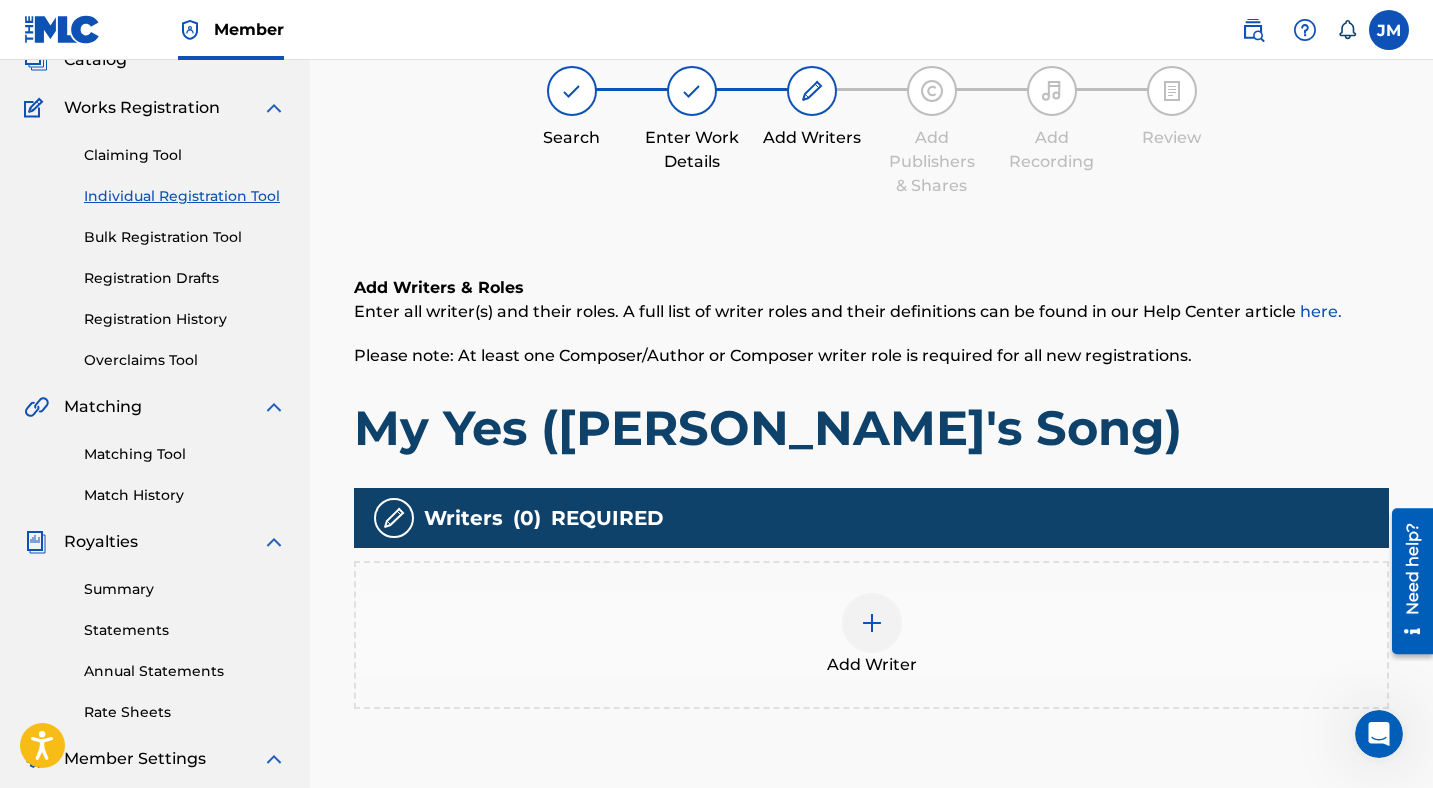 scroll, scrollTop: 90, scrollLeft: 0, axis: vertical 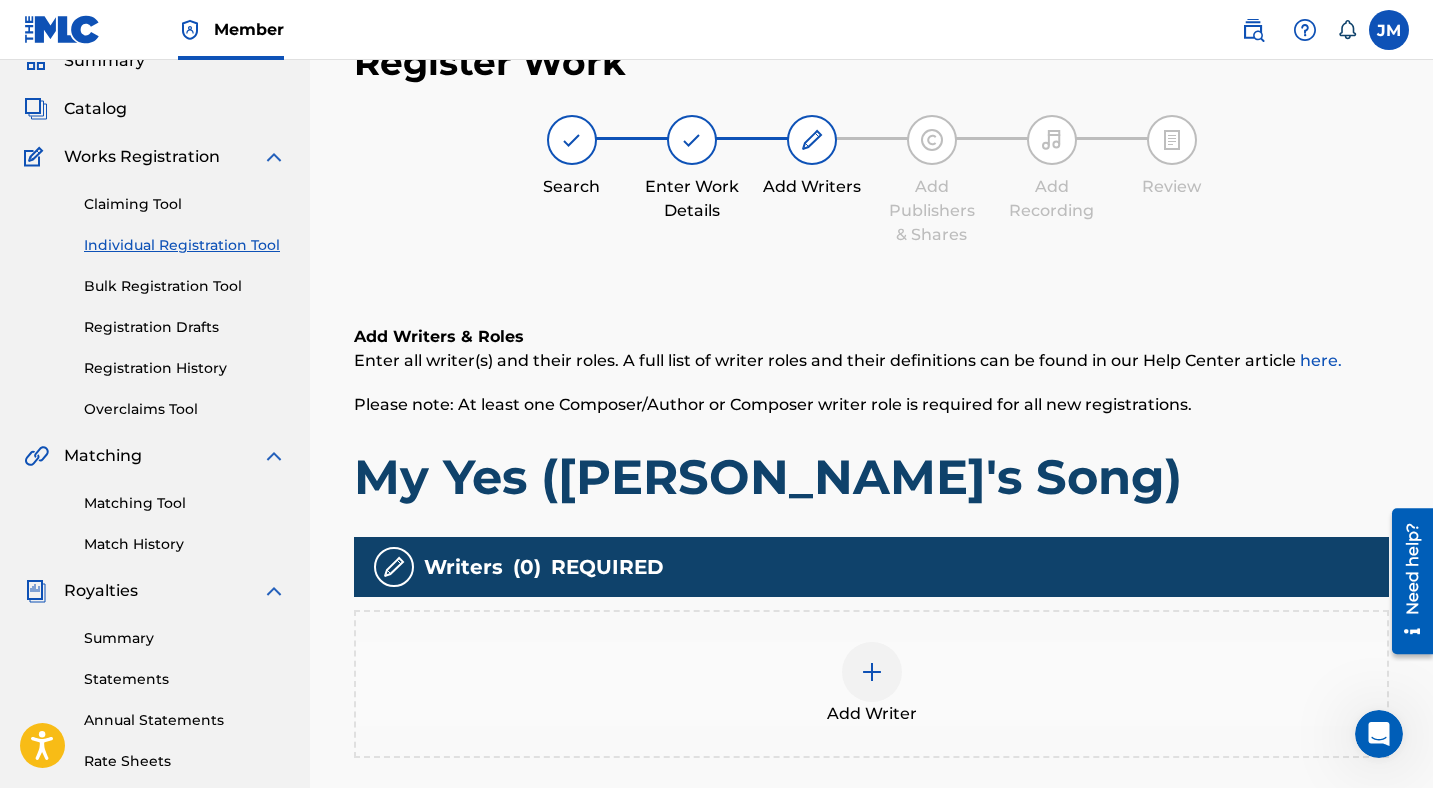 click at bounding box center [872, 672] 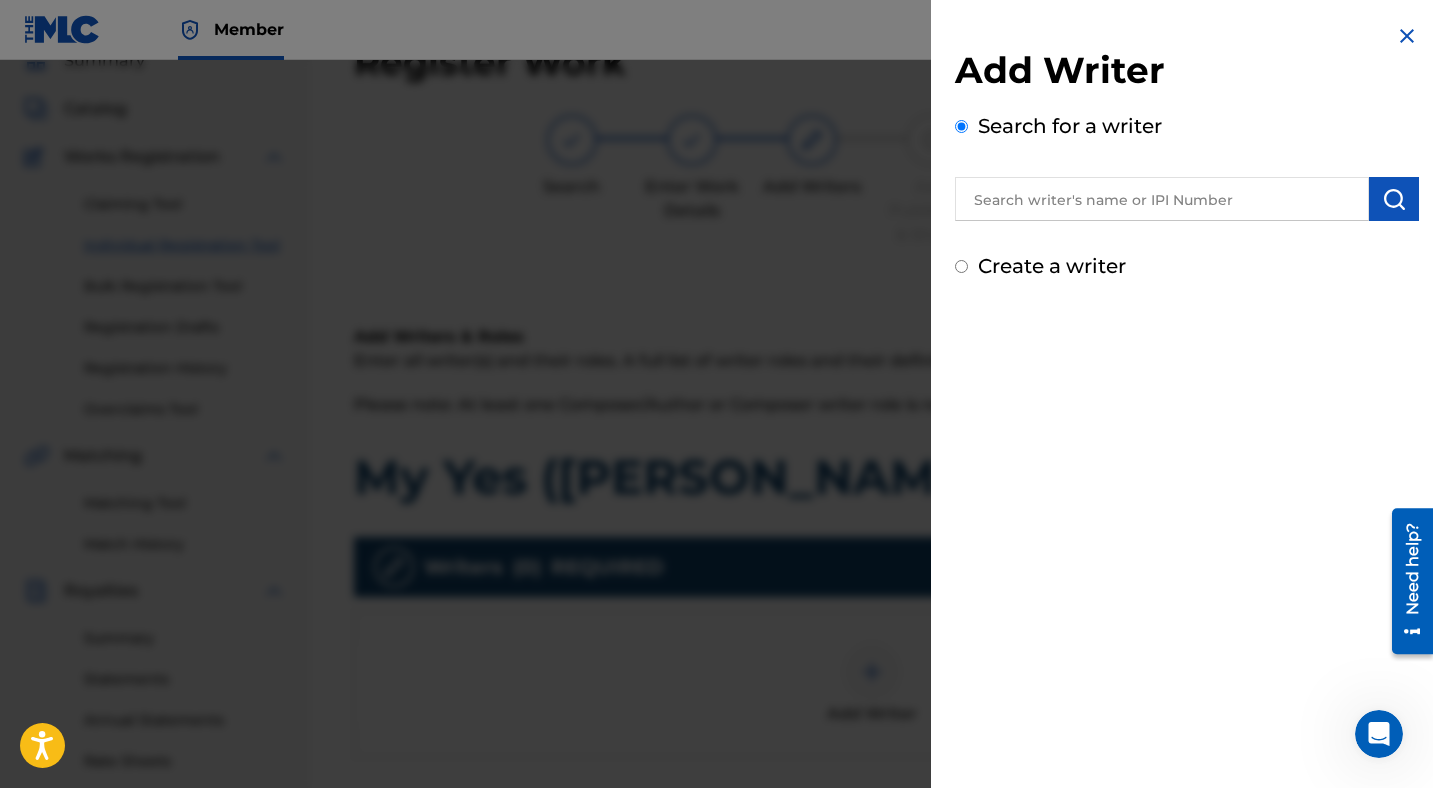click at bounding box center [1162, 199] 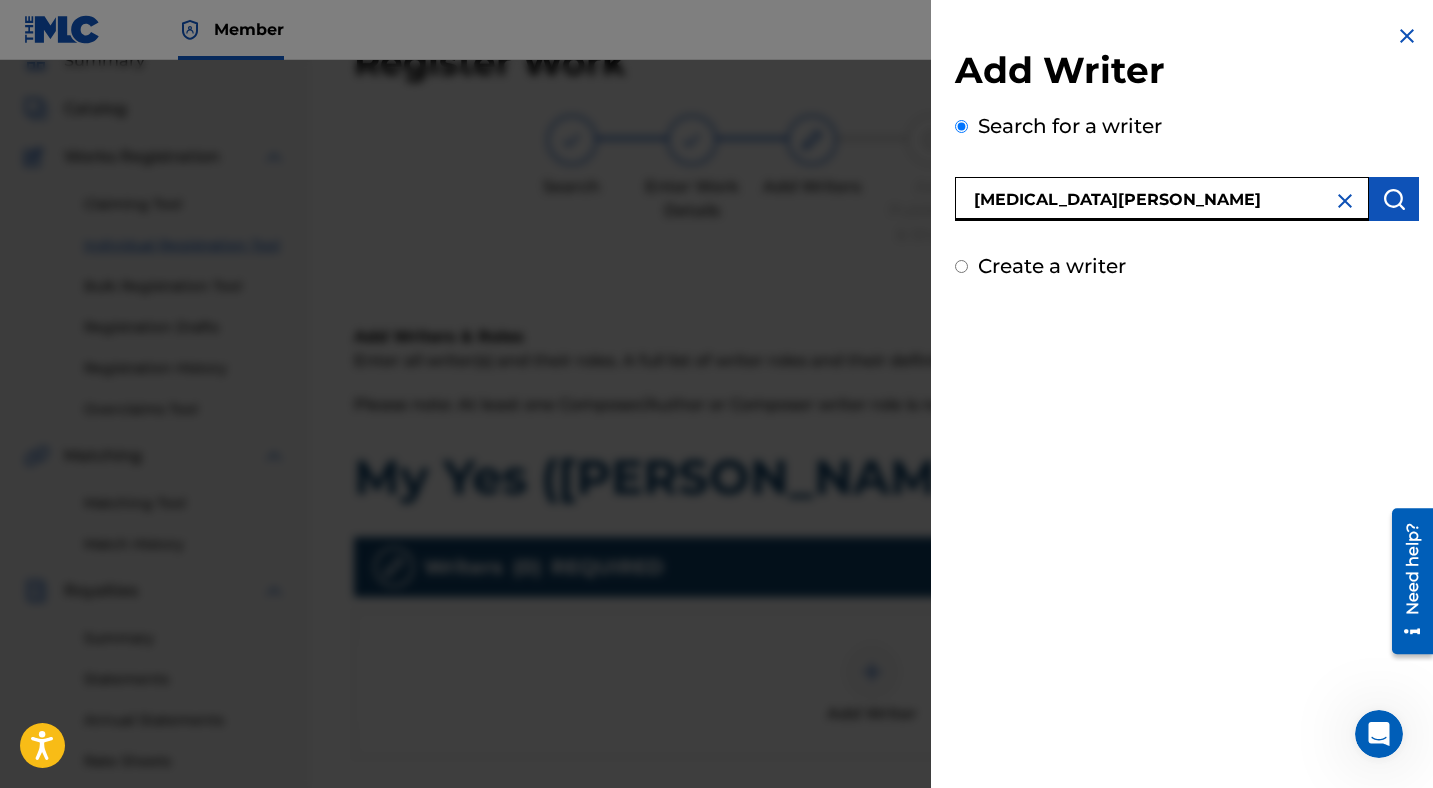 type on "[MEDICAL_DATA][PERSON_NAME]" 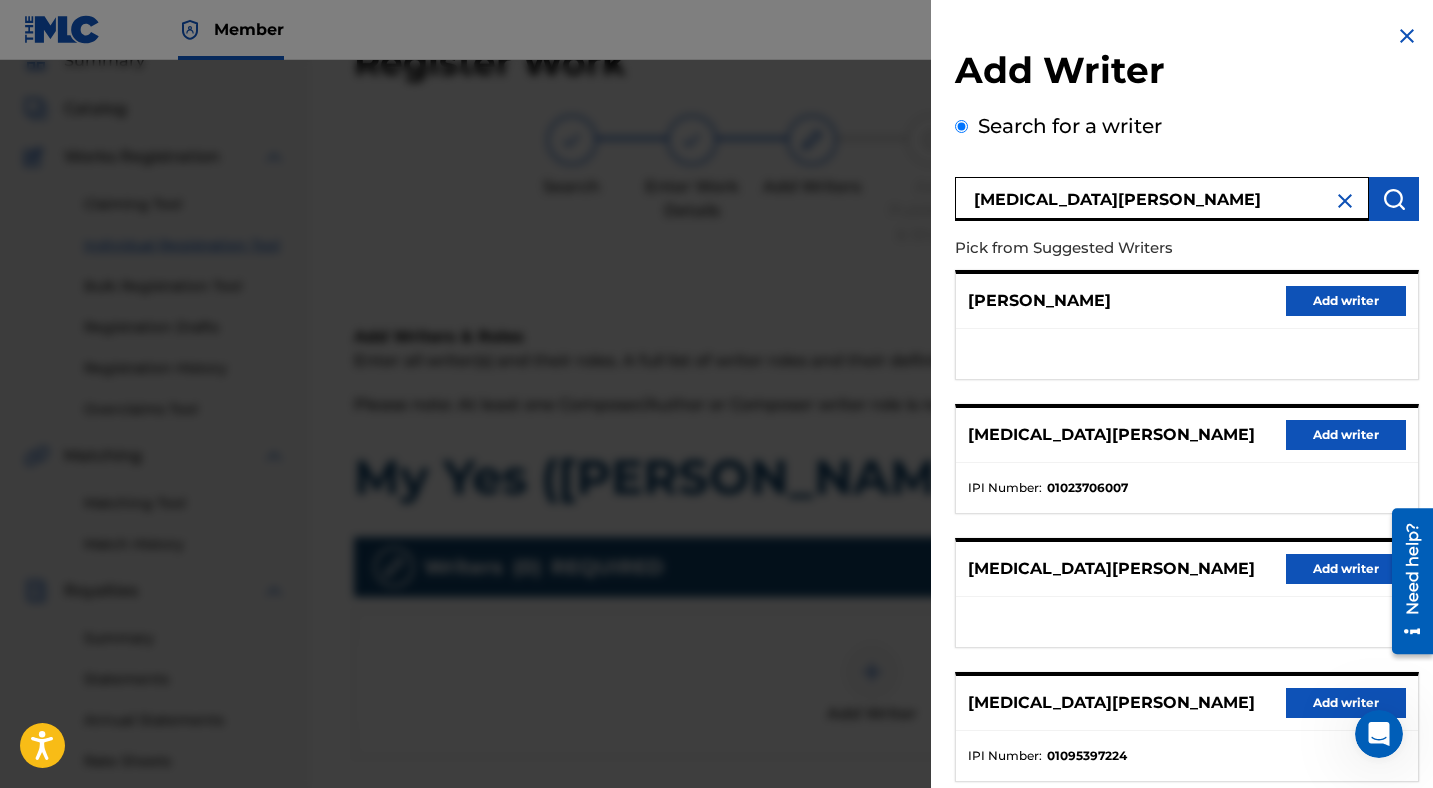 click on "Add writer" at bounding box center (1346, 435) 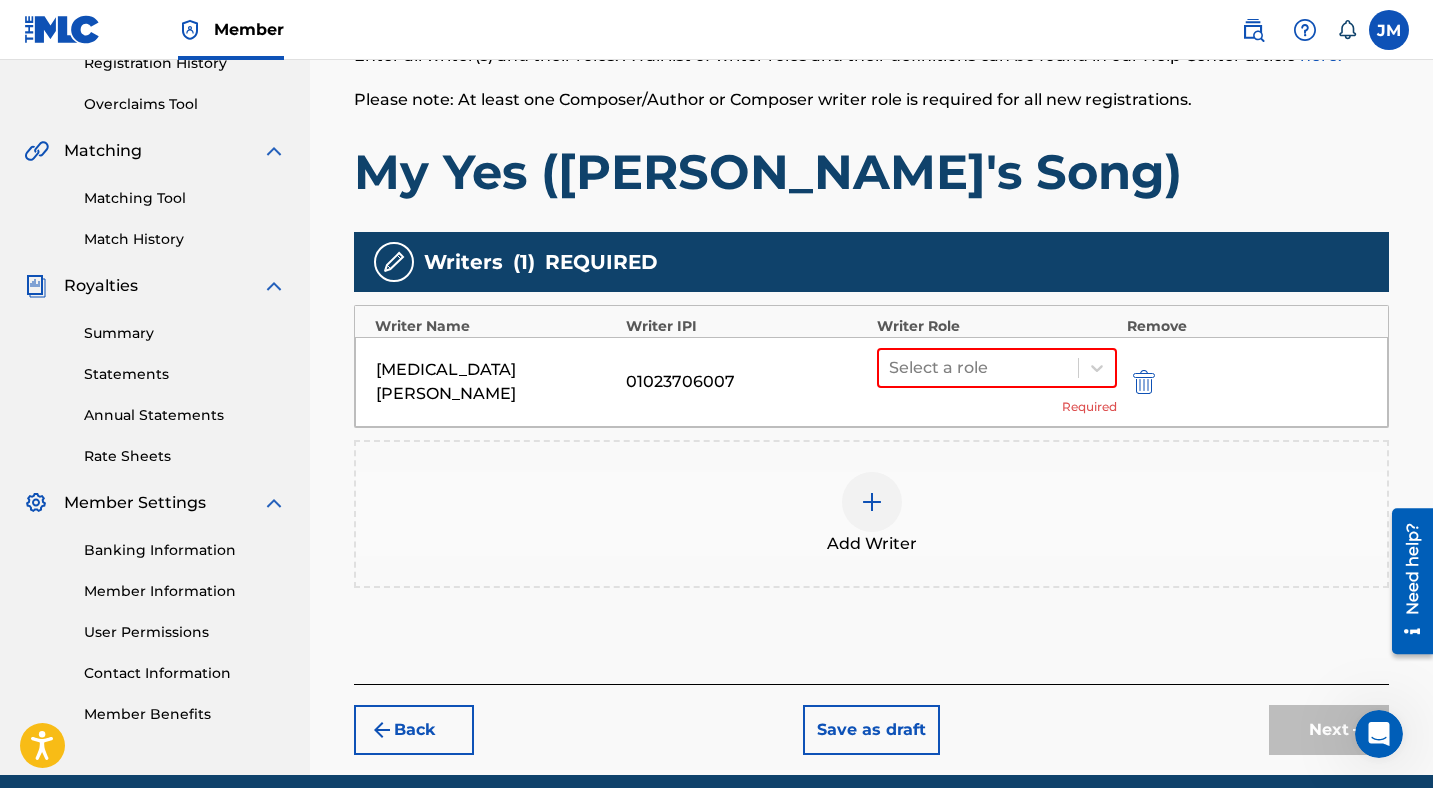 scroll, scrollTop: 465, scrollLeft: 0, axis: vertical 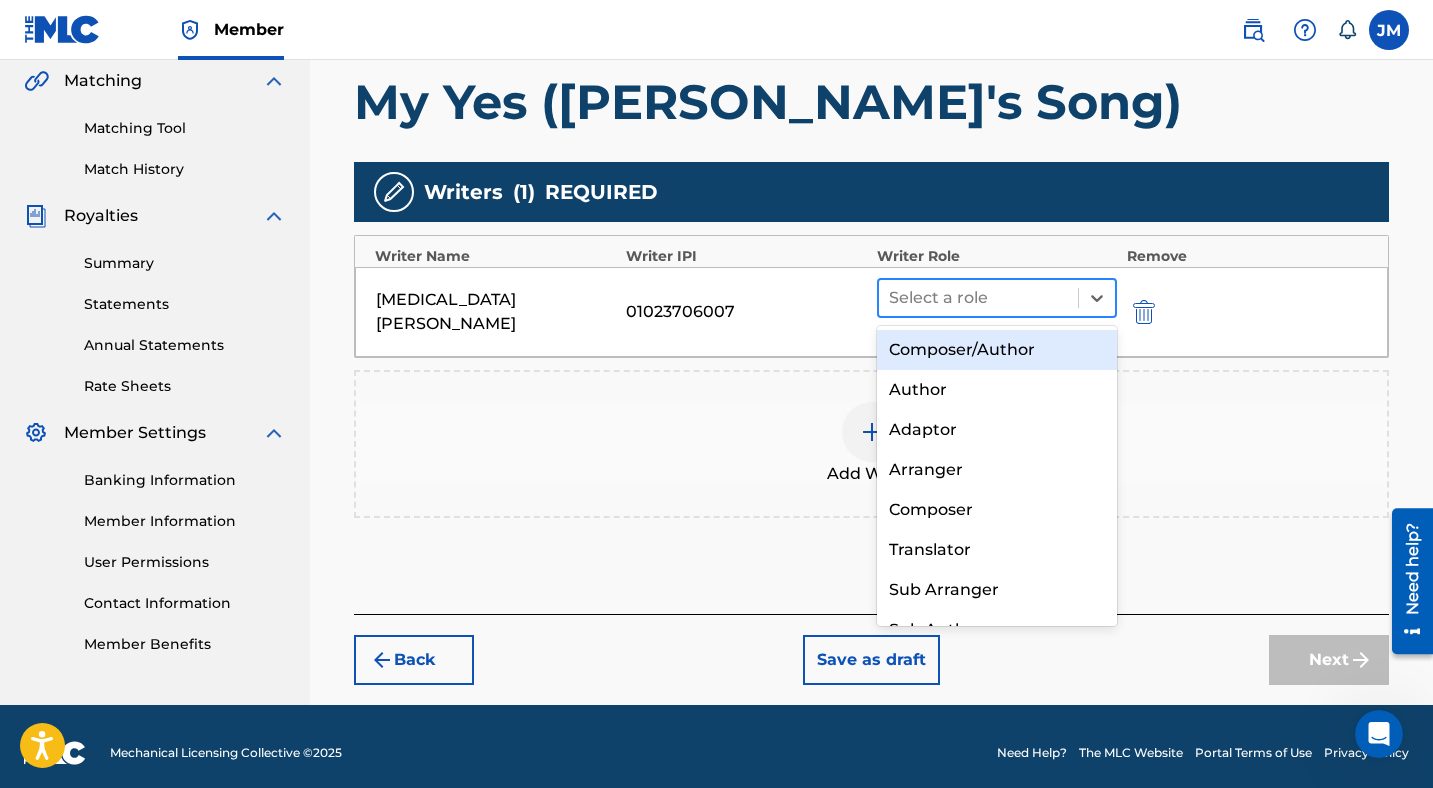 click at bounding box center (978, 298) 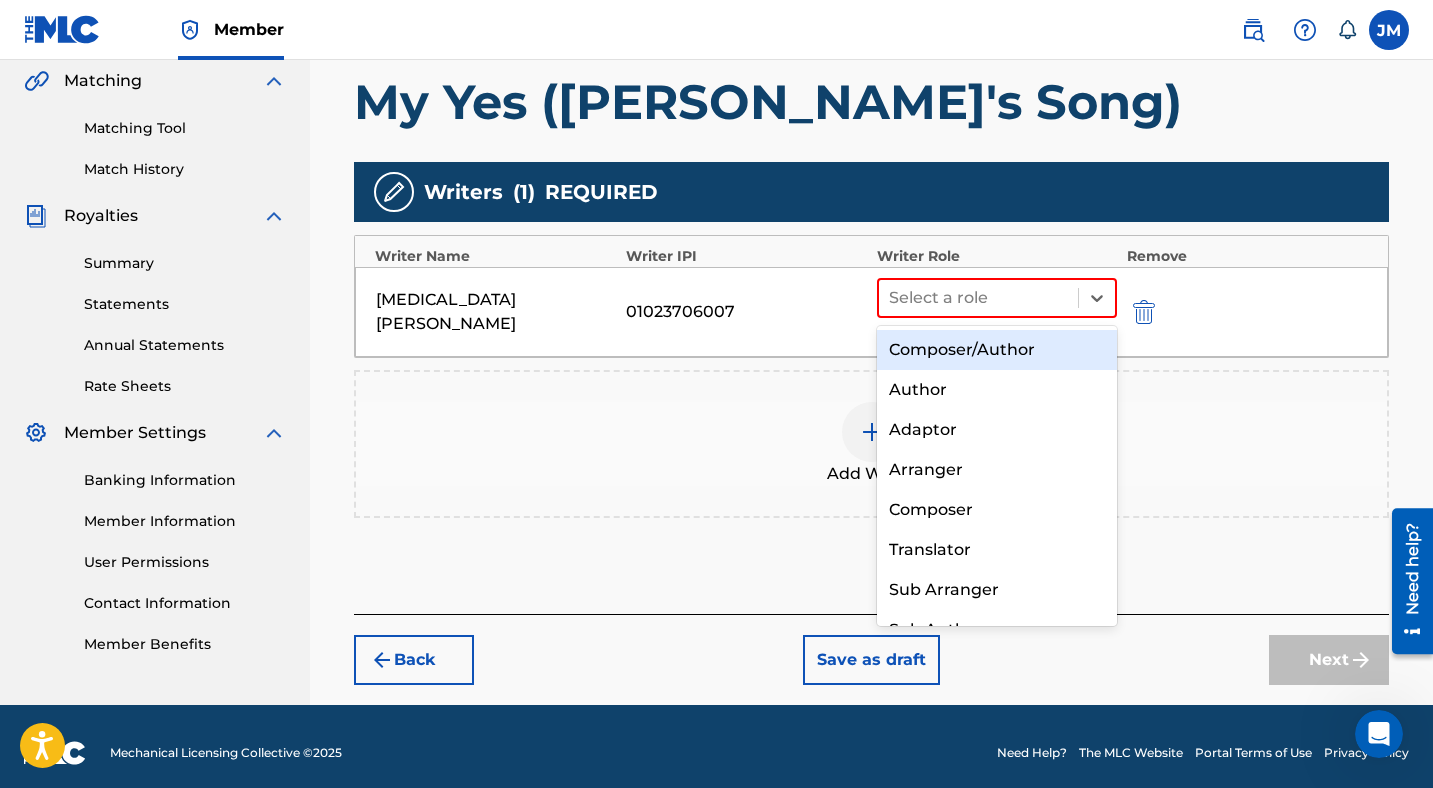 click on "Composer/Author" at bounding box center [997, 350] 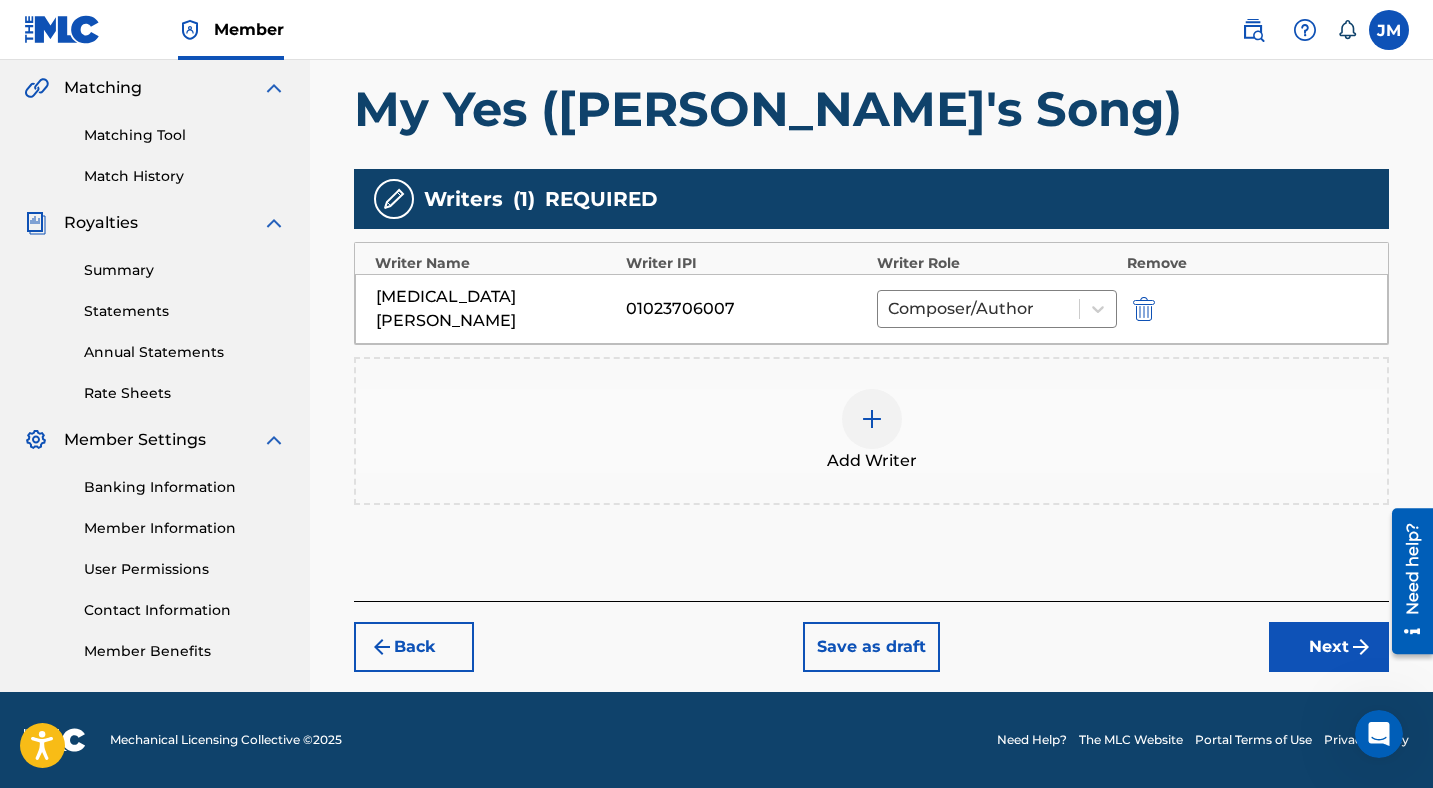 scroll, scrollTop: 452, scrollLeft: 0, axis: vertical 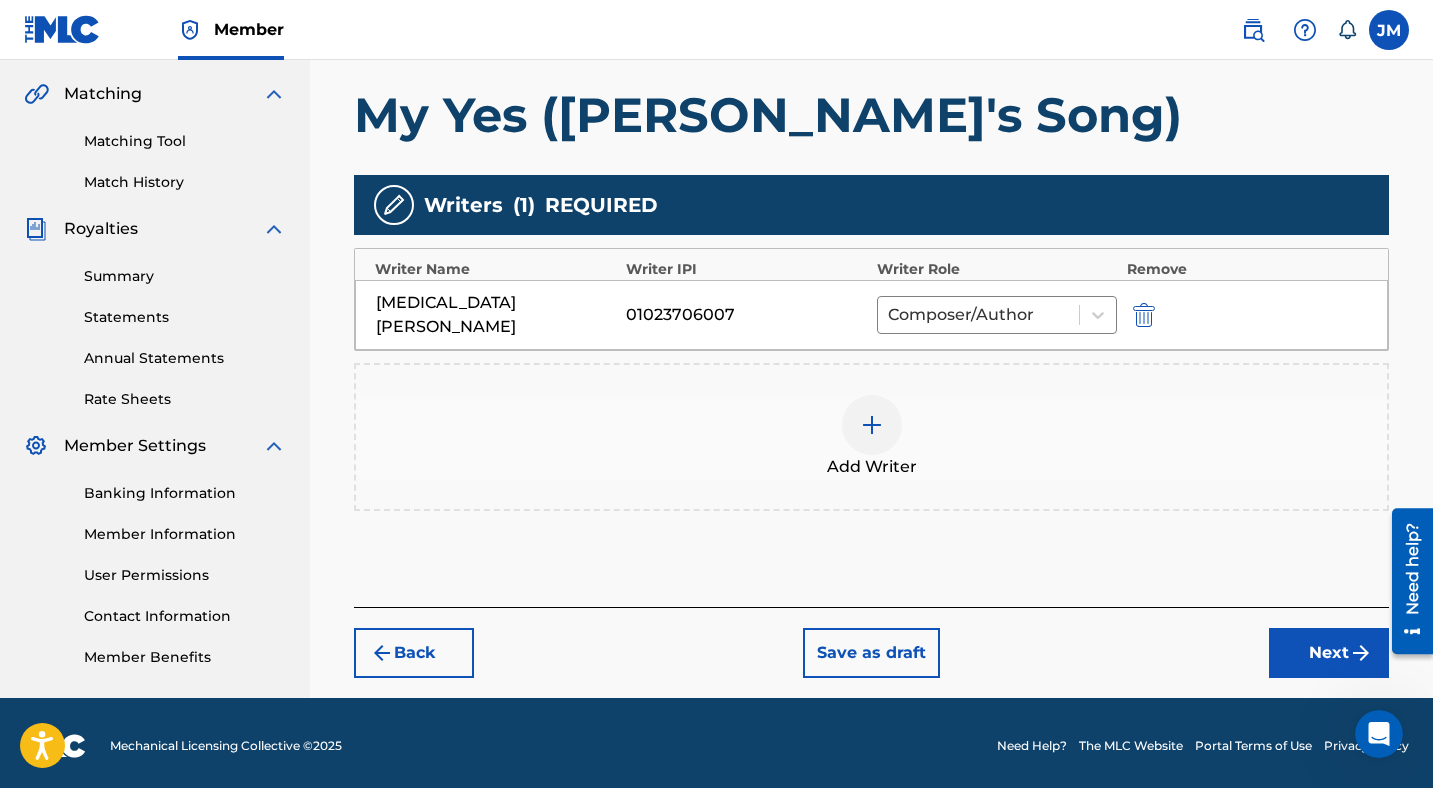 click at bounding box center (872, 425) 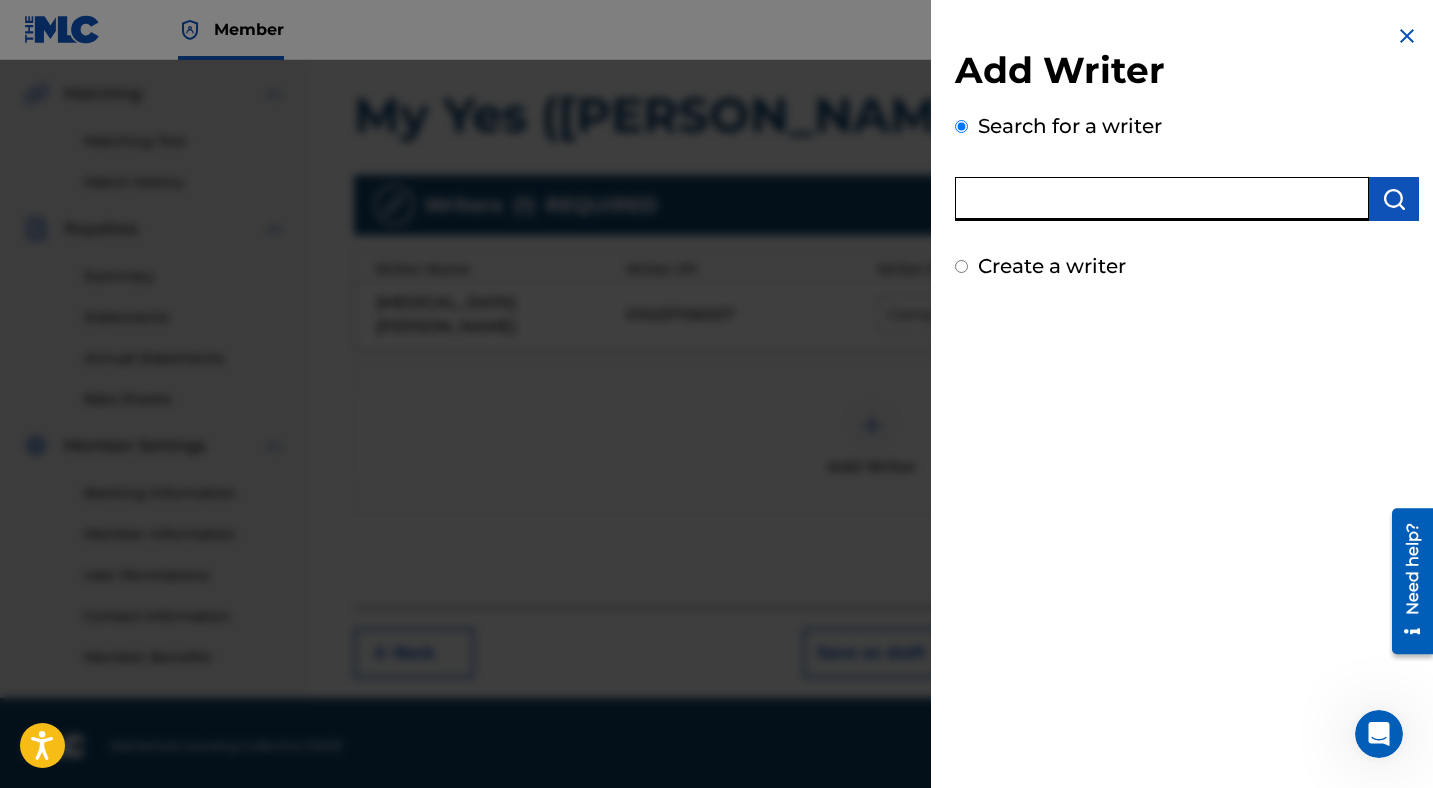 click at bounding box center [1162, 199] 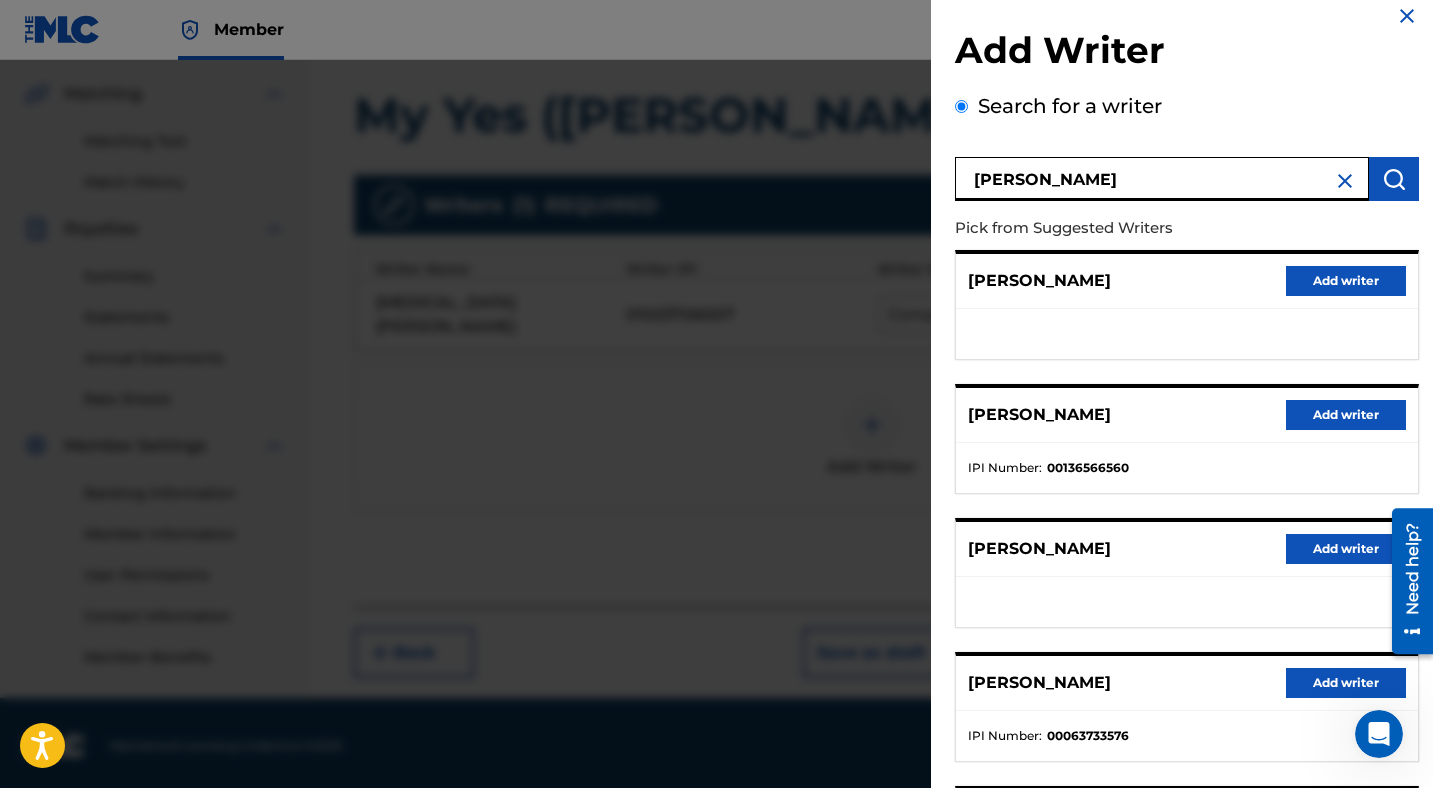 scroll, scrollTop: 0, scrollLeft: 0, axis: both 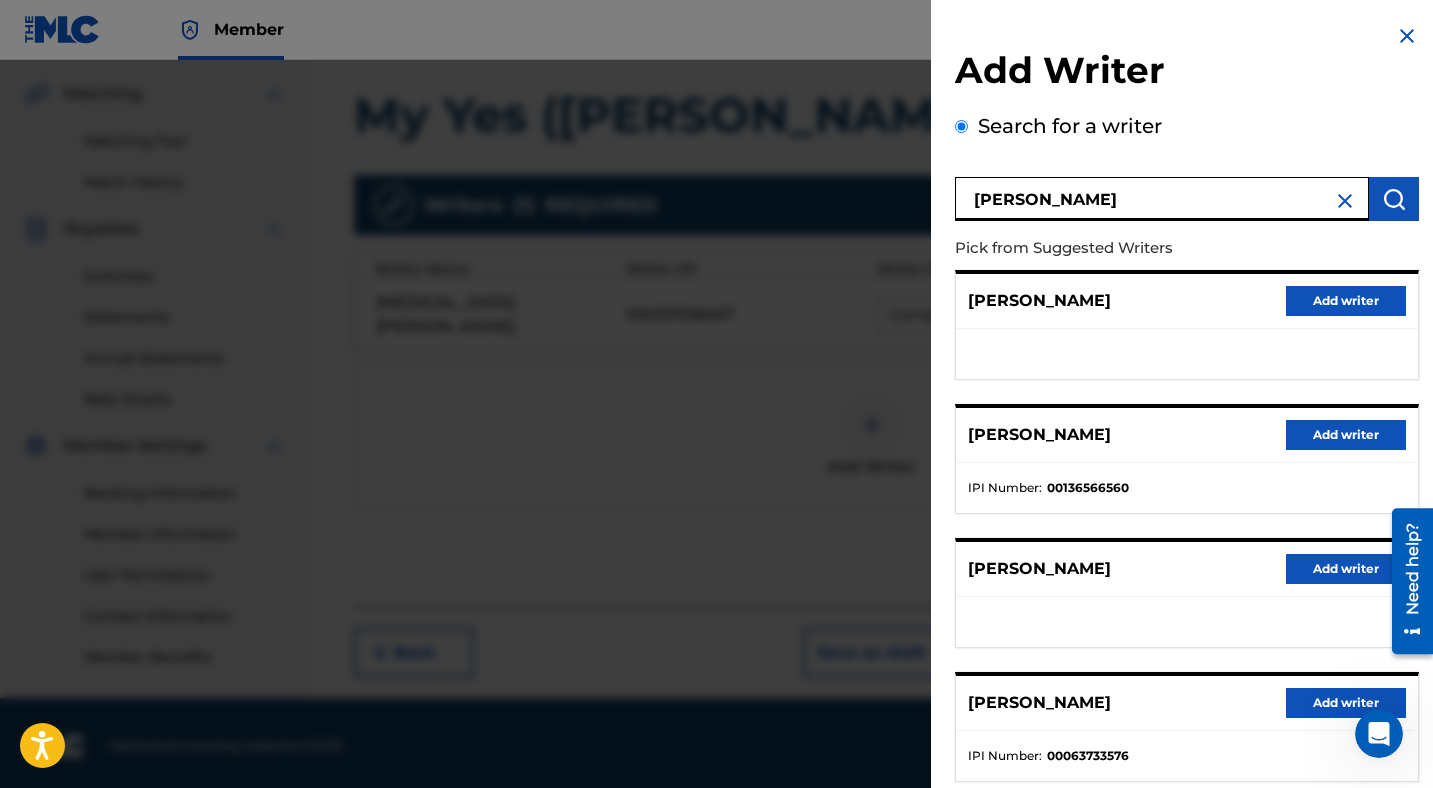 click on "[PERSON_NAME]" at bounding box center [1162, 199] 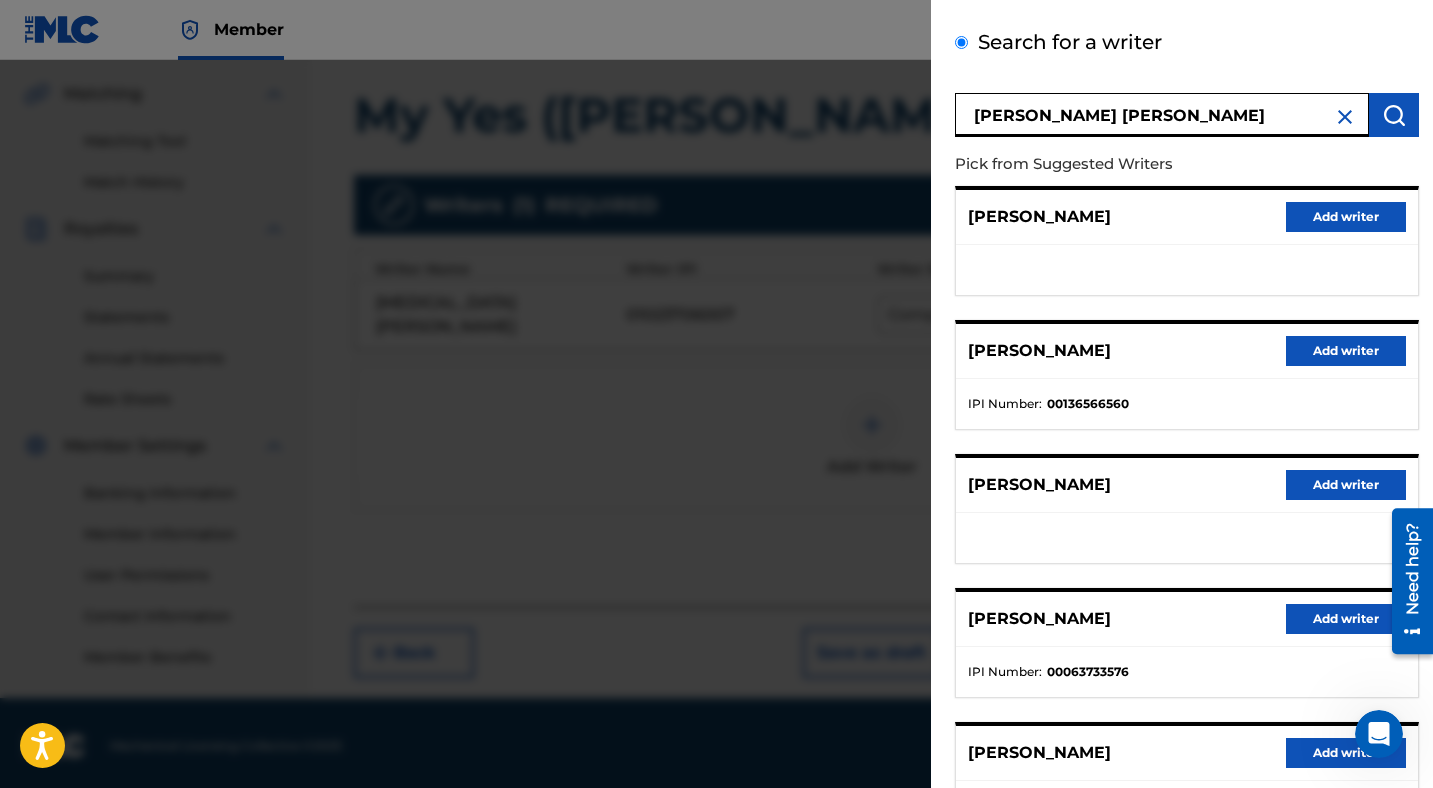 scroll, scrollTop: 254, scrollLeft: 0, axis: vertical 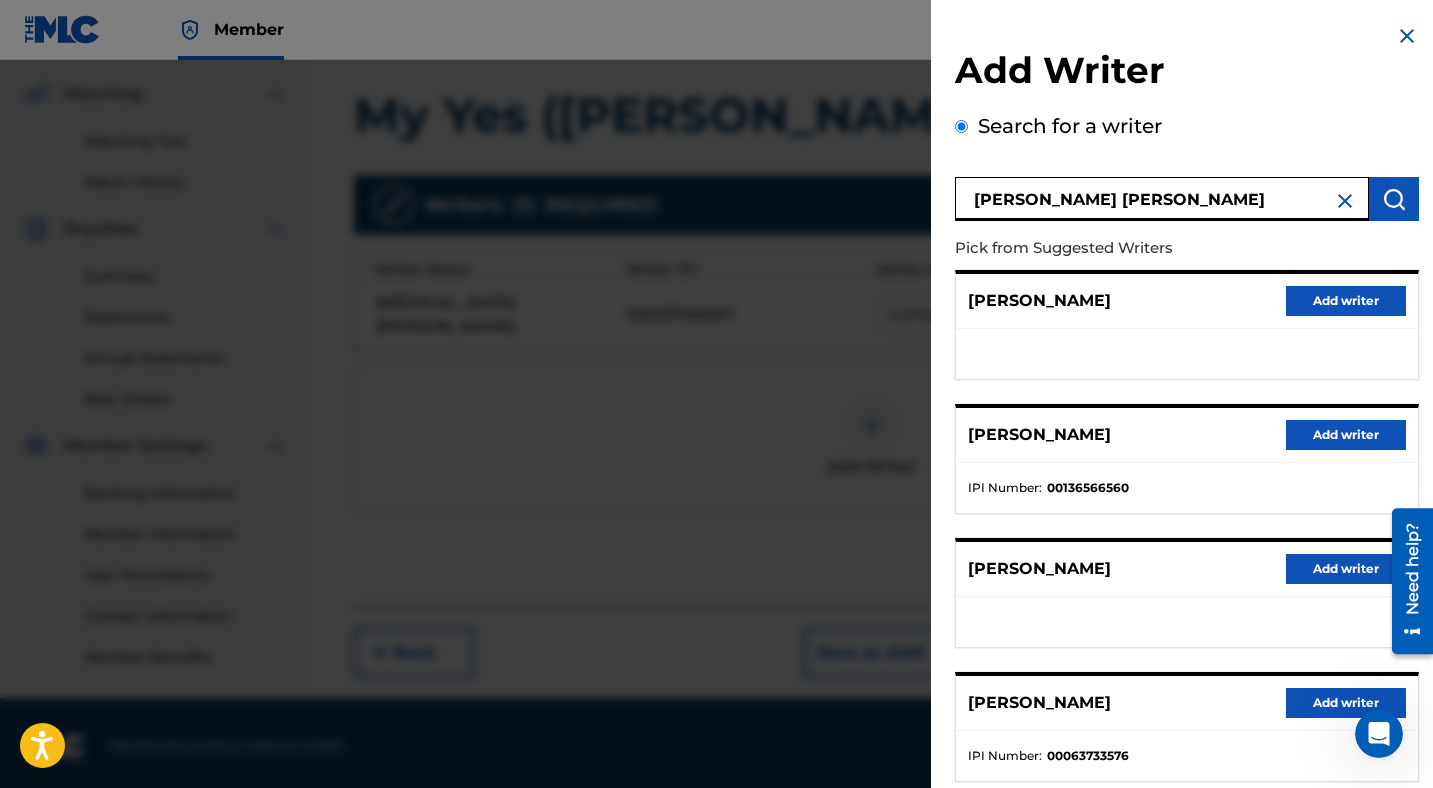 drag, startPoint x: 1166, startPoint y: 206, endPoint x: 888, endPoint y: 196, distance: 278.1798 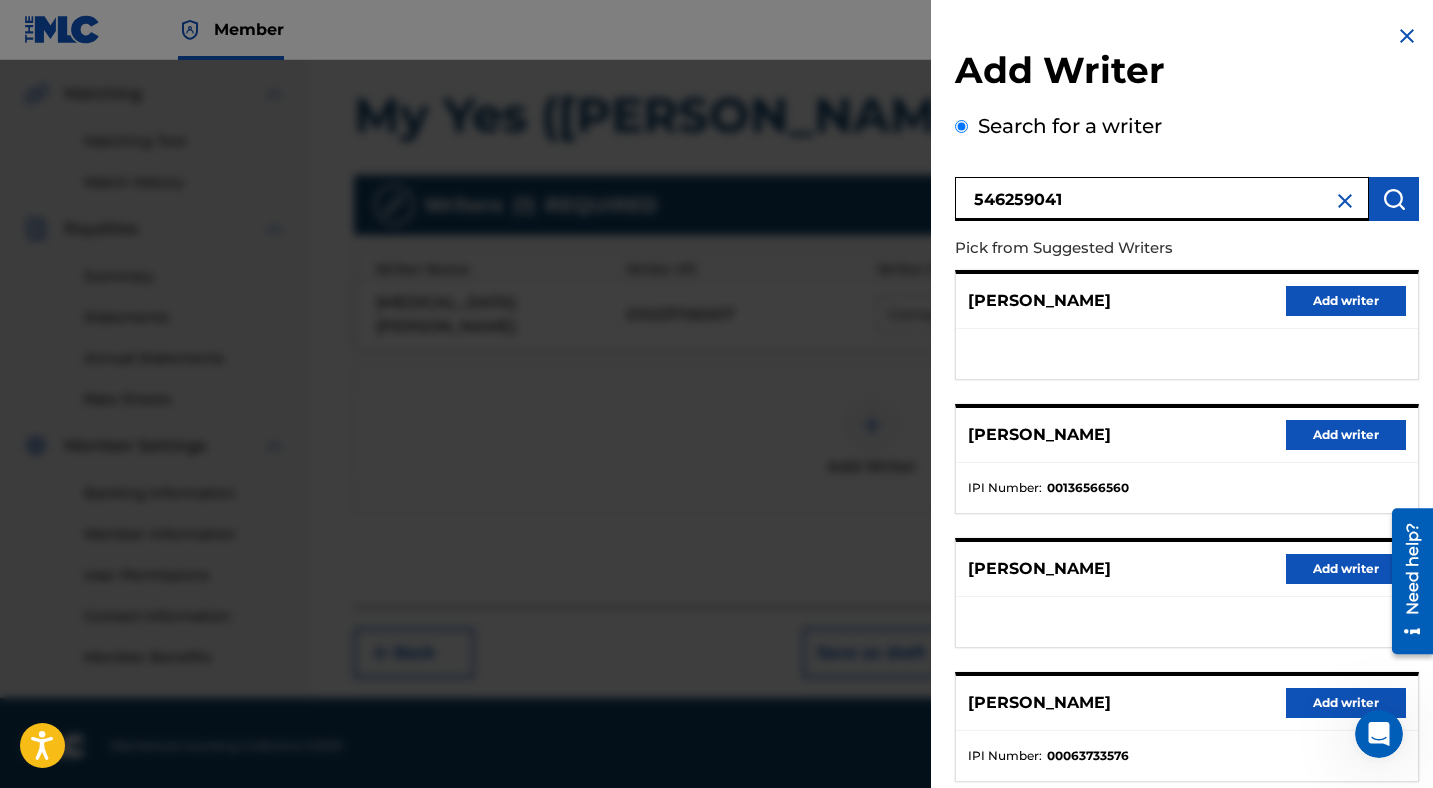 type on "546259041" 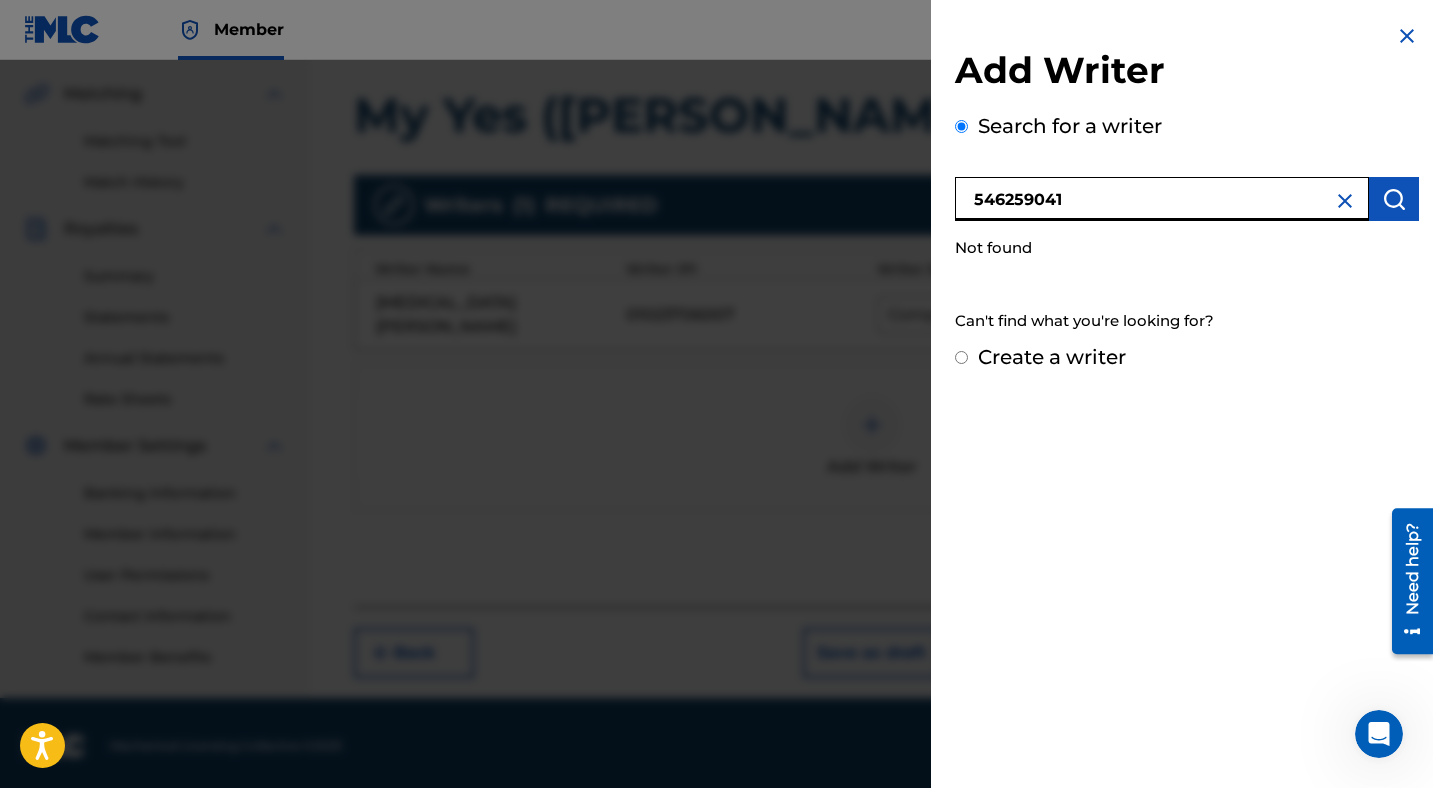 click on "Create a writer" at bounding box center [1052, 357] 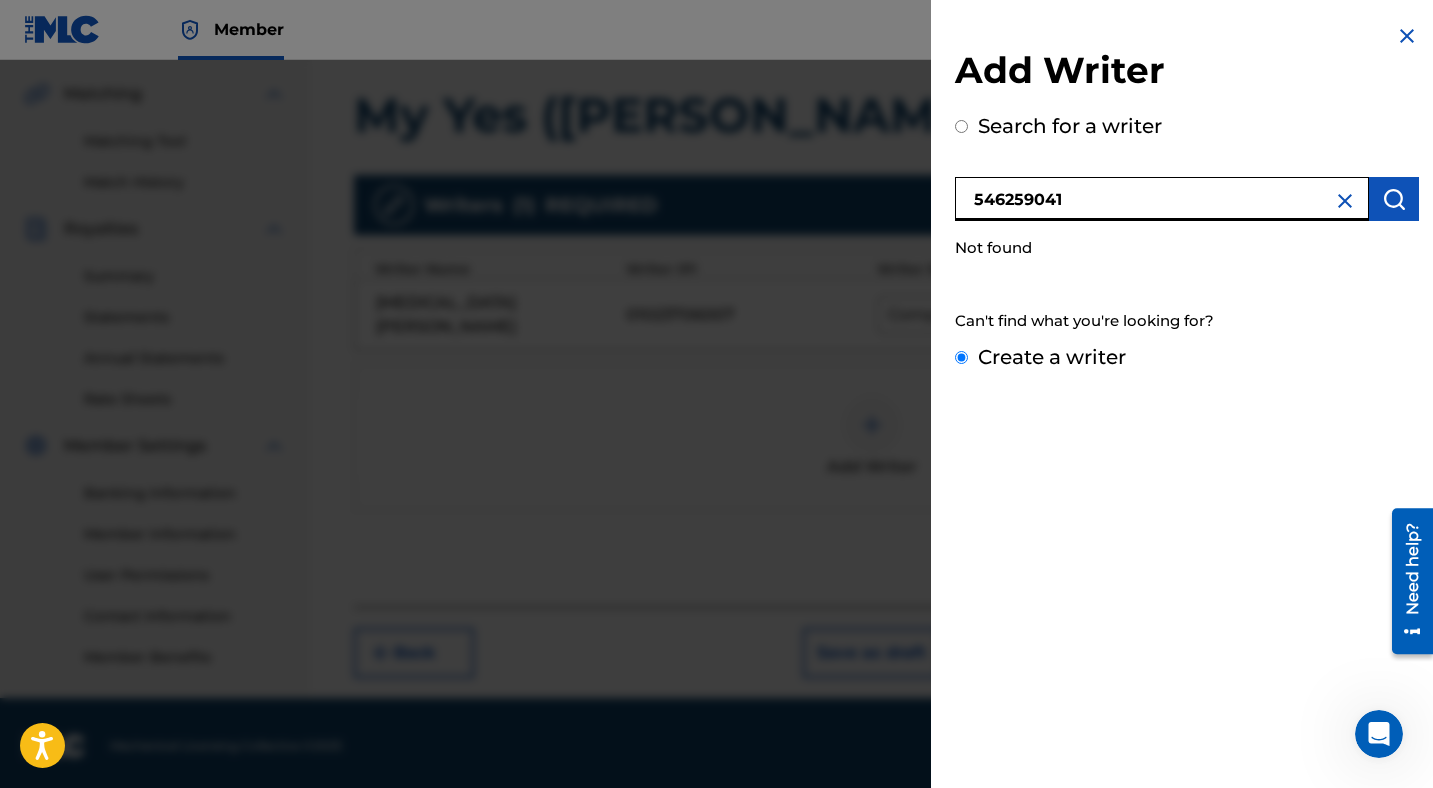 click on "Create a writer" at bounding box center [961, 357] 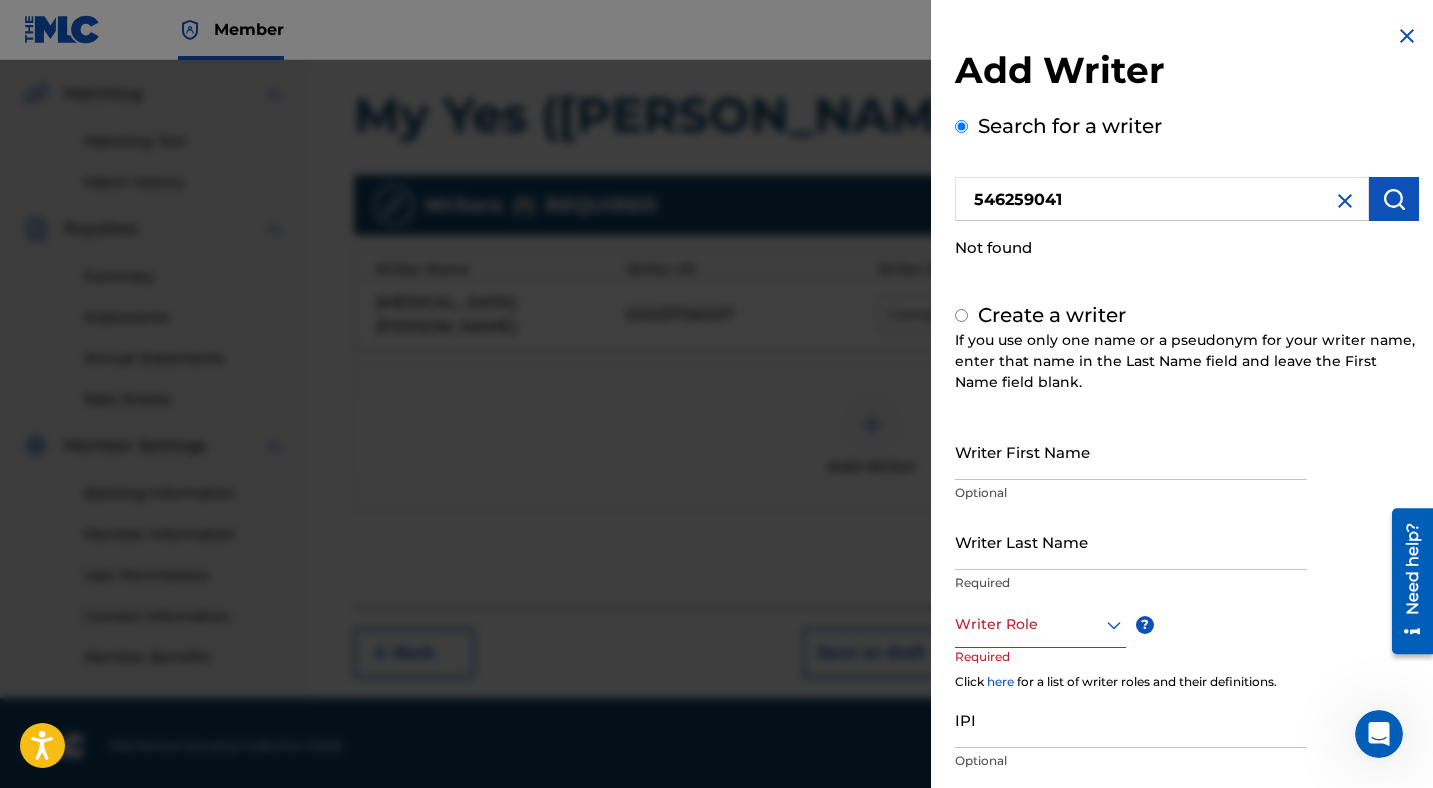radio on "false" 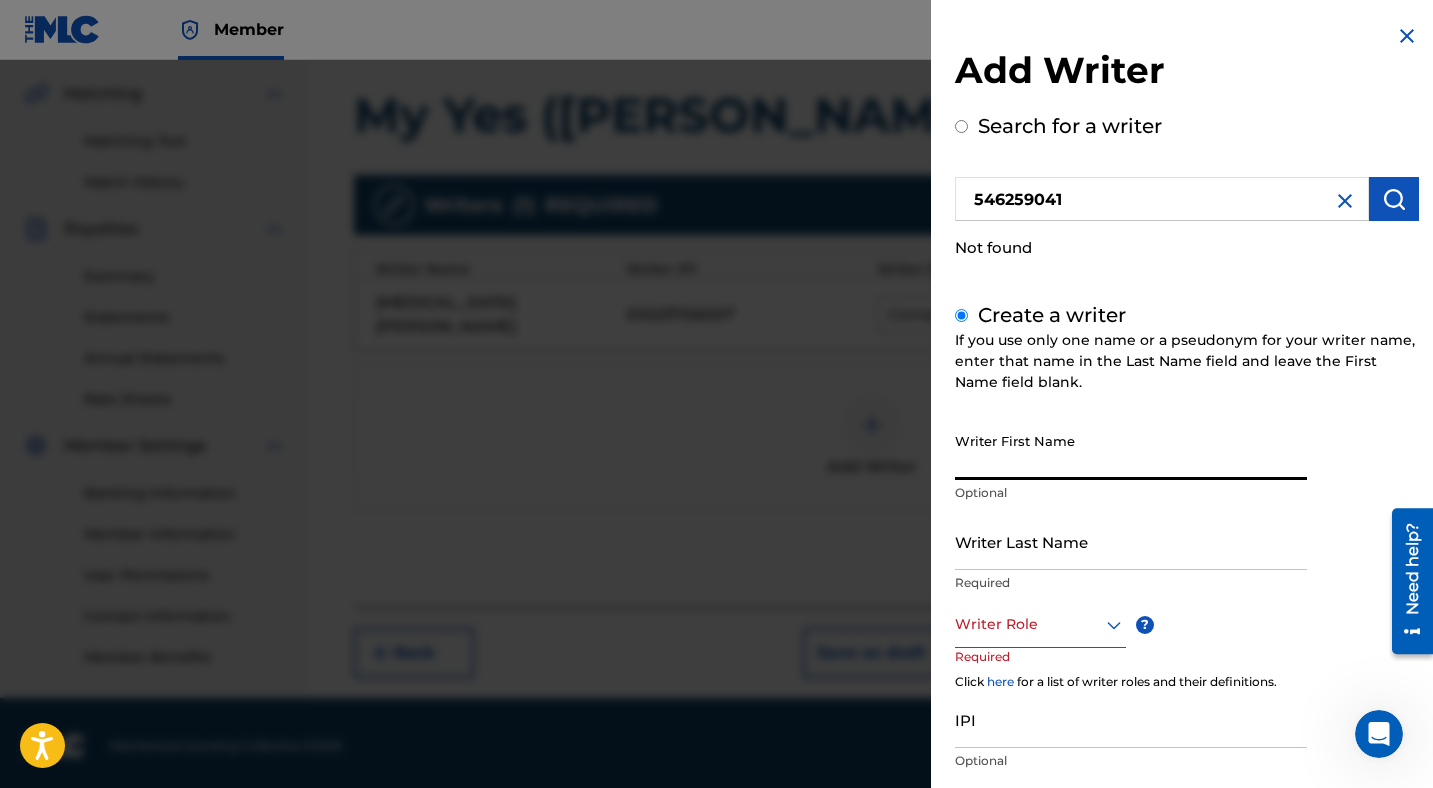 click on "Writer First Name" at bounding box center [1131, 451] 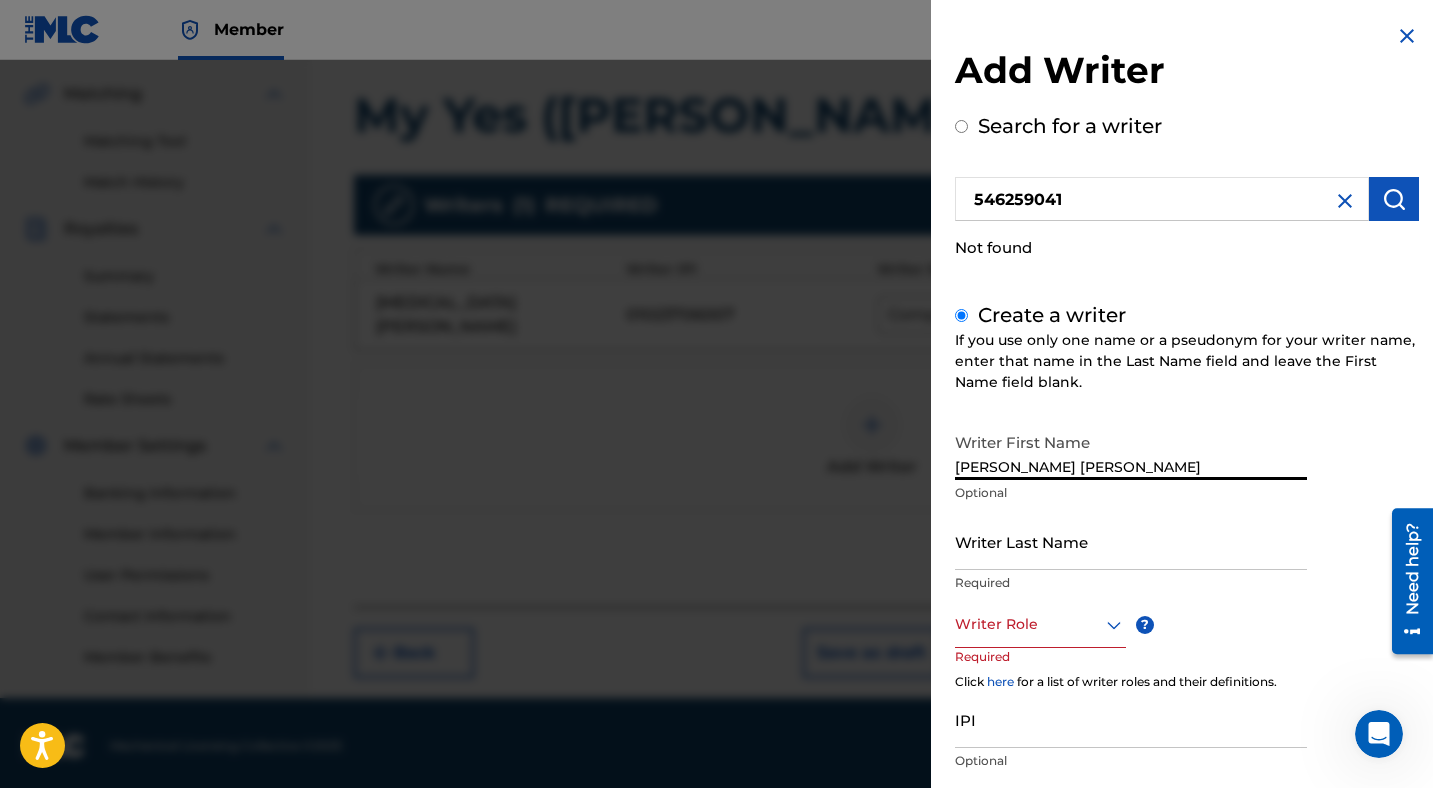 type on "[PERSON_NAME] [PERSON_NAME]" 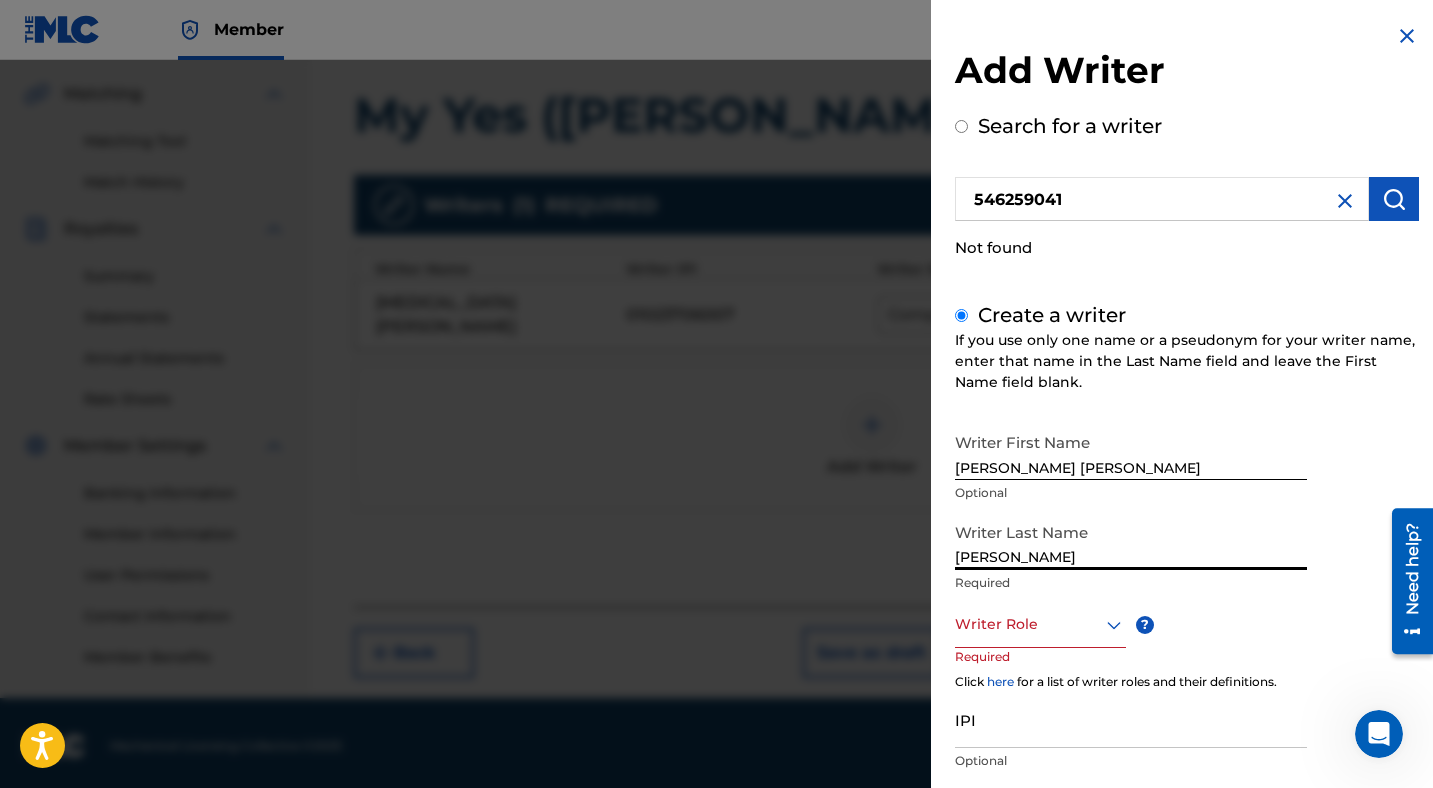 type on "[PERSON_NAME]" 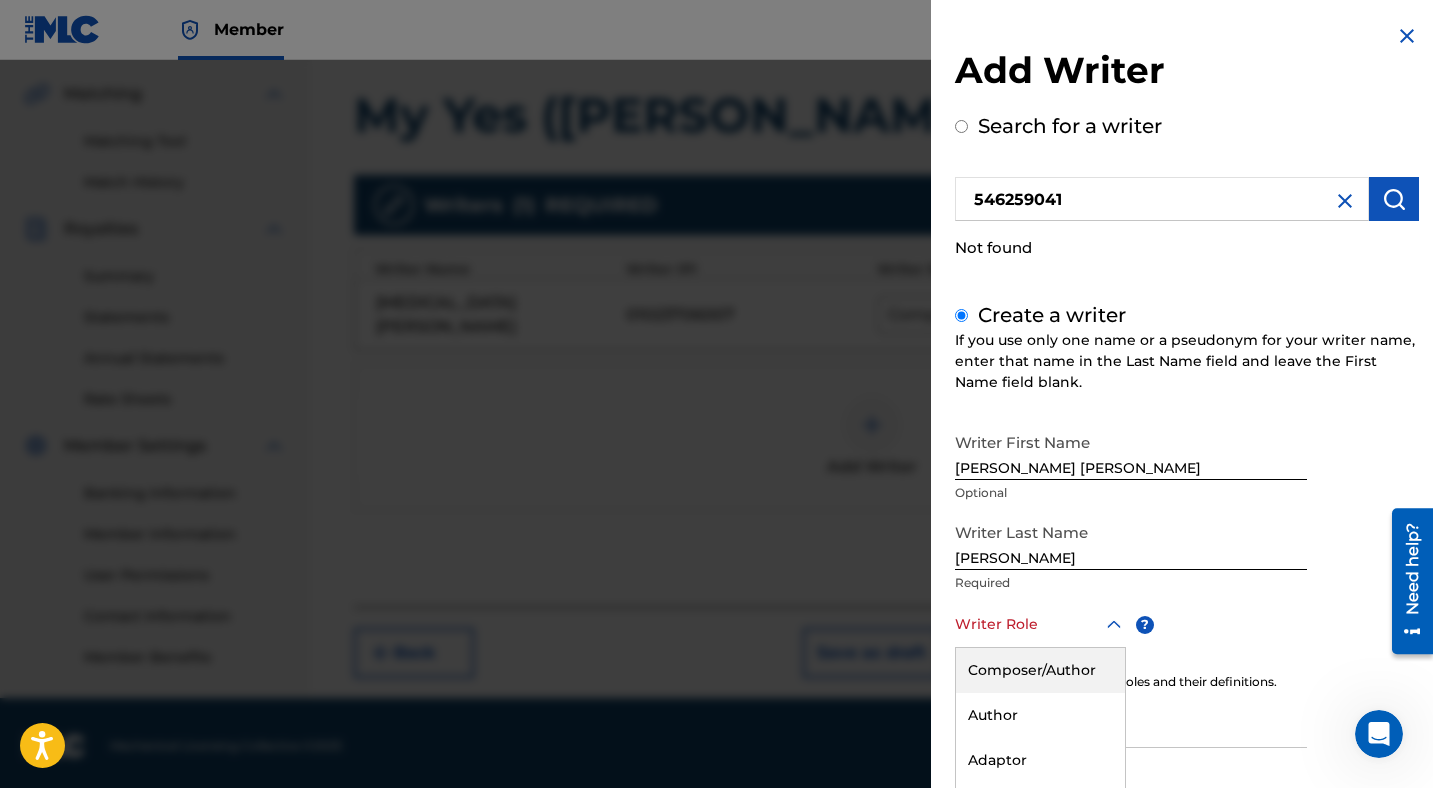 click on "Composer/Author, 1 of 8. 8 results available. Use Up and Down to choose options, press Enter to select the currently focused option, press Escape to exit the menu, press Tab to select the option and exit the menu. Writer Role Composer/Author Author Adaptor Arranger Composer Translator Sub Arranger Sub Author" at bounding box center [1040, 625] 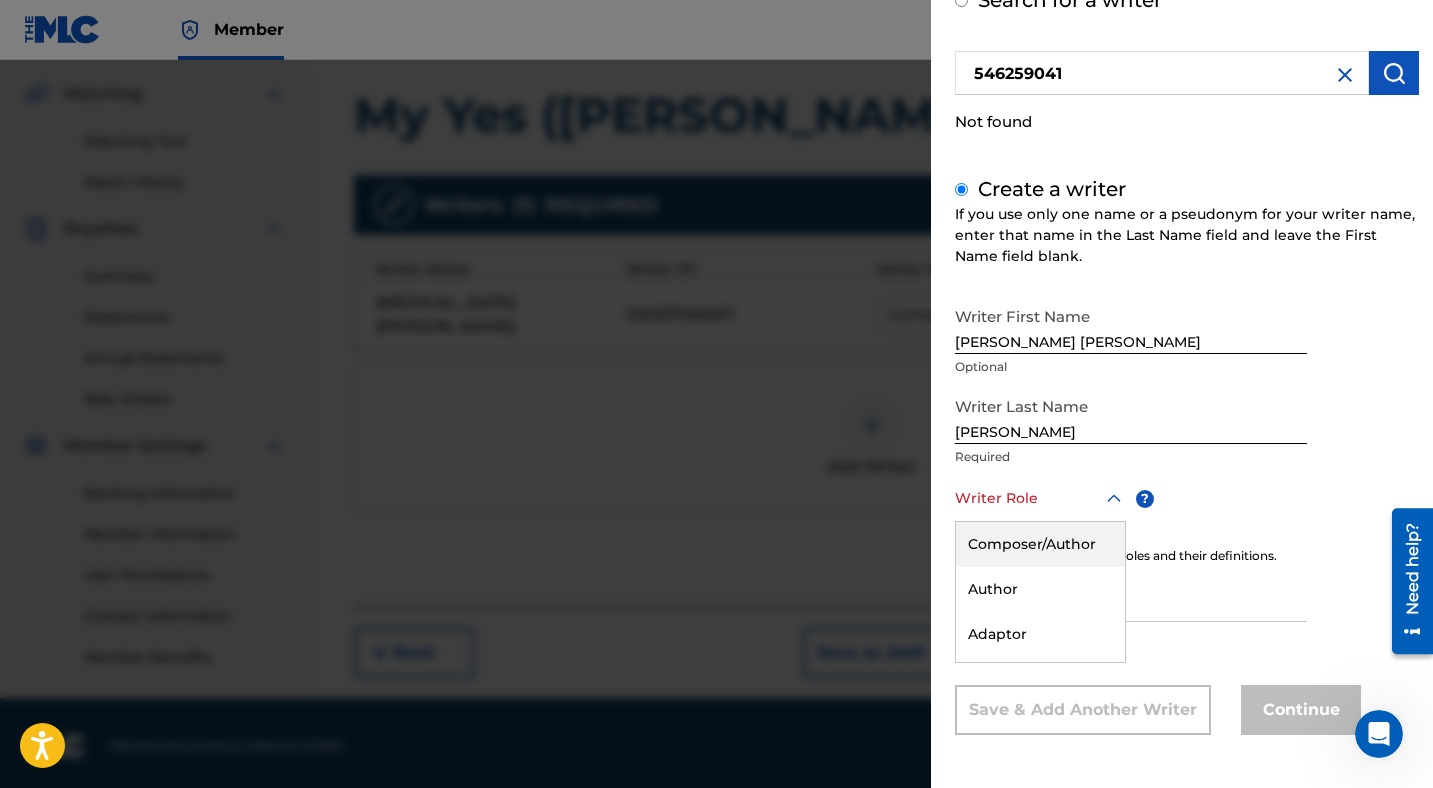 click on "Composer/Author" at bounding box center (1040, 544) 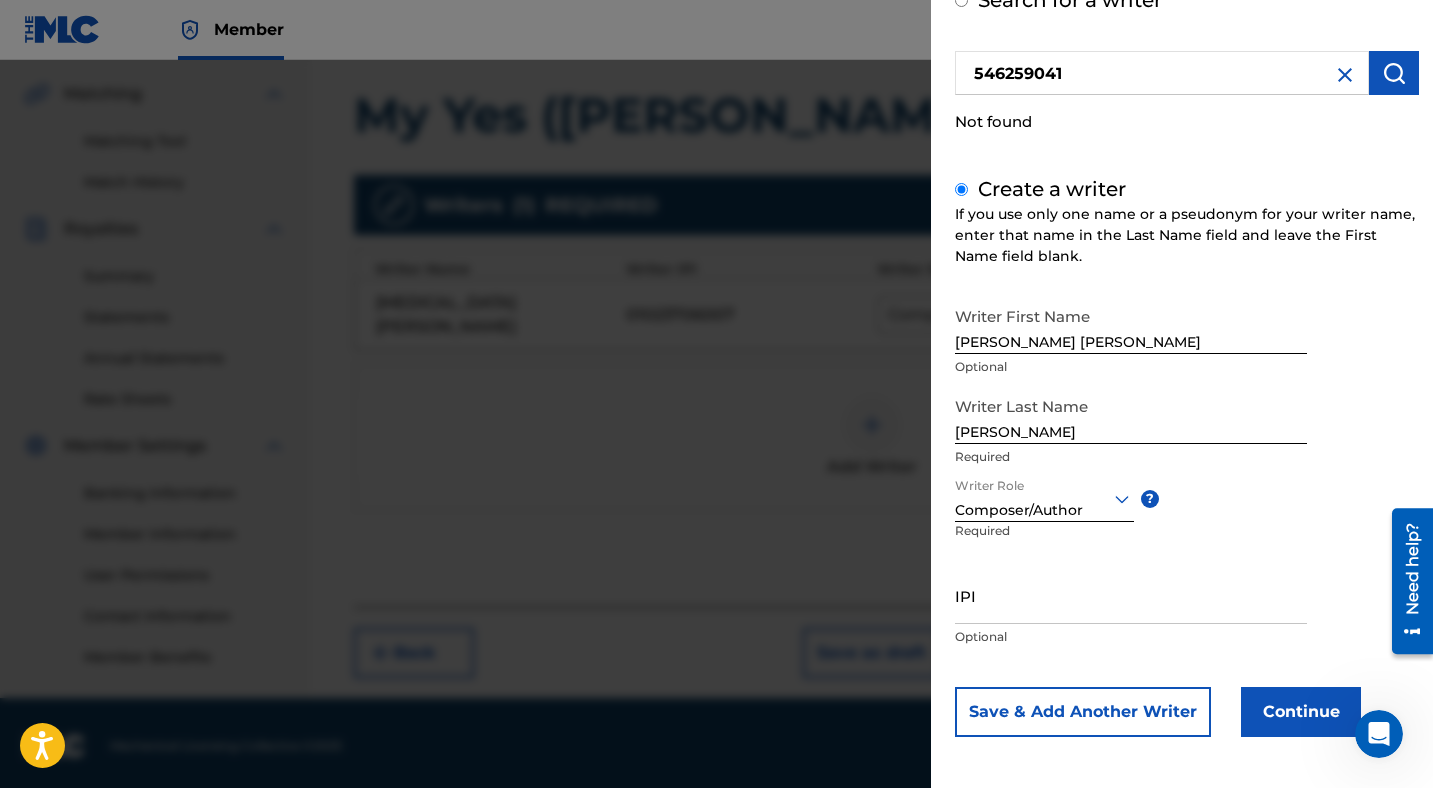 click on "IPI" at bounding box center (1131, 595) 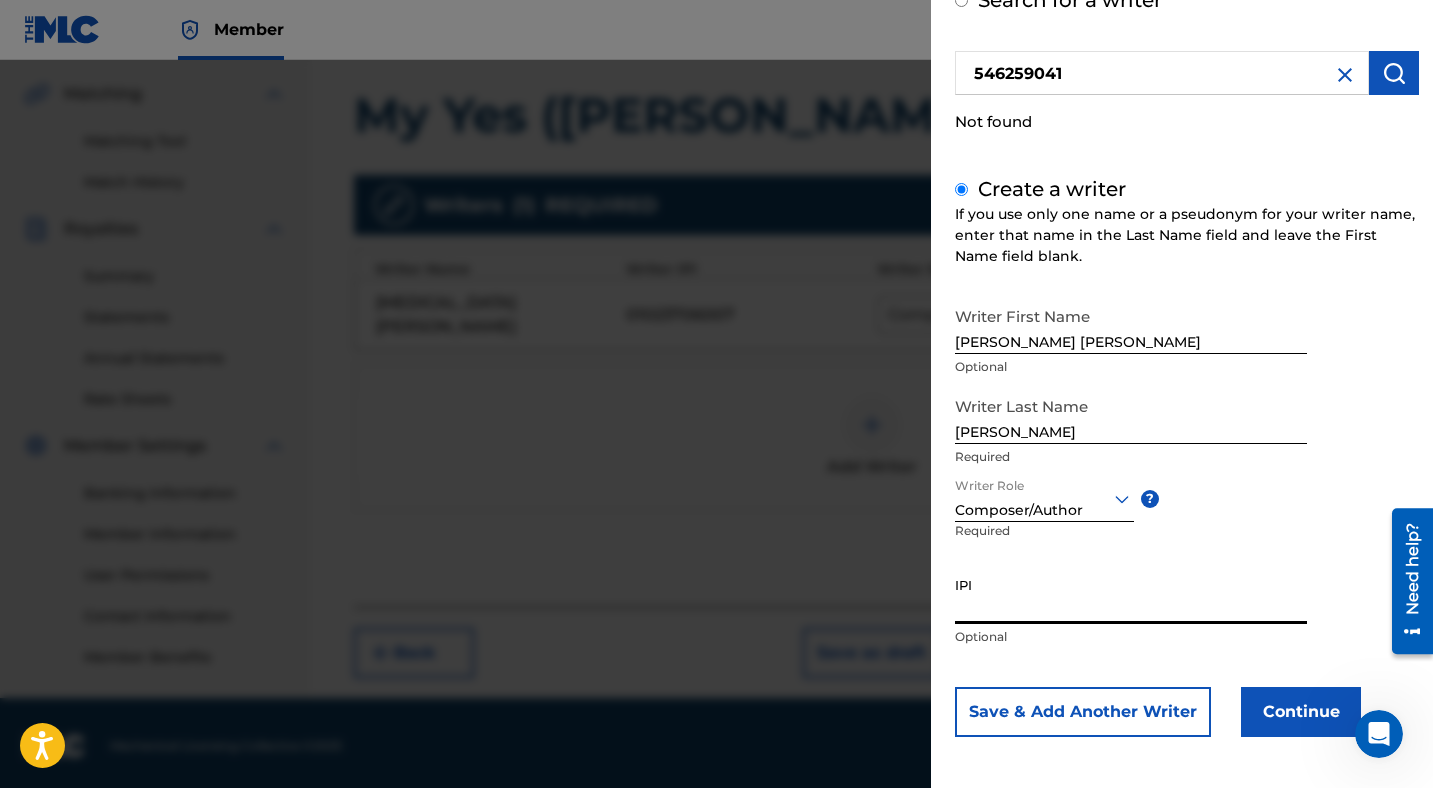 paste on "546259041" 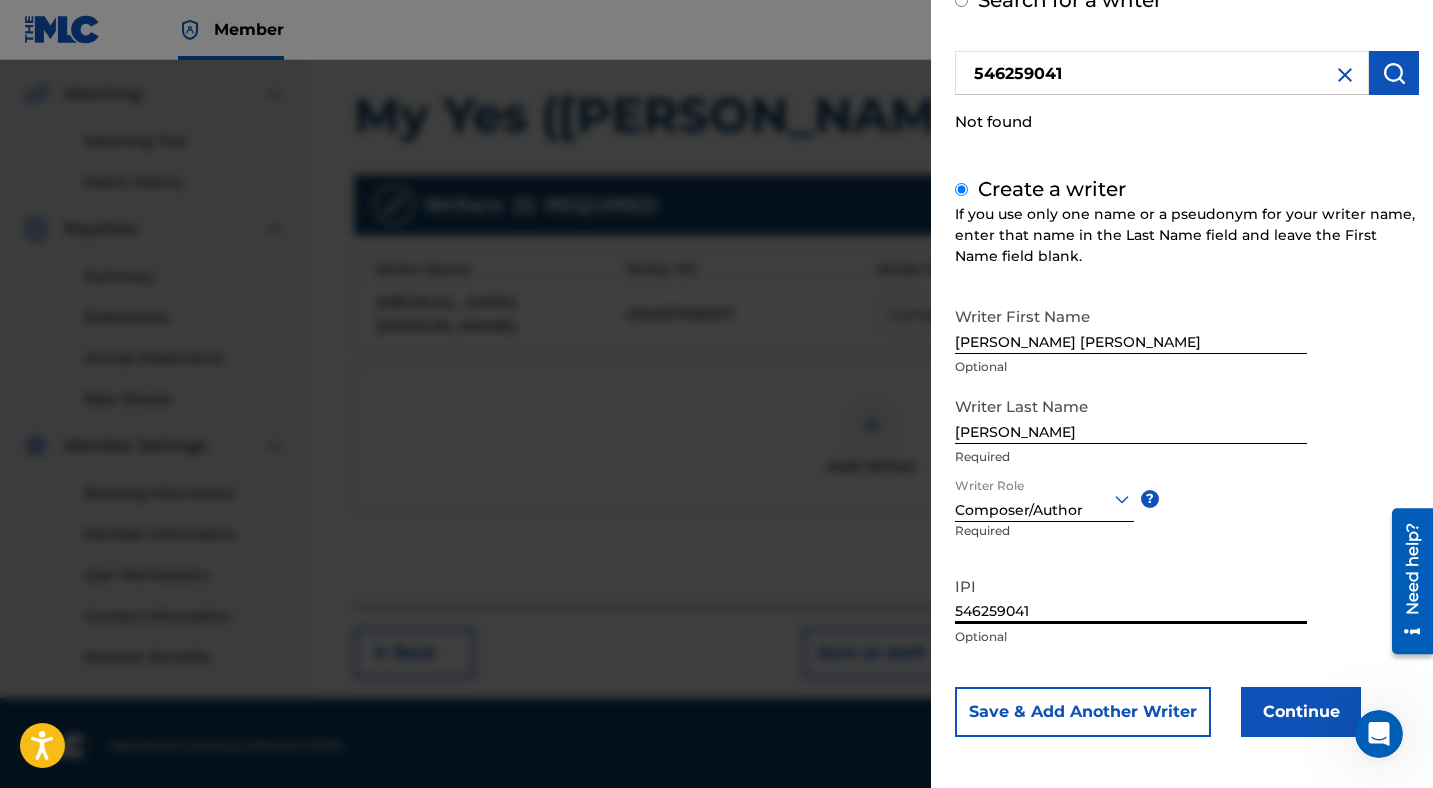 type on "546259041" 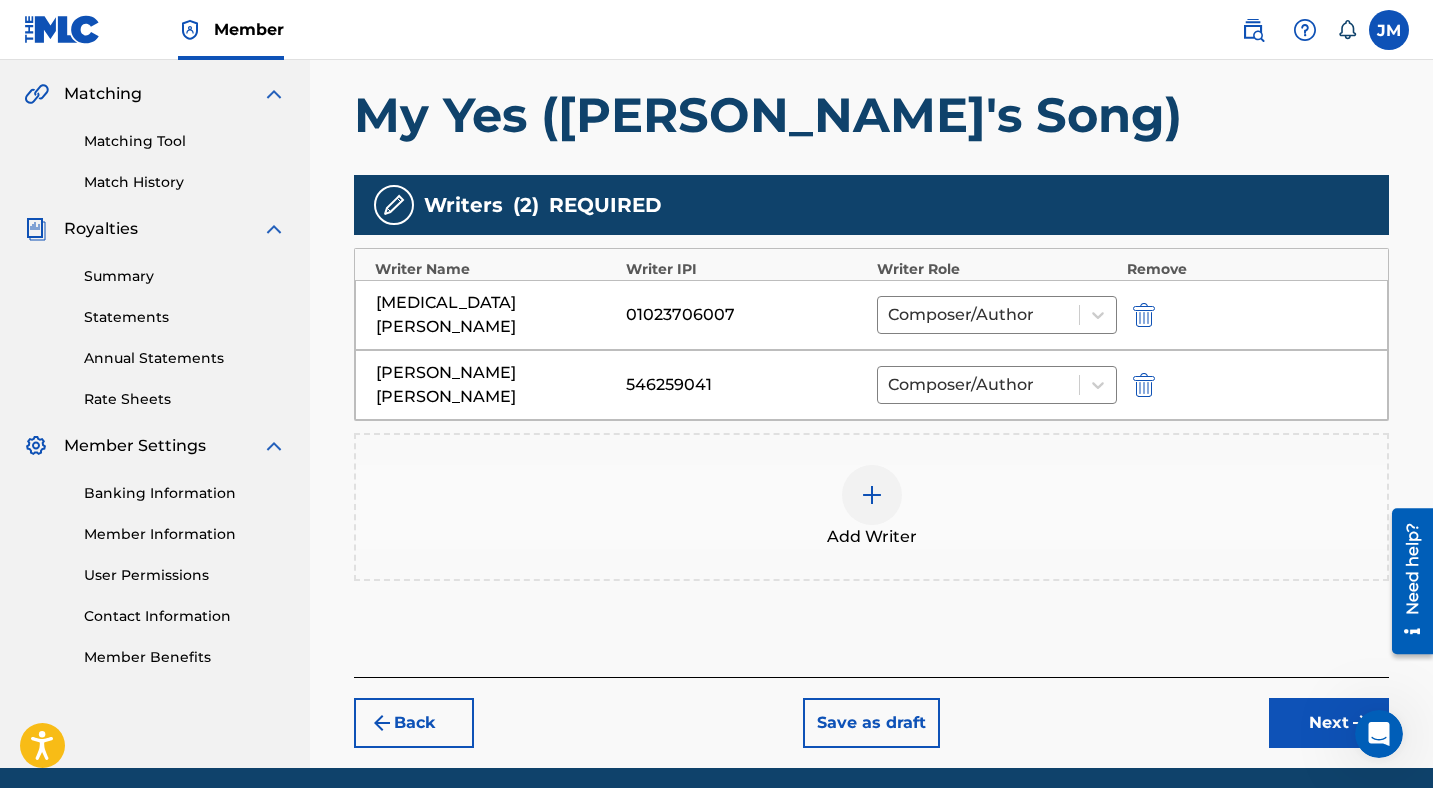 click on "Next" at bounding box center [1329, 723] 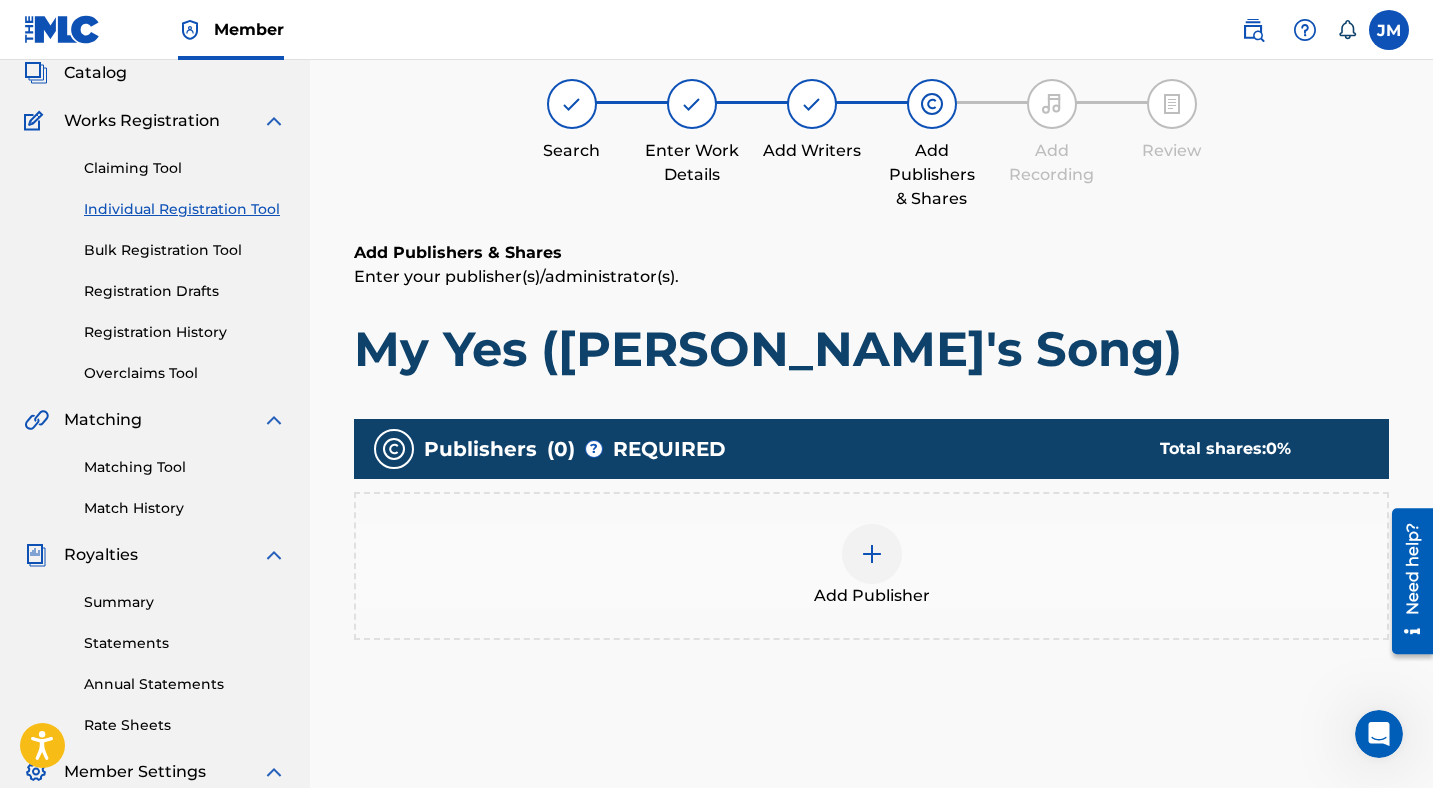scroll, scrollTop: 90, scrollLeft: 0, axis: vertical 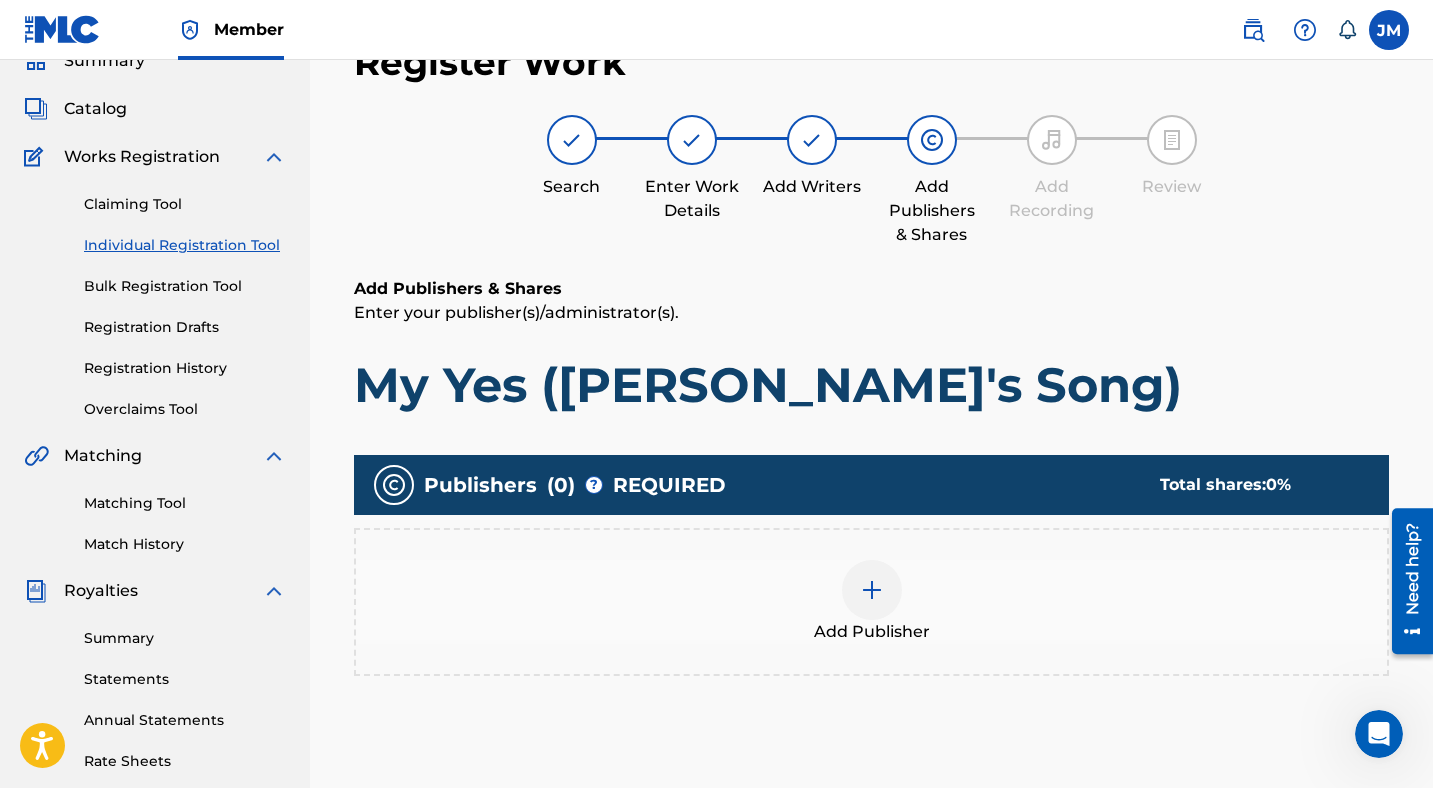 click at bounding box center (872, 590) 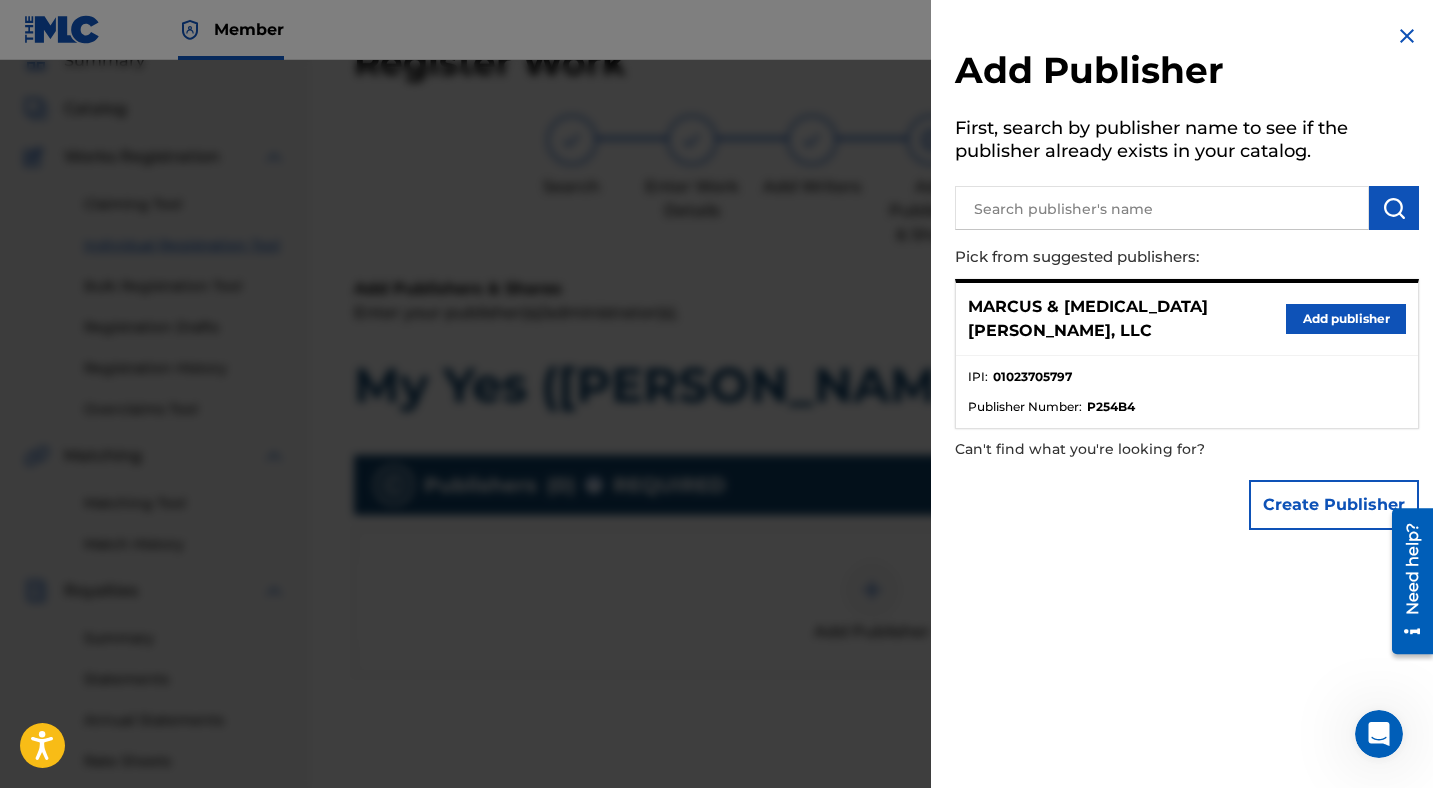 click on "Add publisher" at bounding box center (1346, 319) 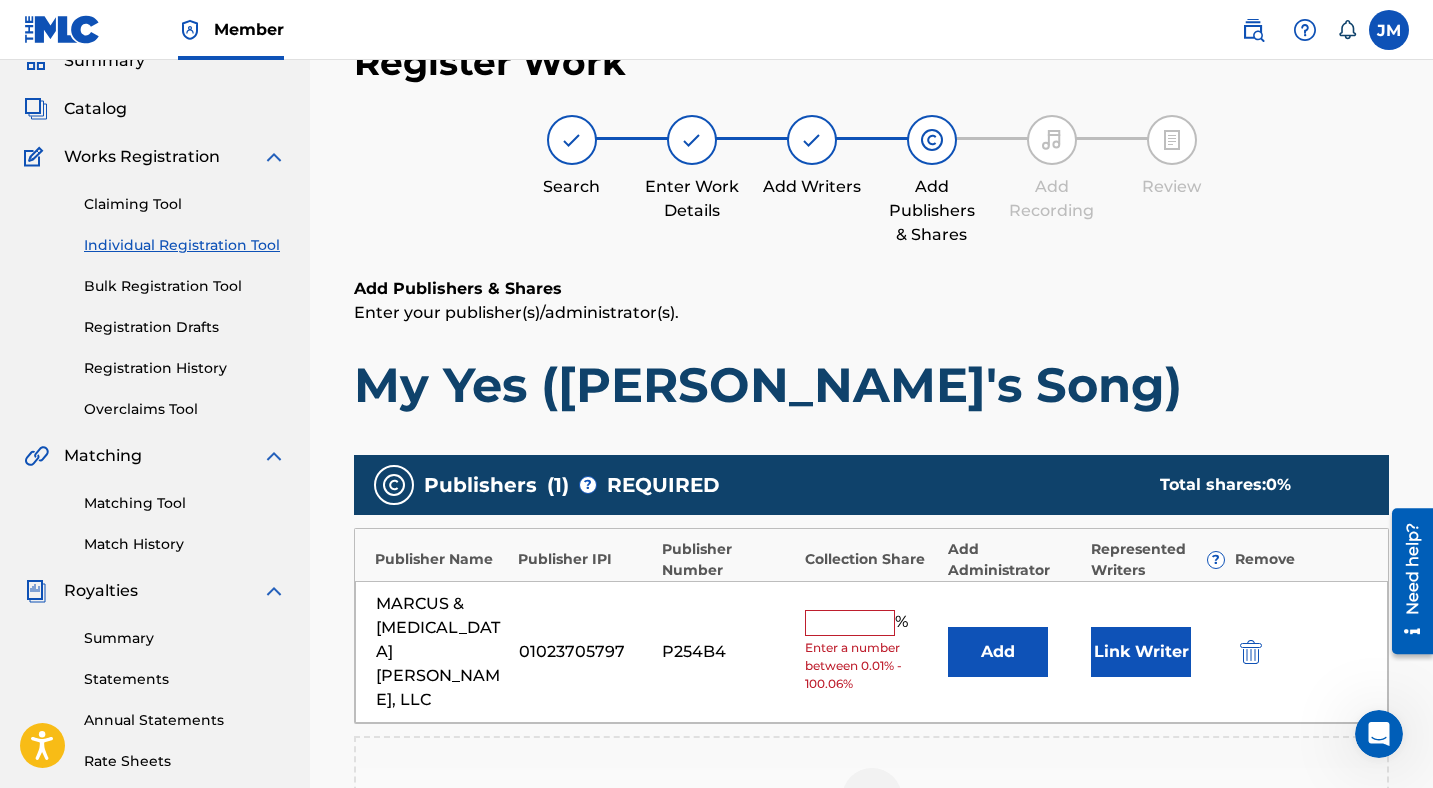 click at bounding box center (850, 623) 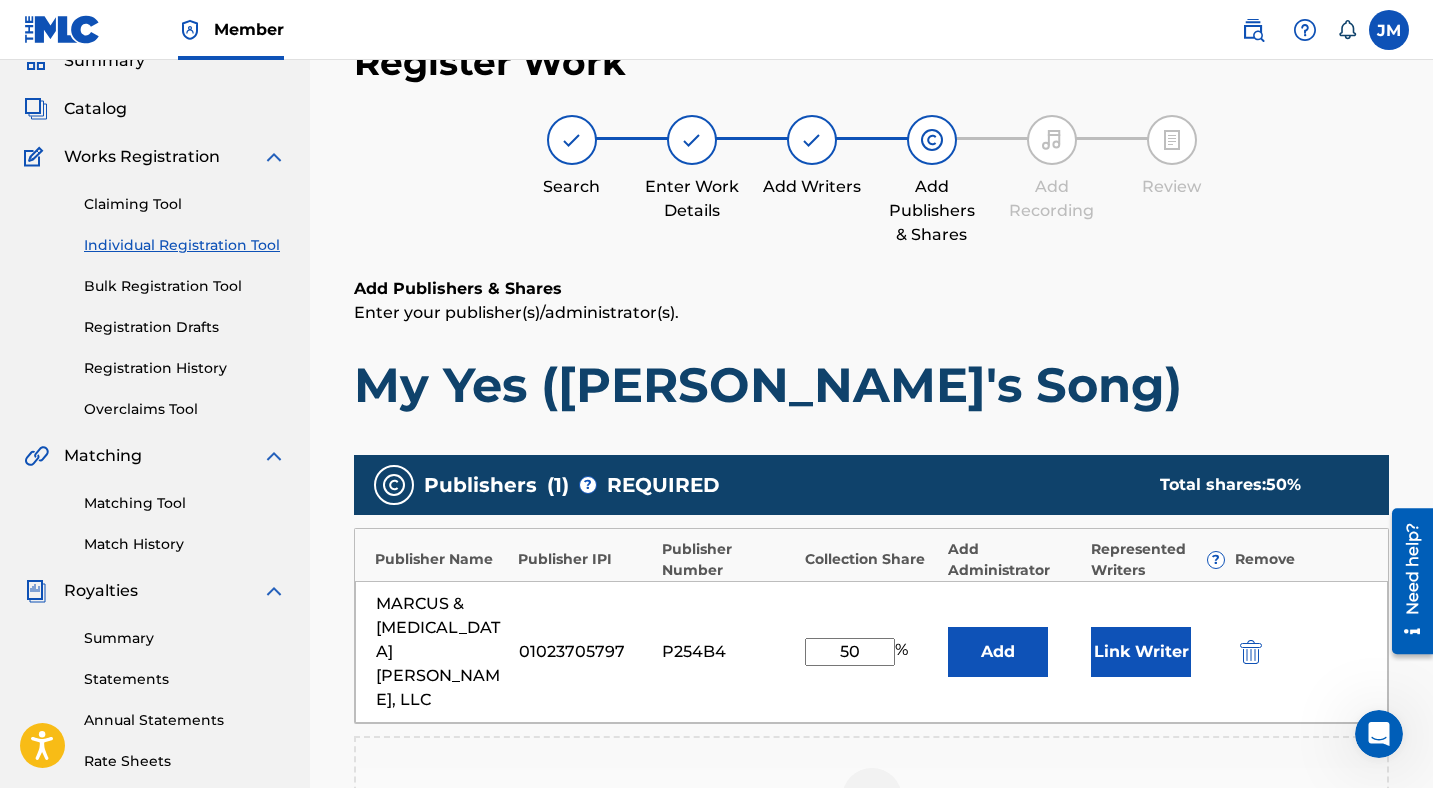 type on "50" 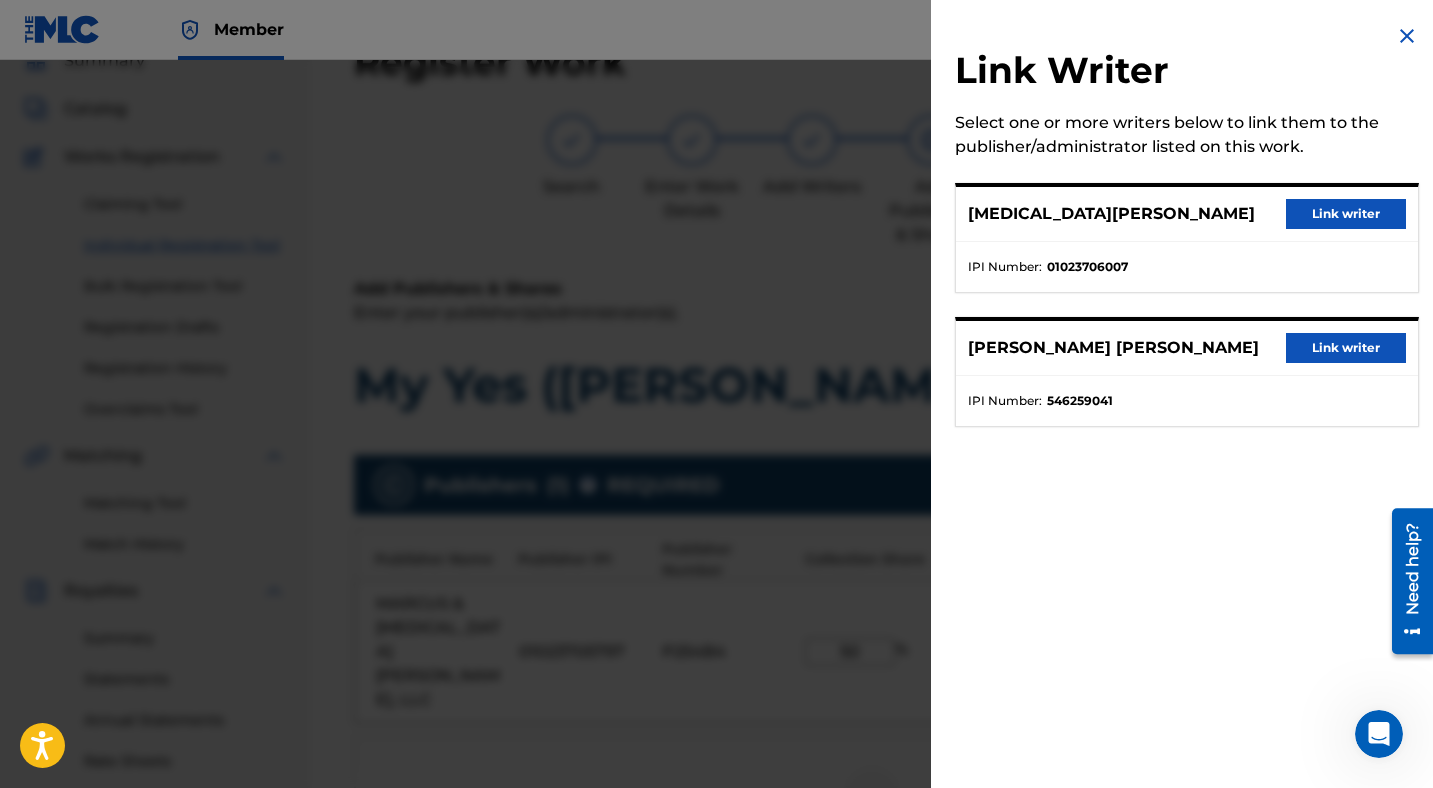 click on "Link writer" at bounding box center [1346, 214] 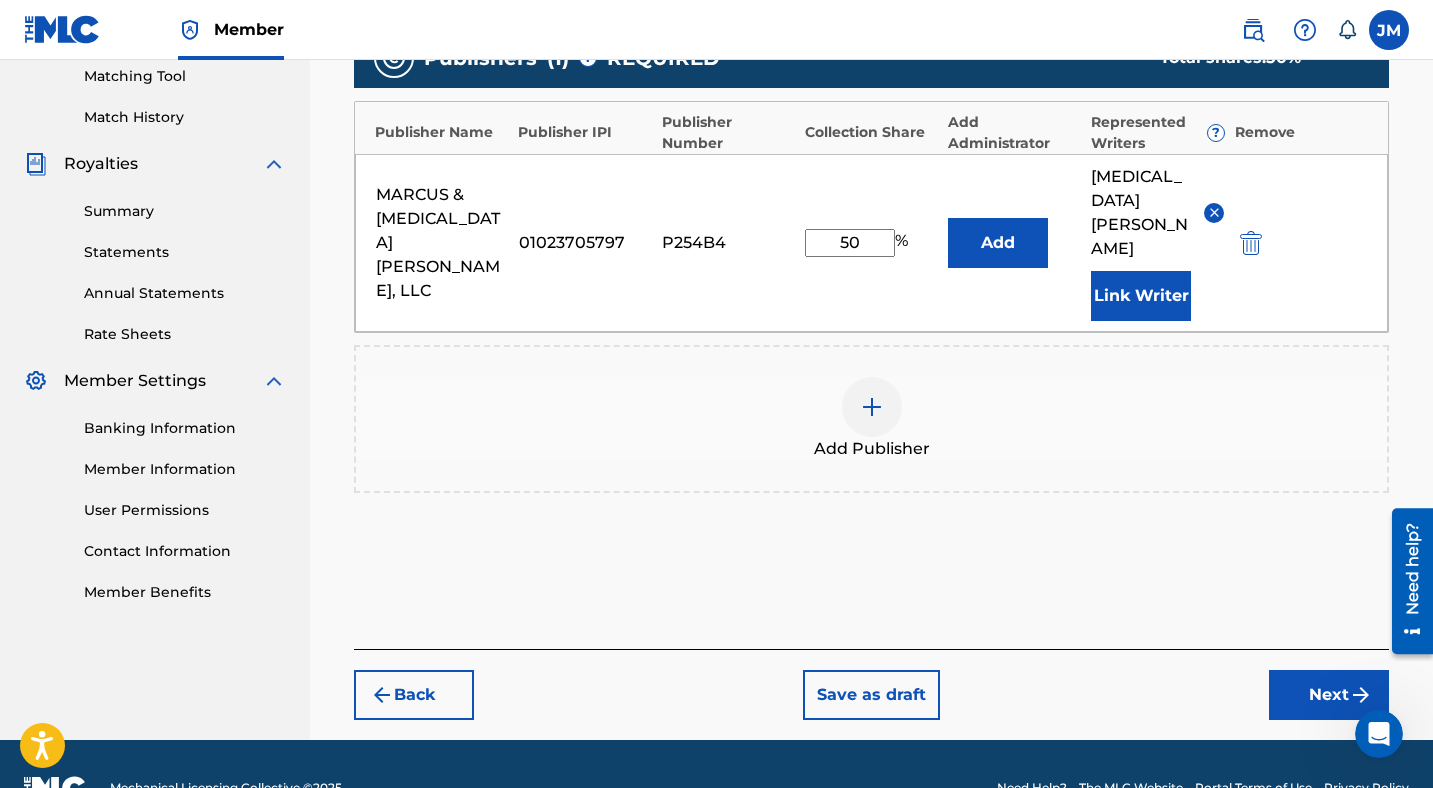 click on "Next" at bounding box center [1329, 695] 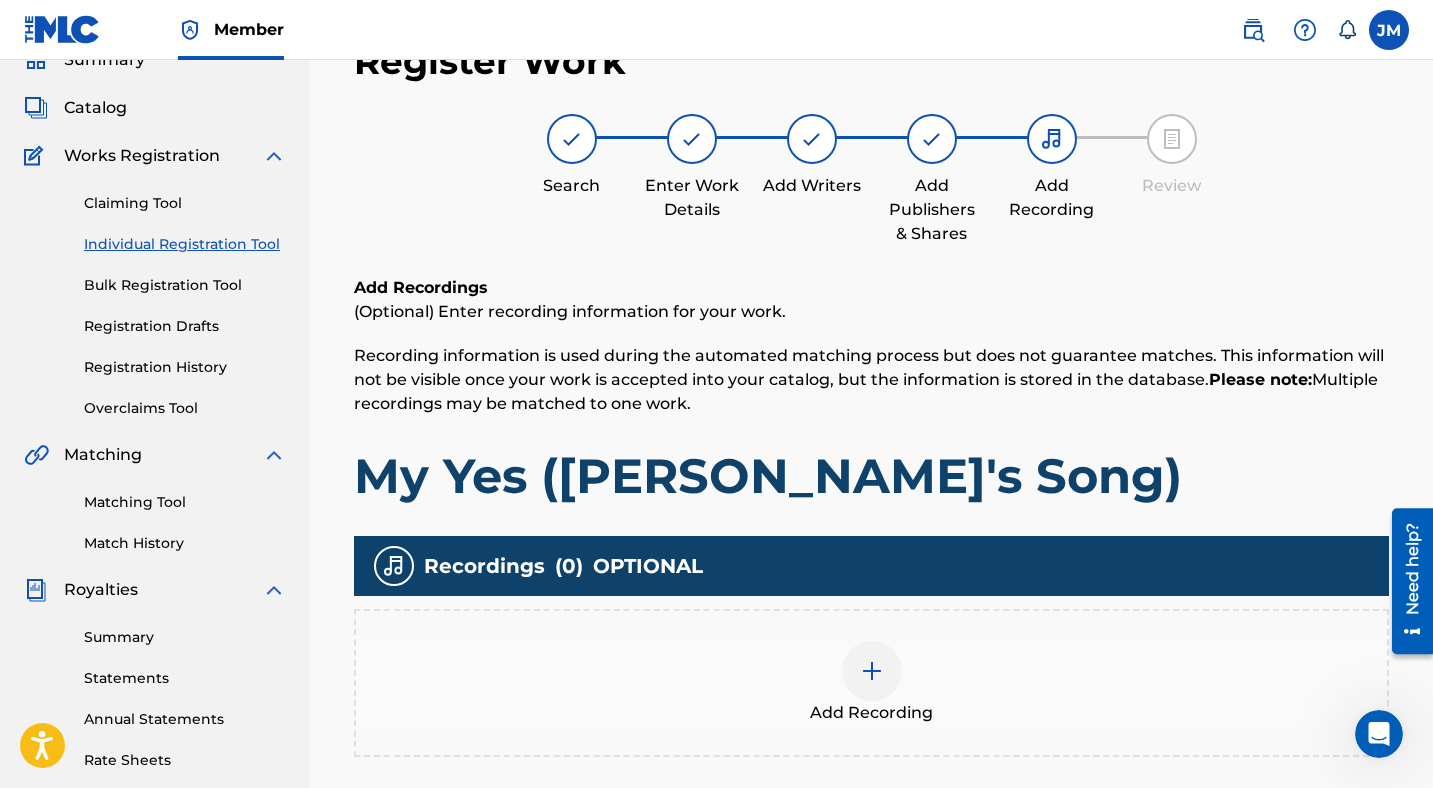 scroll, scrollTop: 90, scrollLeft: 0, axis: vertical 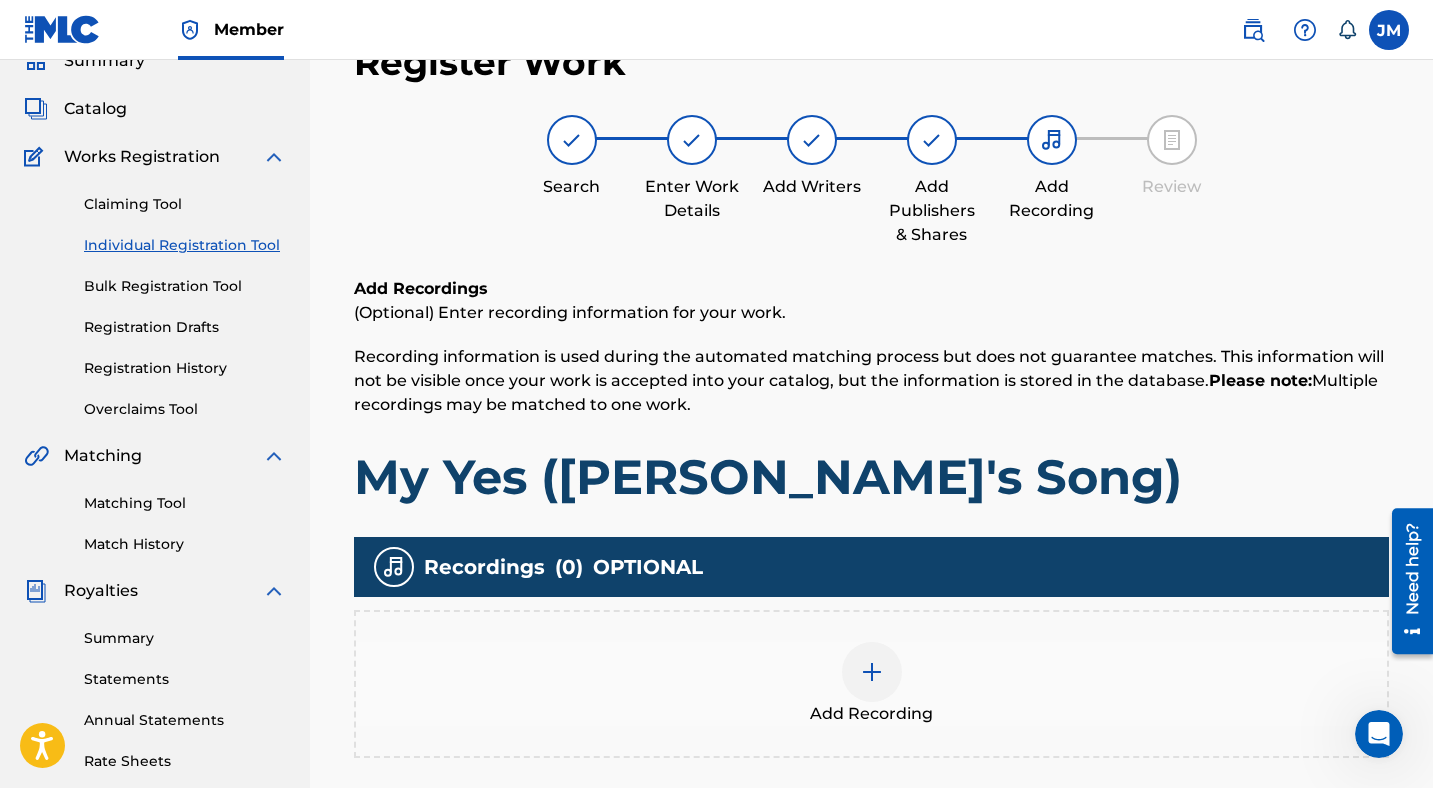 click on "Add Recording" at bounding box center [871, 684] 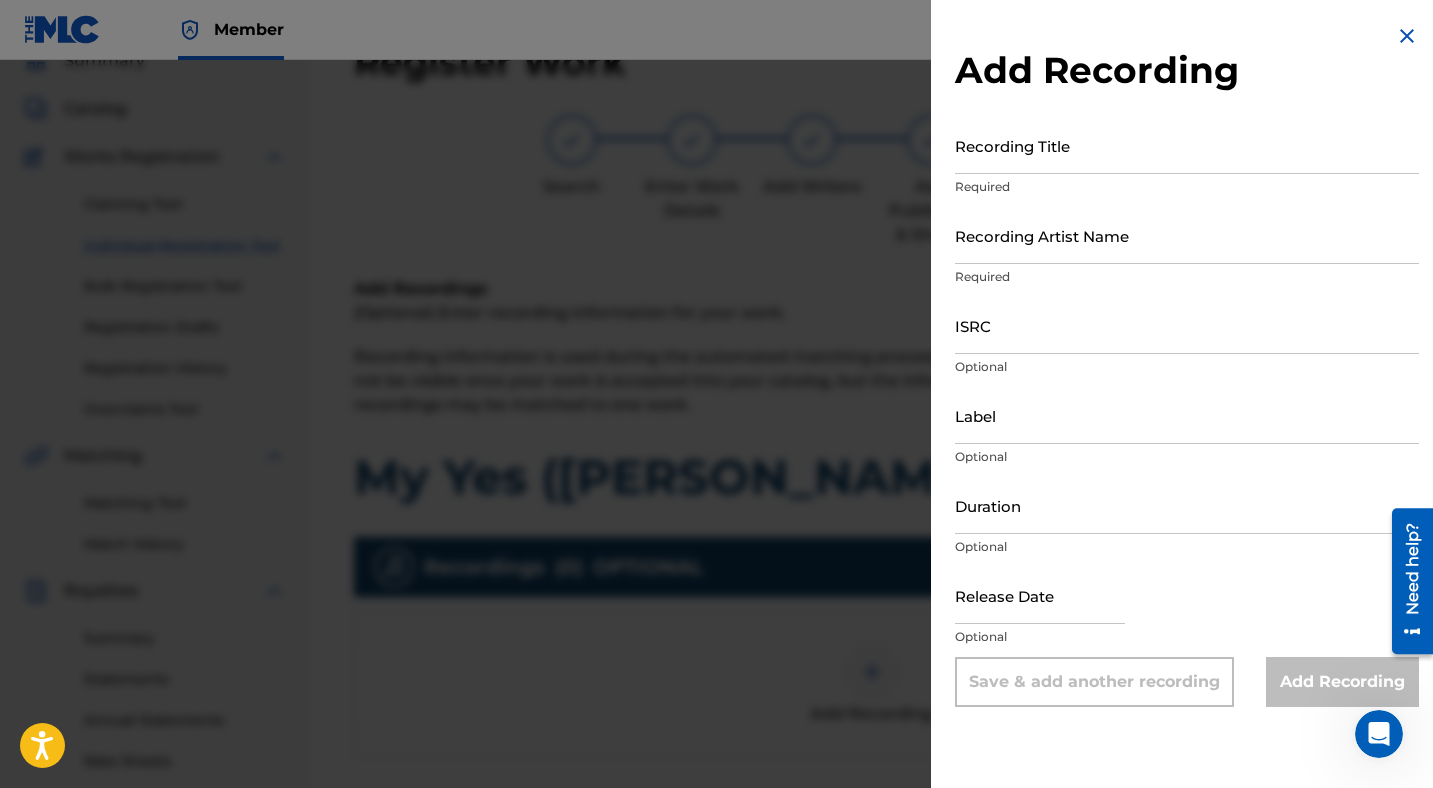 click on "Recording Title" at bounding box center (1187, 145) 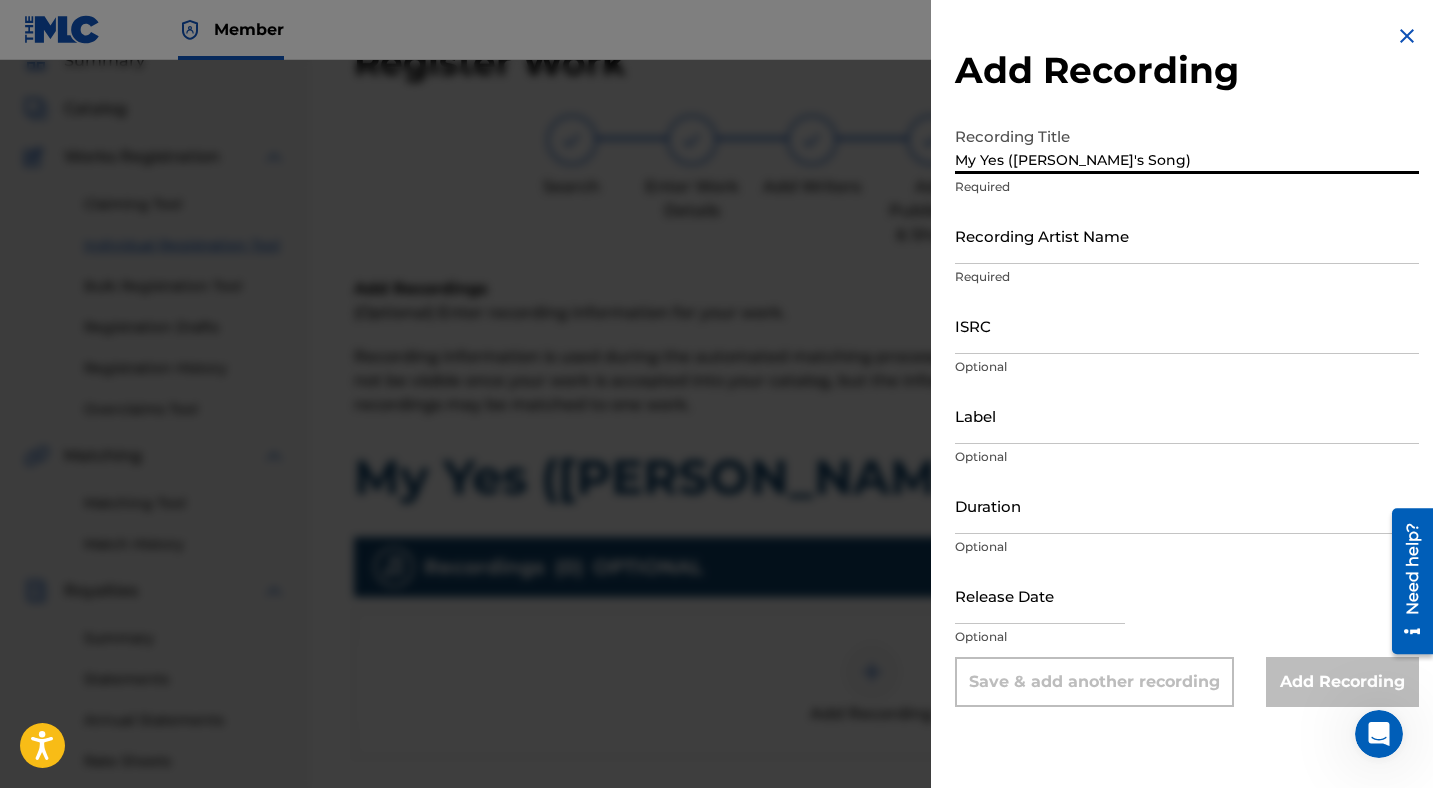 type on "My Yes ([PERSON_NAME]'s Song)" 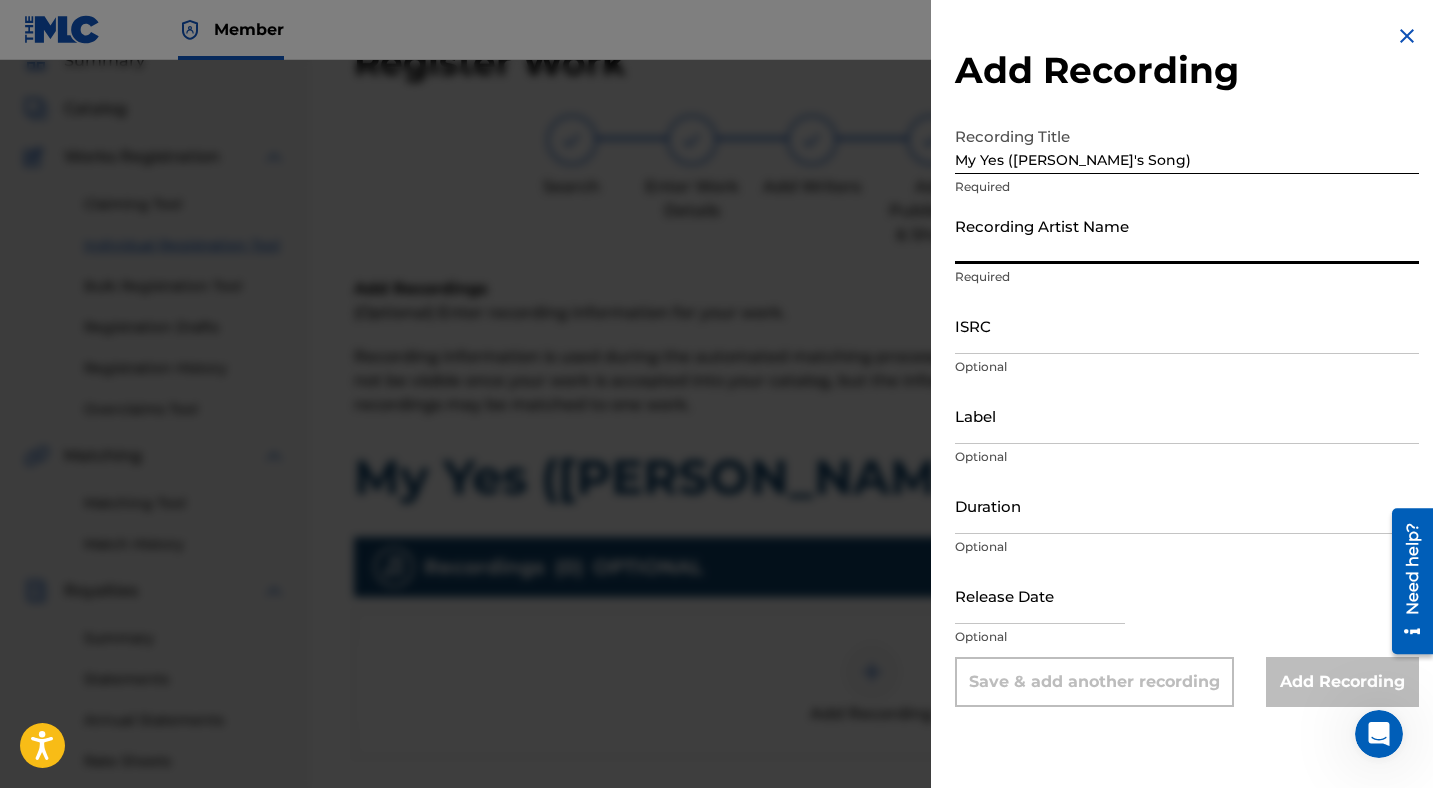 type on "Marcus & [MEDICAL_DATA][PERSON_NAME]" 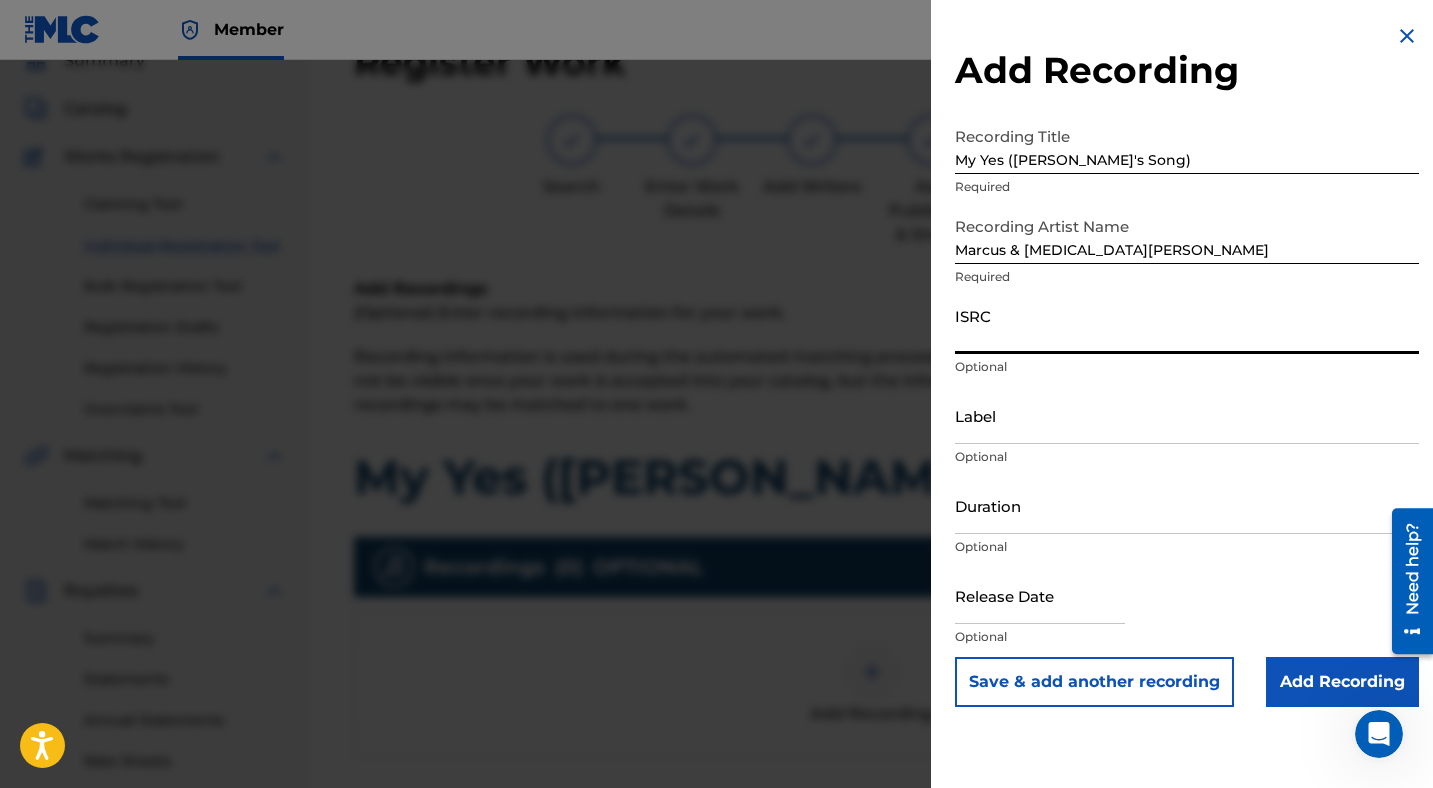 click on "ISRC" at bounding box center [1187, 325] 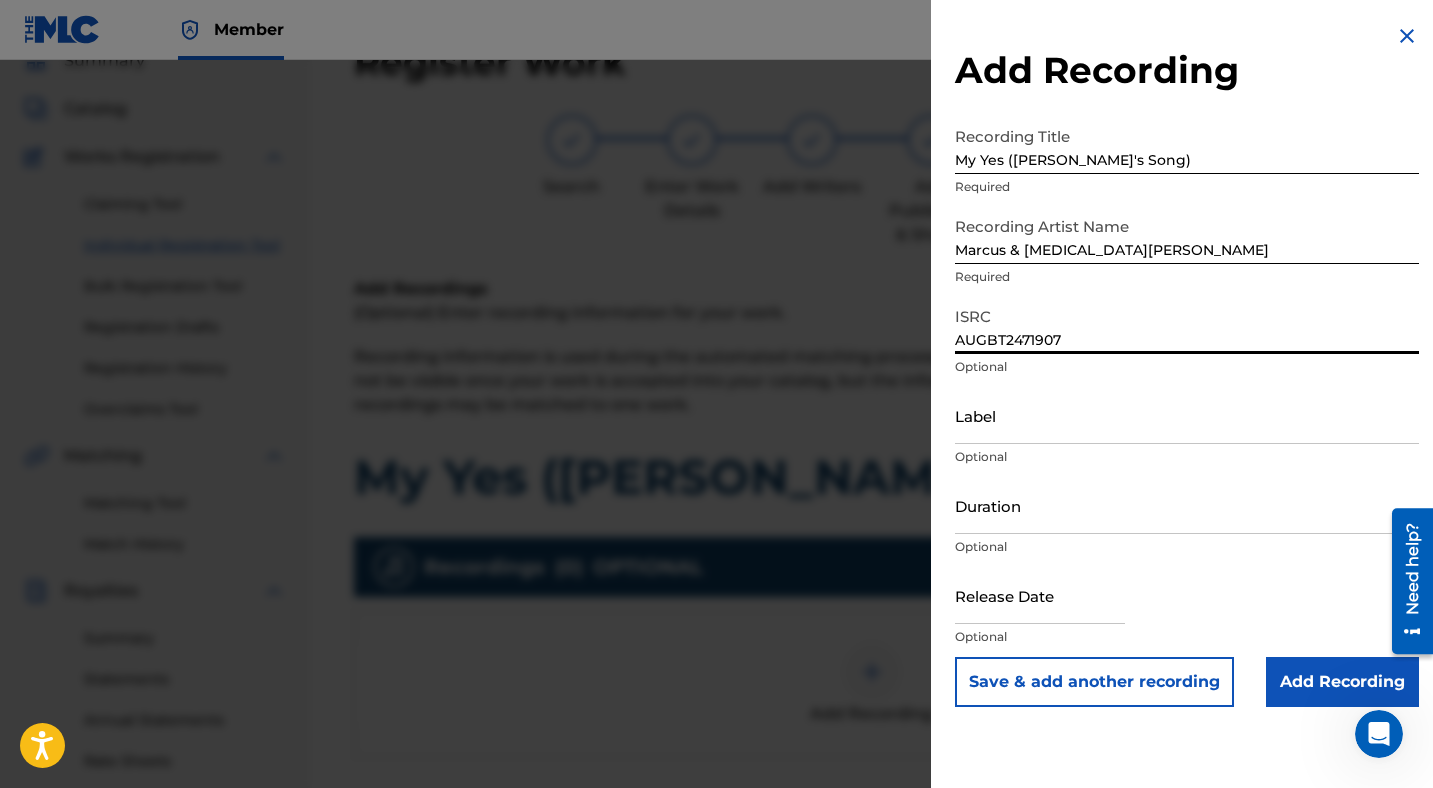 type on "AUGBT2471907" 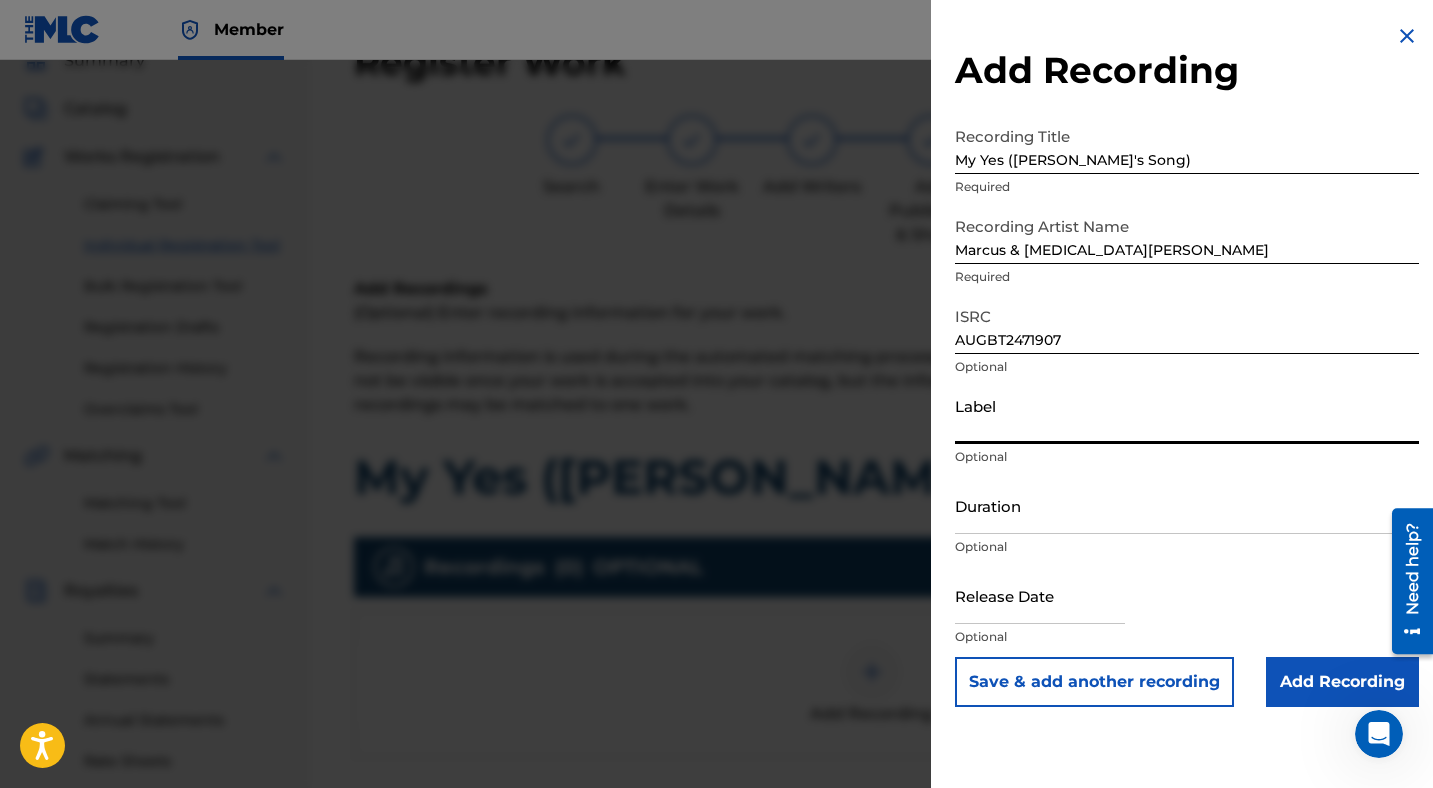 type on "Marcus & [MEDICAL_DATA][PERSON_NAME]" 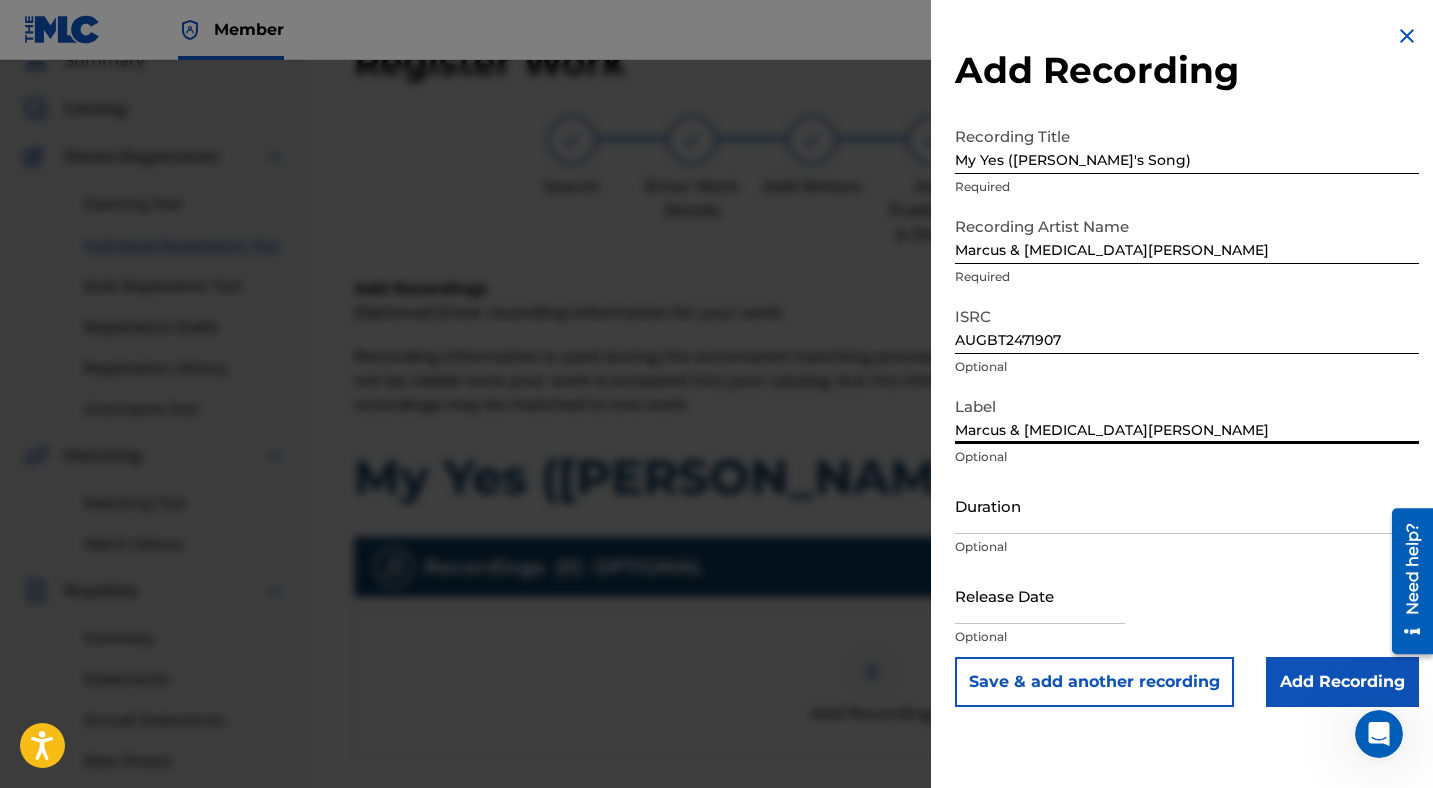 click on "Duration" at bounding box center (1187, 505) 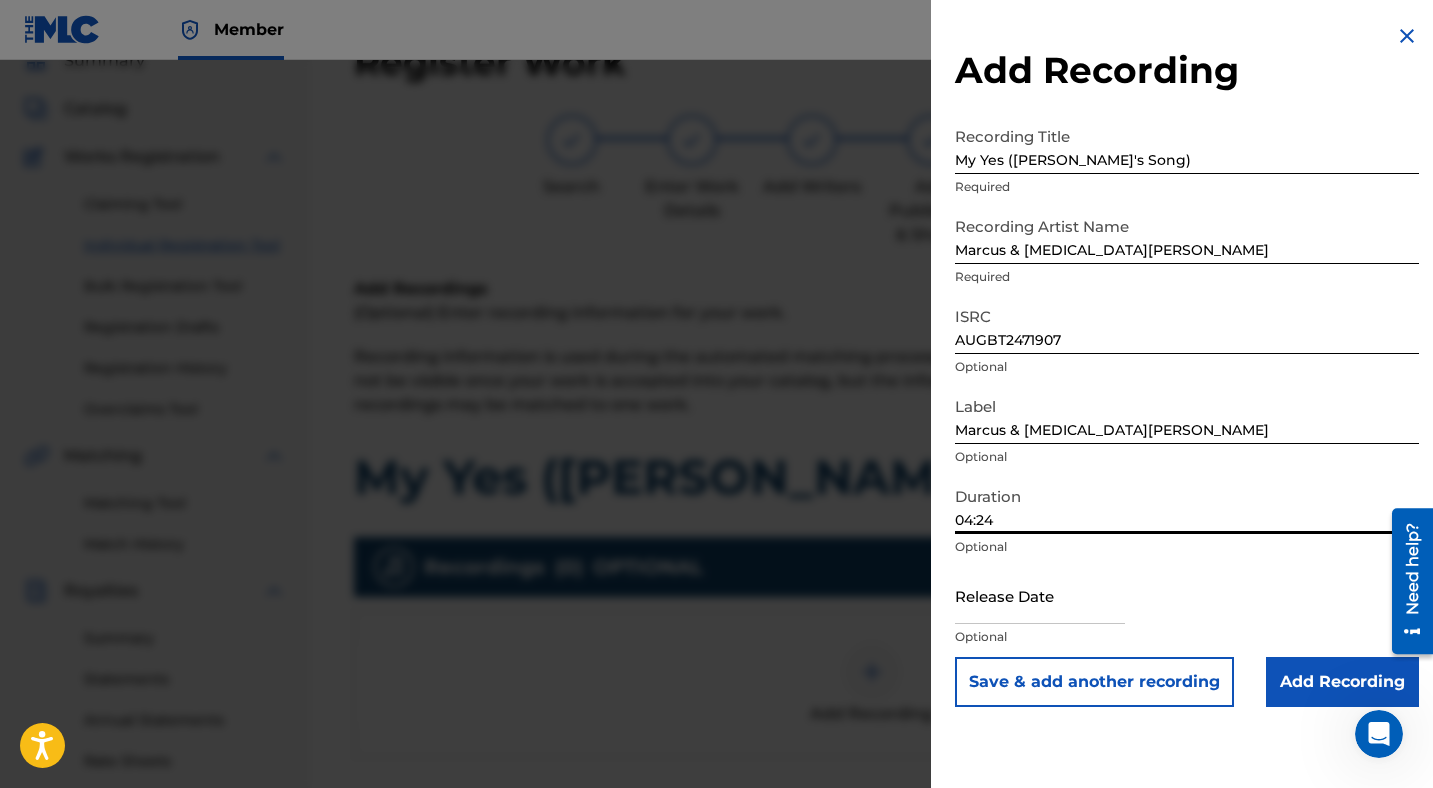 type on "04:24" 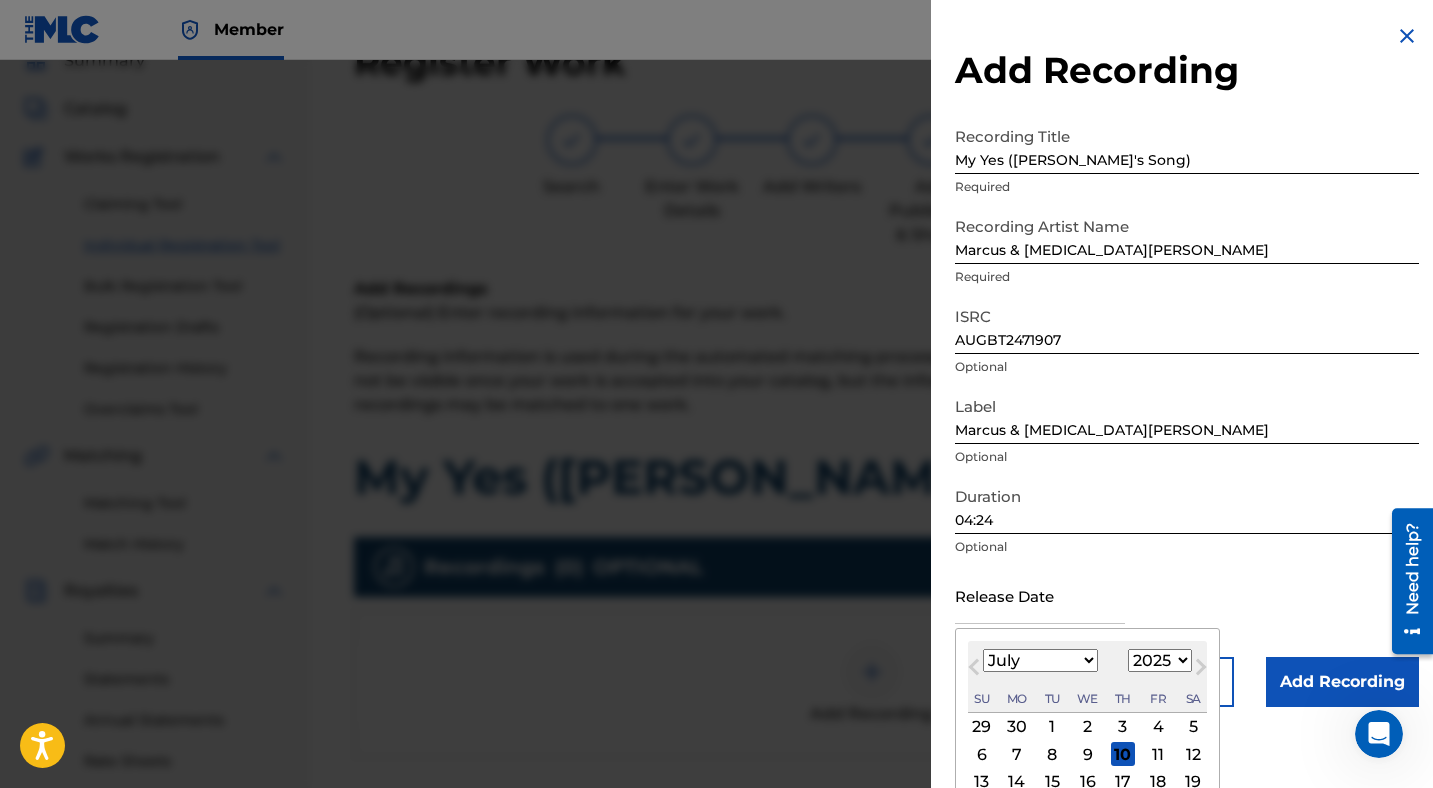 click on "1899 1900 1901 1902 1903 1904 1905 1906 1907 1908 1909 1910 1911 1912 1913 1914 1915 1916 1917 1918 1919 1920 1921 1922 1923 1924 1925 1926 1927 1928 1929 1930 1931 1932 1933 1934 1935 1936 1937 1938 1939 1940 1941 1942 1943 1944 1945 1946 1947 1948 1949 1950 1951 1952 1953 1954 1955 1956 1957 1958 1959 1960 1961 1962 1963 1964 1965 1966 1967 1968 1969 1970 1971 1972 1973 1974 1975 1976 1977 1978 1979 1980 1981 1982 1983 1984 1985 1986 1987 1988 1989 1990 1991 1992 1993 1994 1995 1996 1997 1998 1999 2000 2001 2002 2003 2004 2005 2006 2007 2008 2009 2010 2011 2012 2013 2014 2015 2016 2017 2018 2019 2020 2021 2022 2023 2024 2025 2026 2027 2028 2029 2030 2031 2032 2033 2034 2035 2036 2037 2038 2039 2040 2041 2042 2043 2044 2045 2046 2047 2048 2049 2050 2051 2052 2053 2054 2055 2056 2057 2058 2059 2060 2061 2062 2063 2064 2065 2066 2067 2068 2069 2070 2071 2072 2073 2074 2075 2076 2077 2078 2079 2080 2081 2082 2083 2084 2085 2086 2087 2088 2089 2090 2091 2092 2093 2094 2095 2096 2097 2098 2099 2100" at bounding box center [1160, 660] 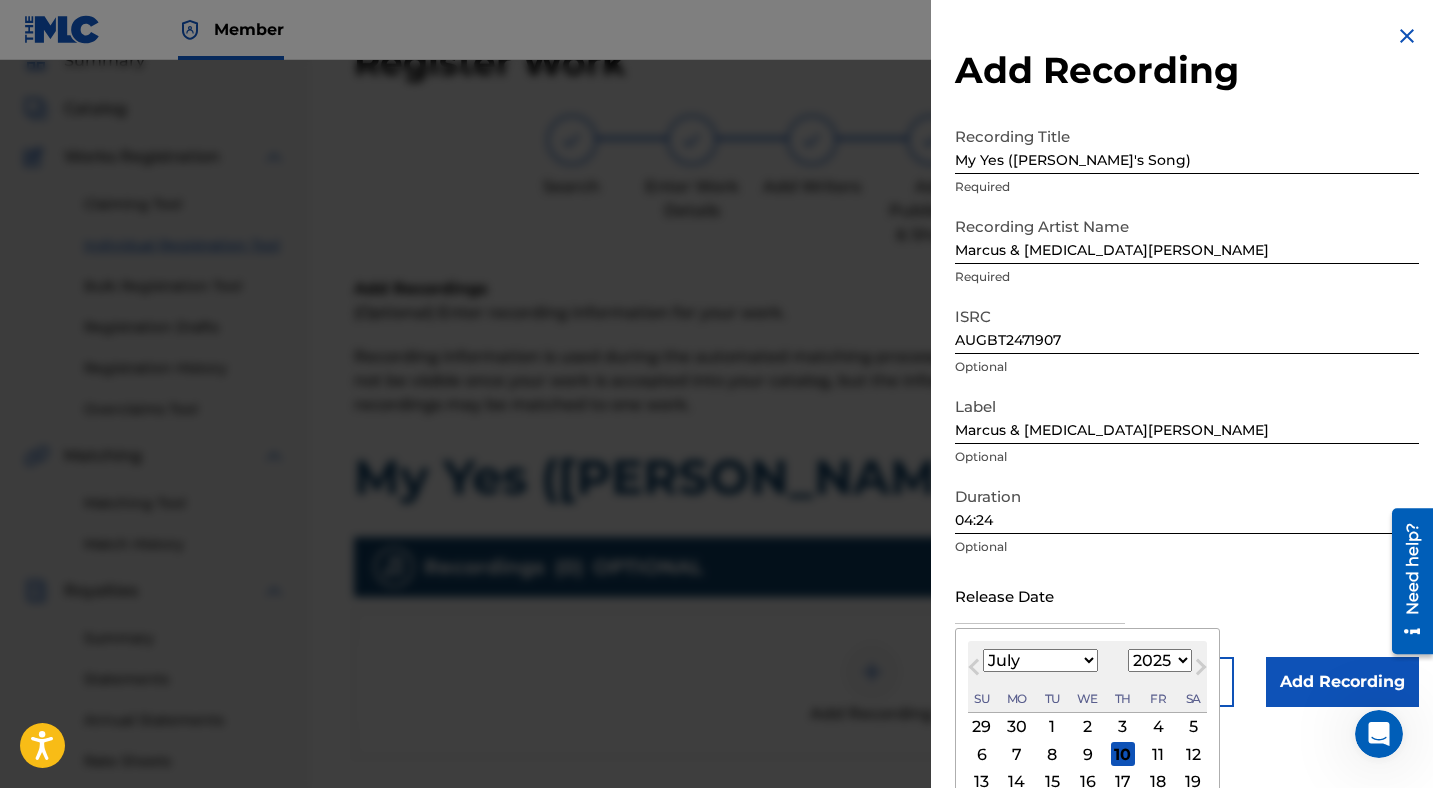 select on "2024" 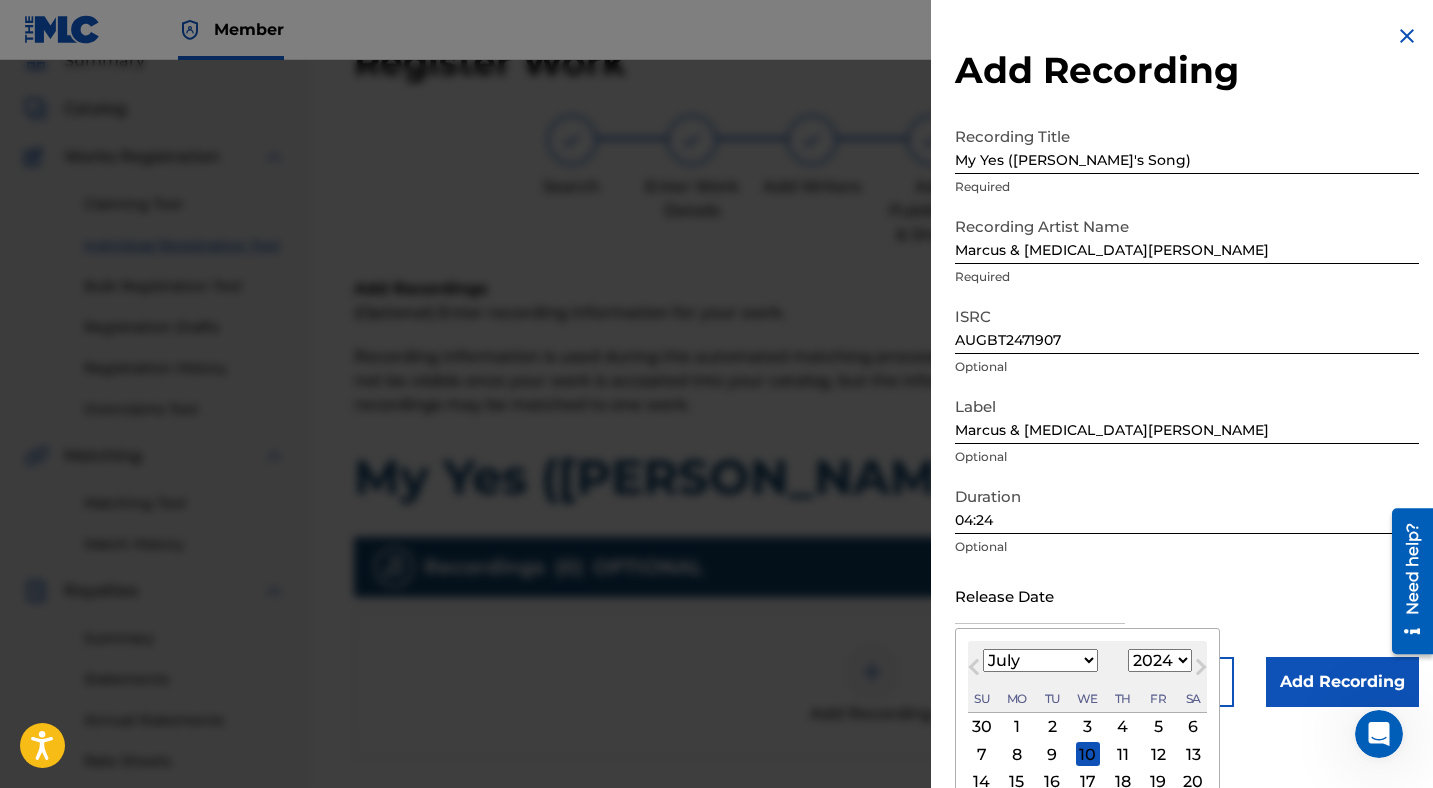 click on "January February March April May June July August September October November December" at bounding box center [1040, 660] 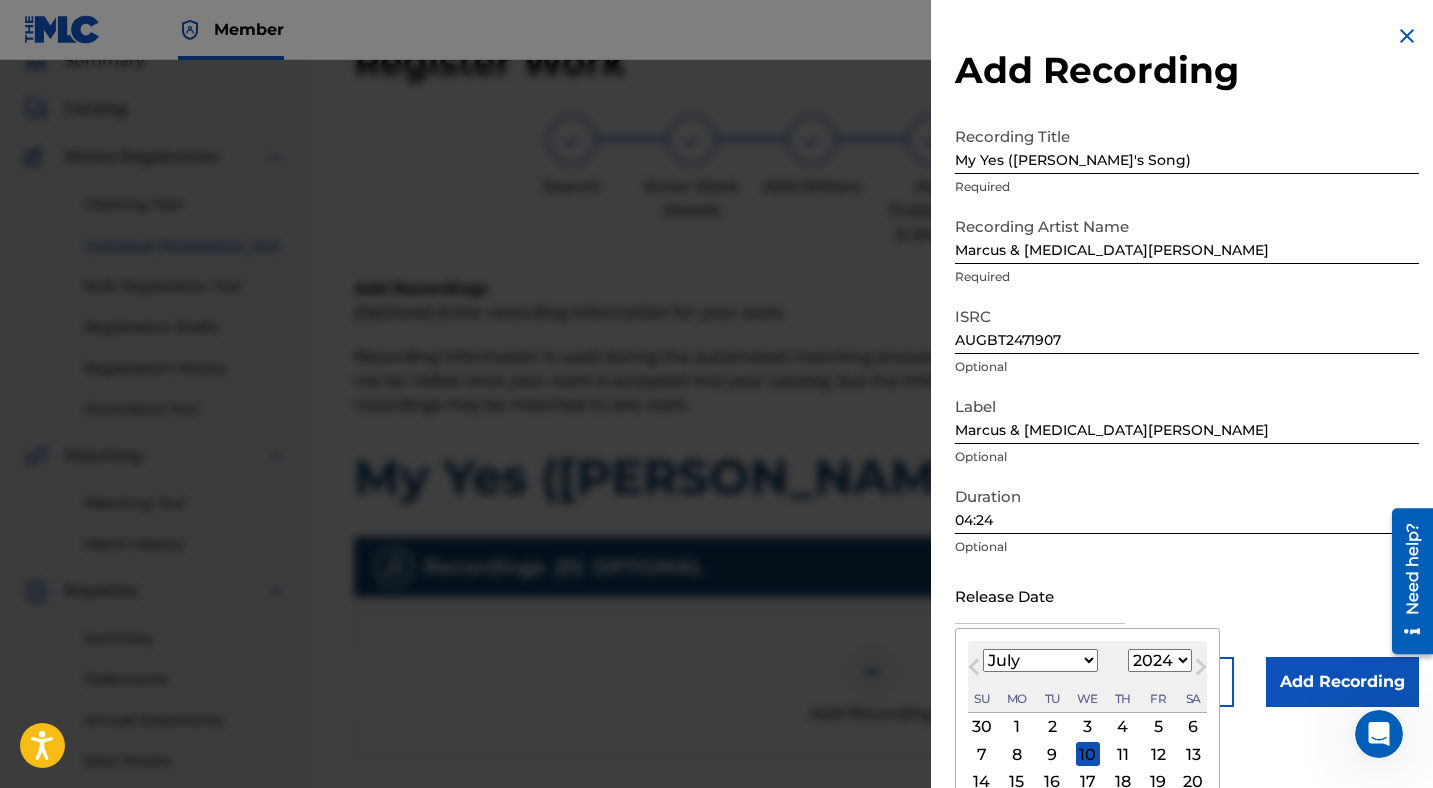 select on "10" 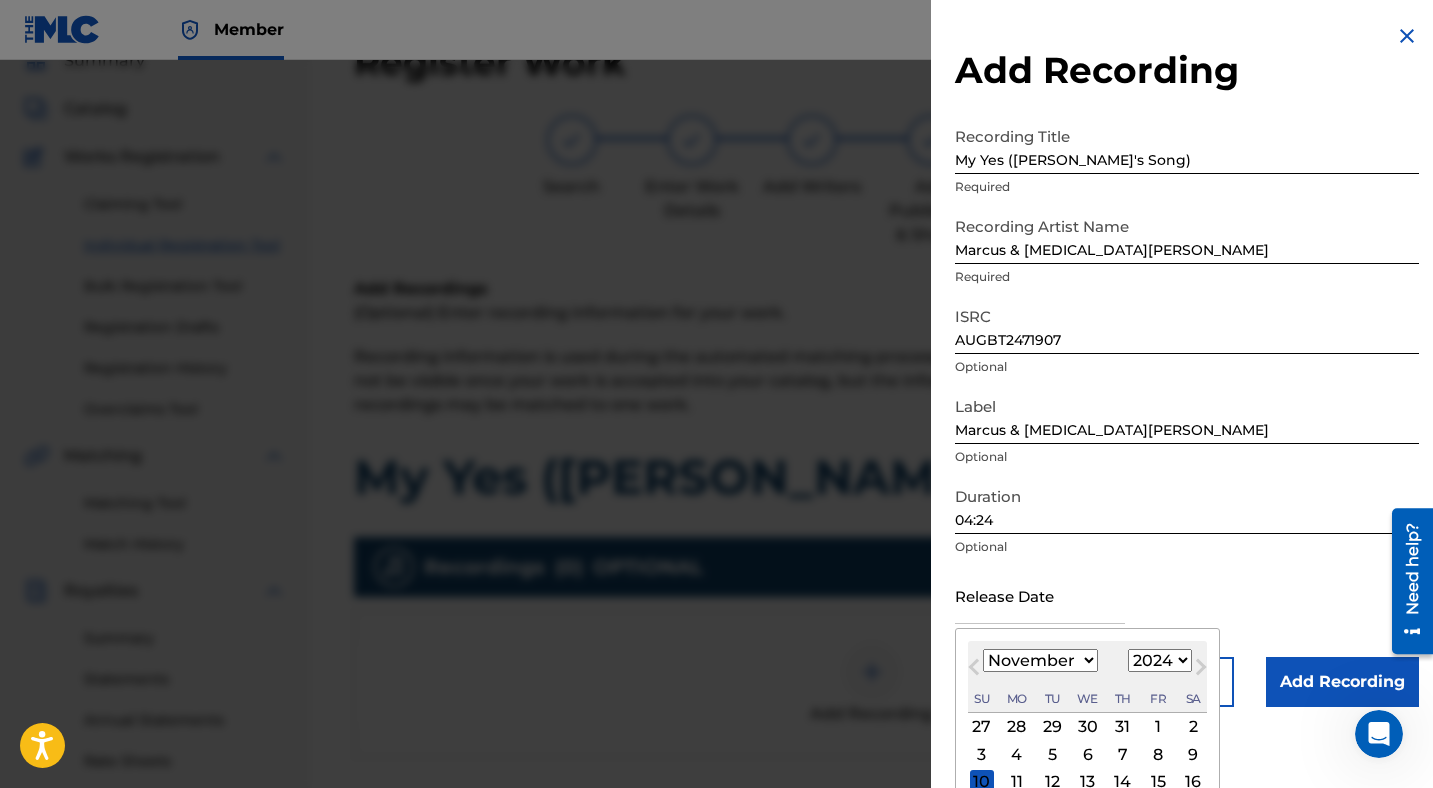 scroll, scrollTop: 102, scrollLeft: 0, axis: vertical 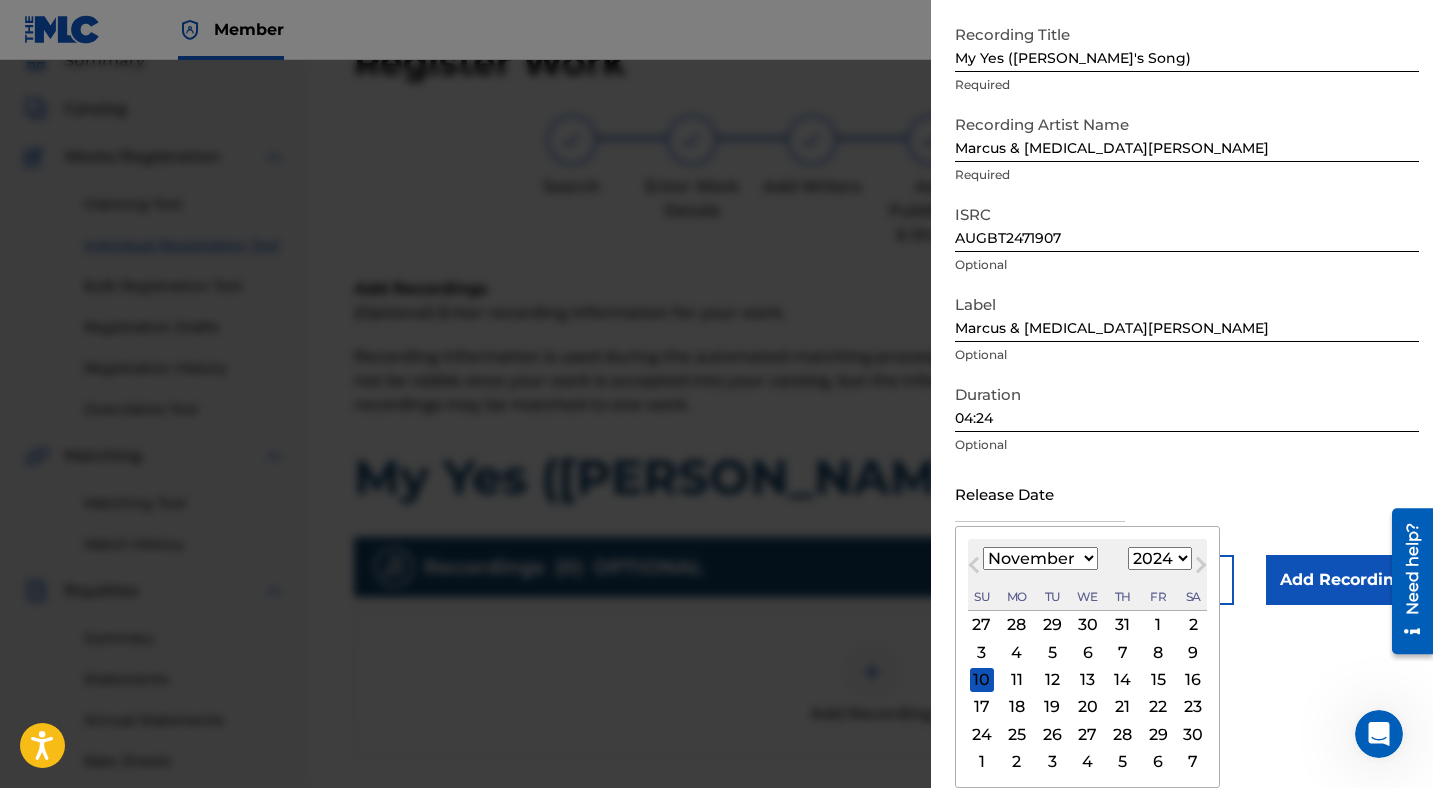 click on "22" at bounding box center (1158, 707) 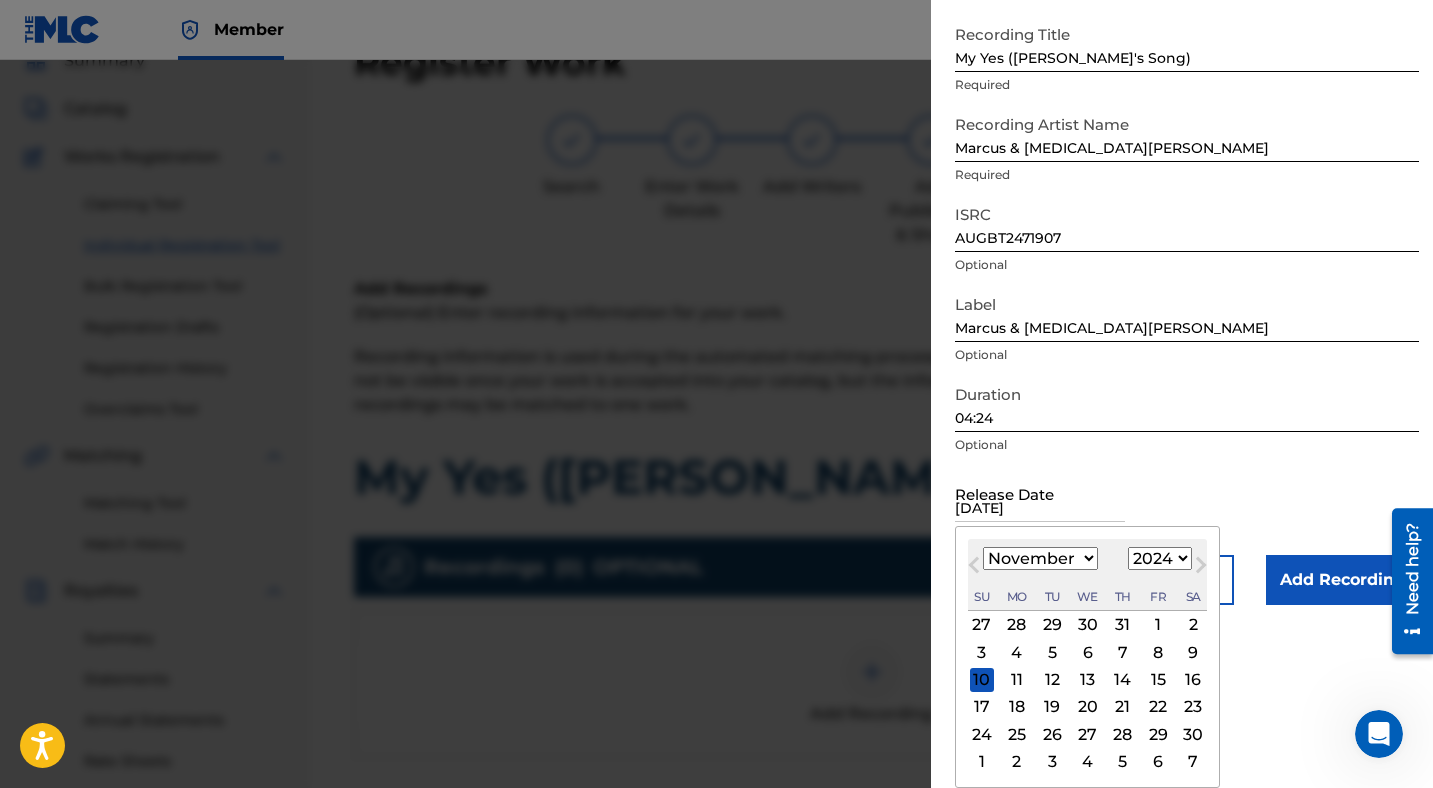 scroll, scrollTop: 0, scrollLeft: 0, axis: both 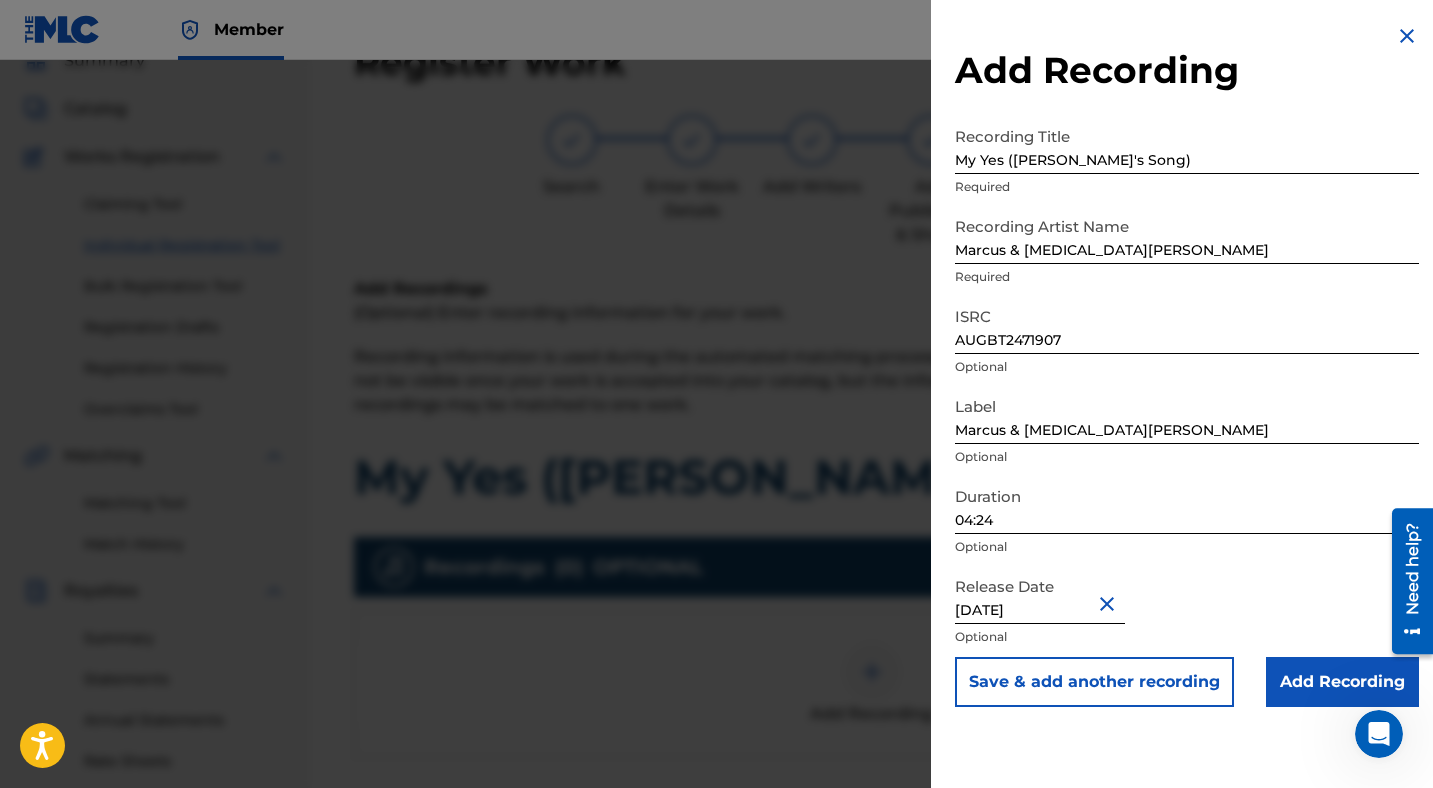 click on "Add Recording" at bounding box center (1342, 682) 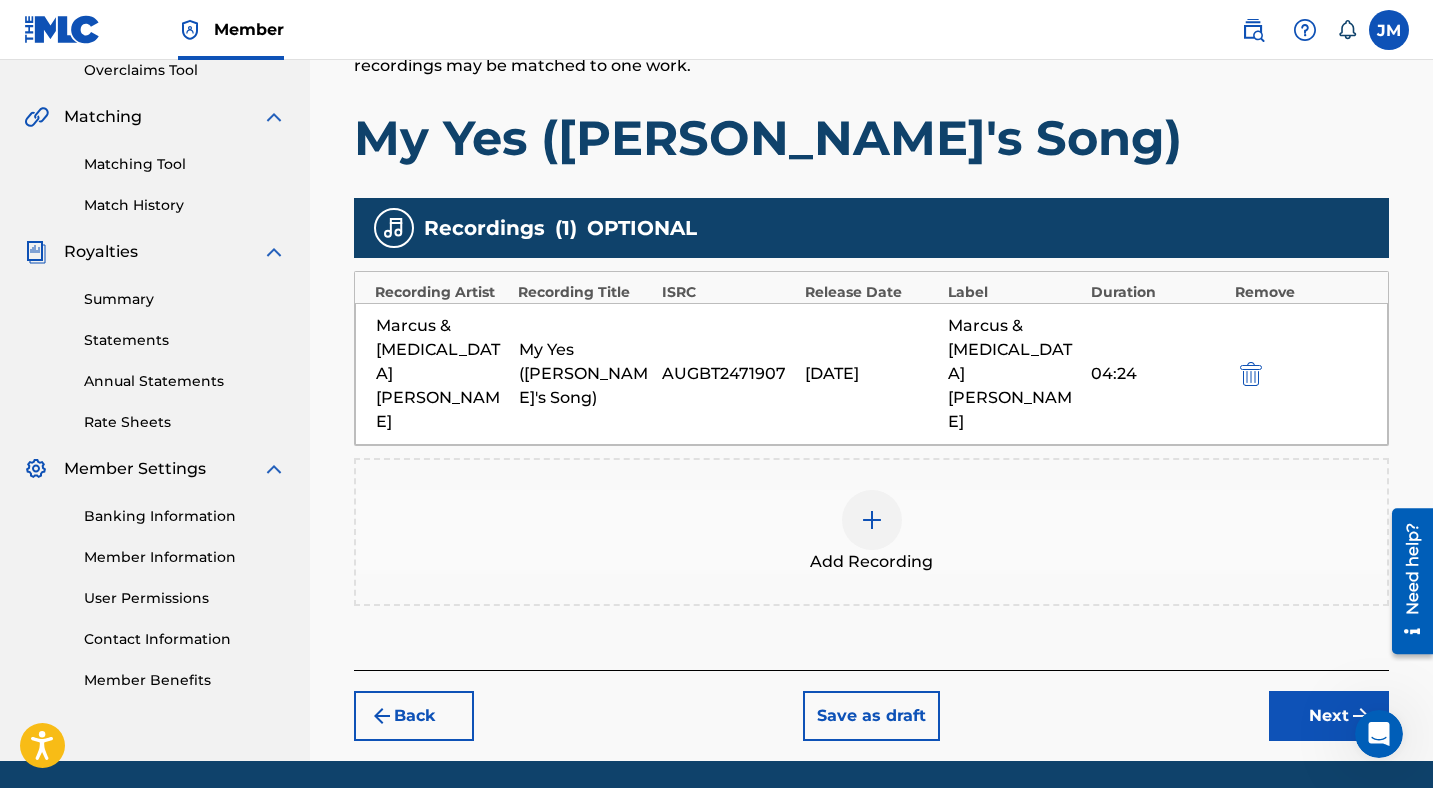 click on "Next" at bounding box center [1329, 716] 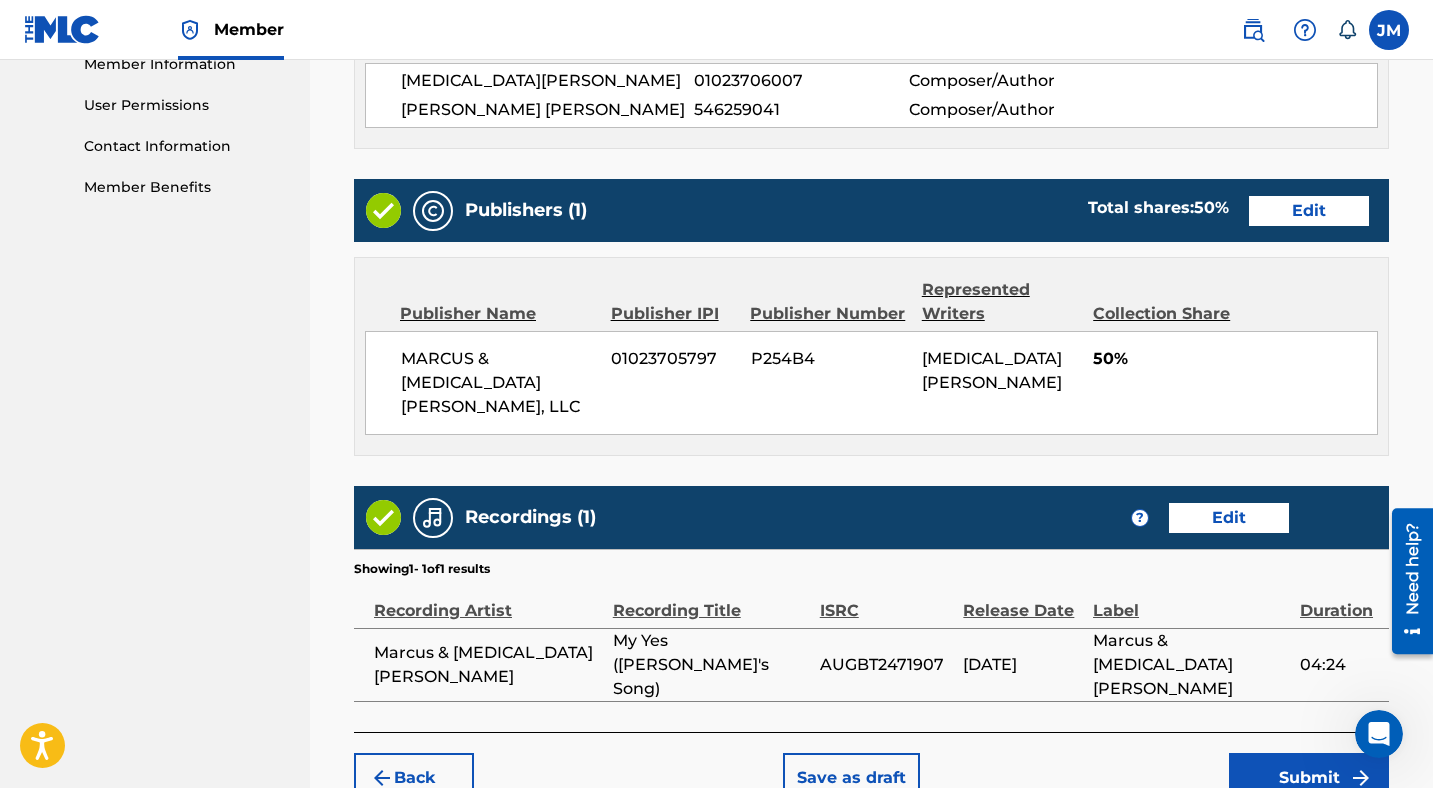 scroll, scrollTop: 1003, scrollLeft: 0, axis: vertical 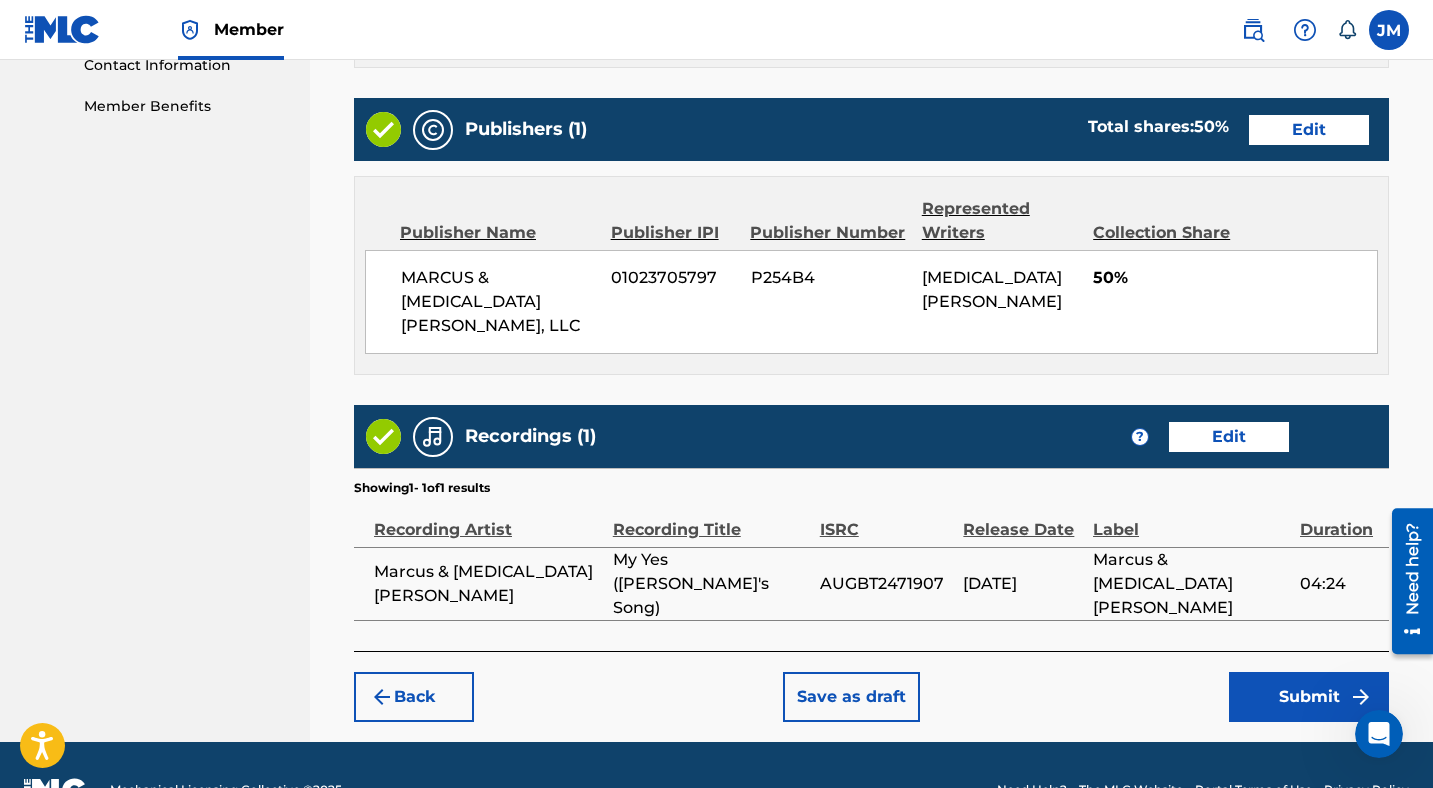 click on "Submit" at bounding box center (1309, 697) 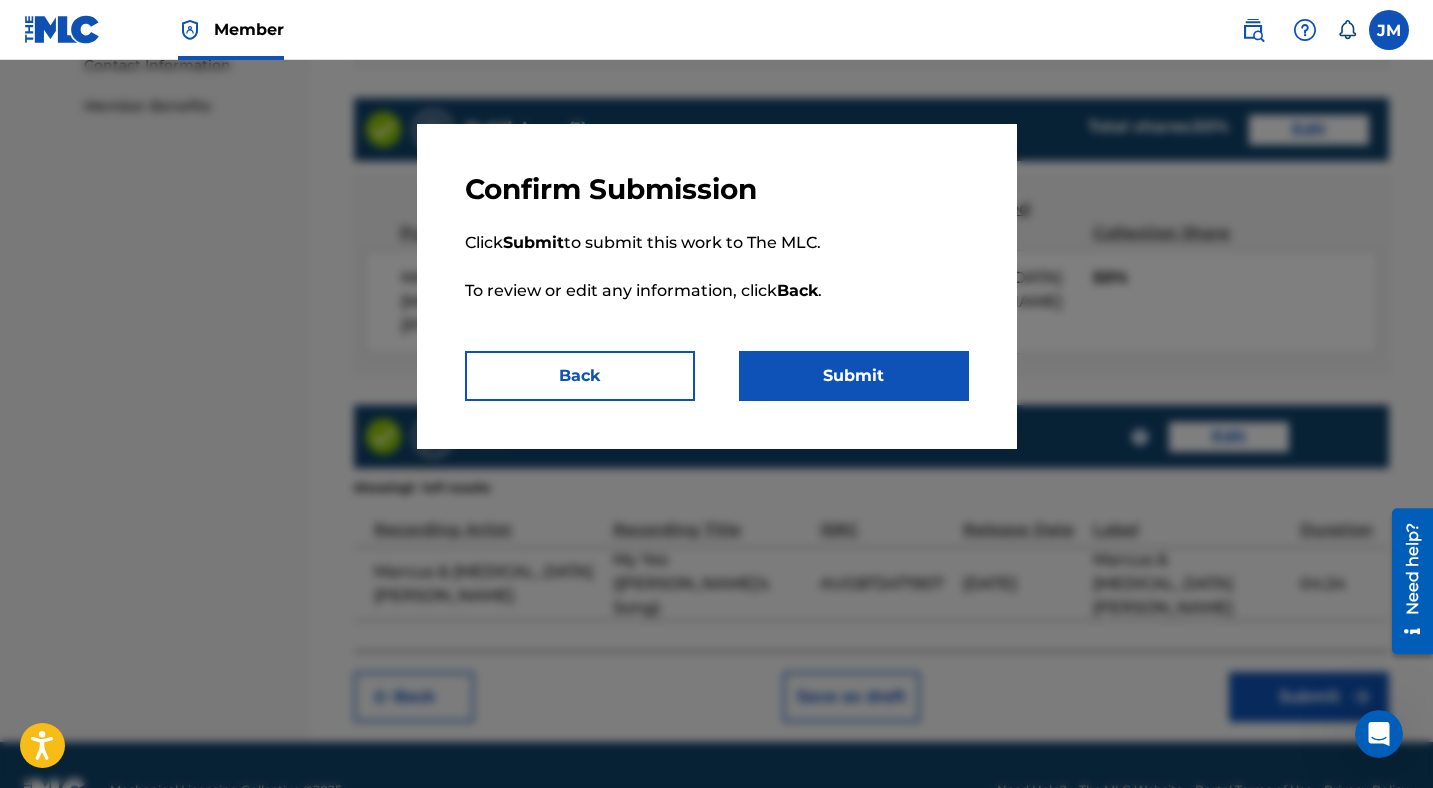 click on "Submit" at bounding box center (854, 376) 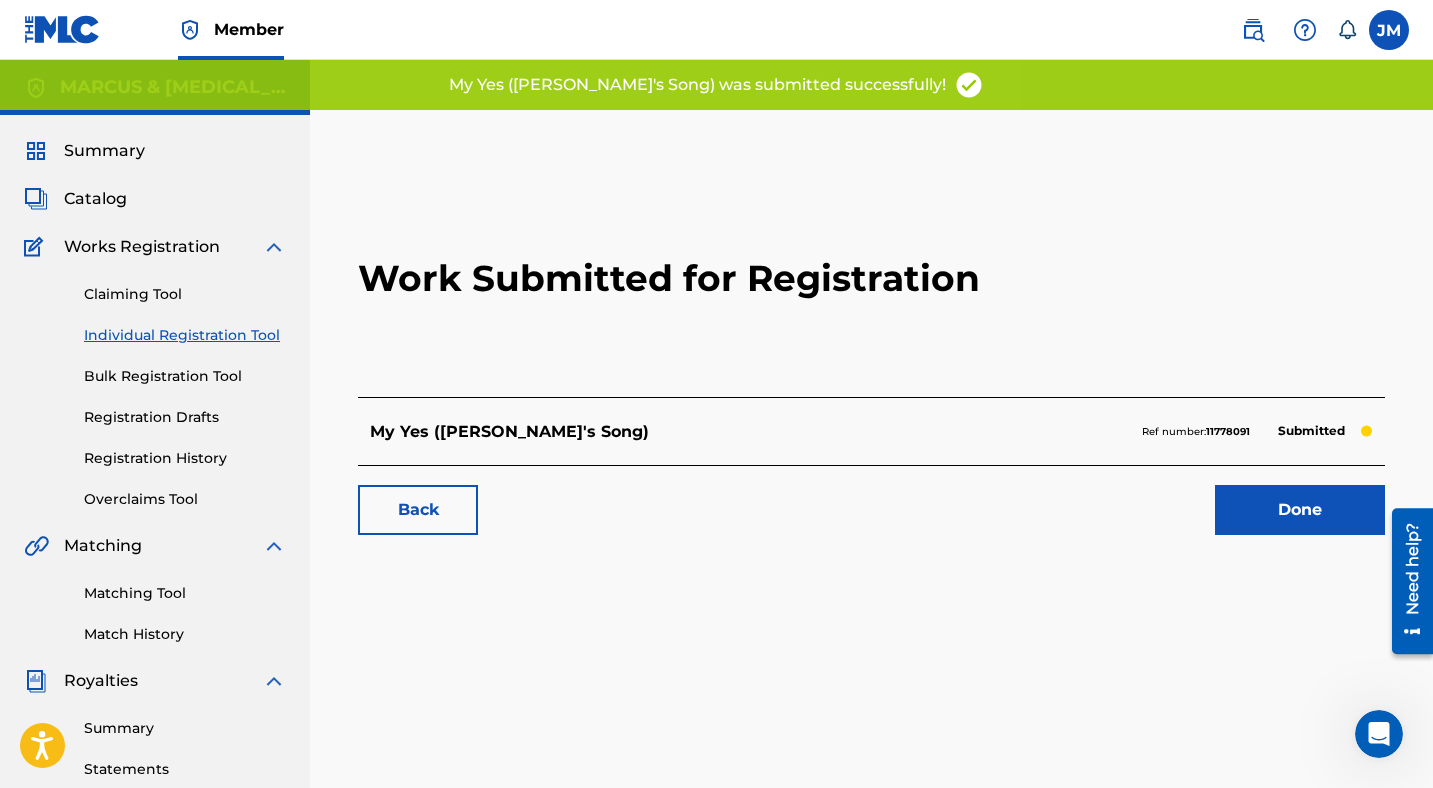 click on "11778091" at bounding box center [1228, 431] 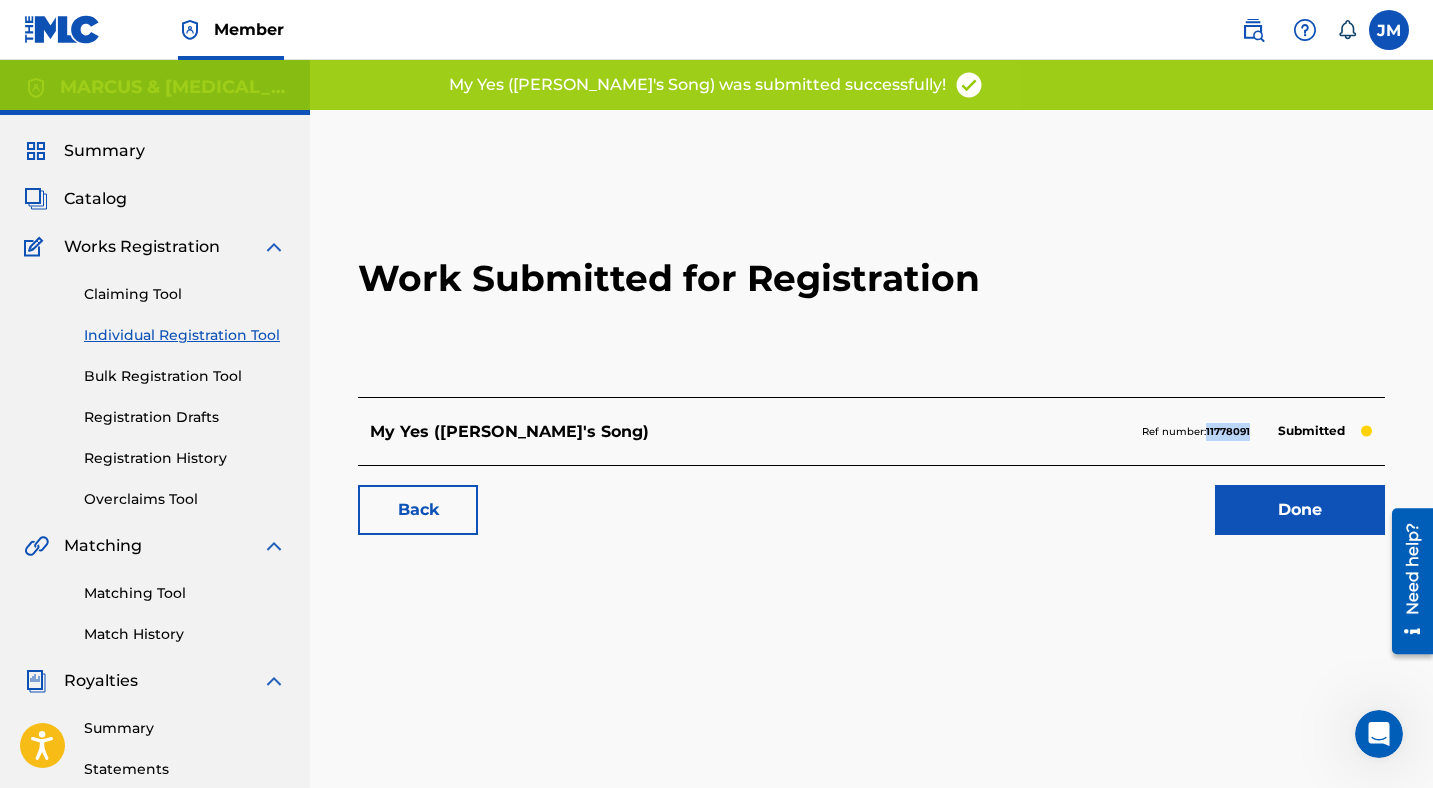 click on "11778091" at bounding box center (1228, 431) 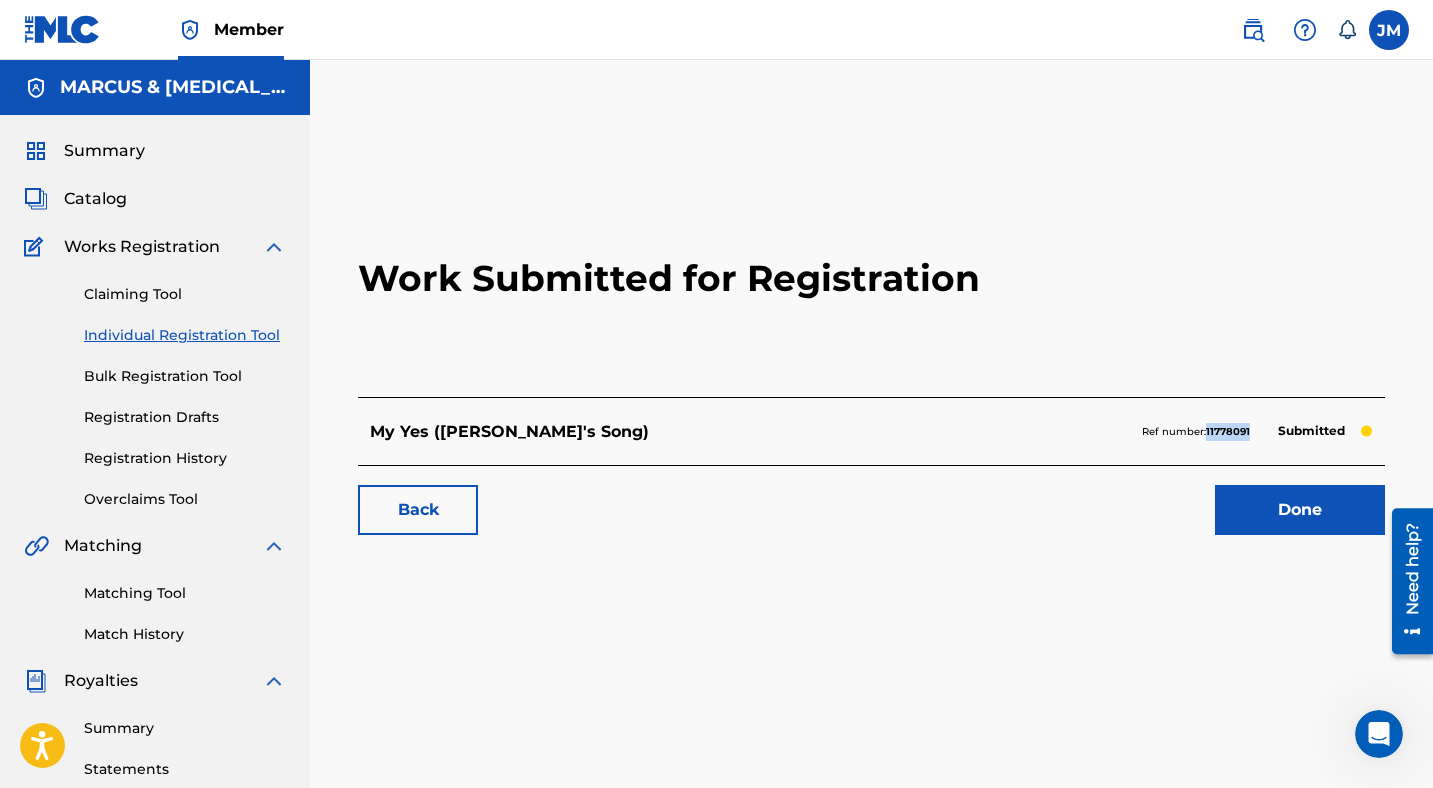 click on "Done" at bounding box center [1300, 510] 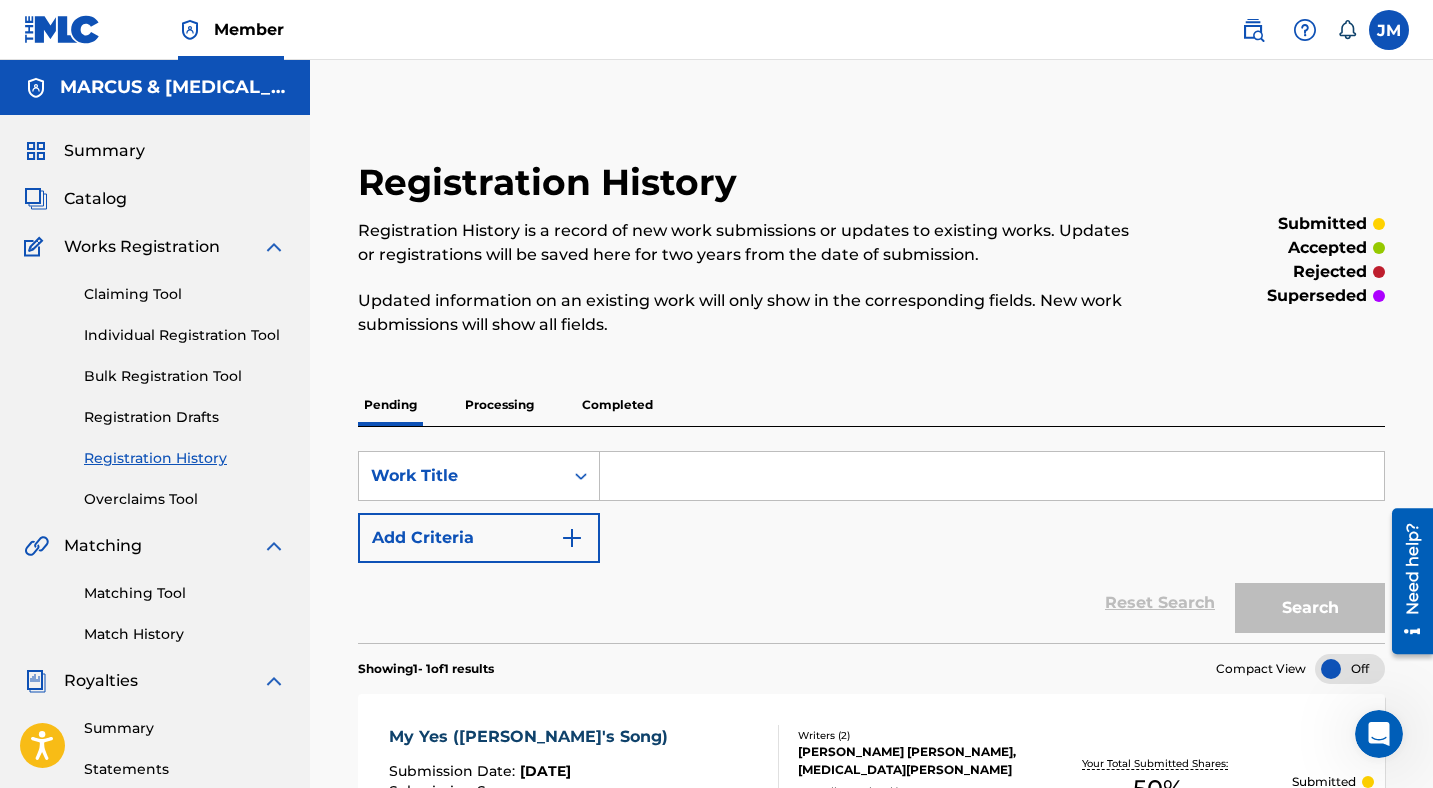 click at bounding box center (992, 476) 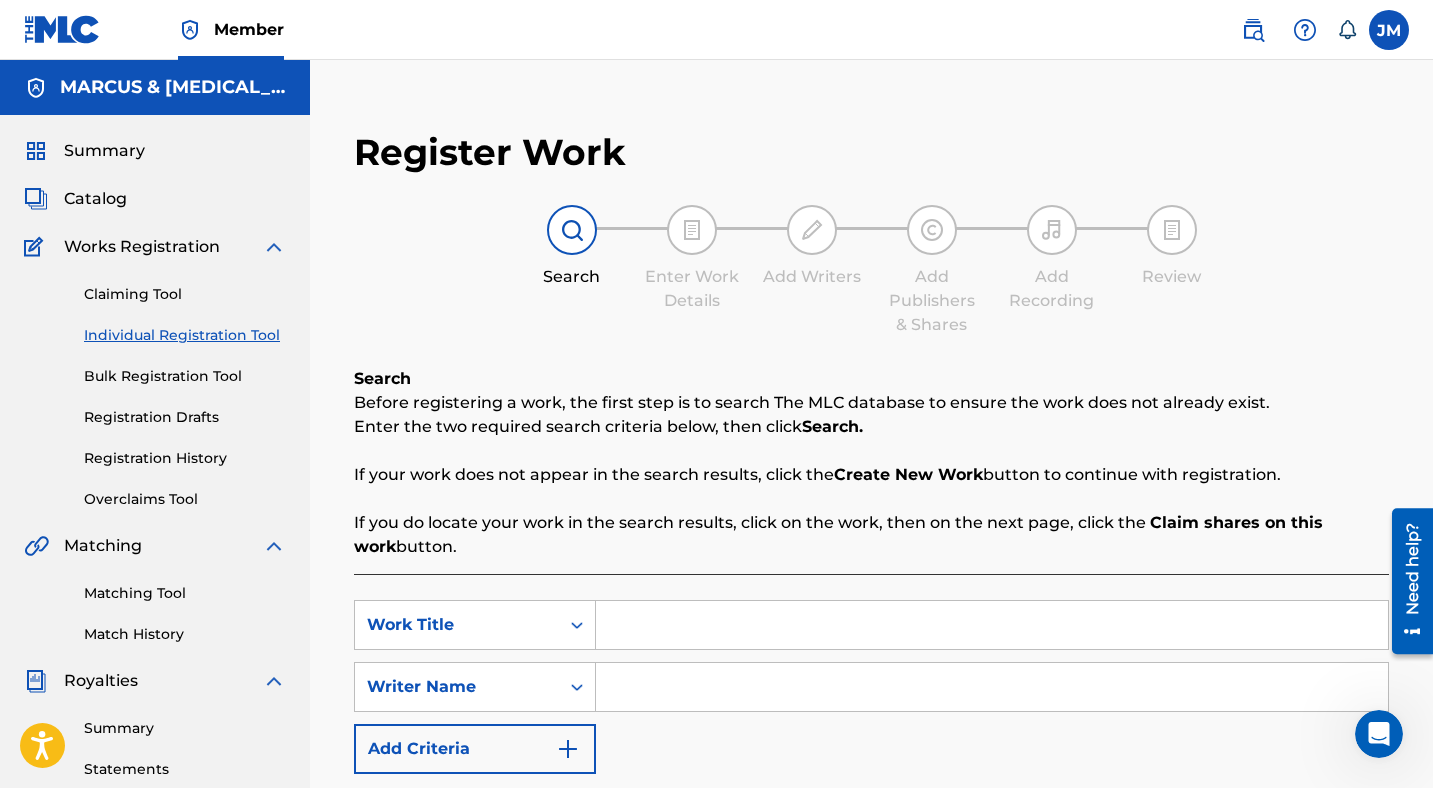 click at bounding box center [992, 625] 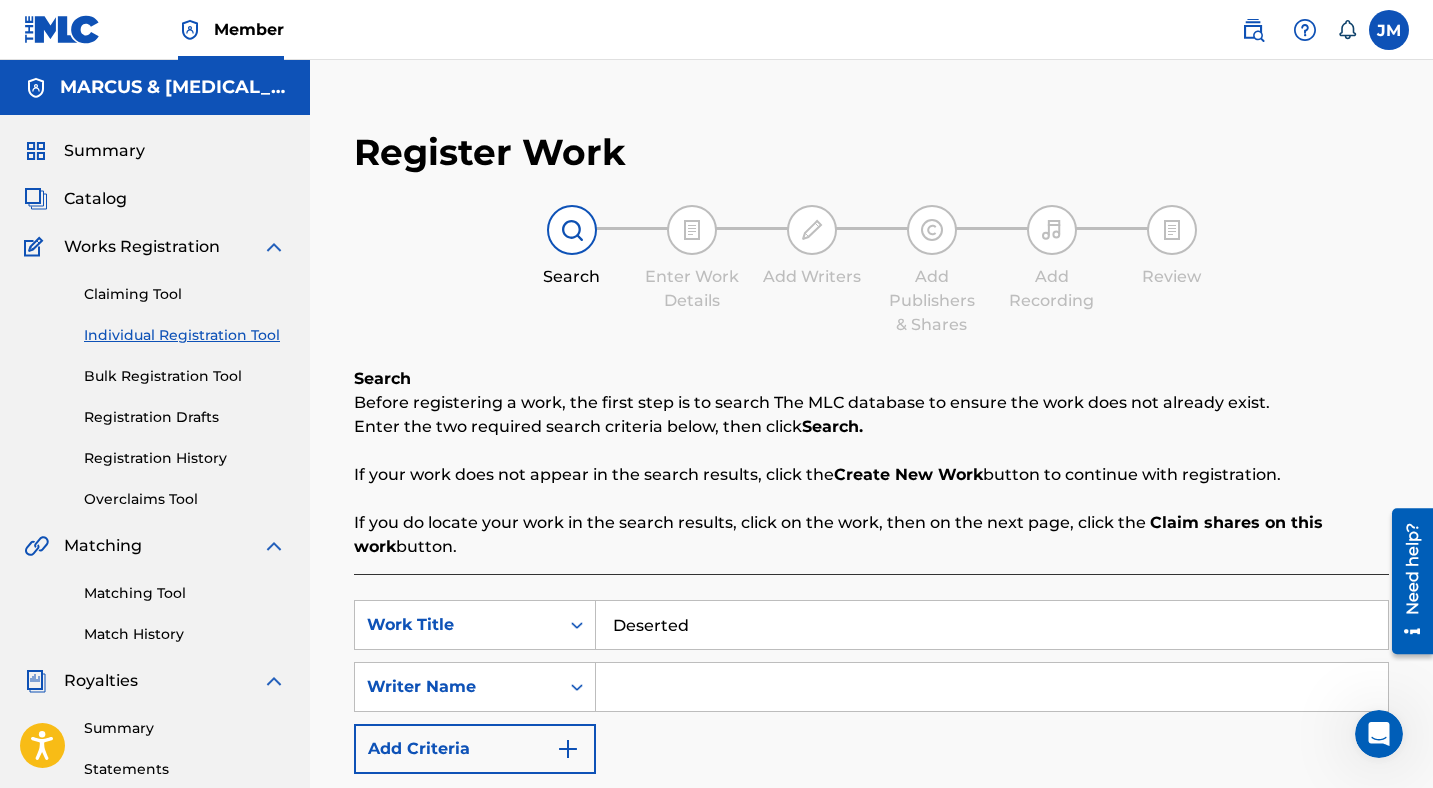 type on "Deserted" 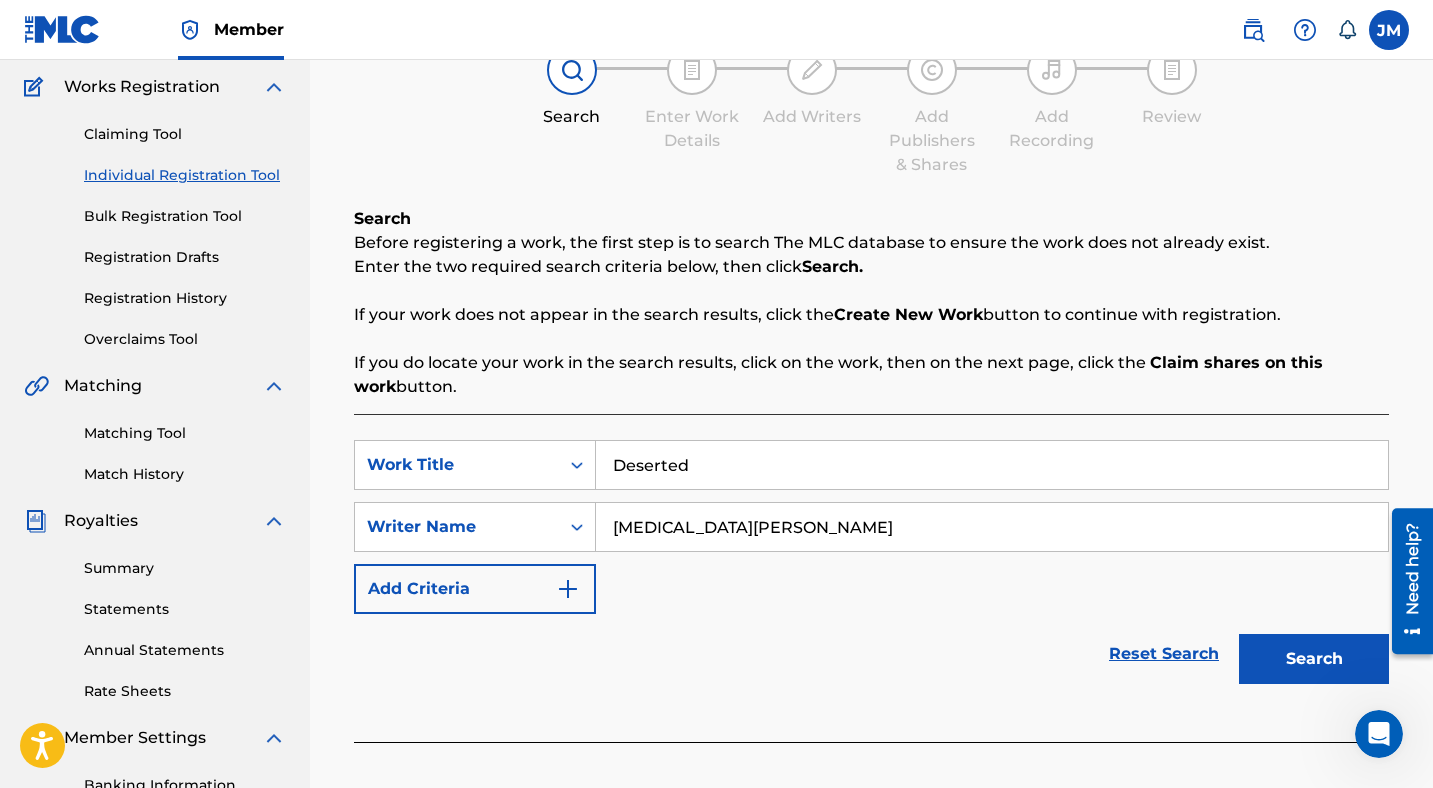 scroll, scrollTop: 284, scrollLeft: 0, axis: vertical 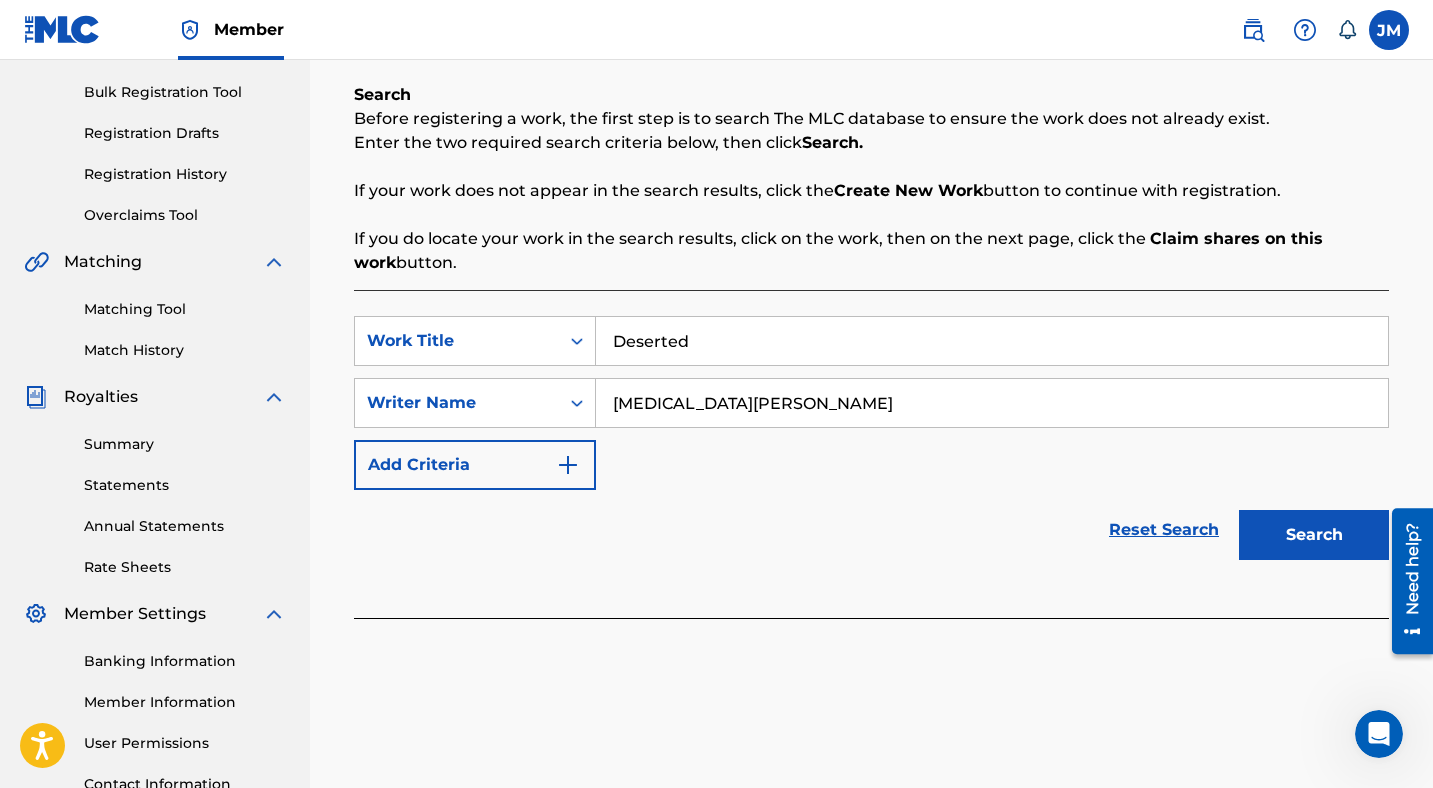 click on "Search" at bounding box center [1314, 535] 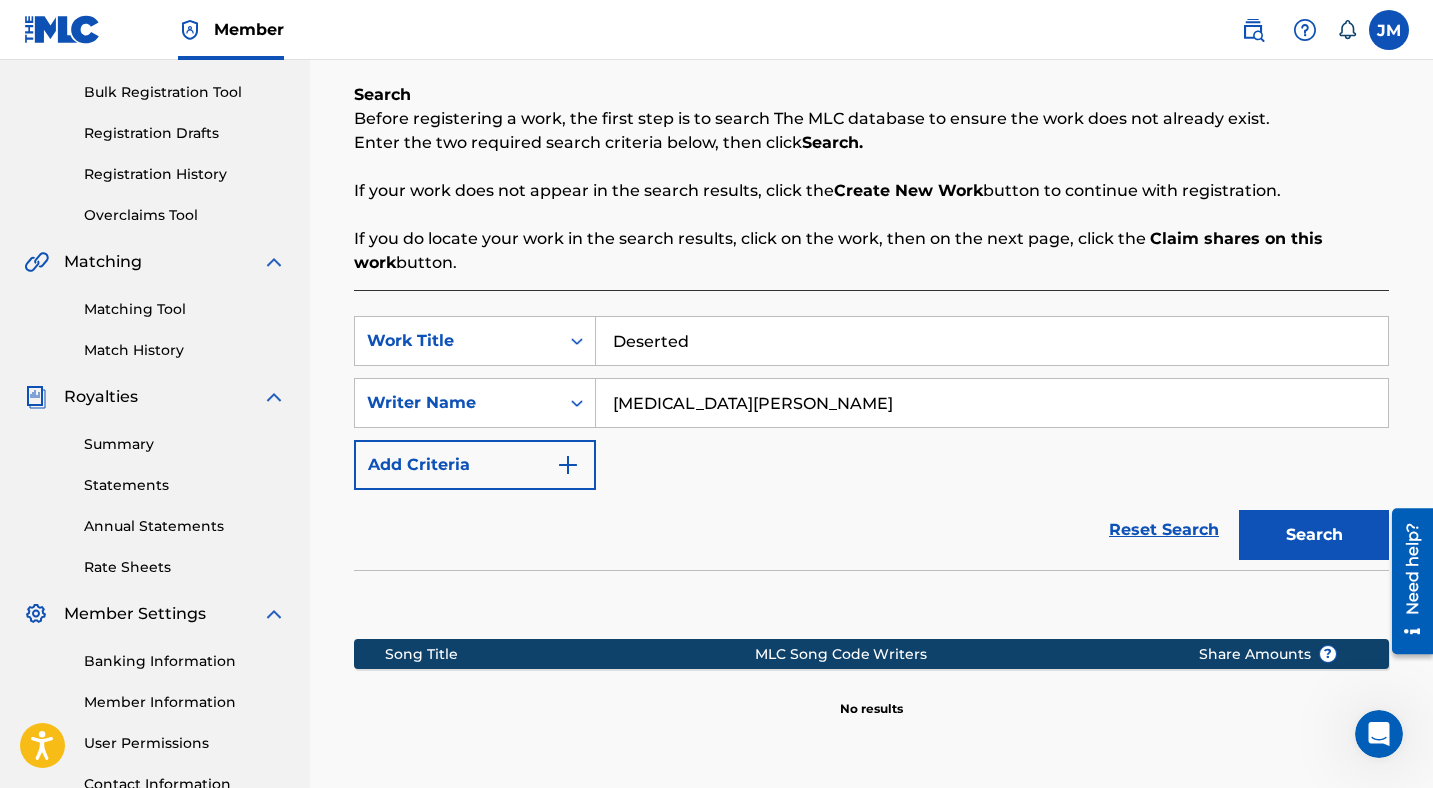 scroll, scrollTop: 481, scrollLeft: 0, axis: vertical 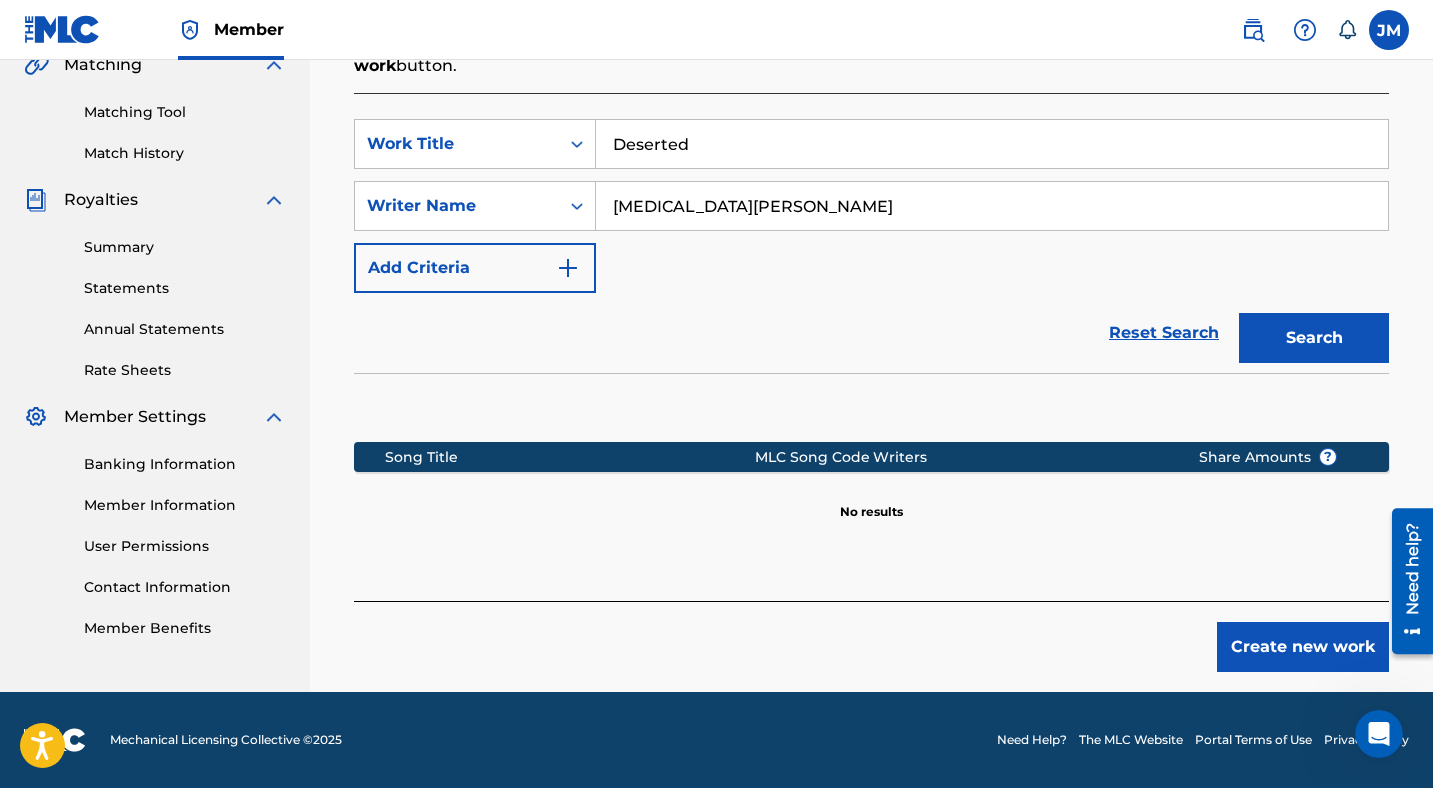 click on "Create new work" at bounding box center [1303, 647] 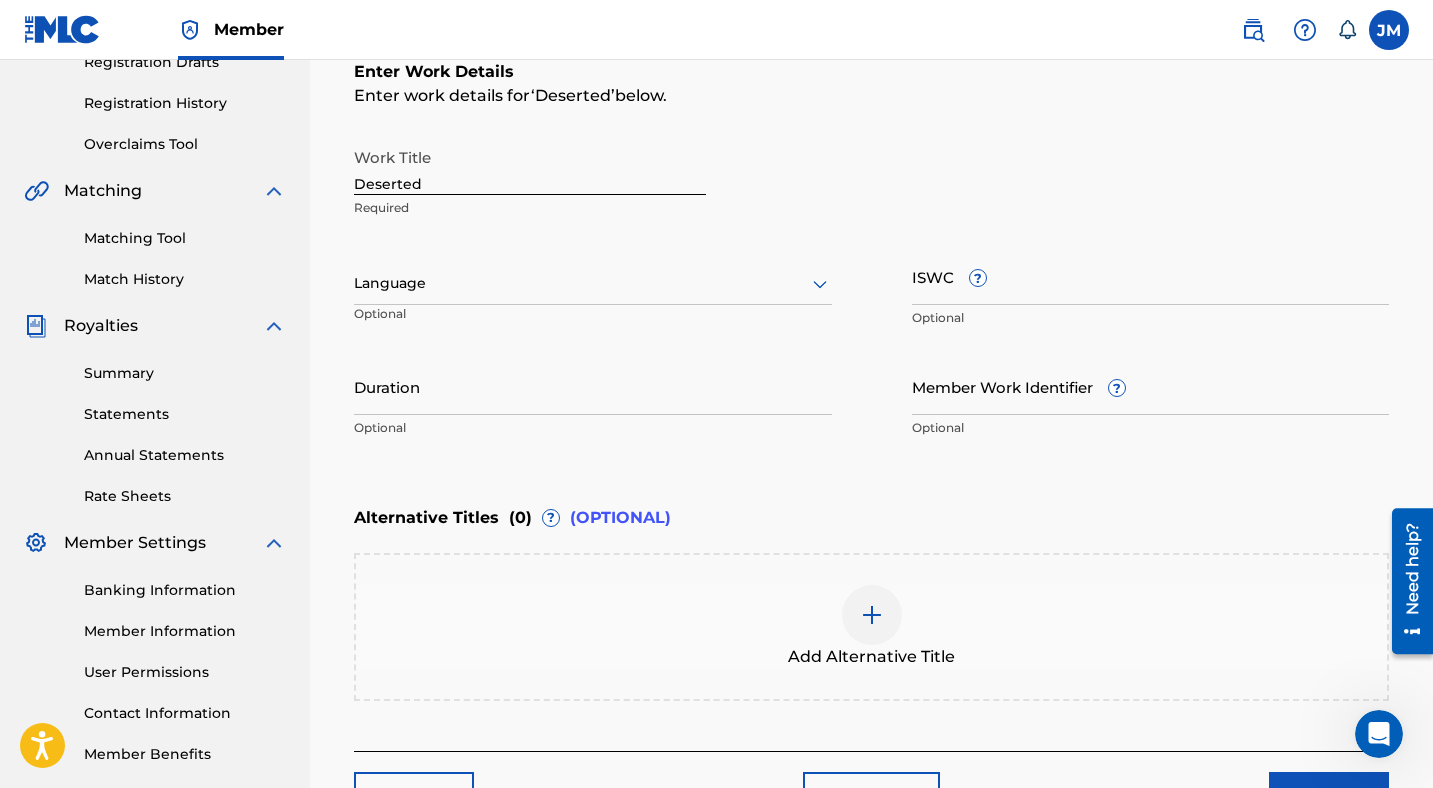 scroll, scrollTop: 352, scrollLeft: 0, axis: vertical 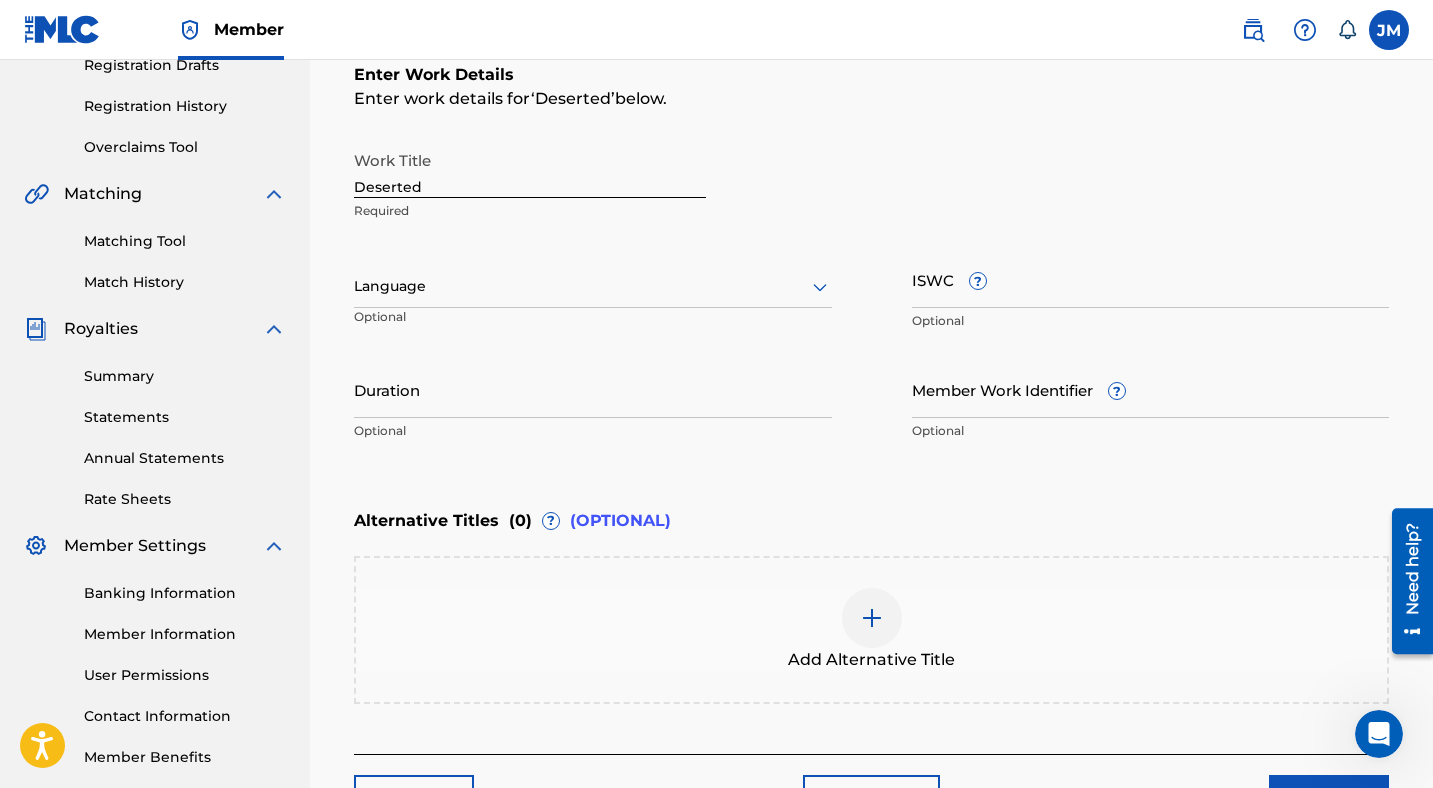 click on "Language" at bounding box center (593, 287) 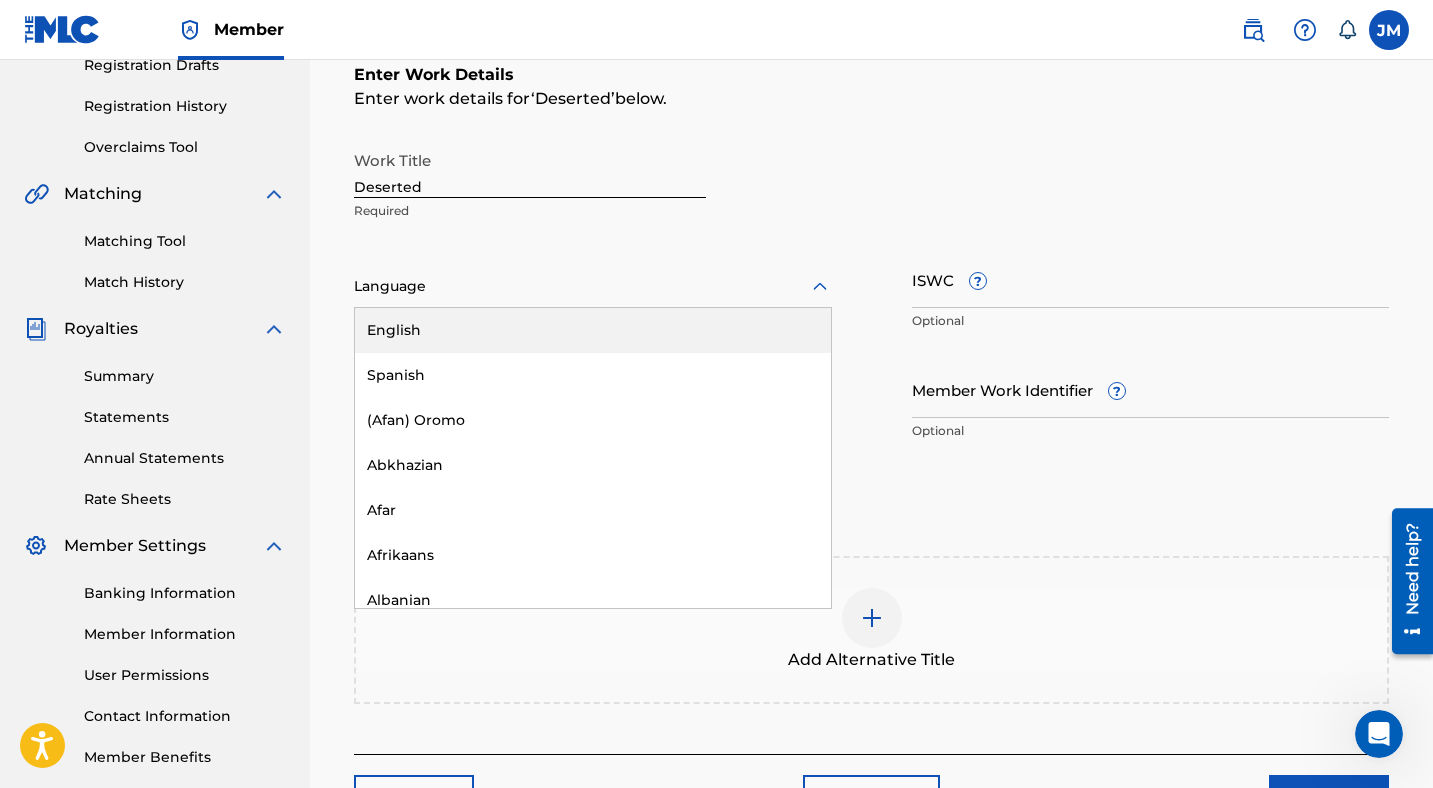 click on "English" at bounding box center (593, 330) 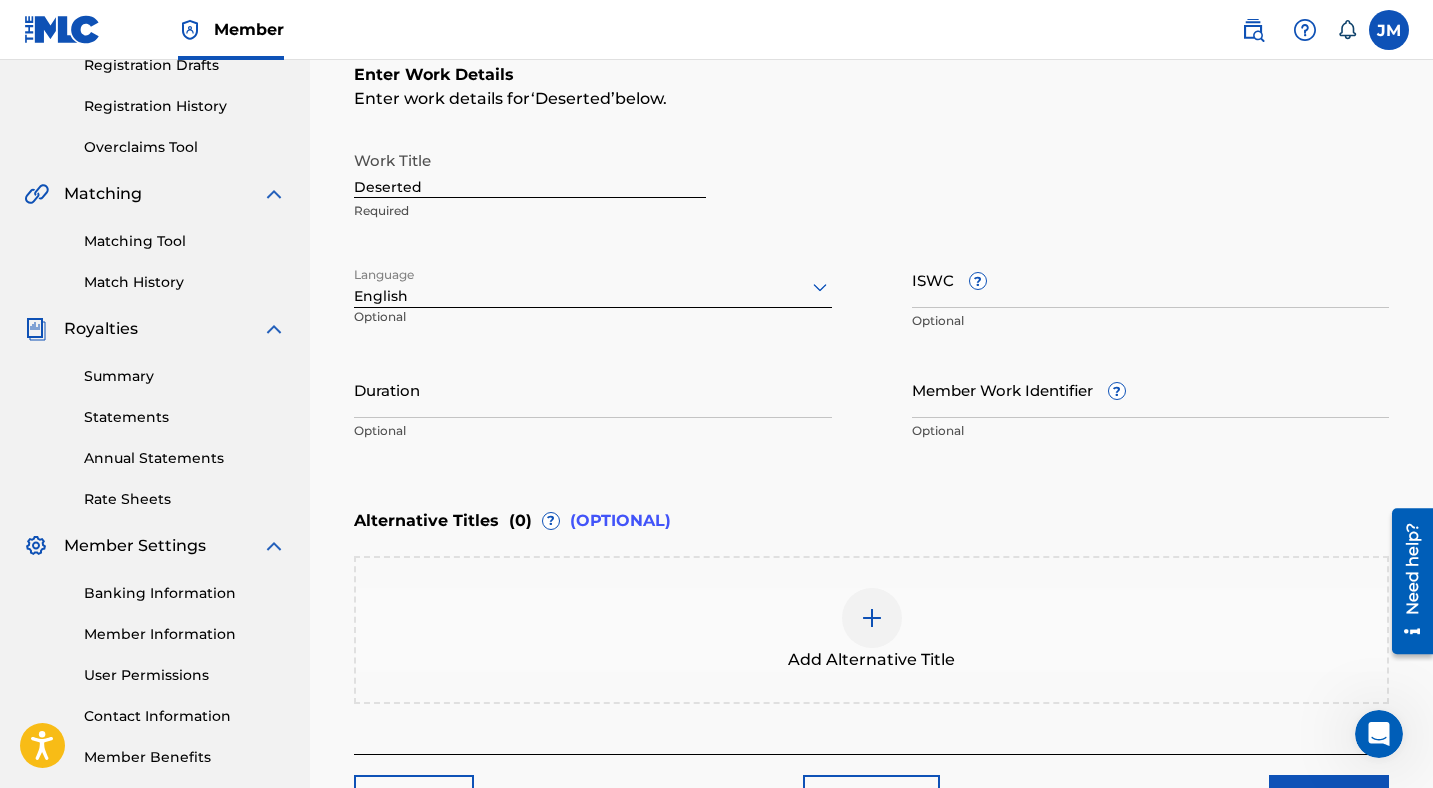 click on "Duration" at bounding box center (593, 389) 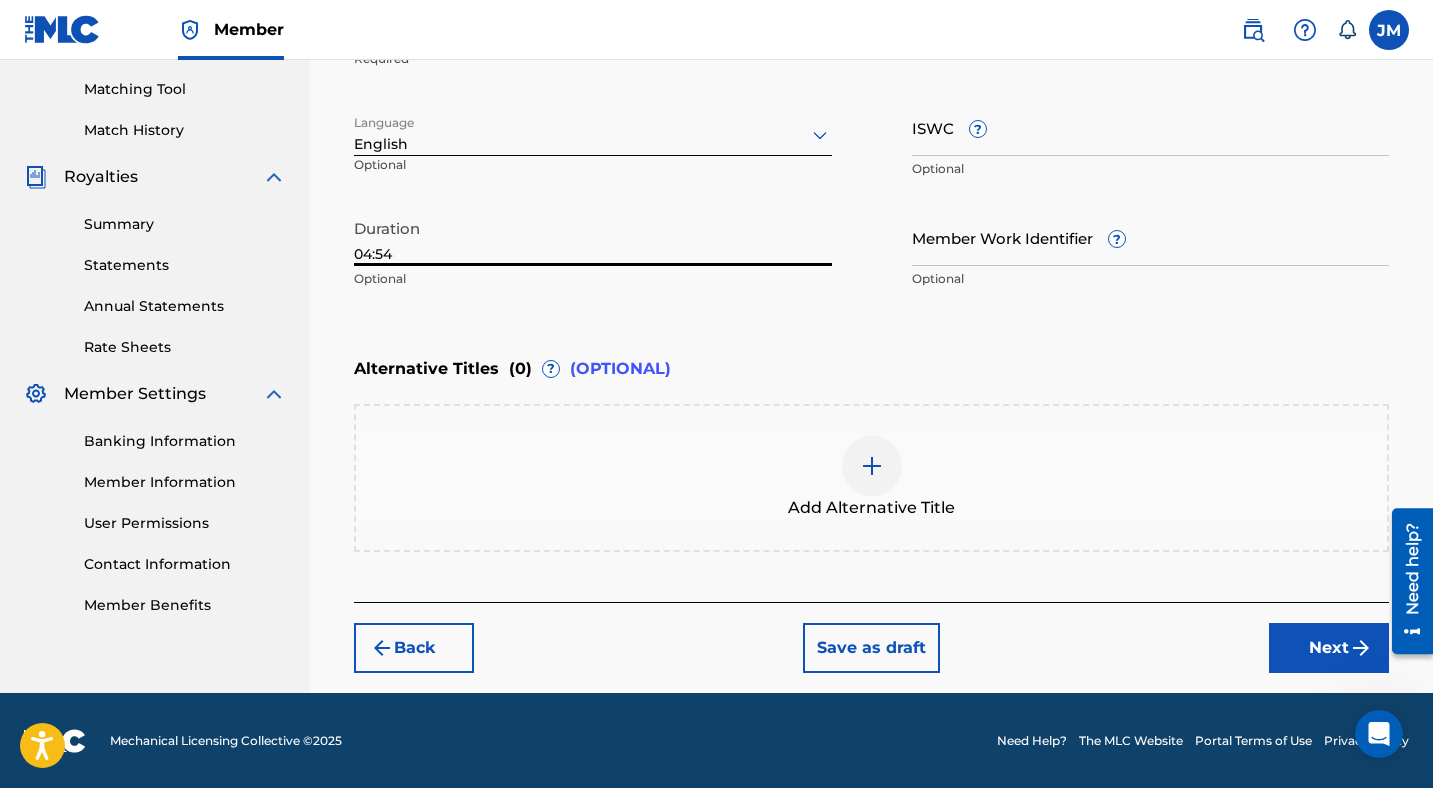 type on "04:54" 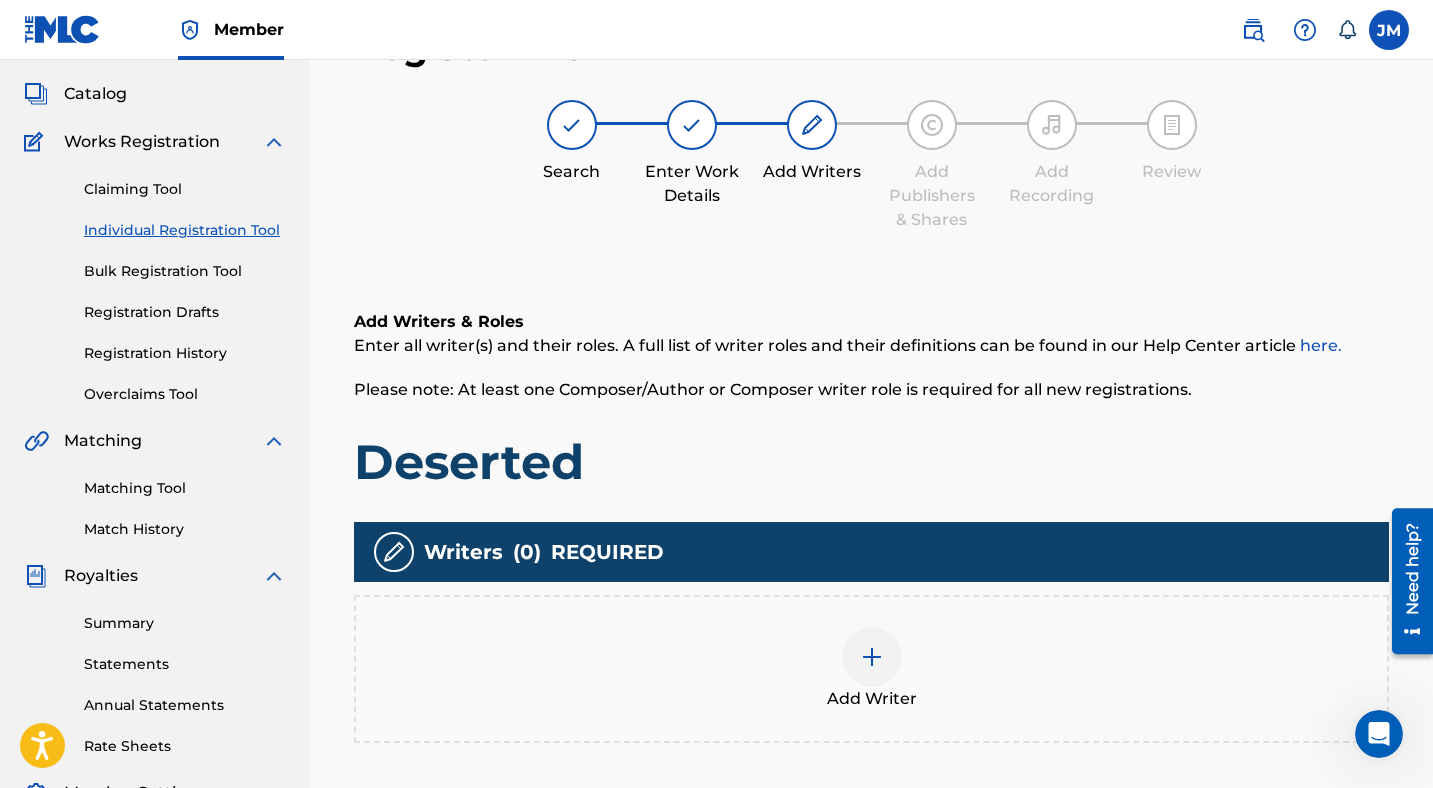 scroll, scrollTop: 90, scrollLeft: 0, axis: vertical 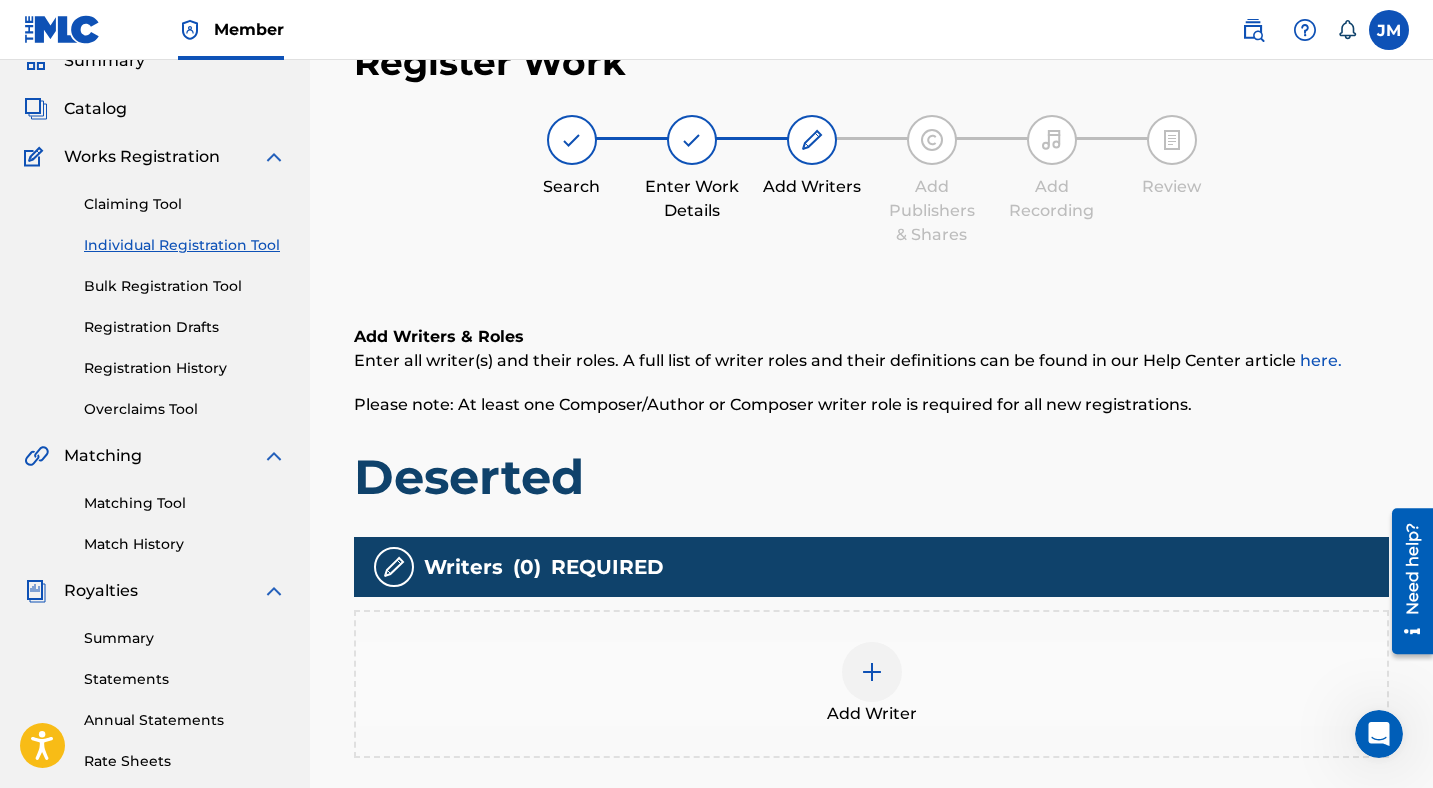 click on "Add Writer" at bounding box center [871, 684] 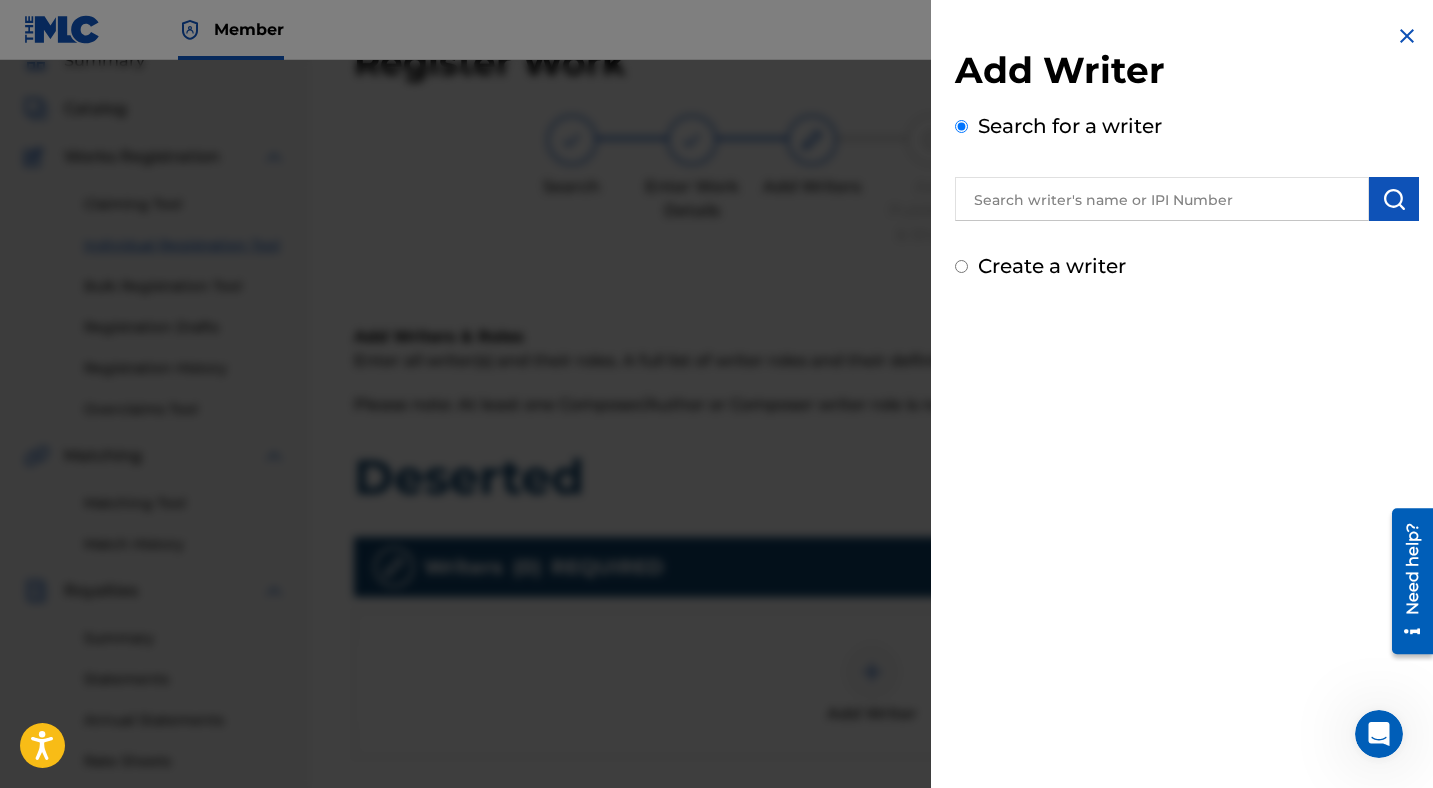 click at bounding box center (1162, 199) 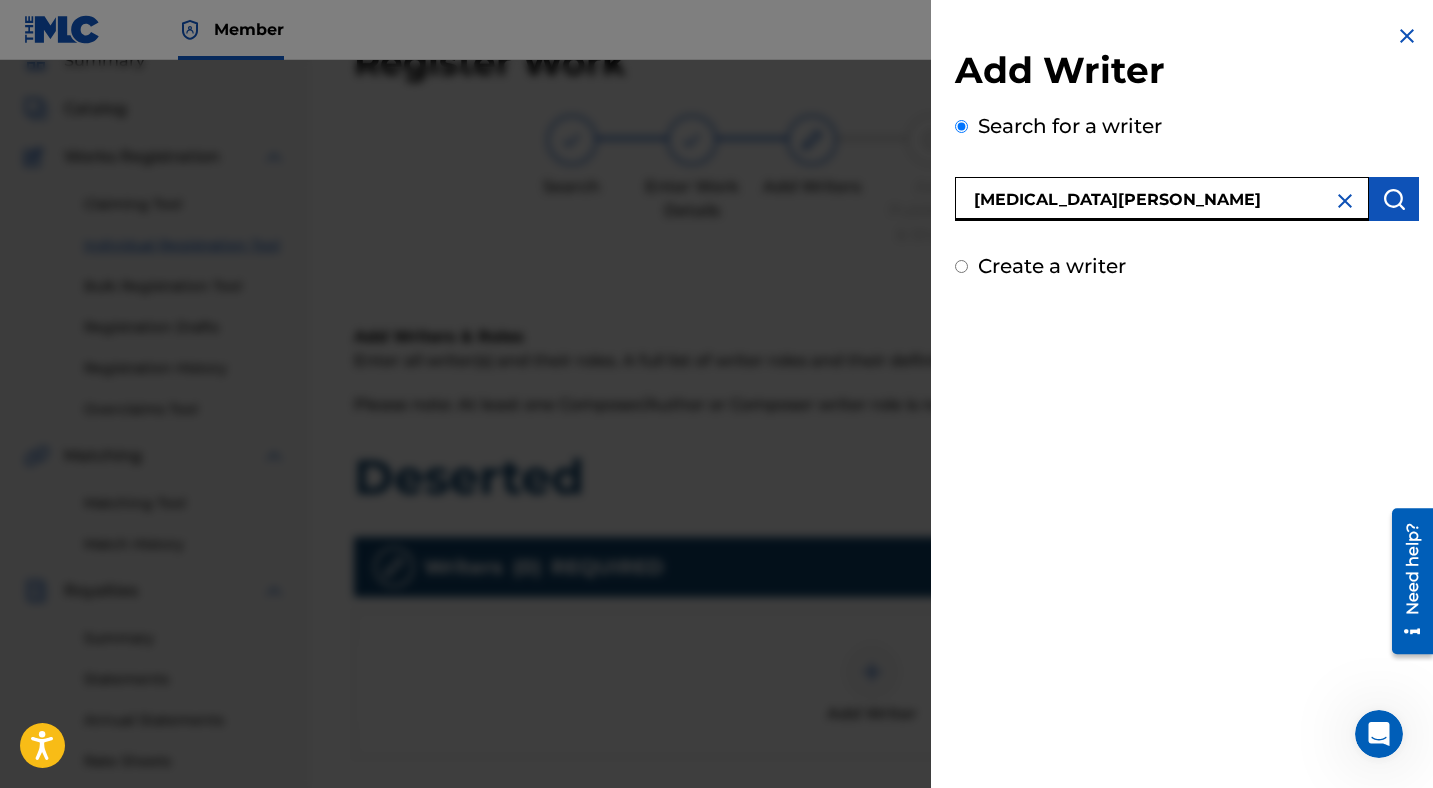type on "[MEDICAL_DATA][PERSON_NAME]" 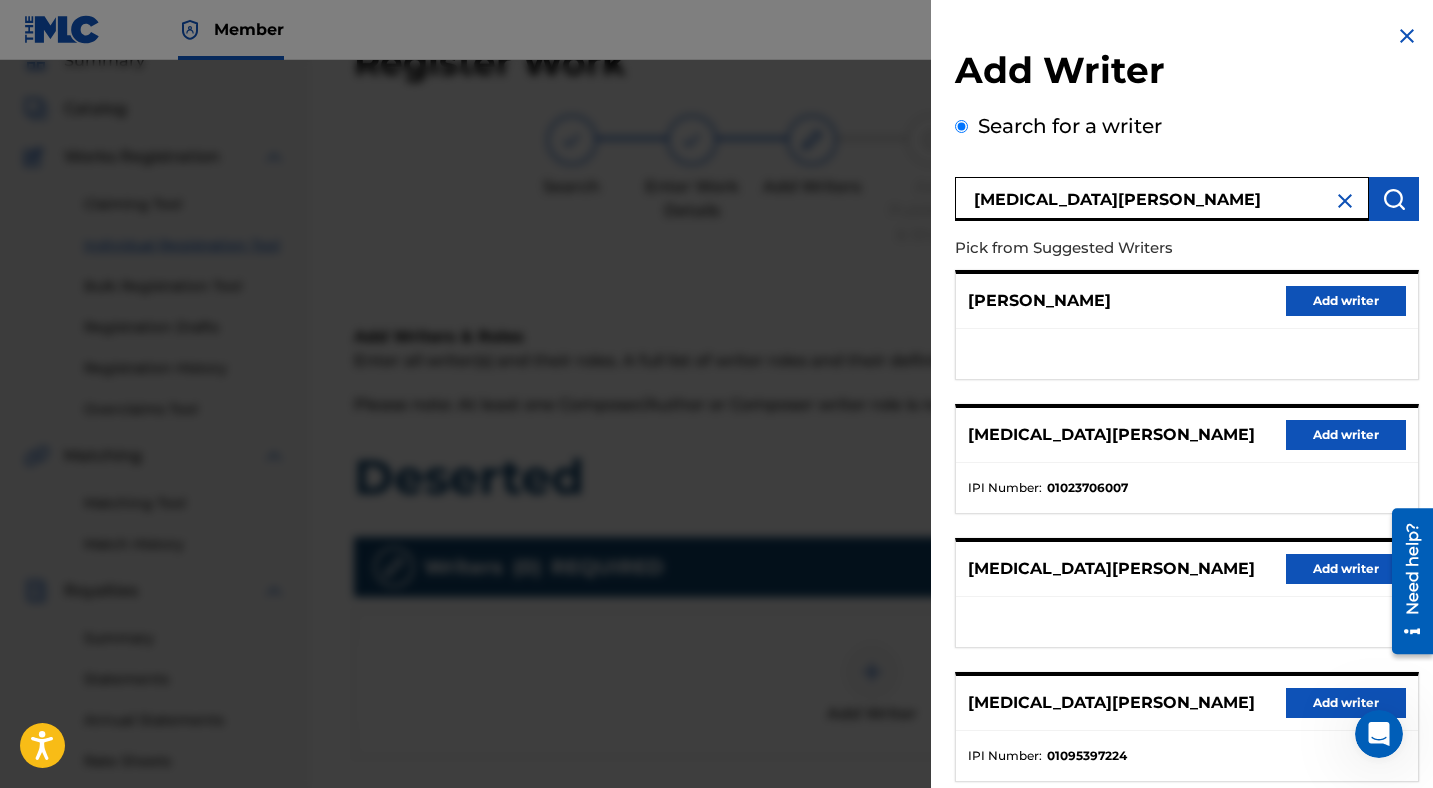 click on "Add writer" at bounding box center (1346, 435) 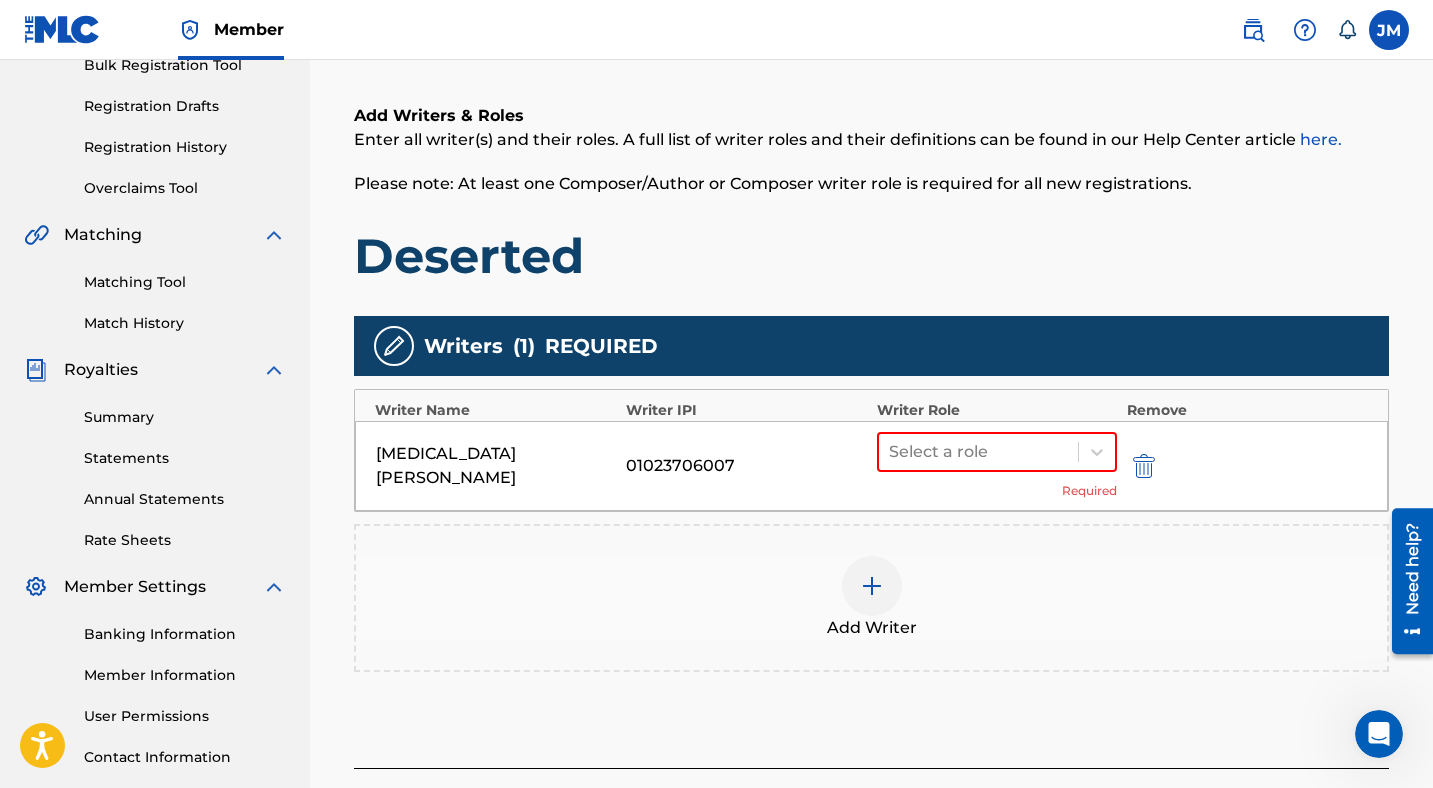 scroll, scrollTop: 352, scrollLeft: 0, axis: vertical 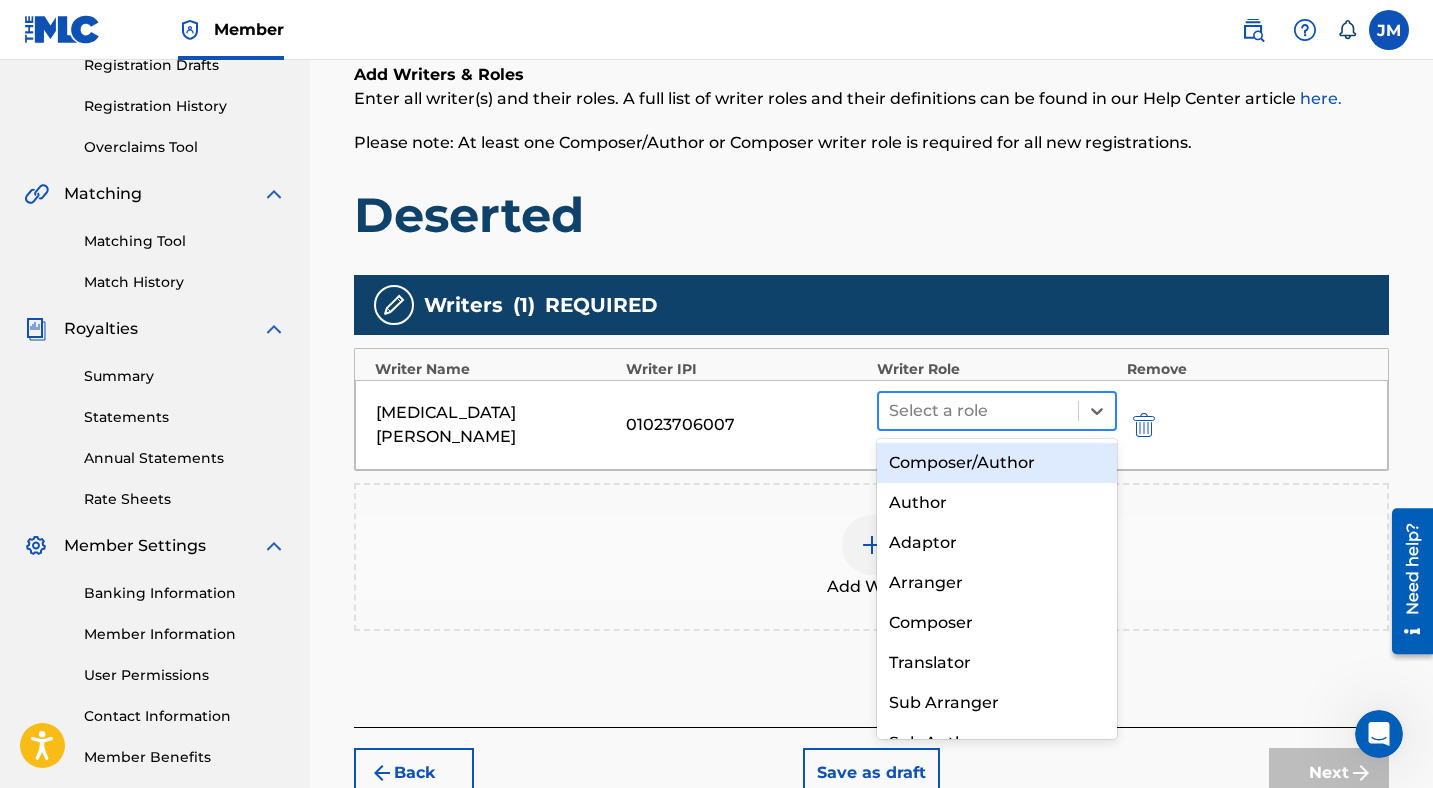 click at bounding box center [978, 411] 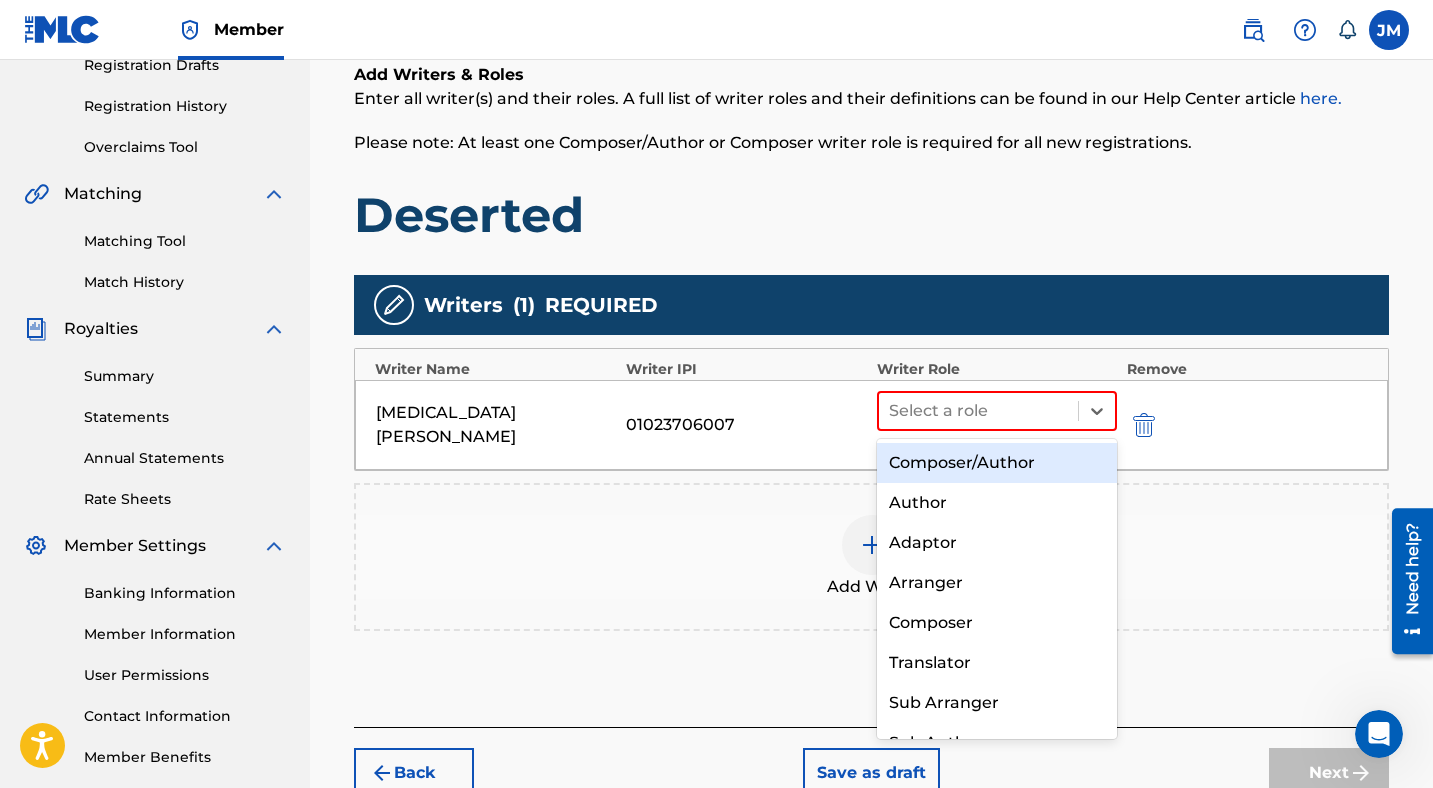 click on "Composer/Author" at bounding box center (997, 463) 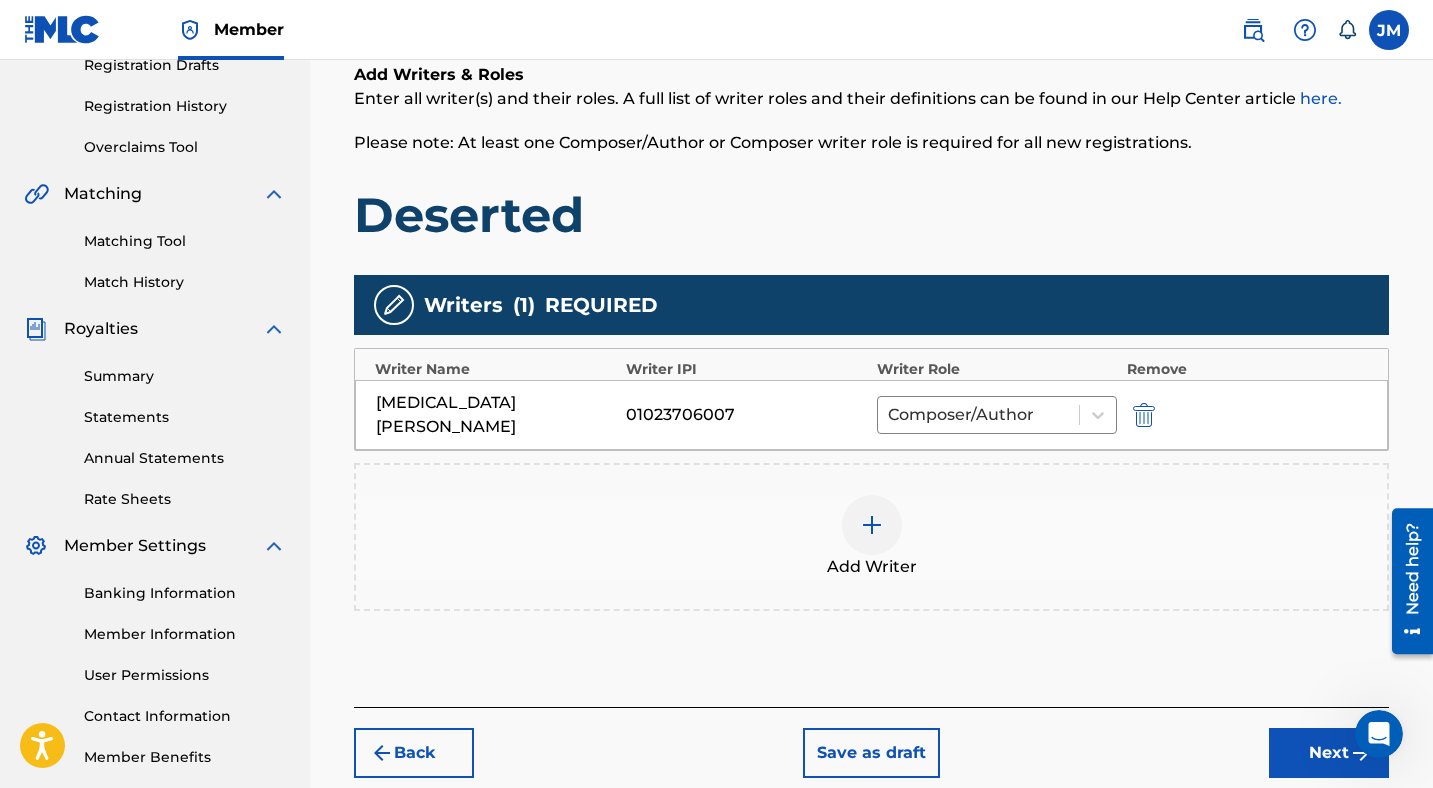 click at bounding box center (872, 525) 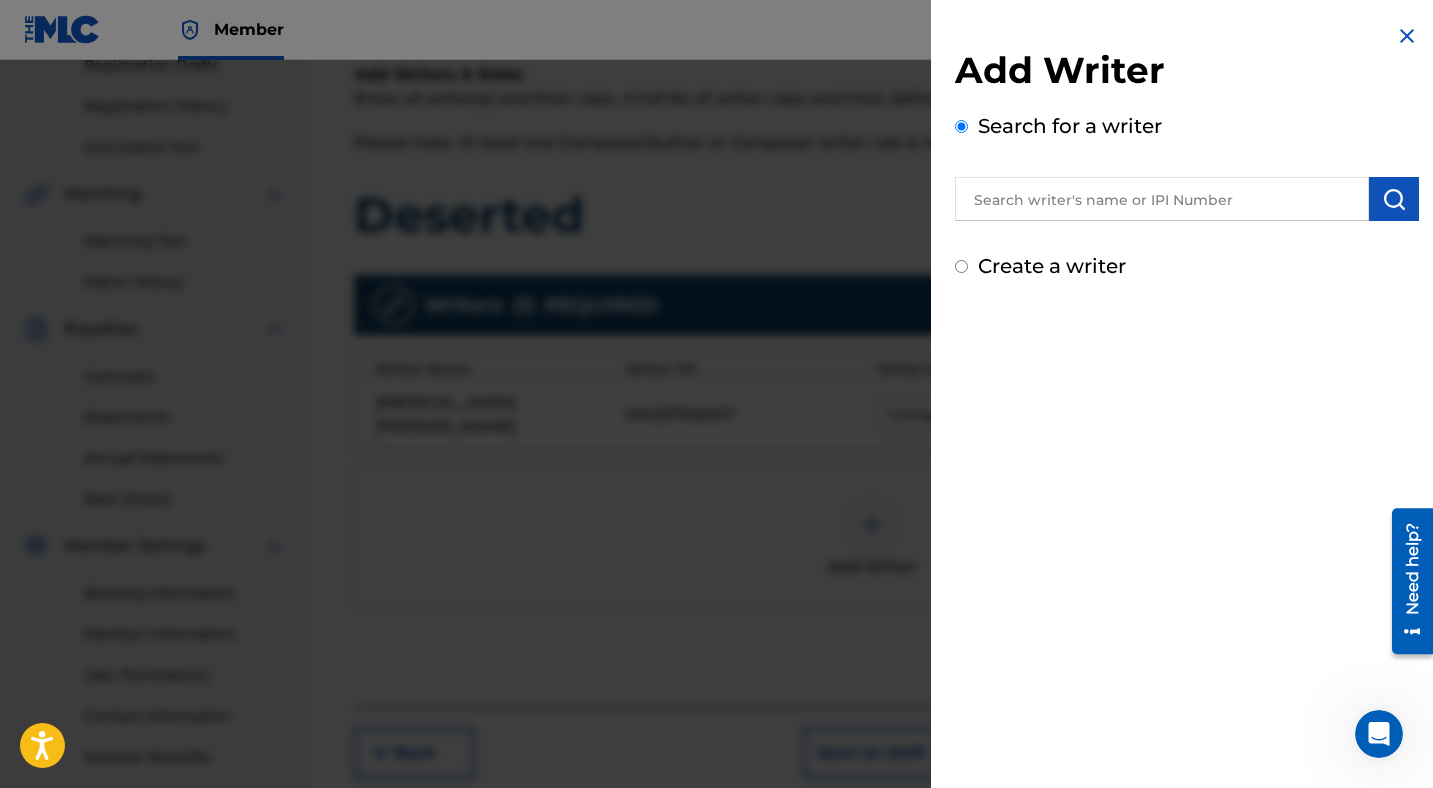 click at bounding box center [1162, 199] 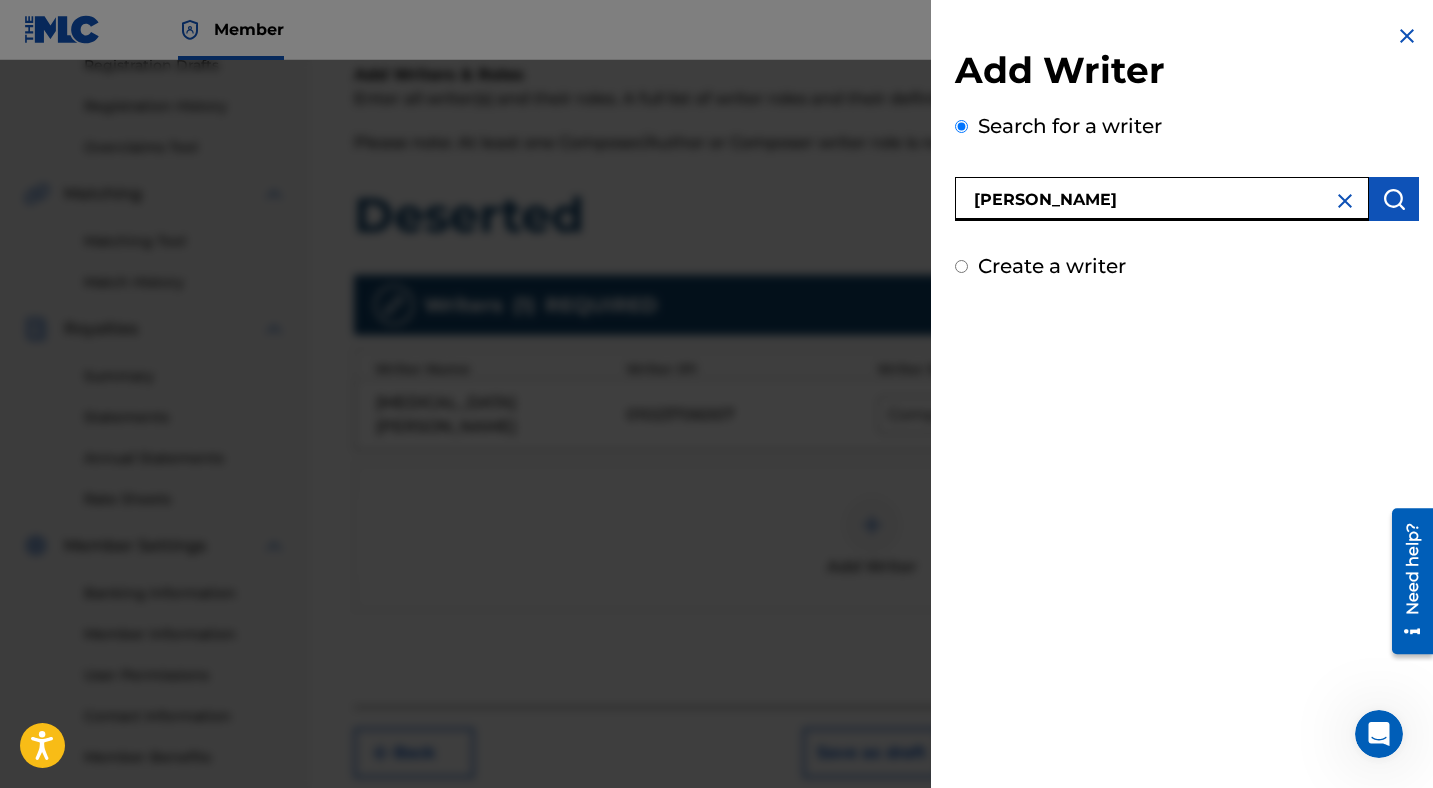 type on "[PERSON_NAME]" 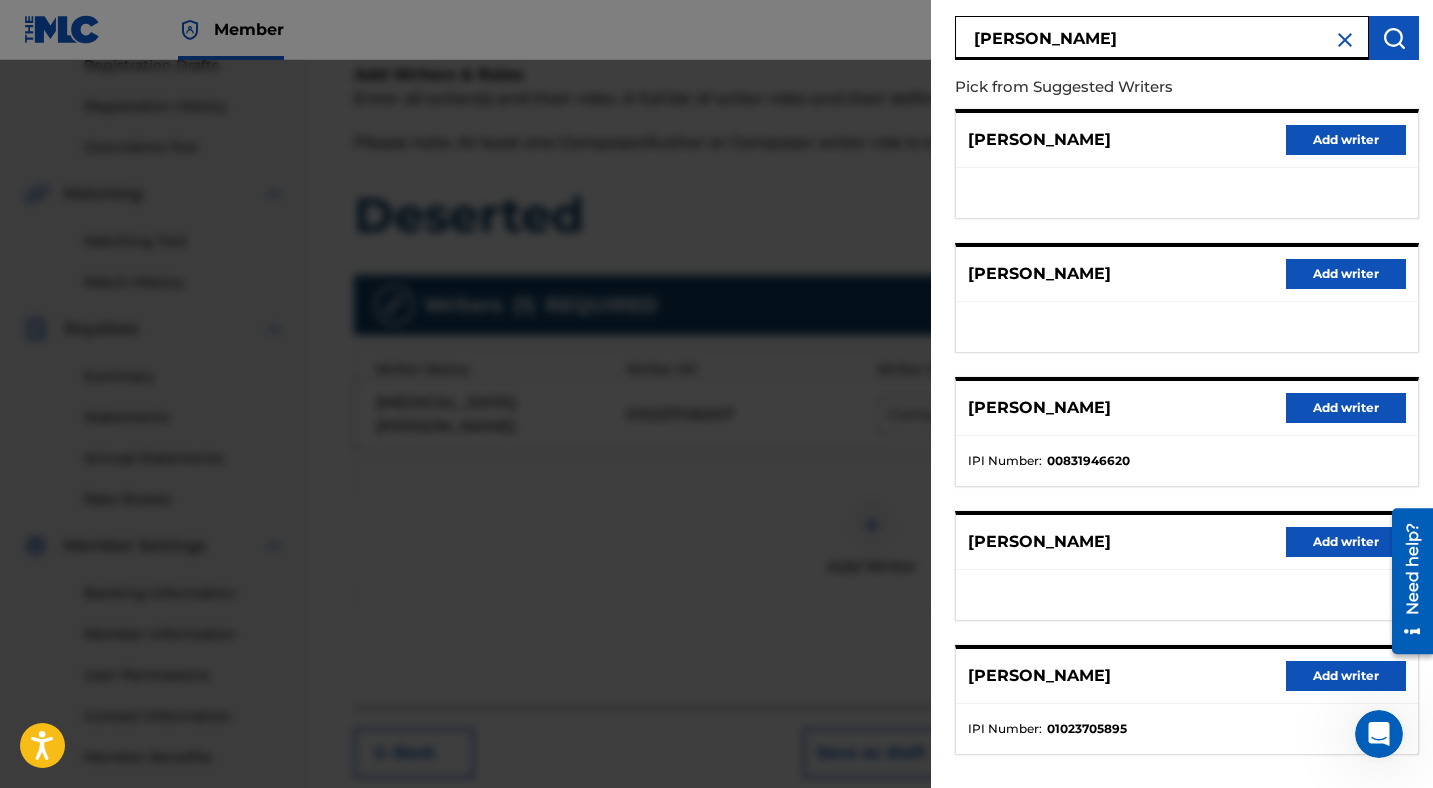 scroll, scrollTop: 254, scrollLeft: 0, axis: vertical 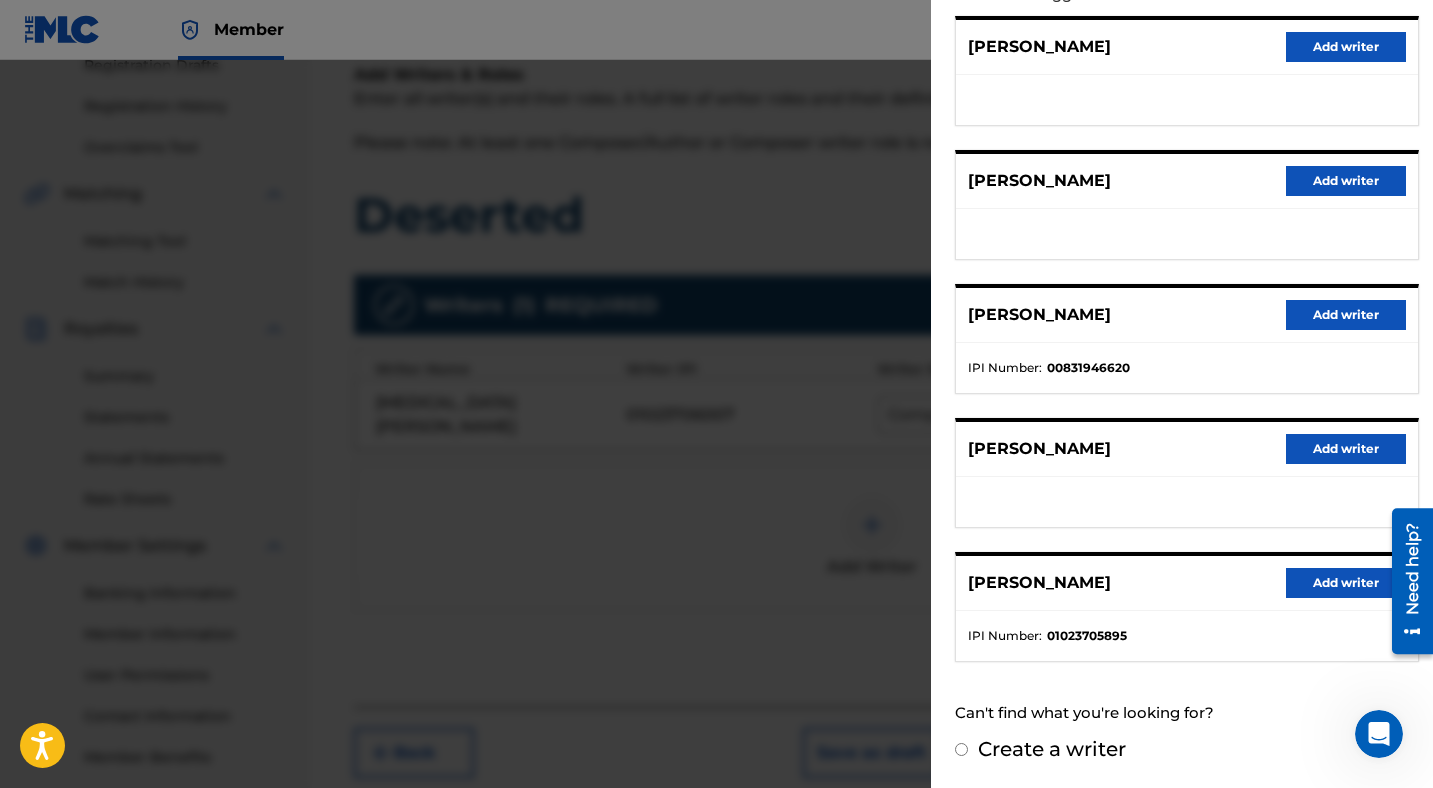 click on "Add writer" at bounding box center (1346, 583) 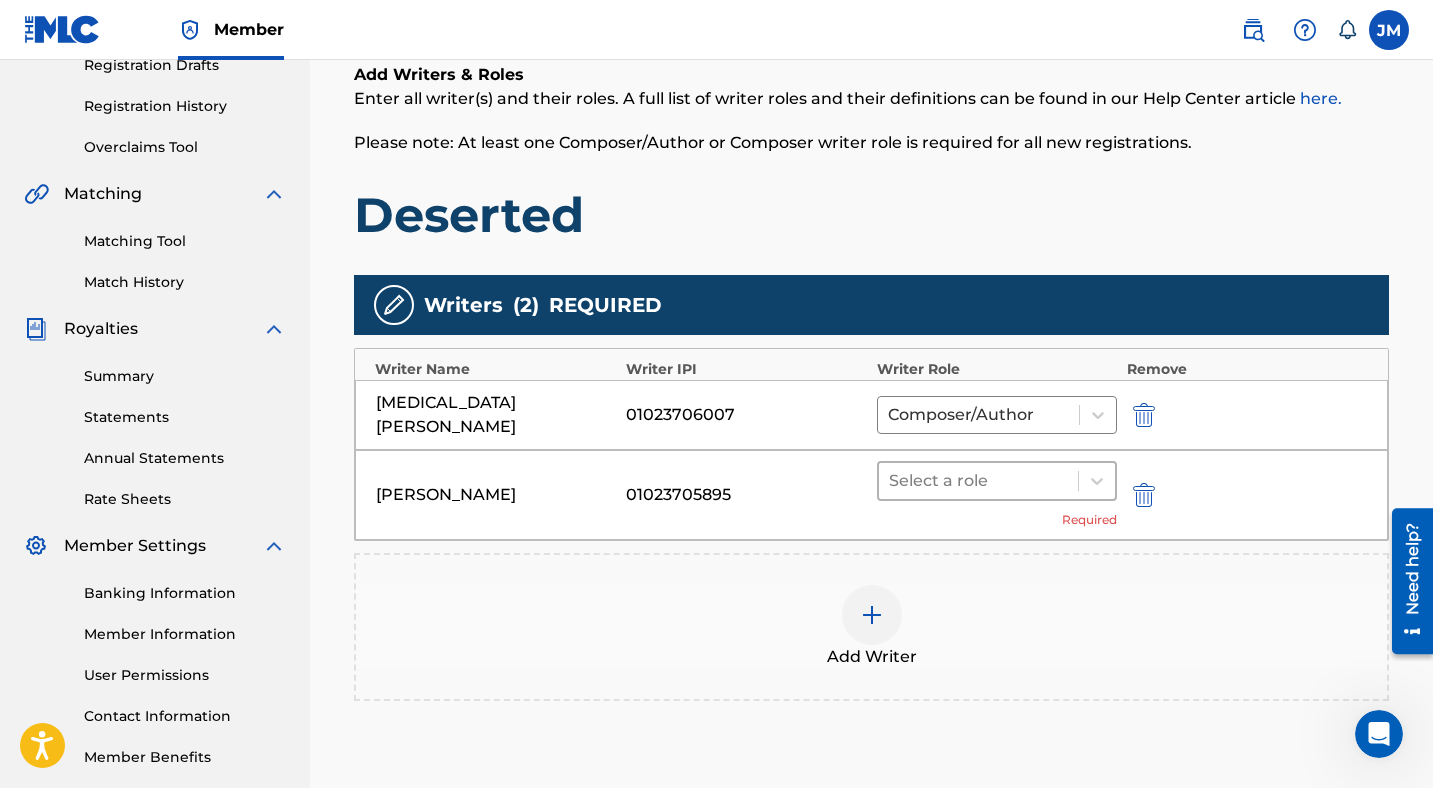 click at bounding box center [978, 481] 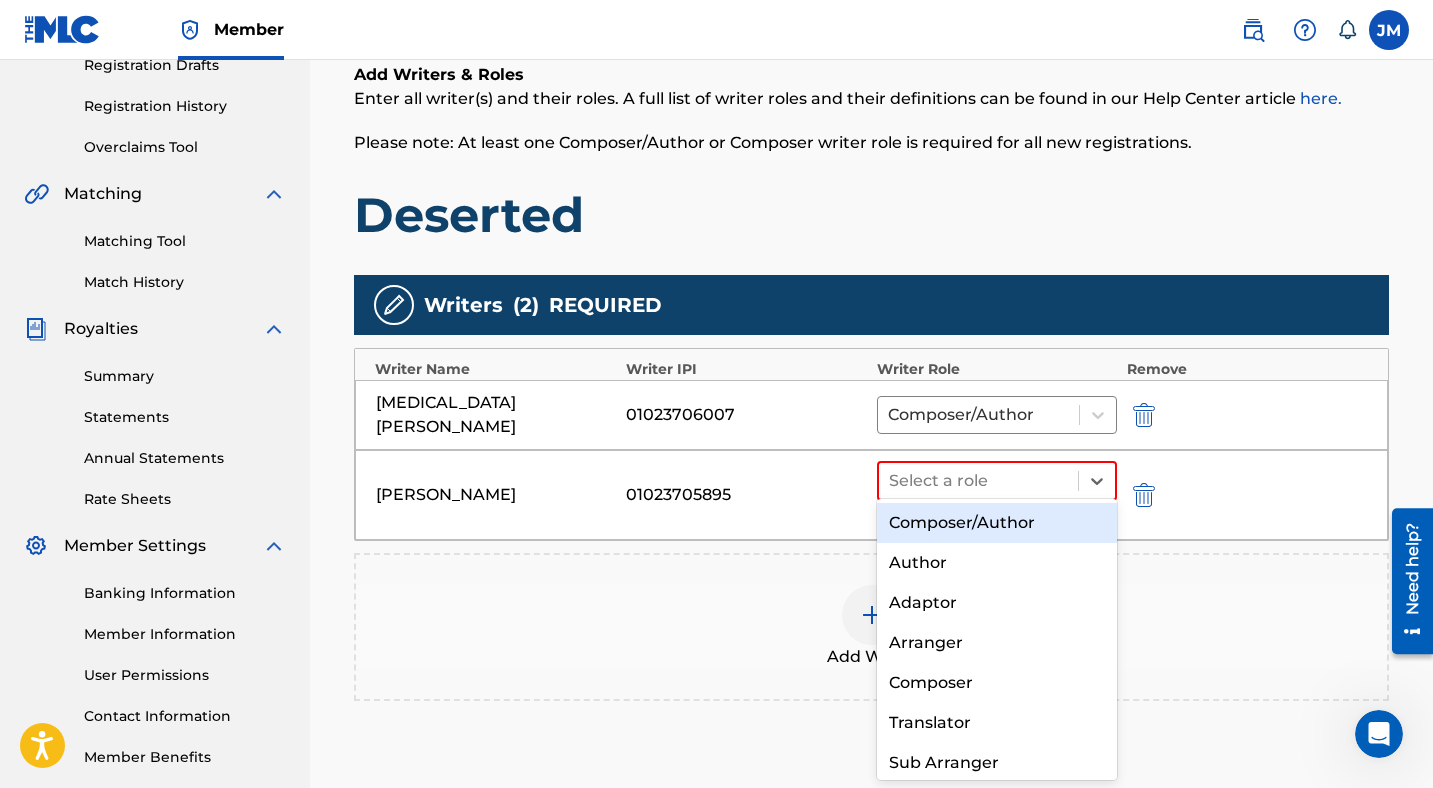 click on "Composer/Author" at bounding box center (997, 523) 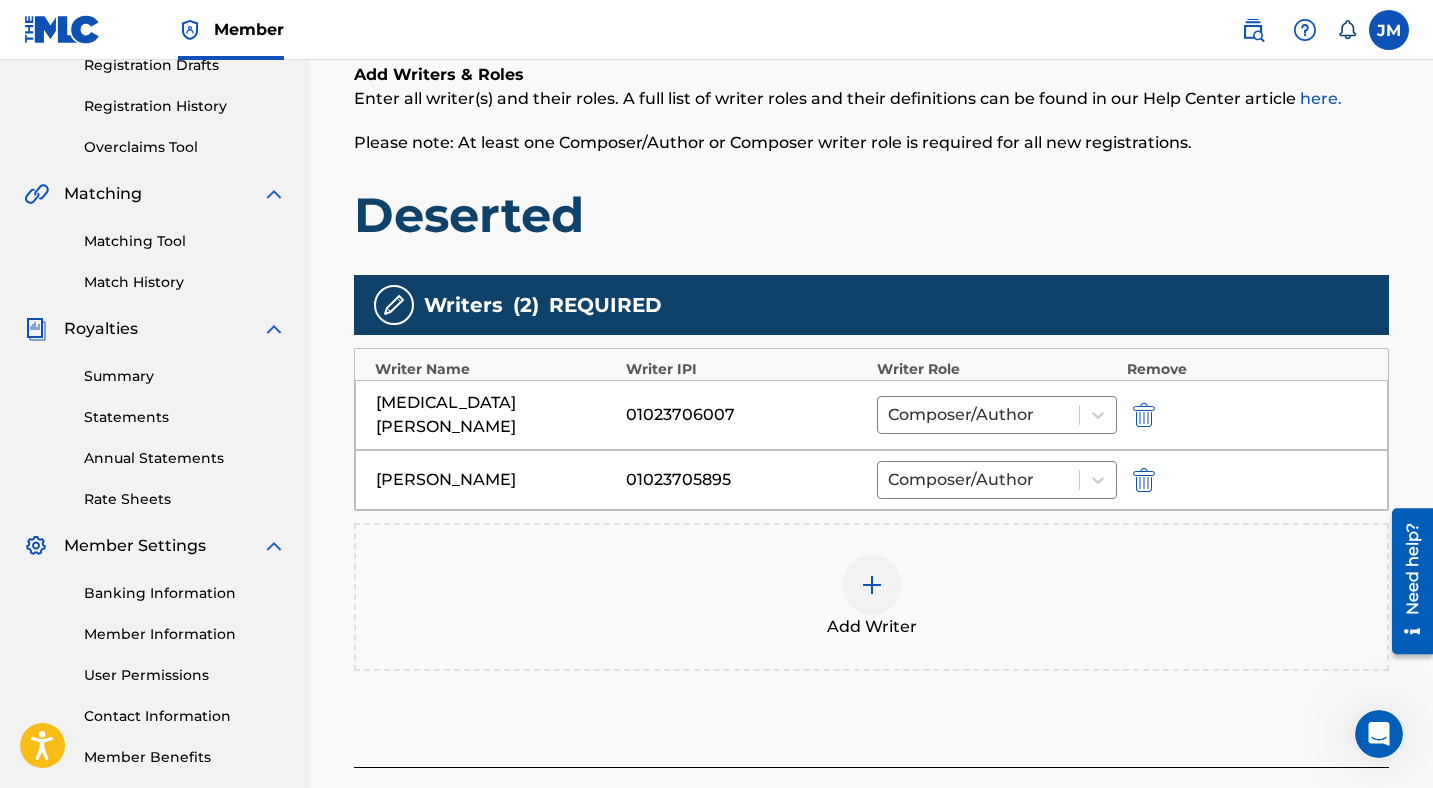 click at bounding box center [872, 585] 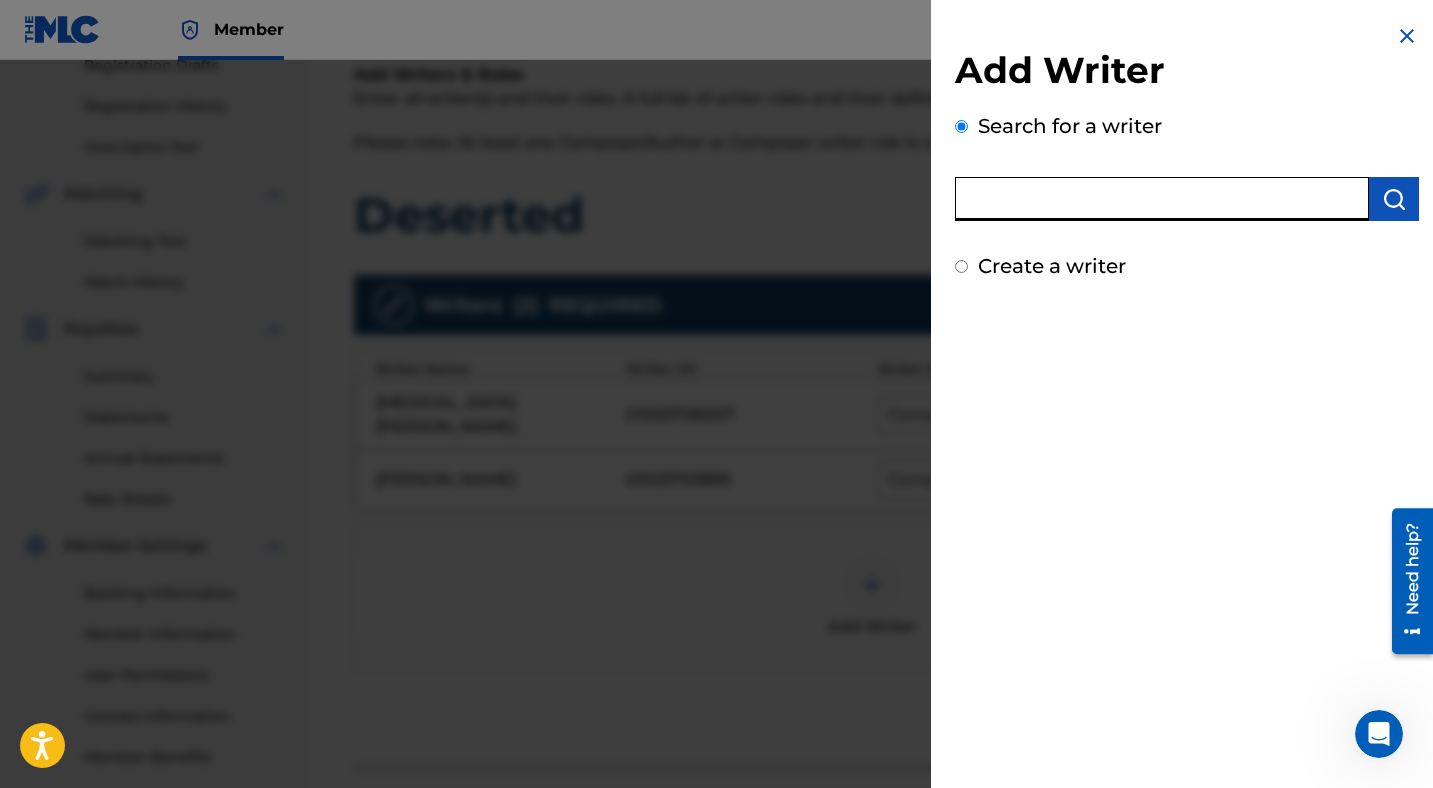 click at bounding box center [1162, 199] 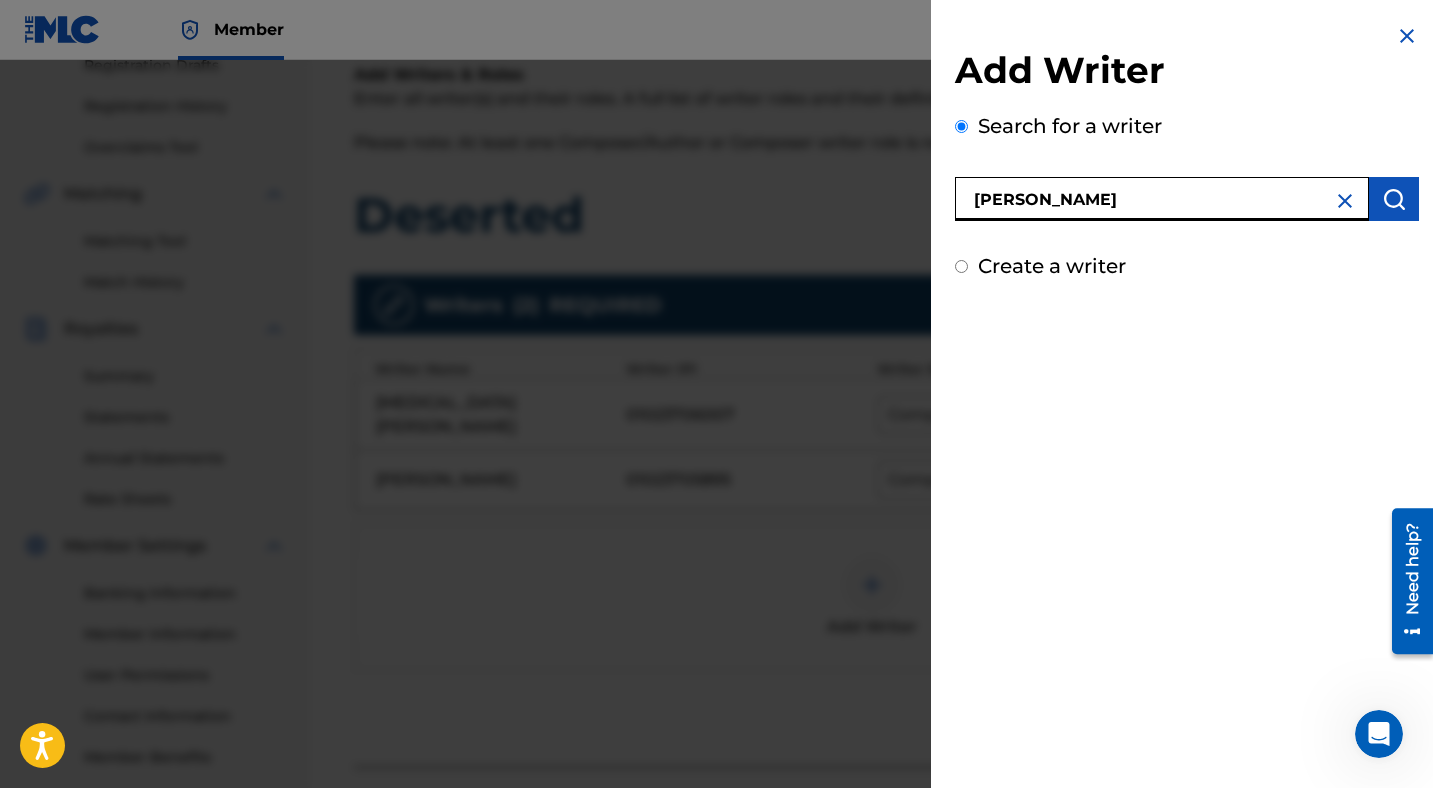 type on "[PERSON_NAME]" 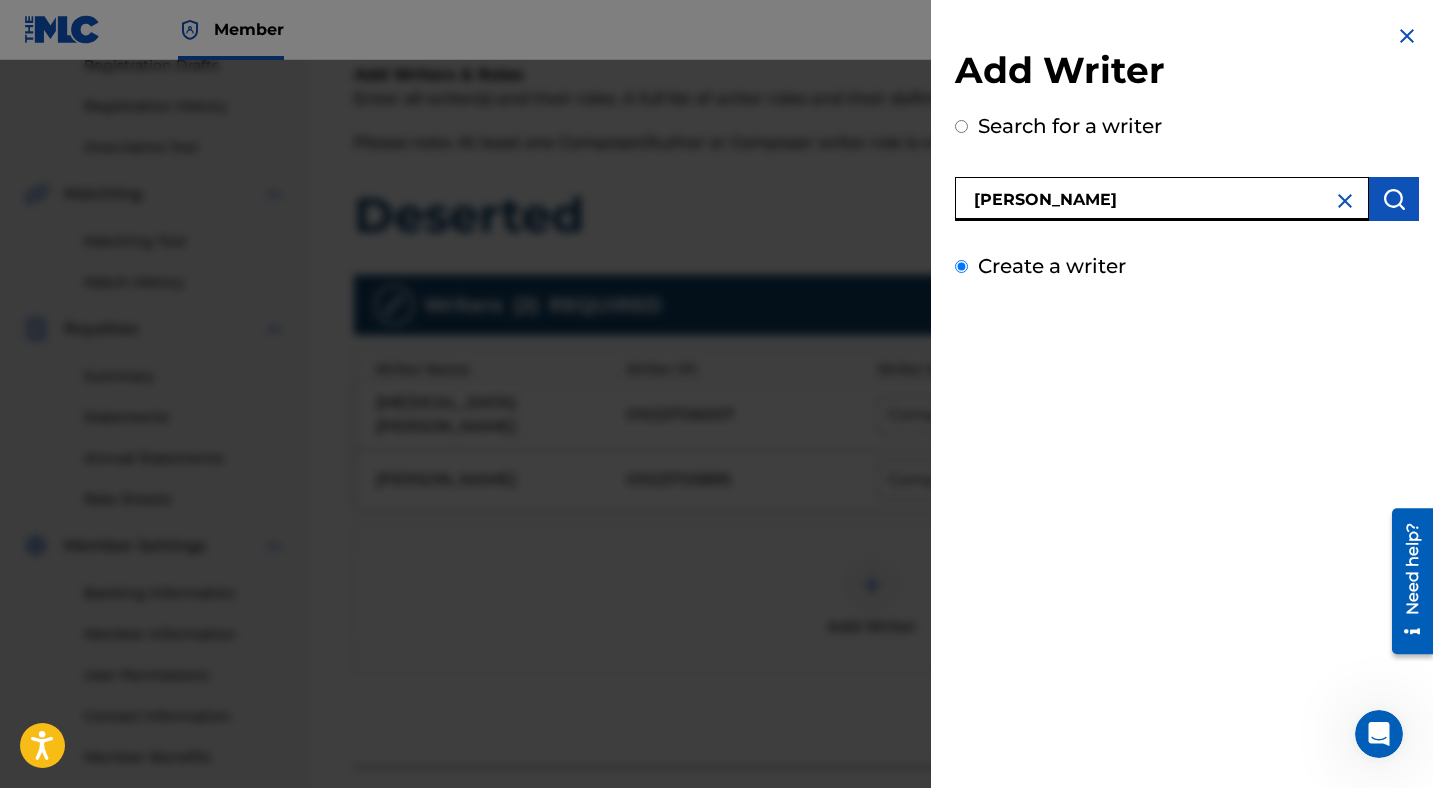 click on "Create a writer" at bounding box center (961, 266) 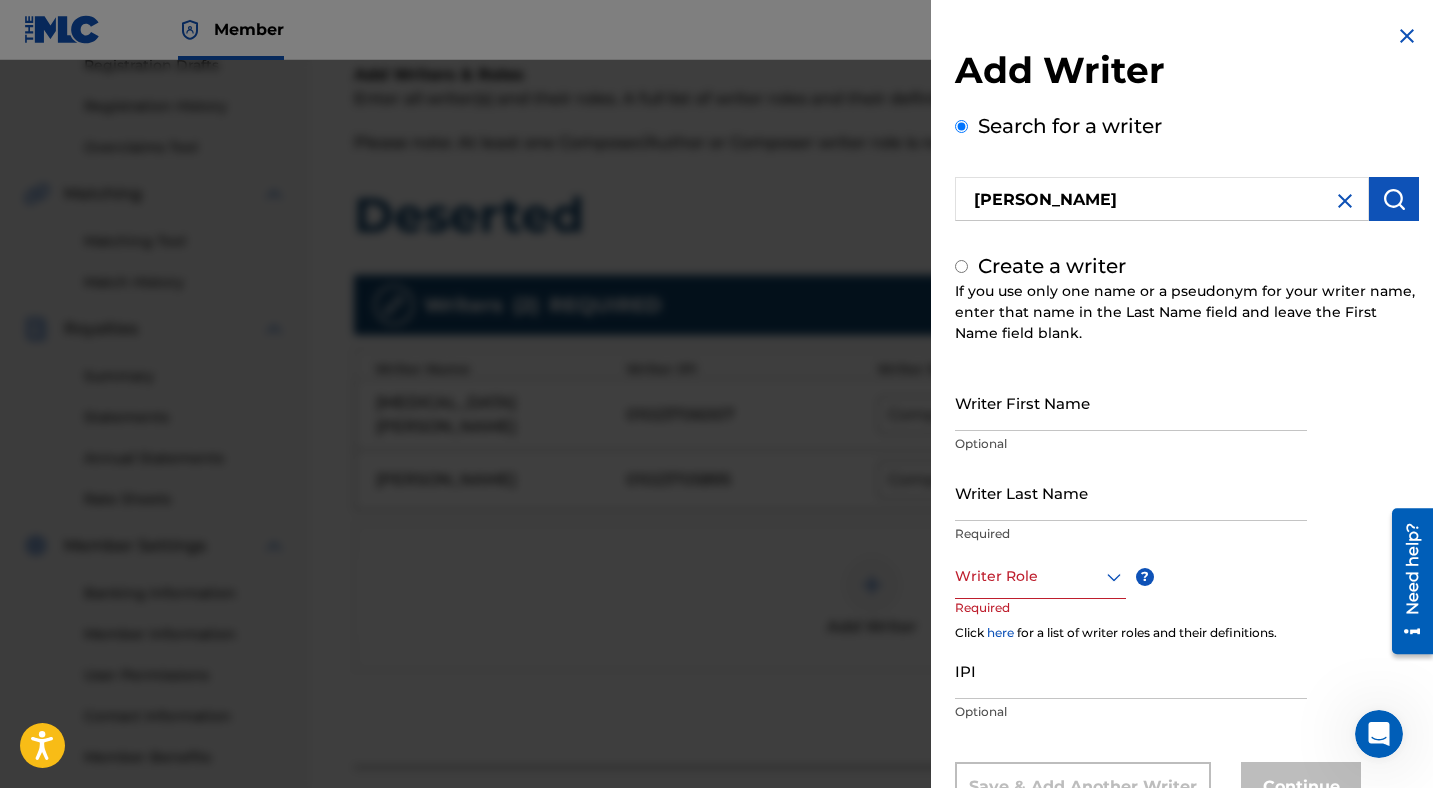 radio on "false" 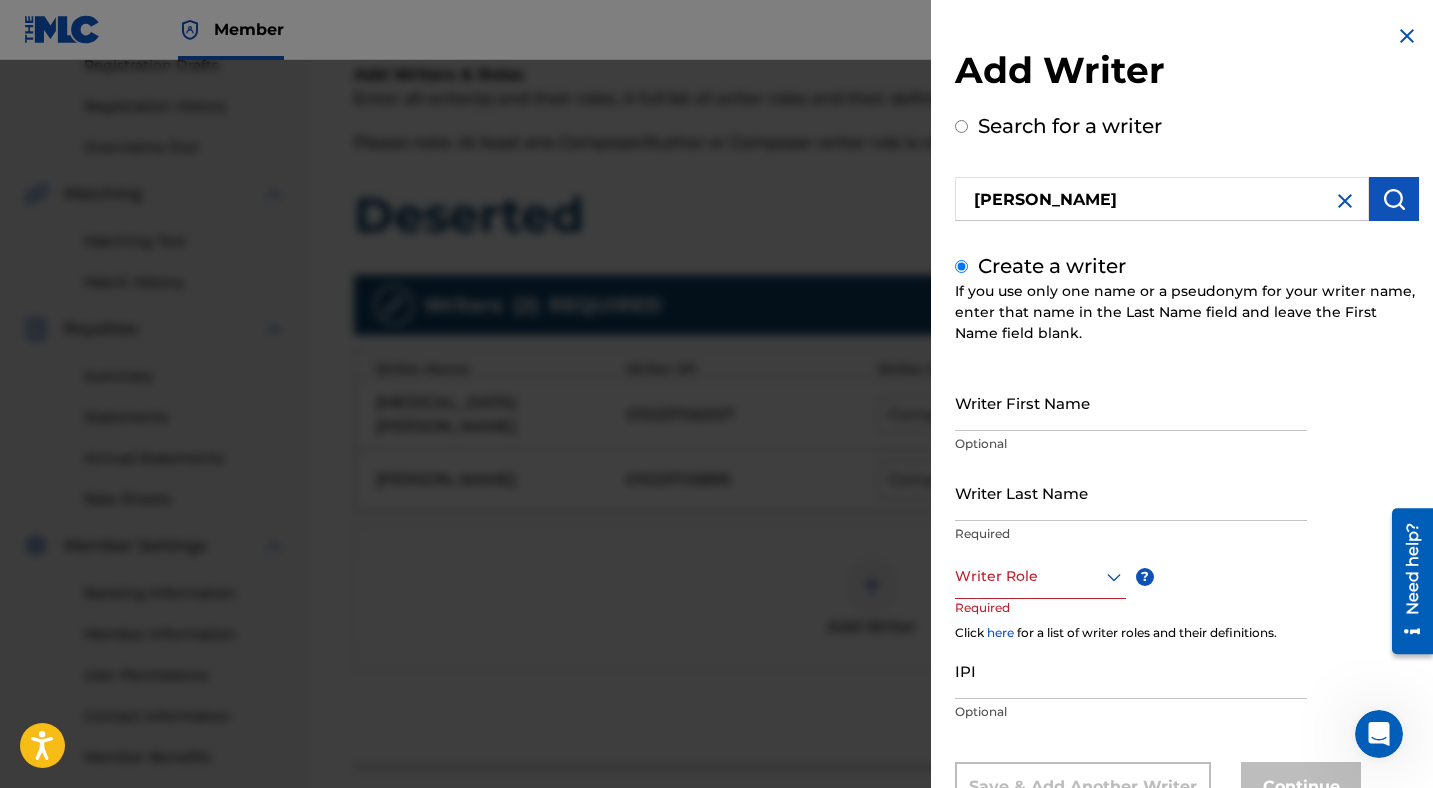 click on "Writer First Name" at bounding box center [1131, 402] 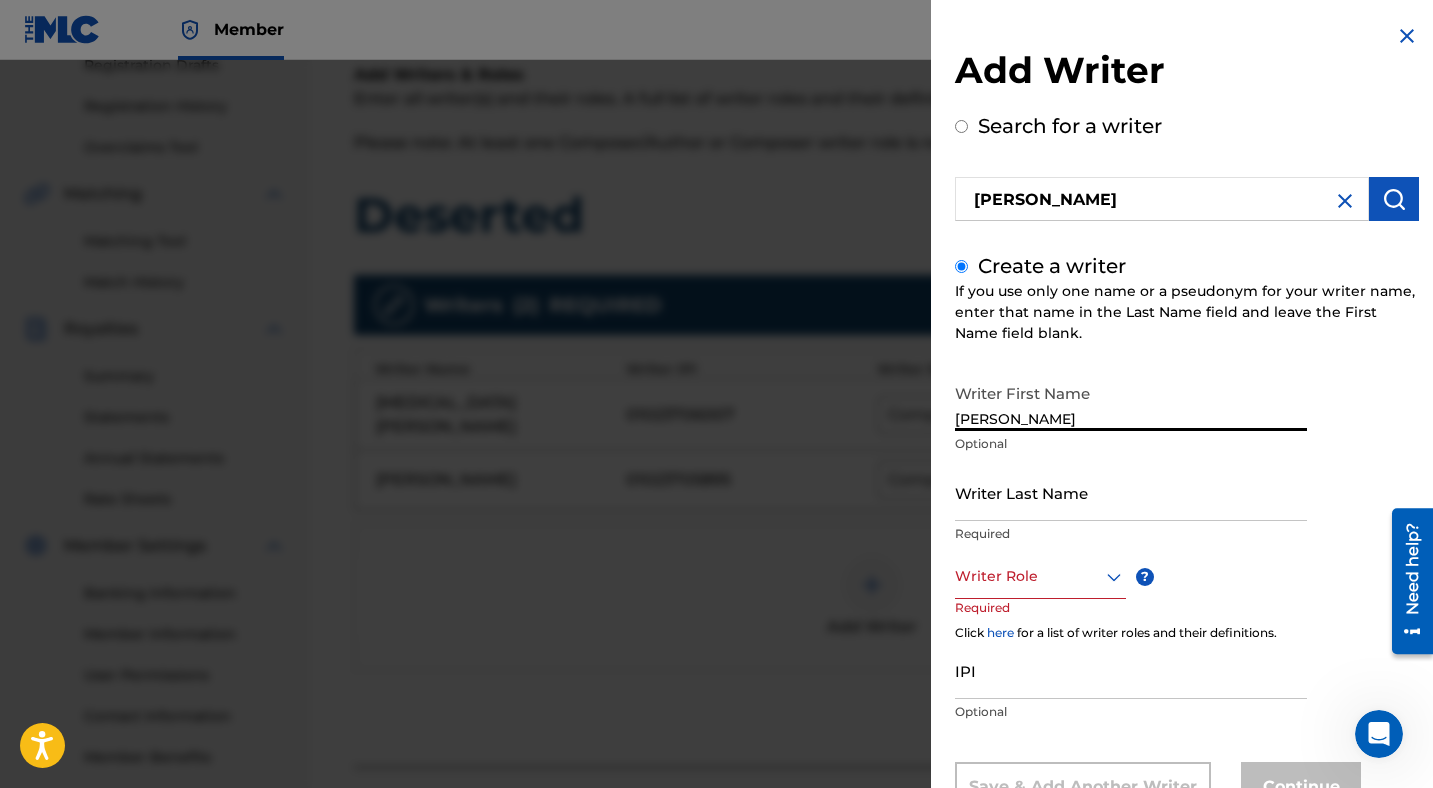 type on "[PERSON_NAME]" 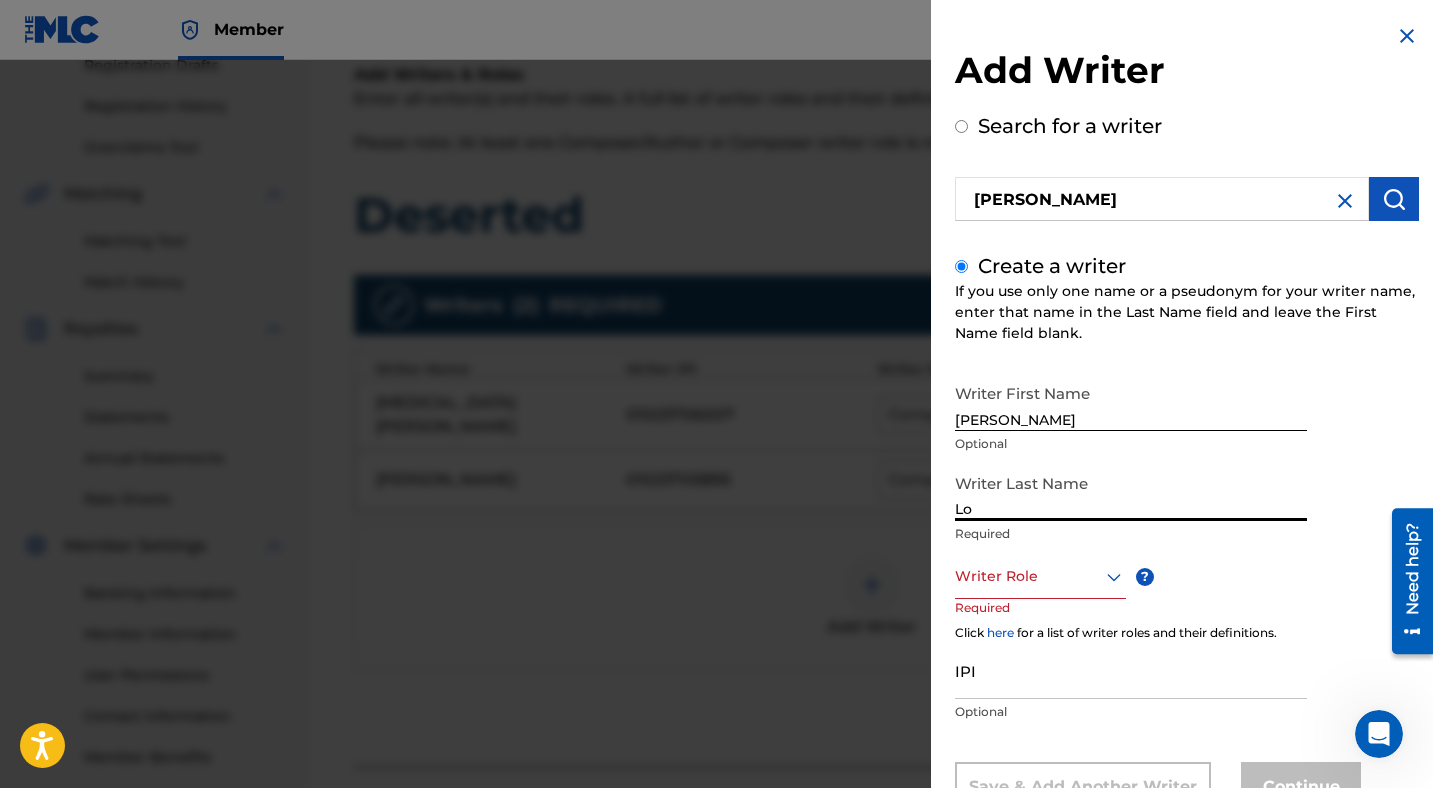type on "L" 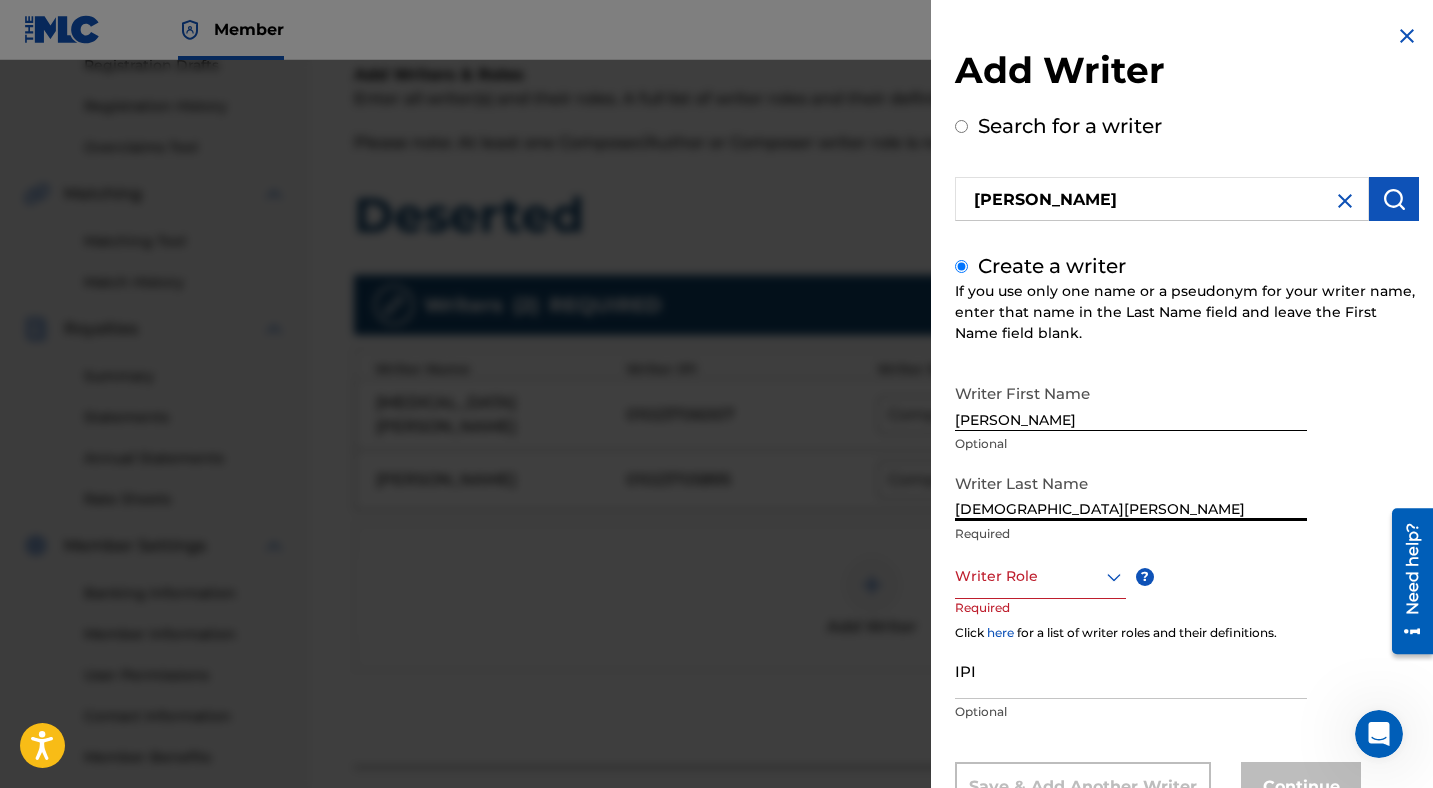 type on "[DEMOGRAPHIC_DATA][PERSON_NAME]" 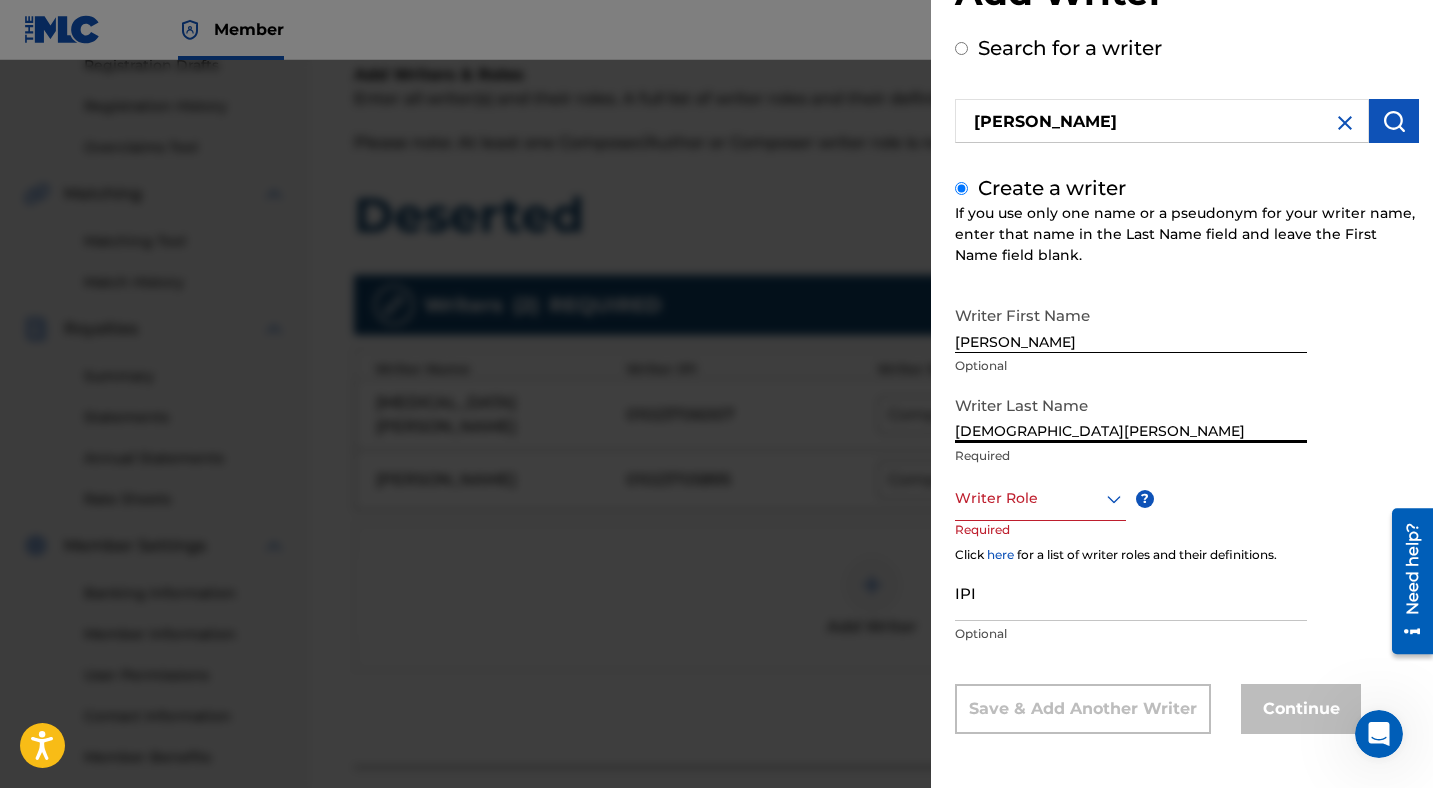 click at bounding box center (1040, 498) 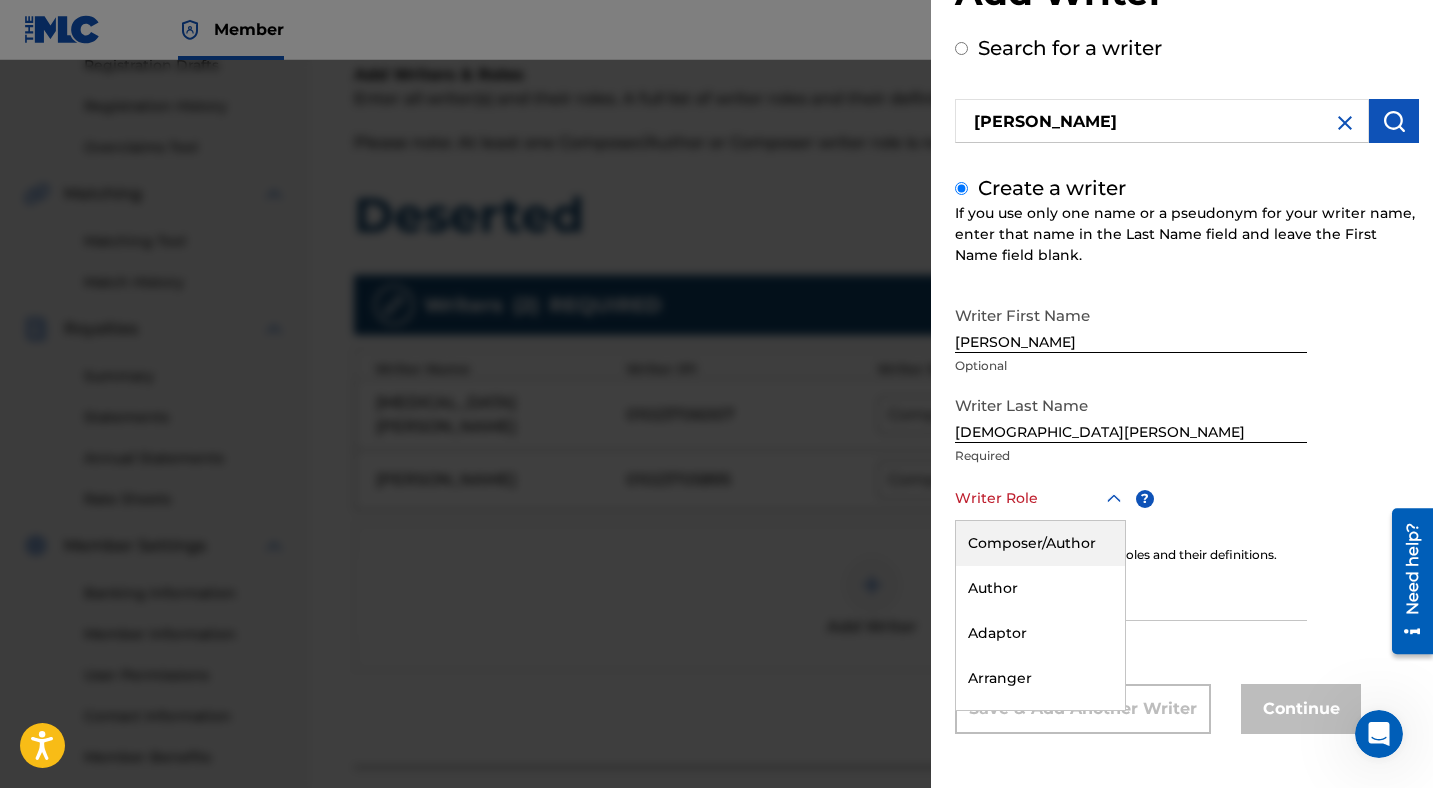 click on "Composer/Author" at bounding box center (1040, 543) 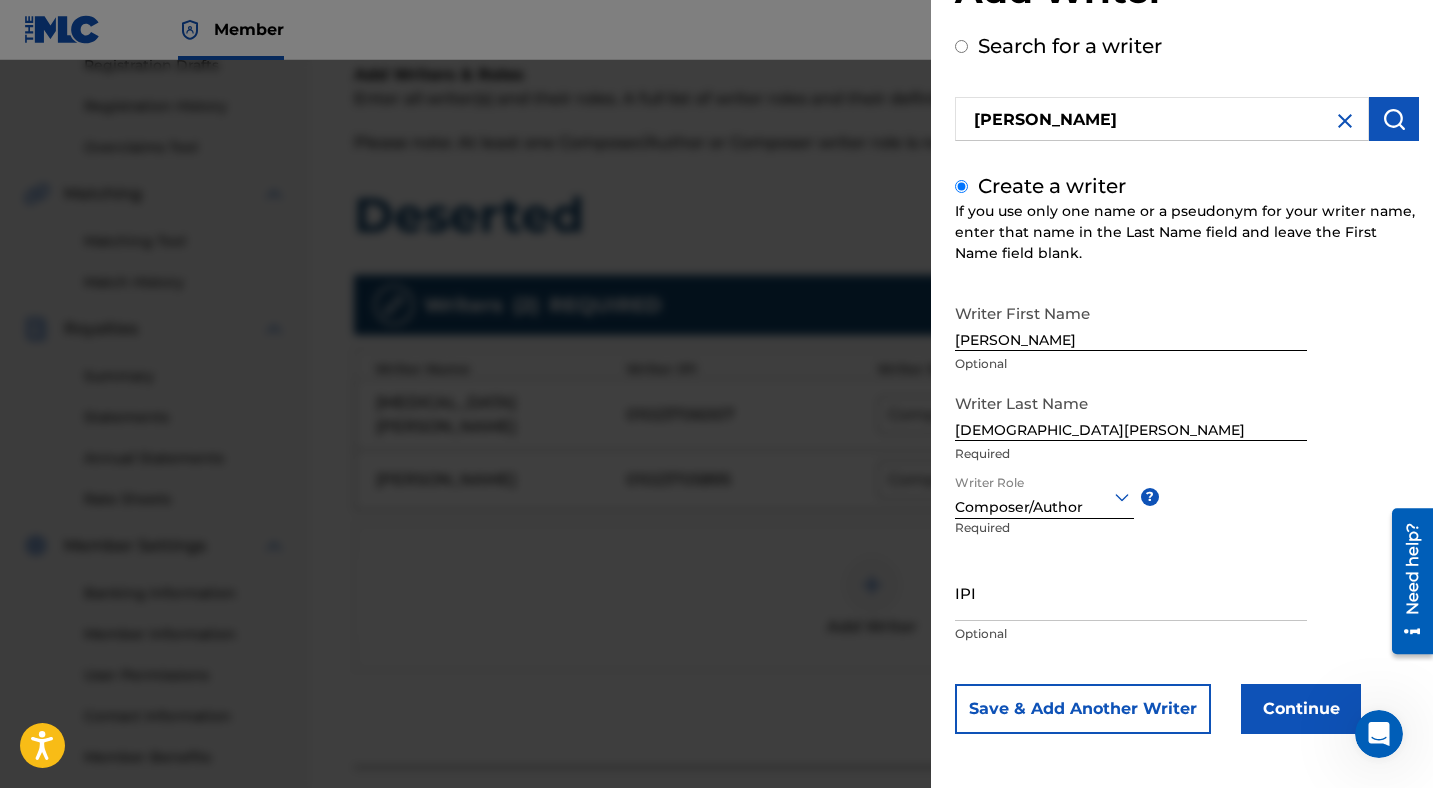 click on "Continue" at bounding box center [1301, 709] 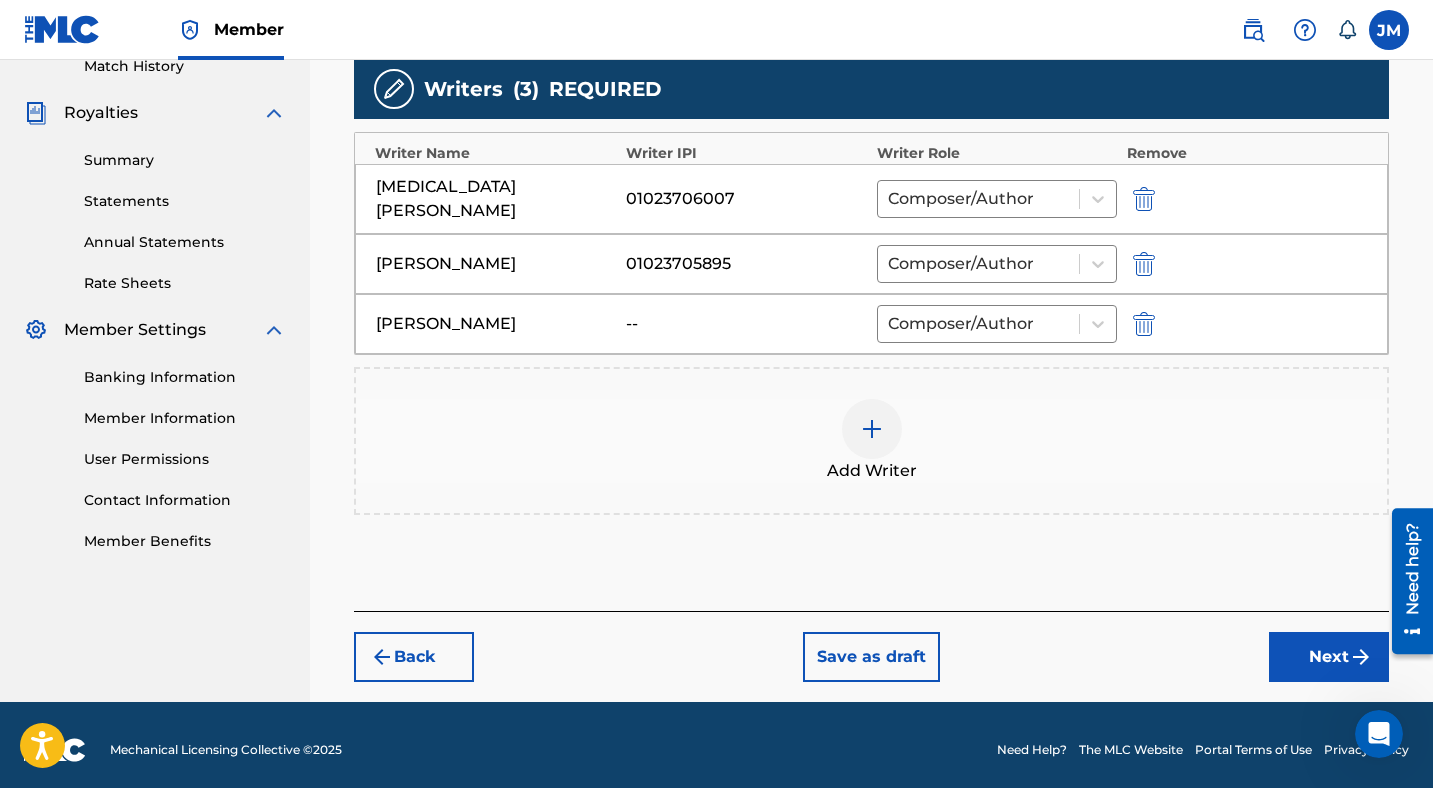 click on "Next" at bounding box center [1329, 657] 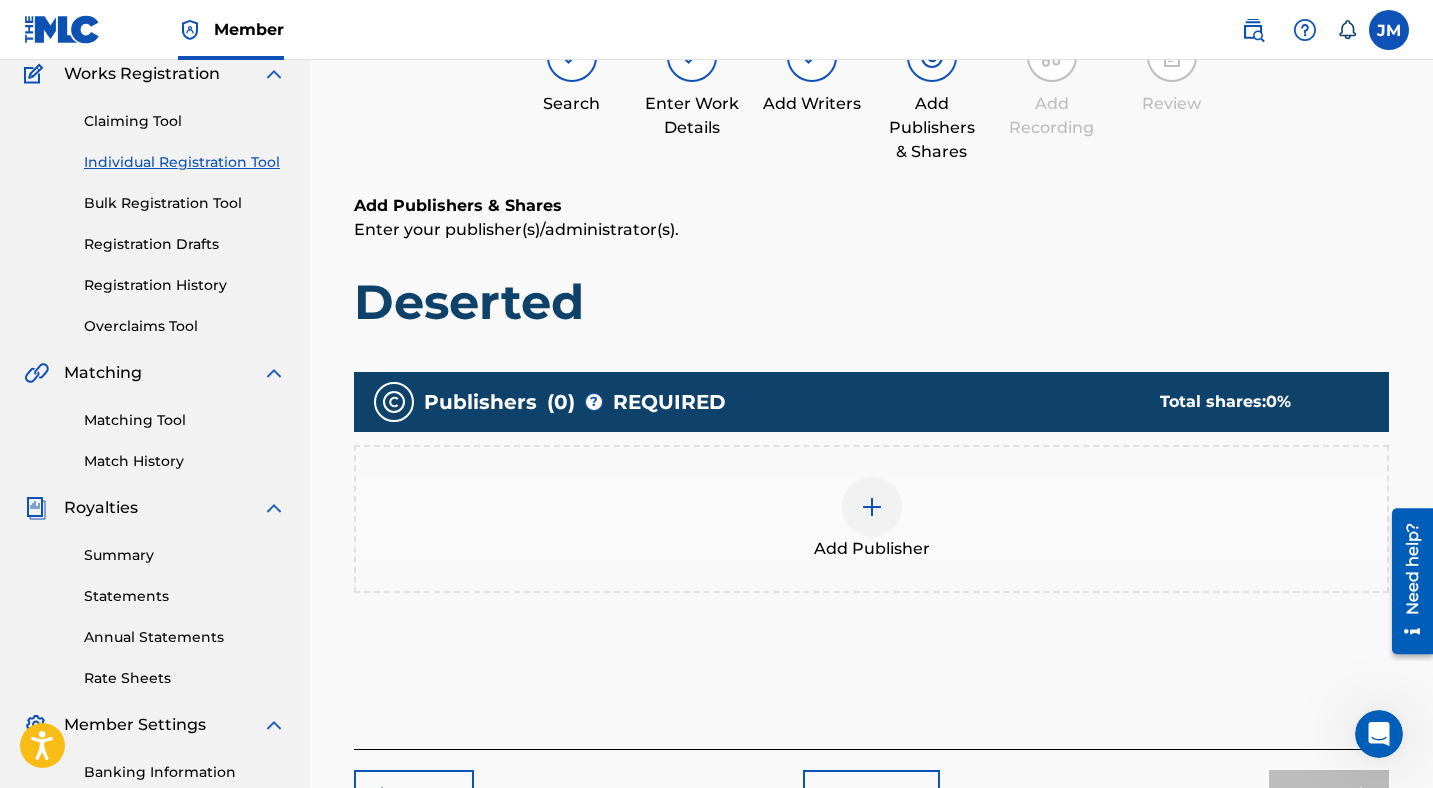 scroll, scrollTop: 90, scrollLeft: 0, axis: vertical 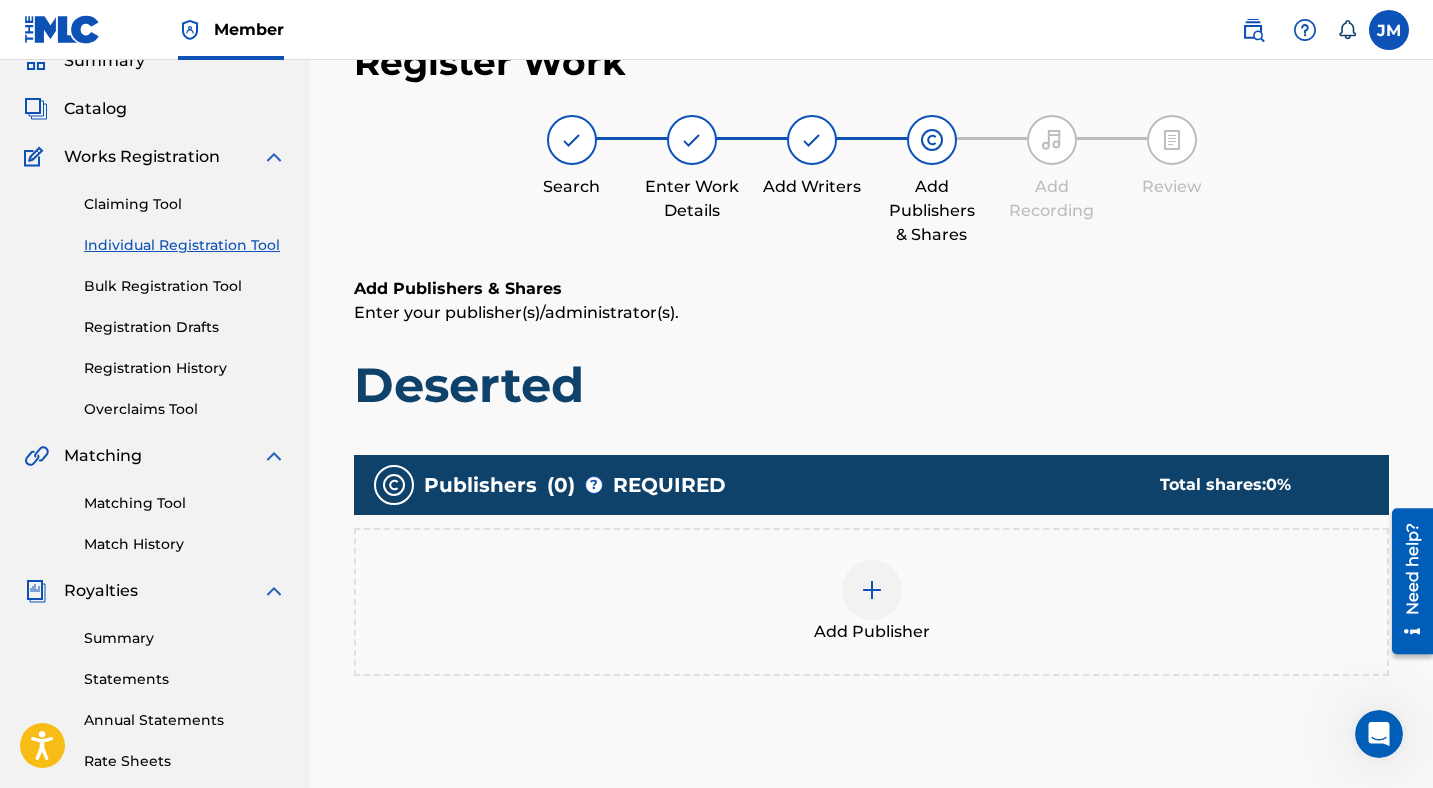 click on "Add Publisher" at bounding box center [871, 602] 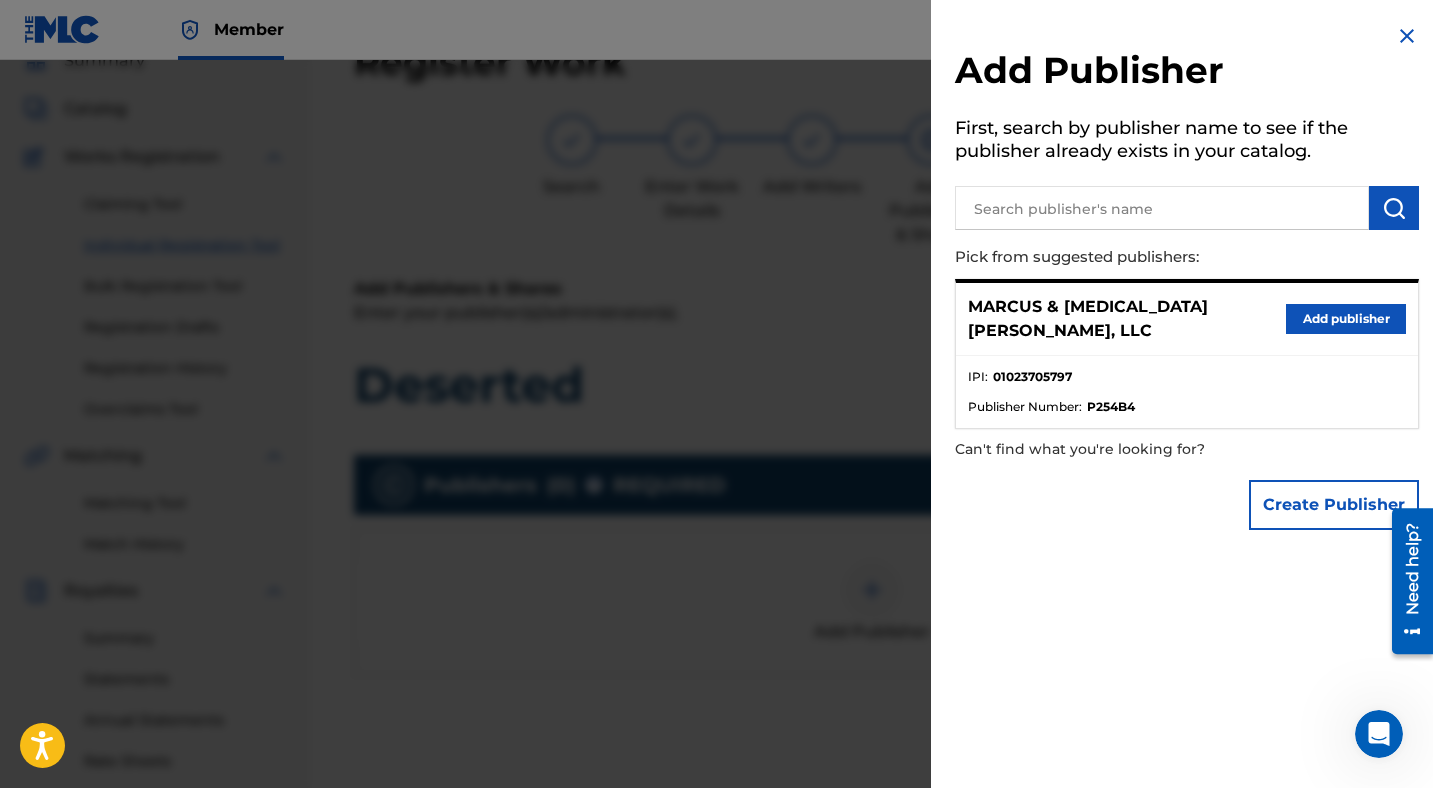click on "Add publisher" at bounding box center [1346, 319] 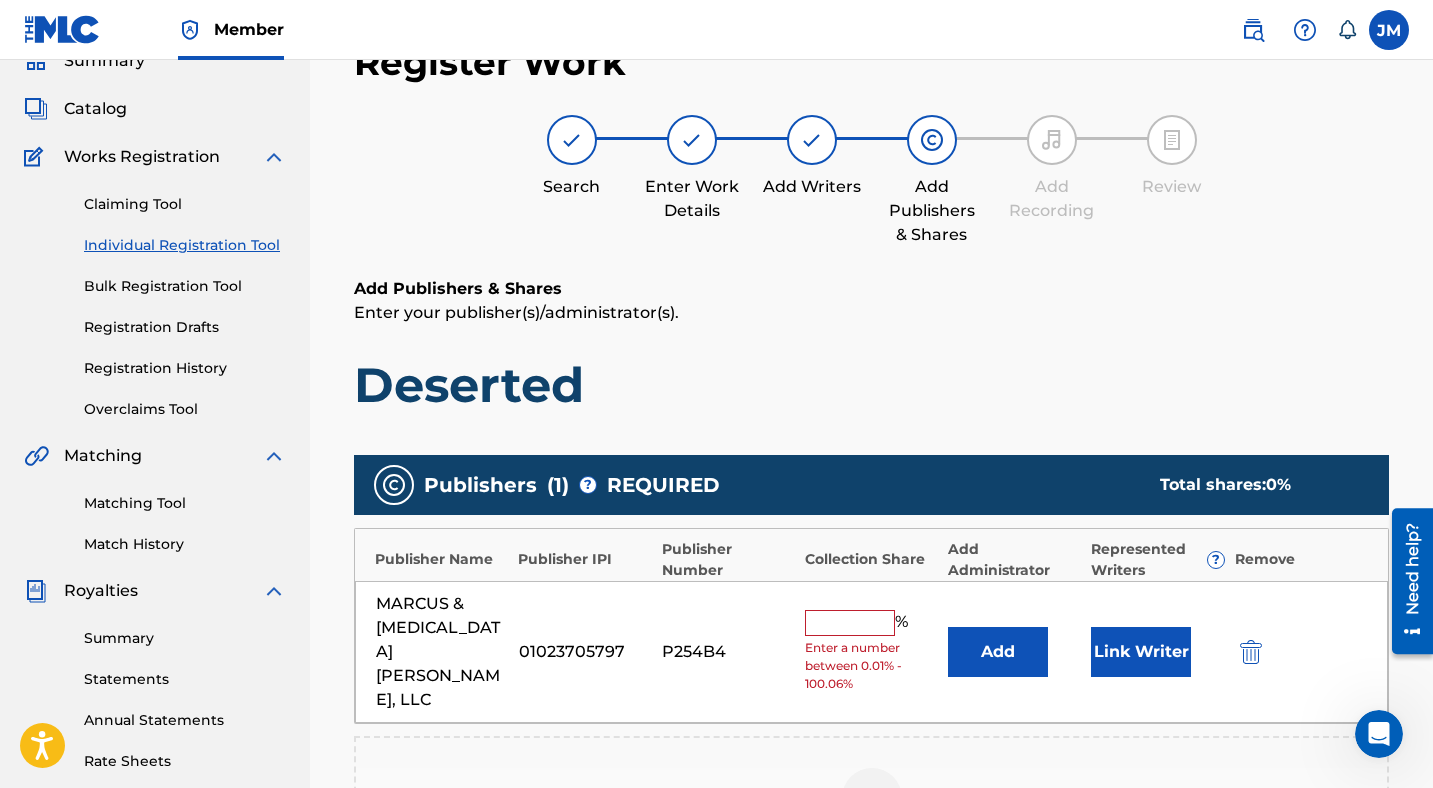 click at bounding box center (850, 623) 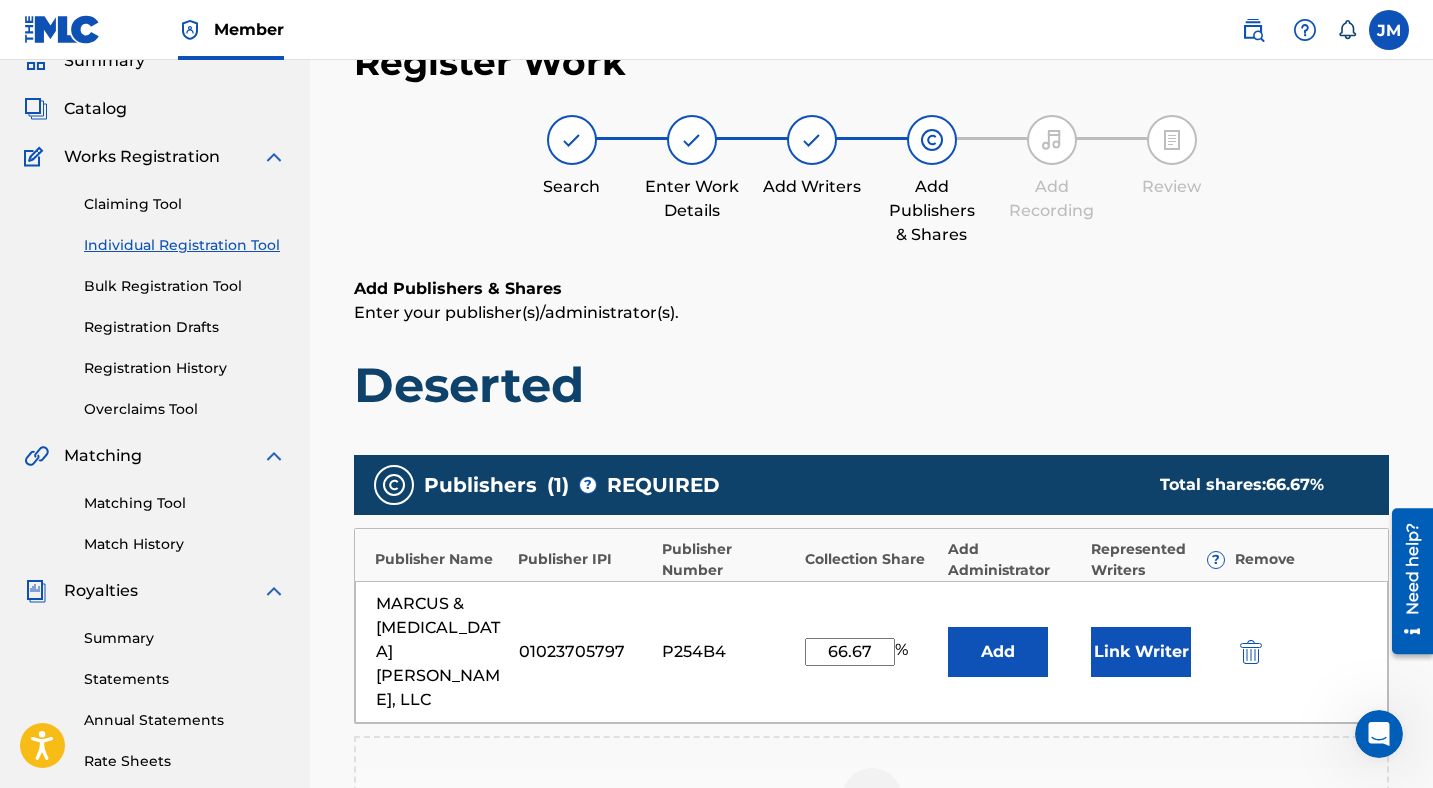 type on "66.67" 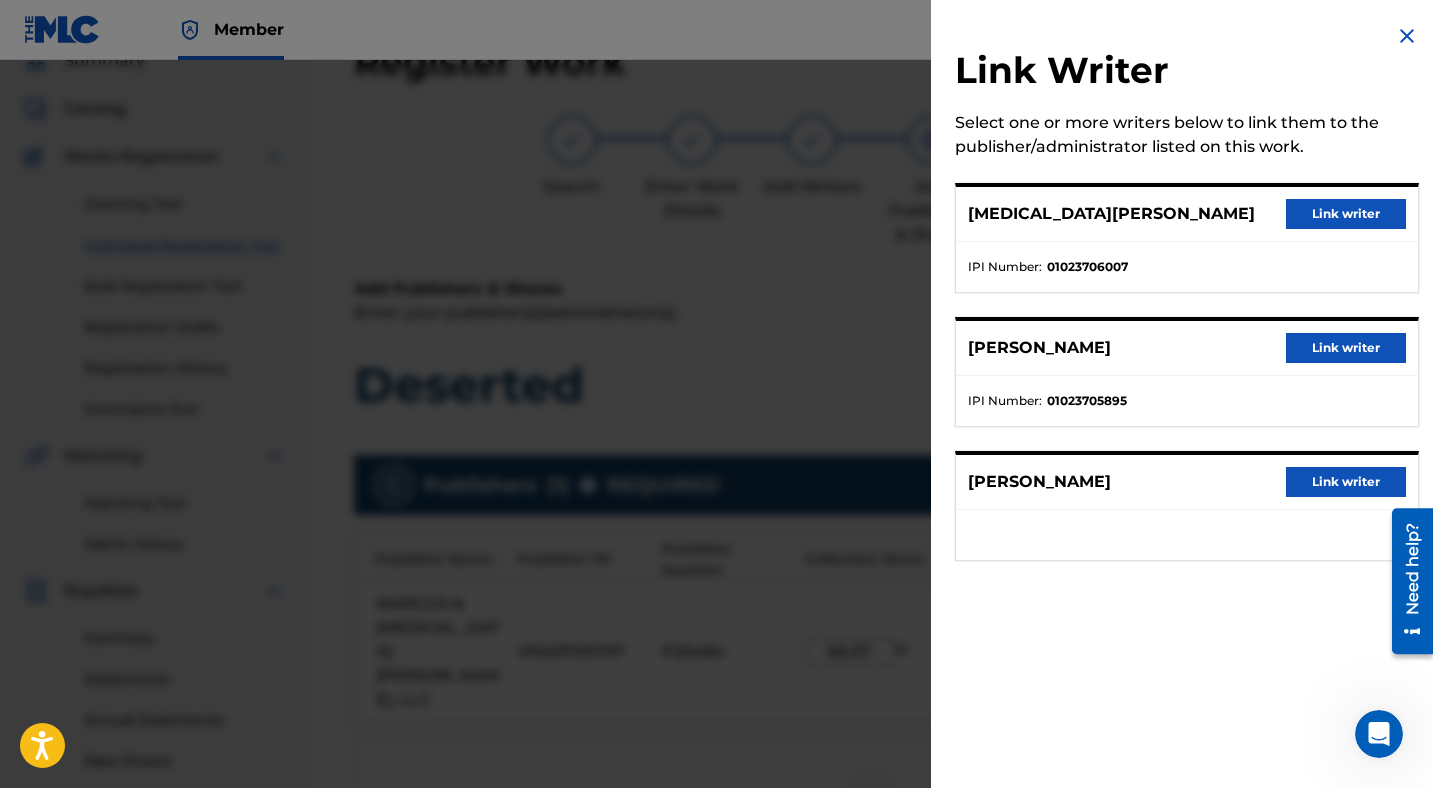 click on "Link writer" at bounding box center (1346, 214) 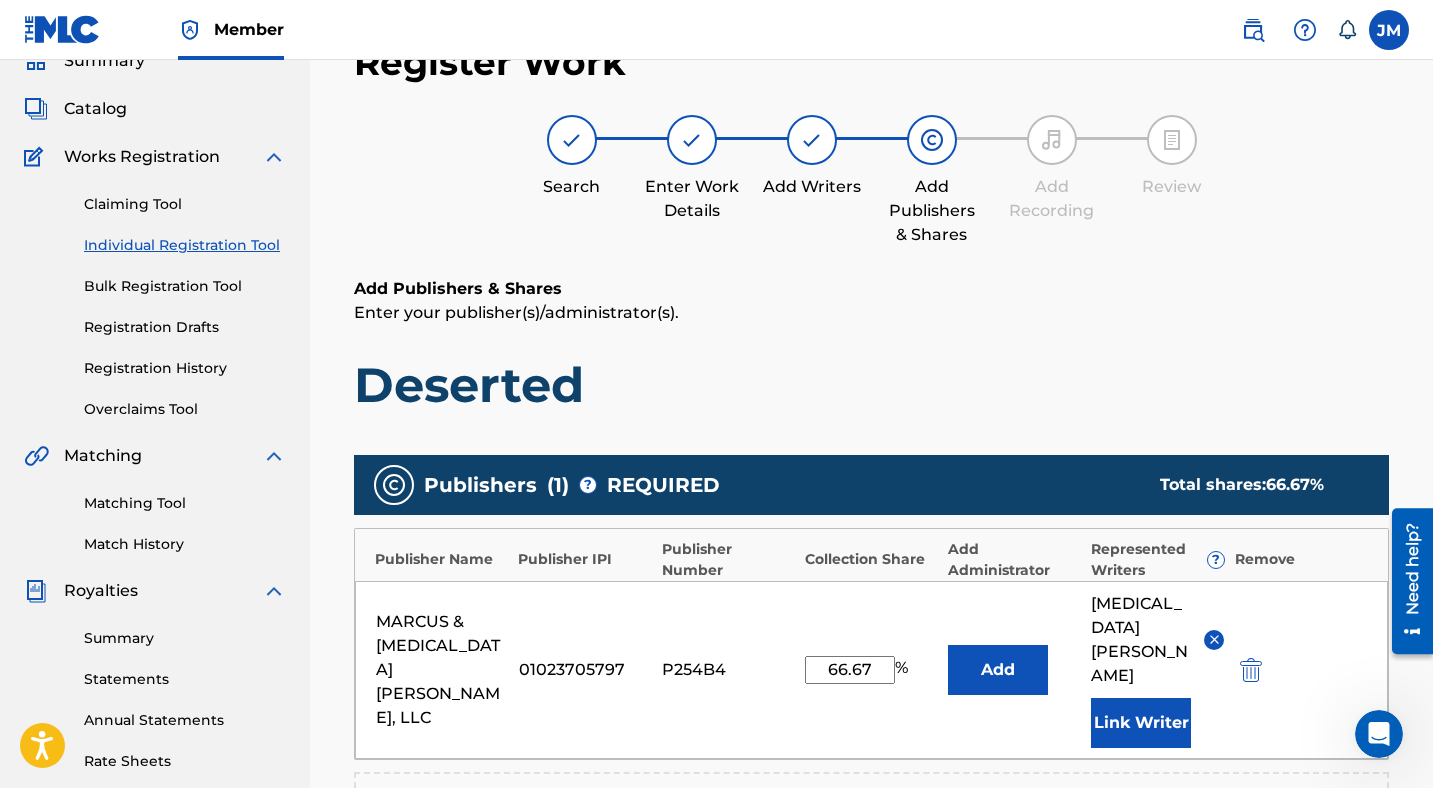 click on "Link Writer" at bounding box center (1141, 723) 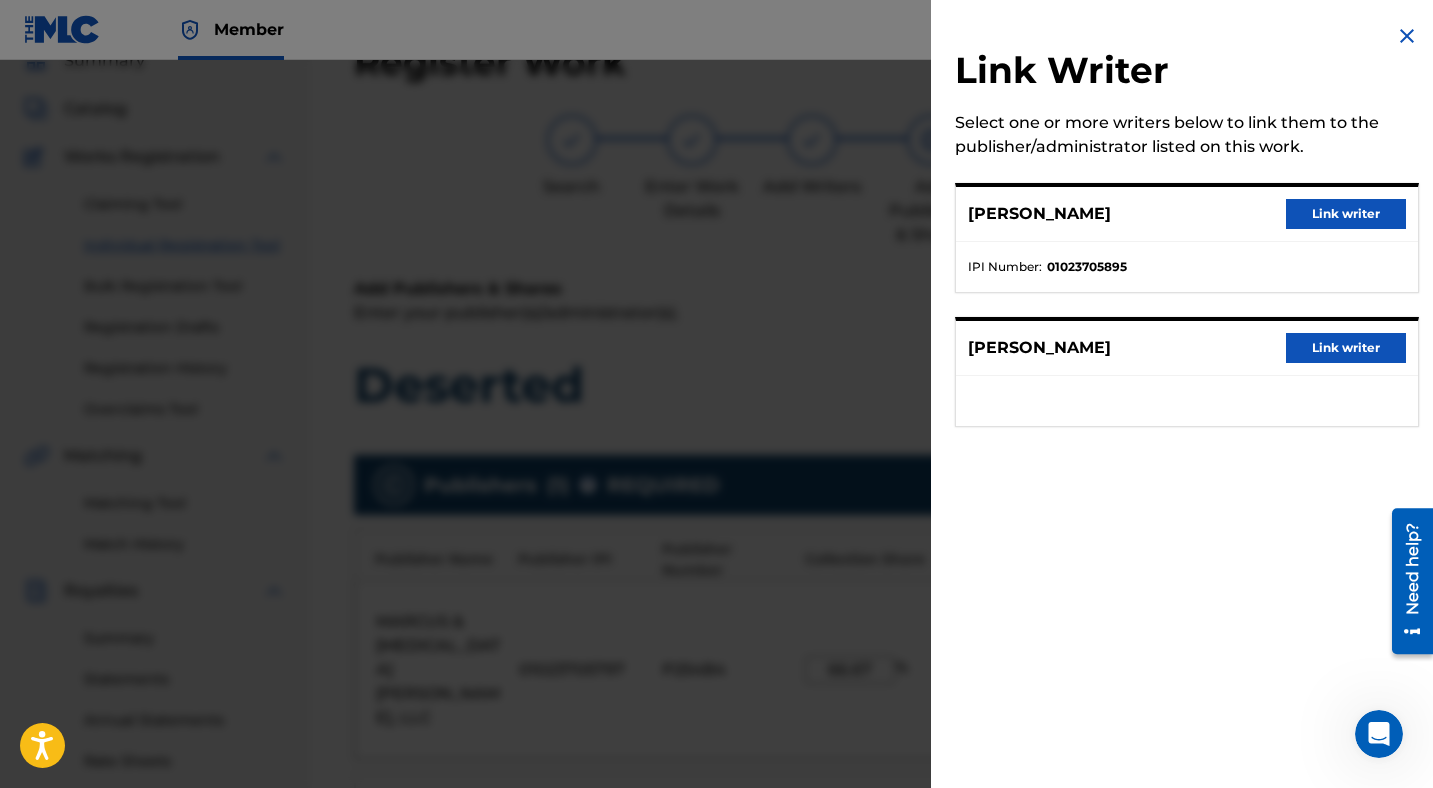click on "Link writer" at bounding box center [1346, 214] 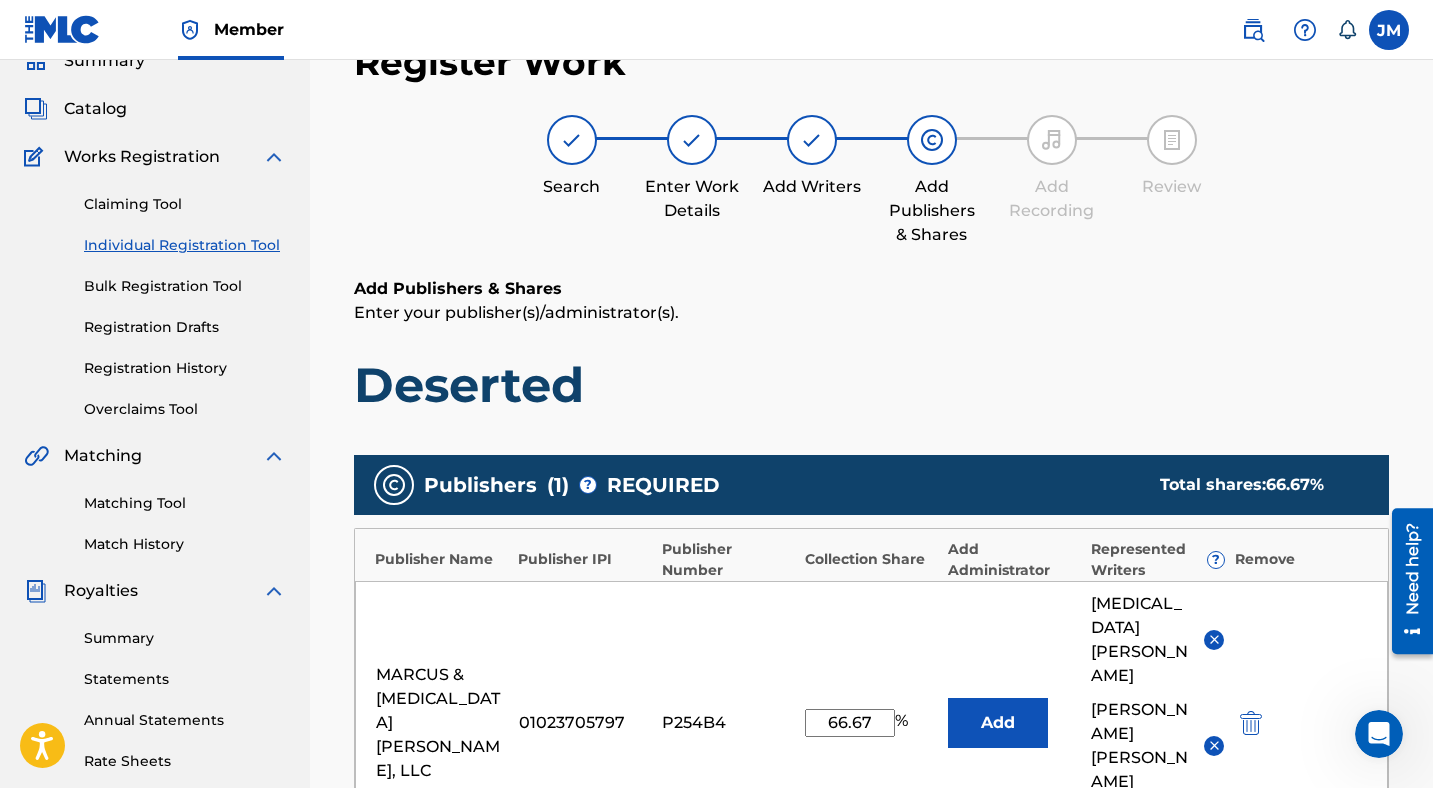 click on "Add Publishers & Shares Enter your publisher(s)/administrator(s). Deserted" at bounding box center [871, 346] 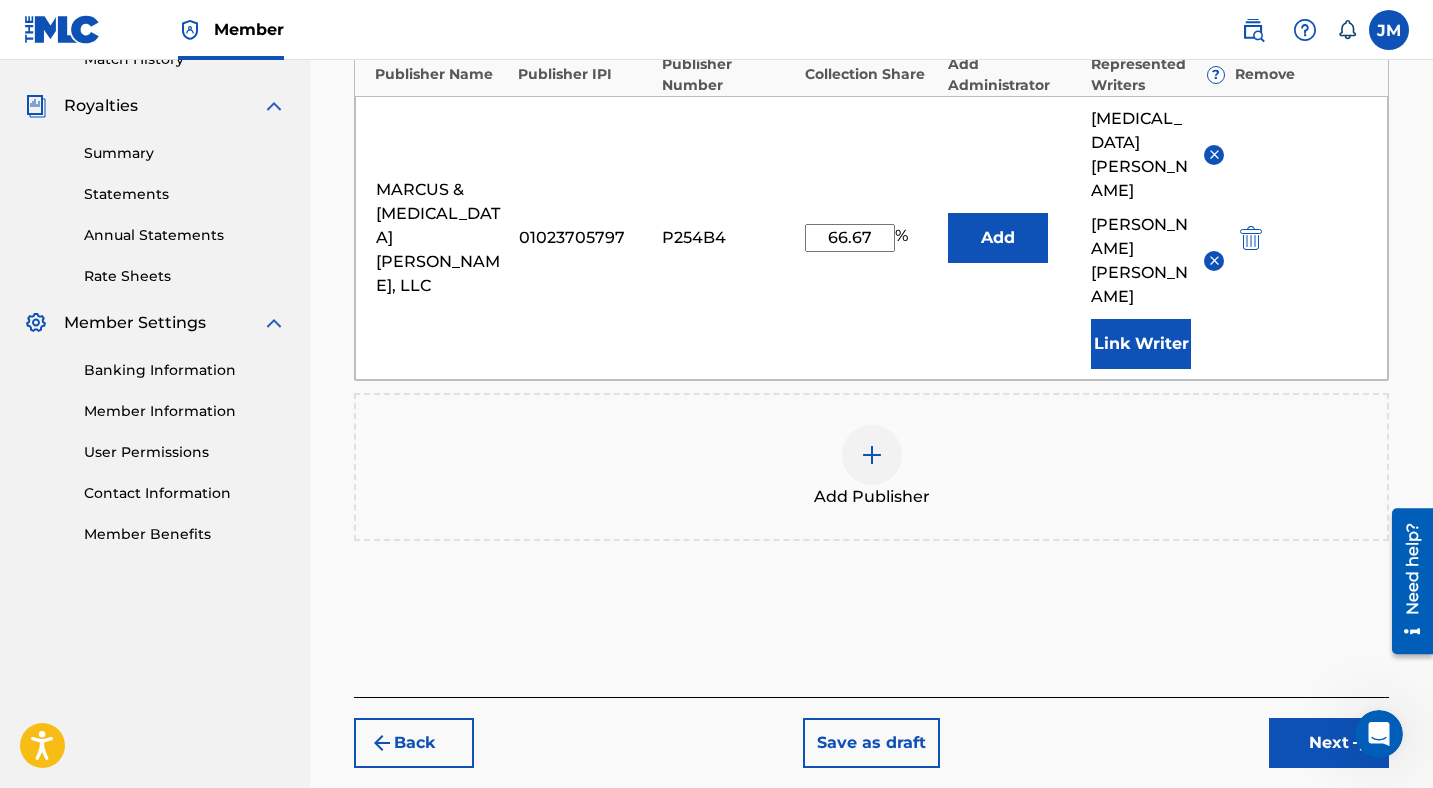 click on "Next" at bounding box center (1329, 743) 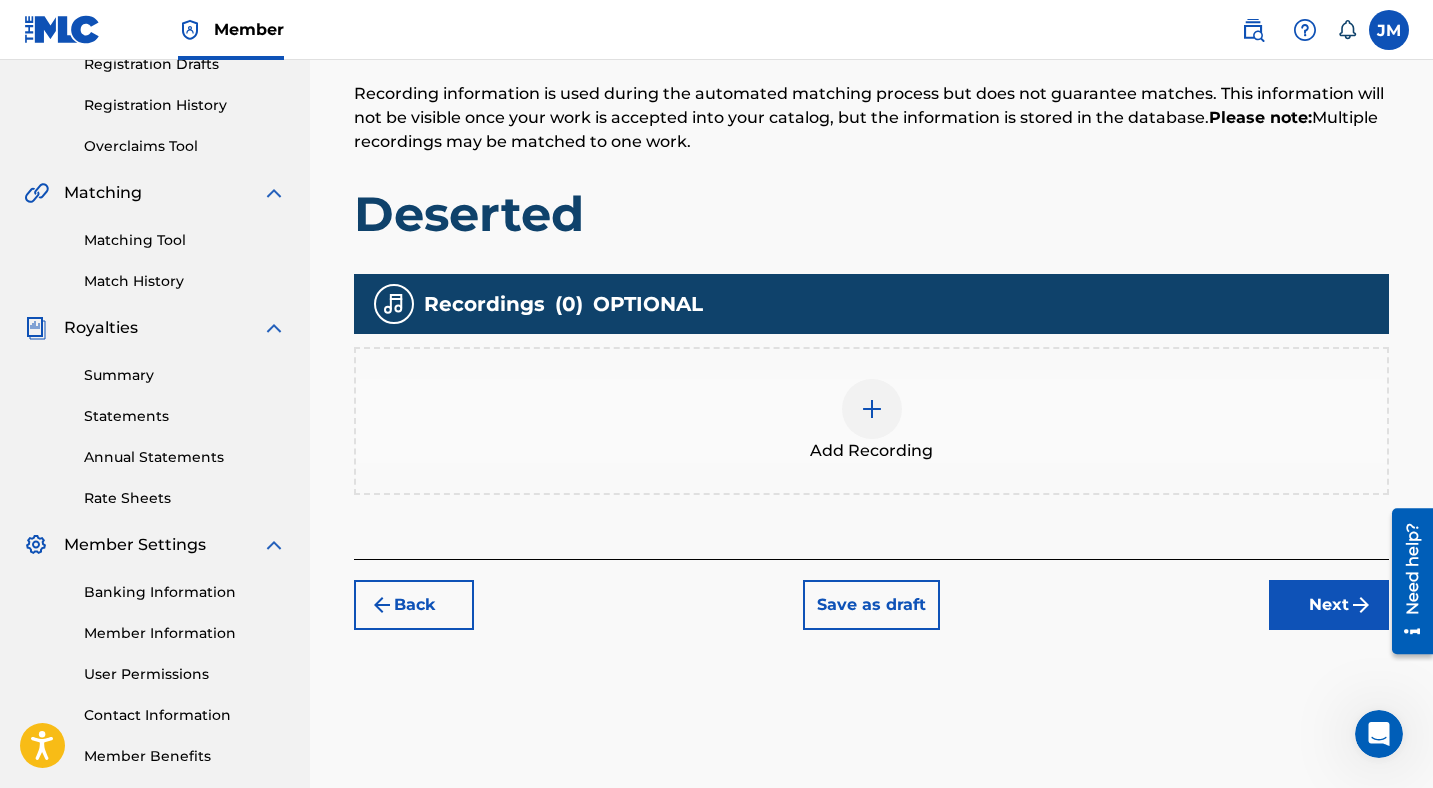 scroll, scrollTop: 355, scrollLeft: 0, axis: vertical 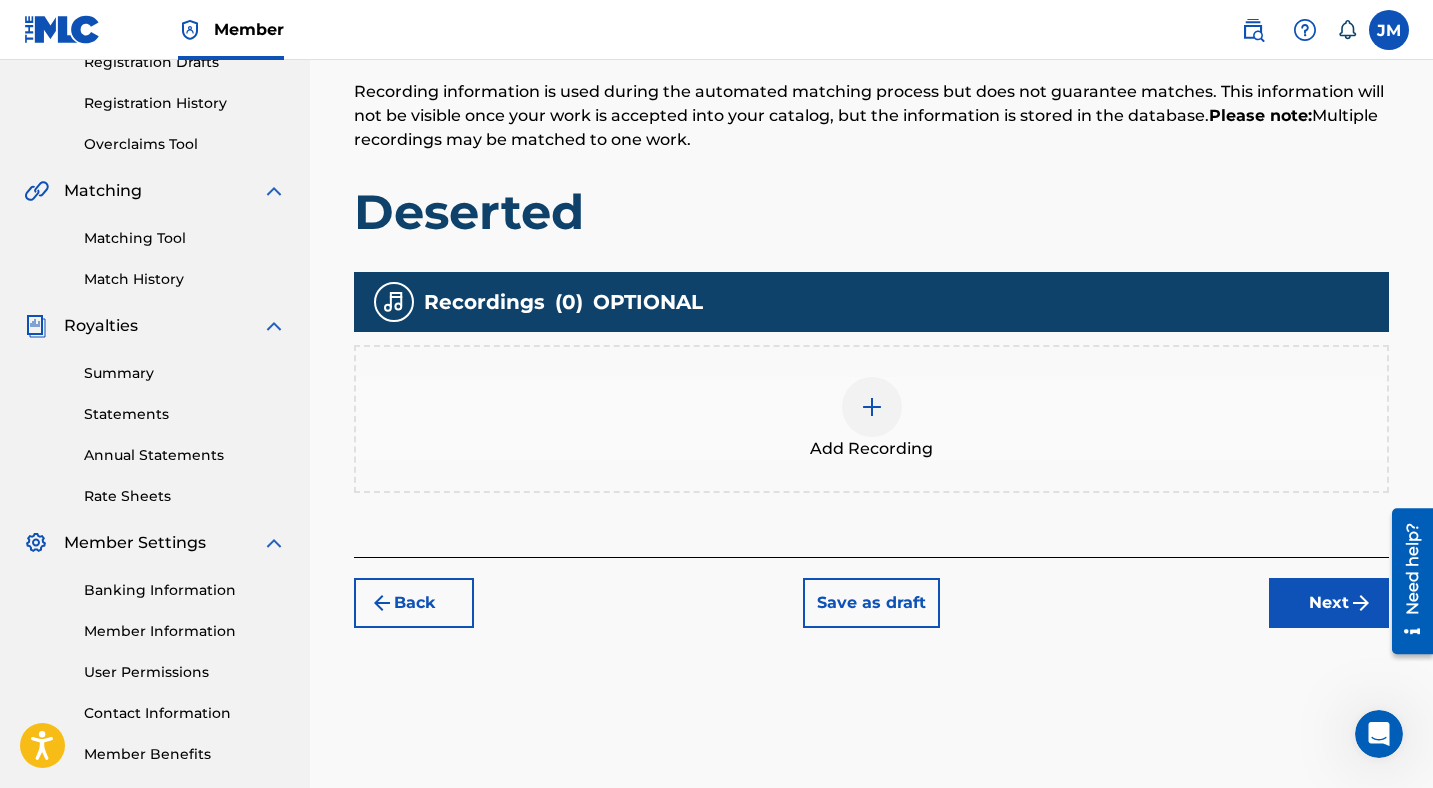 click at bounding box center [872, 407] 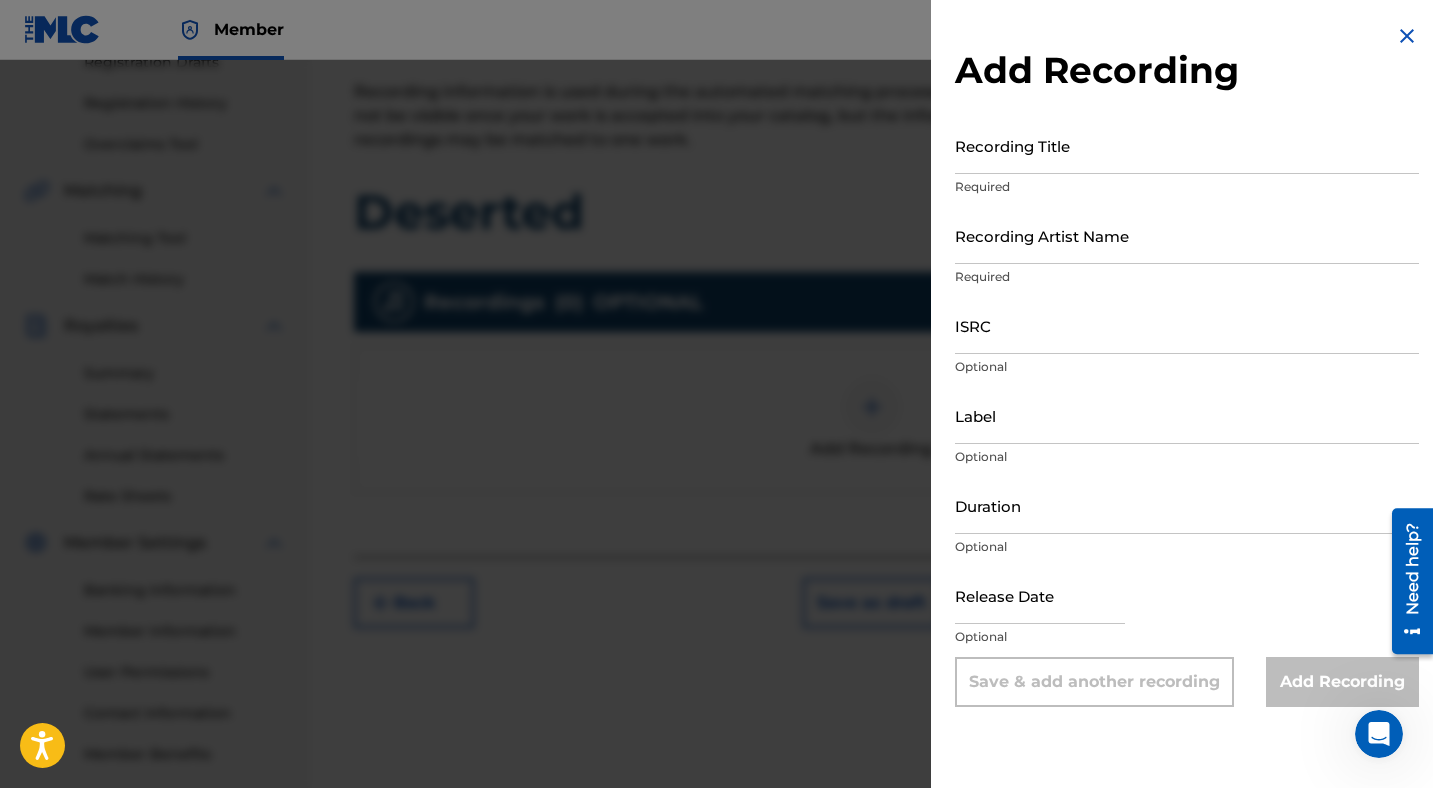click on "Recording Title" at bounding box center (1187, 145) 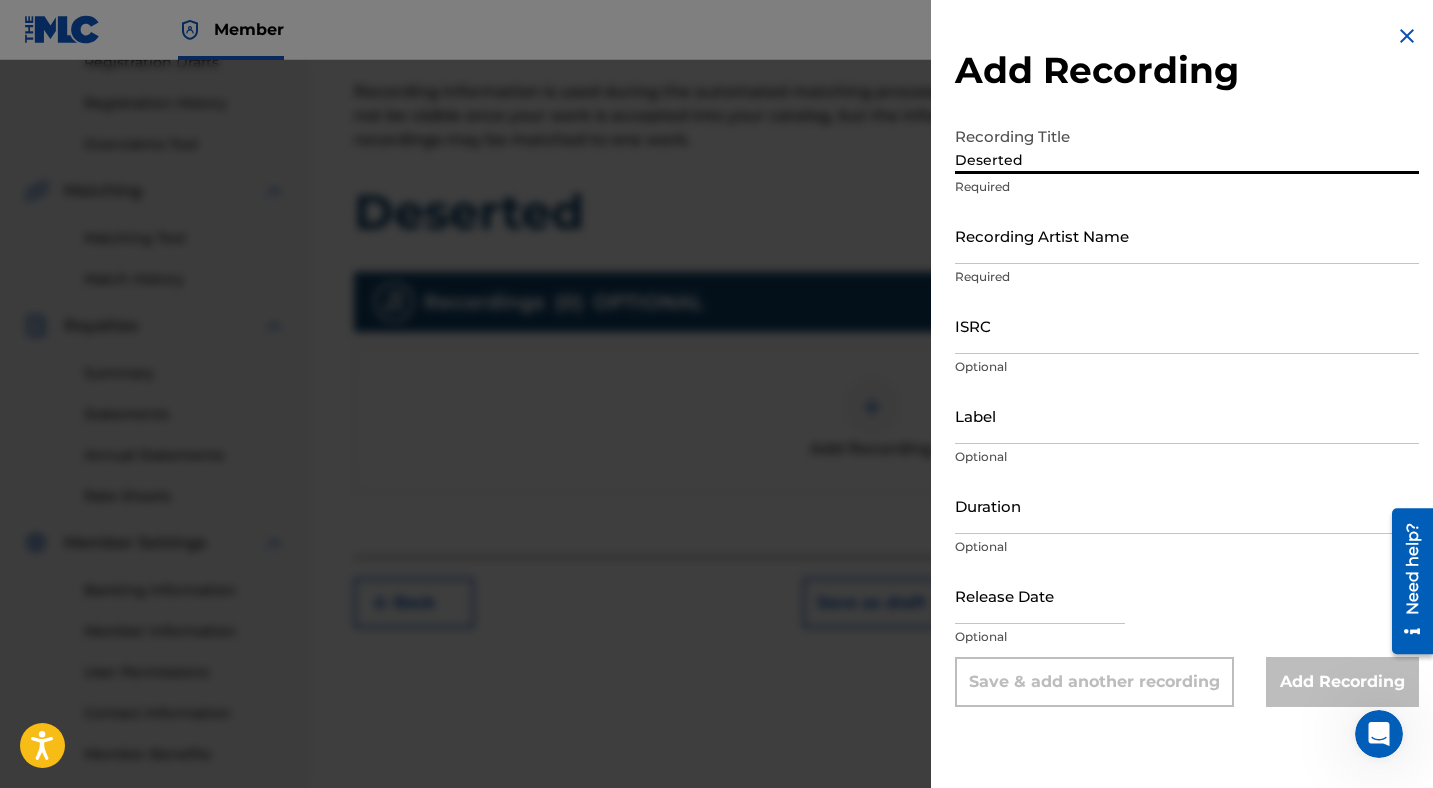 type on "Deserted" 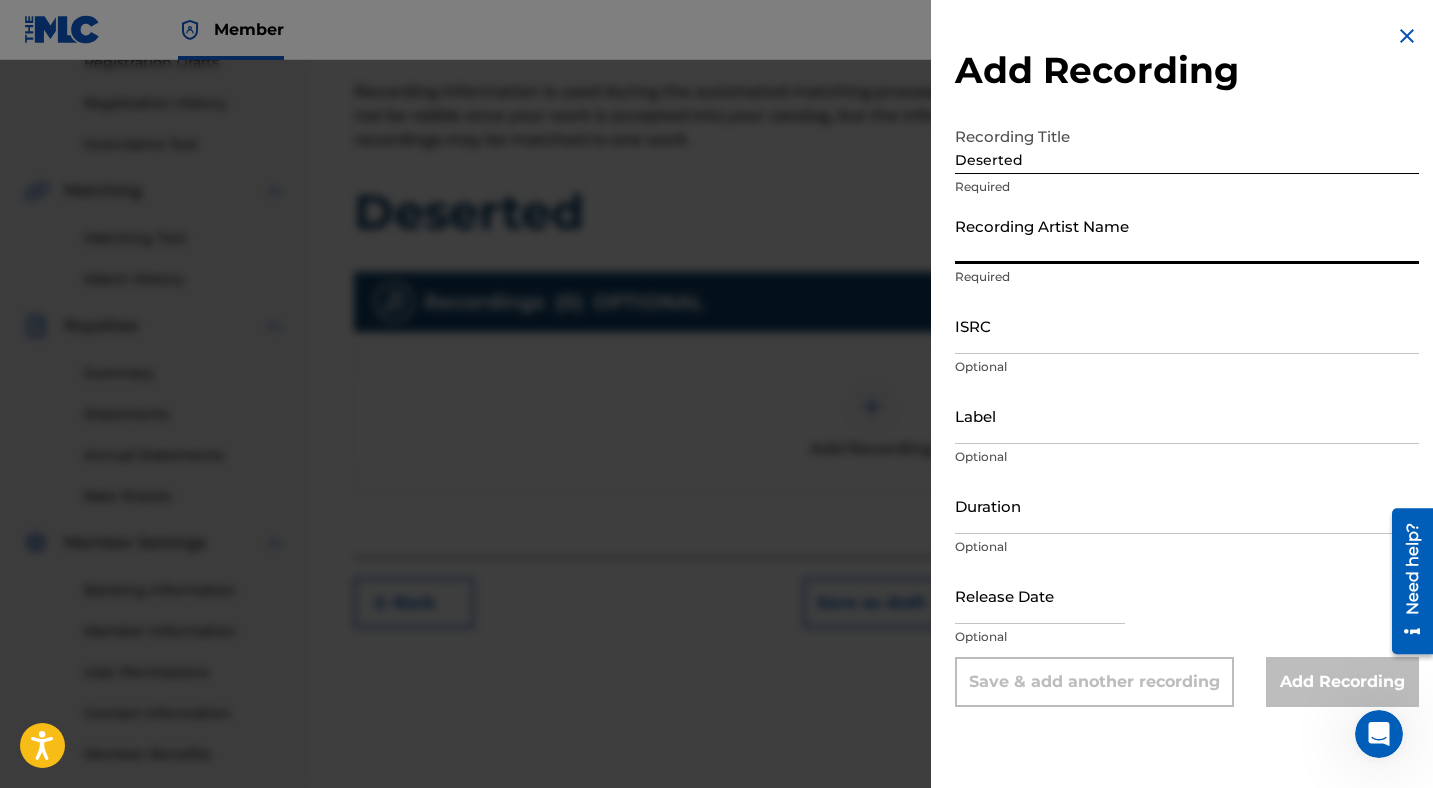 type on "Marcus & [MEDICAL_DATA][PERSON_NAME]" 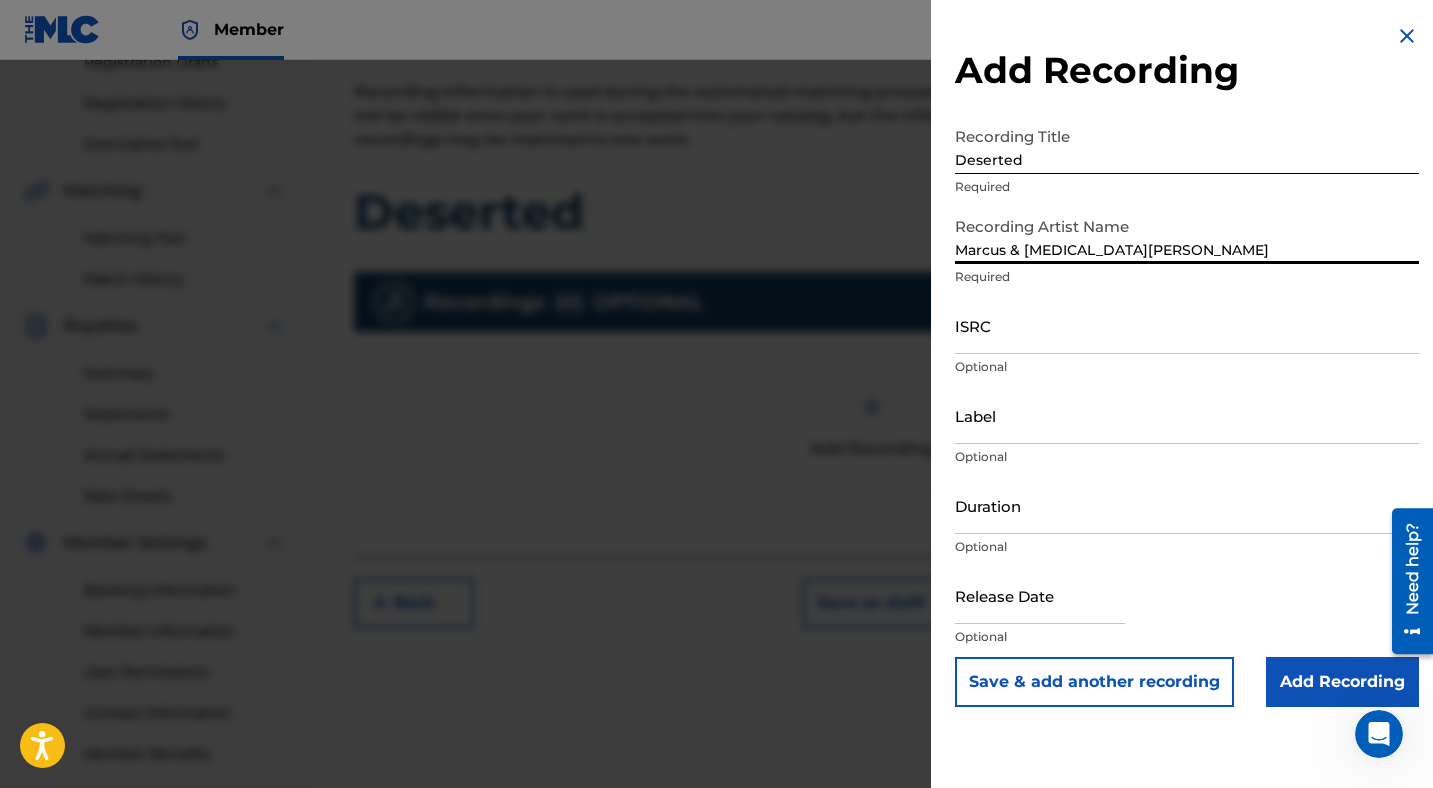 click on "ISRC" at bounding box center (1187, 325) 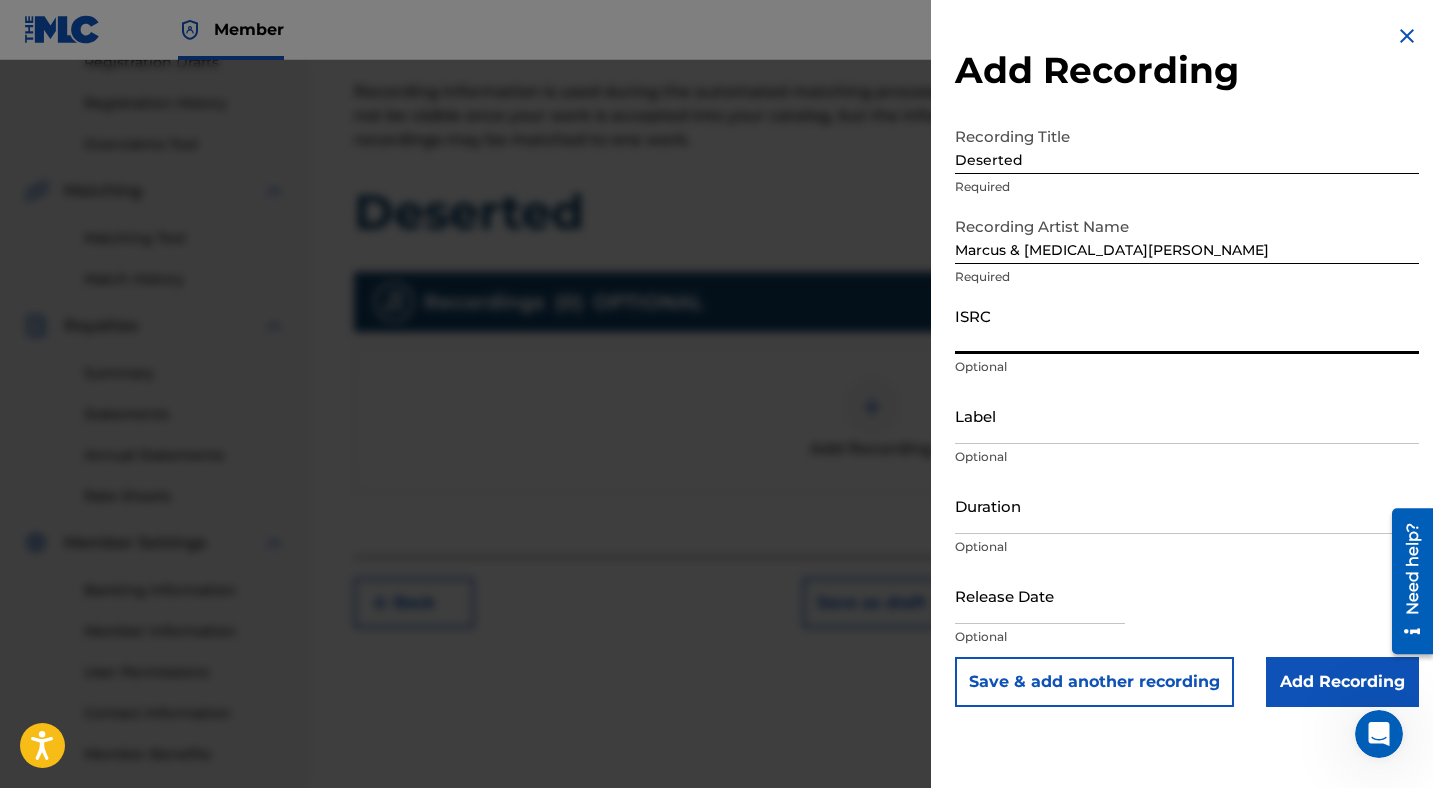 paste on "AUMEV2505786" 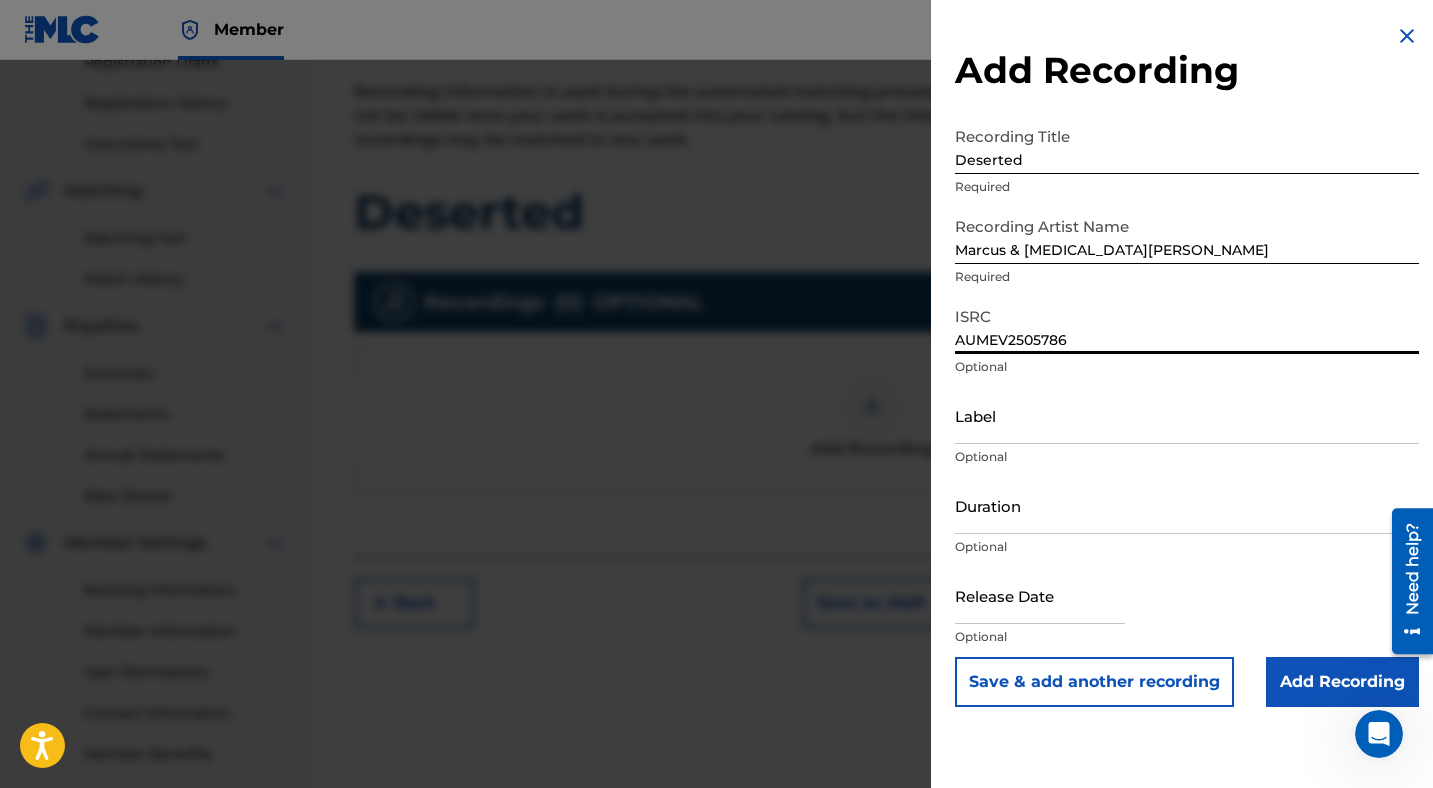 type on "AUMEV2505786" 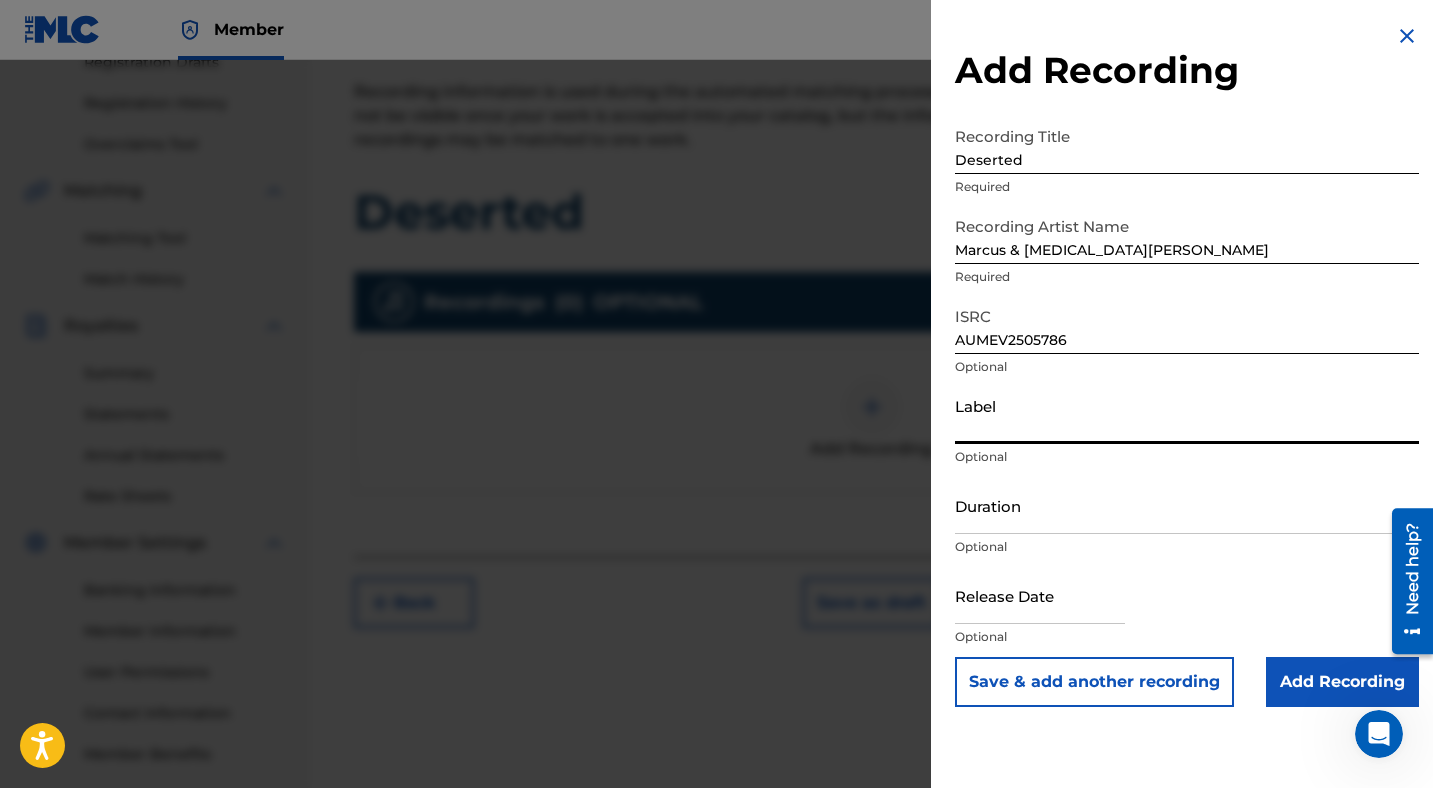type on "Marcus & [MEDICAL_DATA][PERSON_NAME]" 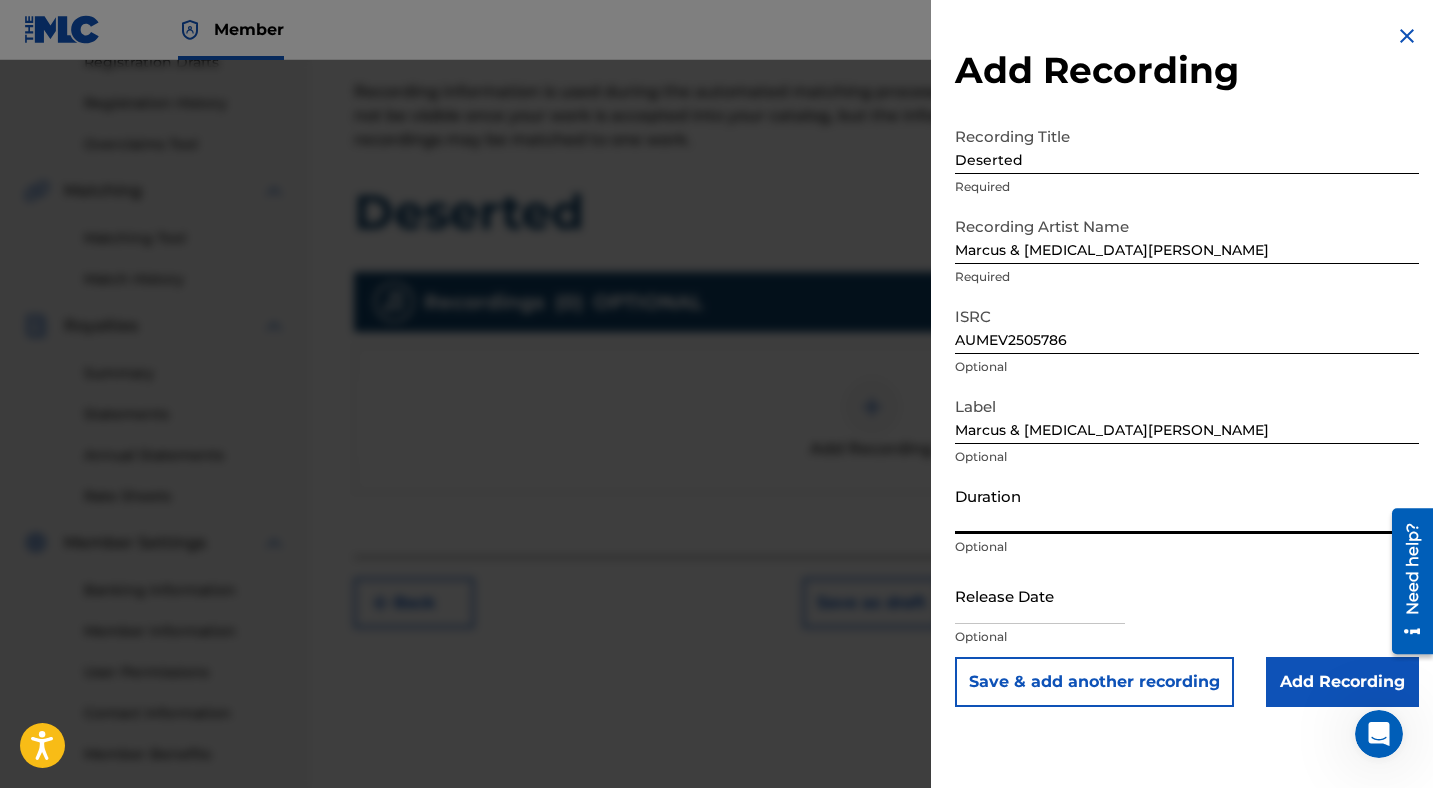 click on "Duration" at bounding box center [1187, 505] 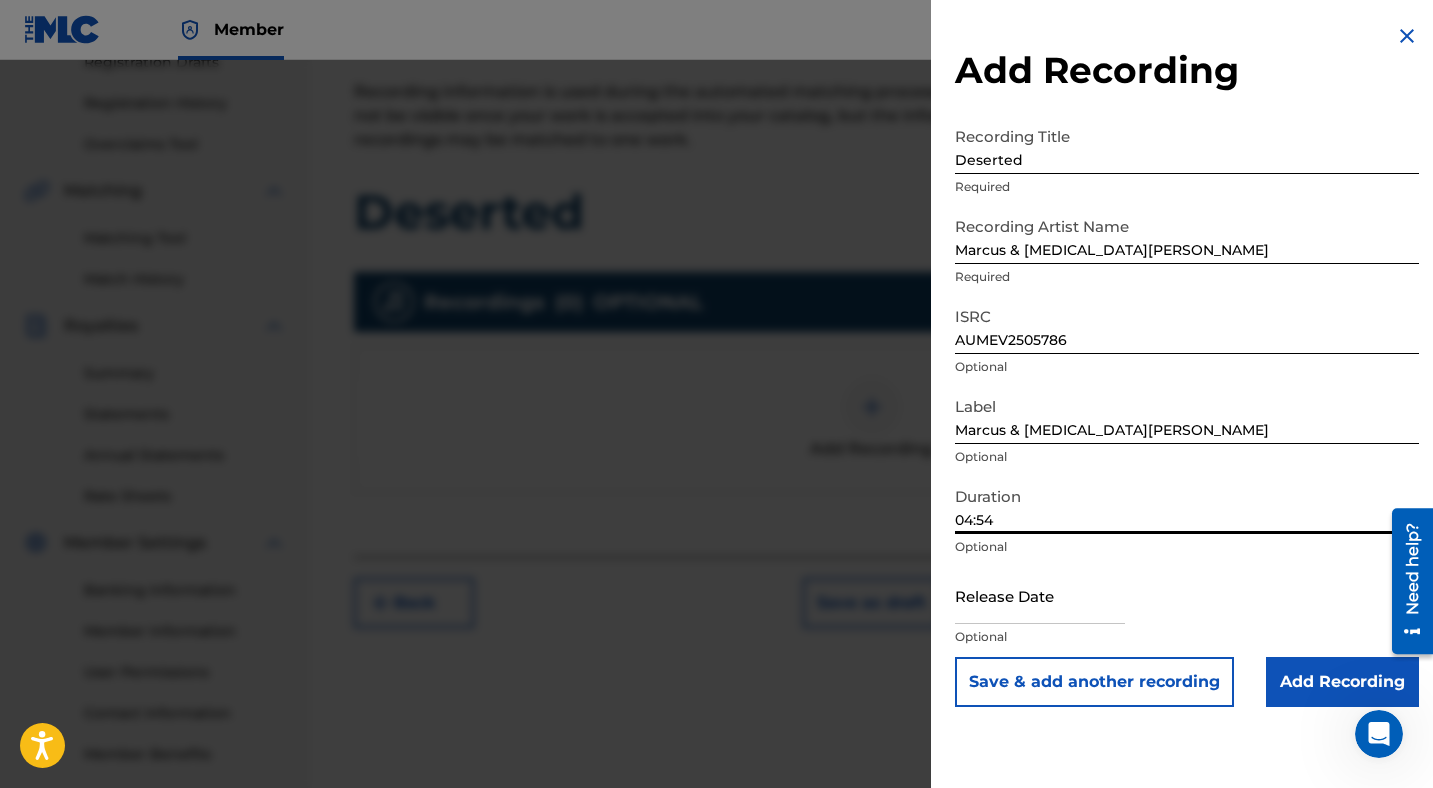 type on "04:54" 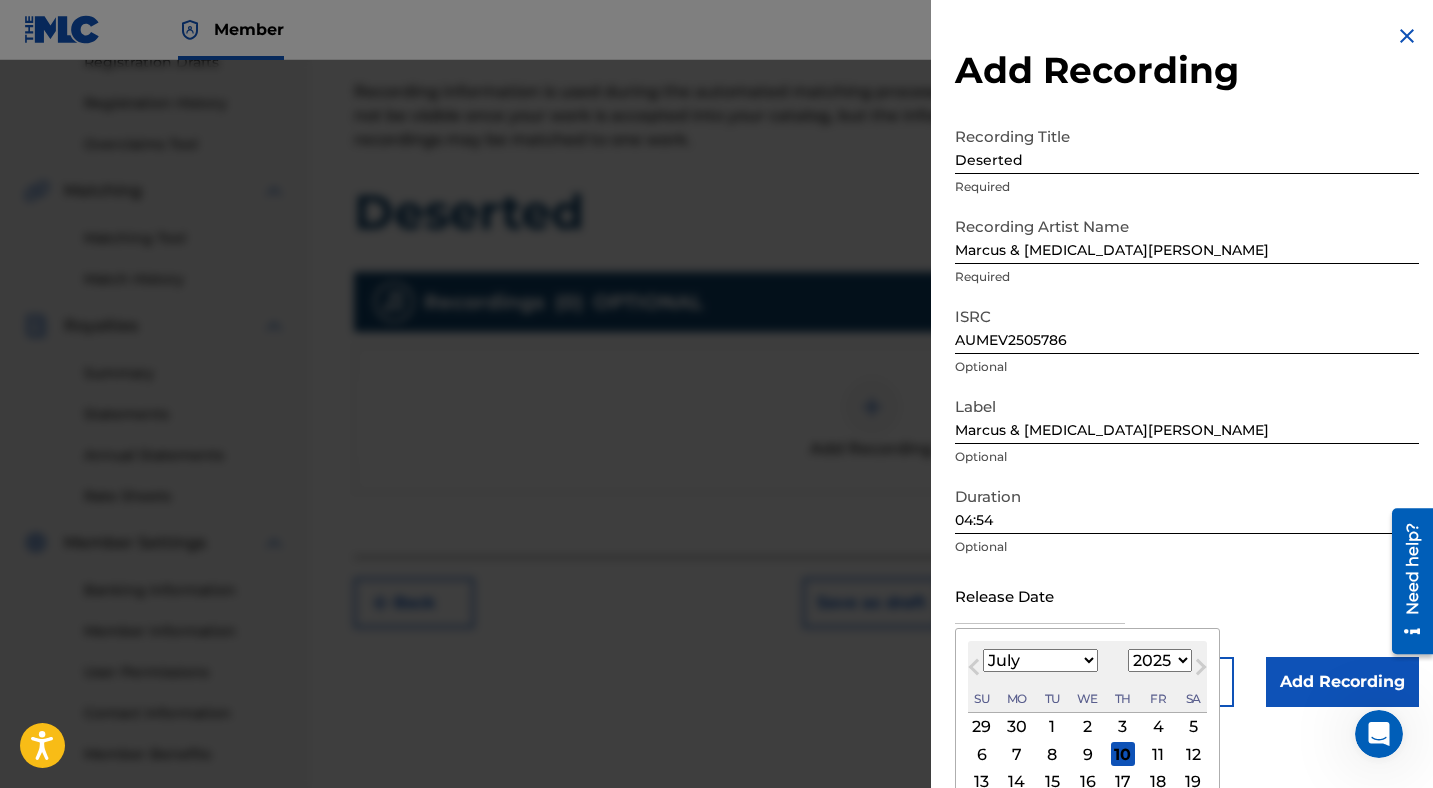 click at bounding box center [1040, 595] 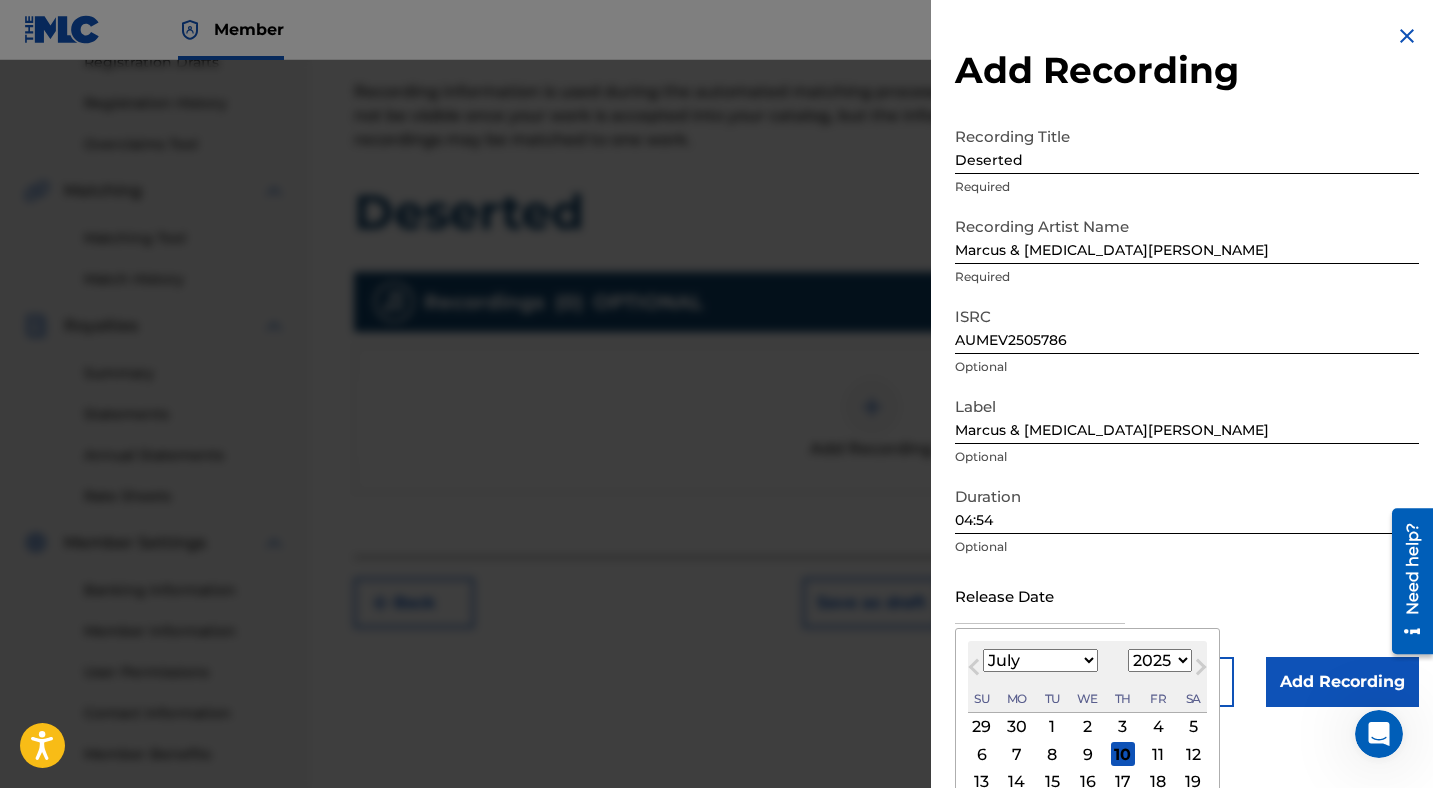 click on "January February March April May June July August September October November December" at bounding box center [1040, 660] 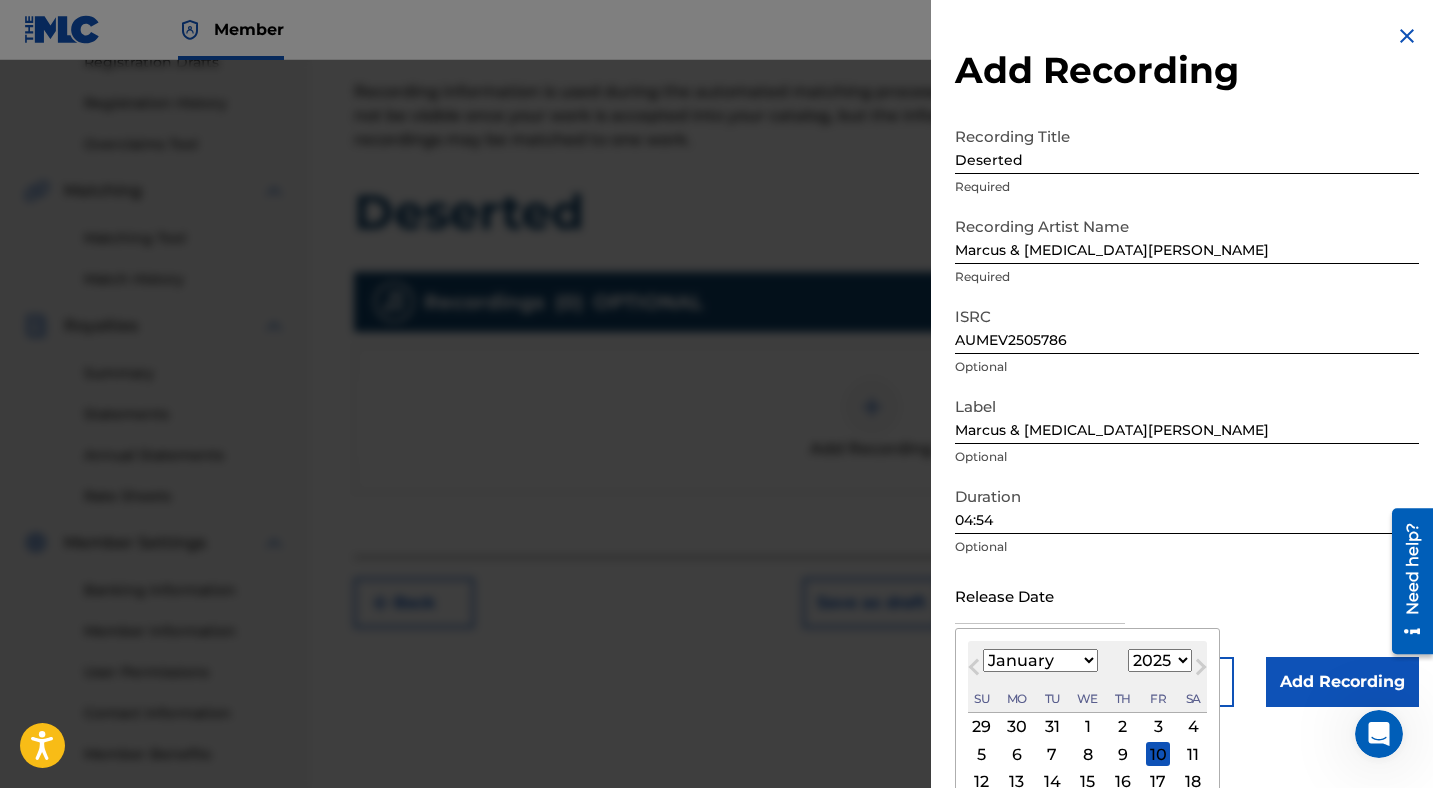 scroll, scrollTop: 102, scrollLeft: 0, axis: vertical 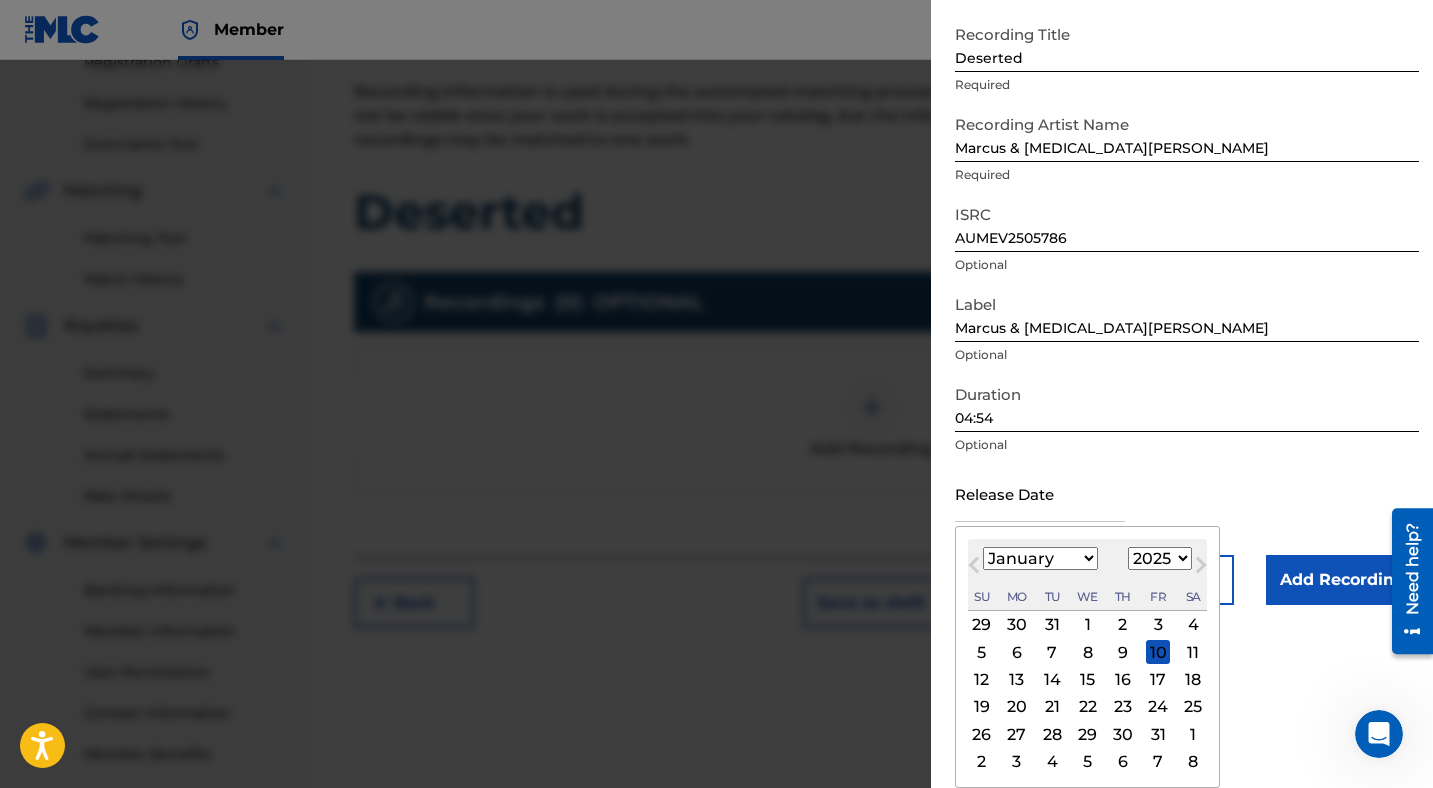 click on "31" at bounding box center (1158, 734) 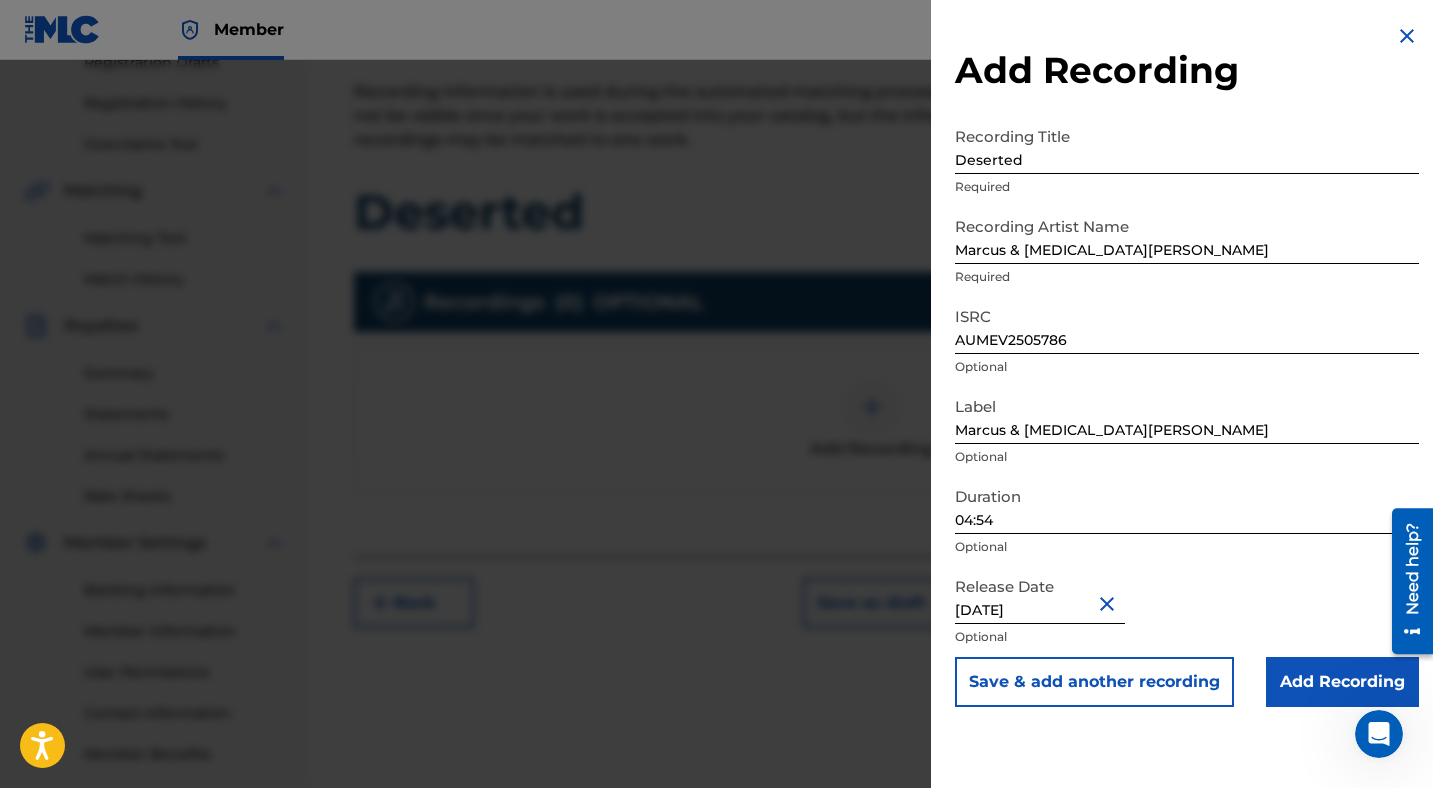 scroll, scrollTop: 0, scrollLeft: 0, axis: both 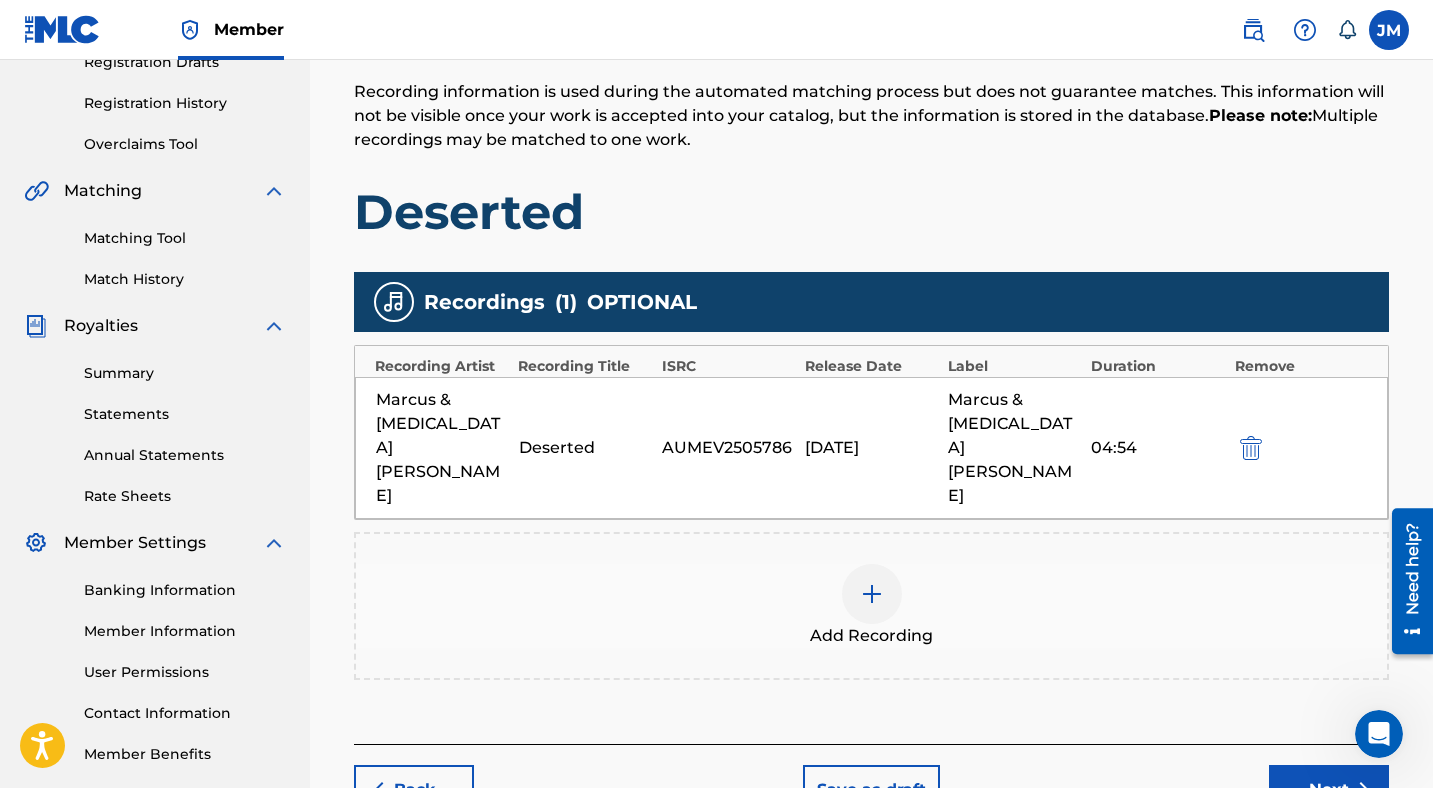 click on "Next" at bounding box center [1329, 790] 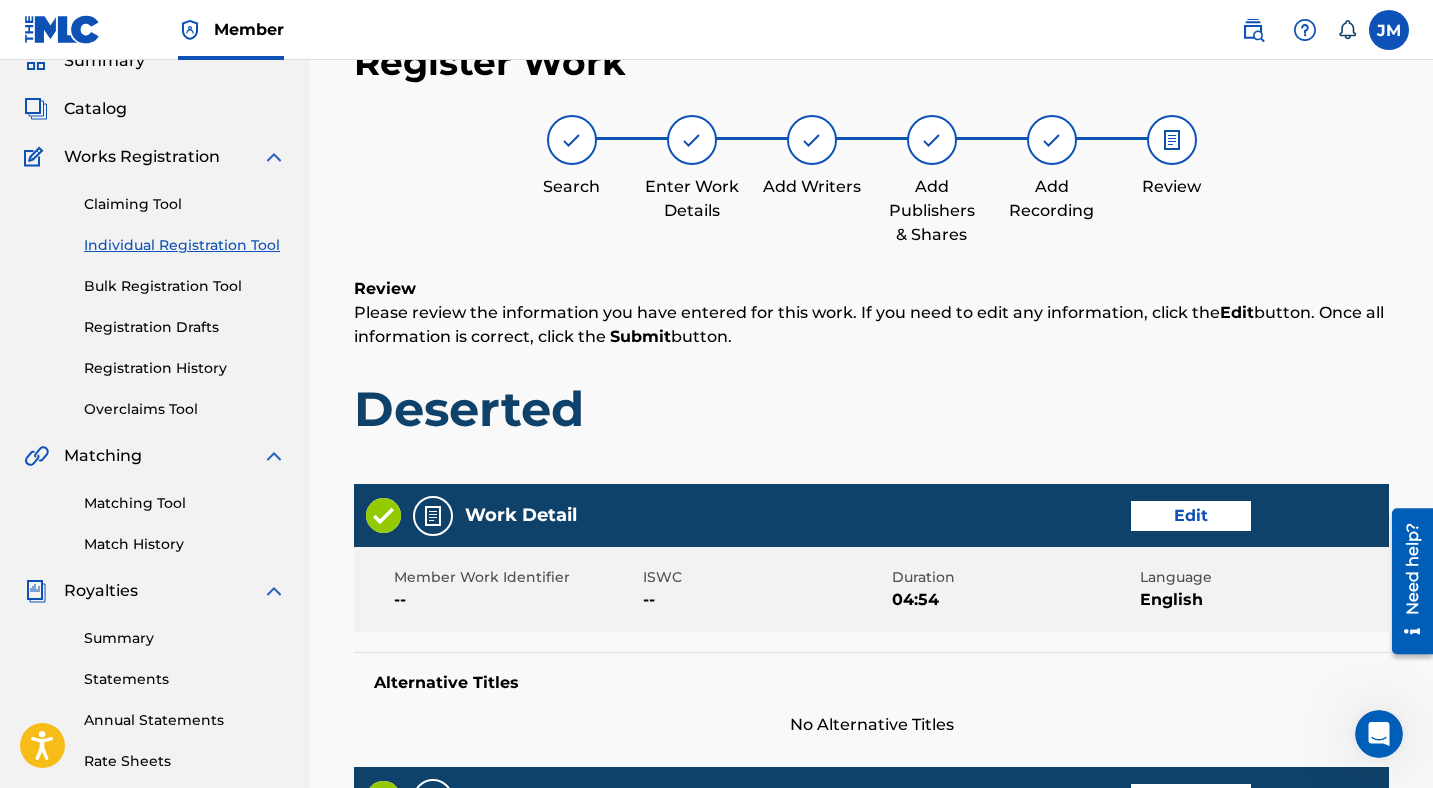 scroll, scrollTop: 1032, scrollLeft: 0, axis: vertical 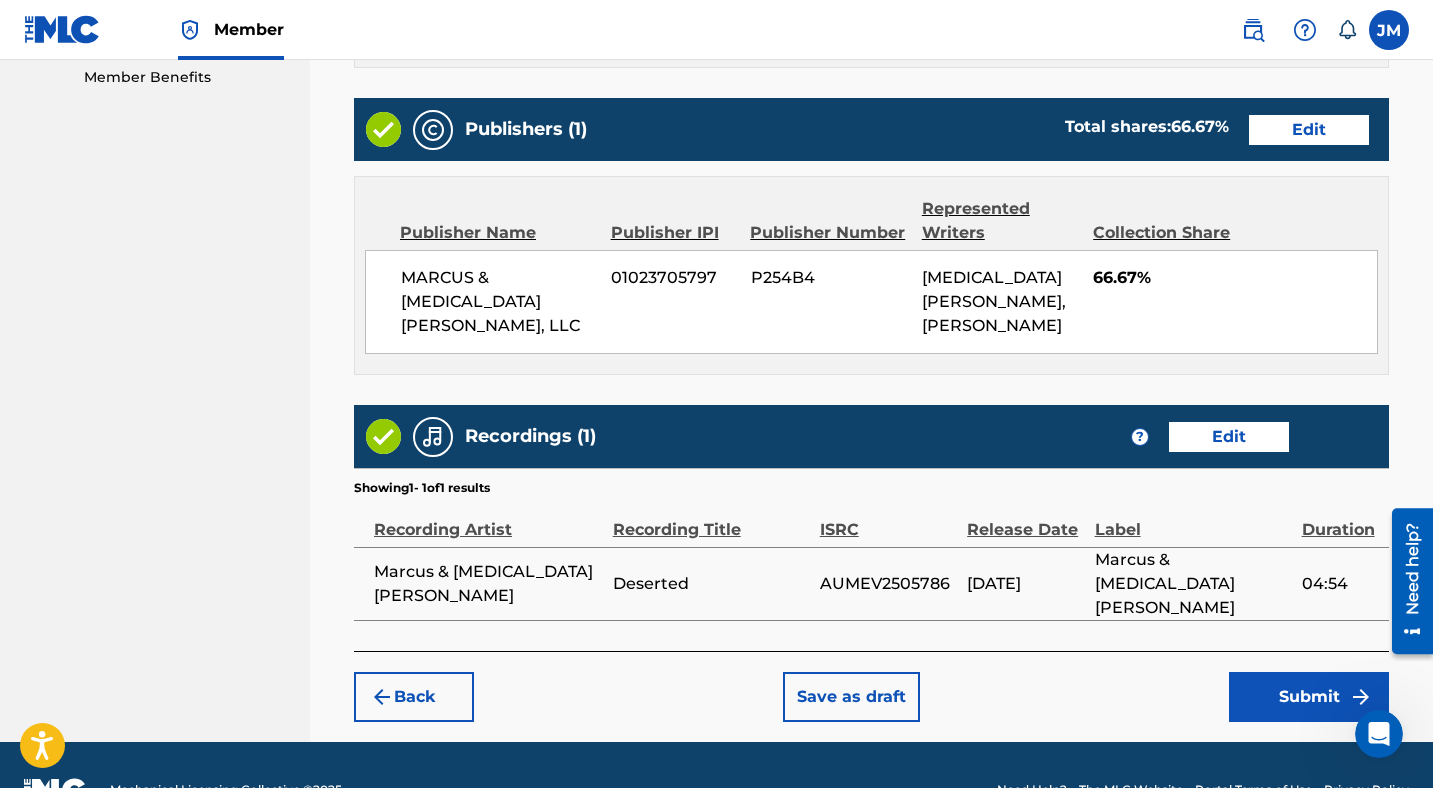 click on "Submit" at bounding box center (1309, 697) 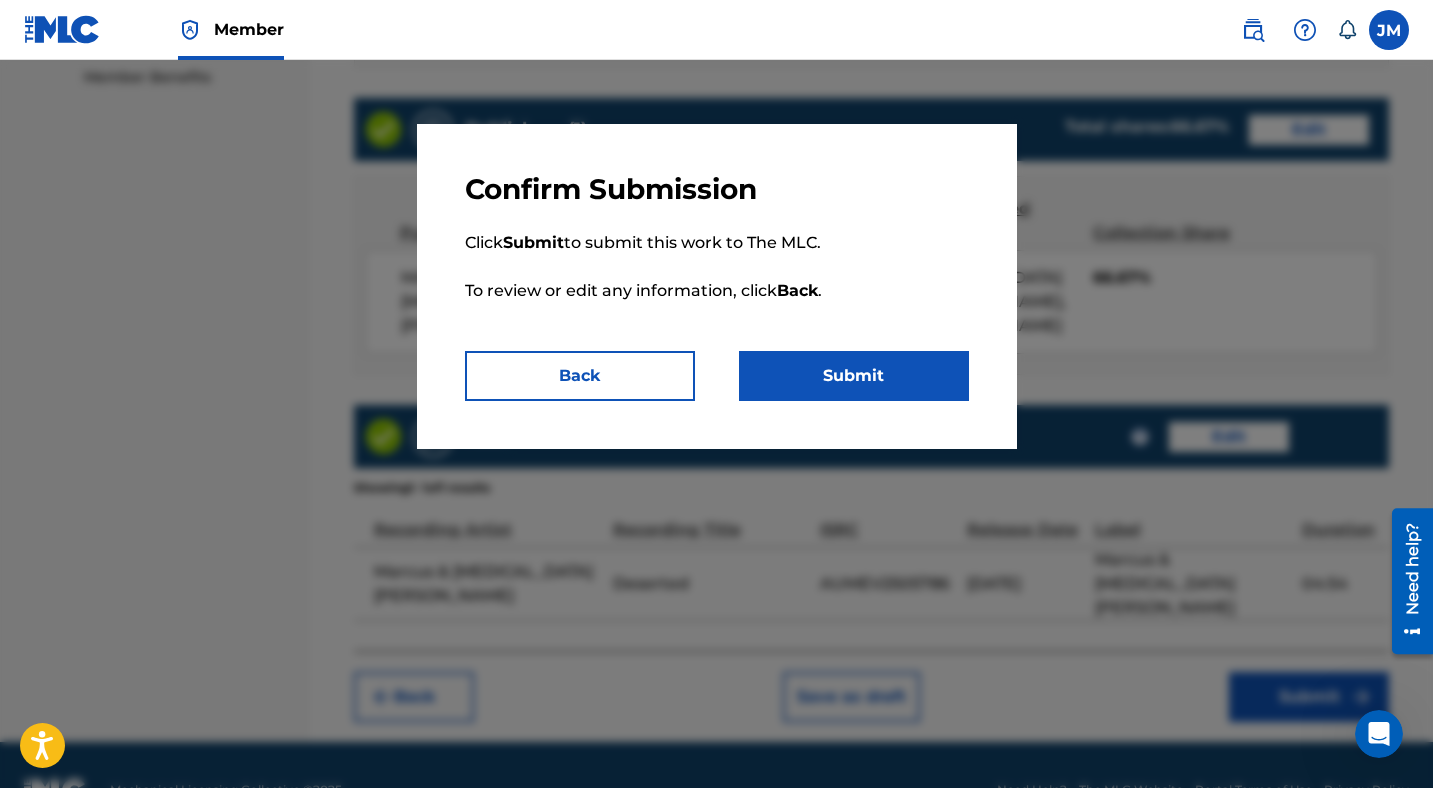 click on "Submit" at bounding box center [854, 376] 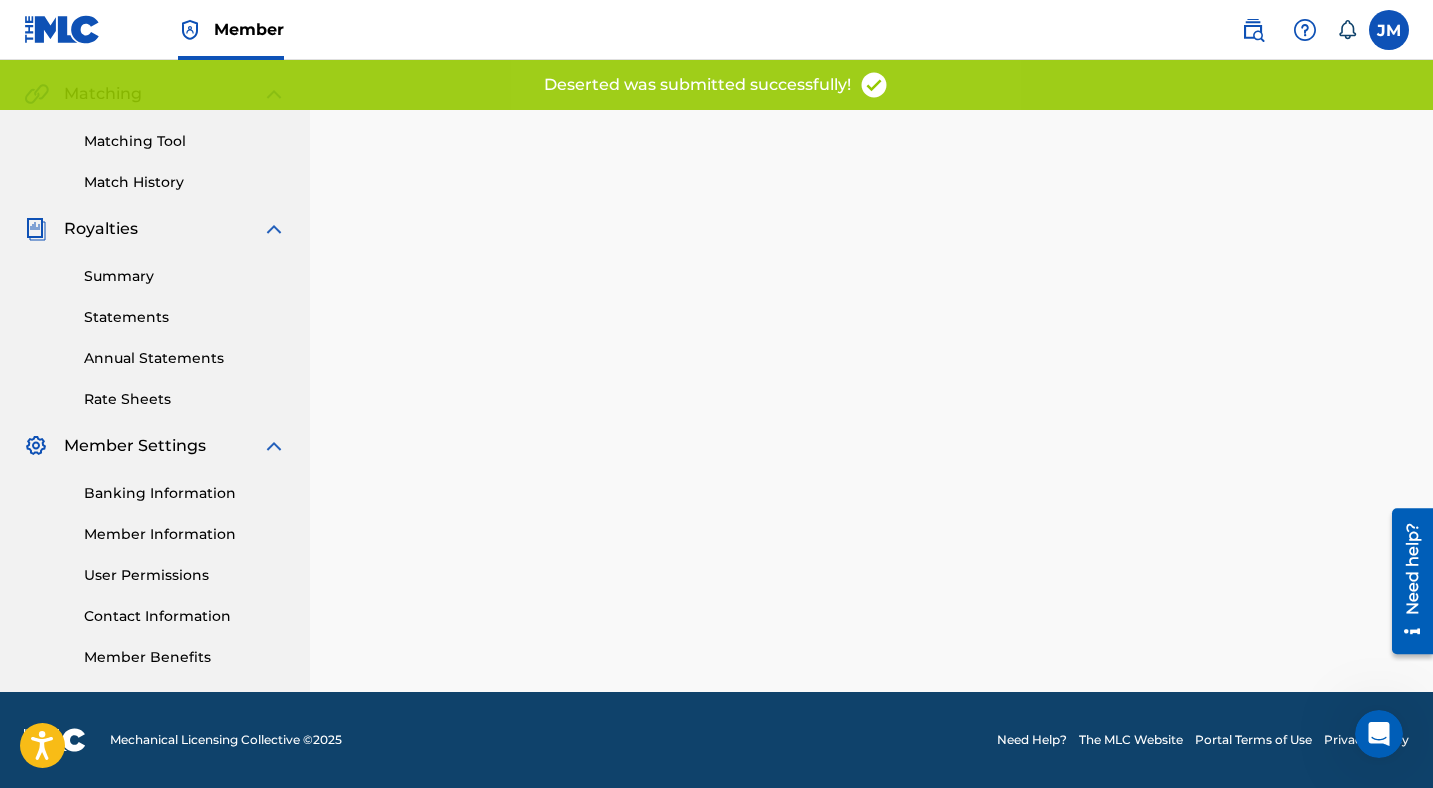 scroll, scrollTop: 0, scrollLeft: 0, axis: both 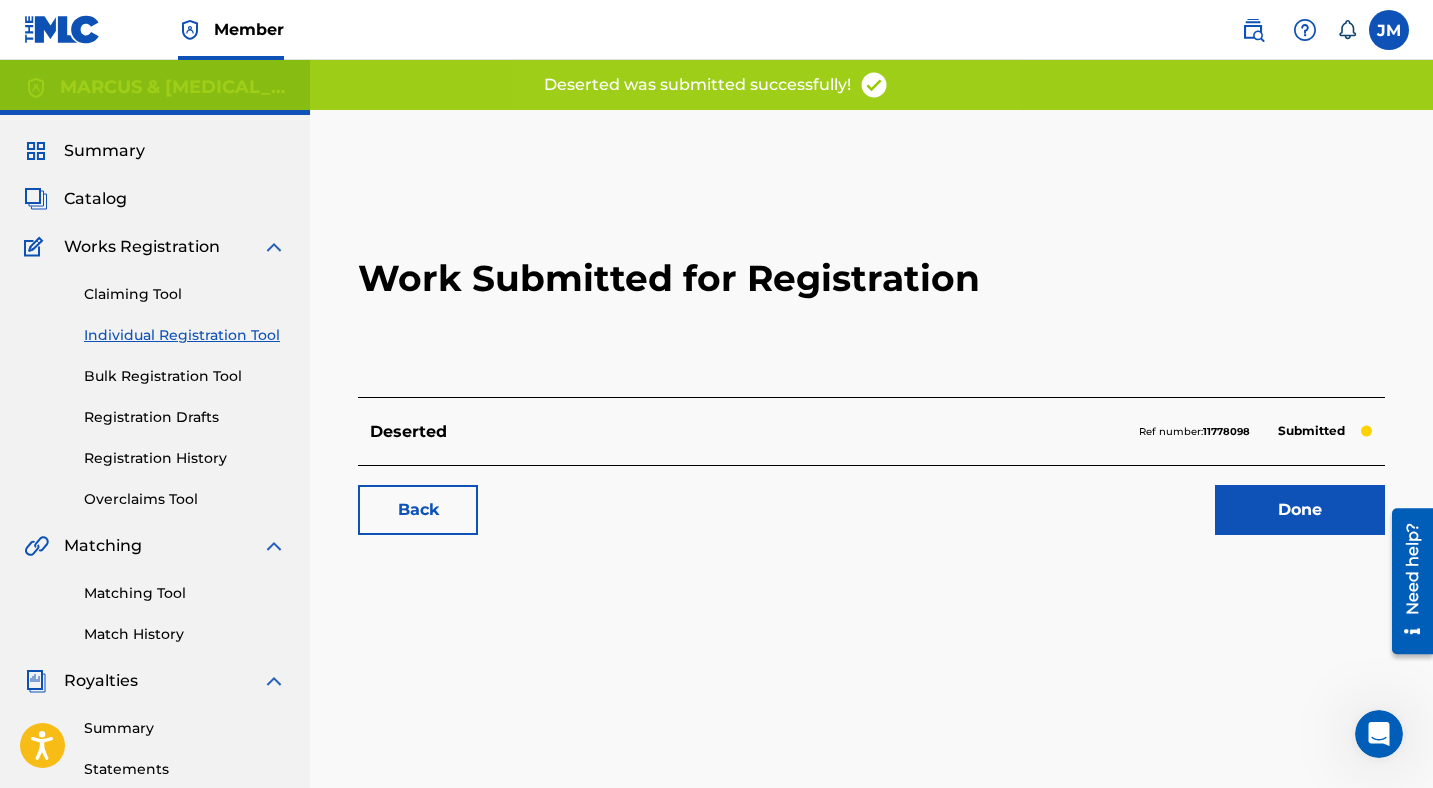 click on "11778098" at bounding box center (1226, 431) 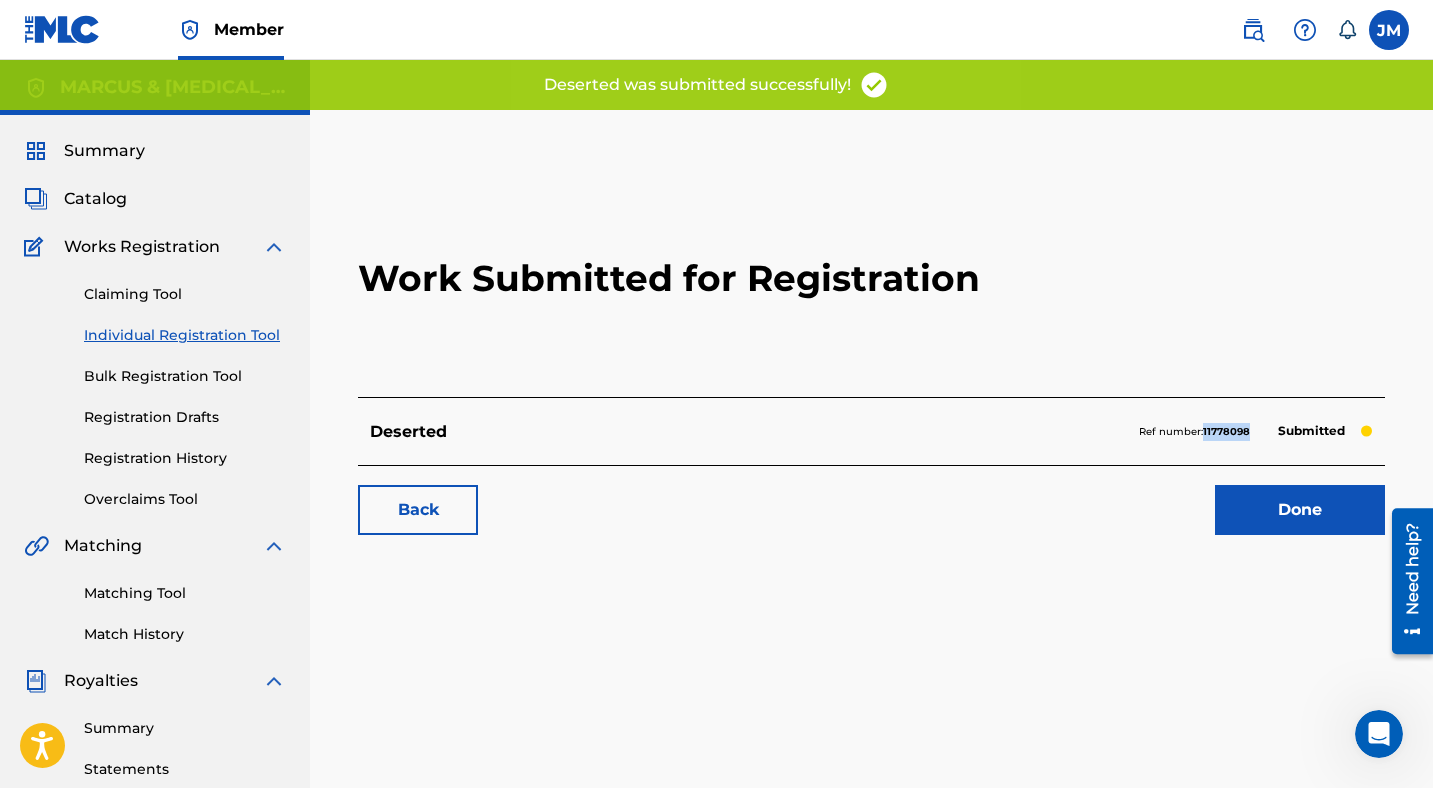 click on "11778098" at bounding box center (1226, 431) 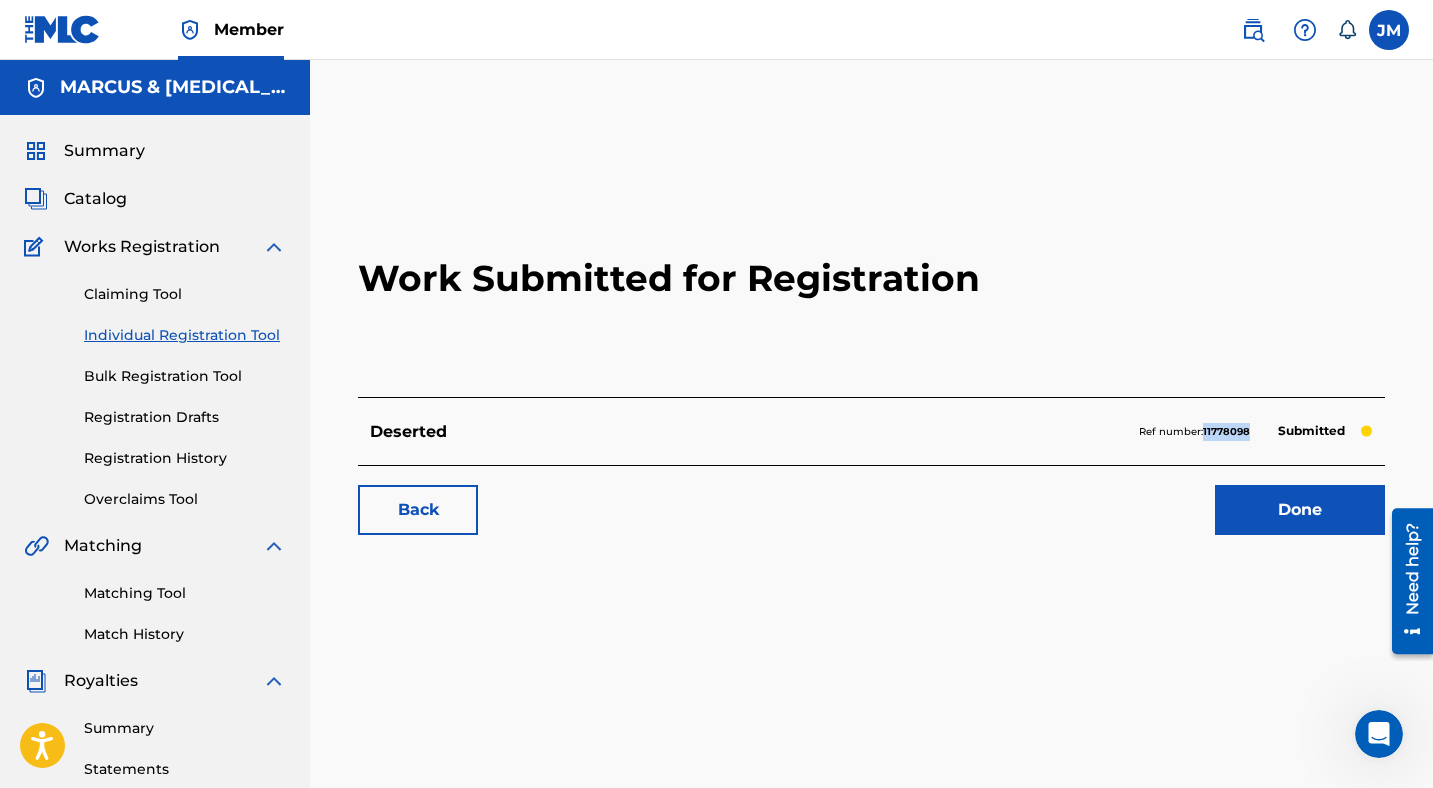 click on "Done" at bounding box center [1300, 510] 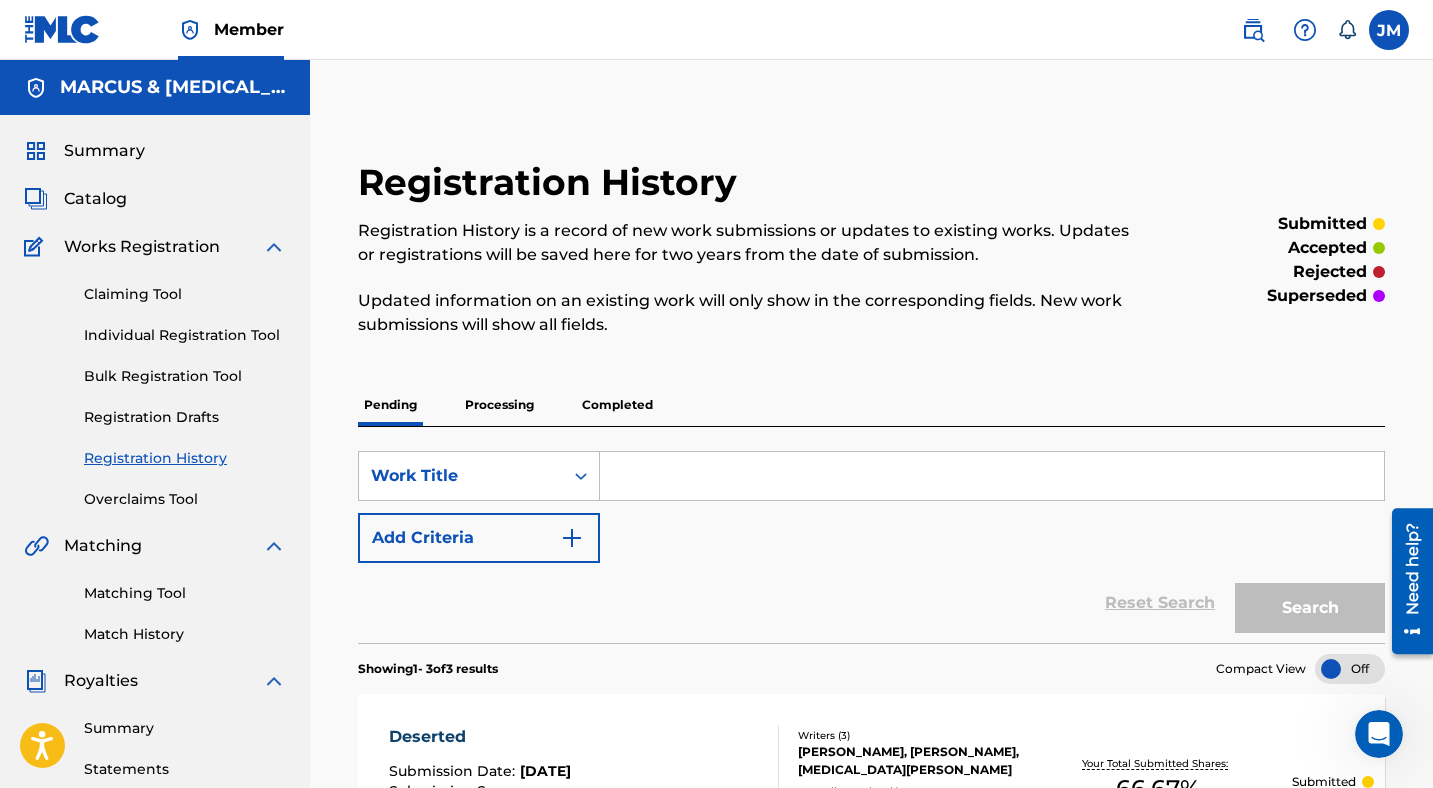 click on "Individual Registration Tool" at bounding box center (185, 335) 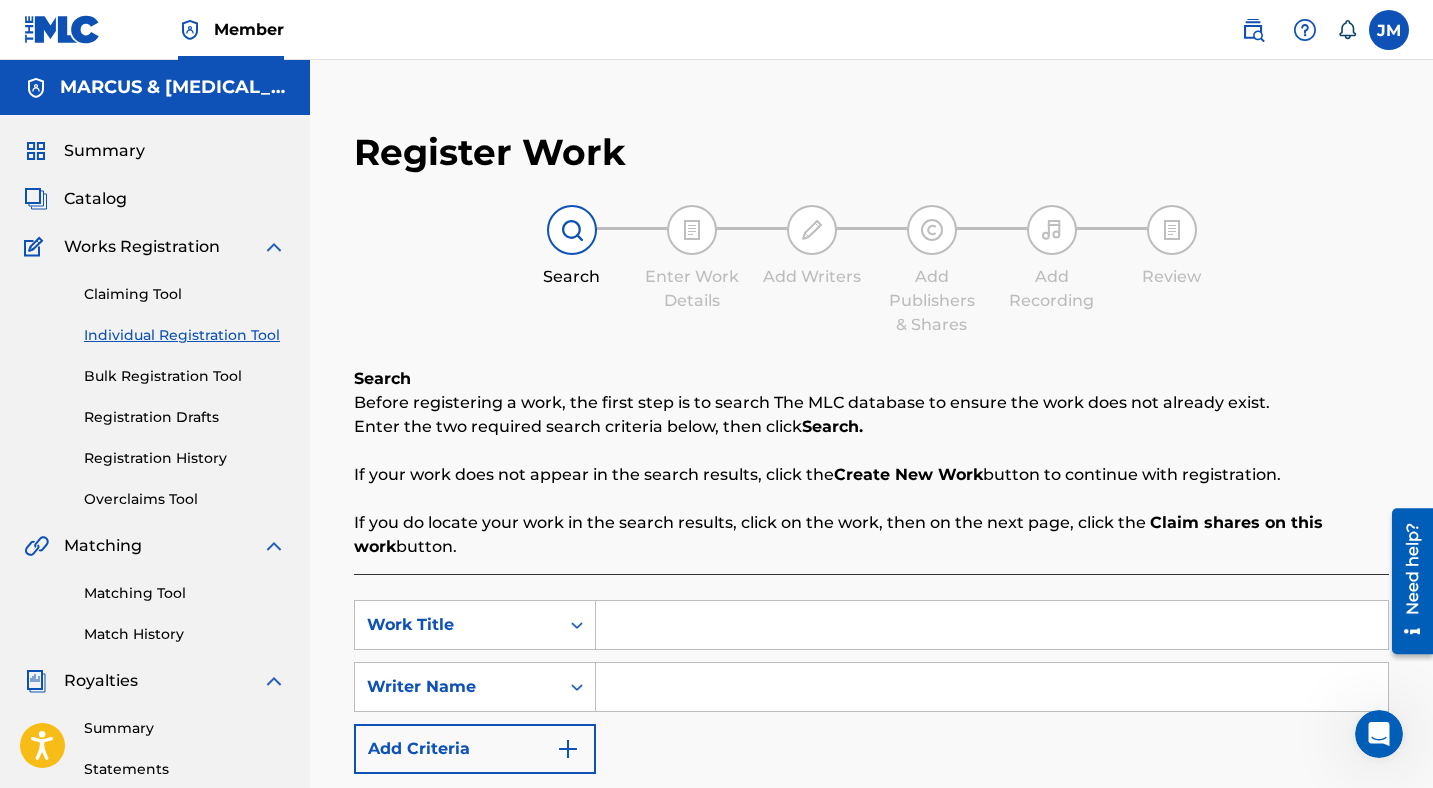 click at bounding box center (992, 625) 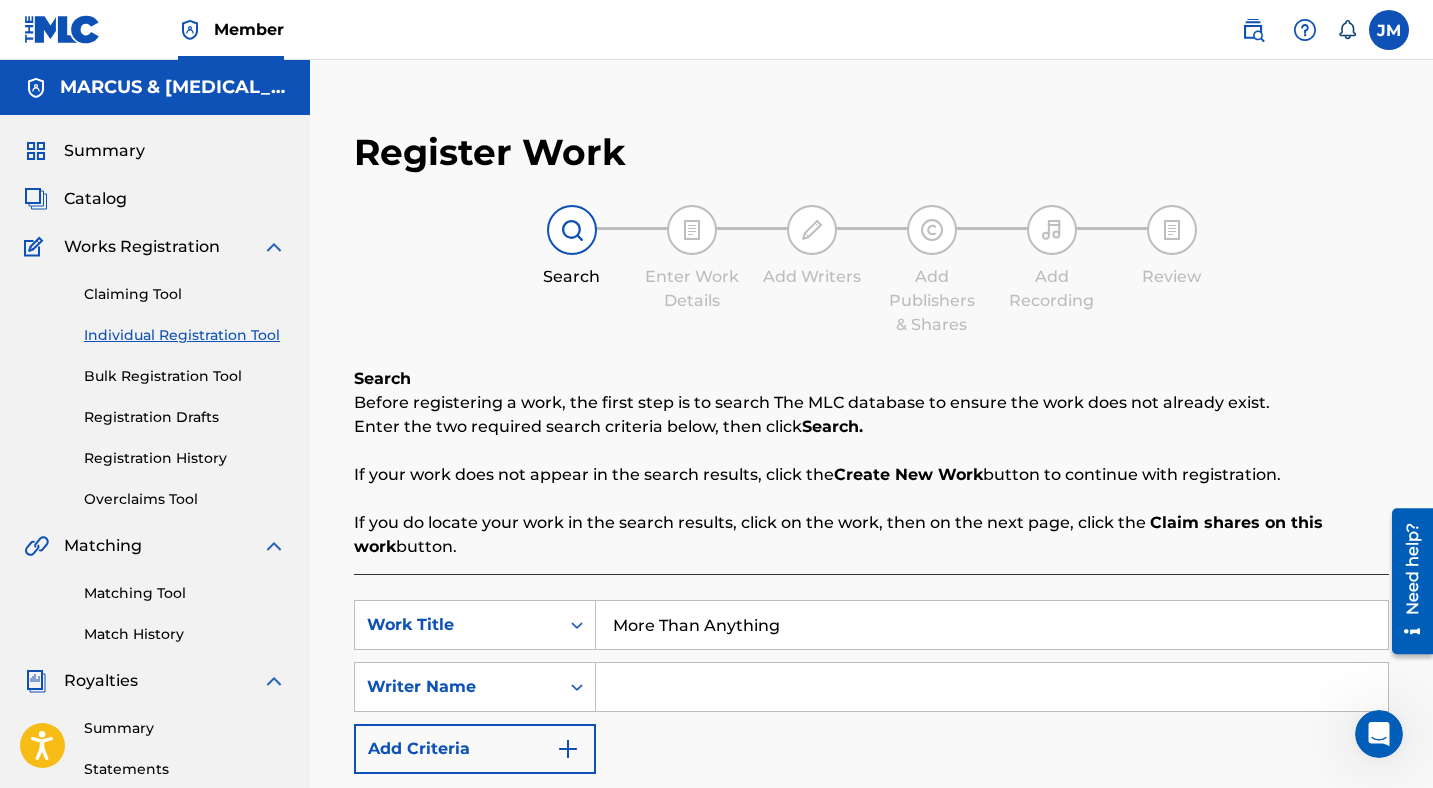 type on "More Than Anything" 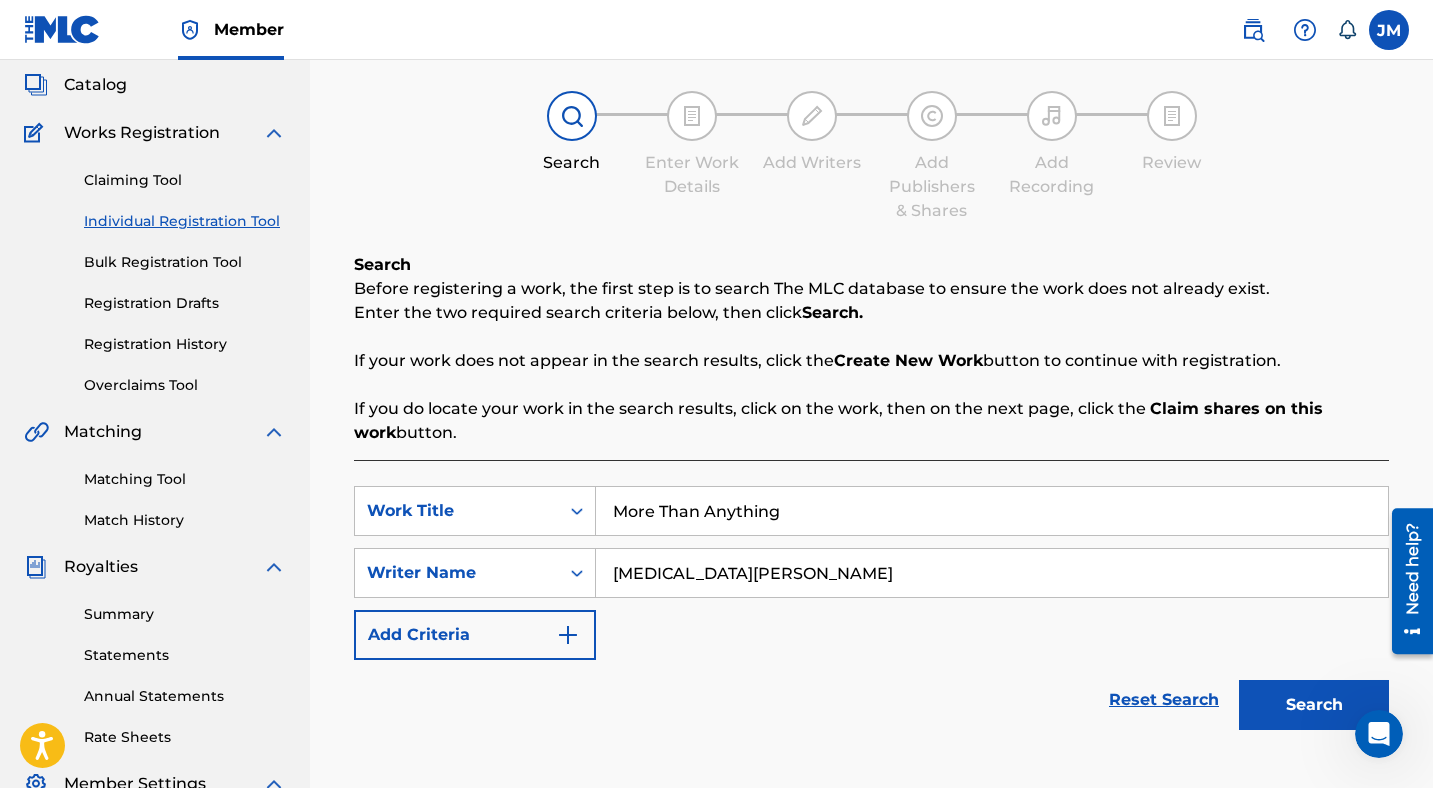 scroll, scrollTop: 360, scrollLeft: 0, axis: vertical 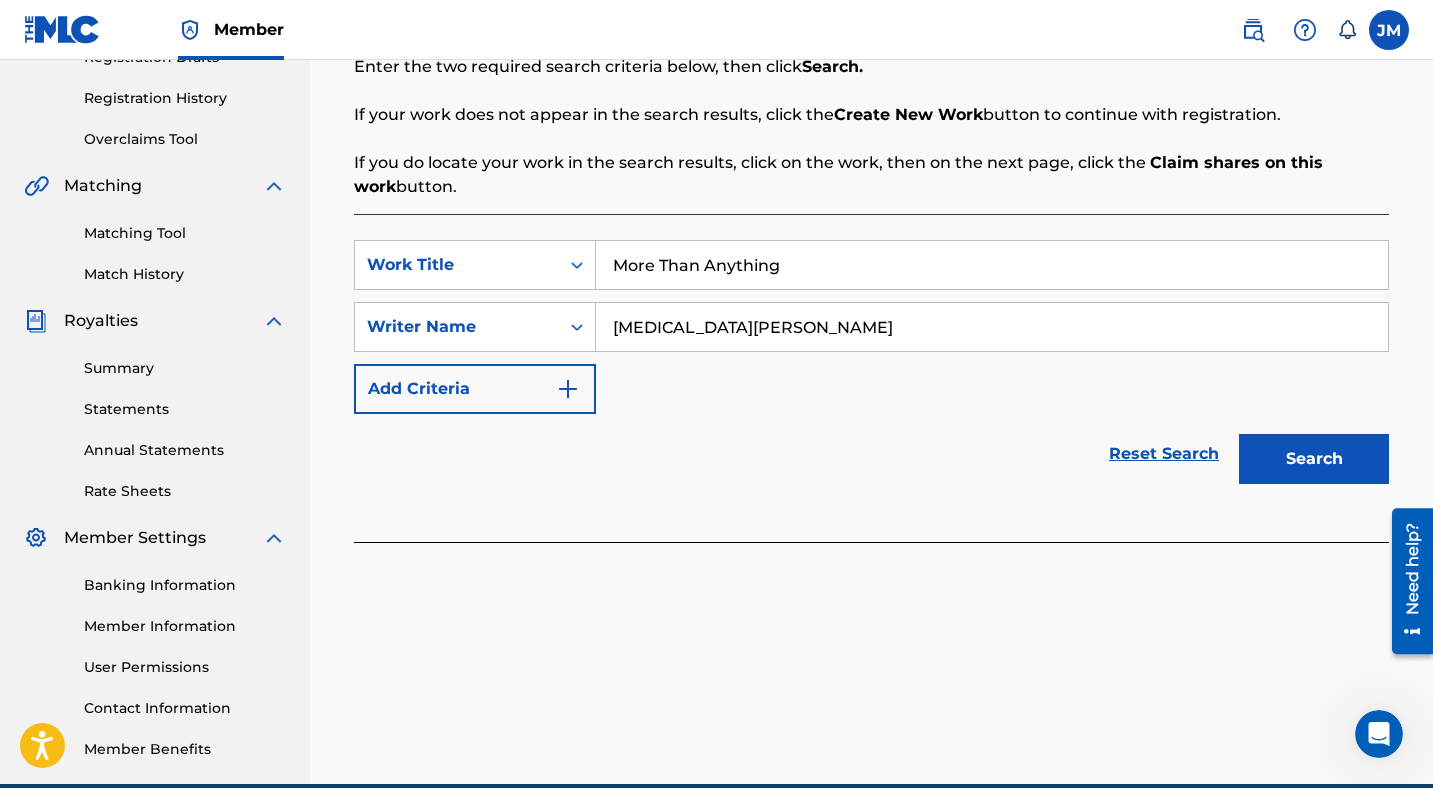 click on "Search" at bounding box center [1314, 459] 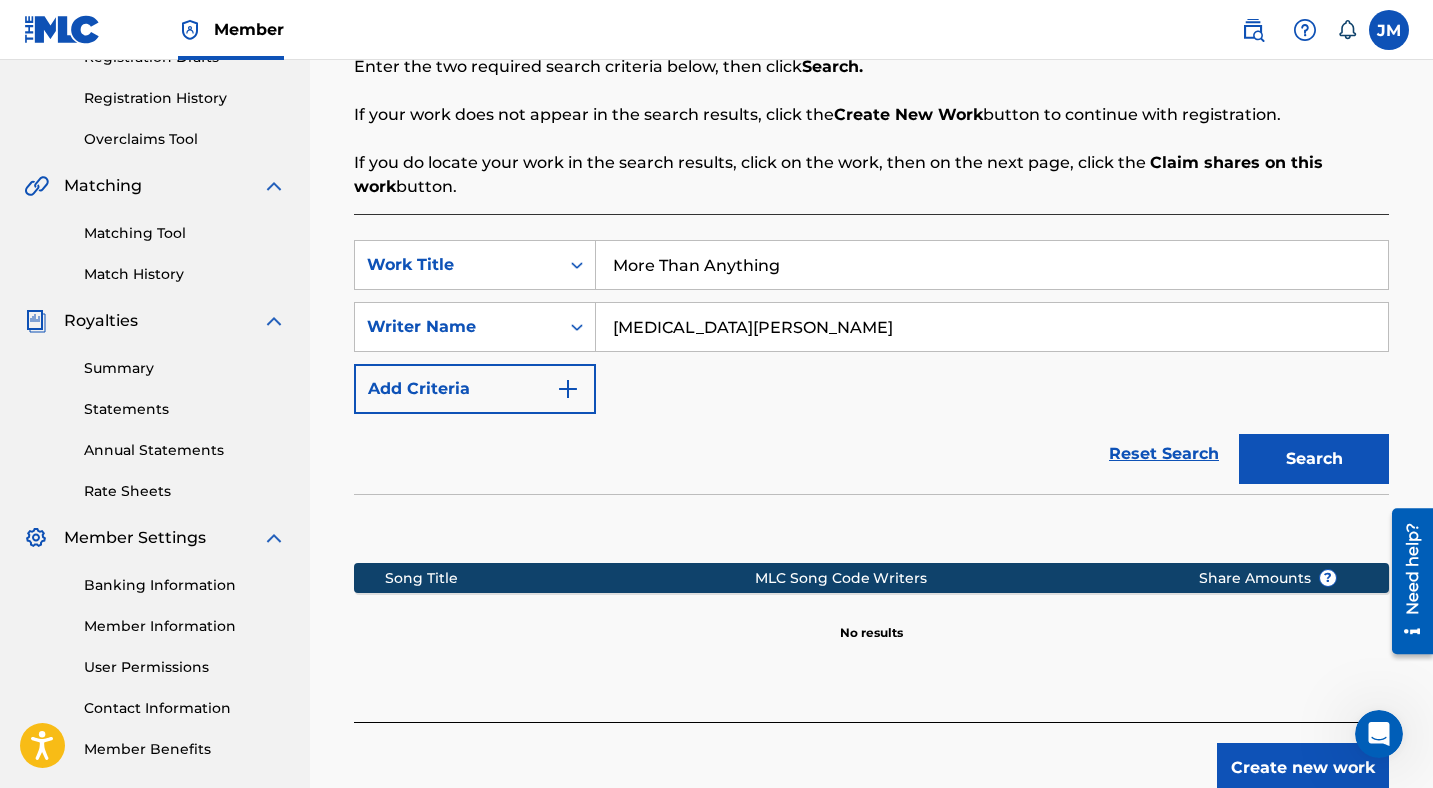 scroll, scrollTop: 481, scrollLeft: 0, axis: vertical 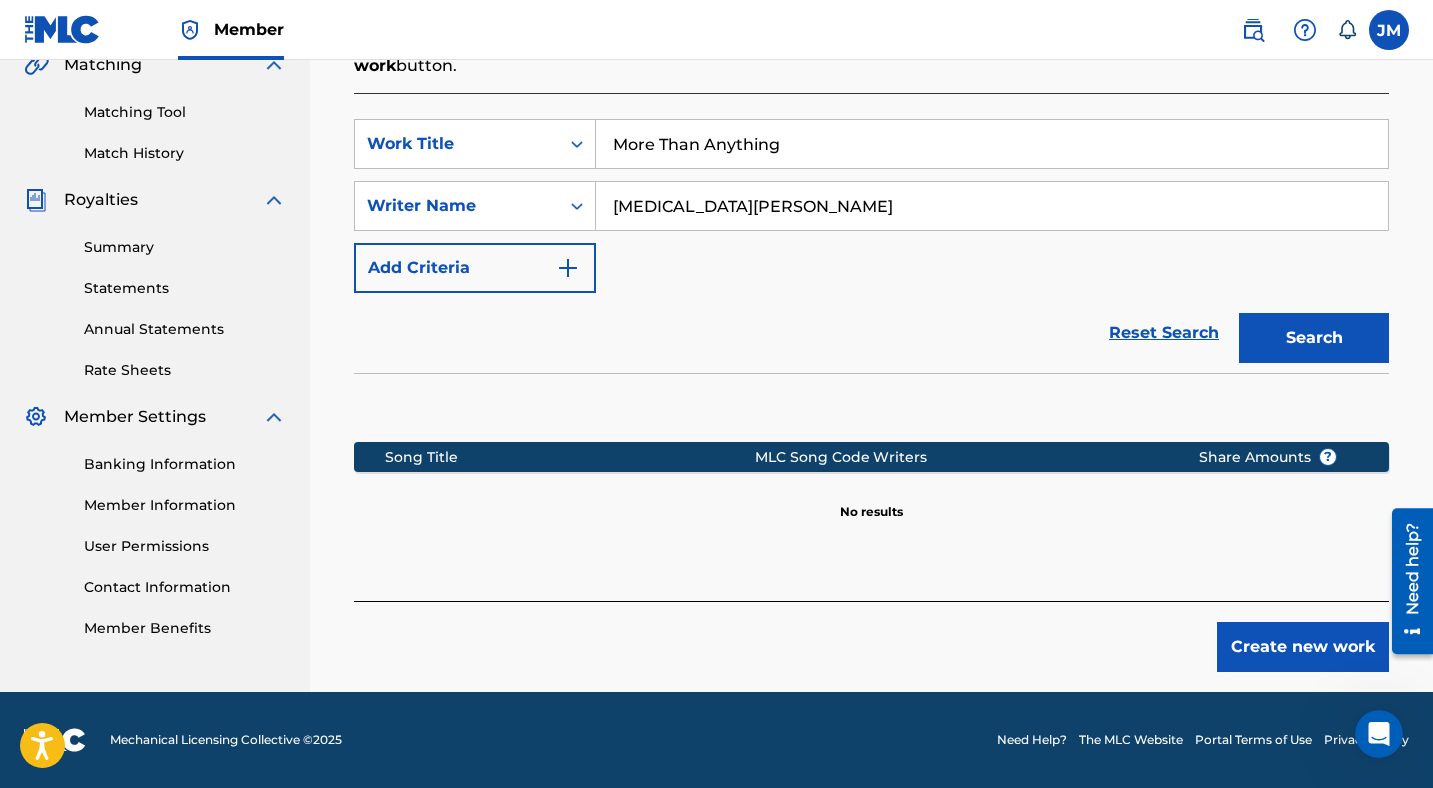 click on "Create new work" at bounding box center (1303, 647) 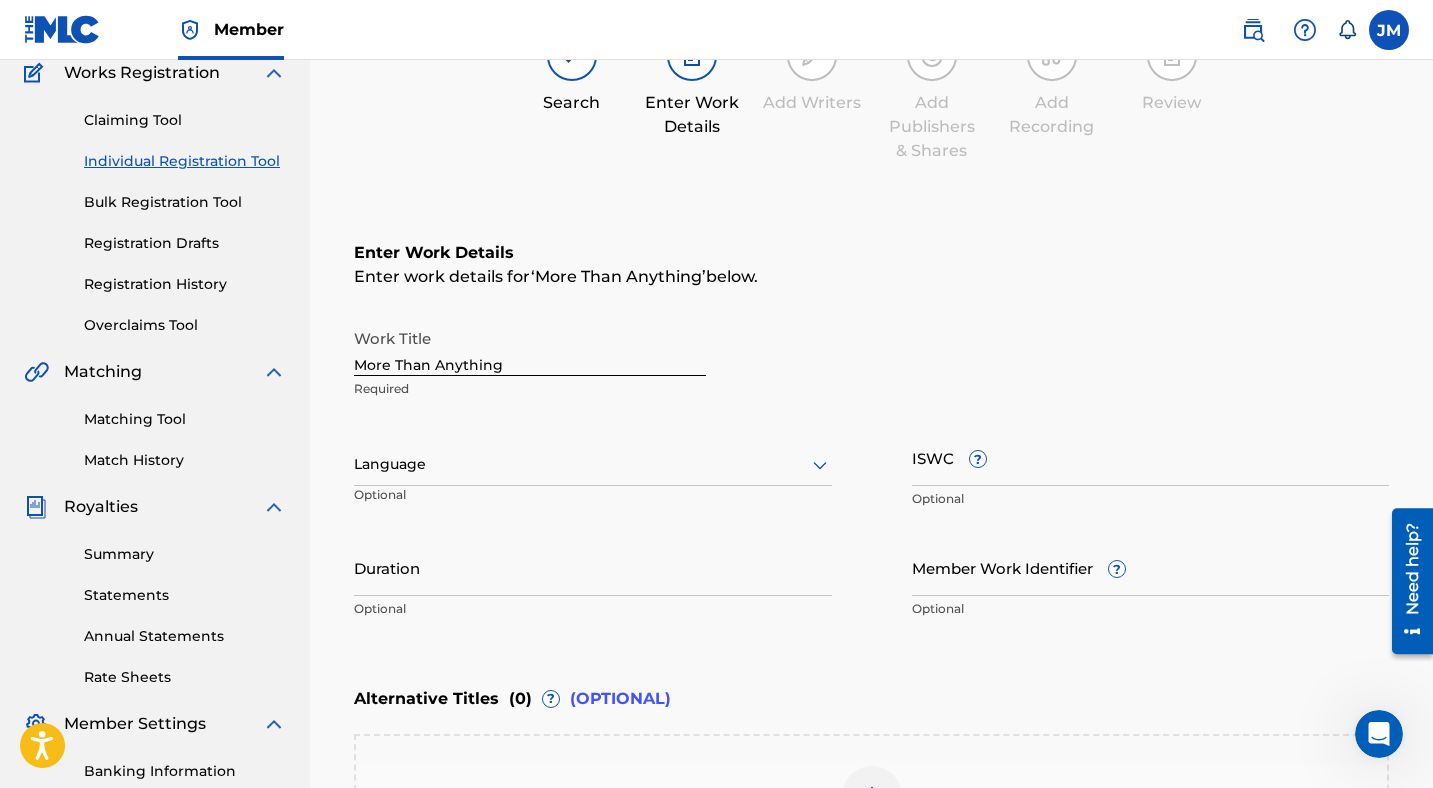 scroll, scrollTop: 214, scrollLeft: 0, axis: vertical 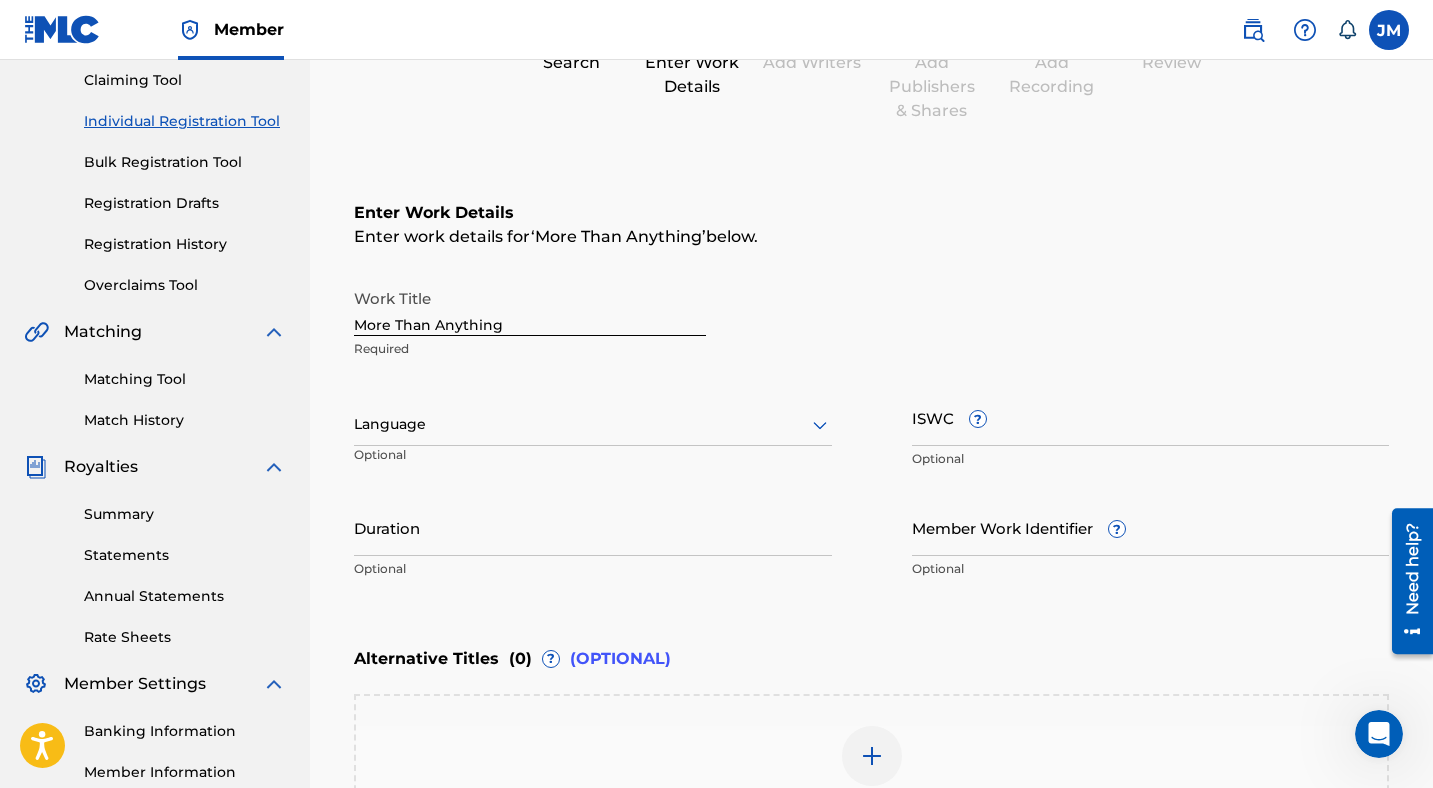 click at bounding box center (593, 424) 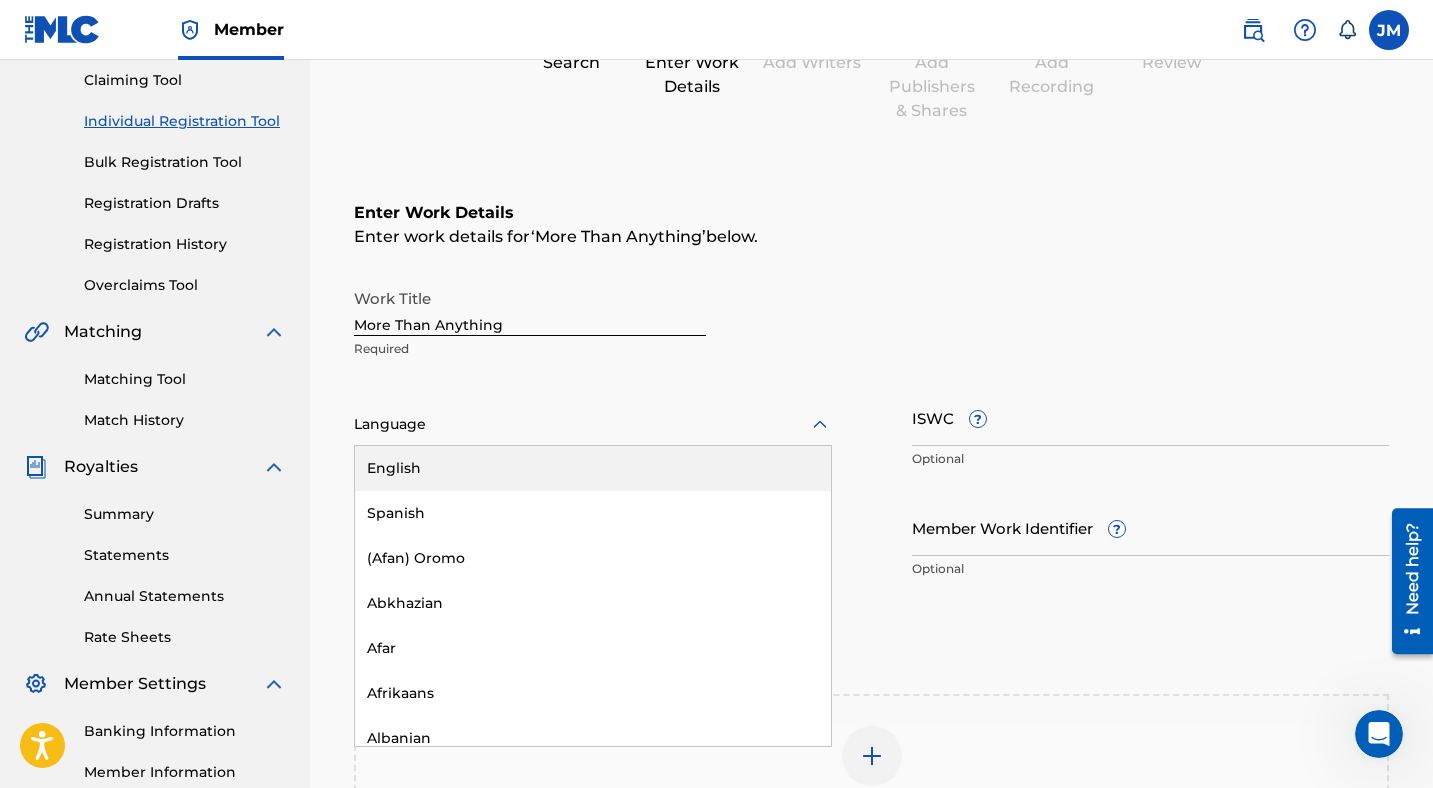 click on "English" at bounding box center (593, 468) 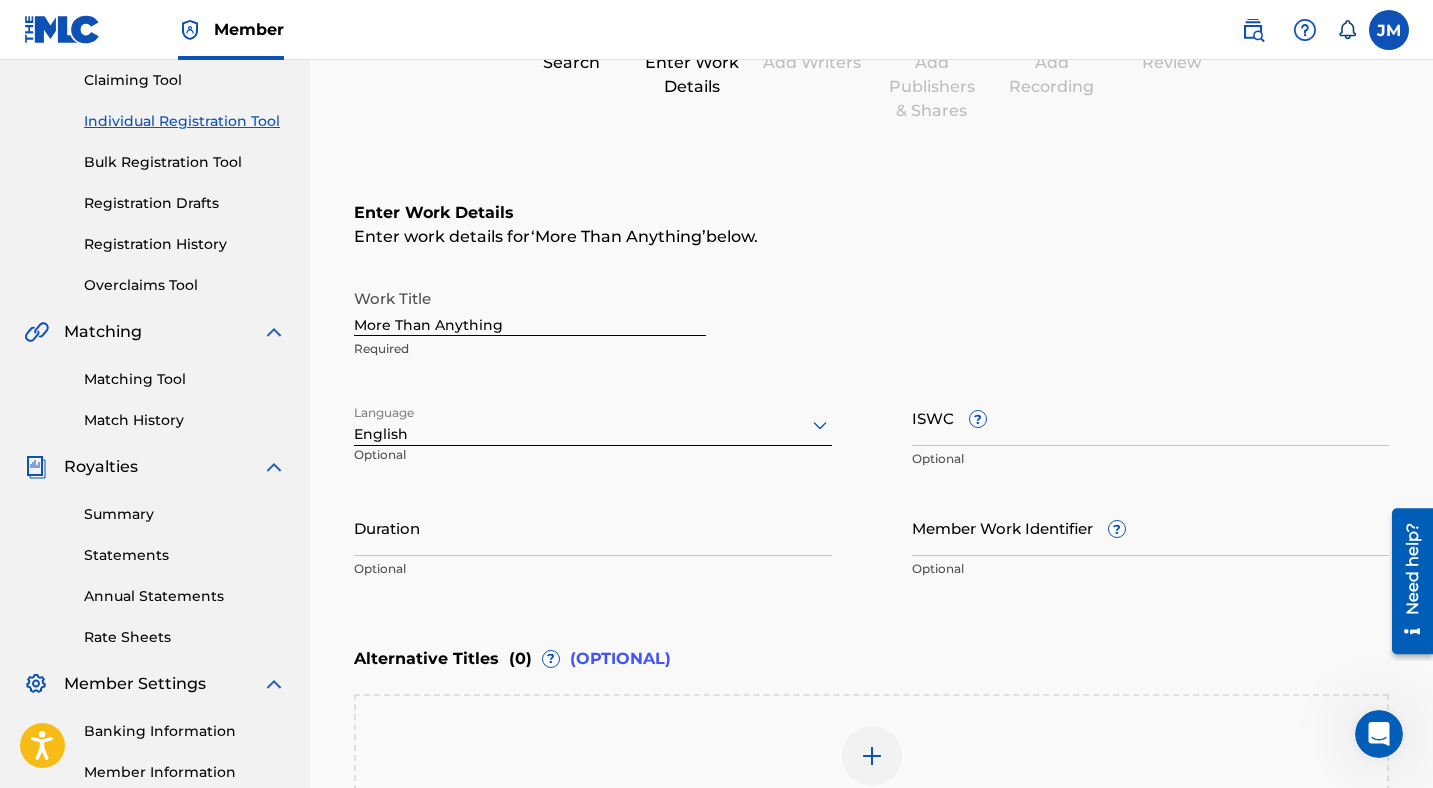 click on "Duration" at bounding box center [593, 527] 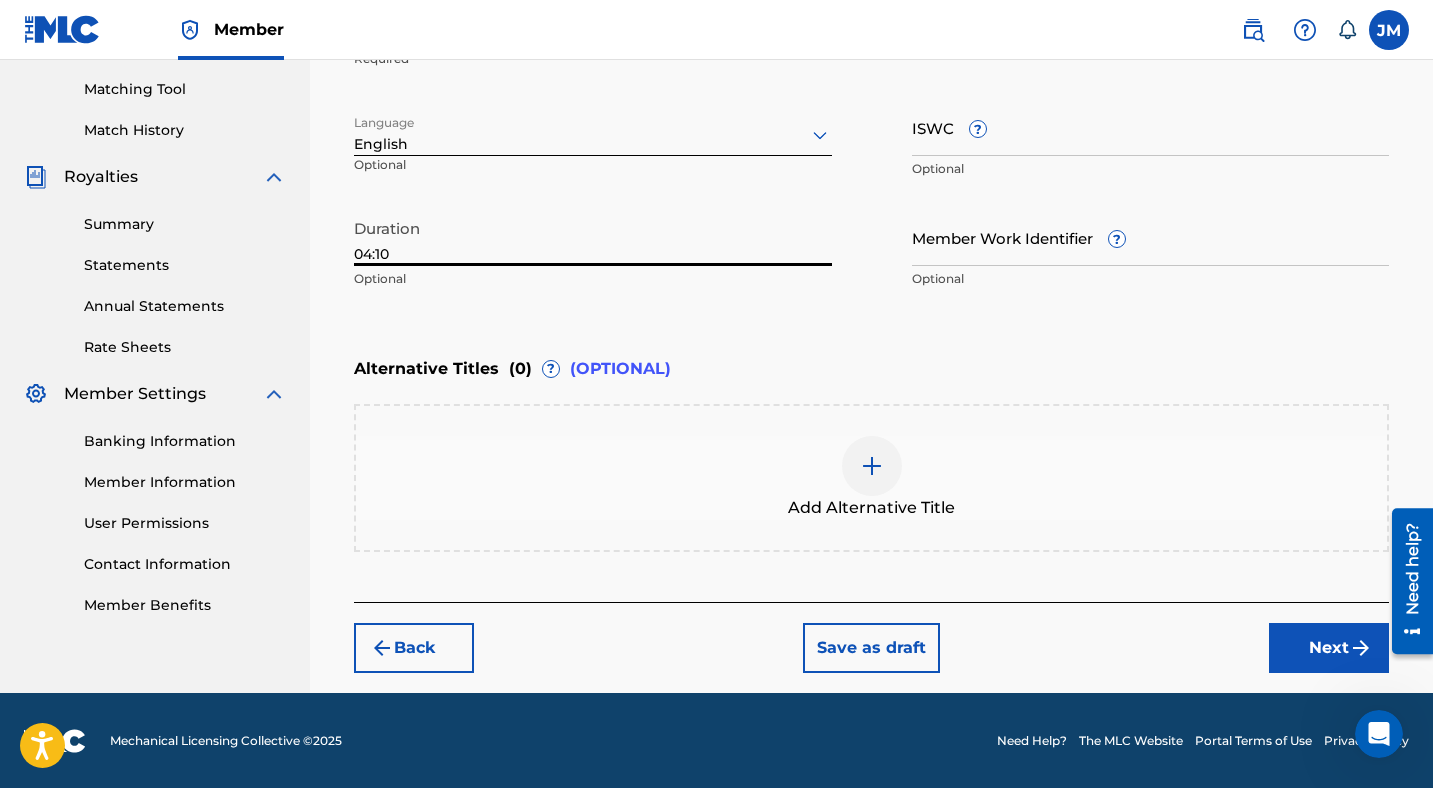type on "04:10" 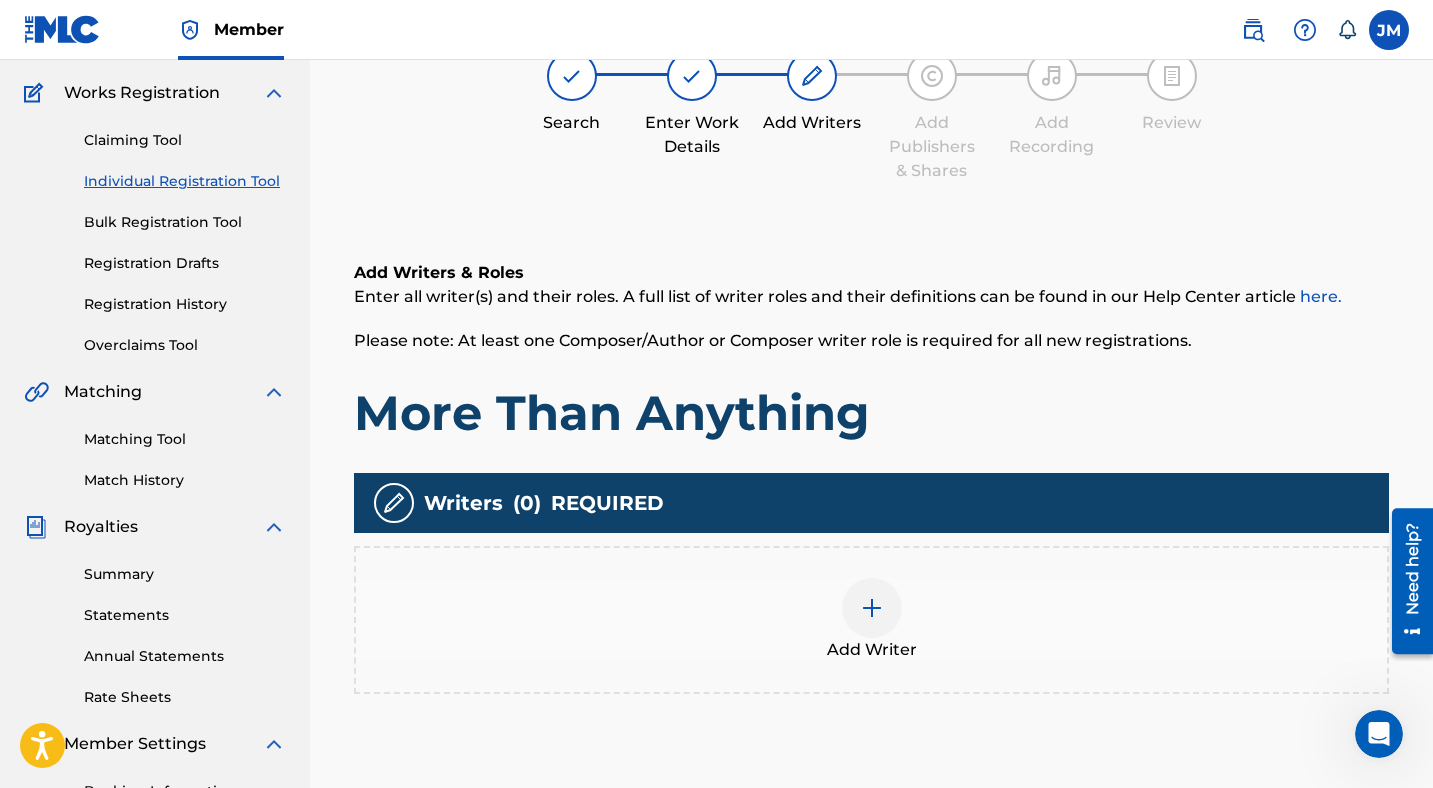 scroll, scrollTop: 90, scrollLeft: 0, axis: vertical 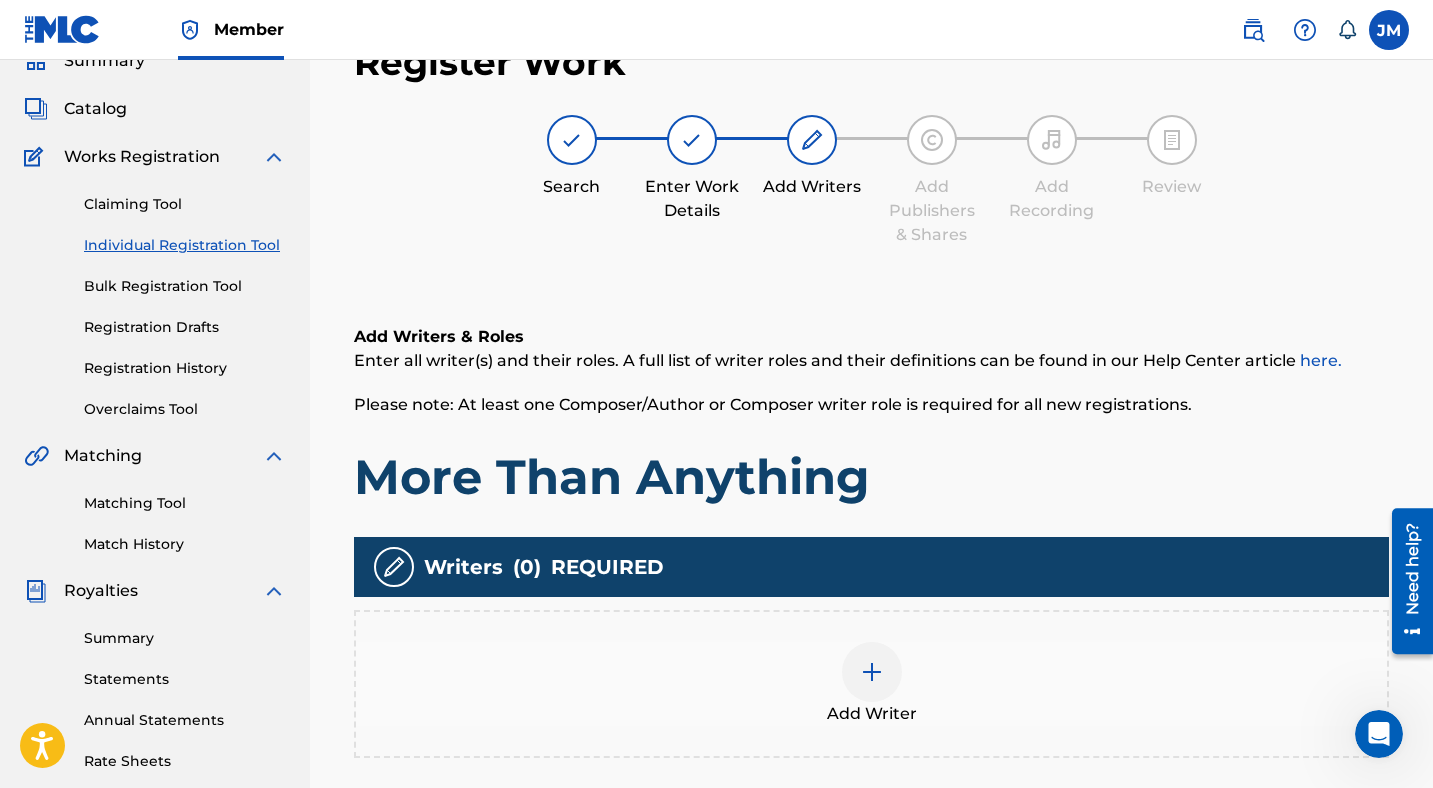 click on "Add Writer" at bounding box center (872, 714) 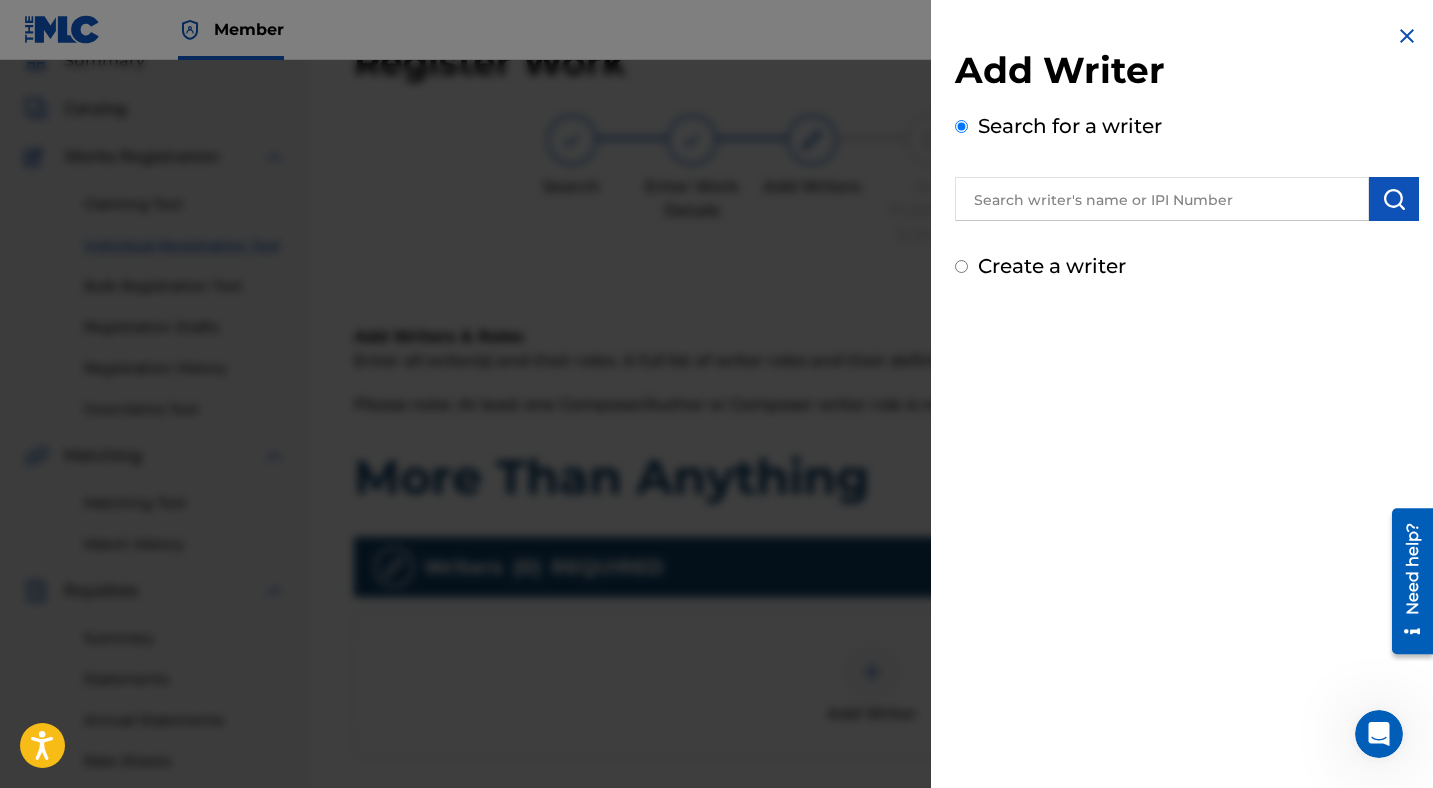 click at bounding box center (1162, 199) 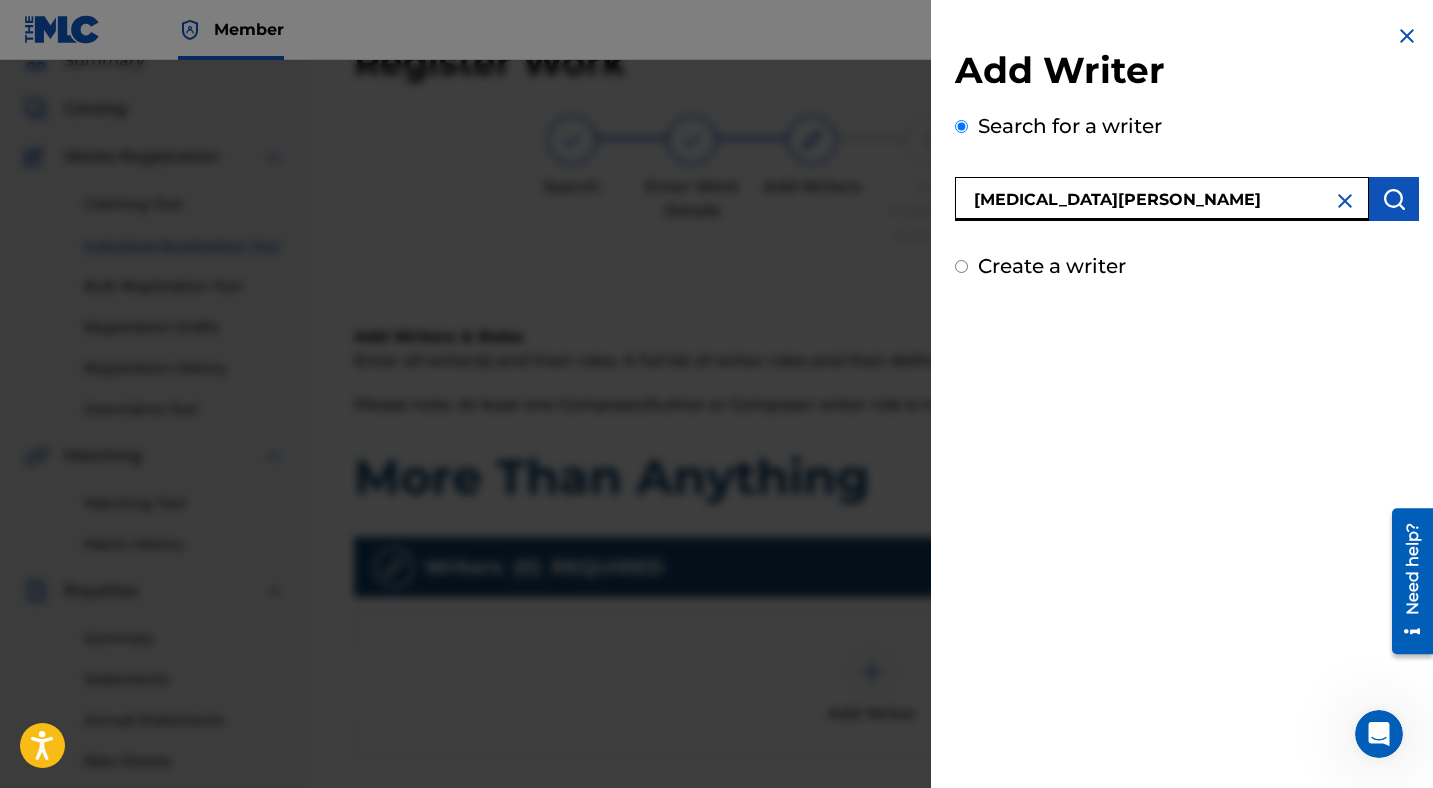 type on "[MEDICAL_DATA][PERSON_NAME]" 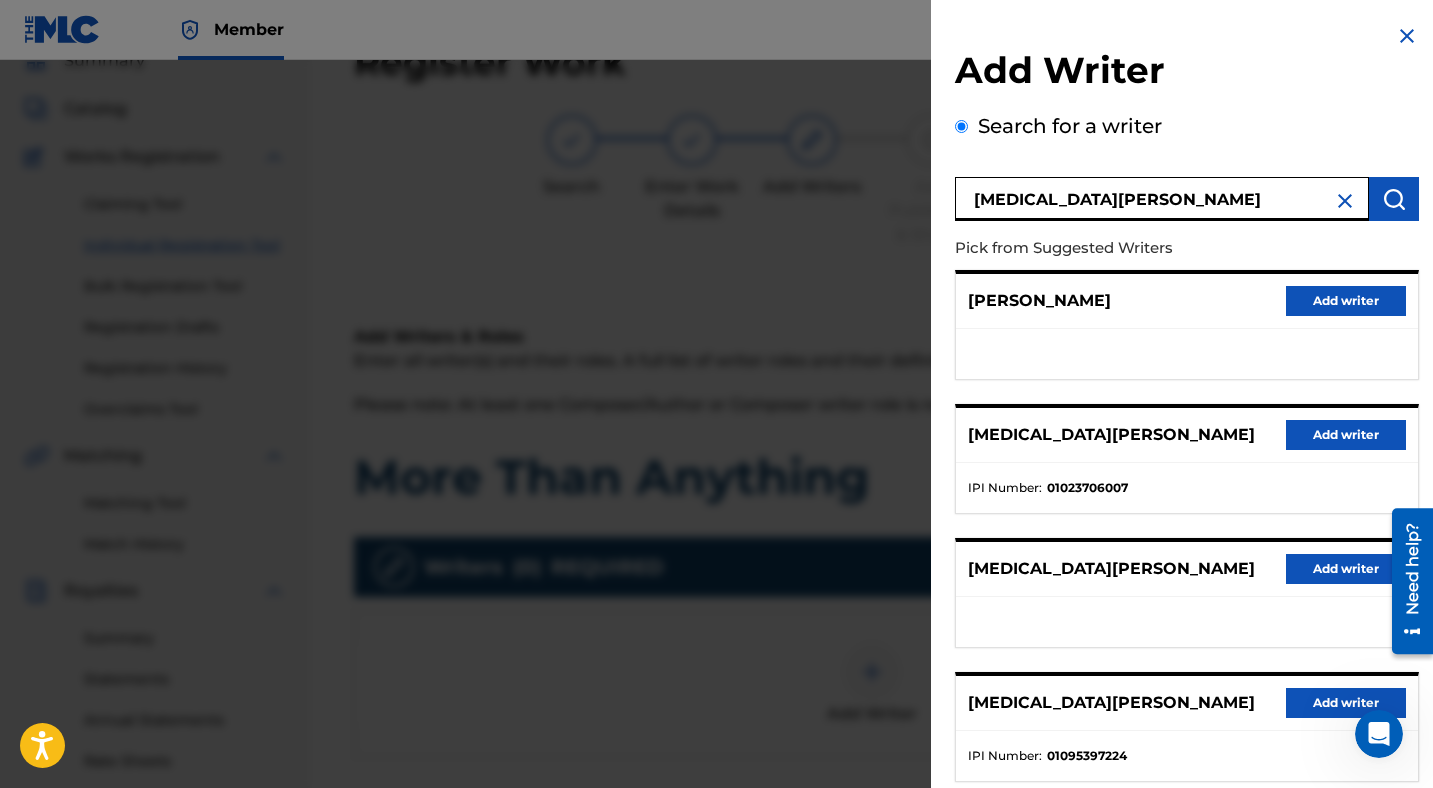click on "Add writer" at bounding box center (1346, 435) 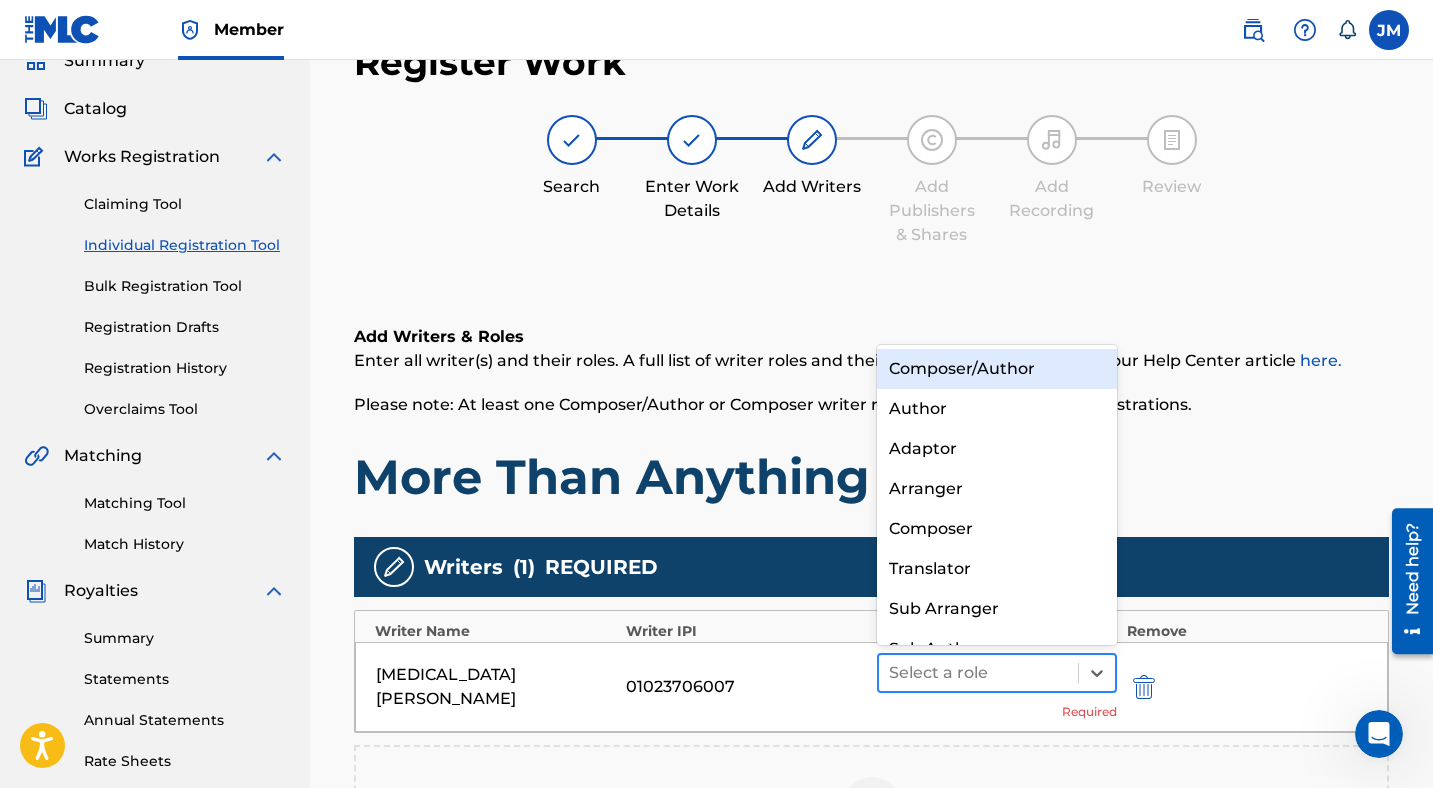 click at bounding box center [978, 673] 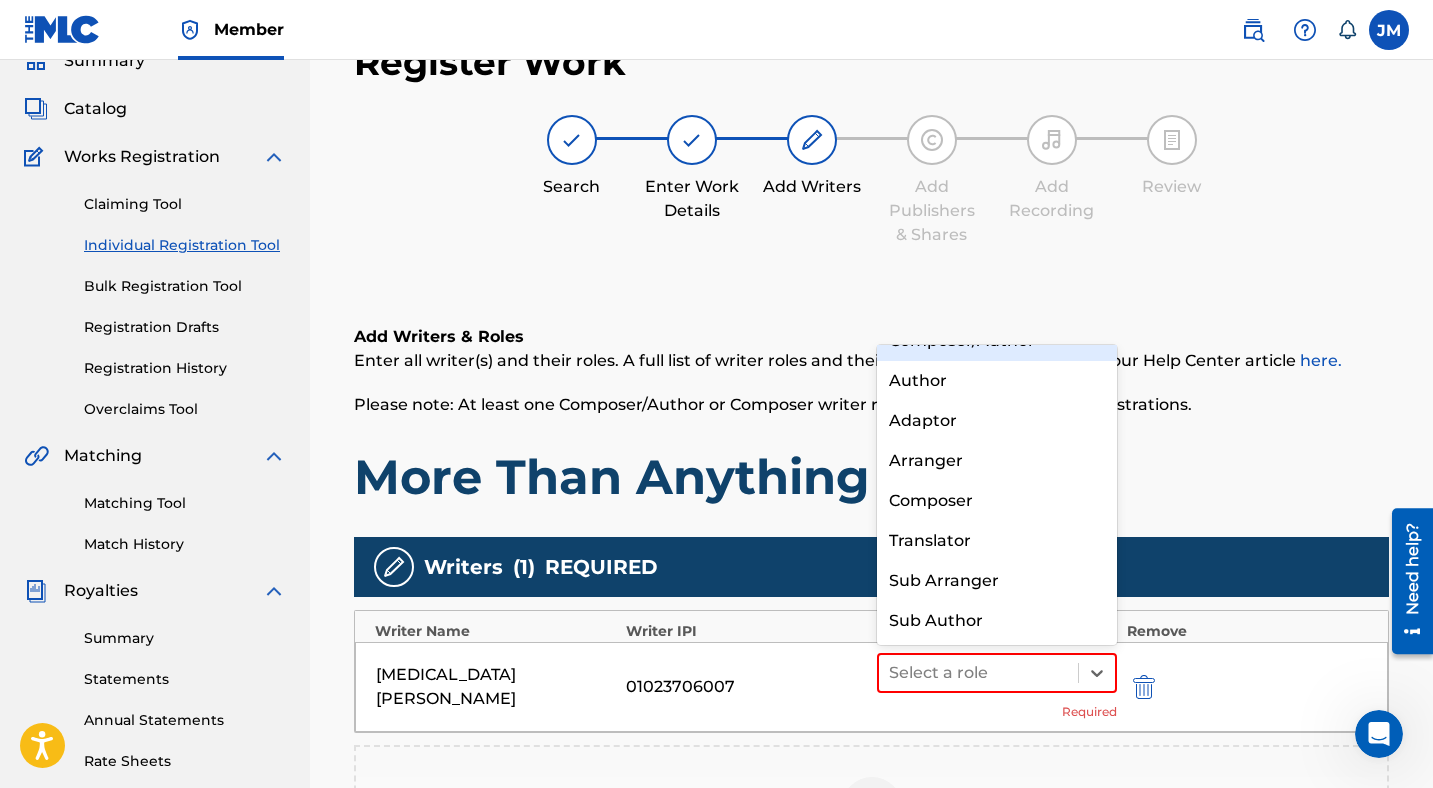 scroll, scrollTop: 0, scrollLeft: 0, axis: both 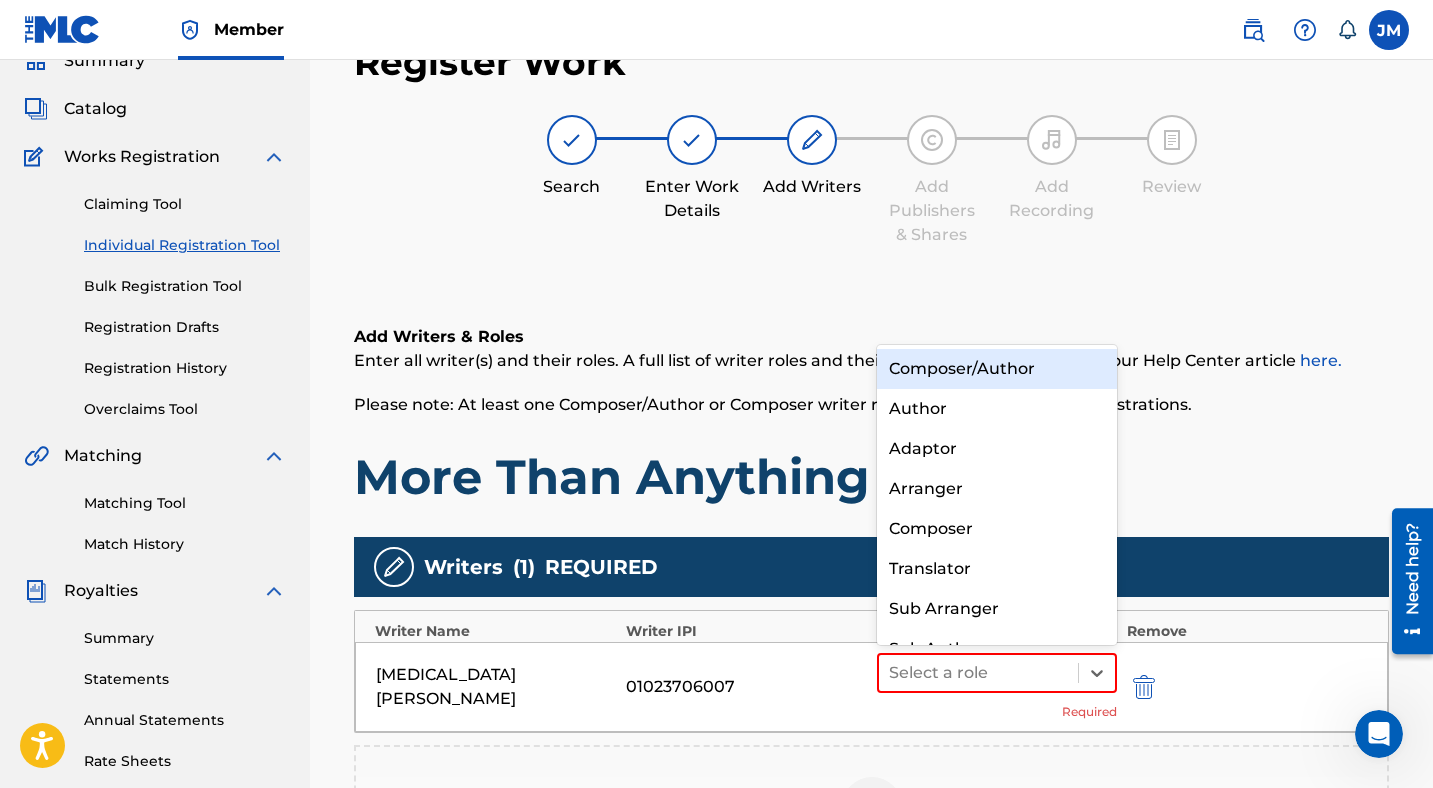 click on "Composer/Author" at bounding box center [997, 369] 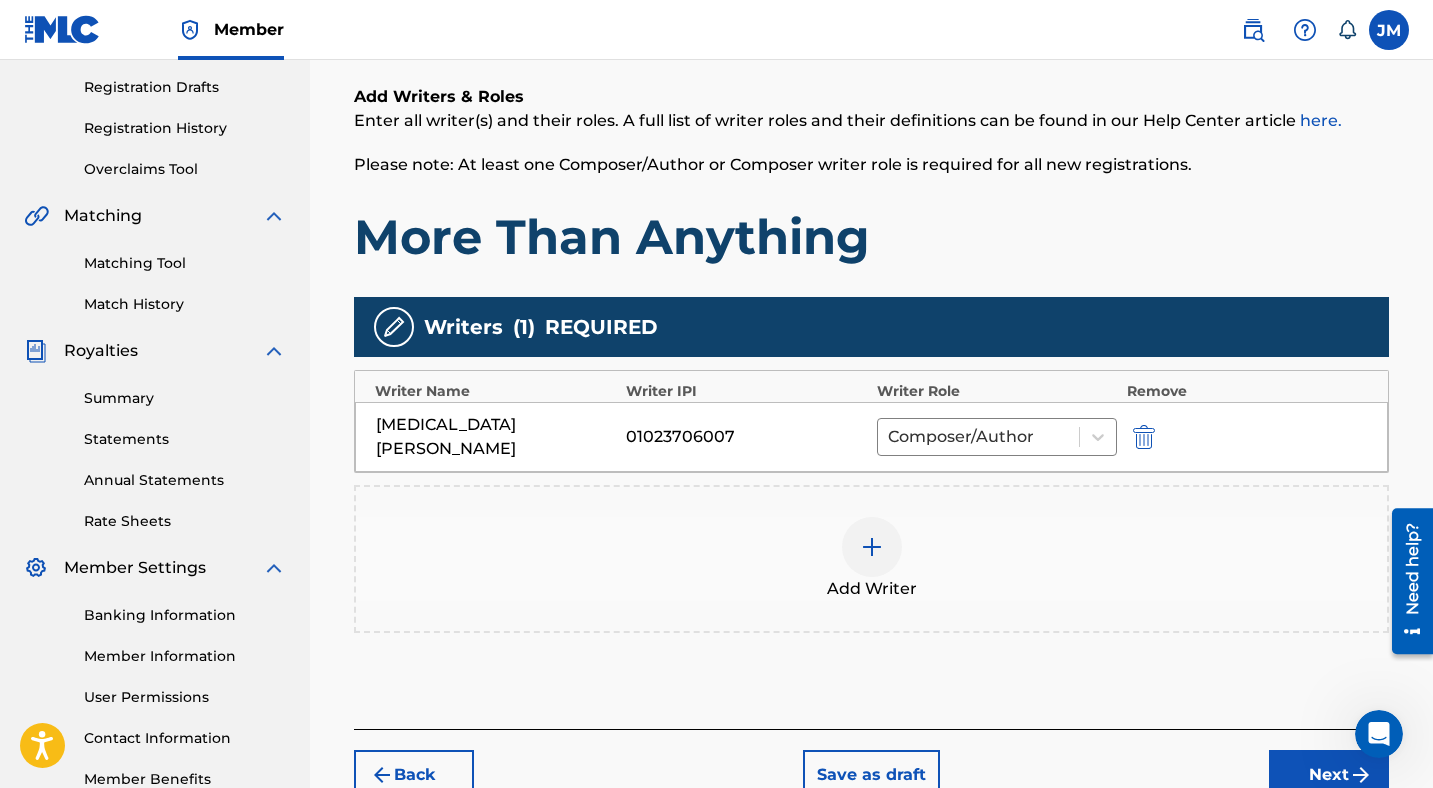 scroll, scrollTop: 335, scrollLeft: 0, axis: vertical 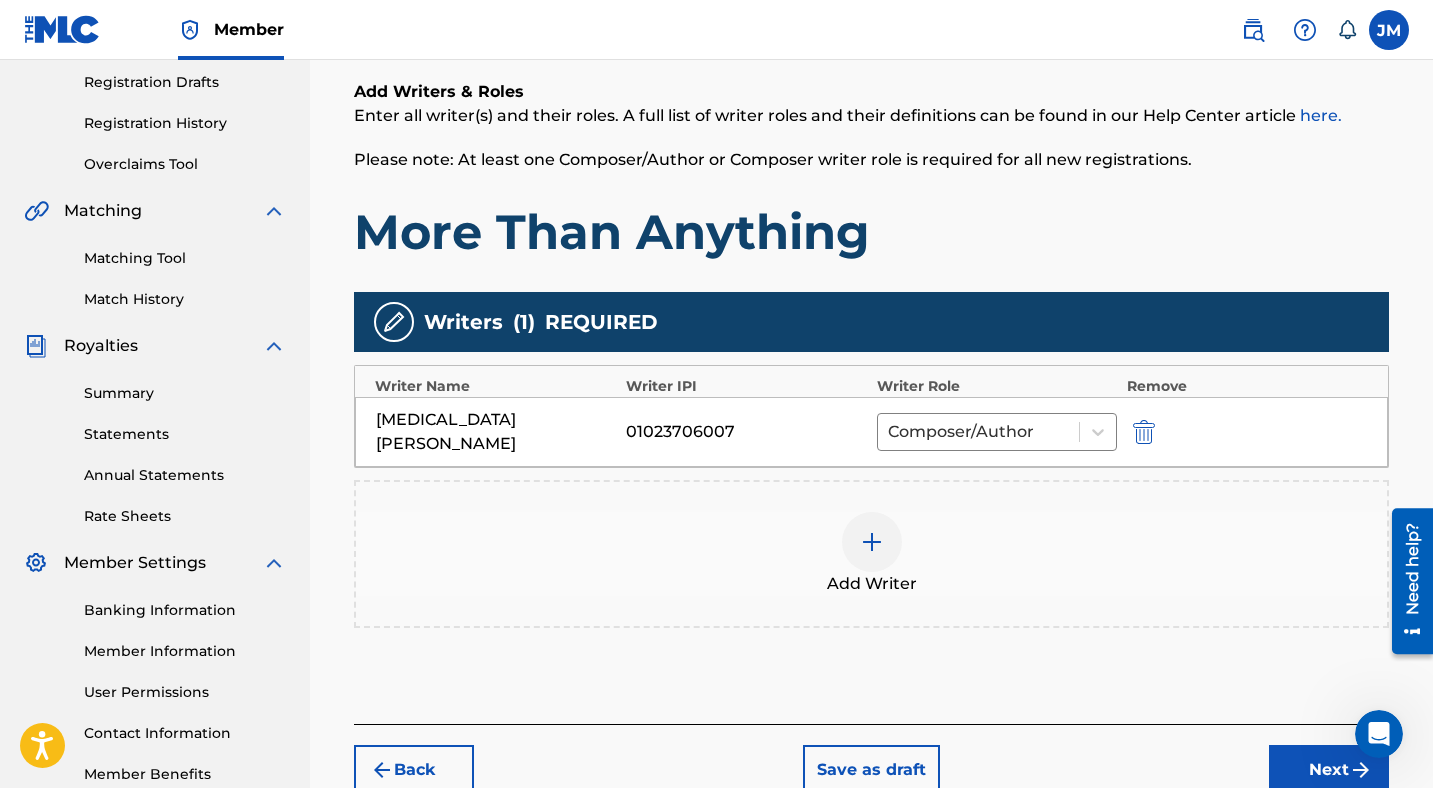 click at bounding box center [872, 542] 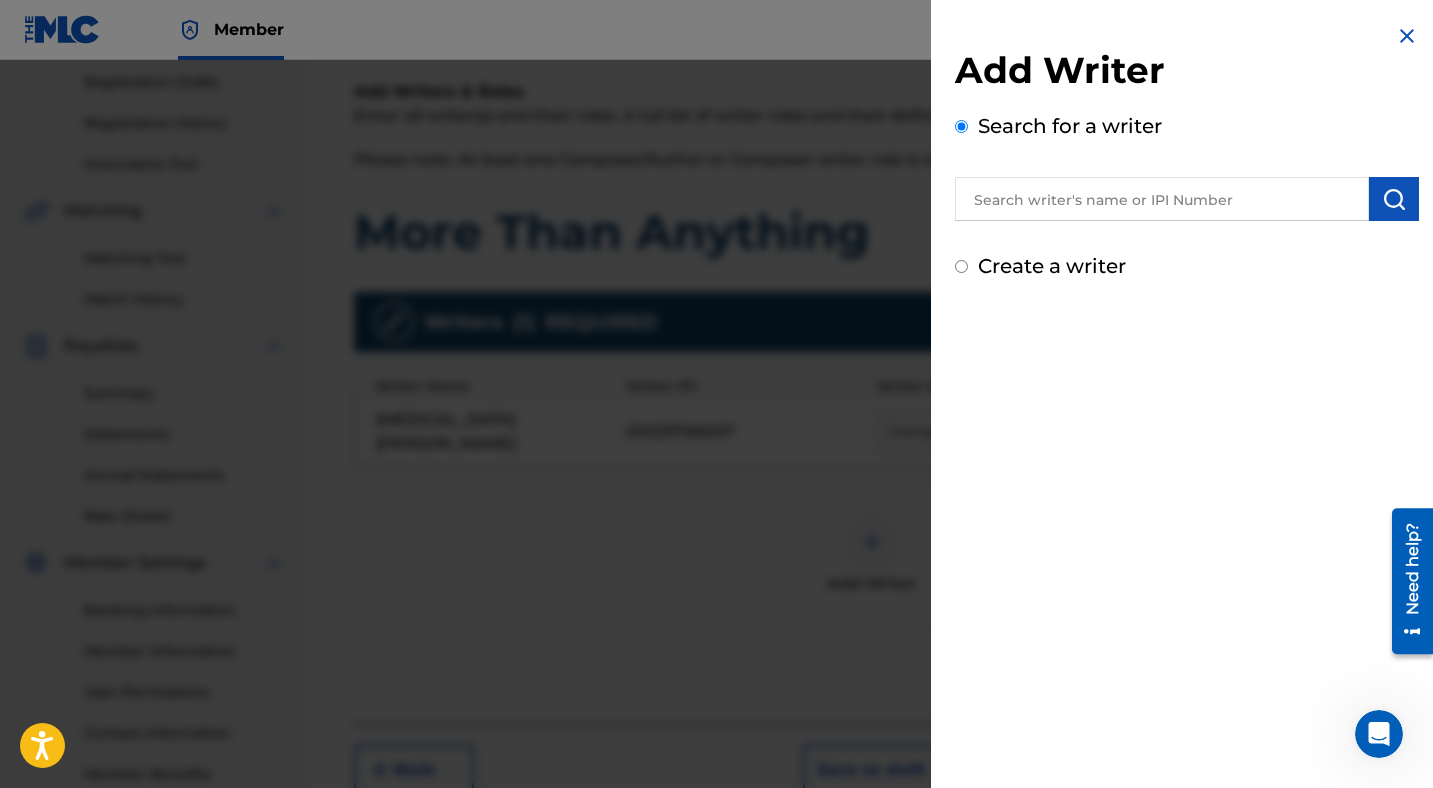 click at bounding box center (1162, 199) 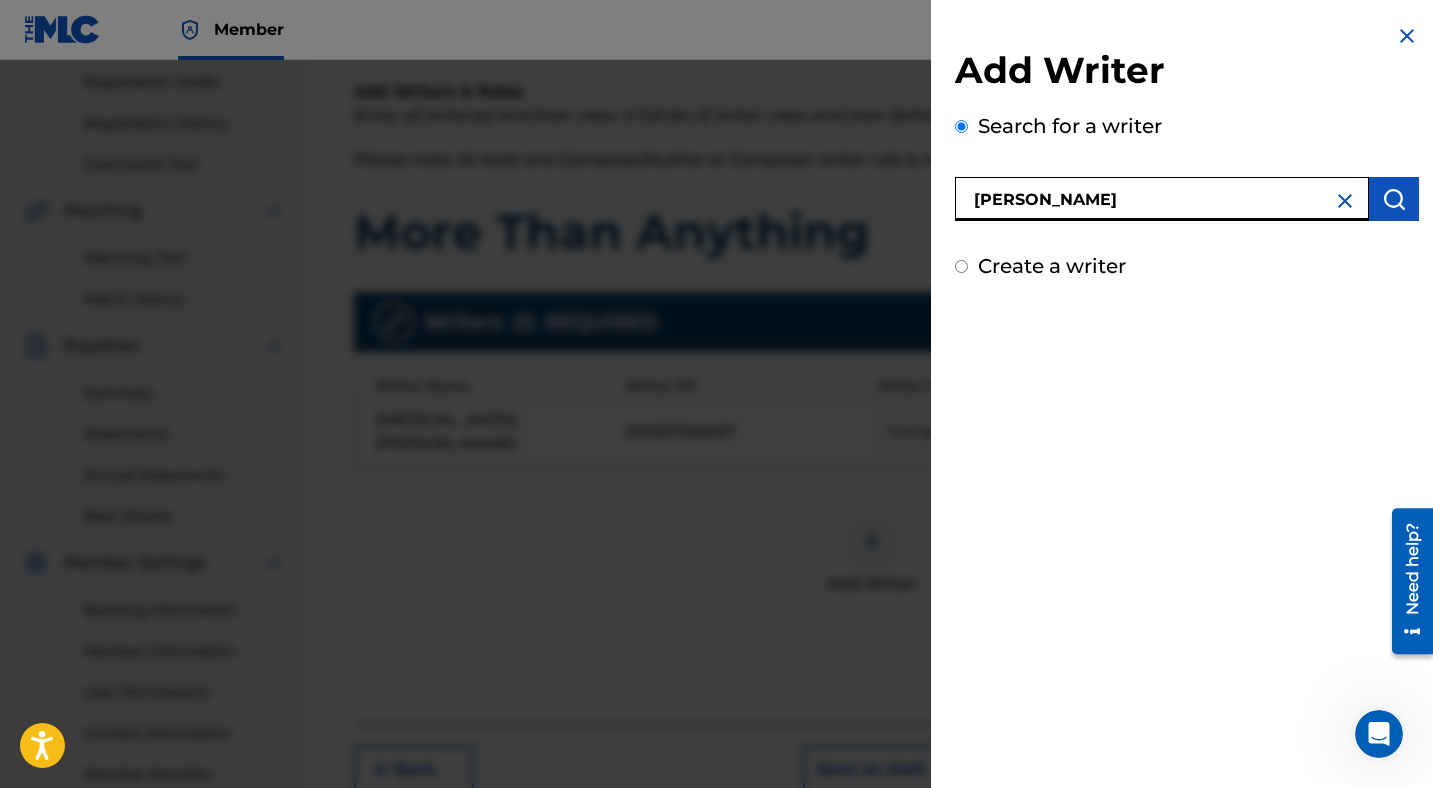 type on "[PERSON_NAME]" 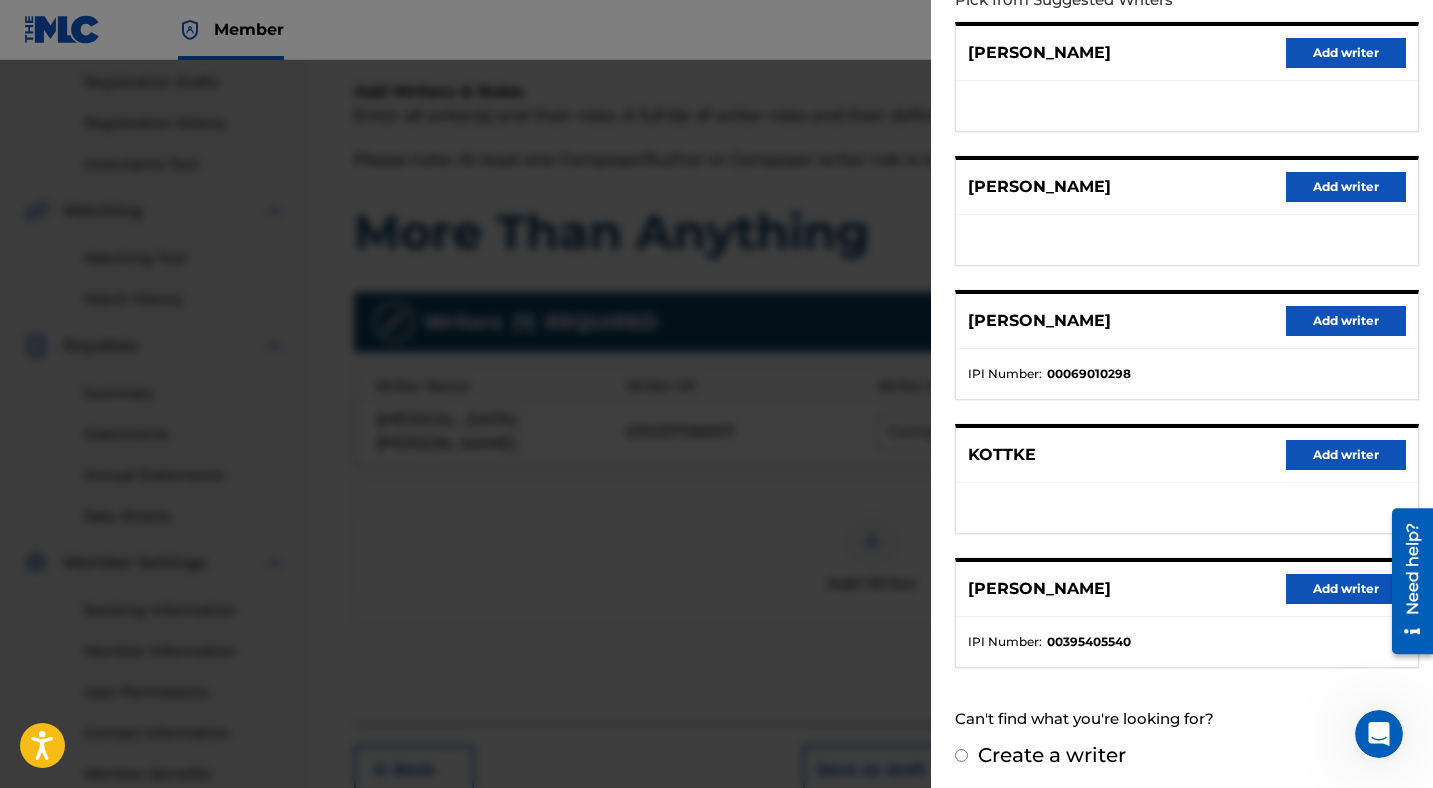 scroll, scrollTop: 254, scrollLeft: 0, axis: vertical 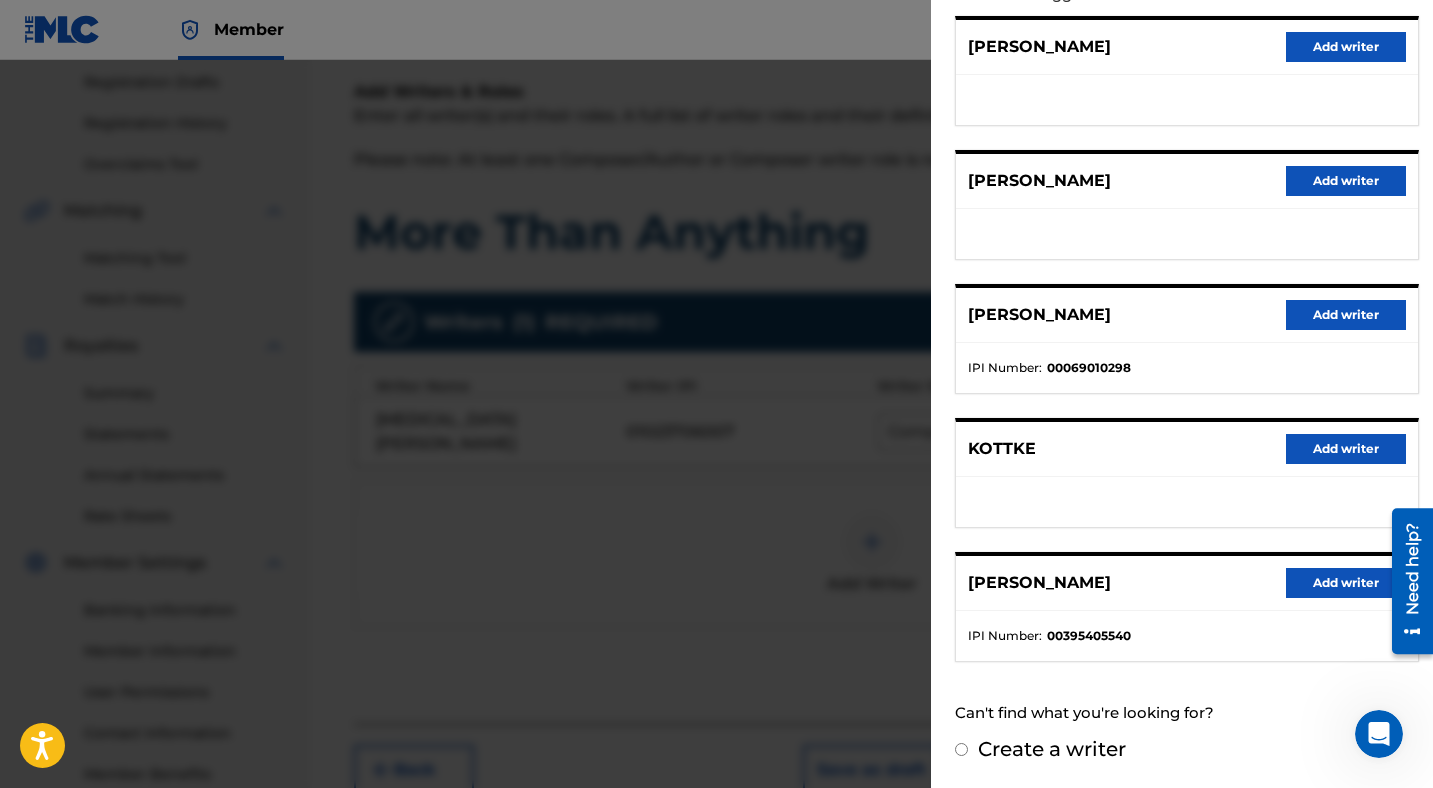 click on "Add writer" at bounding box center (1346, 583) 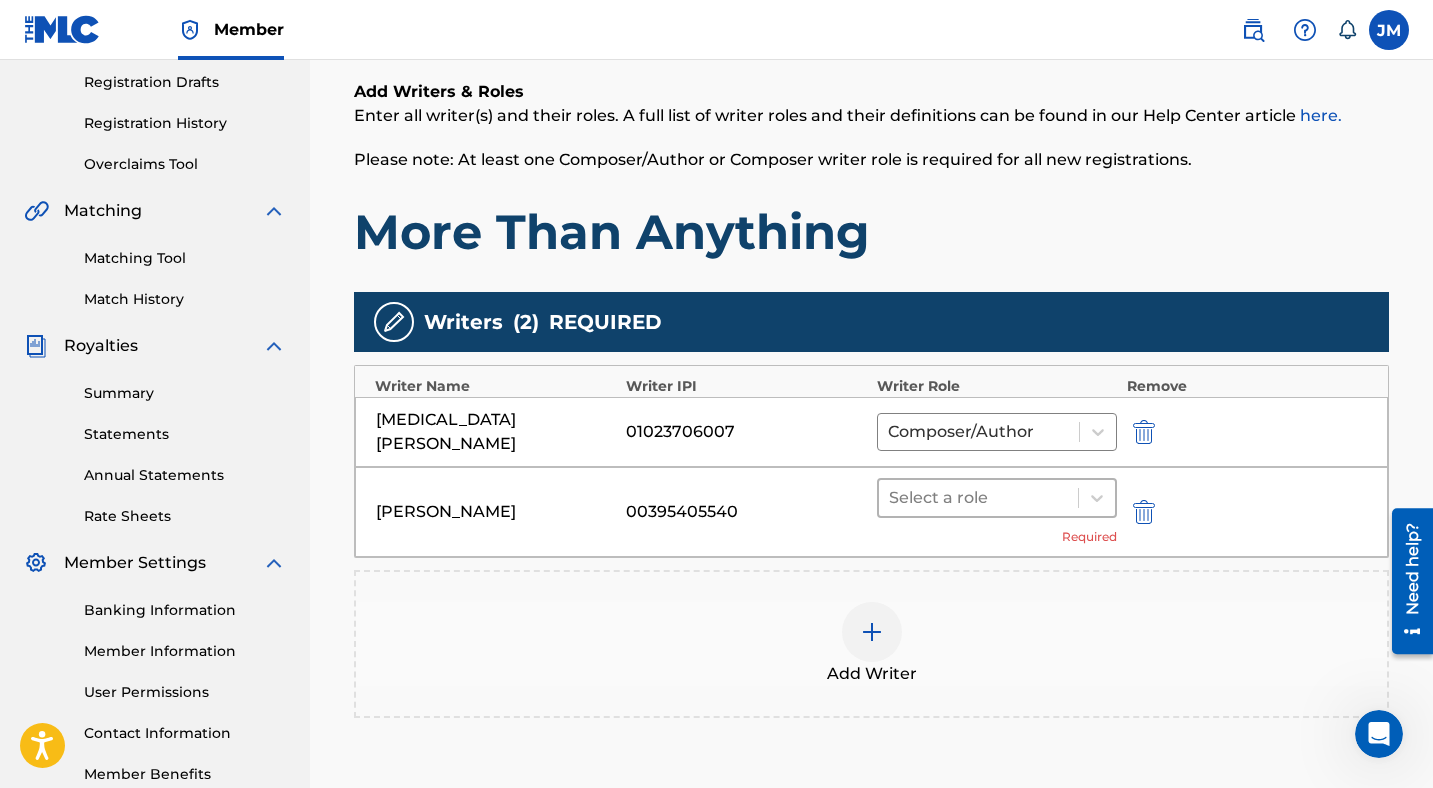 click at bounding box center [978, 498] 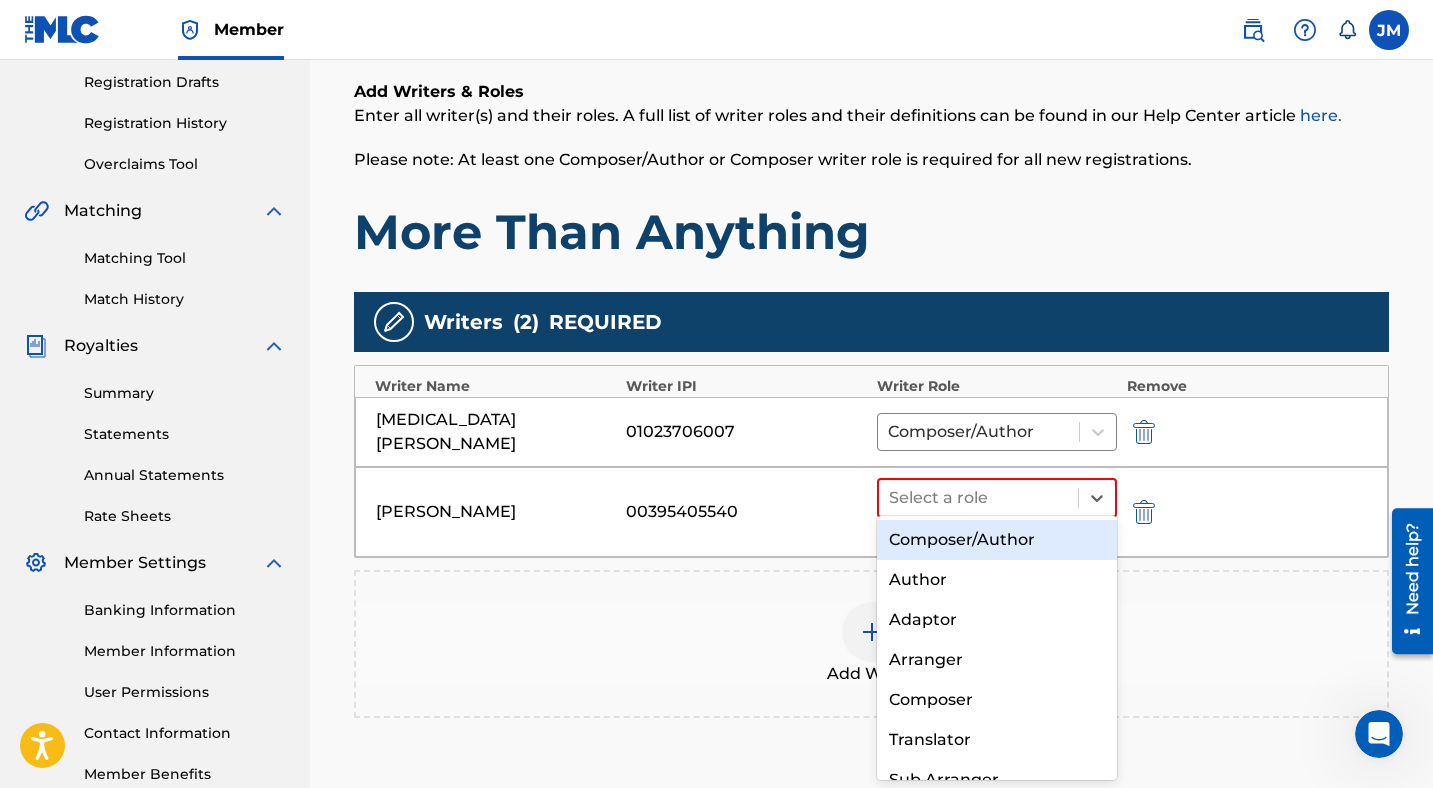 click on "Composer/Author" at bounding box center [997, 540] 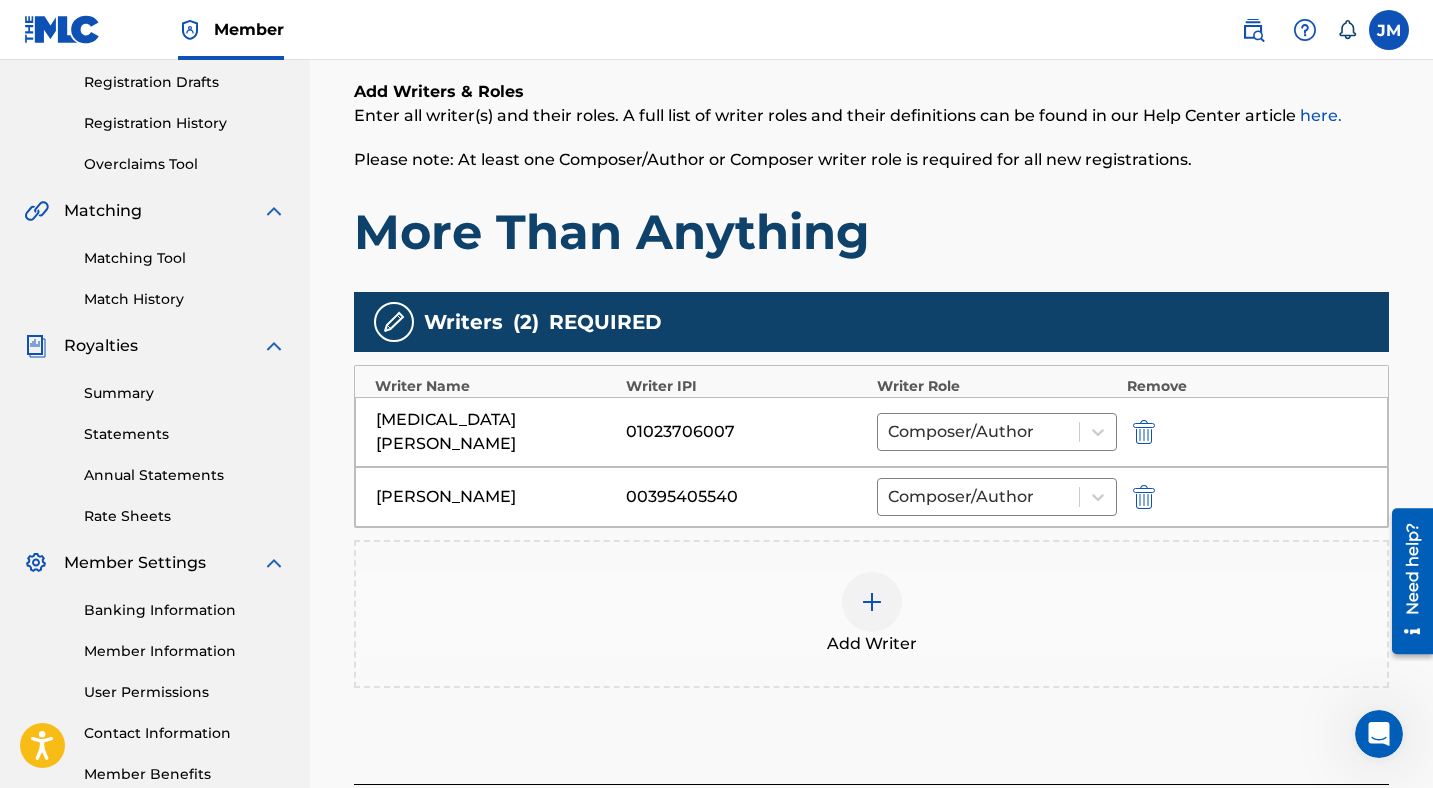 click at bounding box center (872, 602) 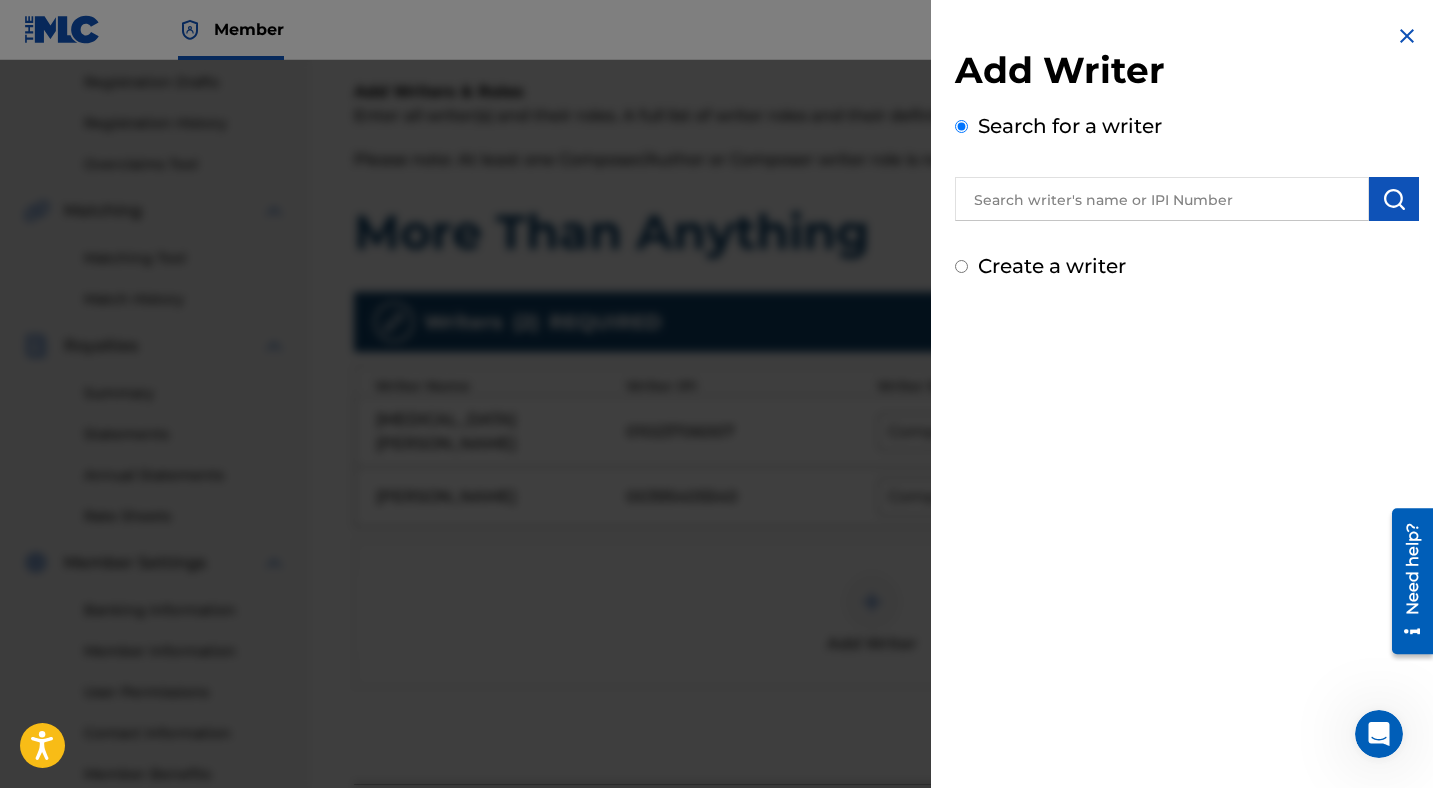click at bounding box center [1162, 199] 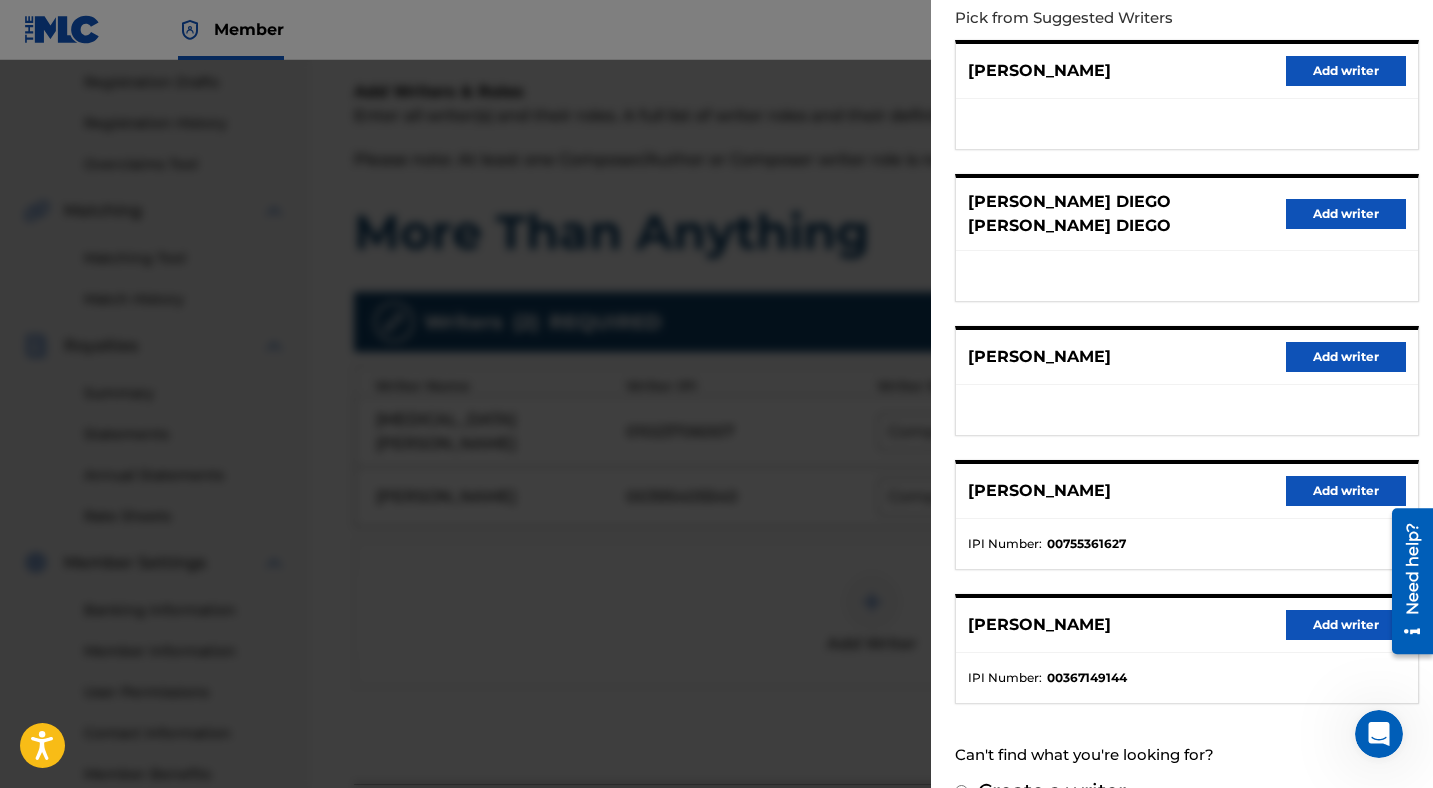 scroll, scrollTop: 272, scrollLeft: 0, axis: vertical 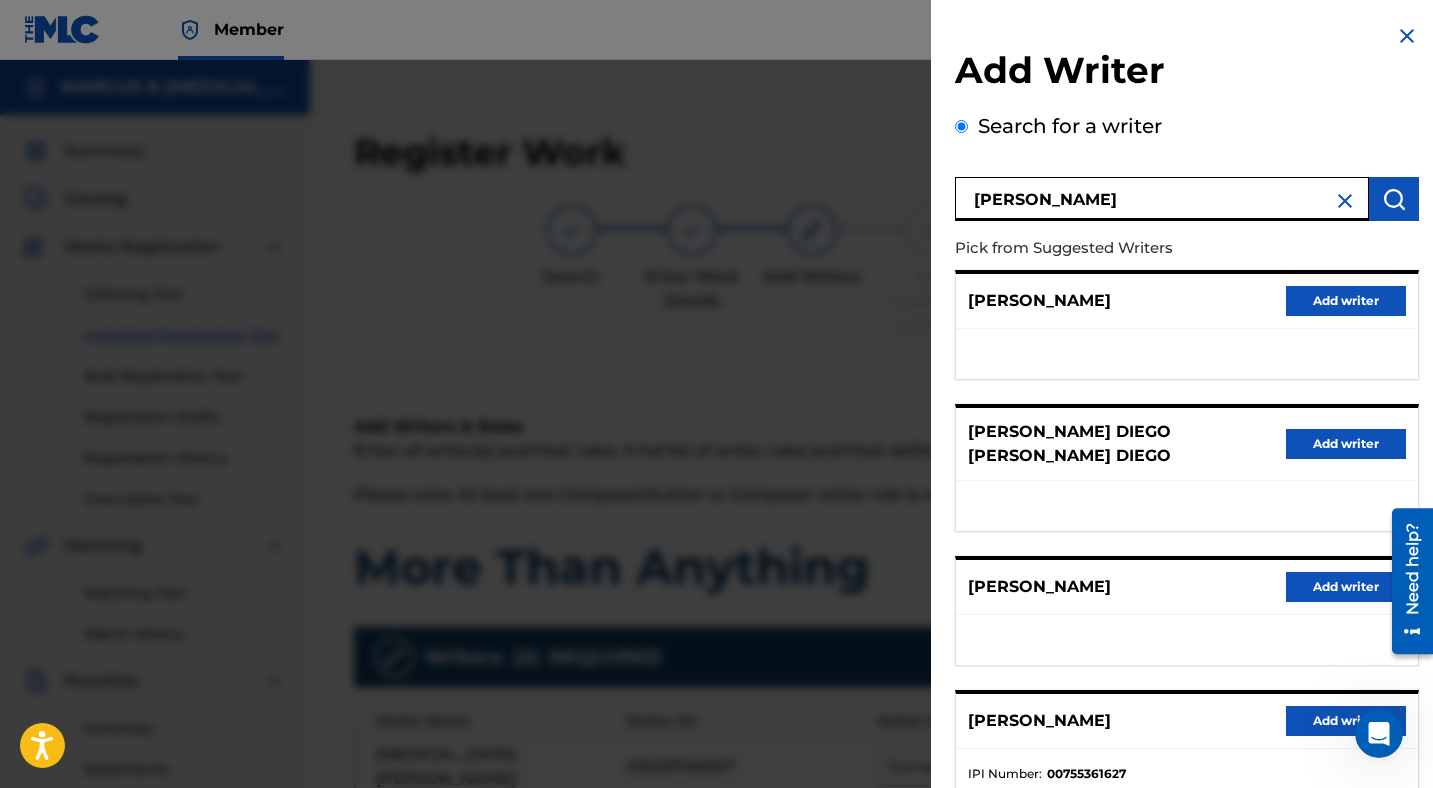 drag, startPoint x: 1101, startPoint y: 198, endPoint x: 897, endPoint y: 198, distance: 204 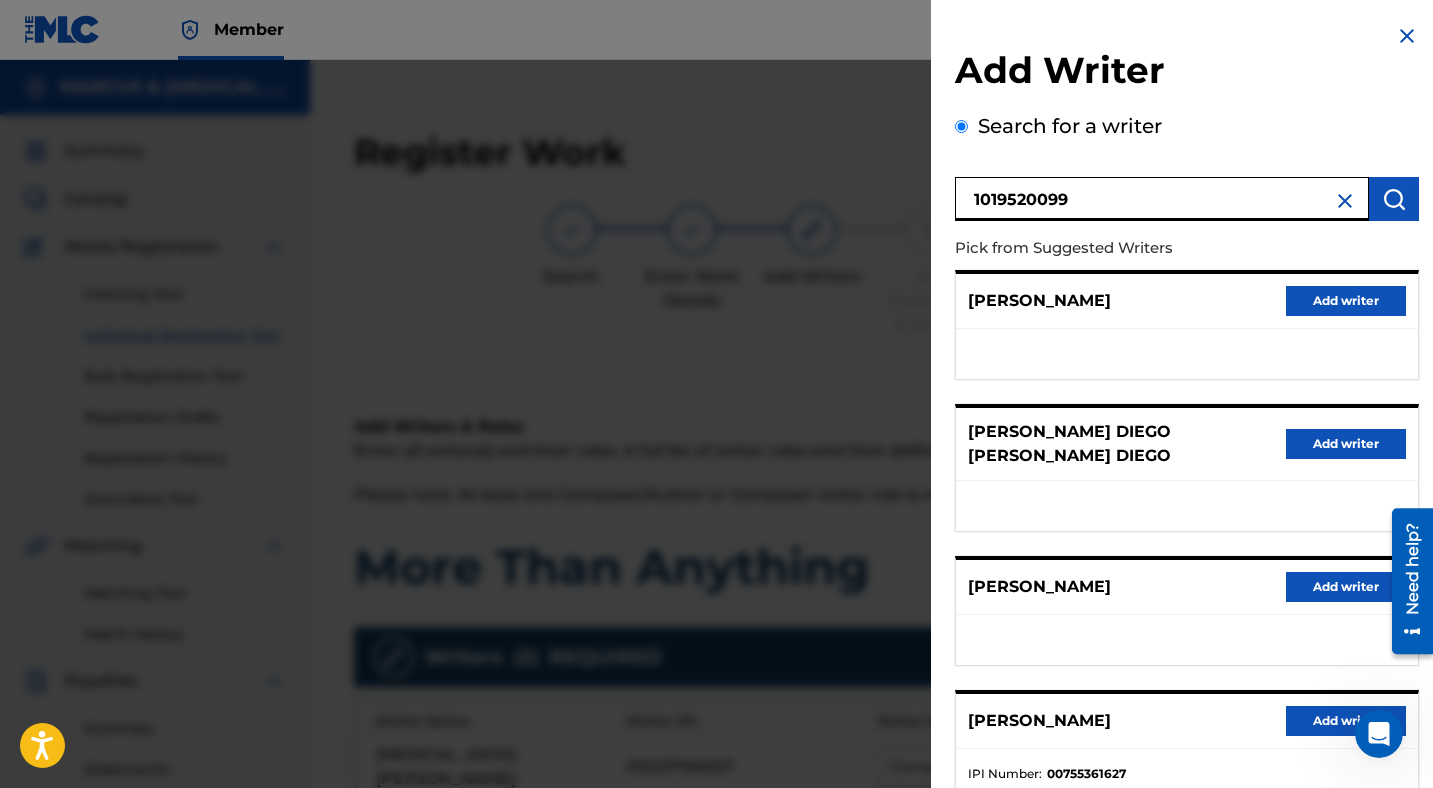 type on "1019520099" 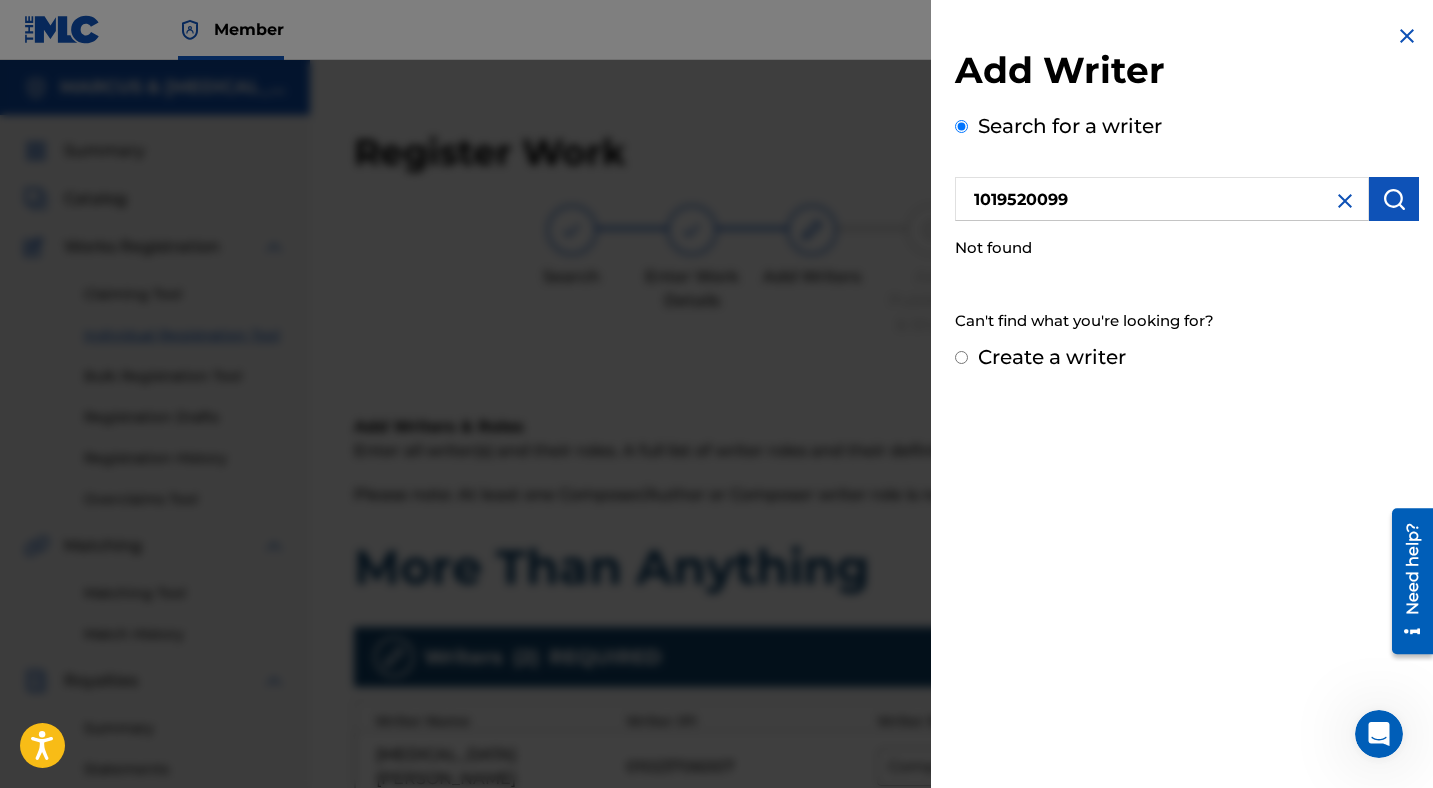 click on "Create a writer" at bounding box center [1187, 357] 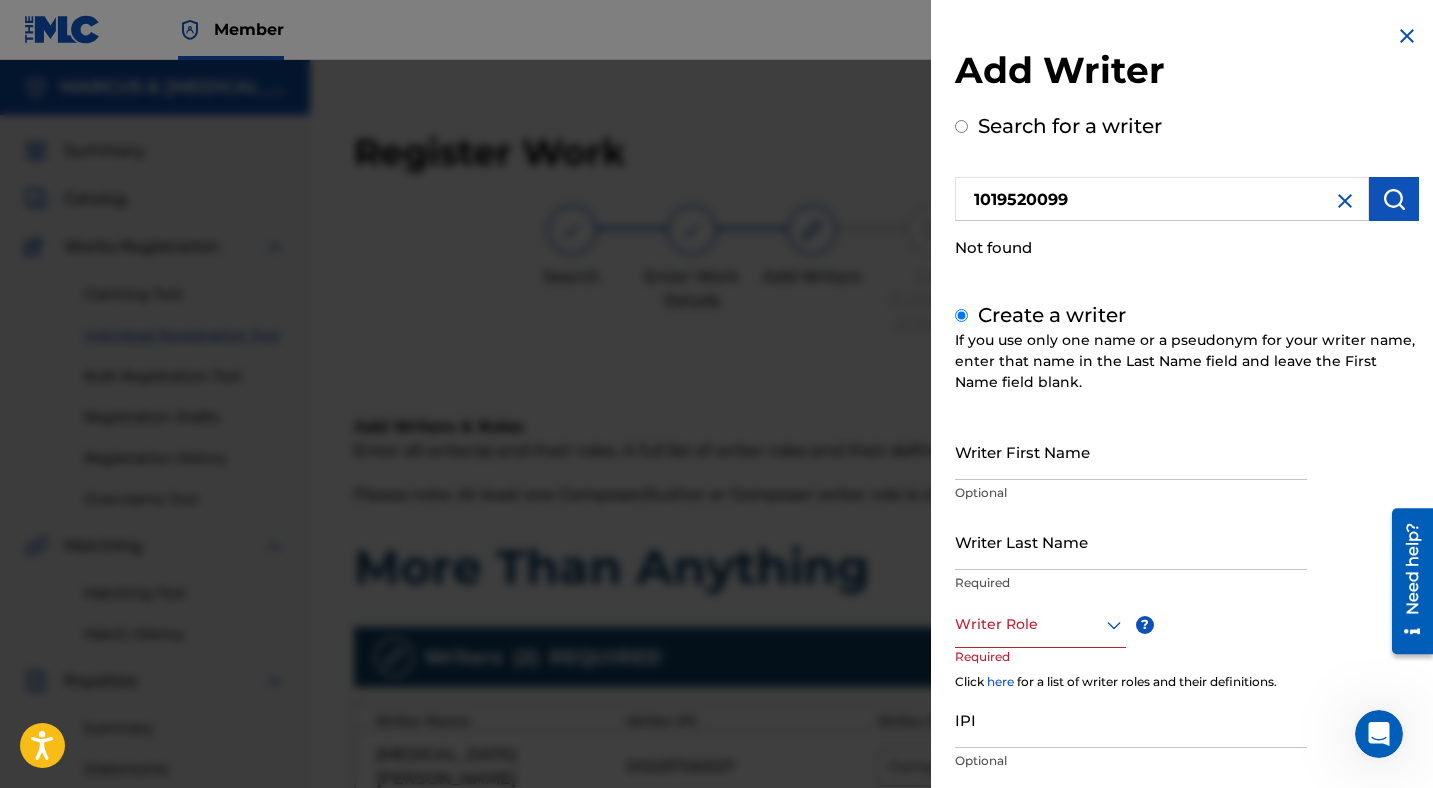 click on "Writer First Name" at bounding box center [1131, 451] 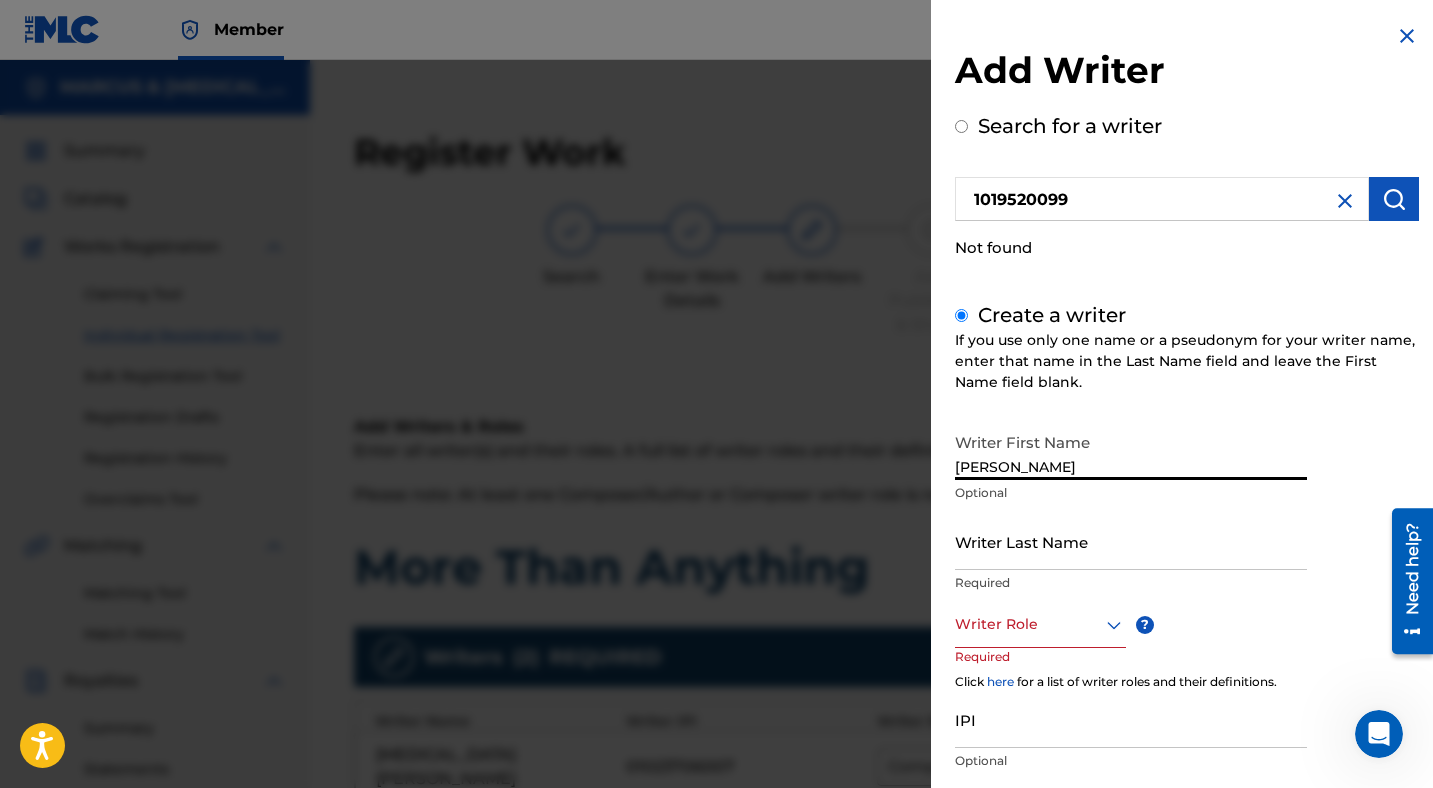 type on "[PERSON_NAME]" 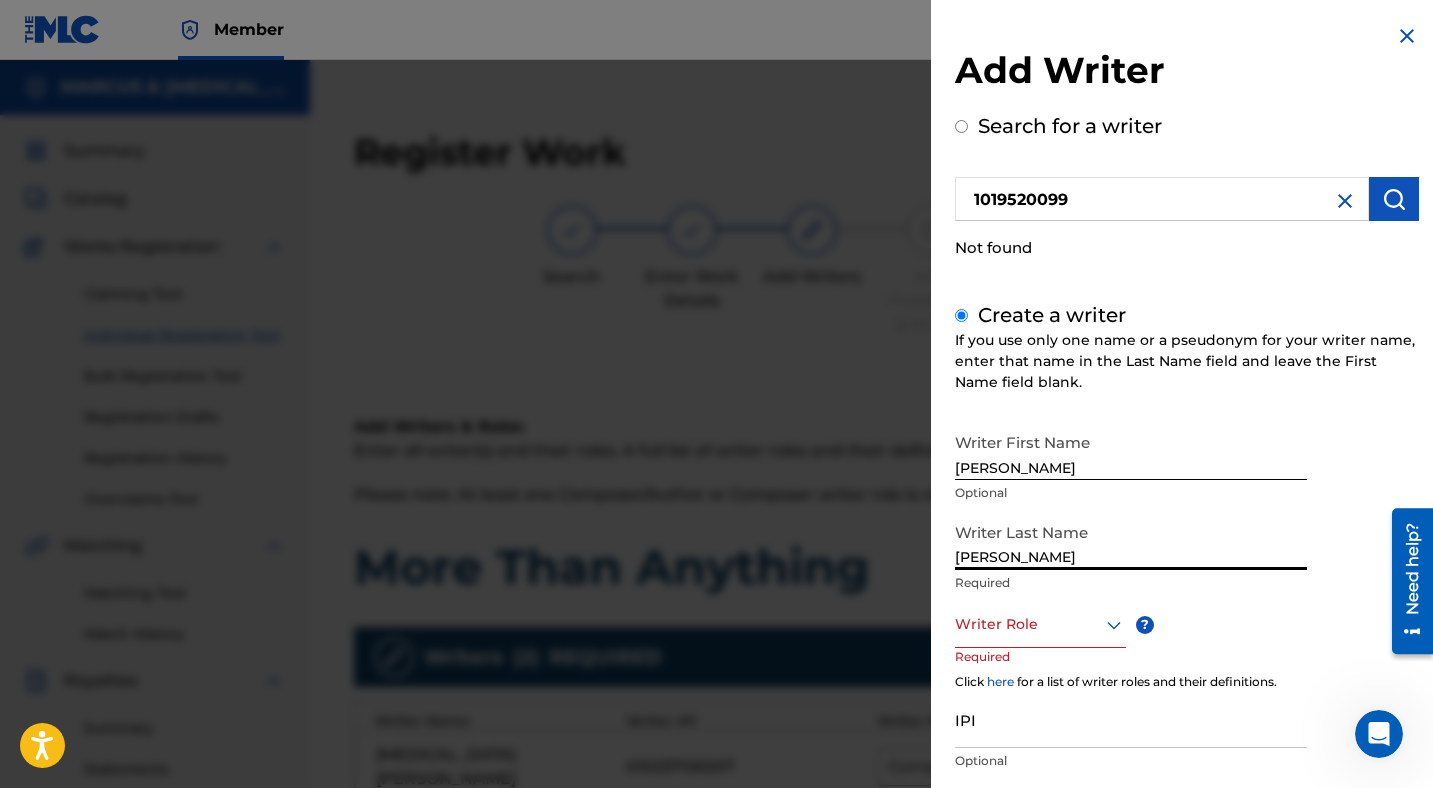 type on "[PERSON_NAME]" 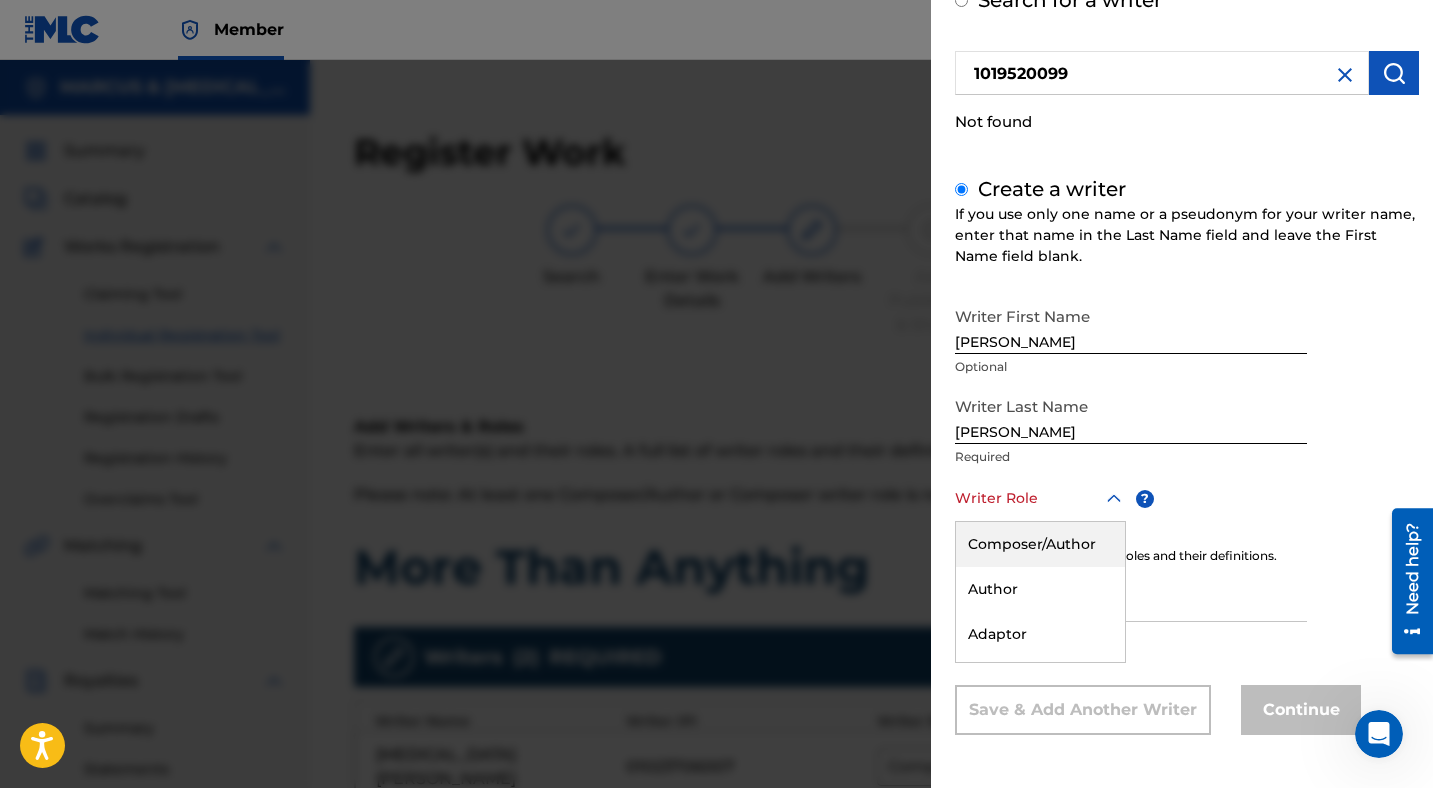 click on "Composer/Author" at bounding box center [1040, 544] 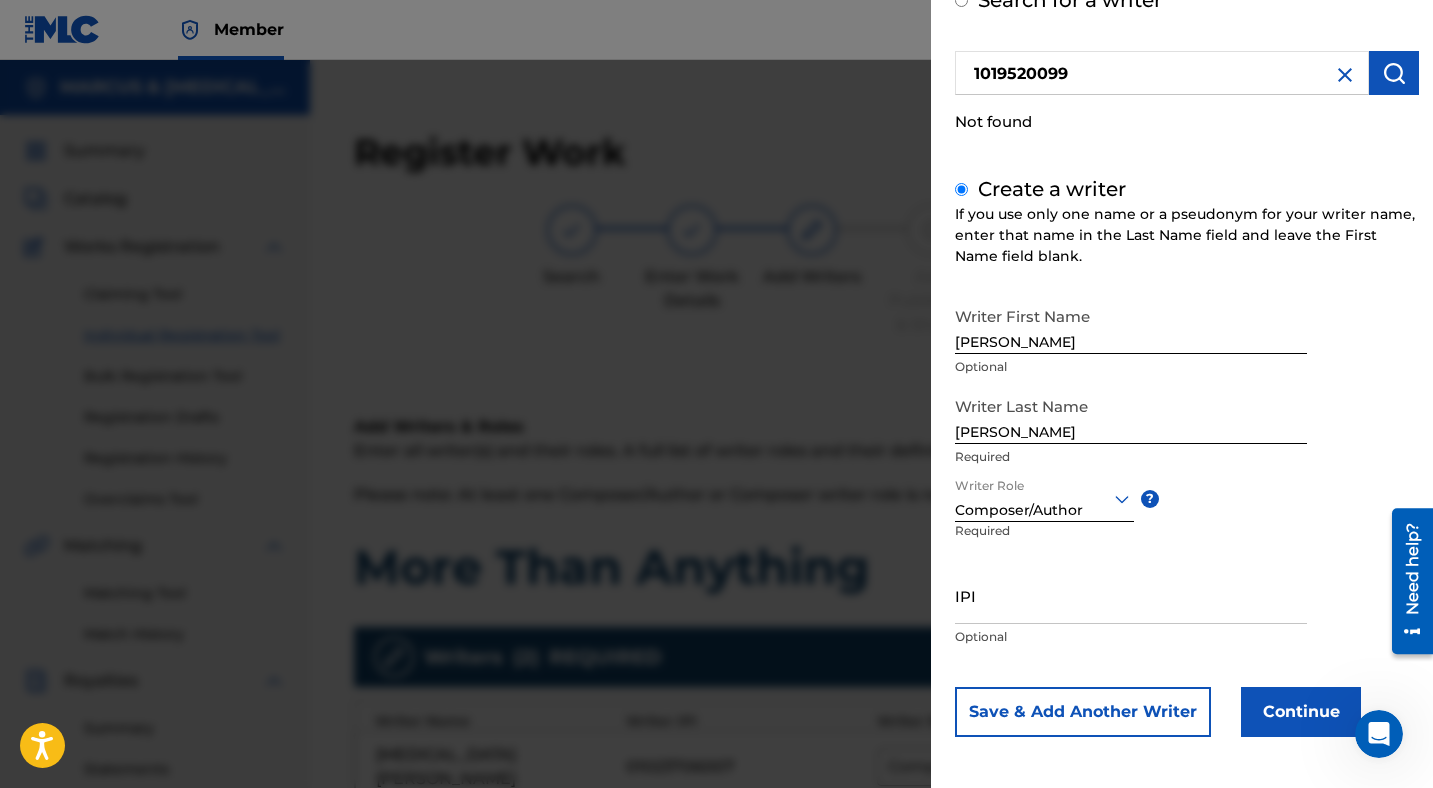 click on "IPI" at bounding box center (1131, 595) 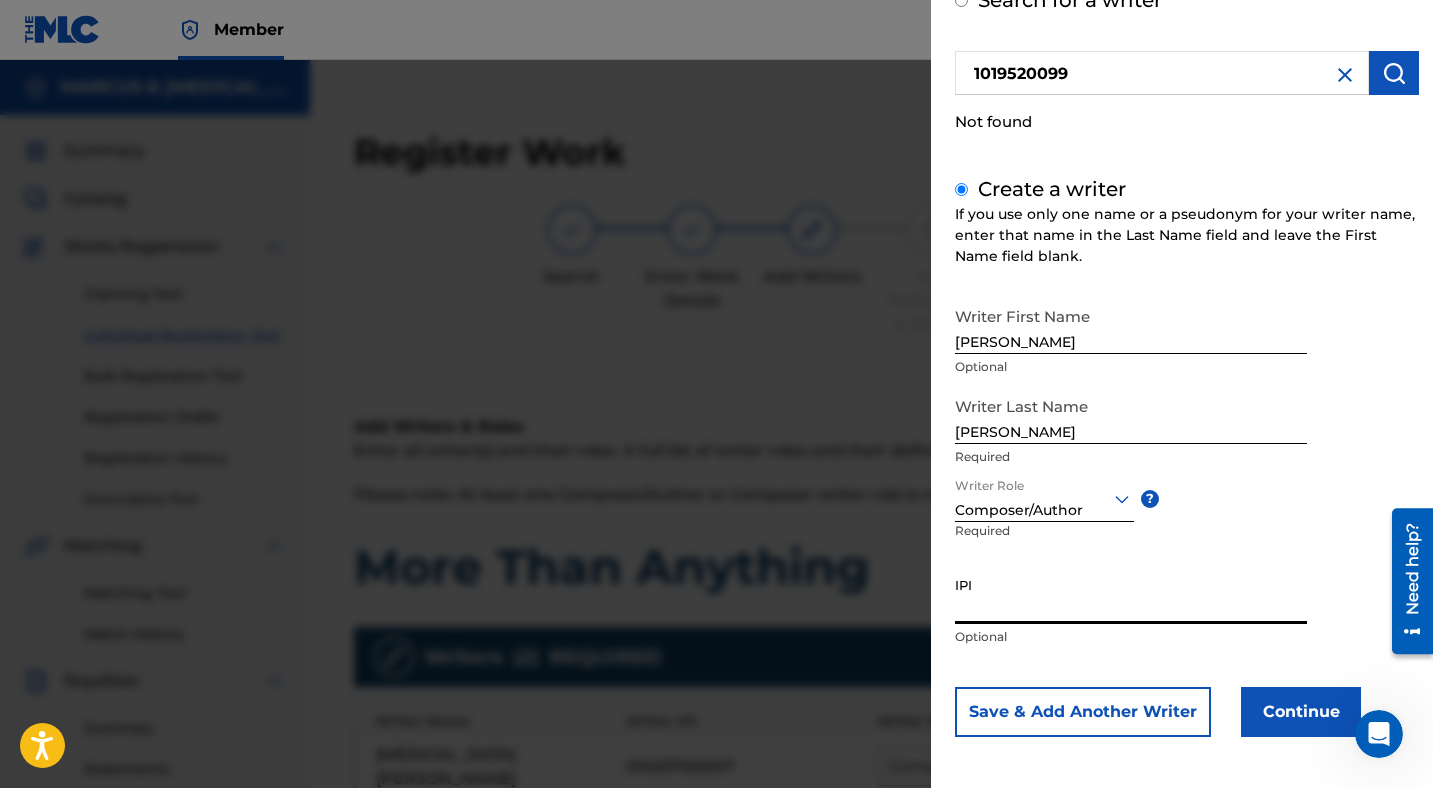 paste on "1019520099" 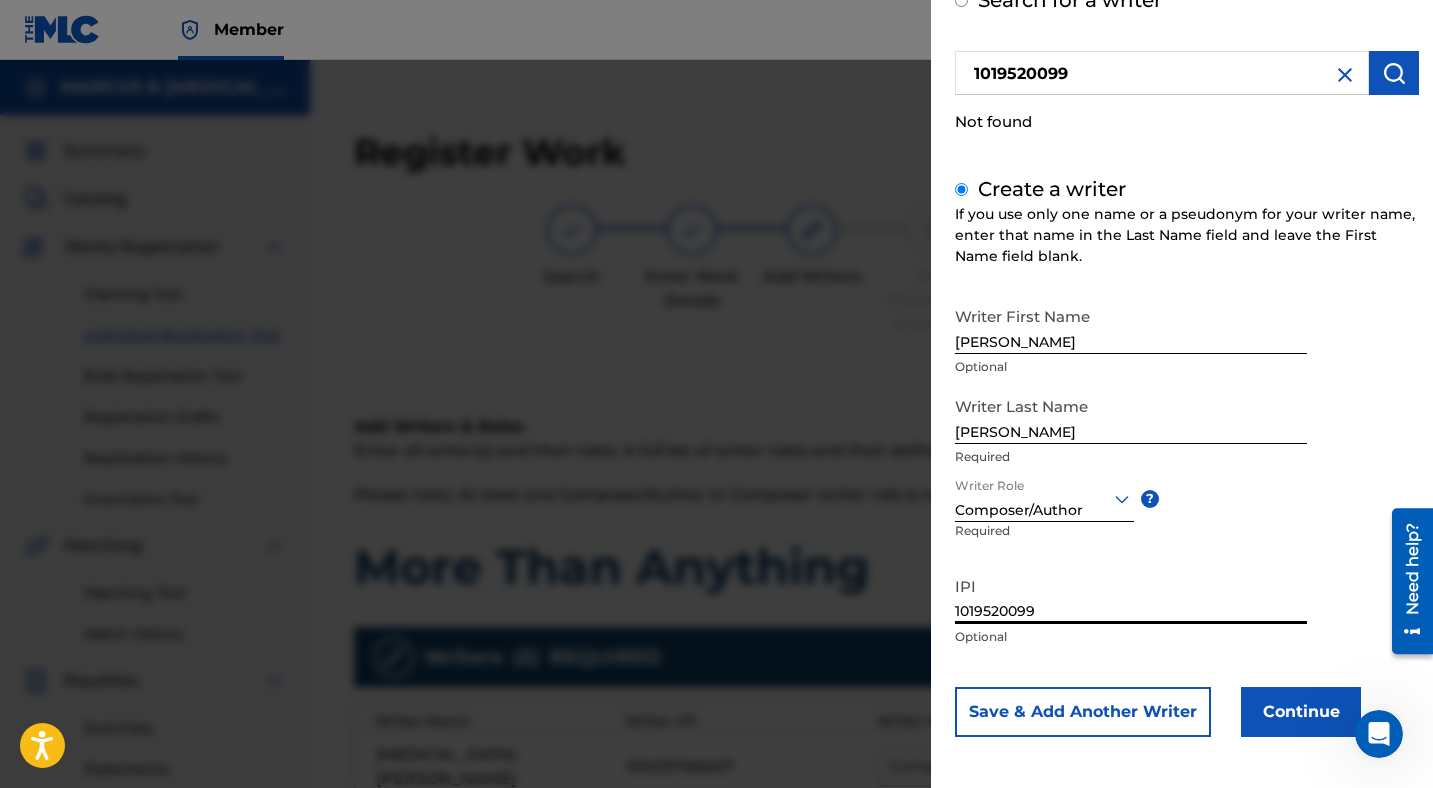 type on "1019520099" 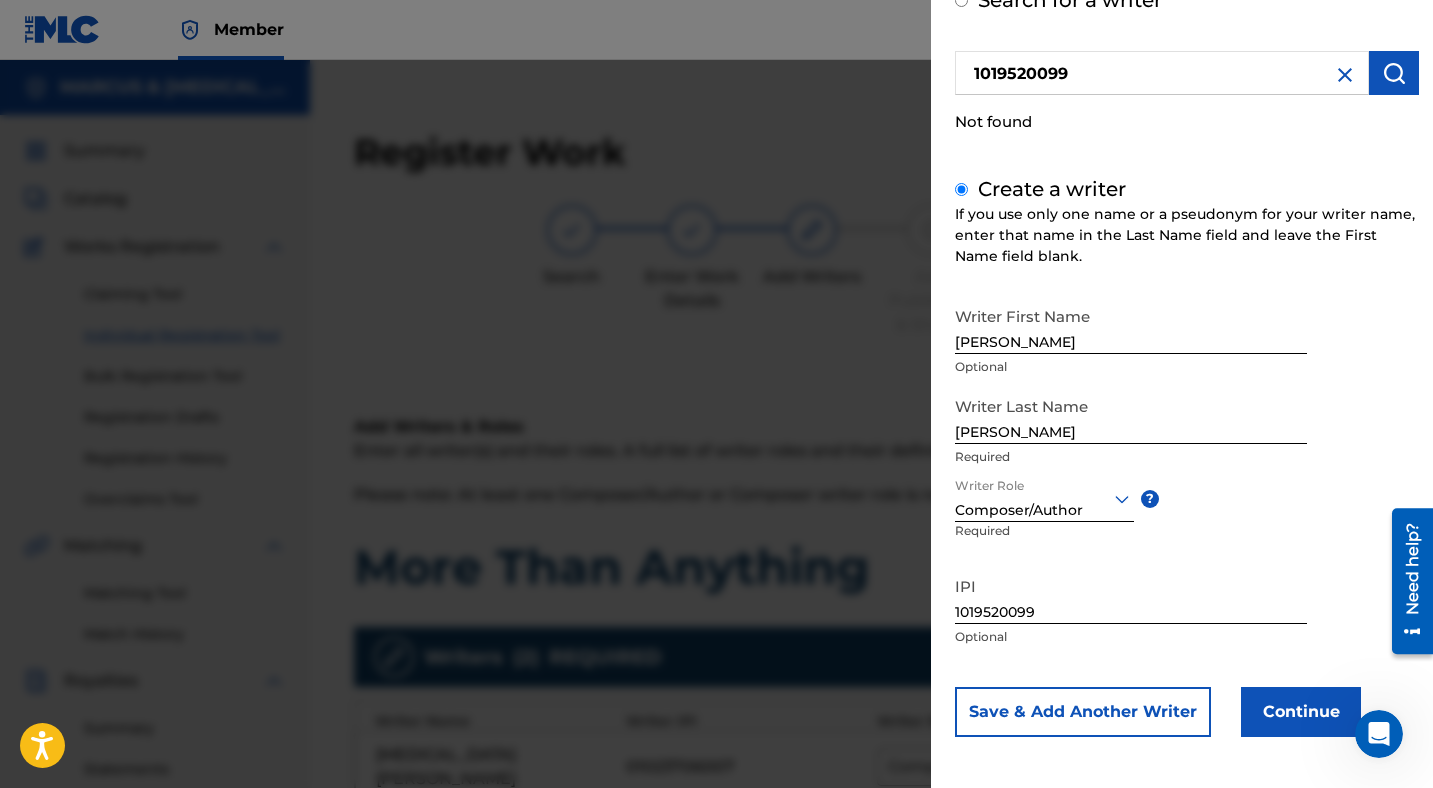 click on "Continue" at bounding box center [1301, 712] 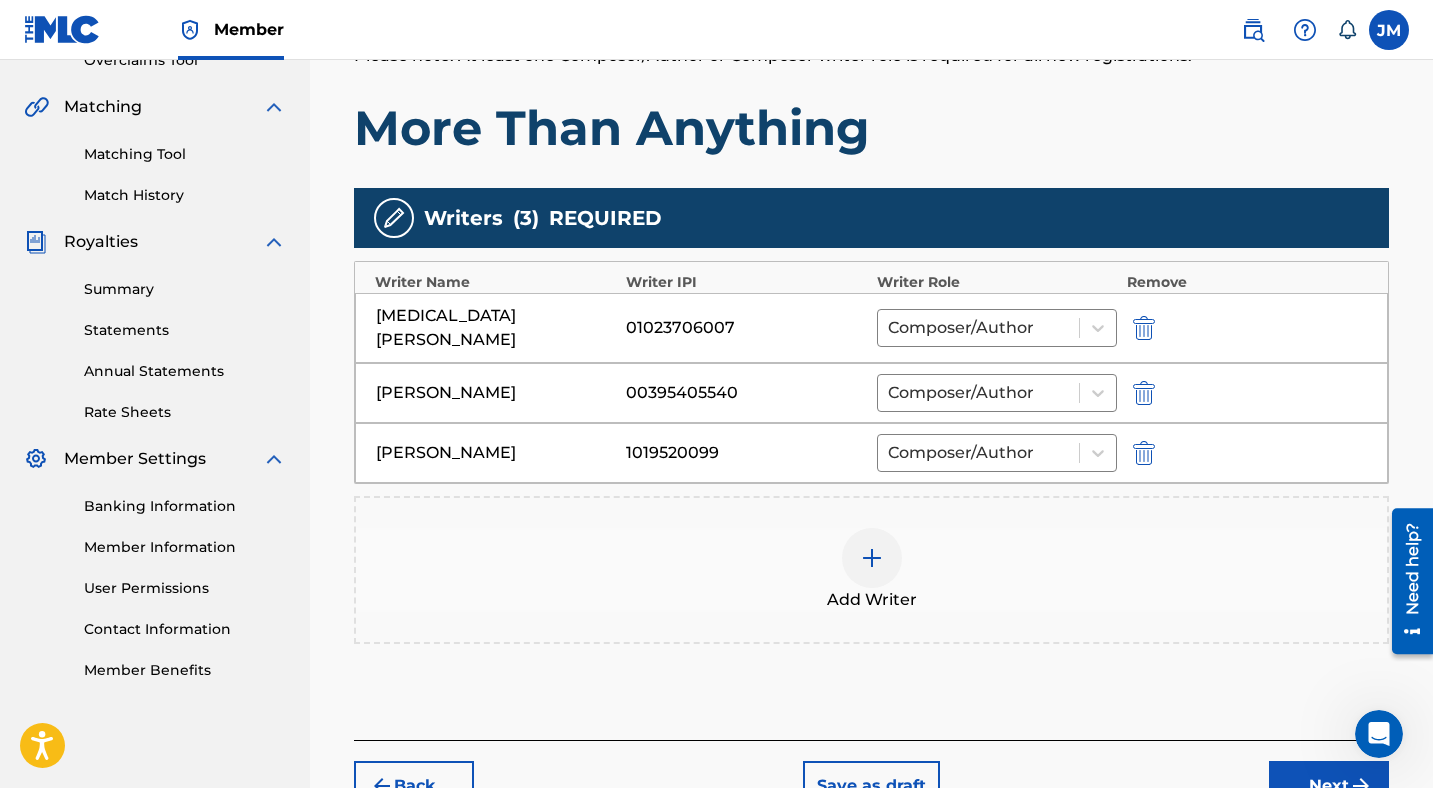 scroll, scrollTop: 568, scrollLeft: 0, axis: vertical 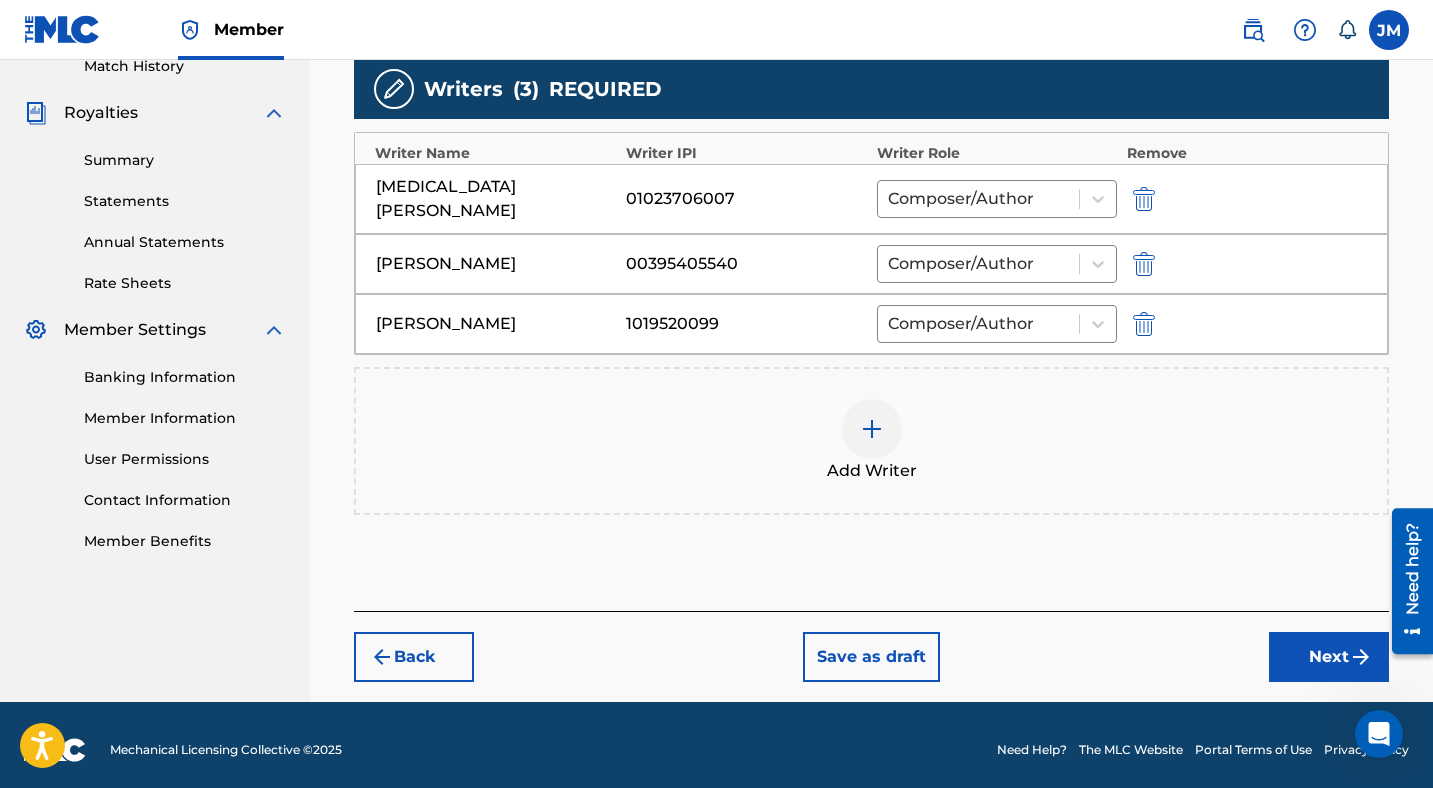 click on "Next" at bounding box center (1329, 657) 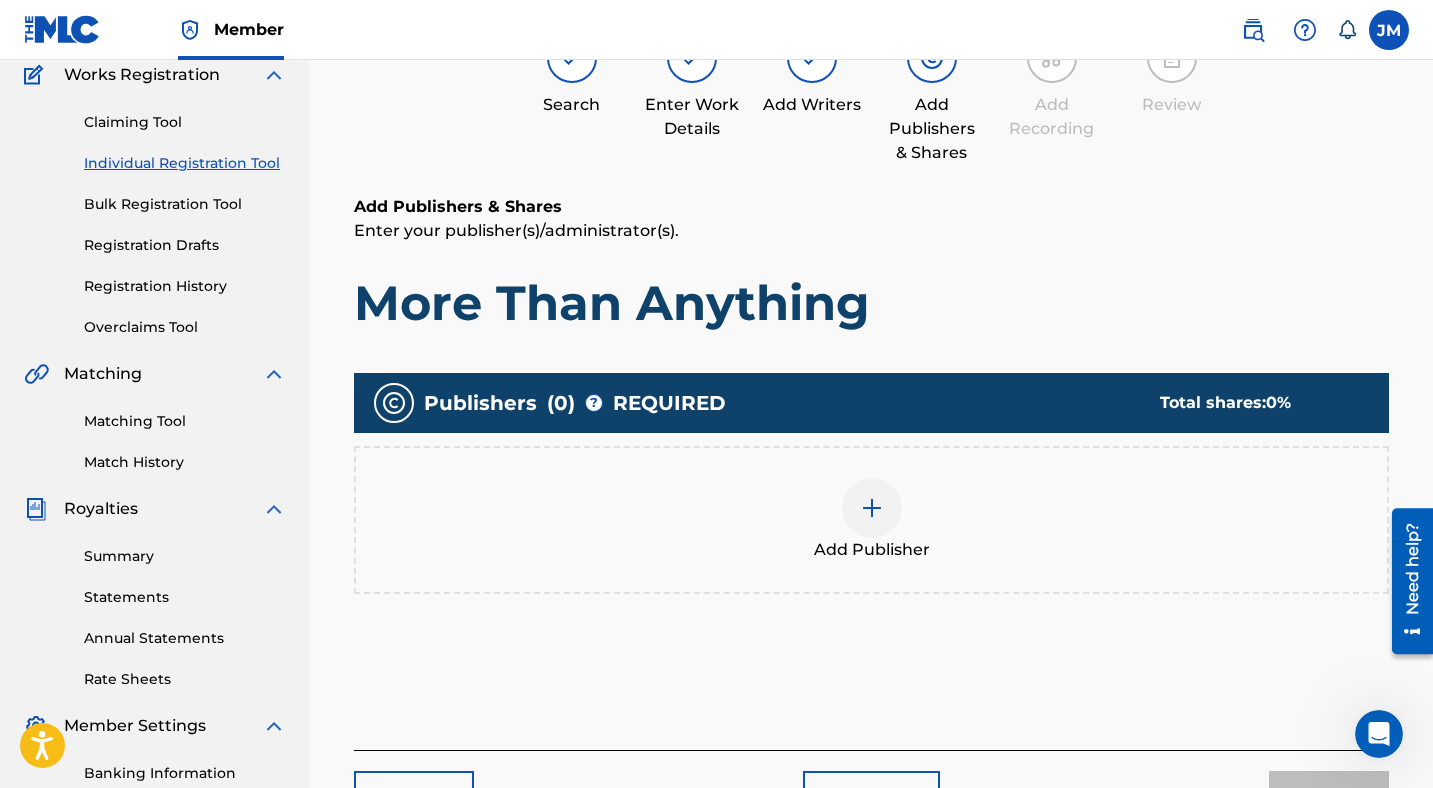 scroll, scrollTop: 90, scrollLeft: 0, axis: vertical 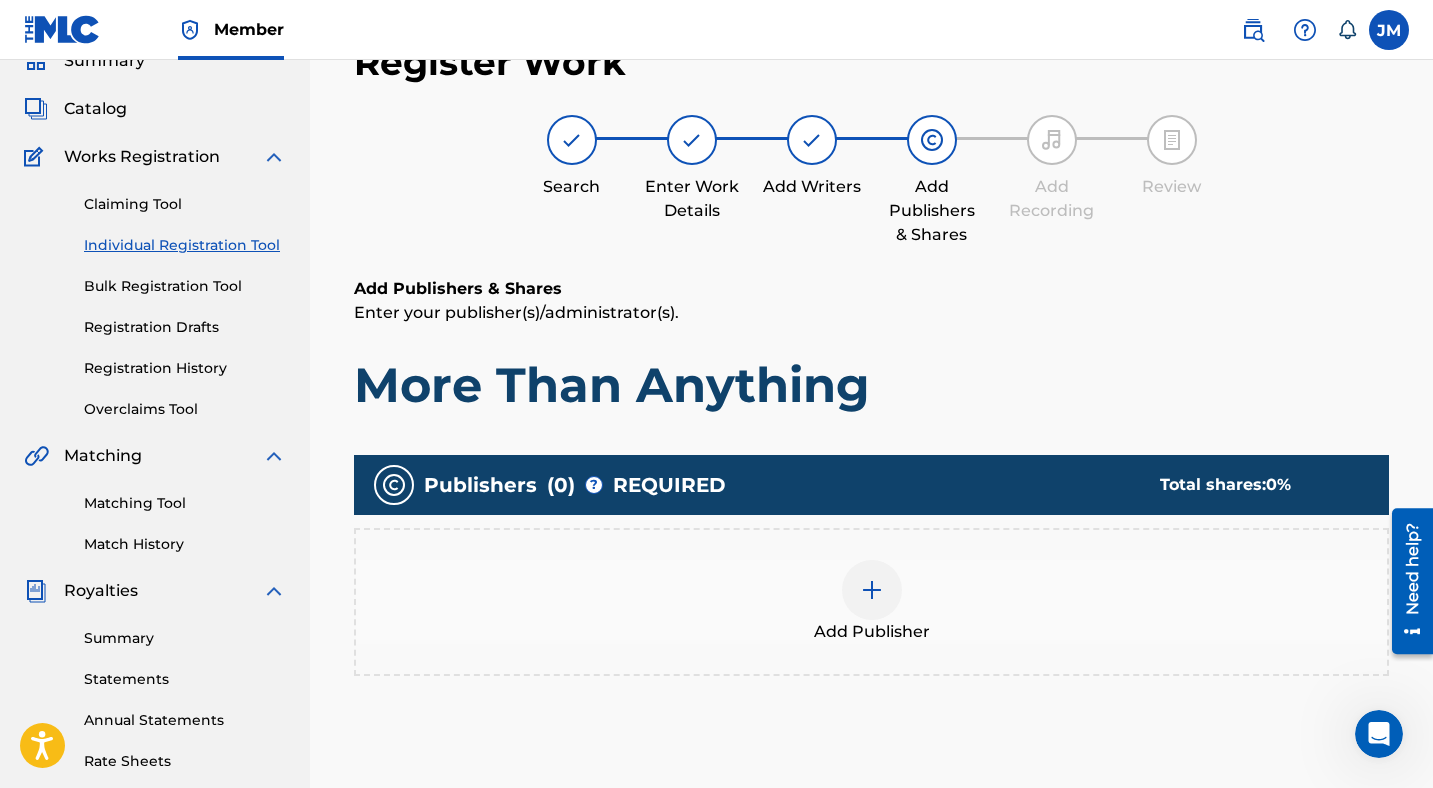 click at bounding box center [872, 590] 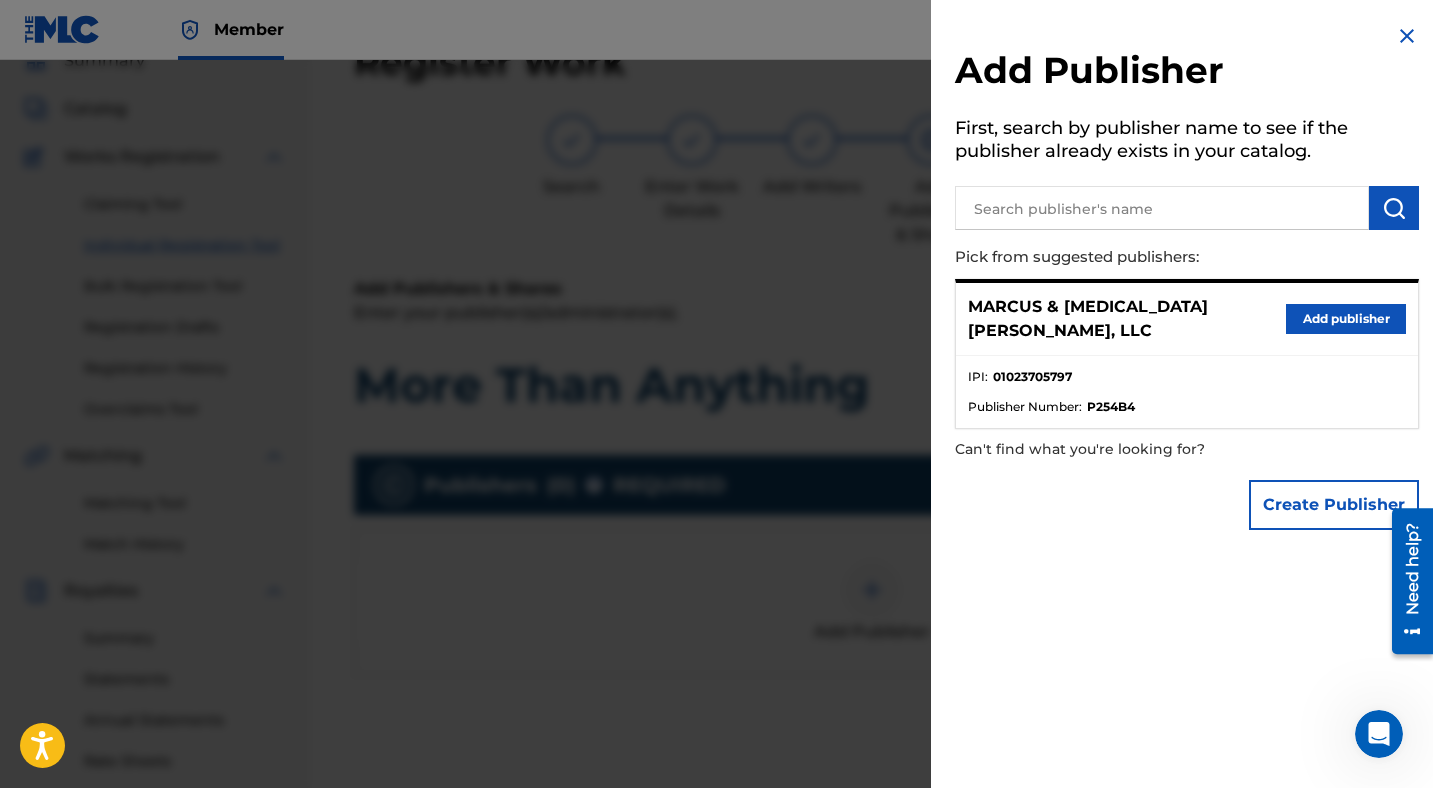 click on "Add publisher" at bounding box center [1346, 319] 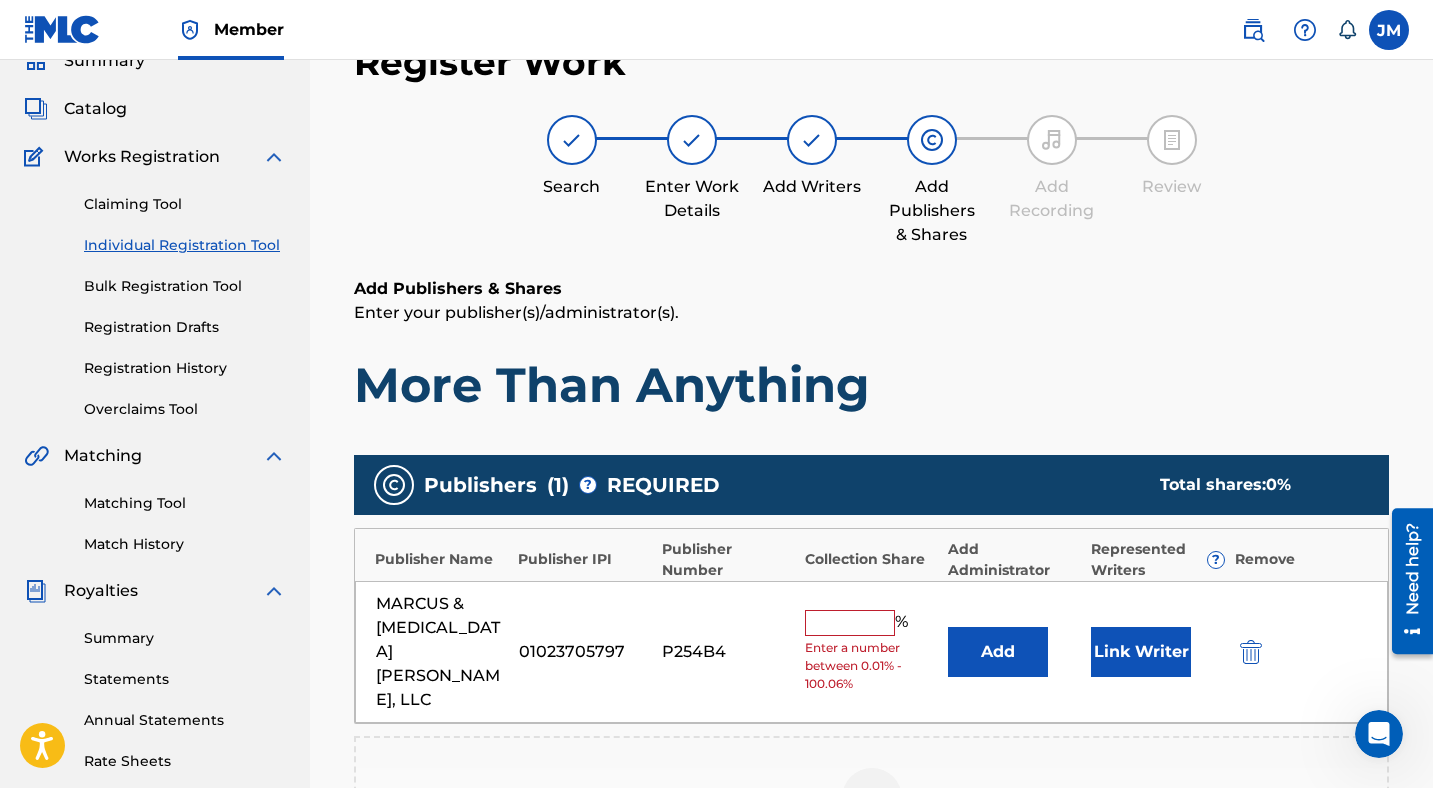 click at bounding box center [850, 623] 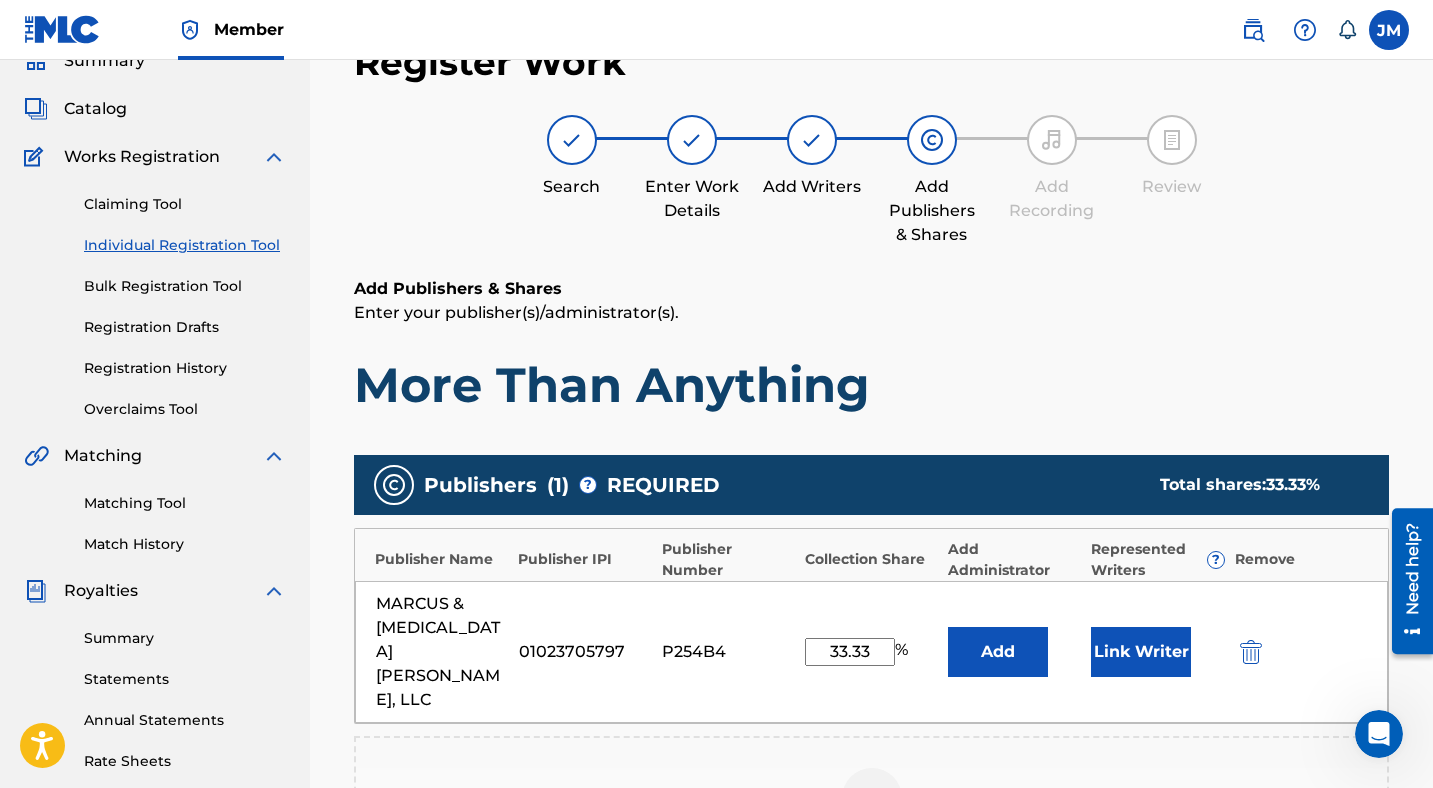type on "33.33" 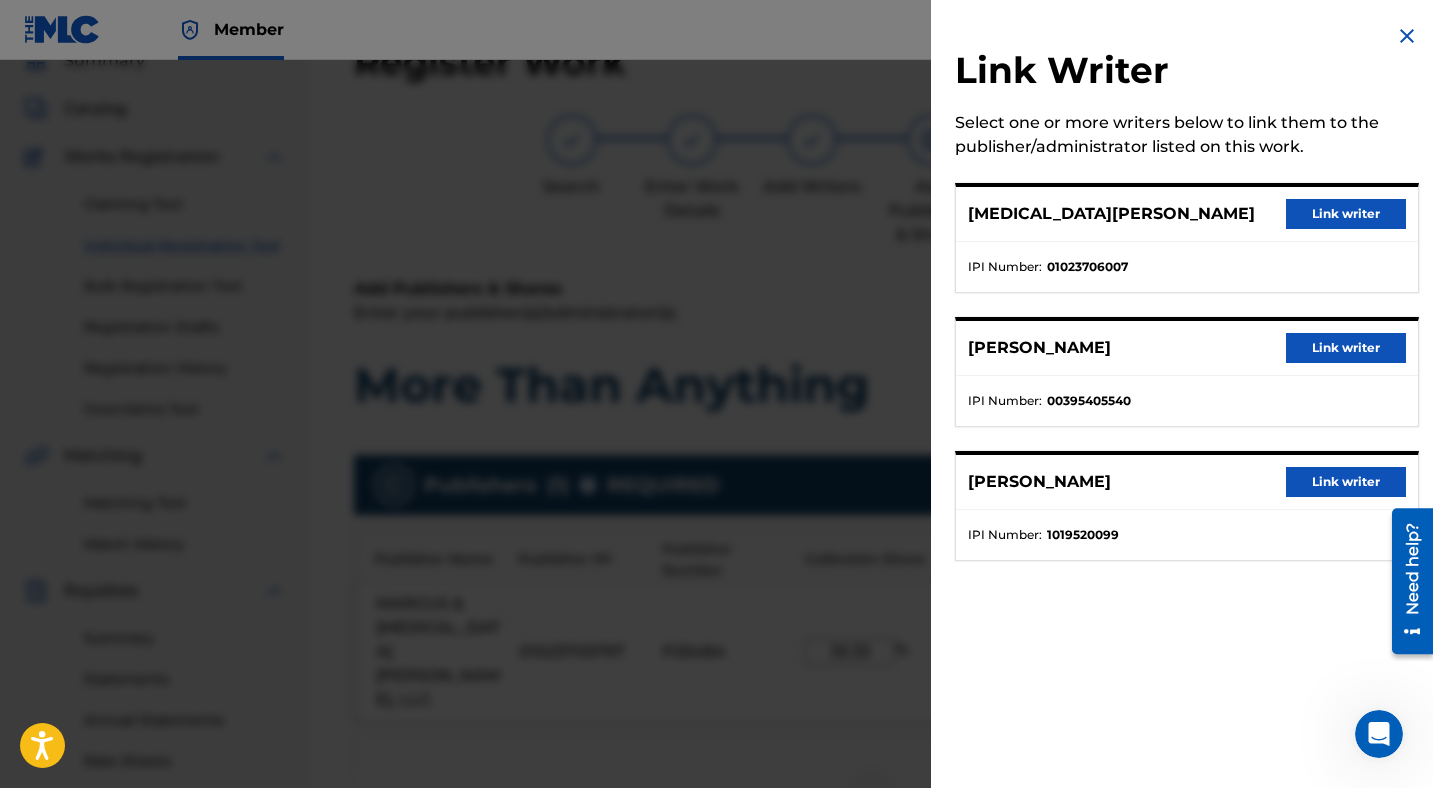 click on "Link writer" at bounding box center (1346, 214) 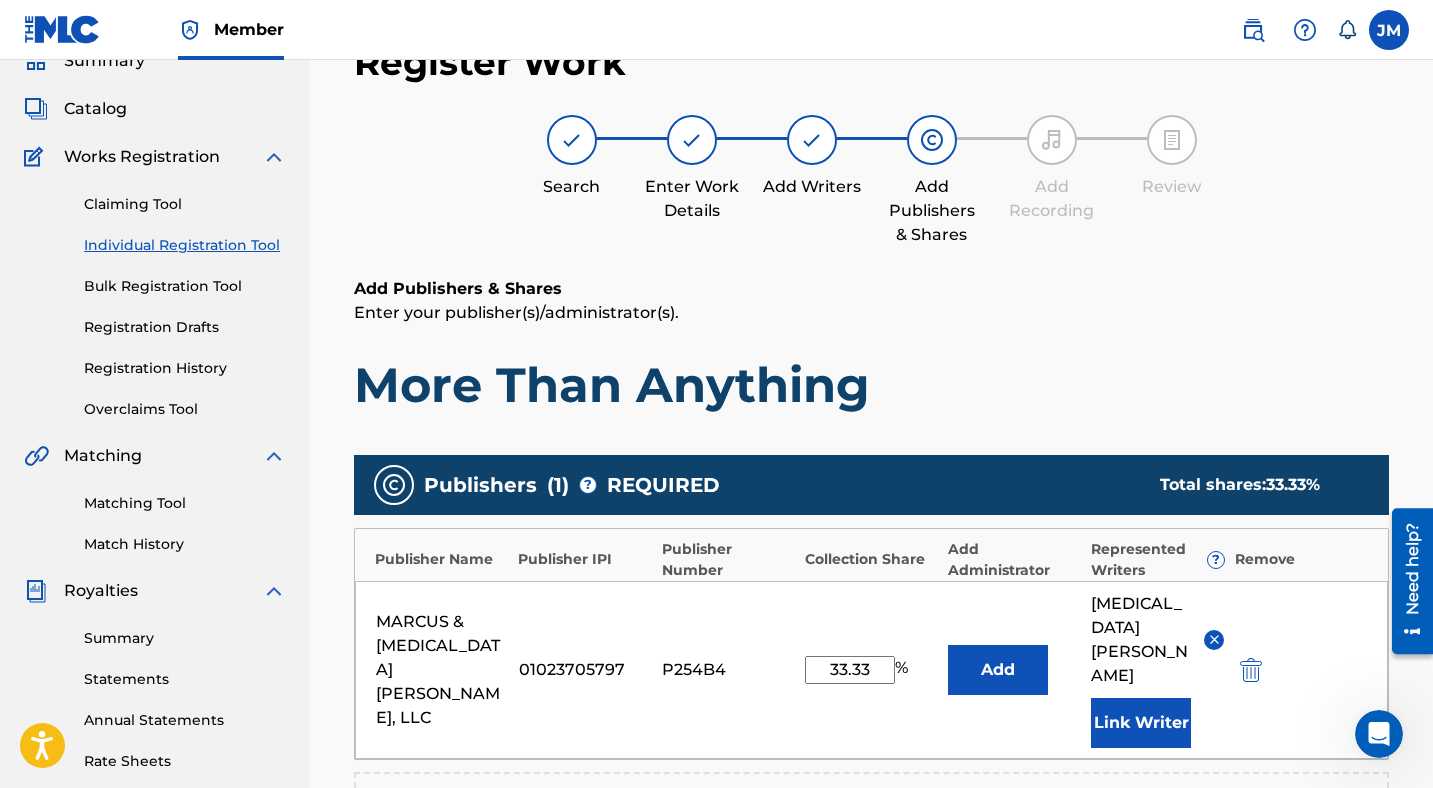 click on "Add Publishers & Shares Enter your publisher(s)/administrator(s). More Than Anything" at bounding box center [871, 346] 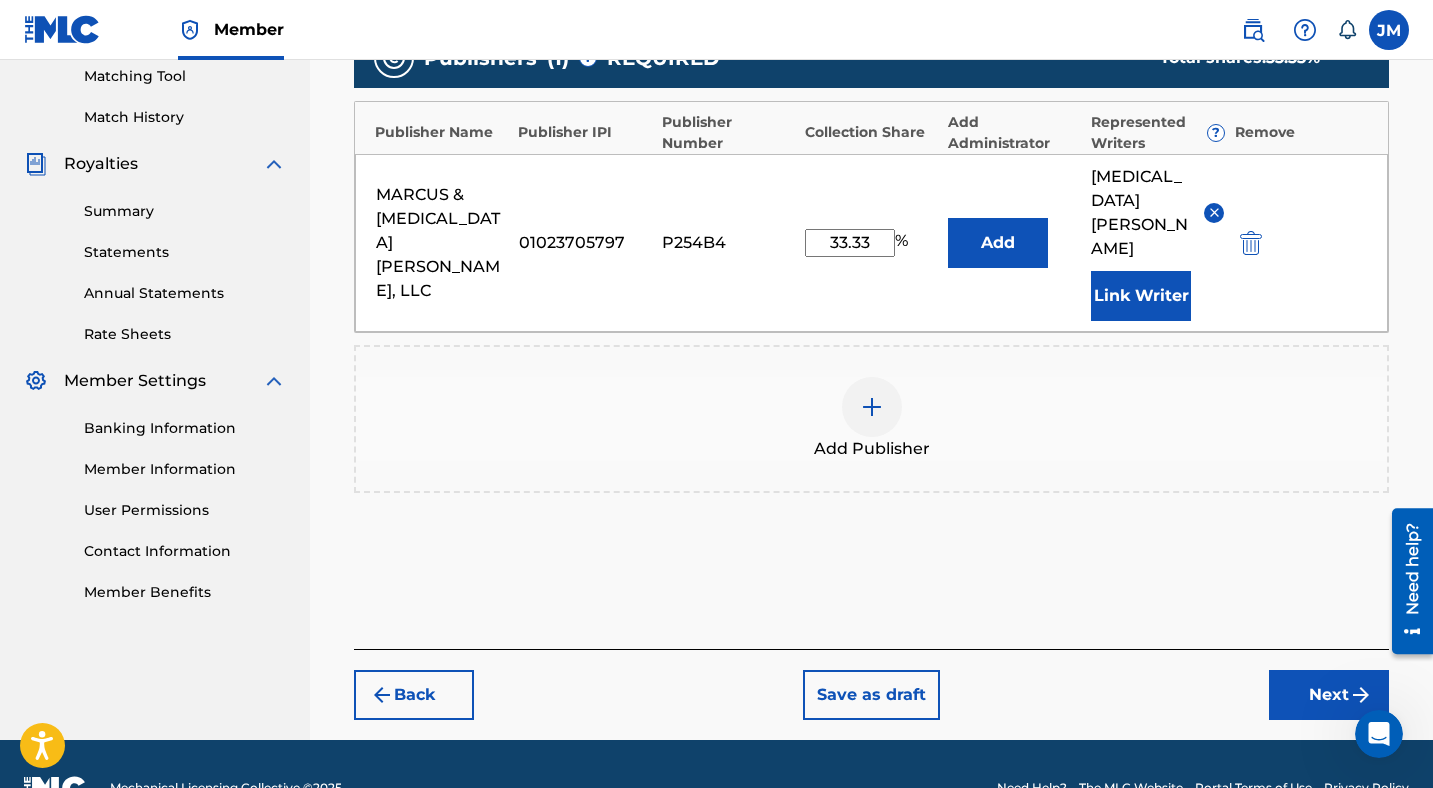 click on "Next" at bounding box center [1329, 695] 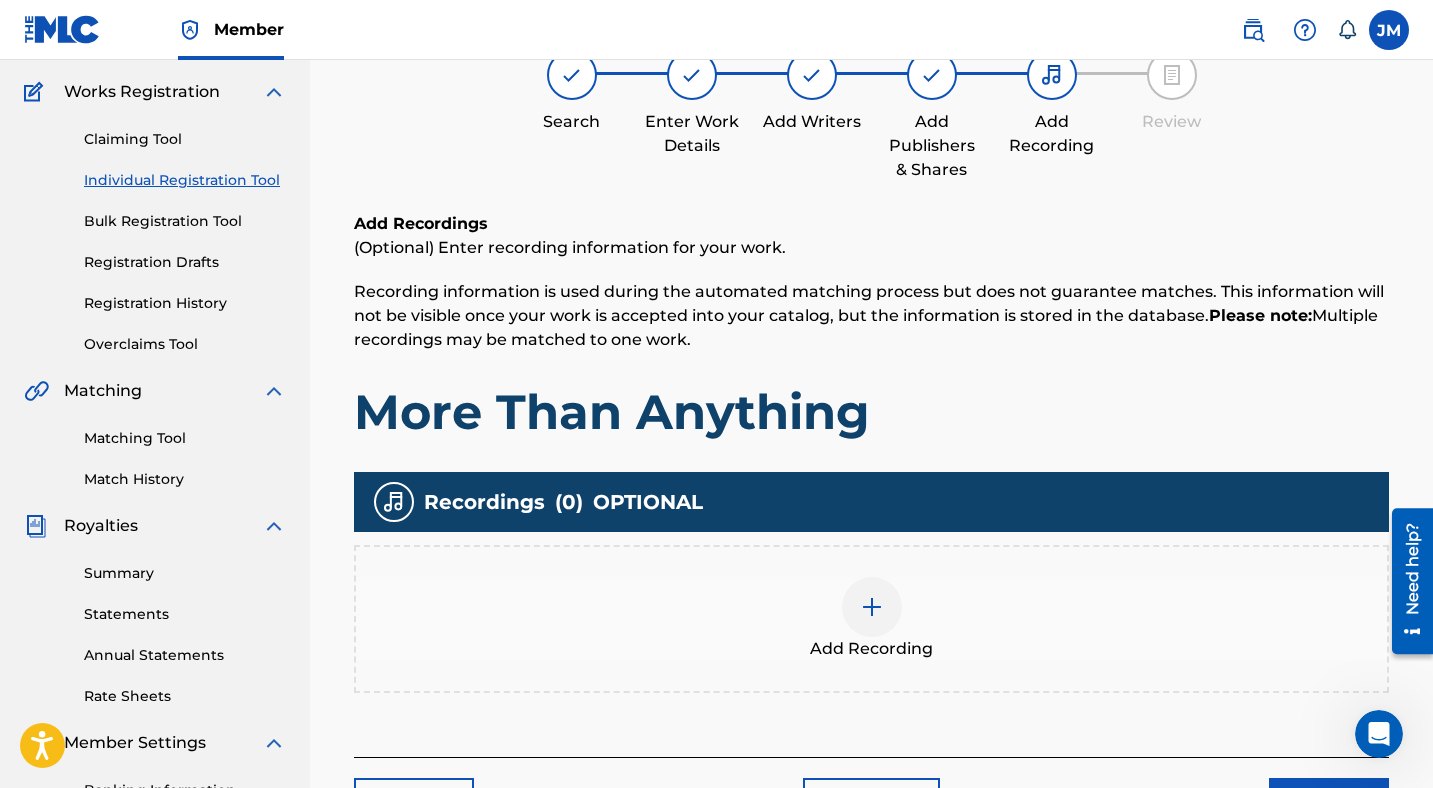 scroll, scrollTop: 90, scrollLeft: 0, axis: vertical 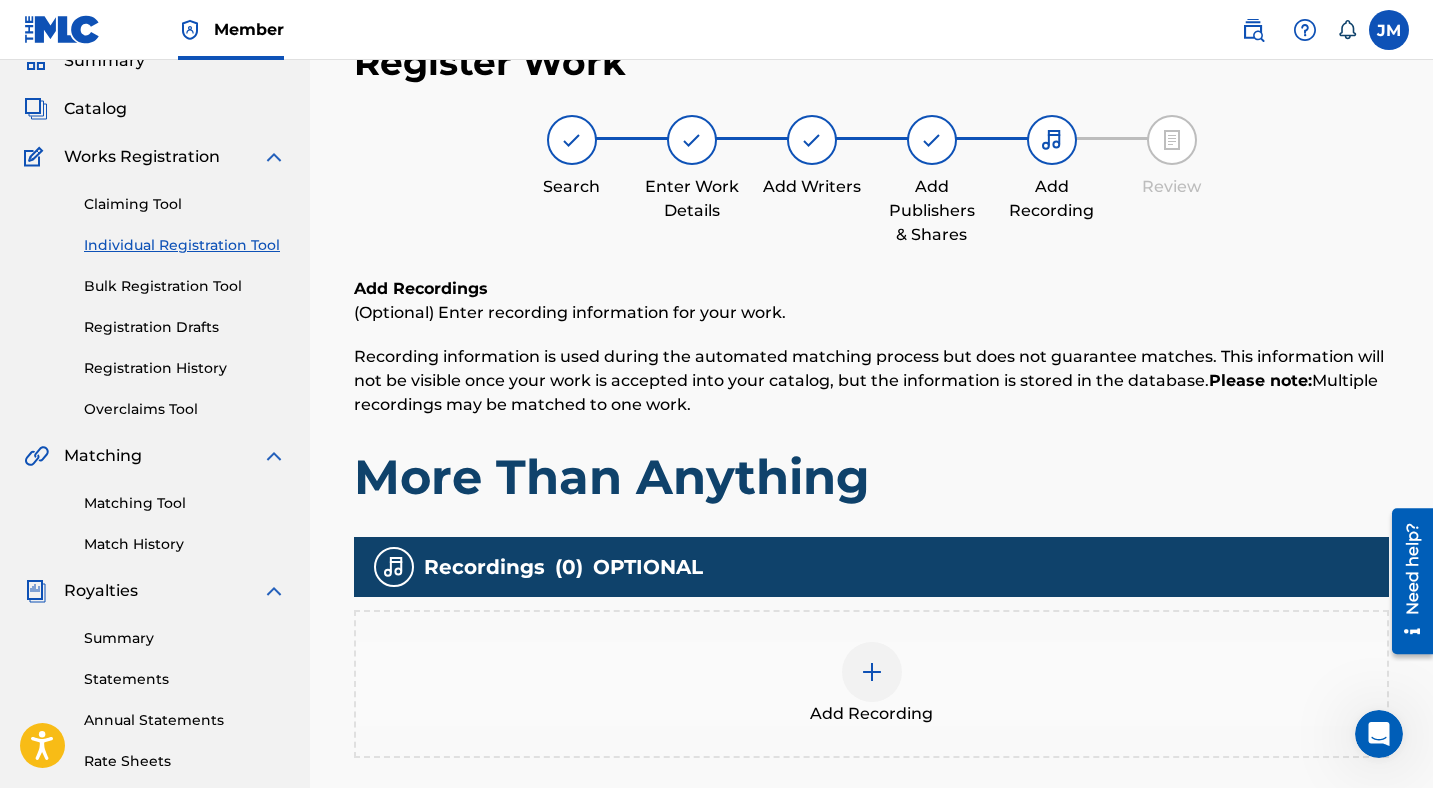 click at bounding box center [872, 672] 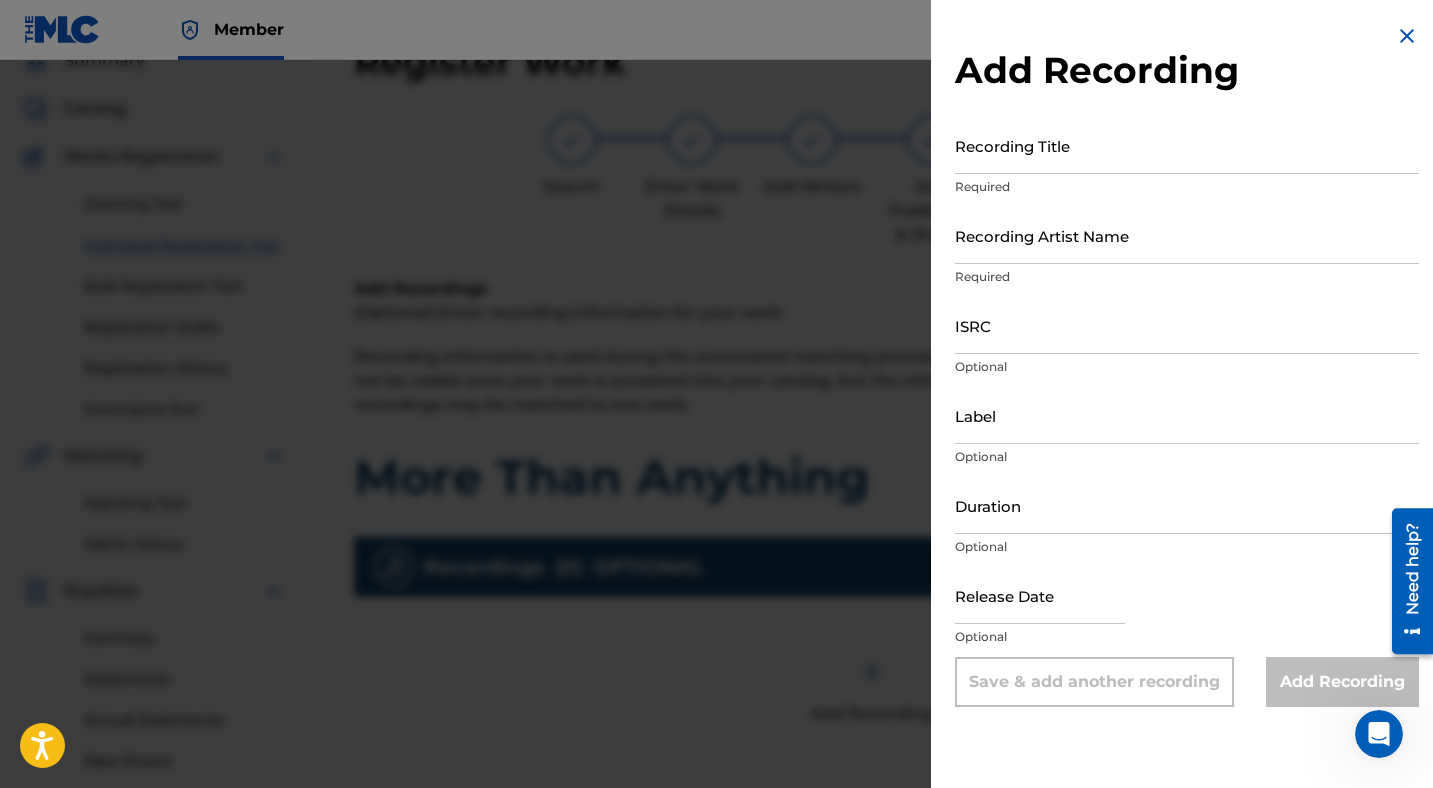 click on "Recording Title" at bounding box center (1187, 145) 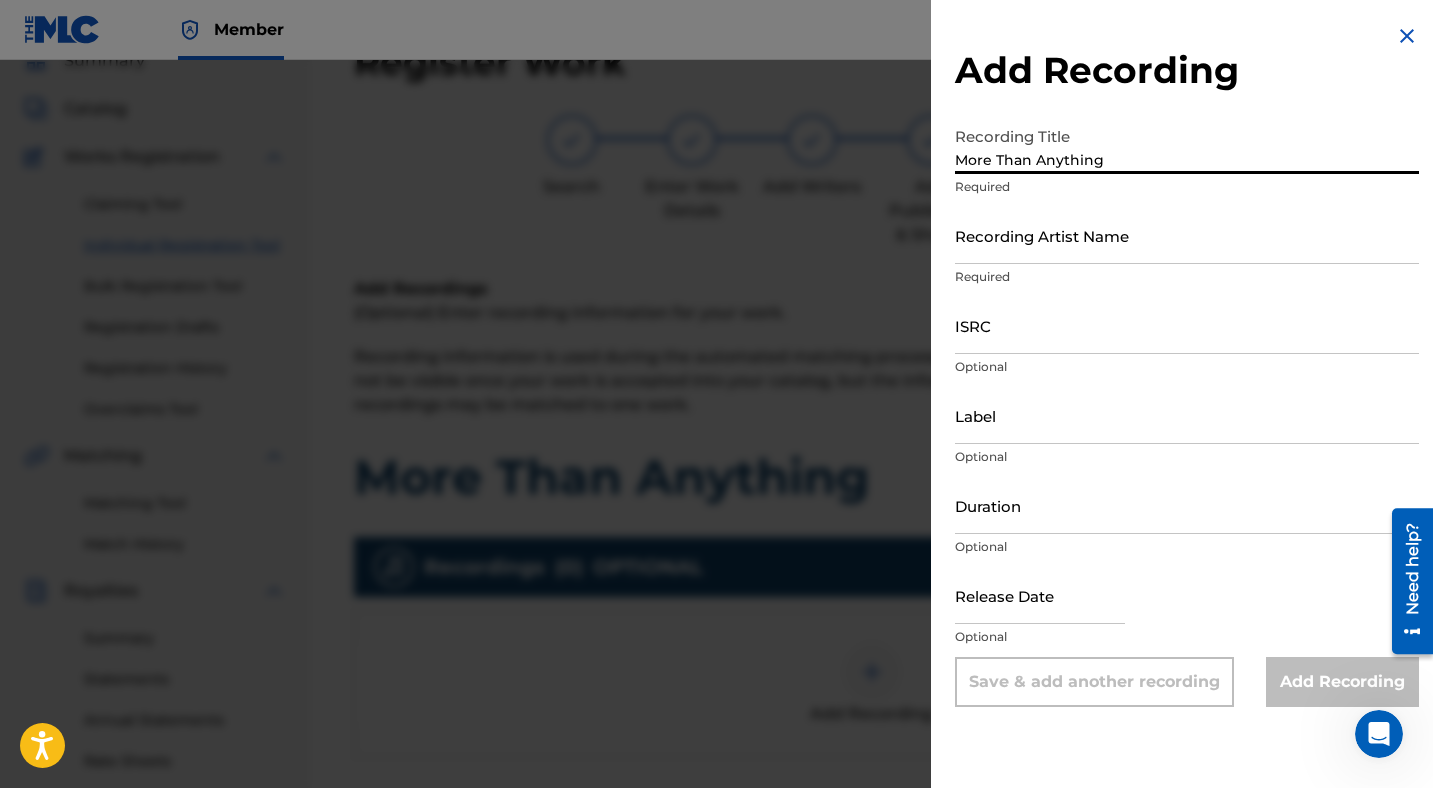 type on "More Than Anything" 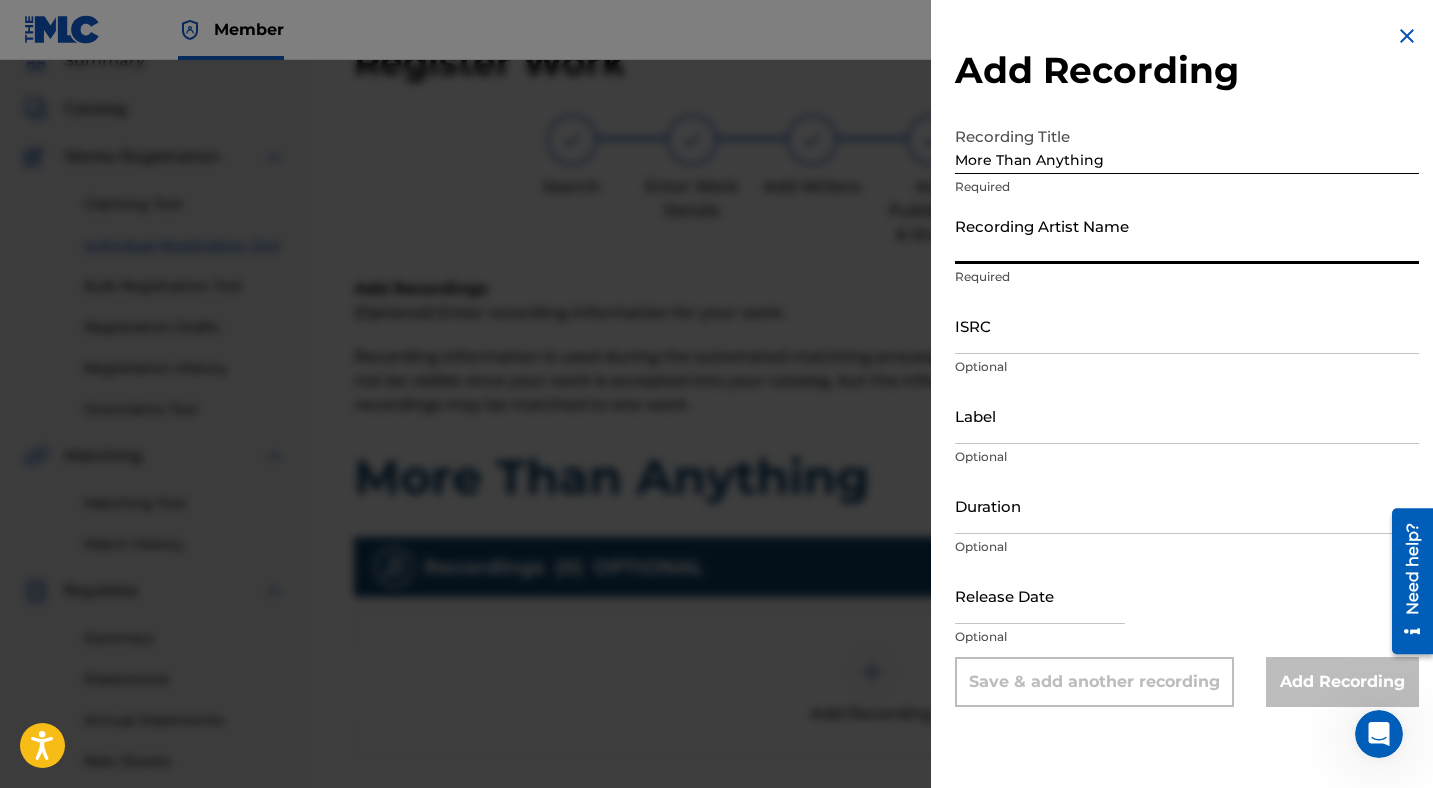 type on "Marcus & [MEDICAL_DATA][PERSON_NAME]" 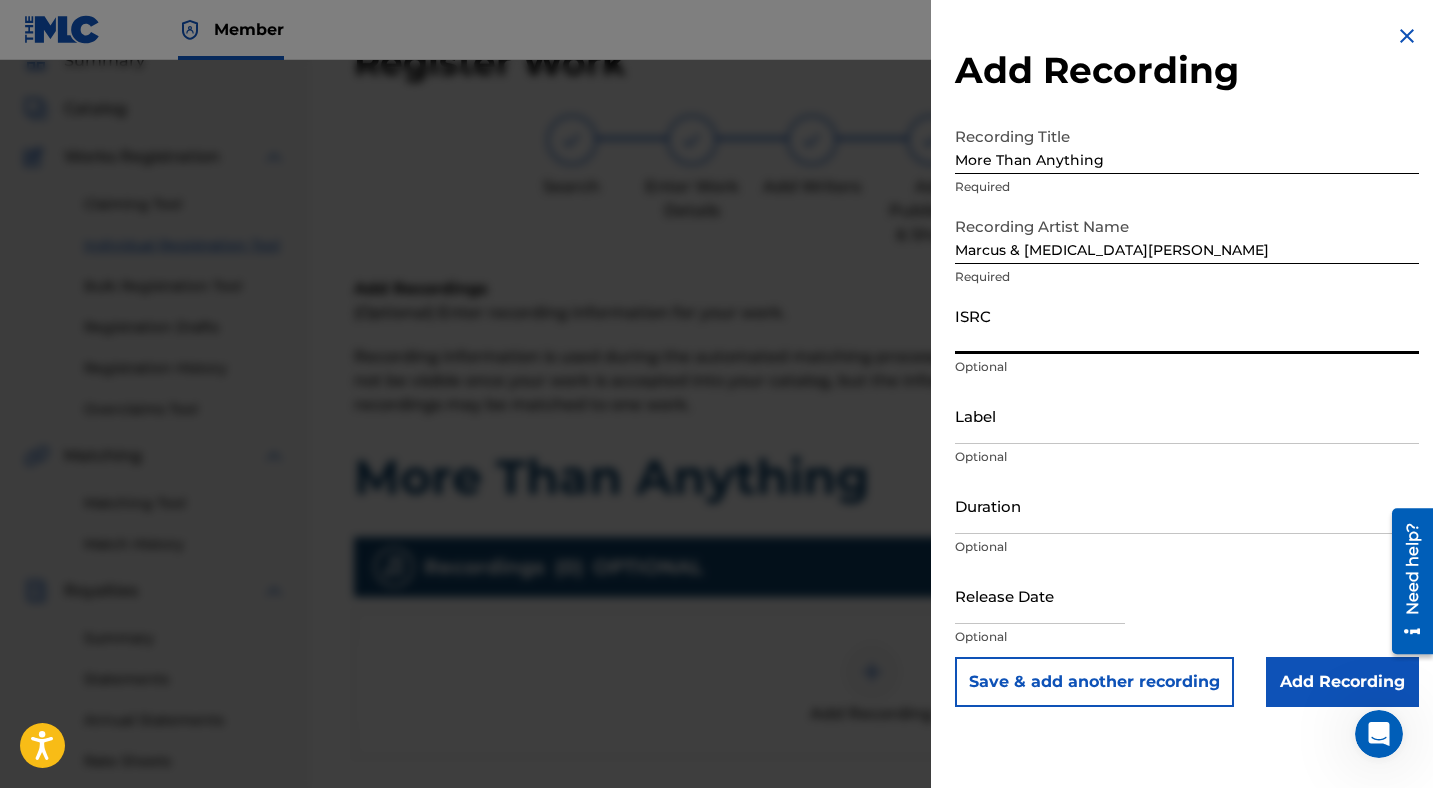 click on "ISRC" at bounding box center [1187, 325] 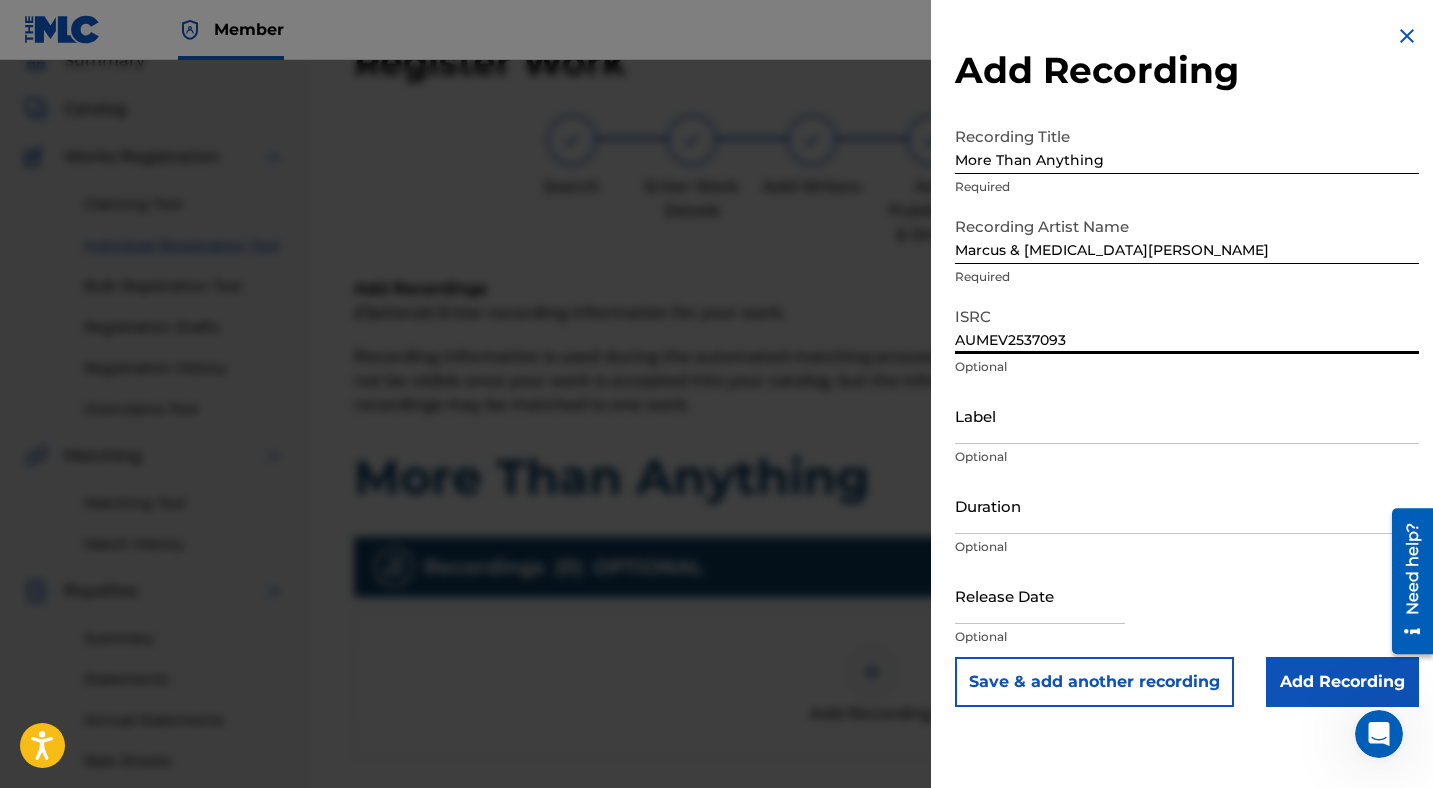 type on "AUMEV2537093" 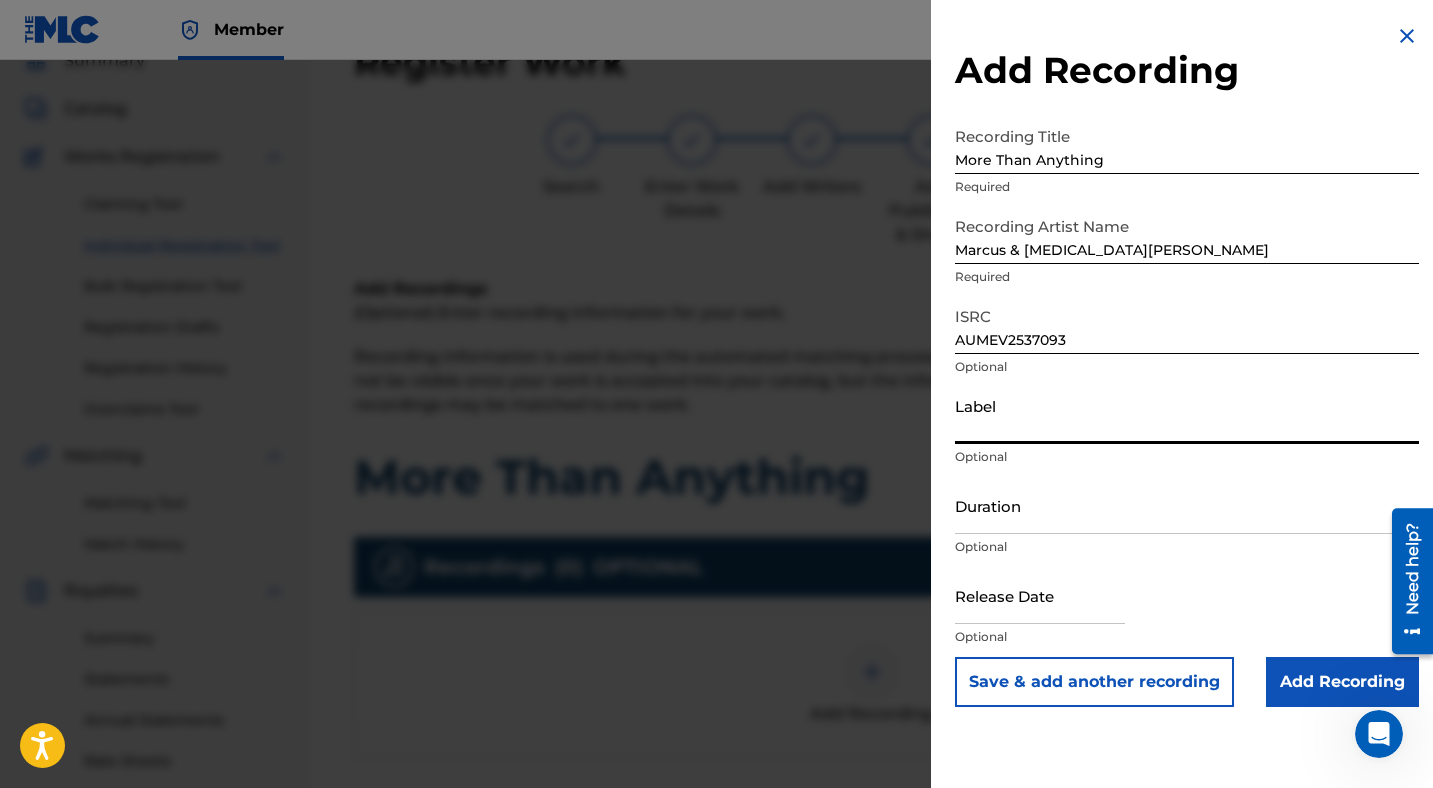 click on "Label" at bounding box center (1187, 415) 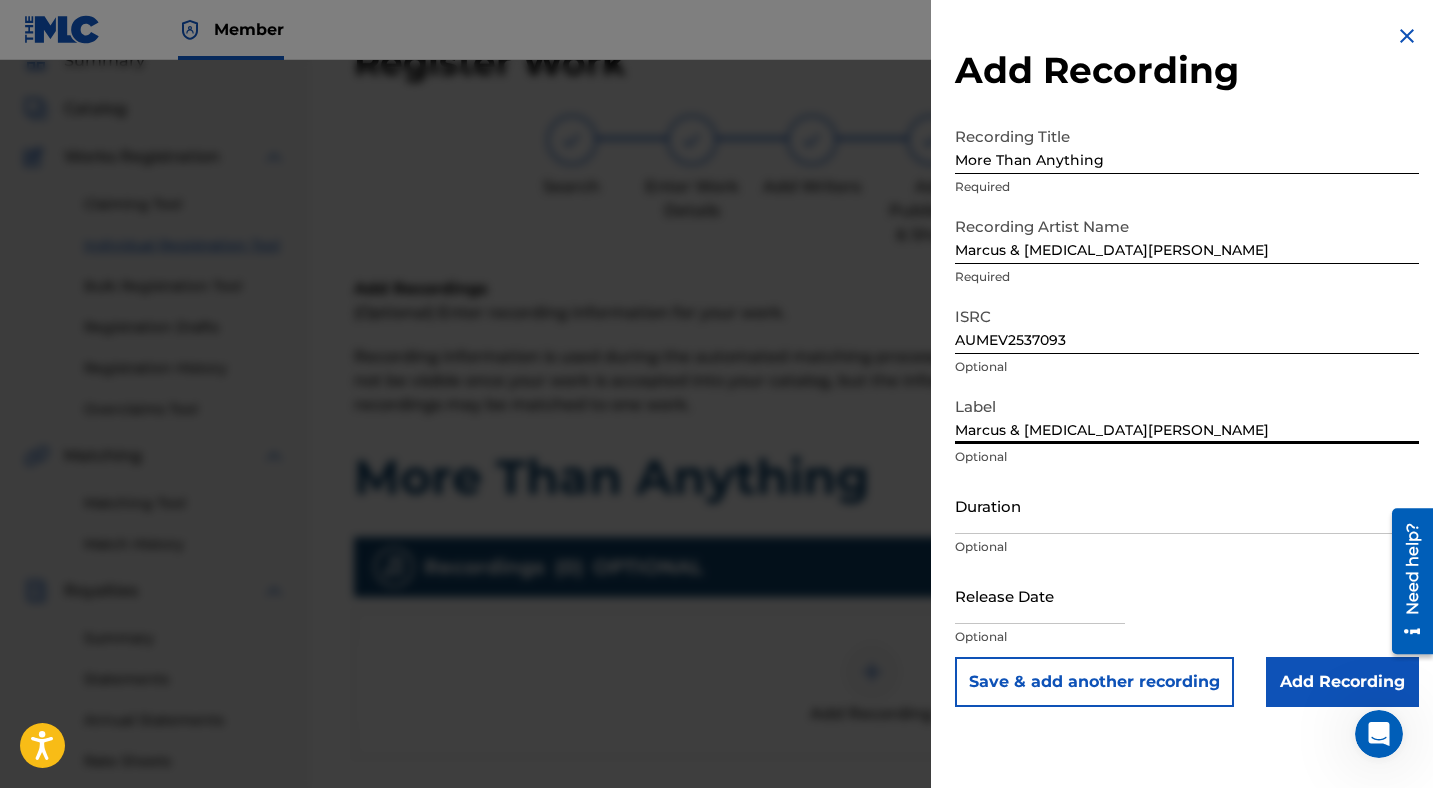 click on "Duration" at bounding box center [1187, 505] 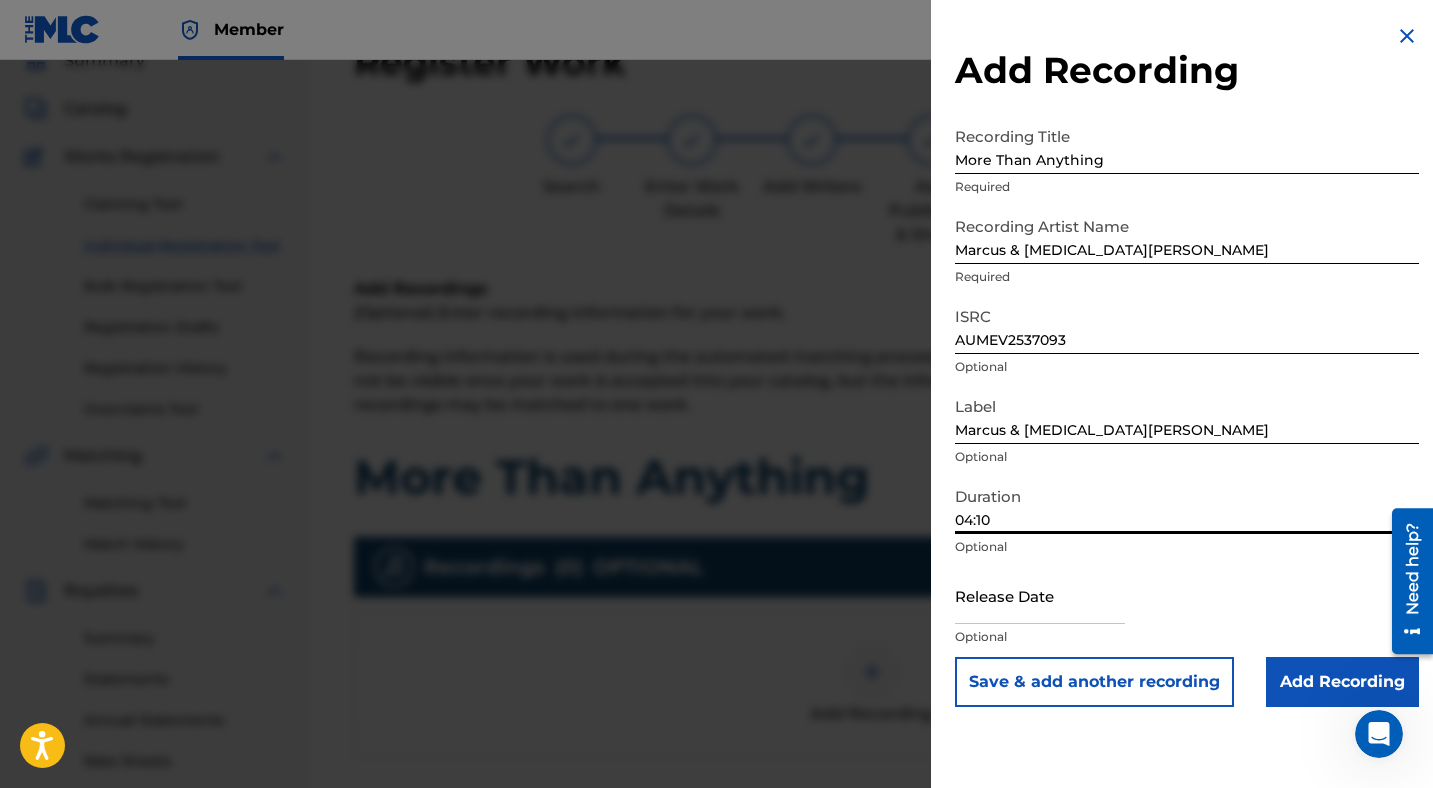 type on "04:10" 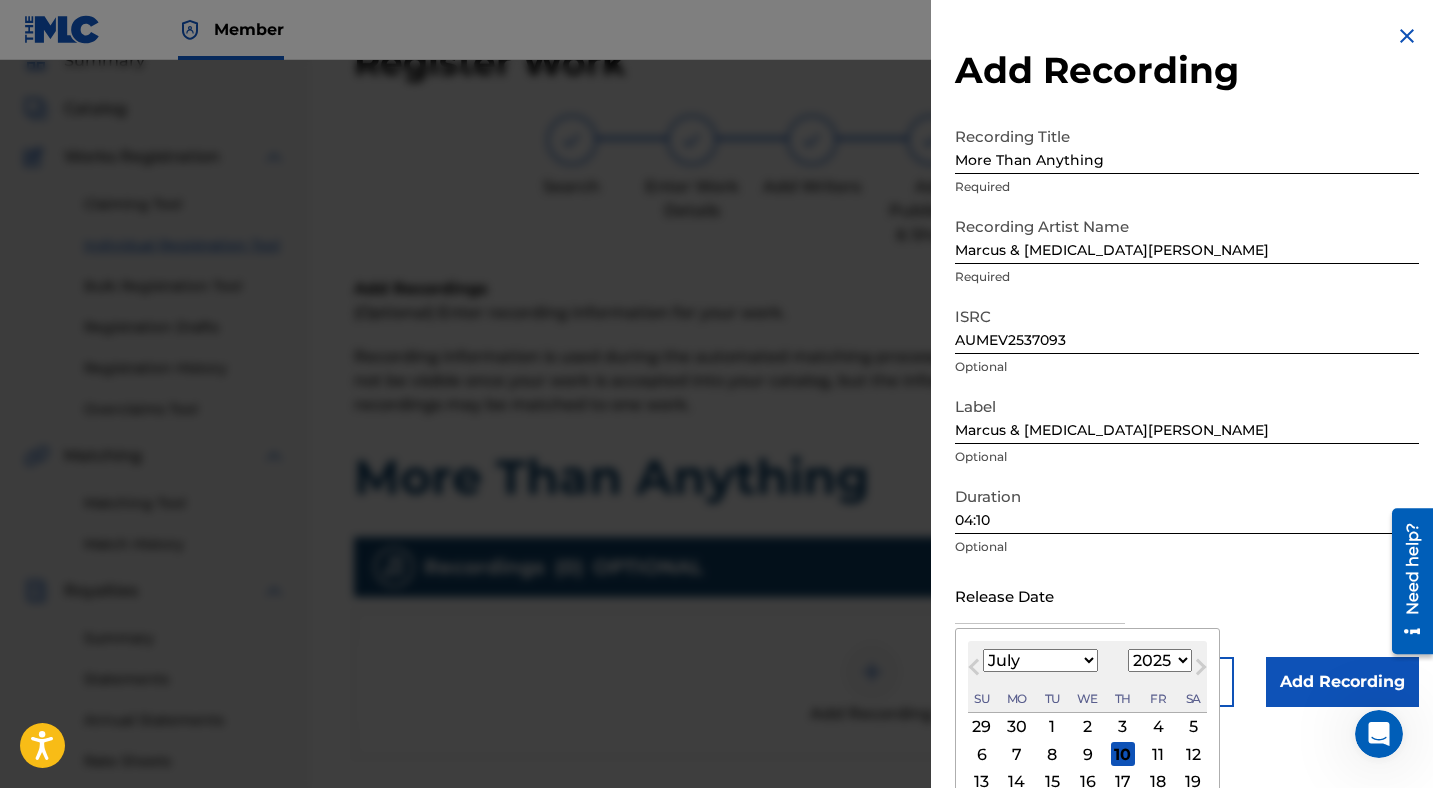 click on "January February March April May June July August September October November December" at bounding box center [1040, 660] 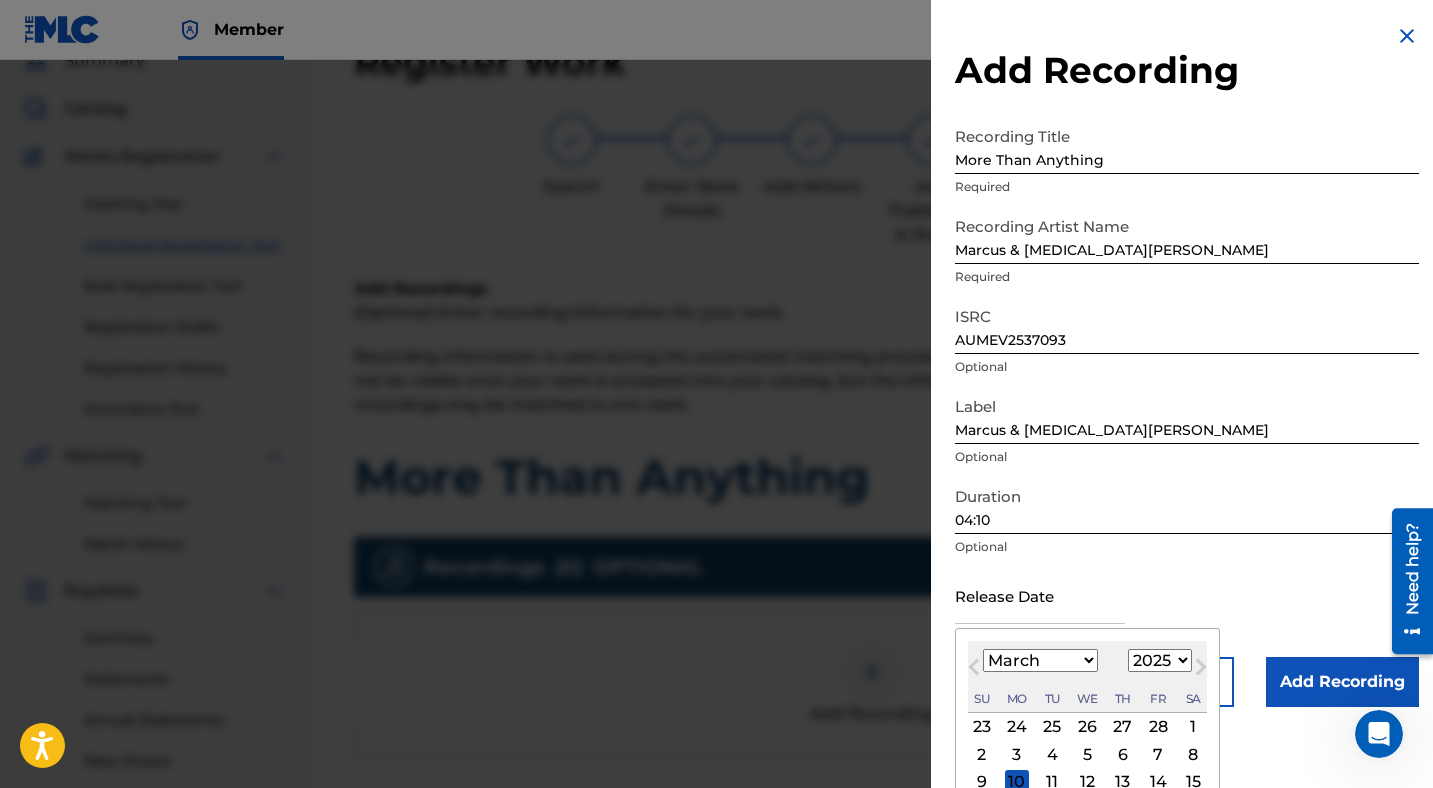 scroll, scrollTop: 129, scrollLeft: 0, axis: vertical 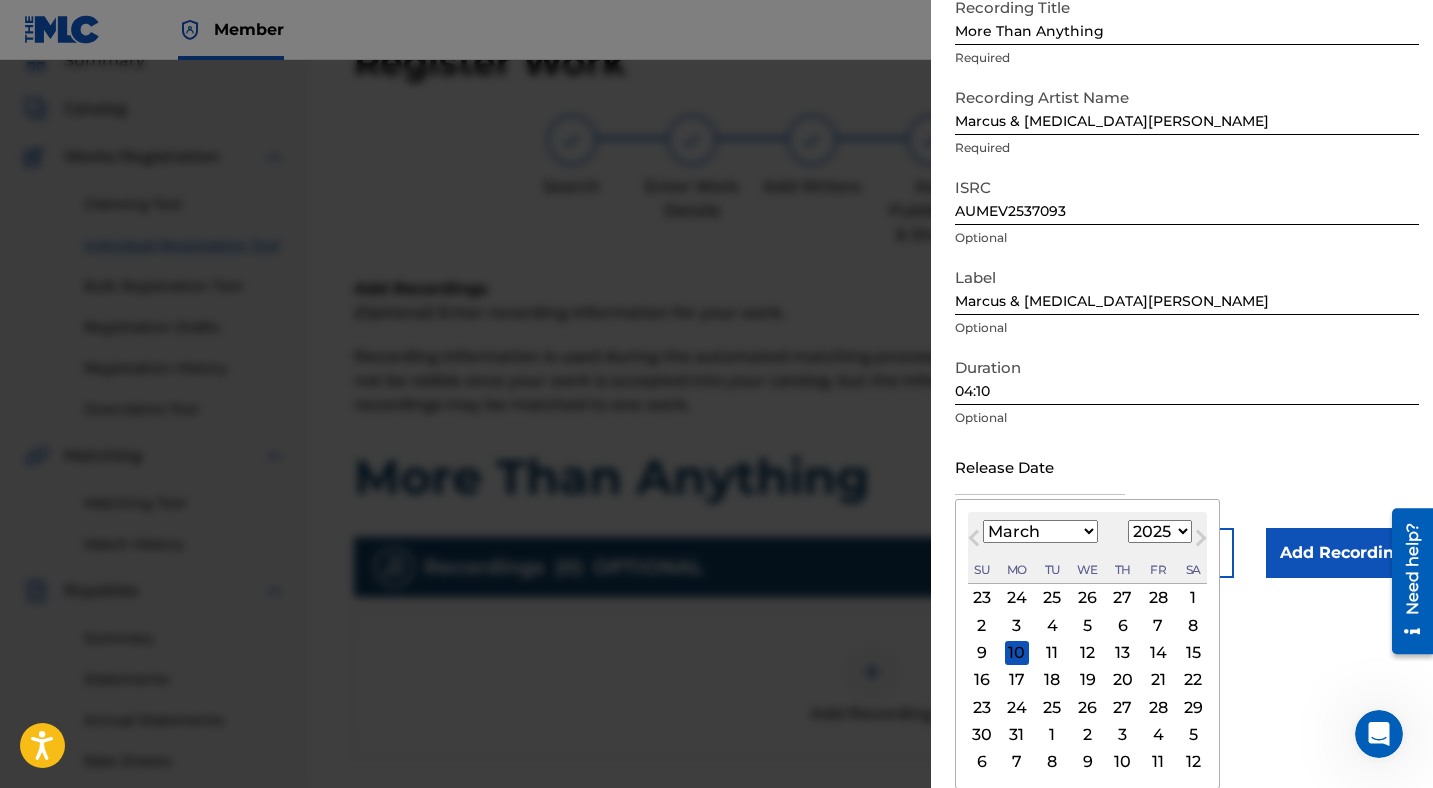 click on "28" at bounding box center (1158, 707) 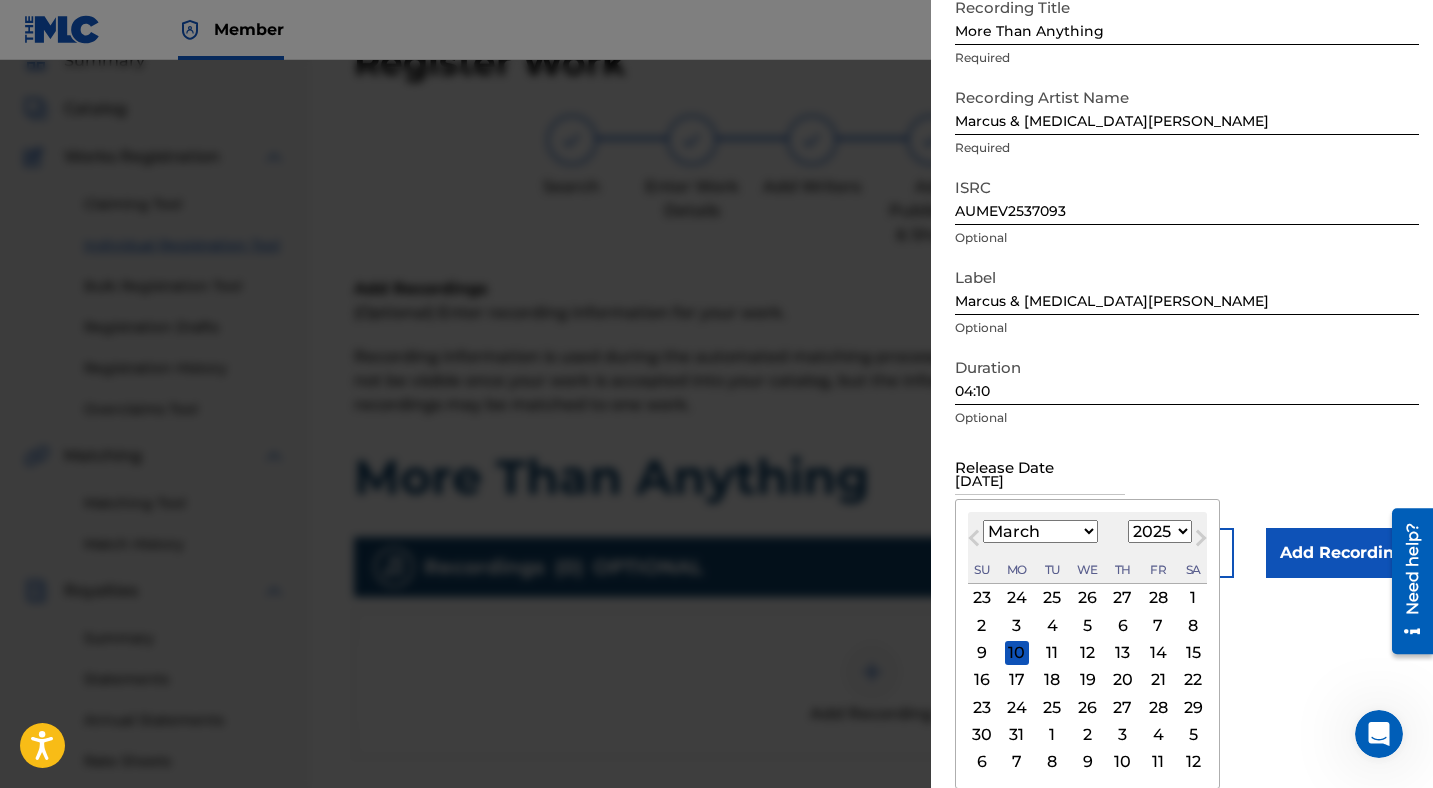 scroll, scrollTop: 0, scrollLeft: 0, axis: both 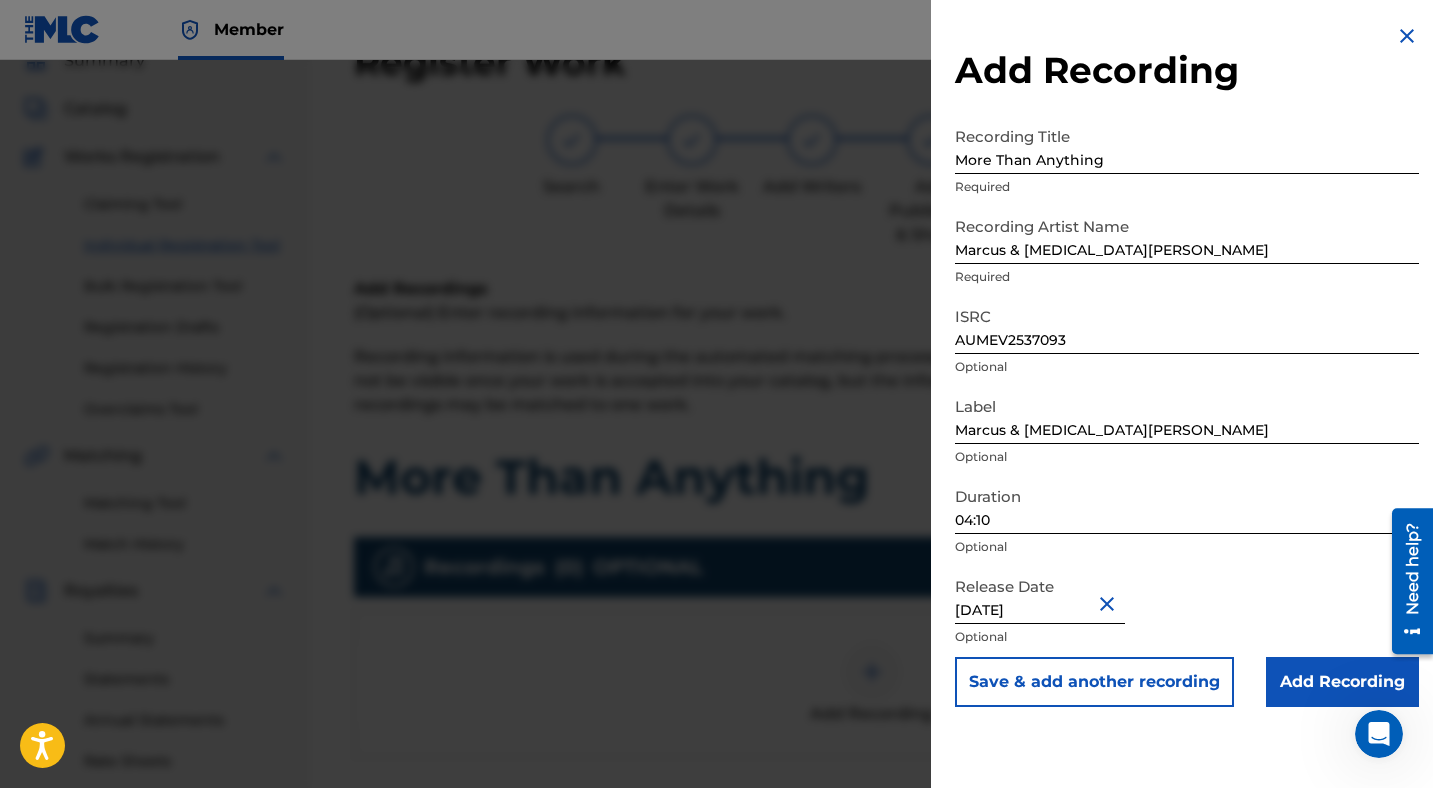 click on "Add Recording" at bounding box center [1342, 682] 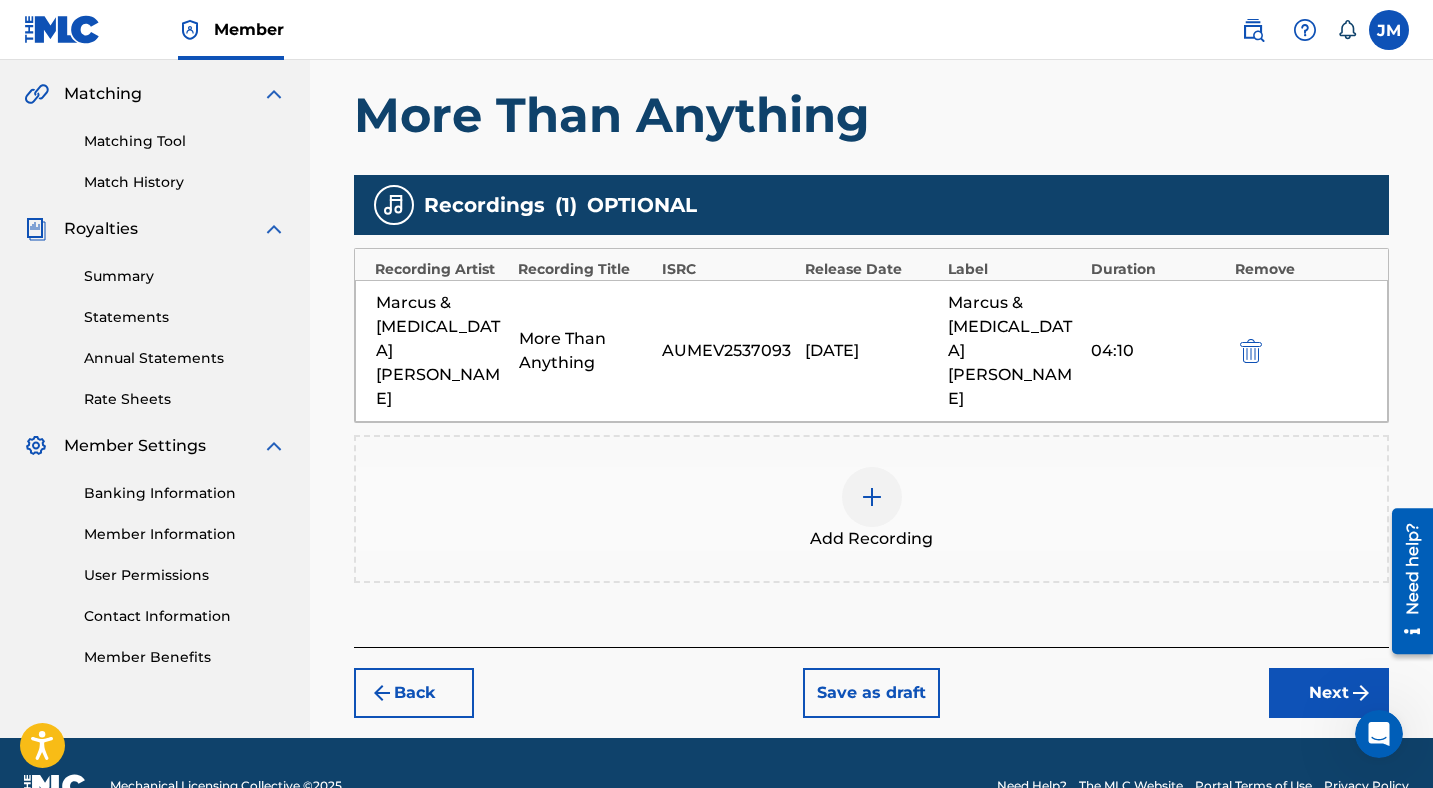 click on "Next" at bounding box center (1329, 693) 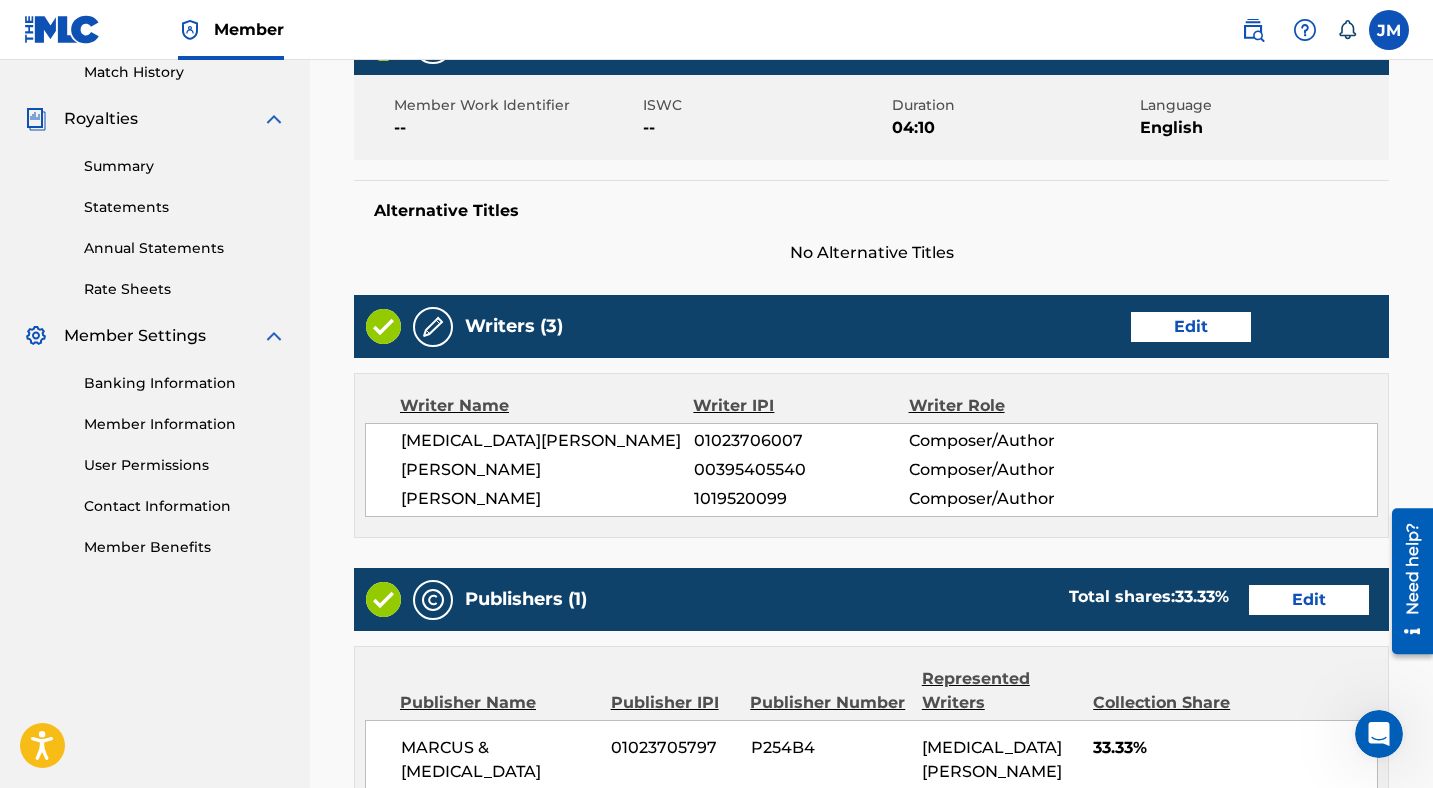 scroll, scrollTop: 1032, scrollLeft: 0, axis: vertical 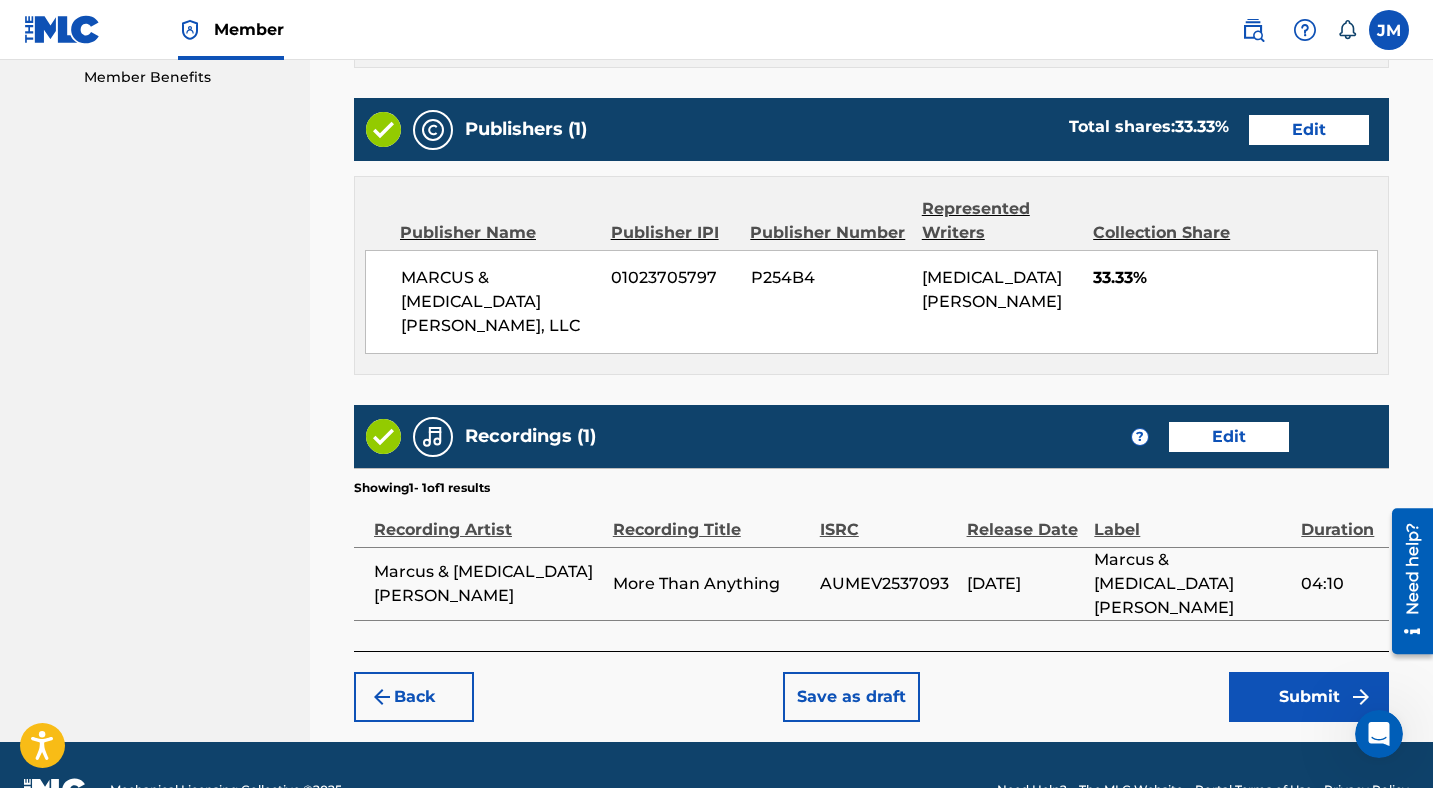 click on "Submit" at bounding box center (1309, 697) 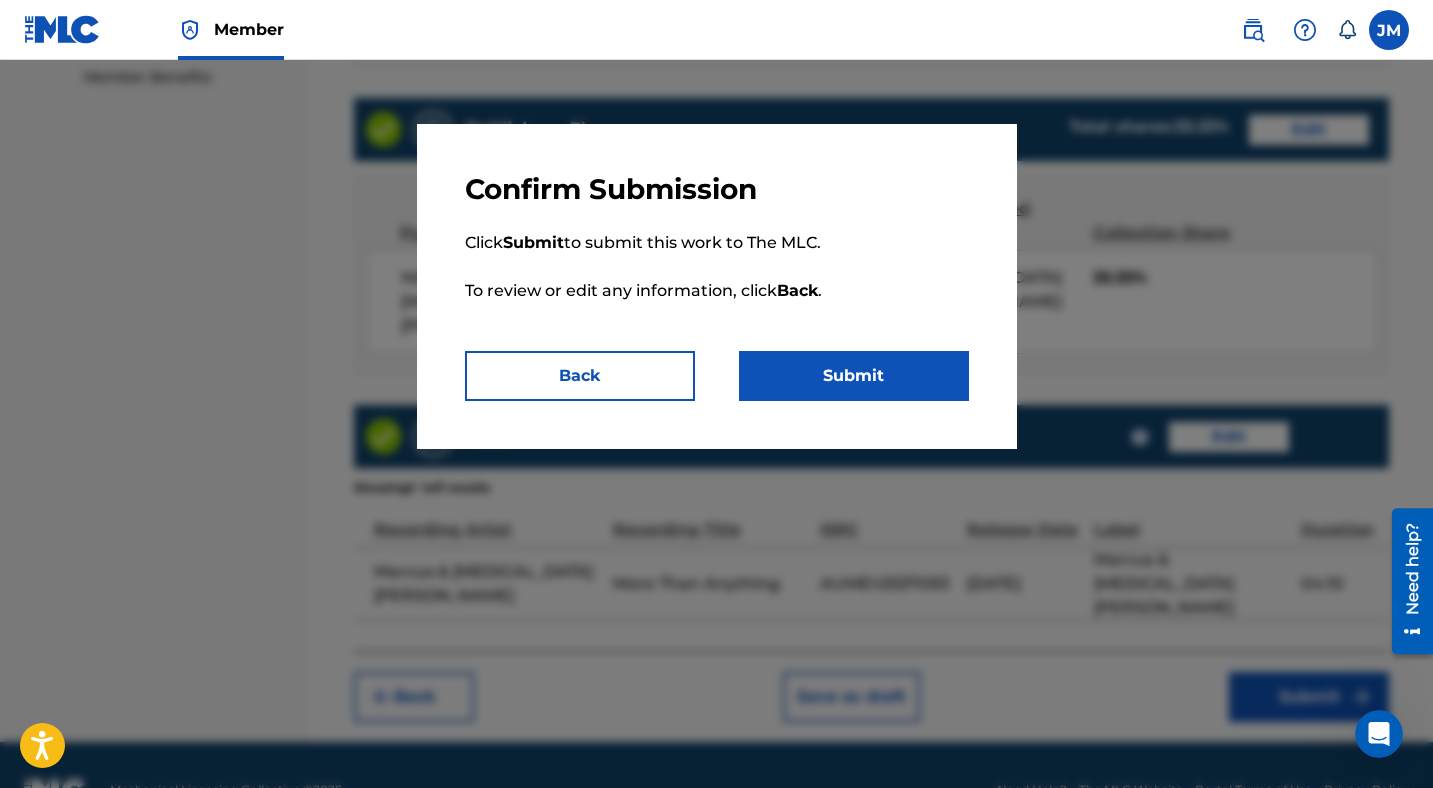 click on "Submit" at bounding box center (854, 376) 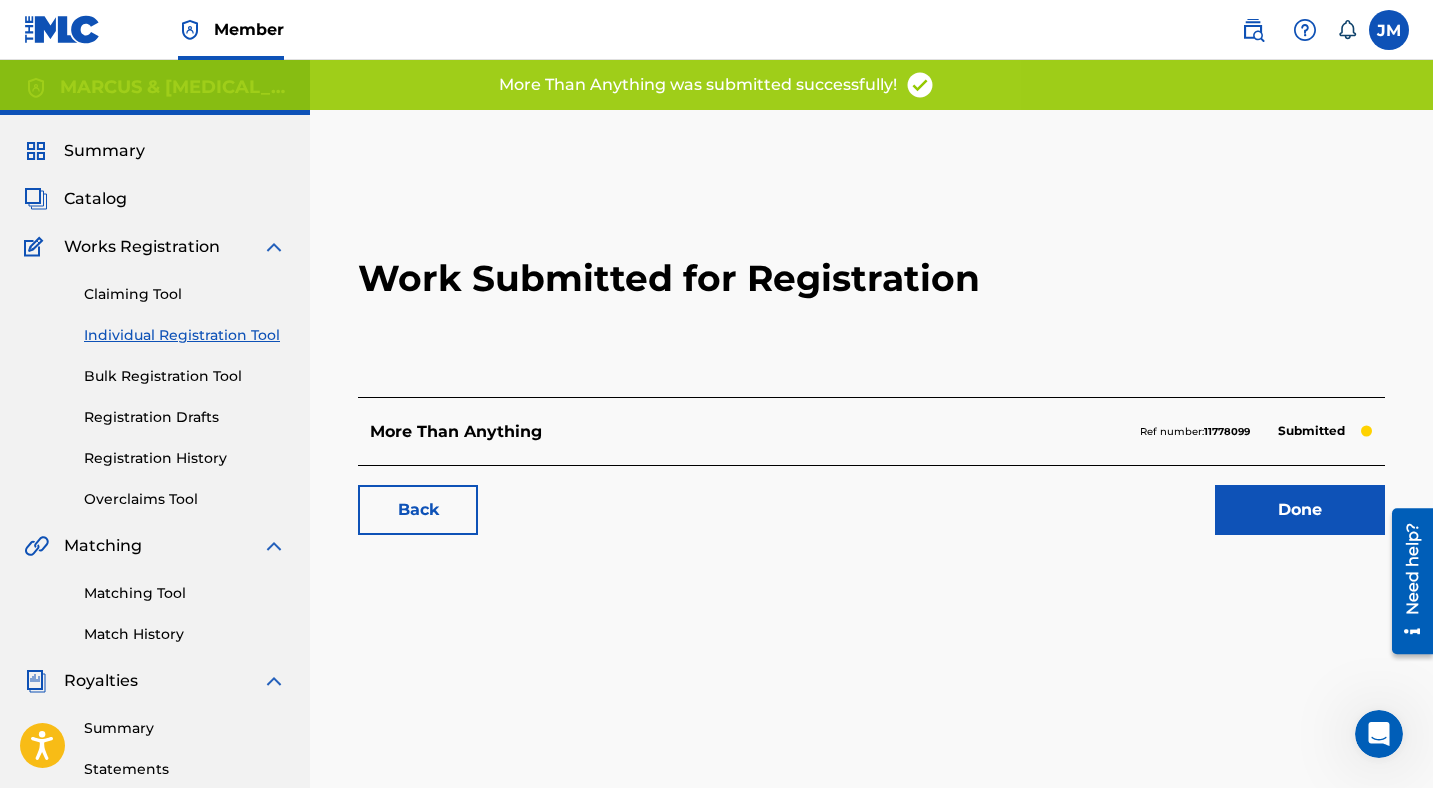click on "11778099" at bounding box center (1227, 431) 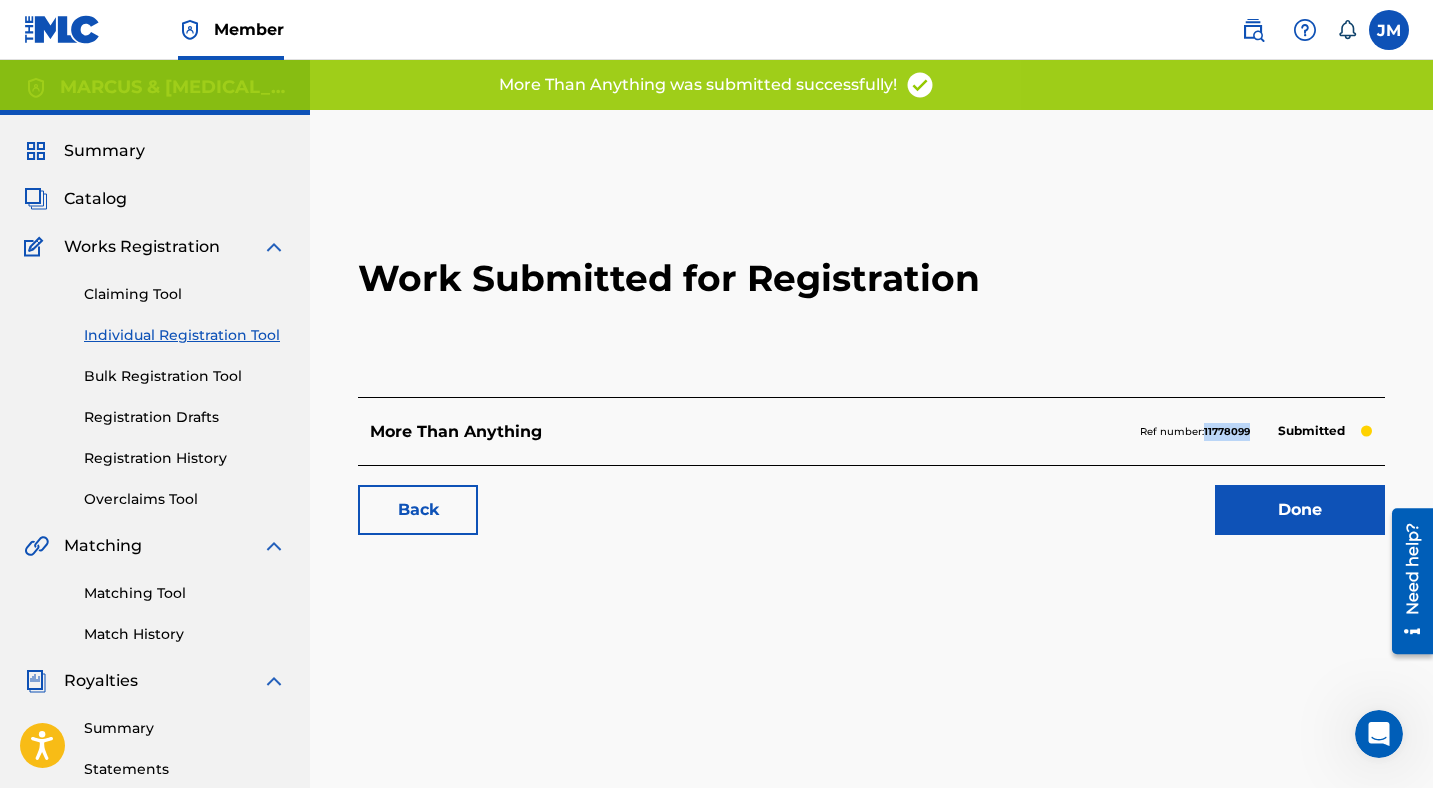 click on "11778099" at bounding box center [1227, 431] 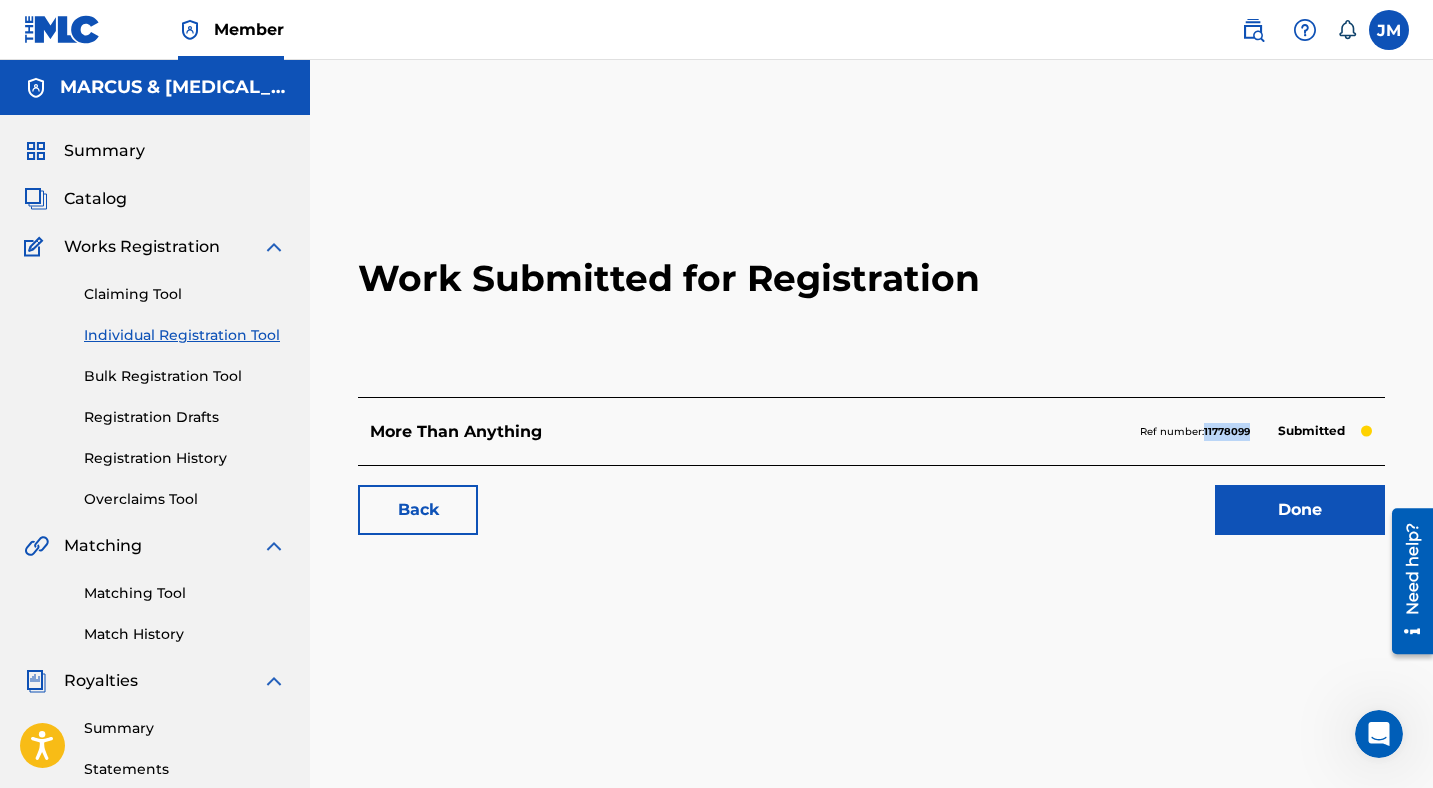 click on "Done" at bounding box center [1300, 510] 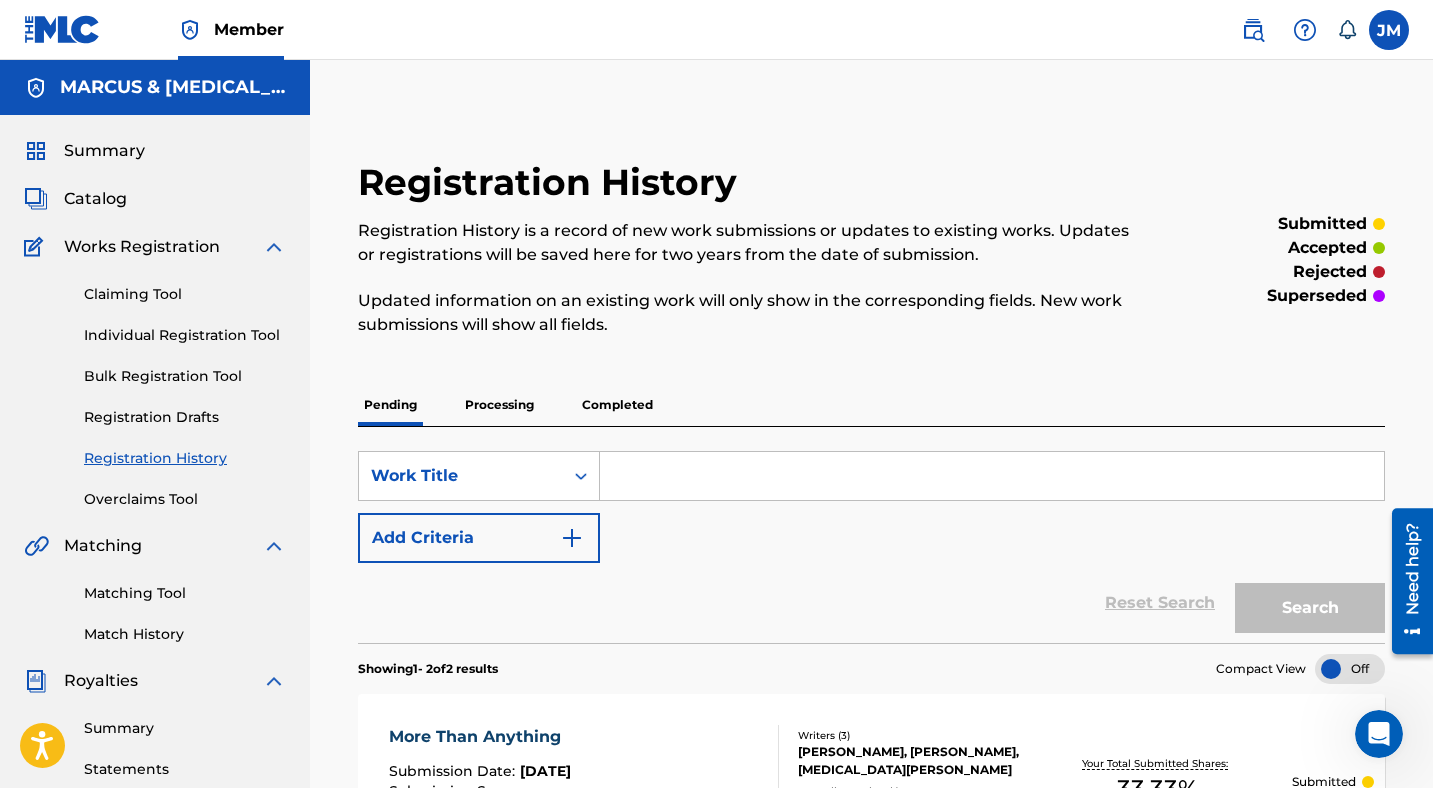 click on "Individual Registration Tool" at bounding box center (185, 335) 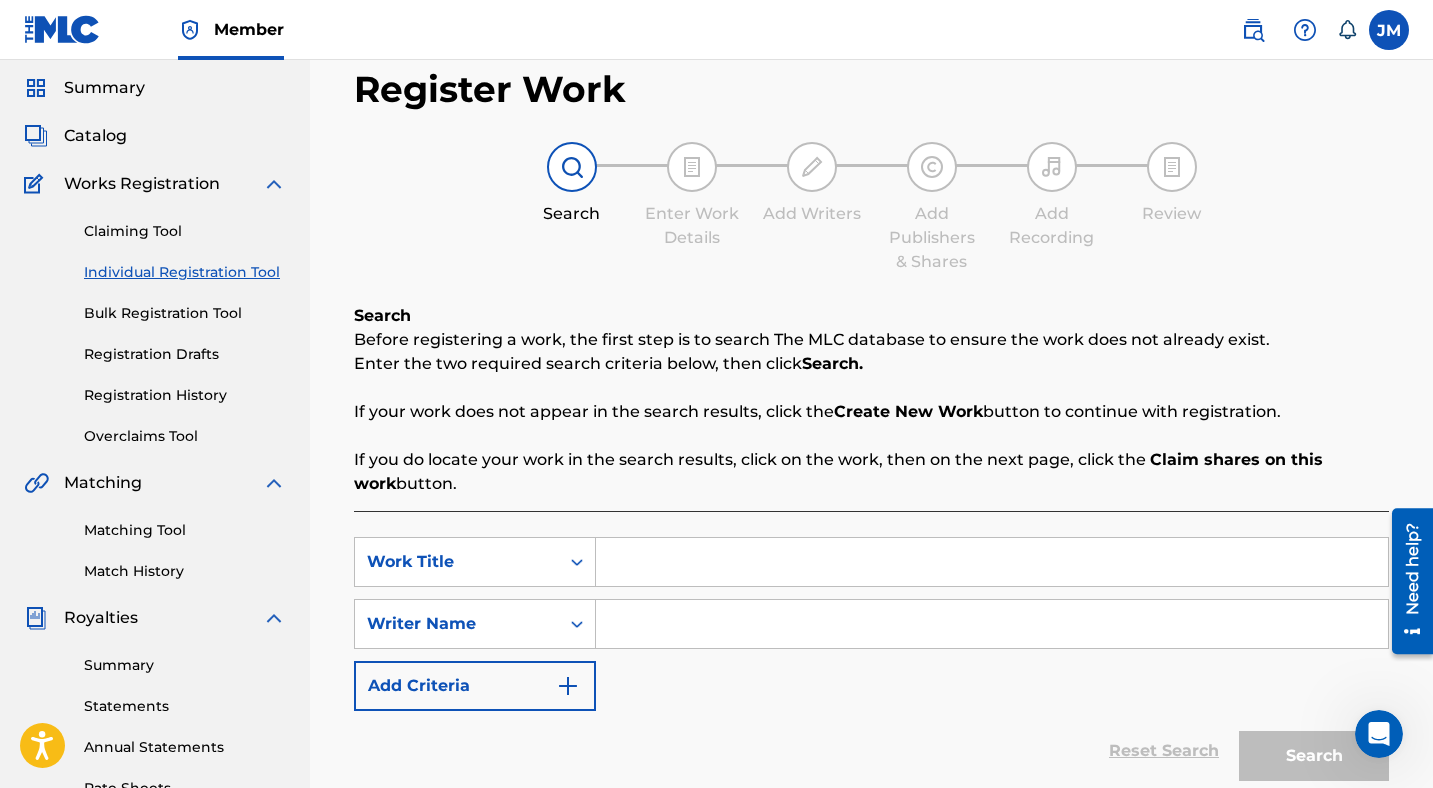 scroll, scrollTop: 77, scrollLeft: 0, axis: vertical 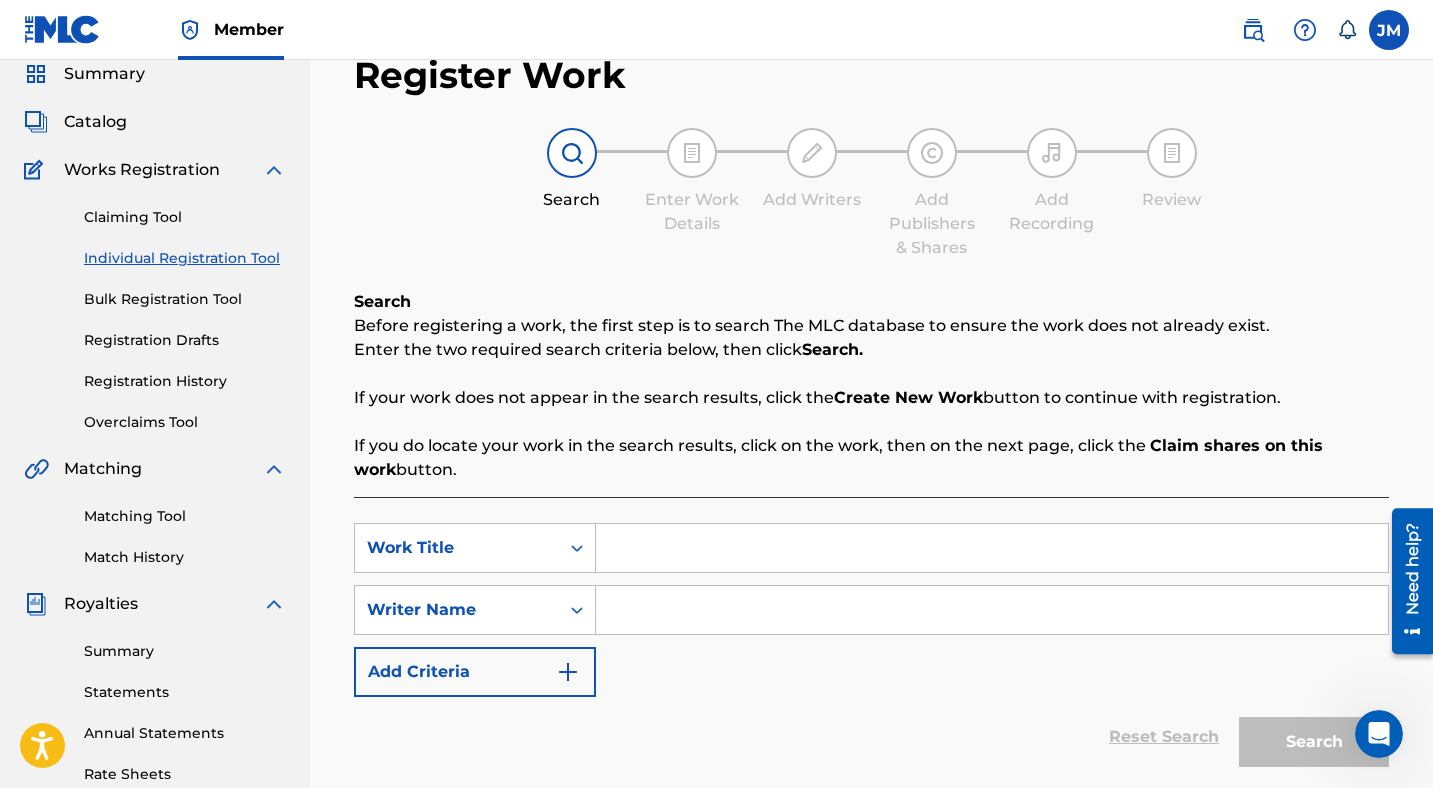 click at bounding box center (992, 548) 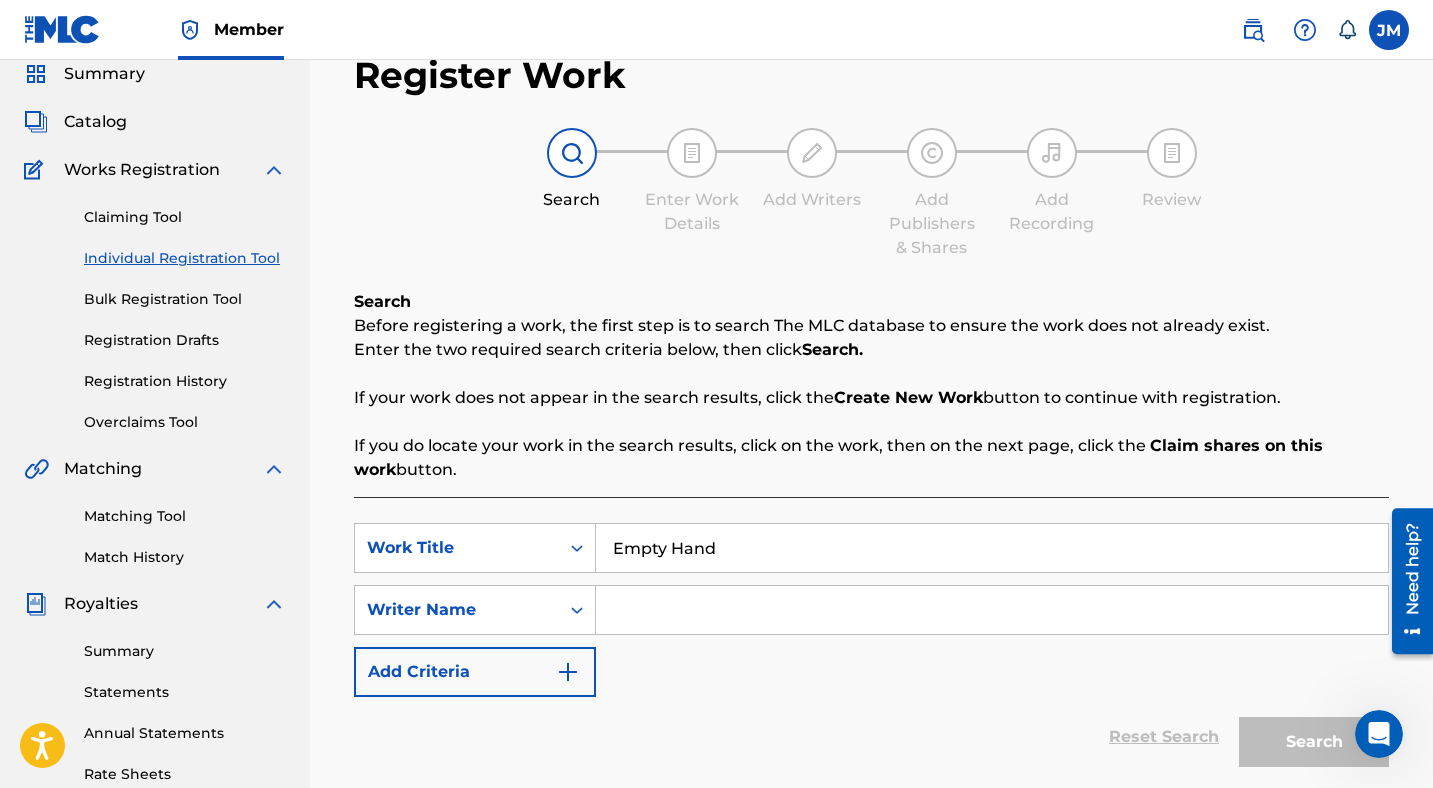 type on "Empty Hand" 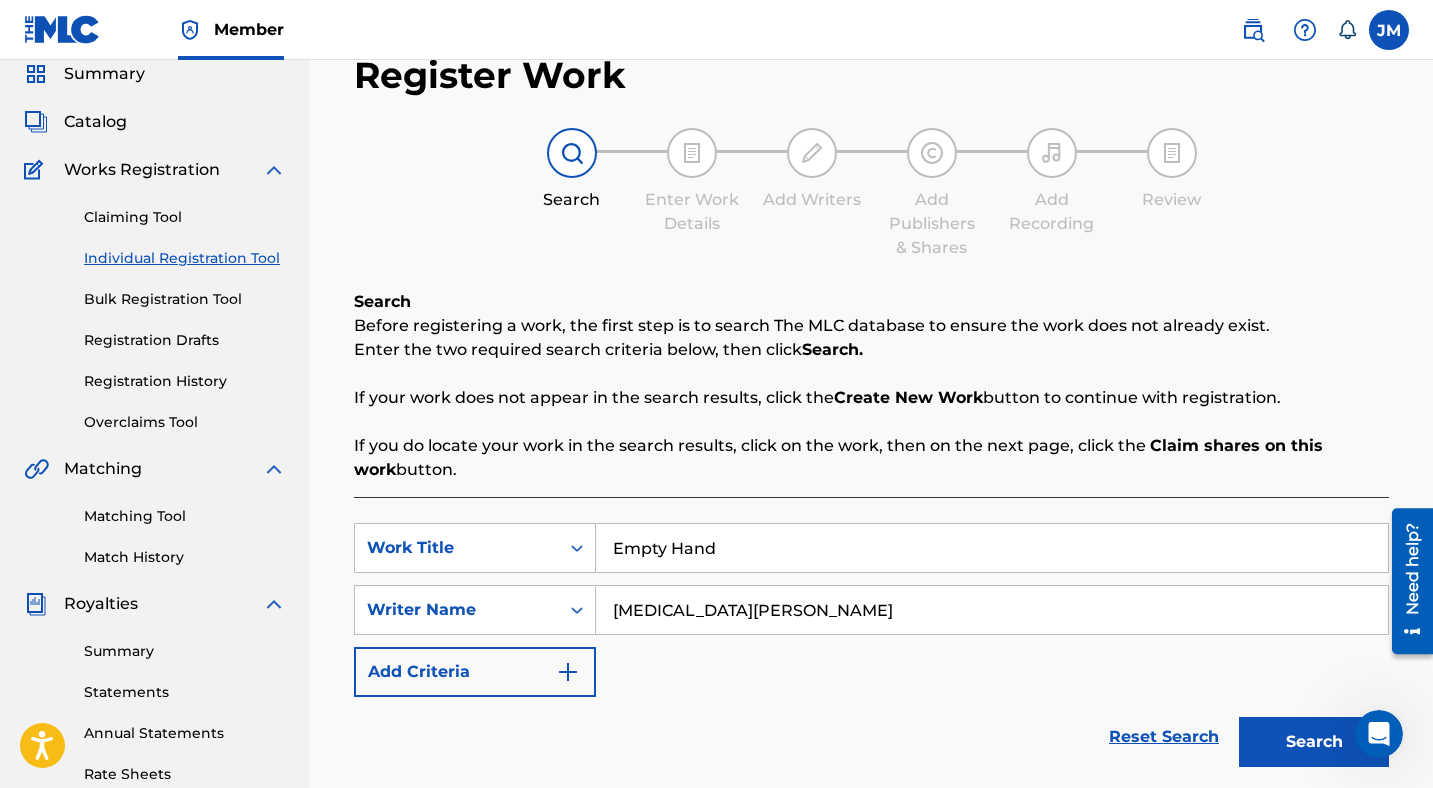 click on "Search" at bounding box center (1314, 742) 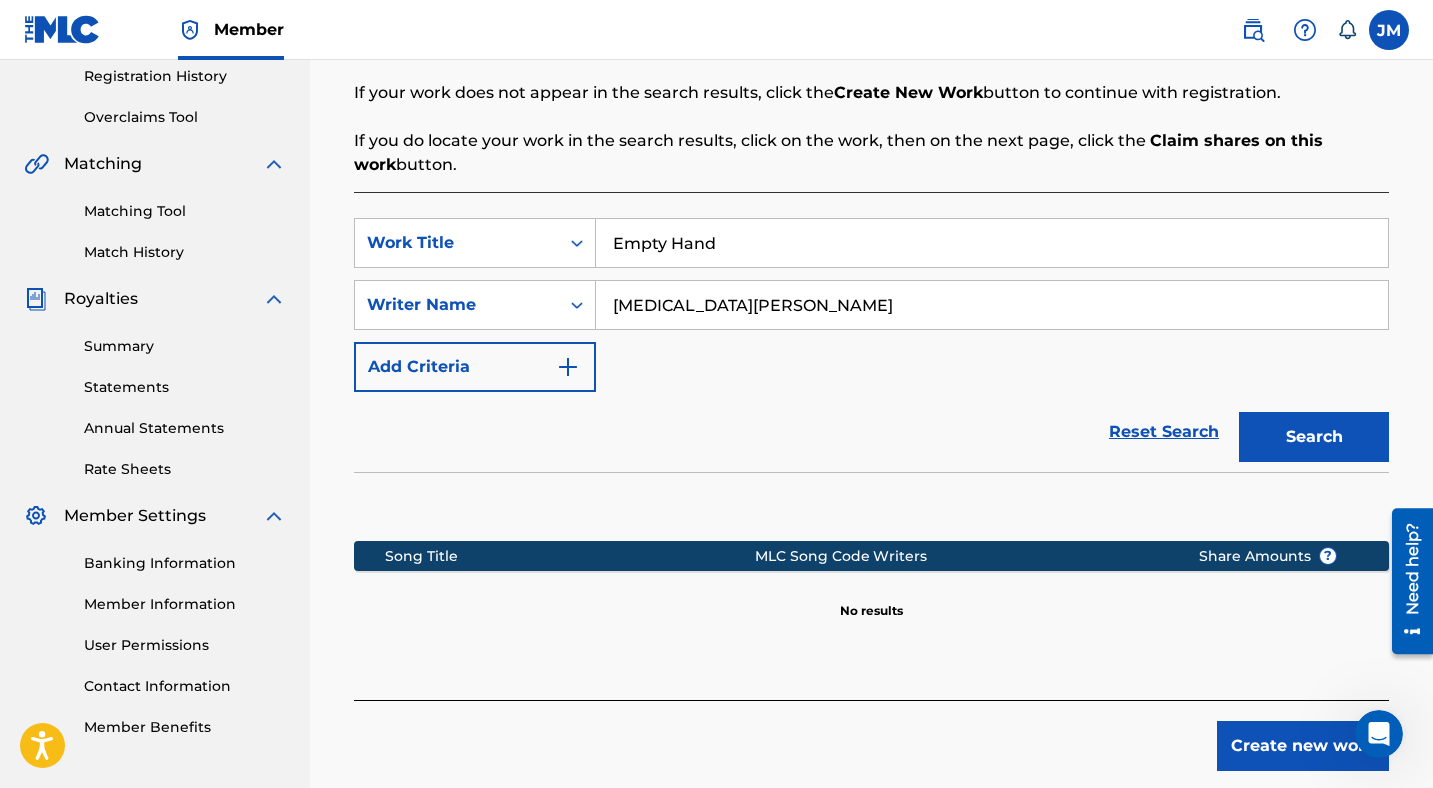 scroll, scrollTop: 389, scrollLeft: 0, axis: vertical 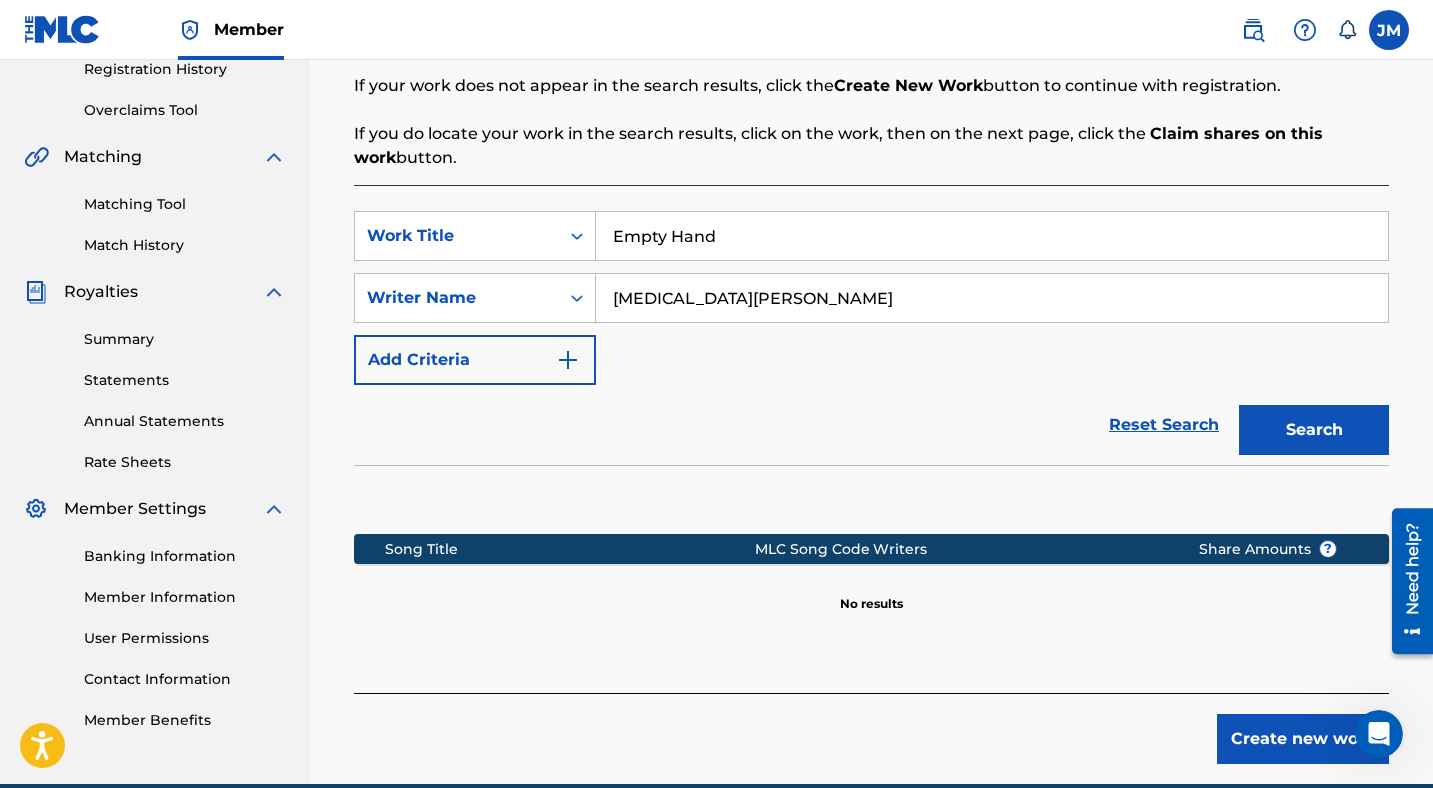 click on "Create new work" at bounding box center [1303, 739] 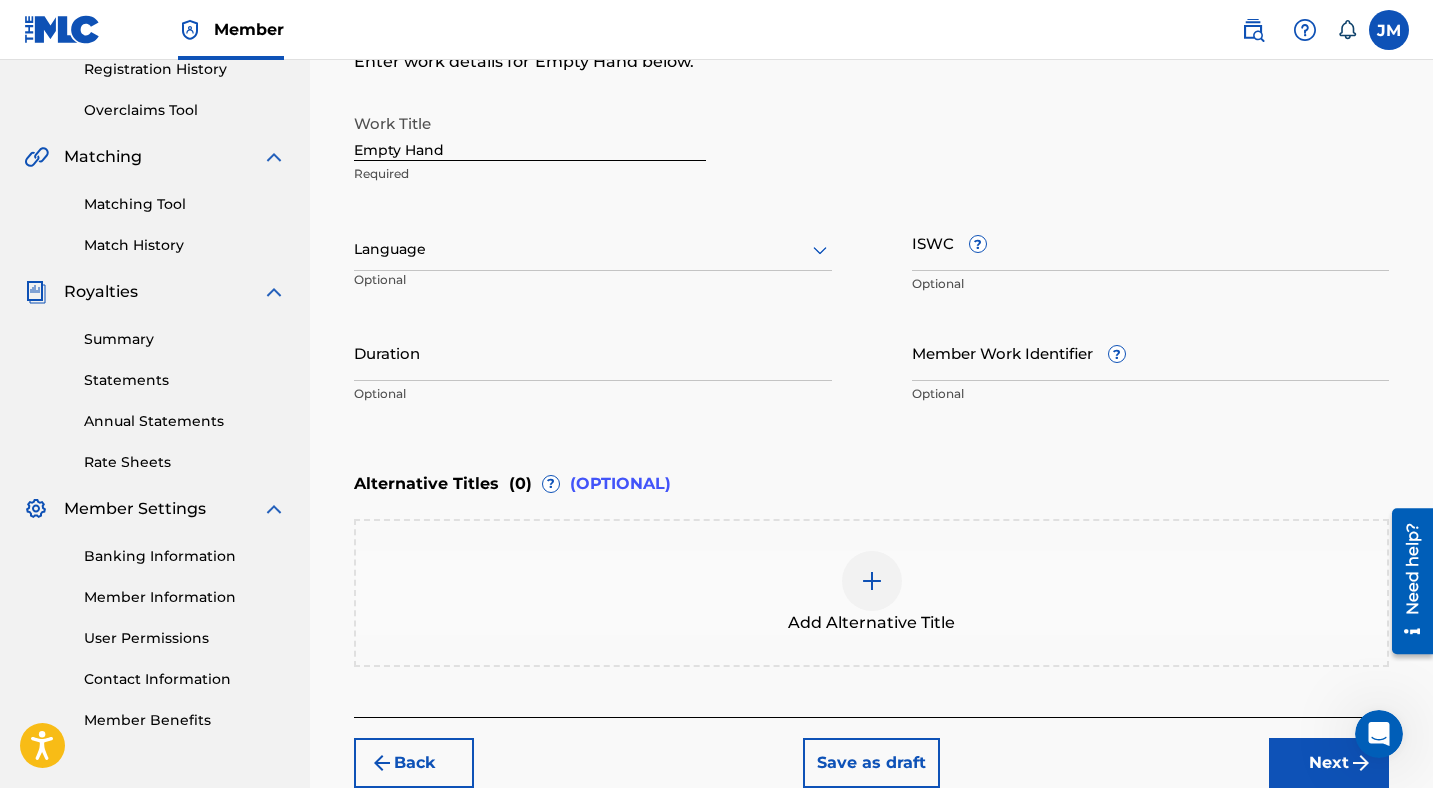 click at bounding box center (593, 249) 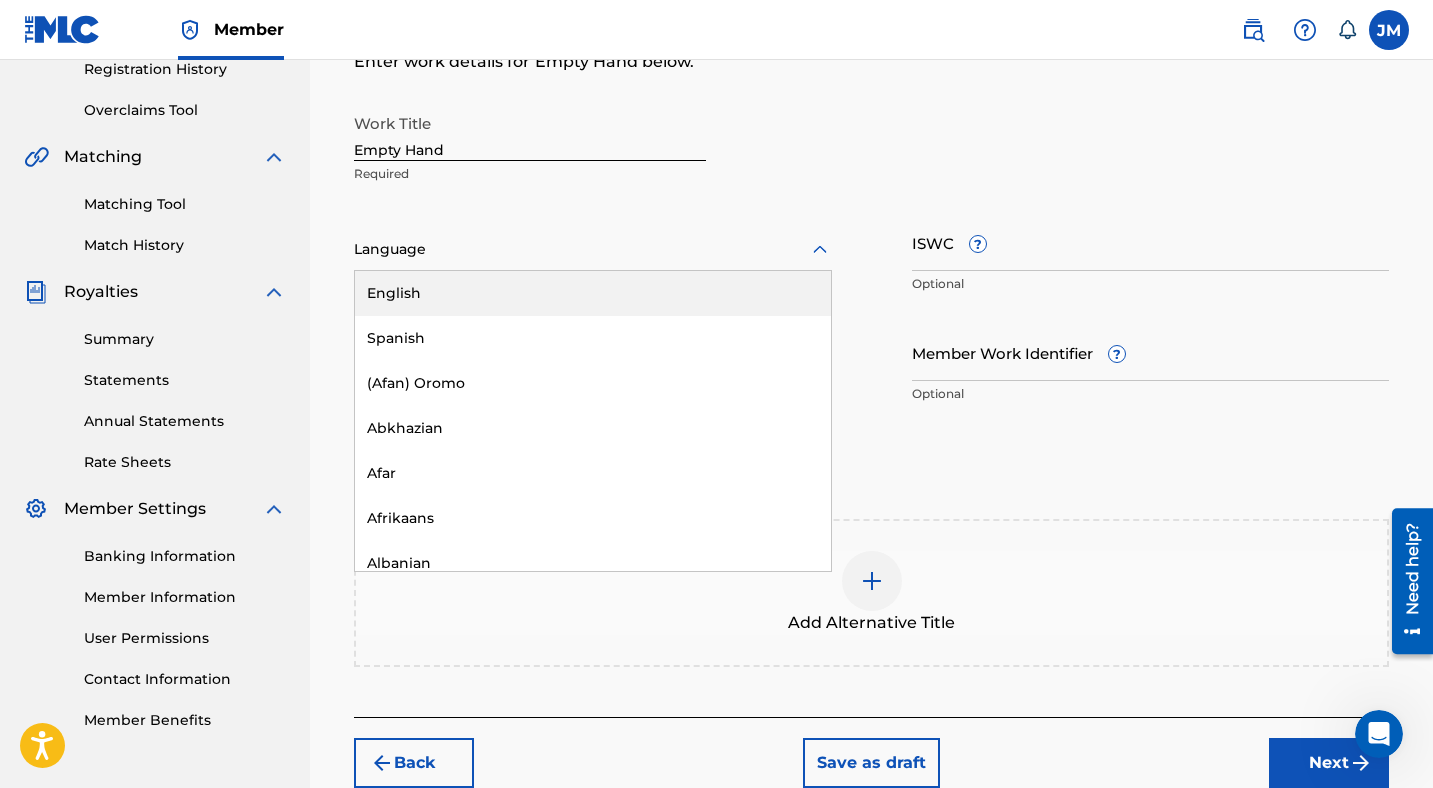 click on "English" at bounding box center (593, 293) 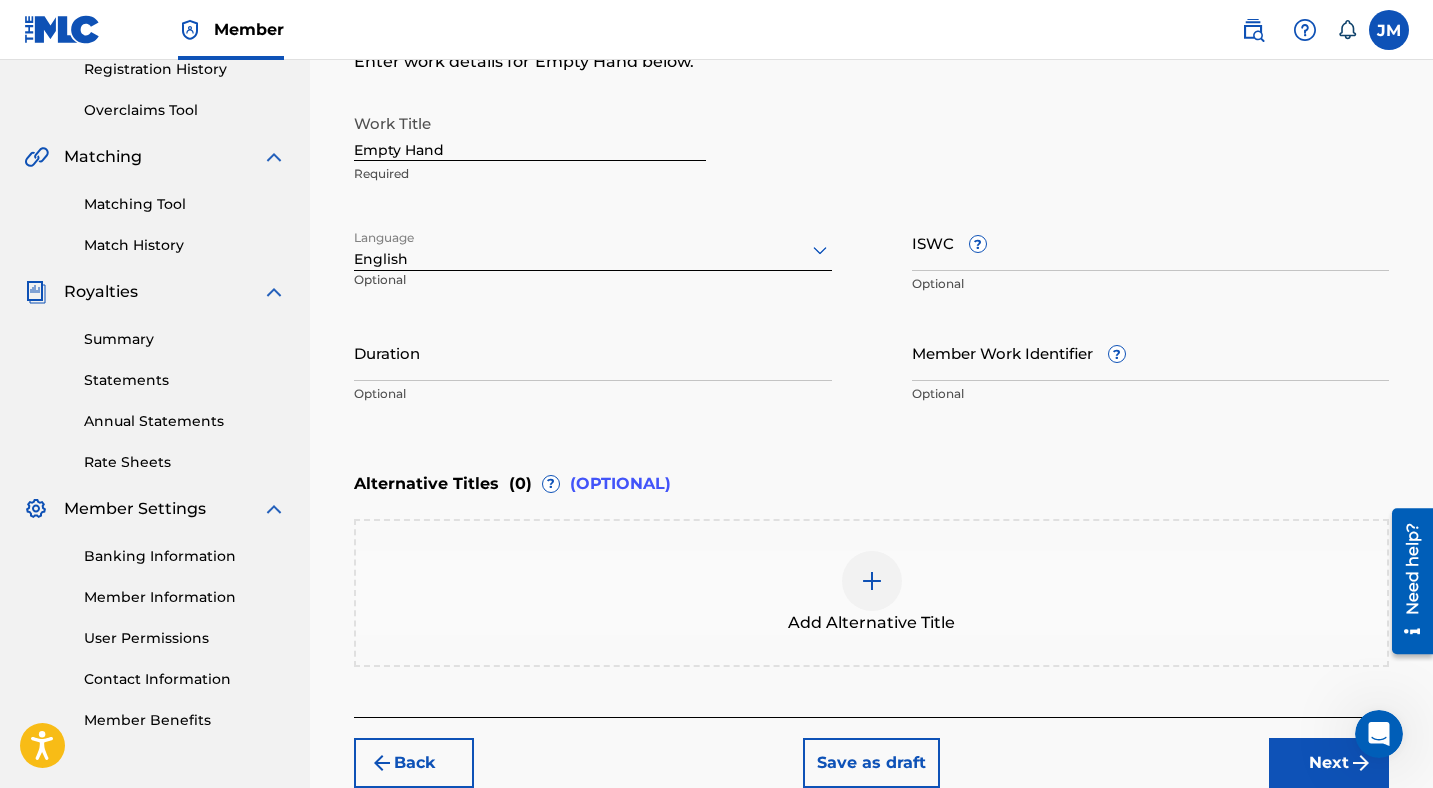 click on "Duration" at bounding box center [593, 352] 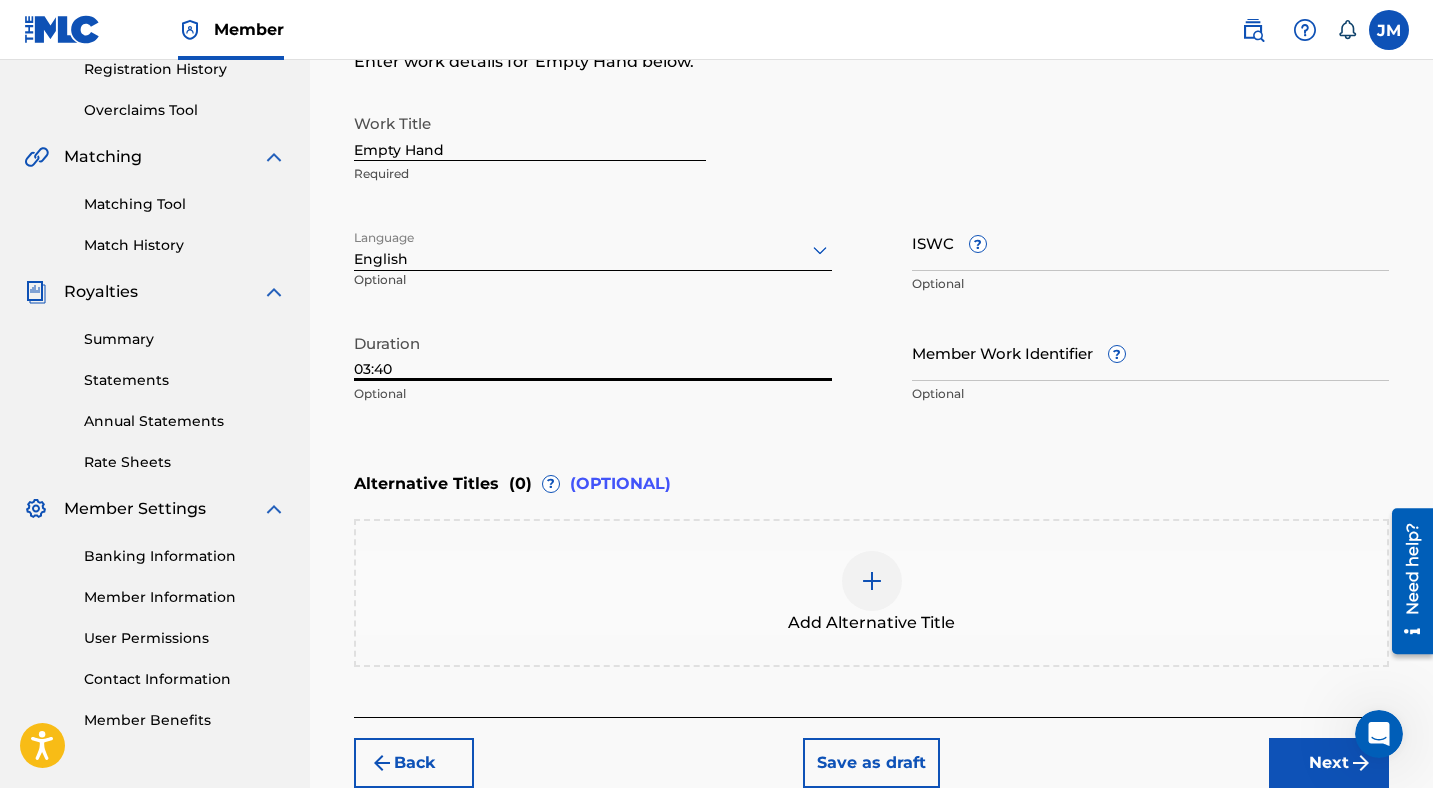 type on "03:40" 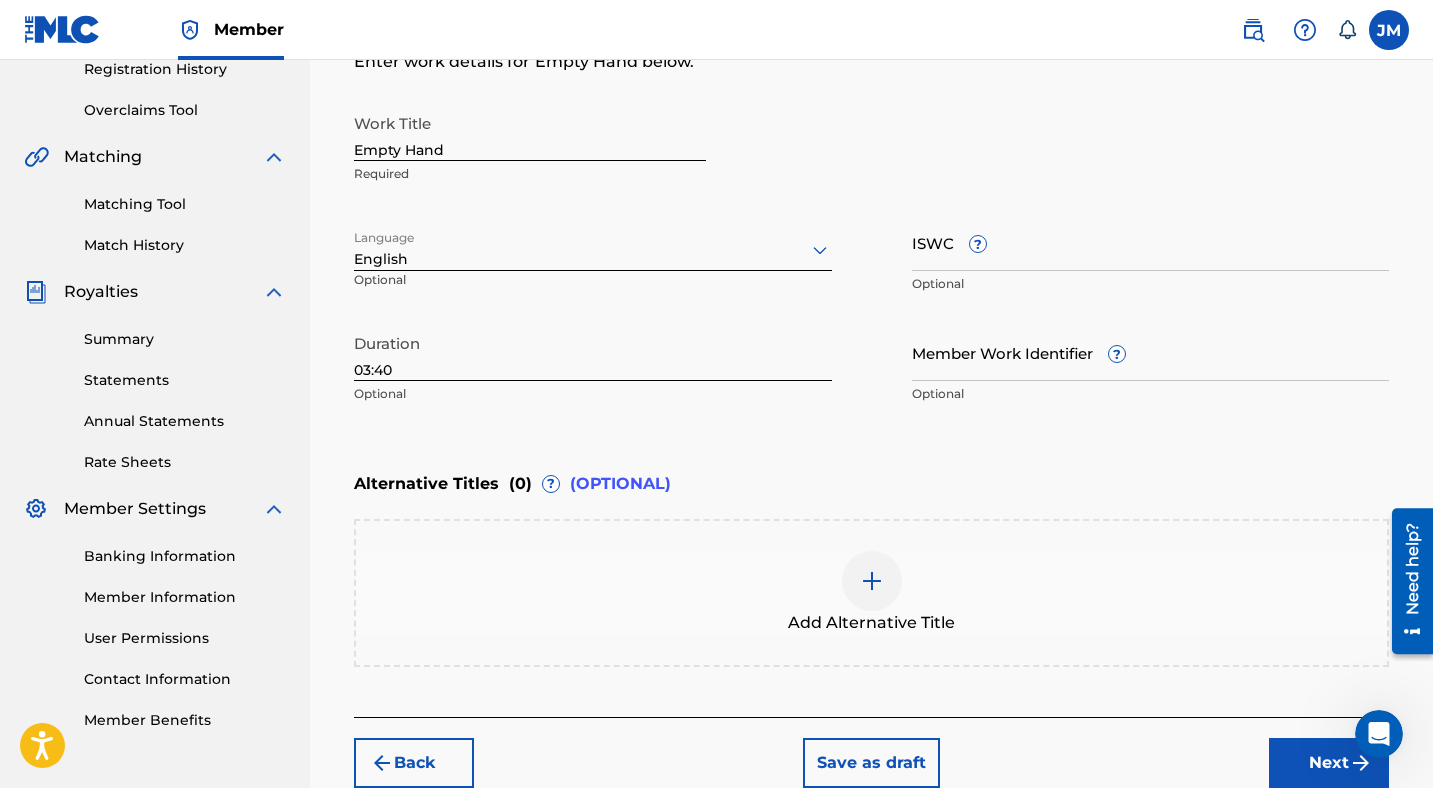 click on "Next" at bounding box center [1329, 763] 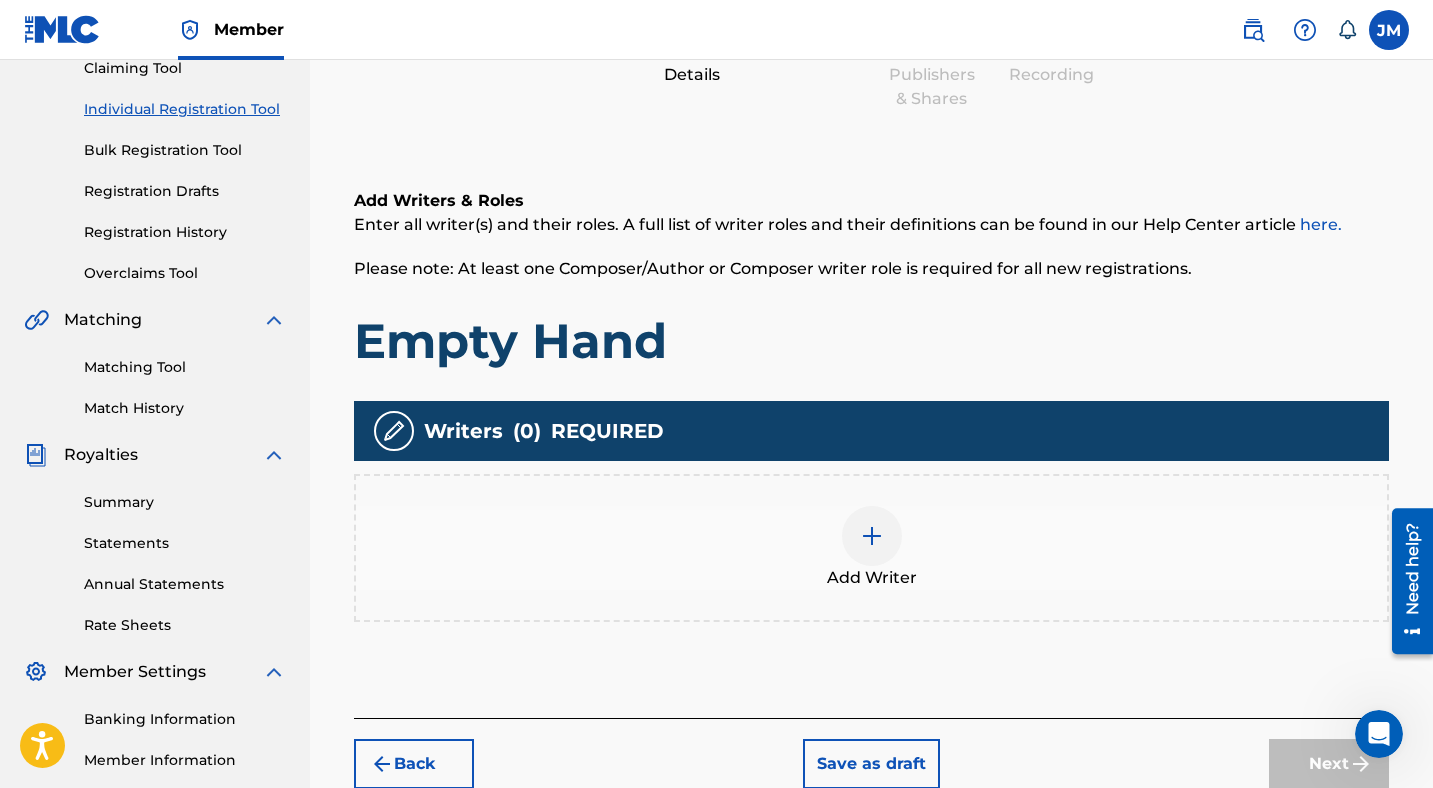 scroll, scrollTop: 235, scrollLeft: 0, axis: vertical 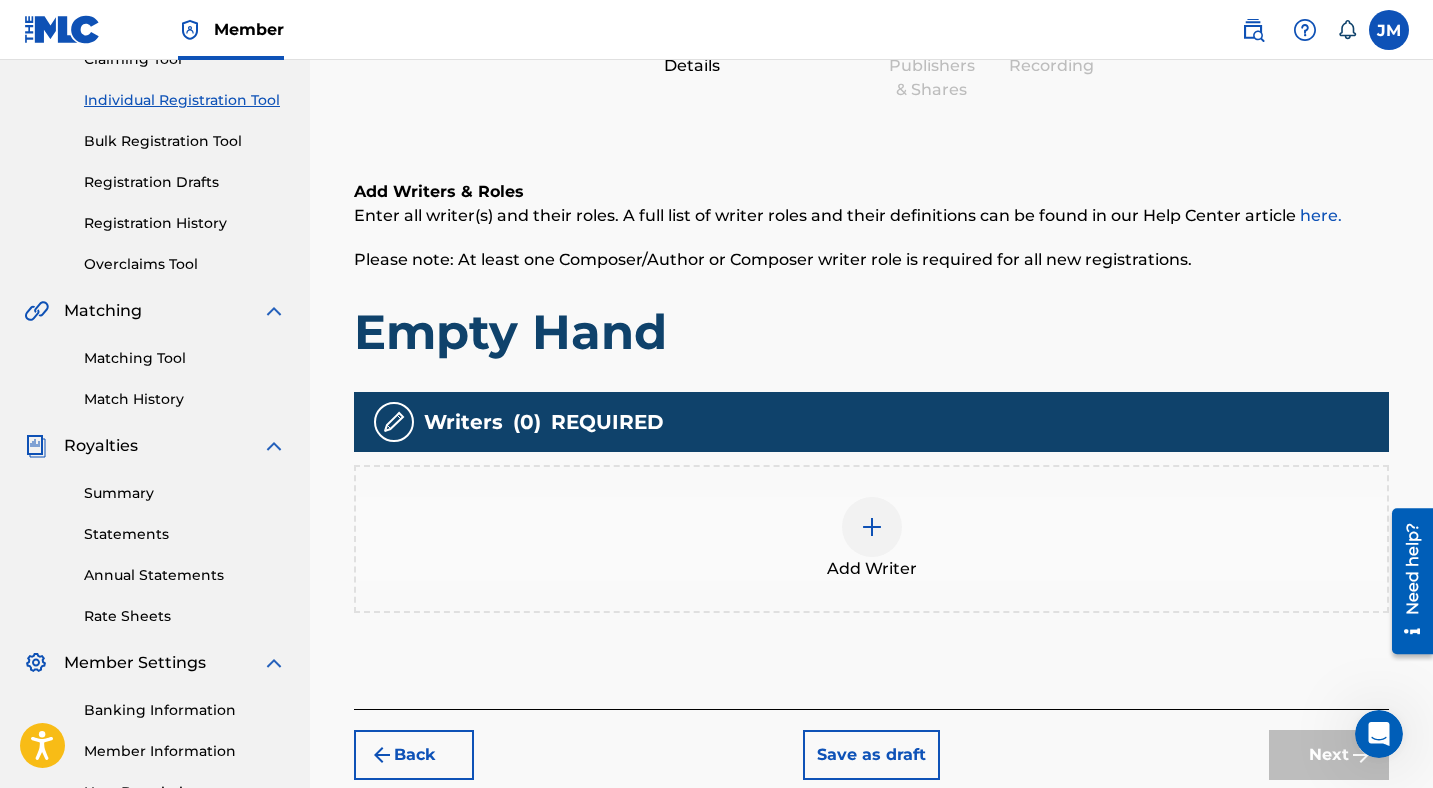 click on "Add Writer" at bounding box center (871, 539) 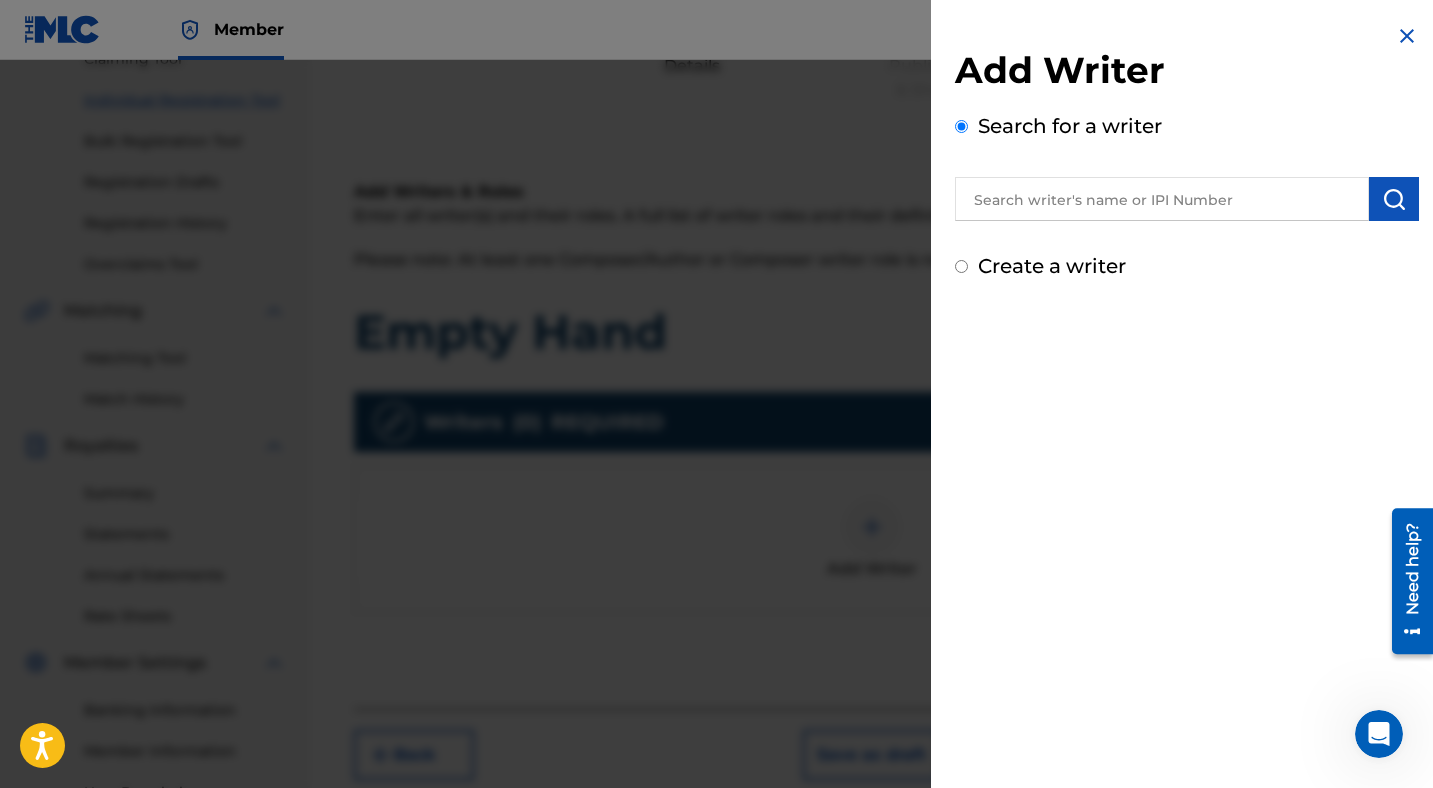 click at bounding box center [1162, 199] 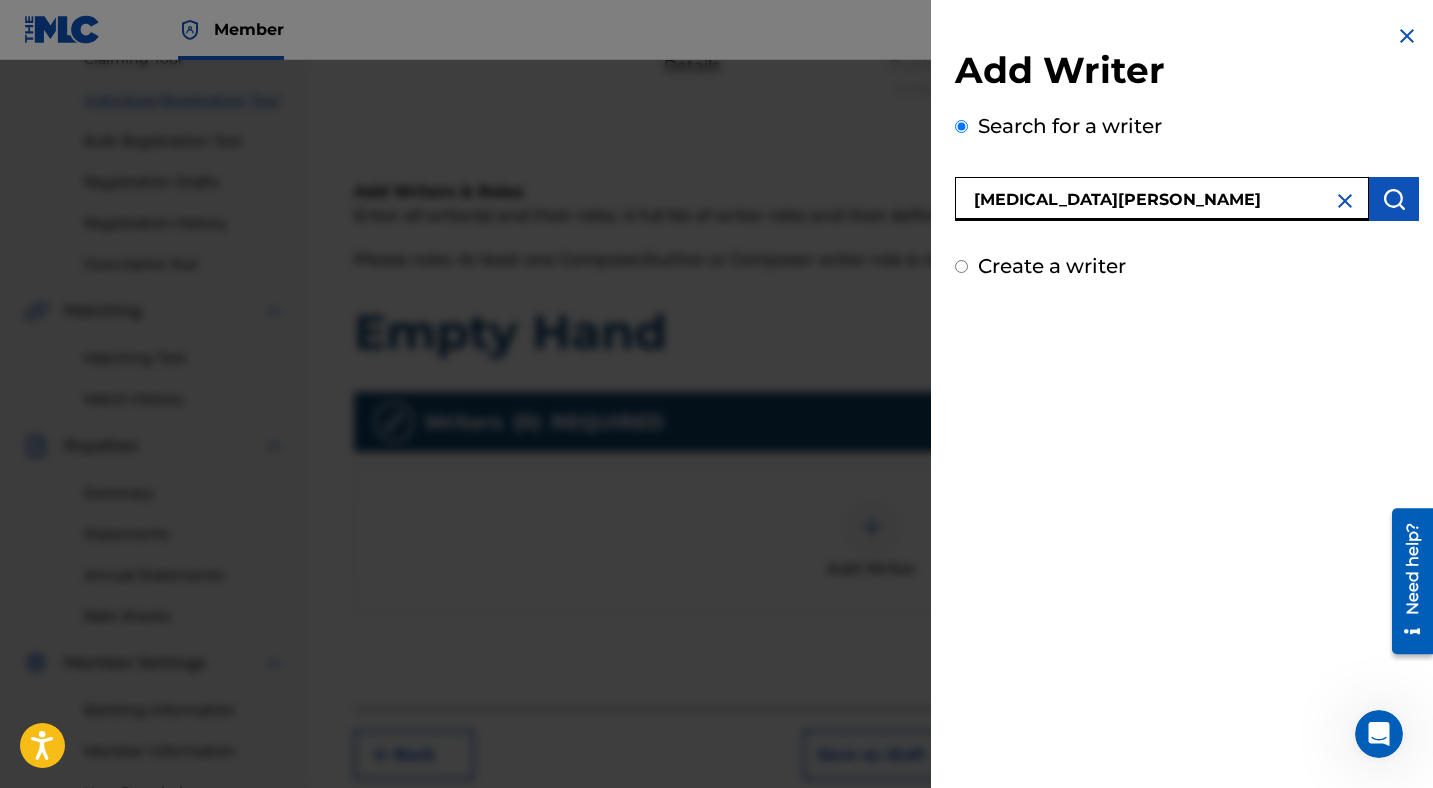 type on "[MEDICAL_DATA][PERSON_NAME]" 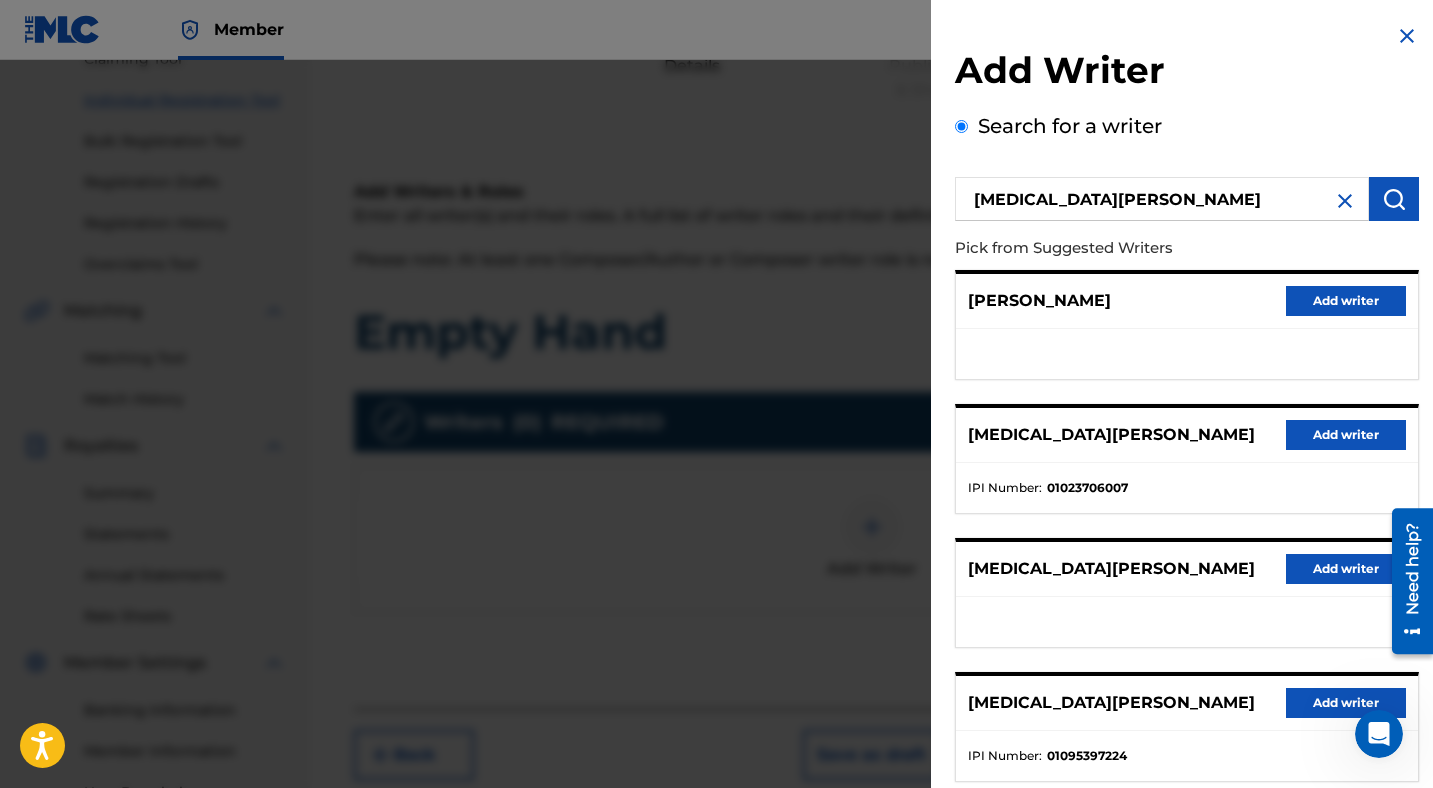 click on "Add writer" at bounding box center (1346, 435) 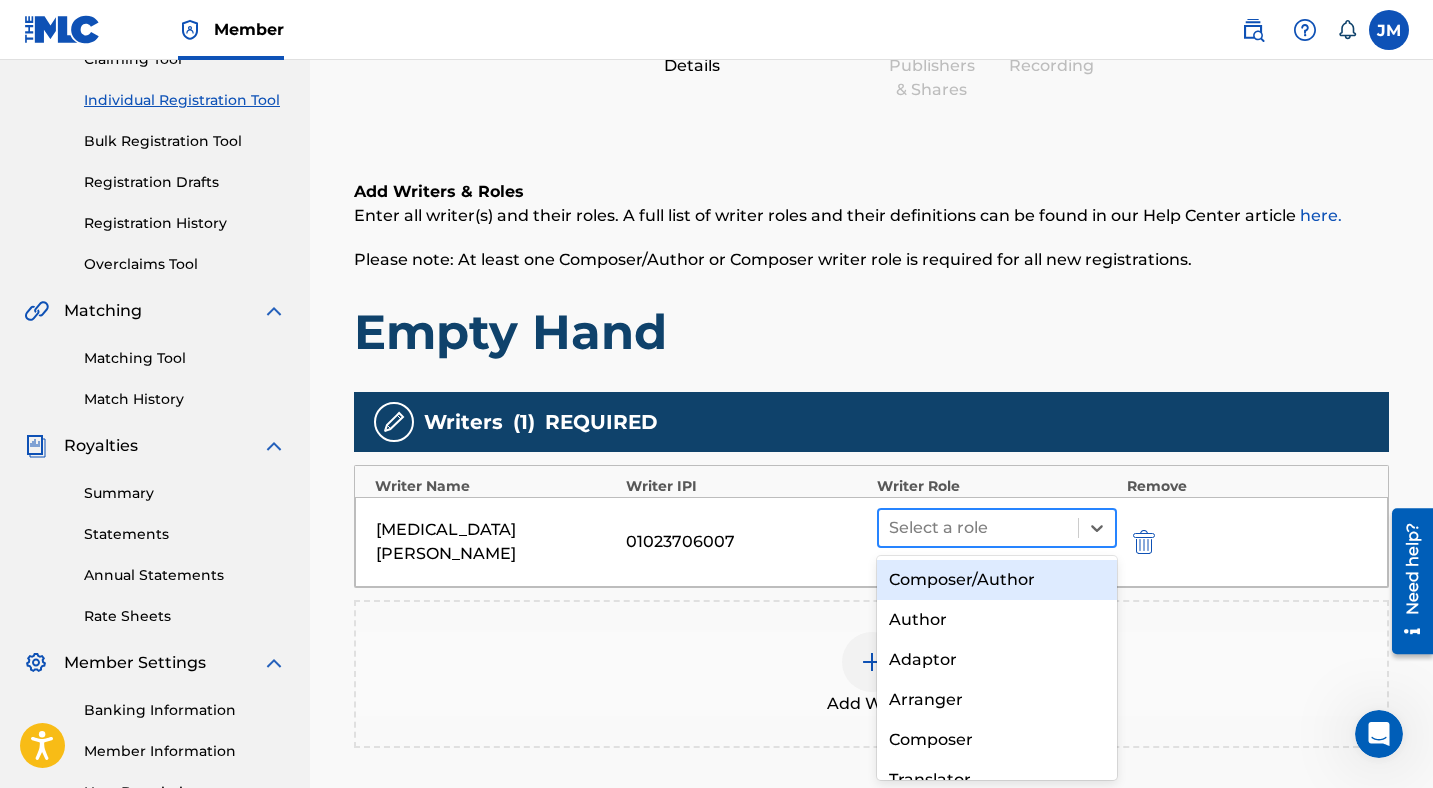 click at bounding box center [978, 528] 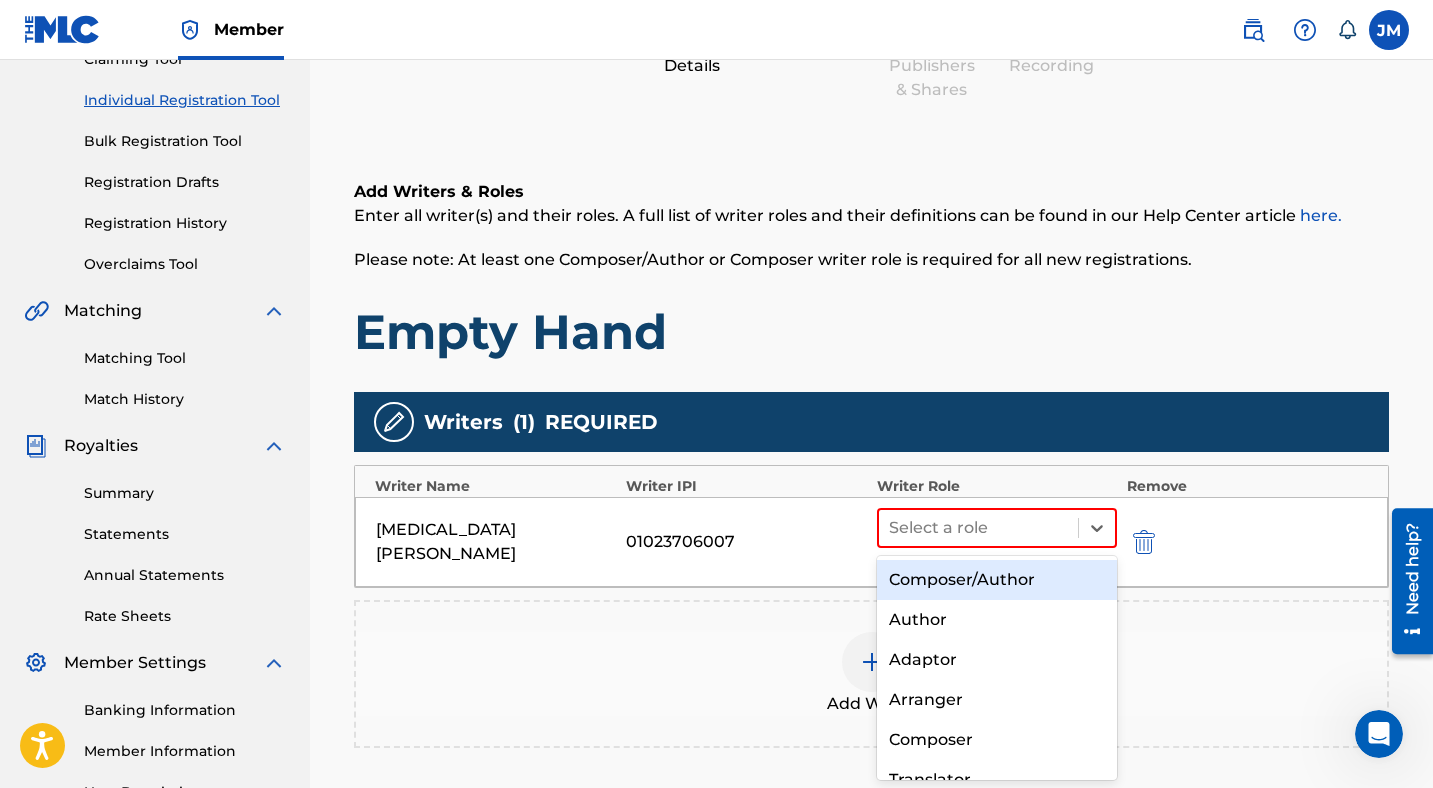 click on "Composer/Author" at bounding box center (997, 580) 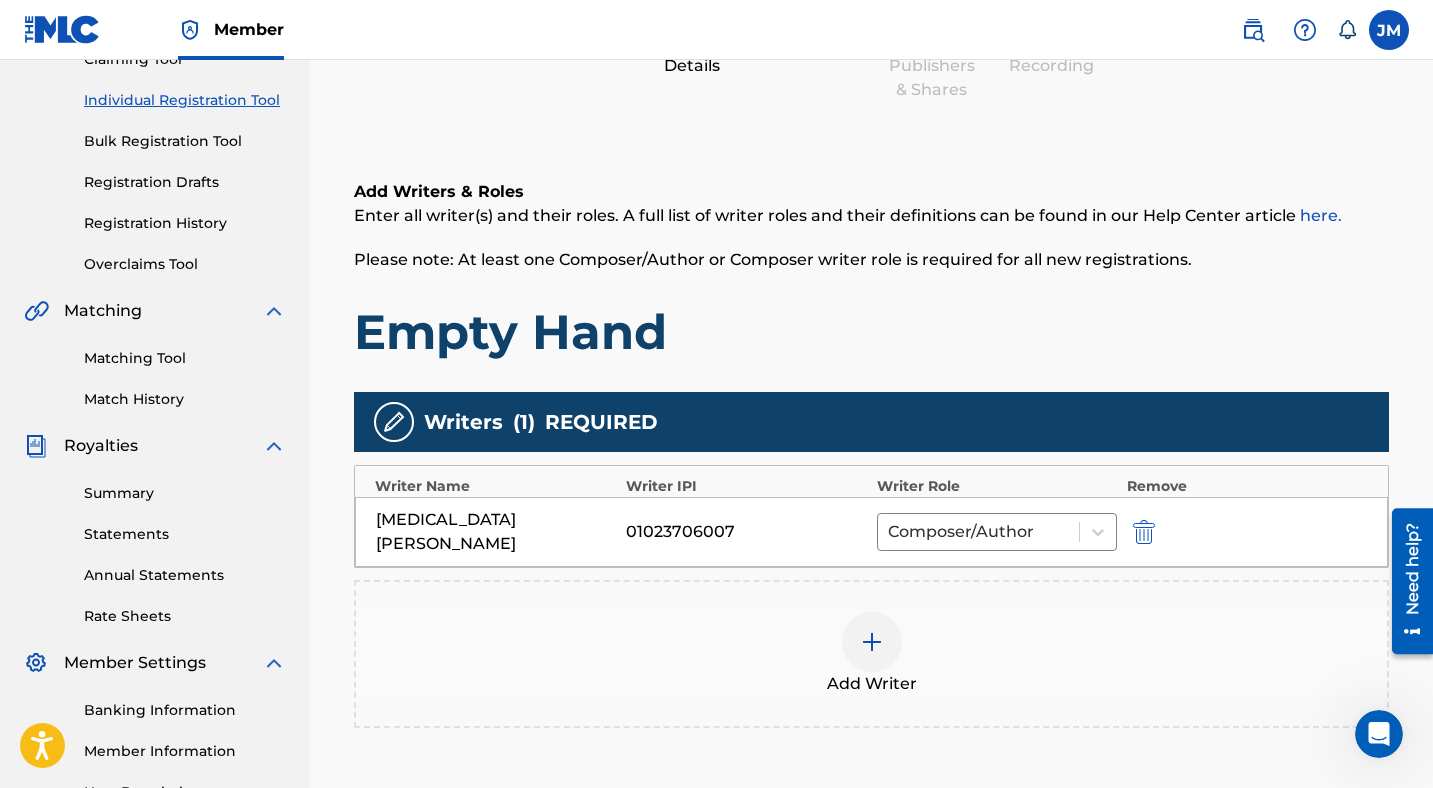 click at bounding box center [872, 642] 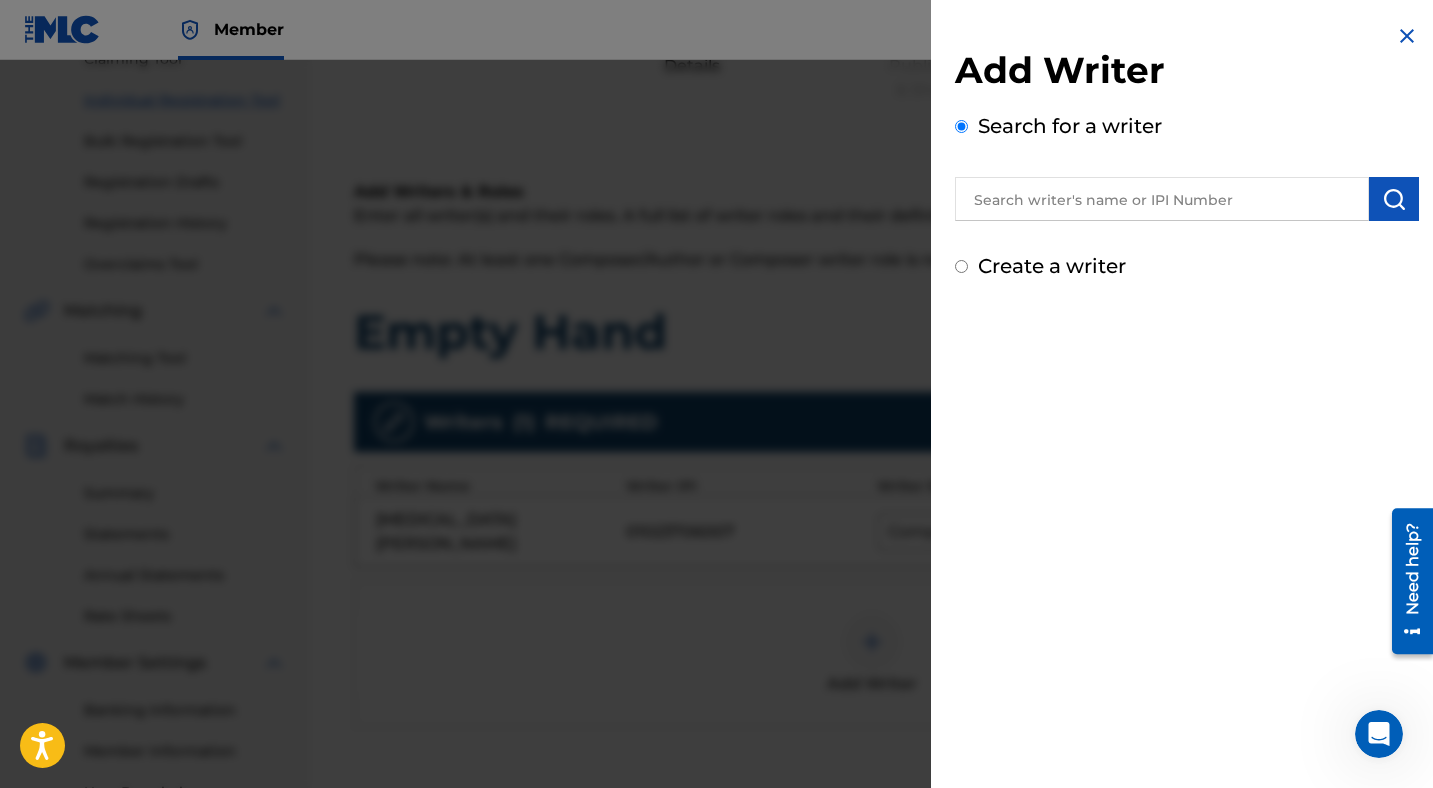 click on "Create a writer" at bounding box center [1052, 266] 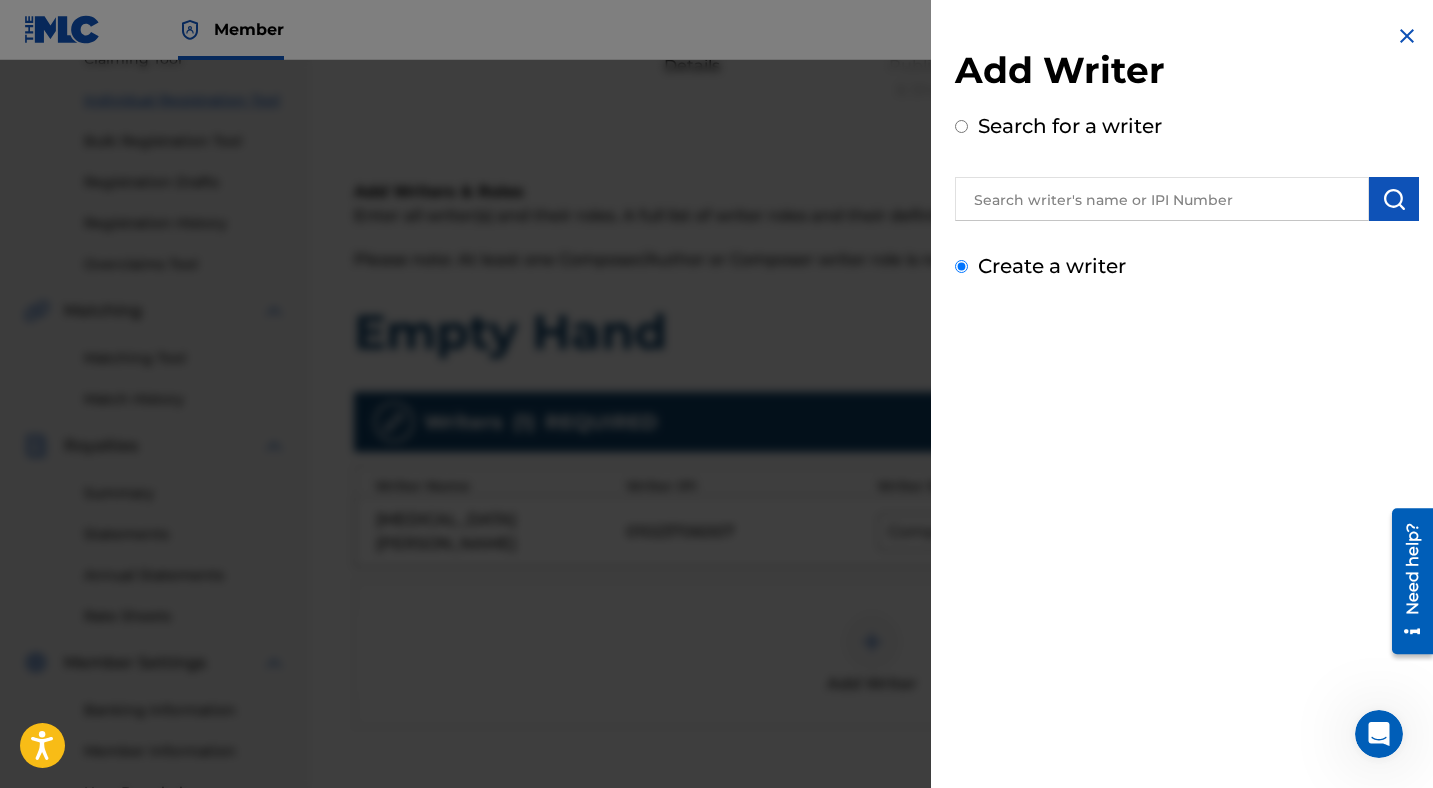 click on "Create a writer" at bounding box center [961, 266] 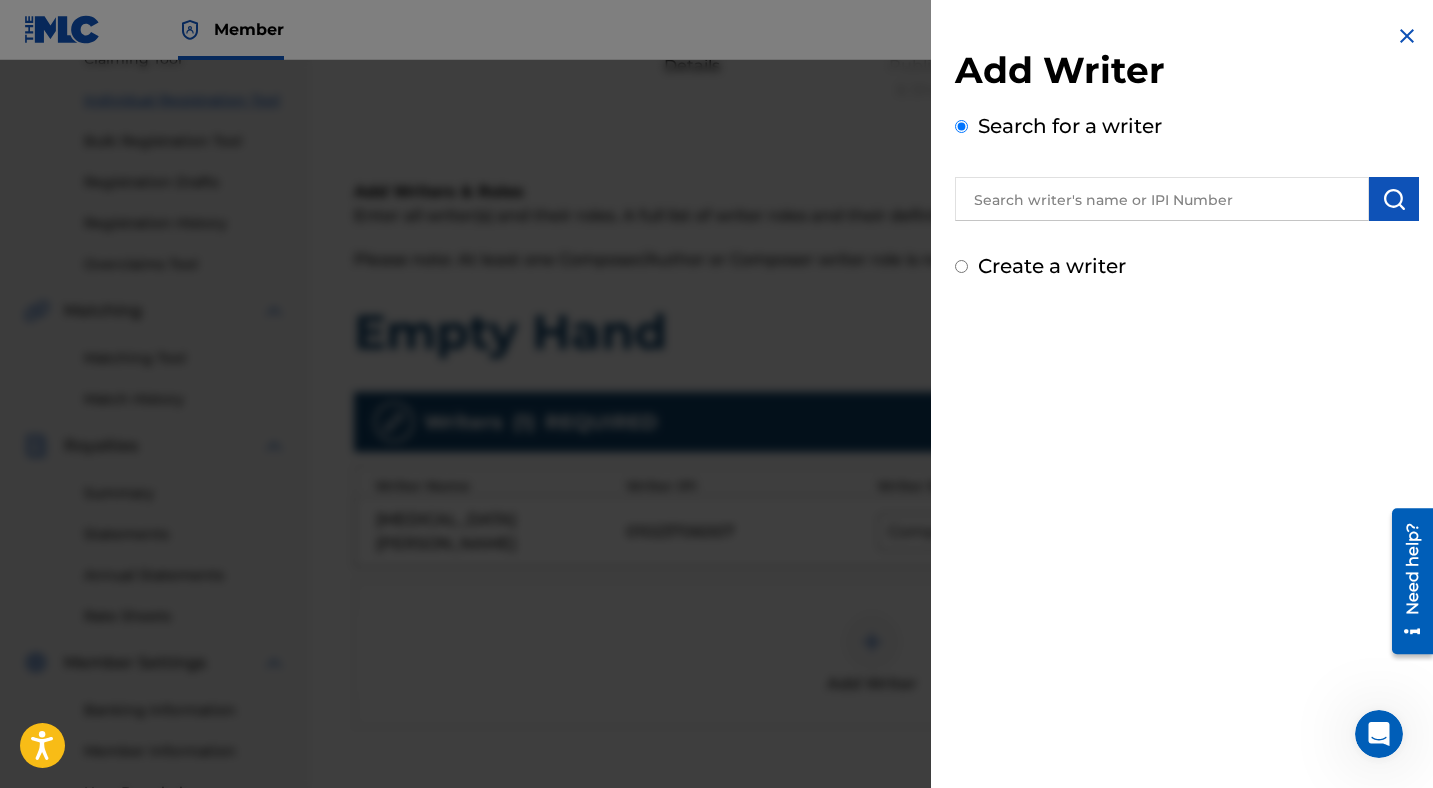 radio on "false" 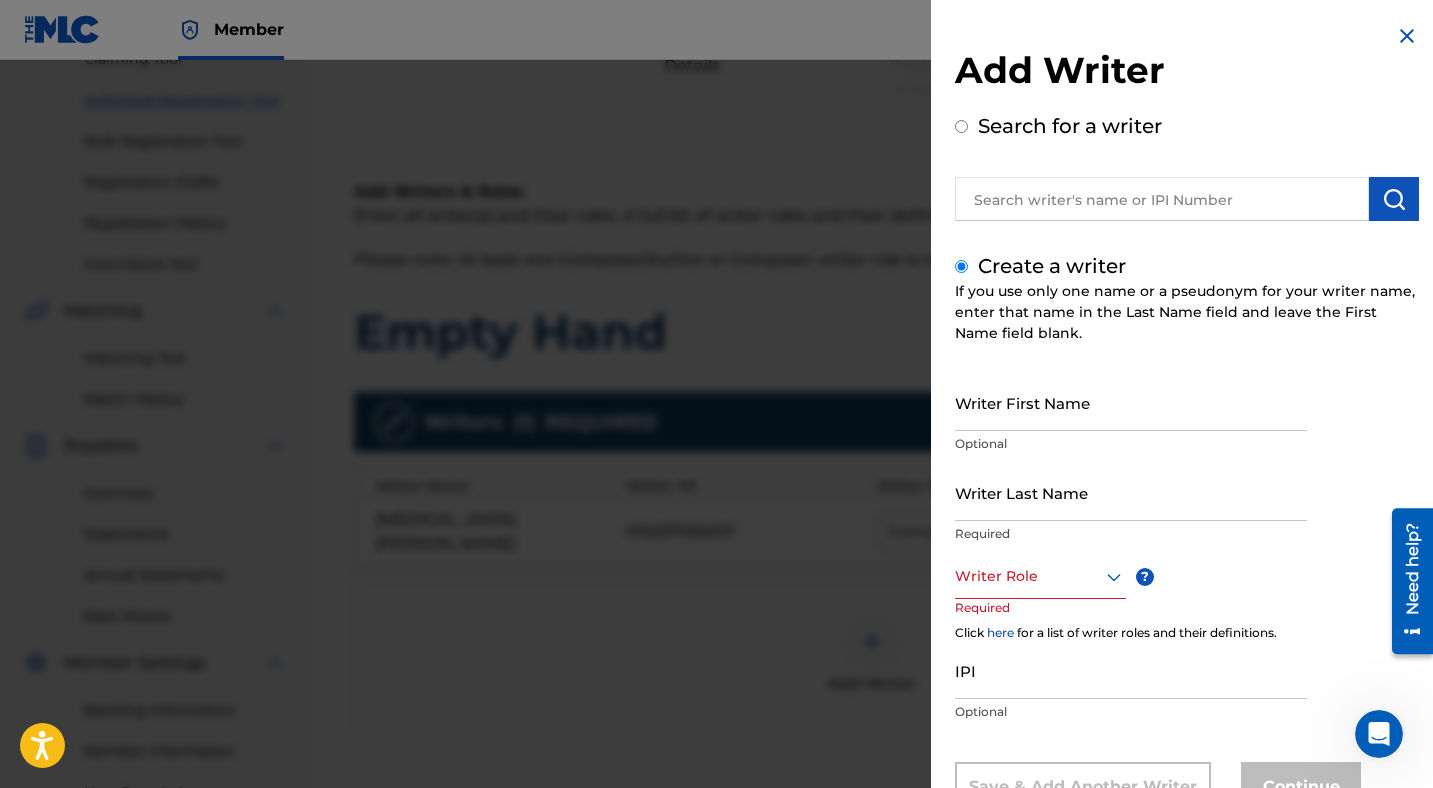 click on "Writer First Name" at bounding box center [1131, 402] 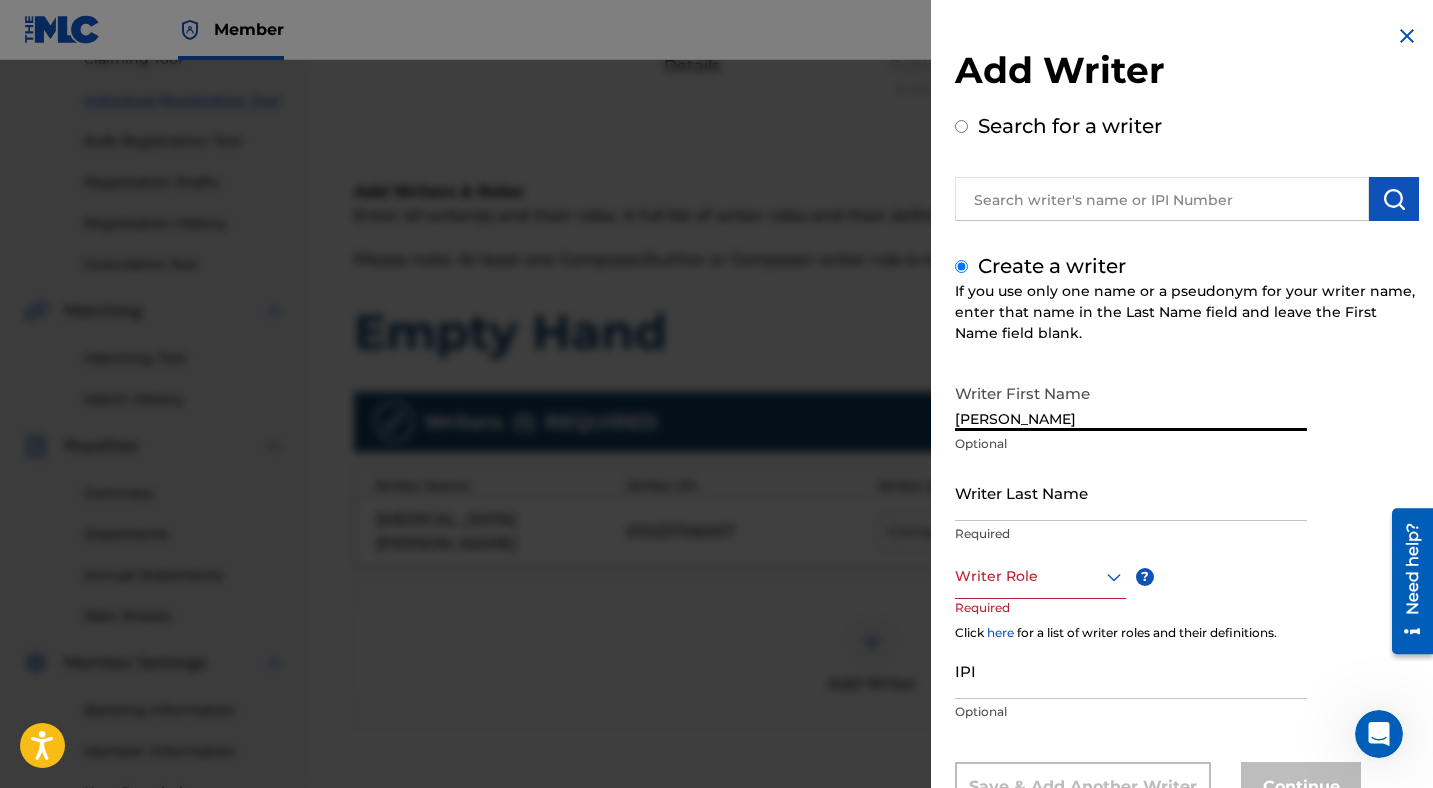 type on "[PERSON_NAME]" 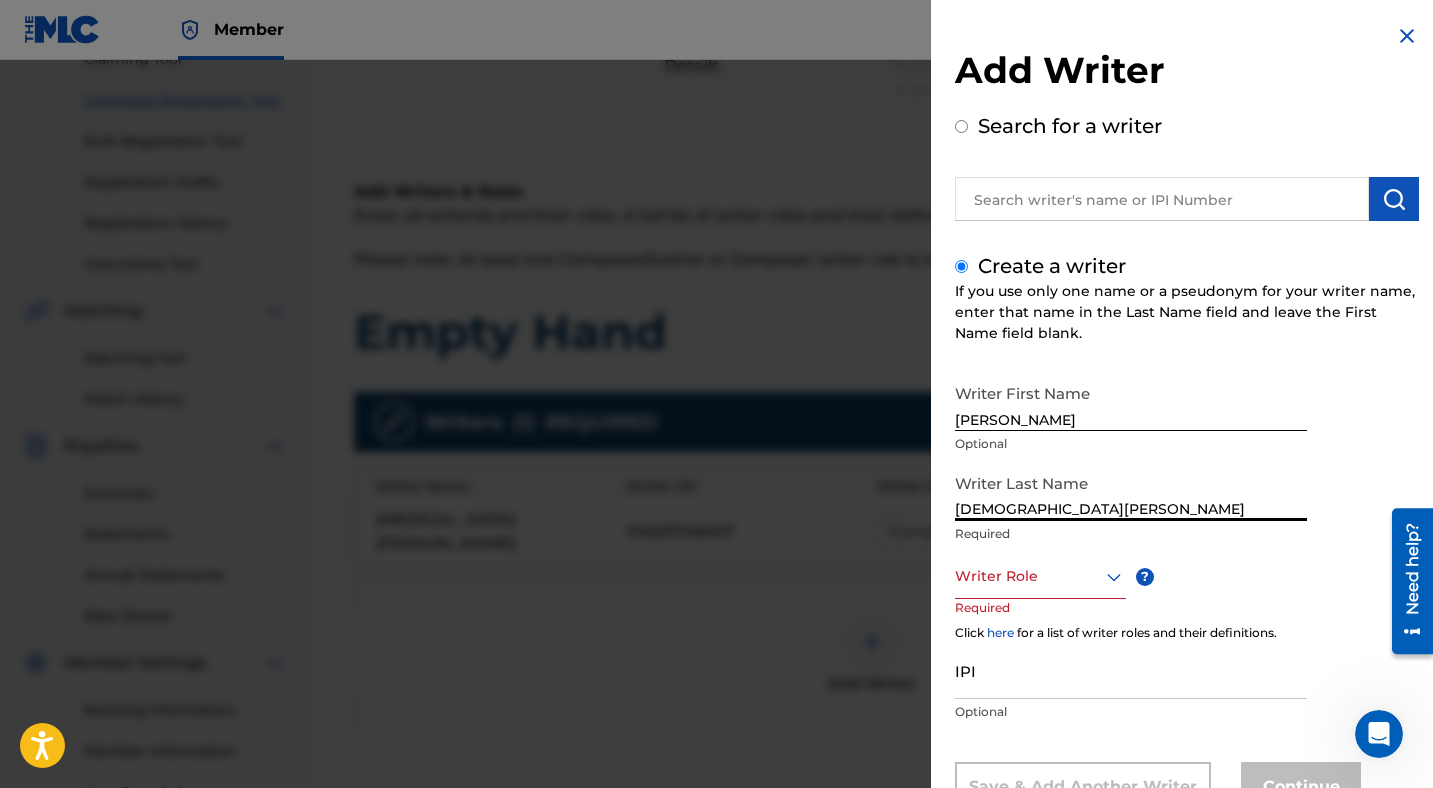 type on "[DEMOGRAPHIC_DATA][PERSON_NAME]" 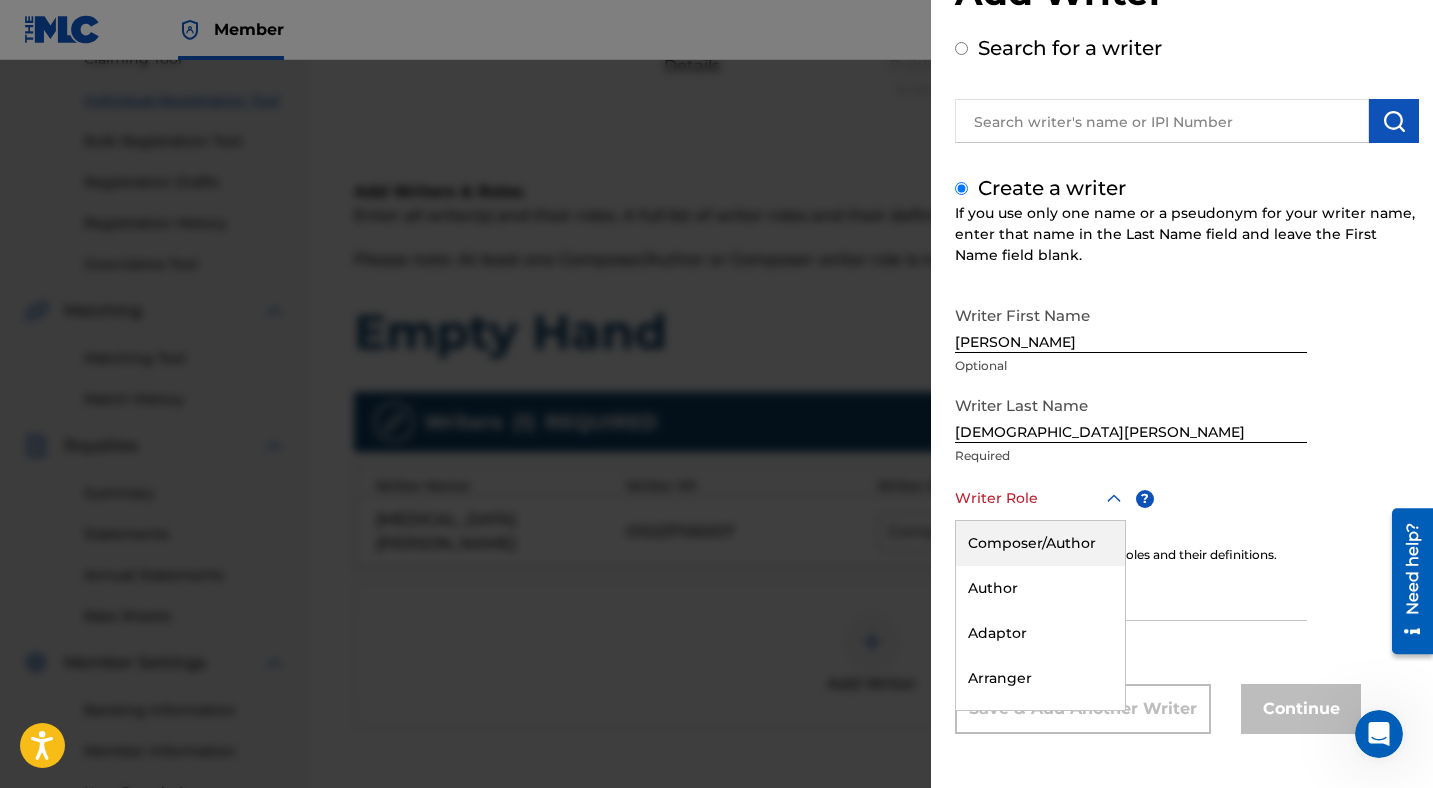 click on "Composer/Author" at bounding box center (1040, 543) 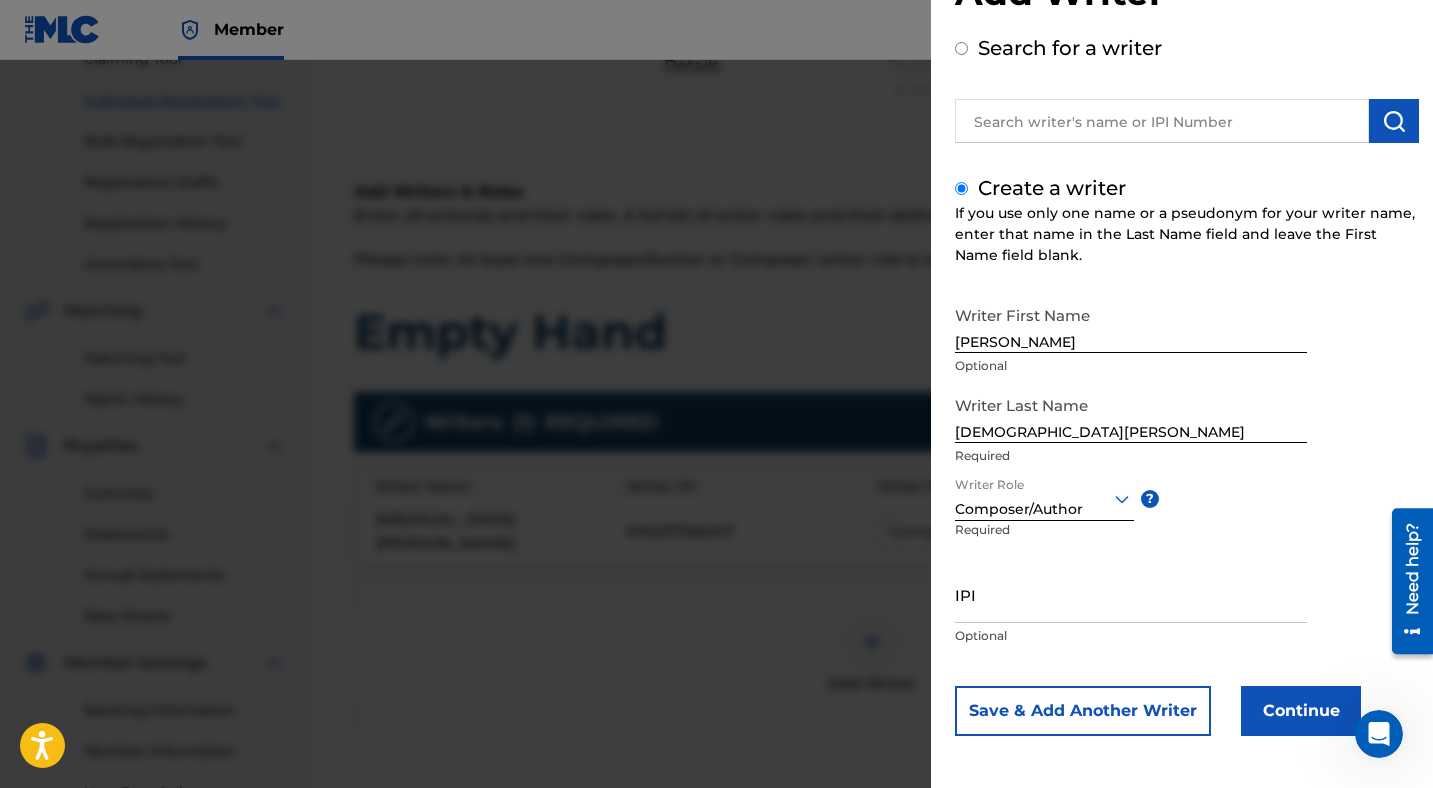 click on "Continue" at bounding box center (1301, 711) 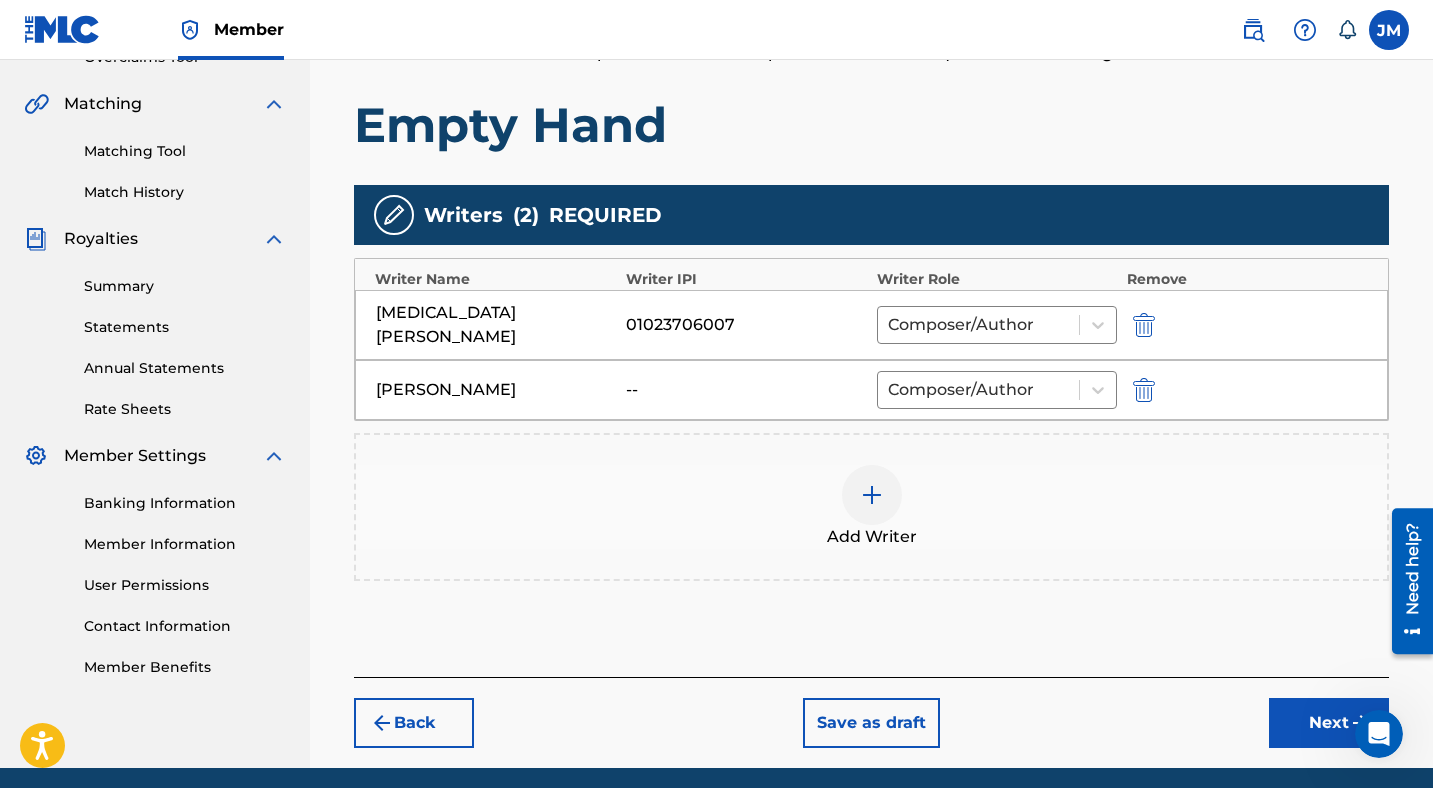 click on "Next" at bounding box center [1329, 723] 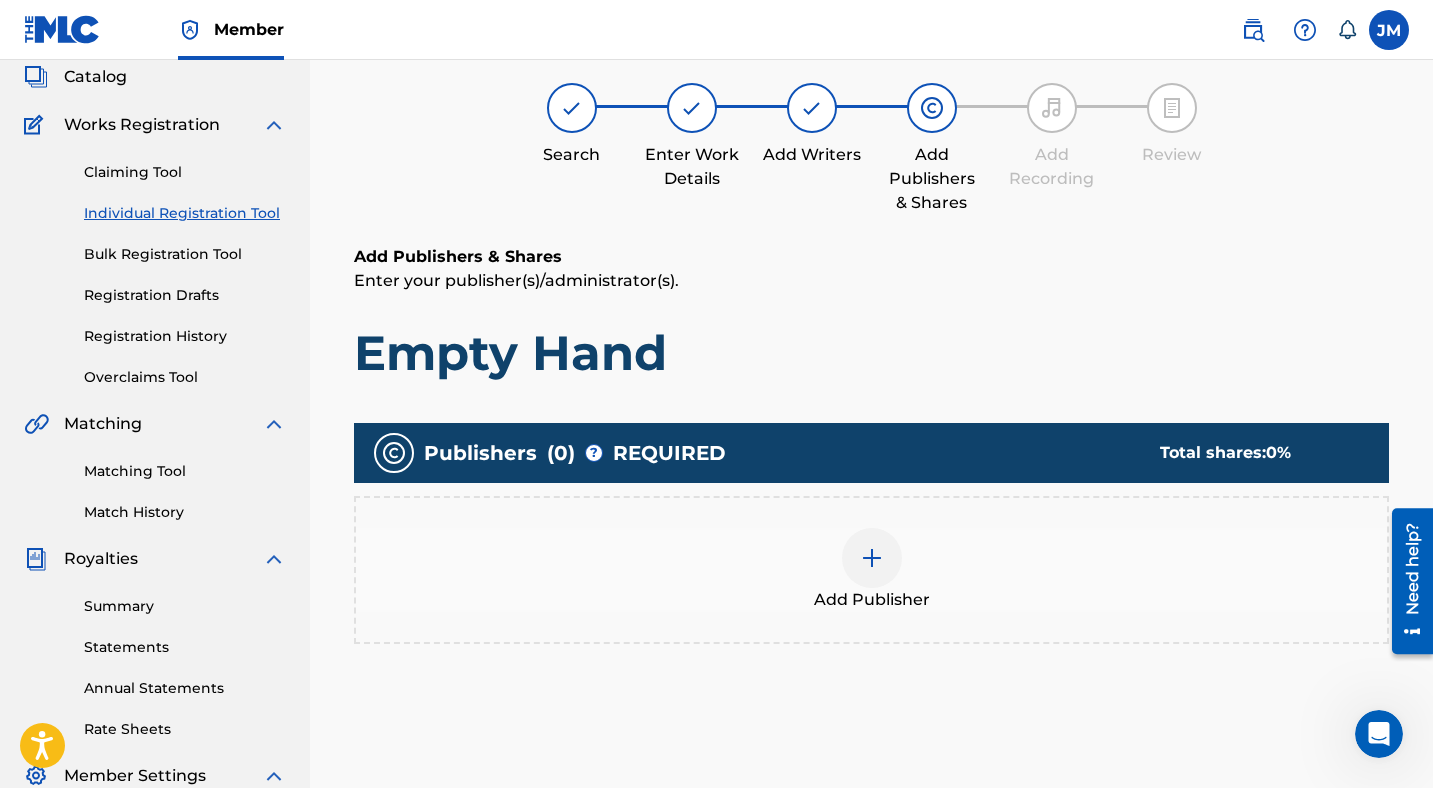 scroll, scrollTop: 90, scrollLeft: 0, axis: vertical 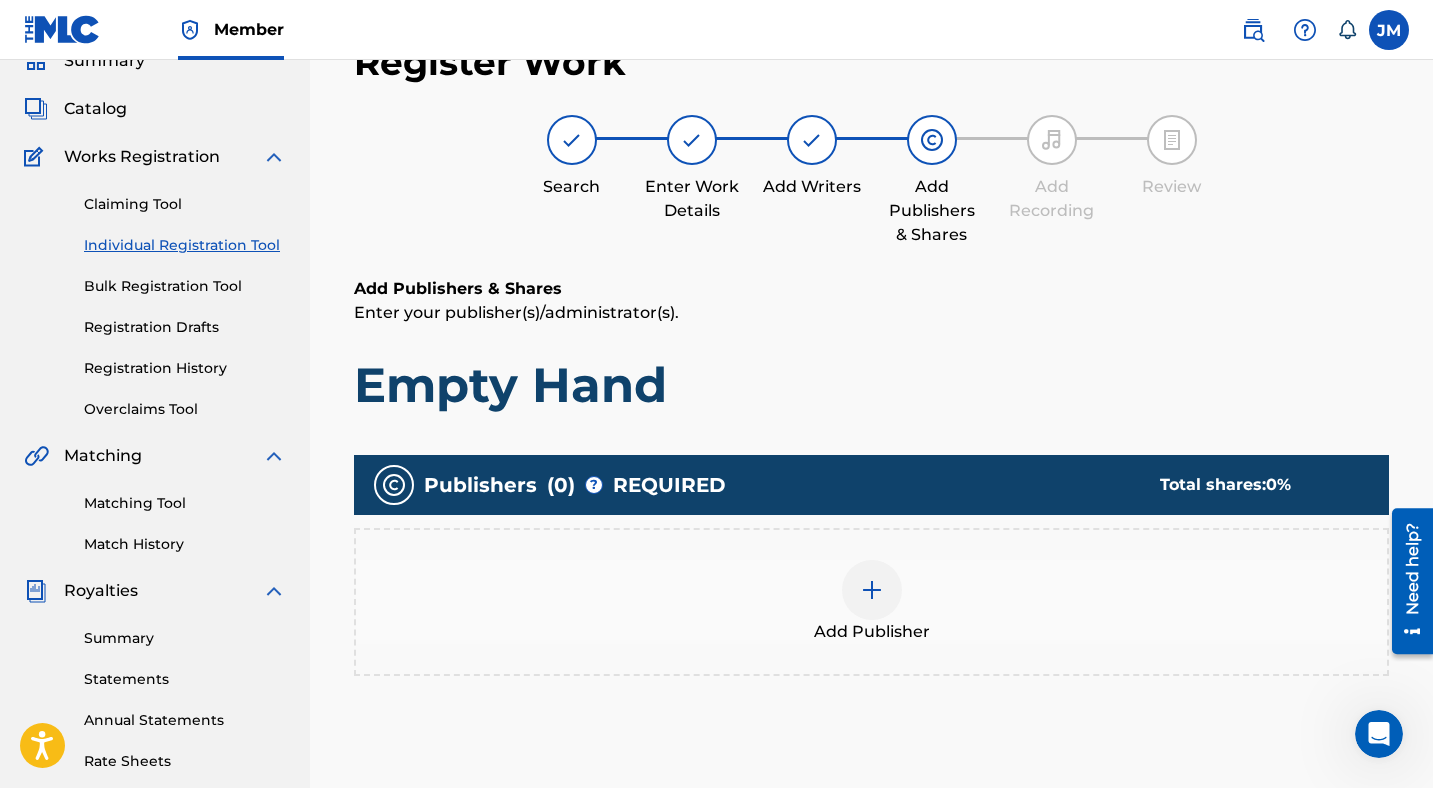 click at bounding box center [872, 590] 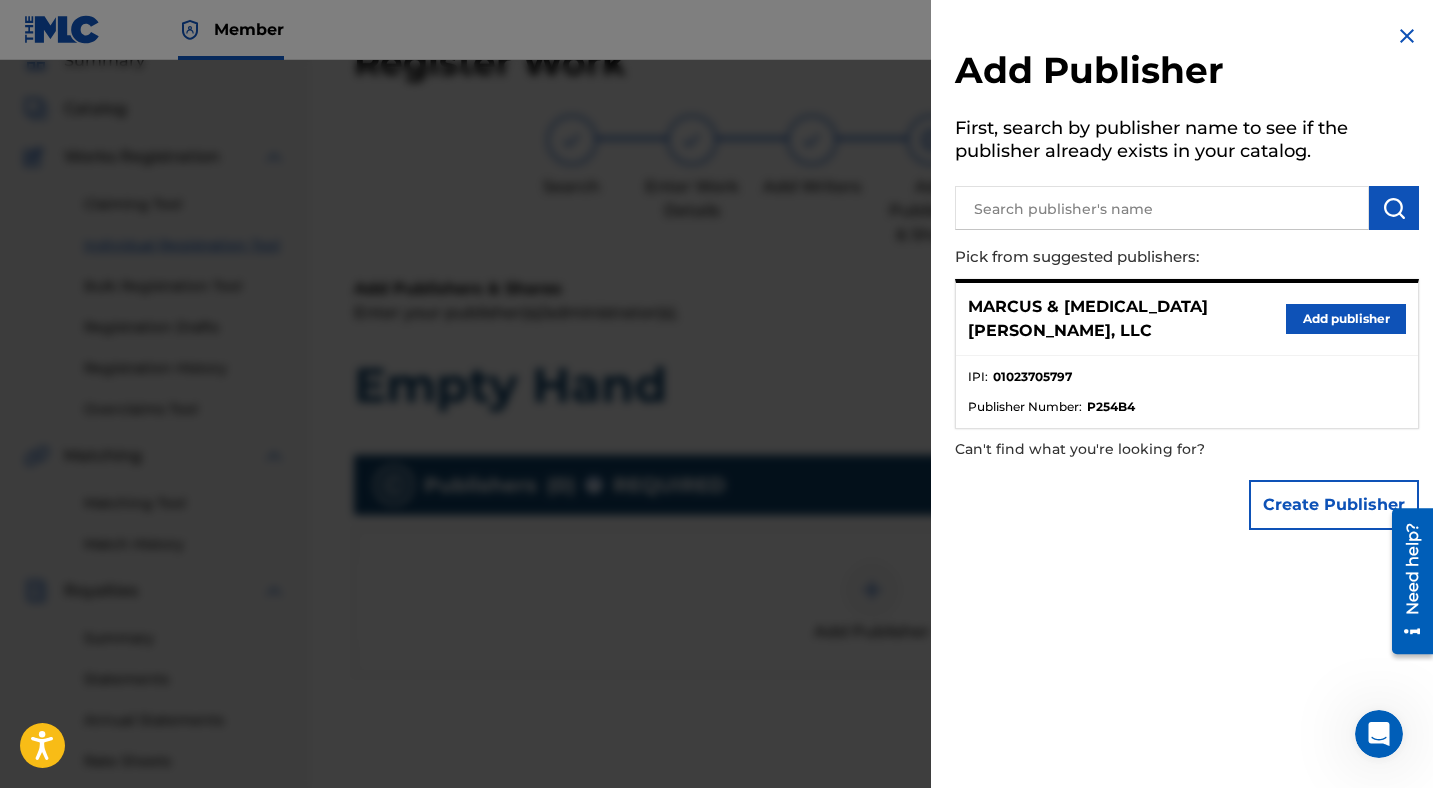 click on "Add publisher" at bounding box center (1346, 319) 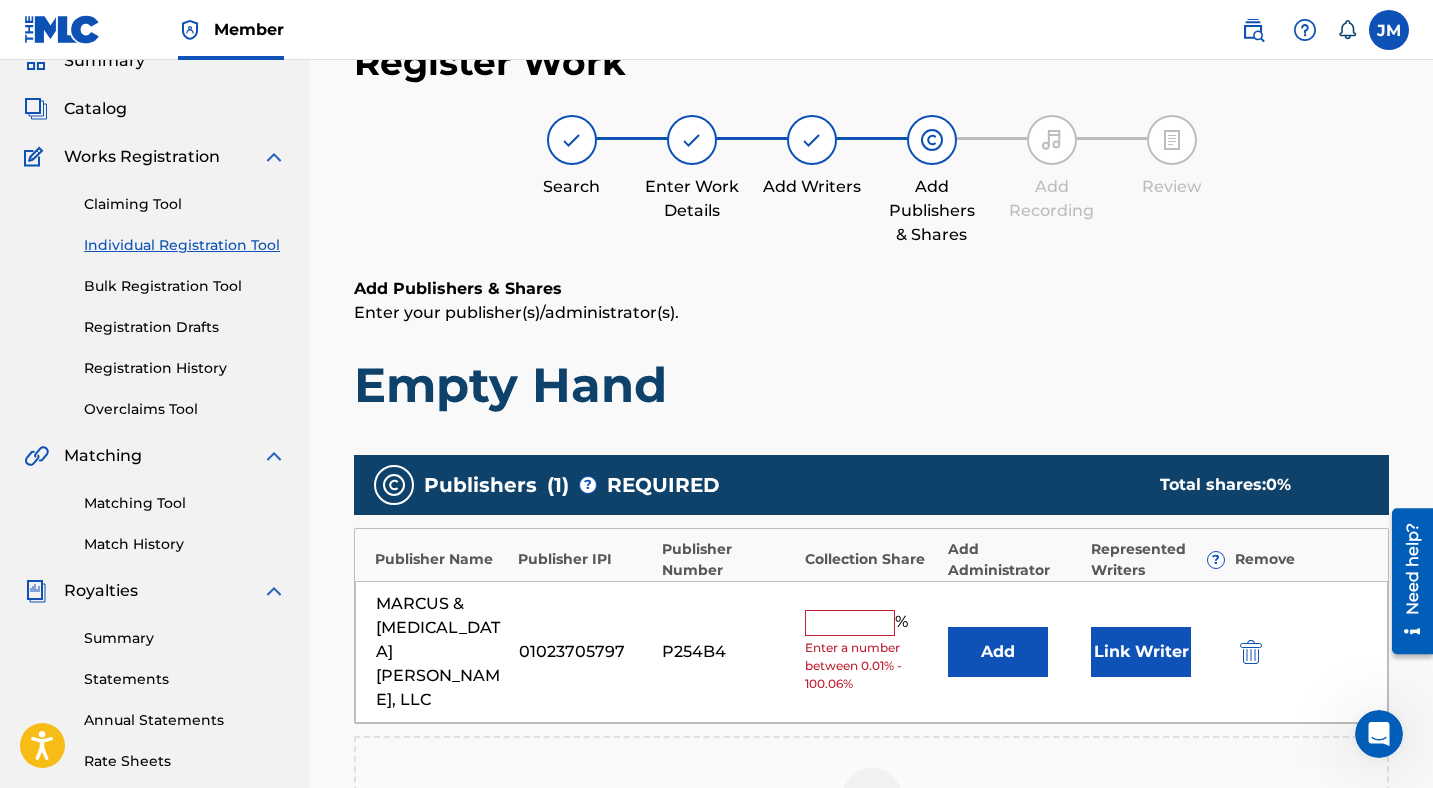 click at bounding box center [850, 623] 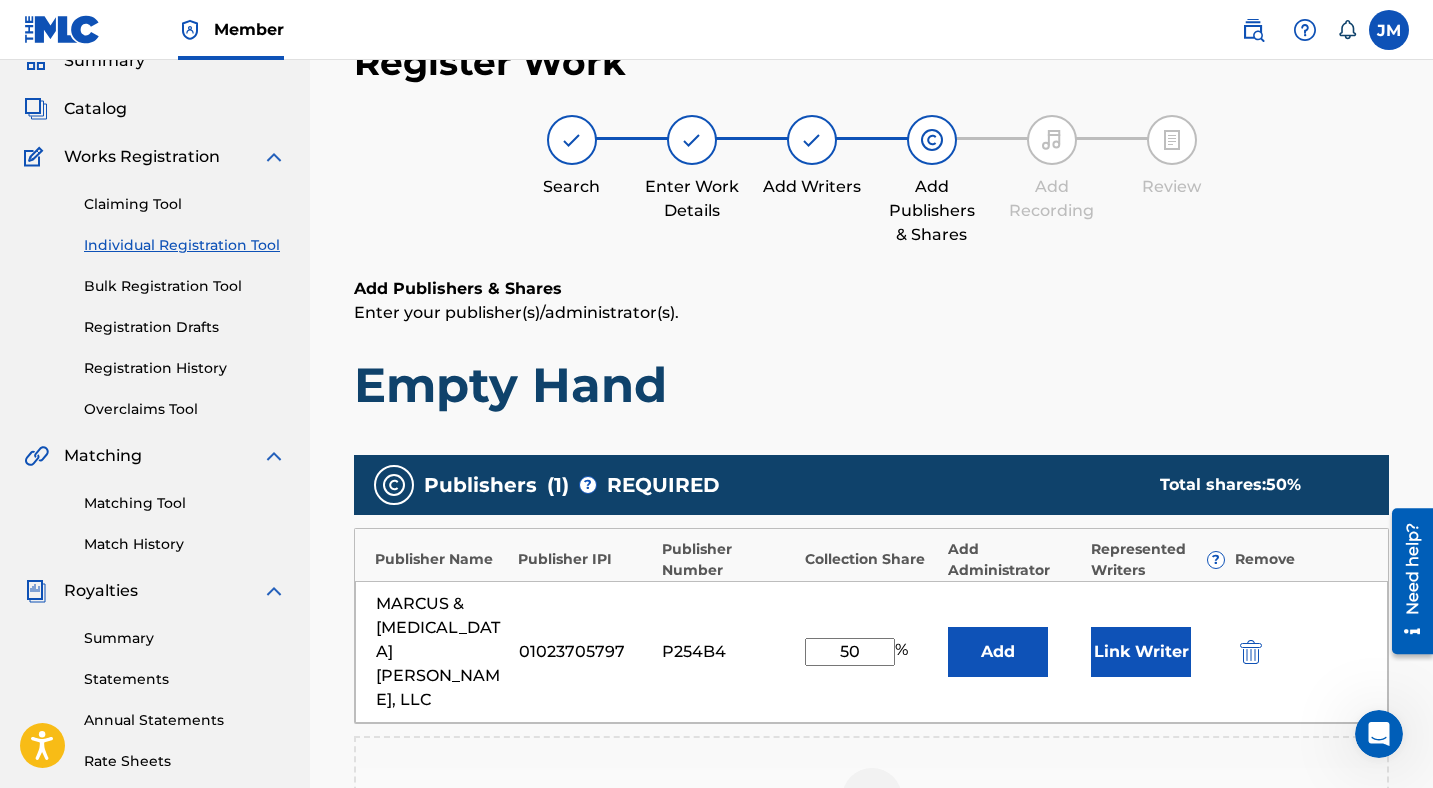 type on "50" 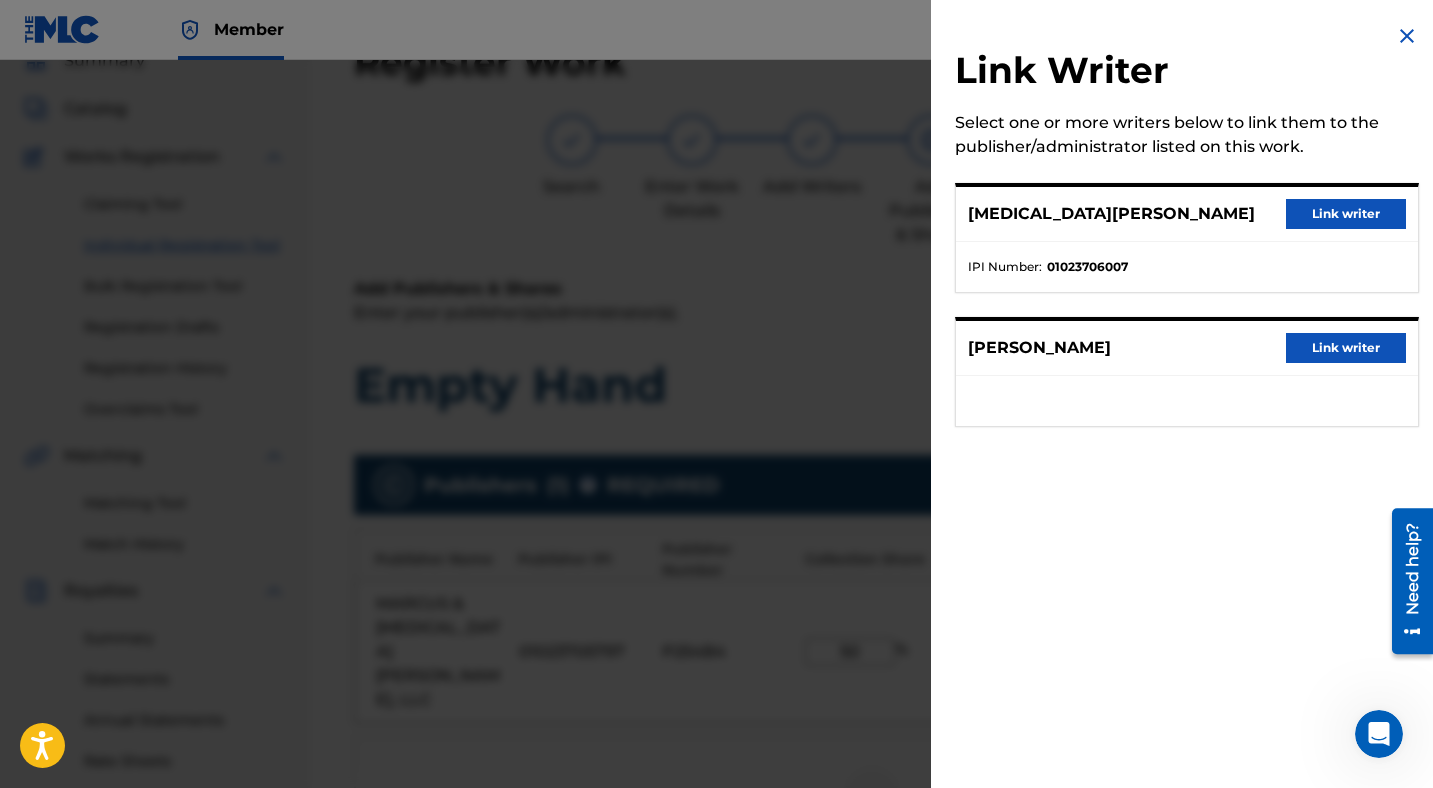 click on "Link writer" at bounding box center [1346, 214] 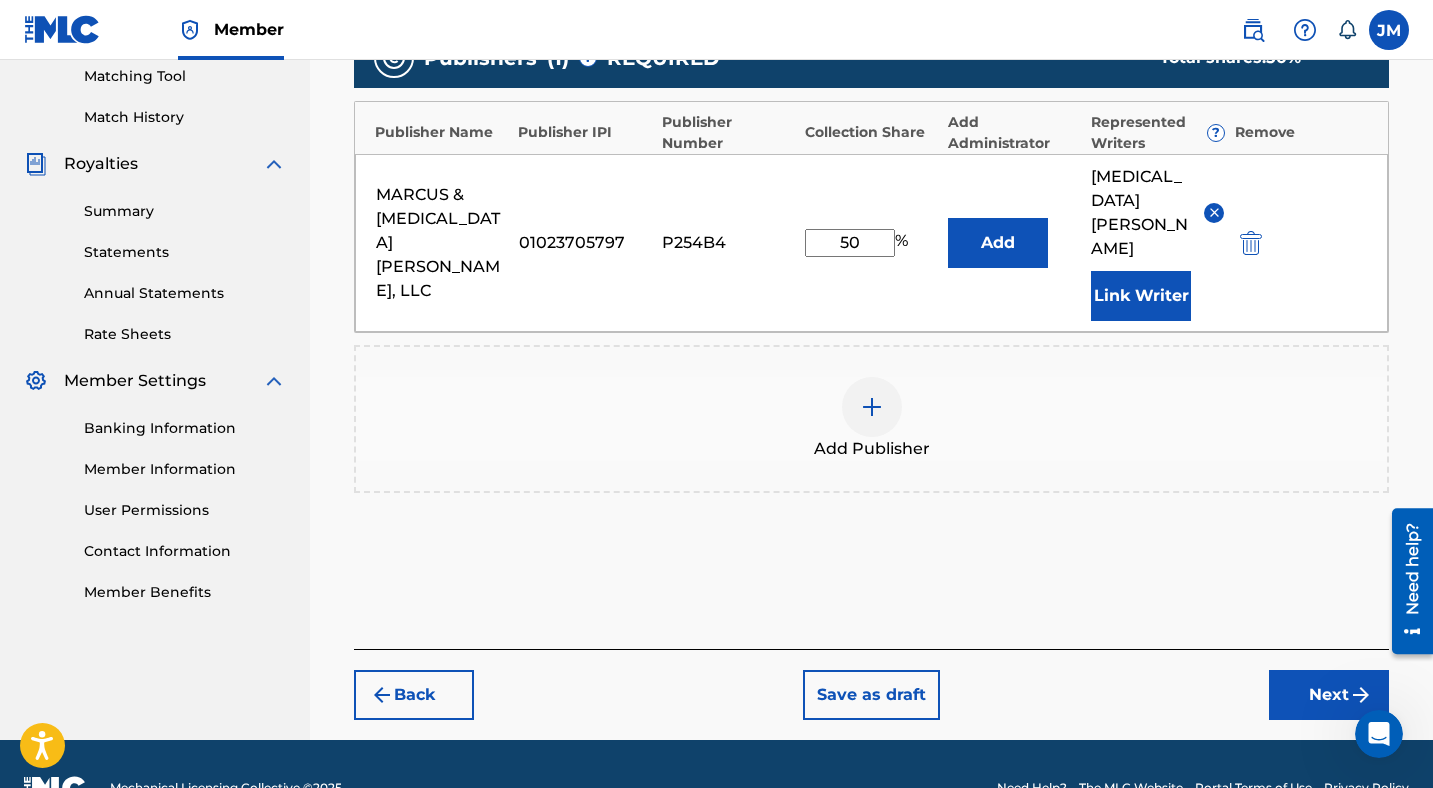 click on "Next" at bounding box center (1329, 695) 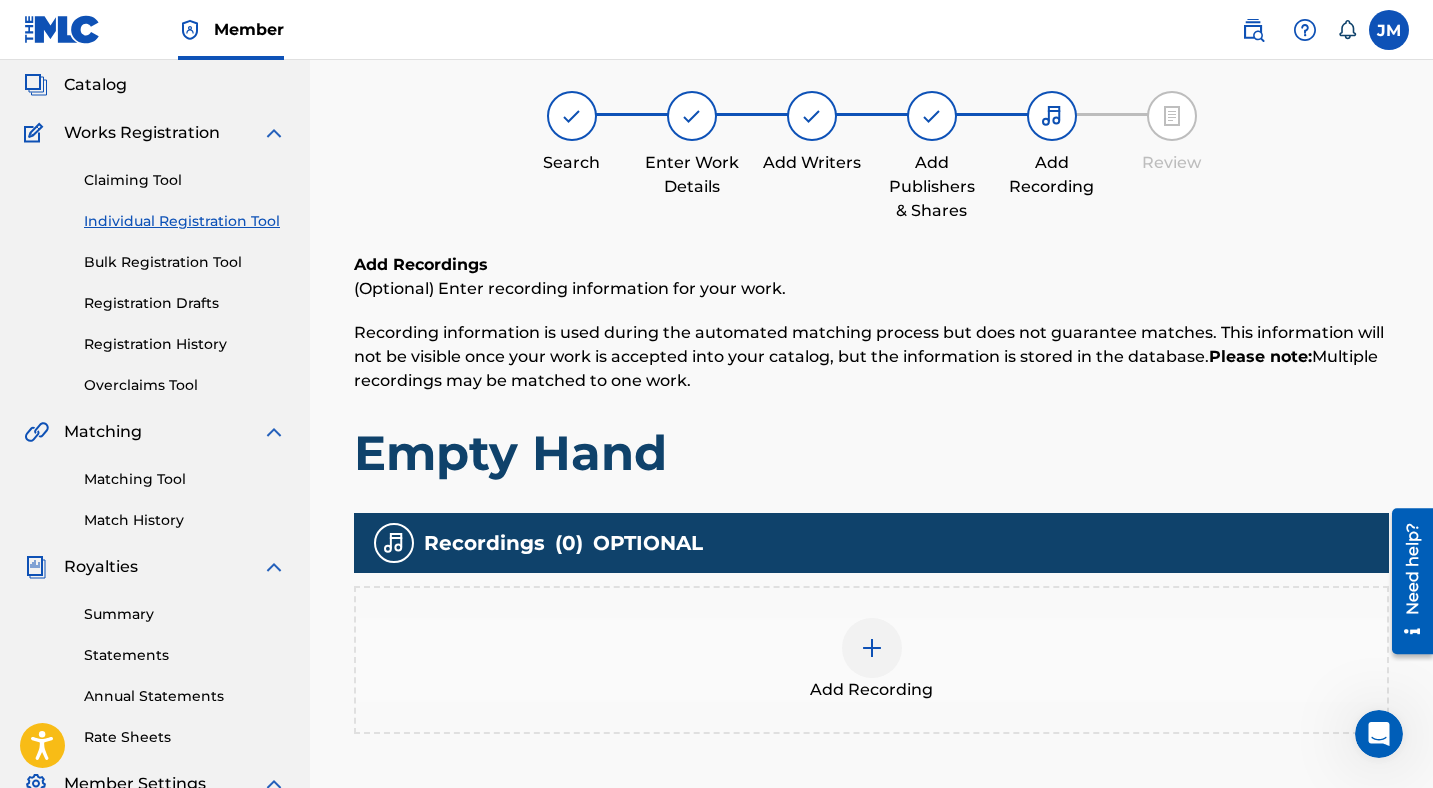 scroll, scrollTop: 90, scrollLeft: 0, axis: vertical 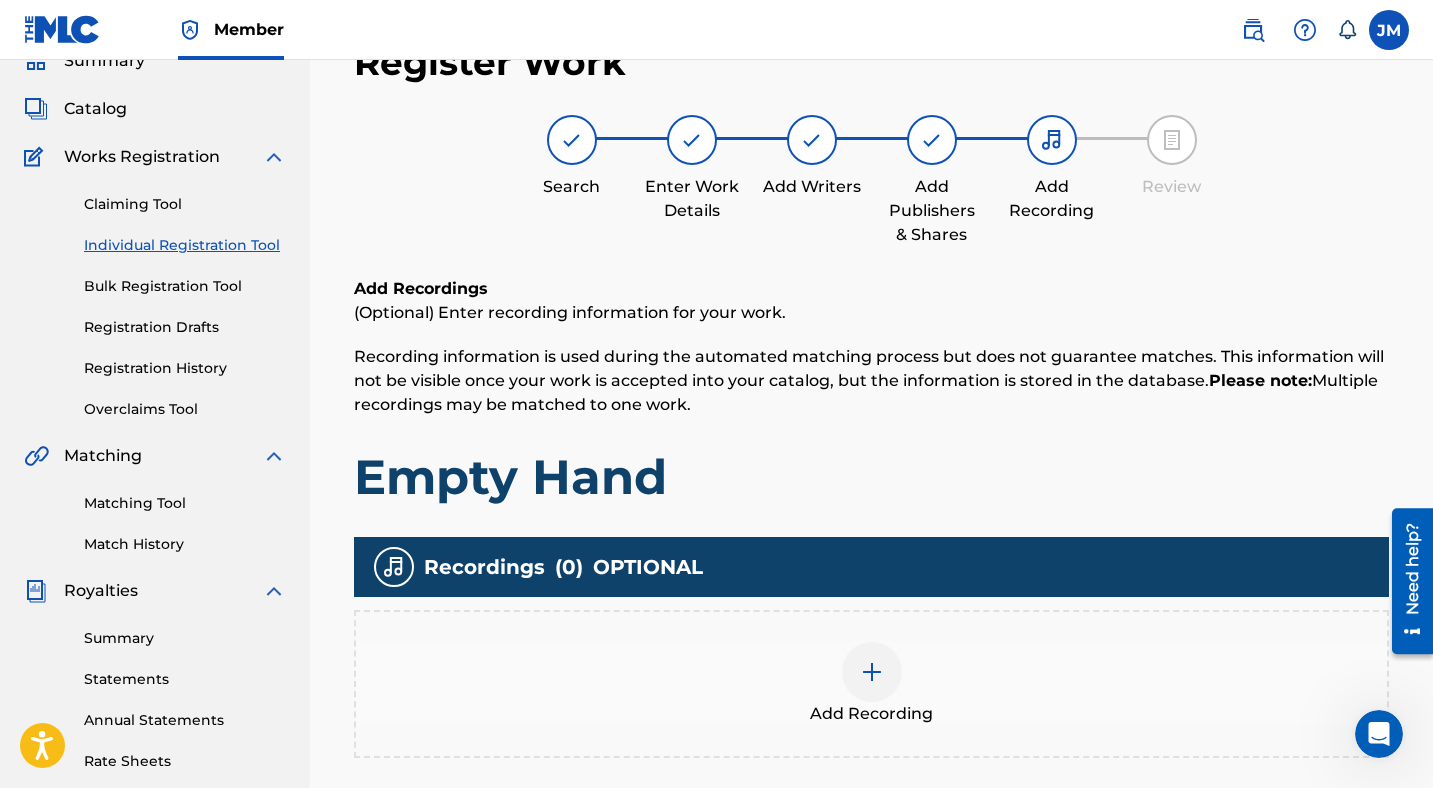 click at bounding box center [872, 672] 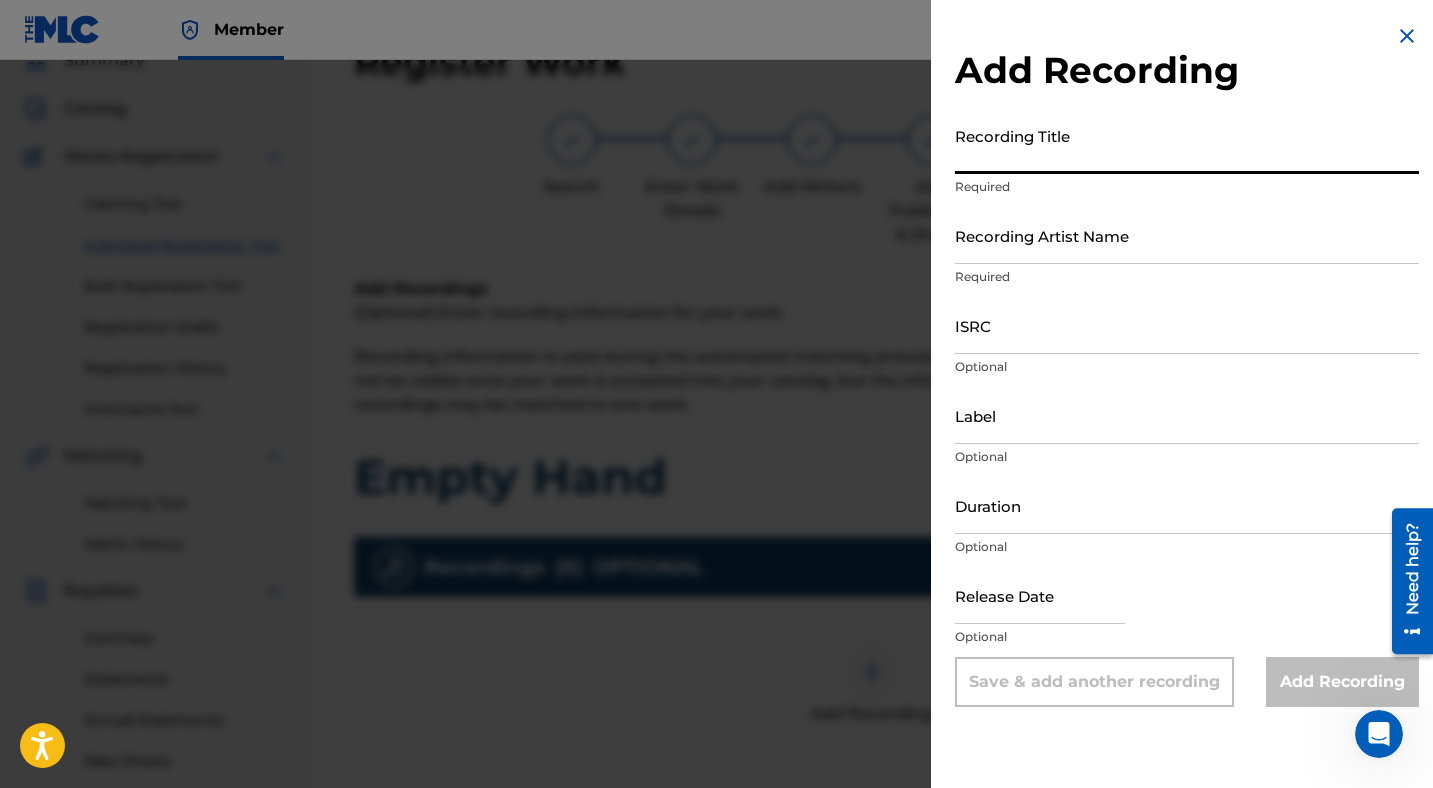 click on "Recording Title" at bounding box center (1187, 145) 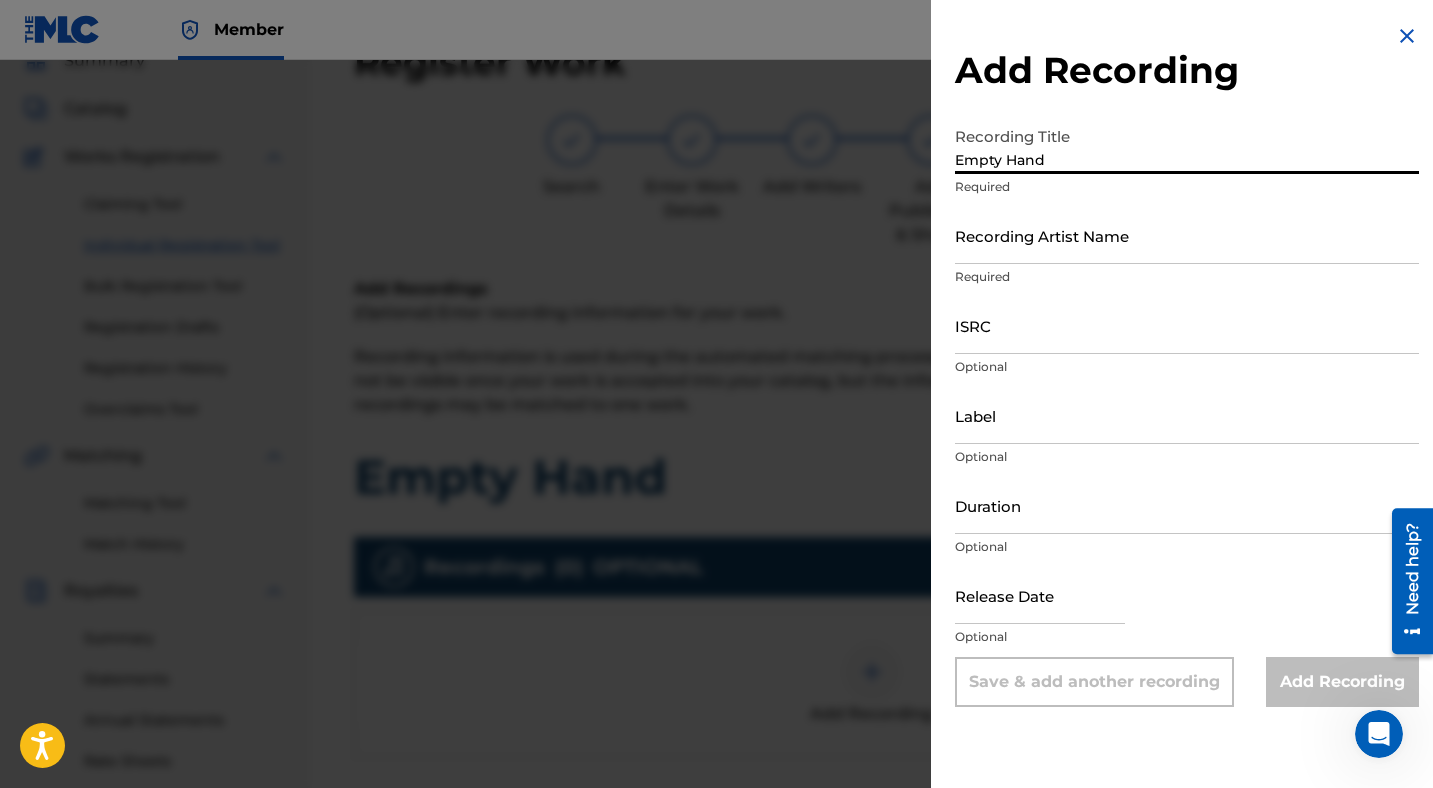 type on "Empty Hand" 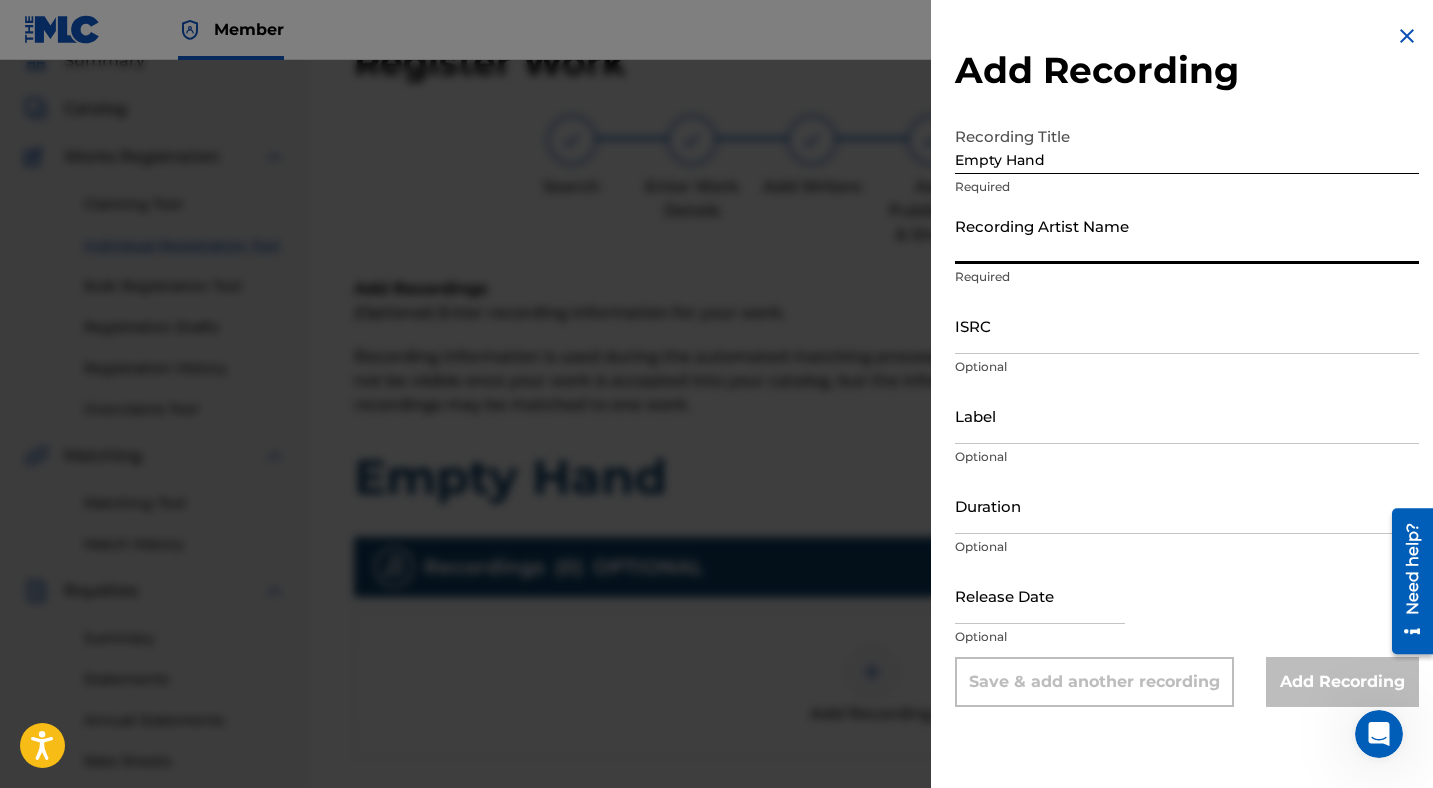 click on "Recording Artist Name" at bounding box center (1187, 235) 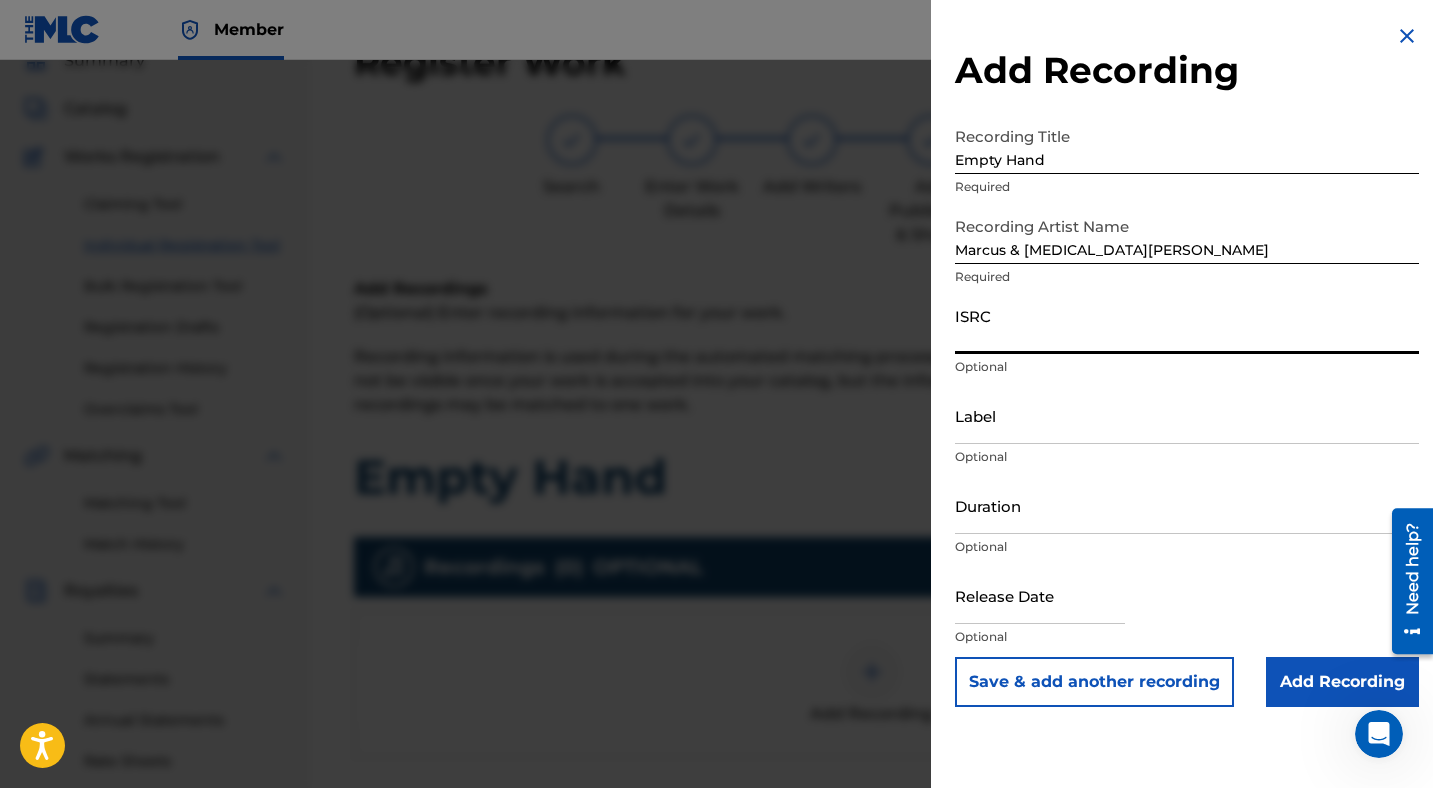 click on "ISRC" at bounding box center [1187, 325] 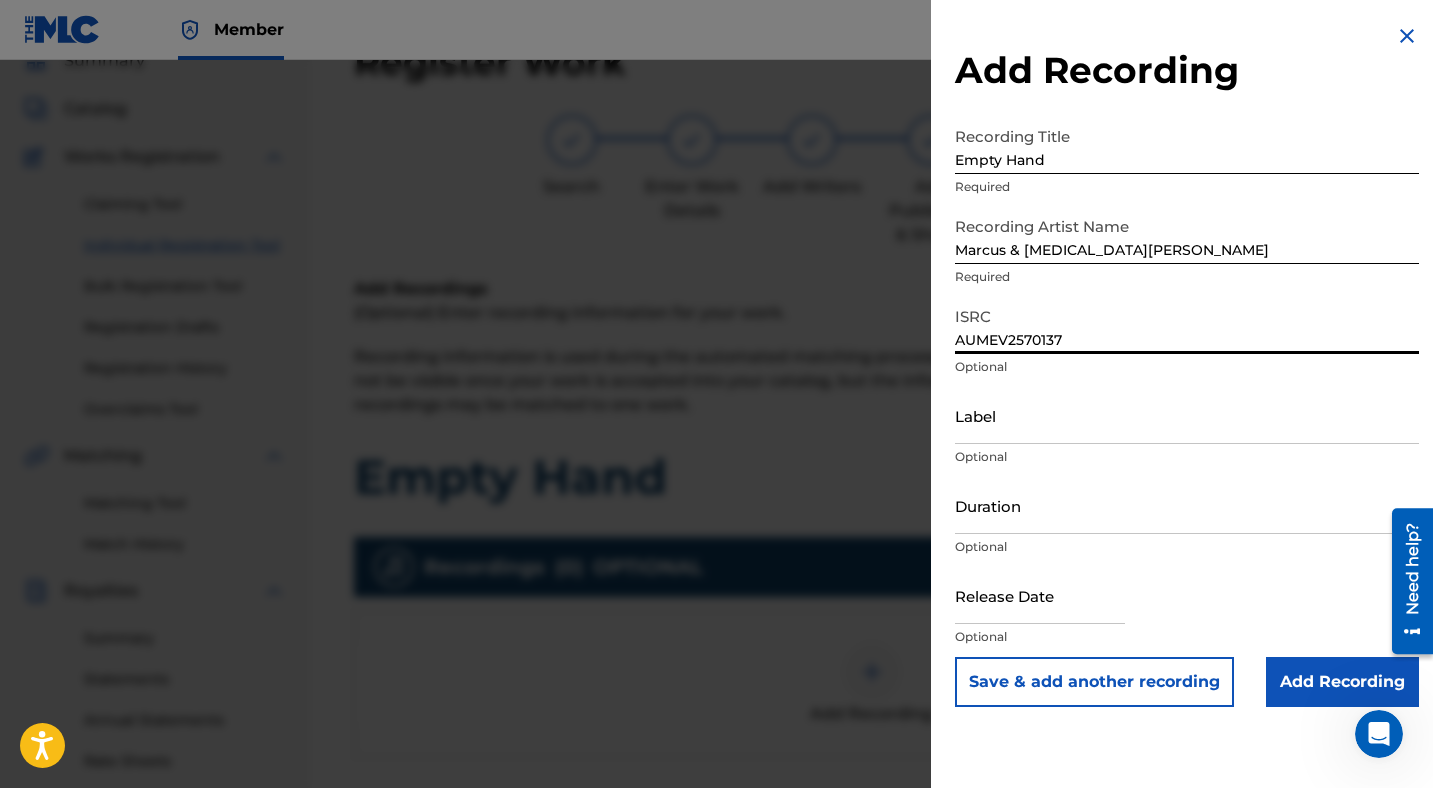 type on "AUMEV2570137" 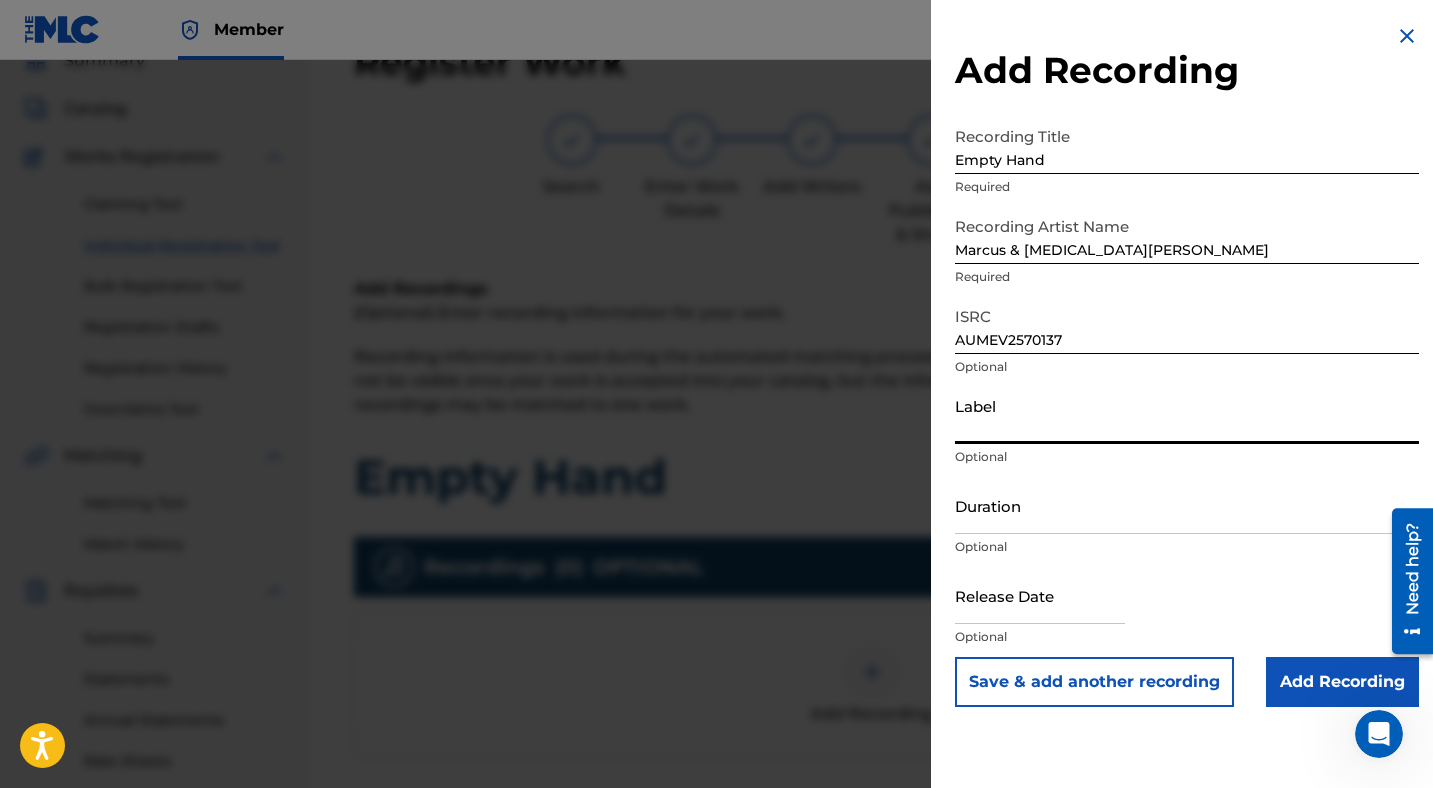 click on "Label" at bounding box center [1187, 415] 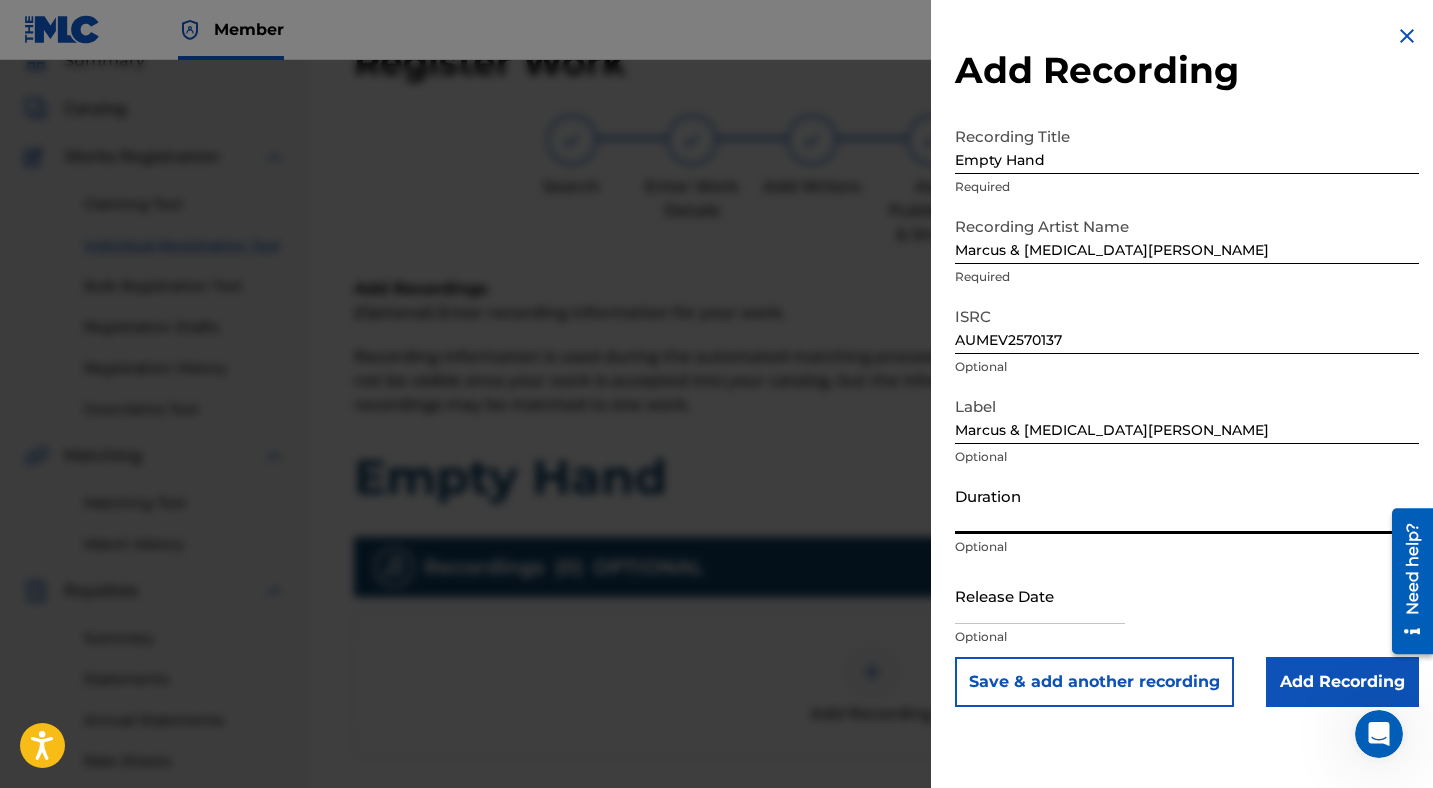 click on "Duration" at bounding box center (1187, 505) 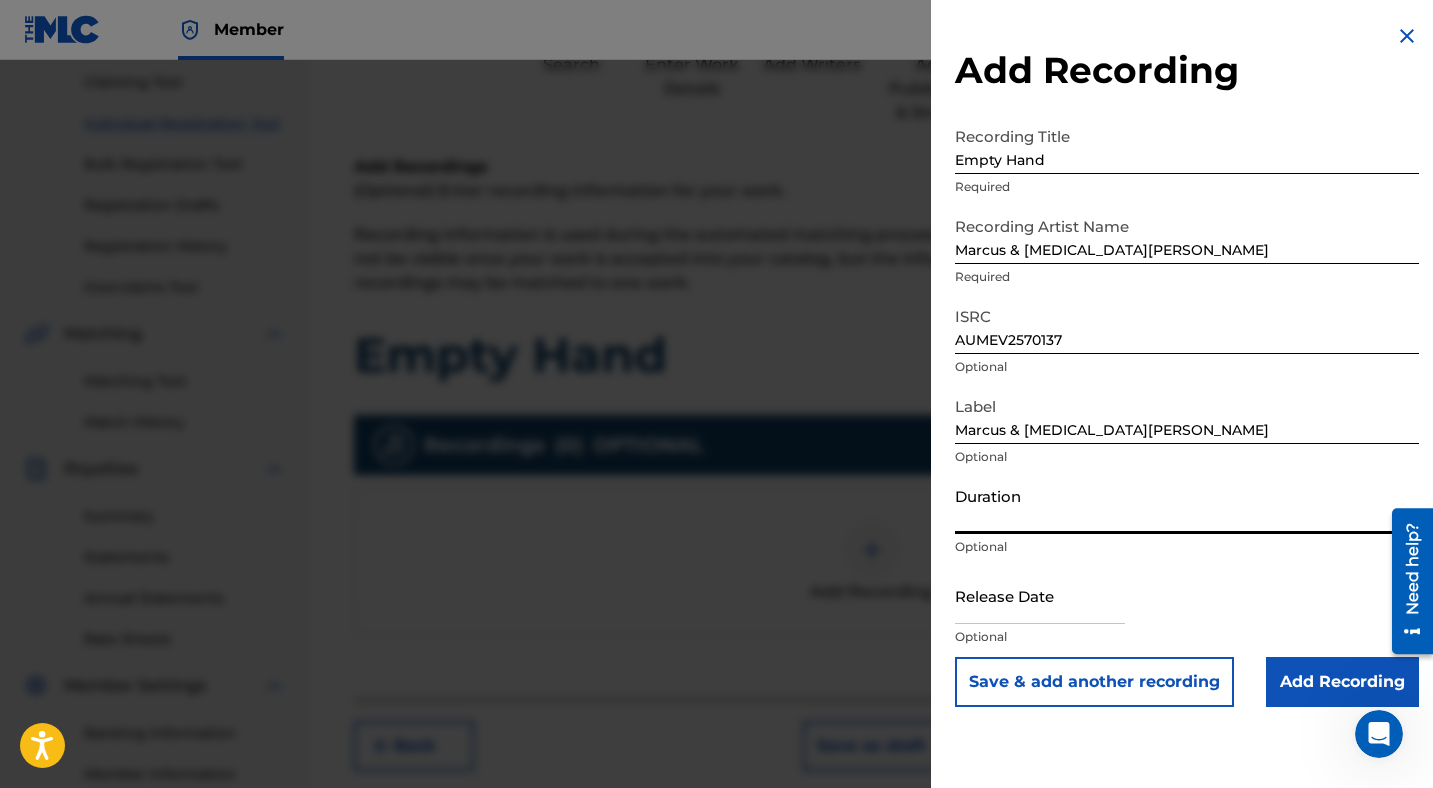 scroll, scrollTop: 452, scrollLeft: 0, axis: vertical 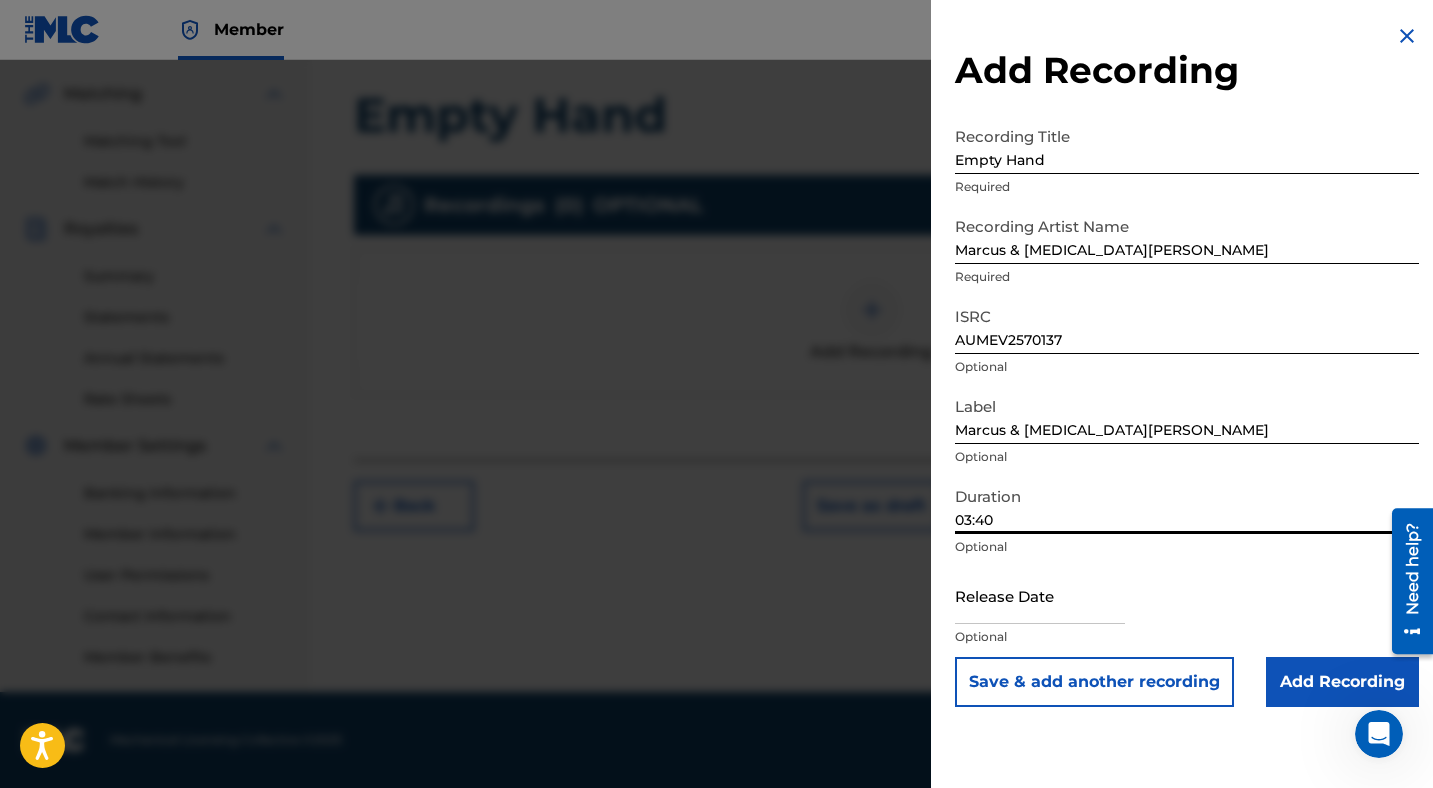 type on "03:40" 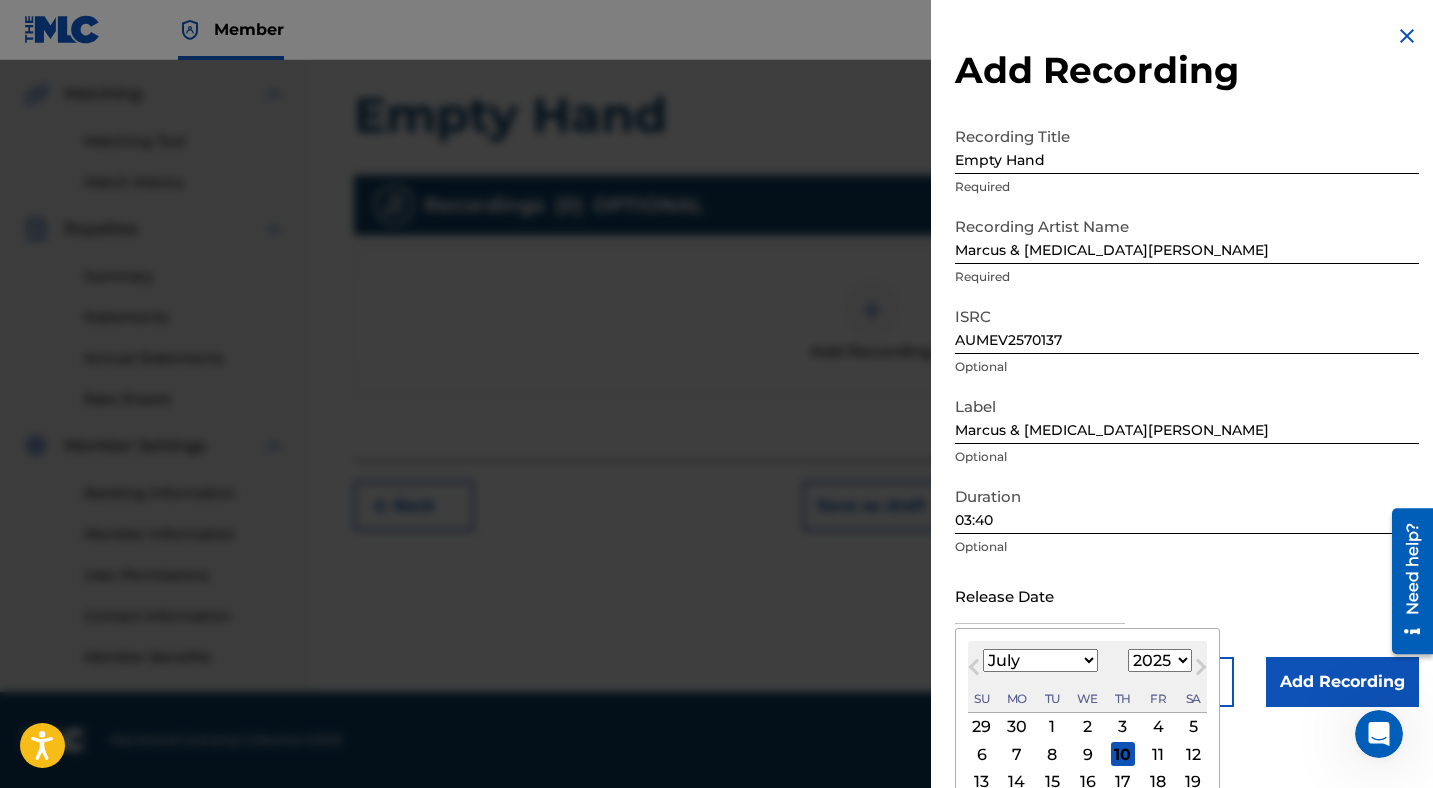 click at bounding box center (1040, 595) 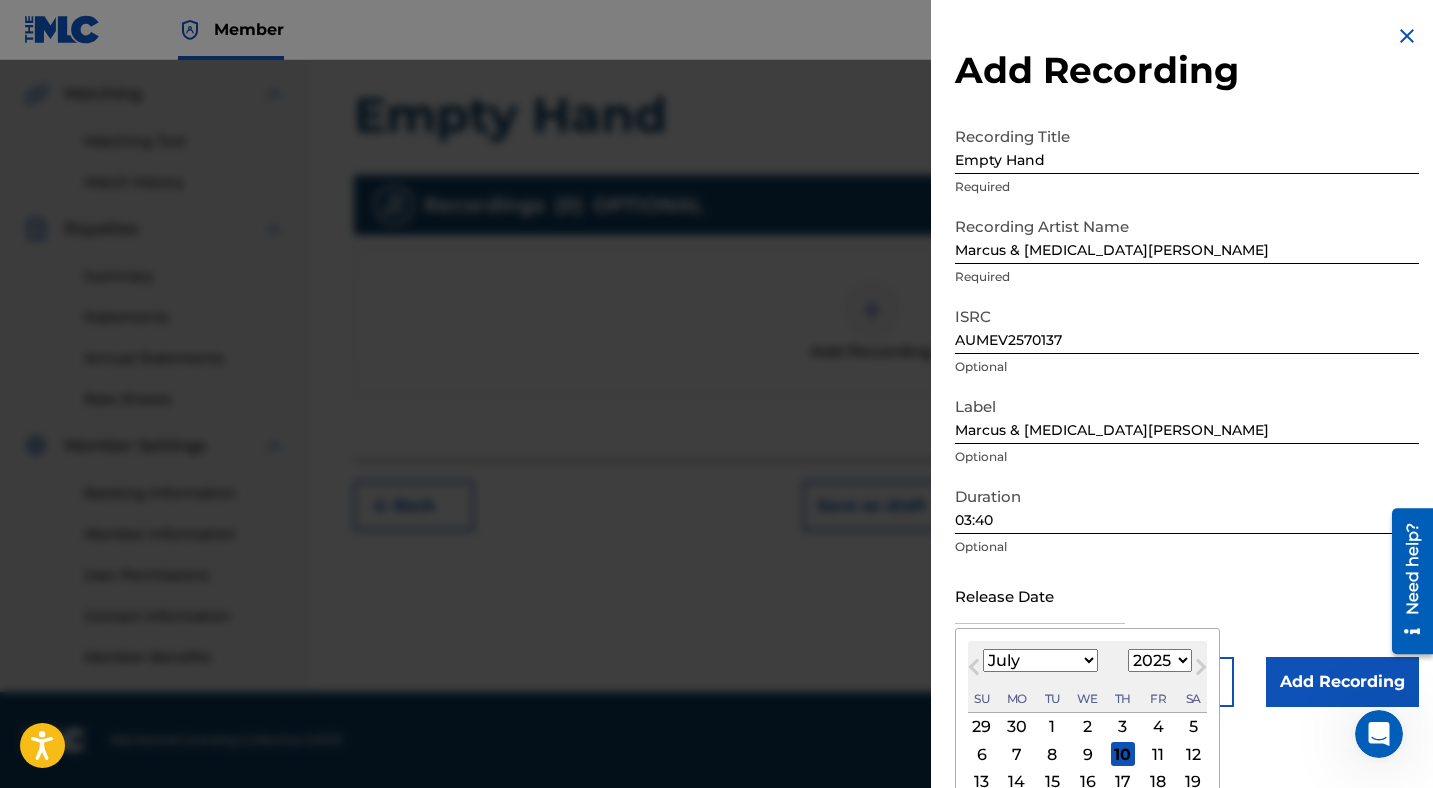 select on "4" 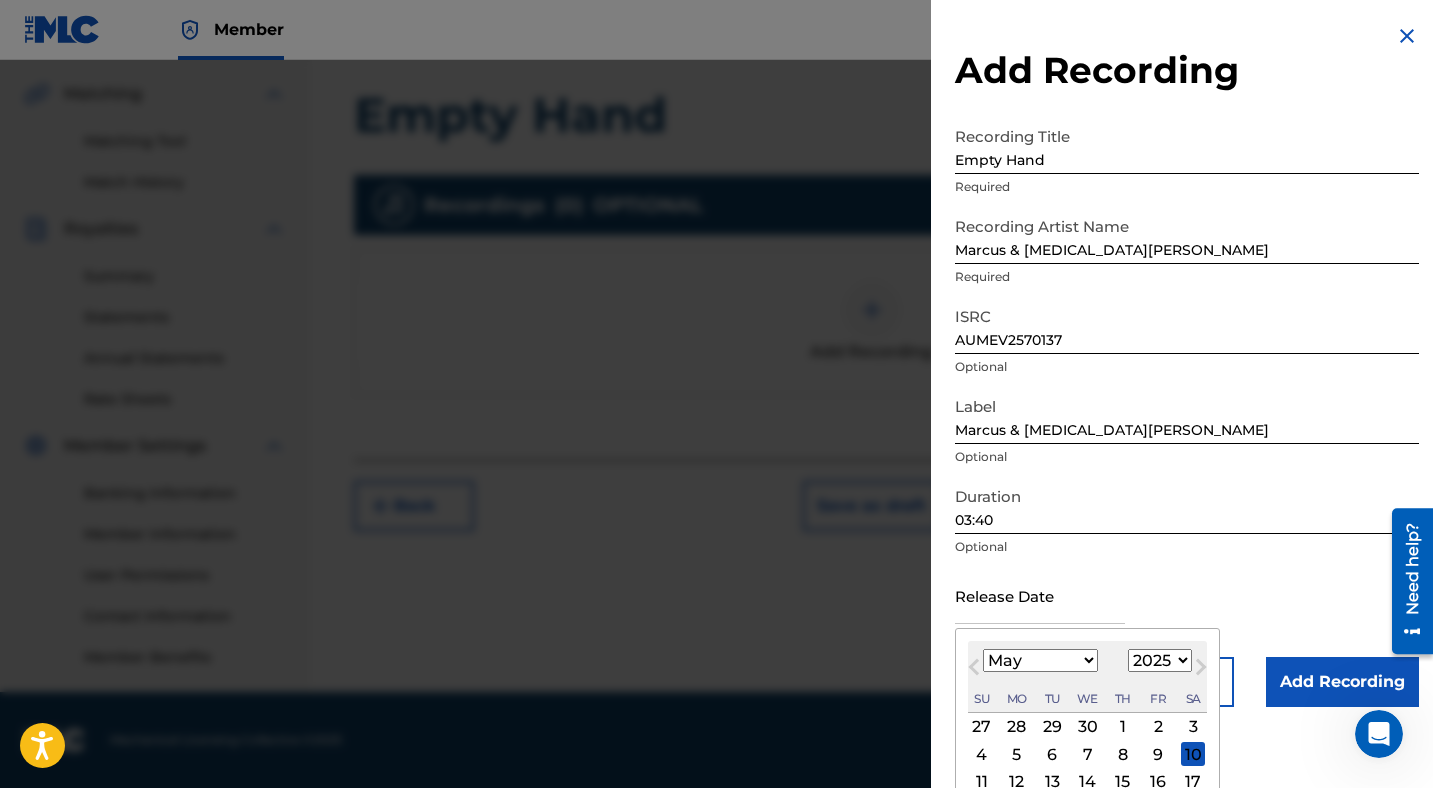 scroll, scrollTop: 102, scrollLeft: 0, axis: vertical 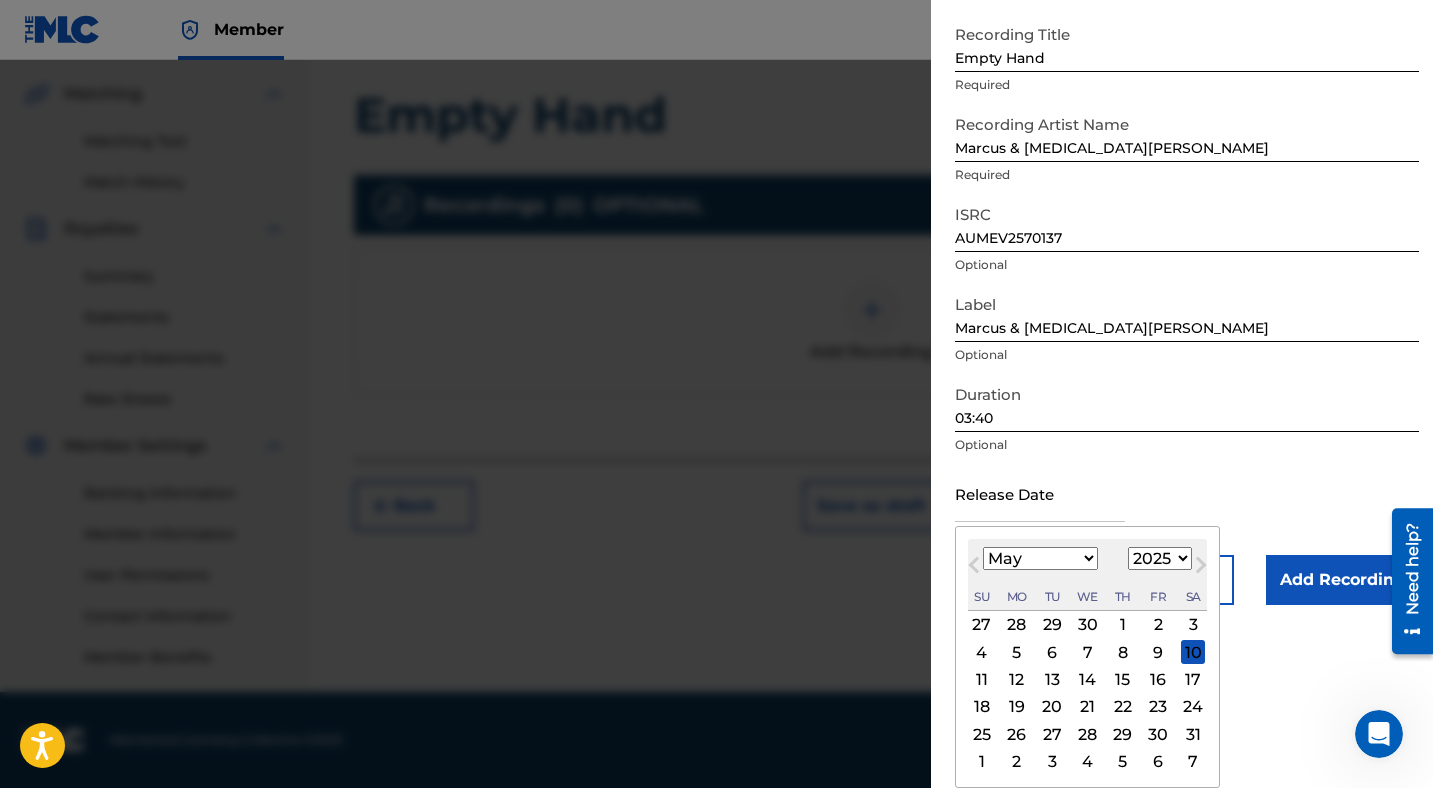 click on "30" at bounding box center (1158, 734) 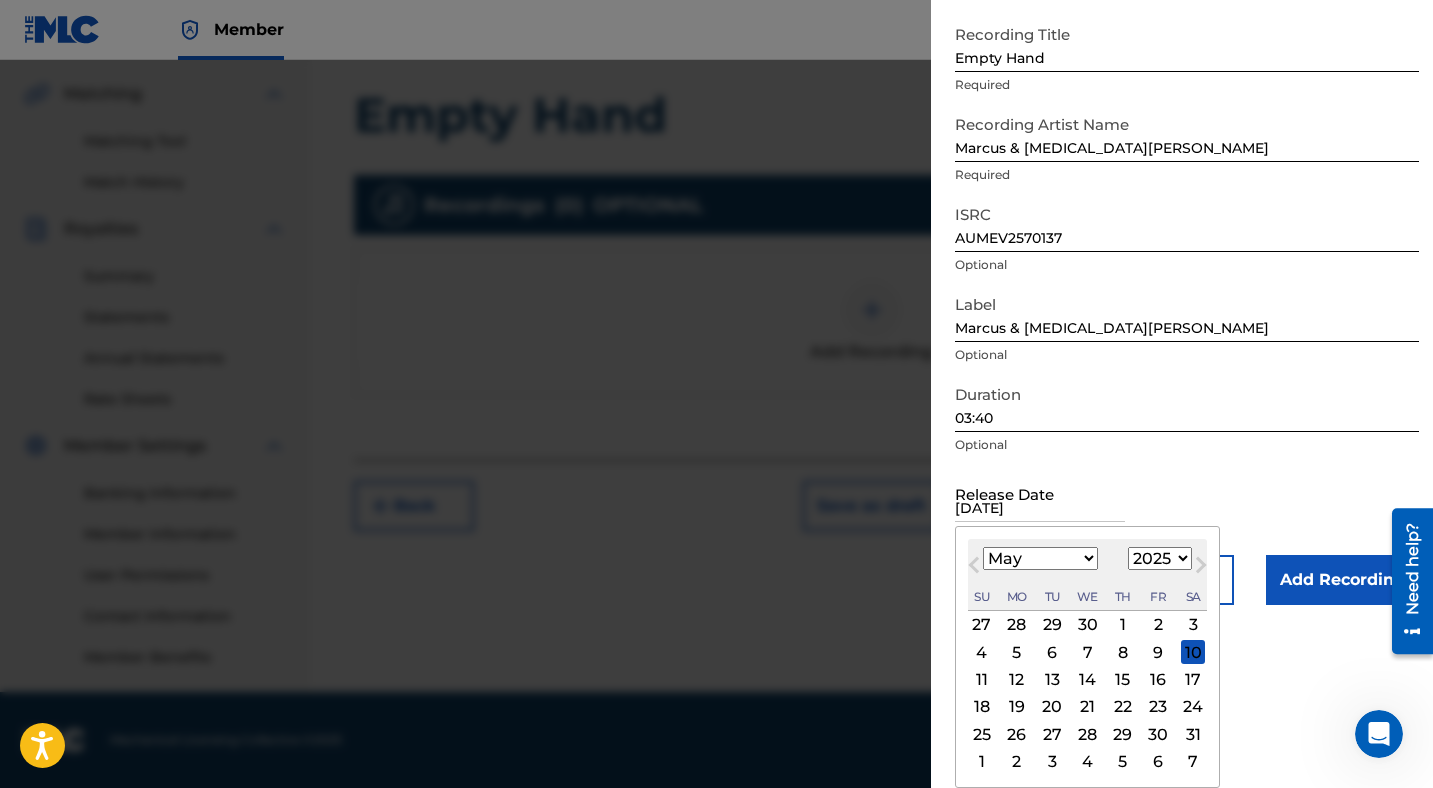 scroll, scrollTop: 0, scrollLeft: 0, axis: both 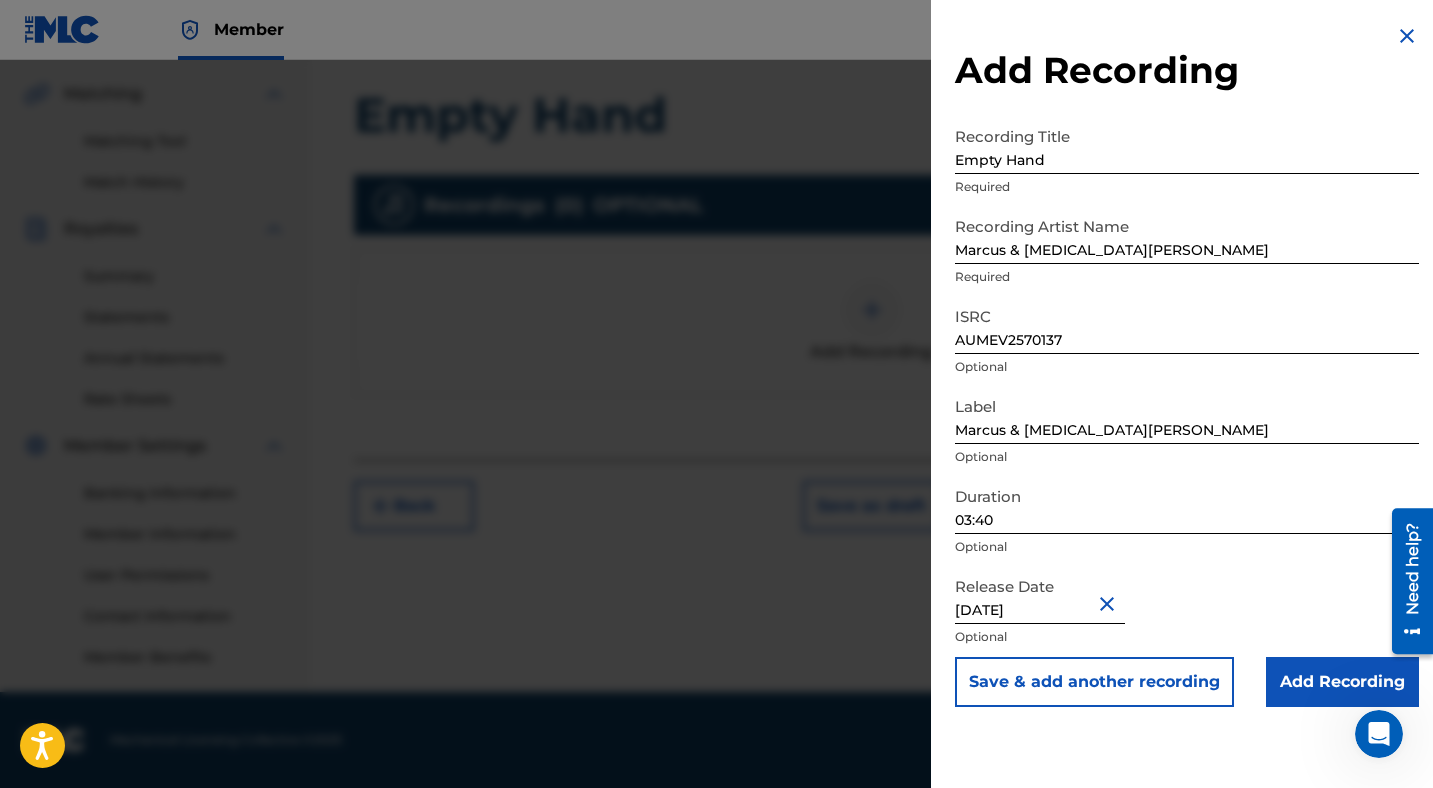 click on "Add Recording" at bounding box center [1342, 682] 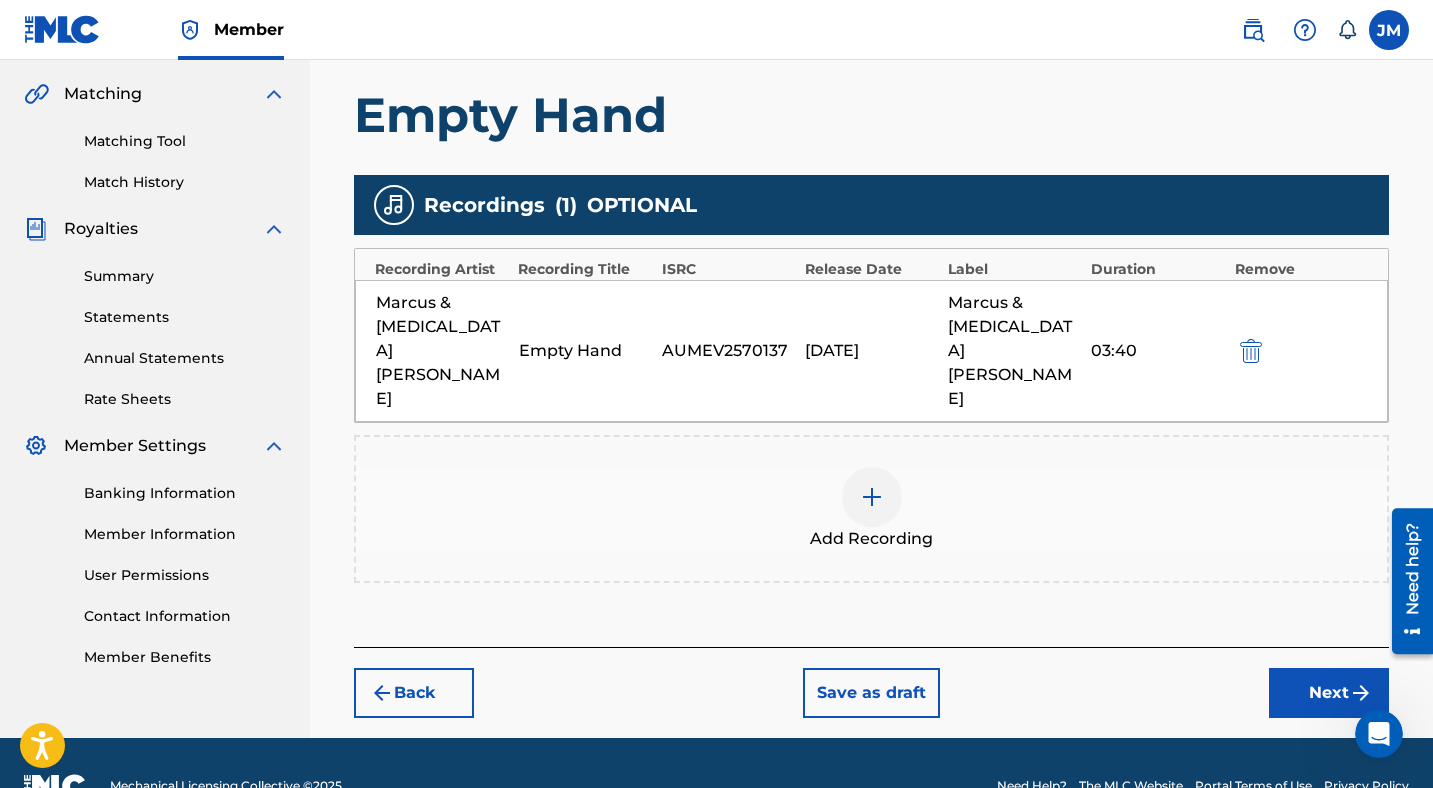click on "Next" at bounding box center (1329, 693) 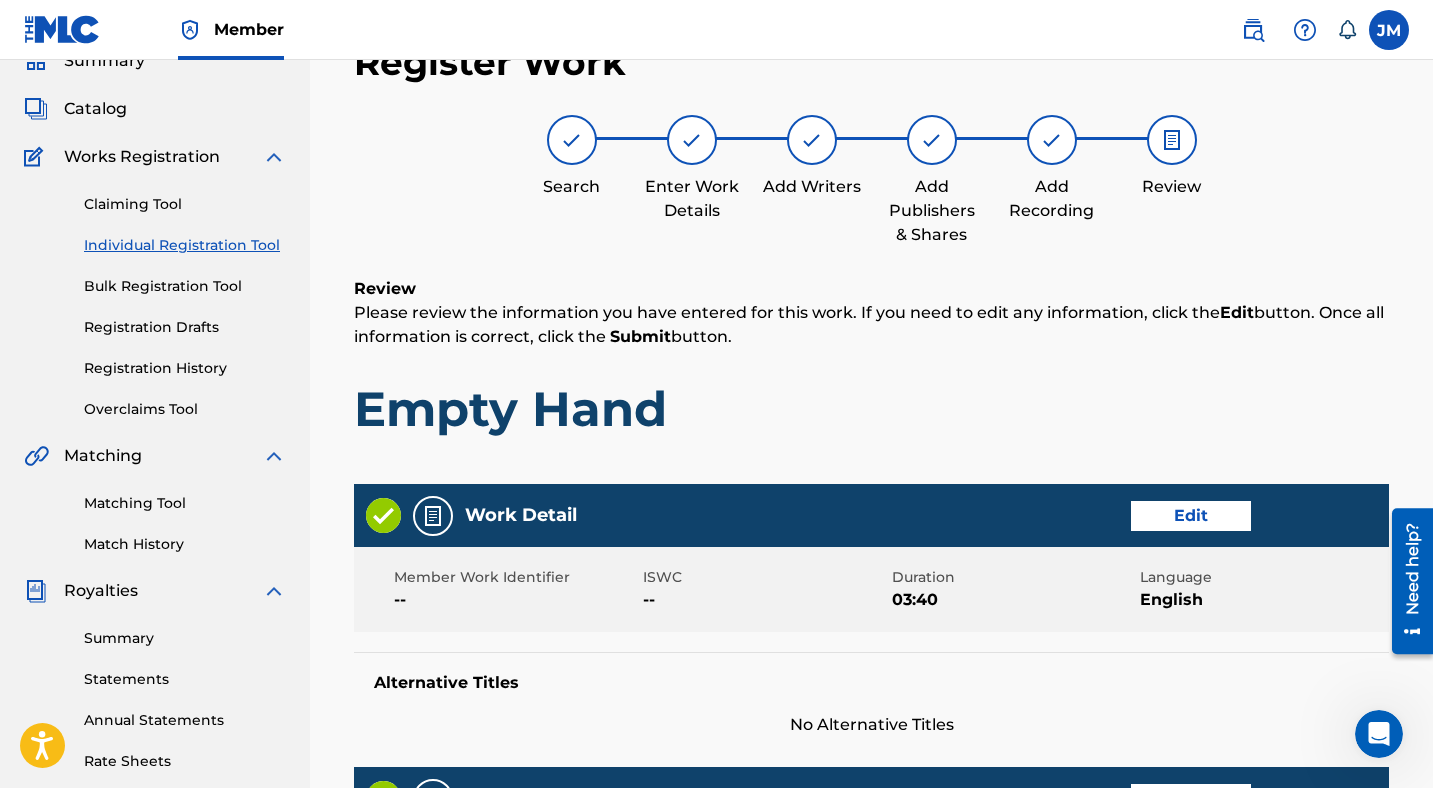 scroll, scrollTop: 1003, scrollLeft: 0, axis: vertical 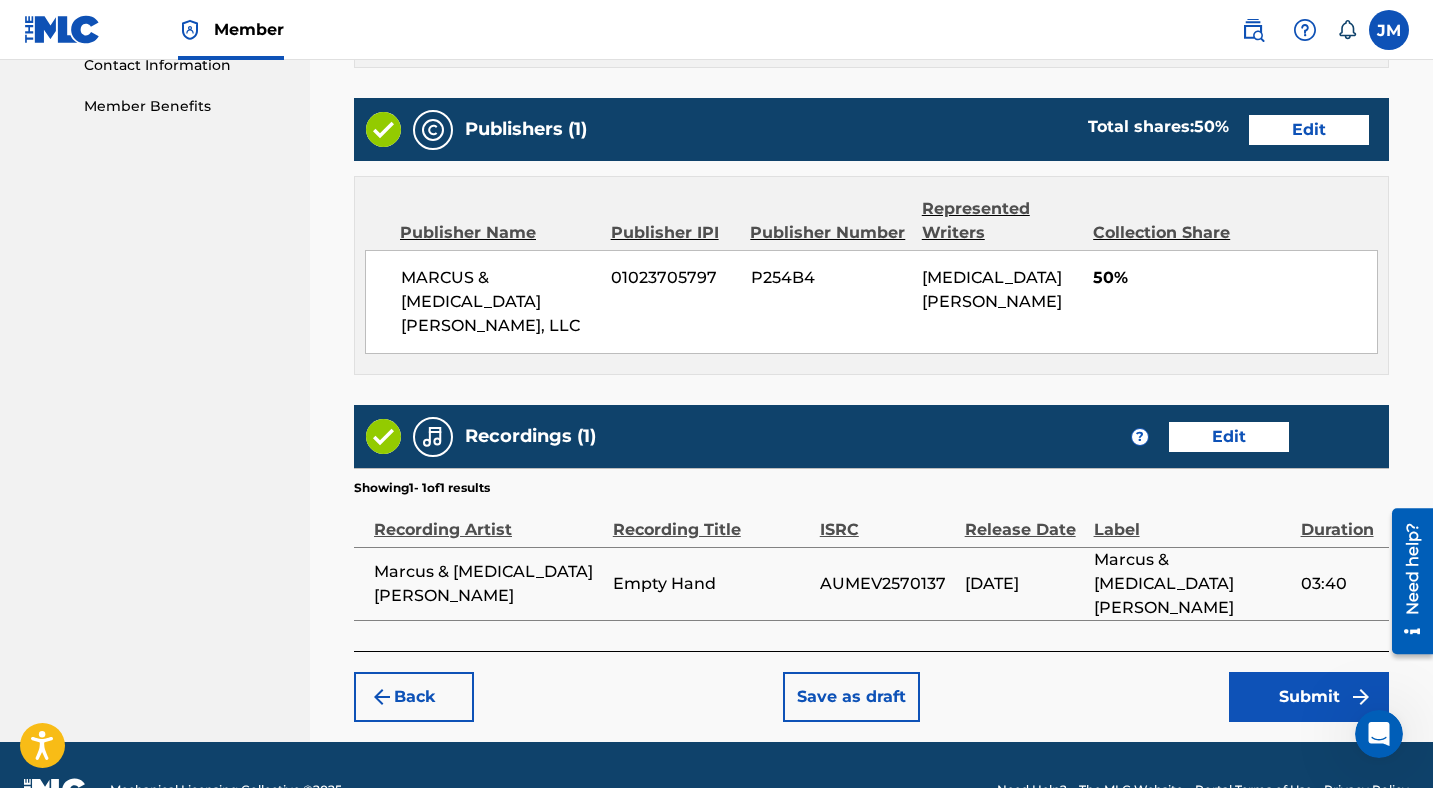click on "Submit" at bounding box center [1309, 697] 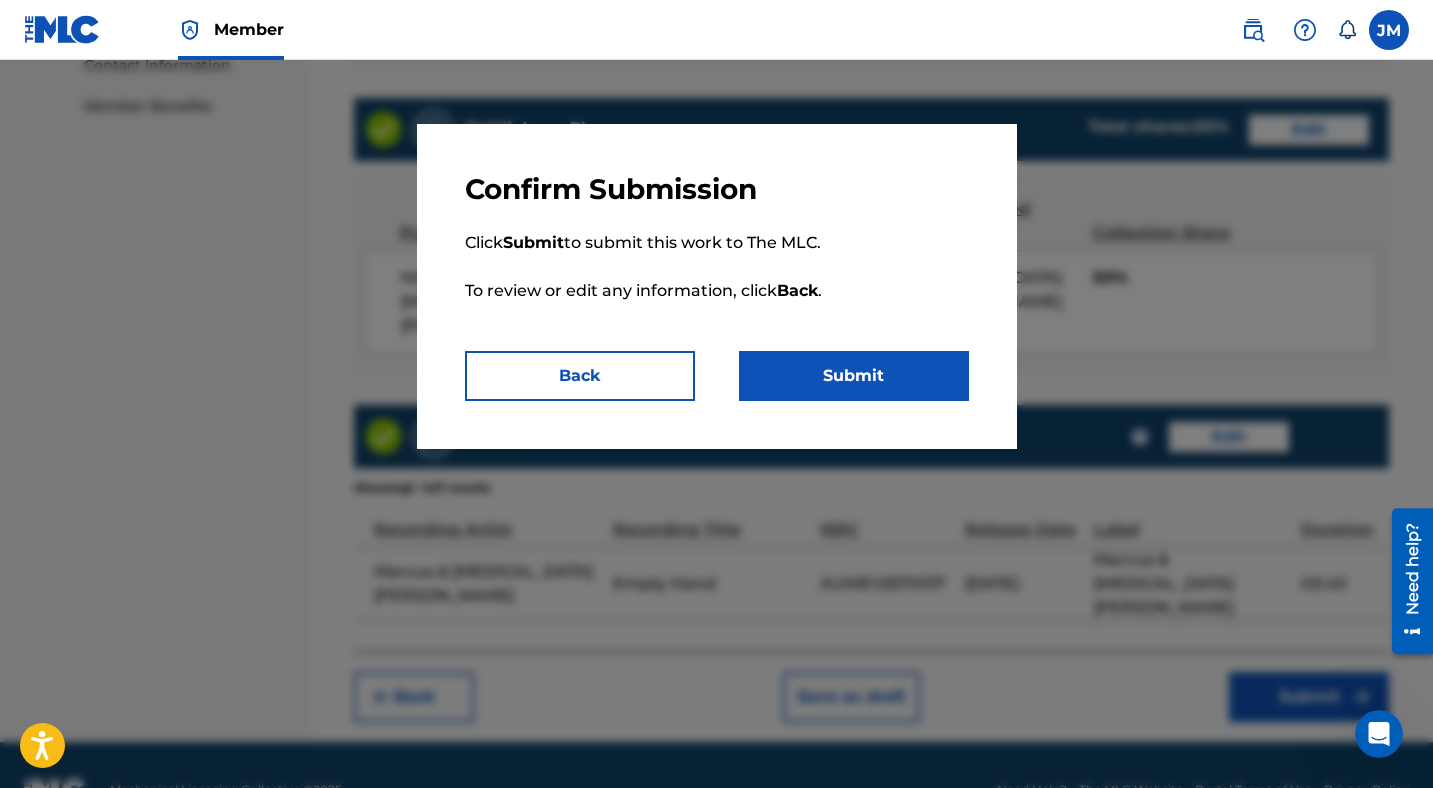 click on "Submit" at bounding box center (854, 376) 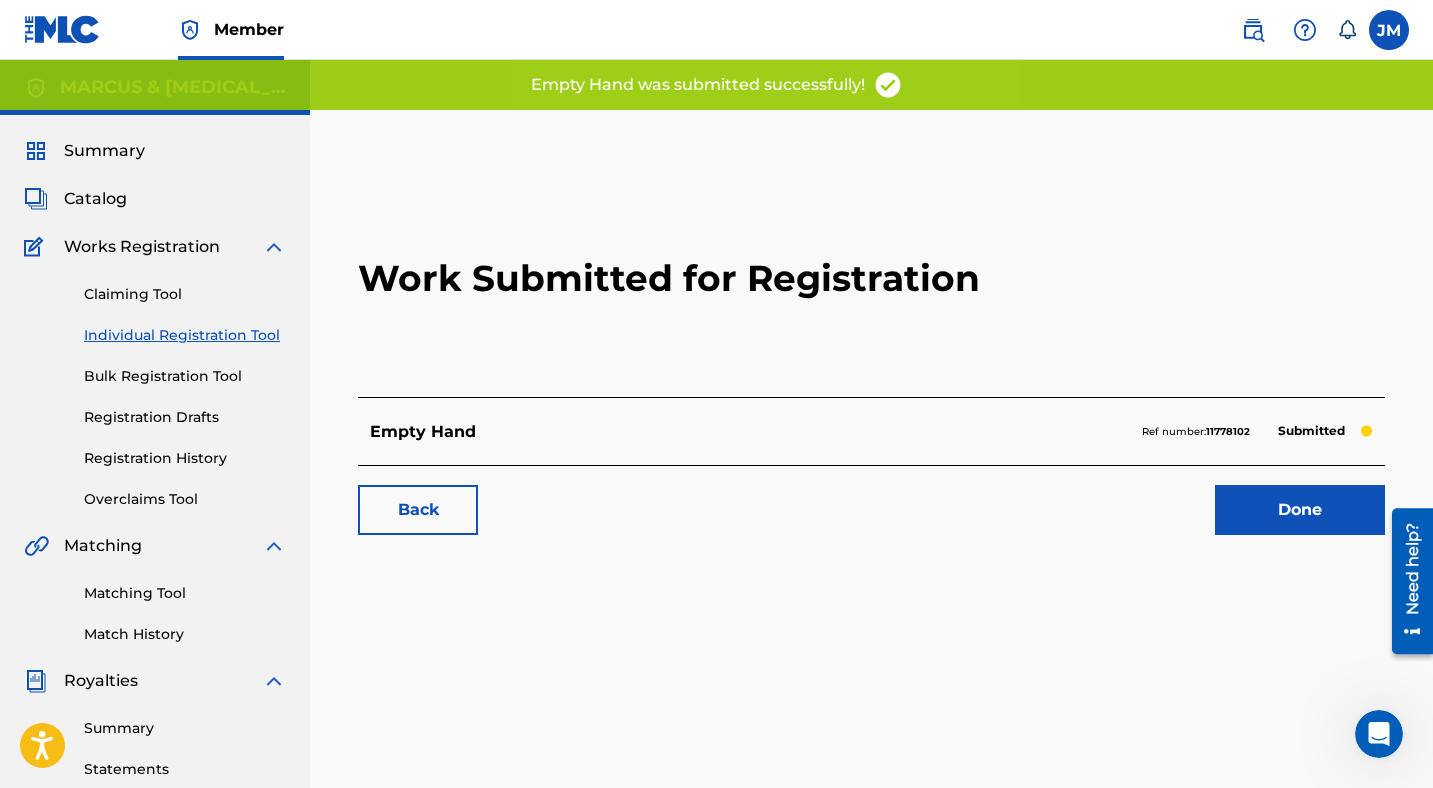 click on "11778102" at bounding box center (1228, 431) 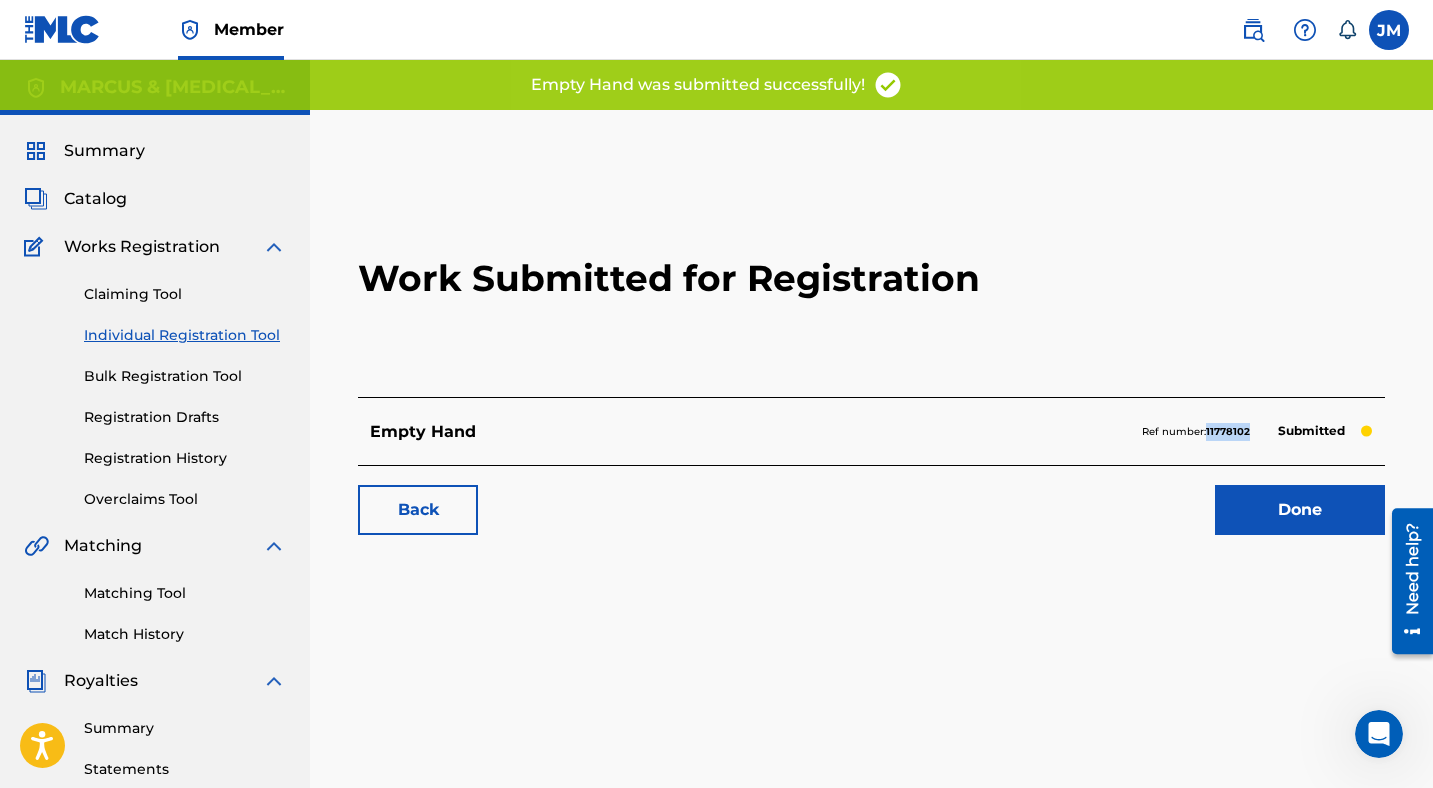 click on "11778102" at bounding box center (1228, 431) 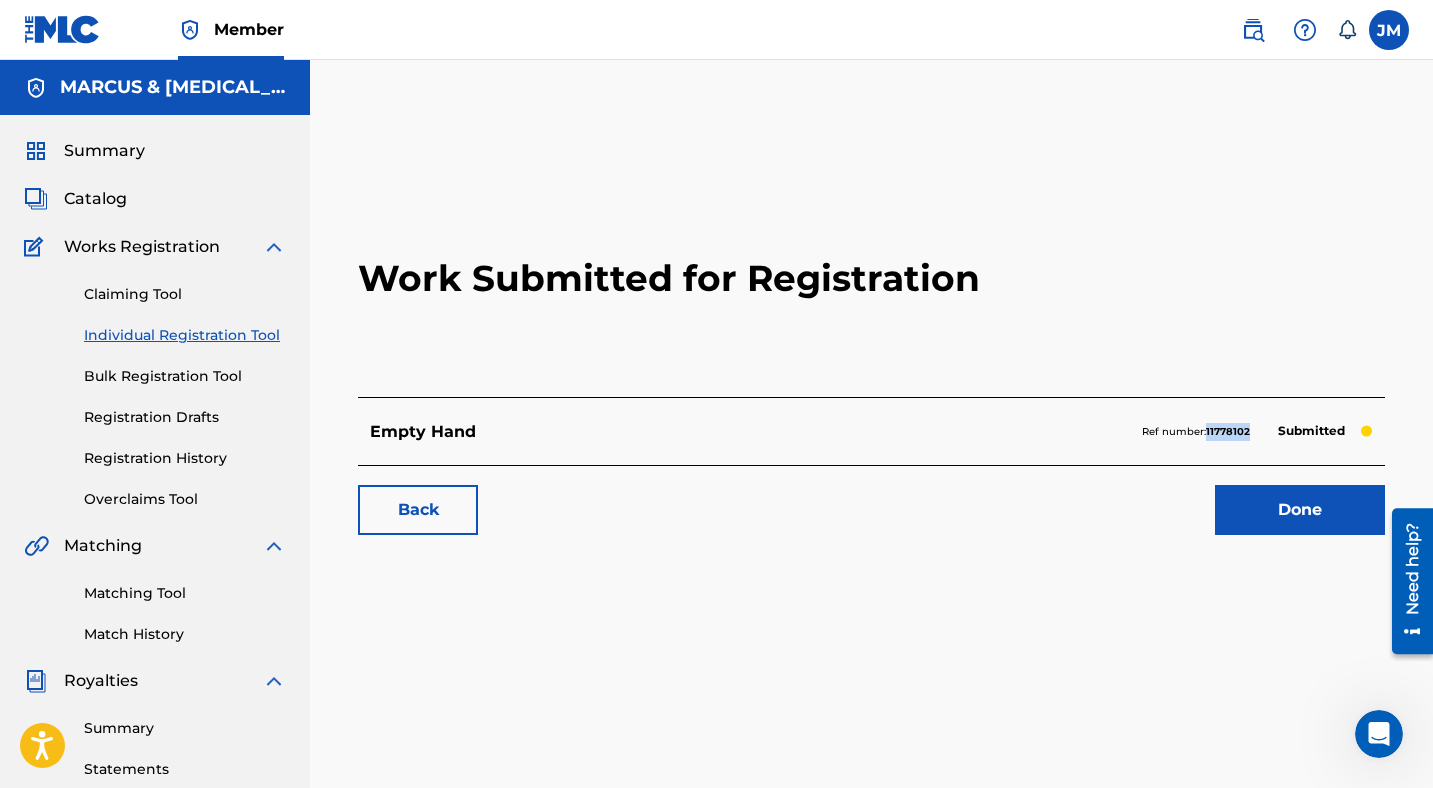 click on "Done" at bounding box center (1300, 510) 